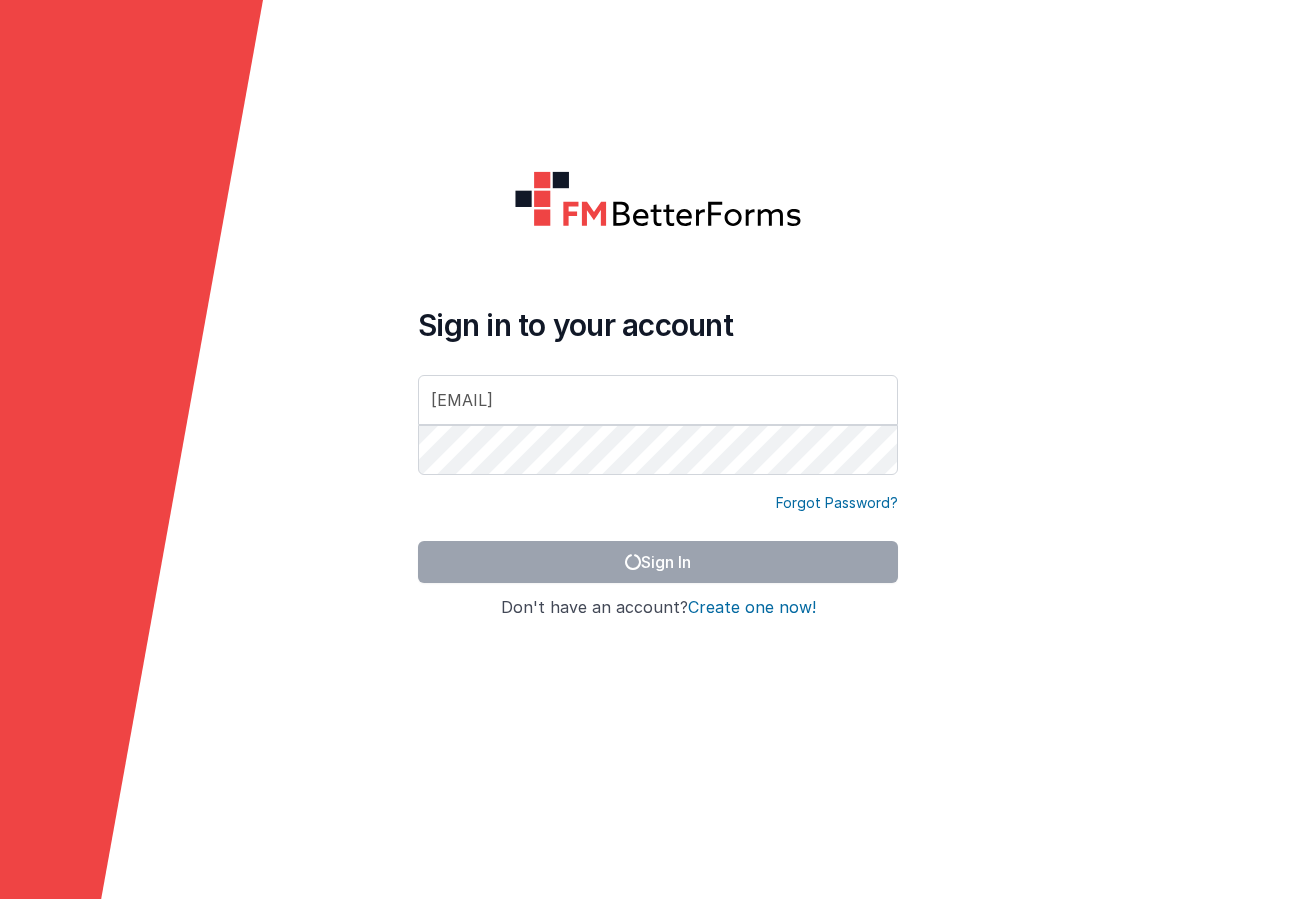 scroll, scrollTop: 0, scrollLeft: 0, axis: both 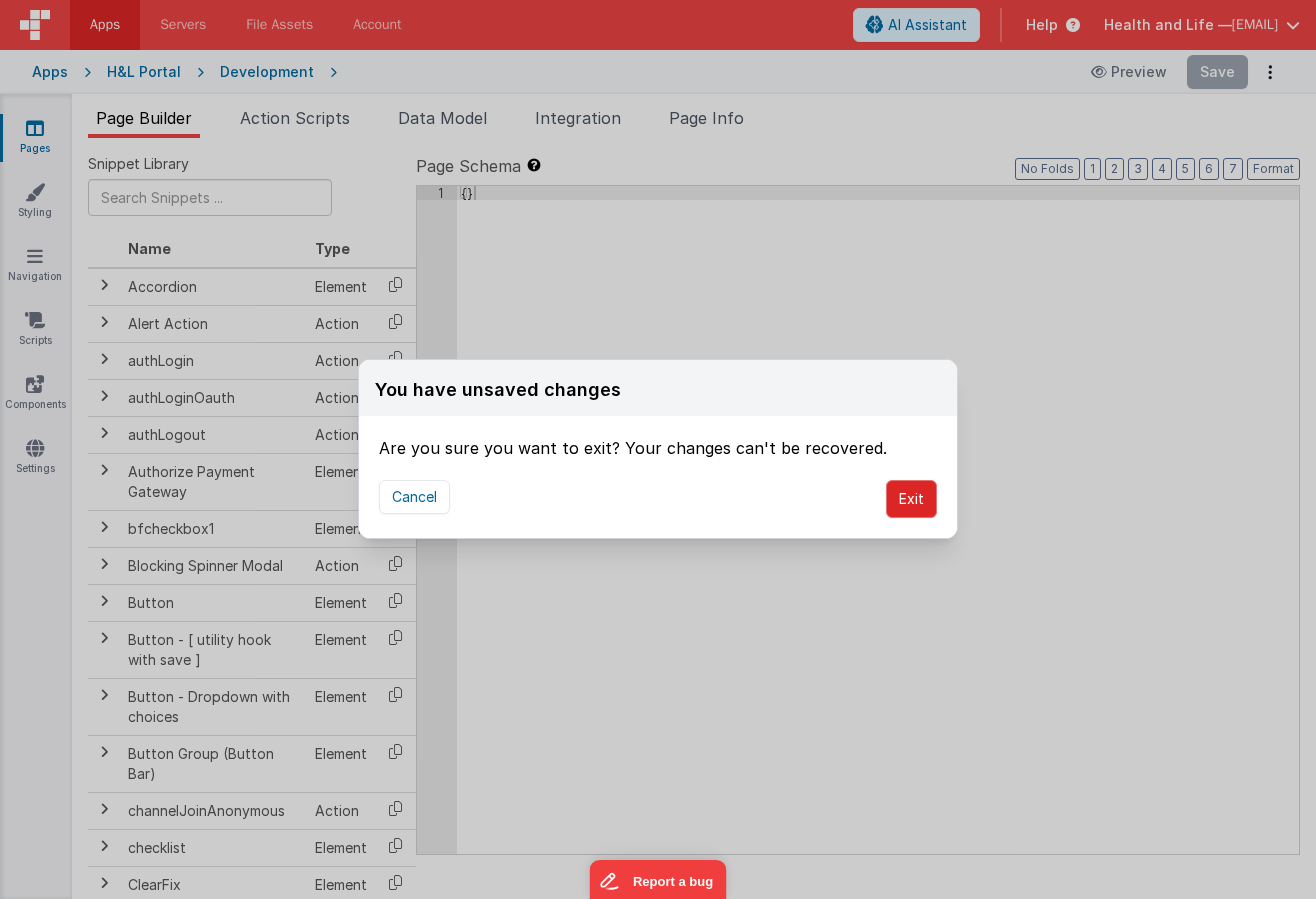 click on "Exit" at bounding box center (911, 499) 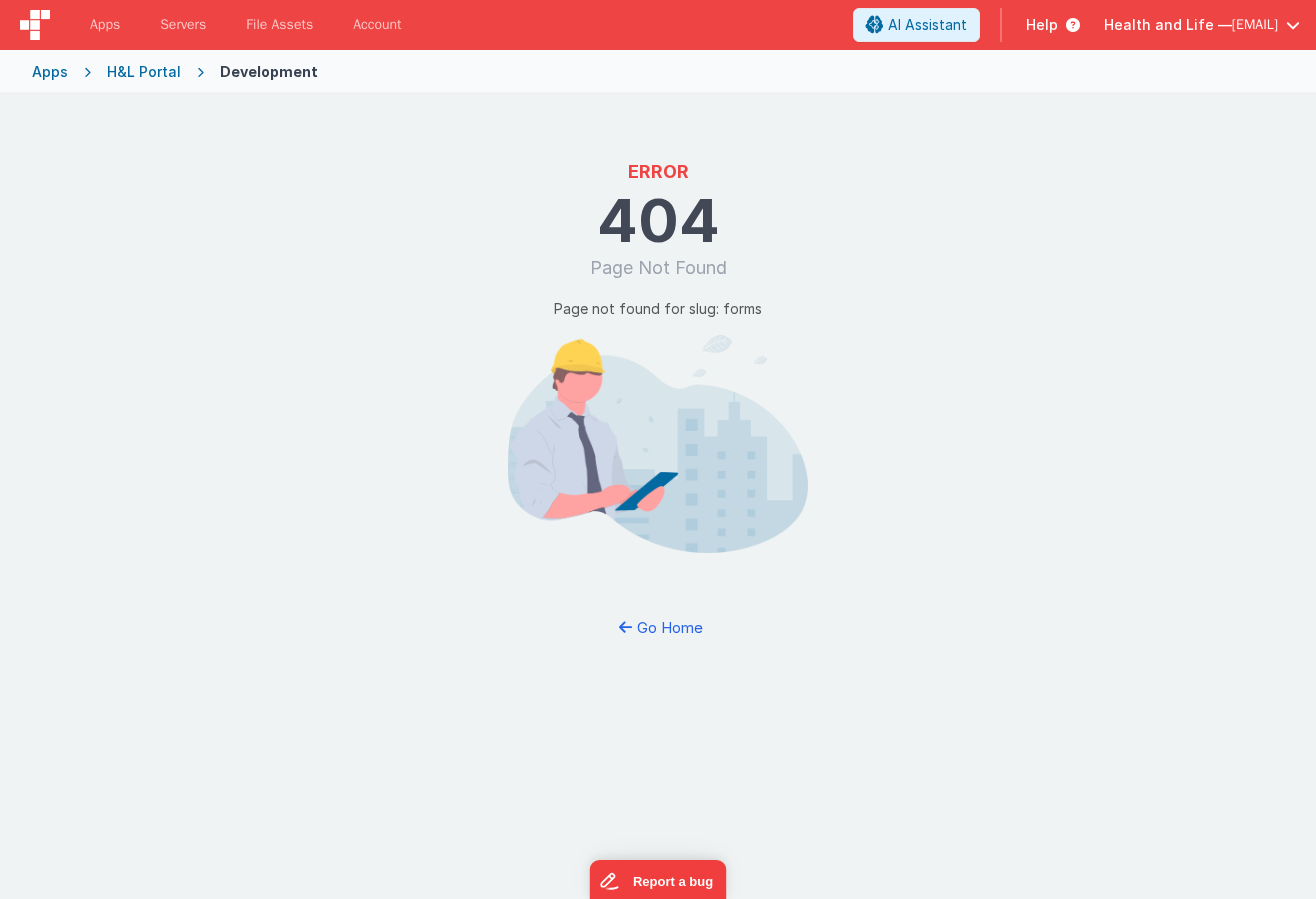 click on "H&L Portal" at bounding box center [144, 72] 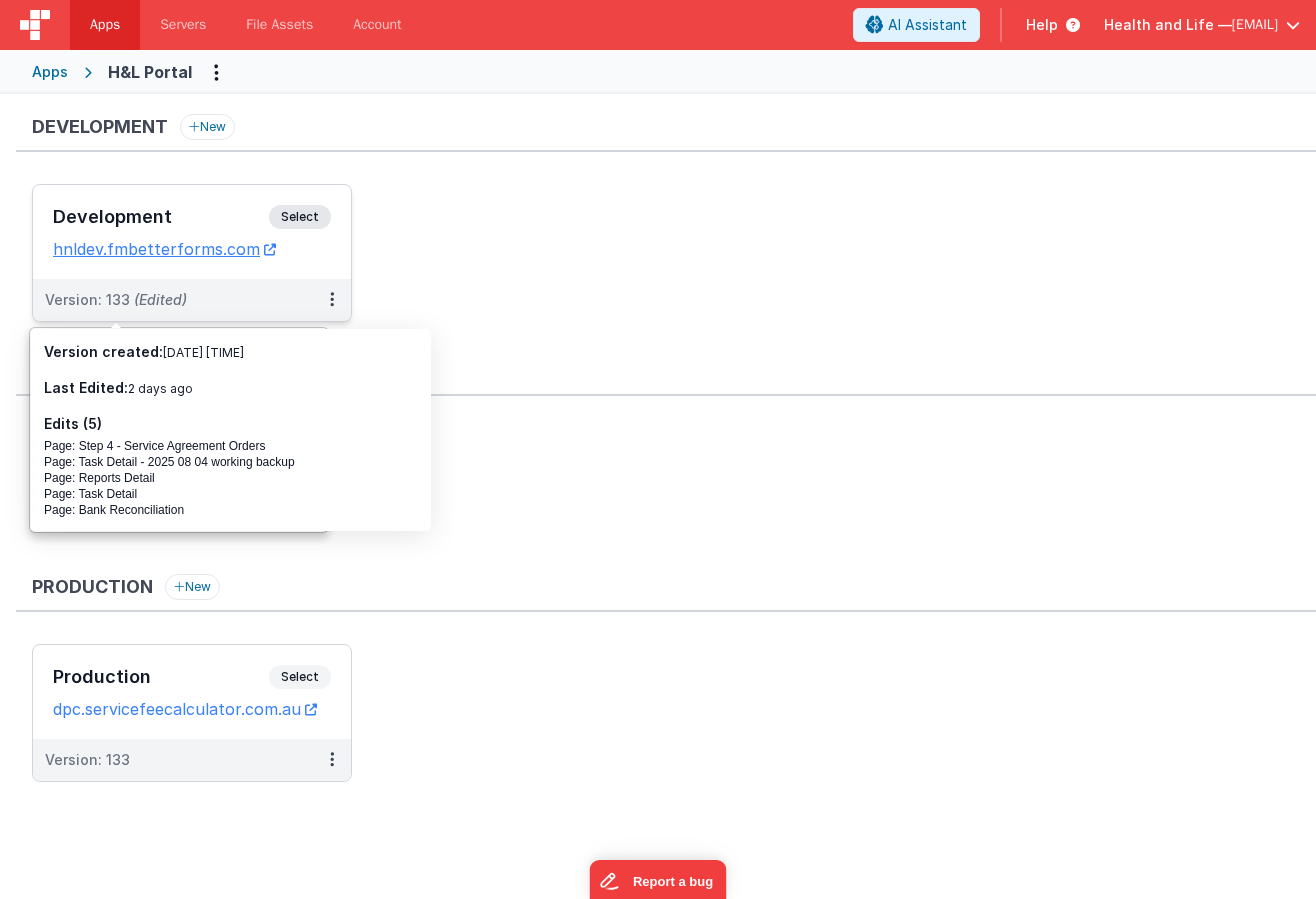 click on "Version: 133
(Edited)" at bounding box center [116, 300] 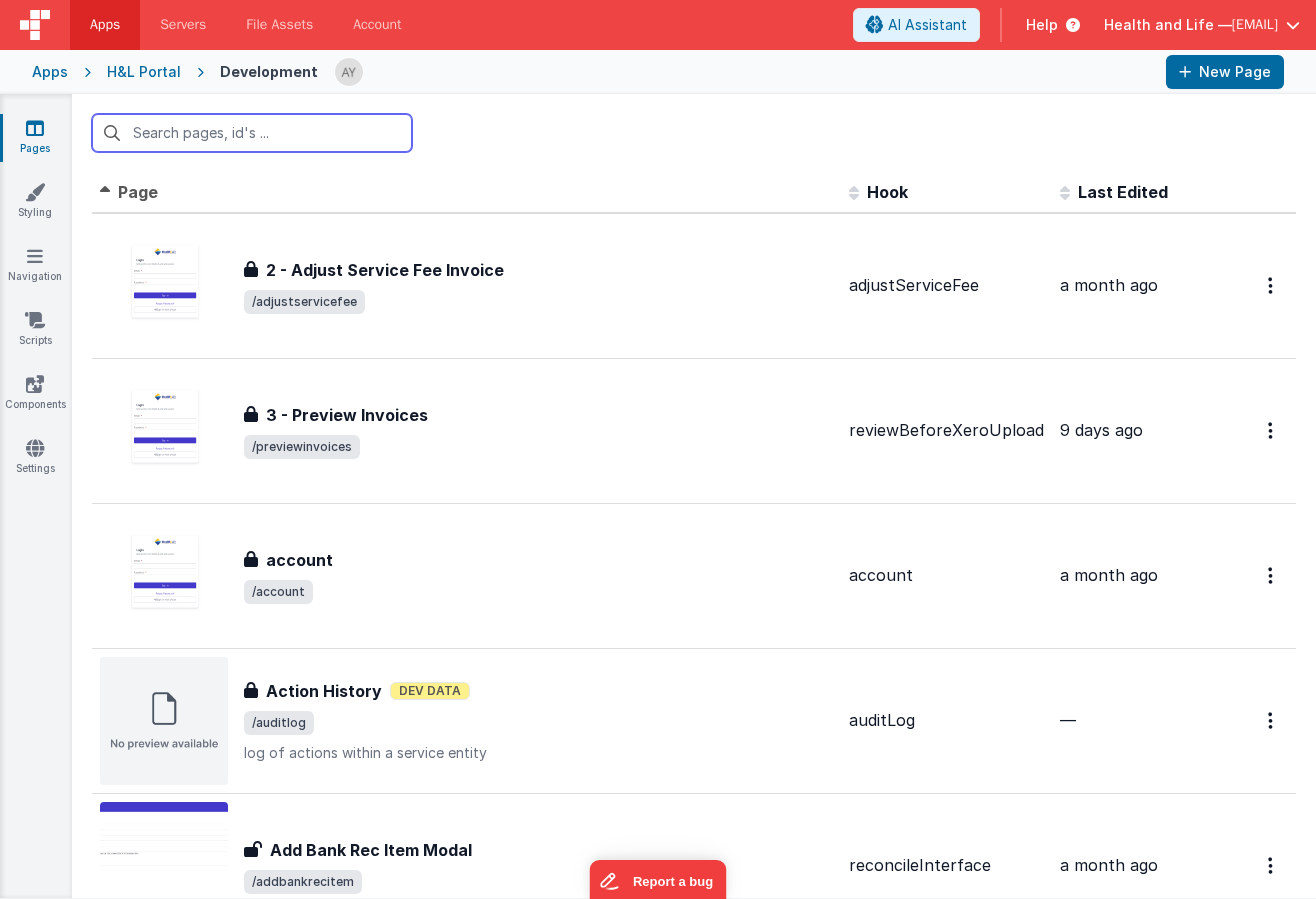 click at bounding box center [252, 133] 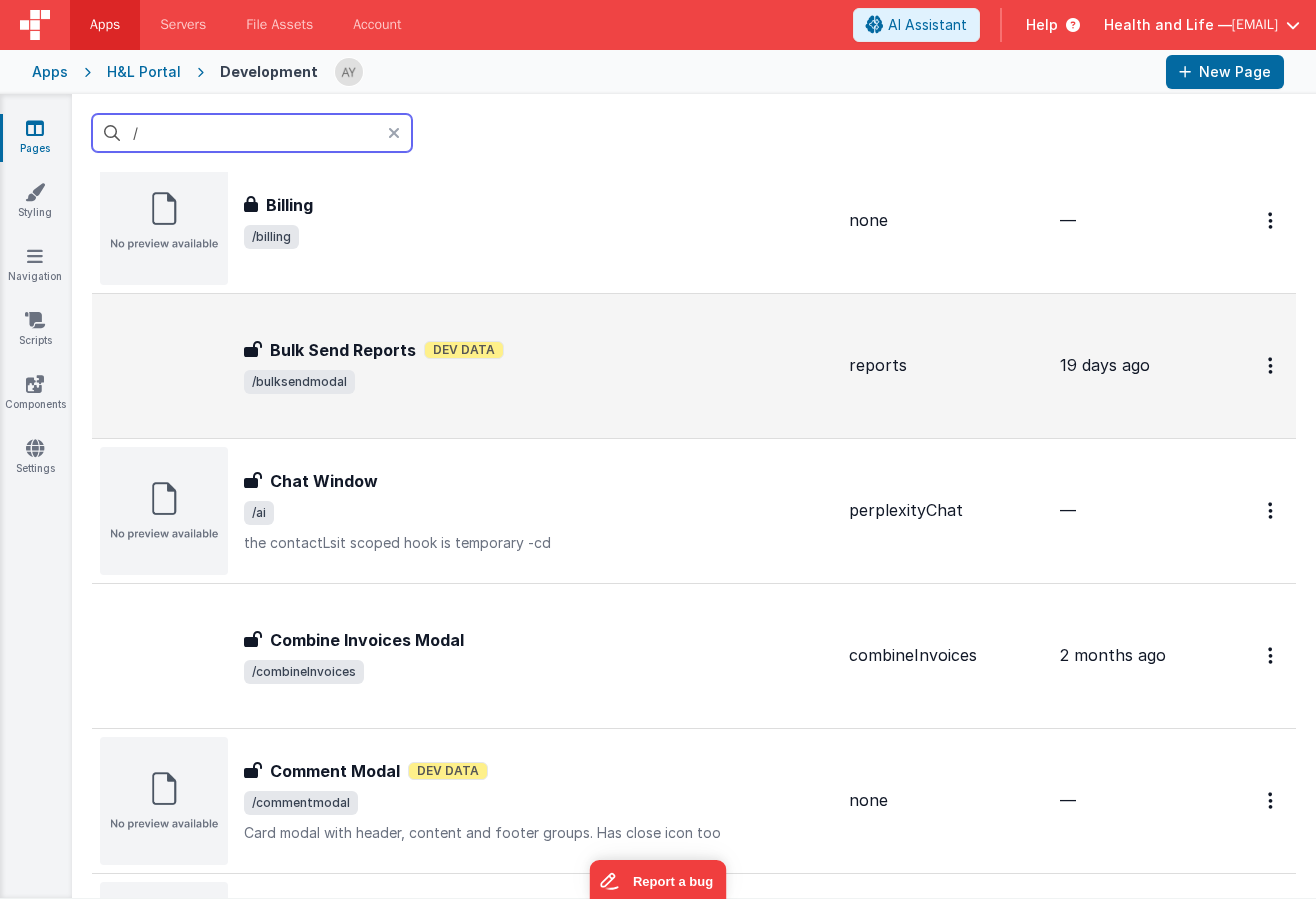 scroll, scrollTop: 2141, scrollLeft: 0, axis: vertical 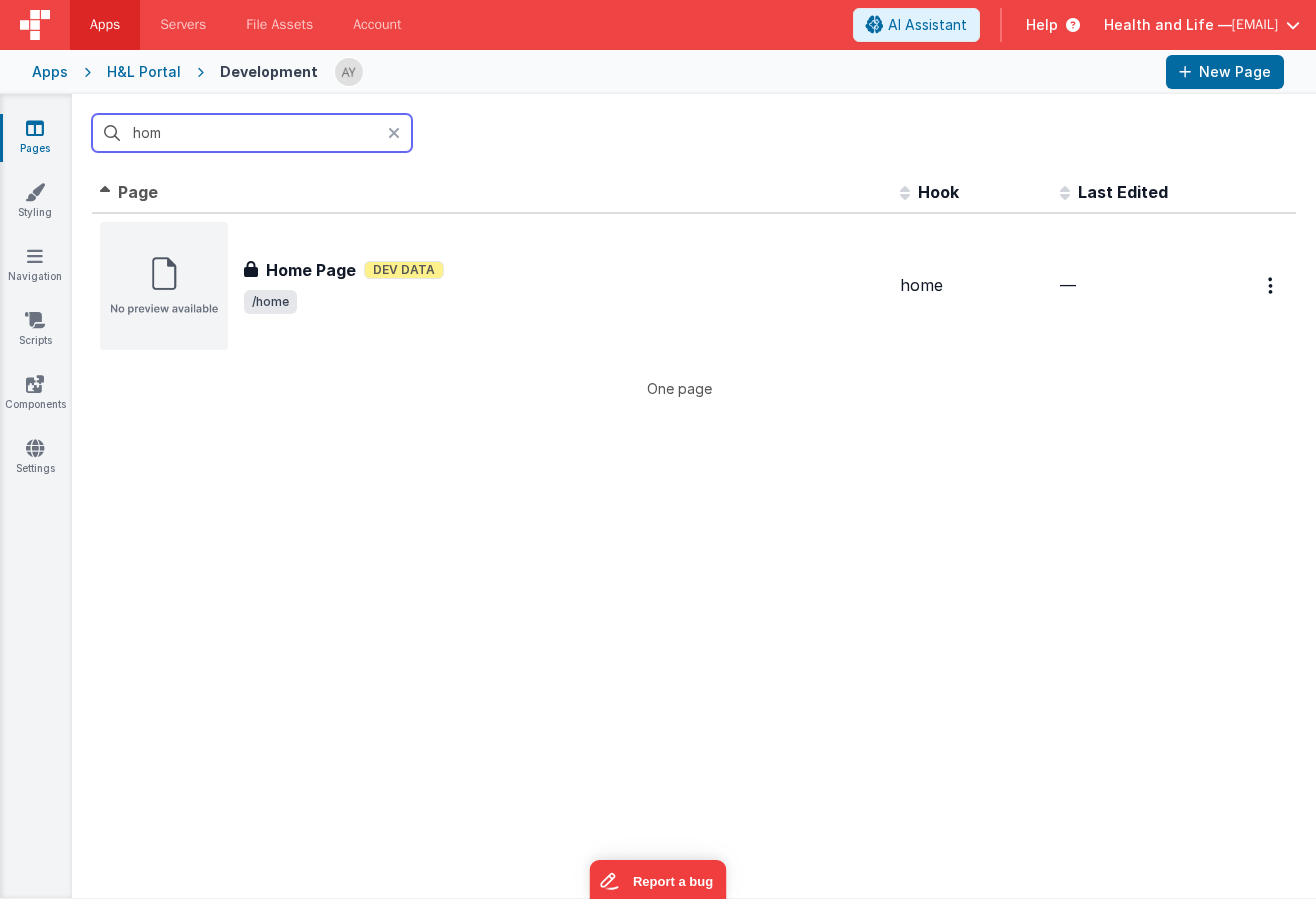 type on "hom" 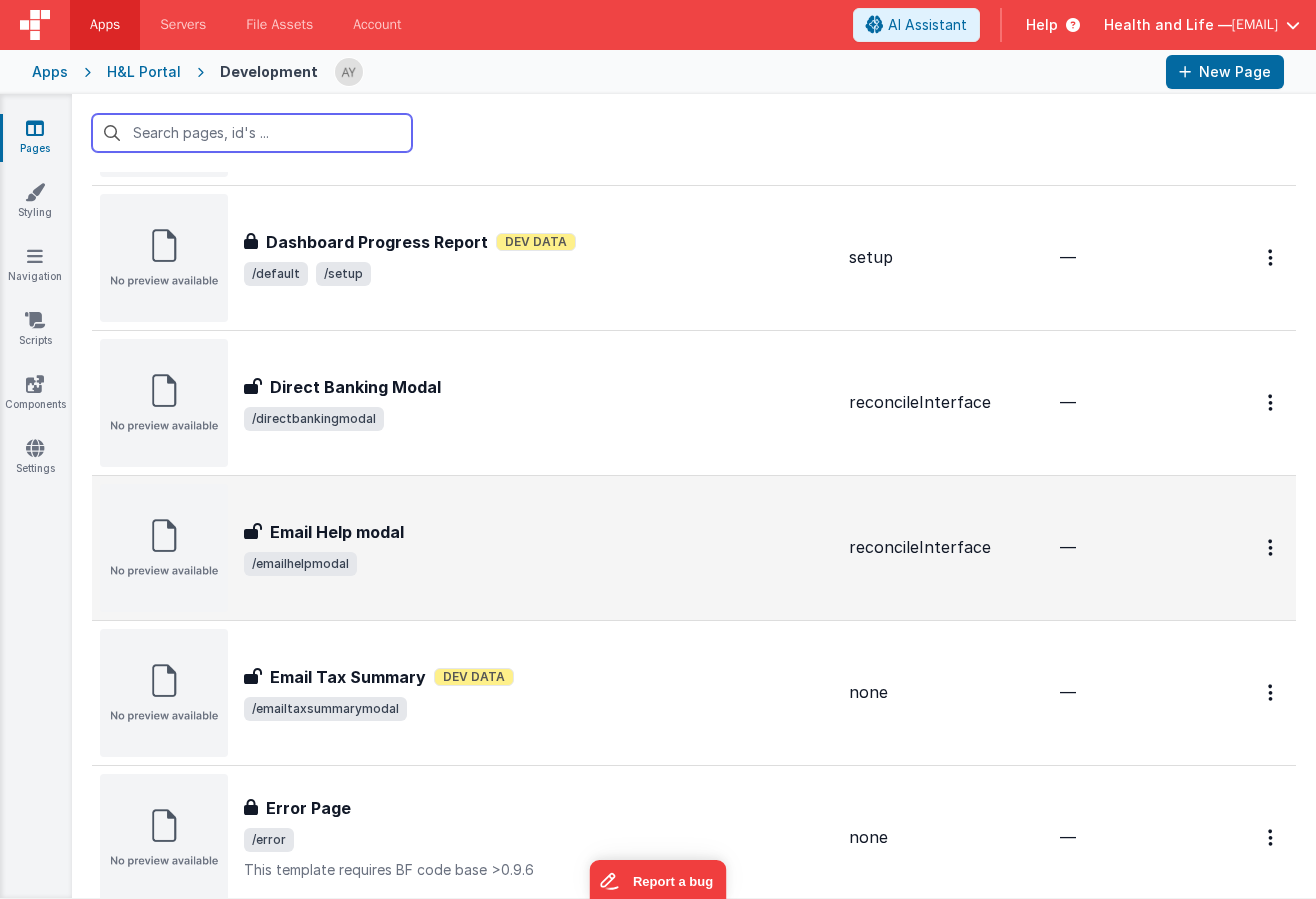 scroll, scrollTop: 2932, scrollLeft: 0, axis: vertical 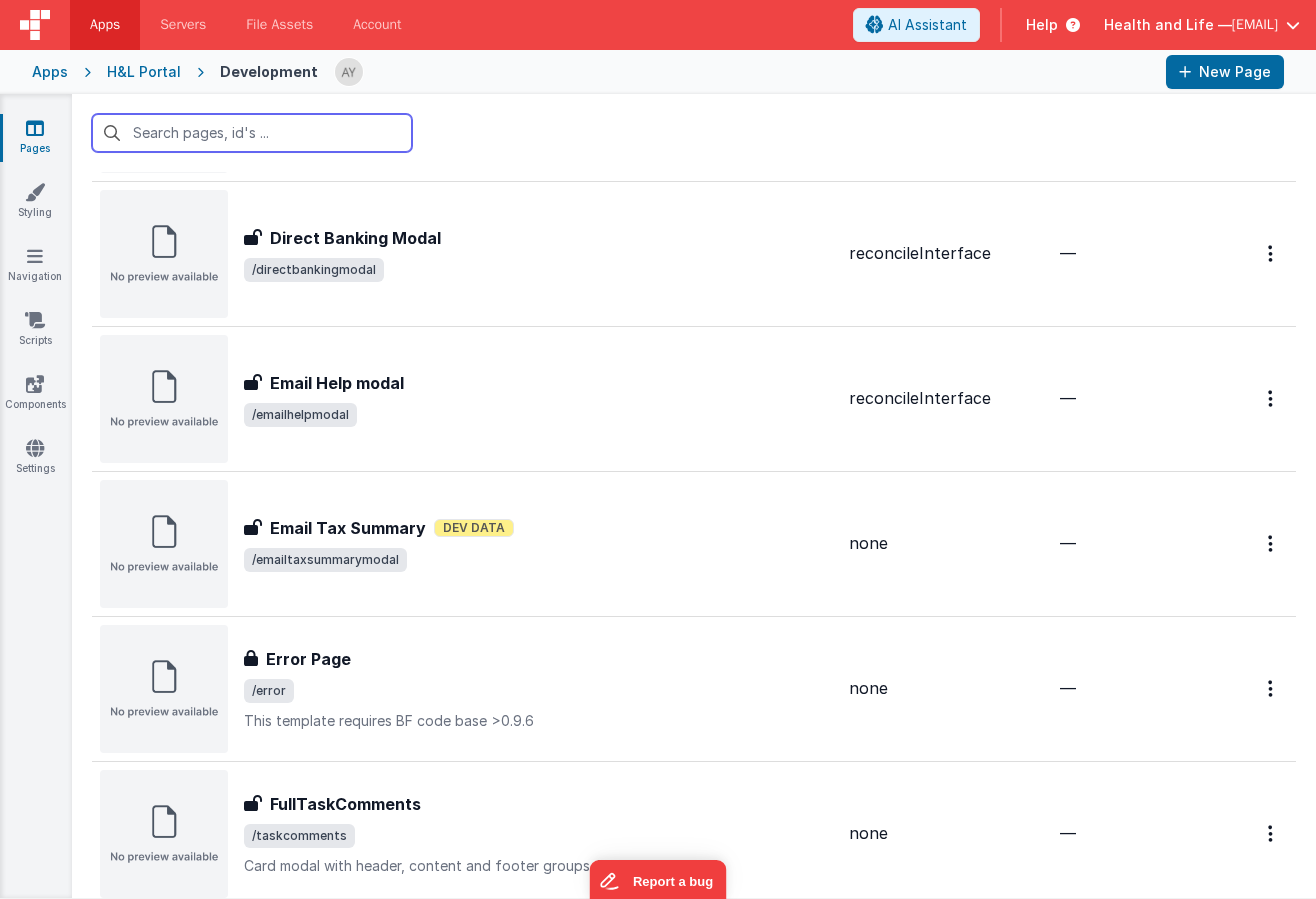 type 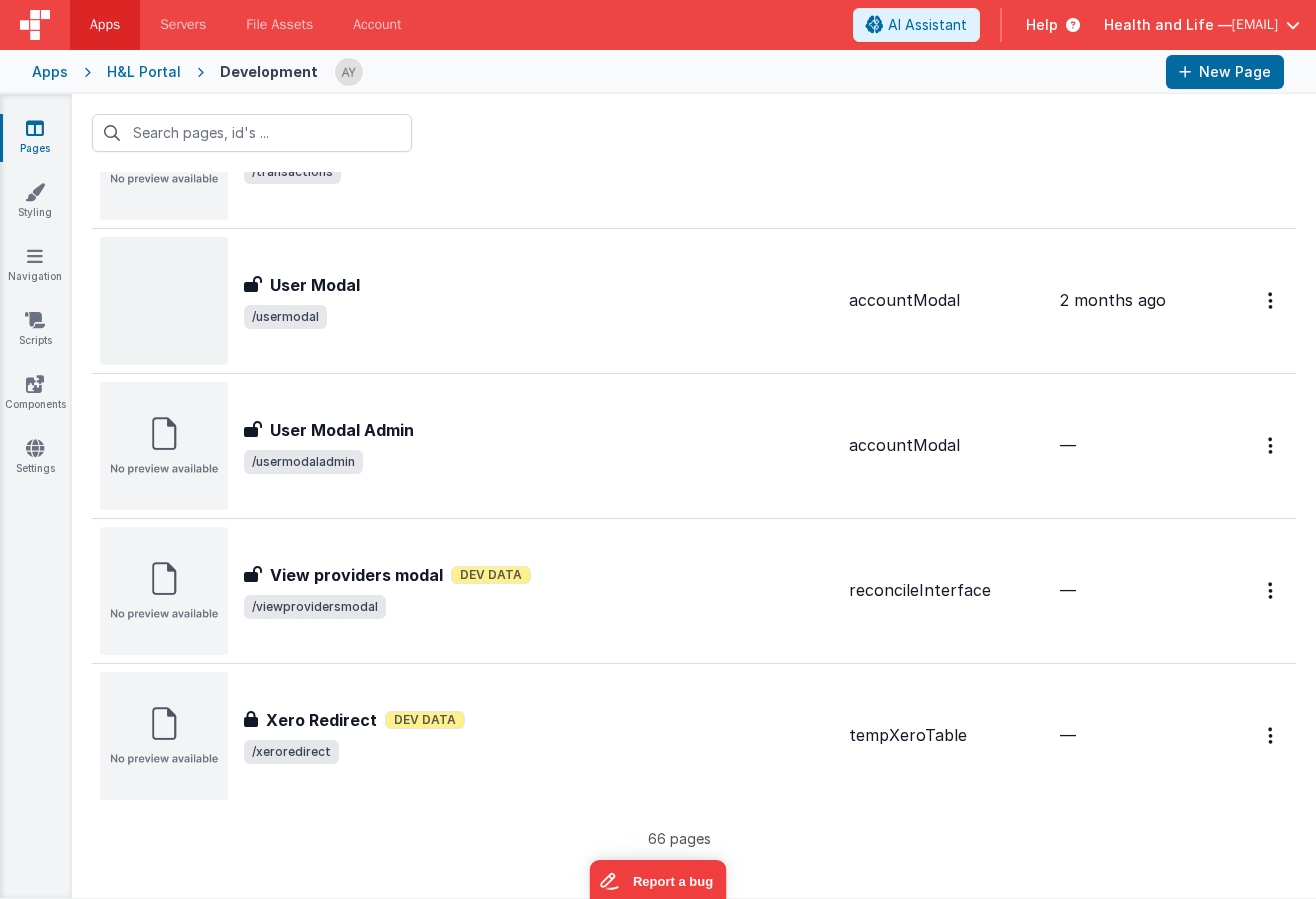scroll, scrollTop: 8982, scrollLeft: 0, axis: vertical 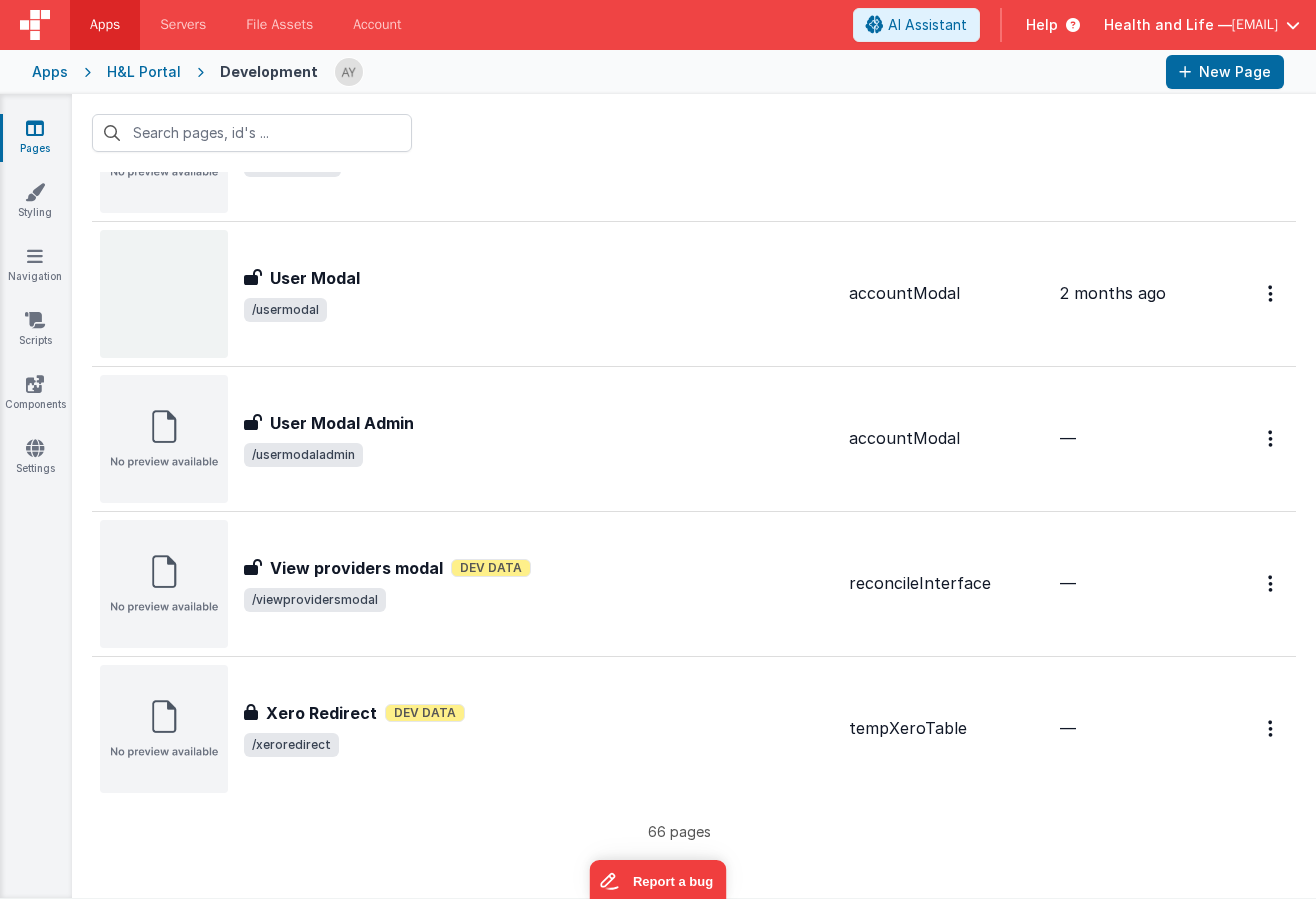 click on "Pages
Styling
Navigation
Scripts
Components
Settings" at bounding box center (36, 496) 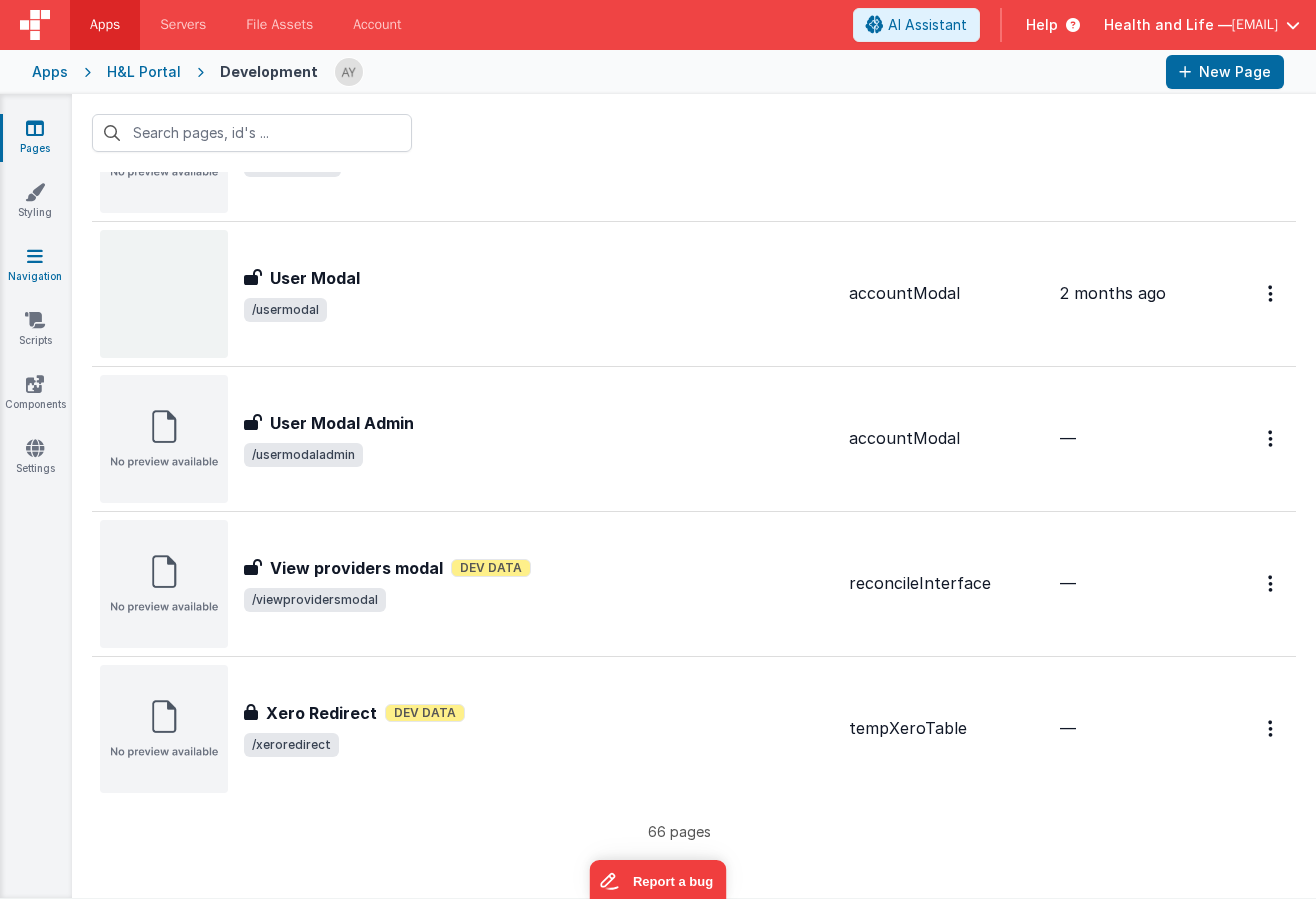 click on "Navigation" at bounding box center (35, 266) 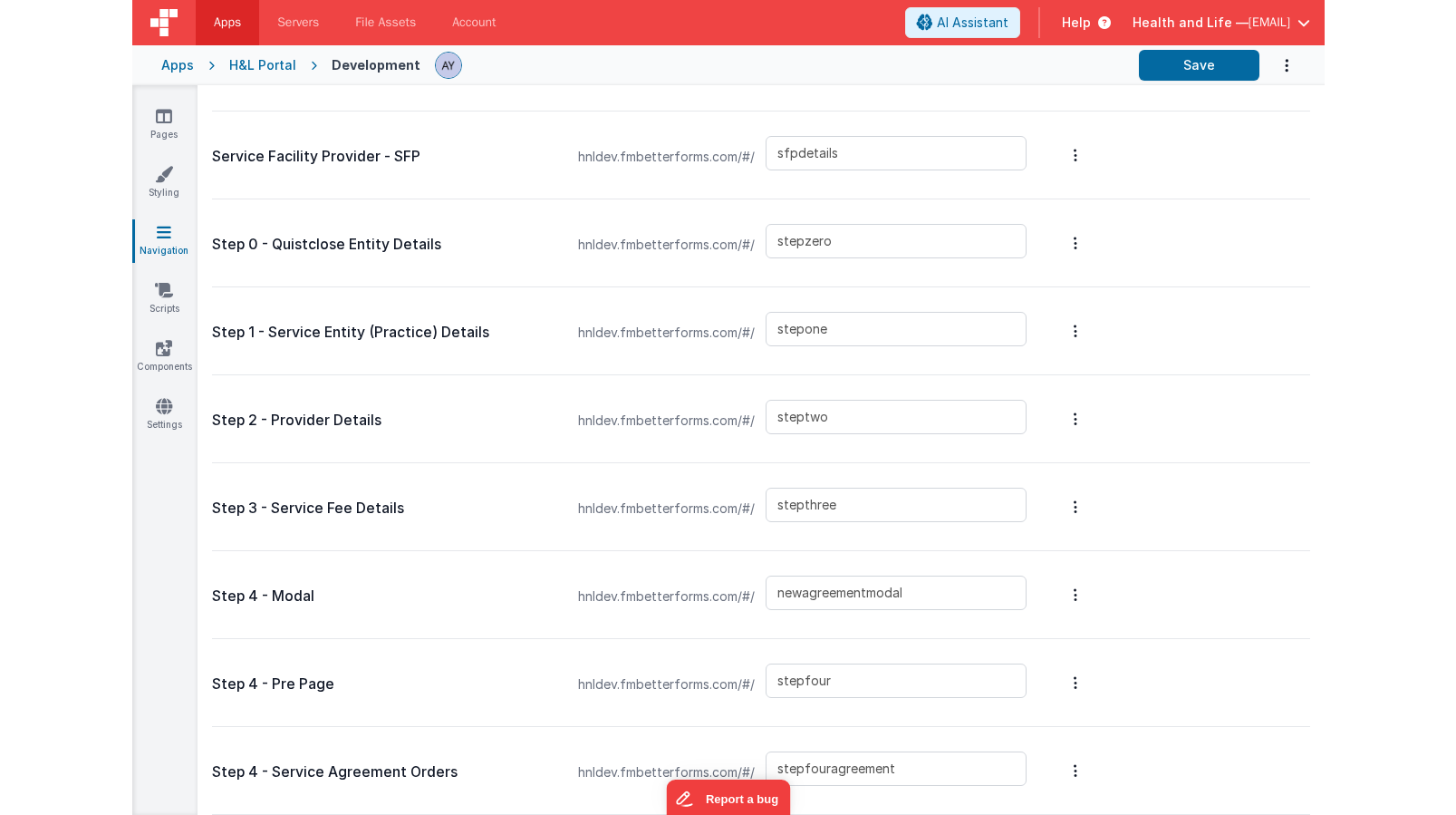 scroll, scrollTop: 4235, scrollLeft: 0, axis: vertical 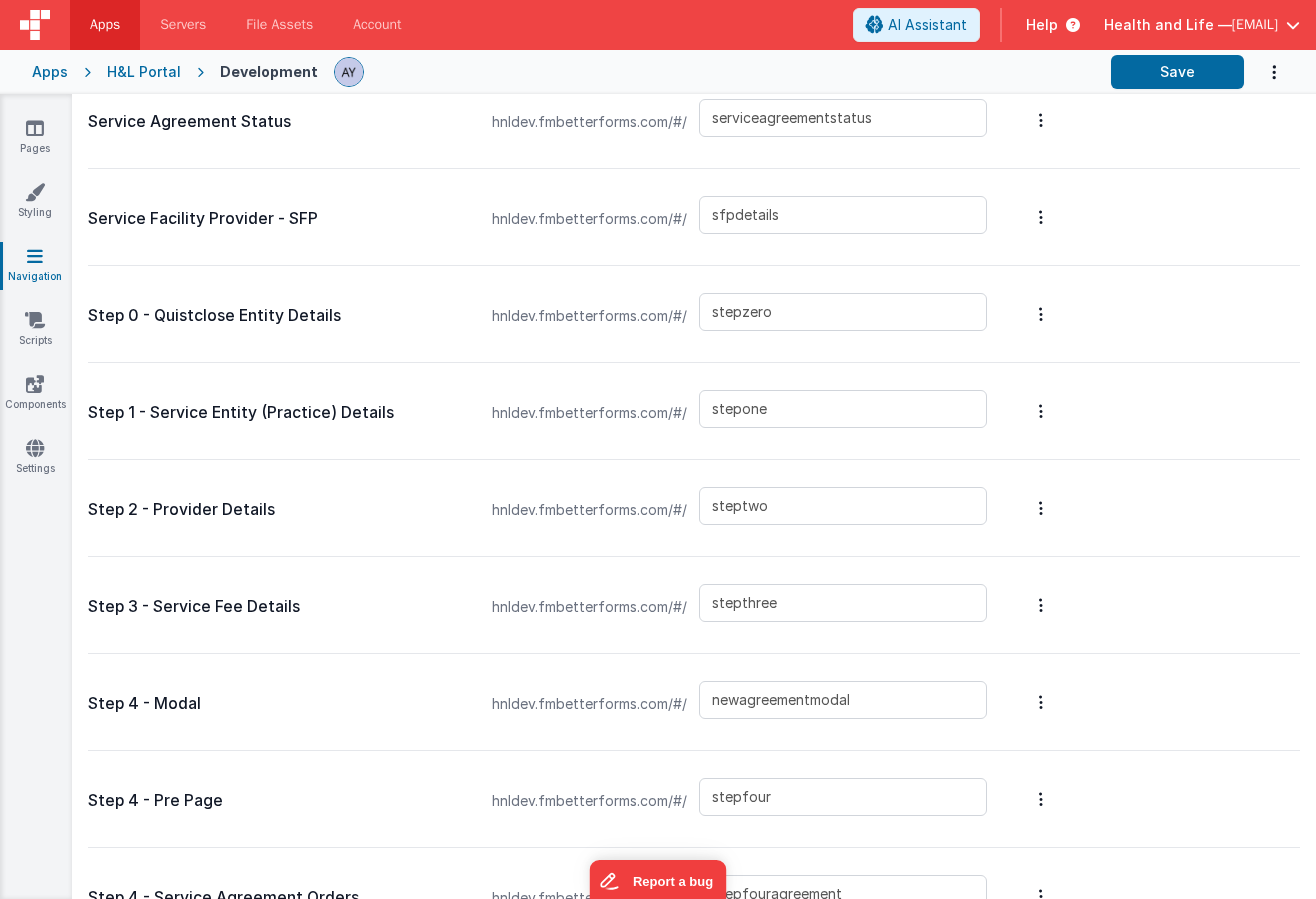 drag, startPoint x: 1310, startPoint y: 873, endPoint x: 1315, endPoint y: 837, distance: 36.345562 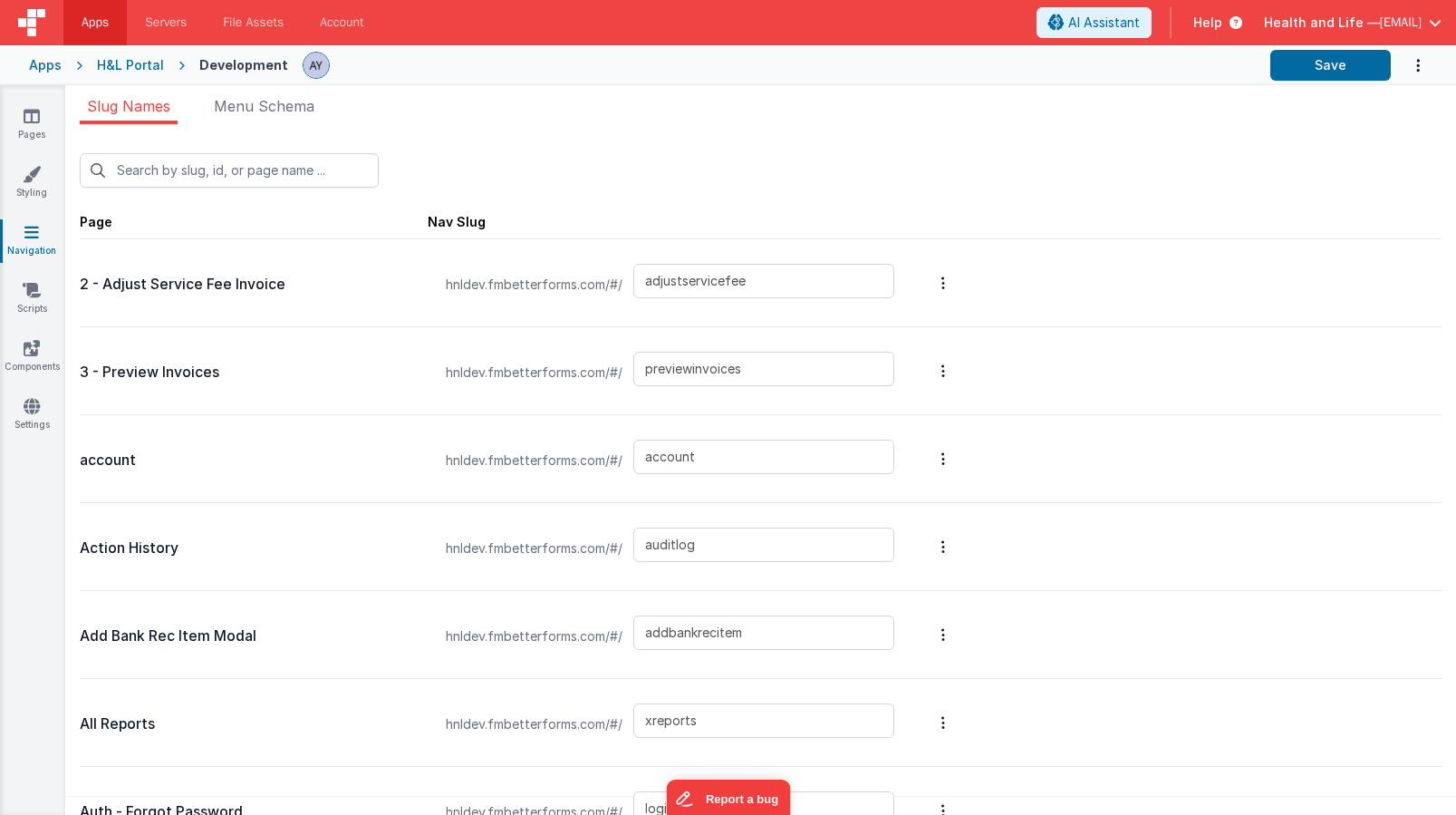 scroll, scrollTop: 0, scrollLeft: 0, axis: both 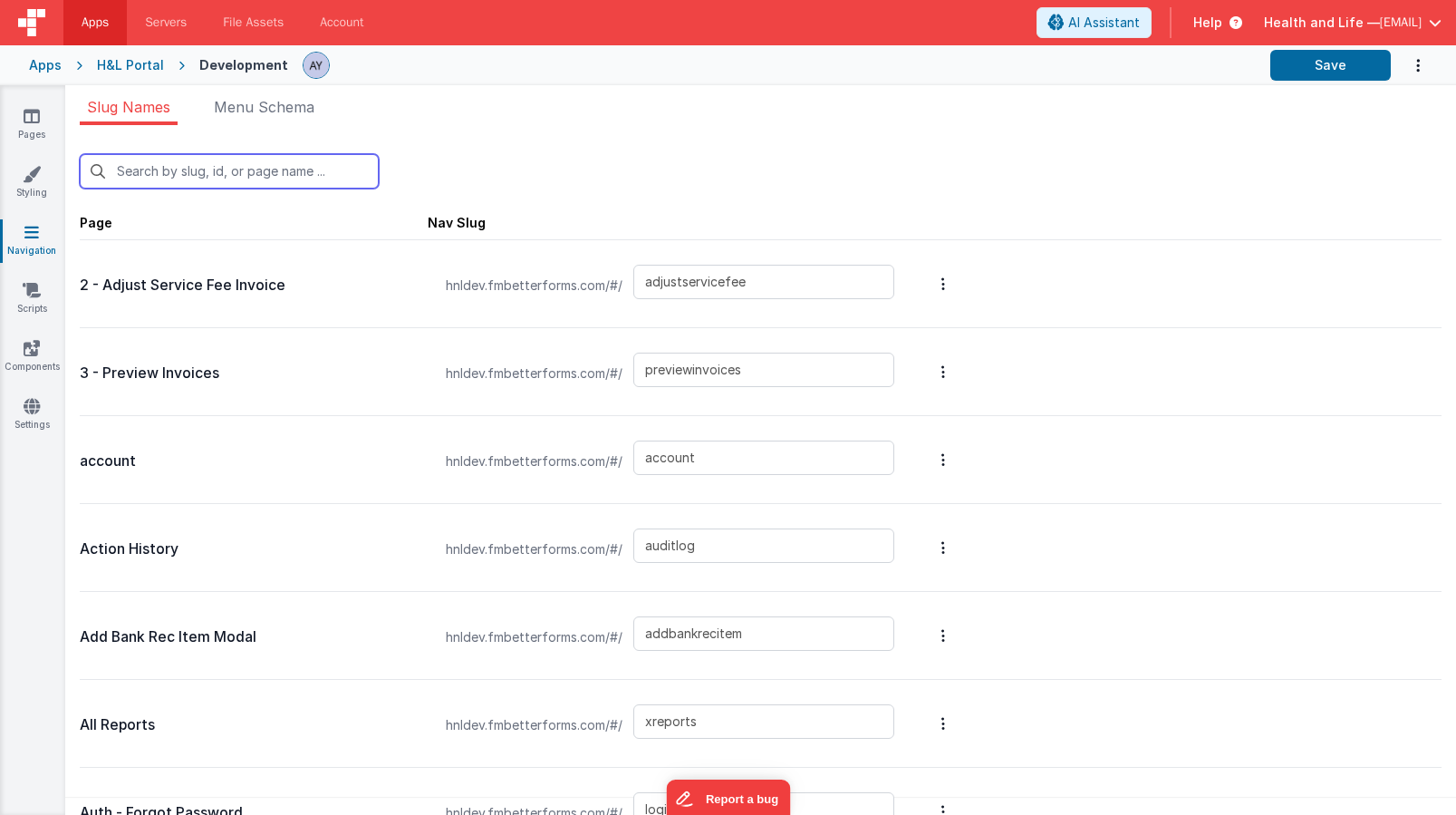 click at bounding box center [229, 171] 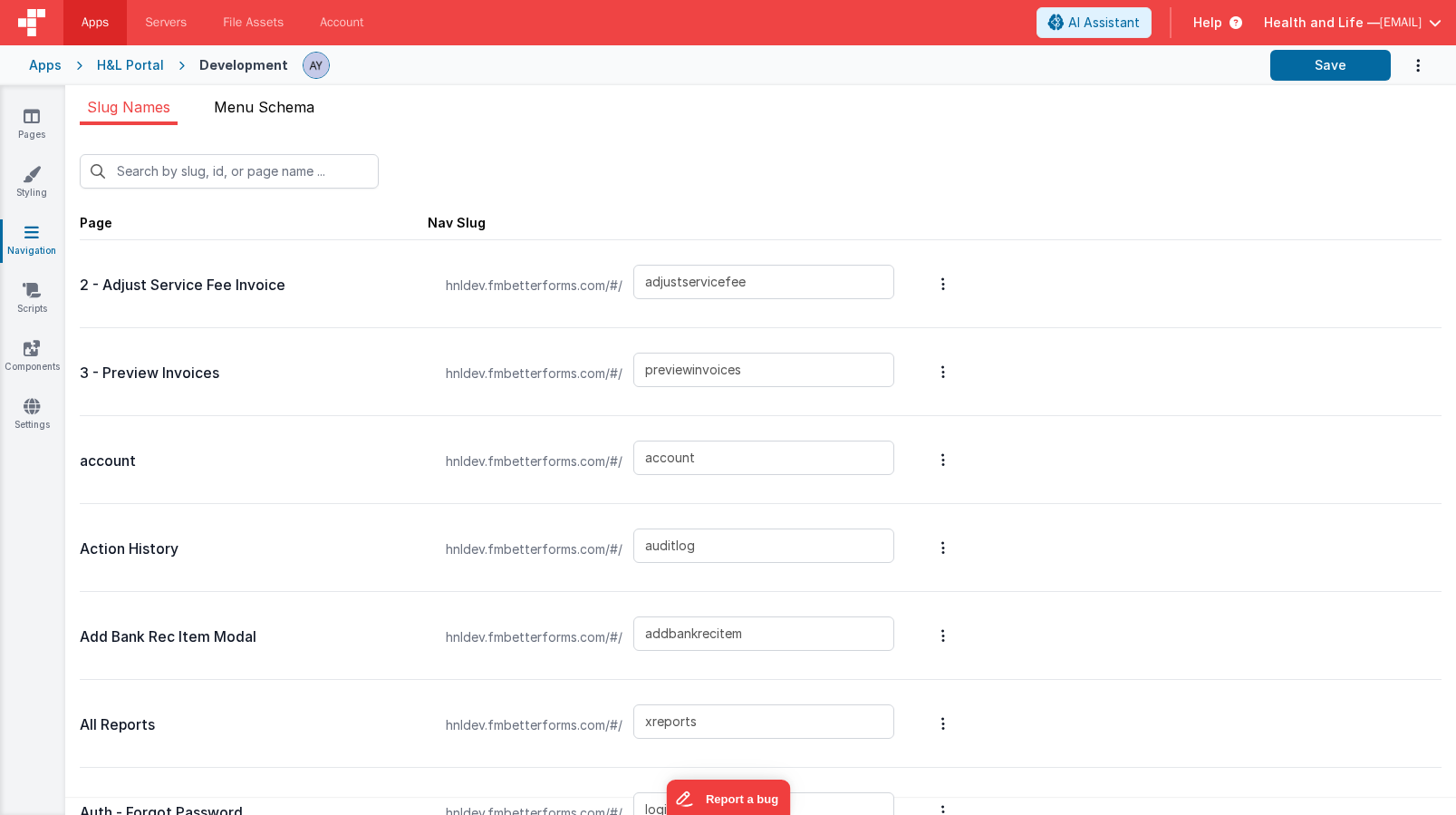click on "Menu Schema" at bounding box center (264, 111) 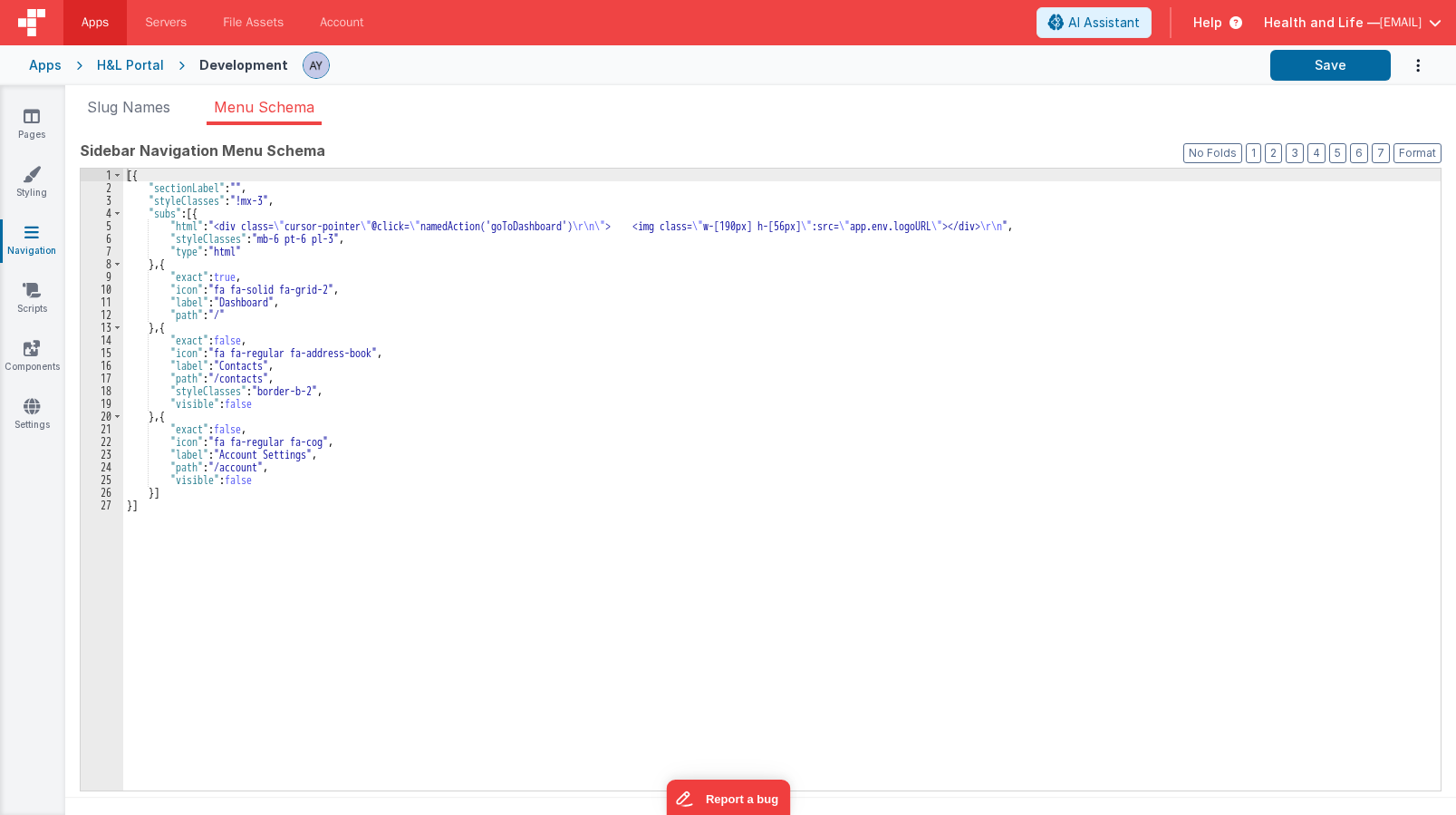 click on "[{      "sectionLabel" :  "" ,      "styleClasses" :  "!mx-3" ,      "subs" :  [{           "html" :  "<div class= \" cursor-pointer \"  @click= \" namedAction('goToDashboard') \r\n\" >    <img class= \" w-[190px] h-[56px]  \"  :src= \" app.env.logoURL \" ></div> \r\n     " ,           "styleClasses" :  "mb-6 pt-6 pl-3" ,           "type" :  "html"      } ,  {           "exact" :  true ,           "icon" :  "fa fa-solid fa-grid-2" ,           "label" :  "Dashboard" ,           "path" :  "/"      } ,  {           "exact" :  false ,           "icon" :  "fa fa-regular fa-address-book" ,           "label" :  "Contacts" ,           "path" :  "/contacts" ,           "styleClasses" :  "border-b-2" ,           "visible" :  false      } ,  {           "exact" :  false ,           "icon" :  "fa fa-regular fa-cog" ,           "label" :  "Account Settings" ,           "path" :  "/account" ,           "visible" :  false      }] }]" at bounding box center (782, 492) 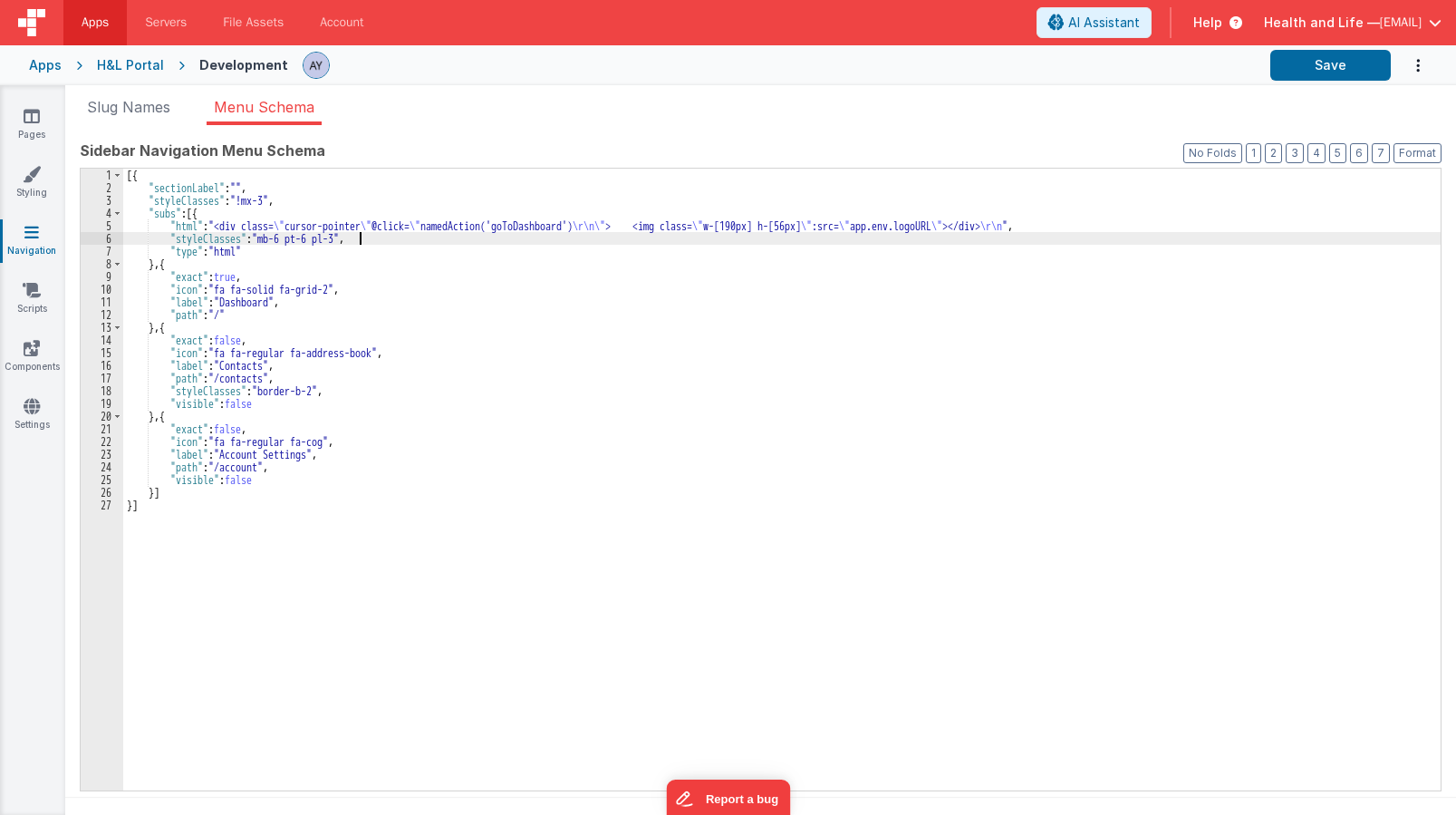 click on "[{      "sectionLabel" :  "" ,      "styleClasses" :  "!mx-3" ,      "subs" :  [{           "html" :  "<div class= \" cursor-pointer \"  @click= \" namedAction('goToDashboard') \r\n\" >    <img class= \" w-[190px] h-[56px]  \"  :src= \" app.env.logoURL \" ></div> \r\n     " ,           "styleClasses" :  "mb-6 pt-6 pl-3" ,           "type" :  "html"      } ,  {           "exact" :  true ,           "icon" :  "fa fa-solid fa-grid-2" ,           "label" :  "Dashboard" ,           "path" :  "/"      } ,  {           "exact" :  false ,           "icon" :  "fa fa-regular fa-address-book" ,           "label" :  "Contacts" ,           "path" :  "/contacts" ,           "styleClasses" :  "border-b-2" ,           "visible" :  false      } ,  {           "exact" :  false ,           "icon" :  "fa fa-regular fa-cog" ,           "label" :  "Account Settings" ,           "path" :  "/account" ,           "visible" :  false      }] }]" at bounding box center (782, 492) 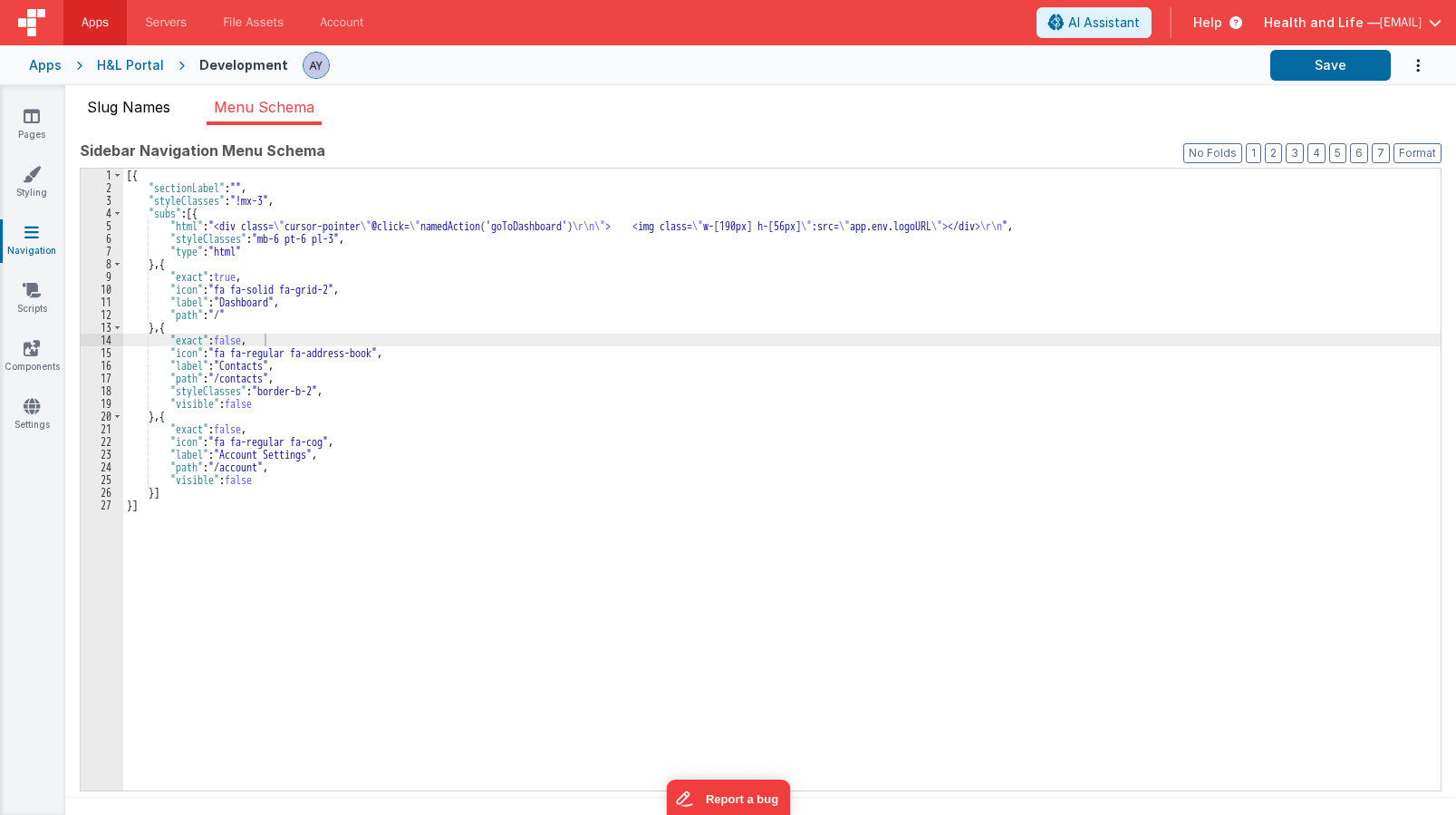 click on "Slug Names" at bounding box center (129, 107) 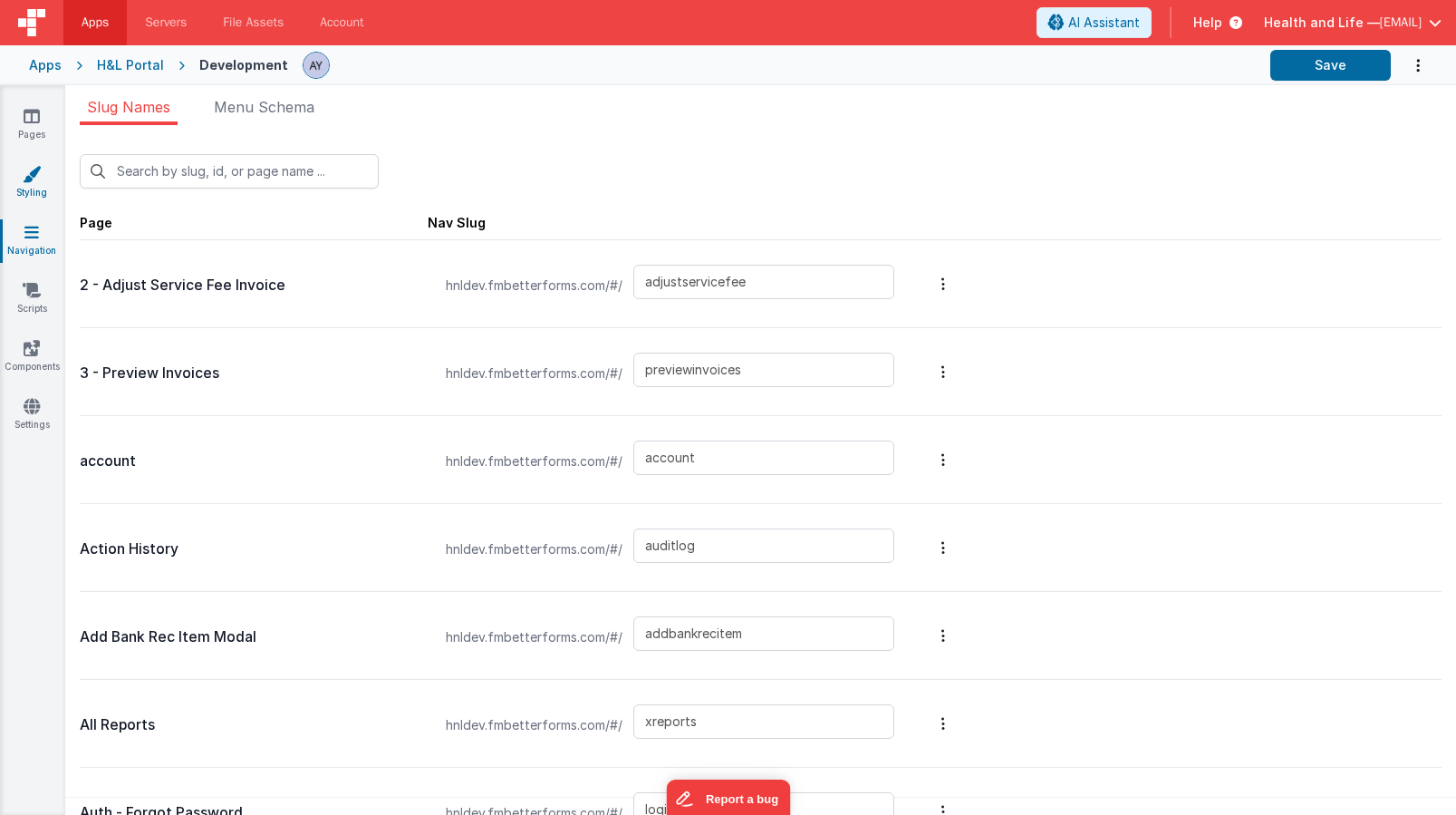 click on "Styling" at bounding box center (32, 183) 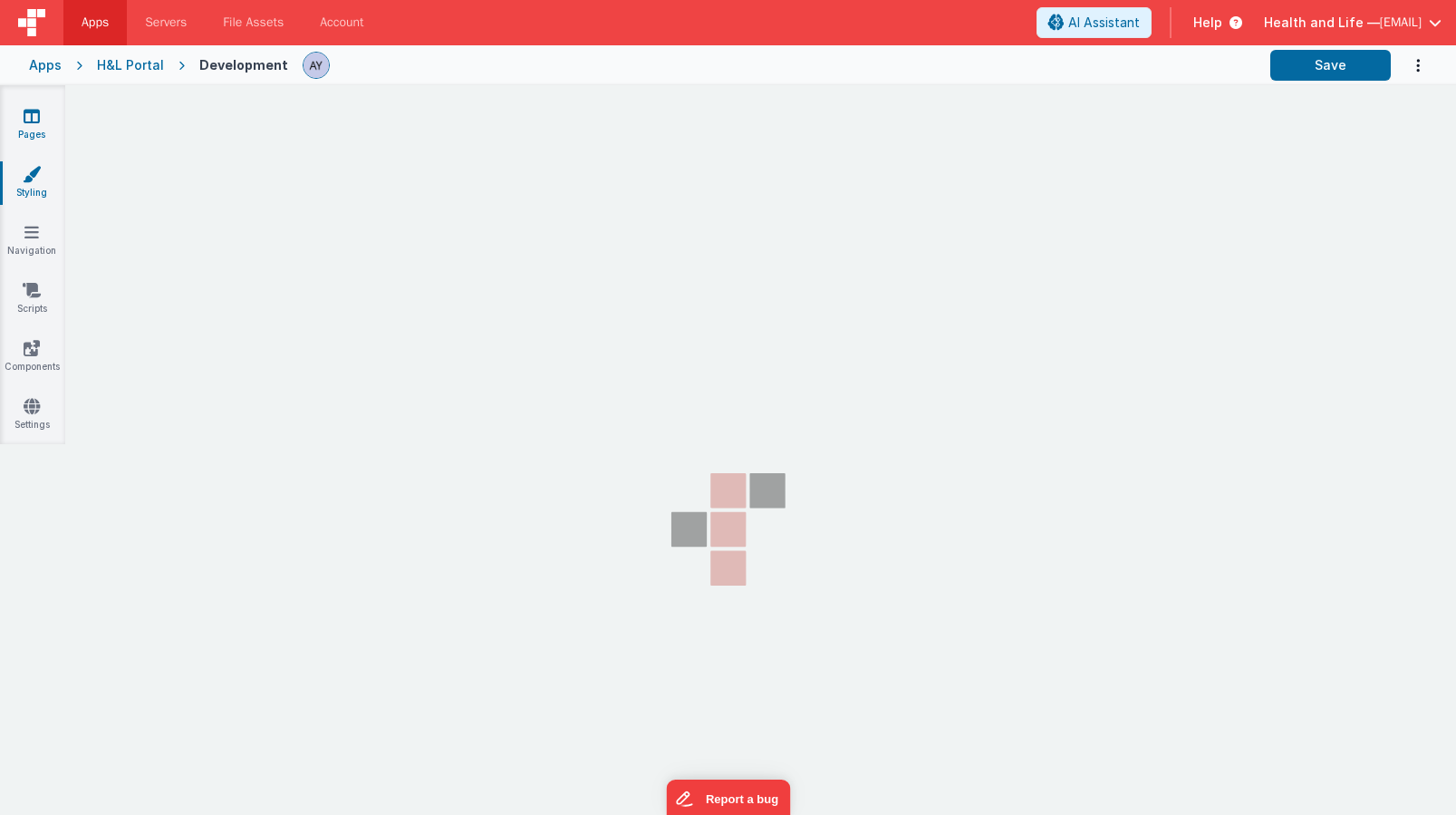 click at bounding box center (32, 116) 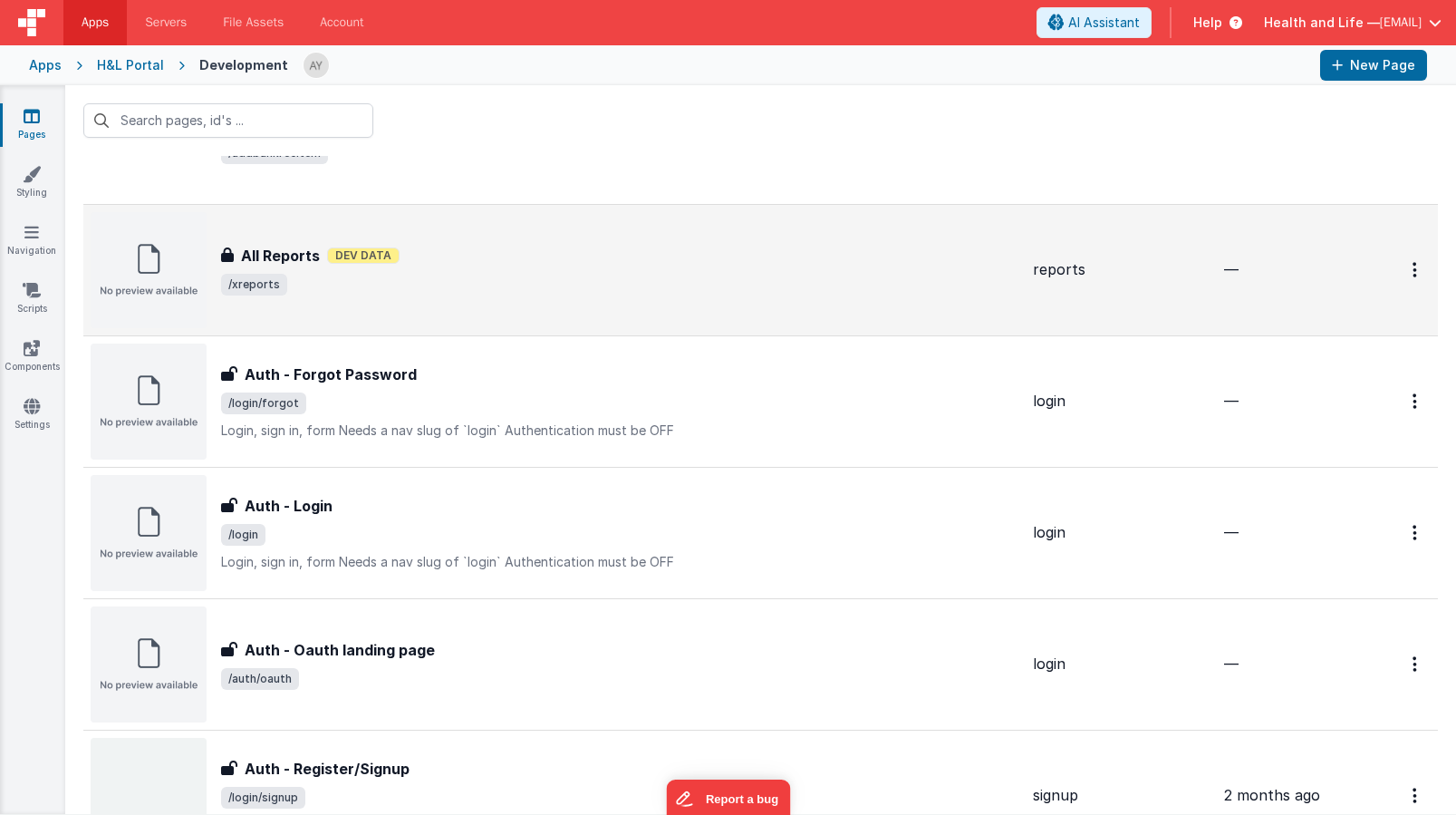scroll, scrollTop: 664, scrollLeft: 0, axis: vertical 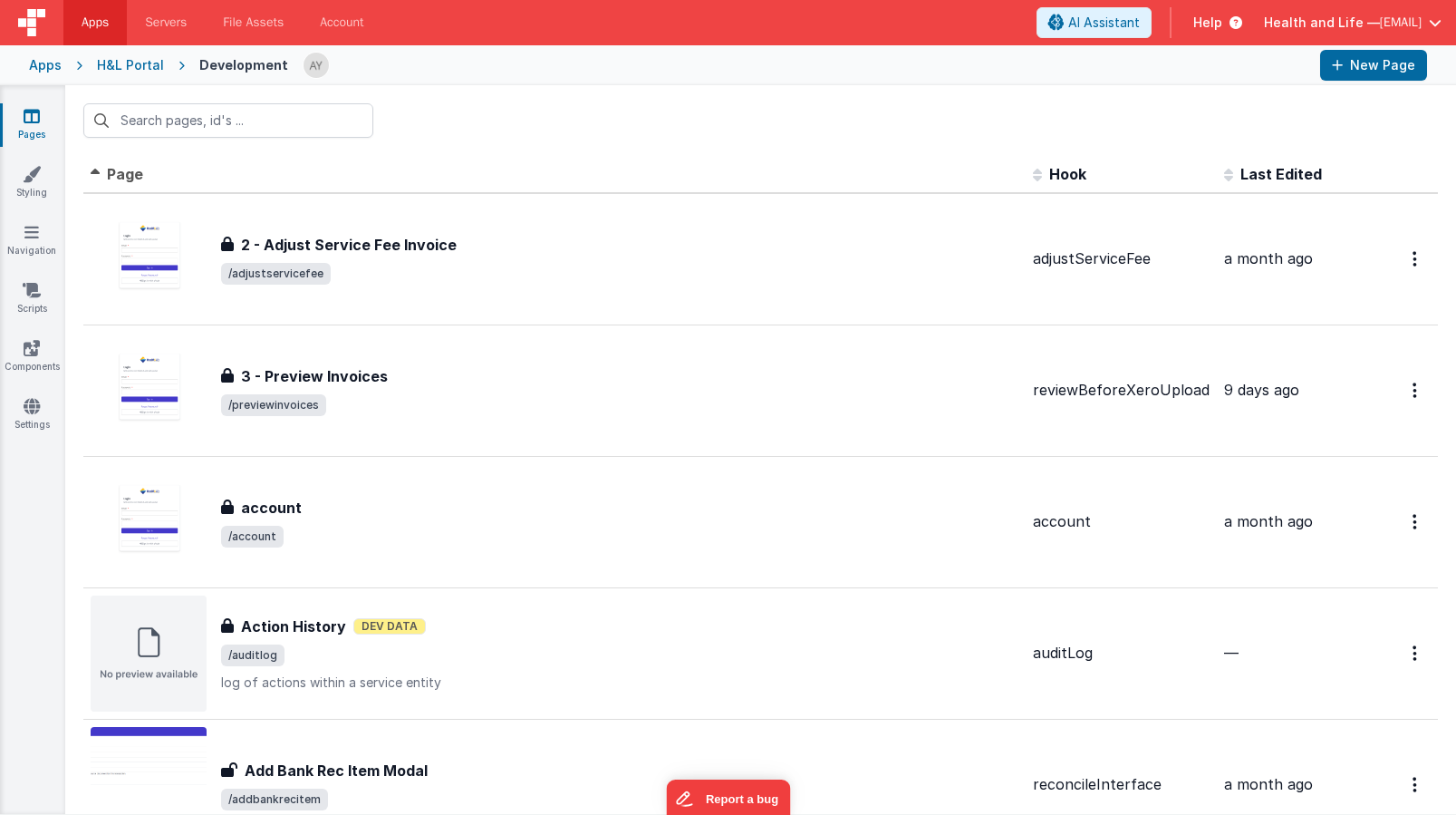 click on "Last Edited" at bounding box center (1281, 174) 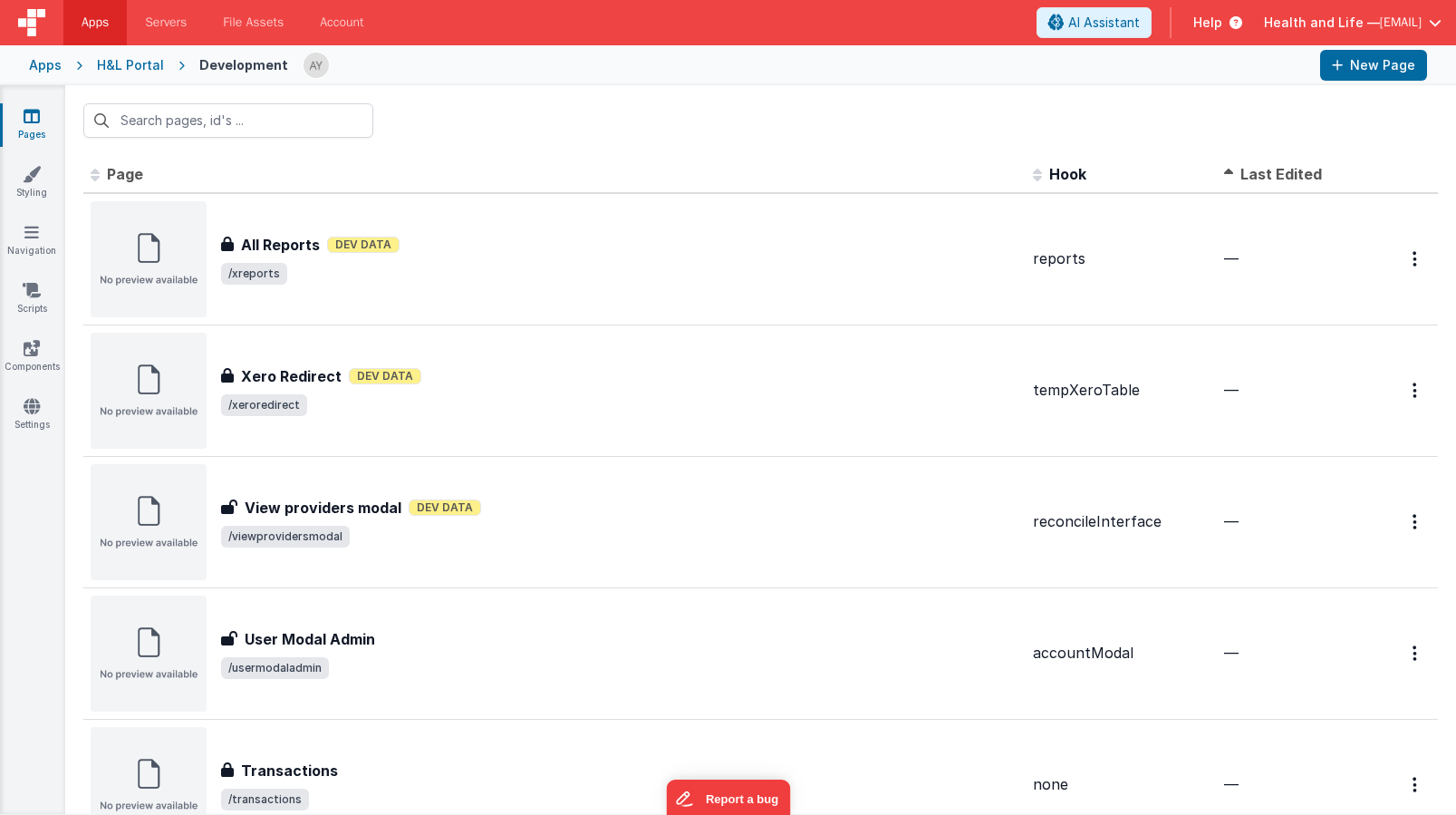 click on "Last Edited" at bounding box center (1281, 174) 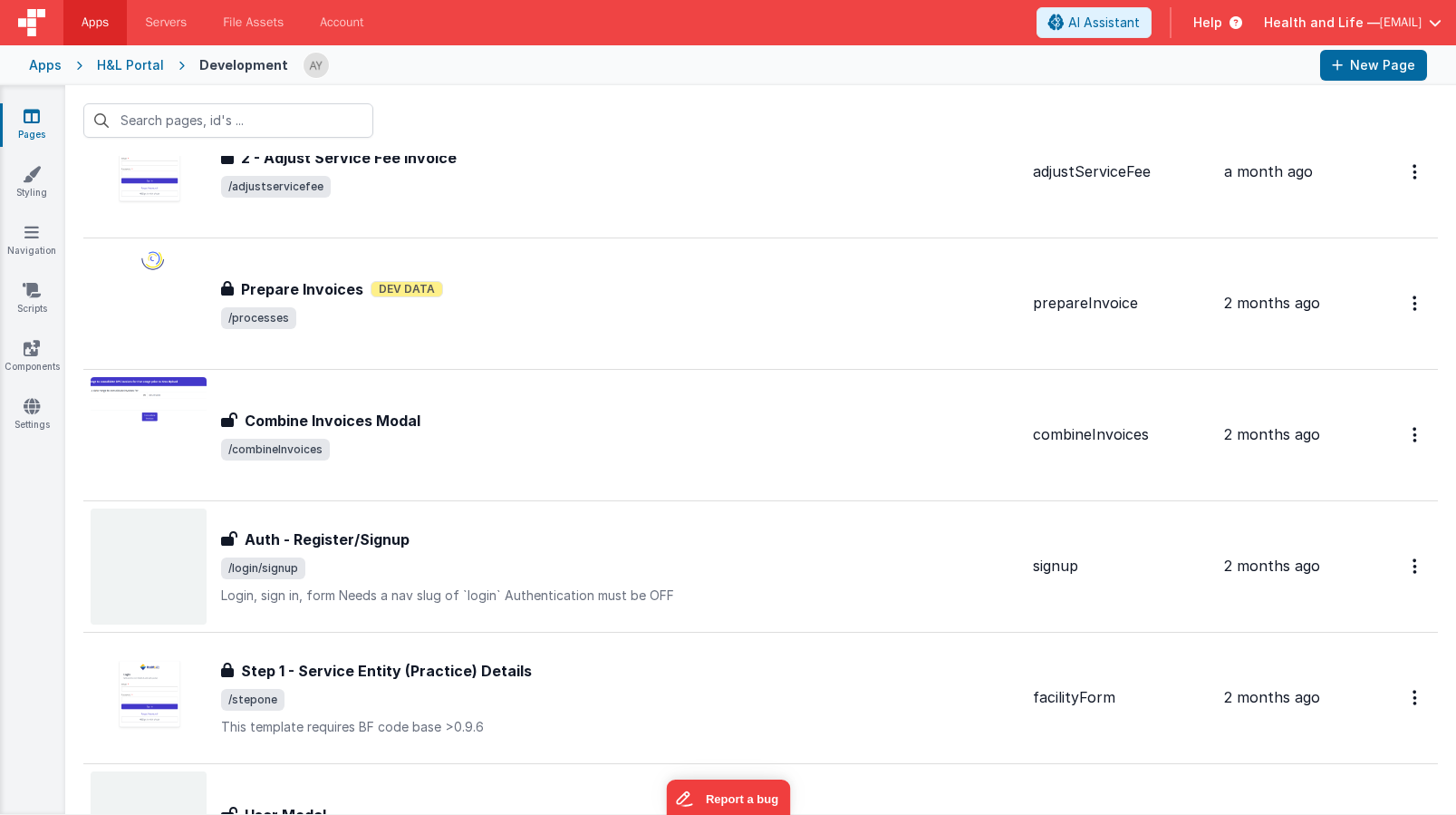 scroll, scrollTop: 1902, scrollLeft: 0, axis: vertical 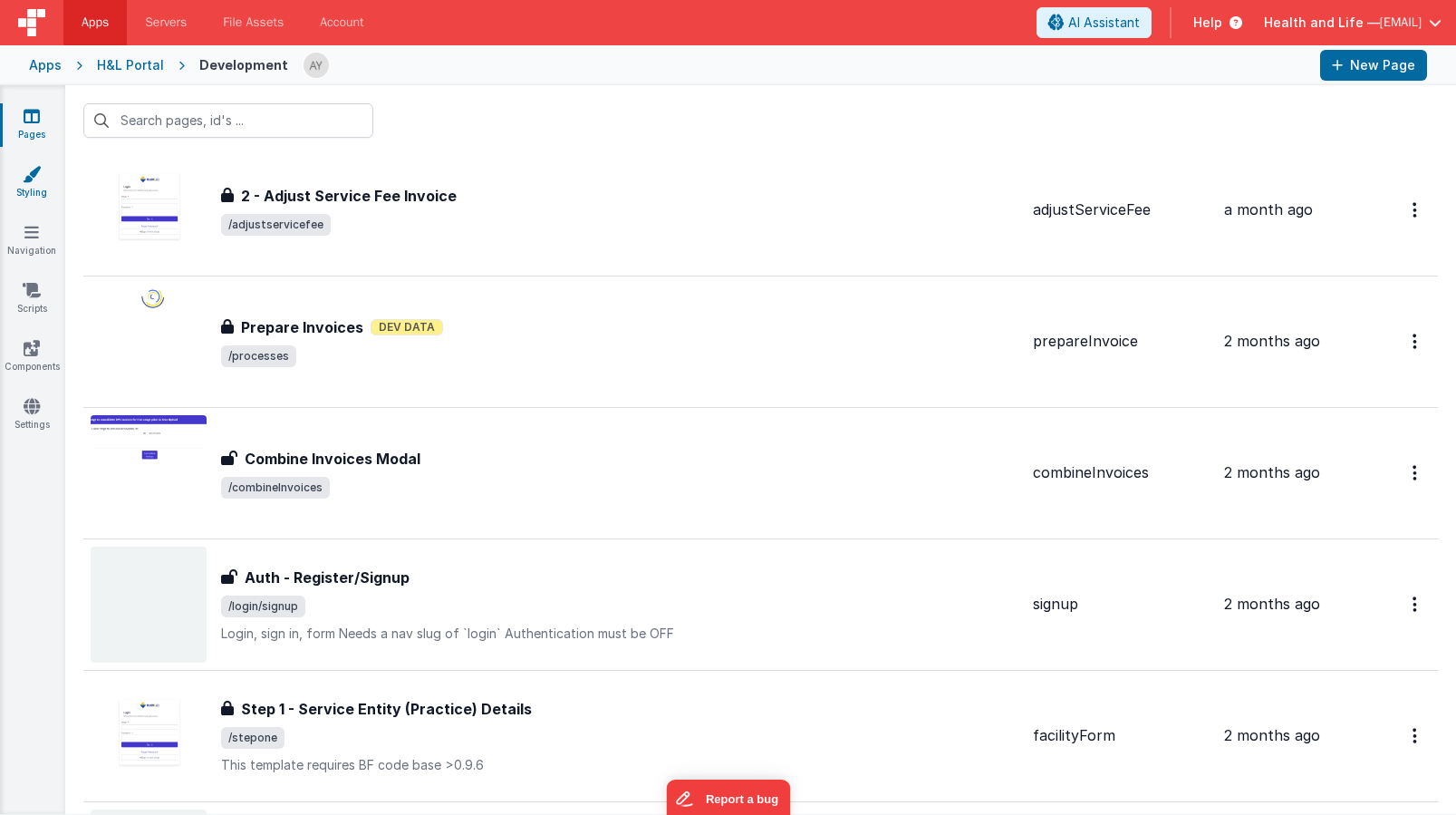 click on "Styling" at bounding box center [32, 183] 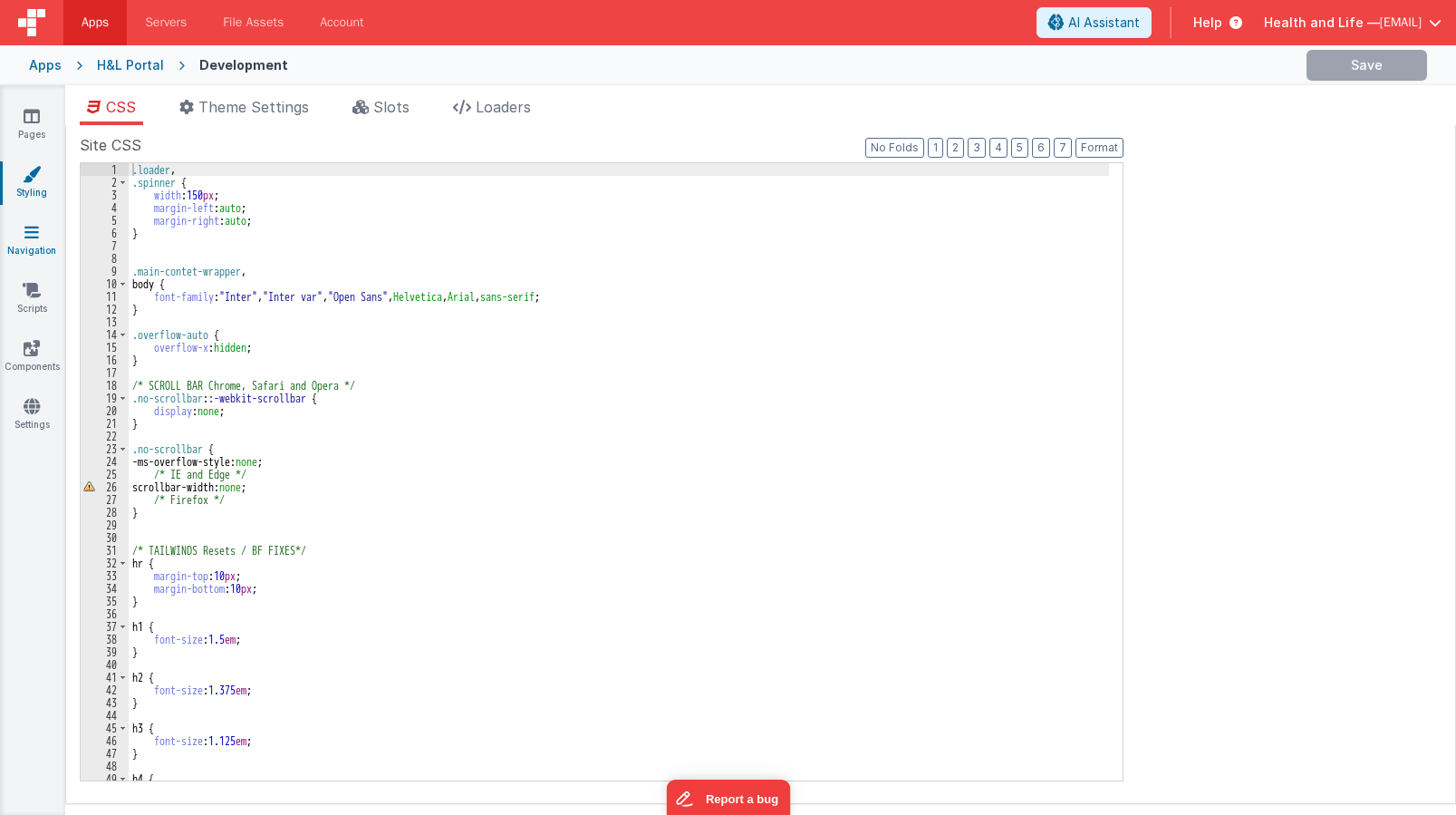 click on "Navigation" at bounding box center [32, 241] 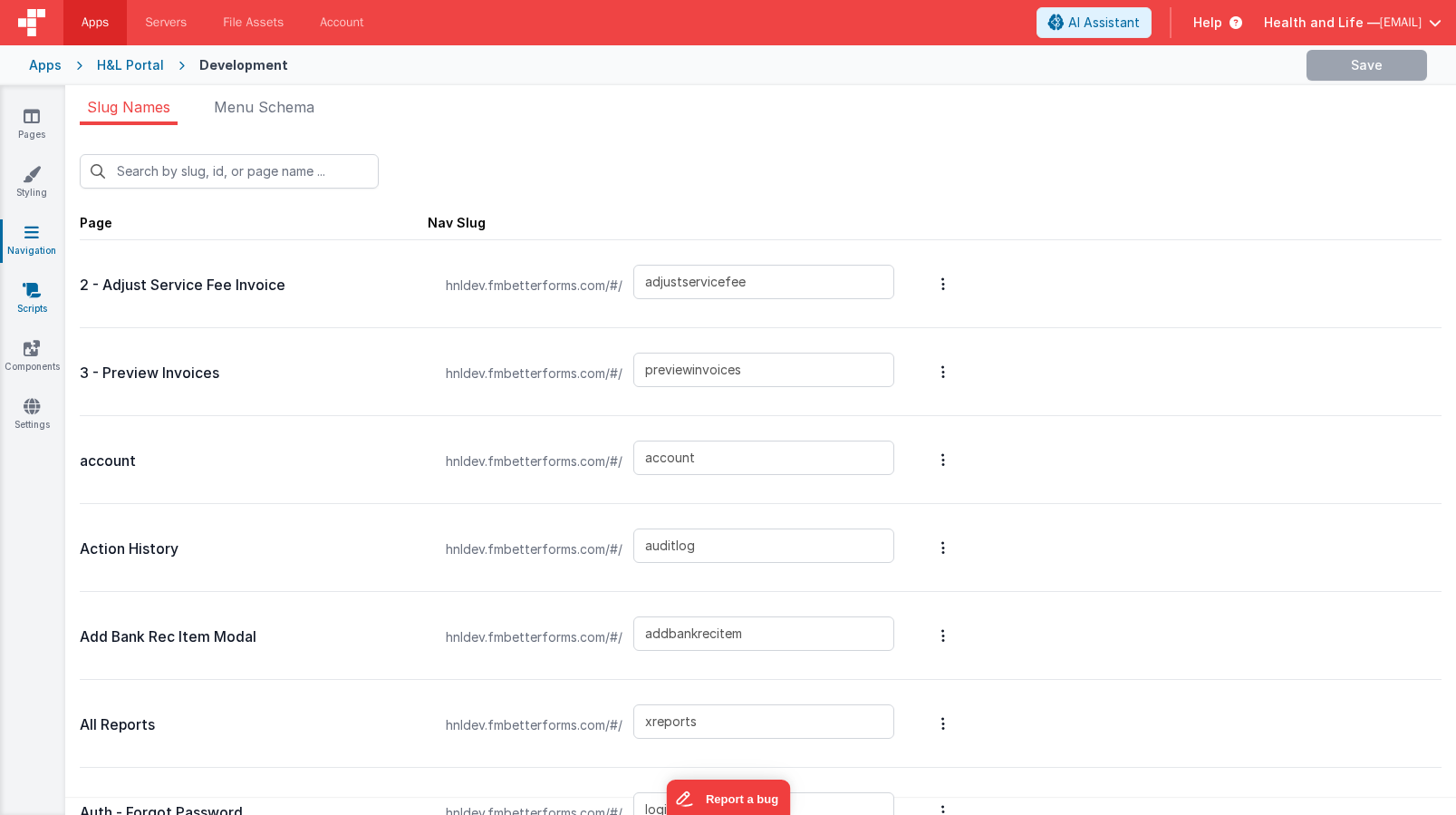 click at bounding box center [32, 290] 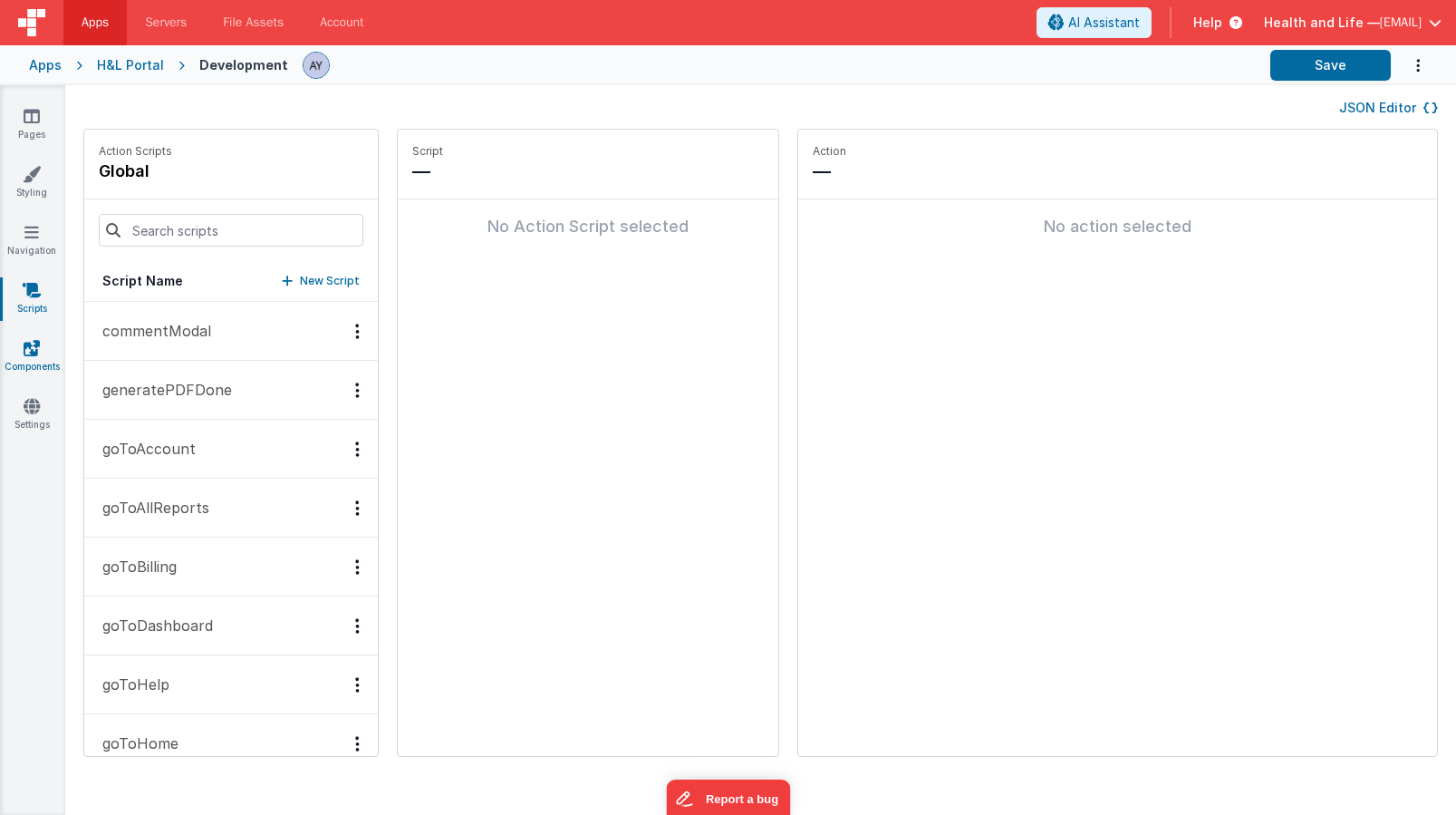 click on "Components" at bounding box center (32, 357) 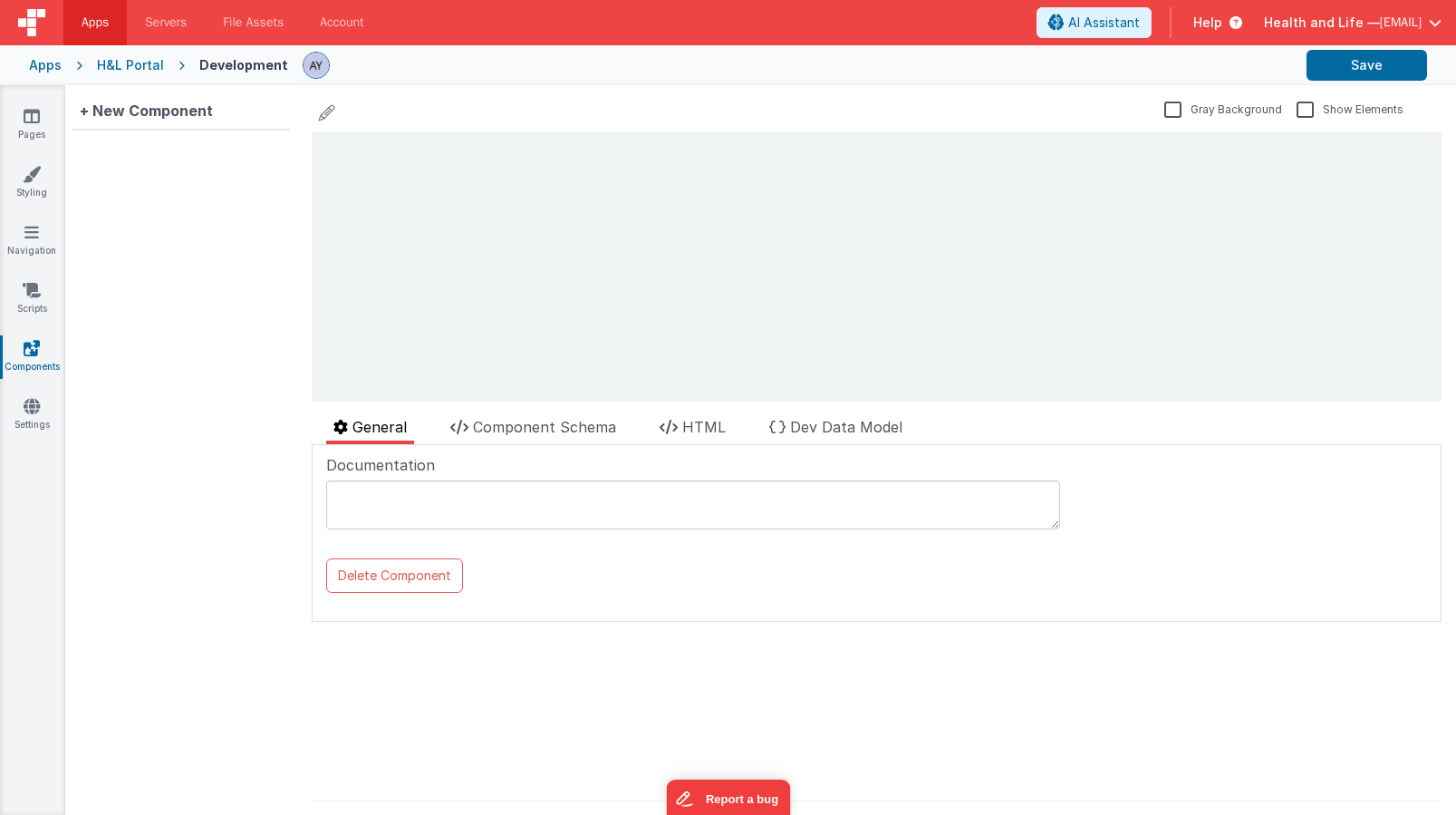 scroll, scrollTop: 0, scrollLeft: 0, axis: both 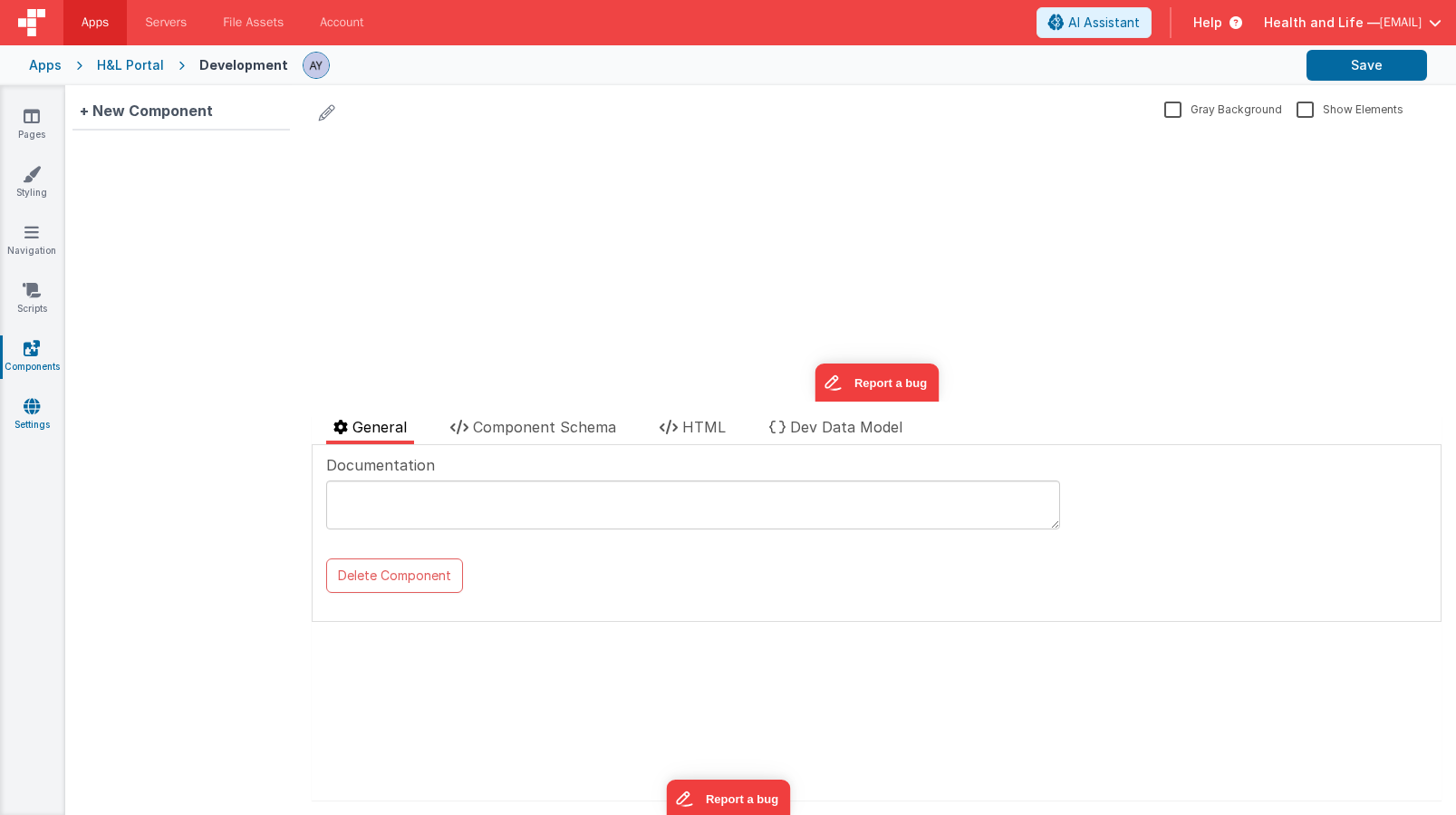 click on "Settings" at bounding box center (32, 415) 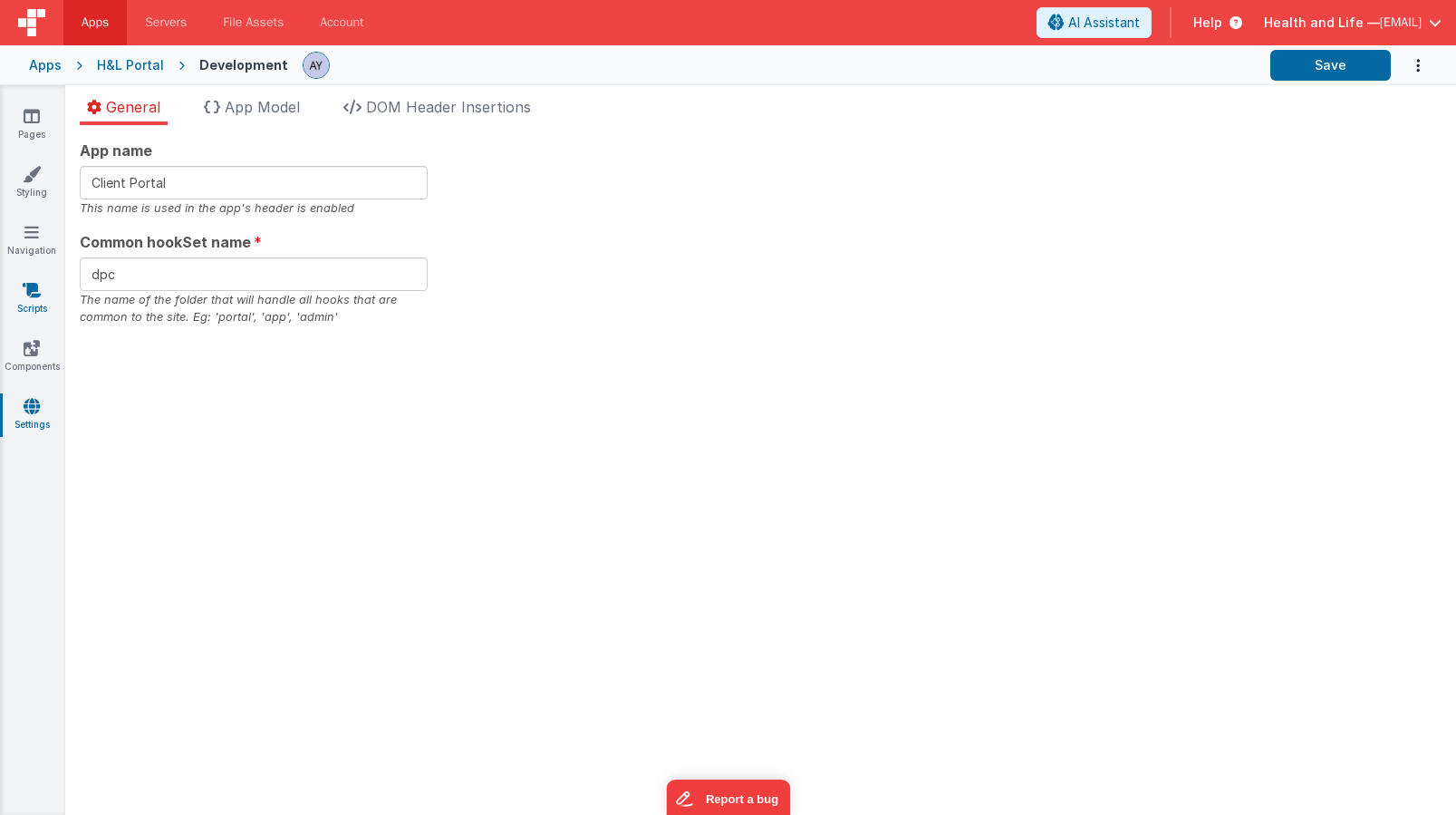 click on "Scripts" at bounding box center [32, 299] 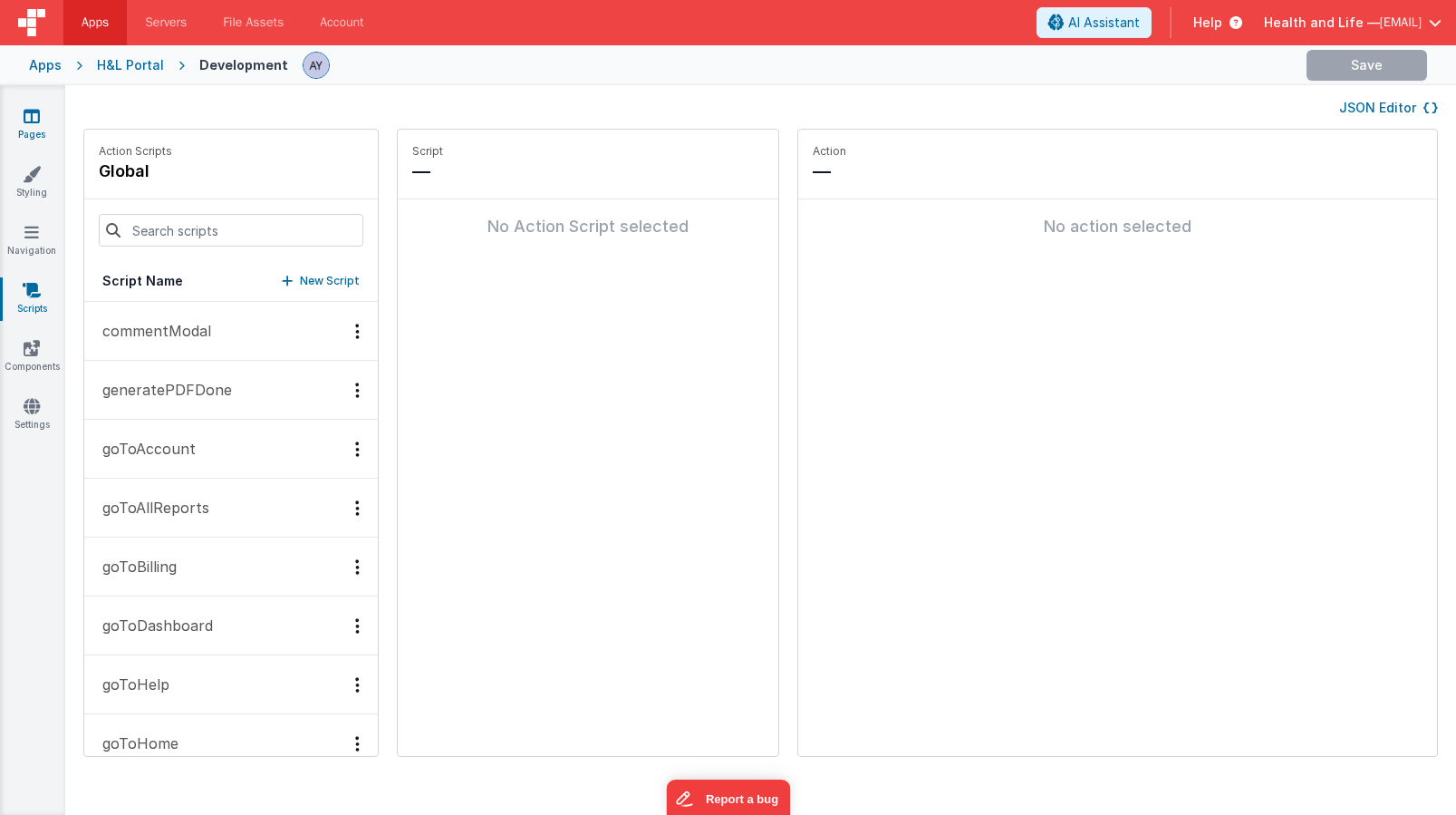 click on "Pages" at bounding box center (32, 125) 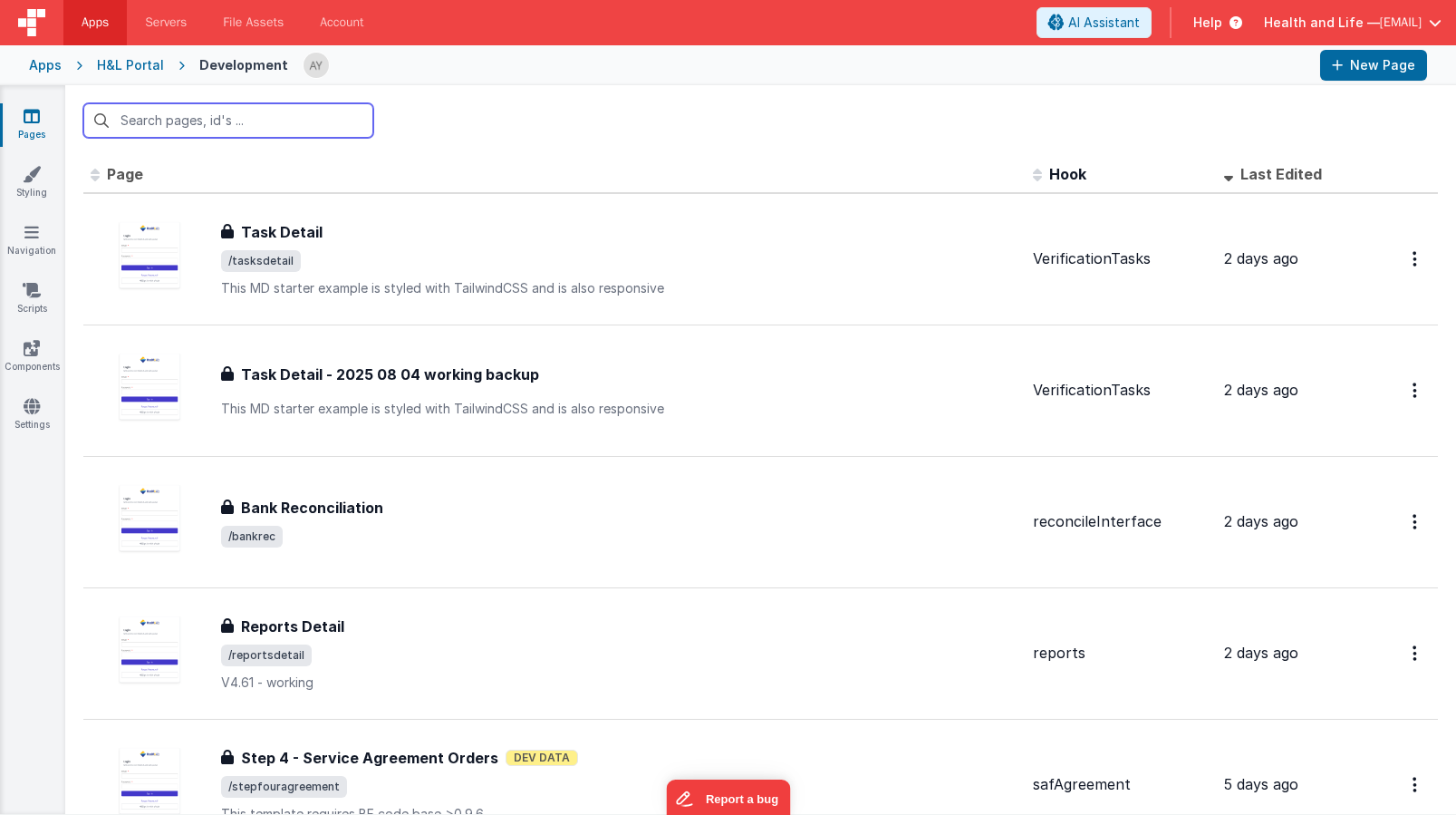 click at bounding box center (228, 121) 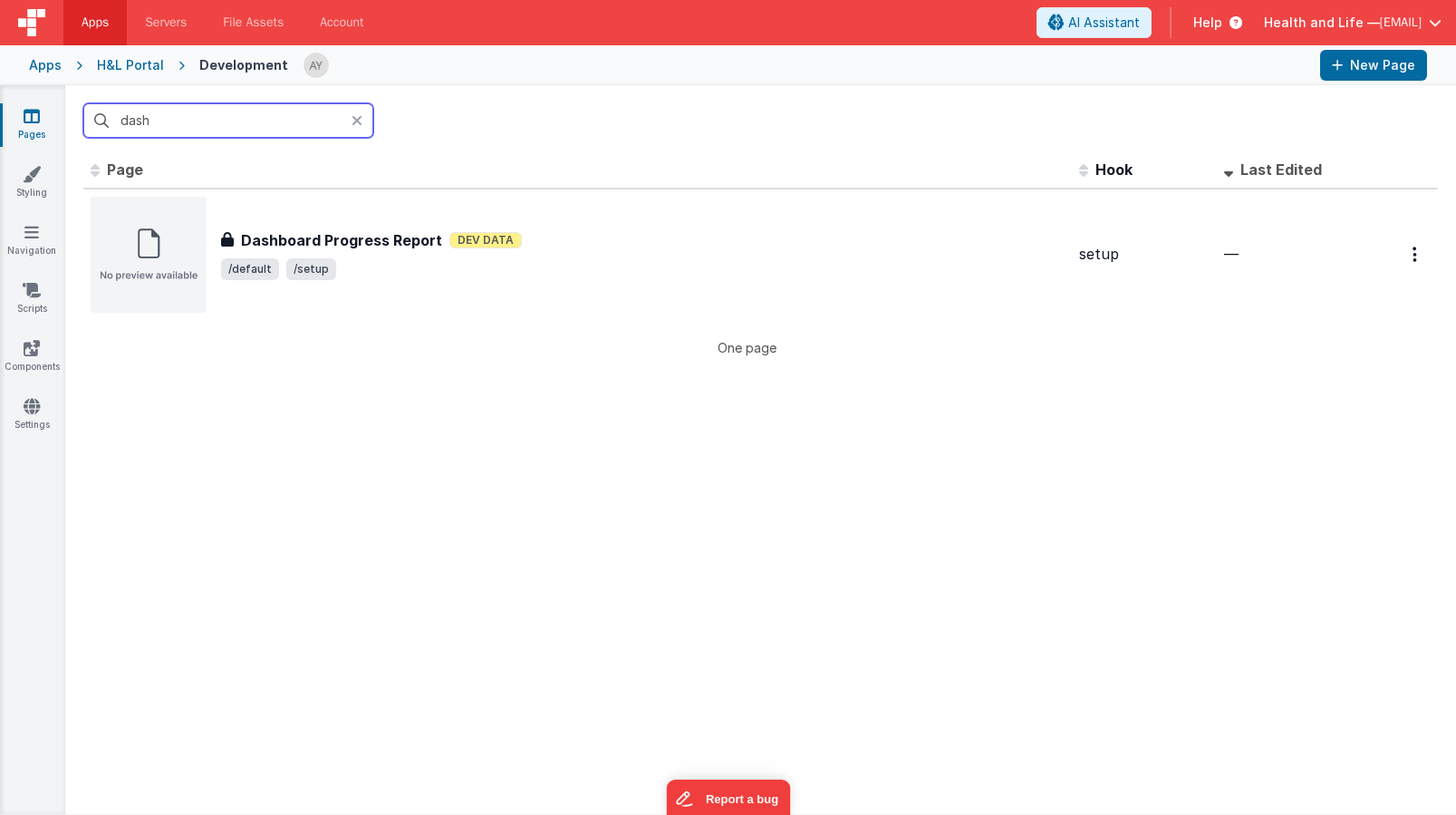 scroll, scrollTop: 0, scrollLeft: 0, axis: both 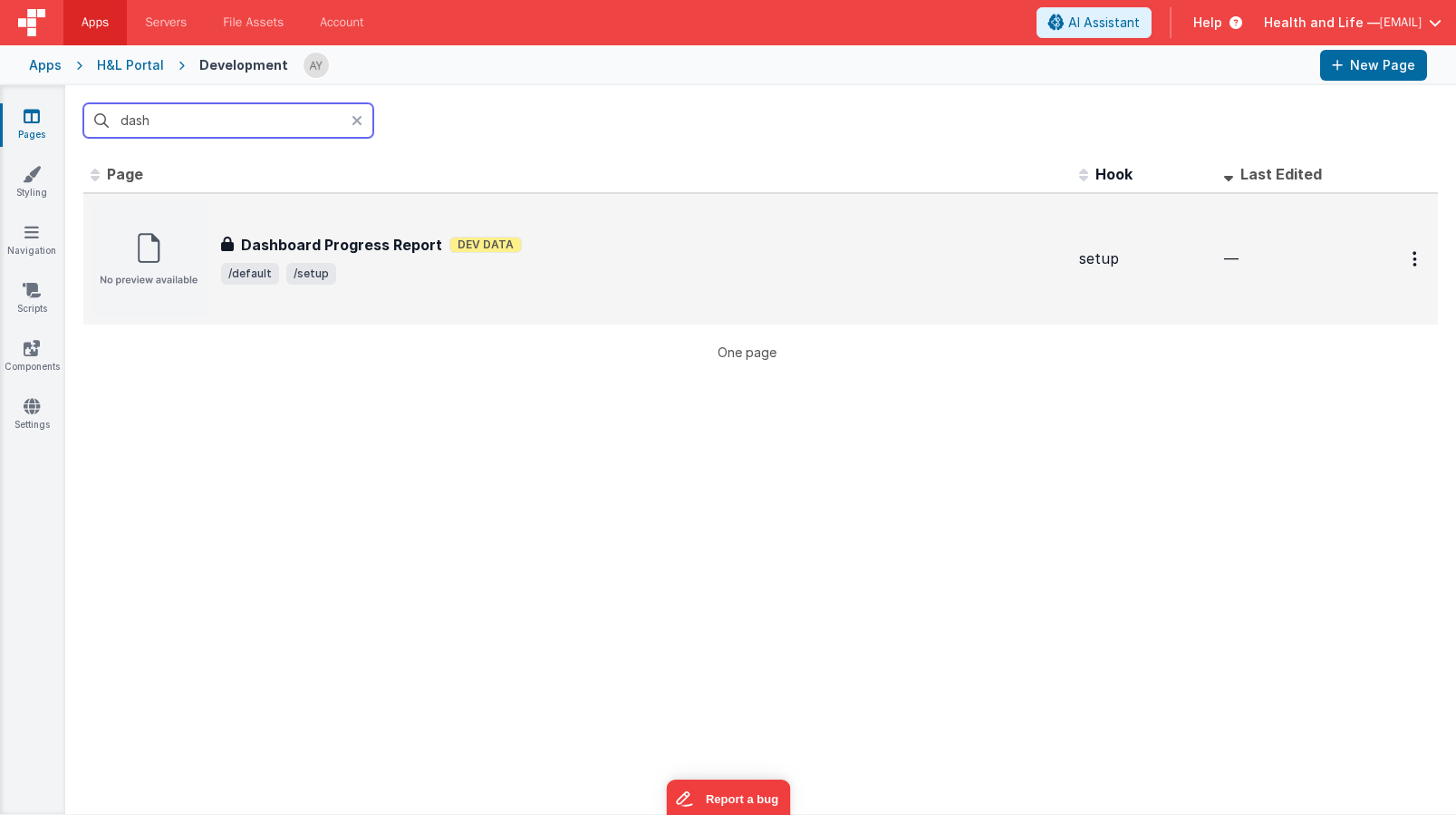 type on "dash" 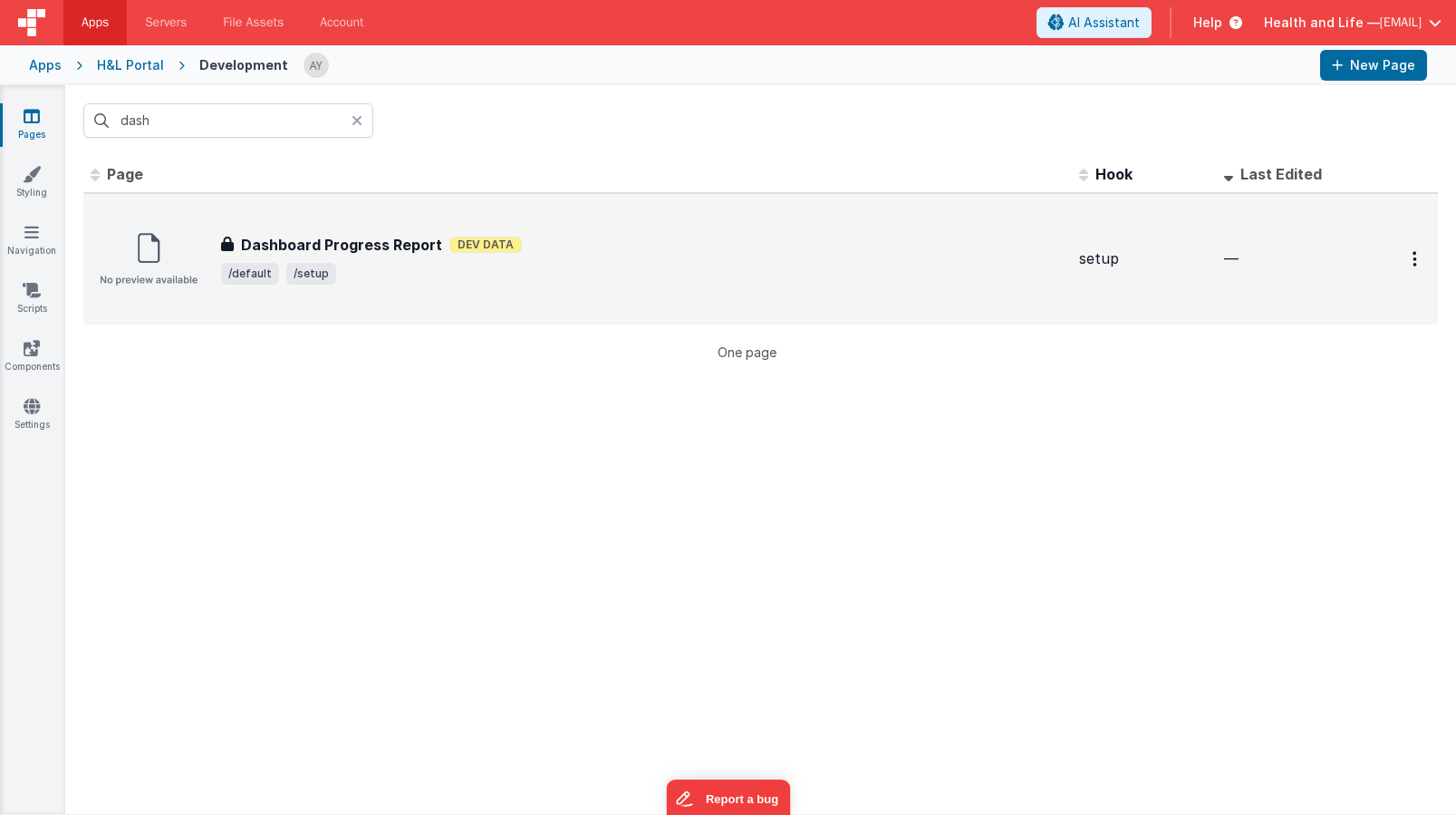 click on "Dashboard Progress Report
Dashboard Progress Report
Dev Data
/default
/setup" at bounding box center [577, 259] 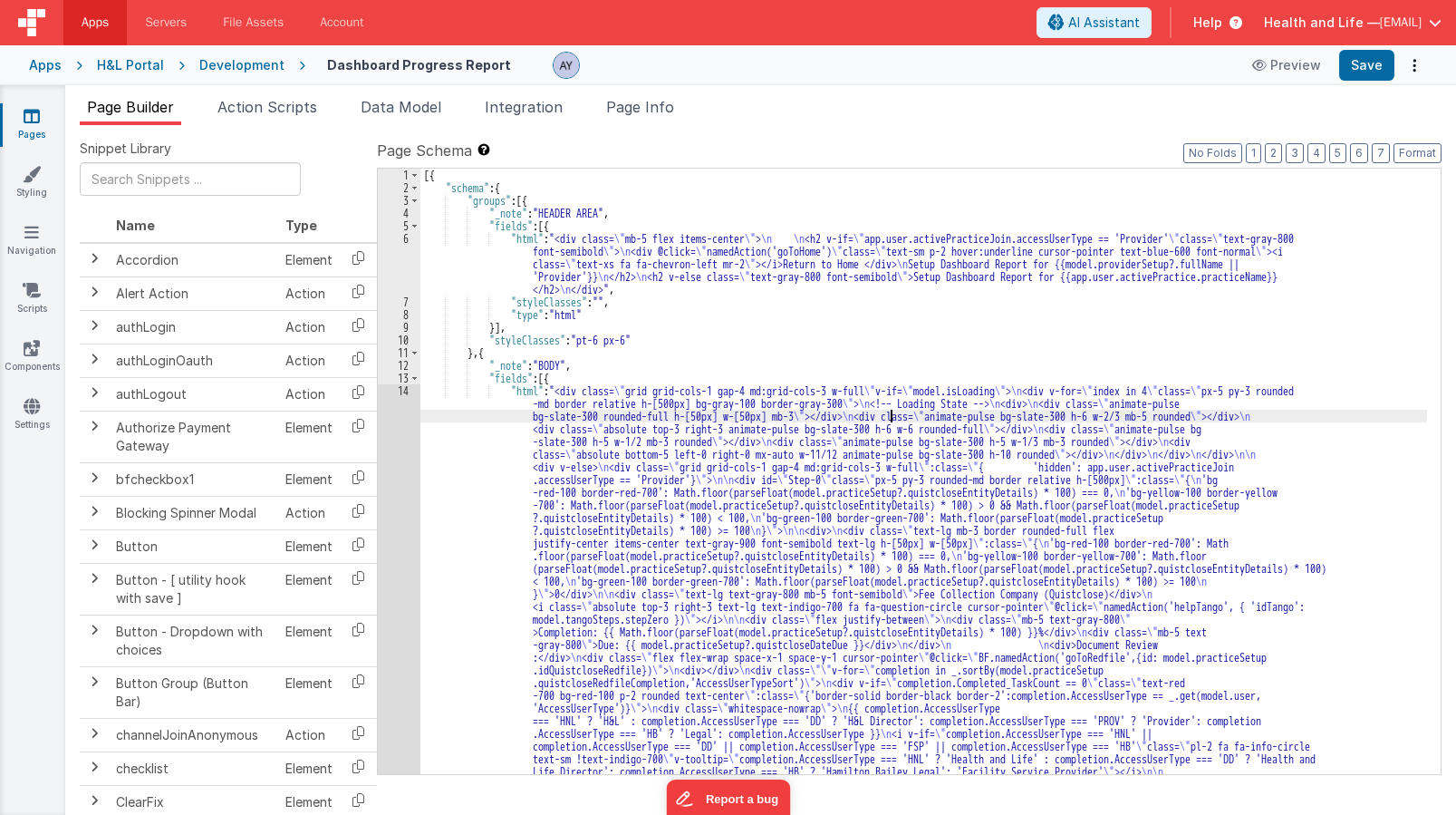 click on "</div>" ,                     "styleClasses" :  "" ,                     "type" :" at bounding box center [923, 2572] 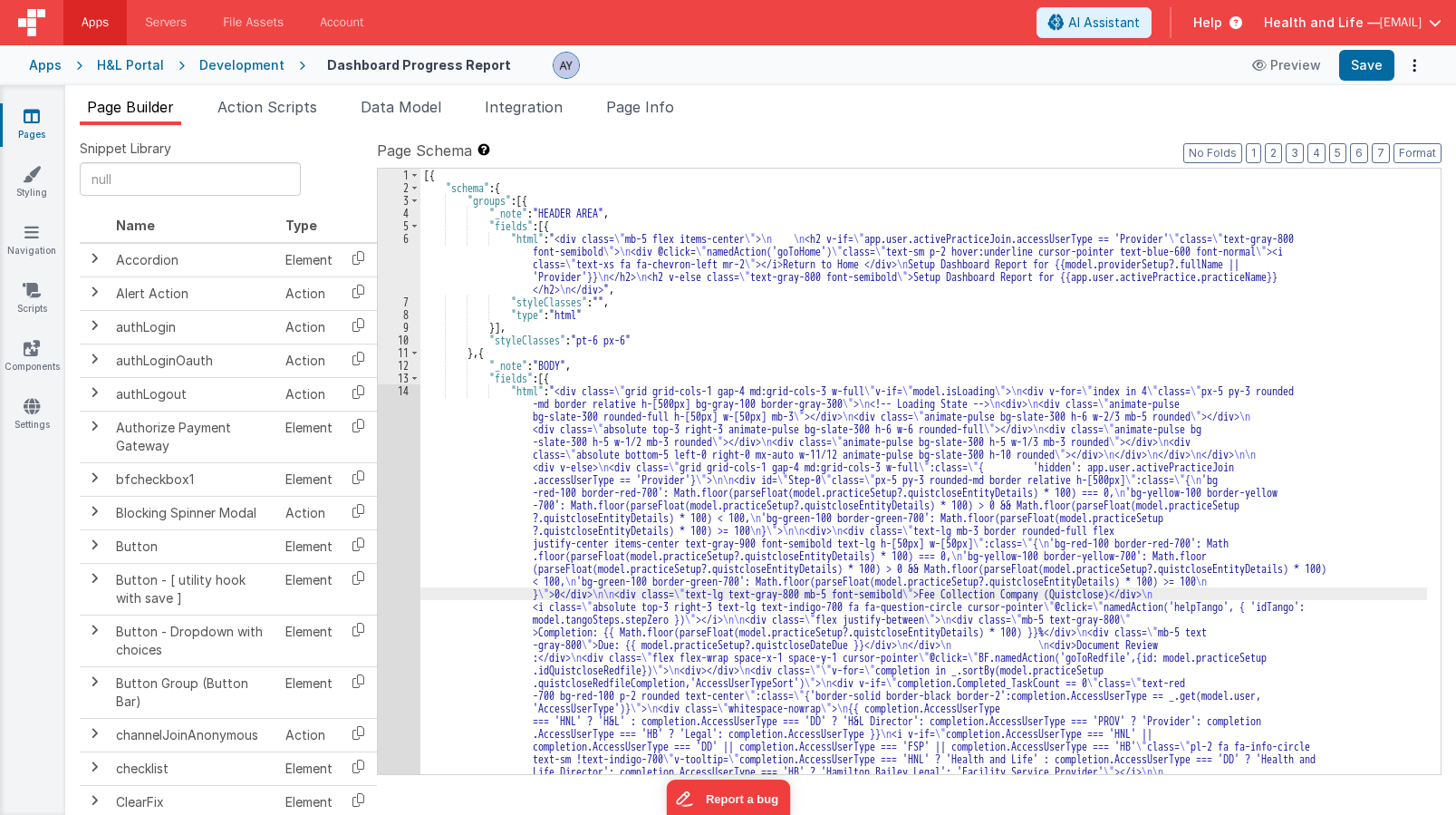 click on "</div>" ,                     "styleClasses" :  "" ,                     "type" :" at bounding box center [923, 2572] 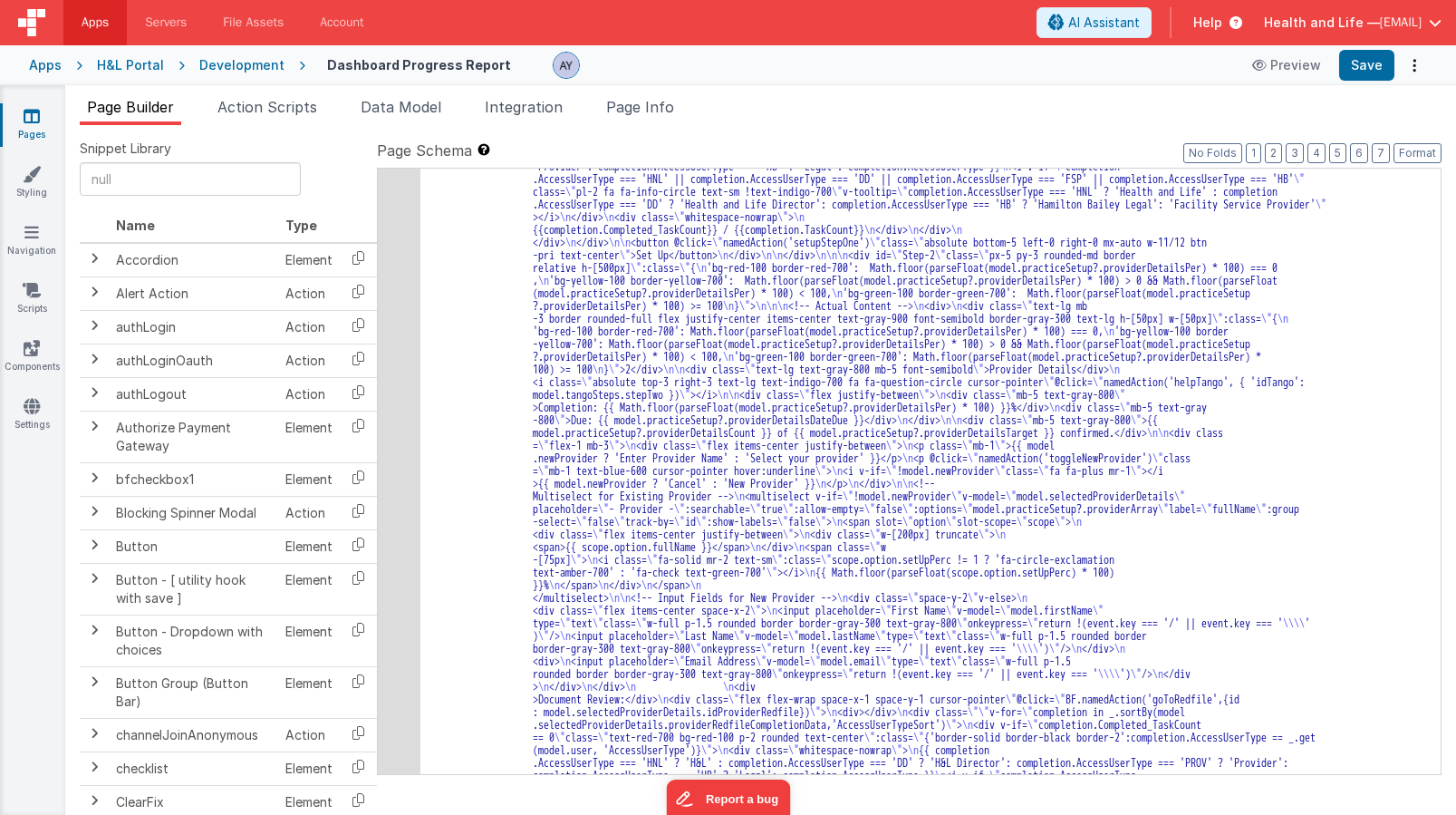 scroll, scrollTop: 1455, scrollLeft: 0, axis: vertical 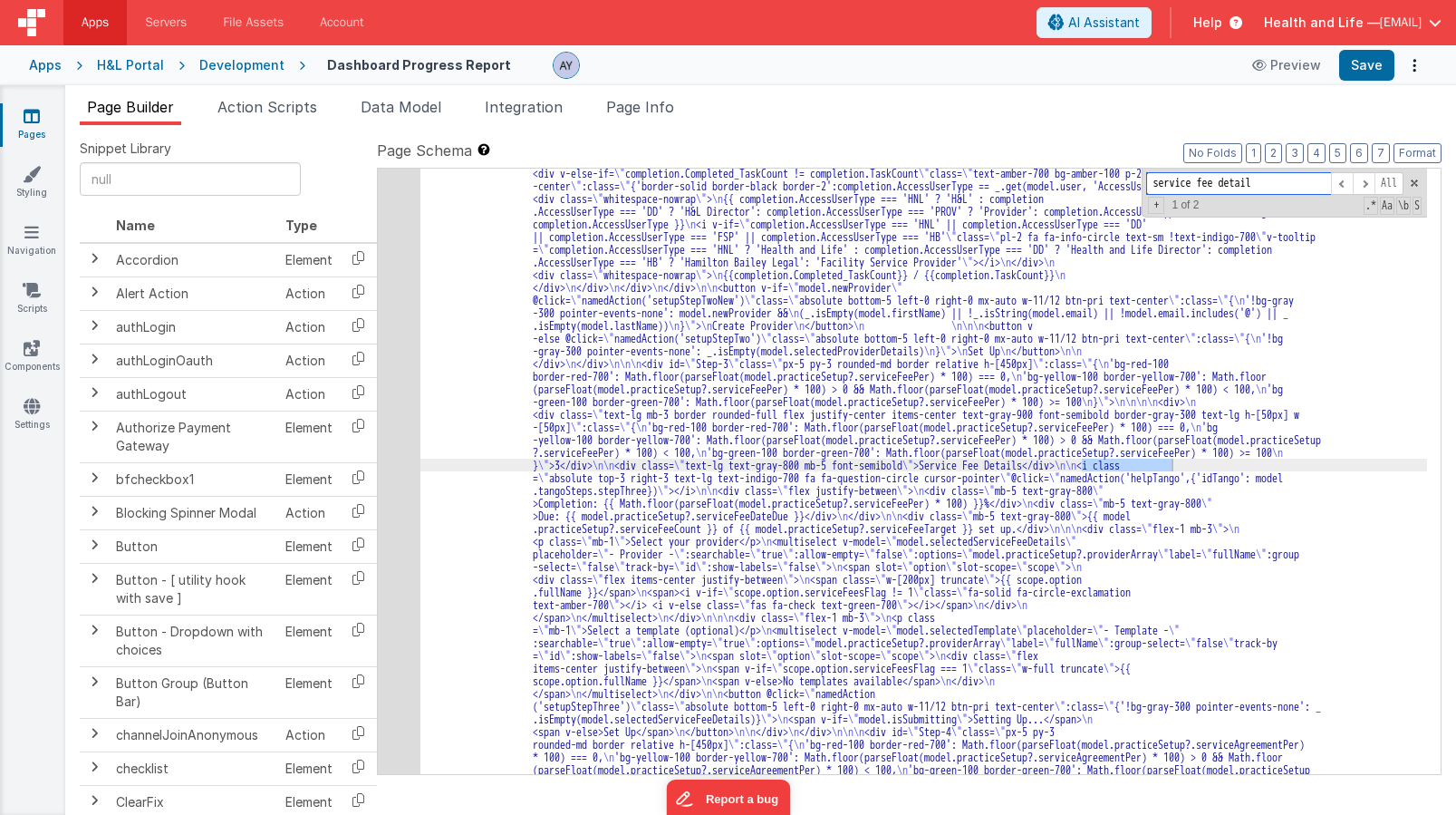 type on "service fee details" 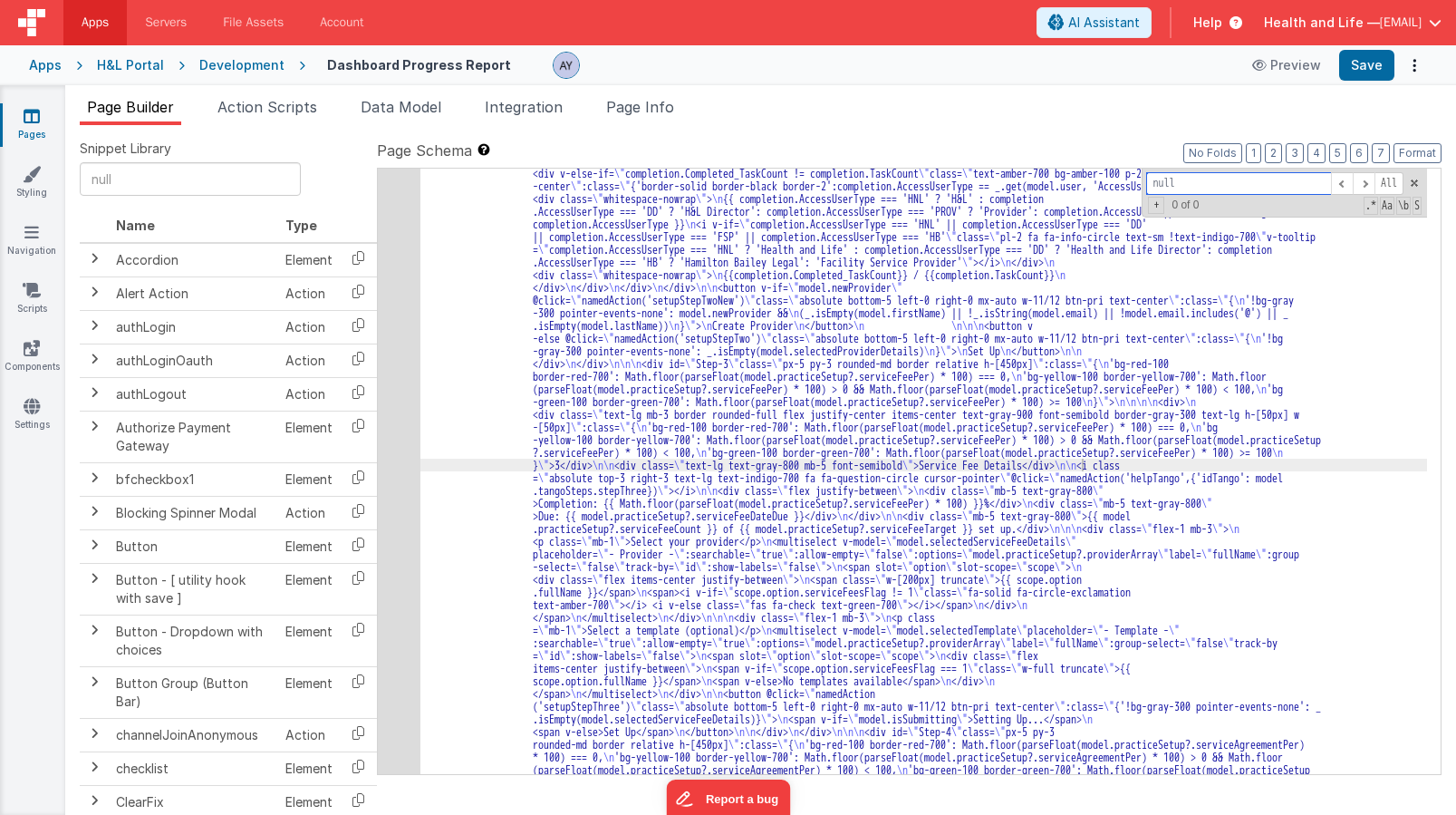 type 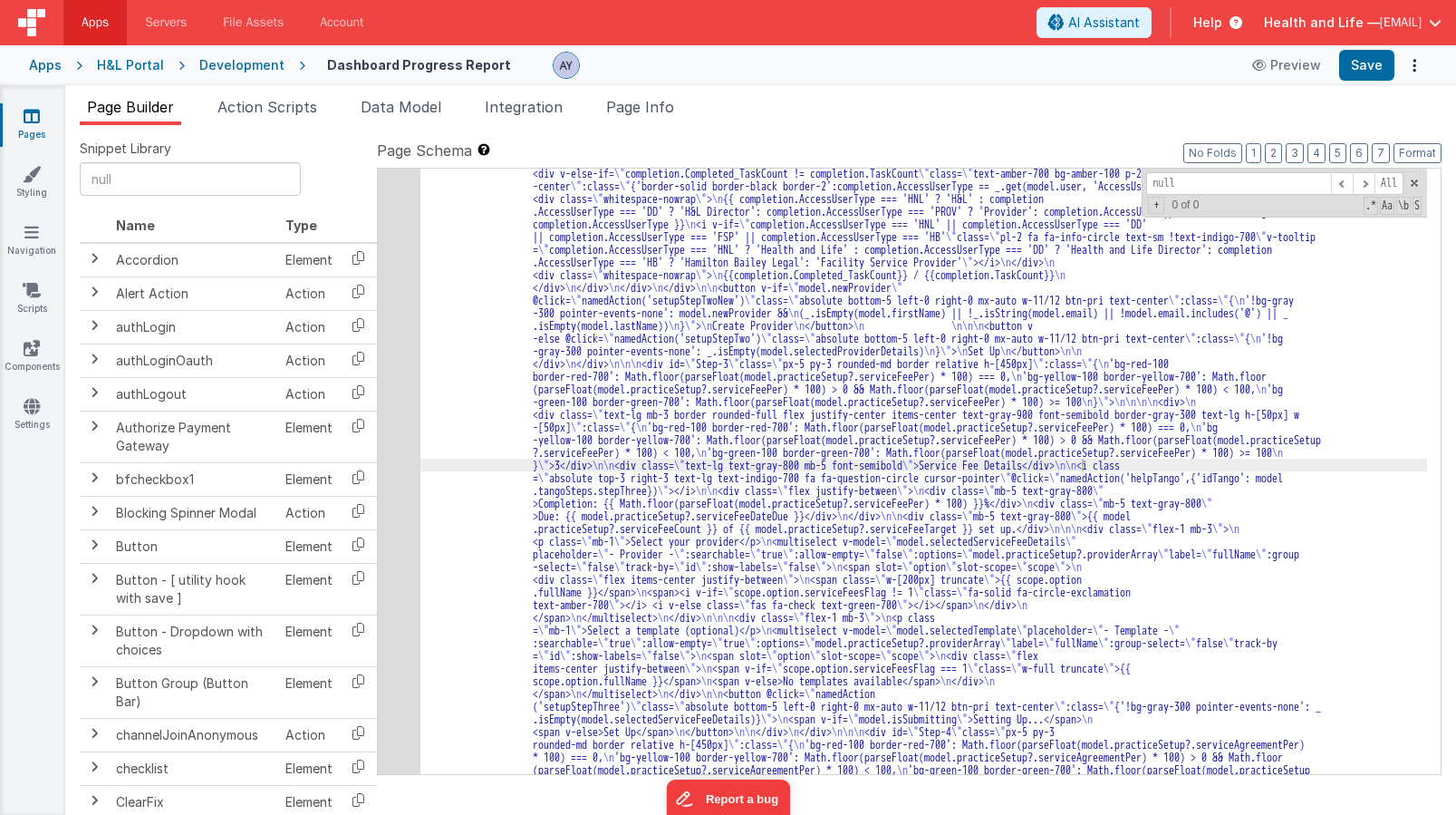 click on ""html" :  "<div class= \" grid grid-cols-1 gap-4 md:grid-cols-3 w-full \"  v-if= \" model.isLoading \" > \n     <div v-for= \" index in 4 \"  class= \" px-5 py-3 rounded                      -md border relative h-[500px] bg-gray-100 border-gray-300 \" > \n         <!-- Loading State --> \n         <div> \n             <div class= \" animate-pulse                       bg-slate-300 rounded-full h-[50px] w-[50px] mb-3 \" ></div> \n             <div class= \" animate-pulse bg-slate-300 h-6 w-2/3 mb-5 rounded \" ></div> \n                                   <div class= \" absolute top-3 right-3 animate-pulse bg-slate-300 h-6 w-6 rounded-full \" ></div> \n             <div class= \" animate-pulse bg                      -slate-300 h-5 w-1/2 mb-3 rounded \" ></div> \n             <div class= \" animate-pulse bg-slate-300 h-5 w-1/3 mb-3 rounded \" ></div> \n             <div                       \"" at bounding box center (923, 2703) 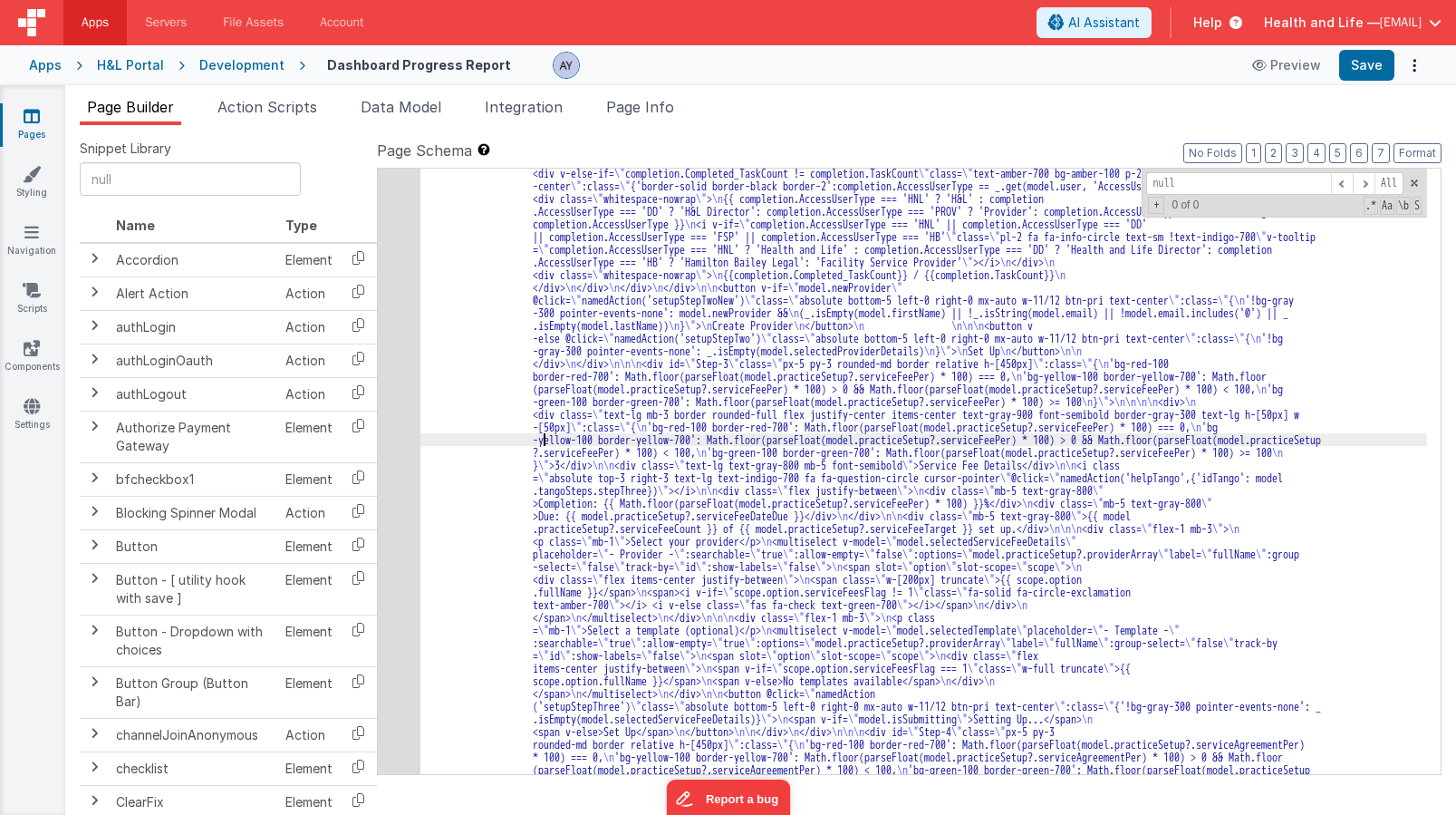 click on "14" at bounding box center (399, 306) 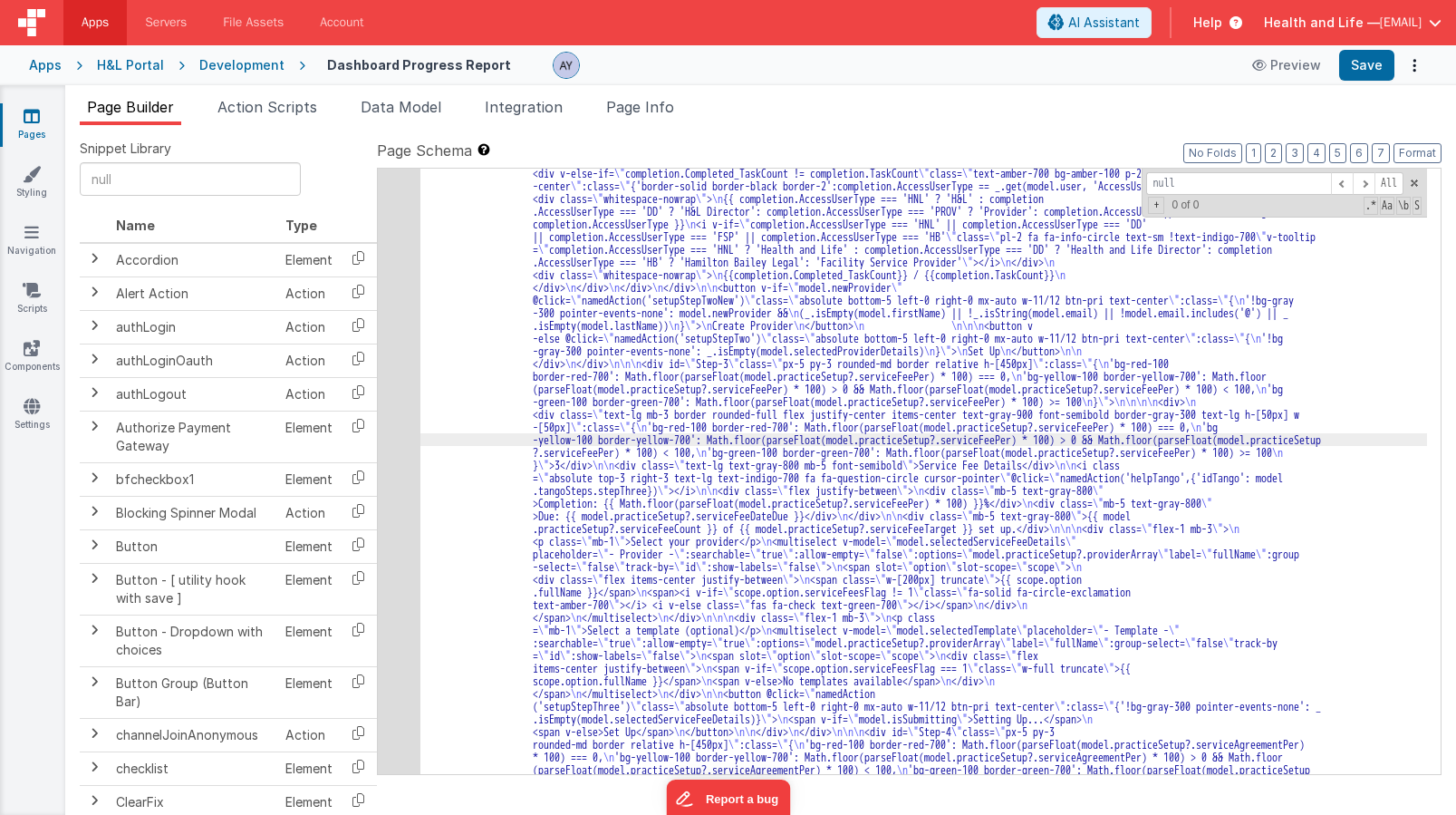 click on "14" at bounding box center (399, 306) 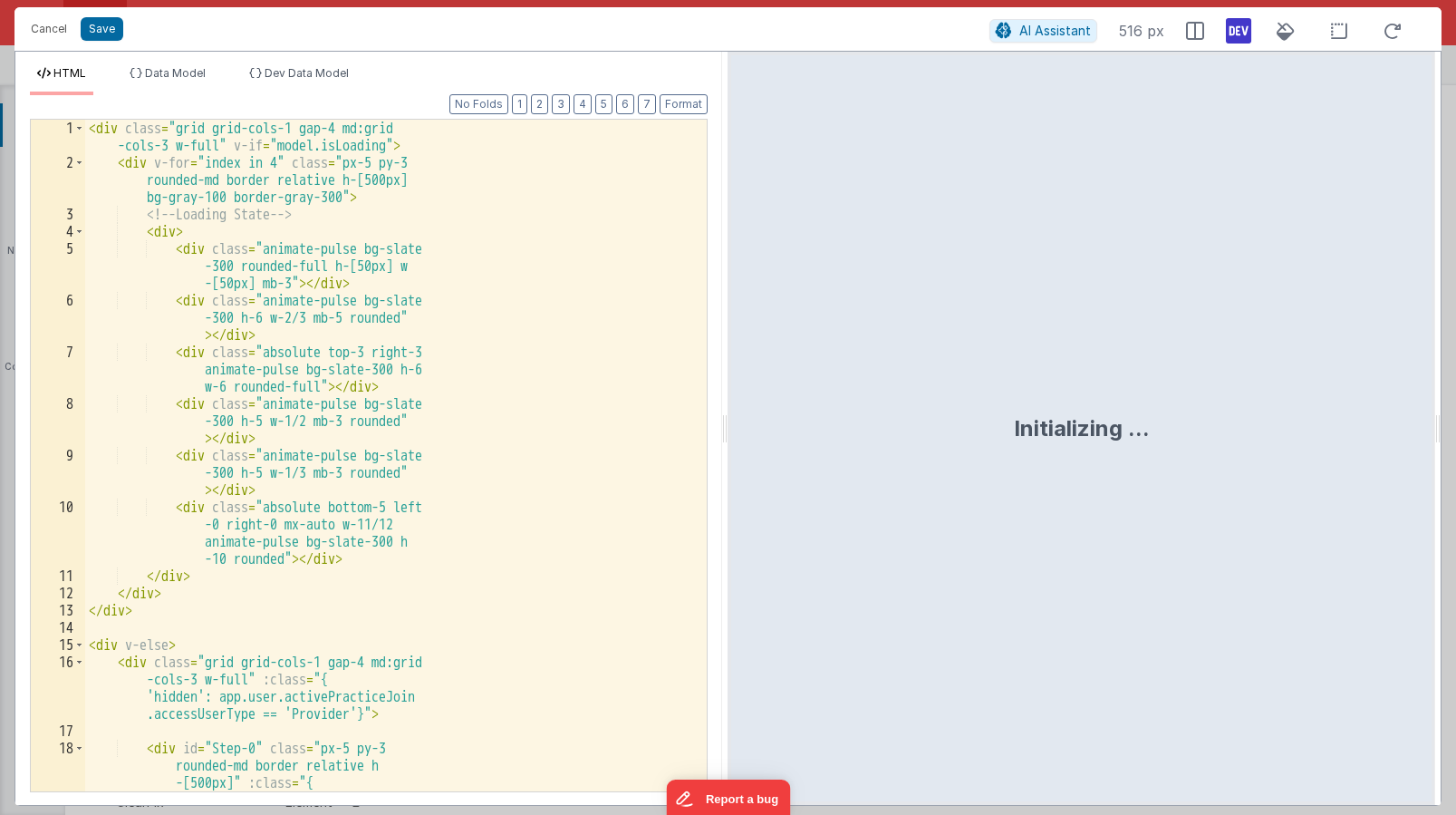 scroll, scrollTop: 3811, scrollLeft: 0, axis: vertical 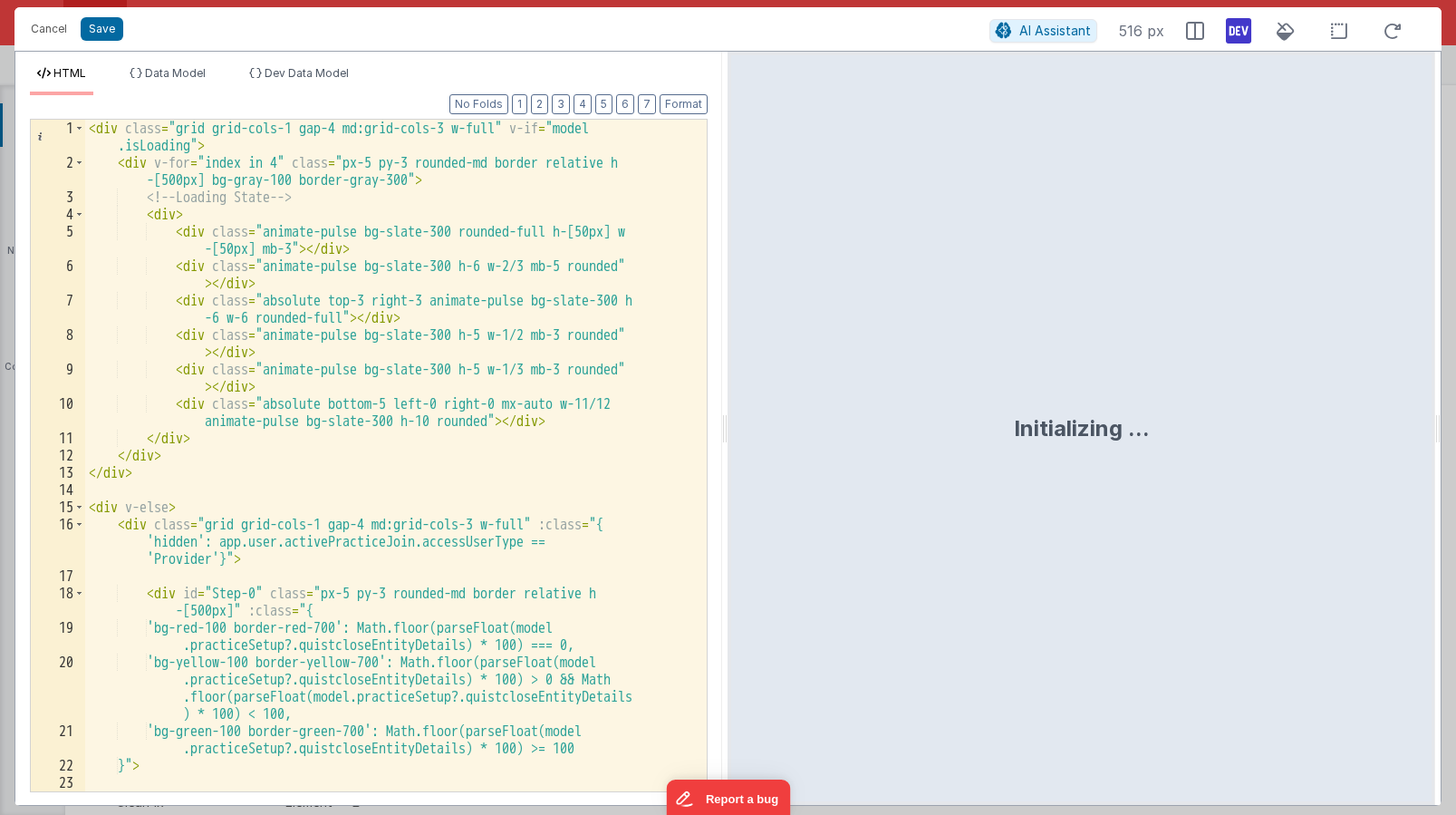 click on "< div   class = "grid grid-cols-1 gap-4 md:grid-cols-3 w-full"   v-if = "model      .isLoading" >      < div   v-for = "index in 4"   class = "px-5 py-3 rounded-md border relative h          -[500px] bg-gray-100 border-gray-300" >           <!--  Loading State  -->           < div >                < div   class = "animate-pulse bg-slate-300 rounded-full h-[50px] w                  -[50px] mb-3" > </ div >                < div   class = "animate-pulse bg-slate-300 h-6 w-2/3 mb-5 rounded"                  > </ div >                < div   class = "absolute top-3 right-3 animate-pulse bg-slate-300 h                  -6 w-6 rounded-full" > </ div >                < div   class = "animate-pulse bg-slate-300 h-5 w-1/2 mb-3 rounded"                  > </ div >                < div   class = "animate-pulse bg-slate-300 h-5 w-1/3 mb-3 rounded"                  > </ div >                < div   class = > </ div >           </ >" at bounding box center (389, 481) 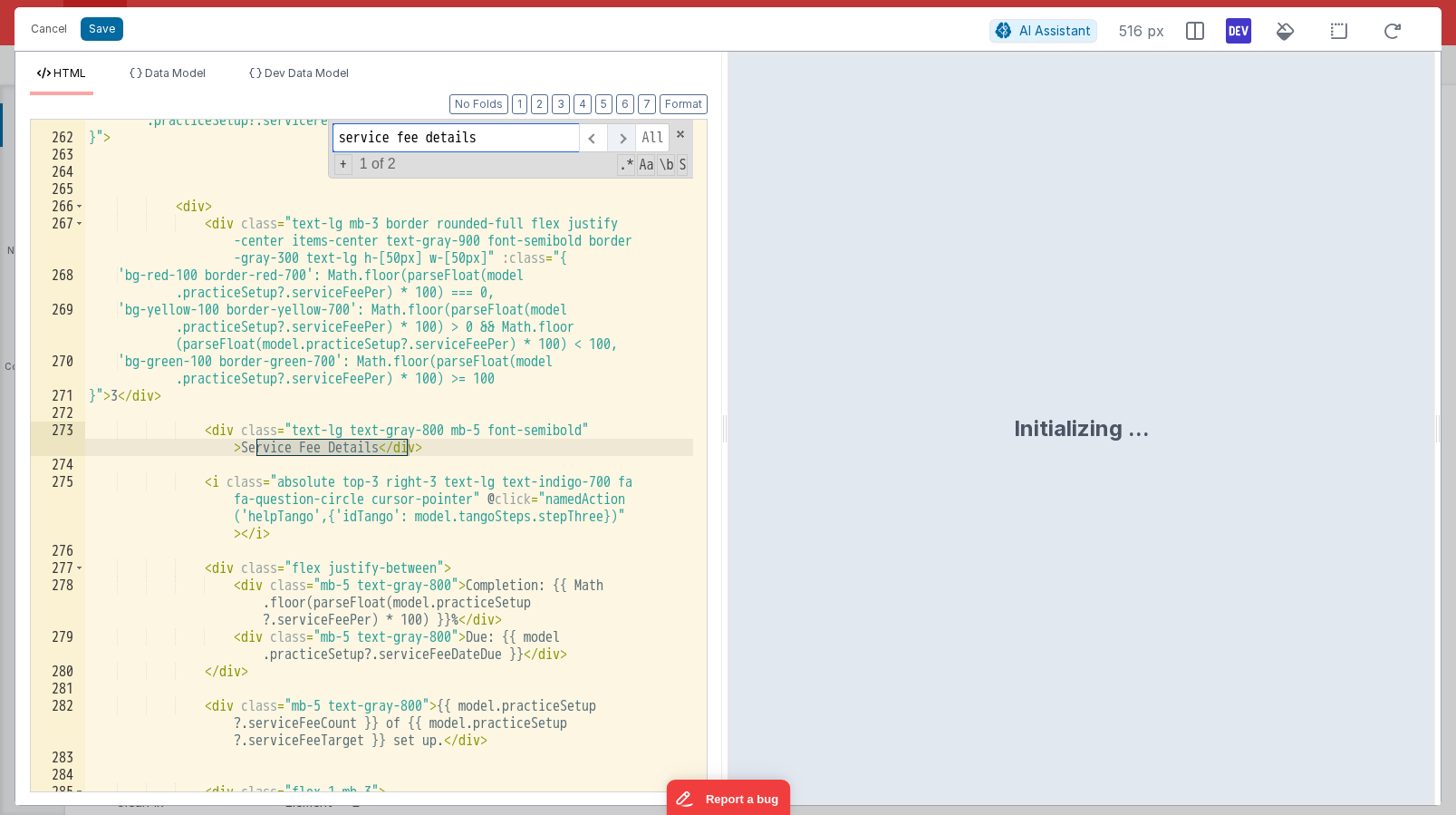 click at bounding box center [621, 138] 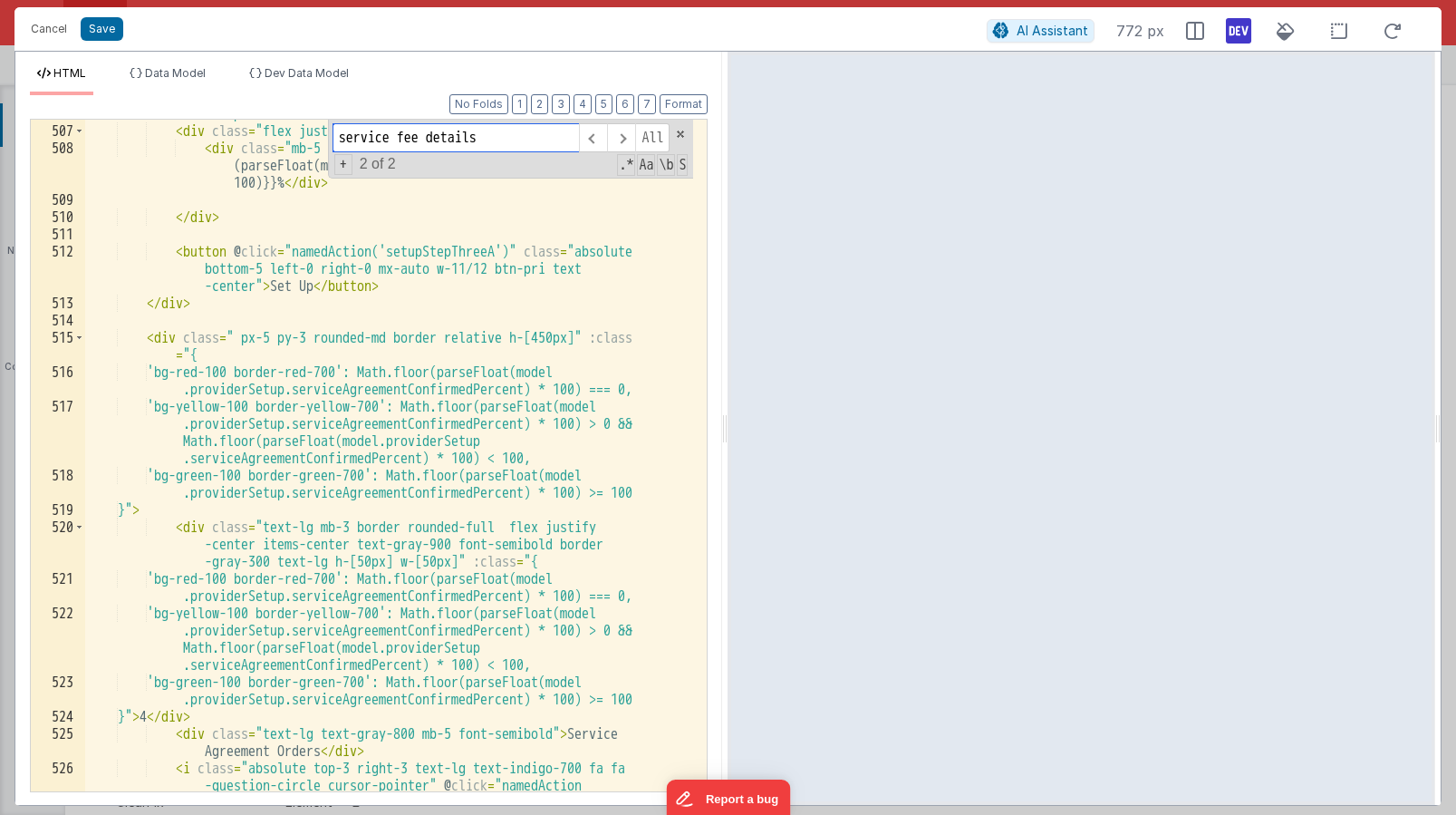 scroll, scrollTop: 18291, scrollLeft: 0, axis: vertical 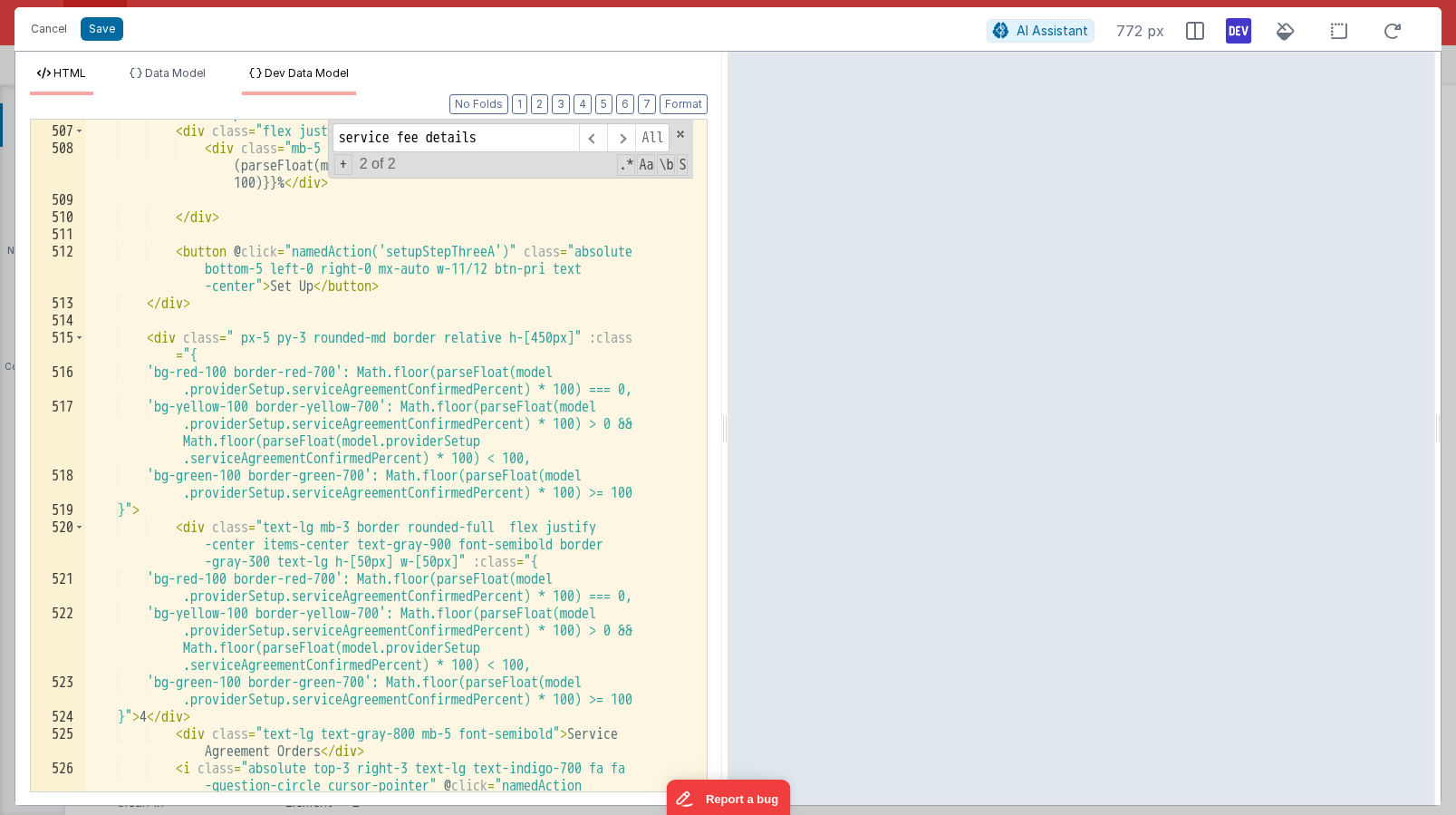 click on "Dev Data Model" at bounding box center (299, 81) 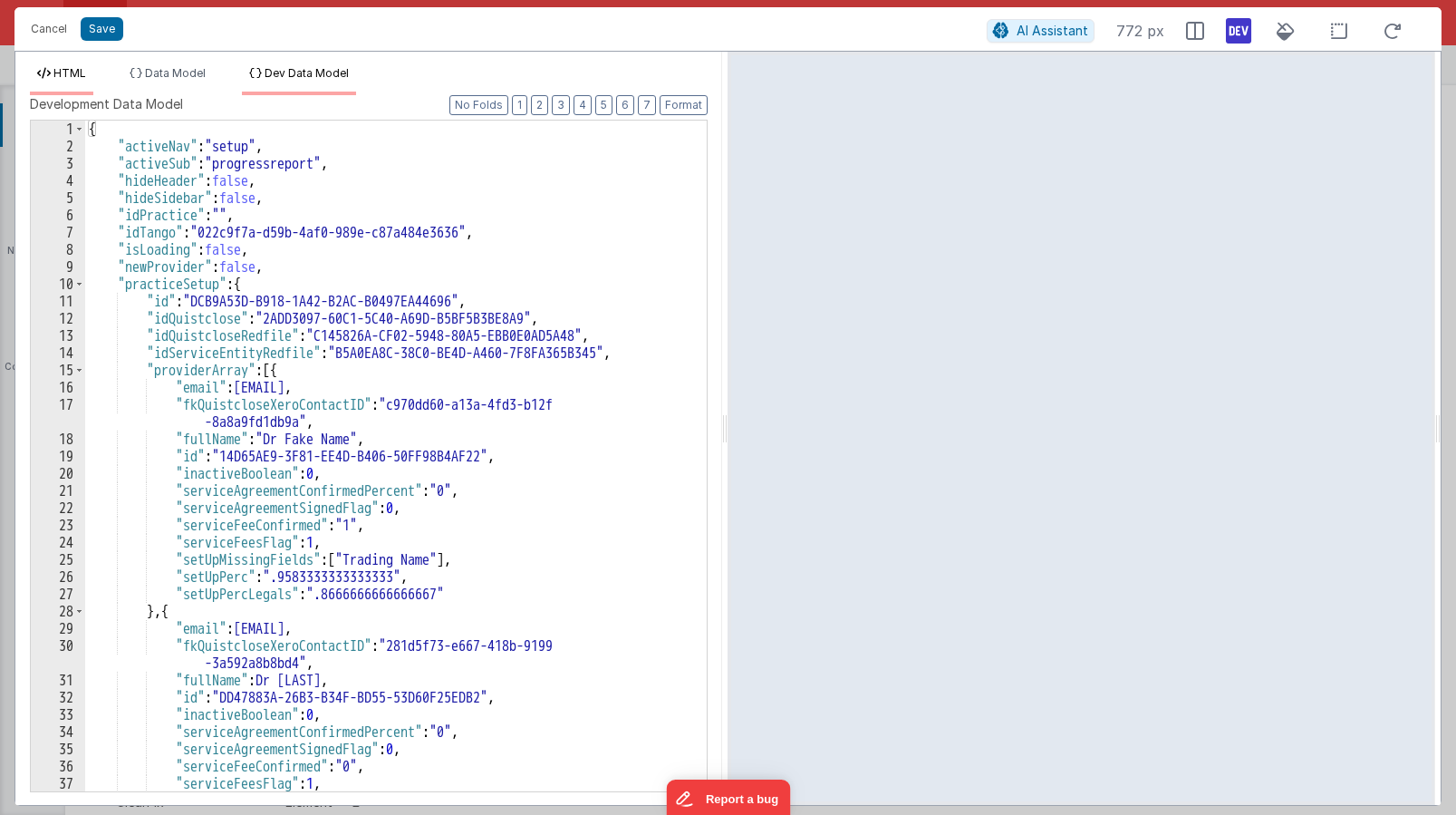 click on "HTML" at bounding box center (70, 73) 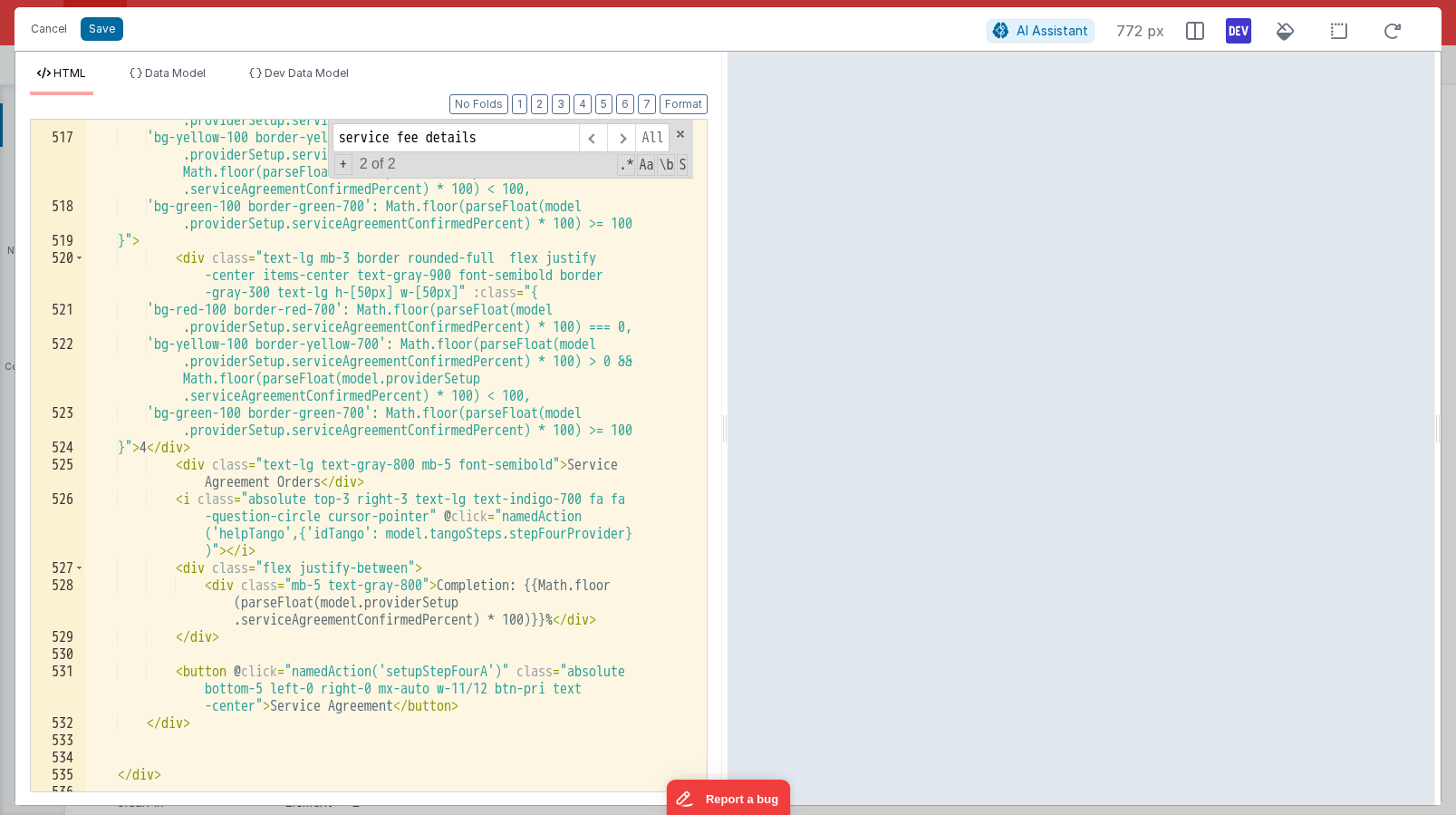 scroll, scrollTop: 18585, scrollLeft: 0, axis: vertical 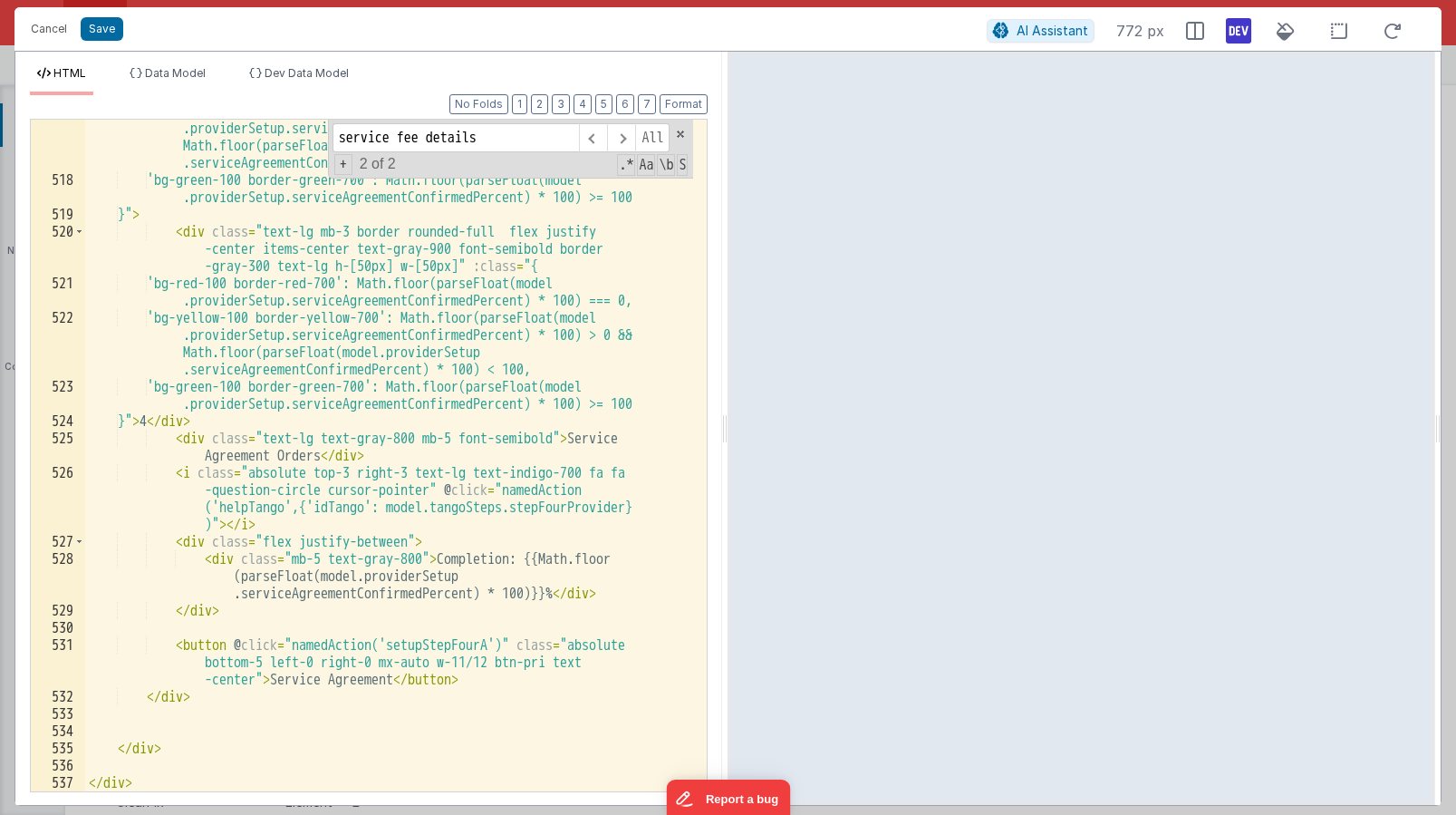 click on "'bg-yellow-100 border-yellow-700': Math.floor(parseFloat(model               .providerSetup.serviceAgreementConfirmedPercent) * 100) > 0 &&                Math.floor(parseFloat(model.providerSetup               .serviceAgreementConfirmedPercent) * 100) < 100,            'bg-green-100 border-green-700': Math.floor(parseFloat(model               .providerSetup.serviceAgreementConfirmedPercent) * 100) >= 100       }" >                < div   class = "text-lg mb-3 border rounded-full  flex justify                  -center items-center text-gray-900 font-semibold border                  -gray-300 text-lg h-[50px] w-[50px]"   :class = "{            'bg-red-100 border-red-700': Math.floor(parseFloat(model               .providerSetup.serviceAgreementConfirmedPercent) * 100) === 0,            'bg-yellow-100 border-yellow-700': Math.floor(parseFloat(model                              }"" at bounding box center [389, 481] 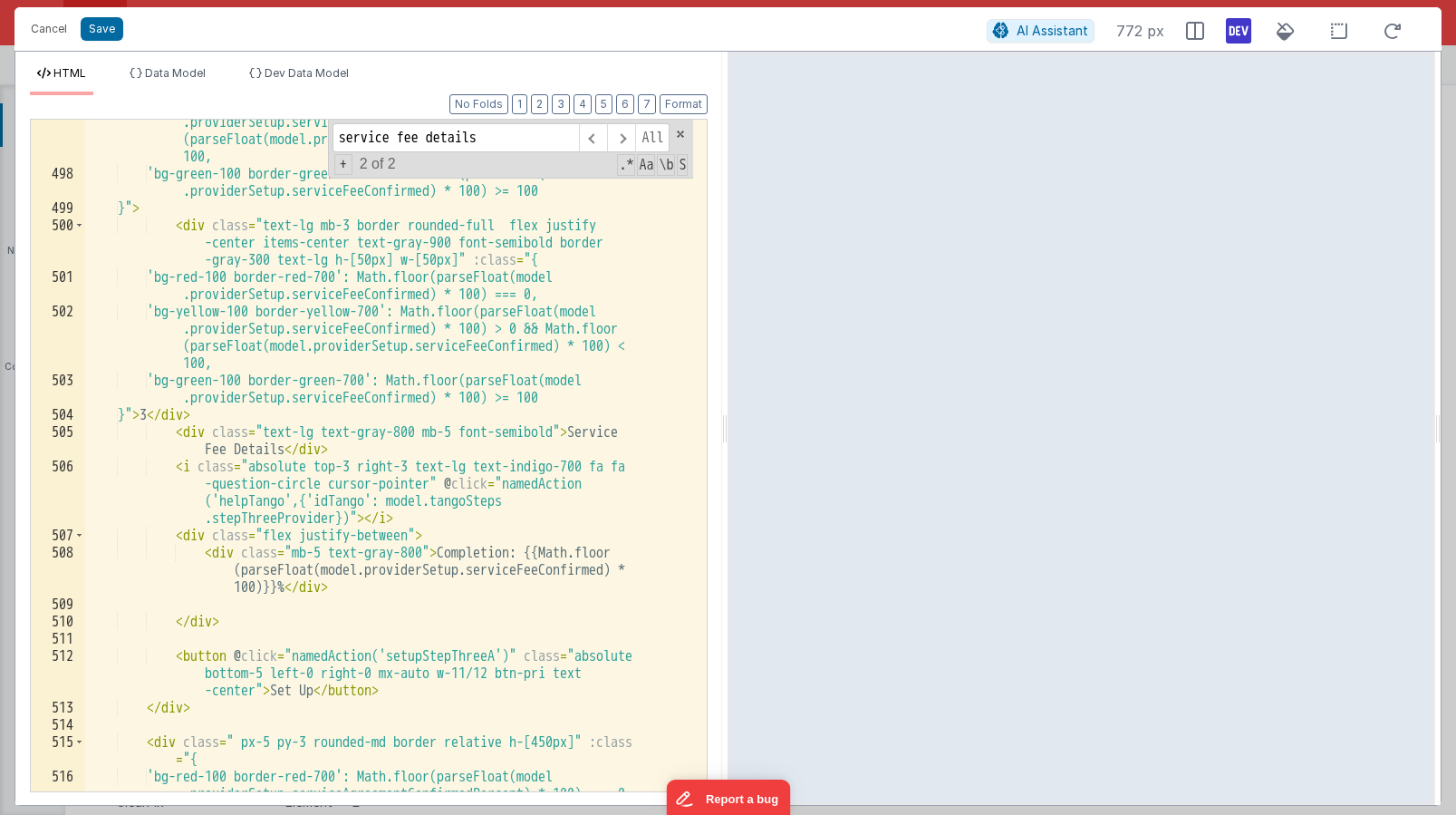 scroll, scrollTop: 17875, scrollLeft: 0, axis: vertical 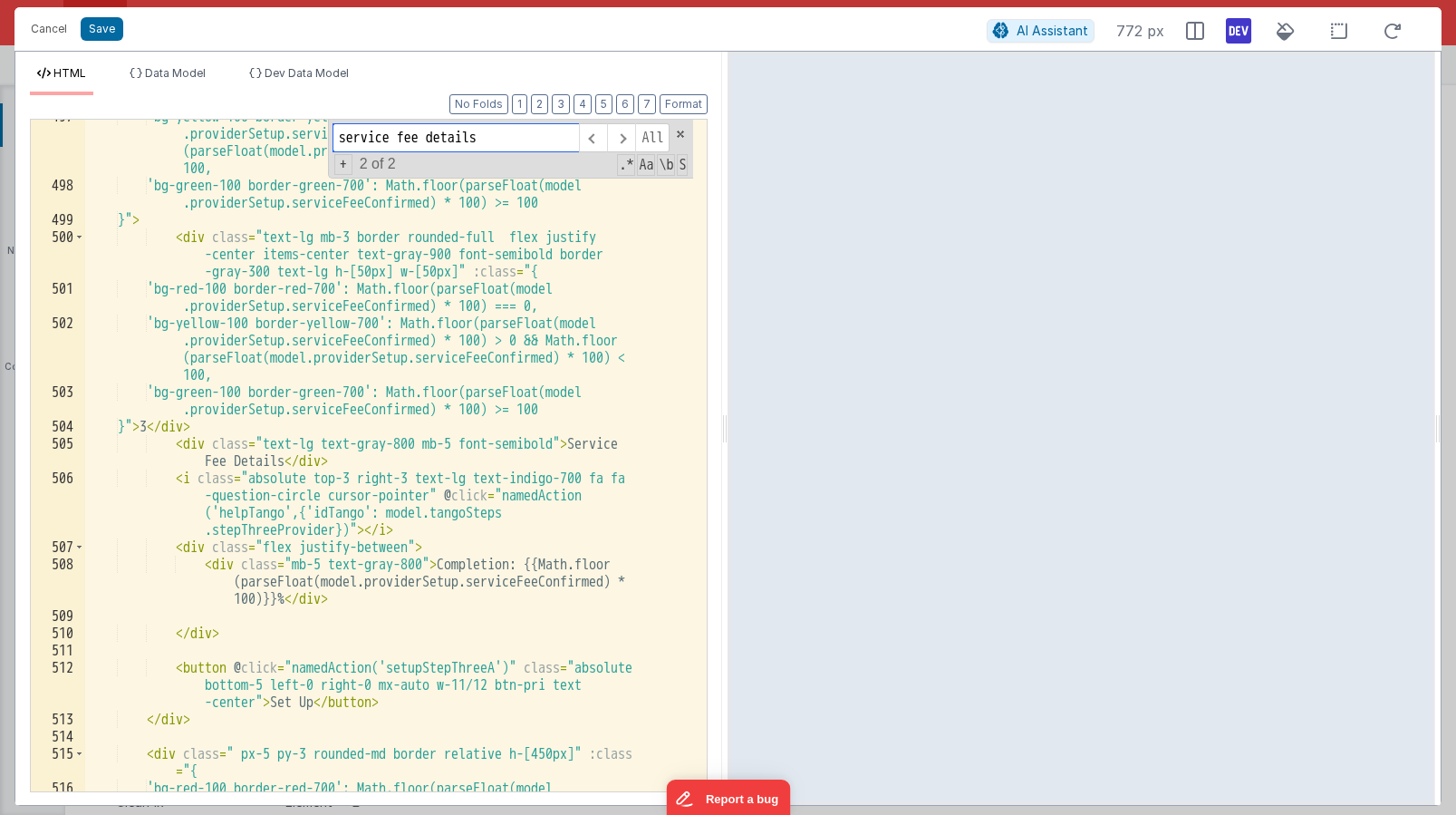 click on "service fee details" at bounding box center (456, 138) 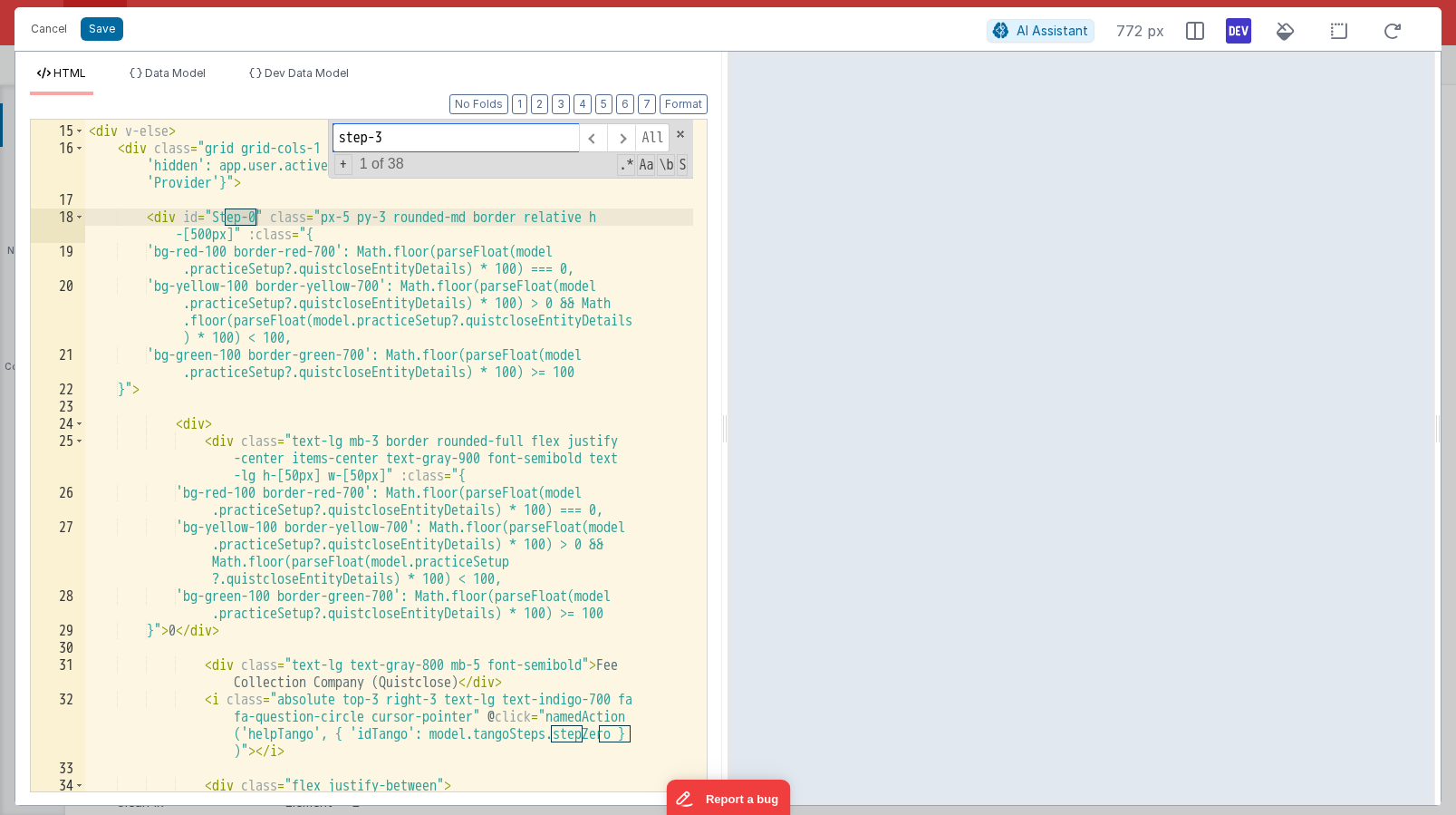 scroll, scrollTop: 9724, scrollLeft: 0, axis: vertical 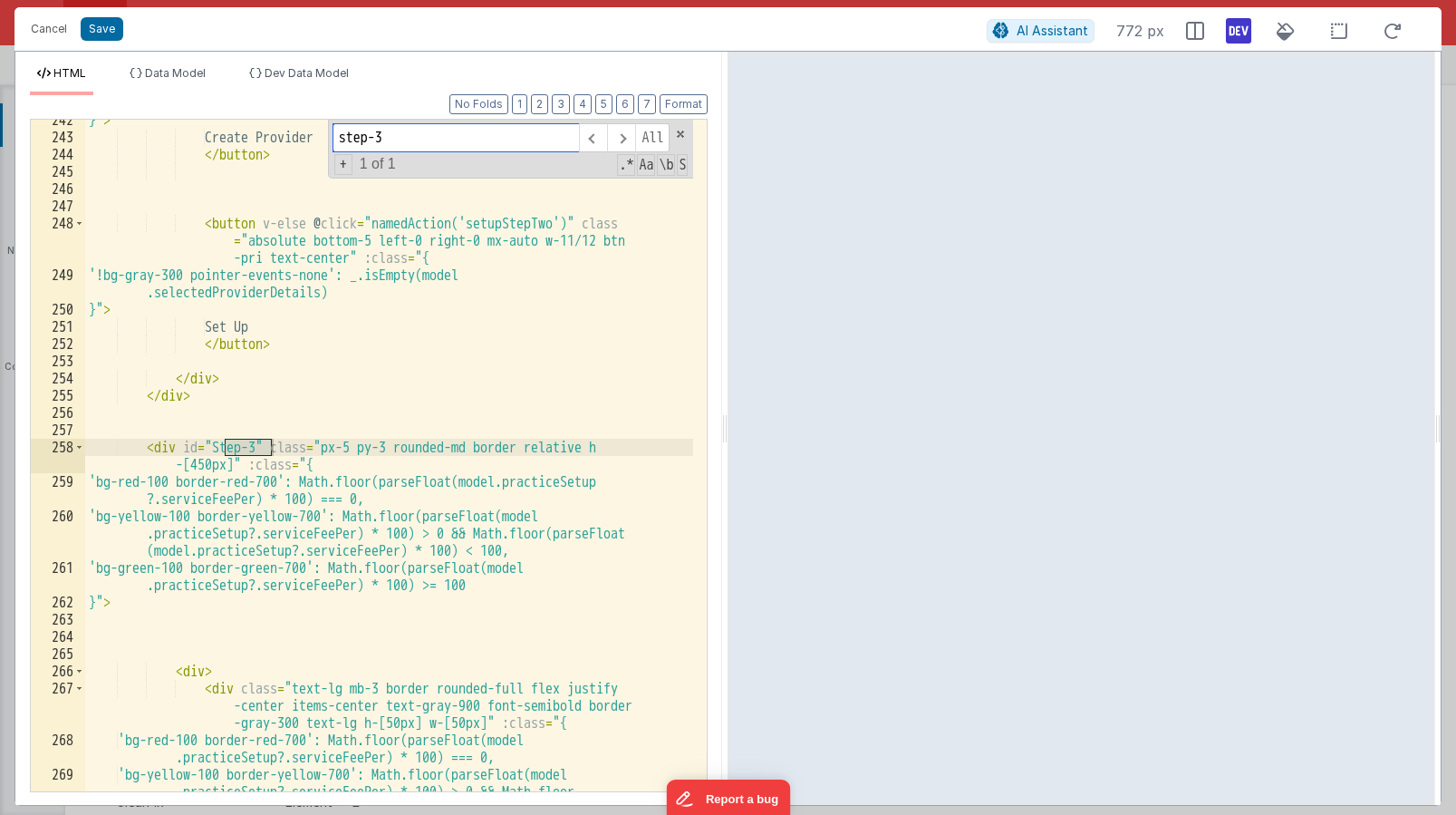 type on "step-3" 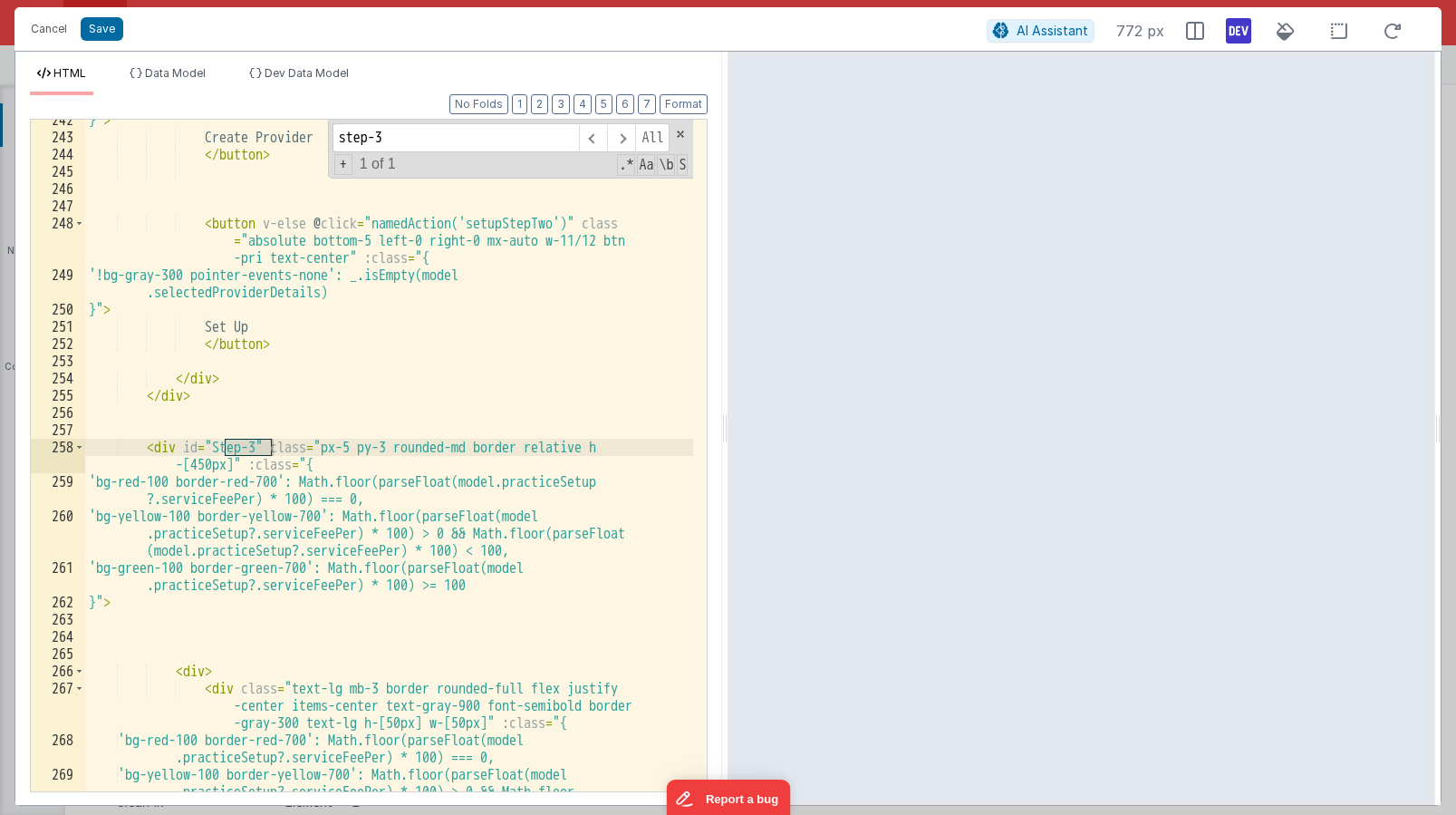 click on "}" >                         Create Provider                     </ button >                                         < button   v-else   @ click = "namedAction('setupStepTwo')"   class                      = "absolute bottom-5 left-0 right-0 mx-auto w-11/12 btn                      -pri text-center"   :class = "{     '!bg-gray-300 pointer-events-none': _.isEmpty(model          .selectedProviderDetails)   }" >                         Set Up                     </ button >                </ div >           </ div >           < div   id = "Step-3"   class = "px-5 py-3 rounded-md border relative h              -[450px]"   :class = "{     'bg-red-100 border-red-700': Math.floor(parseFloat(model.practiceSetup          ?.serviceFeePer) * 100) === 0,     'bg-yellow-100 border-yellow-700': Math.floor(parseFloat(model          .practiceSetup?.serviceFeePer) * 100) > 0 && Math.floor(parseFloat                   }" >           <" at bounding box center (389, 481) 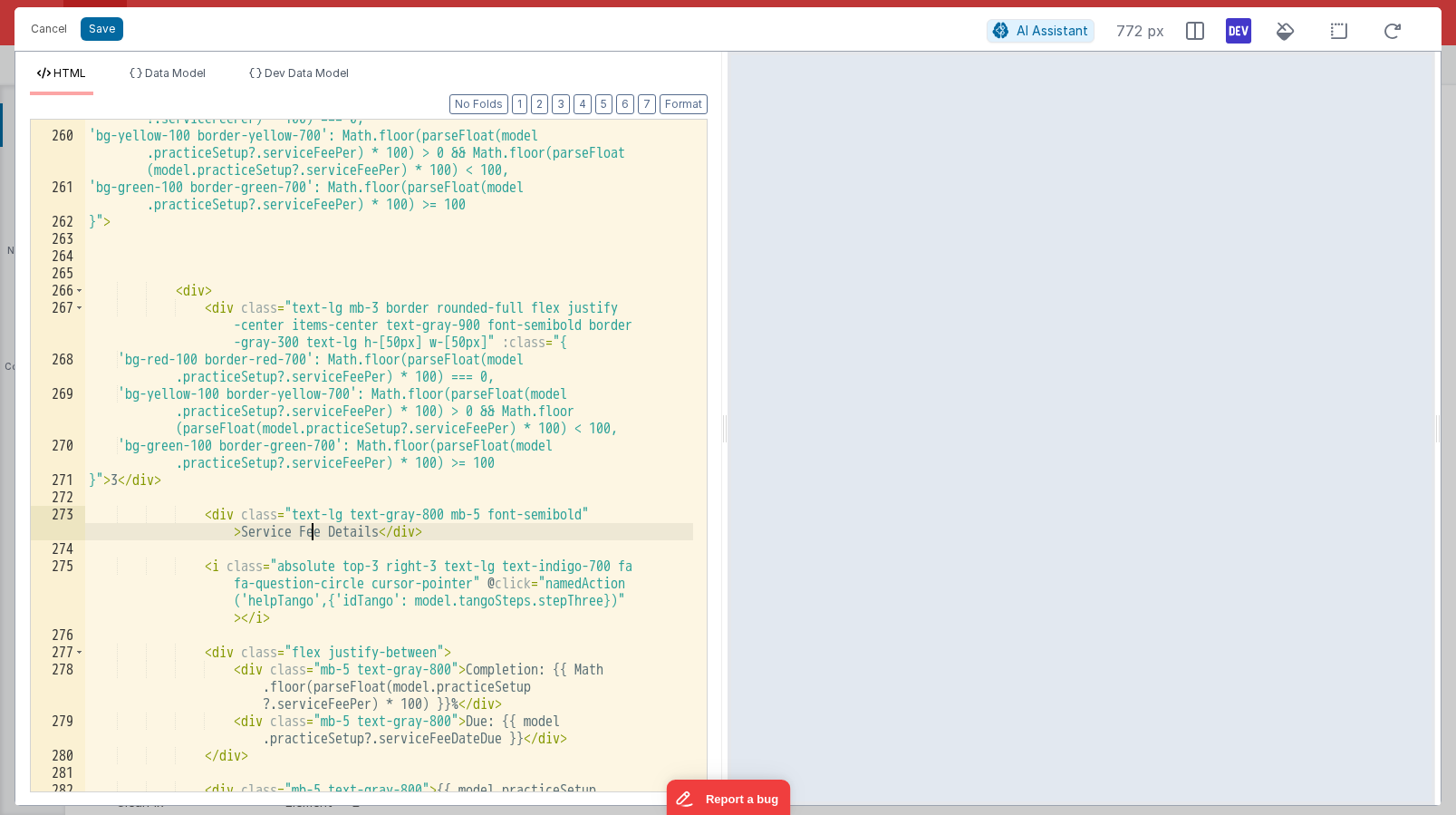 click on "'bg-red-100 border-red-700': Math.floor(parseFloat(model.practiceSetup          ?.serviceFeePer) * 100) === 0,     'bg-yellow-100 border-yellow-700': Math.floor(parseFloat(model          .practiceSetup?.serviceFeePer) * 100) > 0 && Math.floor(parseFloat          (model.practiceSetup?.serviceFeePer) * 100) < 100,     'bg-green-100 border-green-700': Math.floor(parseFloat(model          .practiceSetup?.serviceFeePer) * 100) >= 100 }" >                < div >                     < div   class = "text-lg mb-3 border rounded-full flex justify                      -center items-center text-gray-900 font-semibold border                      -gray-300 text-lg h-[50px] w-[50px]"   :class = "{          'bg-red-100 border-red-700': Math.floor(parseFloat(model              .practiceSetup?.serviceFeePer) * 100) === 0,          'bg-yellow-100 border-yellow-700': Math.floor(parseFloat(model                       }" > 3 </ div" at bounding box center [389, 471] 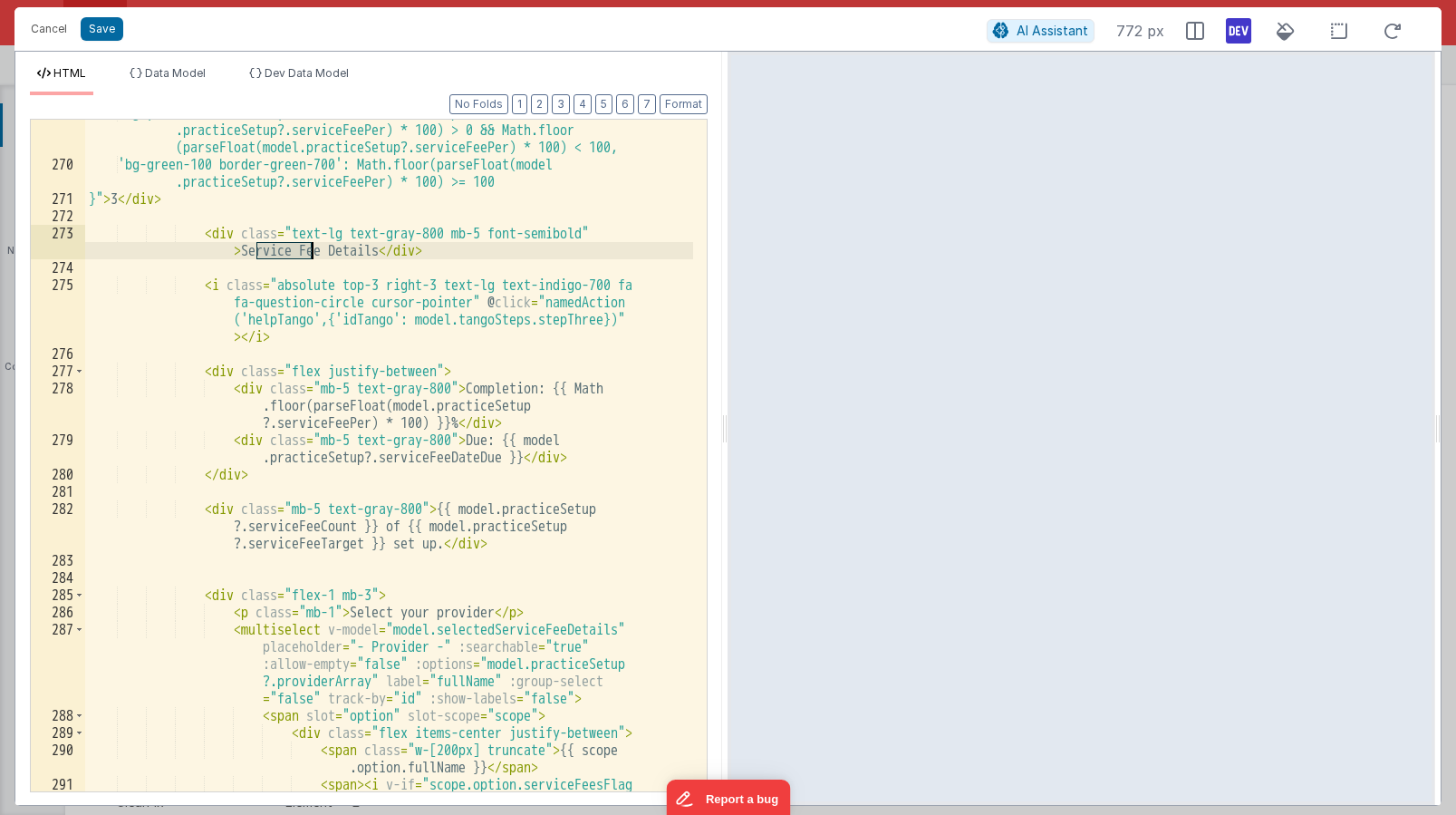 scroll, scrollTop: 10387, scrollLeft: 0, axis: vertical 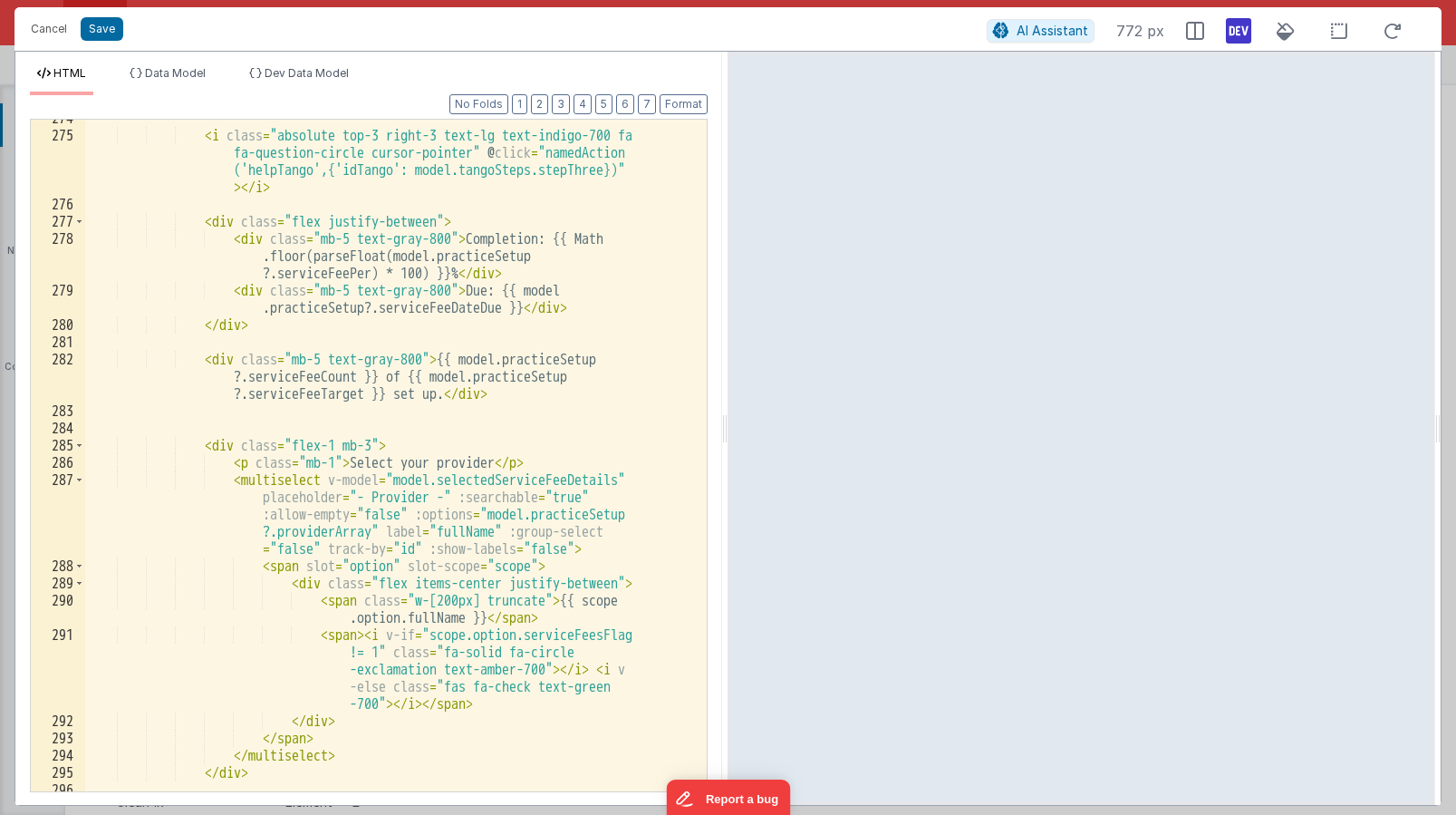 click on "< i   class = "absolute top-3 right-3 text-lg text-indigo-700 fa                       fa-question-circle cursor-pointer"   @ click = "namedAction                      ('helpTango',{'idTango': model.tangoSteps.stepThree})"                      > </ i >                     < div   class = "flex justify-between" >                          < div   class = "mb-5 text-gray-800" > Completion: {{ Math                          .floor(parseFloat(model.practiceSetup                          ?.serviceFeePer) * 100) }}% </ div >                          < div   class = "mb-5 text-gray-800" > Due: {{ model                          .practiceSetup?.serviceFeeDateDue }} </ div >                     </ div >                     < div   class = "mb-5 text-gray-800" > {{ model.practiceSetup                      ?.serviceFeeCount }} of {{ model.practiceSetup >" at bounding box center [389, 462] 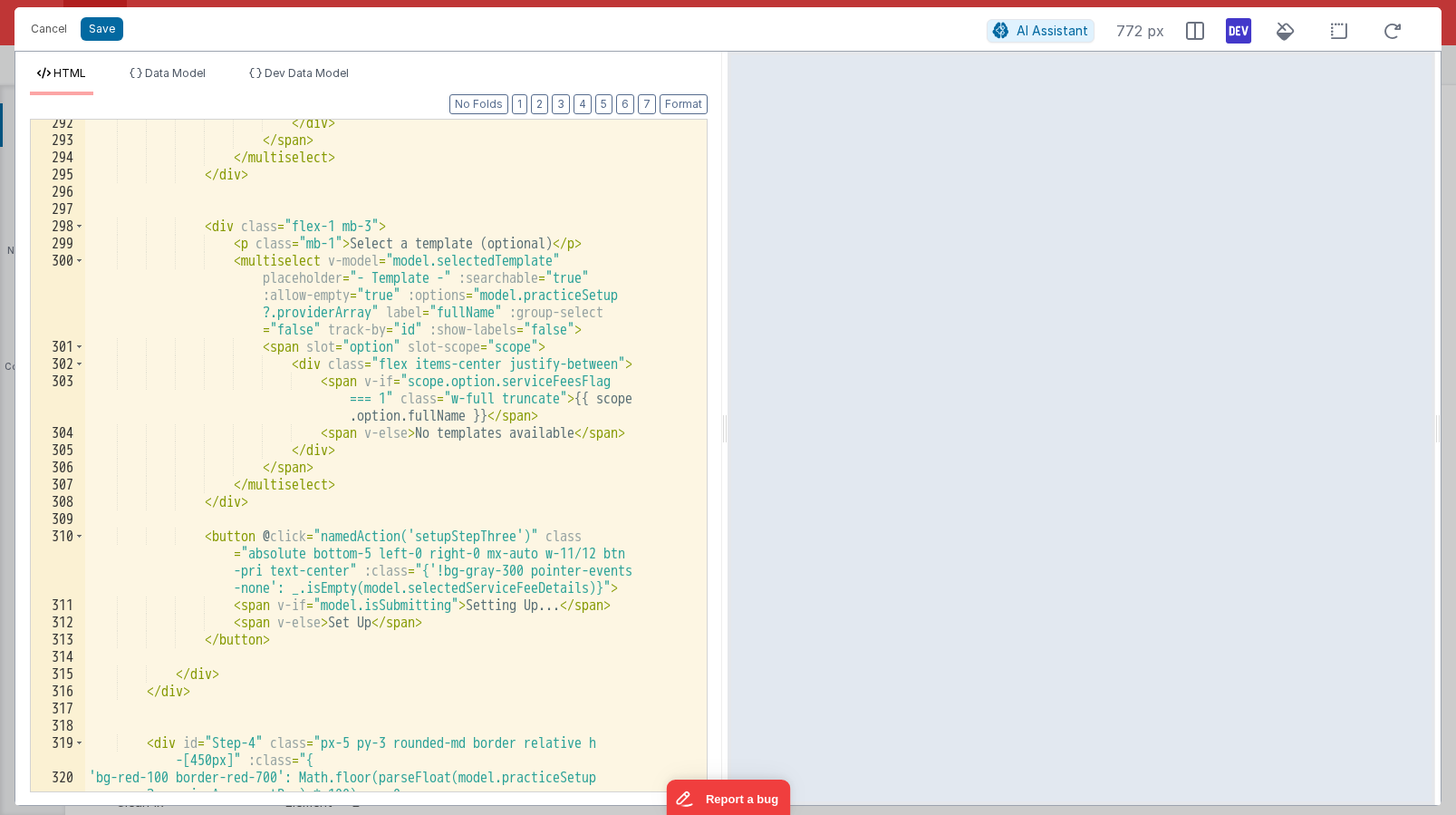scroll, scrollTop: 11133, scrollLeft: 0, axis: vertical 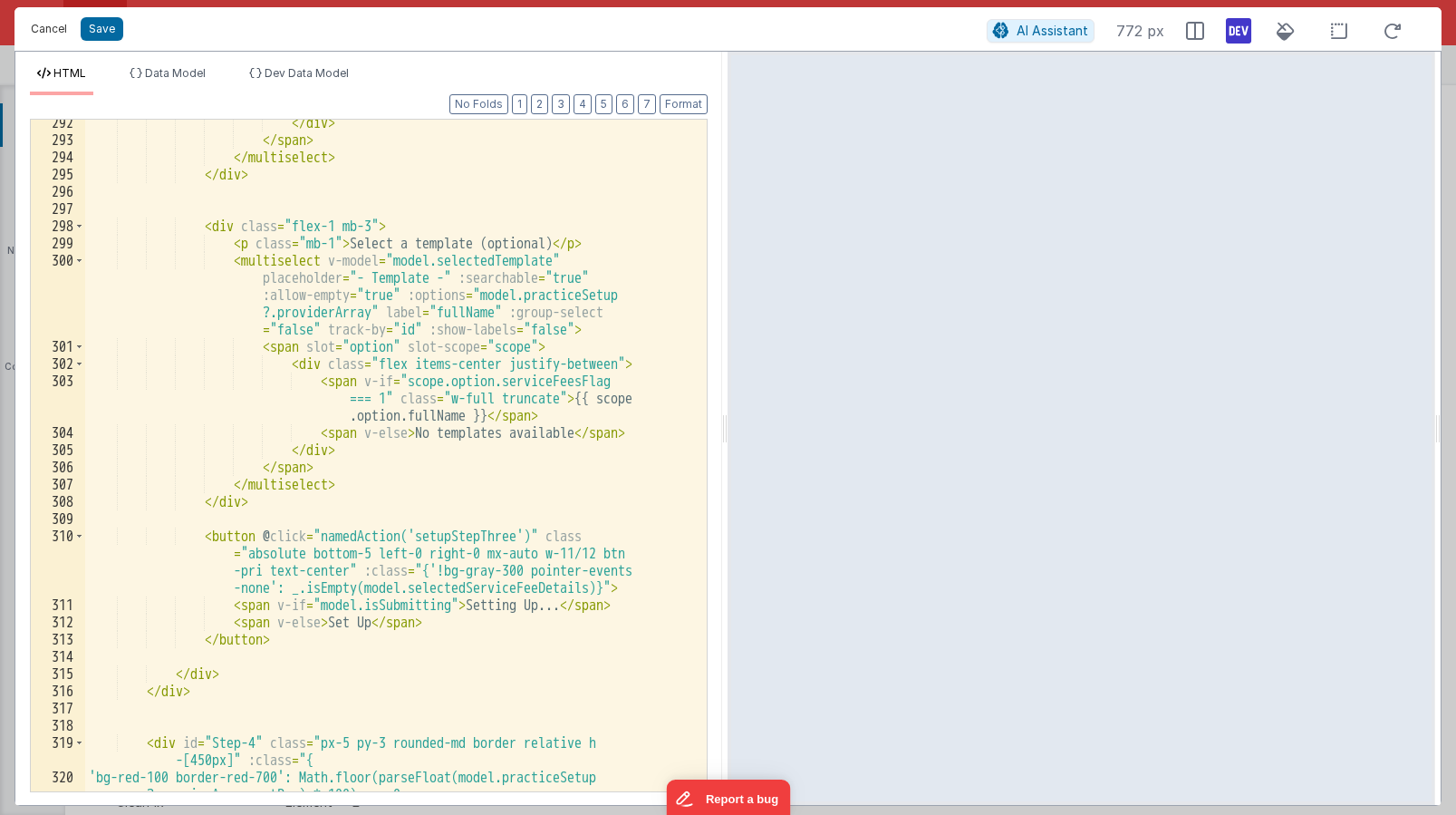 click on "Cancel" at bounding box center [49, 29] 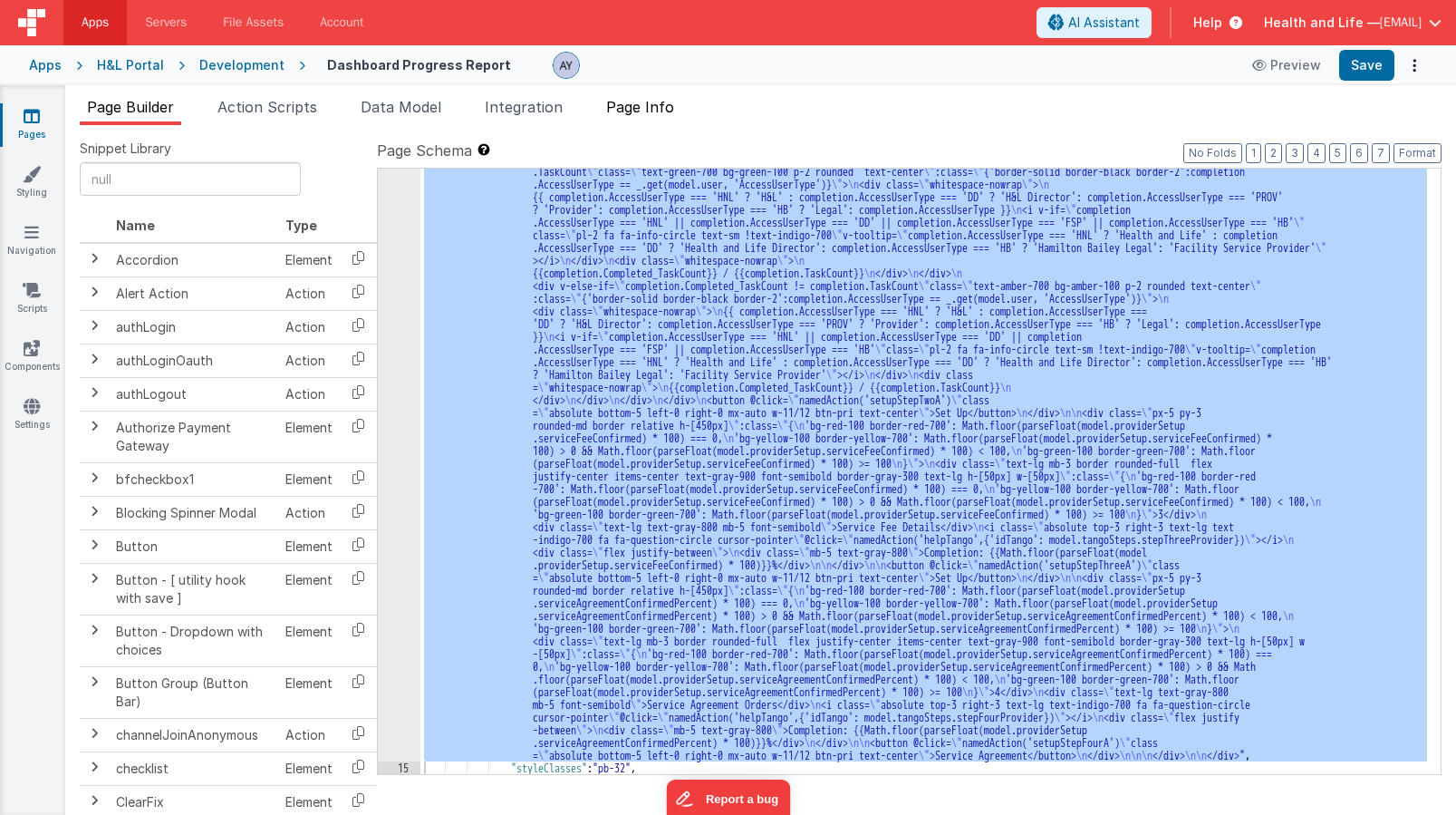 click on "Page Info" at bounding box center (640, 111) 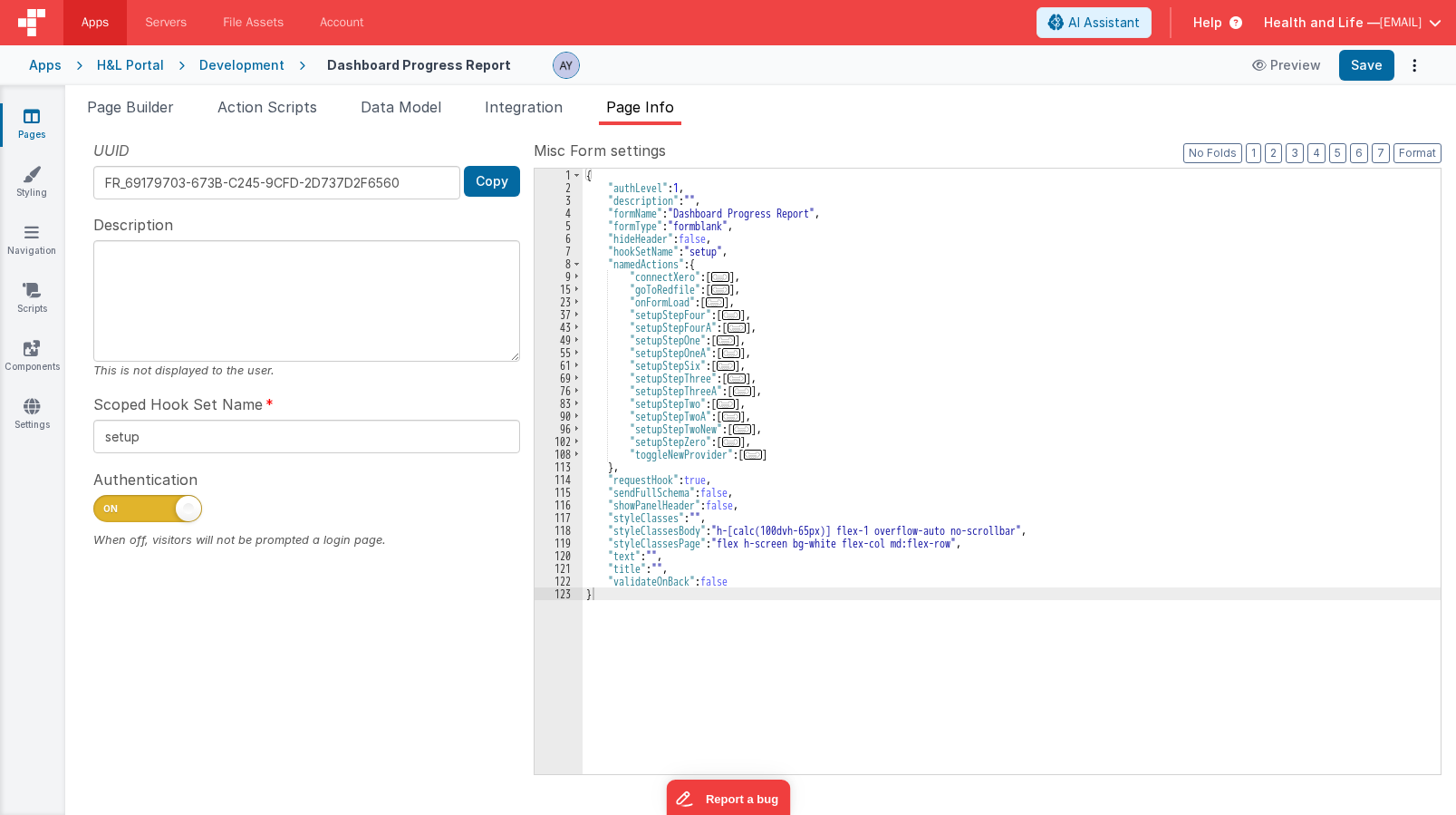 click on "..." at bounding box center (737, 378) 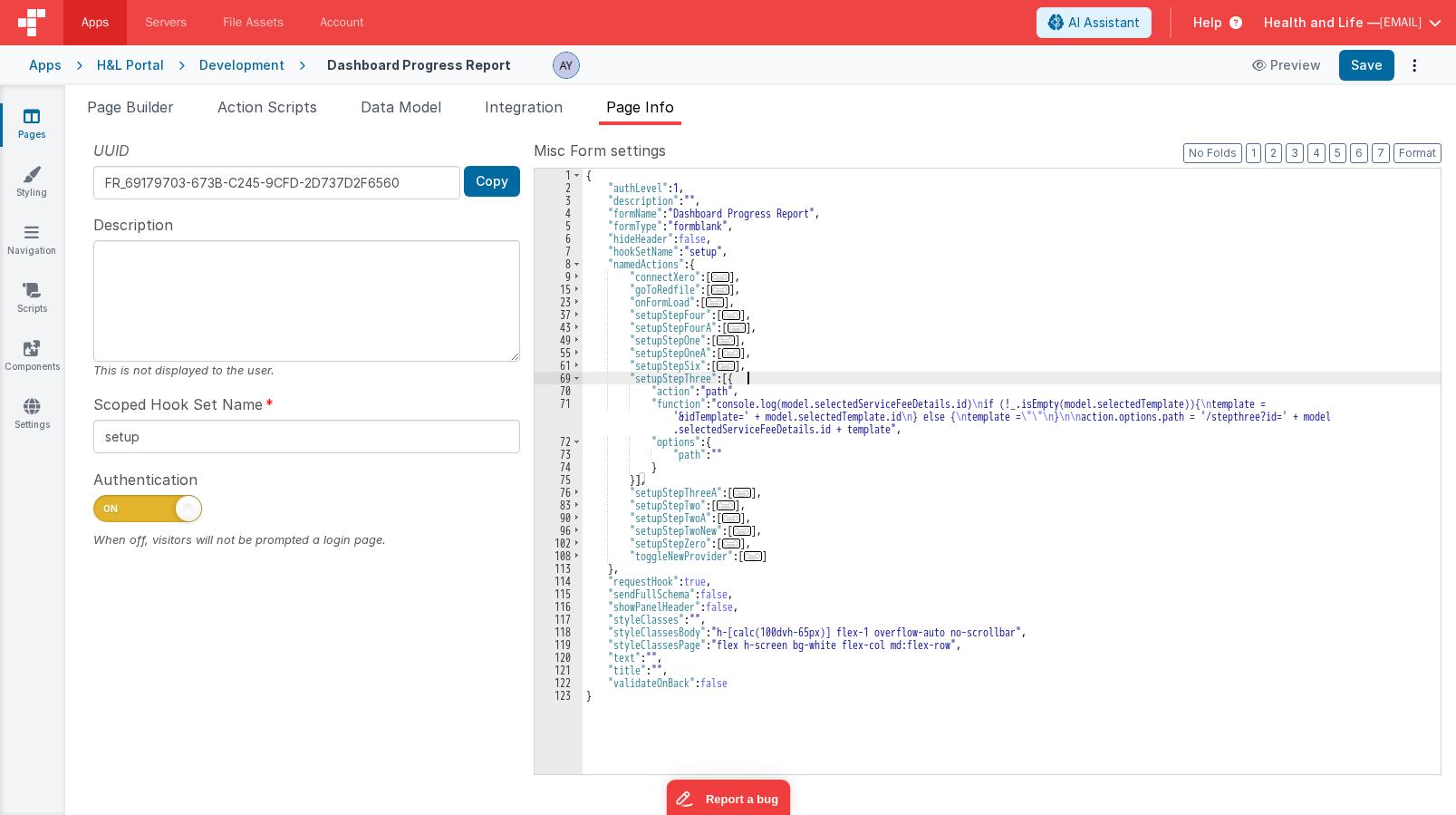 click on "{      "authLevel" :  1 ,      "description" :  "" ,      "formName" :  "Dashboard Progress Report" ,      "formType" :  "formblank" ,      "hideHeader" :  false ,      "hookSetName" :  "setup" ,      "namedActions" :  {           "connectXero" :  [ ... ] ,           "goToRedfile" :  [ ... ] ,           "onFormLoad" :  [ ... ] ,           "setupStepFour" :  [ ... ] ,           "setupStepFourA" :  [ ... ] ,           "setupStepOne" :  [ ... ] ,           "setupStepOneA" :  [ ... ] ,           "setupStepSix" :  [ ... ] ,           "setupStepThree" :  [{                "action" :  "path" ,                "function" :  "console.log(model.selectedServiceFeeDetails.id) \n if (!_.isEmpty(model.selectedTemplate)){ \n     template =                   '&idTemplate=' + model.selectedTemplate.id \n } else { \n     template =  \"\"\n } \n\n action.options.path = '/stepthree?id=' + model                  .selectedServiceFeeDetails.id + template" ,                "options" :  {" at bounding box center [1011, 484] 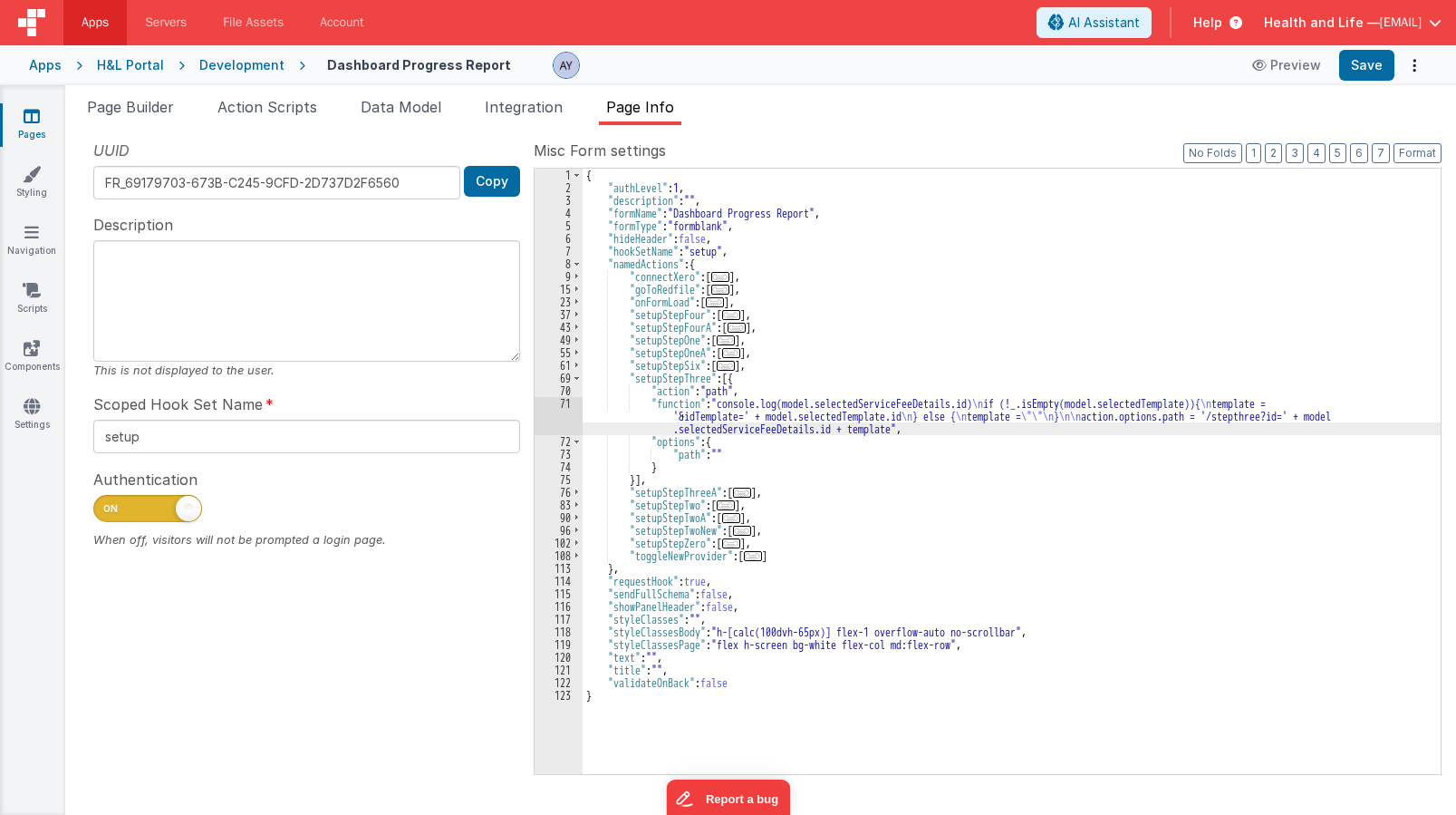 click on "..." at bounding box center [742, 492] 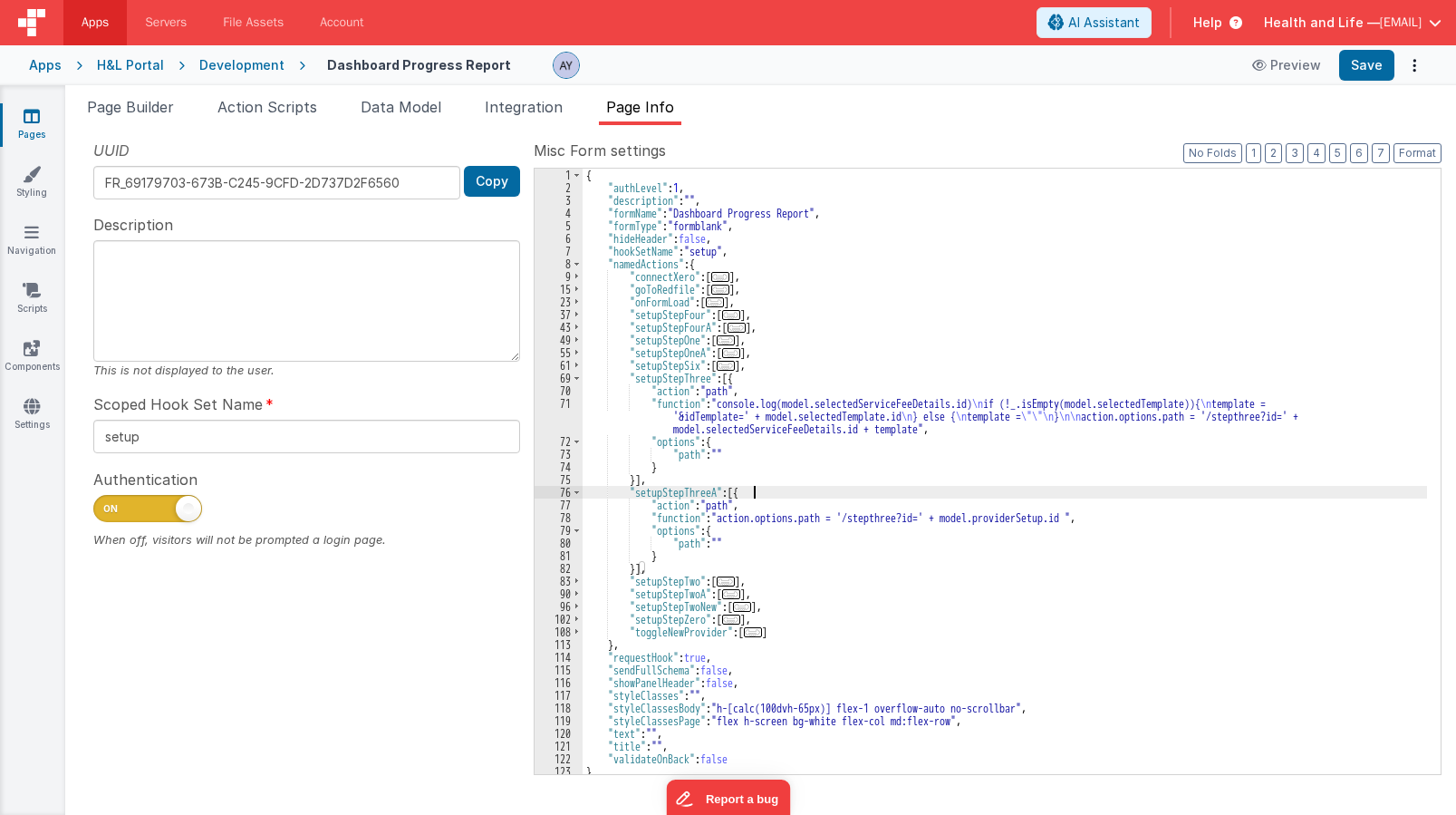 click on "{      "authLevel" :  1 ,      "description" :  "" ,      "formName" :  "Dashboard Progress Report" ,      "formType" :  "formblank" ,      "hideHeader" :  false ,      "hookSetName" :  "setup" ,      "namedActions" :  {           "connectXero" :  [ ... ] ,           "goToRedfile" :  [ ... ] ,           "onFormLoad" :  [ ... ] ,           "setupStepFour" :  [ ... ] ,           "setupStepFourA" :  [ ... ] ,           "setupStepOne" :  [ ... ] ,           "setupStepOneA" :  [ ... ] ,           "setupStepSix" :  [ ... ] ,           "setupStepThree" :  [{                "action" :  "path" ,                "function" :  "console.log(model.selectedServiceFeeDetails.id) \n if (!_.isEmpty(model.selectedTemplate)){ \n     template =                   '&idTemplate=' + model.selectedTemplate.id \n } else { \n     template =  \"\"\n } \n\n action.options.path = '/stepthree?id=' +                   model.selectedServiceFeeDetails.id + template" ,                "options" :  {" at bounding box center [1005, 484] 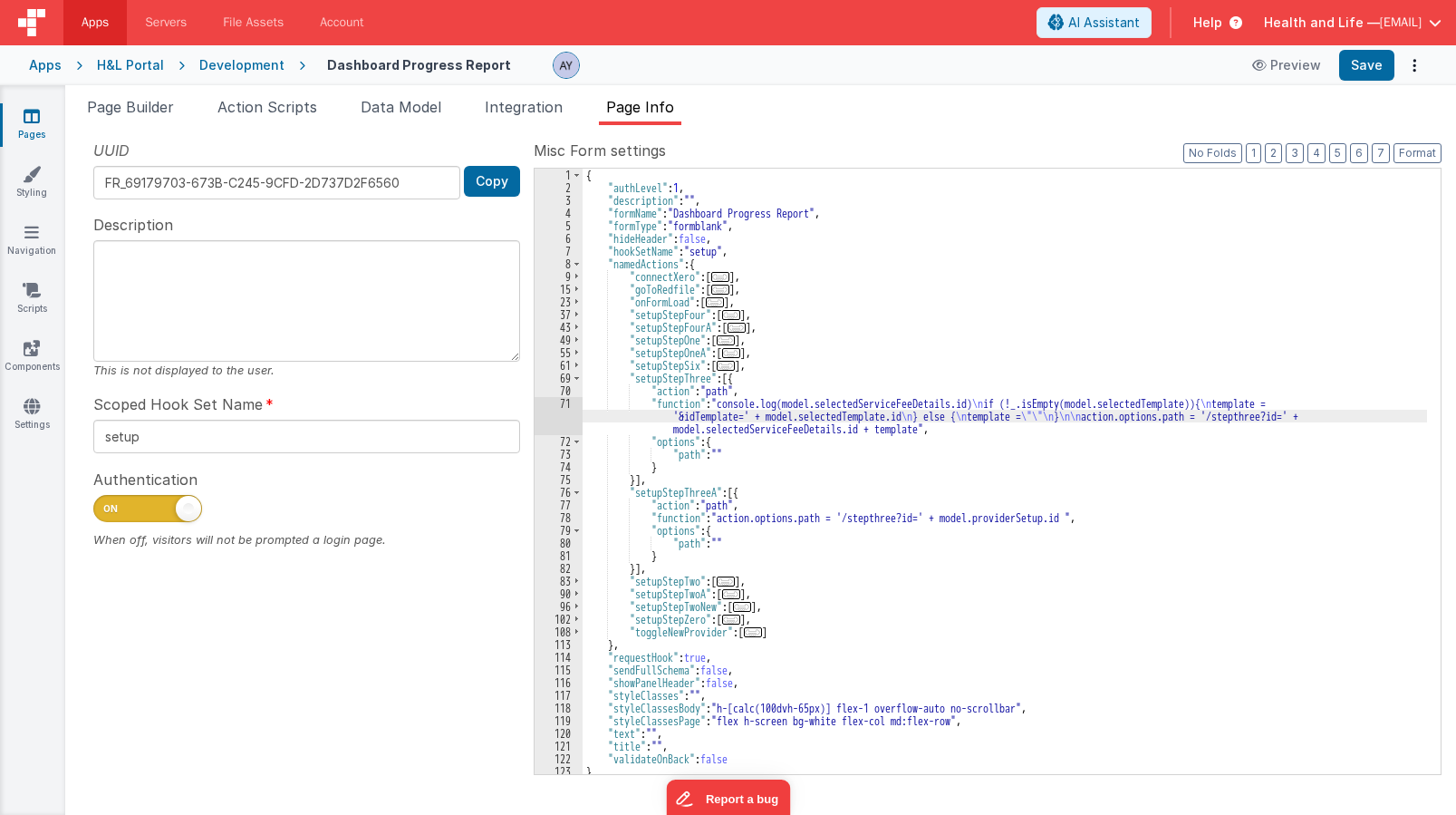 click on "{      "authLevel" :  1 ,      "description" :  "" ,      "formName" :  "Dashboard Progress Report" ,      "formType" :  "formblank" ,      "hideHeader" :  false ,      "hookSetName" :  "setup" ,      "namedActions" :  {           "connectXero" :  [ ... ] ,           "goToRedfile" :  [ ... ] ,           "onFormLoad" :  [ ... ] ,           "setupStepFour" :  [ ... ] ,           "setupStepFourA" :  [ ... ] ,           "setupStepOne" :  [ ... ] ,           "setupStepOneA" :  [ ... ] ,           "setupStepSix" :  [ ... ] ,           "setupStepThree" :  [{                "action" :  "path" ,                "function" :  "console.log(model.selectedServiceFeeDetails.id) \n if (!_.isEmpty(model.selectedTemplate)){ \n     template =                   '&idTemplate=' + model.selectedTemplate.id \n } else { \n     template =  \"\"\n } \n\n action.options.path = '/stepthree?id=' +                   model.selectedServiceFeeDetails.id + template" ,                "options" :  {" at bounding box center [1005, 484] 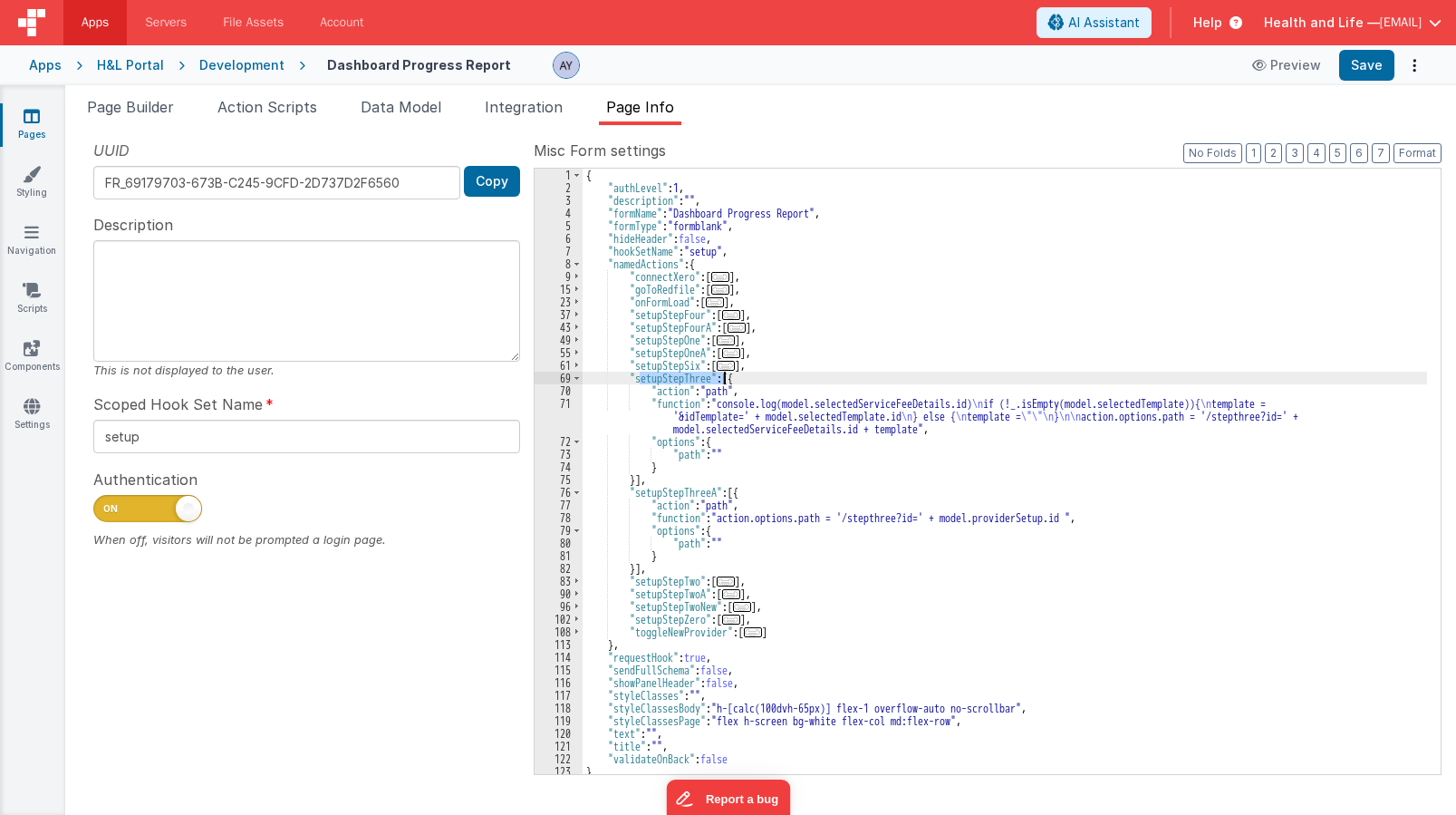 click on "{      "authLevel" :  1 ,      "description" :  "" ,      "formName" :  "Dashboard Progress Report" ,      "formType" :  "formblank" ,      "hideHeader" :  false ,      "hookSetName" :  "setup" ,      "namedActions" :  {           "connectXero" :  [ ... ] ,           "goToRedfile" :  [ ... ] ,           "onFormLoad" :  [ ... ] ,           "setupStepFour" :  [ ... ] ,           "setupStepFourA" :  [ ... ] ,           "setupStepOne" :  [ ... ] ,           "setupStepOneA" :  [ ... ] ,           "setupStepSix" :  [ ... ] ,           "setupStepThree" :  [{                "action" :  "path" ,                "function" :  "console.log(model.selectedServiceFeeDetails.id) \n if (!_.isEmpty(model.selectedTemplate)){ \n     template =                   '&idTemplate=' + model.selectedTemplate.id \n } else { \n     template =  \"\"\n } \n\n action.options.path = '/stepthree?id=' +                   model.selectedServiceFeeDetails.id + template" ,                "options" :  {" at bounding box center (1005, 484) 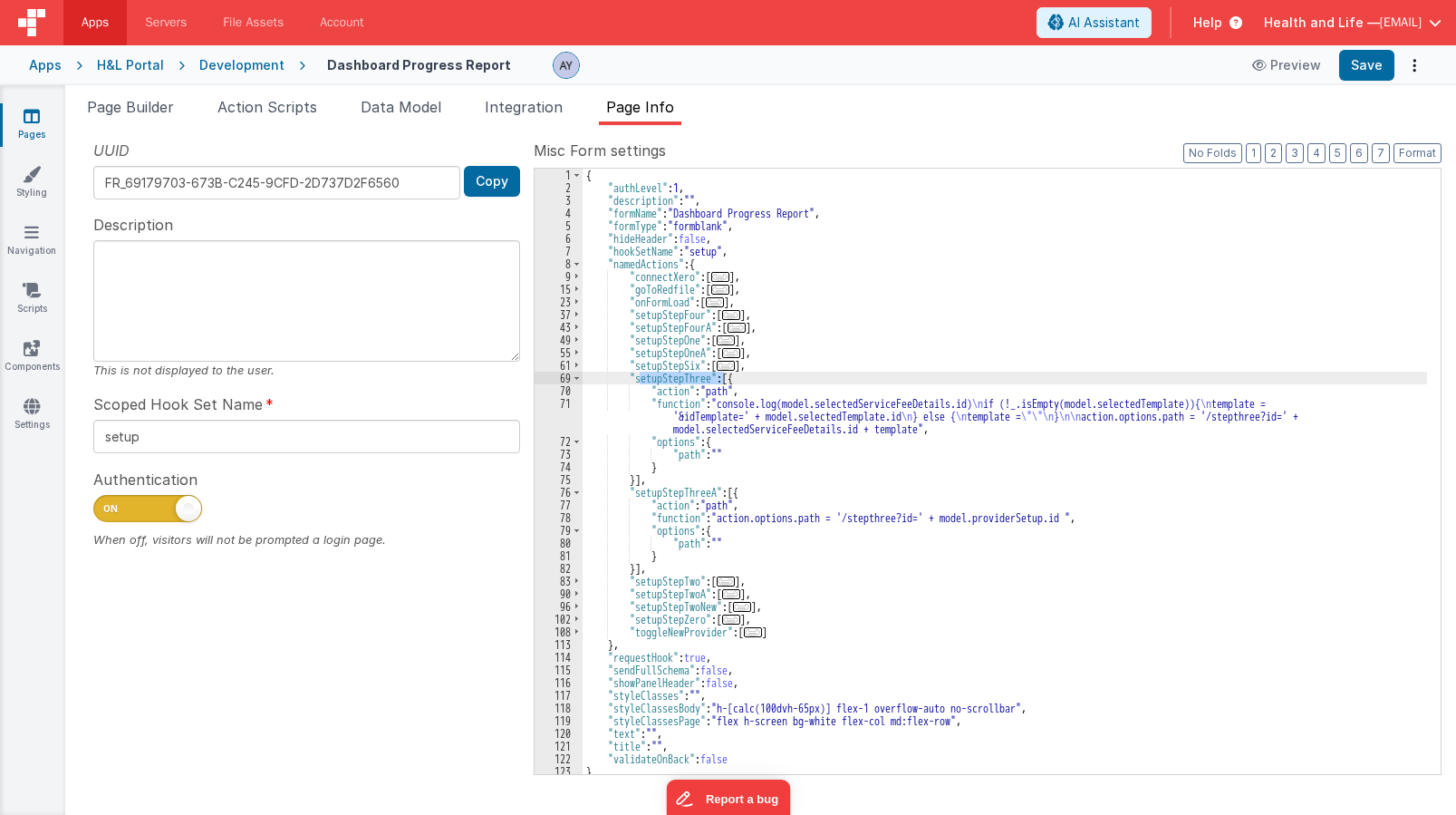 click on "Page Builder" at bounding box center (130, 107) 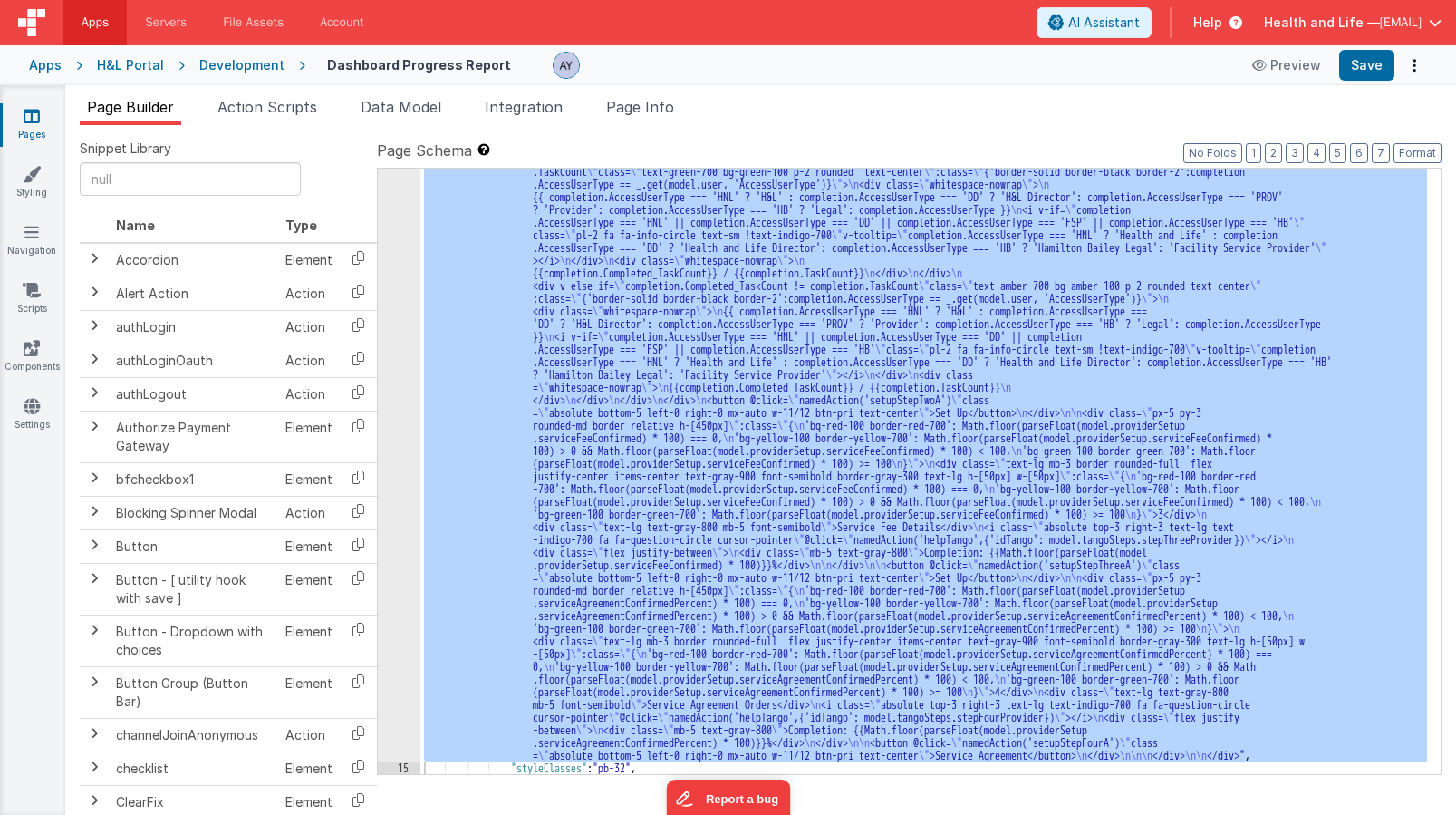 click on "14" at bounding box center [399, -1333] 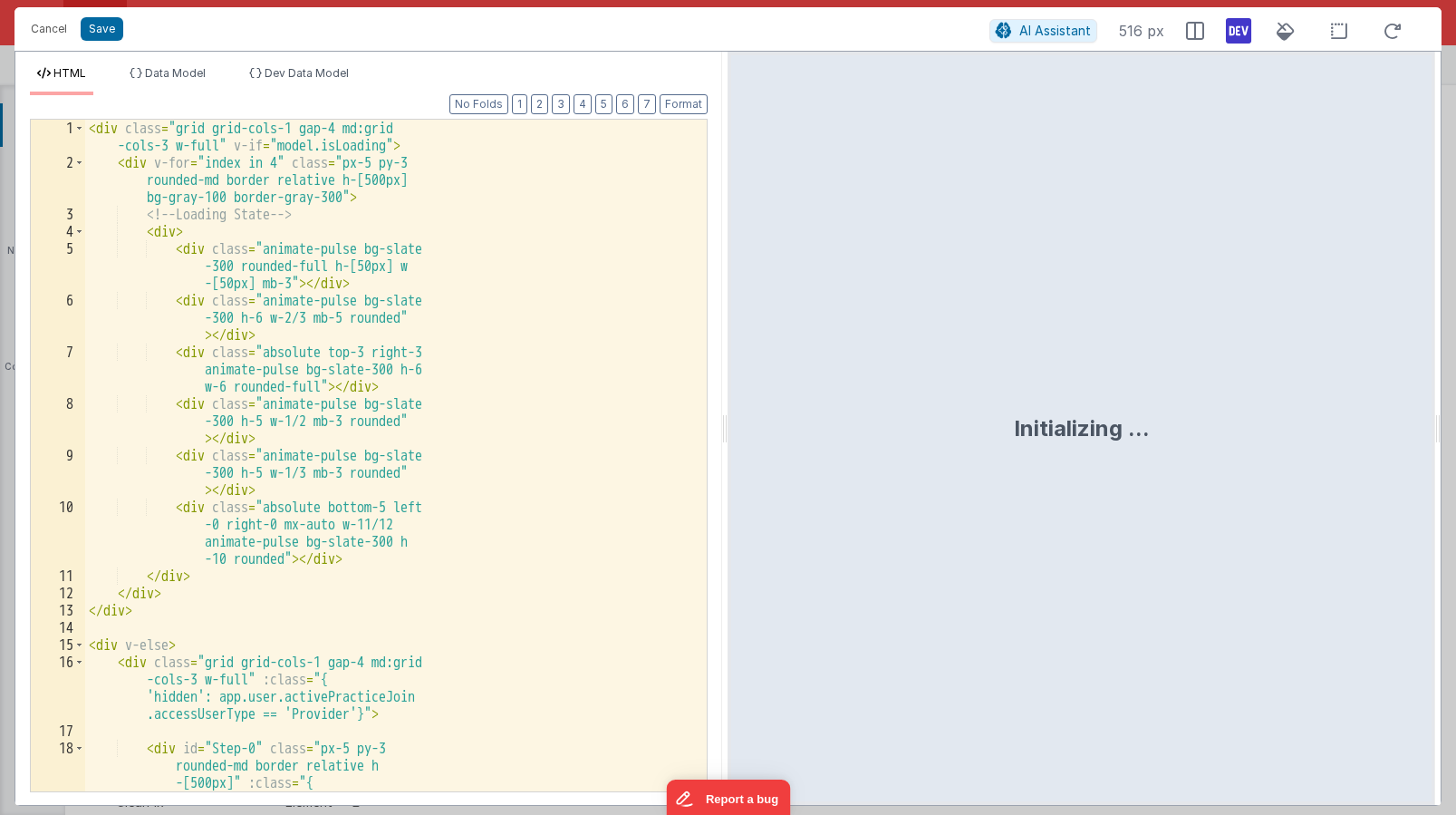 click on "< div   class = "grid grid-cols-1 gap-4 md:grid      -cols-3 w-full"   v-if = "model.isLoading" >      < div   v-for = "index in 4"   class = "px-5 py-3           rounded-md border relative h-[500px]           bg-gray-100 border-gray-300" >           <!--  Loading State  -->           < div >                < div   class = "animate-pulse bg-slate                  -300 rounded-full h-[50px] w                  -[50px] mb-3" > </ div >                < div   class = "animate-pulse bg-slate                  -300 h-6 w-2/3 mb-5 rounded"                  > </ div >                < div   class = "absolute top-3 right-3                   animate-pulse bg-slate-300 h-6                   w-6 rounded-full" > </ div >                < div   class = "animate-pulse bg-slate                  -300 h-5 w-1/2 mb-3 rounded"                  > </ div >                < div   class =" at bounding box center [389, 516] 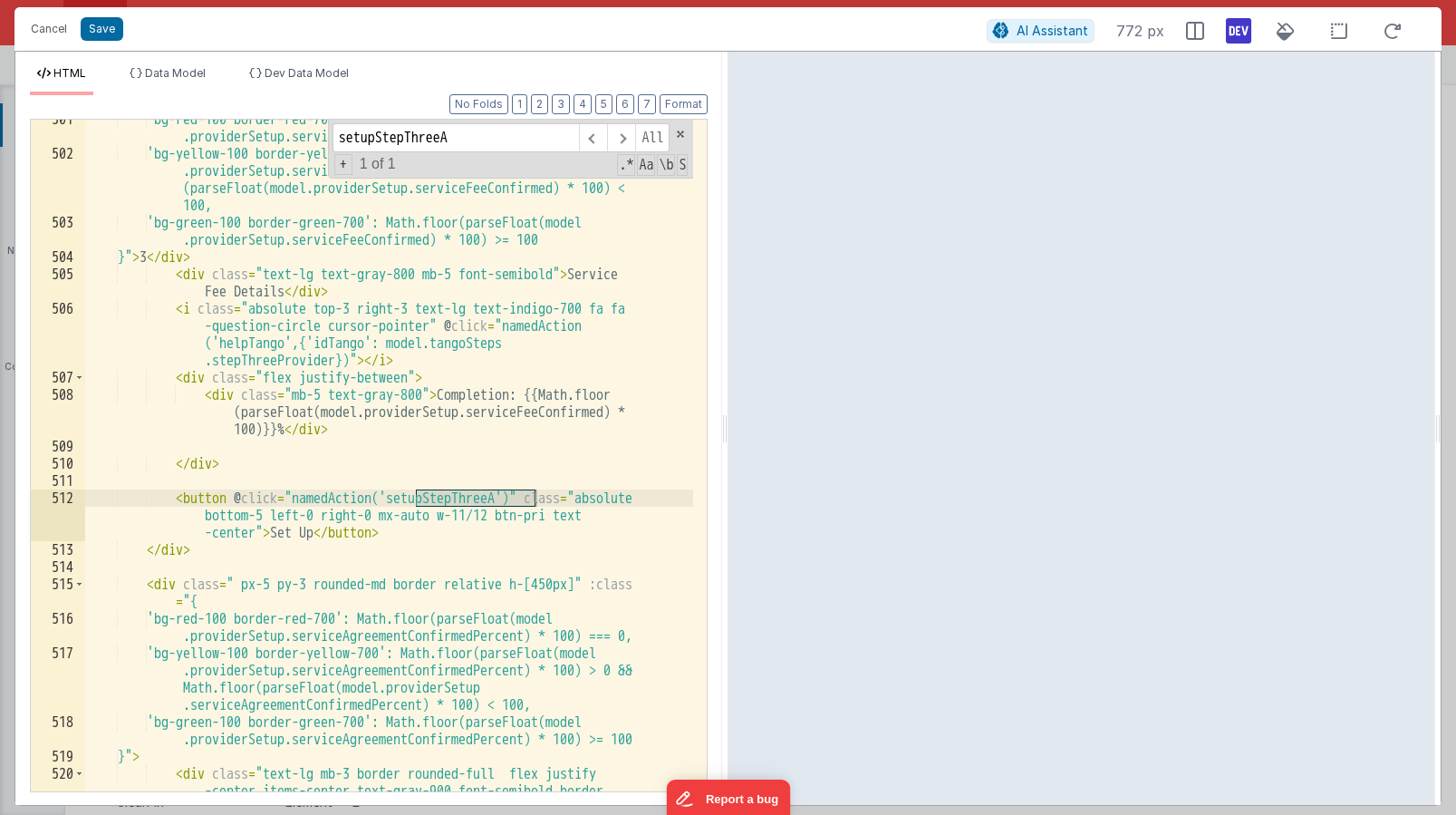 scroll, scrollTop: 18043, scrollLeft: 0, axis: vertical 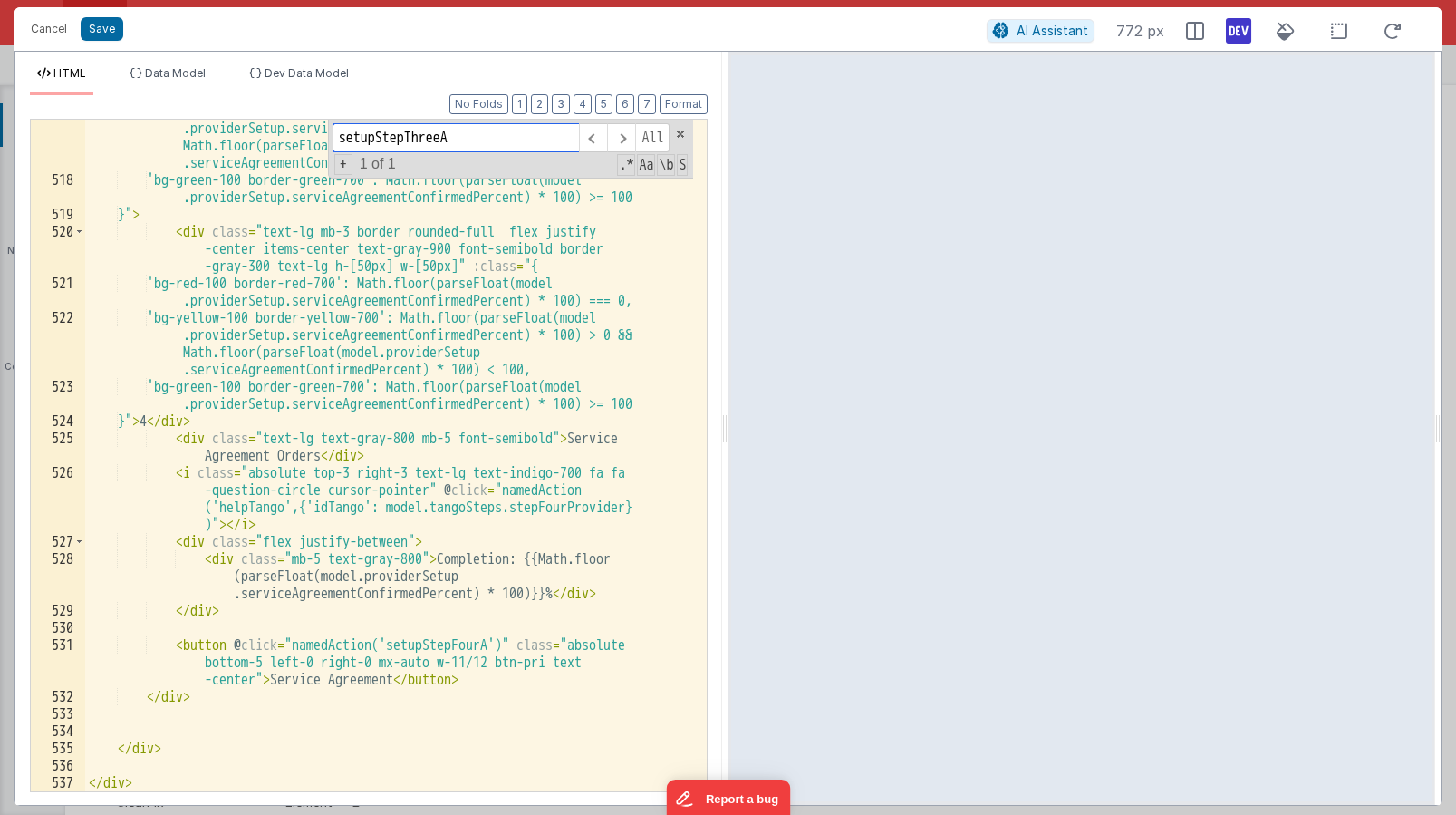 click on "setupStepThreeA" at bounding box center [456, 138] 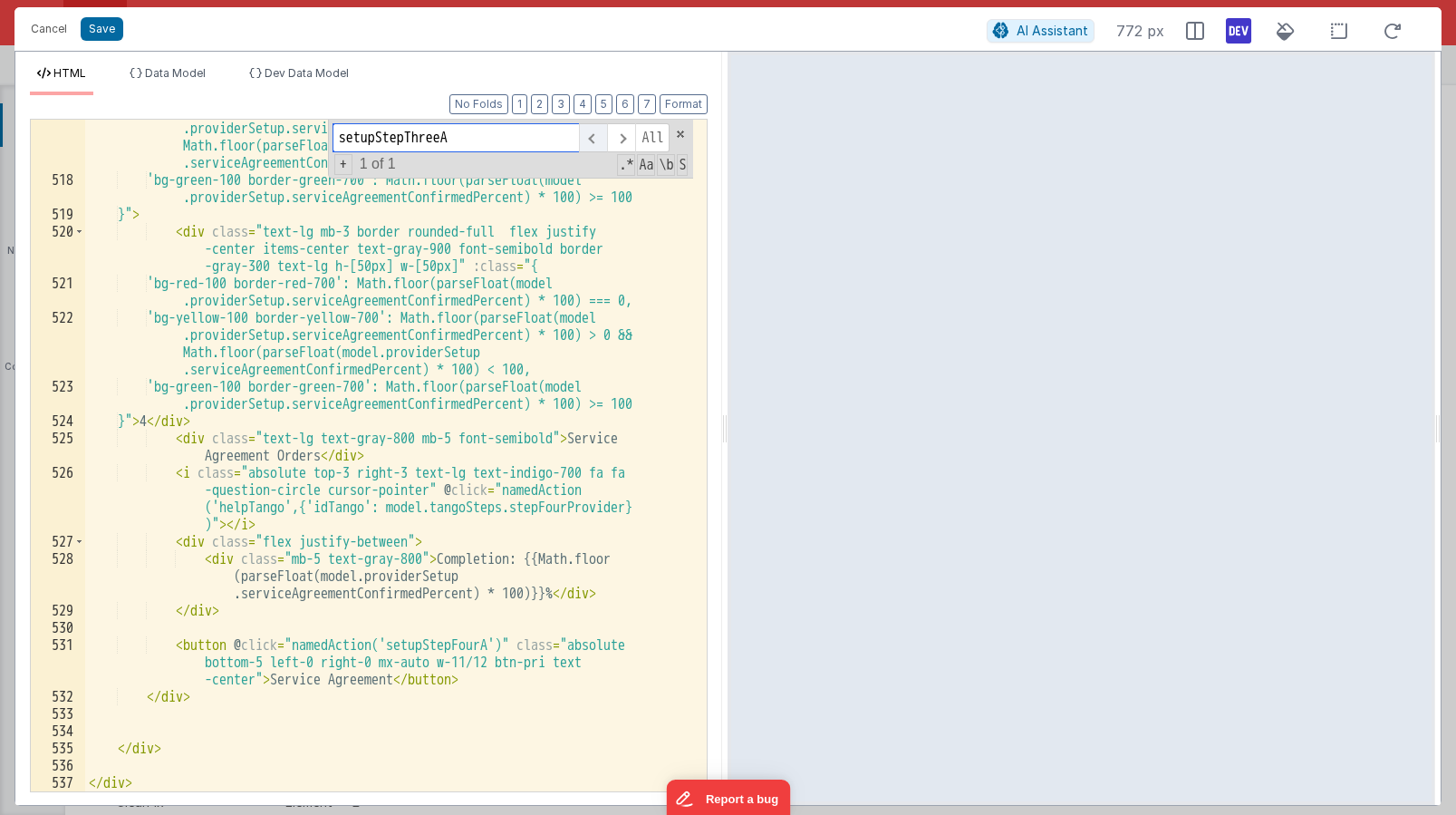 click at bounding box center [593, 138] 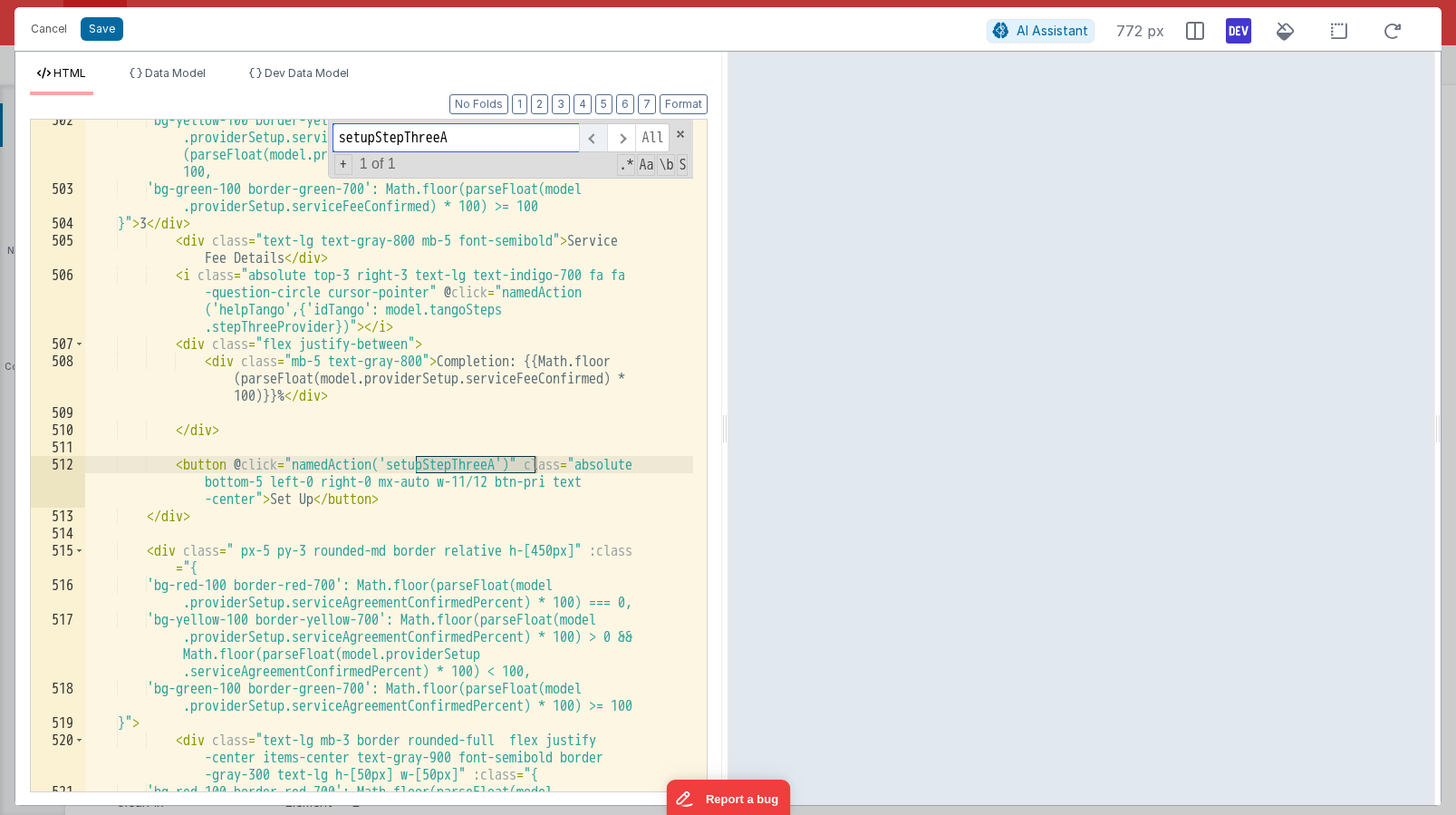 scroll, scrollTop: 18078, scrollLeft: 0, axis: vertical 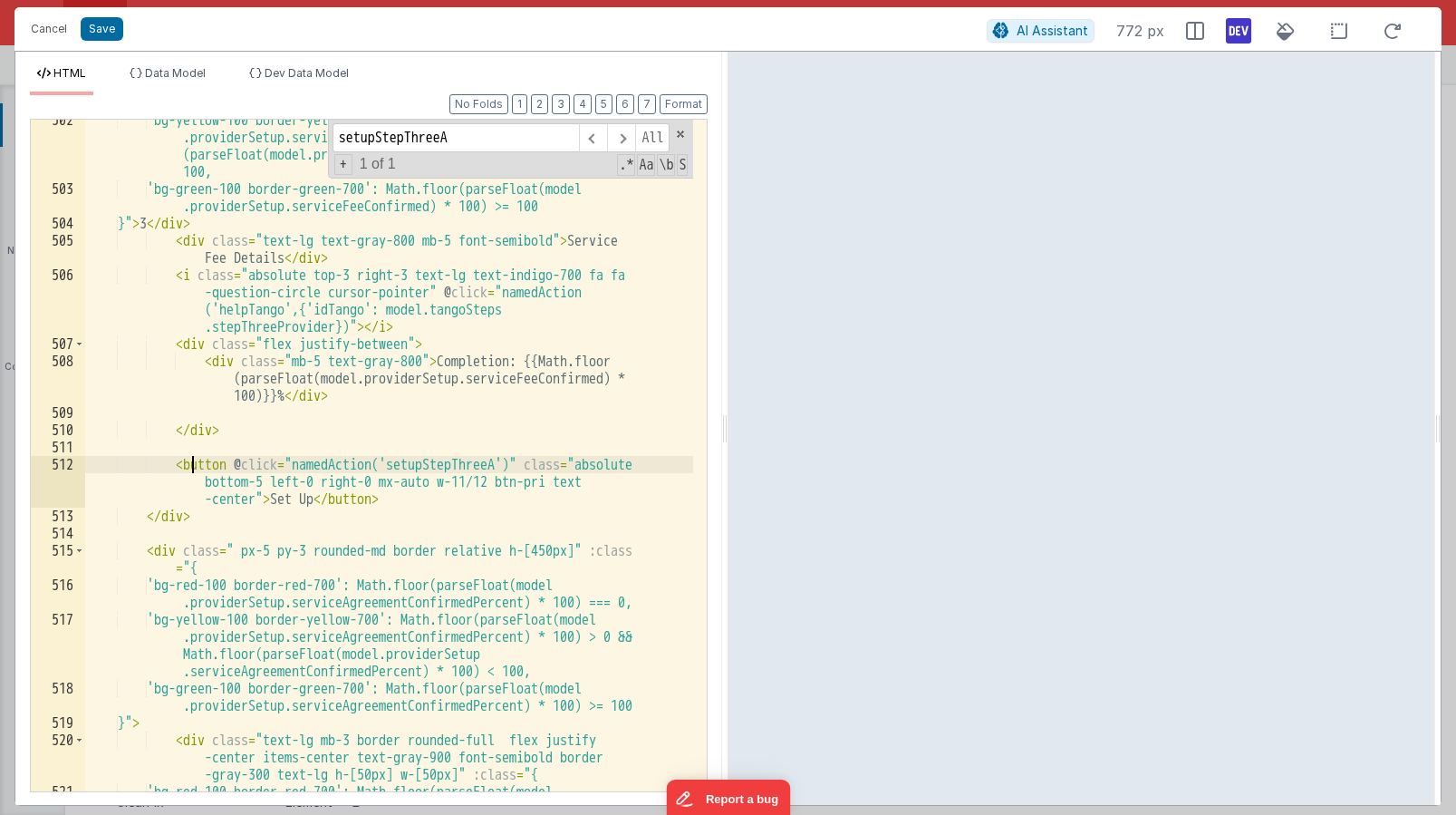 click on "'bg-yellow-100 border-yellow-700': Math.floor(parseFloat(model               .providerSetup.serviceFeeConfirmed) * 100) > 0 && Math.floor               (parseFloat(model.providerSetup.serviceFeeConfirmed) * 100) <                100,            'bg-green-100 border-green-700': Math.floor(parseFloat(model               .providerSetup.serviceFeeConfirmed) * 100) >= 100       }" > 3 </ div >                < div   class = "text-lg text-gray-800 mb-5 font-semibold" > Service                   Fee Details </ div >                < i   class = "absolute top-3 right-3 text-lg text-indigo-700 fa fa                  -question-circle cursor-pointer"   @ click = "namedAction                  ('helpTango',{'idTango': model.tangoSteps                  .stepThreeProvider})" > </ i >                < div   class = "flex justify-between" >                     < div   class = "mb-5 text-gray-800" > </" at bounding box center (389, 499) 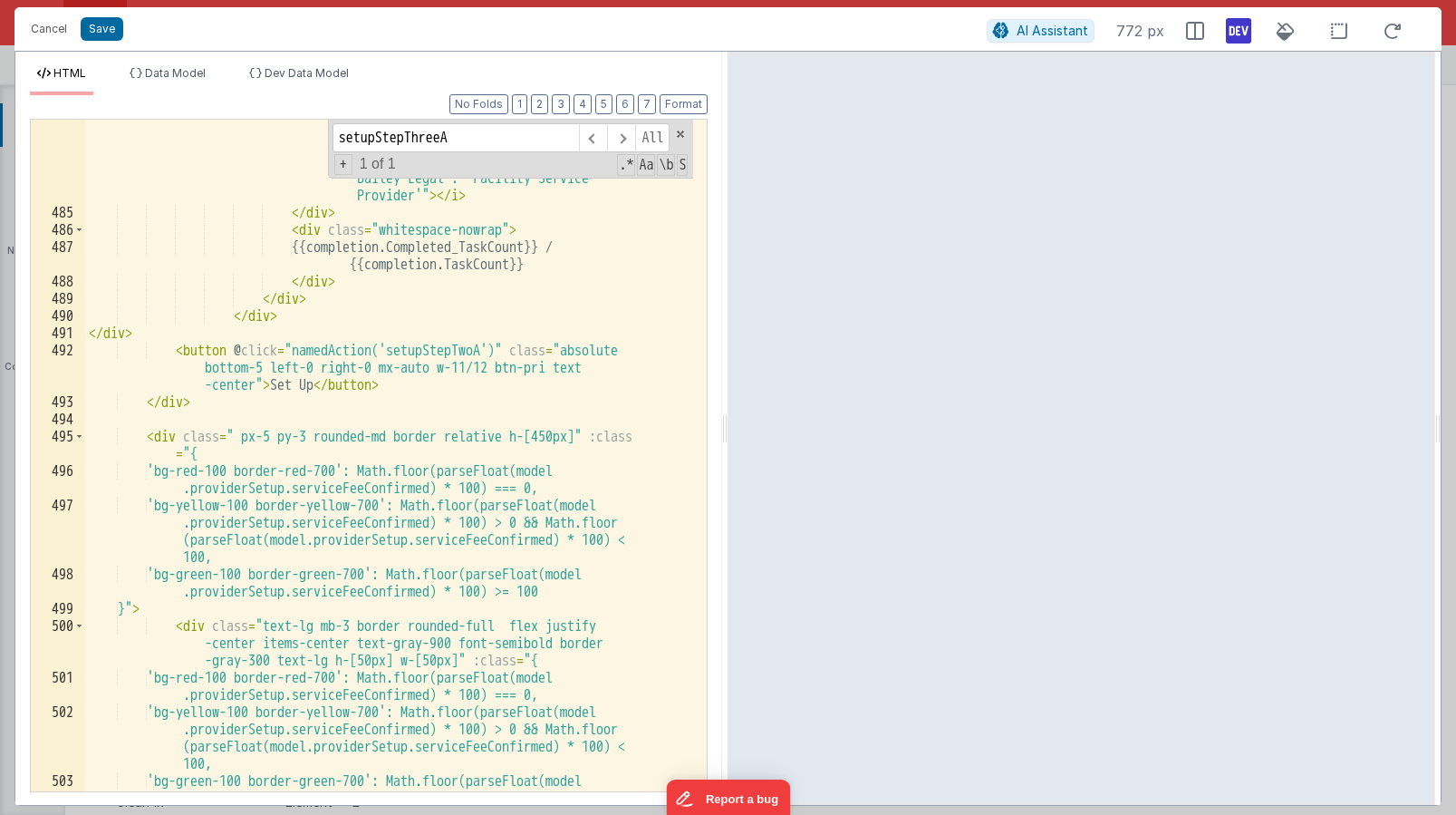scroll, scrollTop: 17482, scrollLeft: 0, axis: vertical 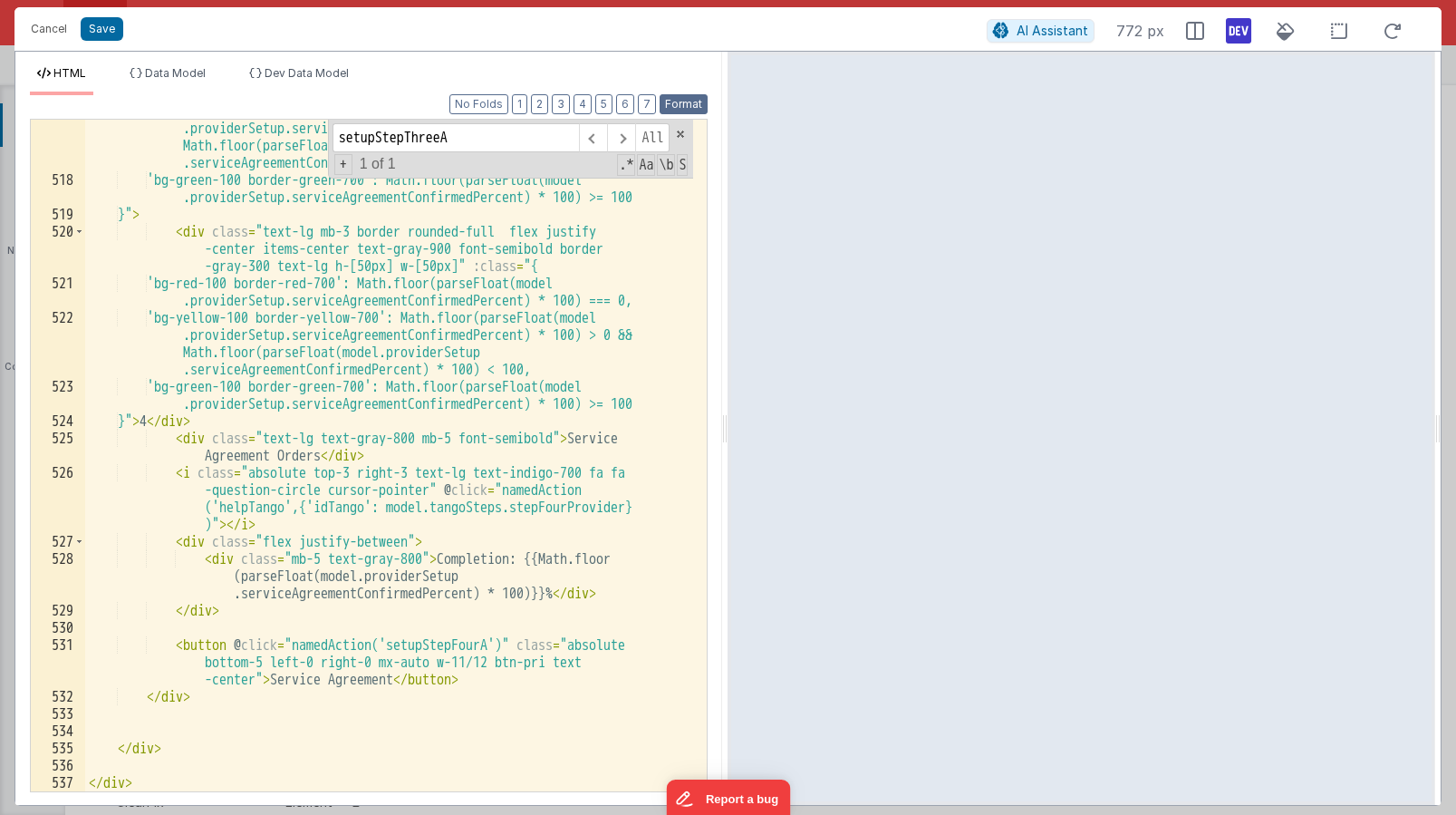 click on "Format" at bounding box center [683, 104] 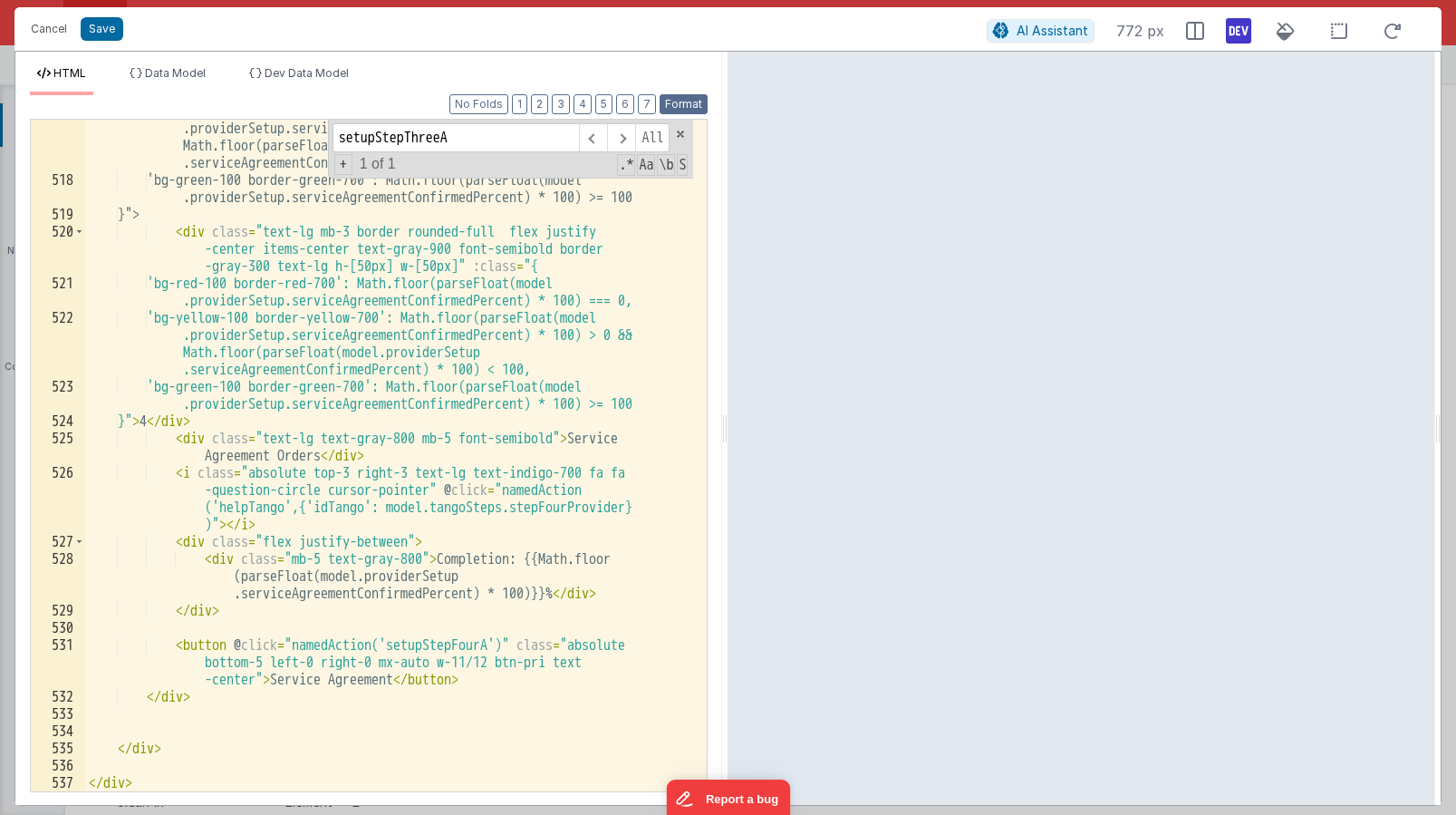 scroll, scrollTop: 18448, scrollLeft: 0, axis: vertical 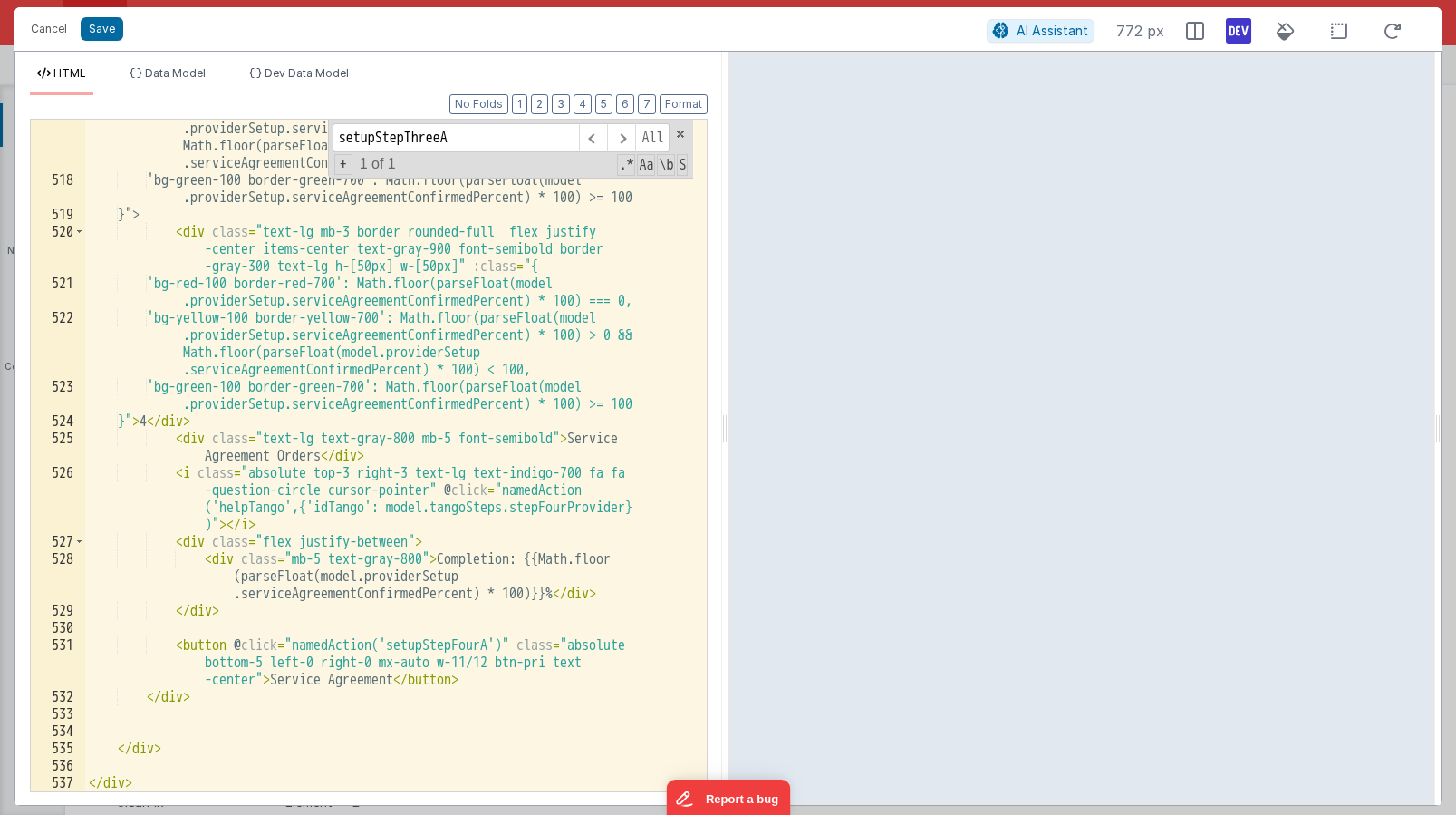 click on "'bg-yellow-100 border-yellow-700': Math.floor(parseFloat(model               .providerSetup.serviceAgreementConfirmedPercent) * 100) > 0 &&                Math.floor(parseFloat(model.providerSetup               .serviceAgreementConfirmedPercent) * 100)  <  100,            'bg-green-100 border-green-700': Math.floor(parseFloat(model               .providerSetup.serviceAgreementConfirmedPercent) * 100) >= 100       }">                < div   class = "text-lg mb-3 border rounded-full  flex justify                  -center items-center text-gray-900 font-semibold border                  -gray-300 text-lg h-[50px] w-[50px]"   :class = "{            'bg-red-100 border-red-700': Math.floor(parseFloat(model               .providerSetup.serviceAgreementConfirmedPercent) * 100) === 0,            'bg-yellow-100 border-yellow-700': Math.floor(parseFloat(model                             >" at bounding box center [389, 481] 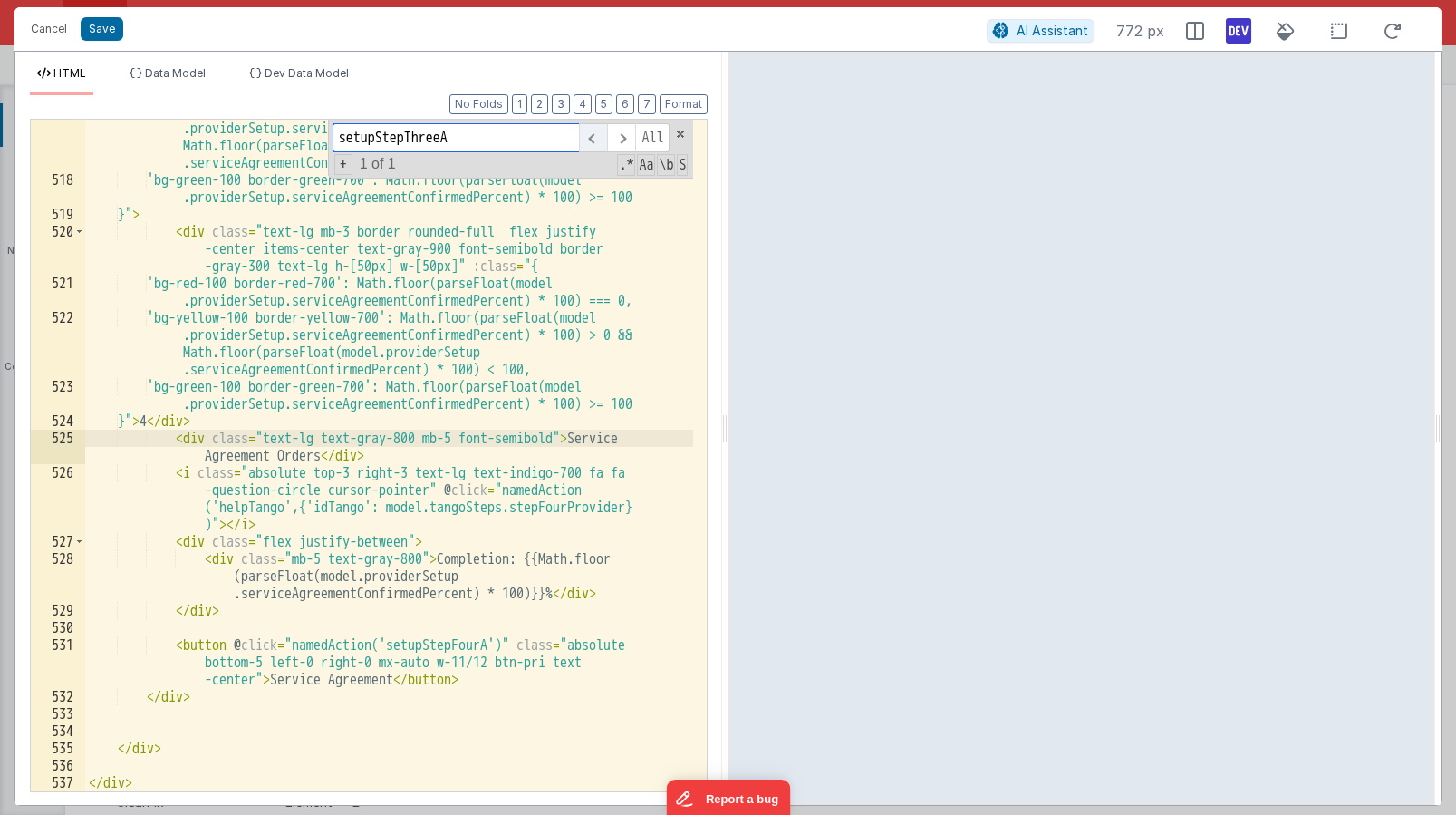 click at bounding box center [593, 138] 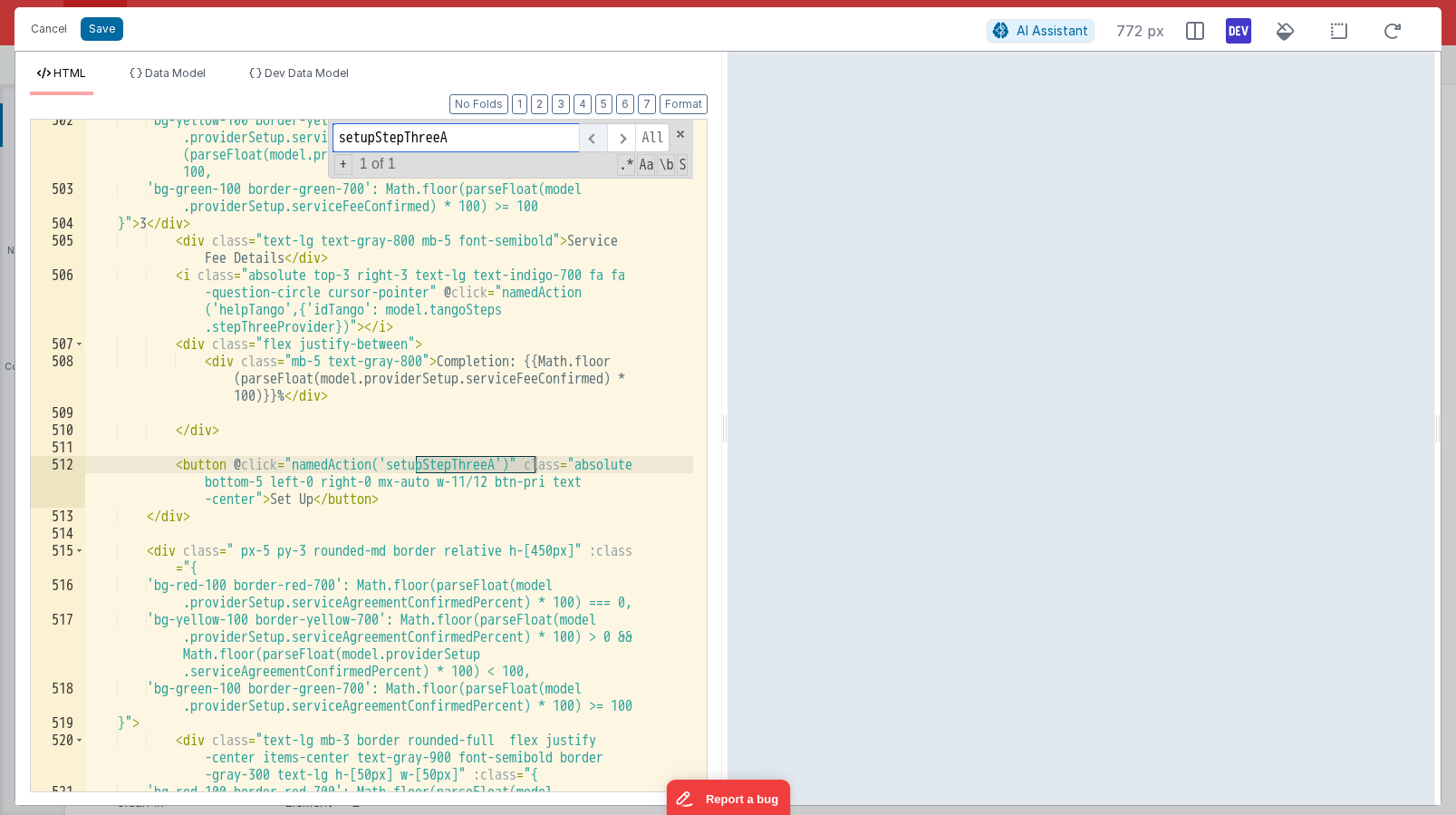 scroll, scrollTop: 17940, scrollLeft: 0, axis: vertical 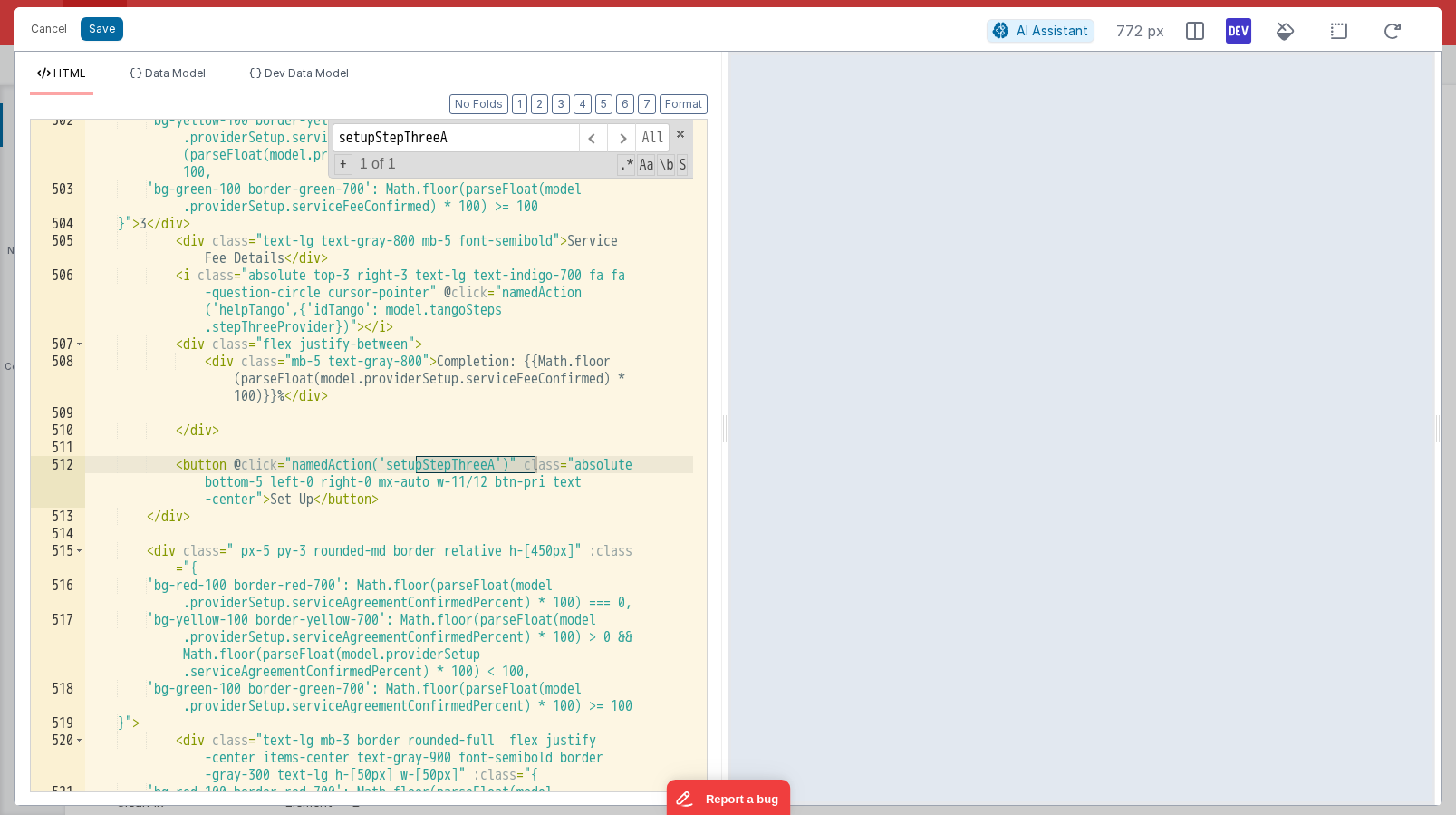 click on "'bg-yellow-100 border-yellow-700': Math.floor(parseFloat(model               .providerSetup.serviceFeeConfirmed) * 100) > 0 && Math.floor               (parseFloat(model.providerSetup.serviceFeeConfirmed) * 100) <                100,            'bg-green-100 border-green-700': Math.floor(parseFloat(model               .providerSetup.serviceFeeConfirmed) * 100) >= 100       }" > 3 </ div >                < div   class = "text-lg text-gray-800 mb-5 font-semibold" > Service                   Fee Details </ div >                < i   class = "absolute top-3 right-3 text-lg text-indigo-700 fa fa                  -question-circle cursor-pointer"   @ click = "namedAction                  ('helpTango',{'idTango': model.tangoSteps                  .stepThreeProvider})" > </ i >                < div   class = "flex justify-between" >                     < div   class = "mb-5 text-gray-800" > </" at bounding box center [389, 499] 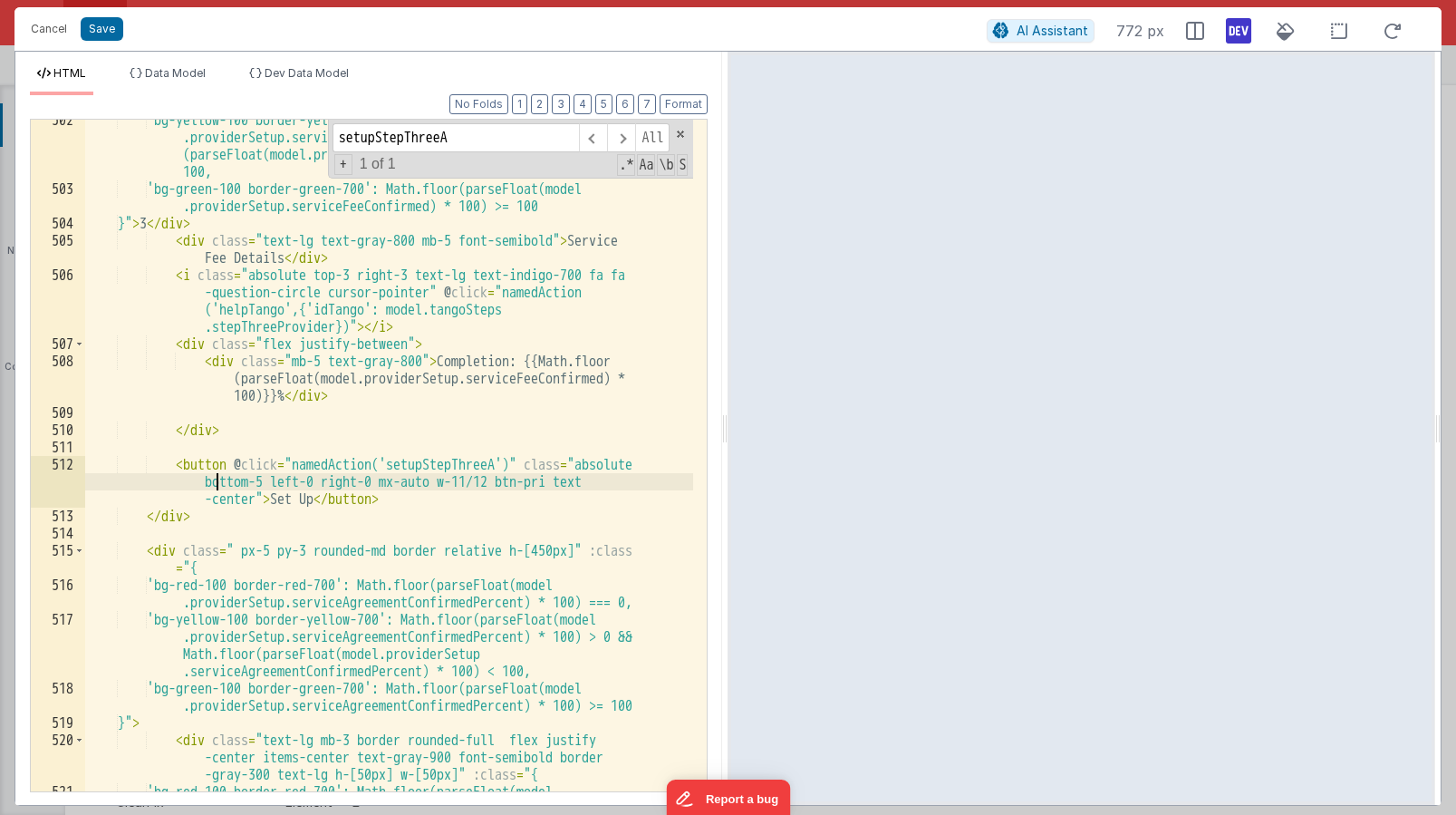 click on "'bg-yellow-100 border-yellow-700': Math.floor(parseFloat(model               .providerSetup.serviceFeeConfirmed) * 100) > 0 && Math.floor               (parseFloat(model.providerSetup.serviceFeeConfirmed) * 100) <                100,            'bg-green-100 border-green-700': Math.floor(parseFloat(model               .providerSetup.serviceFeeConfirmed) * 100) >= 100       }" > 3 </ div >                < div   class = "text-lg text-gray-800 mb-5 font-semibold" > Service                   Fee Details </ div >                < i   class = "absolute top-3 right-3 text-lg text-indigo-700 fa fa                  -question-circle cursor-pointer"   @ click = "namedAction                  ('helpTango',{'idTango': model.tangoSteps                  .stepThreeProvider})" > </ i >                < div   class = "flex justify-between" >                     < div   class = "mb-5 text-gray-800" > </" at bounding box center [389, 499] 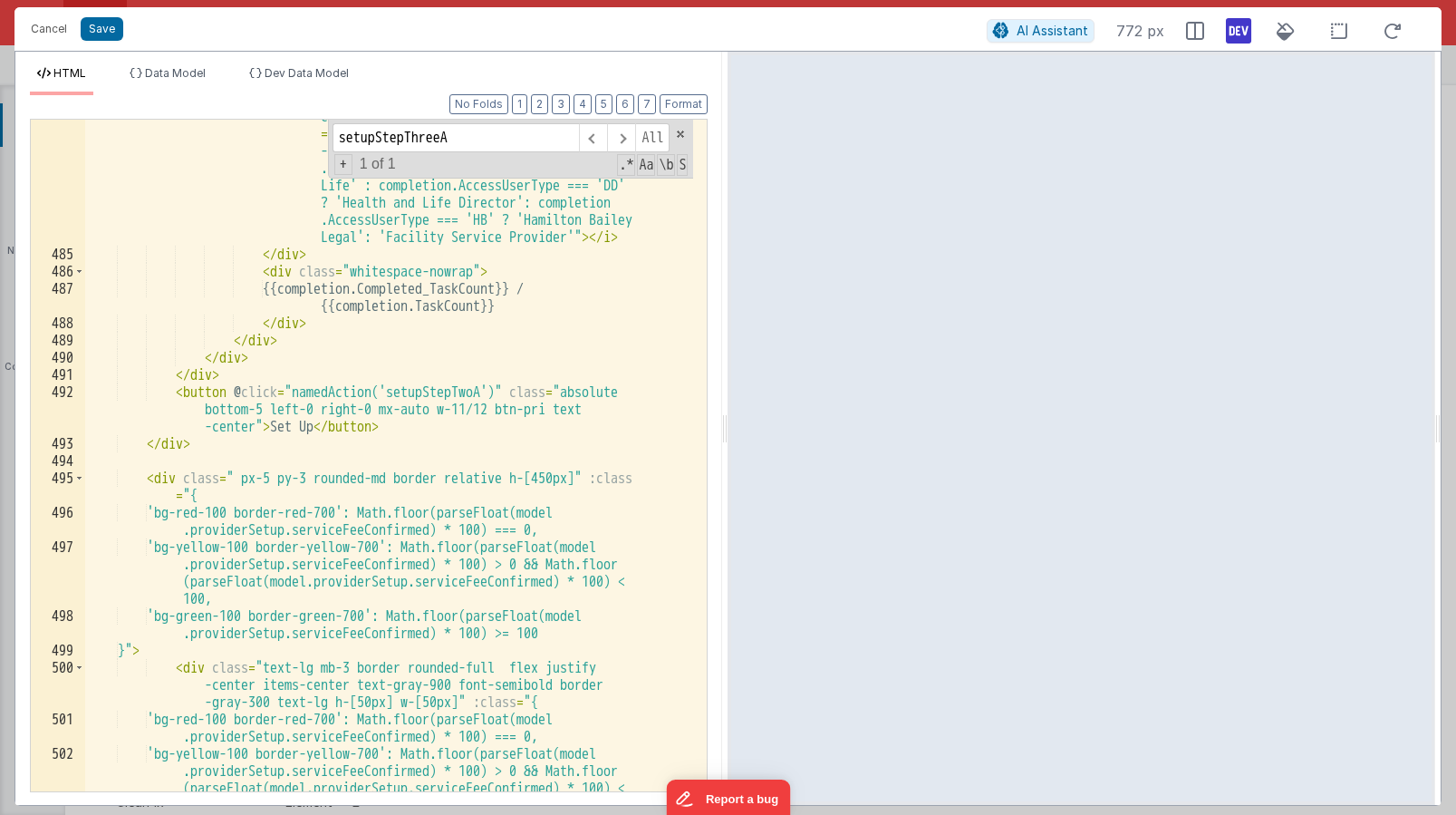 scroll, scrollTop: 17305, scrollLeft: 0, axis: vertical 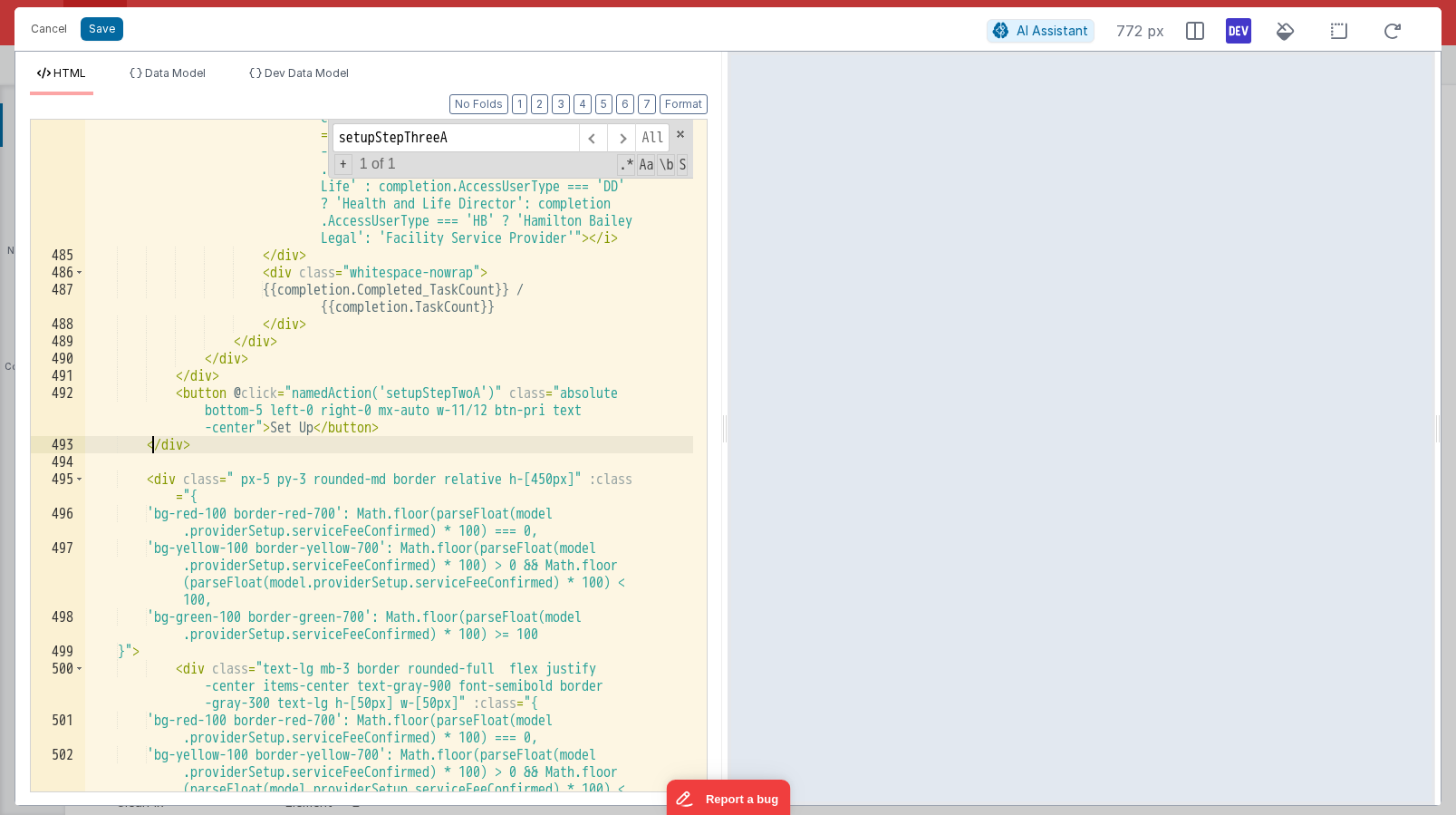 click on "< i   v-if = "completion.AccessUserType === 'HNL' ||                                   completion.AccessUserType === 'DD' ||                                   completion.AccessUserType === 'FSP' ||                                   completion.AccessUserType === 'HB'"   class                                  = "pl-2 fa fa-info-circle text-sm !text                                  -indigo-700"   v-tooltip = "completion                                  .AccessUserType === 'HNL' ? 'Health and                                   Life' : completion.AccessUserType === 'DD'                                   ? 'Health and Life Director': completion                                  > </ i >           </" at bounding box center [389, 522] 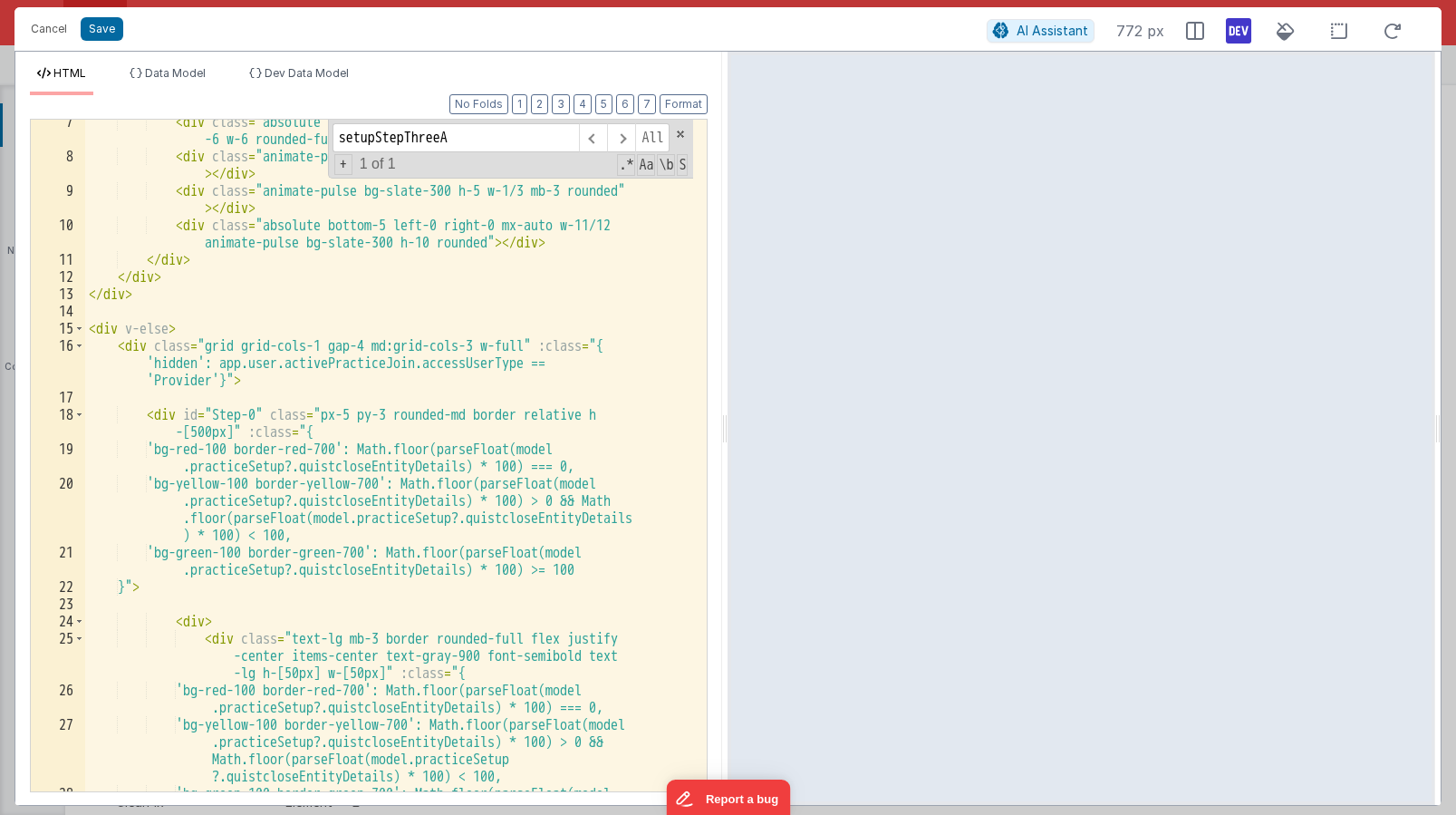 scroll, scrollTop: 0, scrollLeft: 0, axis: both 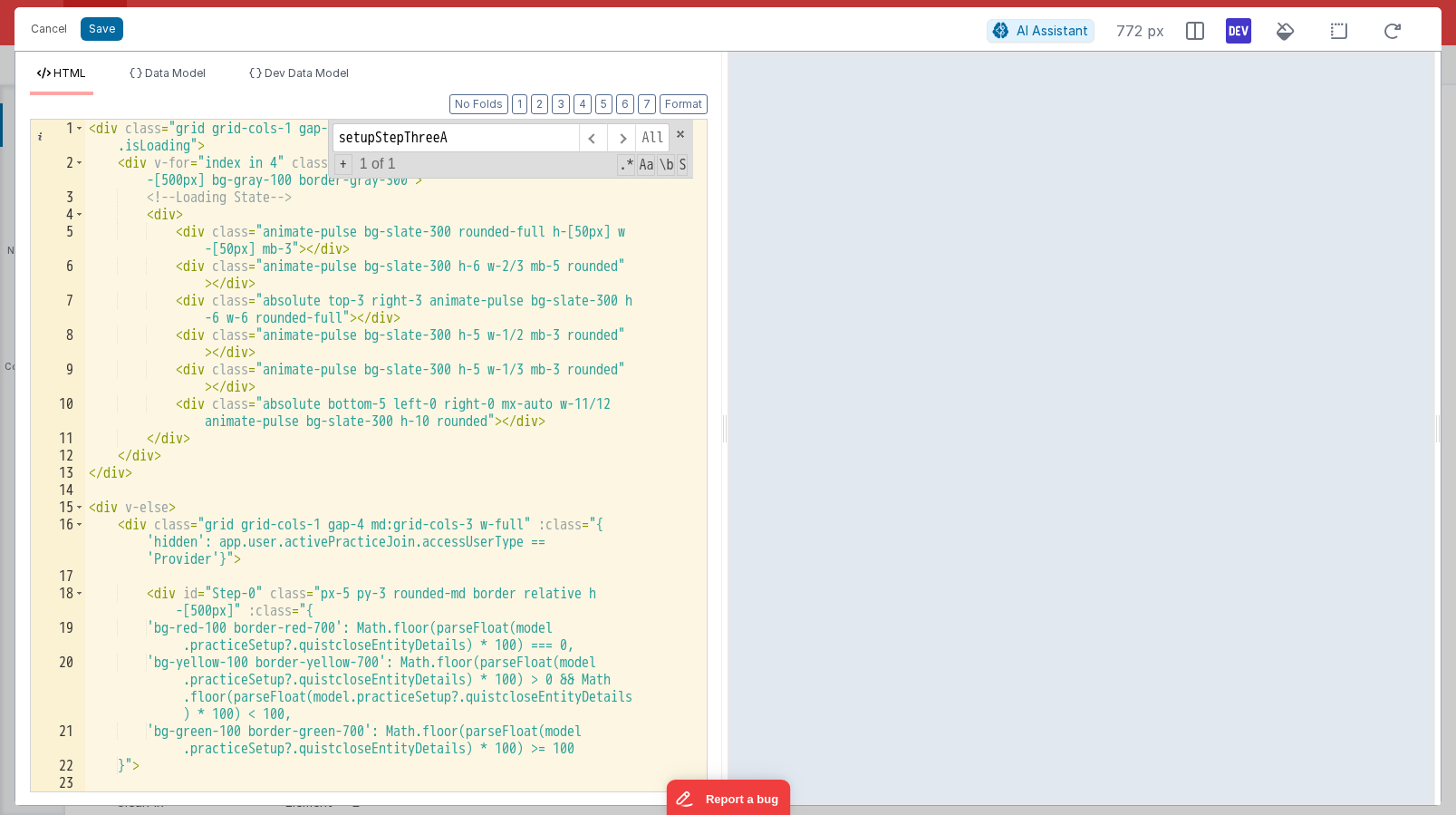 drag, startPoint x: 141, startPoint y: 506, endPoint x: 142, endPoint y: 494, distance: 12.041595 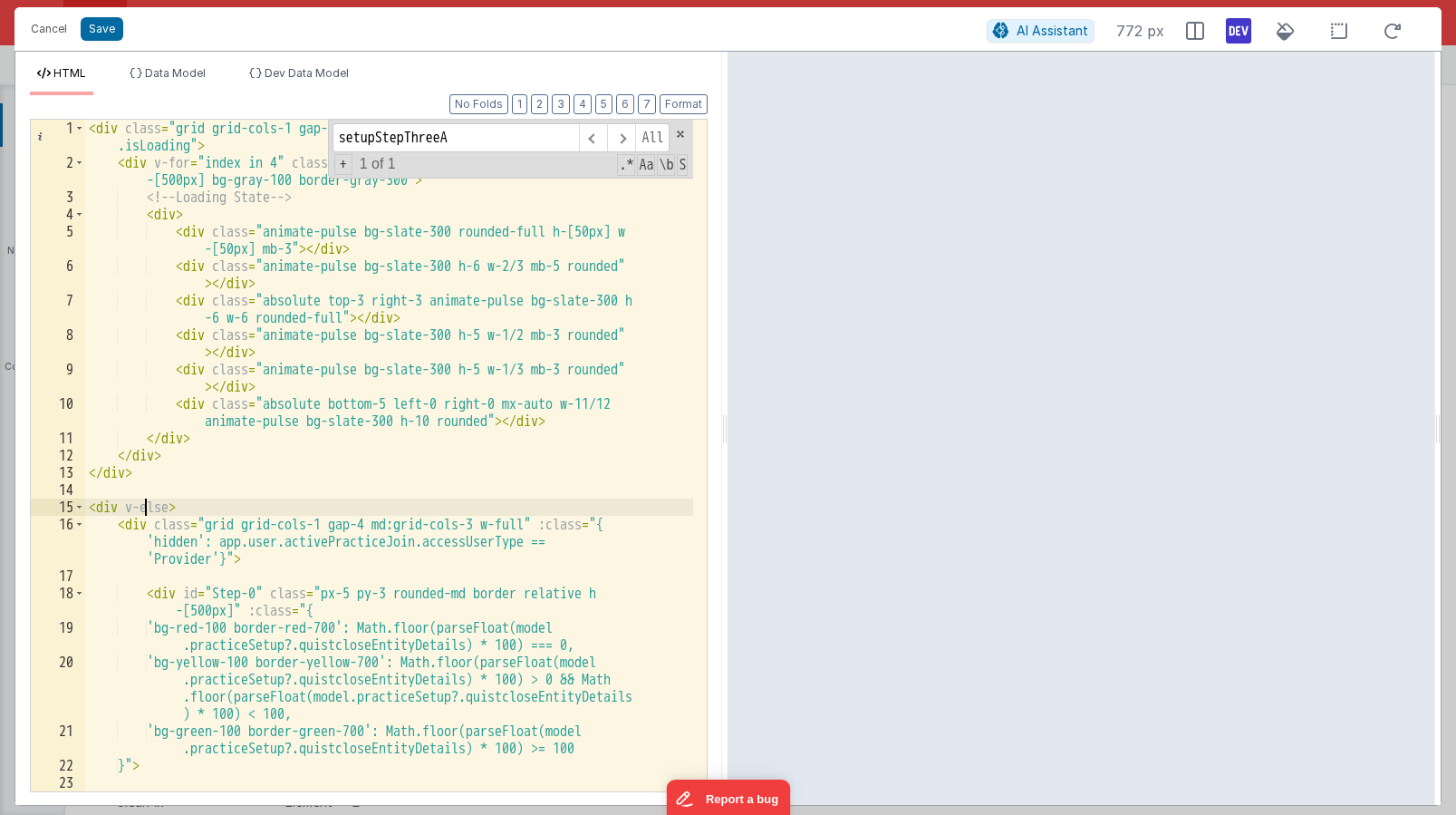 click on "< div   class = "grid grid-cols-1 gap-4 md:grid-cols-3 w-full"   v-if = "model      .isLoading" >      < div   v-for = "index in 4"   class = "px-5 py-3 rounded-md border relative h          -[500px] bg-gray-100 border-gray-300" >           <!--  Loading State  -->           < div >                < div   class = "animate-pulse bg-slate-300 rounded-full h-[50px] w                  -[50px] mb-3" > </ div >                < div   class = "animate-pulse bg-slate-300 h-6 w-2/3 mb-5 rounded"                  > </ div >                < div   class = "absolute top-3 right-3 animate-pulse bg-slate-300 h                  -6 w-6 rounded-full" > </ div >                < div   class = "animate-pulse bg-slate-300 h-5 w-1/2 mb-3 rounded"                  > </ div >                < div   class = "animate-pulse bg-slate-300 h-5 w-1/3 mb-3 rounded"                  > </ div >                < div   class = > </ div >           </ >" at bounding box center [389, 481] 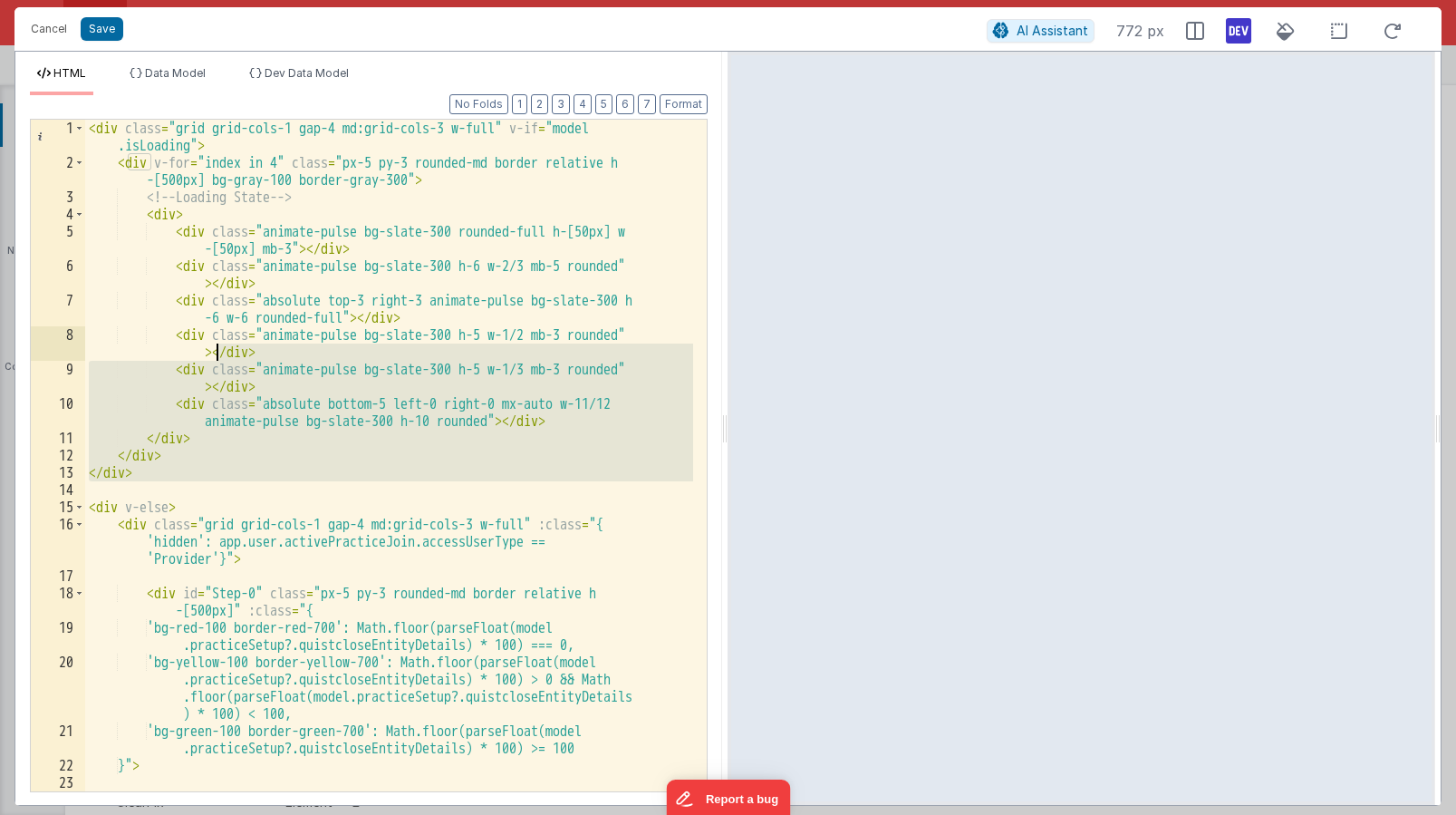 drag, startPoint x: 165, startPoint y: 497, endPoint x: 146, endPoint y: 359, distance: 139.3018 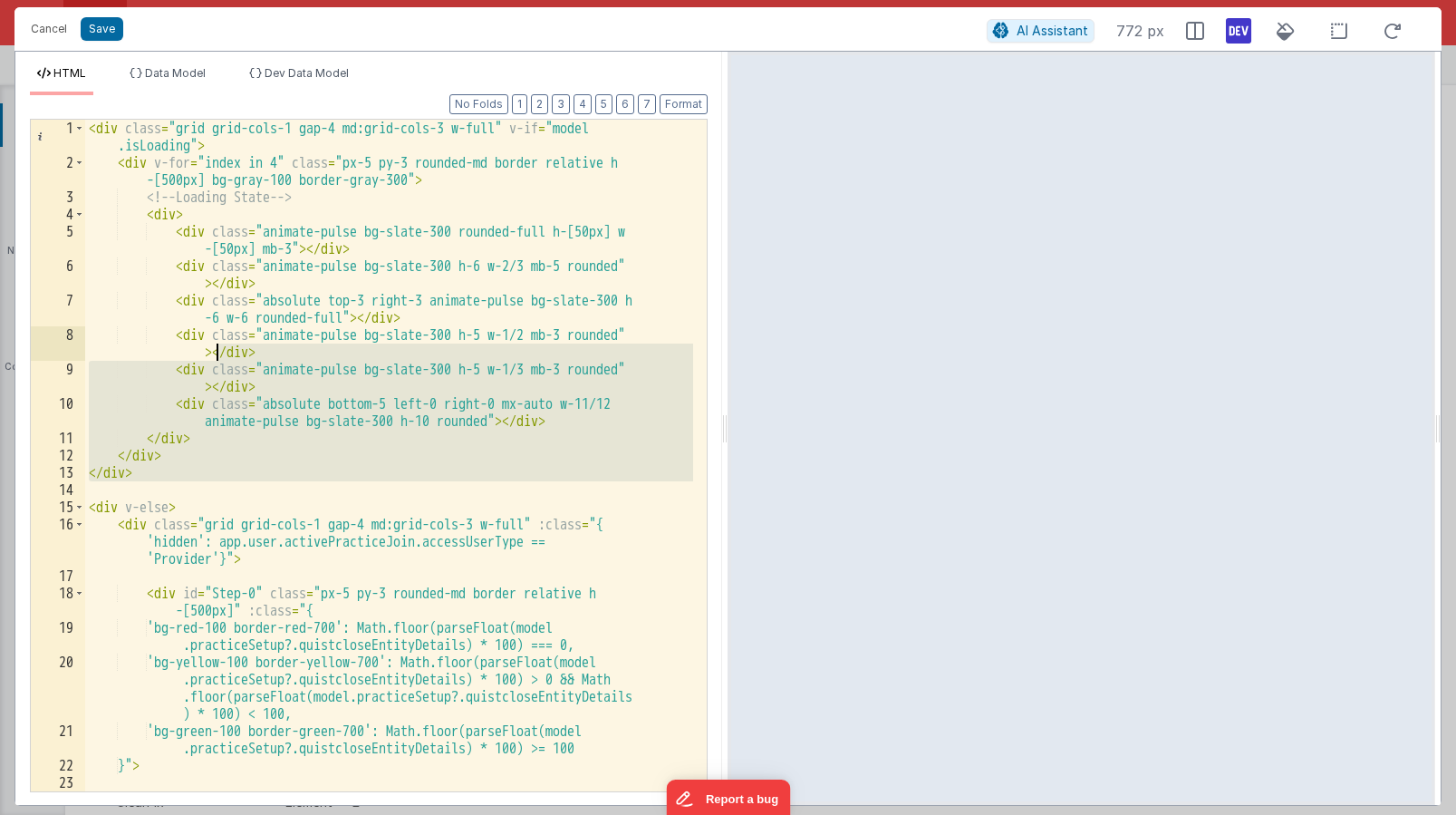 click on "< div   class = "grid grid-cols-1 gap-4 md:grid-cols-3 w-full"   v-if = "model      .isLoading" >      < div   v-for = "index in 4"   class = "px-5 py-3 rounded-md border relative h          -[500px] bg-gray-100 border-gray-300" >           <!--  Loading State  -->           < div >                < div   class = "animate-pulse bg-slate-300 rounded-full h-[50px] w                  -[50px] mb-3" > </ div >                < div   class = "animate-pulse bg-slate-300 h-6 w-2/3 mb-5 rounded"                  > </ div >                < div   class = "absolute top-3 right-3 animate-pulse bg-slate-300 h                  -6 w-6 rounded-full" > </ div >                < div   class = "animate-pulse bg-slate-300 h-5 w-1/2 mb-3 rounded"                  > </ div >                < div   class = "animate-pulse bg-slate-300 h-5 w-1/3 mb-3 rounded"                  > </ div >                < div   class = > </ div >           </ >" at bounding box center [389, 455] 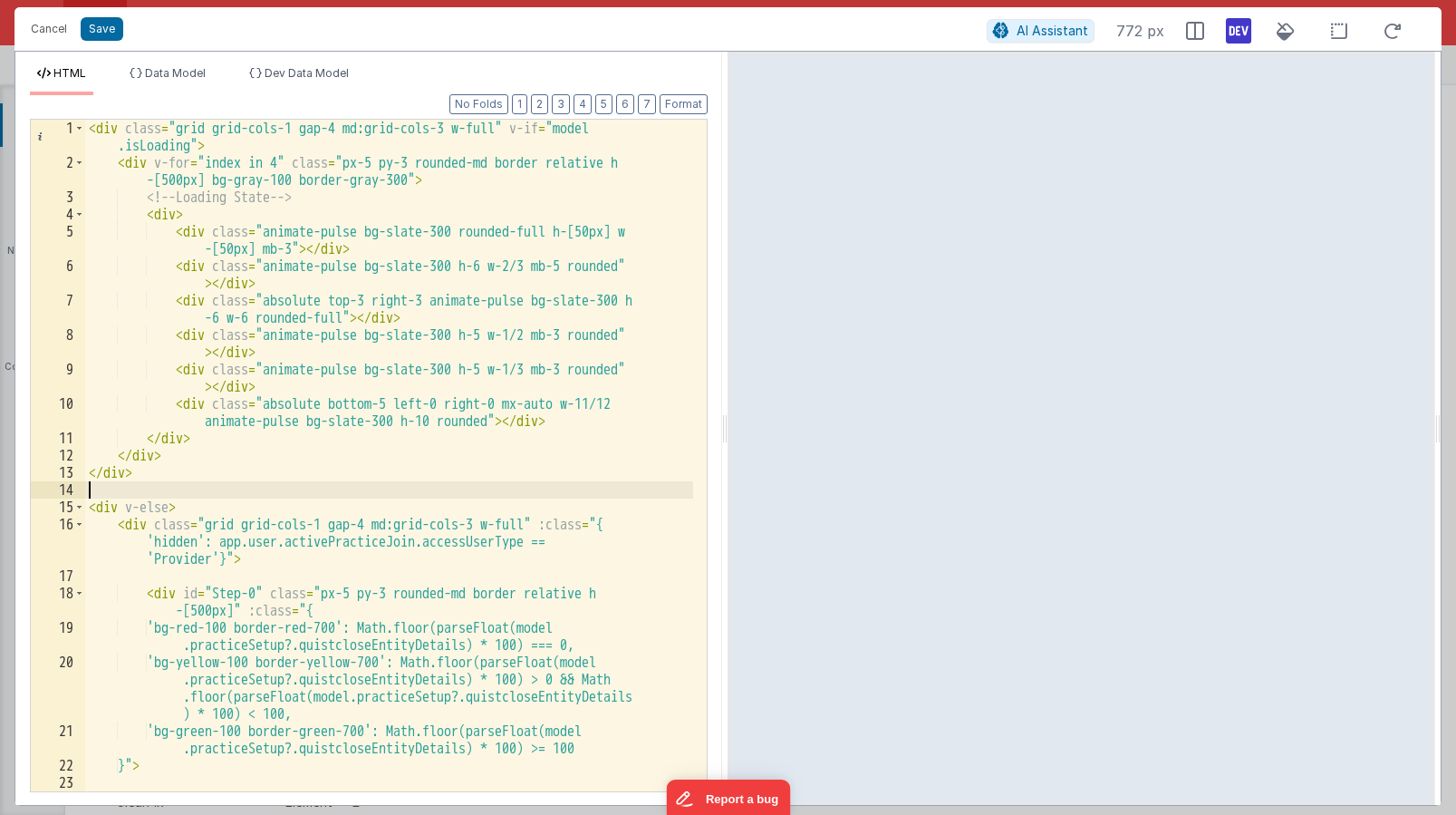 click on "< div   class = "grid grid-cols-1 gap-4 md:grid-cols-3 w-full"   v-if = "model      .isLoading" >      < div   v-for = "index in 4"   class = "px-5 py-3 rounded-md border relative h          -[500px] bg-gray-100 border-gray-300" >           <!--  Loading State  -->           < div >                < div   class = "animate-pulse bg-slate-300 rounded-full h-[50px] w                  -[50px] mb-3" > </ div >                < div   class = "animate-pulse bg-slate-300 h-6 w-2/3 mb-5 rounded"                  > </ div >                < div   class = "absolute top-3 right-3 animate-pulse bg-slate-300 h                  -6 w-6 rounded-full" > </ div >                < div   class = "animate-pulse bg-slate-300 h-5 w-1/2 mb-3 rounded"                  > </ div >                < div   class = "animate-pulse bg-slate-300 h-5 w-1/3 mb-3 rounded"                  > </ div >                < div   class = > </ div >           </ >" at bounding box center [389, 481] 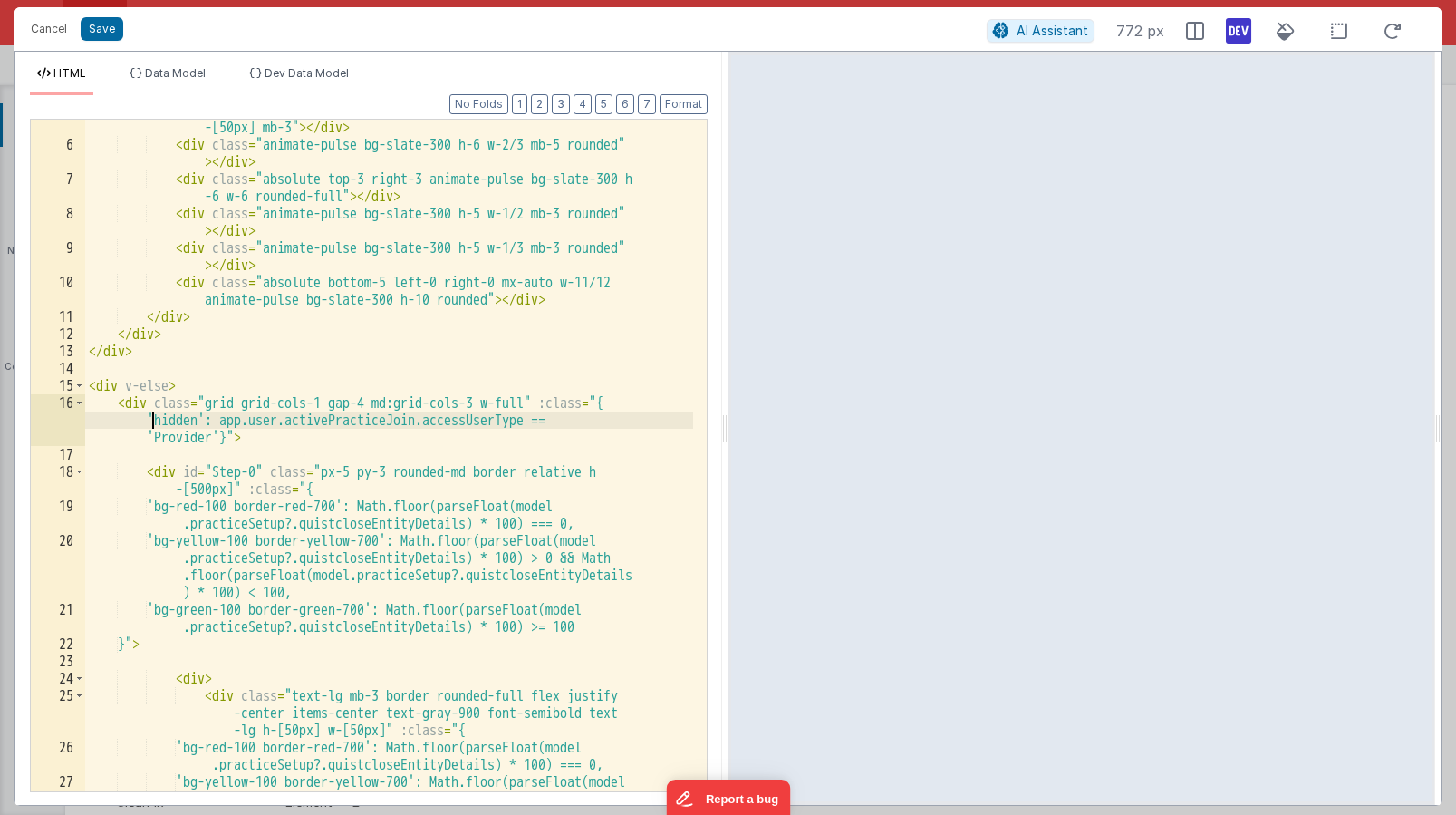 scroll, scrollTop: 0, scrollLeft: 0, axis: both 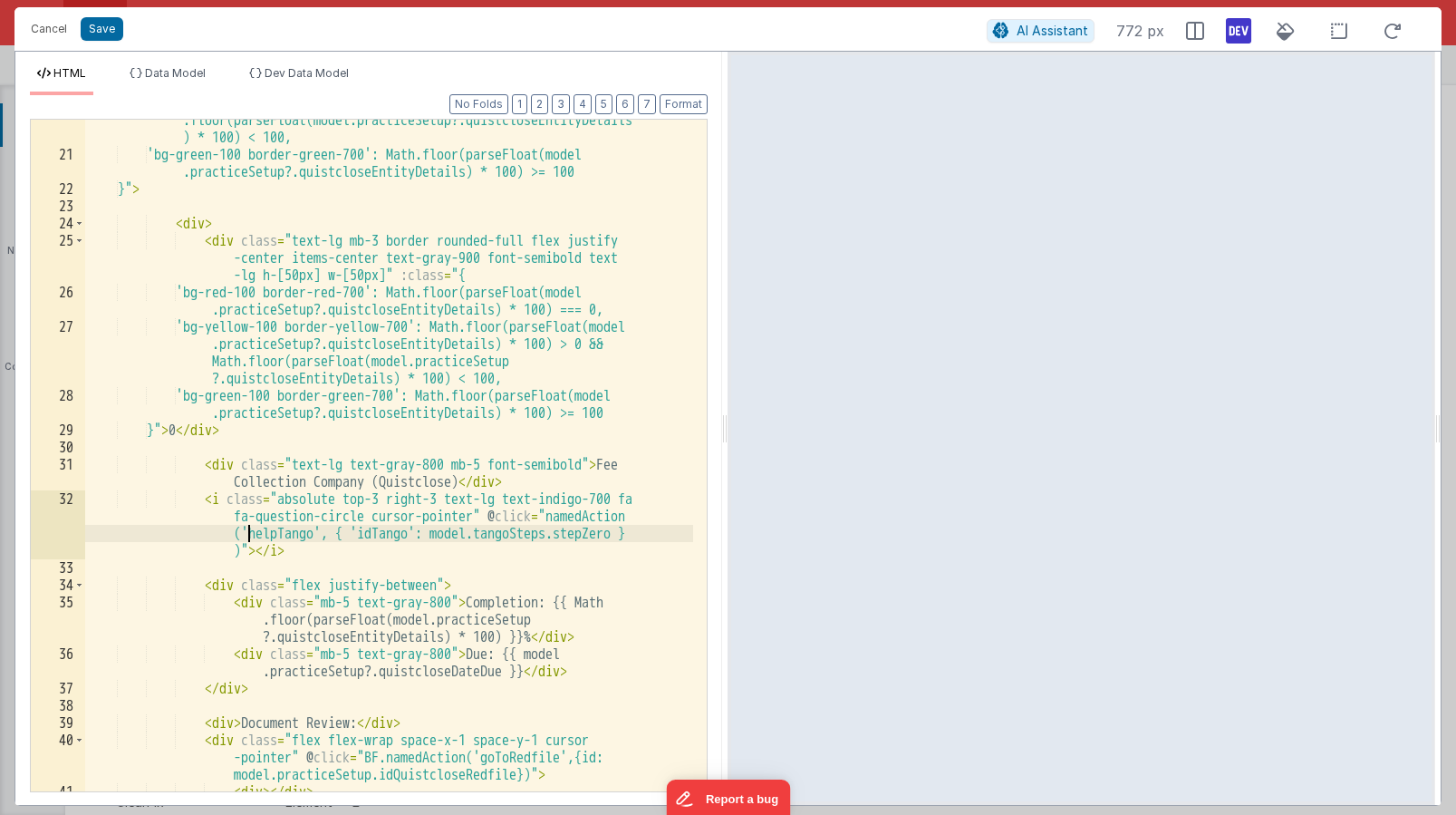 click on "'bg-yellow-100 border-yellow-700': Math.floor(parseFloat(model               .practiceSetup?.quistcloseEntityDetails) * 100) > 0 && Math               .floor(parseFloat(model.practiceSetup?.quistcloseEntityDetails               ) * 100) < 100,            'bg-green-100 border-green-700': Math.floor(parseFloat(model               .practiceSetup?.quistcloseEntityDetails) * 100) >= 100       }" >                < div >                     < div   class = "text-lg mb-3 border rounded-full flex justify                      -center items-center text-gray-900 font-semibold text                      -lg h-[50px] w-[50px]"   :class = "{                 'bg-red-100 border-red-700': Math.floor(parseFloat(model                   .practiceSetup?.quistcloseEntityDetails) * 100) === 0,                 'bg-yellow-100 border-yellow-700': Math.floor(parseFloat(model" at bounding box center [389, 456] 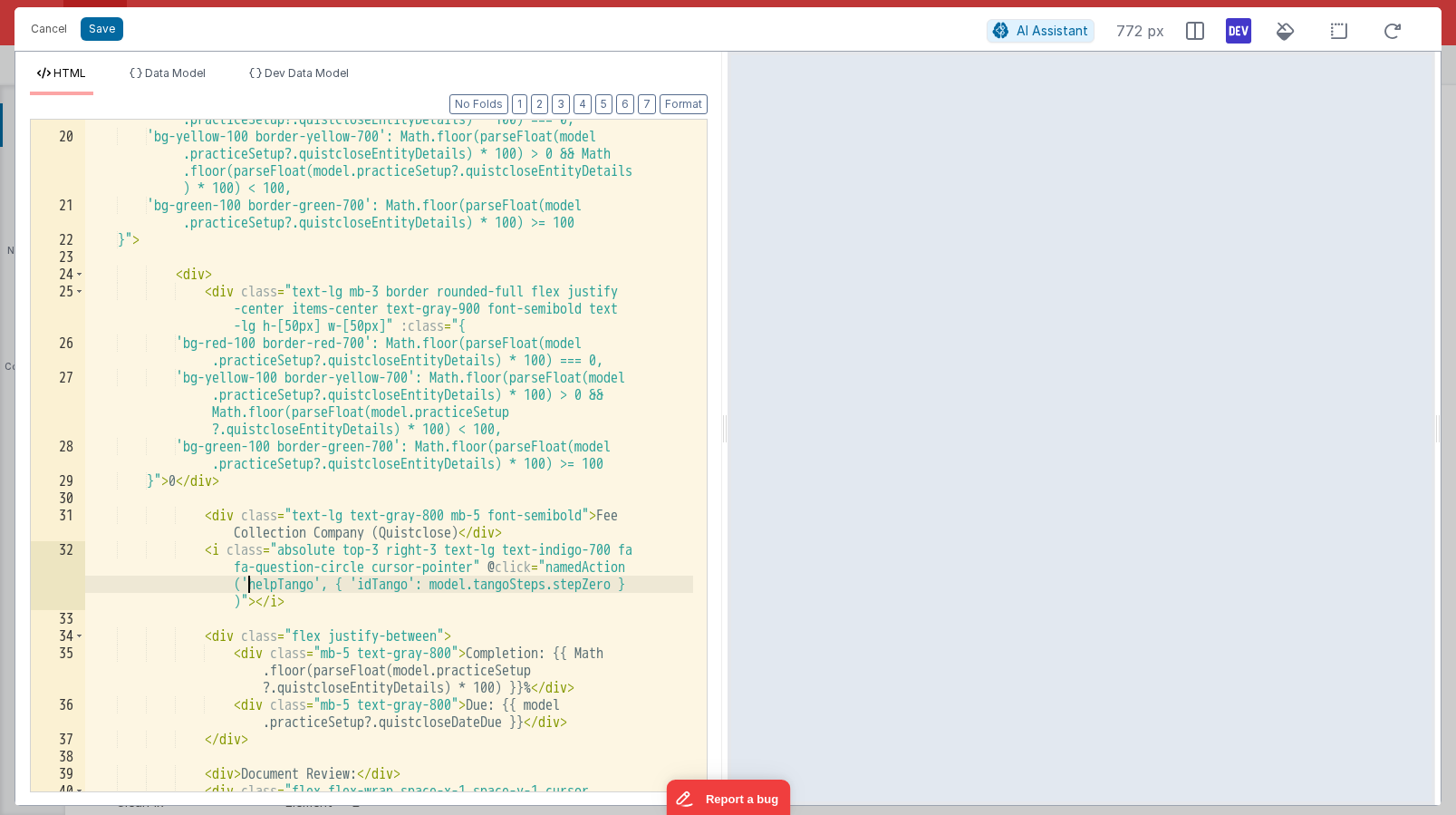 scroll, scrollTop: 526, scrollLeft: 0, axis: vertical 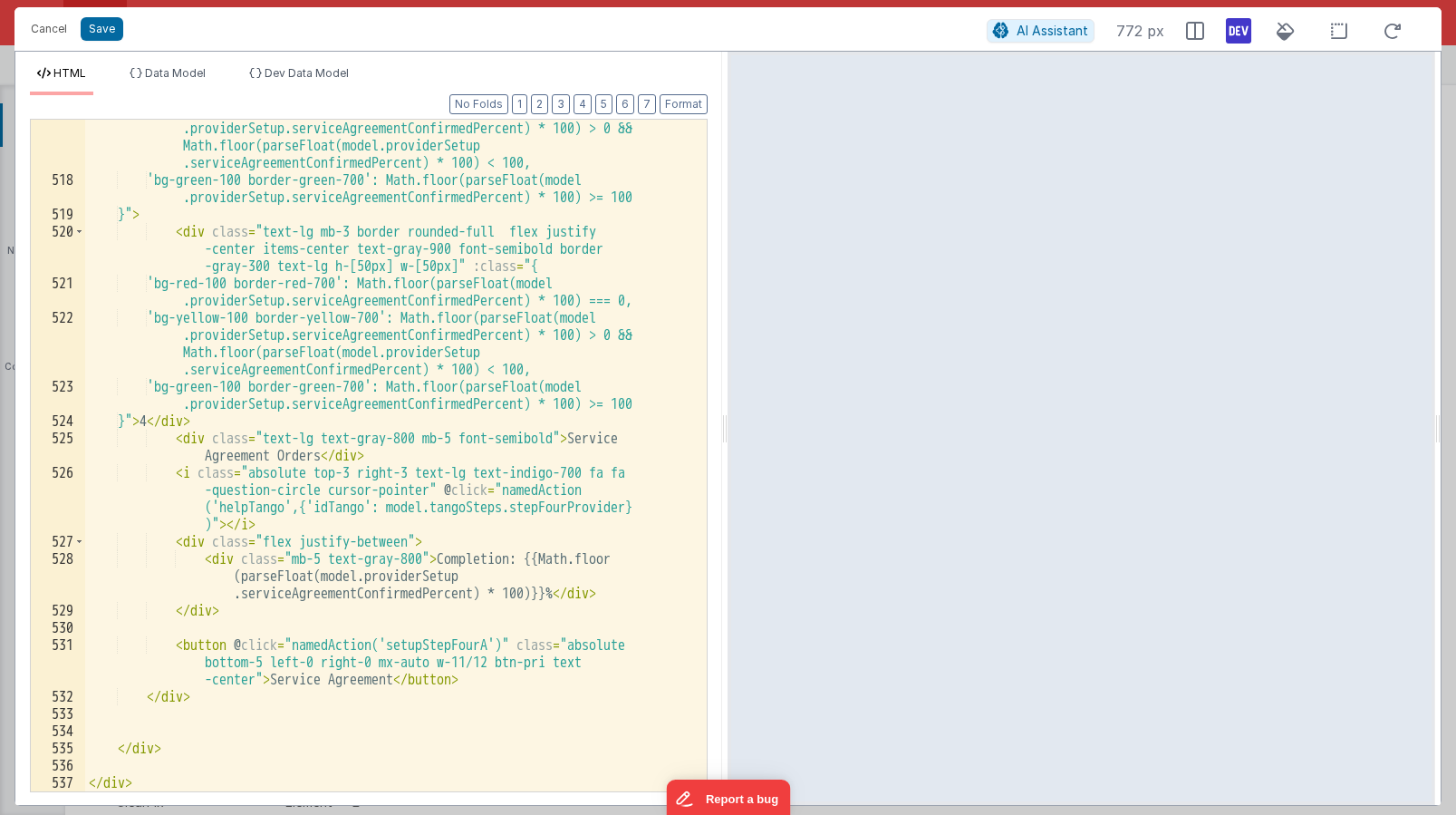 click on "Cancel
Save
AI Assistant   772 px" at bounding box center (728, 29) 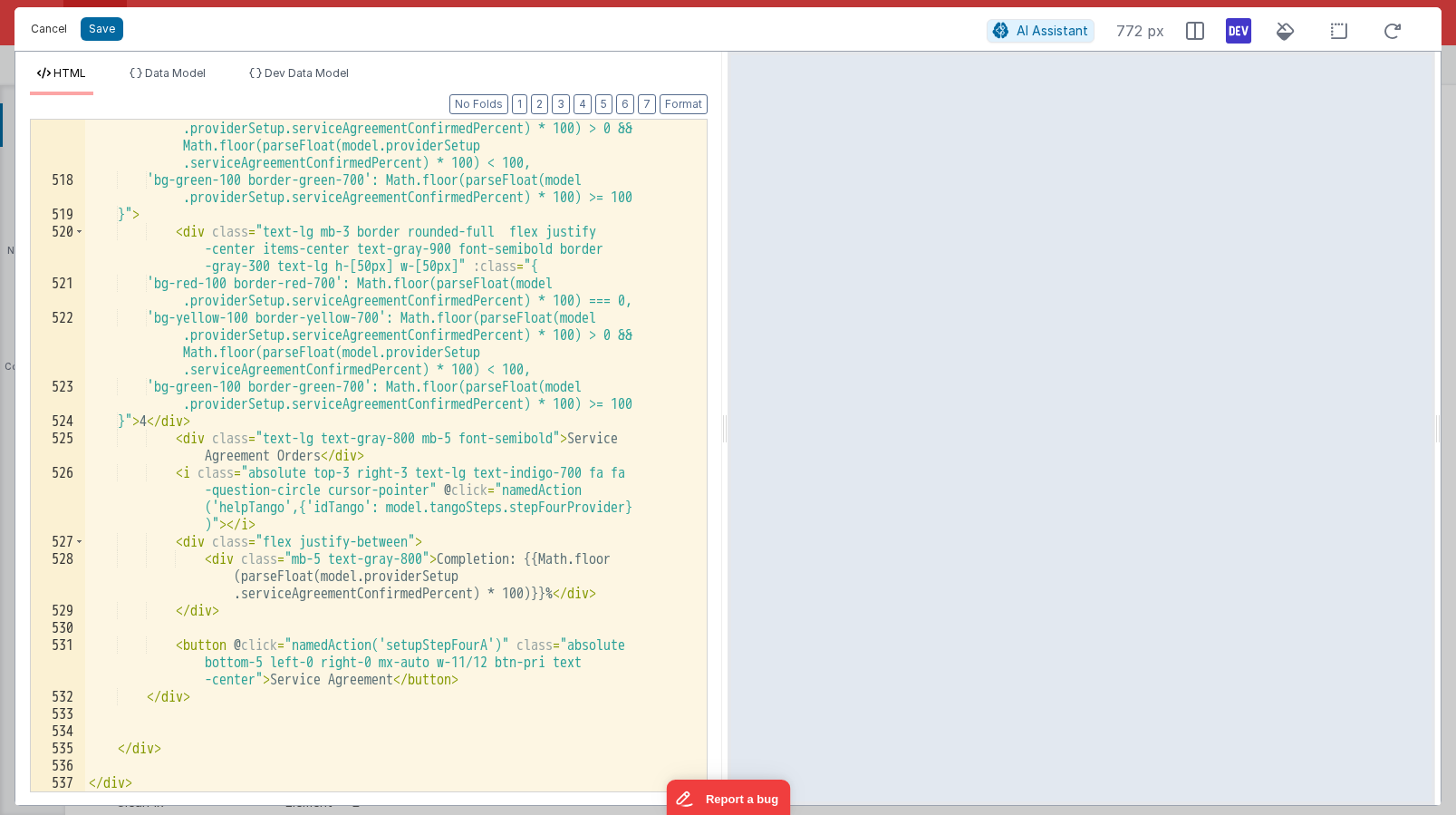 click on "Cancel" at bounding box center [49, 29] 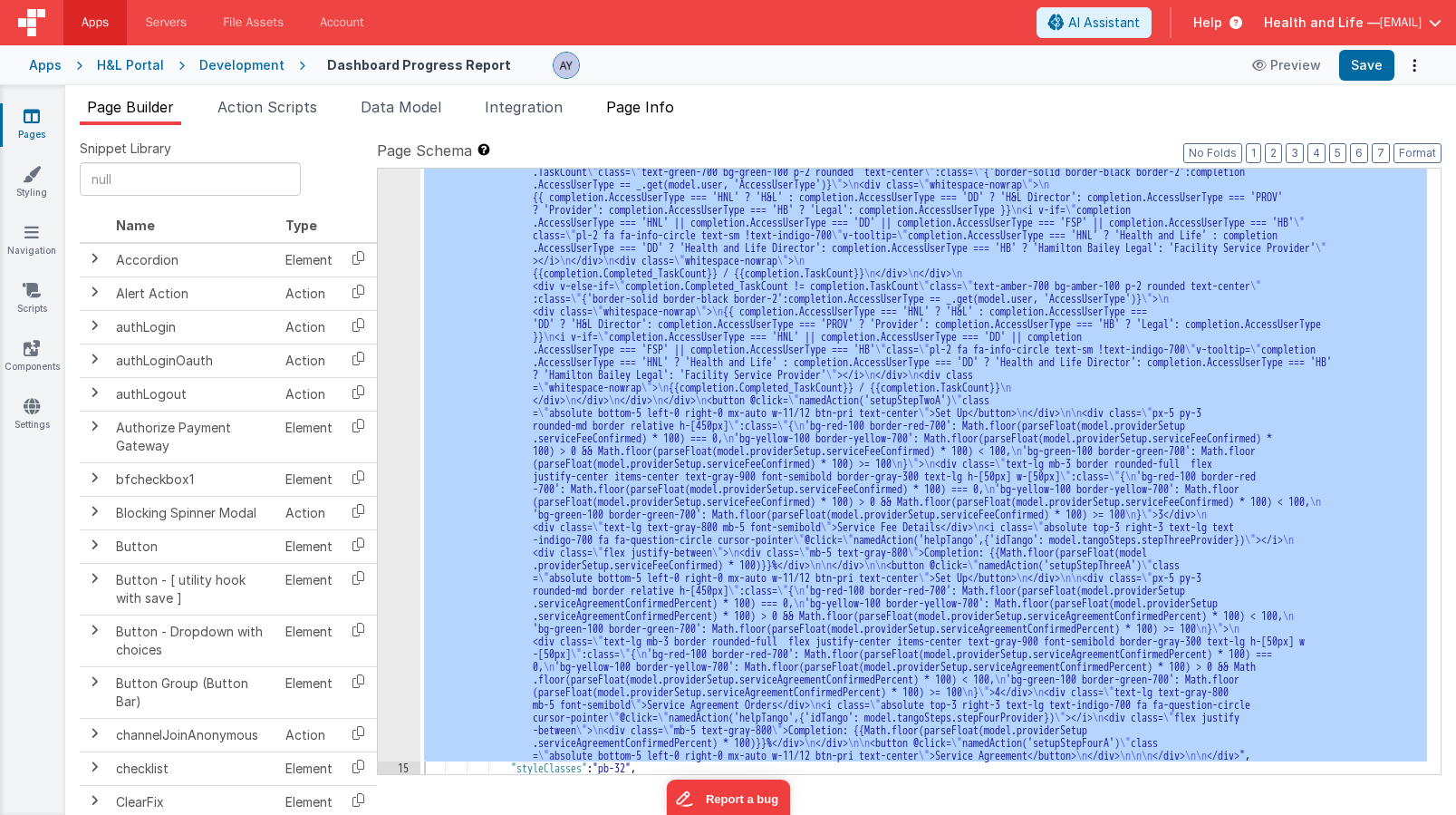 click on "Page Info" at bounding box center (640, 107) 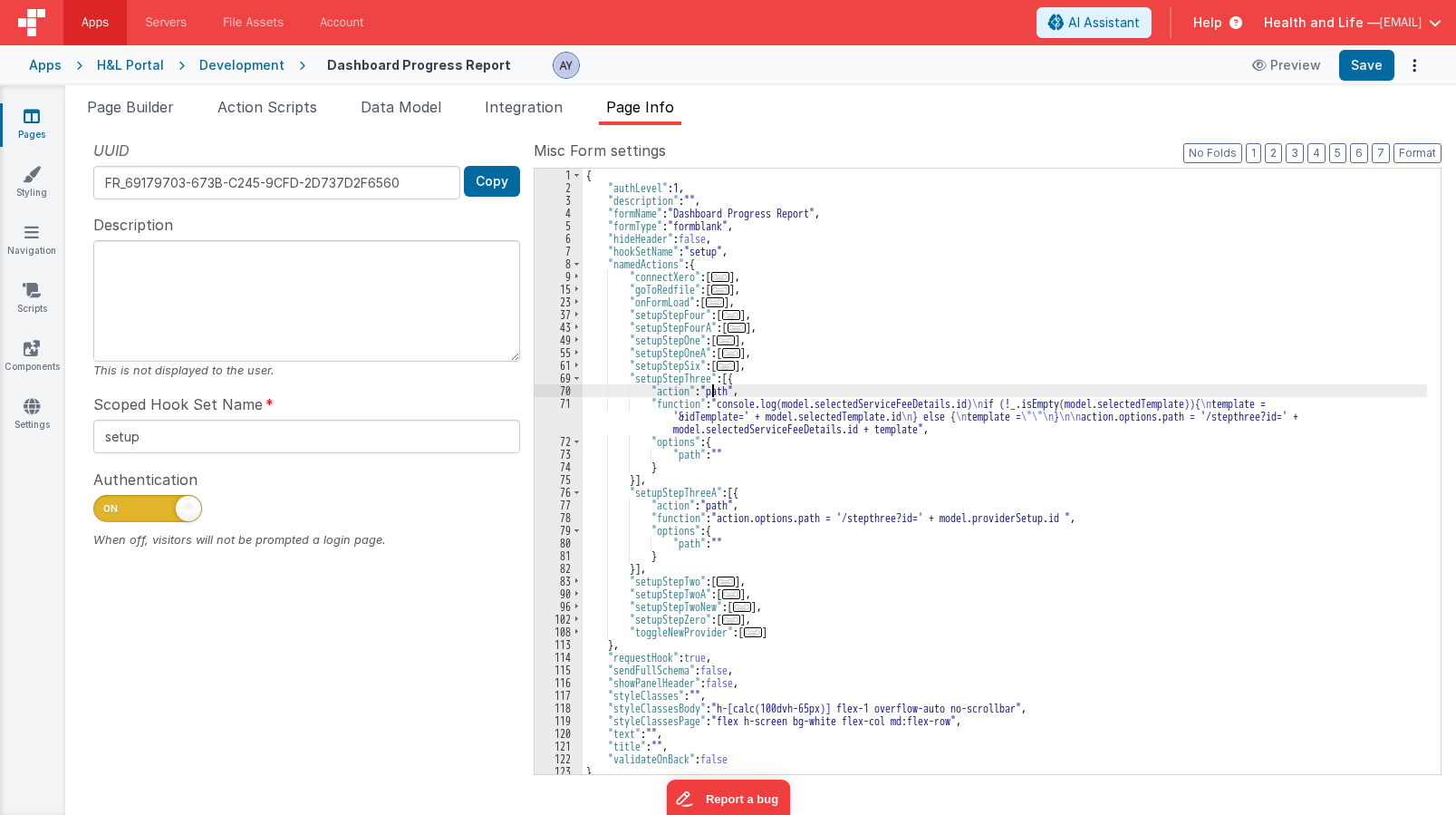 click on "{      "authLevel" :  1 ,      "description" :  "" ,      "formName" :  "Dashboard Progress Report" ,      "formType" :  "formblank" ,      "hideHeader" :  false ,      "hookSetName" :  "setup" ,      "namedActions" :  {           "connectXero" :  [ ... ] ,           "goToRedfile" :  [ ... ] ,           "onFormLoad" :  [ ... ] ,           "setupStepFour" :  [ ... ] ,           "setupStepFourA" :  [ ... ] ,           "setupStepOne" :  [ ... ] ,           "setupStepOneA" :  [ ... ] ,           "setupStepSix" :  [ ... ] ,           "setupStepThree" :  [{                "action" :  "path" ,                "function" :  "console.log(model.selectedServiceFeeDetails.id) \n if (!_.isEmpty(model.selectedTemplate)){ \n     template =                   '&idTemplate=' + model.selectedTemplate.id \n } else { \n     template =  \"\"\n } \n\n action.options.path = '/stepthree?id=' +                   model.selectedServiceFeeDetails.id + template" ,                "options" :  {" at bounding box center (1005, 484) 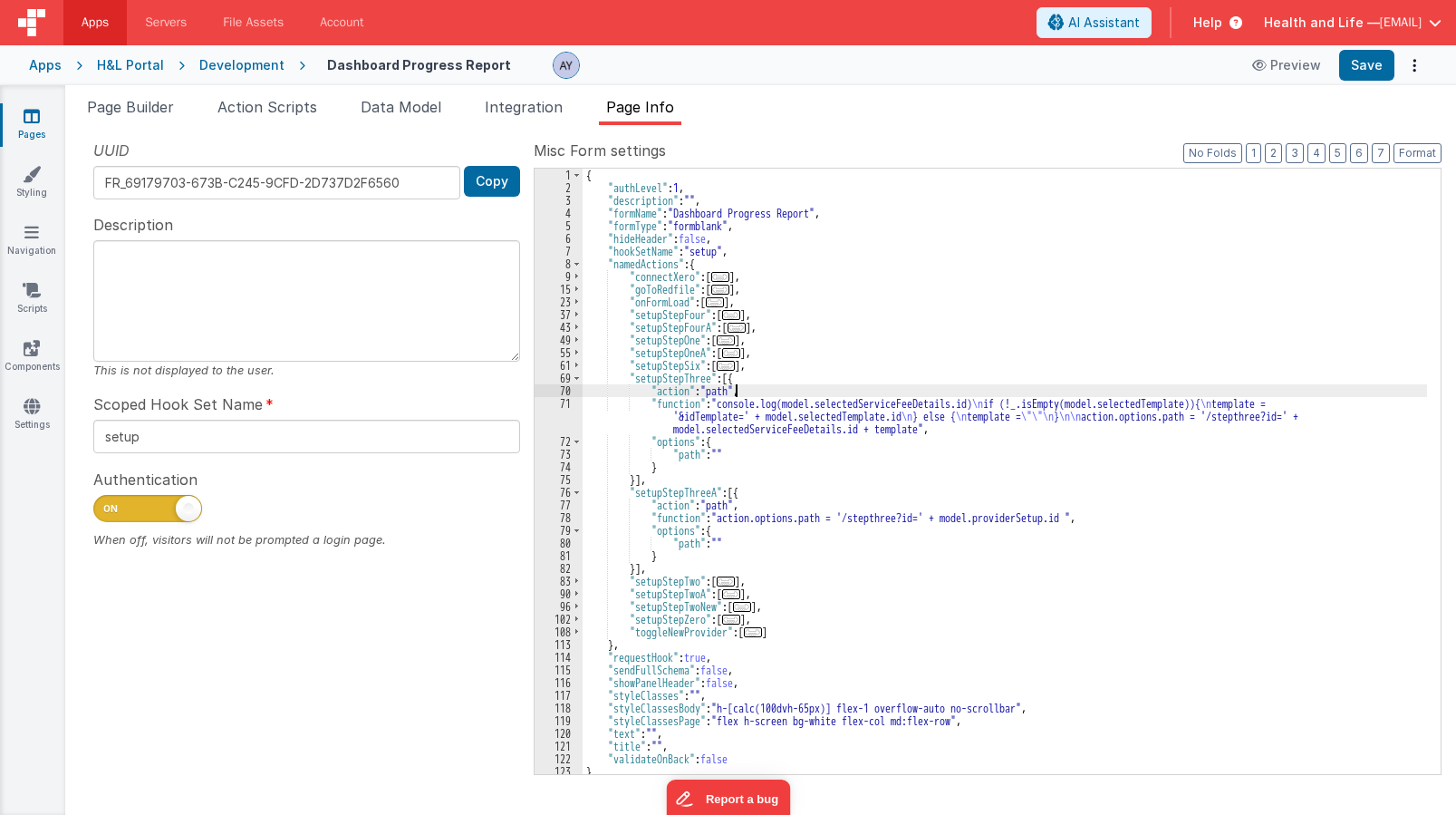 click on "{      "authLevel" :  1 ,      "description" :  "" ,      "formName" :  "Dashboard Progress Report" ,      "formType" :  "formblank" ,      "hideHeader" :  false ,      "hookSetName" :  "setup" ,      "namedActions" :  {           "connectXero" :  [ ... ] ,           "goToRedfile" :  [ ... ] ,           "onFormLoad" :  [ ... ] ,           "setupStepFour" :  [ ... ] ,           "setupStepFourA" :  [ ... ] ,           "setupStepOne" :  [ ... ] ,           "setupStepOneA" :  [ ... ] ,           "setupStepSix" :  [ ... ] ,           "setupStepThree" :  [{                "action" :  "path" ,                "function" :  "console.log(model.selectedServiceFeeDetails.id) \n if (!_.isEmpty(model.selectedTemplate)){ \n     template =                   '&idTemplate=' + model.selectedTemplate.id \n } else { \n     template =  \"\"\n } \n\n action.options.path = '/stepthree?id=' +                   model.selectedServiceFeeDetails.id + template" ,                "options" :  {" at bounding box center [1005, 484] 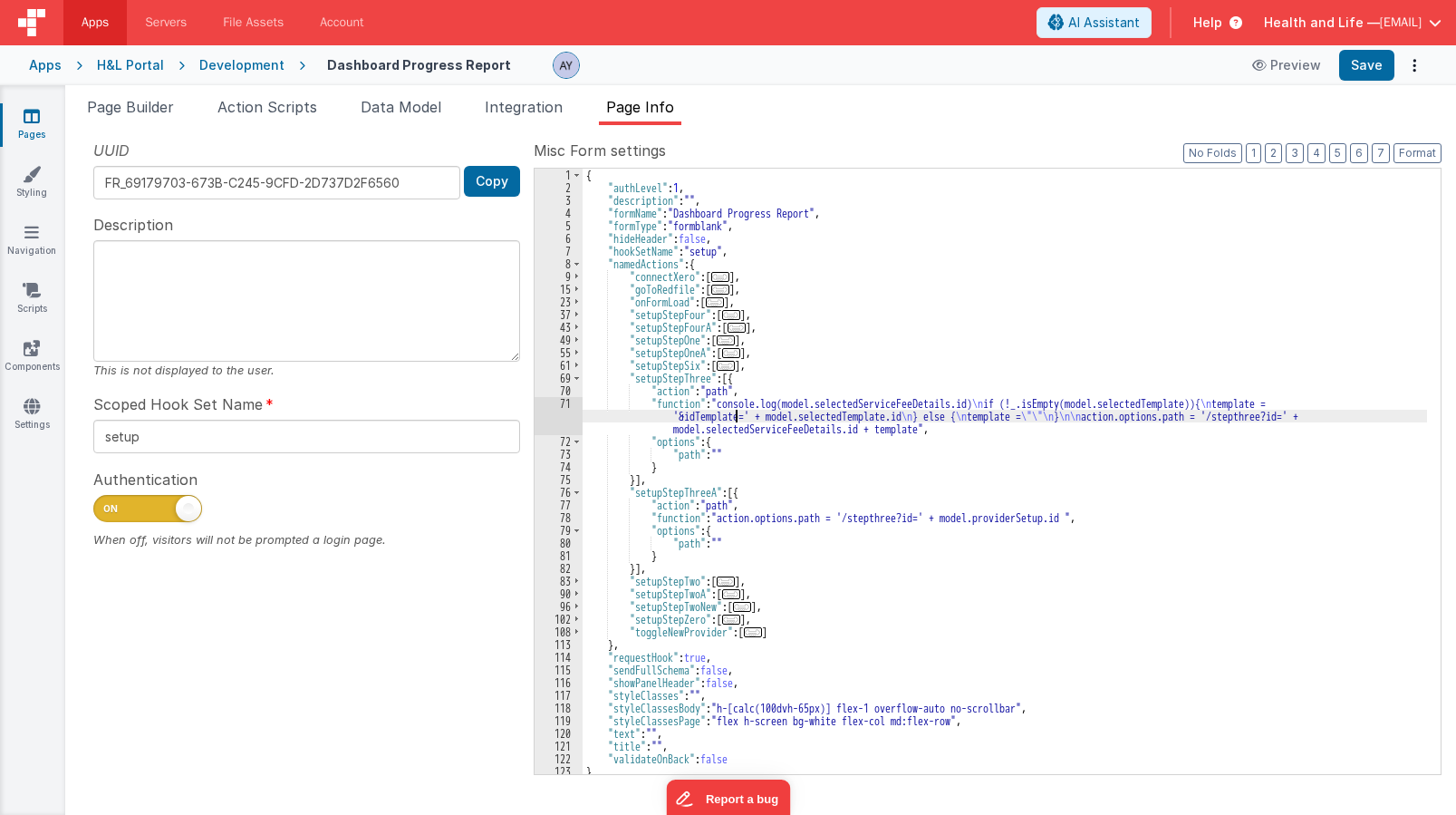 click on "{      "authLevel" :  1 ,      "description" :  "" ,      "formName" :  "Dashboard Progress Report" ,      "formType" :  "formblank" ,      "hideHeader" :  false ,      "hookSetName" :  "setup" ,      "namedActions" :  {           "connectXero" :  [ ... ] ,           "goToRedfile" :  [ ... ] ,           "onFormLoad" :  [ ... ] ,           "setupStepFour" :  [ ... ] ,           "setupStepFourA" :  [ ... ] ,           "setupStepOne" :  [ ... ] ,           "setupStepOneA" :  [ ... ] ,           "setupStepSix" :  [ ... ] ,           "setupStepThree" :  [{                "action" :  "path" ,                "function" :  "console.log(model.selectedServiceFeeDetails.id) \n if (!_.isEmpty(model.selectedTemplate)){ \n     template =                   '&idTemplate=' + model.selectedTemplate.id \n } else { \n     template =  \"\"\n } \n\n action.options.path = '/stepthree?id=' +                   model.selectedServiceFeeDetails.id + template" ,                "options" :  {" at bounding box center (1005, 484) 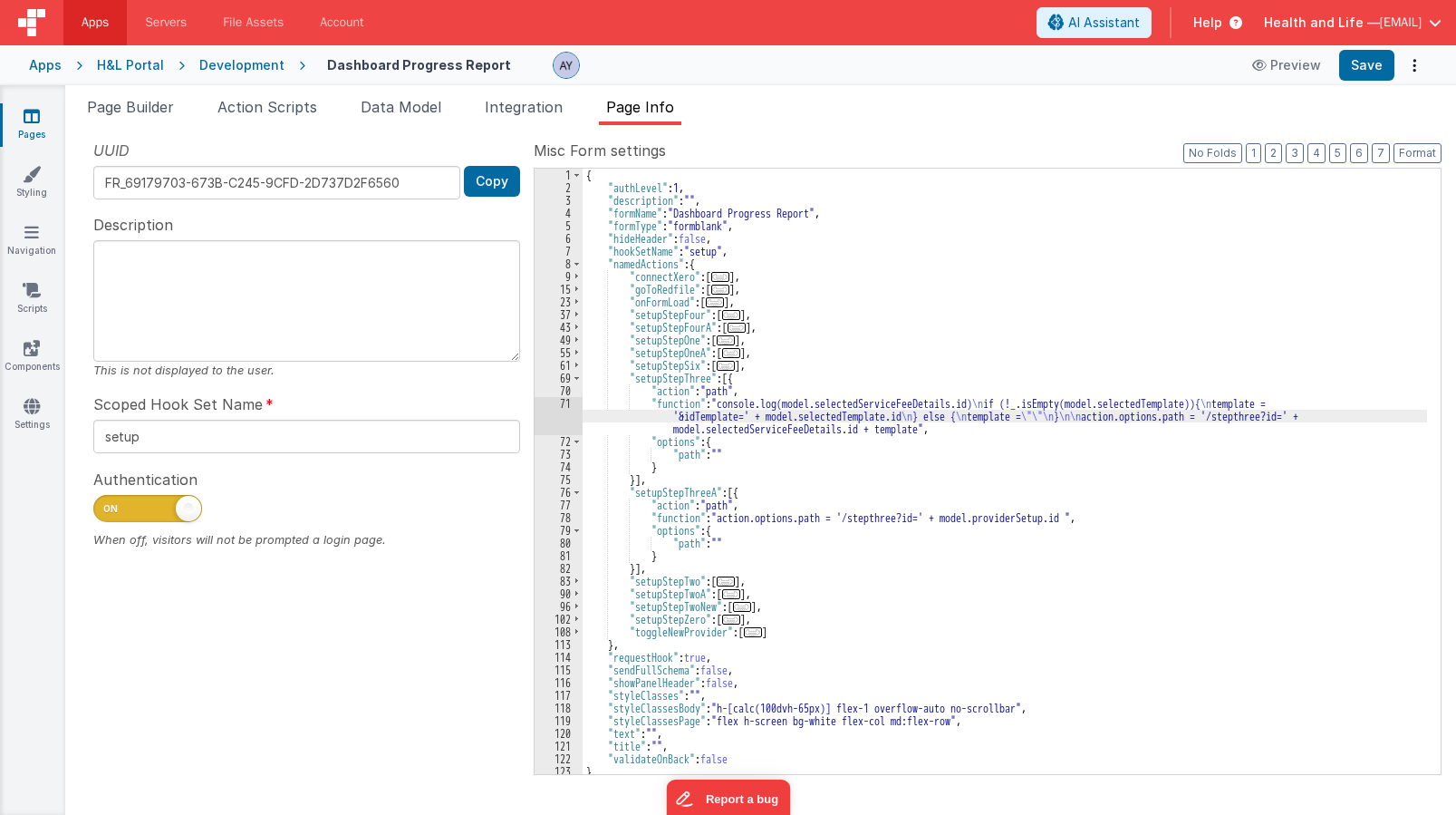 click on "71" at bounding box center (558, 416) 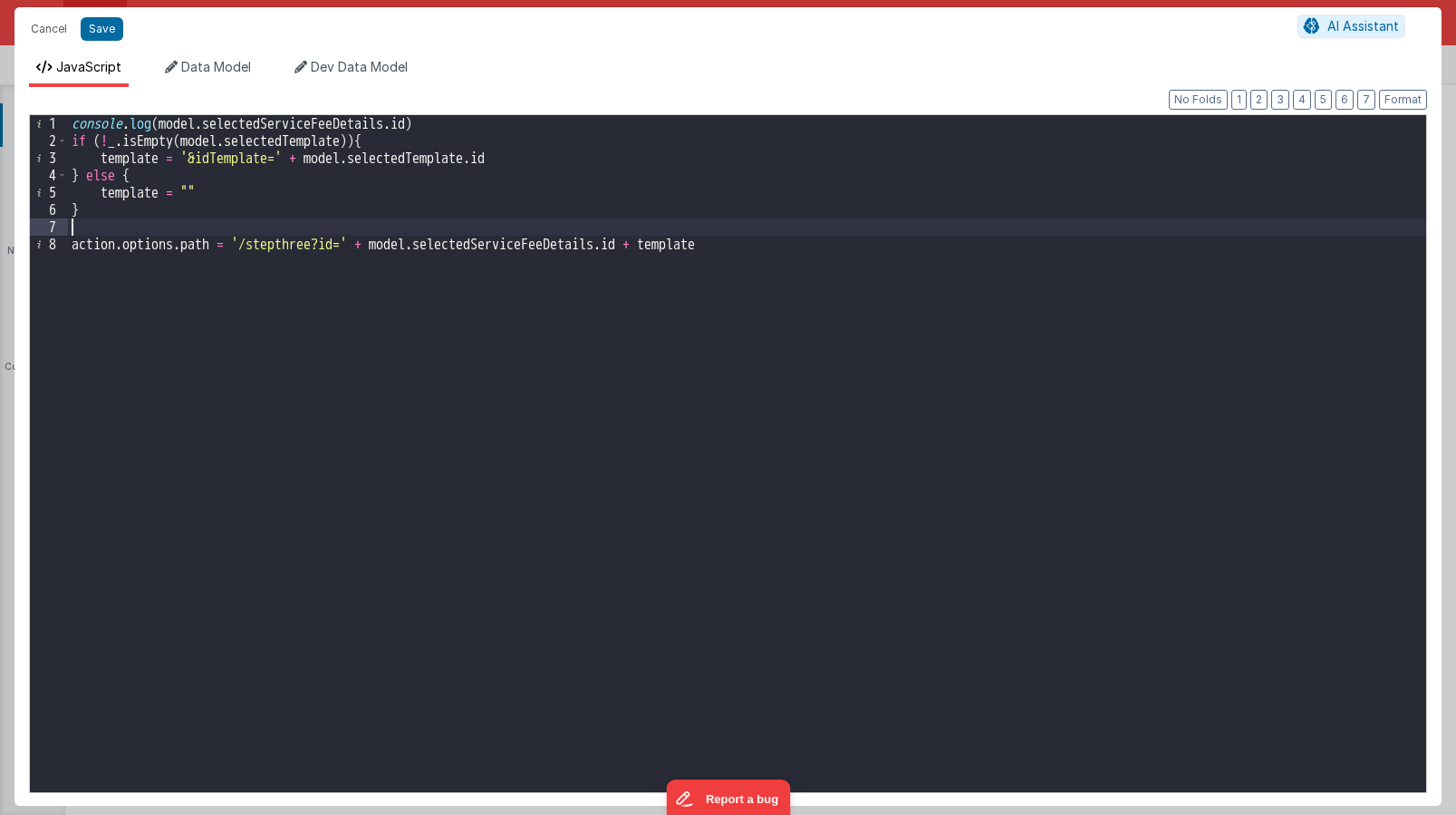 click on "console . log ( model . selectedServiceFeeDetails . id ) if   ( ! _ . isEmpty ( model . selectedTemplate )) {      template   =   '&idTemplate='   +   model . selectedTemplate . id }   else   {      template   =   "" } action . options . path   =   '/stepthree?id='   +   model . selectedServiceFeeDetails . id   +   template" at bounding box center [747, 471] 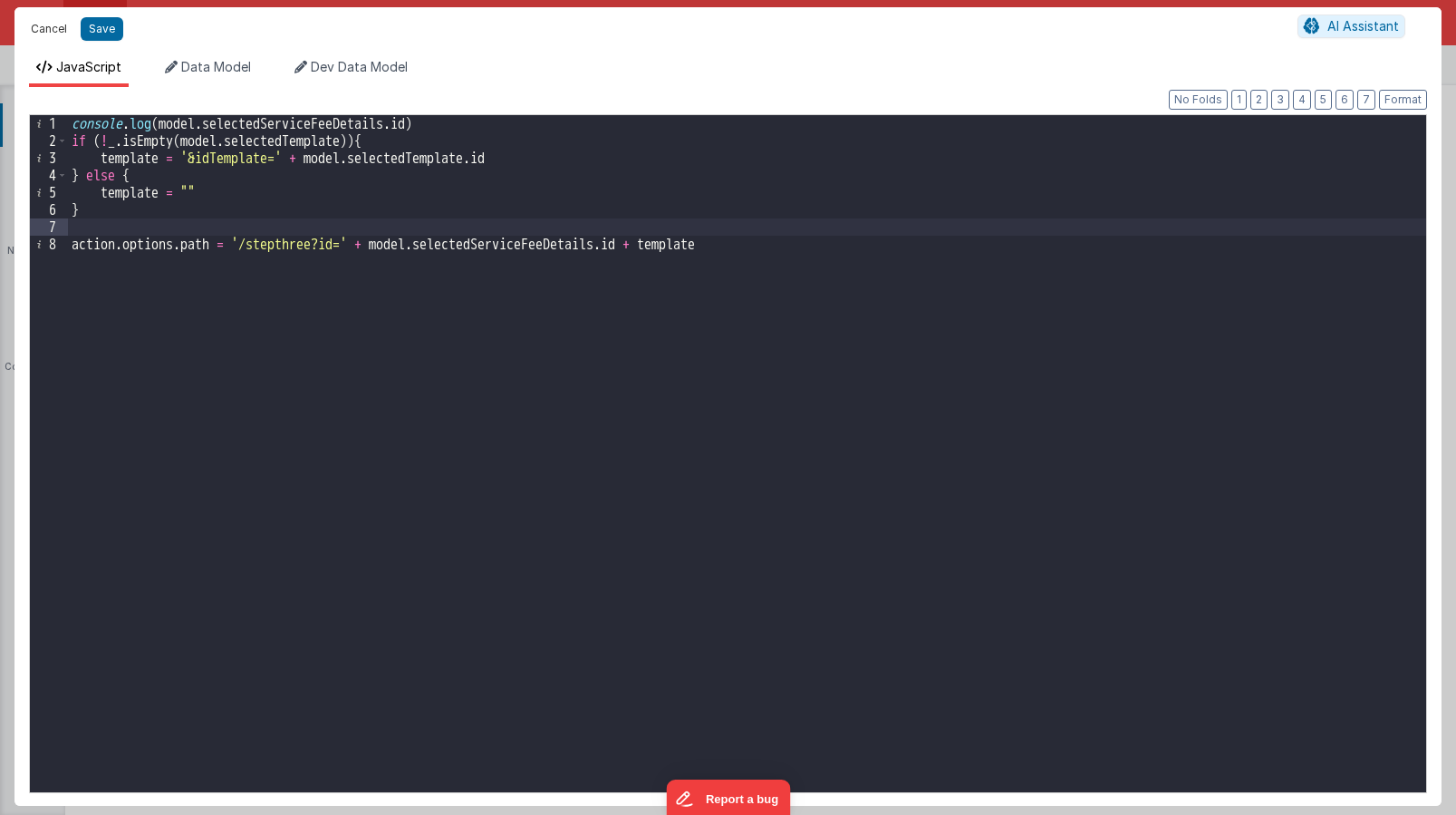 click on "Cancel" at bounding box center (49, 29) 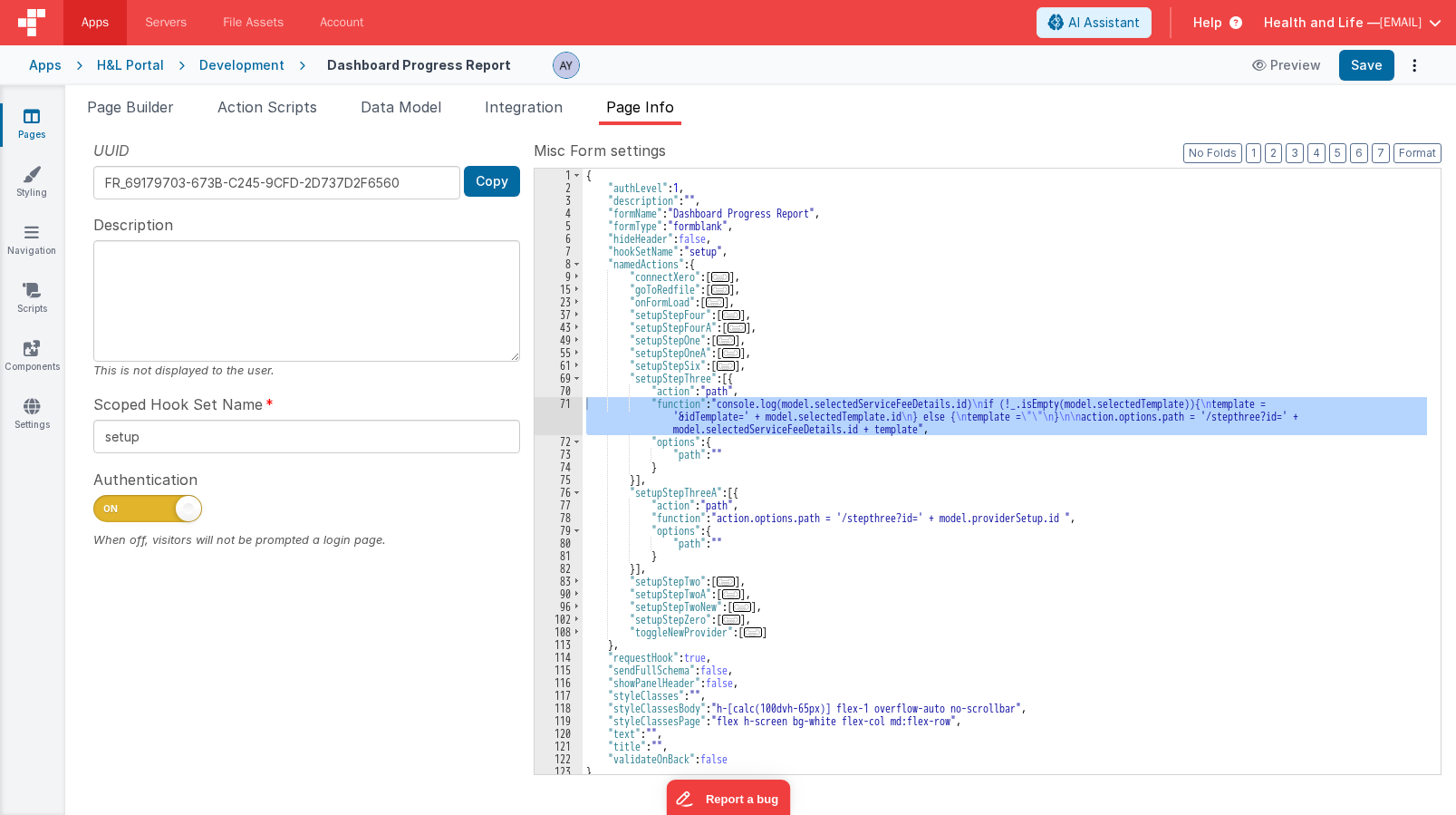click on "{      "authLevel" :  1 ,      "description" :  "" ,      "formName" :  "Dashboard Progress Report" ,      "formType" :  "formblank" ,      "hideHeader" :  false ,      "hookSetName" :  "setup" ,      "namedActions" :  {           "connectXero" :  [ ... ] ,           "goToRedfile" :  [ ... ] ,           "onFormLoad" :  [ ... ] ,           "setupStepFour" :  [ ... ] ,           "setupStepFourA" :  [ ... ] ,           "setupStepOne" :  [ ... ] ,           "setupStepOneA" :  [ ... ] ,           "setupStepSix" :  [ ... ] ,           "setupStepThree" :  [{                "action" :  "path" ,                "function" :  "console.log(model.selectedServiceFeeDetails.id) \n if (!_.isEmpty(model.selectedTemplate)){ \n     template =                   '&idTemplate=' + model.selectedTemplate.id \n } else { \n     template =  \"\"\n } \n\n action.options.path = '/stepthree?id=' +                   model.selectedServiceFeeDetails.id + template" ,                "options" :  {" at bounding box center (1005, 484) 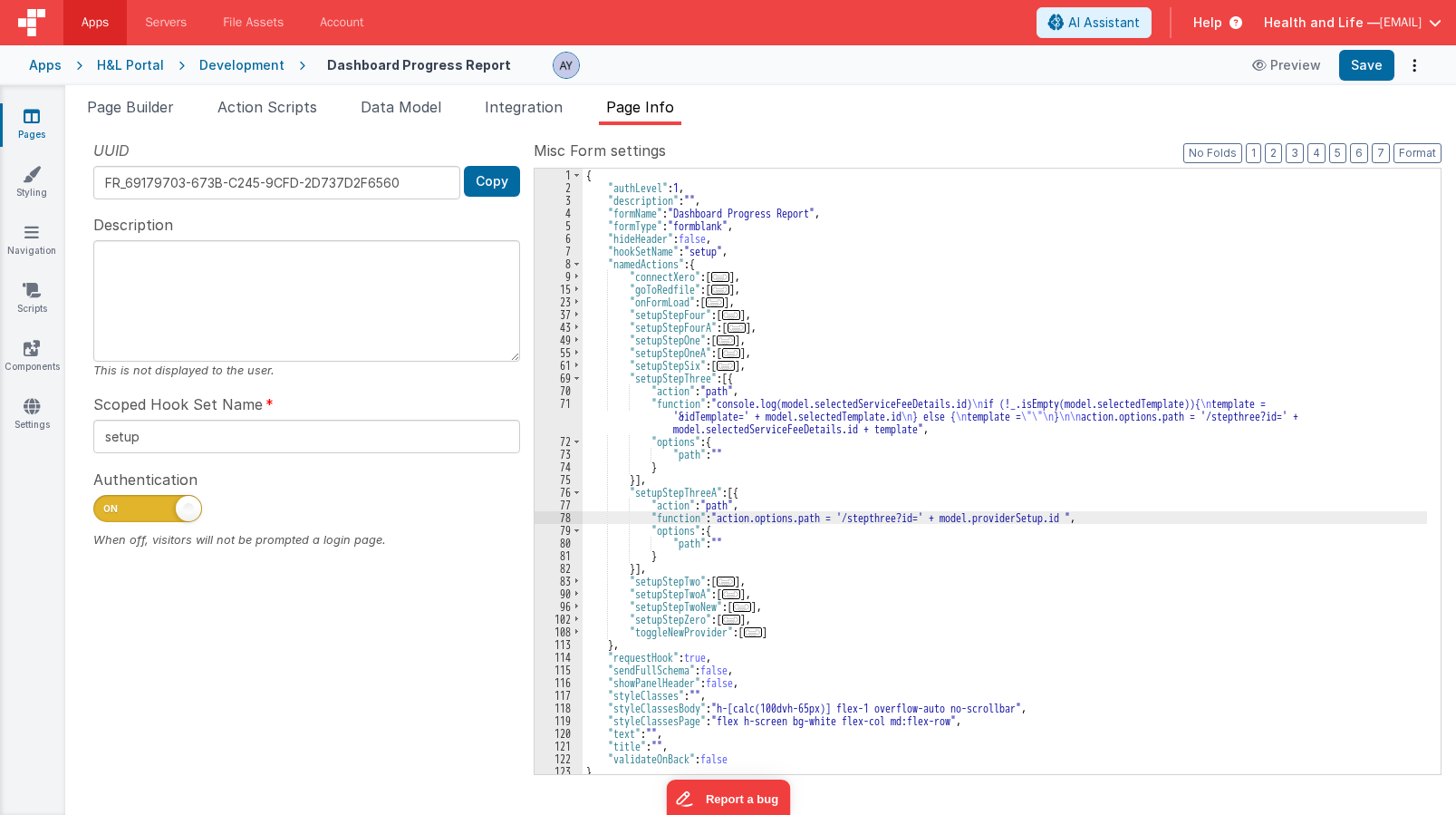 click on "{      "authLevel" :  1 ,      "description" :  "" ,      "formName" :  "Dashboard Progress Report" ,      "formType" :  "formblank" ,      "hideHeader" :  false ,      "hookSetName" :  "setup" ,      "namedActions" :  {           "connectXero" :  [ ... ] ,           "goToRedfile" :  [ ... ] ,           "onFormLoad" :  [ ... ] ,           "setupStepFour" :  [ ... ] ,           "setupStepFourA" :  [ ... ] ,           "setupStepOne" :  [ ... ] ,           "setupStepOneA" :  [ ... ] ,           "setupStepSix" :  [ ... ] ,           "setupStepThree" :  [{                "action" :  "path" ,                "function" :  "console.log(model.selectedServiceFeeDetails.id) \n if (!_.isEmpty(model.selectedTemplate)){ \n     template =                   '&idTemplate=' + model.selectedTemplate.id \n } else { \n     template =  \"\"\n } \n\n action.options.path = '/stepthree?id=' +                   model.selectedServiceFeeDetails.id + template" ,                "options" :  {" at bounding box center [1005, 484] 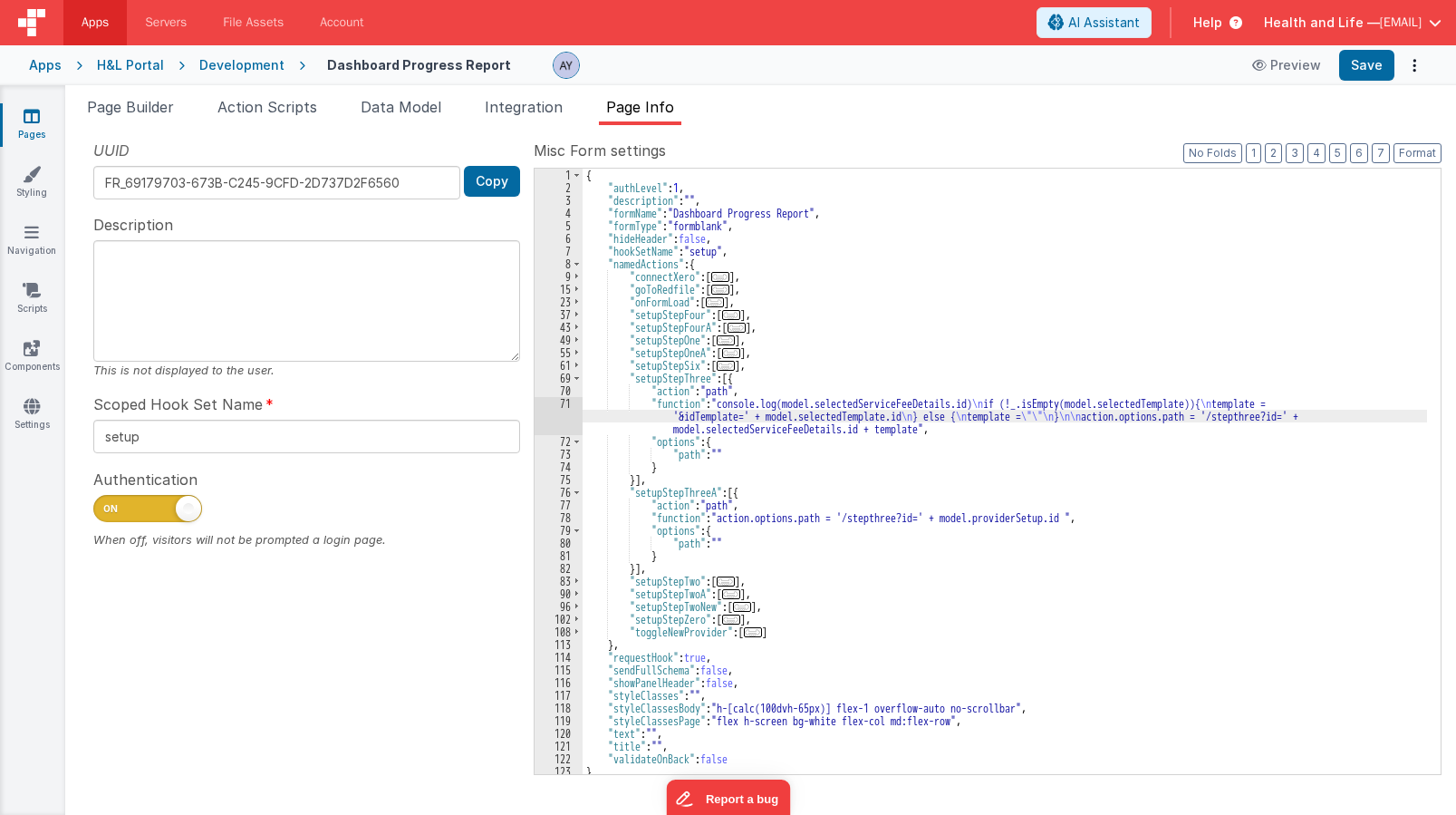 click on "71" at bounding box center [558, 416] 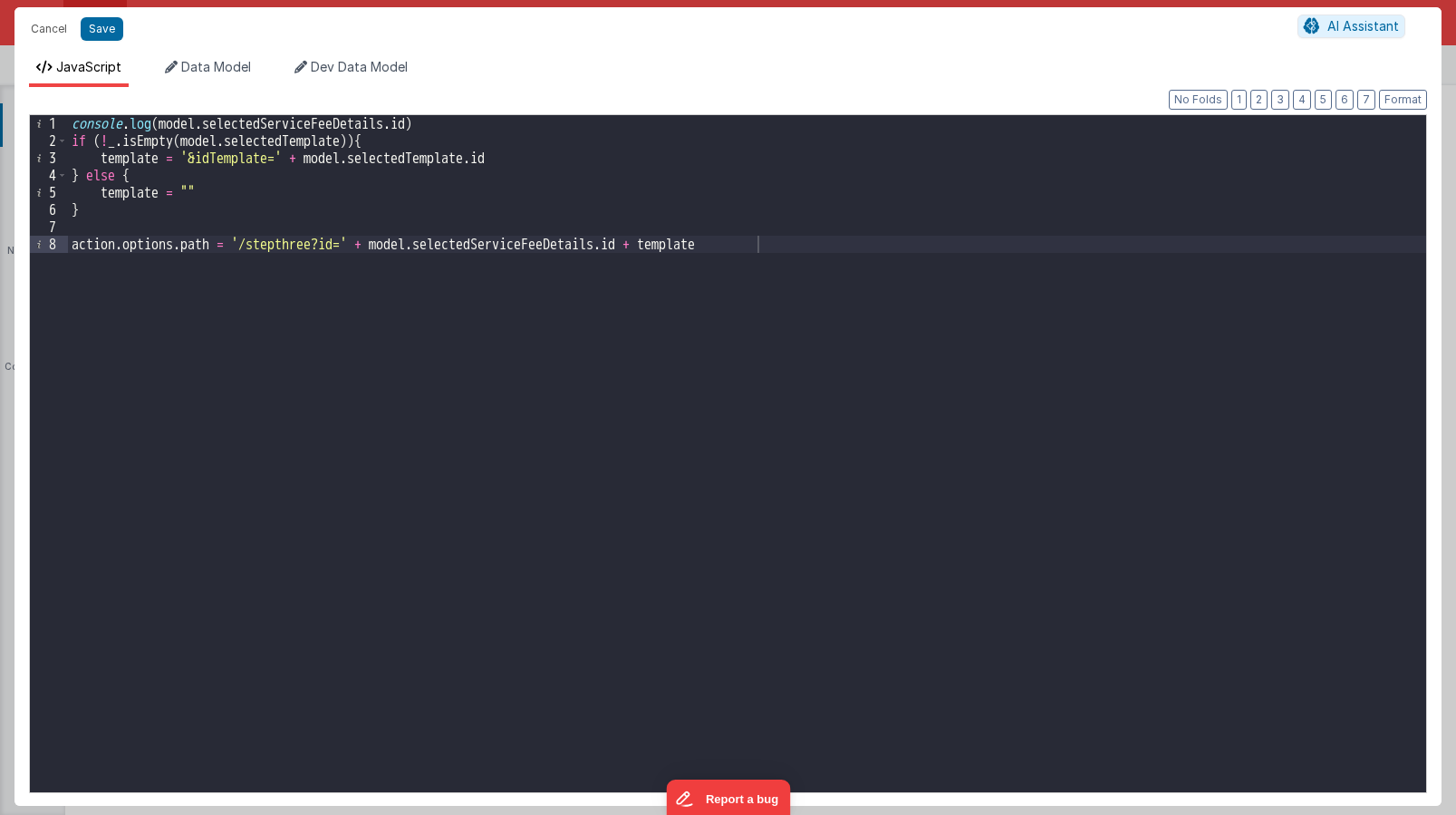 click on "console . log ( model . selectedServiceFeeDetails . id ) if   ( ! _ . isEmpty ( model . selectedTemplate )) {      template   =   '&idTemplate='   +   model . selectedTemplate . id }   else   {      template   =   "" } action . options . path   =   '/stepthree?id='   +   model . selectedServiceFeeDetails . id   +   template" at bounding box center (747, 471) 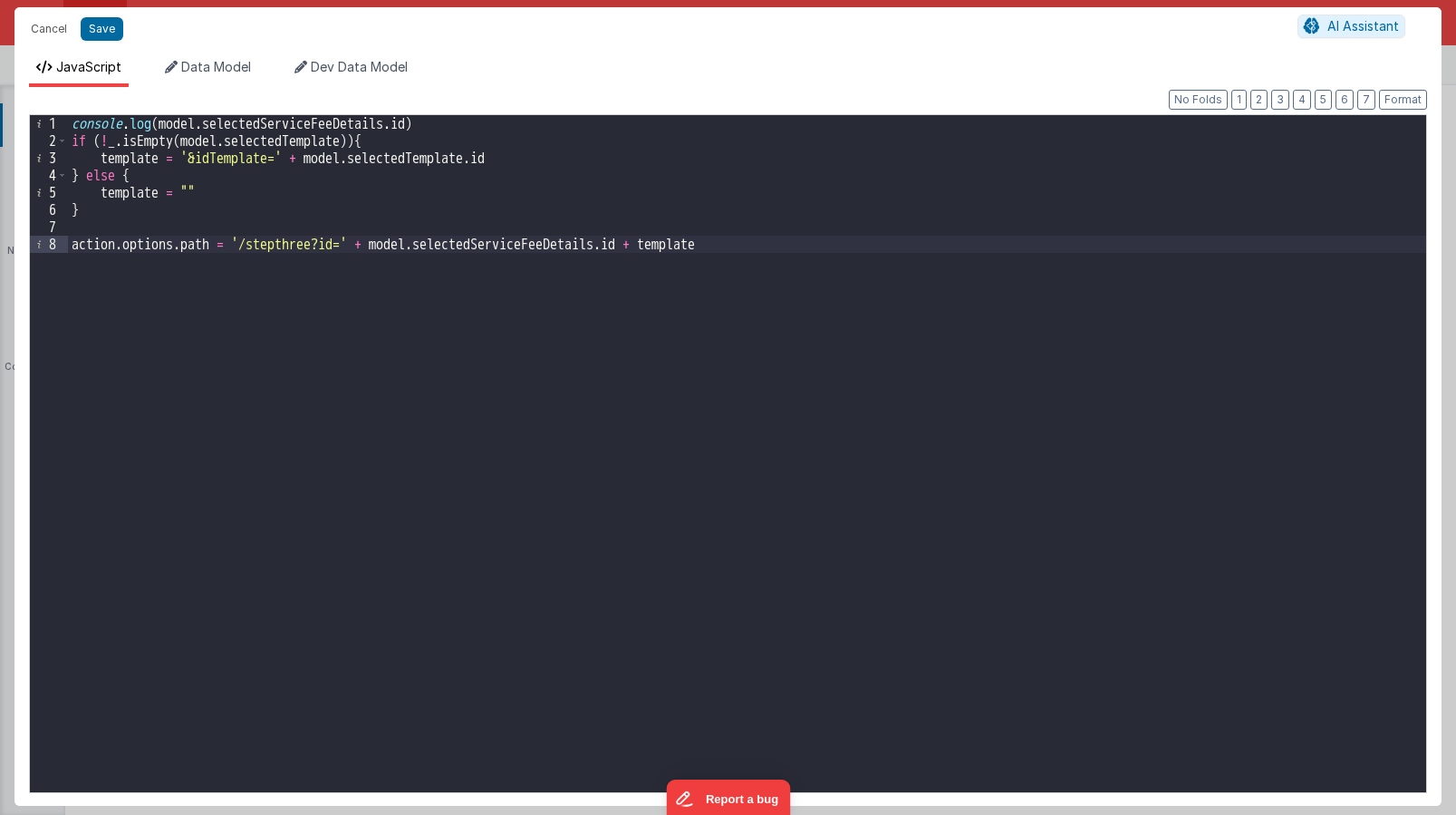 click on "console . log ( model . selectedServiceFeeDetails . id ) if   ( ! _ . isEmpty ( model . selectedTemplate )) {      template   =   '&idTemplate='   +   model . selectedTemplate . id }   else   {      template   =   "" } action . options . path   =   '/stepthree?id='   +   model . selectedServiceFeeDetails . id   +   template" at bounding box center (747, 471) 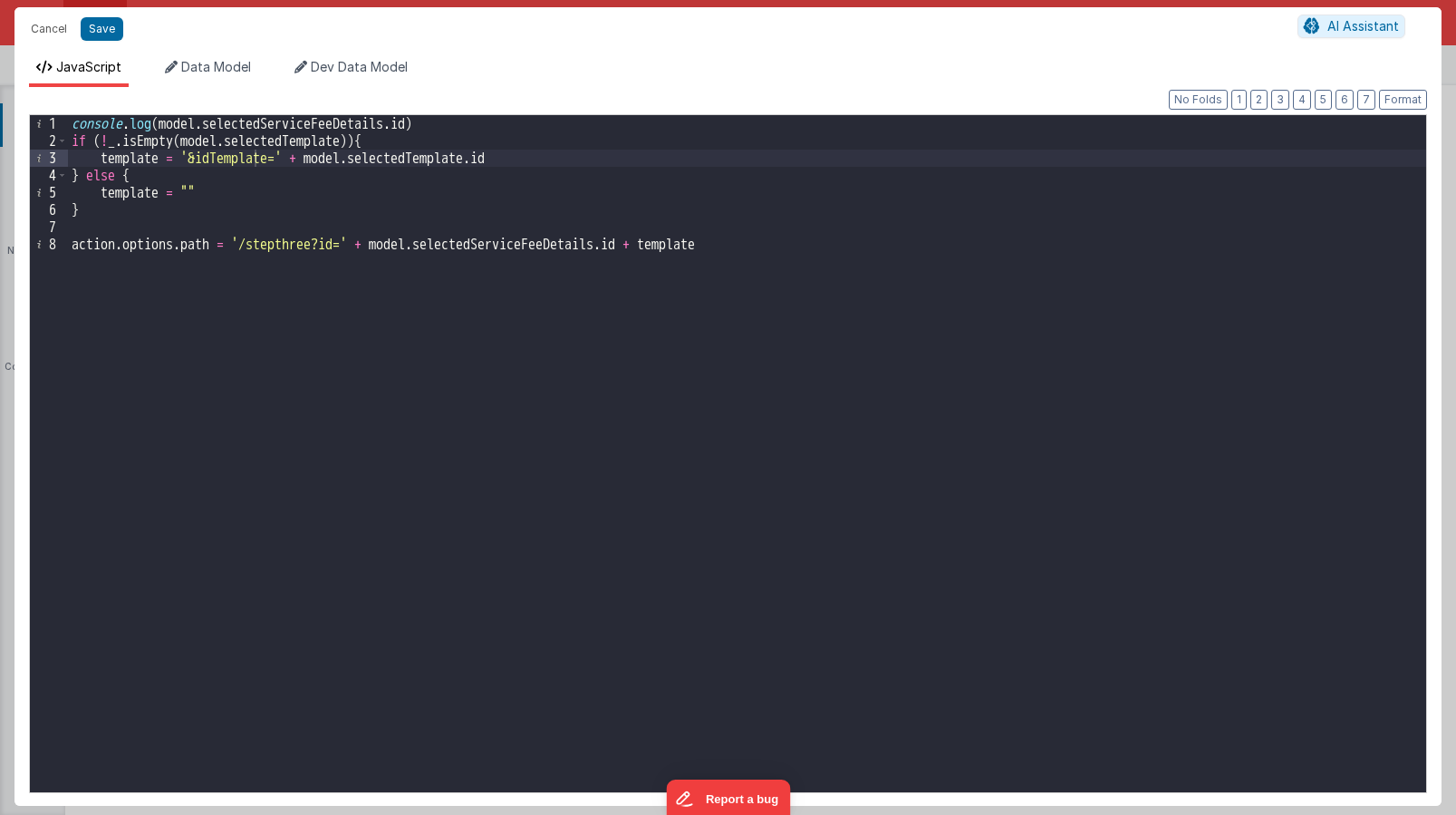 drag, startPoint x: 187, startPoint y: 487, endPoint x: 137, endPoint y: 346, distance: 149.60281 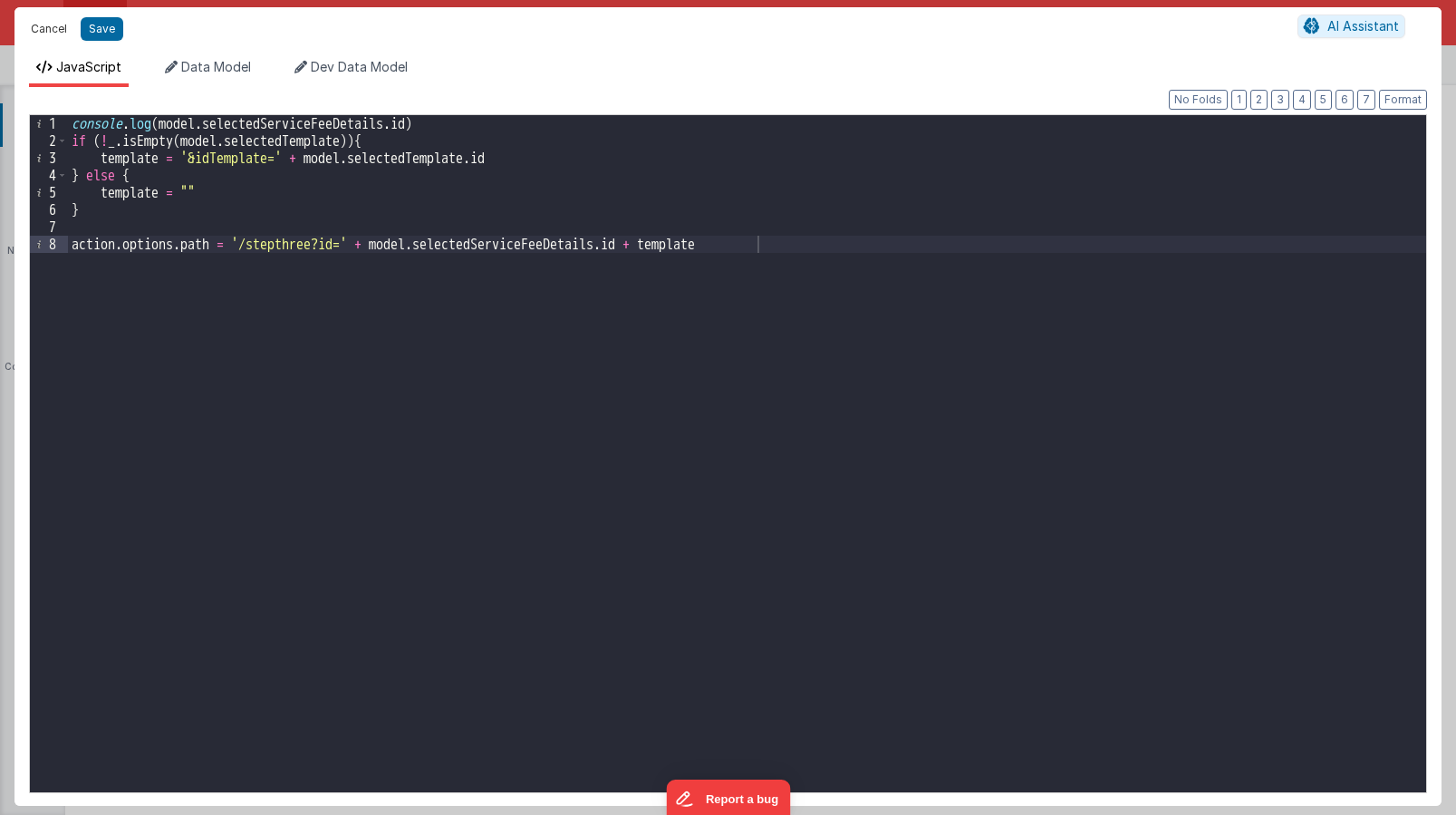 click on "Cancel" at bounding box center (49, 29) 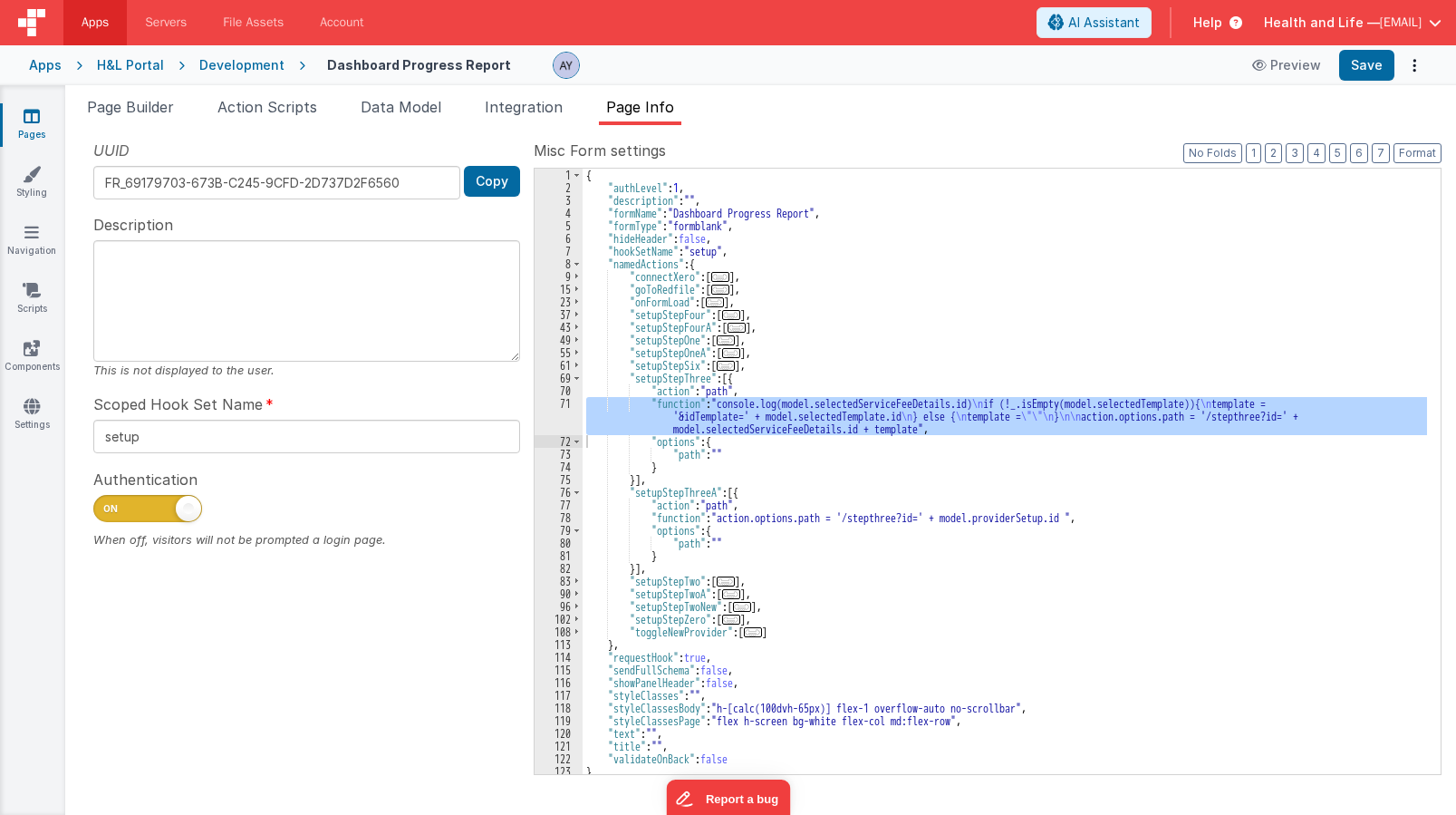 click on "{      "authLevel" :  1 ,      "description" :  "" ,      "formName" :  "Dashboard Progress Report" ,      "formType" :  "formblank" ,      "hideHeader" :  false ,      "hookSetName" :  "setup" ,      "namedActions" :  {           "connectXero" :  [ ... ] ,           "goToRedfile" :  [ ... ] ,           "onFormLoad" :  [ ... ] ,           "setupStepFour" :  [ ... ] ,           "setupStepFourA" :  [ ... ] ,           "setupStepOne" :  [ ... ] ,           "setupStepOneA" :  [ ... ] ,           "setupStepSix" :  [ ... ] ,           "setupStepThree" :  [{                "action" :  "path" ,                "function" :  "console.log(model.selectedServiceFeeDetails.id) \n if (!_.isEmpty(model.selectedTemplate)){ \n     template =                   '&idTemplate=' + model.selectedTemplate.id \n } else { \n     template =  \"\"\n } \n\n action.options.path = '/stepthree?id=' +                   model.selectedServiceFeeDetails.id + template" ,                "options" :  {" at bounding box center [1005, 484] 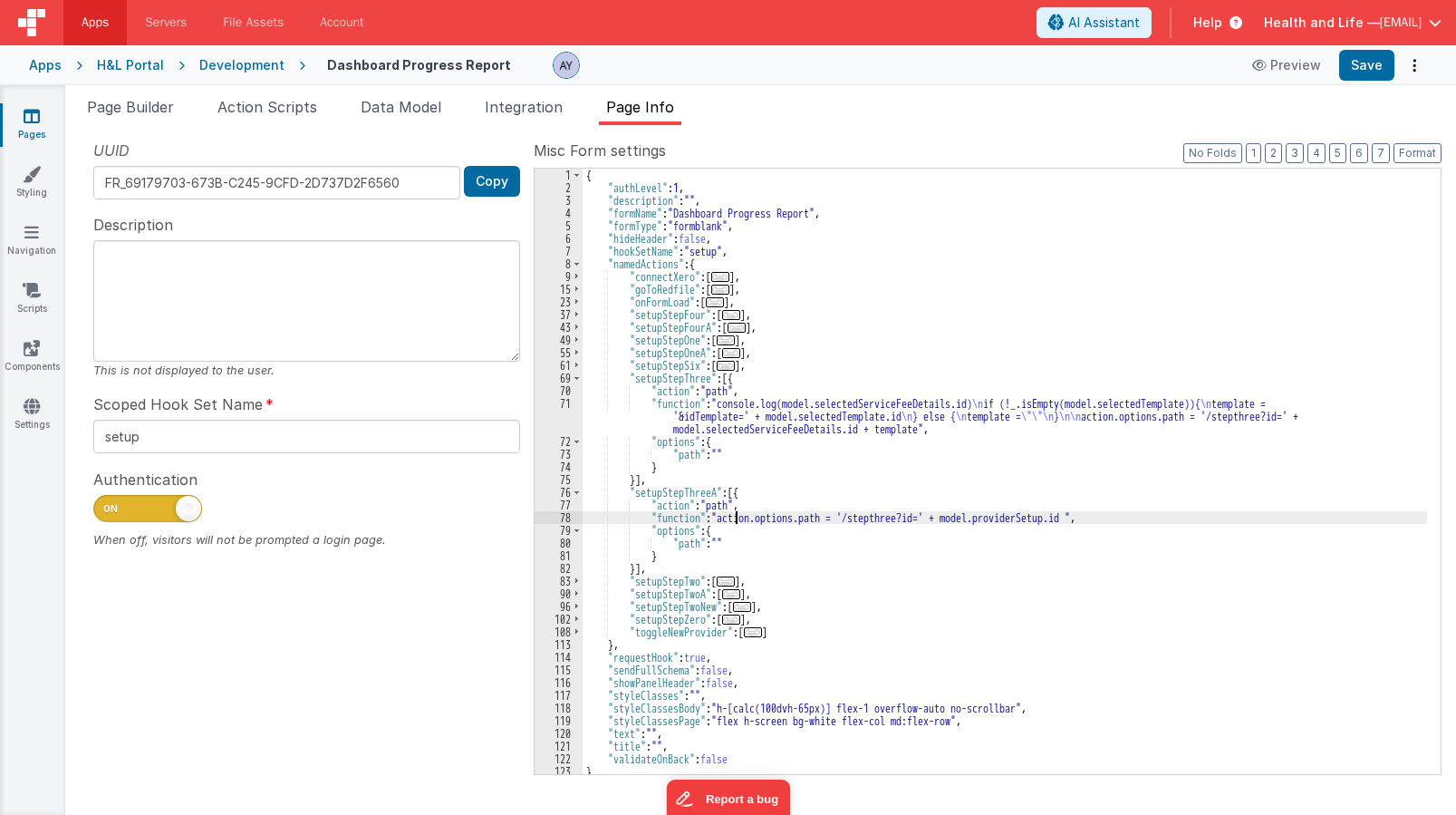 click on "78" at bounding box center [558, 518] 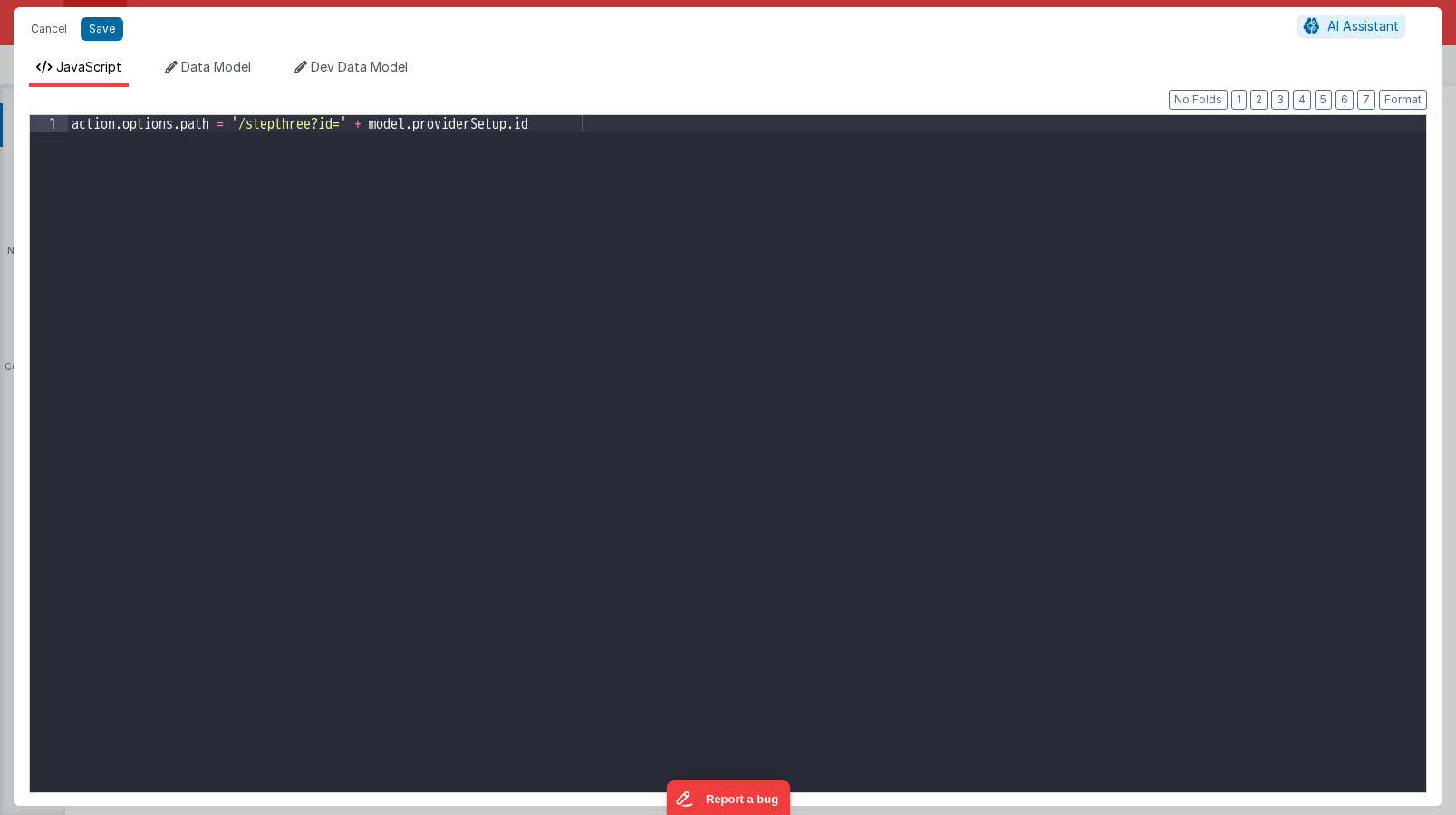 click on "action . options . path   =   '/stepthree?id='   +   model . providerSetup . id" at bounding box center (747, 471) 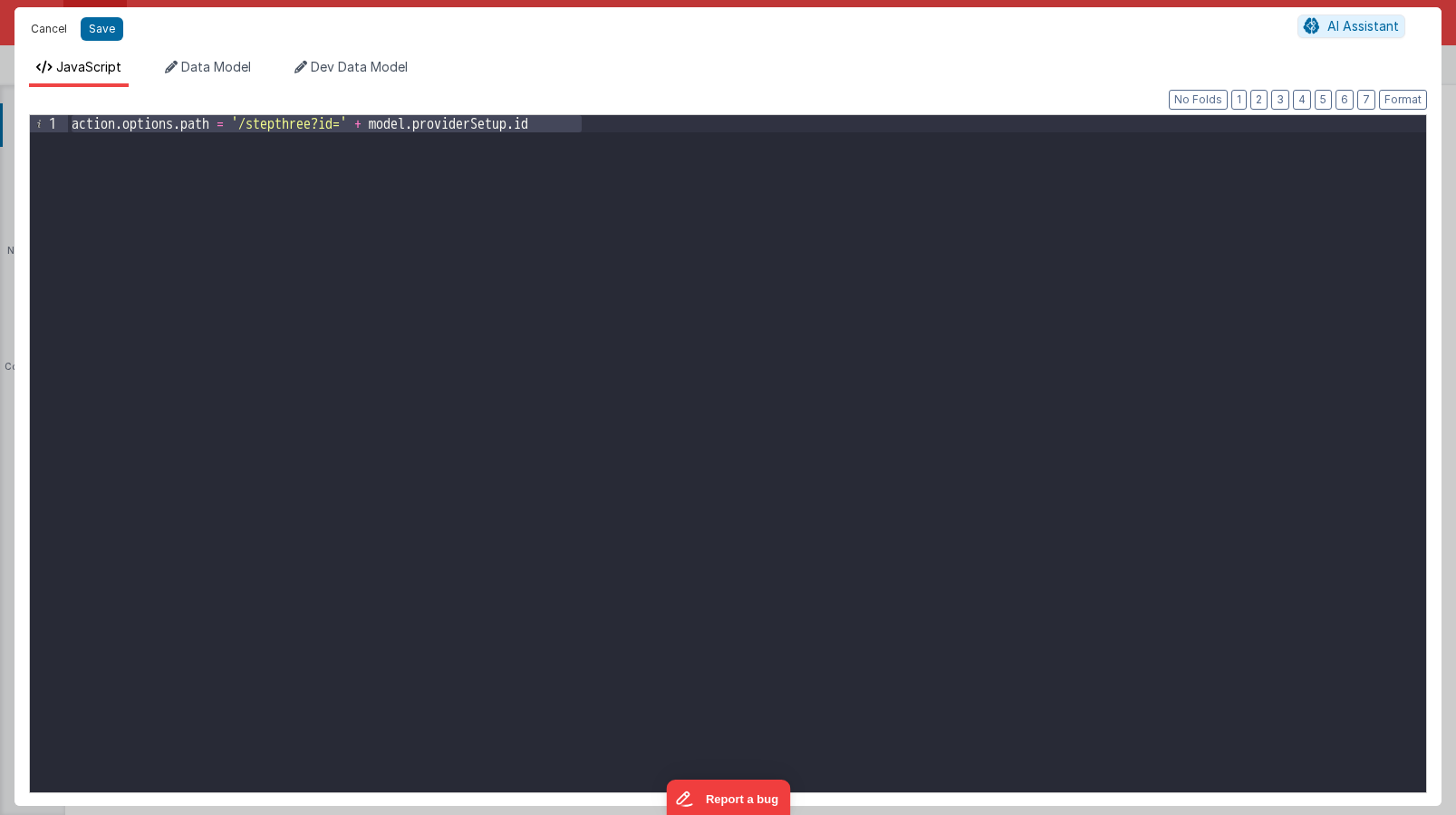 click on "Cancel" at bounding box center (49, 29) 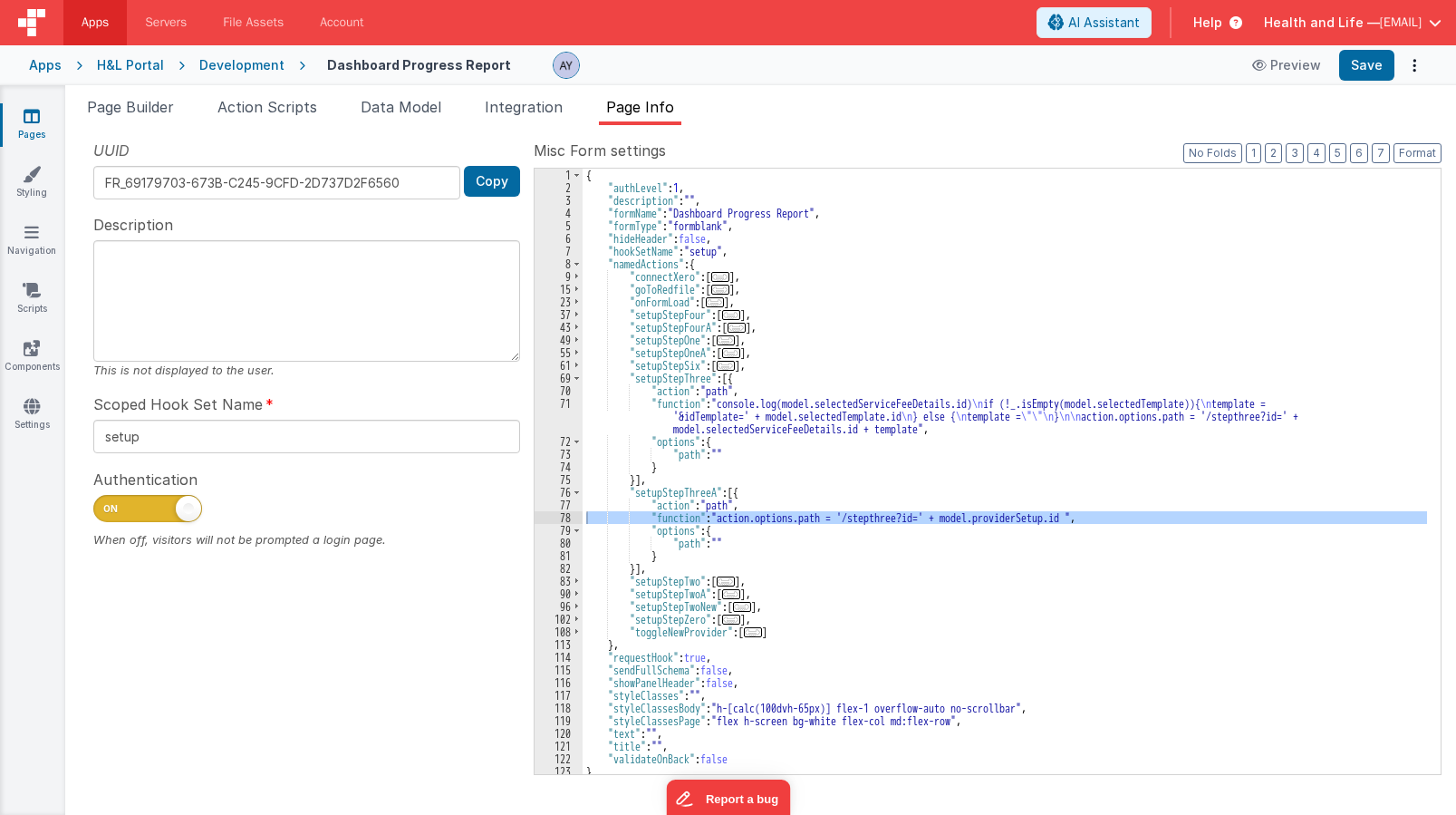 click on "1 2 3 4 5 6 7 8 9 15 23 37 43 49 55 61 69 70 71 72 73 74 75 76 77 78 79 80 81 82 83 90 96 102 108 113 114 115 116 117 118 119 120 121 122 123 {      "authLevel" :  1 ,      "description" :  "" ,      "formName" :  "Dashboard Progress Report" ,      "formType" :  "formblank" ,      "hideHeader" :  false ,      "hookSetName" :  "setup" ,      "namedActions" :  {           "connectXero" :  [ ... ] ,           "goToRedfile" :  [ ... ] ,           "onFormLoad" :  [ ... ] ,           "setupStepFour" :  [ ... ] ,           "setupStepFourA" :  [ ... ] ,           "setupStepOne" :  [ ... ] ,           "setupStepOneA" :  [ ... ] ,           "setupStepSix" :  [ ... ] ,           "setupStepThree" :  [{                "action" :  "path" ,                "function" :  "console.log(model.selectedServiceFeeDetails.id) \n if (!_.isEmpty(model.selectedTemplate)){ \n     template =                   '&idTemplate=' + model.selectedTemplate.id \n } else { \n     template =  \"\"\n } \n\n ,                "options"" at bounding box center [988, 471] 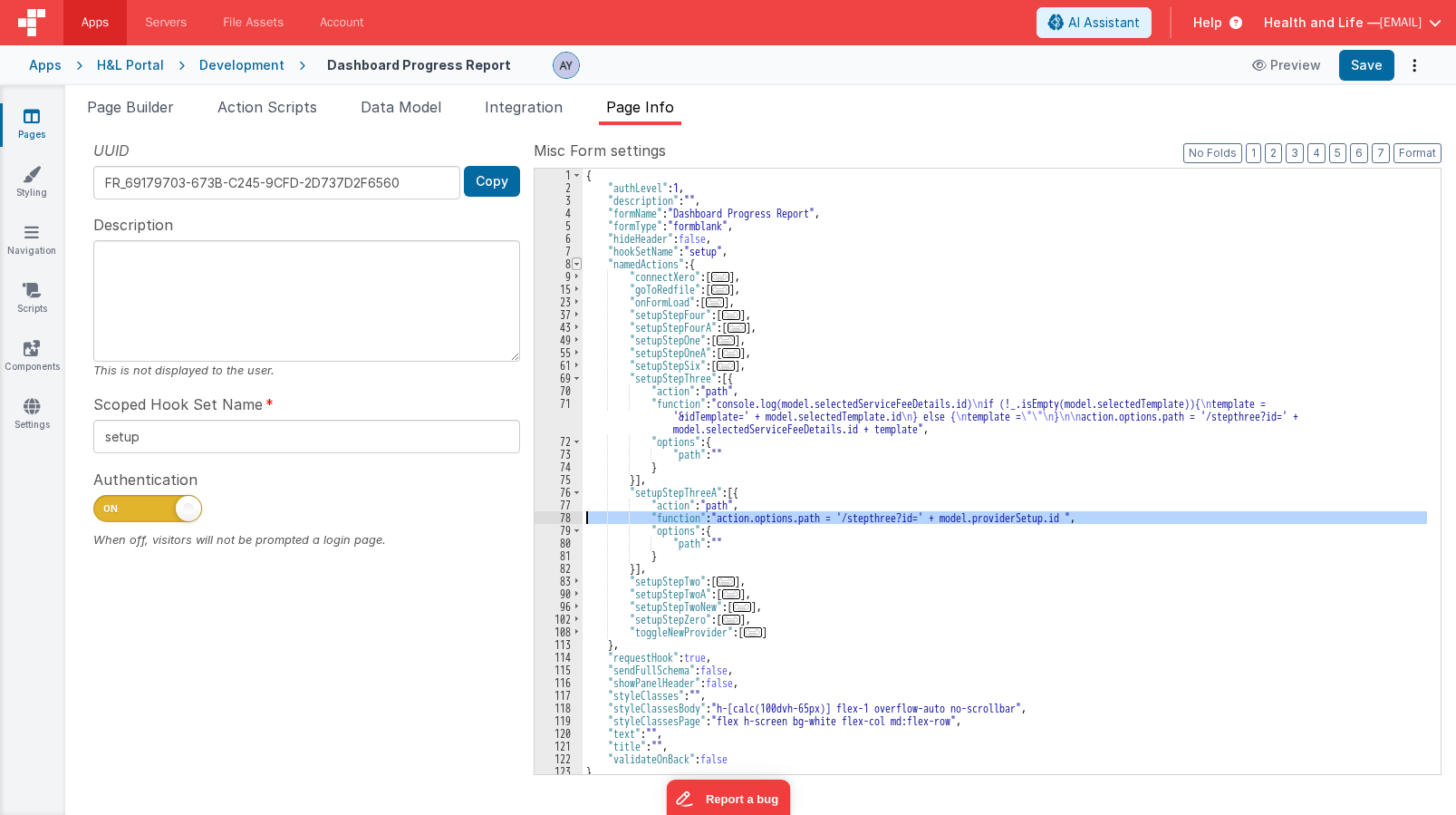 click at bounding box center [576, 264] 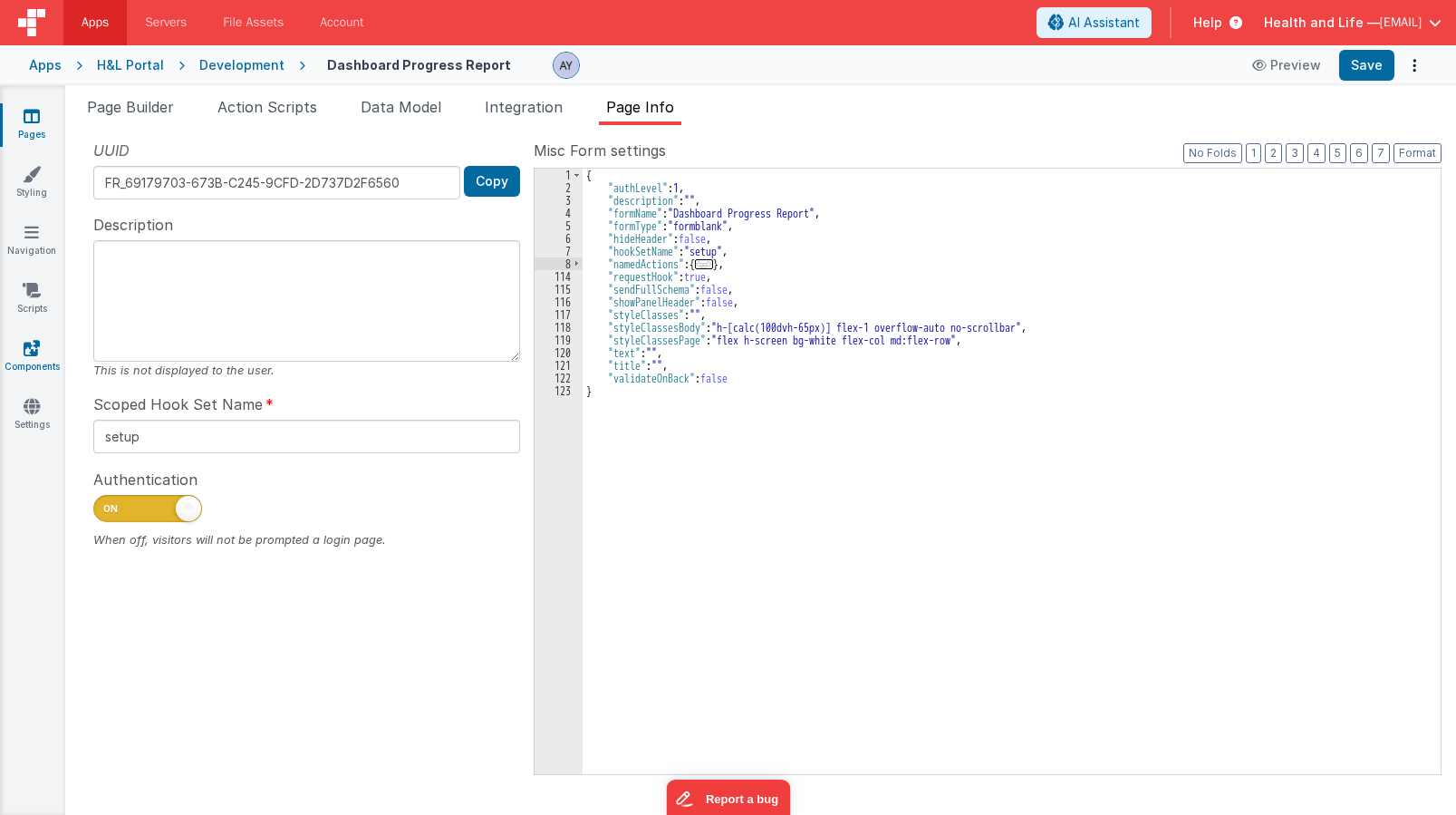 drag, startPoint x: 43, startPoint y: 360, endPoint x: 60, endPoint y: 370, distance: 19.723083 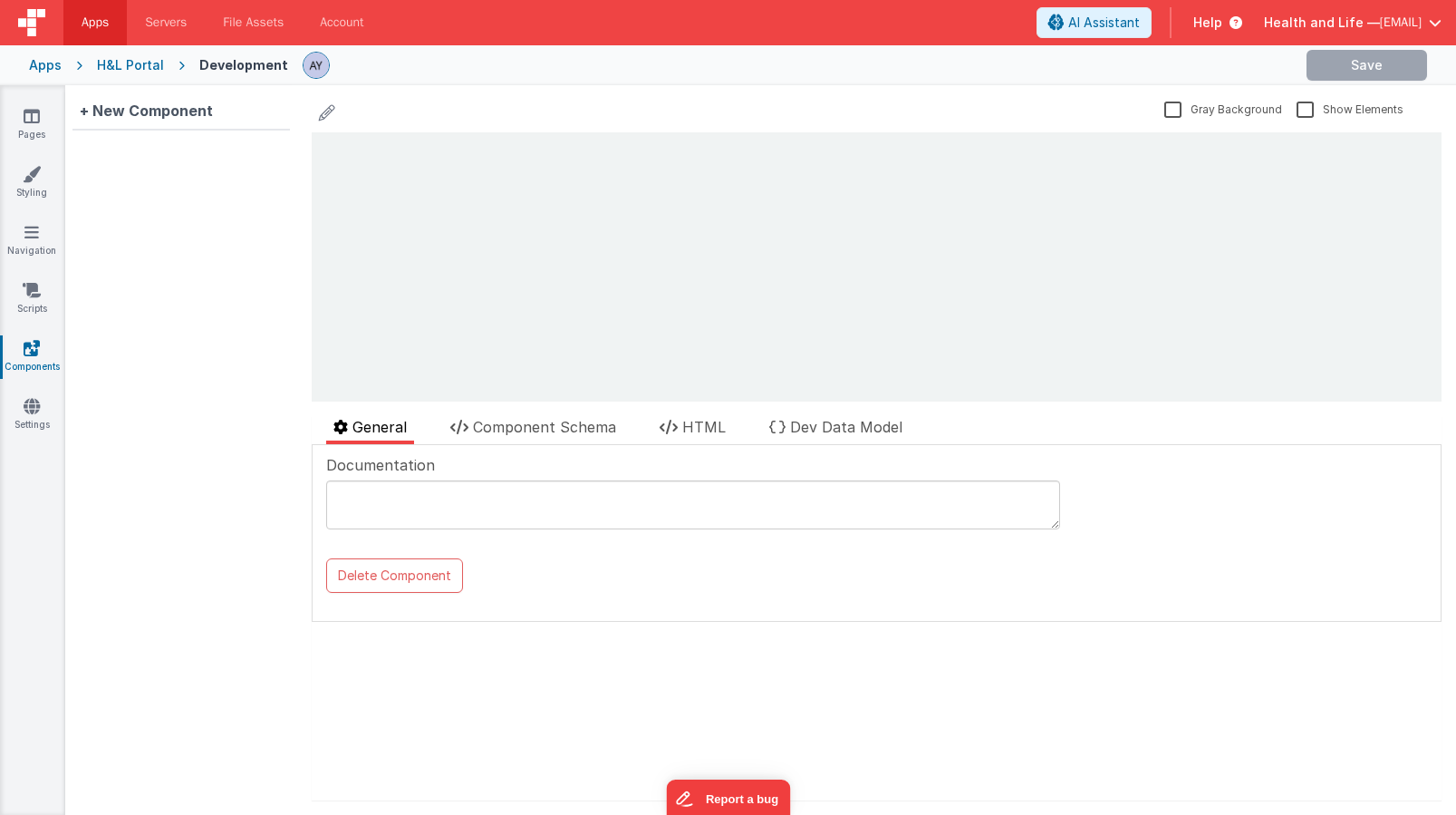 scroll, scrollTop: 0, scrollLeft: 0, axis: both 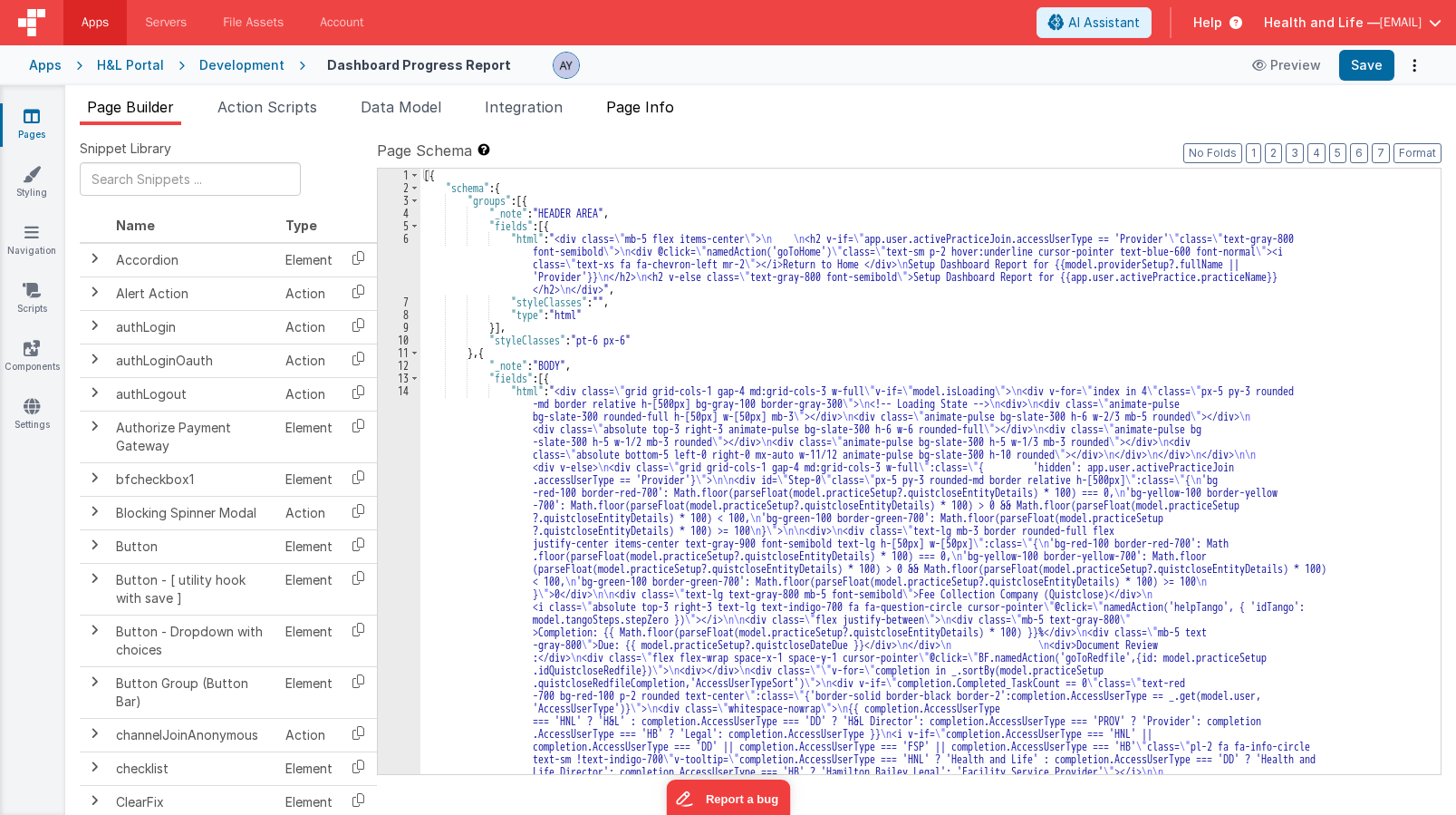 click on "Page Info" at bounding box center [640, 107] 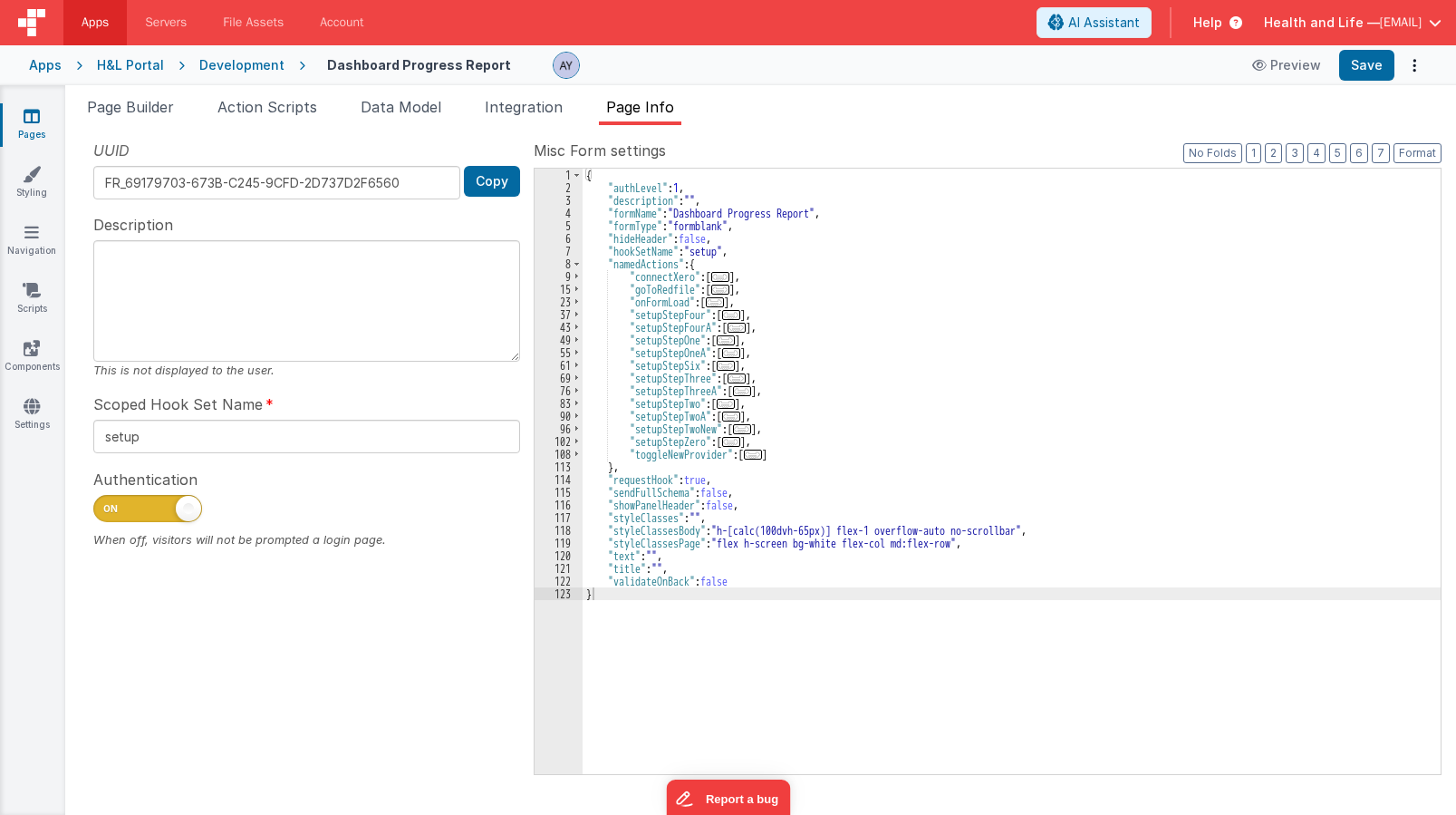 click on "..." at bounding box center (726, 403) 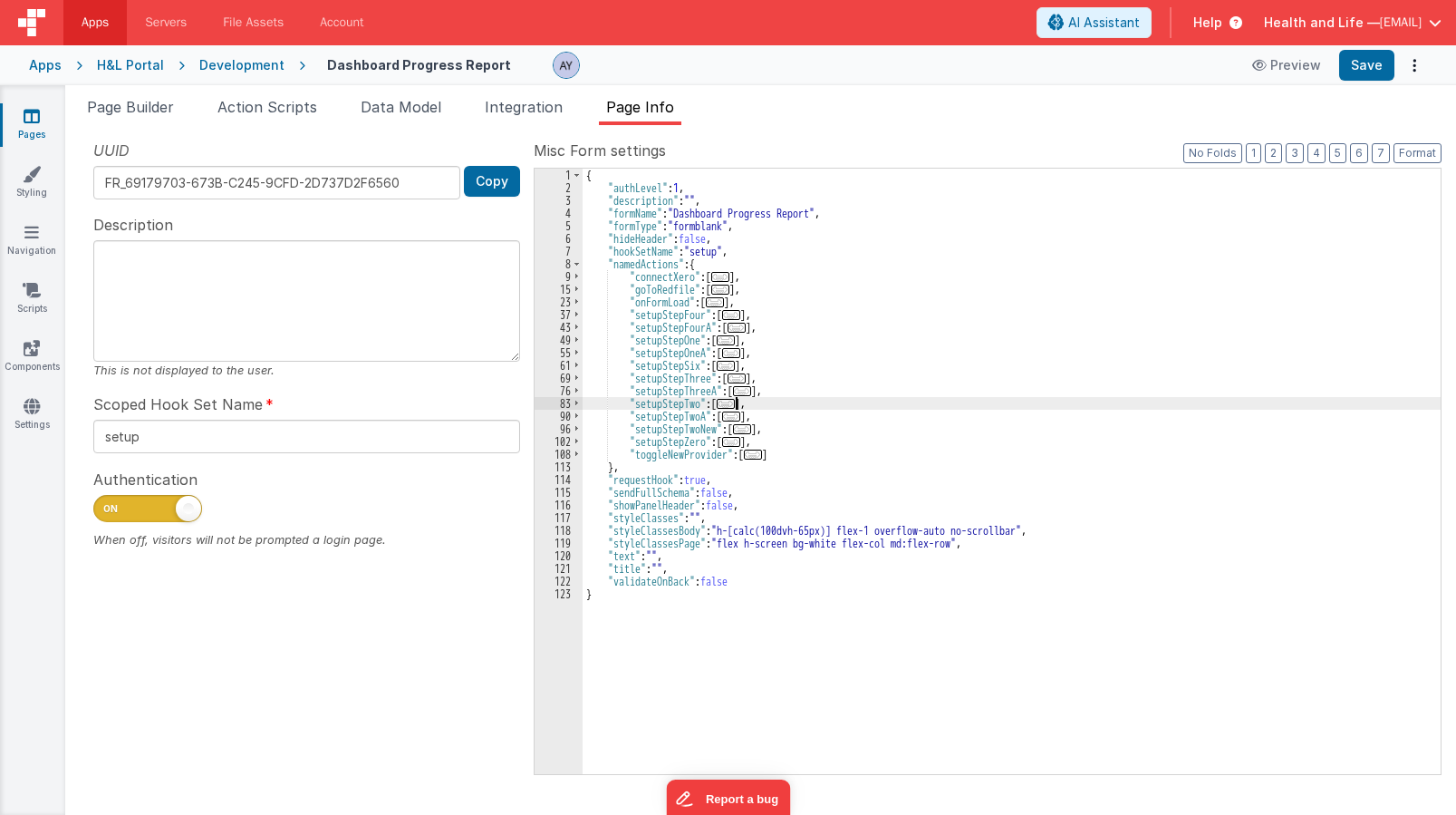 click on "..." at bounding box center (726, 403) 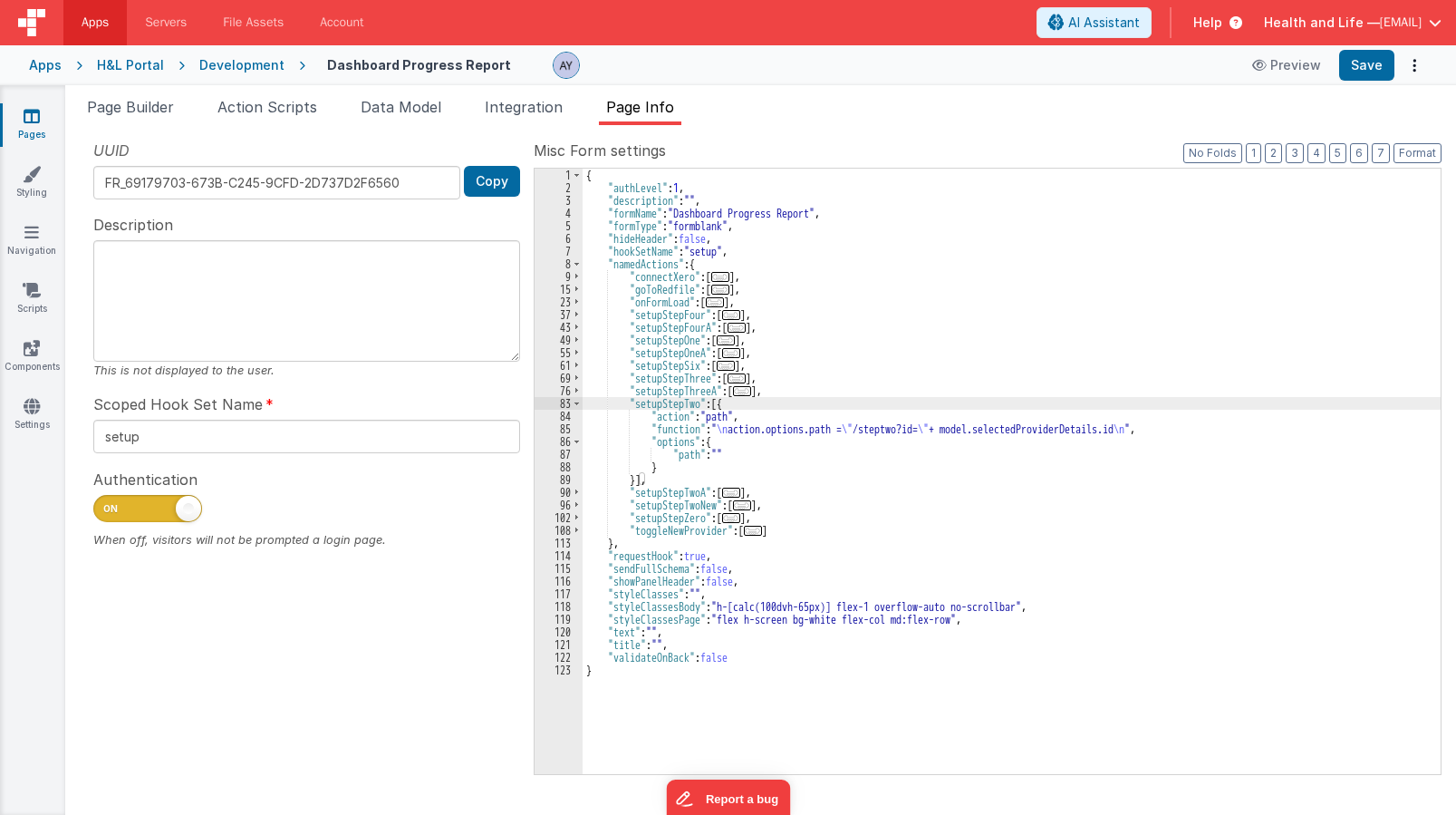 click on "{      "authLevel" :  1 ,      "description" :  "" ,      "formName" :  "Dashboard Progress Report" ,      "formType" :  "formblank" ,      "hideHeader" :  false ,      "hookSetName" :  "setup" ,      "namedActions" :  {           "connectXero" :  [ ... ] ,           "goToRedfile" :  [ ... ] ,           "onFormLoad" :  [ ... ] ,           "setupStepFour" :  [ ... ] ,           "setupStepFourA" :  [ ... ] ,           "setupStepOne" :  [ ... ] ,           "setupStepOneA" :  [ ... ] ,           "setupStepSix" :  [ ... ] ,           "setupStepThree" :  [ ... ] ,           "setupStepThreeA" :  [ ... ] ,           "setupStepTwo" :  [{                "action" :  "path" ,                "function" :  " \n     action.options.path =  \" /steptwo?id= \"  + model.selectedProviderDetails.id \n " ,                "options" :  {                     "path" :  ""                }           }] ,           "setupStepTwoA" :  [ ... ] ,           "setupStepTwoNew" :  [ ... ] ,           "setupStepZero" :  [ ... ] ,           :  [" at bounding box center [1011, 484] 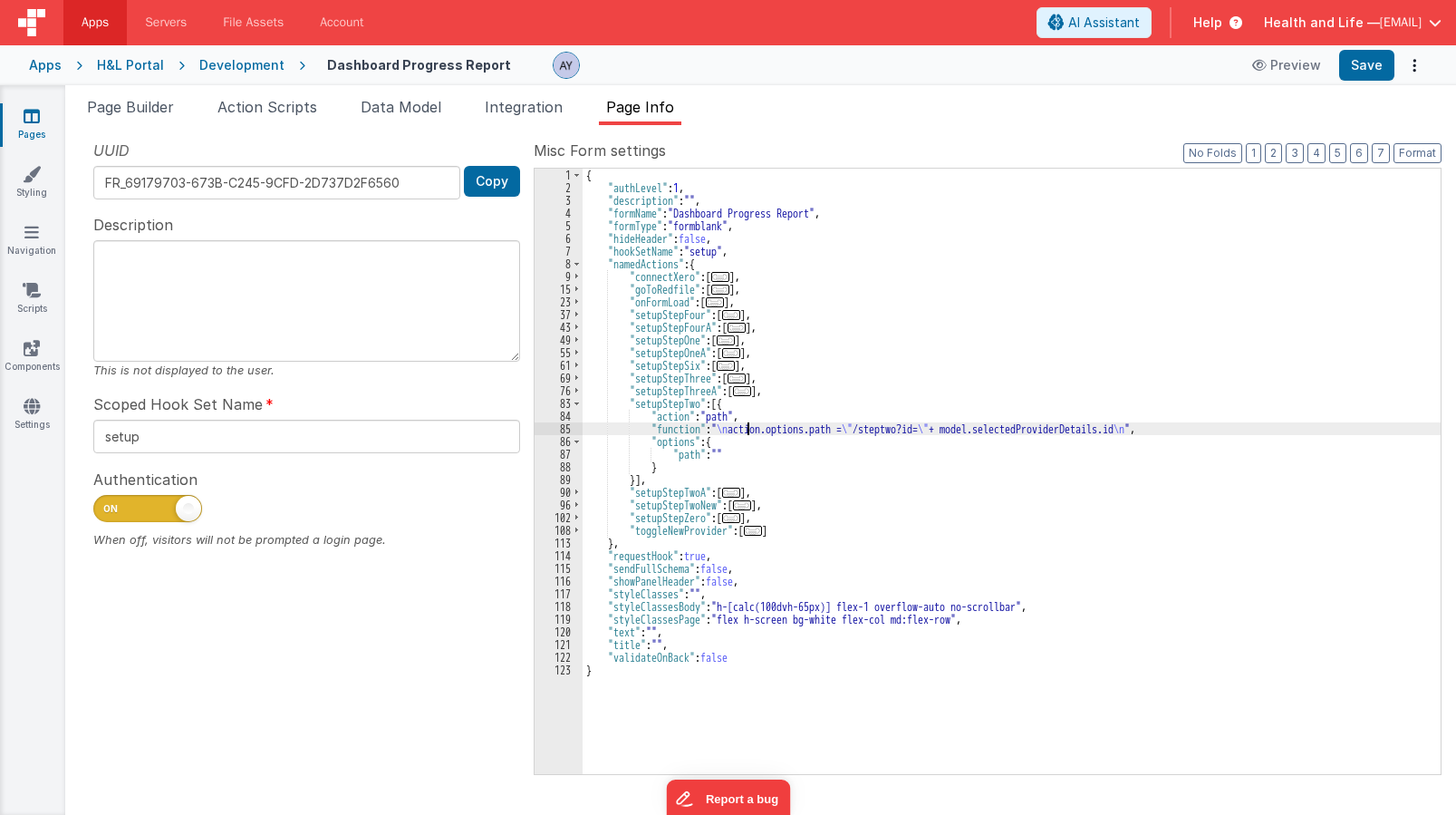 click on "..." at bounding box center (731, 492) 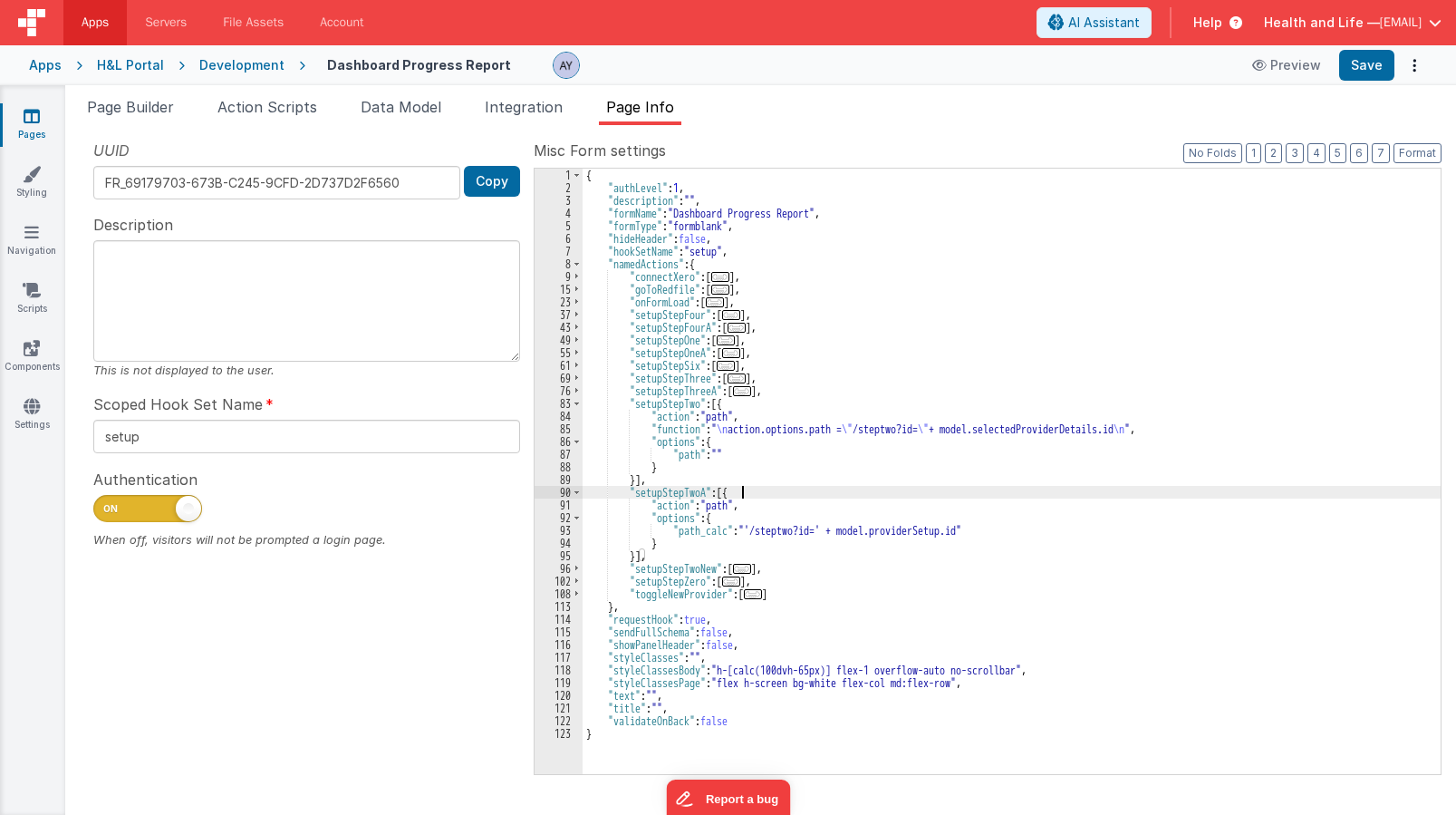 click on "{      "authLevel" :  1 ,      "description" :  "" ,      "formName" :  "Dashboard Progress Report" ,      "formType" :  "formblank" ,      "hideHeader" :  false ,      "hookSetName" :  "setup" ,      "namedActions" :  {           "connectXero" :  [ ... ] ,           "goToRedfile" :  [ ... ] ,           "onFormLoad" :  [ ... ] ,           "setupStepFour" :  [ ... ] ,           "setupStepFourA" :  [ ... ] ,           "setupStepOne" :  [ ... ] ,           "setupStepOneA" :  [ ... ] ,           "setupStepSix" :  [ ... ] ,           "setupStepThree" :  [ ... ] ,           "setupStepThreeA" :  [ ... ] ,           "setupStepTwo" :  [{                "action" :  "path" ,                "function" :  " \n     action.options.path =  \" /steptwo?id= \"  + model.selectedProviderDetails.id \n " ,                "options" :  {                     "path" :  ""                }           }] ,           "setupStepTwoA" :  [{                "action" :  "path" ,                "options" :  {                     "path_calc" :" at bounding box center [1011, 484] 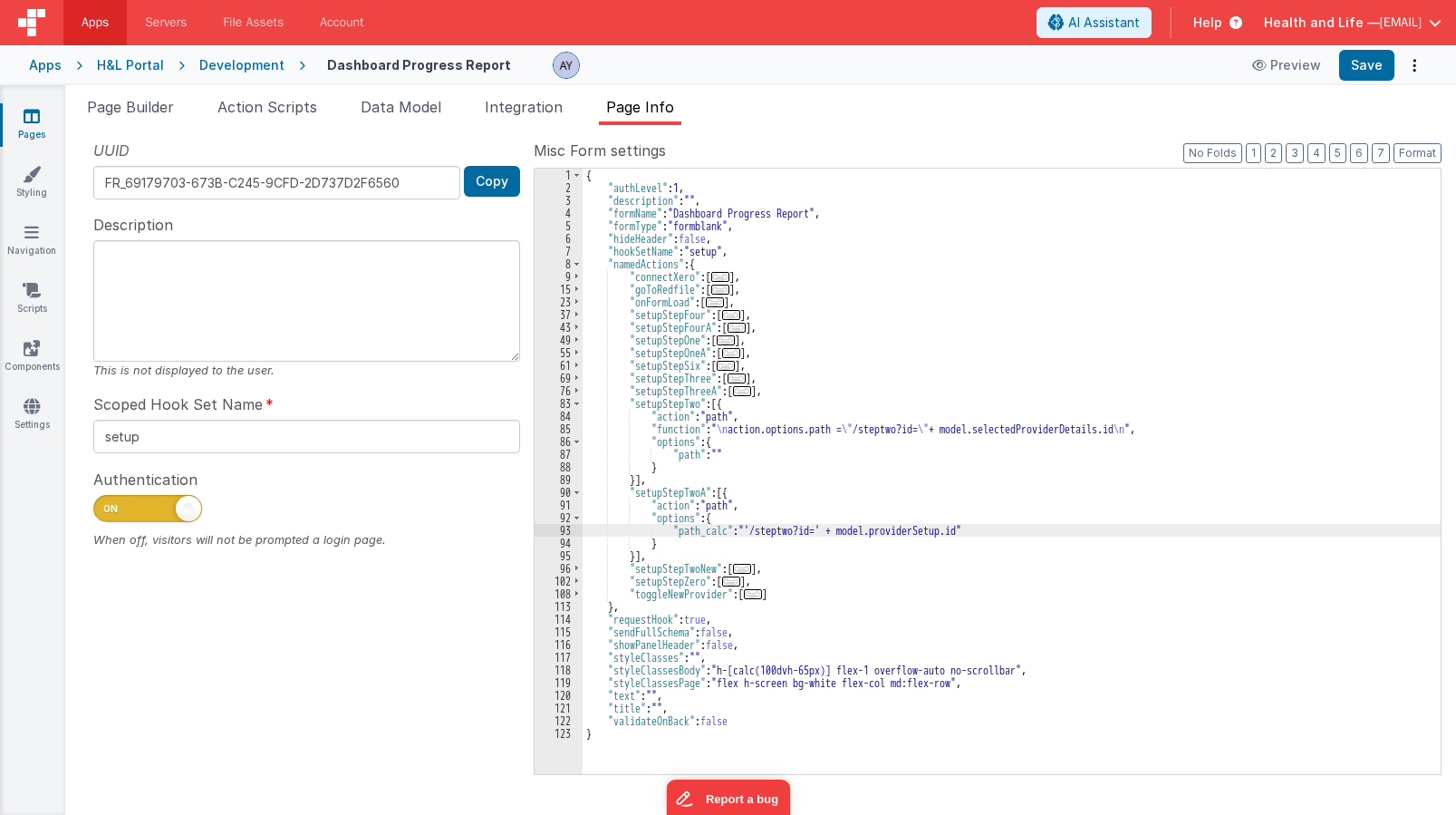 click on "93" at bounding box center (558, 530) 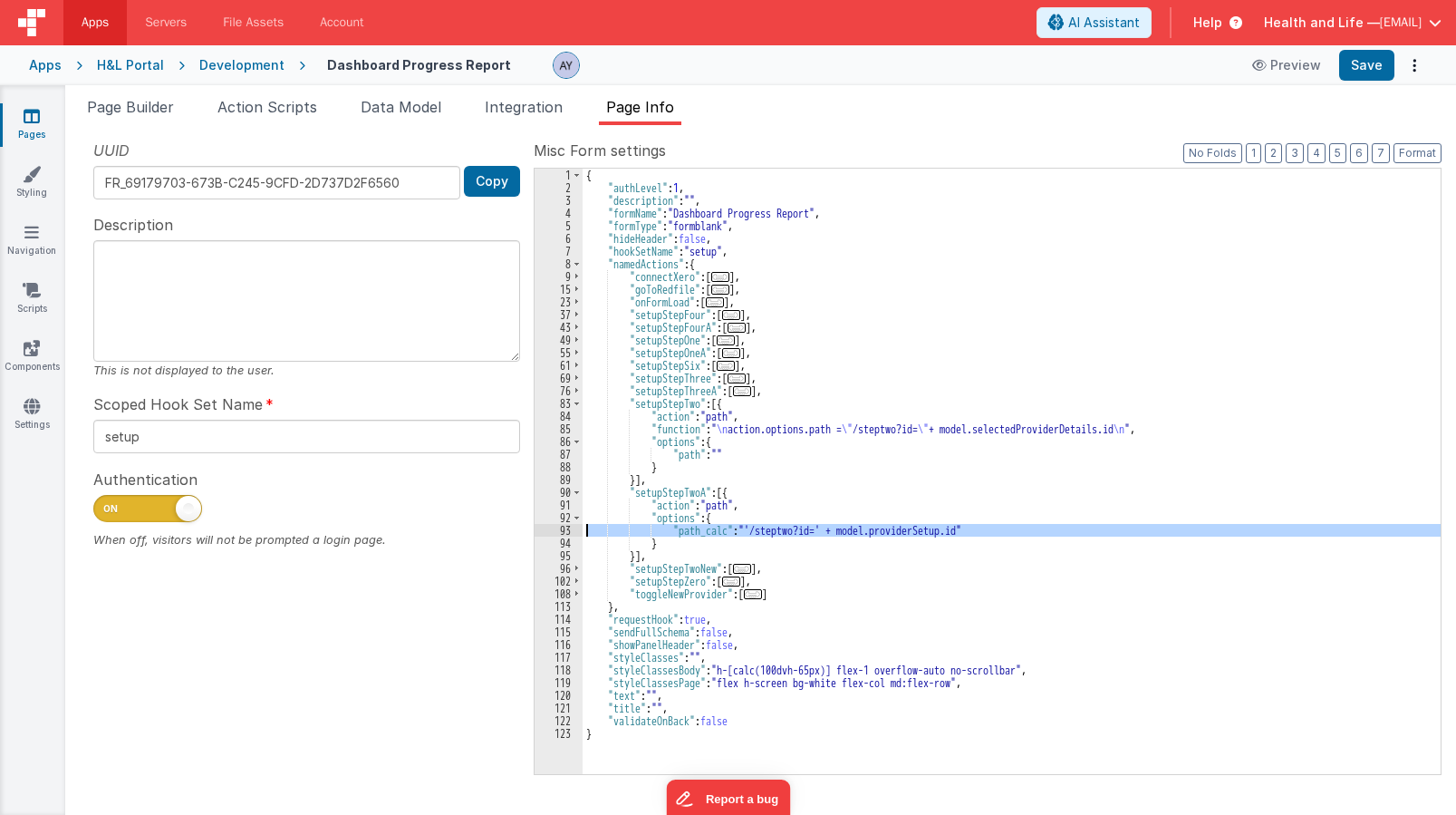 click on "93" at bounding box center (558, 530) 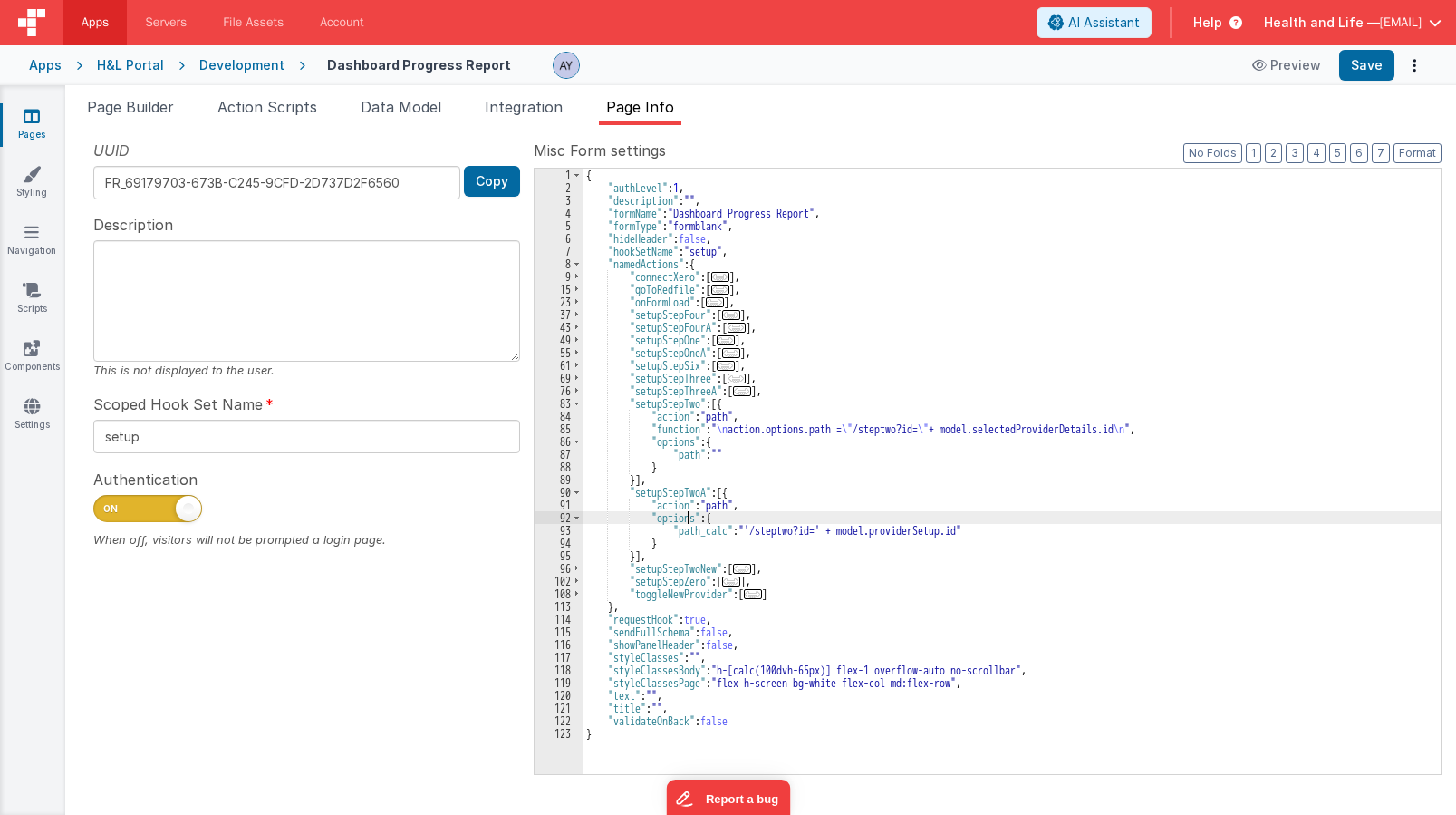 click on "92" at bounding box center [558, 518] 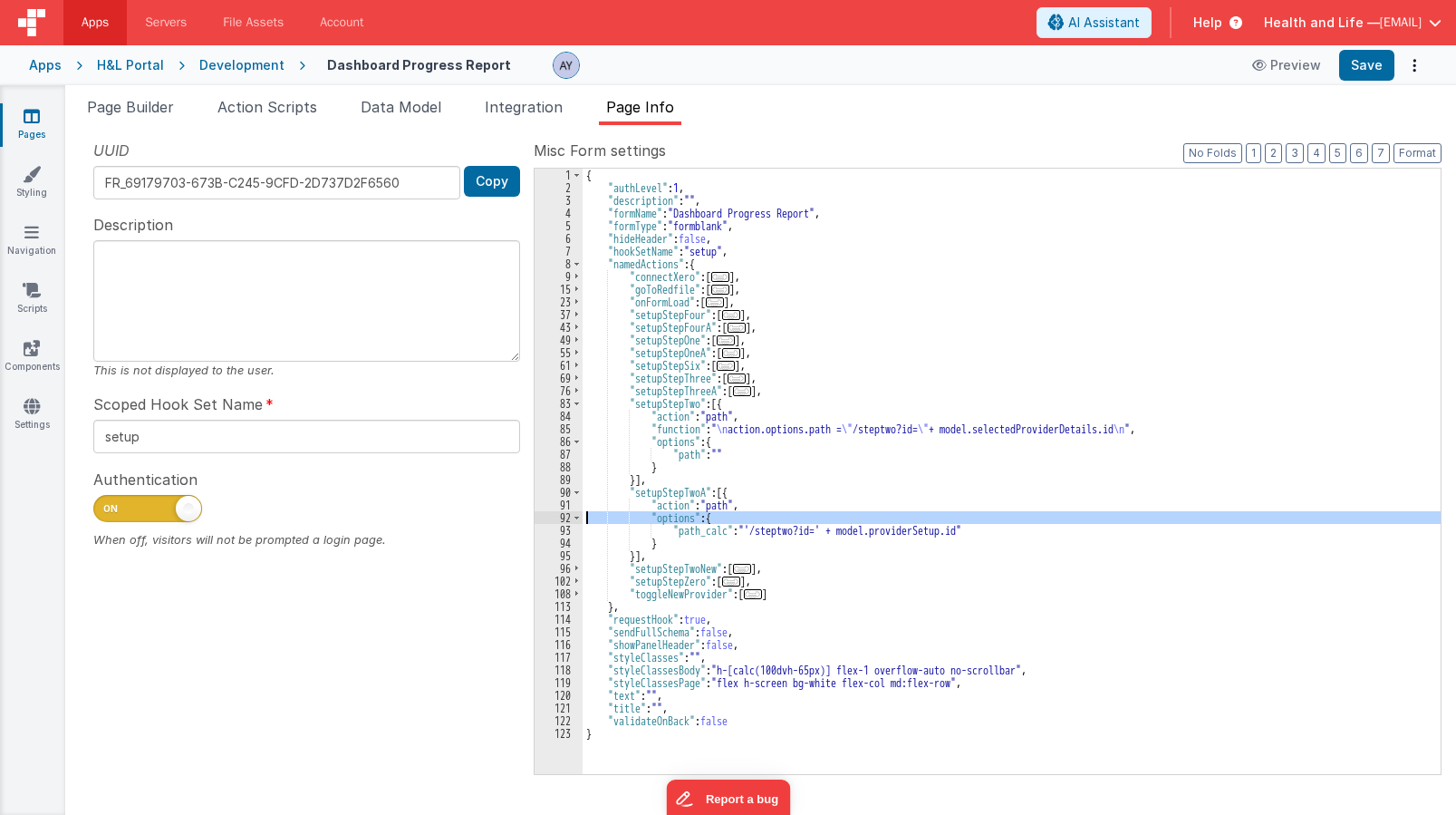 click on "93" at bounding box center [558, 530] 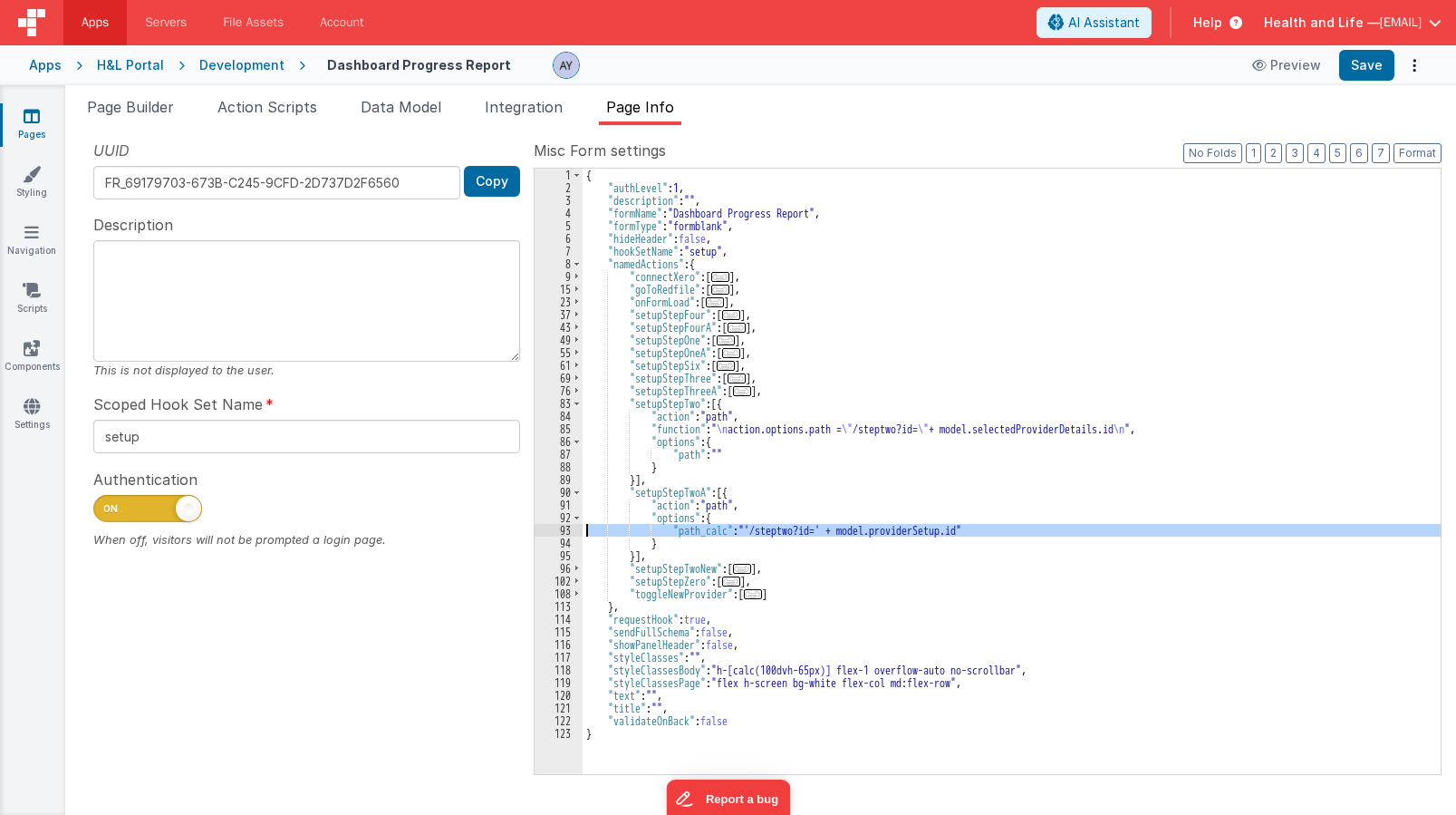 click on "93" at bounding box center [558, 530] 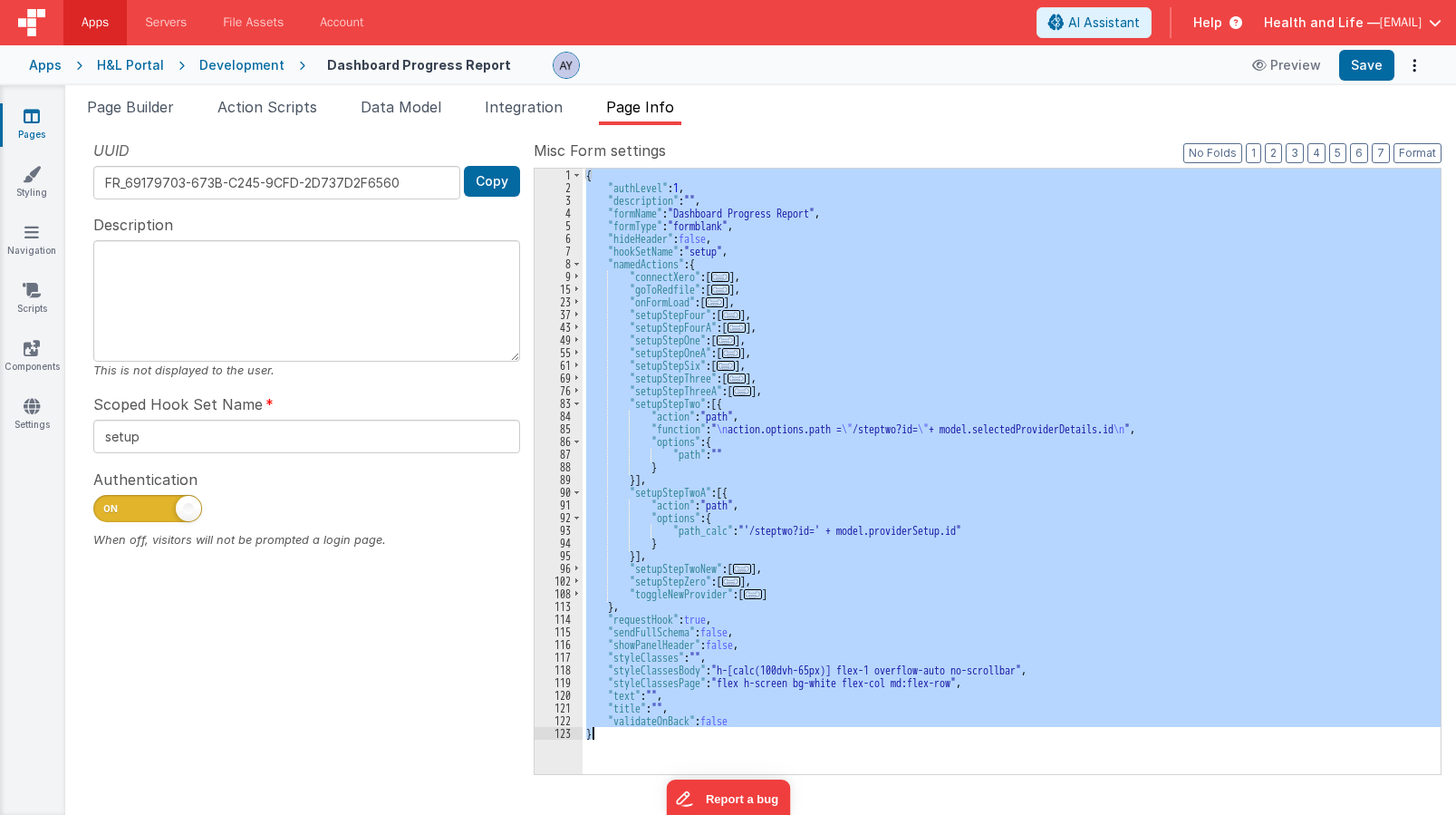 click on "{      "authLevel" :  1 ,      "description" :  "" ,      "formName" :  "Dashboard Progress Report" ,      "formType" :  "formblank" ,      "hideHeader" :  false ,      "hookSetName" :  "setup" ,      "namedActions" :  {           "connectXero" :  [ ... ] ,           "goToRedfile" :  [ ... ] ,           "onFormLoad" :  [ ... ] ,           "setupStepFour" :  [ ... ] ,           "setupStepFourA" :  [ ... ] ,           "setupStepOne" :  [ ... ] ,           "setupStepOneA" :  [ ... ] ,           "setupStepSix" :  [ ... ] ,           "setupStepThree" :  [ ... ] ,           "setupStepThreeA" :  [ ... ] ,           "setupStepTwo" :  [{                "action" :  "path" ,                "function" :  " \n     action.options.path =  \" /steptwo?id= \"  + model.selectedProviderDetails.id \n " ,                "options" :  {                     "path" :  ""                }           }] ,           "setupStepTwoA" :  [{                "action" :  "path" ,                "options" :  {                     "path_calc" :" at bounding box center [1011, 471] 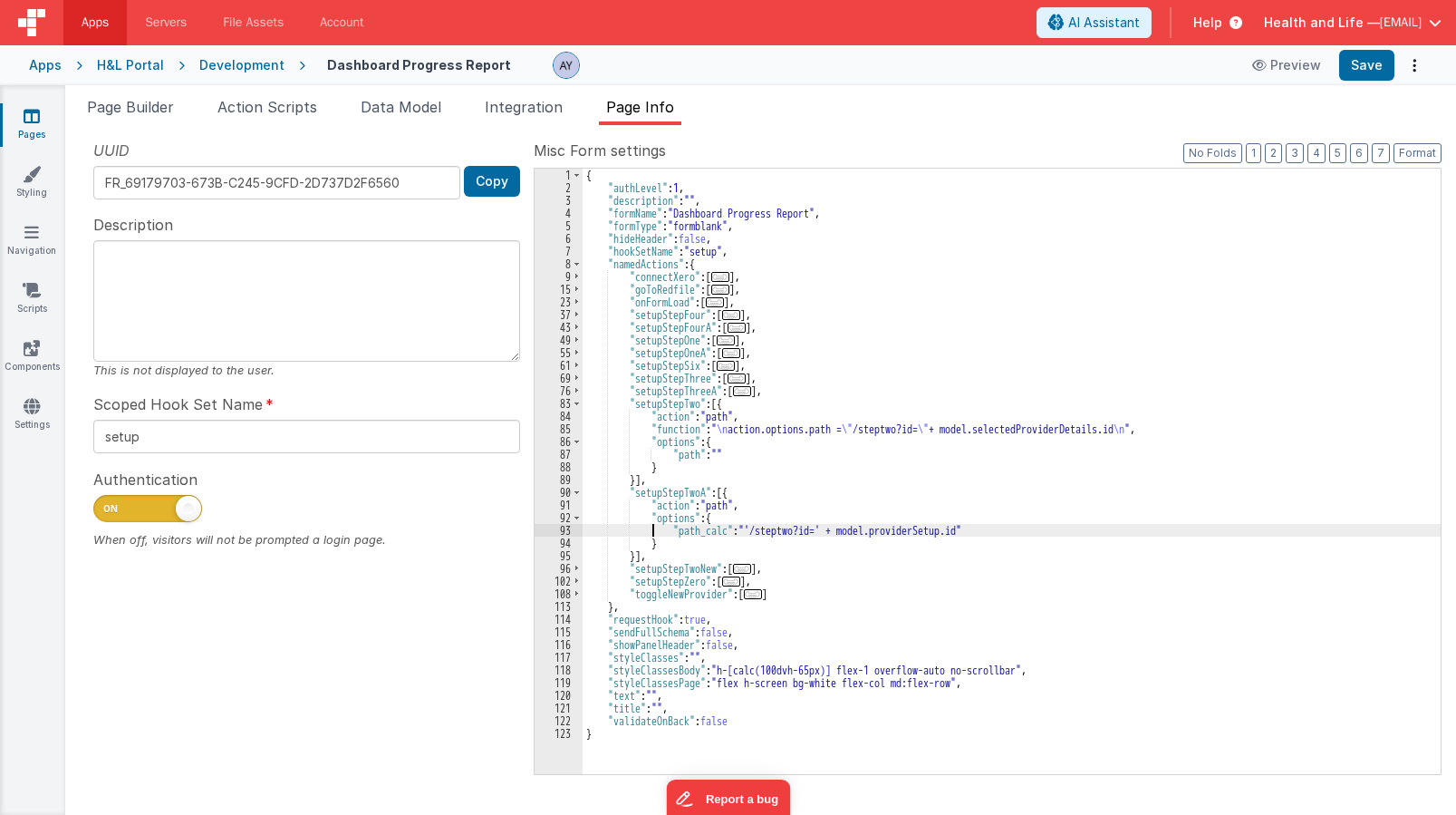 click on "{      "authLevel" :  1 ,      "description" :  "" ,      "formName" :  "Dashboard Progress Report" ,      "formType" :  "formblank" ,      "hideHeader" :  false ,      "hookSetName" :  "setup" ,      "namedActions" :  {           "connectXero" :  [ ... ] ,           "goToRedfile" :  [ ... ] ,           "onFormLoad" :  [ ... ] ,           "setupStepFour" :  [ ... ] ,           "setupStepFourA" :  [ ... ] ,           "setupStepOne" :  [ ... ] ,           "setupStepOneA" :  [ ... ] ,           "setupStepSix" :  [ ... ] ,           "setupStepThree" :  [ ... ] ,           "setupStepThreeA" :  [ ... ] ,           "setupStepTwo" :  [{                "action" :  "path" ,                "function" :  " \n     action.options.path =  \" /steptwo?id= \"  + model.selectedProviderDetails.id \n " ,                "options" :  {                     "path" :  ""                }           }] ,           "setupStepTwoA" :  [{                "action" :  "path" ,                "options" :  {                     "path_calc" :" at bounding box center (1011, 484) 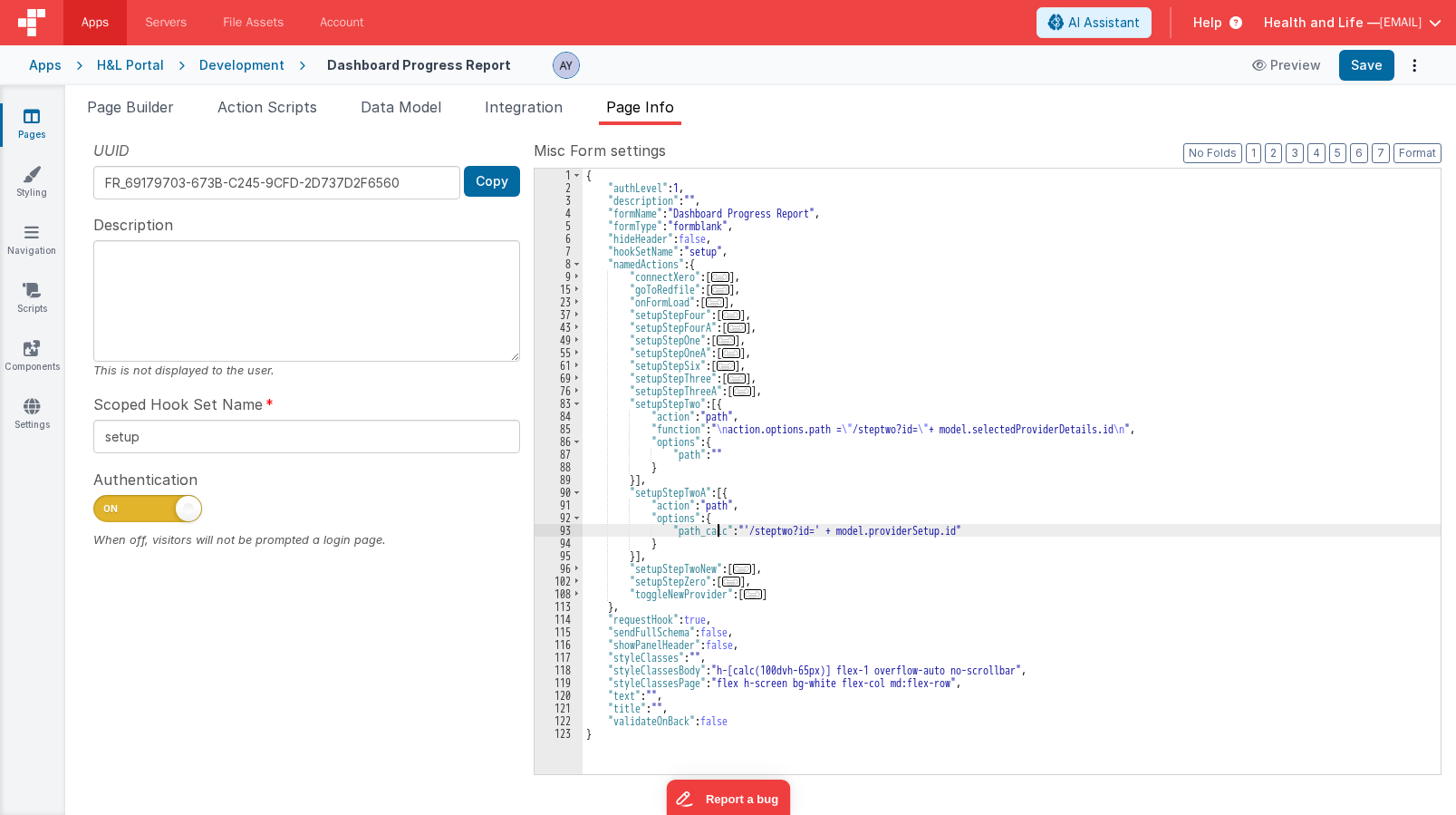 click on "93" at bounding box center (558, 530) 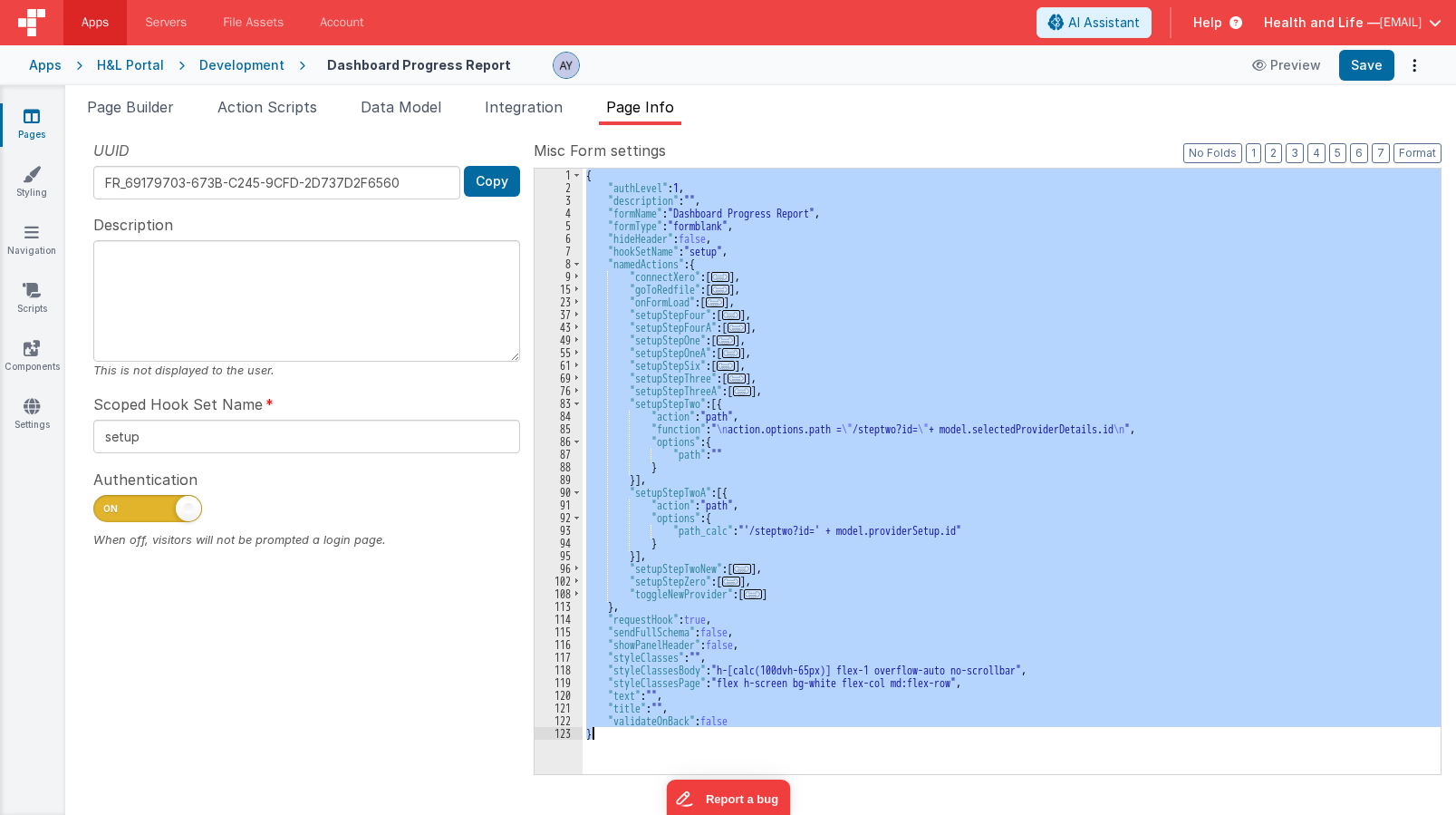 click on "93" at bounding box center (558, 530) 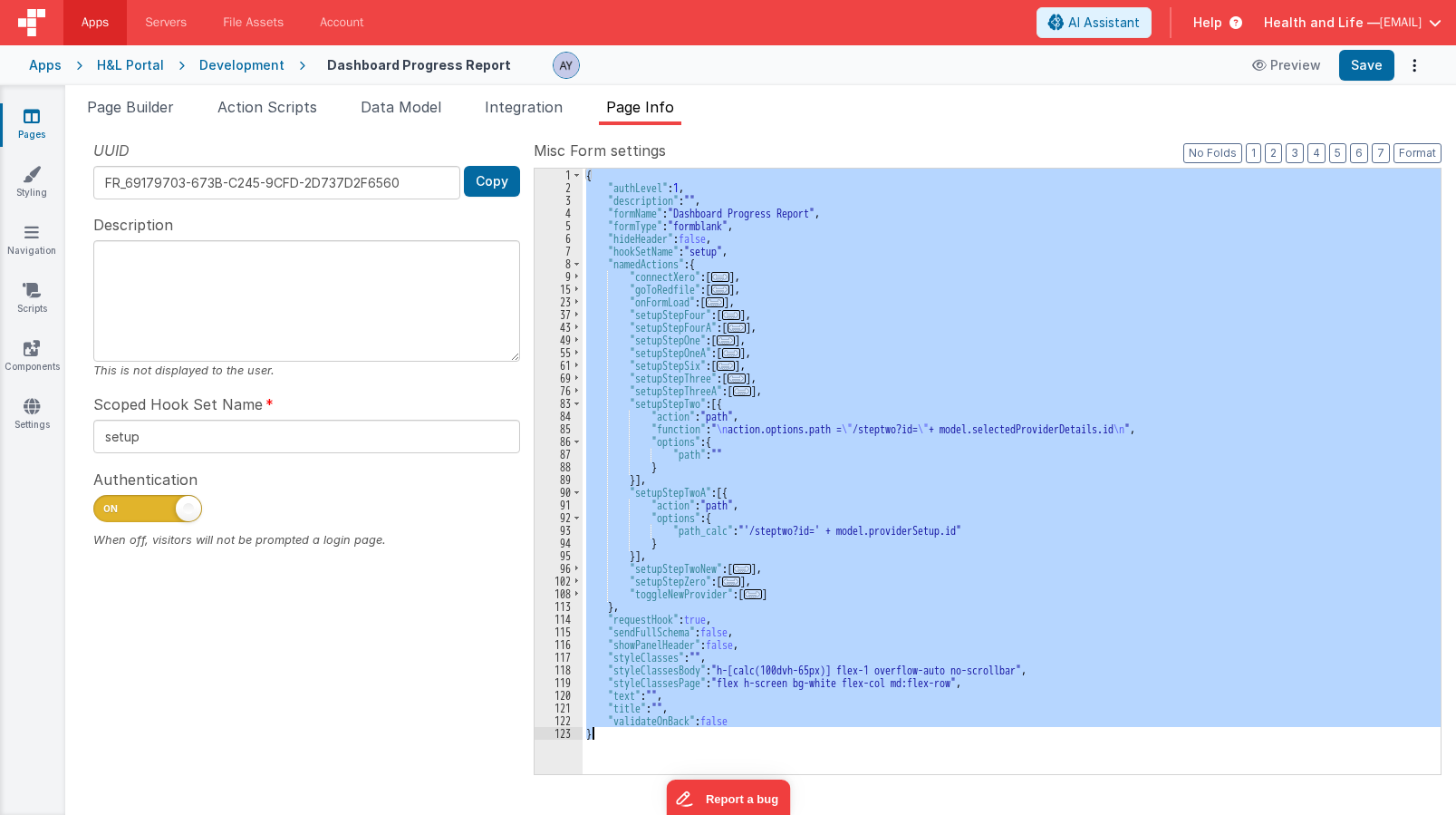 click on "{      "authLevel" :  1 ,      "description" :  "" ,      "formName" :  "Dashboard Progress Report" ,      "formType" :  "formblank" ,      "hideHeader" :  false ,      "hookSetName" :  "setup" ,      "namedActions" :  {           "connectXero" :  [ ... ] ,           "goToRedfile" :  [ ... ] ,           "onFormLoad" :  [ ... ] ,           "setupStepFour" :  [ ... ] ,           "setupStepFourA" :  [ ... ] ,           "setupStepOne" :  [ ... ] ,           "setupStepOneA" :  [ ... ] ,           "setupStepSix" :  [ ... ] ,           "setupStepThree" :  [ ... ] ,           "setupStepThreeA" :  [ ... ] ,           "setupStepTwo" :  [{                "action" :  "path" ,                "function" :  " \n     action.options.path =  \" /steptwo?id= \"  + model.selectedProviderDetails.id \n " ,                "options" :  {                     "path" :  ""                }           }] ,           "setupStepTwoA" :  [{                "action" :  "path" ,                "options" :  {                     "path_calc" :" at bounding box center [1011, 471] 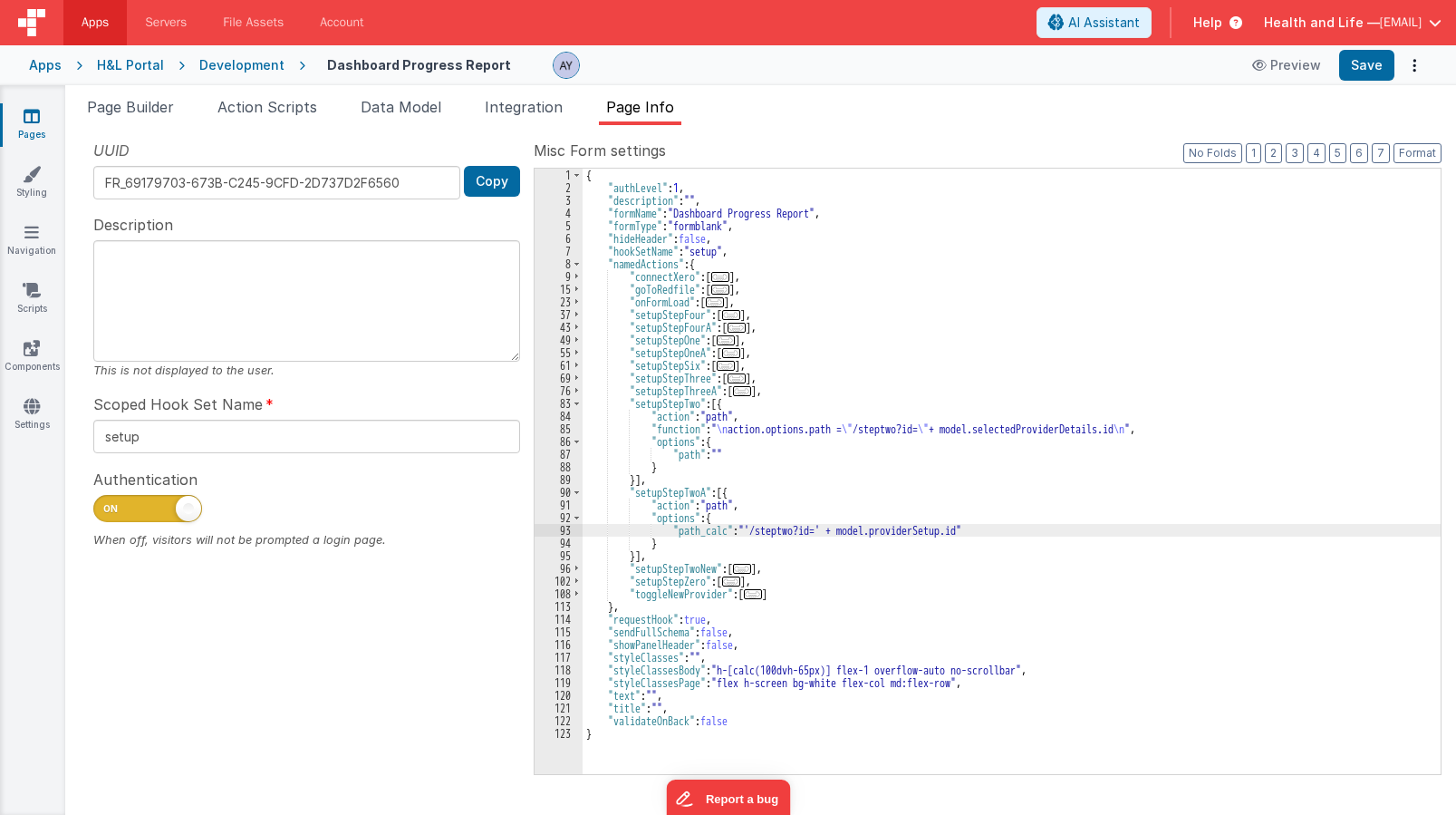 click on "{      "authLevel" :  1 ,      "description" :  "" ,      "formName" :  "Dashboard Progress Report" ,      "formType" :  "formblank" ,      "hideHeader" :  false ,      "hookSetName" :  "setup" ,      "namedActions" :  {           "connectXero" :  [ ... ] ,           "goToRedfile" :  [ ... ] ,           "onFormLoad" :  [ ... ] ,           "setupStepFour" :  [ ... ] ,           "setupStepFourA" :  [ ... ] ,           "setupStepOne" :  [ ... ] ,           "setupStepOneA" :  [ ... ] ,           "setupStepSix" :  [ ... ] ,           "setupStepThree" :  [ ... ] ,           "setupStepThreeA" :  [ ... ] ,           "setupStepTwo" :  [{                "action" :  "path" ,                "function" :  " \n     action.options.path =  \" /steptwo?id= \"  + model.selectedProviderDetails.id \n " ,                "options" :  {                     "path" :  ""                }           }] ,           "setupStepTwoA" :  [{                "action" :  "path" ,                "options" :  {                     "path_calc" :" at bounding box center (1011, 484) 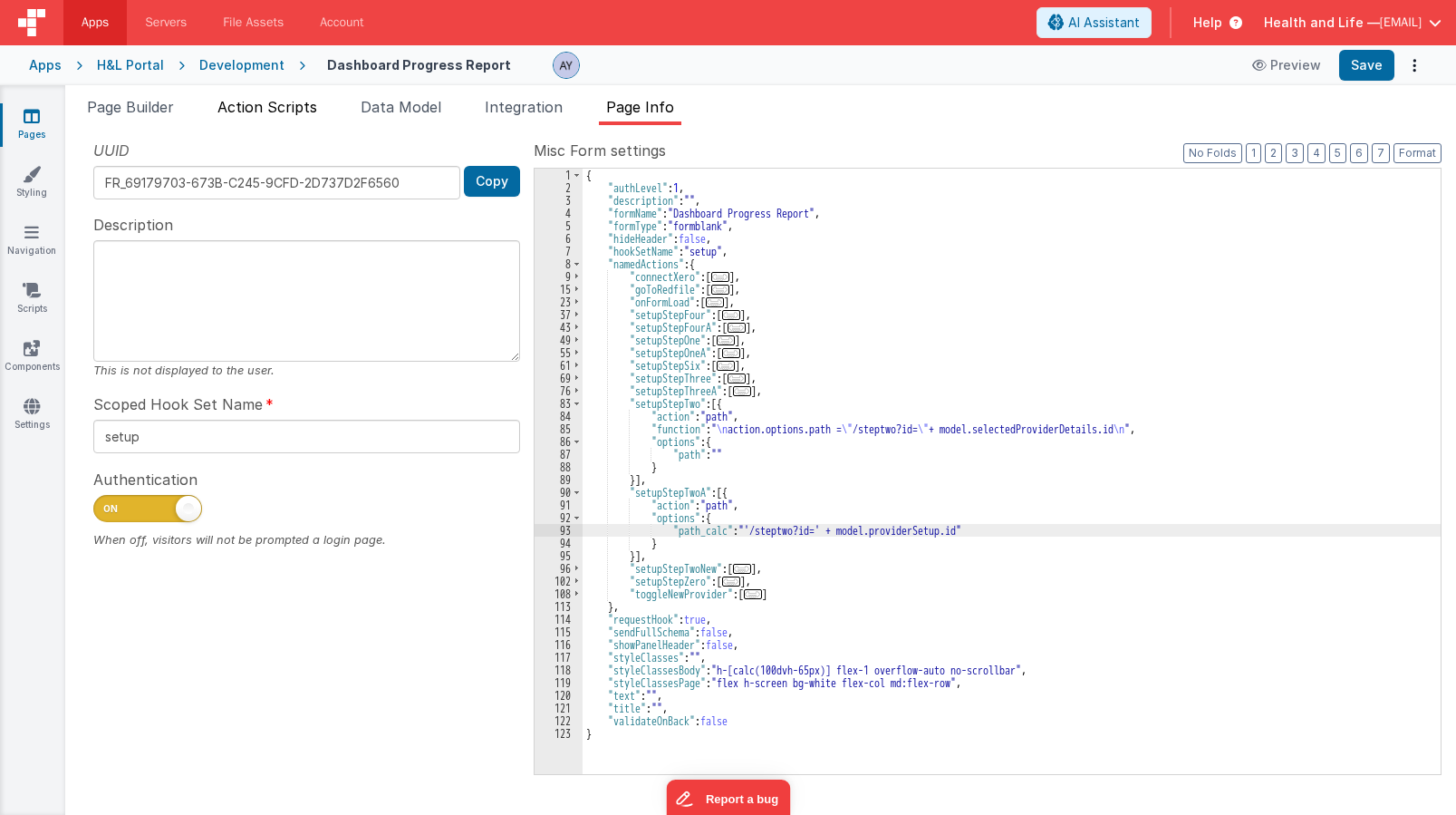 click on "Action Scripts" at bounding box center [267, 107] 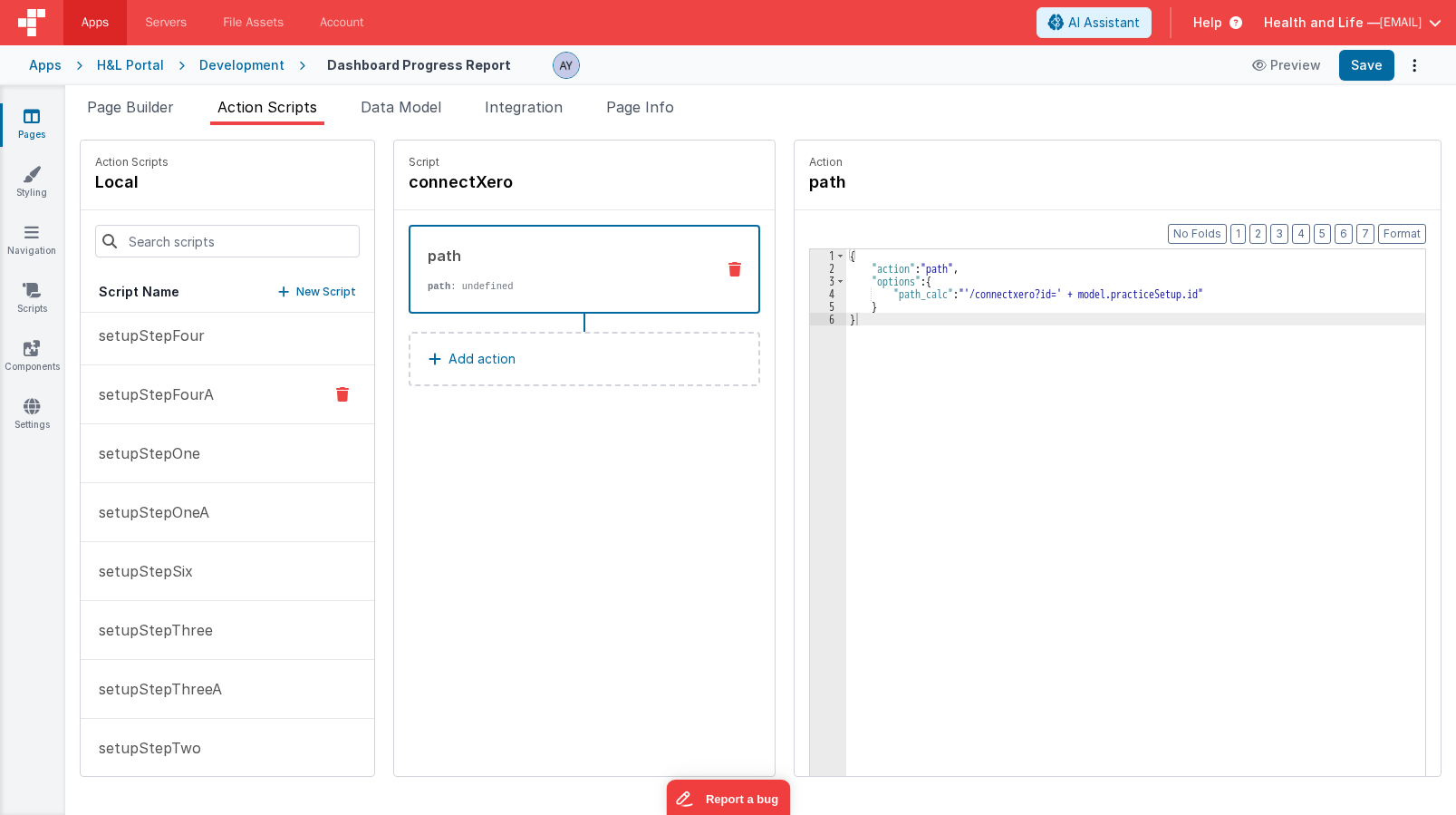 click on "setupStepFourA" at bounding box center (227, 394) 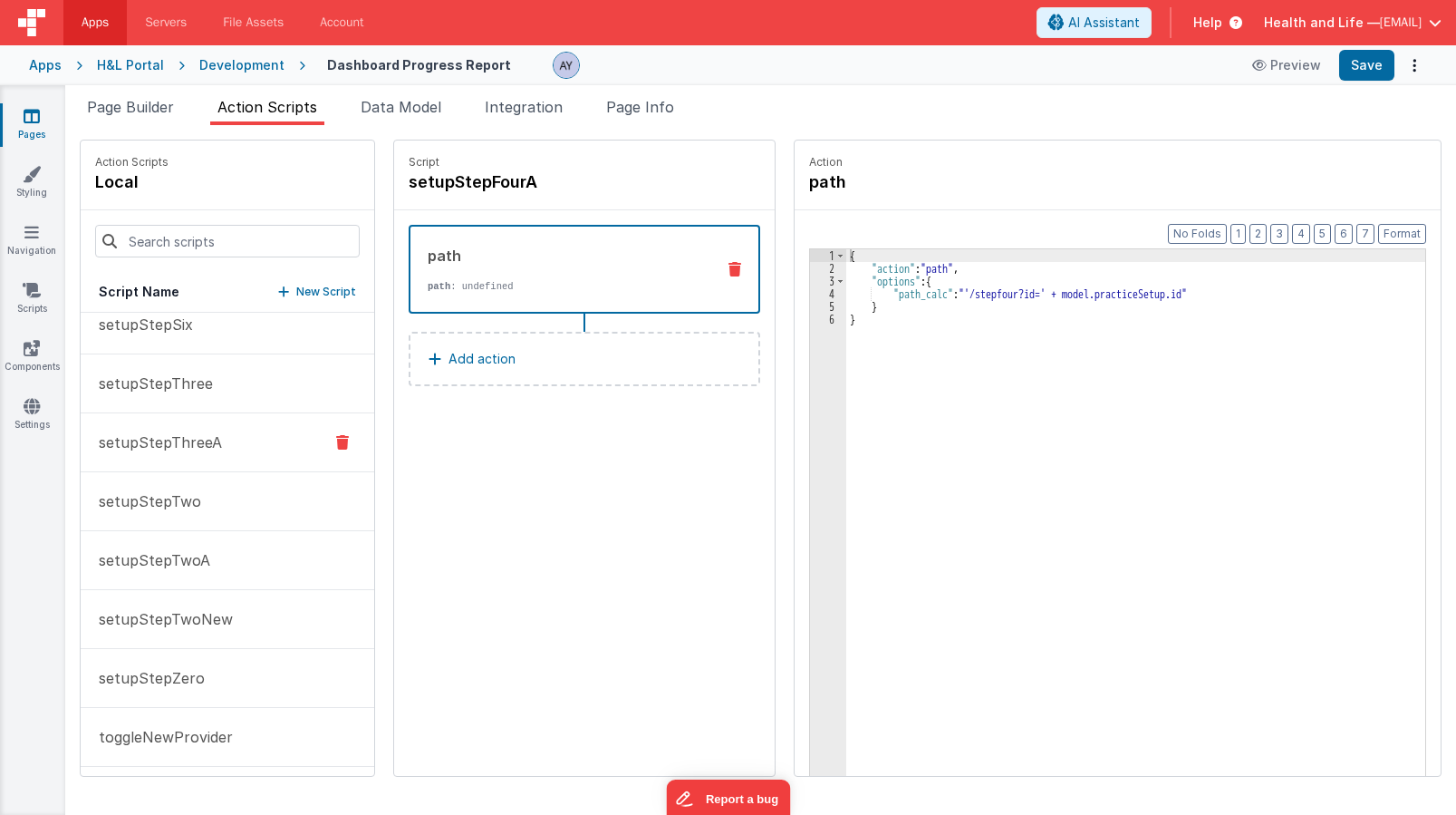 scroll, scrollTop: 434, scrollLeft: 0, axis: vertical 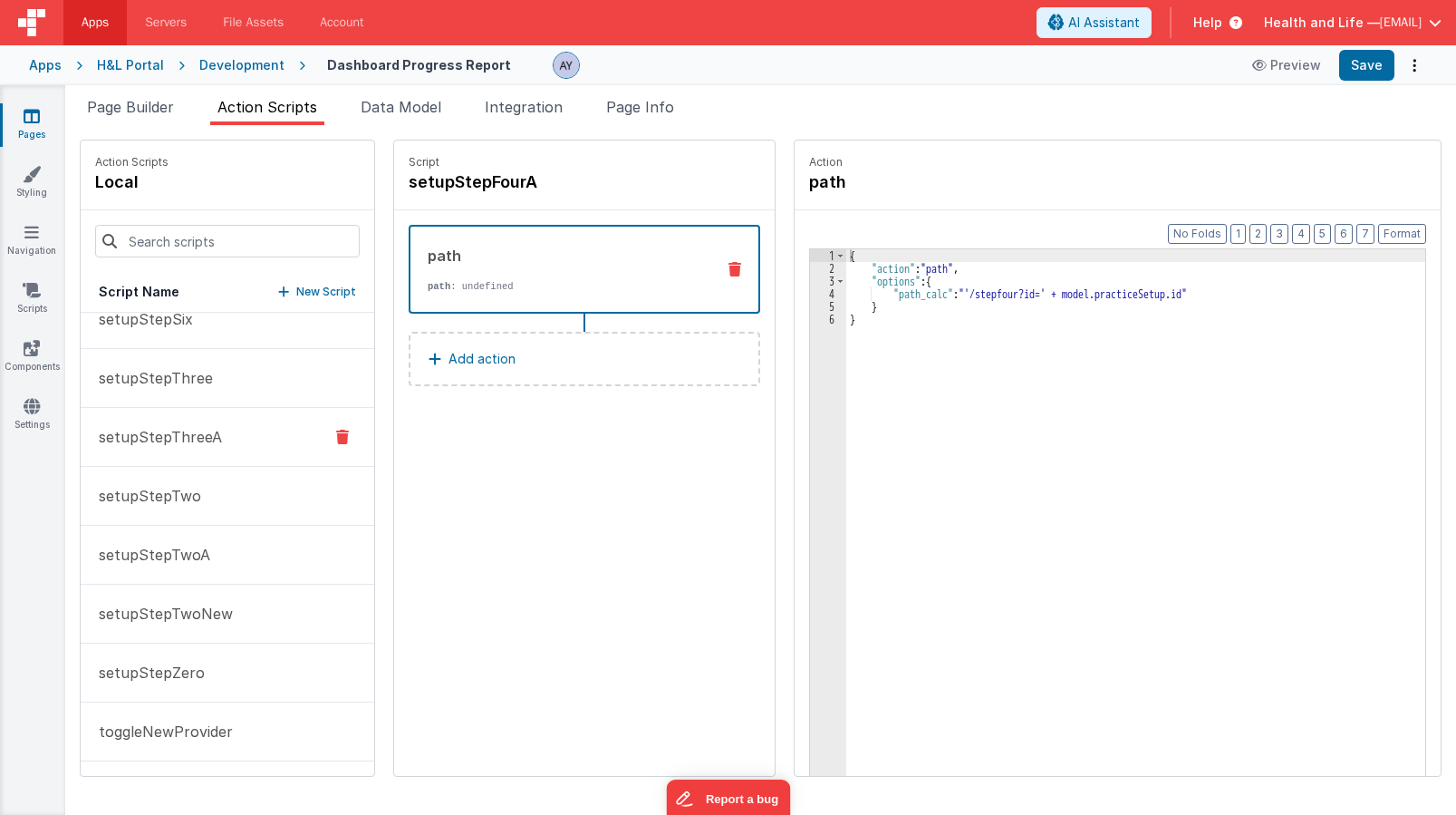 click on "setupStepThreeA" at bounding box center (227, 437) 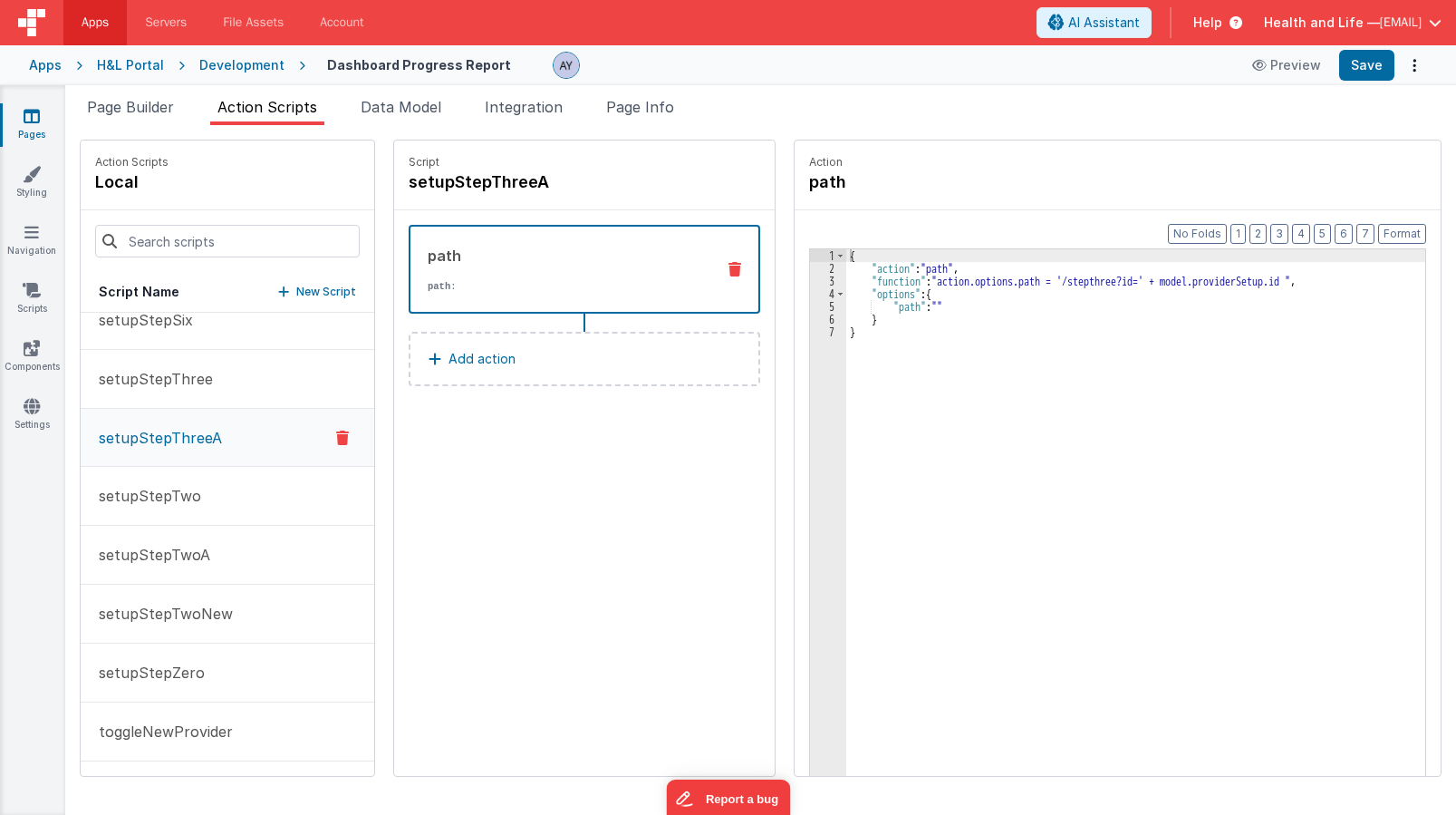 click on "{      "action" :  "path" ,      "function" :  "action.options.path = '/stepthree?id=' + model.providerSetup.id " ,      "options" :  {           "path" :  ""      } }" at bounding box center [1144, 553] 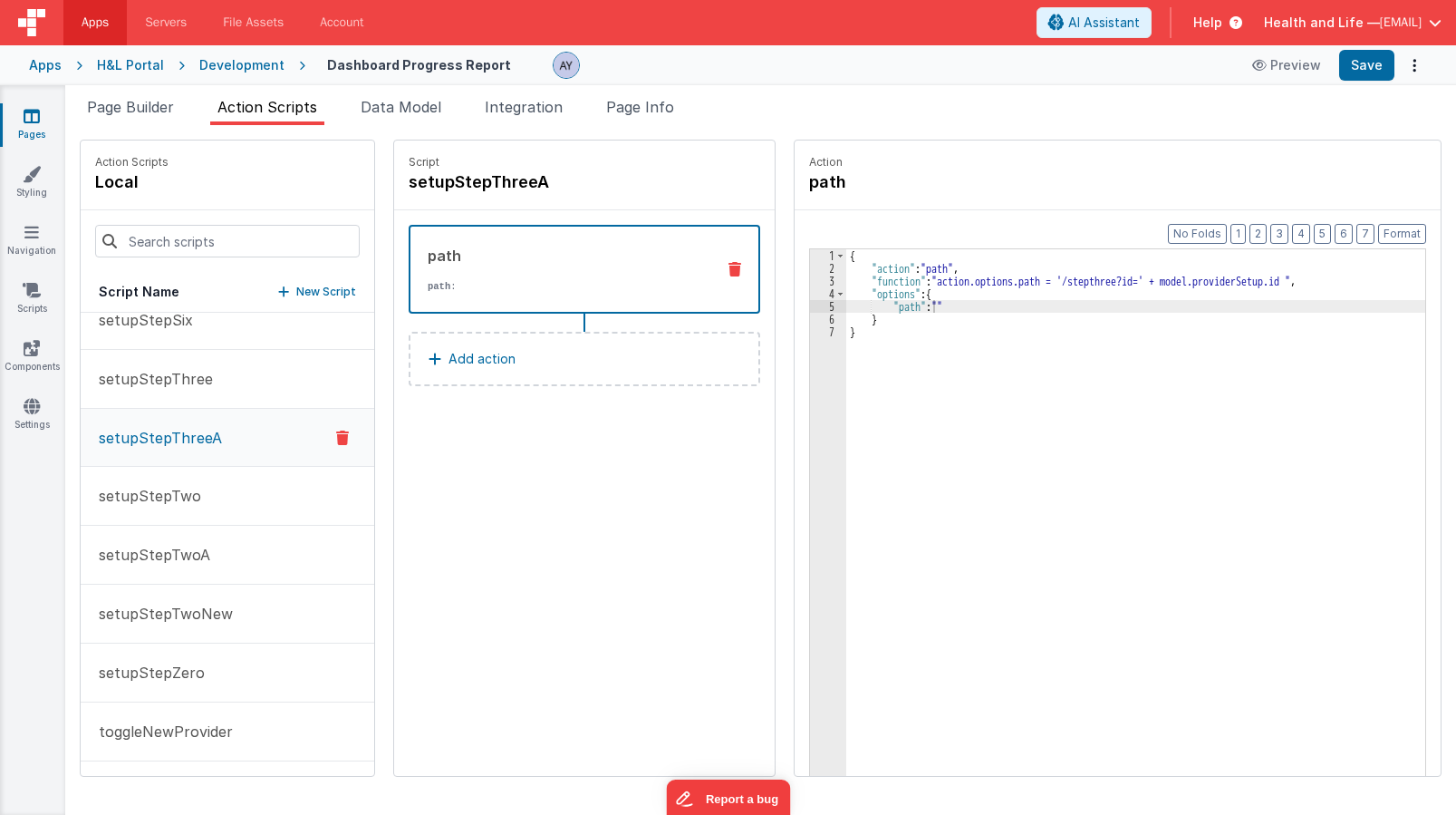 click on "Pages" at bounding box center [32, 125] 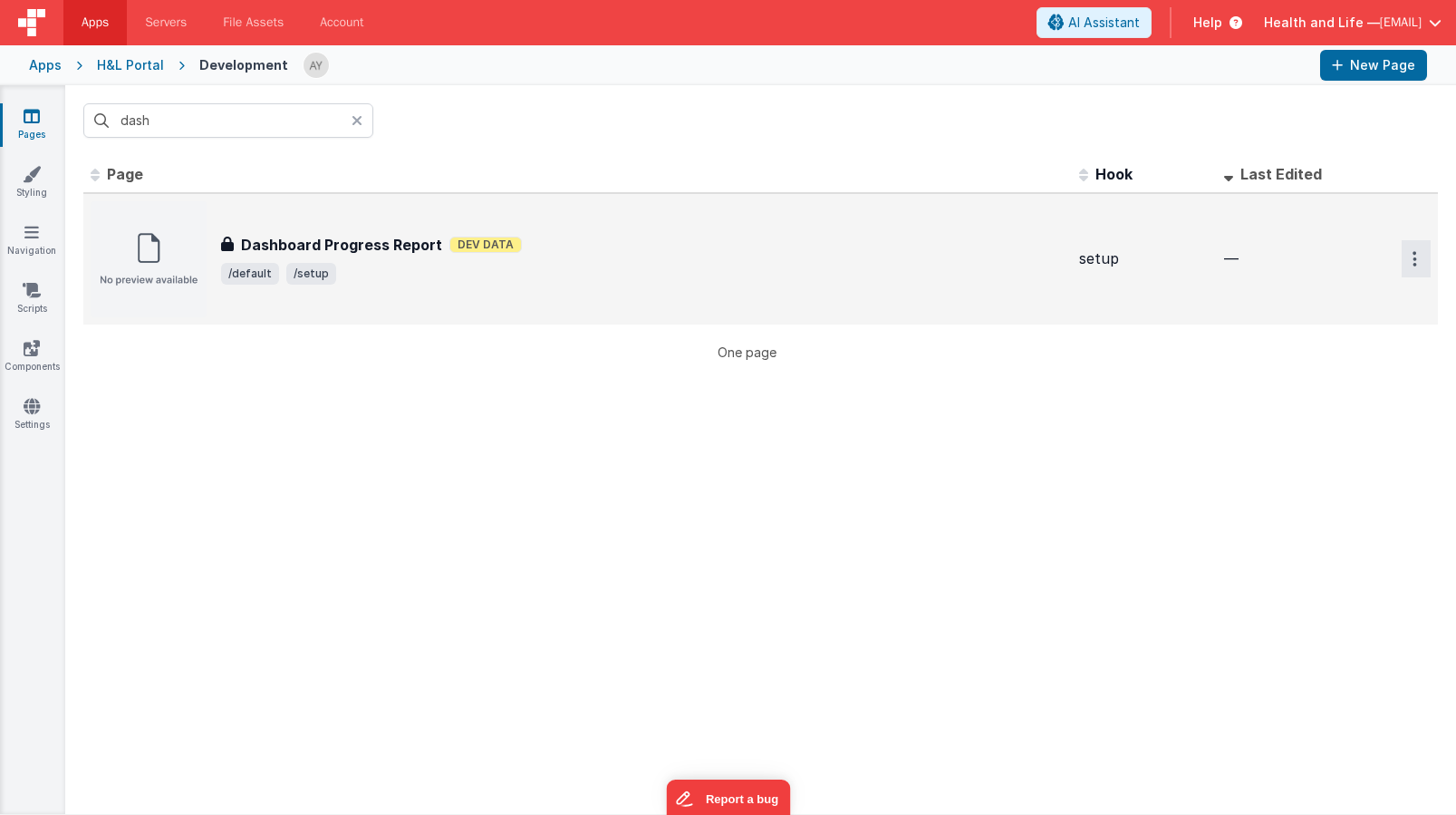 click at bounding box center (1416, 258) 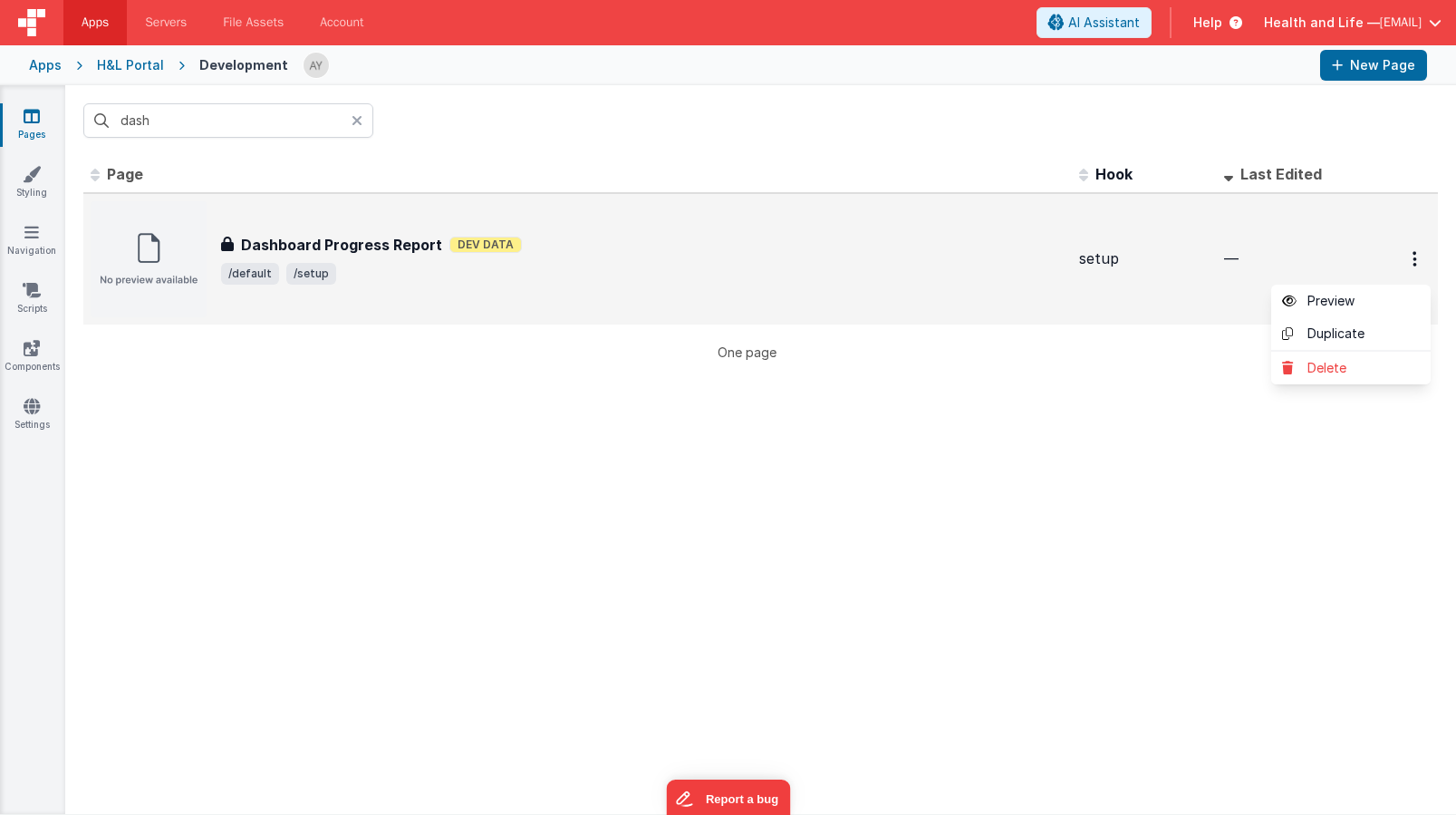 click at bounding box center [728, 407] 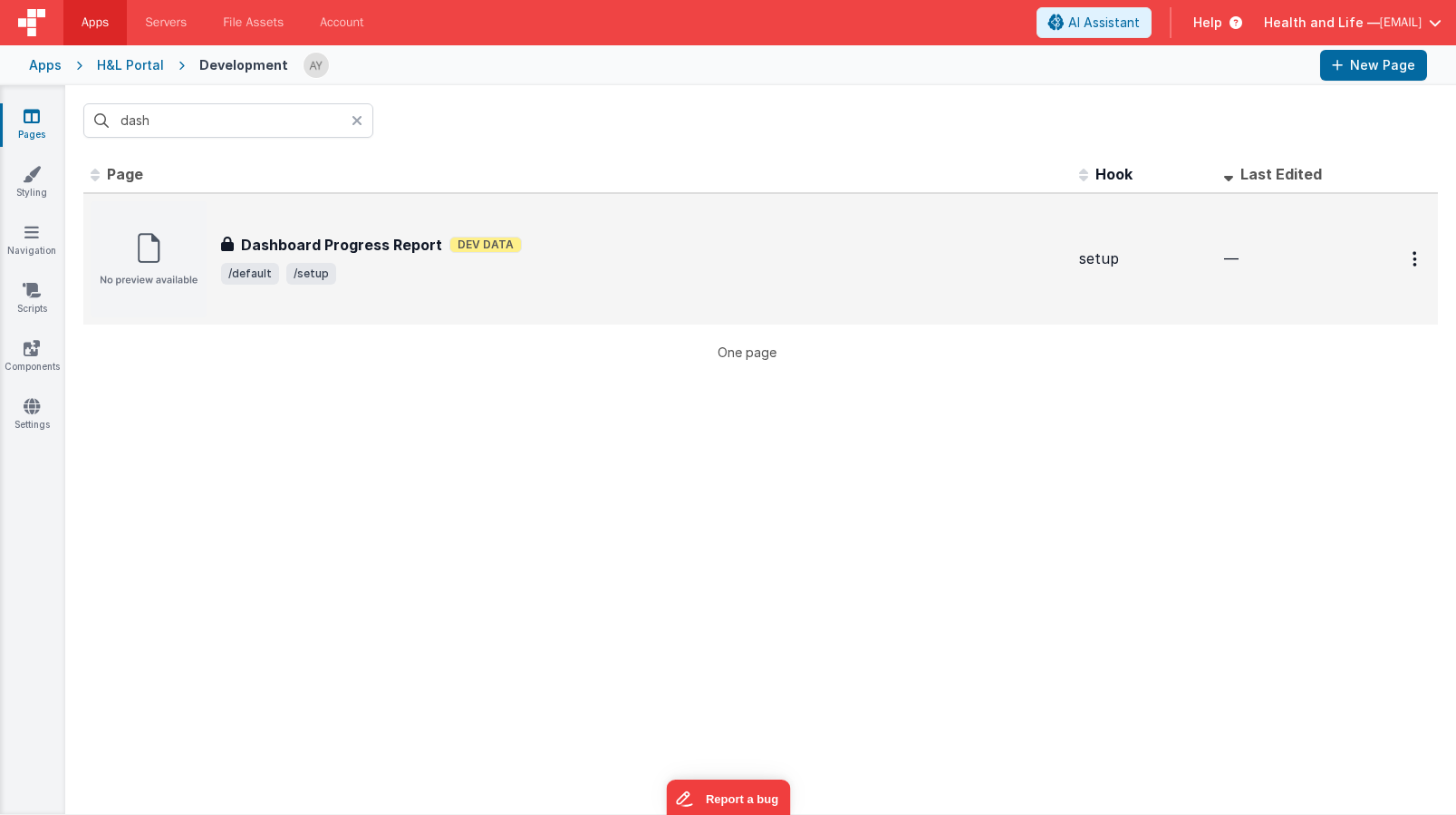 click at bounding box center [149, 259] 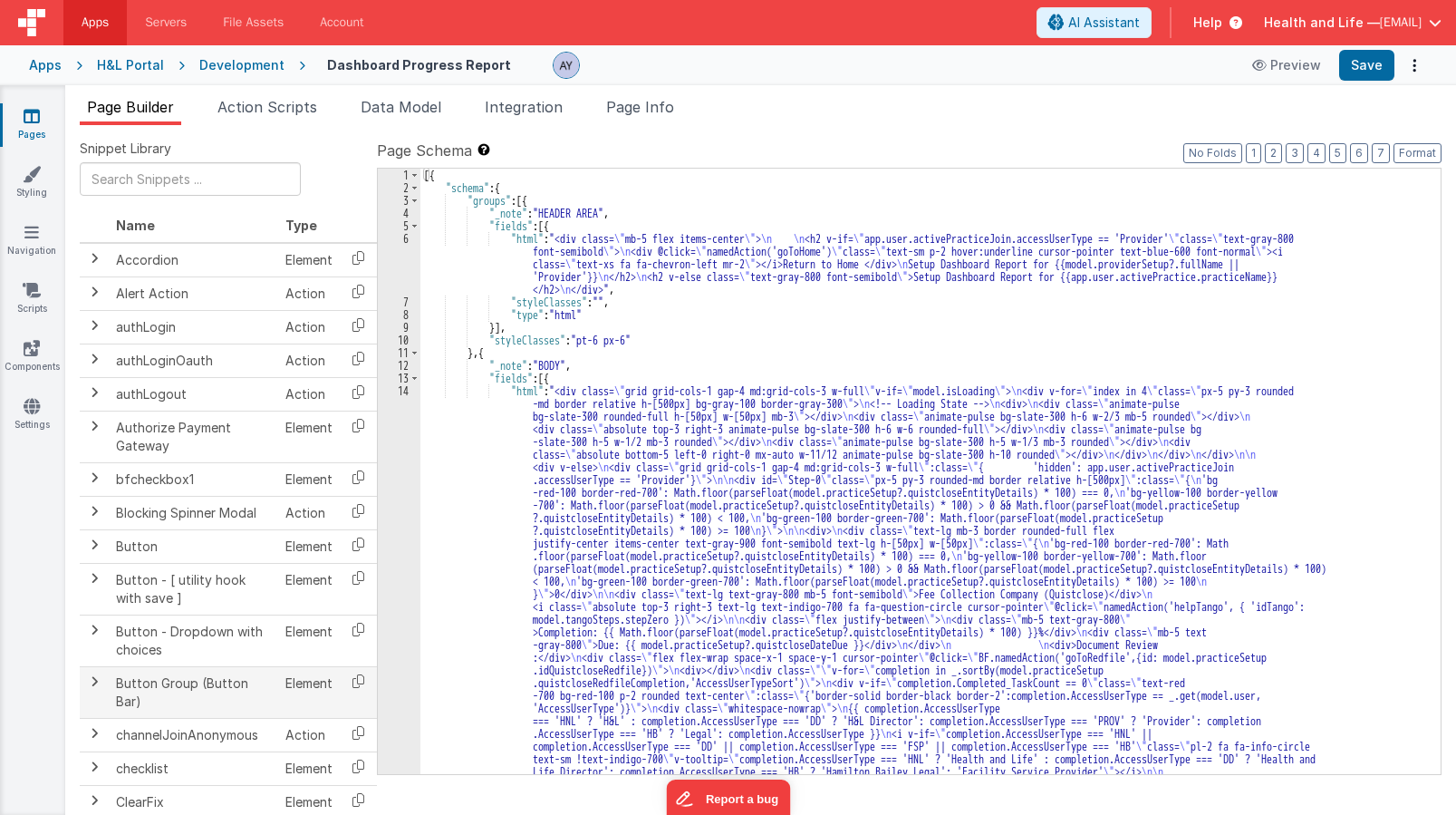 click at bounding box center (94, 682) 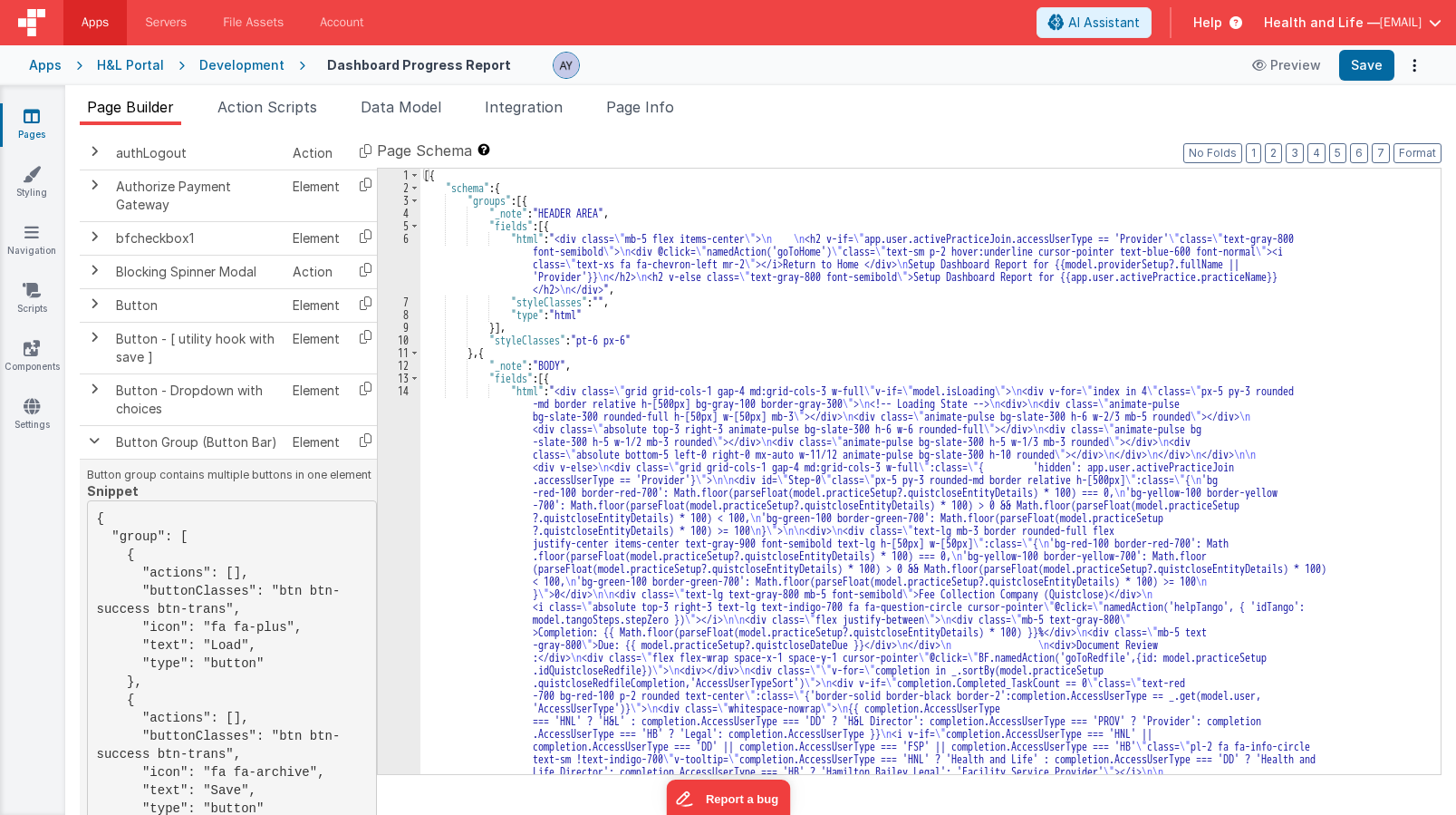 scroll, scrollTop: 242, scrollLeft: 0, axis: vertical 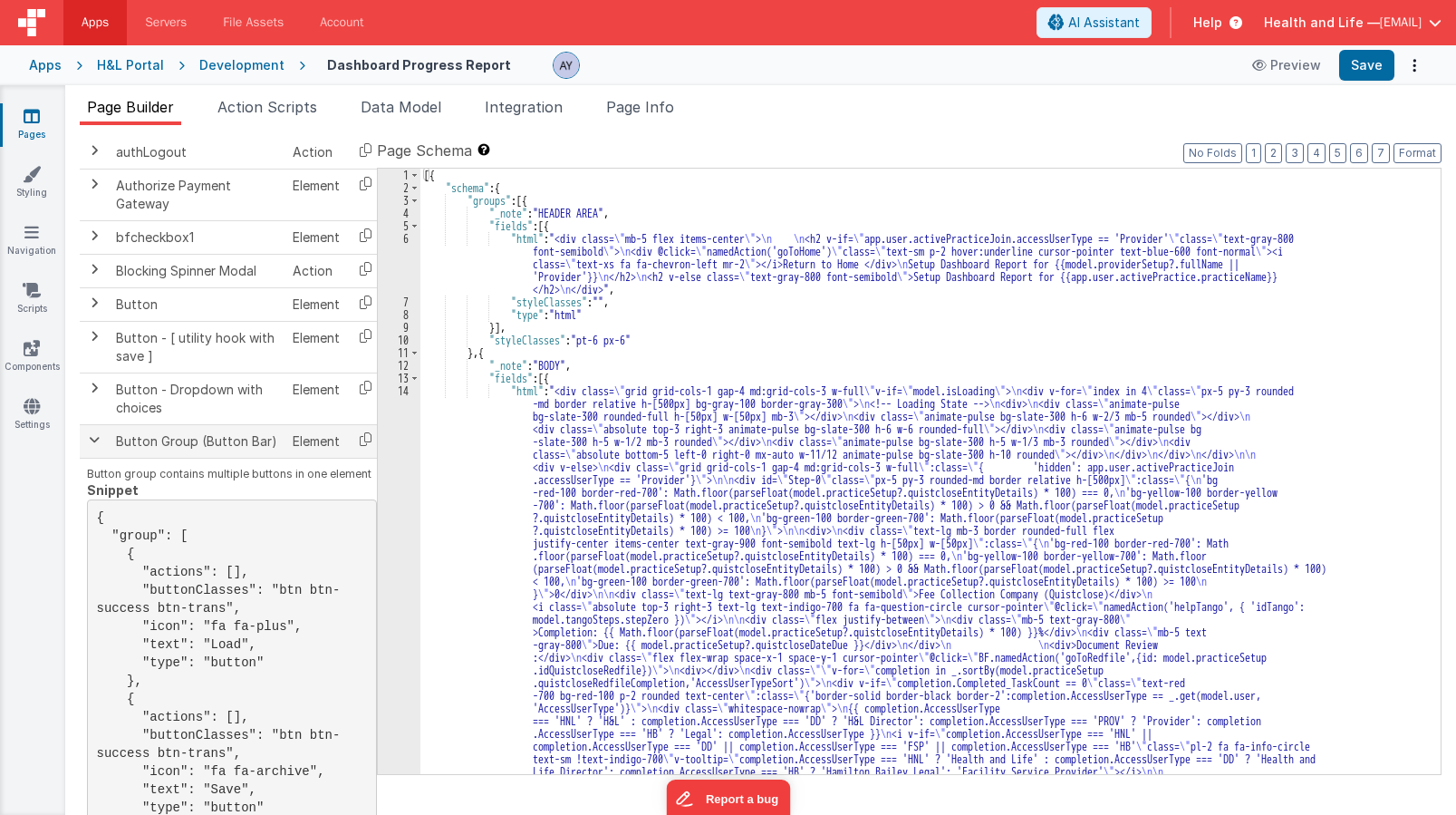 click at bounding box center (94, 441) 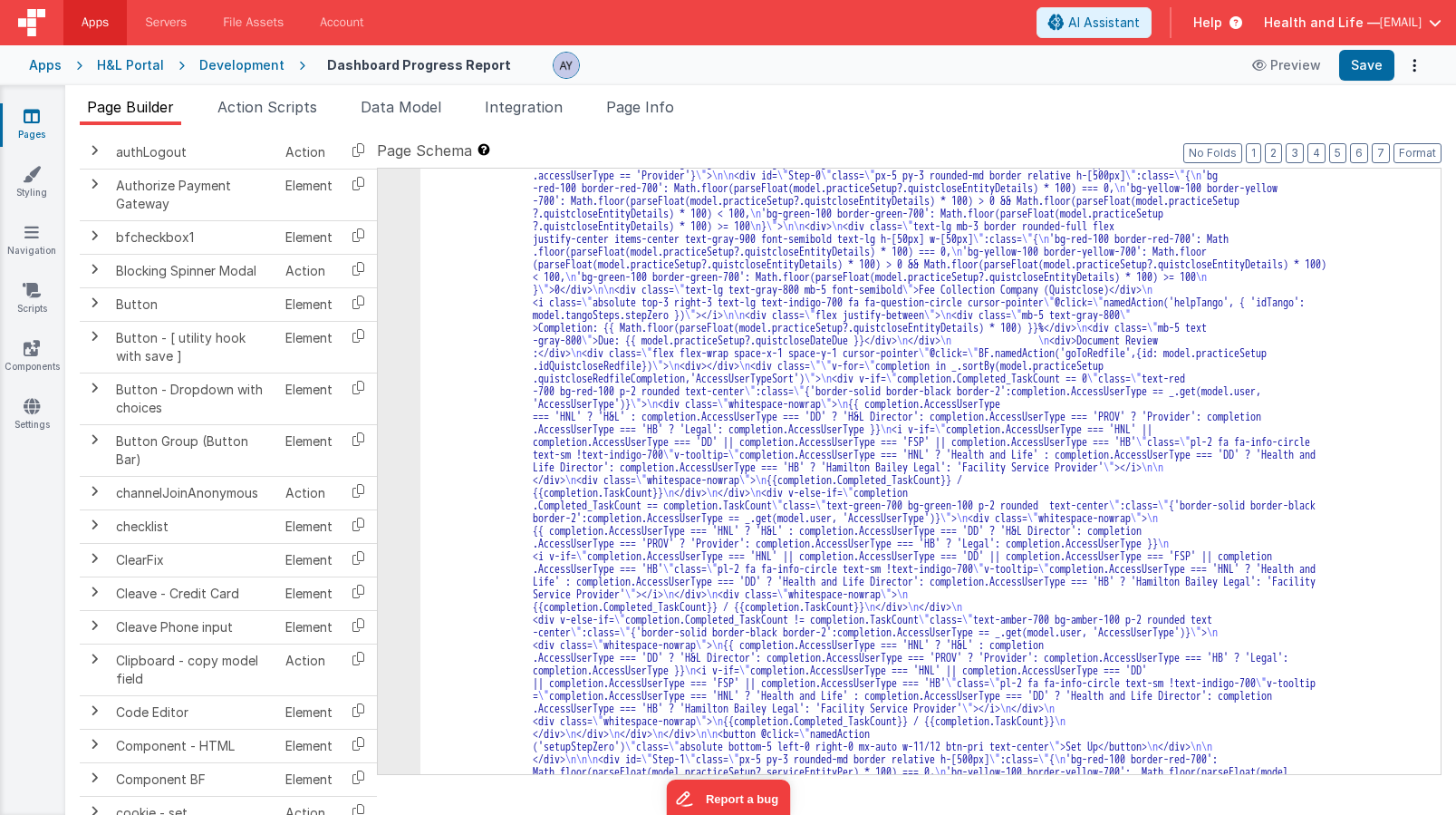 scroll, scrollTop: 306, scrollLeft: 0, axis: vertical 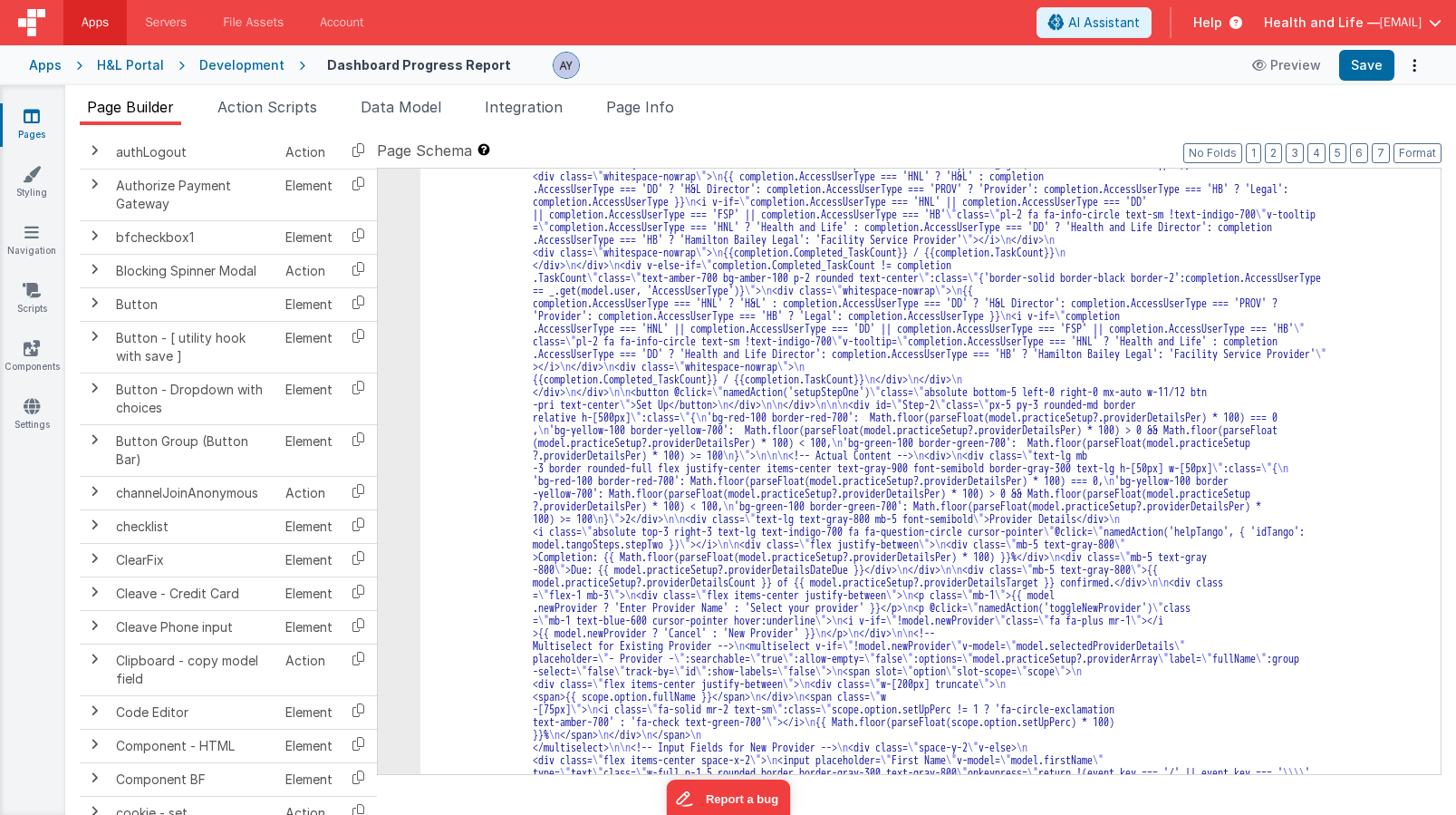 click on ""html" :  "<div class= \" grid grid-cols-1 gap-4 md:grid-cols-3 w-full \"  v-if= \" model.isLoading \" > \n     <div v-for= \" index in 4 \"  class= \" px-5 py-3 rounded                      -md border relative h-[500px] bg-gray-100 border-gray-300 \" > \n         <!-- Loading State --> \n         <div> \n             <div class= \" animate-pulse                       bg-slate-300 rounded-full h-[50px] w-[50px] mb-3 \" ></div> \n             <div class= \" animate-pulse bg-slate-300 h-6 w-2/3 mb-5 rounded \" ></div> \n                                   <div class= \" absolute top-3 right-3 animate-pulse bg-slate-300 h-6 w-6 rounded-full \" ></div> \n             <div class= \" animate-pulse bg                      -slate-300 h-5 w-1/2 mb-3 rounded \" ></div> \n             <div class= \" animate-pulse bg-slate-300 h-5 w-1/3 mb-3 rounded \" ></div> \n             <div                       \"" at bounding box center [923, 3645] 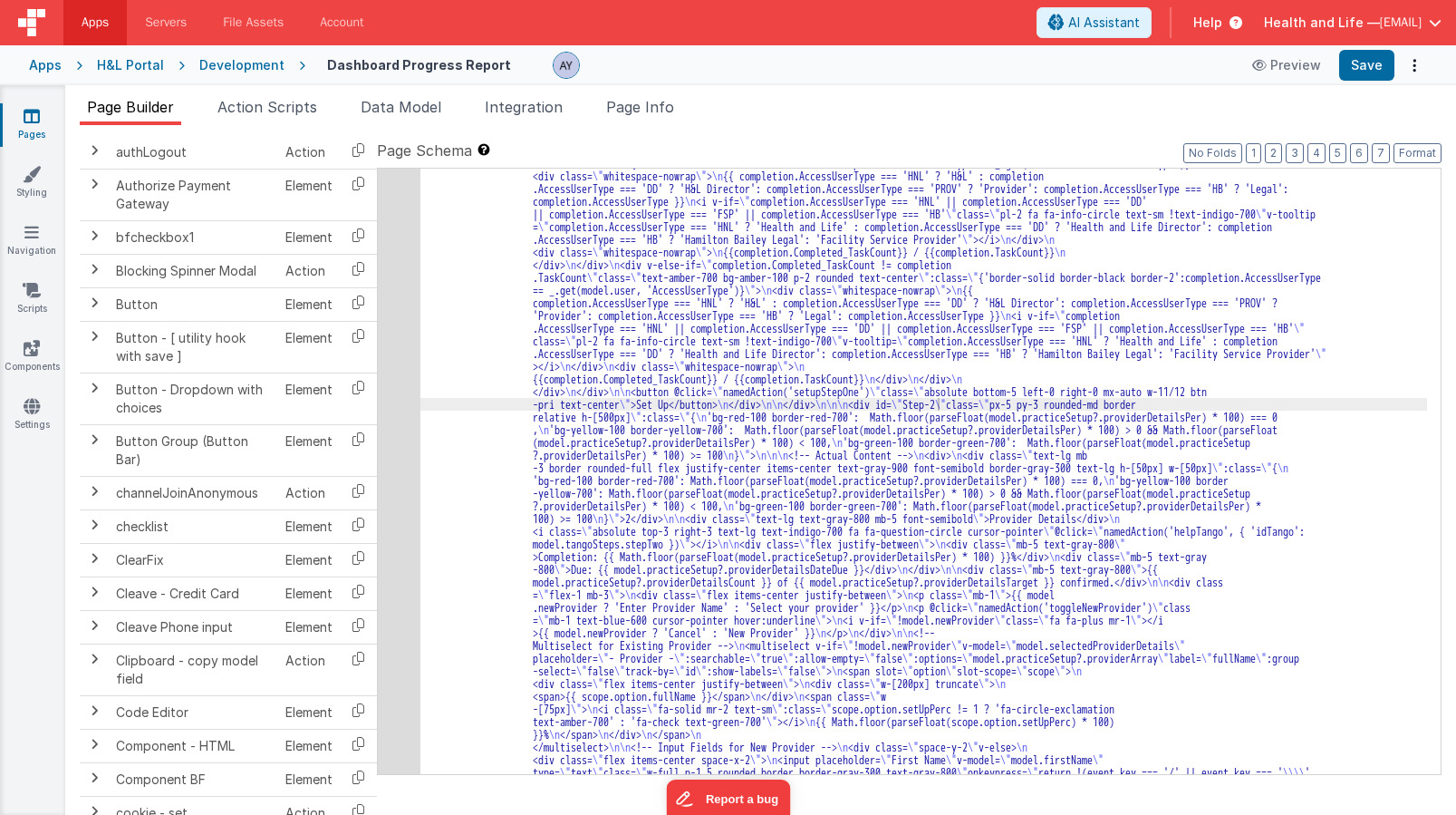 click on ""html" :  "<div class= \" grid grid-cols-1 gap-4 md:grid-cols-3 w-full \"  v-if= \" model.isLoading \" > \n     <div v-for= \" index in 4 \"  class= \" px-5 py-3 rounded                      -md border relative h-[500px] bg-gray-100 border-gray-300 \" > \n         <!-- Loading State --> \n         <div> \n             <div class= \" animate-pulse                       bg-slate-300 rounded-full h-[50px] w-[50px] mb-3 \" ></div> \n             <div class= \" animate-pulse bg-slate-300 h-6 w-2/3 mb-5 rounded \" ></div> \n                                   <div class= \" absolute top-3 right-3 animate-pulse bg-slate-300 h-6 w-6 rounded-full \" ></div> \n             <div class= \" animate-pulse bg                      -slate-300 h-5 w-1/2 mb-3 rounded \" ></div> \n             <div class= \" animate-pulse bg-slate-300 h-5 w-1/3 mb-3 rounded \" ></div> \n             <div                       \"" at bounding box center (923, 3645) 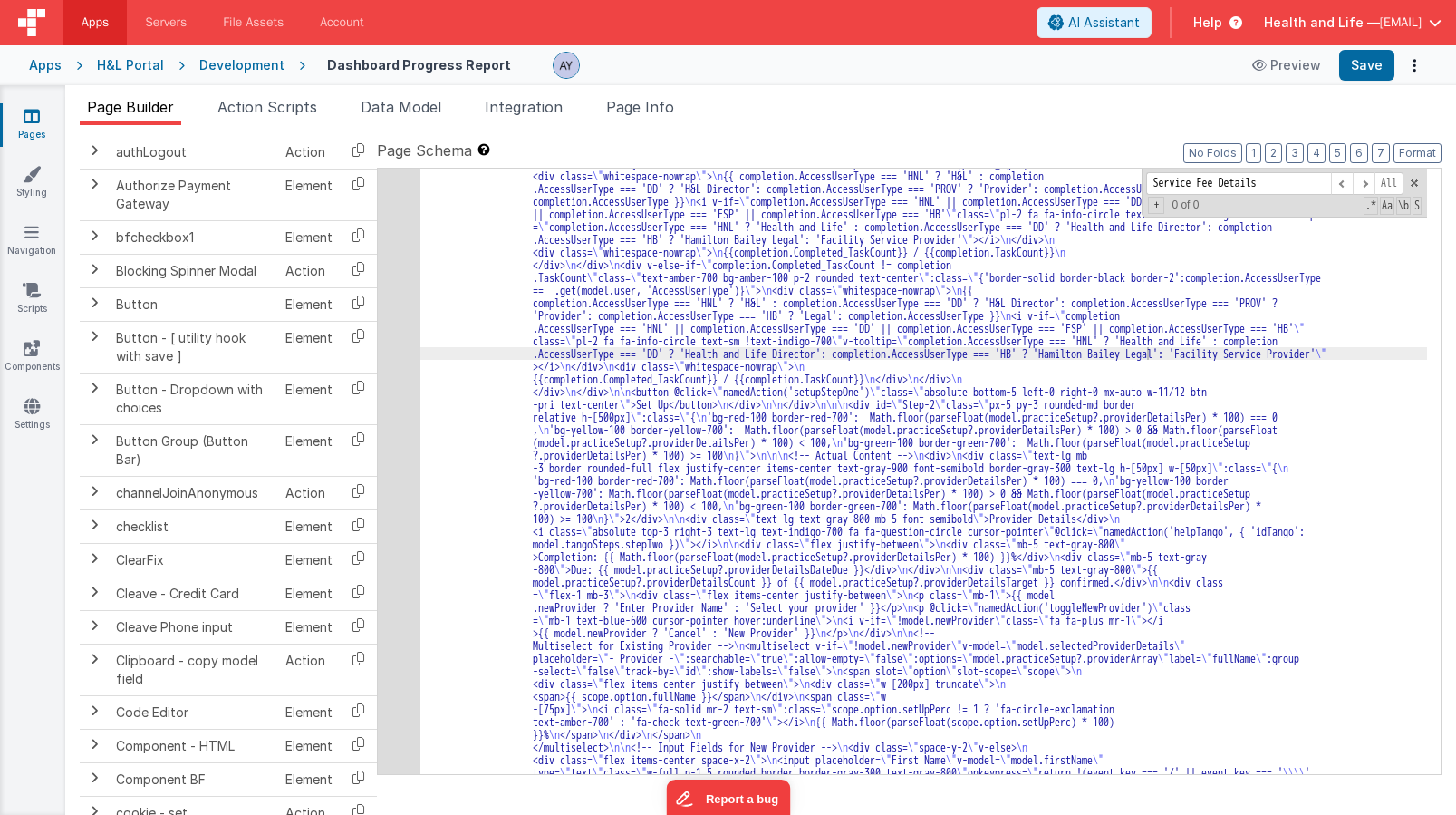scroll, scrollTop: 2172, scrollLeft: 0, axis: vertical 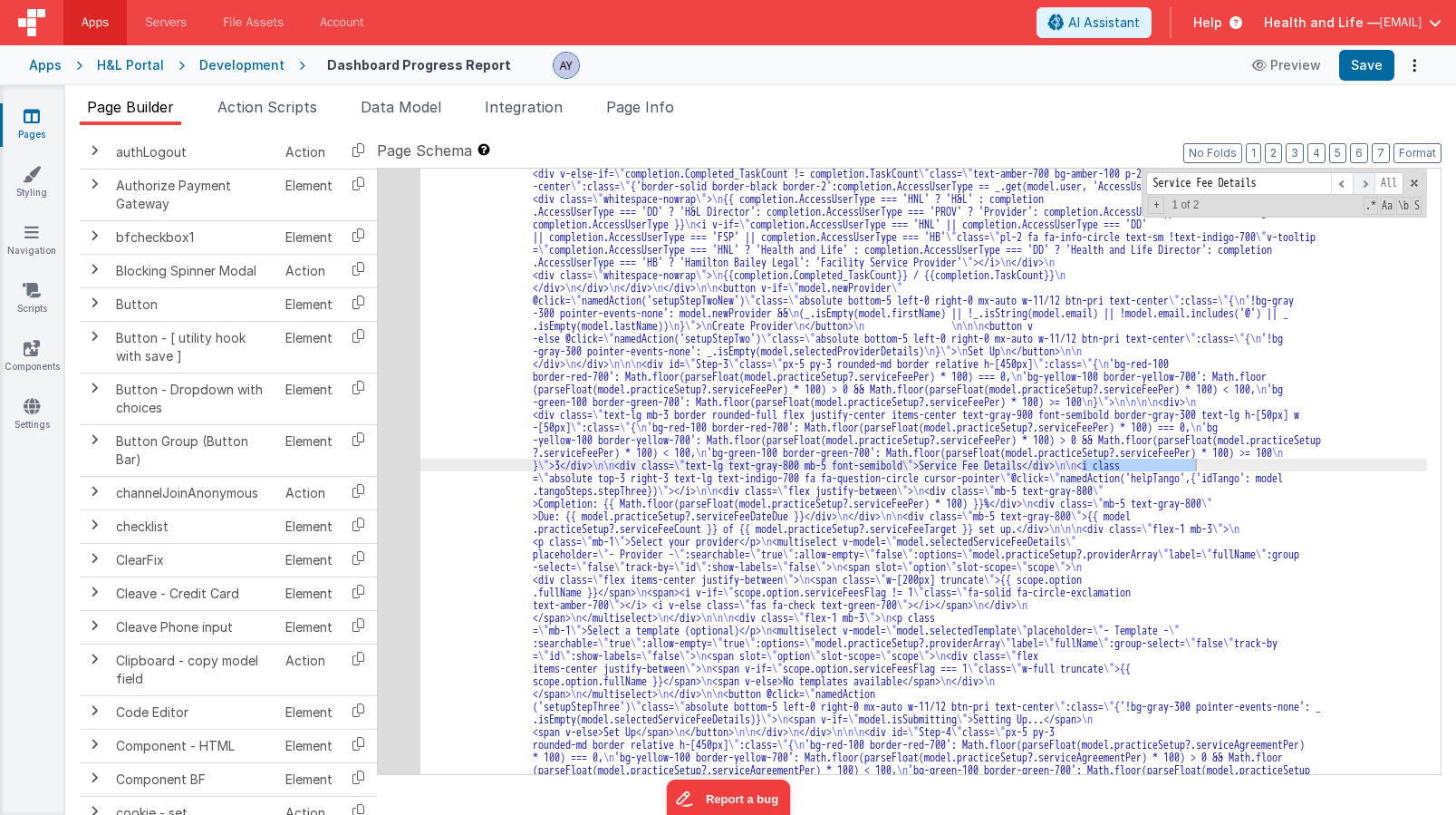 type on "Service Fee Details" 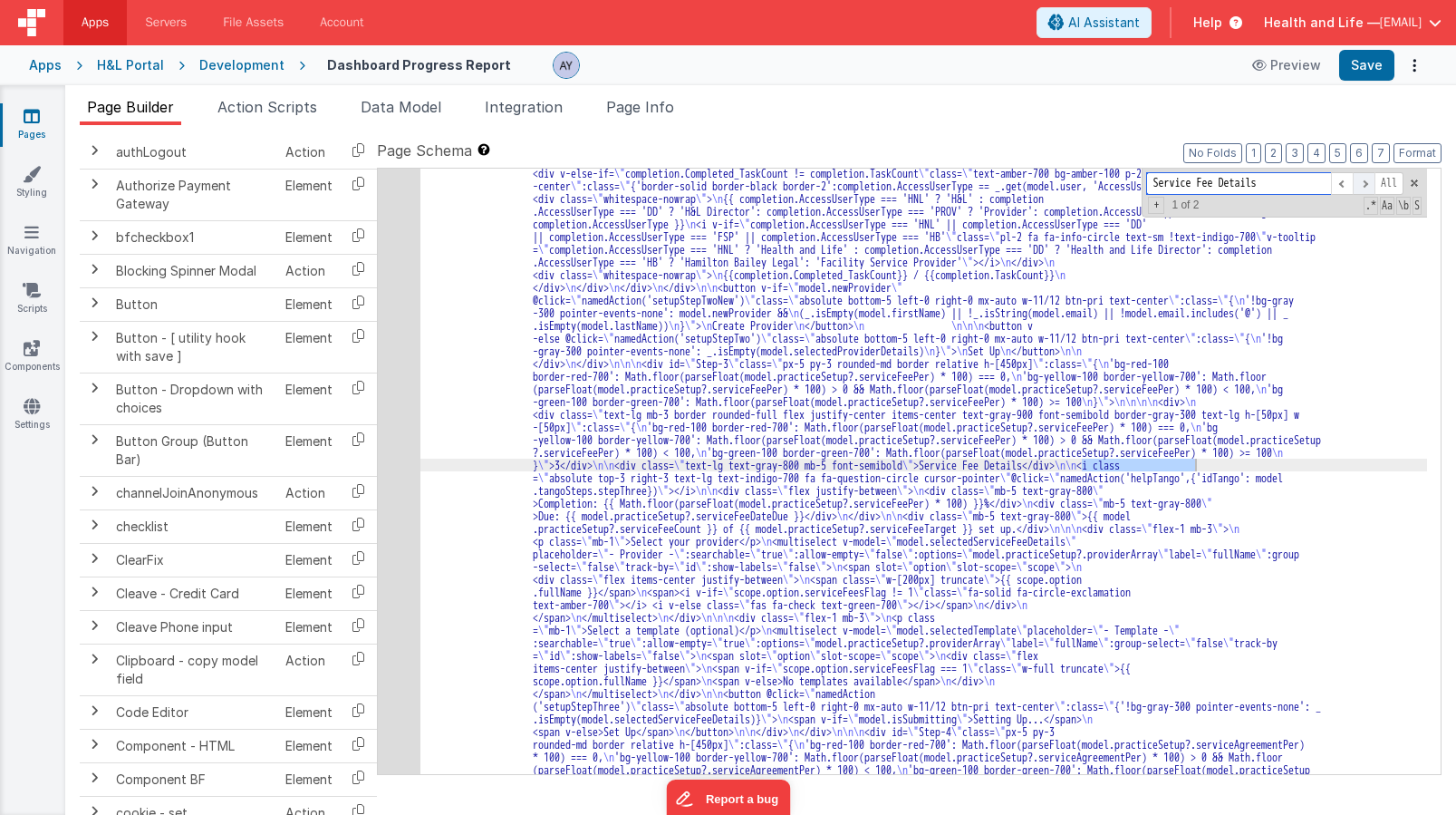 click at bounding box center (1364, 183) 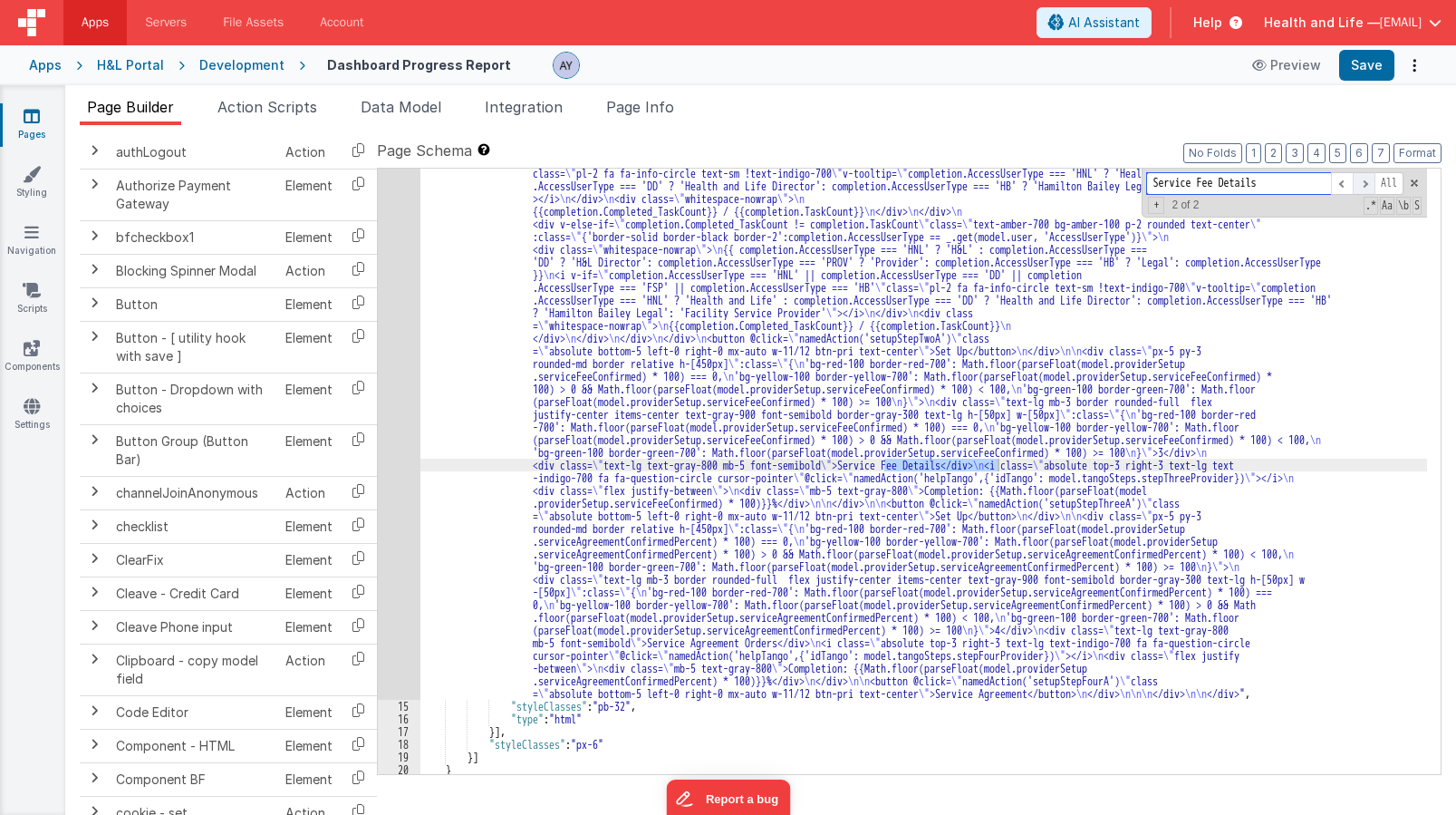 scroll, scrollTop: 3873, scrollLeft: 0, axis: vertical 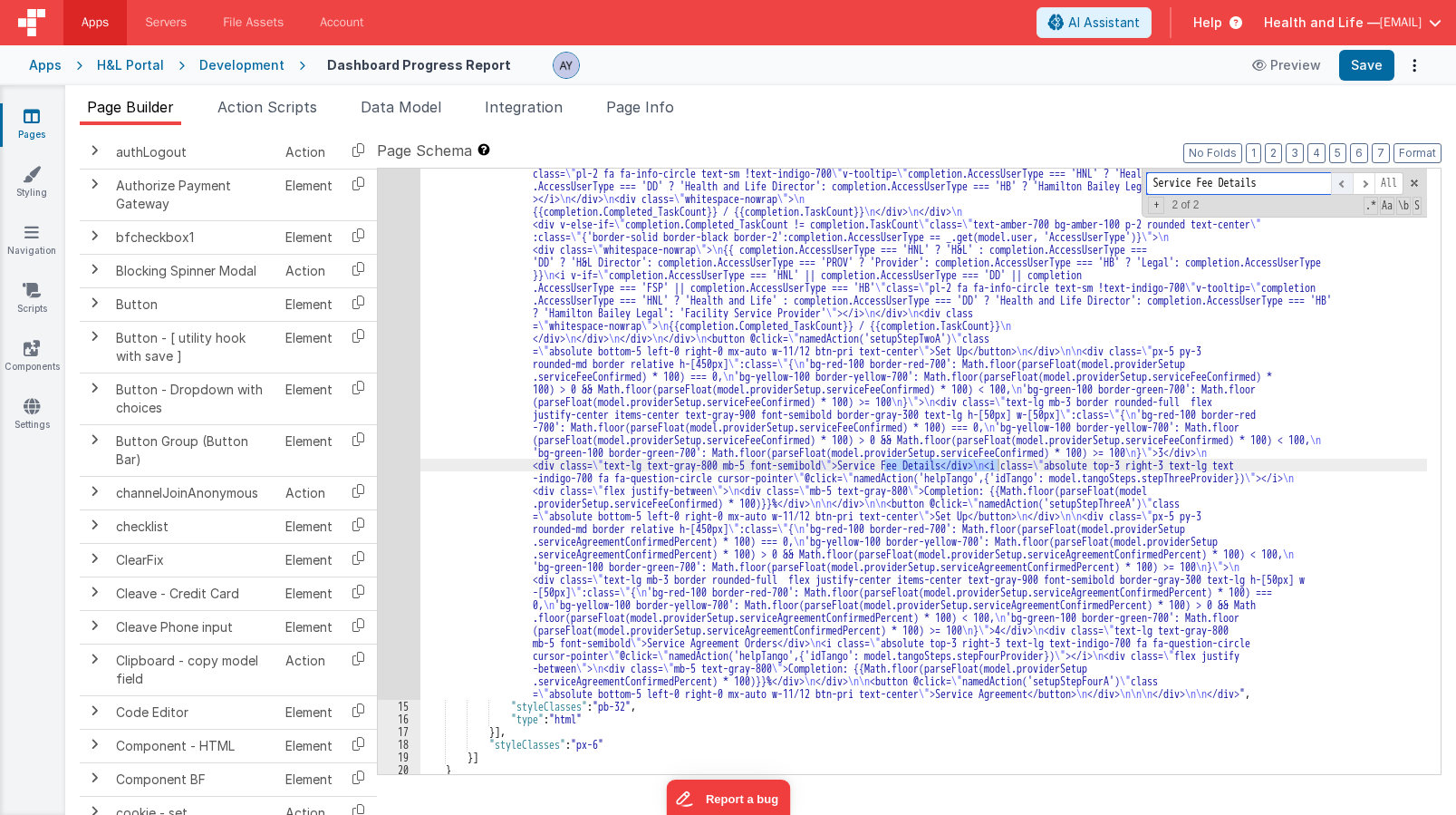 click at bounding box center [1342, 183] 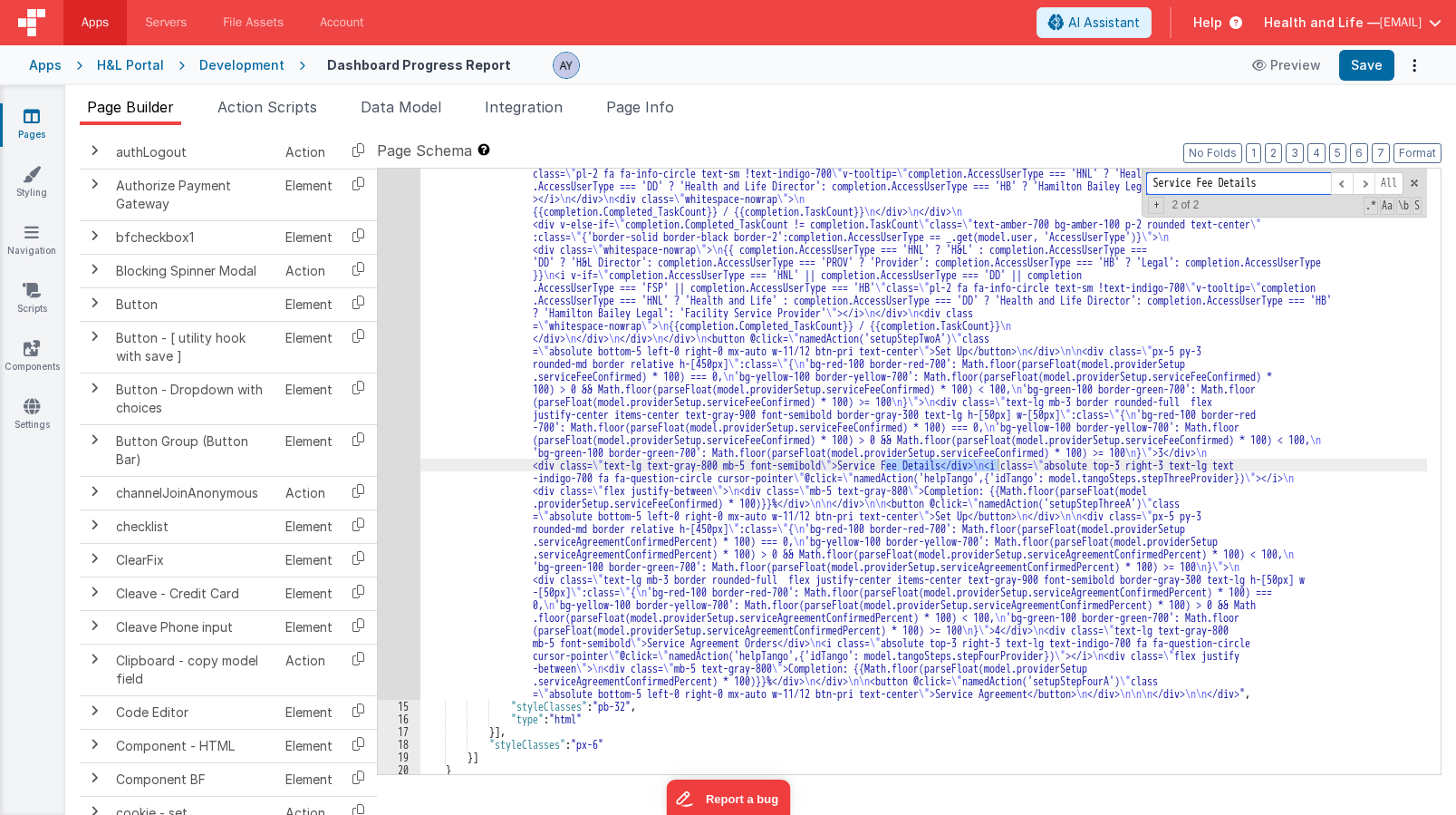 scroll, scrollTop: 2159, scrollLeft: 0, axis: vertical 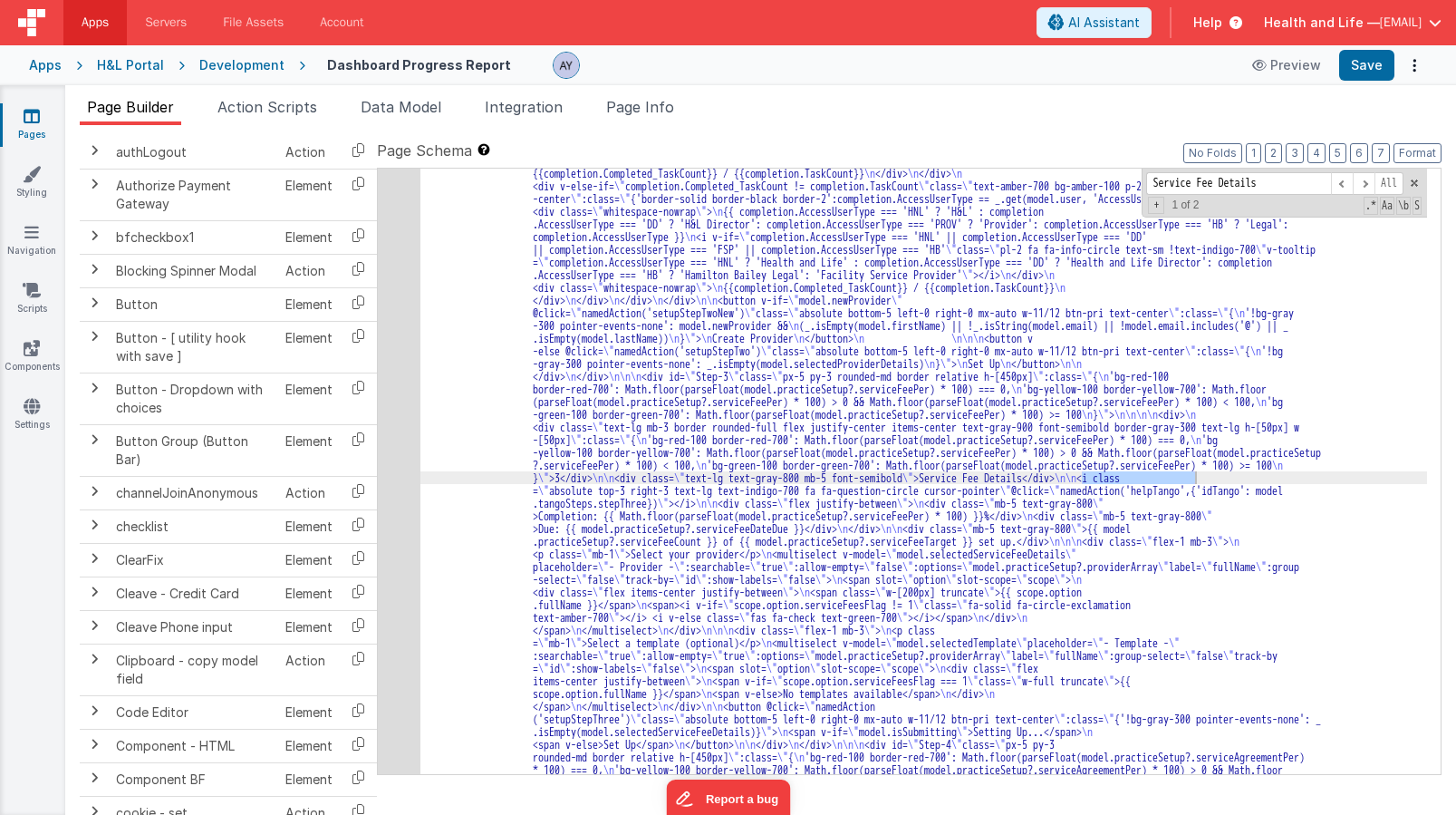 click on ""html" :  "<div class= \" grid grid-cols-1 gap-4 md:grid-cols-3 w-full \"  v-if= \" model.isLoading \" > \n     <div v-for= \" index in 4 \"  class= \" px-5 py-3 rounded                      -md border relative h-[500px] bg-gray-100 border-gray-300 \" > \n         <!-- Loading State --> \n         <div> \n             <div class= \" animate-pulse                       bg-slate-300 rounded-full h-[50px] w-[50px] mb-3 \" ></div> \n             <div class= \" animate-pulse bg-slate-300 h-6 w-2/3 mb-5 rounded \" ></div> \n                                   <div class= \" absolute top-3 right-3 animate-pulse bg-slate-300 h-6 w-6 rounded-full \" ></div> \n             <div class= \" animate-pulse bg                      -slate-300 h-5 w-1/2 mb-3 rounded \" ></div> \n             <div class= \" animate-pulse bg-slate-300 h-5 w-1/3 mb-3 rounded \" ></div> \n             <div                       \"" at bounding box center (923, 2716) 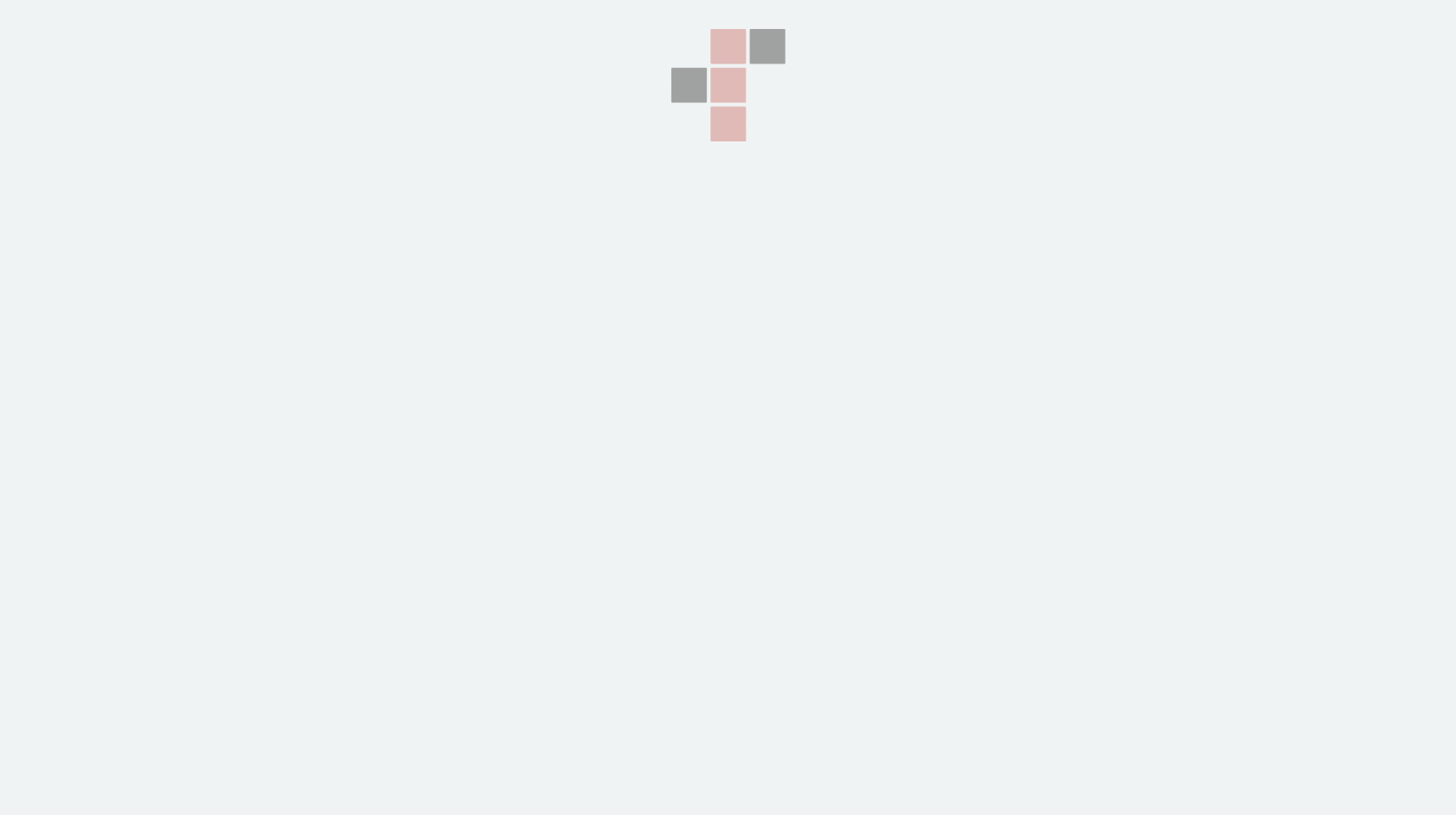 scroll, scrollTop: 0, scrollLeft: 0, axis: both 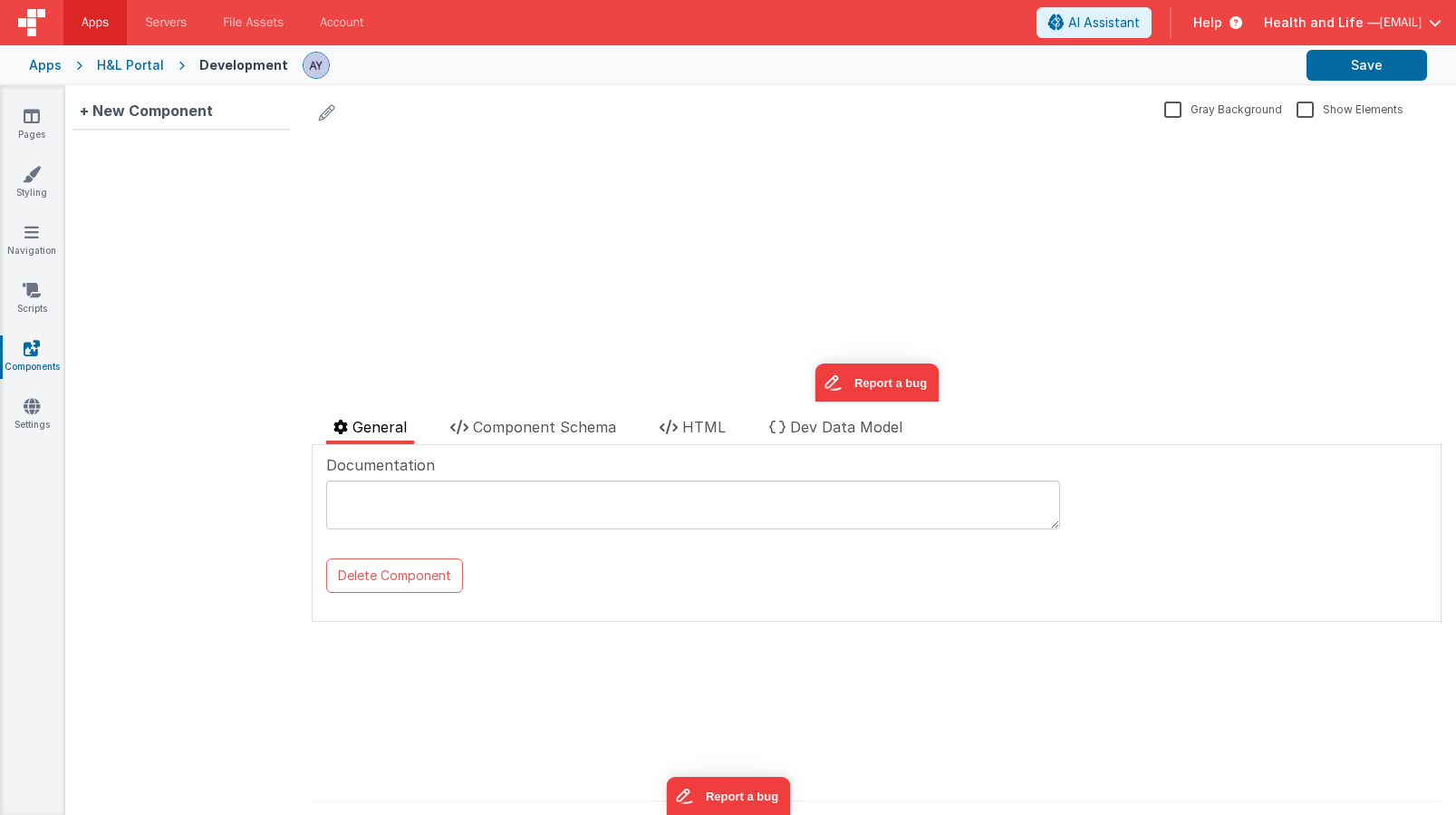 click on "Gray Background   Show Elements
General
Component Schema
HTML
Dev Data Model
Documentation
Delete Component
Data Model Format
7
6
5
4
3
2
1
No Folds
XXXXXXXXXXXXXXXXXXXXXXXXXXXXXXXXXXXXXXXXXXXXXXXXXX Format
7
6
5
4
3
2
1
No Folds
XXXXXXXXXXXXXXXXXXXXXXXXXXXXXXXXXXXXXXXXXXXXXXXXXX Data Model Format
7" at bounding box center [876, 450] 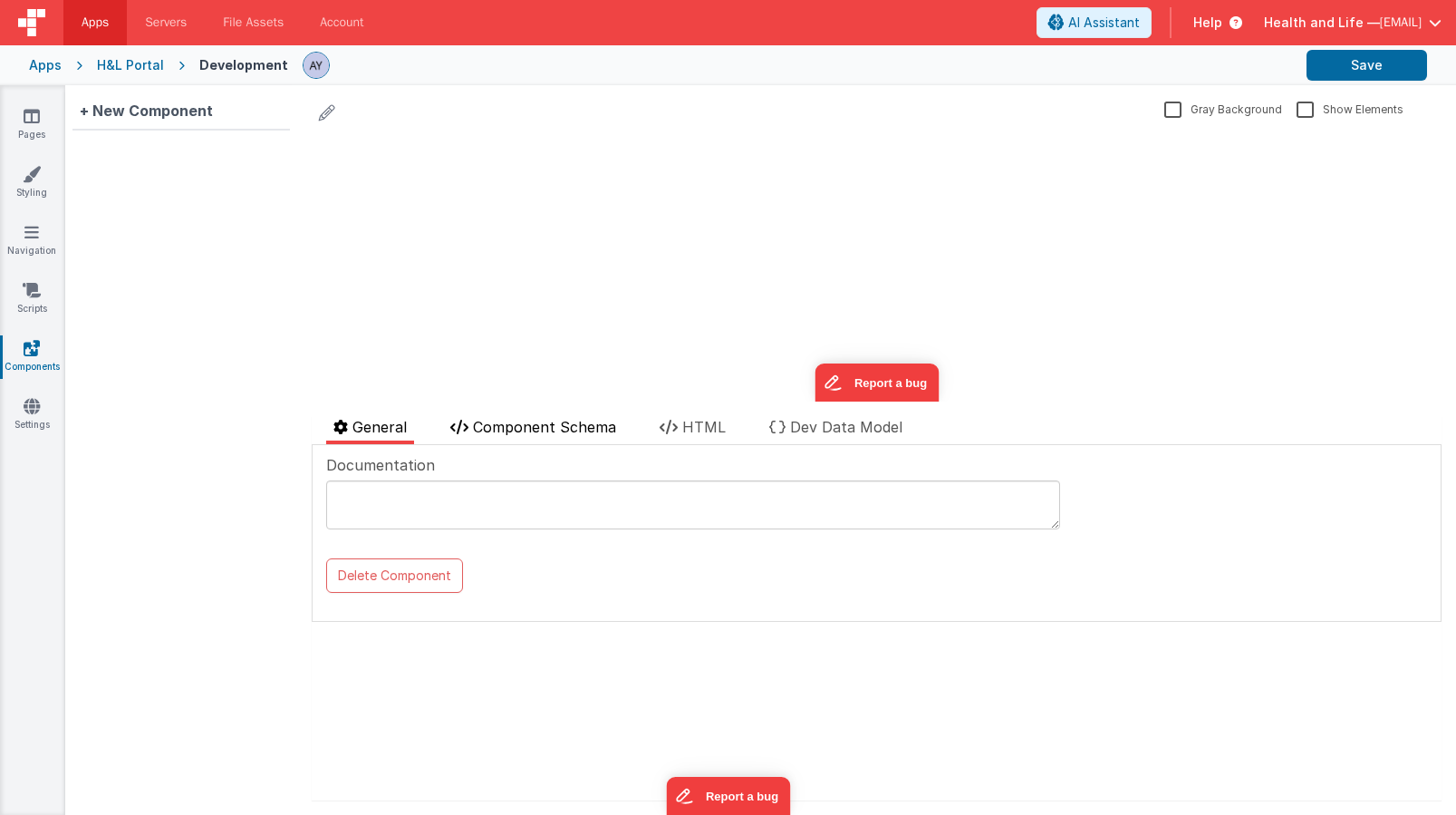 click on "Component Schema" at bounding box center [545, 427] 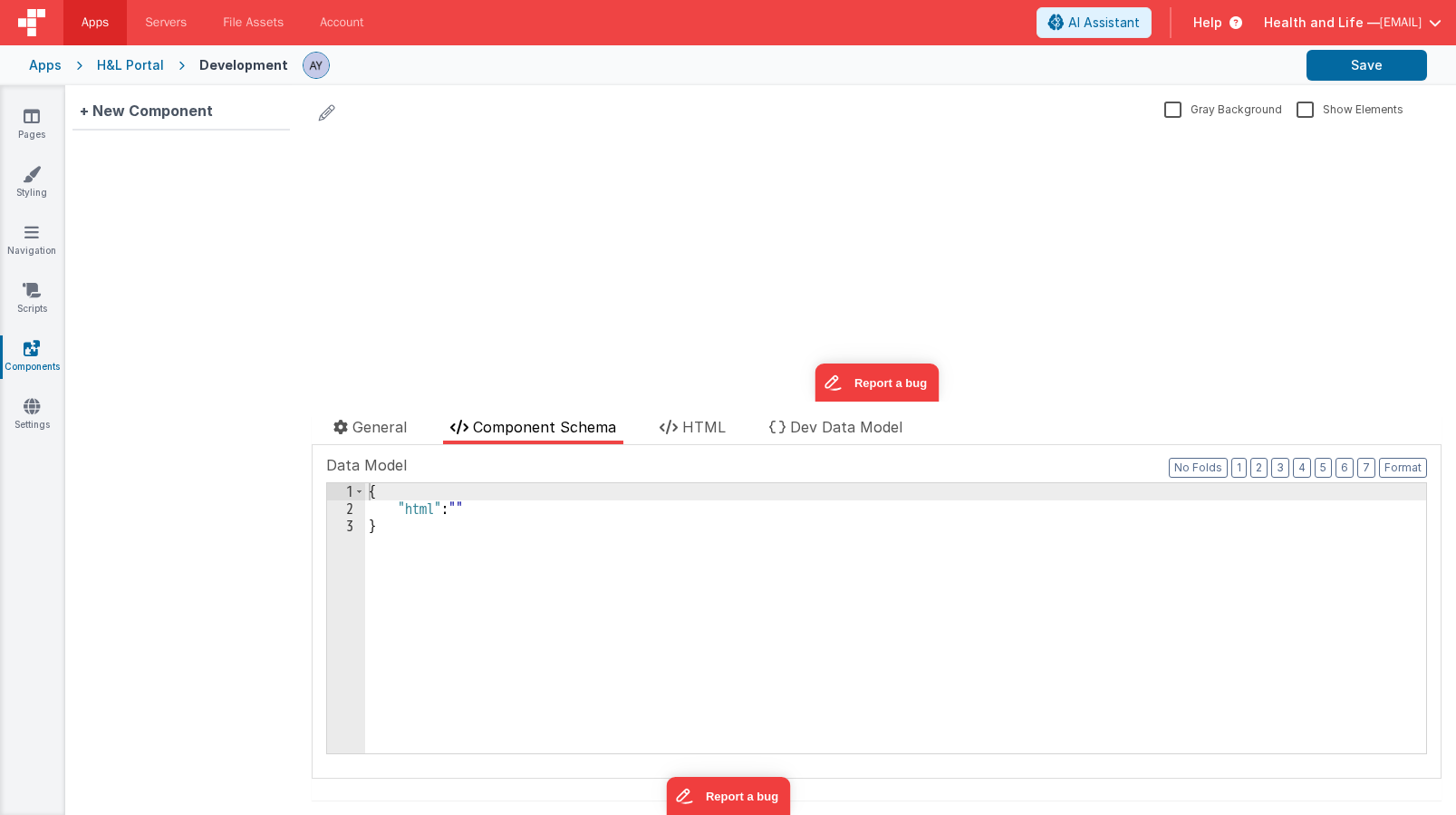click on "Documentation
Delete Component
Data Model Format
7
6
5
4
3
2
1
No Folds
1 2 3 {      "html" :  "" } XXXXXXXXXXXXXXXXXXXXXXXXXXXXXXXXXXXXXXXXXXXXXXXXXX Format
7
6
5
4
3
2
1
No Folds
XXXXXXXXXXXXXXXXXXXXXXXXXXXXXXXXXXXXXXXXXXXXXXXXXX Data Model Format
7
6
5
4
3
2
1
No Folds
XXXXXXXXXXXXXXXXXXXXXXXXXXXXXXXXXXXXXXXXXXXXXXXXXX" at bounding box center [876, 612] 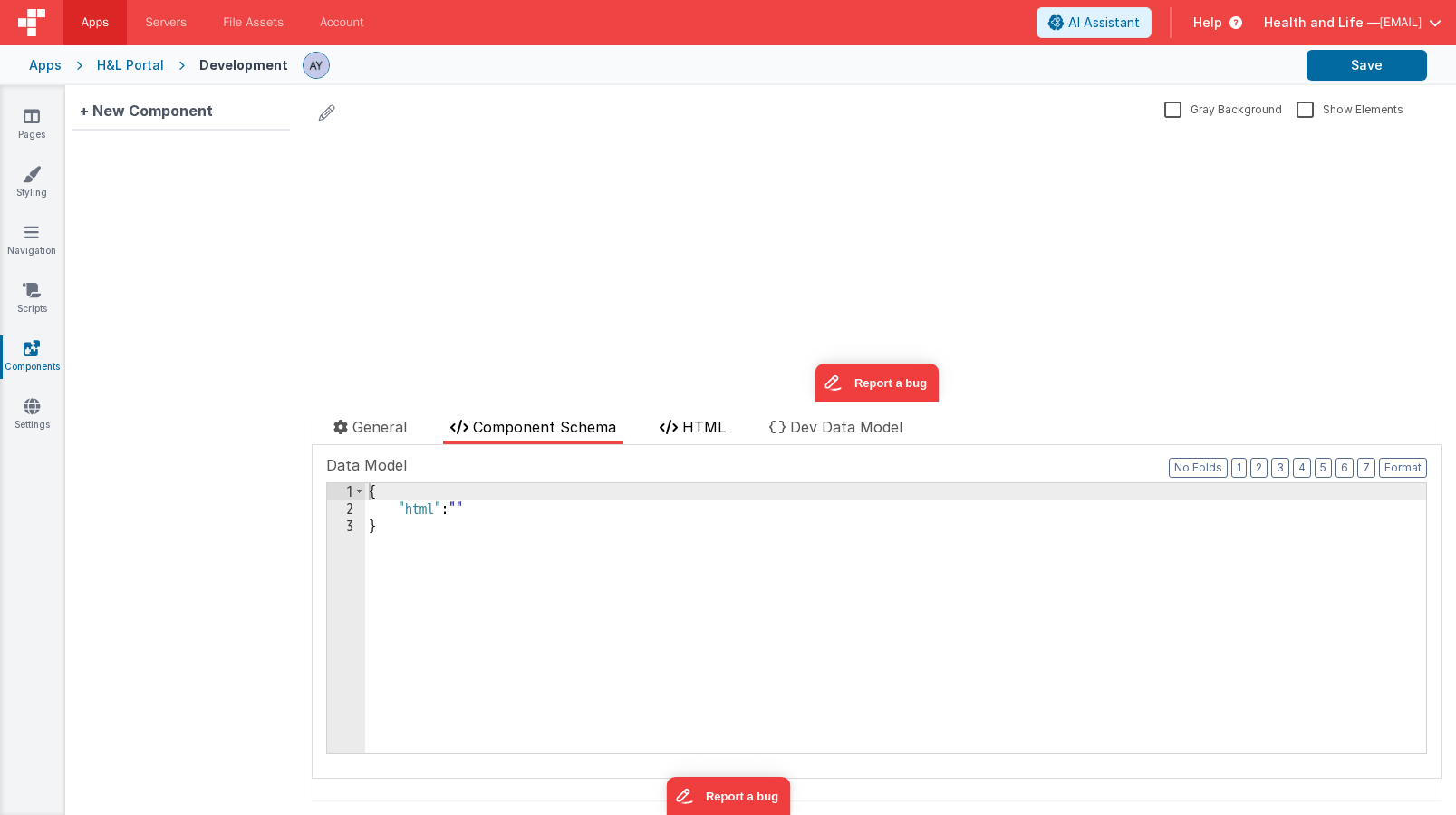 click on "HTML" at bounding box center [692, 430] 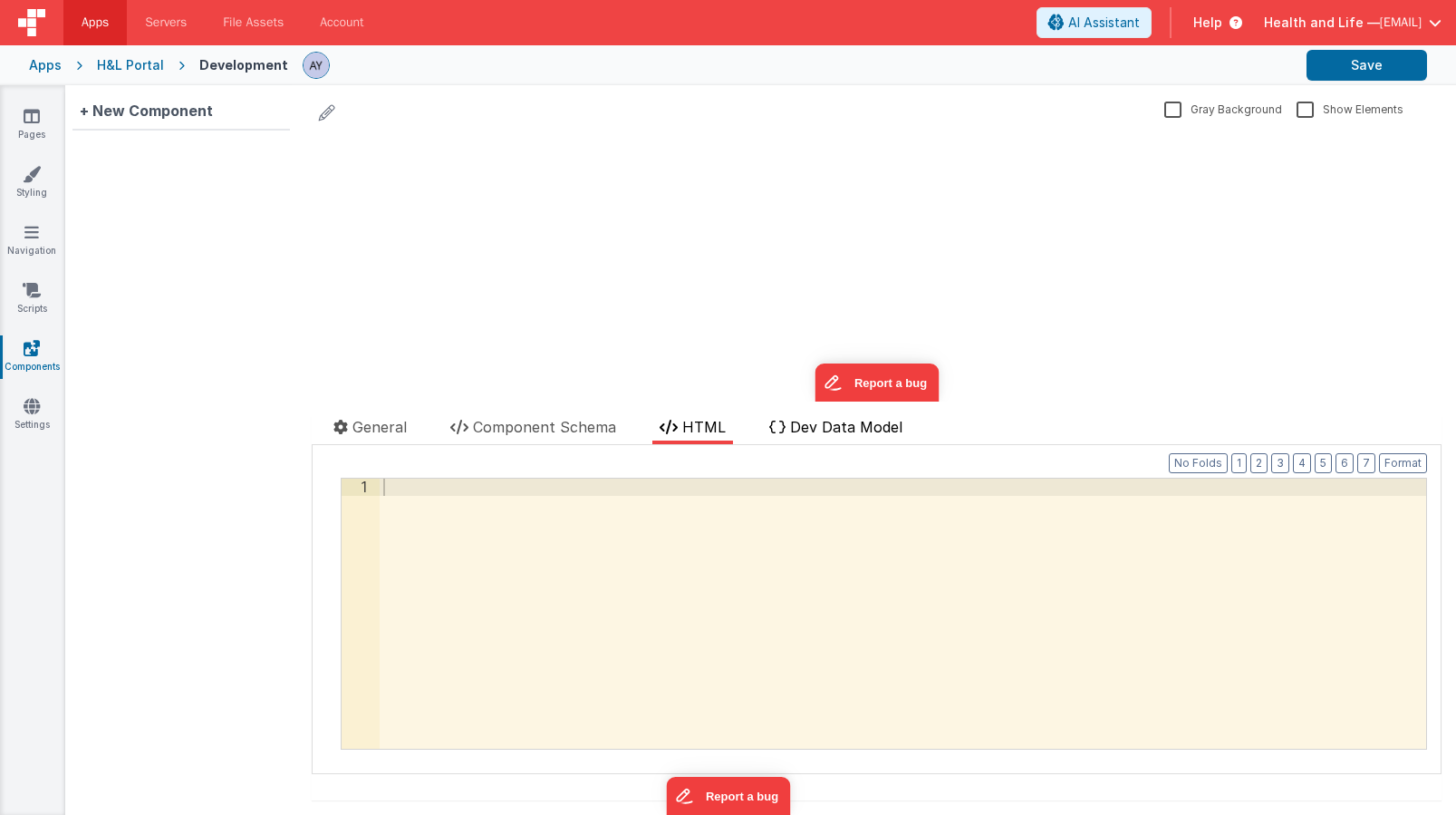 click on "Dev Data Model" at bounding box center (846, 427) 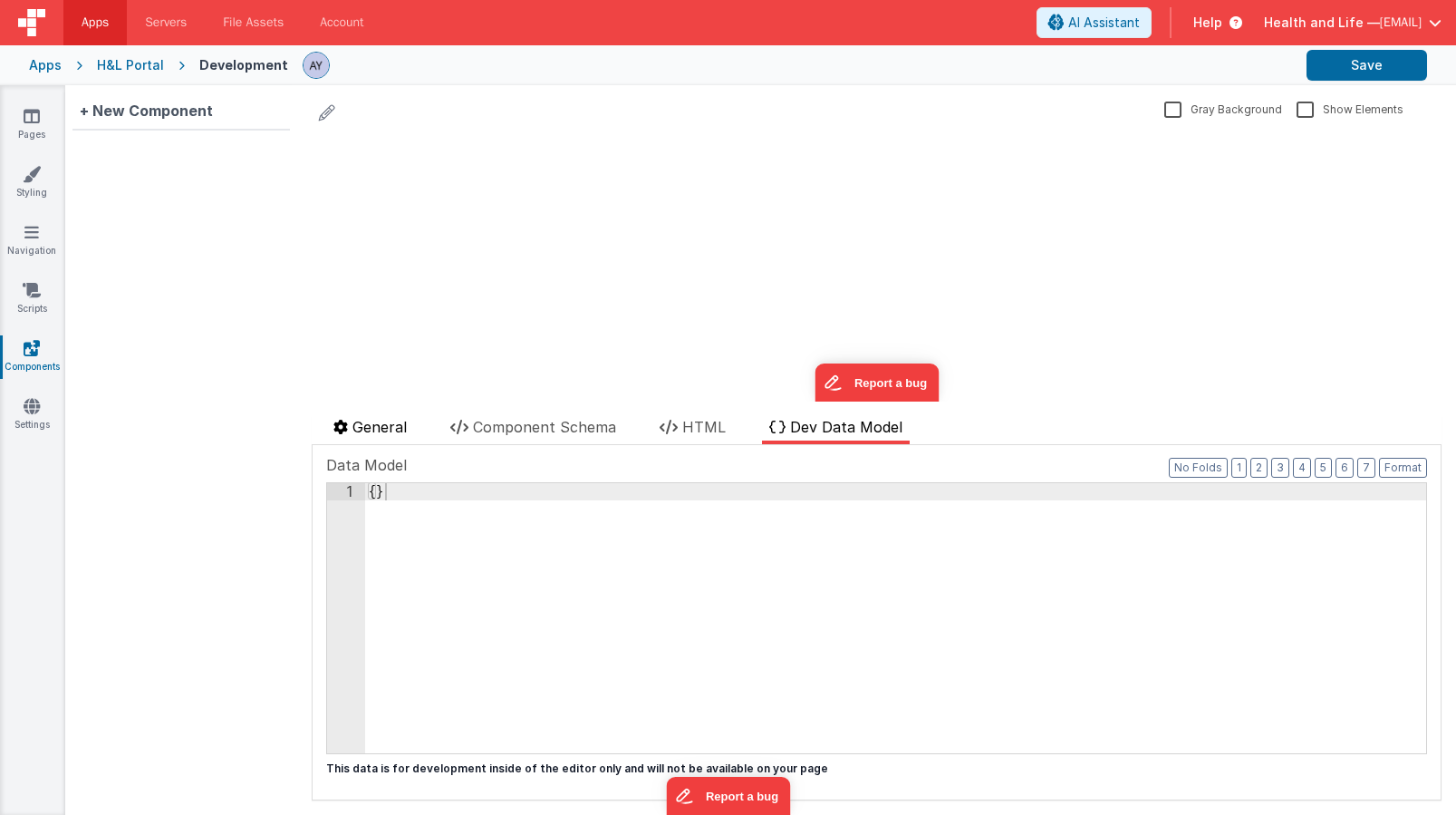 click on "General" at bounding box center (370, 430) 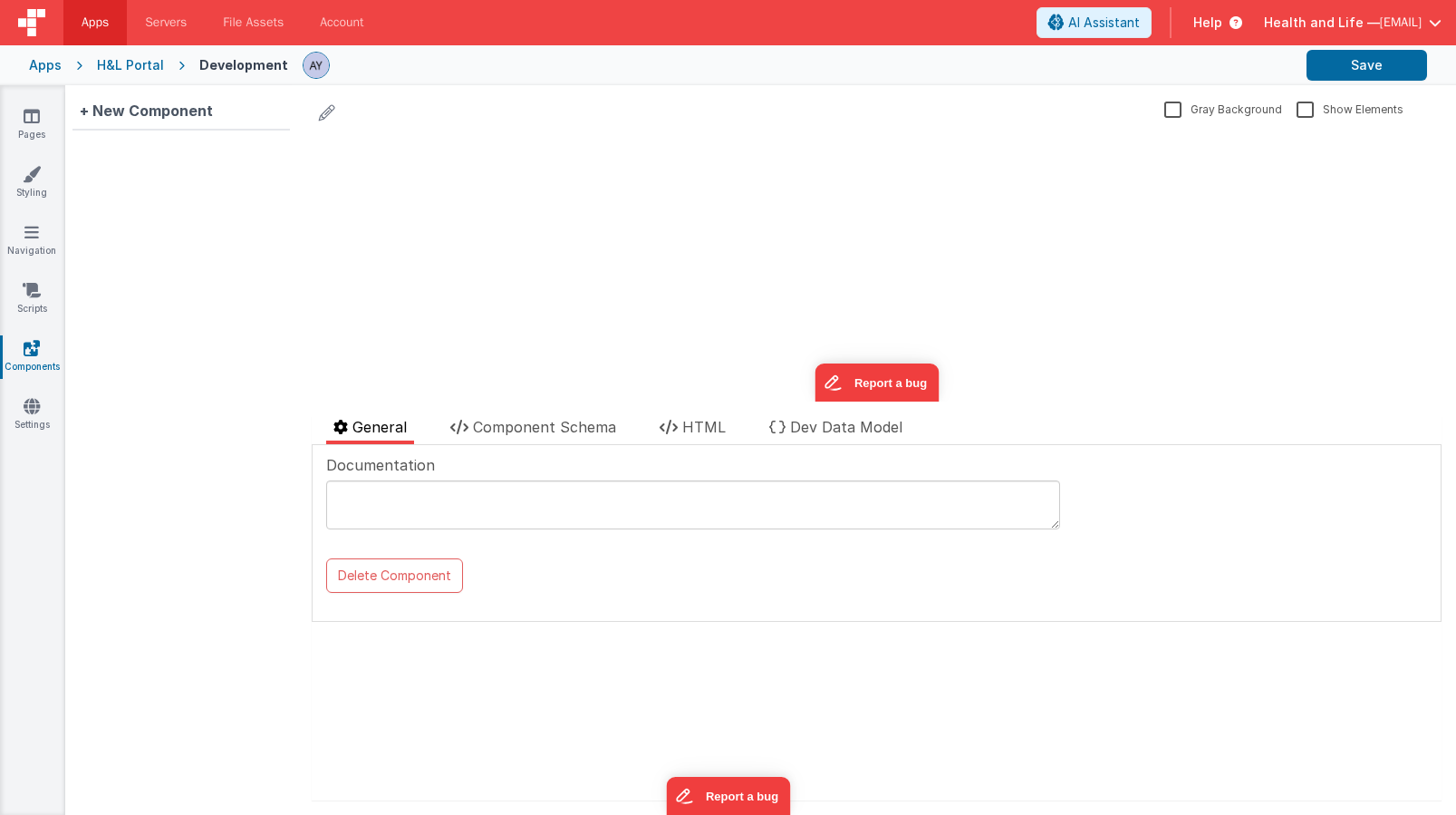 click at bounding box center [693, 505] 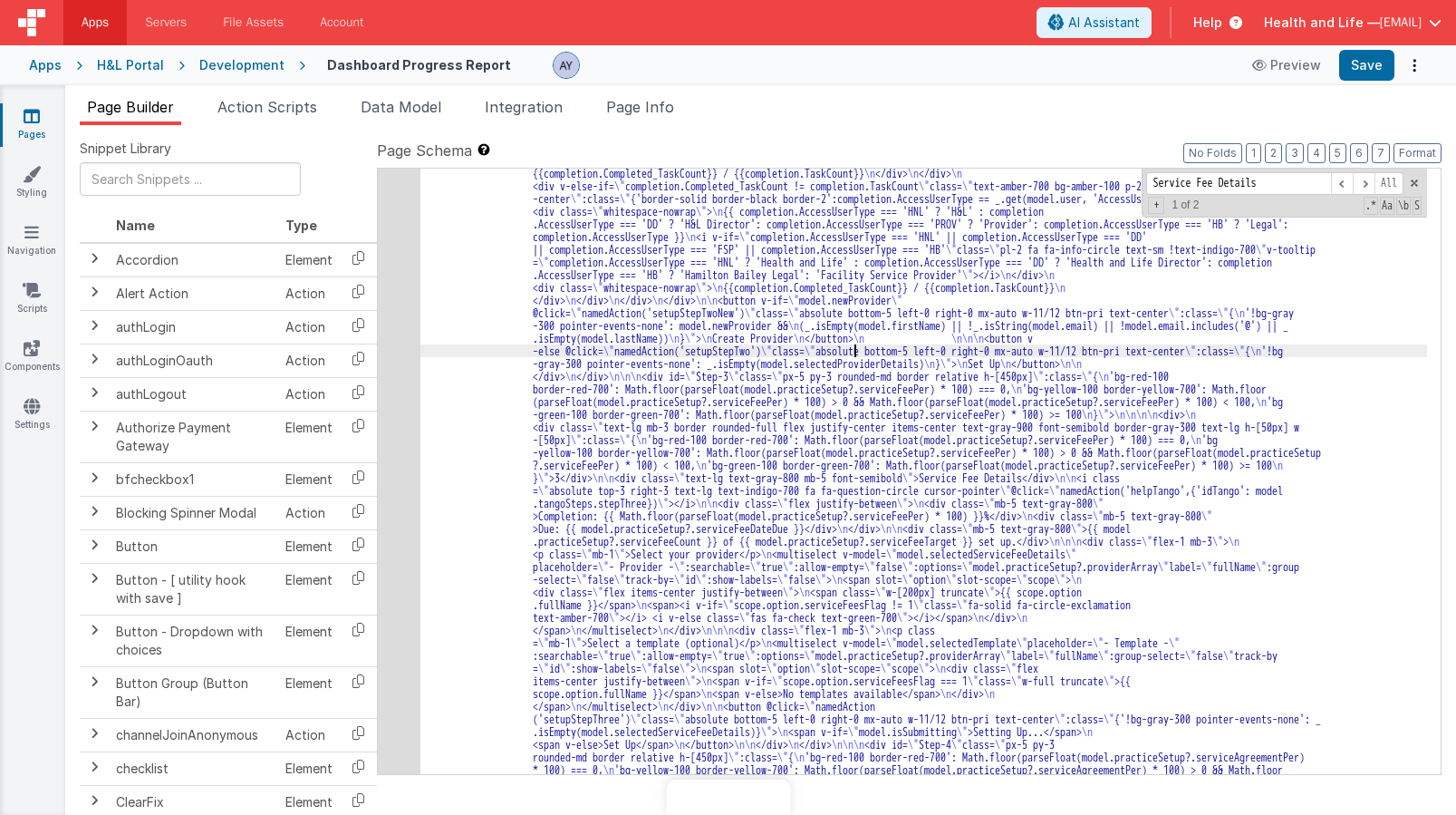 scroll, scrollTop: 0, scrollLeft: 0, axis: both 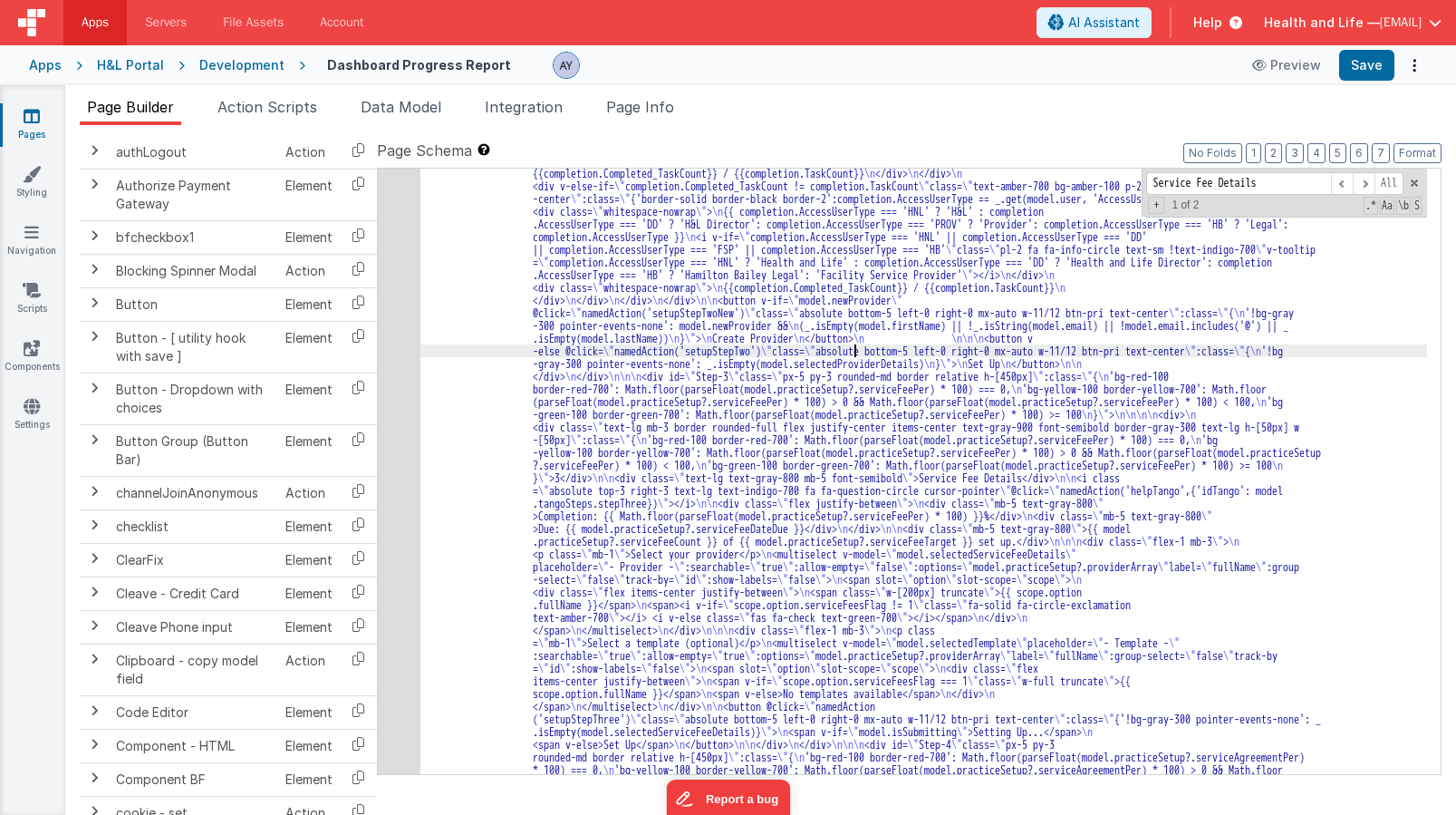 click on "14" at bounding box center [399, 319] 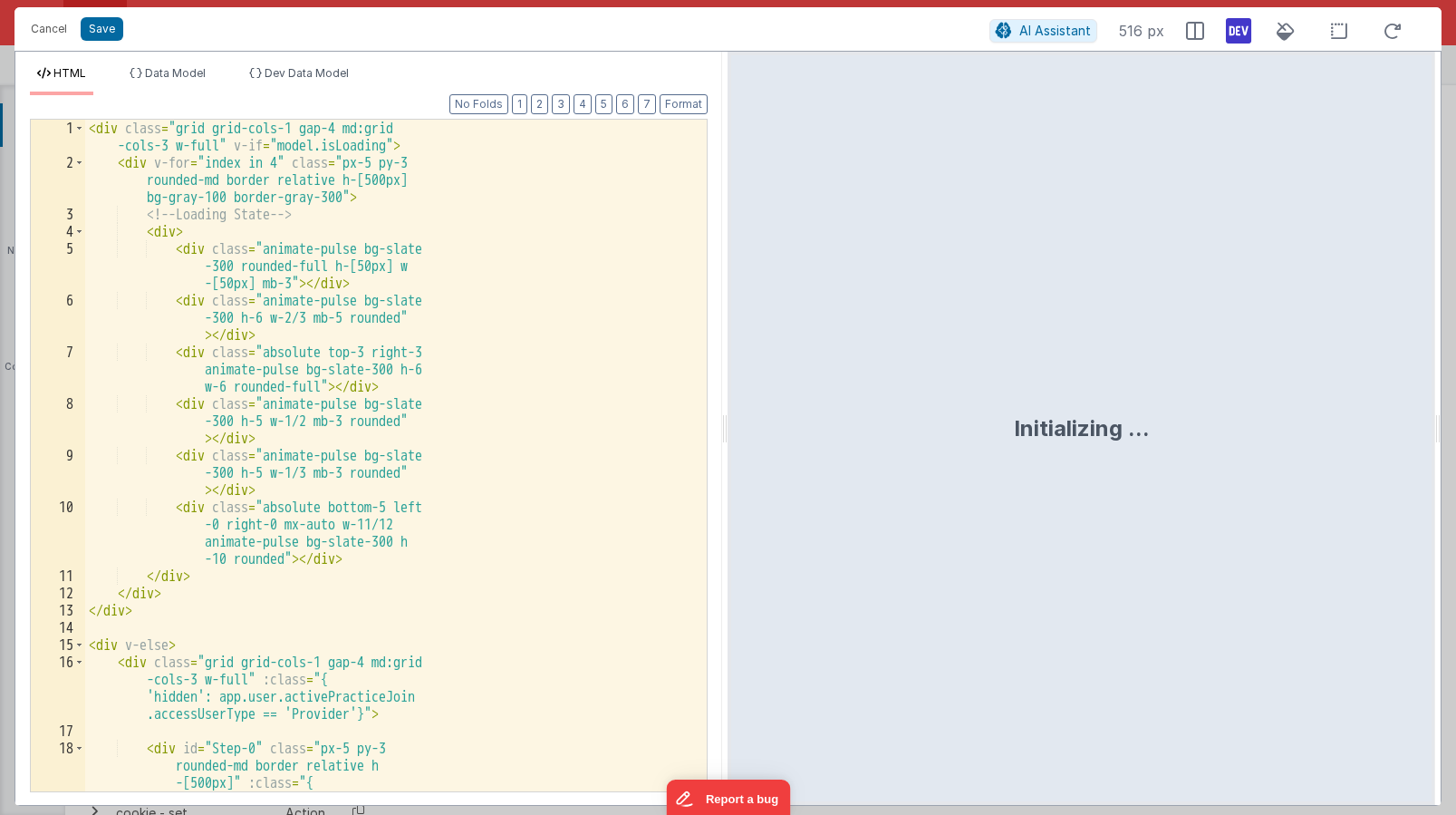 scroll, scrollTop: 3811, scrollLeft: 0, axis: vertical 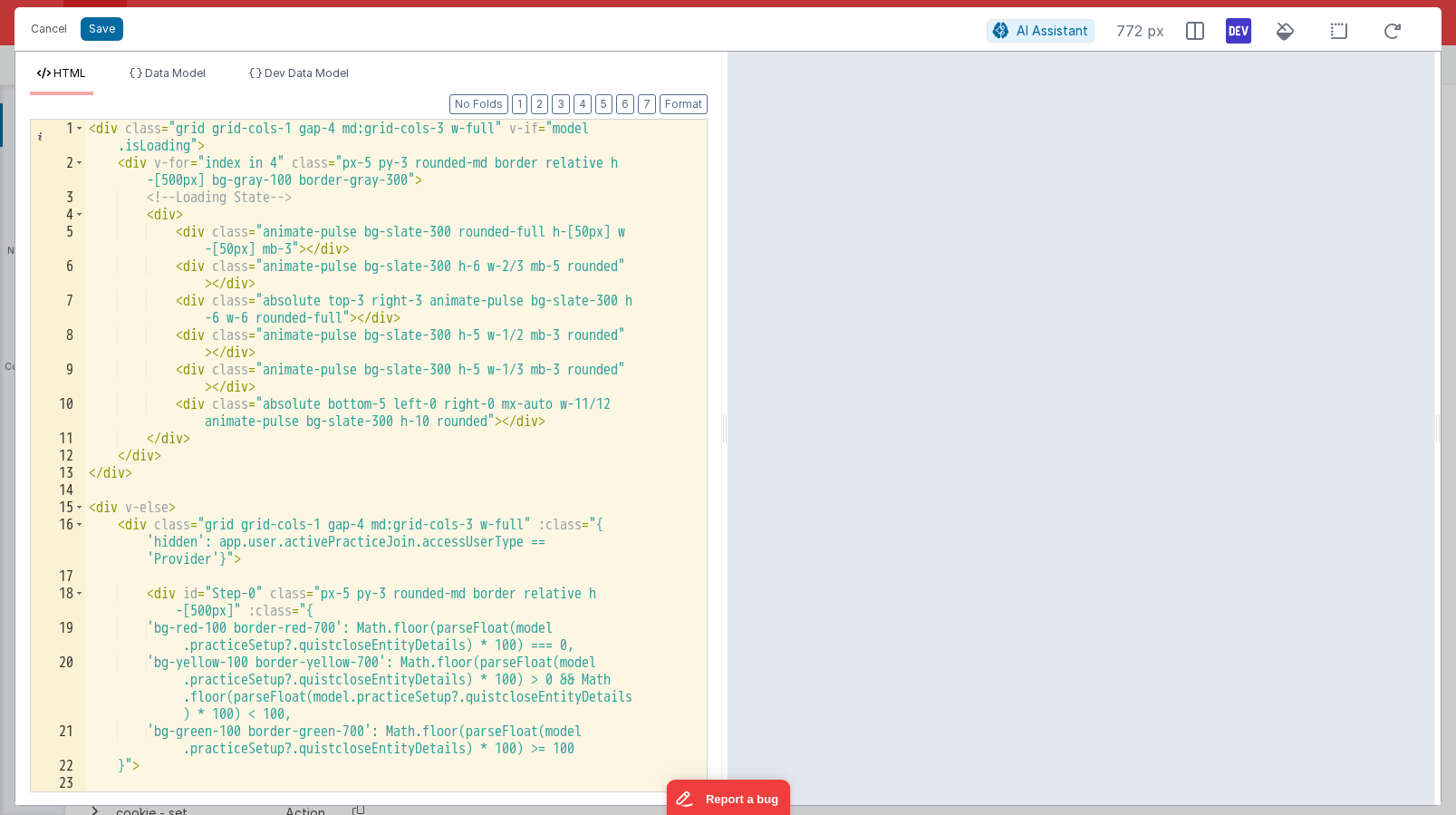 click on "Cancel
Save
AI Assistant   772 px" at bounding box center (728, 29) 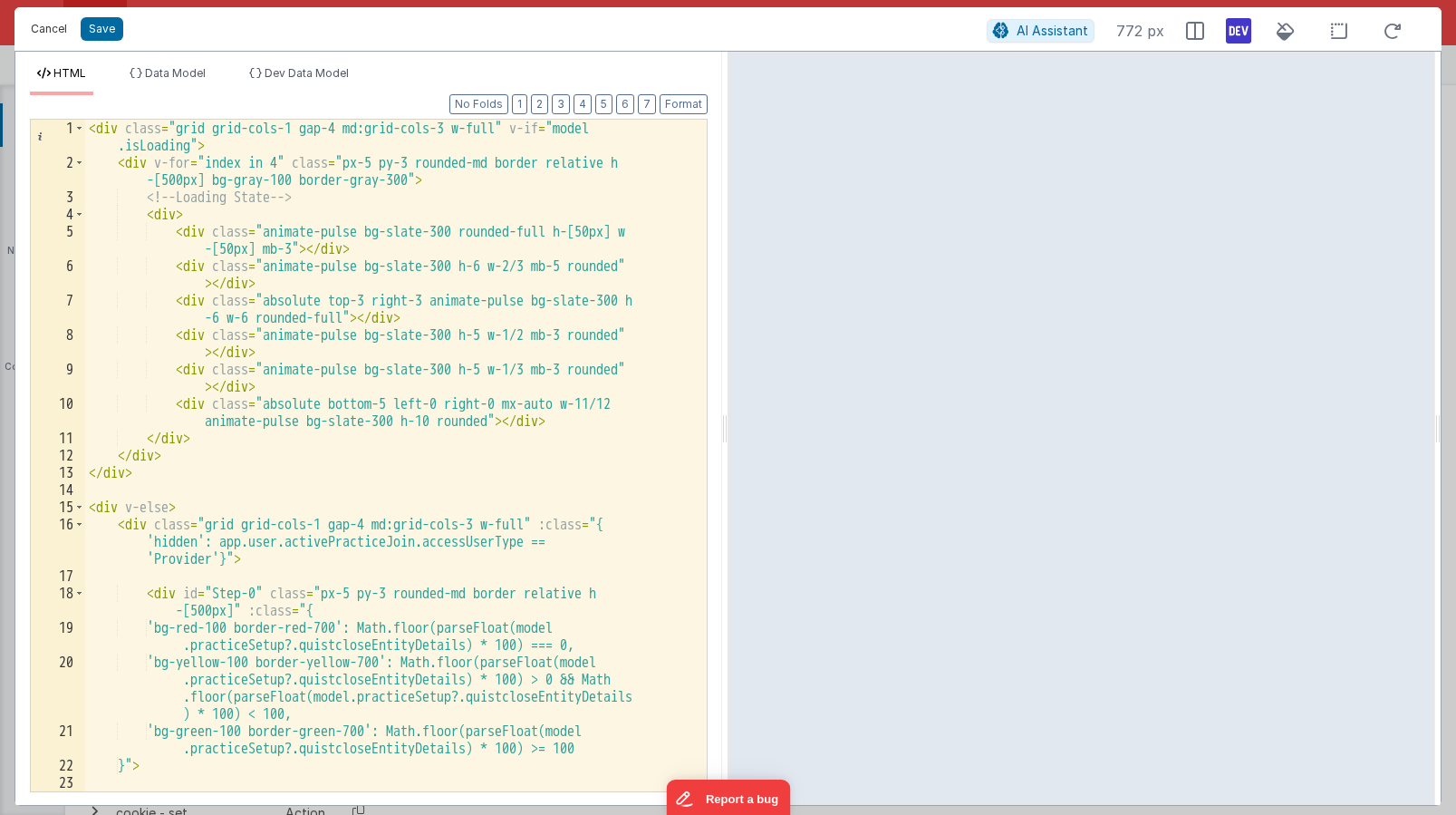 click on "Cancel" at bounding box center [49, 29] 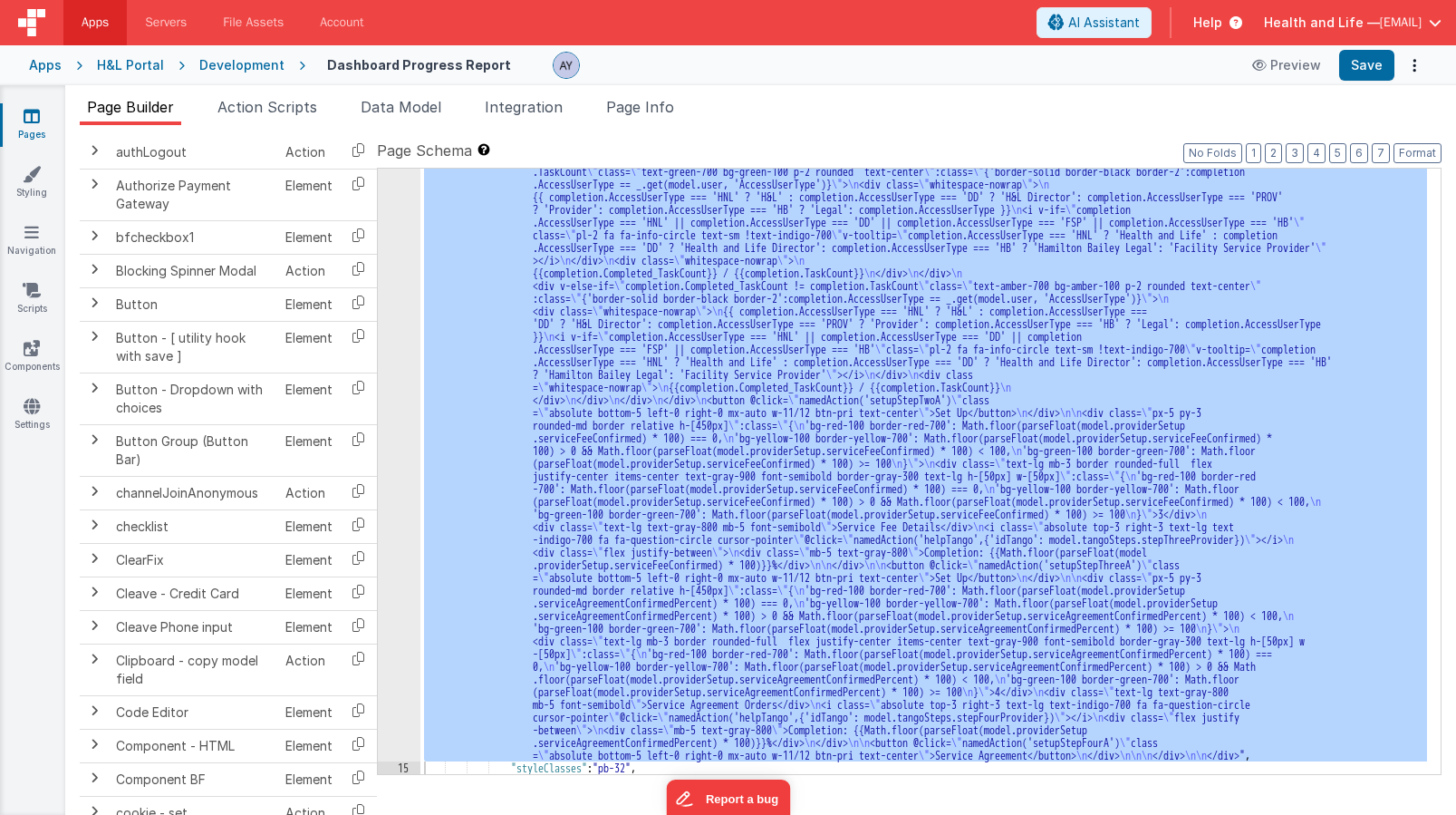 click on "Page Schema Shortcuts: Find:  command-f Fold:  command-option-L Unfold:  command-option-shift-L
Learn more shortcuts here" at bounding box center [909, 150] 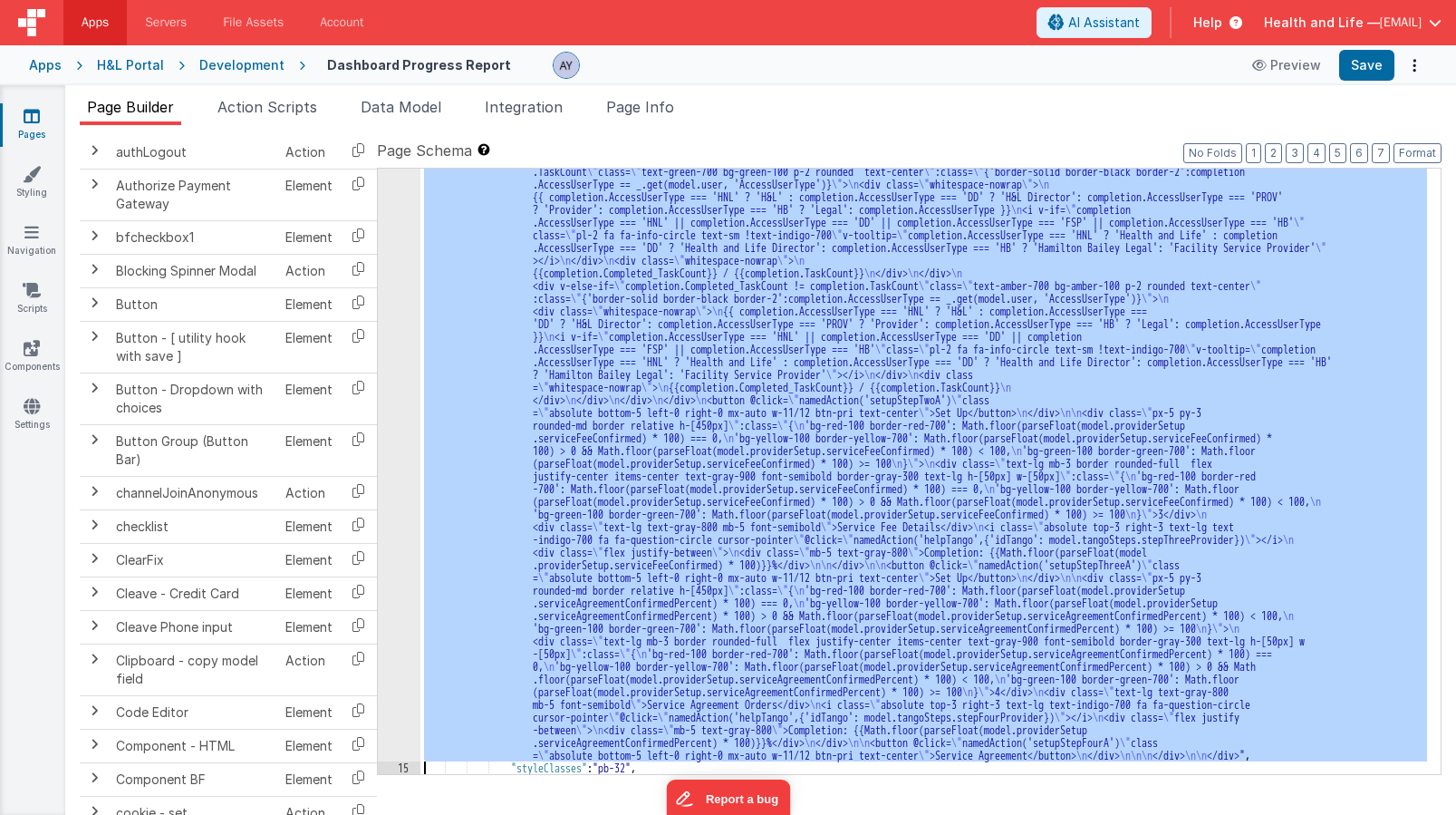 click on "14" at bounding box center (399, -1333) 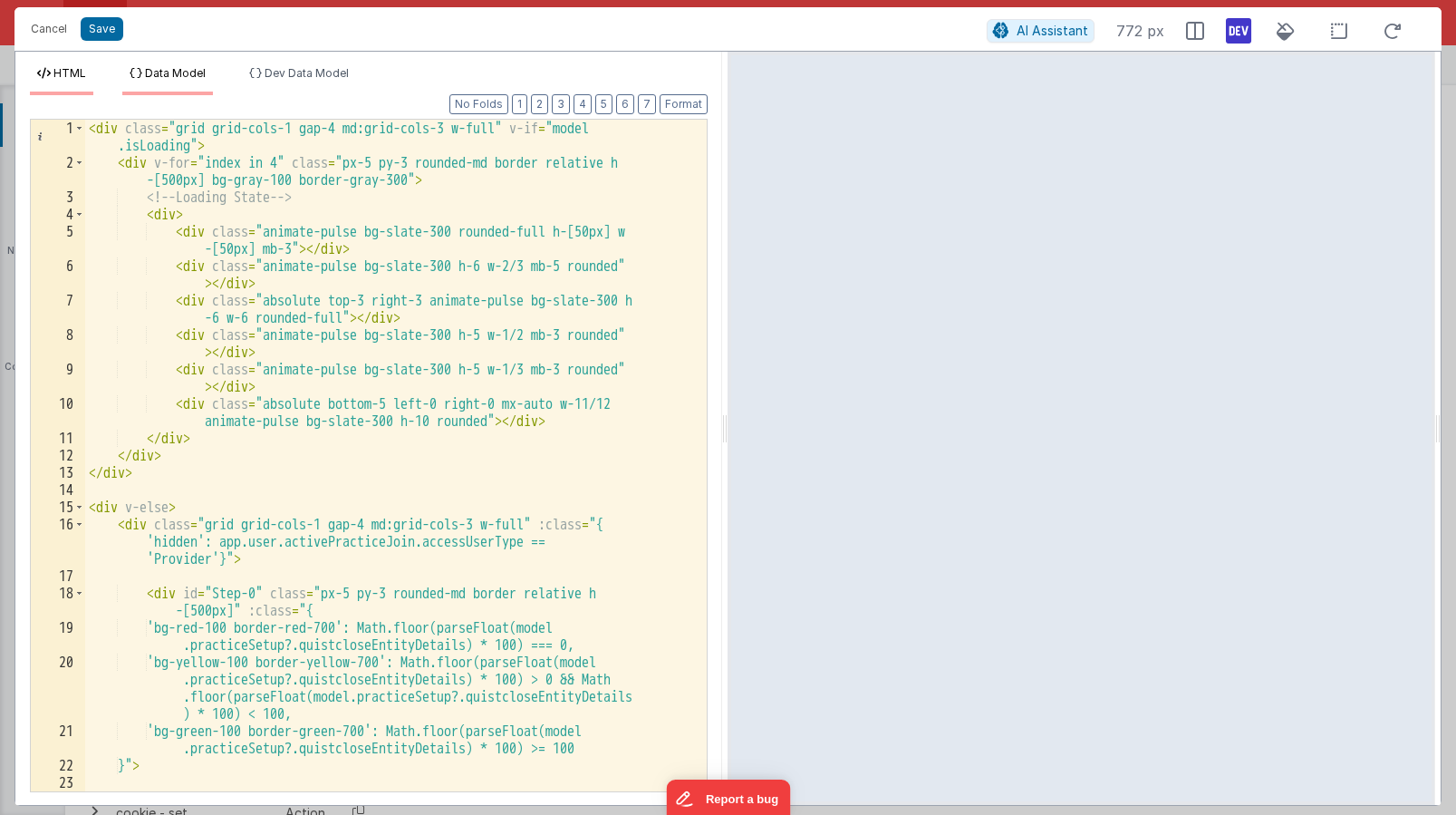 click on "Data Model" at bounding box center [168, 81] 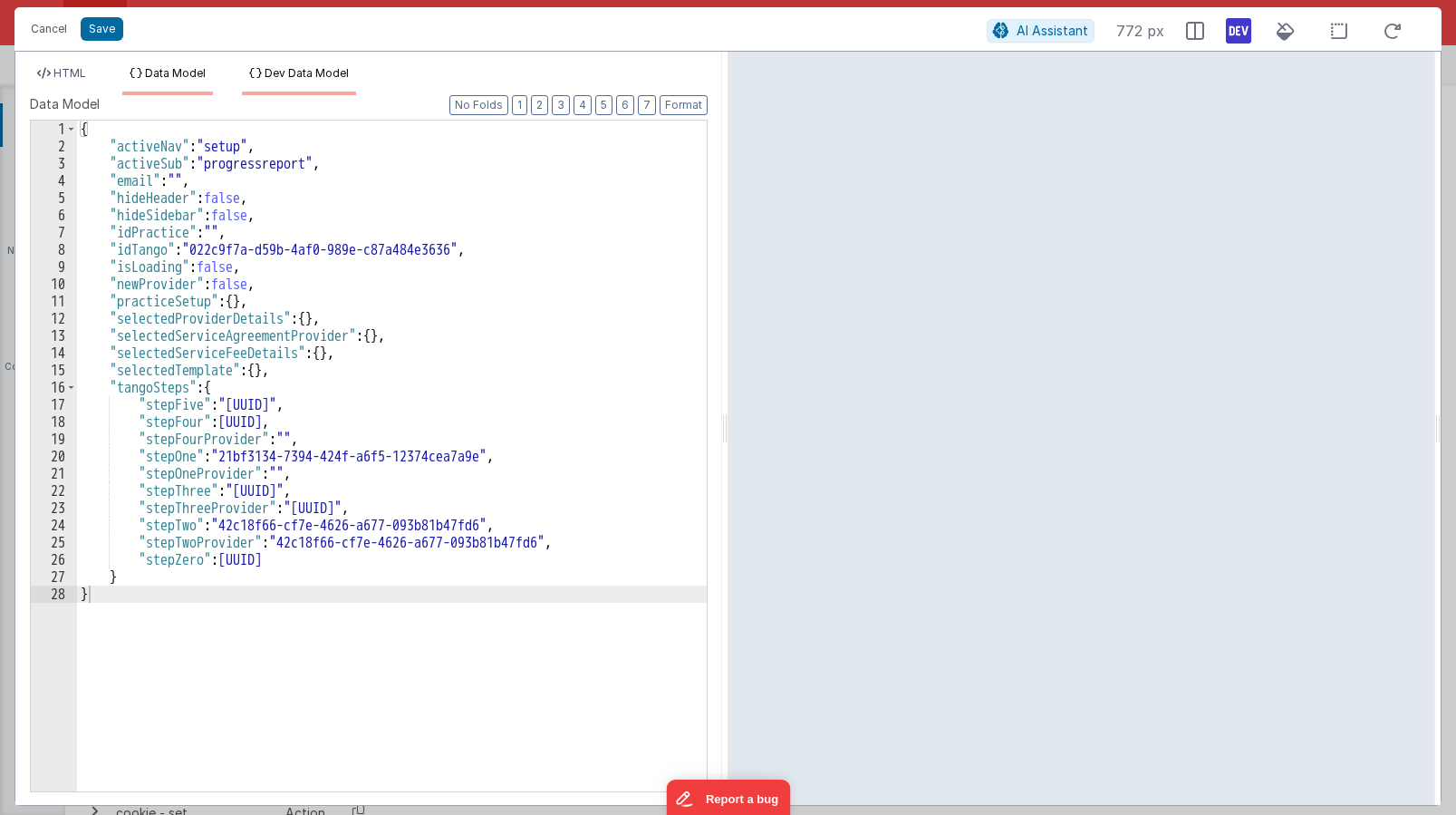 click on "Dev Data Model" at bounding box center (306, 73) 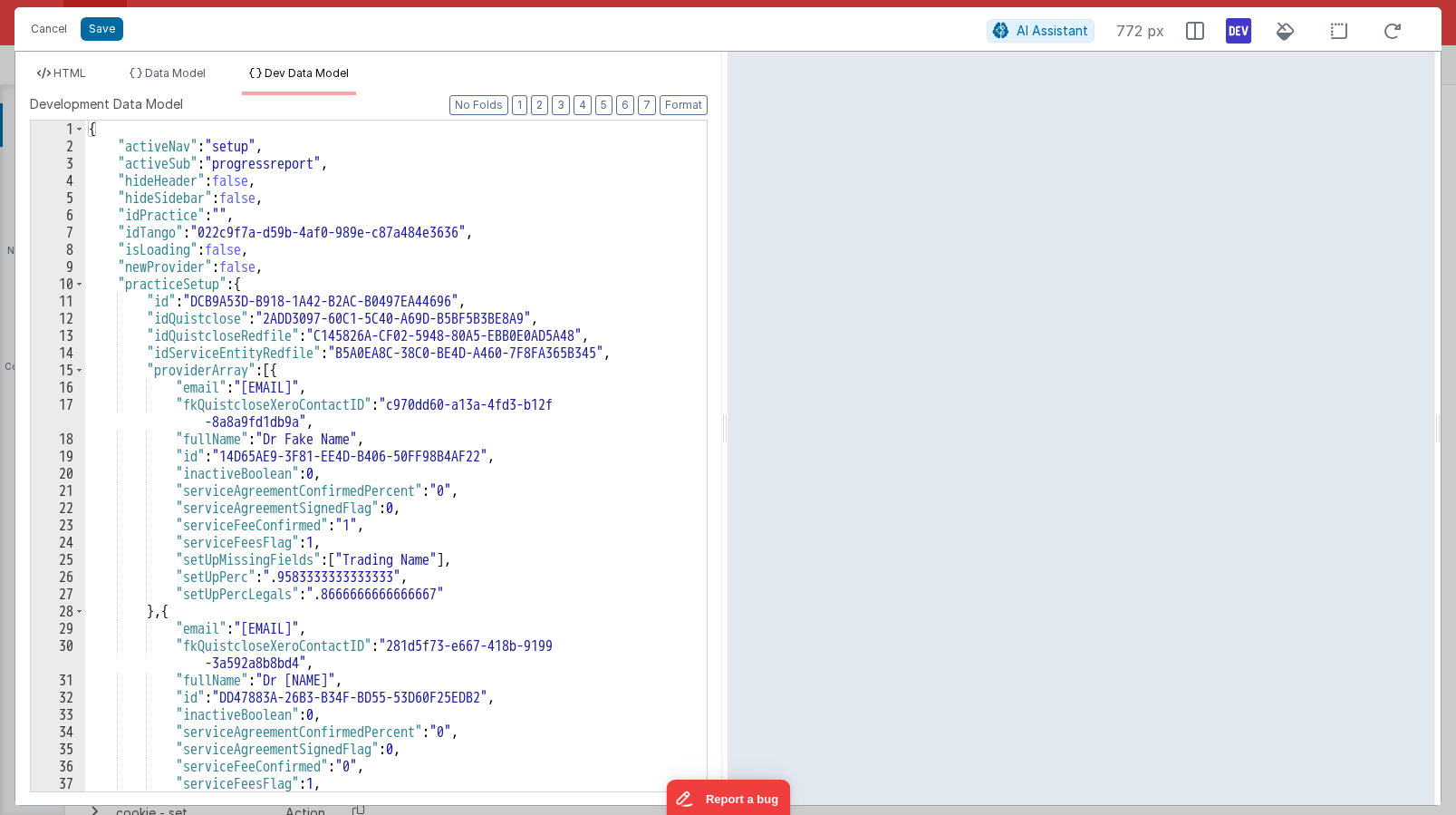 click on "HTML
Data Model
Dev Data Model" at bounding box center [369, 81] 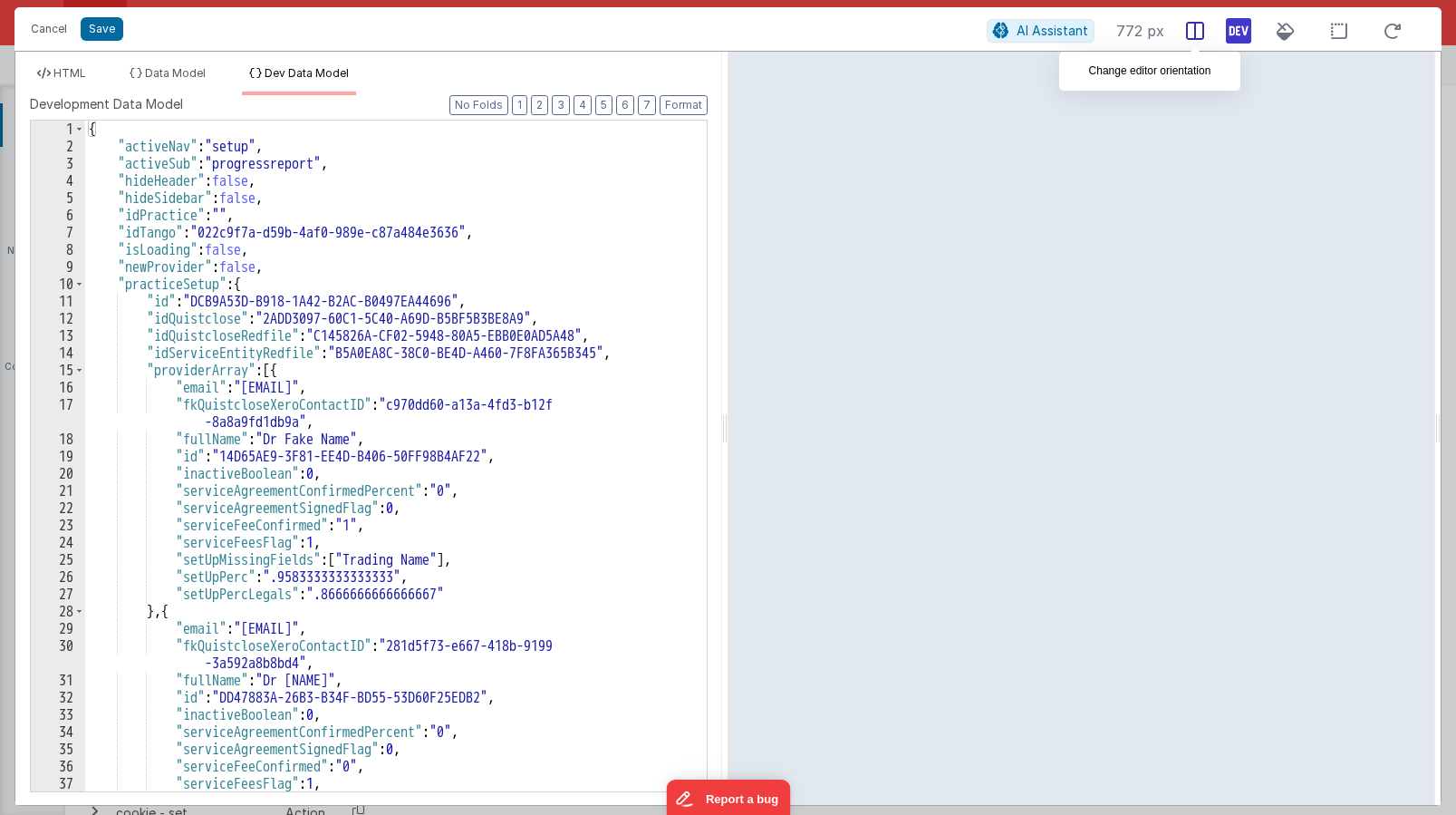 click 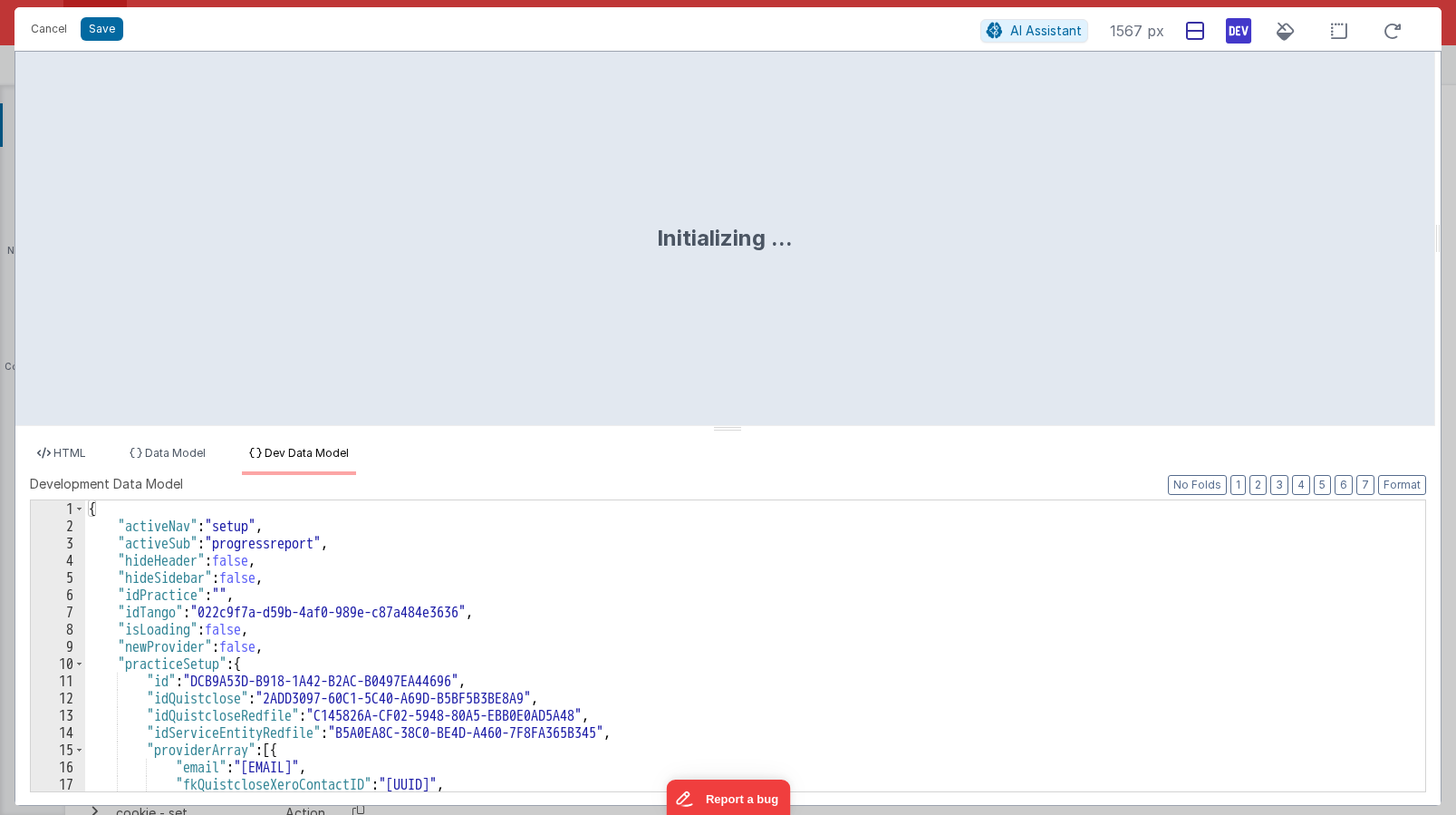 click 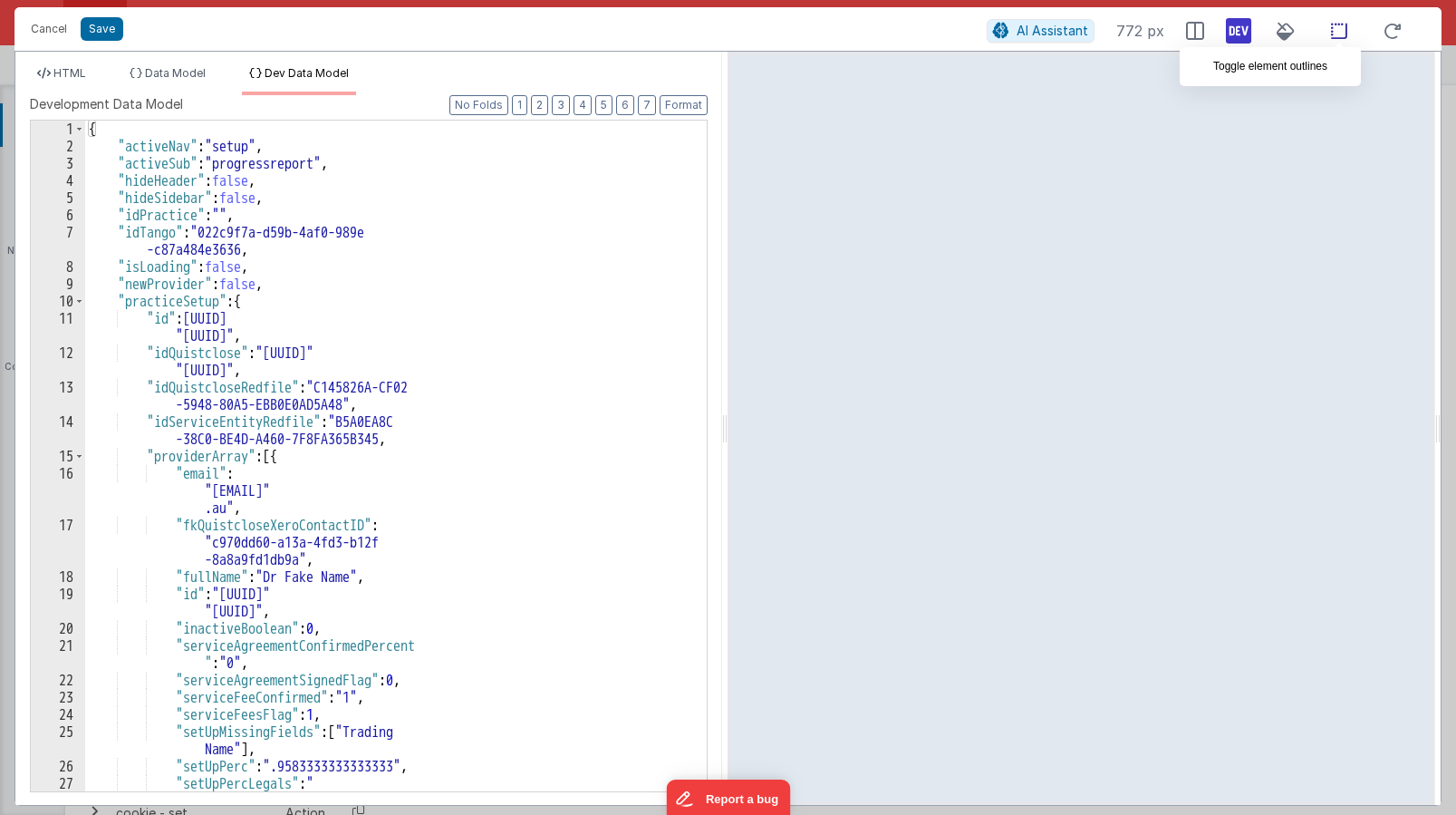 click at bounding box center (1339, 31) 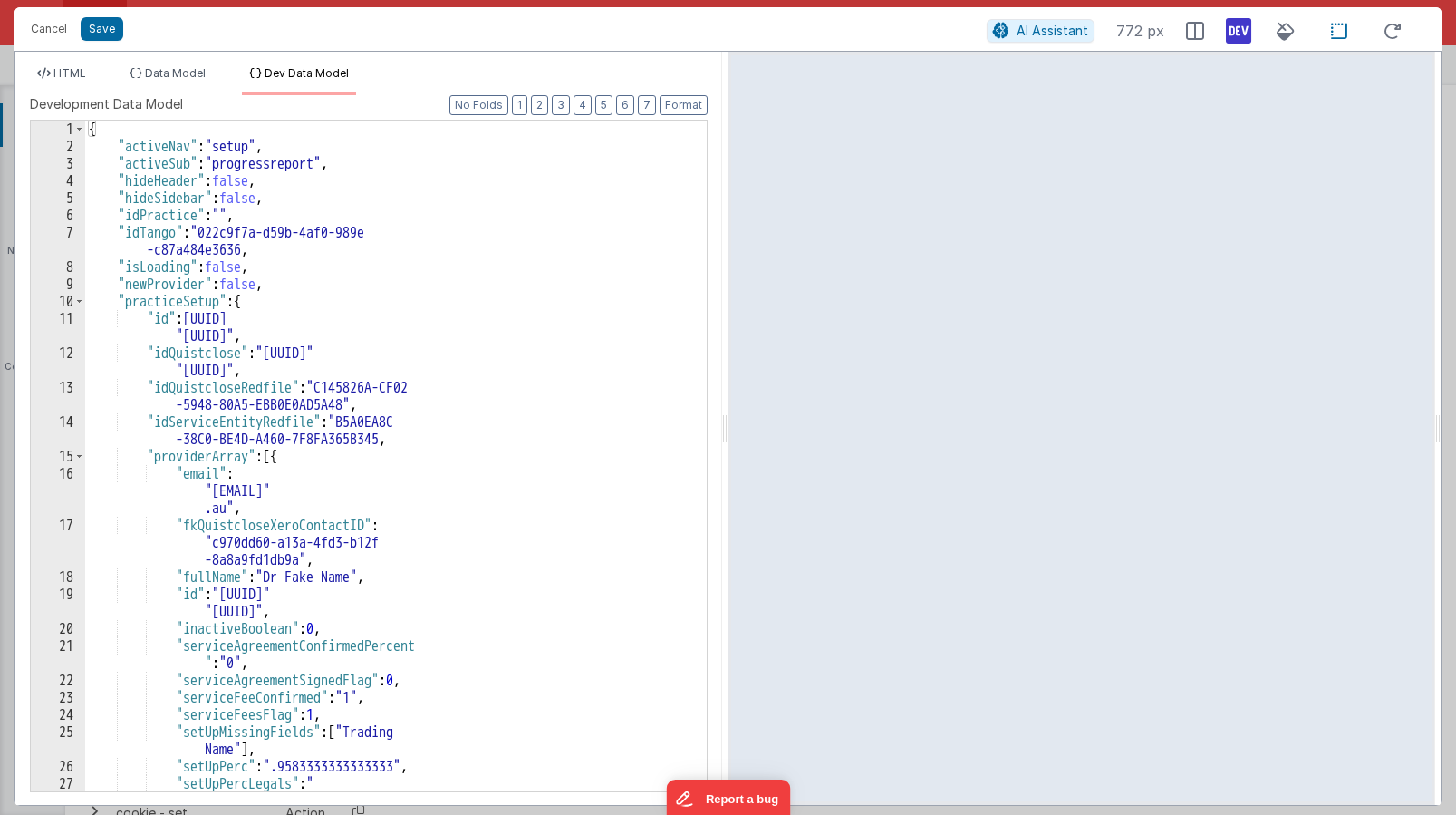click on "AI Assistant   772 px" at bounding box center (1200, 31) 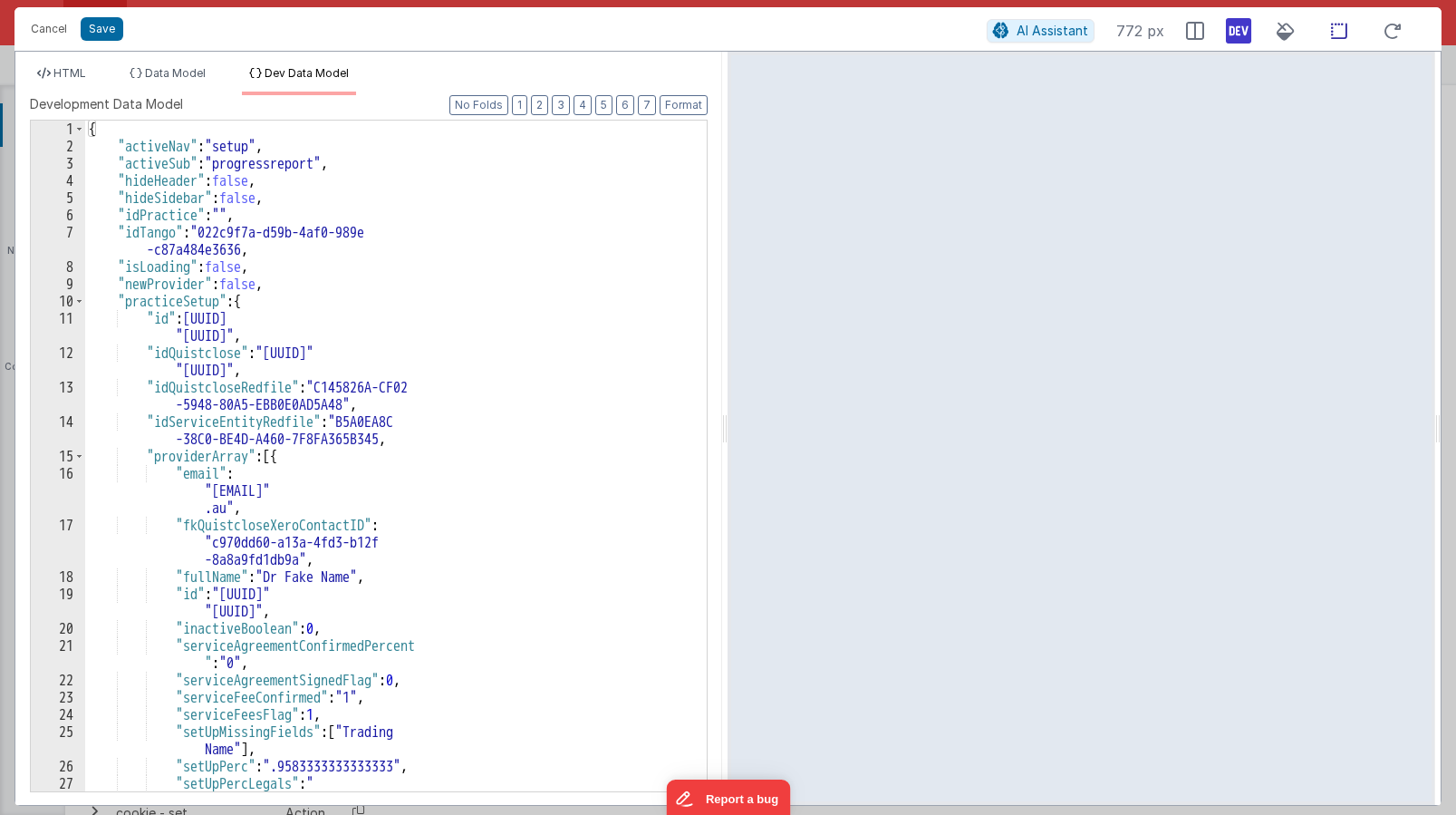 click at bounding box center (1339, 31) 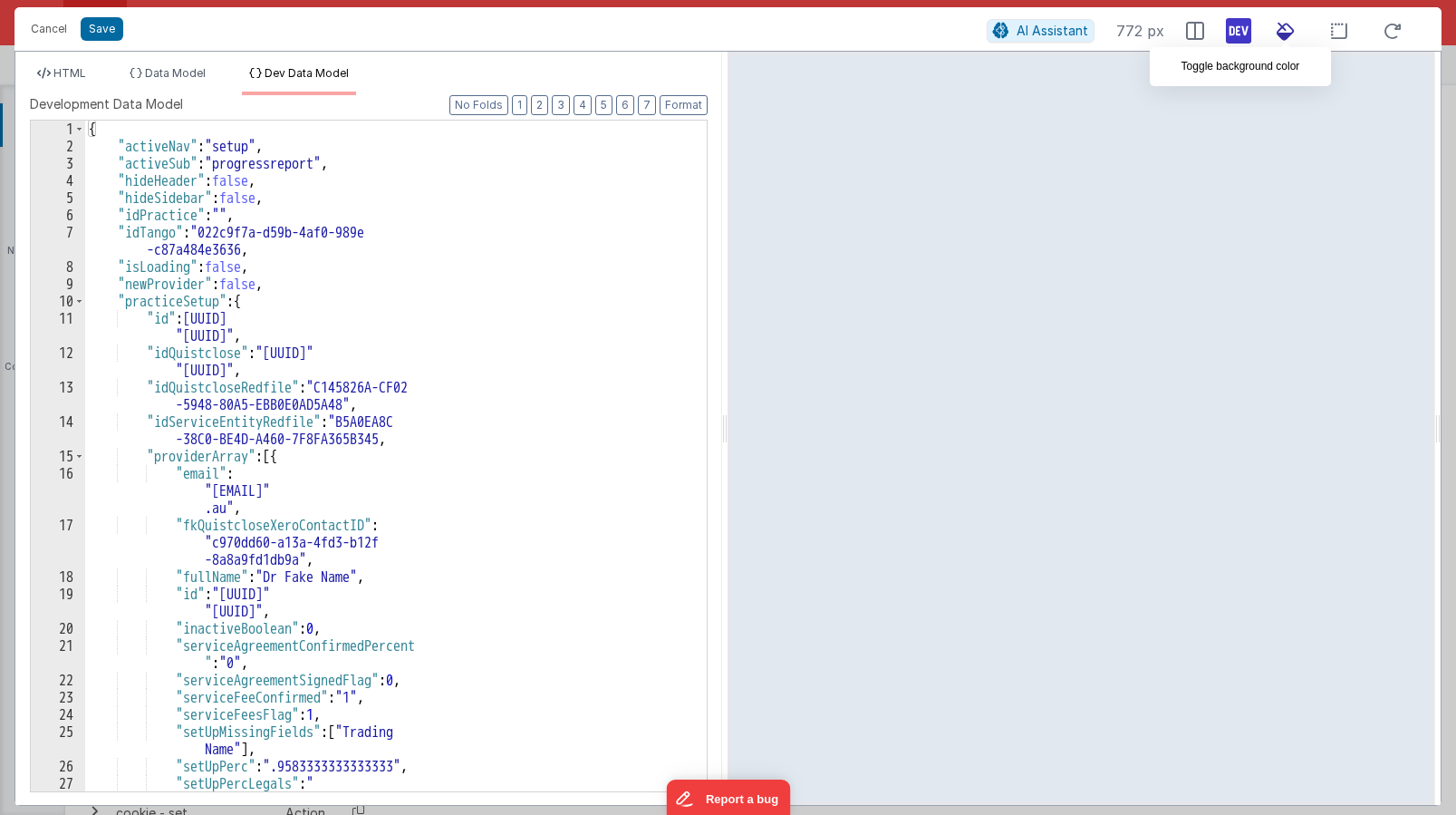 click at bounding box center [1286, 31] 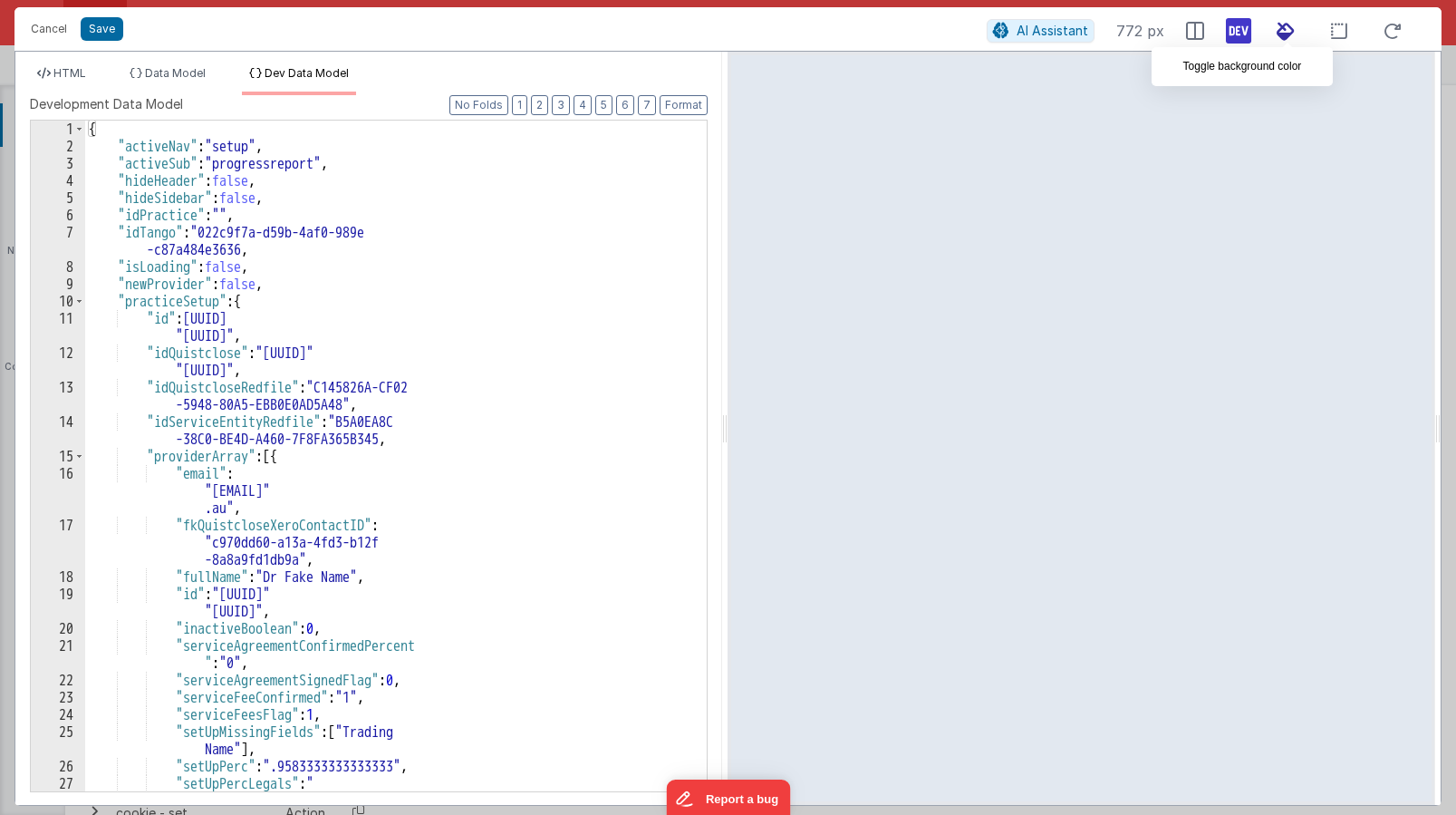click at bounding box center [1286, 31] 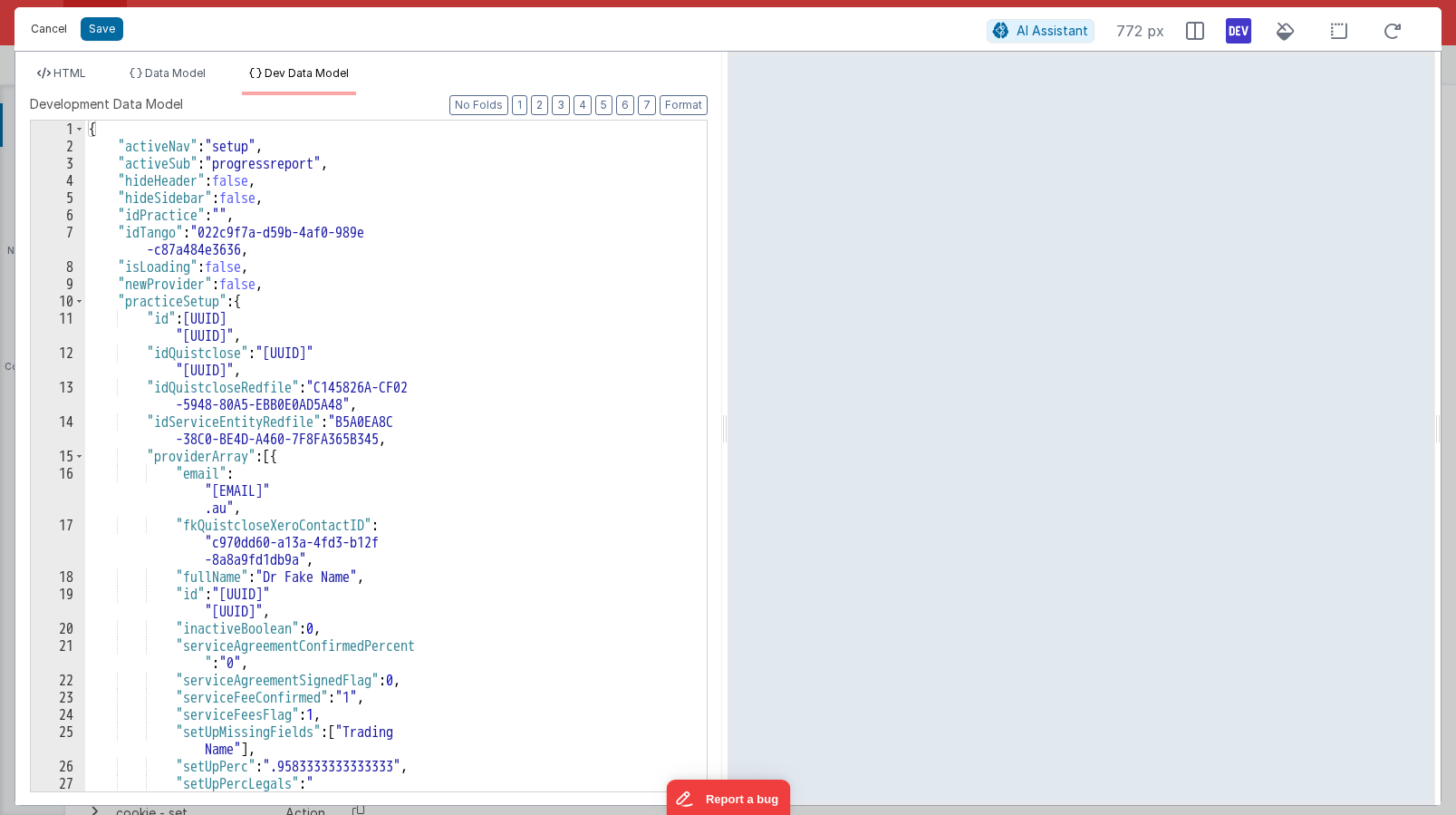 click on "Cancel" at bounding box center (49, 29) 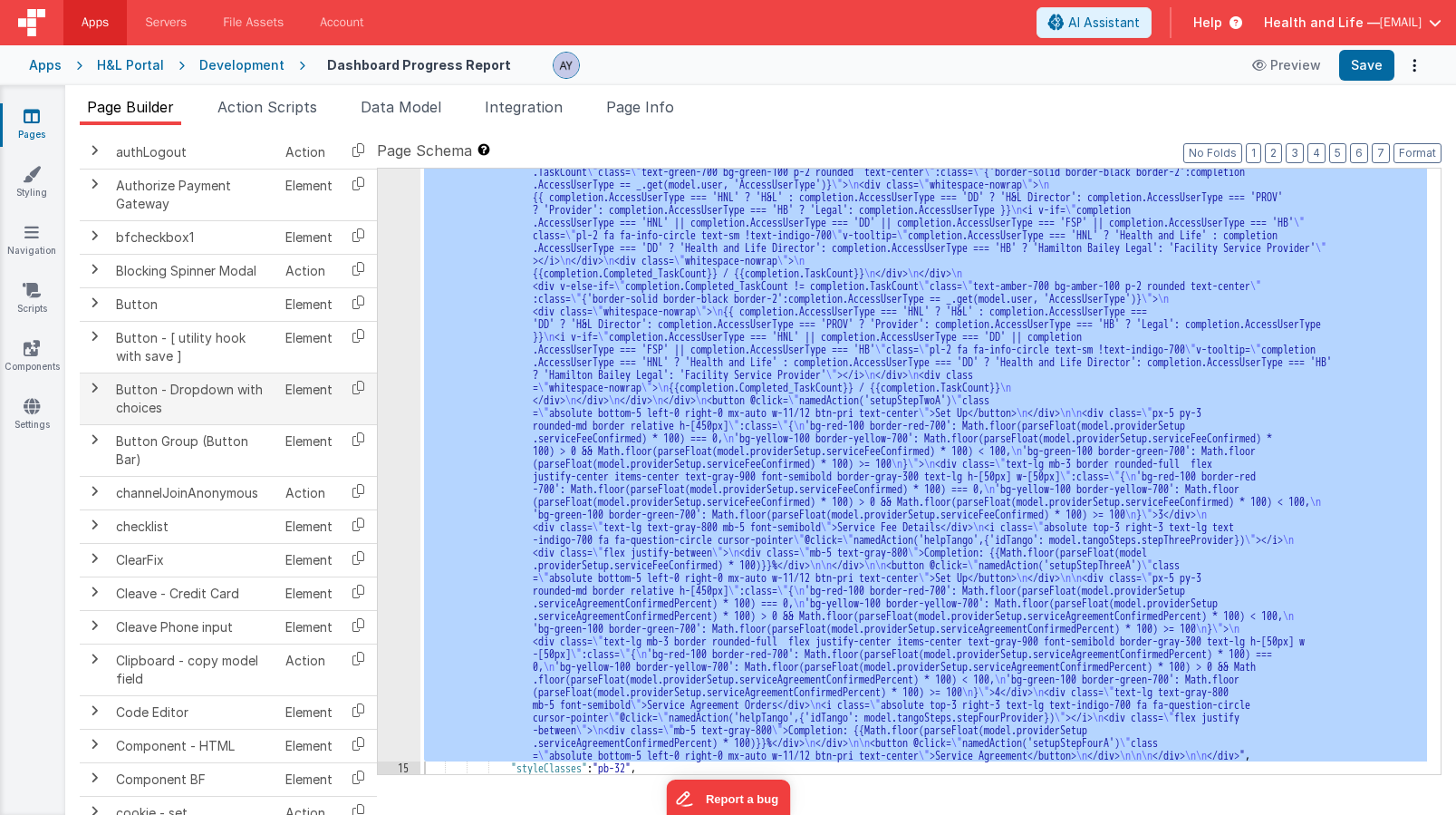 click on "Button - Dropdown with choices" at bounding box center [193, 398] 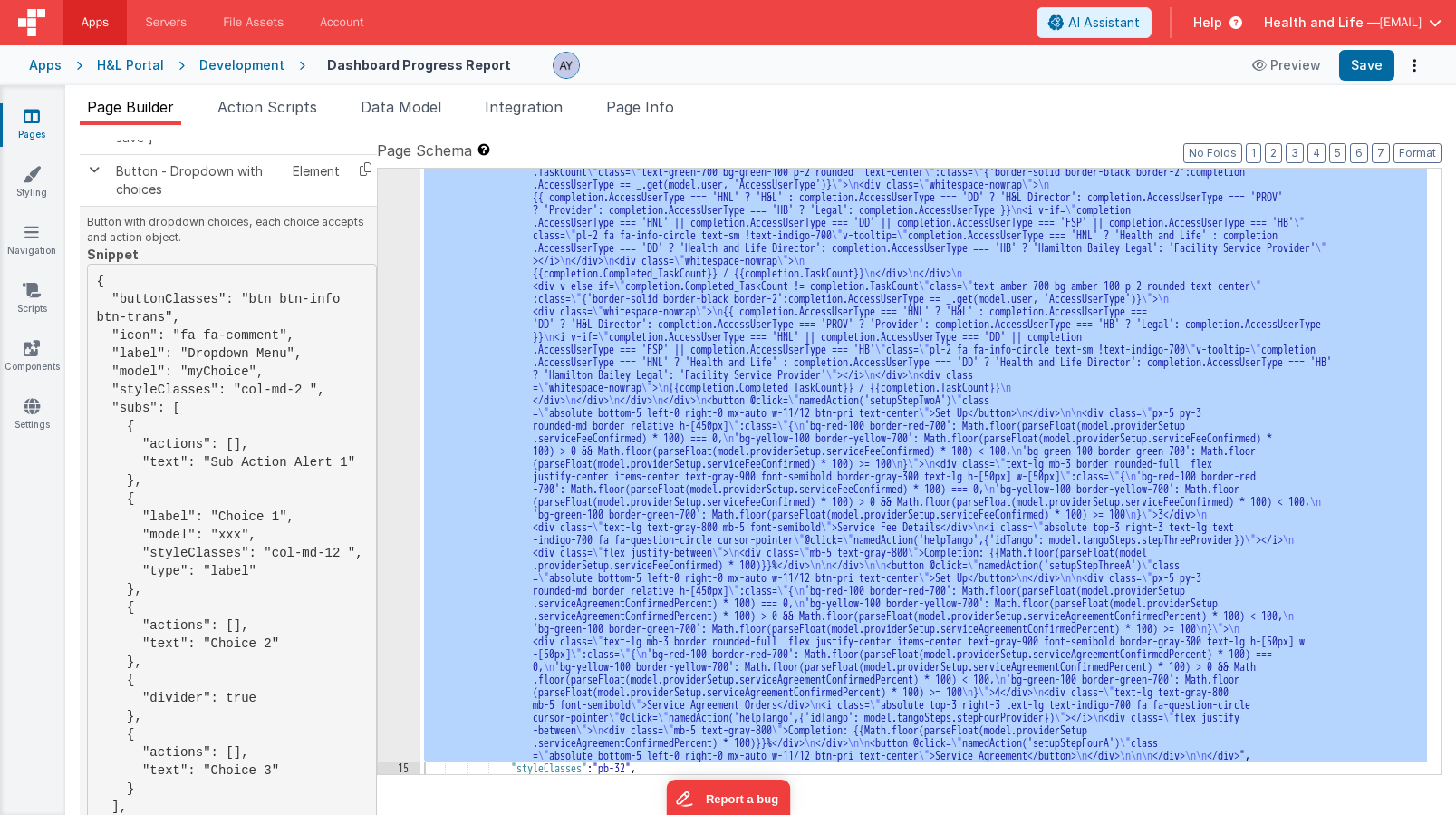 scroll, scrollTop: 460, scrollLeft: 0, axis: vertical 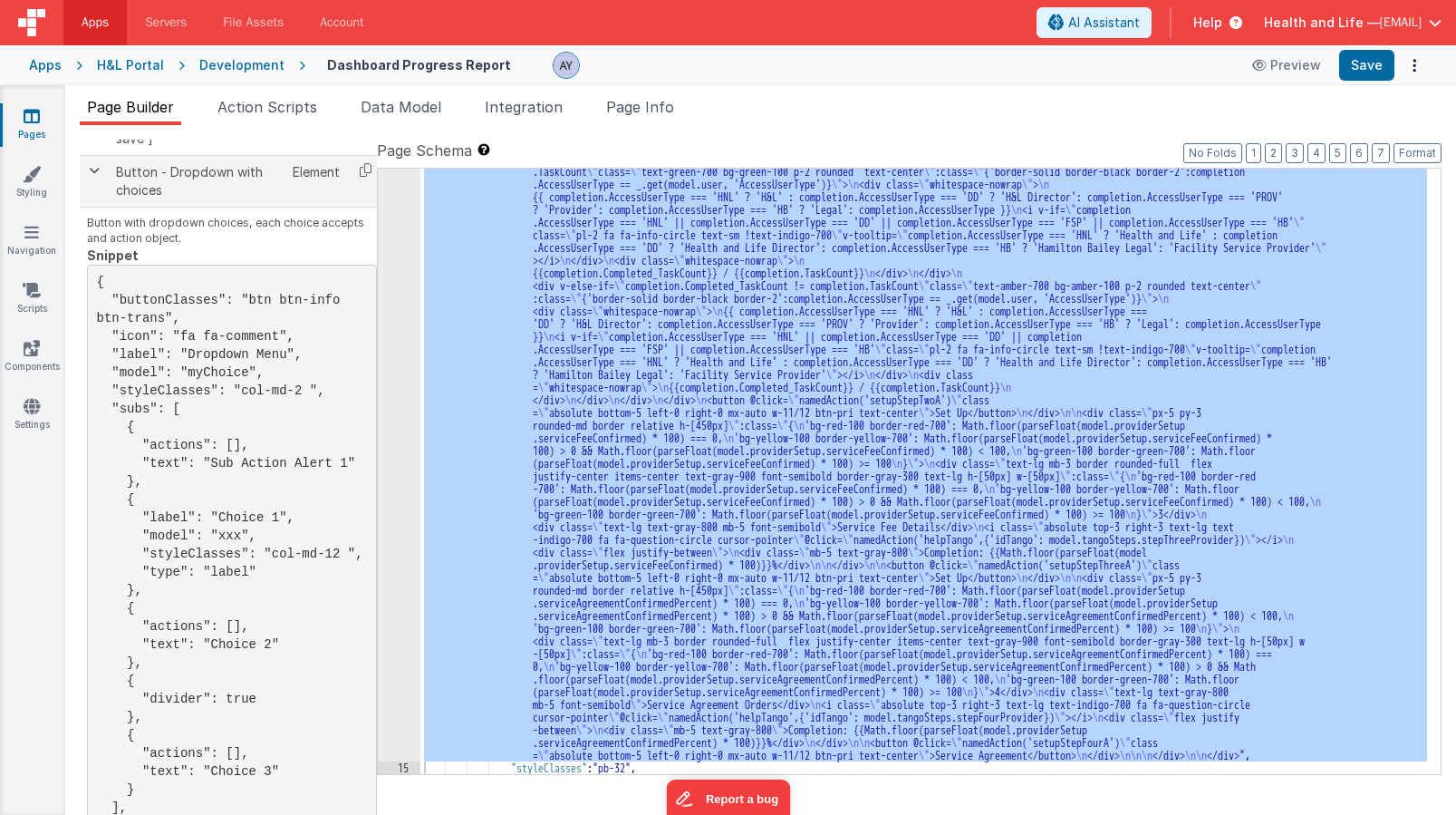 click at bounding box center (94, 180) 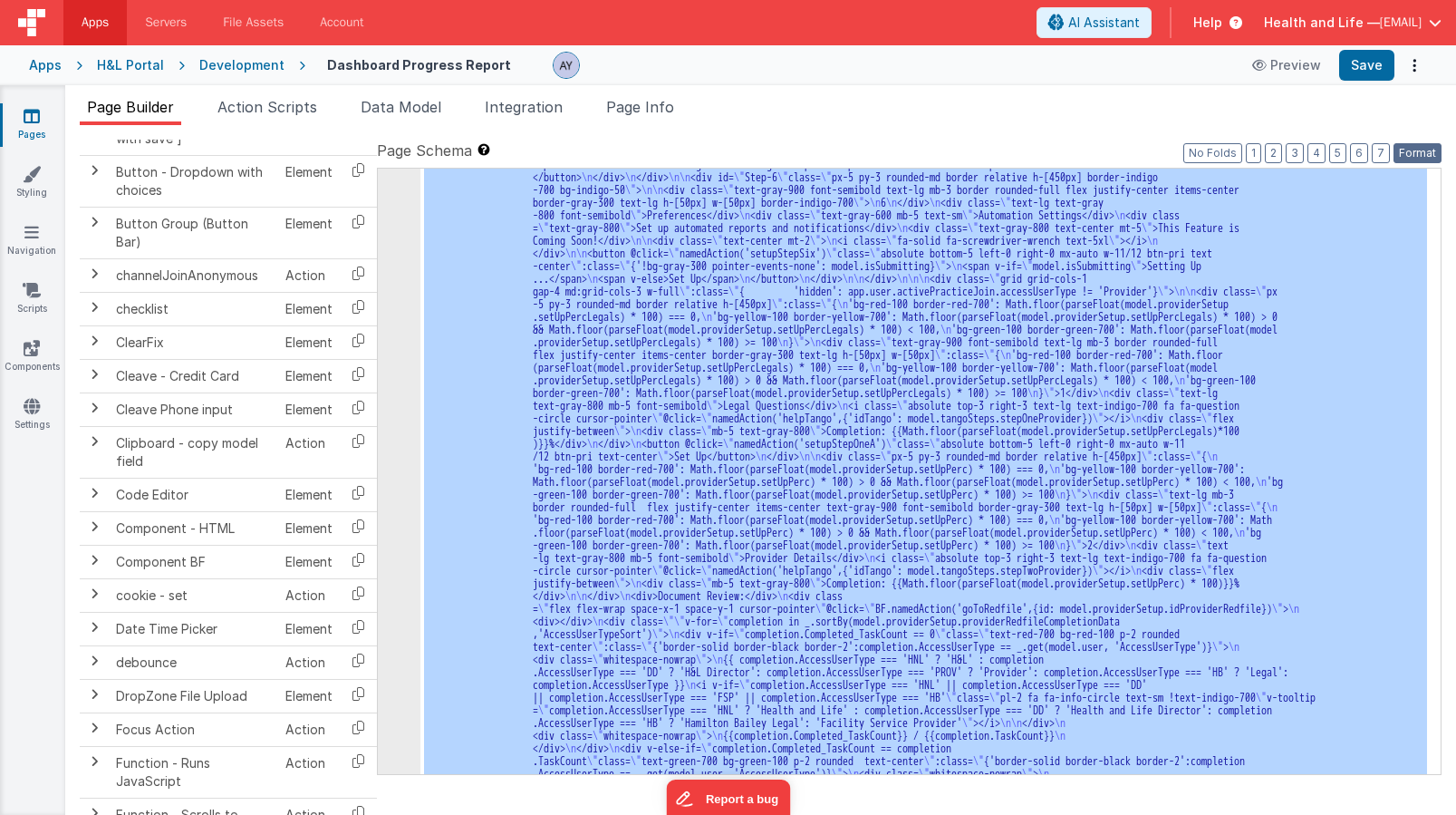 scroll, scrollTop: 3223, scrollLeft: 0, axis: vertical 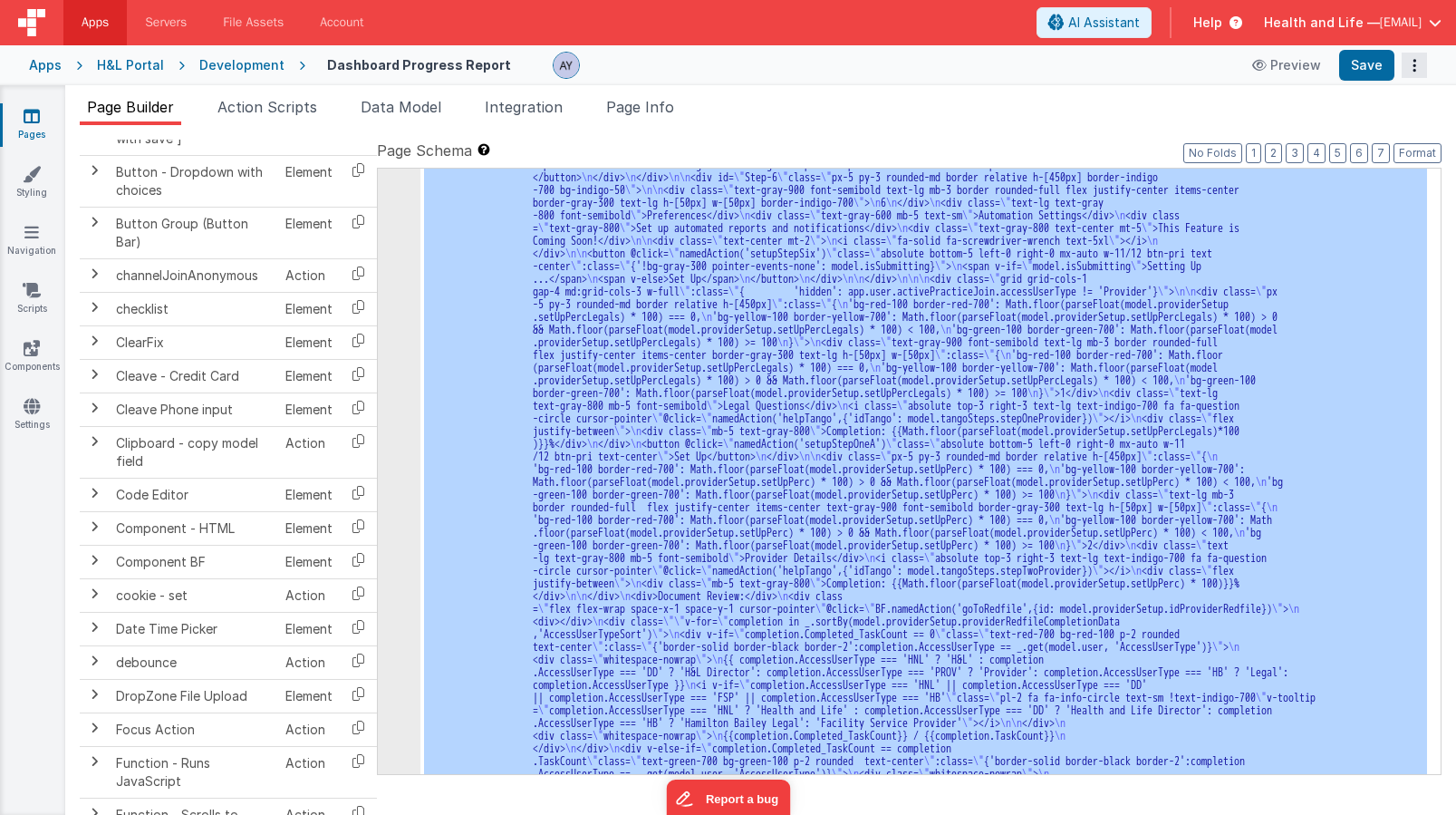 click at bounding box center (1414, 65) 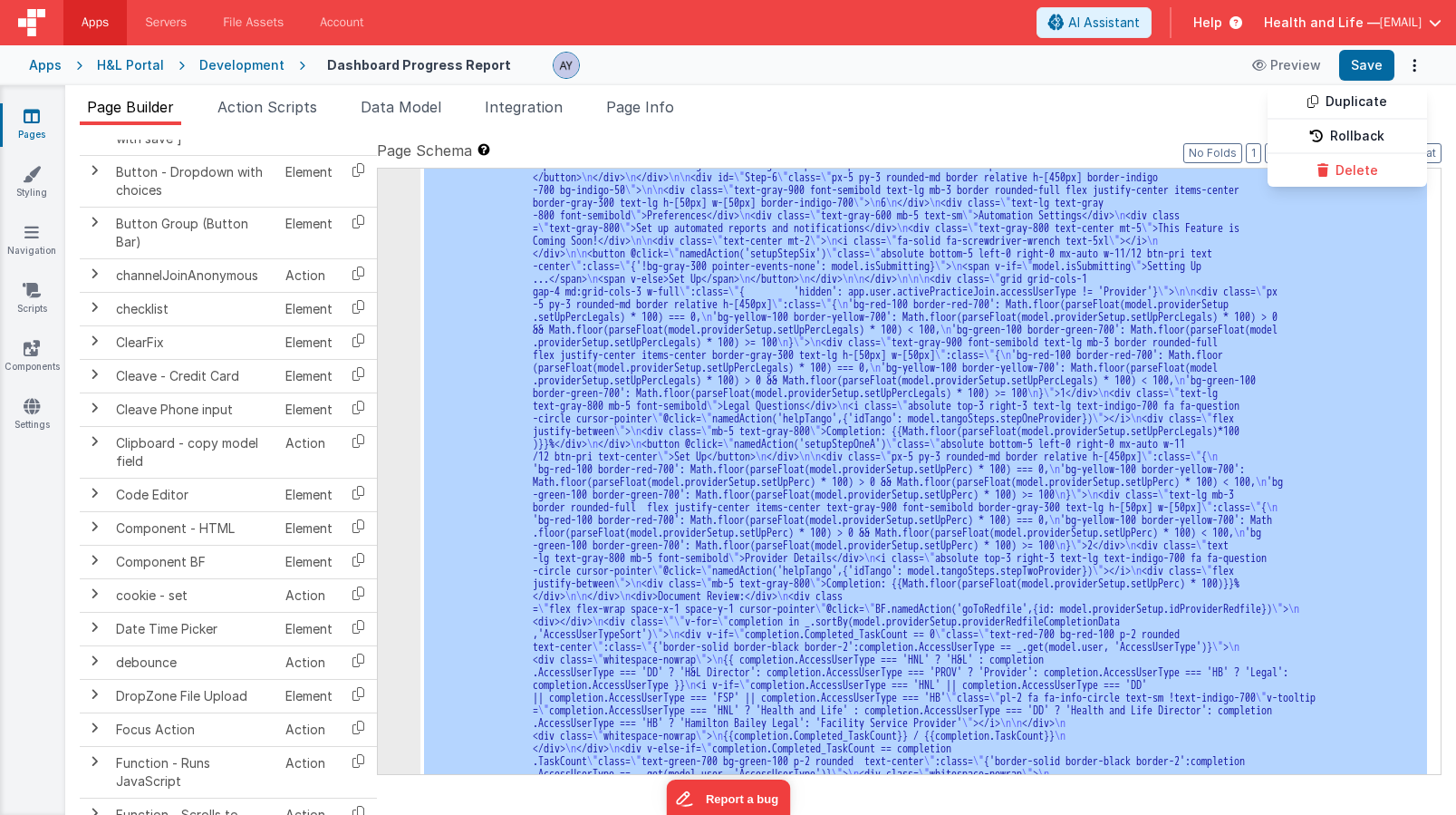 click at bounding box center (728, 407) 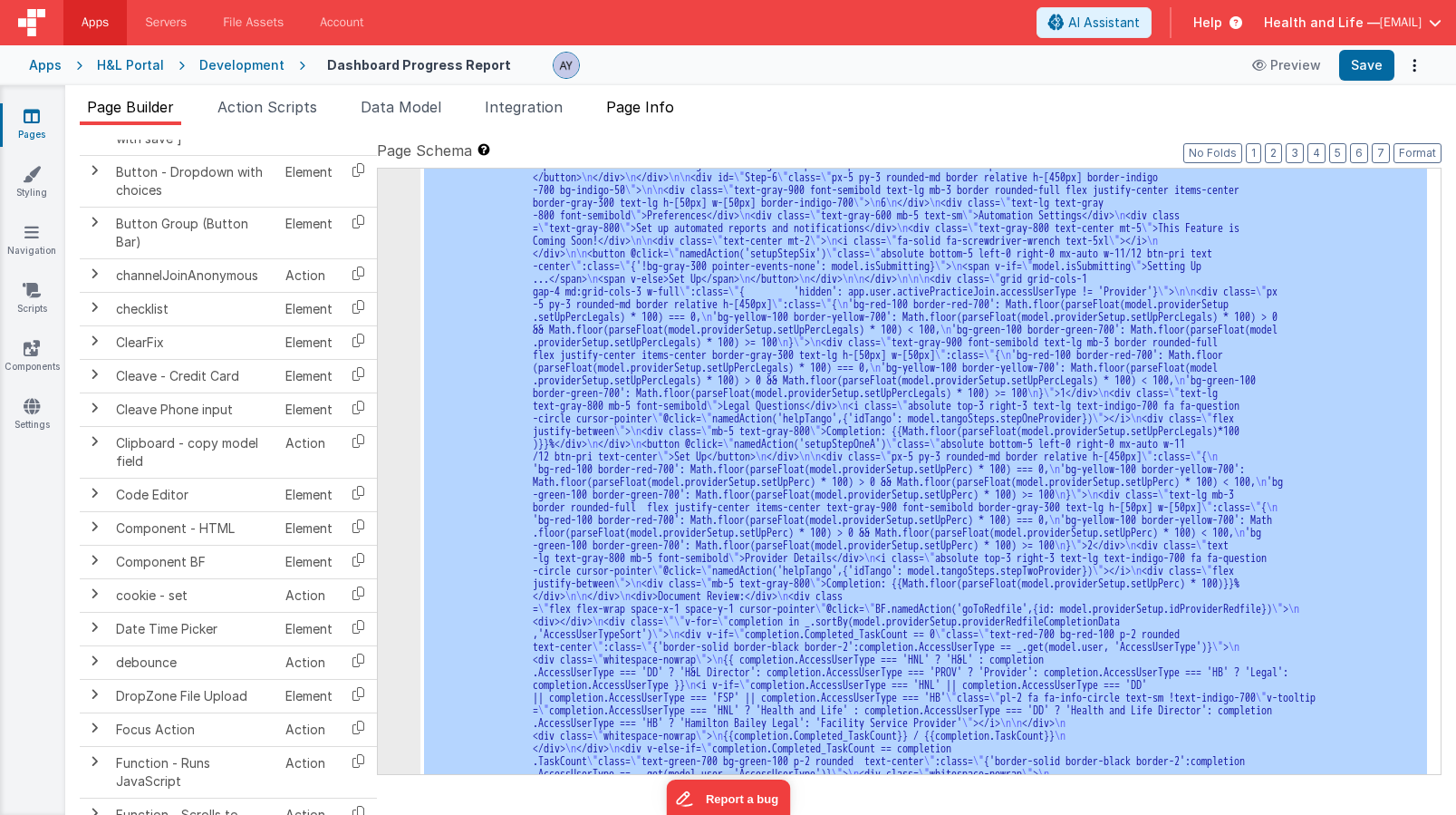 click on "Page Info" at bounding box center (640, 111) 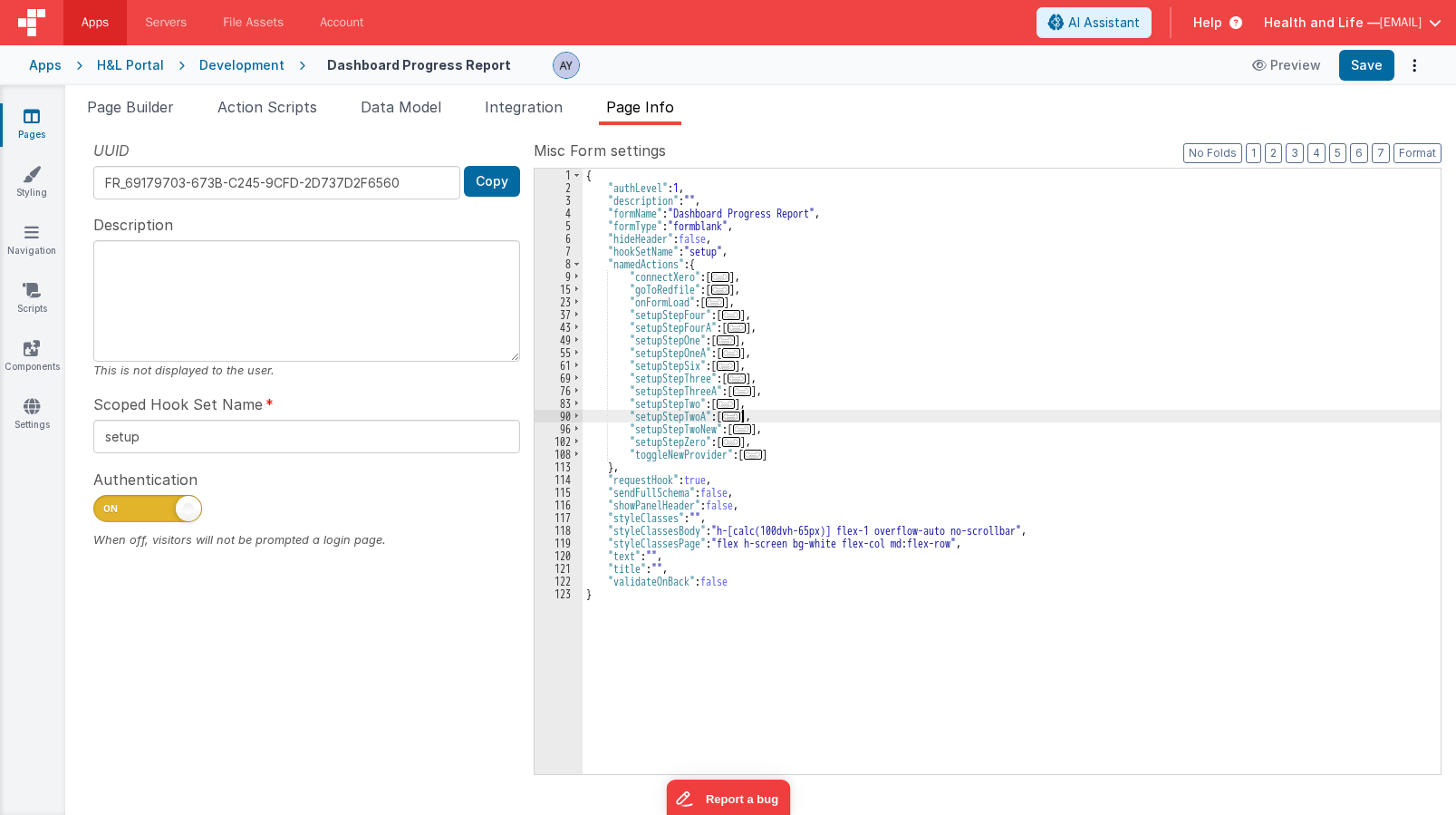 click on "..." at bounding box center (731, 416) 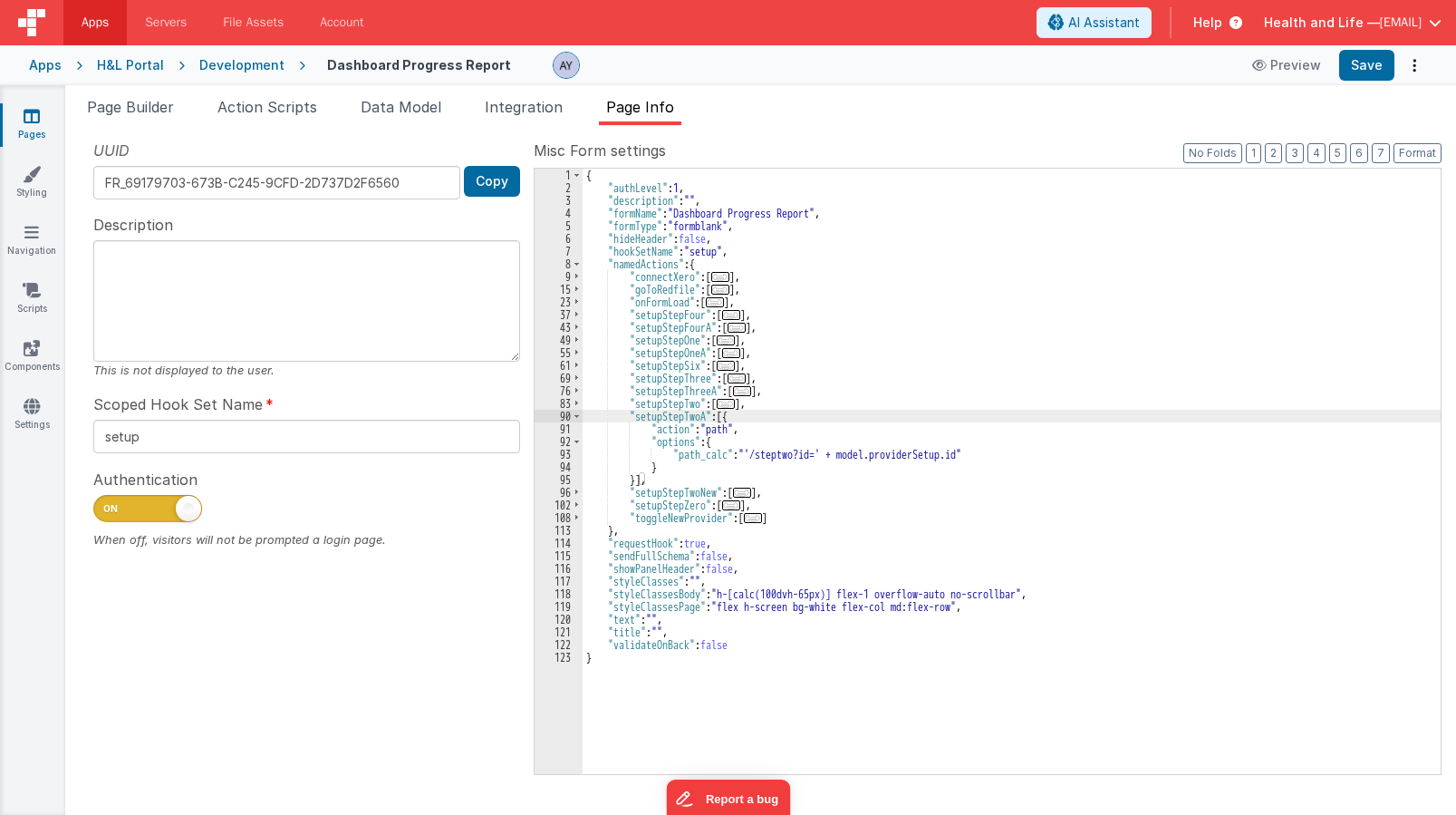 click on "{      "authLevel" :  1 ,      "description" :  "" ,      "formName" :  "Dashboard Progress Report" ,      "formType" :  "formblank" ,      "hideHeader" :  false ,      "hookSetName" :  "setup" ,      "namedActions" :  {           "connectXero" :  [ ... ] ,           "goToRedfile" :  [ ... ] ,           "onFormLoad" :  [ ... ] ,           "setupStepFour" :  [ ... ] ,           "setupStepFourA" :  [ ... ] ,           "setupStepOne" :  [ ... ] ,           "setupStepOneA" :  [ ... ] ,           "setupStepSix" :  [ ... ] ,           "setupStepThree" :  [ ... ] ,           "setupStepThreeA" :  [ ... ] ,           "setupStepTwo" :  [ ... ] ,           "setupStepTwoA" :  [{                "action" :  "path" ,                "options" :  {                     "path_calc" :  "'/steptwo?id=' + model.providerSetup.id"                }           }] ,           "setupStepTwoNew" :  [ ... ] ,           "setupStepZero" :  [ ... ] ,           "toggleNewProvider" :  [ ... ]      } ,      "requestHook" :  true ,      :  false" at bounding box center (1011, 484) 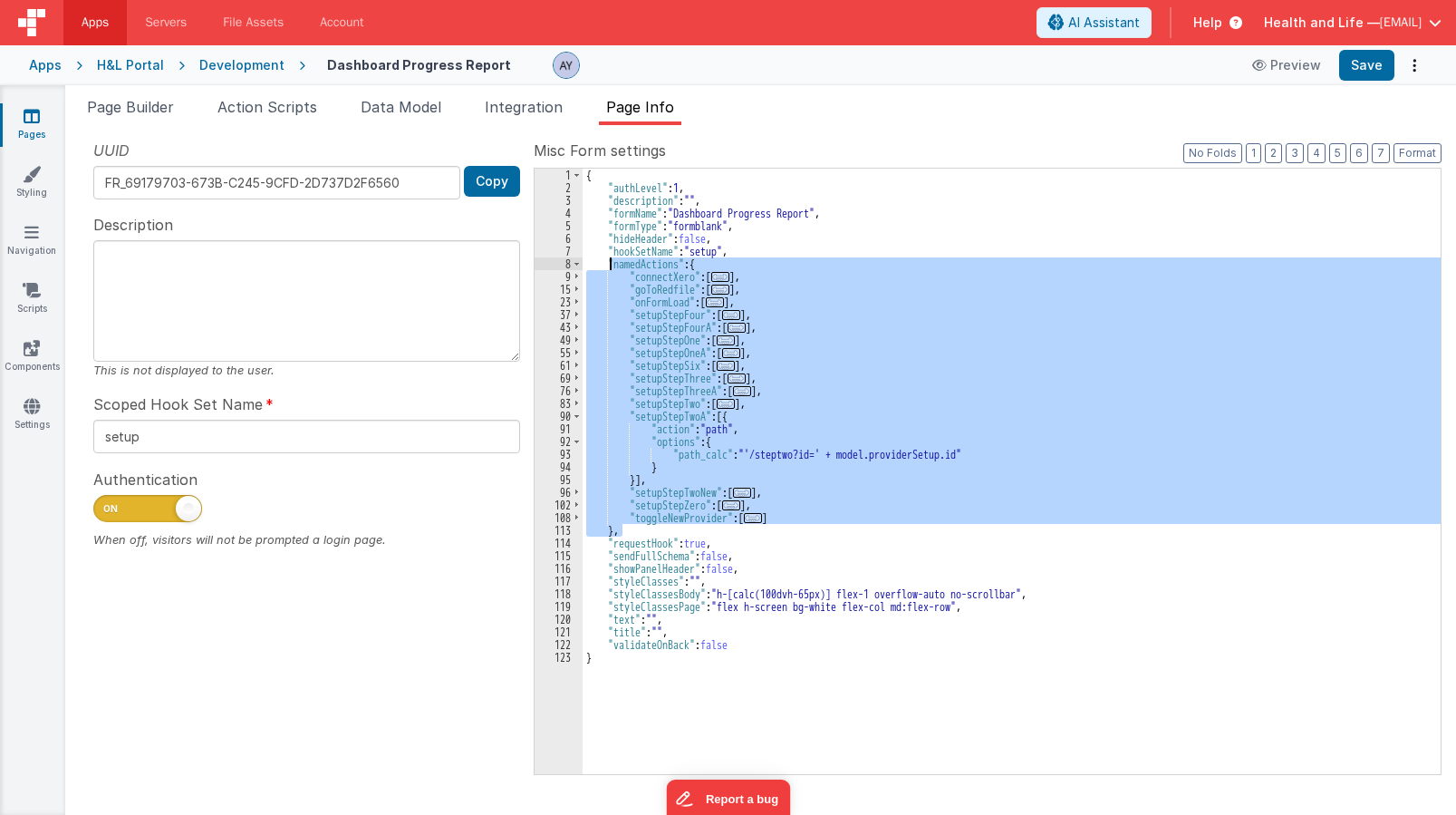 drag, startPoint x: 654, startPoint y: 530, endPoint x: 610, endPoint y: 265, distance: 268.628 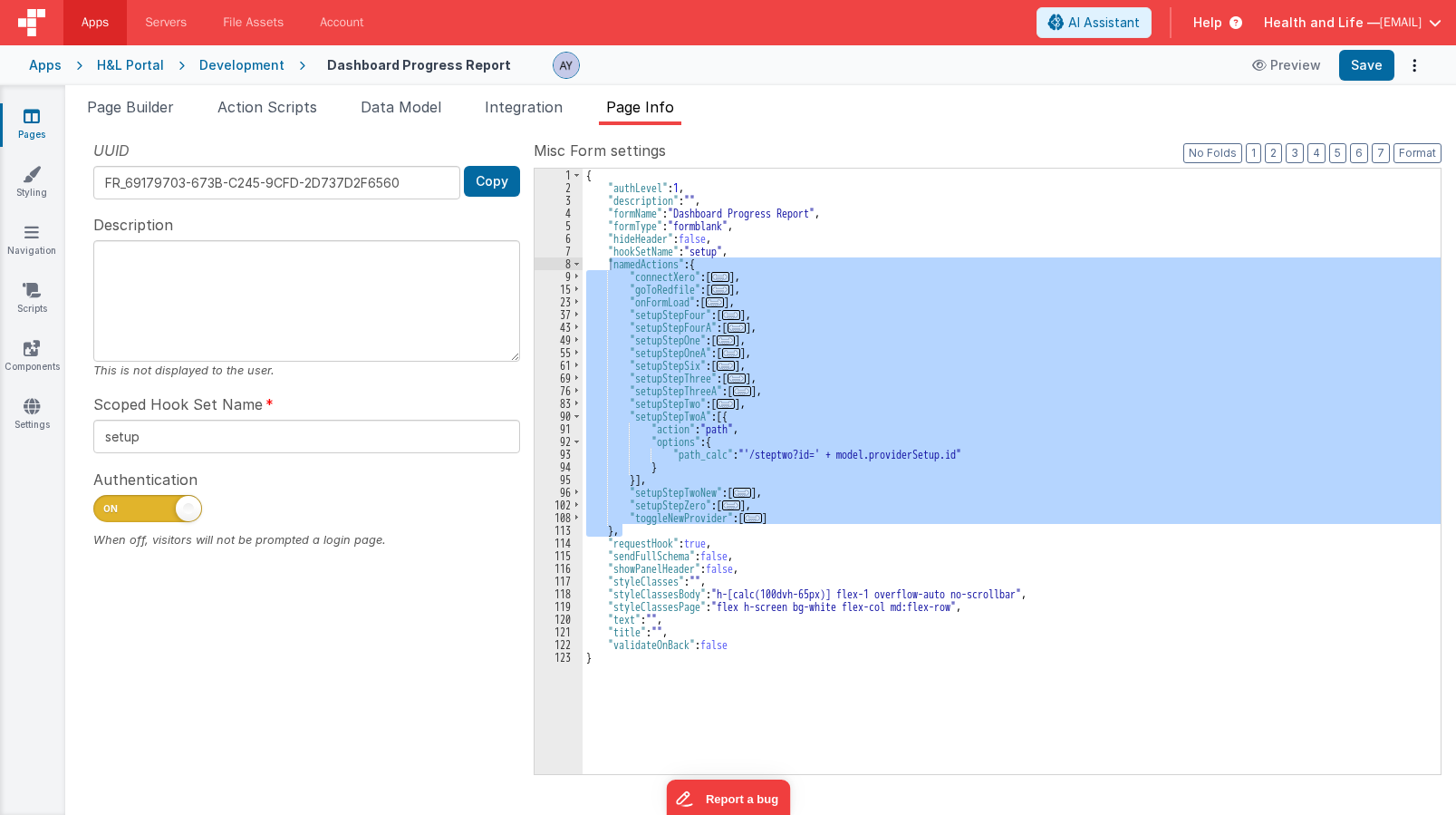 click on "{      "authLevel" :  1 ,      "description" :  "" ,      "formName" :  "Dashboard Progress Report" ,      "formType" :  "formblank" ,      "hideHeader" :  false ,      "hookSetName" :  "setup" ,      "namedActions" :  {           "connectXero" :  [ ... ] ,           "goToRedfile" :  [ ... ] ,           "onFormLoad" :  [ ... ] ,           "setupStepFour" :  [ ... ] ,           "setupStepFourA" :  [ ... ] ,           "setupStepOne" :  [ ... ] ,           "setupStepOneA" :  [ ... ] ,           "setupStepSix" :  [ ... ] ,           "setupStepThree" :  [ ... ] ,           "setupStepThreeA" :  [ ... ] ,           "setupStepTwo" :  [ ... ] ,           "setupStepTwoA" :  [{                "action" :  "path" ,                "options" :  {                     "path_calc" :  "'/steptwo?id=' + model.providerSetup.id"                }           }] ,           "setupStepTwoNew" :  [ ... ] ,           "setupStepZero" :  [ ... ] ,           "toggleNewProvider" :  [ ... ]      } ,      "requestHook" :  true ,      :  false" at bounding box center [1011, 471] 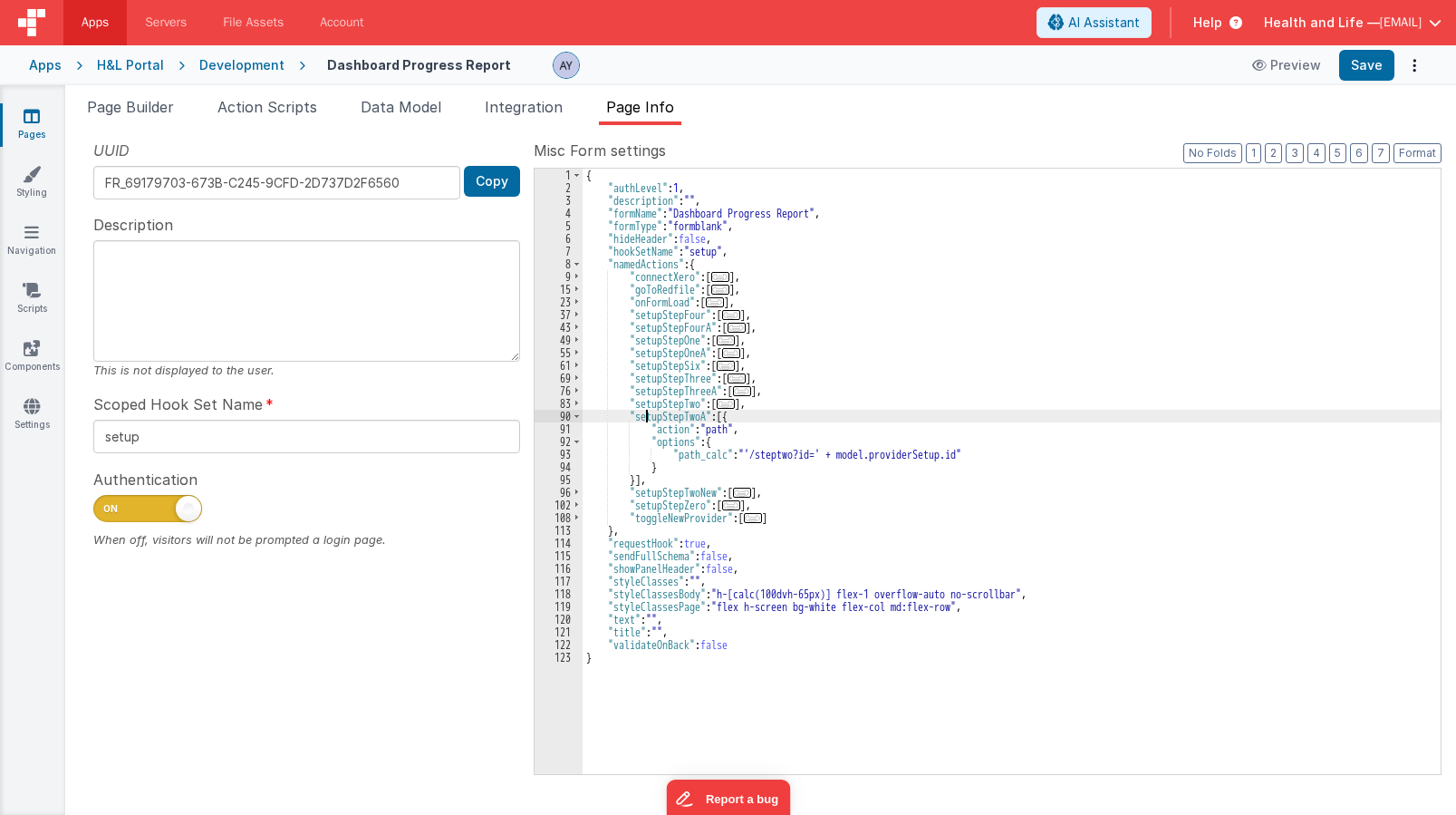 click on "{      "authLevel" :  1 ,      "description" :  "" ,      "formName" :  "Dashboard Progress Report" ,      "formType" :  "formblank" ,      "hideHeader" :  false ,      "hookSetName" :  "setup" ,      "namedActions" :  {           "connectXero" :  [ ... ] ,           "goToRedfile" :  [ ... ] ,           "onFormLoad" :  [ ... ] ,           "setupStepFour" :  [ ... ] ,           "setupStepFourA" :  [ ... ] ,           "setupStepOne" :  [ ... ] ,           "setupStepOneA" :  [ ... ] ,           "setupStepSix" :  [ ... ] ,           "setupStepThree" :  [ ... ] ,           "setupStepThreeA" :  [ ... ] ,           "setupStepTwo" :  [ ... ] ,           "setupStepTwoA" :  [{                "action" :  "path" ,                "options" :  {                     "path_calc" :  "'/steptwo?id=' + model.providerSetup.id"                }           }] ,           "setupStepTwoNew" :  [ ... ] ,           "setupStepZero" :  [ ... ] ,           "toggleNewProvider" :  [ ... ]      } ,      "requestHook" :  true ,      :  false" at bounding box center (1011, 484) 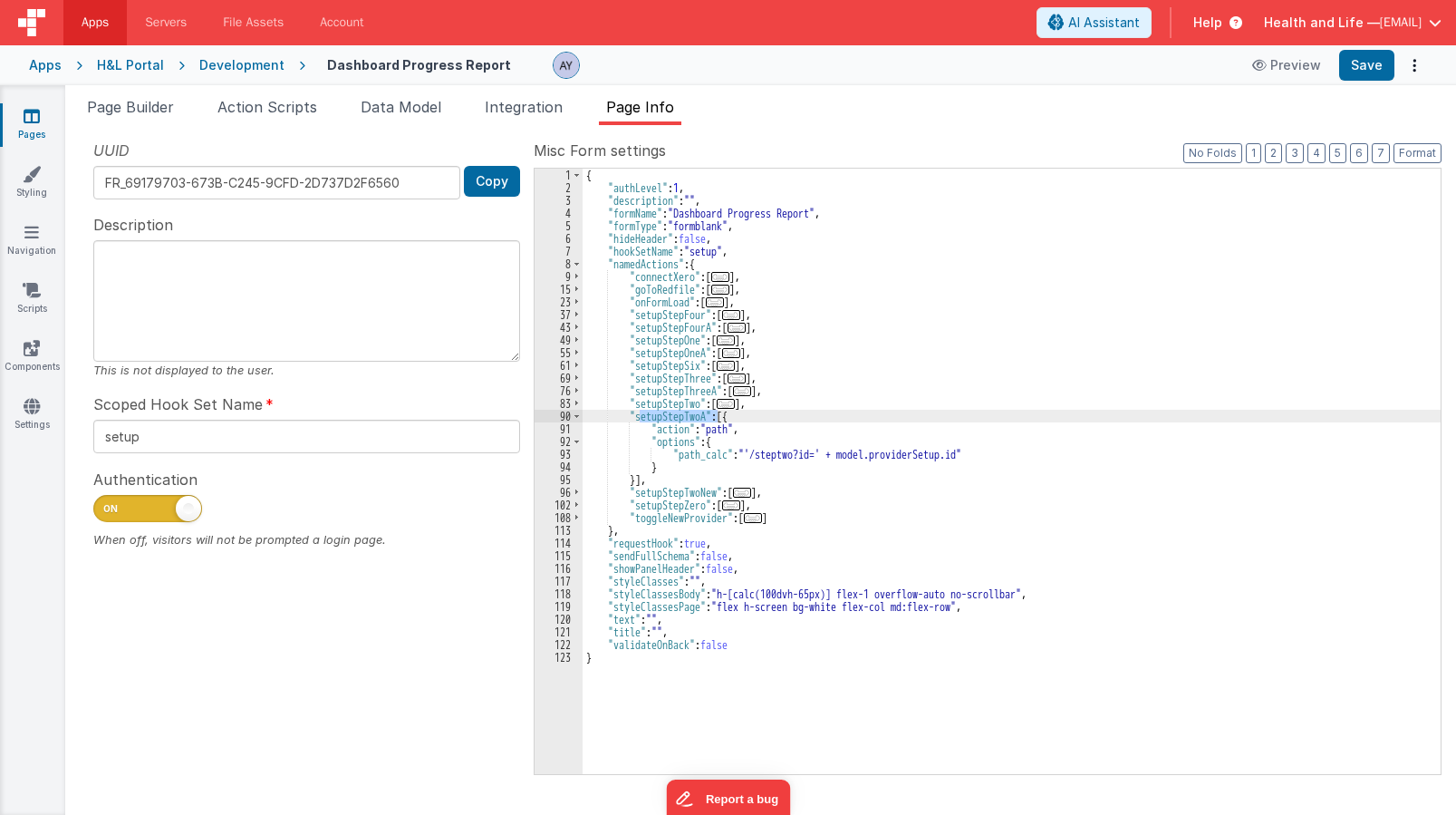 click on "{      "authLevel" :  1 ,      "description" :  "" ,      "formName" :  "Dashboard Progress Report" ,      "formType" :  "formblank" ,      "hideHeader" :  false ,      "hookSetName" :  "setup" ,      "namedActions" :  {           "connectXero" :  [ ... ] ,           "goToRedfile" :  [ ... ] ,           "onFormLoad" :  [ ... ] ,           "setupStepFour" :  [ ... ] ,           "setupStepFourA" :  [ ... ] ,           "setupStepOne" :  [ ... ] ,           "setupStepOneA" :  [ ... ] ,           "setupStepSix" :  [ ... ] ,           "setupStepThree" :  [ ... ] ,           "setupStepThreeA" :  [ ... ] ,           "setupStepTwo" :  [ ... ] ,           "setupStepTwoA" :  [{                "action" :  "path" ,                "options" :  {                     "path_calc" :  "'/steptwo?id=' + model.providerSetup.id"                }           }] ,           "setupStepTwoNew" :  [ ... ] ,           "setupStepZero" :  [ ... ] ,           "toggleNewProvider" :  [ ... ]      } ,      "requestHook" :  true ,      :  false" at bounding box center [1011, 484] 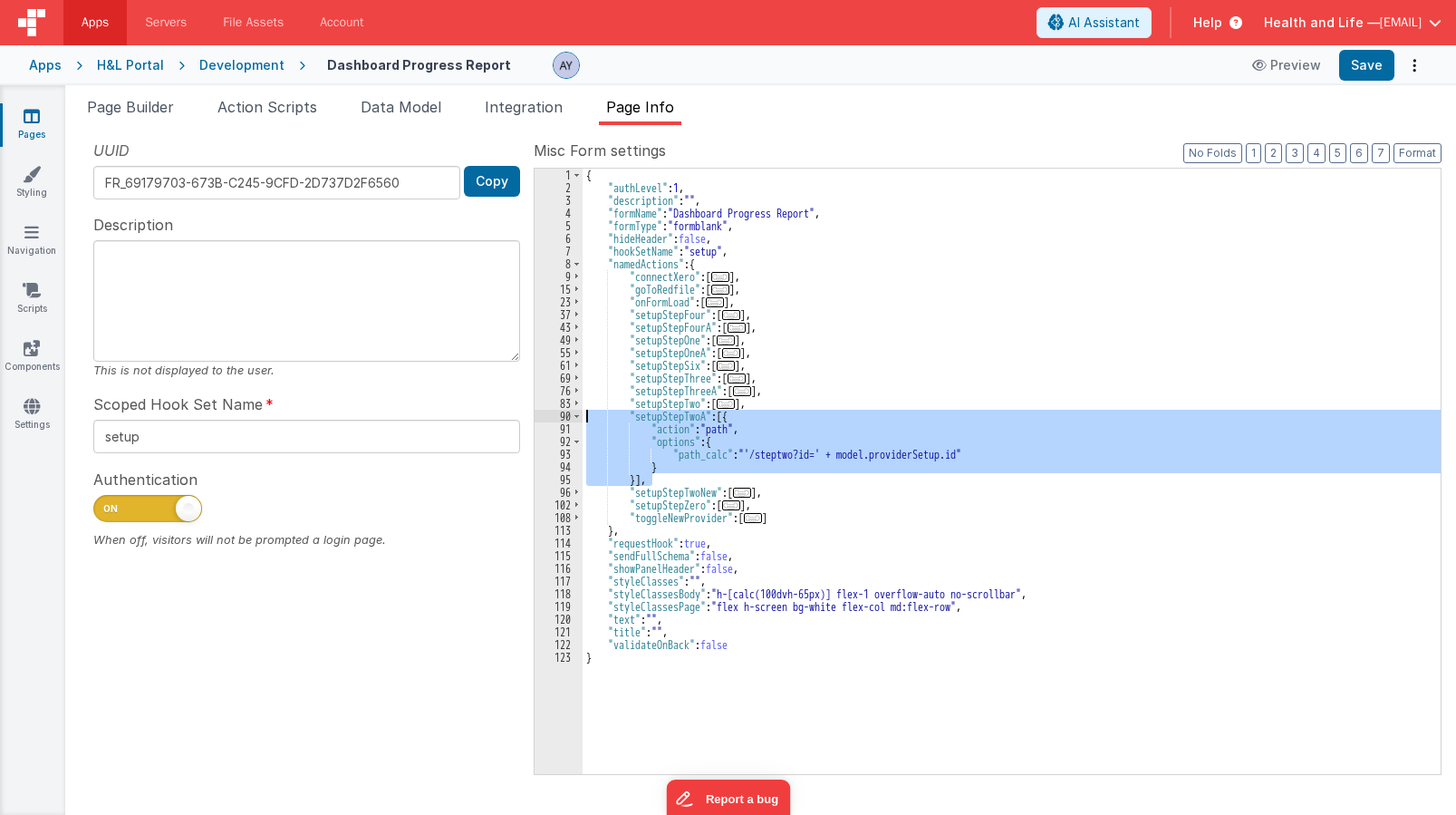 drag, startPoint x: 671, startPoint y: 478, endPoint x: 634, endPoint y: 421, distance: 67.95587 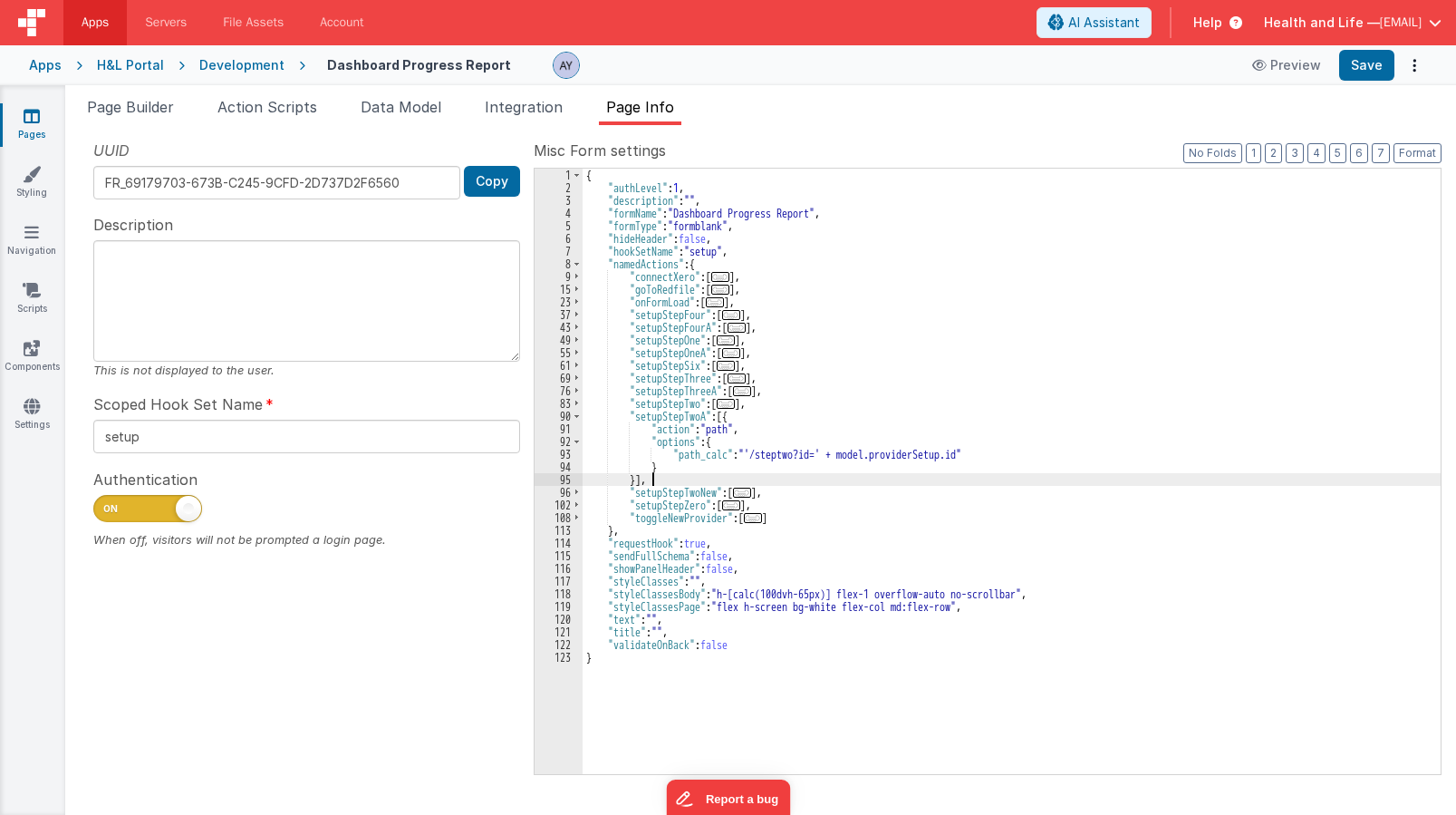 click on "{      "authLevel" :  1 ,      "description" :  "" ,      "formName" :  "Dashboard Progress Report" ,      "formType" :  "formblank" ,      "hideHeader" :  false ,      "hookSetName" :  "setup" ,      "namedActions" :  {           "connectXero" :  [ ... ] ,           "goToRedfile" :  [ ... ] ,           "onFormLoad" :  [ ... ] ,           "setupStepFour" :  [ ... ] ,           "setupStepFourA" :  [ ... ] ,           "setupStepOne" :  [ ... ] ,           "setupStepOneA" :  [ ... ] ,           "setupStepSix" :  [ ... ] ,           "setupStepThree" :  [ ... ] ,           "setupStepThreeA" :  [ ... ] ,           "setupStepTwo" :  [ ... ] ,           "setupStepTwoA" :  [{                "action" :  "path" ,                "options" :  {                     "path_calc" :  "'/steptwo?id=' + model.providerSetup.id"                }           }] ,           "setupStepTwoNew" :  [ ... ] ,           "setupStepZero" :  [ ... ] ,           "toggleNewProvider" :  [ ... ]      } ,      "requestHook" :  true ,      :  false" at bounding box center [1011, 484] 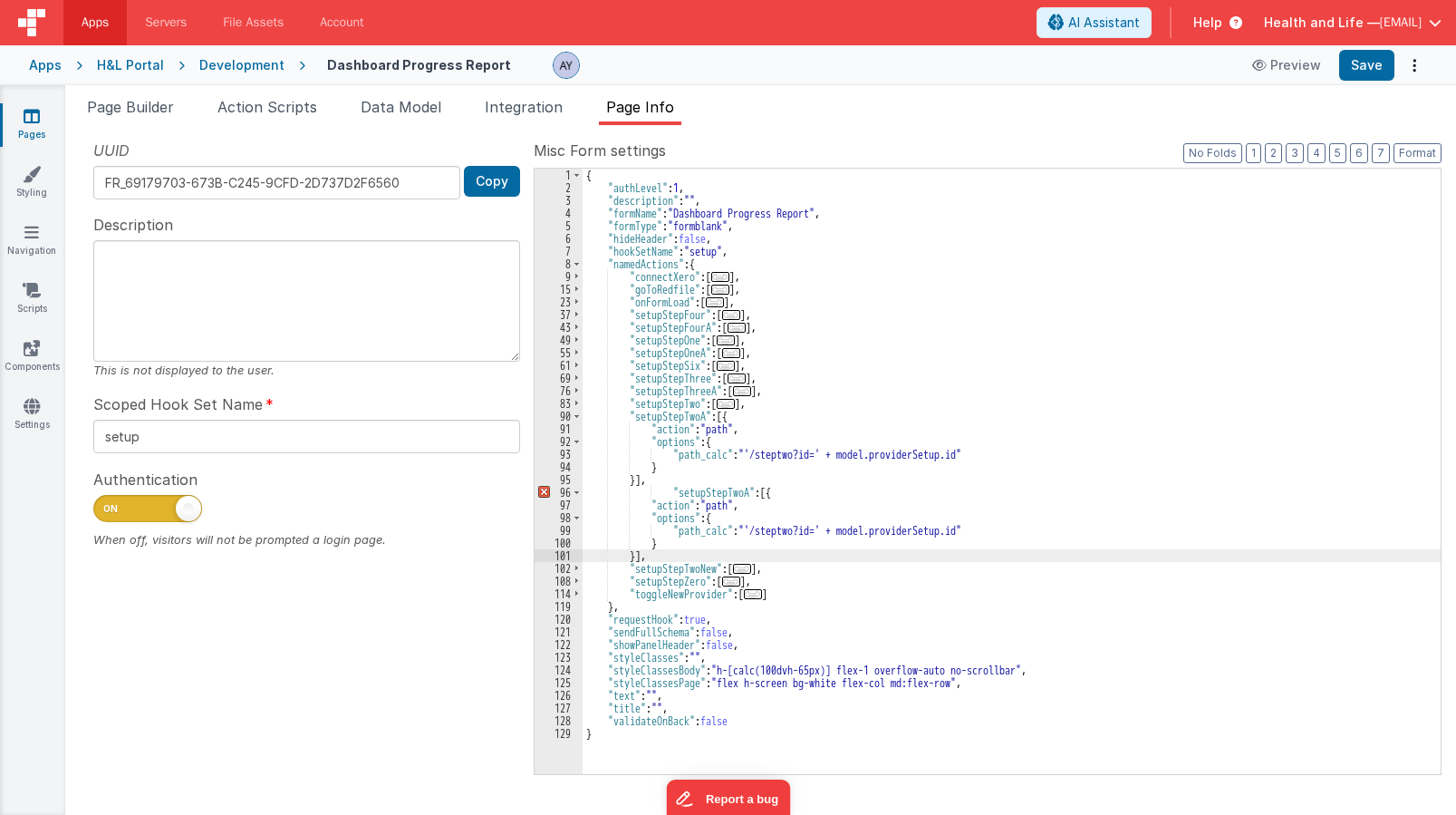click on "{      "authLevel" :  1 ,      "description" :  "" ,      "formName" :  "Dashboard Progress Report" ,      "formType" :  "formblank" ,      "hideHeader" :  false ,      "hookSetName" :  "setup" ,      "namedActions" :  {           "connectXero" :  [ ... ] ,           "goToRedfile" :  [ ... ] ,           "onFormLoad" :  [ ... ] ,           "setupStepFour" :  [ ... ] ,           "setupStepFourA" :  [ ... ] ,           "setupStepOne" :  [ ... ] ,           "setupStepOneA" :  [ ... ] ,           "setupStepSix" :  [ ... ] ,           "setupStepThree" :  [ ... ] ,           "setupStepThreeA" :  [ ... ] ,           "setupStepTwo" :  [ ... ] ,           "setupStepTwoA" :  [{                "action" :  "path" ,                "options" :  {                     "path_calc" :  "'/steptwo?id=' + model.providerSetup.id"                }           }] ,                     "setupStepTwoA" :  [{                "action" :  "path" ,                "options" :  {                     "path_calc" :                 }           }]" at bounding box center [1011, 484] 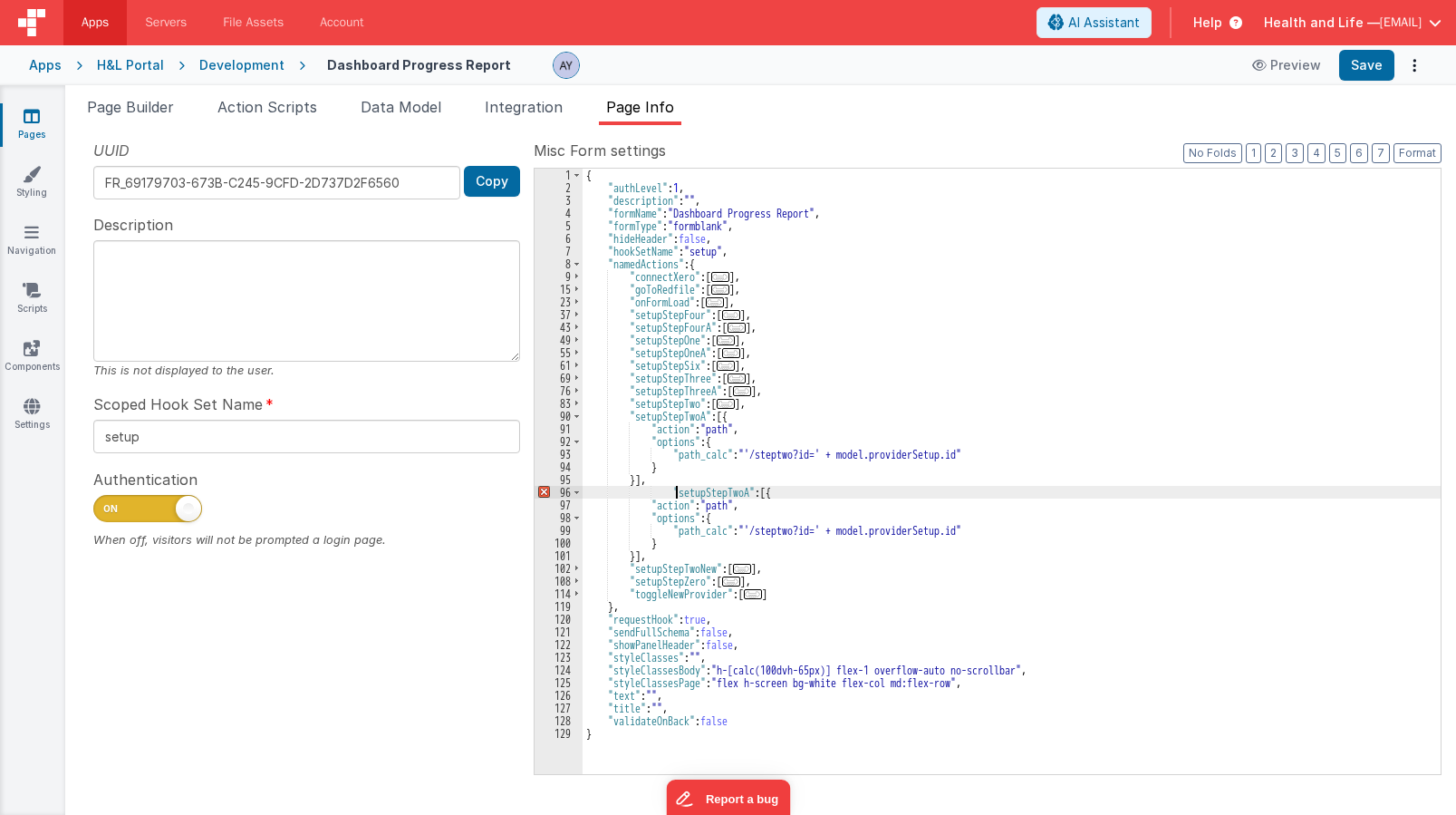 click on "{      "authLevel" :  1 ,      "description" :  "" ,      "formName" :  "Dashboard Progress Report" ,      "formType" :  "formblank" ,      "hideHeader" :  false ,      "hookSetName" :  "setup" ,      "namedActions" :  {           "connectXero" :  [ ... ] ,           "goToRedfile" :  [ ... ] ,           "onFormLoad" :  [ ... ] ,           "setupStepFour" :  [ ... ] ,           "setupStepFourA" :  [ ... ] ,           "setupStepOne" :  [ ... ] ,           "setupStepOneA" :  [ ... ] ,           "setupStepSix" :  [ ... ] ,           "setupStepThree" :  [ ... ] ,           "setupStepThreeA" :  [ ... ] ,           "setupStepTwo" :  [ ... ] ,           "setupStepTwoA" :  [{                "action" :  "path" ,                "options" :  {                     "path_calc" :  "'/steptwo?id=' + model.providerSetup.id"                }           }] ,                     "setupStepTwoA" :  [{                "action" :  "path" ,                "options" :  {                     "path_calc" :                 }           }]" at bounding box center [1011, 484] 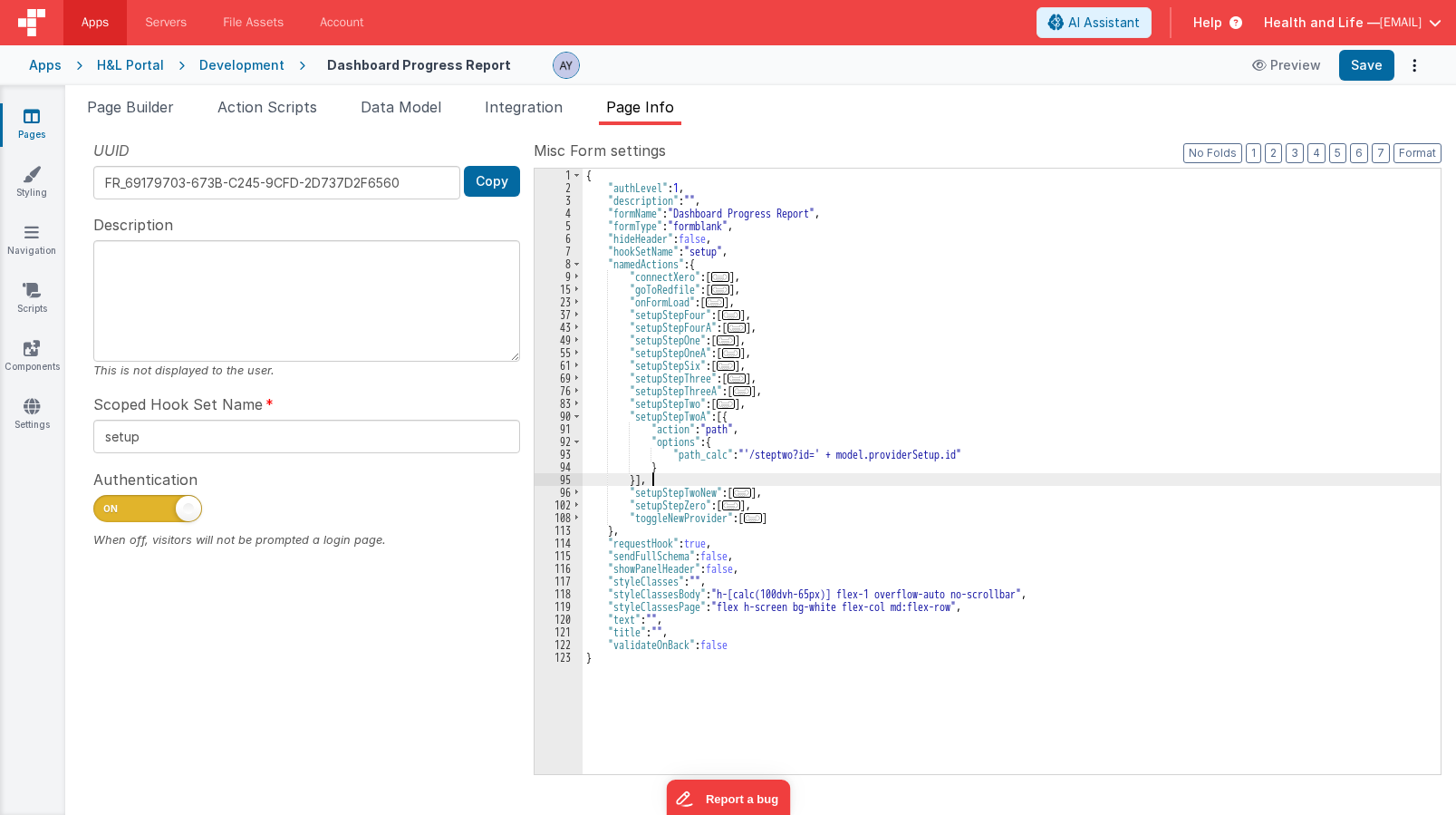 click on "{      "authLevel" :  1 ,      "description" :  "" ,      "formName" :  "Dashboard Progress Report" ,      "formType" :  "formblank" ,      "hideHeader" :  false ,      "hookSetName" :  "setup" ,      "namedActions" :  {           "connectXero" :  [ ... ] ,           "goToRedfile" :  [ ... ] ,           "onFormLoad" :  [ ... ] ,           "setupStepFour" :  [ ... ] ,           "setupStepFourA" :  [ ... ] ,           "setupStepOne" :  [ ... ] ,           "setupStepOneA" :  [ ... ] ,           "setupStepSix" :  [ ... ] ,           "setupStepThree" :  [ ... ] ,           "setupStepThreeA" :  [ ... ] ,           "setupStepTwo" :  [ ... ] ,           "setupStepTwoA" :  [{                "action" :  "path" ,                "options" :  {                     "path_calc" :  "'/steptwo?id=' + model.providerSetup.id"                }           }] ,           "setupStepTwoNew" :  [ ... ] ,           "setupStepZero" :  [ ... ] ,           "toggleNewProvider" :  [ ... ]      } ,      "requestHook" :  true ,      :  false" at bounding box center (1011, 484) 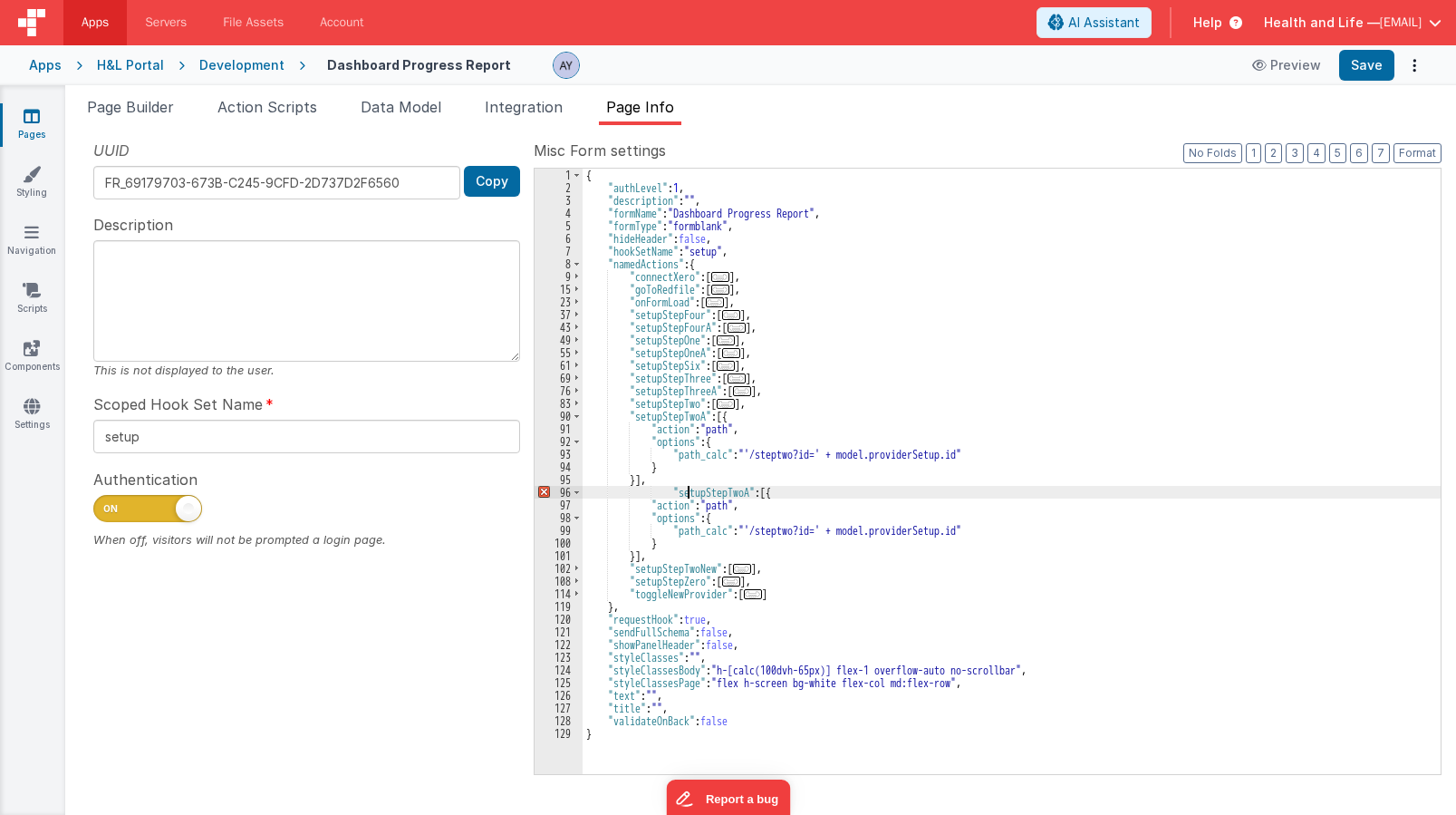 click on "{      "authLevel" :  1 ,      "description" :  "" ,      "formName" :  "Dashboard Progress Report" ,      "formType" :  "formblank" ,      "hideHeader" :  false ,      "hookSetName" :  "setup" ,      "namedActions" :  {           "connectXero" :  [ ... ] ,           "goToRedfile" :  [ ... ] ,           "onFormLoad" :  [ ... ] ,           "setupStepFour" :  [ ... ] ,           "setupStepFourA" :  [ ... ] ,           "setupStepOne" :  [ ... ] ,           "setupStepOneA" :  [ ... ] ,           "setupStepSix" :  [ ... ] ,           "setupStepThree" :  [ ... ] ,           "setupStepThreeA" :  [ ... ] ,           "setupStepTwo" :  [ ... ] ,           "setupStepTwoA" :  [{                "action" :  "path" ,                "options" :  {                     "path_calc" :  "'/steptwo?id=' + model.providerSetup.id"                }           }] ,                     "setupStepTwoA" :  [{                "action" :  "path" ,                "options" :  {                     "path_calc" :                 }           }]" at bounding box center [1011, 484] 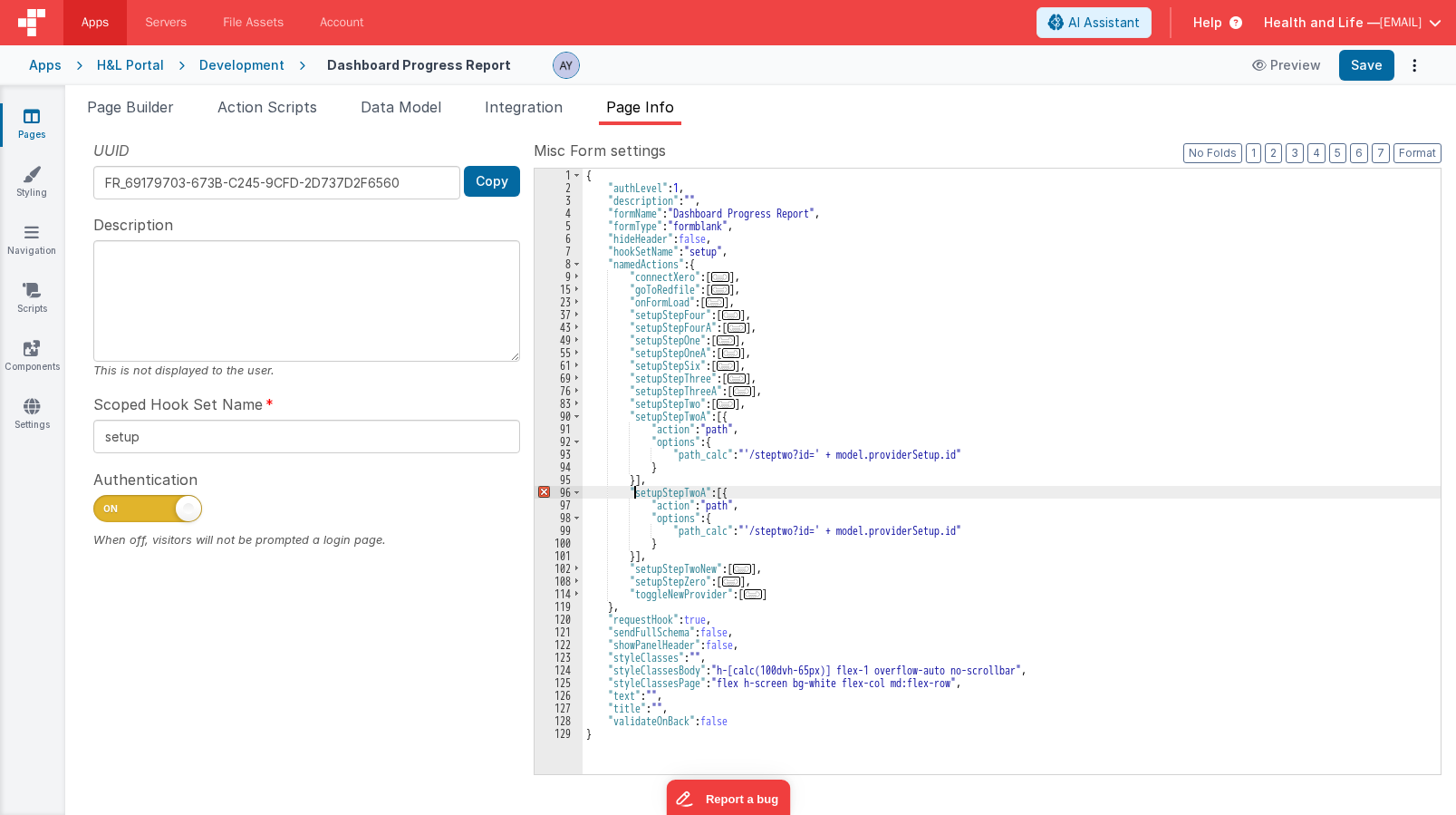 click on "{      "authLevel" :  1 ,      "description" :  "" ,      "formName" :  "Dashboard Progress Report" ,      "formType" :  "formblank" ,      "hideHeader" :  false ,      "hookSetName" :  "setup" ,      "namedActions" :  {           "connectXero" :  [ ... ] ,           "goToRedfile" :  [ ... ] ,           "onFormLoad" :  [ ... ] ,           "setupStepFour" :  [ ... ] ,           "setupStepFourA" :  [ ... ] ,           "setupStepOne" :  [ ... ] ,           "setupStepOneA" :  [ ... ] ,           "setupStepSix" :  [ ... ] ,           "setupStepThree" :  [ ... ] ,           "setupStepThreeA" :  [ ... ] ,           "setupStepTwo" :  [ ... ] ,           "setupStepTwoA" :  [{                "action" :  "path" ,                "options" :  {                     "path_calc" :  "'/steptwo?id=' + model.providerSetup.id"                }           }] ,           "setupStepTwoA" :  [{                "action" :  "path" ,                "options" :  {                     "path_calc" :                 }           }] ,      :" at bounding box center [1011, 484] 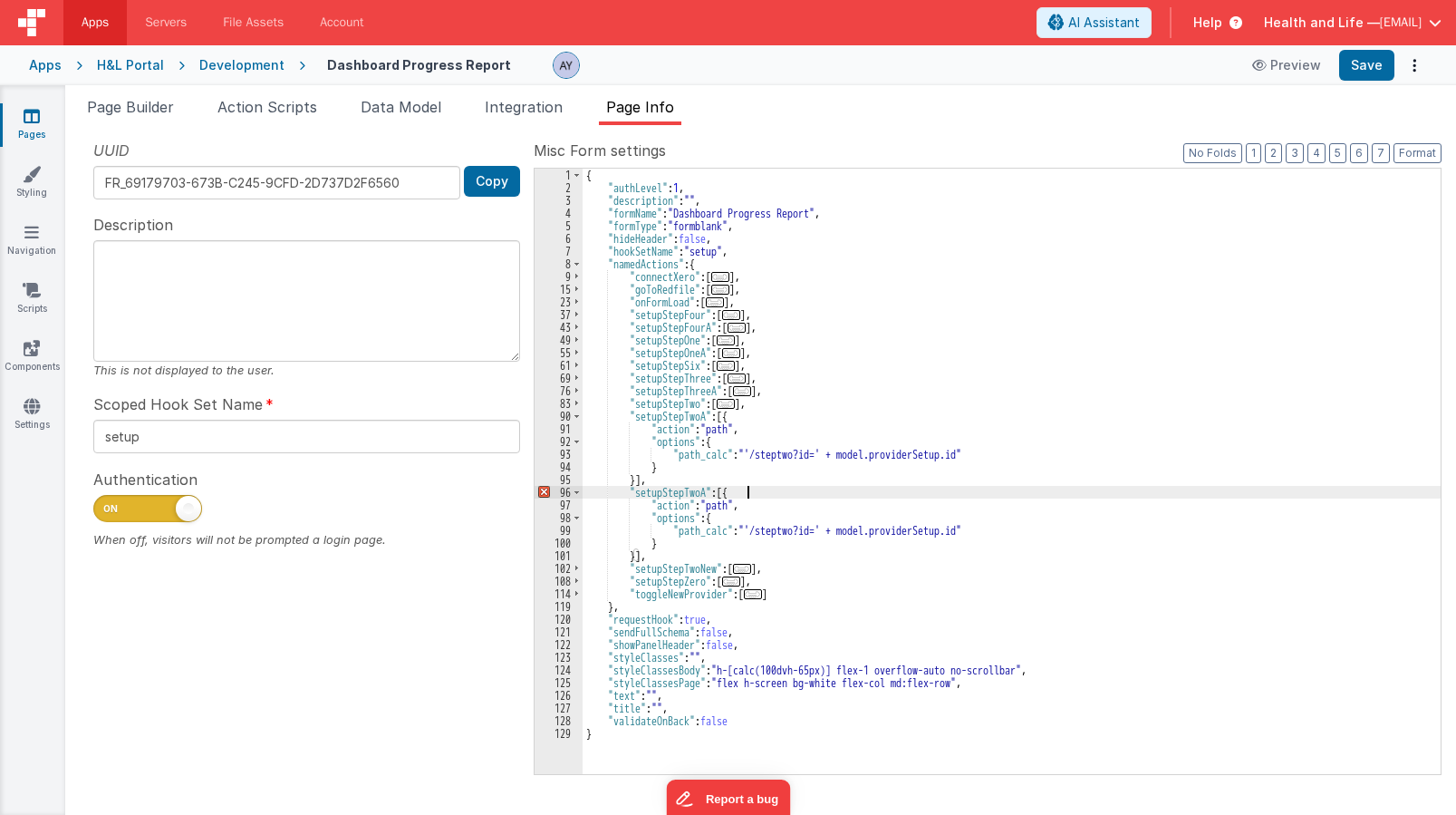 click on "{      "authLevel" :  1 ,      "description" :  "" ,      "formName" :  "Dashboard Progress Report" ,      "formType" :  "formblank" ,      "hideHeader" :  false ,      "hookSetName" :  "setup" ,      "namedActions" :  {           "connectXero" :  [ ... ] ,           "goToRedfile" :  [ ... ] ,           "onFormLoad" :  [ ... ] ,           "setupStepFour" :  [ ... ] ,           "setupStepFourA" :  [ ... ] ,           "setupStepOne" :  [ ... ] ,           "setupStepOneA" :  [ ... ] ,           "setupStepSix" :  [ ... ] ,           "setupStepThree" :  [ ... ] ,           "setupStepThreeA" :  [ ... ] ,           "setupStepTwo" :  [ ... ] ,           "setupStepTwoA" :  [{                "action" :  "path" ,                "options" :  {                     "path_calc" :  "'/steptwo?id=' + model.providerSetup.id"                }           }] ,           "setupStepTwoA" :  [{                "action" :  "path" ,                "options" :  {                     "path_calc" :                 }           }] ,      :" at bounding box center [1011, 484] 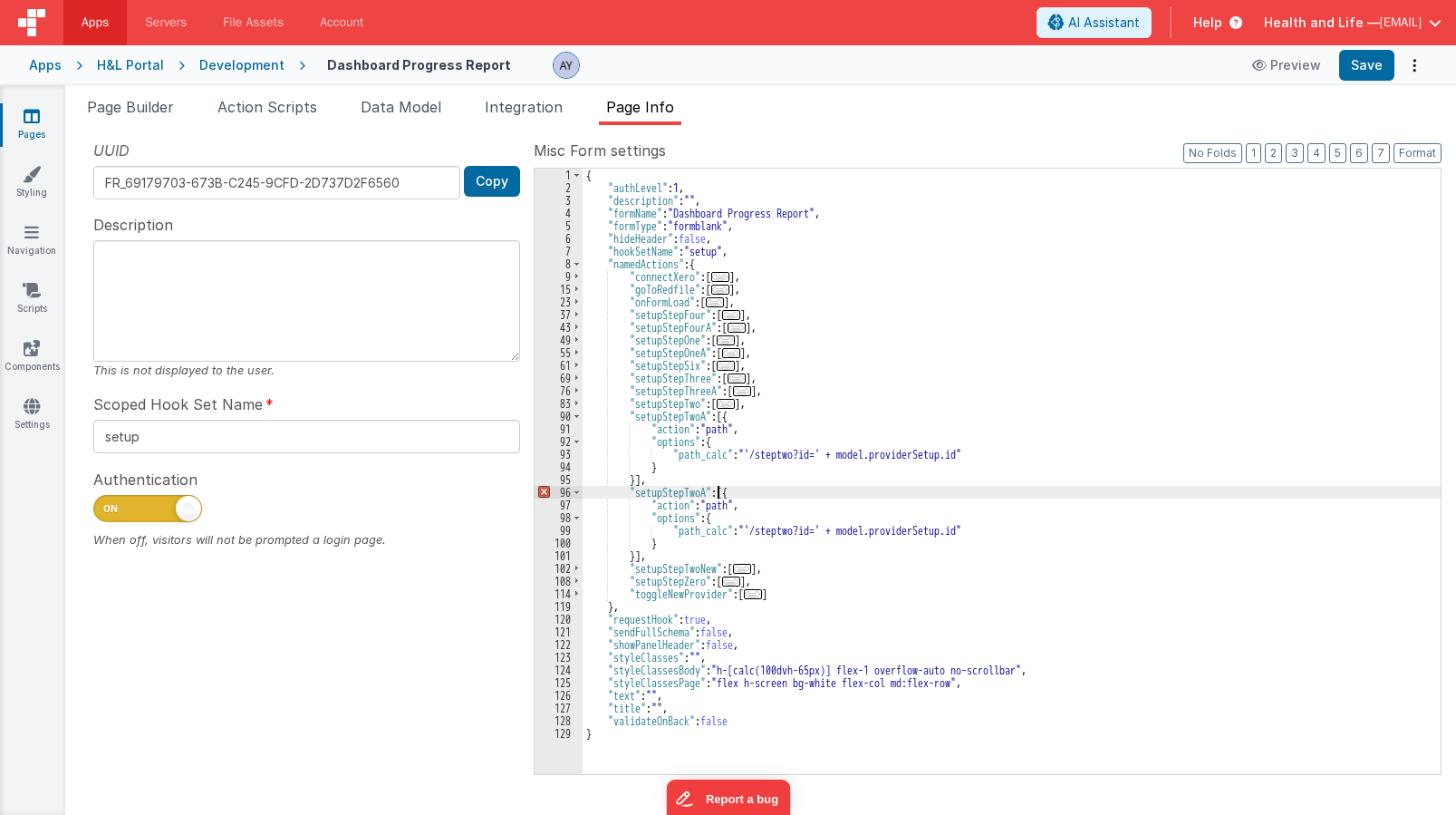 click on "{      "authLevel" :  1 ,      "description" :  "" ,      "formName" :  "Dashboard Progress Report" ,      "formType" :  "formblank" ,      "hideHeader" :  false ,      "hookSetName" :  "setup" ,      "namedActions" :  {           "connectXero" :  [ ... ] ,           "goToRedfile" :  [ ... ] ,           "onFormLoad" :  [ ... ] ,           "setupStepFour" :  [ ... ] ,           "setupStepFourA" :  [ ... ] ,           "setupStepOne" :  [ ... ] ,           "setupStepOneA" :  [ ... ] ,           "setupStepSix" :  [ ... ] ,           "setupStepThree" :  [ ... ] ,           "setupStepThreeA" :  [ ... ] ,           "setupStepTwo" :  [ ... ] ,           "setupStepTwoA" :  [{                "action" :  "path" ,                "options" :  {                     "path_calc" :  "'/steptwo?id=' + model.providerSetup.id"                }           }] ,           "setupStepTwoA" :  [{                "action" :  "path" ,                "options" :  {                     "path_calc" :                 }           }] ,      :" at bounding box center [1011, 484] 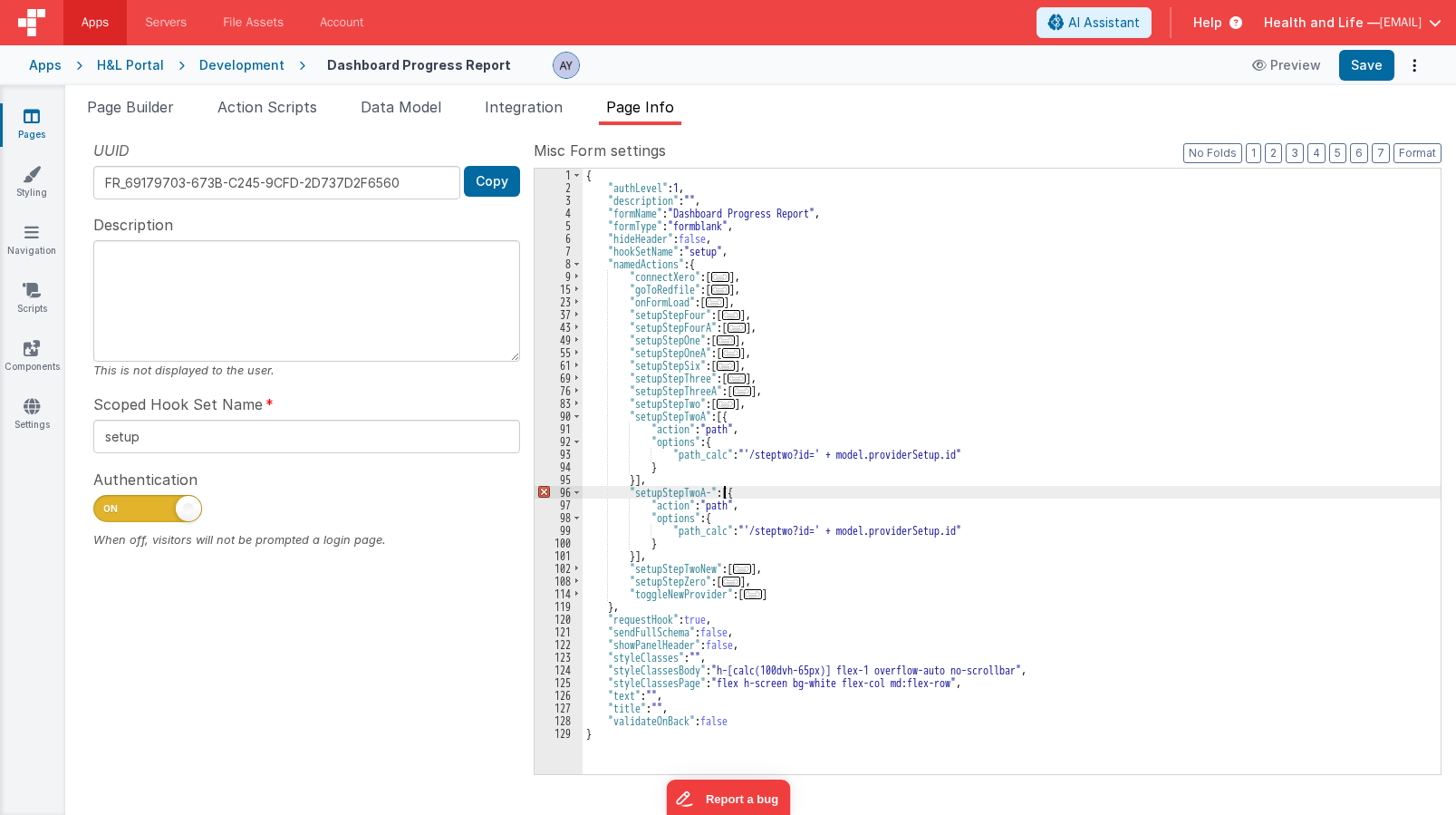 type on "test" 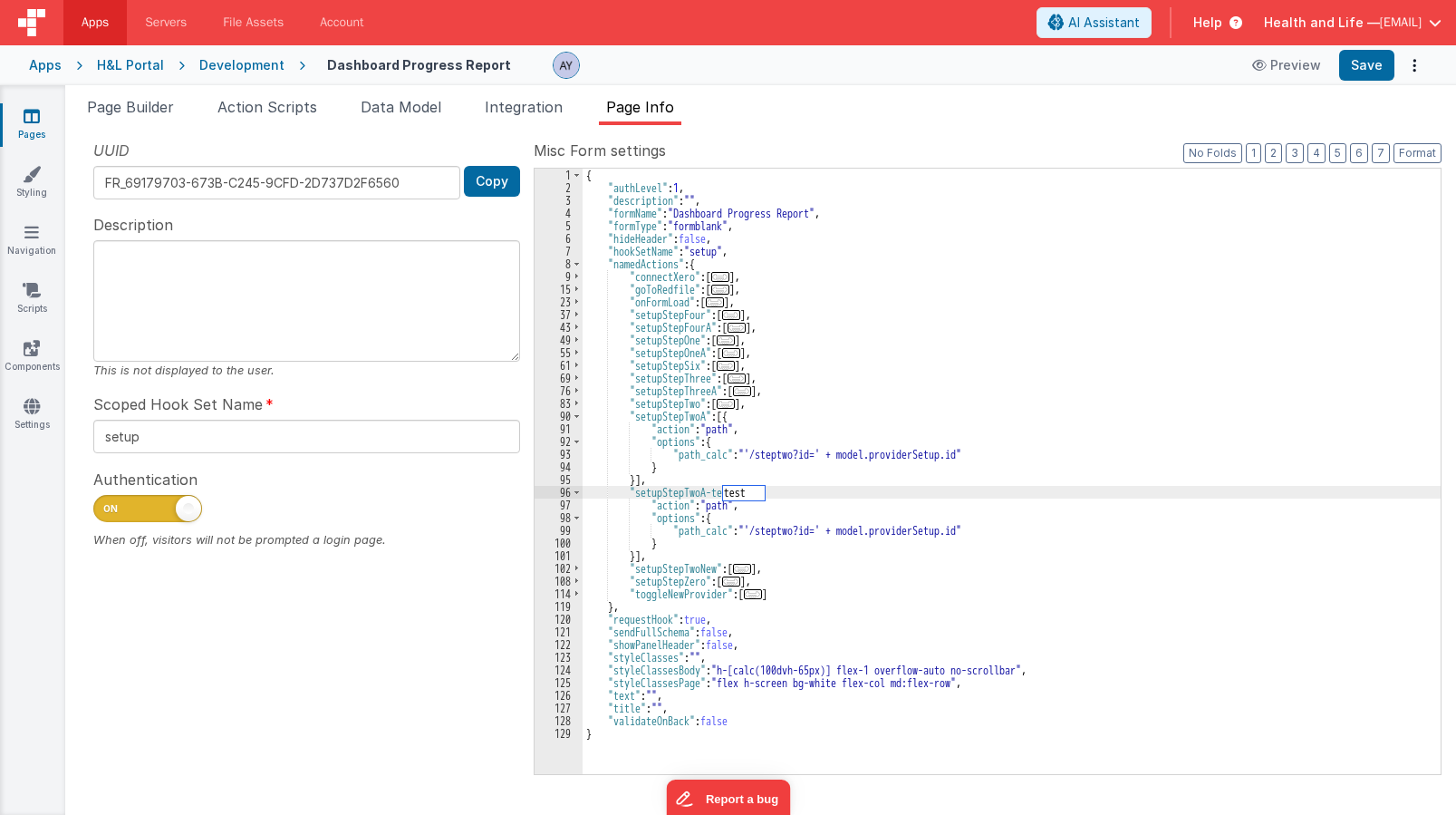 scroll, scrollTop: 0, scrollLeft: 0, axis: both 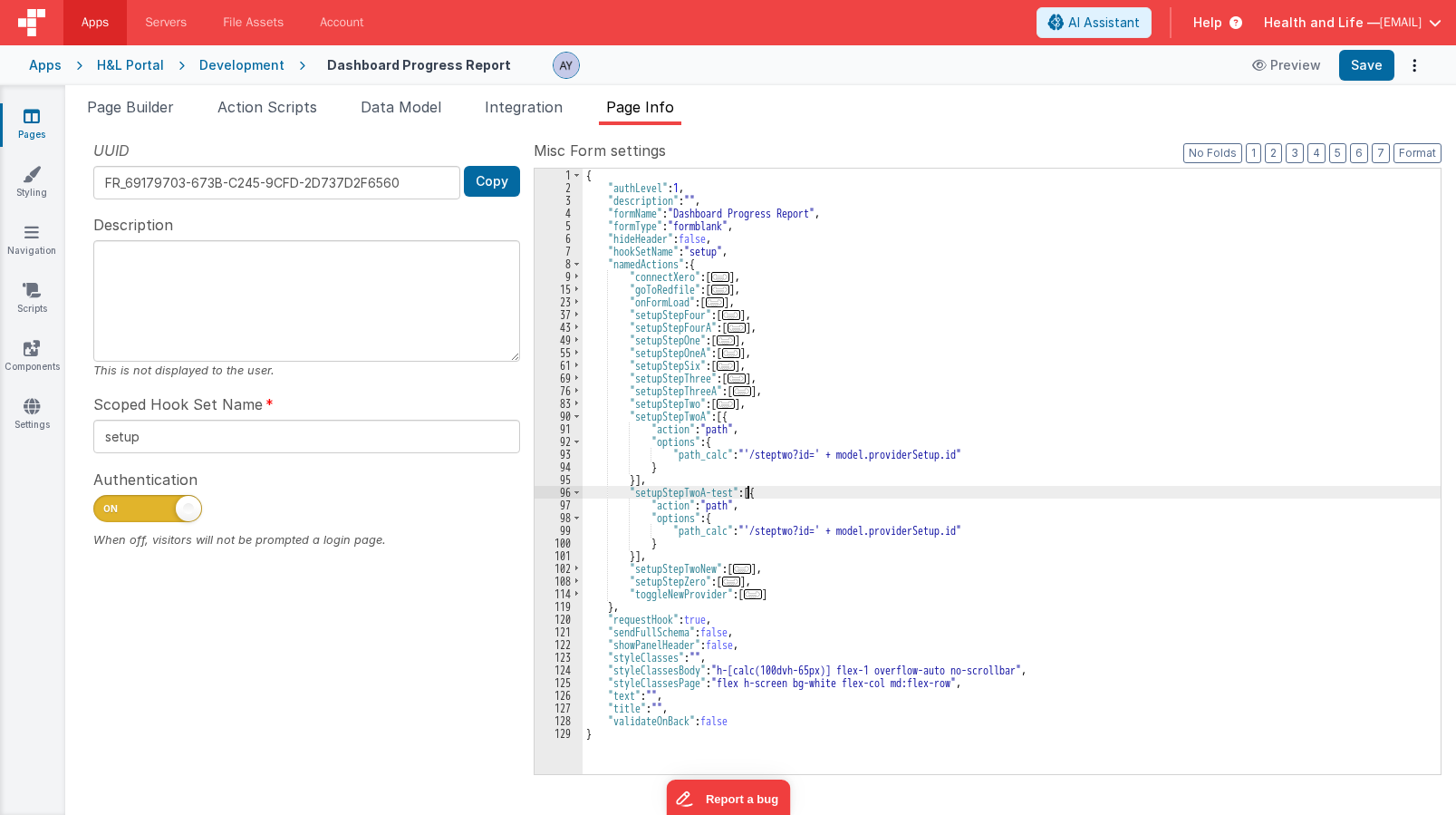 click on "{      "authLevel" :  1 ,      "description" :  "" ,      "formName" :  "Dashboard Progress Report" ,      "formType" :  "formblank" ,      "hideHeader" :  false ,      "hookSetName" :  "setup" ,      "namedActions" :  {           "connectXero" :  [ ... ] ,           "goToRedfile" :  [ ... ] ,           "onFormLoad" :  [ ... ] ,           "setupStepFour" :  [ ... ] ,           "setupStepFourA" :  [ ... ] ,           "setupStepOne" :  [ ... ] ,           "setupStepOneA" :  [ ... ] ,           "setupStepSix" :  [ ... ] ,           "setupStepThree" :  [ ... ] ,           "setupStepThreeA" :  [ ... ] ,           "setupStepTwo" :  [ ... ] ,           "setupStepTwoA" :  [{                "action" :  "path" ,                "options" :  {                     "path_calc" :  "'/steptwo?id=' + model.providerSetup.id"                }           }] ,           "setupStepTwoA-test" :  [{                "action" :  "path" ,                "options" :  {                     "path_calc" :                 }           }] , :" at bounding box center [1011, 484] 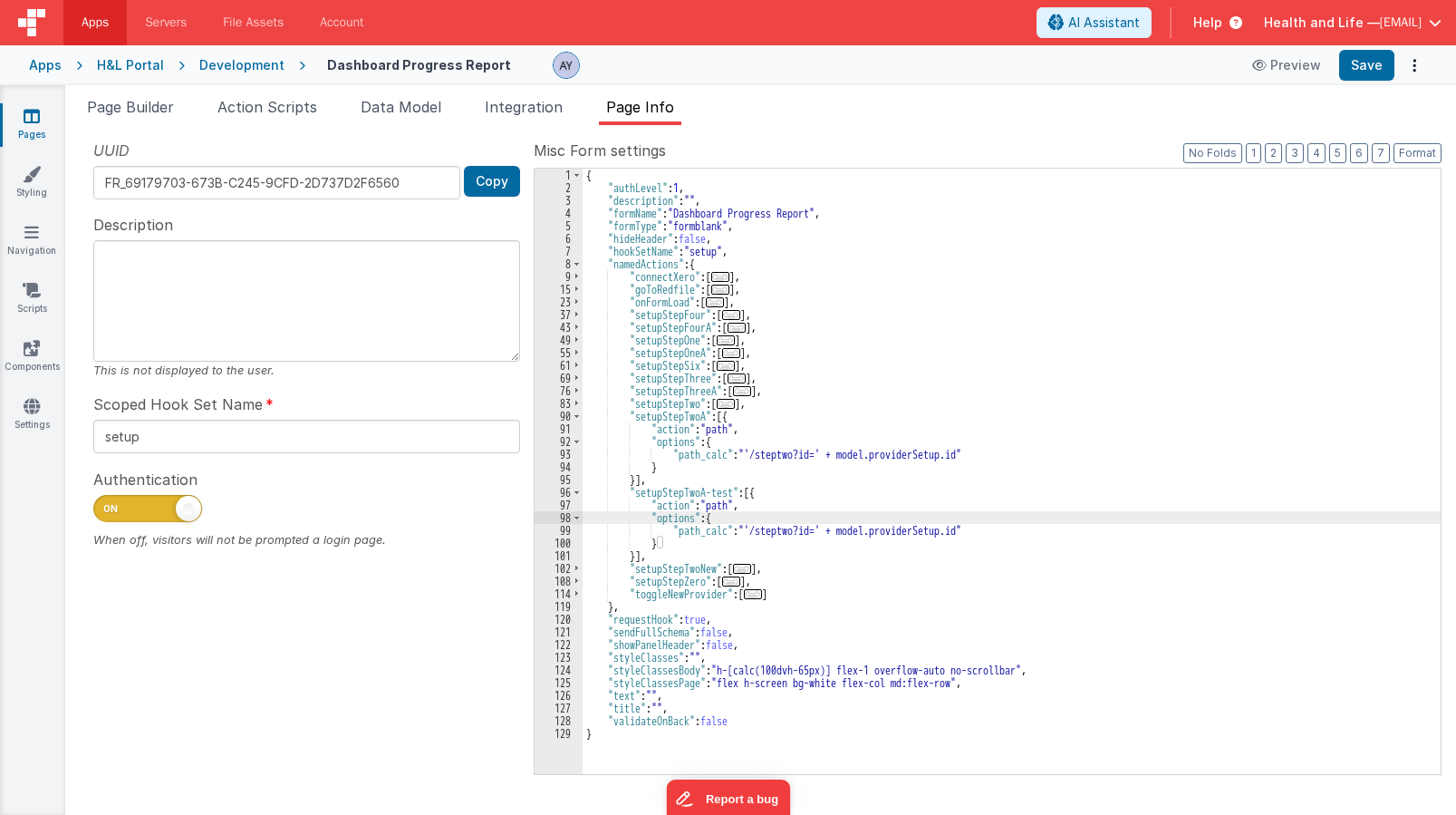 click on "{      "authLevel" :  1 ,      "description" :  "" ,      "formName" :  "Dashboard Progress Report" ,      "formType" :  "formblank" ,      "hideHeader" :  false ,      "hookSetName" :  "setup" ,      "namedActions" :  {           "connectXero" :  [ ... ] ,           "goToRedfile" :  [ ... ] ,           "onFormLoad" :  [ ... ] ,           "setupStepFour" :  [ ... ] ,           "setupStepFourA" :  [ ... ] ,           "setupStepOne" :  [ ... ] ,           "setupStepOneA" :  [ ... ] ,           "setupStepSix" :  [ ... ] ,           "setupStepThree" :  [ ... ] ,           "setupStepThreeA" :  [ ... ] ,           "setupStepTwo" :  [ ... ] ,           "setupStepTwoA" :  [{                "action" :  "path" ,                "options" :  {                     "path_calc" :  "'/steptwo?id=' + model.providerSetup.id"                }           }] ,           "setupStepTwoA-test" :  [{                "action" :  "path" ,                "options" :  {                     "path_calc" :                 }           }] , :" at bounding box center [1011, 484] 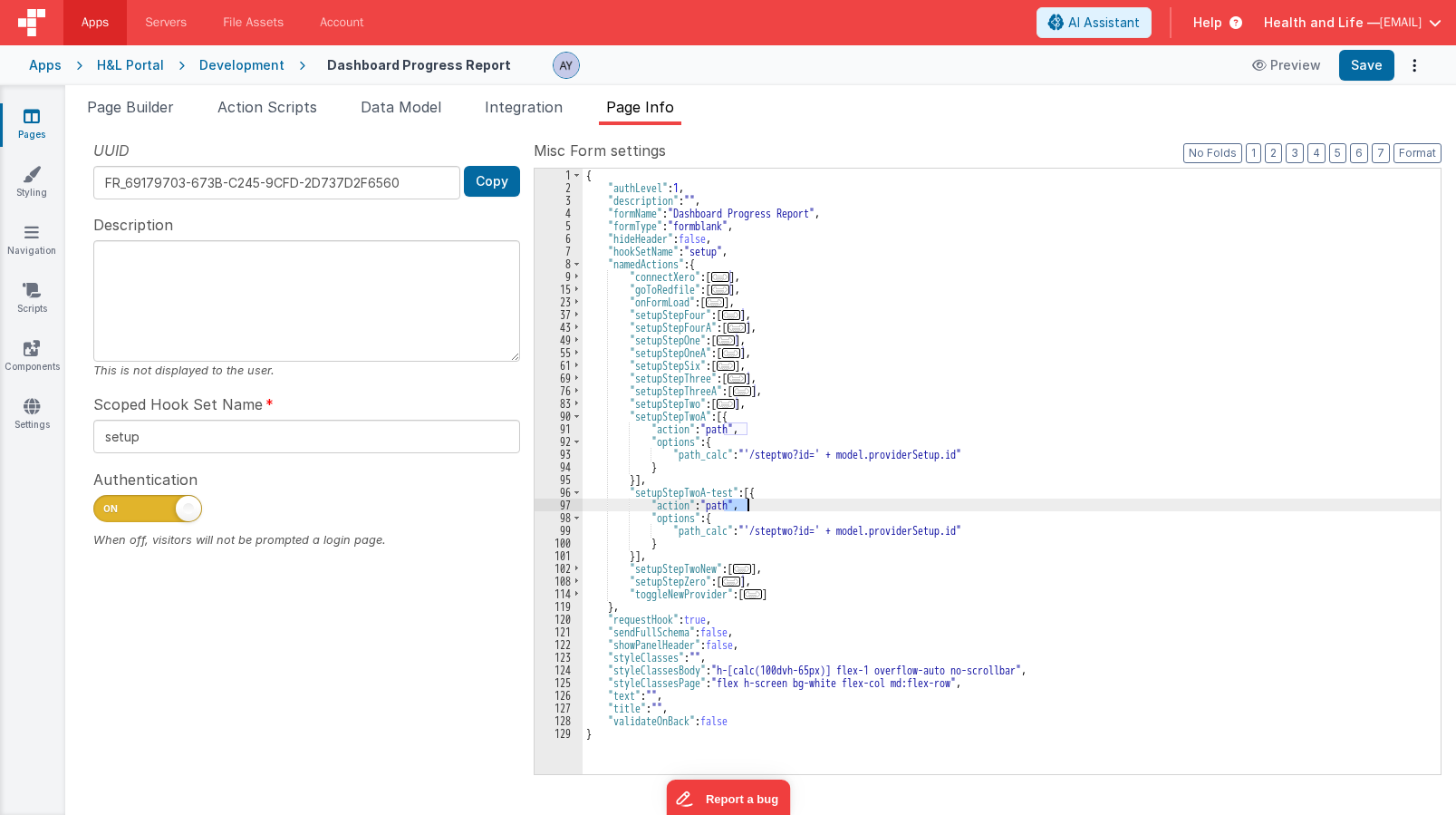 click on "{      "authLevel" :  1 ,      "description" :  "" ,      "formName" :  "Dashboard Progress Report" ,      "formType" :  "formblank" ,      "hideHeader" :  false ,      "hookSetName" :  "setup" ,      "namedActions" :  {           "connectXero" :  [ ... ] ,           "goToRedfile" :  [ ... ] ,           "onFormLoad" :  [ ... ] ,           "setupStepFour" :  [ ... ] ,           "setupStepFourA" :  [ ... ] ,           "setupStepOne" :  [ ... ] ,           "setupStepOneA" :  [ ... ] ,           "setupStepSix" :  [ ... ] ,           "setupStepThree" :  [ ... ] ,           "setupStepThreeA" :  [ ... ] ,           "setupStepTwo" :  [ ... ] ,           "setupStepTwoA" :  [{                "action" :  "path" ,                "options" :  {                     "path_calc" :  "'/steptwo?id=' + model.providerSetup.id"                }           }] ,           "setupStepTwoA-test" :  [{                "action" :  "path" ,                "options" :  {                     "path_calc" :                 }           }] , :" at bounding box center [1011, 484] 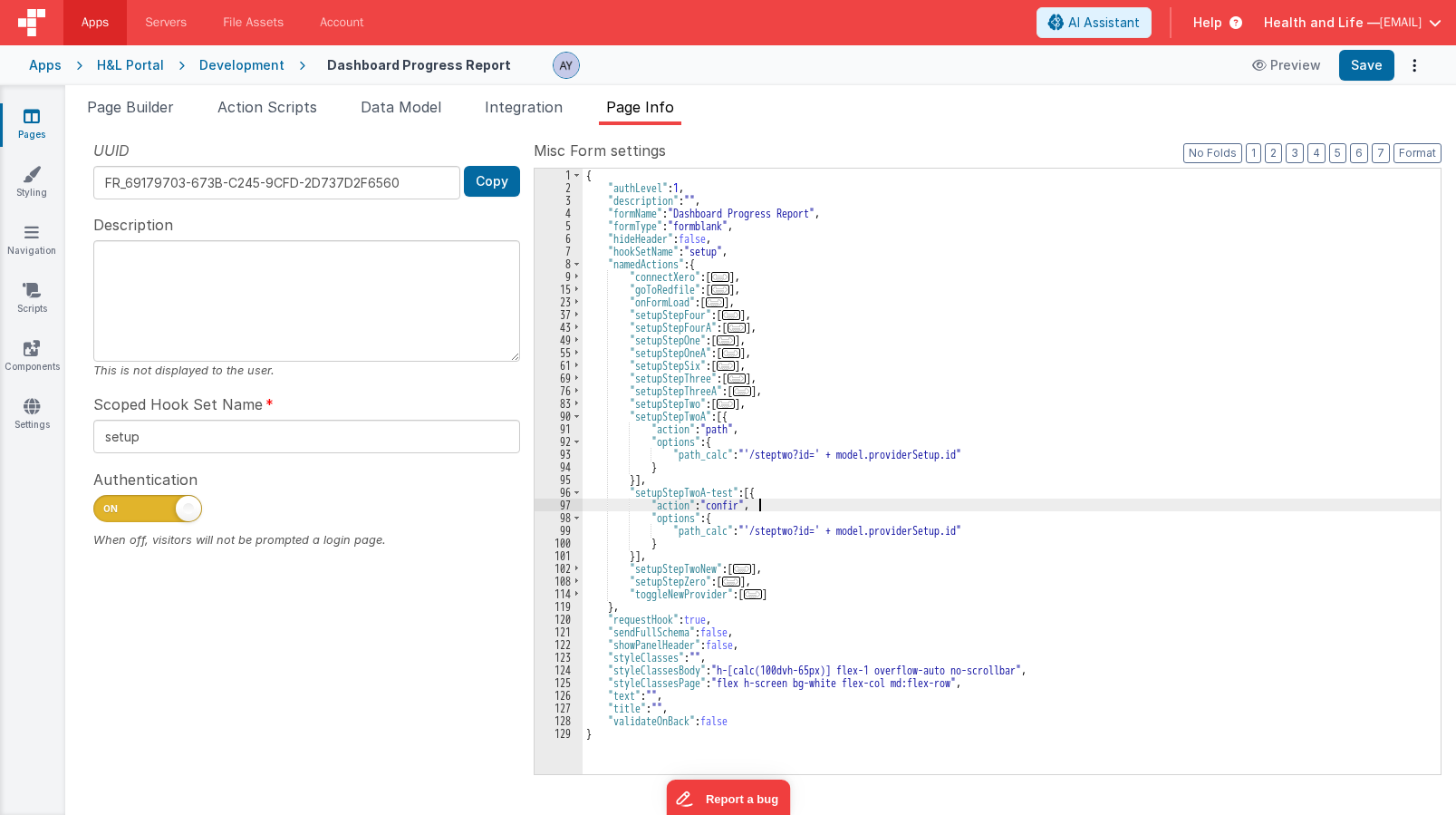type 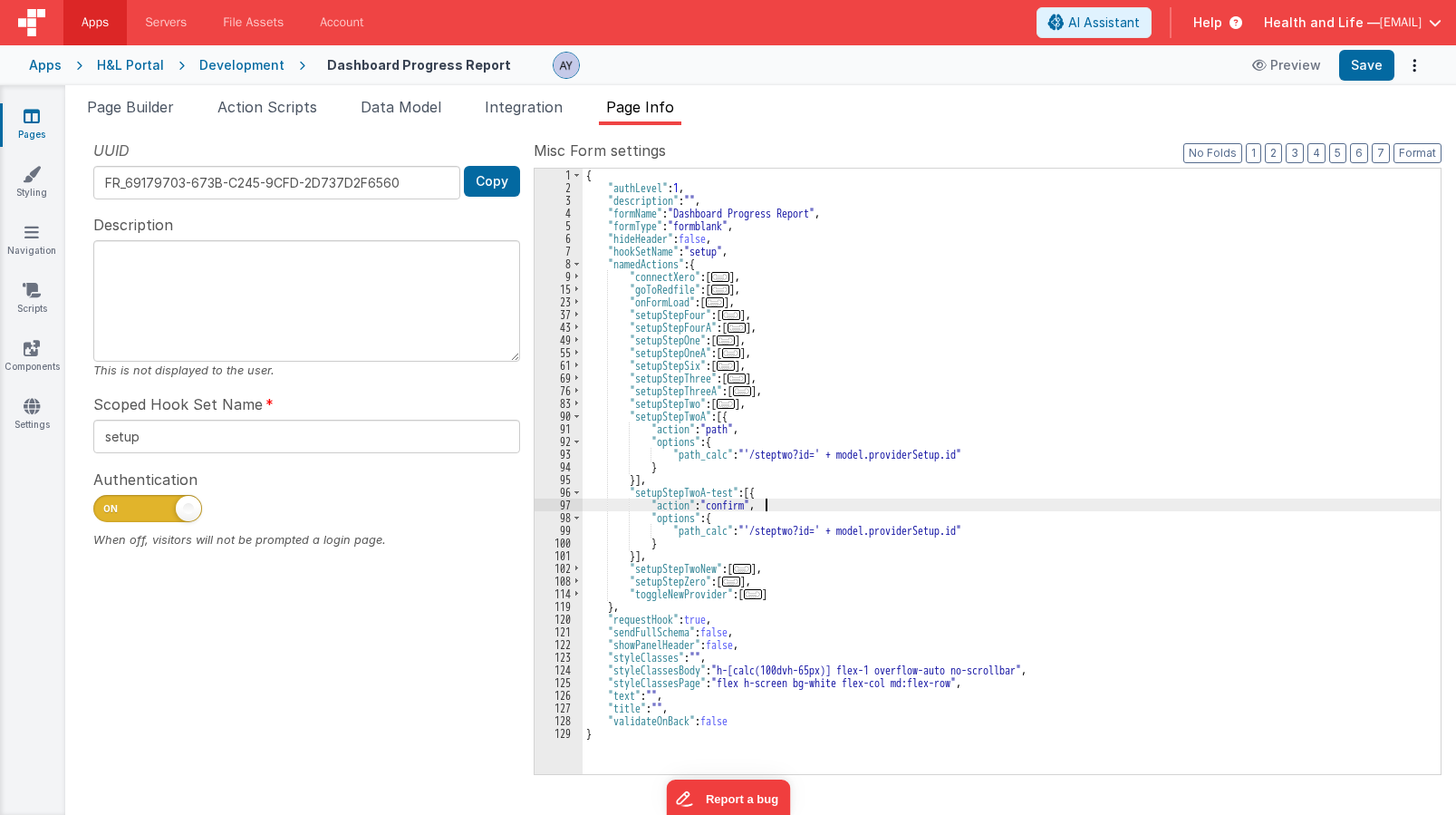click on "{      "authLevel" :  1 ,      "description" :  "" ,      "formName" :  "Dashboard Progress Report" ,      "formType" :  "formblank" ,      "hideHeader" :  false ,      "hookSetName" :  "setup" ,      "namedActions" :  {           "connectXero" :  [ ... ] ,           "goToRedfile" :  [ ... ] ,           "onFormLoad" :  [ ... ] ,           "setupStepFour" :  [ ... ] ,           "setupStepFourA" :  [ ... ] ,           "setupStepOne" :  [ ... ] ,           "setupStepOneA" :  [ ... ] ,           "setupStepSix" :  [ ... ] ,           "setupStepThree" :  [ ... ] ,           "setupStepThreeA" :  [ ... ] ,           "setupStepTwo" :  [ ... ] ,           "setupStepTwoA" :  [{                "action" :  "path" ,                "options" :  {                     "path_calc" :  "'/steptwo?id=' + model.providerSetup.id"                }           }] ,           "setupStepTwoA-test" :  [{                "action" :  "confirm" ,                "options" :  {                     "path_calc" :                 }           }] ," at bounding box center (1011, 484) 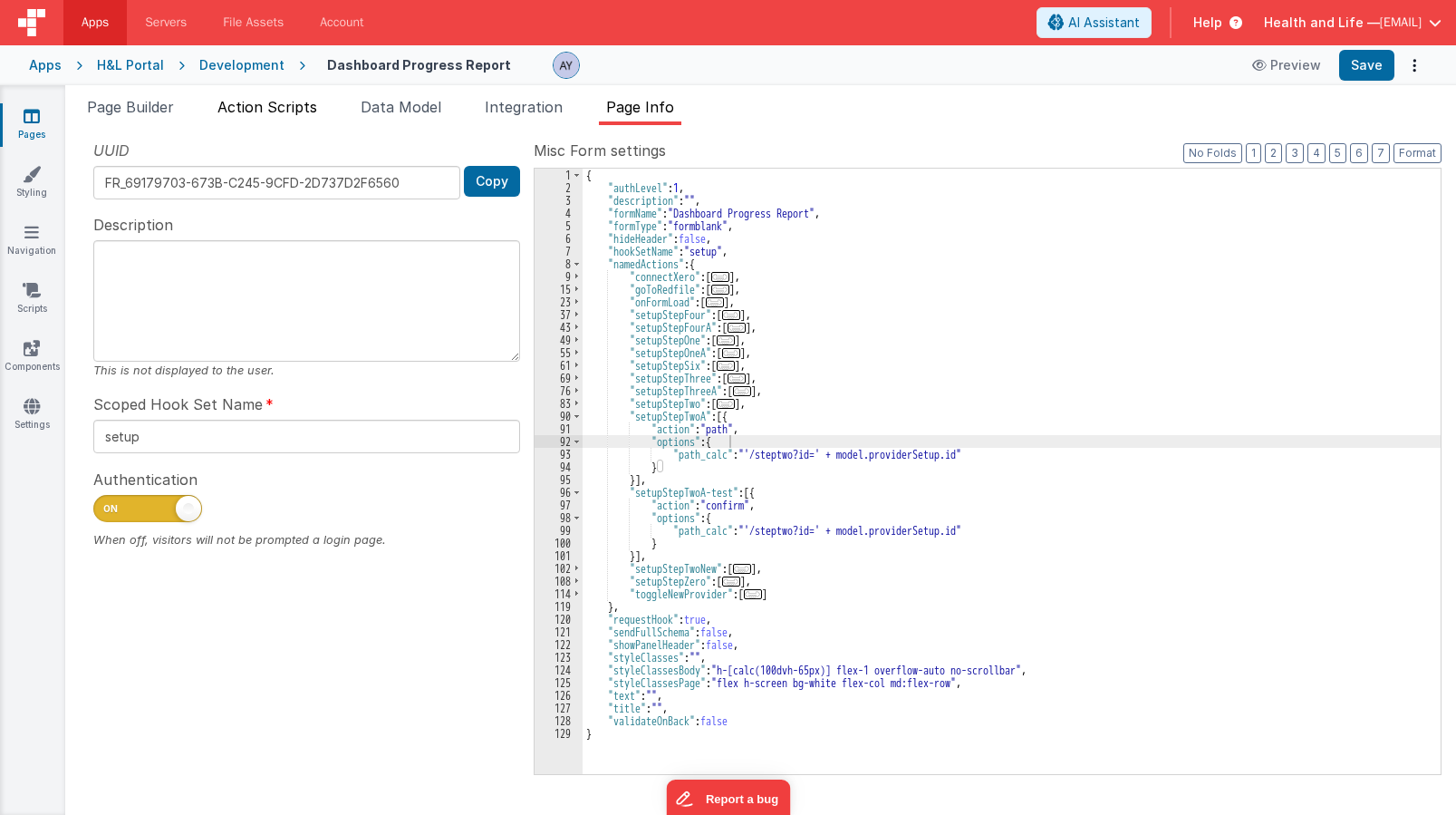 click on "Action Scripts" at bounding box center (267, 107) 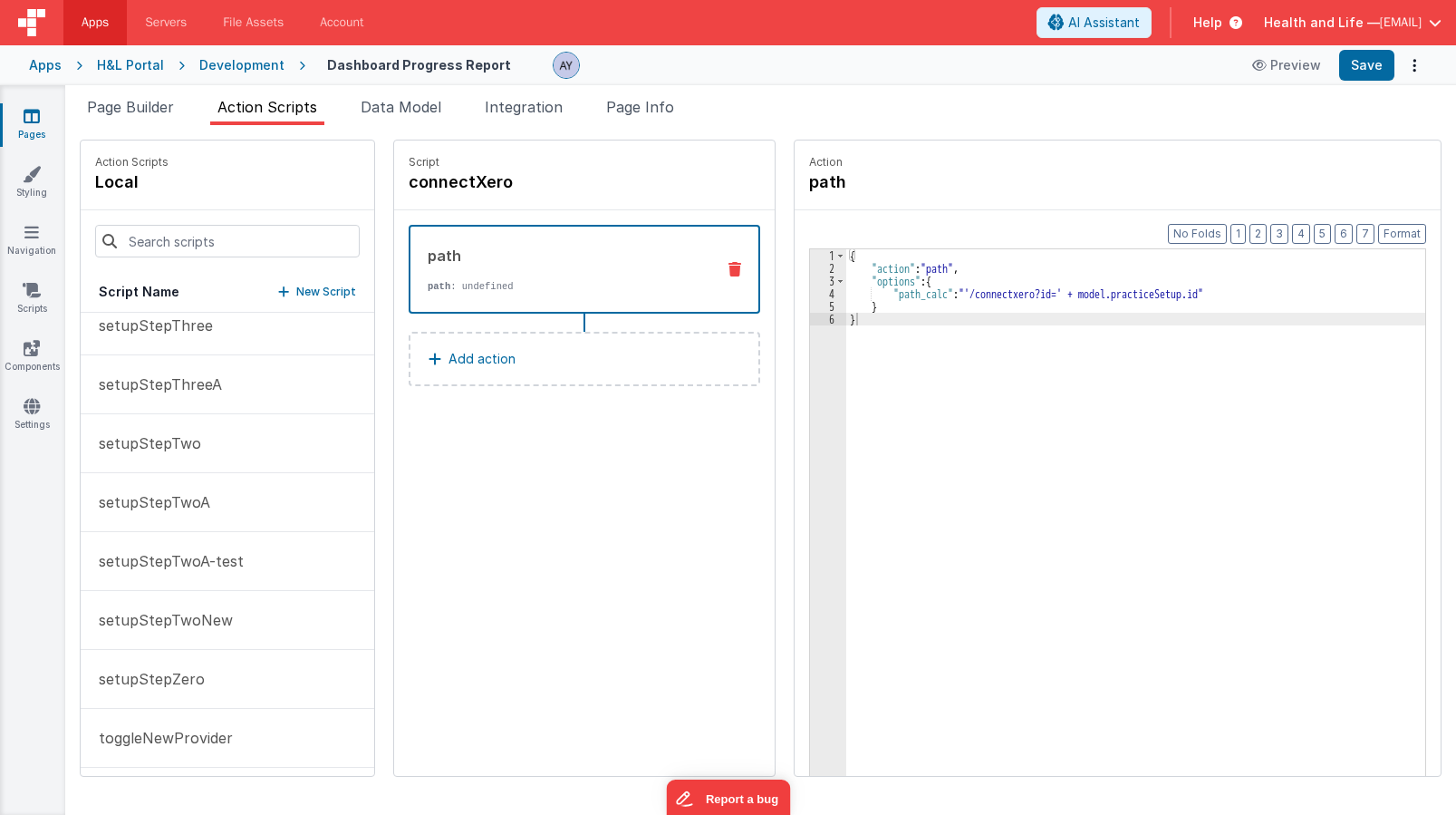 scroll, scrollTop: 493, scrollLeft: 0, axis: vertical 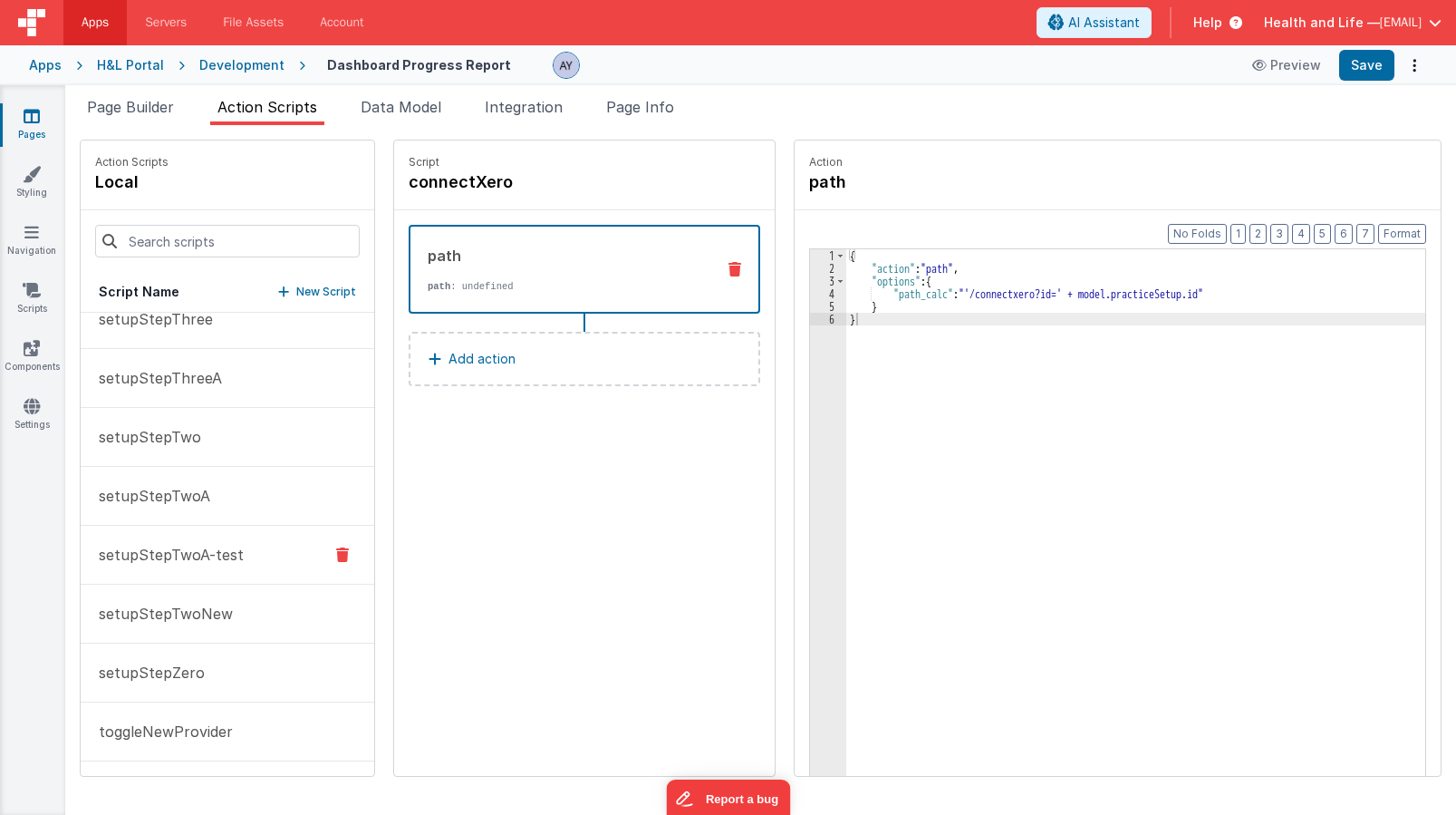 click on "setupStepTwoA-test" at bounding box center [227, 555] 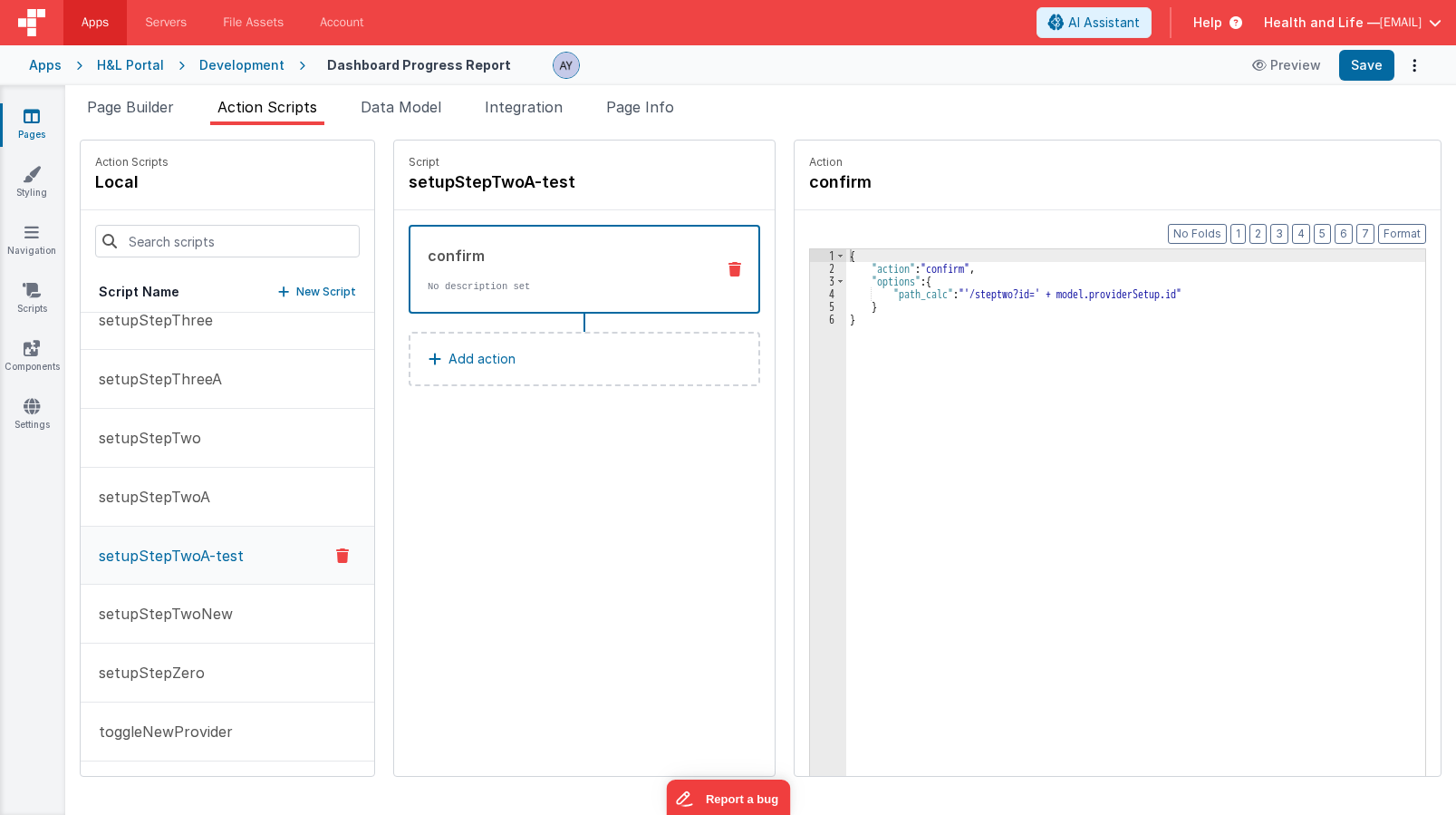 click on "confirm   No description set" at bounding box center [555, 269] 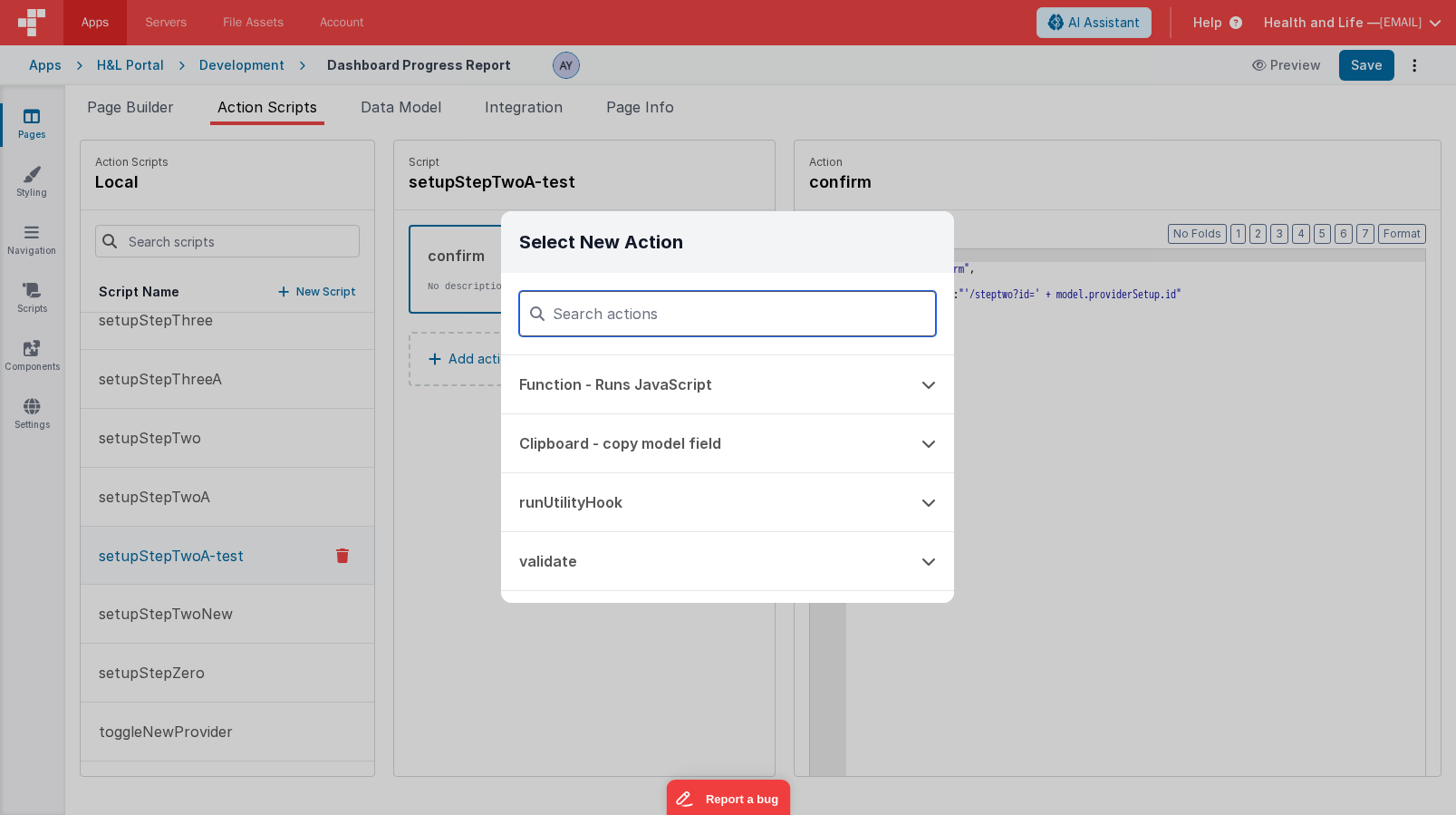 click at bounding box center (728, 314) 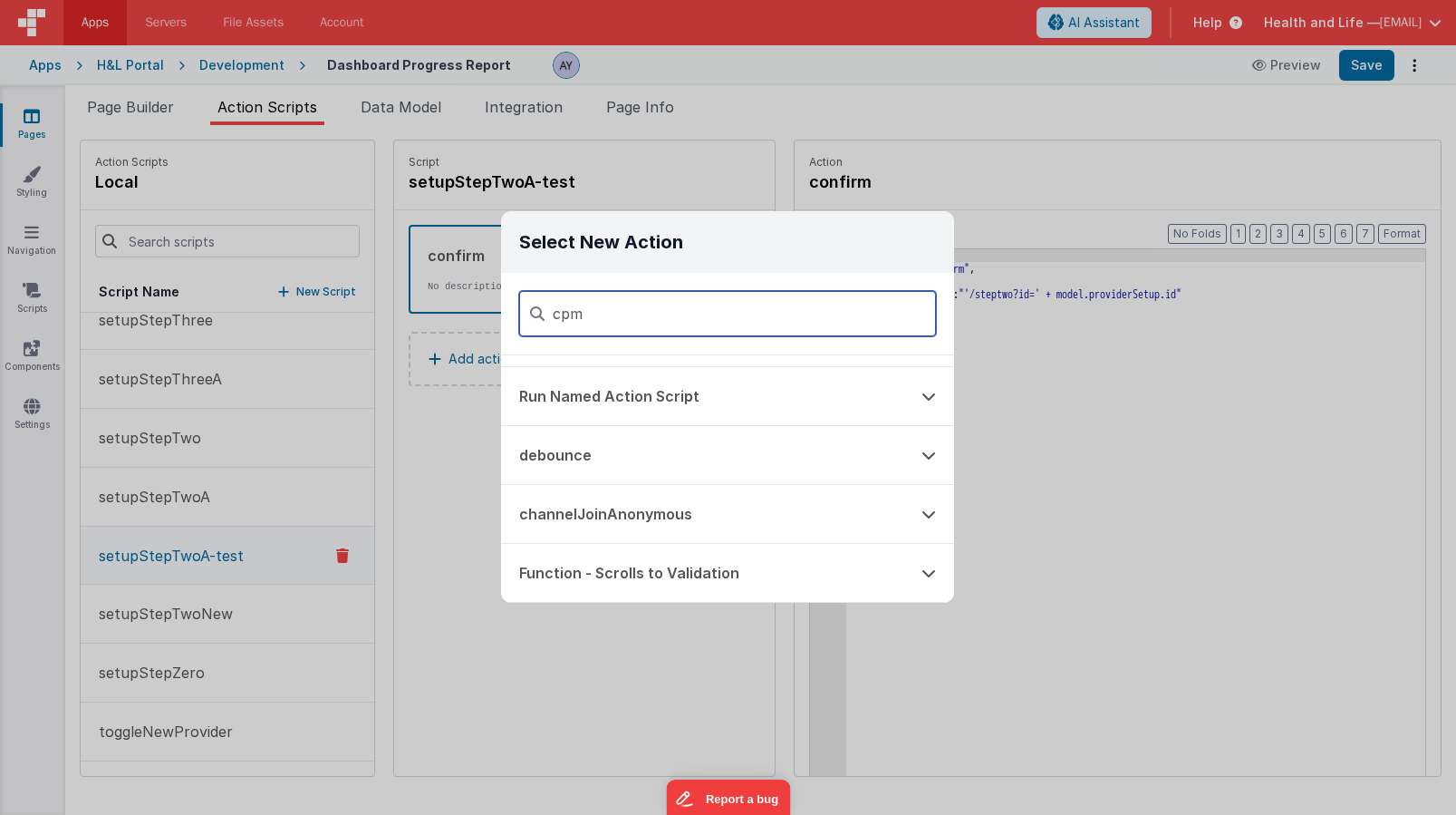 scroll, scrollTop: 0, scrollLeft: 0, axis: both 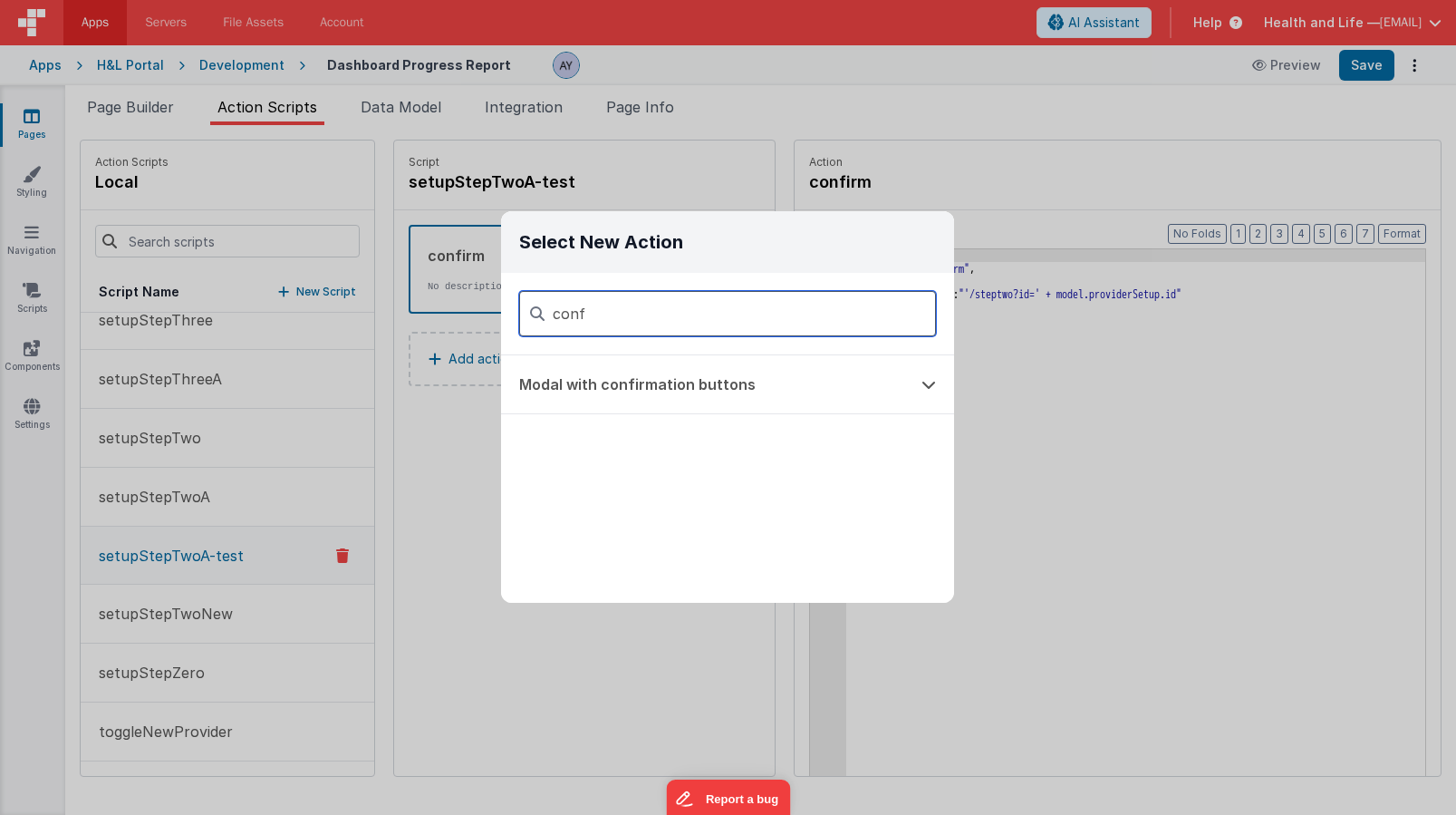 type on "conf" 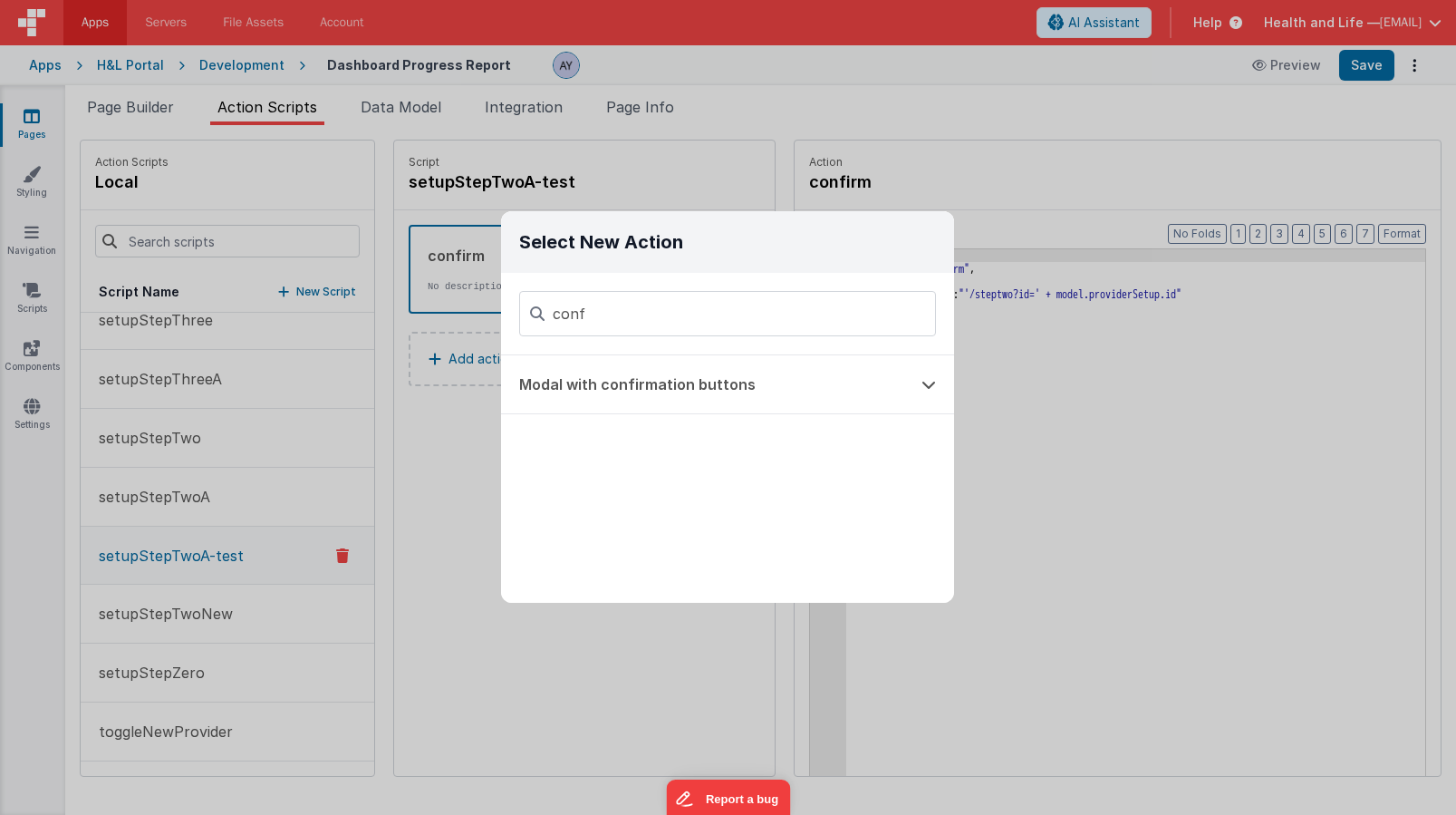 click on "Select New Action     conf
Modal with confirmation buttons" at bounding box center (728, 407) 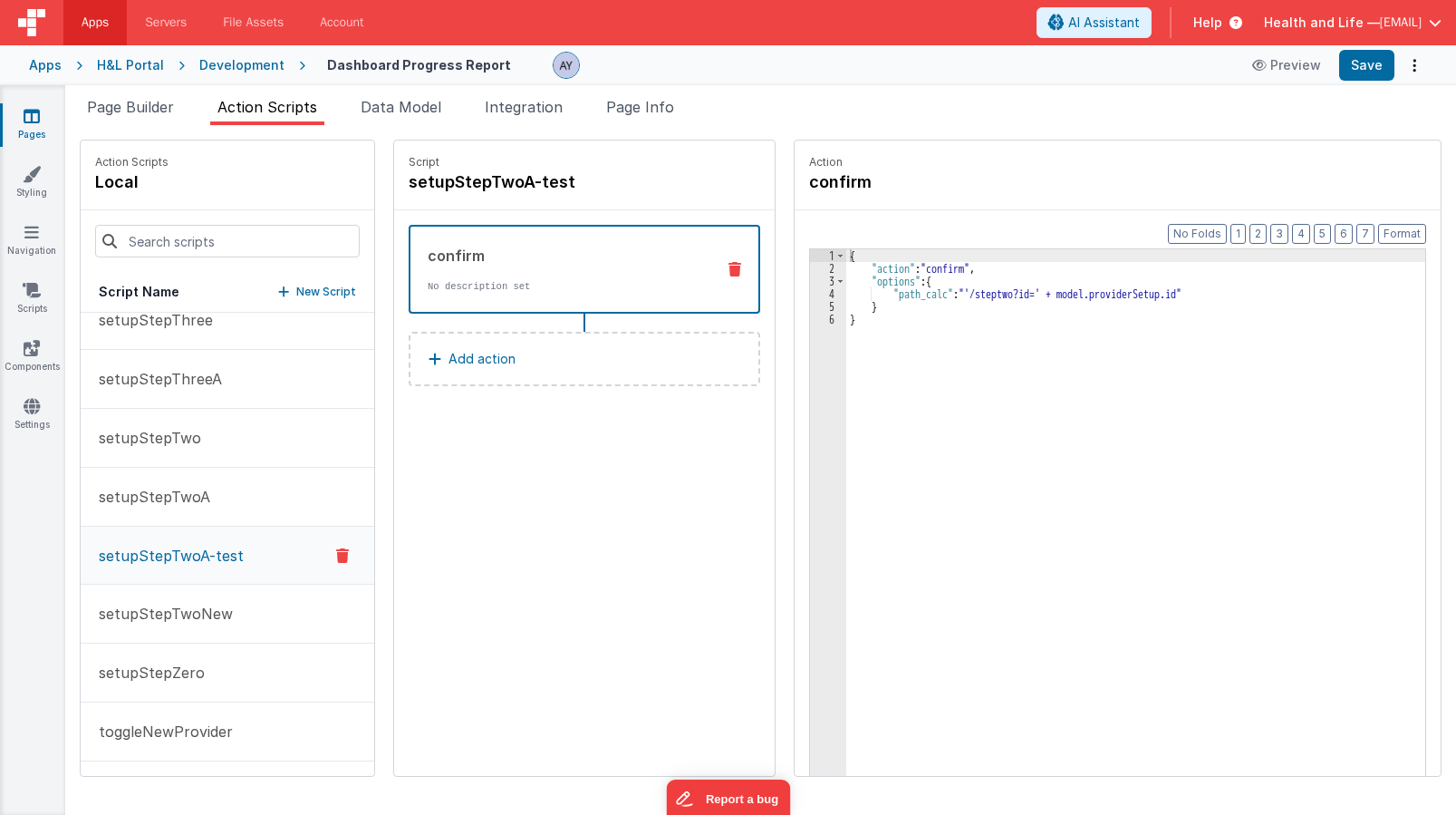 click on "confirm   No description set" at bounding box center [555, 269] 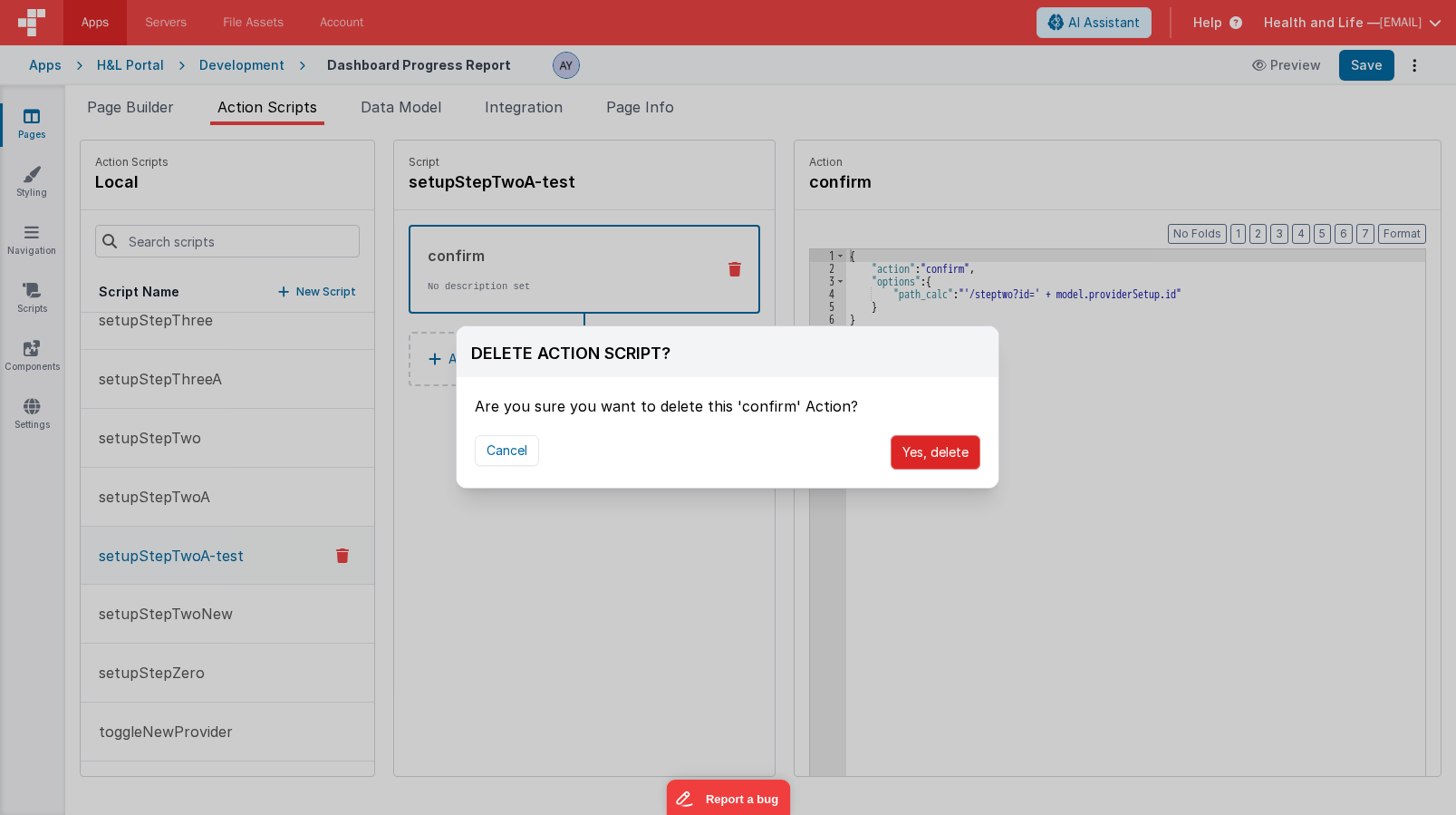 click on "Yes, delete" at bounding box center [935, 452] 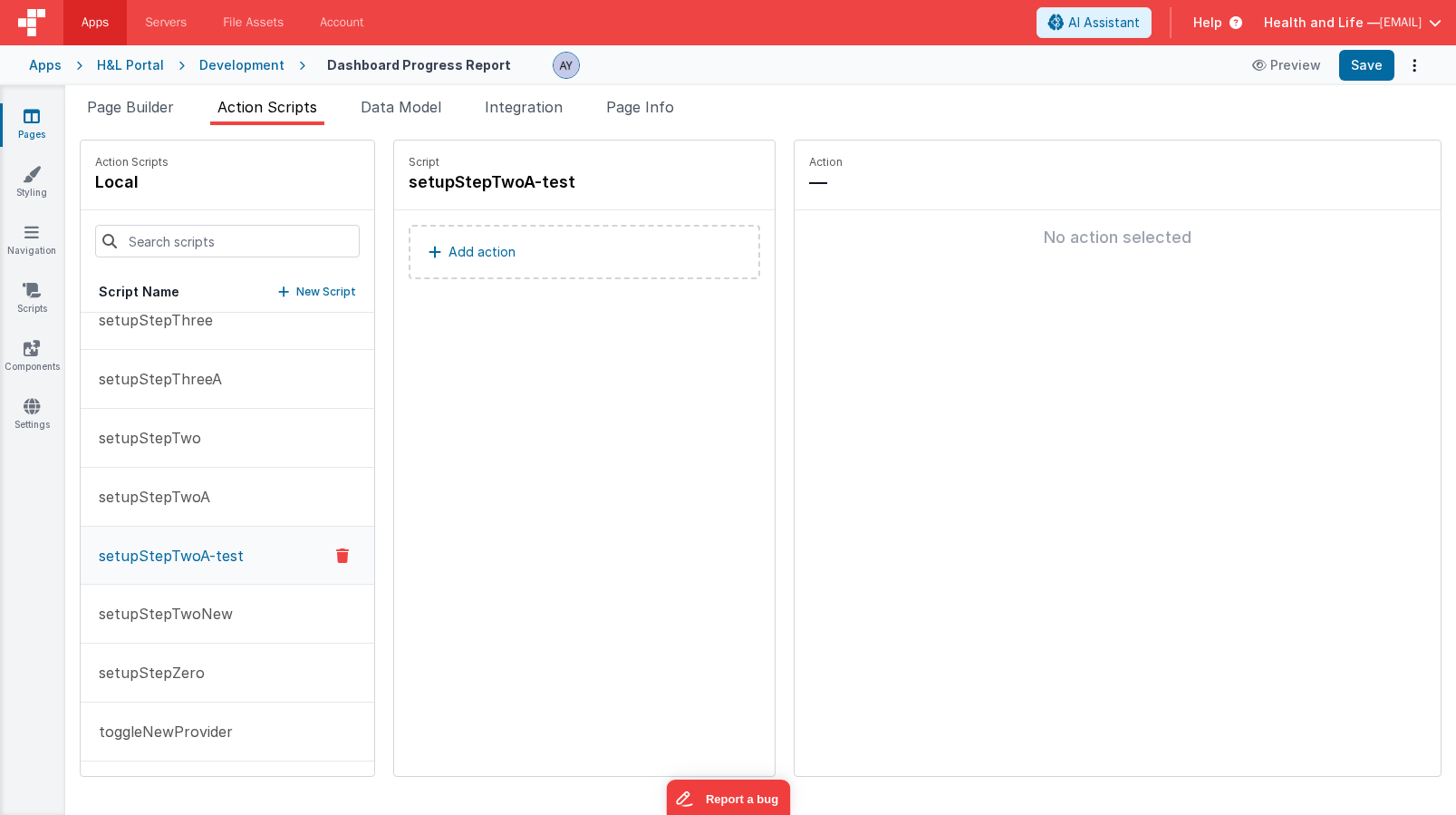 click on "Add action" at bounding box center (584, 252) 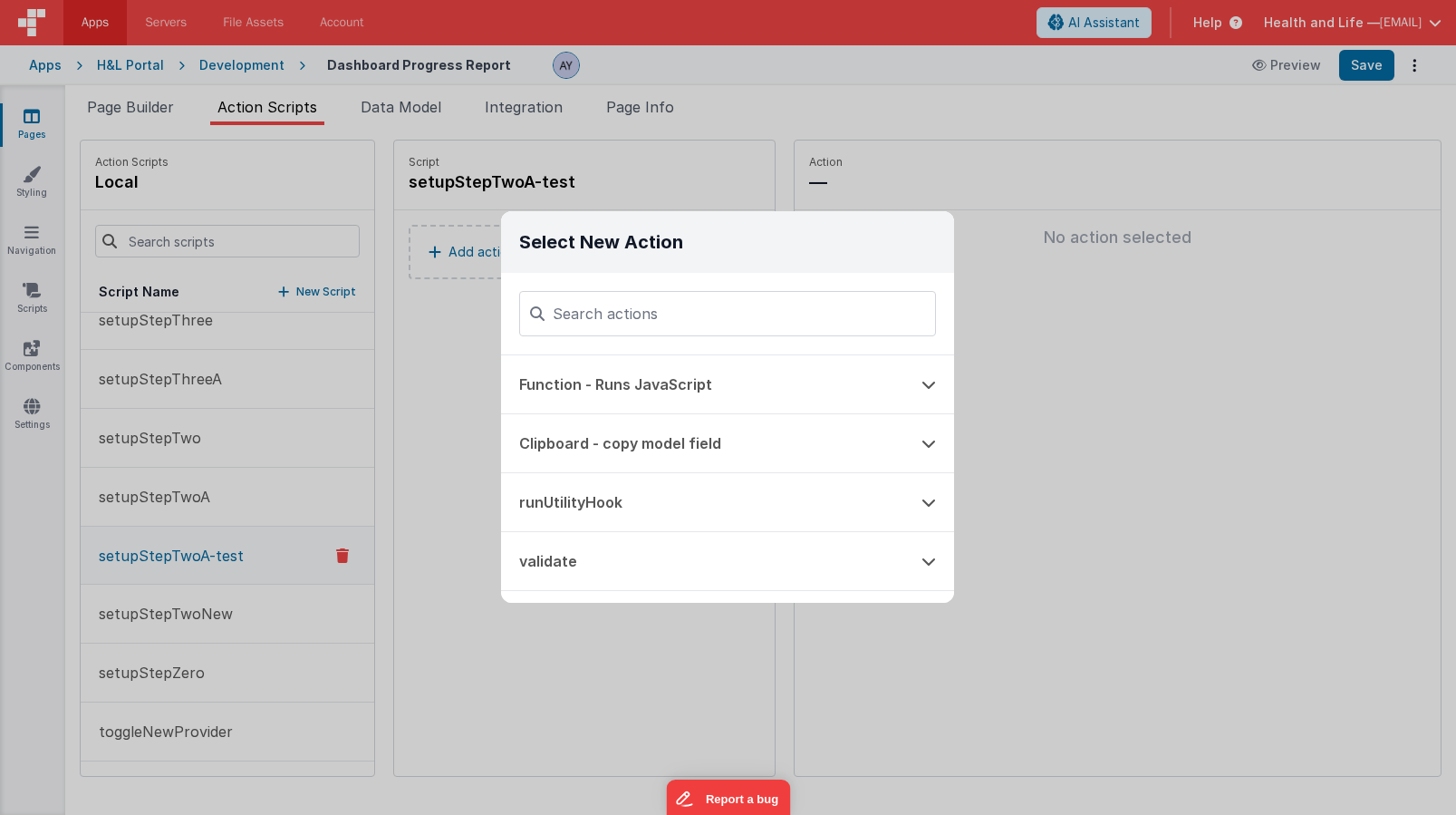 click at bounding box center [728, 314] 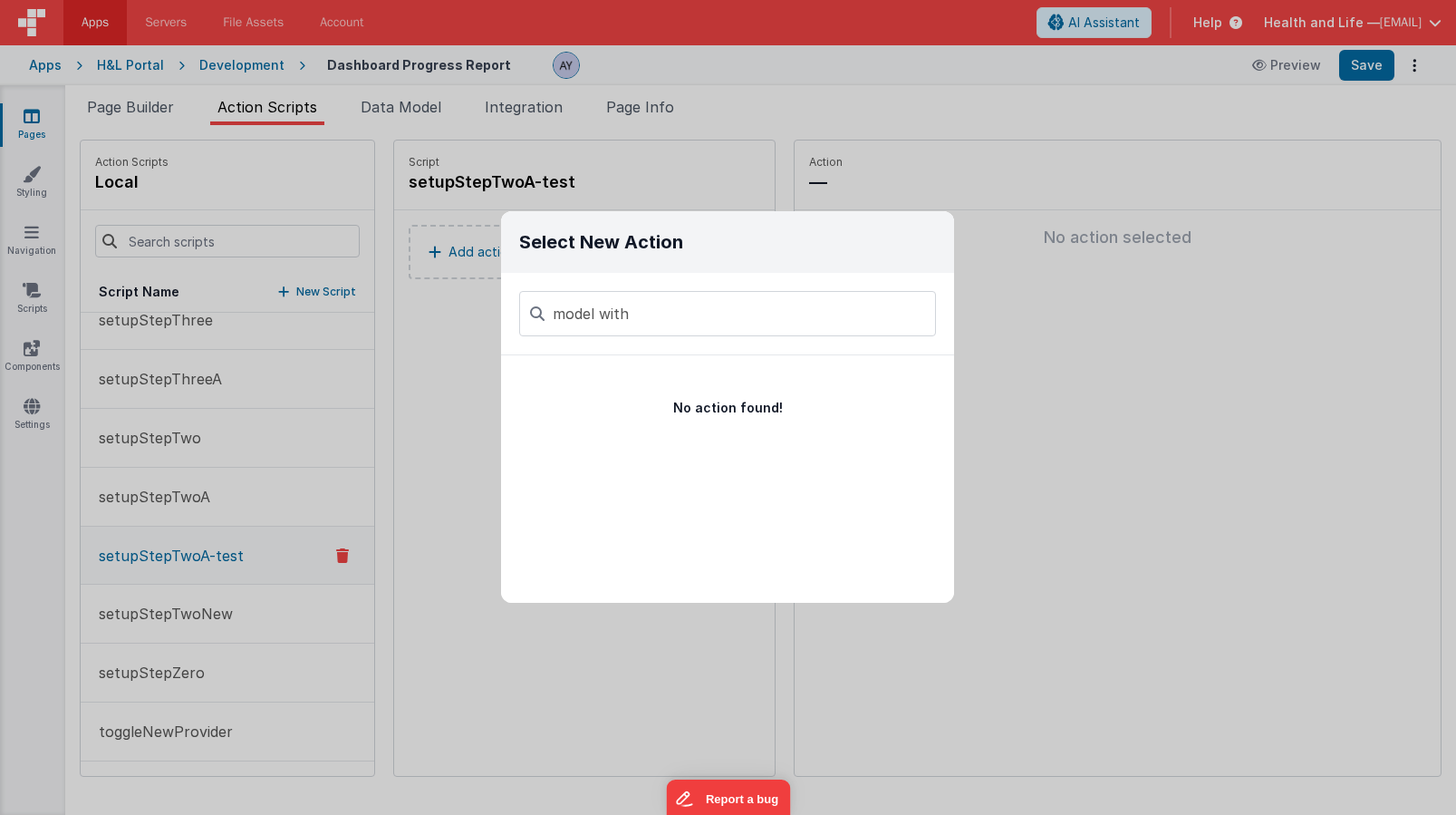 type on "f" 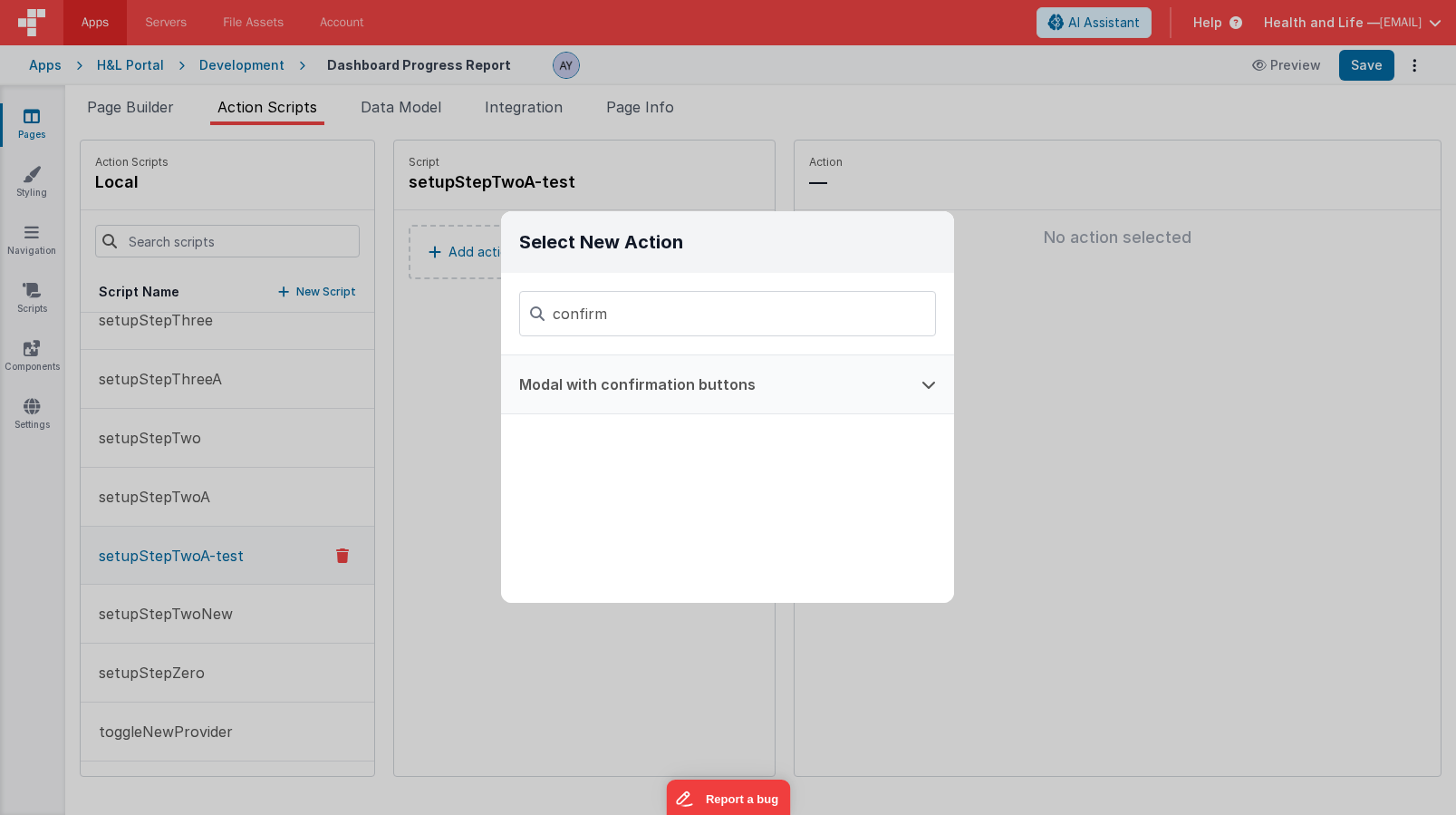 type on "confirm" 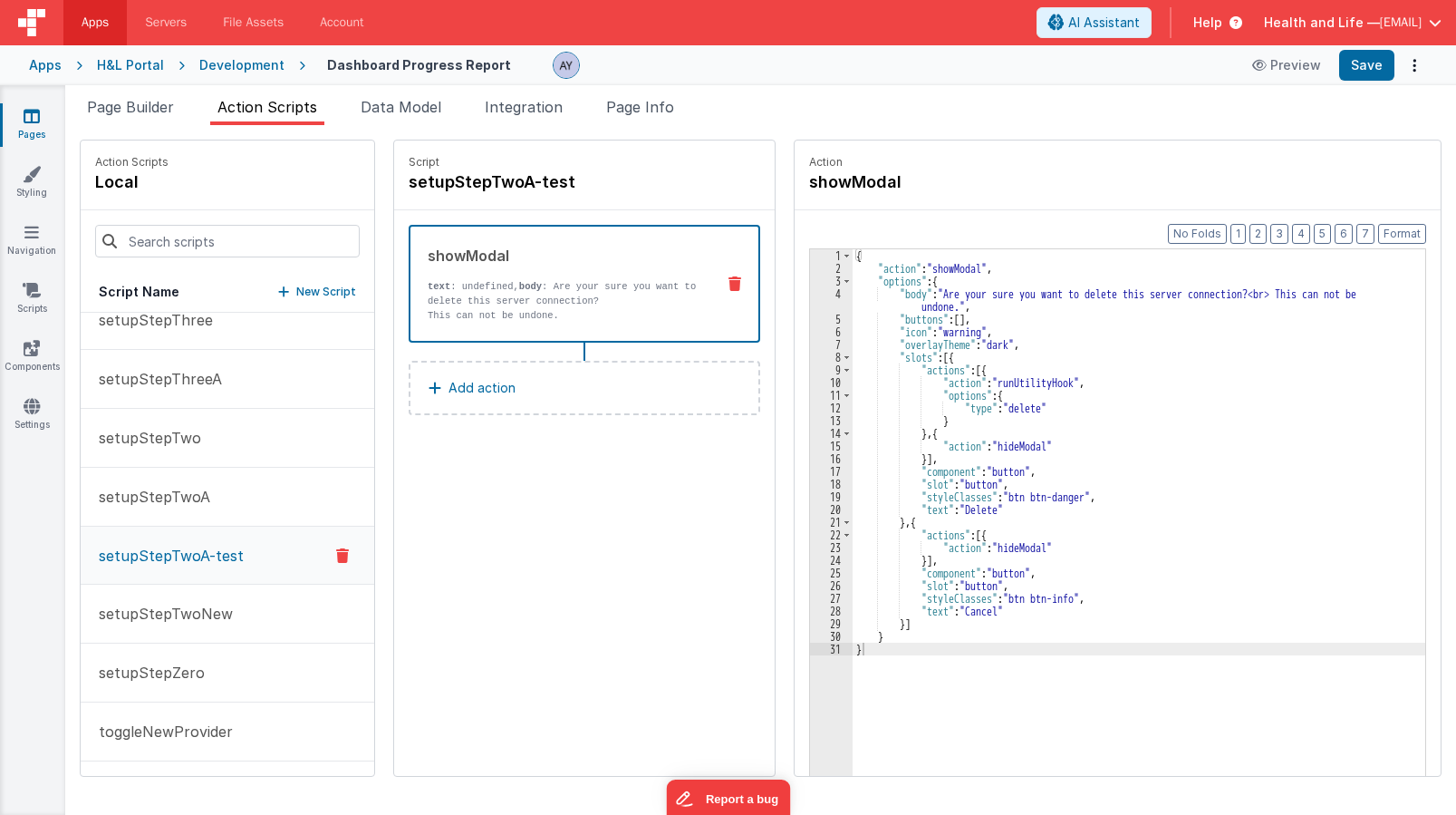 click on "{      "action" :  "showModal" ,      "options" :  {           "body" :  "Are your sure you want to delete this server connection?<br> This can not be               undone." ,           "buttons" :  [ ] ,           "icon" :  "warning" ,           "overlayTheme" :  "dark" ,           "slots" :  [{                "actions" :  [{                     "action" :  "runUtilityHook" ,                     "options" :  {                          "type" :  "delete"                     }                } ,  {                     "action" :  "hideModal"                }] ,                "component" :  "button" ,                "slot" :  "button" ,                "styleClasses" :  "btn btn-danger" ,                "text" :  "Delete"           } ,  {                "actions" :  [{                     "action" :  "hideModal"                }] ,                "component" :  "button" ,                "slot" :  "button" ,                "styleClasses" :  "btn btn-info" ,                "text" :  "Cancel"" at bounding box center (1147, 553) 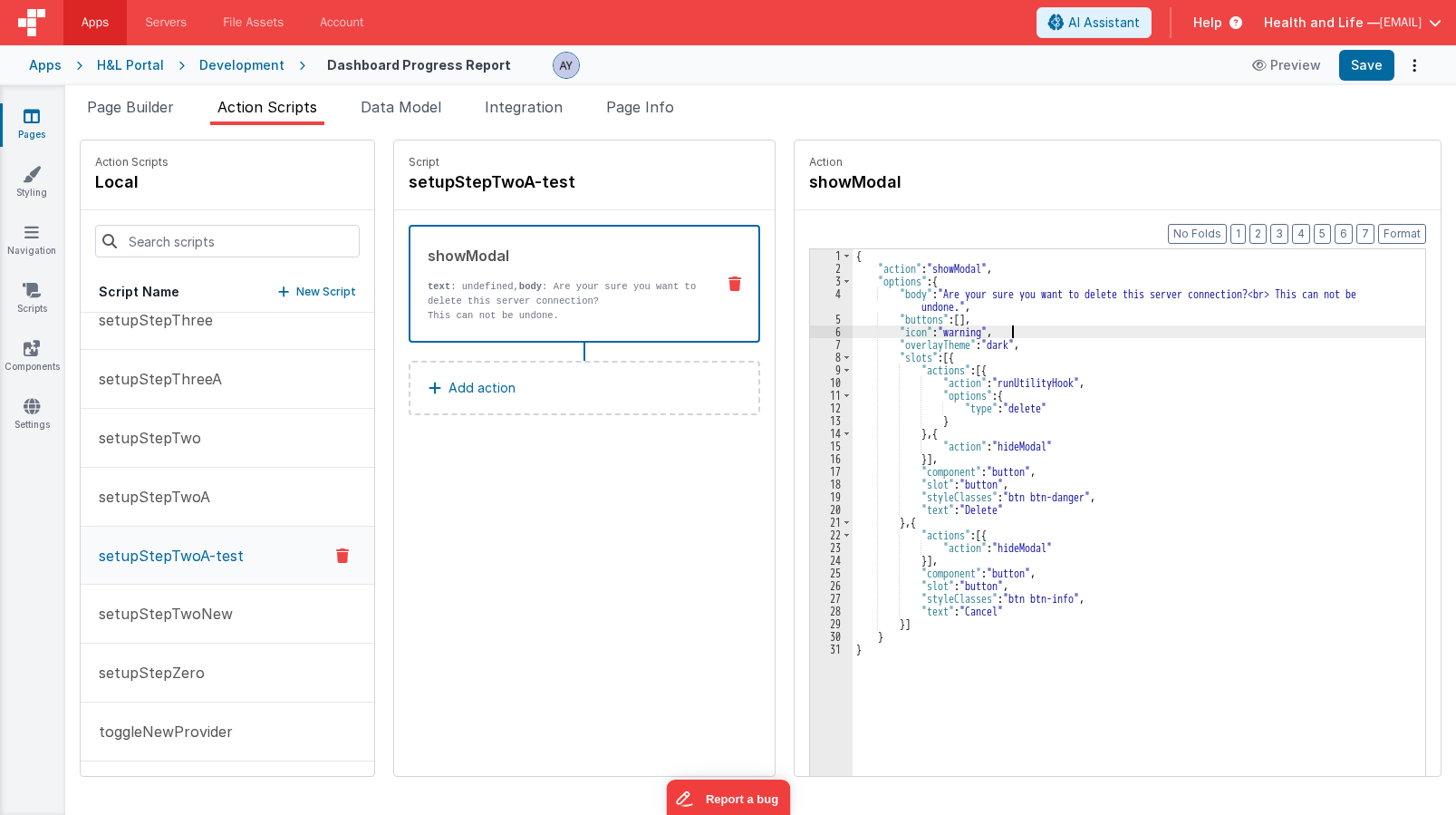 click on "{      "action" :  "showModal" ,      "options" :  {           "body" :  "Are your sure you want to delete this server connection?<br> This can not be               undone." ,           "buttons" :  [ ] ,           "icon" :  "warning" ,           "overlayTheme" :  "dark" ,           "slots" :  [{                "actions" :  [{                     "action" :  "runUtilityHook" ,                     "options" :  {                          "type" :  "delete"                     }                } ,  {                     "action" :  "hideModal"                }] ,                "component" :  "button" ,                "slot" :  "button" ,                "styleClasses" :  "btn btn-danger" ,                "text" :  "Delete"           } ,  {                "actions" :  [{                     "action" :  "hideModal"                }] ,                "component" :  "button" ,                "slot" :  "button" ,                "styleClasses" :  "btn btn-info" ,                "text" :  "Cancel"" at bounding box center [1147, 553] 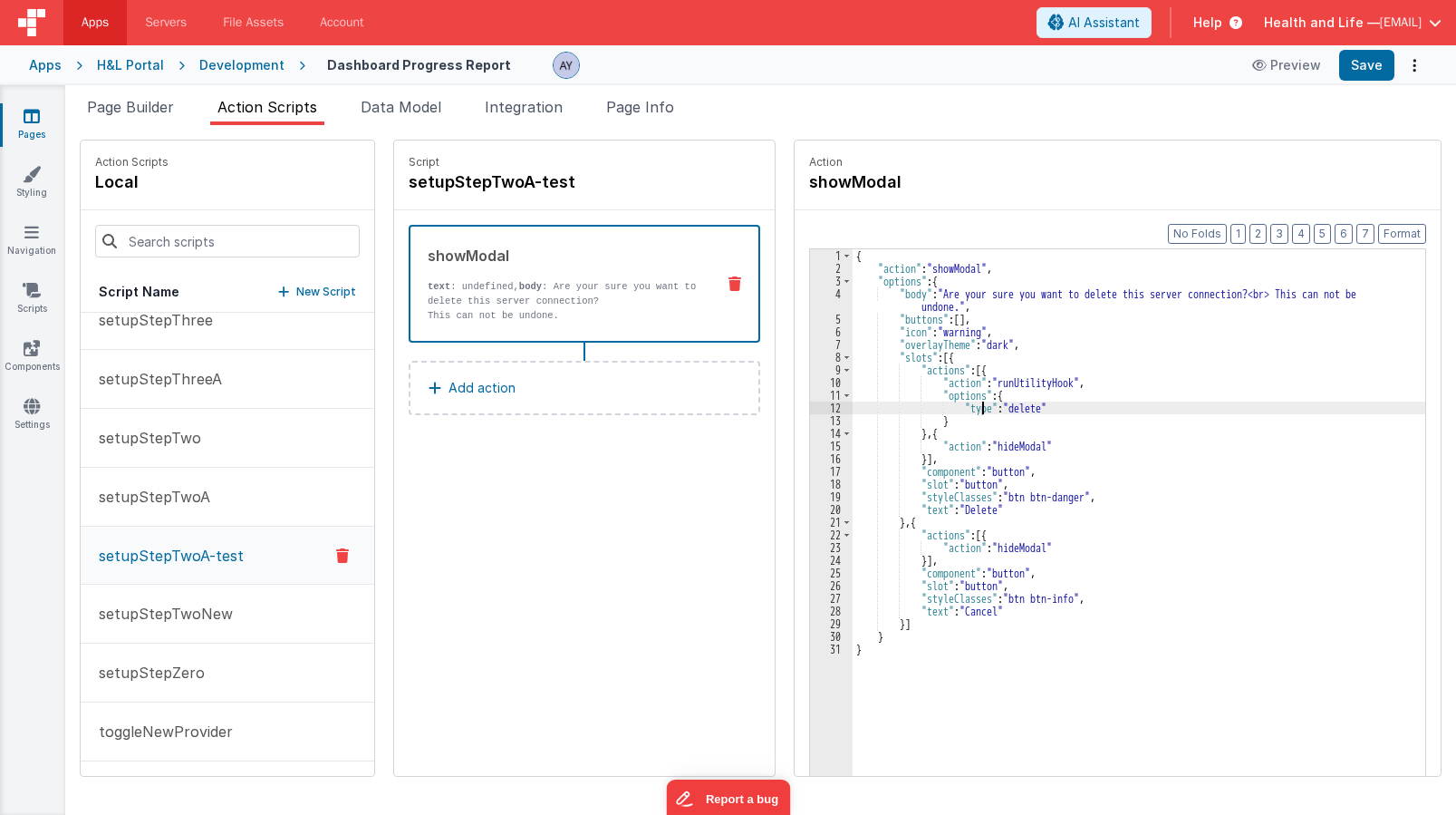 click on "{      "action" :  "showModal" ,      "options" :  {           "body" :  "Are your sure you want to delete this server connection?<br> This can not be               undone." ,           "buttons" :  [ ] ,           "icon" :  "warning" ,           "overlayTheme" :  "dark" ,           "slots" :  [{                "actions" :  [{                     "action" :  "runUtilityHook" ,                     "options" :  {                          "type" :  "delete"                     }                } ,  {                     "action" :  "hideModal"                }] ,                "component" :  "button" ,                "slot" :  "button" ,                "styleClasses" :  "btn btn-danger" ,                "text" :  "Delete"           } ,  {                "actions" :  [{                     "action" :  "hideModal"                }] ,                "component" :  "button" ,                "slot" :  "button" ,                "styleClasses" :  "btn btn-info" ,                "text" :  "Cancel"" at bounding box center [1147, 553] 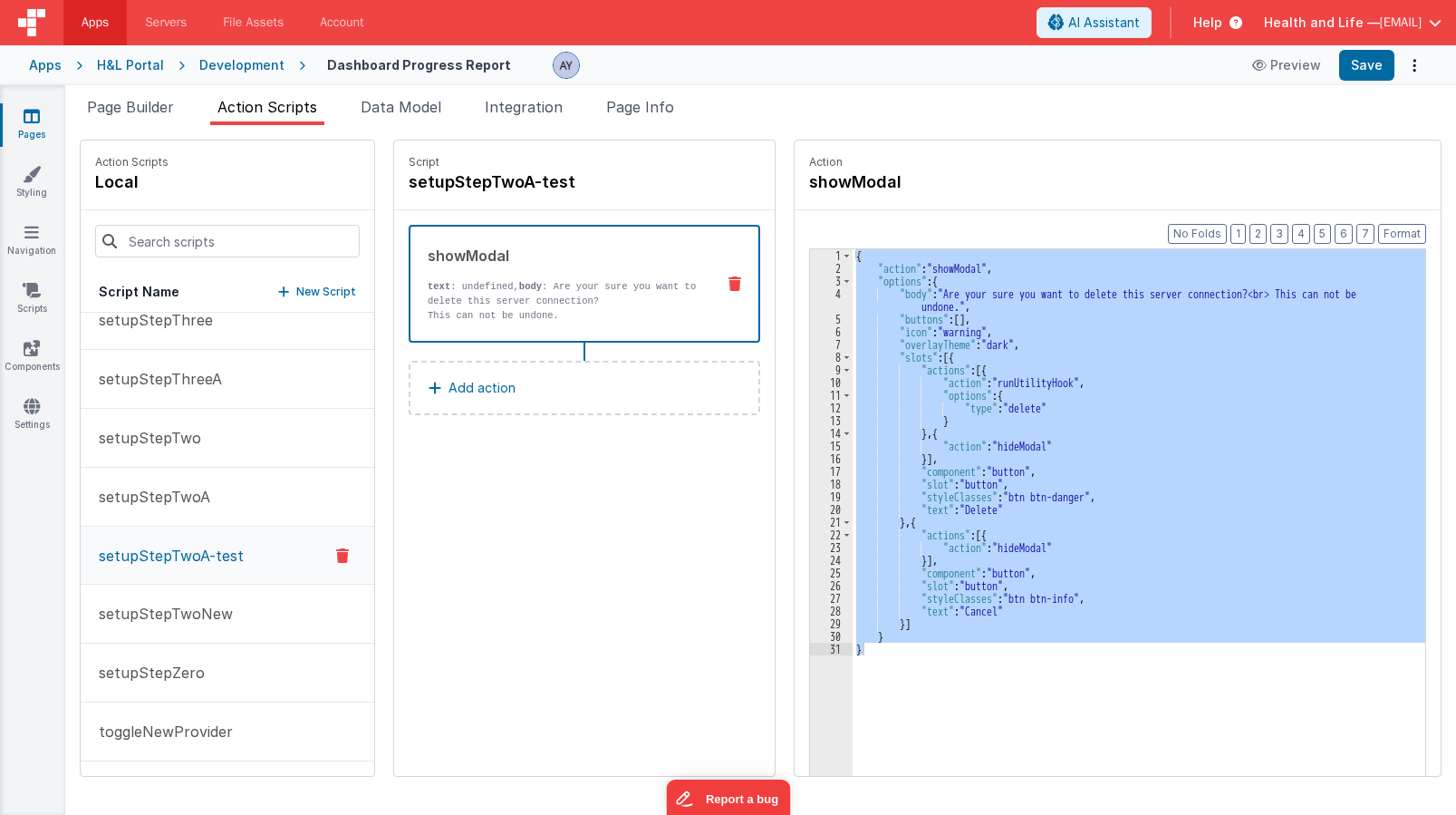 click on "{      "action" :  "showModal" ,      "options" :  {           "body" :  "Are your sure you want to delete this server connection?<br> This can not be               undone." ,           "buttons" :  [ ] ,           "icon" :  "warning" ,           "overlayTheme" :  "dark" ,           "slots" :  [{                "actions" :  [{                     "action" :  "runUtilityHook" ,                     "options" :  {                          "type" :  "delete"                     }                } ,  {                     "action" :  "hideModal"                }] ,                "component" :  "button" ,                "slot" :  "button" ,                "styleClasses" :  "btn btn-danger" ,                "text" :  "Delete"           } ,  {                "actions" :  [{                     "action" :  "hideModal"                }] ,                "component" :  "button" ,                "slot" :  "button" ,                "styleClasses" :  "btn btn-info" ,                "text" :  "Cancel"" at bounding box center (1139, 540) 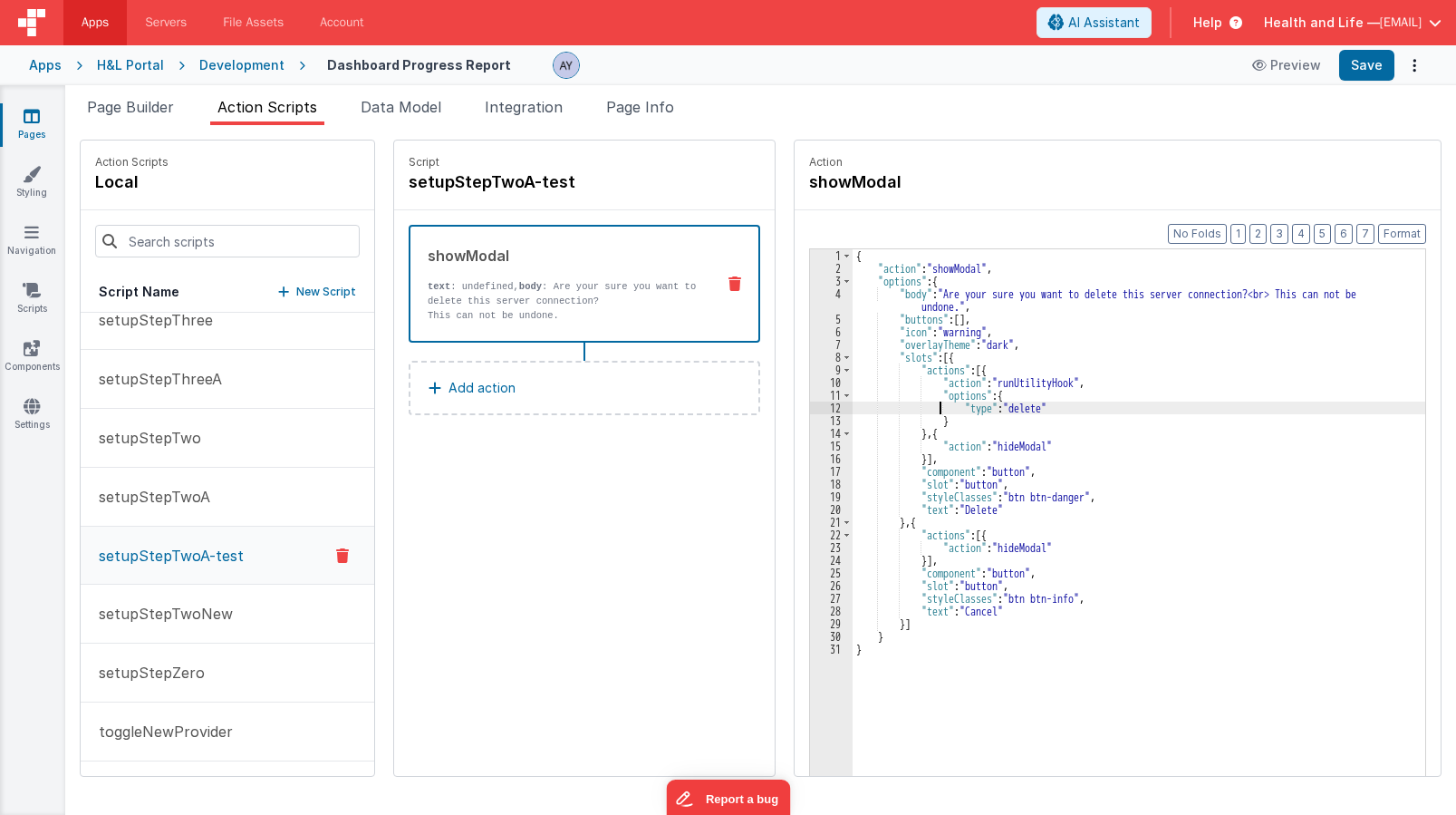 click on "{      "action" :  "showModal" ,      "options" :  {           "body" :  "Are your sure you want to delete this server connection?<br> This can not be               undone." ,           "buttons" :  [ ] ,           "icon" :  "warning" ,           "overlayTheme" :  "dark" ,           "slots" :  [{                "actions" :  [{                     "action" :  "runUtilityHook" ,                     "options" :  {                          "type" :  "delete"                     }                } ,  {                     "action" :  "hideModal"                }] ,                "component" :  "button" ,                "slot" :  "button" ,                "styleClasses" :  "btn btn-danger" ,                "text" :  "Delete"           } ,  {                "actions" :  [{                     "action" :  "hideModal"                }] ,                "component" :  "button" ,                "slot" :  "button" ,                "styleClasses" :  "btn btn-info" ,                "text" :  "Cancel"" at bounding box center [1147, 553] 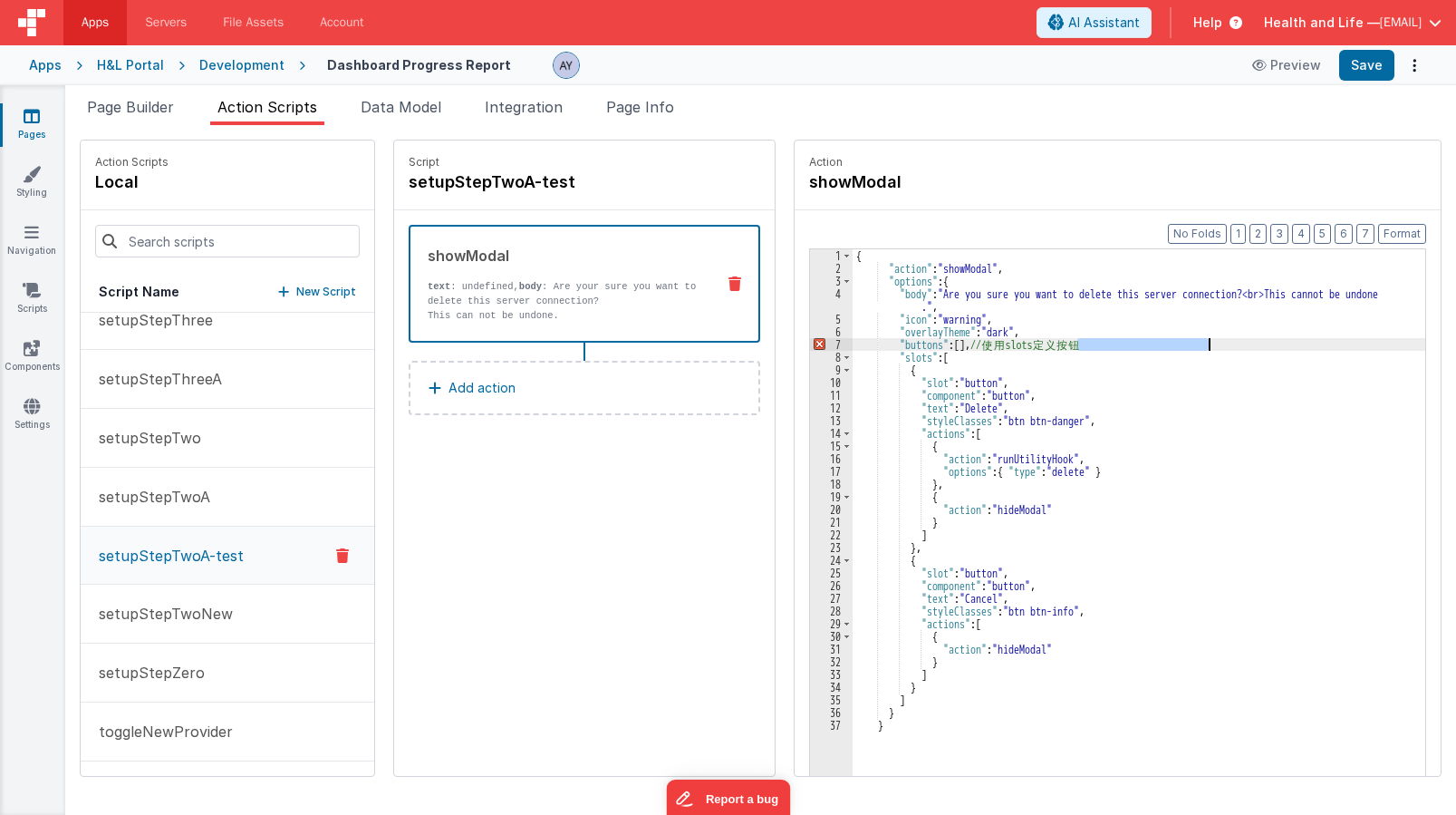 drag, startPoint x: 1062, startPoint y: 344, endPoint x: 1215, endPoint y: 342, distance: 153.01307 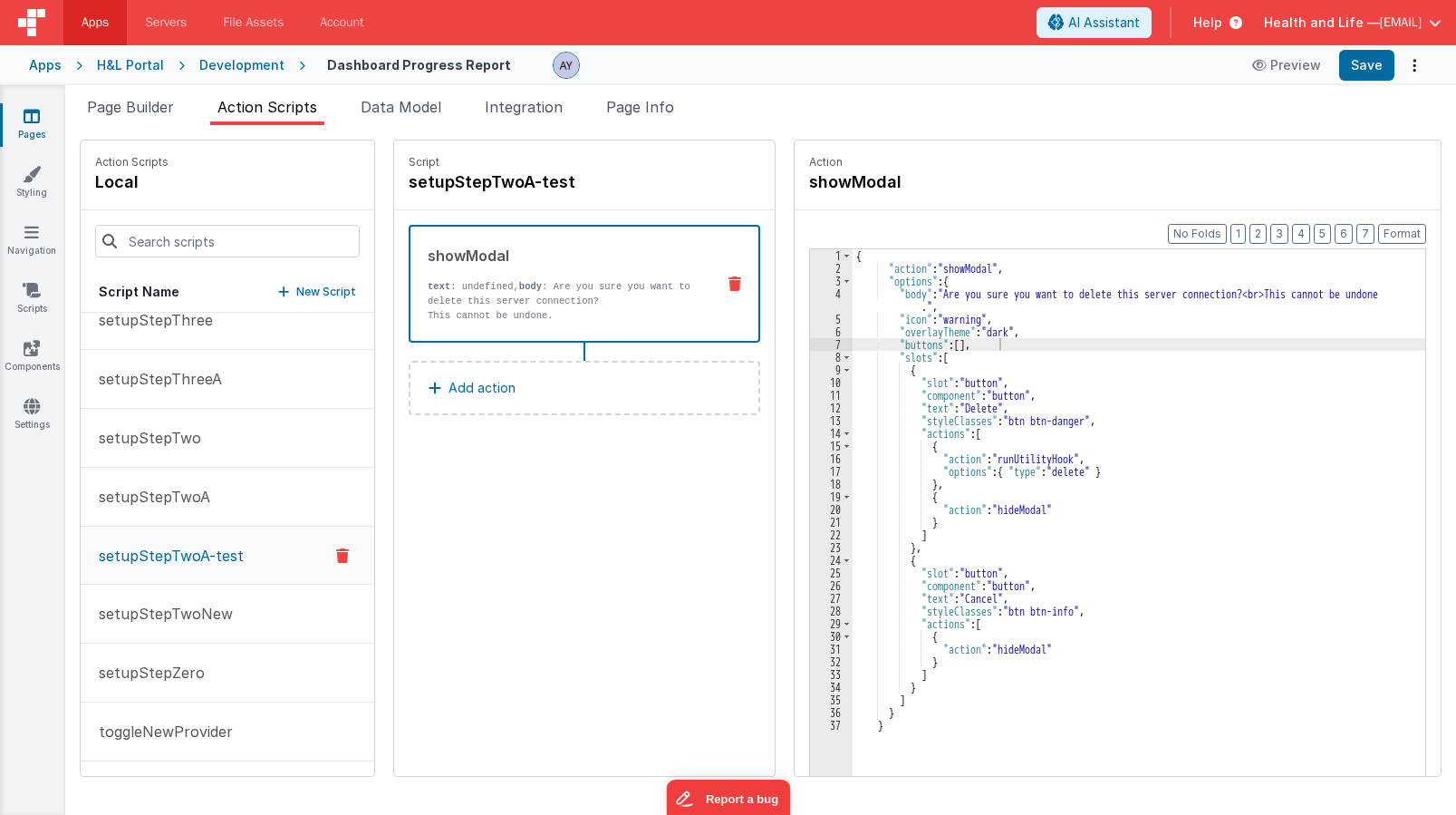 click on "{         "action" :  "showModal" ,         "options" :  {           "body" :  "Are you sure you want to delete this server connection?<br>This cannot be undone              ." ,           "icon" :  "warning" ,           "overlayTheme" :  "dark" ,           "buttons" :  [ ] ,             "slots" :  [              {                "slot" :  "button" ,                "component" :  "button" ,                "text" :  "Delete" ,                "styleClasses" :  "btn btn-danger" ,                "actions" :  [                   {                     "action" :  "runUtilityHook" ,                     "options" :  {   "type" :  "delete"   }                   } ,                   {                     "action" :  "hideModal"                   }                ]              } ,              {                "slot" :  "button" ,                "component" :  "button" ,                "text" :  "Cancel" ,                "styleClasses" :  "btn btn-info" ,                "actions" :  [                   { }" at bounding box center (1147, 553) 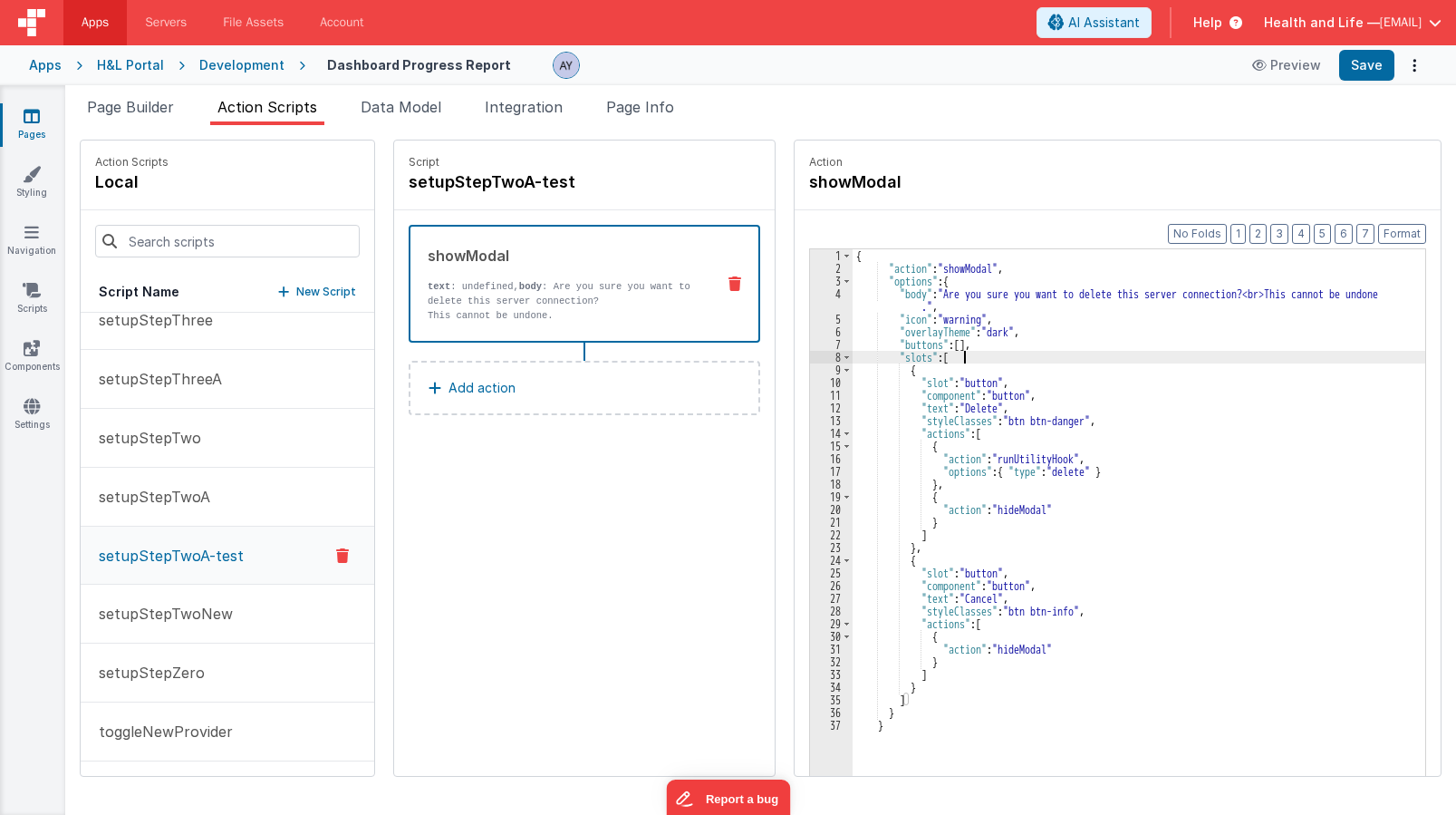 click on "{         "action" :  "showModal" ,         "options" :  {           "body" :  "Are you sure you want to delete this server connection?<br>This cannot be undone              ." ,           "icon" :  "warning" ,           "overlayTheme" :  "dark" ,           "buttons" :  [ ] ,             "slots" :  [              {                "slot" :  "button" ,                "component" :  "button" ,                "text" :  "Delete" ,                "styleClasses" :  "btn btn-danger" ,                "actions" :  [                   {                     "action" :  "runUtilityHook" ,                     "options" :  {   "type" :  "delete"   }                   } ,                   {                     "action" :  "hideModal"                   }                ]              } ,              {                "slot" :  "button" ,                "component" :  "button" ,                "text" :  "Cancel" ,                "styleClasses" :  "btn btn-info" ,                "actions" :  [                   { }" at bounding box center [1147, 553] 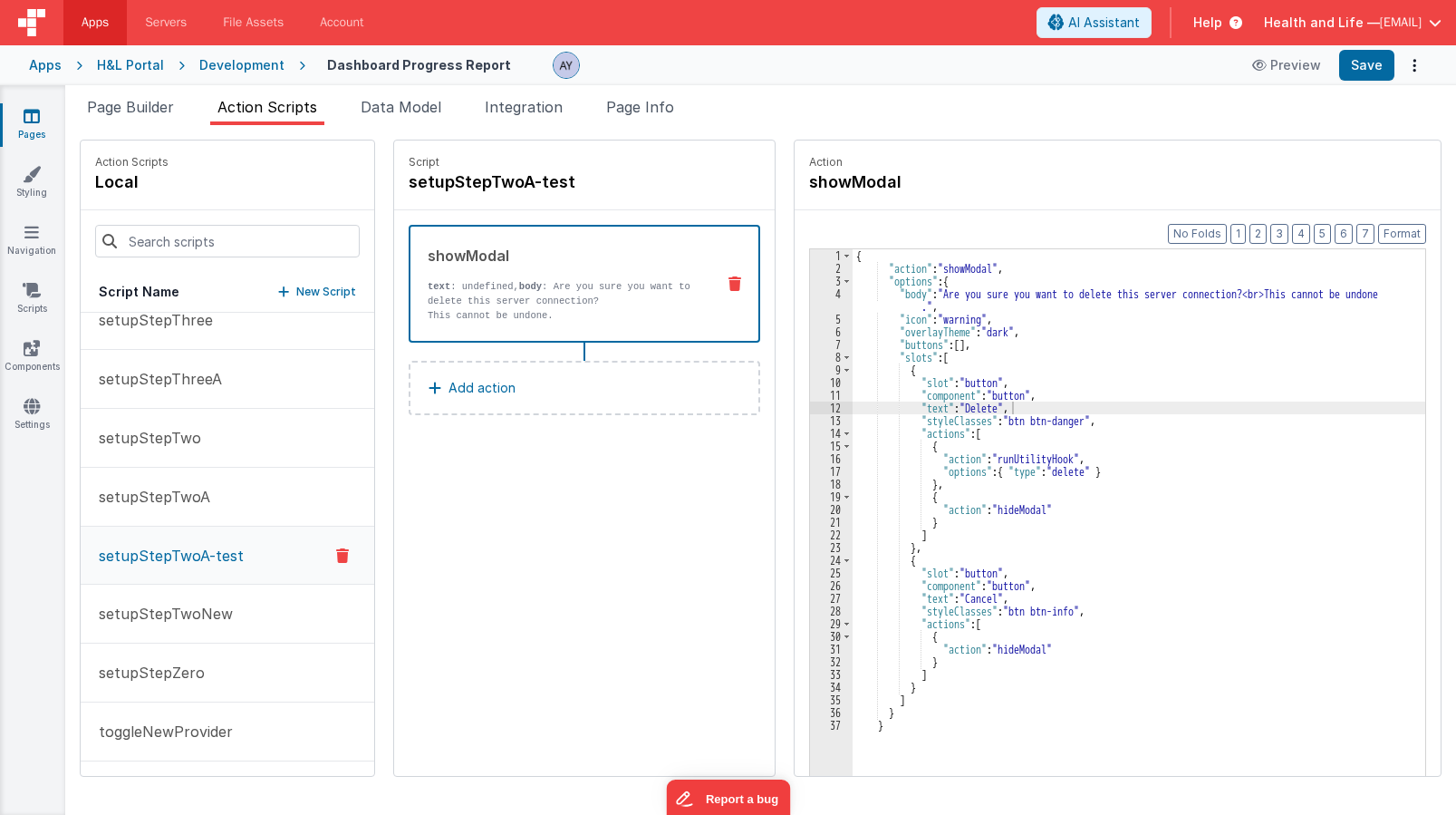 click on "Script
setupStepTwoA-test
showModal   text : undefined,  body : Are you sure you want to delete this server connection? This cannot be undone.
Add action" at bounding box center [584, 458] 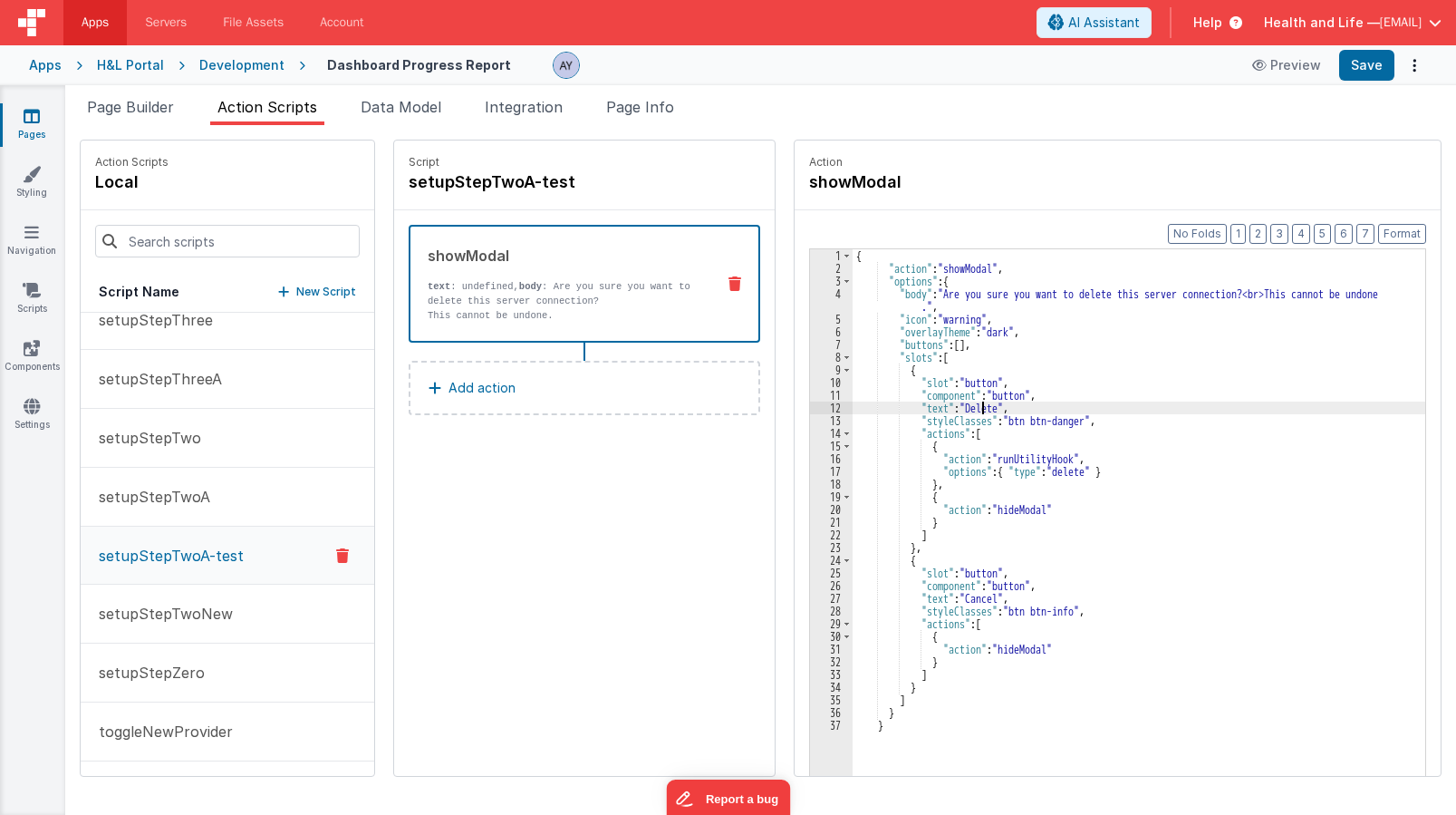 click on "{         "action" :  "showModal" ,         "options" :  {           "body" :  "Are you sure you want to delete this server connection?<br>This cannot be undone              ." ,           "icon" :  "warning" ,           "overlayTheme" :  "dark" ,           "buttons" :  [ ] ,             "slots" :  [              {                "slot" :  "button" ,                "component" :  "button" ,                "text" :  "Delete" ,                "styleClasses" :  "btn btn-danger" ,                "actions" :  [                   {                     "action" :  "runUtilityHook" ,                     "options" :  {   "type" :  "delete"   }                   } ,                   {                     "action" :  "hideModal"                   }                ]              } ,              {                "slot" :  "button" ,                "component" :  "button" ,                "text" :  "Cancel" ,                "styleClasses" :  "btn btn-info" ,                "actions" :  [                   { }" at bounding box center (1147, 553) 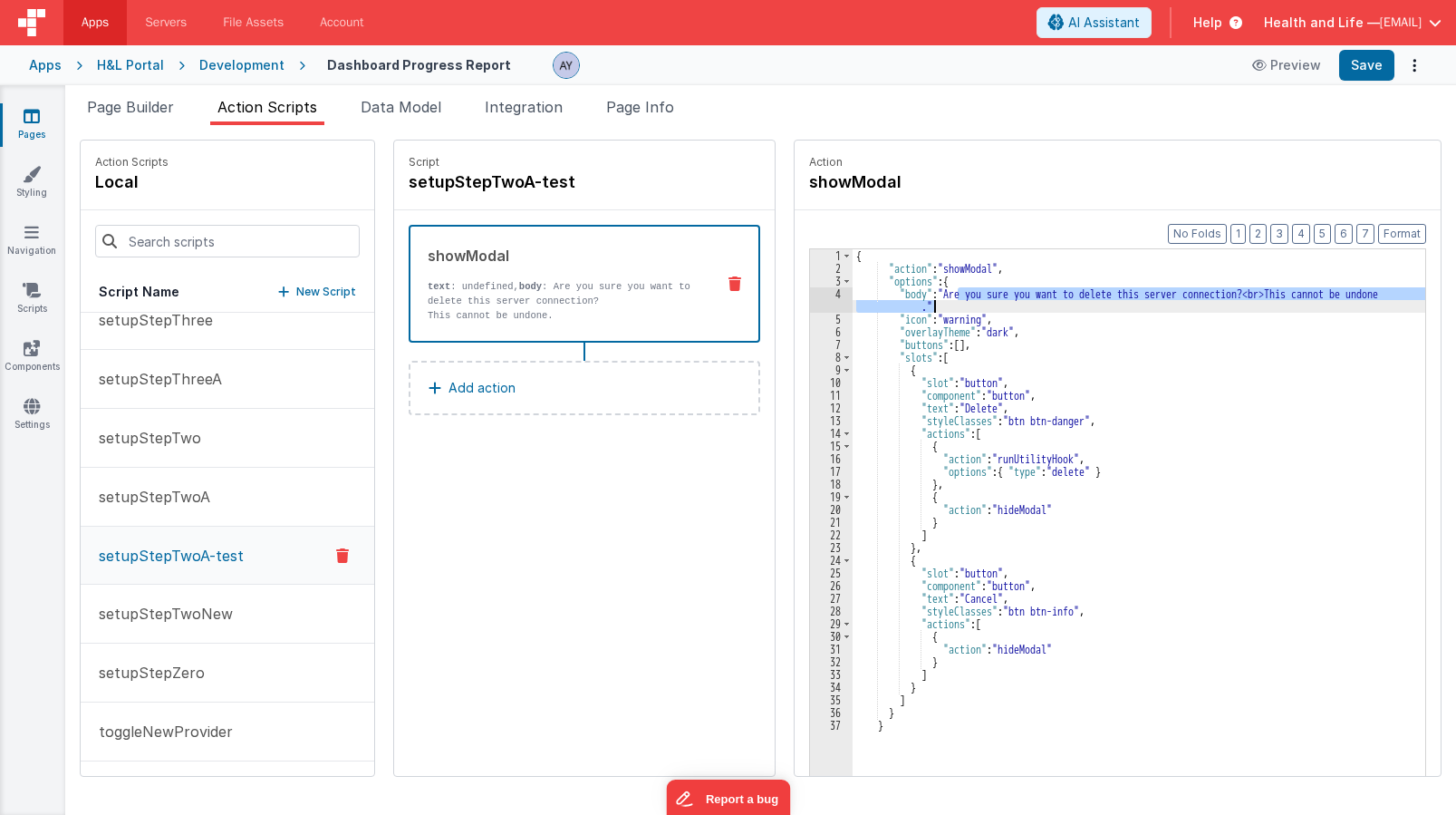 drag, startPoint x: 940, startPoint y: 290, endPoint x: 915, endPoint y: 305, distance: 29.15476 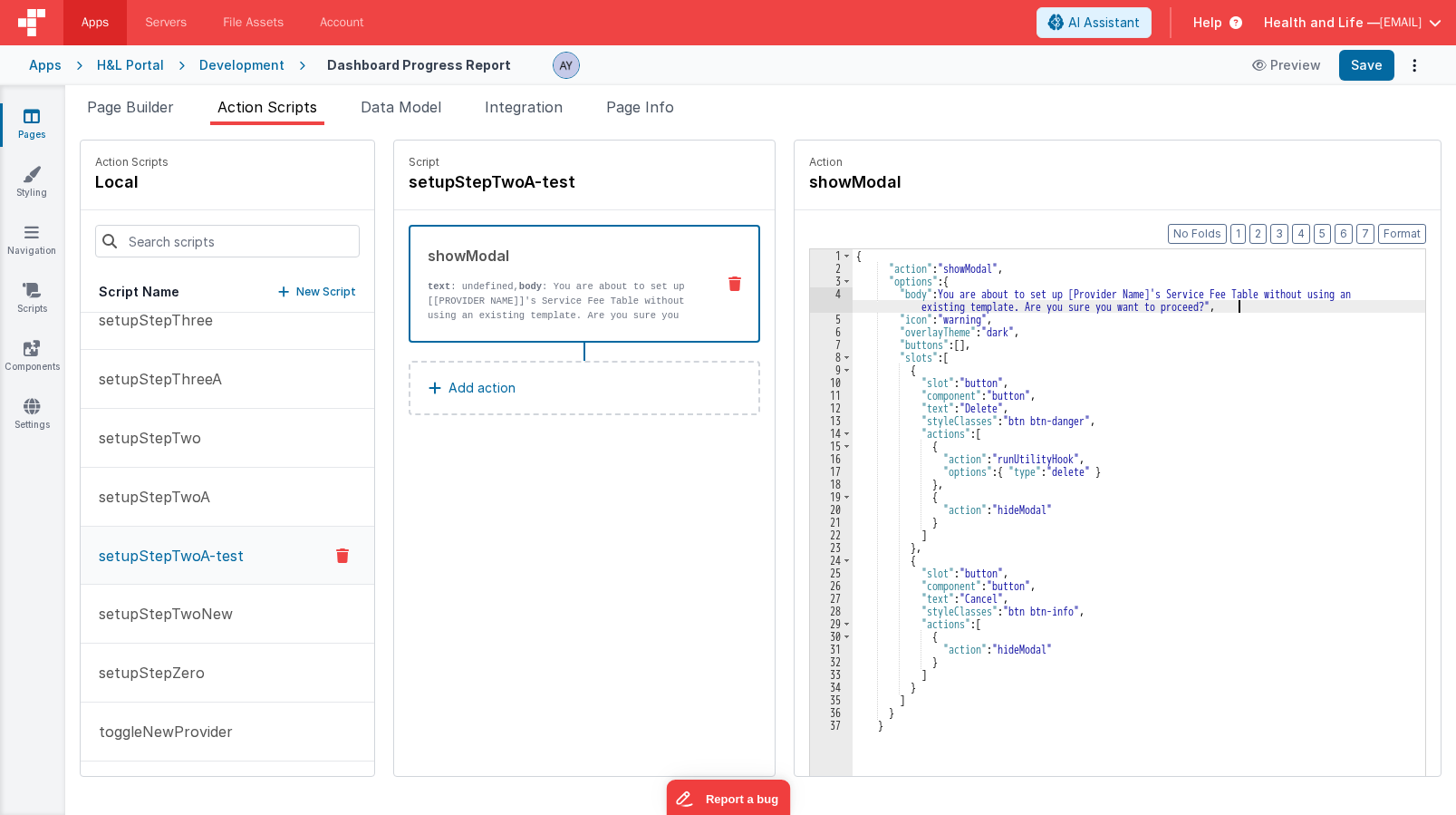 click on "{         "action" :  "showModal" ,         "options" :  {           "body" :  "You are about to set up [Provider Name]'s Service Fee Table without using an               existing template. Are you sure you want to proceed?" ,           "icon" :  "warning" ,           "overlayTheme" :  "dark" ,           "buttons" :  [ ] ,             "slots" :  [              {                "slot" :  "button" ,                "component" :  "button" ,                "text" :  "Delete" ,                "styleClasses" :  "btn btn-danger" ,                "actions" :  [                   {                     "action" :  "runUtilityHook" ,                     "options" :  {   "type" :  "delete"   }                   } ,                   {                     "action" :  "hideModal"                   }                ]              } ,              {                "slot" :  "button" ,                "component" :  "button" ,                "text" :  "Cancel" ,                "styleClasses" :  "btn btn-info" , :" at bounding box center [1147, 553] 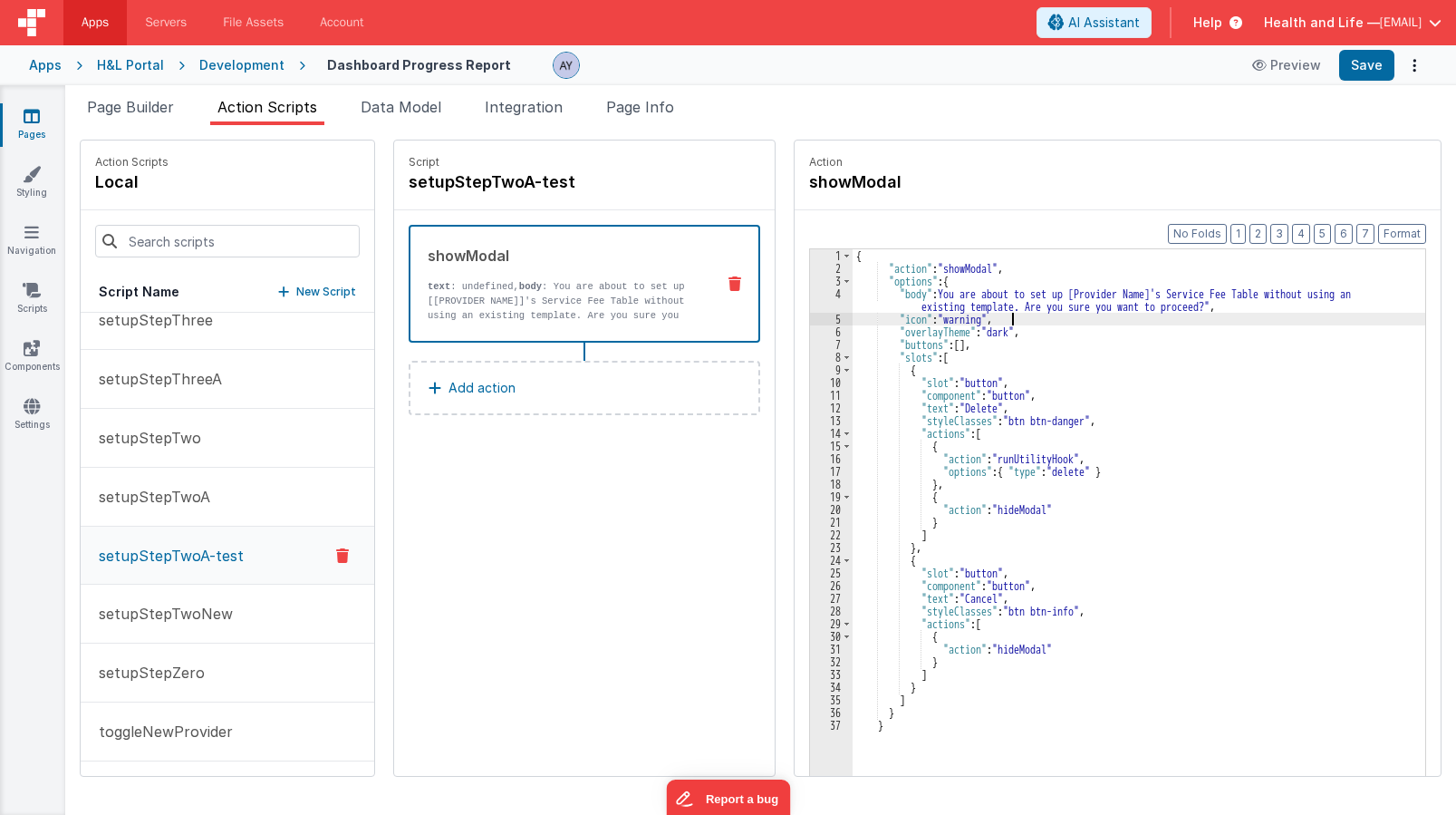 click on "{         "action" :  "showModal" ,         "options" :  {           "body" :  "You are about to set up [Provider Name]'s Service Fee Table without using an               existing template. Are you sure you want to proceed?" ,           "icon" :  "warning" ,           "overlayTheme" :  "dark" ,           "buttons" :  [ ] ,             "slots" :  [              {                "slot" :  "button" ,                "component" :  "button" ,                "text" :  "Delete" ,                "styleClasses" :  "btn btn-danger" ,                "actions" :  [                   {                     "action" :  "runUtilityHook" ,                     "options" :  {   "type" :  "delete"   }                   } ,                   {                     "action" :  "hideModal"                   }                ]              } ,              {                "slot" :  "button" ,                "component" :  "button" ,                "text" :  "Cancel" ,                "styleClasses" :  "btn btn-info" , :" at bounding box center (1147, 553) 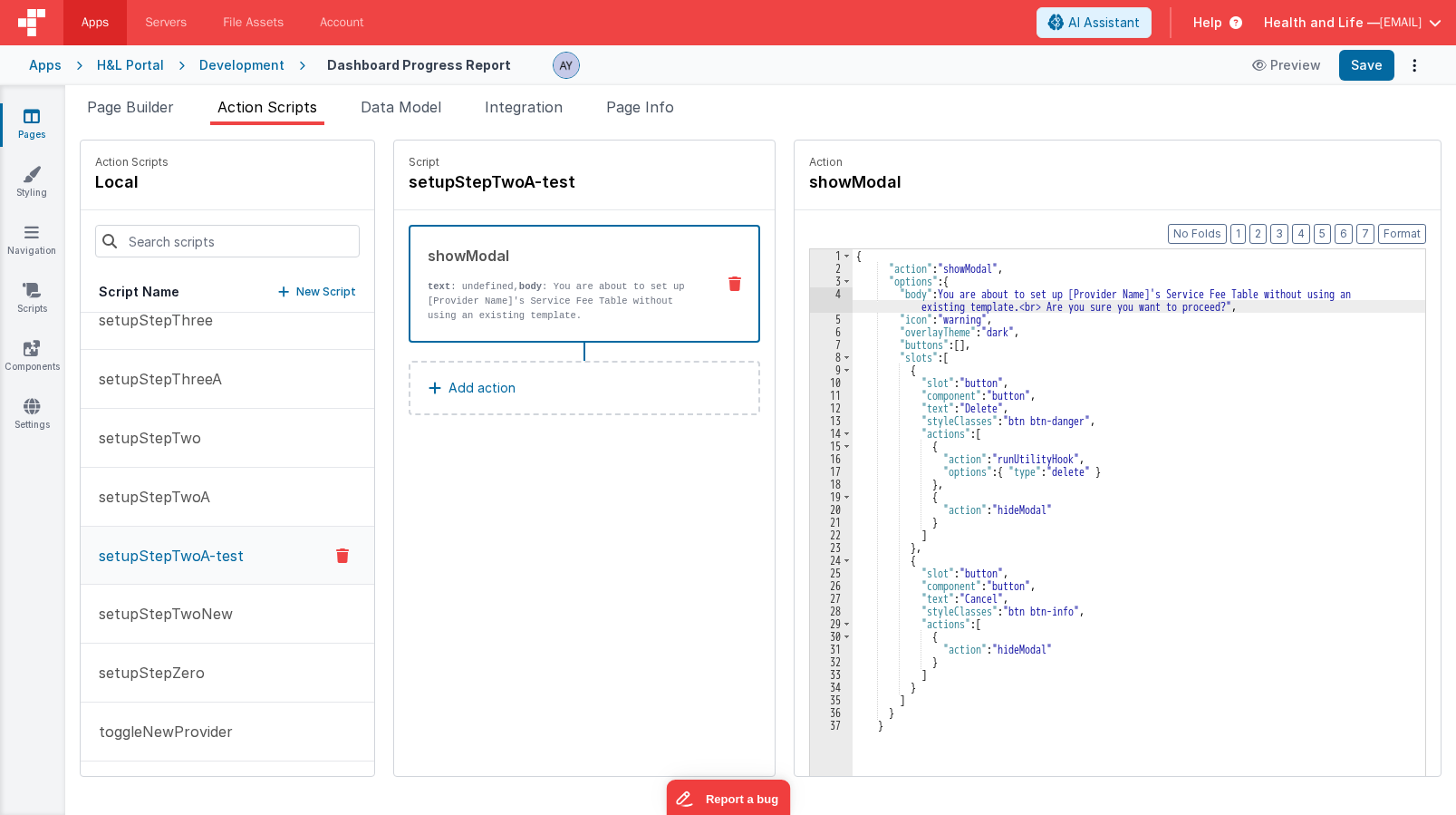 click on "{         "action" :  "showModal" ,         "options" :  {           "body" :  "You are about to set up [Provider Name]'s Service Fee Table without using an               existing template.<br> Are you sure you want to proceed?" ,           "icon" :  "warning" ,           "overlayTheme" :  "dark" ,           "buttons" :  [ ] ,             "slots" :  [              {                "slot" :  "button" ,                "component" :  "button" ,                "text" :  "Delete" ,                "styleClasses" :  "btn btn-danger" ,                "actions" :  [                   {                     "action" :  "runUtilityHook" ,                     "options" :  {   "type" :  "delete"   }                   } ,                   {                     "action" :  "hideModal"                   }                ]              } ,              {                "slot" :  "button" ,                "component" :  "button" ,                "text" :  "Cancel" ,                "styleClasses" :  "btn btn-info" ," at bounding box center (1147, 553) 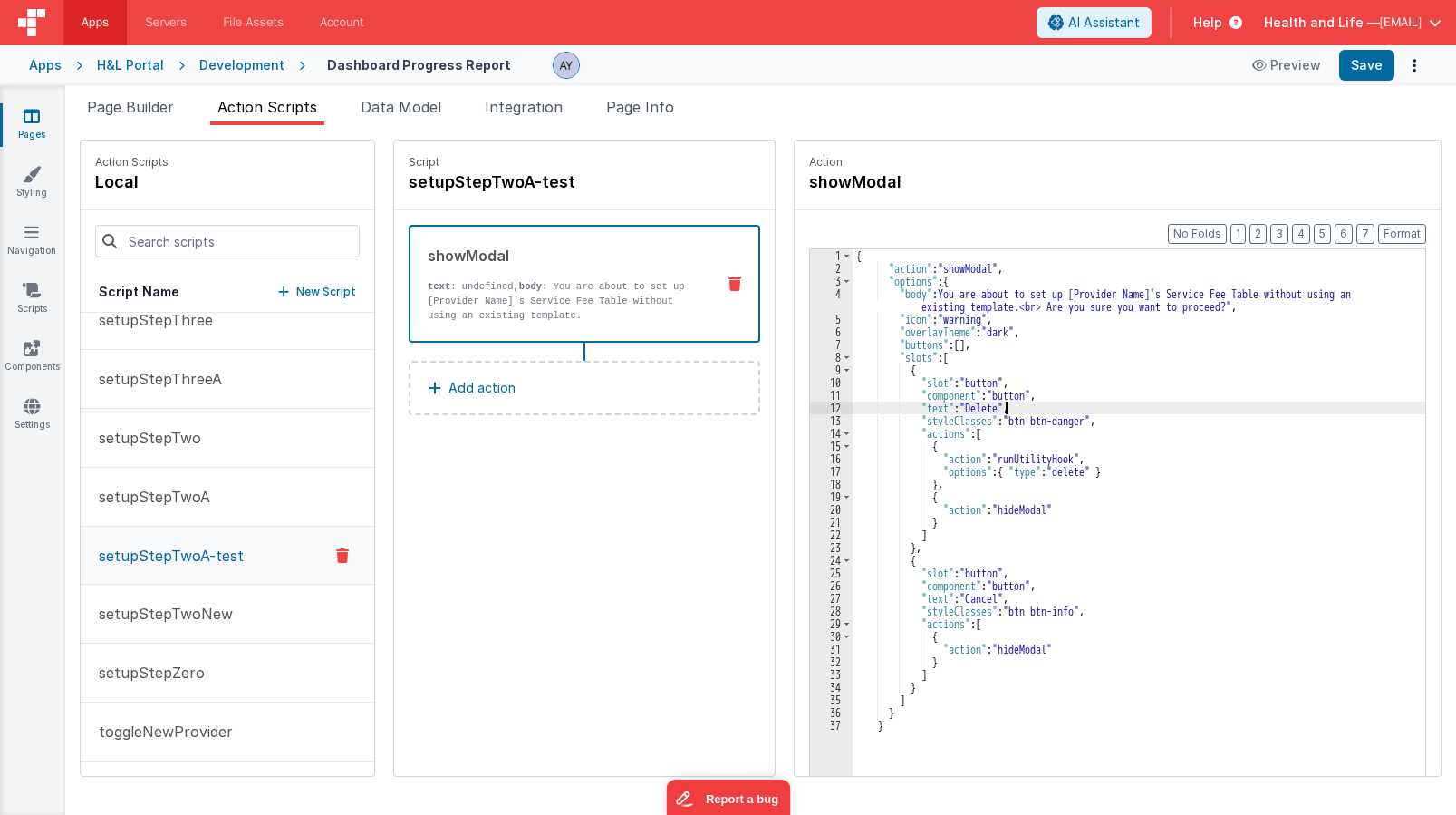 click on "{         "action" :  "showModal" ,         "options" :  {           "body" :  "You are about to set up [Provider Name]'s Service Fee Table without using an               existing template.<br> Are you sure you want to proceed?" ,           "icon" :  "warning" ,           "overlayTheme" :  "dark" ,           "buttons" :  [ ] ,             "slots" :  [              {                "slot" :  "button" ,                "component" :  "button" ,                "text" :  "Delete" ,                "styleClasses" :  "btn btn-danger" ,                "actions" :  [                   {                     "action" :  "runUtilityHook" ,                     "options" :  {   "type" :  "delete"   }                   } ,                   {                     "action" :  "hideModal"                   }                ]              } ,              {                "slot" :  "button" ,                "component" :  "button" ,                "text" :  "Cancel" ,                "styleClasses" :  "btn btn-info" ," at bounding box center (1147, 553) 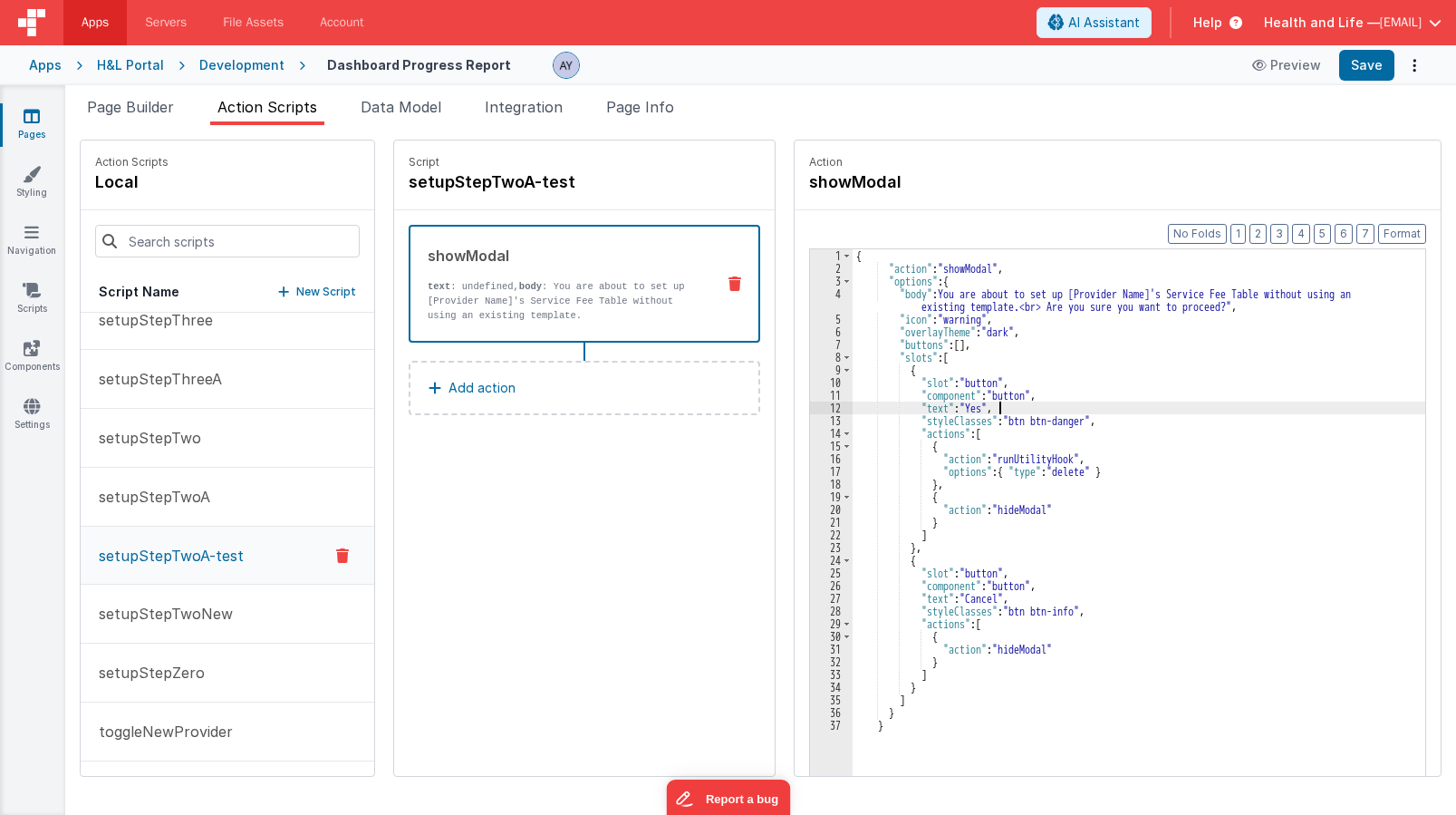 click on "{         "action" :  "showModal" ,         "options" :  {           "body" :  "You are about to set up [Provider Name]'s Service Fee Table without using an               existing template.<br> Are you sure you want to proceed?" ,           "icon" :  "warning" ,           "overlayTheme" :  "dark" ,           "buttons" :  [ ] ,             "slots" :  [              {                "slot" :  "button" ,                "component" :  "button" ,                "text" :  "Yes" ,                "styleClasses" :  "btn btn-danger" ,                "actions" :  [                   {                     "action" :  "runUtilityHook" ,                     "options" :  {   "type" :  "delete"   }                   } ,                   {                     "action" :  "hideModal"                   }                ]              } ,              {                "slot" :  "button" ,                "component" :  "button" ,                "text" :  "Cancel" ,                "styleClasses" :  "btn btn-info" , :" at bounding box center (1147, 553) 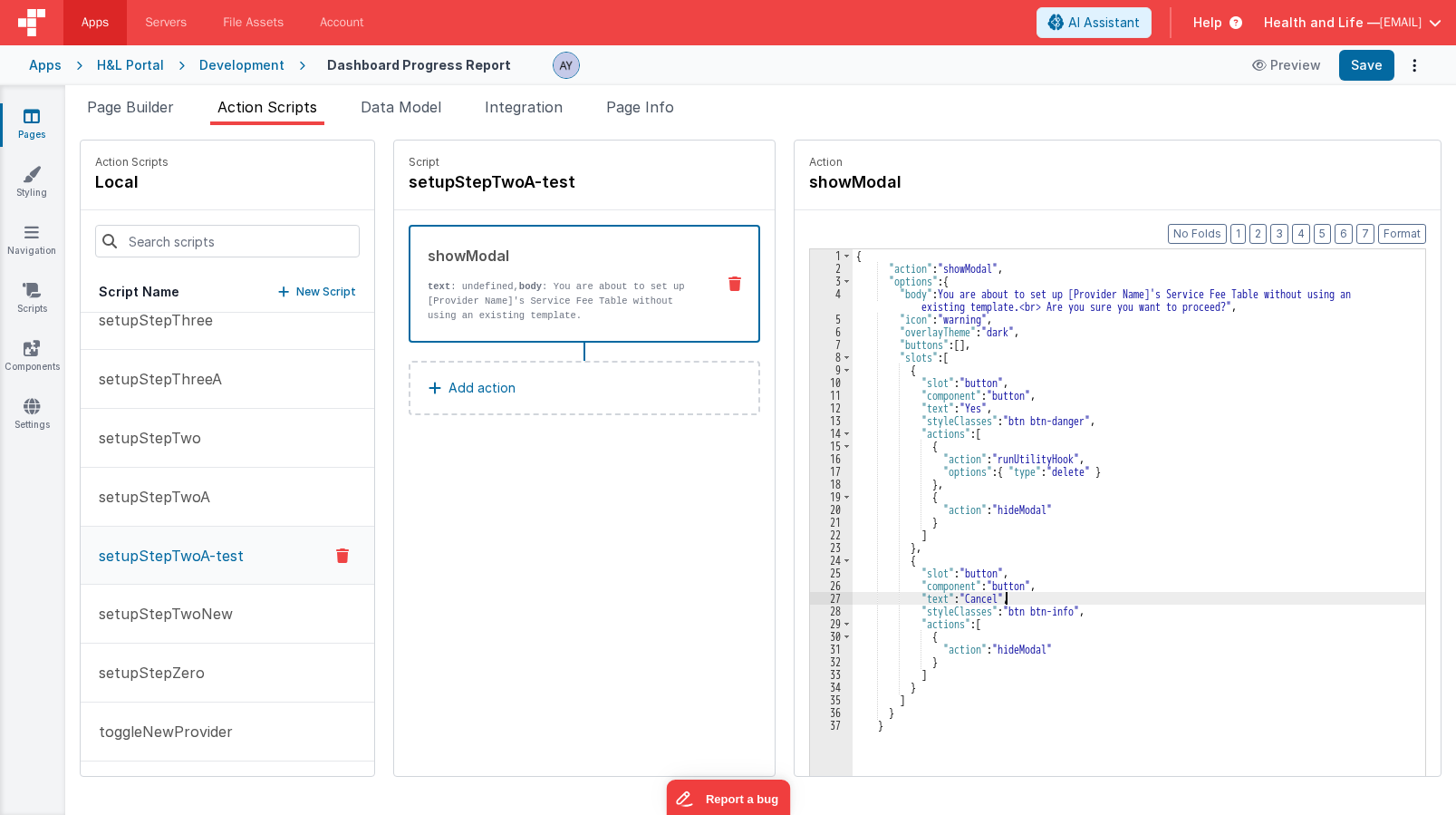 click on "{         "action" :  "showModal" ,         "options" :  {           "body" :  "You are about to set up [Provider Name]'s Service Fee Table without using an               existing template.<br> Are you sure you want to proceed?" ,           "icon" :  "warning" ,           "overlayTheme" :  "dark" ,           "buttons" :  [ ] ,             "slots" :  [              {                "slot" :  "button" ,                "component" :  "button" ,                "text" :  "Yes" ,                "styleClasses" :  "btn btn-danger" ,                "actions" :  [                   {                     "action" :  "runUtilityHook" ,                     "options" :  {   "type" :  "delete"   }                   } ,                   {                     "action" :  "hideModal"                   }                ]              } ,              {                "slot" :  "button" ,                "component" :  "button" ,                "text" :  "Cancel" ,                "styleClasses" :  "btn btn-info" , :" at bounding box center [1147, 553] 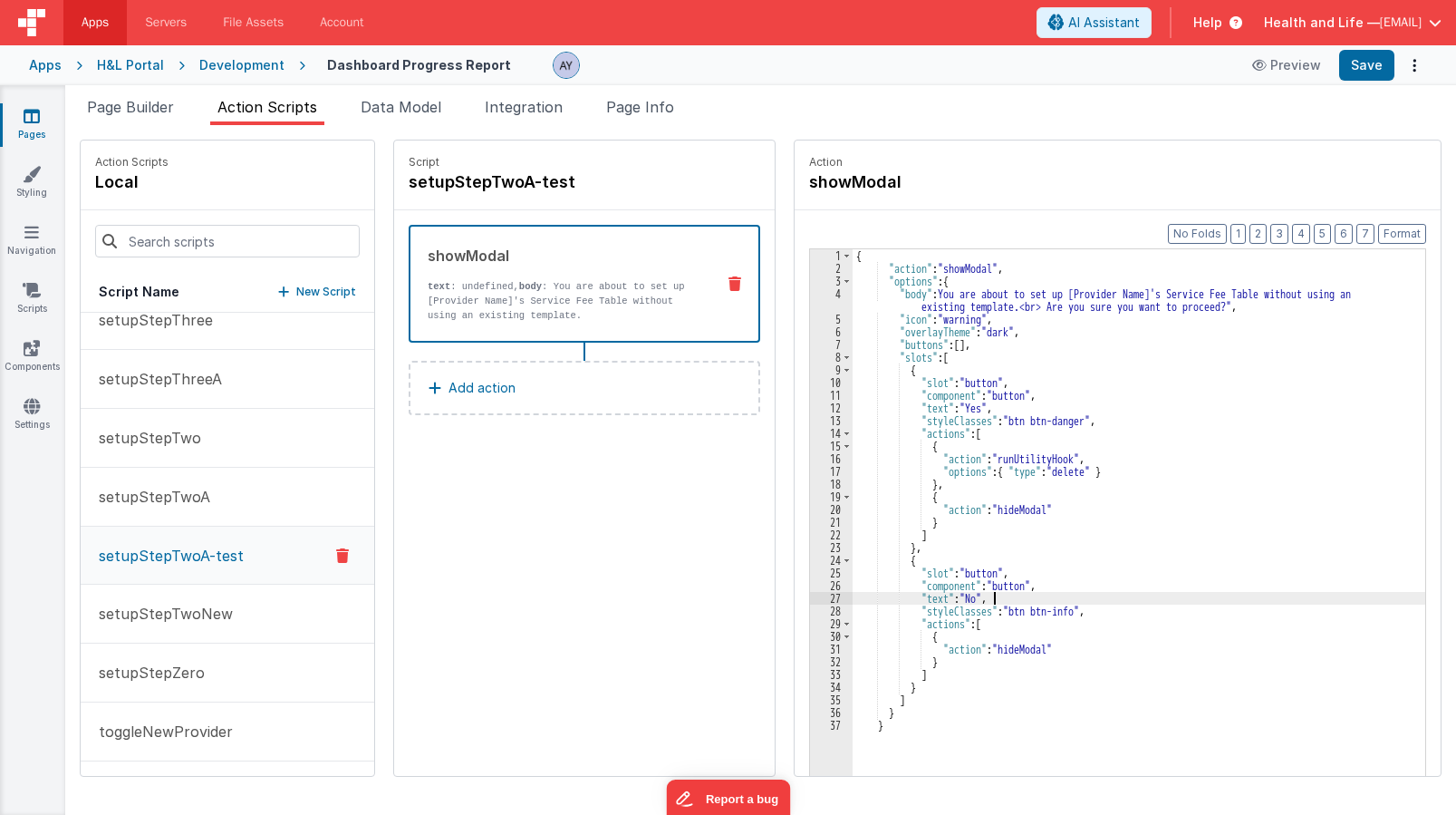 type 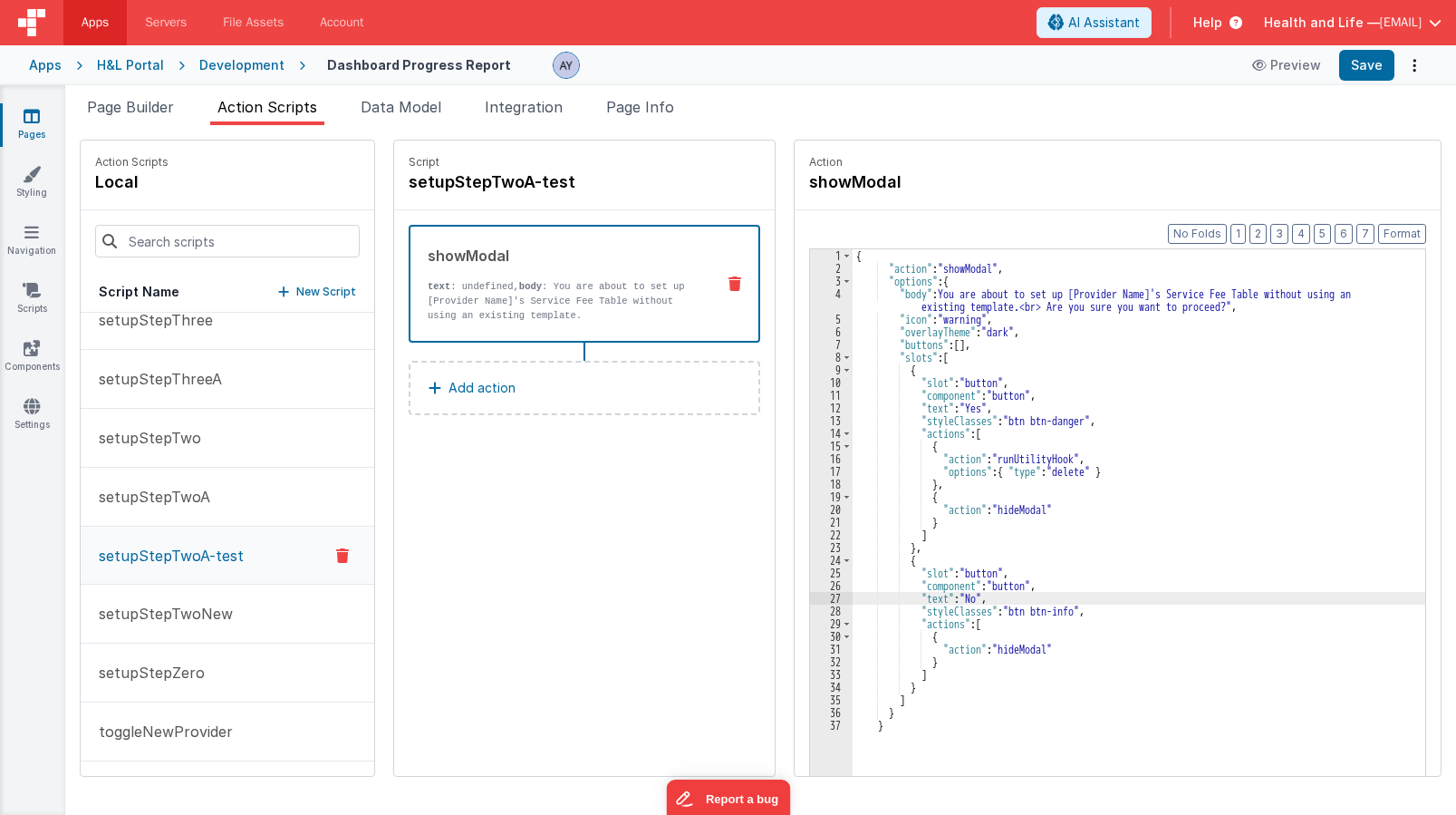 click on "{         "action" :  "showModal" ,         "options" :  {           "body" :  "You are about to set up [Provider Name]'s Service Fee Table without using an               existing template.<br> Are you sure you want to proceed?" ,           "icon" :  "warning" ,           "overlayTheme" :  "dark" ,           "buttons" :  [ ] ,             "slots" :  [              {                "slot" :  "button" ,                "component" :  "button" ,                "text" :  "Yes" ,                "styleClasses" :  "btn btn-danger" ,                "actions" :  [                   {                     "action" :  "runUtilityHook" ,                     "options" :  {   "type" :  "delete"   }                   } ,                   {                     "action" :  "hideModal"                   }                ]              } ,              {                "slot" :  "button" ,                "component" :  "button" ,                "text" :  "No" ,                "styleClasses" :  "btn btn-info" ,      [" at bounding box center [1147, 553] 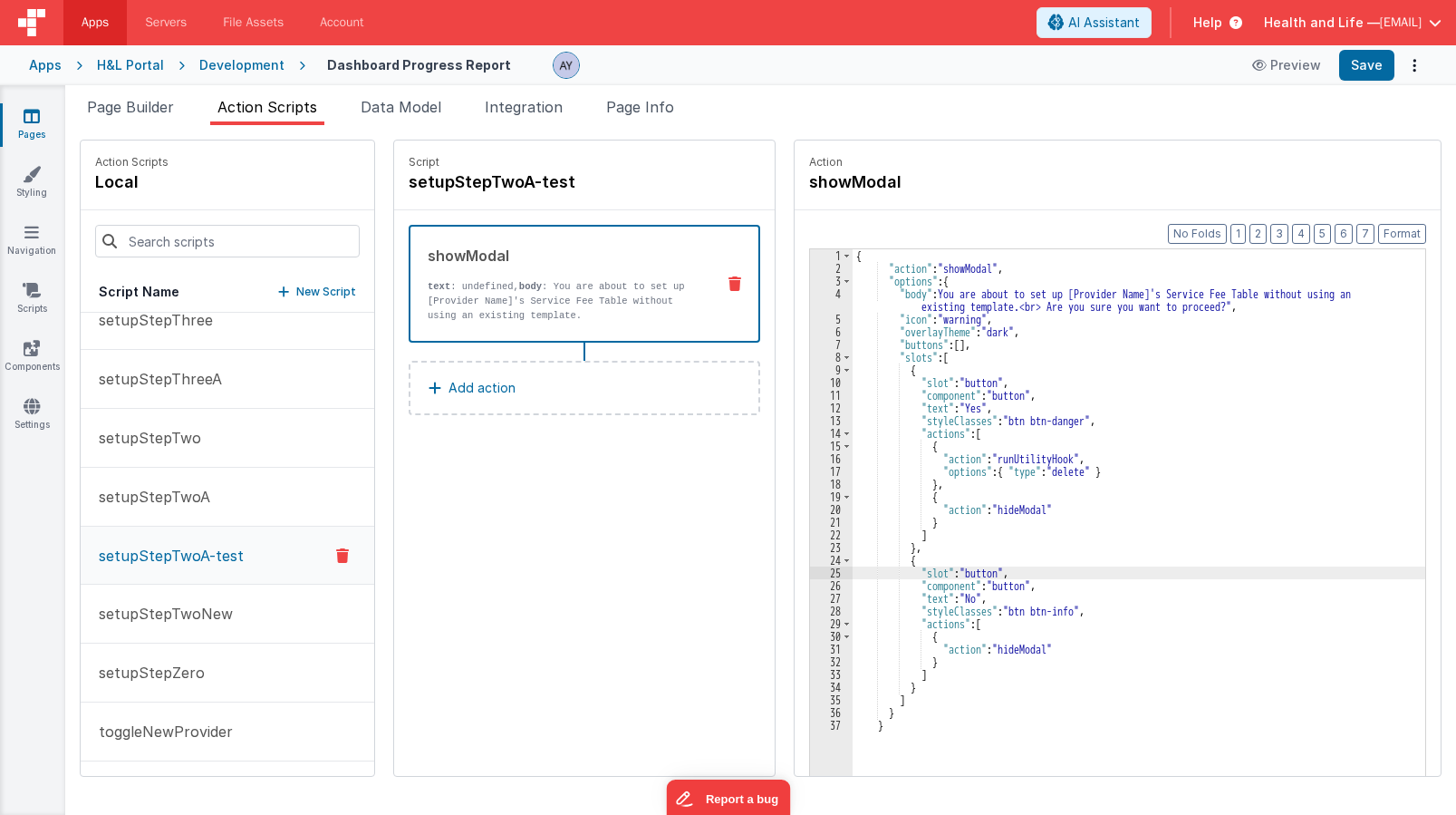 click on "{         "action" :  "showModal" ,         "options" :  {           "body" :  "You are about to set up [Provider Name]'s Service Fee Table without using an               existing template.<br> Are you sure you want to proceed?" ,           "icon" :  "warning" ,           "overlayTheme" :  "dark" ,           "buttons" :  [ ] ,             "slots" :  [              {                "slot" :  "button" ,                "component" :  "button" ,                "text" :  "Yes" ,                "styleClasses" :  "btn btn-danger" ,                "actions" :  [                   {                     "action" :  "runUtilityHook" ,                     "options" :  {   "type" :  "delete"   }                   } ,                   {                     "action" :  "hideModal"                   }                ]              } ,              {                "slot" :  "button" ,                "component" :  "button" ,                "text" :  "No" ,                "styleClasses" :  "btn btn-info" ,      [" at bounding box center [1147, 553] 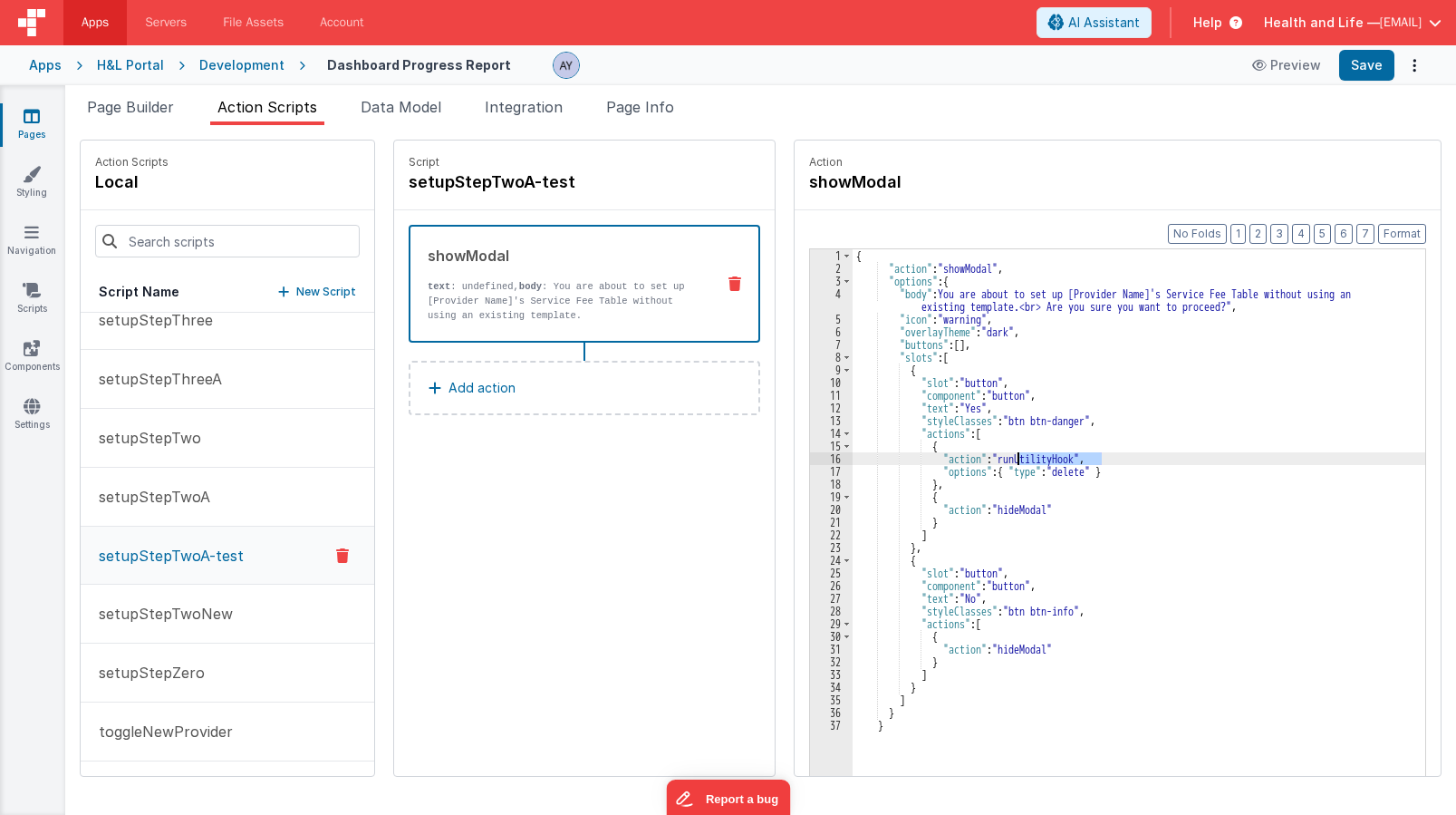 click on "{         "action" :  "showModal" ,         "options" :  {           "body" :  "You are about to set up [Provider Name]'s Service Fee Table without using an               existing template.<br> Are you sure you want to proceed?" ,           "icon" :  "warning" ,           "overlayTheme" :  "dark" ,           "buttons" :  [ ] ,             "slots" :  [              {                "slot" :  "button" ,                "component" :  "button" ,                "text" :  "Yes" ,                "styleClasses" :  "btn btn-danger" ,                "actions" :  [                   {                     "action" :  "runUtilityHook" ,                     "options" :  {   "type" :  "delete"   }                   } ,                   {                     "action" :  "hideModal"                   }                ]              } ,              {                "slot" :  "button" ,                "component" :  "button" ,                "text" :  "No" ,                "styleClasses" :  "btn btn-info" ,      [" at bounding box center (1147, 553) 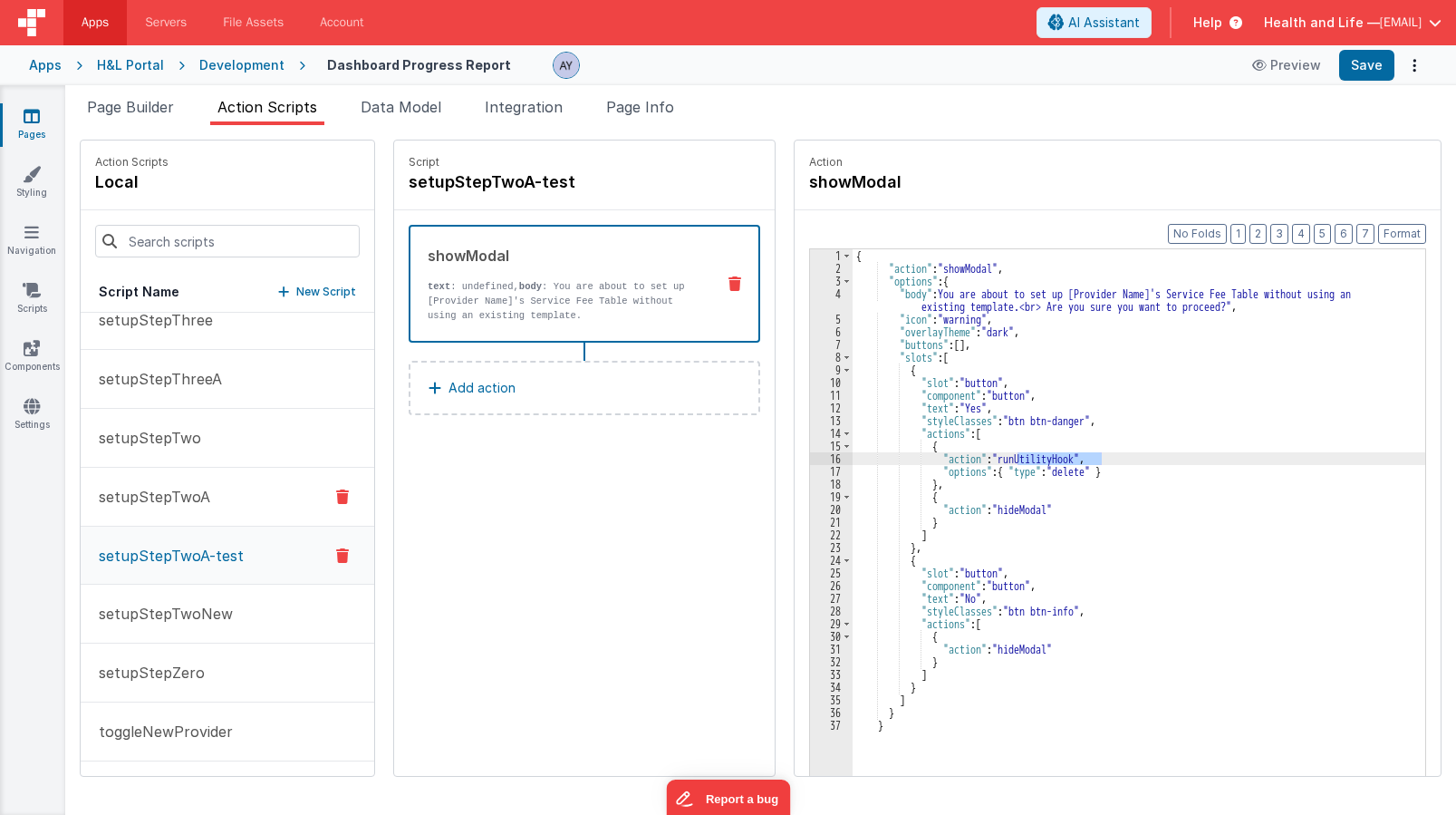 click on "setupStepTwoA" at bounding box center [227, 497] 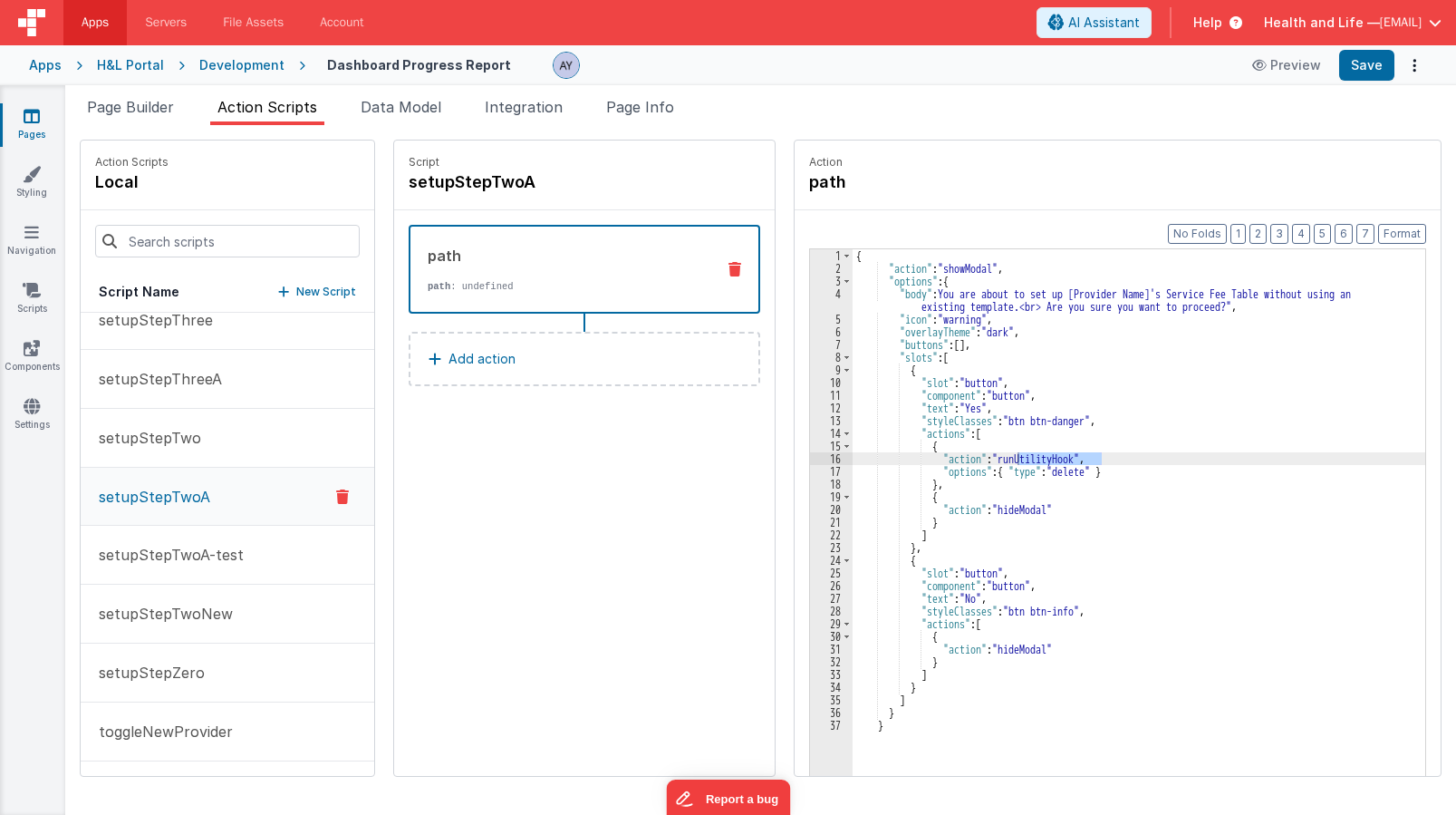 click on "path   path : undefined" at bounding box center (555, 269) 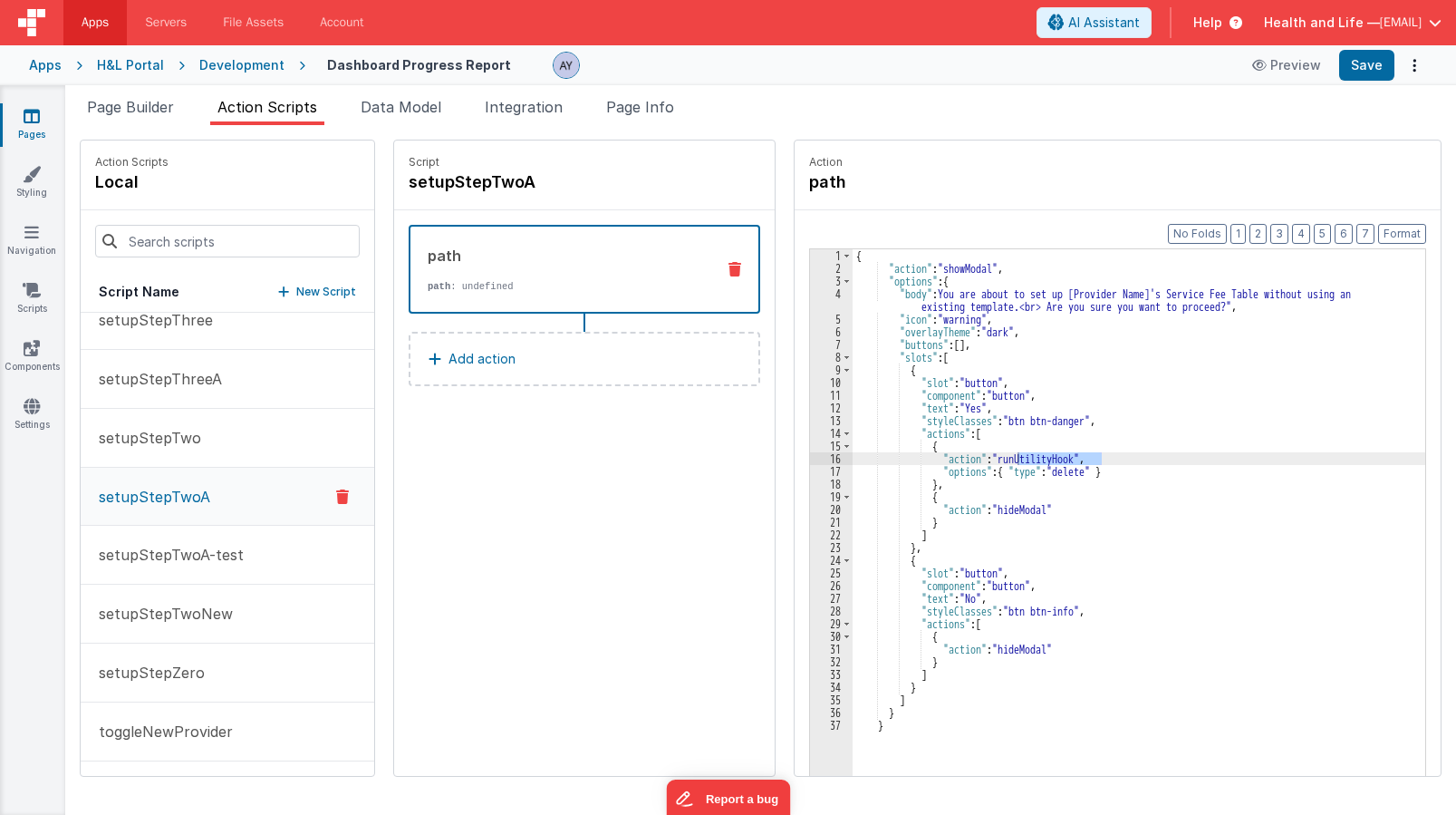 click on "Script
setupStepTwoA
path   path : undefined
Add action" at bounding box center [584, 458] 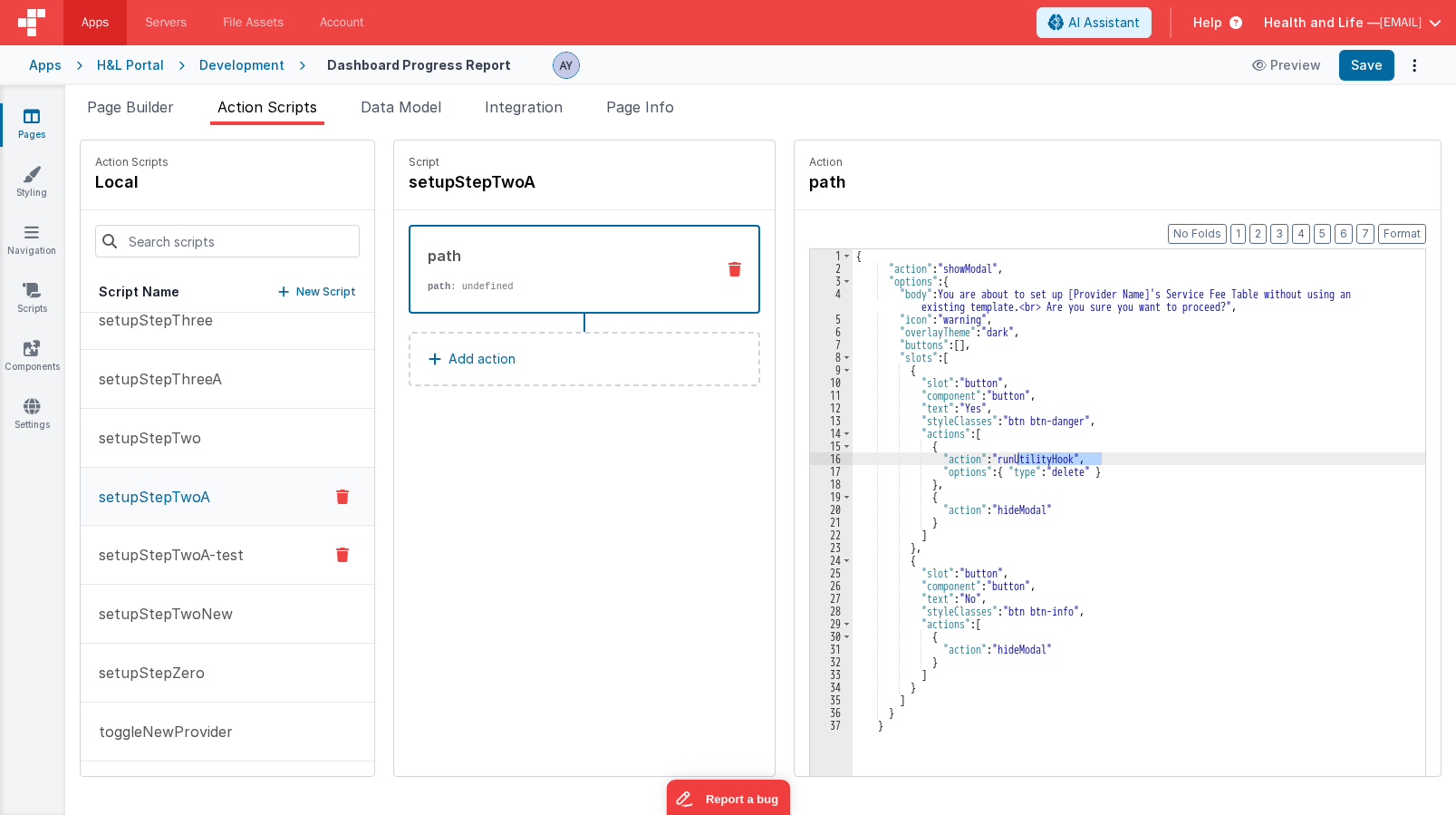 click on "setupStepTwoA-test" at bounding box center [166, 555] 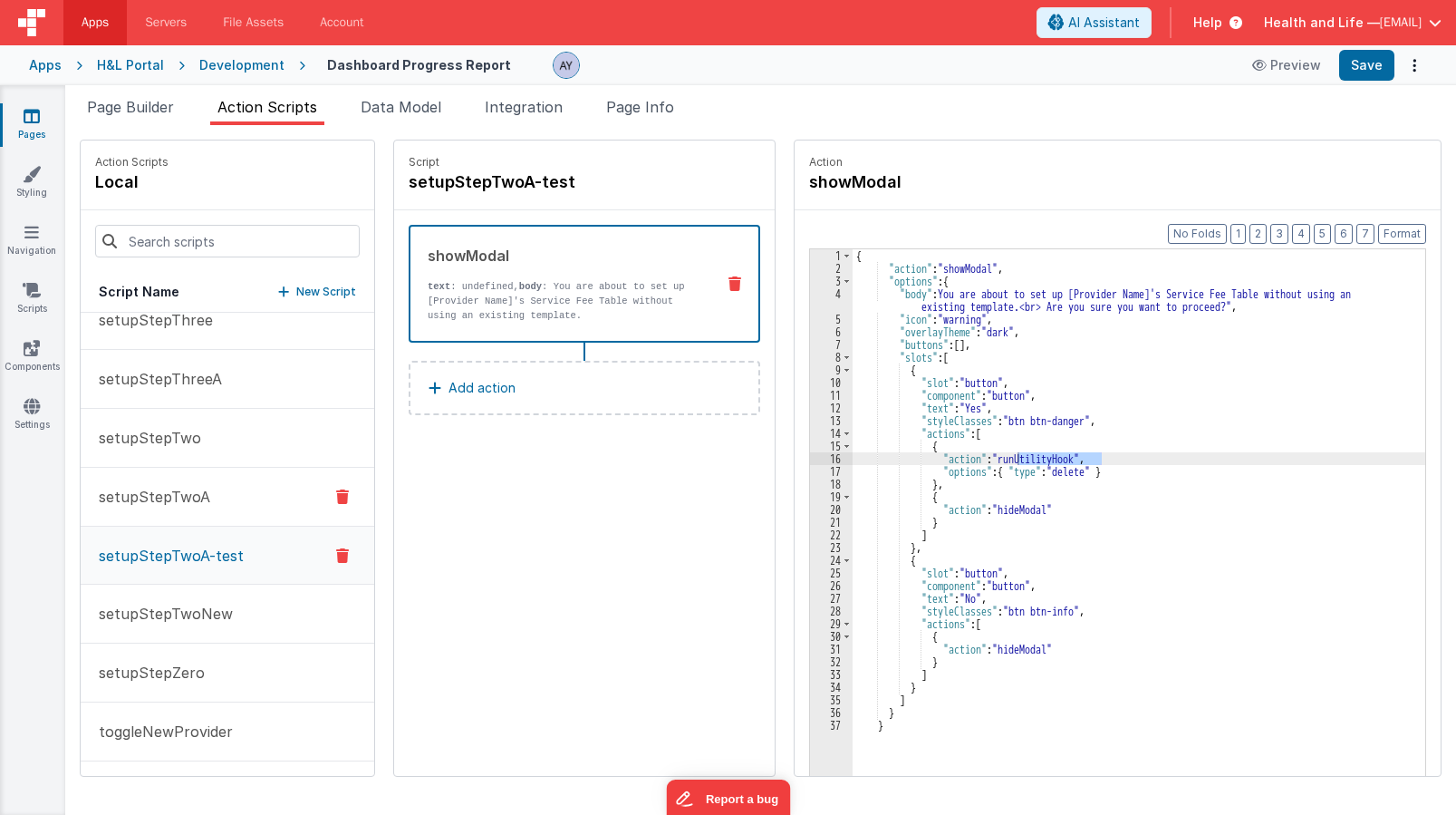 click on "setupStepTwoA" at bounding box center [149, 497] 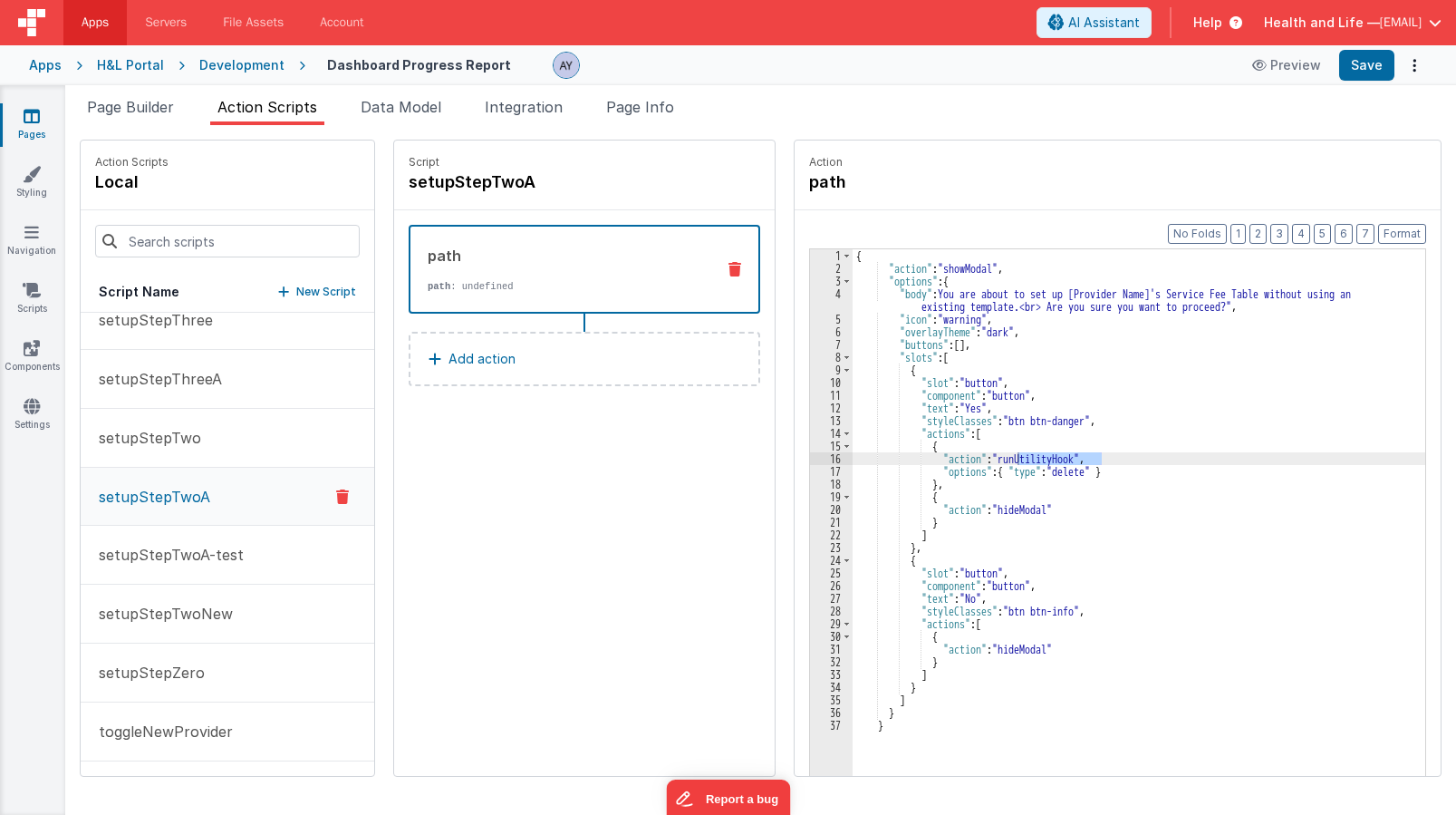 click on "path" at bounding box center (564, 256) 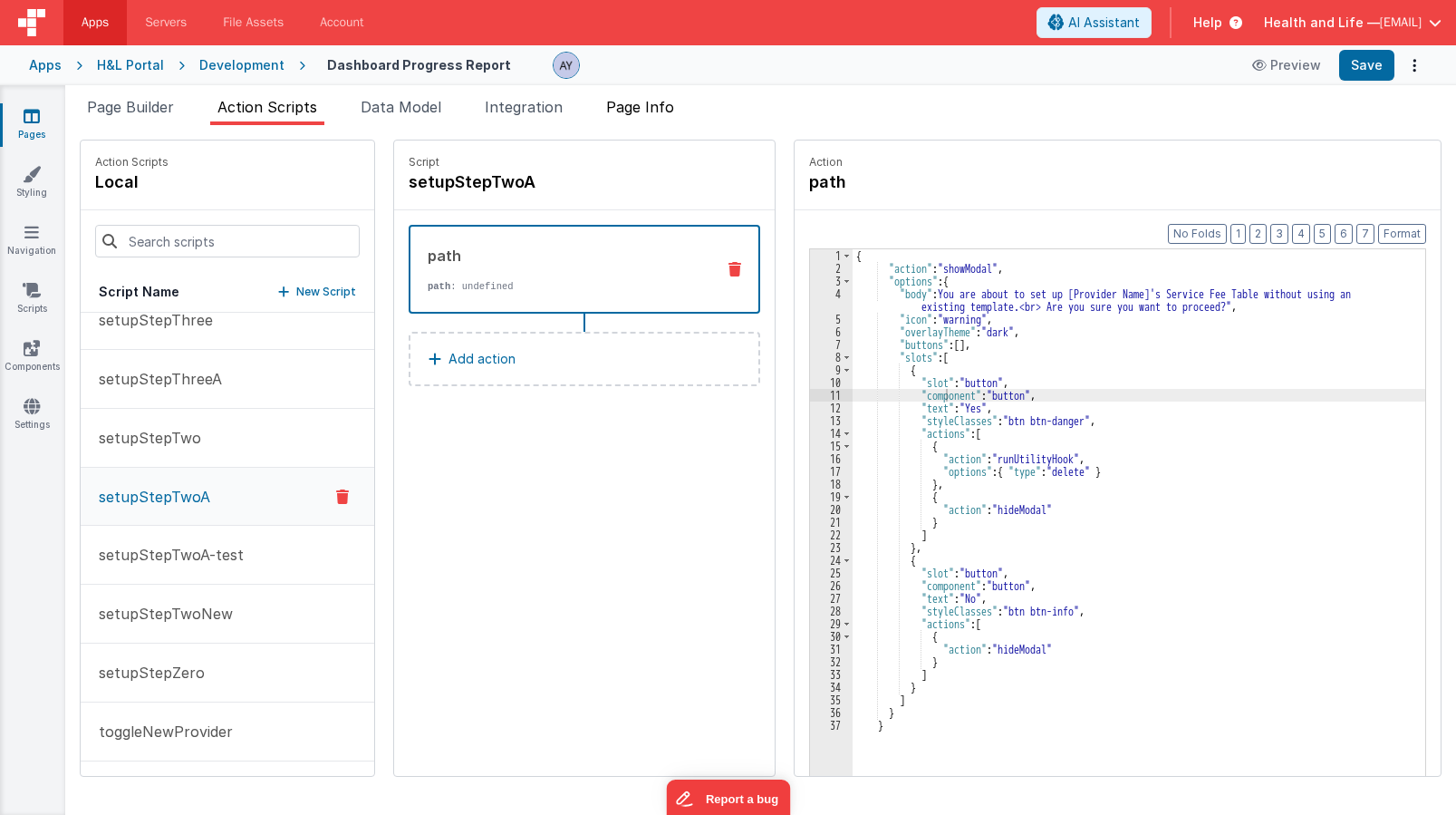 click on "Page Info" at bounding box center (640, 107) 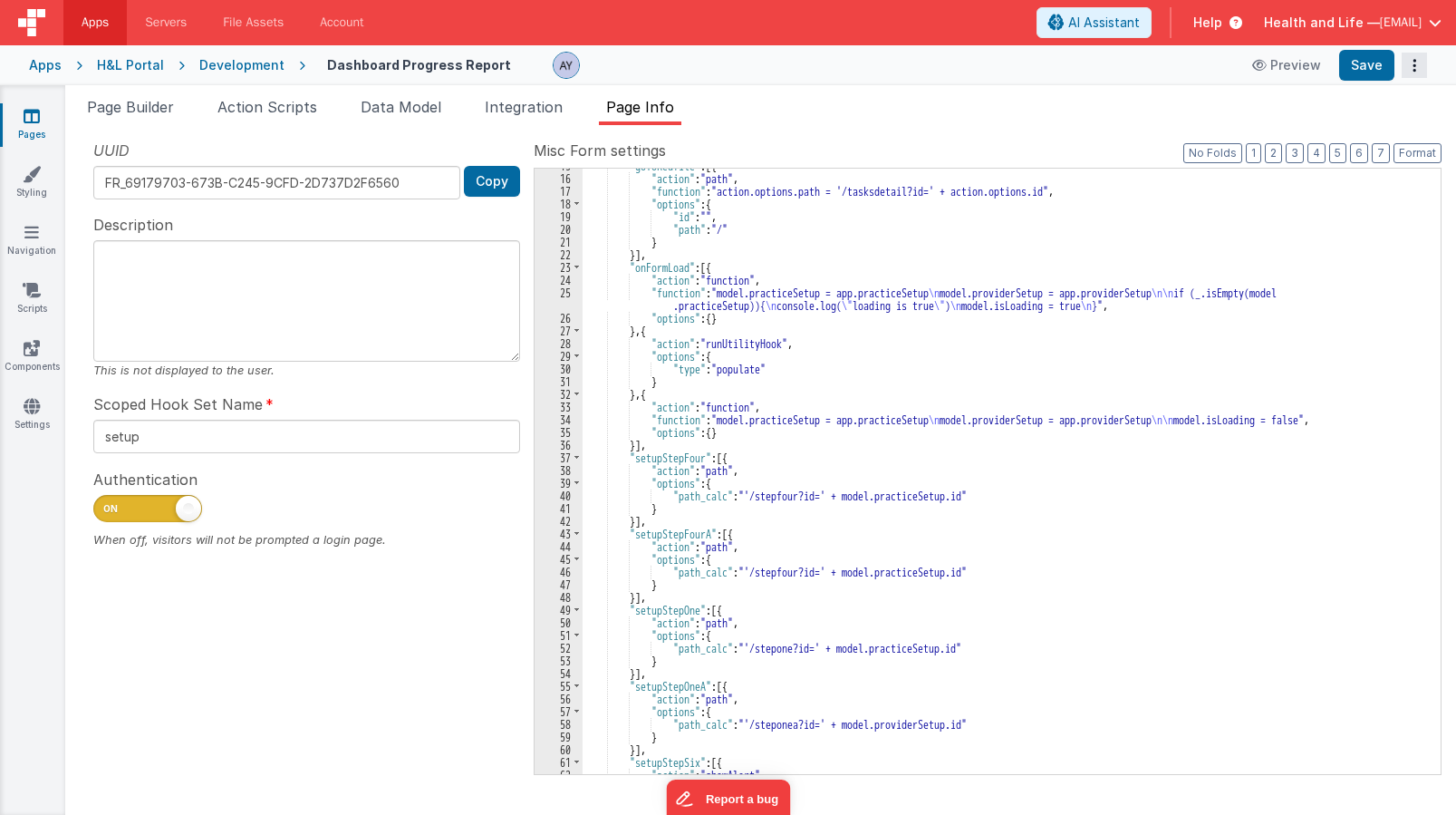 scroll, scrollTop: 191, scrollLeft: 0, axis: vertical 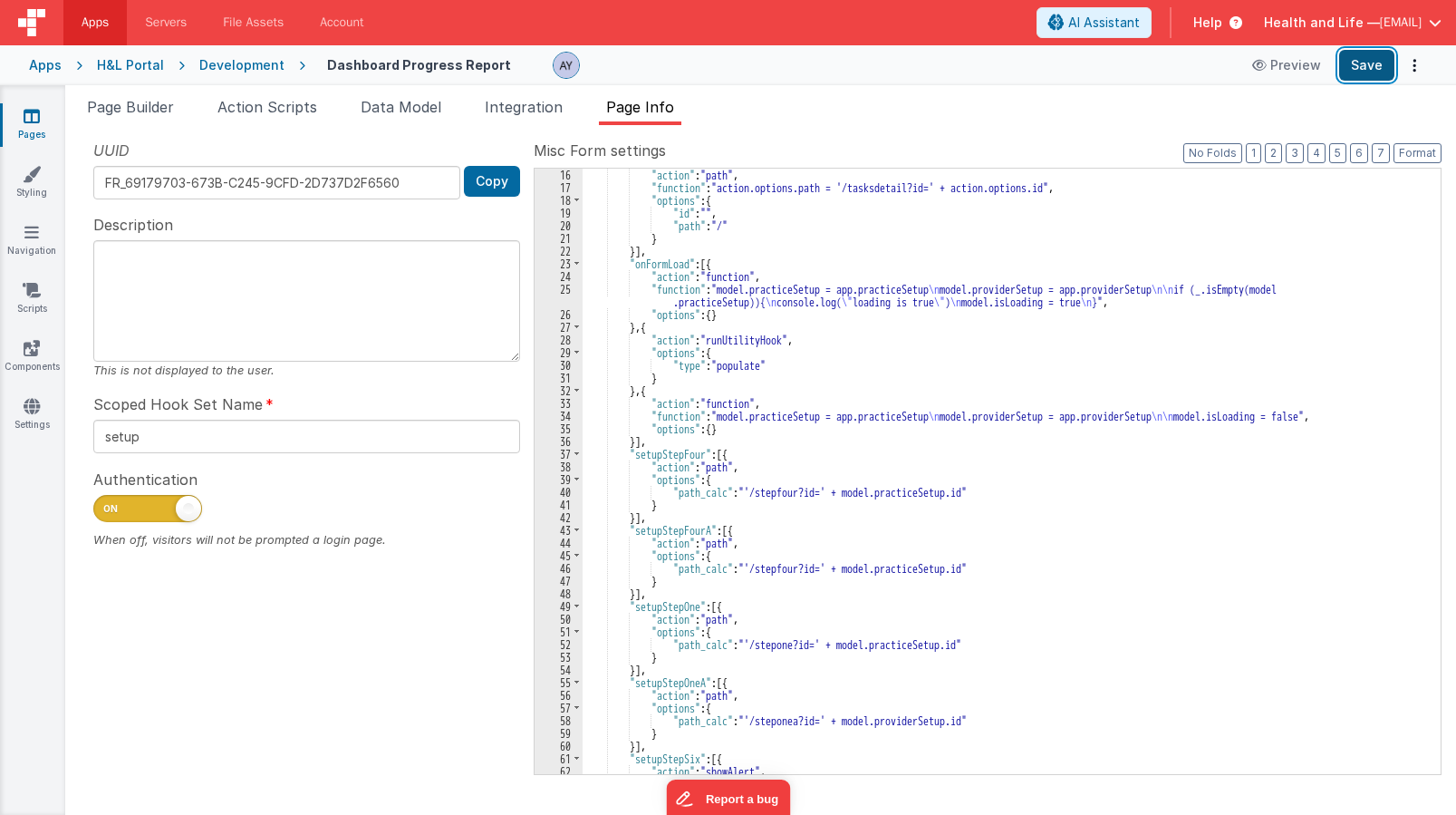 click on "Save" at bounding box center [1366, 65] 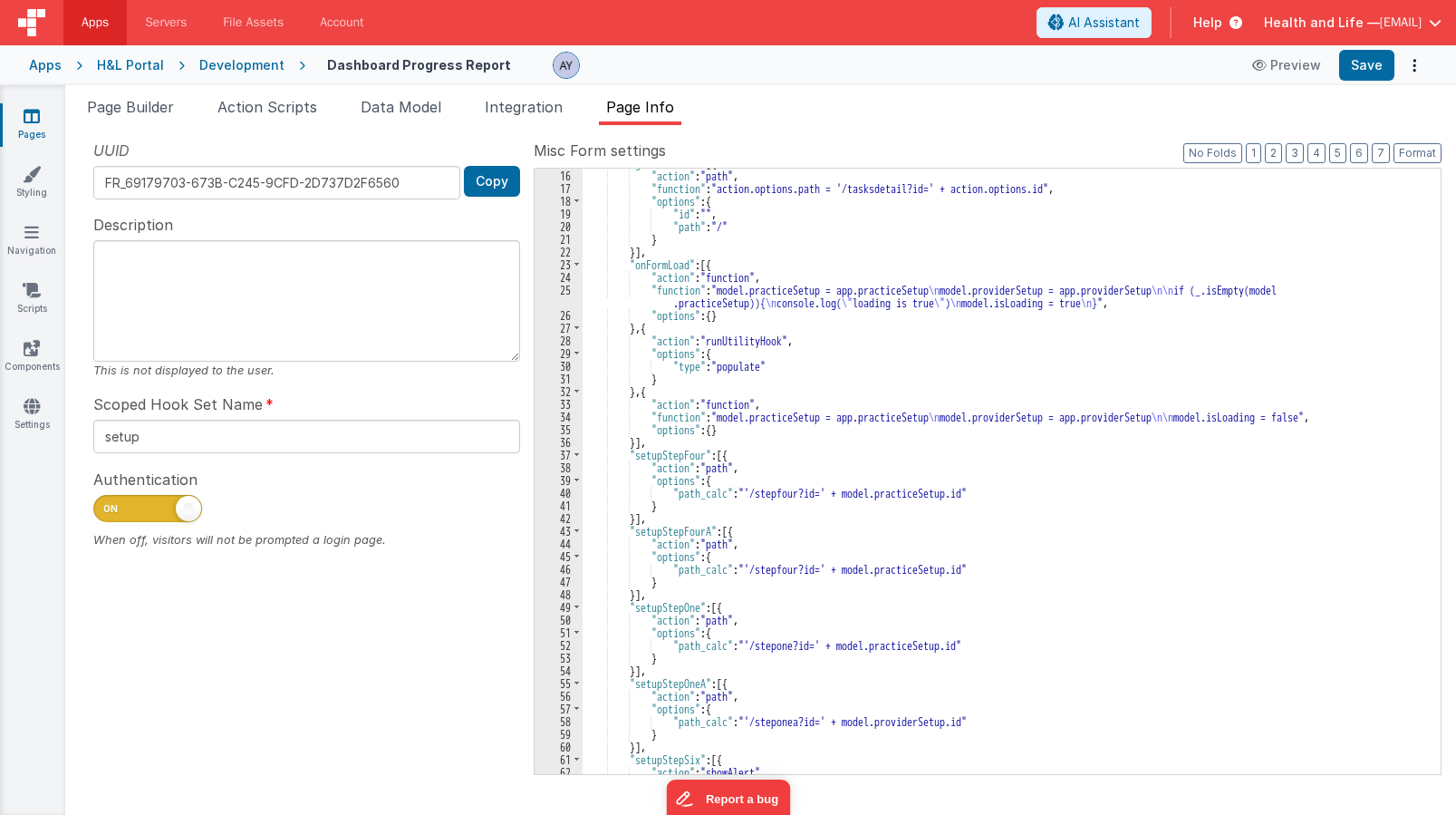 scroll, scrollTop: 216, scrollLeft: 0, axis: vertical 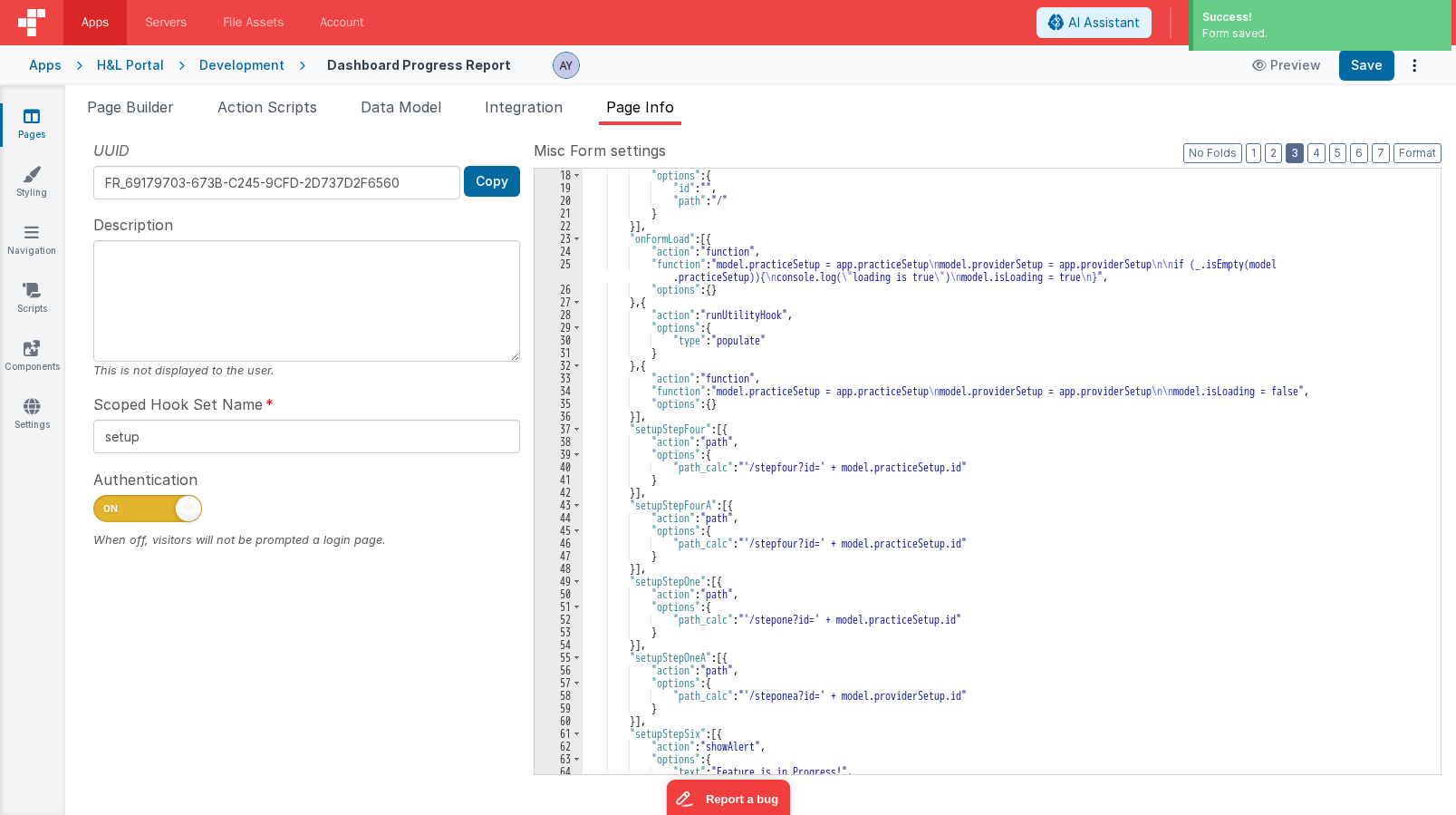 click on "3" at bounding box center [1295, 153] 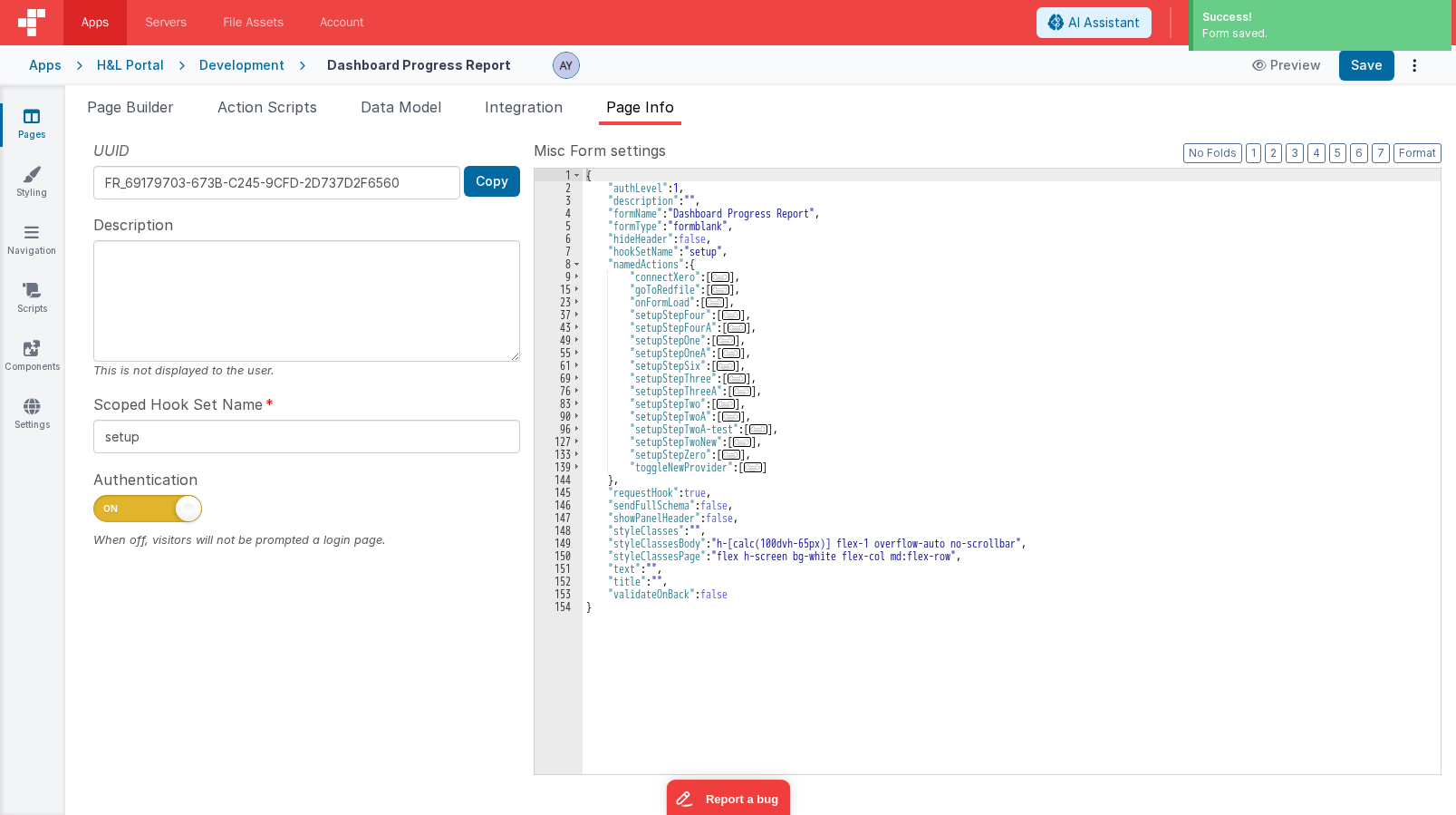 click on "..." at bounding box center [731, 416] 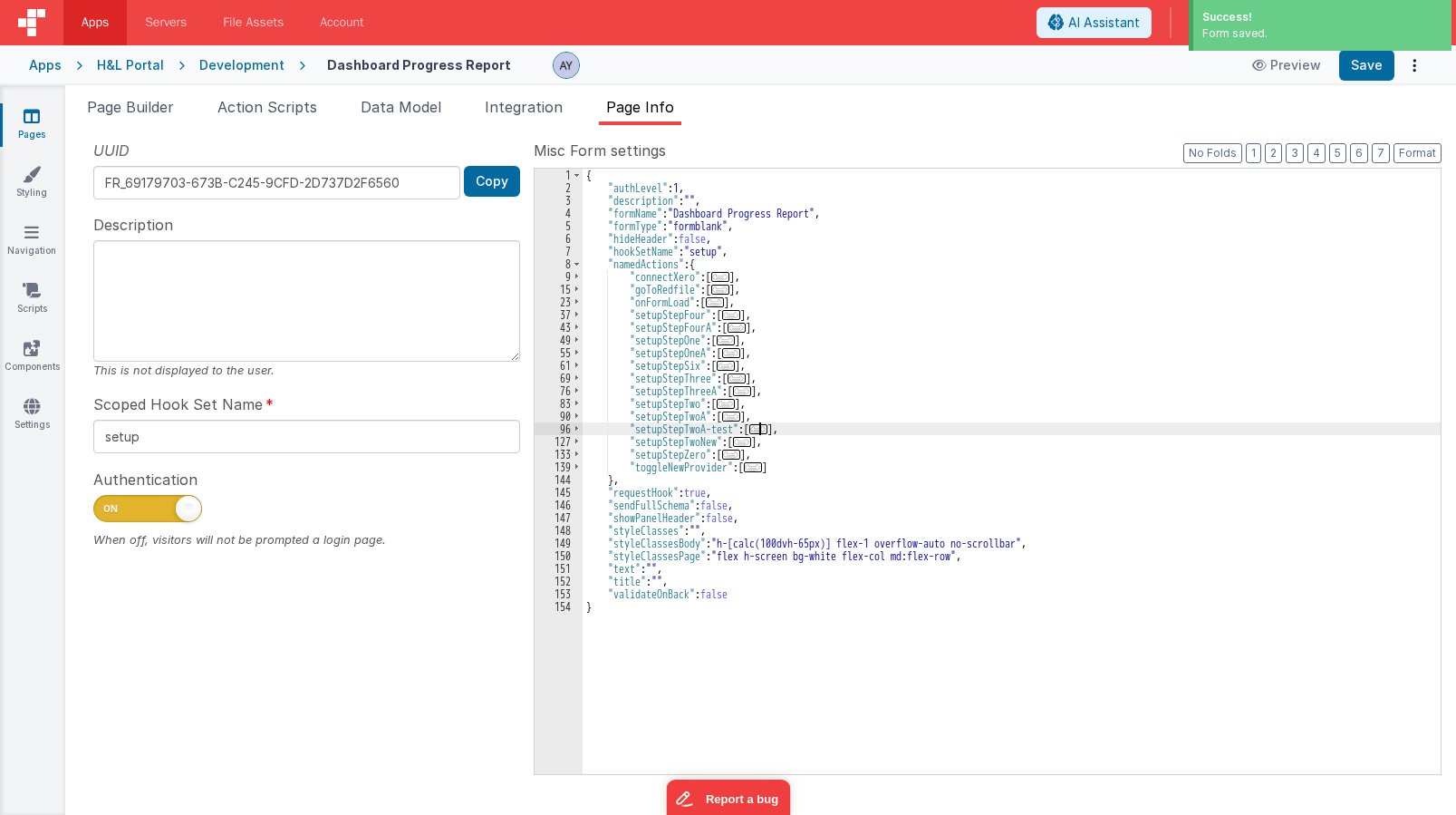click on "..." at bounding box center [731, 416] 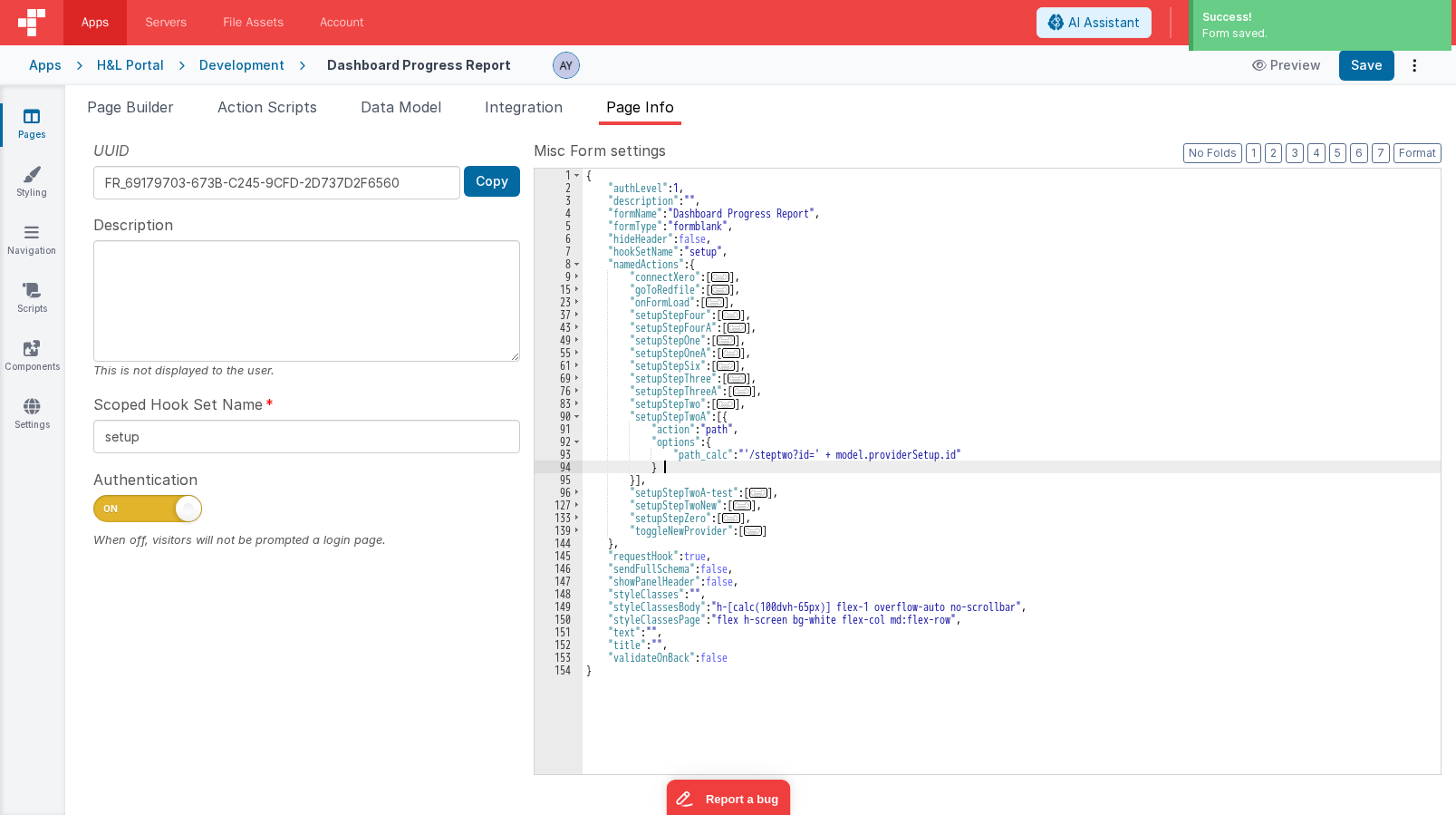 click on "{      "authLevel" :  1 ,      "description" :  "" ,      "formName" :  "Dashboard Progress Report" ,      "formType" :  "formblank" ,      "hideHeader" :  false ,      "hookSetName" :  "setup" ,      "namedActions" :  {           "connectXero" :  [ ... ] ,           "goToRedfile" :  [ ... ] ,           "onFormLoad" :  [ ... ] ,           "setupStepFour" :  [ ... ] ,           "setupStepFourA" :  [ ... ] ,           "setupStepOne" :  [ ... ] ,           "setupStepOneA" :  [ ... ] ,           "setupStepSix" :  [ ... ] ,           "setupStepThree" :  [ ... ] ,           "setupStepThreeA" :  [ ... ] ,           "setupStepTwo" :  [ ... ] ,           "setupStepTwoA" :  [{                "action" :  "path" ,                "options" :  {                     "path_calc" :  "'/steptwo?id=' + model.providerSetup.id"                }           }] ,           "setupStepTwoA-test" :  [ ... ] ,           "setupStepTwoNew" :  [ ... ] ,           "setupStepZero" :  [ ... ] ,           "toggleNewProvider" :  [ ... ]      } ," at bounding box center (1011, 484) 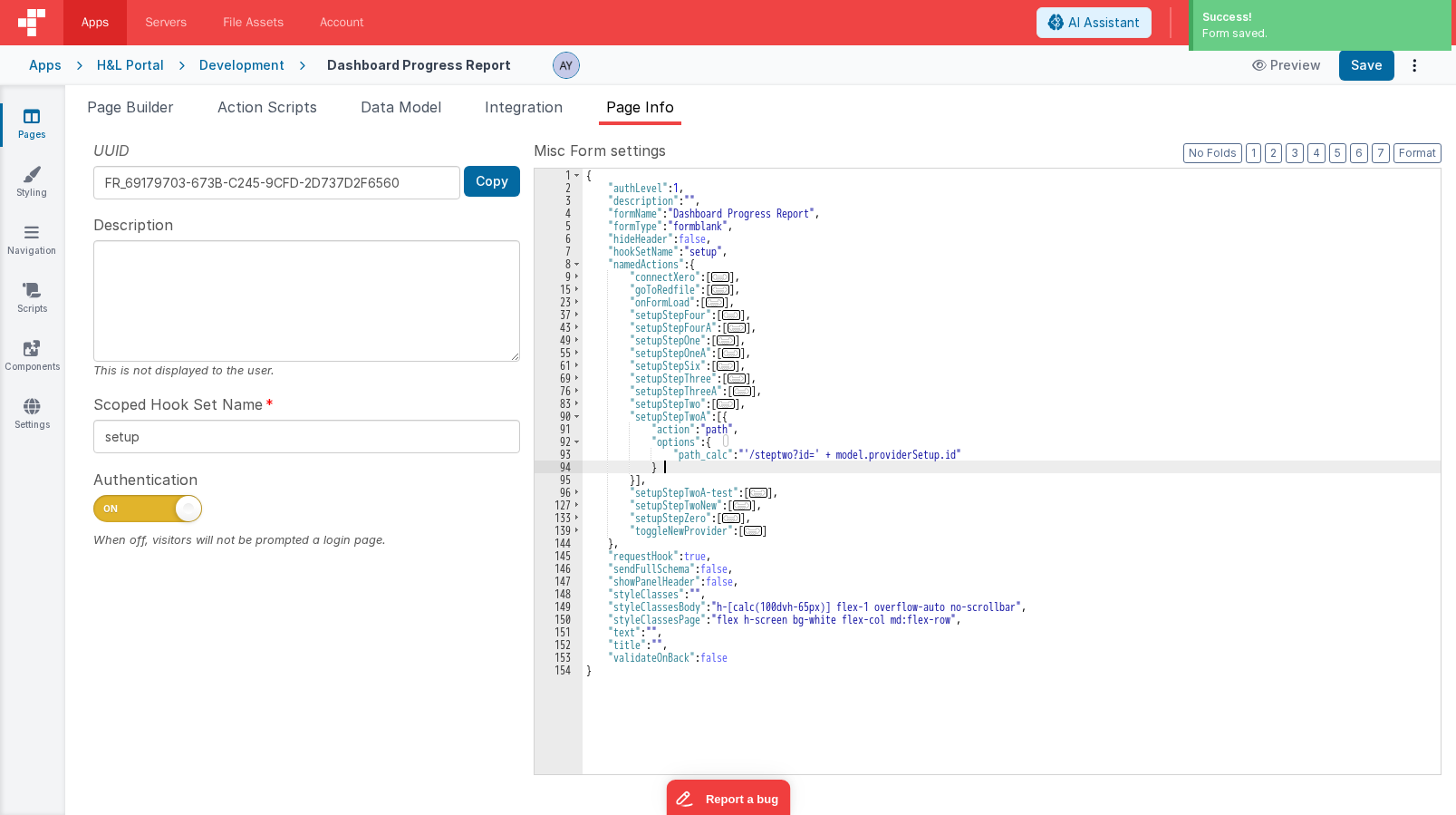 click on "{      "authLevel" :  1 ,      "description" :  "" ,      "formName" :  "Dashboard Progress Report" ,      "formType" :  "formblank" ,      "hideHeader" :  false ,      "hookSetName" :  "setup" ,      "namedActions" :  {           "connectXero" :  [ ... ] ,           "goToRedfile" :  [ ... ] ,           "onFormLoad" :  [ ... ] ,           "setupStepFour" :  [ ... ] ,           "setupStepFourA" :  [ ... ] ,           "setupStepOne" :  [ ... ] ,           "setupStepOneA" :  [ ... ] ,           "setupStepSix" :  [ ... ] ,           "setupStepThree" :  [ ... ] ,           "setupStepThreeA" :  [ ... ] ,           "setupStepTwo" :  [ ... ] ,           "setupStepTwoA" :  [{                "action" :  "path" ,                "options" :  {                     "path_calc" :  "'/steptwo?id=' + model.providerSetup.id"                }           }] ,           "setupStepTwoA-test" :  [ ... ] ,           "setupStepTwoNew" :  [ ... ] ,           "setupStepZero" :  [ ... ] ,           "toggleNewProvider" :  [ ... ]      } ," at bounding box center [1011, 484] 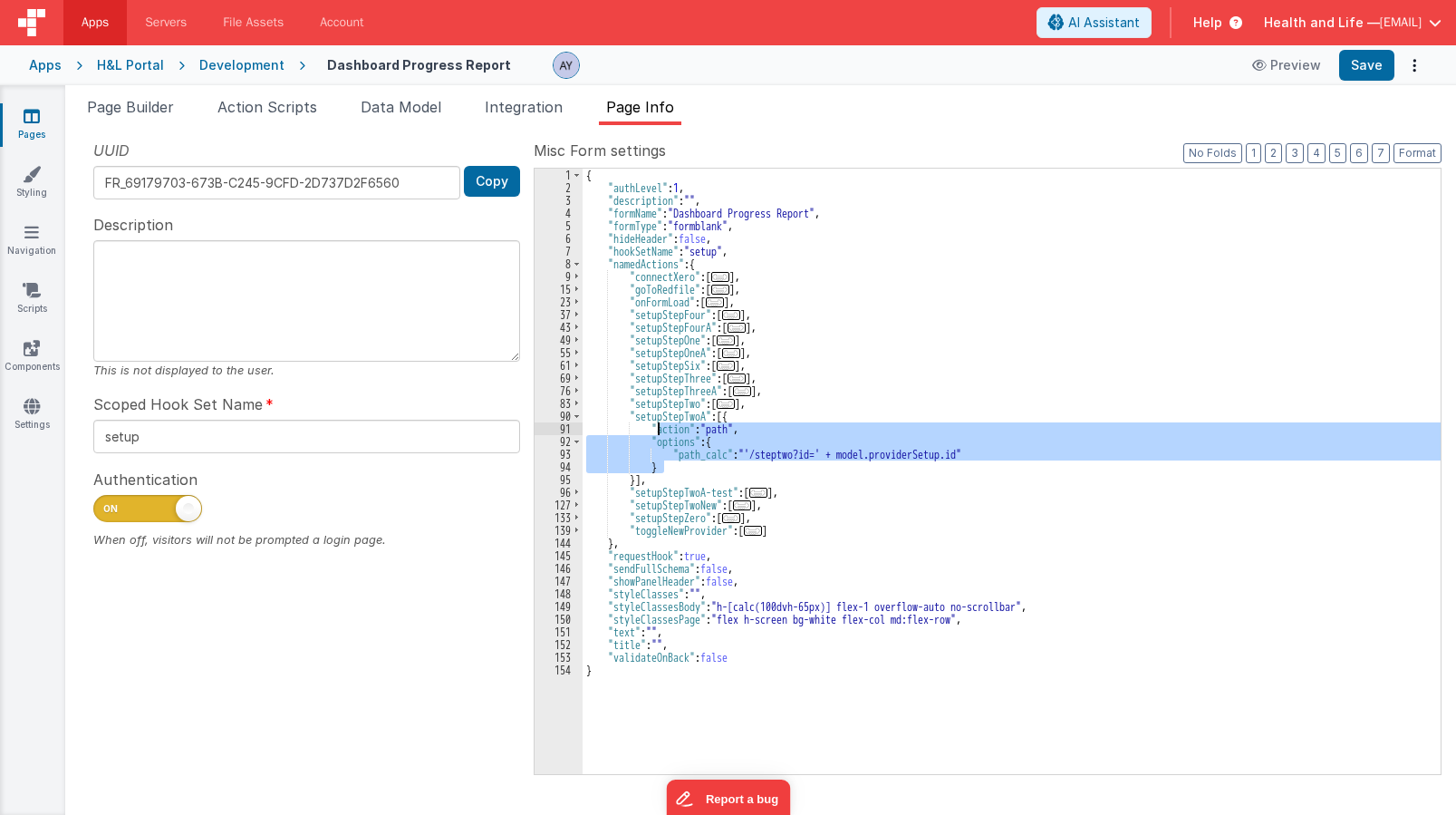 drag, startPoint x: 670, startPoint y: 467, endPoint x: 657, endPoint y: 429, distance: 40.16217 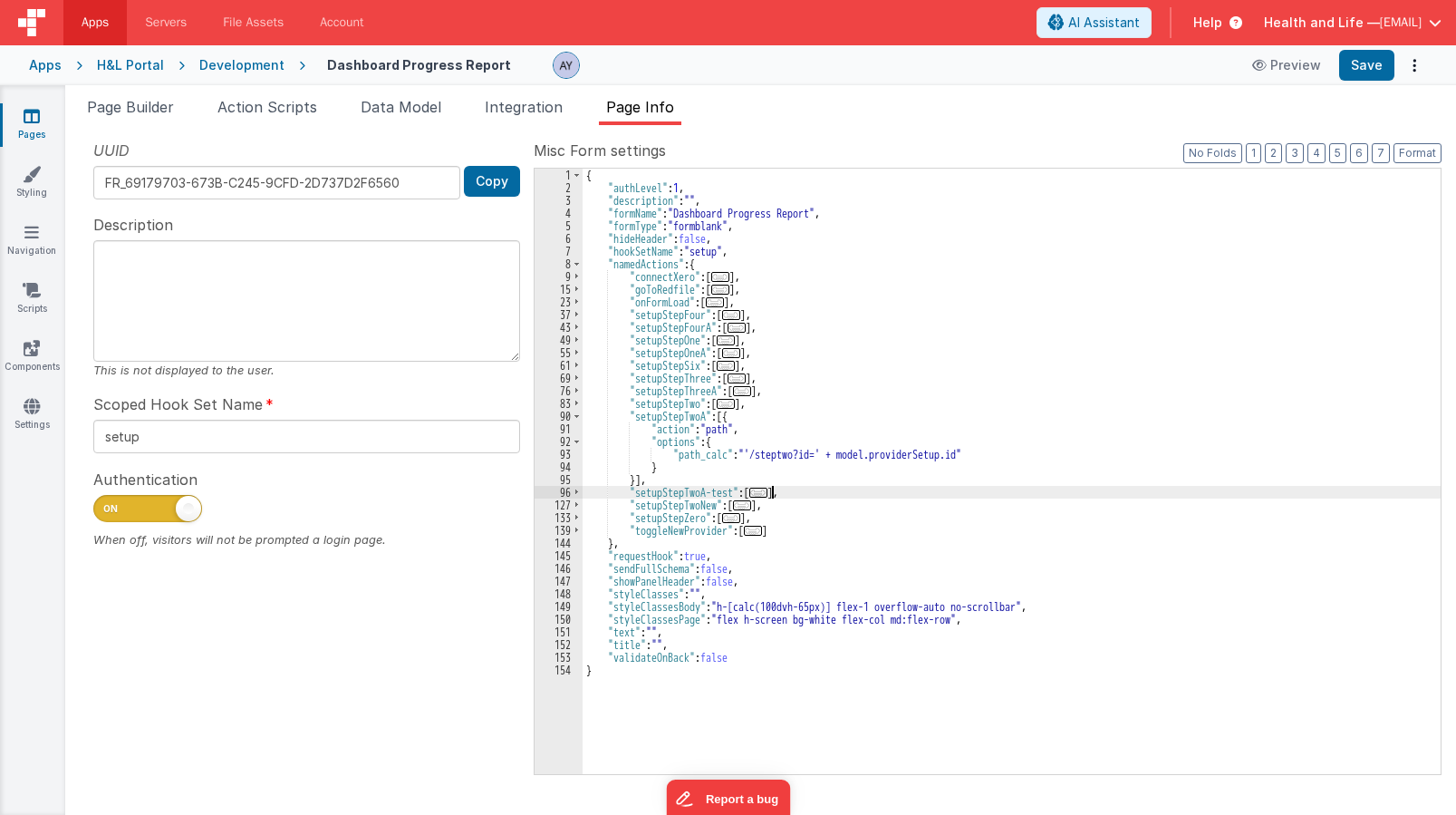 click on "{      "authLevel" :  1 ,      "description" :  "" ,      "formName" :  "Dashboard Progress Report" ,      "formType" :  "formblank" ,      "hideHeader" :  false ,      "hookSetName" :  "setup" ,      "namedActions" :  {           "connectXero" :  [ ... ] ,           "goToRedfile" :  [ ... ] ,           "onFormLoad" :  [ ... ] ,           "setupStepFour" :  [ ... ] ,           "setupStepFourA" :  [ ... ] ,           "setupStepOne" :  [ ... ] ,           "setupStepOneA" :  [ ... ] ,           "setupStepSix" :  [ ... ] ,           "setupStepThree" :  [ ... ] ,           "setupStepThreeA" :  [ ... ] ,           "setupStepTwo" :  [ ... ] ,           "setupStepTwoA" :  [{                "action" :  "path" ,                "options" :  {                     "path_calc" :  "'/steptwo?id=' + model.providerSetup.id"                }           }] ,           "setupStepTwoA-test" :  [ ... ] ,           "setupStepTwoNew" :  [ ... ] ,           "setupStepZero" :  [ ... ] ,           "toggleNewProvider" :  [ ... ]      } ," at bounding box center (1011, 484) 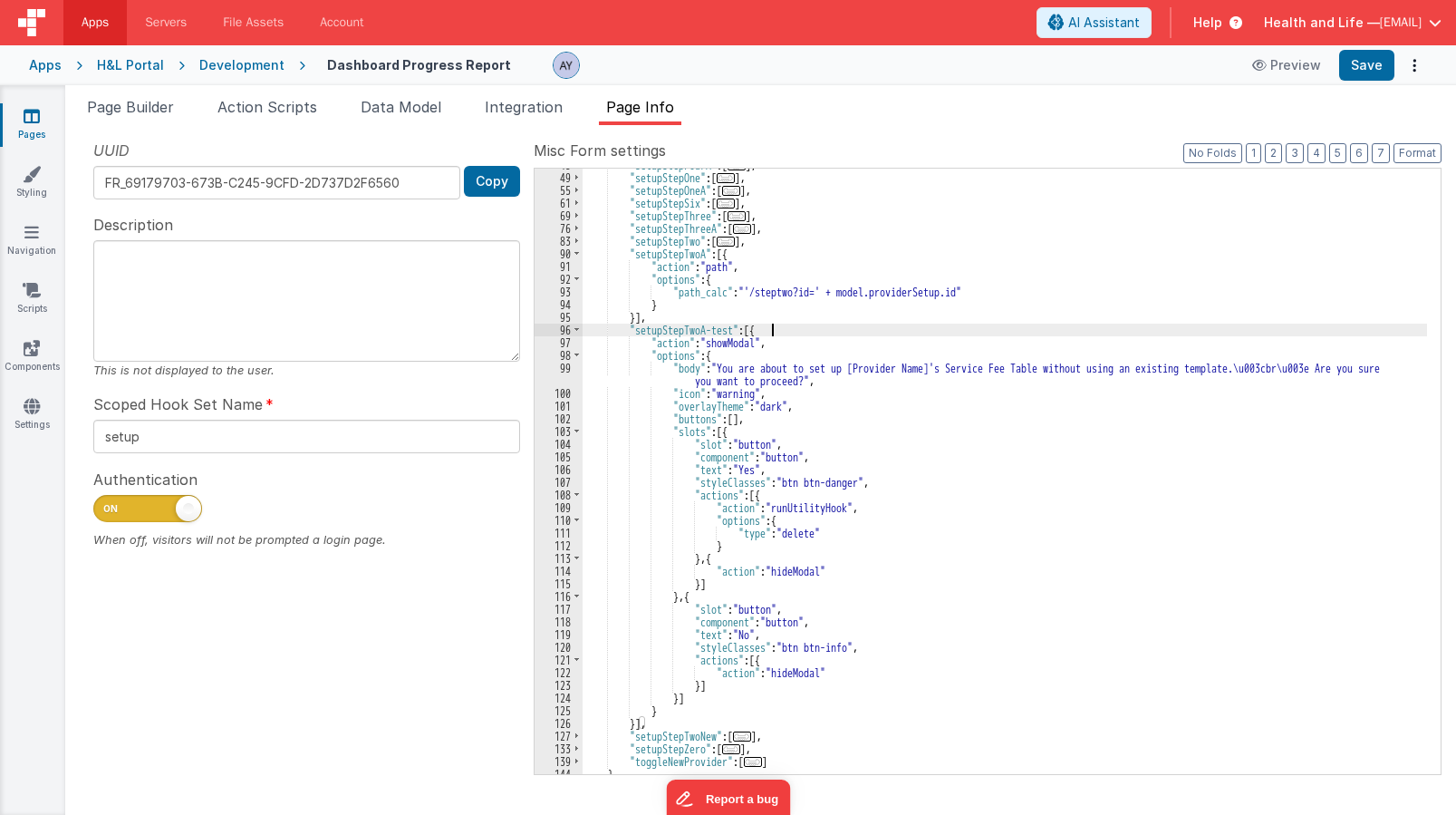 scroll, scrollTop: 163, scrollLeft: 0, axis: vertical 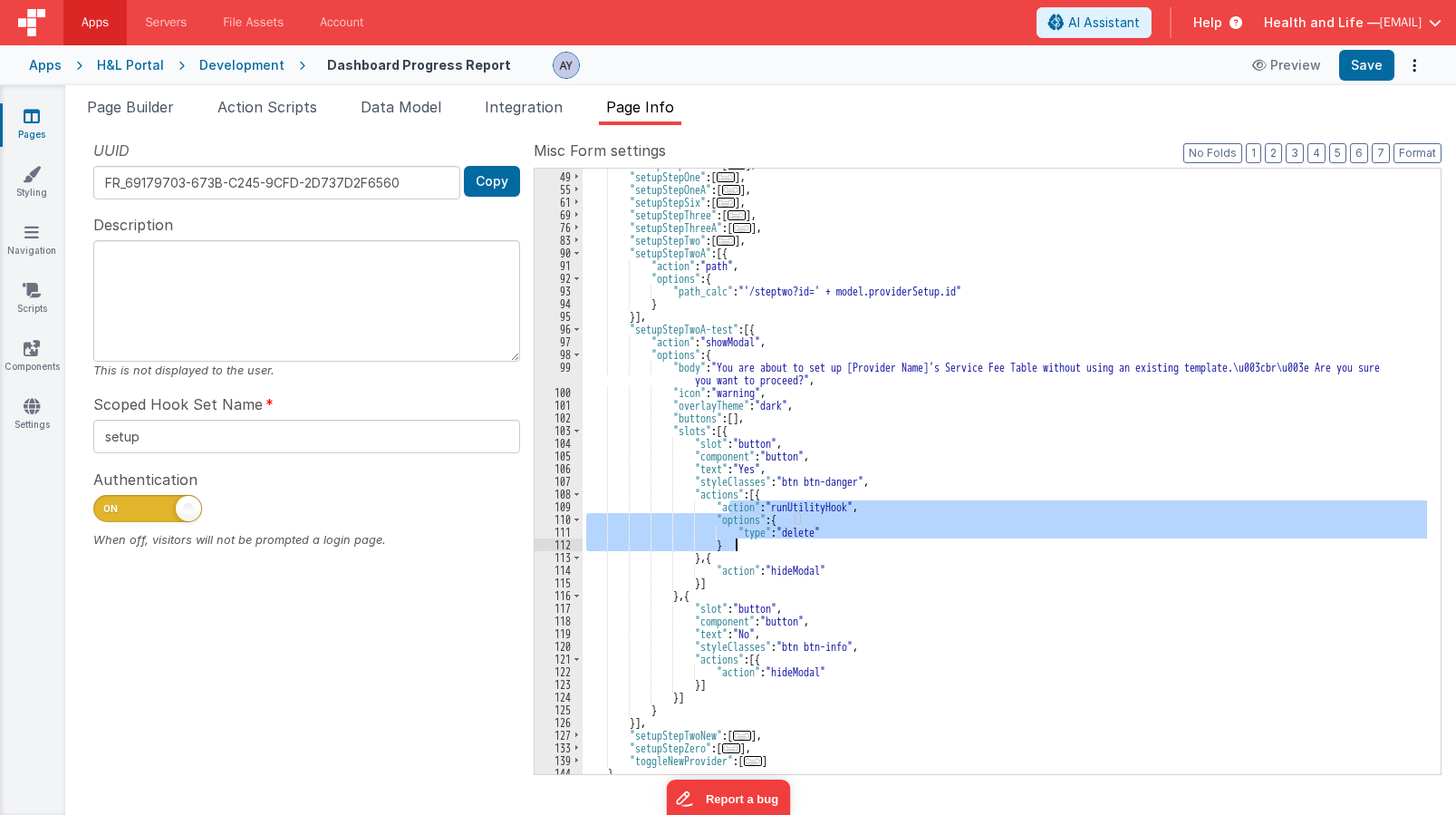 drag, startPoint x: 731, startPoint y: 506, endPoint x: 769, endPoint y: 543, distance: 53.037722 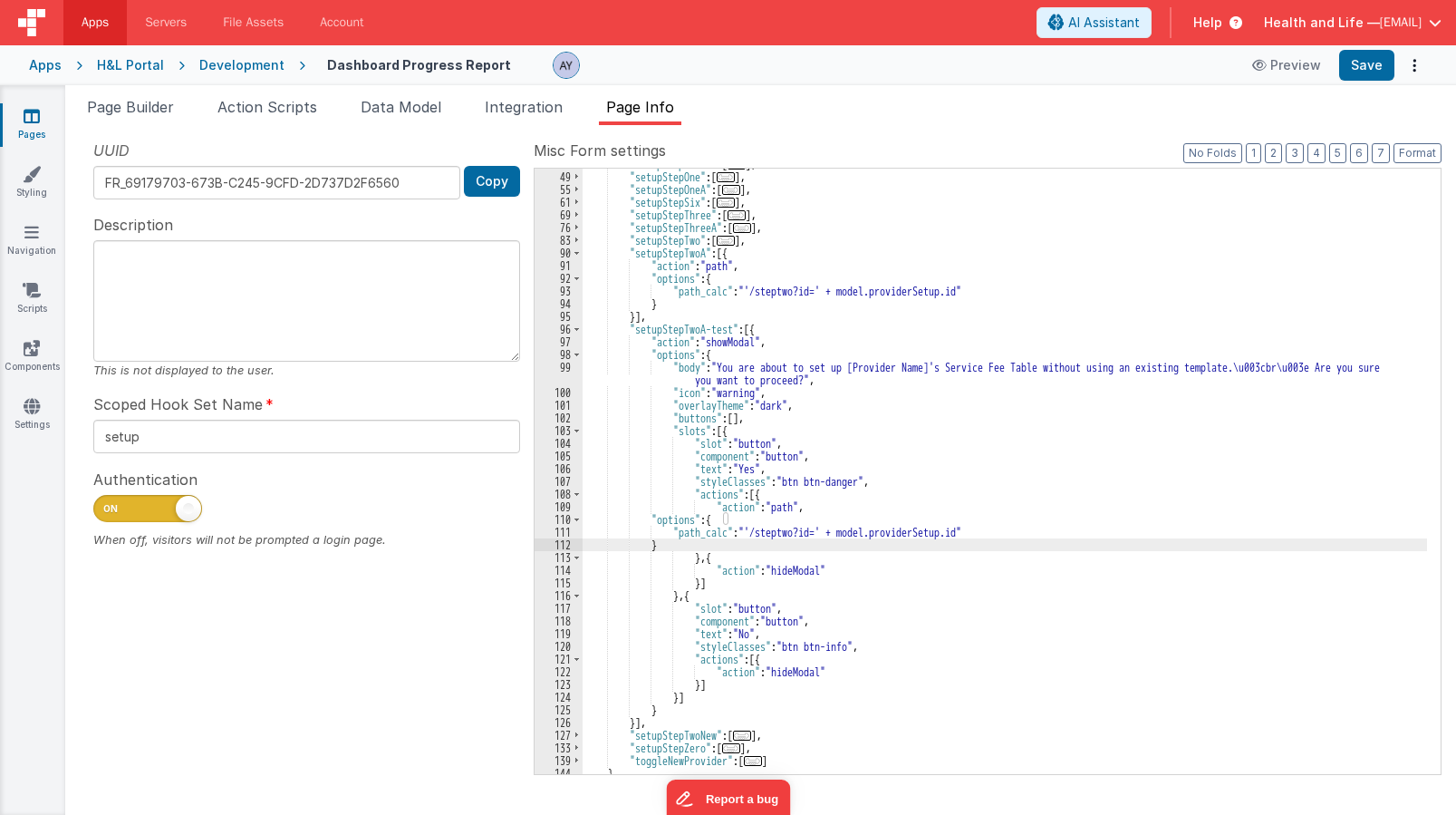 click on ""setupStepFourA" :  [ ... ] ,           "setupStepOne" :  [ ... ] ,           "setupStepOneA" :  [ ... ] ,           "setupStepSix" :  [ ... ] ,           "setupStepThree" :  [ ... ] ,           "setupStepThreeA" :  [ ... ] ,           "setupStepTwo" :  [ ... ] ,           "setupStepTwoA" :  [{                "action" :  "path" ,                "options" :  {                     "path_calc" :  "'/steptwo?id=' + model.providerSetup.id"                }           }] ,           "setupStepTwoA-test" :  [{                "action" :  "showModal" ,                "options" :  {                     "body" :  "You are about to set up [Provider Name]'s Service Fee Table without using an existing template.<br> Are you sure                       you want to proceed?" ,                     "icon" :  "warning" ,                     "overlayTheme" :  "dark" ,                     "buttons" :  [ ] ,                     "slots" :  [{                          "slot" :  "button" ,                :" at bounding box center (1005, 473) 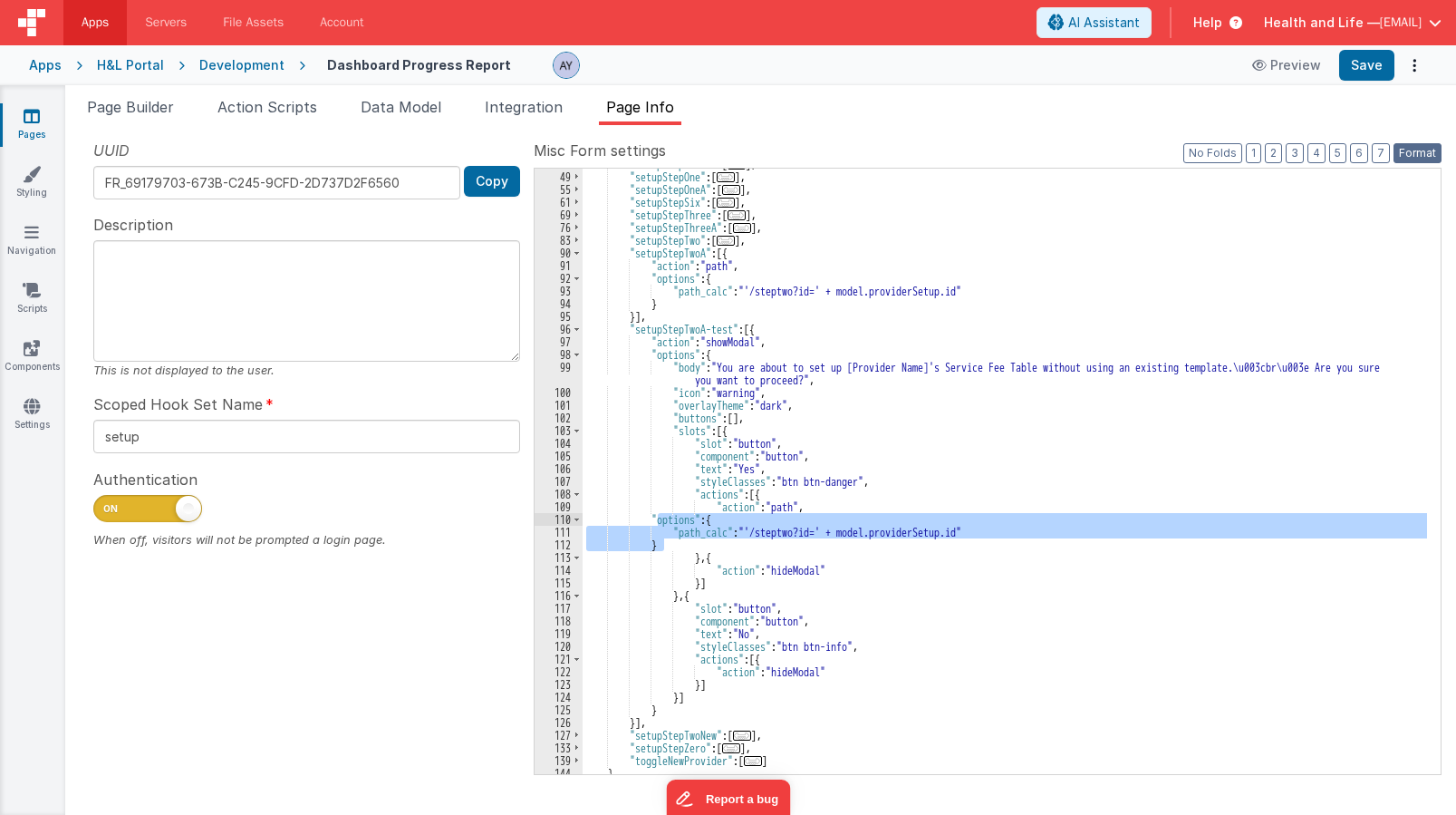 click on "Format" at bounding box center [1417, 153] 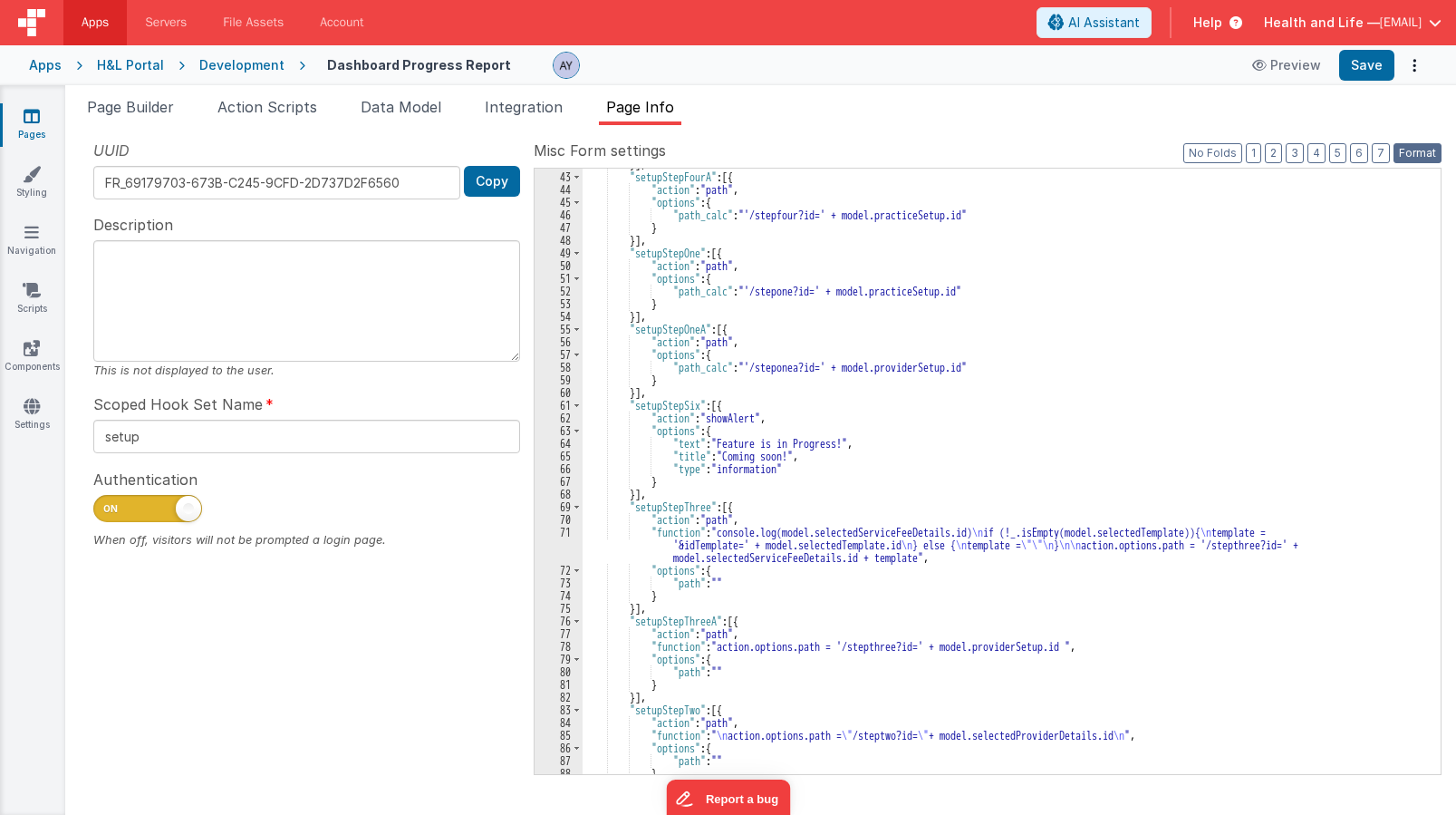scroll, scrollTop: 544, scrollLeft: 0, axis: vertical 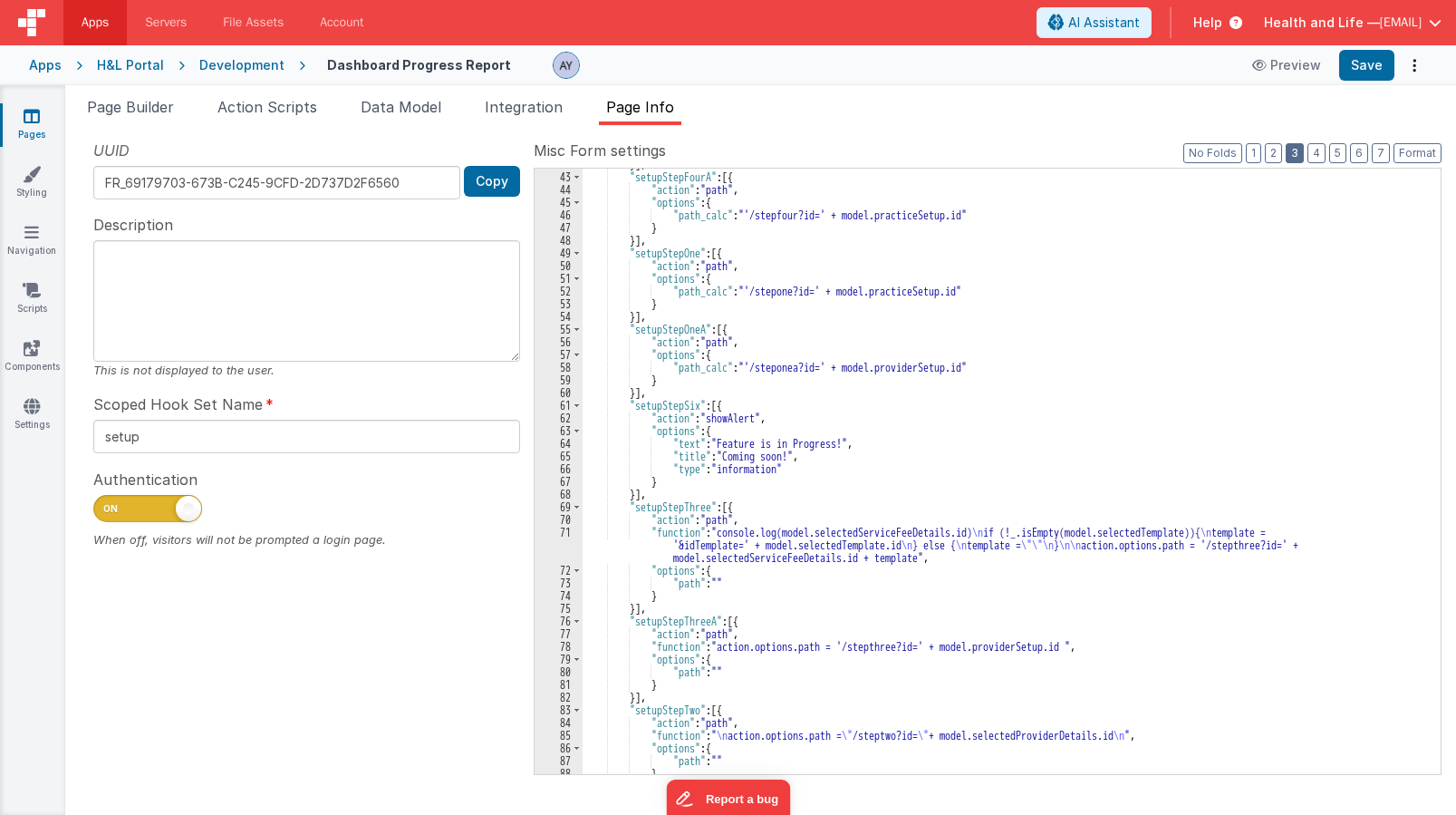 click on "3" at bounding box center [1295, 153] 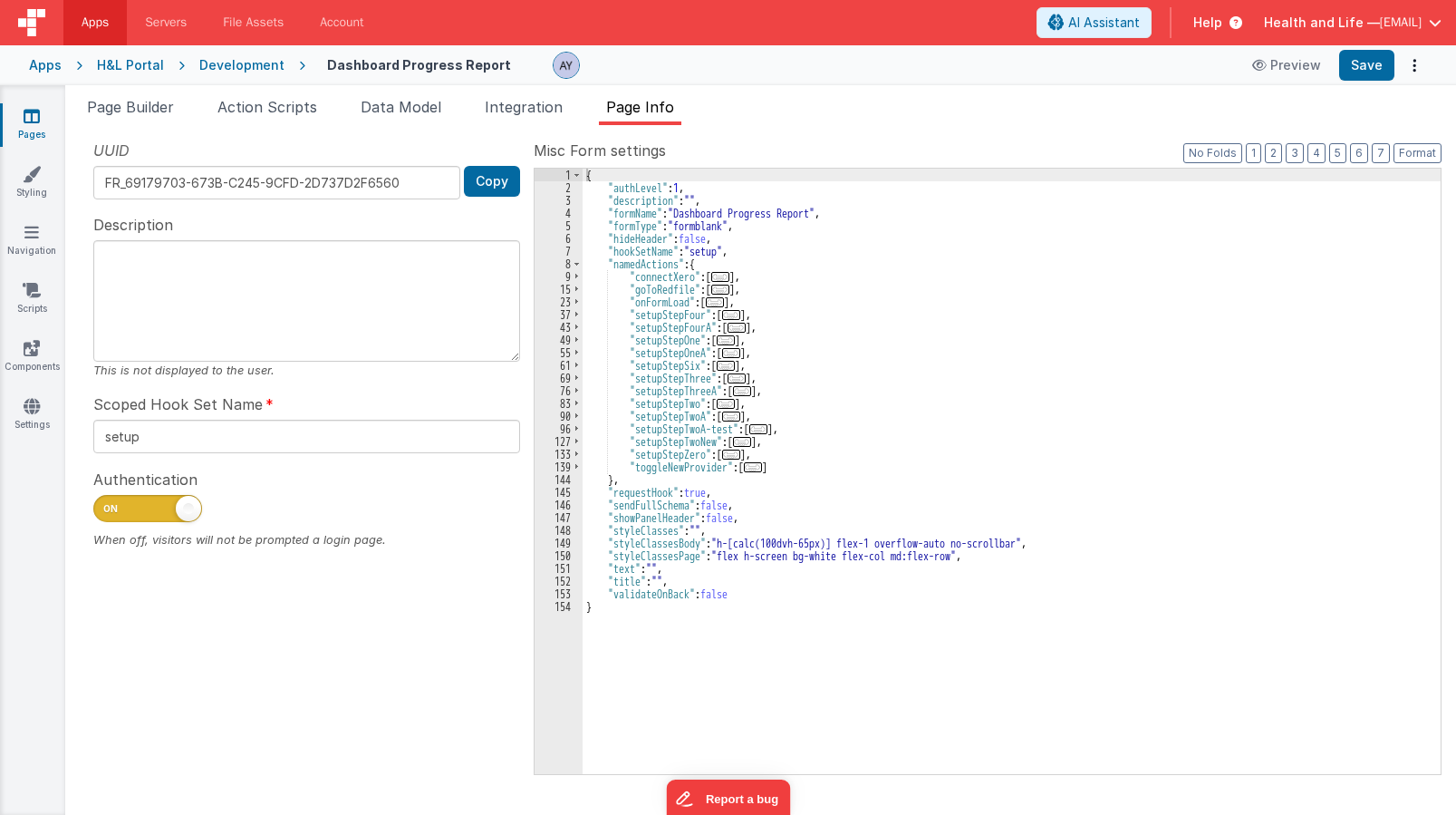 click on "..." at bounding box center [758, 429] 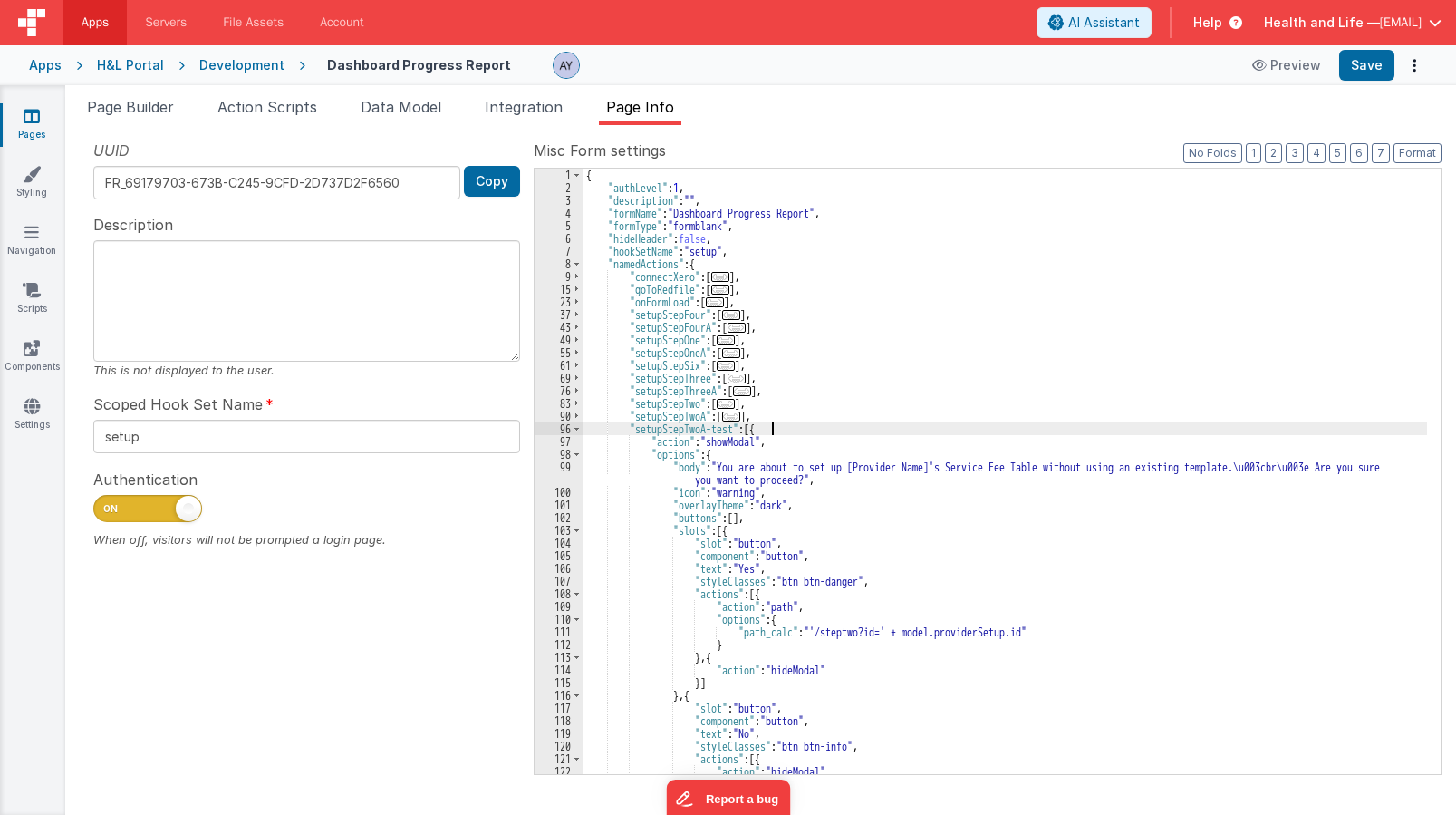 scroll, scrollTop: 232, scrollLeft: 0, axis: vertical 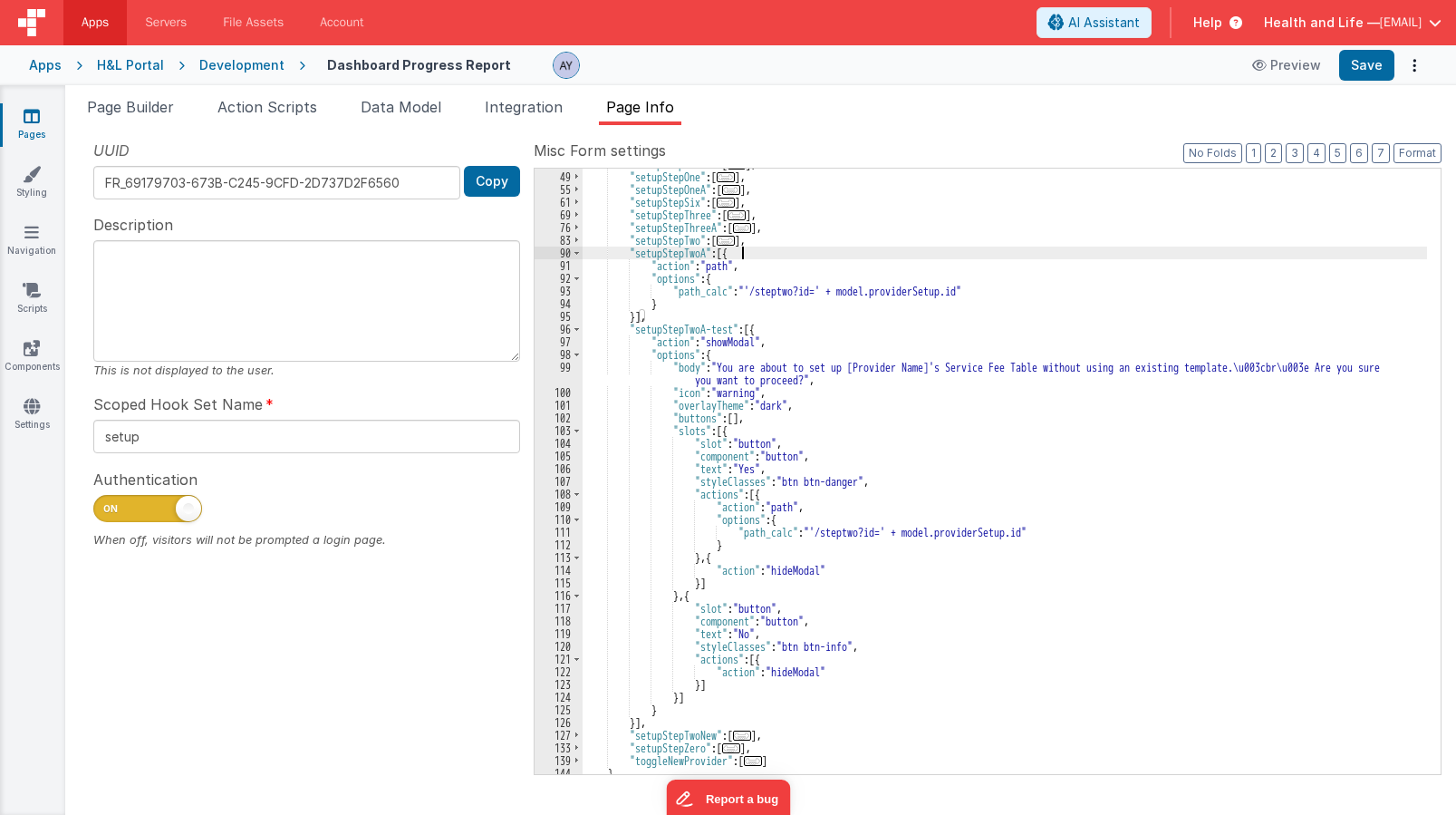 click on ""setupStepFourA" :  [ ... ] ,           "setupStepOne" :  [ ... ] ,           "setupStepOneA" :  [ ... ] ,           "setupStepSix" :  [ ... ] ,           "setupStepThree" :  [ ... ] ,           "setupStepThreeA" :  [ ... ] ,           "setupStepTwo" :  [ ... ] ,           "setupStepTwoA" :  [{                "action" :  "path" ,                "options" :  {                     "path_calc" :  "'/steptwo?id=' + model.providerSetup.id"                }           }] ,           "setupStepTwoA-test" :  [{                "action" :  "showModal" ,                "options" :  {                     "body" :  "You are about to set up [Provider Name]'s Service Fee Table without using an existing template.<br> Are you sure                       you want to proceed?" ,                     "icon" :  "warning" ,                     "overlayTheme" :  "dark" ,                     "buttons" :  [ ] ,                     "slots" :  [{                          "slot" :  "button" ,                :" at bounding box center [1005, 473] 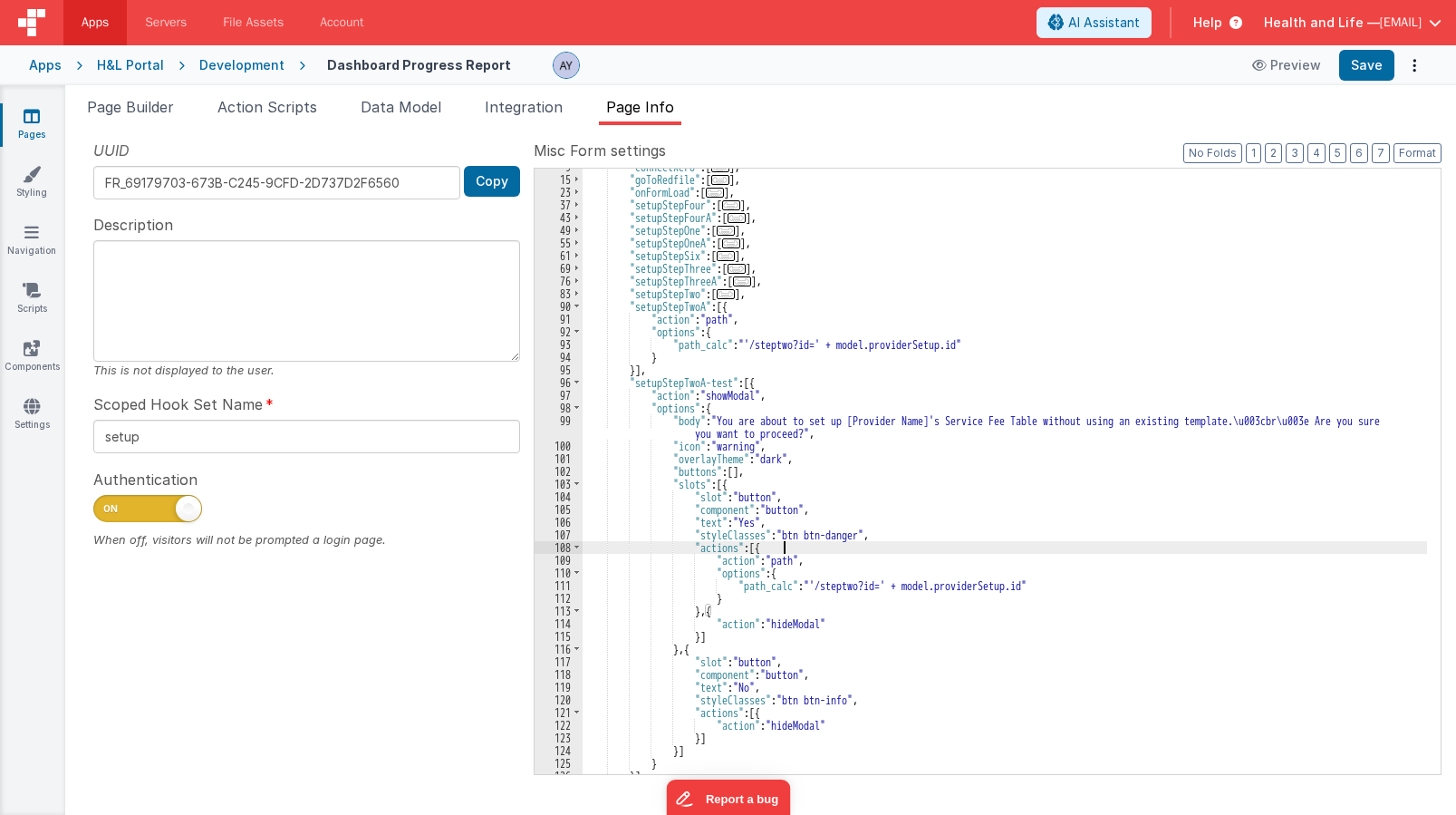 scroll, scrollTop: 110, scrollLeft: 0, axis: vertical 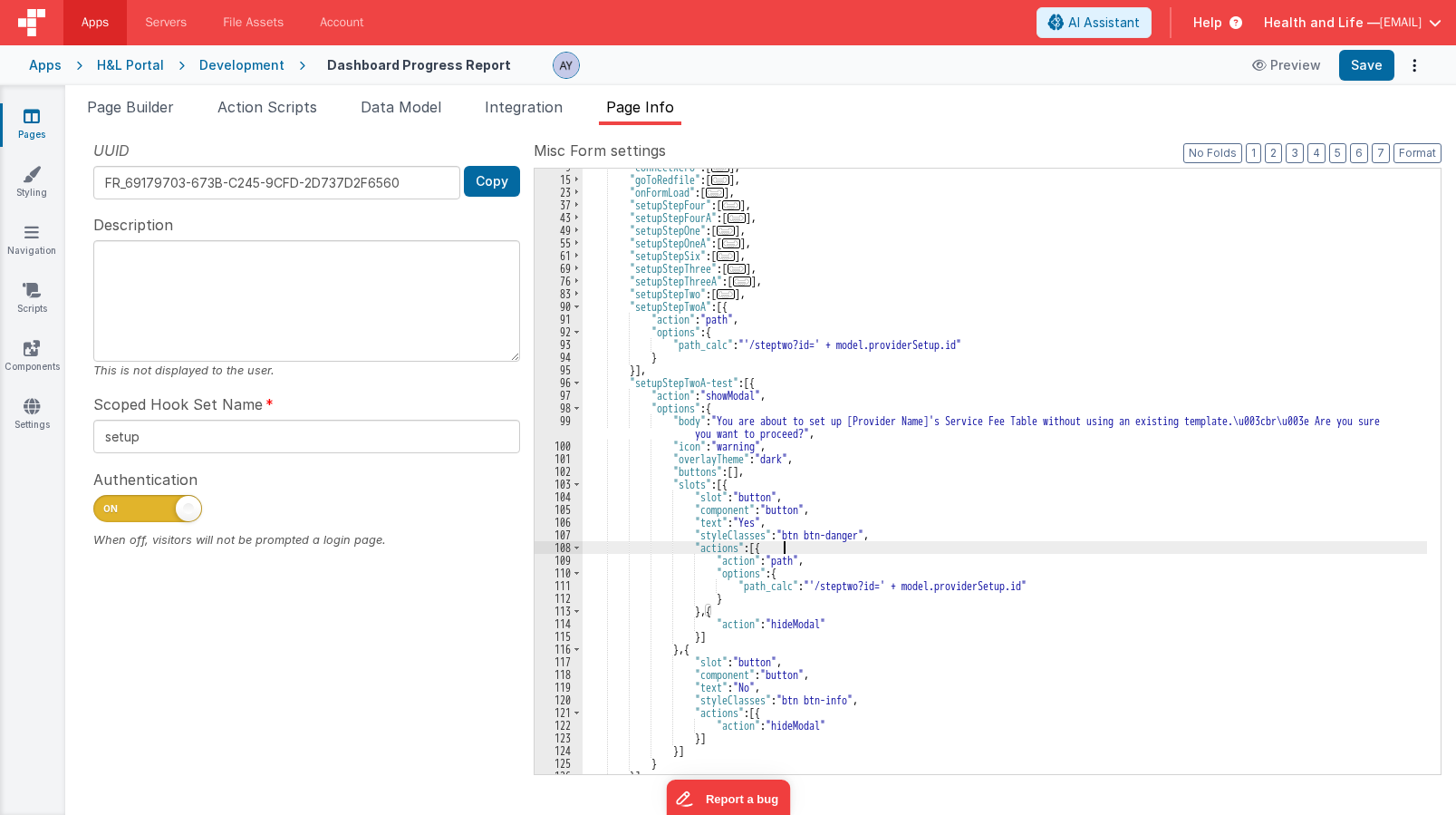 click on ""connectXero" :  [ ... ] ,           "goToRedfile" :  [ ... ] ,           "onFormLoad" :  [ ... ] ,           "setupStepFour" :  [ ... ] ,           "setupStepFourA" :  [ ... ] ,           "setupStepOne" :  [ ... ] ,           "setupStepOneA" :  [ ... ] ,           "setupStepSix" :  [ ... ] ,           "setupStepThree" :  [ ... ] ,           "setupStepThreeA" :  [ ... ] ,           "setupStepTwo" :  [ ... ] ,           "setupStepTwoA" :  [{                "action" :  "path" ,                "options" :  {                     "path_calc" :  "'/steptwo?id=' + model.providerSetup.id"                }           }] ,           "setupStepTwoA-test" :  [{                "action" :  "showModal" ,                "options" :  {                     "body" :  "You are about to set up [Provider Name]'s Service Fee Table without using an existing template.<br> Are you sure                       you want to proceed?" ,                     "icon" :  "warning" ,                     "overlayTheme"" at bounding box center (1005, 476) 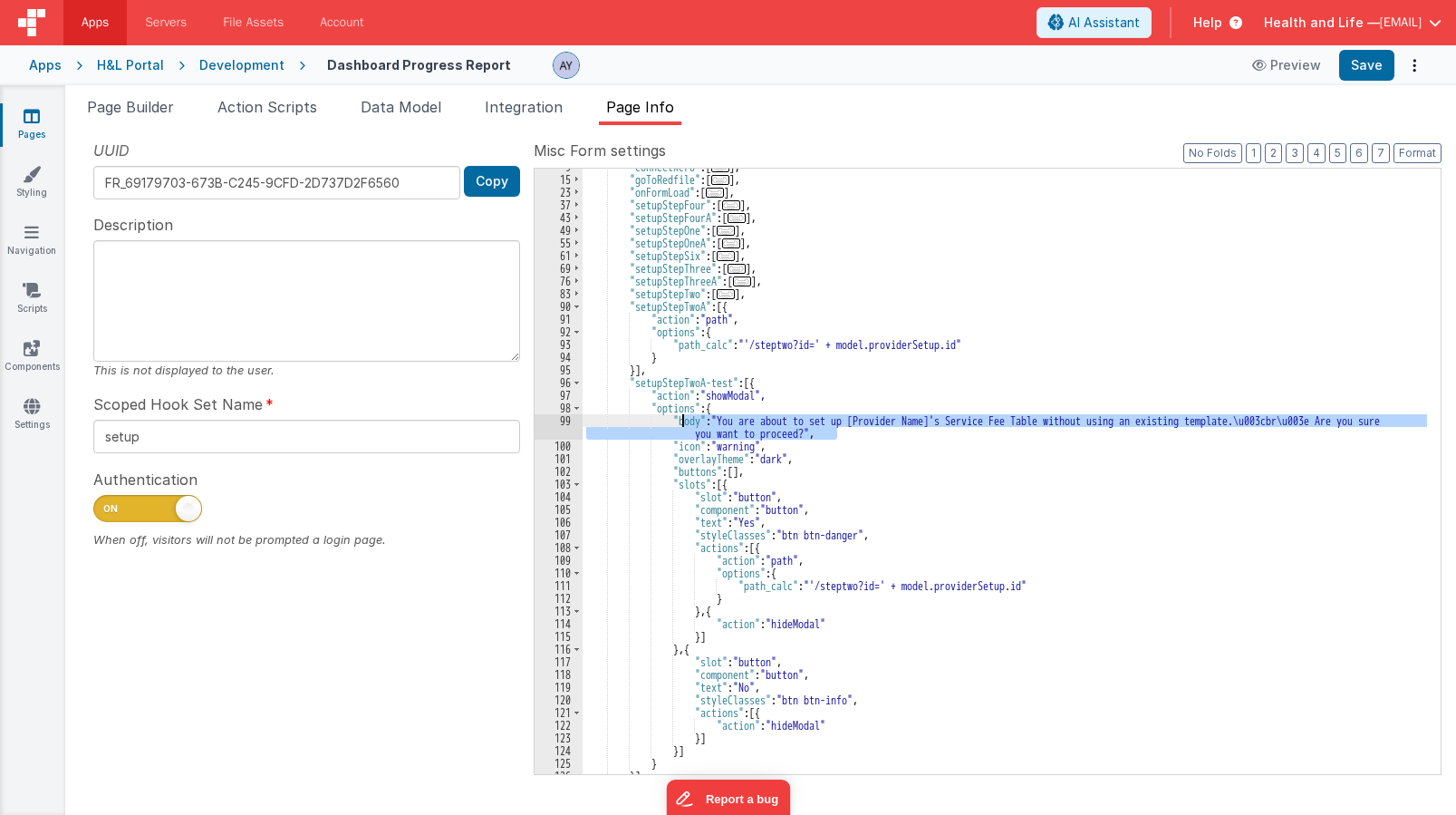 drag, startPoint x: 843, startPoint y: 434, endPoint x: 680, endPoint y: 419, distance: 163.68873 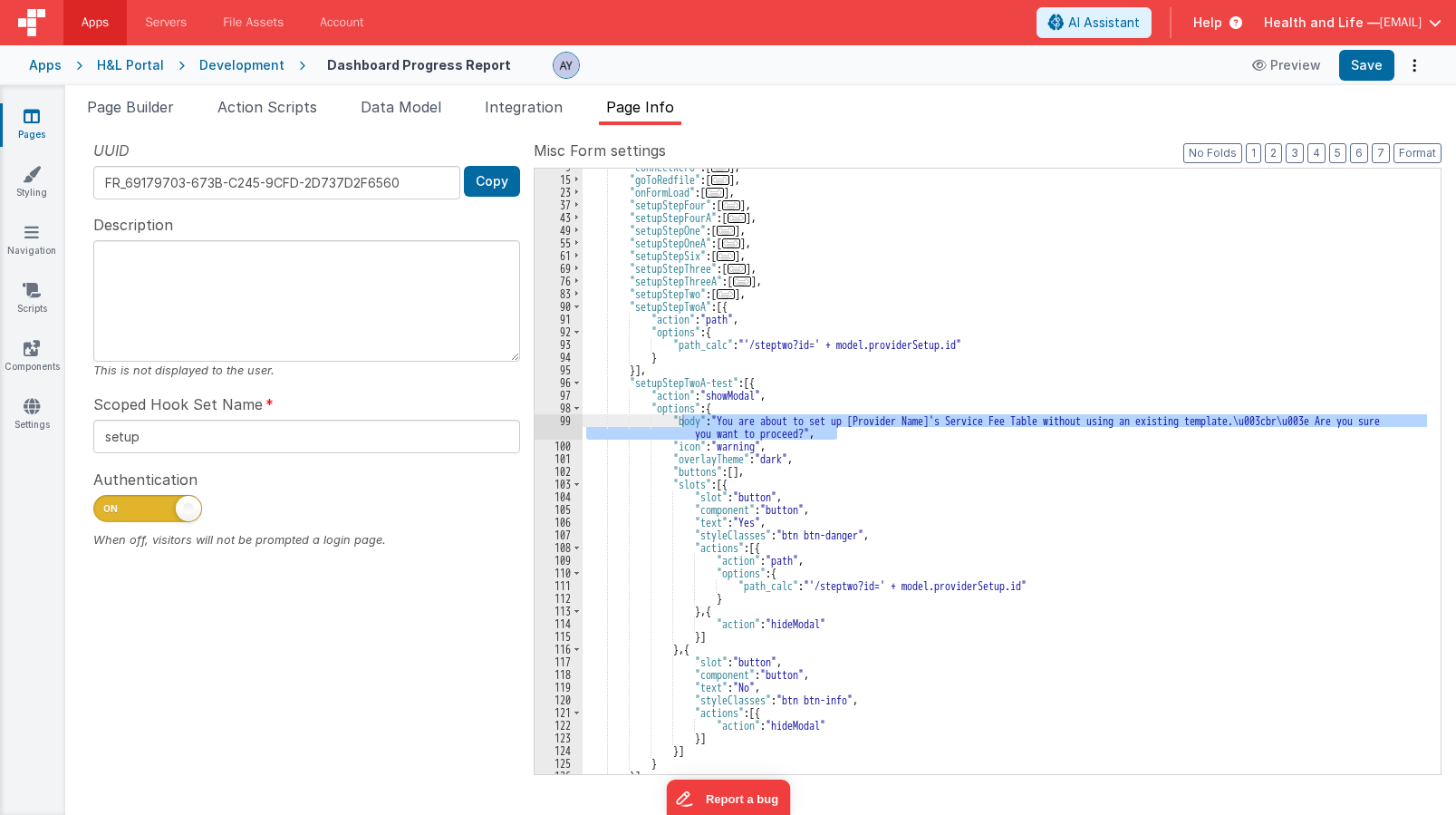 click on ""connectXero" :  [ ... ] ,           "goToRedfile" :  [ ... ] ,           "onFormLoad" :  [ ... ] ,           "setupStepFour" :  [ ... ] ,           "setupStepFourA" :  [ ... ] ,           "setupStepOne" :  [ ... ] ,           "setupStepOneA" :  [ ... ] ,           "setupStepSix" :  [ ... ] ,           "setupStepThree" :  [ ... ] ,           "setupStepThreeA" :  [ ... ] ,           "setupStepTwo" :  [ ... ] ,           "setupStepTwoA" :  [{                "action" :  "path" ,                "options" :  {                     "path_calc" :  "'/steptwo?id=' + model.providerSetup.id"                }           }] ,           "setupStepTwoA-test" :  [{                "action" :  "showModal" ,                "options" :  {                     "body" :  "You are about to set up [Provider Name]'s Service Fee Table without using an existing template.<br> Are you sure                       you want to proceed?" ,                     "icon" :  "warning" ,                     "overlayTheme"" at bounding box center [1005, 471] 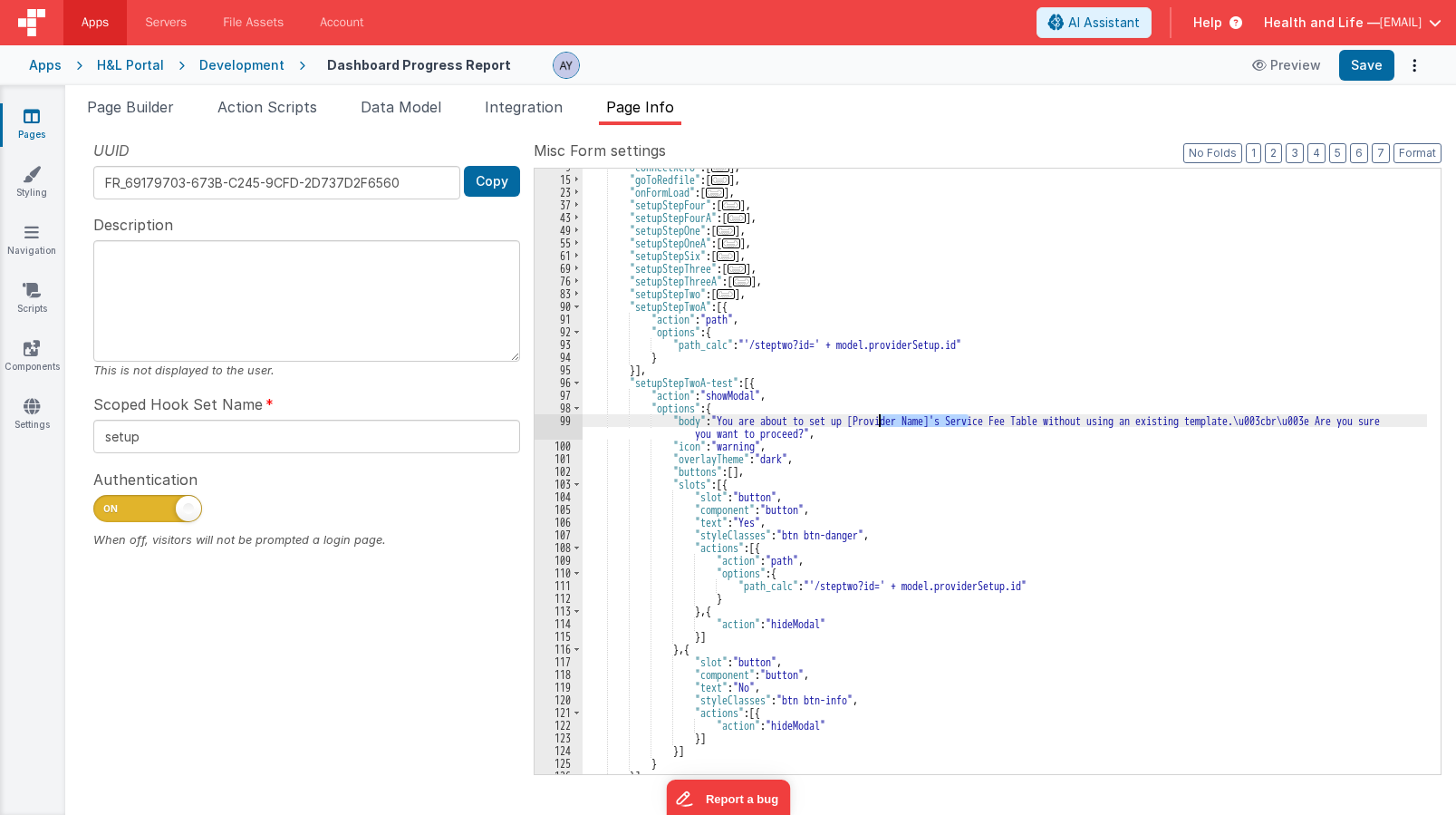 drag, startPoint x: 968, startPoint y: 419, endPoint x: 879, endPoint y: 424, distance: 89.1403 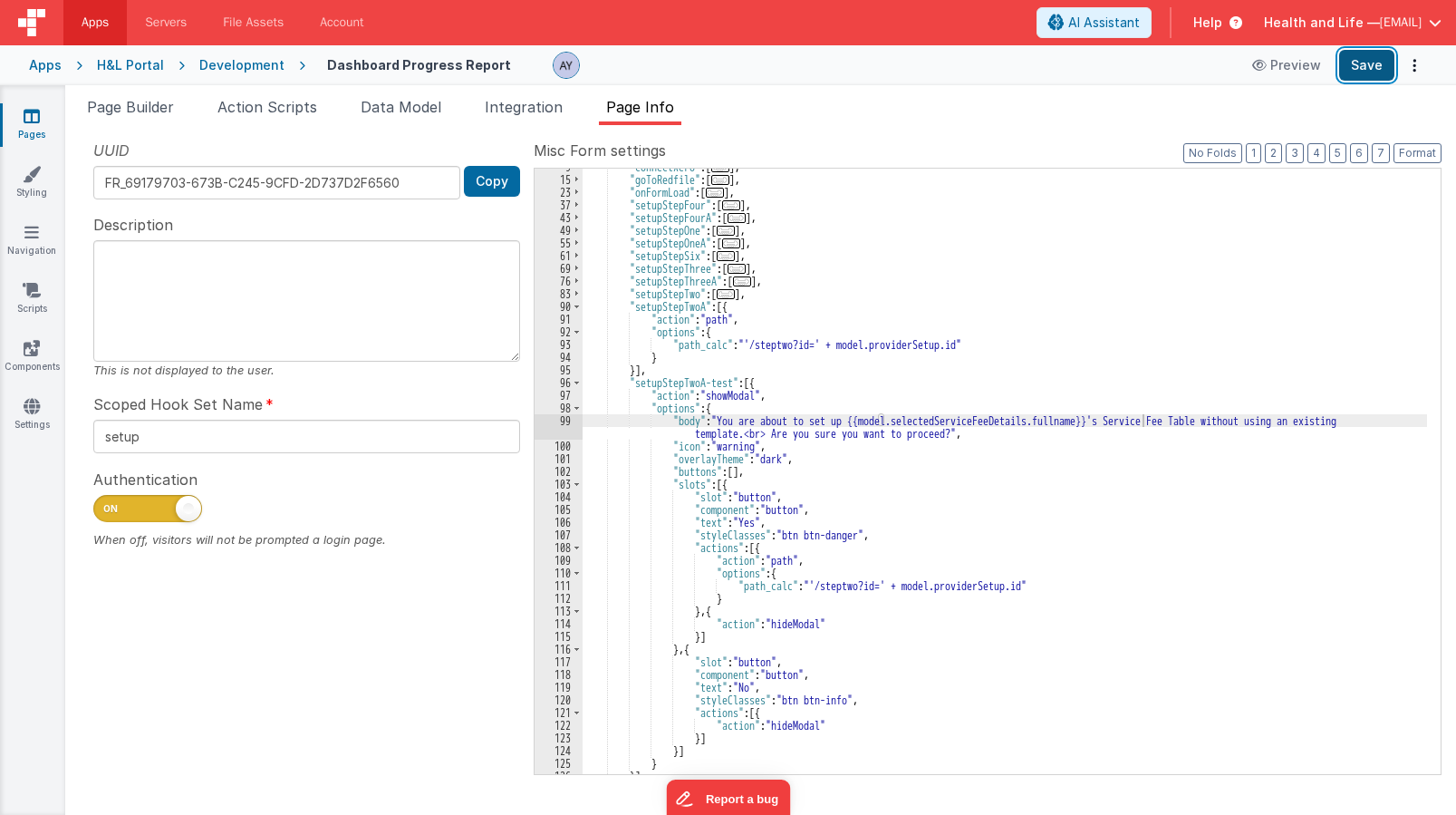 click on "Save" at bounding box center [1366, 65] 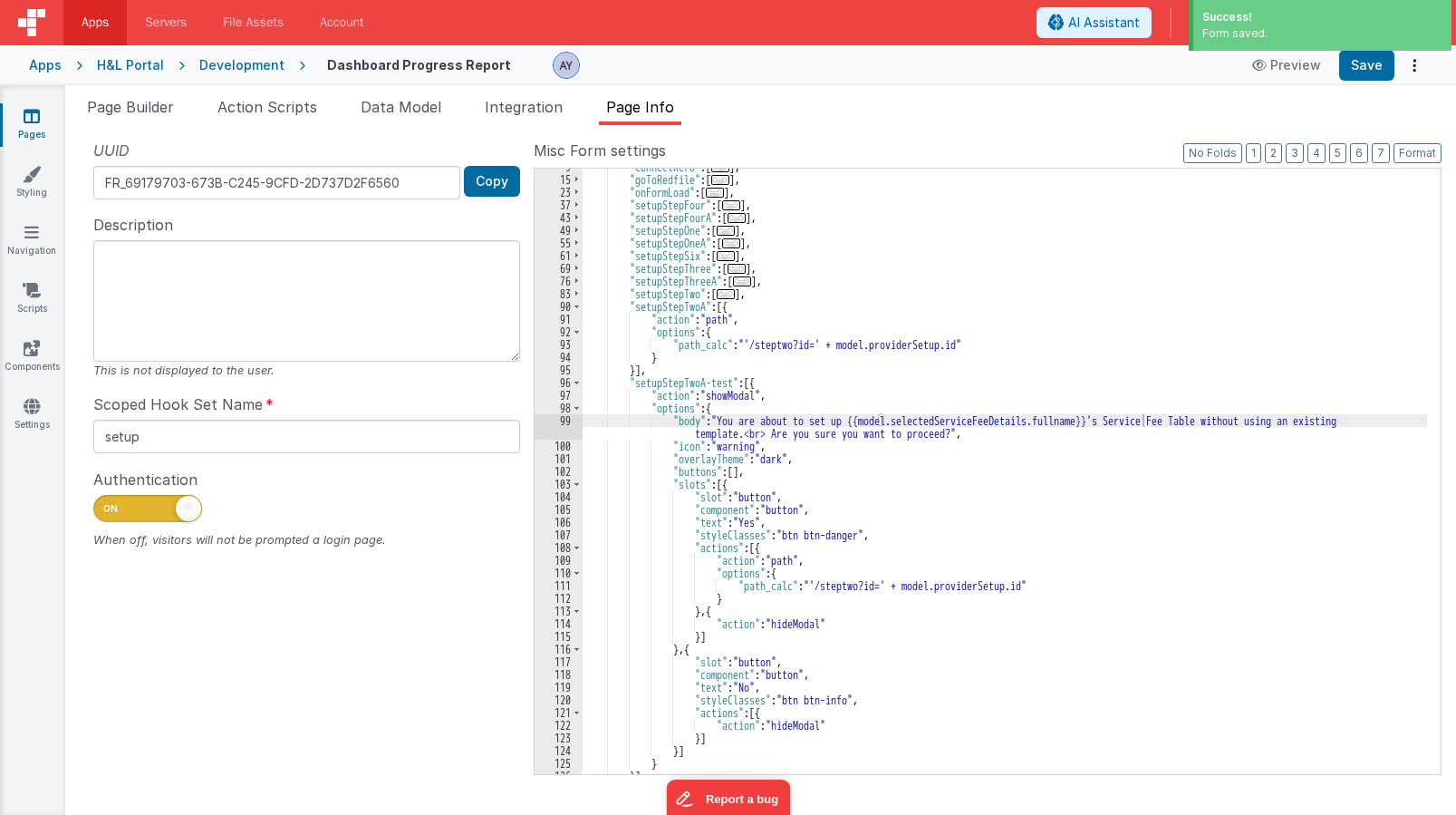 click on ""connectXero" :  [ ... ] ,           "goToRedfile" :  [ ... ] ,           "onFormLoad" :  [ ... ] ,           "setupStepFour" :  [ ... ] ,           "setupStepFourA" :  [ ... ] ,           "setupStepOne" :  [ ... ] ,           "setupStepOneA" :  [ ... ] ,           "setupStepSix" :  [ ... ] ,           "setupStepThree" :  [ ... ] ,           "setupStepThreeA" :  [ ... ] ,           "setupStepTwo" :  [ ... ] ,           "setupStepTwoA" :  [{                "action" :  "path" ,                "options" :  {                     "path_calc" :  "'/steptwo?id=' + model.providerSetup.id"                }           }] ,           "setupStepTwoA-test" :  [{                "action" :  "showModal" ,                "options" :  {                     "body" :  "You are about to set up {{model.selectedServiceFeeDetails.fullname}}'s Service Fee Table without using an existing                       template.<br> Are you sure you want to proceed?" ,                     "icon" :  "warning" ," at bounding box center [1005, 476] 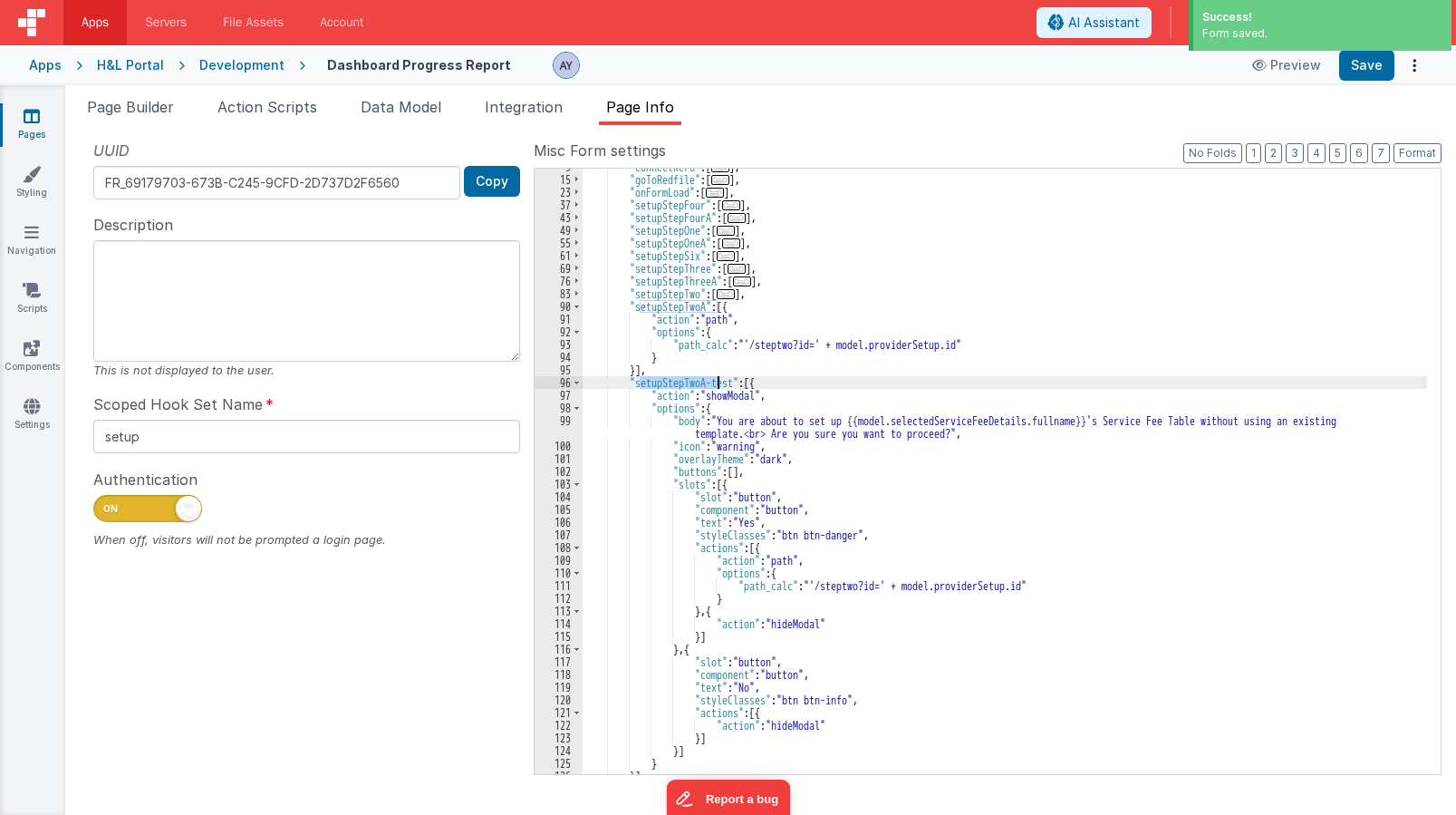 click on "H&L Portal" at bounding box center [130, 65] 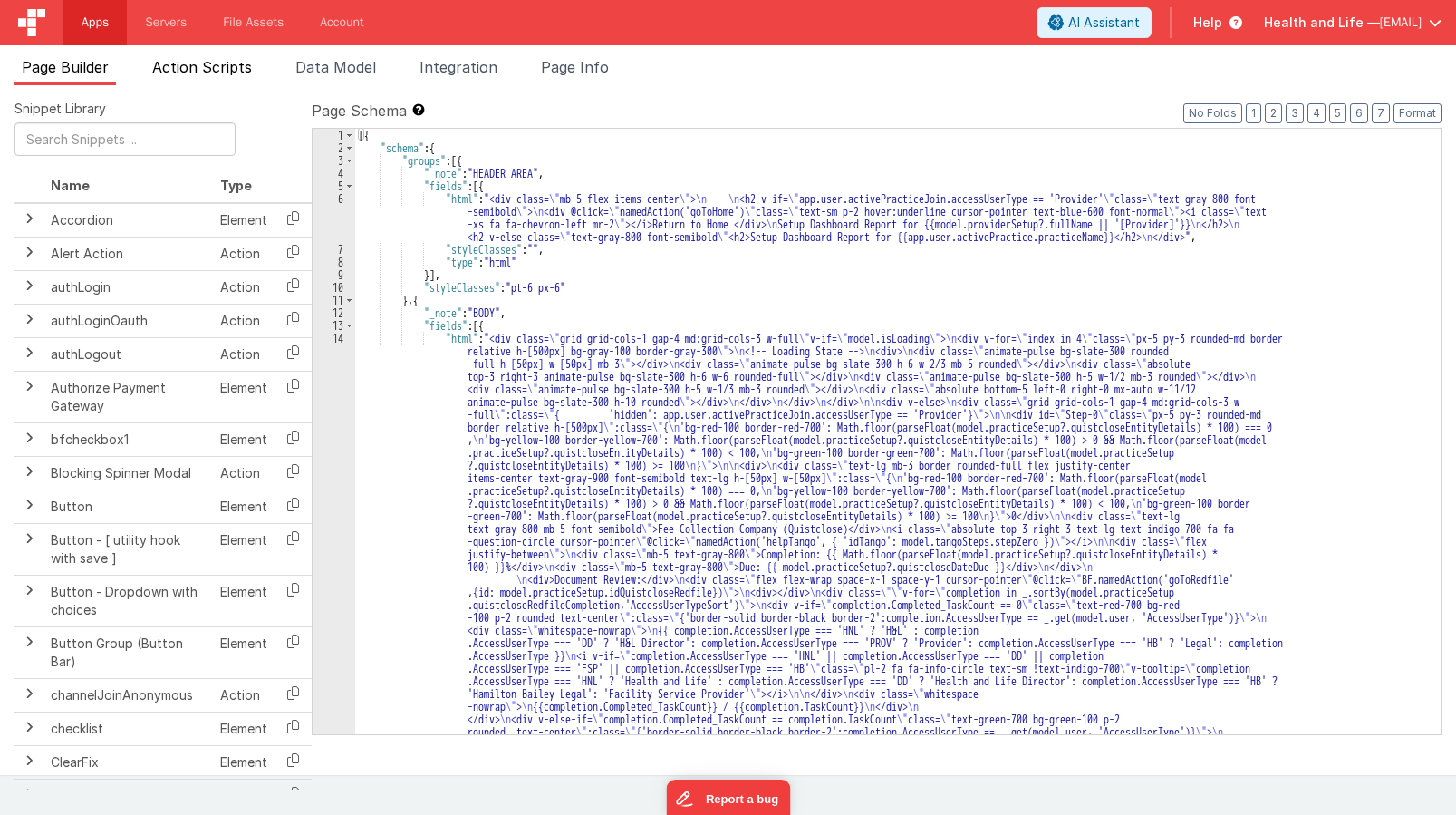 click on "Action Scripts" at bounding box center [202, 71] 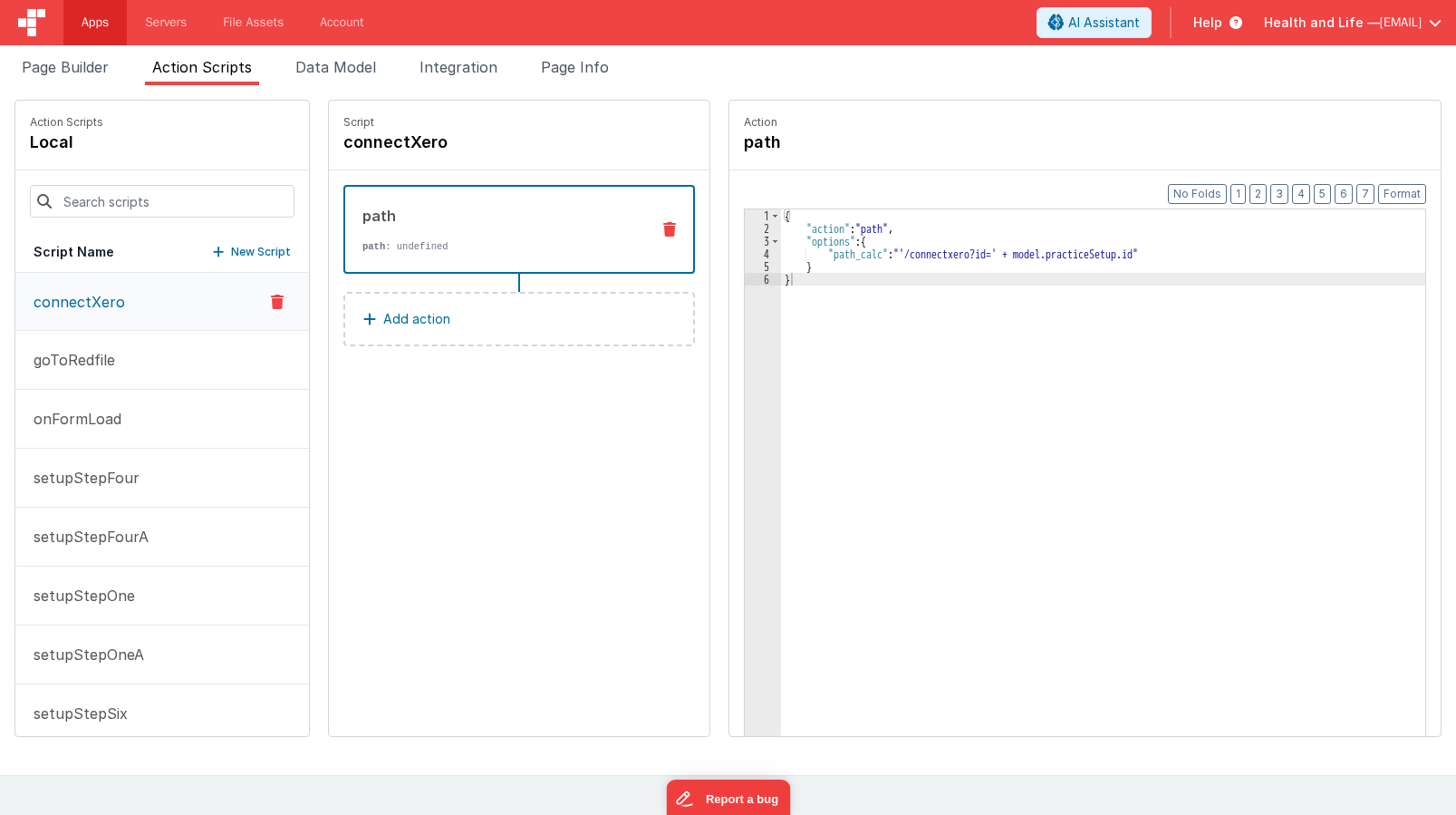 click on "Page Builder" at bounding box center [65, 67] 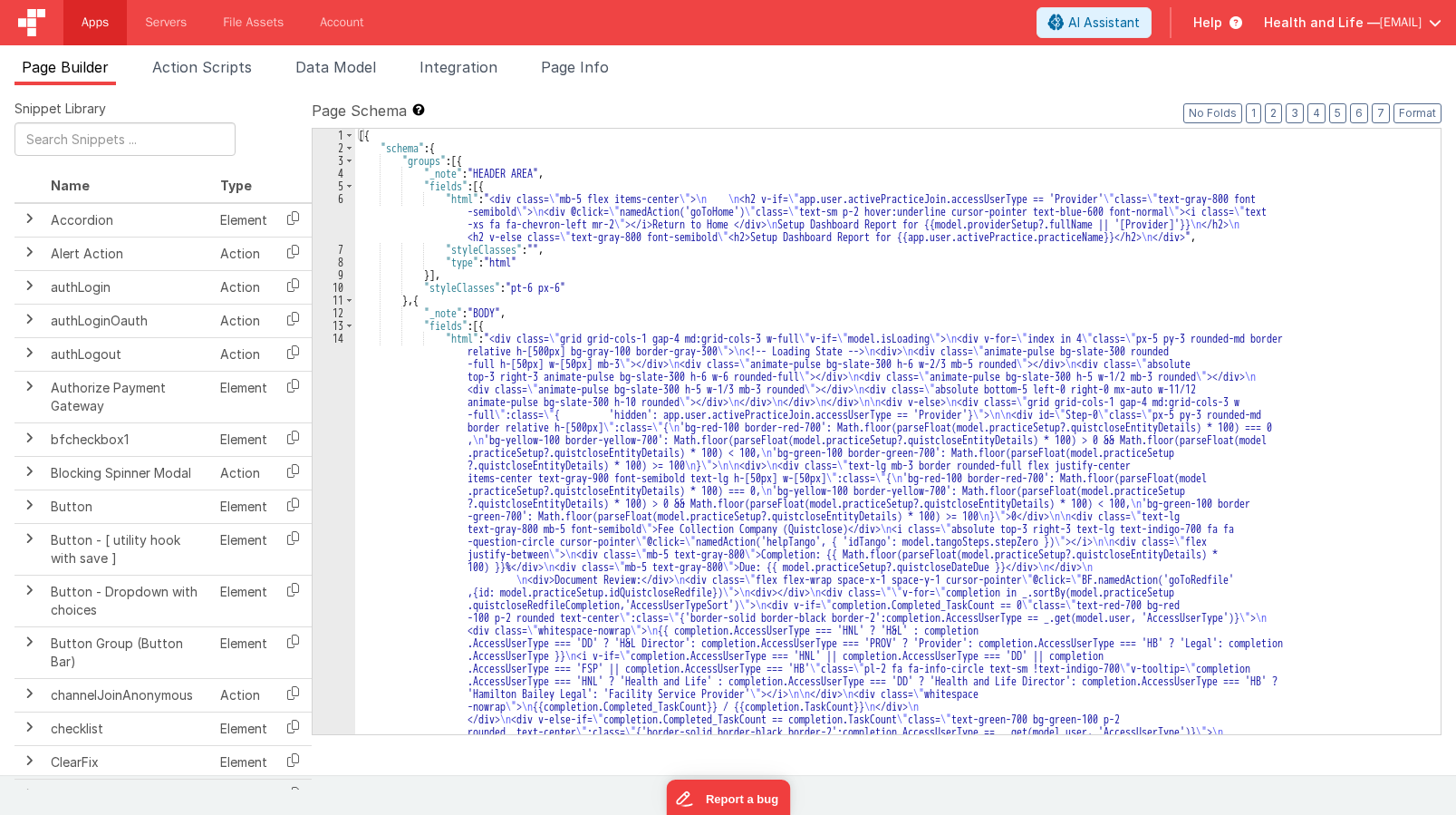 click on "Apps" at bounding box center [95, 23] 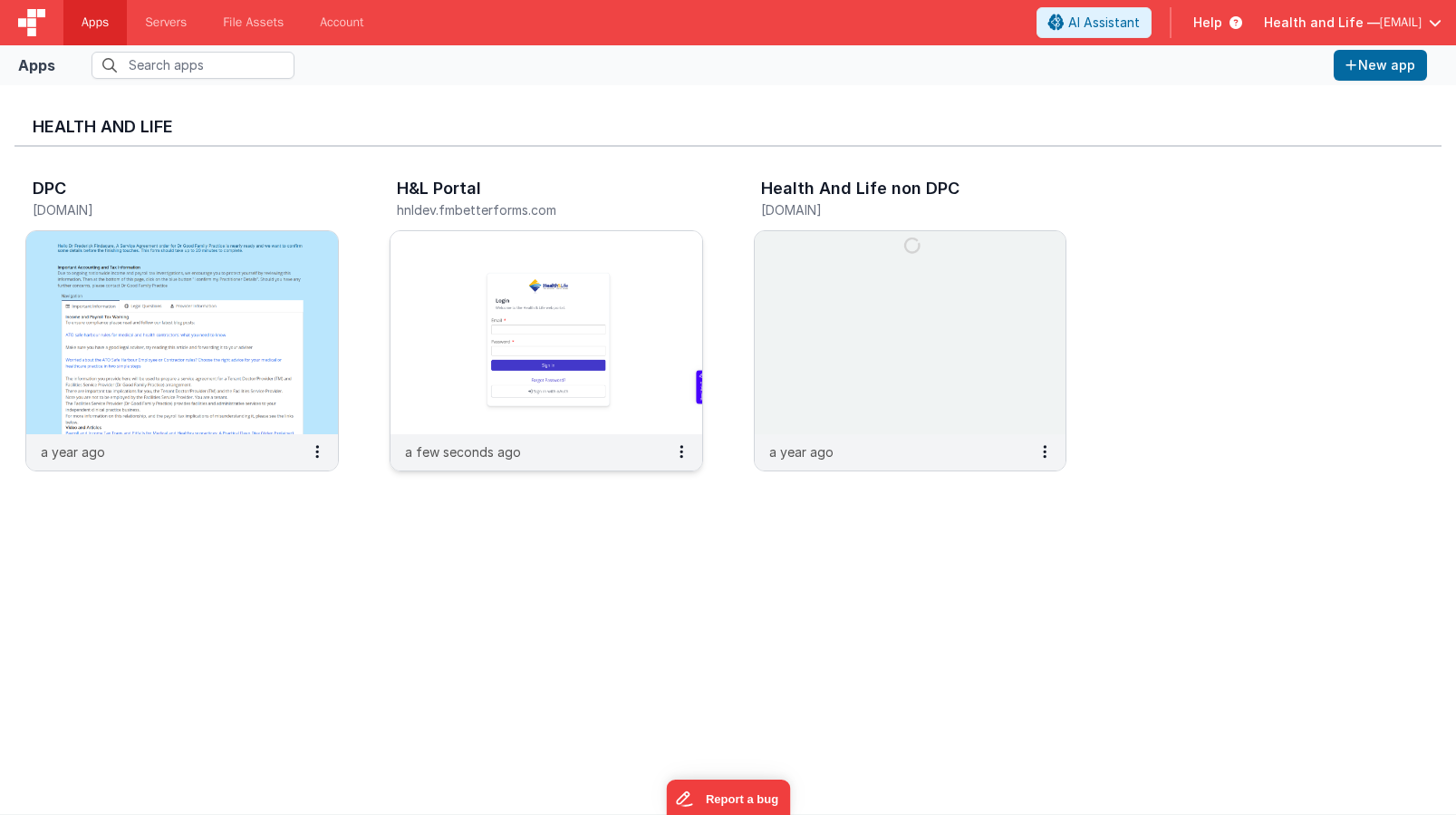 click at bounding box center (546, 333) 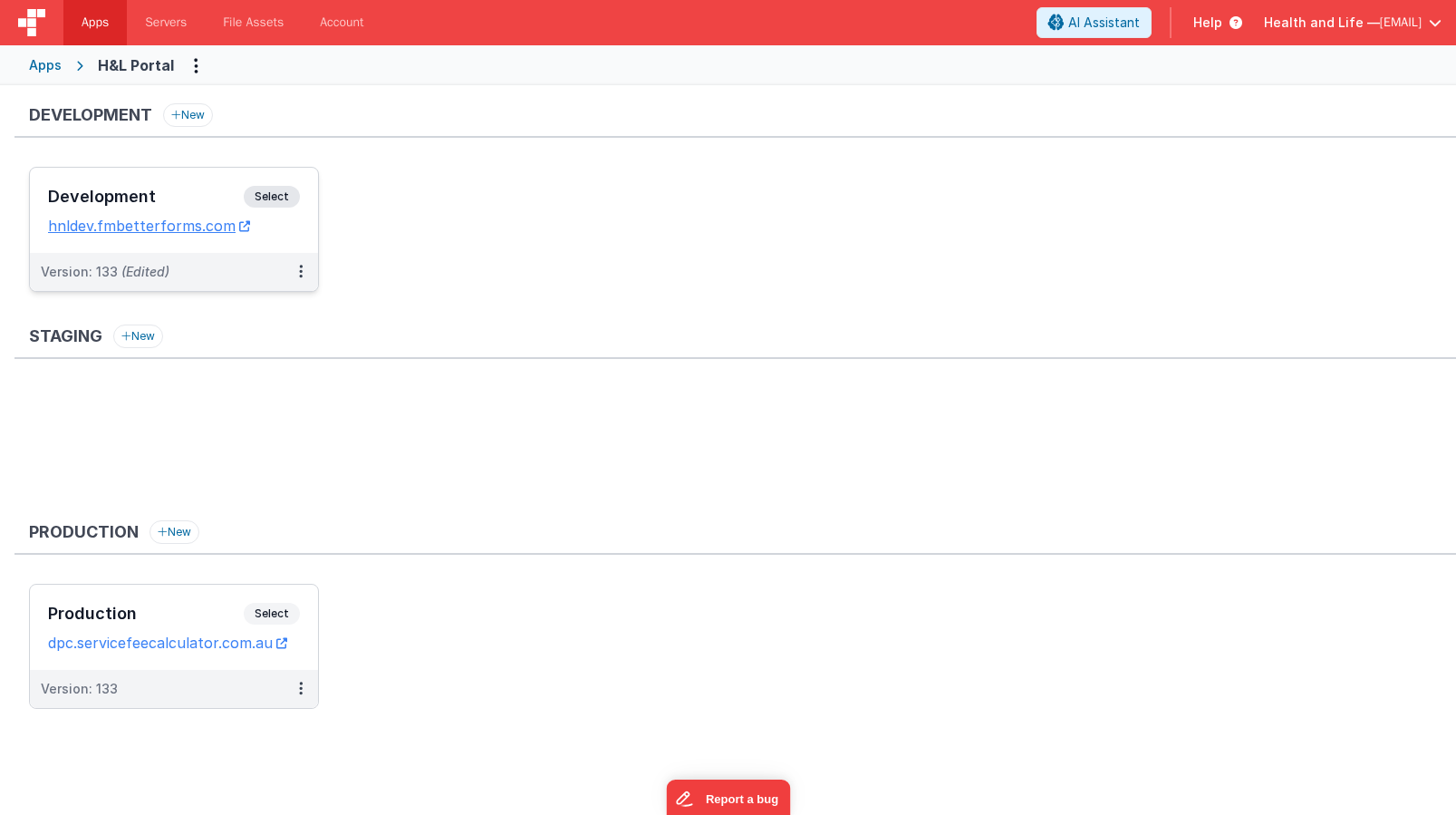 click on "Version: 133
(Edited)" at bounding box center (174, 272) 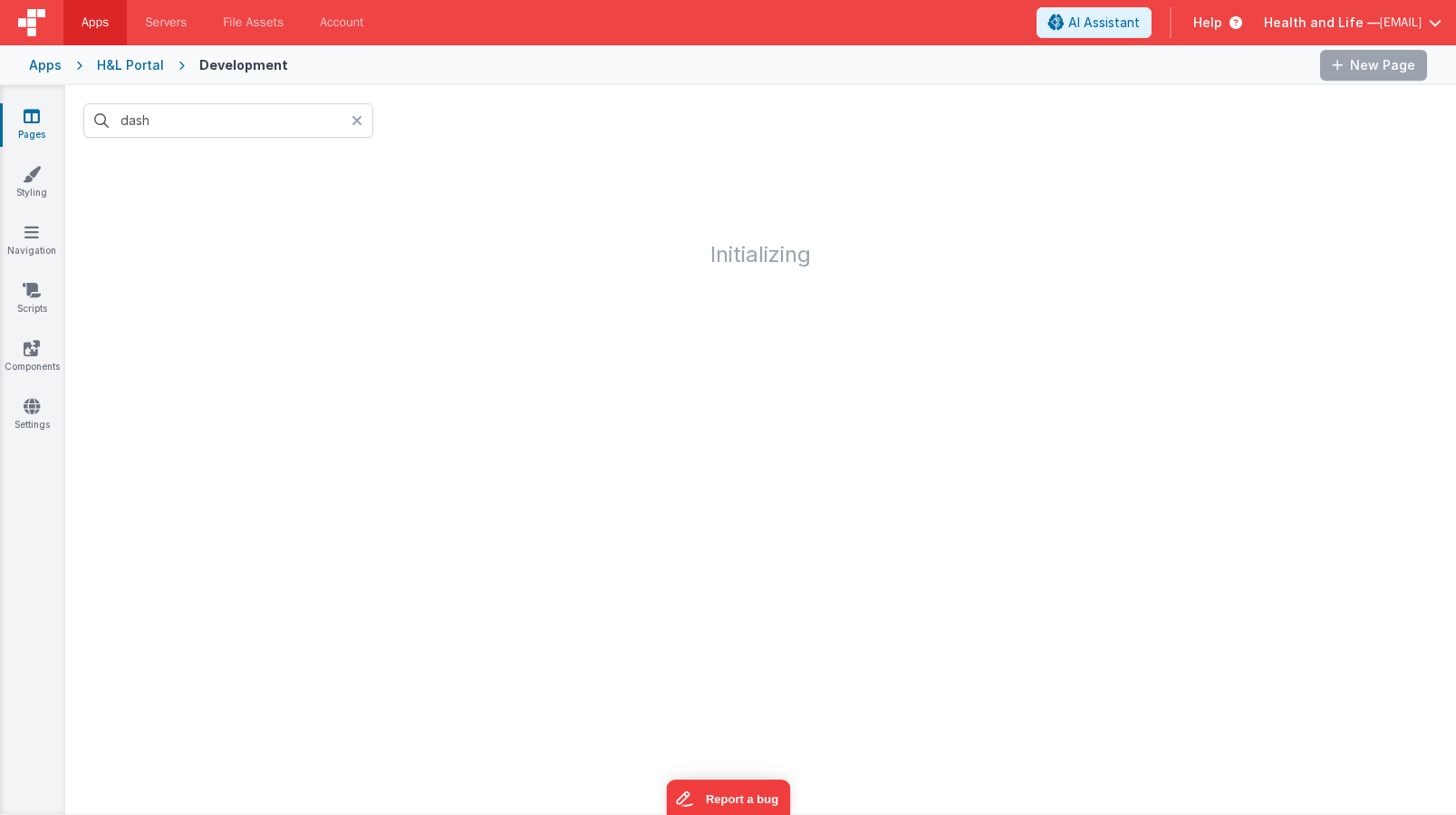 click at bounding box center [362, 121] 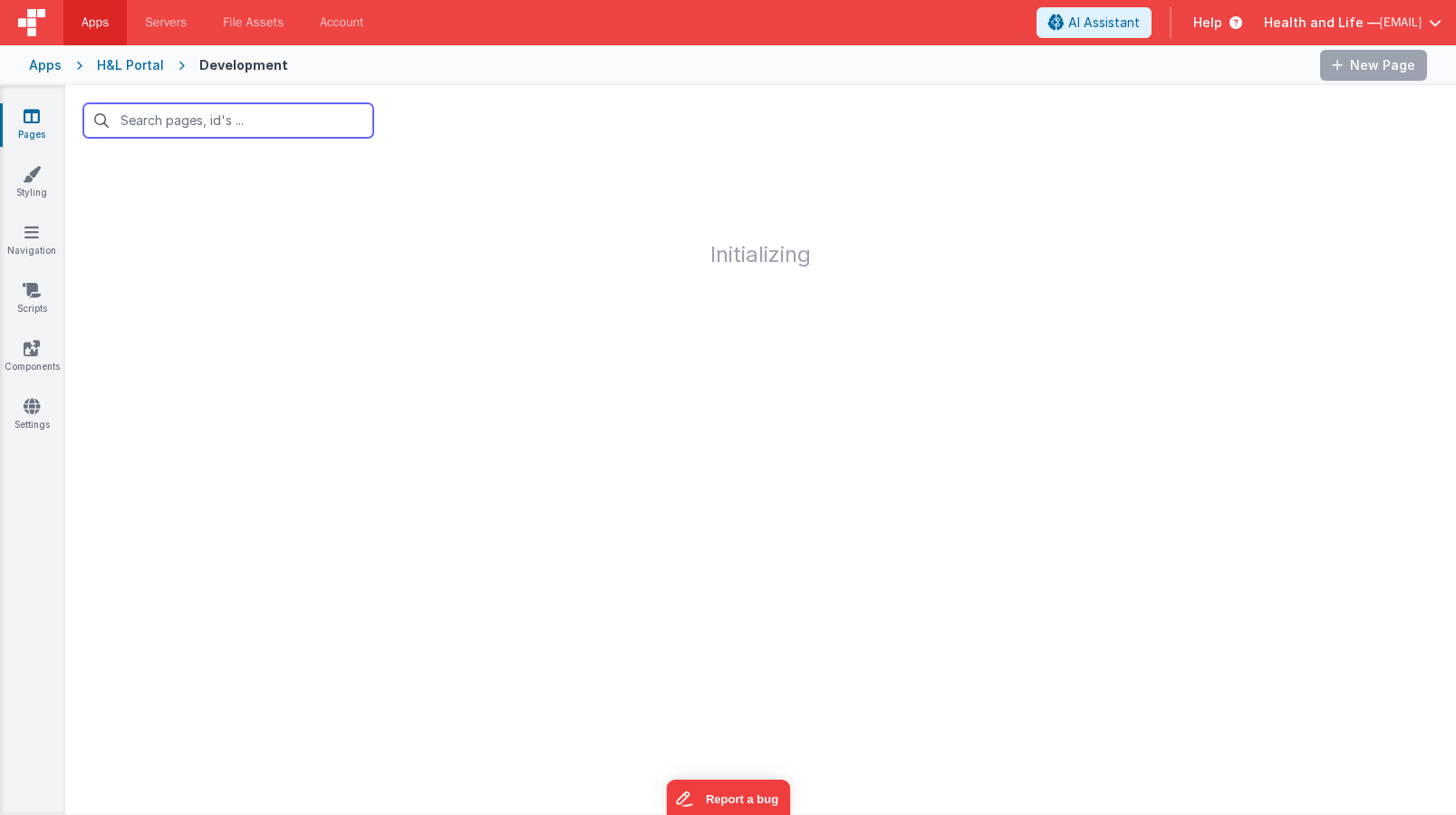 click at bounding box center (228, 121) 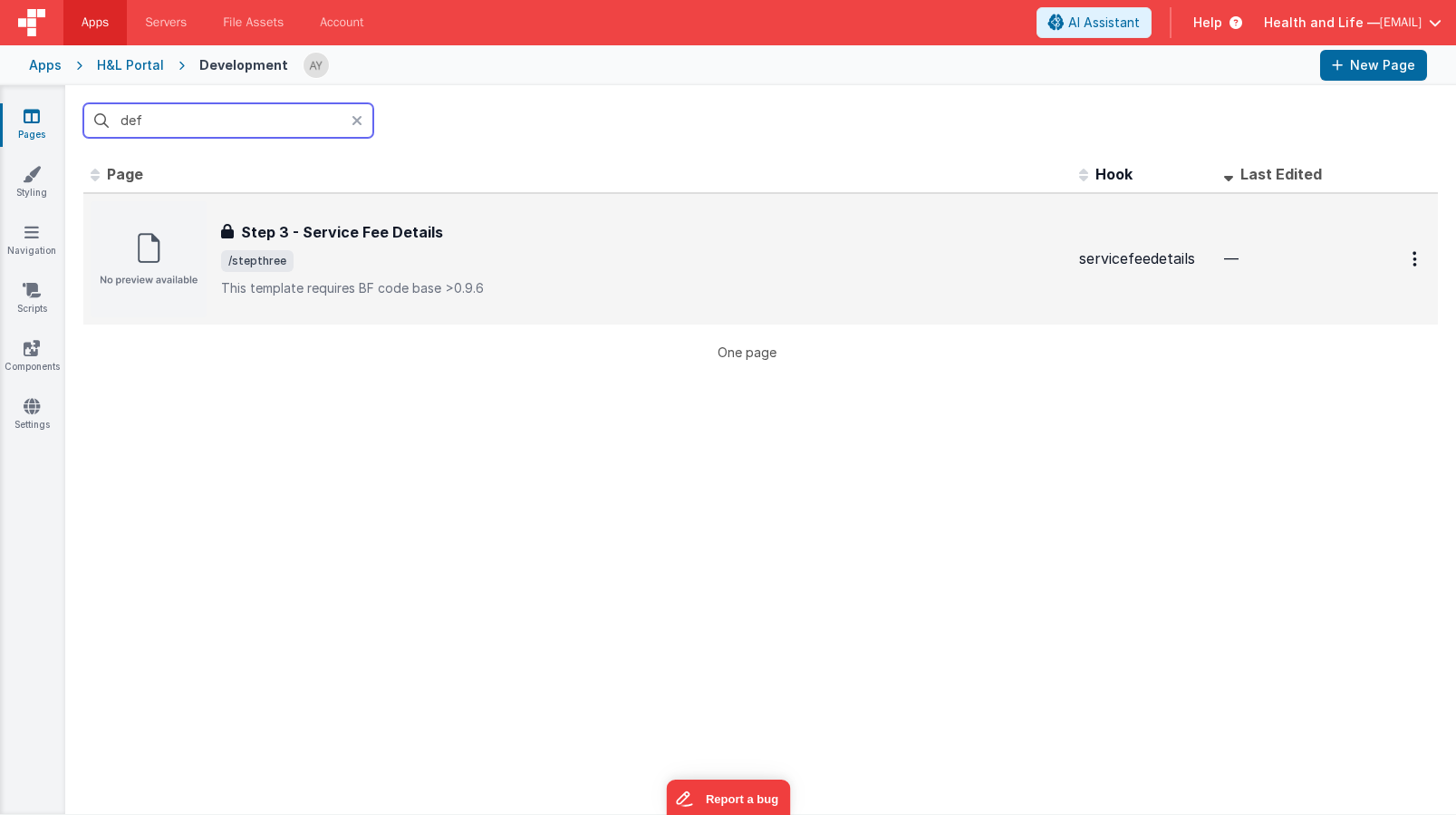 type on "def" 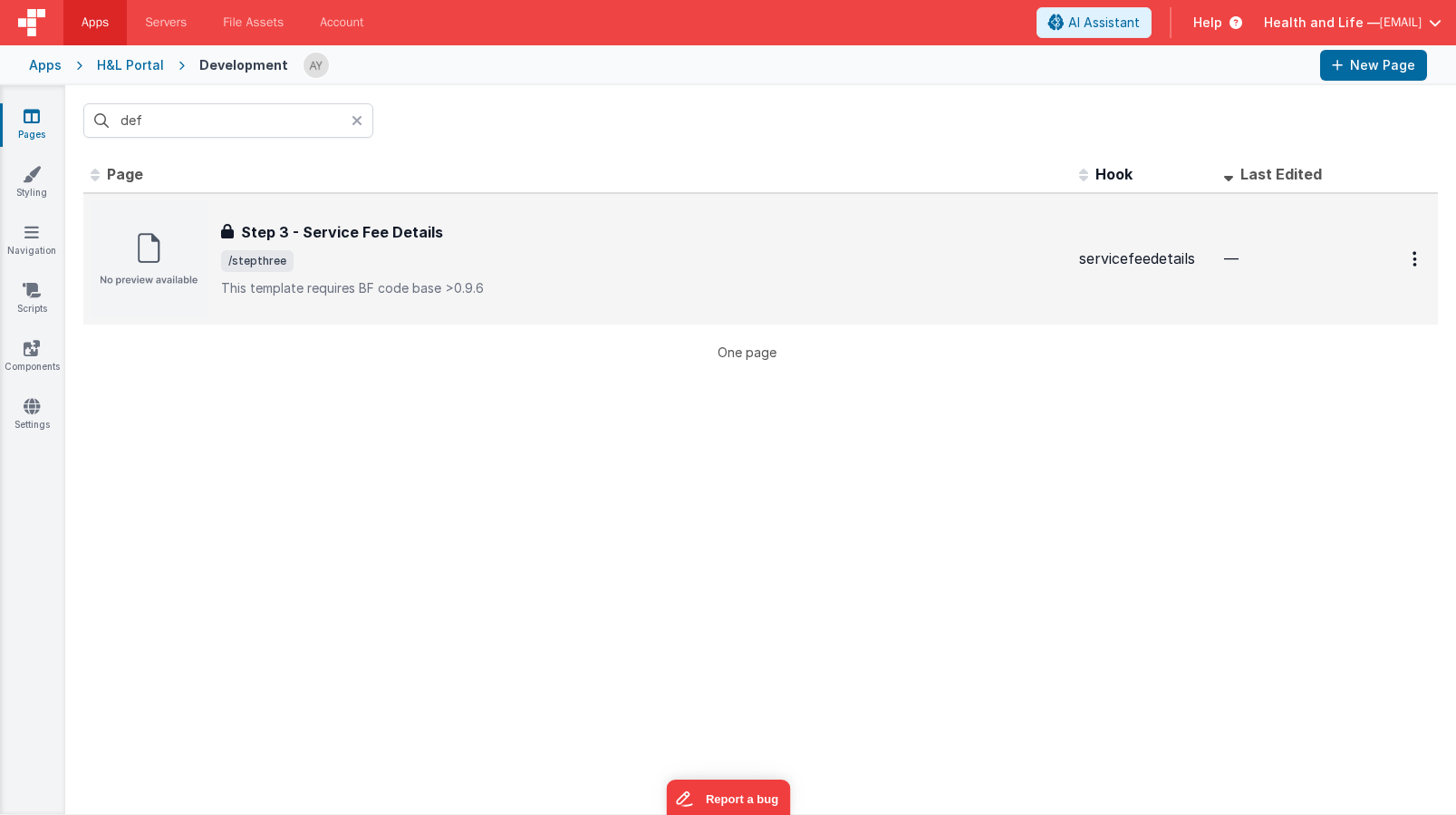 click on "/stepthree" at bounding box center [642, 261] 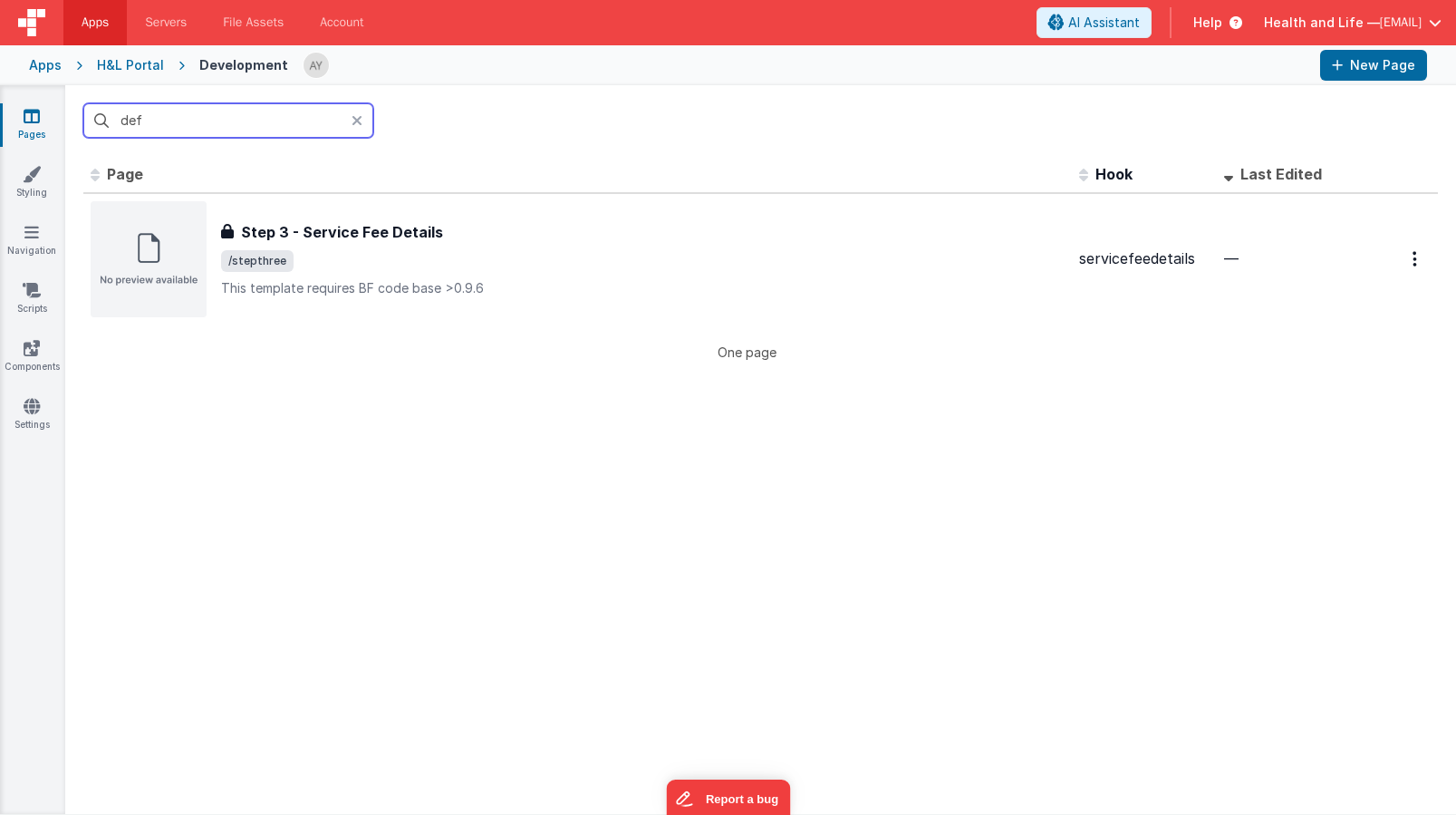 click on "def" at bounding box center (228, 121) 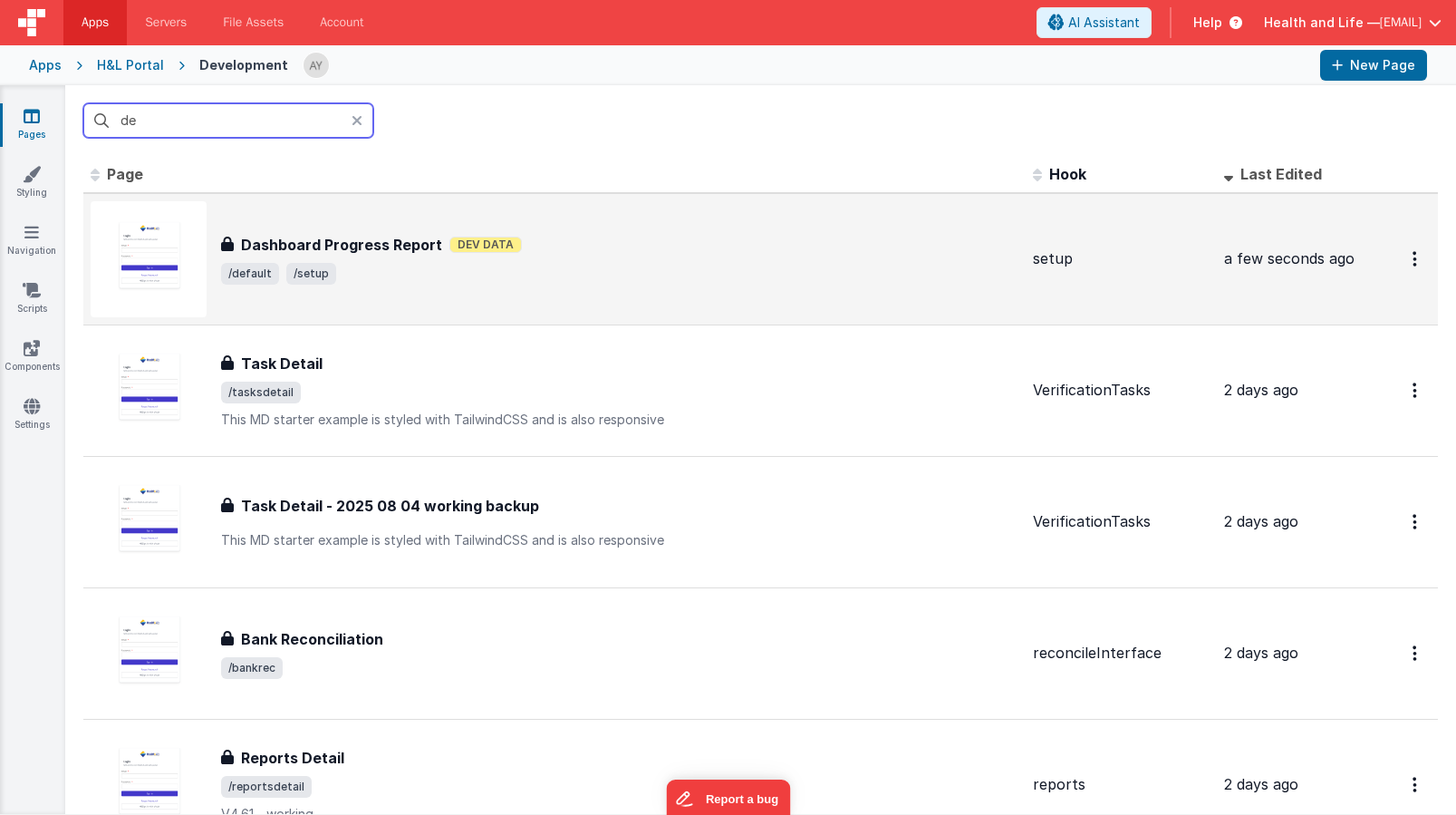 type on "de" 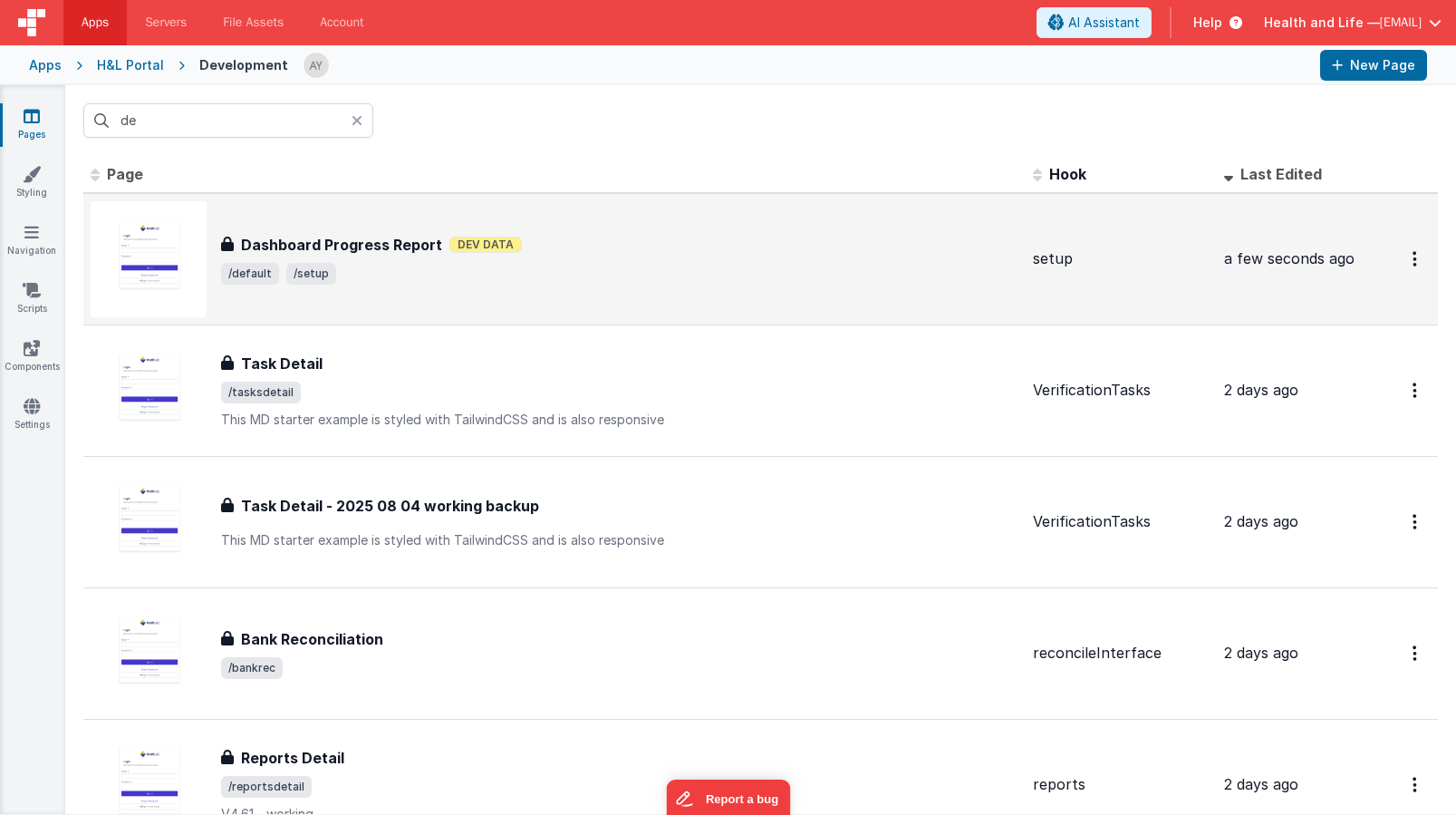 click on "Dashboard Progress Report
Dashboard Progress Report
Dev Data
/default
/setup" at bounding box center (554, 259) 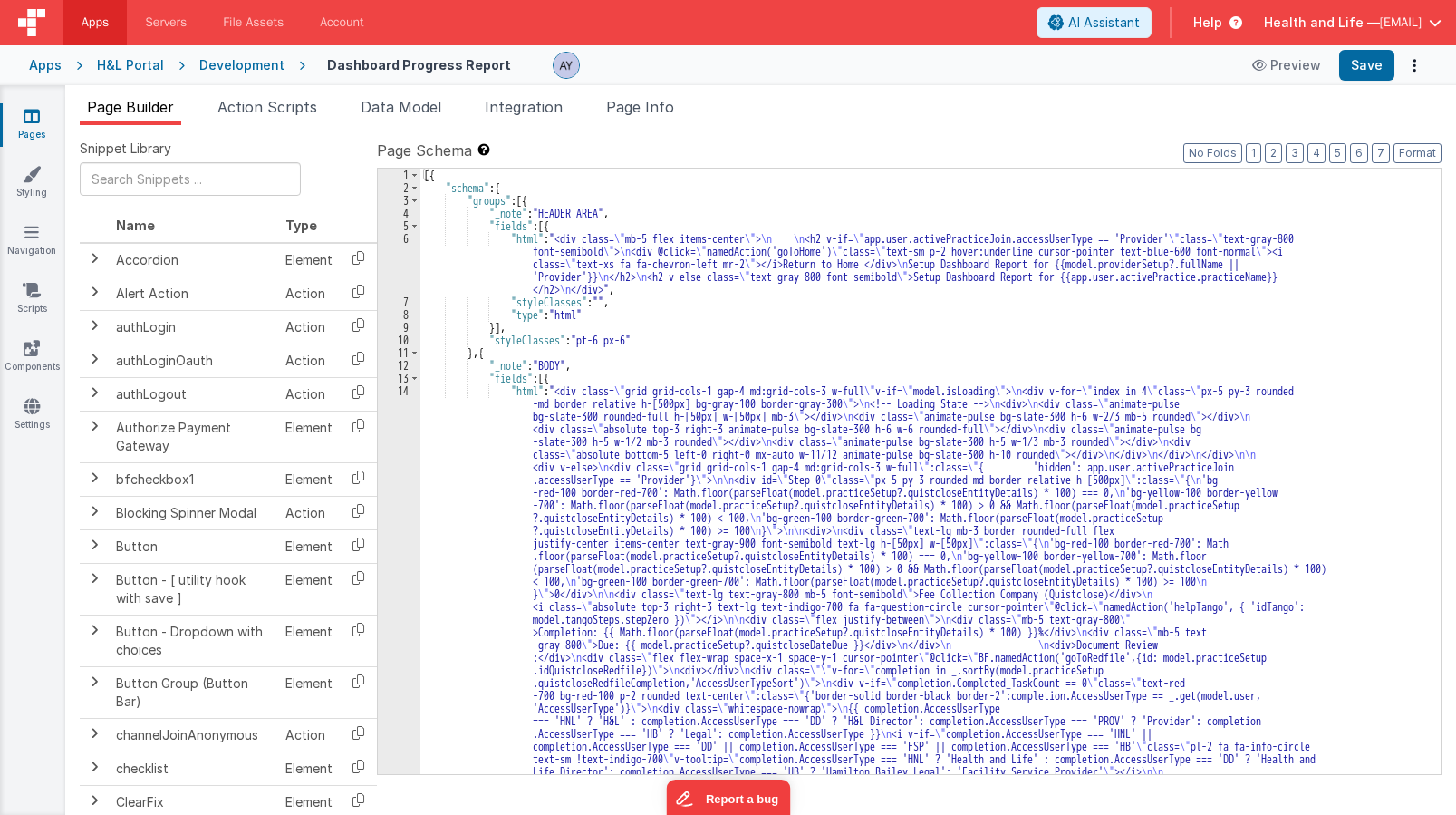 click on "[{      "schema" :  {           "groups" :  [{                "_note" :  "HEADER AREA" ,                "fields" :  [{                     "html" :  "<div class= \" mb-5 flex items-center \" > \n      \n     <h2 v-if= \" app.user.activePracticeJoin.accessUserType == 'Provider' \"  class= \" text-gray-800                       font-semibold \" > \n         <div @click= \" namedAction('goToHome') \"  class= \" text-sm p-2 hover:underline cursor-pointer text-blue-600 font-normal \" ><i                       class= \" text-xs fa fa-chevron-left mr-2 \" ></i>Return to Home </div> \n         Setup Dashboard Report for {{model.providerSetup?.fullName ||                       'Provider'}} \n     </h2> \n     <h2 v-else class= \" text-gray-800 font-semibold \" >Setup Dashboard Report for {{app.user.activePractice.practiceName}}                      </h2> \n </div>" ,                     "styleClasses" :  "" ,                     "type" :" at bounding box center [923, 2572] 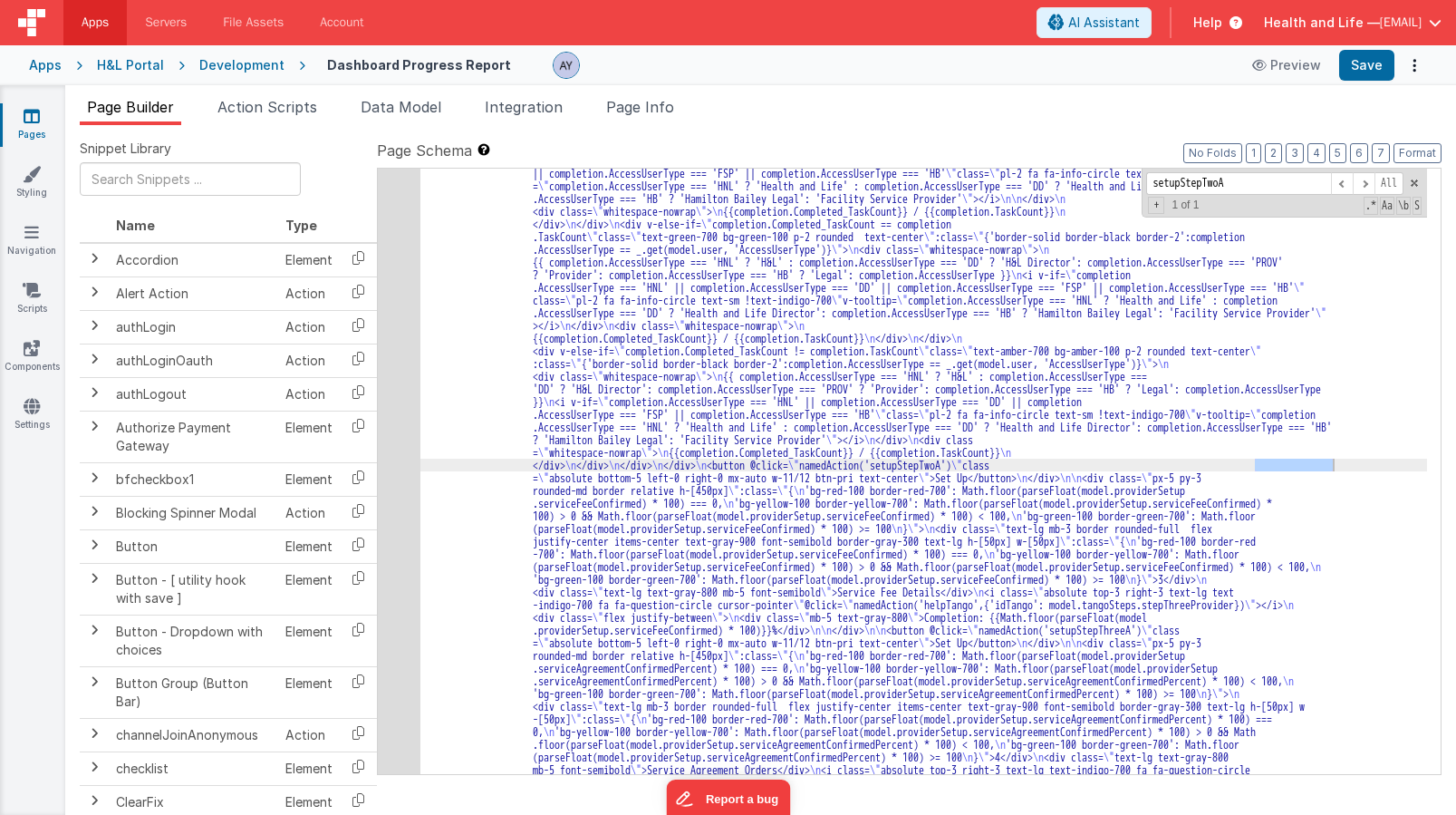 scroll, scrollTop: 3746, scrollLeft: 0, axis: vertical 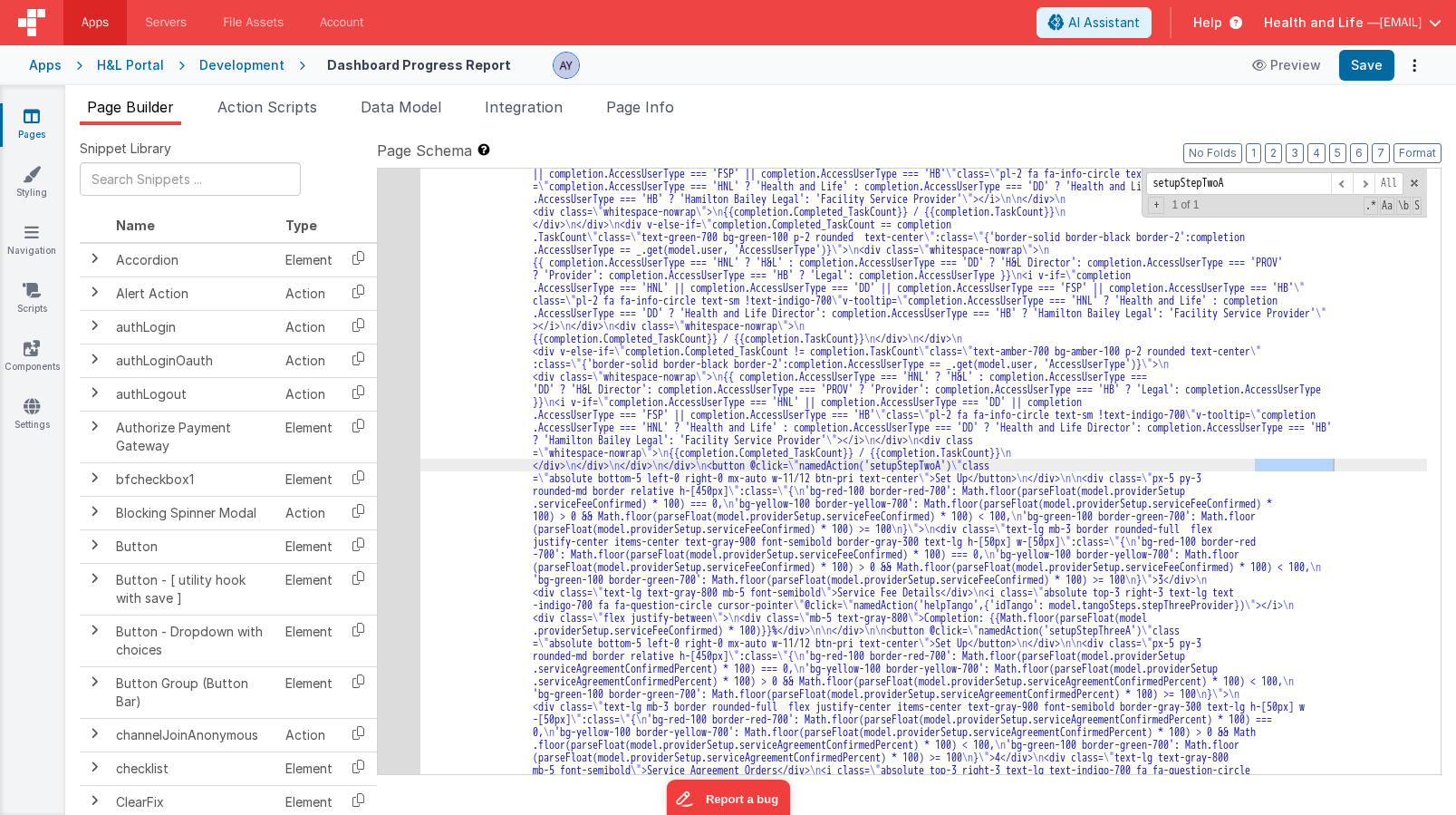 type on "setupStepTwoA" 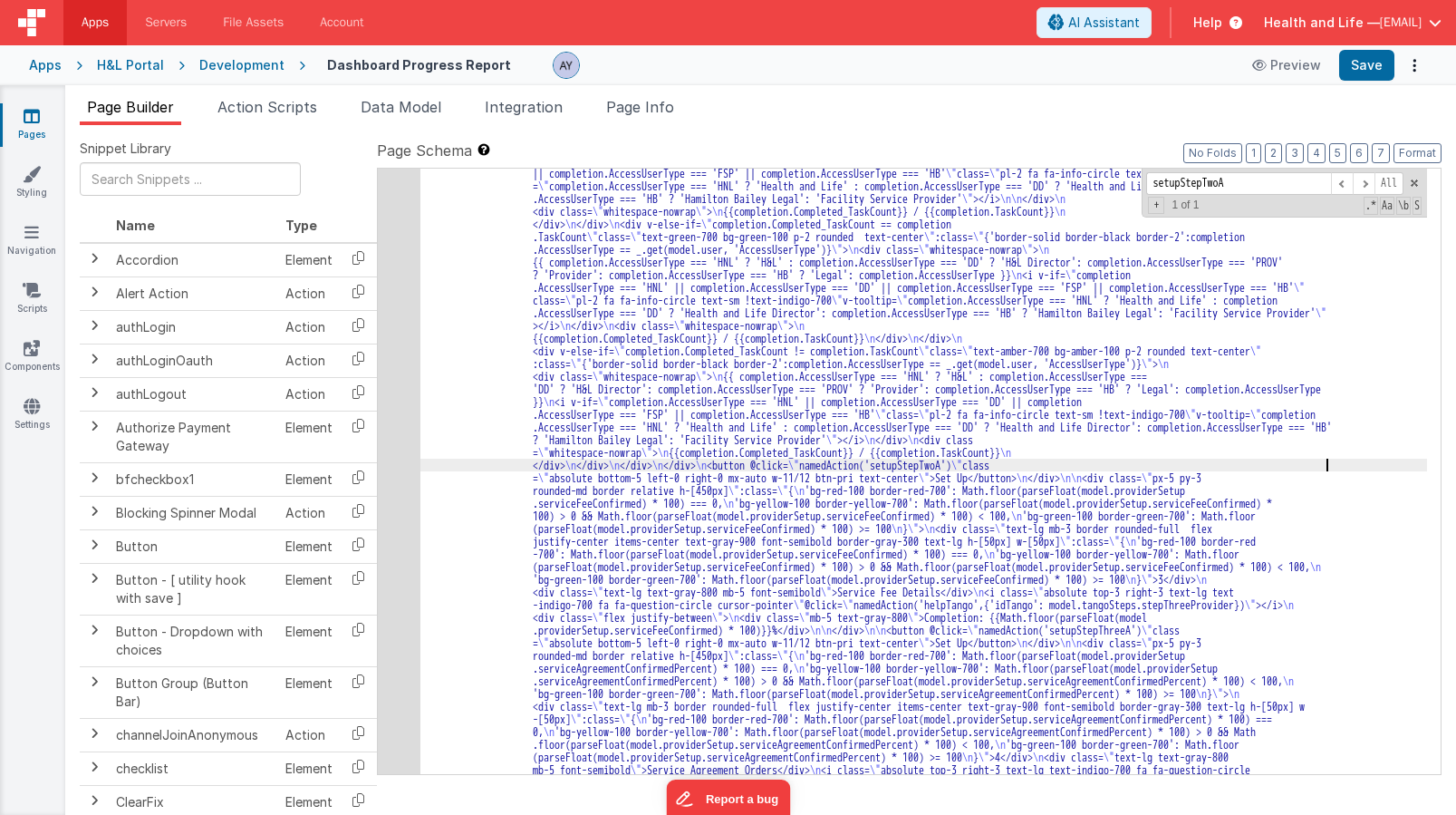 click on ""html" :  "<div class= \" grid grid-cols-1 gap-4 md:grid-cols-3 w-full \"  v-if= \" model.isLoading \" > \n     <div v-for= \" index in 4 \"  class= \" px-5 py-3 rounded                      -md border relative h-[500px] bg-gray-100 border-gray-300 \" > \n         <!-- Loading State --> \n         <div> \n             <div class= \" animate-pulse                       bg-slate-300 rounded-full h-[50px] w-[50px] mb-3 \" ></div> \n             <div class= \" animate-pulse bg-slate-300 h-6 w-2/3 mb-5 rounded \" ></div> \n                                   <div class= \" absolute top-3 right-3 animate-pulse bg-slate-300 h-6 w-6 rounded-full \" ></div> \n             <div class= \" animate-pulse bg                      -slate-300 h-5 w-1/2 mb-3 rounded \" ></div> \n             <div class= \" animate-pulse bg-slate-300 h-5 w-1/3 mb-3 rounded \" ></div> \n             <div                       \"" at bounding box center [923, 1130] 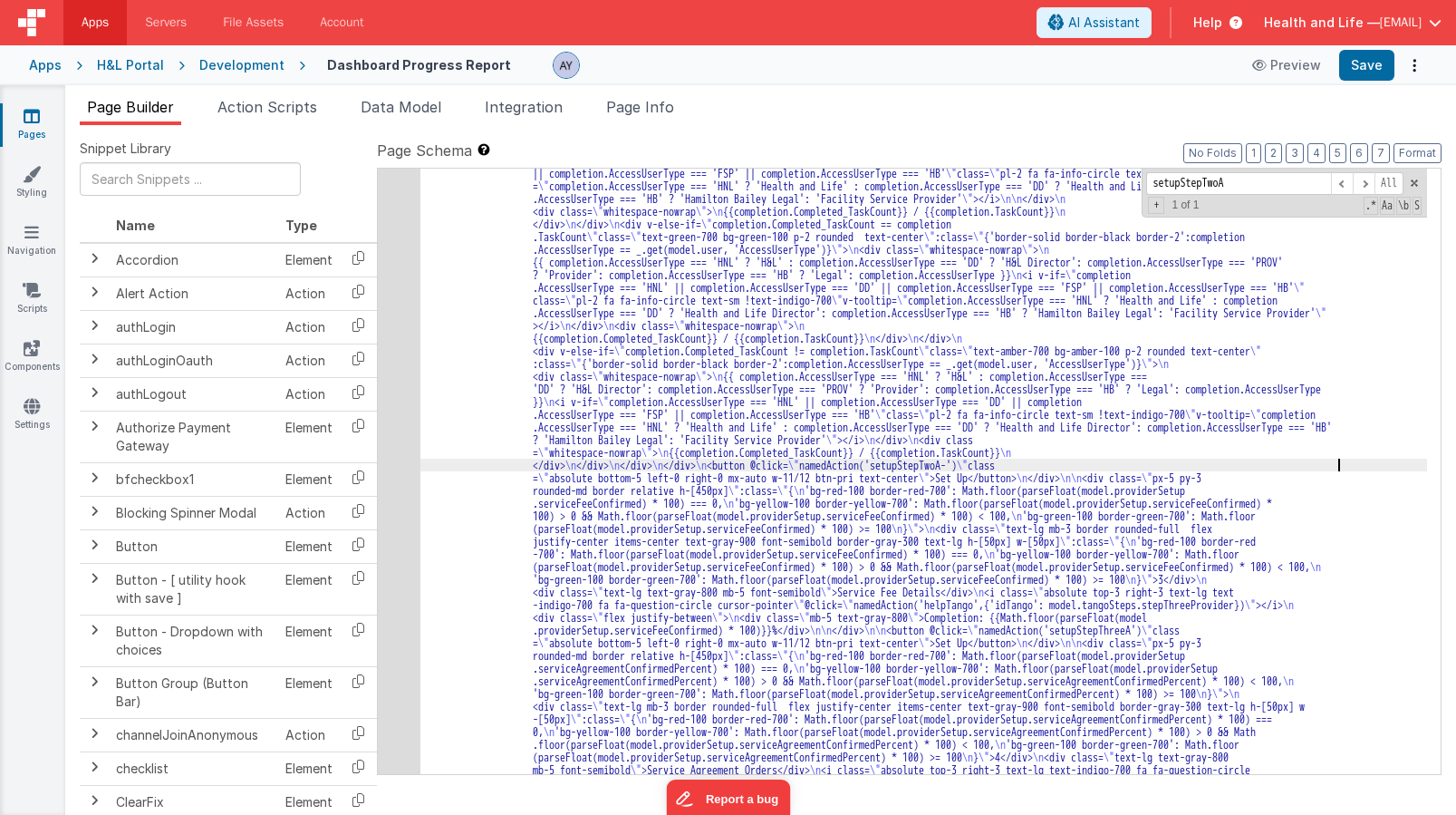 type 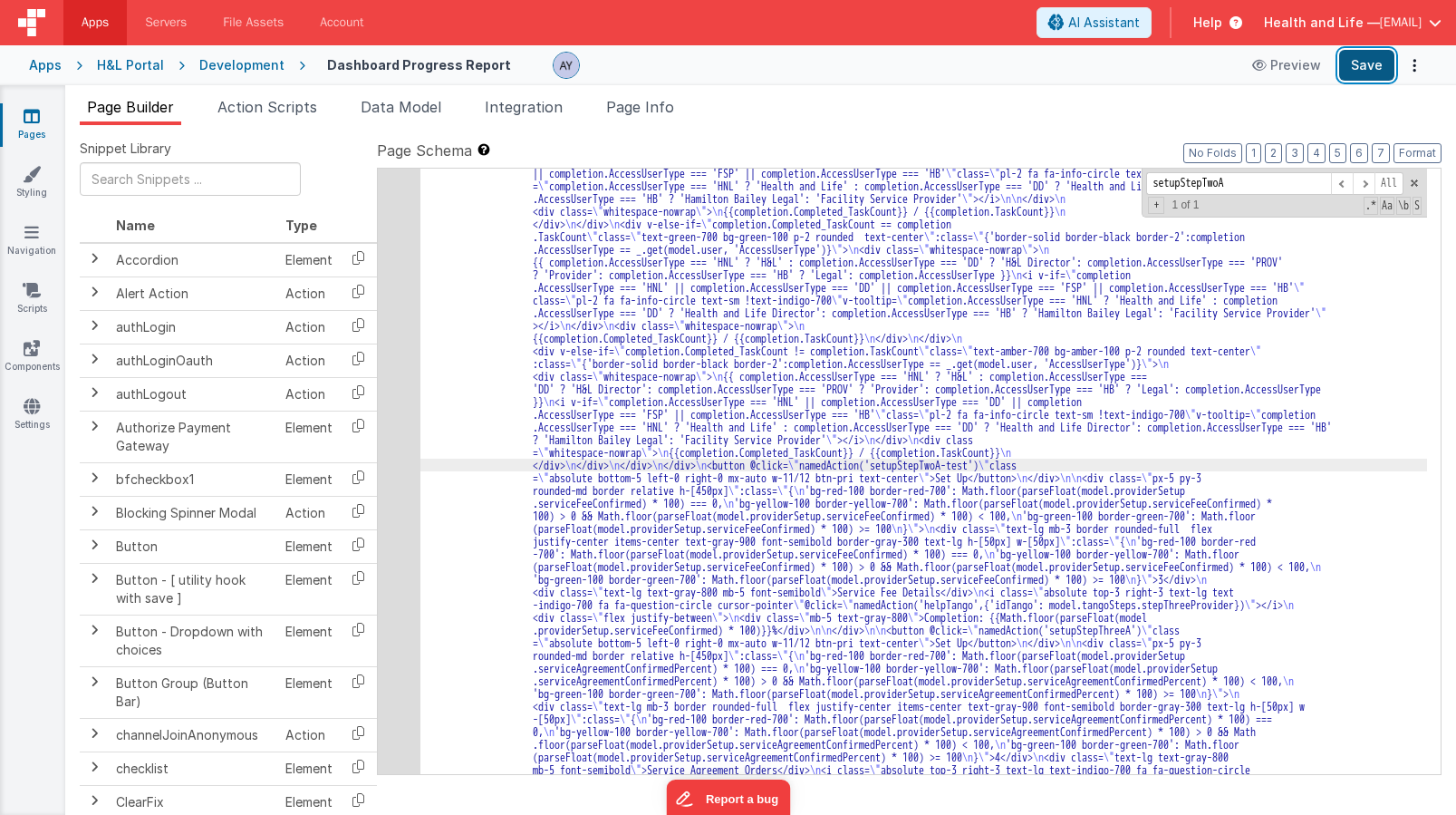 click on "Save" at bounding box center (1366, 65) 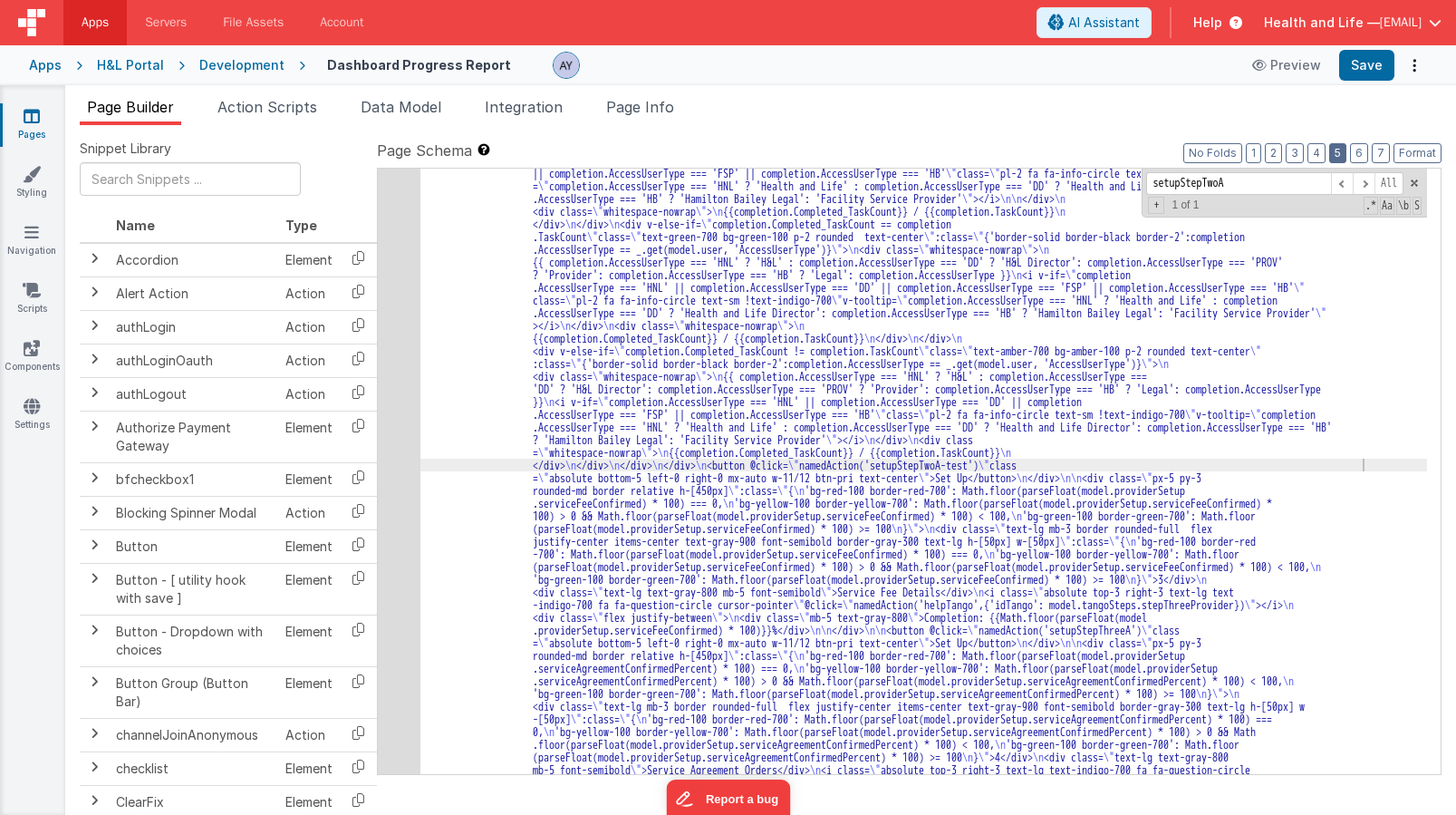 drag, startPoint x: 1244, startPoint y: 286, endPoint x: 1335, endPoint y: 162, distance: 153.80832 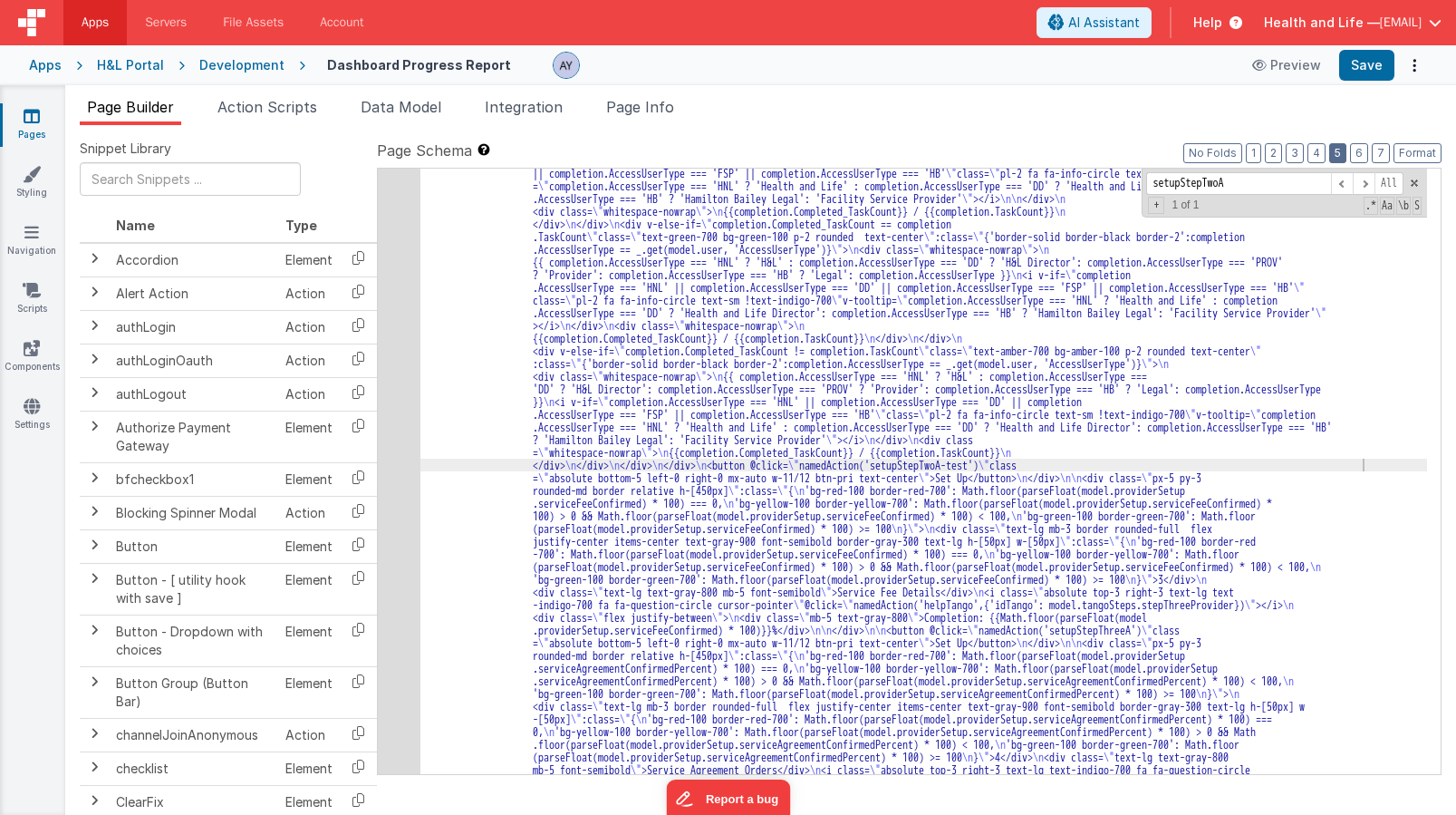 click on ""html" :  "<div class= \" grid grid-cols-1 gap-4 md:grid-cols-3 w-full \"  v-if= \" model.isLoading \" > \n     <div v-for= \" index in 4 \"  class= \" px-5 py-3 rounded                      -md border relative h-[500px] bg-gray-100 border-gray-300 \" > \n         <!-- Loading State --> \n         <div> \n             <div class= \" animate-pulse                       bg-slate-300 rounded-full h-[50px] w-[50px] mb-3 \" ></div> \n             <div class= \" animate-pulse bg-slate-300 h-6 w-2/3 mb-5 rounded \" ></div> \n                                   <div class= \" absolute top-3 right-3 animate-pulse bg-slate-300 h-6 w-6 rounded-full \" ></div> \n             <div class= \" animate-pulse bg                      -slate-300 h-5 w-1/2 mb-3 rounded \" ></div> \n             <div class= \" animate-pulse bg-slate-300 h-5 w-1/3 mb-3 rounded \" ></div> \n             <div                       \"" at bounding box center (923, 1130) 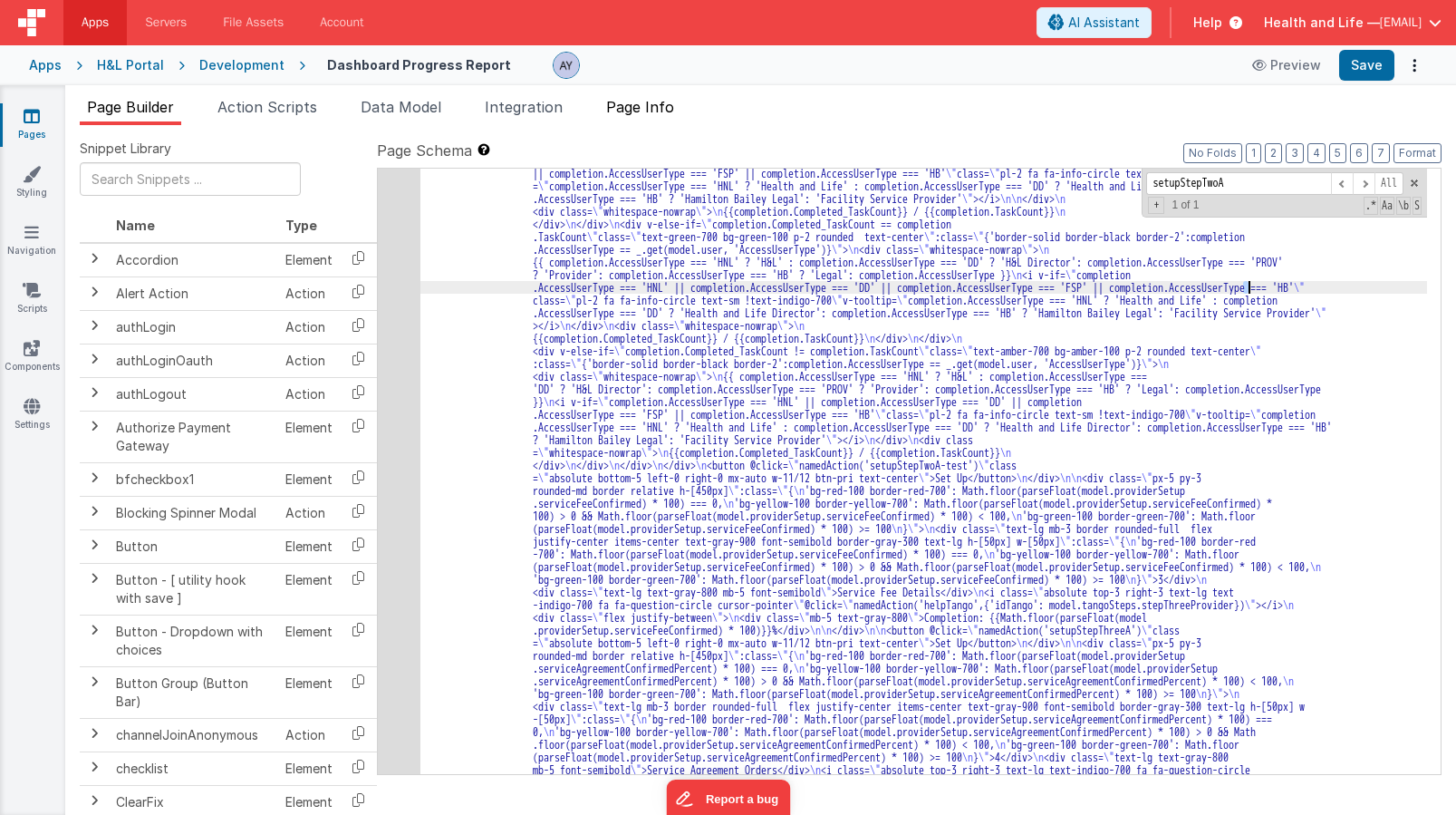 click on "Page Info" at bounding box center [640, 111] 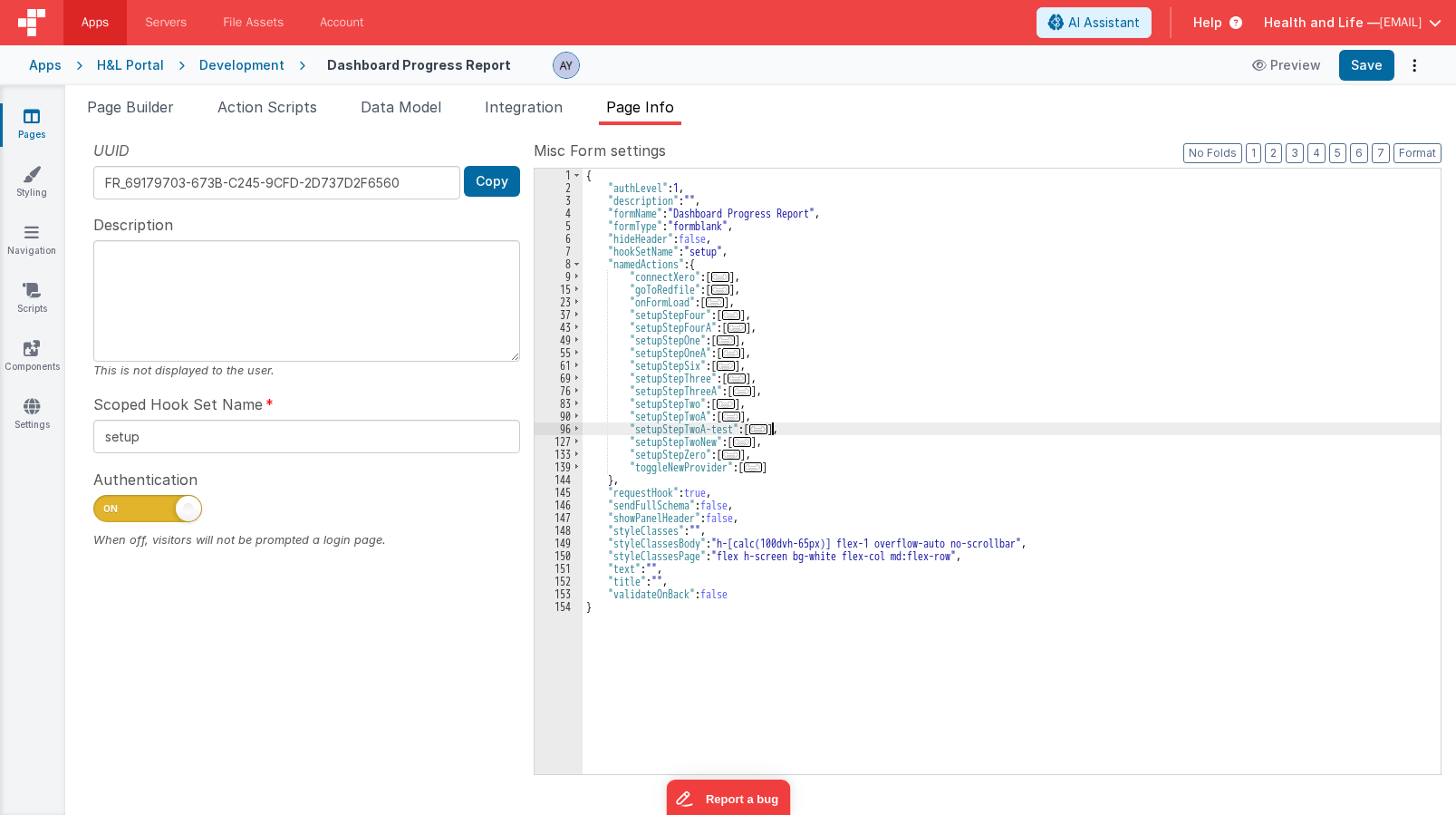 click on "..." at bounding box center [758, 429] 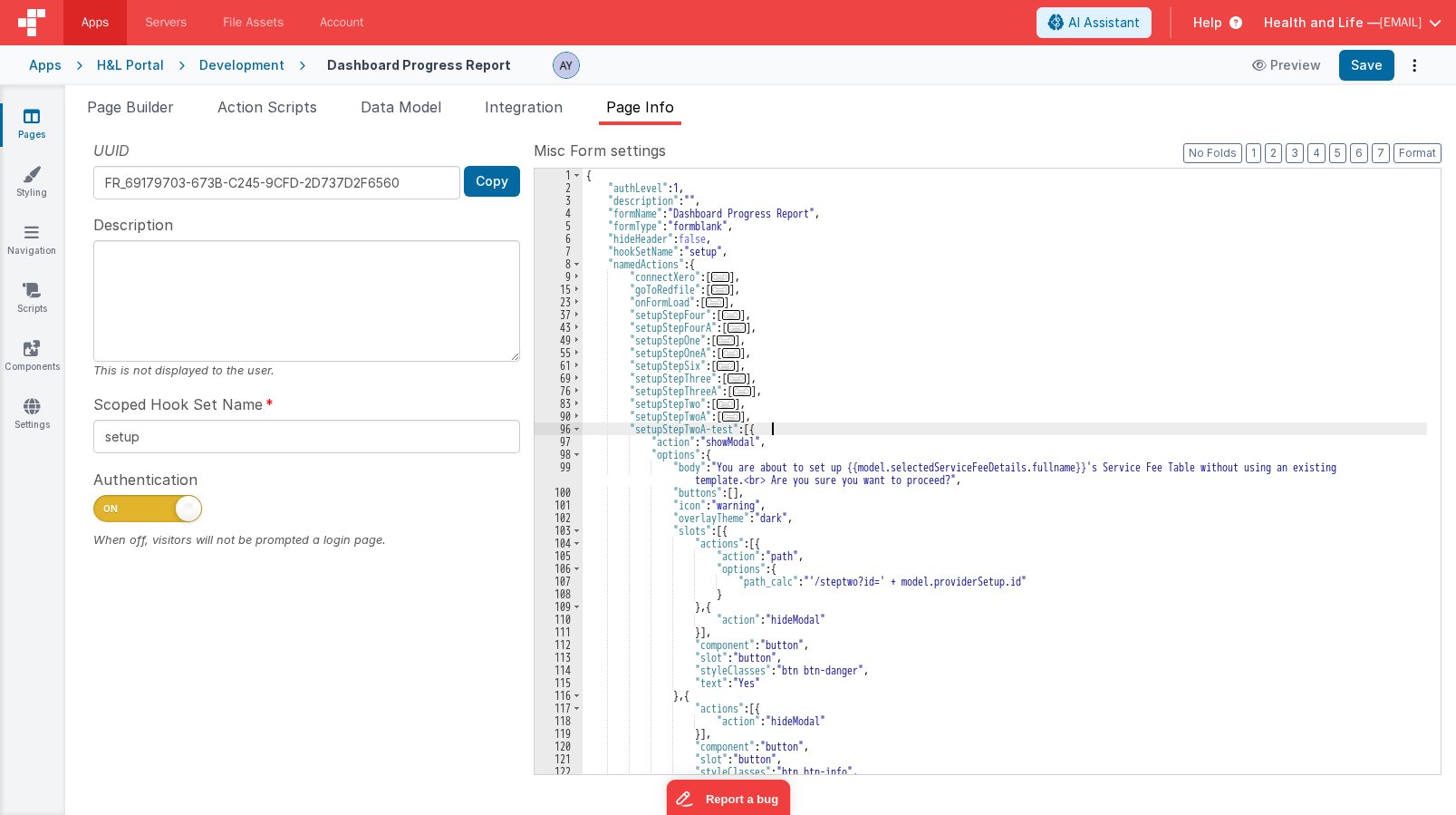 click on "{      "authLevel" :  1 ,      "description" :  "" ,      "formName" :  "Dashboard Progress Report" ,      "formType" :  "formblank" ,      "hideHeader" :  false ,      "hookSetName" :  "setup" ,      "namedActions" :  {           "connectXero" :  [ ... ] ,           "goToRedfile" :  [ ... ] ,           "onFormLoad" :  [ ... ] ,           "setupStepFour" :  [ ... ] ,           "setupStepFourA" :  [ ... ] ,           "setupStepOne" :  [ ... ] ,           "setupStepOneA" :  [ ... ] ,           "setupStepSix" :  [ ... ] ,           "setupStepThree" :  [ ... ] ,           "setupStepThreeA" :  [ ... ] ,           "setupStepTwo" :  [ ... ] ,           "setupStepTwoA" :  [ ... ] ,           "setupStepTwoA-test" :  [{                "action" :  "showModal" ,                "options" :  {                     "body" :  "You are about to set up {{model.selectedServiceFeeDetails.fullname}}'s Service Fee Table without using an existing                       ,                     "buttons" :  [ ] ," at bounding box center [1005, 484] 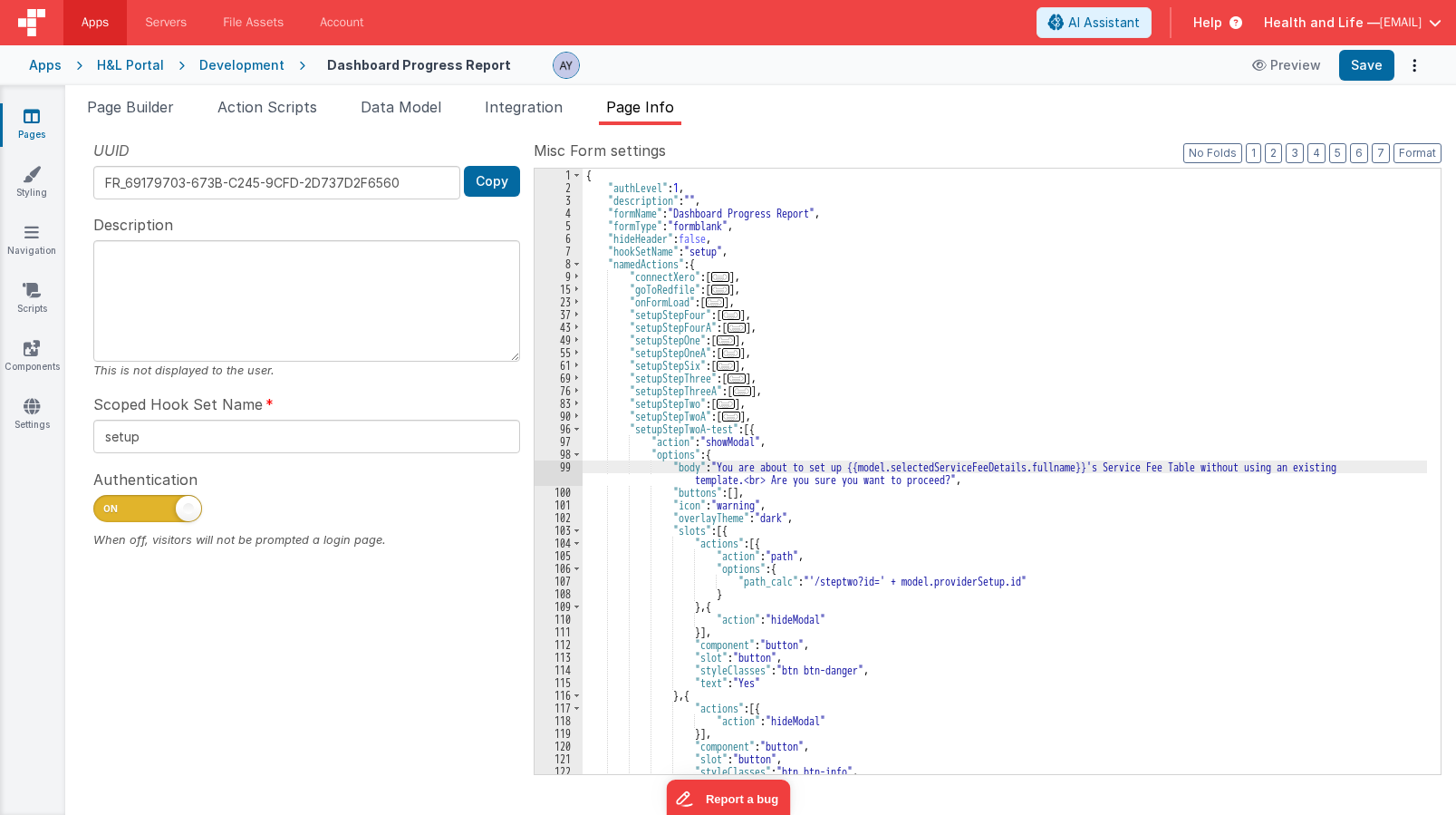click on "{      "authLevel" :  1 ,      "description" :  "" ,      "formName" :  "Dashboard Progress Report" ,      "formType" :  "formblank" ,      "hideHeader" :  false ,      "hookSetName" :  "setup" ,      "namedActions" :  {           "connectXero" :  [ ... ] ,           "goToRedfile" :  [ ... ] ,           "onFormLoad" :  [ ... ] ,           "setupStepFour" :  [ ... ] ,           "setupStepFourA" :  [ ... ] ,           "setupStepOne" :  [ ... ] ,           "setupStepOneA" :  [ ... ] ,           "setupStepSix" :  [ ... ] ,           "setupStepThree" :  [ ... ] ,           "setupStepThreeA" :  [ ... ] ,           "setupStepTwo" :  [ ... ] ,           "setupStepTwoA" :  [ ... ] ,           "setupStepTwoA-test" :  [{                "action" :  "showModal" ,                "options" :  {                     "body" :  "You are about to set up {{model.selectedServiceFeeDetails.fullname}}'s Service Fee Table without using an existing                       ,                     "buttons" :  [ ] ," at bounding box center [1005, 484] 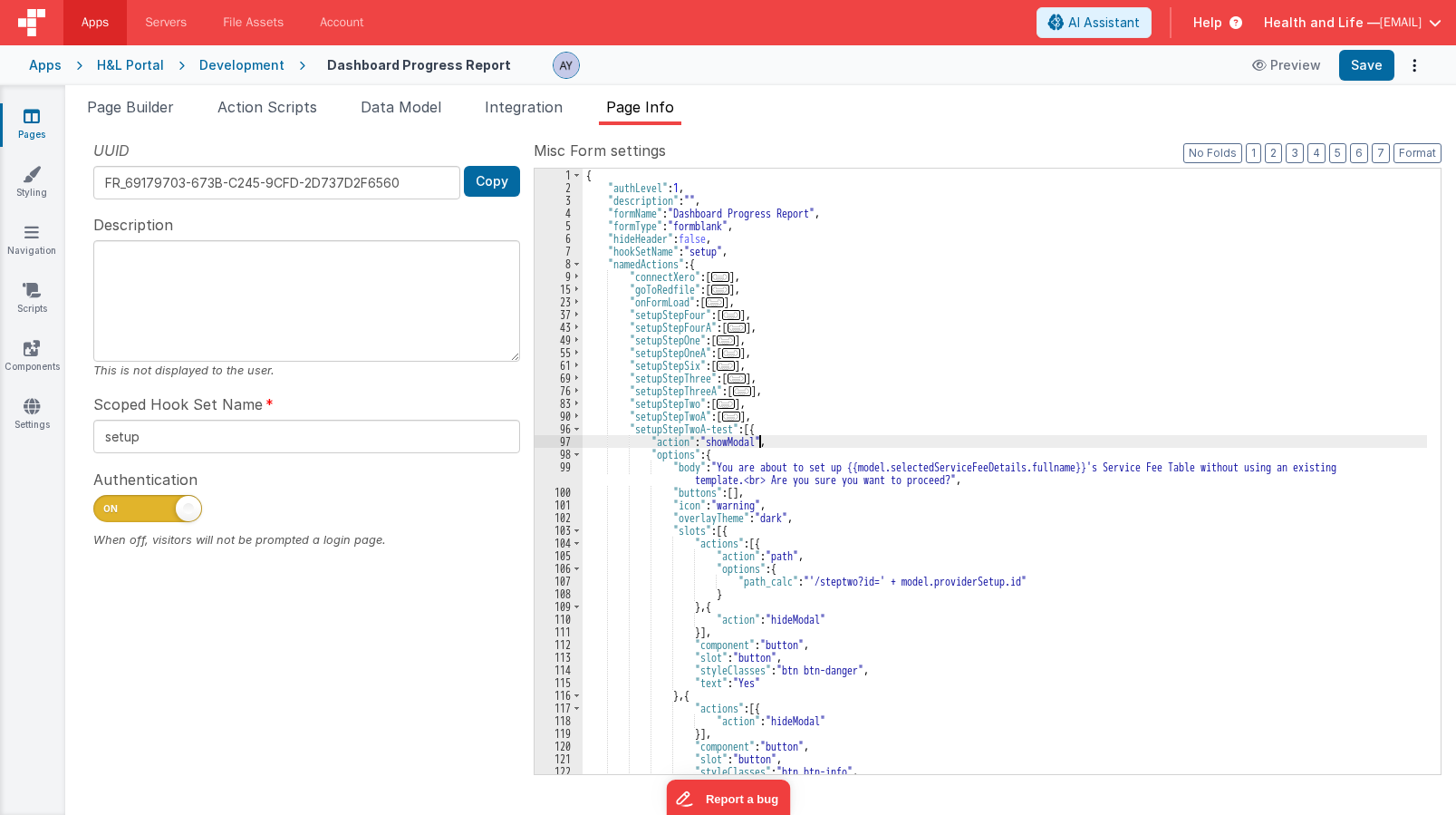 click on "{      "authLevel" :  1 ,      "description" :  "" ,      "formName" :  "Dashboard Progress Report" ,      "formType" :  "formblank" ,      "hideHeader" :  false ,      "hookSetName" :  "setup" ,      "namedActions" :  {           "connectXero" :  [ ... ] ,           "goToRedfile" :  [ ... ] ,           "onFormLoad" :  [ ... ] ,           "setupStepFour" :  [ ... ] ,           "setupStepFourA" :  [ ... ] ,           "setupStepOne" :  [ ... ] ,           "setupStepOneA" :  [ ... ] ,           "setupStepSix" :  [ ... ] ,           "setupStepThree" :  [ ... ] ,           "setupStepThreeA" :  [ ... ] ,           "setupStepTwo" :  [ ... ] ,           "setupStepTwoA" :  [ ... ] ,           "setupStepTwoA-test" :  [{                "action" :  "showModal" ,                "options" :  {                     "body" :  "You are about to set up {{model.selectedServiceFeeDetails.fullname}}'s Service Fee Table without using an existing                       ,                     "buttons" :  [ ] ," at bounding box center (1005, 484) 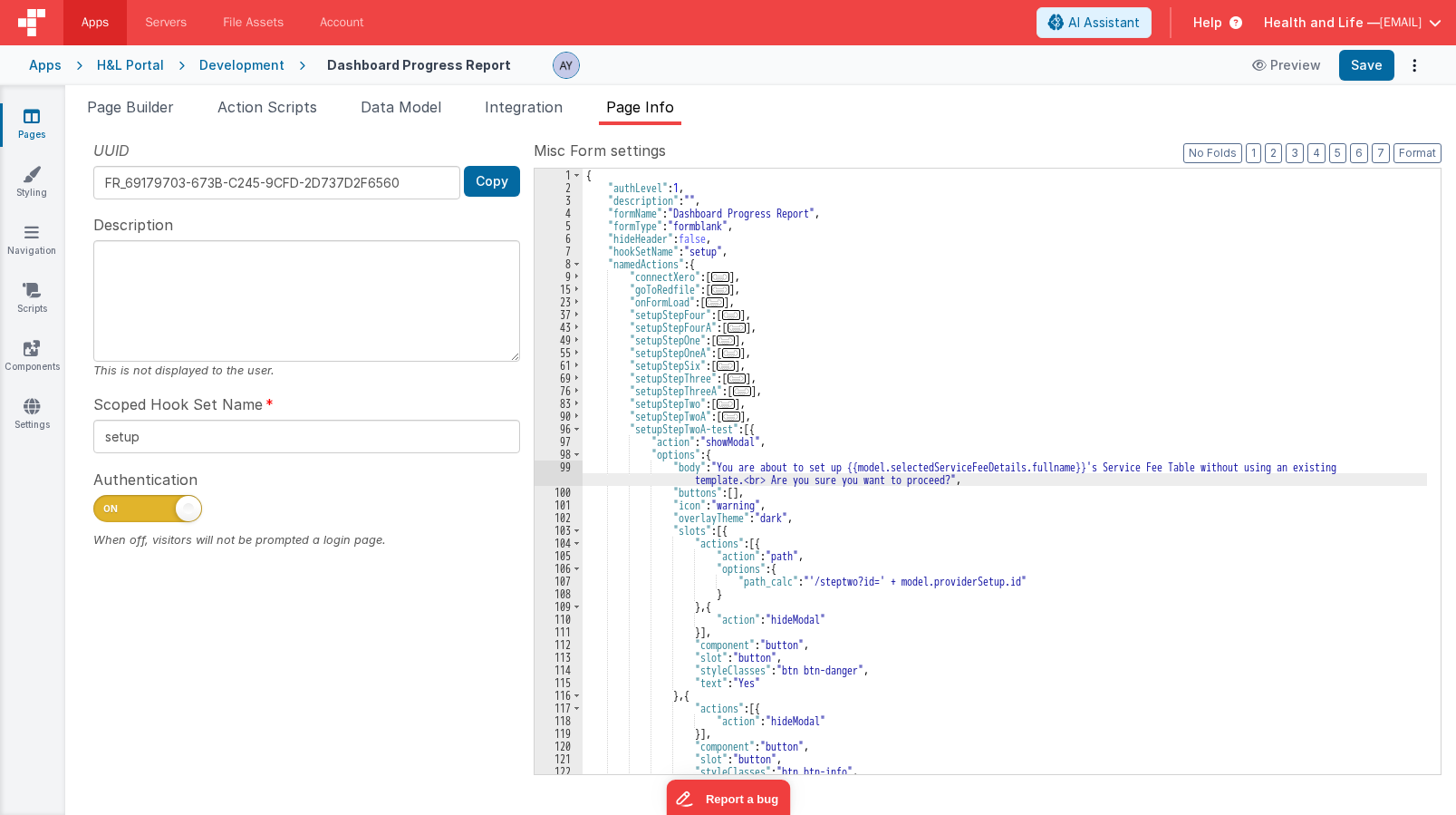 click on "{      "authLevel" :  1 ,      "description" :  "" ,      "formName" :  "Dashboard Progress Report" ,      "formType" :  "formblank" ,      "hideHeader" :  false ,      "hookSetName" :  "setup" ,      "namedActions" :  {           "connectXero" :  [ ... ] ,           "goToRedfile" :  [ ... ] ,           "onFormLoad" :  [ ... ] ,           "setupStepFour" :  [ ... ] ,           "setupStepFourA" :  [ ... ] ,           "setupStepOne" :  [ ... ] ,           "setupStepOneA" :  [ ... ] ,           "setupStepSix" :  [ ... ] ,           "setupStepThree" :  [ ... ] ,           "setupStepThreeA" :  [ ... ] ,           "setupStepTwo" :  [ ... ] ,           "setupStepTwoA" :  [ ... ] ,           "setupStepTwoA-test" :  [{                "action" :  "showModal" ,                "options" :  {                     "body" :  "You are about to set up {{model.selectedServiceFeeDetails.fullname}}'s Service Fee Table without using an existing                       ,                     "buttons" :  [ ] ," at bounding box center (1005, 484) 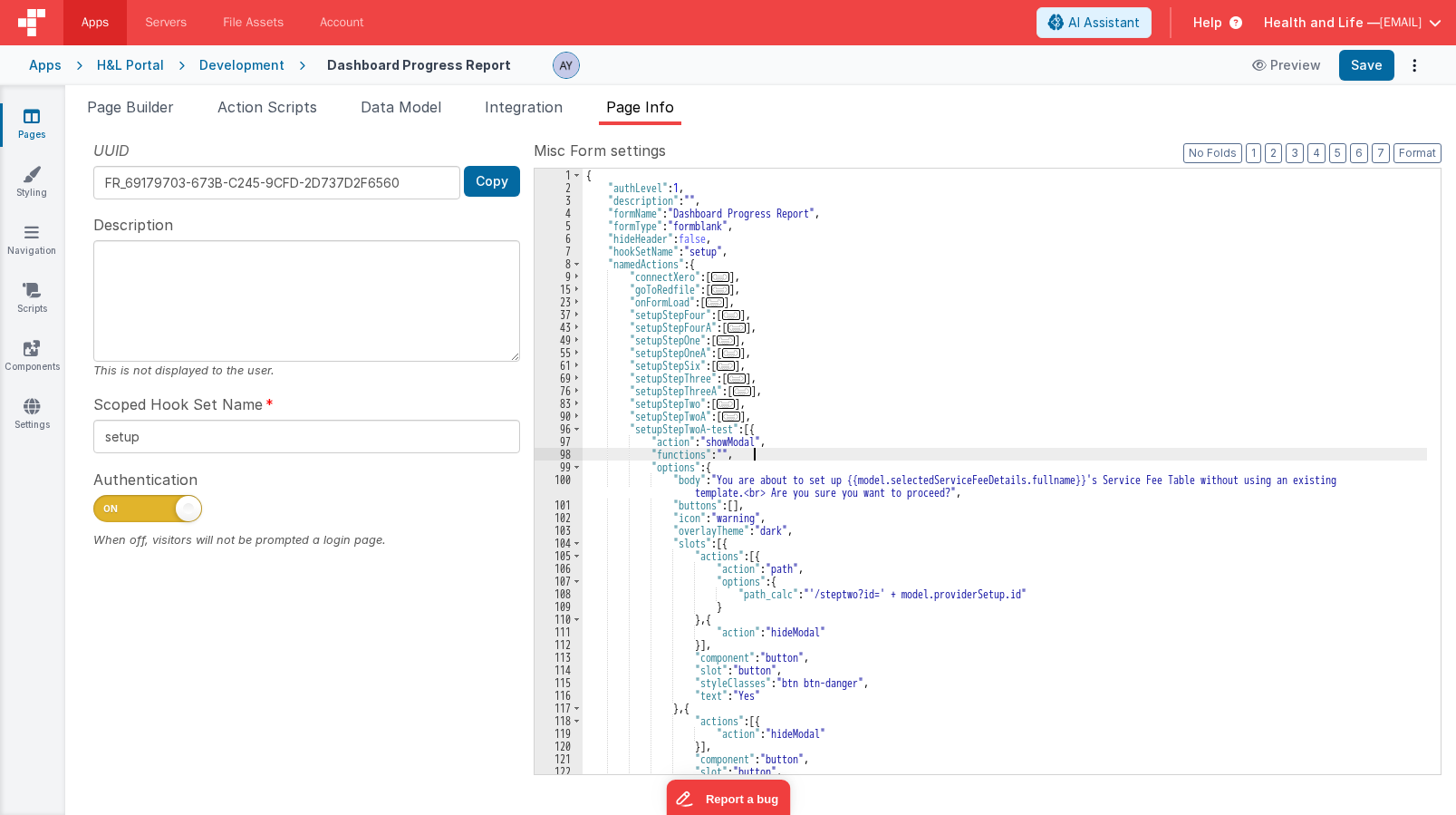 click on "{      "authLevel" :  1 ,      "description" :  "" ,      "formName" :  "Dashboard Progress Report" ,      "formType" :  "formblank" ,      "hideHeader" :  false ,      "hookSetName" :  "setup" ,      "namedActions" :  {           "connectXero" :  [ ... ] ,           "goToRedfile" :  [ ... ] ,           "onFormLoad" :  [ ... ] ,           "setupStepFour" :  [ ... ] ,           "setupStepFourA" :  [ ... ] ,           "setupStepOne" :  [ ... ] ,           "setupStepOneA" :  [ ... ] ,           "setupStepSix" :  [ ... ] ,           "setupStepThree" :  [ ... ] ,           "setupStepThreeA" :  [ ... ] ,           "setupStepTwo" :  [ ... ] ,           "setupStepTwoA" :  [ ... ] ,           "setupStepTwoA-test" :  [{                "action" :  "showModal" ,                "functions" :  "" ,                "options" :  {                     "body" :  "You are about to set up {{model.selectedServiceFeeDetails.fullname}}'s Service Fee Table without using an existing                       ,      :" at bounding box center [1005, 484] 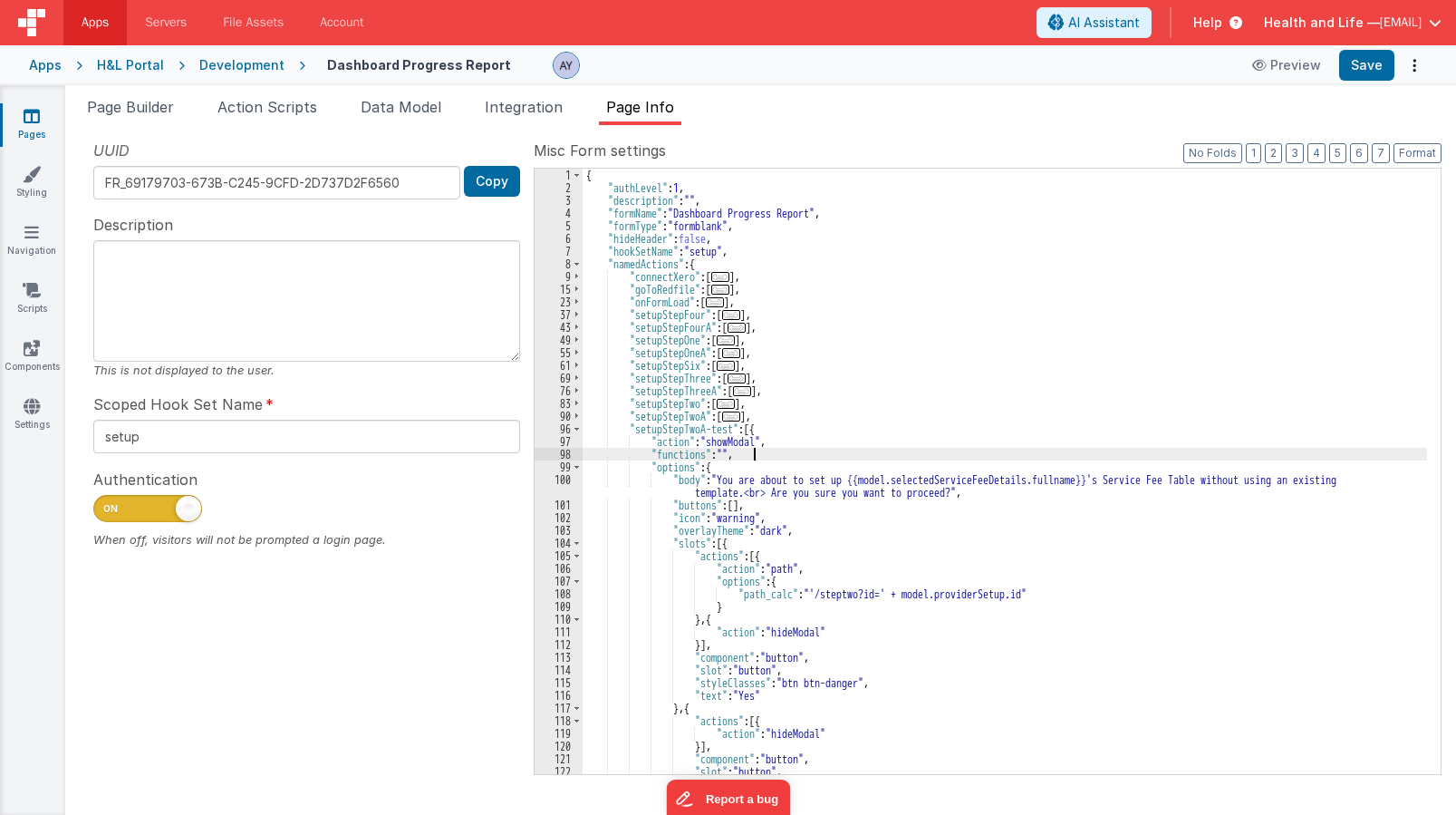 click on "..." at bounding box center (731, 416) 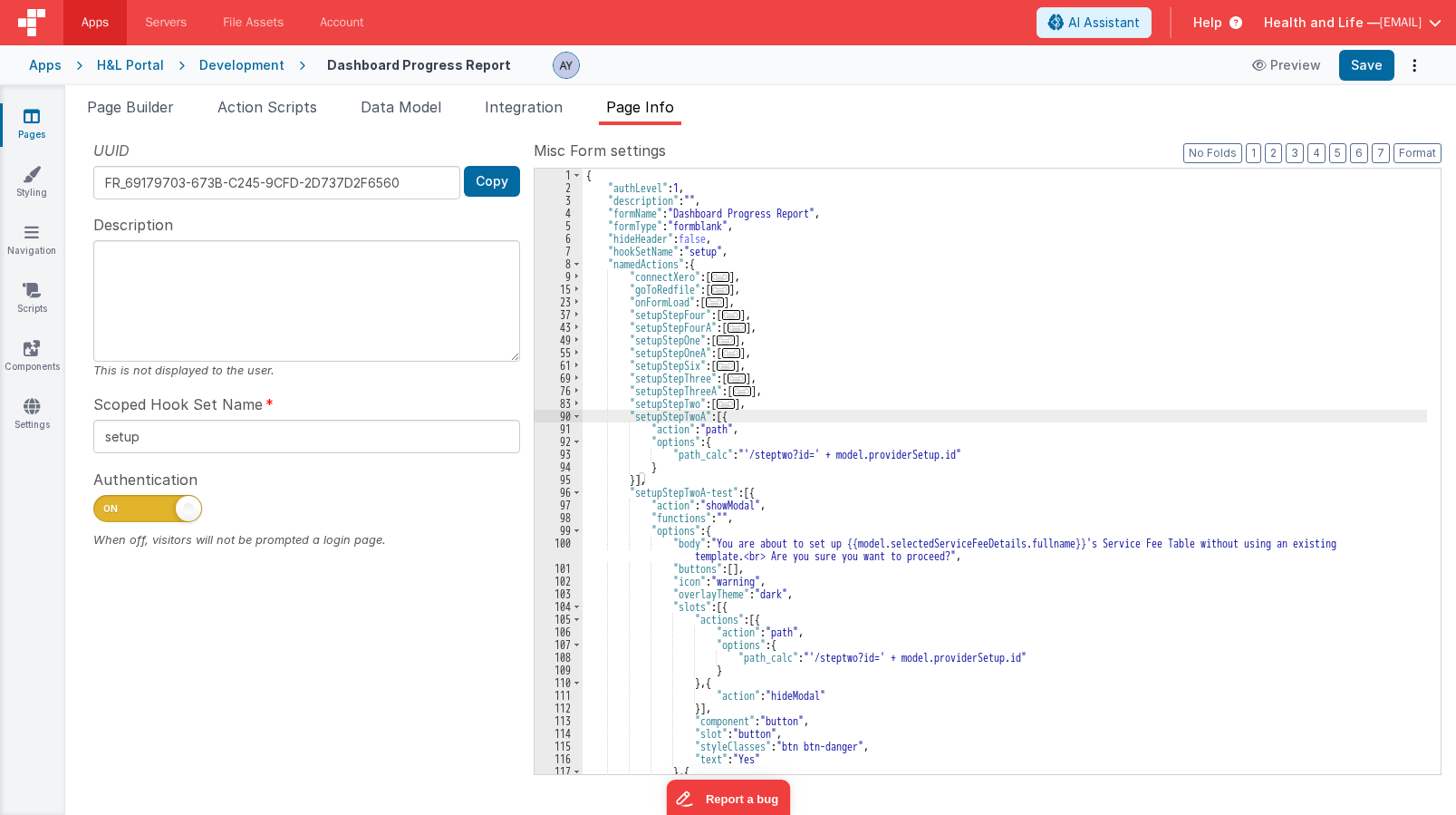 click on "..." at bounding box center [726, 403] 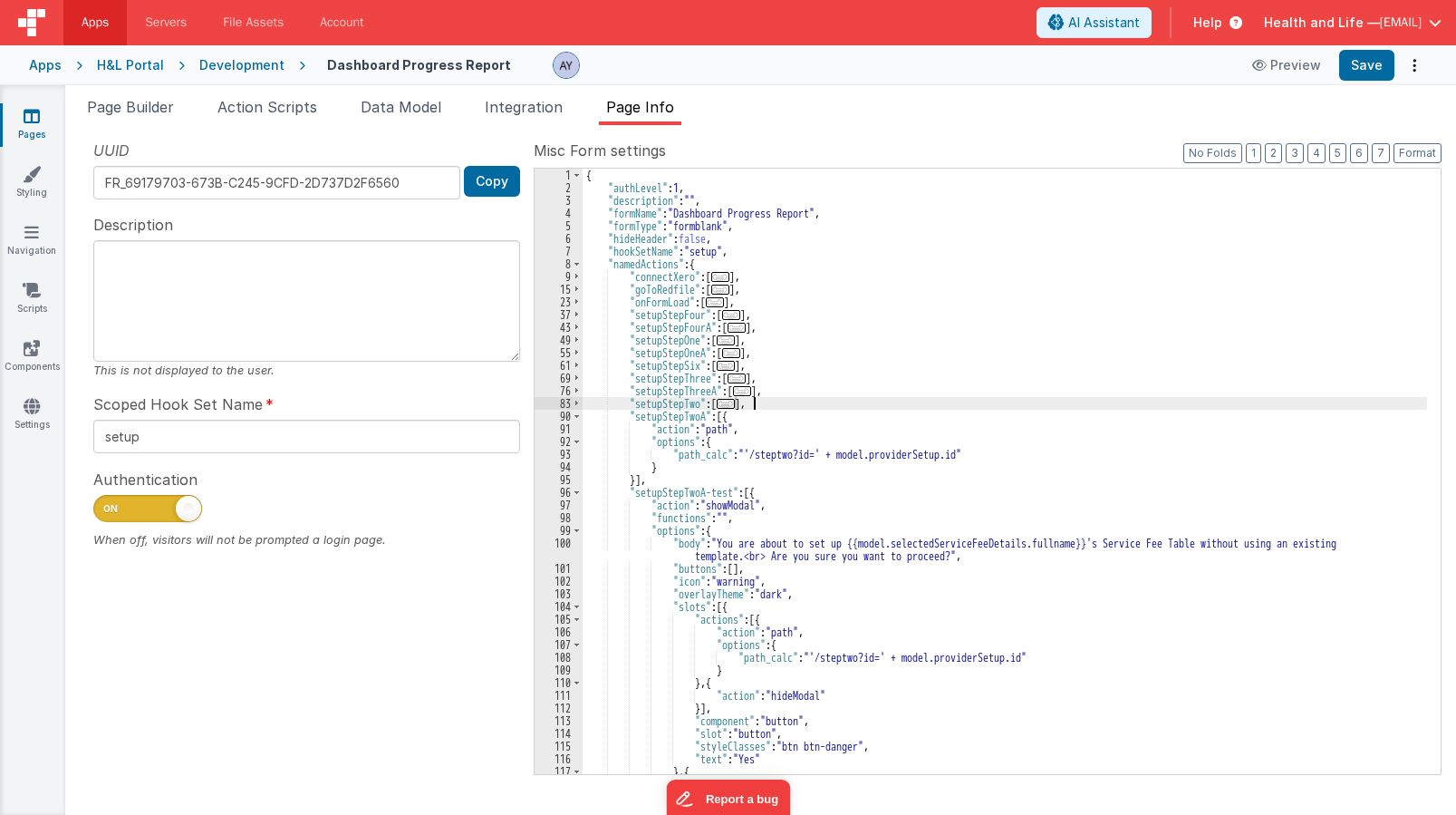 click on "..." at bounding box center [726, 403] 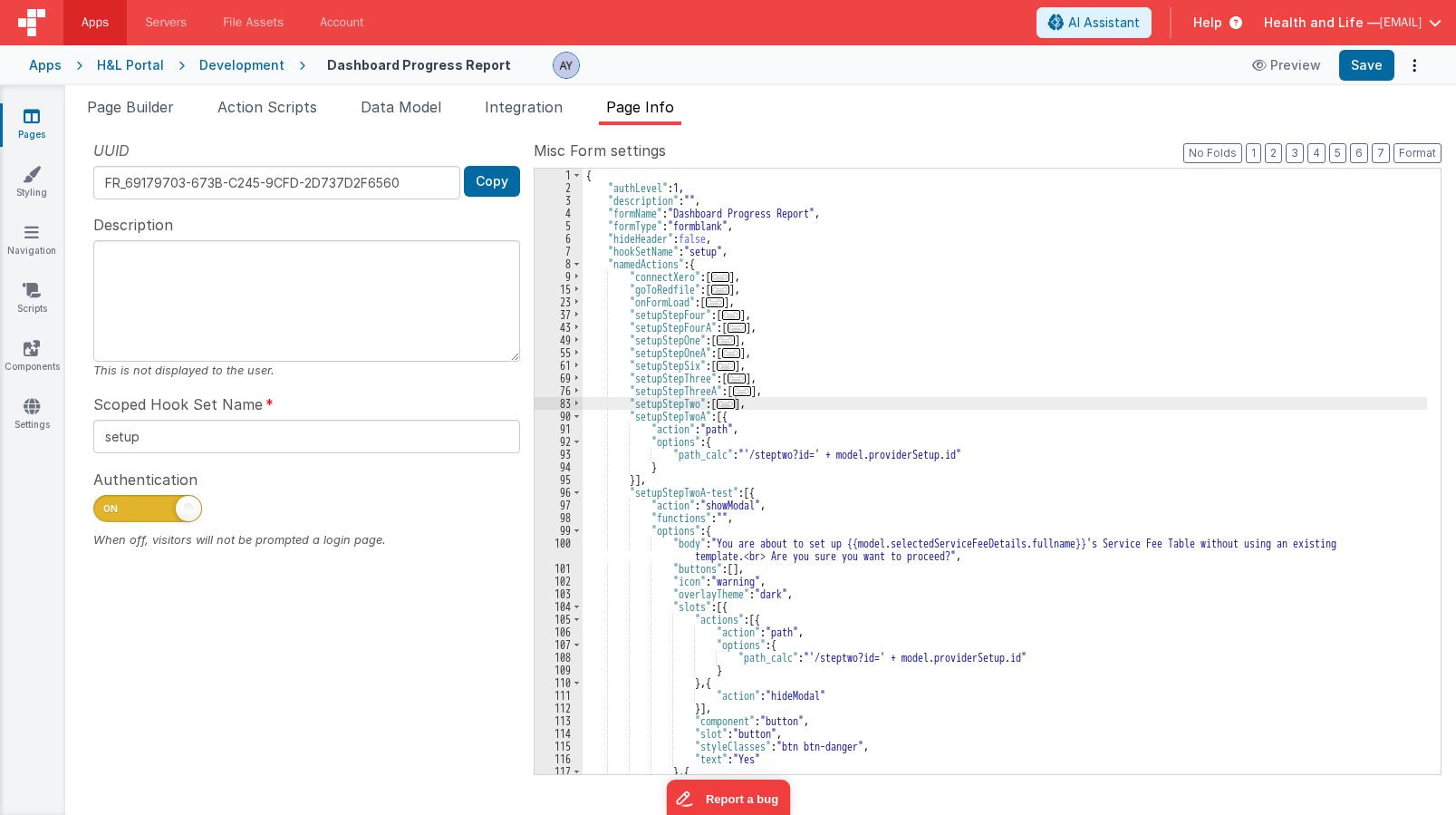 click on "..." at bounding box center (726, 403) 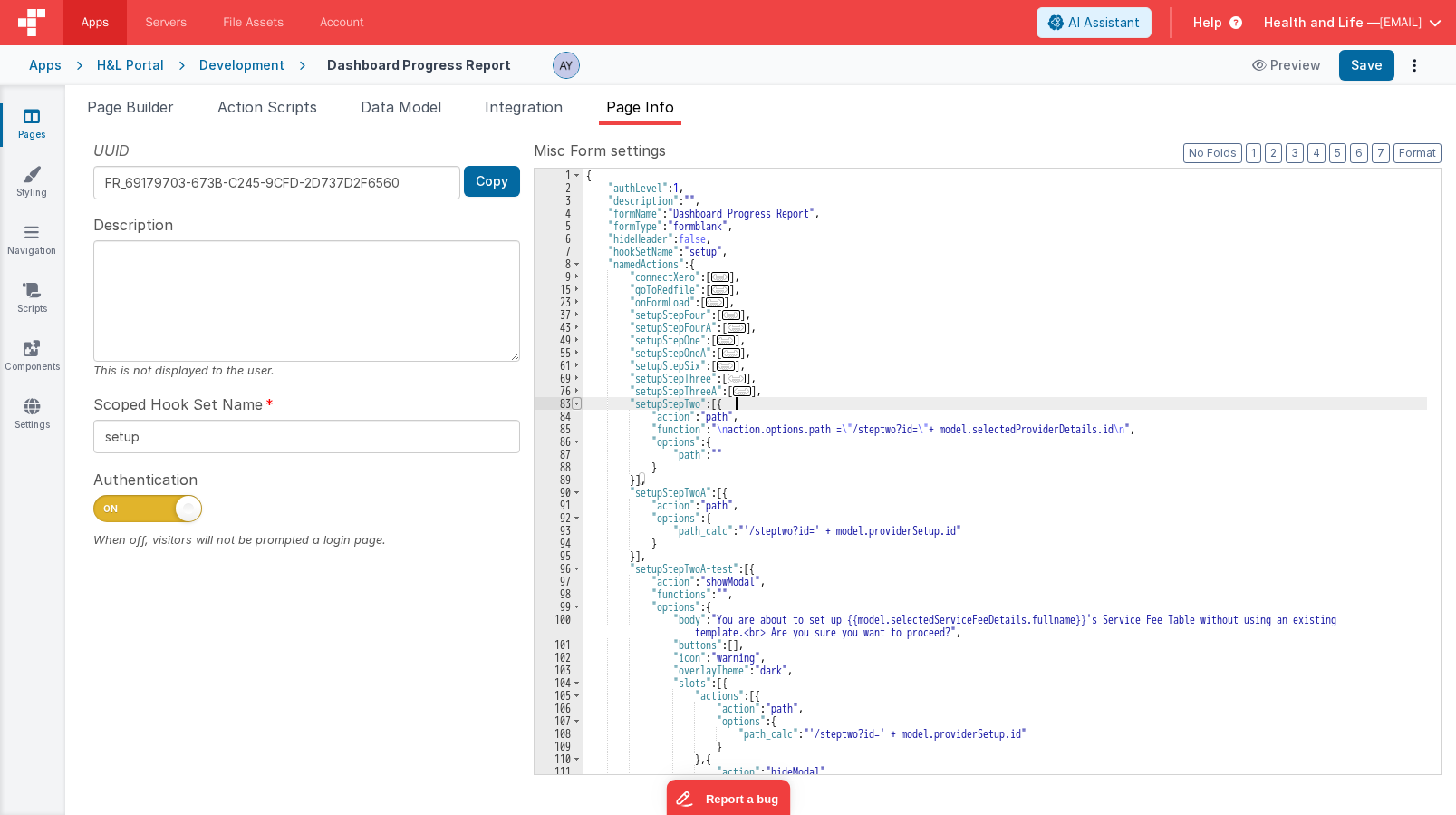 click at bounding box center [576, 403] 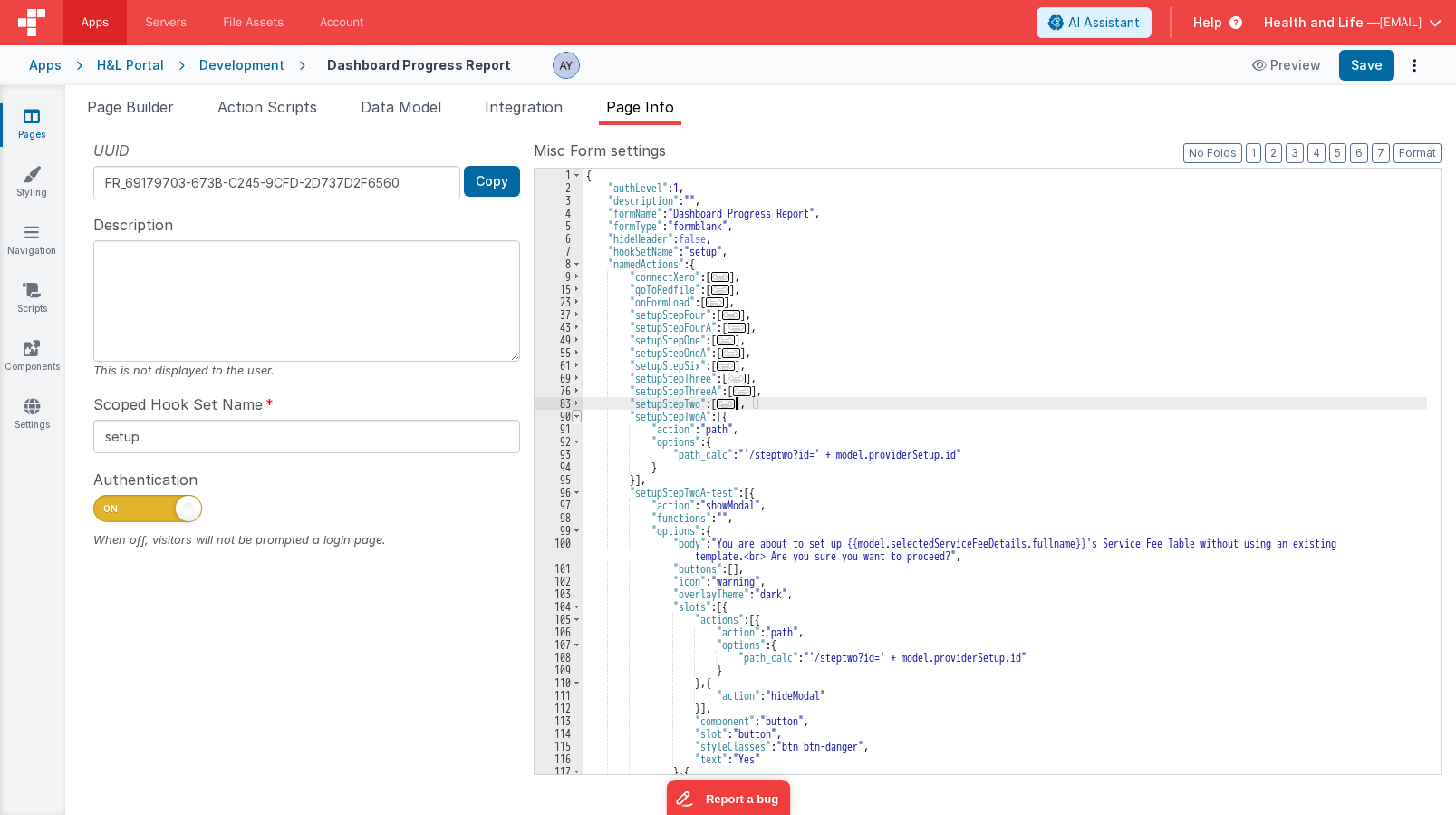 click at bounding box center [576, 416] 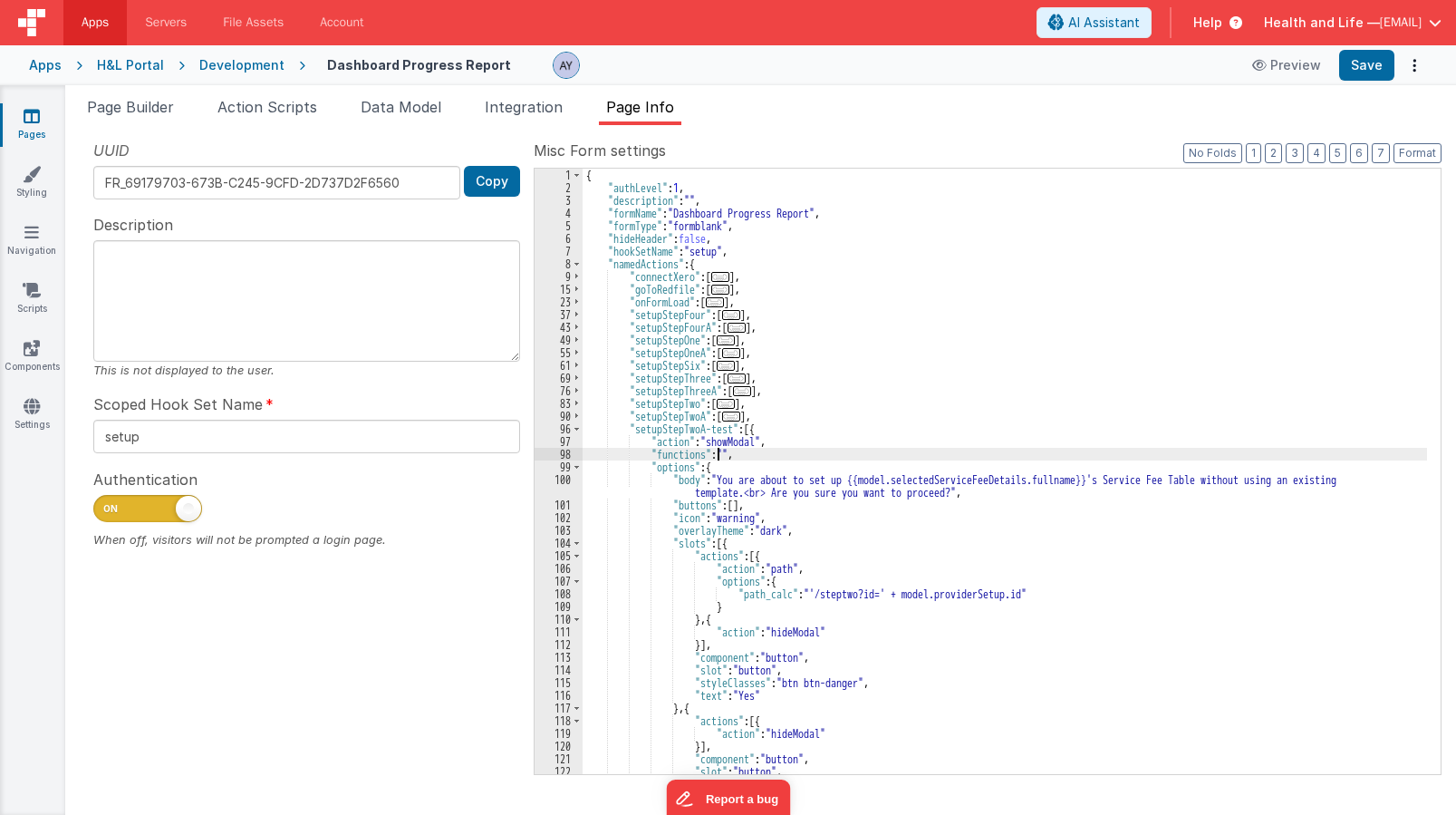 click on "{      "authLevel" :  1 ,      "description" :  "" ,      "formName" :  "Dashboard Progress Report" ,      "formType" :  "formblank" ,      "hideHeader" :  false ,      "hookSetName" :  "setup" ,      "namedActions" :  {           "connectXero" :  [ ... ] ,           "goToRedfile" :  [ ... ] ,           "onFormLoad" :  [ ... ] ,           "setupStepFour" :  [ ... ] ,           "setupStepFourA" :  [ ... ] ,           "setupStepOne" :  [ ... ] ,           "setupStepOneA" :  [ ... ] ,           "setupStepSix" :  [ ... ] ,           "setupStepThree" :  [ ... ] ,           "setupStepThreeA" :  [ ... ] ,           "setupStepTwo" :  [ ... ] ,           "setupStepTwoA" :  [ ... ] ,           "setupStepTwoA-test" :  [{                "action" :  "showModal" ,                "functions" :  "" ,                "options" :  {                     "body" :  "You are about to set up {{model.selectedServiceFeeDetails.fullname}}'s Service Fee Table without using an existing                       ,      :" at bounding box center (1005, 484) 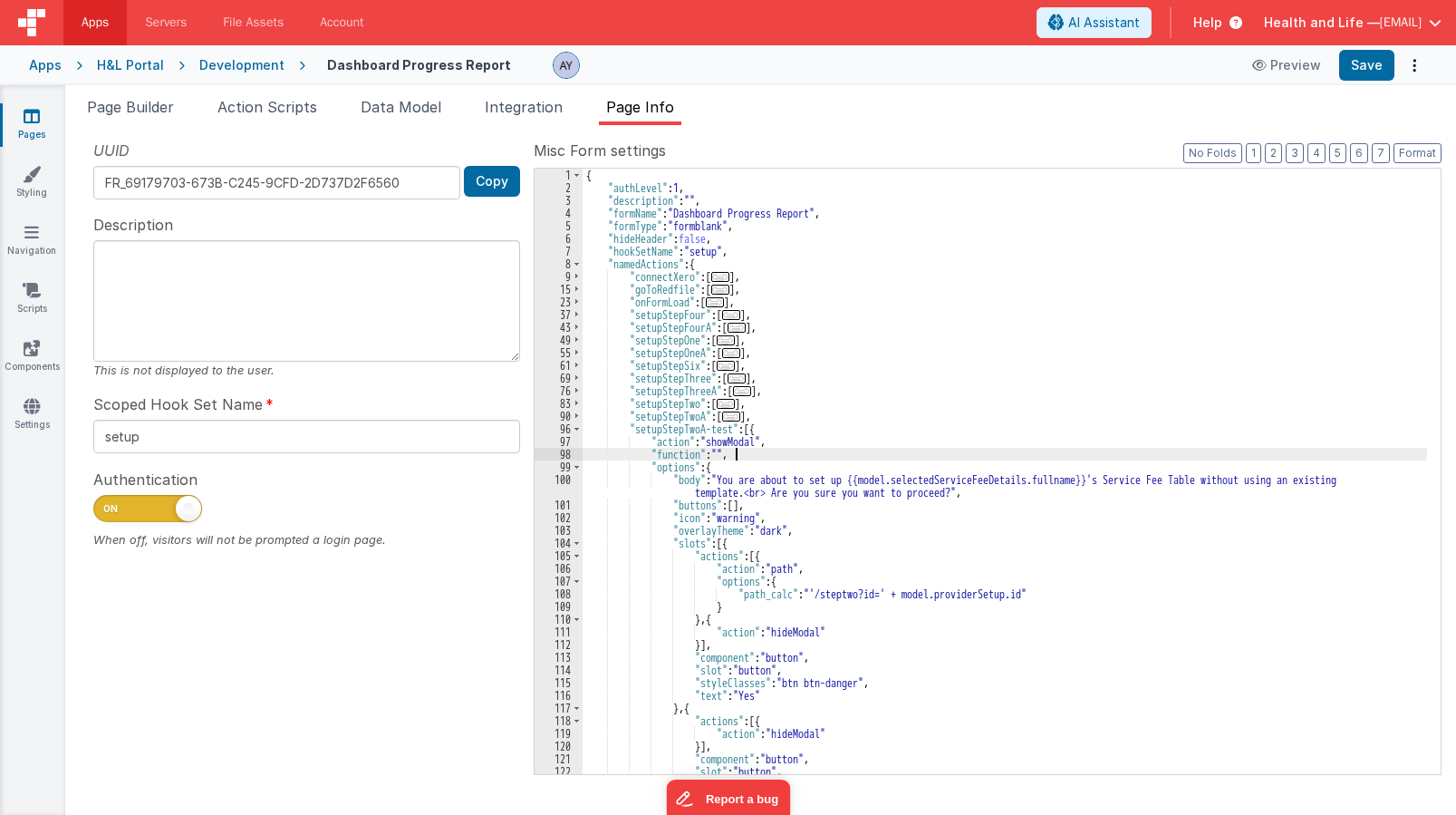 click on "{      "authLevel" :  1 ,      "description" :  "" ,      "formName" :  "Dashboard Progress Report" ,      "formType" :  "formblank" ,      "hideHeader" :  false ,      "hookSetName" :  "setup" ,      "namedActions" :  {           "connectXero" :  [ ... ] ,           "goToRedfile" :  [ ... ] ,           "onFormLoad" :  [ ... ] ,           "setupStepFour" :  [ ... ] ,           "setupStepFourA" :  [ ... ] ,           "setupStepOne" :  [ ... ] ,           "setupStepOneA" :  [ ... ] ,           "setupStepSix" :  [ ... ] ,           "setupStepThree" :  [ ... ] ,           "setupStepThreeA" :  [ ... ] ,           "setupStepTwo" :  [ ... ] ,           "setupStepTwoA" :  [ ... ] ,           "setupStepTwoA-test" :  [{                "action" :  "showModal" ,                "function" :  "" ,                "options" :  {                     "body" :  "You are about to set up {{model.selectedServiceFeeDetails.fullname}}'s Service Fee Table without using an existing                       ," at bounding box center [1005, 484] 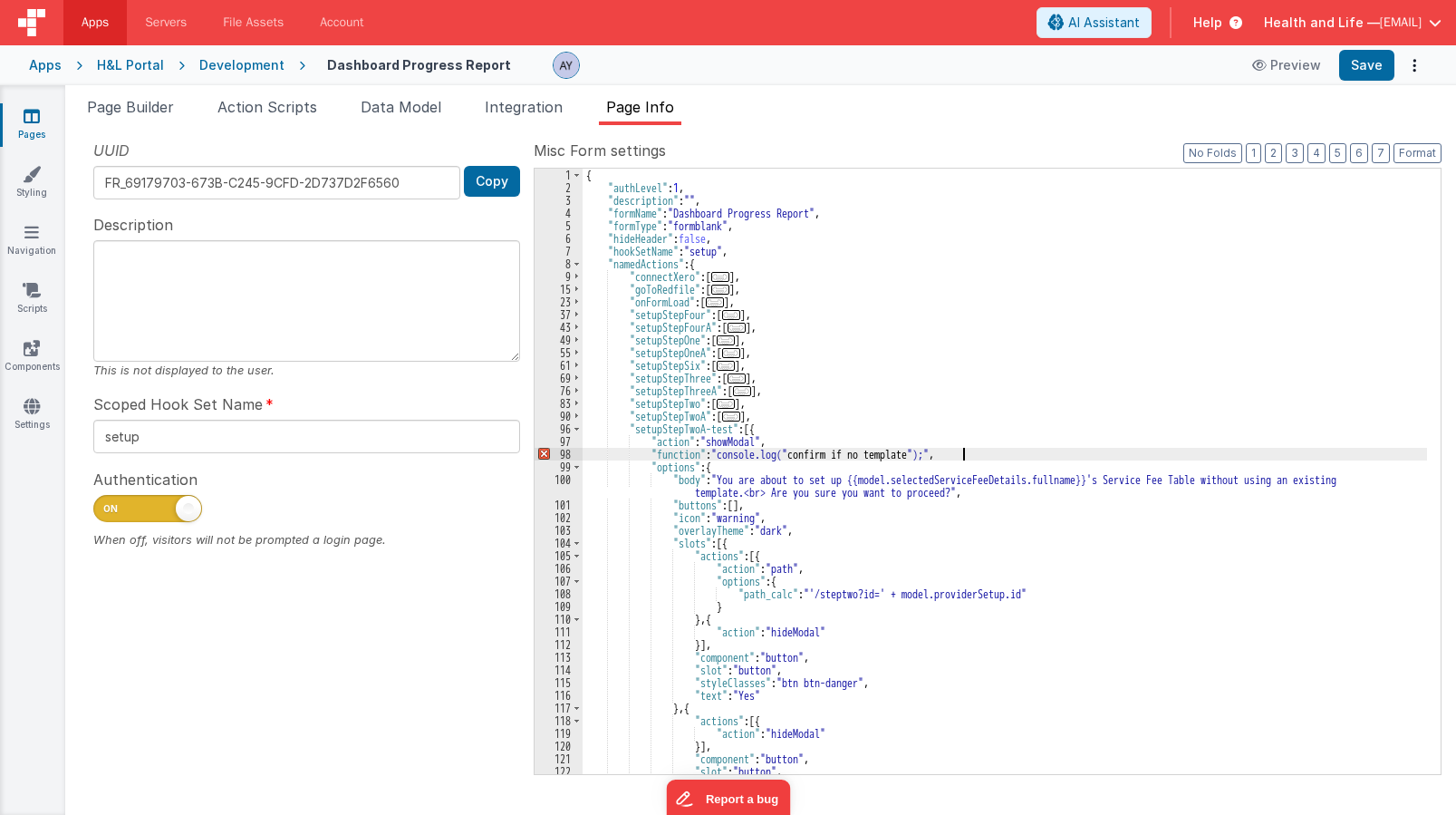 click on "{      "authLevel" :  1 ,      "description" :  "" ,      "formName" :  "Dashboard Progress Report" ,      "formType" :  "formblank" ,      "hideHeader" :  false ,      "hookSetName" :  "setup" ,      "namedActions" :  {           "connectXero" :  [ ... ] ,           "goToRedfile" :  [ ... ] ,           "onFormLoad" :  [ ... ] ,           "setupStepFour" :  [ ... ] ,           "setupStepFourA" :  [ ... ] ,           "setupStepOne" :  [ ... ] ,           "setupStepOneA" :  [ ... ] ,           "setupStepSix" :  [ ... ] ,           "setupStepThree" :  [ ... ] ,           "setupStepThreeA" :  [ ... ] ,           "setupStepTwo" :  [ ... ] ,           "setupStepTwoA" :  [ ... ] ,           "setupStepTwoA-test" :  [{                "action" :  "showModal" ,                "function" :  "console.log(" confirm if no template ");" ,                "options" :  {                     "body" :  "You are about to set up {{model.selectedServiceFeeDetails.fullname}}'s Service Fee Table without using an existing  ," at bounding box center (1005, 484) 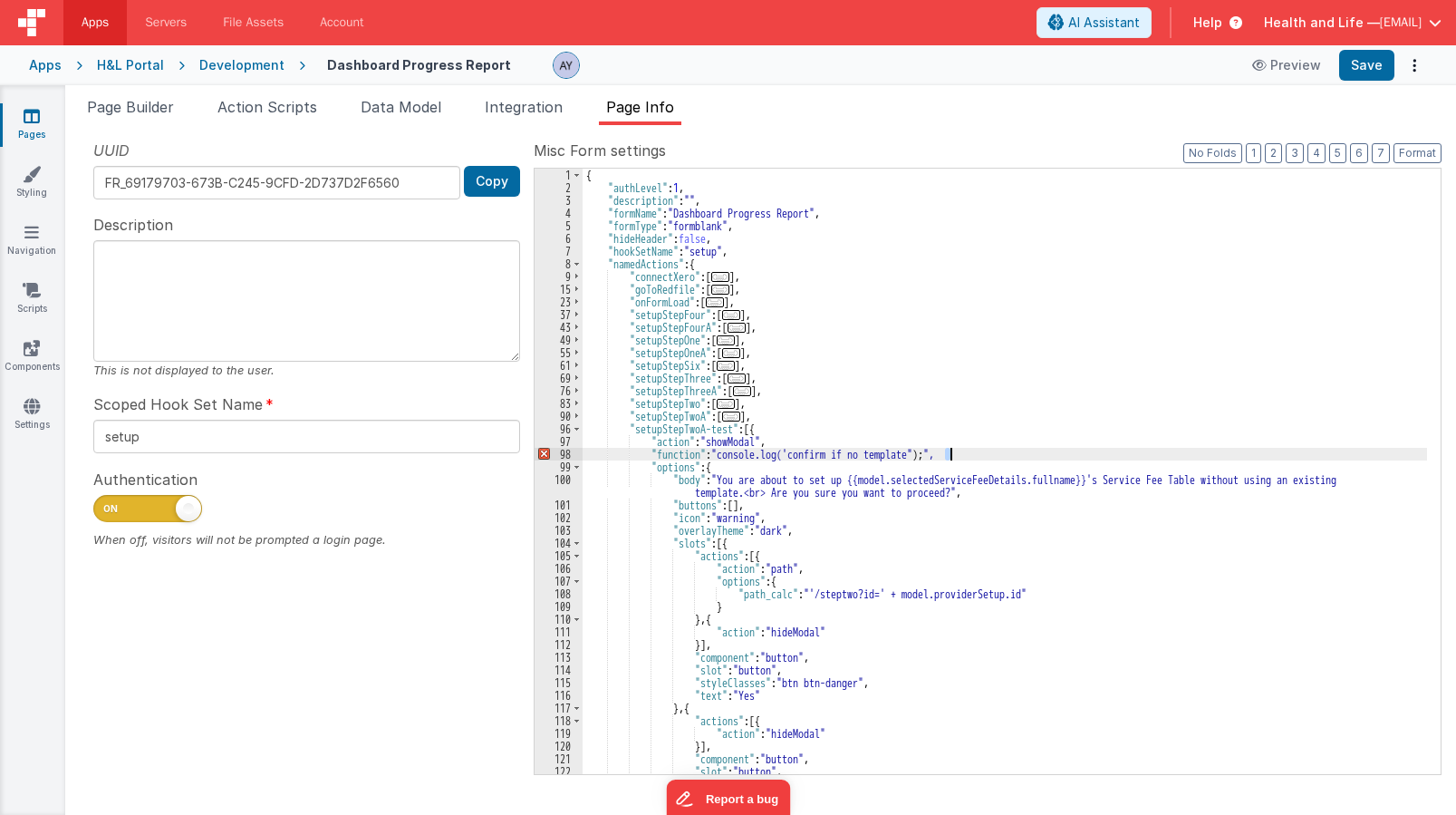 type 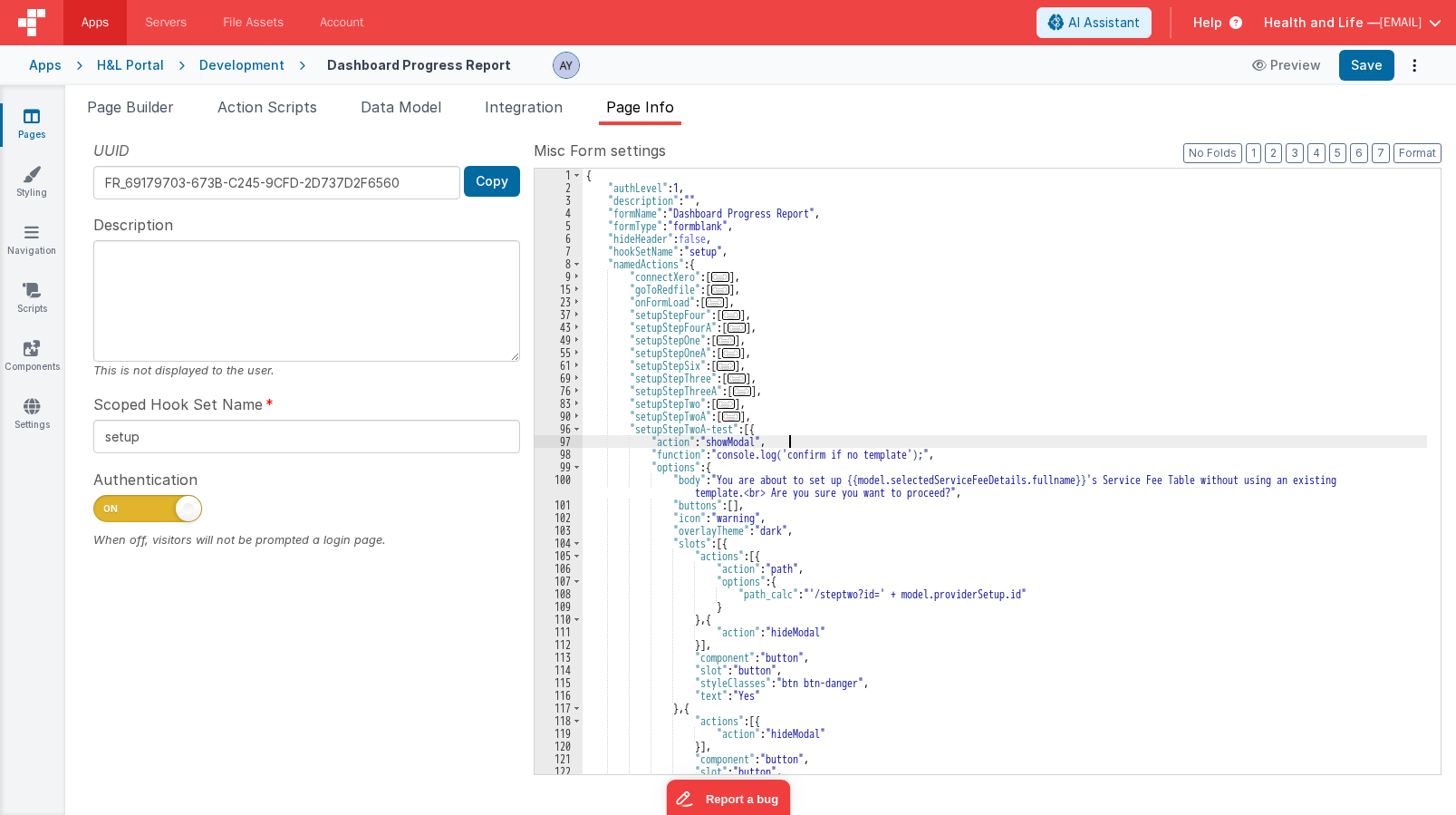 drag, startPoint x: 805, startPoint y: 440, endPoint x: 816, endPoint y: 420, distance: 22.825424 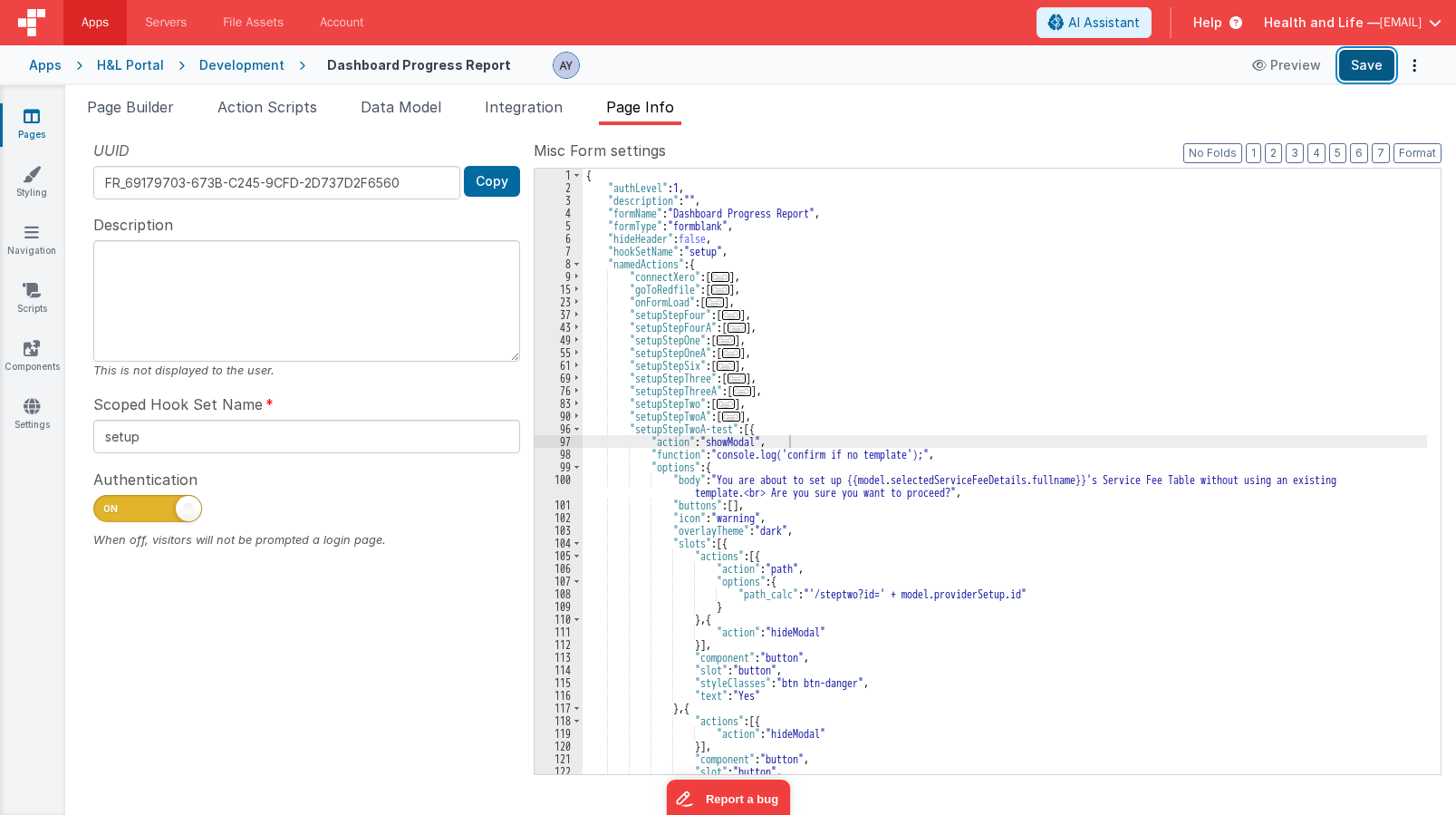 click on "Save" at bounding box center [1366, 65] 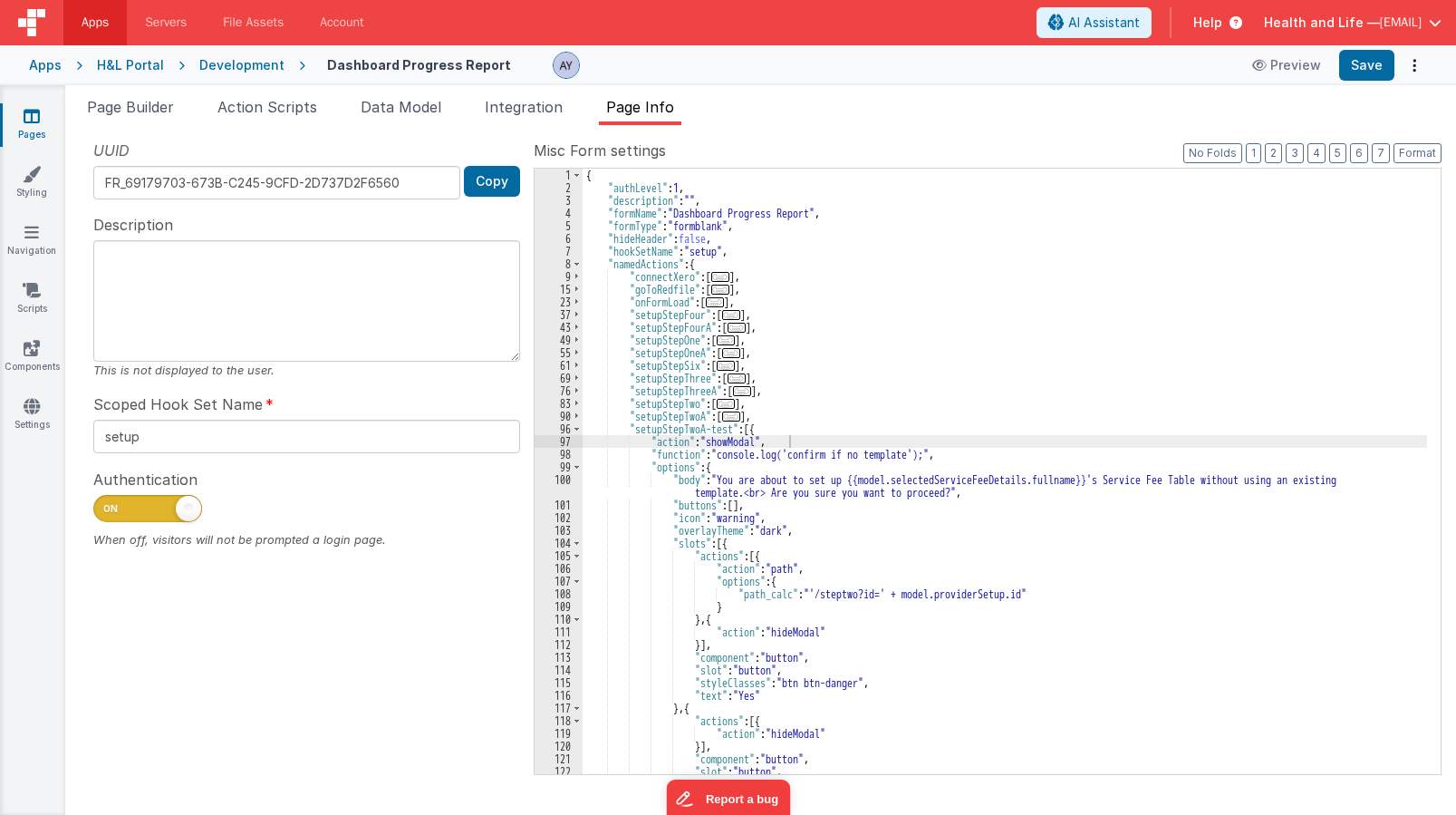 click on "..." at bounding box center [731, 416] 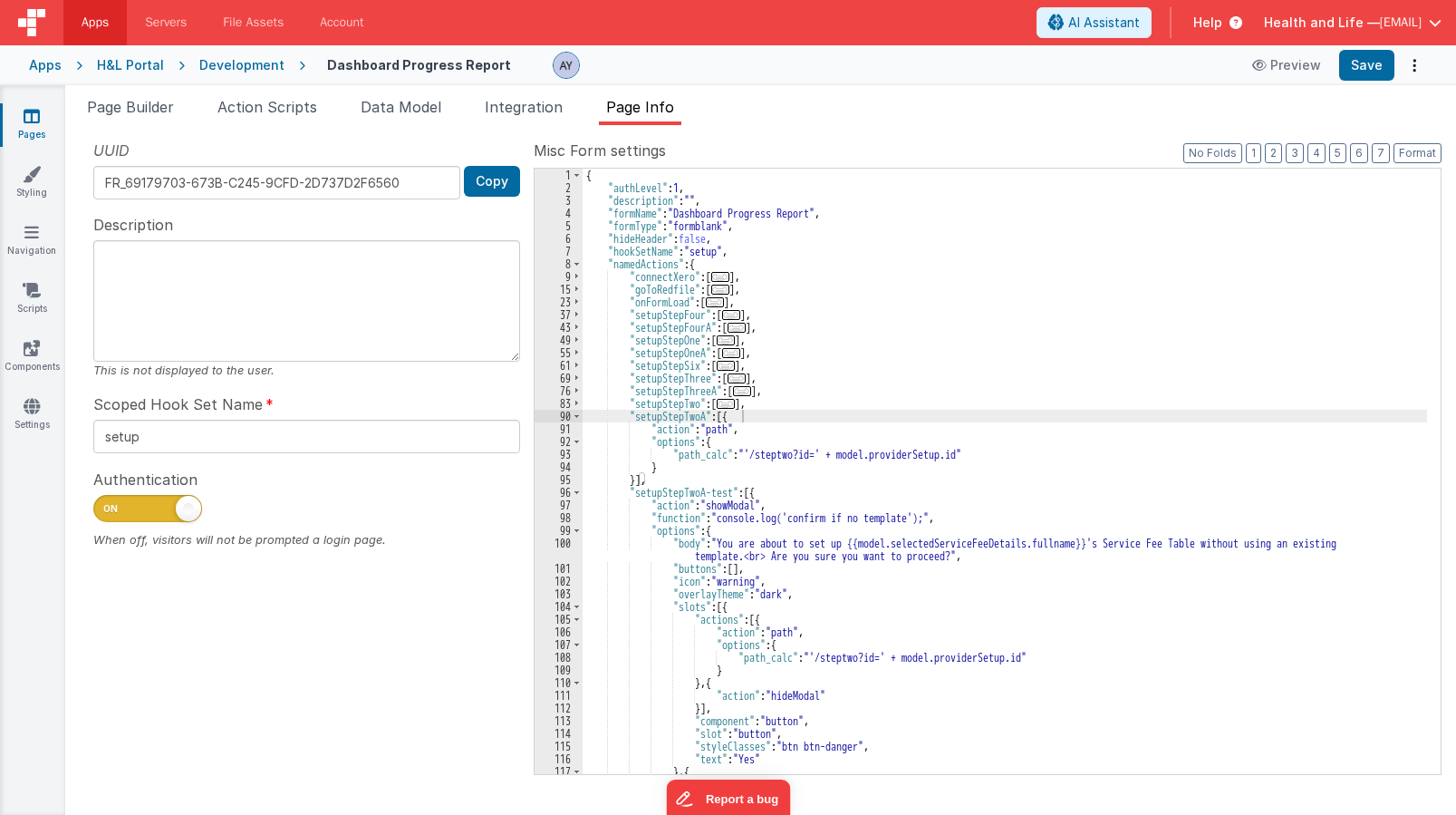 click on "{      "authLevel" :  1 ,      "description" :  "" ,      "formName" :  "Dashboard Progress Report" ,      "formType" :  "formblank" ,      "hideHeader" :  false ,      "hookSetName" :  "setup" ,      "namedActions" :  {           "connectXero" :  [ ... ] ,           "goToRedfile" :  [ ... ] ,           "onFormLoad" :  [ ... ] ,           "setupStepFour" :  [ ... ] ,           "setupStepFourA" :  [ ... ] ,           "setupStepOne" :  [ ... ] ,           "setupStepOneA" :  [ ... ] ,           "setupStepSix" :  [ ... ] ,           "setupStepThree" :  [ ... ] ,           "setupStepThreeA" :  [ ... ] ,           "setupStepTwo" :  [ ... ] ,           "setupStepTwoA" :  [{                "action" :  "path" ,                "options" :  {                     "path_calc" :  "'/steptwo?id=' + model.providerSetup.id"                }           }] ,           "setupStepTwoA-test" :  [{                "action" :  "showModal" ,                "function" :  "console.log('confirm if no template');" ,                :  { :" at bounding box center [1005, 484] 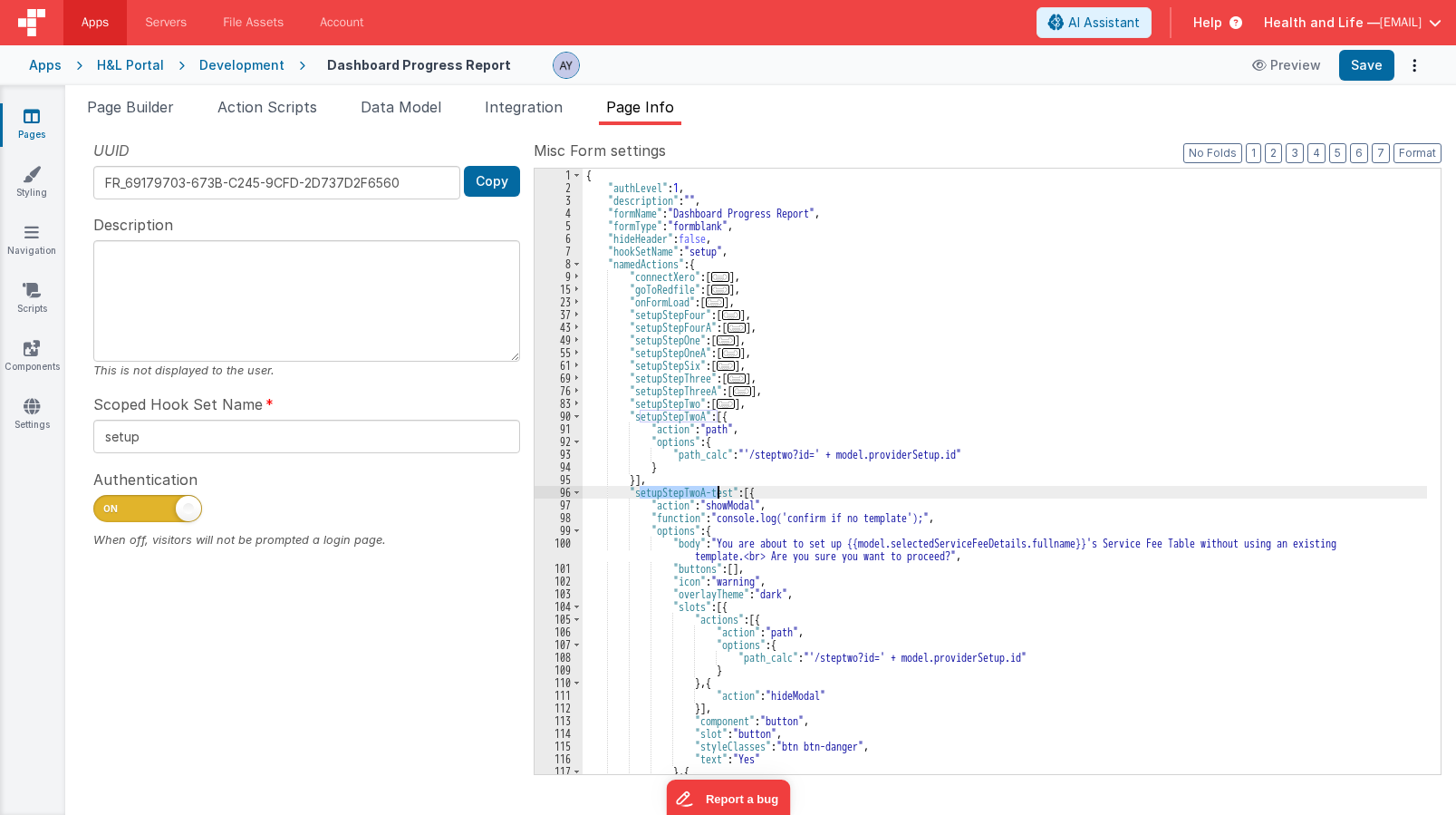 click on "{      "authLevel" :  1 ,      "description" :  "" ,      "formName" :  "Dashboard Progress Report" ,      "formType" :  "formblank" ,      "hideHeader" :  false ,      "hookSetName" :  "setup" ,      "namedActions" :  {           "connectXero" :  [ ... ] ,           "goToRedfile" :  [ ... ] ,           "onFormLoad" :  [ ... ] ,           "setupStepFour" :  [ ... ] ,           "setupStepFourA" :  [ ... ] ,           "setupStepOne" :  [ ... ] ,           "setupStepOneA" :  [ ... ] ,           "setupStepSix" :  [ ... ] ,           "setupStepThree" :  [ ... ] ,           "setupStepThreeA" :  [ ... ] ,           "setupStepTwo" :  [ ... ] ,           "setupStepTwoA" :  [{                "action" :  "path" ,                "options" :  {                     "path_calc" :  "'/steptwo?id=' + model.providerSetup.id"                }           }] ,           "setupStepTwoA-test" :  [{                "action" :  "showModal" ,                "function" :  "console.log('confirm if no template');" ,                :  { :" at bounding box center [1005, 484] 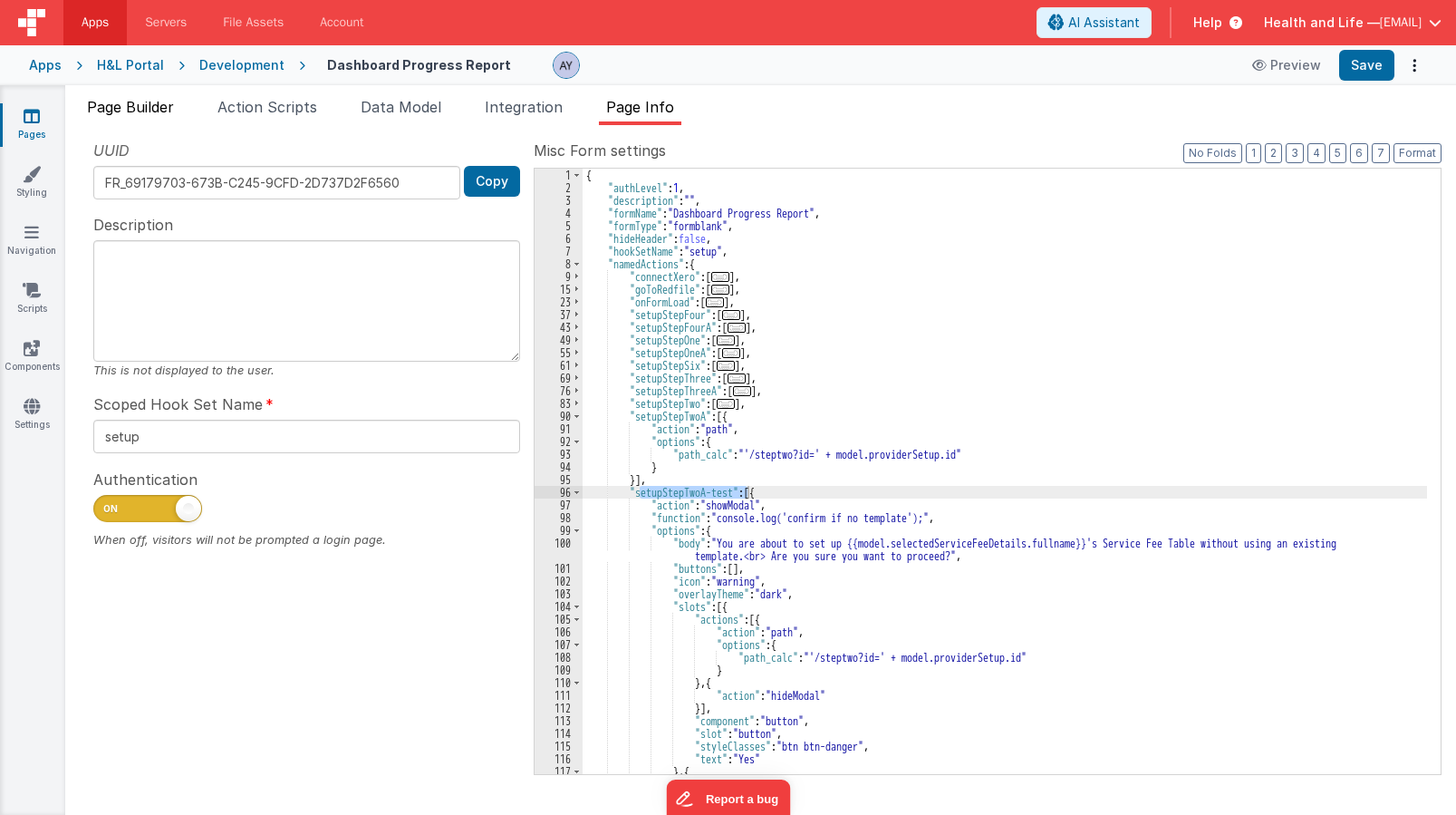 click on "Page Builder" at bounding box center [130, 111] 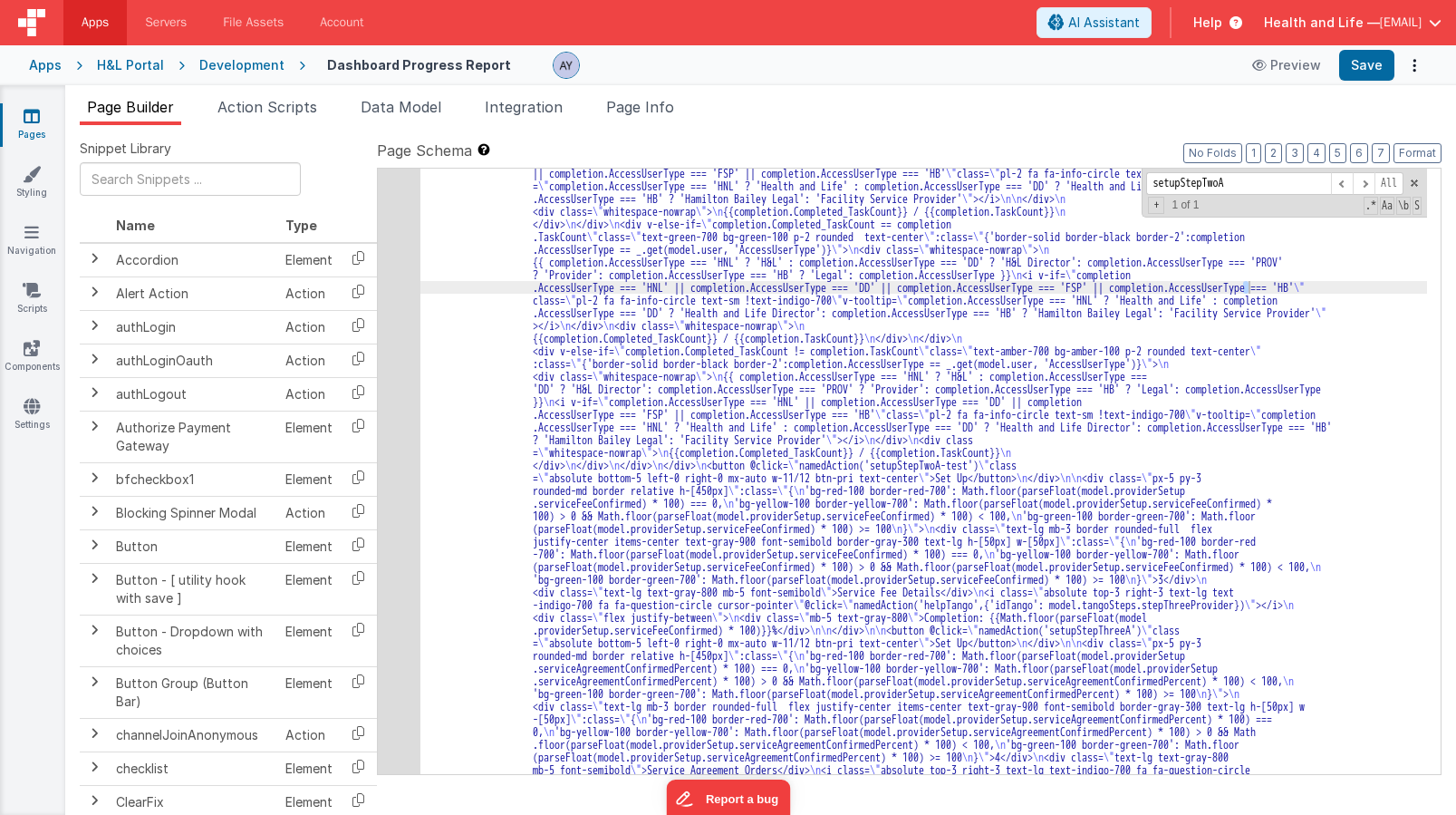 click on ""html" :  "<div class= \" grid grid-cols-1 gap-4 md:grid-cols-3 w-full \"  v-if= \" model.isLoading \" > \n     <div v-for= \" index in 4 \"  class= \" px-5 py-3 rounded                      -md border relative h-[500px] bg-gray-100 border-gray-300 \" > \n         <!-- Loading State --> \n         <div> \n             <div class= \" animate-pulse                       bg-slate-300 rounded-full h-[50px] w-[50px] mb-3 \" ></div> \n             <div class= \" animate-pulse bg-slate-300 h-6 w-2/3 mb-5 rounded \" ></div> \n                                   <div class= \" absolute top-3 right-3 animate-pulse bg-slate-300 h-6 w-6 rounded-full \" ></div> \n             <div class= \" animate-pulse bg                      -slate-300 h-5 w-1/2 mb-3 rounded \" ></div> \n             <div class= \" animate-pulse bg-slate-300 h-5 w-1/3 mb-3 rounded \" ></div> \n             <div                       \"" at bounding box center (923, 1130) 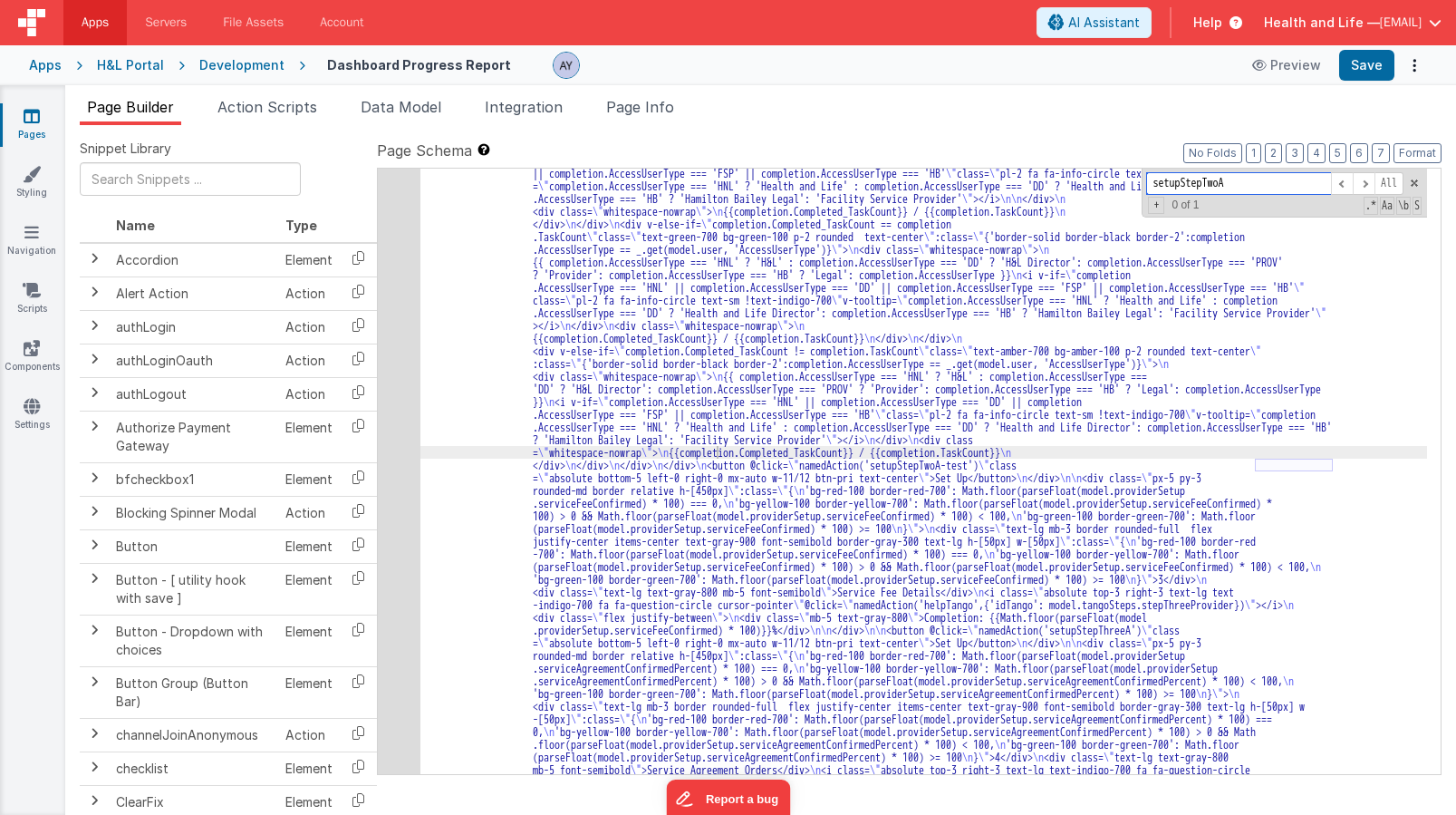 paste on "-test" 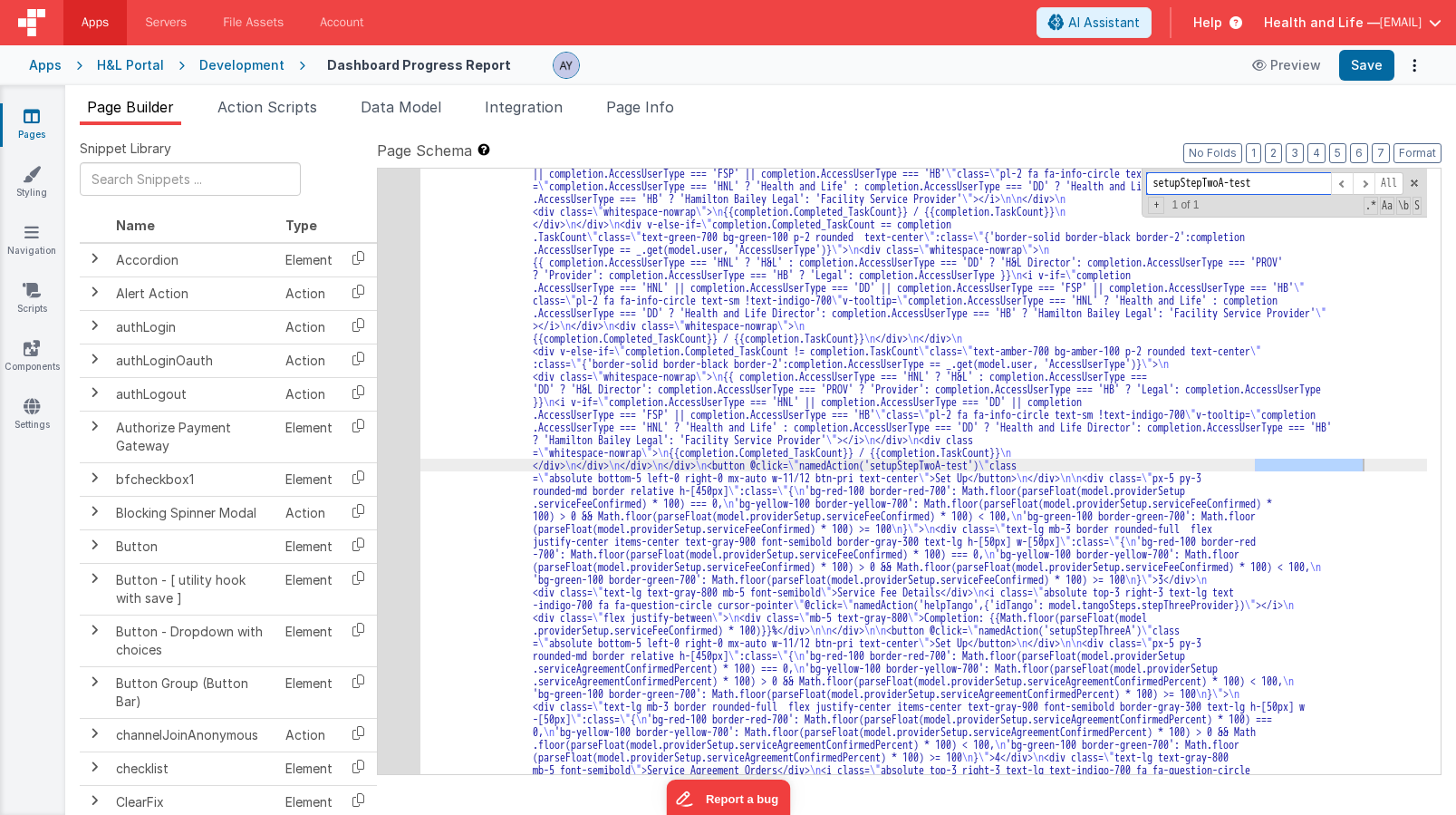 type on "setupStepTwoA-test" 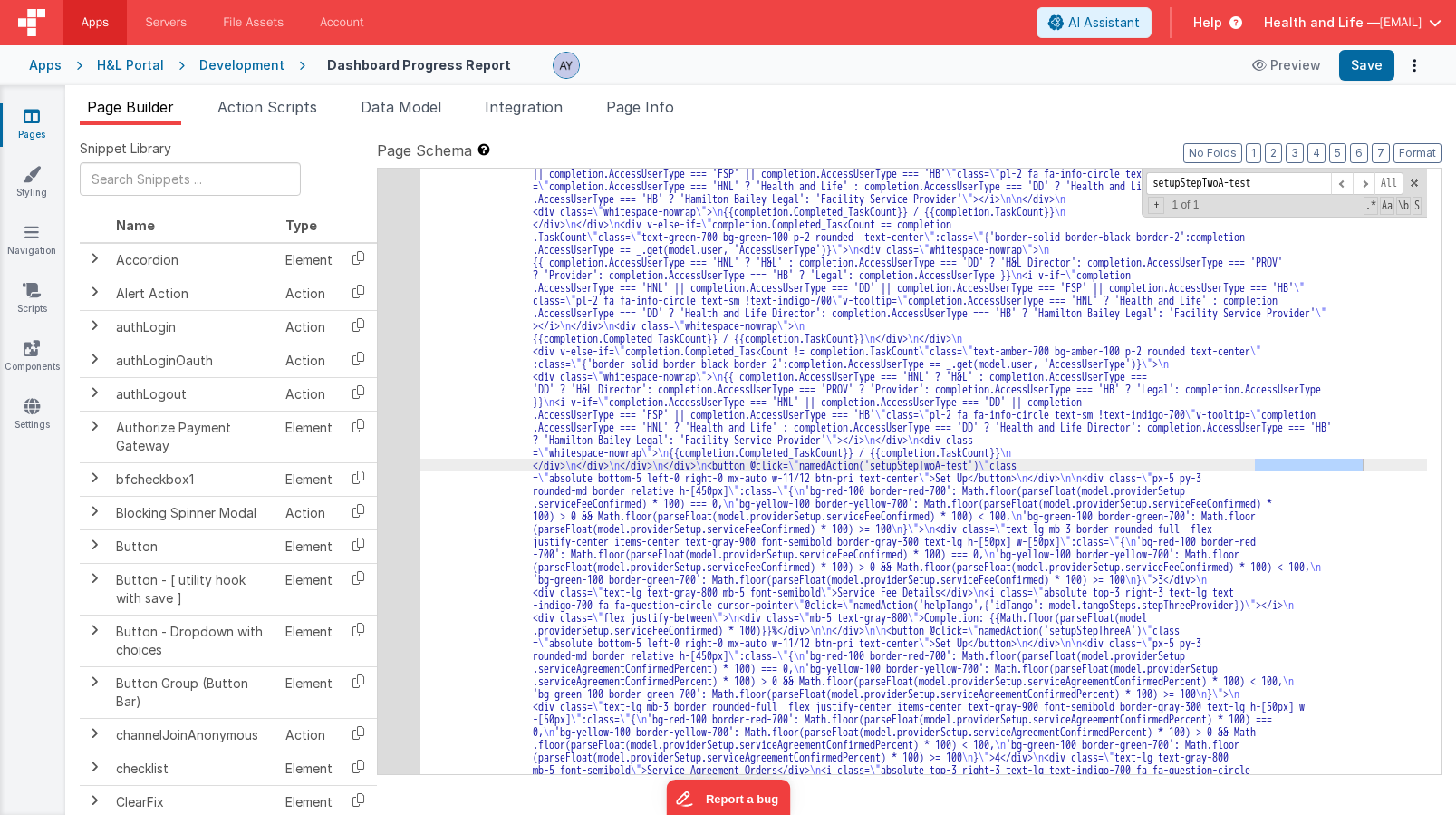 click on ""html" :  "<div class= \" grid grid-cols-1 gap-4 md:grid-cols-3 w-full \"  v-if= \" model.isLoading \" > \n     <div v-for= \" index in 4 \"  class= \" px-5 py-3 rounded                      -md border relative h-[500px] bg-gray-100 border-gray-300 \" > \n         <!-- Loading State --> \n         <div> \n             <div class= \" animate-pulse                       bg-slate-300 rounded-full h-[50px] w-[50px] mb-3 \" ></div> \n             <div class= \" animate-pulse bg-slate-300 h-6 w-2/3 mb-5 rounded \" ></div> \n                                   <div class= \" absolute top-3 right-3 animate-pulse bg-slate-300 h-6 w-6 rounded-full \" ></div> \n             <div class= \" animate-pulse bg                      -slate-300 h-5 w-1/2 mb-3 rounded \" ></div> \n             <div class= \" animate-pulse bg-slate-300 h-5 w-1/3 mb-3 rounded \" ></div> \n             <div                       \"" at bounding box center (923, 1130) 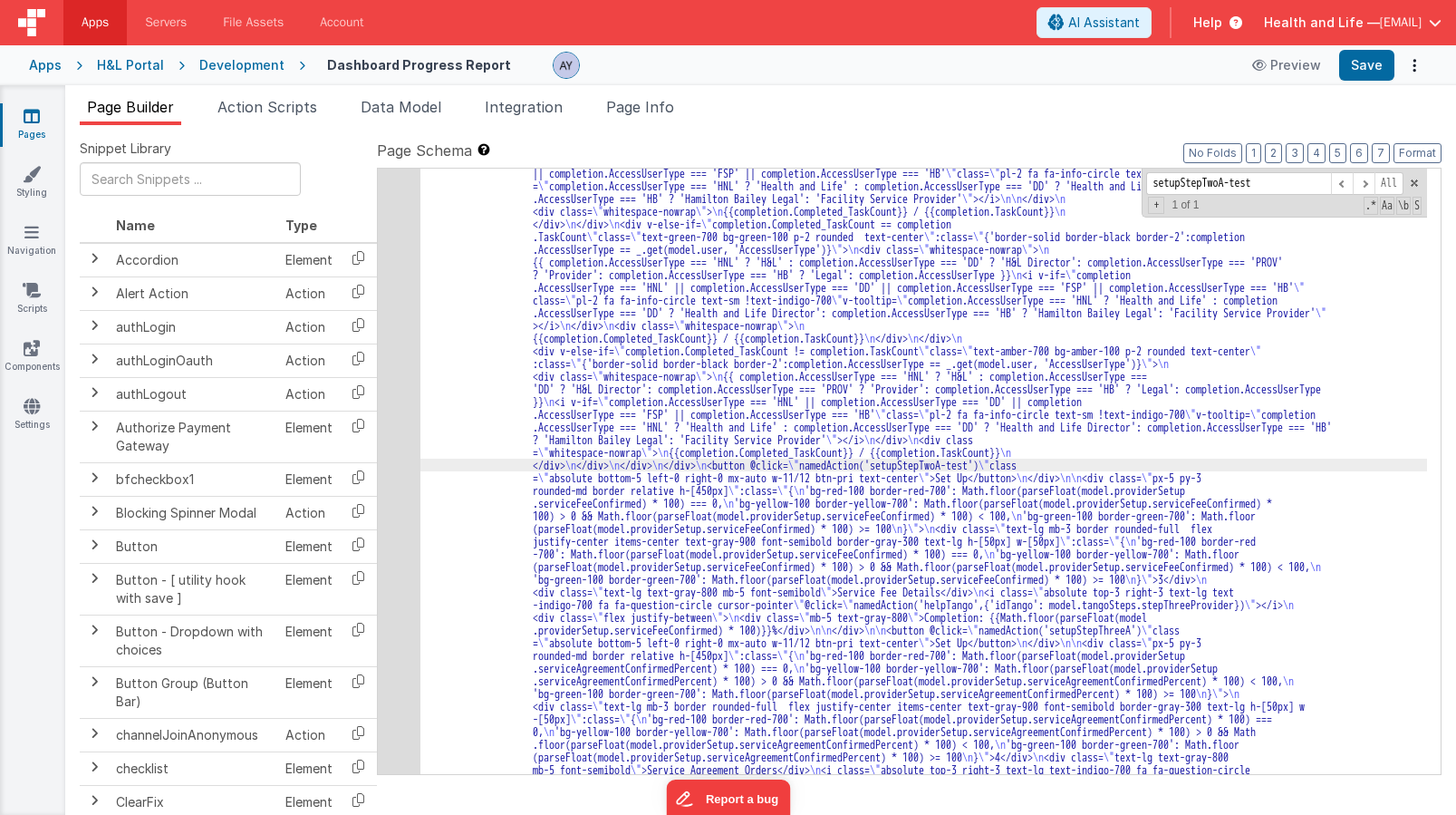 click on "14" at bounding box center [399, -1267] 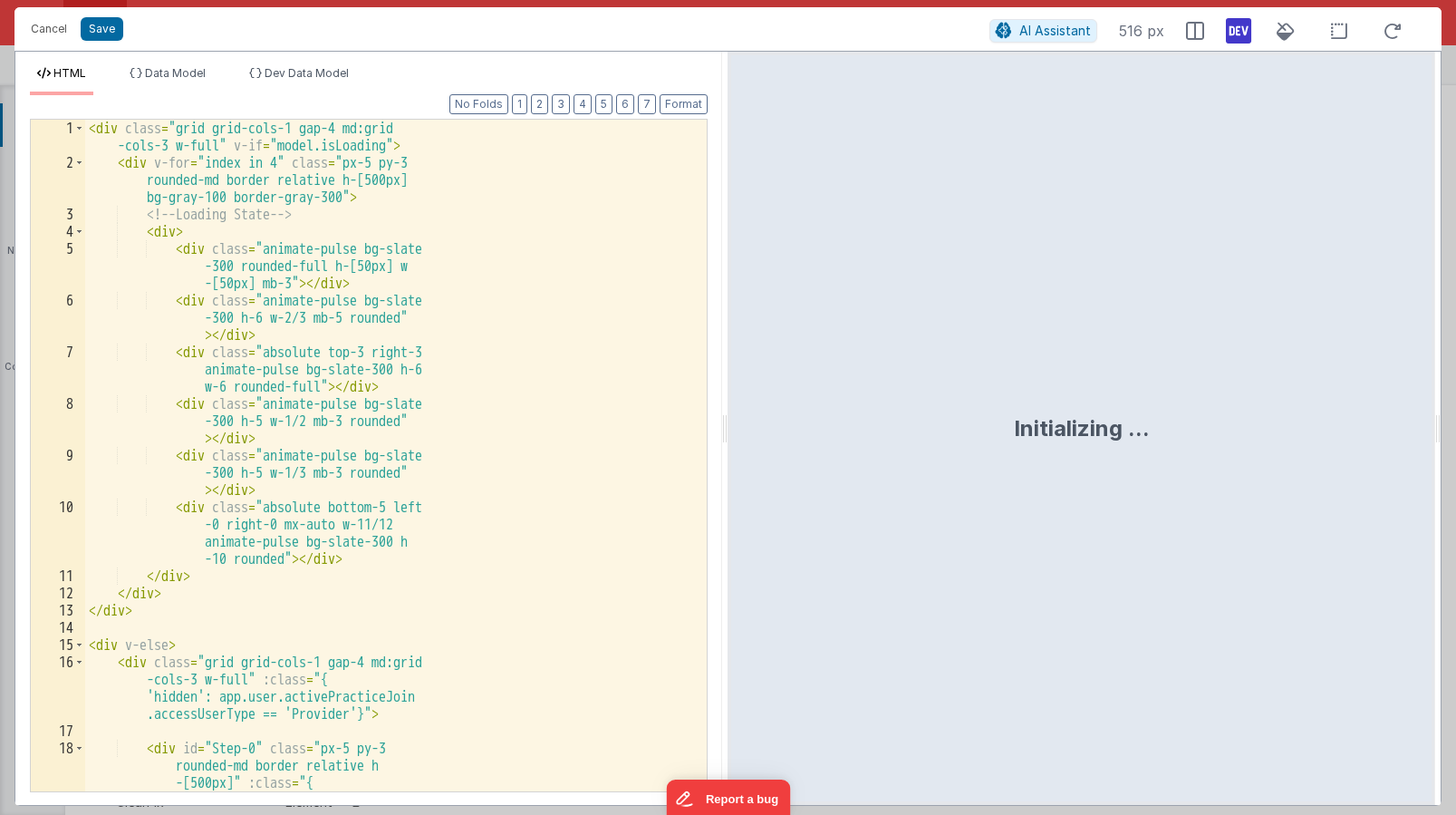 scroll, scrollTop: 3811, scrollLeft: 0, axis: vertical 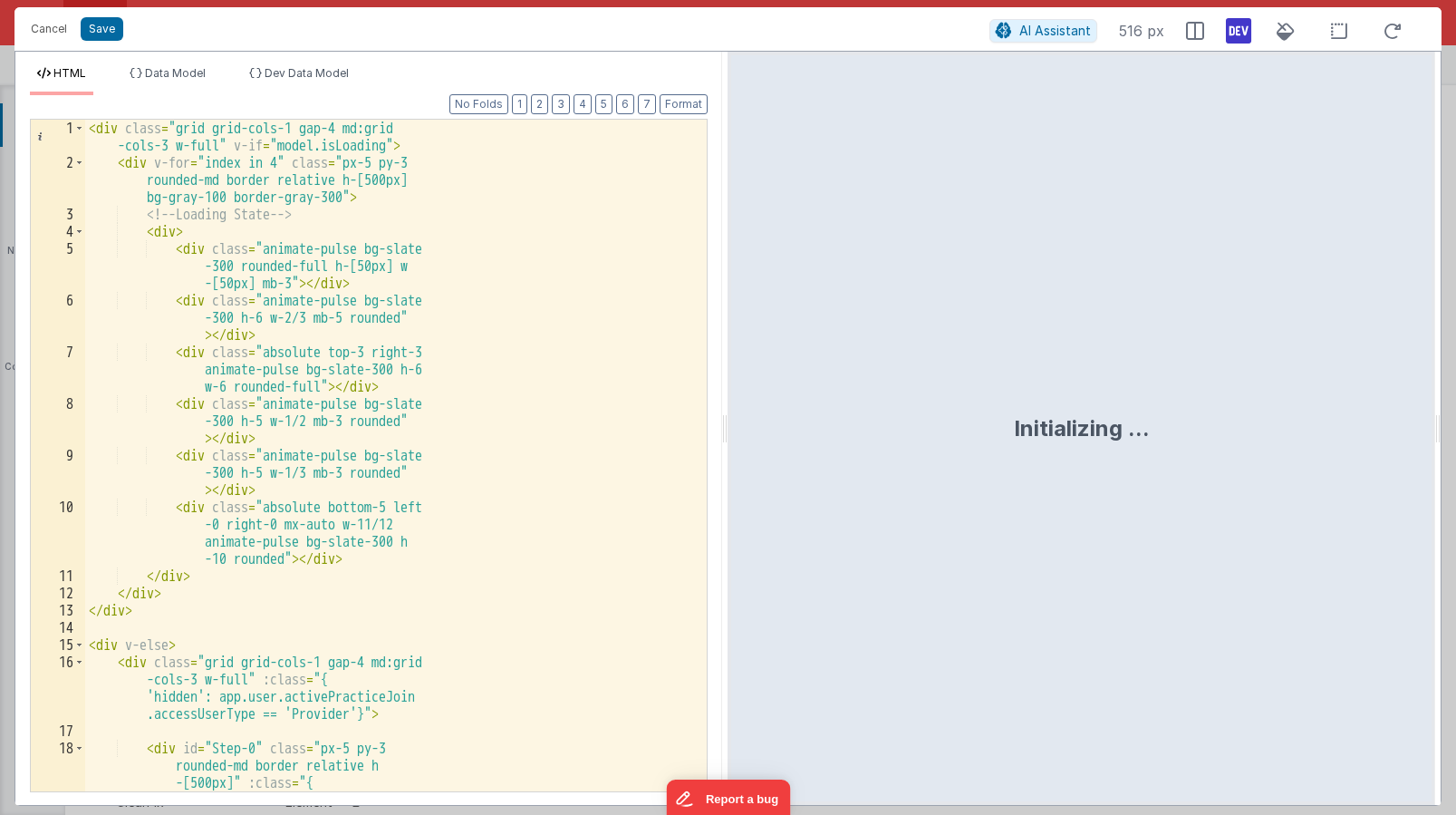 click on "< div   class = "grid grid-cols-1 gap-4 md:grid      -cols-3 w-full"   v-if = "model.isLoading" >      < div   v-for = "index in 4"   class = "px-5 py-3           rounded-md border relative h-[500px]           bg-gray-100 border-gray-300" >           <!--  Loading State  -->           < div >                < div   class = "animate-pulse bg-slate                  -300 rounded-full h-[50px] w                  -[50px] mb-3" > </ div >                < div   class = "animate-pulse bg-slate                  -300 h-6 w-2/3 mb-5 rounded"                  > </ div >                < div   class = "absolute top-3 right-3                   animate-pulse bg-slate-300 h-6                   w-6 rounded-full" > </ div >                < div   class = "animate-pulse bg-slate                  -300 h-5 w-1/2 mb-3 rounded"                  > </ div >                < div   class =" at bounding box center [389, 516] 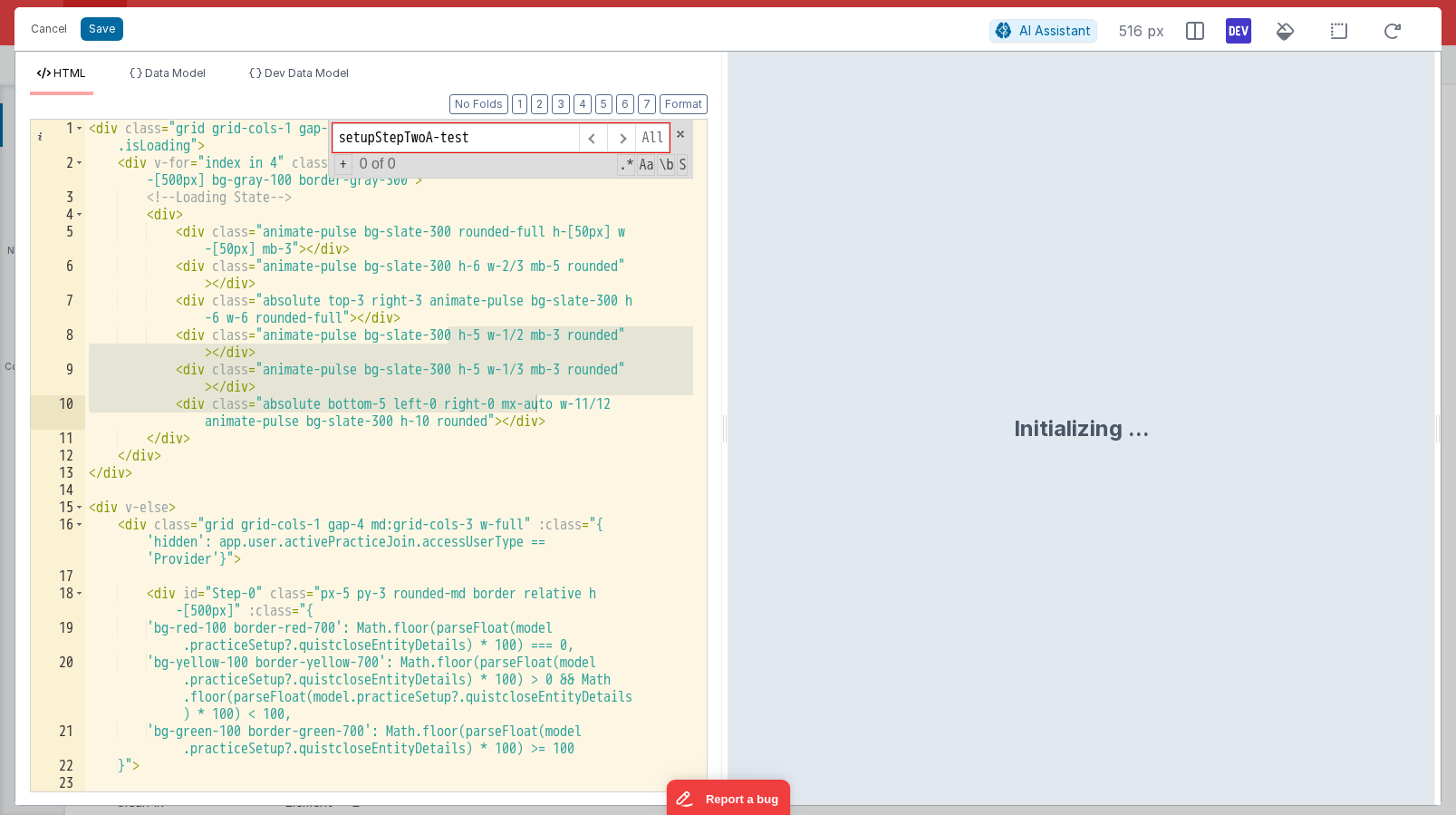 scroll, scrollTop: 0, scrollLeft: 0, axis: both 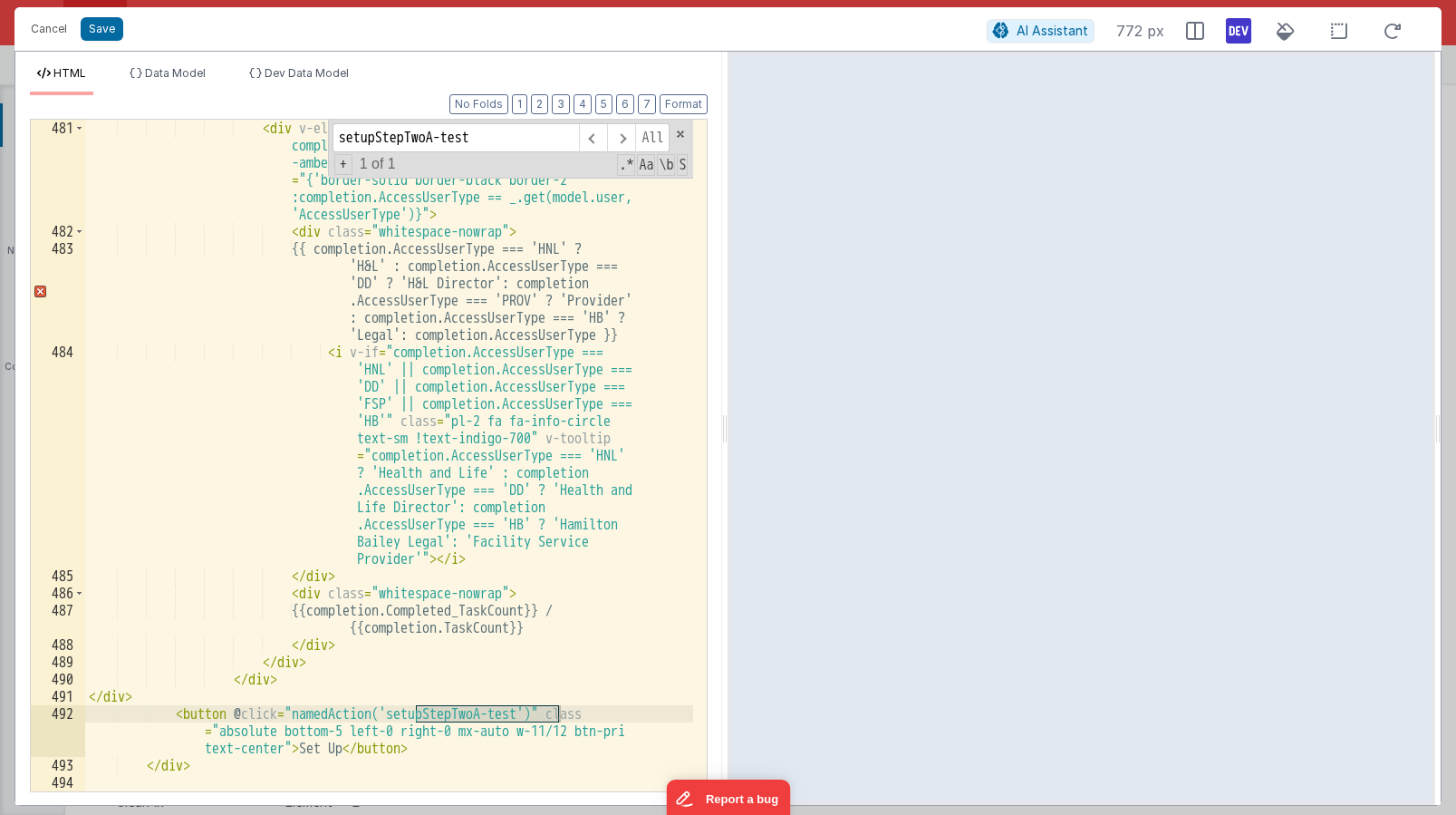 click on "< div   v-else-if = "completion.Completed_TaskCount !=                               completion.TaskCount"   class = "text-amber-700 bg                              -amber-100 p-2 rounded text-center"   :class                              = "{'border-solid border-black border-2'                              :completion.AccessUserType == _.get(model.user,                               'AccessUserType')}" >                                    < div   class = "whitespace-nowrap" >                                        {{ completion.AccessUserType === 'HNL' ?                                       'H&L' : completion.AccessUserType ===                                       'DD' ? 'H&L Director': completion" at bounding box center (389, 524) 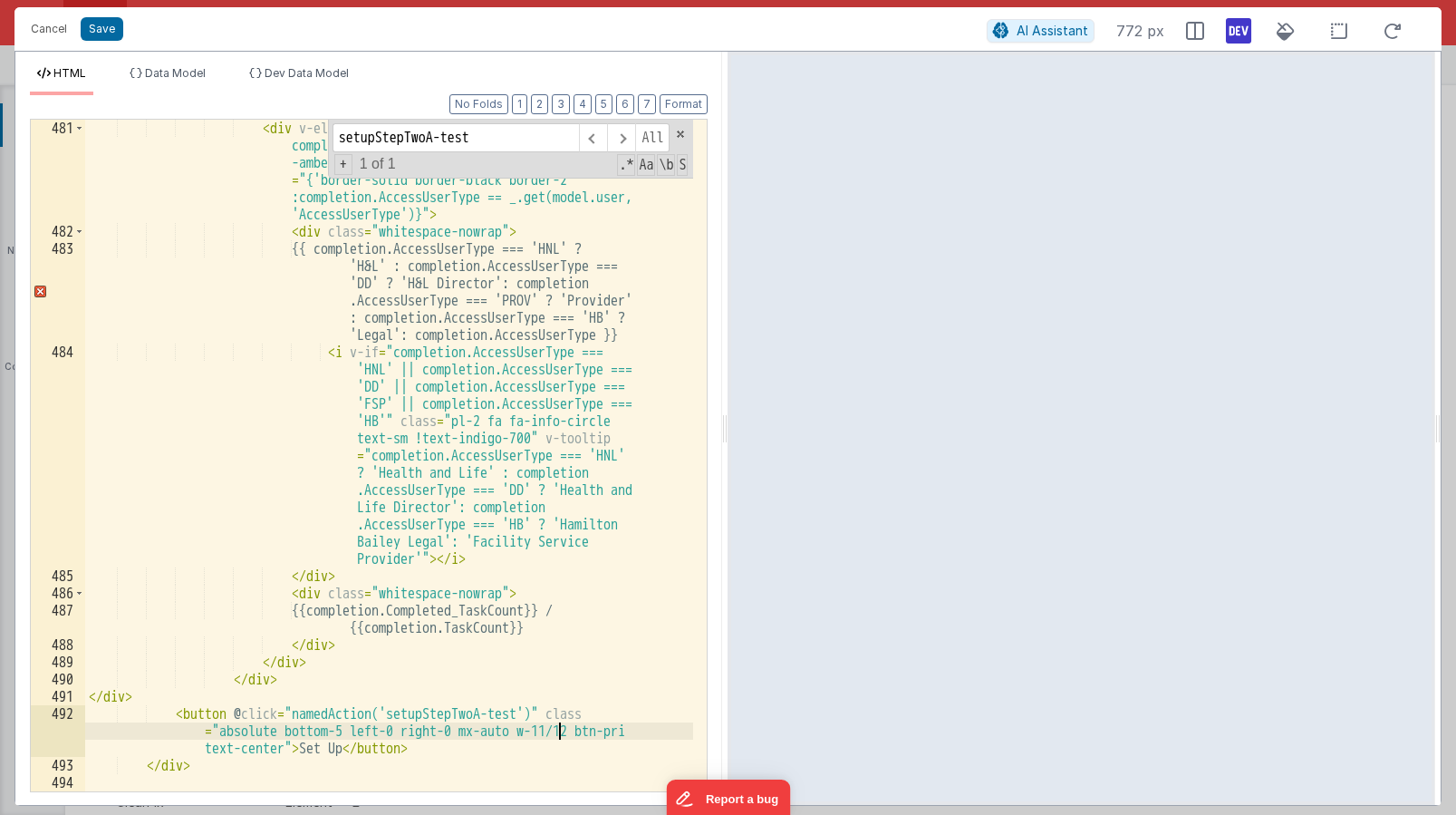 click on "< div   v-else-if = "completion.Completed_TaskCount !=                               completion.TaskCount"   class = "text-amber-700 bg                              -amber-100 p-2 rounded text-center"   :class                              = "{'border-solid border-black border-2'                              :completion.AccessUserType == _.get(model.user,                               'AccessUserType')}" >                                    < div   class = "whitespace-nowrap" >                                        {{ completion.AccessUserType === 'HNL' ?                                       'H&L' : completion.AccessUserType ===                                       'DD' ? 'H&L Director': completion" at bounding box center [389, 524] 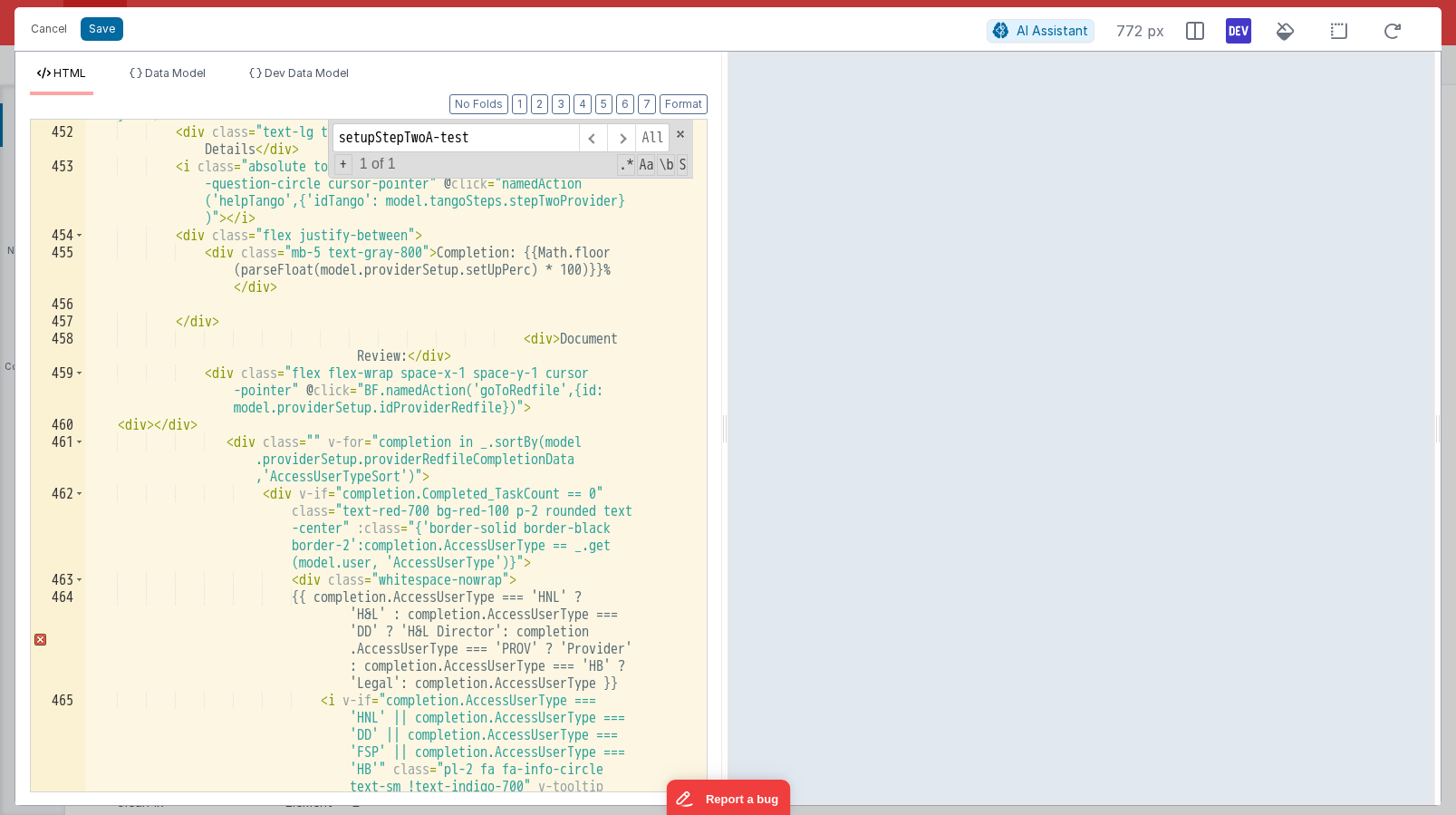 scroll, scrollTop: 15654, scrollLeft: 0, axis: vertical 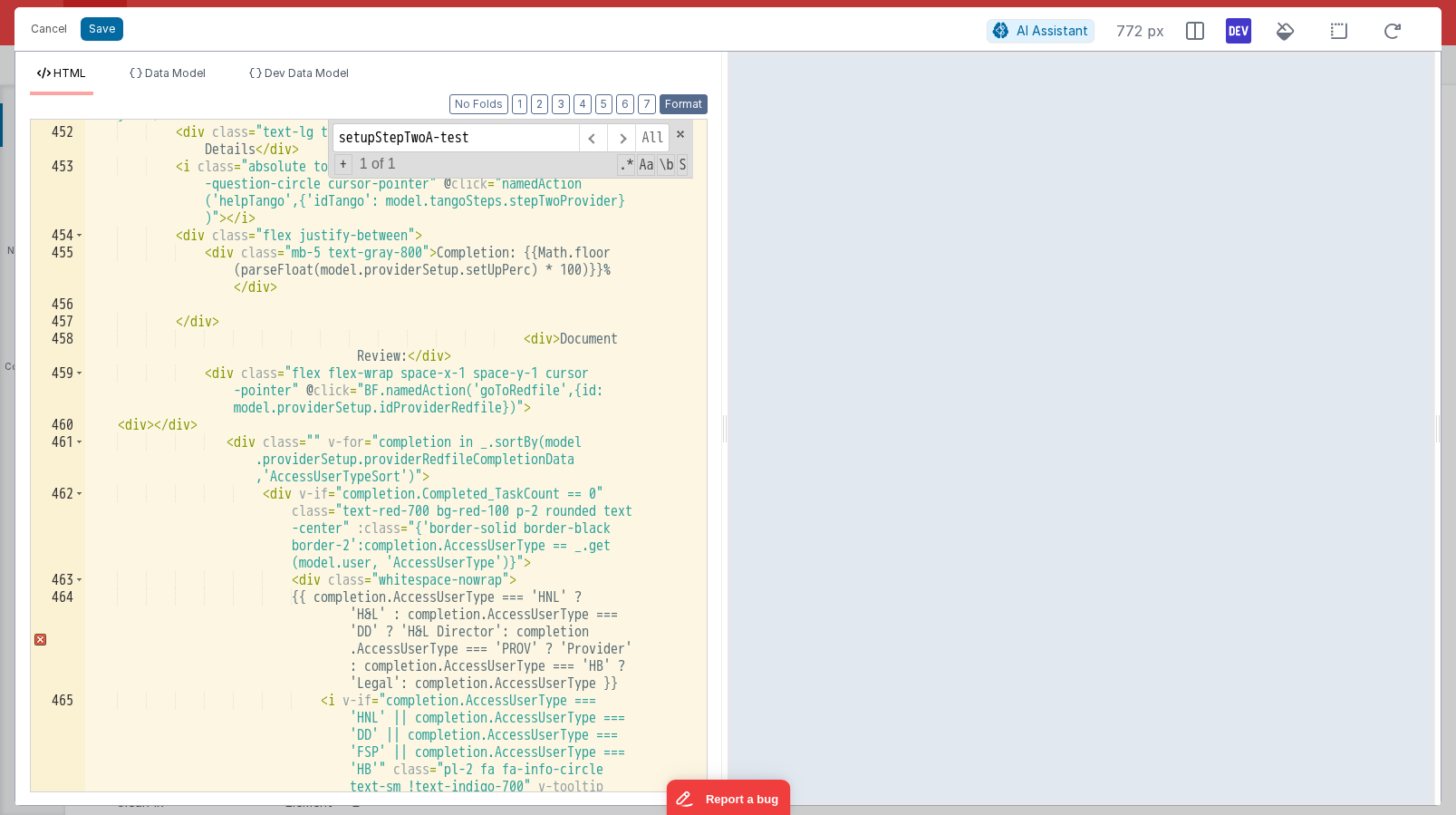 click on "Format" at bounding box center [683, 104] 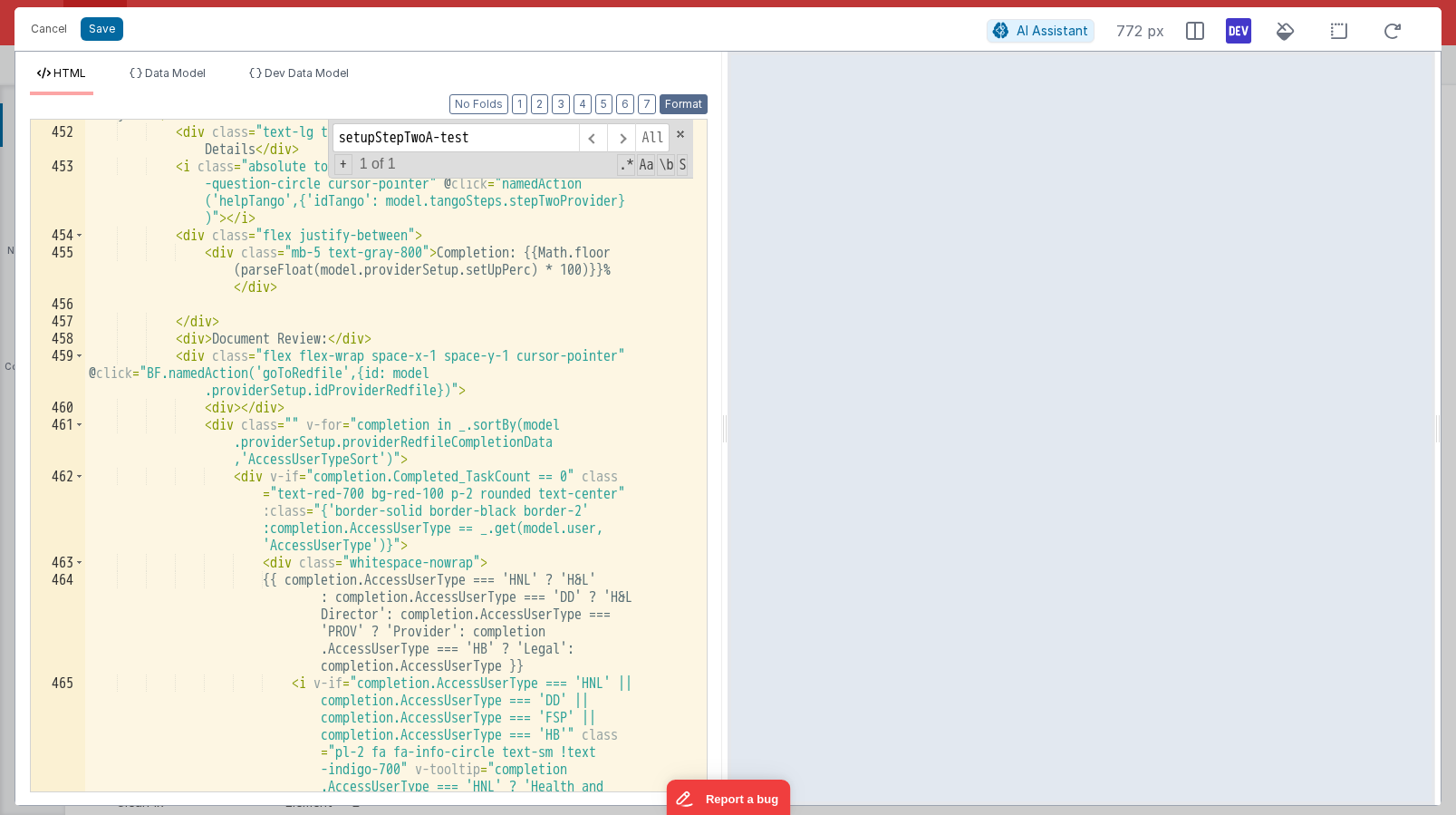 scroll, scrollTop: 15636, scrollLeft: 0, axis: vertical 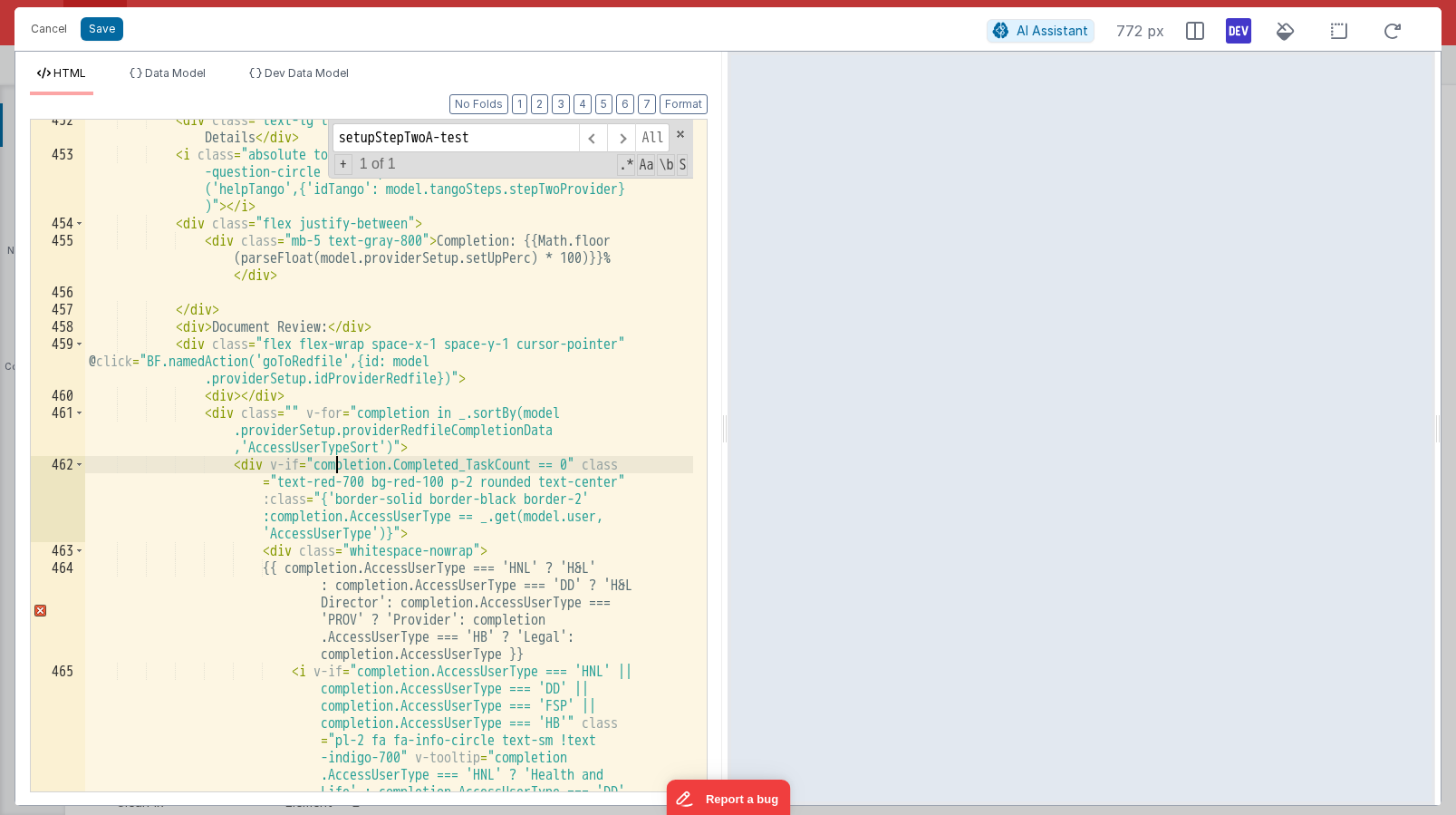 click on "< div   class = "text-lg text-gray-800 mb-5 font-semibold" > Provider                   Details </ div >                < i   class = "absolute top-3 right-3 text-lg text-indigo-700 fa fa                  -question-circle cursor-pointer"   @ click = "namedAction                  ('helpTango',{'idTango': model.tangoSteps.stepTwoProvider}                  )" > </ i >                < div   class = "flex justify-between" >                     < div   class = "mb-5 text-gray-800" > Completion: {{Math.floor                      (parseFloat(model.providerSetup.setUpPerc) * 100)}}%                      </ div >                </ div >                < div > Document Review: </ div >                < div   class = "flex flex-wrap space-x-1 space-y-1 cursor-pointer"                   @ click = "BF.namedAction('goToRedfile',{id: model                  >                <" at bounding box center (389, 559) 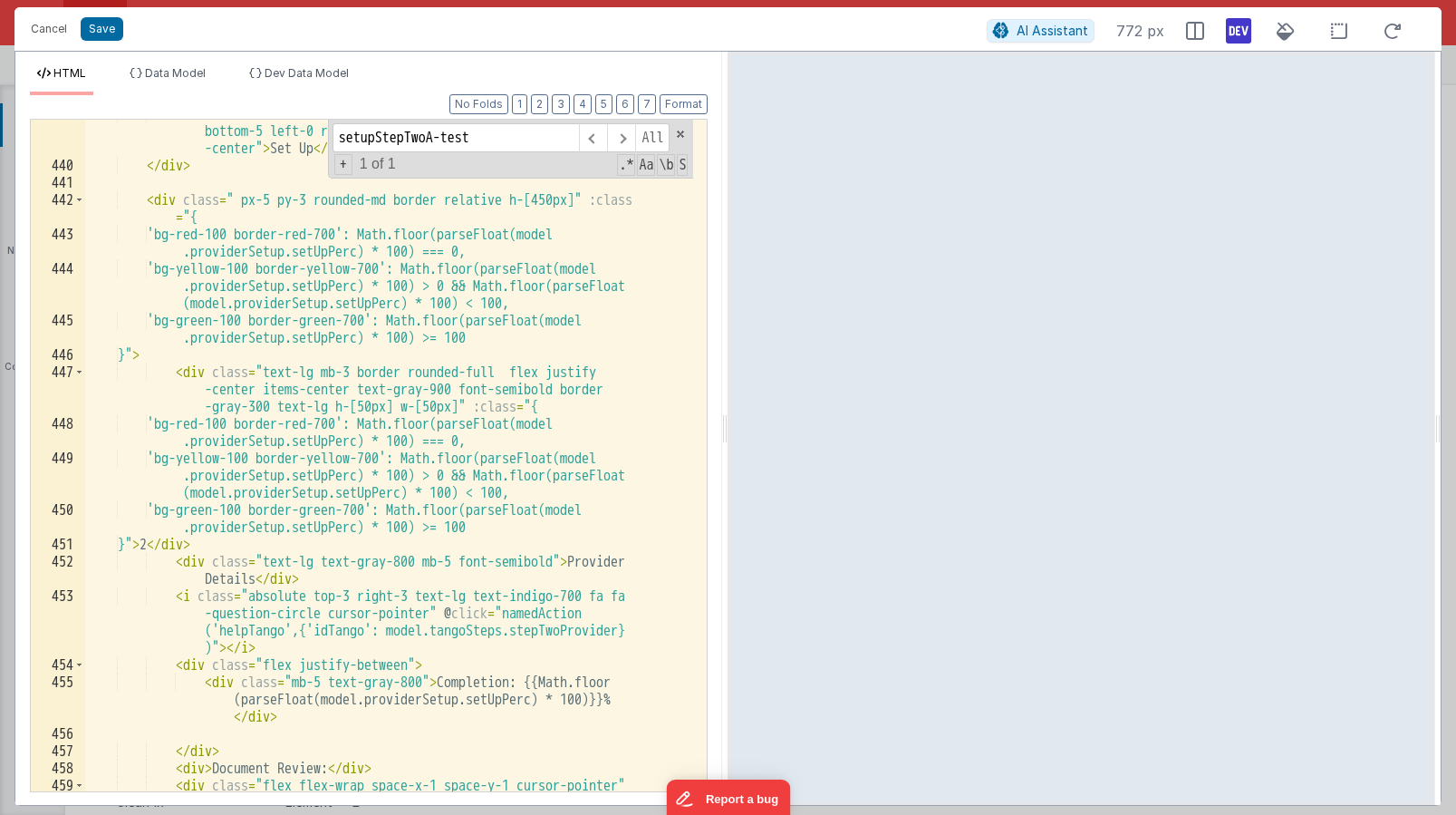 scroll, scrollTop: 15208, scrollLeft: 0, axis: vertical 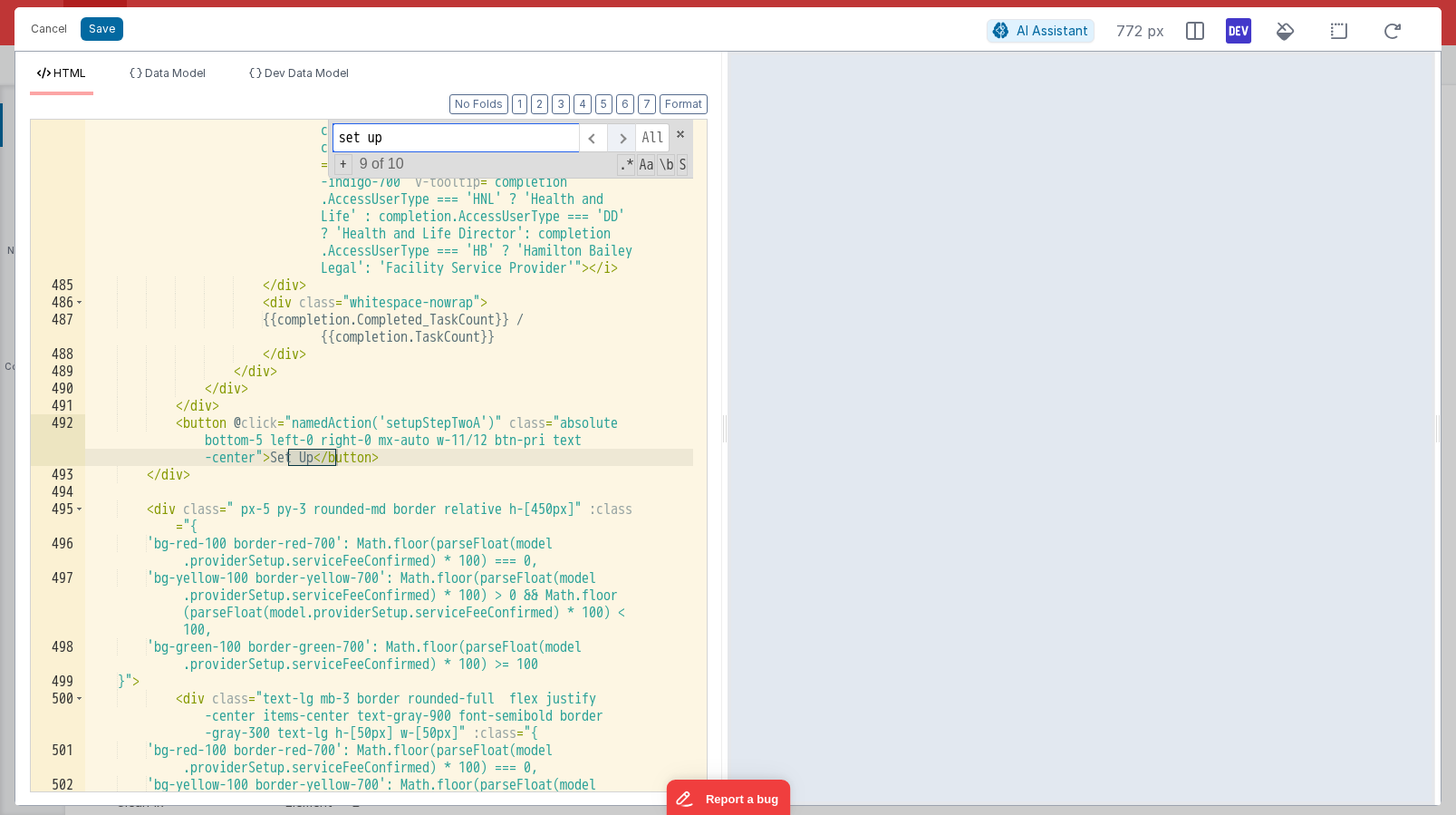 click at bounding box center [621, 138] 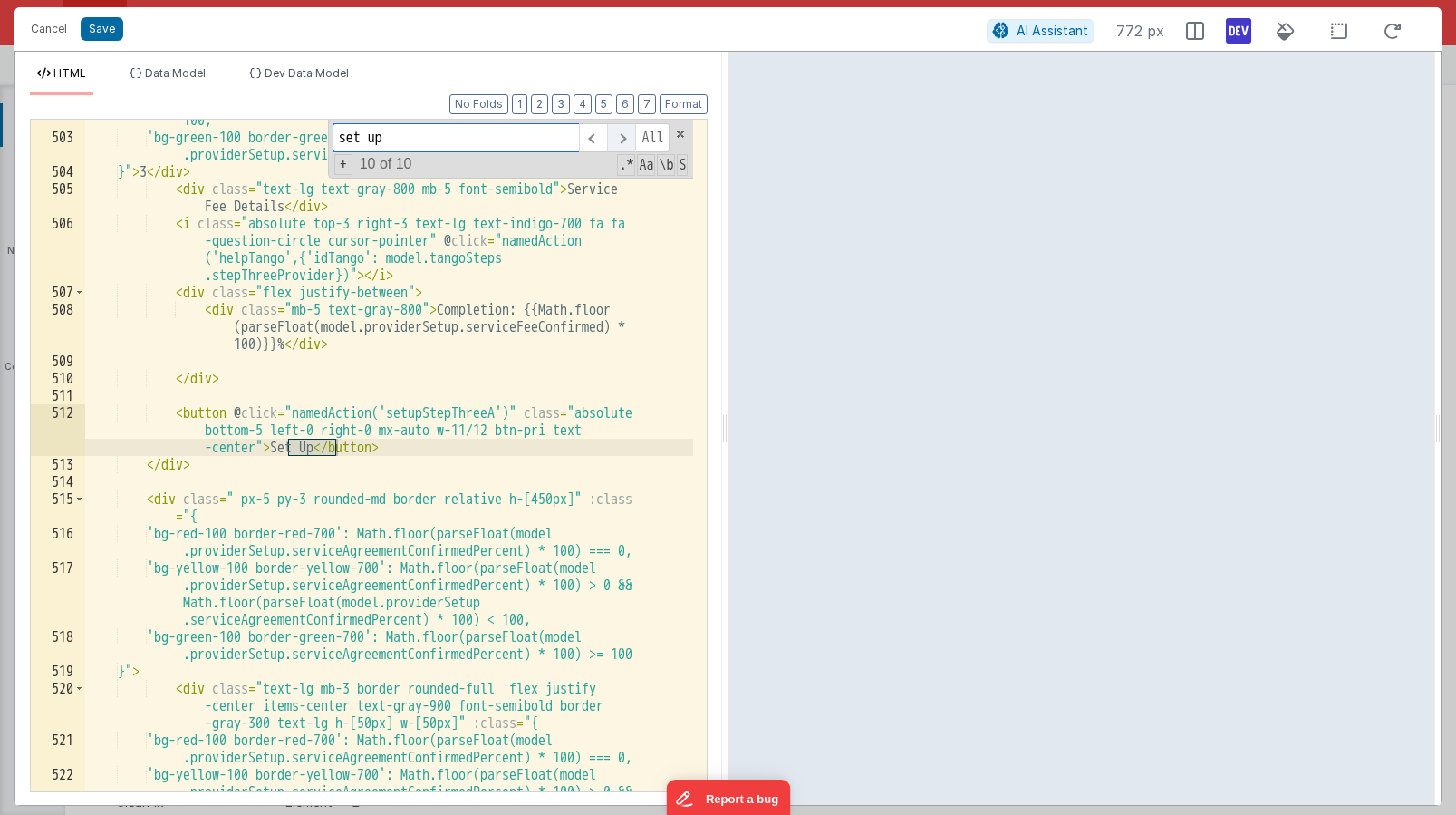 scroll, scrollTop: 17992, scrollLeft: 0, axis: vertical 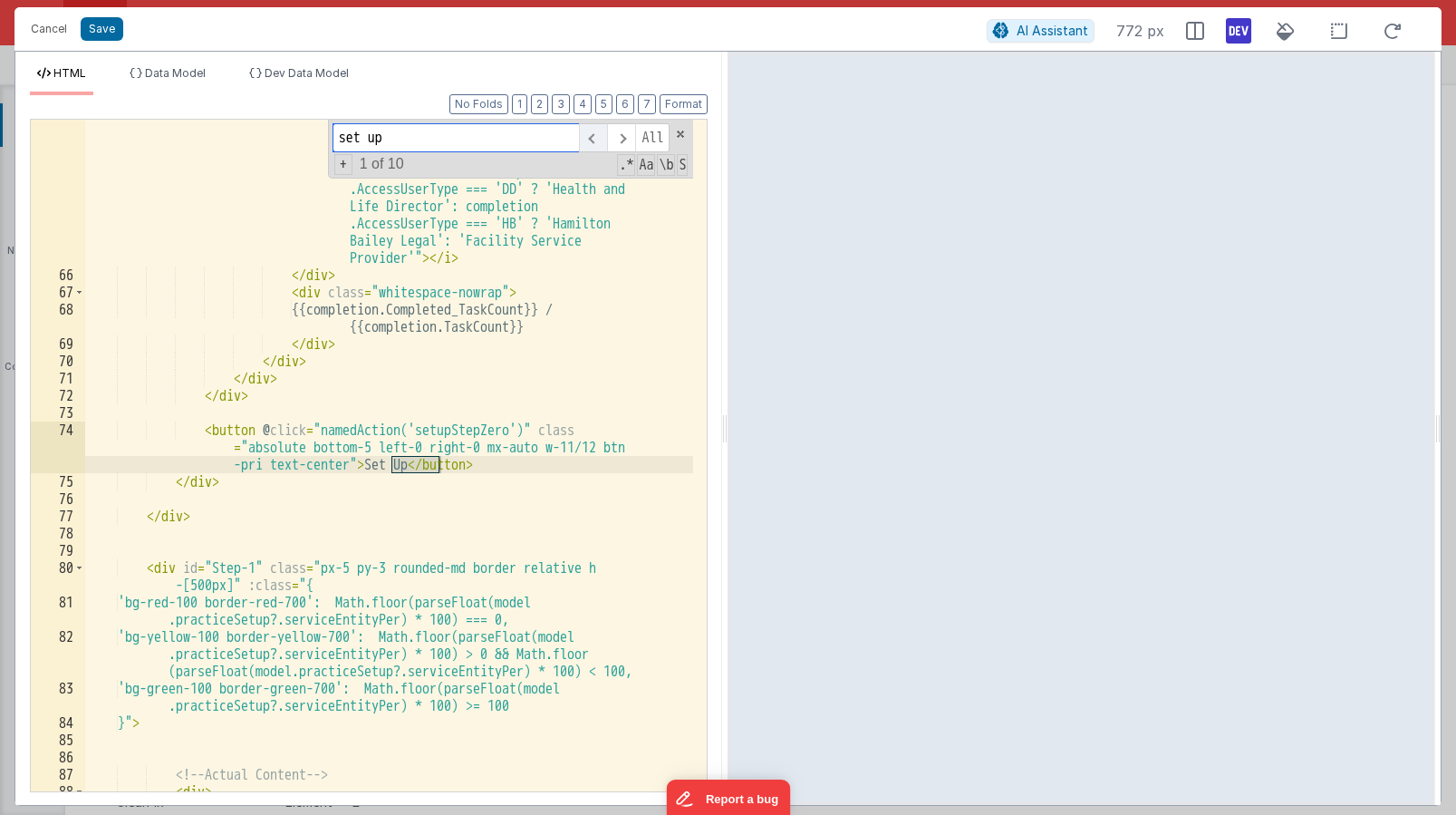 click at bounding box center [593, 138] 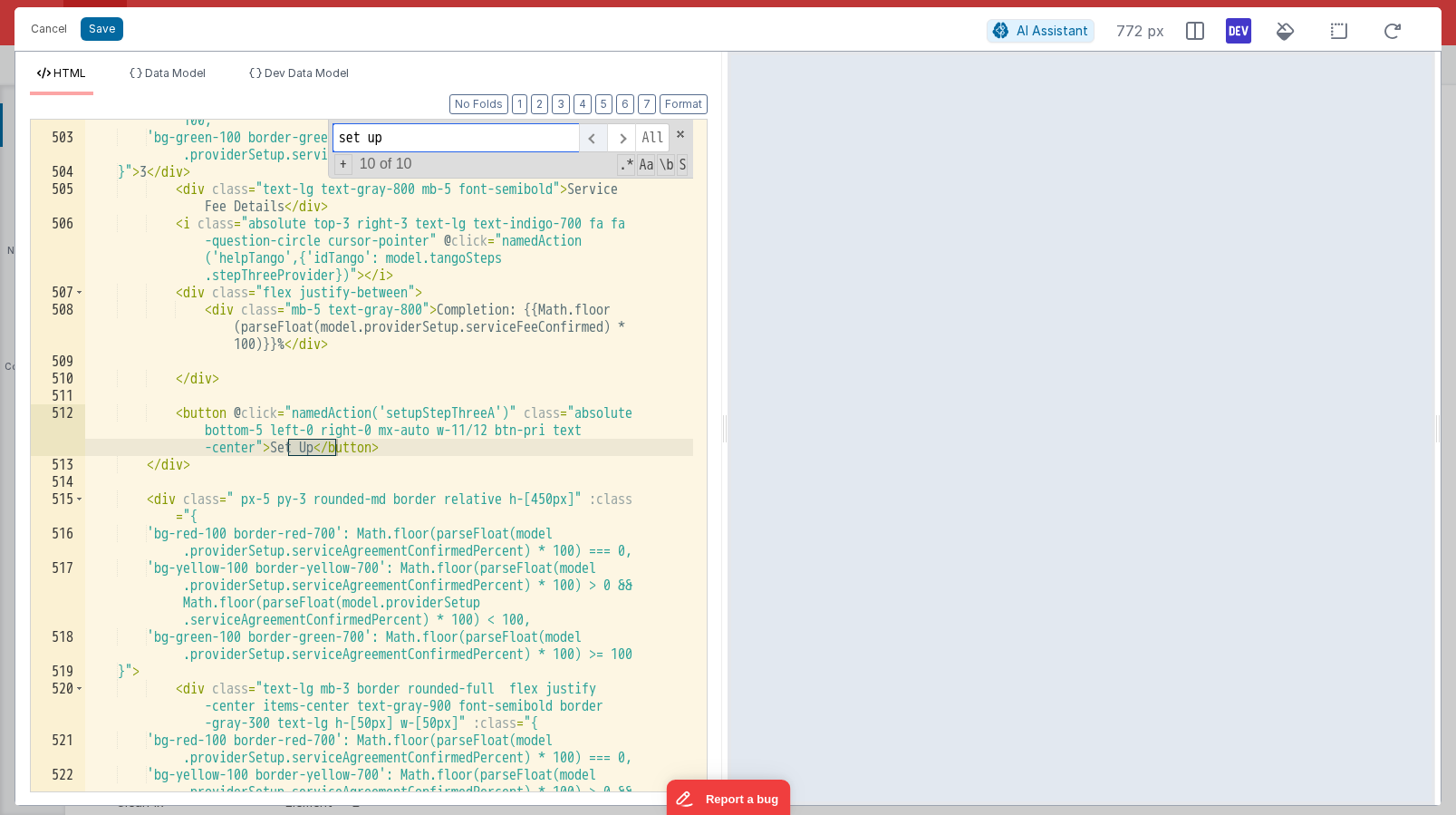 scroll, scrollTop: 17992, scrollLeft: 0, axis: vertical 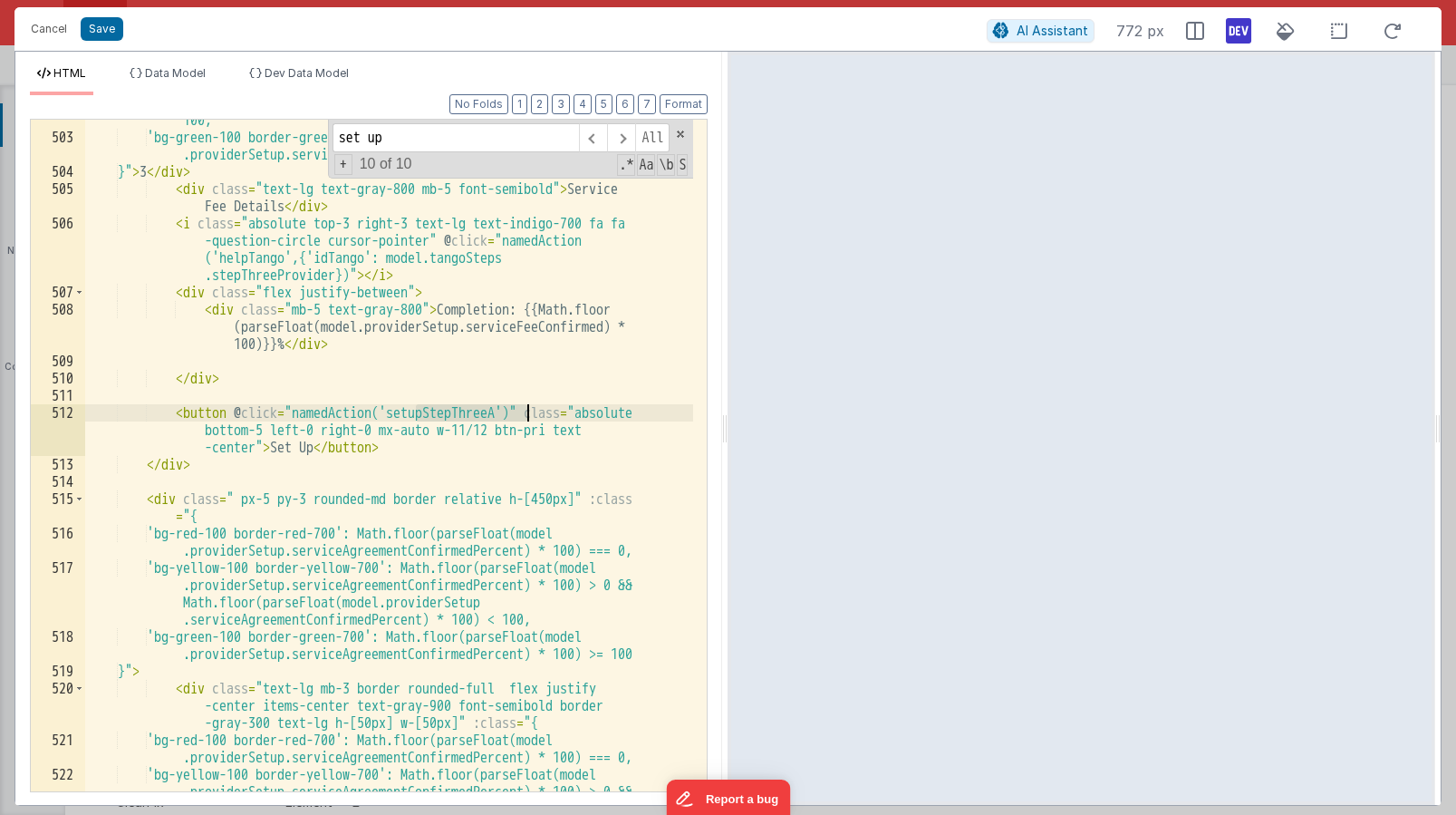 drag, startPoint x: 419, startPoint y: 408, endPoint x: 526, endPoint y: 413, distance: 107.11676 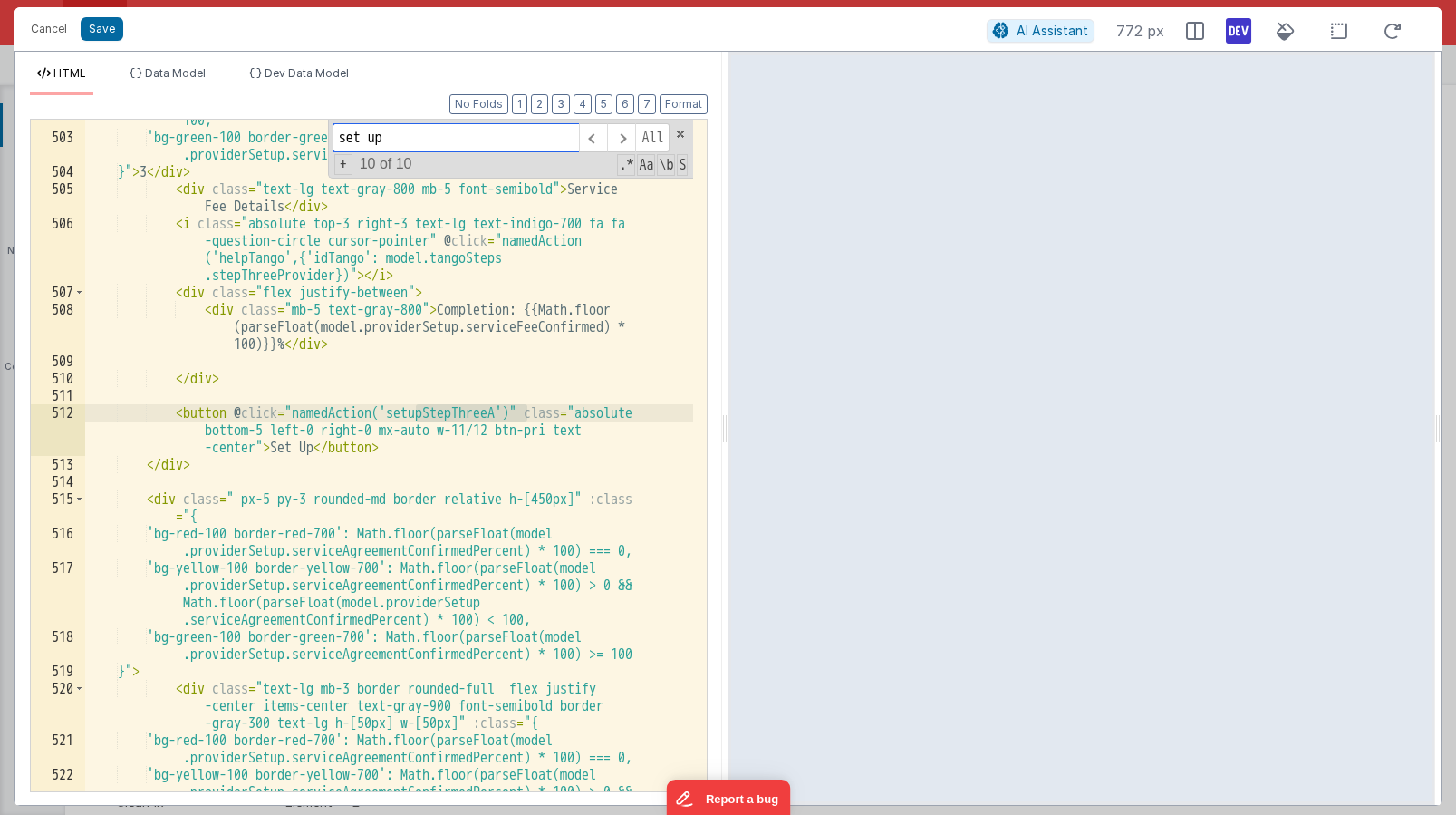 click on "set up" at bounding box center (456, 138) 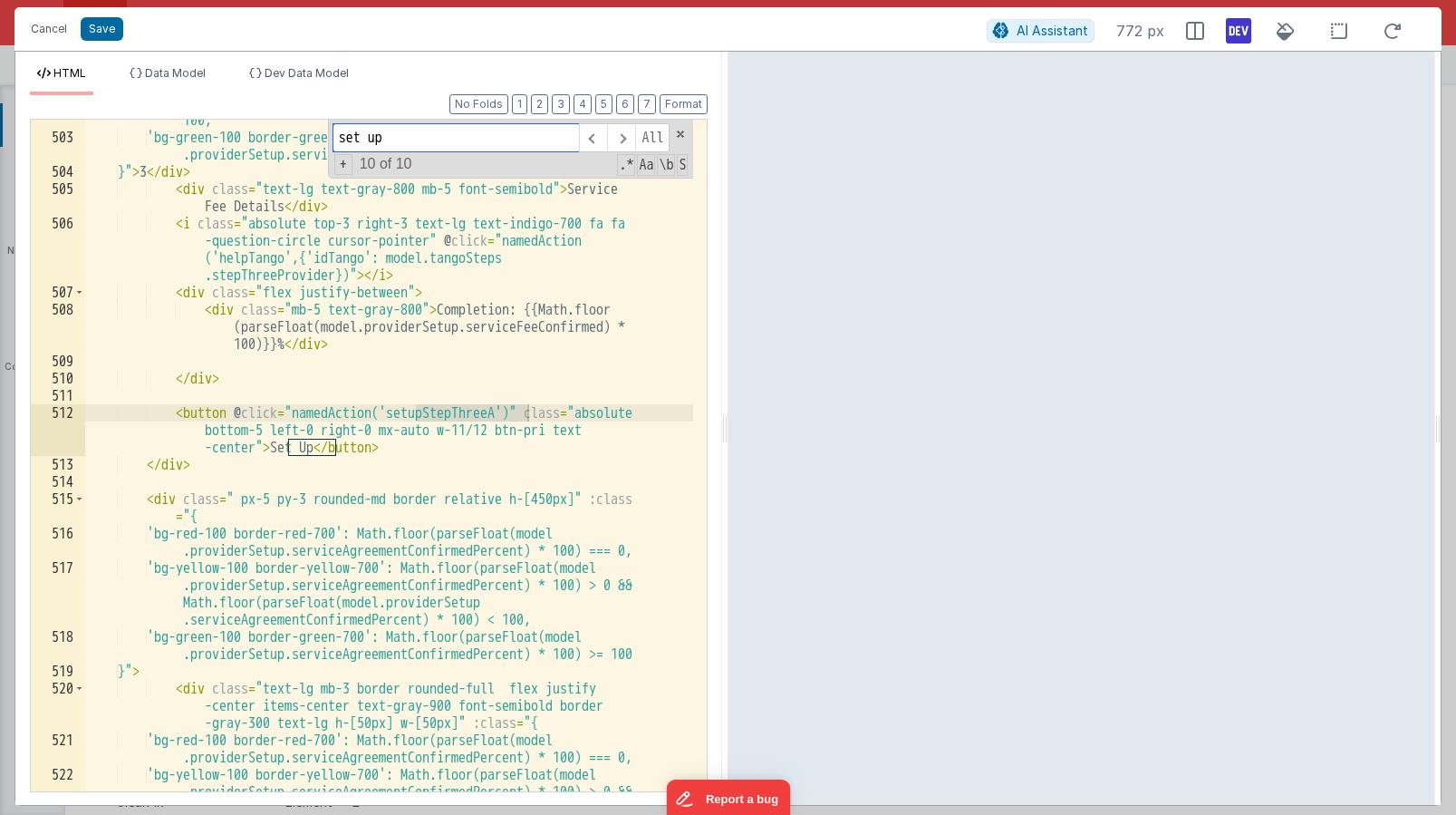 paste on "upStepThree" 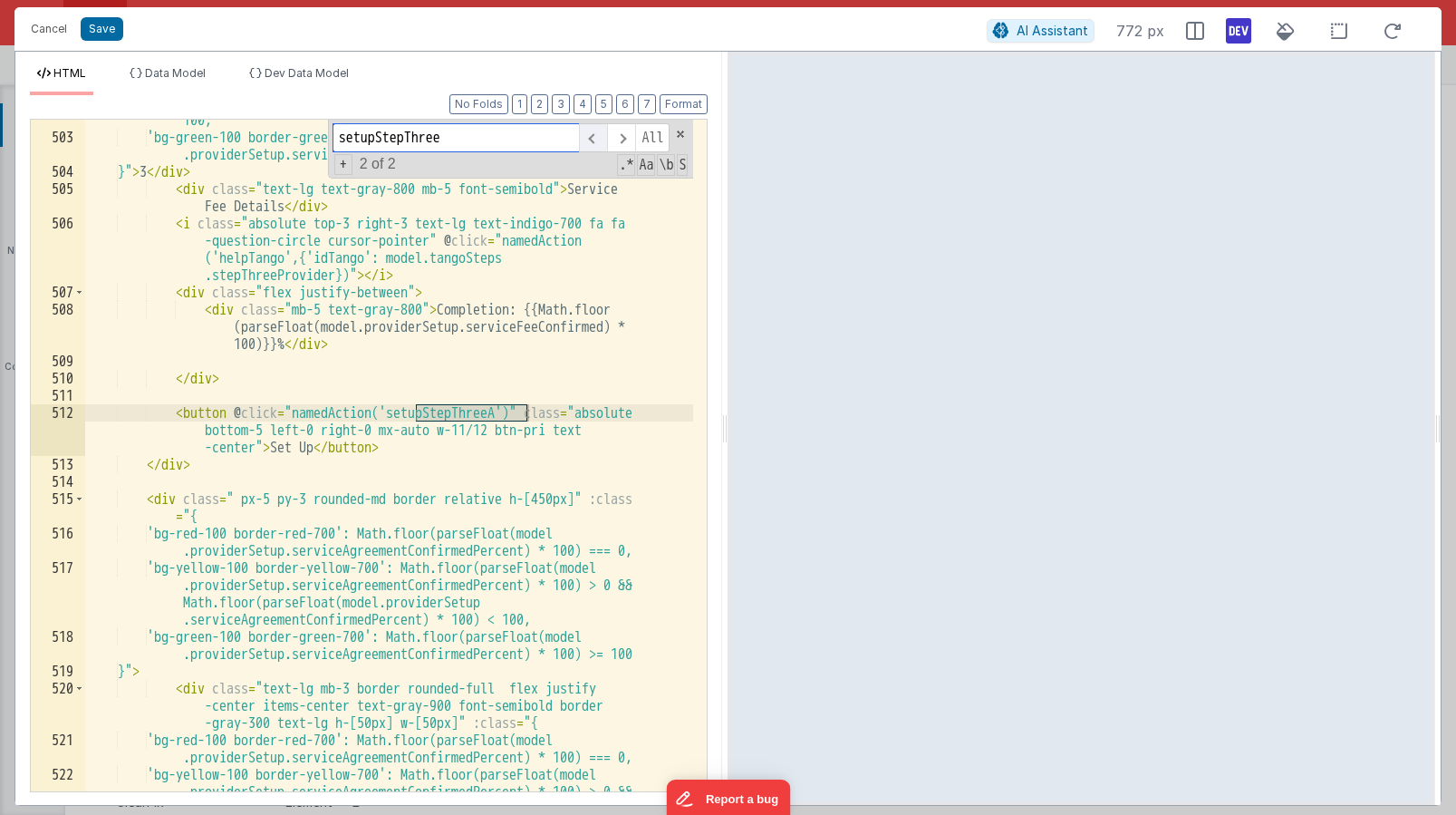 click at bounding box center (593, 138) 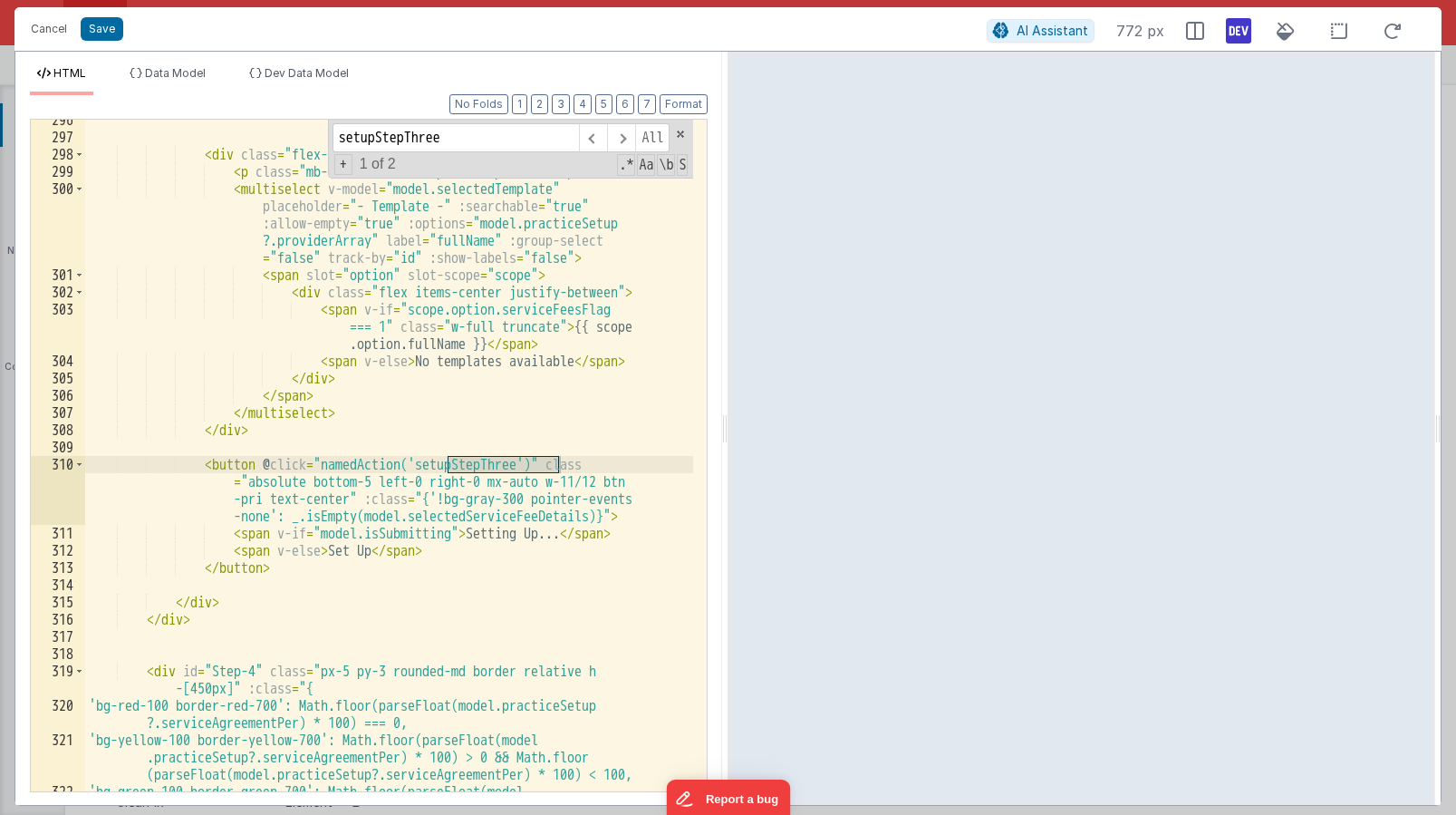 click on "< div   class = "flex-1 mb-3" >                          < p   class = "mb-1" > Select a template (optional) </ p >                          < multiselect   v-model = "model.selectedTemplate"                            placeholder = "- Template -"   :searchable = "true"                            :allow-empty = "true"   :options = "model.practiceSetup                          ?.providerArray"   label = "fullName"   :group-select                          = "false"   track-by = "id"   :show-labels = "false" >                               < span   slot = "option"   slot-scope = "scope" >                                    < div   class = "flex items-center justify-between" >                                         < span   v-if = "scope.option.serviceFeesFlag                                       === 1"   class = "w-full truncate" > {{ scope .option.fullName }}" at bounding box center (389, 455) 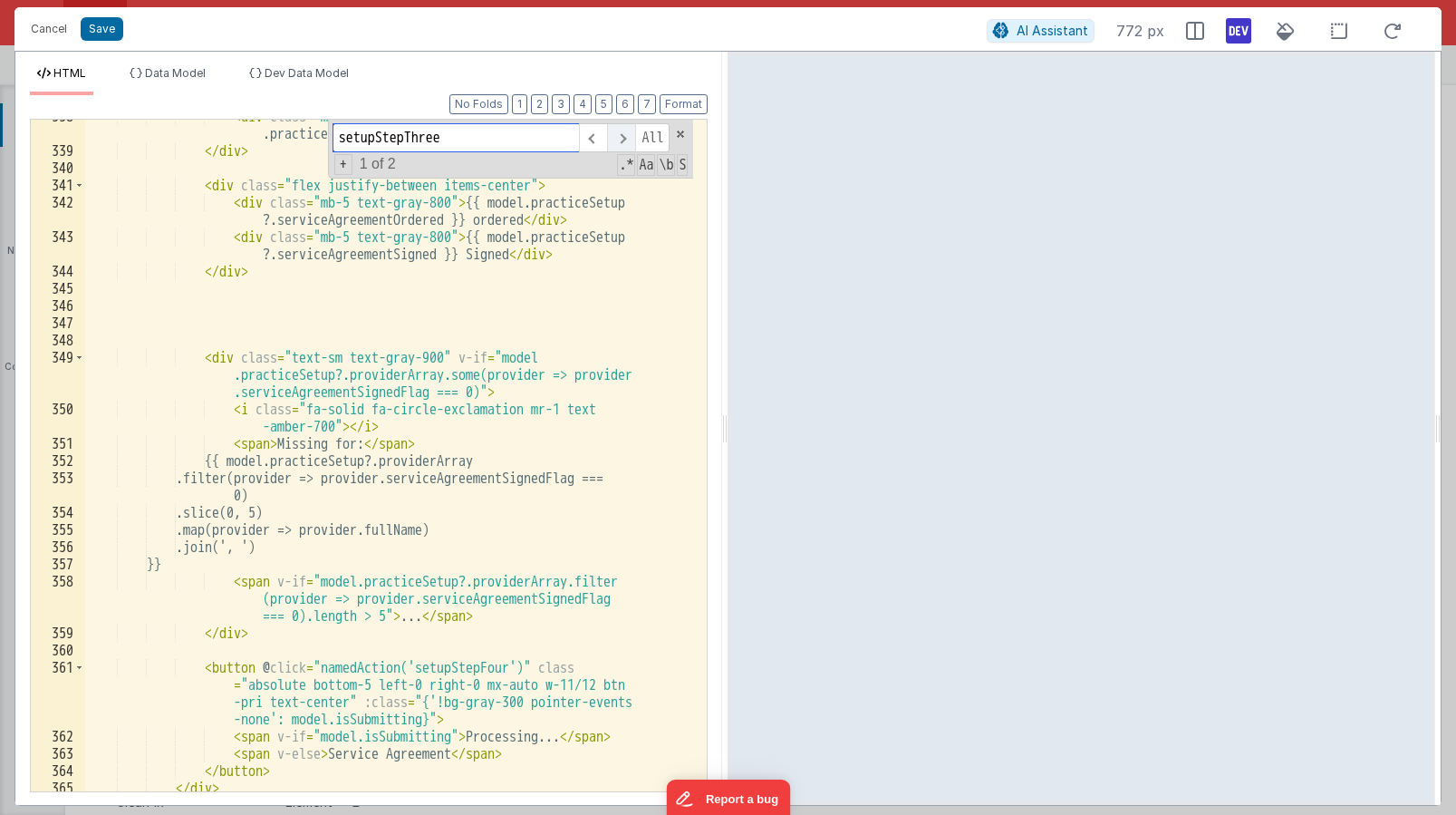 click at bounding box center (621, 138) 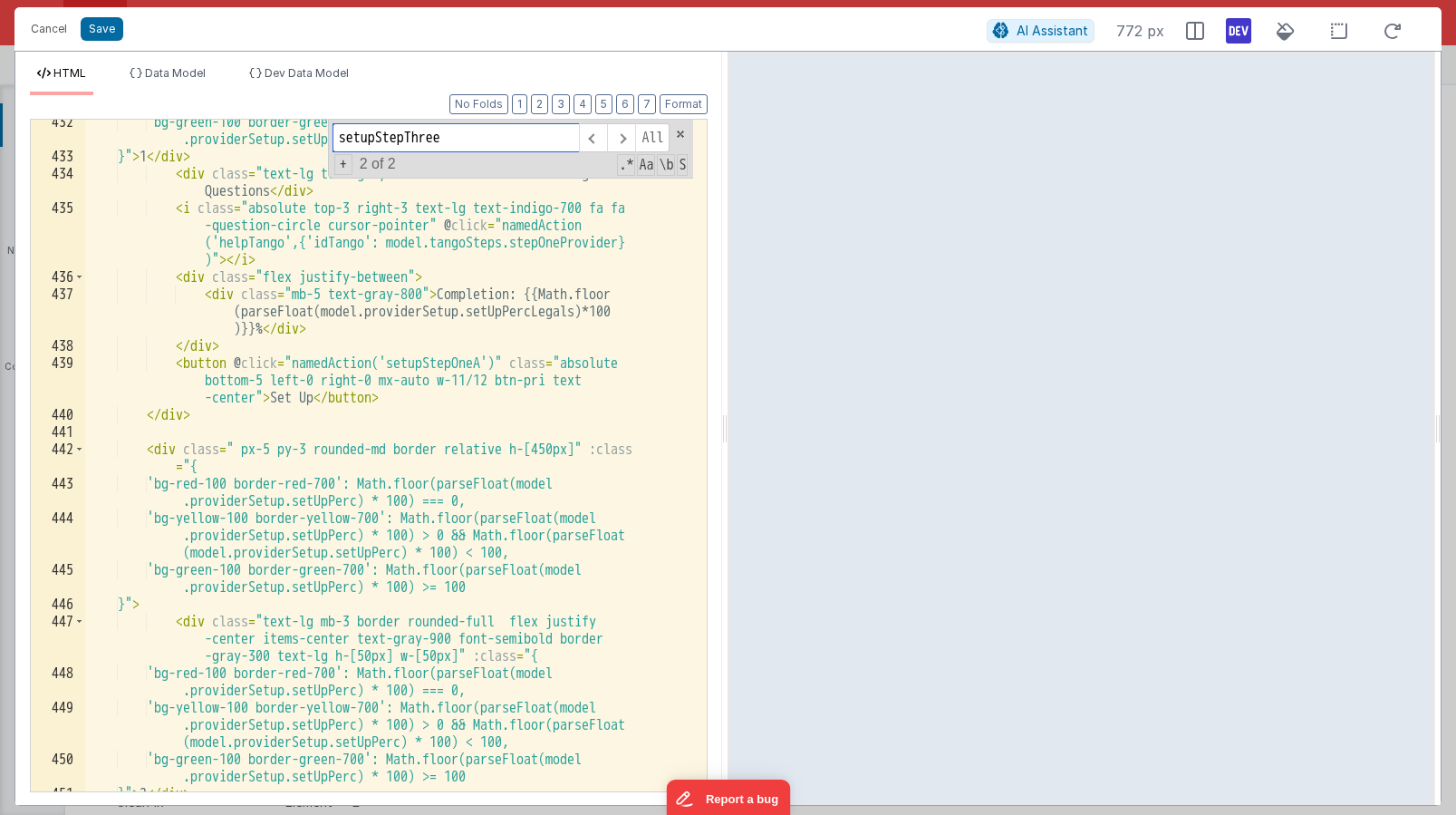 scroll, scrollTop: 14957, scrollLeft: 0, axis: vertical 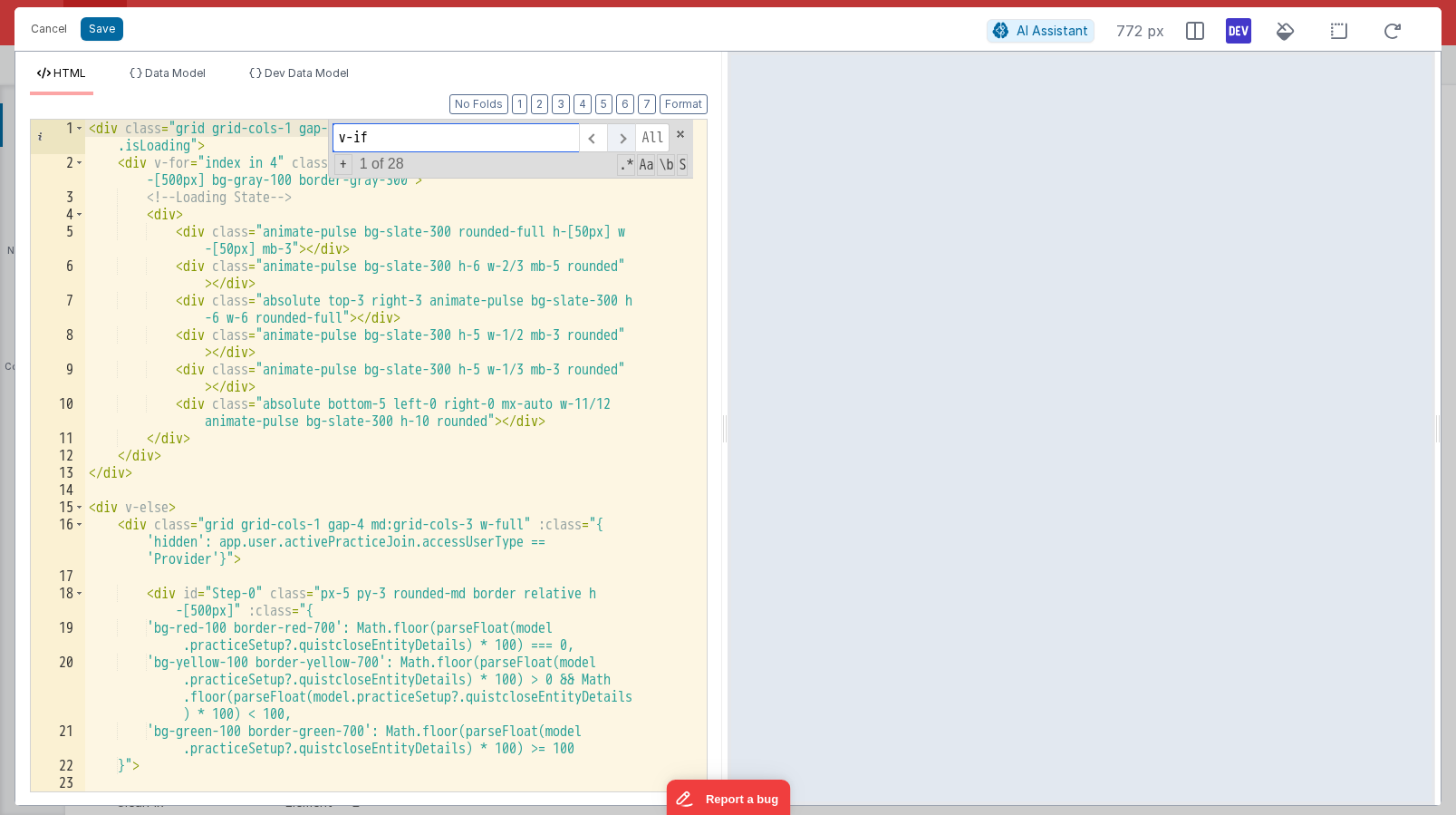 click at bounding box center (621, 138) 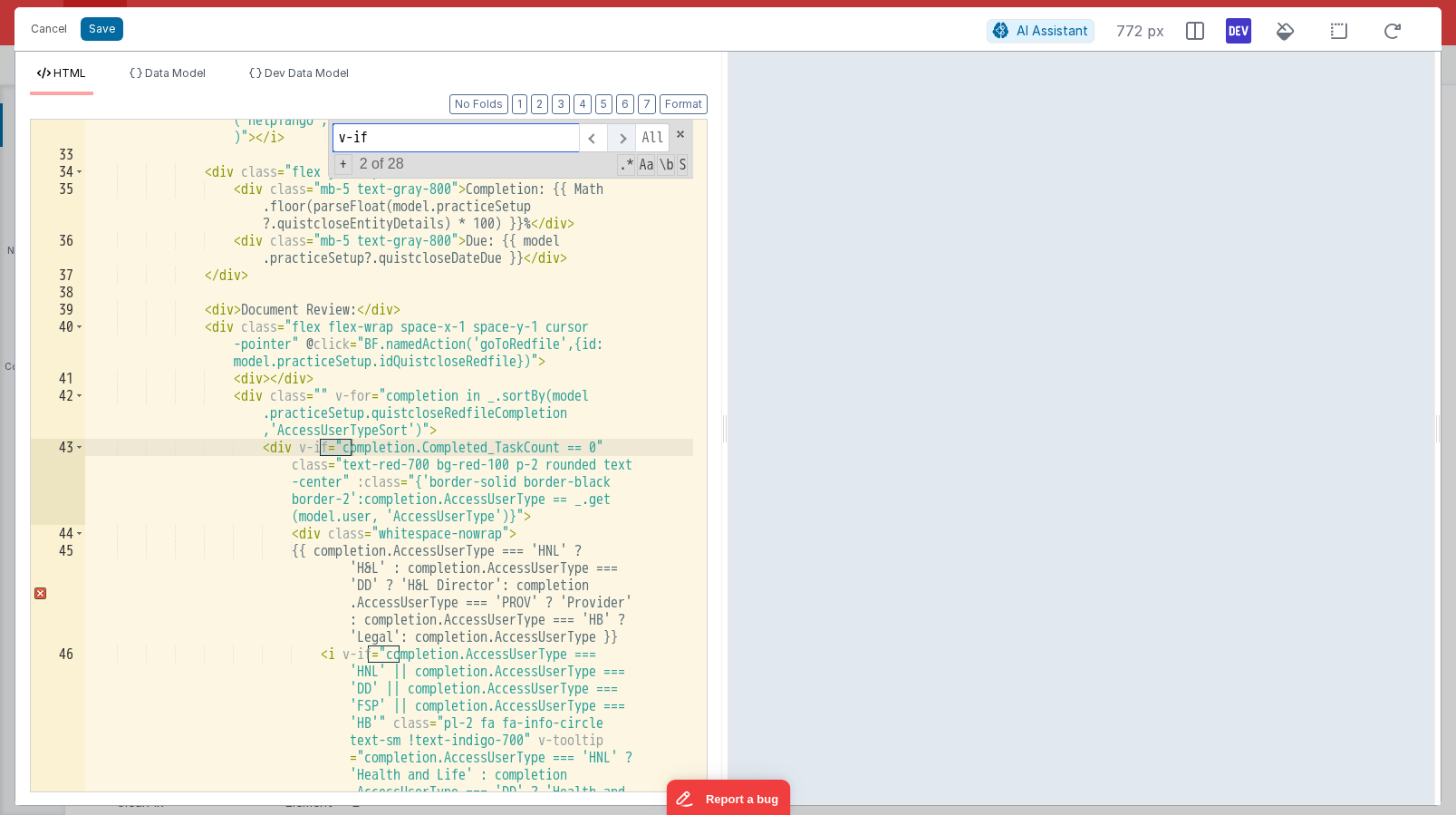 click at bounding box center (621, 138) 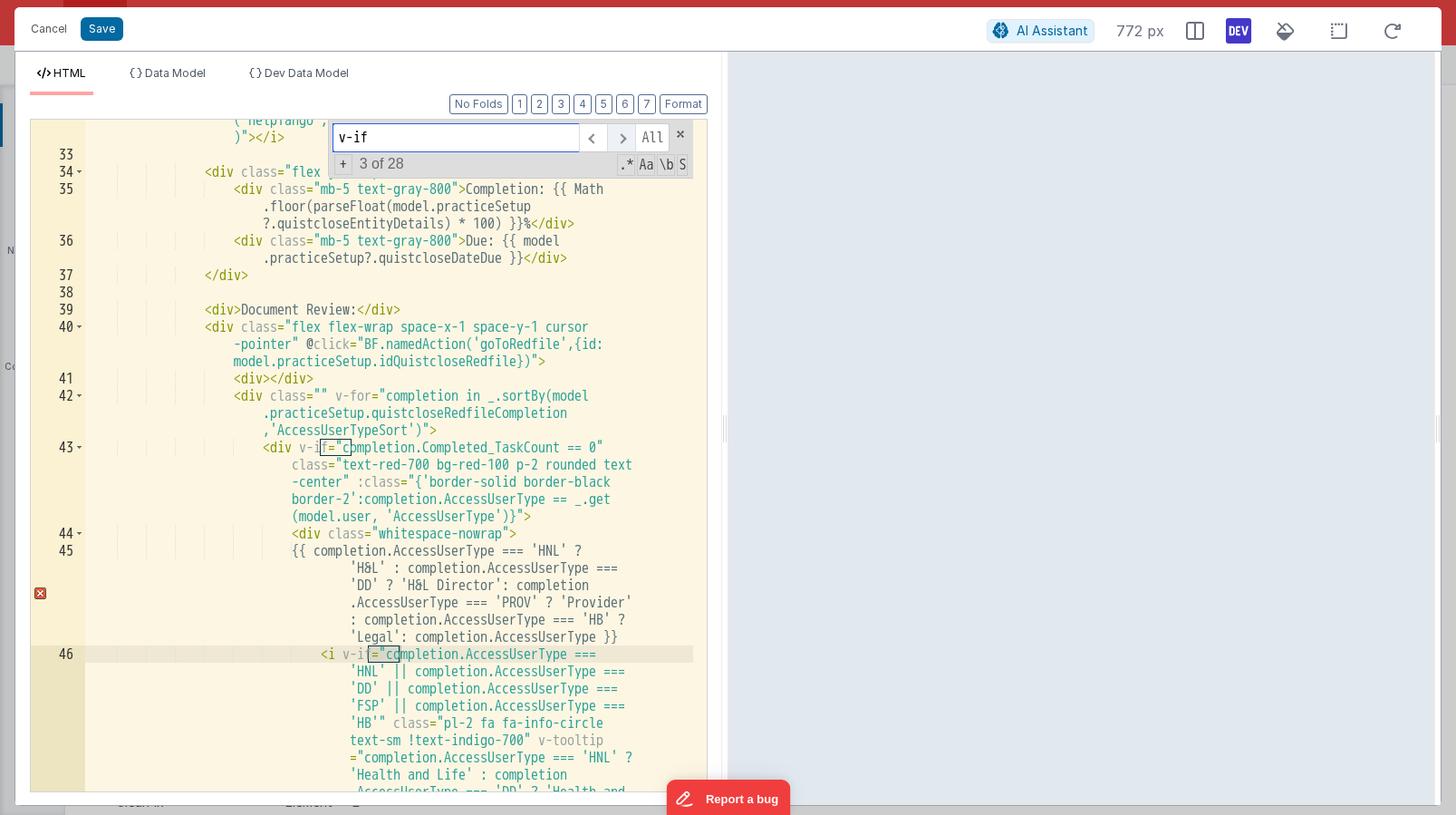 click at bounding box center [621, 138] 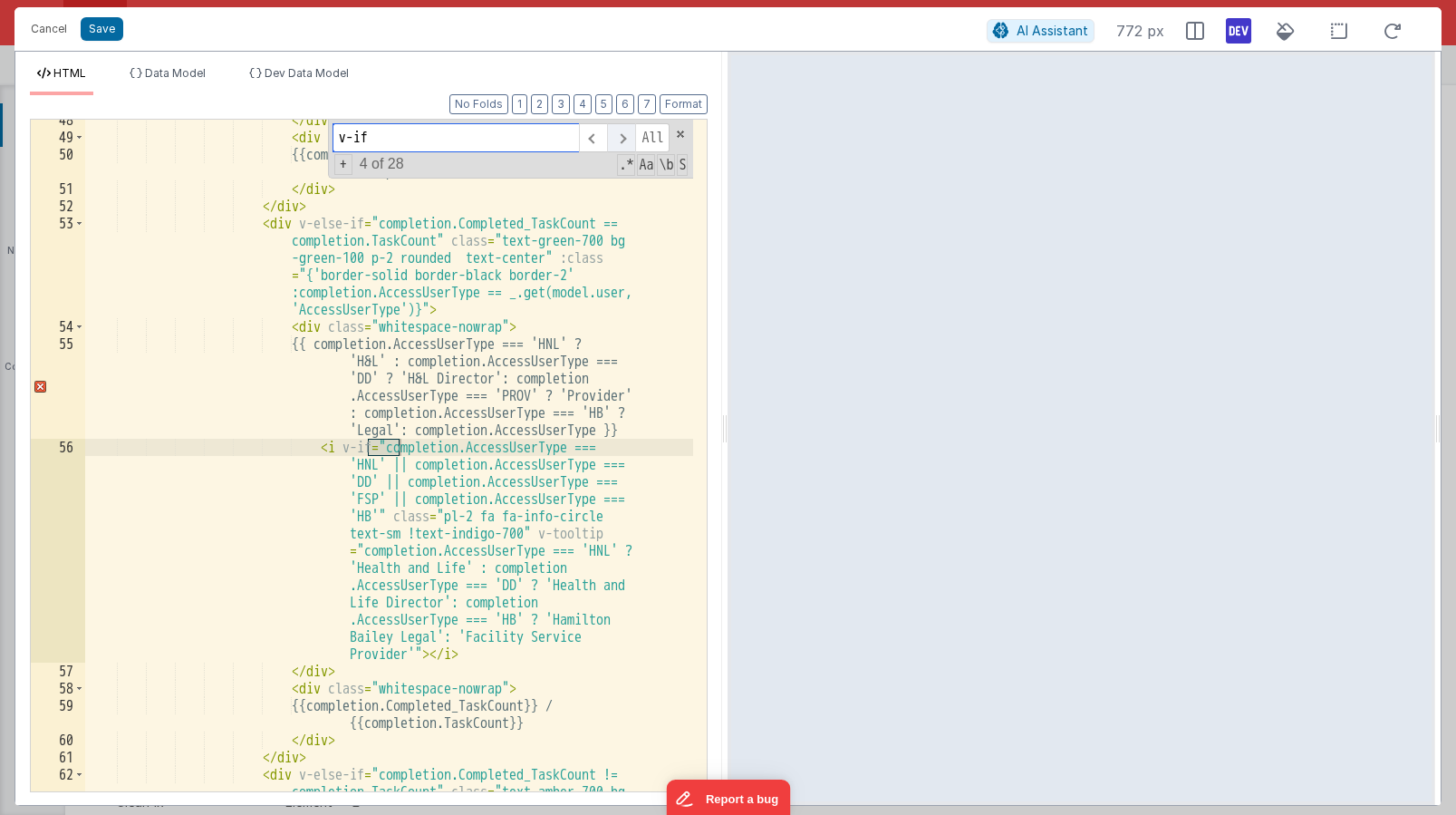 click at bounding box center [621, 138] 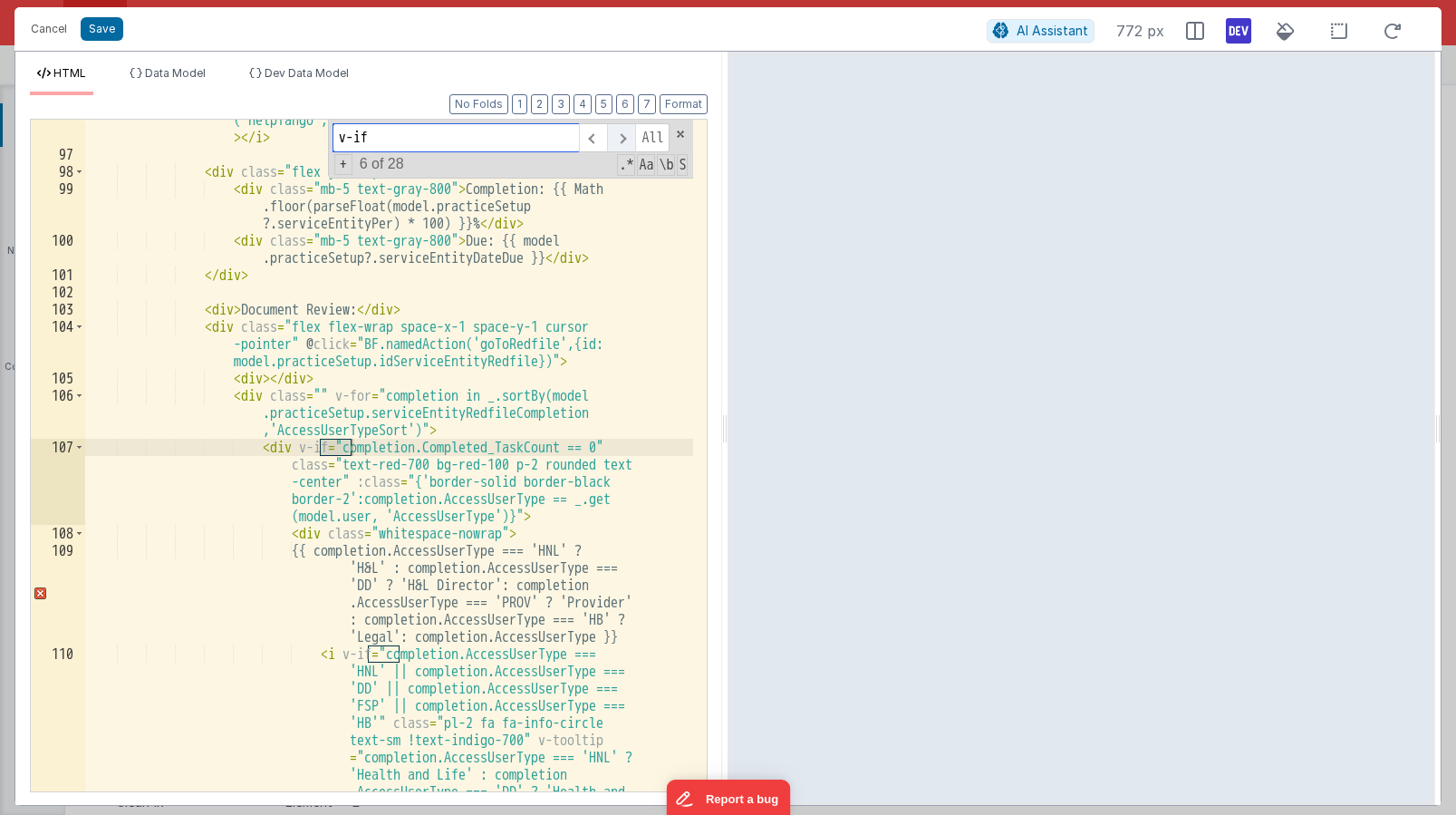 click at bounding box center (621, 138) 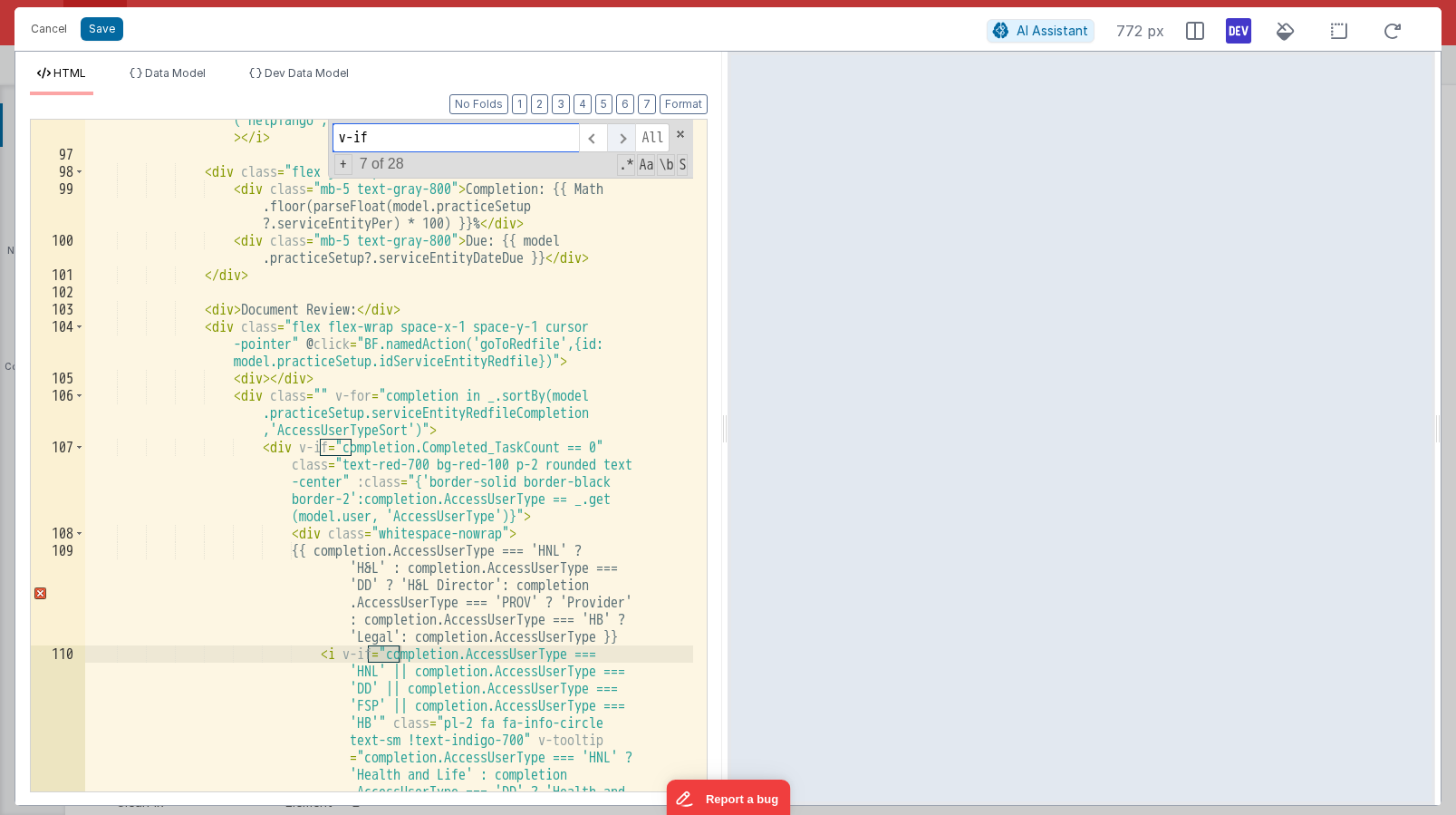 click at bounding box center [621, 138] 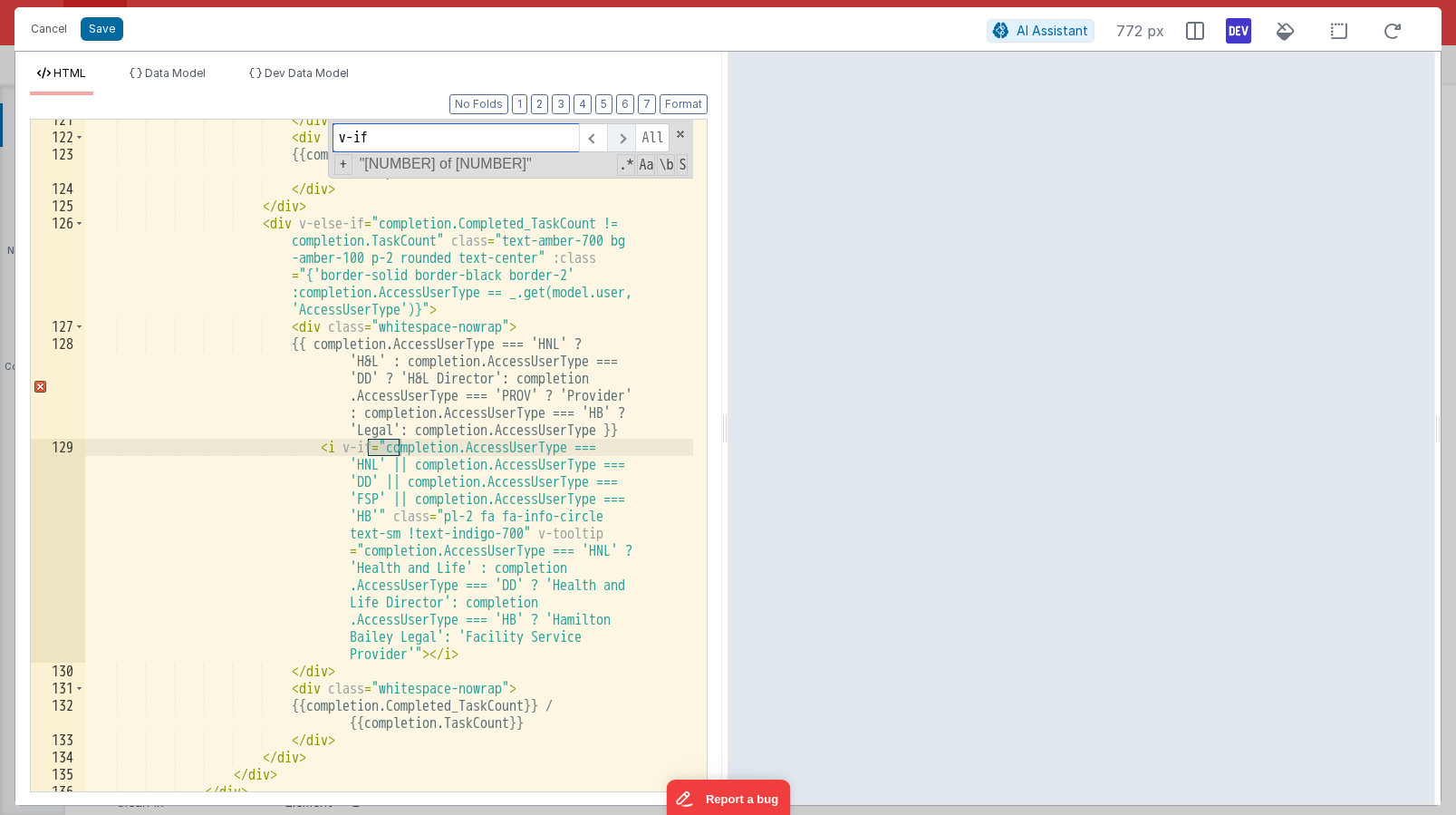 click at bounding box center [621, 138] 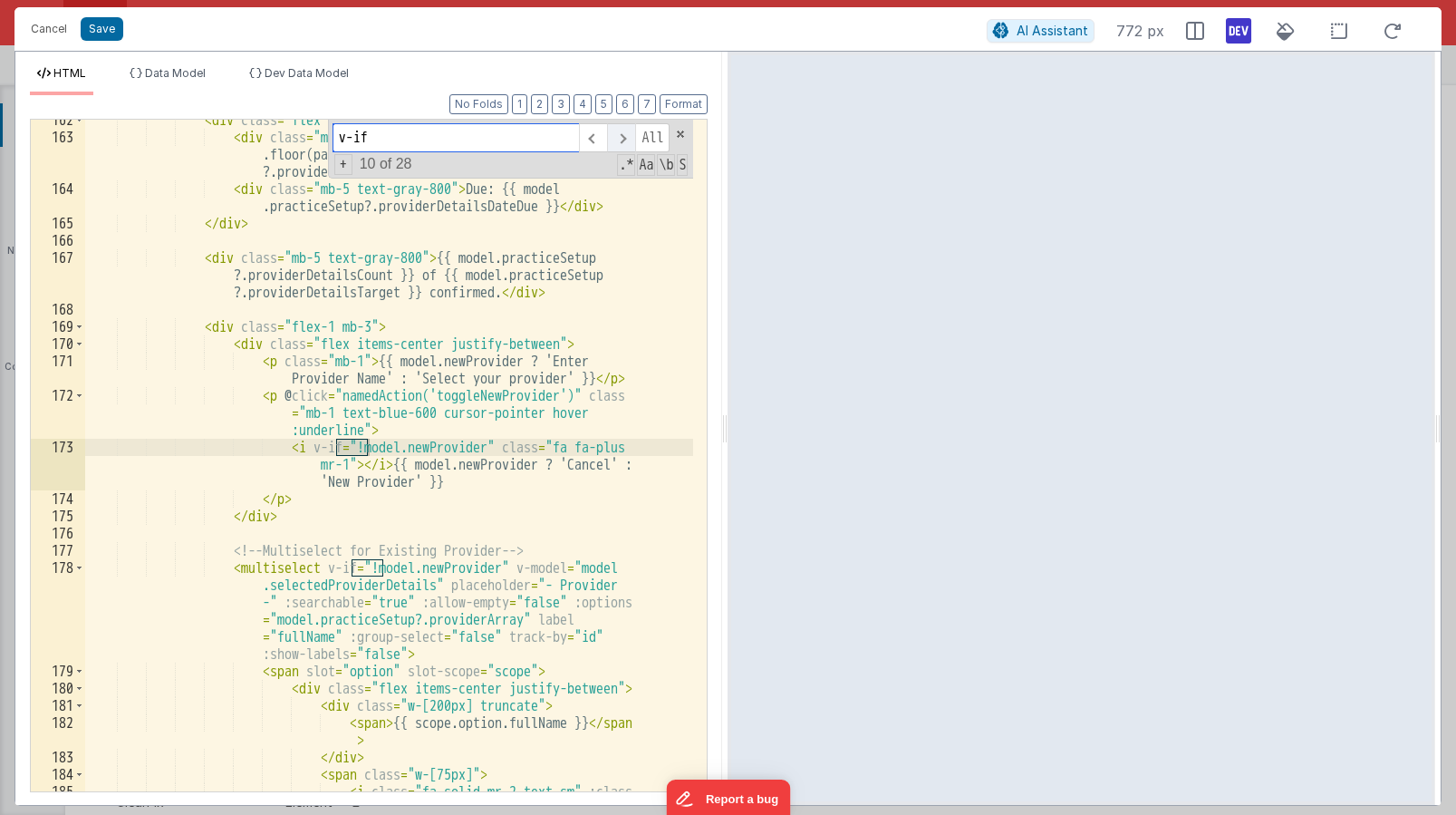 click at bounding box center [621, 138] 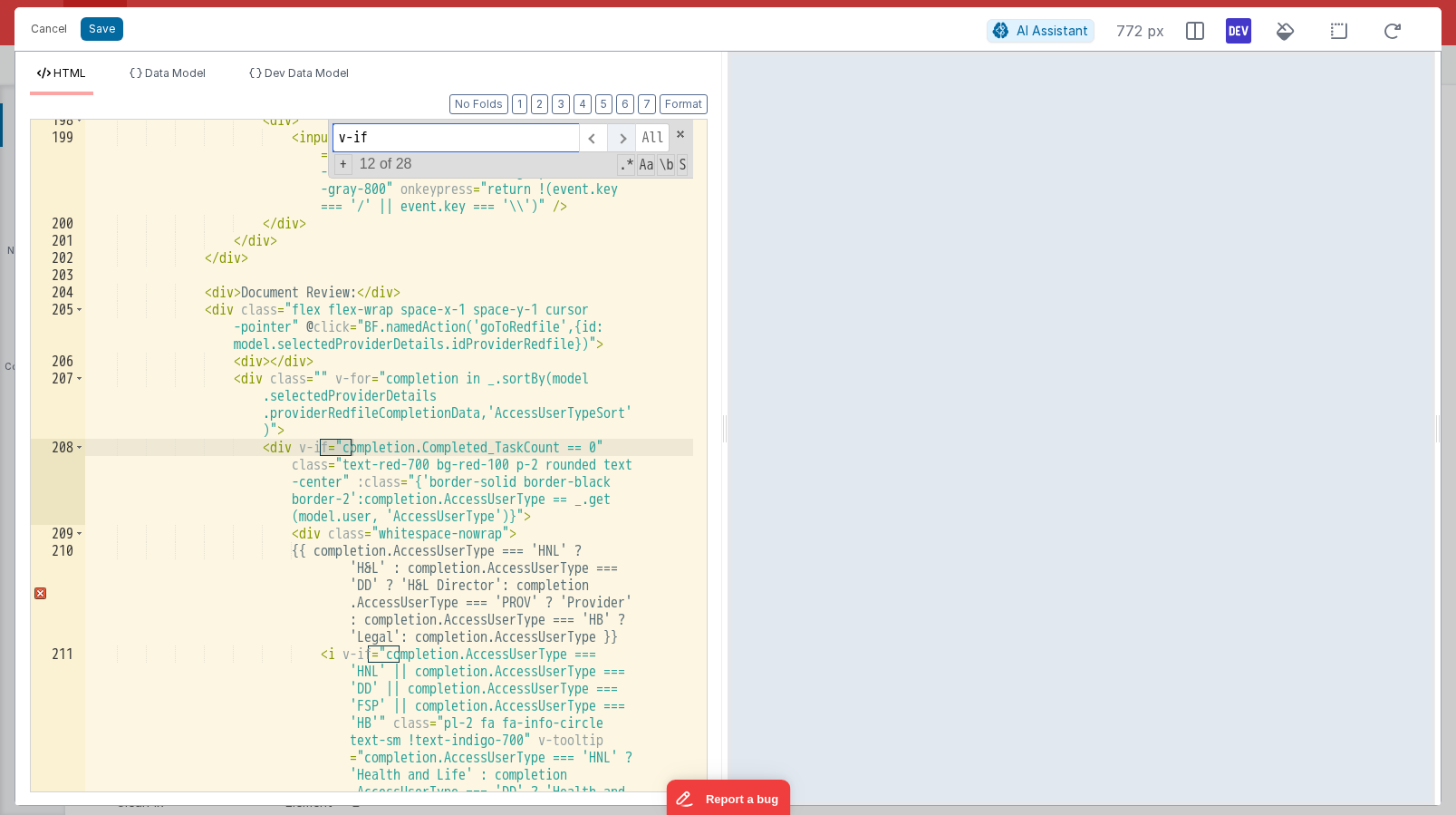 click at bounding box center (621, 138) 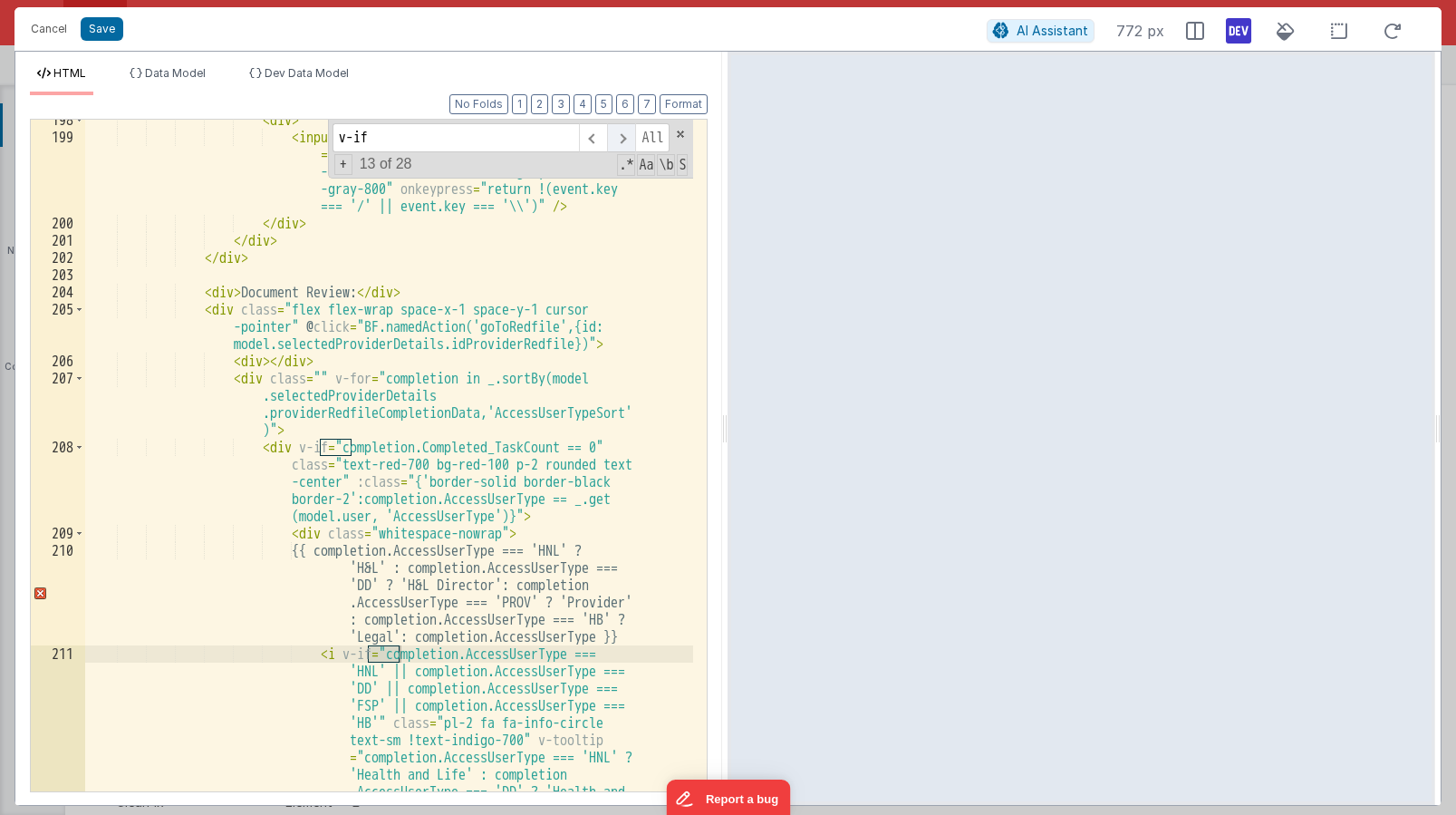 click at bounding box center [621, 138] 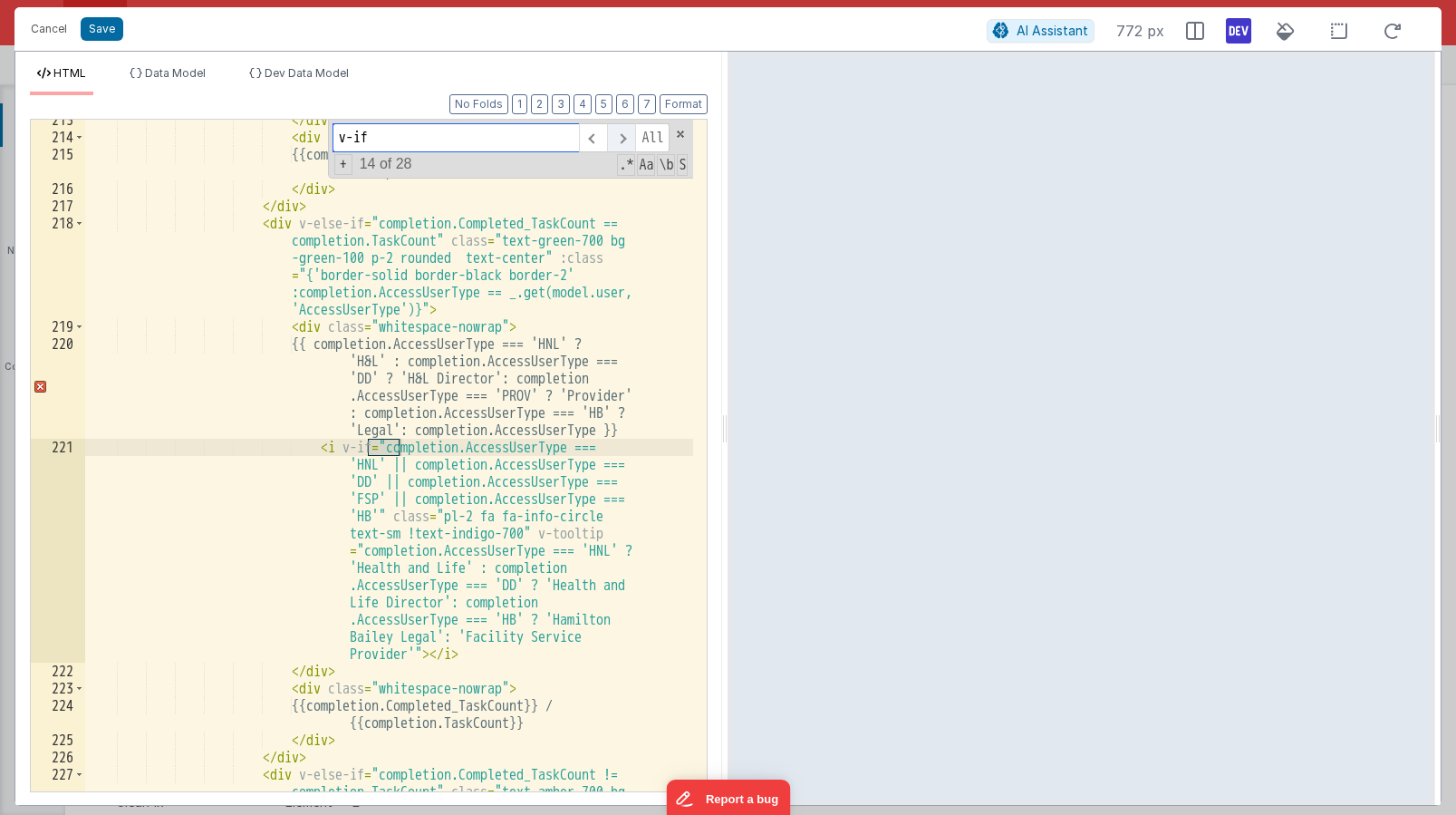 click at bounding box center [621, 138] 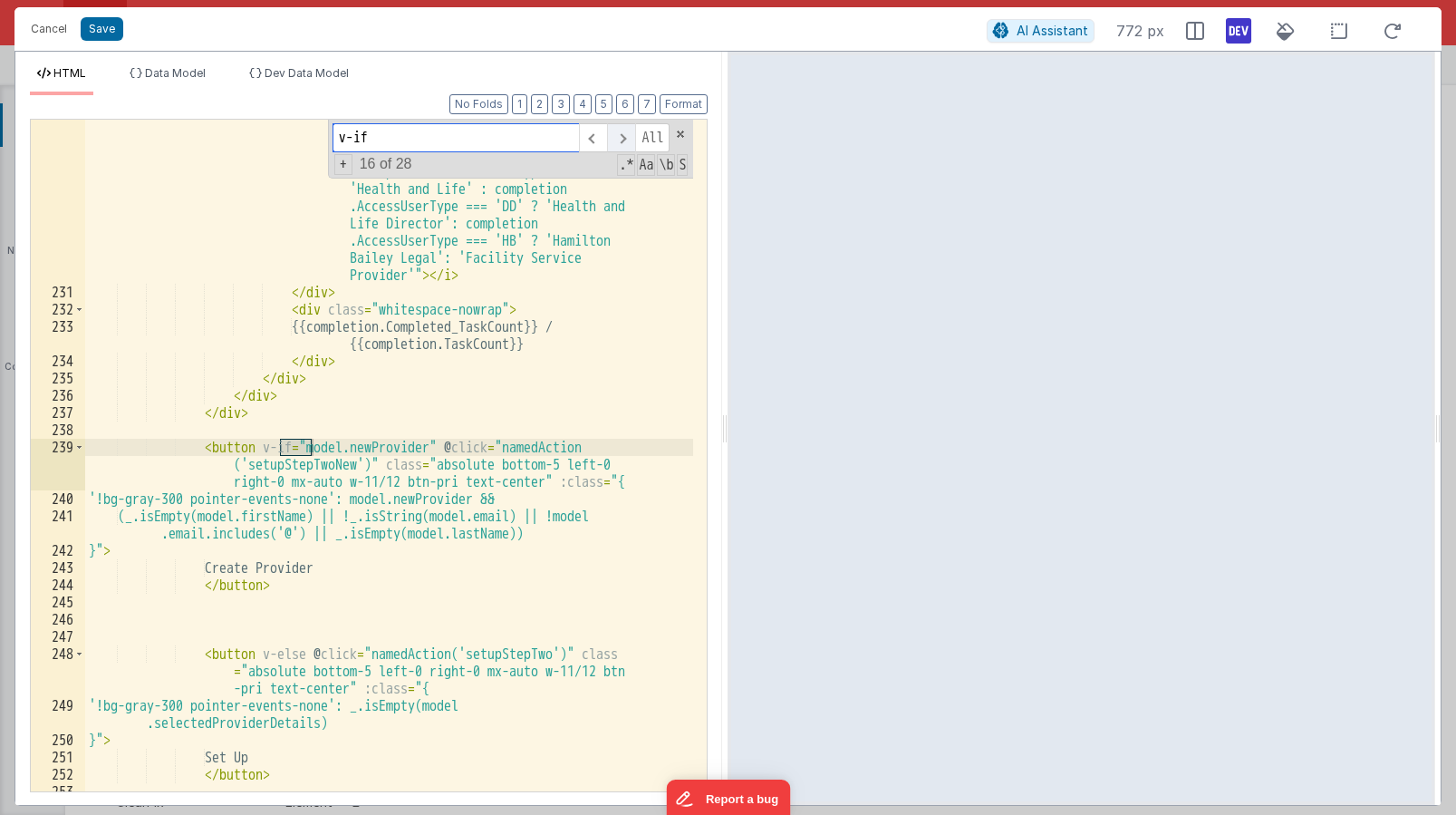 click at bounding box center [621, 138] 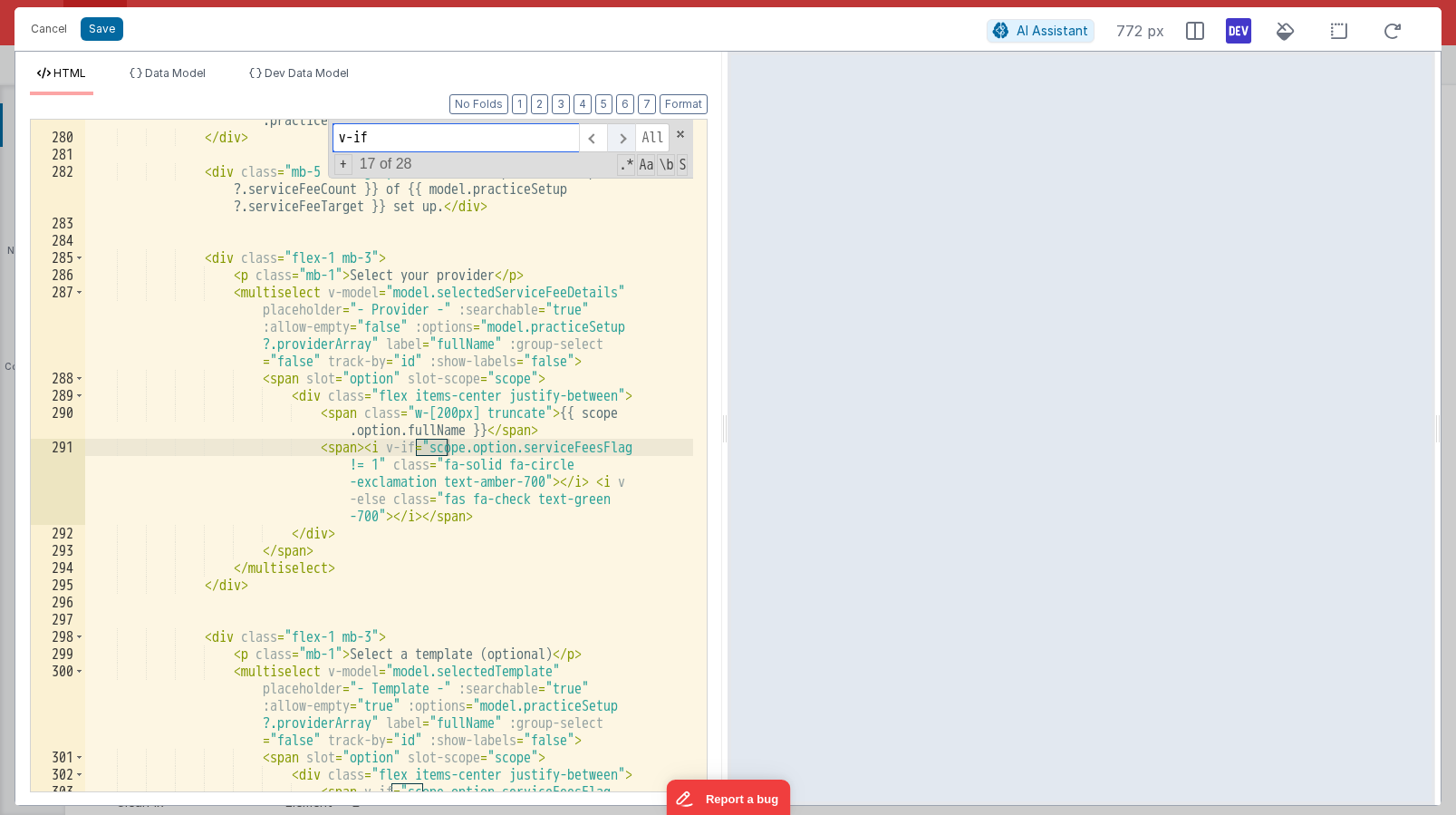 click at bounding box center (621, 138) 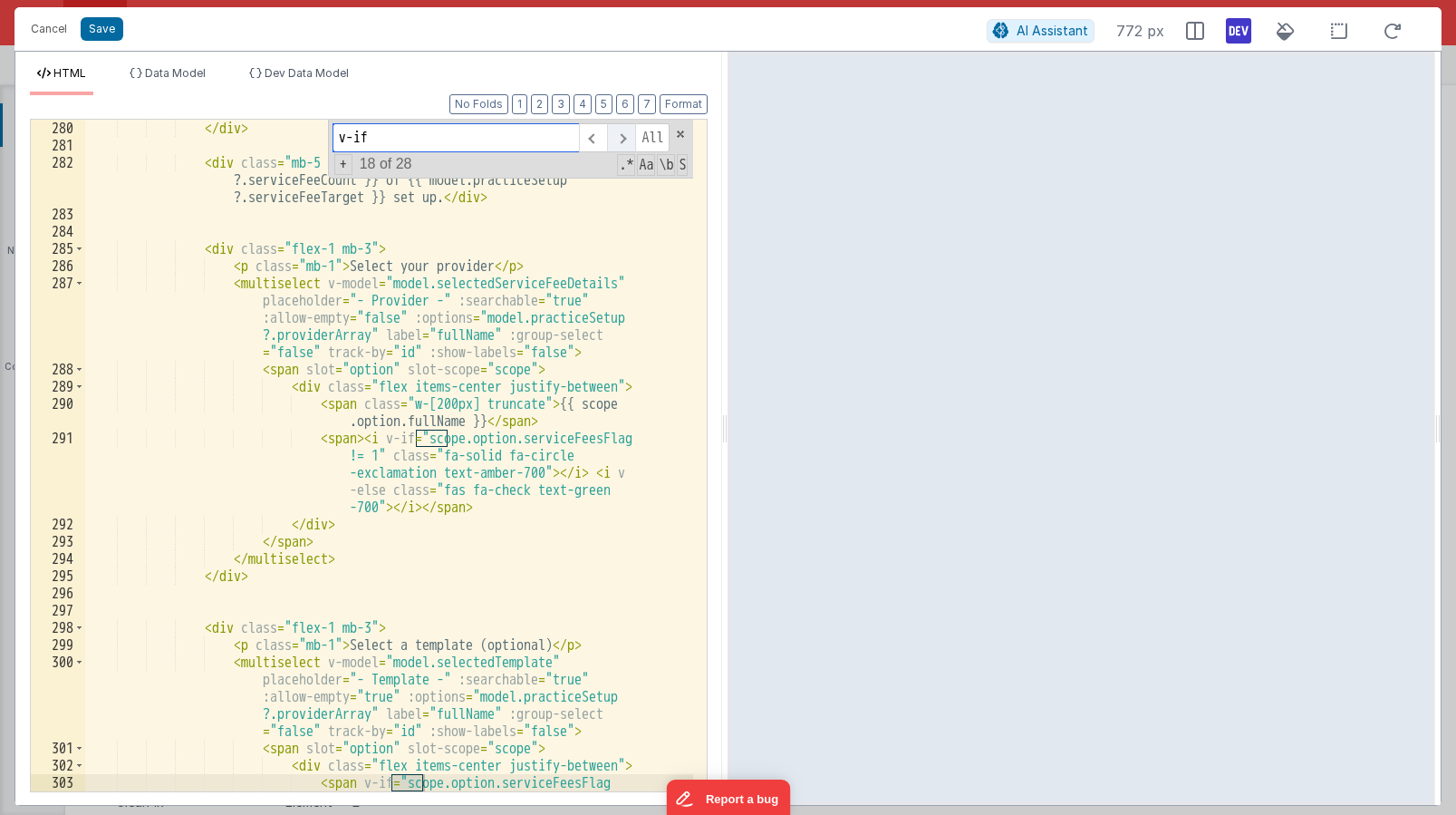 click at bounding box center (621, 138) 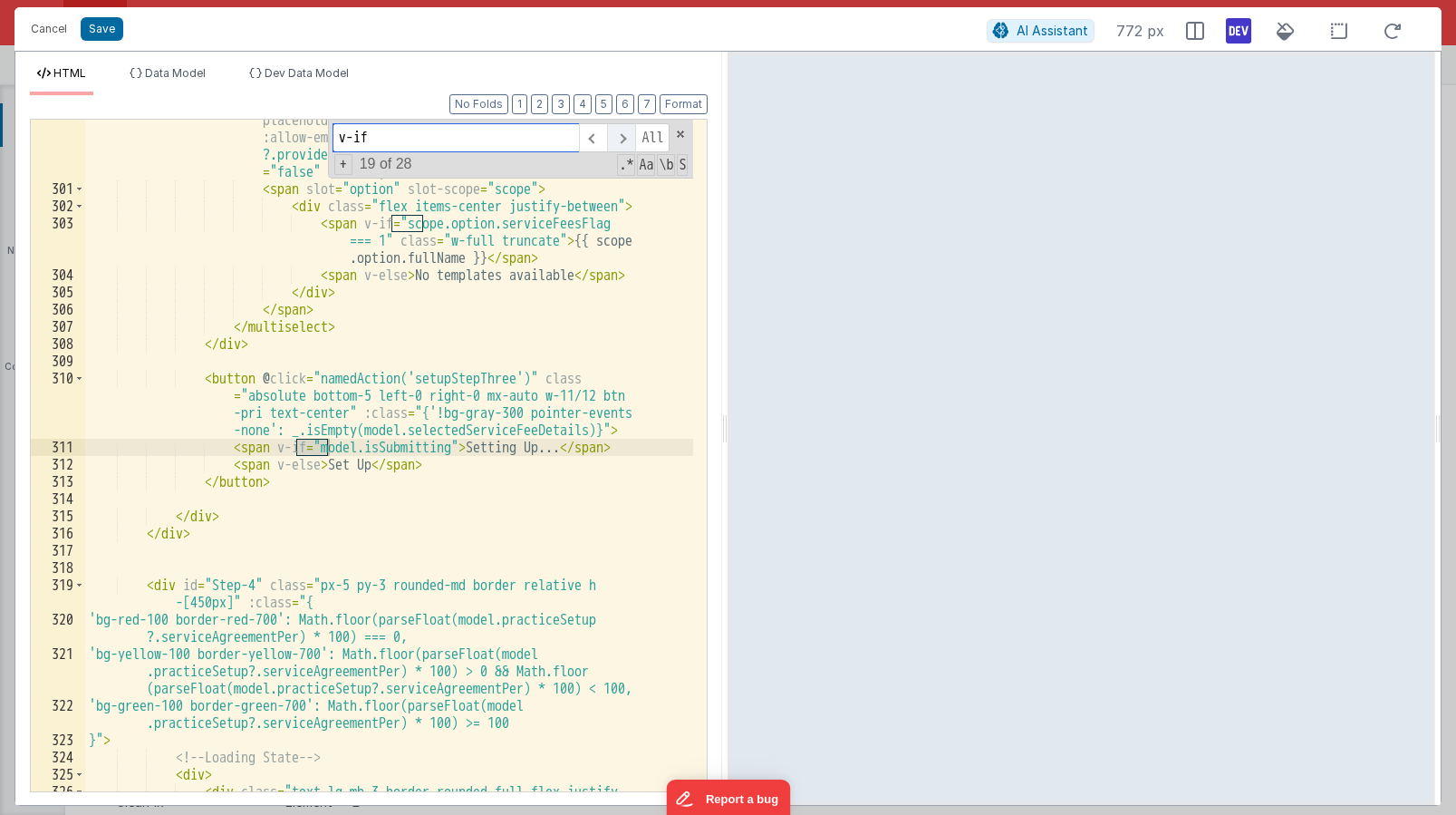 click at bounding box center (621, 138) 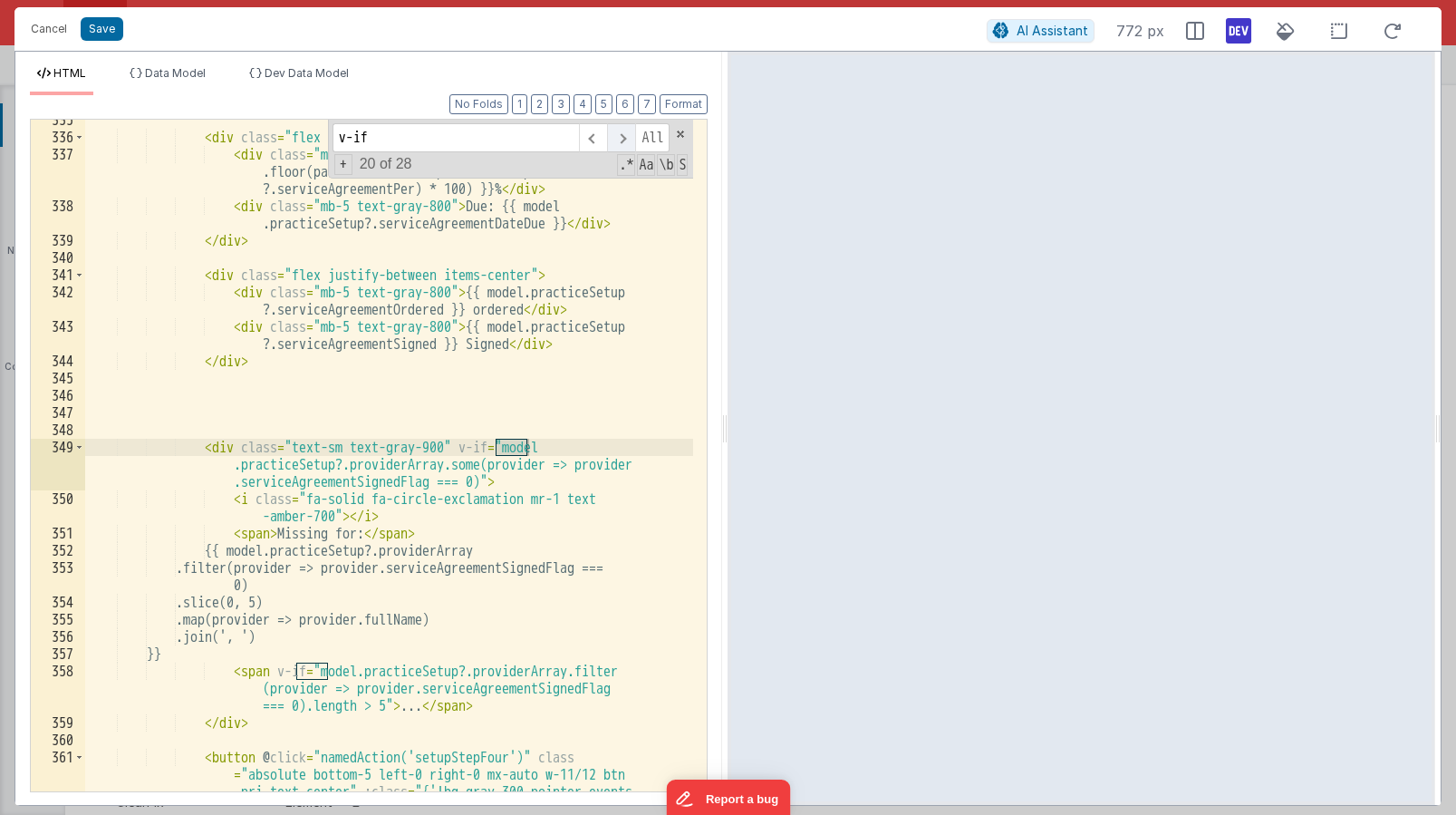 click at bounding box center (621, 138) 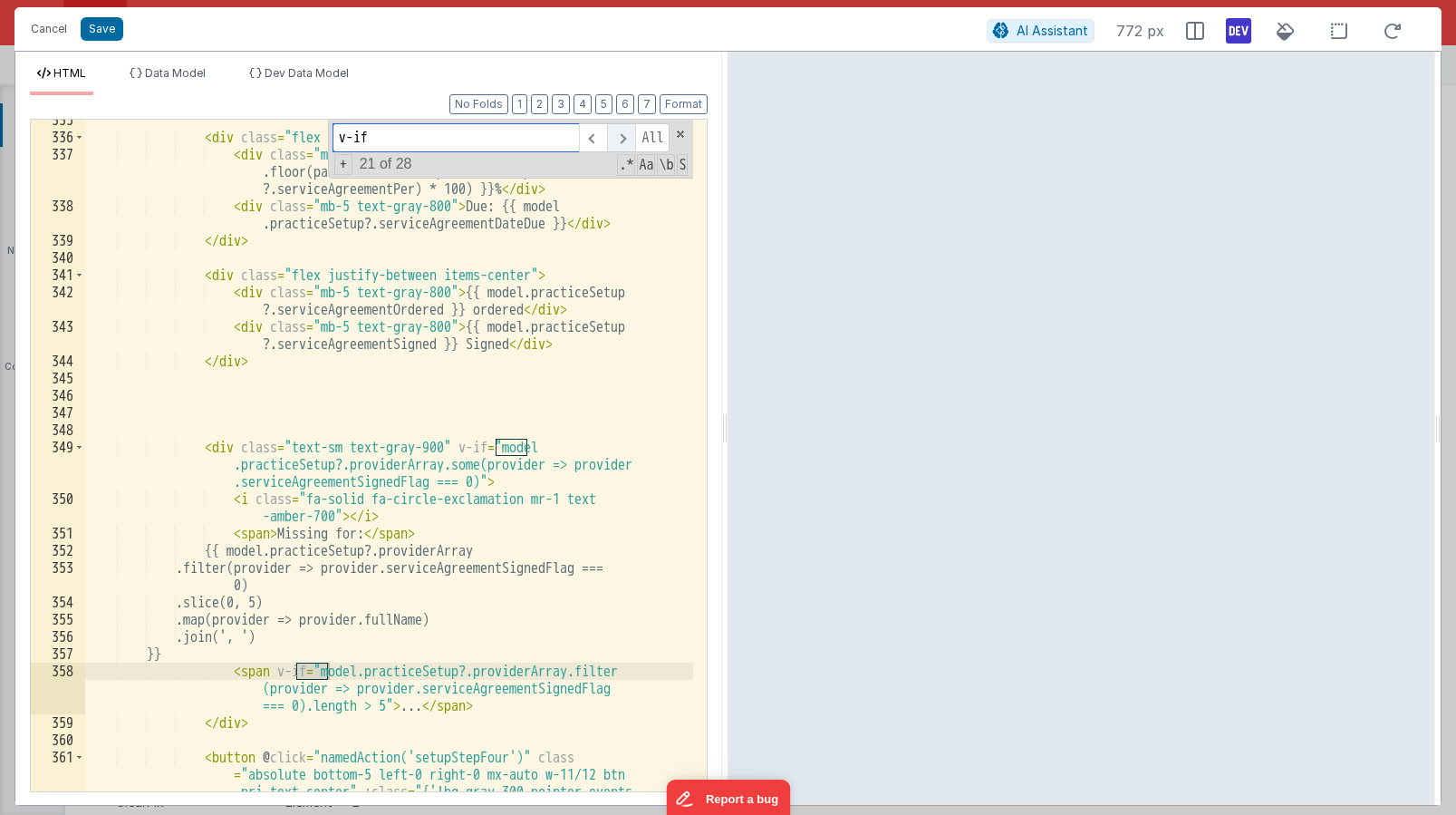 click at bounding box center [621, 138] 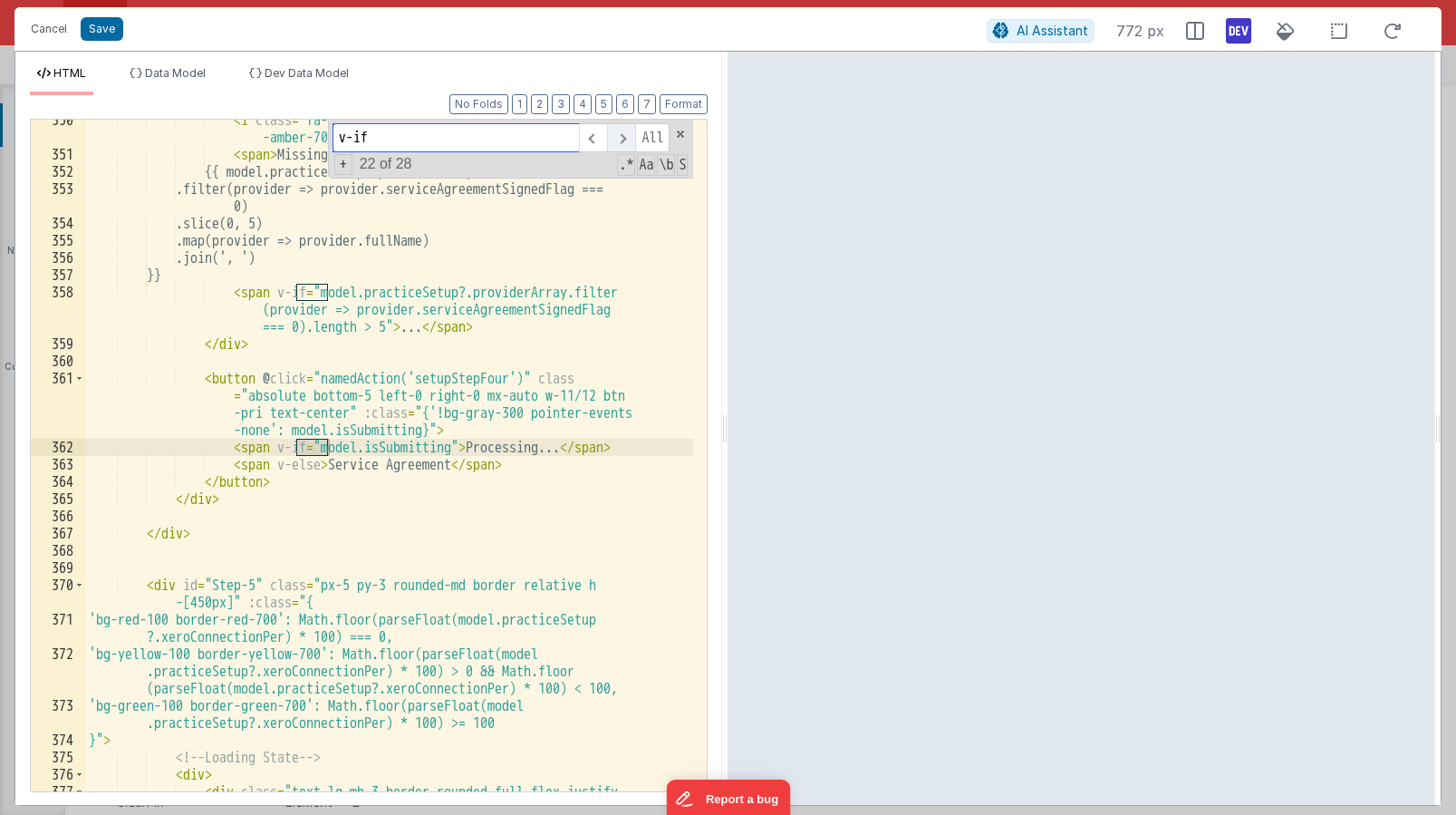 scroll, scrollTop: 12669, scrollLeft: 0, axis: vertical 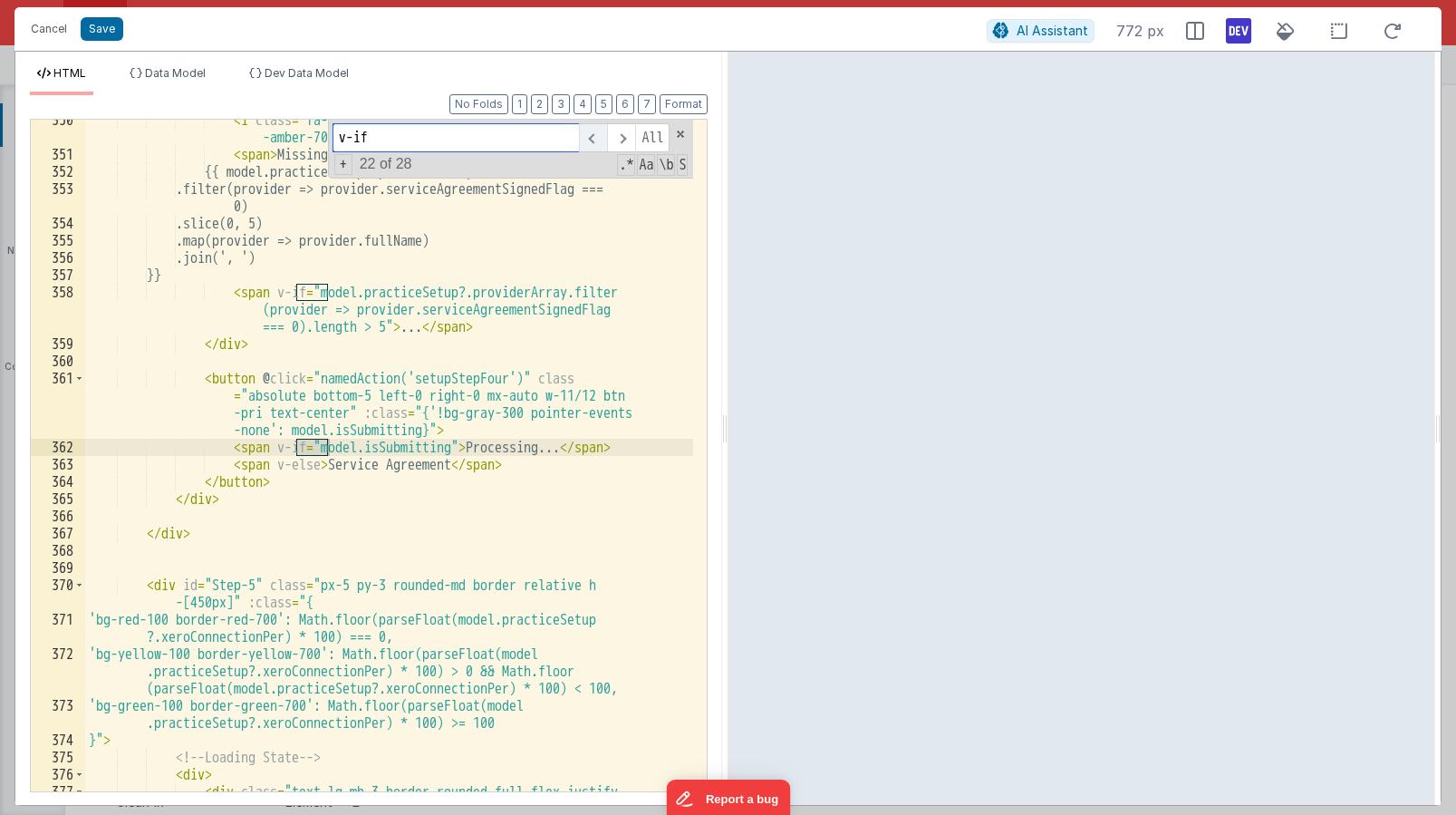 click at bounding box center (593, 138) 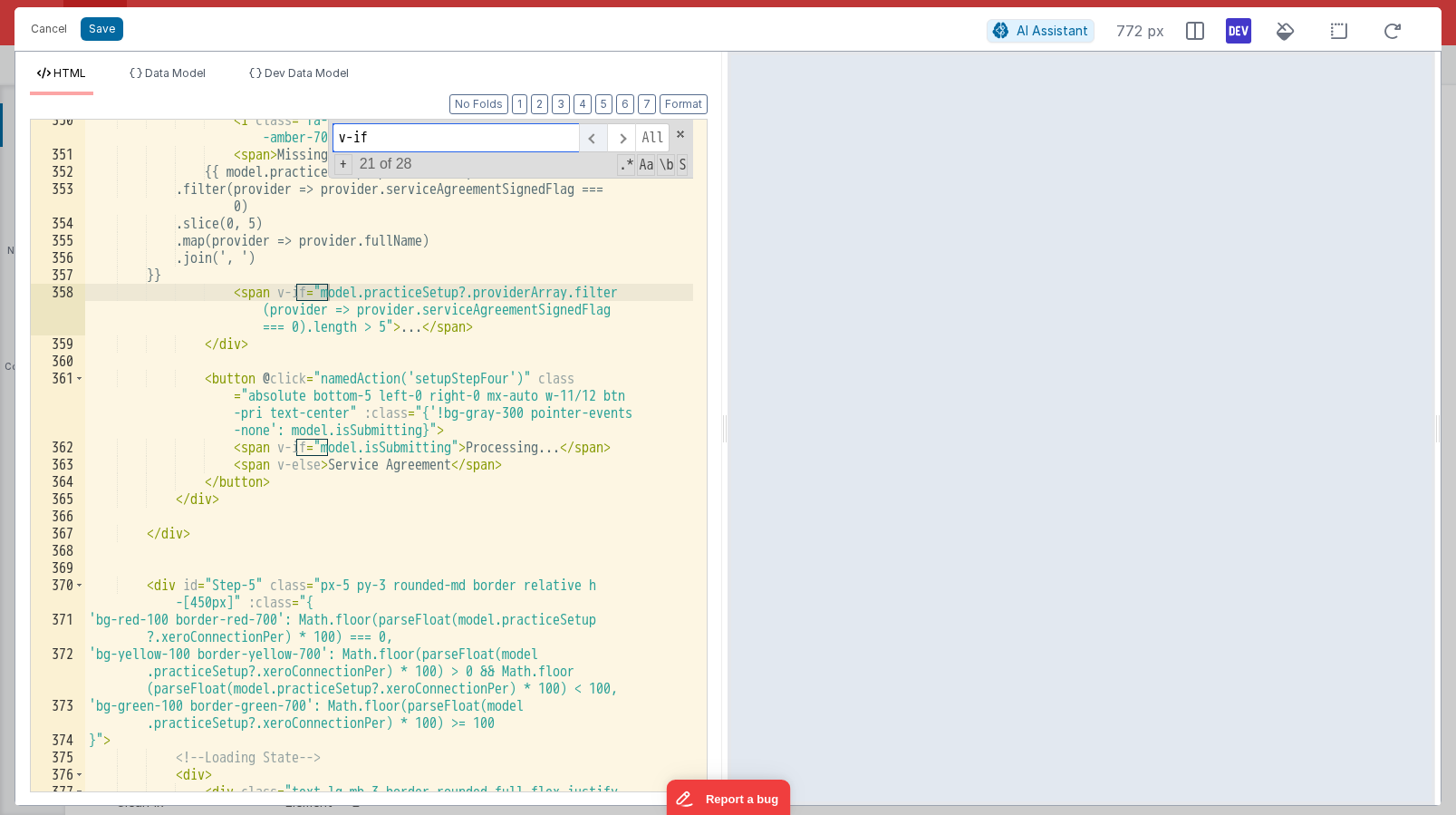 click at bounding box center (593, 138) 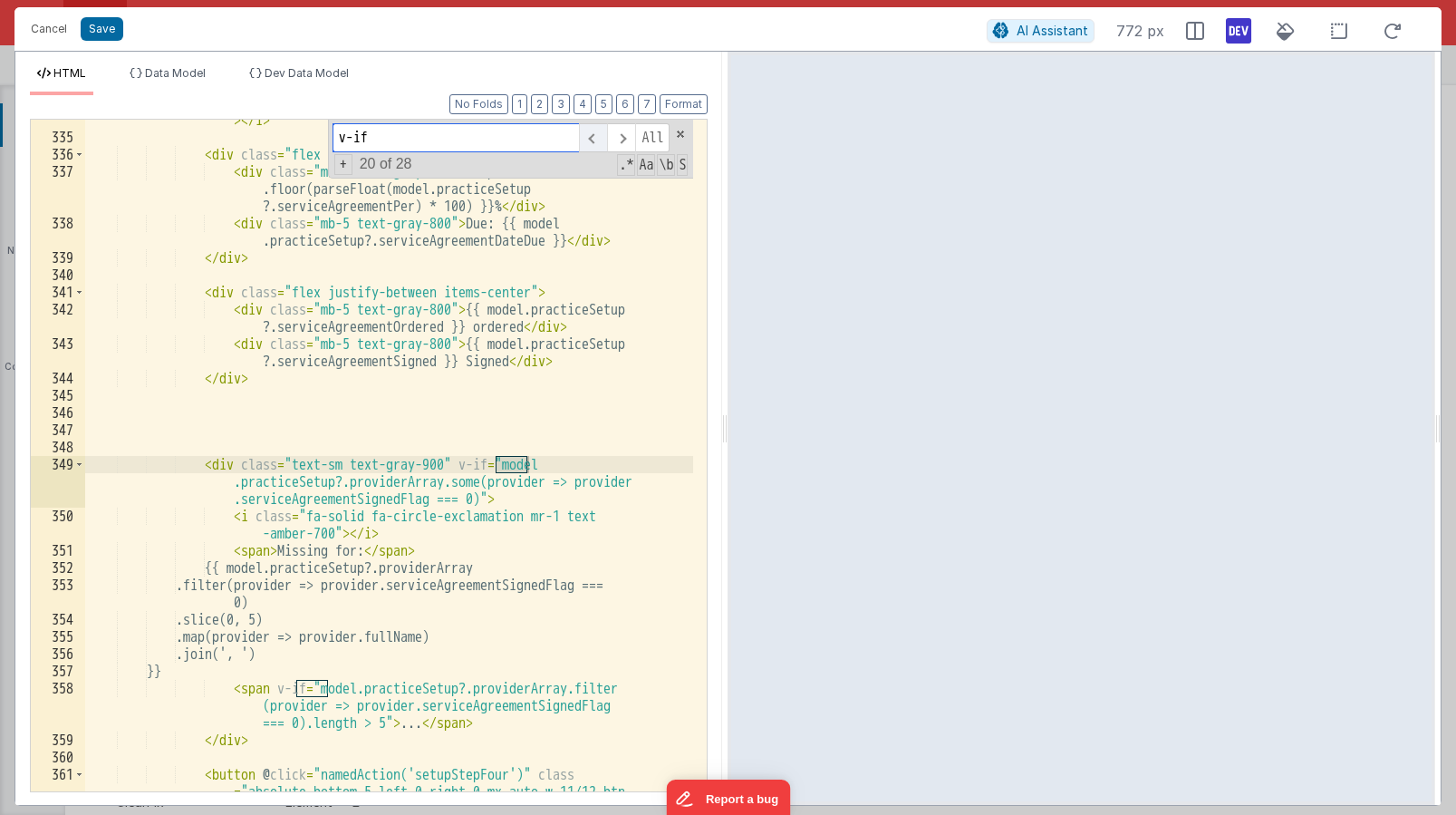 click at bounding box center (593, 138) 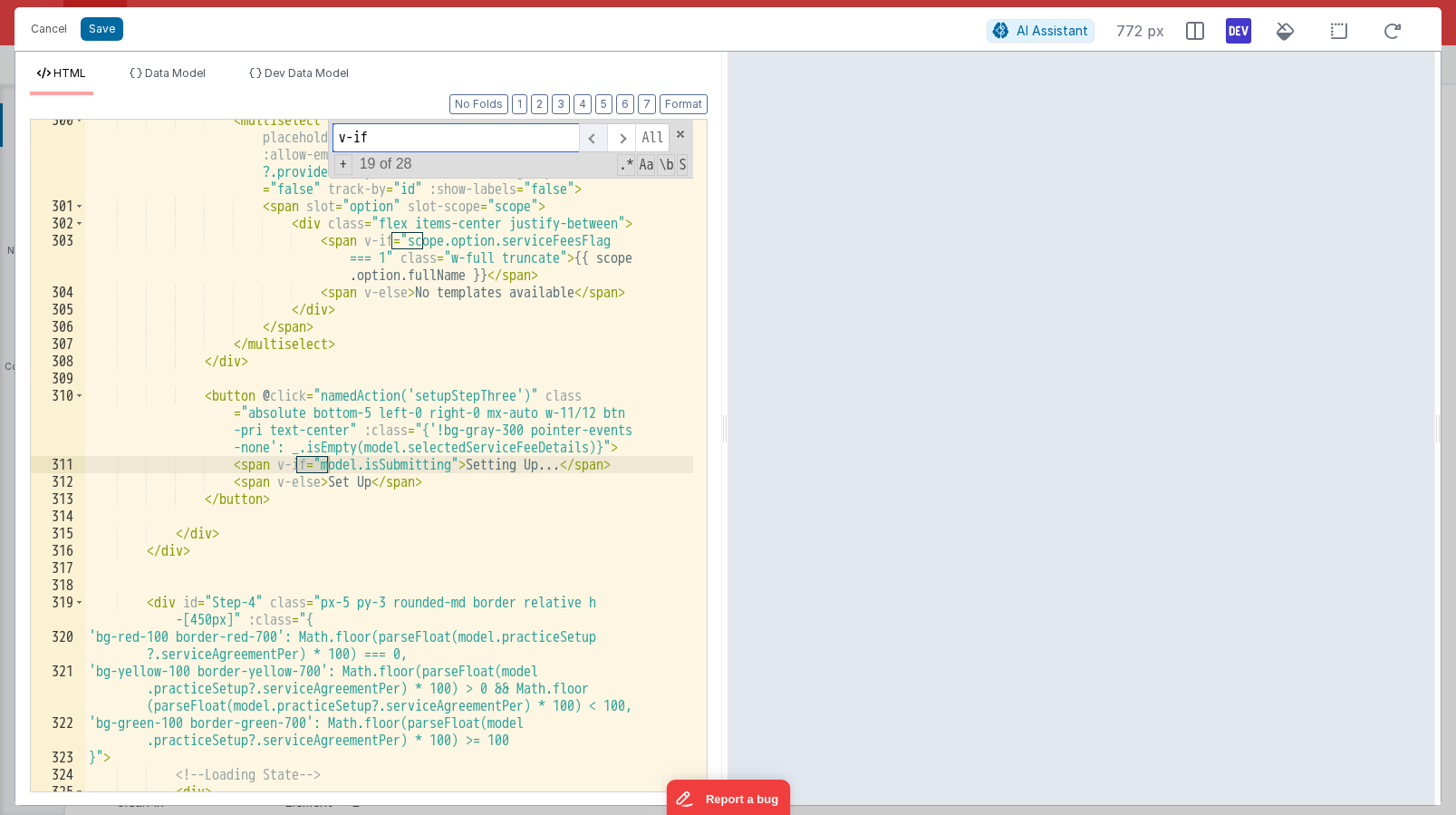 scroll, scrollTop: 11257, scrollLeft: 0, axis: vertical 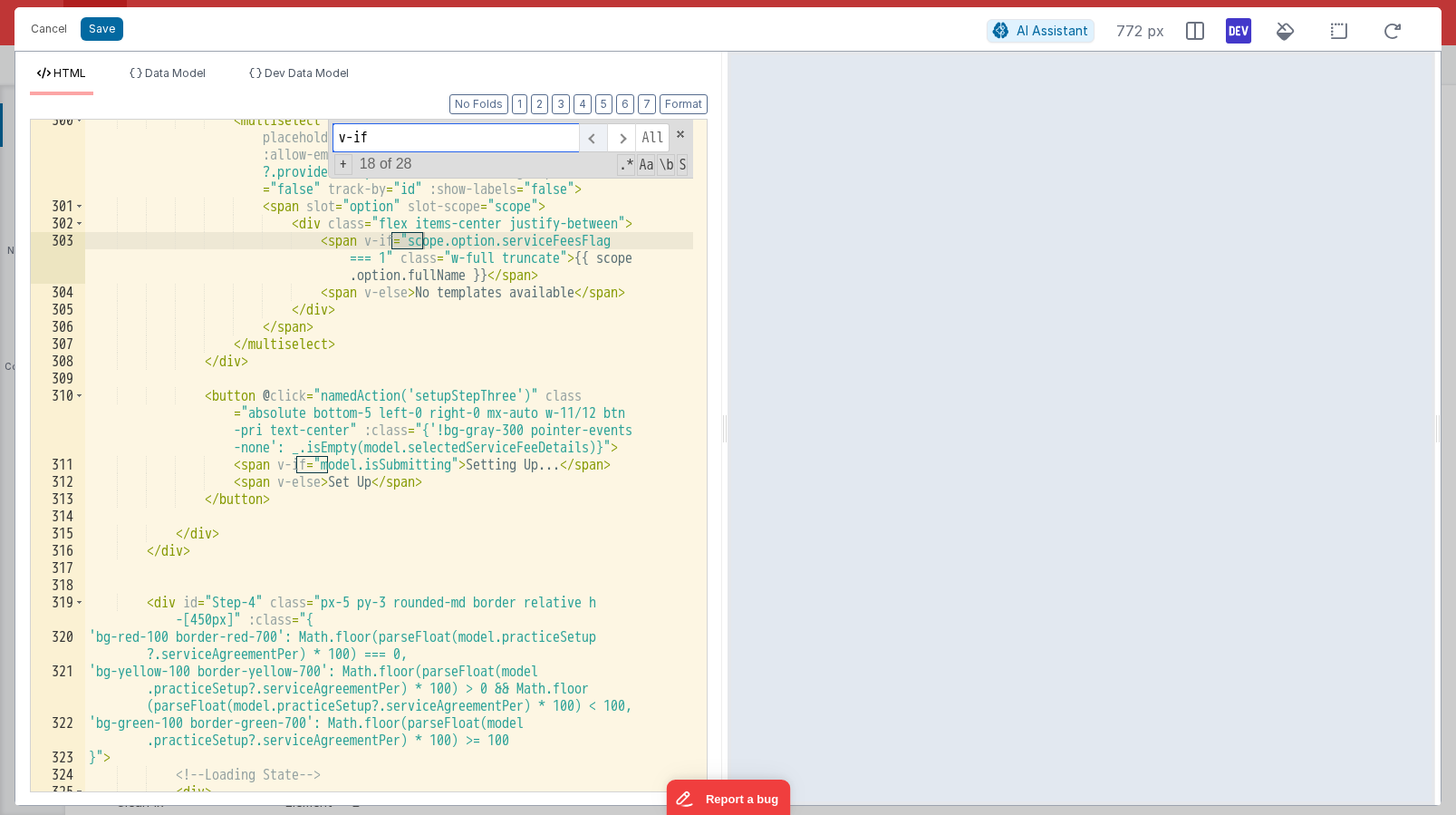 click at bounding box center [593, 138] 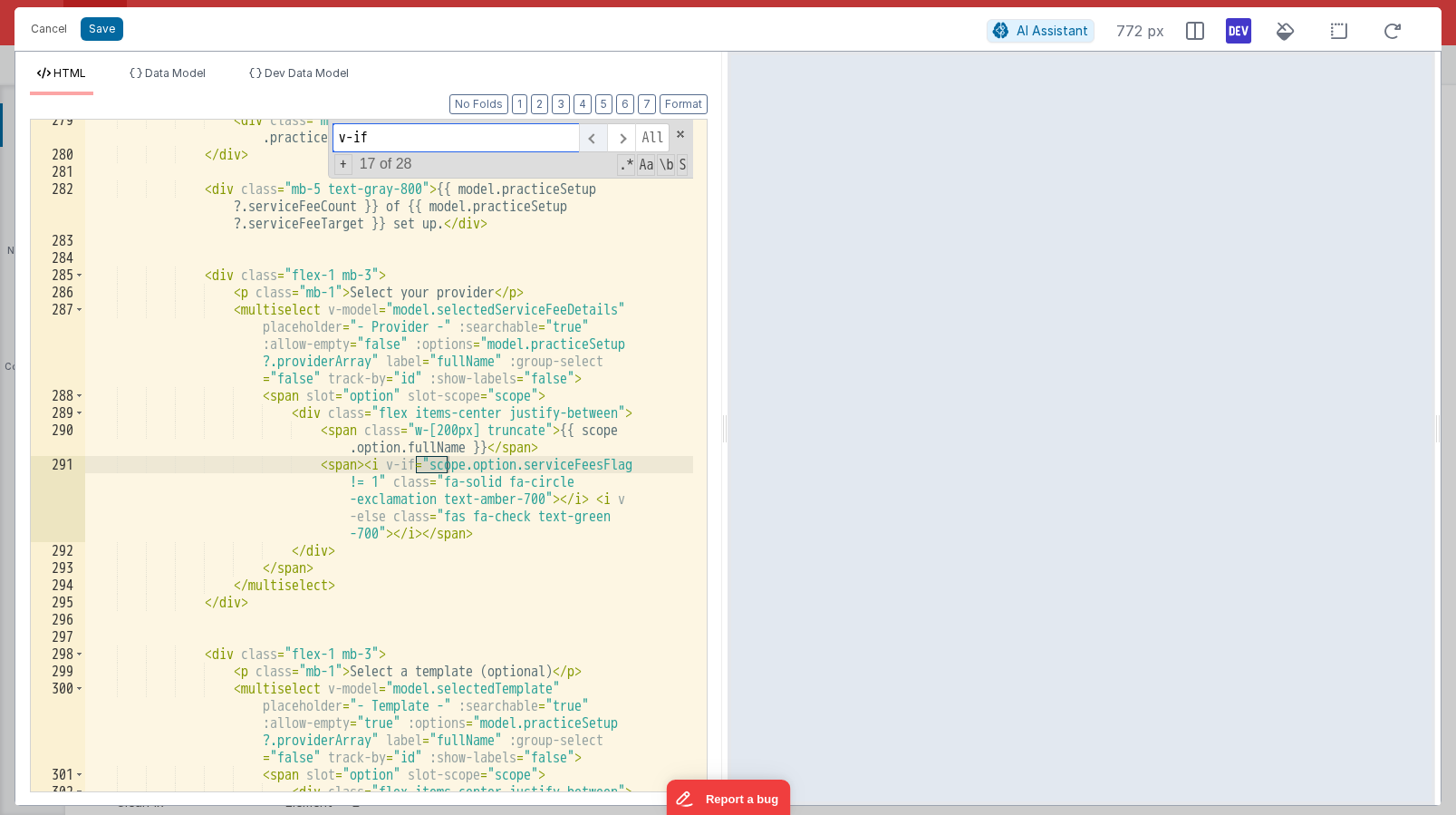 scroll, scrollTop: 10688, scrollLeft: 0, axis: vertical 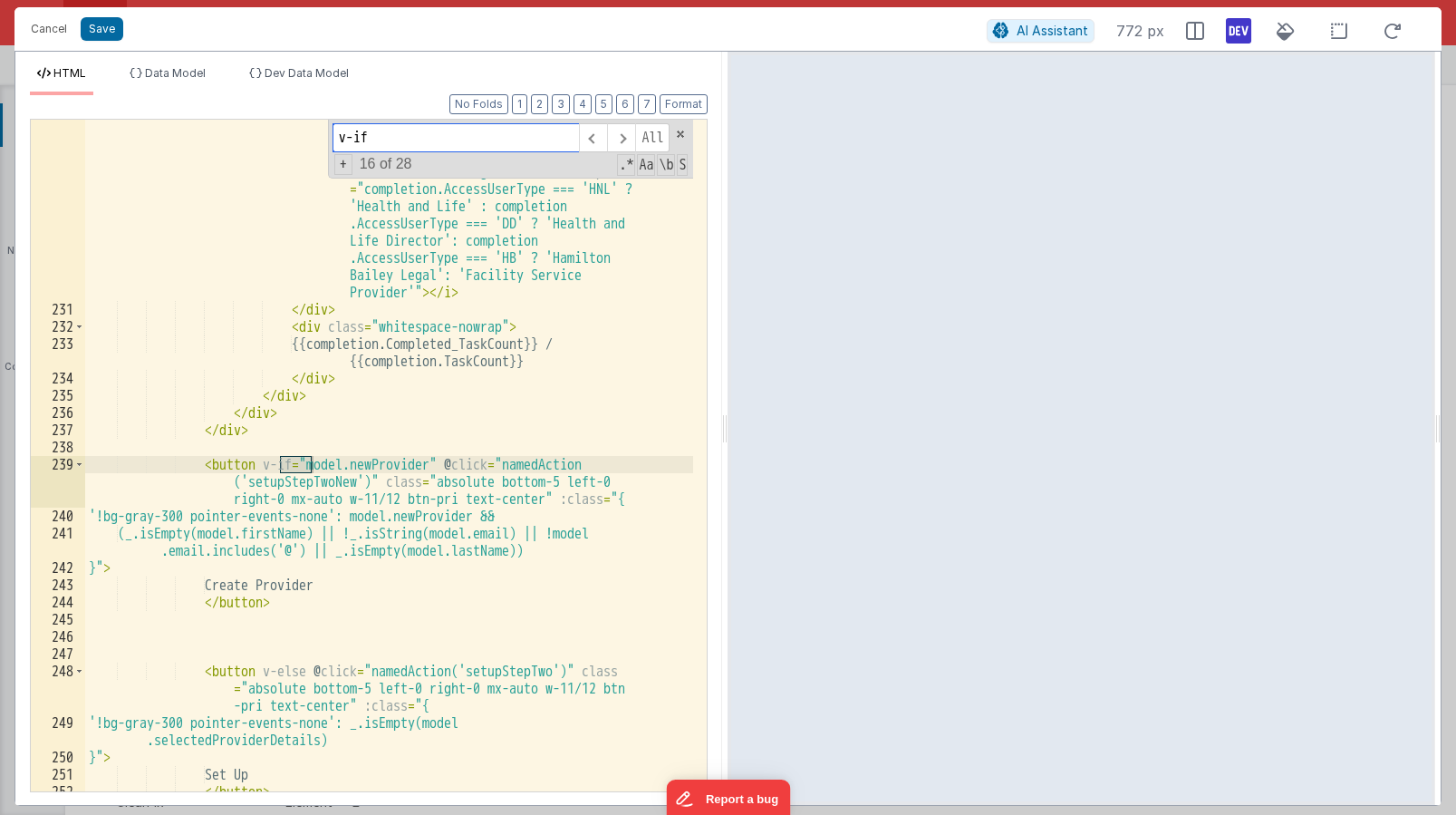click on "v-if" at bounding box center (456, 138) 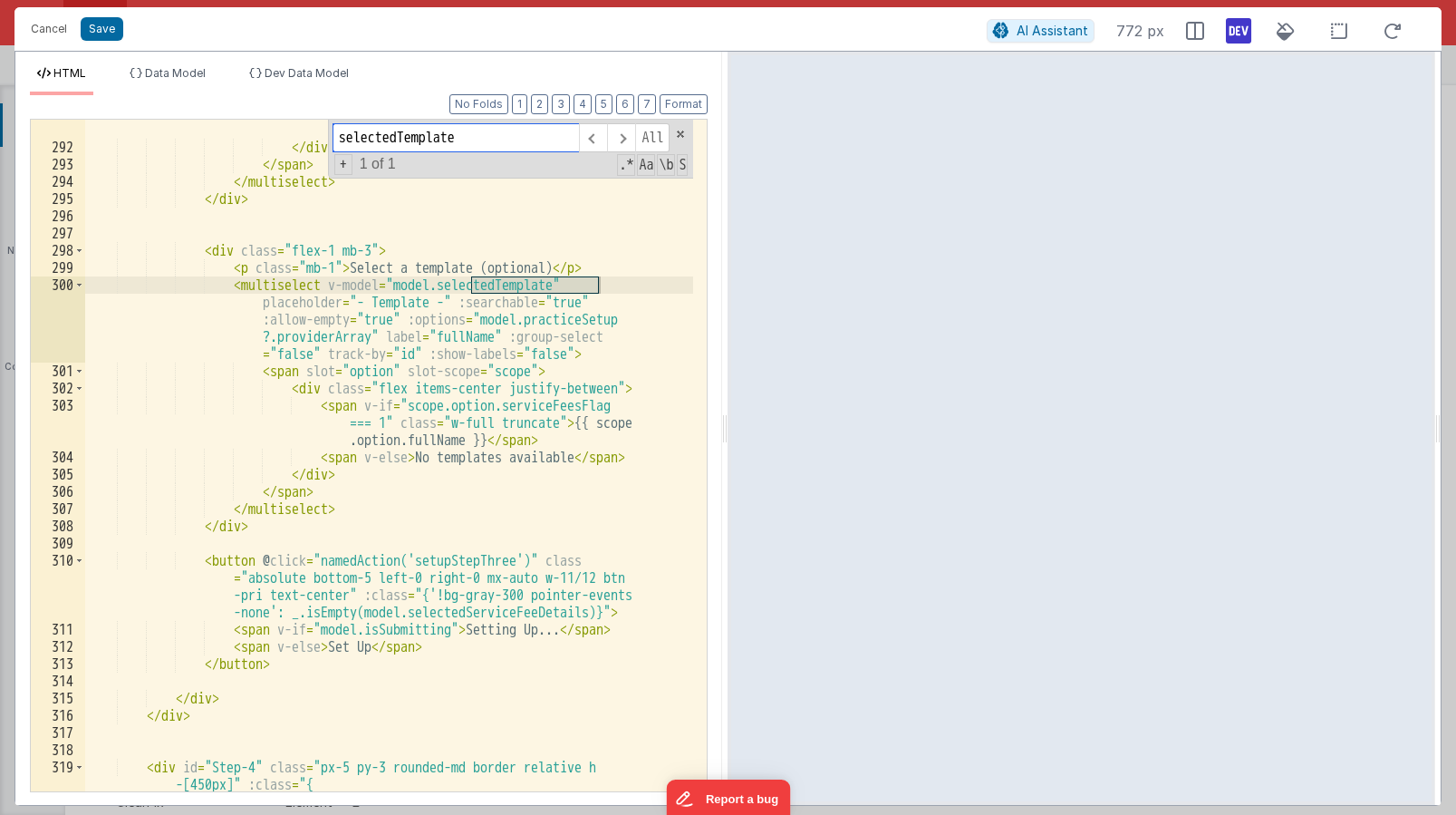scroll, scrollTop: 11092, scrollLeft: 0, axis: vertical 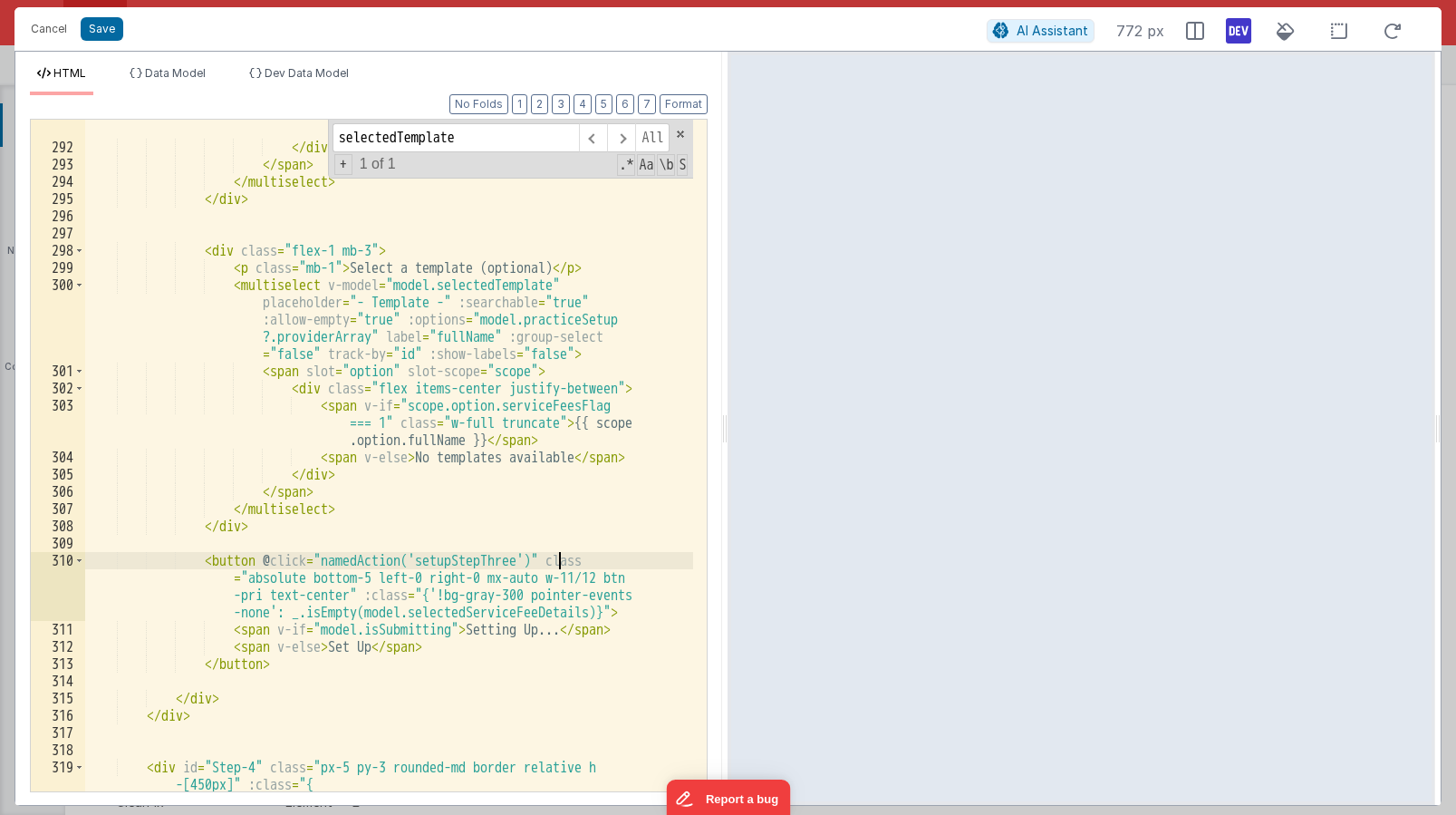 click on "< span > < i   v-if = "scope.option.serviceFeesFlag                                       != 1"   class = "fa-solid fa-circle                                      -exclamation text-amber-700" > </ i >   < i   v                                      -else   class = "fas fa-check text-green                                      -700" > </ i > </ span >                                    </ div >                               </ span >                          </ multiselect >                     </ div >                     < div   class = "flex-1 mb-3" >                          < p   class = "mb-1" > Select a template (optional) </ p >                          < multiselect   v-model = "model.selectedTemplate"                            placeholder = "- Template -"   :searchable = "true"   :allow-empty =" at bounding box center (389, 449) 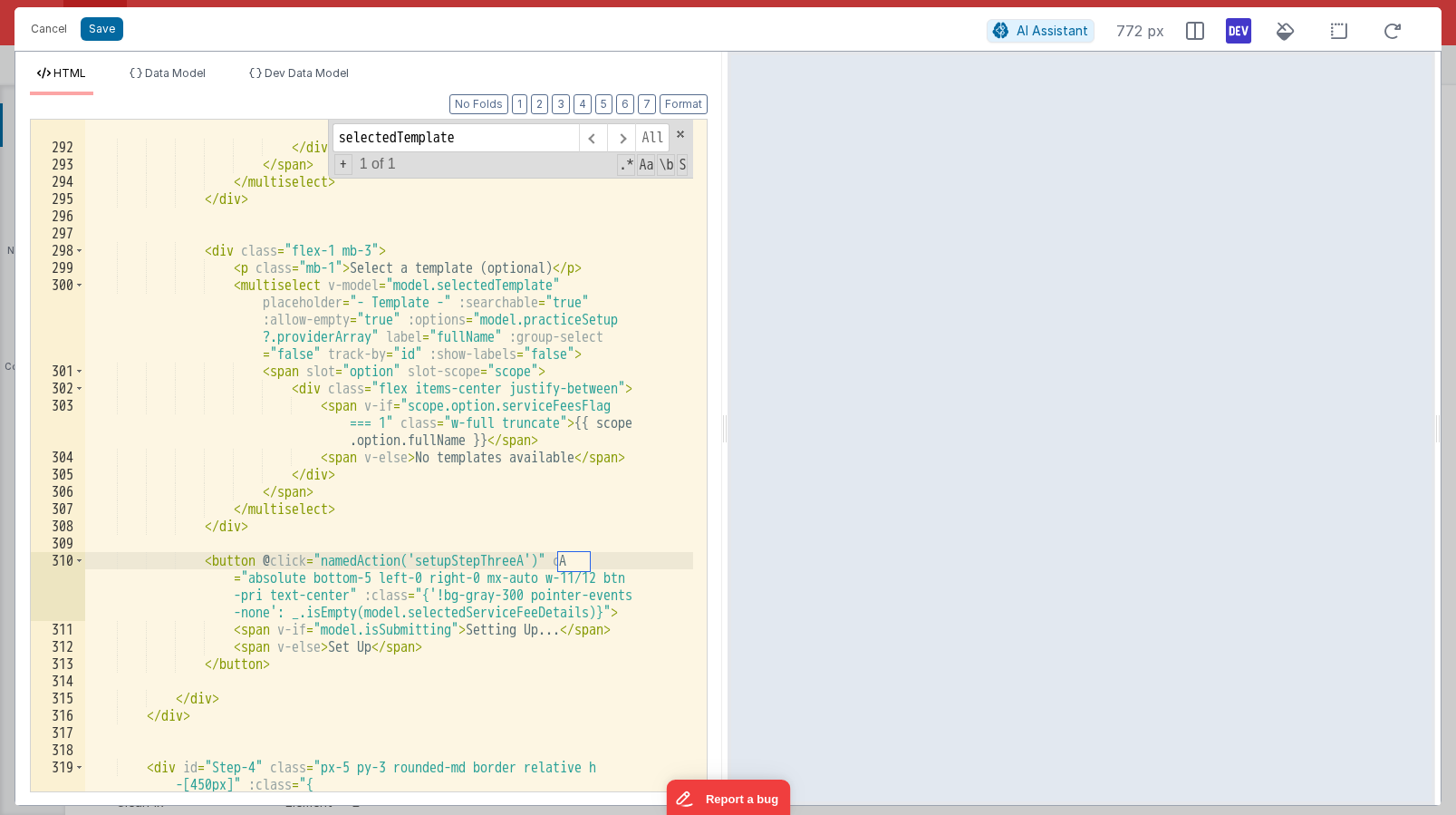 type on "A-" 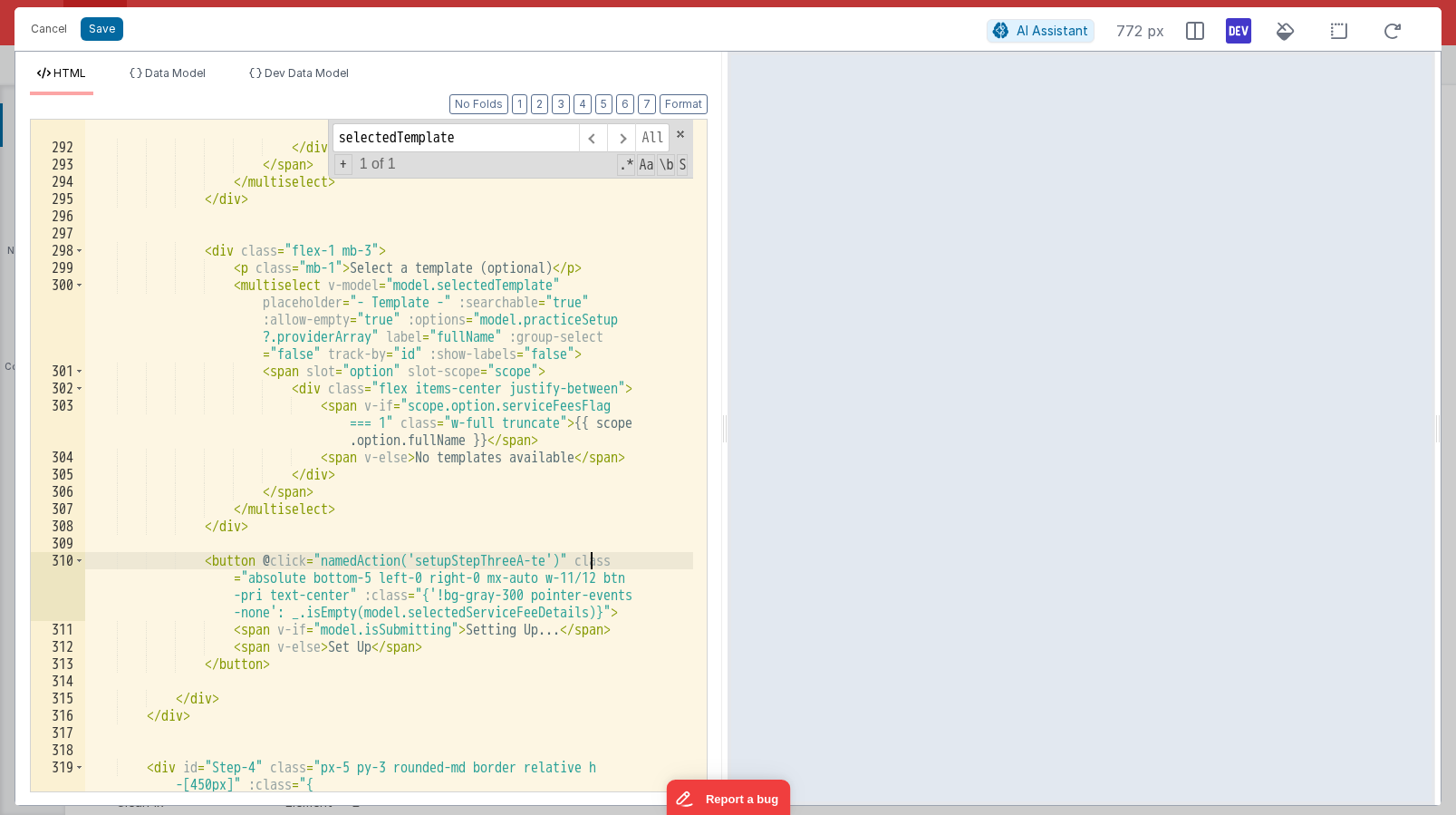 type 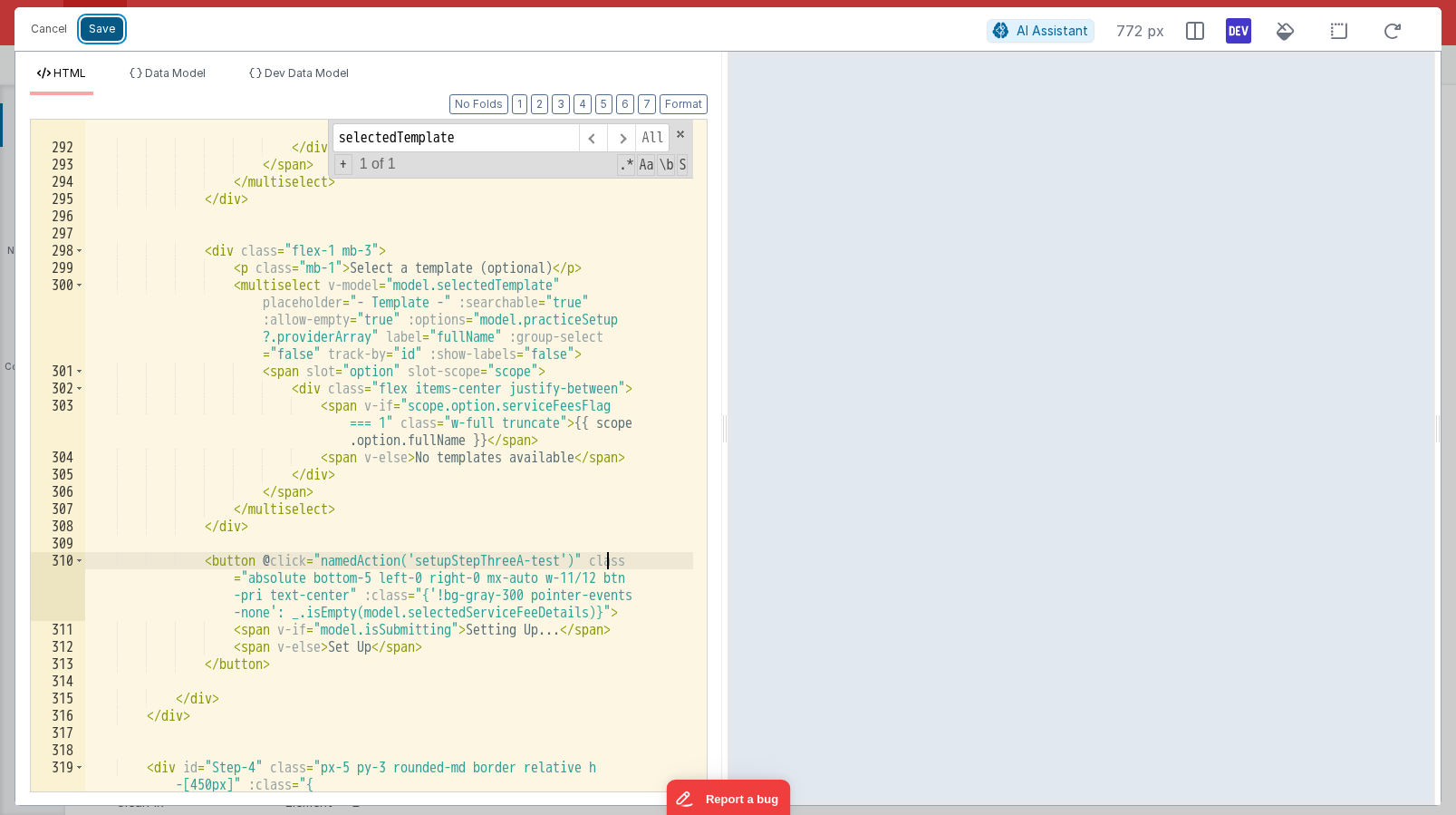 click on "Save" at bounding box center [101, 29] 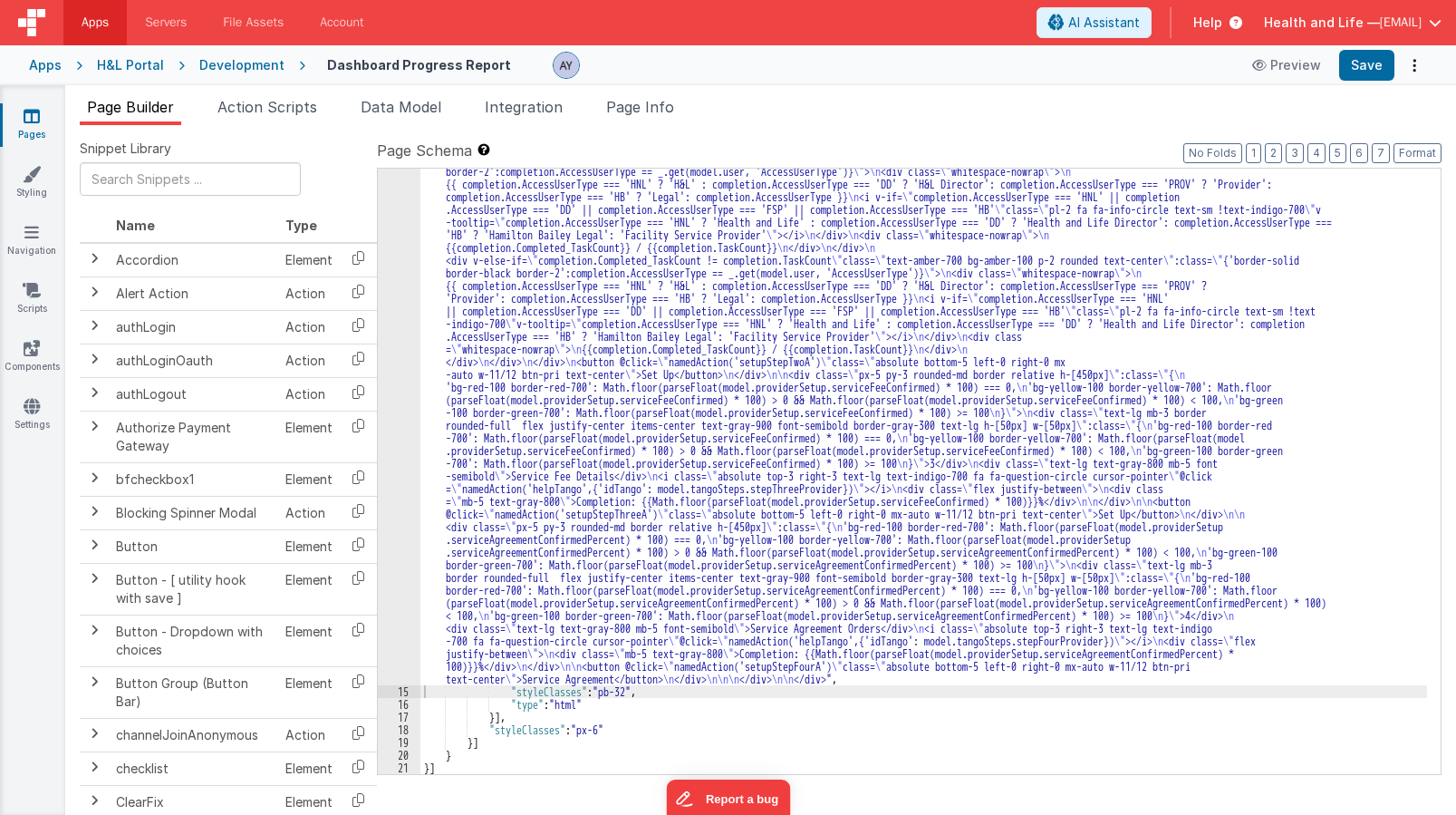 scroll, scrollTop: 3456, scrollLeft: 0, axis: vertical 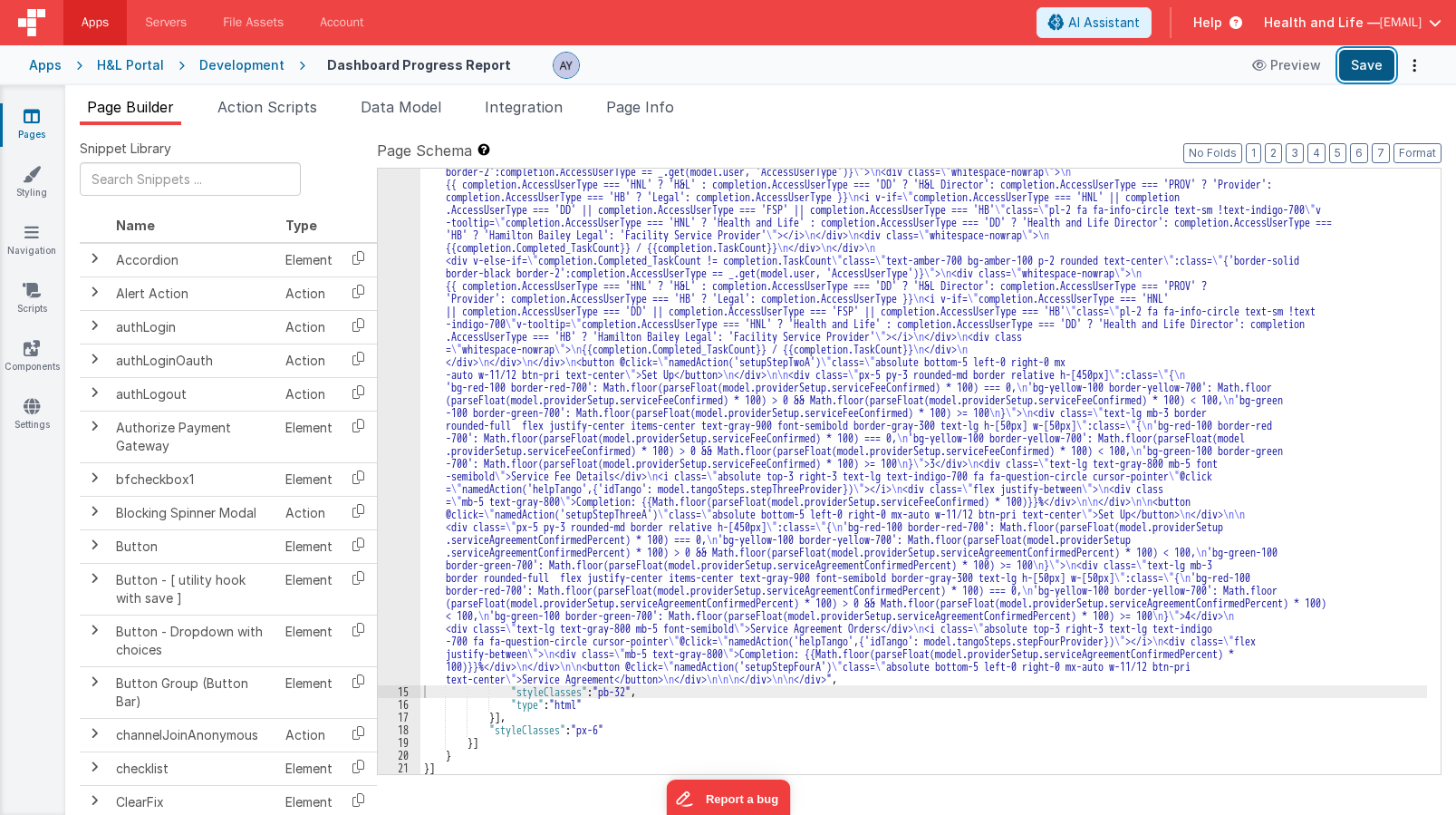 click on "Save" at bounding box center [1366, 65] 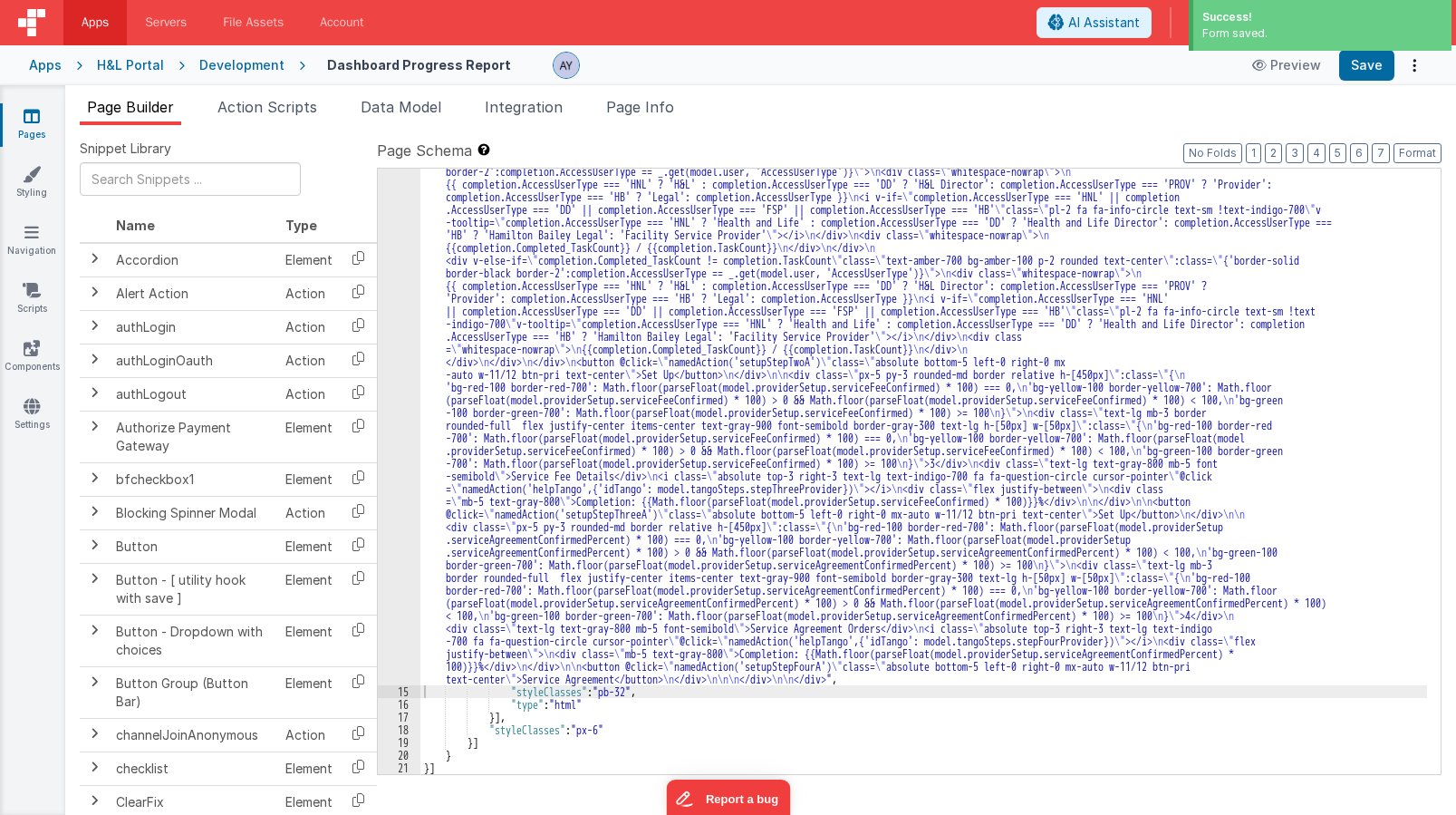 click on "14" at bounding box center (399, -1193) 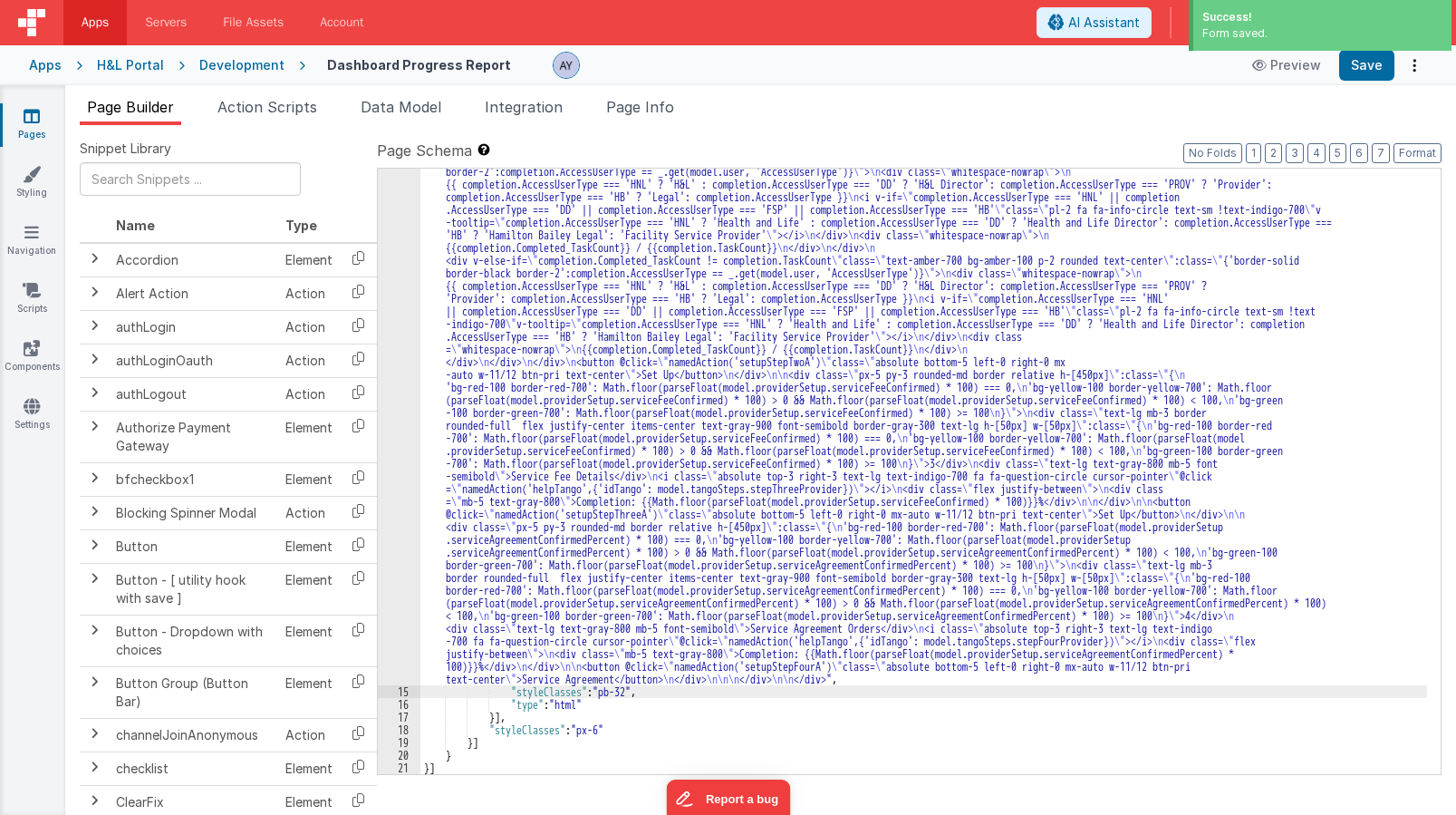 click on "14" at bounding box center [399, -1193] 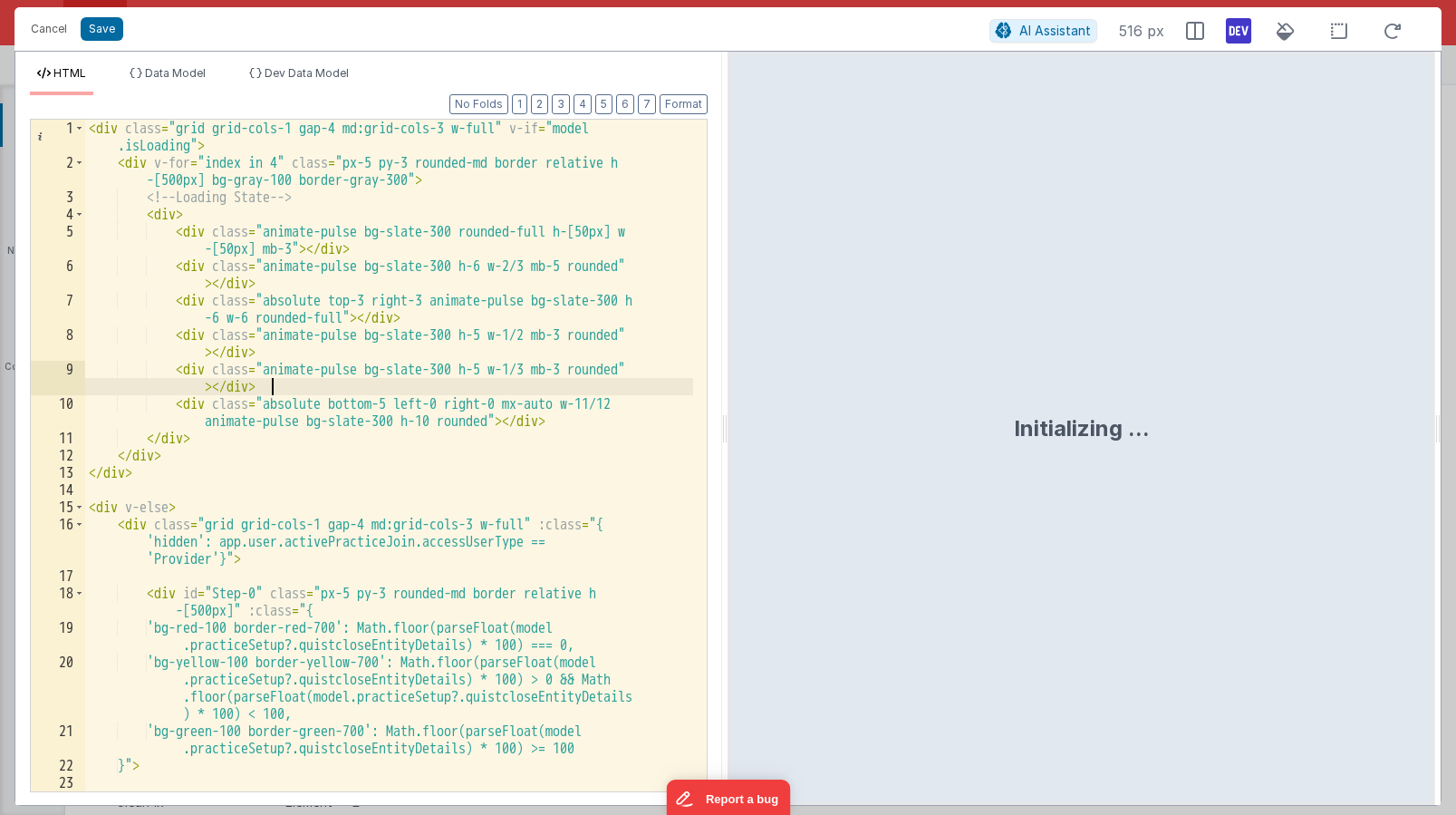 click on "< div   class = "grid grid-cols-1 gap-4 md:grid-cols-3 w-full"   v-if = "model      .isLoading" >      < div   v-for = "index in 4"   class = "px-5 py-3 rounded-md border relative h          -[500px] bg-gray-100 border-gray-300" >           <!--  Loading State  -->           < div >                < div   class = "animate-pulse bg-slate-300 rounded-full h-[50px] w                  -[50px] mb-3" > </ div >                < div   class = "animate-pulse bg-slate-300 h-6 w-2/3 mb-5 rounded"                  > </ div >                < div   class = "absolute top-3 right-3 animate-pulse bg-slate-300 h                  -6 w-6 rounded-full" > </ div >                < div   class = "animate-pulse bg-slate-300 h-5 w-1/2 mb-3 rounded"                  > </ div >                < div   class = "animate-pulse bg-slate-300 h-5 w-1/3 mb-3 rounded"                  > </ div >                < div   class = > </ div >           </ >" at bounding box center (389, 481) 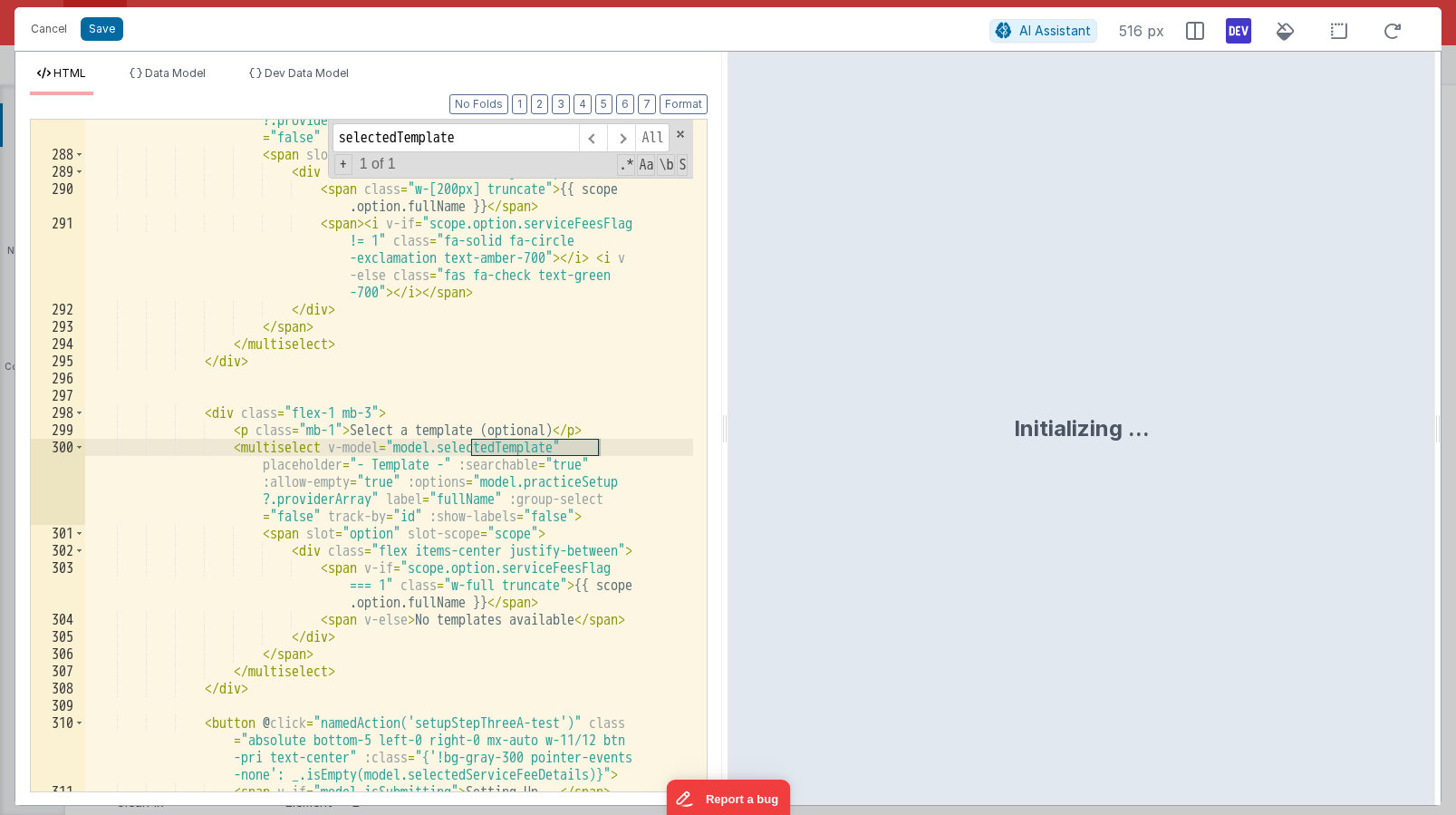 scroll, scrollTop: 10930, scrollLeft: 0, axis: vertical 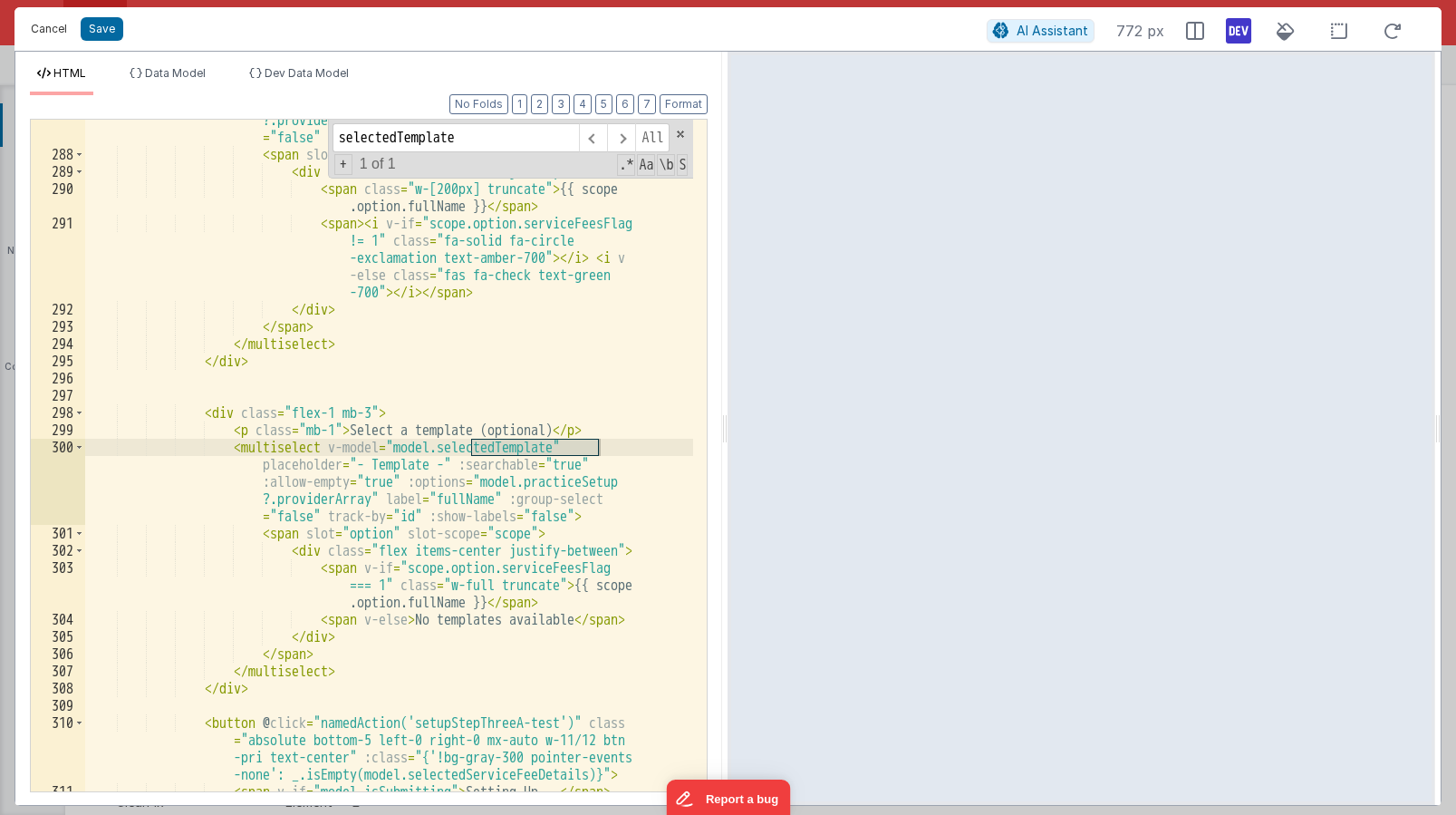 click on "Cancel" at bounding box center (49, 29) 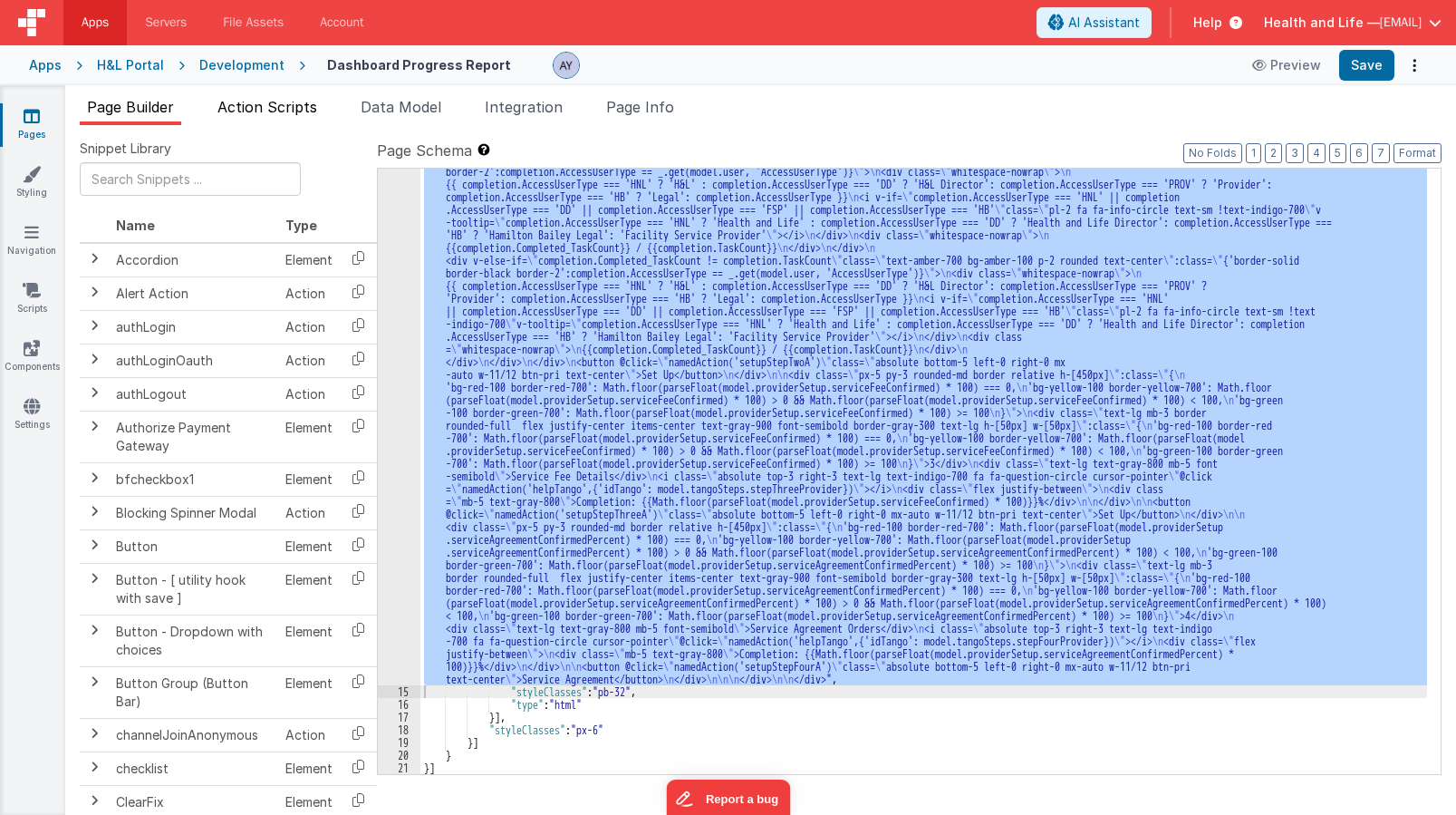 click on "Action Scripts" at bounding box center (267, 107) 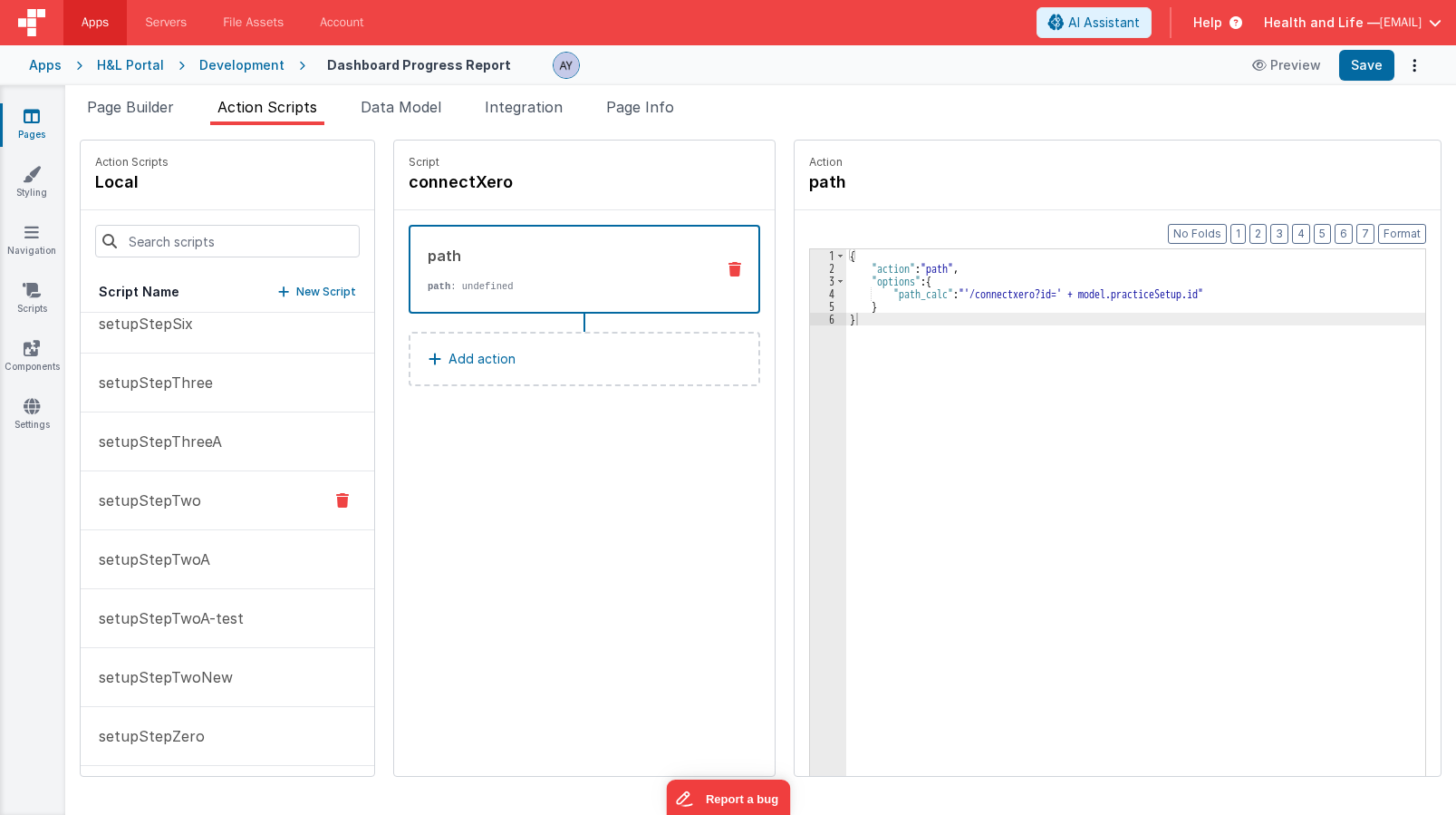 scroll, scrollTop: 493, scrollLeft: 0, axis: vertical 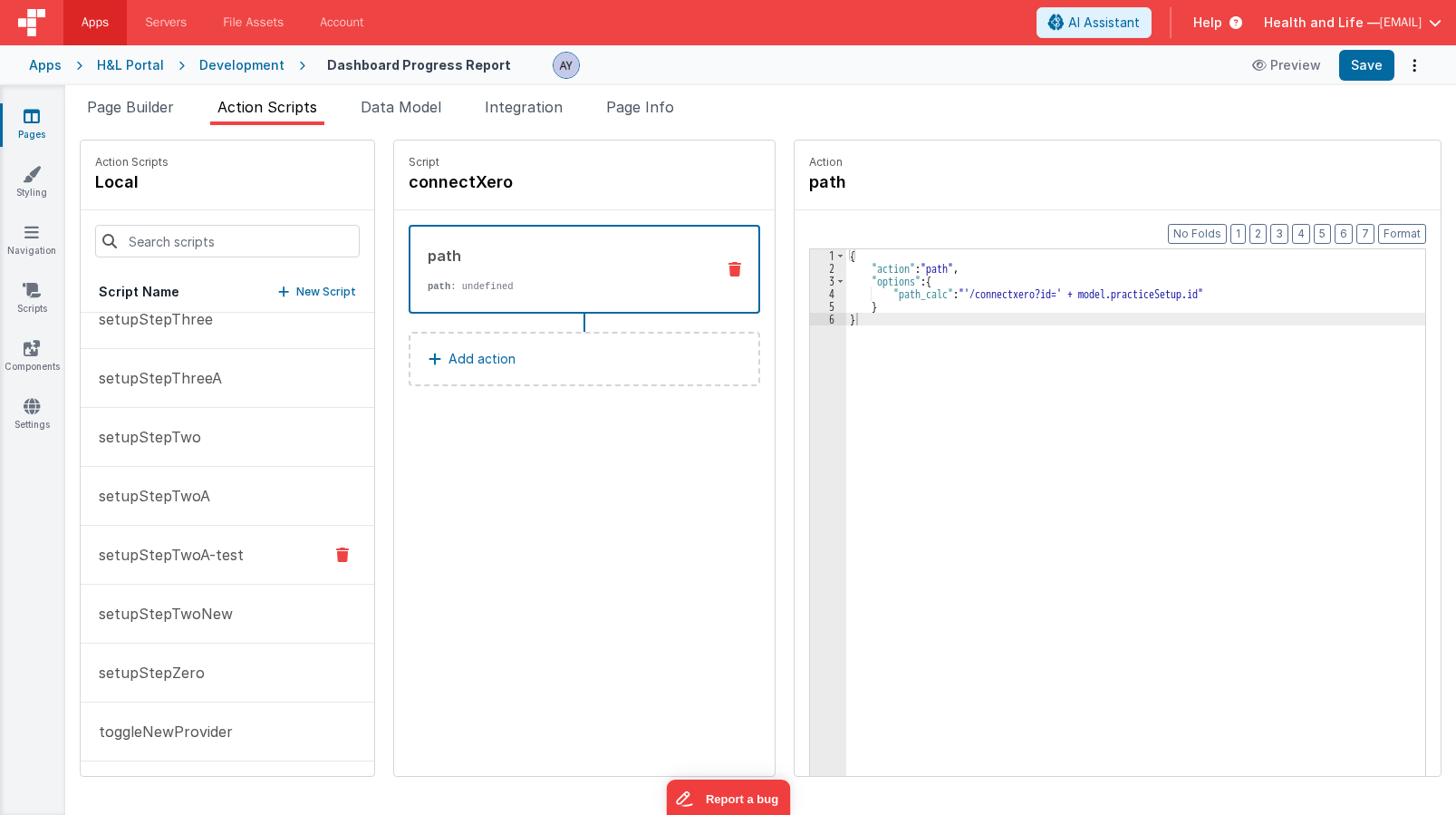 click on "setupStepTwoA-test" at bounding box center (227, 555) 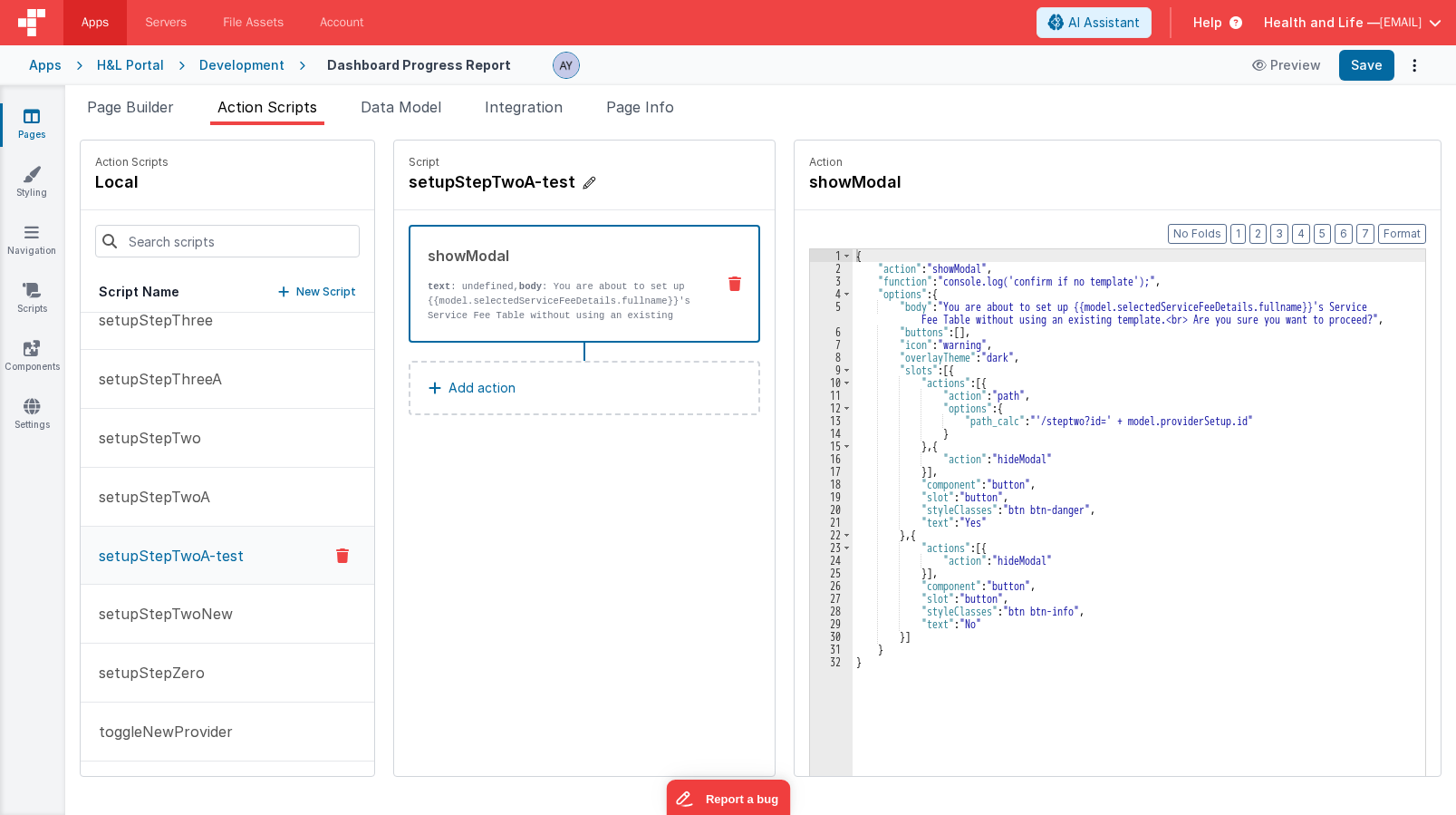 click on "setupStepTwoA-test" at bounding box center (545, 182) 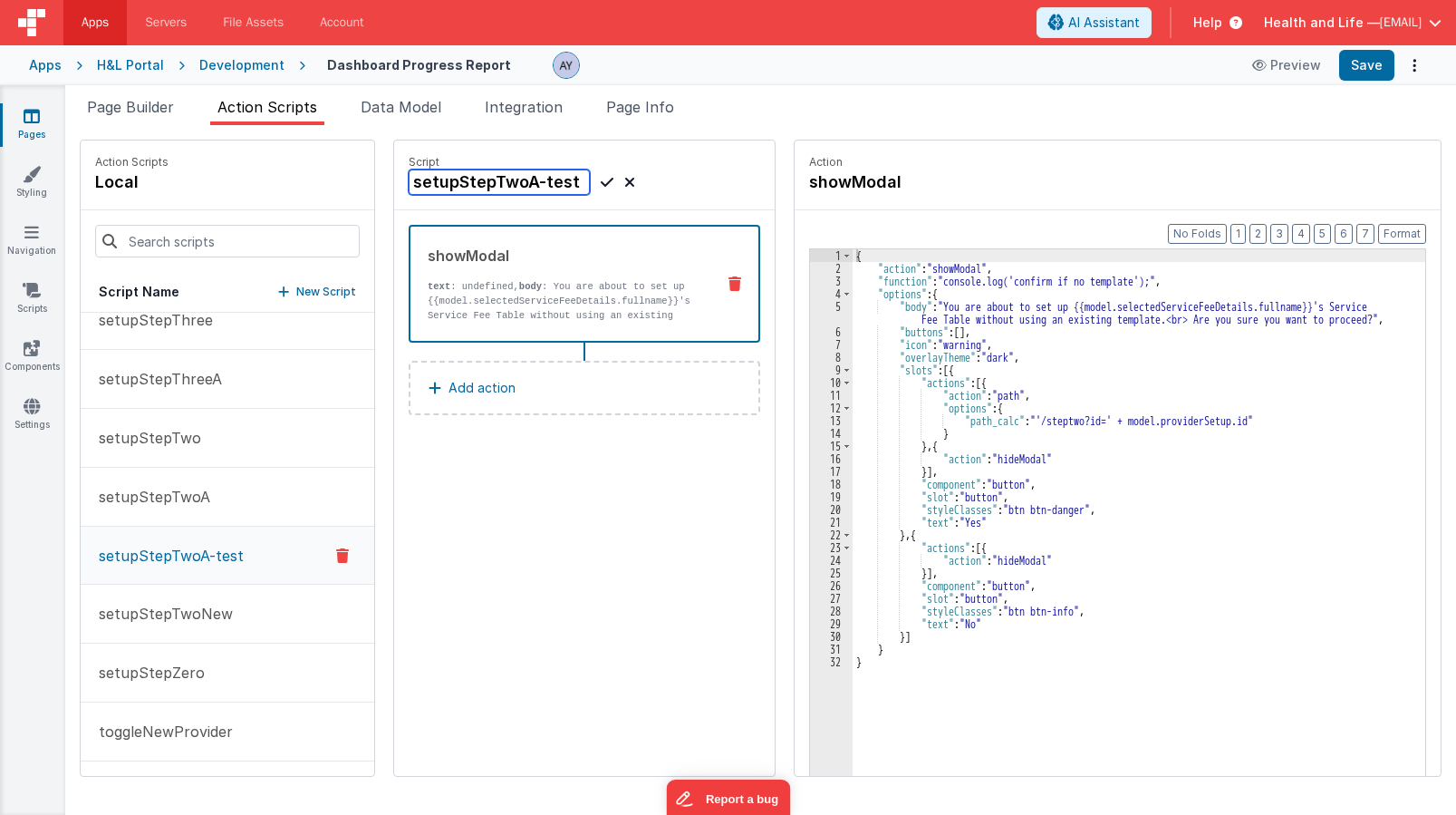 drag, startPoint x: 523, startPoint y: 182, endPoint x: 532, endPoint y: 180, distance: 9.219544 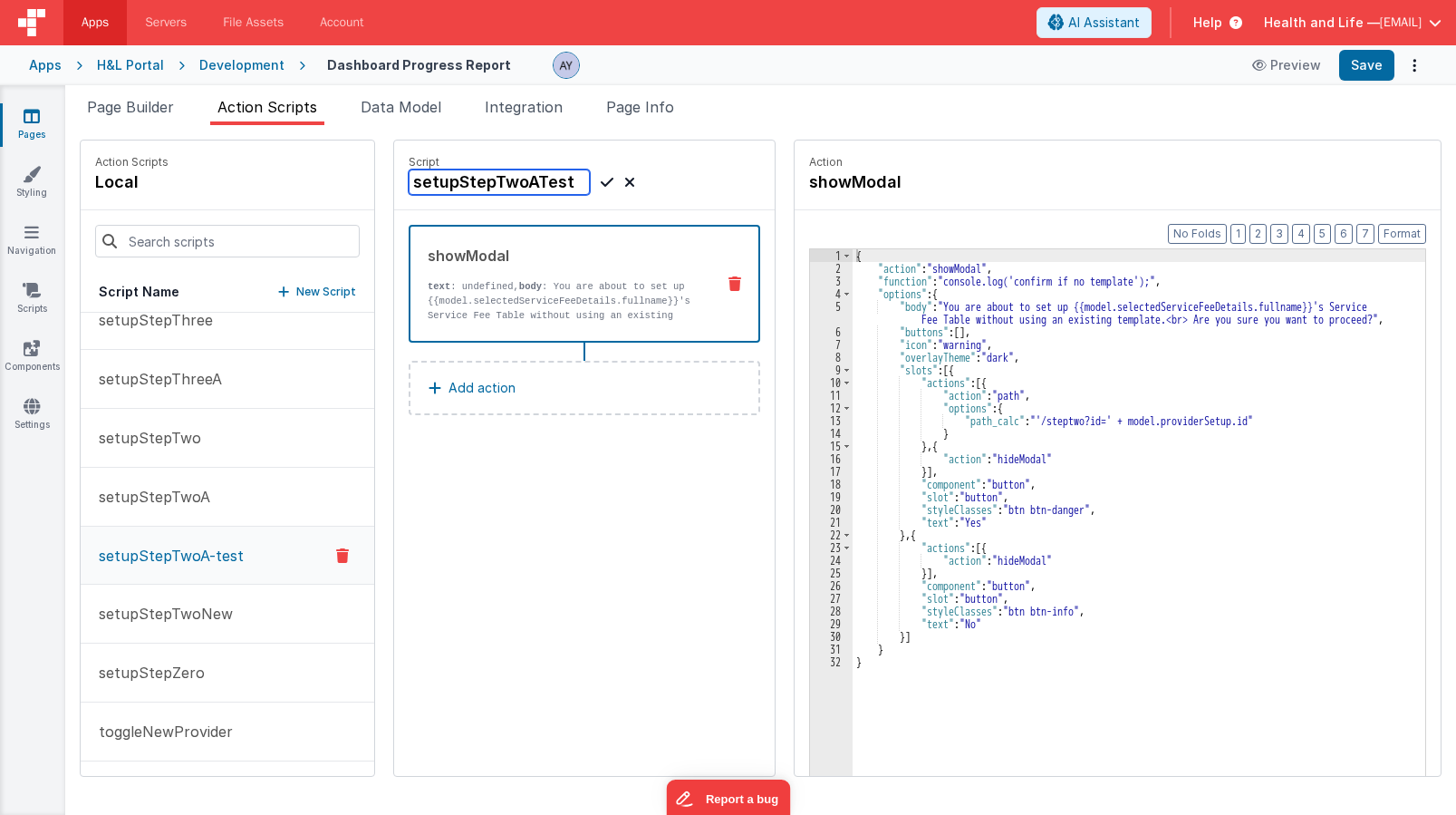 type on "setupStepTwoATest" 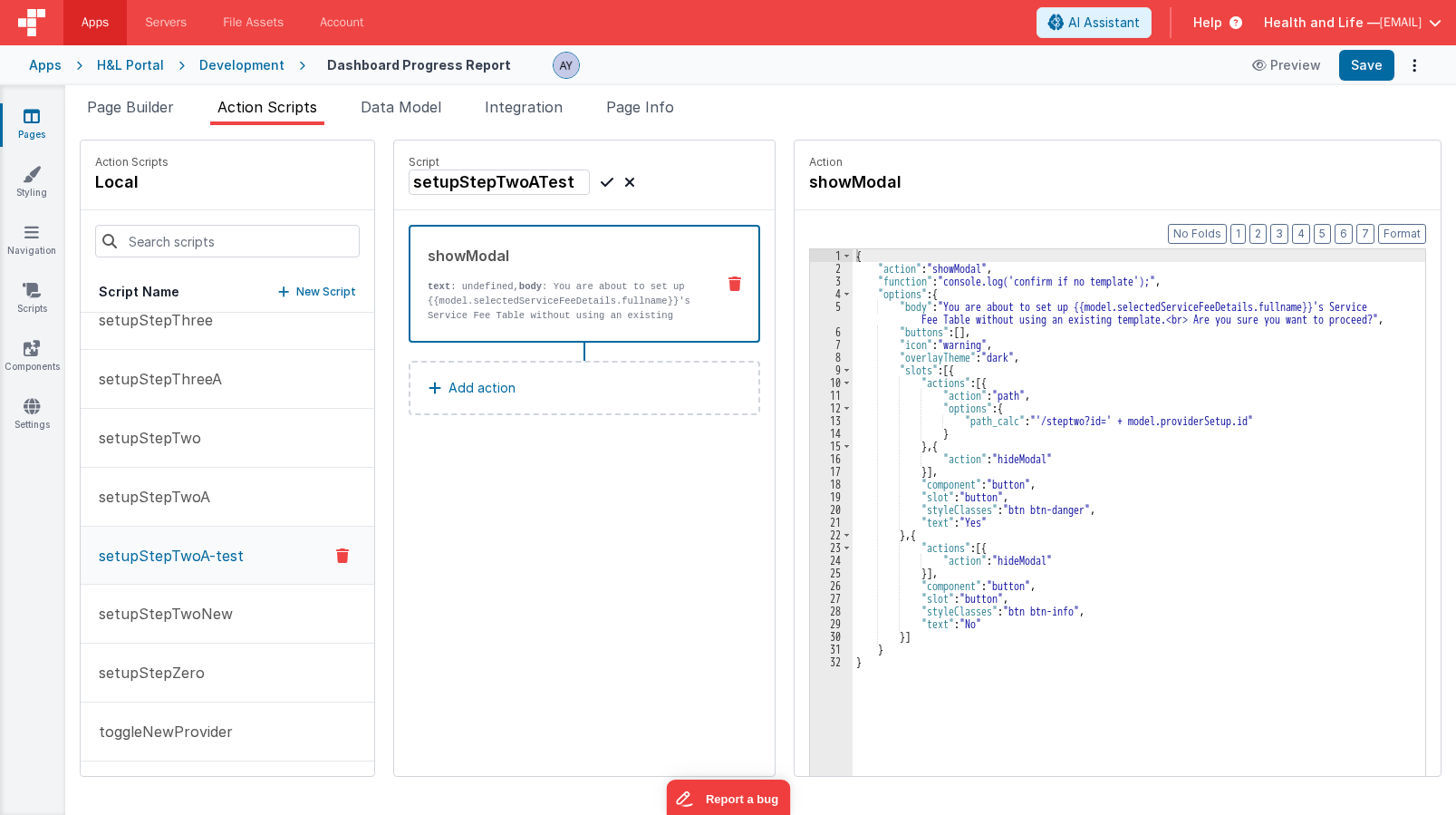 click at bounding box center [607, 182] 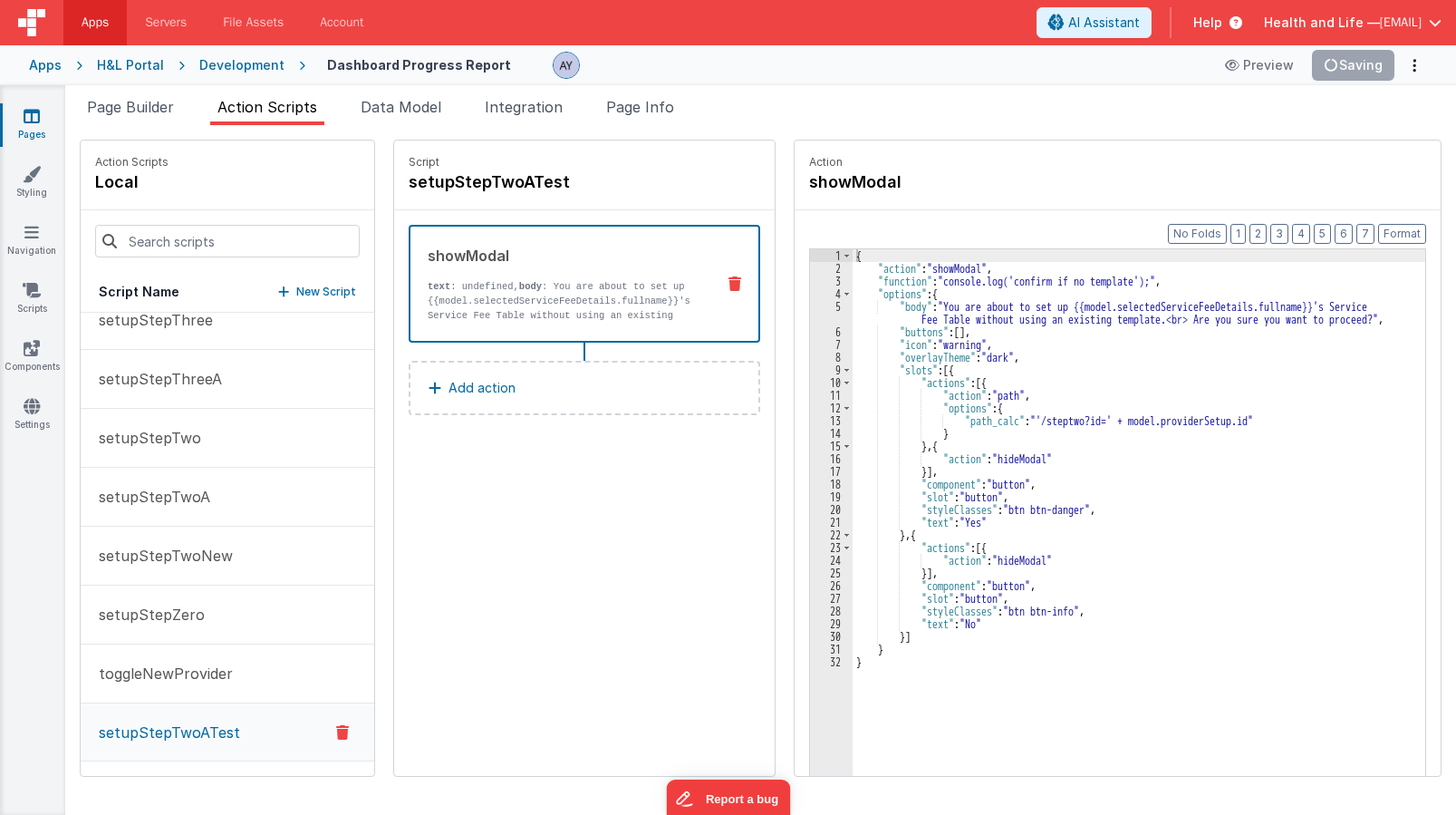 click on "setupStepTwoATest" at bounding box center [545, 182] 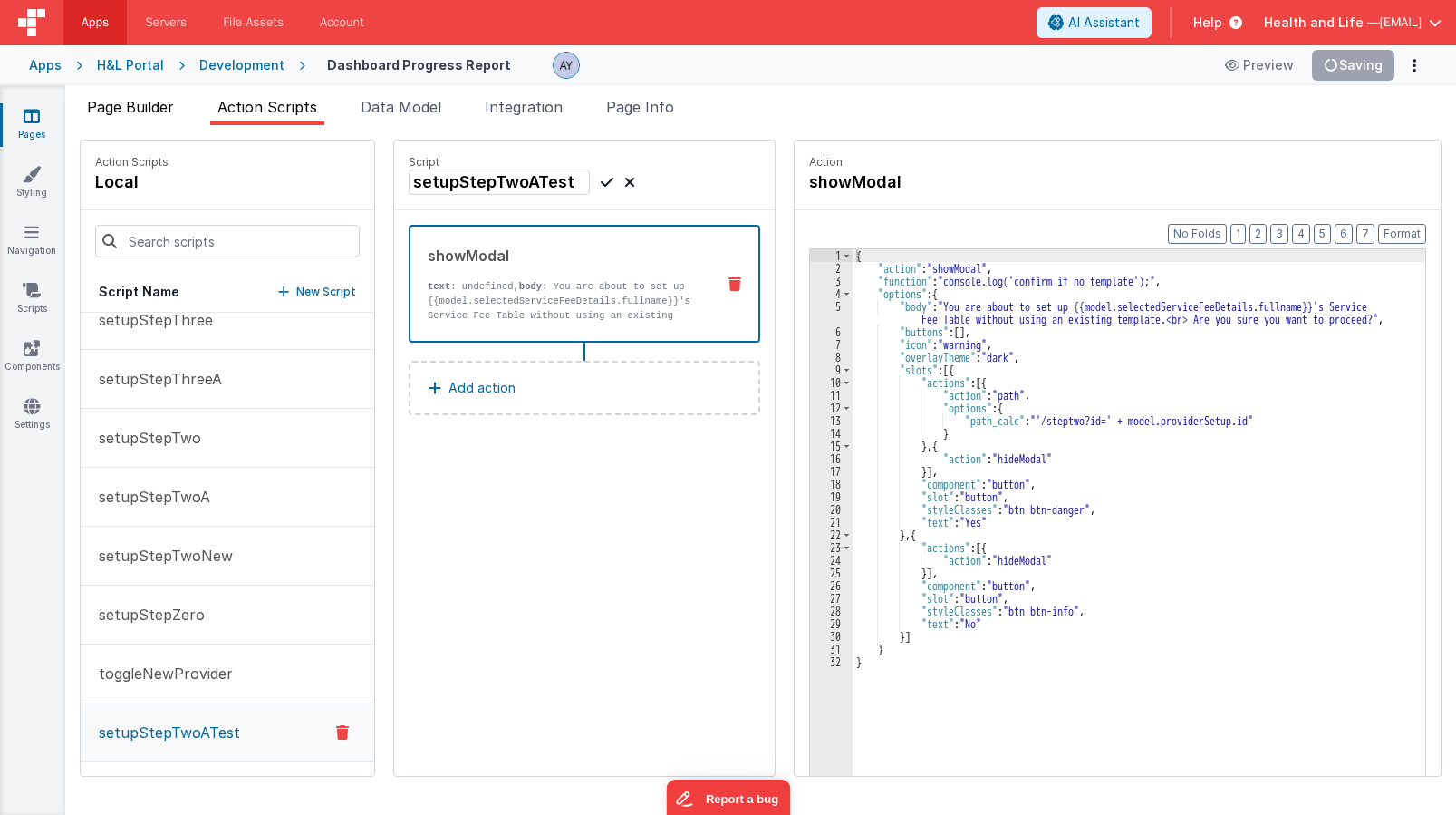 copy on "Page Builder
Action Scripts
Data Model
Integration
Page Info
Snippet Library Name Type Accordion Element Alert Action Action authLogin Action authLoginOauth Action authLogout Action Authorize Payment Gateway Element bfcheckbox1 Element Blocking Spinner Modal Action Button Element Button - [ utility hook with save ] Element Button - Dropdown with choices Element Button Group (Button Bar) Element channelJoinAnonymous Action checklist Element ClearFix Element Cleave - Credit Card Element Cleave Phone input Element Clipboard - copy model field Action Code Editor Element Component - HTML Element Component BF Element cookie - set Action Date Time Picker Element debounce Action DropZone File Upload Element Focus Action Action Function - Runs JavaScript  Action Function - Scrolls to Validation Action Google Places Address Field Element Hide Card Modal Action Hide Required * Show Optional CSS ..." 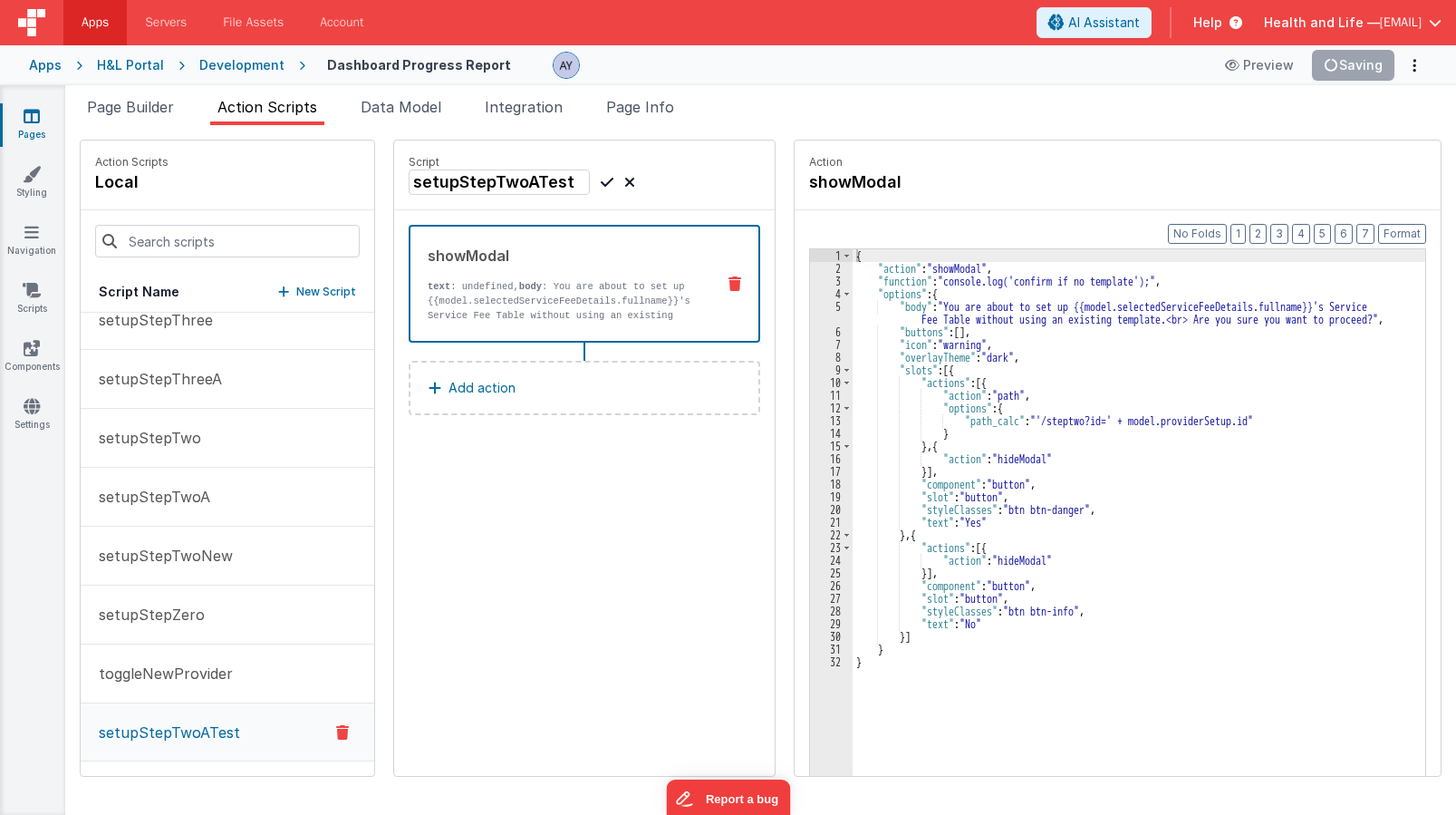 click on "Script     setupStepTwoATest" at bounding box center [584, 175] 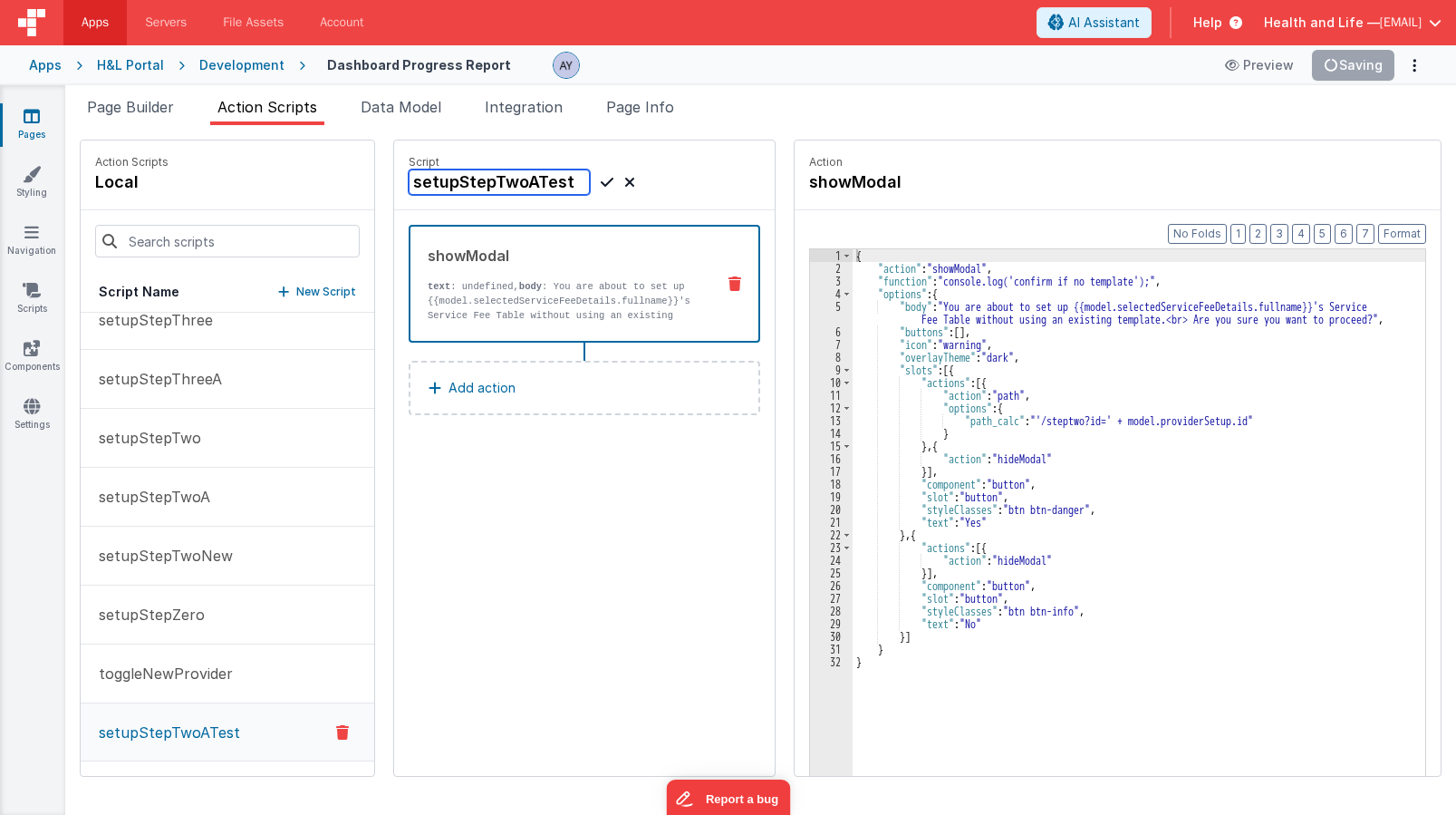 click on "setupStepTwoATest" at bounding box center (499, 182) 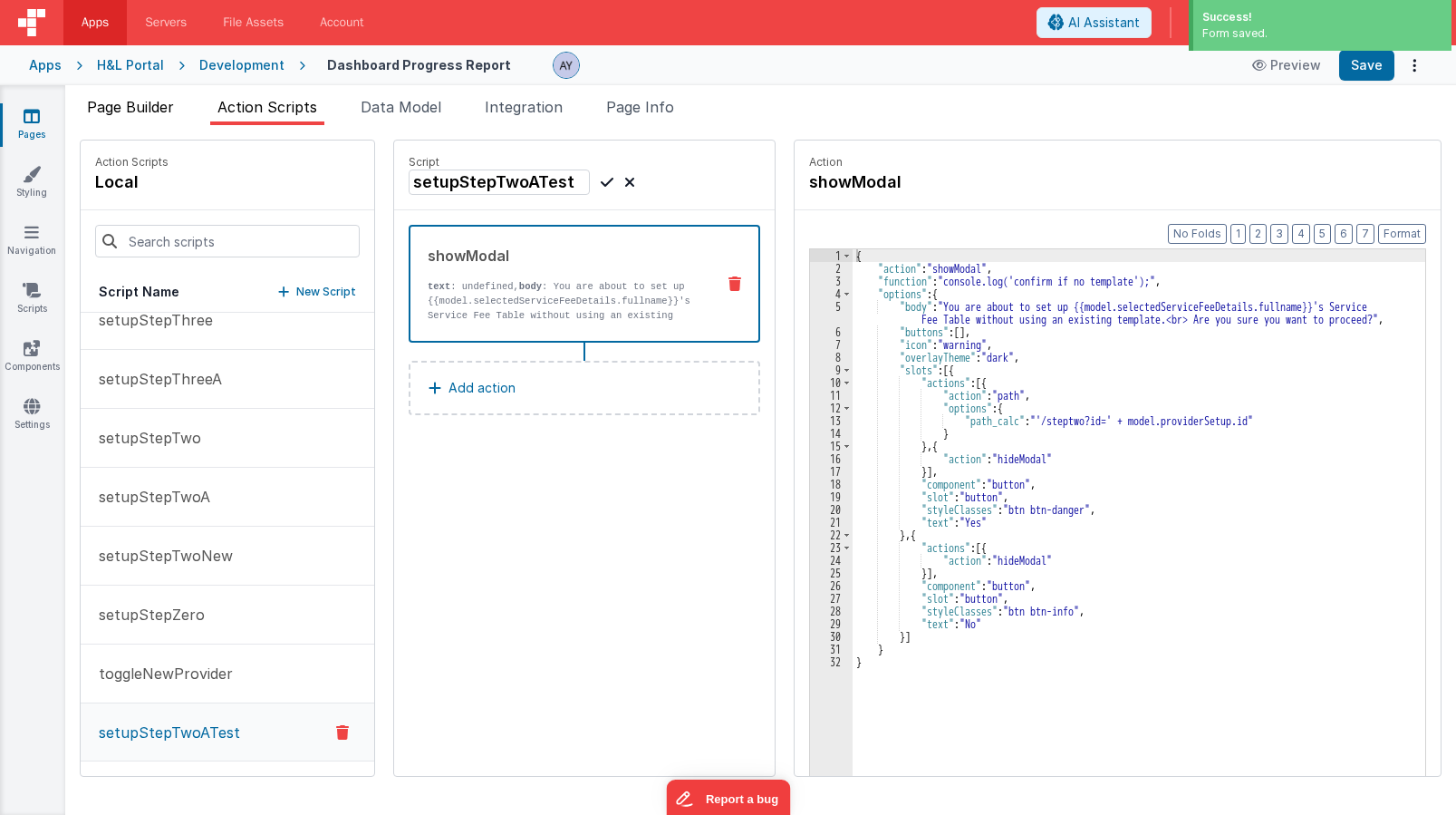 click on "Page Builder" at bounding box center (130, 107) 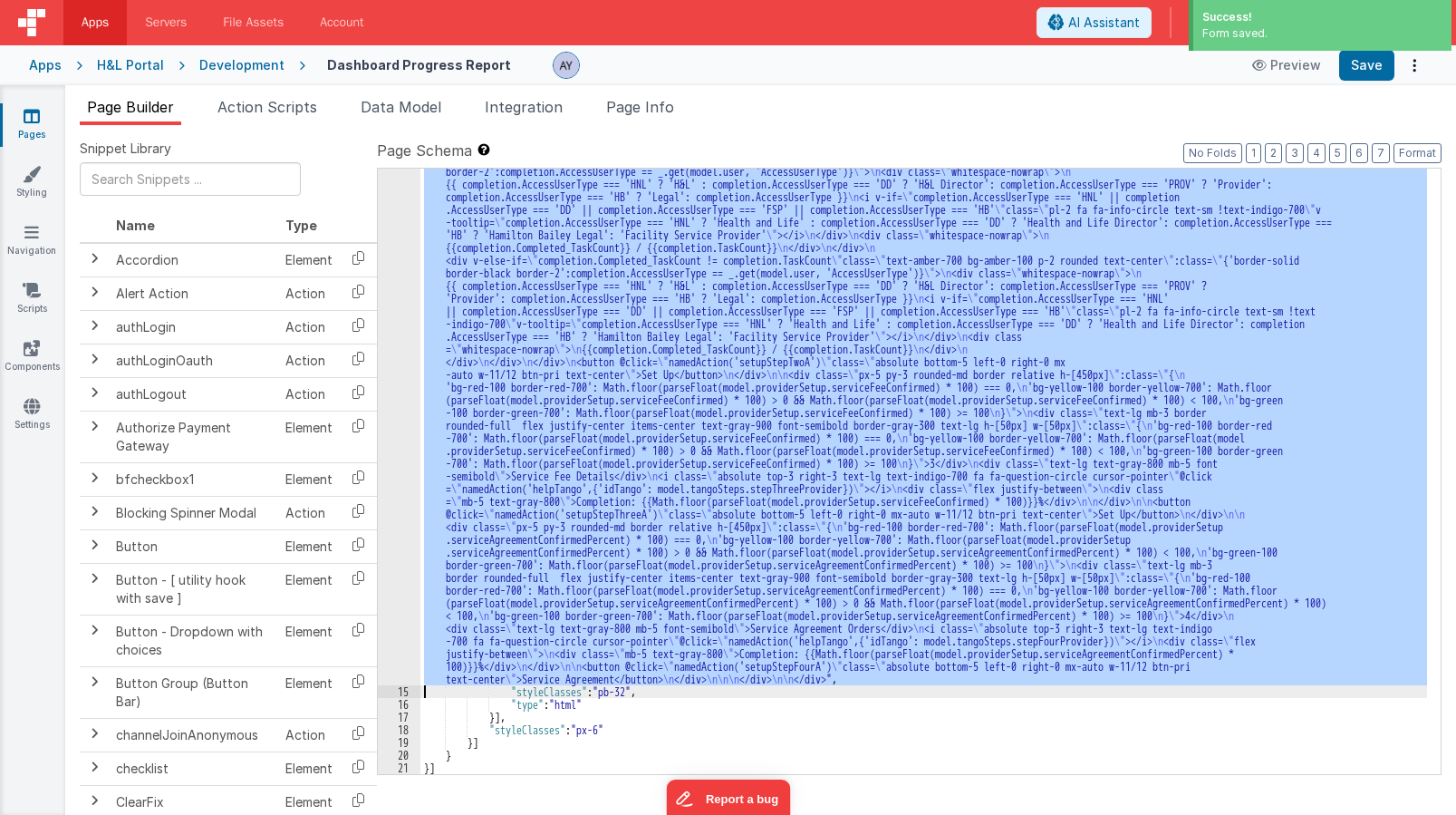 click on ""html" :  "<div class= \" grid grid-cols-1 gap-4 md:grid-cols-3 w-full \"  v-if= \" model.isLoading \" > \n     <div v-for= \" index in 4 \"  class= \" px-5 py-3 rounded-md border       relative h-[500px] bg-gray-100 border-gray-300 \" > \n         <!-- Loading State --> \n         <div> \n             <div class= \" animate-pulse bg-slate-300 rounded-full       h-[50px] w-[50px] mb-3 \" ></div> \n             <div class= \" animate-pulse bg-slate-300 h-6 w-2/3 mb-5 rounded \" ></div> \n             <div class= \" absolute top-3 right      -3 animate-pulse bg-slate-300 h-6 w-6 rounded-full \" ></div> \n             <div class= \" animate-pulse bg-slate-300 h-5 w-1/2 mb-3 rounded \" ></div> \n             <div       class= \" animate-pulse bg-slate-300 h-5 w-1/3 mb-3 rounded \" ></div> \n             <div class= \" absolute bottom-5 left-0 right-0 mx-auto w-11/12 animate-pulse bg      -slate-300 h-10 rounded \" ></div> \n         </div> \n     </div> \n </div> \n\n <div v-else> \n \" \" \"" at bounding box center (923, 471) 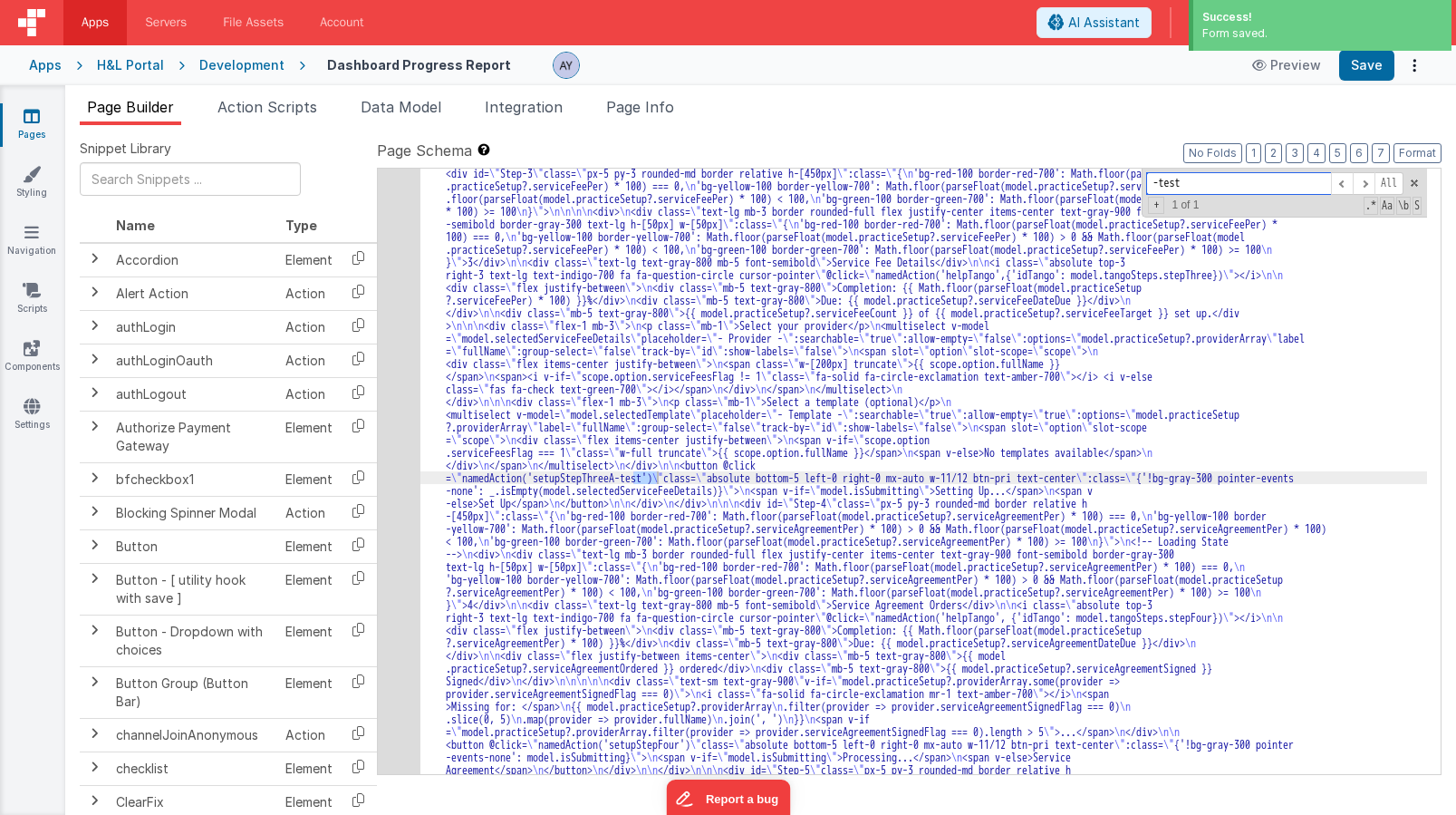 scroll, scrollTop: 2147, scrollLeft: 0, axis: vertical 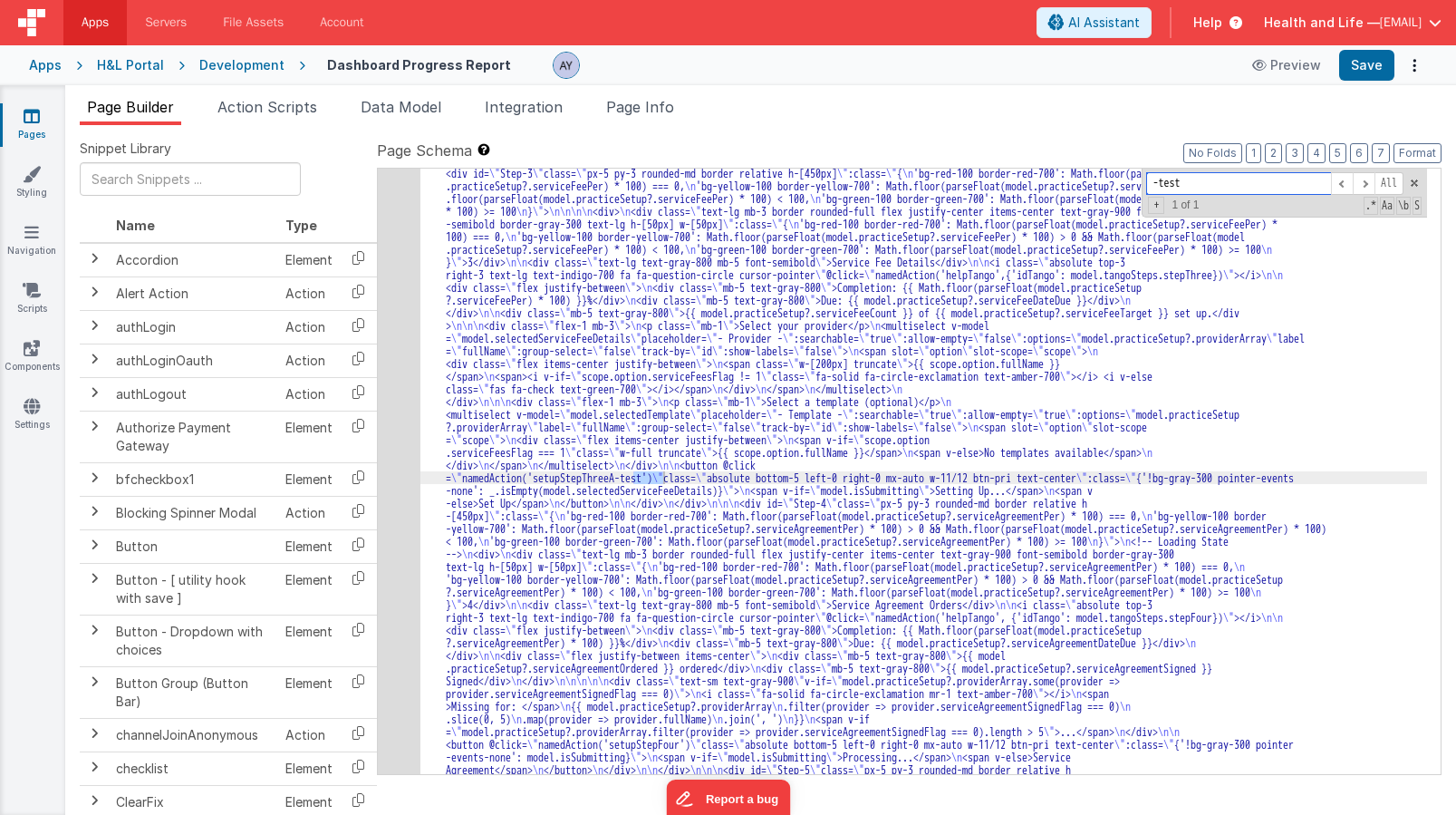 type on "-test" 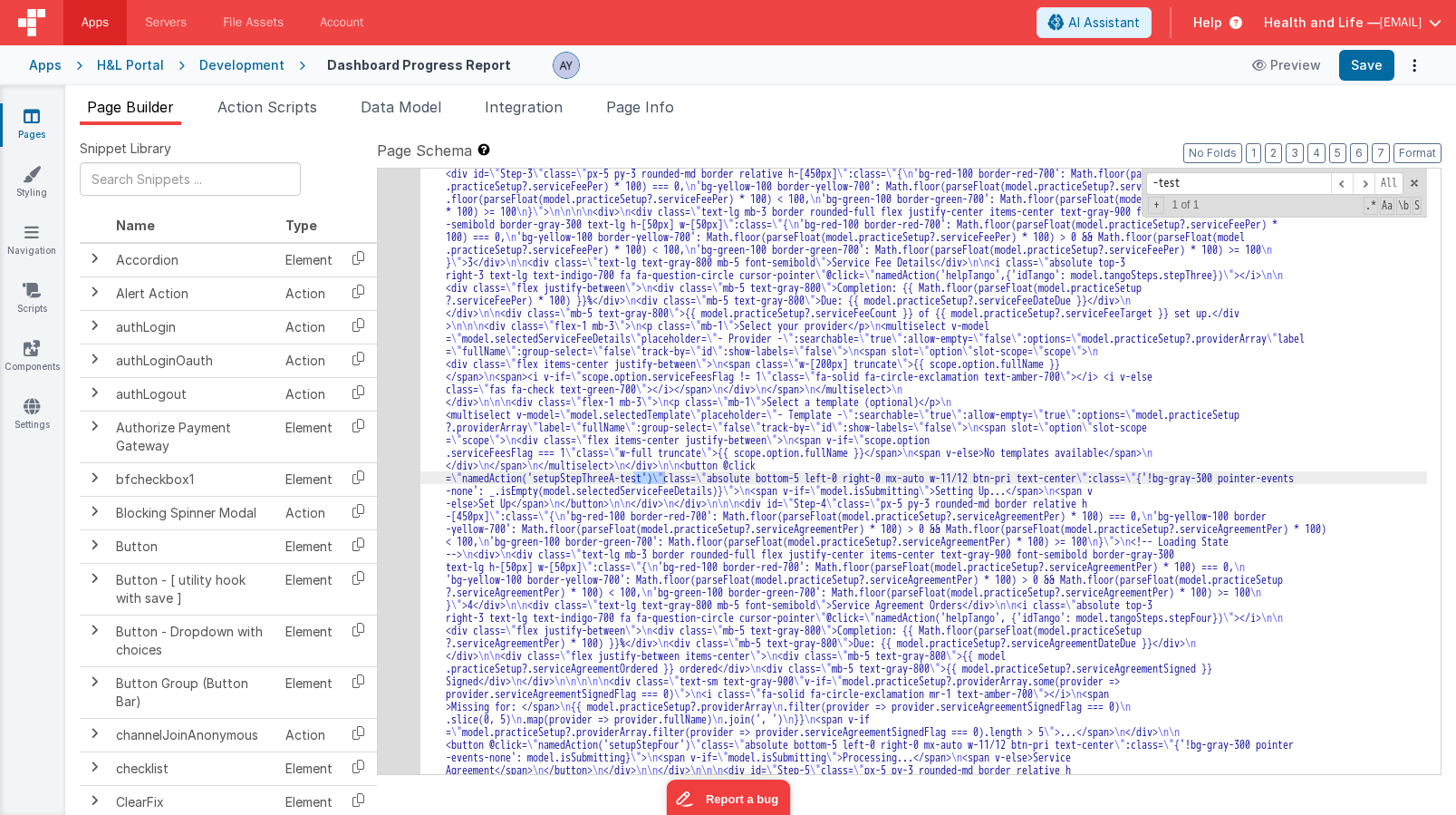 click on ""html" :  "<div class= \" grid grid-cols-1 gap-4 md:grid-cols-3 w-full \"  v-if= \" model.isLoading \" > \n     <div v-for= \" index in 4 \"  class= \" px-5 py-3 rounded-md border       relative h-[500px] bg-gray-100 border-gray-300 \" > \n         <!-- Loading State --> \n         <div> \n             <div class= \" animate-pulse bg-slate-300 rounded-full       h-[50px] w-[50px] mb-3 \" ></div> \n             <div class= \" animate-pulse bg-slate-300 h-6 w-2/3 mb-5 rounded \" ></div> \n             <div class= \" absolute top-3 right      -3 animate-pulse bg-slate-300 h-6 w-6 rounded-full \" ></div> \n             <div class= \" animate-pulse bg-slate-300 h-5 w-1/2 mb-3 rounded \" ></div> \n             <div       class= \" animate-pulse bg-slate-300 h-5 w-1/3 mb-3 rounded \" ></div> \n             <div class= \" absolute bottom-5 left-0 right-0 mx-auto w-11/12 animate-pulse bg      -slate-300 h-10 rounded \" ></div> \n         </div> \n     </div> \n </div> \n\n <div v-else> \n \" \" \"" at bounding box center [923, 2297] 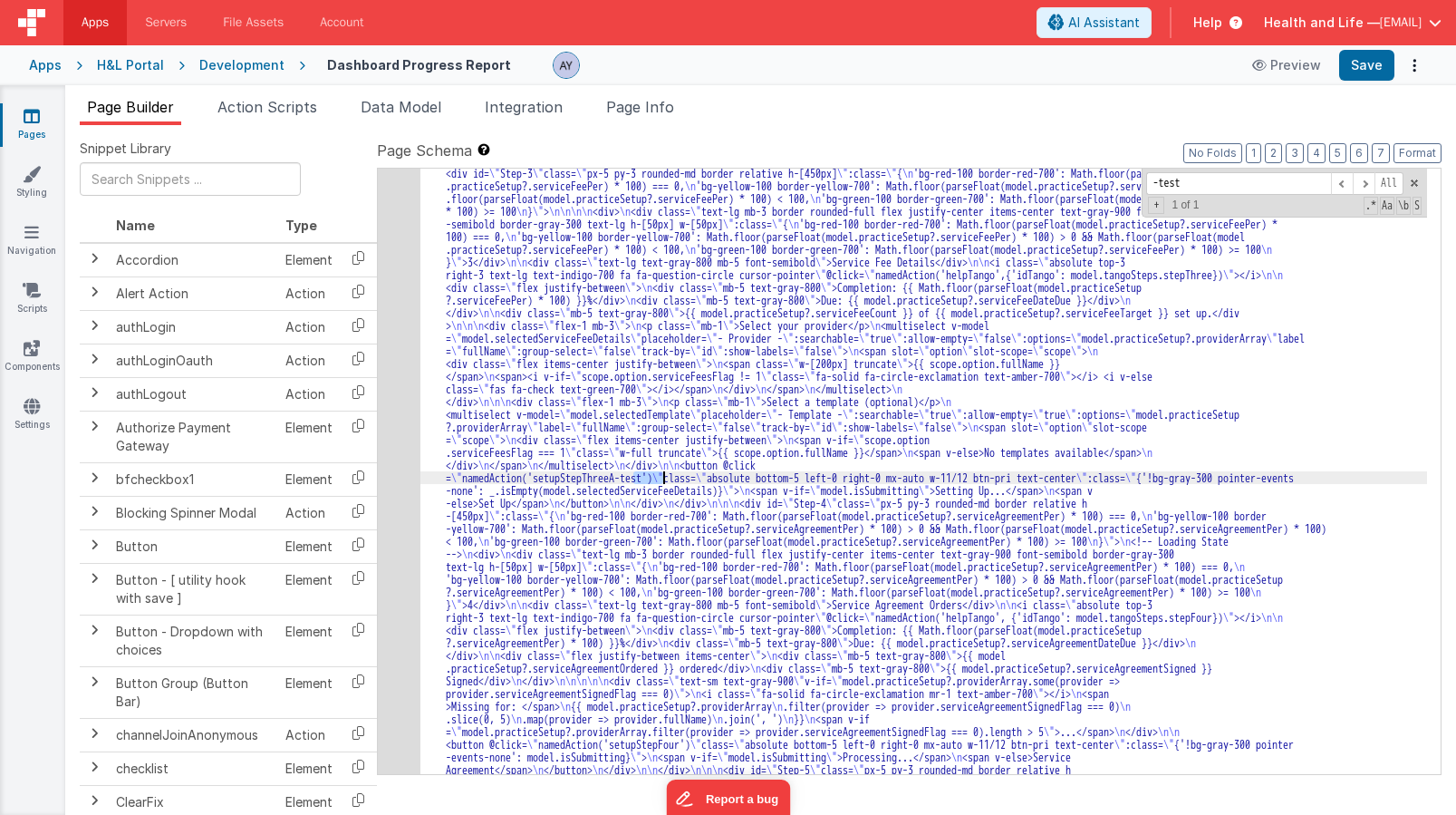 drag, startPoint x: 632, startPoint y: 479, endPoint x: 661, endPoint y: 480, distance: 29.01724 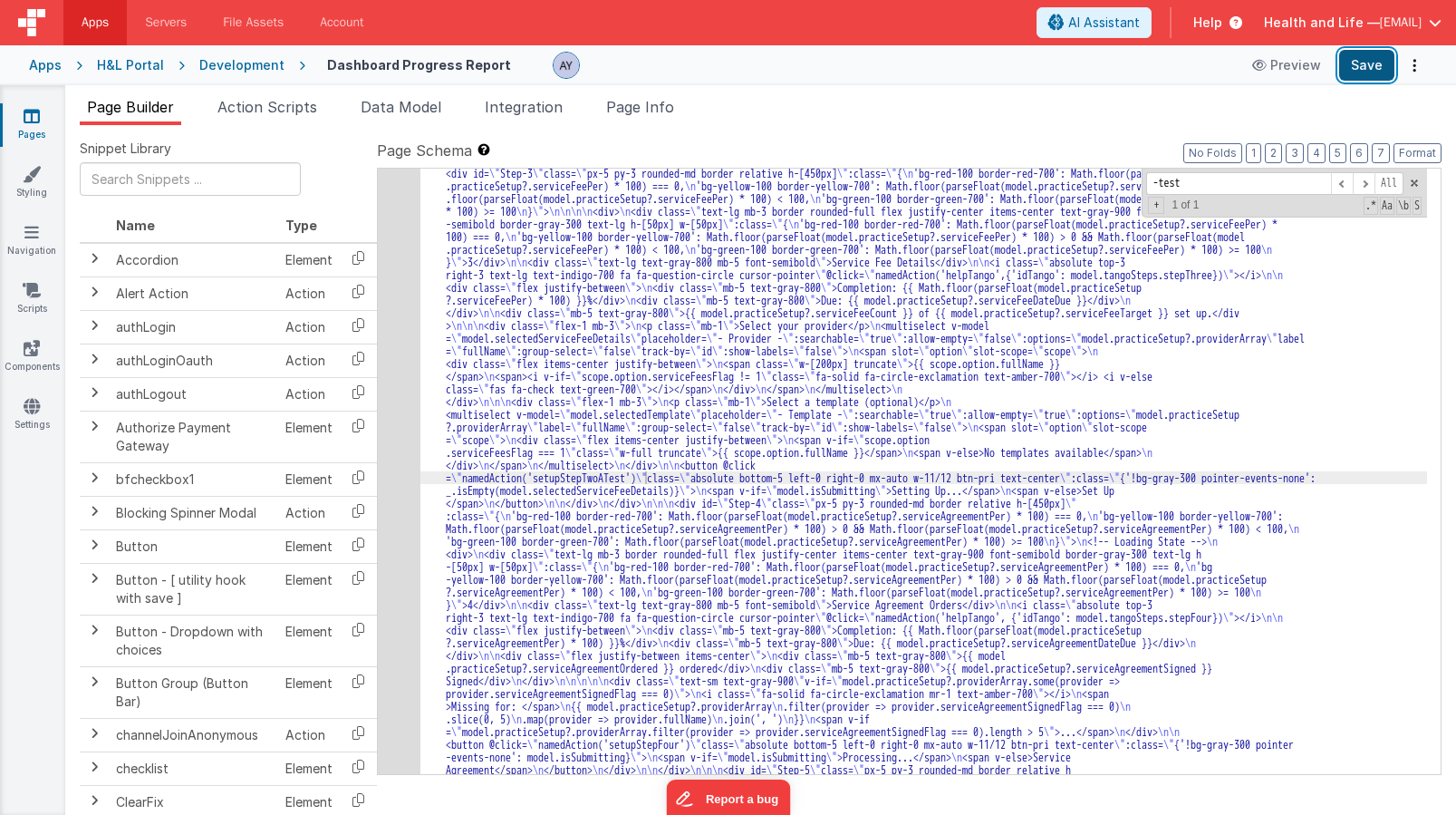 click on "Save" at bounding box center [1366, 65] 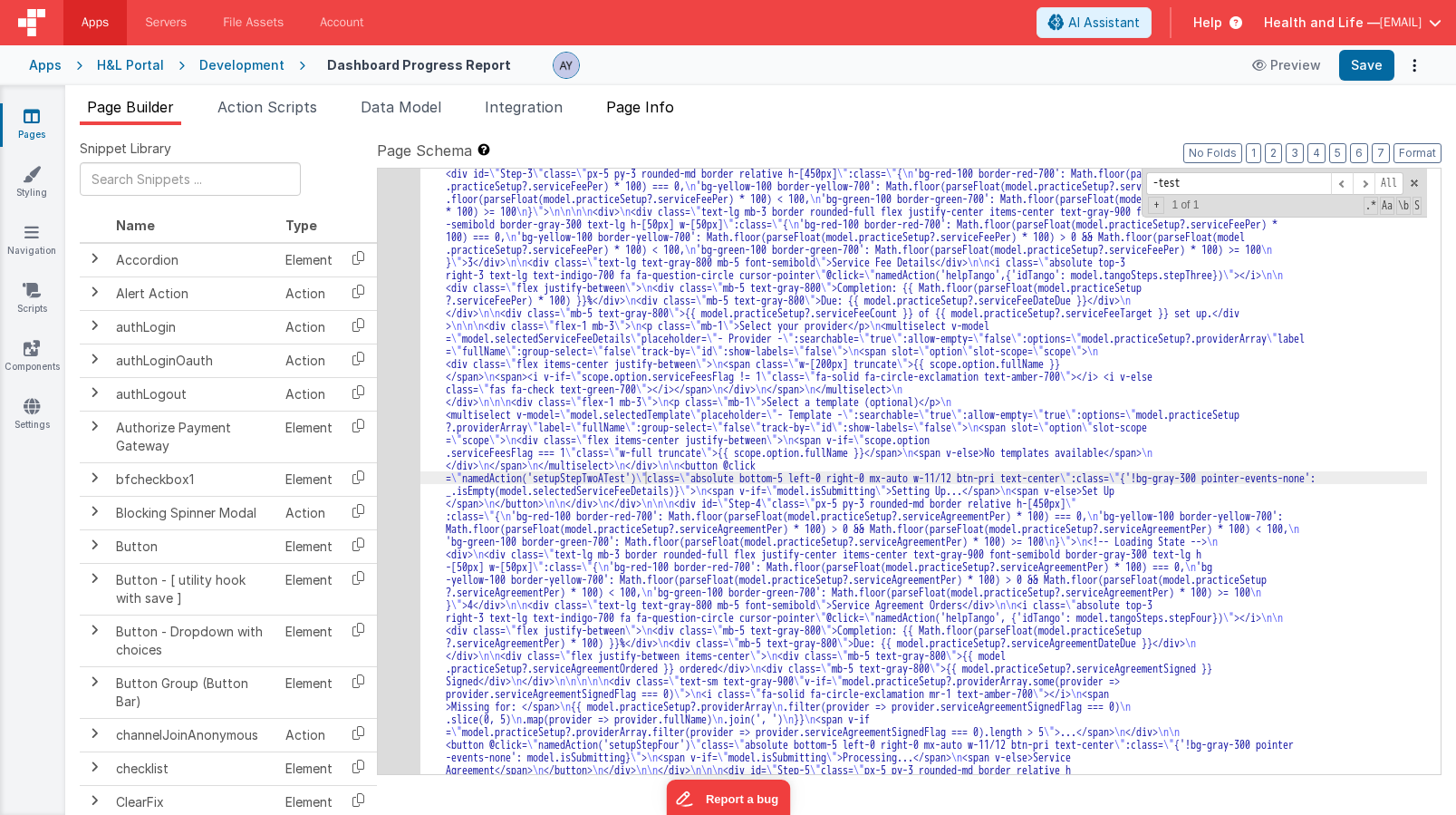 click on "Page Info" at bounding box center [640, 107] 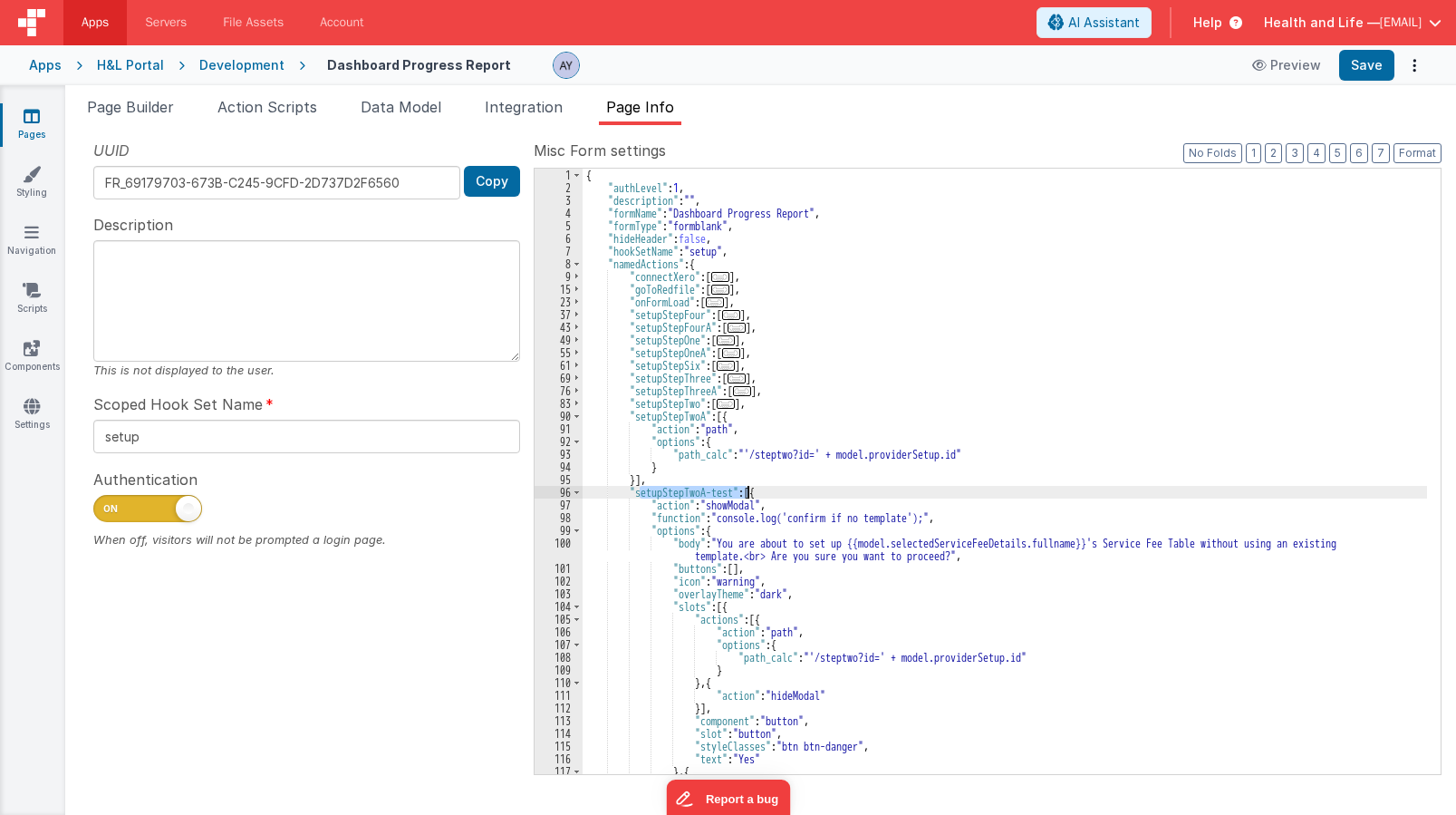 click on "{      "authLevel" :  1 ,      "description" :  "" ,      "formName" :  "Dashboard Progress Report" ,      "formType" :  "formblank" ,      "hideHeader" :  false ,      "hookSetName" :  "setup" ,      "namedActions" :  {           "connectXero" :  [ ... ] ,           "goToRedfile" :  [ ... ] ,           "onFormLoad" :  [ ... ] ,           "setupStepFour" :  [ ... ] ,           "setupStepFourA" :  [ ... ] ,           "setupStepOne" :  [ ... ] ,           "setupStepOneA" :  [ ... ] ,           "setupStepSix" :  [ ... ] ,           "setupStepThree" :  [ ... ] ,           "setupStepThreeA" :  [ ... ] ,           "setupStepTwo" :  [ ... ] ,           "setupStepTwoA" :  [{                "action" :  "path" ,                "options" :  {                     "path_calc" :  "'/steptwo?id=' + model.providerSetup.id"                }           }] ,           "setupStepTwoA-test" :  [{                "action" :  "showModal" ,                "function" :  "console.log('confirm if no template');" ,                :  { :" at bounding box center (1005, 471) 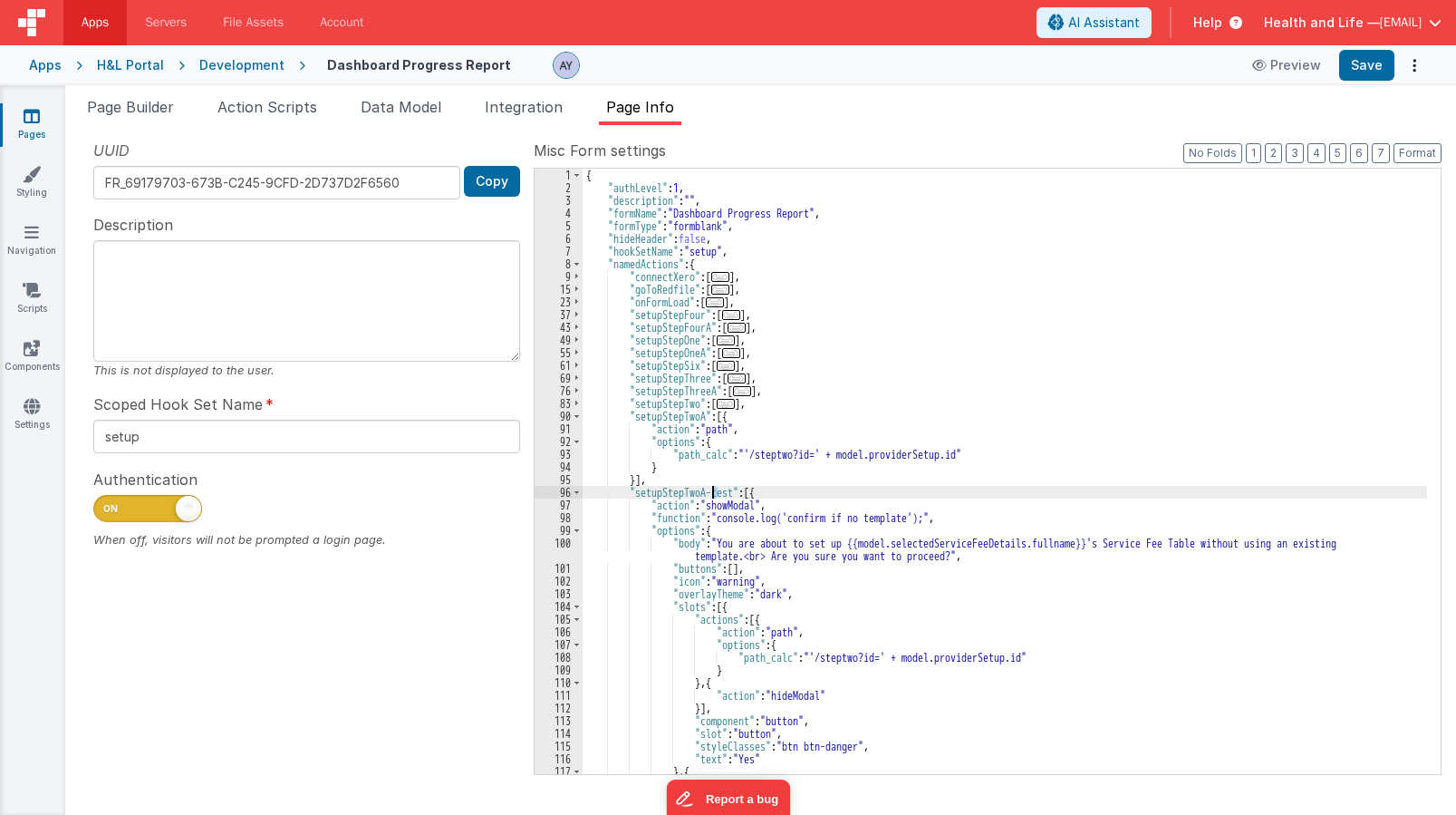 click on "{      "authLevel" :  1 ,      "description" :  "" ,      "formName" :  "Dashboard Progress Report" ,      "formType" :  "formblank" ,      "hideHeader" :  false ,      "hookSetName" :  "setup" ,      "namedActions" :  {           "connectXero" :  [ ... ] ,           "goToRedfile" :  [ ... ] ,           "onFormLoad" :  [ ... ] ,           "setupStepFour" :  [ ... ] ,           "setupStepFourA" :  [ ... ] ,           "setupStepOne" :  [ ... ] ,           "setupStepOneA" :  [ ... ] ,           "setupStepSix" :  [ ... ] ,           "setupStepThree" :  [ ... ] ,           "setupStepThreeA" :  [ ... ] ,           "setupStepTwo" :  [ ... ] ,           "setupStepTwoA" :  [{                "action" :  "path" ,                "options" :  {                     "path_calc" :  "'/steptwo?id=' + model.providerSetup.id"                }           }] ,           "setupStepTwoA-test" :  [{                "action" :  "showModal" ,                "function" :  "console.log('confirm if no template');" ,                :  { :" at bounding box center (1005, 484) 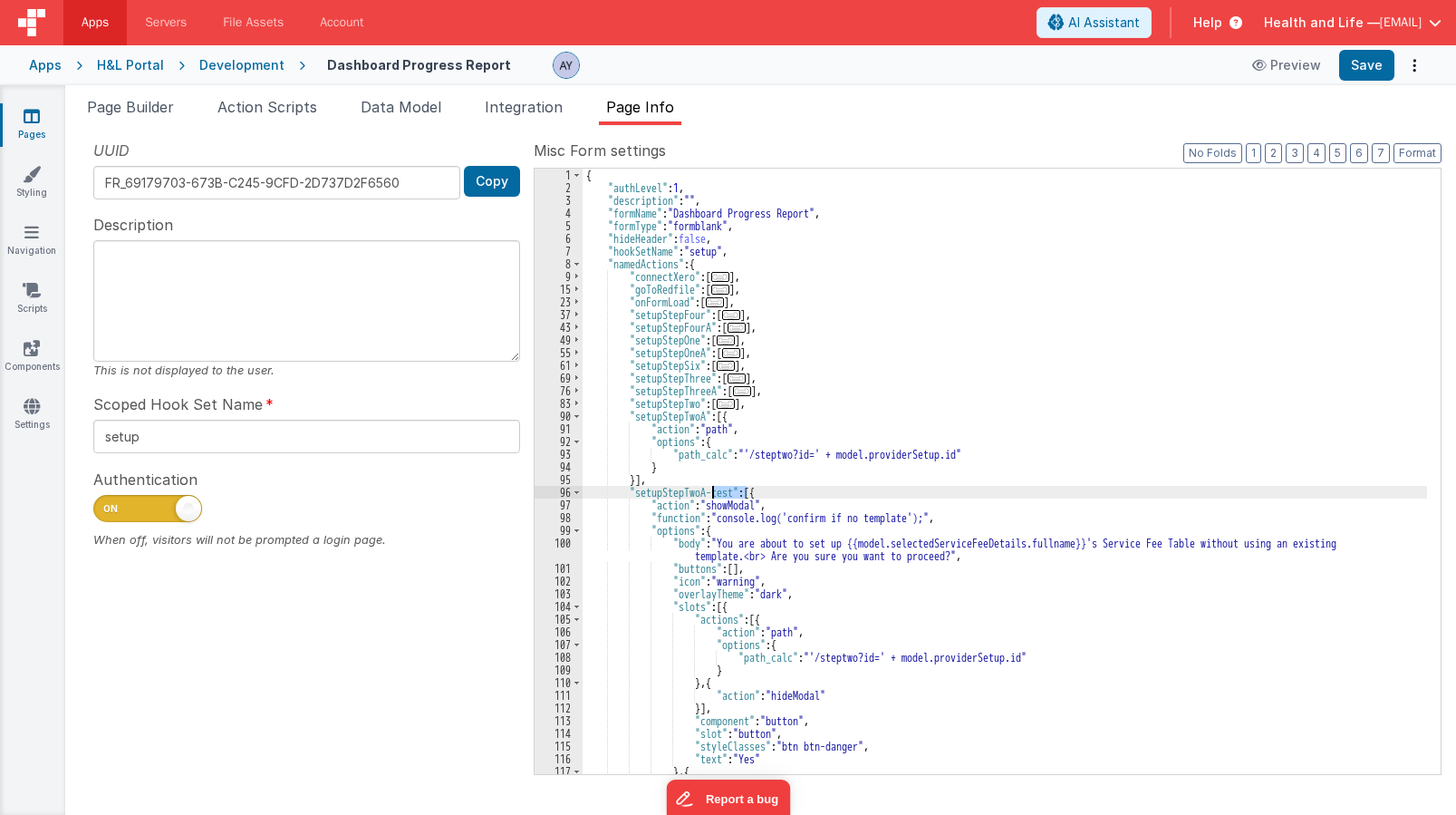 drag, startPoint x: 745, startPoint y: 493, endPoint x: 709, endPoint y: 492, distance: 36.013886 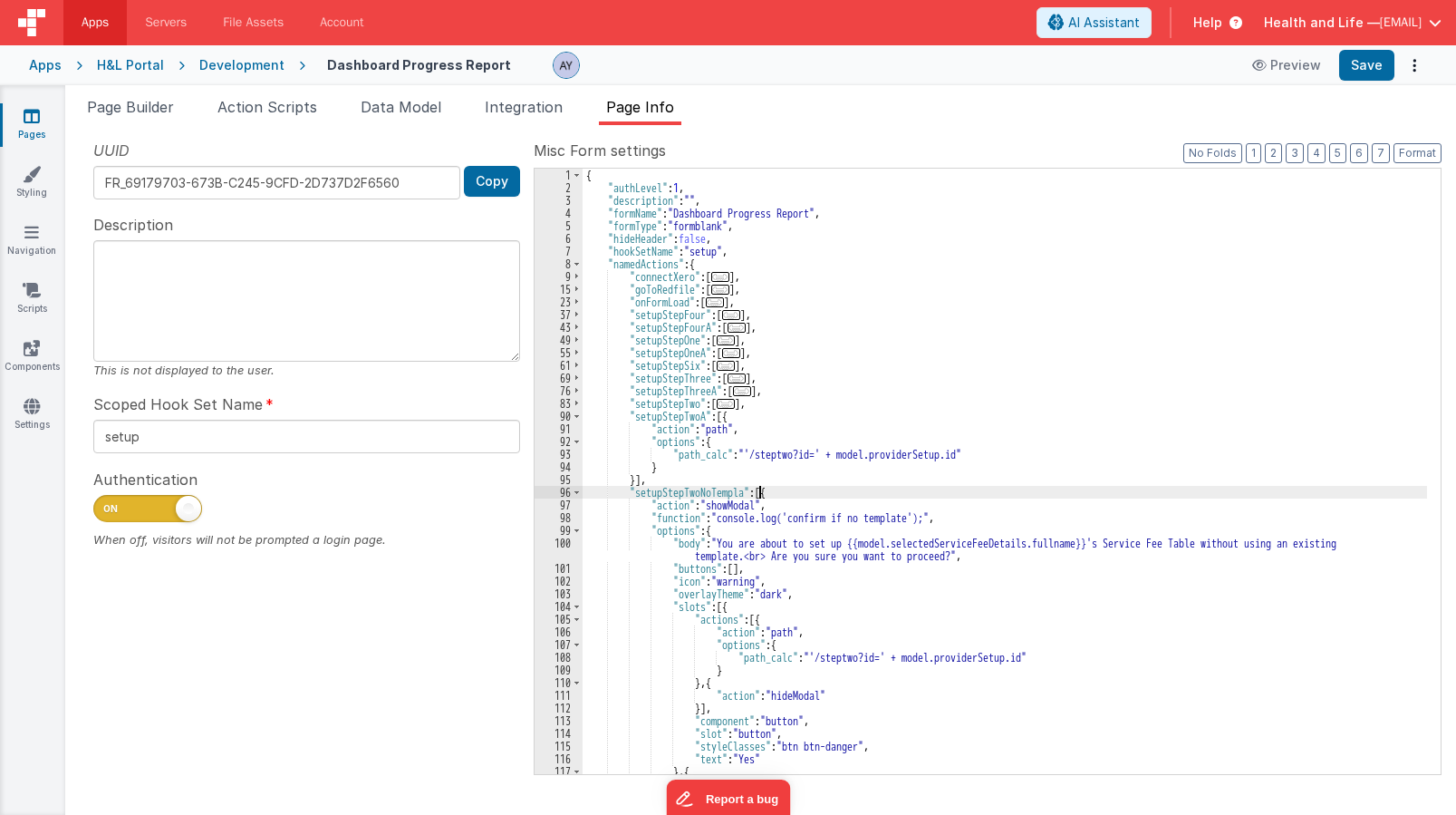 type 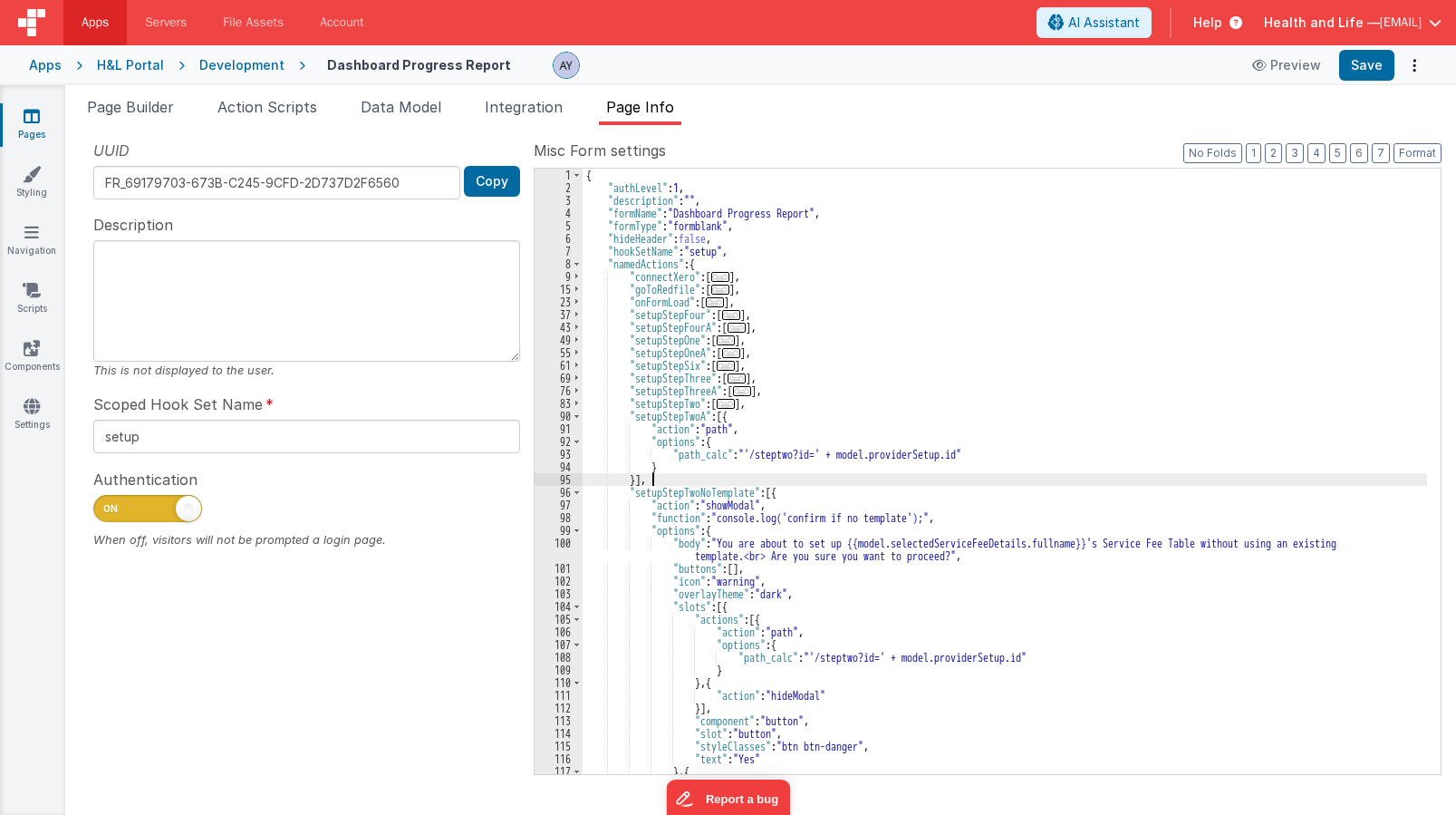 click on "{      "authLevel" :  1 ,      "description" :  "" ,      "formName" :  "Dashboard Progress Report" ,      "formType" :  "formblank" ,      "hideHeader" :  false ,      "hookSetName" :  "setup" ,      "namedActions" :  {           "connectXero" :  [ ... ] ,           "goToRedfile" :  [ ... ] ,           "onFormLoad" :  [ ... ] ,           "setupStepFour" :  [ ... ] ,           "setupStepFourA" :  [ ... ] ,           "setupStepOne" :  [ ... ] ,           "setupStepOneA" :  [ ... ] ,           "setupStepSix" :  [ ... ] ,           "setupStepThree" :  [ ... ] ,           "setupStepThreeA" :  [ ... ] ,           "setupStepTwo" :  [ ... ] ,           "setupStepTwoA" :  [{                "action" :  "path" ,                "options" :  {                     "path_calc" :  "'/steptwo?id=' + model.providerSetup.id"                }           }] ,           "setupStepTwoNoTemplate" :  [{                "action" :  "showModal" ,                "function" :  "console.log('confirm if no template');" ,                :  {" at bounding box center [1005, 484] 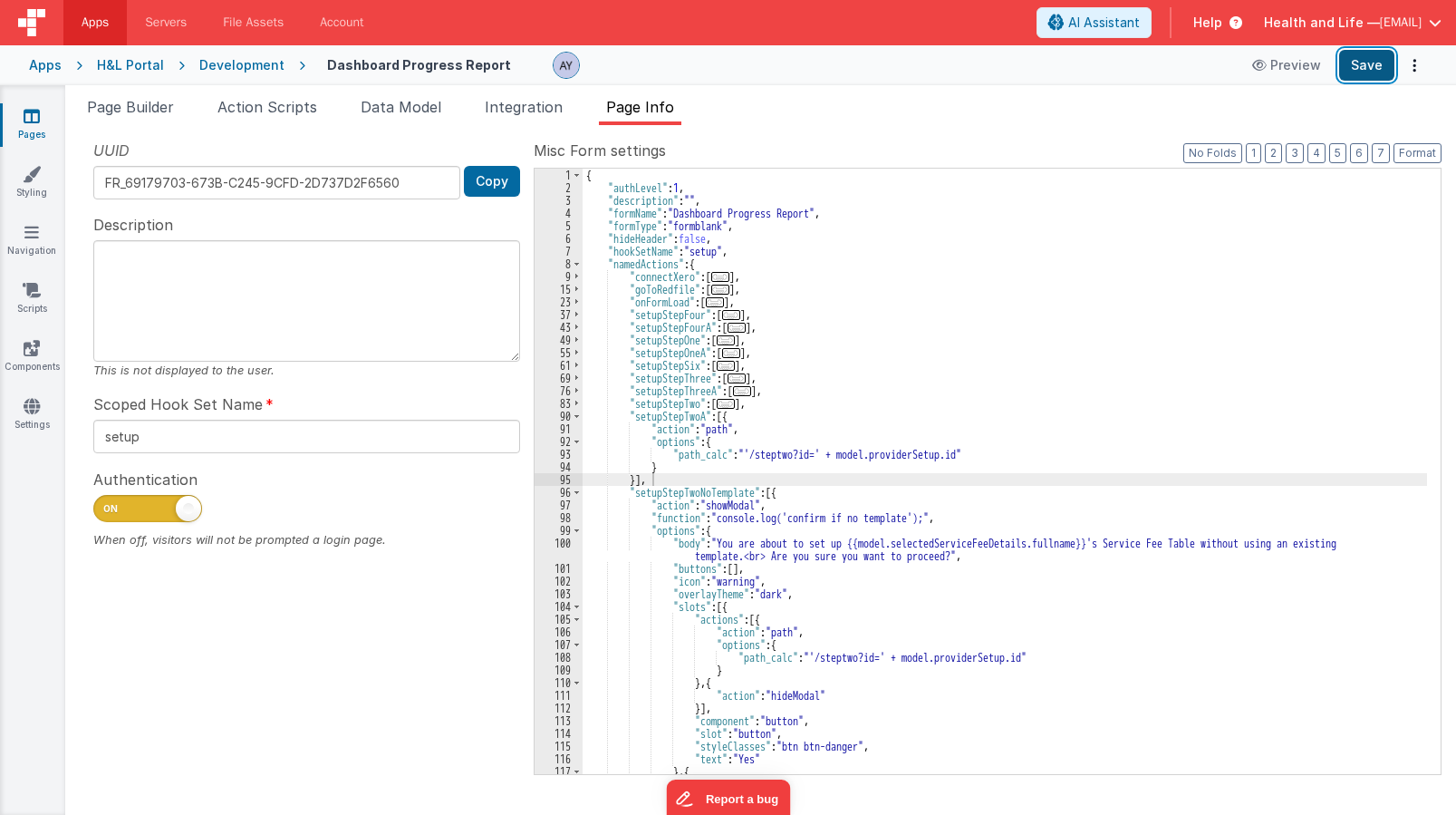 click on "Save" at bounding box center (1366, 65) 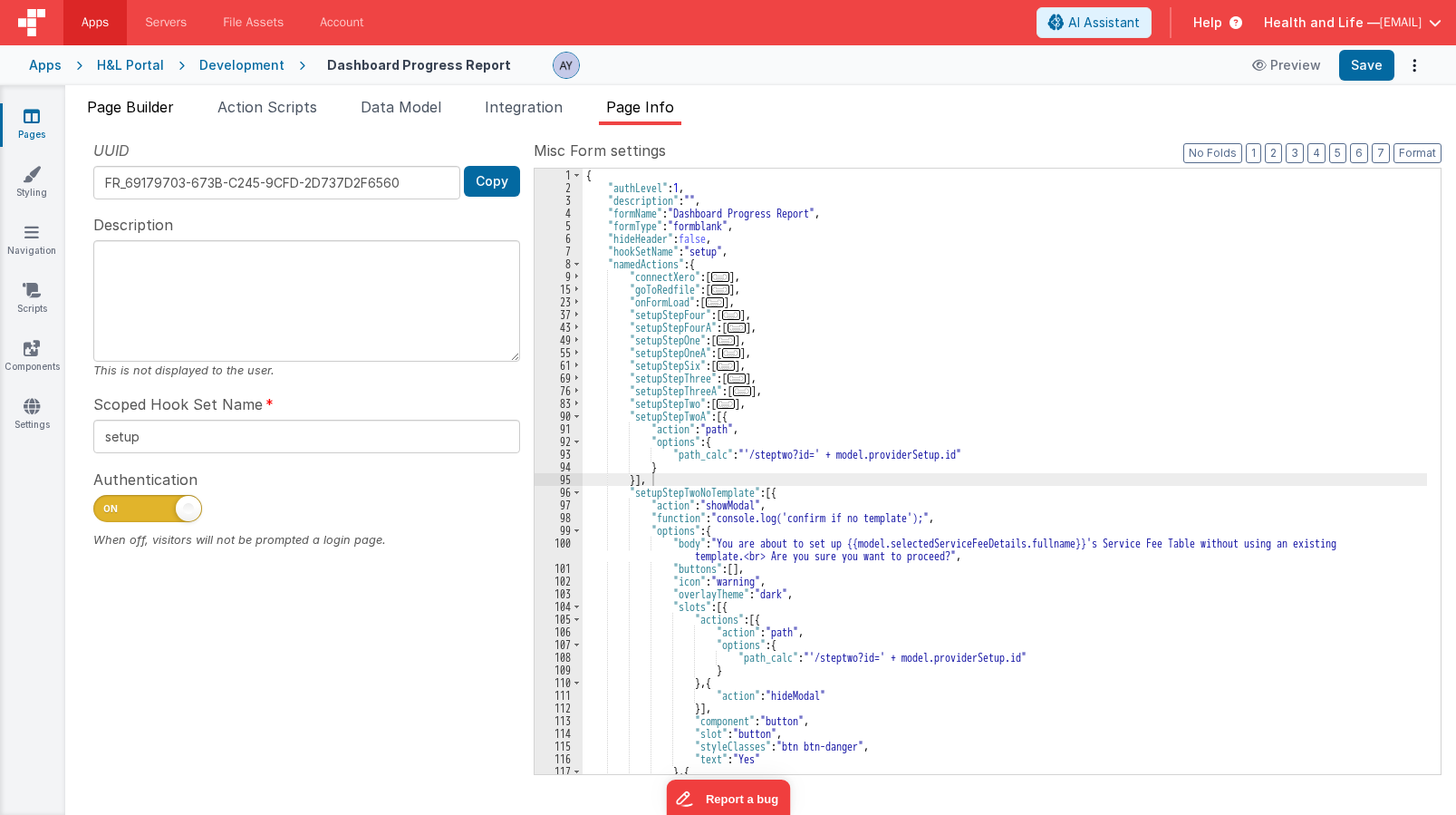 click on "Page Builder" at bounding box center (130, 107) 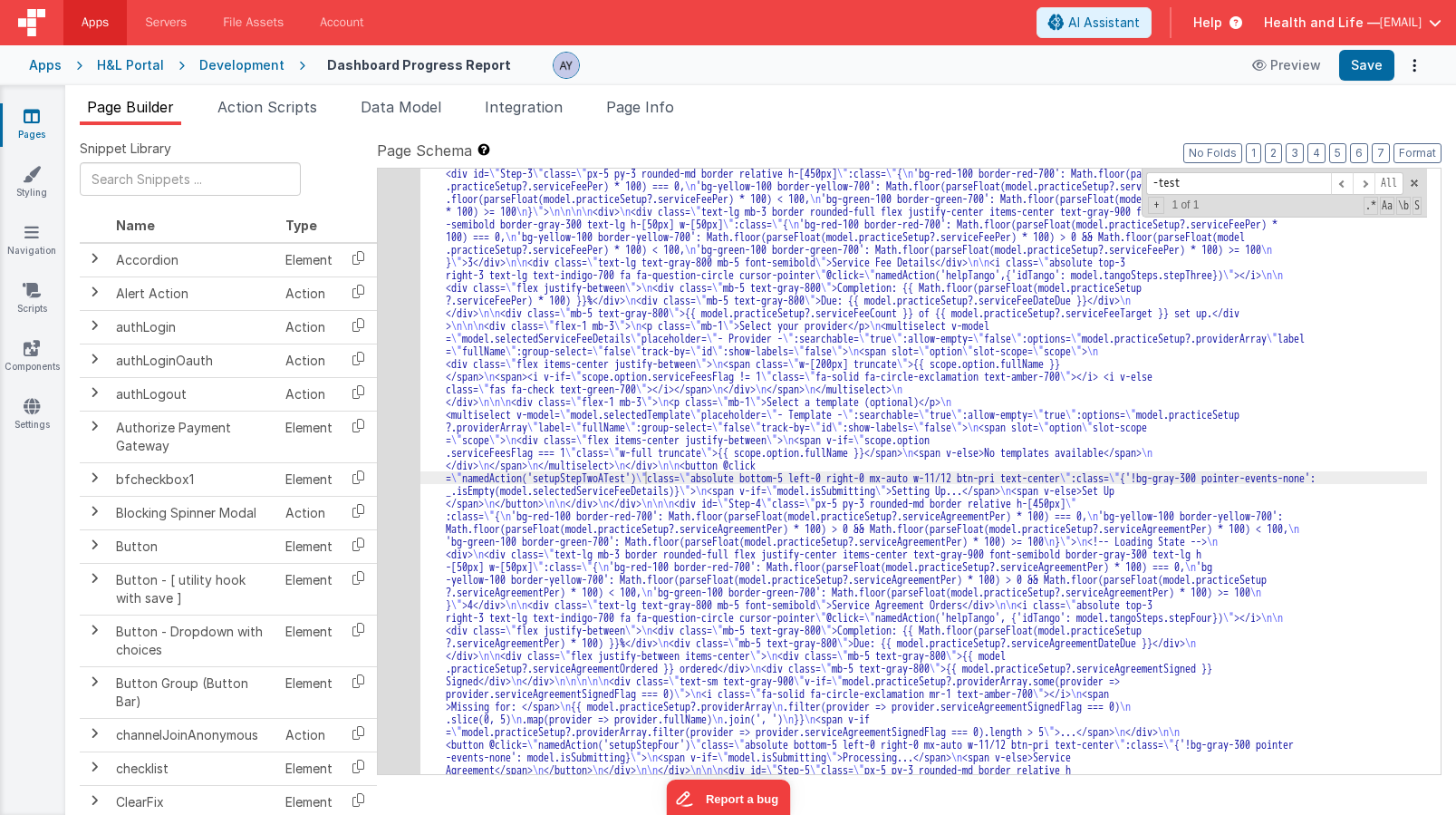 click on ""html" :  "<div class= \" grid grid-cols-1 gap-4 md:grid-cols-3 w-full \"  v-if= \" model.isLoading \" > \n     <div v-for= \" index in 4 \"  class= \" px-5 py-3 rounded-md border       relative h-[500px] bg-gray-100 border-gray-300 \" > \n         <!-- Loading State --> \n         <div> \n             <div class= \" animate-pulse bg-slate-300 rounded-full       h-[50px] w-[50px] mb-3 \" ></div> \n             <div class= \" animate-pulse bg-slate-300 h-6 w-2/3 mb-5 rounded \" ></div> \n             <div class= \" absolute top-3 right      -3 animate-pulse bg-slate-300 h-6 w-6 rounded-full \" ></div> \n             <div class= \" animate-pulse bg-slate-300 h-5 w-1/2 mb-3 rounded \" ></div> \n             <div       class= \" animate-pulse bg-slate-300 h-5 w-1/3 mb-3 rounded \" ></div> \n             <div class= \" absolute bottom-5 left-0 right-0 mx-auto w-11/12 animate-pulse bg      -slate-300 h-10 rounded \" ></div> \n         </div> \n     </div> \n </div> \n\n <div v-else> \n \" \" \"" at bounding box center (923, 2297) 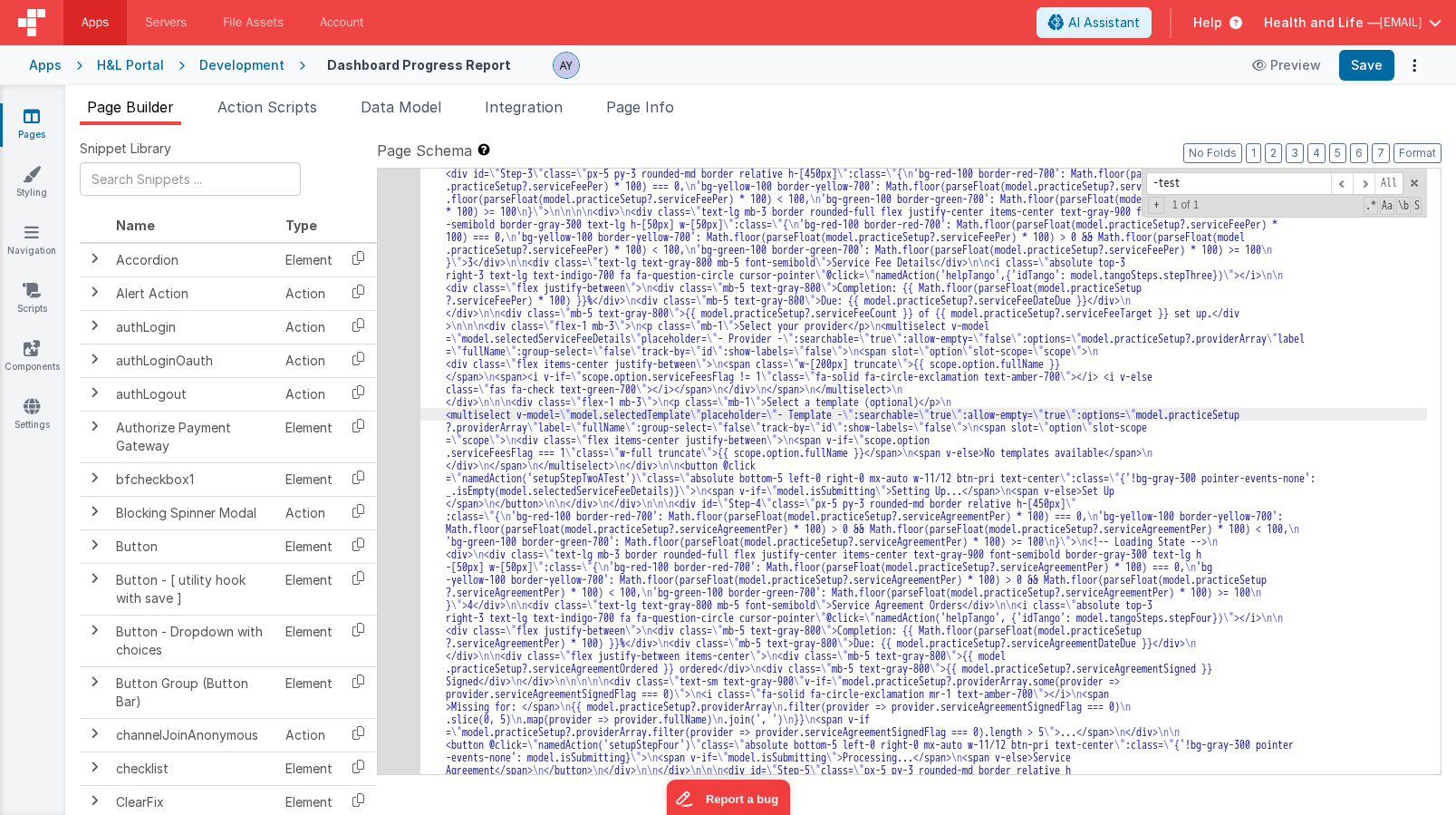 click on ""html" :  "<div class= \" grid grid-cols-1 gap-4 md:grid-cols-3 w-full \"  v-if= \" model.isLoading \" > \n     <div v-for= \" index in 4 \"  class= \" px-5 py-3 rounded-md border       relative h-[500px] bg-gray-100 border-gray-300 \" > \n         <!-- Loading State --> \n         <div> \n             <div class= \" animate-pulse bg-slate-300 rounded-full       h-[50px] w-[50px] mb-3 \" ></div> \n             <div class= \" animate-pulse bg-slate-300 h-6 w-2/3 mb-5 rounded \" ></div> \n             <div class= \" absolute top-3 right      -3 animate-pulse bg-slate-300 h-6 w-6 rounded-full \" ></div> \n             <div class= \" animate-pulse bg-slate-300 h-5 w-1/2 mb-3 rounded \" ></div> \n             <div       class= \" animate-pulse bg-slate-300 h-5 w-1/3 mb-3 rounded \" ></div> \n             <div class= \" absolute bottom-5 left-0 right-0 mx-auto w-11/12 animate-pulse bg      -slate-300 h-10 rounded \" ></div> \n         </div> \n     </div> \n </div> \n\n <div v-else> \n \" \" \"" at bounding box center [923, 2297] 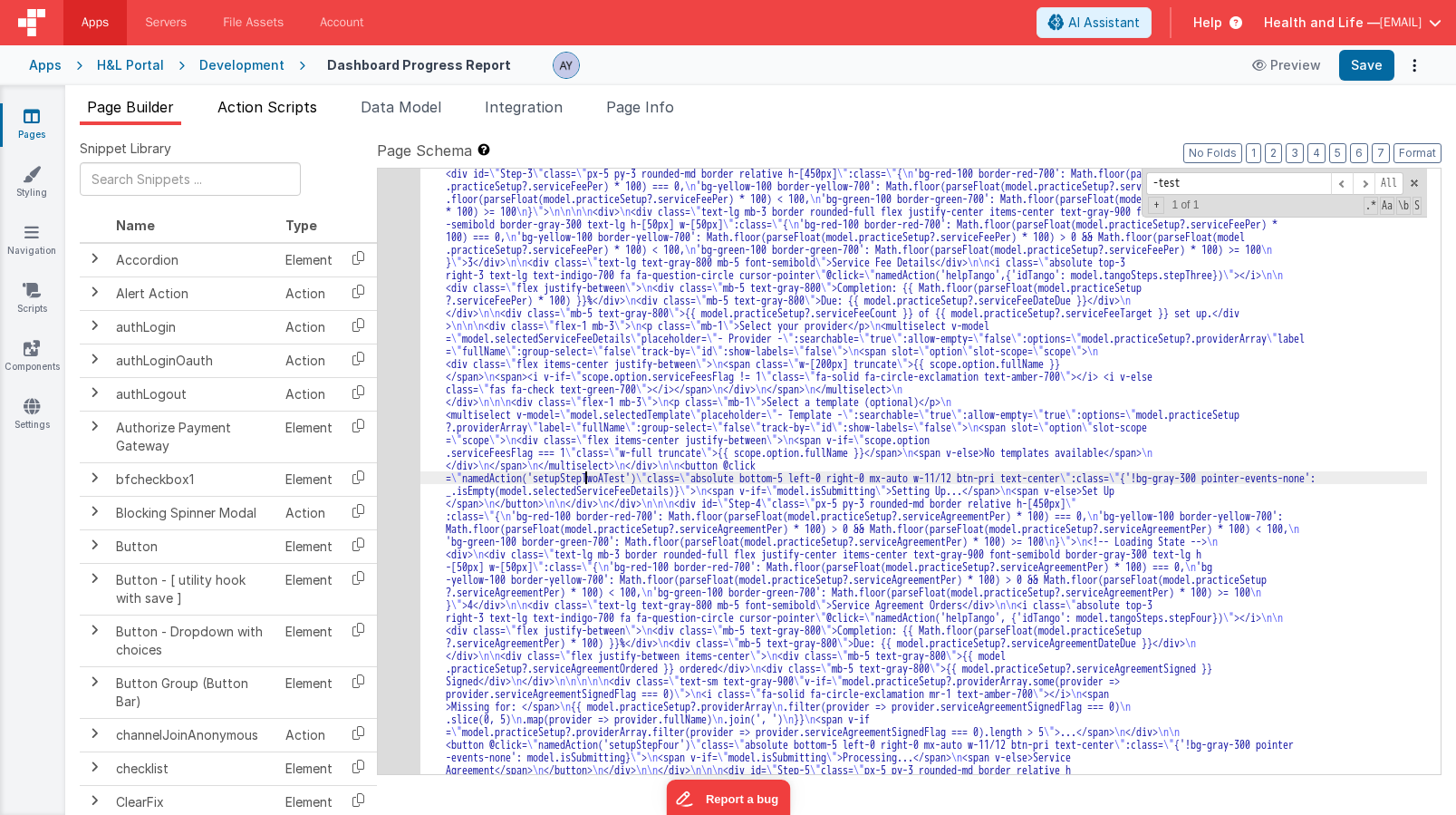 click on "Action Scripts" at bounding box center [267, 111] 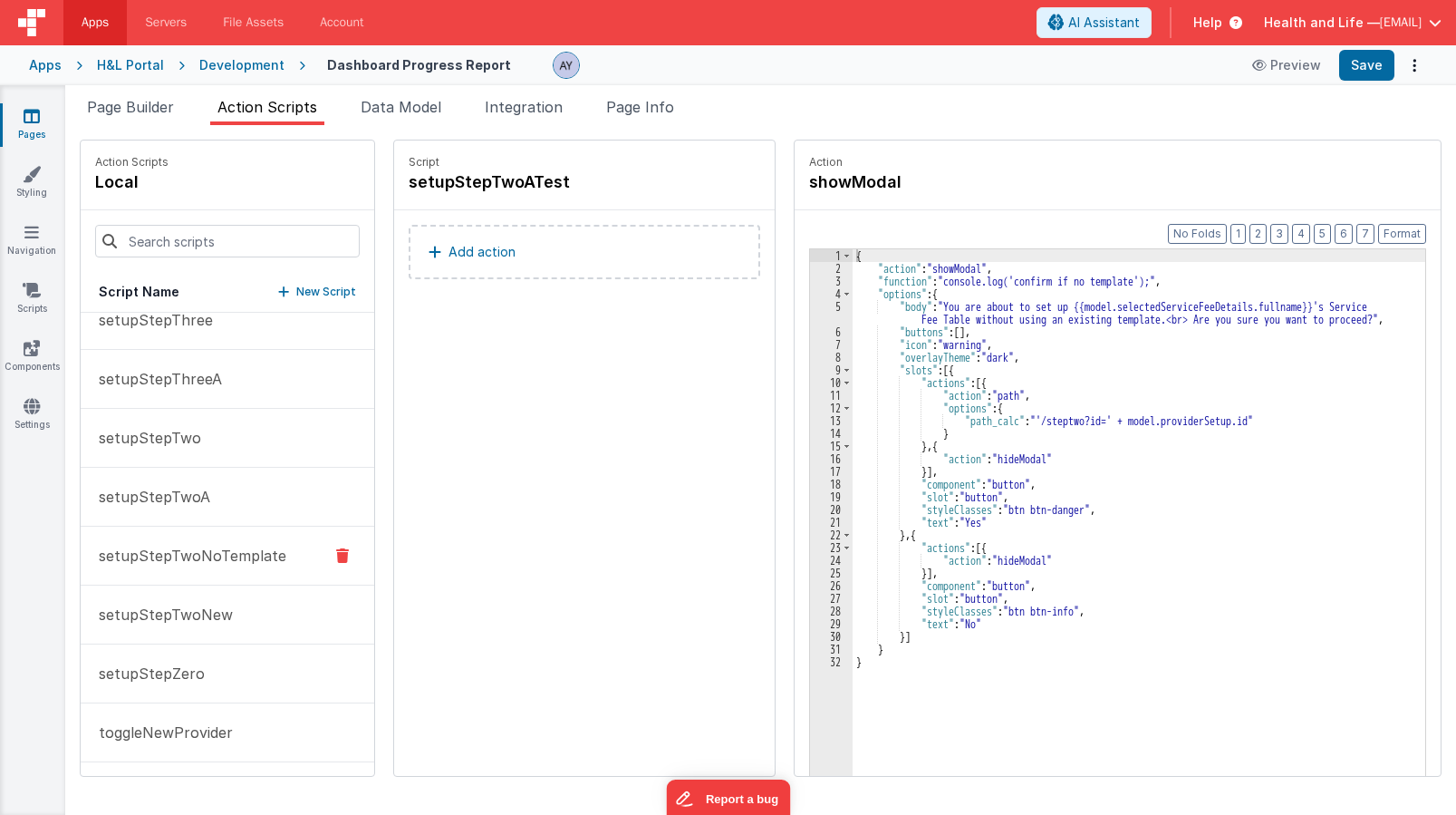 click on "setupStepTwoNoTemplate" at bounding box center (187, 556) 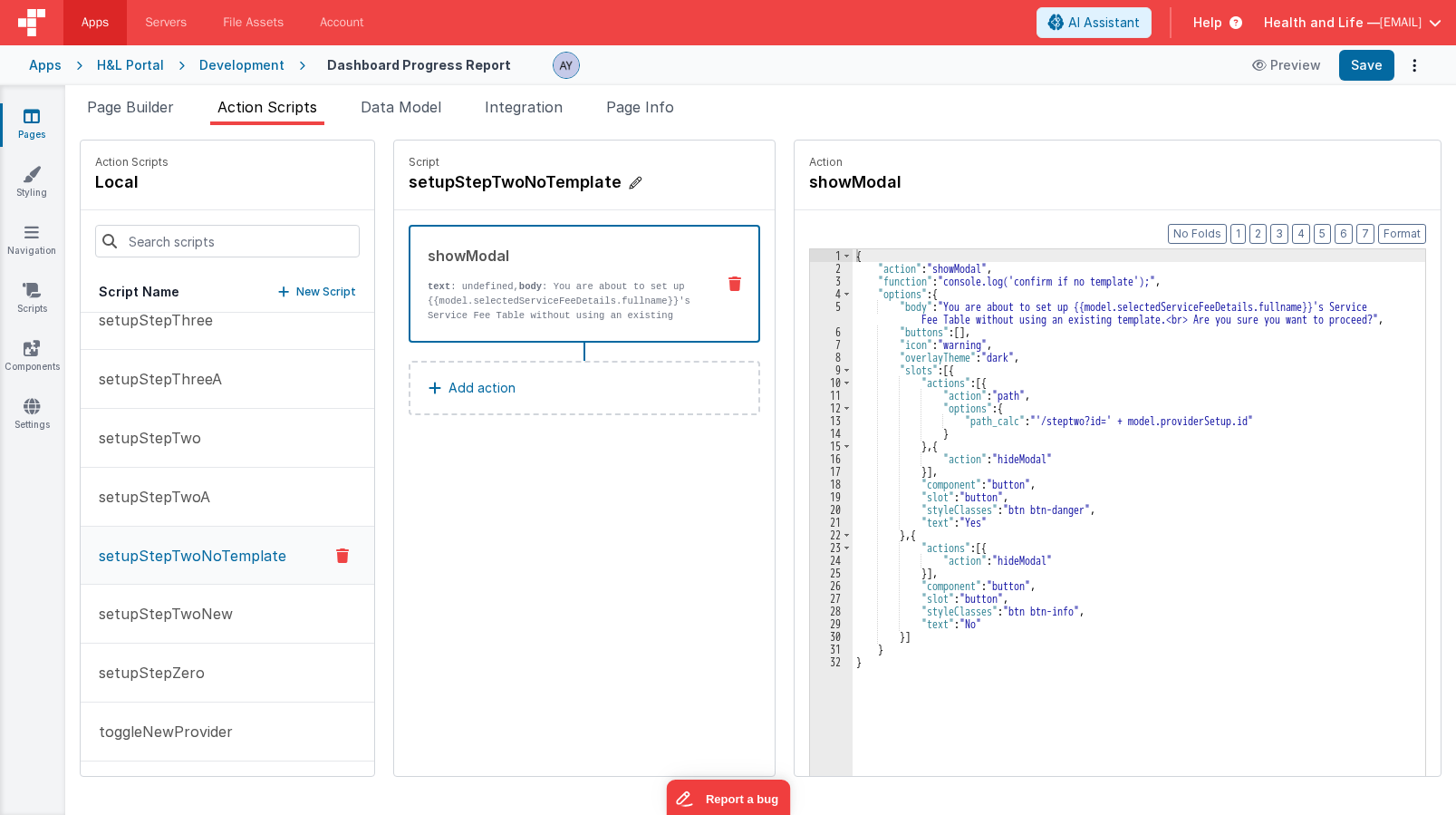 click on "setupStepTwoNoTemplate" at bounding box center (545, 182) 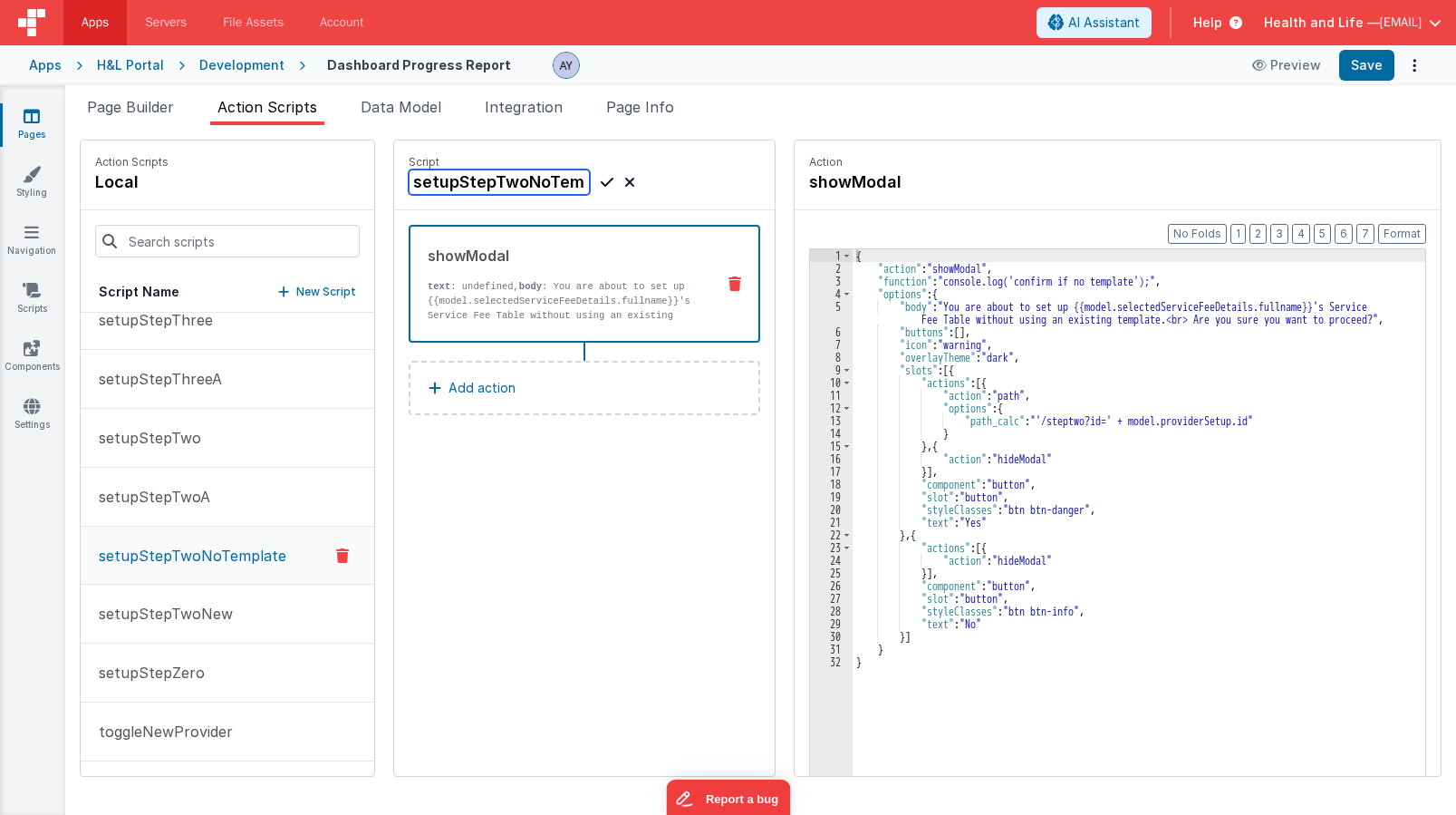 click on "setupStepTwoNoTemplate" at bounding box center (499, 182) 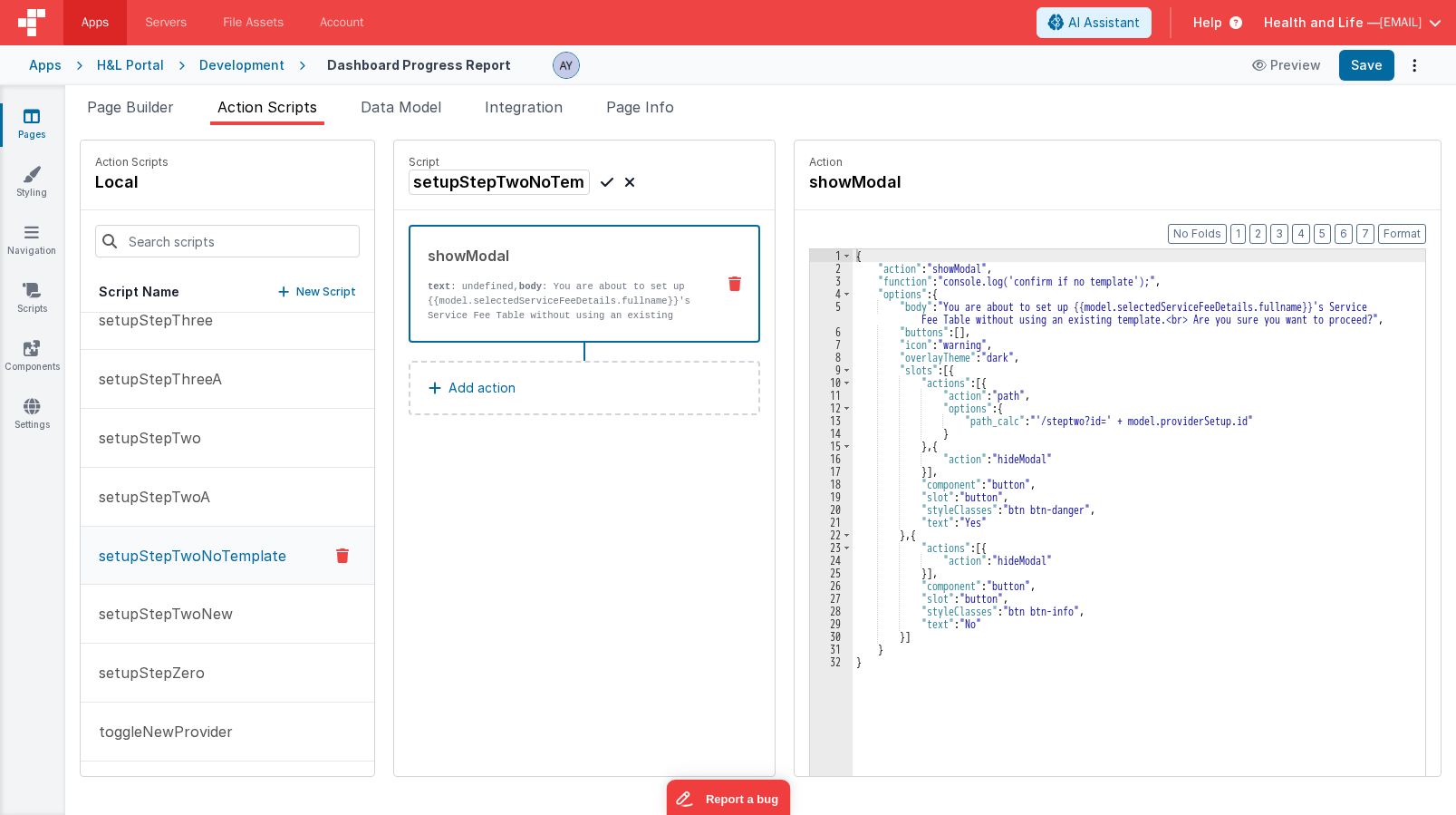 click on "Page Builder" at bounding box center (130, 107) 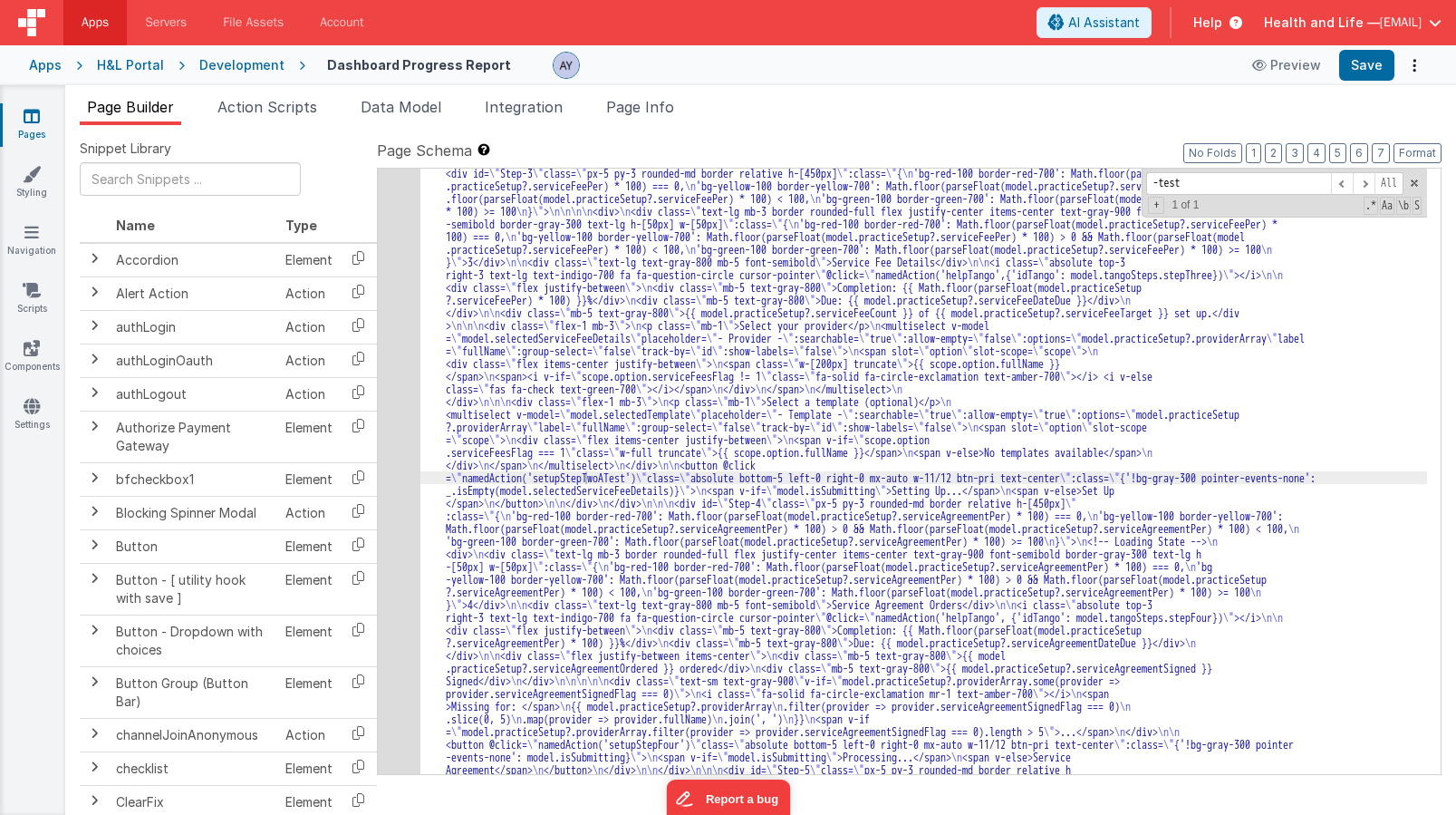 click on ""html" :  "<div class= \" grid grid-cols-1 gap-4 md:grid-cols-3 w-full \"  v-if= \" model.isLoading \" > \n     <div v-for= \" index in 4 \"  class= \" px-5 py-3 rounded-md border       relative h-[500px] bg-gray-100 border-gray-300 \" > \n         <!-- Loading State --> \n         <div> \n             <div class= \" animate-pulse bg-slate-300 rounded-full       h-[50px] w-[50px] mb-3 \" ></div> \n             <div class= \" animate-pulse bg-slate-300 h-6 w-2/3 mb-5 rounded \" ></div> \n             <div class= \" absolute top-3 right      -3 animate-pulse bg-slate-300 h-6 w-6 rounded-full \" ></div> \n             <div class= \" animate-pulse bg-slate-300 h-5 w-1/2 mb-3 rounded \" ></div> \n             <div       class= \" animate-pulse bg-slate-300 h-5 w-1/3 mb-3 rounded \" ></div> \n             <div class= \" absolute bottom-5 left-0 right-0 mx-auto w-11/12 animate-pulse bg      -slate-300 h-10 rounded \" ></div> \n         </div> \n     </div> \n </div> \n\n <div v-else> \n \" \" \"" at bounding box center [923, 2297] 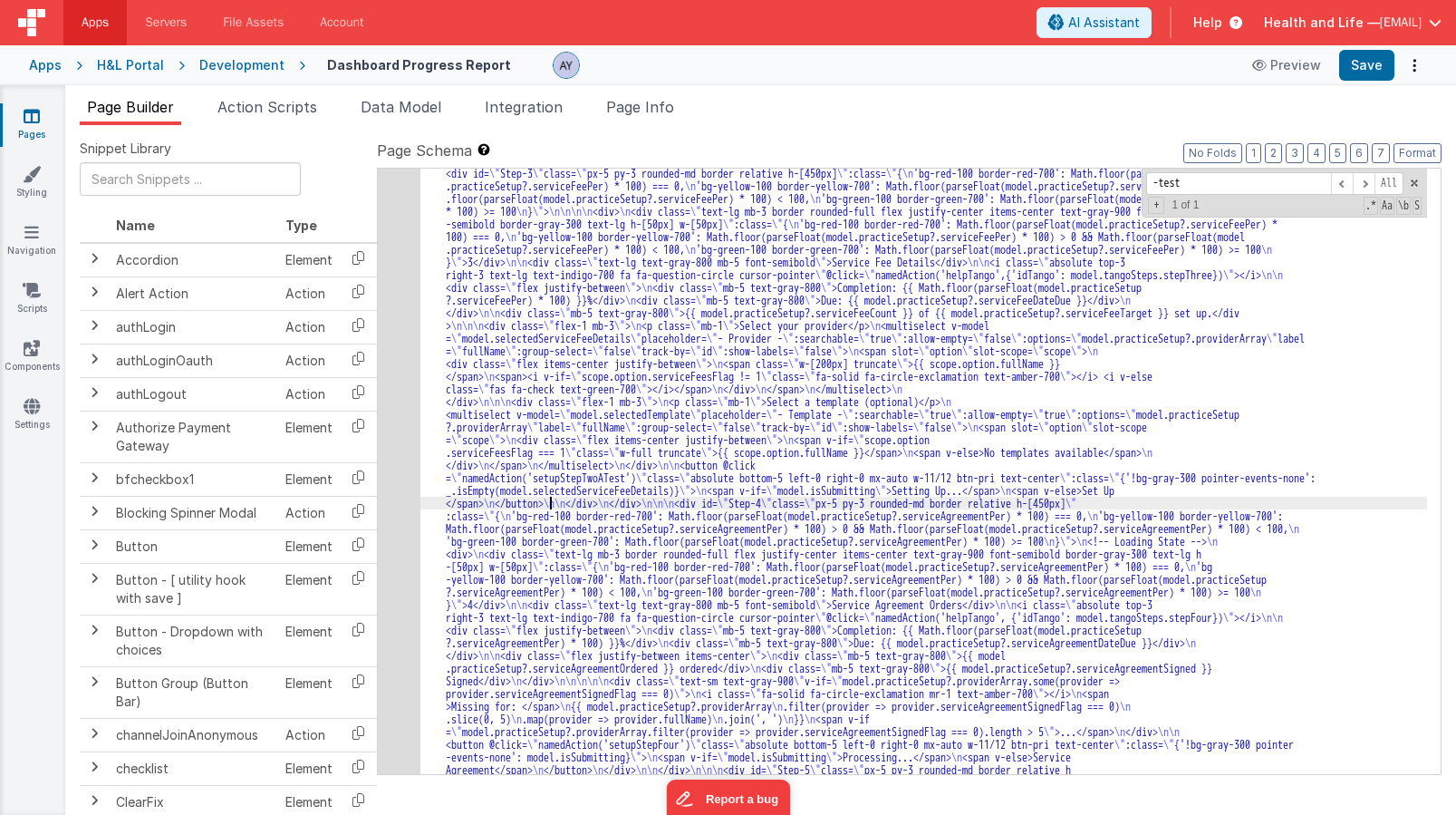 click on ""html" :  "<div class= \" grid grid-cols-1 gap-4 md:grid-cols-3 w-full \"  v-if= \" model.isLoading \" > \n     <div v-for= \" index in 4 \"  class= \" px-5 py-3 rounded-md border       relative h-[500px] bg-gray-100 border-gray-300 \" > \n         <!-- Loading State --> \n         <div> \n             <div class= \" animate-pulse bg-slate-300 rounded-full       h-[50px] w-[50px] mb-3 \" ></div> \n             <div class= \" animate-pulse bg-slate-300 h-6 w-2/3 mb-5 rounded \" ></div> \n             <div class= \" absolute top-3 right      -3 animate-pulse bg-slate-300 h-6 w-6 rounded-full \" ></div> \n             <div class= \" animate-pulse bg-slate-300 h-5 w-1/2 mb-3 rounded \" ></div> \n             <div       class= \" animate-pulse bg-slate-300 h-5 w-1/3 mb-3 rounded \" ></div> \n             <div class= \" absolute bottom-5 left-0 right-0 mx-auto w-11/12 animate-pulse bg      -slate-300 h-10 rounded \" ></div> \n         </div> \n     </div> \n </div> \n\n <div v-else> \n \" \" \"" at bounding box center (923, 2297) 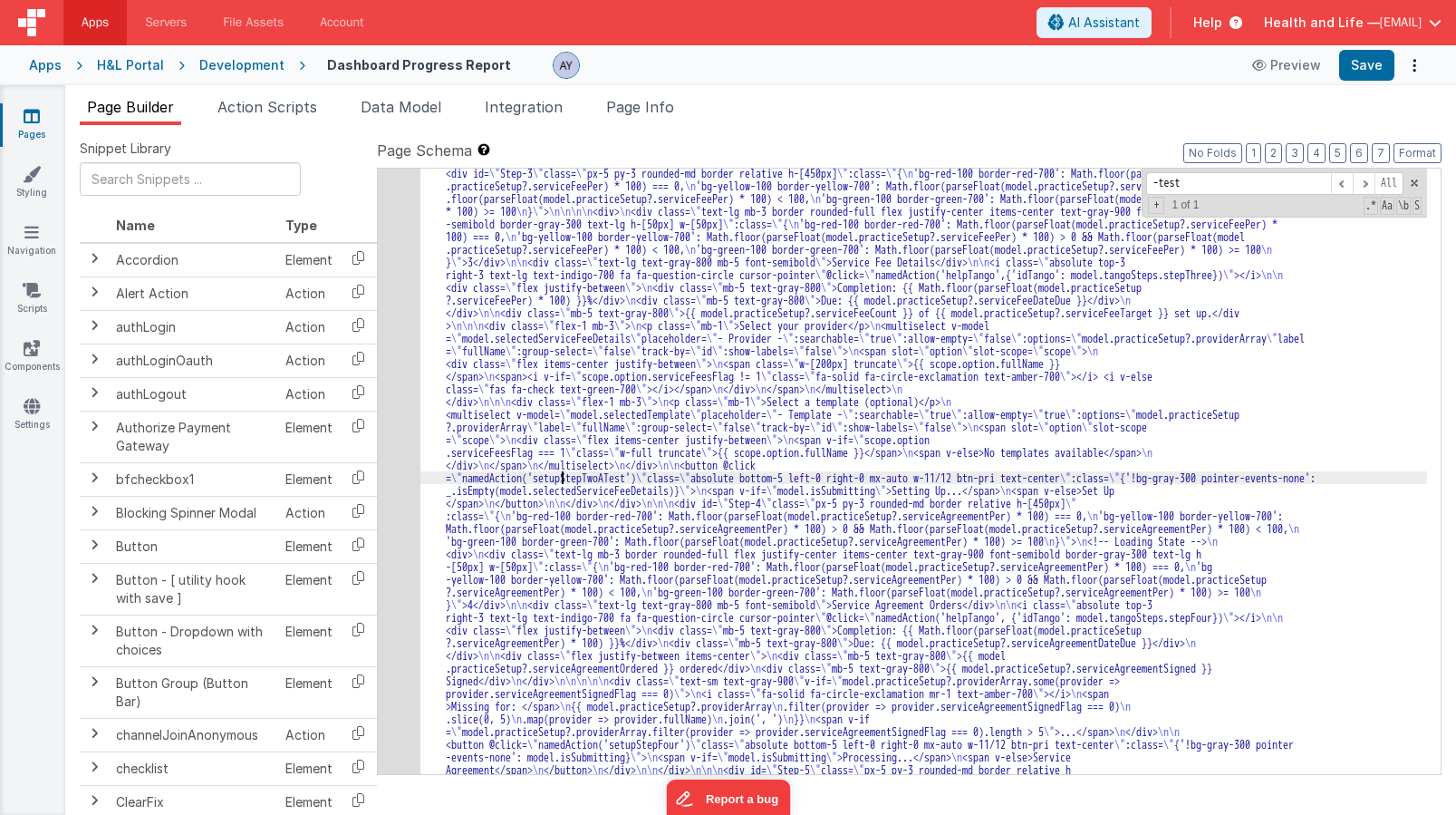 click on ""html" :  "<div class= \" grid grid-cols-1 gap-4 md:grid-cols-3 w-full \"  v-if= \" model.isLoading \" > \n     <div v-for= \" index in 4 \"  class= \" px-5 py-3 rounded-md border       relative h-[500px] bg-gray-100 border-gray-300 \" > \n         <!-- Loading State --> \n         <div> \n             <div class= \" animate-pulse bg-slate-300 rounded-full       h-[50px] w-[50px] mb-3 \" ></div> \n             <div class= \" animate-pulse bg-slate-300 h-6 w-2/3 mb-5 rounded \" ></div> \n             <div class= \" absolute top-3 right      -3 animate-pulse bg-slate-300 h-6 w-6 rounded-full \" ></div> \n             <div class= \" animate-pulse bg-slate-300 h-5 w-1/2 mb-3 rounded \" ></div> \n             <div       class= \" animate-pulse bg-slate-300 h-5 w-1/3 mb-3 rounded \" ></div> \n             <div class= \" absolute bottom-5 left-0 right-0 mx-auto w-11/12 animate-pulse bg      -slate-300 h-10 rounded \" ></div> \n         </div> \n     </div> \n </div> \n\n <div v-else> \n \" \" \"" at bounding box center [923, 2297] 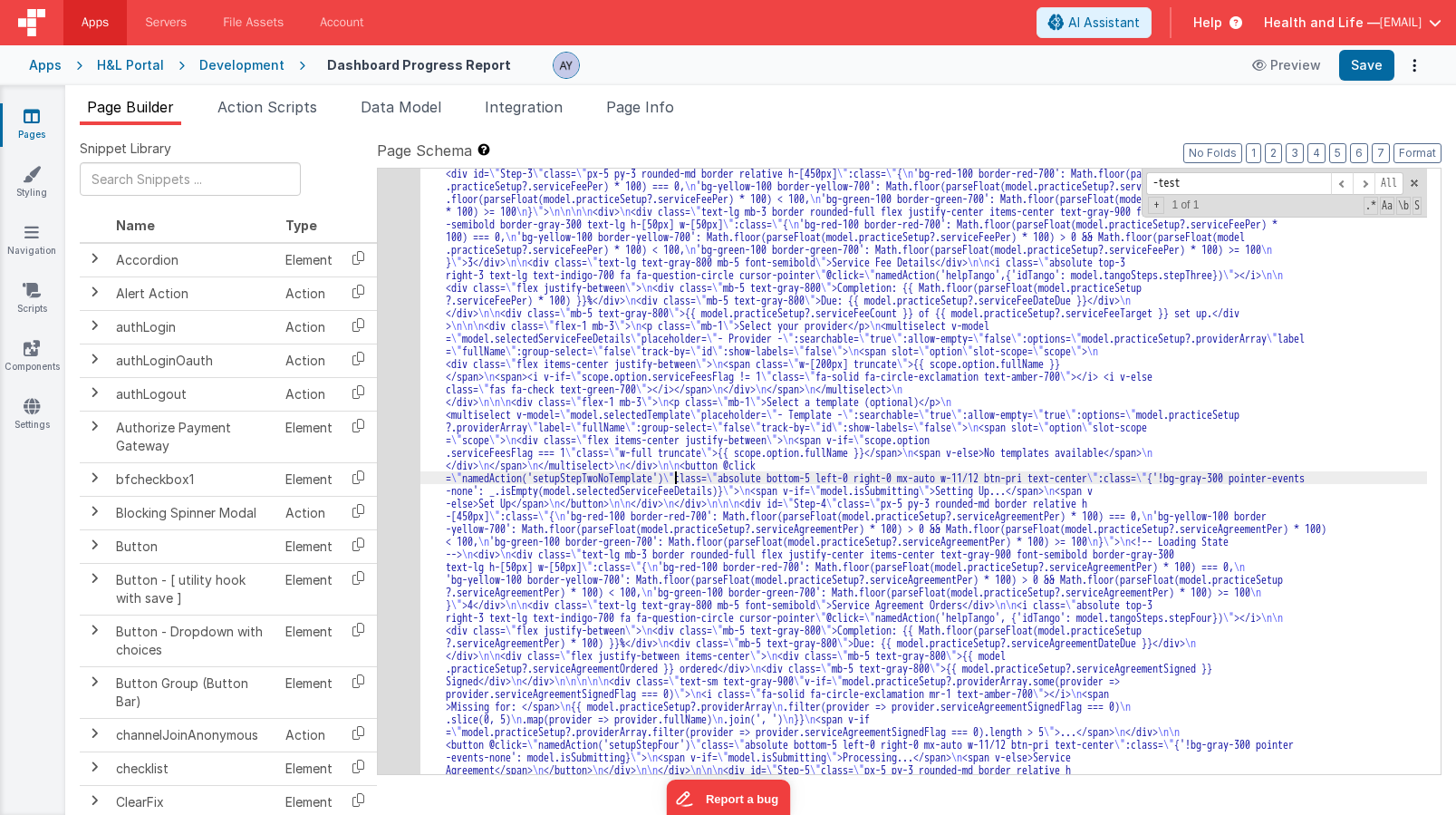 click on ""html" :  "<div class= \" grid grid-cols-1 gap-4 md:grid-cols-3 w-full \"  v-if= \" model.isLoading \" > \n     <div v-for= \" index in 4 \"  class= \" px-5 py-3 rounded-md border       relative h-[500px] bg-gray-100 border-gray-300 \" > \n         <!-- Loading State --> \n         <div> \n             <div class= \" animate-pulse bg-slate-300 rounded-full       h-[50px] w-[50px] mb-3 \" ></div> \n             <div class= \" animate-pulse bg-slate-300 h-6 w-2/3 mb-5 rounded \" ></div> \n             <div class= \" absolute top-3 right      -3 animate-pulse bg-slate-300 h-6 w-6 rounded-full \" ></div> \n             <div class= \" animate-pulse bg-slate-300 h-5 w-1/2 mb-3 rounded \" ></div> \n             <div       class= \" animate-pulse bg-slate-300 h-5 w-1/3 mb-3 rounded \" ></div> \n             <div class= \" absolute bottom-5 left-0 right-0 mx-auto w-11/12 animate-pulse bg      -slate-300 h-10 rounded \" ></div> \n         </div> \n     </div> \n </div> \n\n <div v-else> \n \" \" \"" at bounding box center (923, 2297) 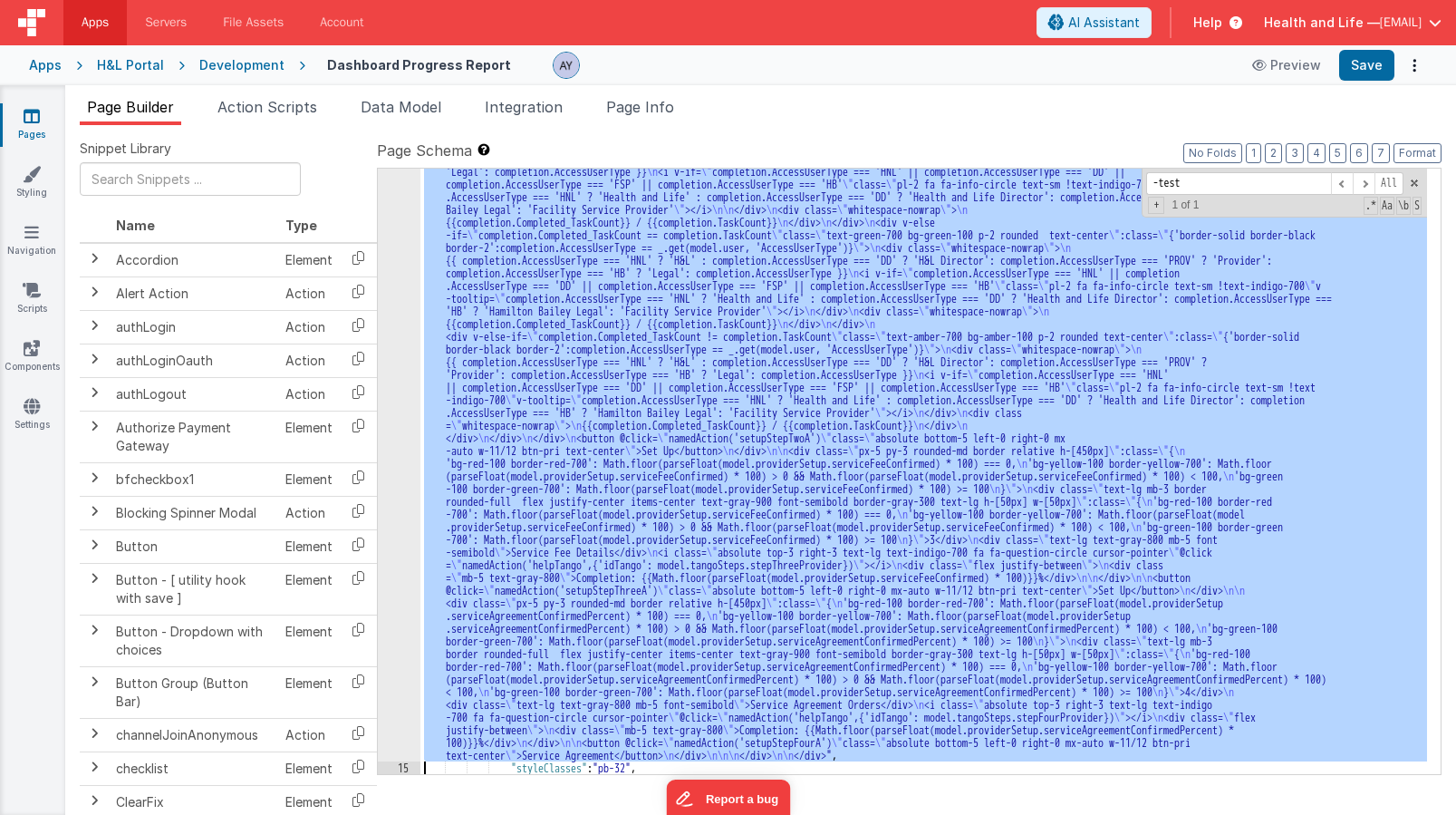 click on "14" at bounding box center (399, -1117) 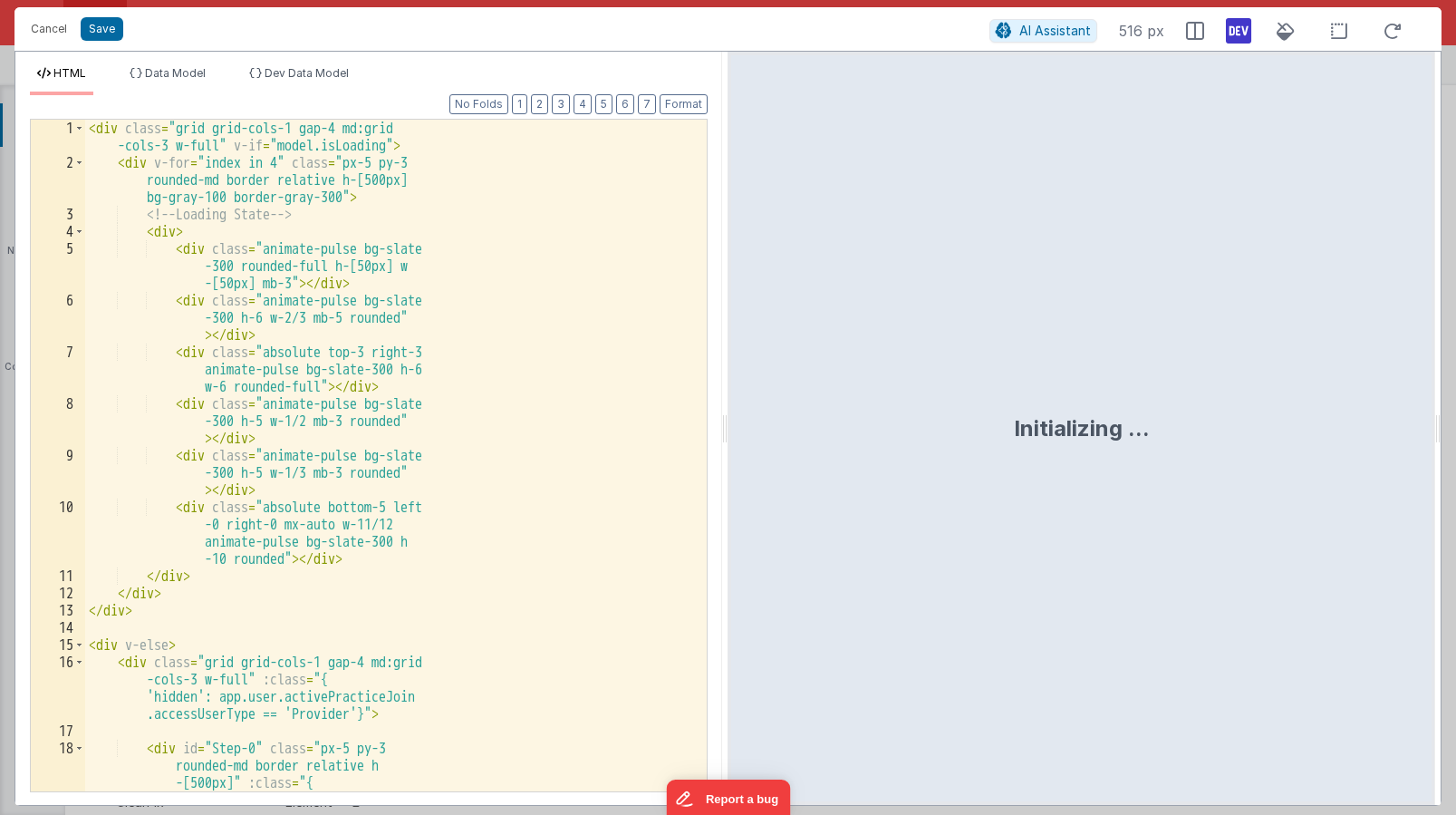 scroll, scrollTop: 3380, scrollLeft: 0, axis: vertical 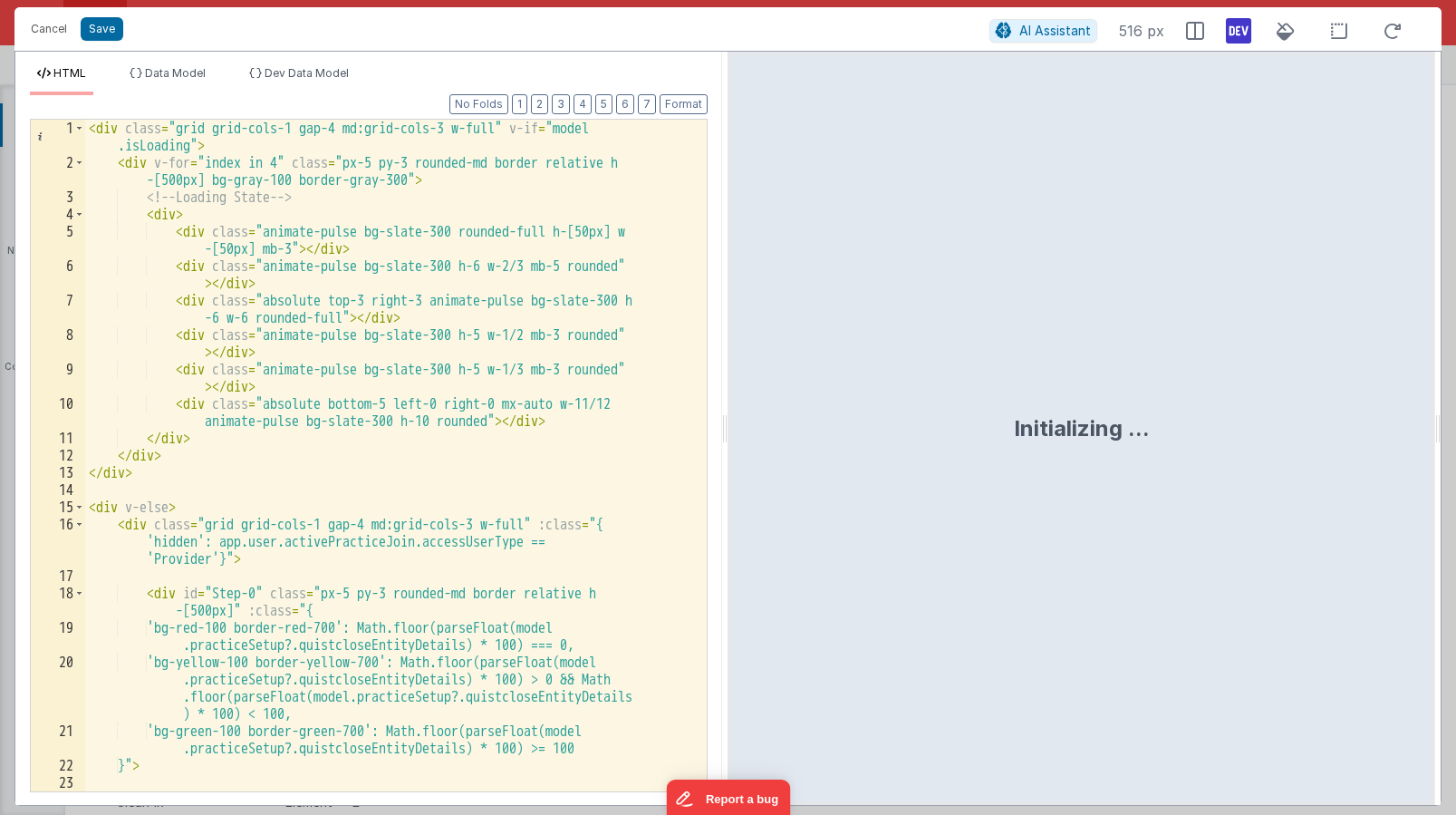 click on "1 2 3 4 5 6 7 8 9 10 11 12 13 14 15 16 17 18 19 20 21 22 23 24 < div   class = "grid grid-cols-1 gap-4 md:grid-cols-3 w-full"   v-if = "model      .isLoading" >      < div   v-for = "index in 4"   class = "px-5 py-3 rounded-md border relative h          -[500px] bg-gray-100 border-gray-300" >           <!--  Loading State  -->           < div >                < div   class = "animate-pulse bg-slate-300 rounded-full h-[50px] w                  -[50px] mb-3" > </ div >                < div   class = "animate-pulse bg-slate-300 h-6 w-2/3 mb-5 rounded"                  > </ div >                < div   class = "absolute top-3 right-3 animate-pulse bg-slate-300 h                  -6 w-6 rounded-full" > </ div >                < div   class = "animate-pulse bg-slate-300 h-5 w-1/2 mb-3 rounded"                  > </ div >                < div   class = "animate-pulse bg-slate-300 h-5 w-1/3 mb-3 rounded"                  > </" at bounding box center [369, 455] 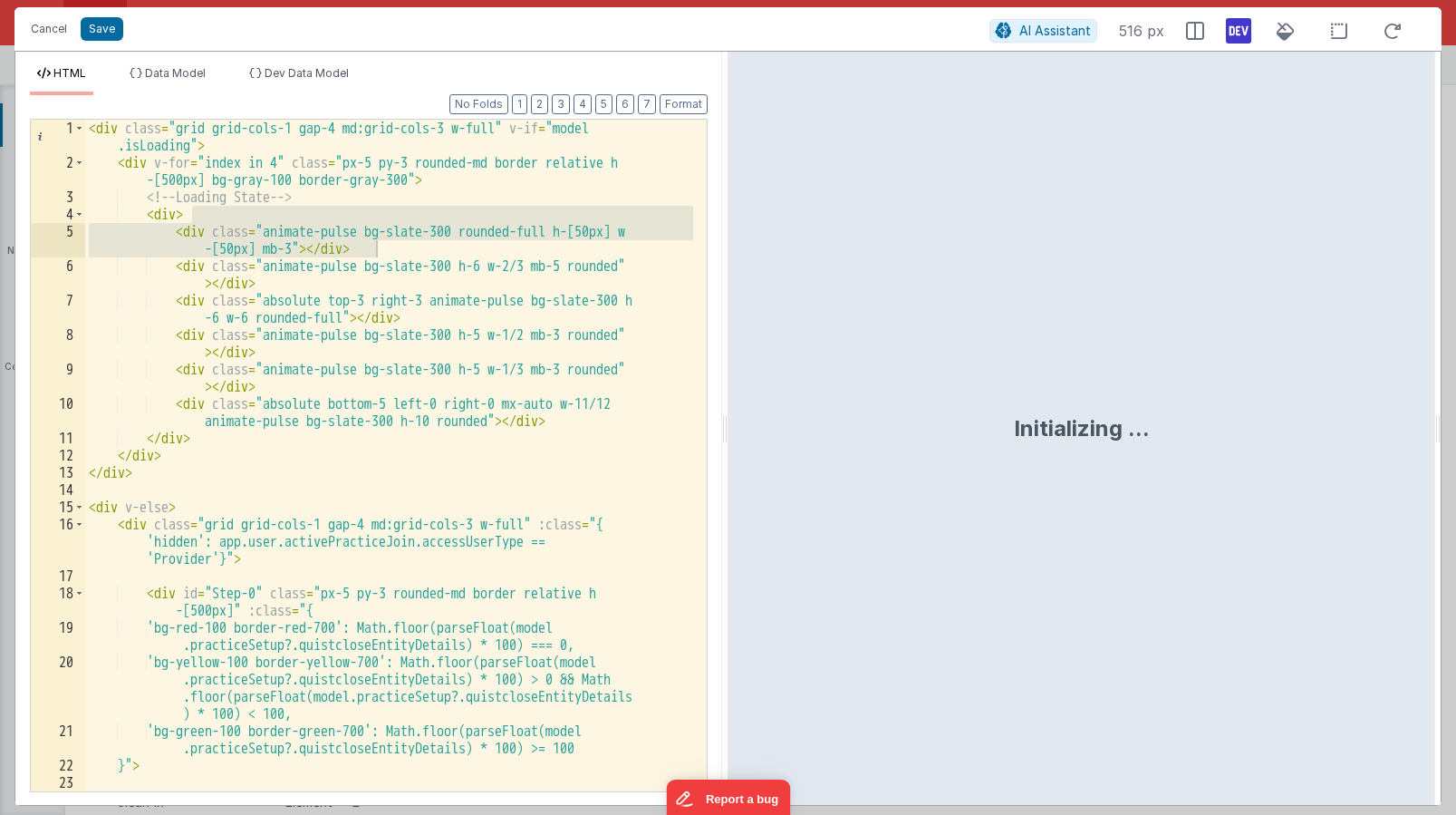 click on "< div   class = "grid grid-cols-1 gap-4 md:grid-cols-3 w-full"   v-if = "model      .isLoading" >      < div   v-for = "index in 4"   class = "px-5 py-3 rounded-md border relative h          -[500px] bg-gray-100 border-gray-300" >           <!--  Loading State  -->           < div >                < div   class = "animate-pulse bg-slate-300 rounded-full h-[50px] w                  -[50px] mb-3" > </ div >                < div   class = "animate-pulse bg-slate-300 h-6 w-2/3 mb-5 rounded"                  > </ div >                < div   class = "absolute top-3 right-3 animate-pulse bg-slate-300 h                  -6 w-6 rounded-full" > </ div >                < div   class = "animate-pulse bg-slate-300 h-5 w-1/2 mb-3 rounded"                  > </ div >                < div   class = "animate-pulse bg-slate-300 h-5 w-1/3 mb-3 rounded"                  > </ div >                < div   class = > </ div >           </ >" at bounding box center [389, 481] 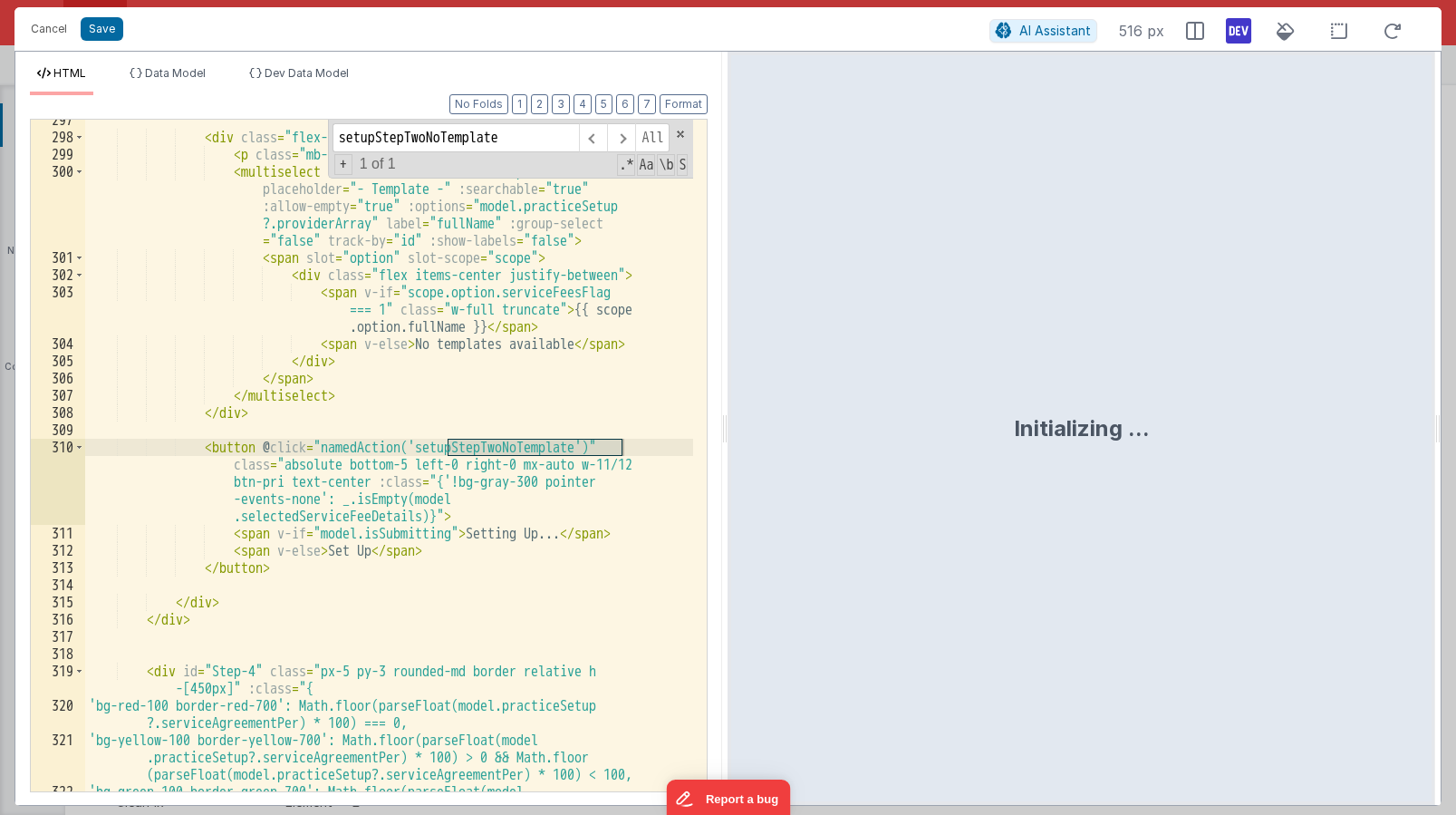 scroll, scrollTop: 11205, scrollLeft: 0, axis: vertical 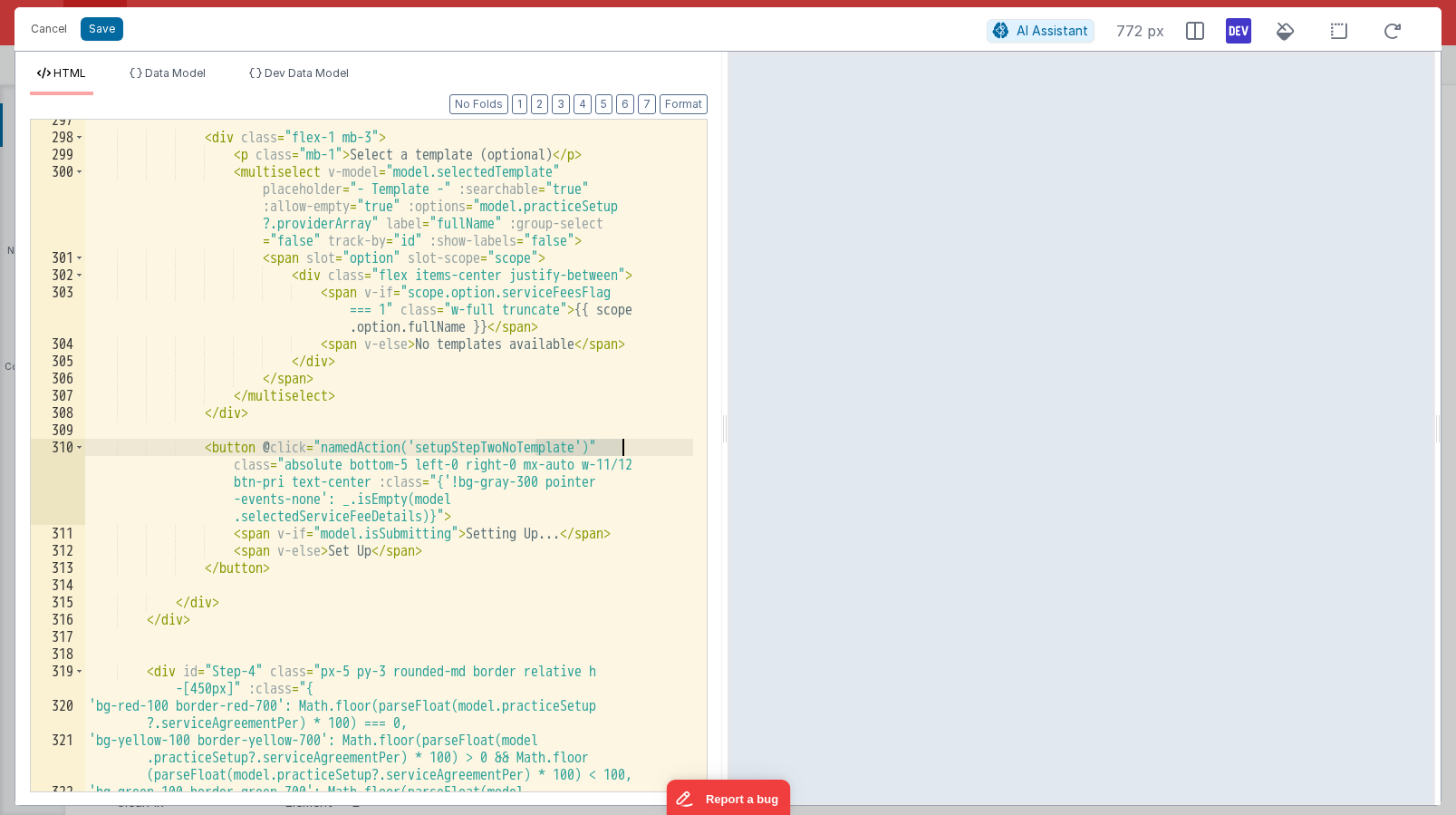 drag, startPoint x: 539, startPoint y: 445, endPoint x: 624, endPoint y: 444, distance: 85.00588 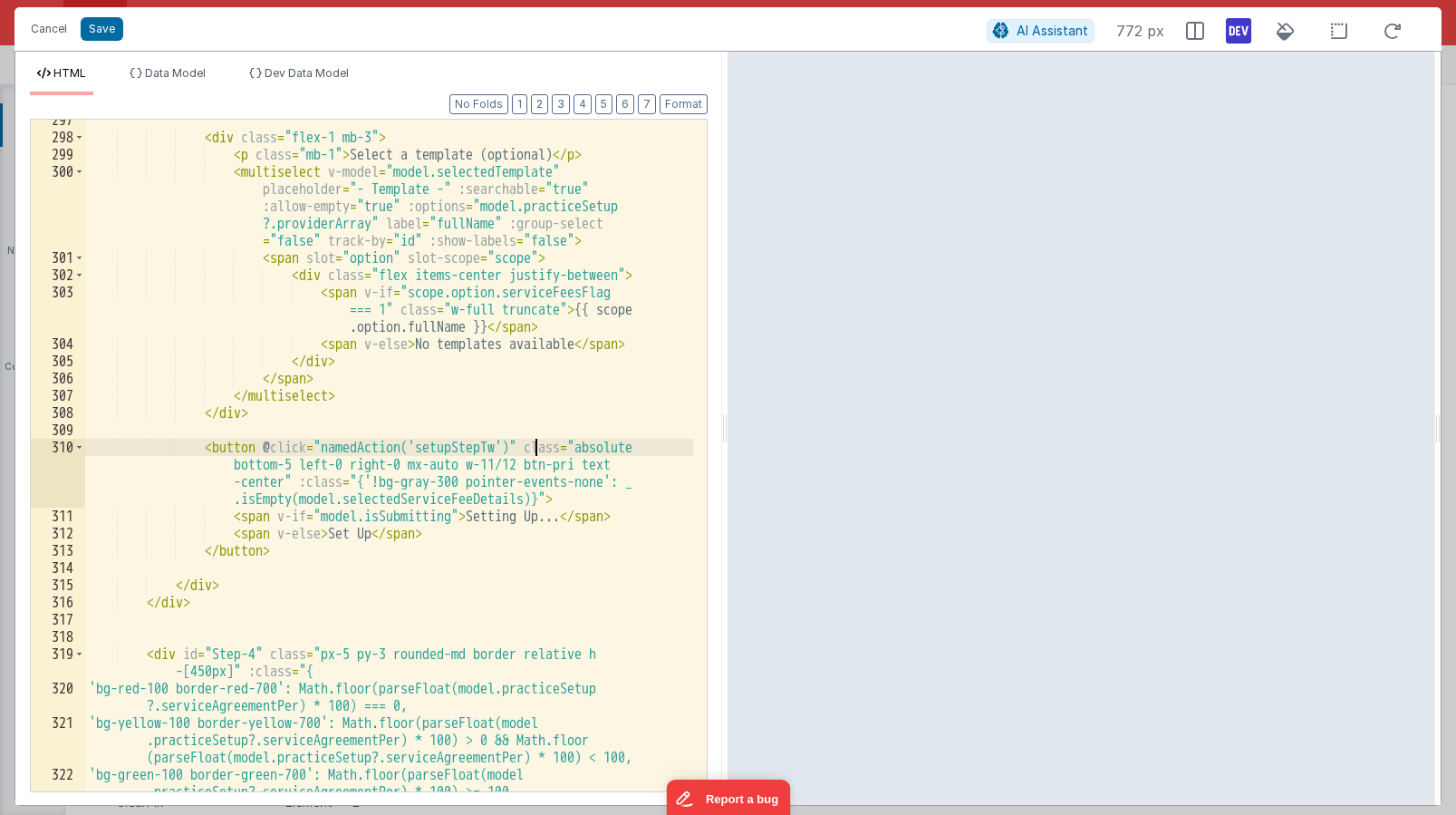 type 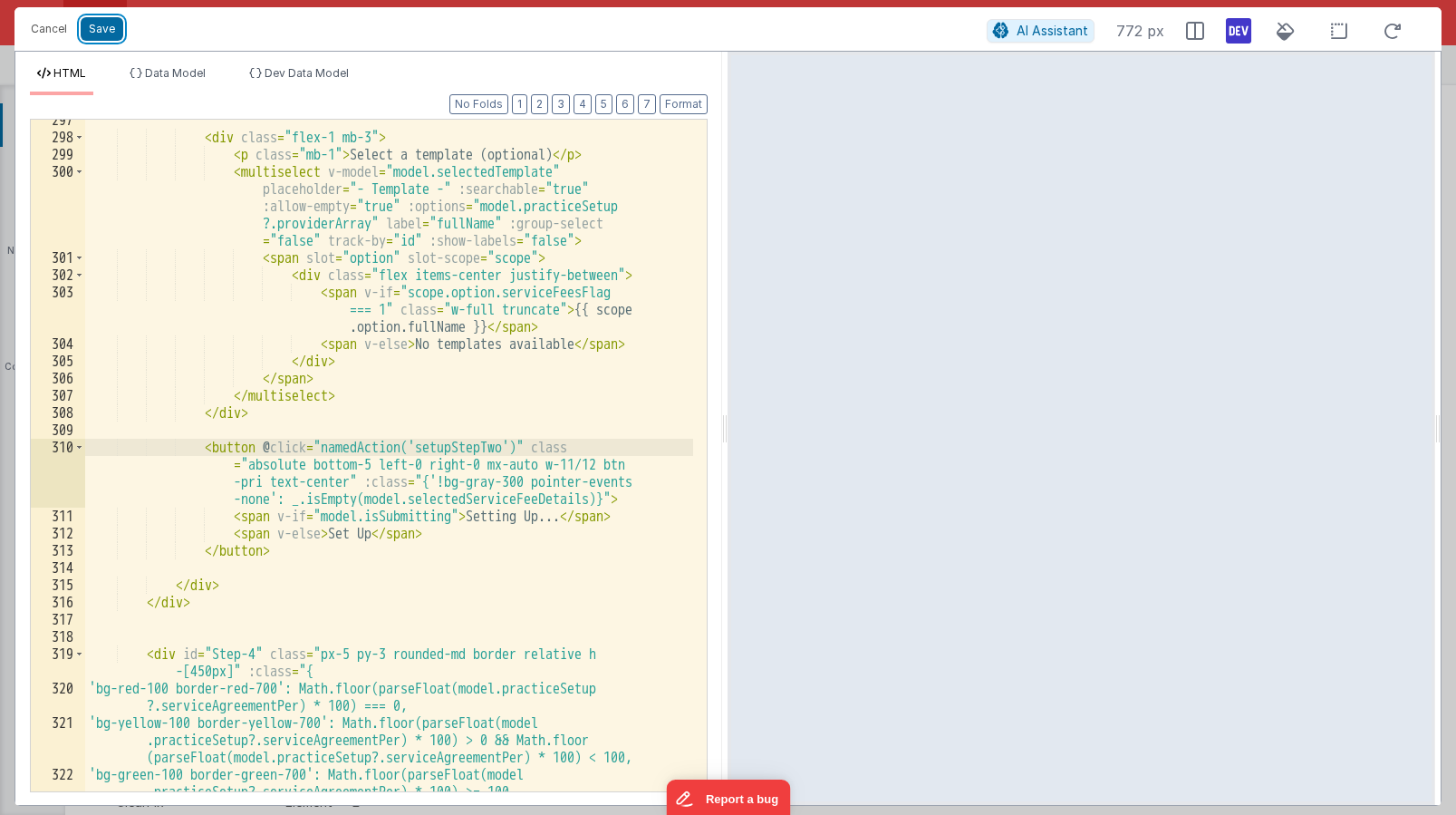 click on "Save" at bounding box center (101, 29) 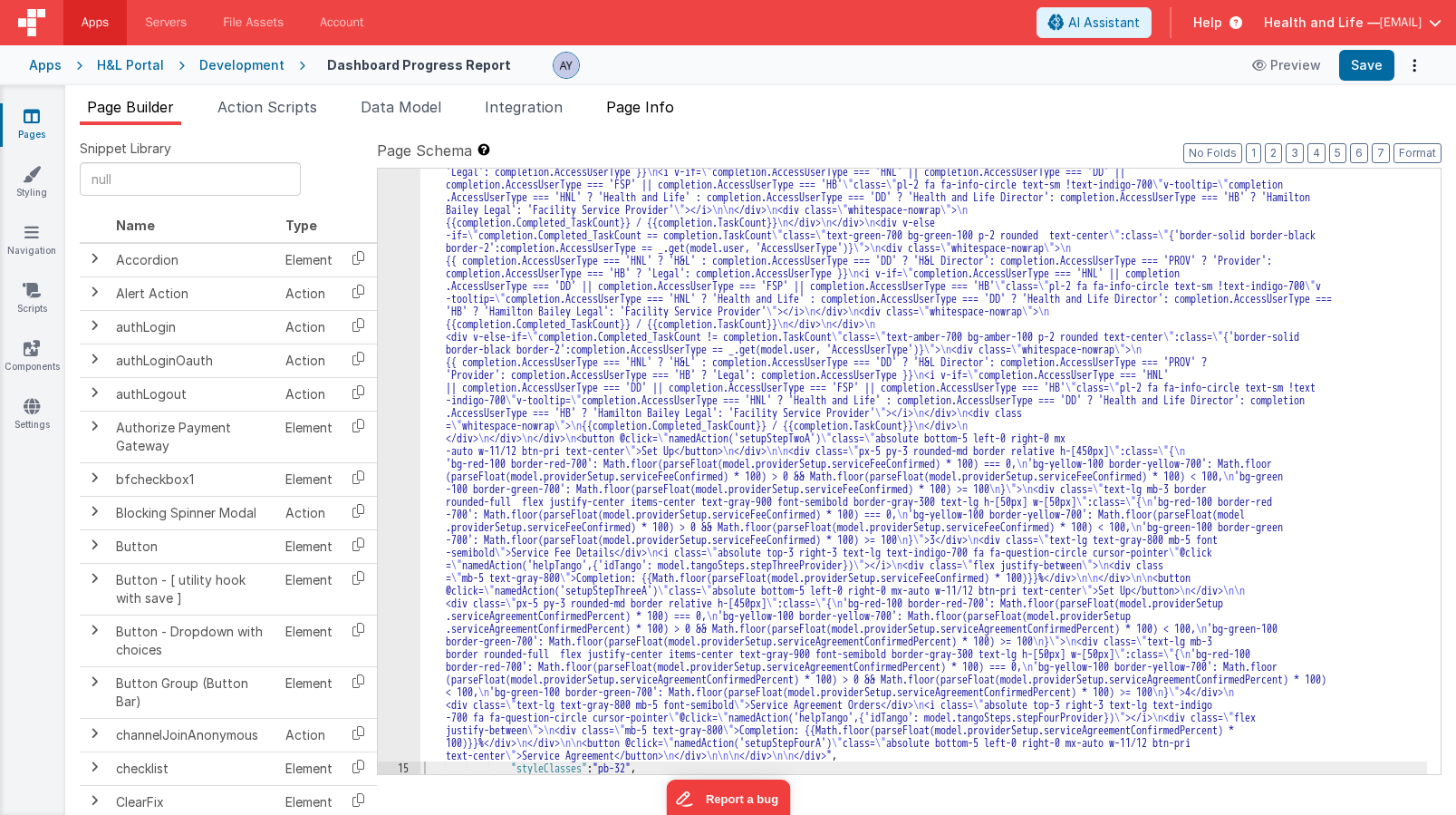 click on "Page Info" at bounding box center (640, 107) 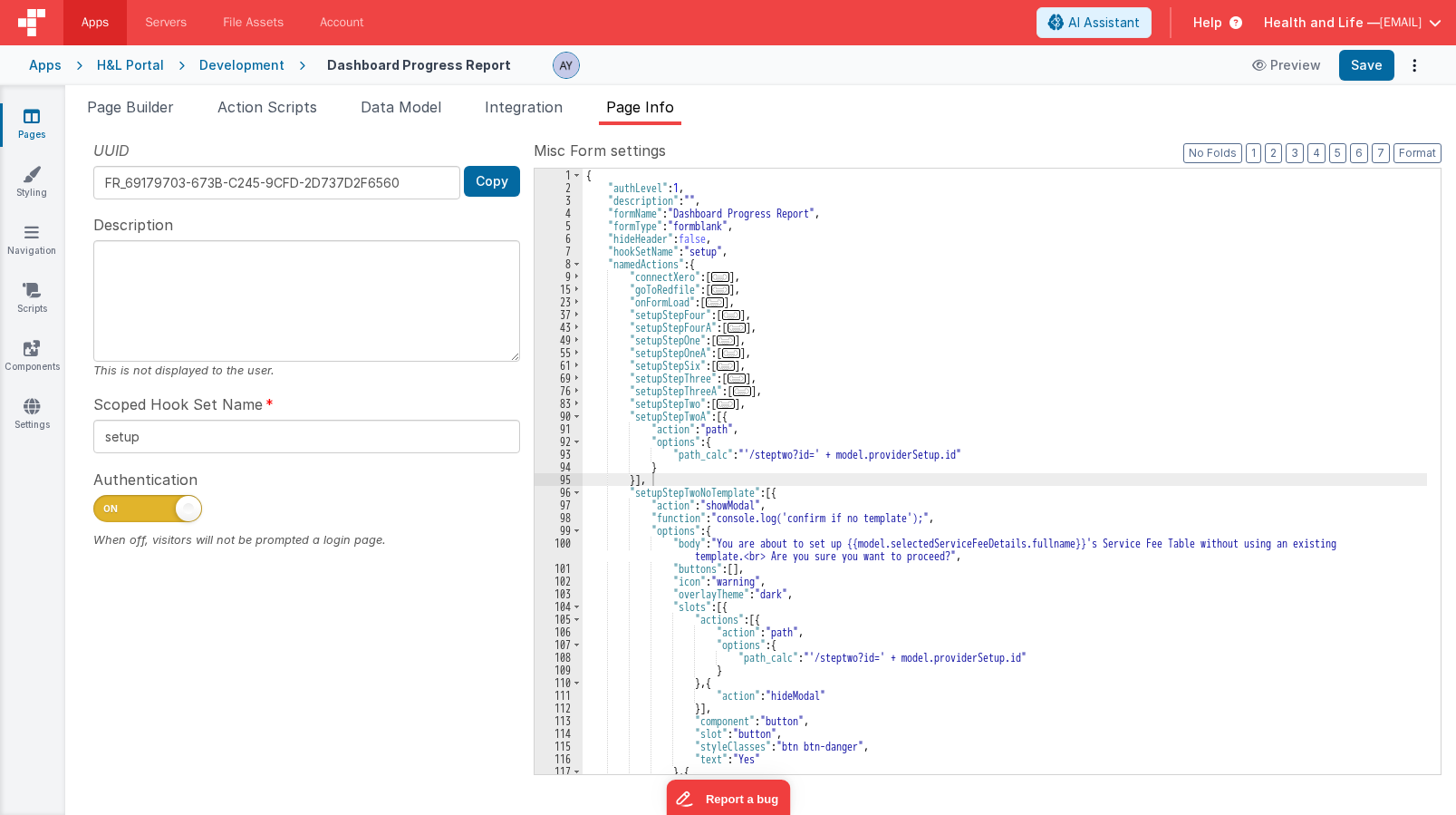 click on "{      "authLevel" :  1 ,      "description" :  "" ,      "formName" :  "Dashboard Progress Report" ,      "formType" :  "formblank" ,      "hideHeader" :  false ,      "hookSetName" :  "setup" ,      "namedActions" :  {           "connectXero" :  [ ... ] ,           "goToRedfile" :  [ ... ] ,           "onFormLoad" :  [ ... ] ,           "setupStepFour" :  [ ... ] ,           "setupStepFourA" :  [ ... ] ,           "setupStepOne" :  [ ... ] ,           "setupStepOneA" :  [ ... ] ,           "setupStepSix" :  [ ... ] ,           "setupStepThree" :  [ ... ] ,           "setupStepThreeA" :  [ ... ] ,           "setupStepTwo" :  [ ... ] ,           "setupStepTwoA" :  [{                "action" :  "path" ,                "options" :  {                     "path_calc" :  "'/steptwo?id=' + model.providerSetup.id"                }           }] ,           "setupStepTwoNoTemplate" :  [{                "action" :  "showModal" ,                "function" :  "console.log('confirm if no template');" ,                :  {" at bounding box center [1005, 484] 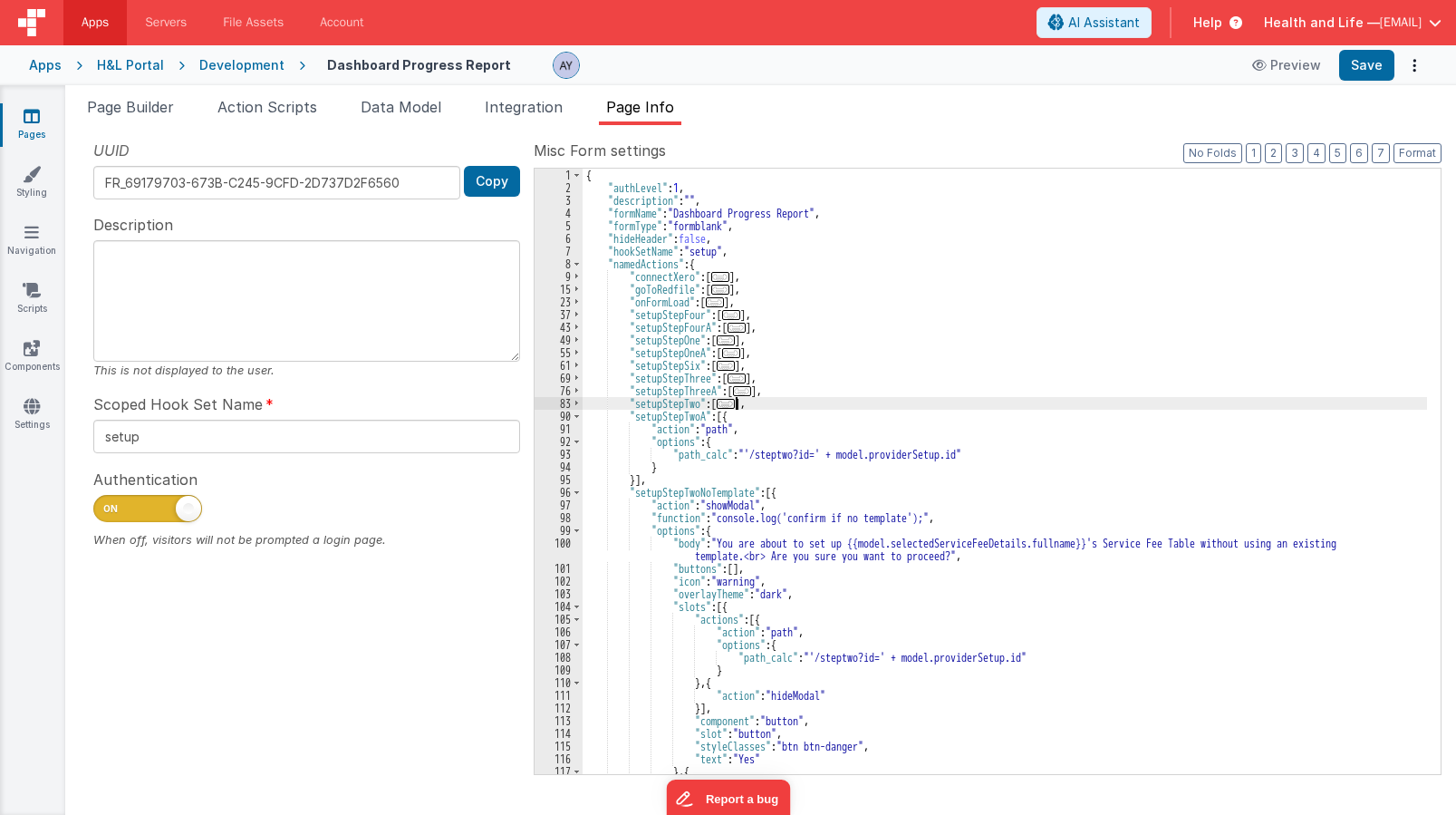 click on "..." at bounding box center (726, 403) 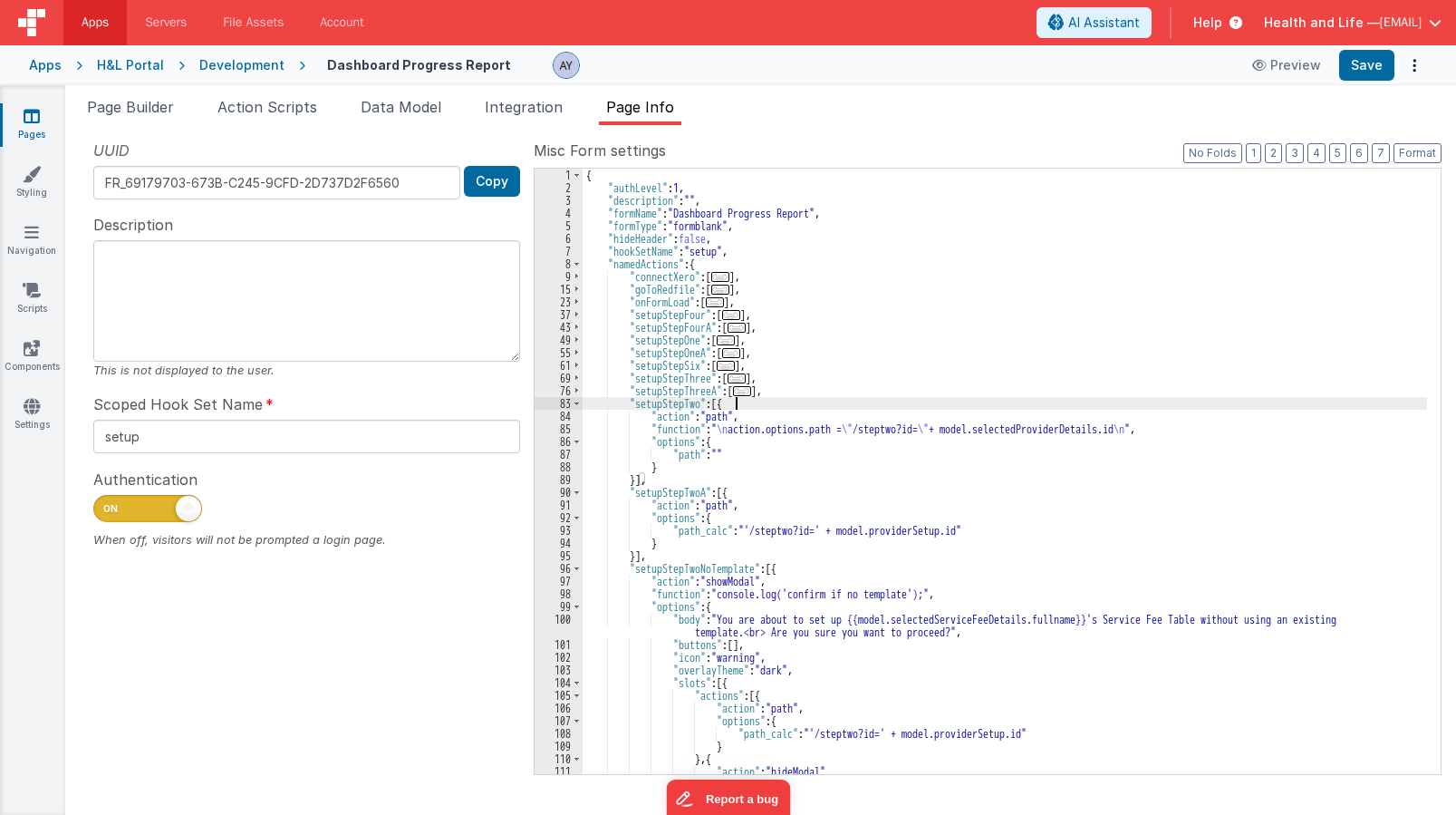 click on "{      "authLevel" :  1 ,      "description" :  "" ,      "formName" :  "Dashboard Progress Report" ,      "formType" :  "formblank" ,      "hideHeader" :  false ,      "hookSetName" :  "setup" ,      "namedActions" :  {           "connectXero" :  [ ... ] ,           "goToRedfile" :  [ ... ] ,           "onFormLoad" :  [ ... ] ,           "setupStepFour" :  [ ... ] ,           "setupStepFourA" :  [ ... ] ,           "setupStepOne" :  [ ... ] ,           "setupStepOneA" :  [ ... ] ,           "setupStepSix" :  [ ... ] ,           "setupStepThree" :  [ ... ] ,           "setupStepThreeA" :  [ ... ] ,           "setupStepTwo" :  [{                "action" :  "path" ,                "function" :  " \n     action.options.path =  \" /steptwo?id= \"  + model.selectedProviderDetails.id \n " ,                "options" :  {                     "path" :  ""                }           }] ,           "setupStepTwoA" :  [{                "action" :  "path" ,                "options" :  {                     "path_calc" :" at bounding box center [1005, 484] 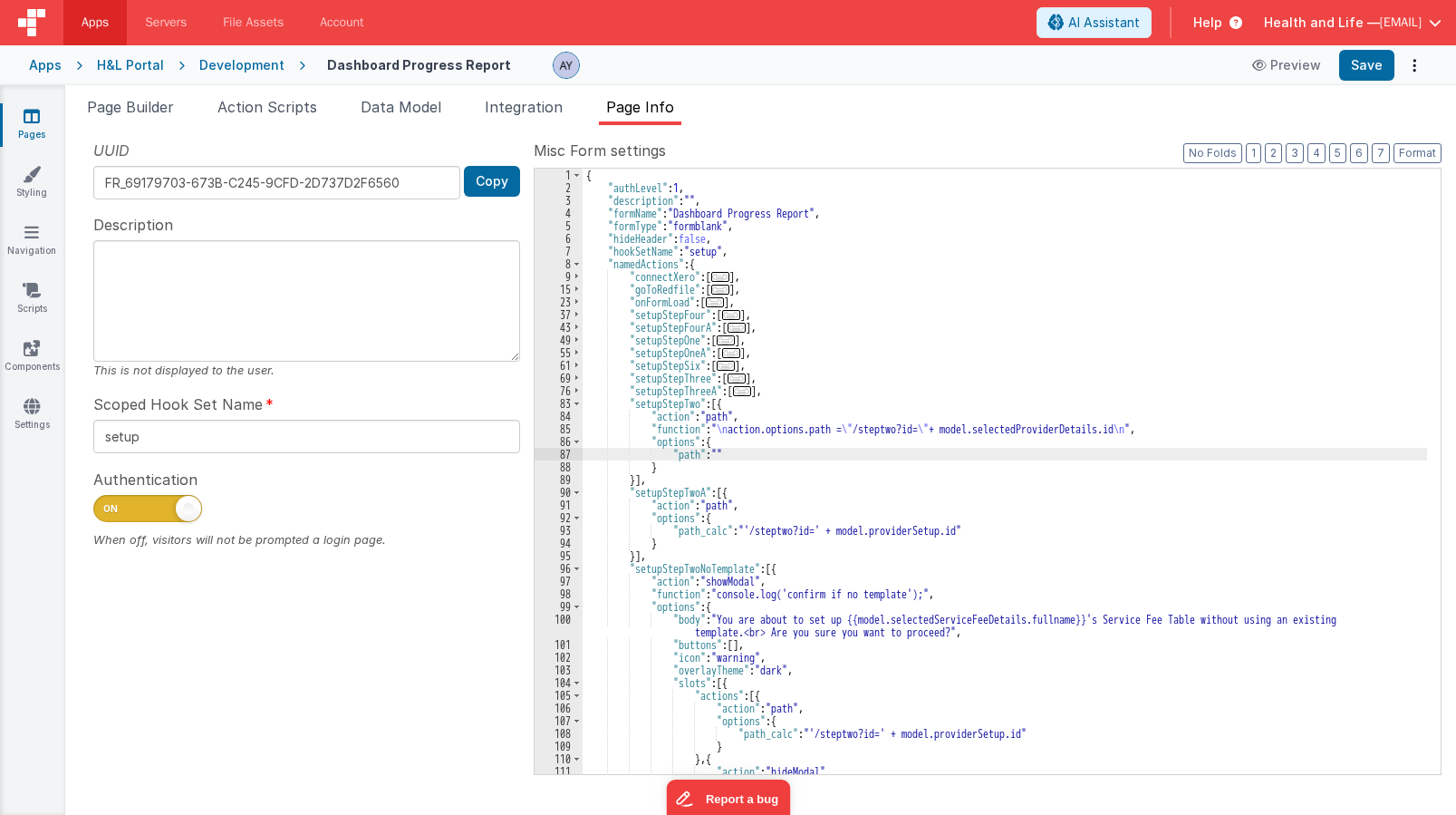 click on "{      "authLevel" :  1 ,      "description" :  "" ,      "formName" :  "Dashboard Progress Report" ,      "formType" :  "formblank" ,      "hideHeader" :  false ,      "hookSetName" :  "setup" ,      "namedActions" :  {           "connectXero" :  [ ... ] ,           "goToRedfile" :  [ ... ] ,           "onFormLoad" :  [ ... ] ,           "setupStepFour" :  [ ... ] ,           "setupStepFourA" :  [ ... ] ,           "setupStepOne" :  [ ... ] ,           "setupStepOneA" :  [ ... ] ,           "setupStepSix" :  [ ... ] ,           "setupStepThree" :  [ ... ] ,           "setupStepThreeA" :  [ ... ] ,           "setupStepTwo" :  [{                "action" :  "path" ,                "function" :  " \n     action.options.path =  \" /steptwo?id= \"  + model.selectedProviderDetails.id \n " ,                "options" :  {                     "path" :  ""                }           }] ,           "setupStepTwoA" :  [{                "action" :  "path" ,                "options" :  {                     "path_calc" :" at bounding box center (1005, 484) 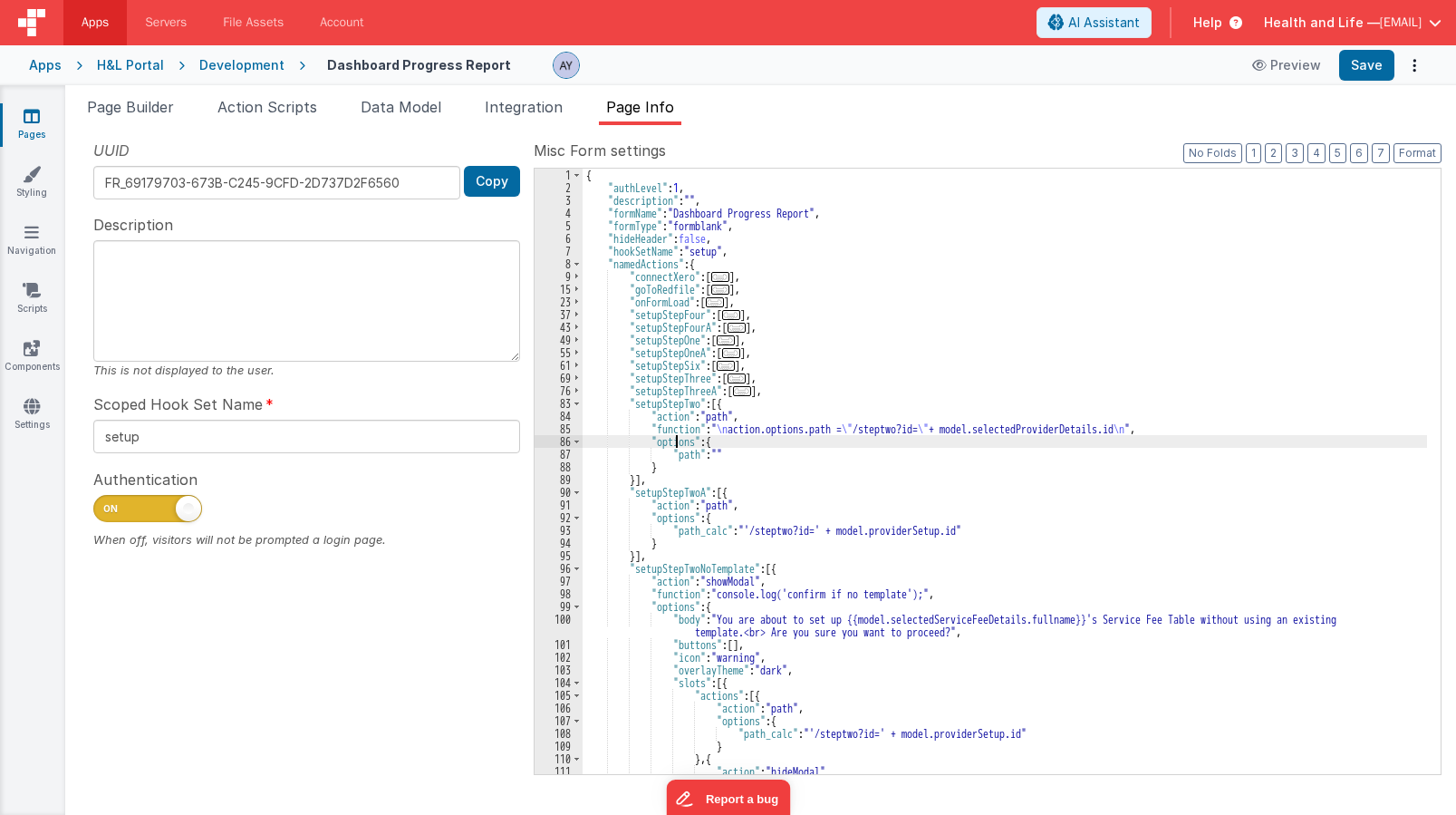 click on "84" at bounding box center [558, 416] 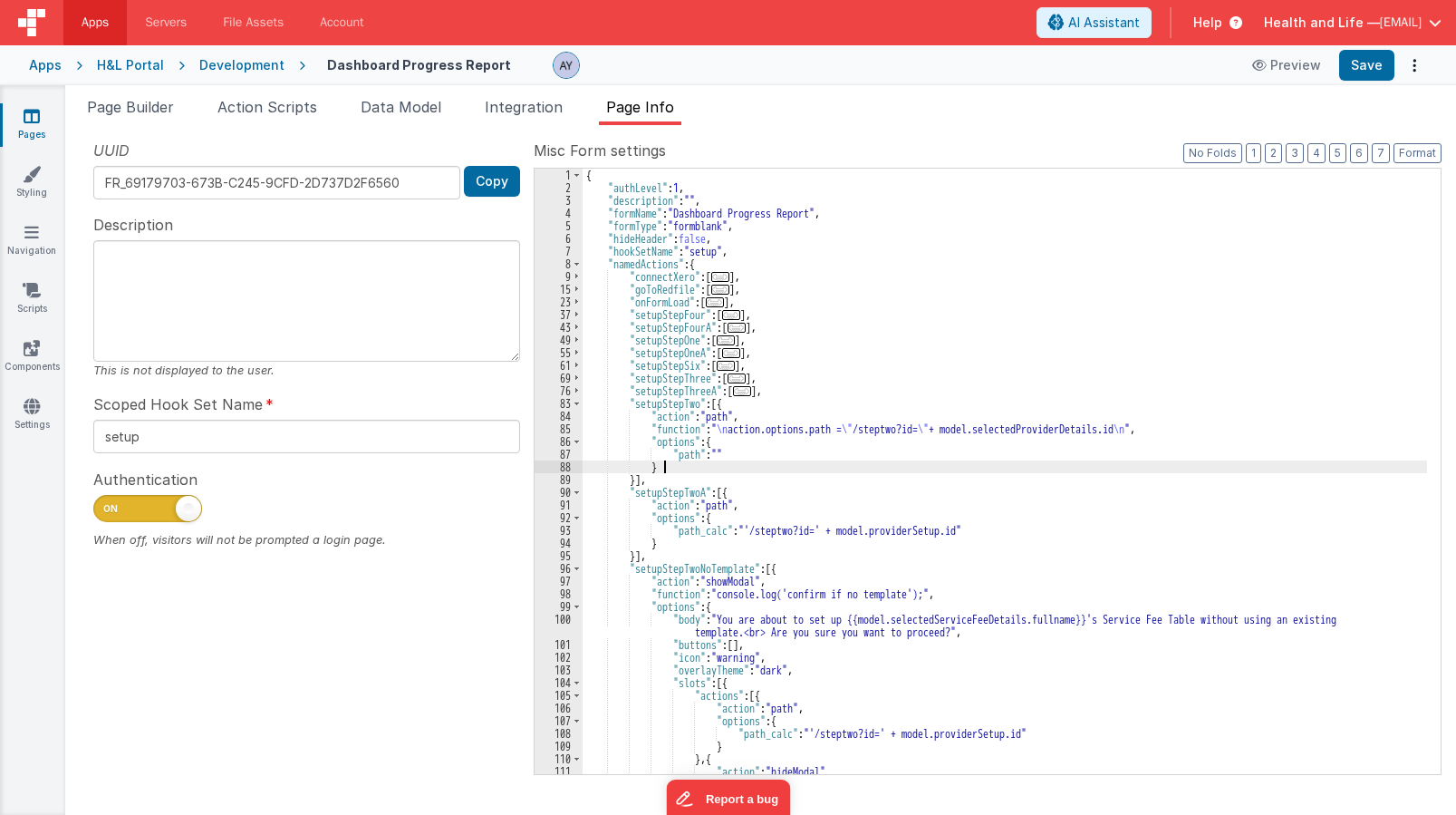 drag, startPoint x: 690, startPoint y: 466, endPoint x: 653, endPoint y: 480, distance: 39.56008 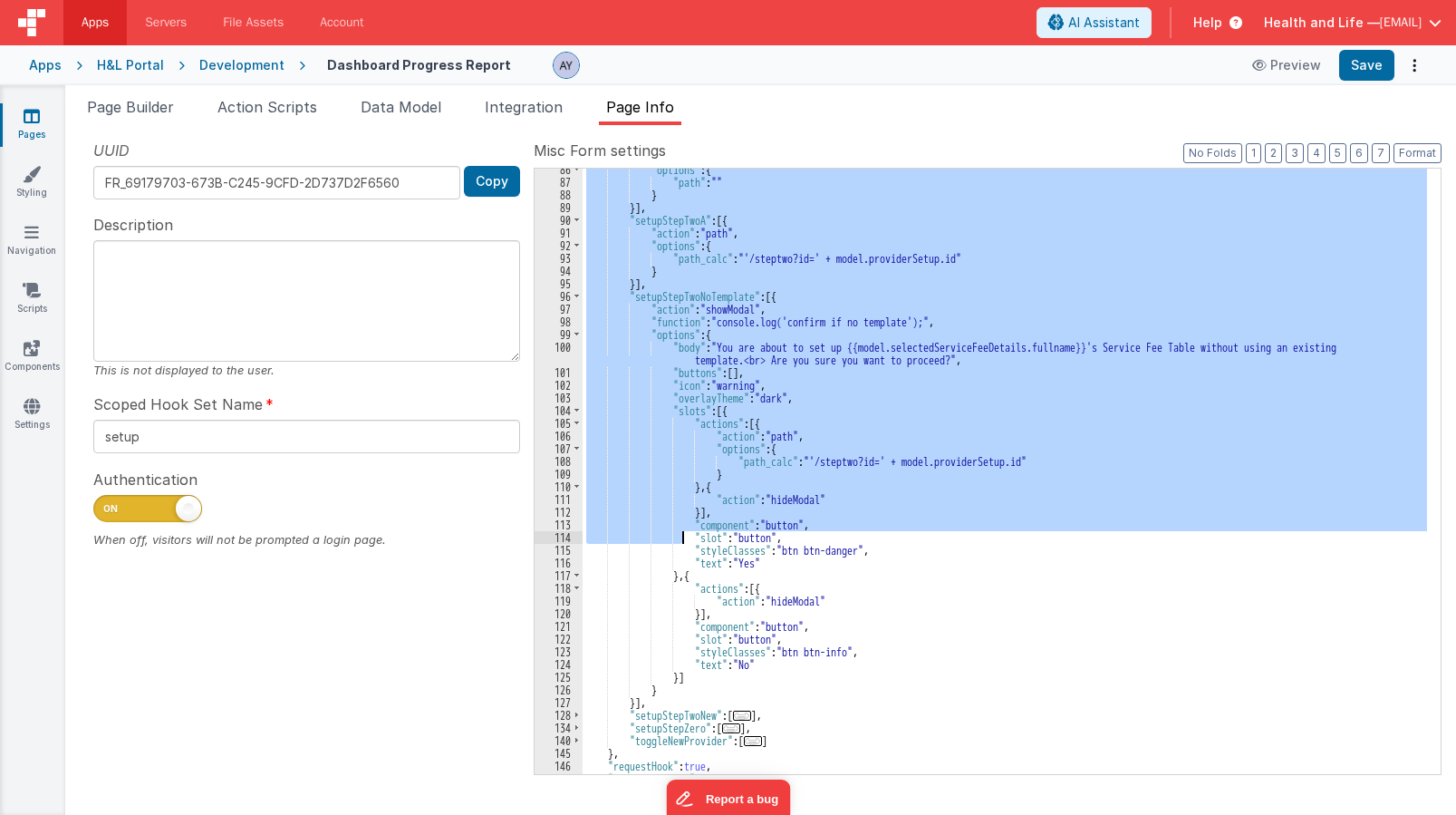 scroll, scrollTop: 384, scrollLeft: 0, axis: vertical 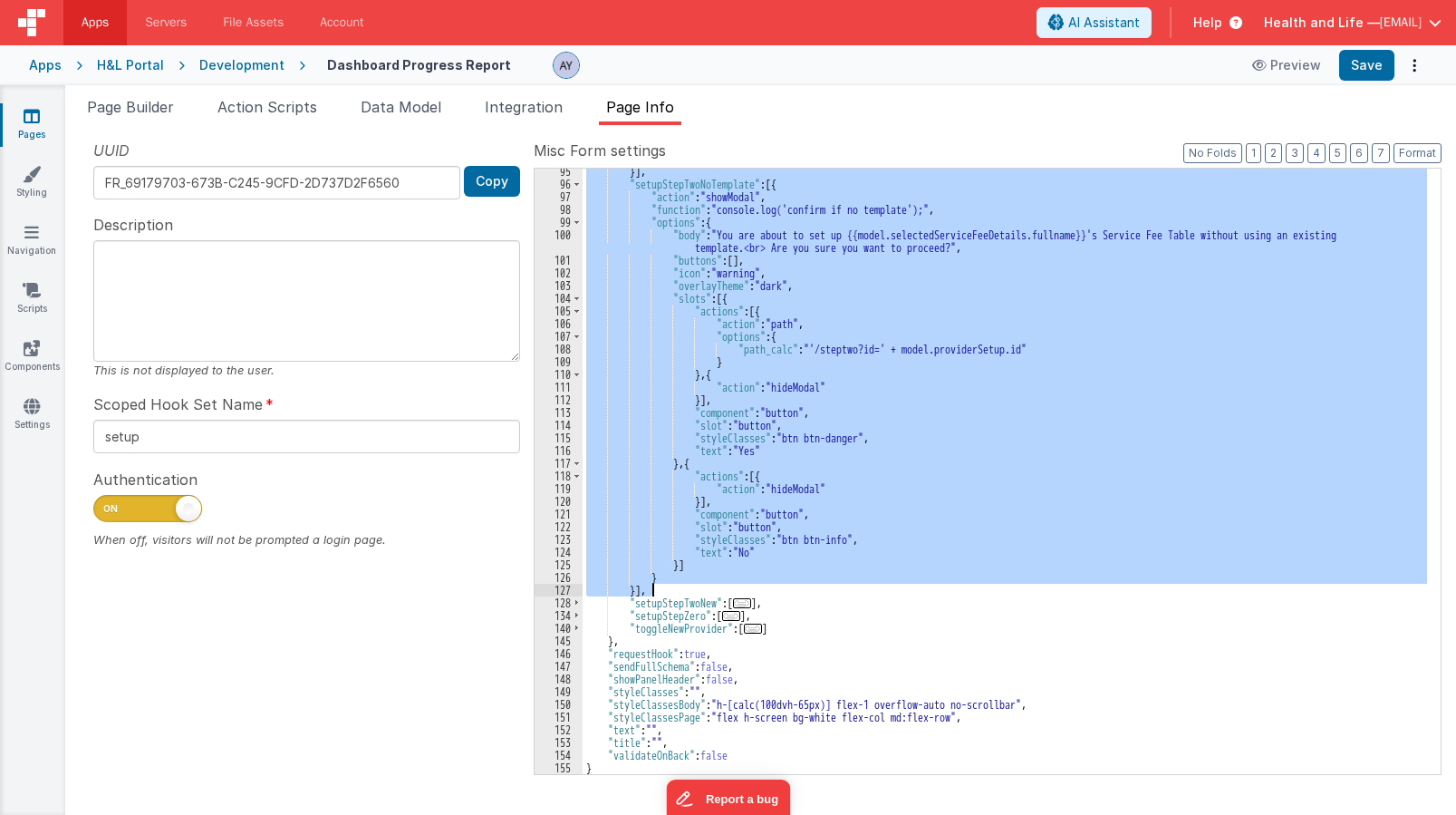 drag, startPoint x: 651, startPoint y: 430, endPoint x: 678, endPoint y: 589, distance: 161.27616 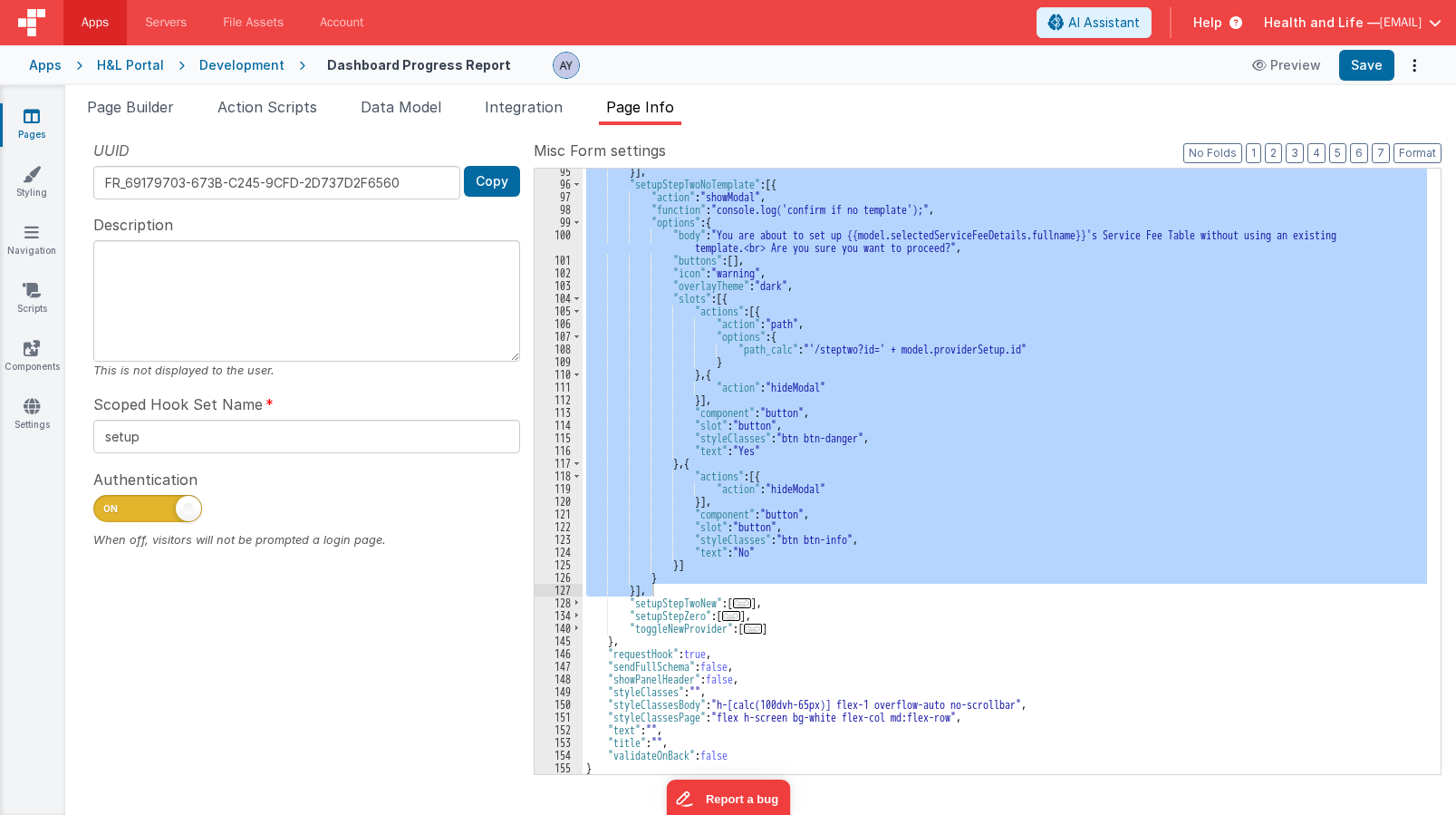 click on "Page Builder" at bounding box center (130, 107) 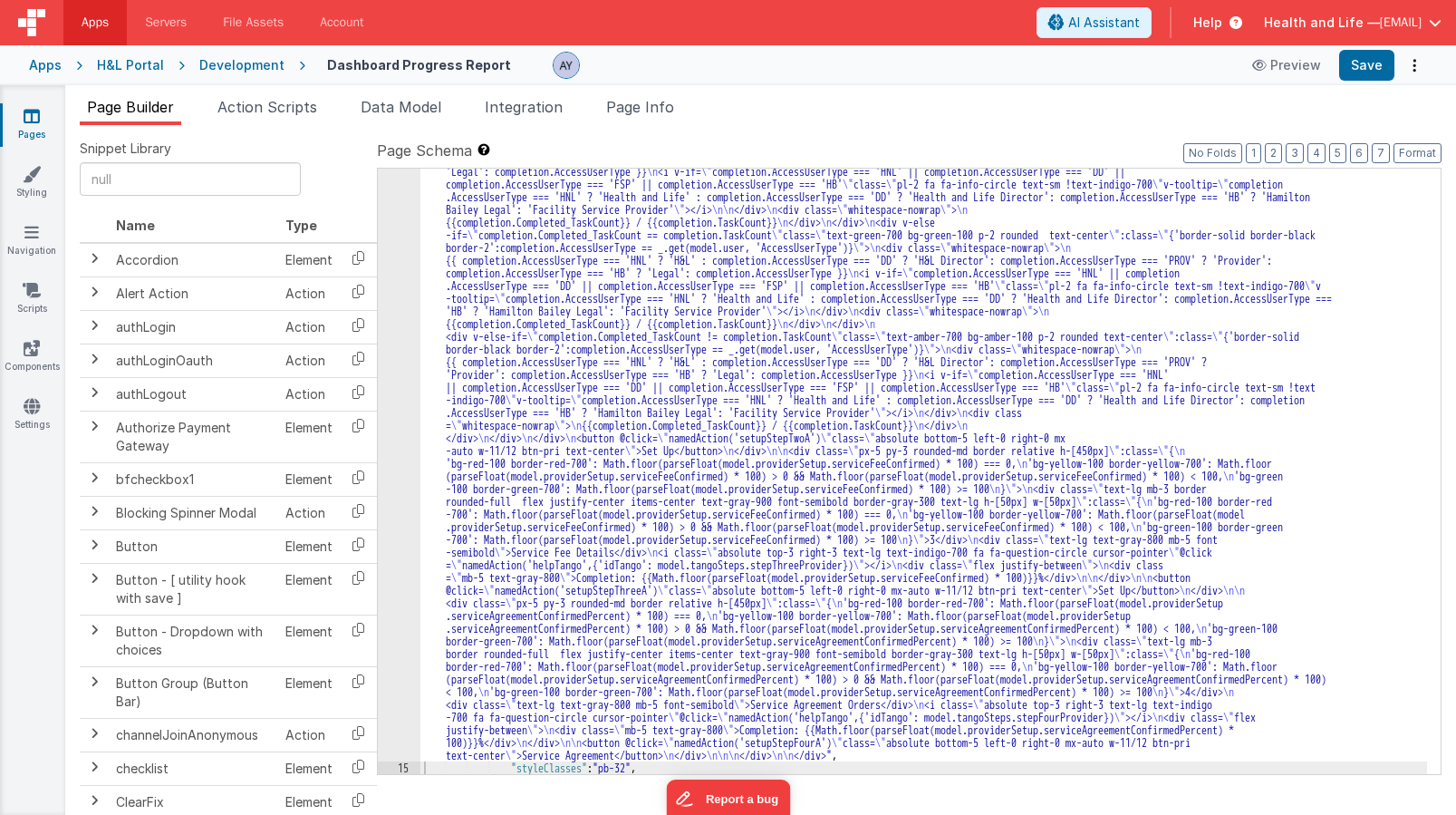 click on "14" at bounding box center [399, -1117] 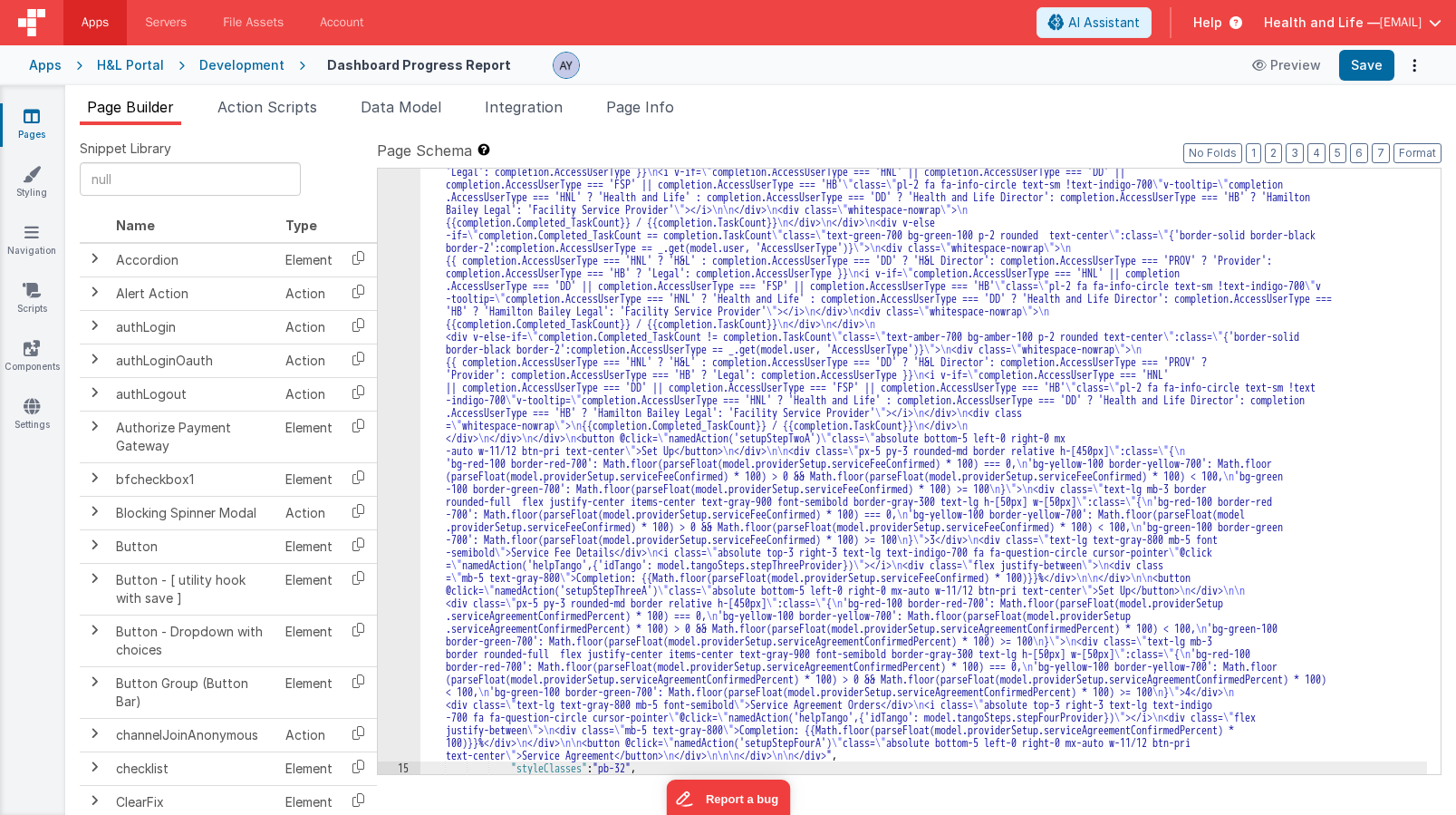 click on "14" at bounding box center [399, -1117] 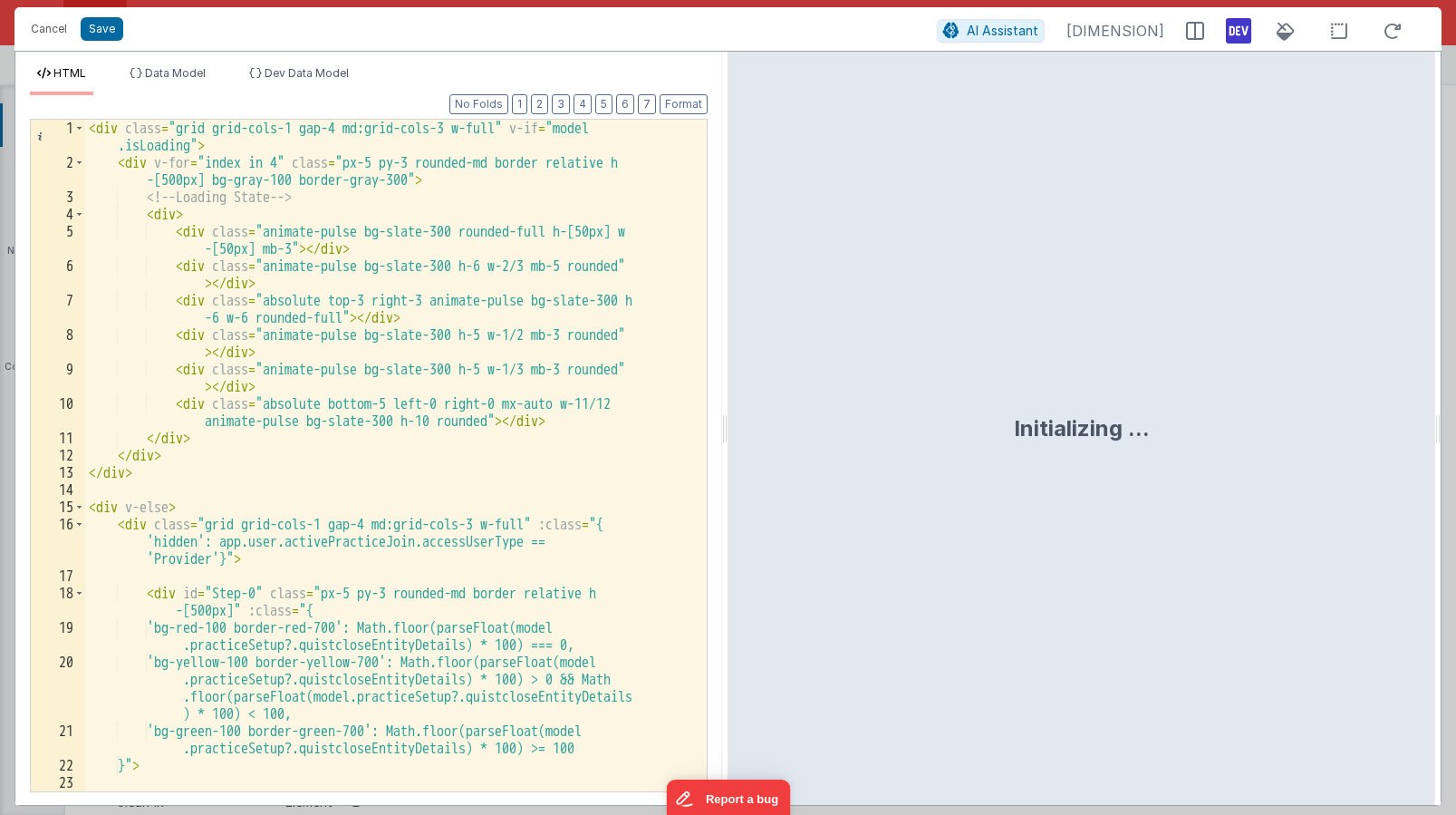 click on "< div   class = "grid grid-cols-1 gap-4 md:grid-cols-3 w-full"   v-if = "model      .isLoading" >      < div   v-for = "index in 4"   class = "px-5 py-3 rounded-md border relative h          -[500px] bg-gray-100 border-gray-300" >           <!--  Loading State  -->           < div >                < div   class = "animate-pulse bg-slate-300 rounded-full h-[50px] w                  -[50px] mb-3" > </ div >                < div   class = "animate-pulse bg-slate-300 h-6 w-2/3 mb-5 rounded"                  > </ div >                < div   class = "absolute top-3 right-3 animate-pulse bg-slate-300 h                  -6 w-6 rounded-full" > </ div >                < div   class = "animate-pulse bg-slate-300 h-5 w-1/2 mb-3 rounded"                  > </ div >                < div   class = "animate-pulse bg-slate-300 h-5 w-1/3 mb-3 rounded"                  > </ div >                < div   class = > </ div >           </ >" at bounding box center (389, 481) 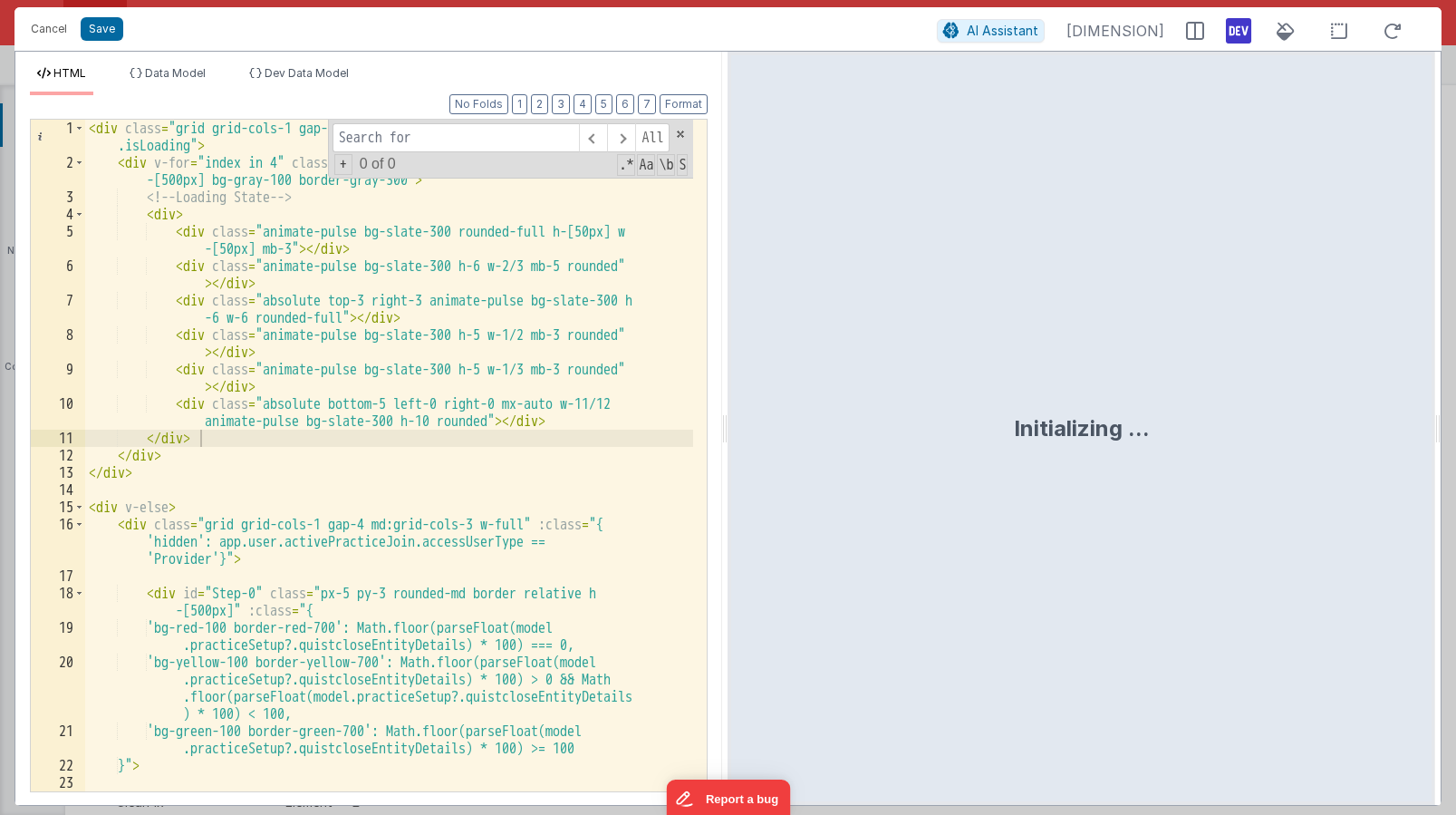type on "selectedTemplate" 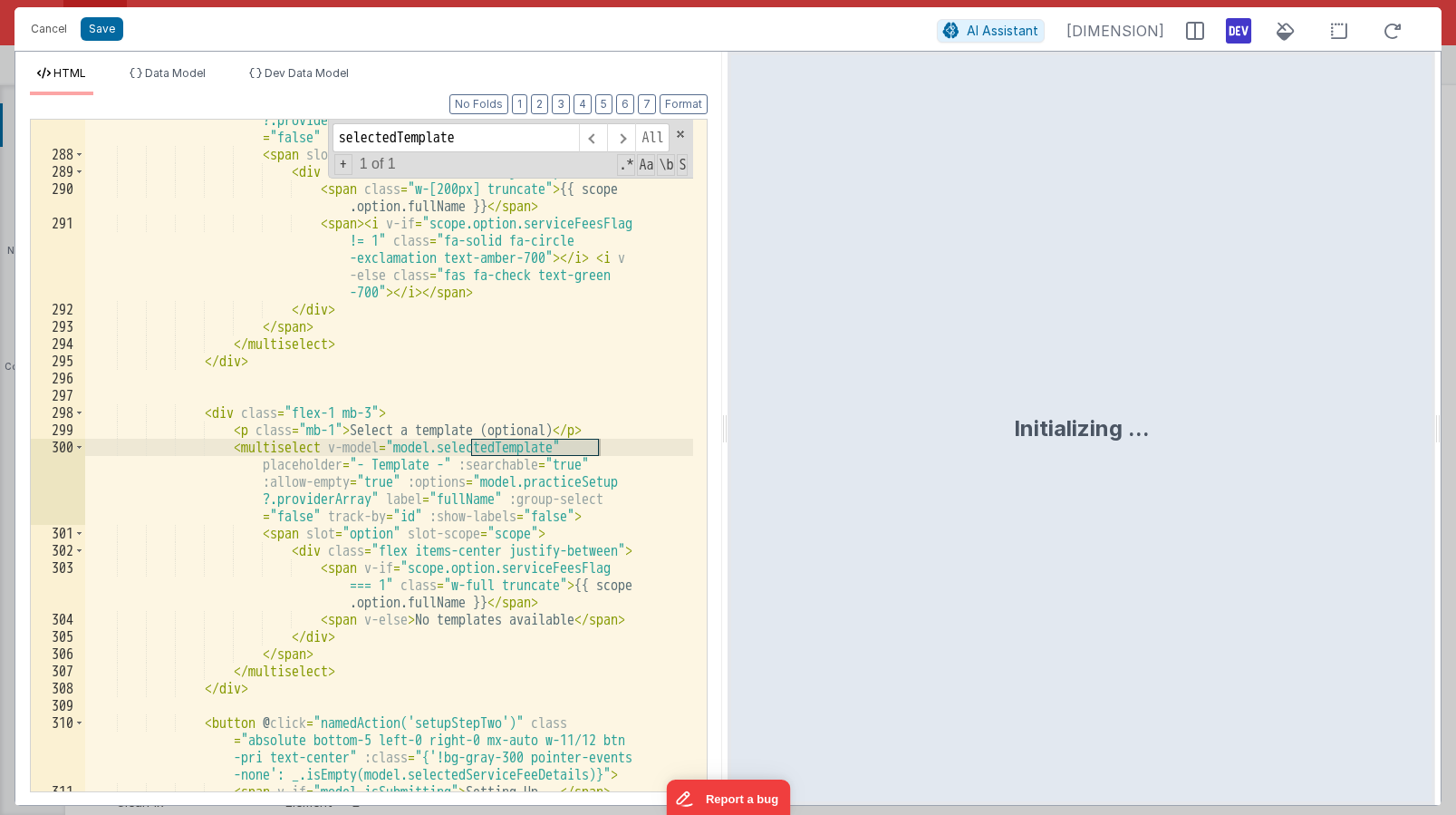 scroll, scrollTop: 10930, scrollLeft: 0, axis: vertical 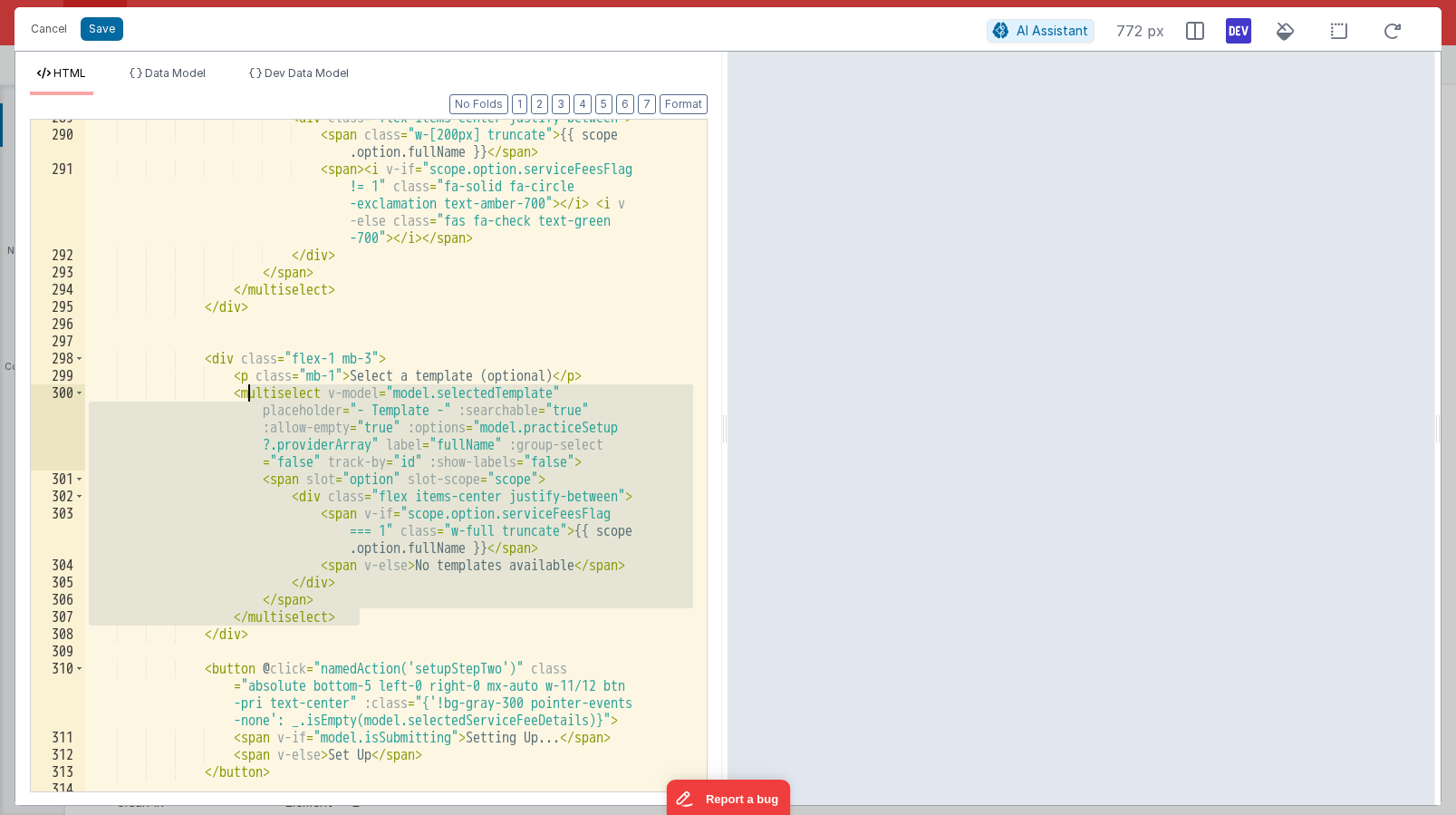 drag, startPoint x: 376, startPoint y: 613, endPoint x: 250, endPoint y: 400, distance: 247.47727 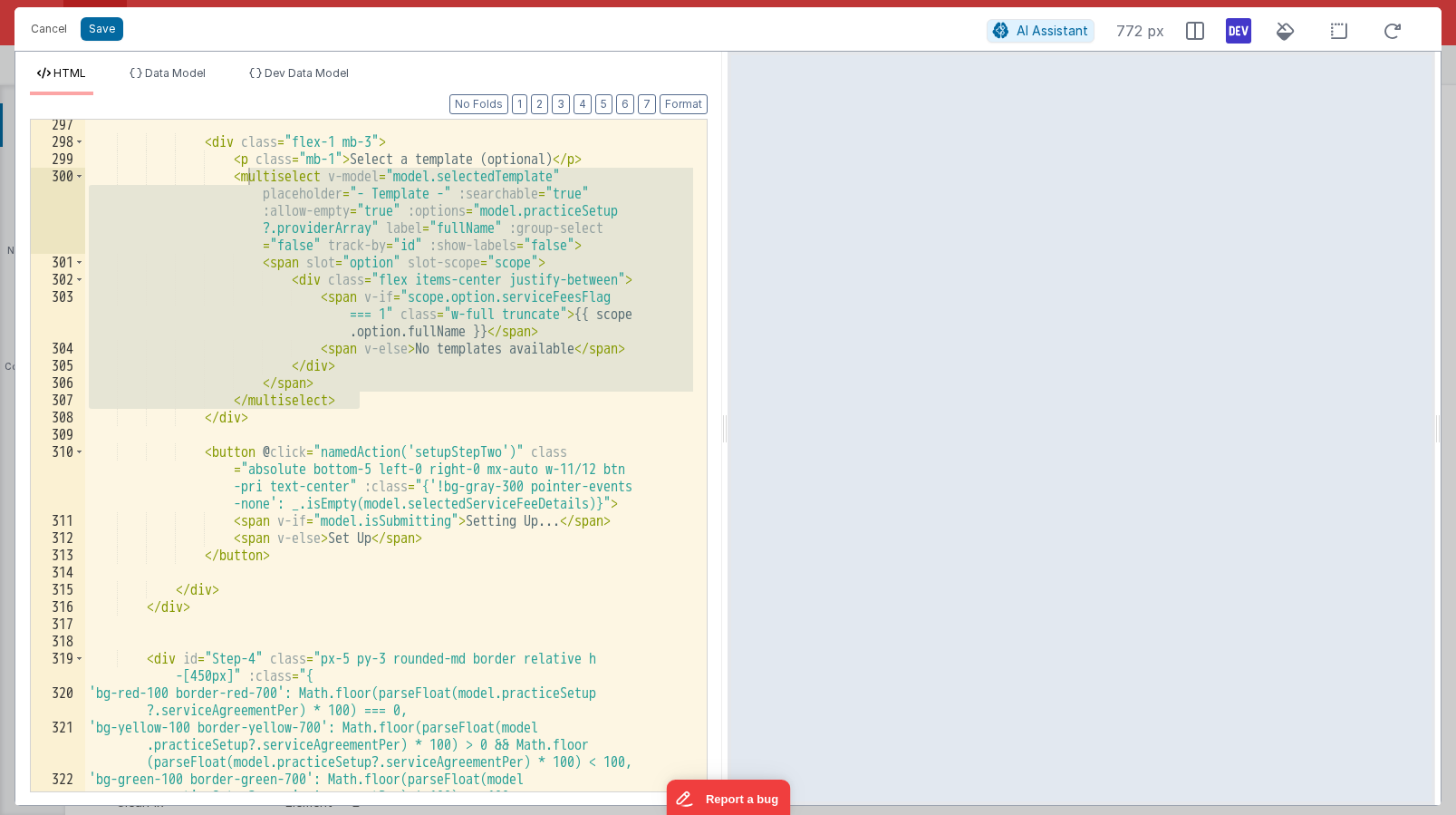 scroll, scrollTop: 11200, scrollLeft: 0, axis: vertical 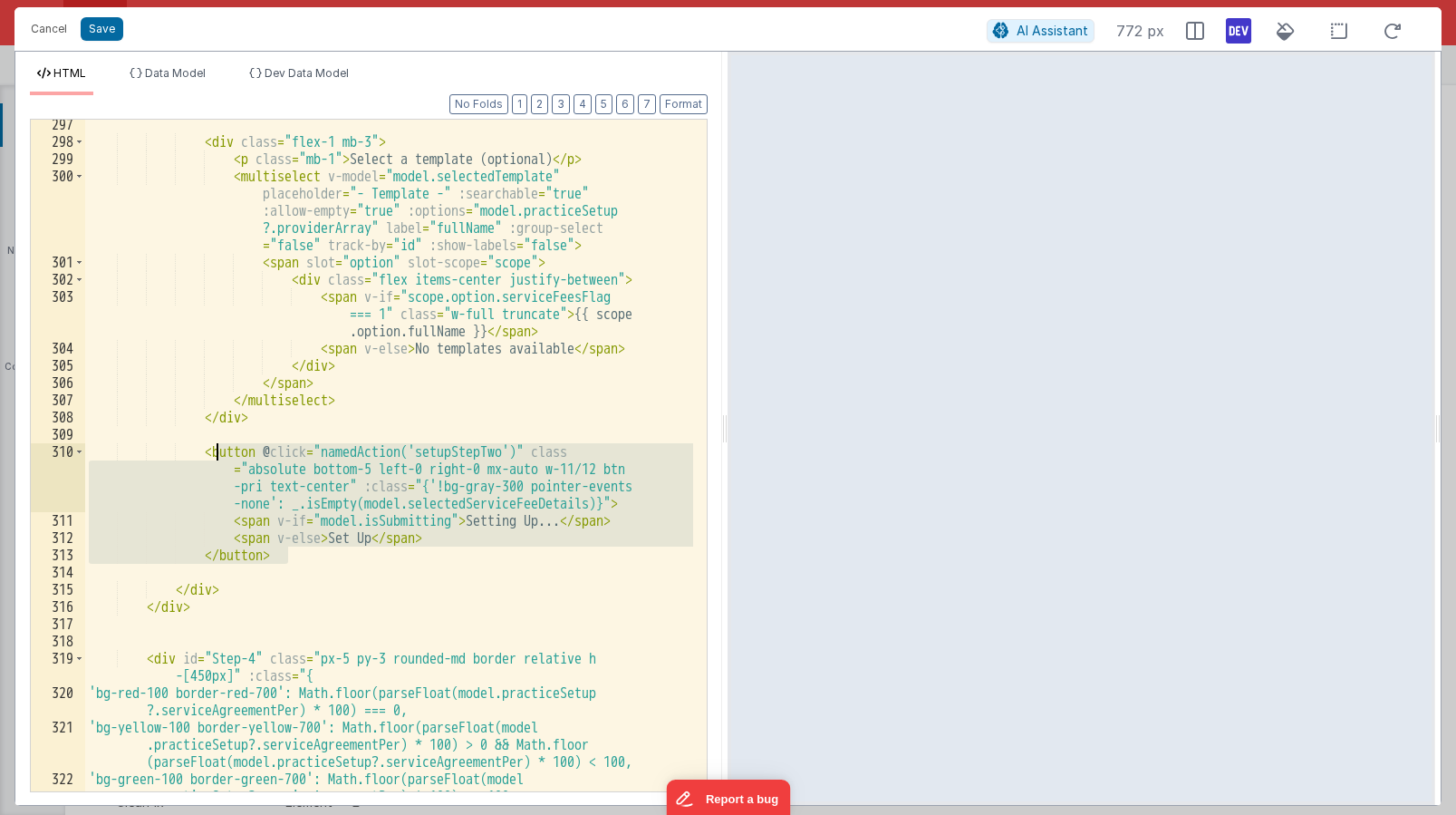 drag, startPoint x: 311, startPoint y: 558, endPoint x: 219, endPoint y: 453, distance: 139.60301 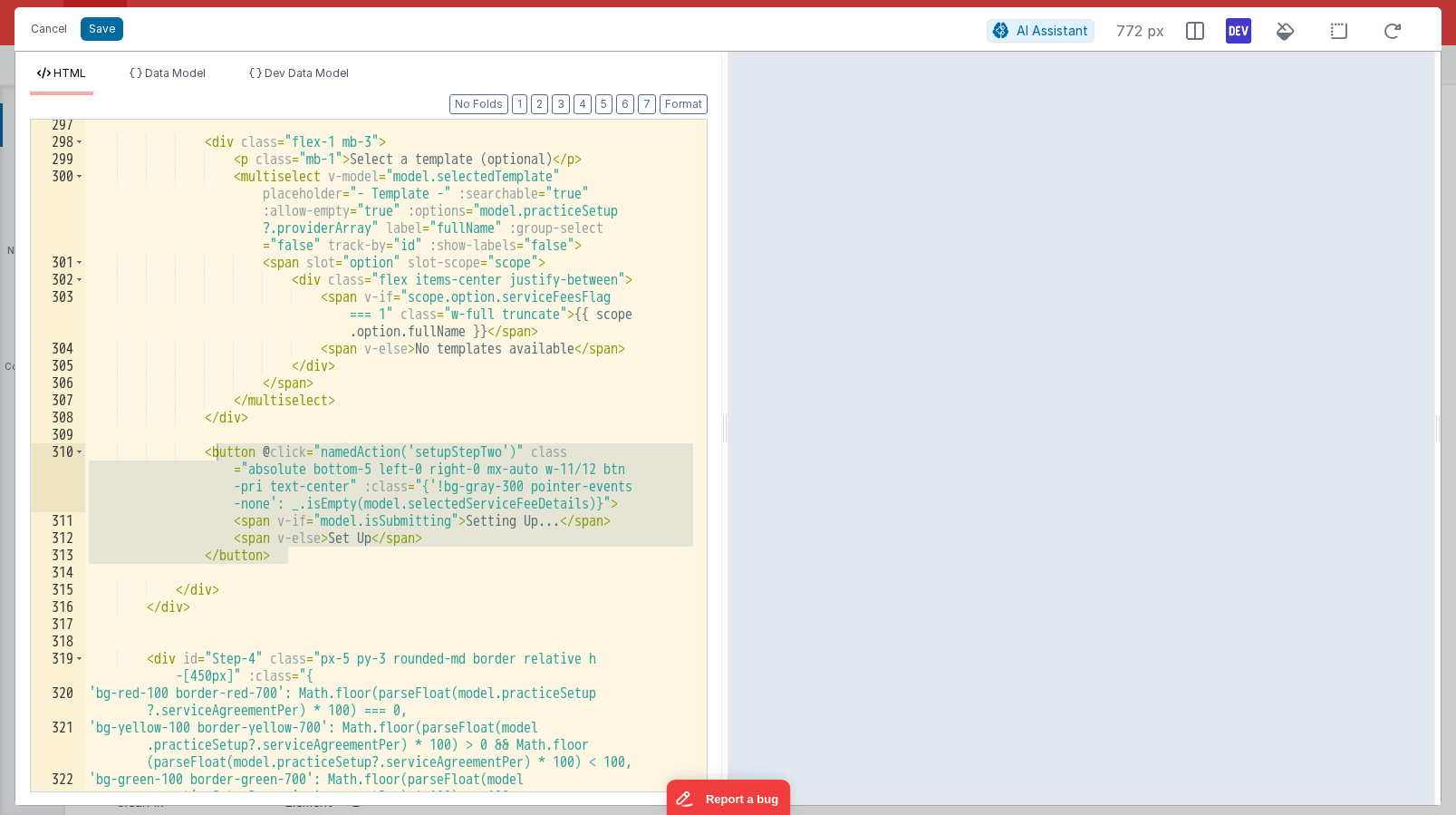 drag, startPoint x: 326, startPoint y: 559, endPoint x: 313, endPoint y: 558, distance: 13.038405 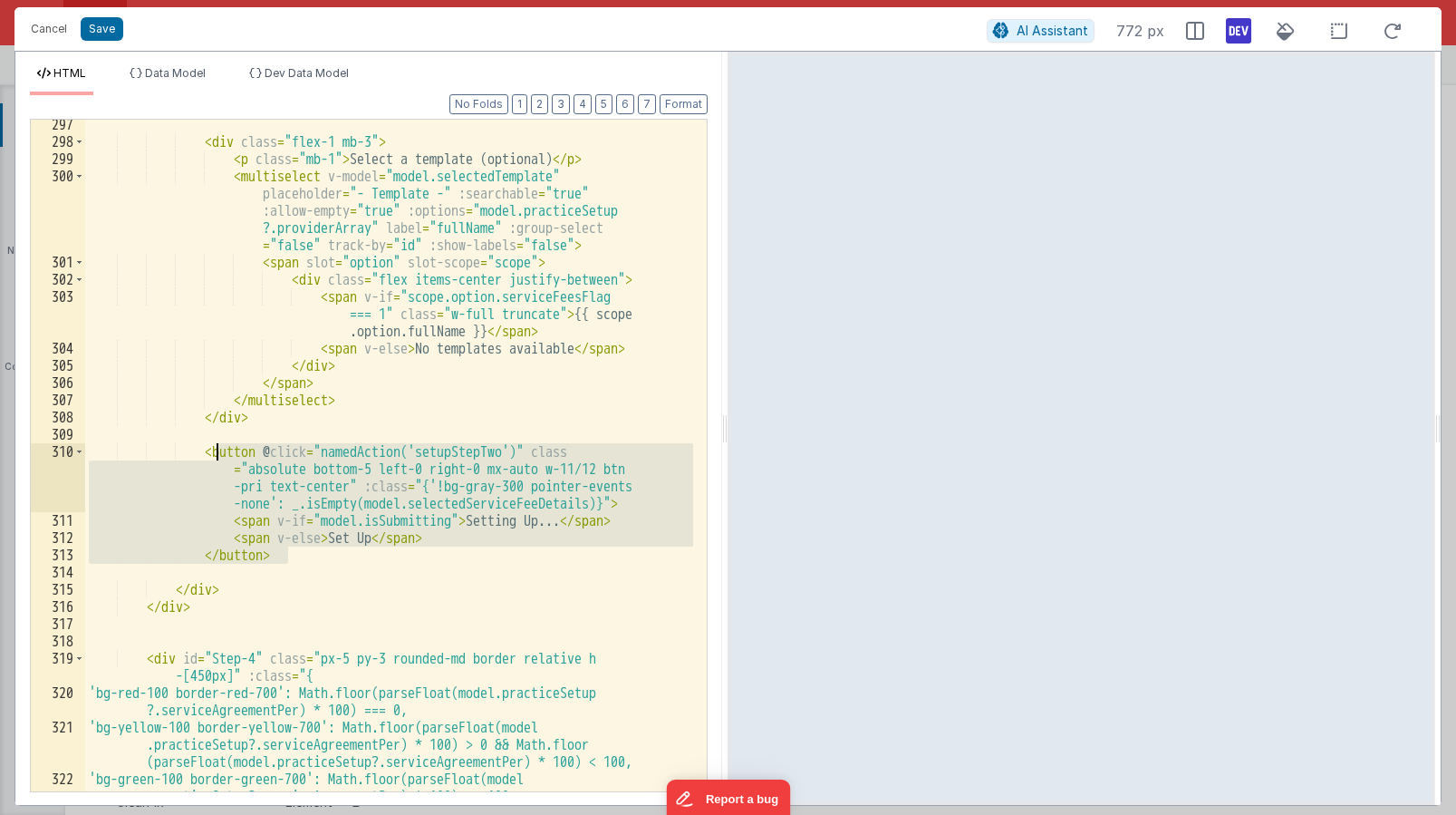 drag, startPoint x: 302, startPoint y: 554, endPoint x: 219, endPoint y: 449, distance: 133.84319 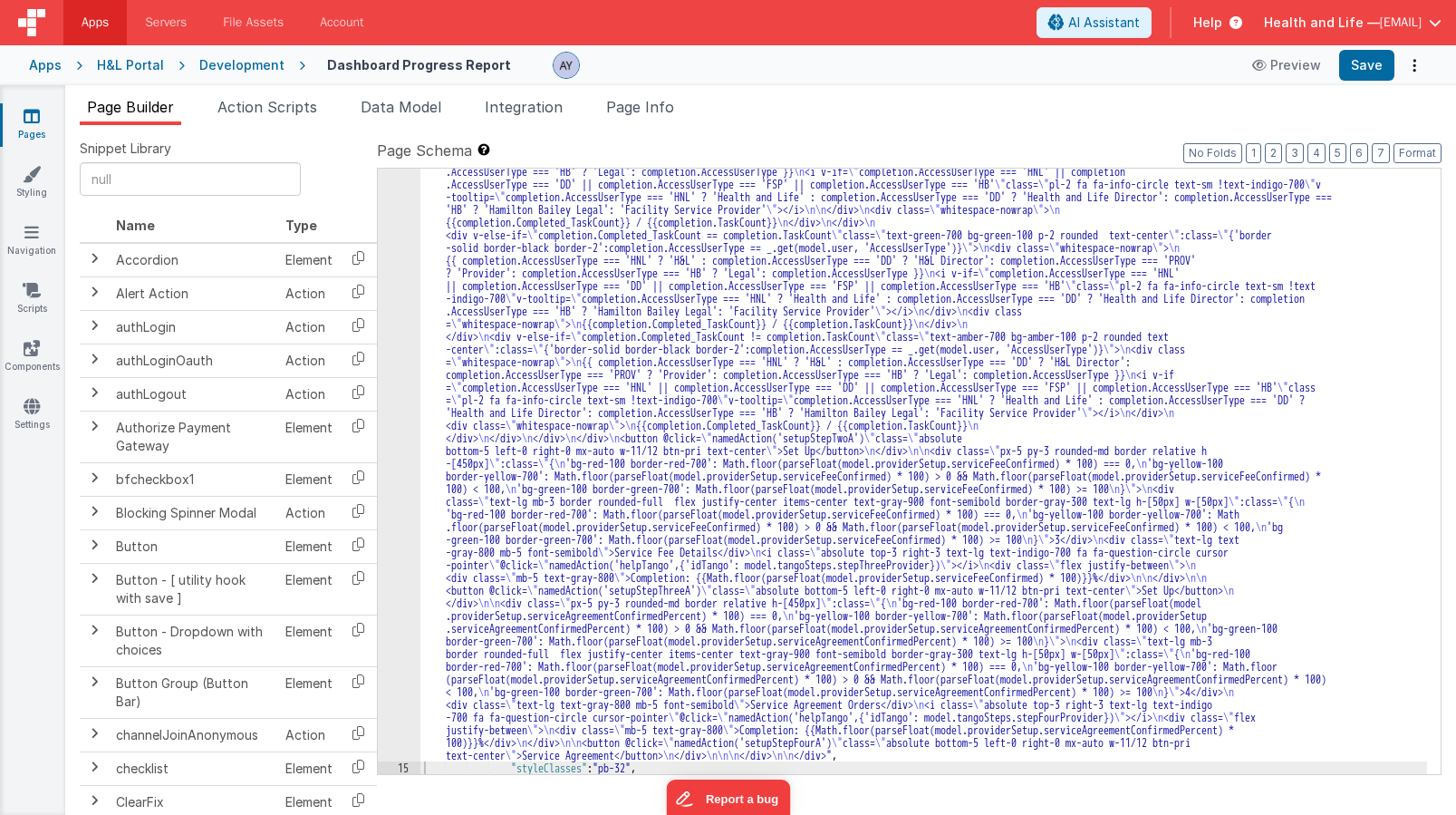 click on ""html" :  "<div class= \" grid grid-cols-1 gap-4 md:grid-cols-3 w-full \"  v-if= \" model.isLoading \" > \n     <div v-for= \" index in 4 \"  class= \" px-5 py-3 rounded-md border       relative h-[500px] bg-gray-100 border-gray-300 \" > \n         <!-- Loading State --> \n         <div> \n             <div class= \" animate-pulse bg-slate-300 rounded-full       h-[50px] w-[50px] mb-3 \" ></div> \n             <div class= \" animate-pulse bg-slate-300 h-6 w-2/3 mb-5 rounded \" ></div> \n             <div class= \" absolute top-3 right      -3 animate-pulse bg-slate-300 h-6 w-6 rounded-full \" ></div> \n             <div class= \" animate-pulse bg-slate-300 h-5 w-1/2 mb-3 rounded \" ></div> \n             <div       class= \" animate-pulse bg-slate-300 h-5 w-1/3 mb-3 rounded \" ></div> \n             <div class= \" absolute bottom-5 left-0 right-0 mx-auto w-11/12 animate-pulse bg      -slate-300 h-10 rounded \" ></div> \n         </div> \n     </div> \n </div> \n\n <div v-else> \n \" \" \"" at bounding box center [923, -808] 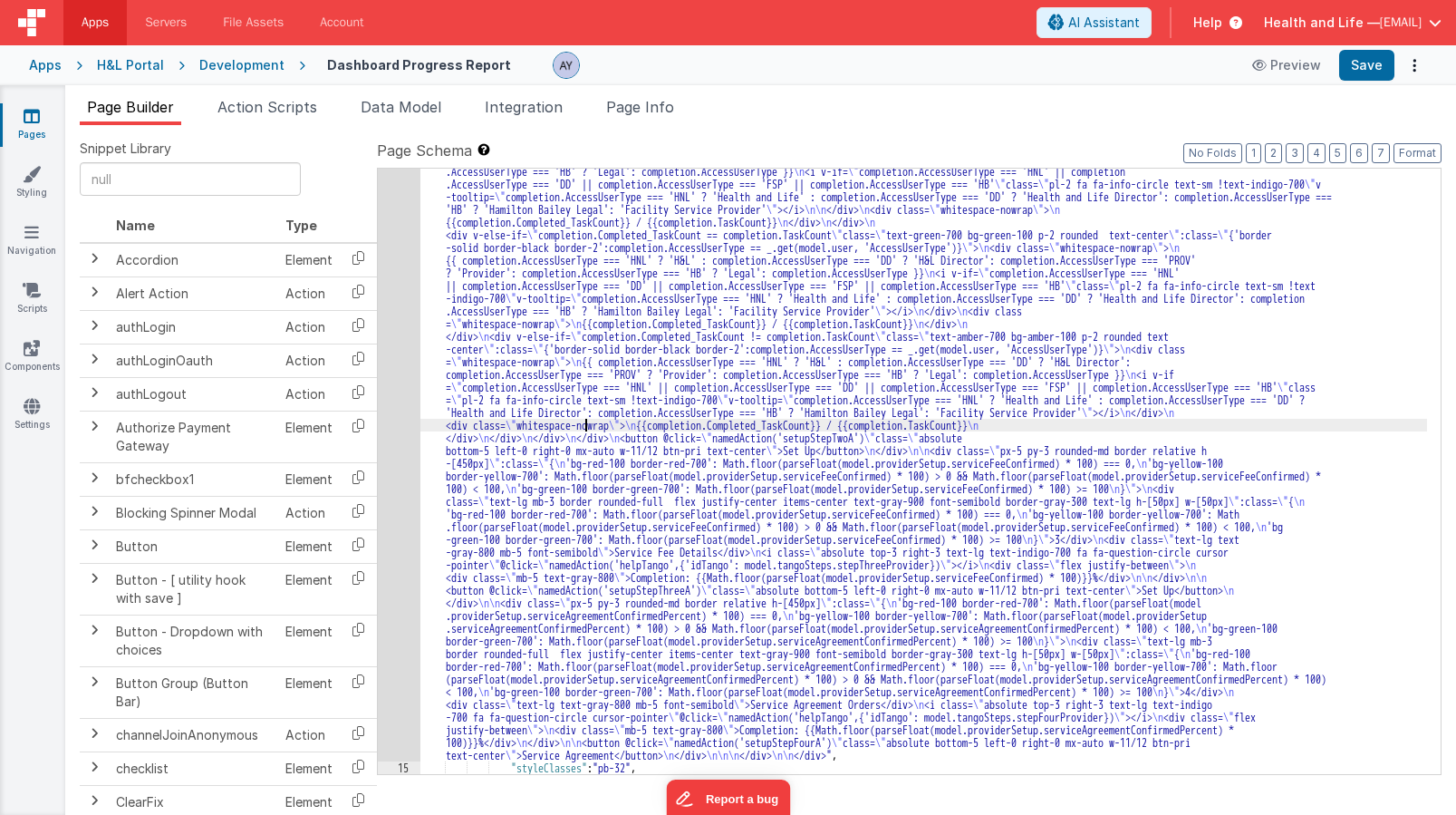 click on "14" at bounding box center (399, -1117) 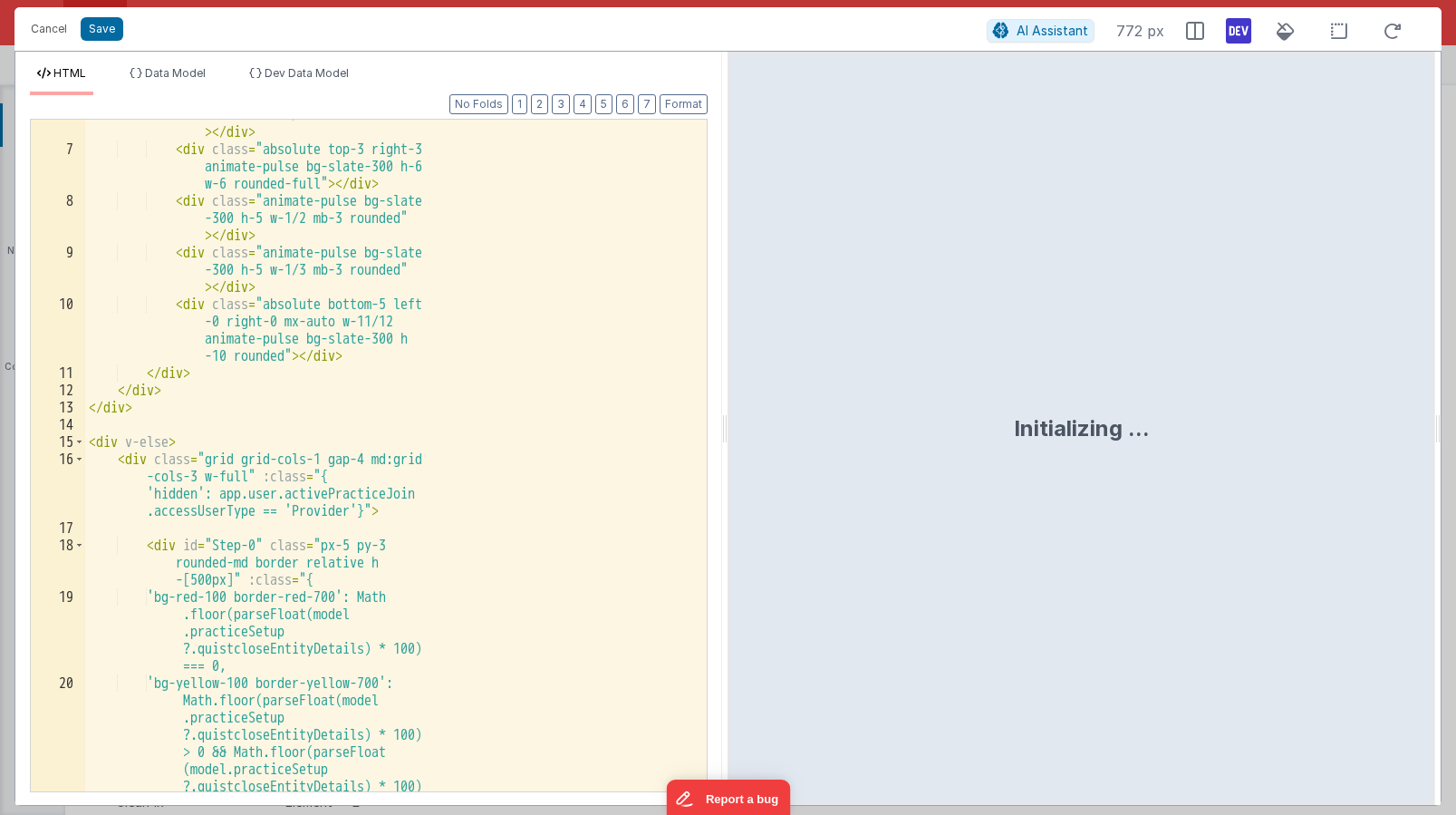 click on "< div   class = "animate-pulse bg-slate                  -300 h-6 w-2/3 mb-5 rounded"                  > </ div >                < div   class = "absolute top-3 right-3                   animate-pulse bg-slate-300 h-6                   w-6 rounded-full" > </ div >                < div   class = "animate-pulse bg-slate                  -300 h-5 w-1/2 mb-3 rounded"                  > </ div >                < div   class = "animate-pulse bg-slate                  -300 h-5 w-1/3 mb-3 rounded"                  > </ div >                < div   class = "absolute bottom-5 left                  -0 right-0 mx-auto w-11/12                   animate-pulse bg-slate-300 h                  -10 rounded" > </ div >           </ div >      </ div > </ div > < div   v-else >      < div   class = "grid grid-cols-1 gap-4 md:grid   :class =" at bounding box center [389, 519] 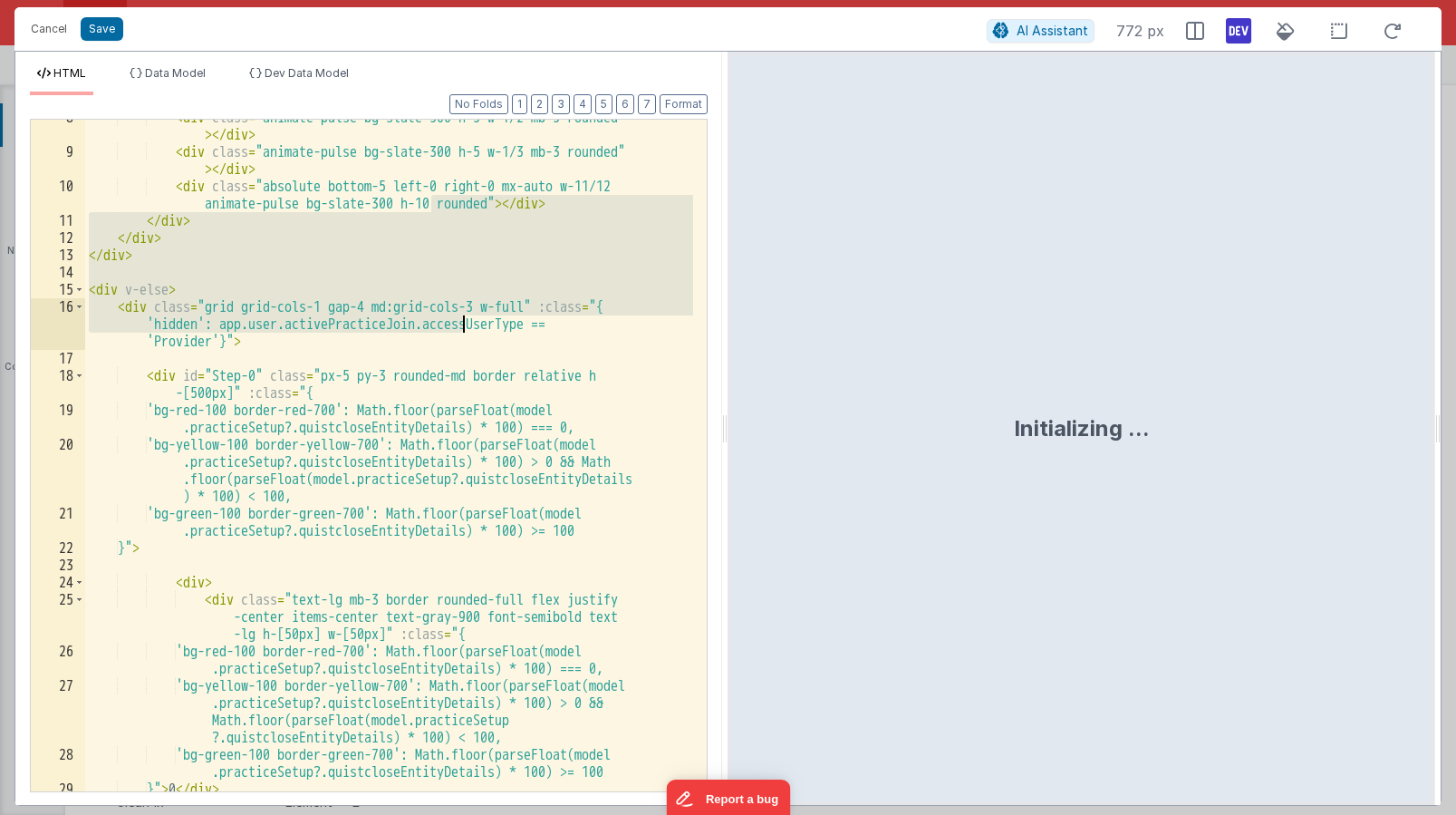scroll, scrollTop: 218, scrollLeft: 0, axis: vertical 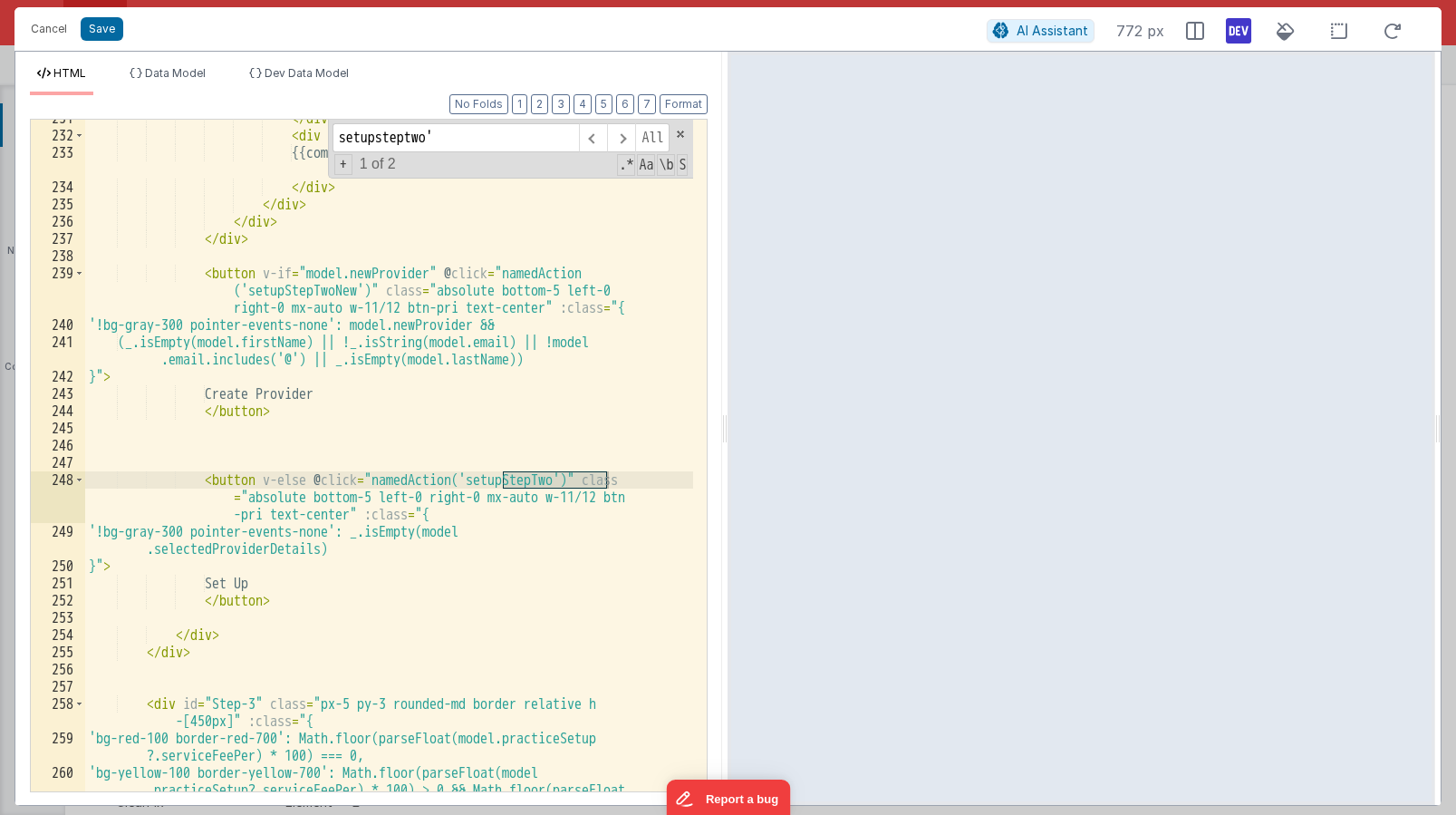 type on "setupsteptwo'" 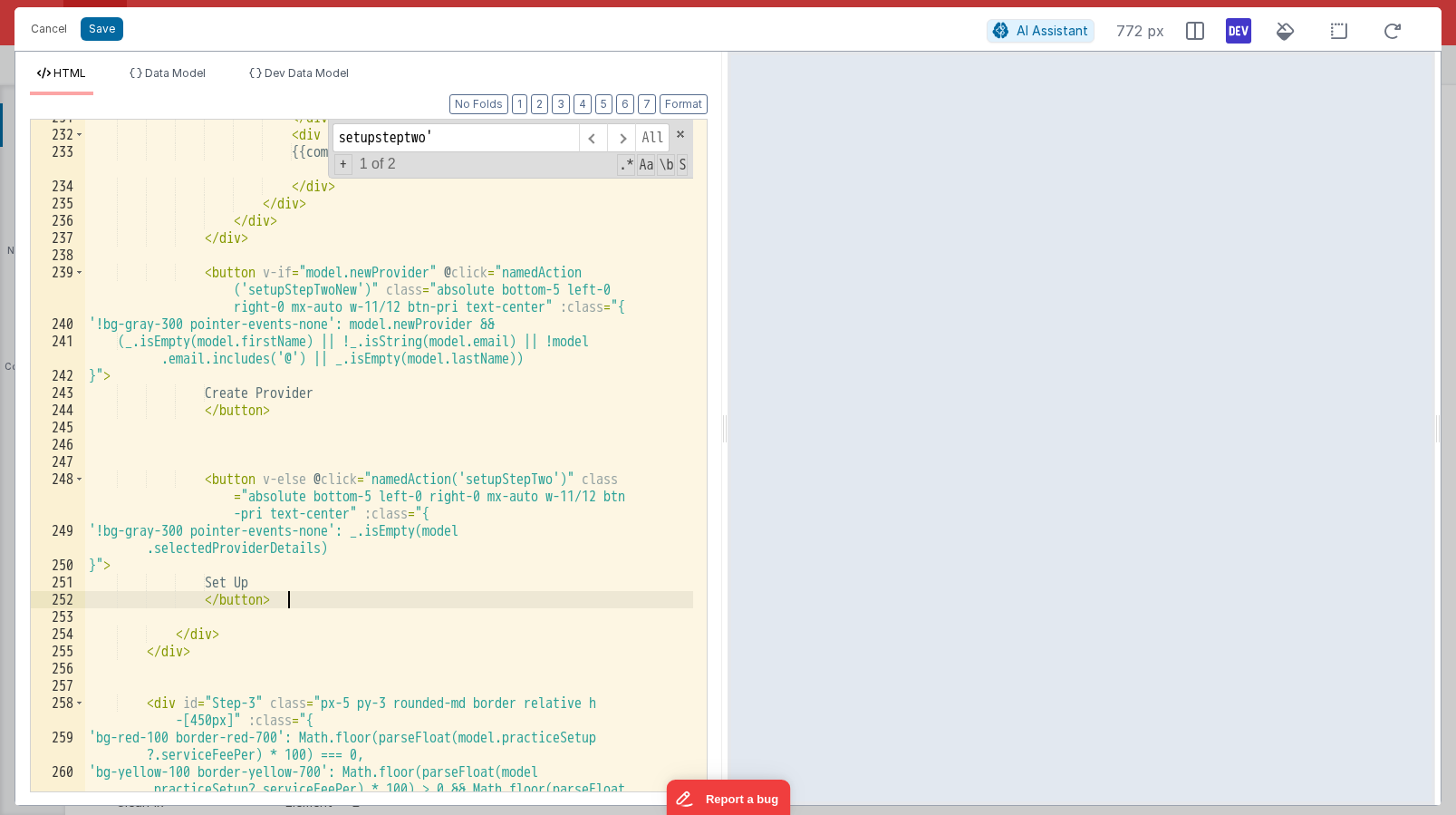 scroll, scrollTop: 9451, scrollLeft: 0, axis: vertical 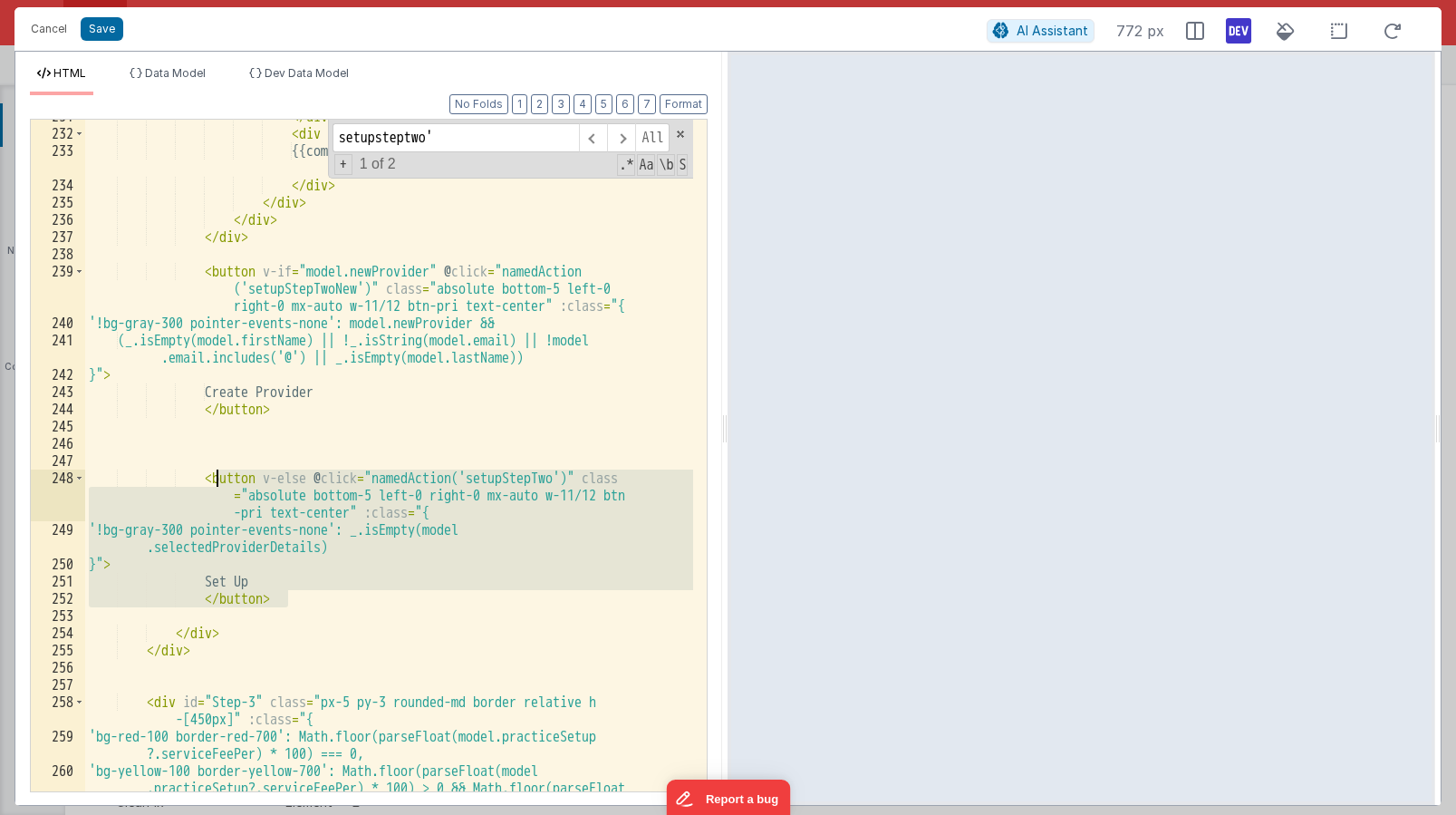 drag, startPoint x: 299, startPoint y: 601, endPoint x: 219, endPoint y: 472, distance: 151.79262 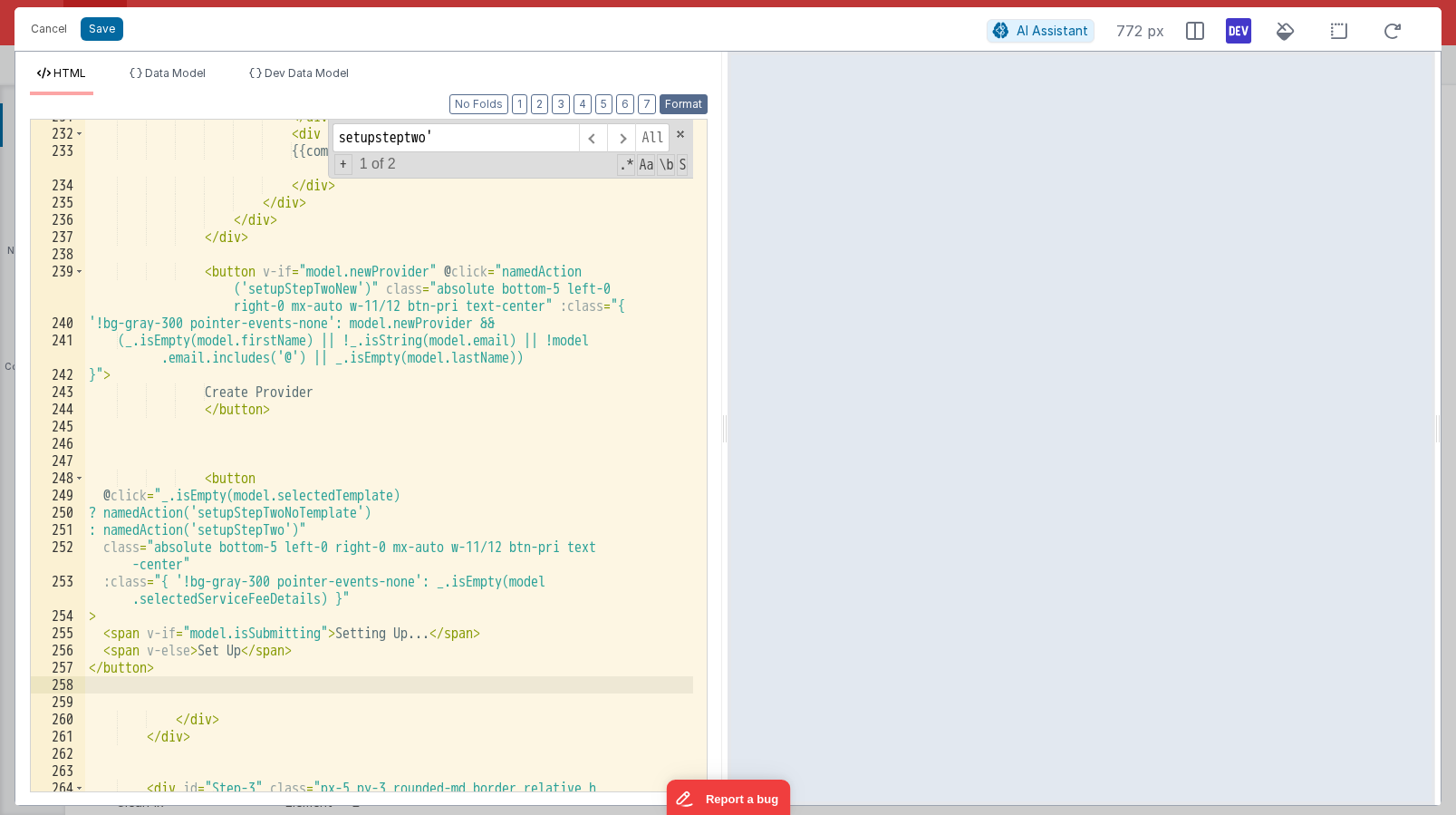 click on "Format" at bounding box center (683, 104) 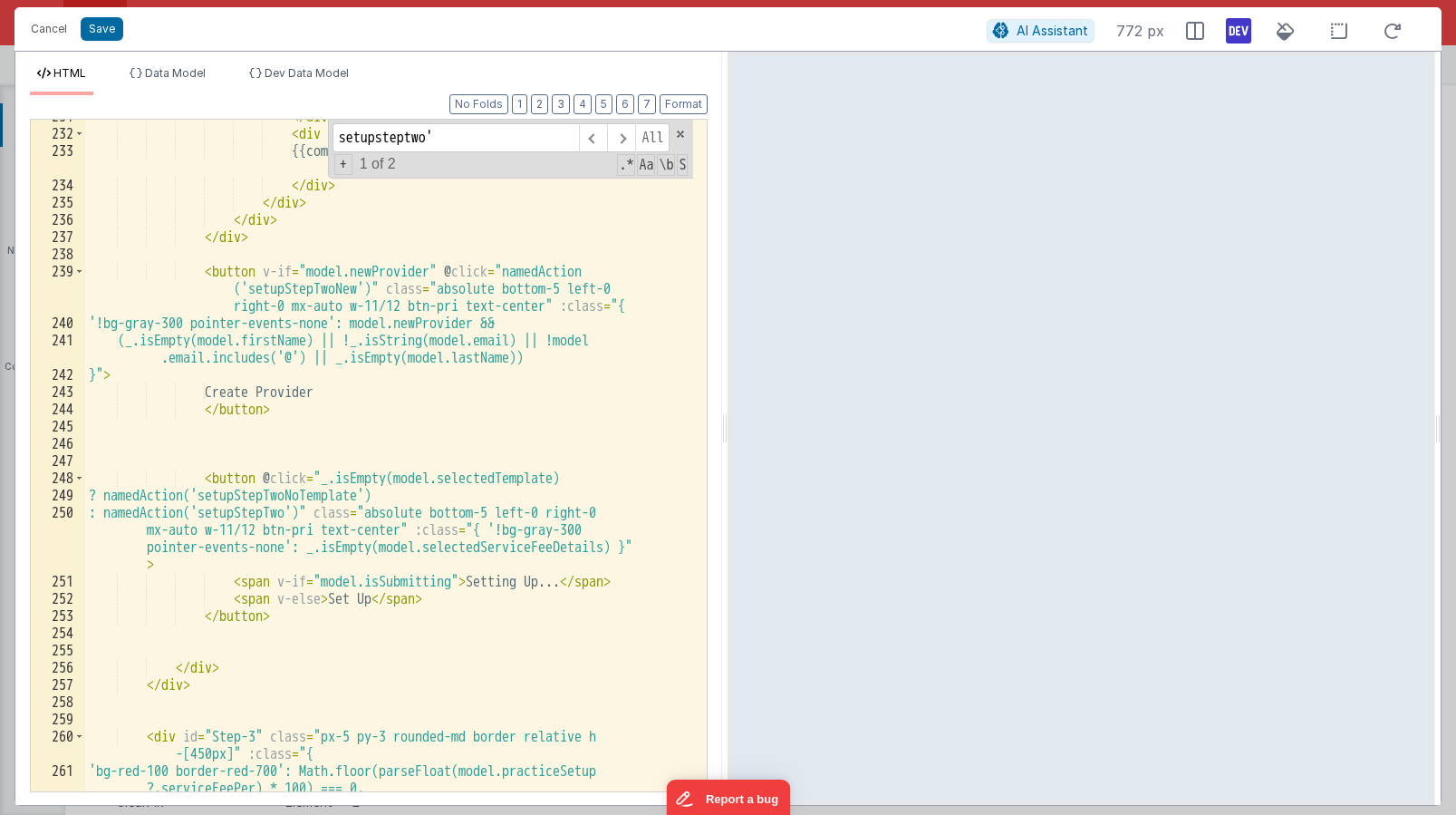 click on "</ div >                                    < div   class = "whitespace-nowrap" >                                        {{completion.Completed_TaskCount}} /                                       {{completion.TaskCount}}                                    </ div >                               </ div >                          </ div >                     </ div >                     < button   v-if = "model.newProvider"   @ click = "namedAction                      ('setupStepTwoNew')"   class = "absolute bottom-5 left-0                       right-0 mx-auto w-11/12 btn-pri text-center"   :class = "{     '!bg-gray-300 pointer-events-none': model.newProvider &&         (_.isEmpty(model.firstName) || !_.isString(model.email) || !model            .email.includes('@') || _.isEmpty(model.lastName))   }" >                         Create Provider                     </ button >                <" at bounding box center (389, 470) 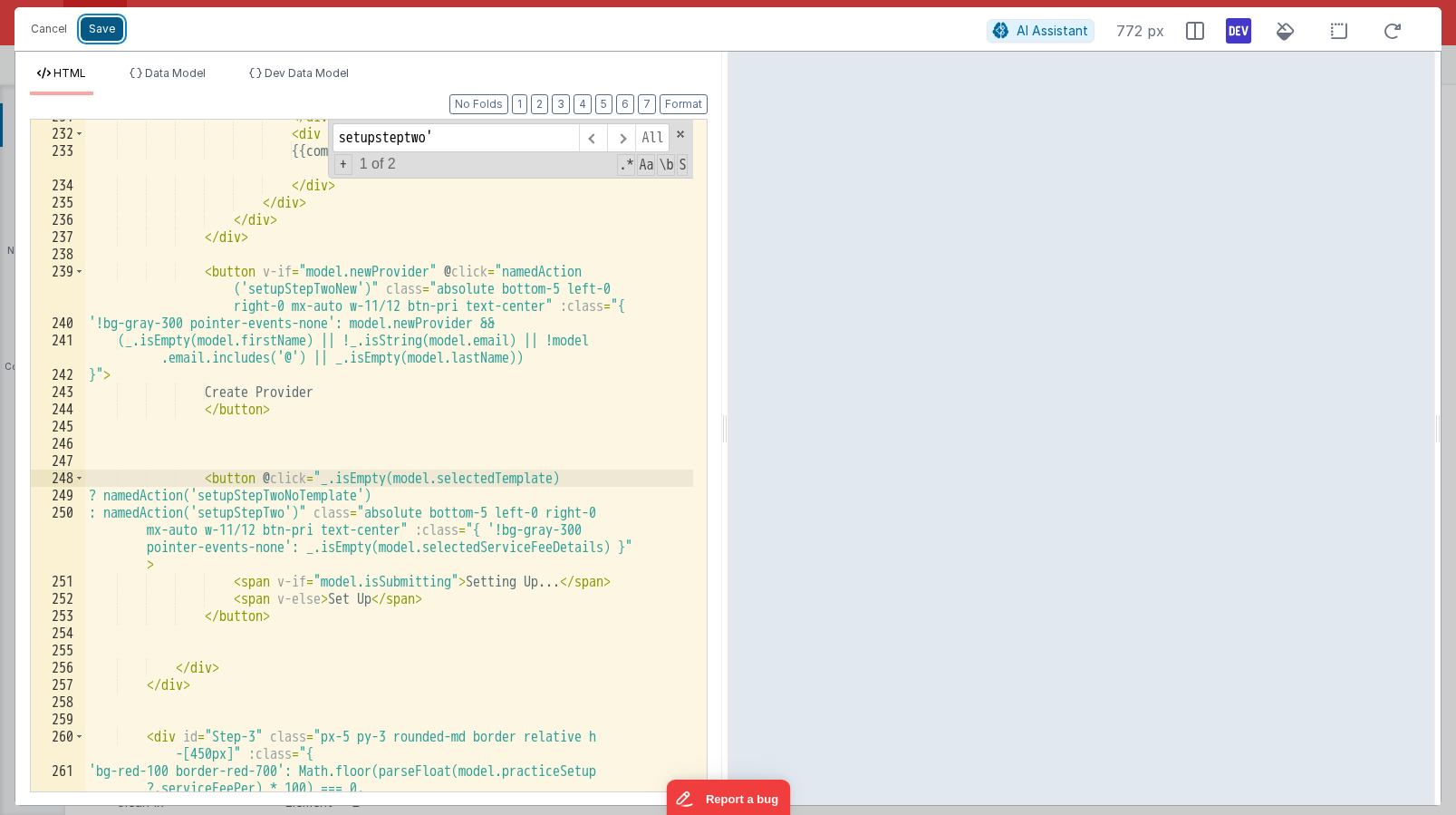 click on "Save" at bounding box center [101, 29] 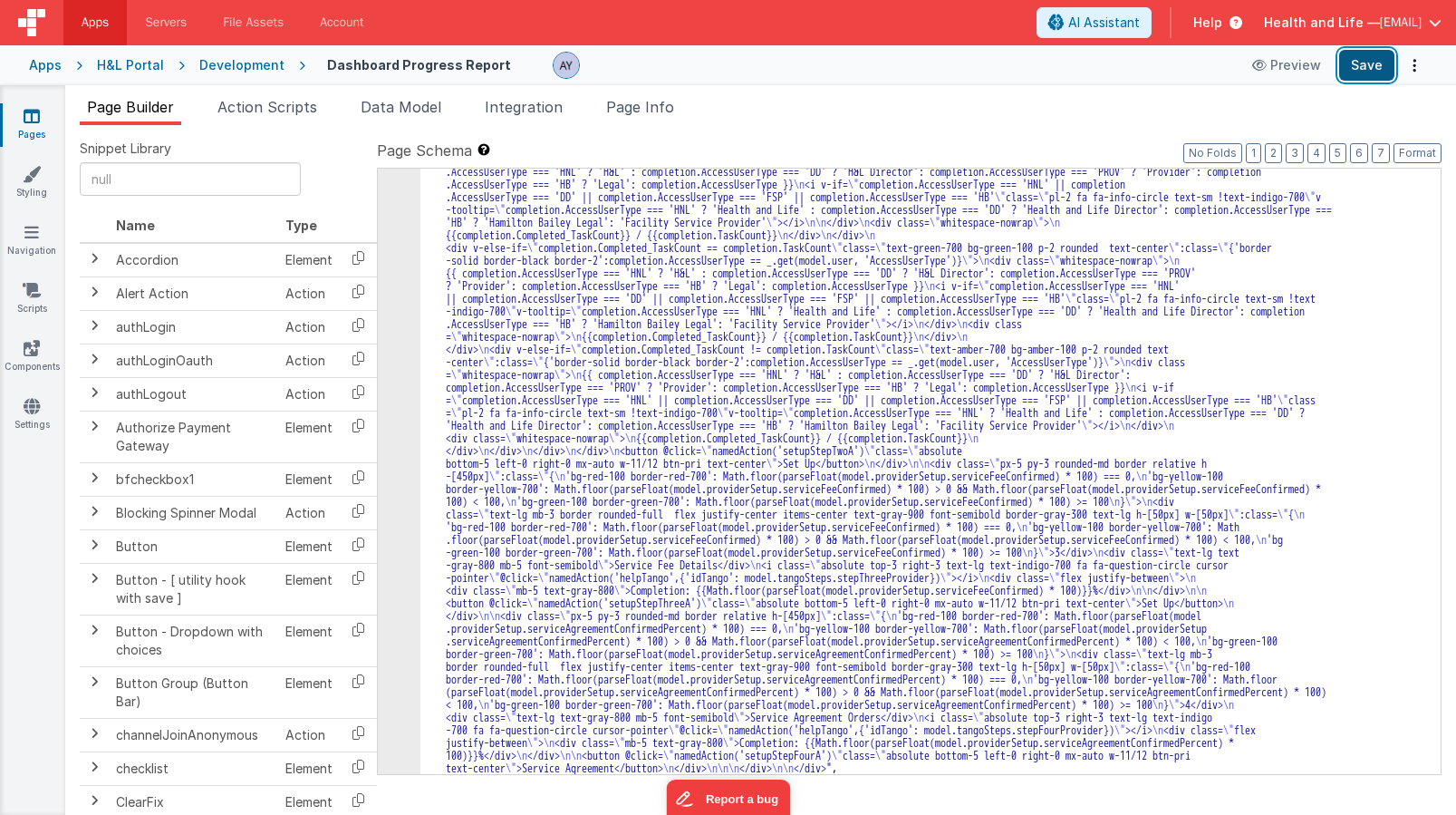 click on "Save" at bounding box center [1366, 65] 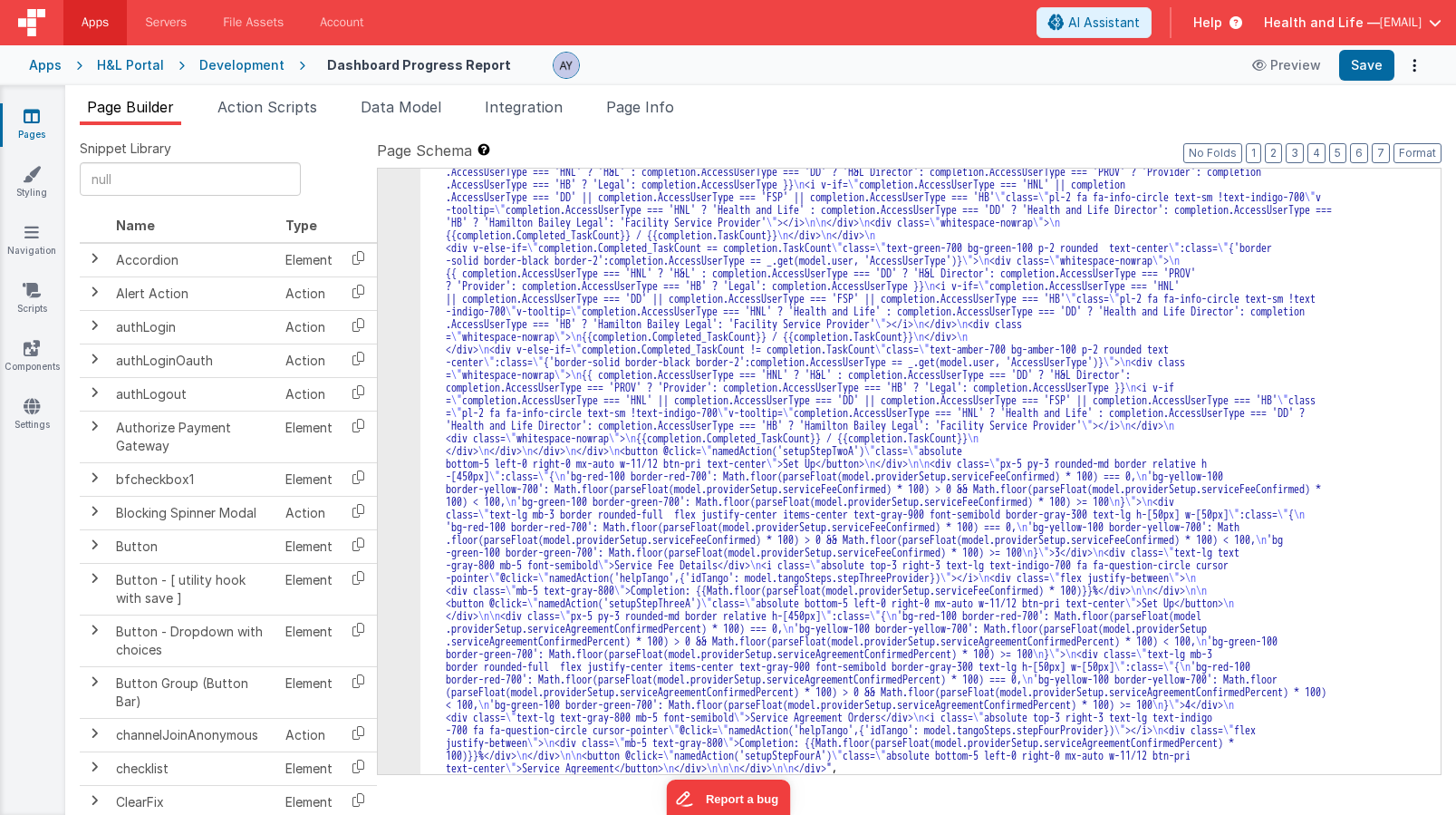click on ""html" :  "<div class= \" grid grid-cols-1 gap-4 md:grid-cols-3 w-full \"  v-if= \" model.isLoading \" > \n     <div v-for= \" index in 4 \"  class= \" px-5 py-3 rounded-md border       relative h-[500px] bg-gray-100 border-gray-300 \" > \n         <!-- Loading State --> \n         <div> \n             <div class= \" animate-pulse bg-slate-300 rounded-full       h-[50px] w-[50px] mb-3 \" ></div> \n             <div class= \" animate-pulse bg-slate-300 h-6 w-2/3 mb-5 rounded \" ></div> \n             <div class= \" absolute top-3 right      -3 animate-pulse bg-slate-300 h-6 w-6 rounded-full \" ></div> \n             <div class= \" animate-pulse bg-slate-300 h-5 w-1/2 mb-3 rounded \" ></div> \n             <div       class= \" animate-pulse bg-slate-300 h-5 w-1/3 mb-3 rounded \" ></div> \n             <div class= \" absolute bottom-5 left-0 right-0 mx-auto w-11/12 animate-pulse bg      -slate-300 h-10 rounded \" ></div> \n         </div> \n     </div> \n </div> \n\n <div v-else> \n \" \" \"" at bounding box center (923, -801) 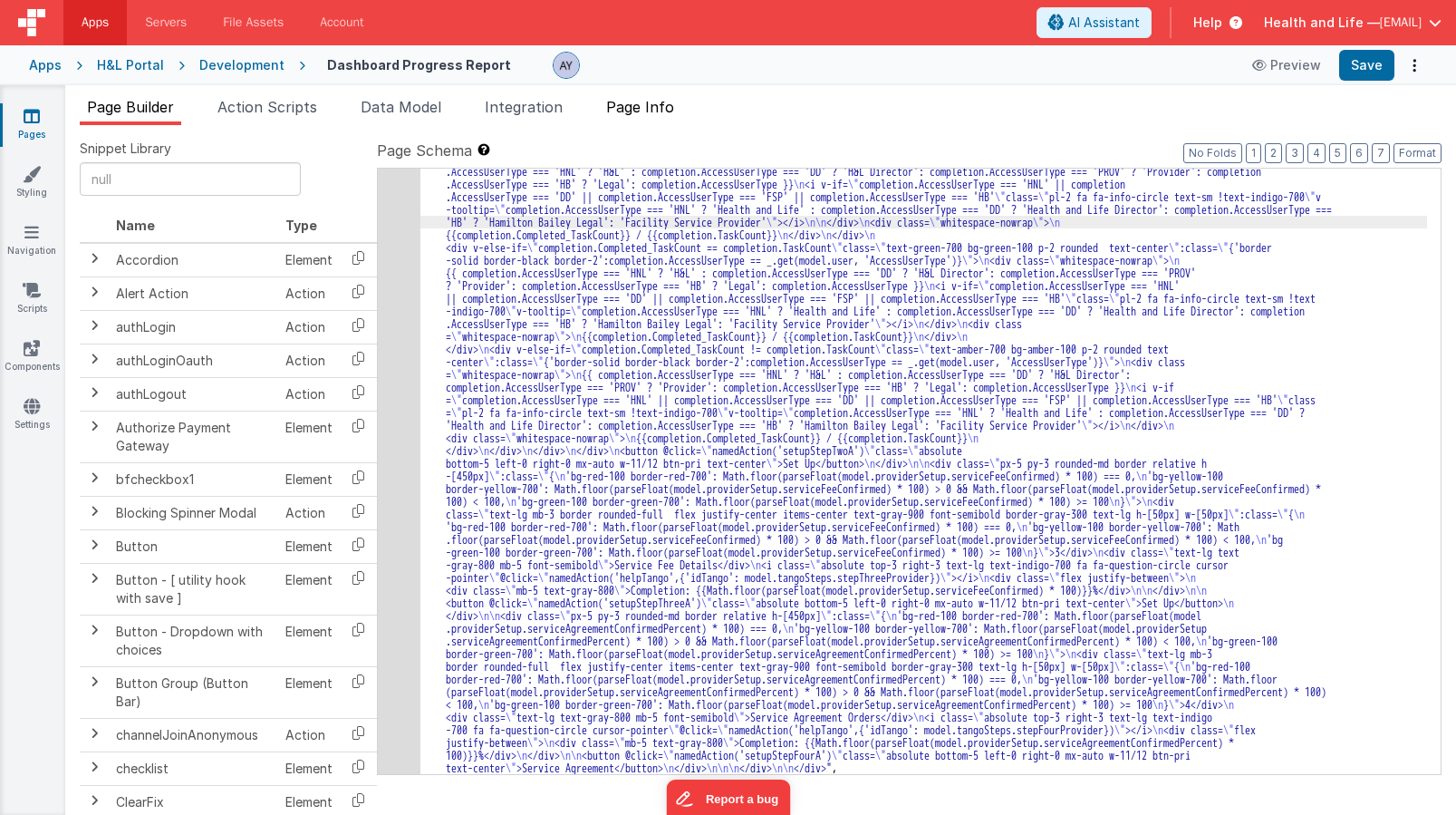 click on "Page Info" at bounding box center (640, 107) 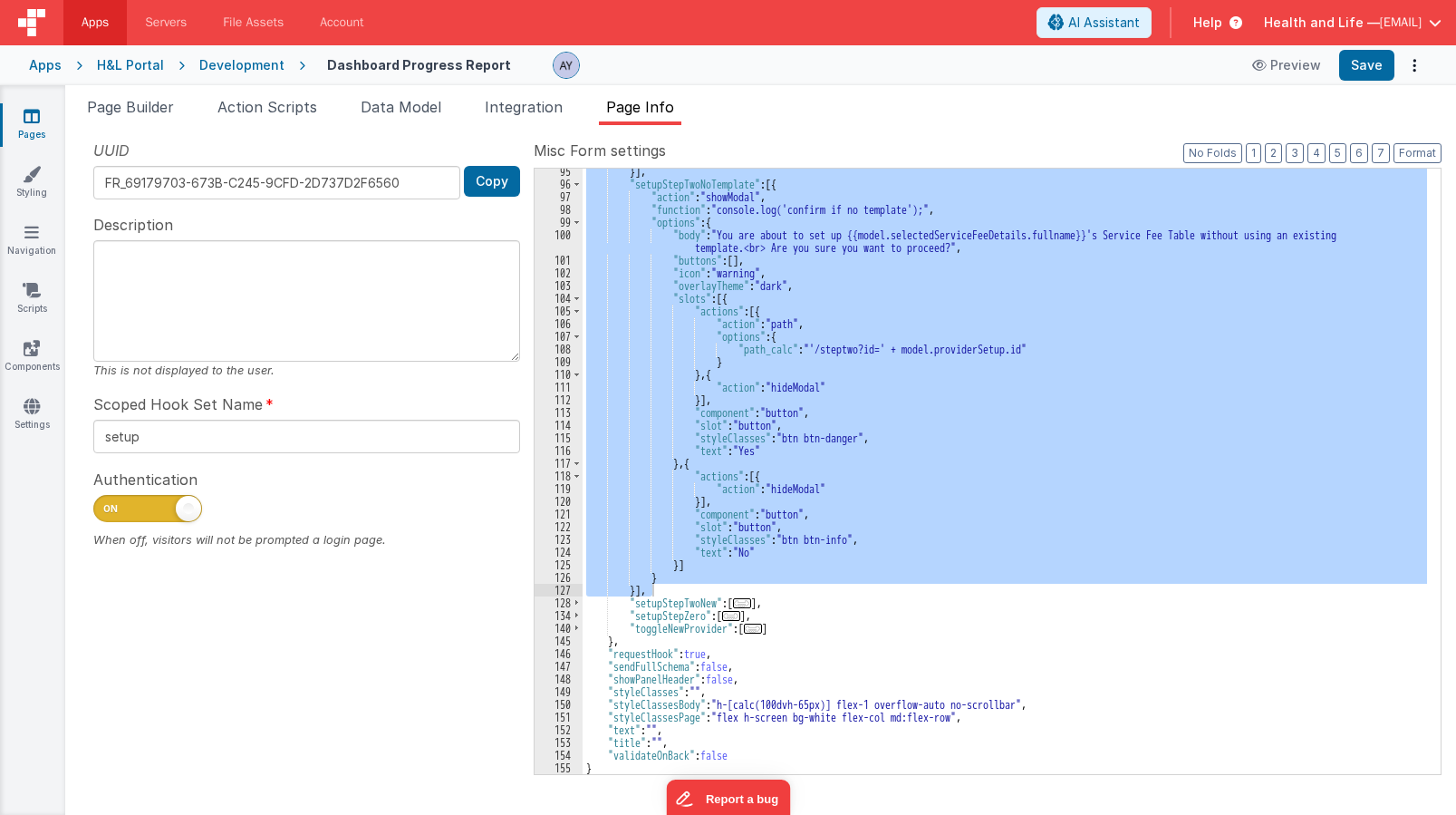 click on "}] ,           "setupStepTwoNoTemplate" :  [{                "action" :  "showModal" ,                "function" :  "console.log('confirm if no template');" ,                "options" :  {                     "body" :  "You are about to set up {{model.selectedServiceFeeDetails.fullname}}'s Service Fee Table without using an existing                       template.<br> Are you sure you want to proceed?" ,                     "buttons" :  [ ] ,                     "icon" :  "warning" ,                     "overlayTheme" :  "dark" ,                     "slots" :  [{                          "actions" :  [{                               "action" :  "path" ,                               "options" :  {                                    "path_calc" :  "'/steptwo?id=' + model.providerSetup.id"                               }                          } ,  {                               "action" :  "hideModal"                          }] ,                          "component" :  ," at bounding box center (1005, 471) 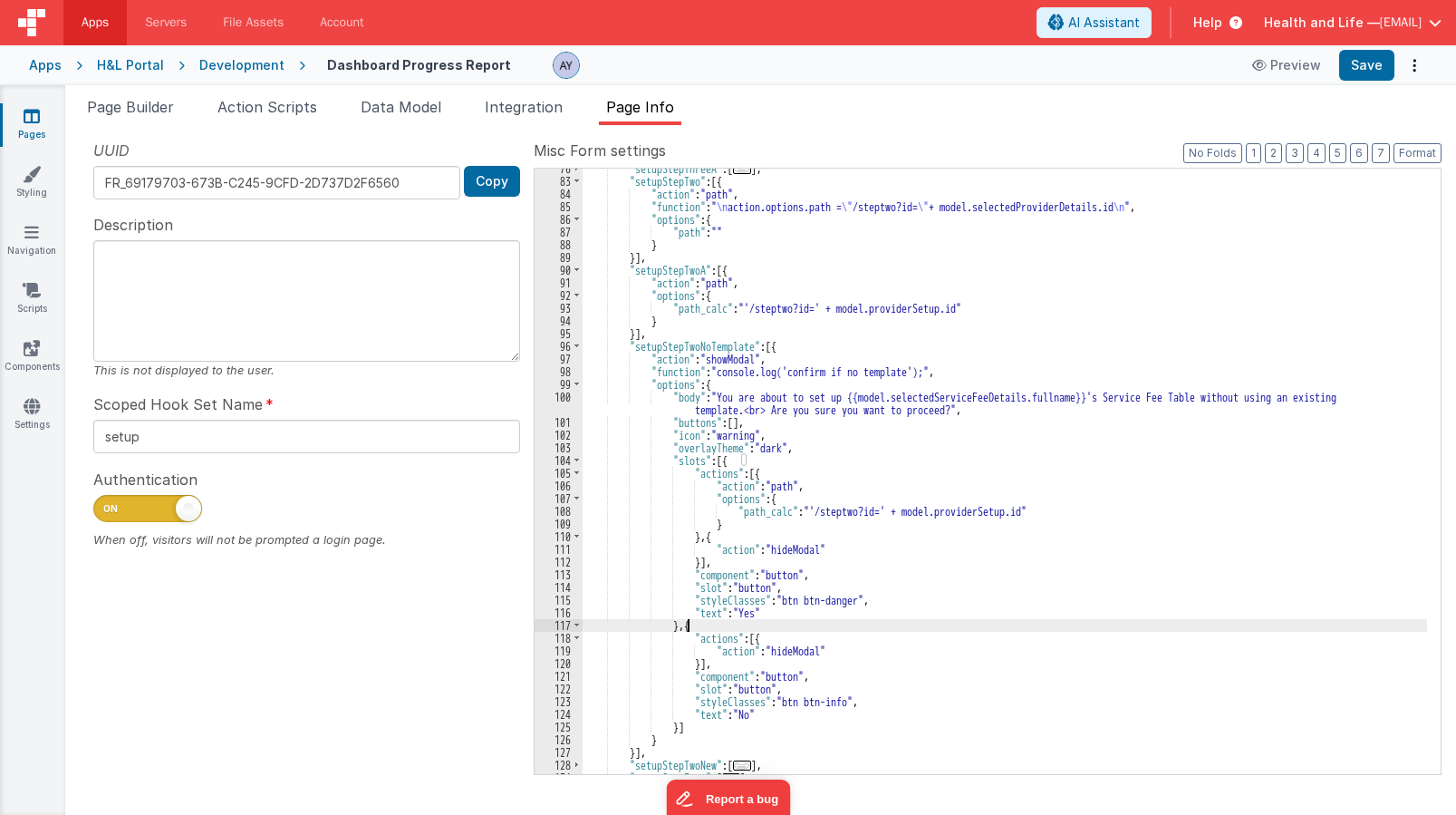 scroll, scrollTop: 222, scrollLeft: 0, axis: vertical 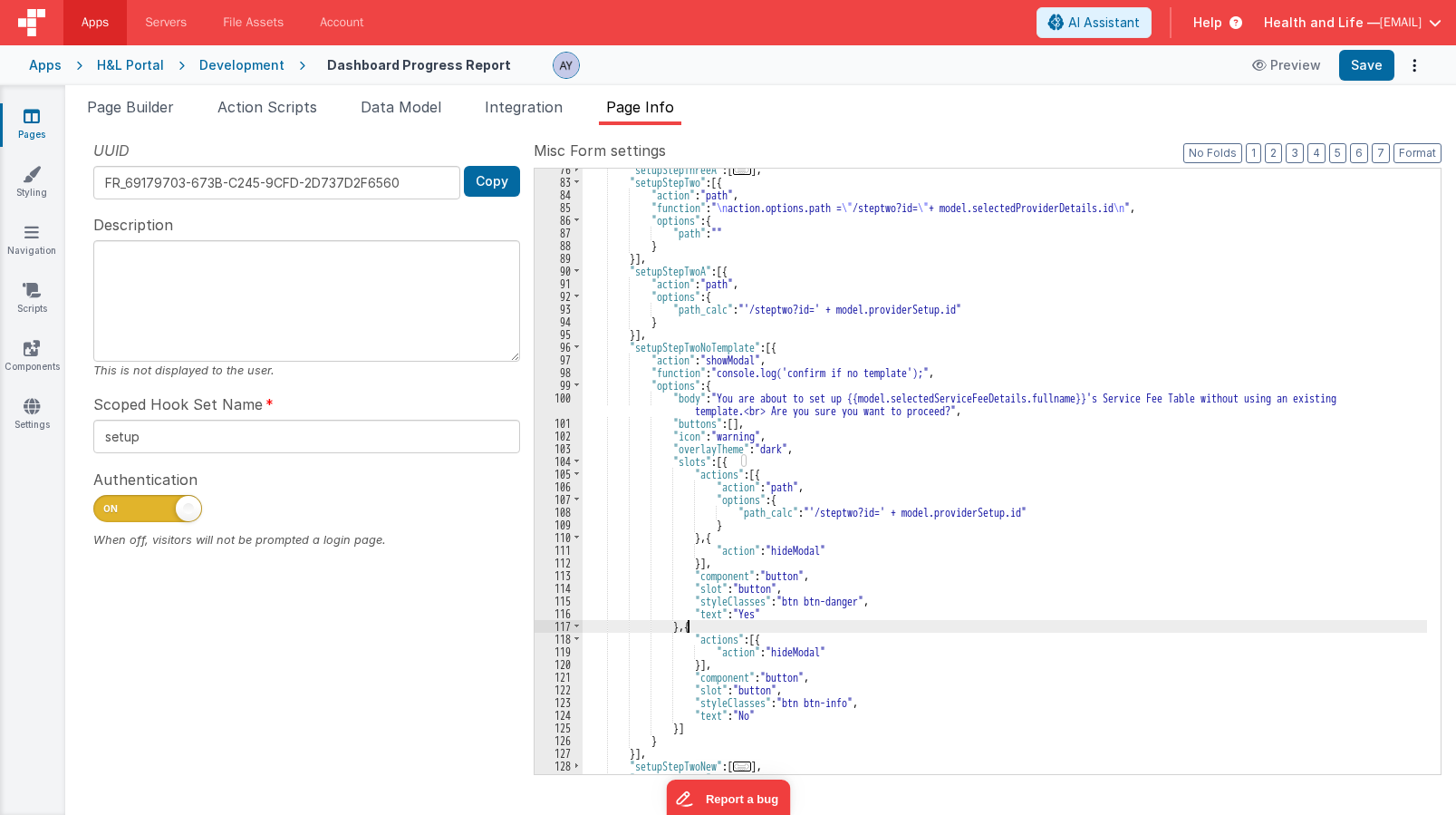 click on ""setupStepThreeA" :  [ ... ] ,           "setupStepTwo" :  [{                "action" :  "path" ,                "function" :  " \n     action.options.path =  \" /steptwo?id= \"  + model.selectedProviderDetails.id \n " ,                "options" :  {                     "path" :  ""                }           }] ,           "setupStepTwoA" :  [{                "action" :  "path" ,                "options" :  {                     "path_calc" :  "'/steptwo?id=' + model.providerSetup.id"                }           }] ,           "setupStepTwoNoTemplate" :  [{                "action" :  "showModal" ,                "function" :  "console.log('confirm if no template');" ,                "options" :  {                     "body" :  "You are about to set up {{model.selectedServiceFeeDetails.fullname}}'s Service Fee Table without using an existing                       template.<br> Are you sure you want to proceed?" ,                     "buttons" :  [ ] ,                     "icon" :" at bounding box center (1005, 479) 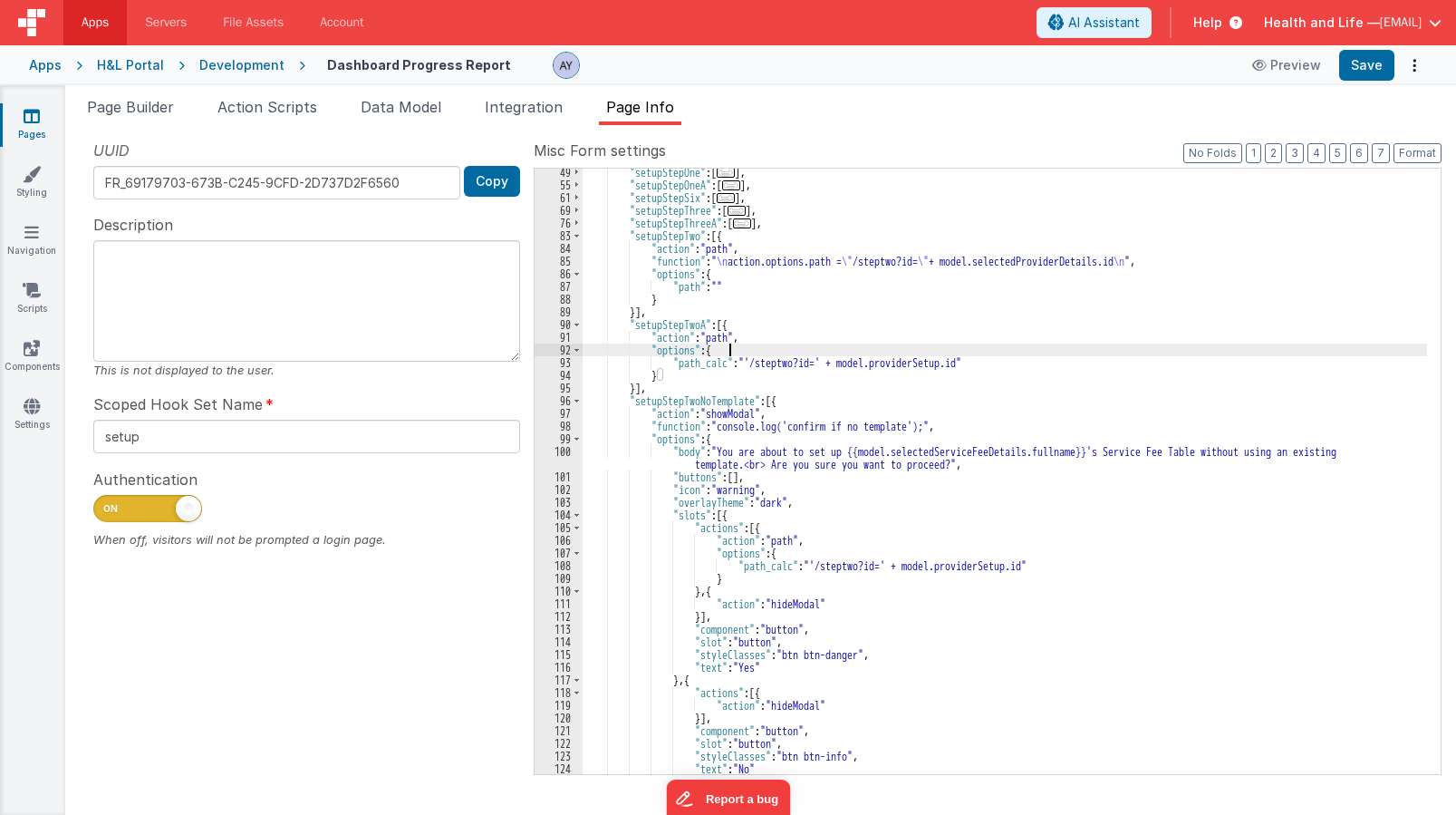 scroll, scrollTop: 168, scrollLeft: 0, axis: vertical 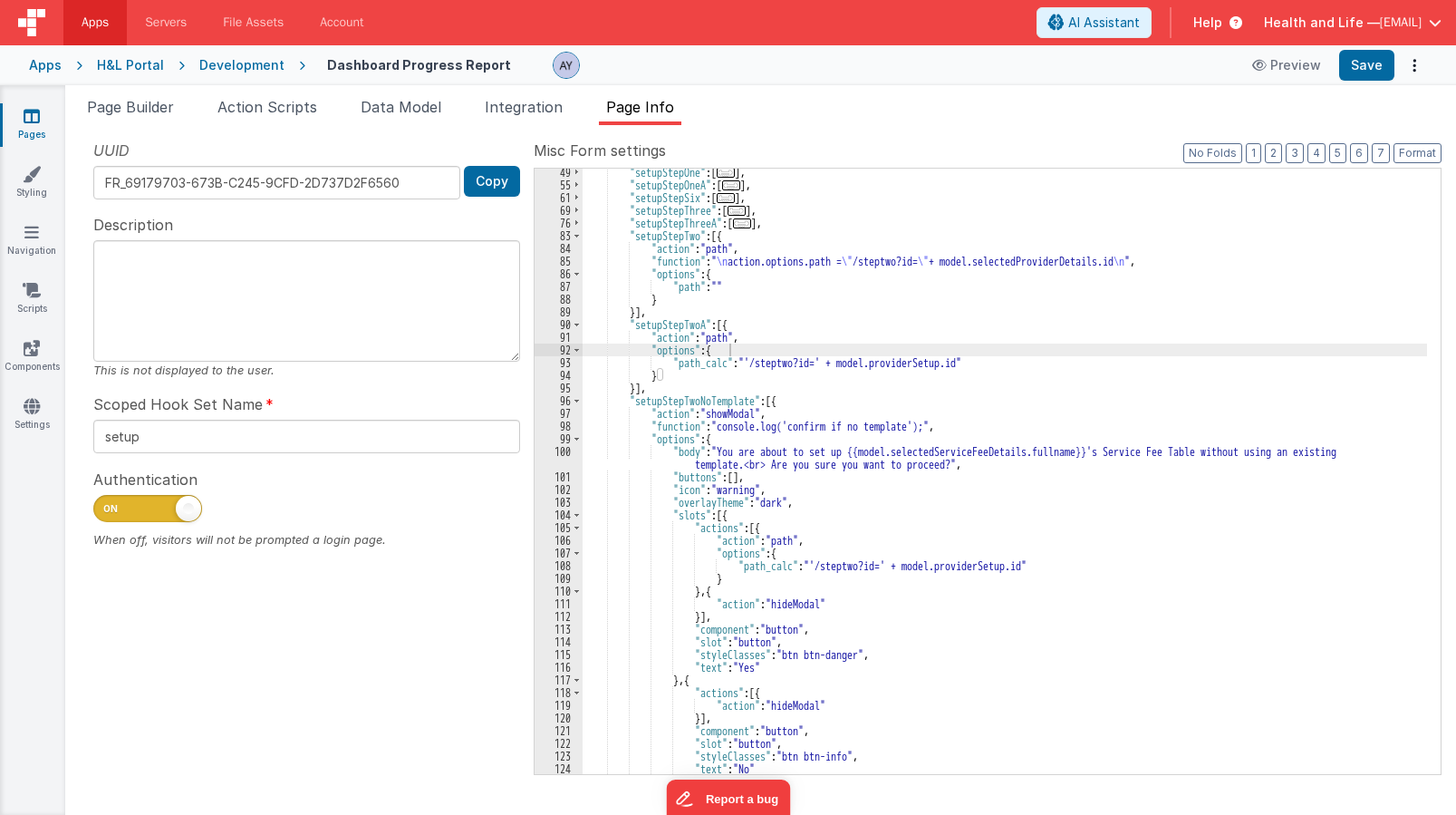 click on ""setupStepOne" :  [ ... ] ,           "setupStepOneA" :  [ ... ] ,           "setupStepSix" :  [ ... ] ,           "setupStepThree" :  [ ... ] ,           "setupStepThreeA" :  [ ... ] ,           "setupStepTwo" :  [{                "action" :  "path" ,                "function" :  " \n     action.options.path =  \" /steptwo?id= \"  + model.selectedProviderDetails.id \n " ,                "options" :  {                     "path" :  ""                }           }] ,           "setupStepTwoA" :  [{                "action" :  "path" ,                "options" :  {                     "path_calc" :  "'/steptwo?id=' + model.providerSetup.id"                }           }] ,           "setupStepTwoNoTemplate" :  [{                "action" :  "showModal" ,                "function" :  "console.log('confirm if no template');" ,                "options" :  {                     "body" :  "You are about to set up {{model.selectedServiceFeeDetails.fullname}}'s Service Fee Table without using an existing  , :" at bounding box center [1005, 481] 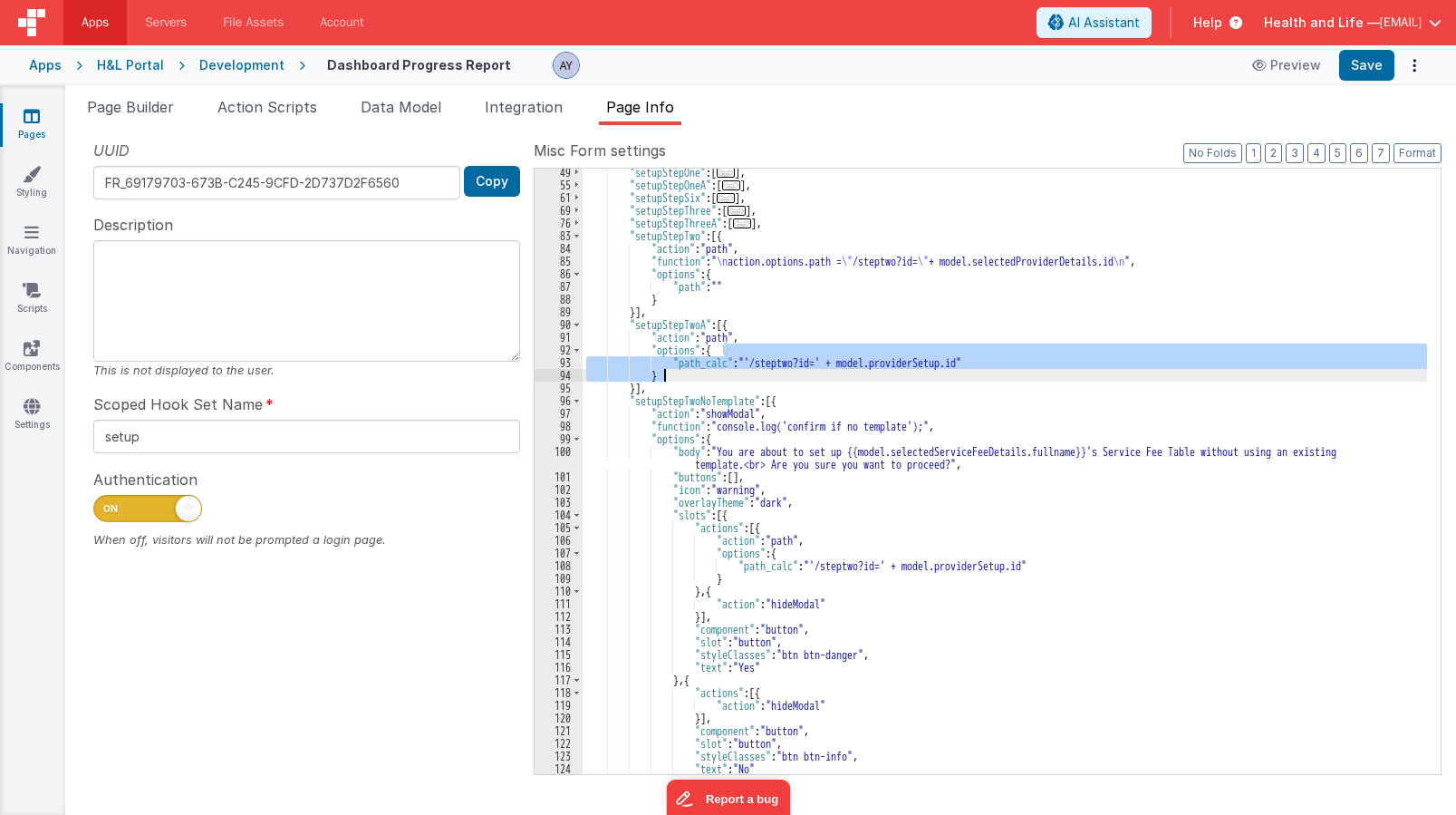 click on ""setupStepOne" :  [ ... ] ,           "setupStepOneA" :  [ ... ] ,           "setupStepSix" :  [ ... ] ,           "setupStepThree" :  [ ... ] ,           "setupStepThreeA" :  [ ... ] ,           "setupStepTwo" :  [{                "action" :  "path" ,                "function" :  " \n     action.options.path =  \" /steptwo?id= \"  + model.selectedProviderDetails.id \n " ,                "options" :  {                     "path" :  ""                }           }] ,           "setupStepTwoA" :  [{                "action" :  "path" ,                "options" :  {                     "path_calc" :  "'/steptwo?id=' + model.providerSetup.id"                }           }] ,           "setupStepTwoNoTemplate" :  [{                "action" :  "showModal" ,                "function" :  "console.log('confirm if no template');" ,                "options" :  {                     "body" :  "You are about to set up {{model.selectedServiceFeeDetails.fullname}}'s Service Fee Table without using an existing  , :" at bounding box center [1005, 471] 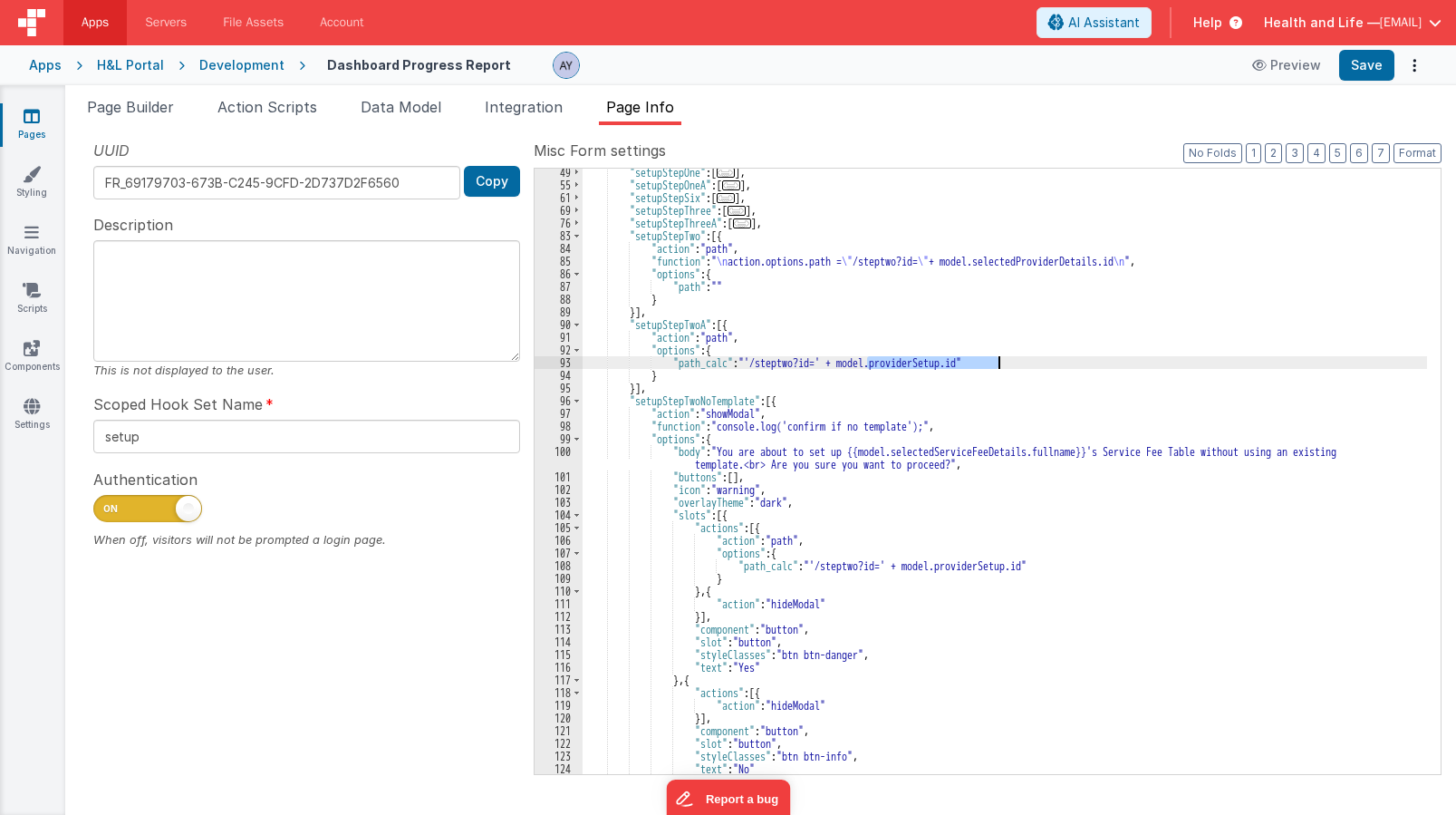 drag, startPoint x: 864, startPoint y: 360, endPoint x: 997, endPoint y: 363, distance: 133.03383 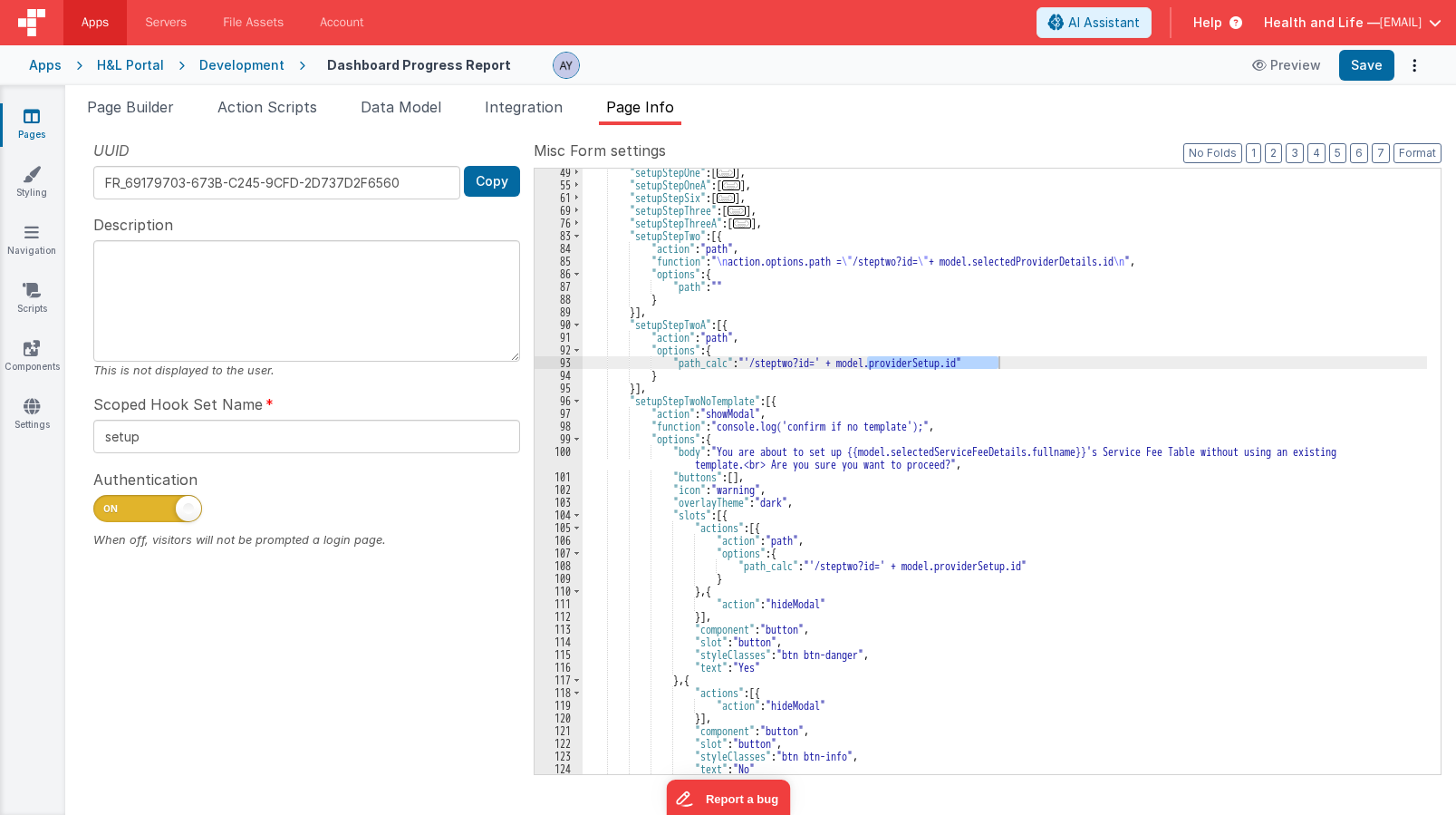 click on ""setupStepOne" :  [ ... ] ,           "setupStepOneA" :  [ ... ] ,           "setupStepSix" :  [ ... ] ,           "setupStepThree" :  [ ... ] ,           "setupStepThreeA" :  [ ... ] ,           "setupStepTwo" :  [{                "action" :  "path" ,                "function" :  " \n     action.options.path =  \" /steptwo?id= \"  + model.selectedProviderDetails.id \n " ,                "options" :  {                     "path" :  ""                }           }] ,           "setupStepTwoA" :  [{                "action" :  "path" ,                "options" :  {                     "path_calc" :  "'/steptwo?id=' + model.providerSetup.id"                }           }] ,           "setupStepTwoNoTemplate" :  [{                "action" :  "showModal" ,                "function" :  "console.log('confirm if no template');" ,                "options" :  {                     "body" :  "You are about to set up {{model.selectedServiceFeeDetails.fullname}}'s Service Fee Table without using an existing  , :" at bounding box center [1005, 481] 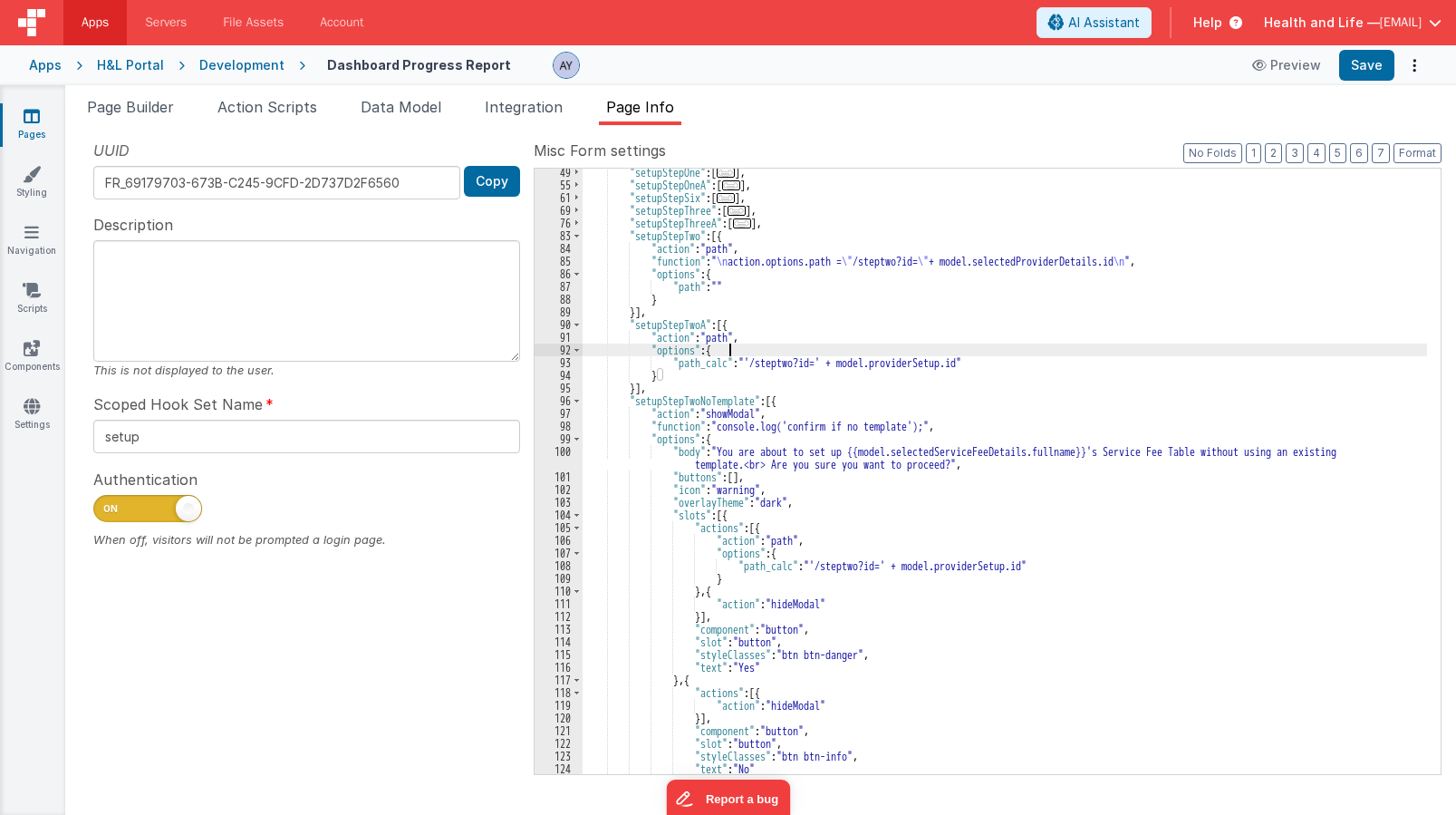 click on "Page Builder" at bounding box center [130, 107] 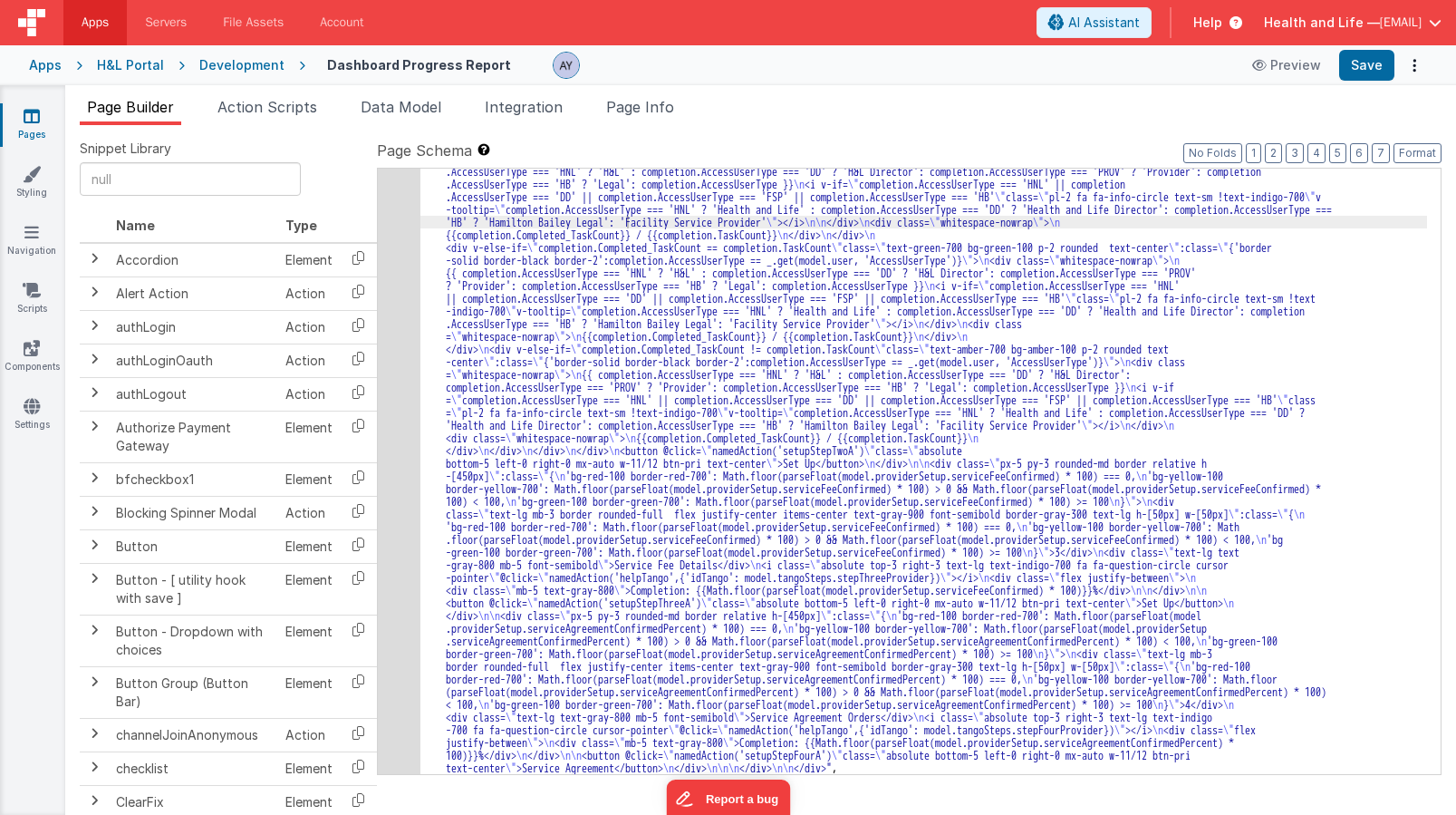 click on ""html" :  "<div class= \" grid grid-cols-1 gap-4 md:grid-cols-3 w-full \"  v-if= \" model.isLoading \" > \n     <div v-for= \" index in 4 \"  class= \" px-5 py-3 rounded-md border       relative h-[500px] bg-gray-100 border-gray-300 \" > \n         <!-- Loading State --> \n         <div> \n             <div class= \" animate-pulse bg-slate-300 rounded-full       h-[50px] w-[50px] mb-3 \" ></div> \n             <div class= \" animate-pulse bg-slate-300 h-6 w-2/3 mb-5 rounded \" ></div> \n             <div class= \" absolute top-3 right      -3 animate-pulse bg-slate-300 h-6 w-6 rounded-full \" ></div> \n             <div class= \" animate-pulse bg-slate-300 h-5 w-1/2 mb-3 rounded \" ></div> \n             <div       class= \" animate-pulse bg-slate-300 h-5 w-1/3 mb-3 rounded \" ></div> \n             <div class= \" absolute bottom-5 left-0 right-0 mx-auto w-11/12 animate-pulse bg      -slate-300 h-10 rounded \" ></div> \n         </div> \n     </div> \n </div> \n\n <div v-else> \n \" \" \"" at bounding box center [923, -801] 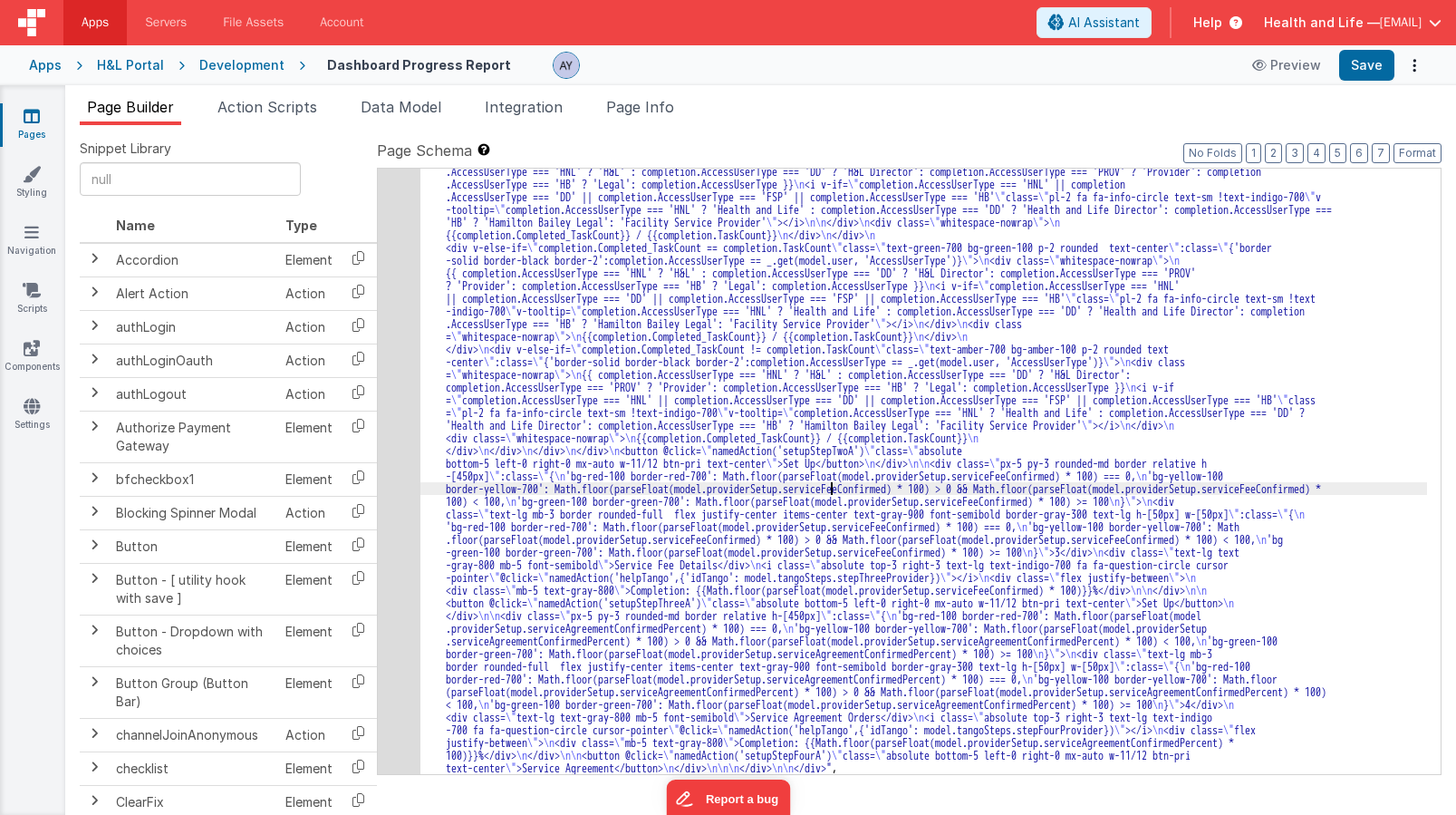 click on "14" at bounding box center (399, -1111) 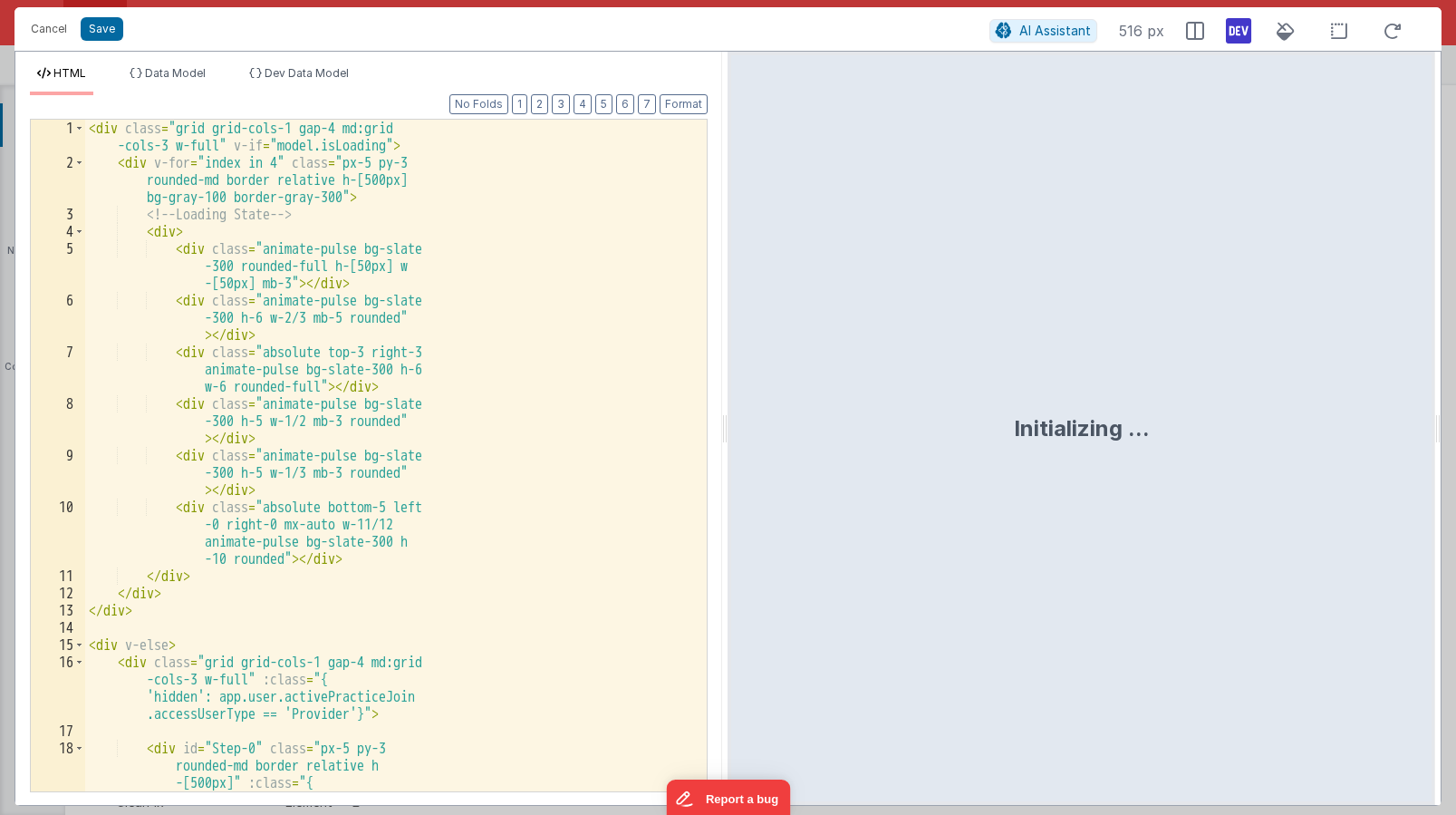 scroll, scrollTop: 3392, scrollLeft: 0, axis: vertical 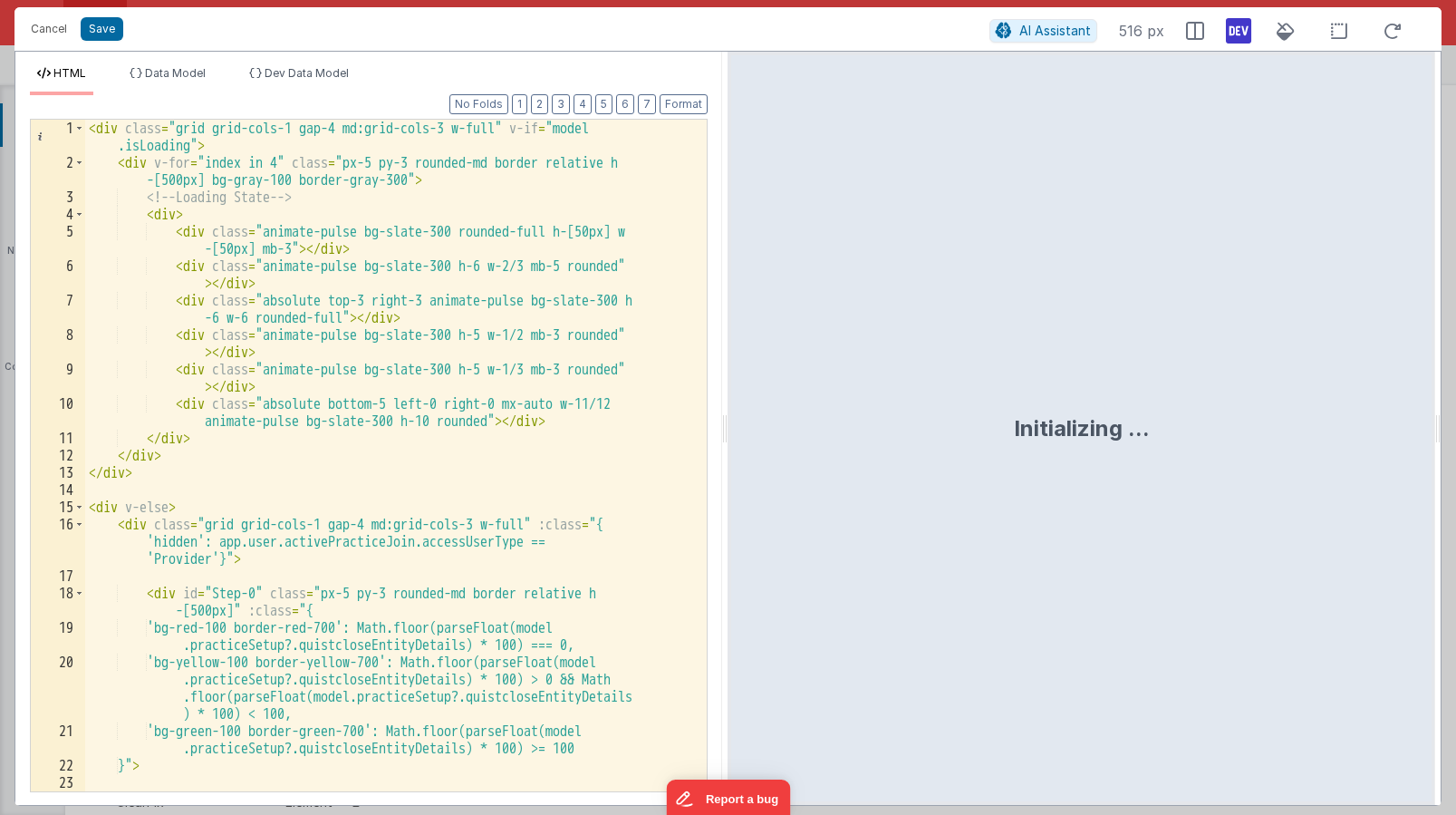 click on "< div   class = "grid grid-cols-1 gap-4 md:grid-cols-3 w-full"   v-if = "model      .isLoading" >      < div   v-for = "index in 4"   class = "px-5 py-3 rounded-md border relative h          -[500px] bg-gray-100 border-gray-300" >           <!--  Loading State  -->           < div >                < div   class = "animate-pulse bg-slate-300 rounded-full h-[50px] w                  -[50px] mb-3" > </ div >                < div   class = "animate-pulse bg-slate-300 h-6 w-2/3 mb-5 rounded"                  > </ div >                < div   class = "absolute top-3 right-3 animate-pulse bg-slate-300 h                  -6 w-6 rounded-full" > </ div >                < div   class = "animate-pulse bg-slate-300 h-5 w-1/2 mb-3 rounded"                  > </ div >                < div   class = "animate-pulse bg-slate-300 h-5 w-1/3 mb-3 rounded"                  > </ div >                < div   class = > </ div >           </ >" at bounding box center [389, 481] 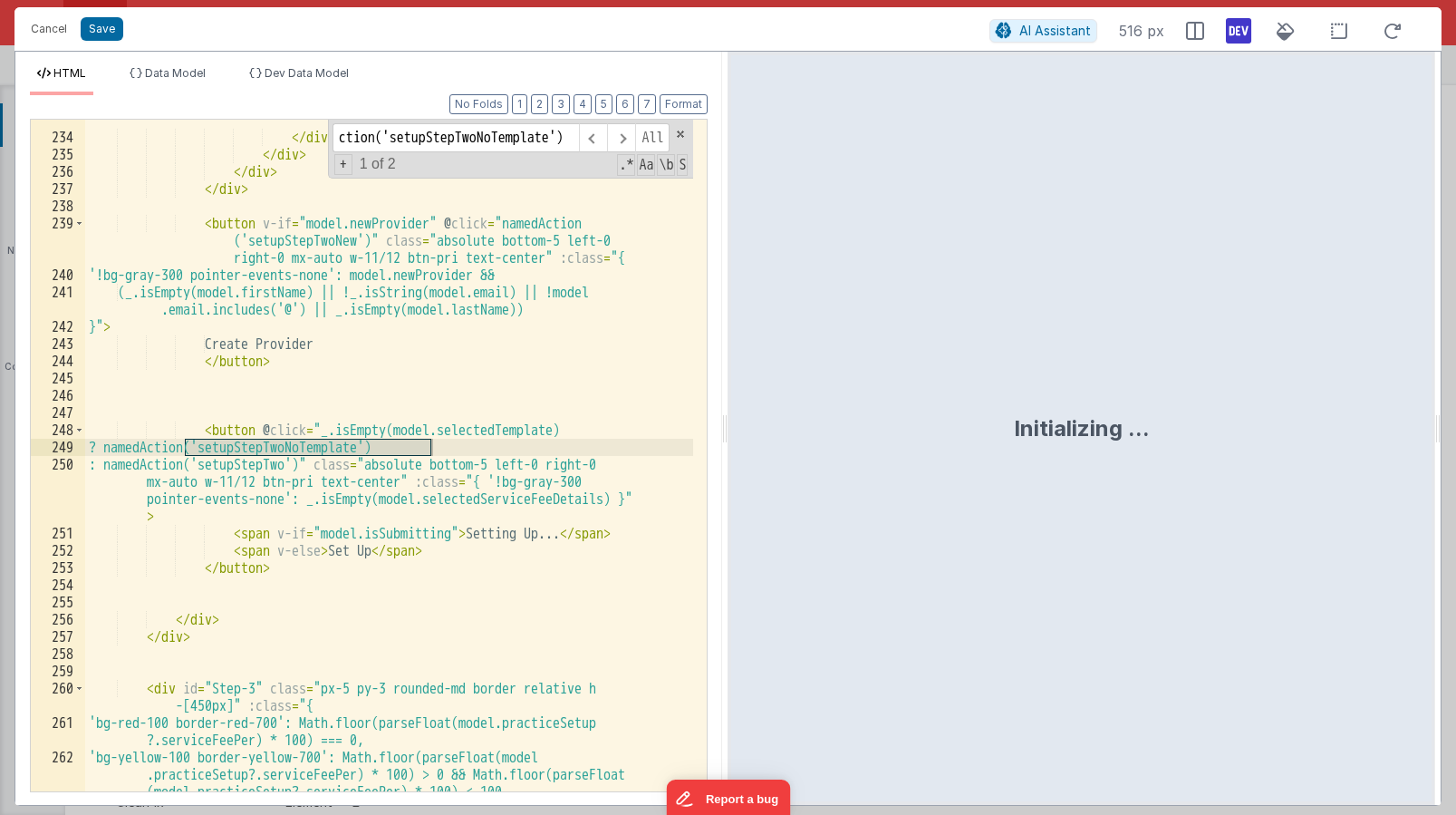 scroll, scrollTop: 0, scrollLeft: 13, axis: horizontal 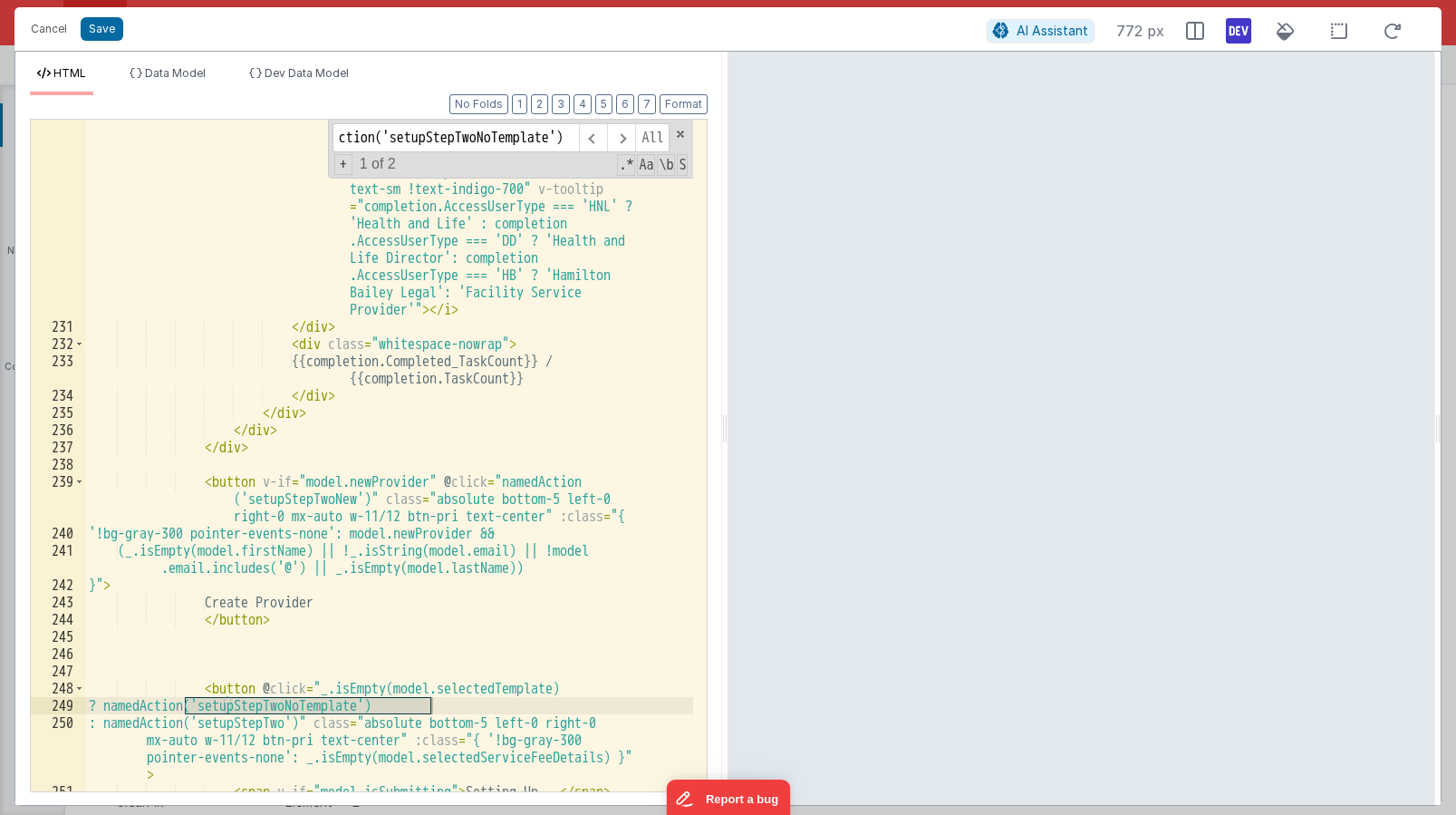 click on "< i   v-if = "completion.AccessUserType ===                                       'HNL' || completion.AccessUserType ===                                       'DD' || completion.AccessUserType ===                                       'FSP' || completion.AccessUserType ===                                       'HB'"   class = "pl-2 fa fa-info-circle                                       text-sm !text-indigo-700"   v-tooltip                                      = "completion.AccessUserType === 'HNL' ?                                       'Health and Life' : completion                                      .AccessUserType === 'DD' ? 'Health and  Life Director': completion Provider'" > </ i" at bounding box center (389, 550) 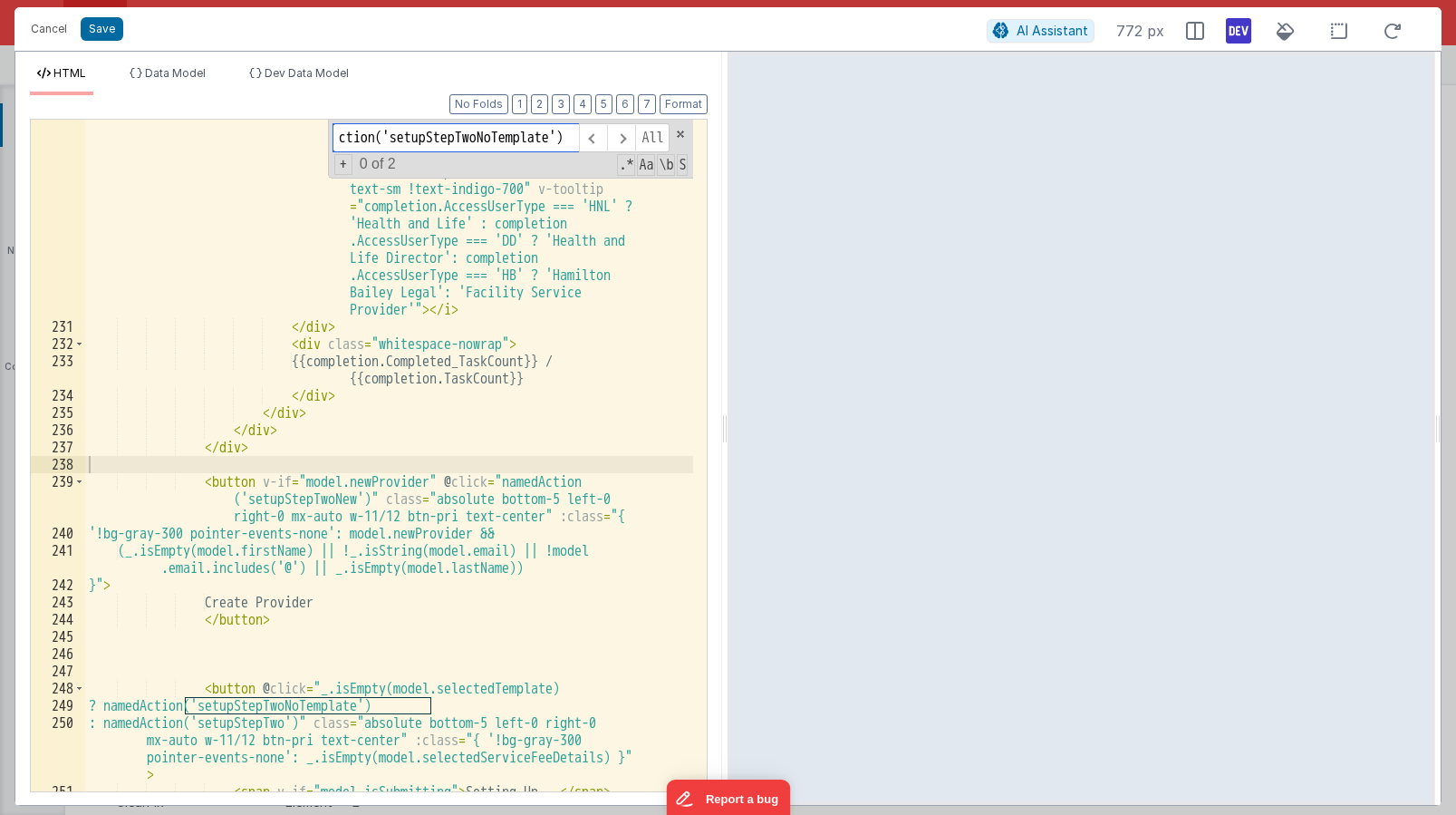 paste on "v-model="model.selectedTemplate" placeholder" 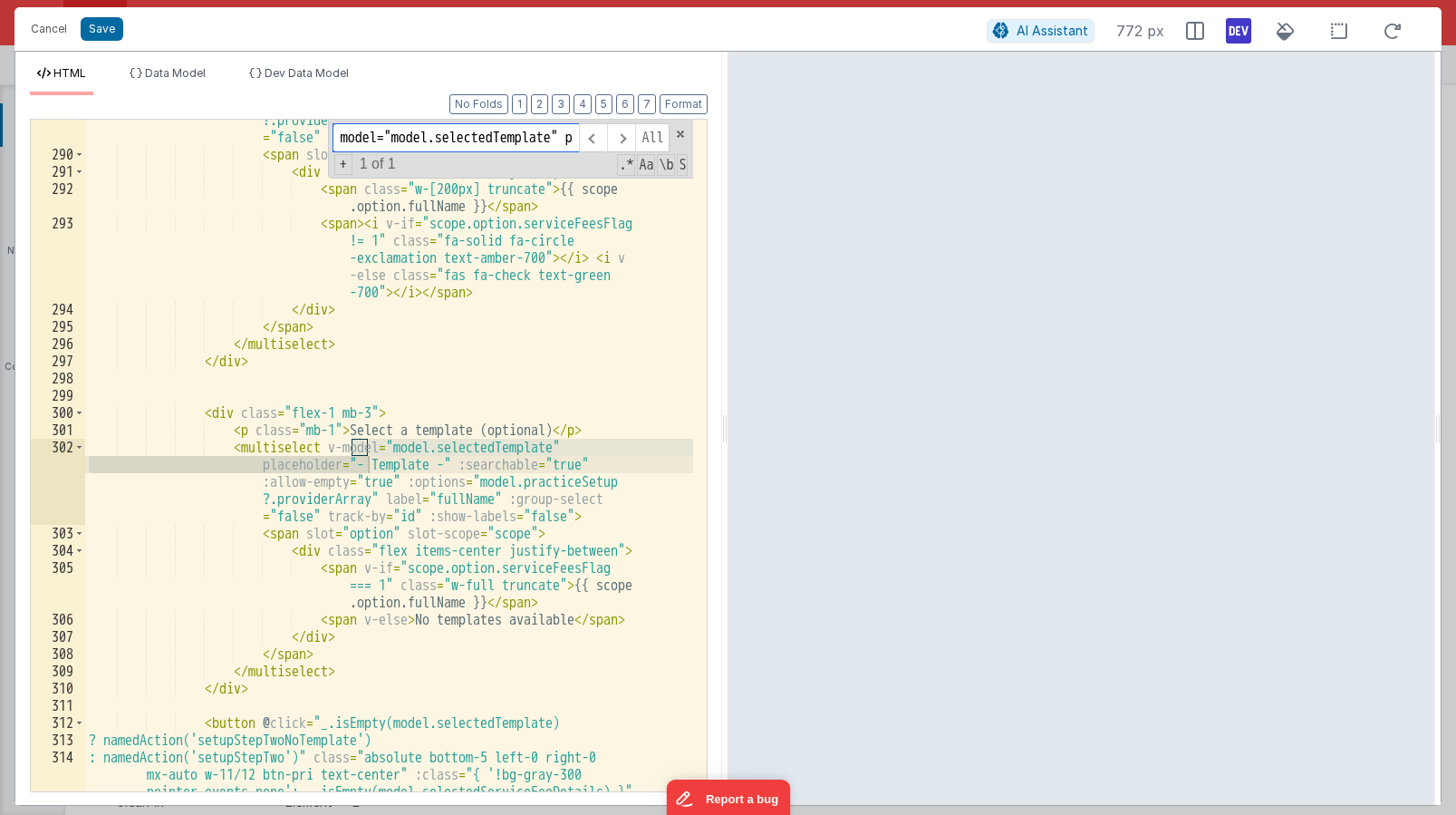 scroll, scrollTop: 0, scrollLeft: 116, axis: horizontal 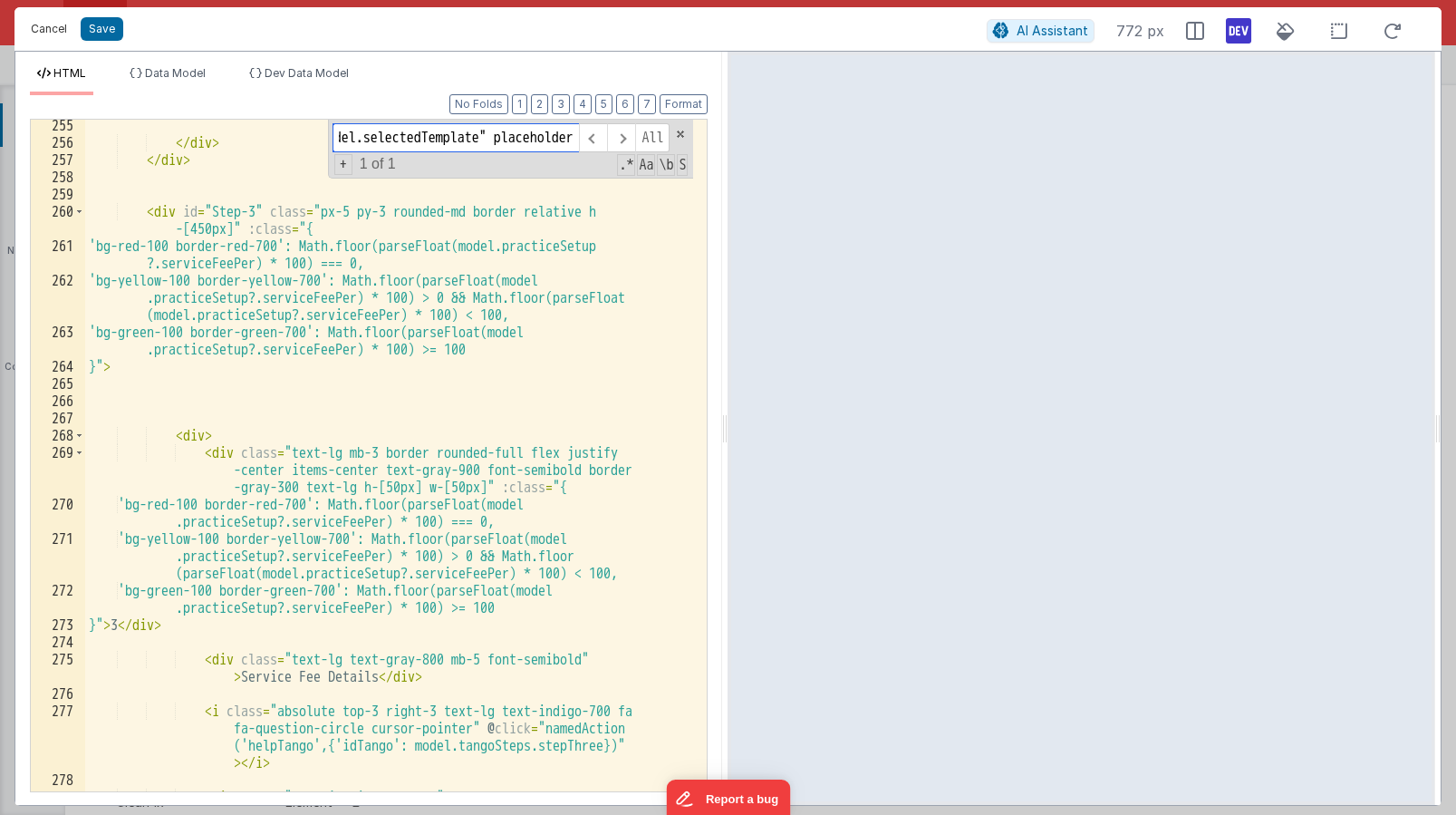 type on "v-model="model.selectedTemplate" placeholder" 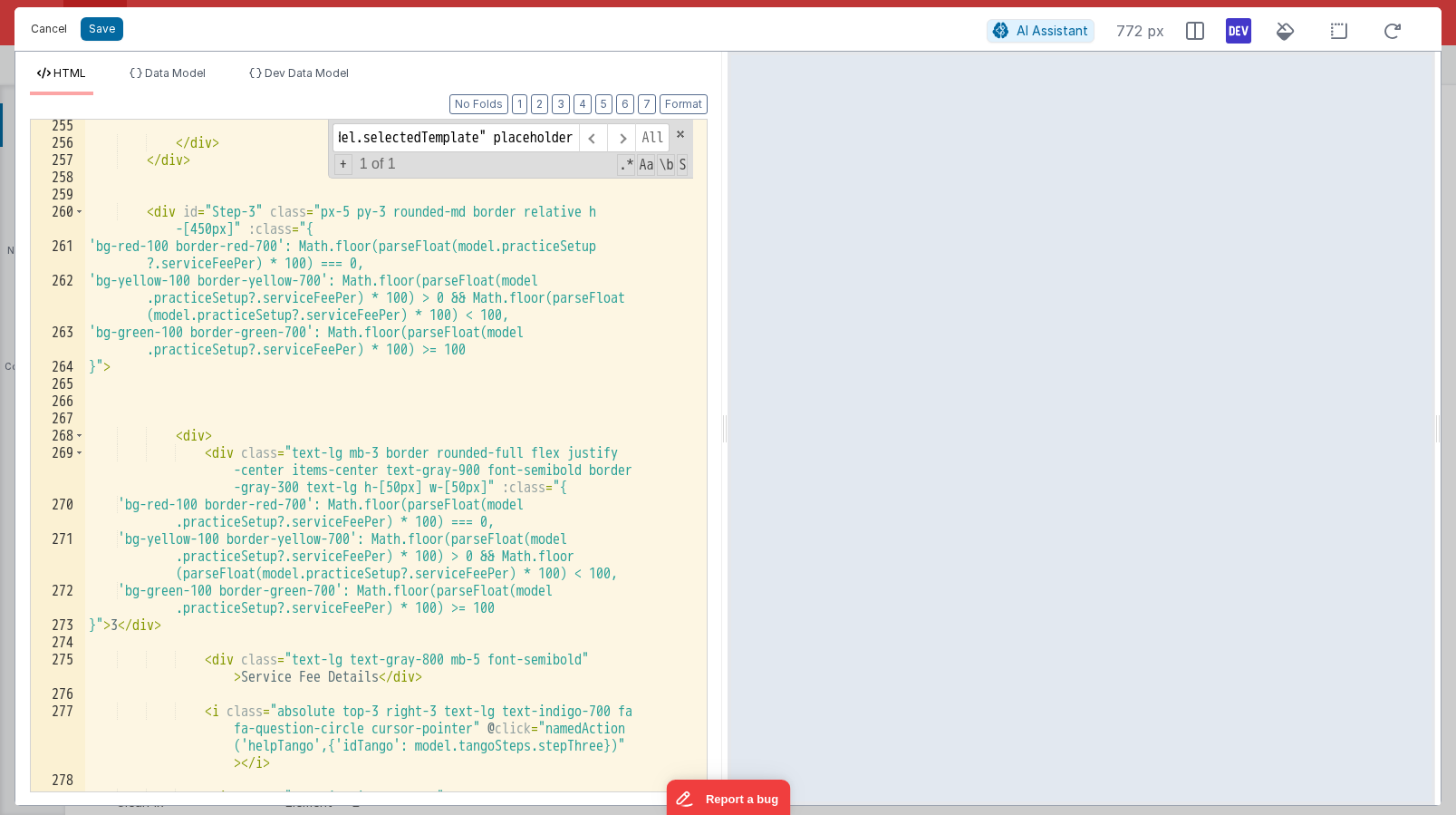 click on "Cancel" at bounding box center (49, 29) 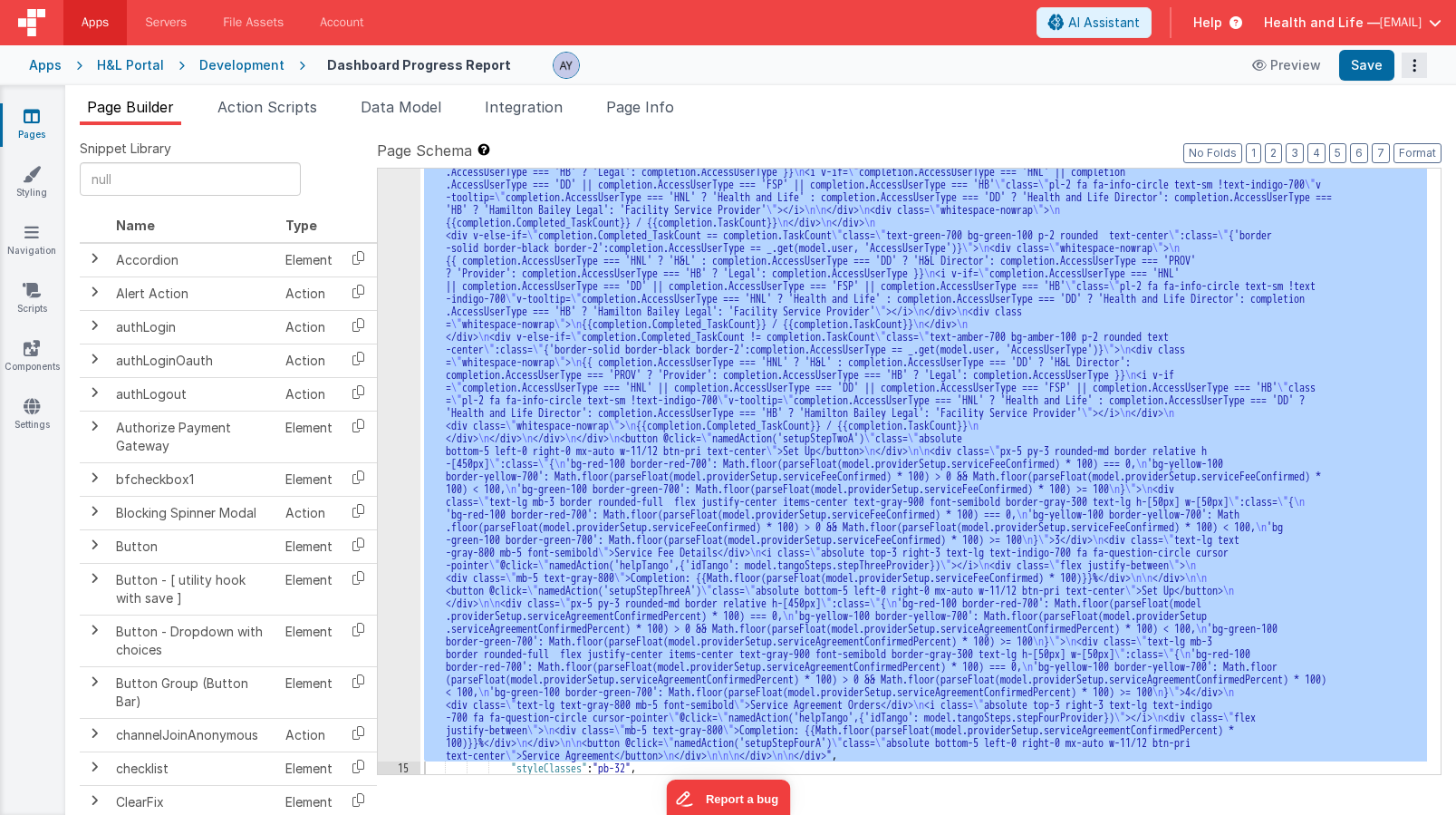 click at bounding box center (1414, 65) 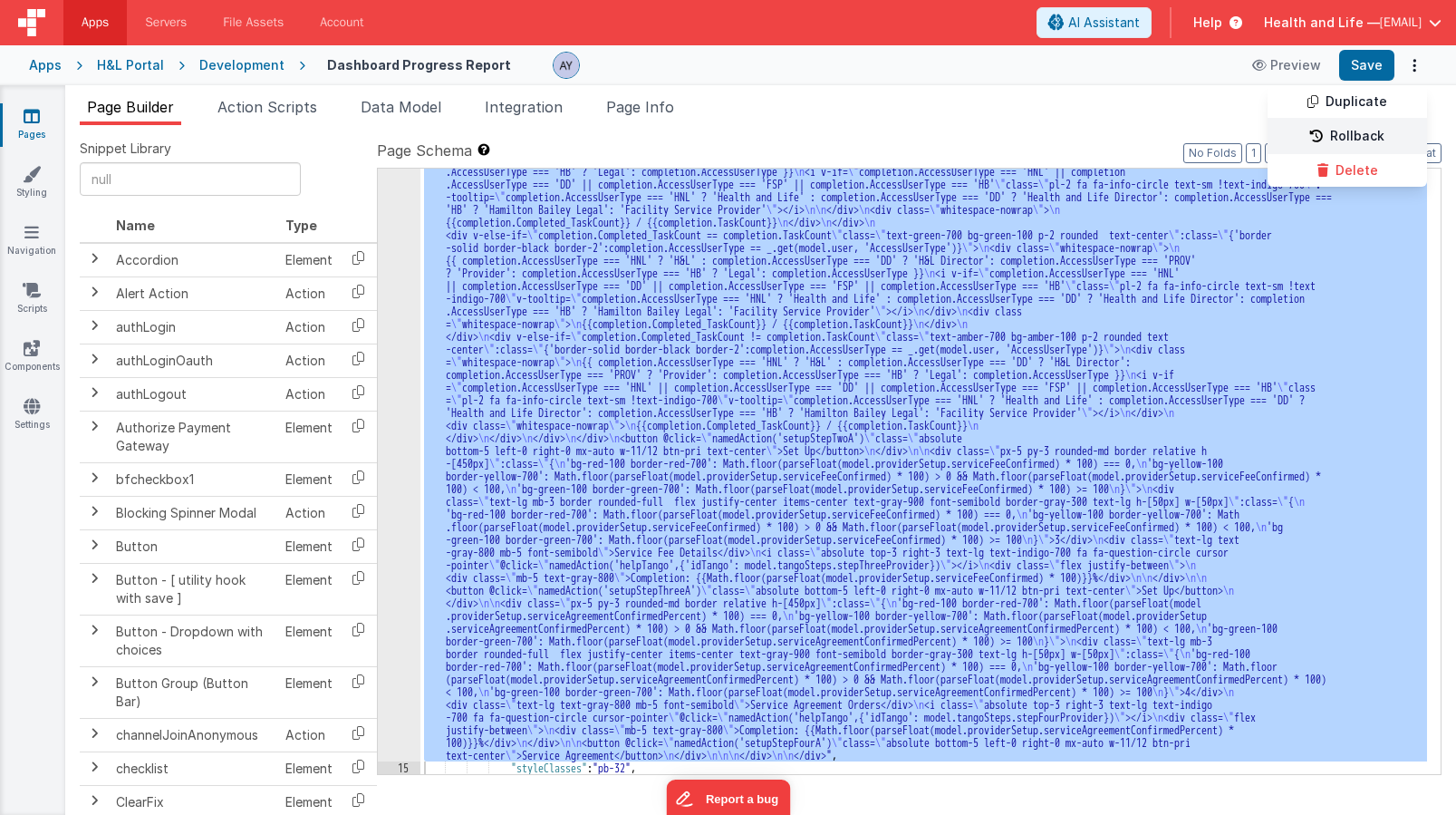 click on "Rollback" at bounding box center [1347, 137] 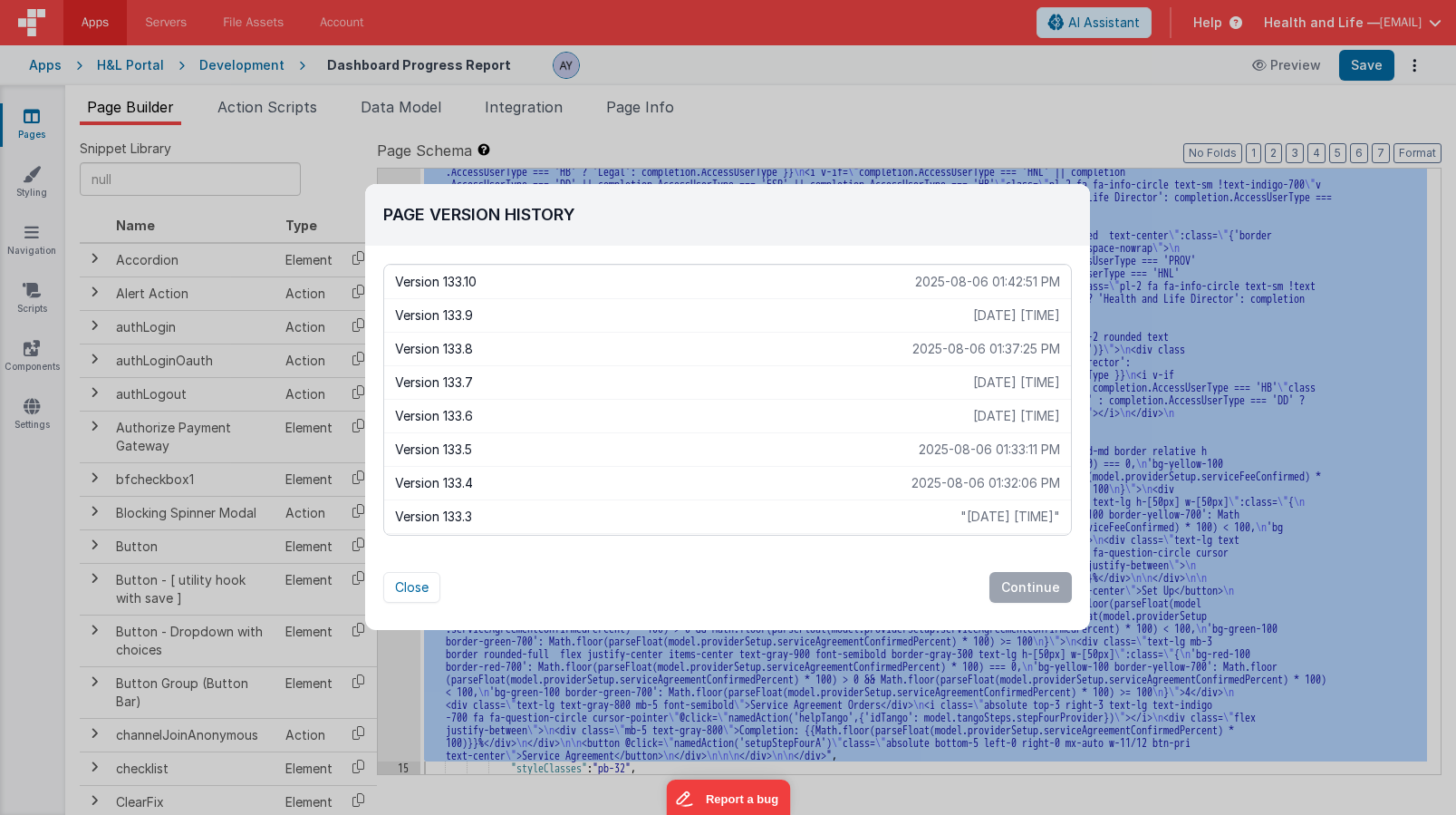 click on "Version 133.9" at bounding box center [684, 315] 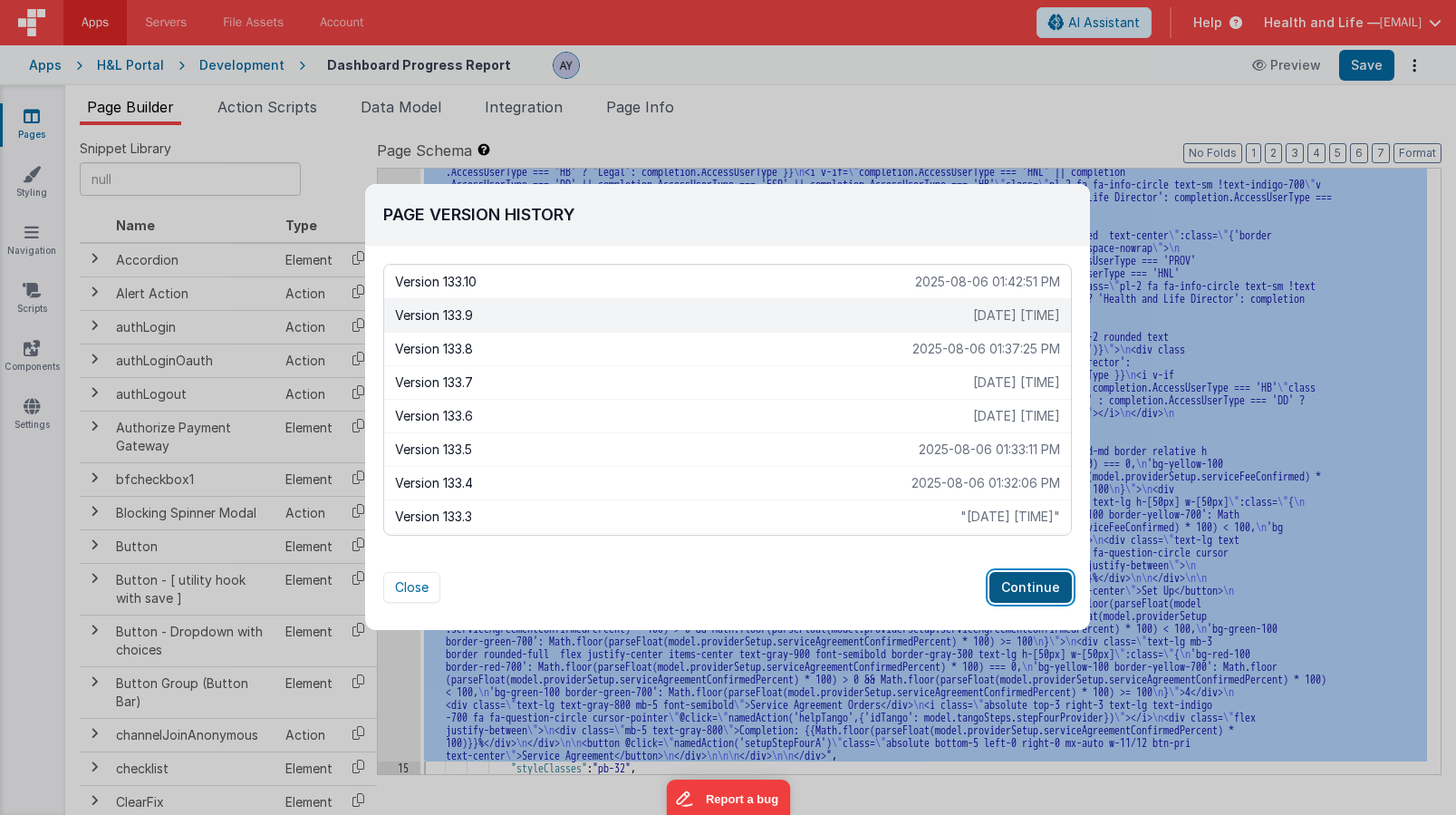 click on "Continue" at bounding box center (1030, 587) 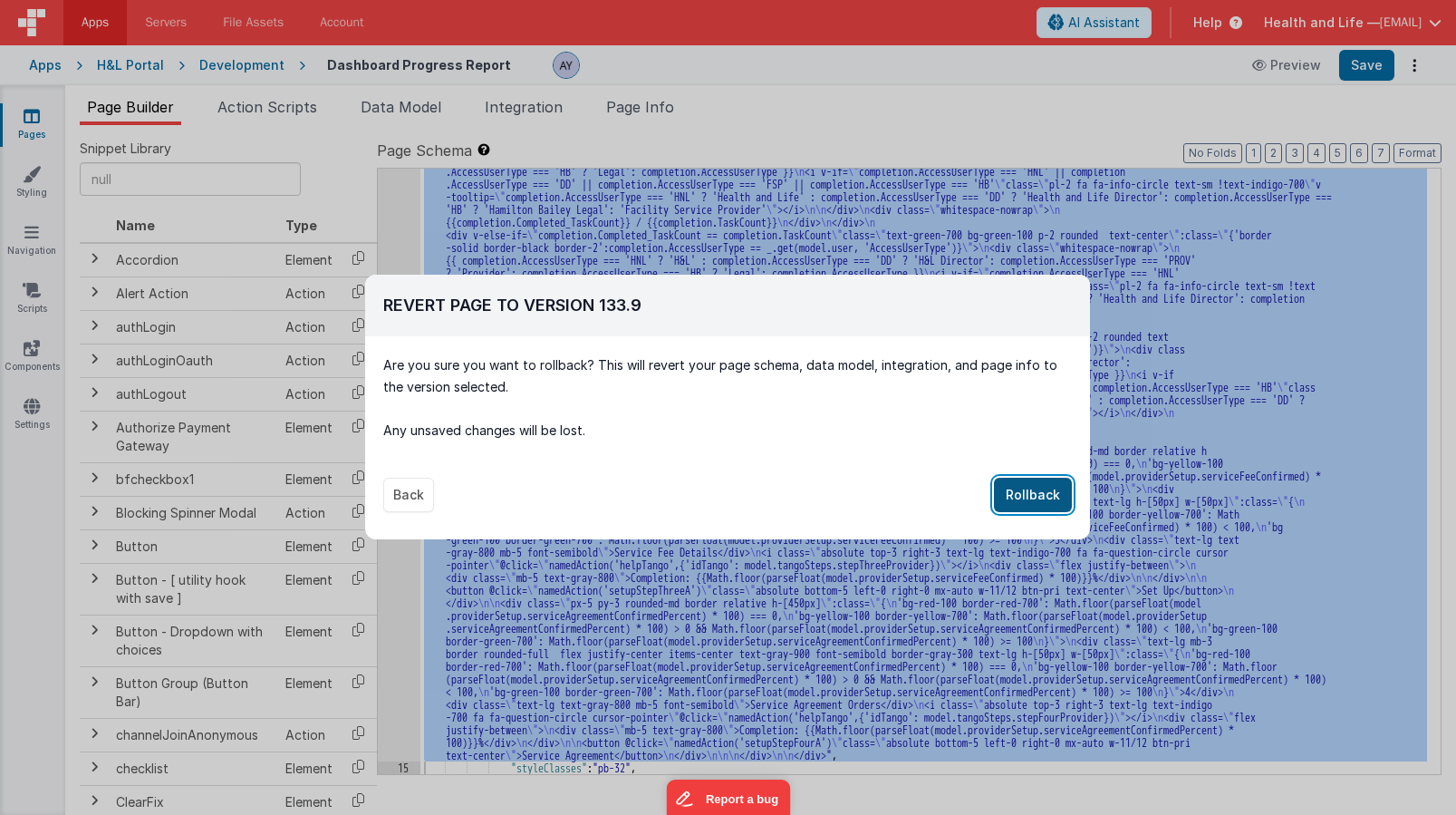 click on "Rollback" at bounding box center [1033, 495] 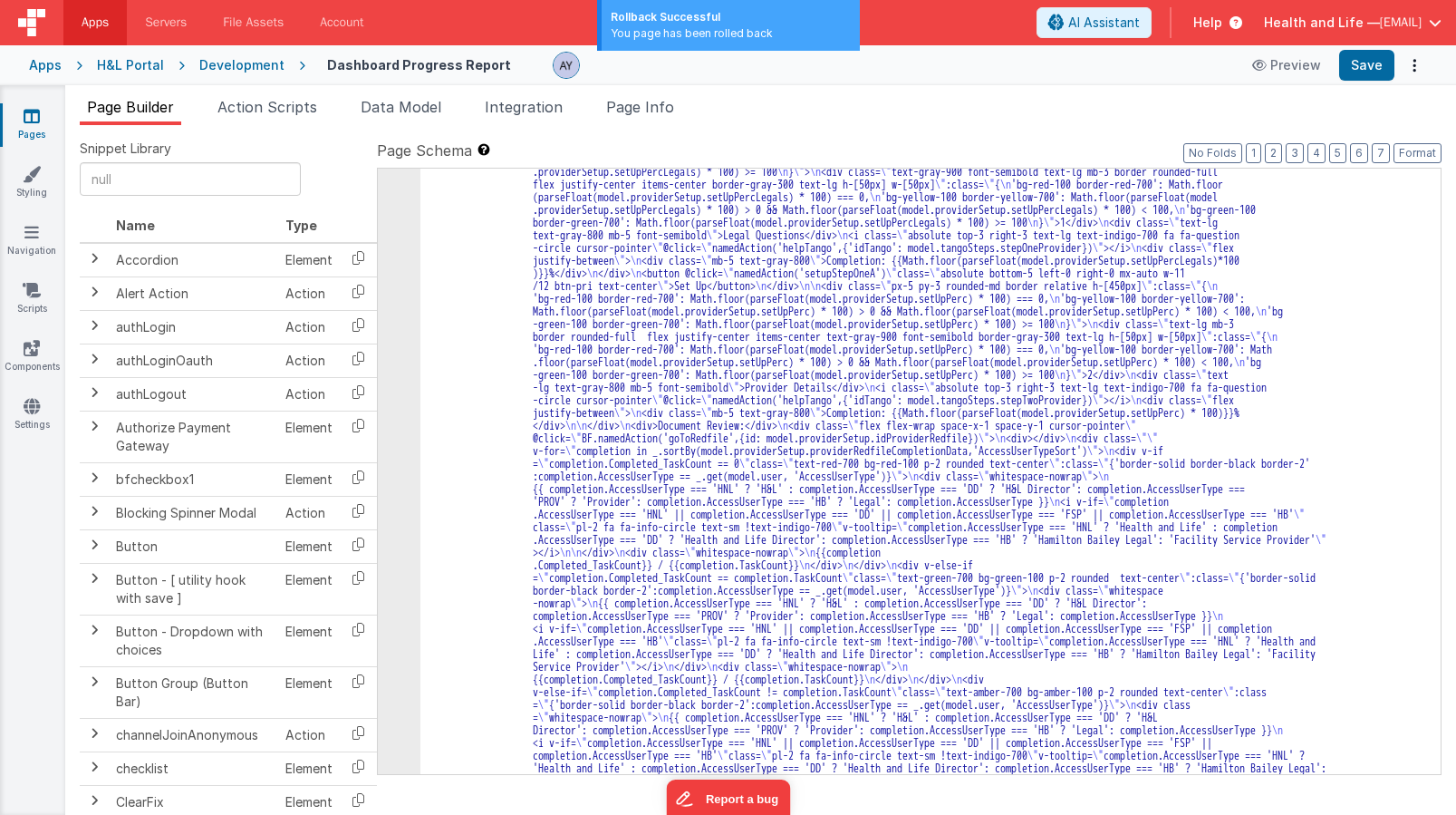 click on ""html" :  "<div class= \" grid grid-cols-1 gap-4 md:grid-cols-3 w-full \"  v-if= \" model.isLoading \" > \n     <div v-for= \" index in 4 \"  class= \" px-5 py-3 rounded                      -md border relative h-[500px] bg-gray-100 border-gray-300 \" > \n         <!-- Loading State --> \n         <div> \n             <div class= \" animate-pulse                       bg-slate-300 rounded-full h-[50px] w-[50px] mb-3 \" ></div> \n             <div class= \" animate-pulse bg-slate-300 h-6 w-2/3 mb-5 rounded \" ></div> \n                                   <div class= \" absolute top-3 right-3 animate-pulse bg-slate-300 h-6 w-6 rounded-full \" ></div> \n             <div class= \" animate-pulse bg                      -slate-300 h-5 w-1/2 mb-3 rounded \" ></div> \n             <div class= \" animate-pulse bg-slate-300 h-5 w-1/3 mb-3 rounded \" ></div> \n             <div                       \"" at bounding box center (923, 1470) 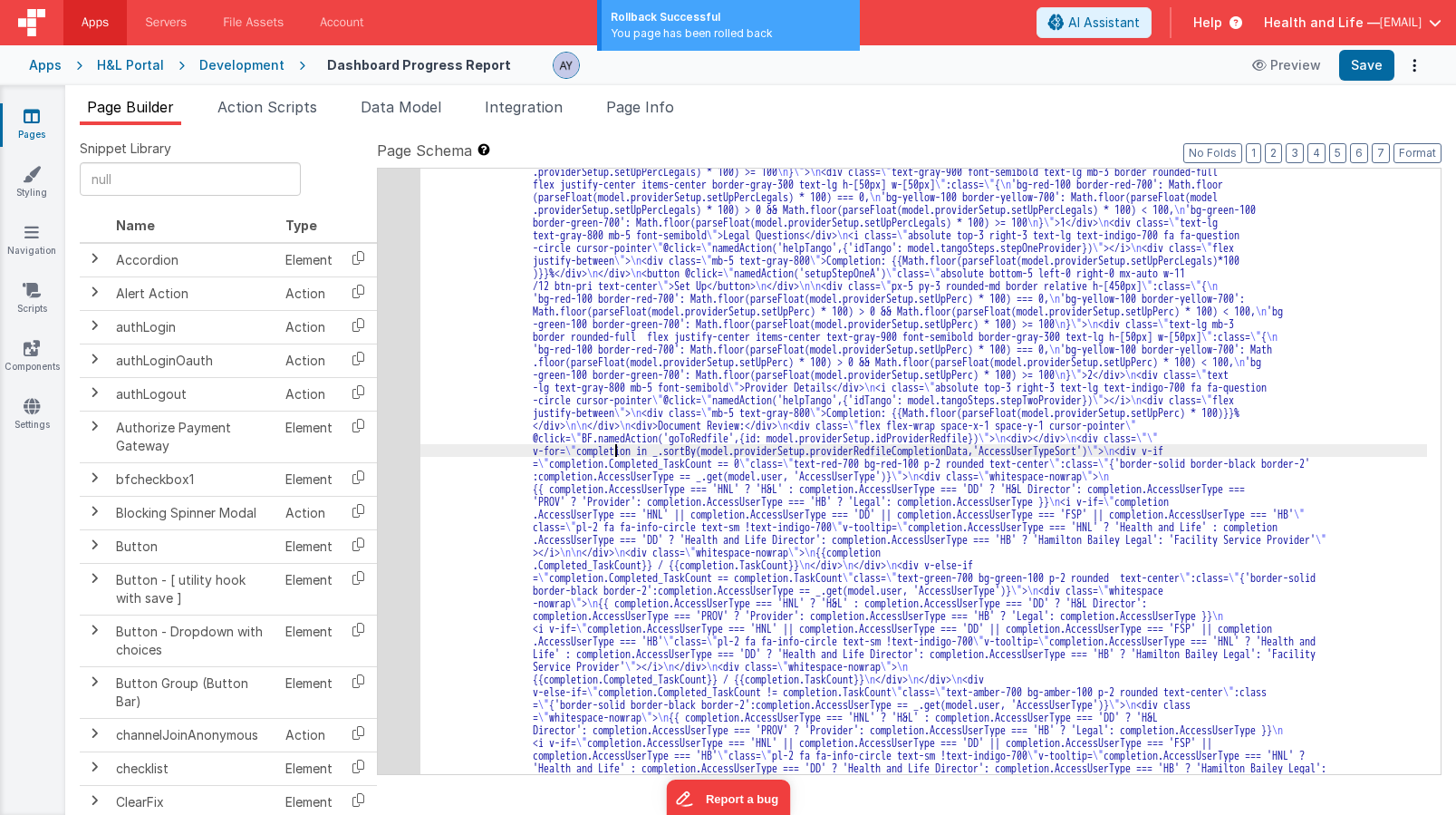 click on "14" at bounding box center [399, -920] 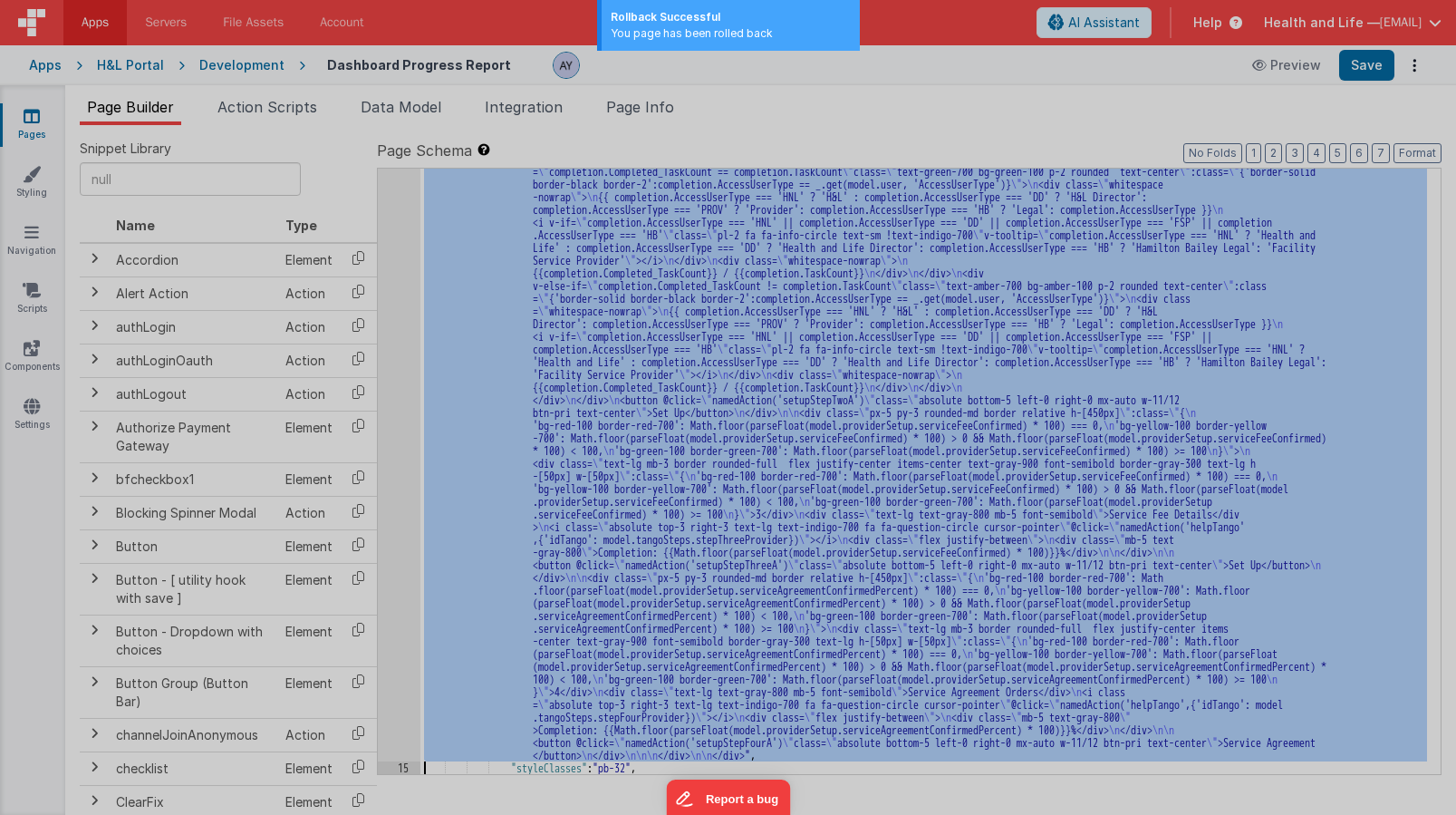 scroll, scrollTop: 3798, scrollLeft: 0, axis: vertical 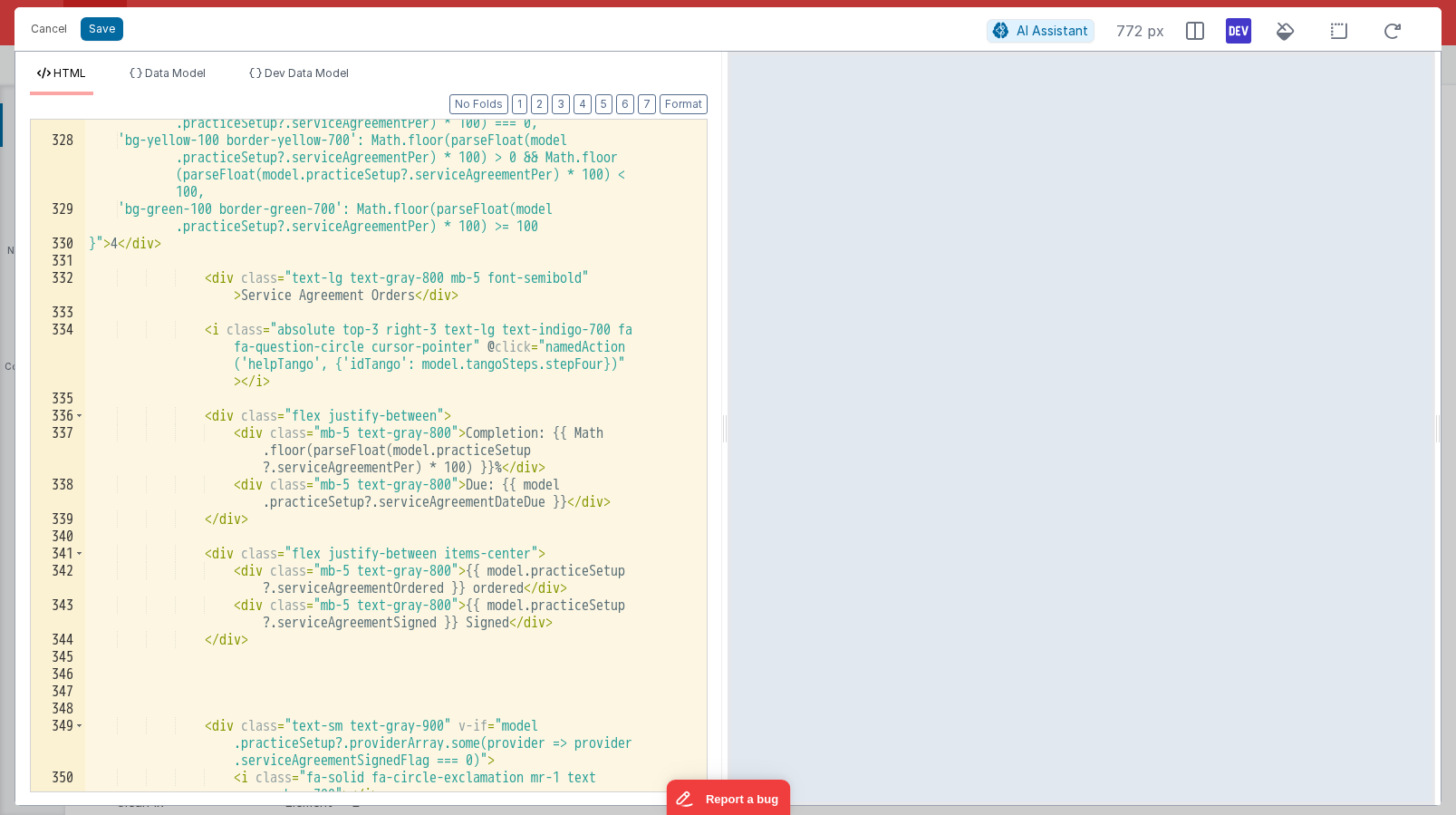 click on "'bg-red-100 border-red-700': Math.floor(parseFloat(model              .practiceSetup?.serviceAgreementPer) * 100) === 0,          'bg-yellow-100 border-yellow-700': Math.floor(parseFloat(model              .practiceSetup?.serviceAgreementPer) * 100) > 0 && Math.floor              (parseFloat(model.practiceSetup?.serviceAgreementPer) * 100) <               100,          'bg-green-100 border-green-700': Math.floor(parseFloat(model              .practiceSetup?.serviceAgreementPer) * 100) >= 100     }" > 4 </ div >                     < div   class = "text-lg text-gray-800 mb-5 font-semibold"                      > Service Agreement Orders </ div >                     < i   class = "absolute top-3 right-3 text-lg text-indigo-700 fa                       fa-question-circle cursor-pointer"   @ click = "namedAction                      ('helpTango', {'idTango': model.tangoSteps.stepFour})"" at bounding box center [389, 467] 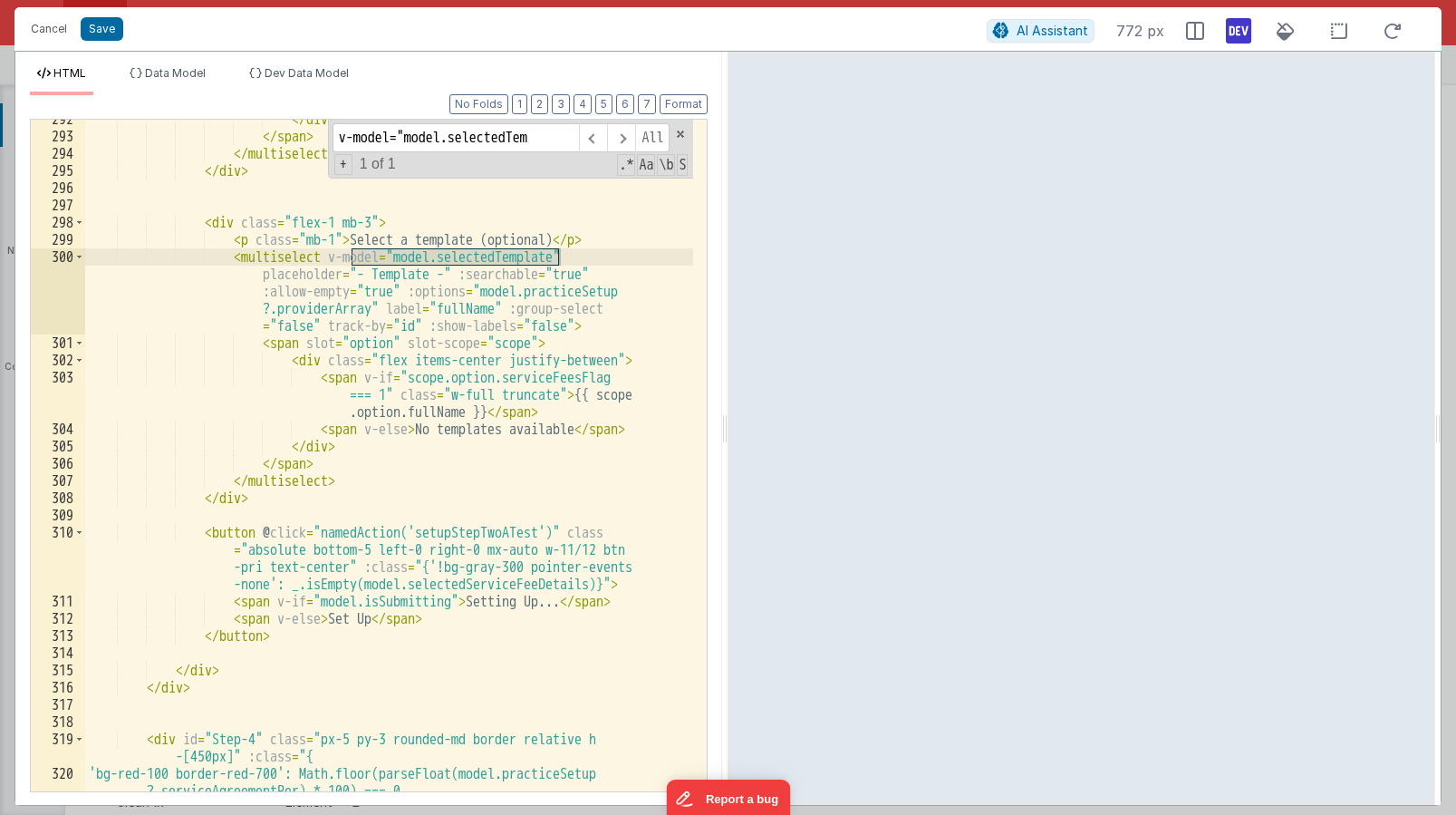 scroll, scrollTop: 11120, scrollLeft: 0, axis: vertical 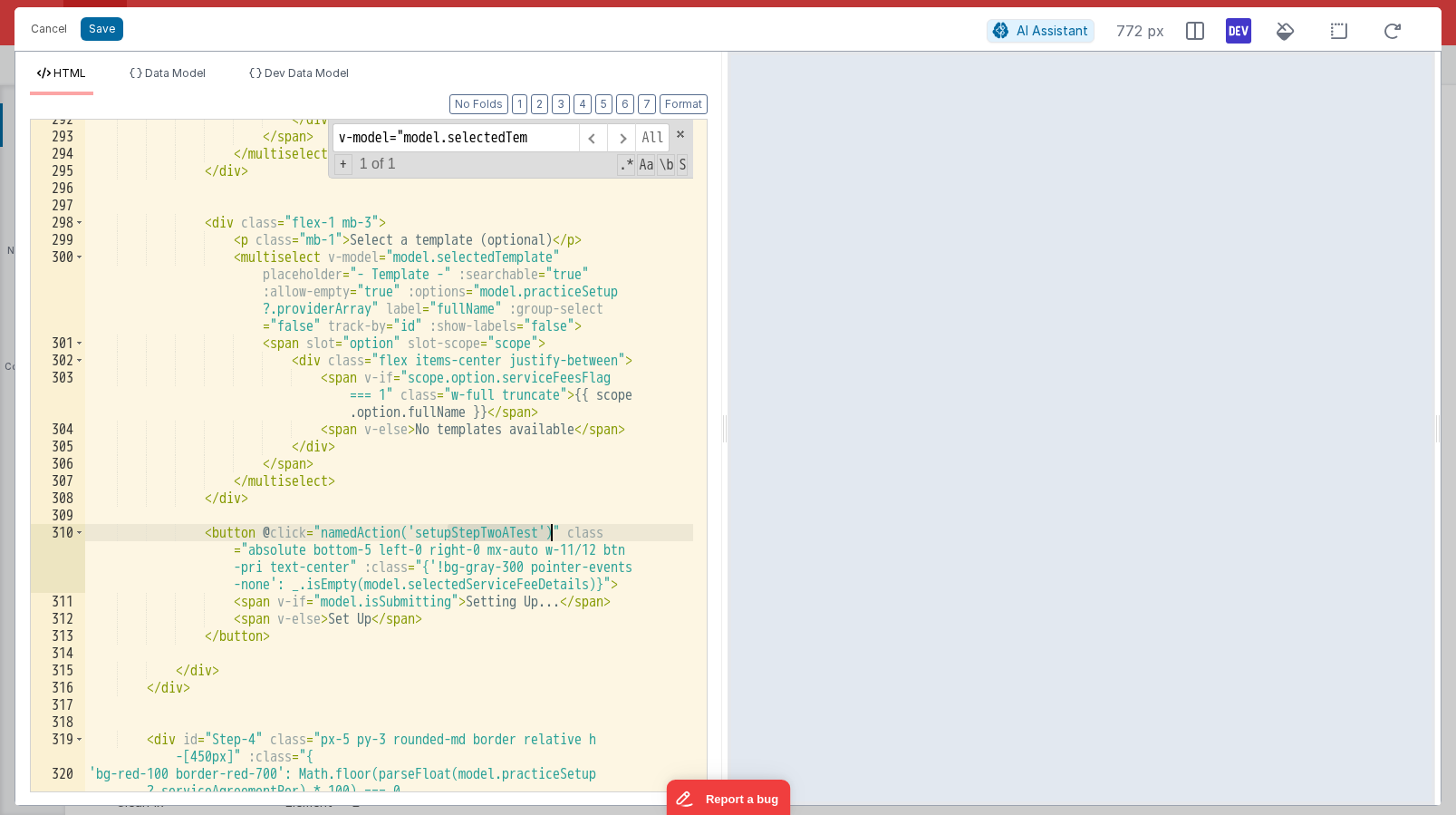 drag, startPoint x: 448, startPoint y: 533, endPoint x: 547, endPoint y: 536, distance: 99.0454 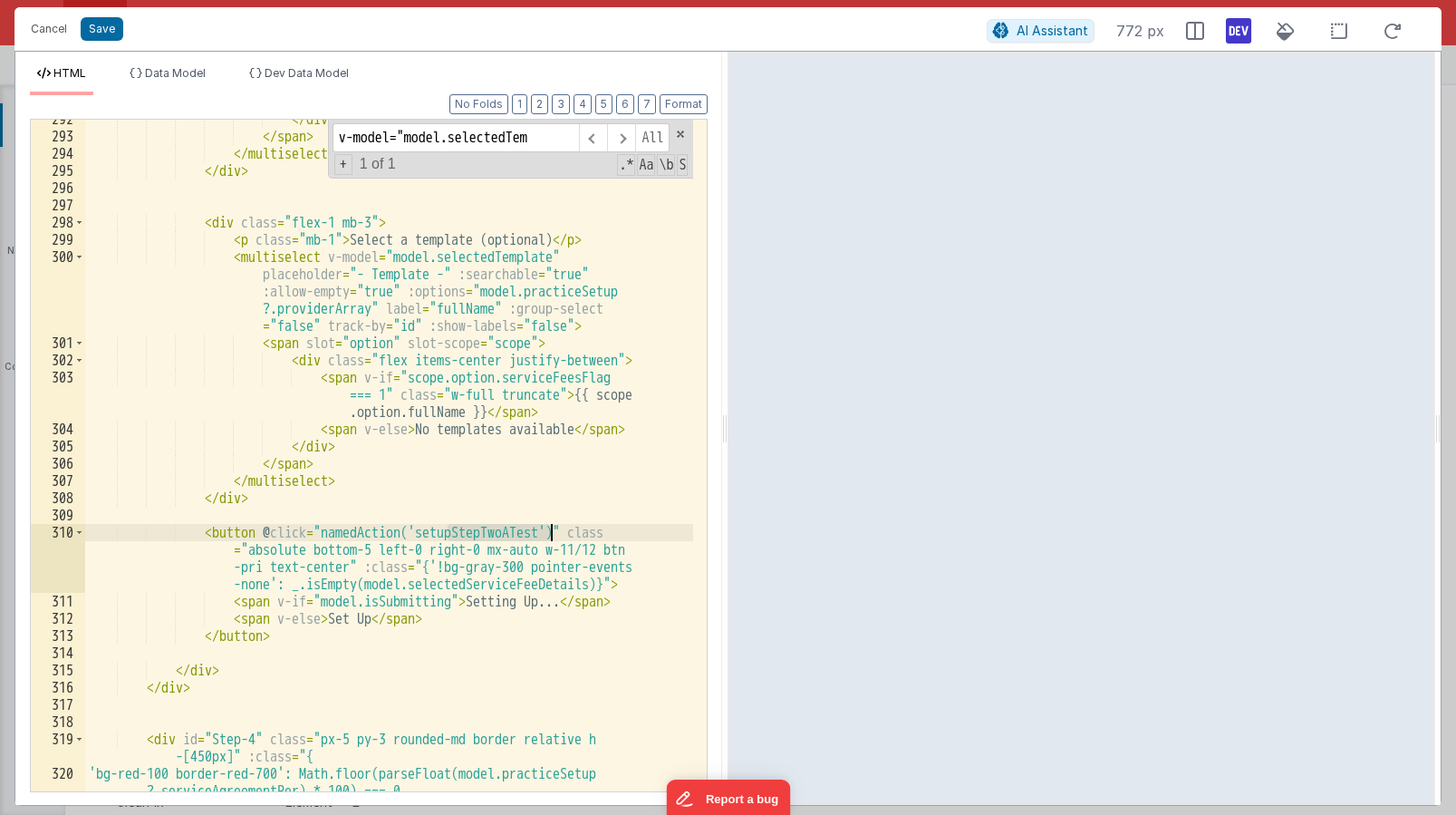 click on "</ div >                               </ span >                          </ multiselect >                     </ div >                     < div   class = "flex-1 mb-3" >                          < p   class = "mb-1" > Select a template (optional) </ p >                          < multiselect   v-model = "model.selectedTemplate"                            placeholder = "- Template -"   :searchable = "true"                            :allow-empty = "true"   :options = "model.practiceSetup                          ?.providerArray"   label = "fullName"   :group-select                          = "false"   track-by = "id"   :show-labels = "false" >                               < span   slot = "option"   slot-scope = "scope" >                                    < div   class = "flex items-center justify-between" >                                         < span   v-if = === 1"   class" at bounding box center [389, 455] 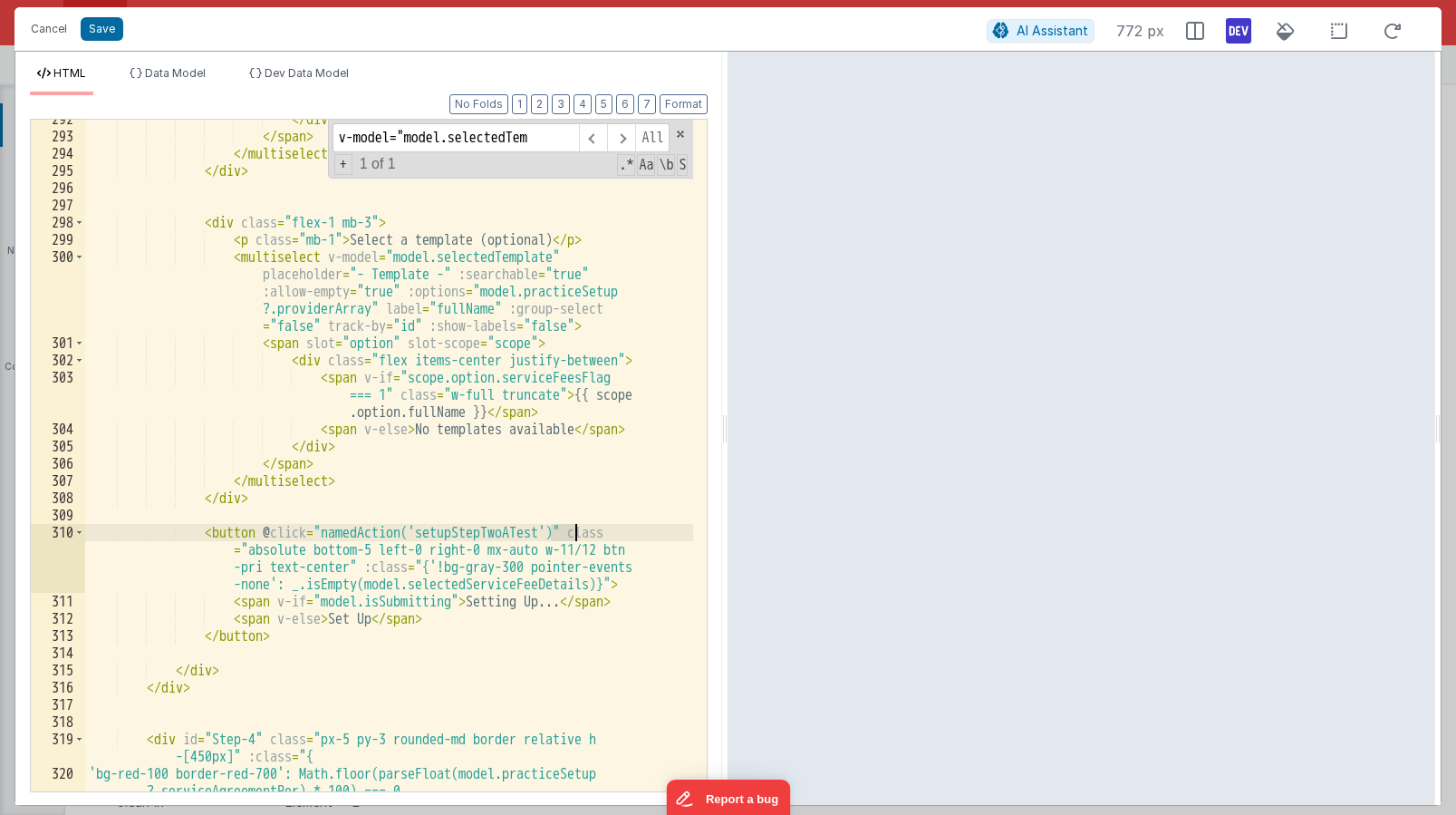 drag, startPoint x: 548, startPoint y: 530, endPoint x: 579, endPoint y: 531, distance: 31.0161 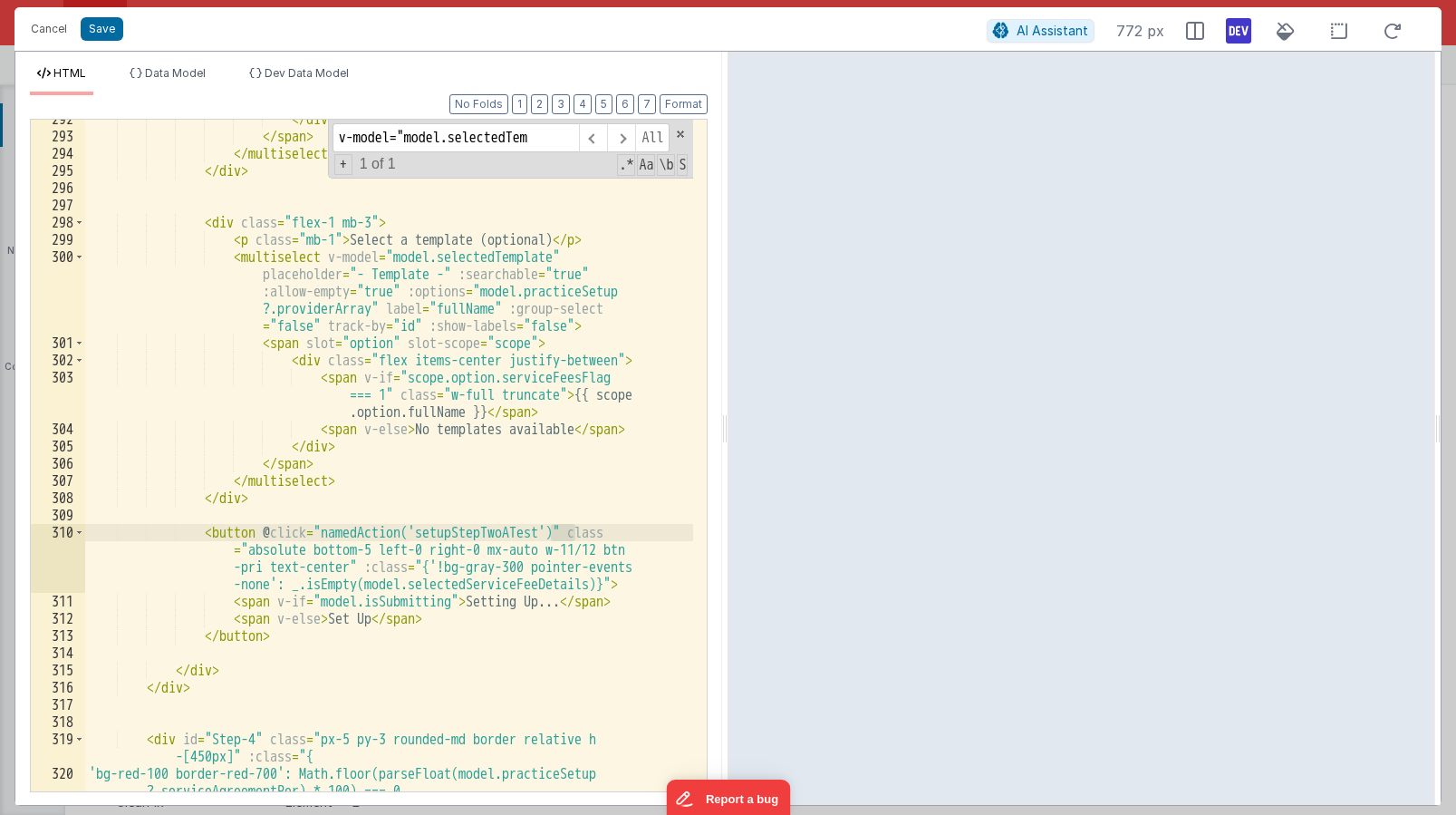 click on "</ div >                               </ span >                          </ multiselect >                     </ div >                     < div   class = "flex-1 mb-3" >                          < p   class = "mb-1" > Select a template (optional) </ p >                          < multiselect   v-model = "model.selectedTemplate"                            placeholder = "- Template -"   :searchable = "true"                            :allow-empty = "true"   :options = "model.practiceSetup                          ?.providerArray"   label = "fullName"   :group-select                          = "false"   track-by = "id"   :show-labels = "false" >                               < span   slot = "option"   slot-scope = "scope" >                                    < div   class = "flex items-center justify-between" >                                         < span   v-if = === 1"   class" at bounding box center [389, 472] 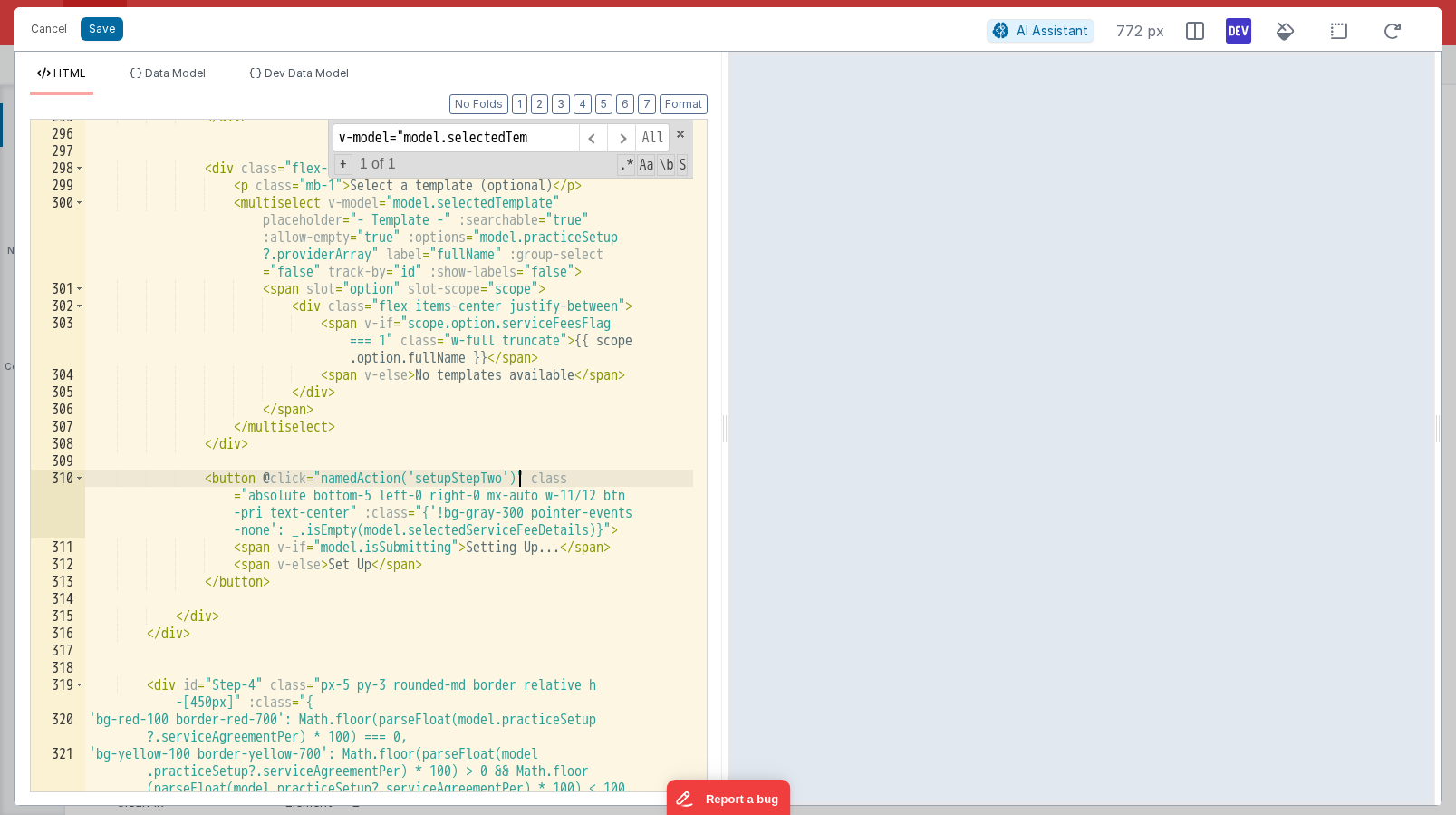 click on "</ div >                     < div   class = "flex-1 mb-3" >                          < p   class = "mb-1" > Select a template (optional) </ p >                          < multiselect   v-model = "model.selectedTemplate"                            placeholder = "- Template -"   :searchable = "true"                            :allow-empty = "true"   :options = "model.practiceSetup                          ?.providerArray"   label = "fullName"   :group-select                          = "false"   track-by = "id"   :show-labels = "false" >                               < span   slot = "option"   slot-scope = "scope" >                                    < div   class = "flex items-center justify-between" >                                         < span   v-if = "scope.option.serviceFeesFlag                                       === 1"   class = "w-full truncate" >" at bounding box center (389, 478) 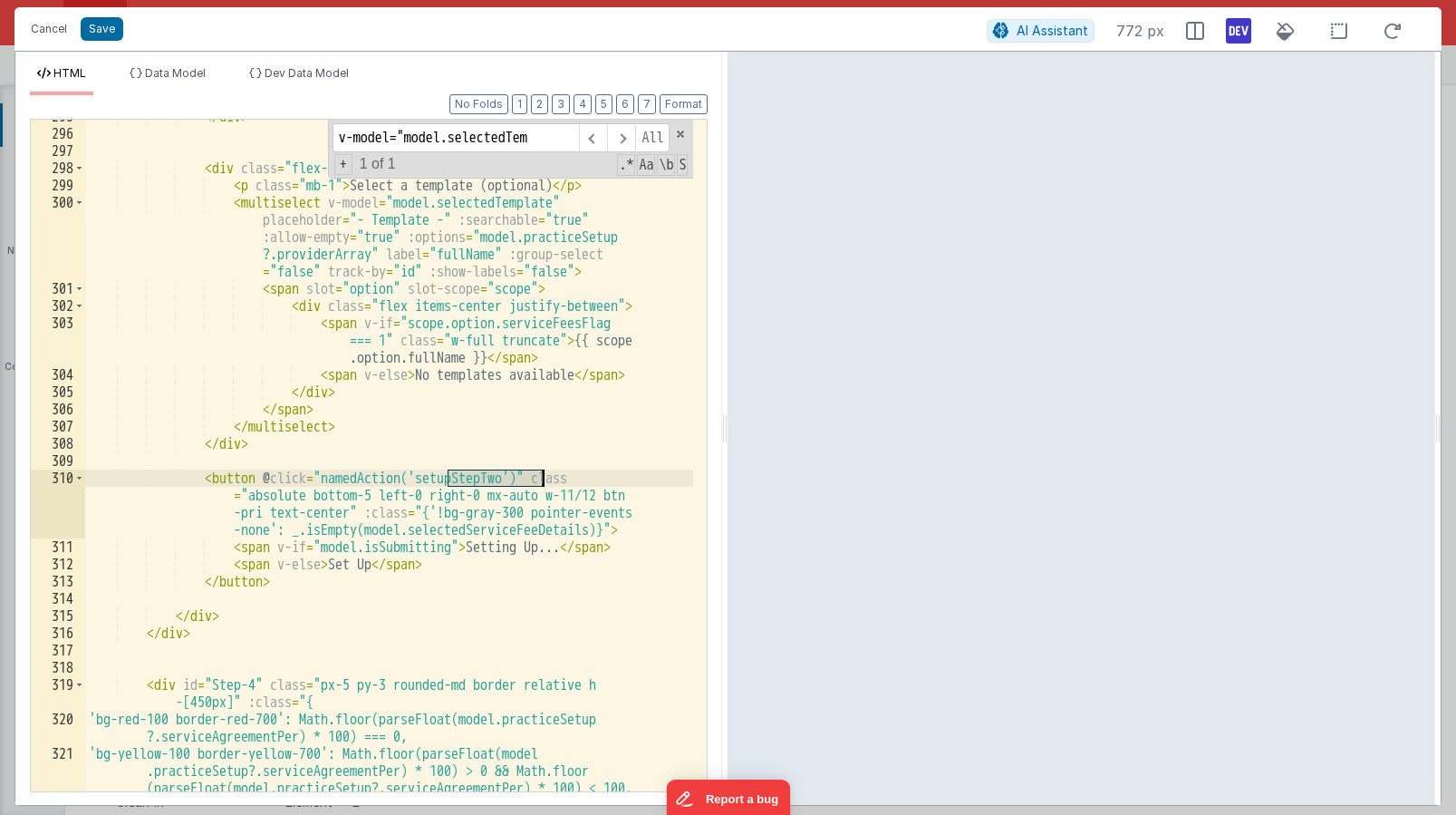 scroll, scrollTop: 11174, scrollLeft: 0, axis: vertical 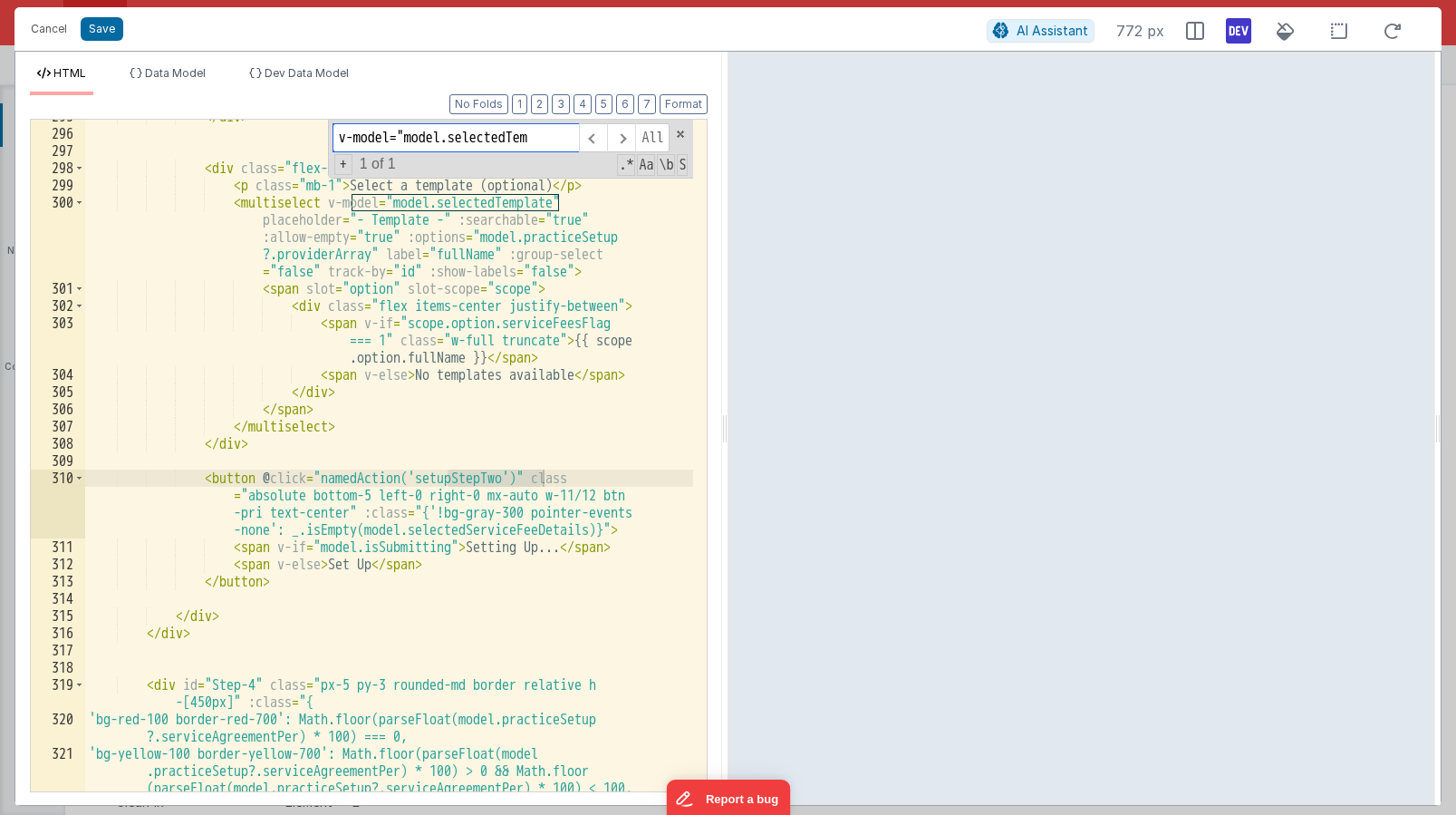 click on "v-model="model.selectedTem" at bounding box center [456, 138] 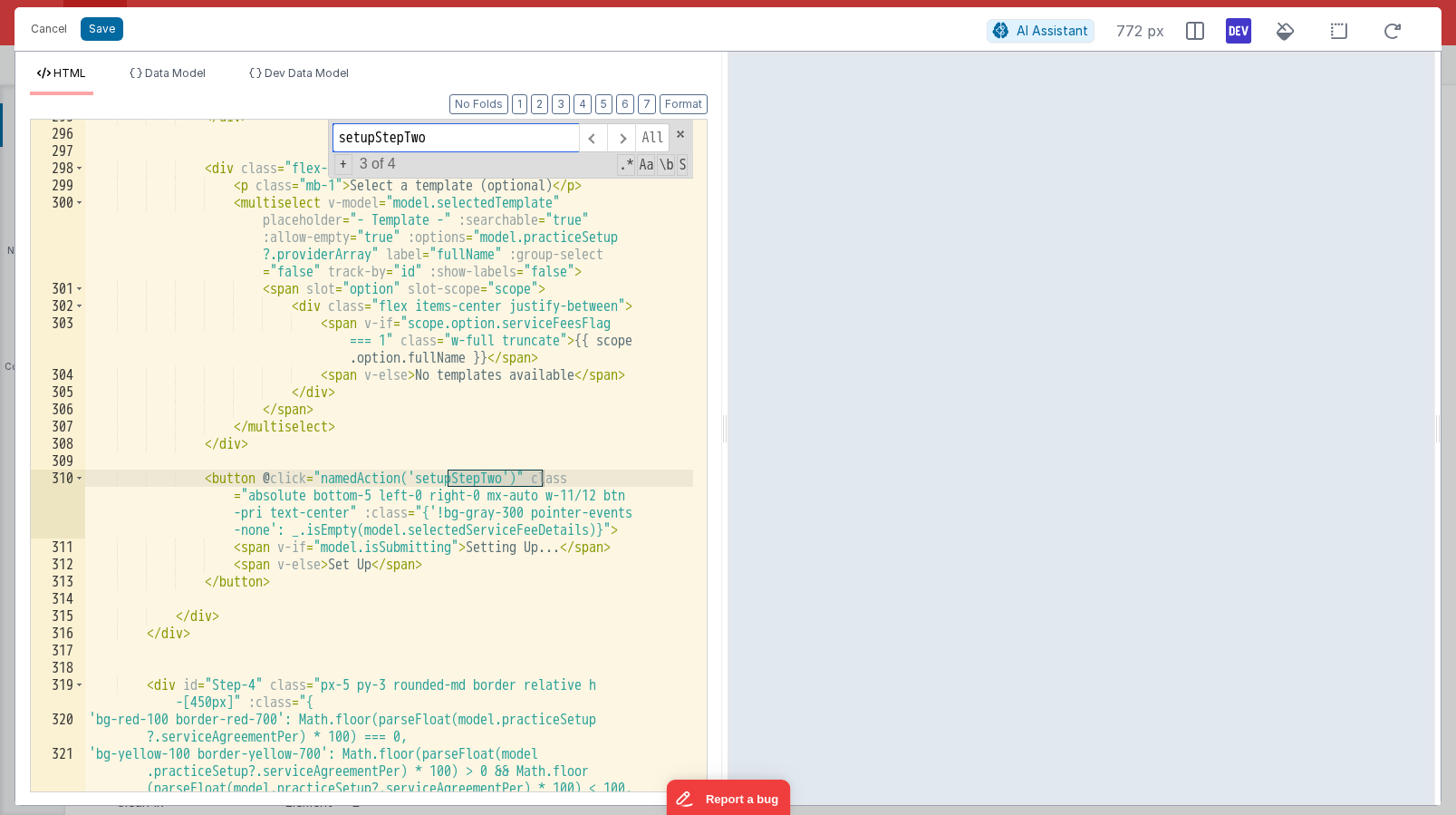 click on "setupStepTwo" at bounding box center [456, 138] 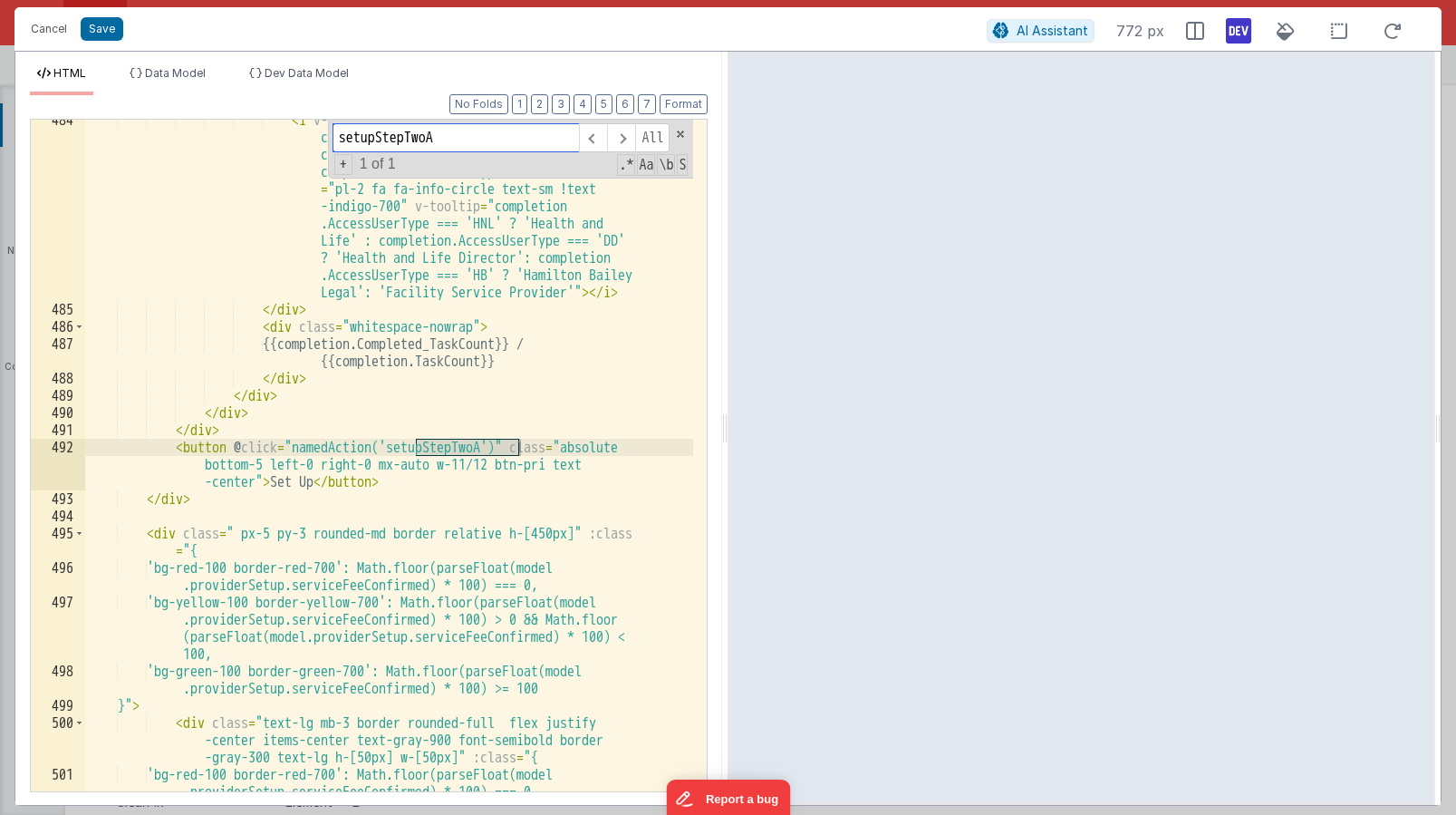 scroll, scrollTop: 17251, scrollLeft: 0, axis: vertical 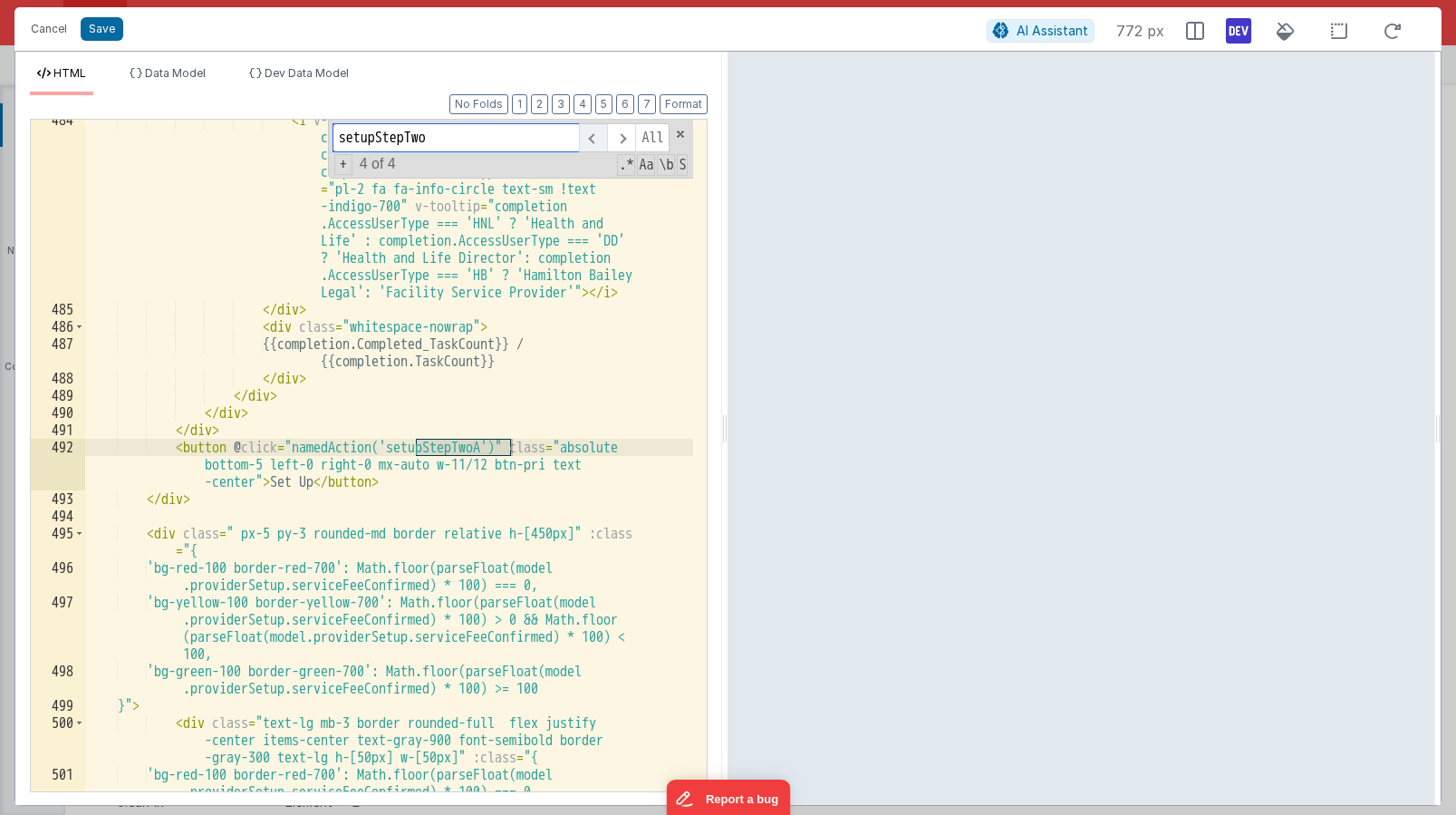type on "setupStepTwo" 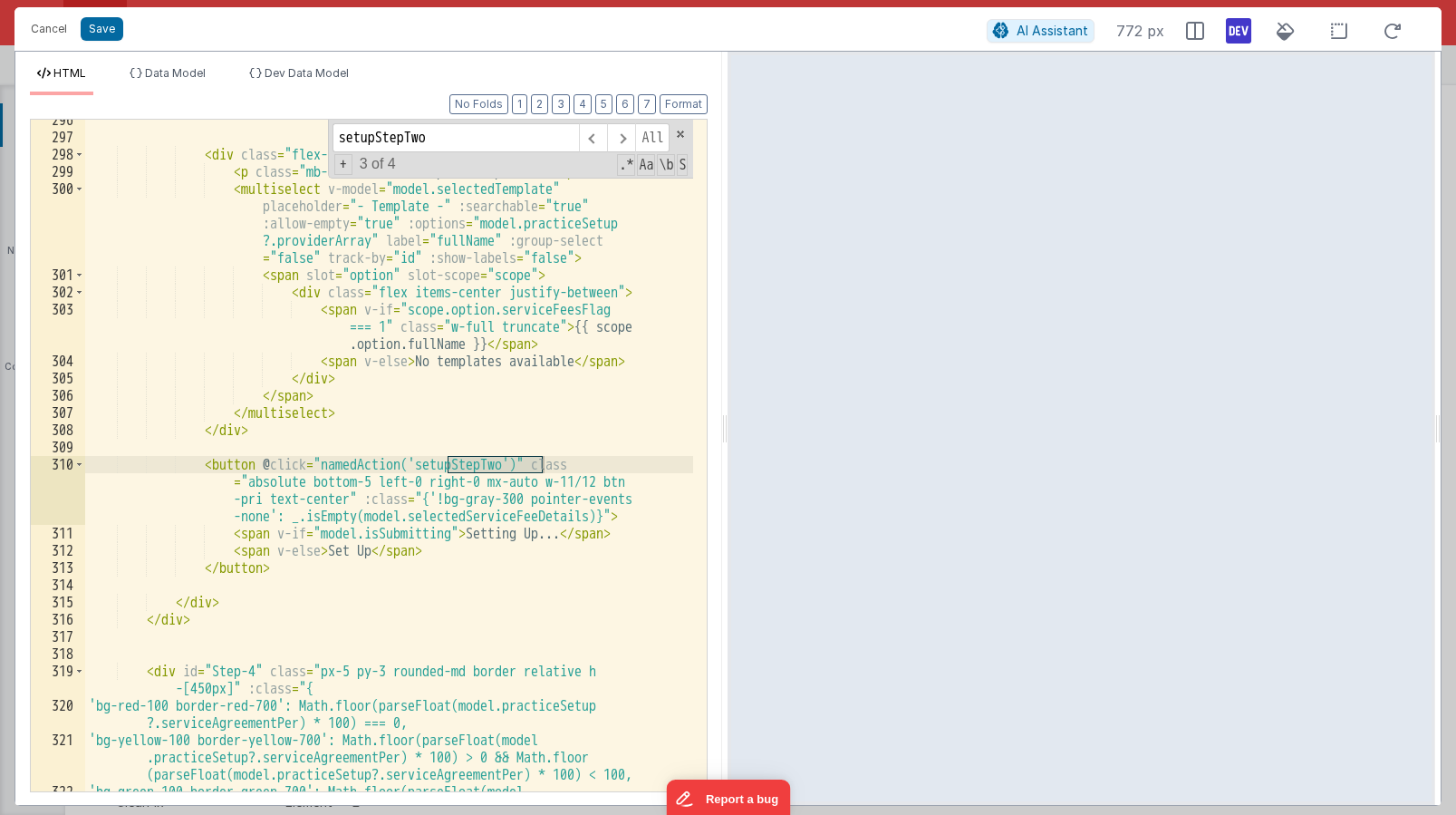 click on "< div   class = "flex-1 mb-3" >                          < p   class = "mb-1" > Select a template (optional) </ p >                          < multiselect   v-model = "model.selectedTemplate"                            placeholder = "- Template -"   :searchable = "true"                            :allow-empty = "true"   :options = "model.practiceSetup                          ?.providerArray"   label = "fullName"   :group-select                          = "false"   track-by = "id"   :show-labels = "false" >                               < span   slot = "option"   slot-scope = "scope" >                                    < div   class = "flex items-center justify-between" >                                         < span   v-if = "scope.option.serviceFeesFlag                                       === 1"   class = "w-full truncate" > {{ scope .option.fullName }}" at bounding box center (389, 473) 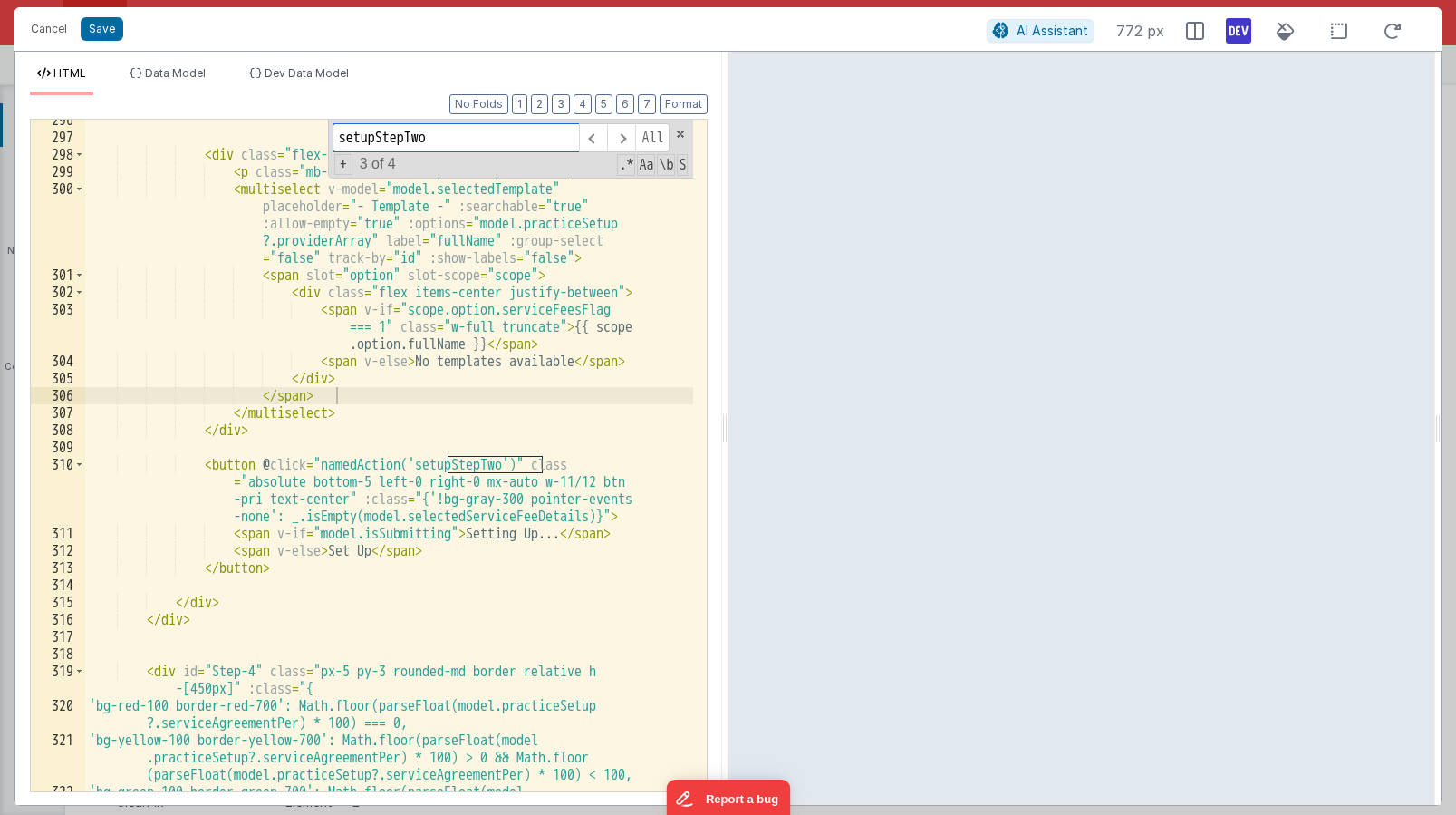 click on "setupStepTwo" at bounding box center [456, 138] 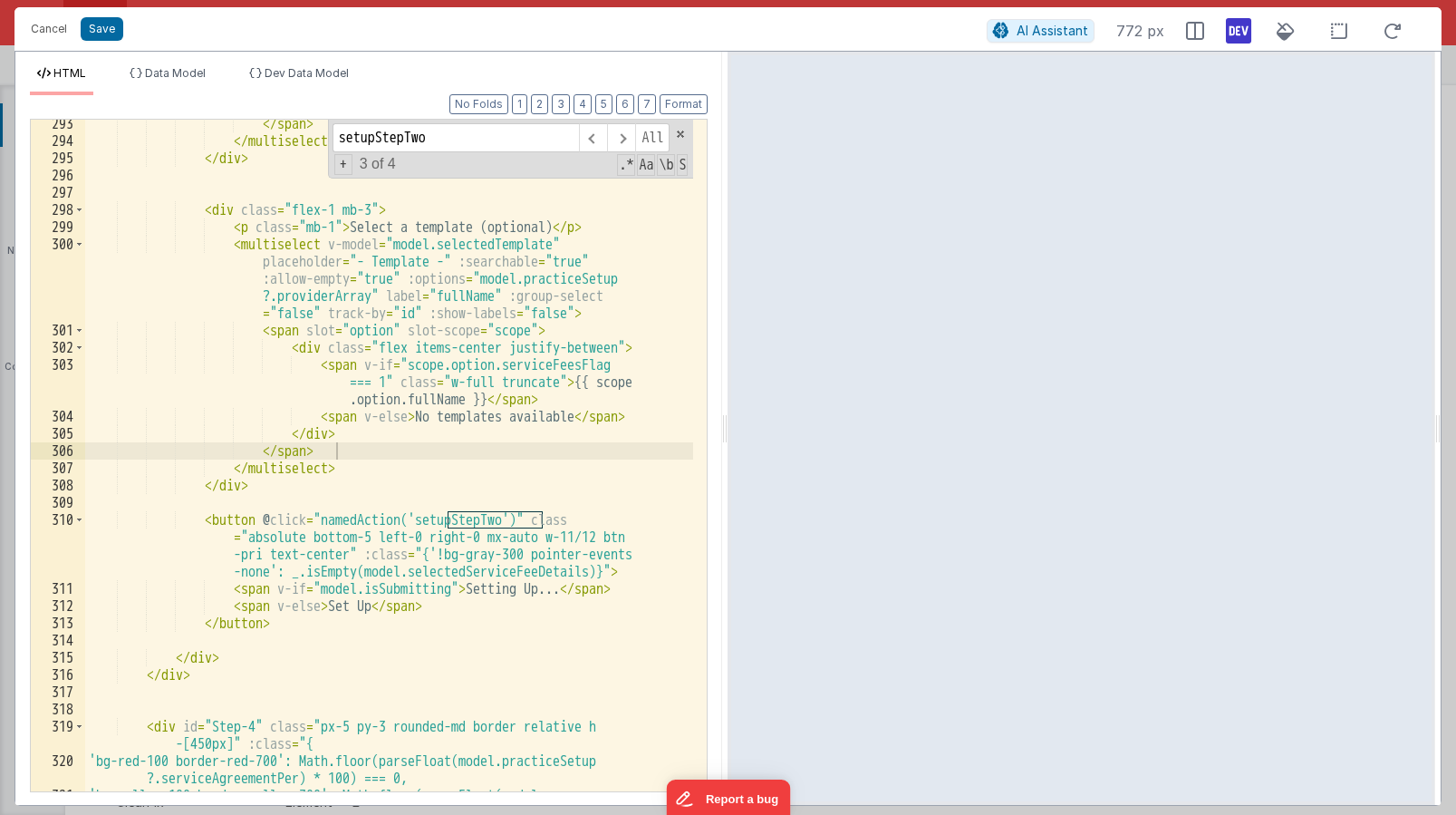 scroll, scrollTop: 11133, scrollLeft: 0, axis: vertical 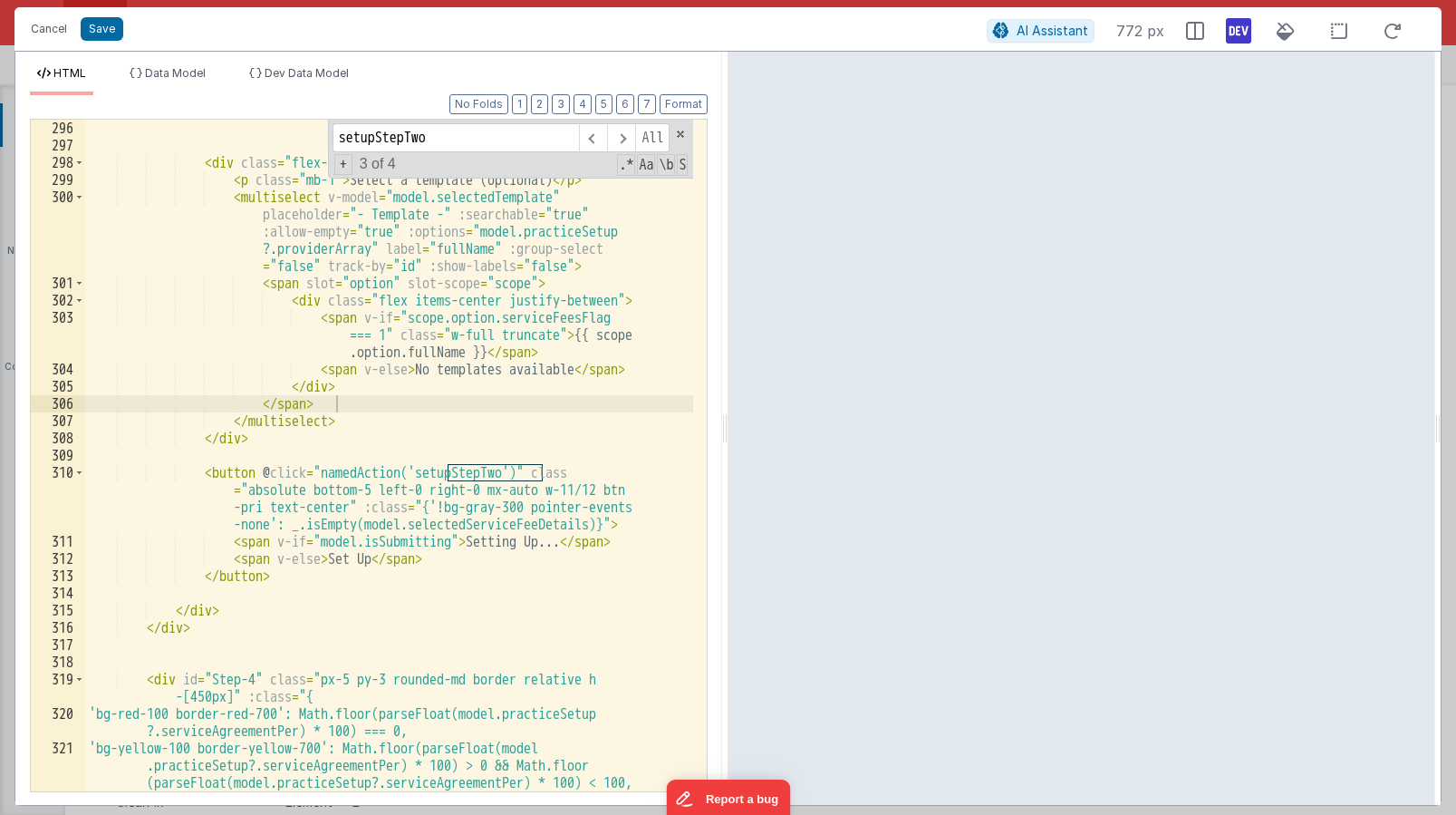 click on "< div   class = "flex-1 mb-3" >                          < p   class = "mb-1" > Select a template (optional) </ p >                          < multiselect   v-model = "model.selectedTemplate"                            placeholder = "- Template -"   :searchable = "true"                            :allow-empty = "true"   :options = "model.practiceSetup                          ?.providerArray"   label = "fullName"   :group-select                          = "false"   track-by = "id"   :show-labels = "false" >                               < span   slot = "option"   slot-scope = "scope" >                                    < div   class = "flex items-center justify-between" >                                         < span   v-if = "scope.option.serviceFeesFlag                                       === 1"   class = "w-full truncate" > {{ scope .option.fullName }}" at bounding box center (389, 481) 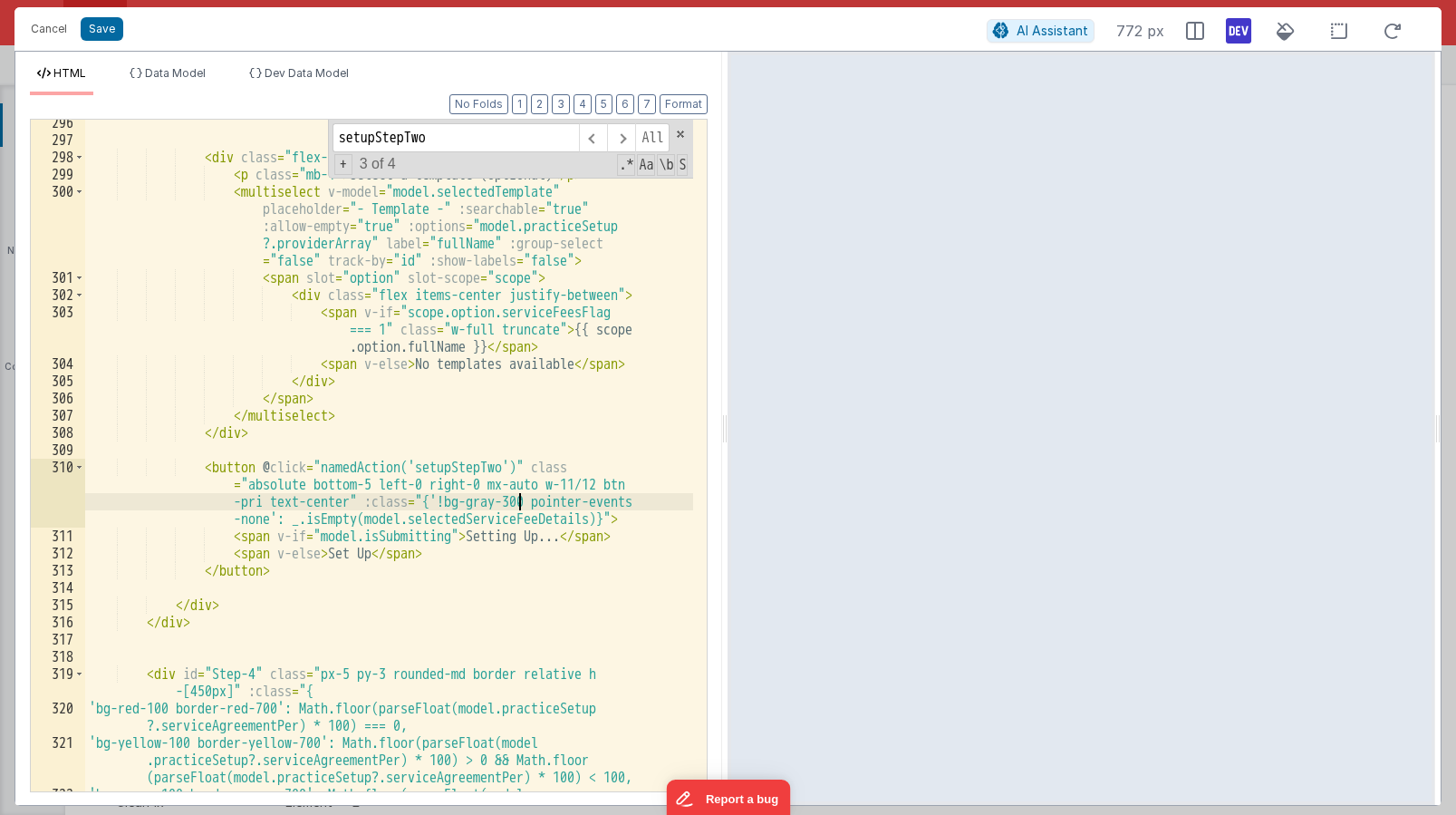 scroll, scrollTop: 11185, scrollLeft: 0, axis: vertical 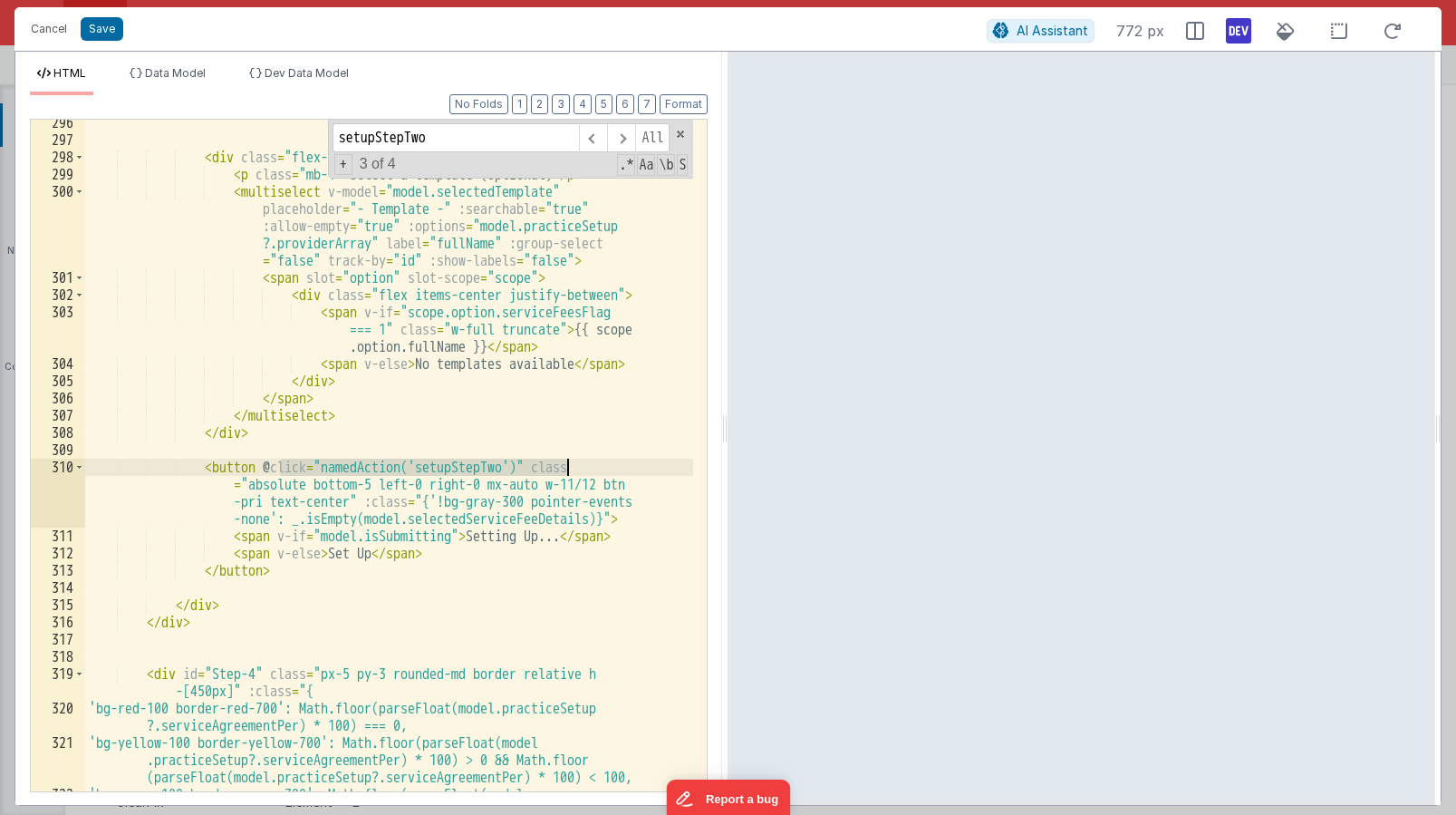 drag, startPoint x: 279, startPoint y: 467, endPoint x: 565, endPoint y: 467, distance: 286 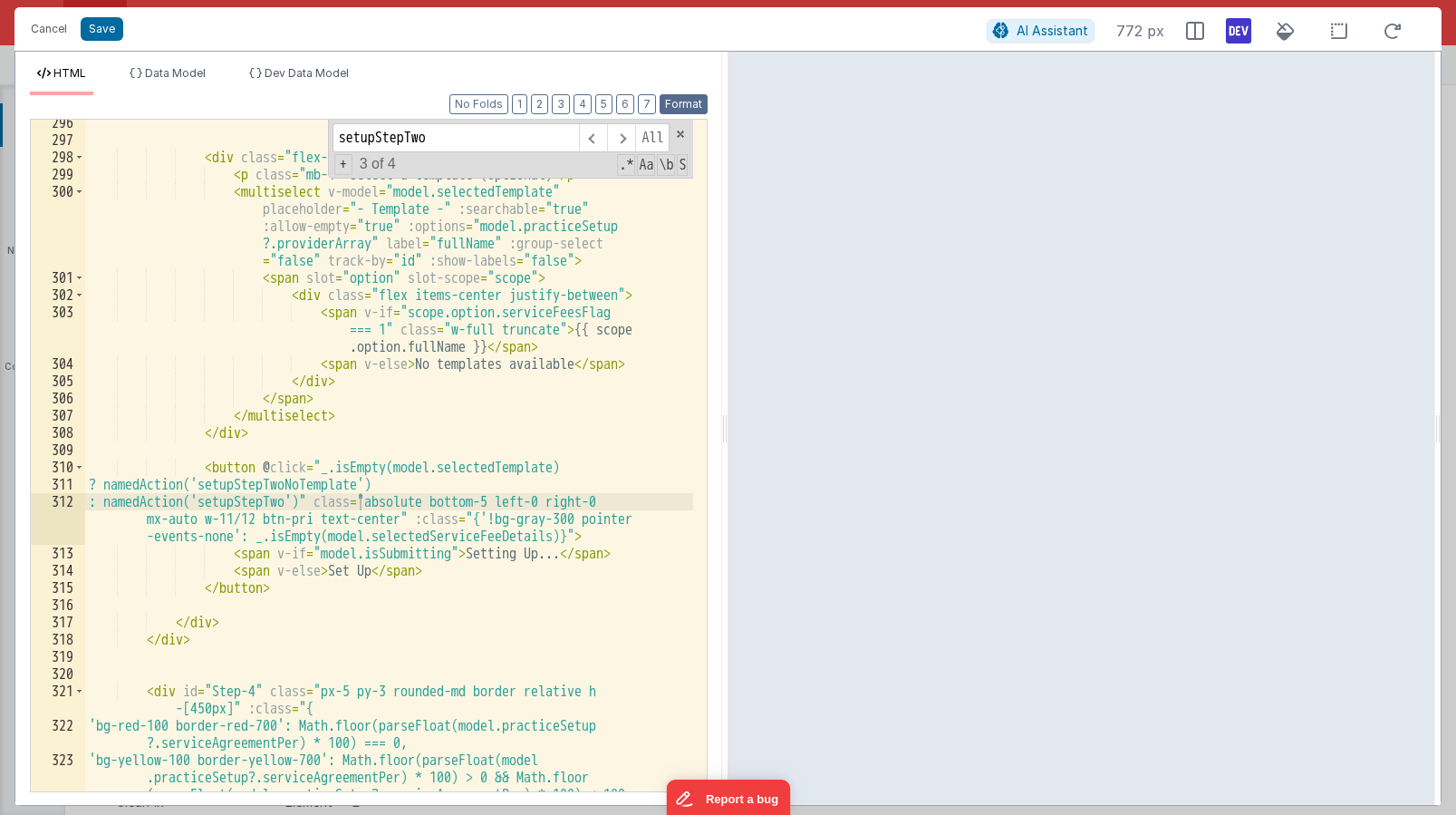 click on "Format" at bounding box center (683, 104) 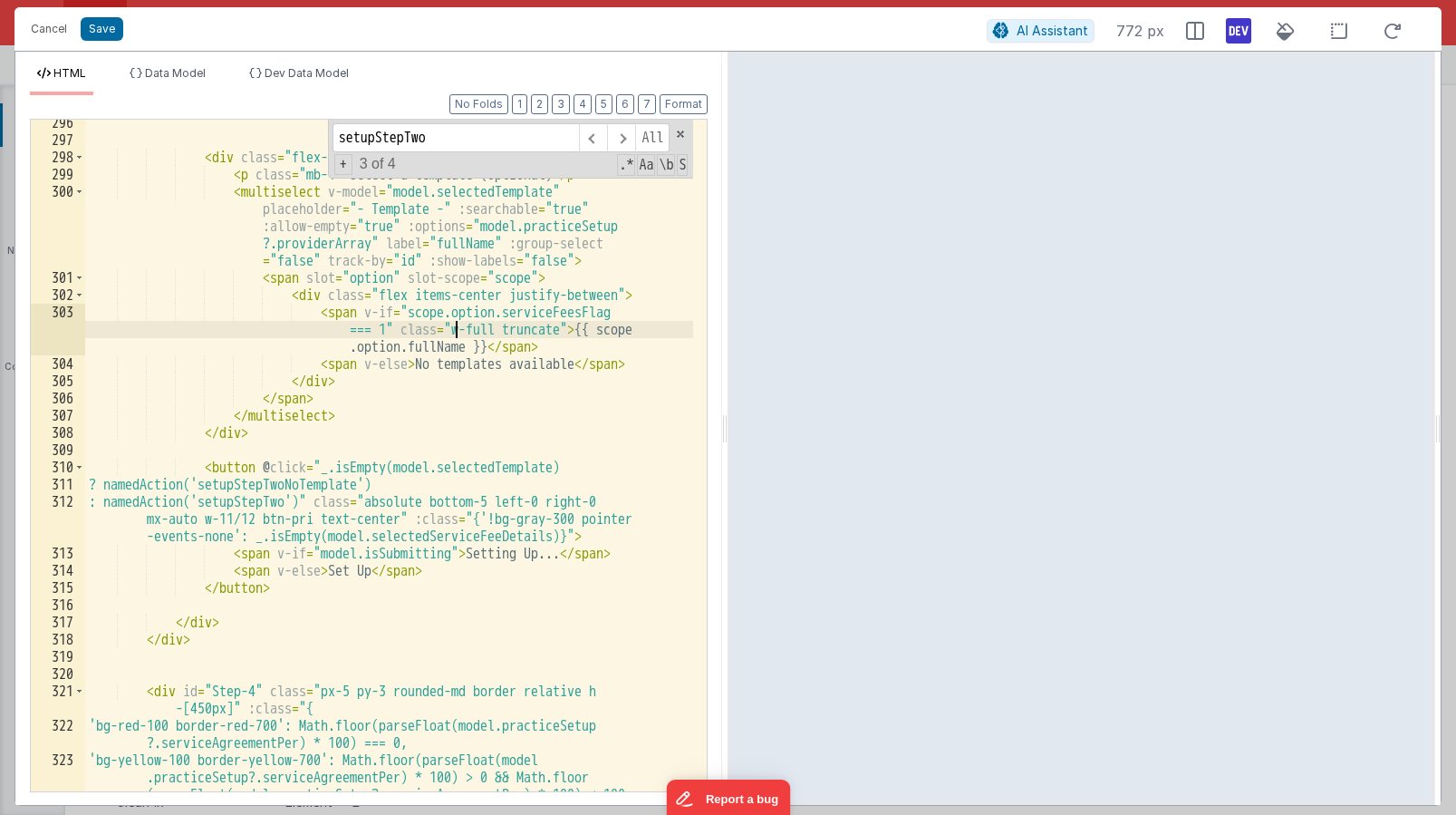 click on "< div   class = "flex-1 mb-3" >                          < p   class = "mb-1" > Select a template (optional) </ p >                          < multiselect   v-model = "model.selectedTemplate"                            placeholder = "- Template -"   :searchable = "true"                            :allow-empty = "true"   :options = "model.practiceSetup                          ?.providerArray"   label = "fullName"   :group-select                          = "false"   track-by = "id"   :show-labels = "false" >                               < span   slot = "option"   slot-scope = "scope" >                                    < div   class = "flex items-center justify-between" >                                         < span   v-if = "scope.option.serviceFeesFlag                                       === 1"   class = "w-full truncate" > {{ scope .option.fullName }}" at bounding box center (389, 484) 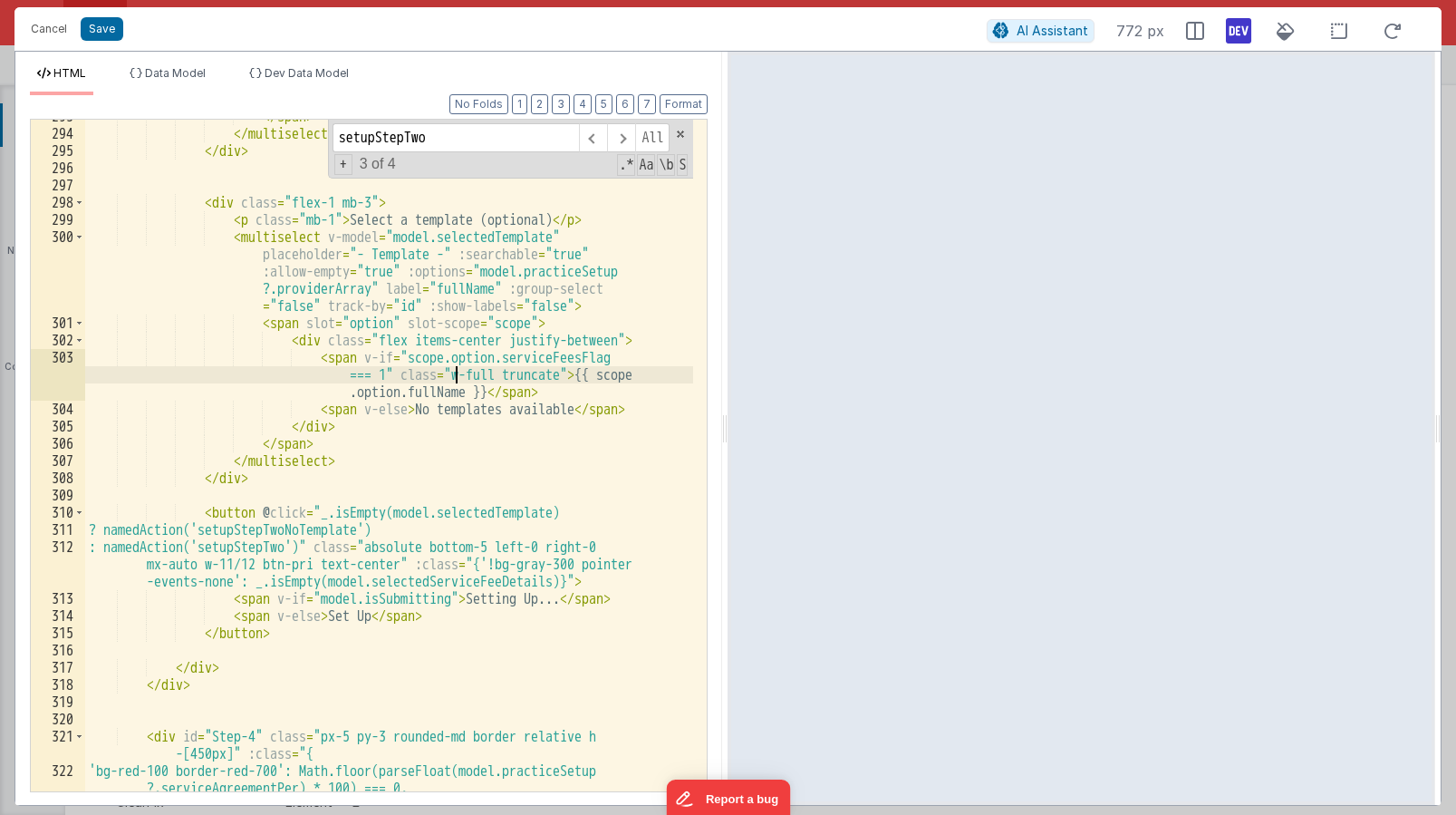 scroll, scrollTop: 11134, scrollLeft: 0, axis: vertical 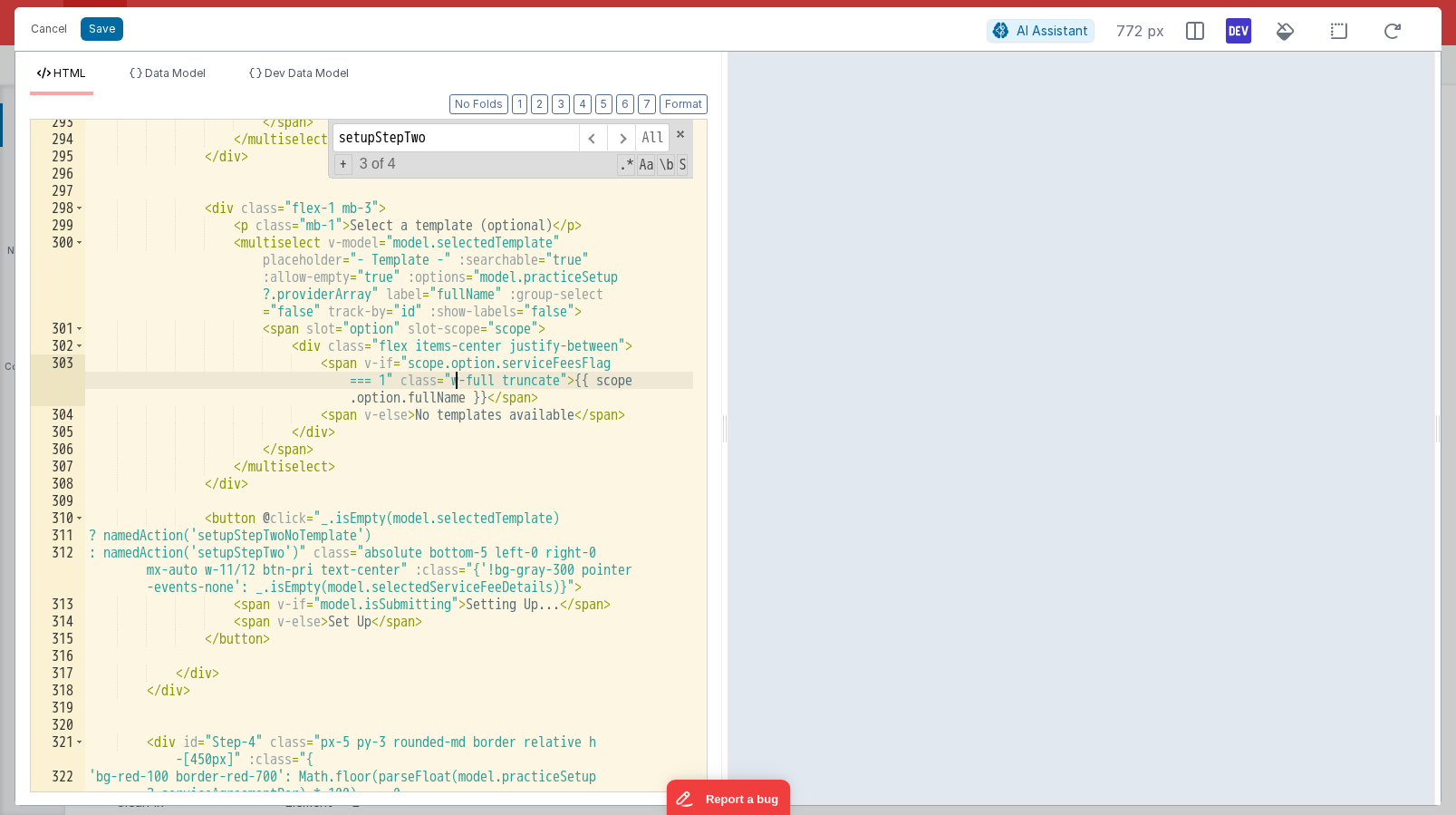 click on "Cancel
Save" at bounding box center (504, 29) 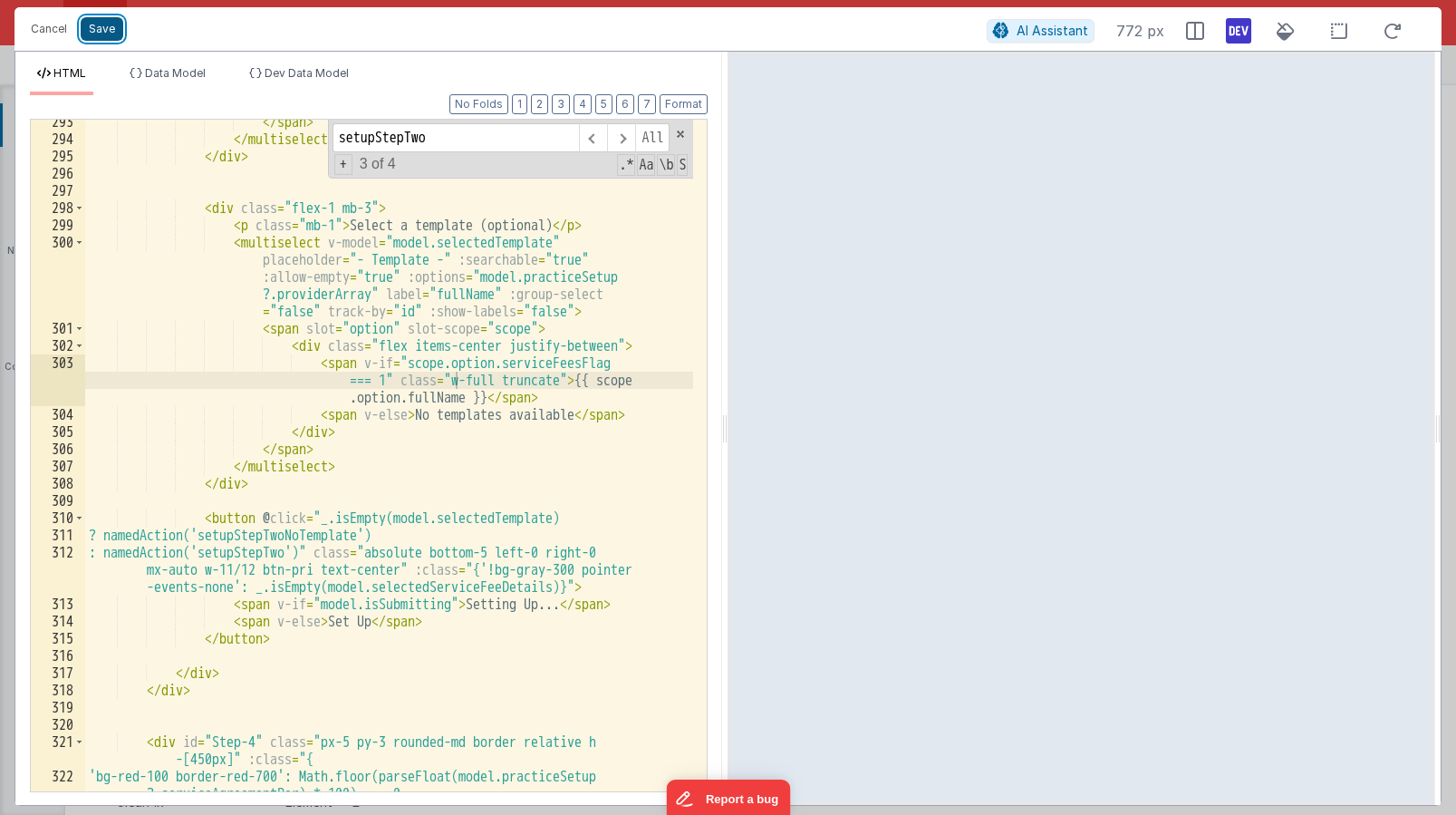 click on "Save" at bounding box center (101, 29) 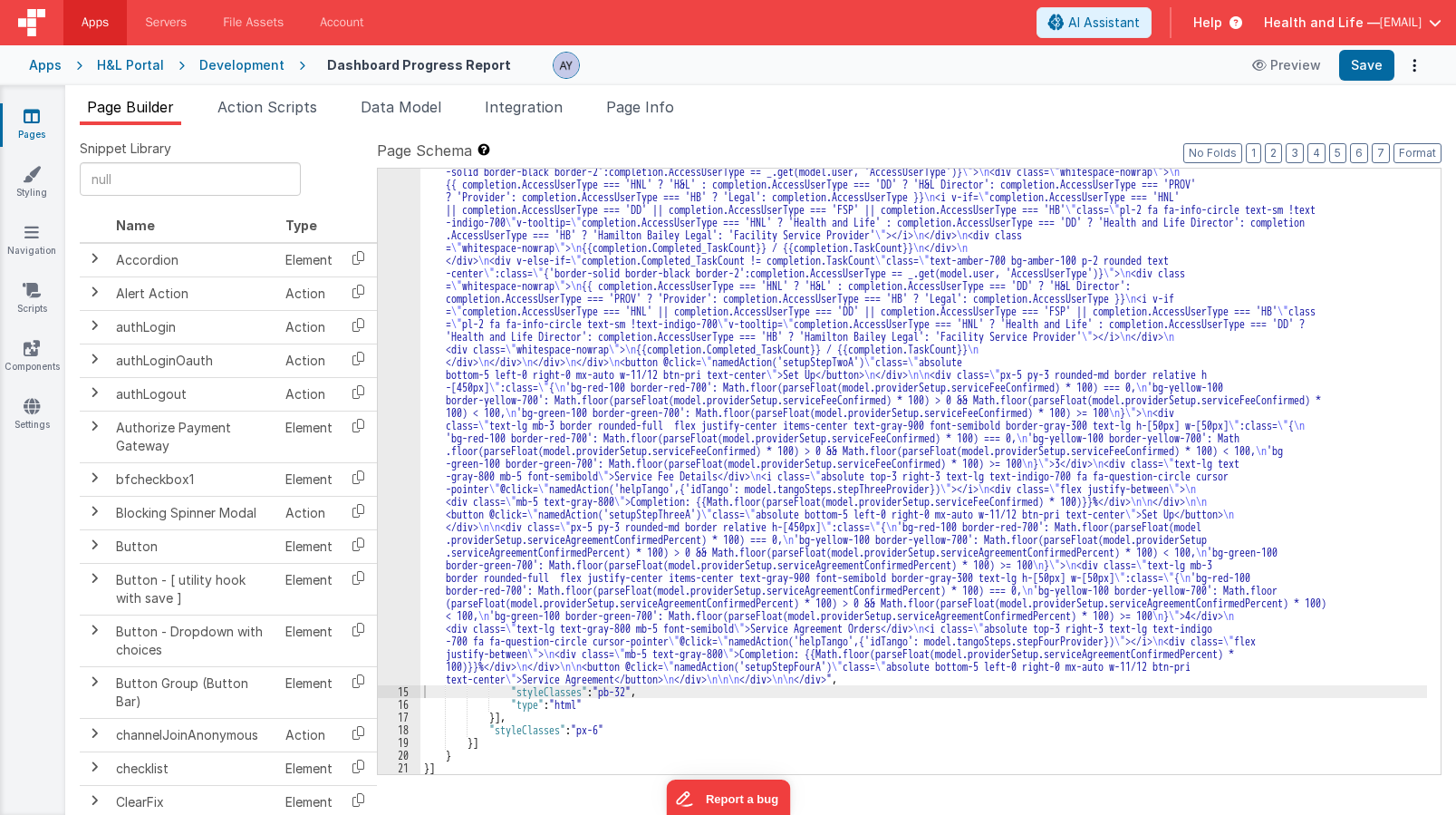 scroll, scrollTop: 3456, scrollLeft: 0, axis: vertical 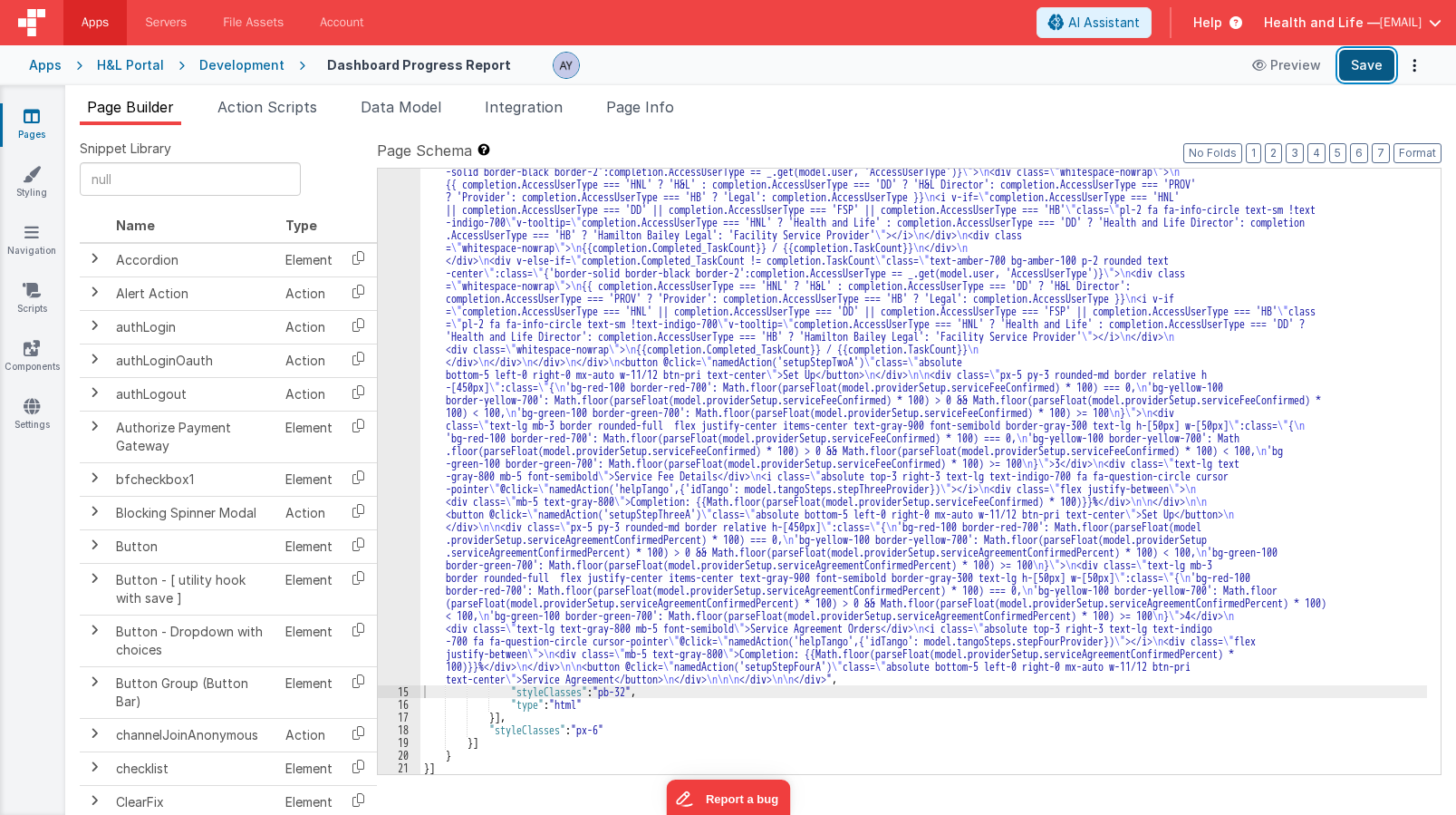 click on "Save" at bounding box center (1366, 65) 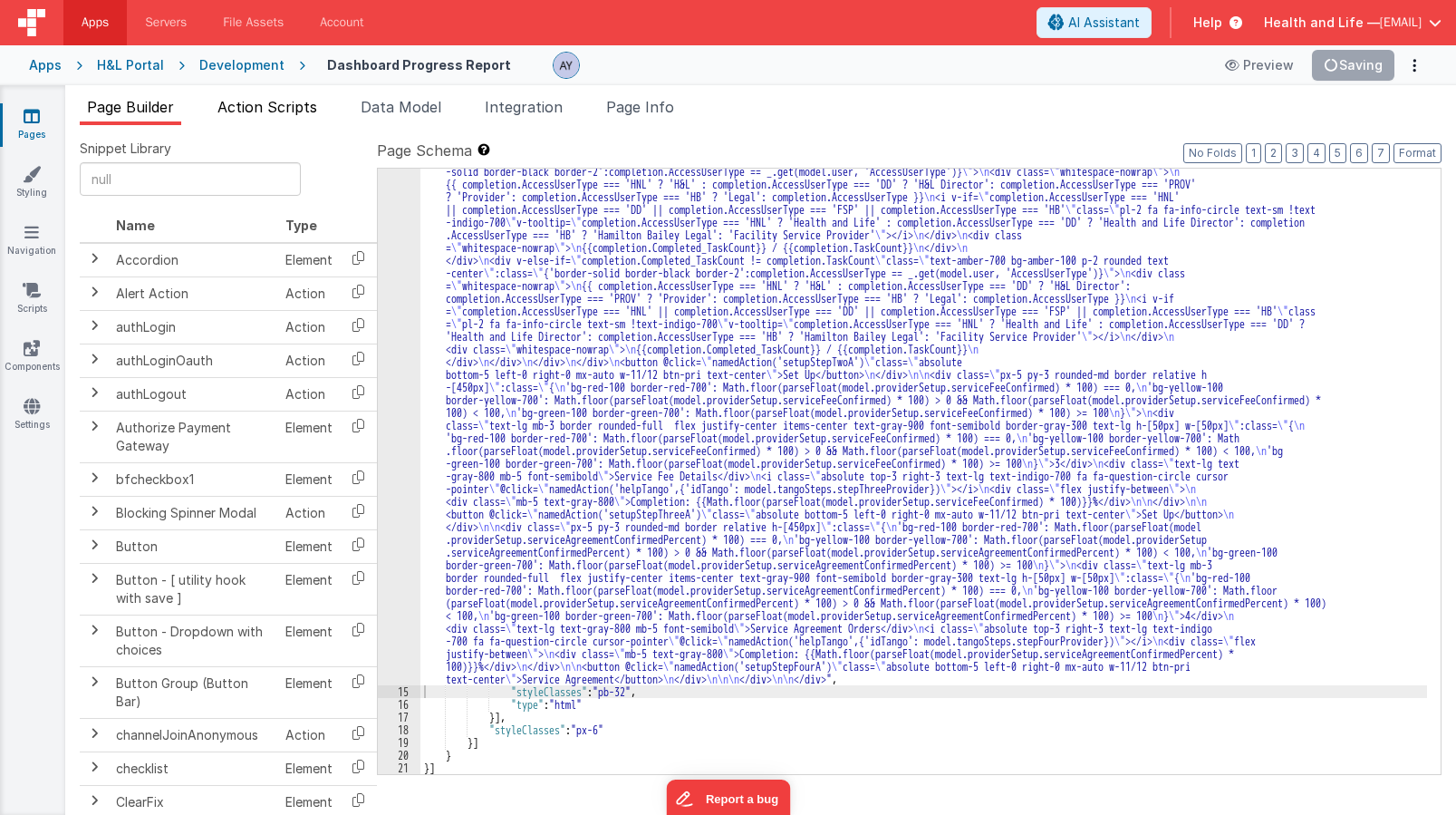 click on "Action Scripts" at bounding box center (267, 107) 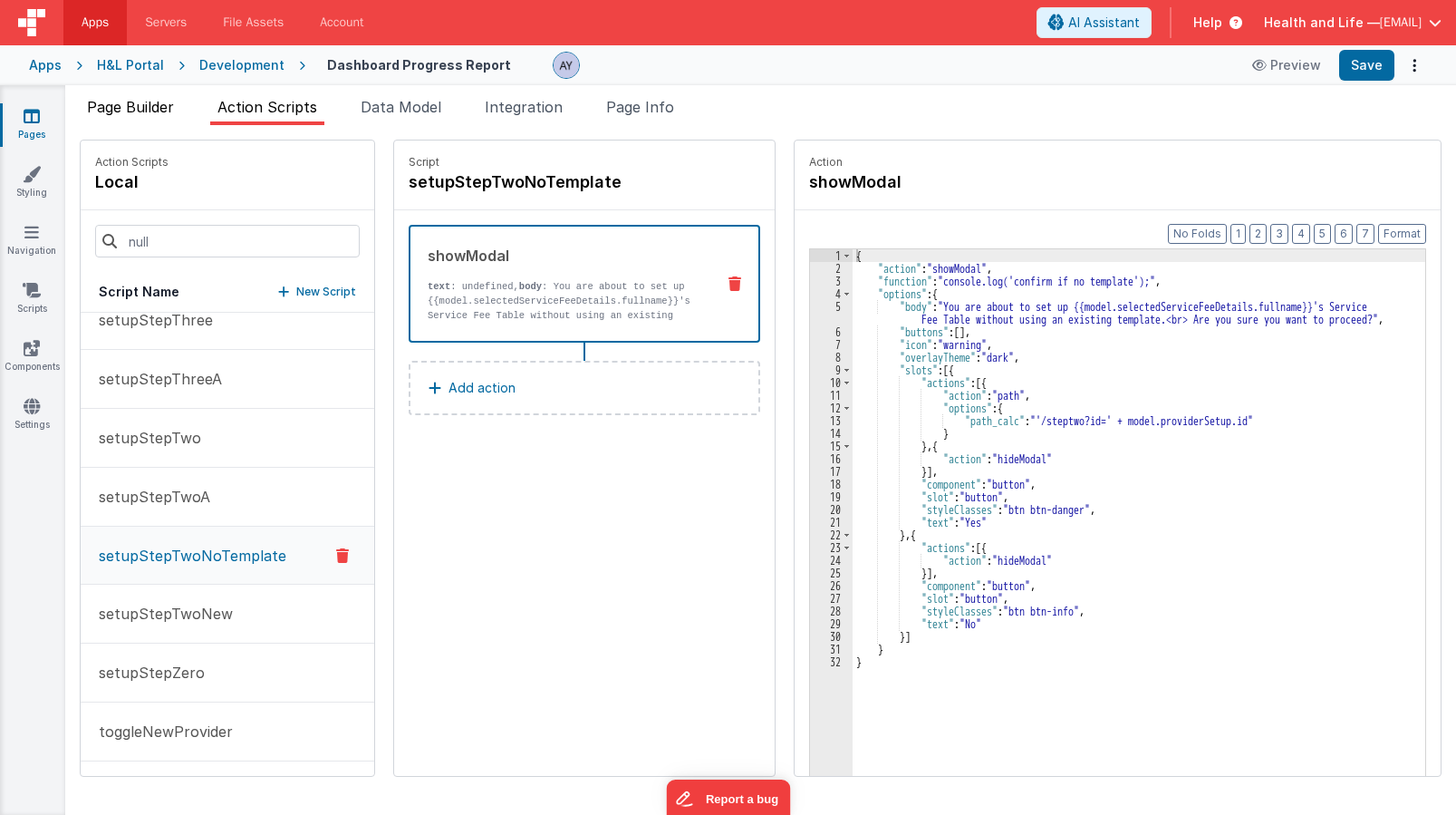 click on "Page Builder" at bounding box center [130, 107] 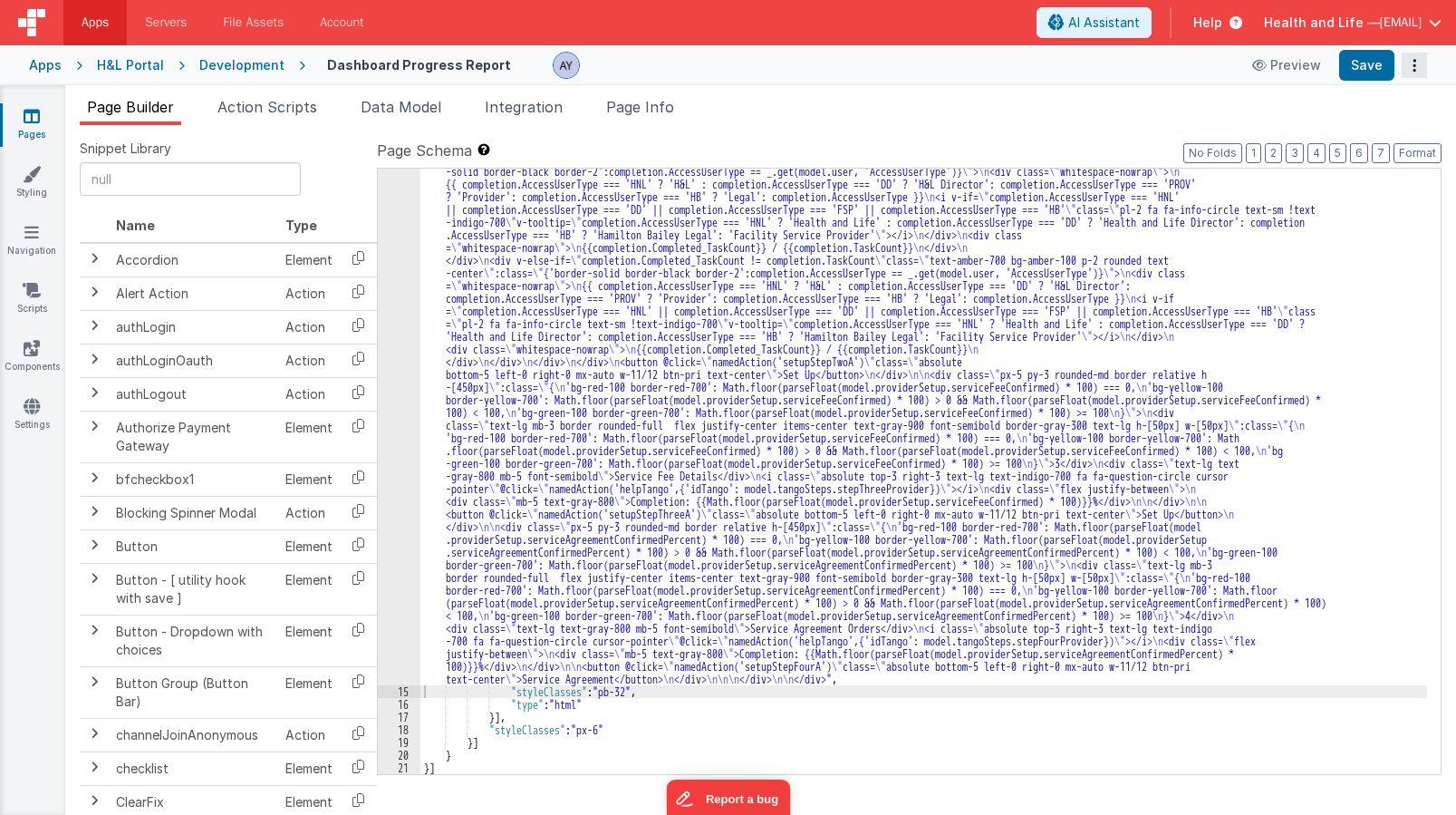 click at bounding box center [1414, 65] 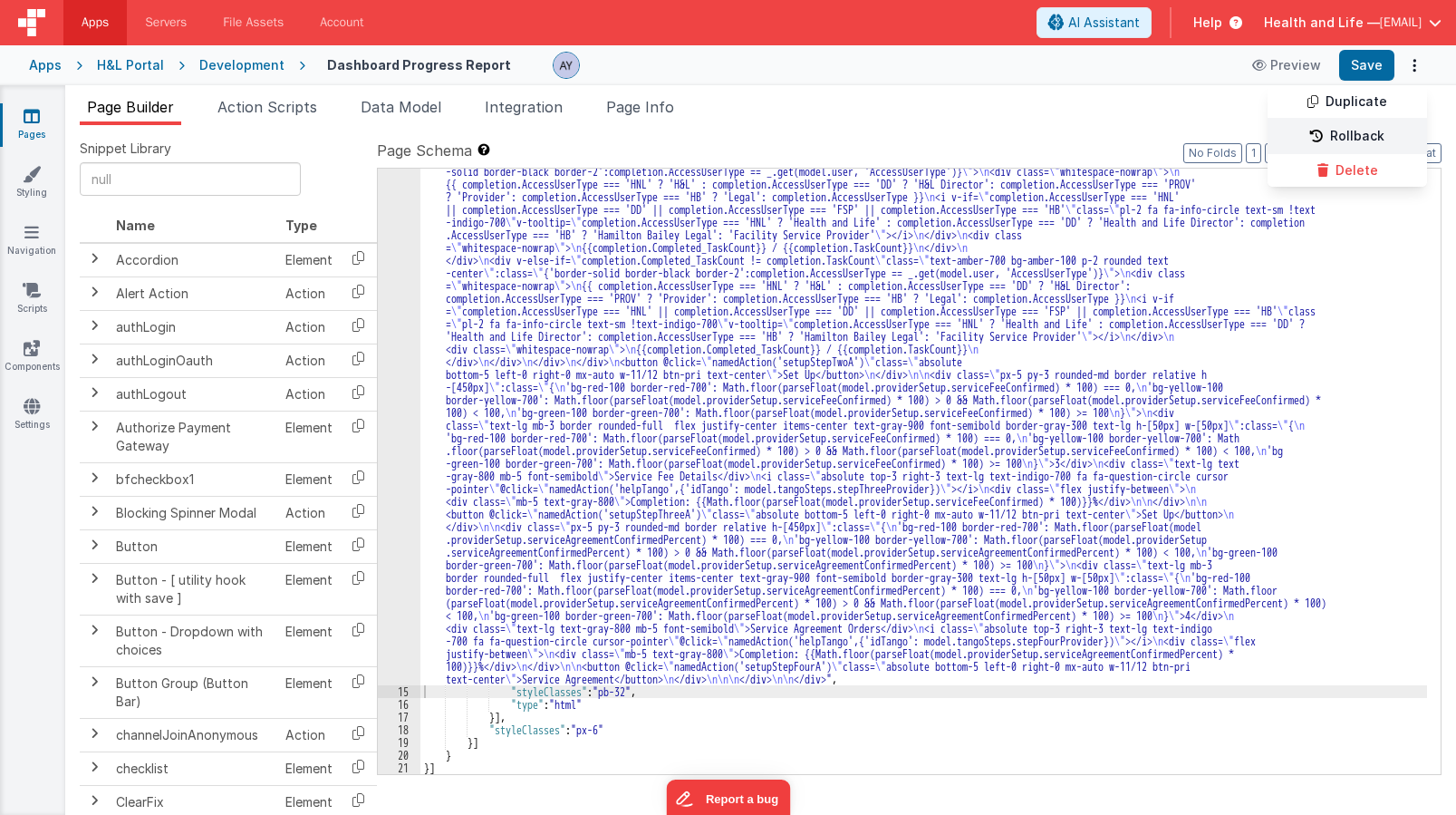 click on "Rollback" at bounding box center (1347, 137) 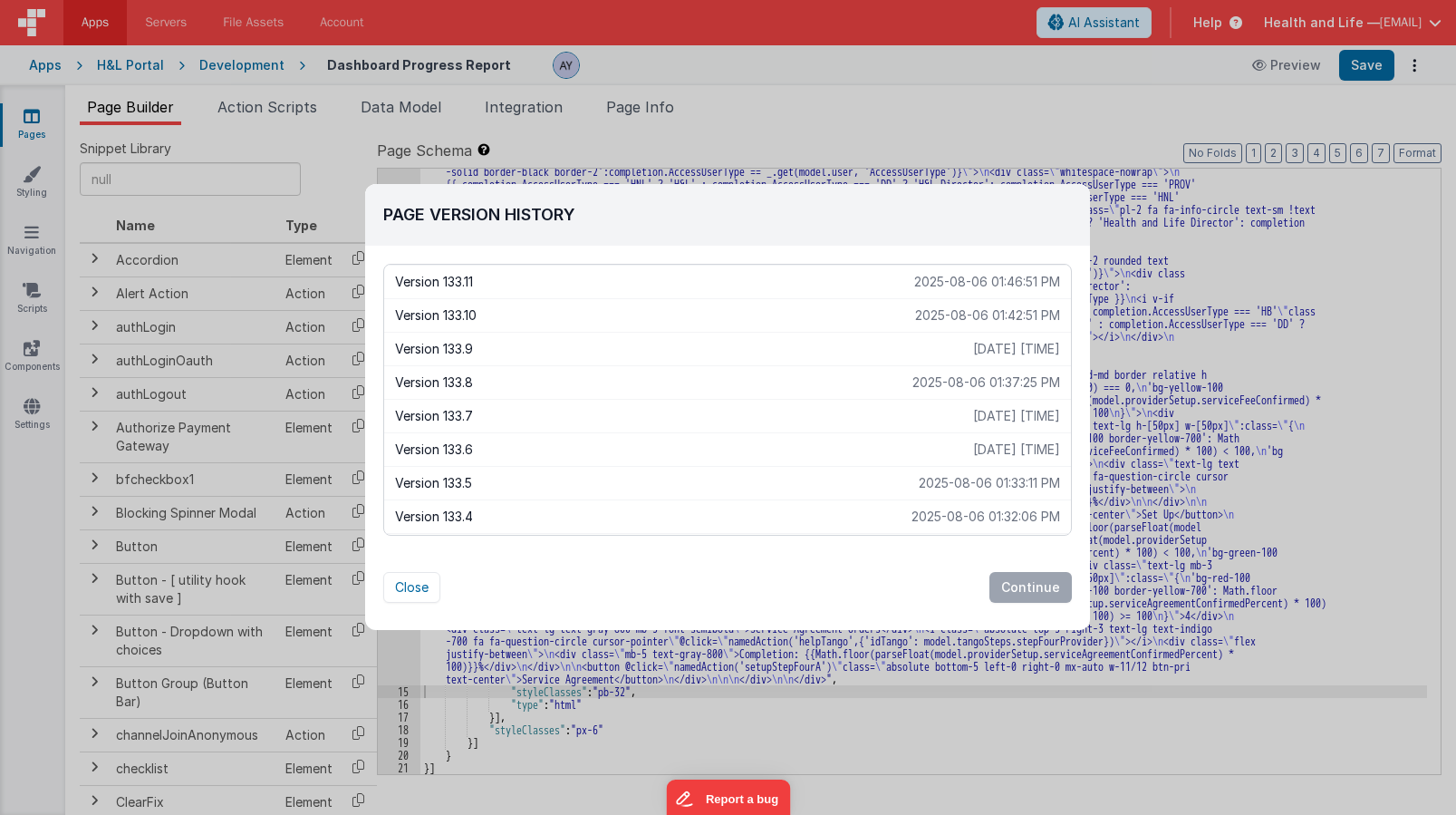click on "Version 133.6" at bounding box center [684, 450] 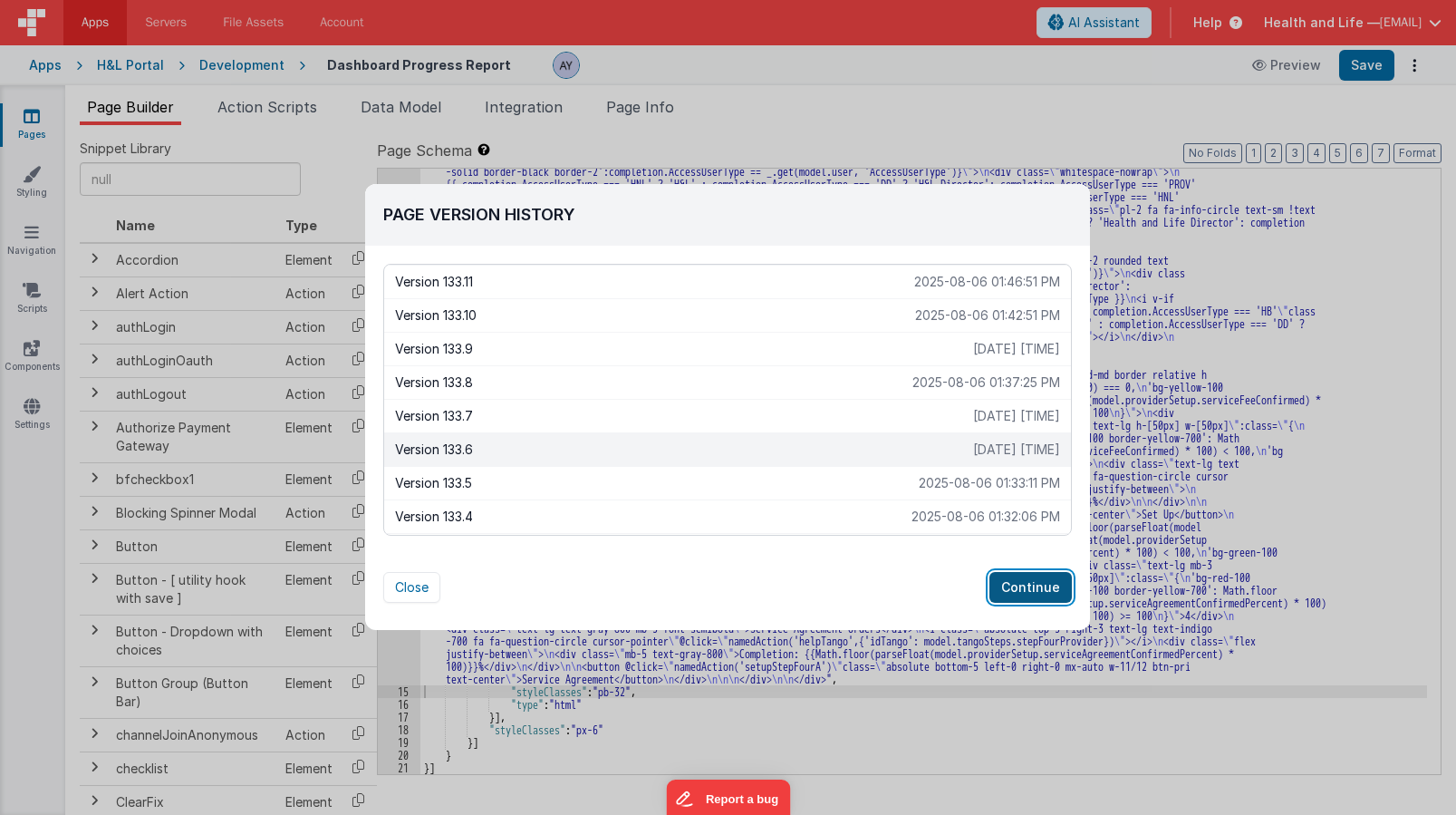 click on "Continue" at bounding box center [1030, 587] 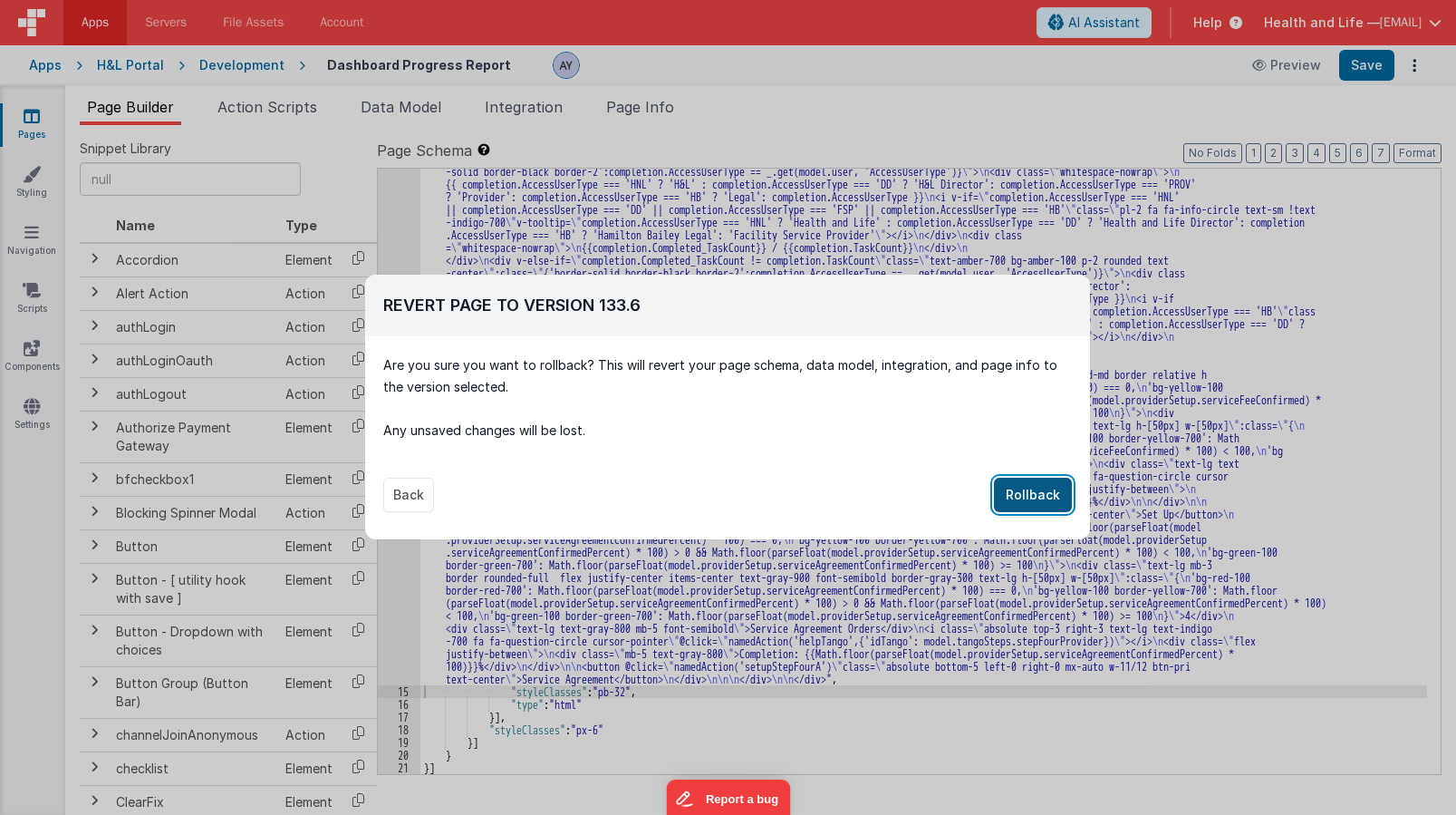 click on "Rollback" at bounding box center [1033, 495] 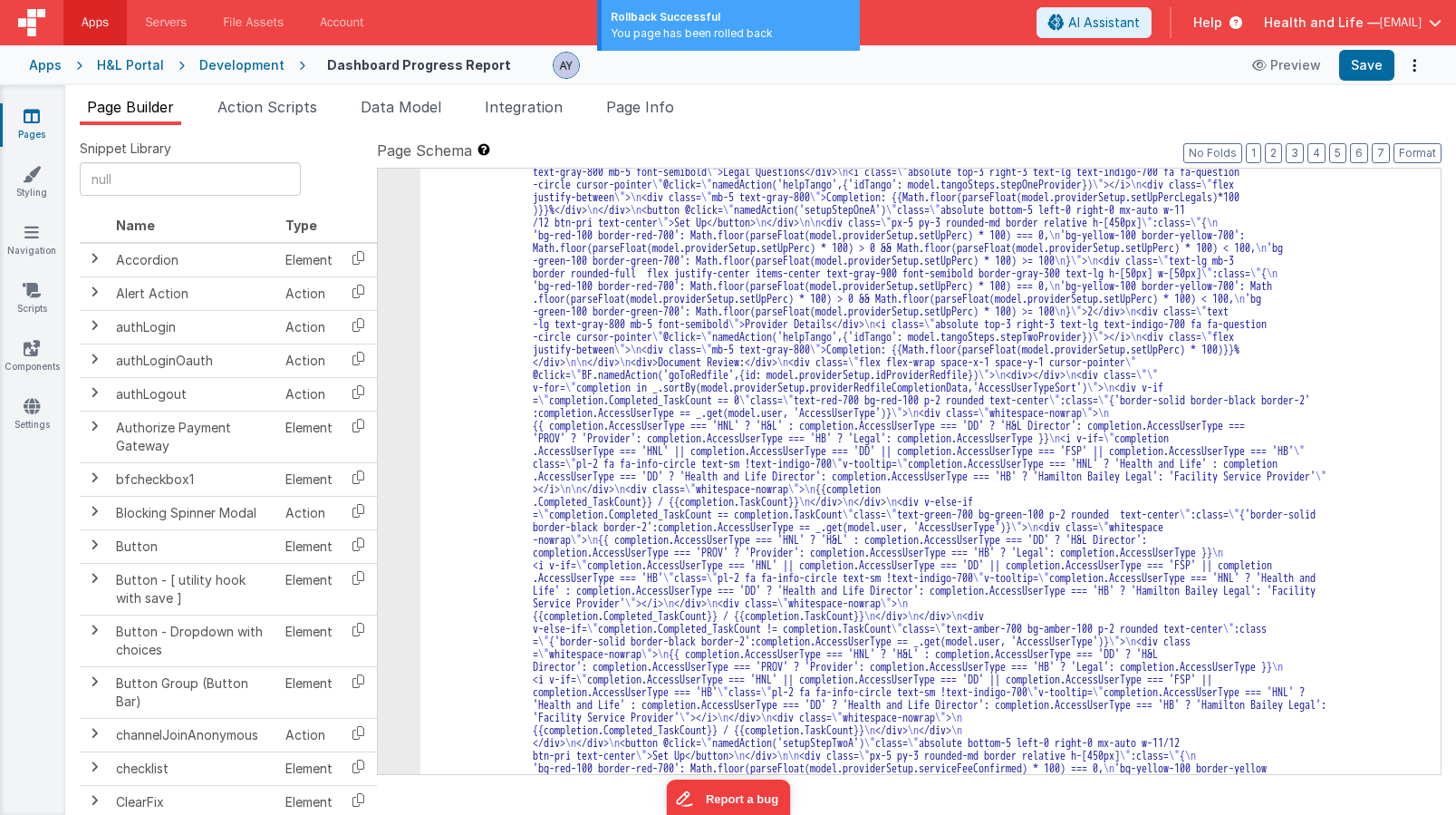 click on ""html" :  "<div class= \" grid grid-cols-1 gap-4 md:grid-cols-3 w-full \"  v-if= \" model.isLoading \" > \n     <div v-for= \" index in 4 \"  class= \" px-5 py-3 rounded                      -md border relative h-[500px] bg-gray-100 border-gray-300 \" > \n         <!-- Loading State --> \n         <div> \n             <div class= \" animate-pulse                       bg-slate-300 rounded-full h-[50px] w-[50px] mb-3 \" ></div> \n             <div class= \" animate-pulse bg-slate-300 h-6 w-2/3 mb-5 rounded \" ></div> \n                                   <div class= \" absolute top-3 right-3 animate-pulse bg-slate-300 h-6 w-6 rounded-full \" ></div> \n             <div class= \" animate-pulse bg                      -slate-300 h-5 w-1/2 mb-3 rounded \" ></div> \n             <div class= \" animate-pulse bg-slate-300 h-5 w-1/3 mb-3 rounded \" ></div> \n             <div                       \"" at bounding box center (923, 1407) 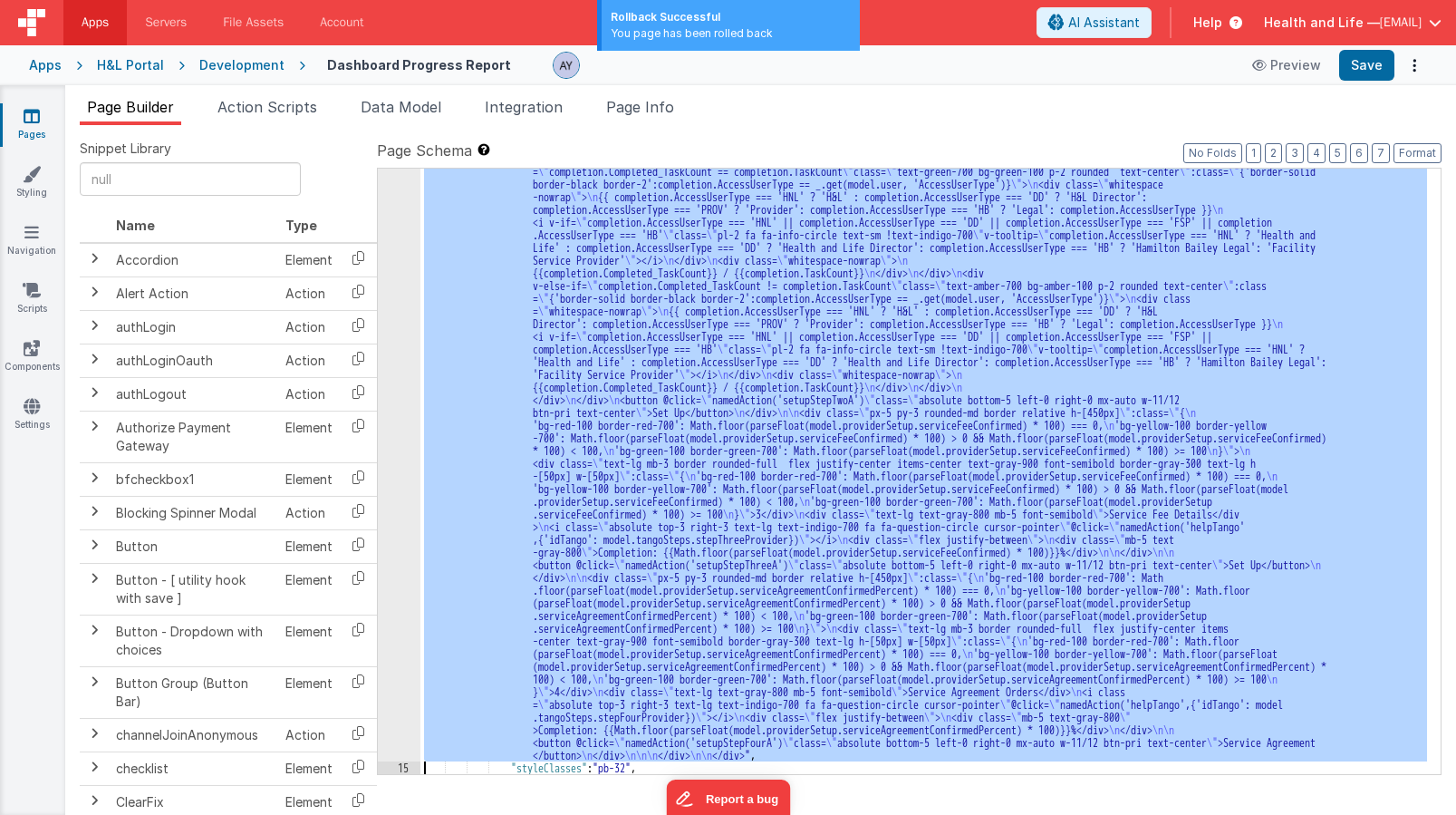 click on "14" at bounding box center (399, -1326) 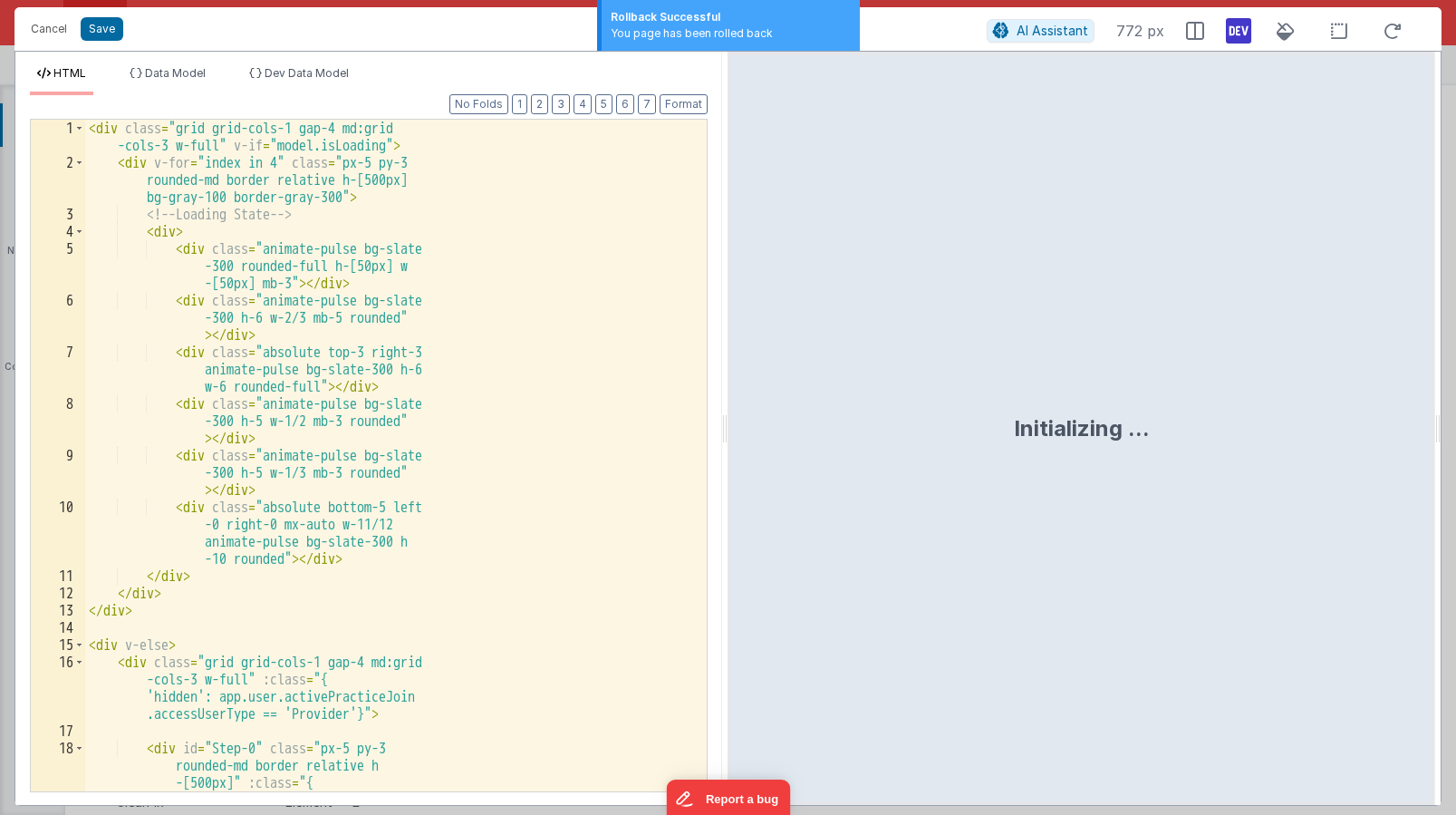 scroll, scrollTop: 3798, scrollLeft: 0, axis: vertical 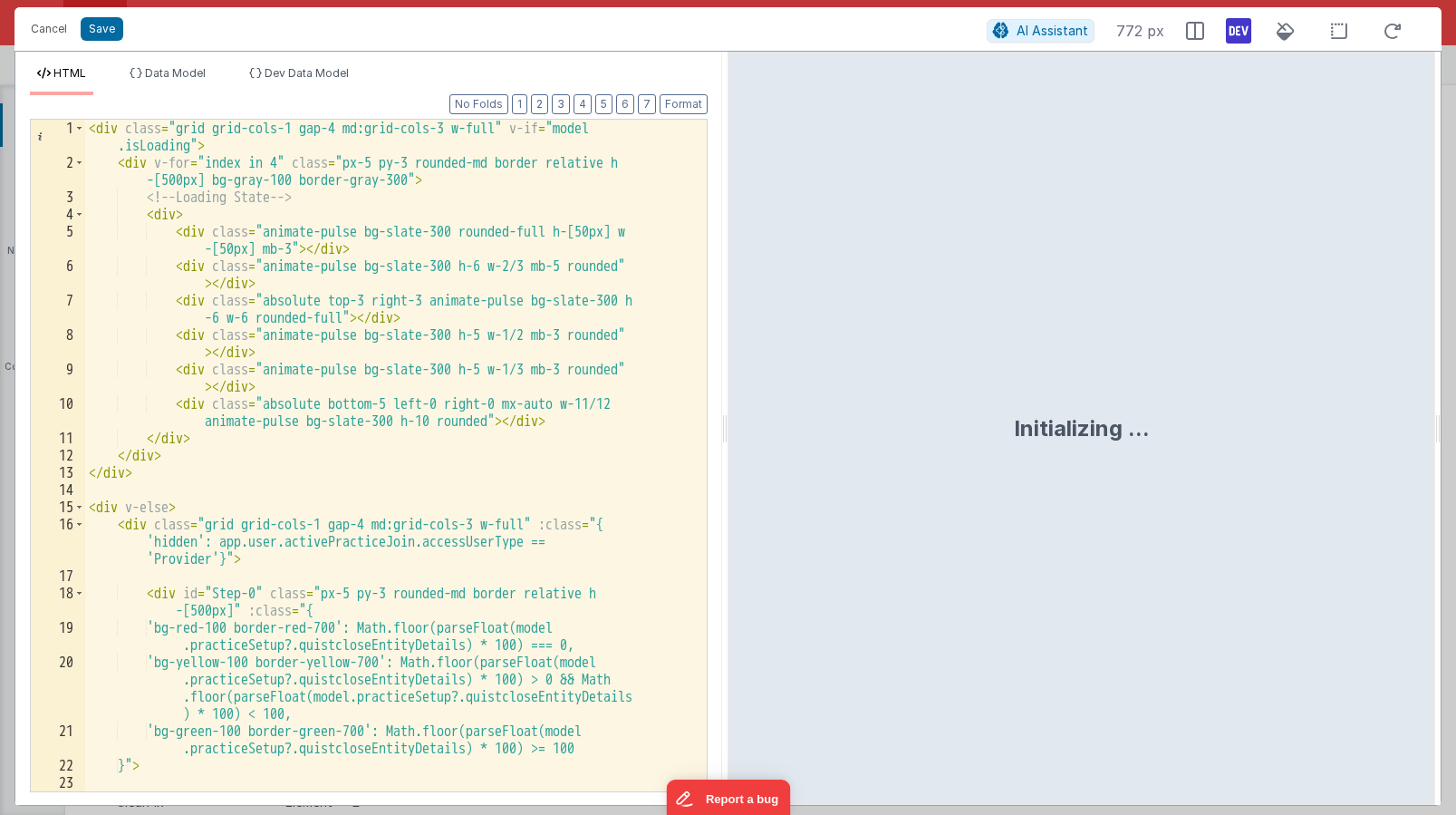 click on "< div   class = "grid grid-cols-1 gap-4 md:grid-cols-3 w-full"   v-if = "model      .isLoading" >      < div   v-for = "index in 4"   class = "px-5 py-3 rounded-md border relative h          -[500px] bg-gray-100 border-gray-300" >           <!--  Loading State  -->           < div >                < div   class = "animate-pulse bg-slate-300 rounded-full h-[50px] w                  -[50px] mb-3" > </ div >                < div   class = "animate-pulse bg-slate-300 h-6 w-2/3 mb-5 rounded"                  > </ div >                < div   class = "absolute top-3 right-3 animate-pulse bg-slate-300 h                  -6 w-6 rounded-full" > </ div >                < div   class = "animate-pulse bg-slate-300 h-5 w-1/2 mb-3 rounded"                  > </ div >                < div   class = "animate-pulse bg-slate-300 h-5 w-1/3 mb-3 rounded"                  > </ div >                < div   class = > </ div >           </ >" at bounding box center [389, 481] 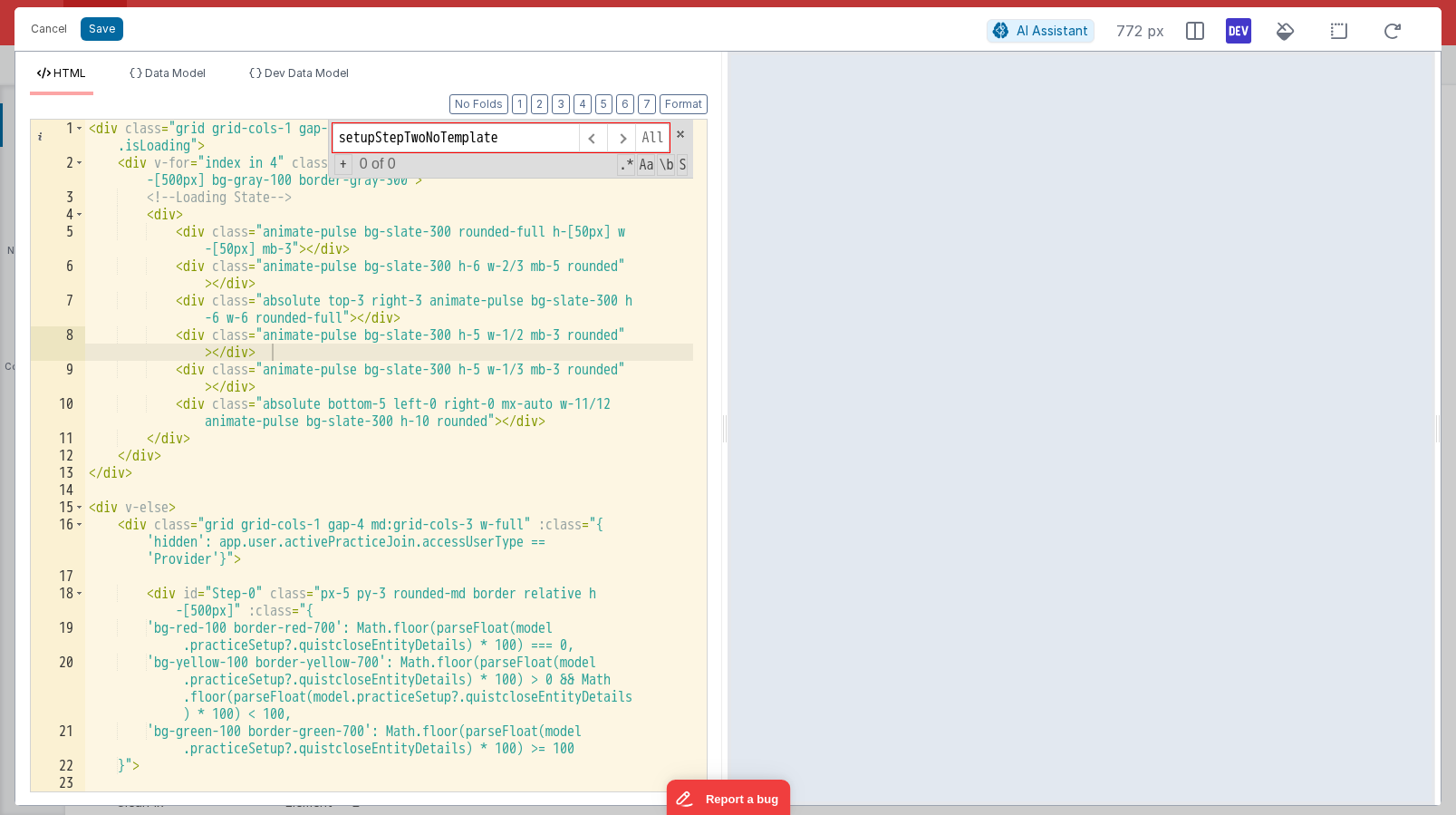click on "setupStepTwoNoTemplate" at bounding box center (456, 138) 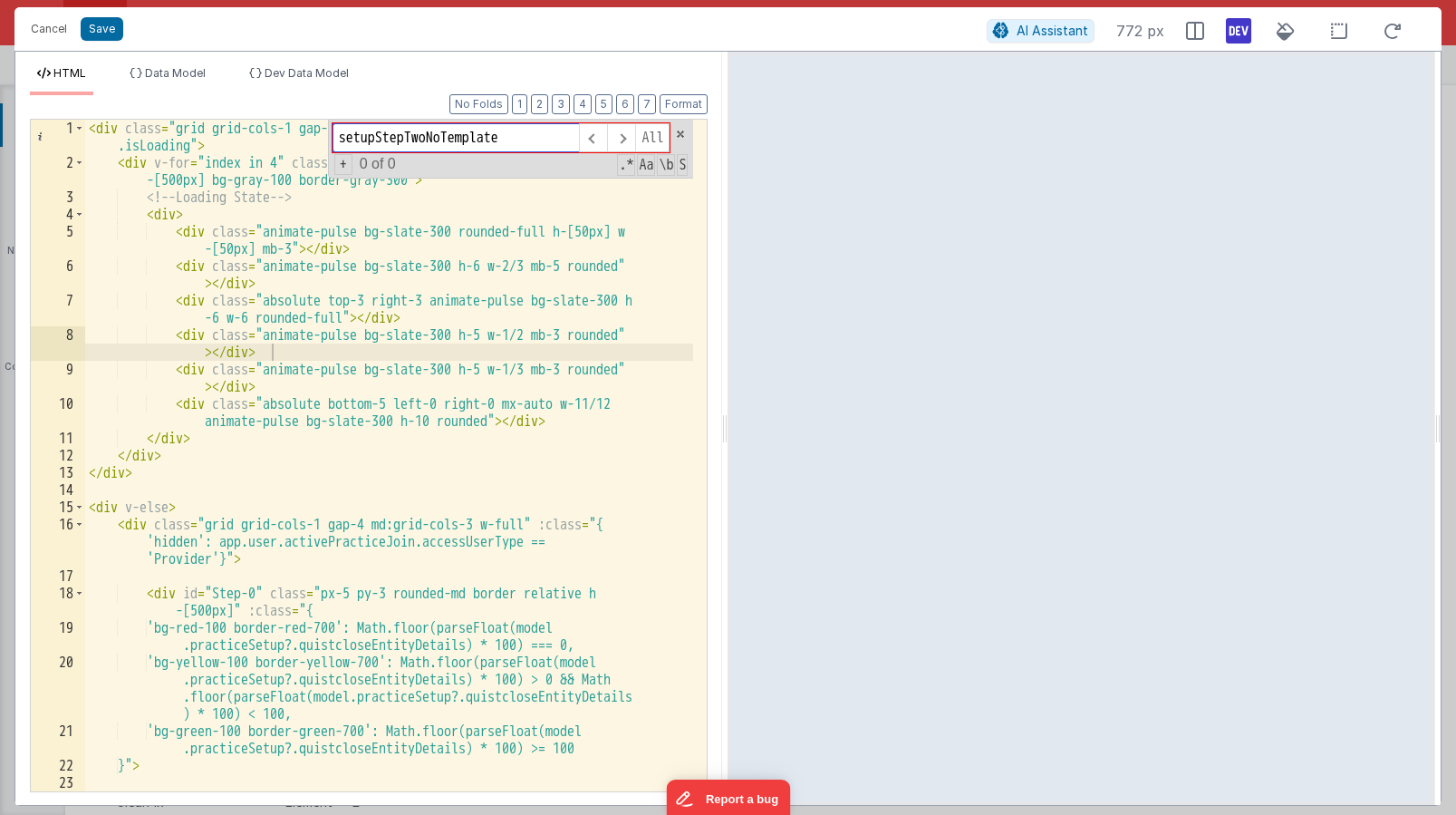 click on "setupStepTwoNoTemplate" at bounding box center [456, 138] 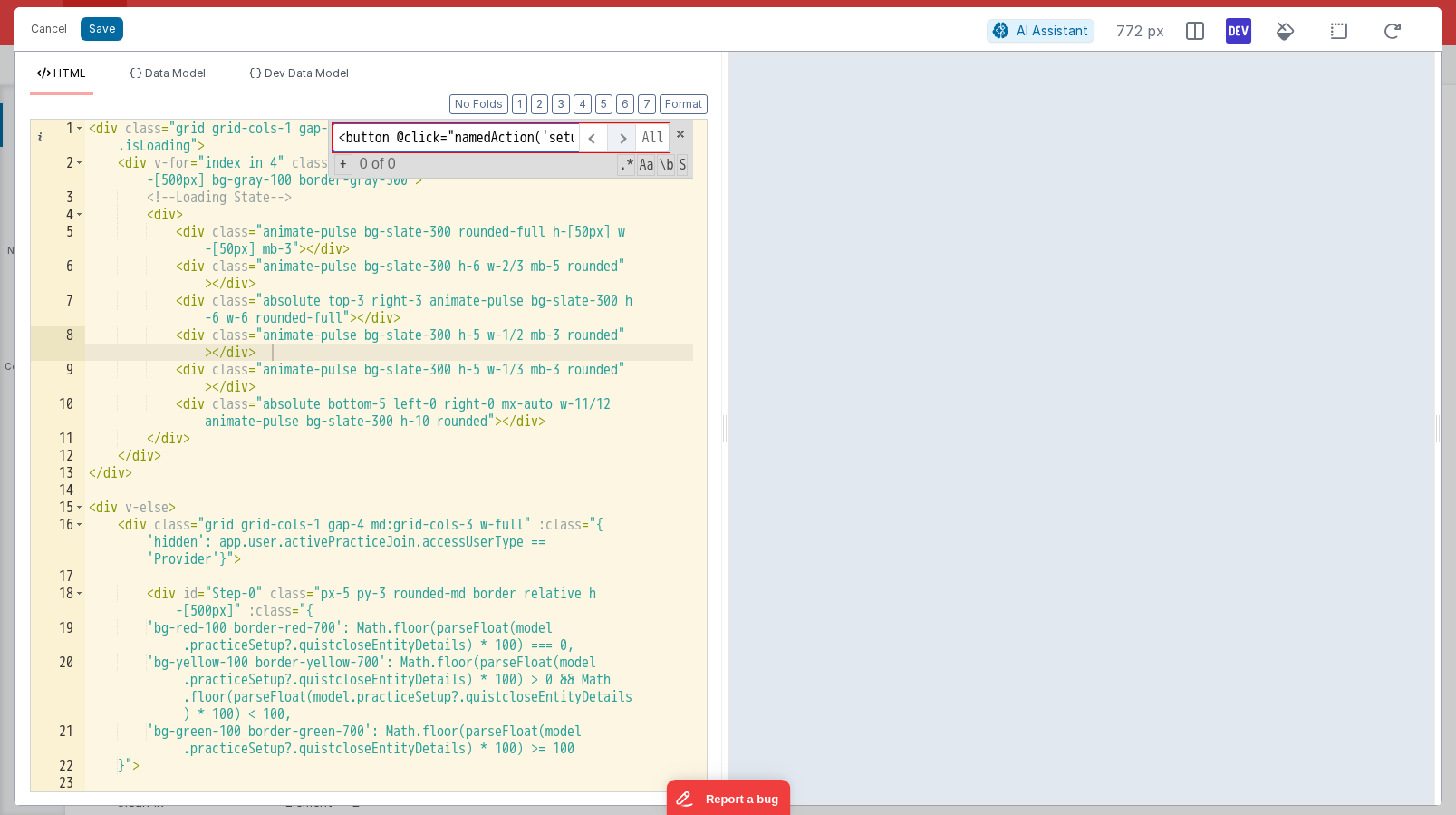 scroll, scrollTop: 0, scrollLeft: 116, axis: horizontal 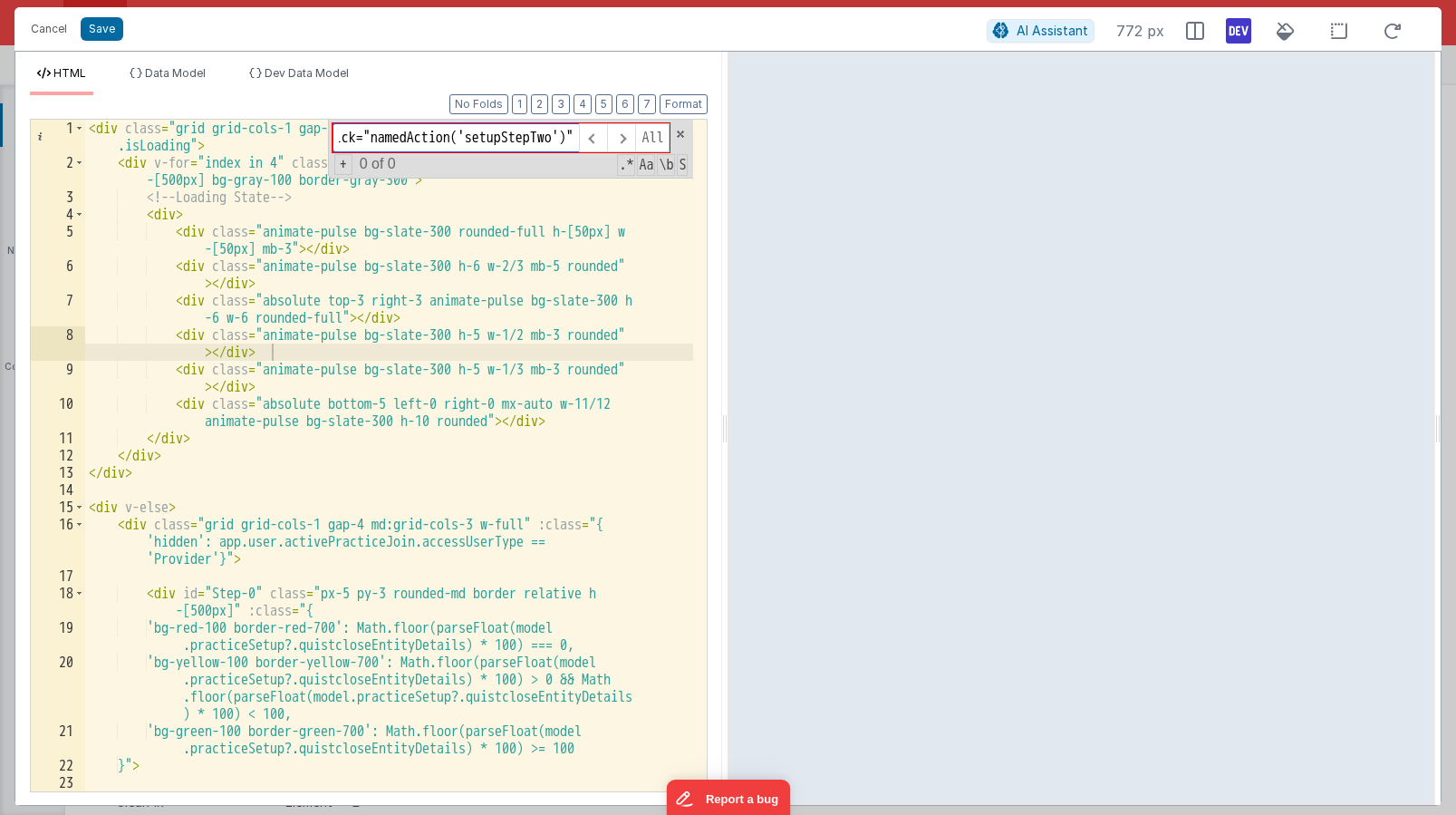 click on "<button @click="namedAction('setupStepTwo')"" at bounding box center [456, 138] 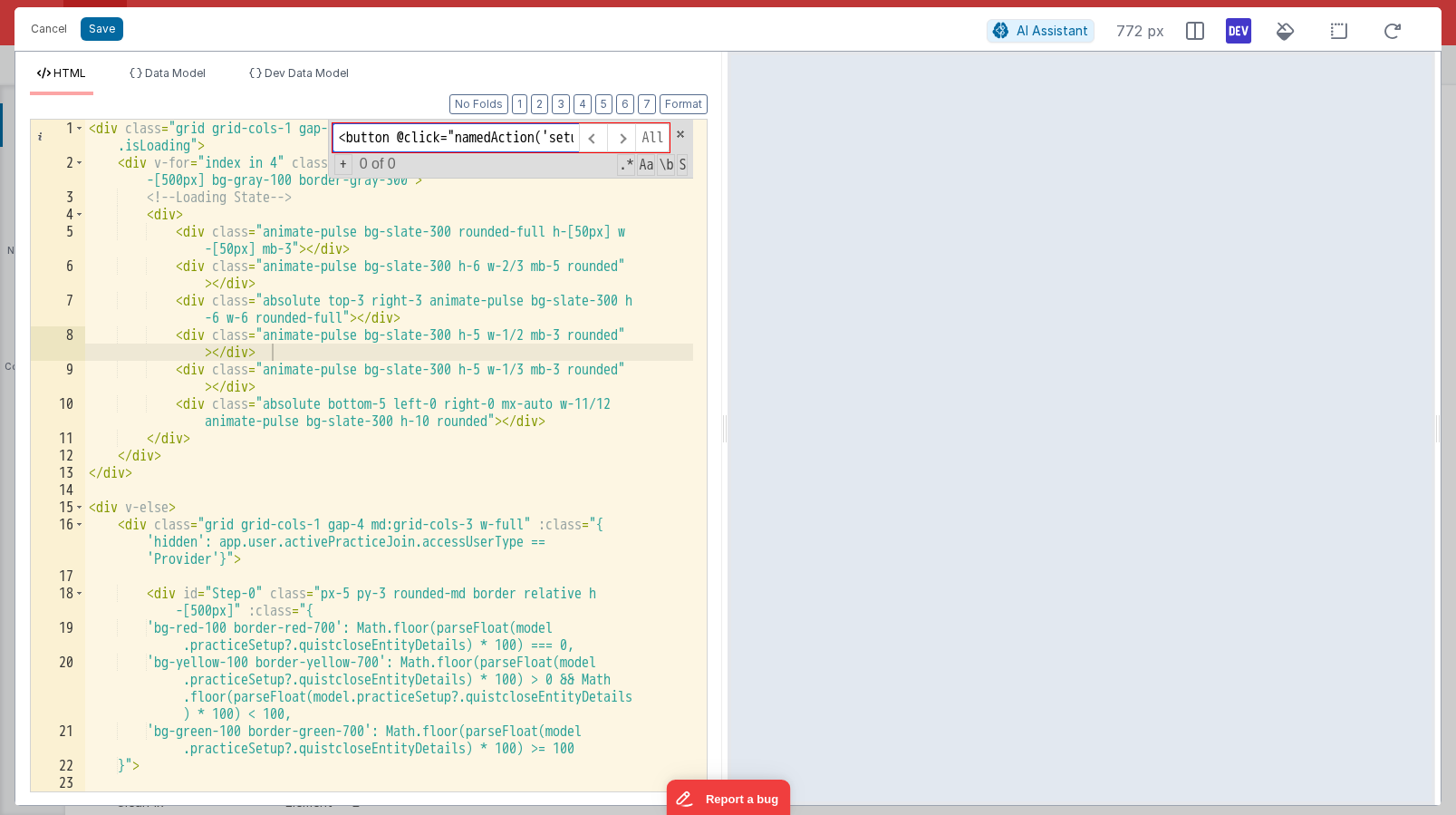 drag, startPoint x: 542, startPoint y: 141, endPoint x: 432, endPoint y: 137, distance: 110.0727 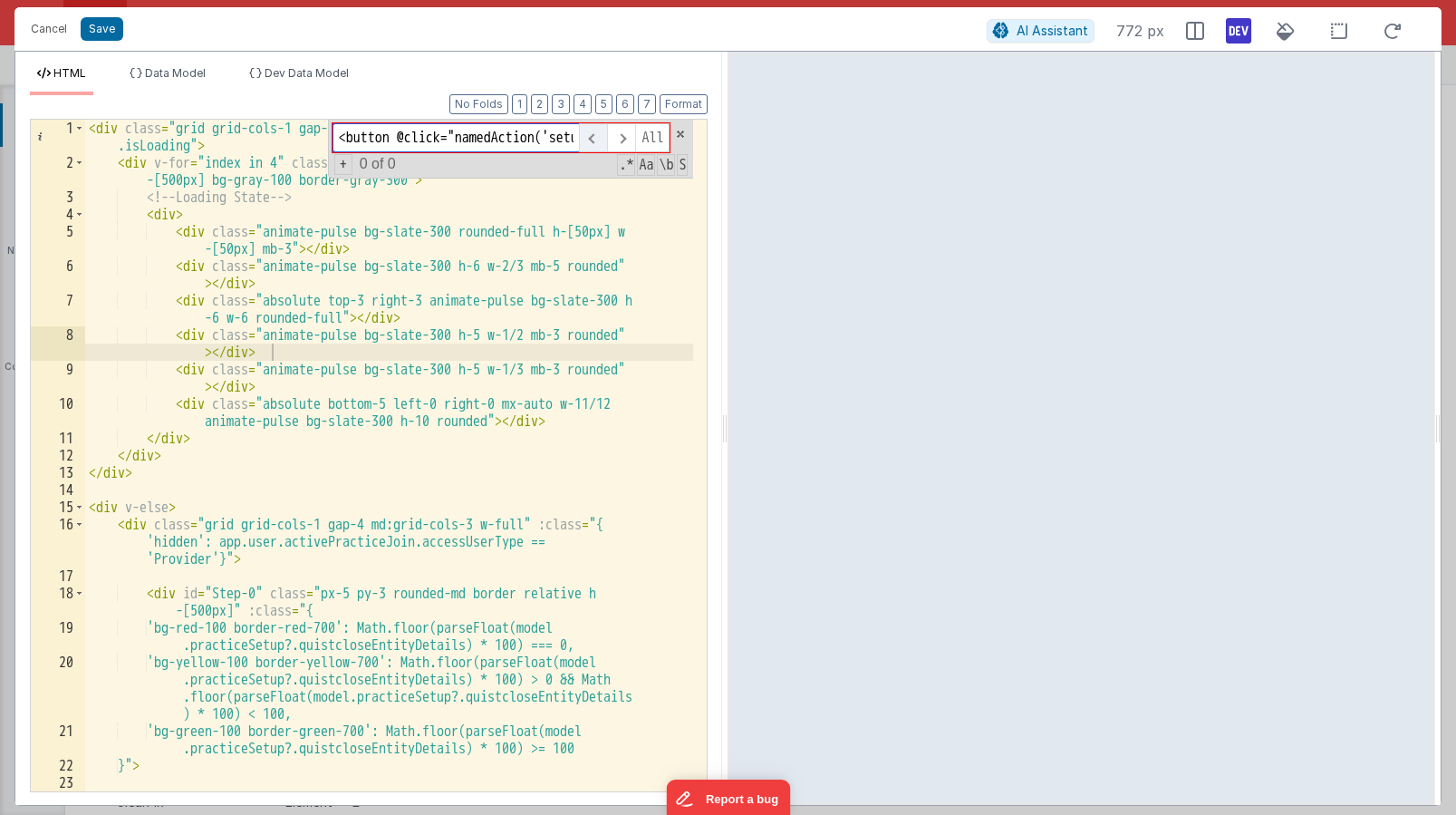 paste on "setupStepTwo" 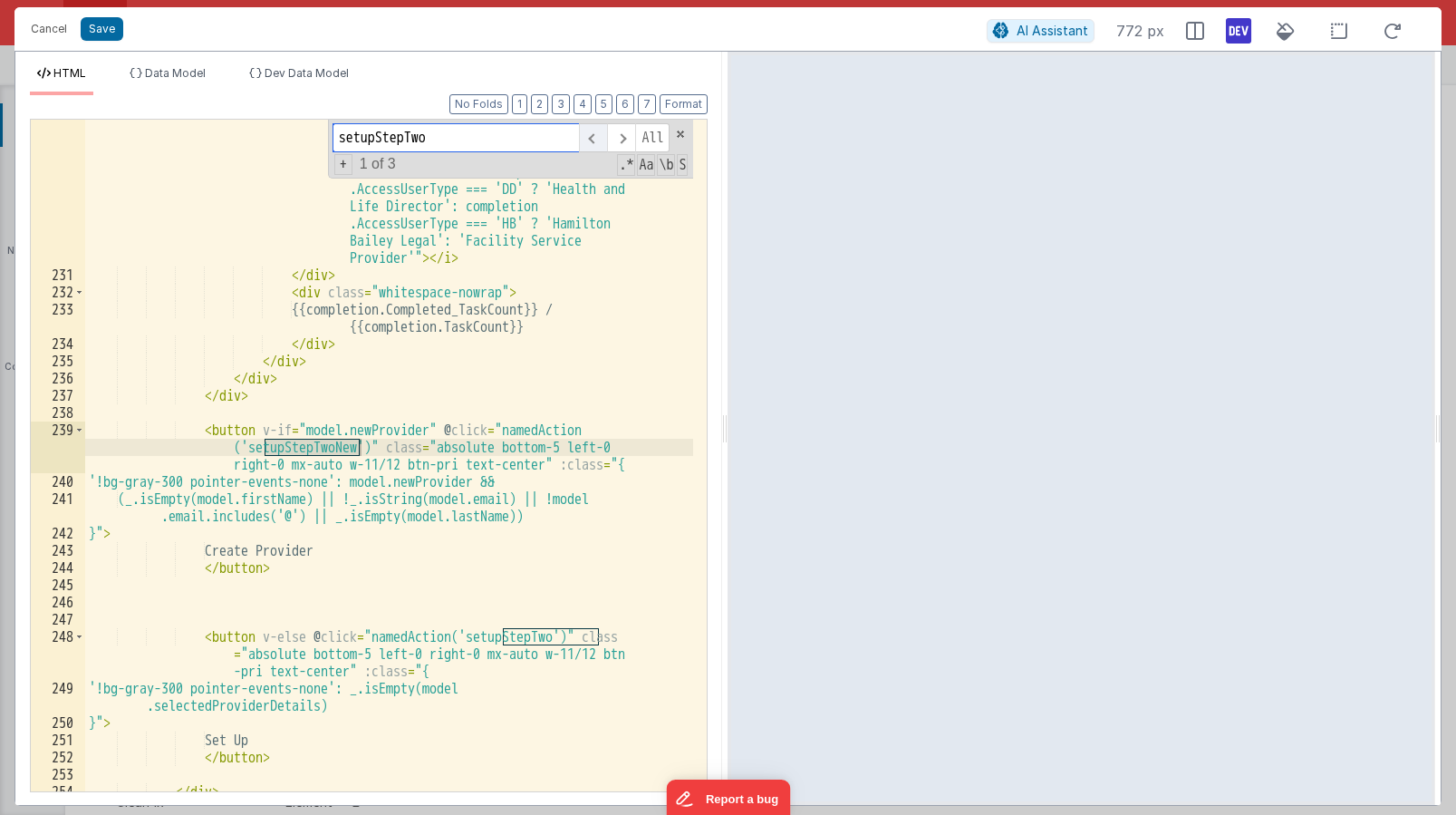 scroll, scrollTop: 9293, scrollLeft: 0, axis: vertical 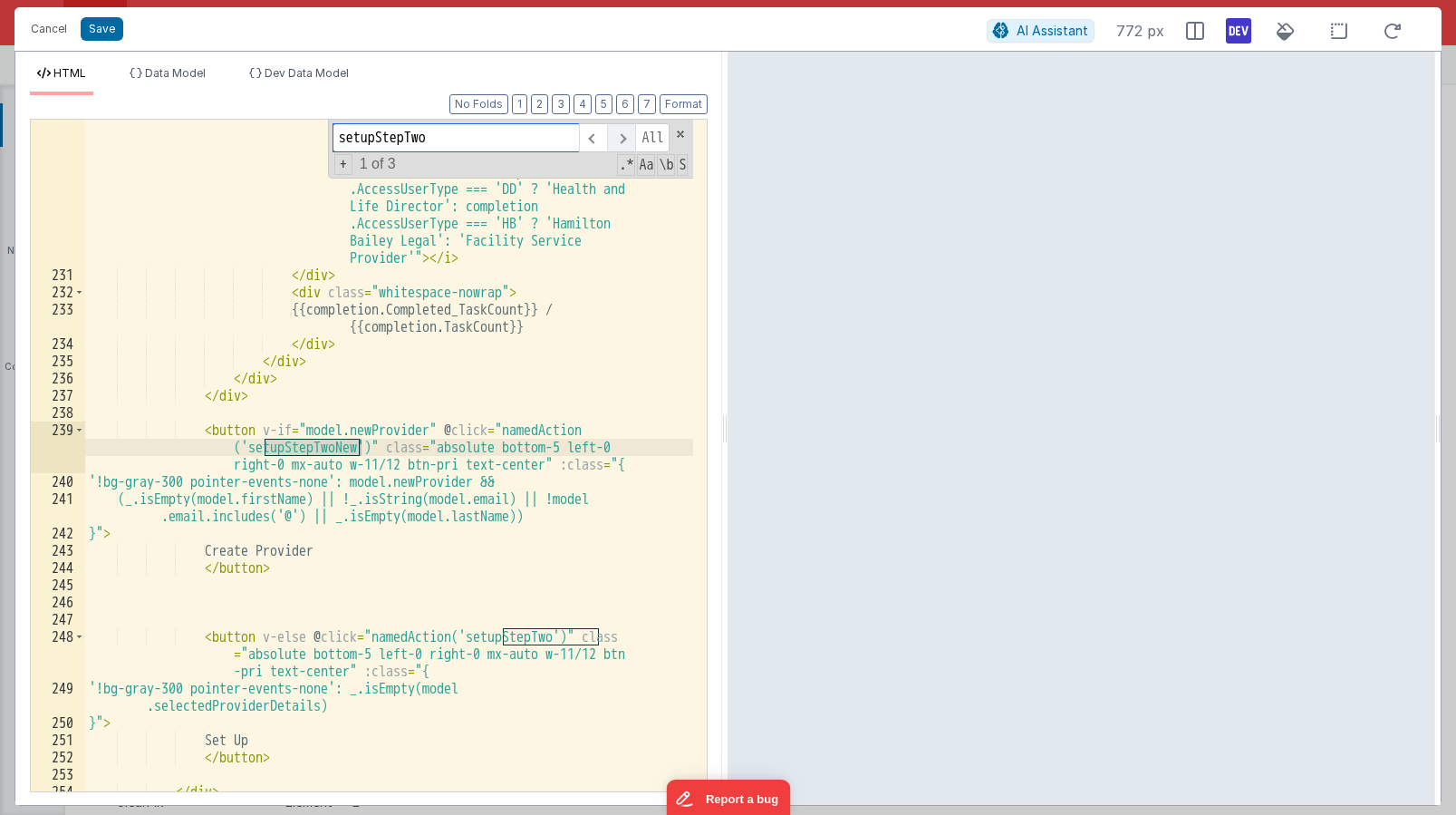 type on "setupStepTwo" 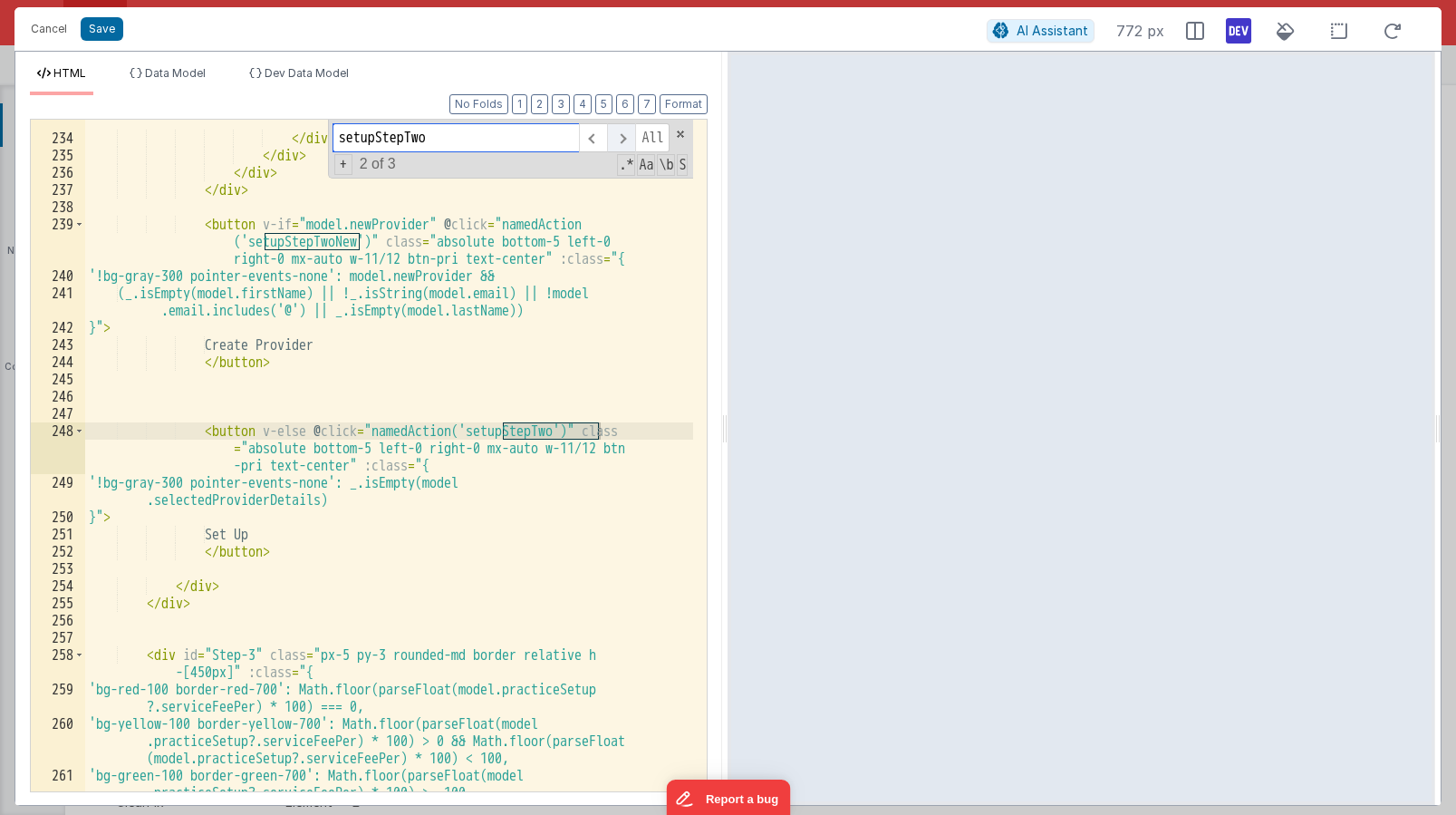 click at bounding box center [621, 138] 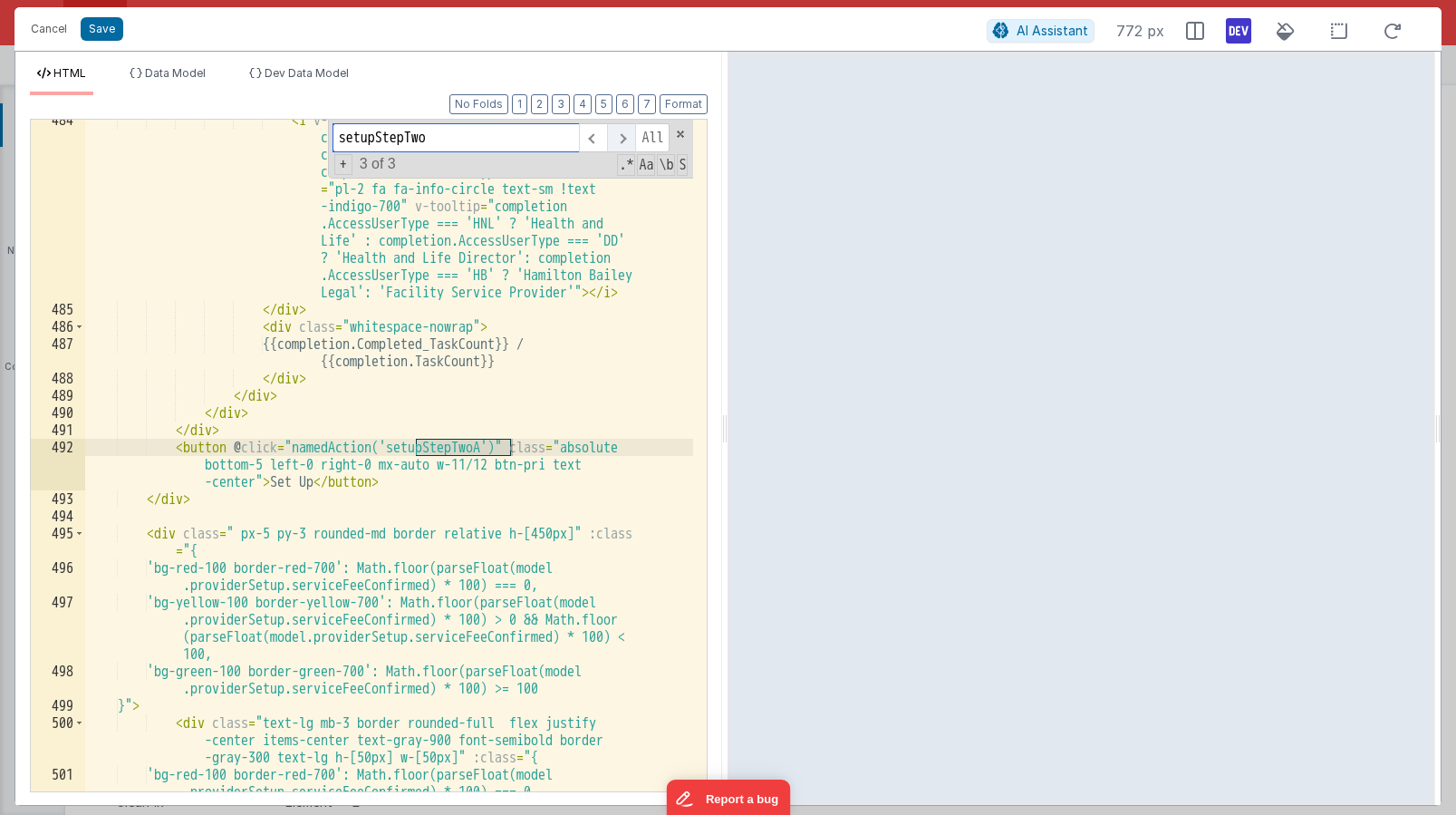 scroll, scrollTop: 17251, scrollLeft: 0, axis: vertical 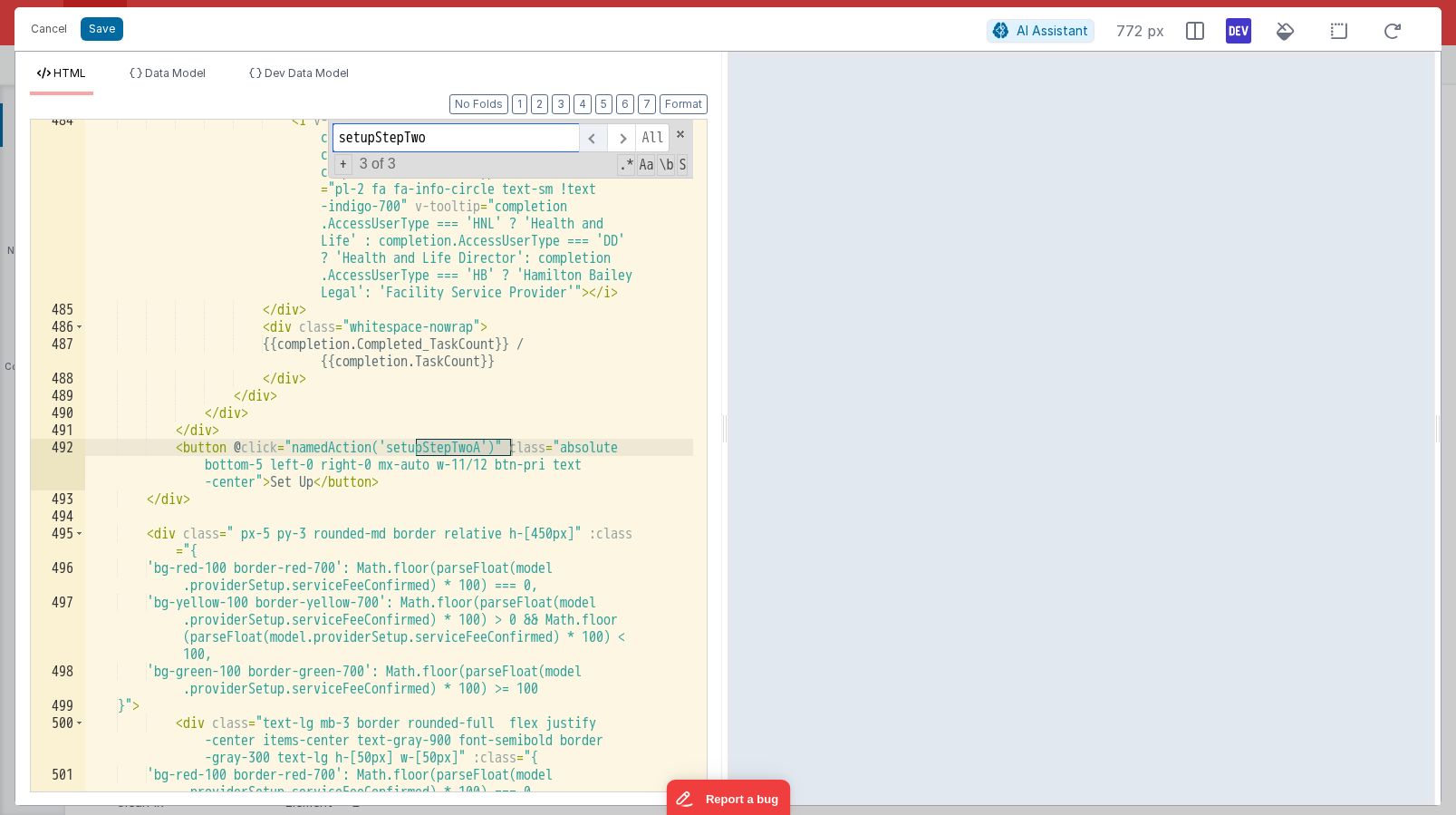click at bounding box center [593, 138] 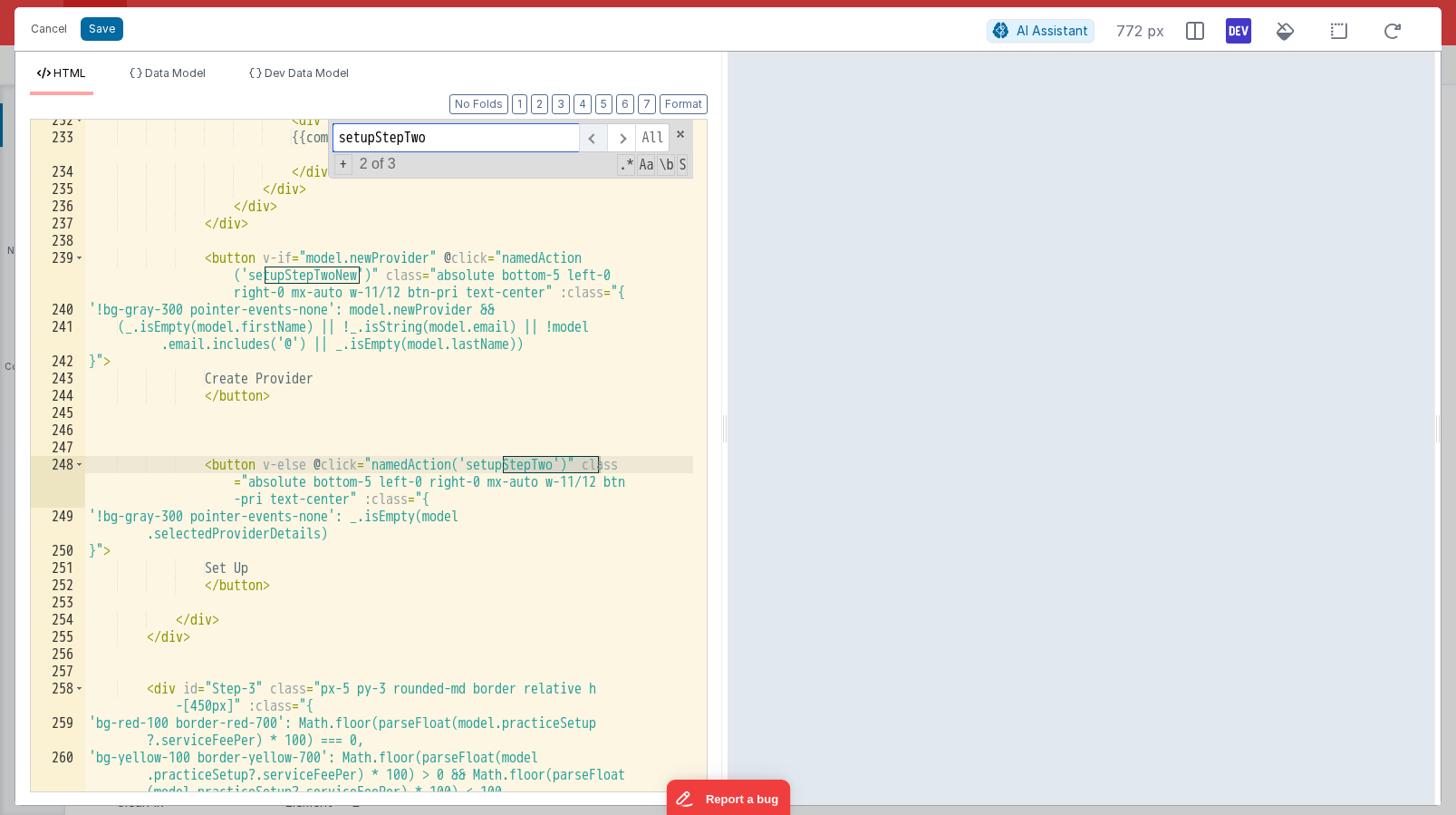 scroll, scrollTop: 9465, scrollLeft: 0, axis: vertical 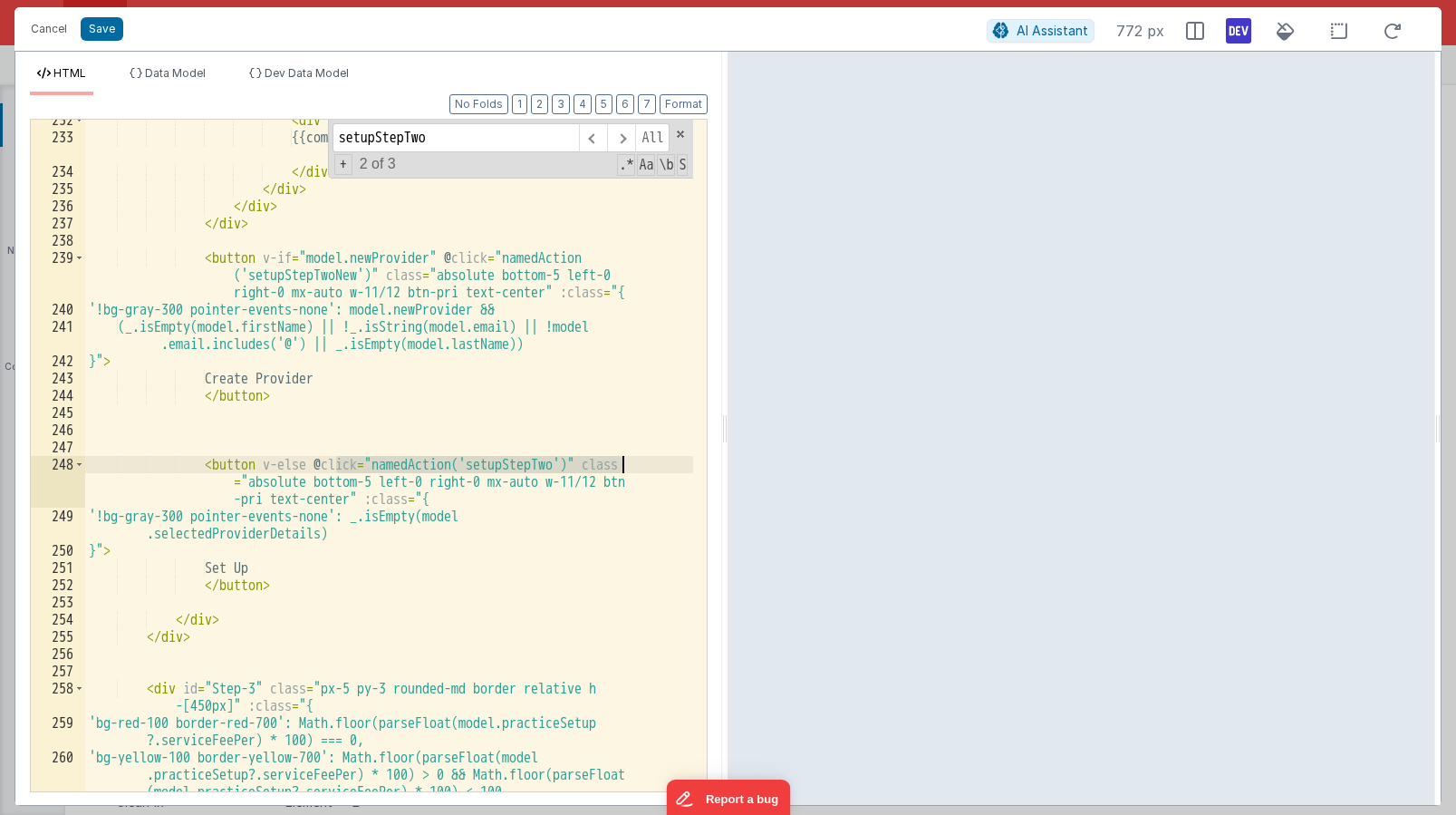 drag, startPoint x: 335, startPoint y: 461, endPoint x: 621, endPoint y: 464, distance: 286.01573 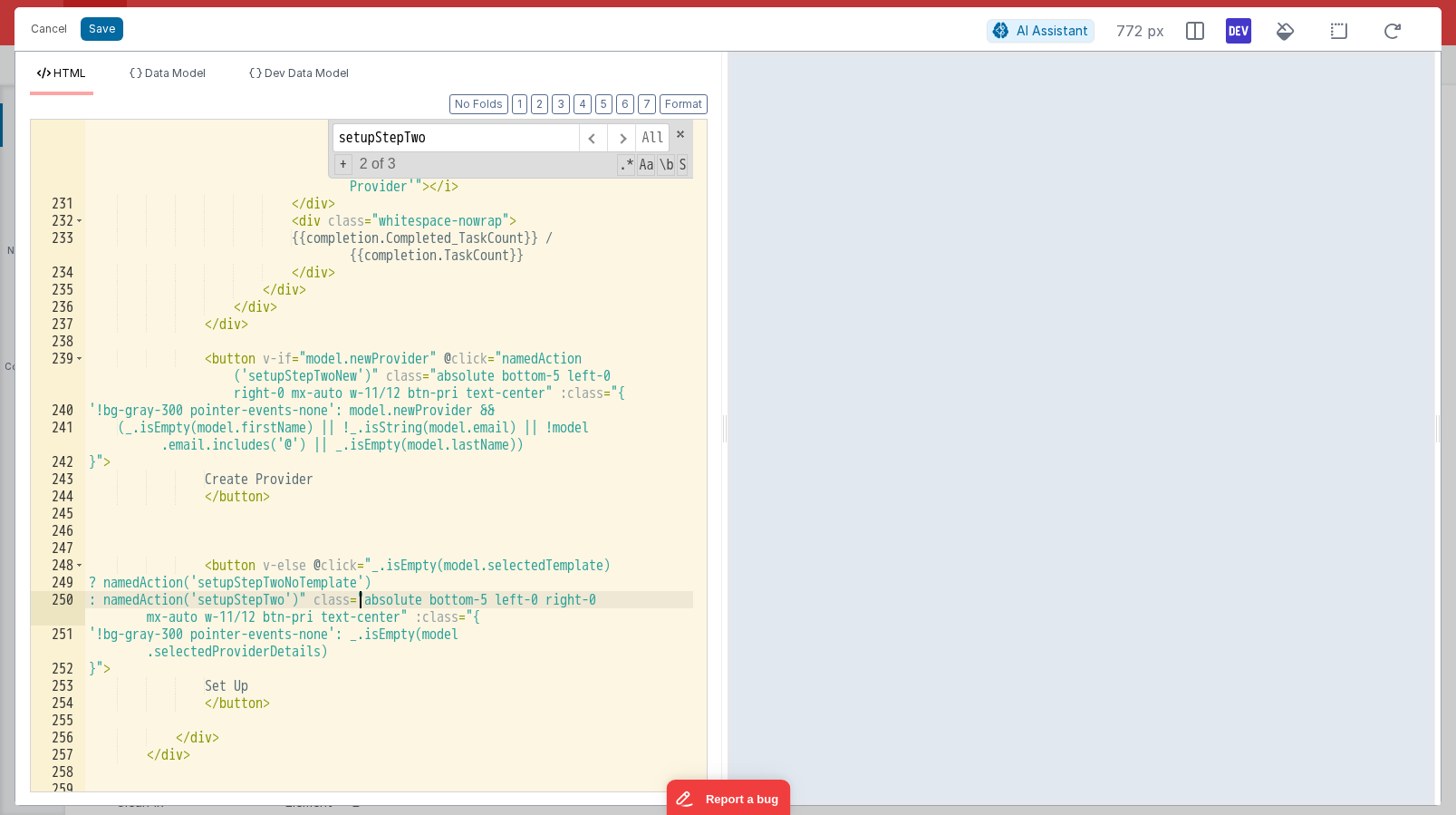 scroll, scrollTop: 9357, scrollLeft: 0, axis: vertical 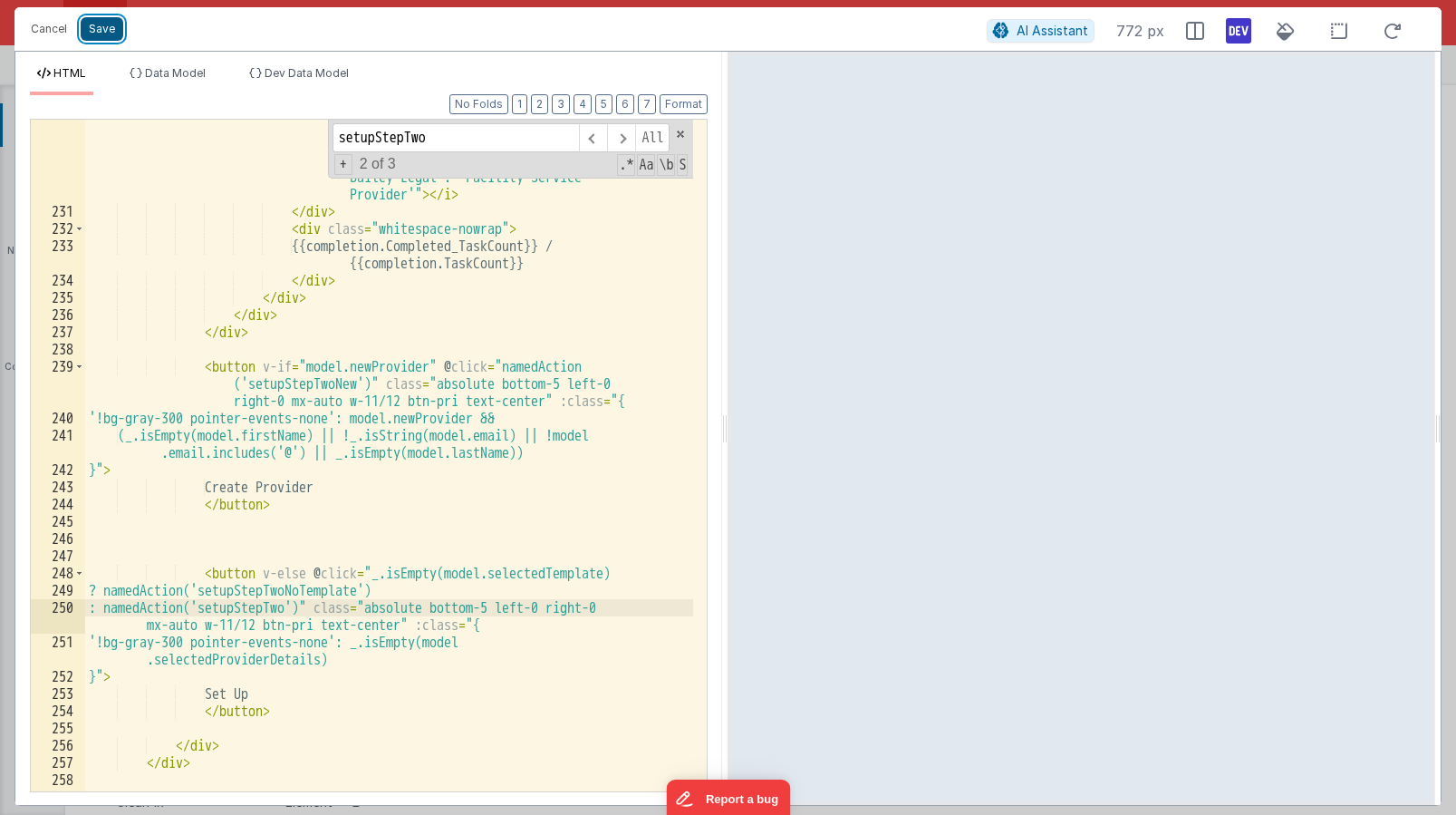 click on "Save" at bounding box center [101, 29] 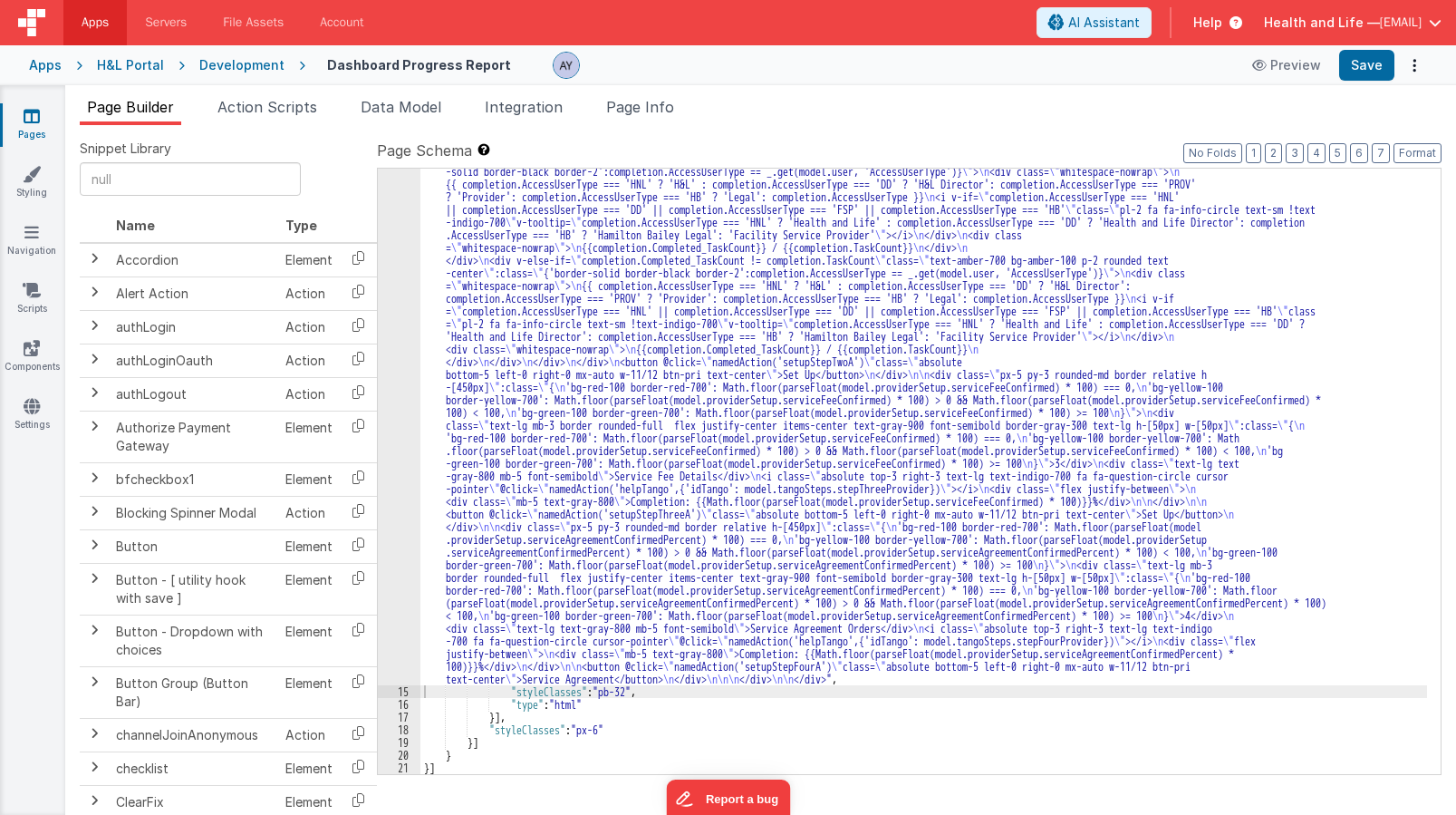 scroll, scrollTop: 3456, scrollLeft: 0, axis: vertical 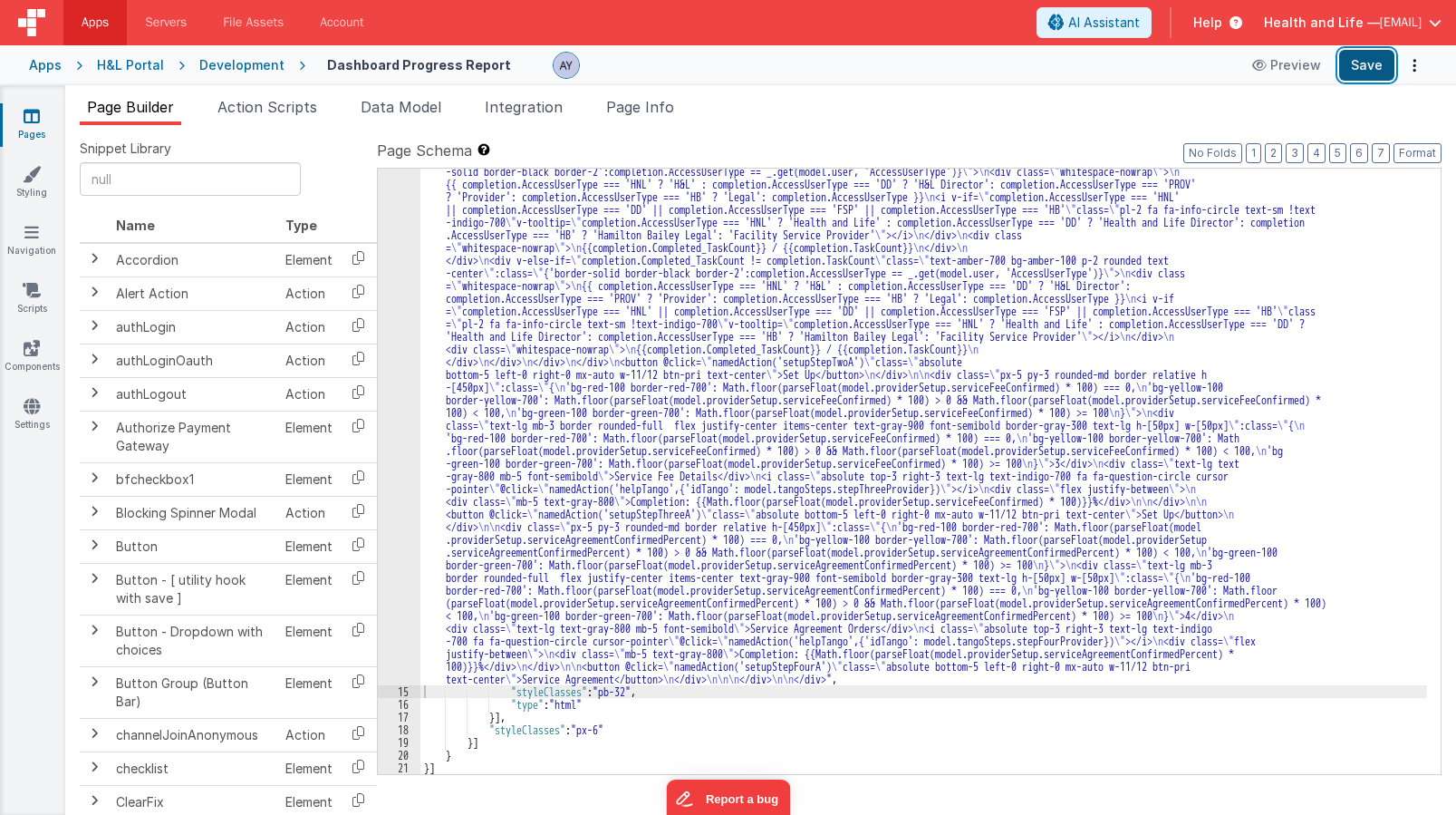 click on "Save" at bounding box center (1366, 65) 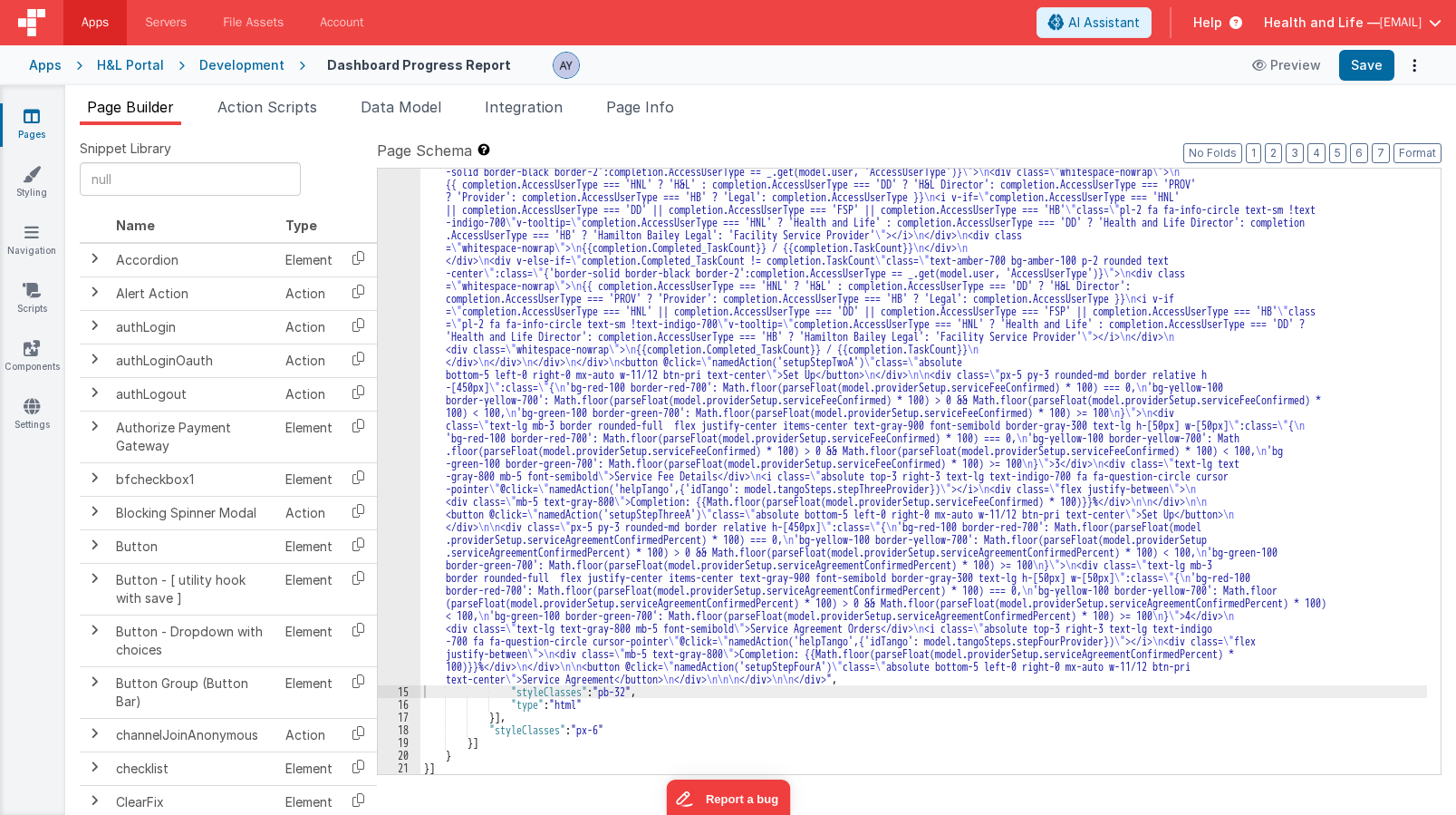 drag, startPoint x: 314, startPoint y: 109, endPoint x: 301, endPoint y: 135, distance: 29.068884 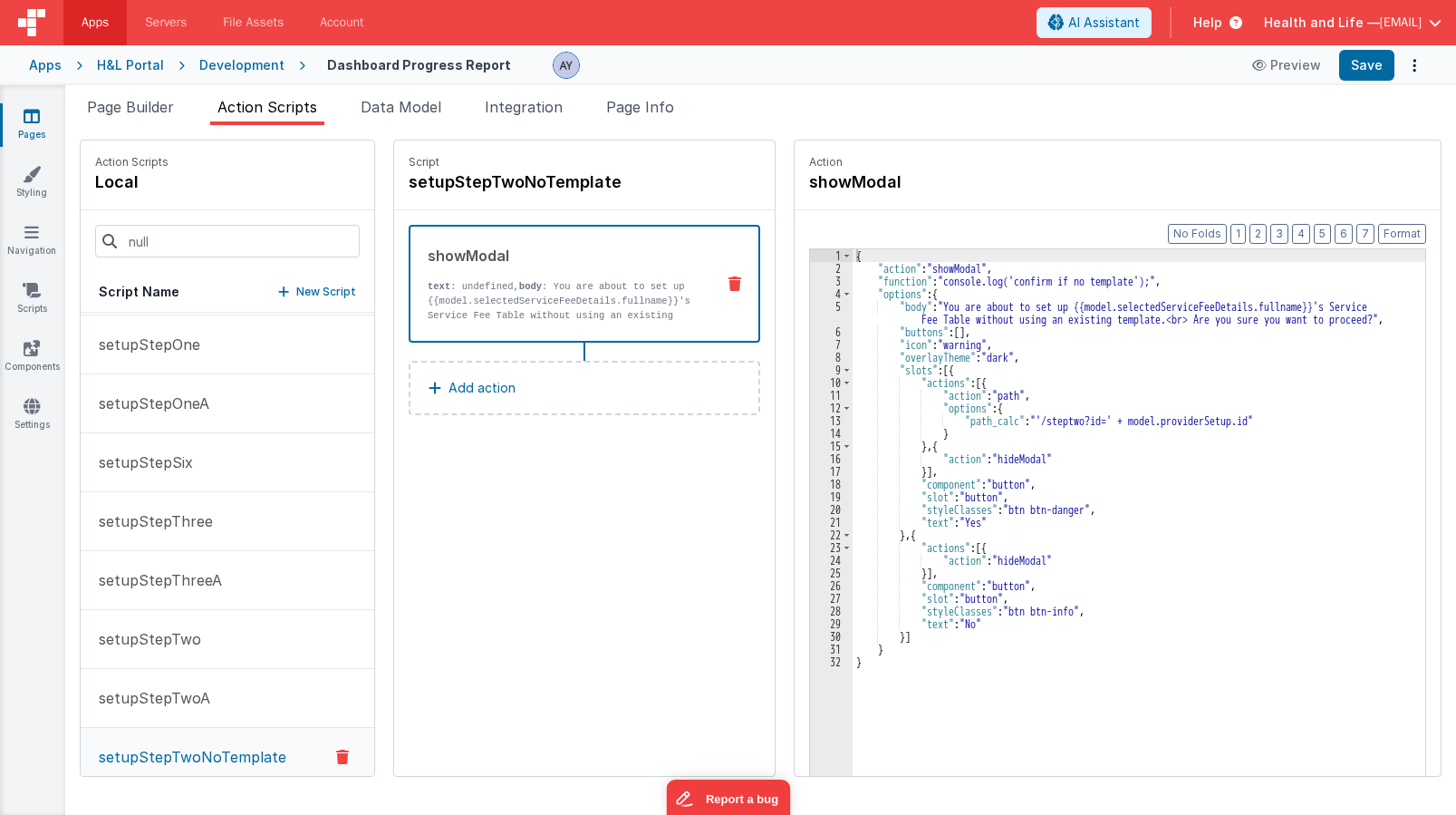 scroll, scrollTop: 310, scrollLeft: 0, axis: vertical 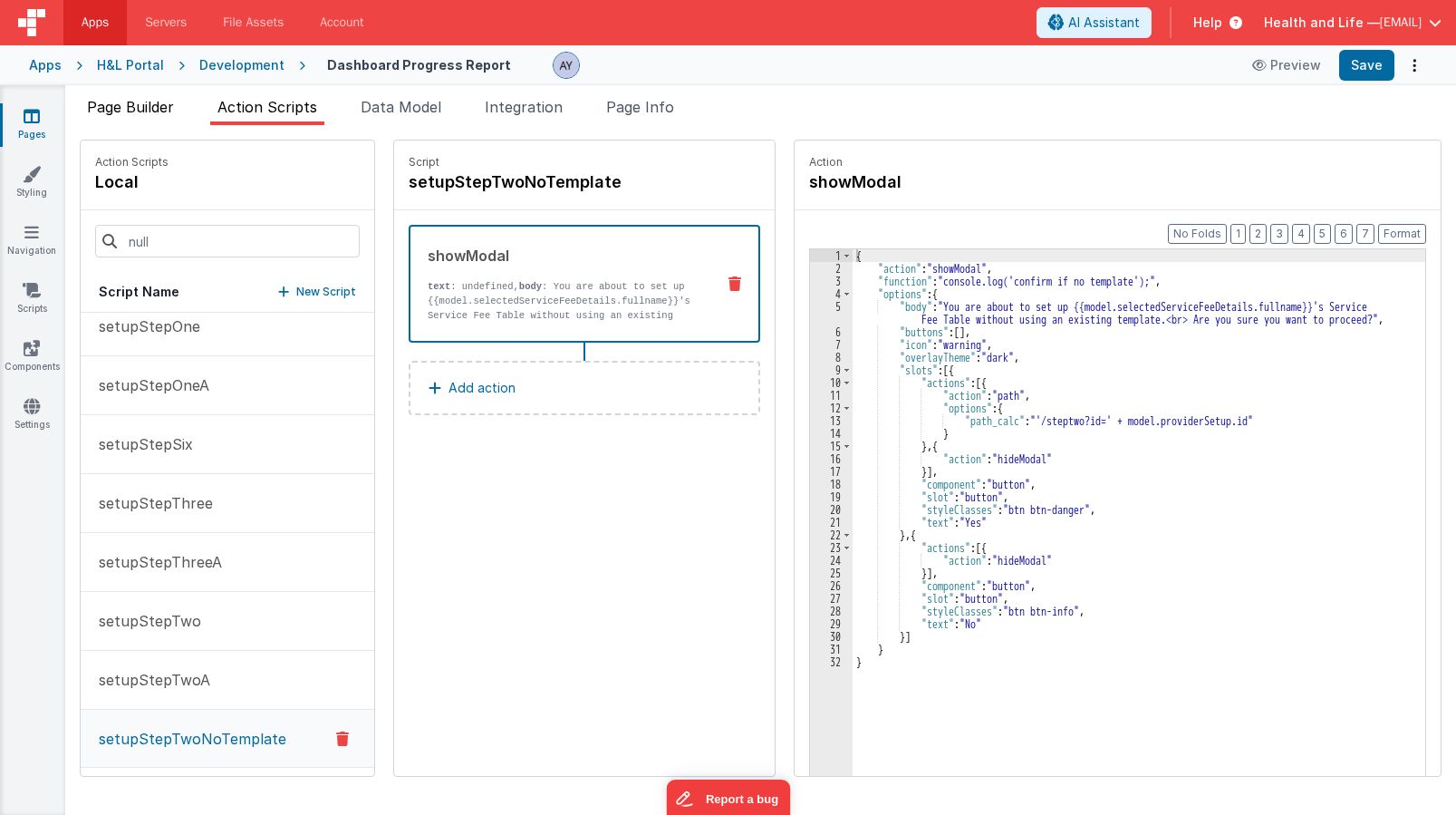click on "Page Builder" at bounding box center [130, 111] 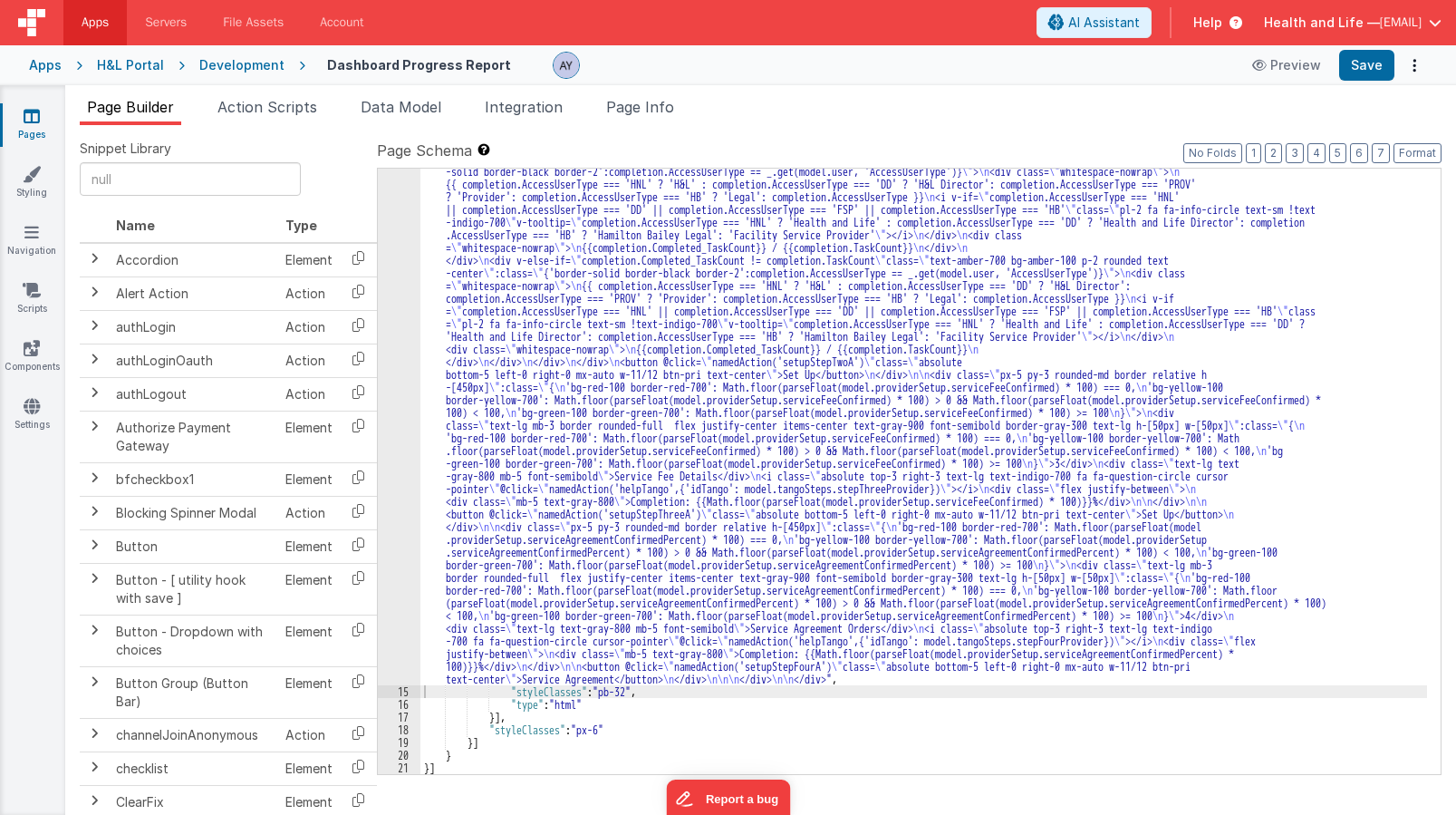 click on ""html" :  "<div class= \" grid grid-cols-1 gap-4 md:grid-cols-3 w-full \"  v-if= \" model.isLoading \" > \n     <div v-for= \" index in 4 \"  class= \" px-5 py-3 rounded-md border       relative h-[500px] bg-gray-100 border-gray-300 \" > \n         <!-- Loading State --> \n         <div> \n             <div class= \" animate-pulse bg-slate-300 rounded-full       h-[50px] w-[50px] mb-3 \" ></div> \n             <div class= \" animate-pulse bg-slate-300 h-6 w-2/3 mb-5 rounded \" ></div> \n             <div class= \" absolute top-3 right      -3 animate-pulse bg-slate-300 h-6 w-6 rounded-full \" ></div> \n             <div class= \" animate-pulse bg-slate-300 h-5 w-1/2 mb-3 rounded \" ></div> \n             <div       class= \" animate-pulse bg-slate-300 h-5 w-1/3 mb-3 rounded \" ></div> \n             <div class= \" absolute bottom-5 left-0 right-0 mx-auto w-11/12 animate-pulse bg      -slate-300 h-10 rounded \" ></div> \n         </div> \n     </div> \n </div> \n\n <div v-else> \n \" \" \"" at bounding box center (923, -884) 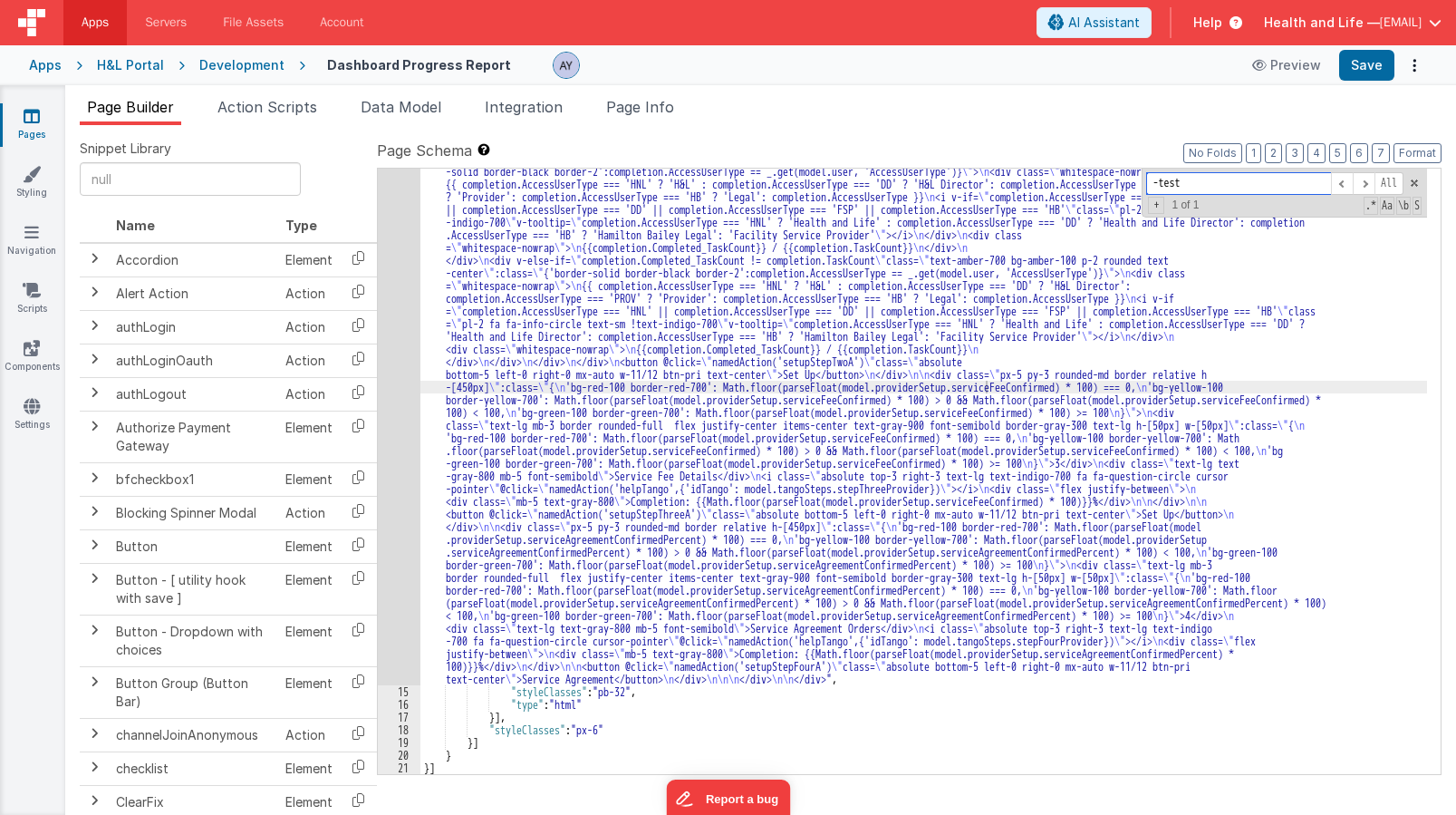 paste on "setupStepThreeA" 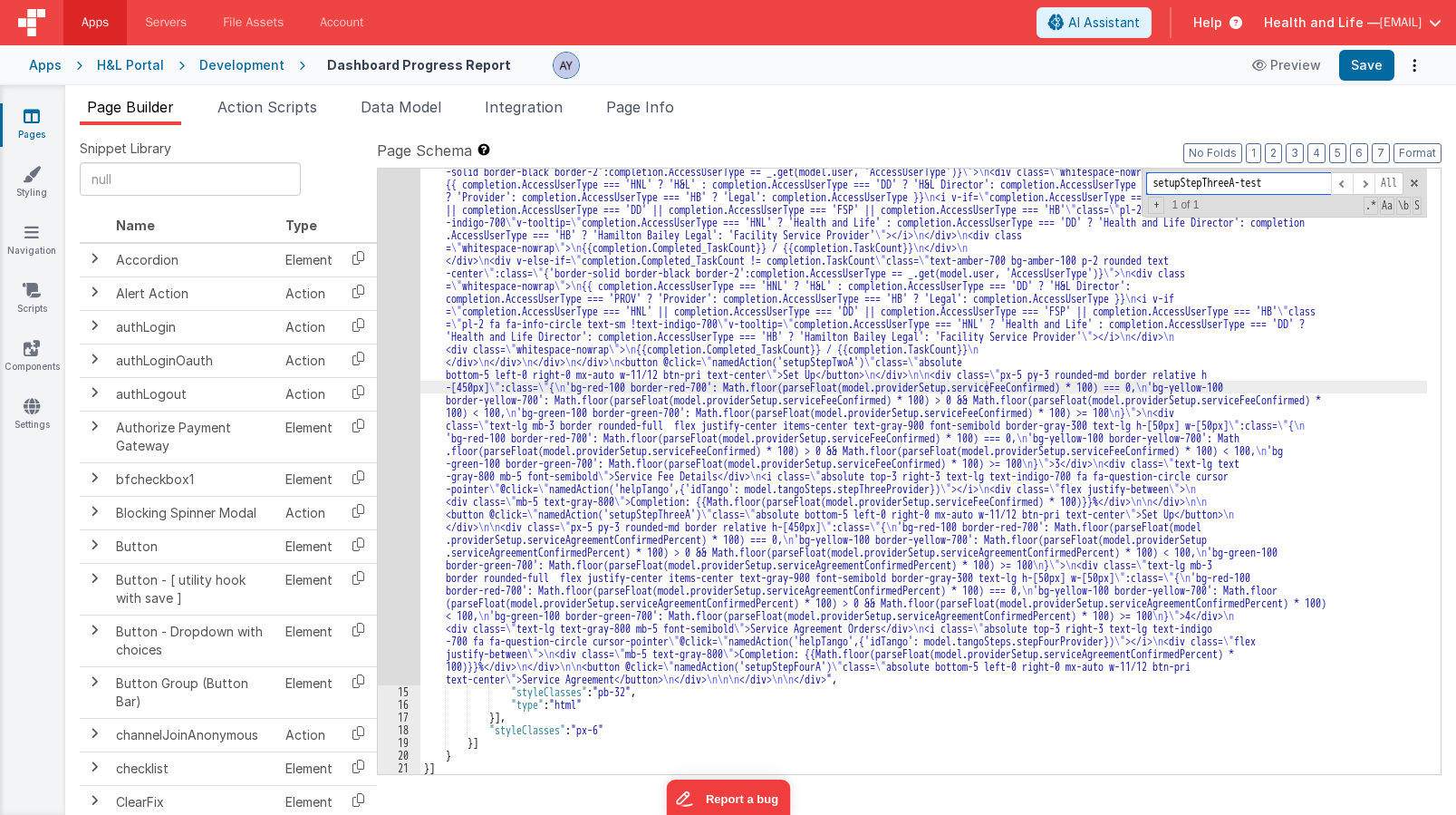 scroll, scrollTop: 2147, scrollLeft: 0, axis: vertical 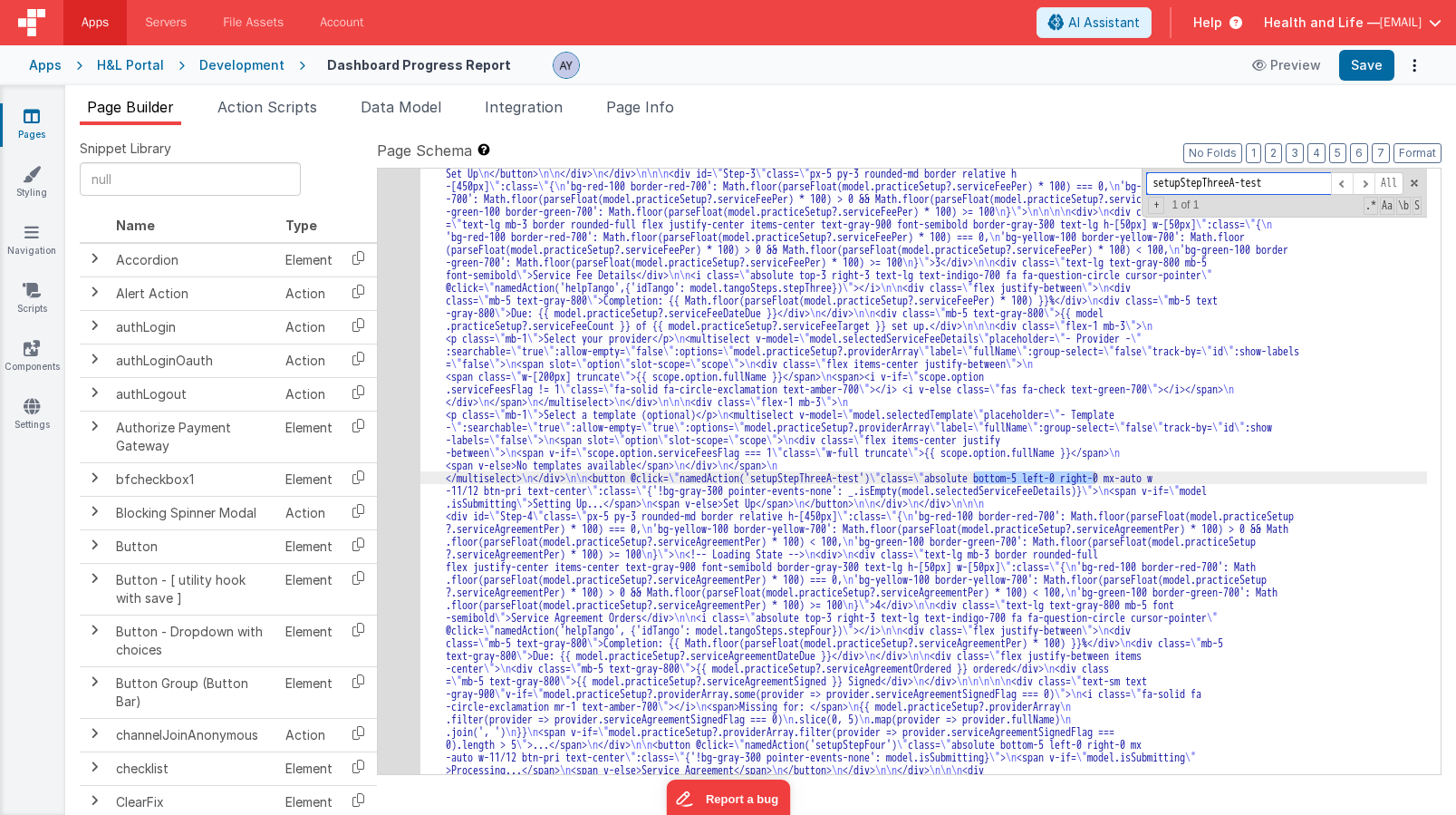type on "setupStepThreeA-test" 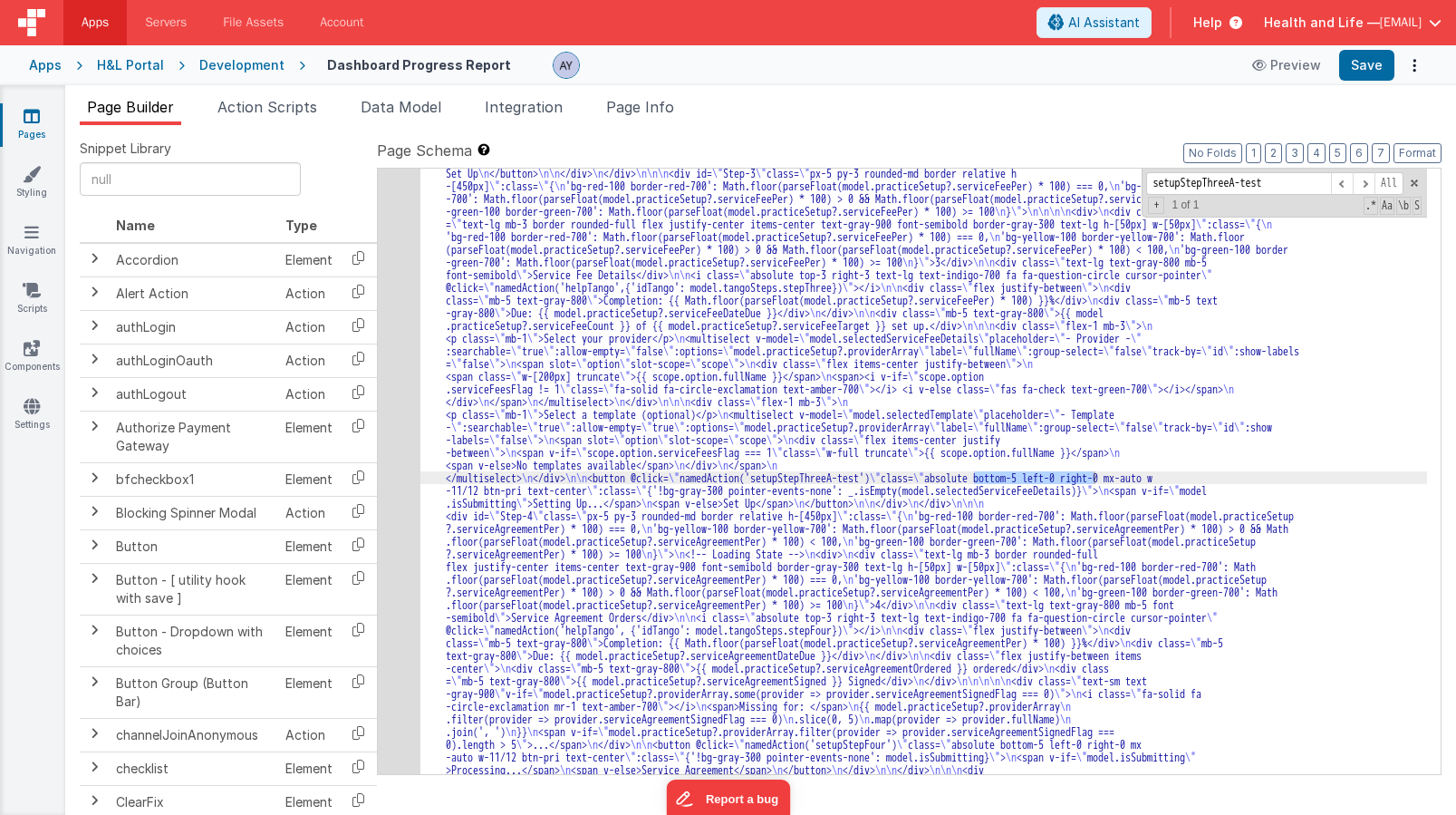 click on ""html" :  "<div class= \" grid grid-cols-1 gap-4 md:grid-cols-3 w-full \"  v-if= \" model.isLoading \" > \n     <div v-for= \" index in 4 \"  class= \" px-5 py-3 rounded-md border       relative h-[500px] bg-gray-100 border-gray-300 \" > \n         <!-- Loading State --> \n         <div> \n             <div class= \" animate-pulse bg-slate-300 rounded-full       h-[50px] w-[50px] mb-3 \" ></div> \n             <div class= \" animate-pulse bg-slate-300 h-6 w-2/3 mb-5 rounded \" ></div> \n             <div class= \" absolute top-3 right      -3 animate-pulse bg-slate-300 h-6 w-6 rounded-full \" ></div> \n             <div class= \" animate-pulse bg-slate-300 h-5 w-1/2 mb-3 rounded \" ></div> \n             <div       class= \" animate-pulse bg-slate-300 h-5 w-1/3 mb-3 rounded \" ></div> \n             <div class= \" absolute bottom-5 left-0 right-0 mx-auto w-11/12 animate-pulse bg      -slate-300 h-10 rounded \" ></div> \n         </div> \n     </div> \n </div> \n\n <div v-else> \n \" \" \"" at bounding box center [923, 471] 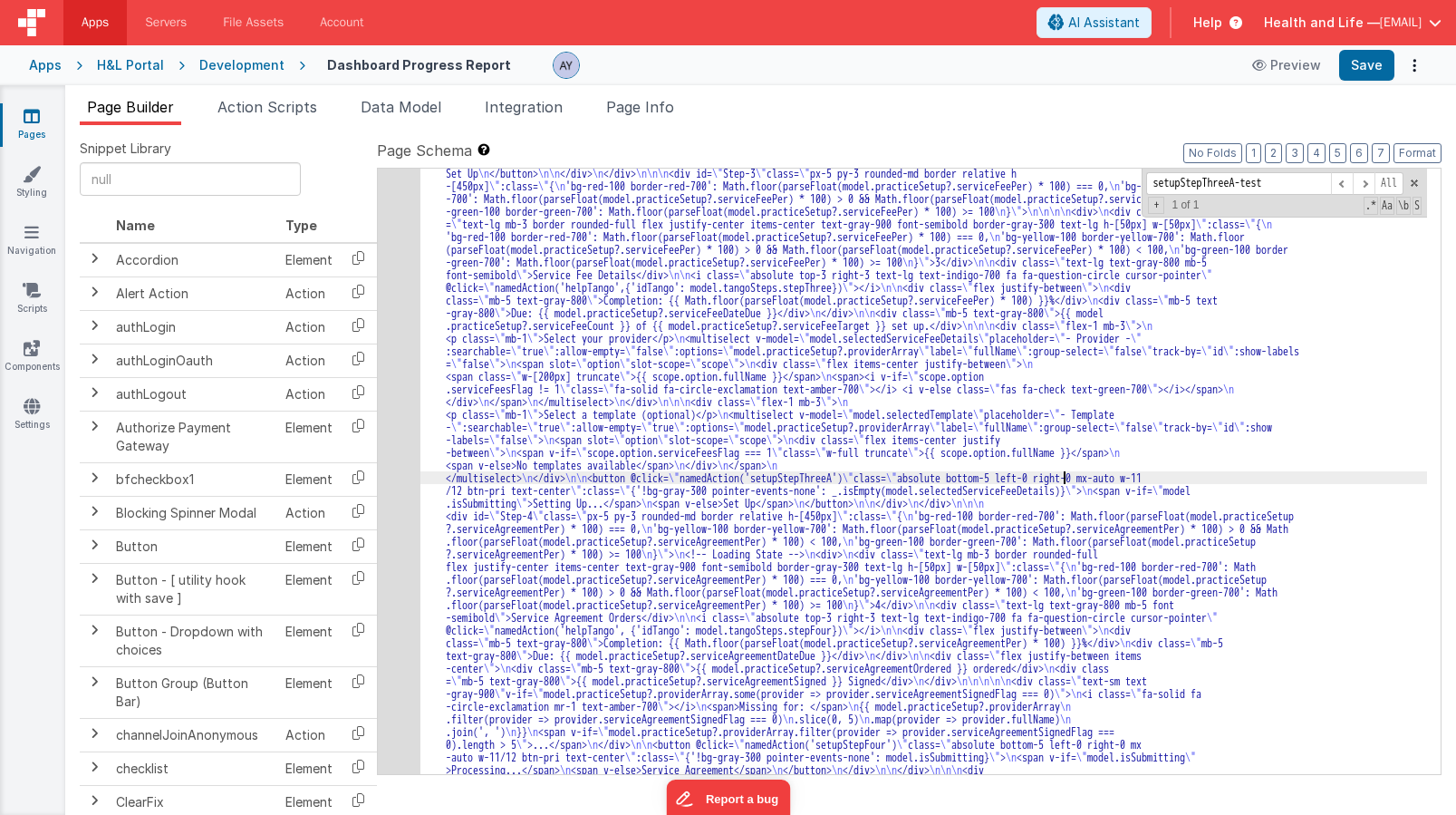 click on ""html" :  "<div class= \" grid grid-cols-1 gap-4 md:grid-cols-3 w-full \"  v-if= \" model.isLoading \" > \n     <div v-for= \" index in 4 \"  class= \" px-5 py-3 rounded-md border       relative h-[500px] bg-gray-100 border-gray-300 \" > \n         <!-- Loading State --> \n         <div> \n             <div class= \" animate-pulse bg-slate-300 rounded-full       h-[50px] w-[50px] mb-3 \" ></div> \n             <div class= \" animate-pulse bg-slate-300 h-6 w-2/3 mb-5 rounded \" ></div> \n             <div class= \" absolute top-3 right      -3 animate-pulse bg-slate-300 h-6 w-6 rounded-full \" ></div> \n             <div class= \" animate-pulse bg-slate-300 h-5 w-1/2 mb-3 rounded \" ></div> \n             <div       class= \" animate-pulse bg-slate-300 h-5 w-1/3 mb-3 rounded \" ></div> \n             <div class= \" absolute bottom-5 left-0 right-0 mx-auto w-11/12 animate-pulse bg      -slate-300 h-10 rounded \" ></div> \n         </div> \n     </div> \n </div> \n\n <div v-else> \n \" \" \"" at bounding box center [923, 2297] 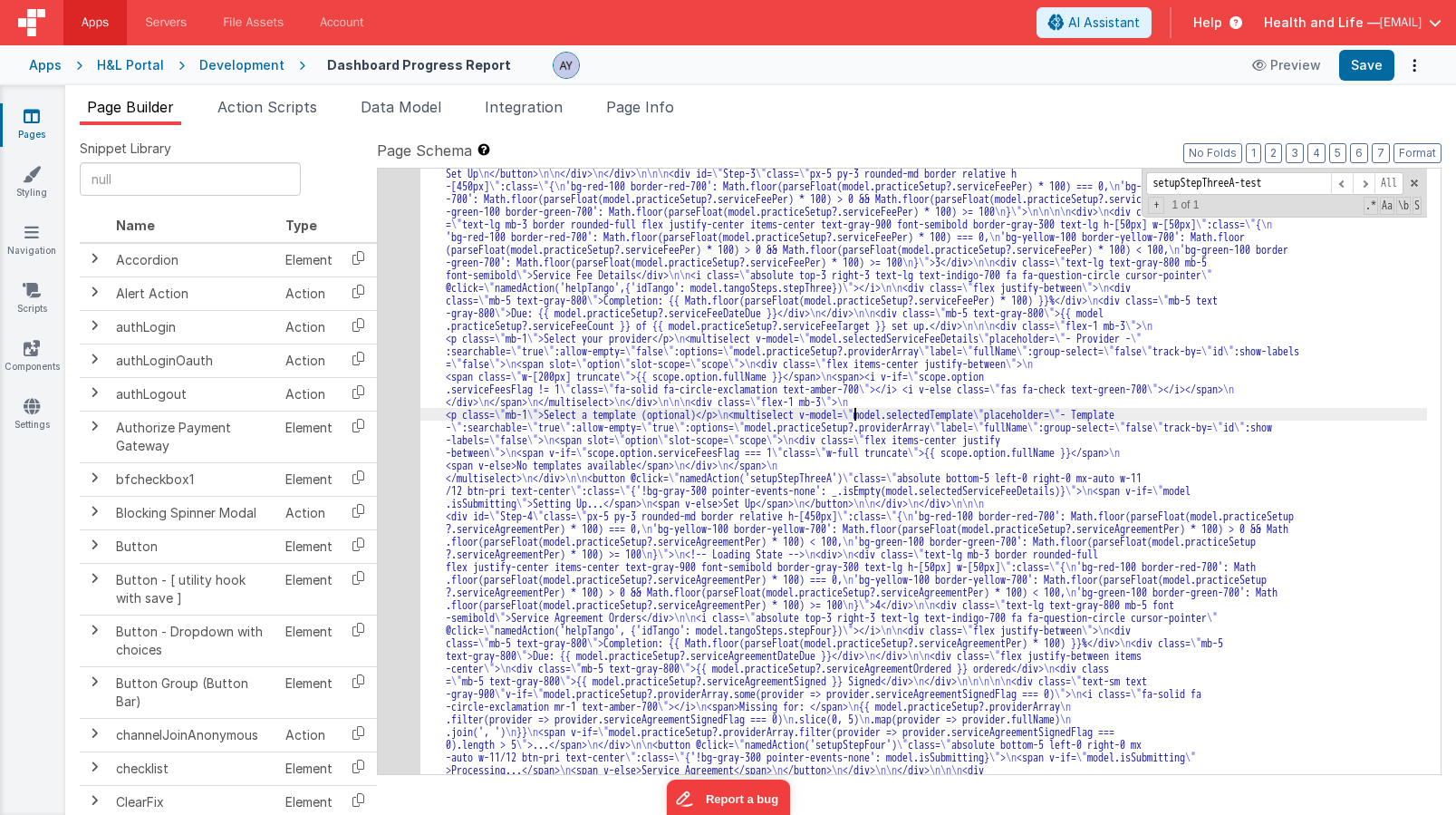 click on "14" at bounding box center [399, 116] 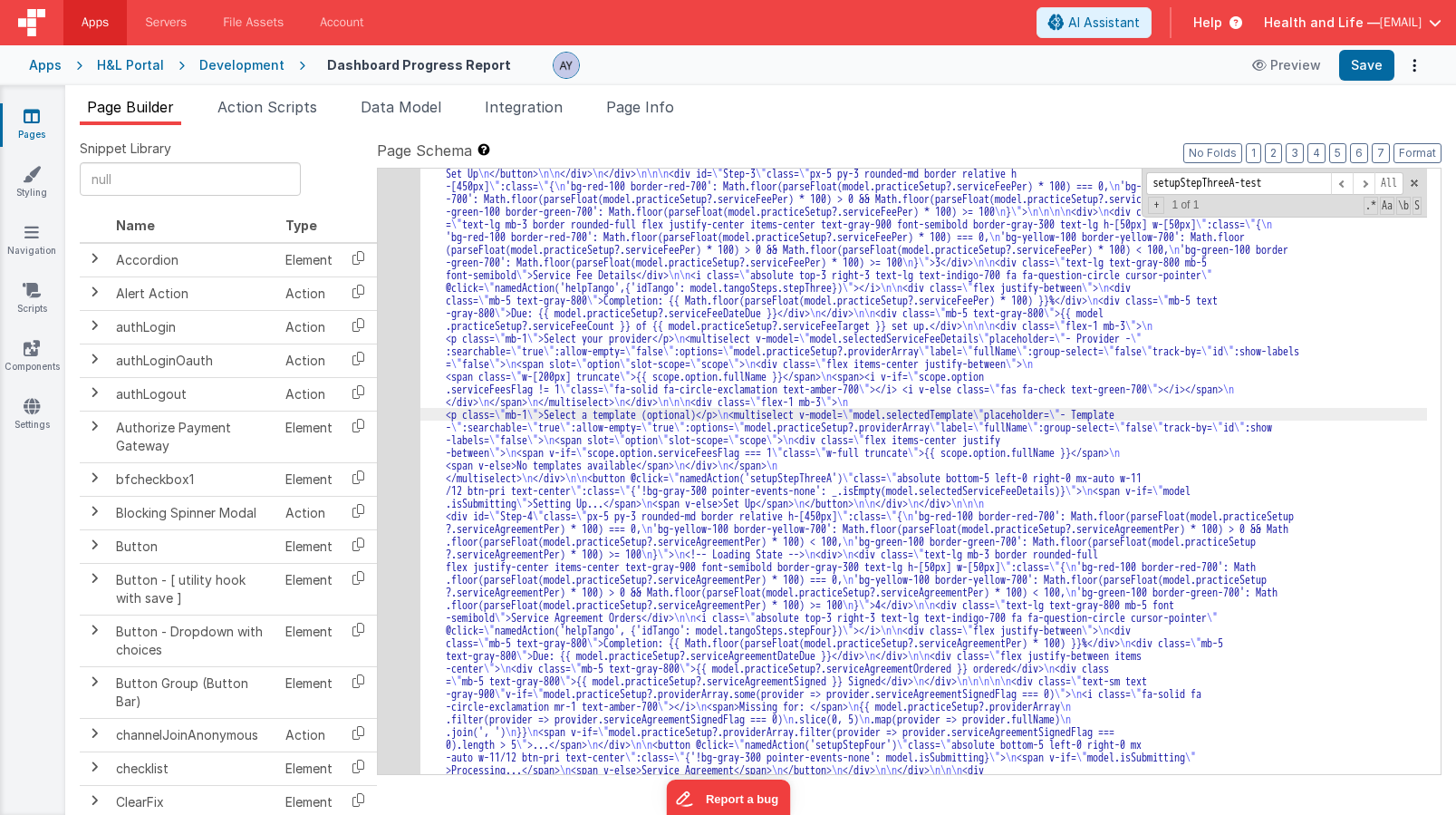click on "14" at bounding box center (399, 116) 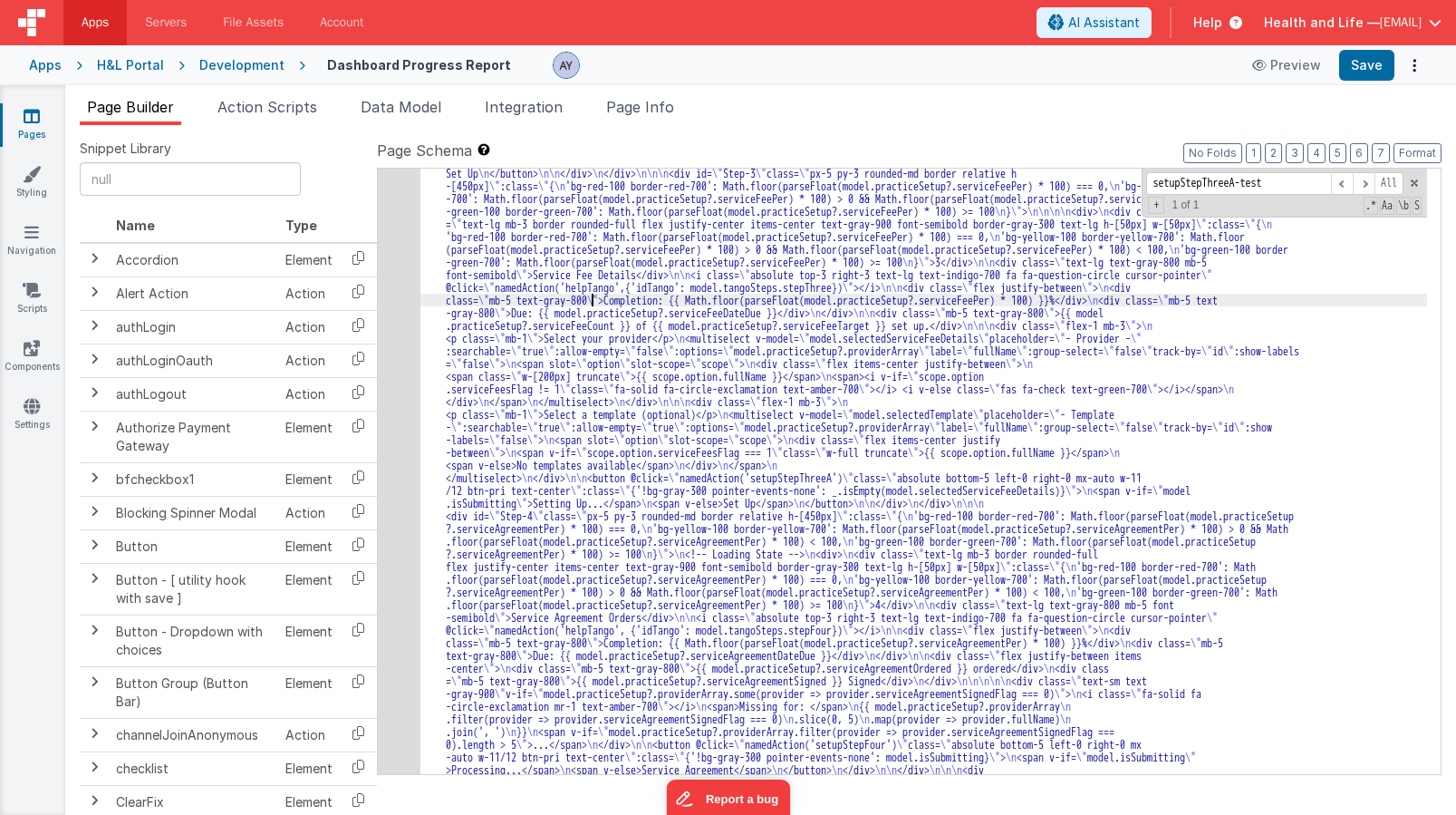 click on ""html" :  "<div class= \" grid grid-cols-1 gap-4 md:grid-cols-3 w-full \"  v-if= \" model.isLoading \" > \n     <div v-for= \" index in 4 \"  class= \" px-5 py-3 rounded-md border       relative h-[500px] bg-gray-100 border-gray-300 \" > \n         <!-- Loading State --> \n         <div> \n             <div class= \" animate-pulse bg-slate-300 rounded-full       h-[50px] w-[50px] mb-3 \" ></div> \n             <div class= \" animate-pulse bg-slate-300 h-6 w-2/3 mb-5 rounded \" ></div> \n             <div class= \" absolute top-3 right      -3 animate-pulse bg-slate-300 h-6 w-6 rounded-full \" ></div> \n             <div class= \" animate-pulse bg-slate-300 h-5 w-1/2 mb-3 rounded \" ></div> \n             <div       class= \" animate-pulse bg-slate-300 h-5 w-1/3 mb-3 rounded \" ></div> \n             <div class= \" absolute bottom-5 left-0 right-0 mx-auto w-11/12 animate-pulse bg      -slate-300 h-10 rounded \" ></div> \n         </div> \n     </div> \n </div> \n\n <div v-else> \n \" \" \"" at bounding box center (923, 2297) 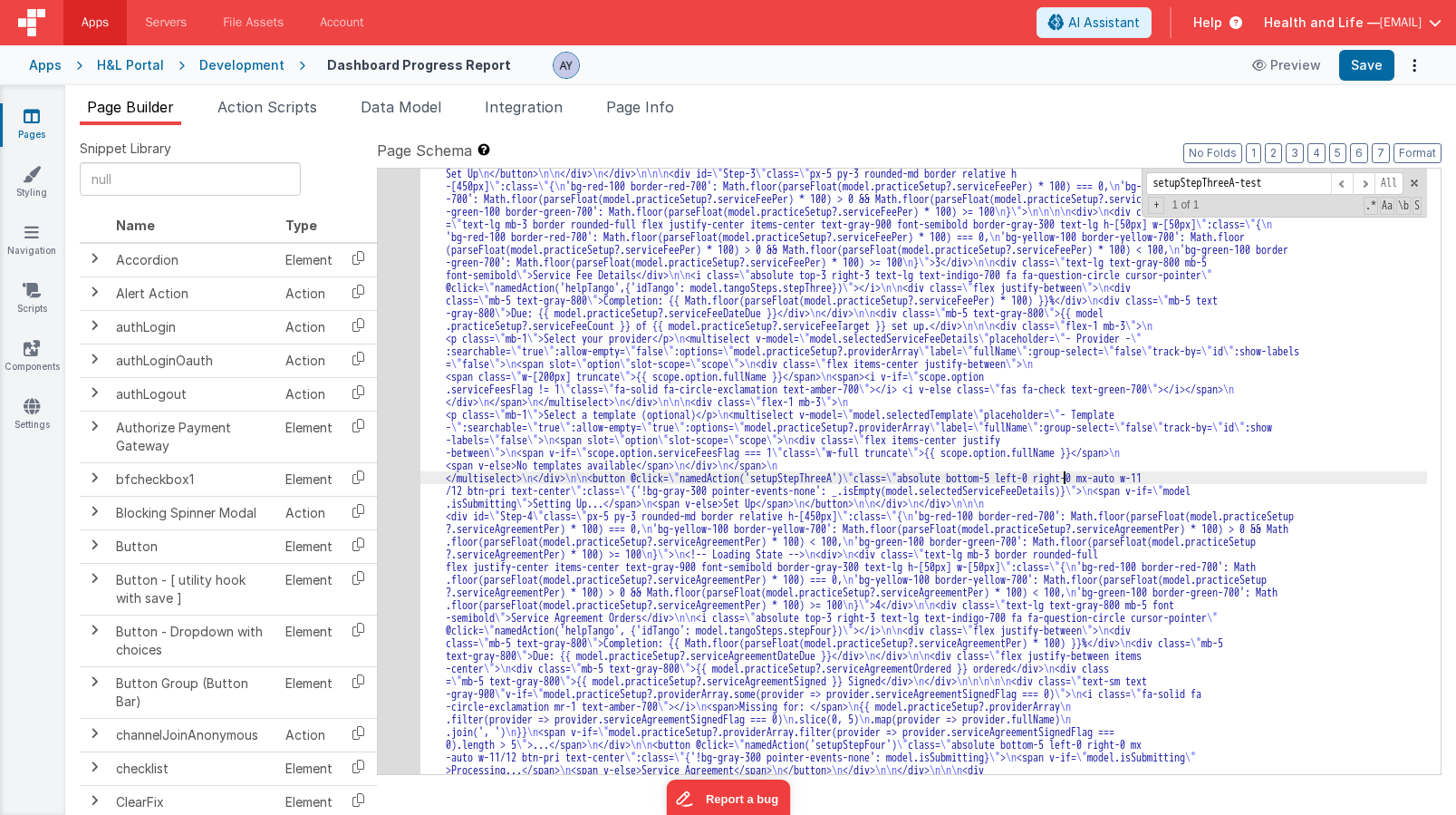 click on "14" at bounding box center [399, 116] 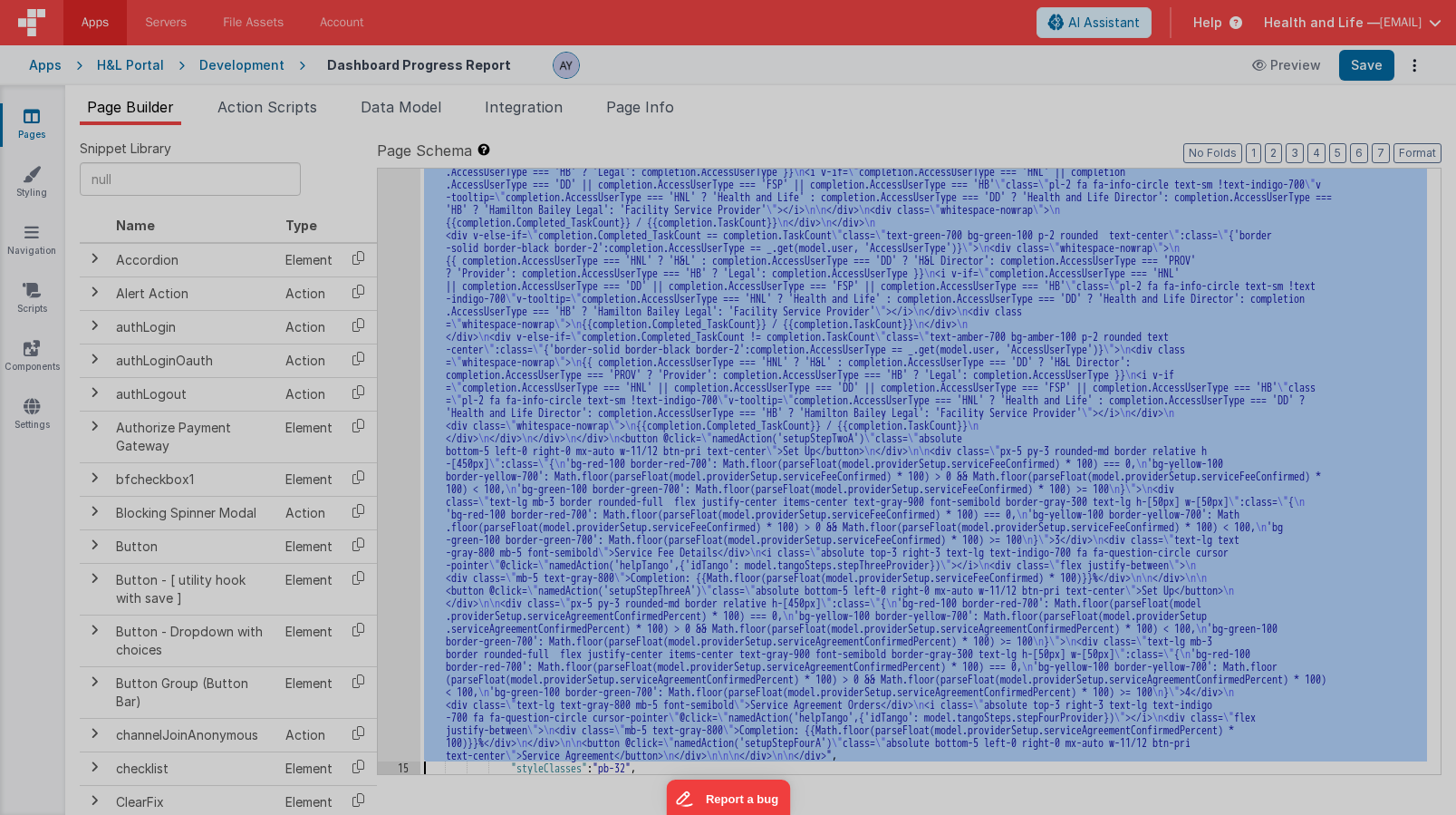 scroll, scrollTop: 3380, scrollLeft: 0, axis: vertical 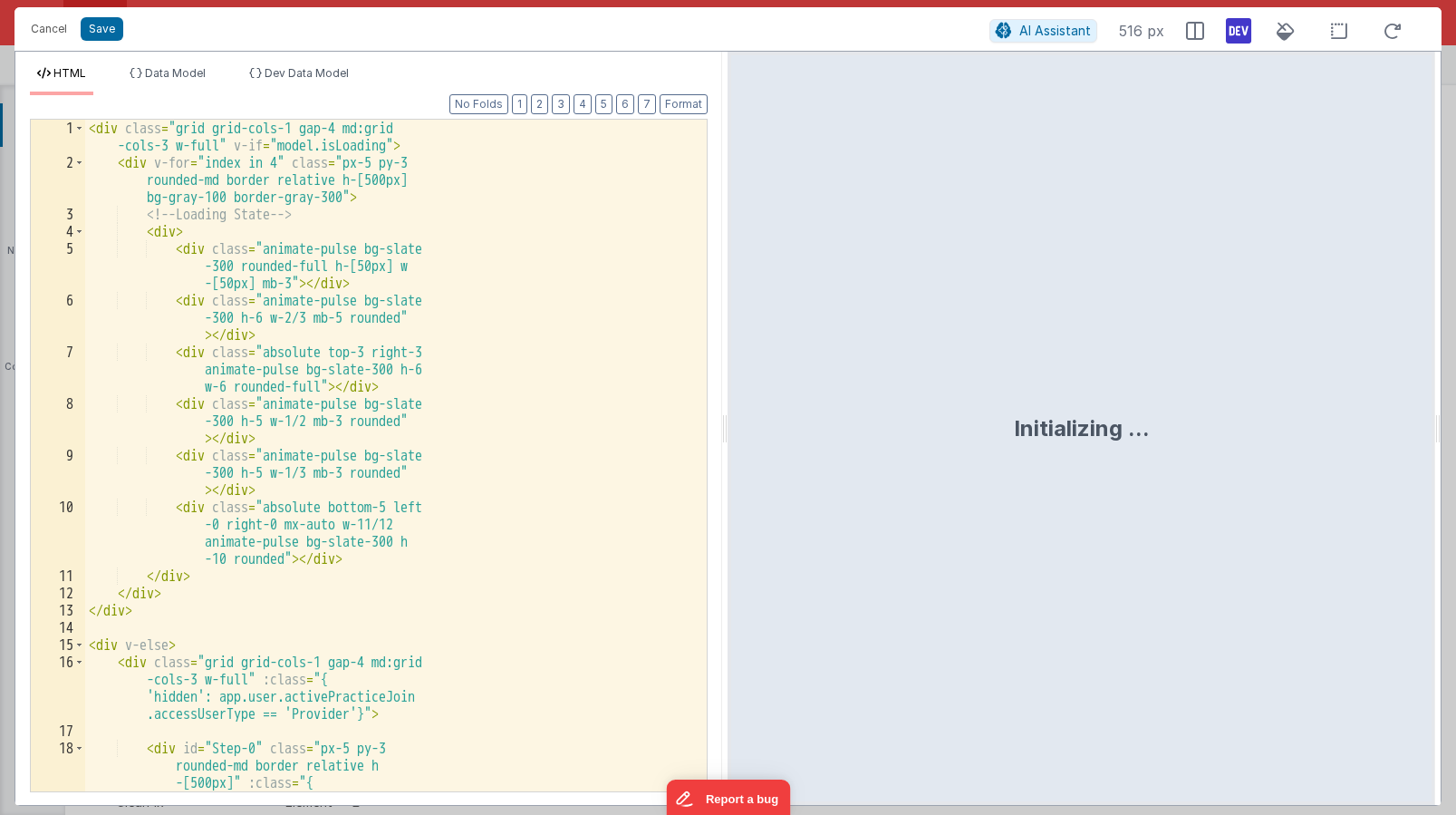click on "< div   class = "grid grid-cols-1 gap-4 md:grid      -cols-3 w-full"   v-if = "model.isLoading" >      < div   v-for = "index in 4"   class = "px-5 py-3           rounded-md border relative h-[500px]           bg-gray-100 border-gray-300" >           <!--  Loading State  -->           < div >                < div   class = "animate-pulse bg-slate                  -300 rounded-full h-[50px] w                  -[50px] mb-3" > </ div >                < div   class = "animate-pulse bg-slate                  -300 h-6 w-2/3 mb-5 rounded"                  > </ div >                < div   class = "absolute top-3 right-3                   animate-pulse bg-slate-300 h-6                   w-6 rounded-full" > </ div >                < div   class = "animate-pulse bg-slate                  -300 h-5 w-1/2 mb-3 rounded"                  > </ div >                < div   class =" at bounding box center (389, 516) 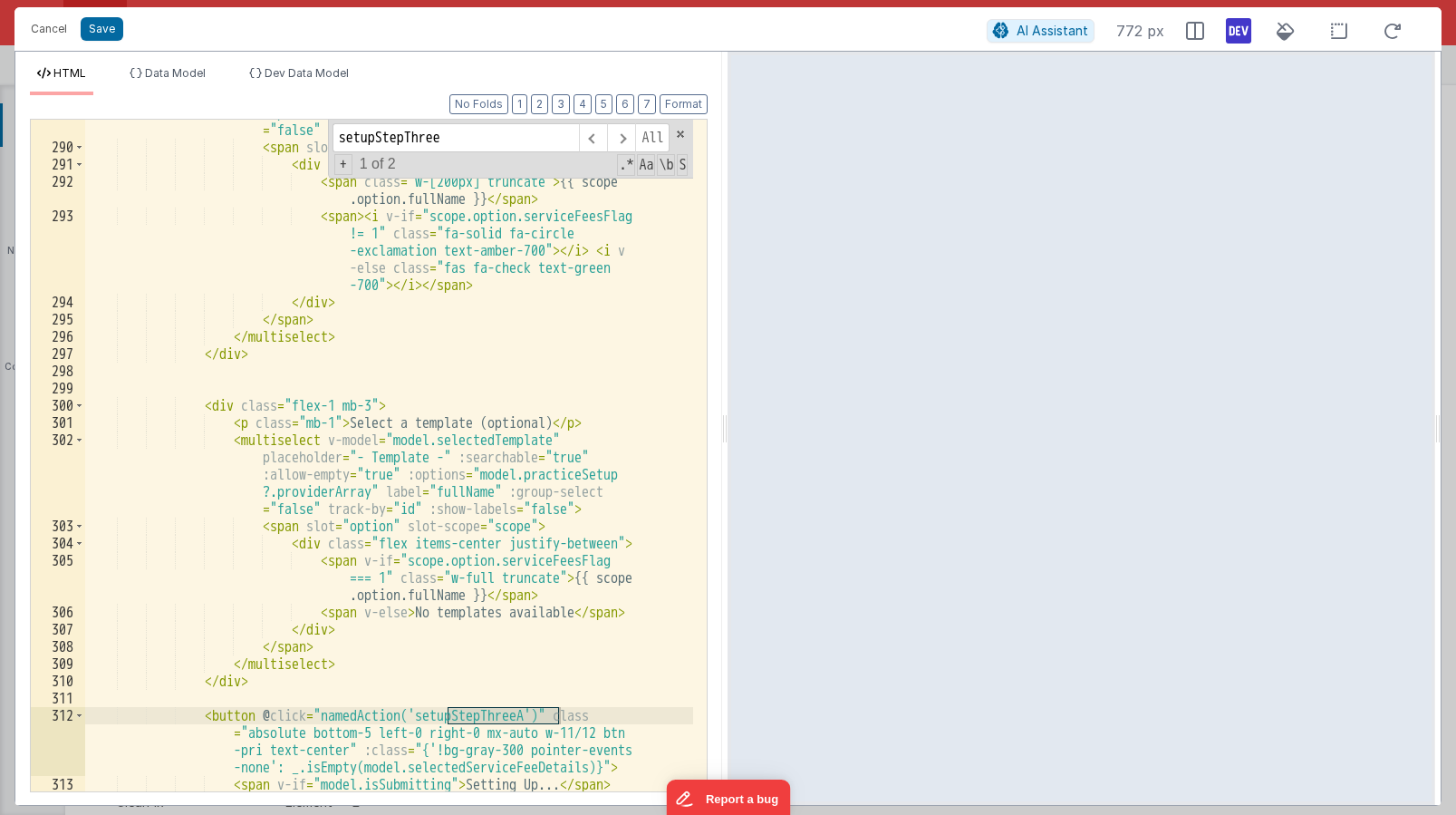 scroll, scrollTop: 10952, scrollLeft: 0, axis: vertical 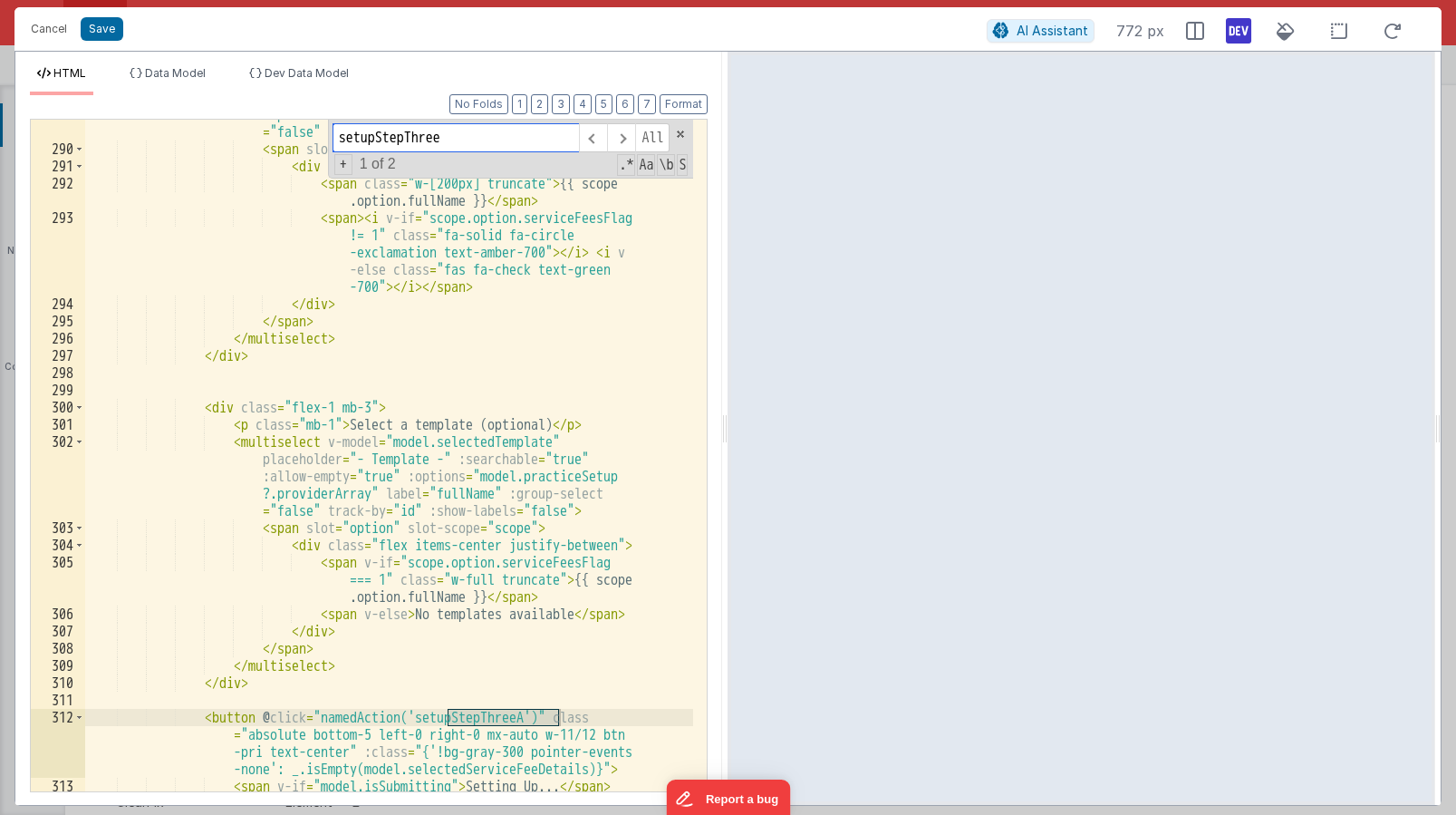 click on "setupStepThree" at bounding box center [456, 138] 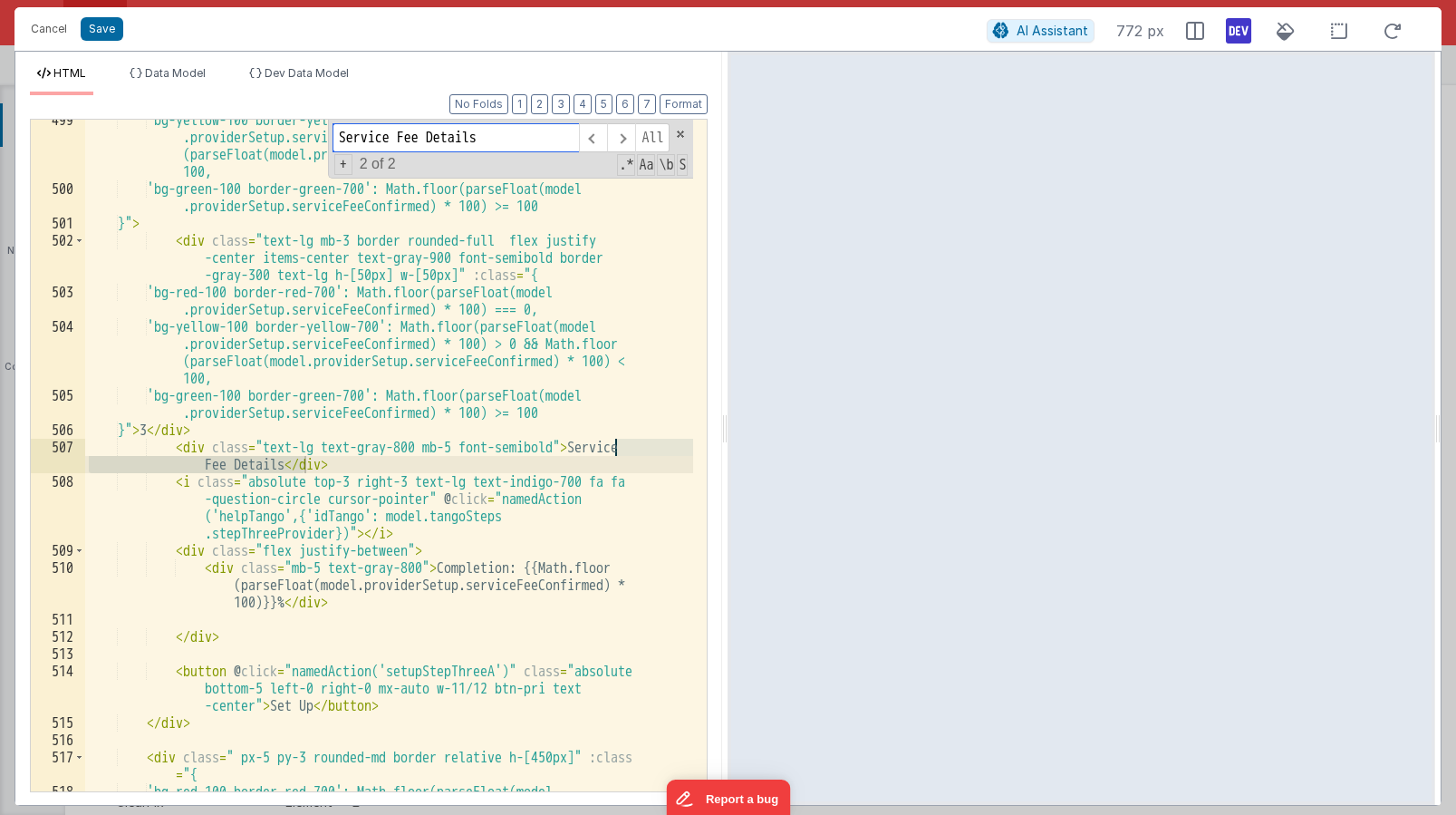 scroll, scrollTop: 17751, scrollLeft: 0, axis: vertical 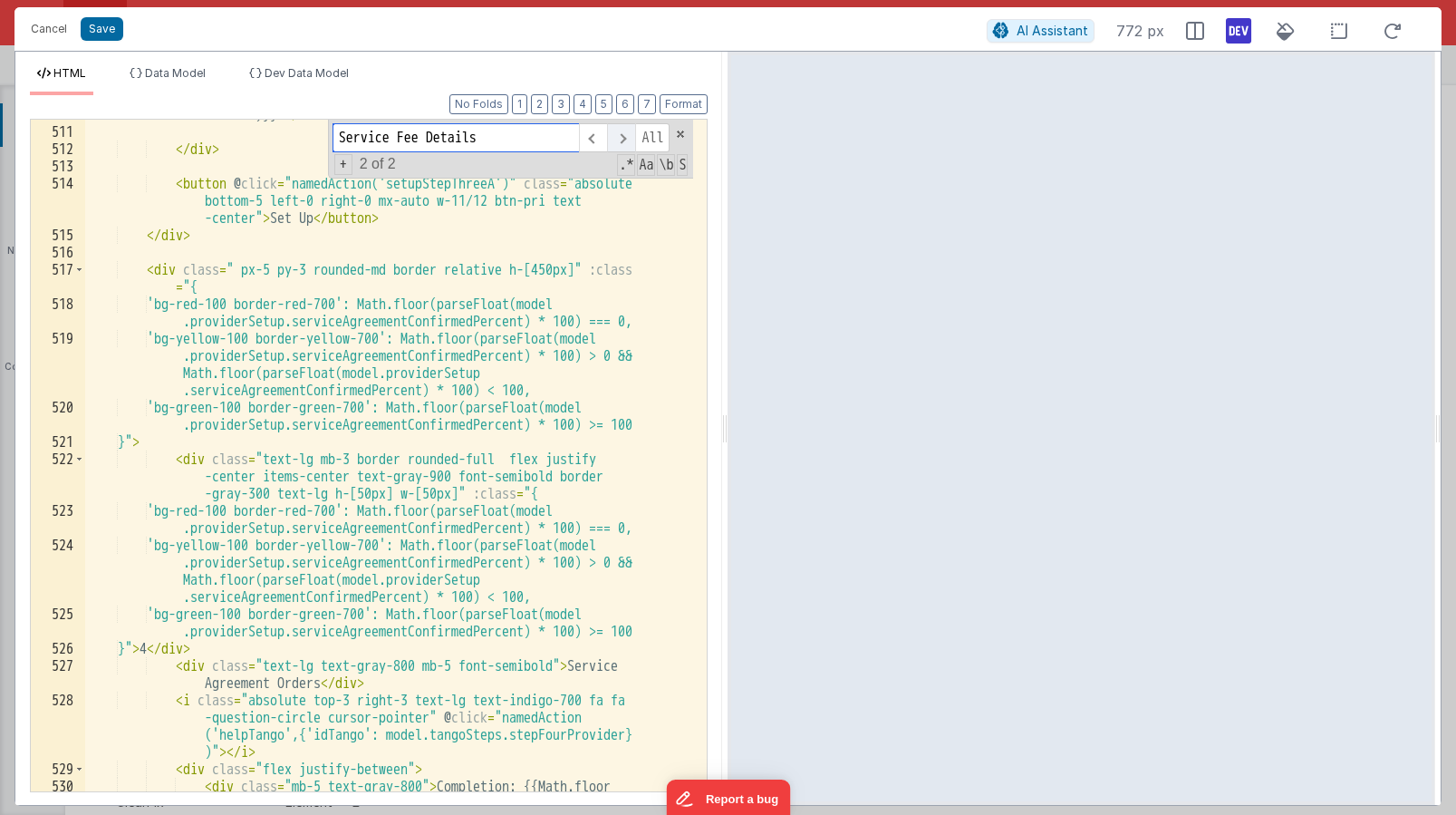 click at bounding box center (621, 138) 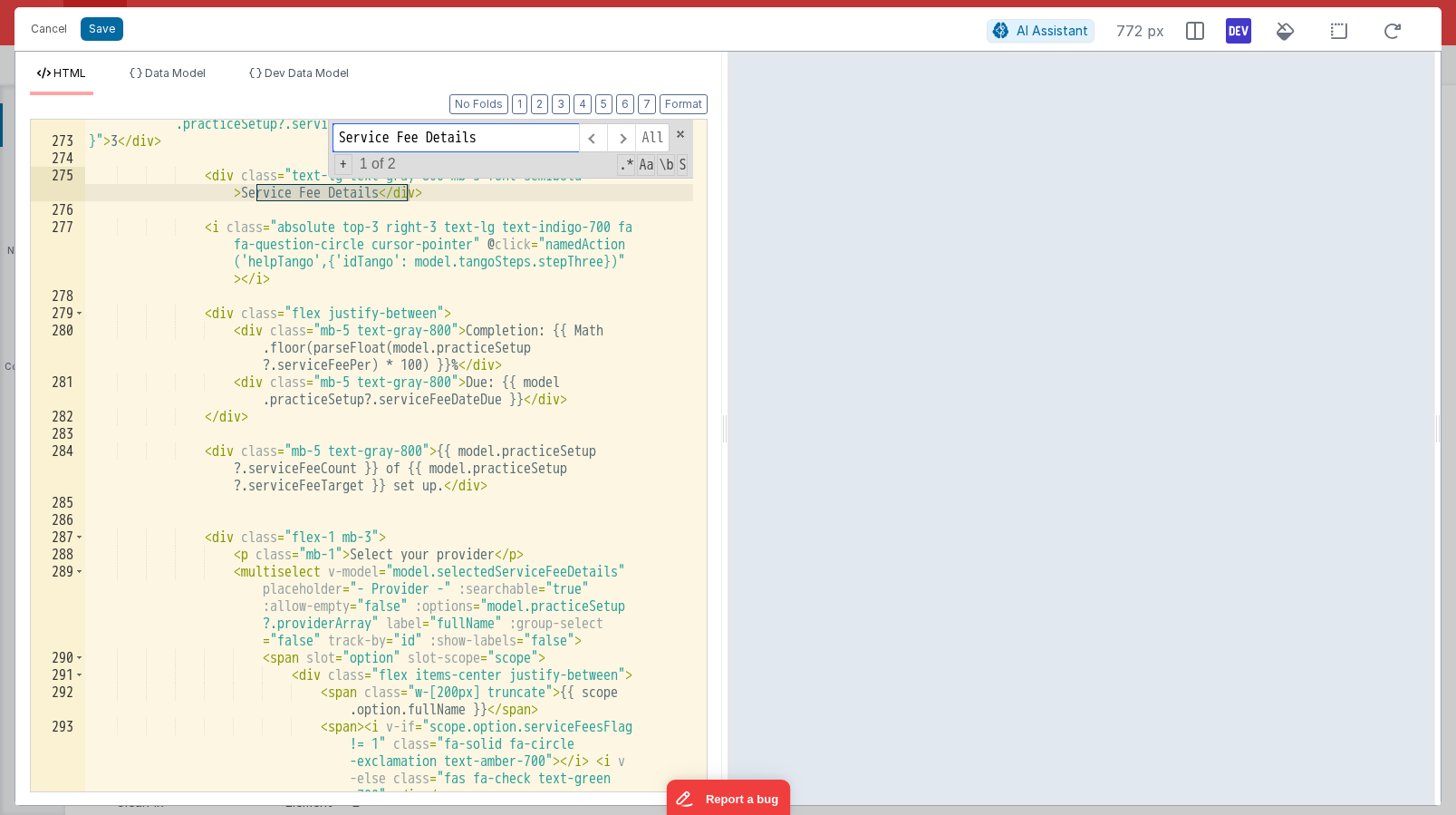 scroll, scrollTop: 10444, scrollLeft: 0, axis: vertical 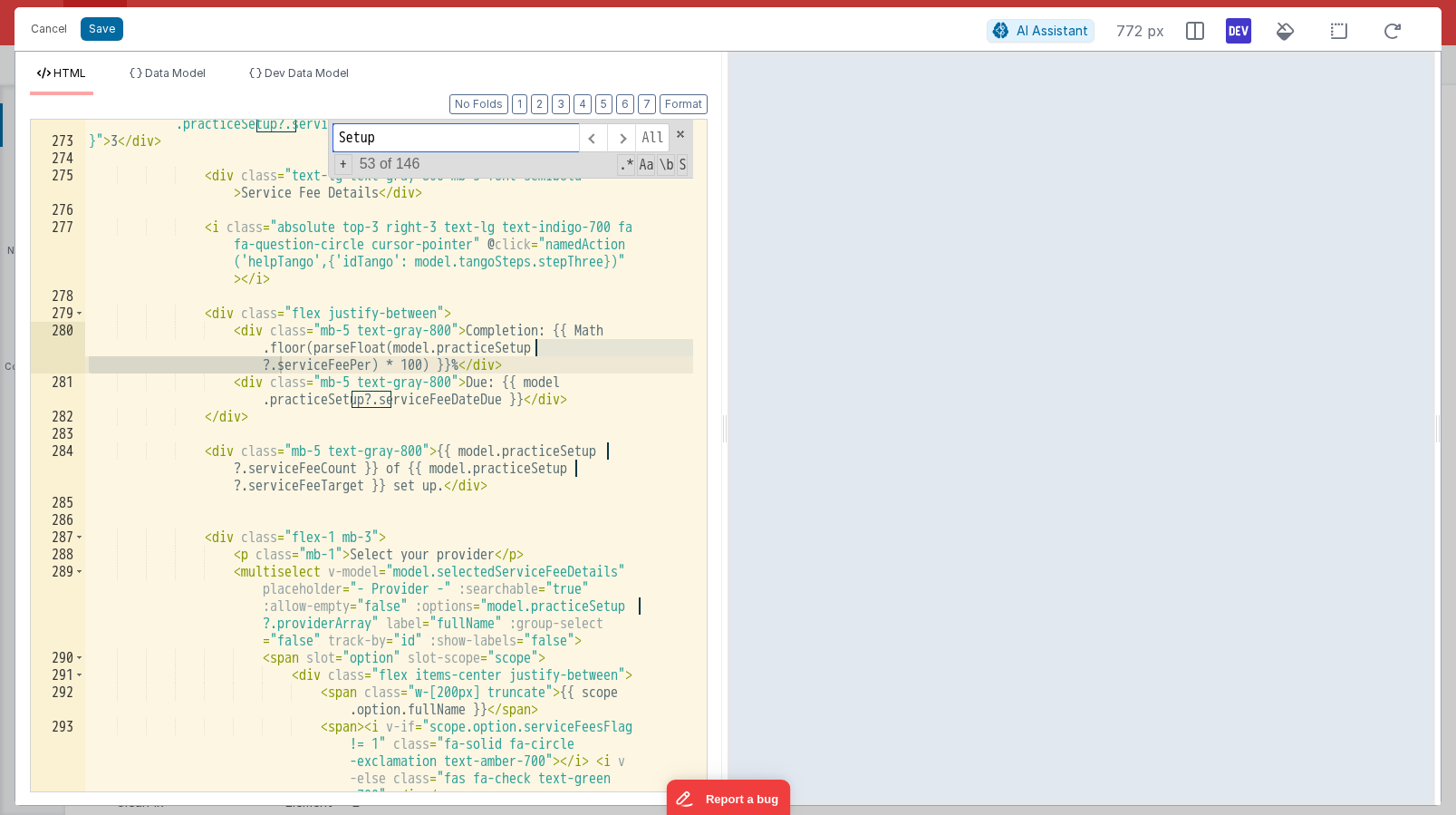click on "Setup" at bounding box center (456, 138) 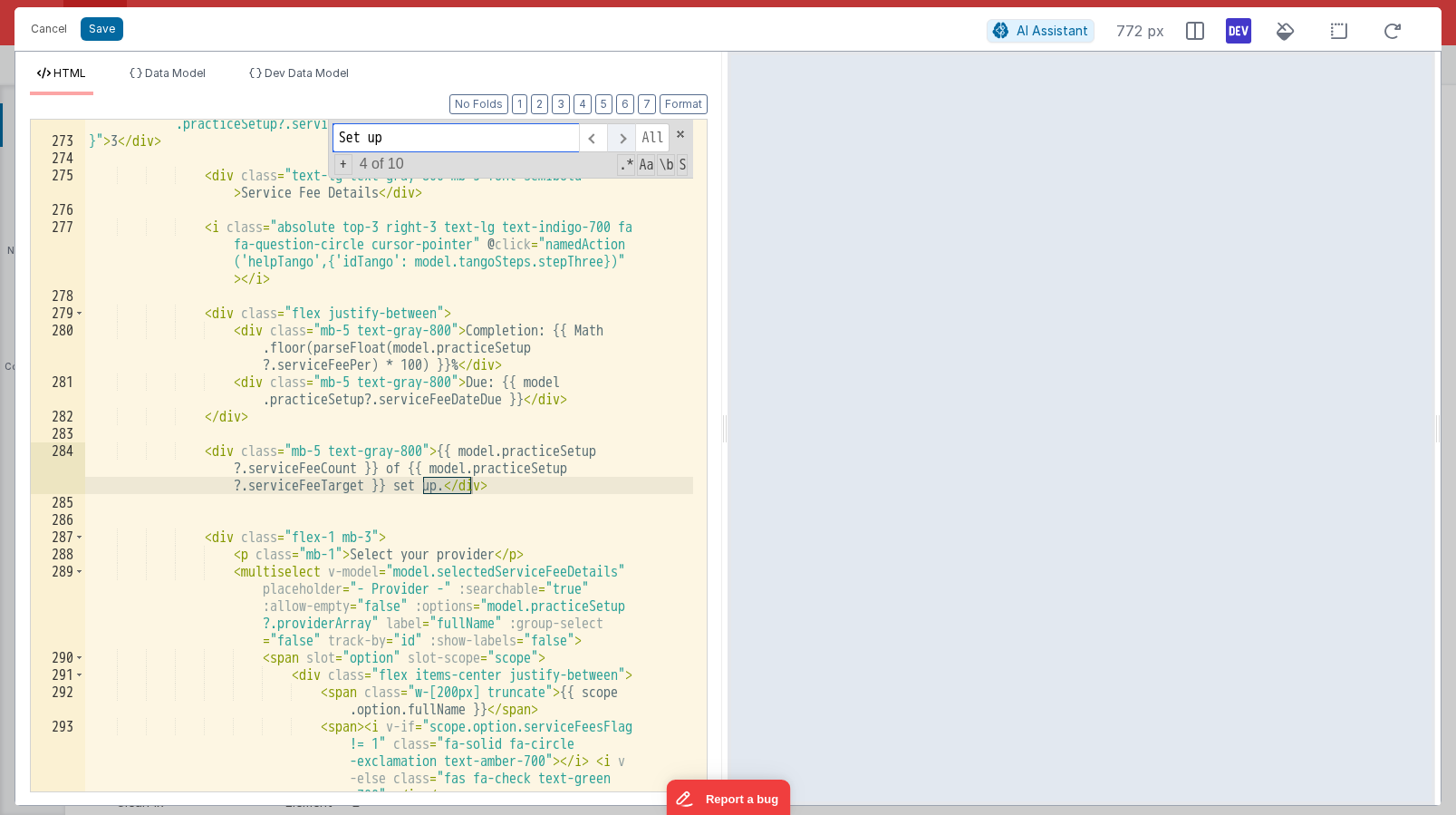 type on "Set up" 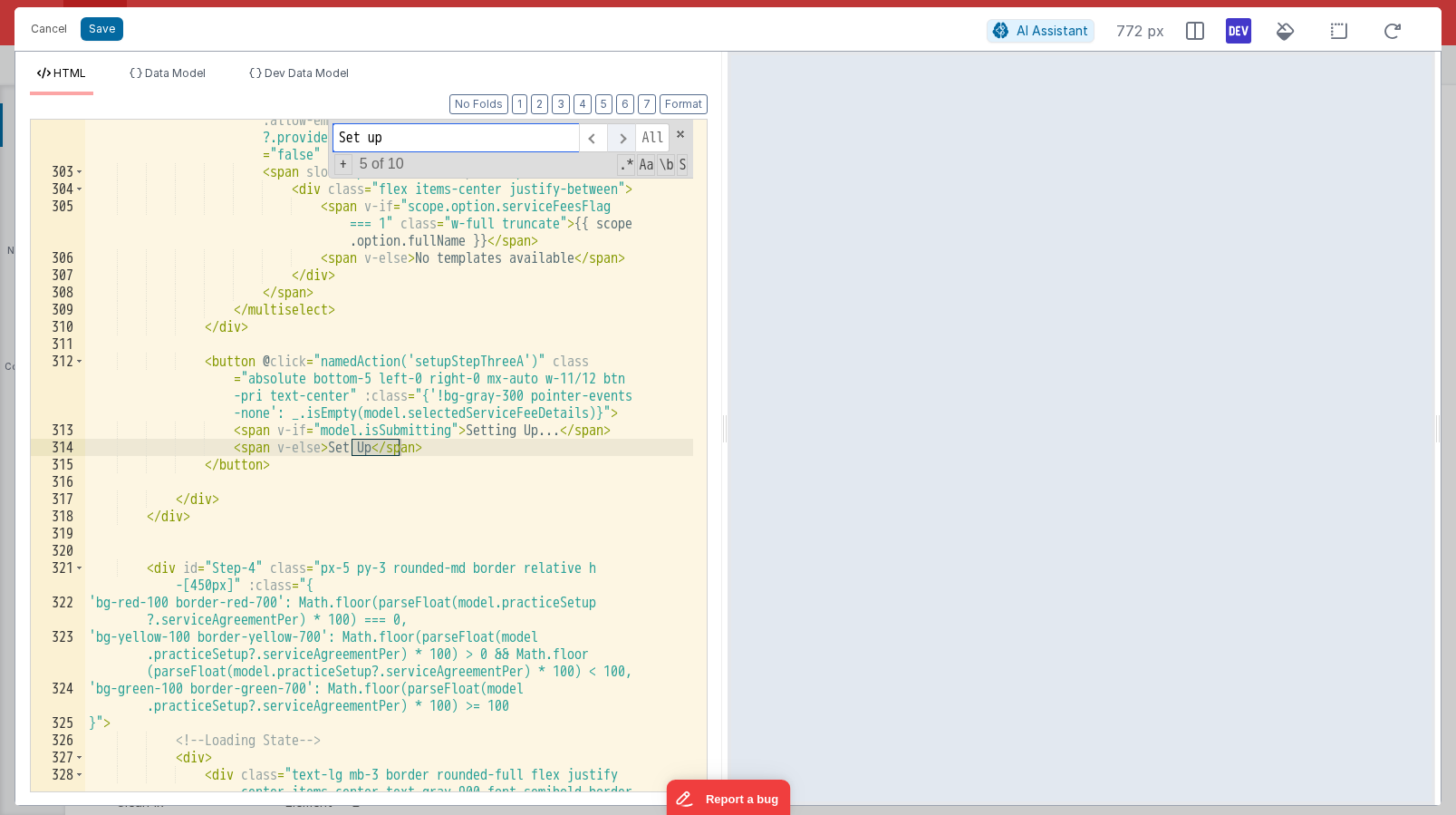 scroll, scrollTop: 11308, scrollLeft: 0, axis: vertical 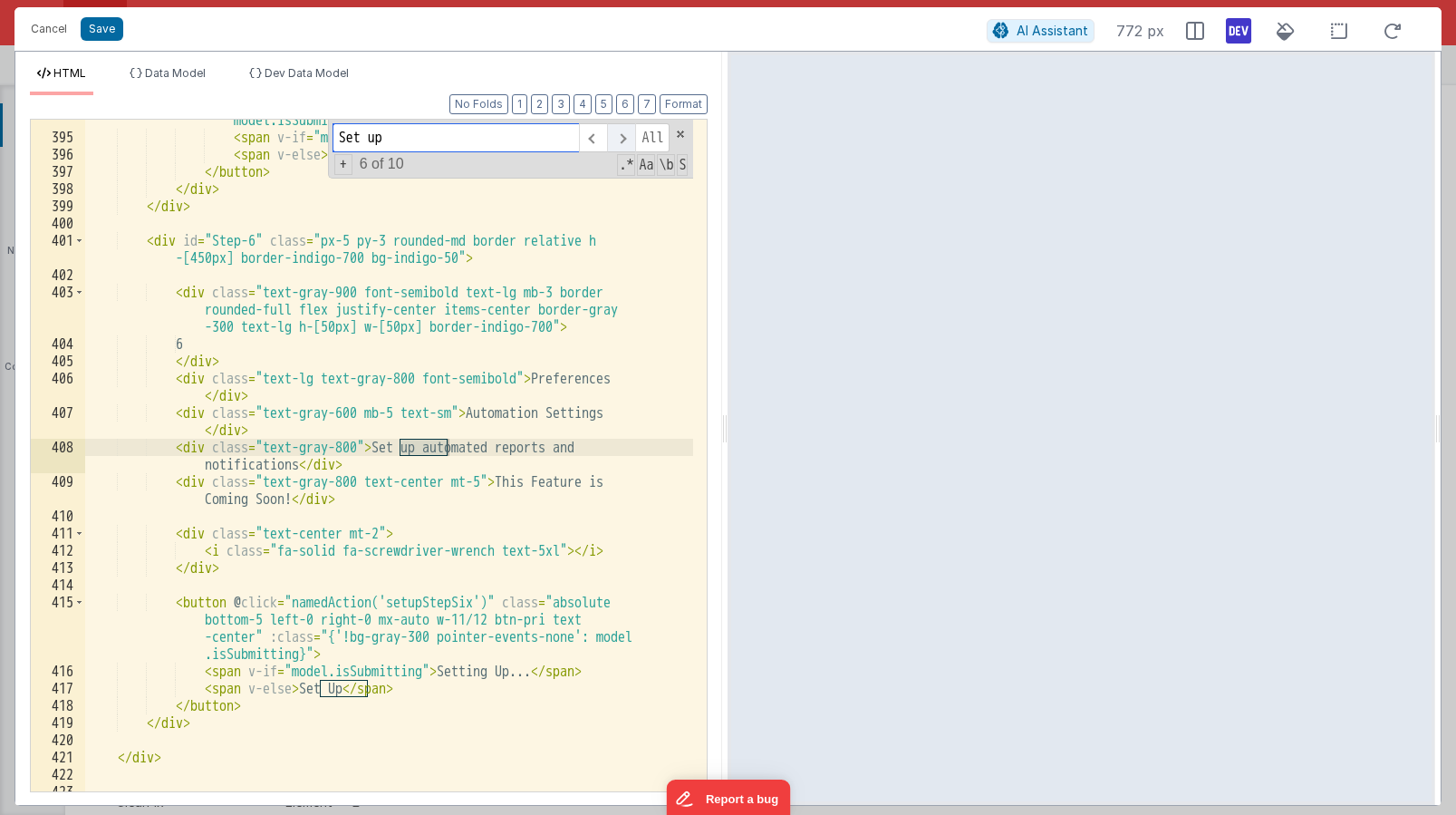 click at bounding box center [621, 138] 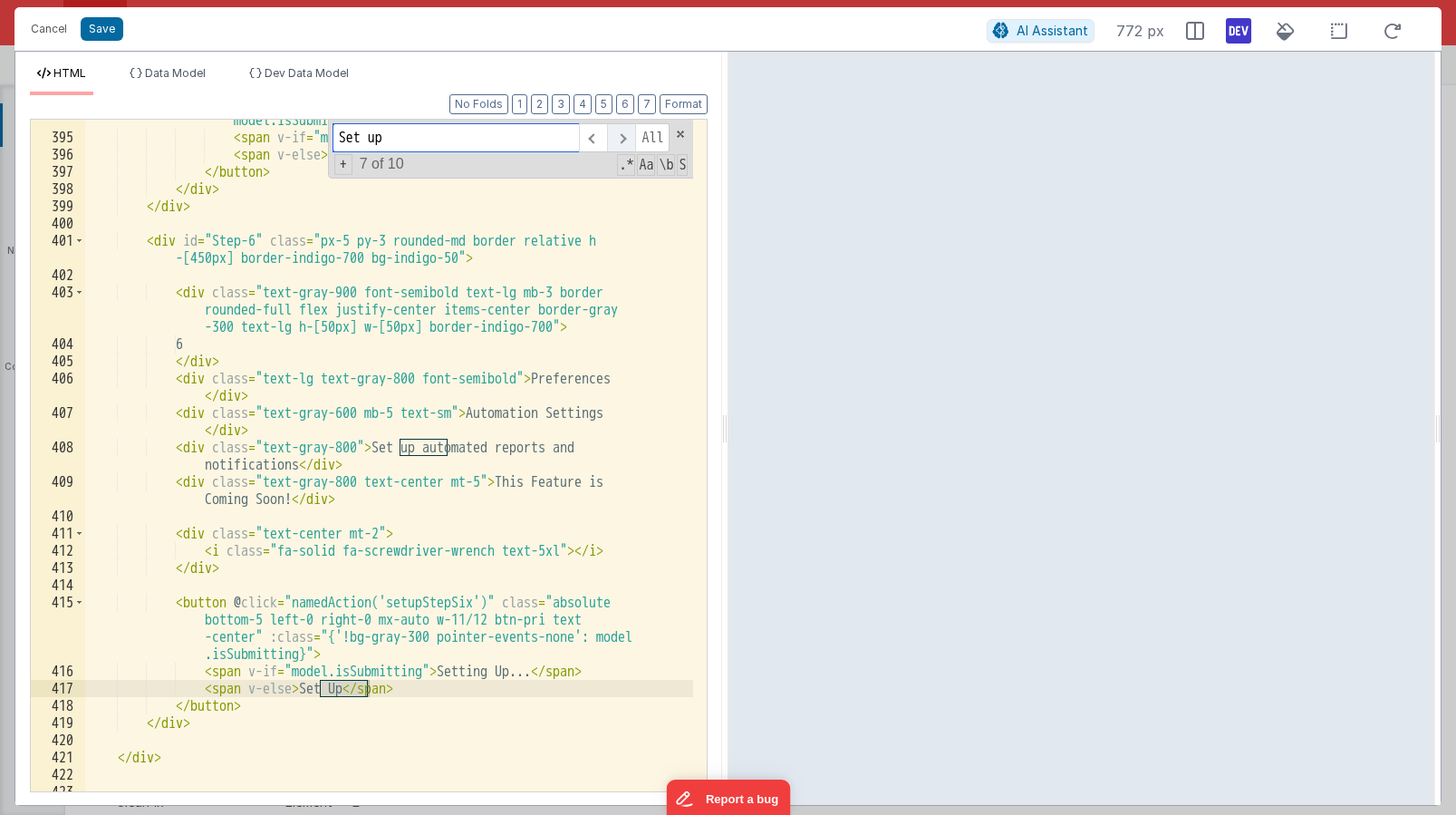click at bounding box center (621, 138) 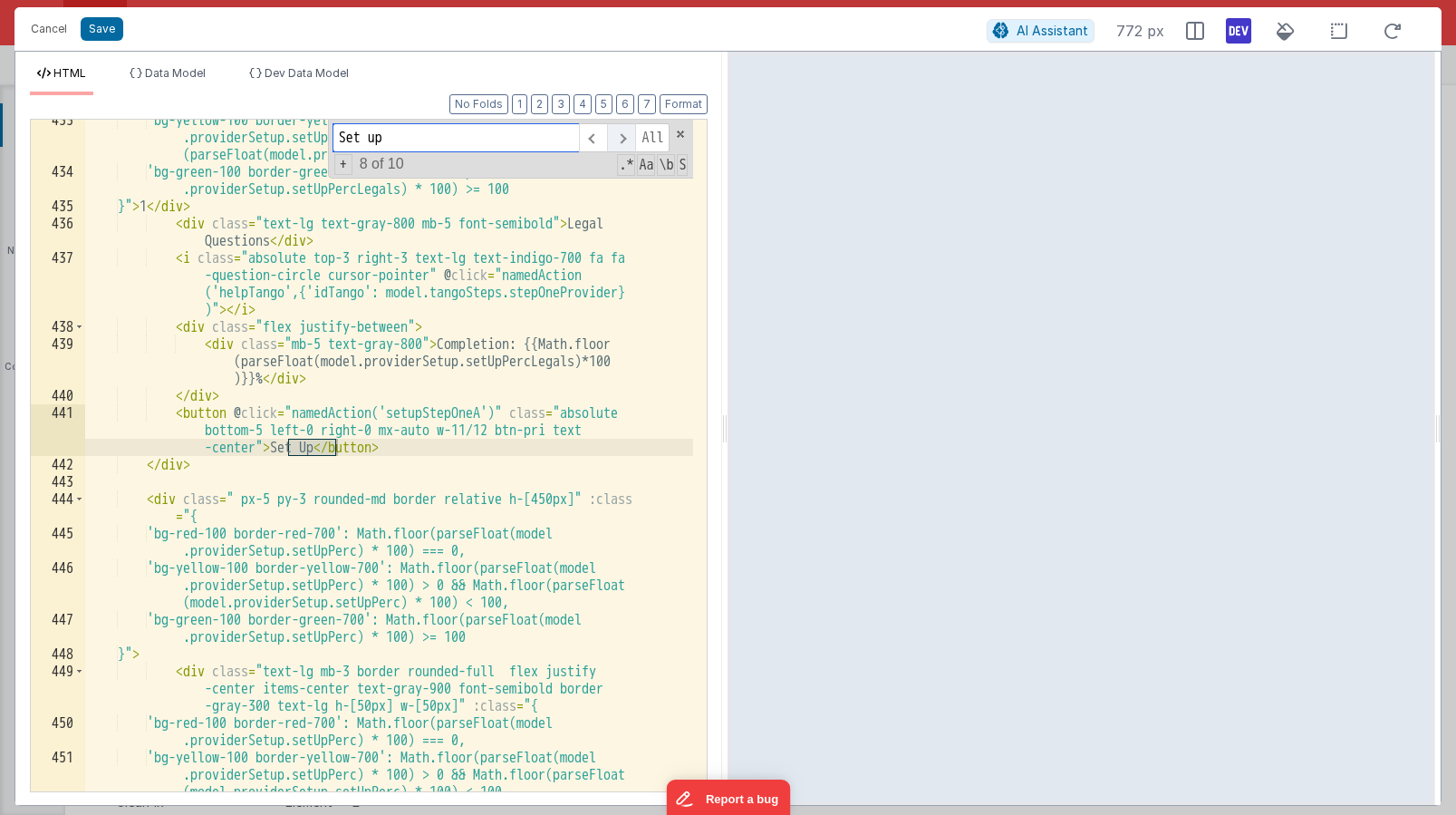 scroll, scrollTop: 14926, scrollLeft: 0, axis: vertical 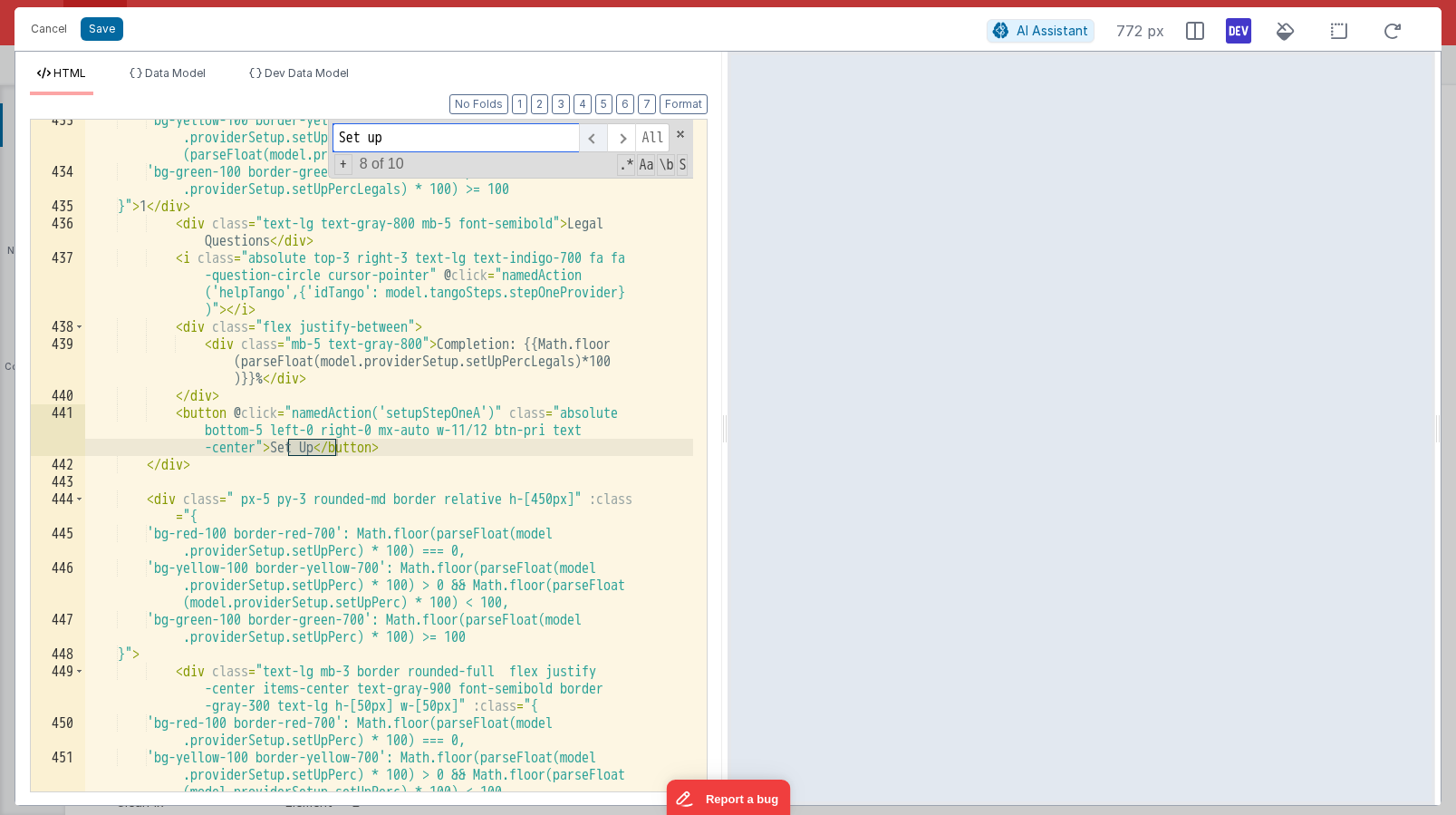click at bounding box center [593, 138] 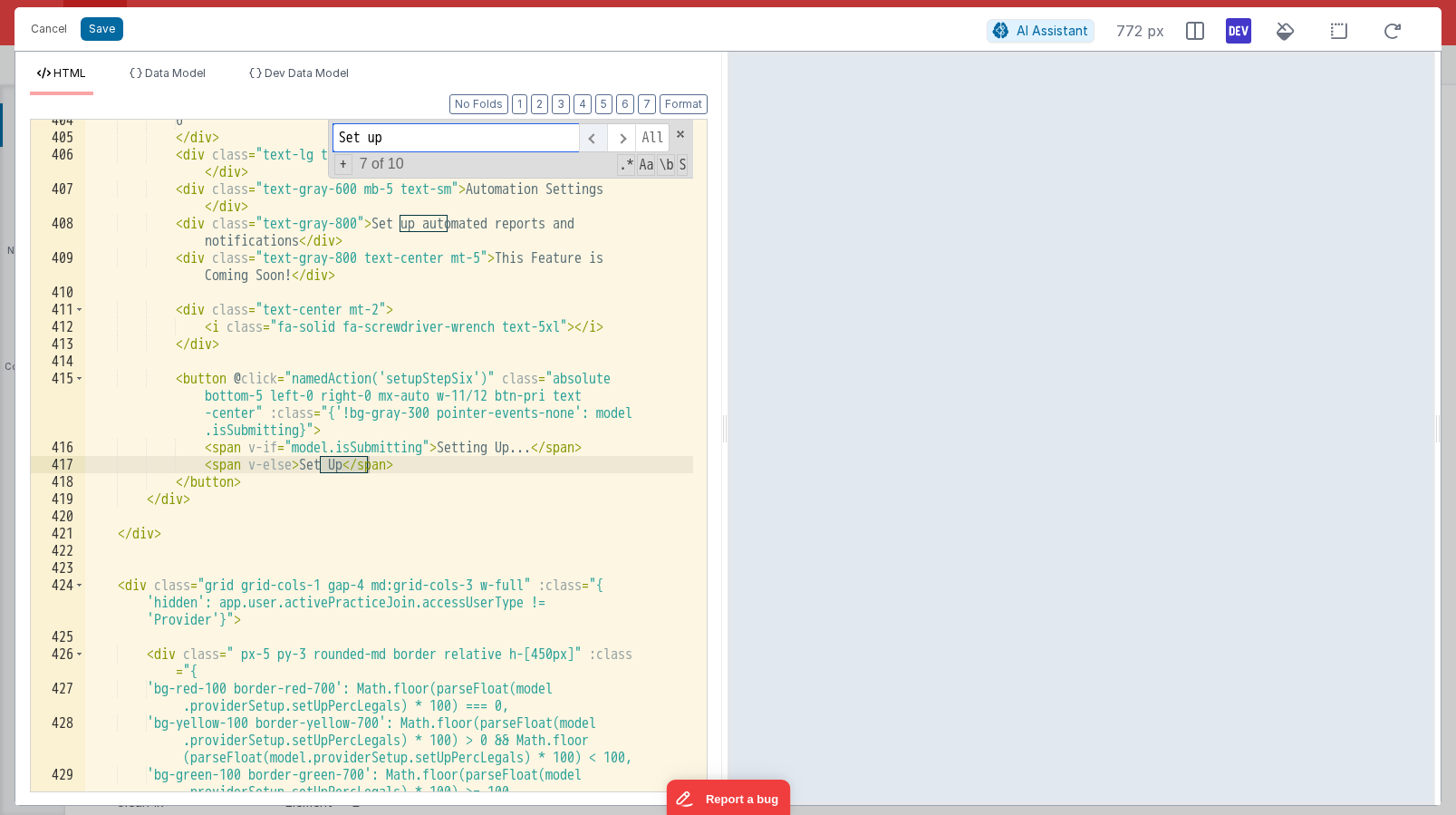 scroll, scrollTop: 14133, scrollLeft: 0, axis: vertical 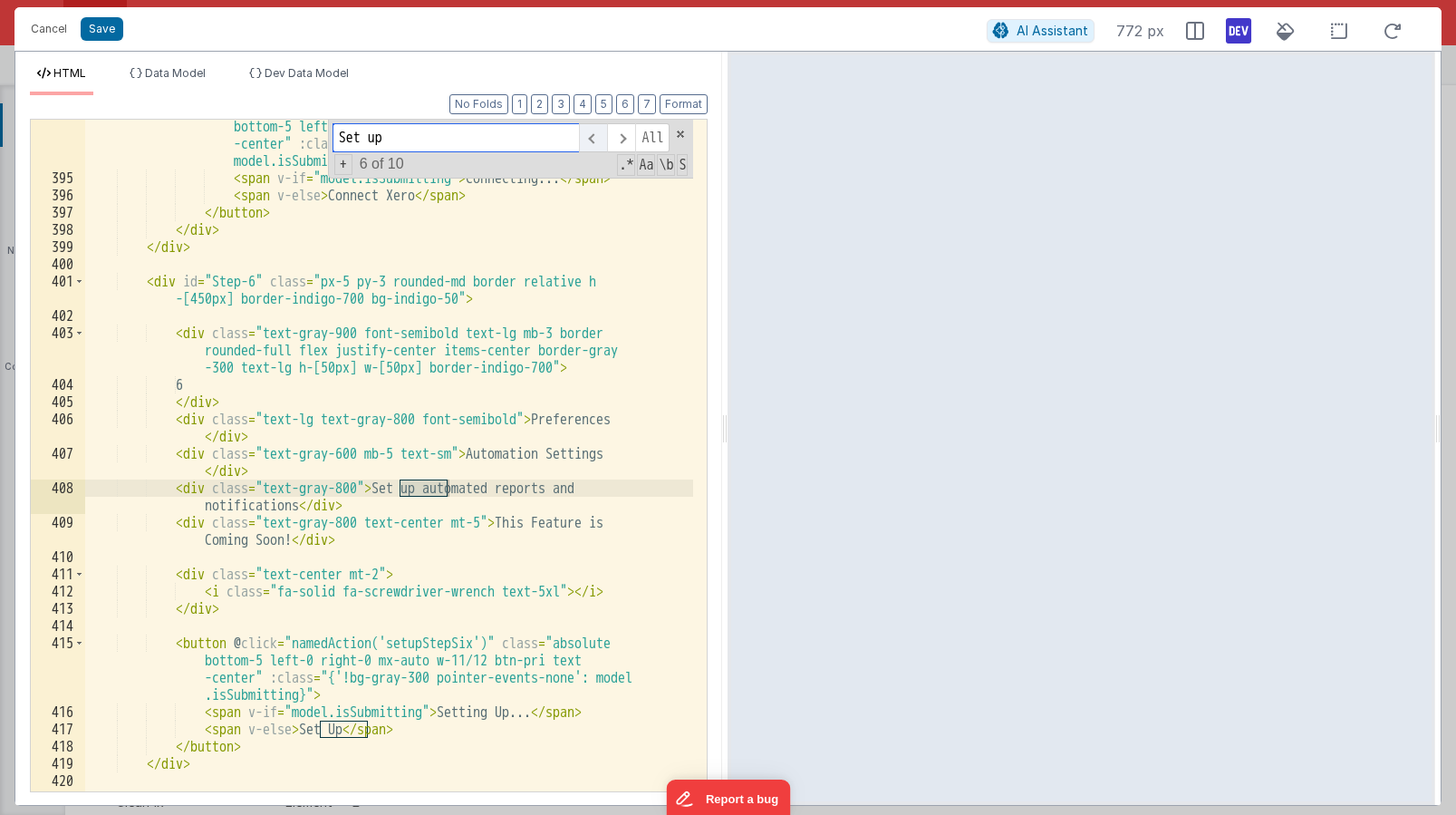 click at bounding box center [593, 138] 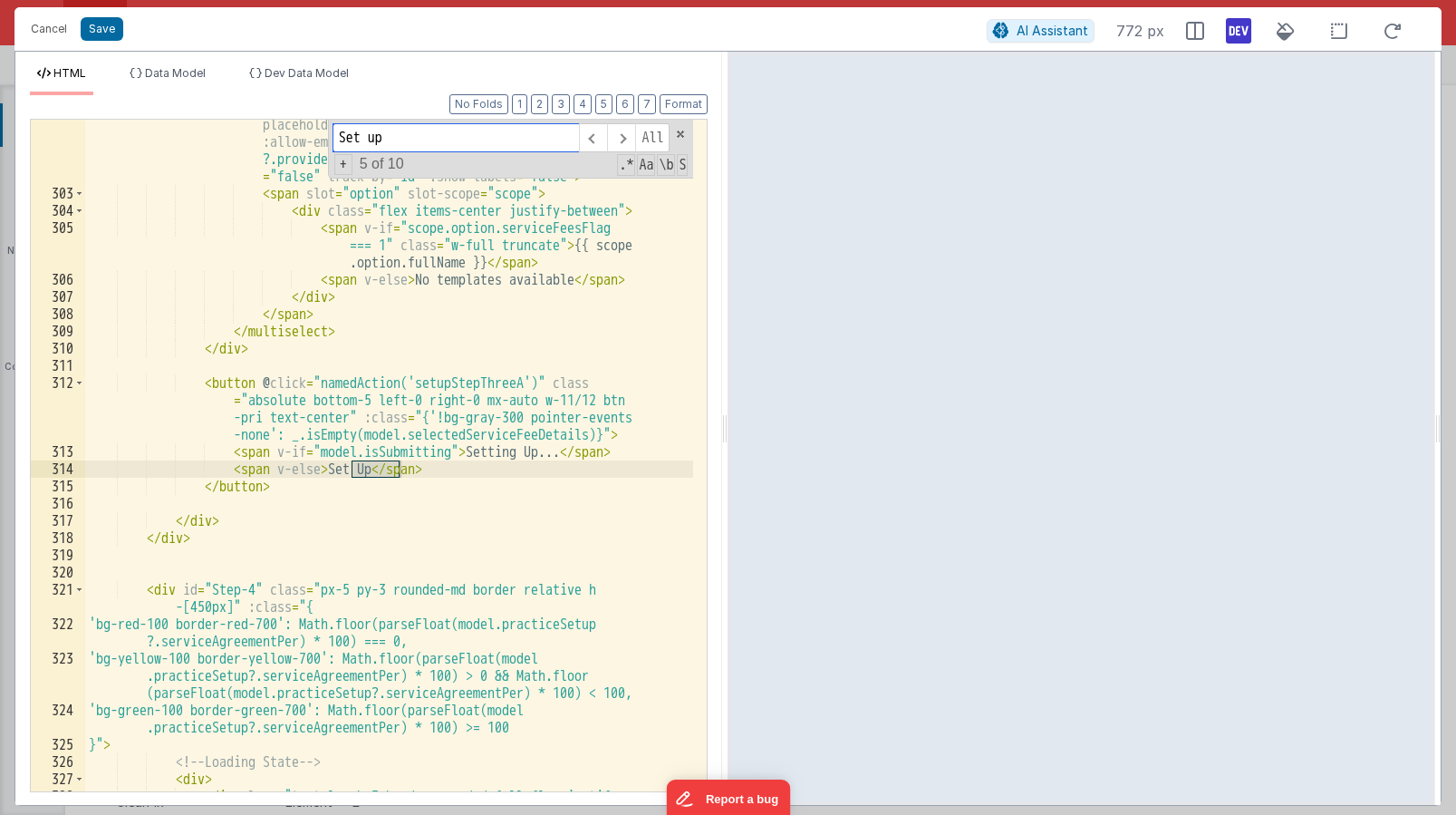 scroll, scrollTop: 11286, scrollLeft: 0, axis: vertical 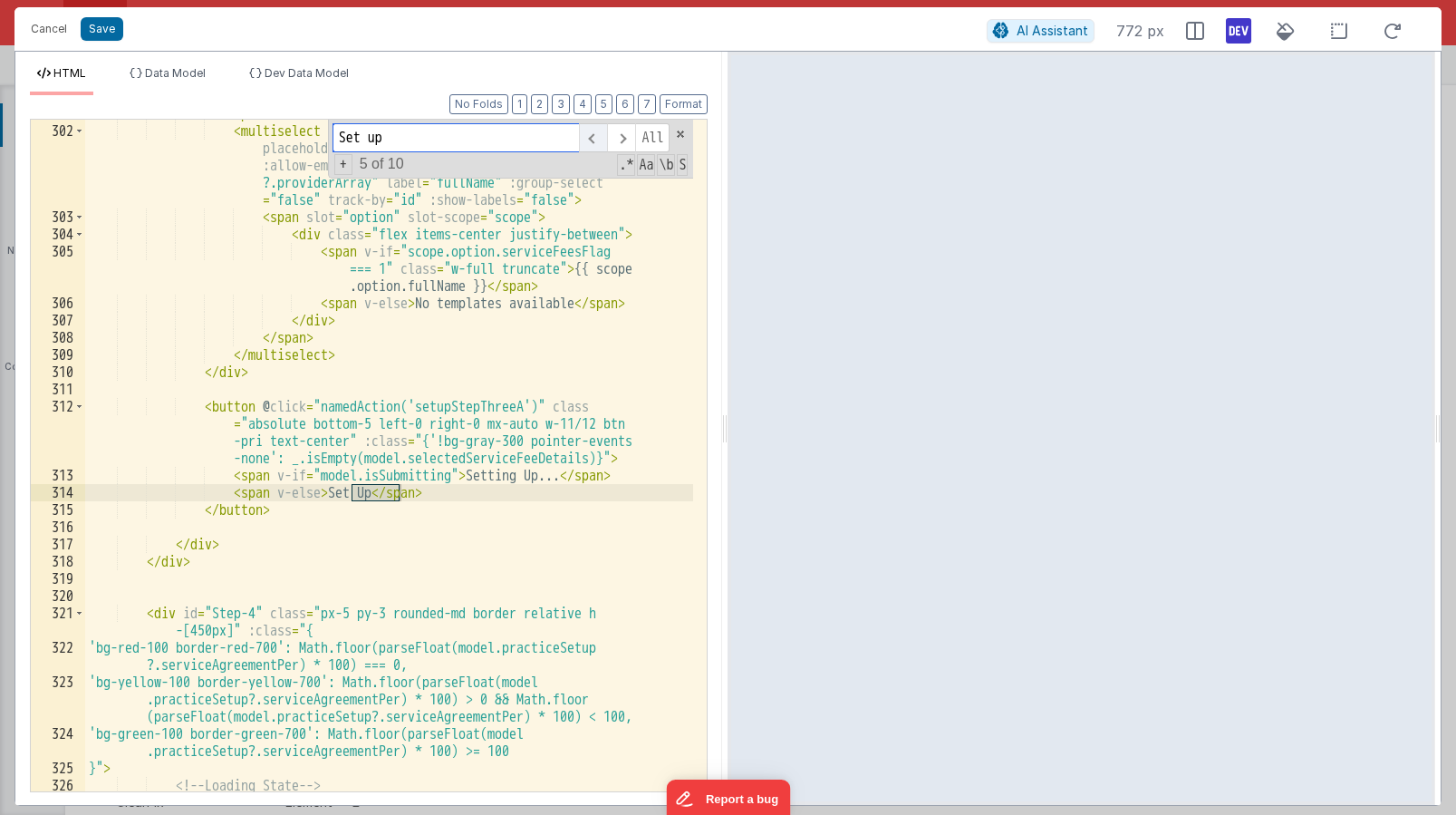 click at bounding box center (593, 138) 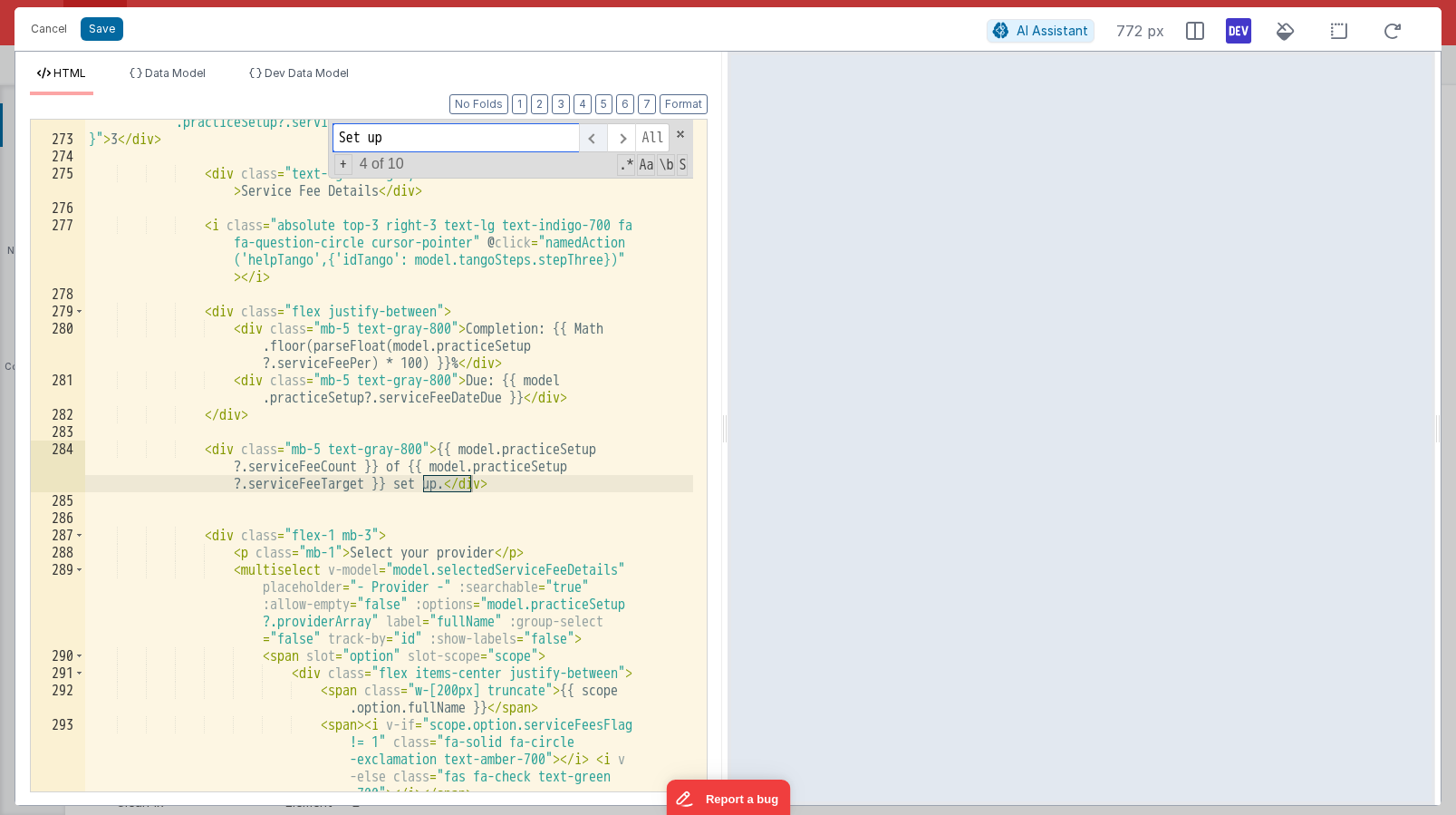 scroll, scrollTop: 10445, scrollLeft: 0, axis: vertical 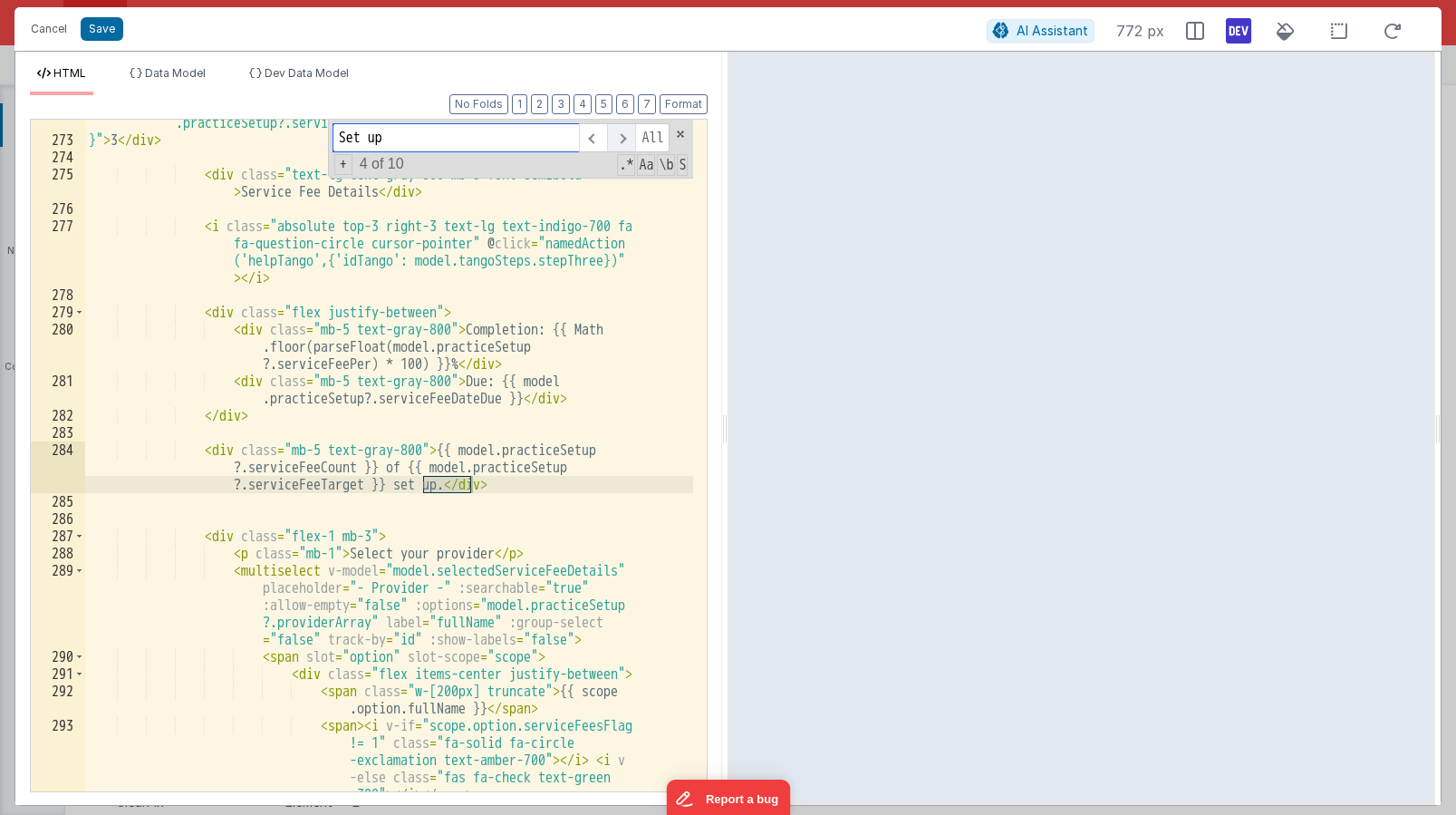 click at bounding box center [621, 138] 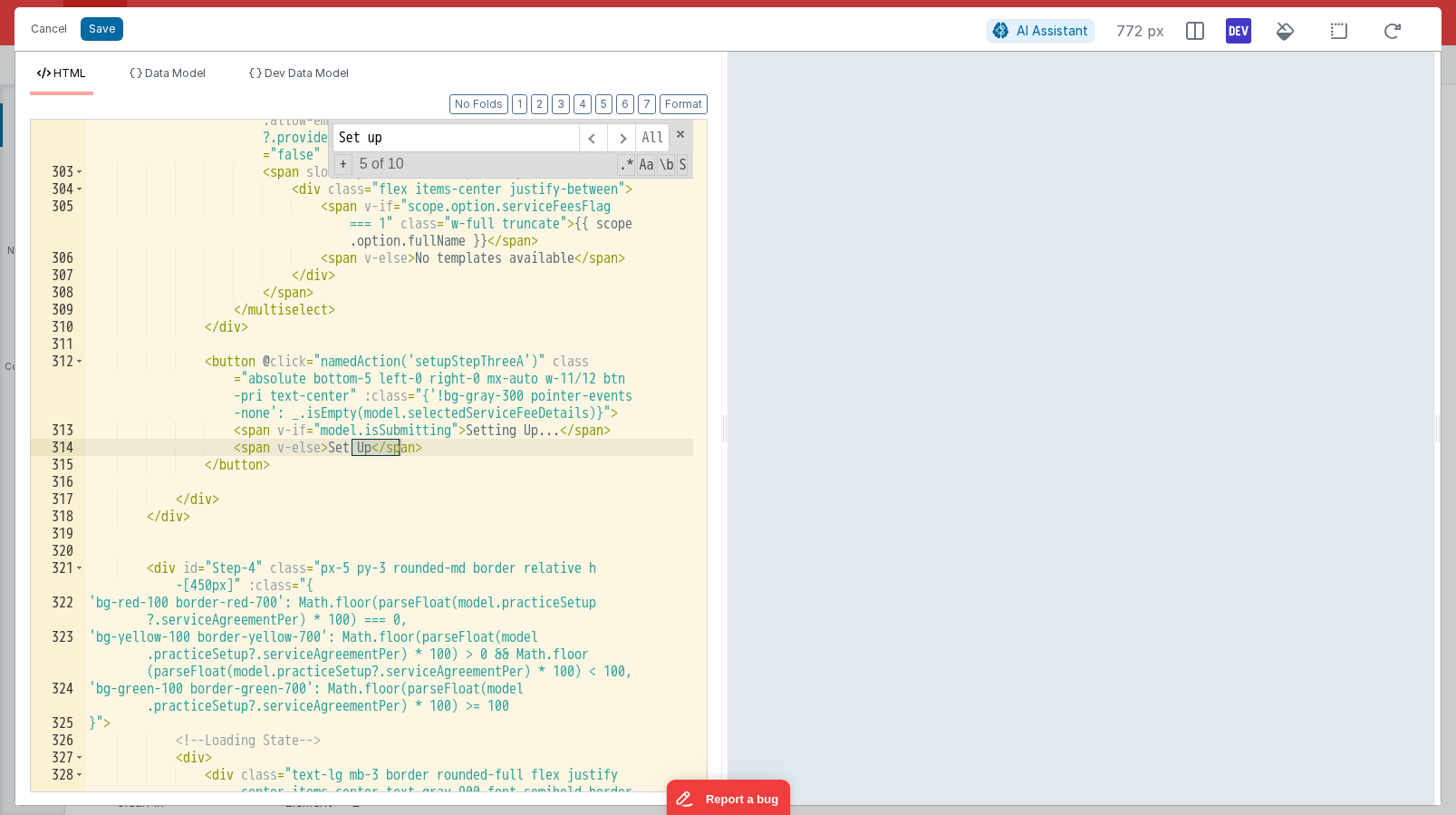 click on "< multiselect   v-model = "model.selectedTemplate"                            placeholder = "- Template -"   :searchable = "true"                            :allow-empty = "true"   :options = "model.practiceSetup                          ?.providerArray"   label = "fullName"   :group-select                          = "false"   track-by = "id"   :show-labels = "false" >                               < span   slot = "option"   slot-scope = "scope" >                                    < div   class = "flex items-center justify-between" >                                         < span   v-if = "scope.option.serviceFeesFlag                                       === 1"   class = "w-full truncate" > {{ scope                                      .option.fullName }} </ span >                                         < span   > </" at bounding box center (389, 481) 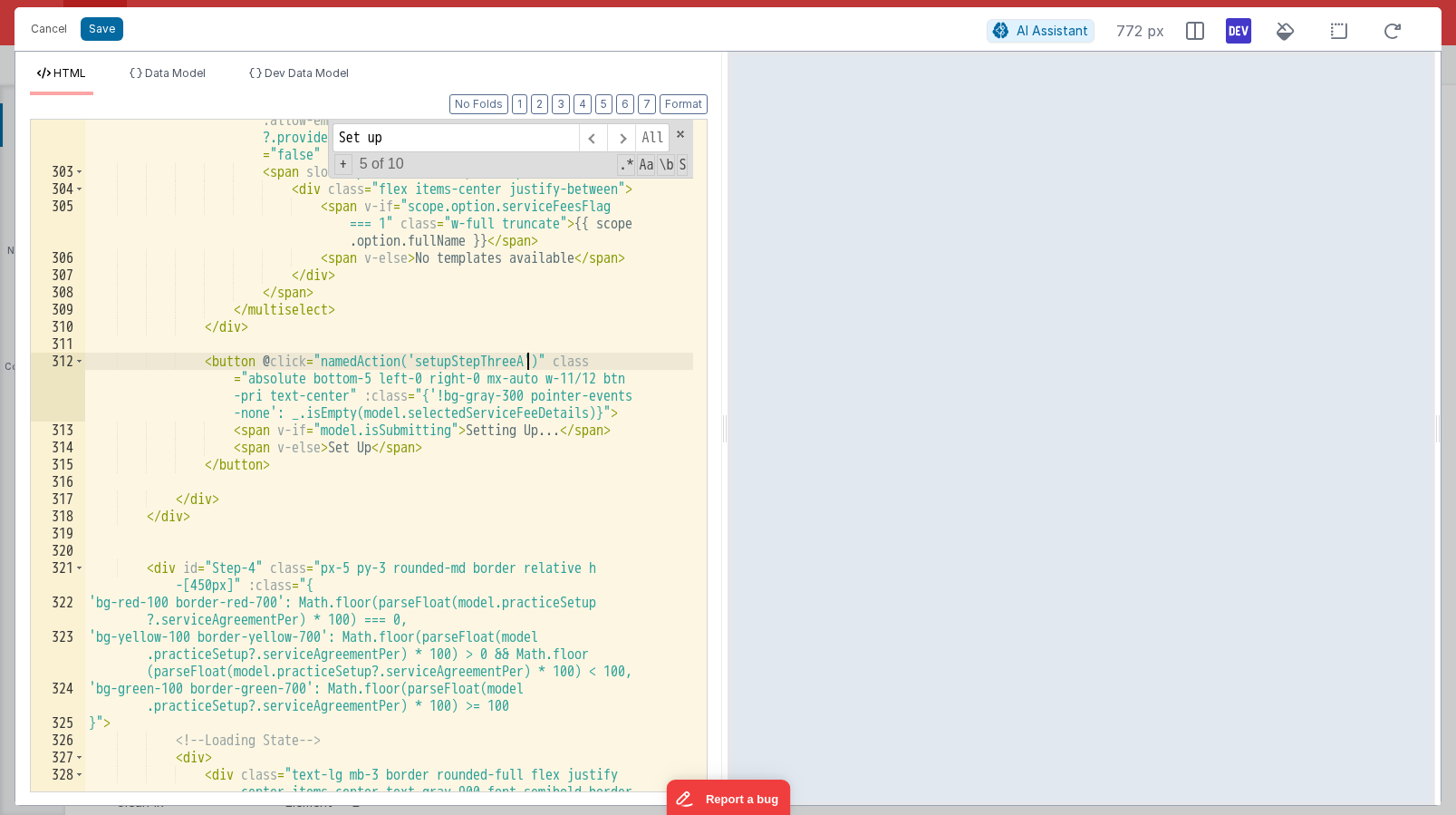 click on "< multiselect   v-model = "model.selectedTemplate"                            placeholder = "- Template -"   :searchable = "true"                            :allow-empty = "true"   :options = "model.practiceSetup                          ?.providerArray"   label = "fullName"   :group-select                          = "false"   track-by = "id"   :show-labels = "false" >                               < span   slot = "option"   slot-scope = "scope" >                                    < div   class = "flex items-center justify-between" >                                         < span   v-if = "scope.option.serviceFeesFlag                                       === 1"   class = "w-full truncate" > {{ scope                                      .option.fullName }} </ span >                                         < span   > </" at bounding box center [389, 481] 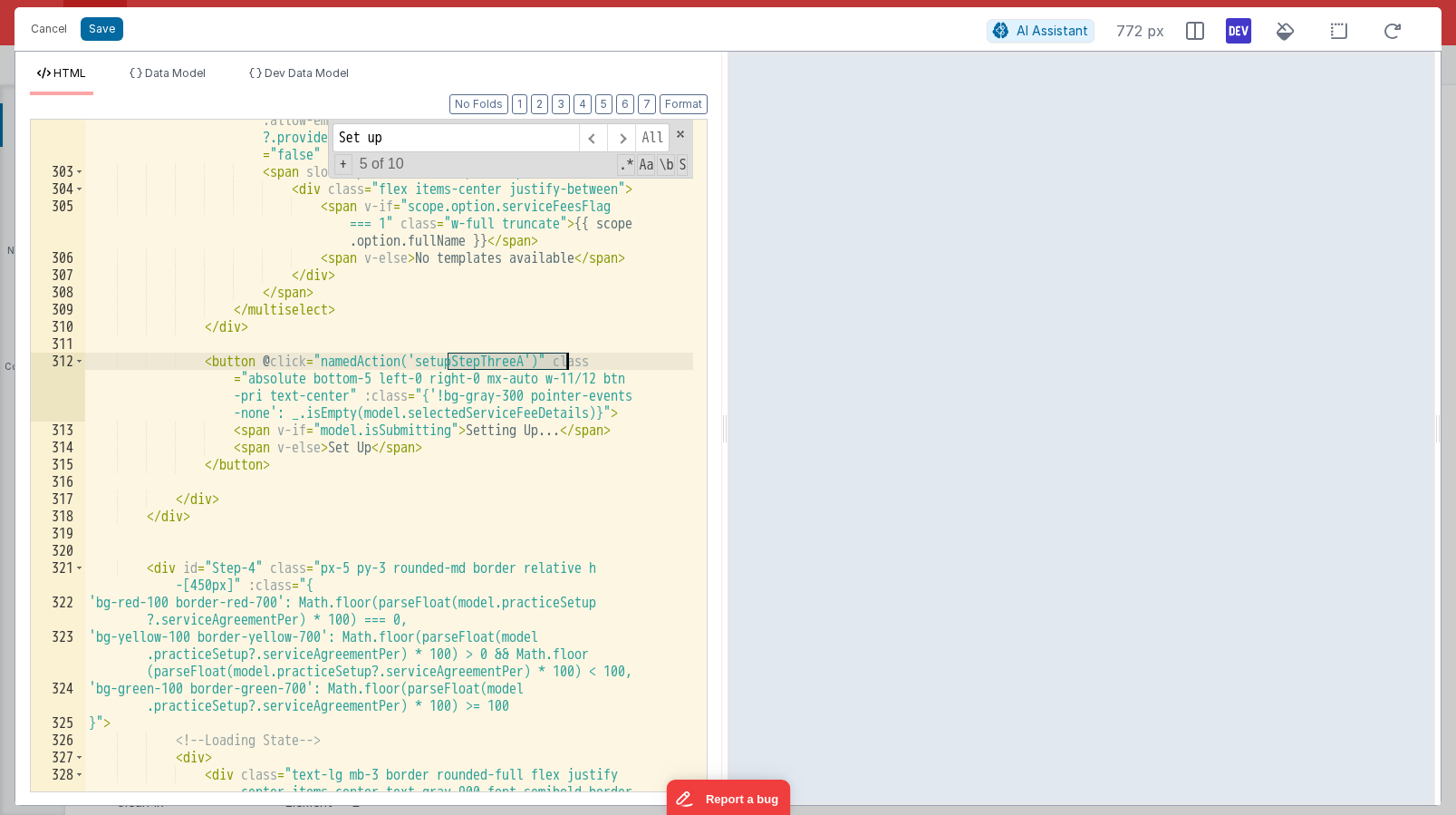 click on "< multiselect   v-model = "model.selectedTemplate"                            placeholder = "- Template -"   :searchable = "true"                            :allow-empty = "true"   :options = "model.practiceSetup                          ?.providerArray"   label = "fullName"   :group-select                          = "false"   track-by = "id"   :show-labels = "false" >                               < span   slot = "option"   slot-scope = "scope" >                                    < div   class = "flex items-center justify-between" >                                         < span   v-if = "scope.option.serviceFeesFlag                                       === 1"   class = "w-full truncate" > {{ scope                                      .option.fullName }} </ span >                                         < span   > </" at bounding box center [389, 481] 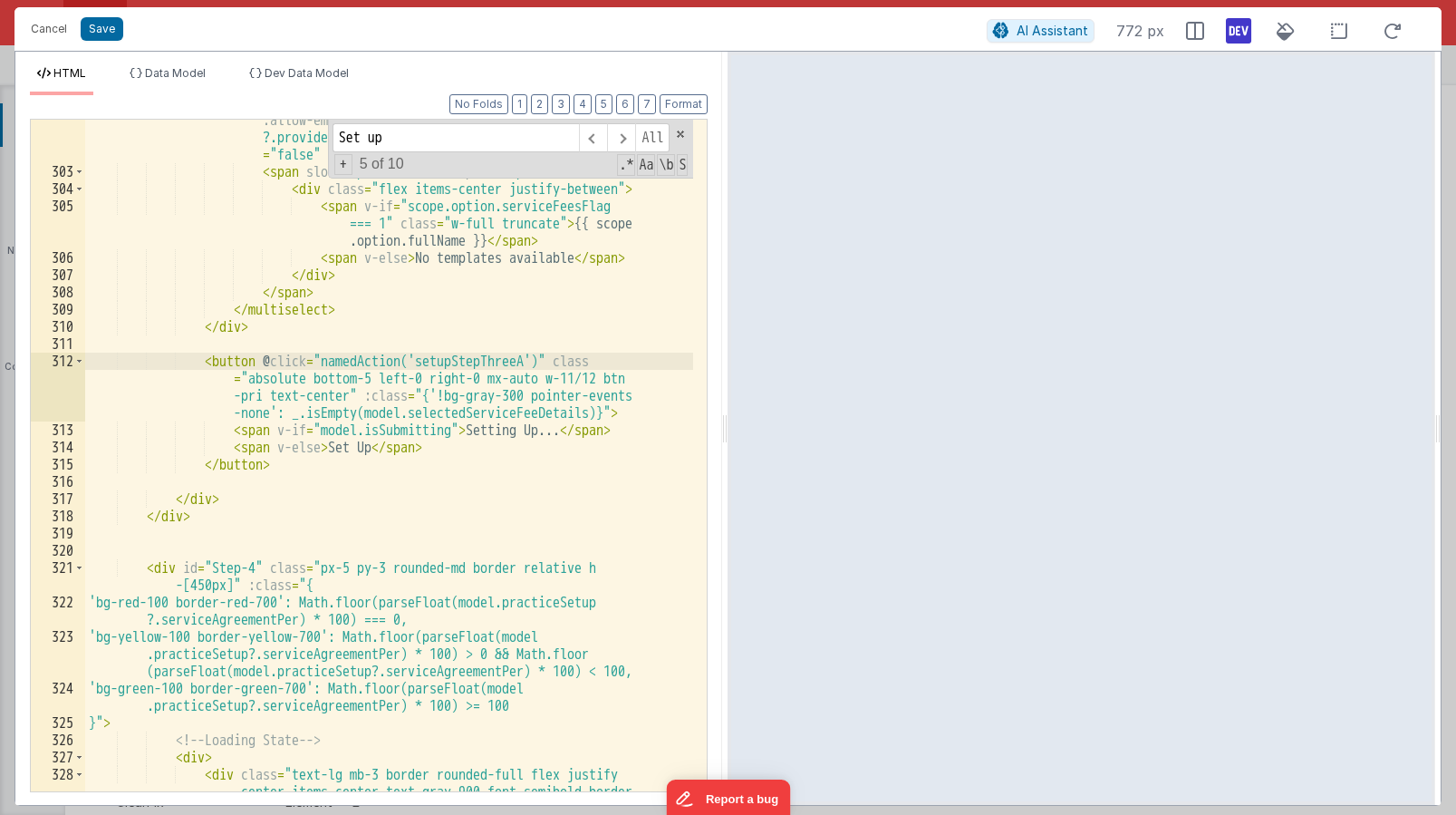 click on "< multiselect   v-model = "model.selectedTemplate"                            placeholder = "- Template -"   :searchable = "true"                            :allow-empty = "true"   :options = "model.practiceSetup                          ?.providerArray"   label = "fullName"   :group-select                          = "false"   track-by = "id"   :show-labels = "false" >                               < span   slot = "option"   slot-scope = "scope" >                                    < div   class = "flex items-center justify-between" >                                         < span   v-if = "scope.option.serviceFeesFlag                                       === 1"   class = "w-full truncate" > {{ scope                                      .option.fullName }} </ span >                                         < span   > </" at bounding box center [389, 481] 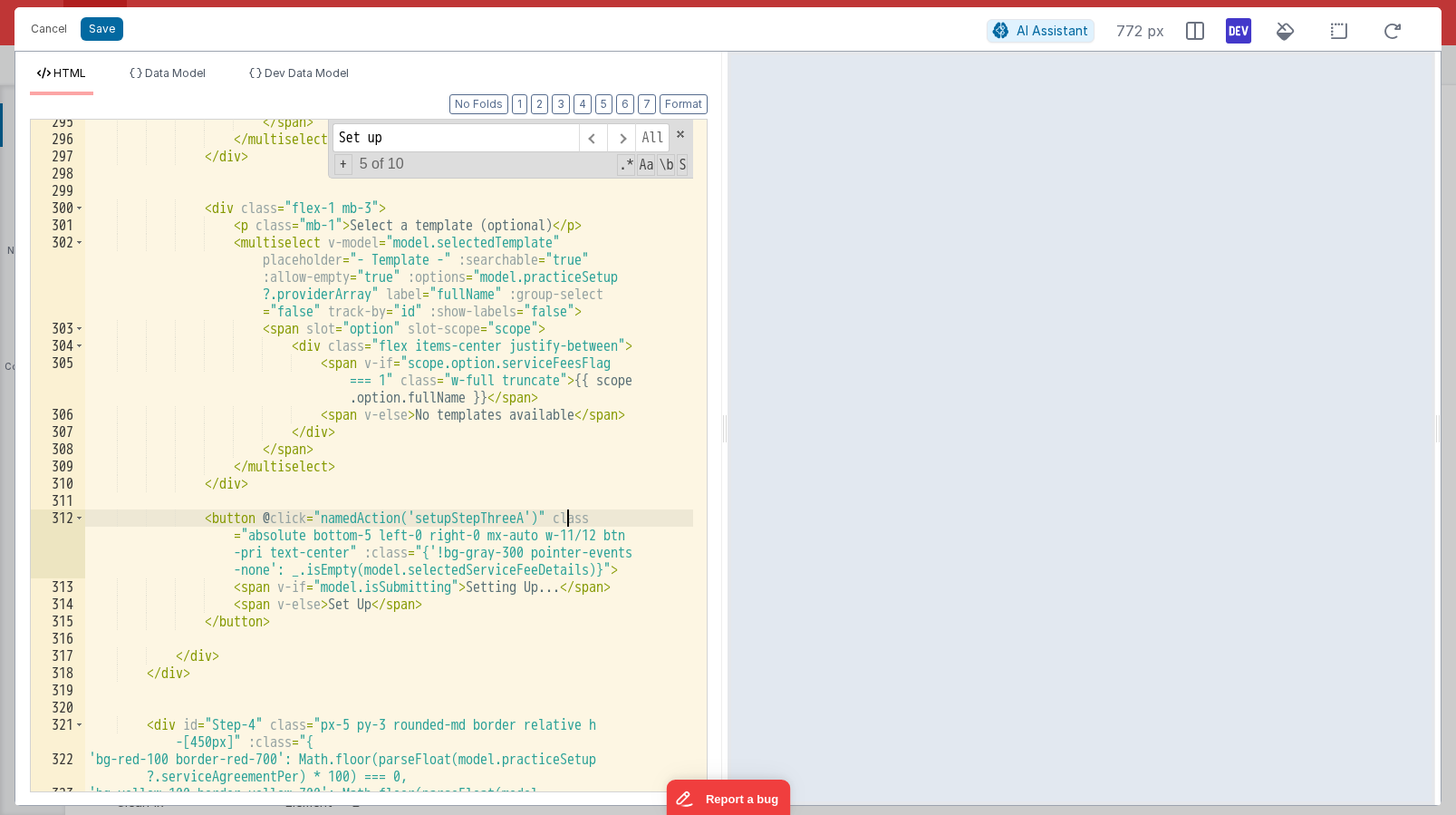 scroll, scrollTop: 11149, scrollLeft: 0, axis: vertical 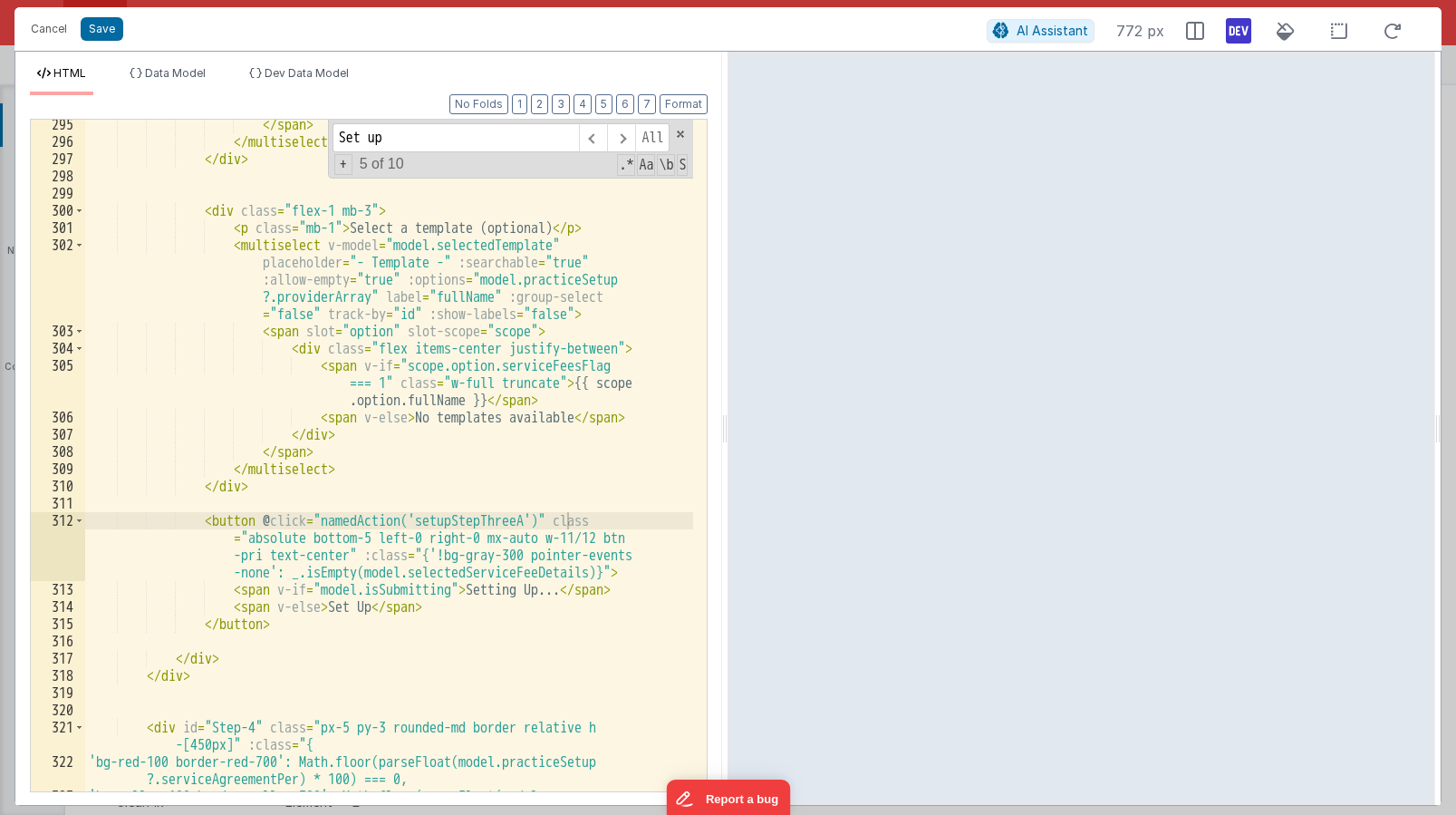 click on "</ span >                          </ multiselect >                     </ div >                     < div   class = "flex-1 mb-3" >                          < p   class = "mb-1" > Select a template (optional) </ p >                          < multiselect   v-model = "model.selectedTemplate"                            placeholder = "- Template -"   :searchable = "true"                            :allow-empty = "true"   :options = "model.practiceSetup                          ?.providerArray"   label = "fullName"   :group-select                          = "false"   track-by = "id"   :show-labels = "false" >                               < span   slot = "option"   slot-scope = "scope" >                                    < div   class = "flex items-center justify-between" >                                         < span   v-if = "scope.option.serviceFeesFlag  === 1"   class = > {{ scope" at bounding box center [389, 486] 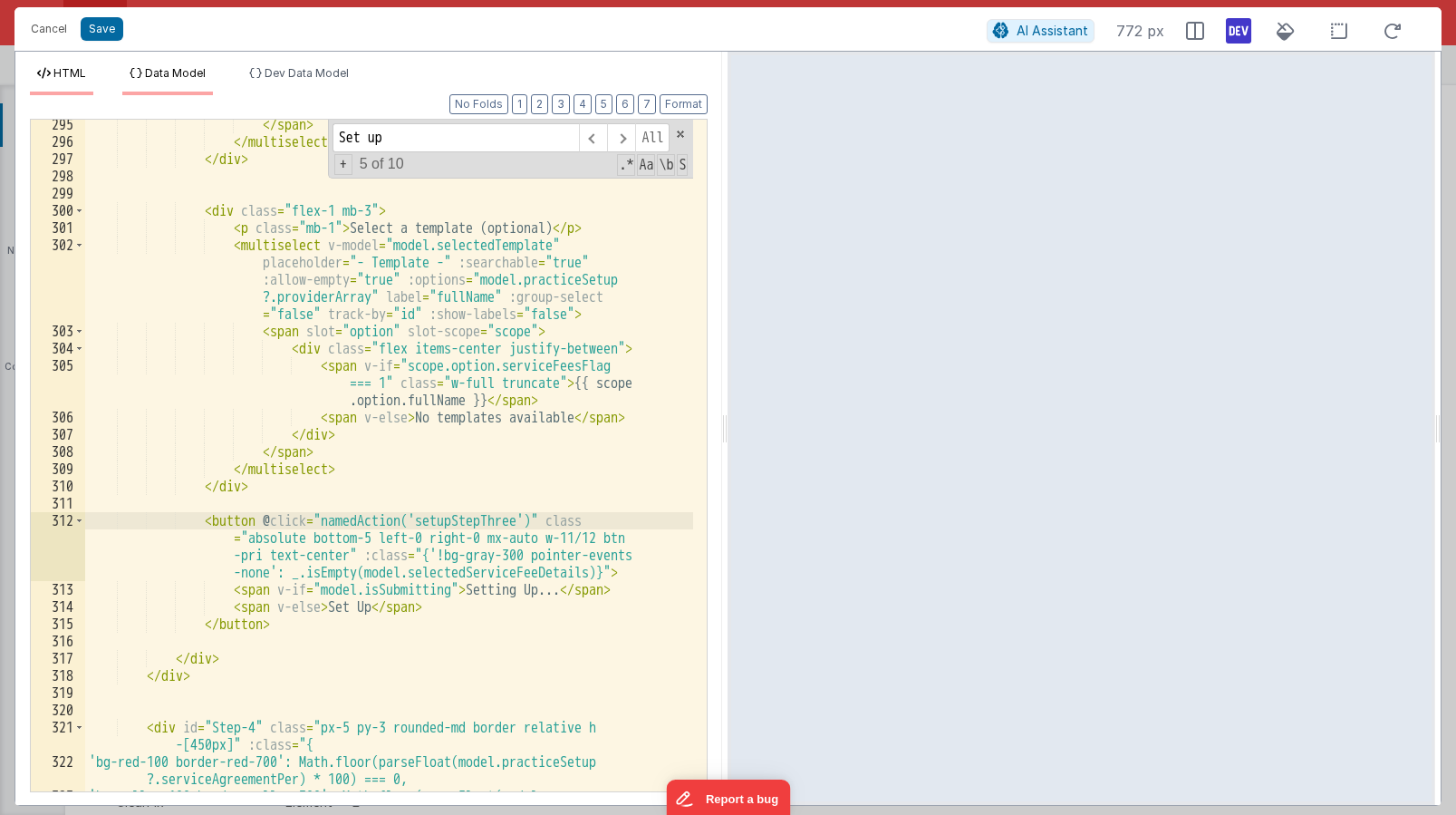 type 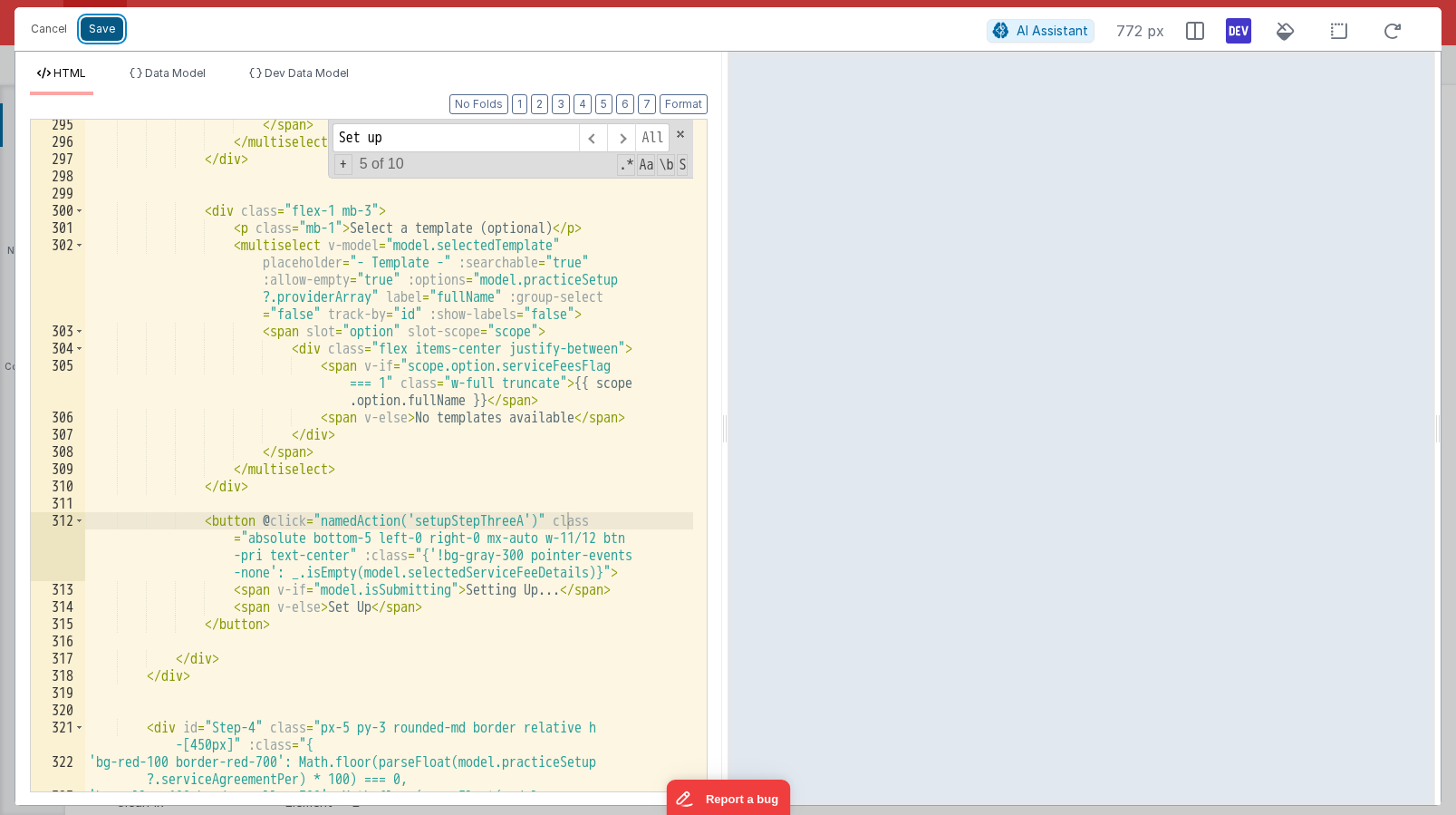 click on "Save" at bounding box center (101, 29) 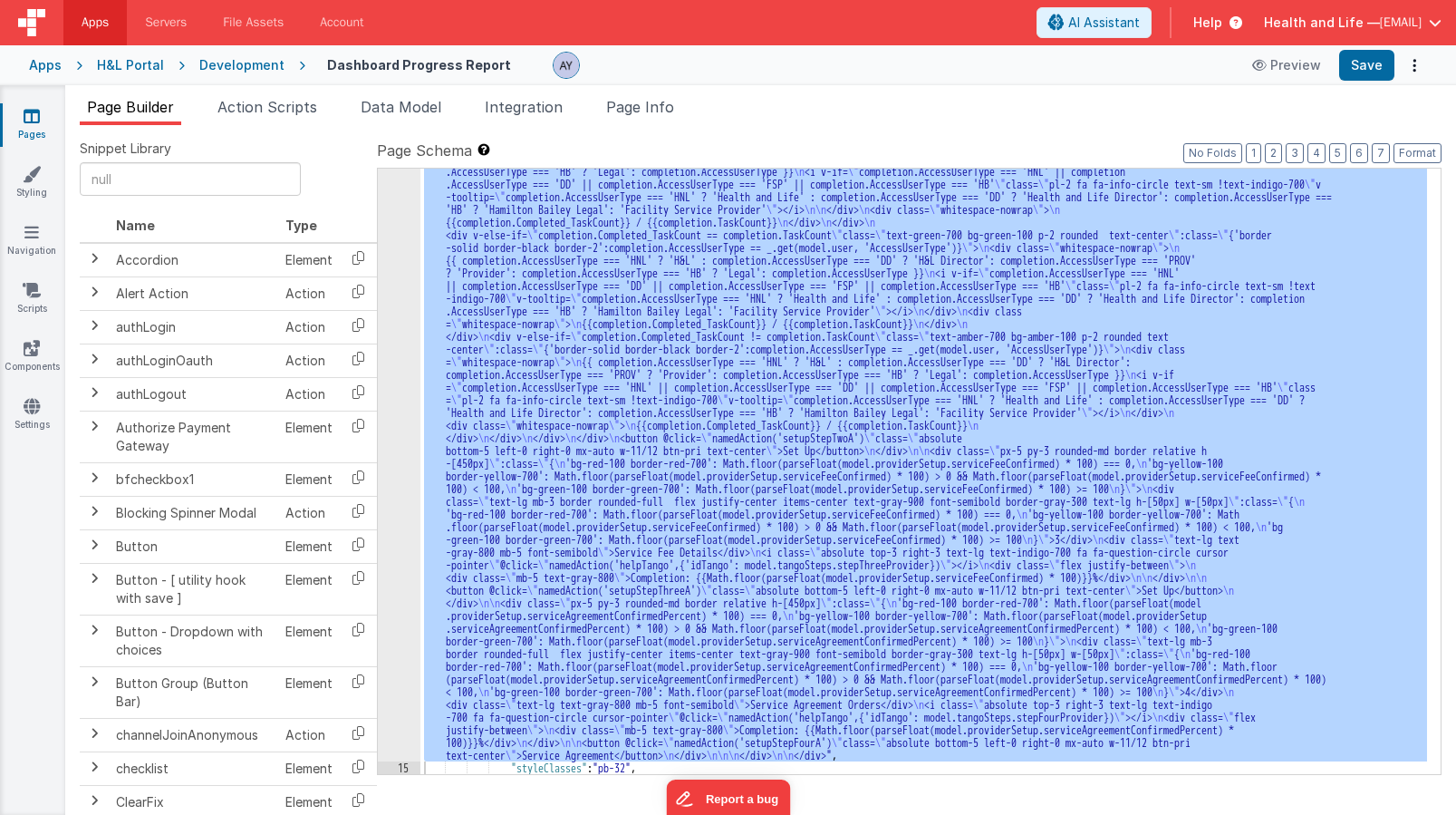 click on "Page Builder
Action Scripts
Data Model
Integration
Page Info" at bounding box center [760, 111] 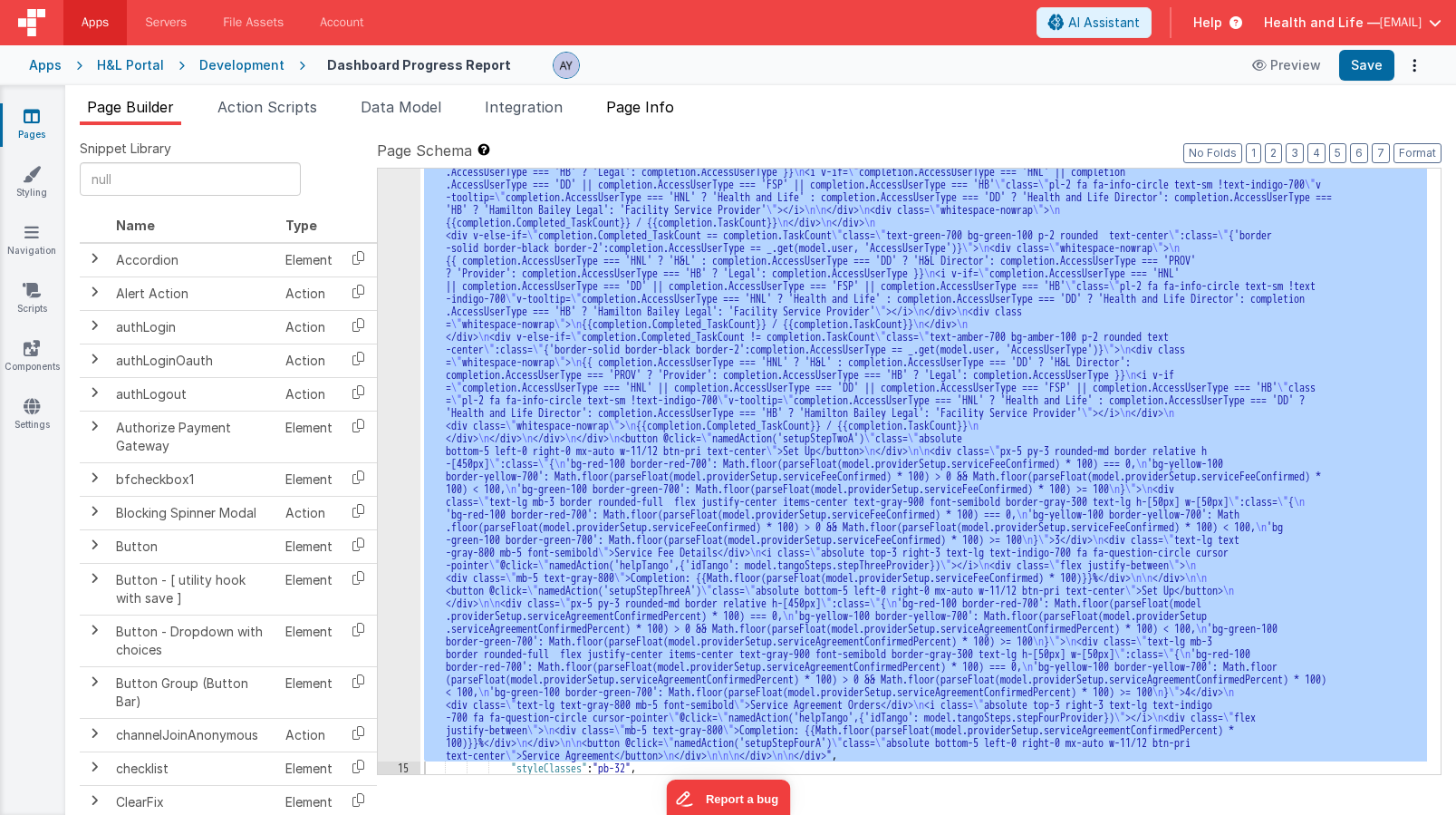 drag, startPoint x: 676, startPoint y: 109, endPoint x: 675, endPoint y: 122, distance: 13.038405 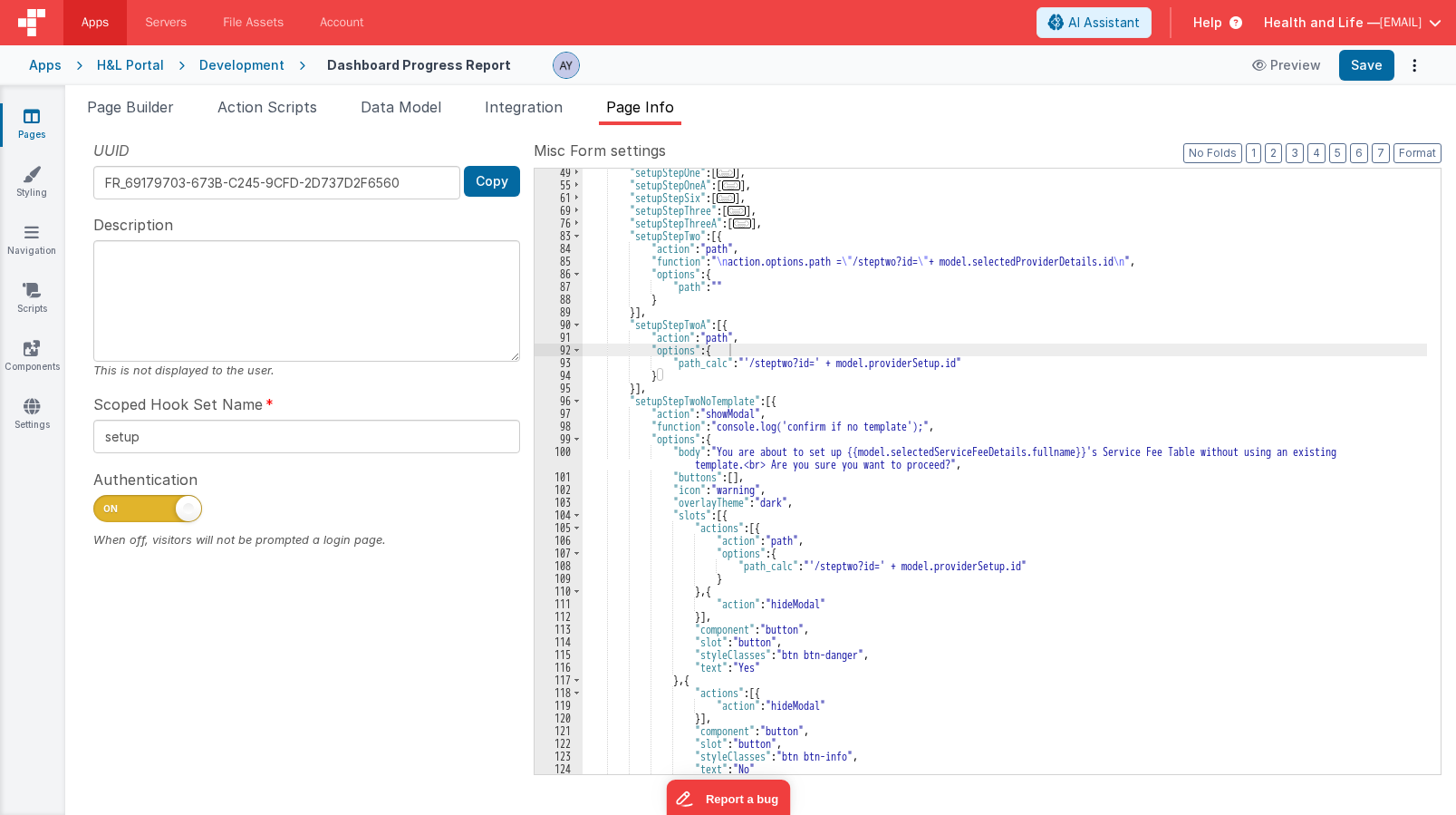 click on ""setupStepOne" :  [ ... ] ,           "setupStepOneA" :  [ ... ] ,           "setupStepSix" :  [ ... ] ,           "setupStepThree" :  [ ... ] ,           "setupStepThreeA" :  [ ... ] ,           "setupStepTwo" :  [{                "action" :  "path" ,                "function" :  " \n     action.options.path =  \" /steptwo?id= \"  + model.selectedProviderDetails.id \n " ,                "options" :  {                     "path" :  ""                }           }] ,           "setupStepTwoA" :  [{                "action" :  "path" ,                "options" :  {                     "path_calc" :  "'/steptwo?id=' + model.providerSetup.id"                }           }] ,           "setupStepTwoNoTemplate" :  [{                "action" :  "showModal" ,                "function" :  "console.log('confirm if no template');" ,                "options" :  {                     "body" :  "You are about to set up {{model.selectedServiceFeeDetails.fullname}}'s Service Fee Table without using an existing  , :" at bounding box center (1005, 481) 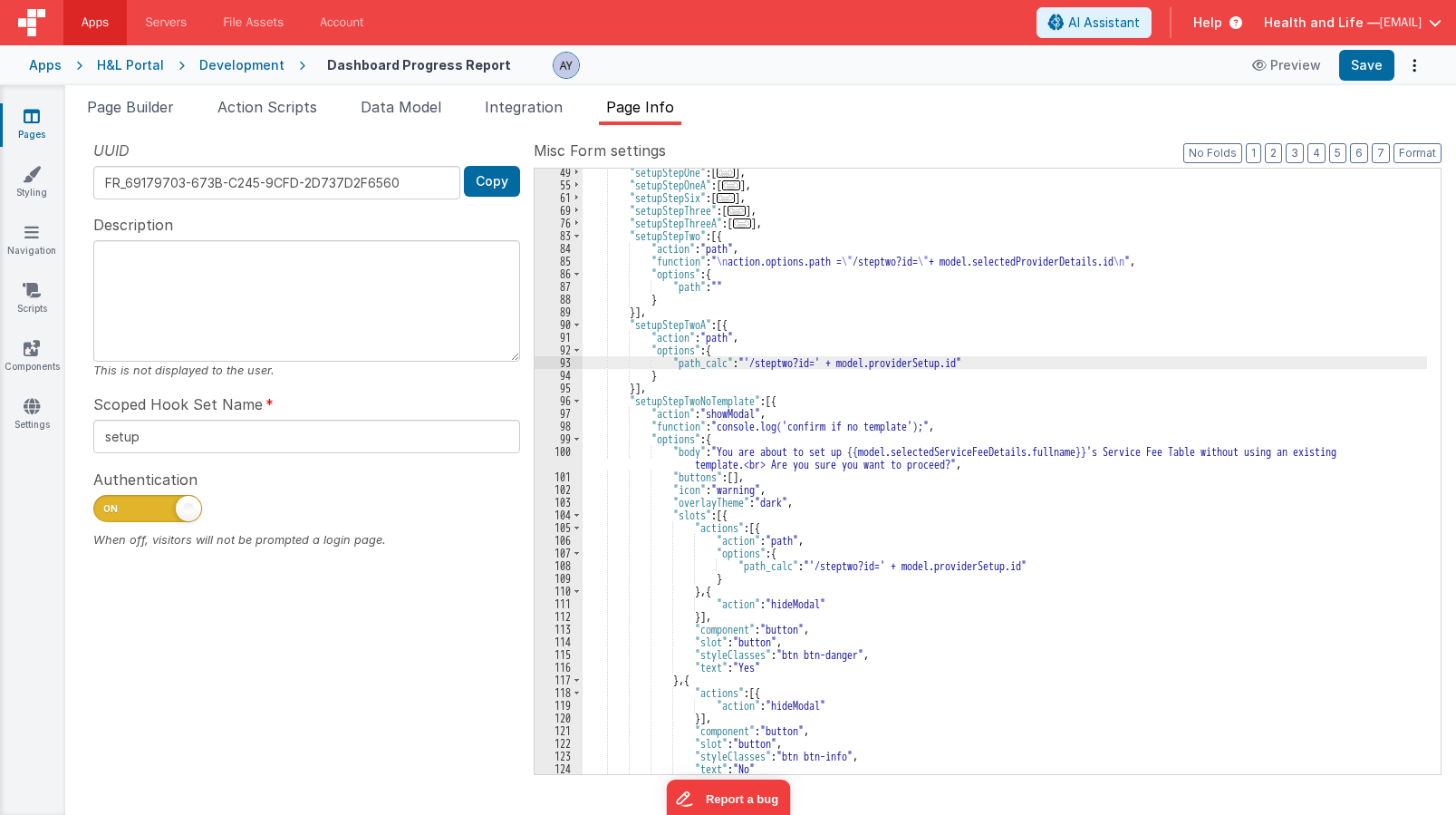 click on ""setupStepOne" :  [ ... ] ,           "setupStepOneA" :  [ ... ] ,           "setupStepSix" :  [ ... ] ,           "setupStepThree" :  [ ... ] ,           "setupStepThreeA" :  [ ... ] ,           "setupStepTwo" :  [{                "action" :  "path" ,                "function" :  " \n     action.options.path =  \" /steptwo?id= \"  + model.selectedProviderDetails.id \n " ,                "options" :  {                     "path" :  ""                }           }] ,           "setupStepTwoA" :  [{                "action" :  "path" ,                "options" :  {                     "path_calc" :  "'/steptwo?id=' + model.providerSetup.id"                }           }] ,           "setupStepTwoNoTemplate" :  [{                "action" :  "showModal" ,                "function" :  "console.log('confirm if no template');" ,                "options" :  {                     "body" :  "You are about to set up {{model.selectedServiceFeeDetails.fullname}}'s Service Fee Table without using an existing  , :" at bounding box center [1005, 481] 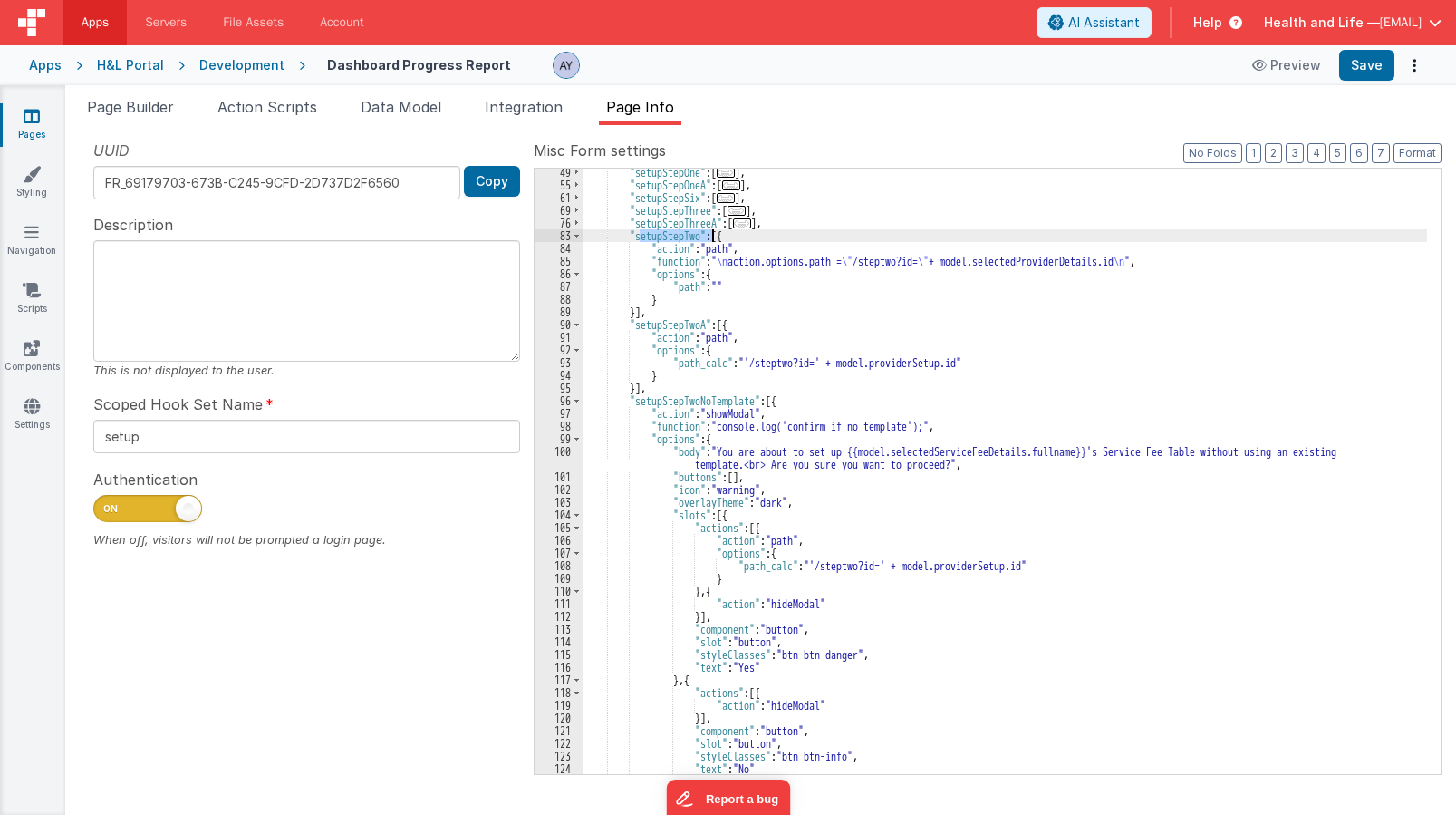 click on ""setupStepOne" :  [ ... ] ,           "setupStepOneA" :  [ ... ] ,           "setupStepSix" :  [ ... ] ,           "setupStepThree" :  [ ... ] ,           "setupStepThreeA" :  [ ... ] ,           "setupStepTwo" :  [{                "action" :  "path" ,                "function" :  " \n     action.options.path =  \" /steptwo?id= \"  + model.selectedProviderDetails.id \n " ,                "options" :  {                     "path" :  ""                }           }] ,           "setupStepTwoA" :  [{                "action" :  "path" ,                "options" :  {                     "path_calc" :  "'/steptwo?id=' + model.providerSetup.id"                }           }] ,           "setupStepTwoNoTemplate" :  [{                "action" :  "showModal" ,                "function" :  "console.log('confirm if no template');" ,                "options" :  {                     "body" :  "You are about to set up {{model.selectedServiceFeeDetails.fullname}}'s Service Fee Table without using an existing  , :" at bounding box center (1005, 481) 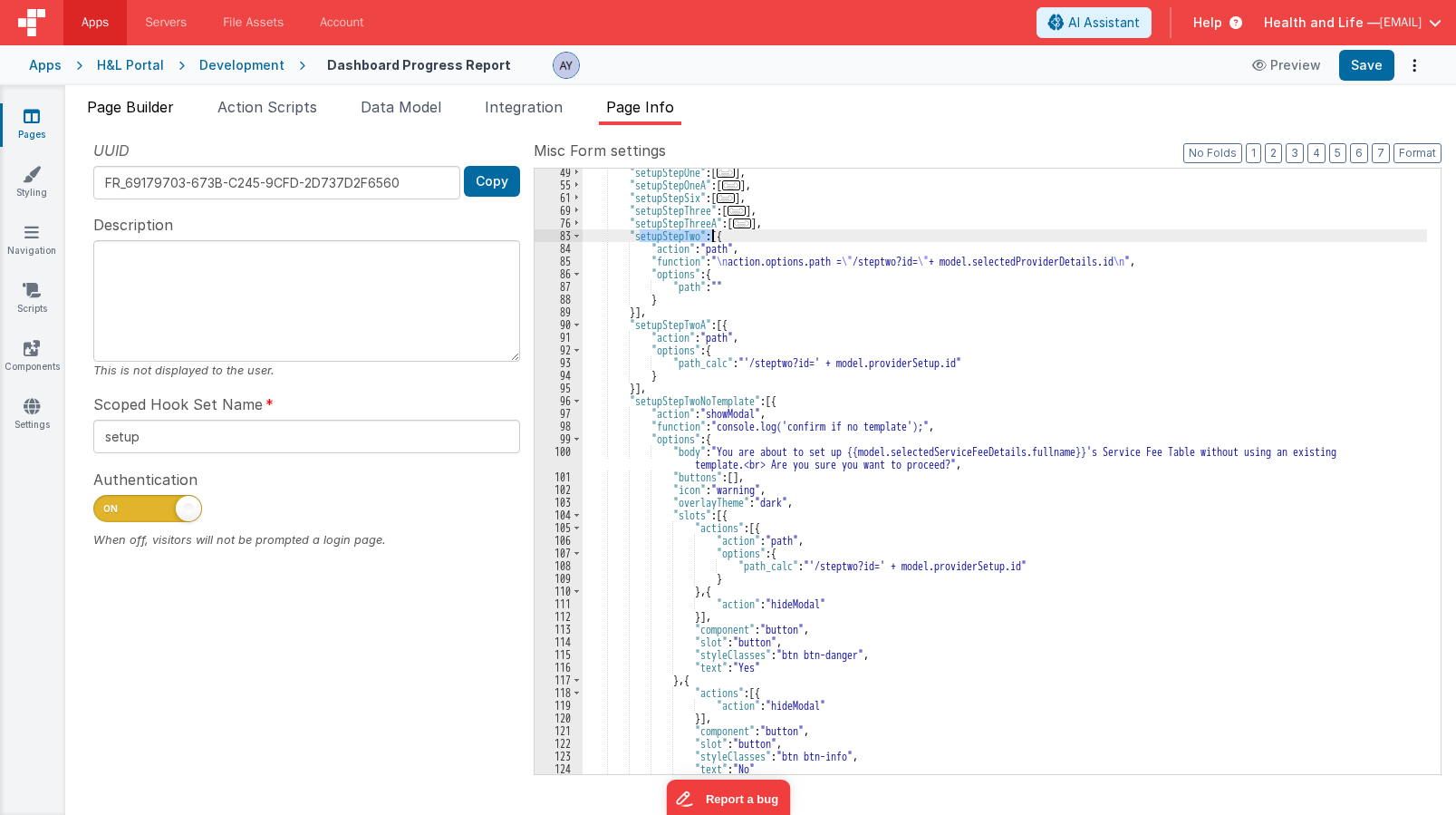 click on "Page Builder" at bounding box center (130, 107) 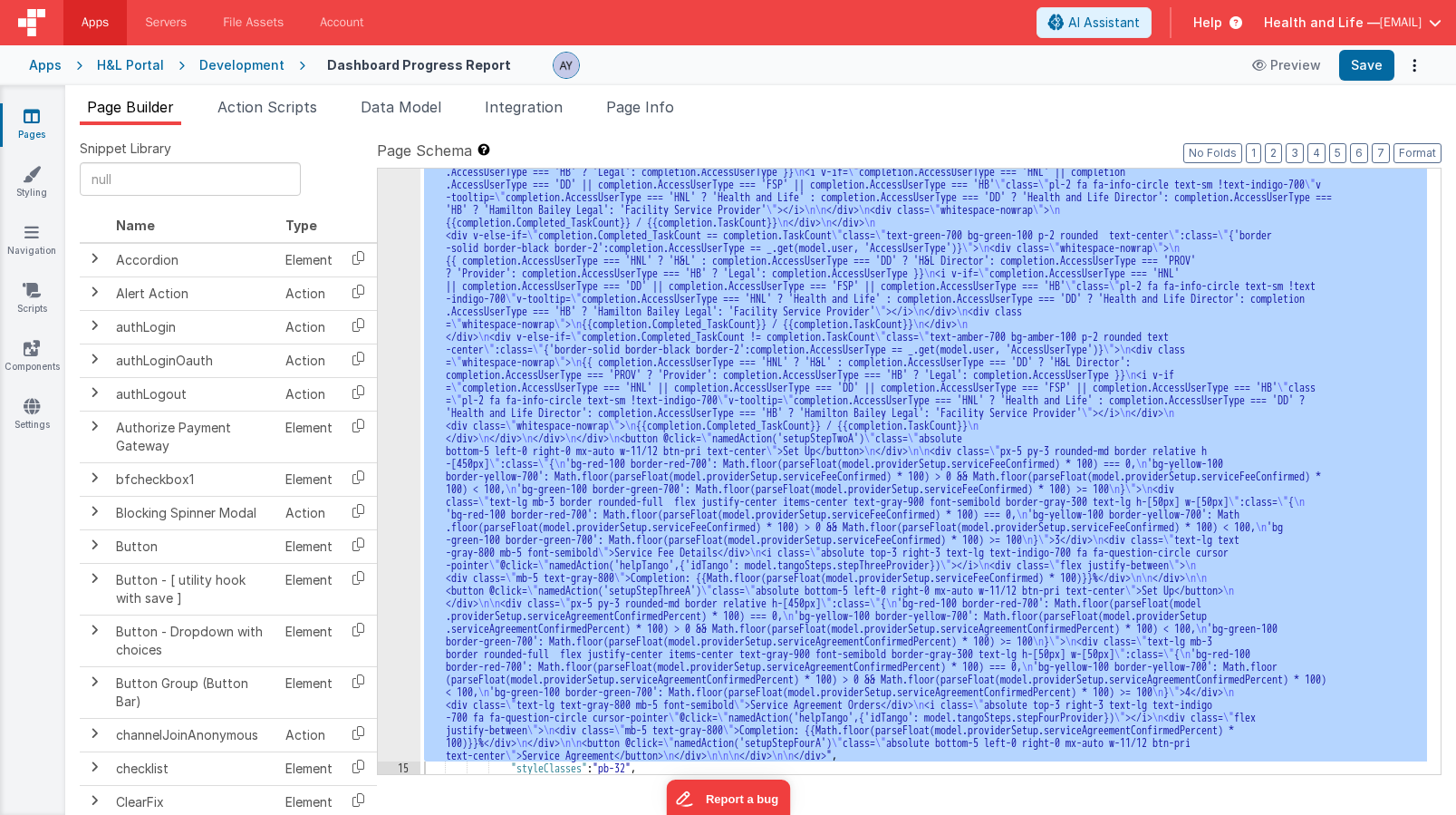 click on ""html" :  "<div class= \" grid grid-cols-1 gap-4 md:grid-cols-3 w-full \"  v-if= \" model.isLoading \" > \n     <div v-for= \" index in 4 \"  class= \" px-5 py-3 rounded-md border       relative h-[500px] bg-gray-100 border-gray-300 \" > \n         <!-- Loading State --> \n         <div> \n             <div class= \" animate-pulse bg-slate-300 rounded-full       h-[50px] w-[50px] mb-3 \" ></div> \n             <div class= \" animate-pulse bg-slate-300 h-6 w-2/3 mb-5 rounded \" ></div> \n             <div class= \" absolute top-3 right      -3 animate-pulse bg-slate-300 h-6 w-6 rounded-full \" ></div> \n             <div class= \" animate-pulse bg-slate-300 h-5 w-1/2 mb-3 rounded \" ></div> \n             <div       class= \" animate-pulse bg-slate-300 h-5 w-1/3 mb-3 rounded \" ></div> \n             <div class= \" absolute bottom-5 left-0 right-0 mx-auto w-11/12 animate-pulse bg      -slate-300 h-10 rounded \" ></div> \n         </div> \n     </div> \n </div> \n\n <div v-else> \n \" \" \"" at bounding box center (923, 471) 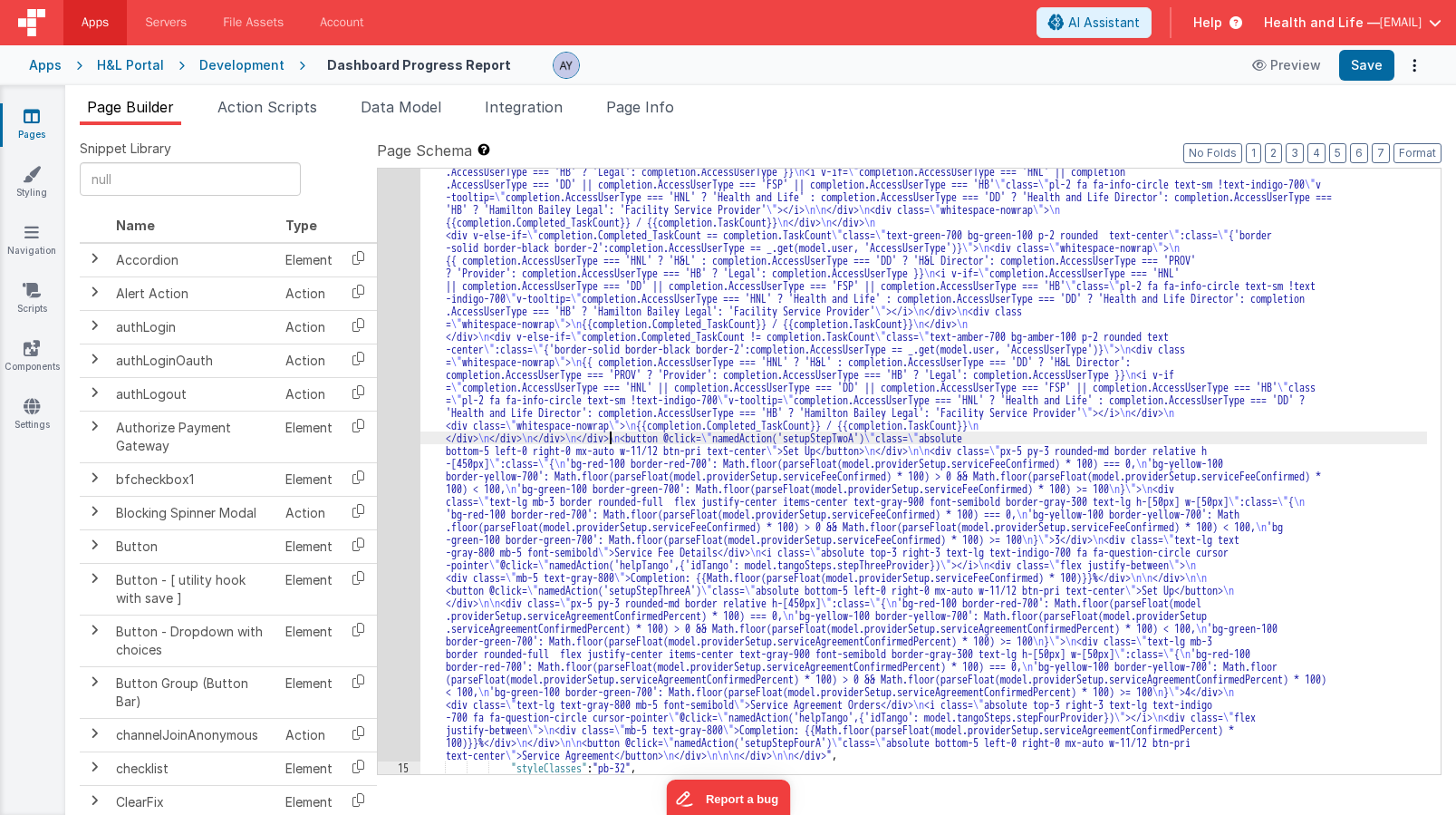 click on "14" at bounding box center [399, -1117] 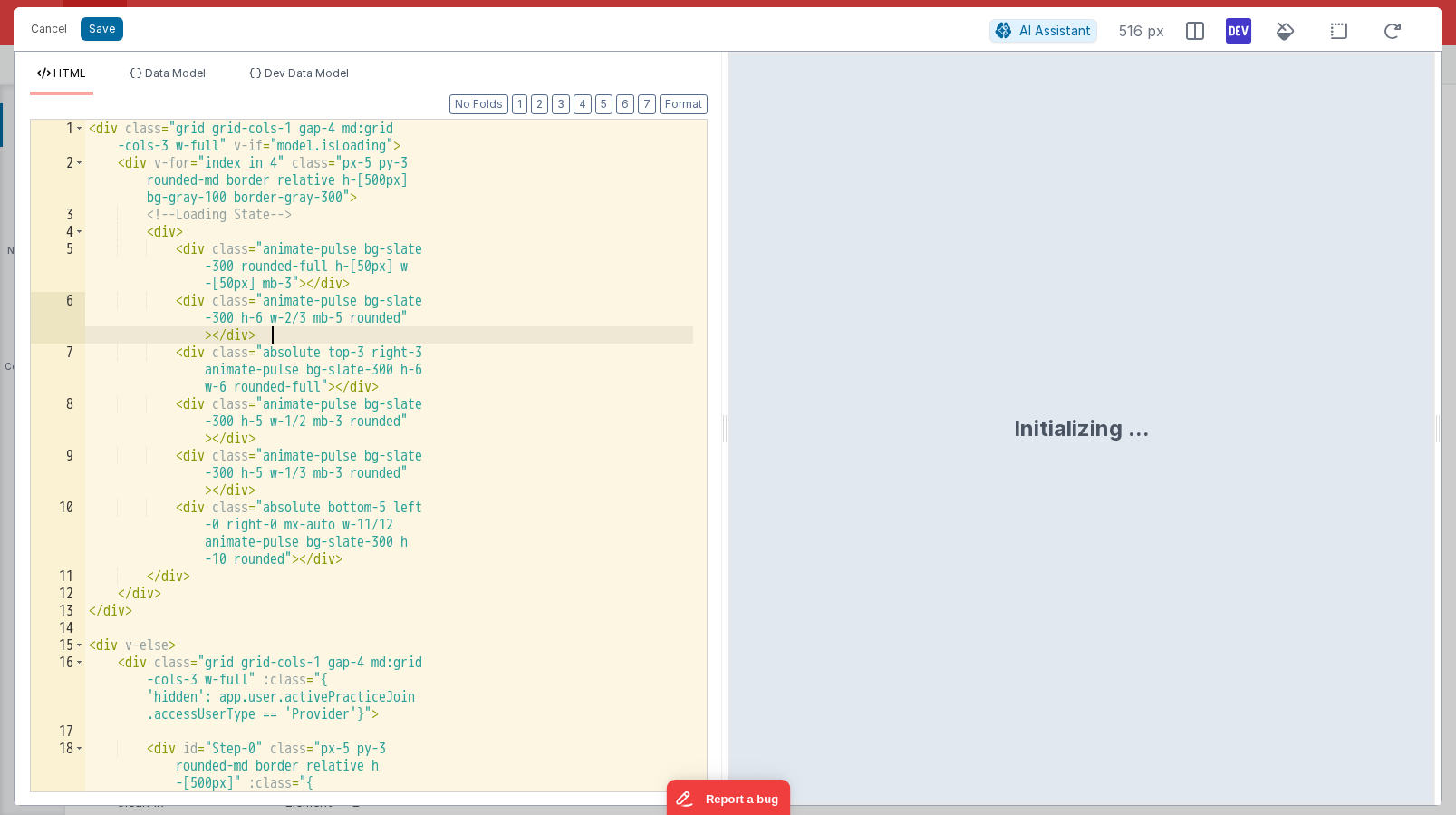click on "< div   class = "grid grid-cols-1 gap-4 md:grid      -cols-3 w-full"   v-if = "model.isLoading" >      < div   v-for = "index in 4"   class = "px-5 py-3           rounded-md border relative h-[500px]           bg-gray-100 border-gray-300" >           <!--  Loading State  -->           < div >                < div   class = "animate-pulse bg-slate                  -300 rounded-full h-[50px] w                  -[50px] mb-3" > </ div >                < div   class = "animate-pulse bg-slate                  -300 h-6 w-2/3 mb-5 rounded"                  > </ div >                < div   class = "absolute top-3 right-3                   animate-pulse bg-slate-300 h-6                   w-6 rounded-full" > </ div >                < div   class = "animate-pulse bg-slate                  -300 h-5 w-1/2 mb-3 rounded"                  > </ div >                < div   class =" at bounding box center (389, 516) 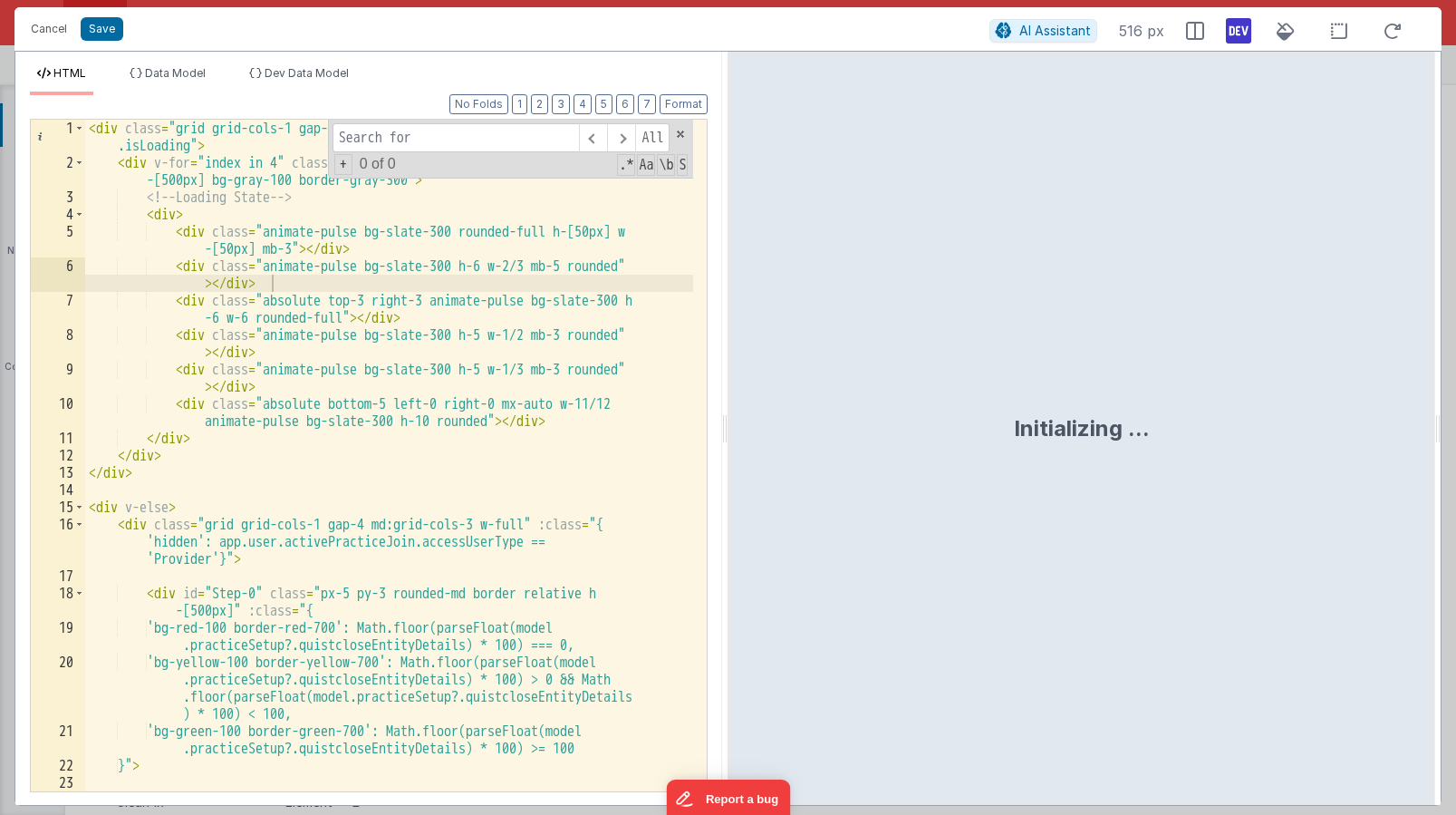 type on "setupStepTwo" 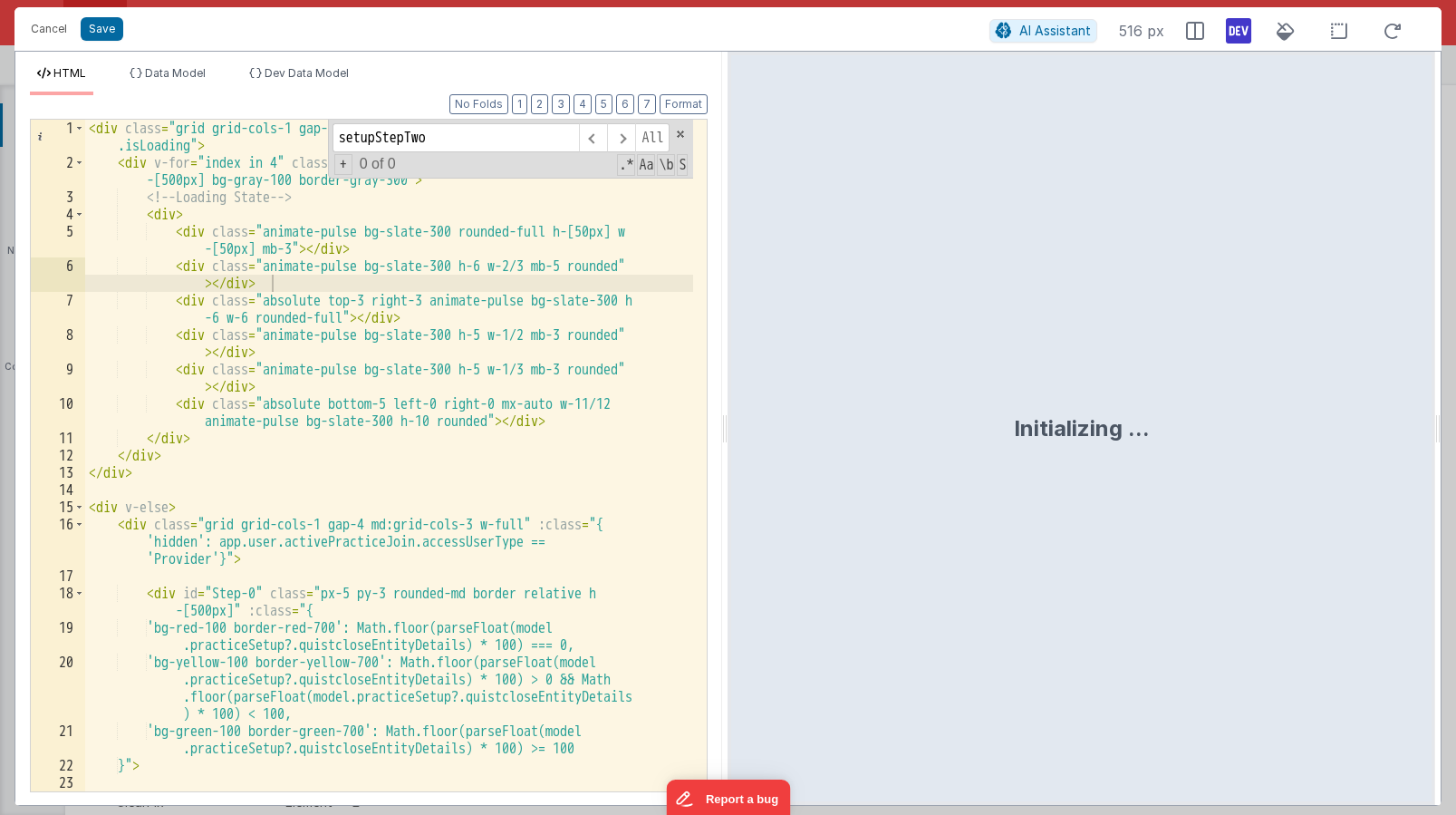scroll, scrollTop: 9293, scrollLeft: 0, axis: vertical 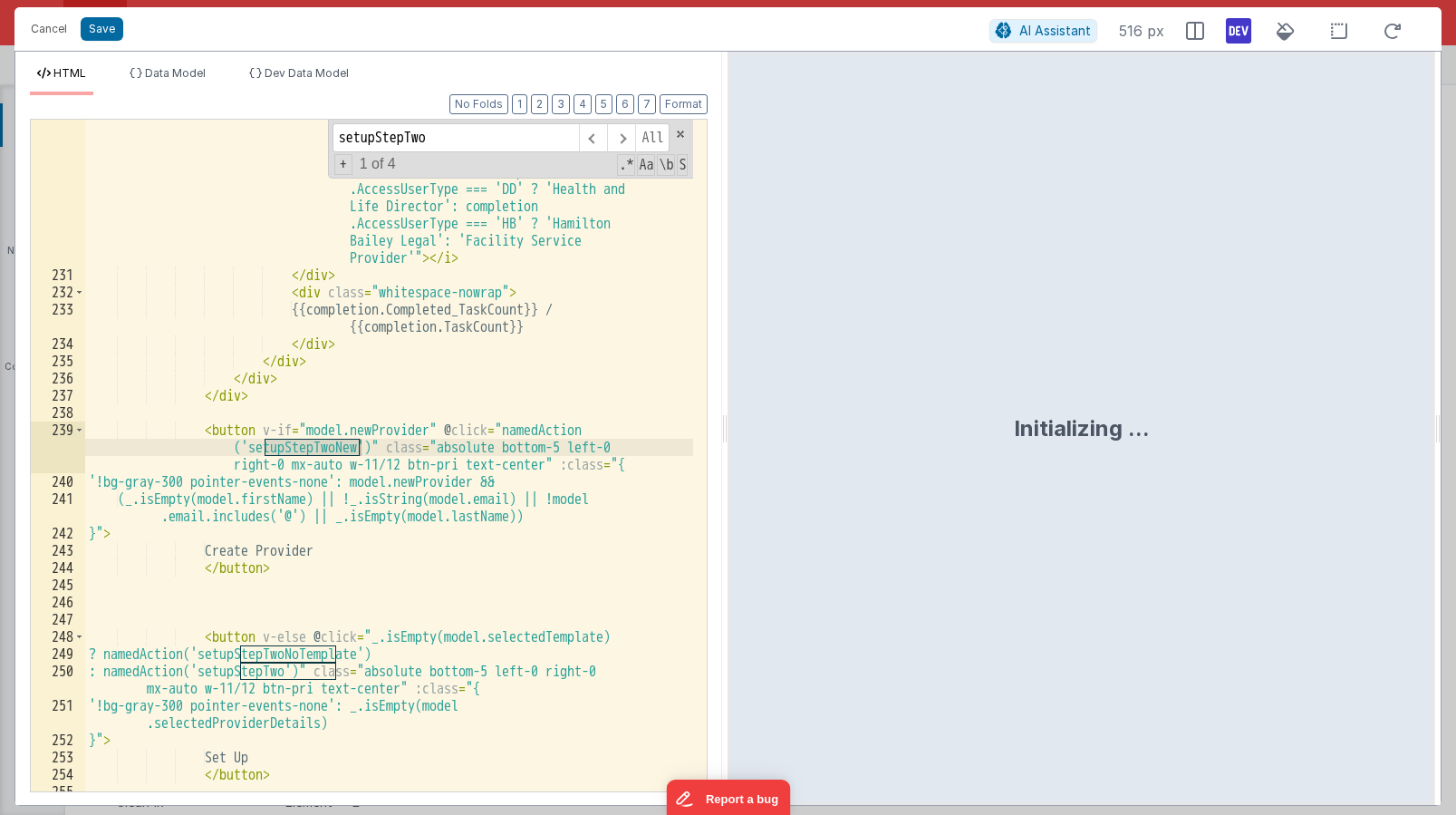 click on "setupStepTwo" at bounding box center (456, 138) 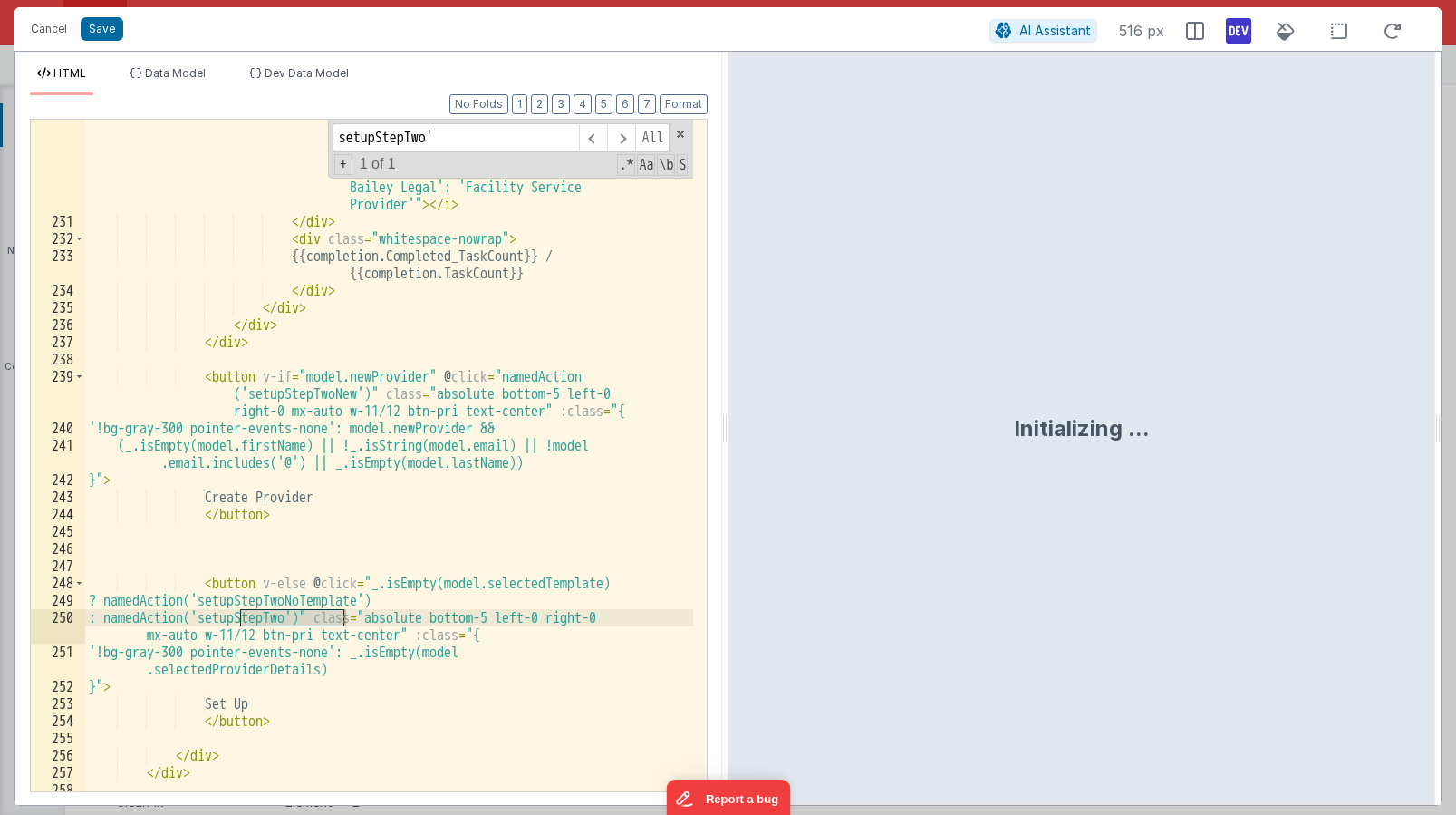 scroll, scrollTop: 9347, scrollLeft: 0, axis: vertical 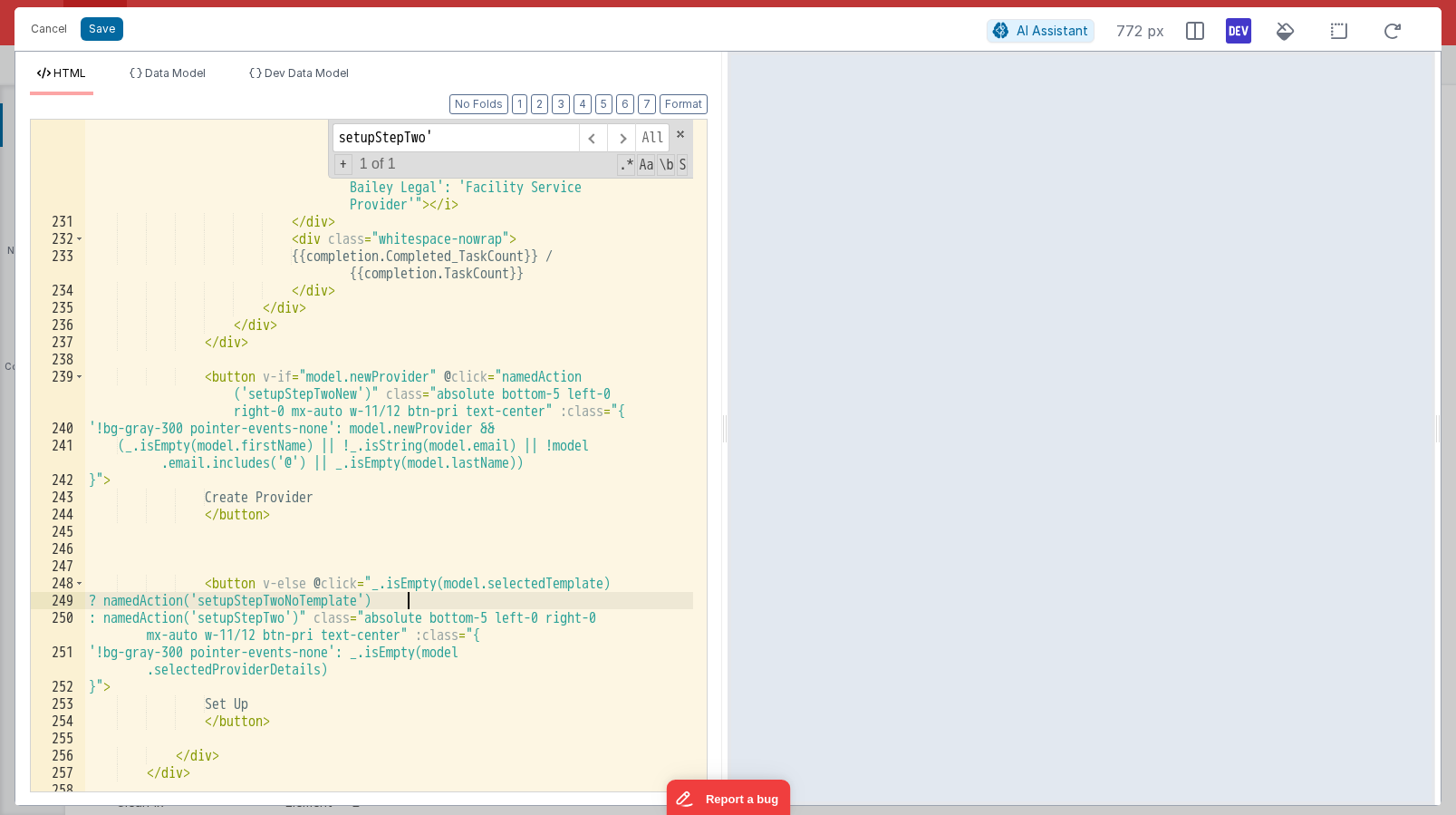 click on "< i   v-if = "completion.AccessUserType ===                                       'HNL' || completion.AccessUserType ===                                       'DD' || completion.AccessUserType ===                                       'FSP' || completion.AccessUserType ===                                       'HB'"   class = "pl-2 fa fa-info-circle                                       text-sm !text-indigo-700"   v-tooltip                                      = "completion.AccessUserType === 'HNL' ?                                       'Health and Life' : completion                                      .AccessUserType === 'DD' ? 'Health and  Life Director': completion Provider'" > </ i" at bounding box center (389, 445) 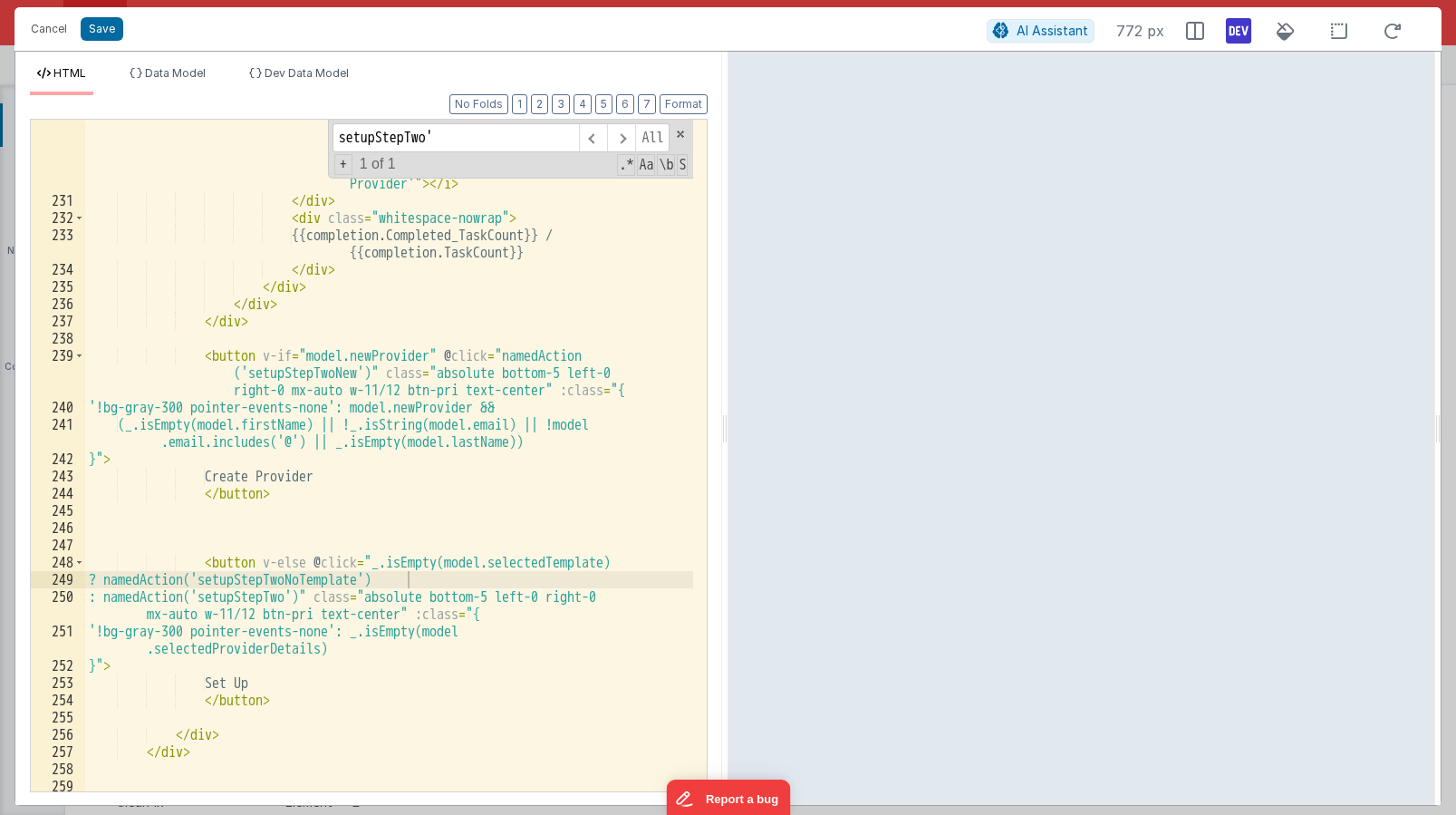 scroll, scrollTop: 9368, scrollLeft: 0, axis: vertical 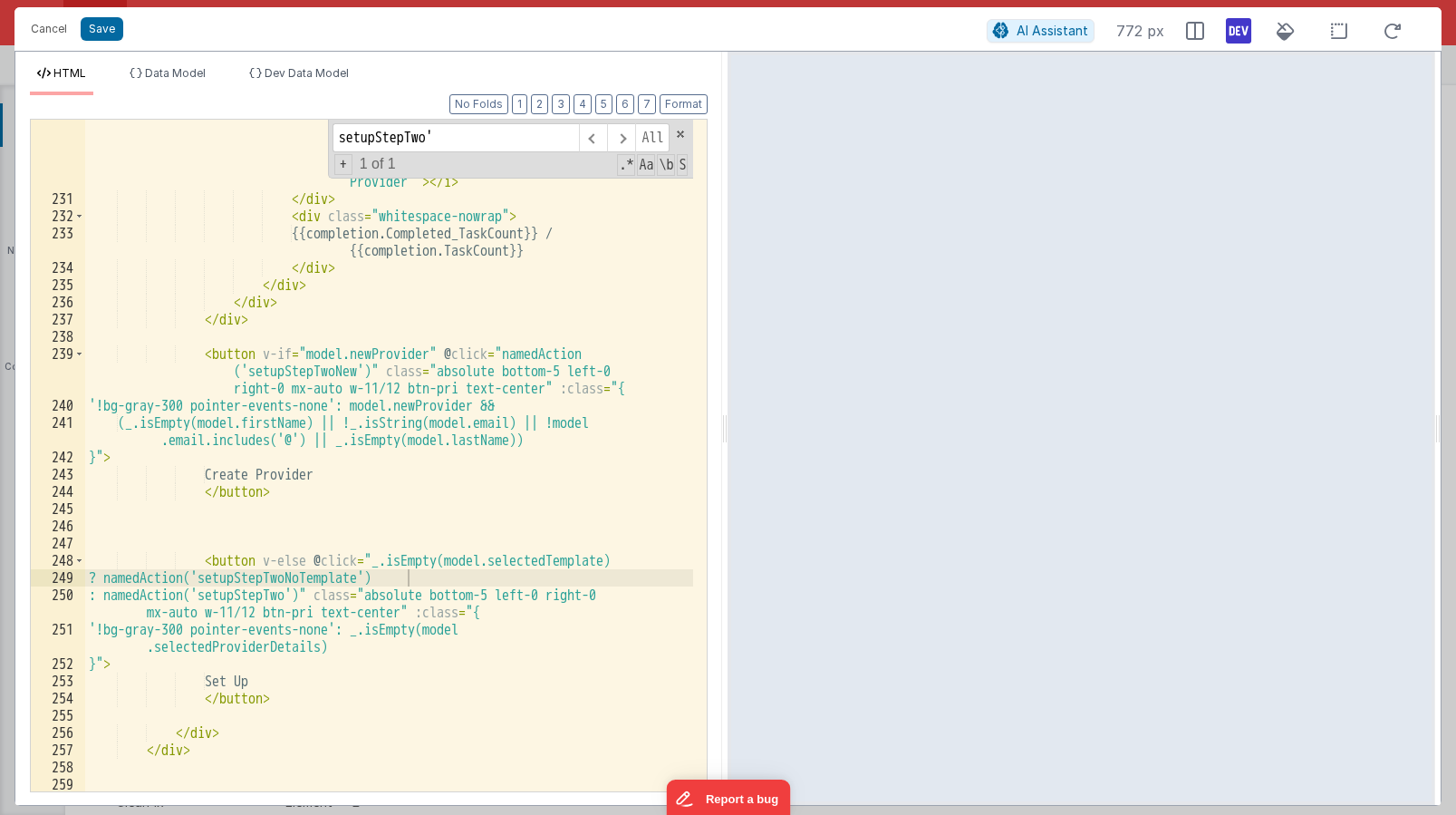 click on "< i   v-if = "completion.AccessUserType ===                                       'HNL' || completion.AccessUserType ===                                       'DD' || completion.AccessUserType ===                                       'FSP' || completion.AccessUserType ===                                       'HB'"   class = "pl-2 fa fa-info-circle                                       text-sm !text-indigo-700"   v-tooltip                                      = "completion.AccessUserType === 'HNL' ?                                       'Health and Life' : completion                                      .AccessUserType === 'DD' ? 'Health and  Life Director': completion Provider'" > </ i" at bounding box center (389, 422) 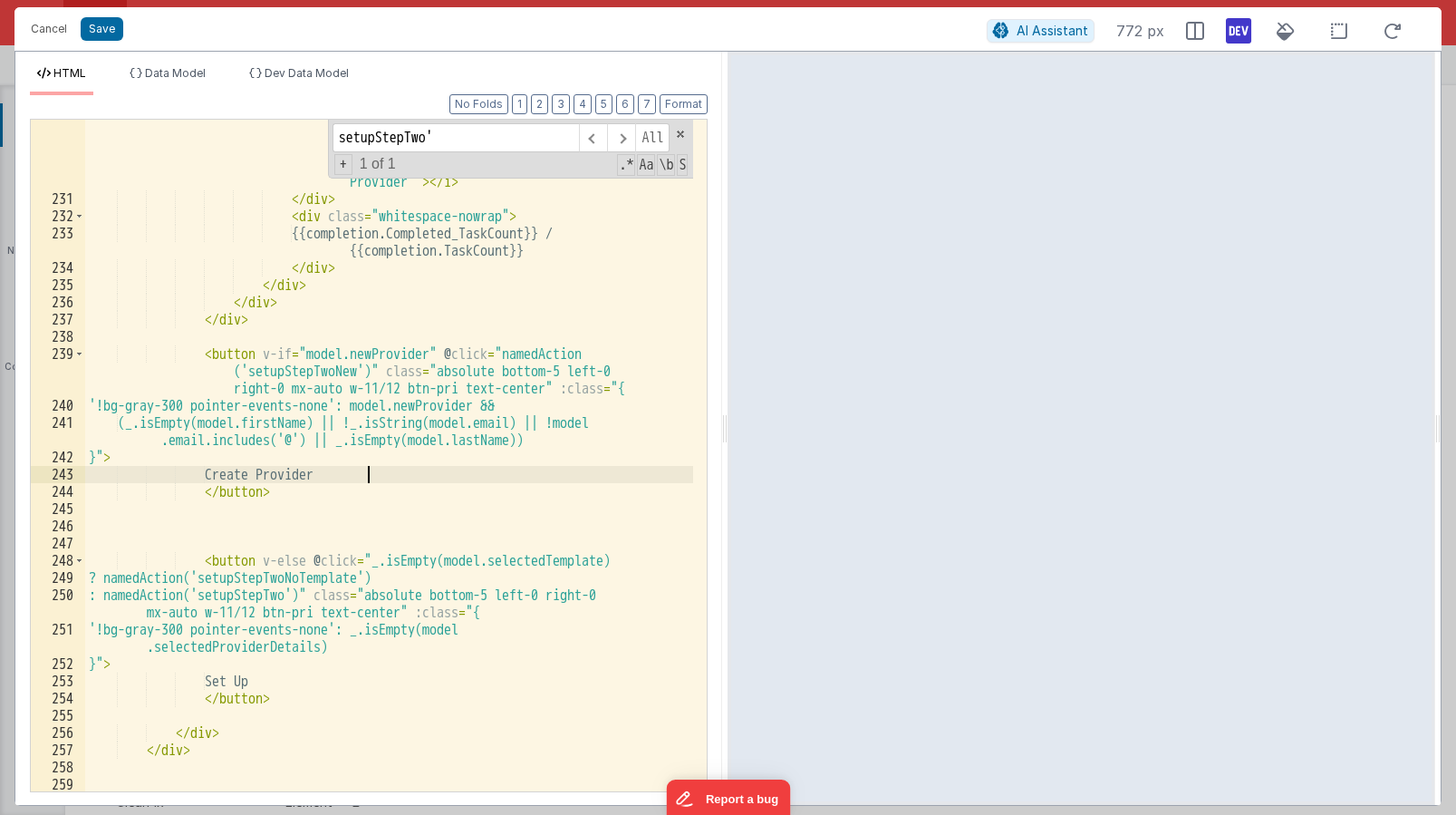 click on "< i   v-if = "completion.AccessUserType ===                                       'HNL' || completion.AccessUserType ===                                       'DD' || completion.AccessUserType ===                                       'FSP' || completion.AccessUserType ===                                       'HB'"   class = "pl-2 fa fa-info-circle                                       text-sm !text-indigo-700"   v-tooltip                                      = "completion.AccessUserType === 'HNL' ?                                       'Health and Life' : completion                                      .AccessUserType === 'DD' ? 'Health and  Life Director': completion Provider'" > </ i" at bounding box center [389, 422] 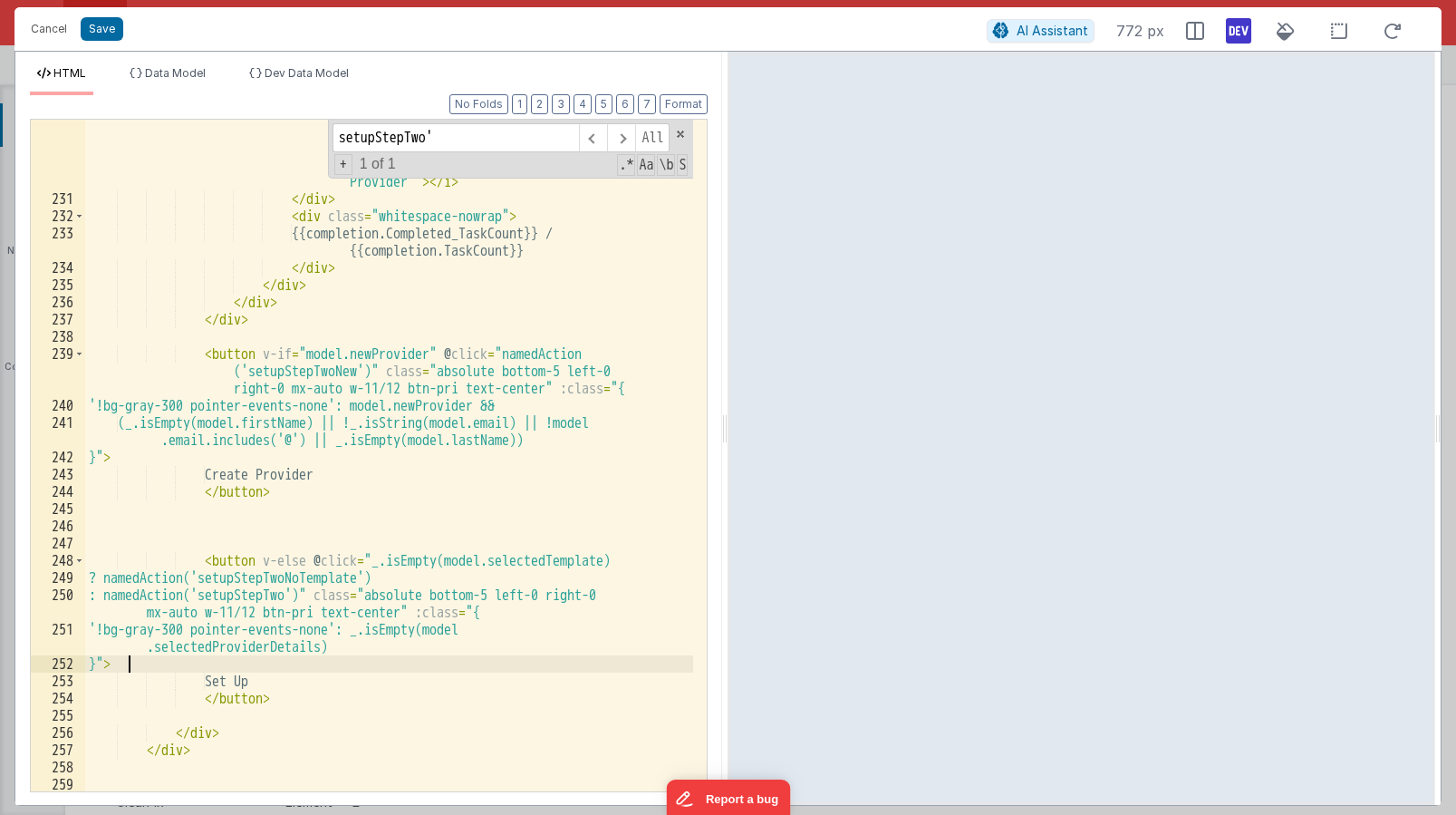 click on "< i   v-if = "completion.AccessUserType ===                                       'HNL' || completion.AccessUserType ===                                       'DD' || completion.AccessUserType ===                                       'FSP' || completion.AccessUserType ===                                       'HB'"   class = "pl-2 fa fa-info-circle                                       text-sm !text-indigo-700"   v-tooltip                                      = "completion.AccessUserType === 'HNL' ?                                       'Health and Life' : completion                                      .AccessUserType === 'DD' ? 'Health and  Life Director': completion Provider'" > </ i" at bounding box center (389, 422) 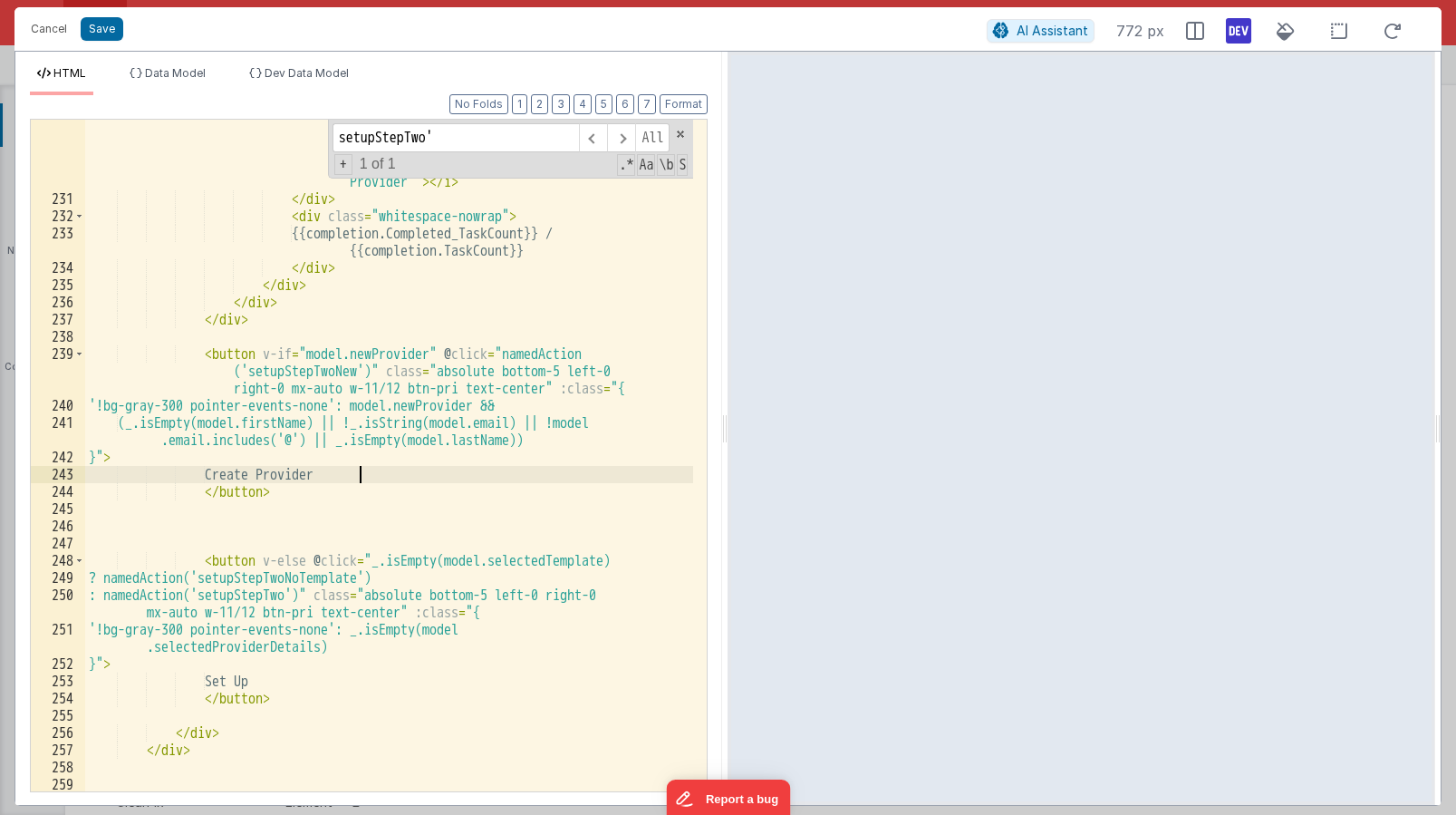 click on "< i   v-if = "completion.AccessUserType ===                                       'HNL' || completion.AccessUserType ===                                       'DD' || completion.AccessUserType ===                                       'FSP' || completion.AccessUserType ===                                       'HB'"   class = "pl-2 fa fa-info-circle                                       text-sm !text-indigo-700"   v-tooltip                                      = "completion.AccessUserType === 'HNL' ?                                       'Health and Life' : completion                                      .AccessUserType === 'DD' ? 'Health and  Life Director': completion Provider'" > </ i" at bounding box center (389, 422) 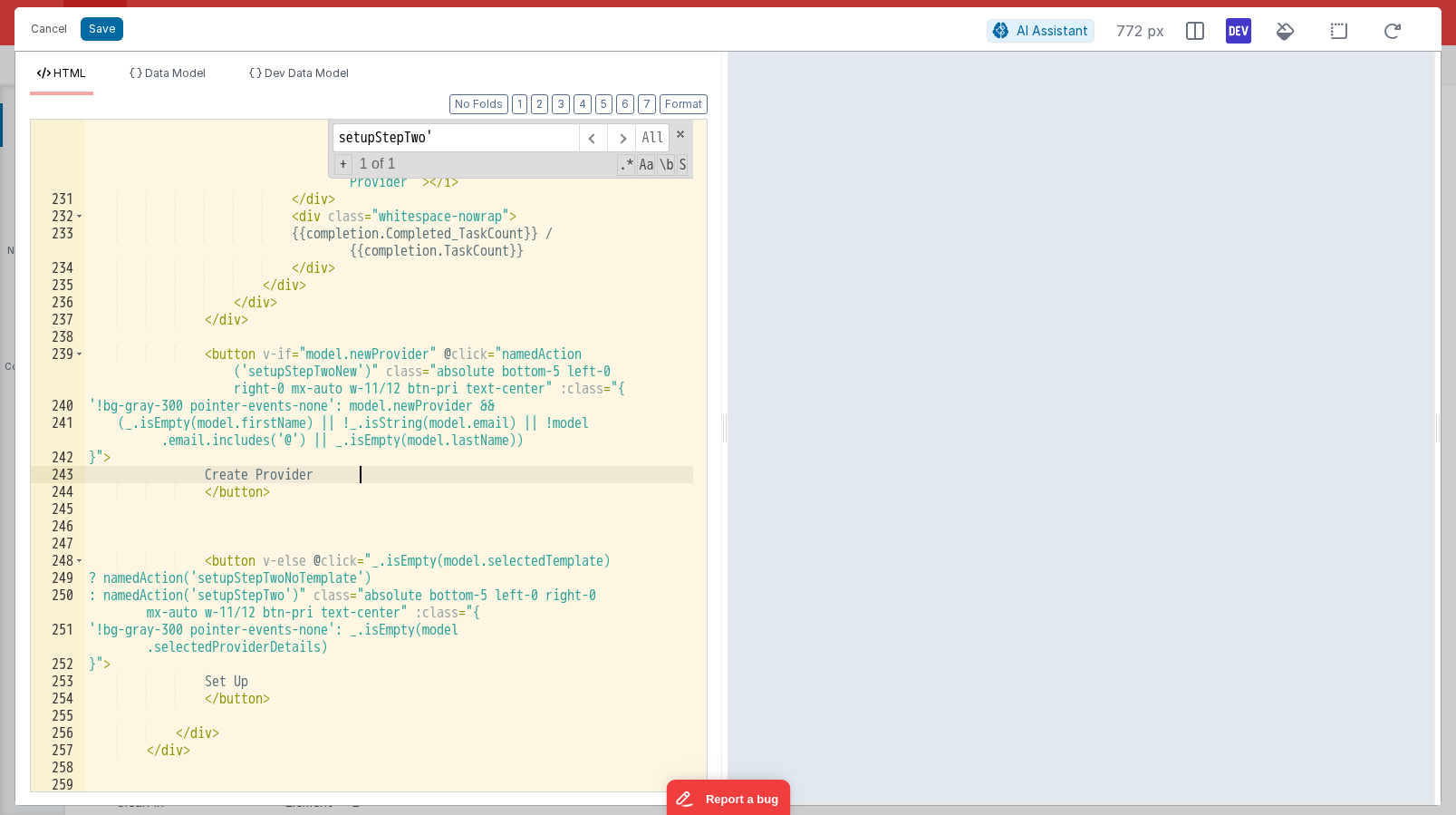 click on "< i   v-if = "completion.AccessUserType ===                                       'HNL' || completion.AccessUserType ===                                       'DD' || completion.AccessUserType ===                                       'FSP' || completion.AccessUserType ===                                       'HB'"   class = "pl-2 fa fa-info-circle                                       text-sm !text-indigo-700"   v-tooltip                                      = "completion.AccessUserType === 'HNL' ?                                       'Health and Life' : completion                                      .AccessUserType === 'DD' ? 'Health and  Life Director': completion Provider'" > </ i" at bounding box center (389, 422) 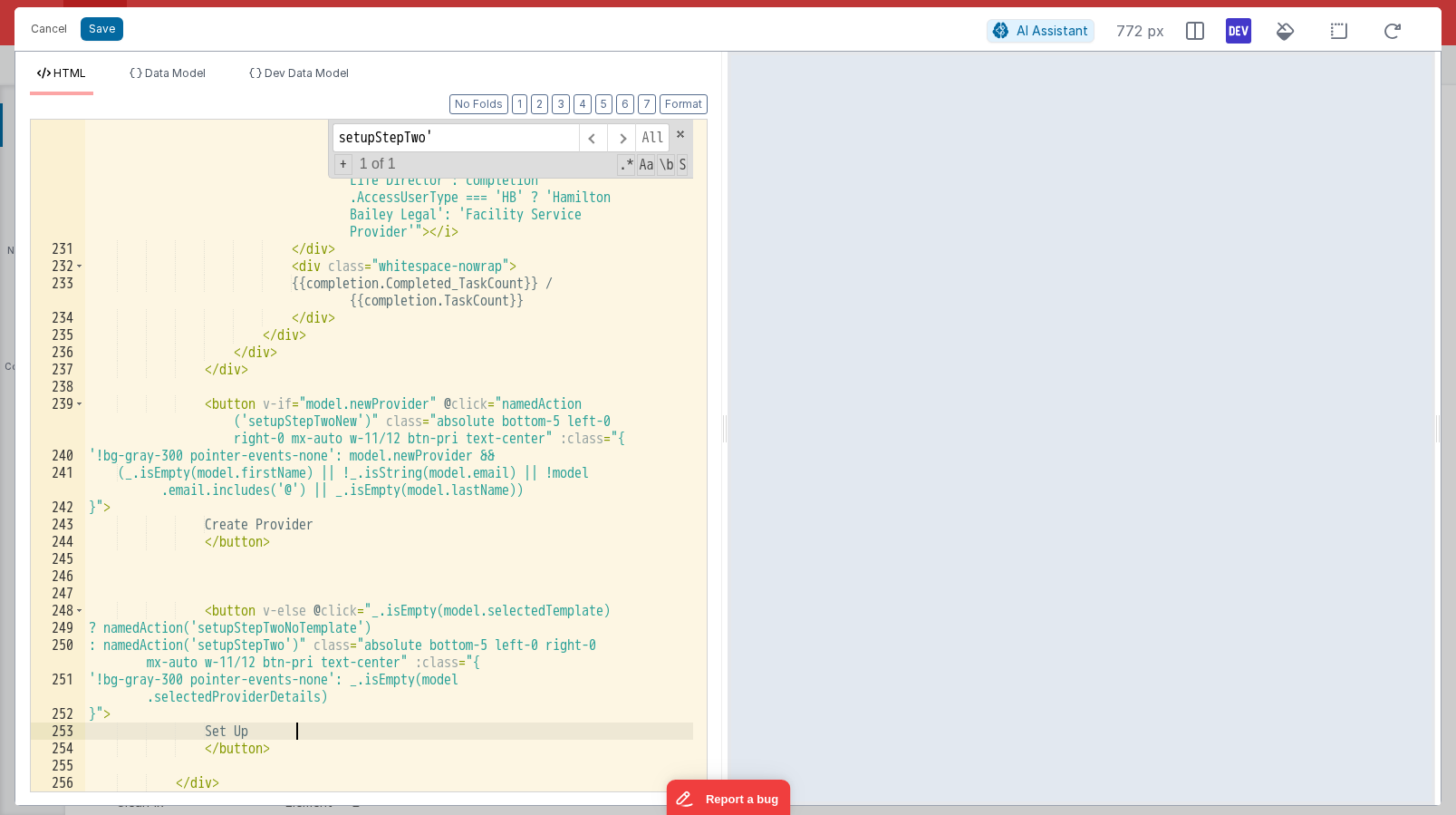 scroll, scrollTop: 9319, scrollLeft: 0, axis: vertical 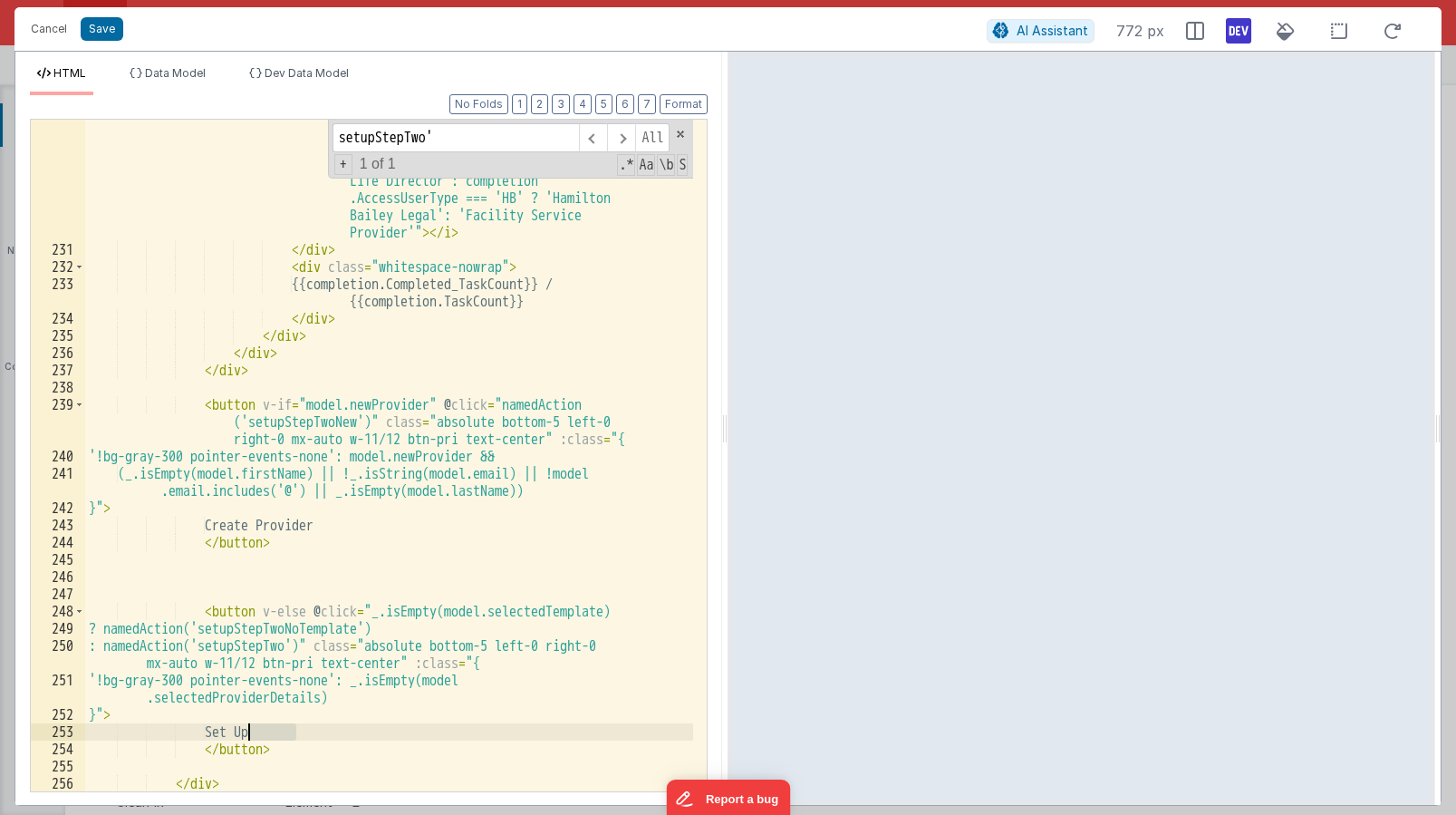 drag, startPoint x: 292, startPoint y: 734, endPoint x: 250, endPoint y: 733, distance: 42.011903 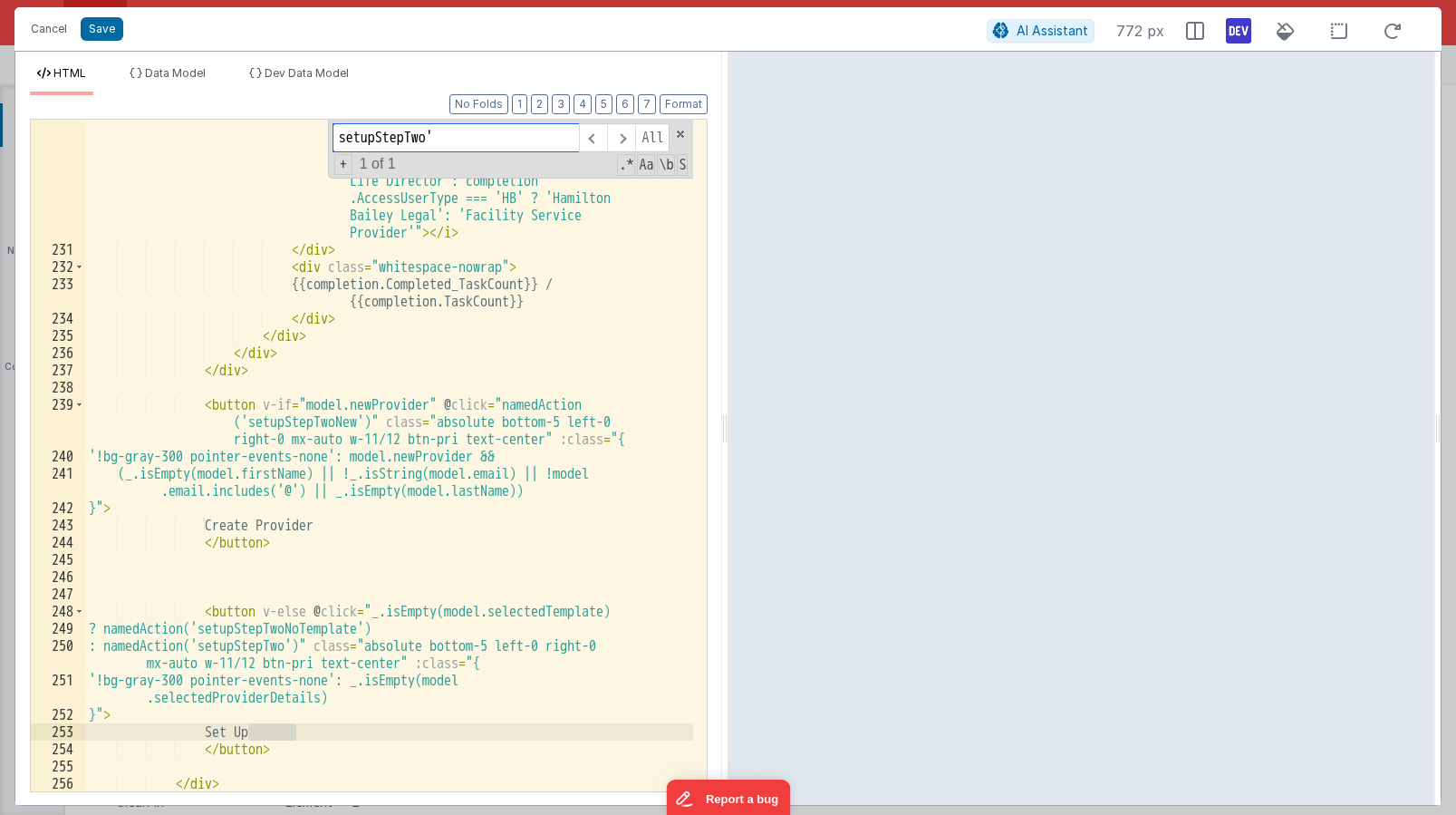type on "Set Up" 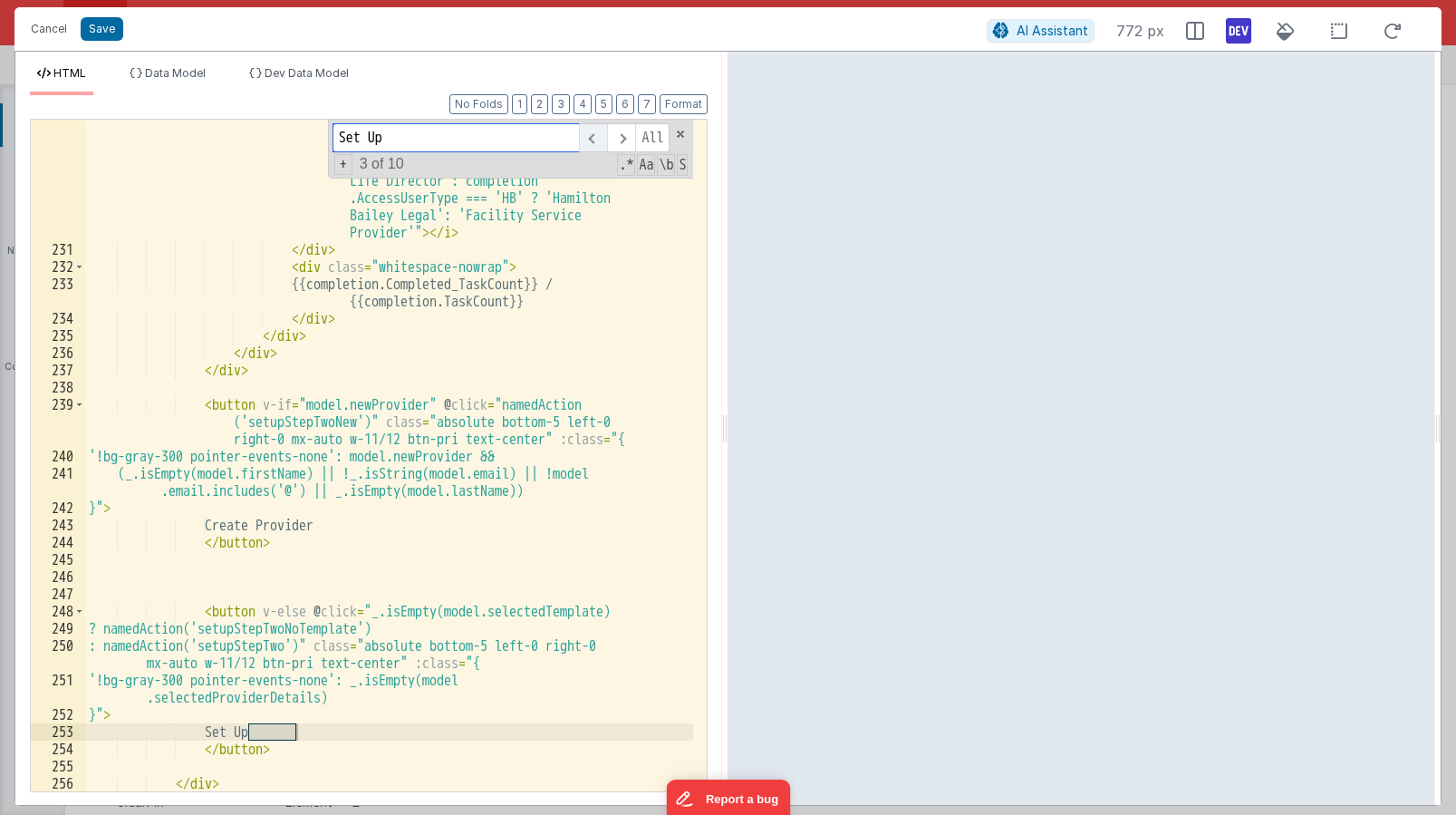 click at bounding box center [593, 138] 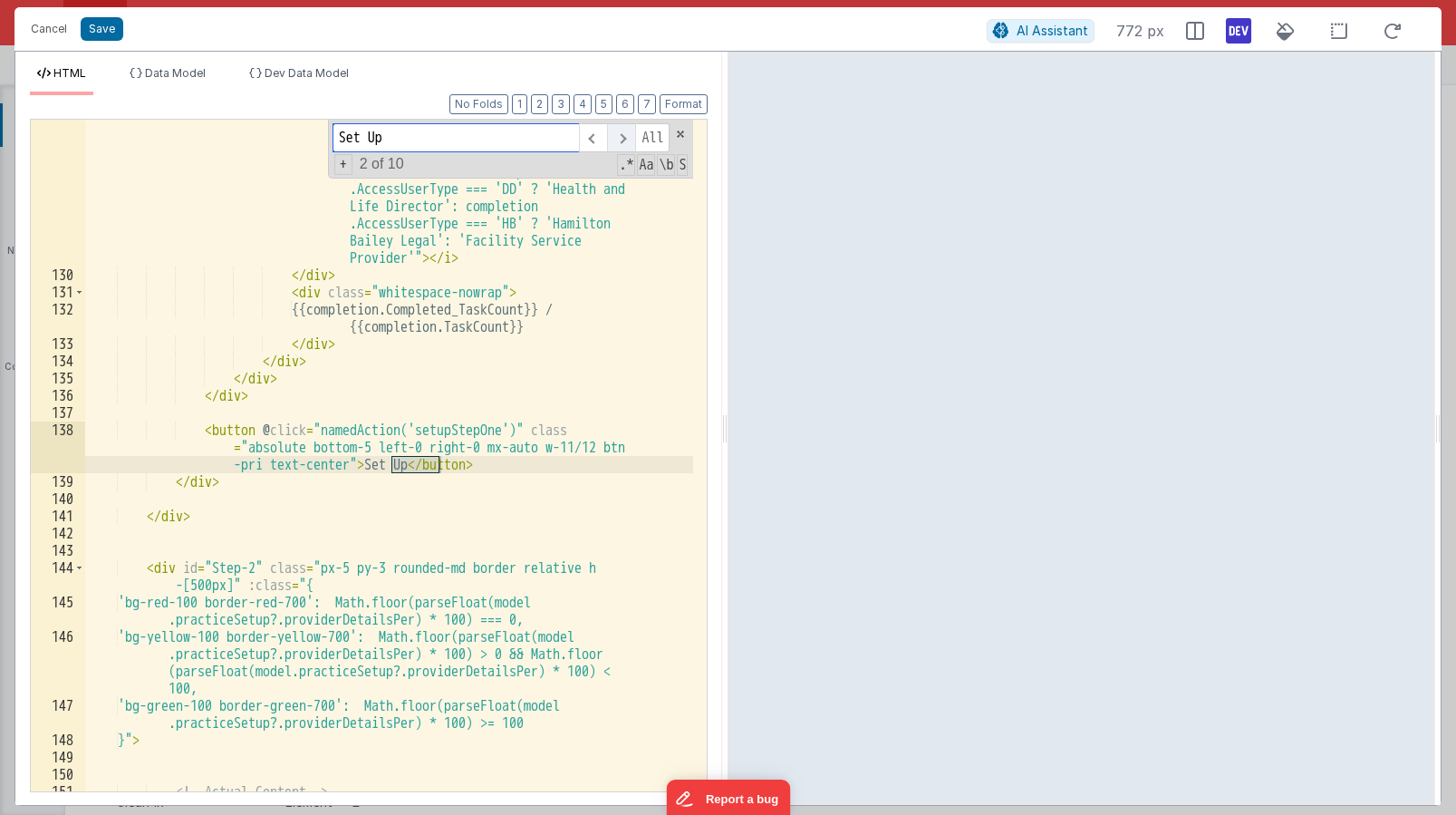 click at bounding box center [621, 138] 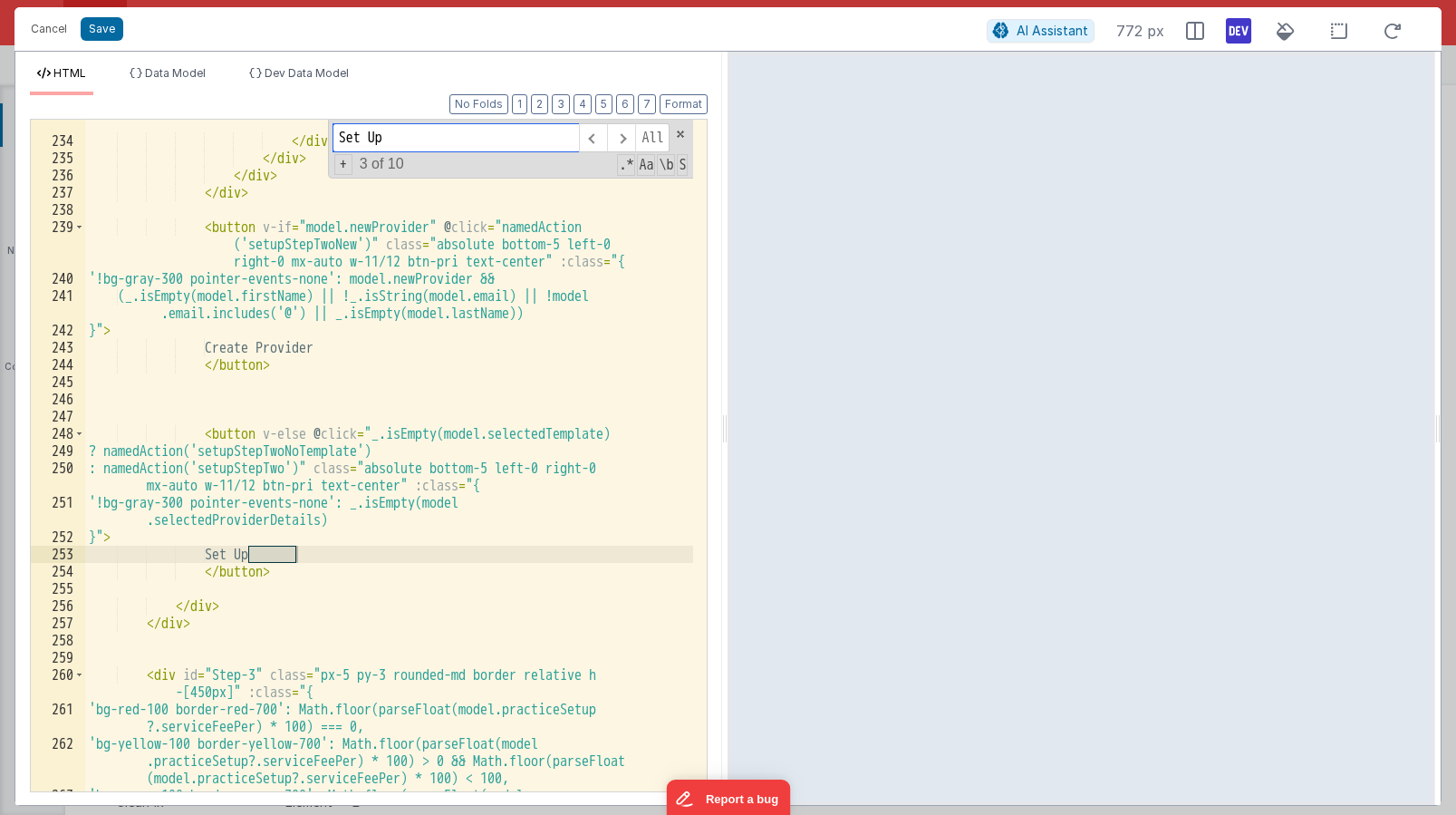 scroll, scrollTop: 9495, scrollLeft: 0, axis: vertical 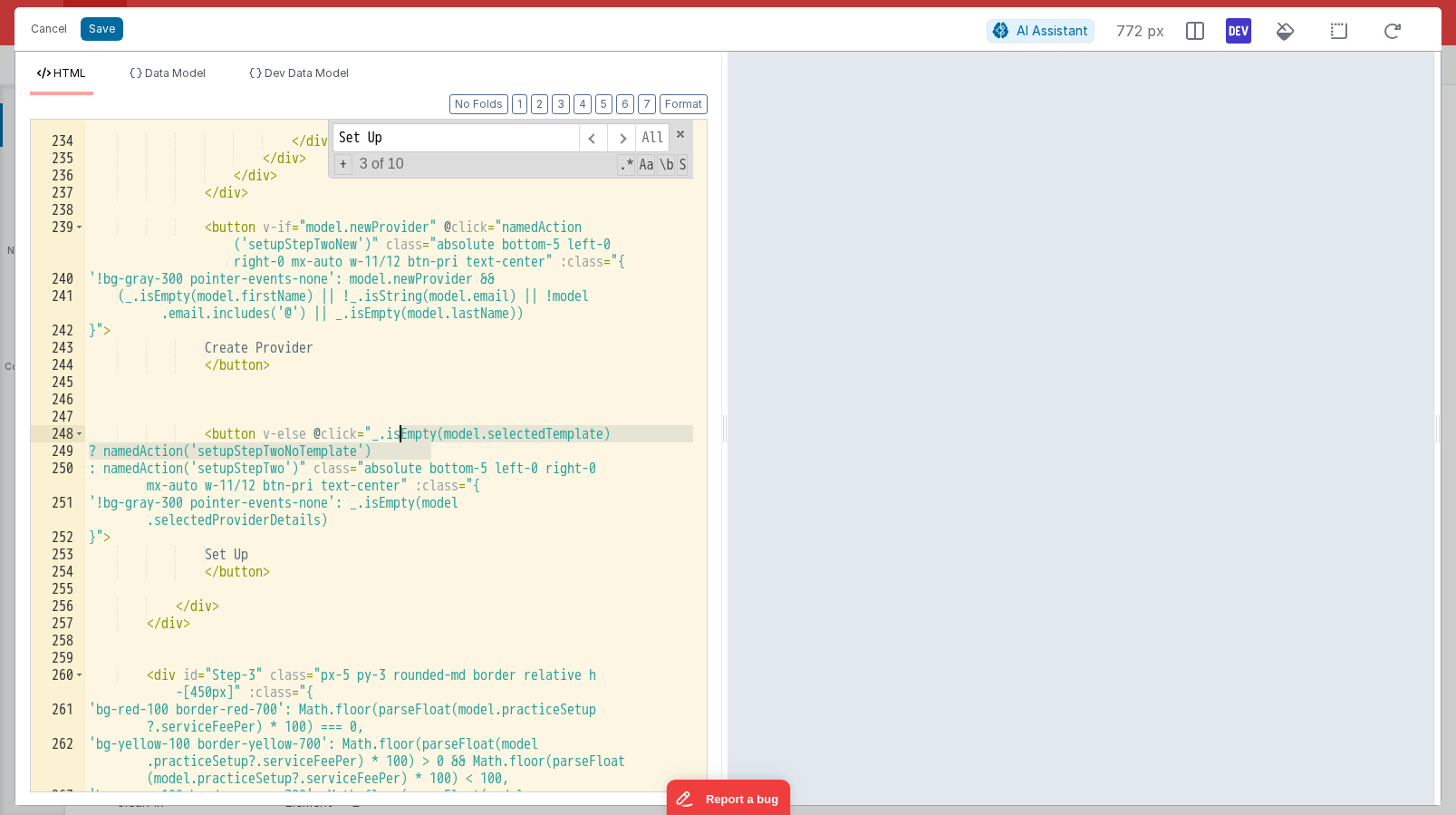 drag, startPoint x: 452, startPoint y: 451, endPoint x: 400, endPoint y: 438, distance: 53.600373 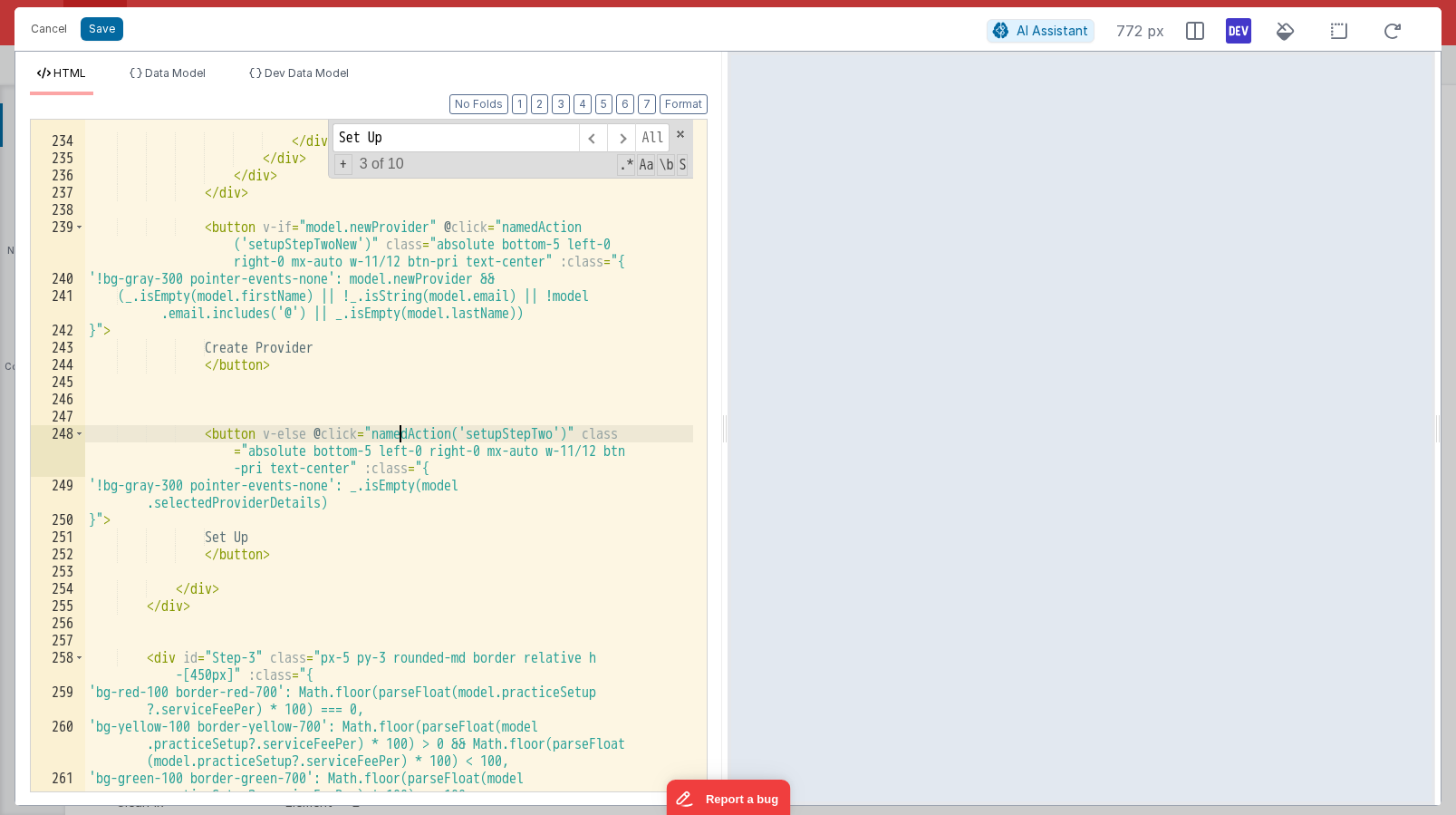 click on "{{completion.Completed_TaskCount}} /                                       {{completion.TaskCount}}                                    </ div >                               </ div >                          </ div >                     </ div >                     < button   v-if = "model.newProvider"   @ click = "namedAction                      ('setupStepTwoNew')"   class = "absolute bottom-5 left-0                       right-0 mx-auto w-11/12 btn-pri text-center"   :class = "{     '!bg-gray-300 pointer-events-none': model.newProvider &&         (_.isEmpty(model.firstName) || !_.isString(model.email) || !model            .email.includes('@') || _.isEmpty(model.lastName))   }" >                         Create Provider                     </ button >                     < button   v-else   @ click = "namedAction('setupStepTwo')"   class                      =   =" at bounding box center [389, 468] 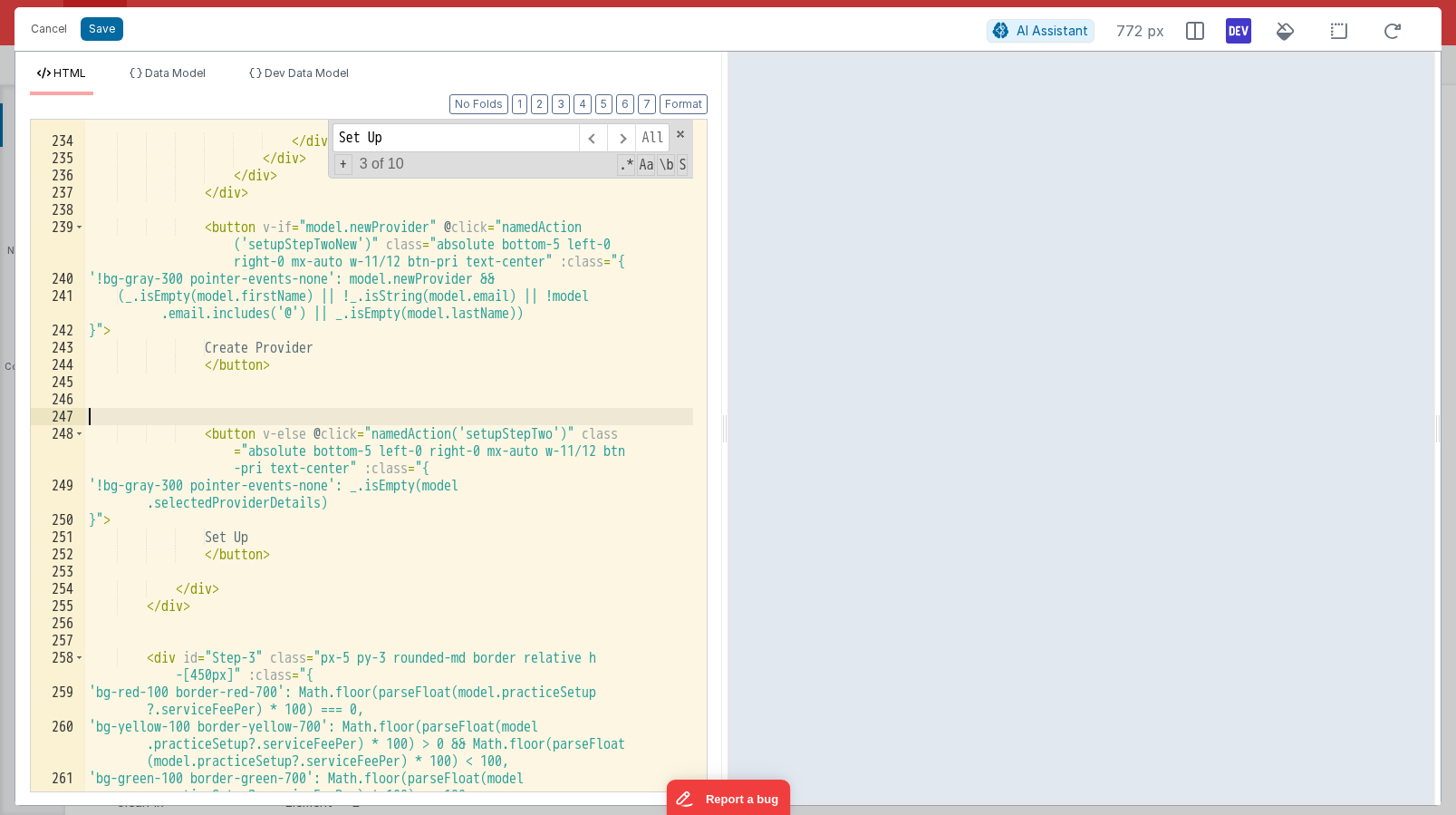 click on "{{completion.Completed_TaskCount}} /                                       {{completion.TaskCount}}                                    </ div >                               </ div >                          </ div >                     </ div >                     < button   v-if = "model.newProvider"   @ click = "namedAction                      ('setupStepTwoNew')"   class = "absolute bottom-5 left-0                       right-0 mx-auto w-11/12 btn-pri text-center"   :class = "{     '!bg-gray-300 pointer-events-none': model.newProvider &&         (_.isEmpty(model.firstName) || !_.isString(model.email) || !model            .email.includes('@') || _.isEmpty(model.lastName))   }" >                         Create Provider                     </ button >                     < button   v-else   @ click = "namedAction('setupStepTwo')"   class                      =   =" at bounding box center (389, 468) 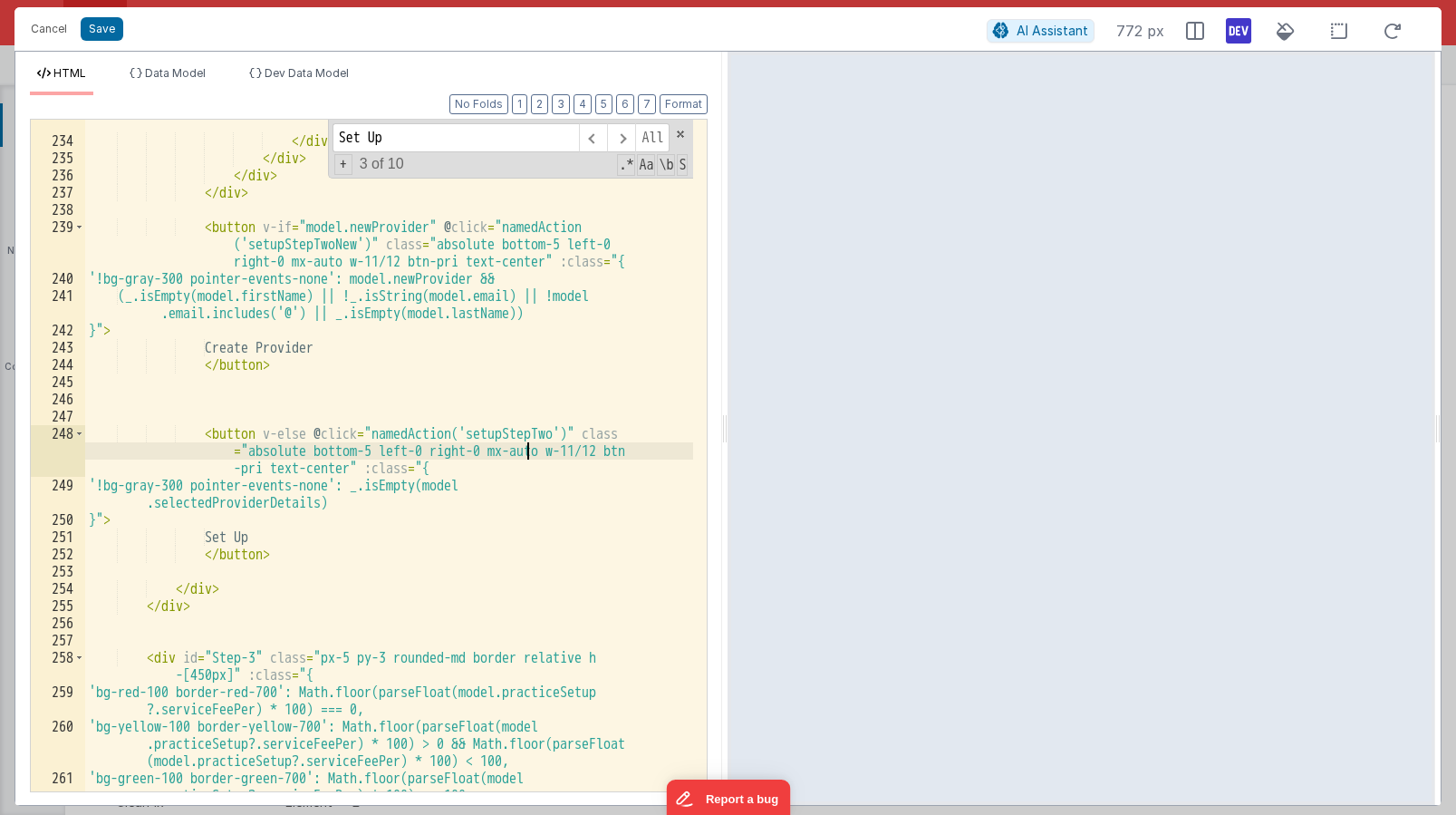 click on "{{completion.Completed_TaskCount}} /                                       {{completion.TaskCount}}                                    </ div >                               </ div >                          </ div >                     </ div >                     < button   v-if = "model.newProvider"   @ click = "namedAction                      ('setupStepTwoNew')"   class = "absolute bottom-5 left-0                       right-0 mx-auto w-11/12 btn-pri text-center"   :class = "{     '!bg-gray-300 pointer-events-none': model.newProvider &&         (_.isEmpty(model.firstName) || !_.isString(model.email) || !model            .email.includes('@') || _.isEmpty(model.lastName))   }" >                         Create Provider                     </ button >                     < button   v-else   @ click = "namedAction('setupStepTwo')"   class                      =   =" at bounding box center (389, 468) 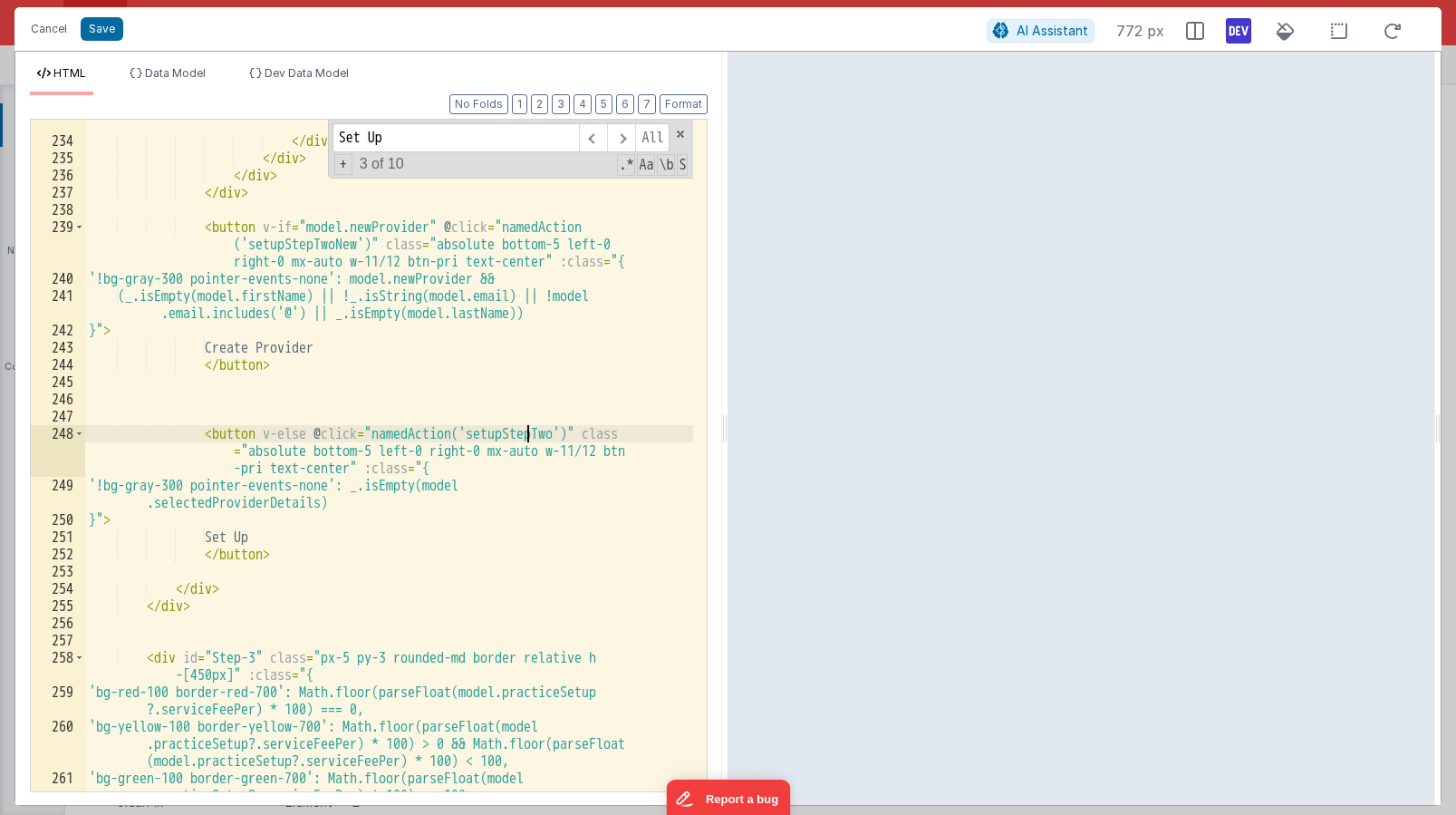 click on "{{completion.Completed_TaskCount}} /                                       {{completion.TaskCount}}                                    </ div >                               </ div >                          </ div >                     </ div >                     < button   v-if = "model.newProvider"   @ click = "namedAction                      ('setupStepTwoNew')"   class = "absolute bottom-5 left-0                       right-0 mx-auto w-11/12 btn-pri text-center"   :class = "{     '!bg-gray-300 pointer-events-none': model.newProvider &&         (_.isEmpty(model.firstName) || !_.isString(model.email) || !model            .email.includes('@') || _.isEmpty(model.lastName))   }" >                         Create Provider                     </ button >                     < button   v-else   @ click = "namedAction('setupStepTwo')"   class                      =   =" at bounding box center (389, 468) 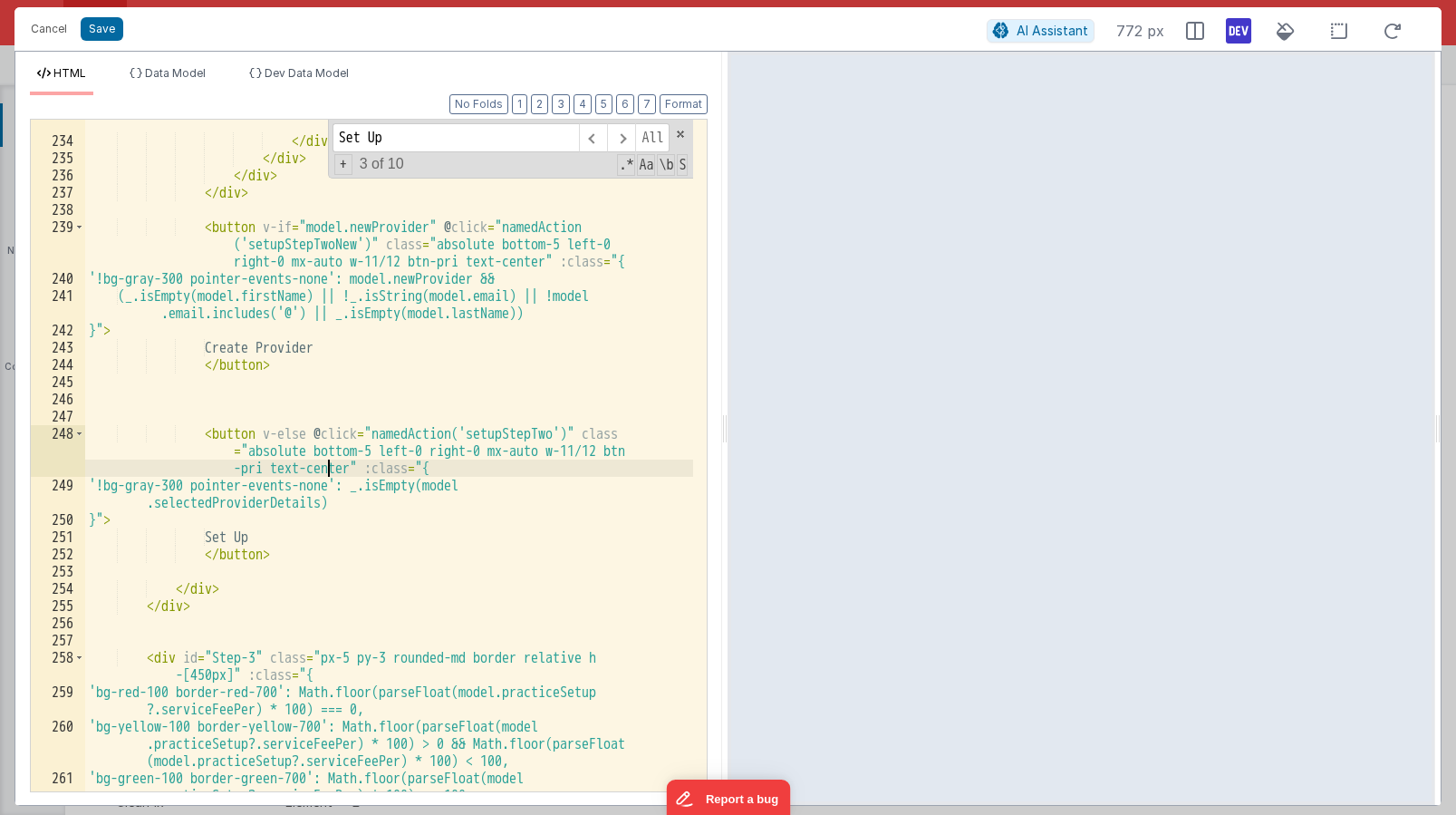 click on "{{completion.Completed_TaskCount}} /                                       {{completion.TaskCount}}                                    </ div >                               </ div >                          </ div >                     </ div >                     < button   v-if = "model.newProvider"   @ click = "namedAction                      ('setupStepTwoNew')"   class = "absolute bottom-5 left-0                       right-0 mx-auto w-11/12 btn-pri text-center"   :class = "{     '!bg-gray-300 pointer-events-none': model.newProvider &&         (_.isEmpty(model.firstName) || !_.isString(model.email) || !model            .email.includes('@') || _.isEmpty(model.lastName))   }" >                         Create Provider                     </ button >                     < button   v-else   @ click = "namedAction('setupStepTwo')"   class                      =   =" at bounding box center (389, 468) 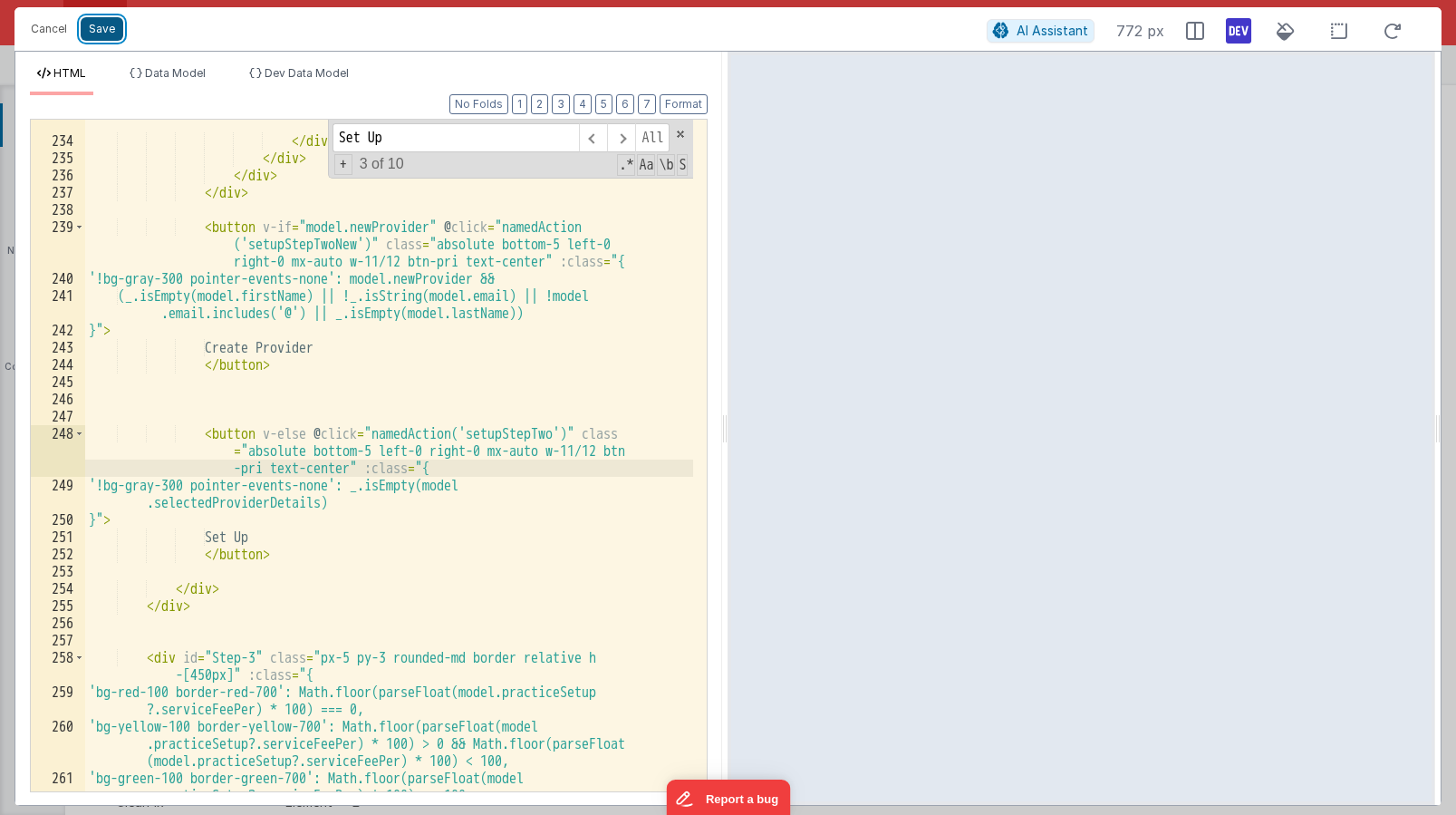 click on "Save" at bounding box center (101, 29) 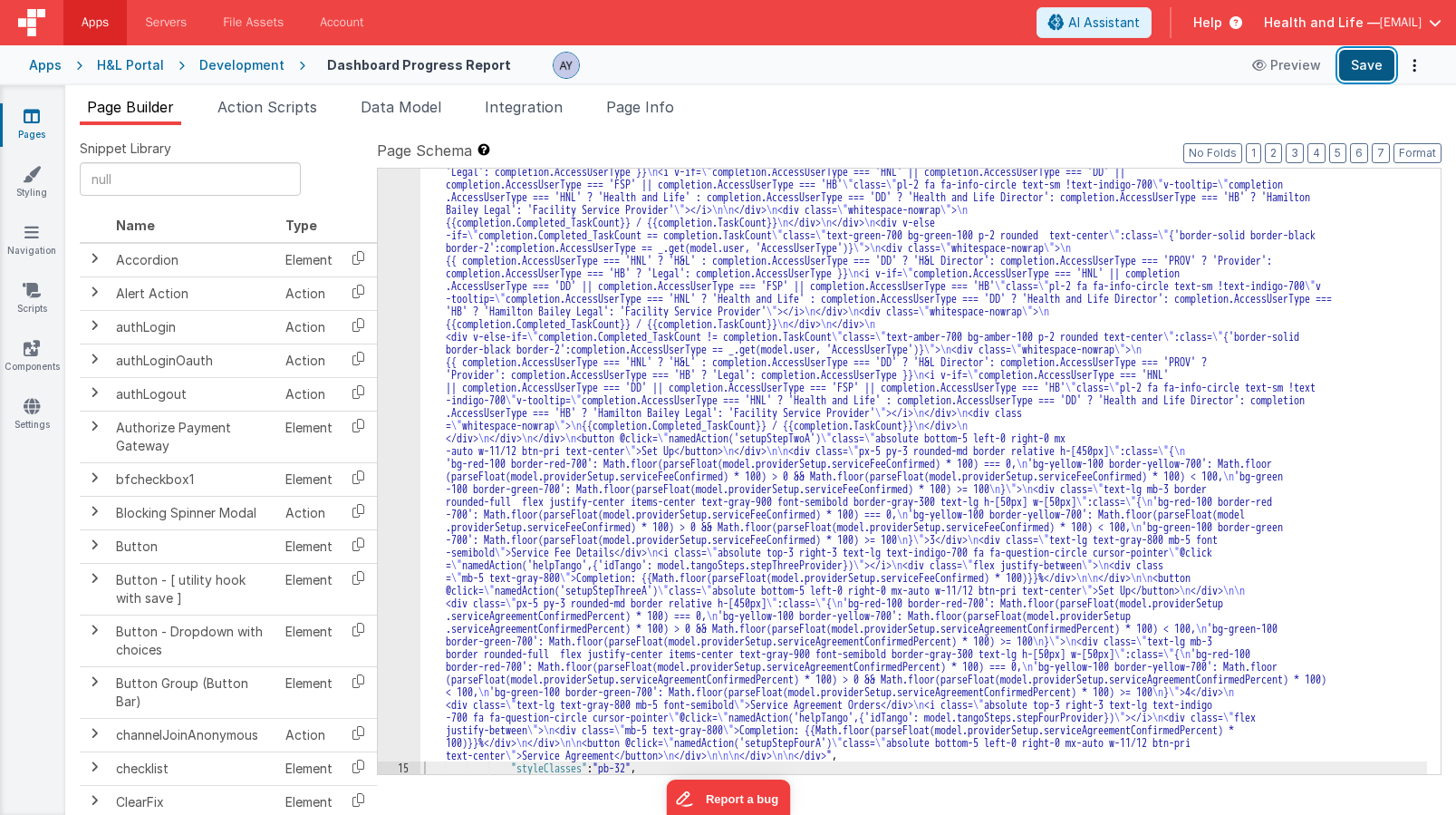 click on "Save" at bounding box center (1366, 65) 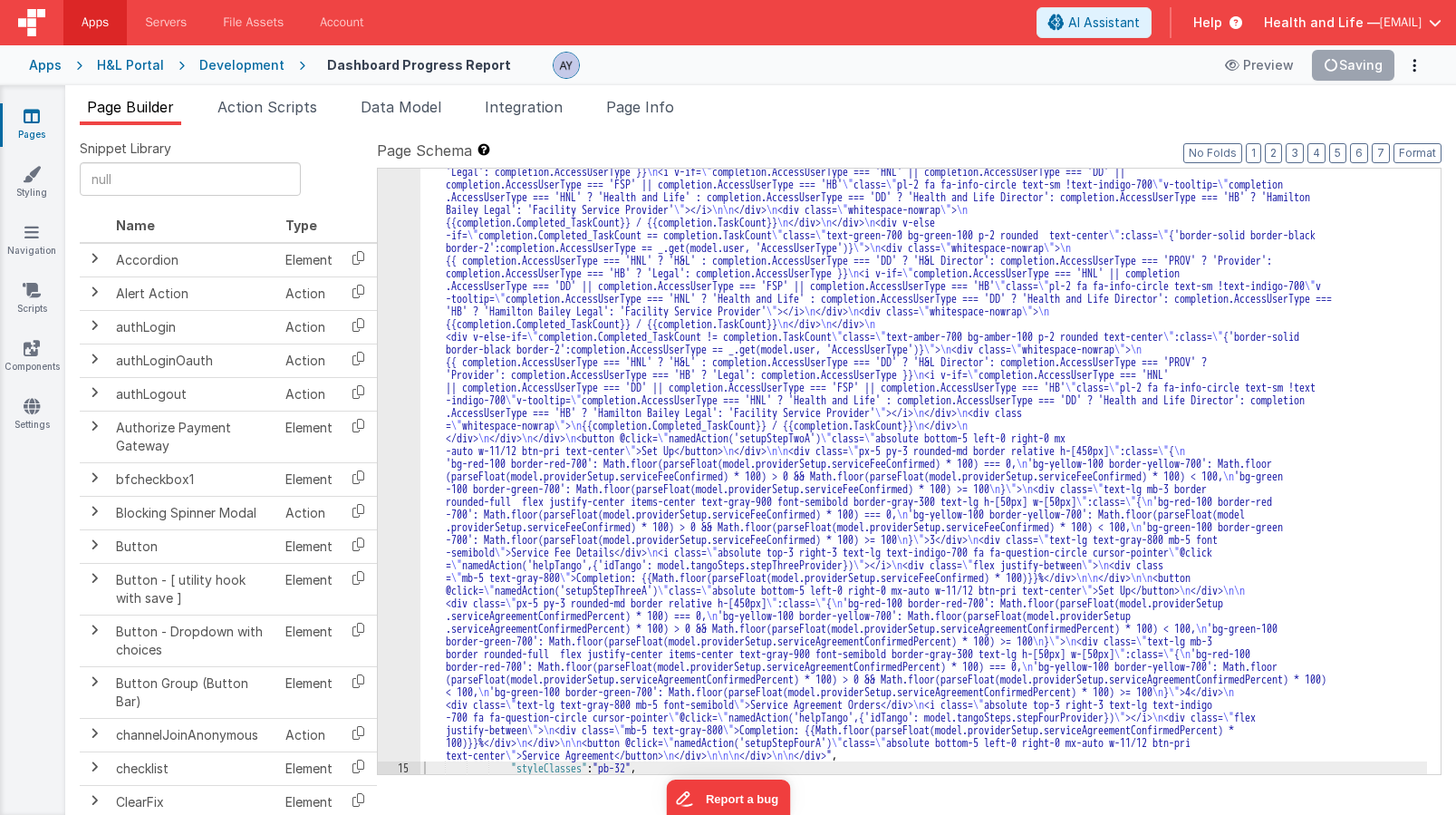 click on ""html" :  "<div class= \" grid grid-cols-1 gap-4 md:grid-cols-3 w-full \"  v-if= \" model.isLoading \" > \n     <div v-for= \" index in 4 \"  class= \" px-5 py-3 rounded-md border       relative h-[500px] bg-gray-100 border-gray-300 \" > \n         <!-- Loading State --> \n         <div> \n             <div class= \" animate-pulse bg-slate-300 rounded-full       h-[50px] w-[50px] mb-3 \" ></div> \n             <div class= \" animate-pulse bg-slate-300 h-6 w-2/3 mb-5 rounded \" ></div> \n             <div class= \" absolute top-3 right      -3 animate-pulse bg-slate-300 h-6 w-6 rounded-full \" ></div> \n             <div class= \" animate-pulse bg-slate-300 h-5 w-1/2 mb-3 rounded \" ></div> \n             <div       class= \" animate-pulse bg-slate-300 h-5 w-1/3 mb-3 rounded \" ></div> \n             <div class= \" absolute bottom-5 left-0 right-0 mx-auto w-11/12 animate-pulse bg      -slate-300 h-10 rounded \" ></div> \n         </div> \n     </div> \n </div> \n\n <div v-else> \n \" \" \"" at bounding box center [923, -808] 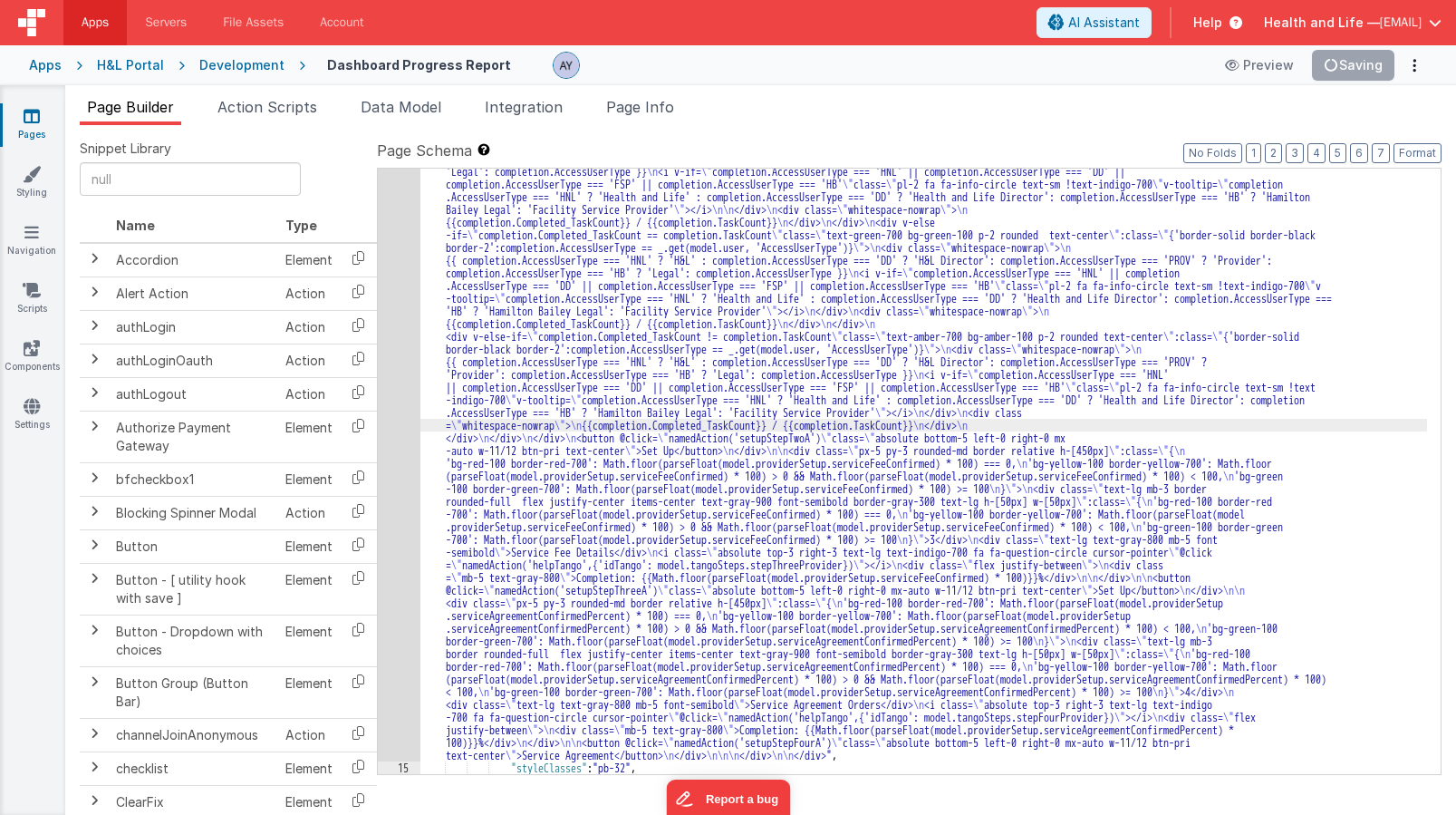 click on "14" at bounding box center (399, -1117) 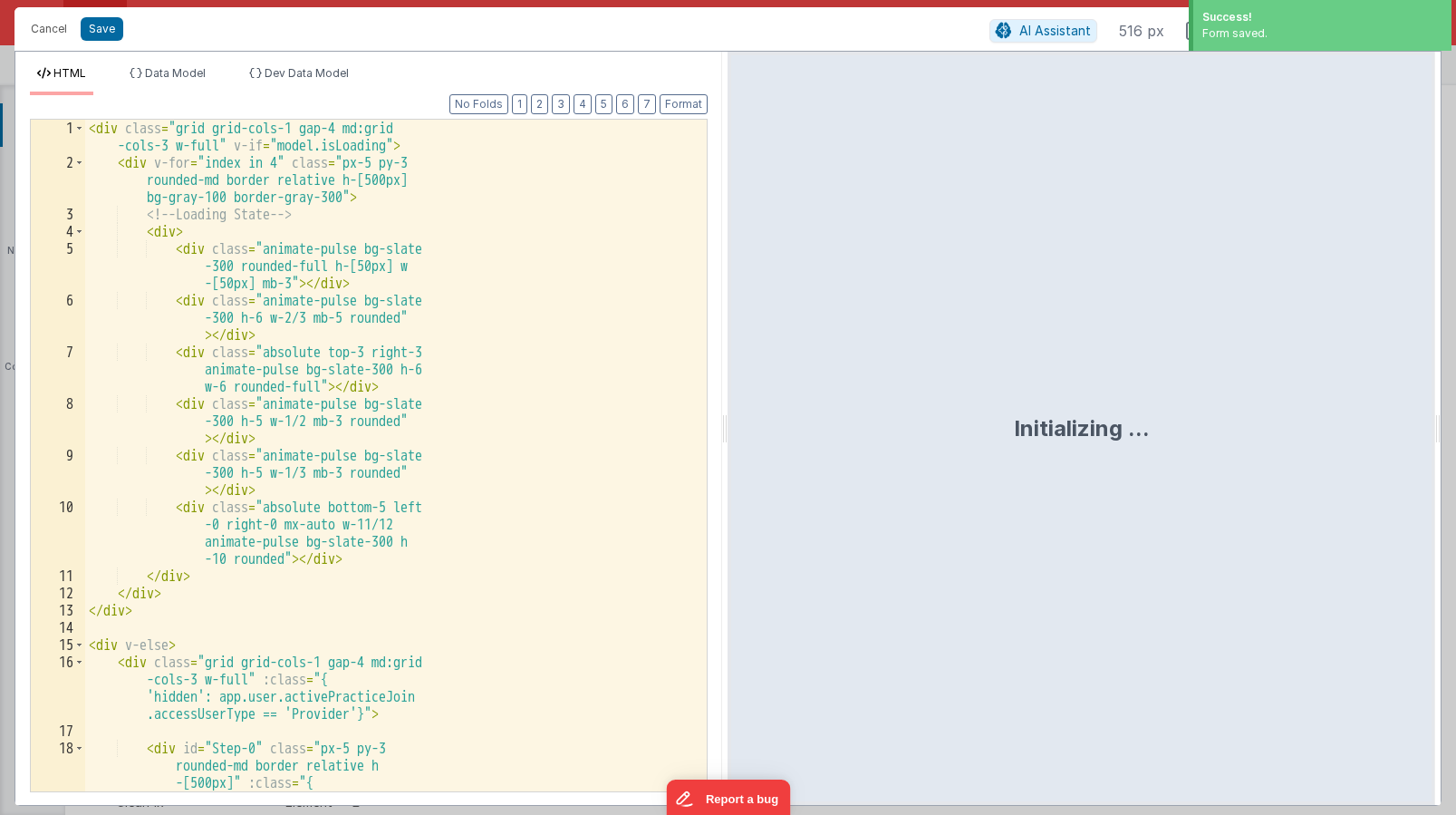 click on "Format
7
6
5
4
3
2
1
No Folds
1 2 3 4 5 6 7 8 9 10 11 12 13 14 15 16 17 18 19 < div   class = "grid grid-cols-1 gap-4 md:grid      -cols-3 w-full"   v-if = "model.isLoading" >      < div   v-for = "index in 4"   class = "px-5 py-3           rounded-md border relative h-[500px]           bg-gray-100 border-gray-300" >           <!--  Loading State  -->           < div >                < div   class = "animate-pulse bg-slate                  -300 rounded-full h-[50px] w                  -[50px] mb-3" > </ div >                < div   class = "animate-pulse bg-slate                  -300 h-6 w-2/3 mb-5 rounded"                  > </ div >                < div   class = "absolute top-3 right-3                   >" at bounding box center (369, 453) 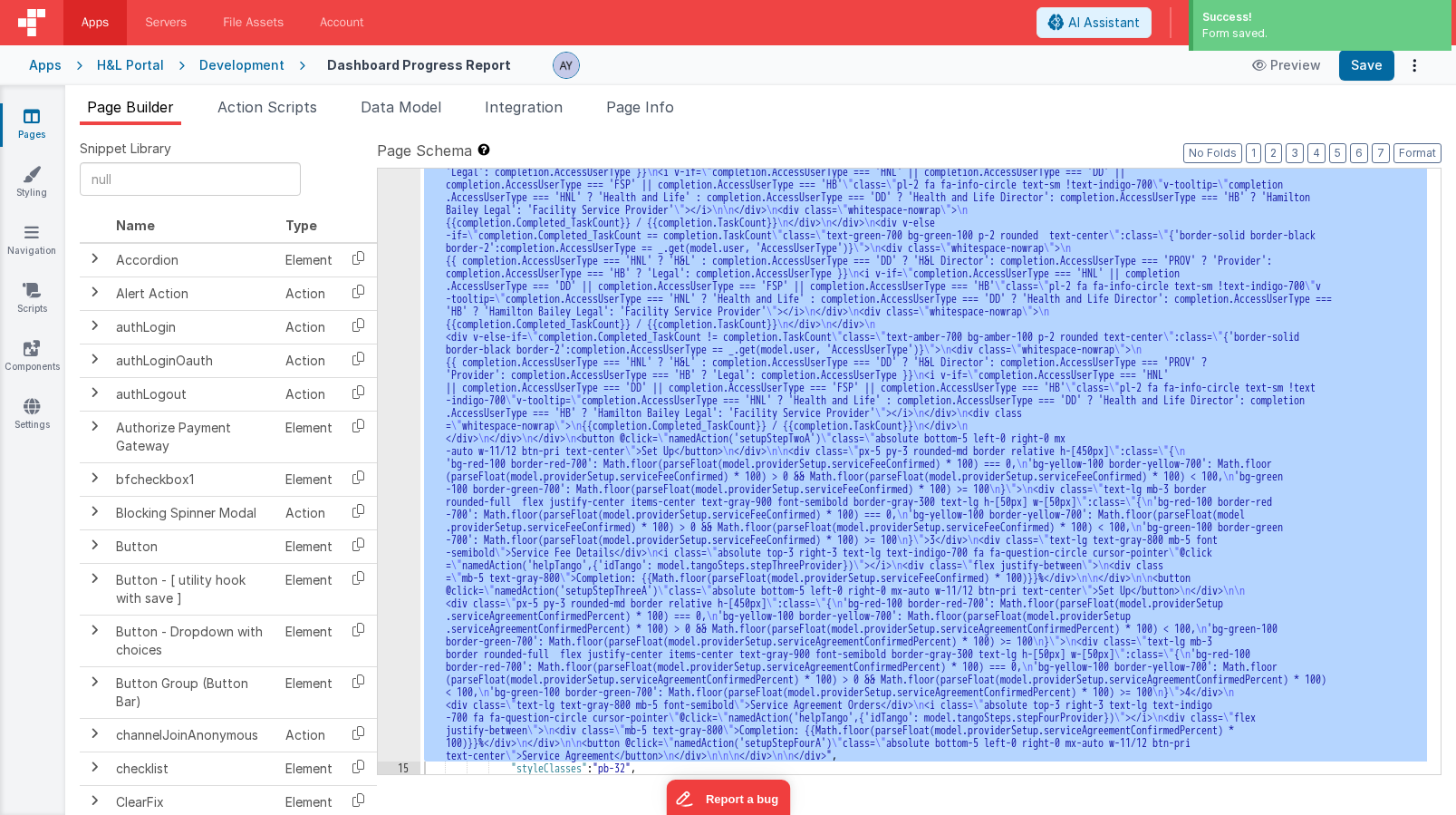 click on ""html" :  "<div class= \" grid grid-cols-1 gap-4 md:grid-cols-3 w-full \"  v-if= \" model.isLoading \" > \n     <div v-for= \" index in 4 \"  class= \" px-5 py-3 rounded-md border       relative h-[500px] bg-gray-100 border-gray-300 \" > \n         <!-- Loading State --> \n         <div> \n             <div class= \" animate-pulse bg-slate-300 rounded-full       h-[50px] w-[50px] mb-3 \" ></div> \n             <div class= \" animate-pulse bg-slate-300 h-6 w-2/3 mb-5 rounded \" ></div> \n             <div class= \" absolute top-3 right      -3 animate-pulse bg-slate-300 h-6 w-6 rounded-full \" ></div> \n             <div class= \" animate-pulse bg-slate-300 h-5 w-1/2 mb-3 rounded \" ></div> \n             <div       class= \" animate-pulse bg-slate-300 h-5 w-1/3 mb-3 rounded \" ></div> \n             <div class= \" absolute bottom-5 left-0 right-0 mx-auto w-11/12 animate-pulse bg      -slate-300 h-10 rounded \" ></div> \n         </div> \n     </div> \n </div> \n\n <div v-else> \n \" \" \"" at bounding box center (923, 471) 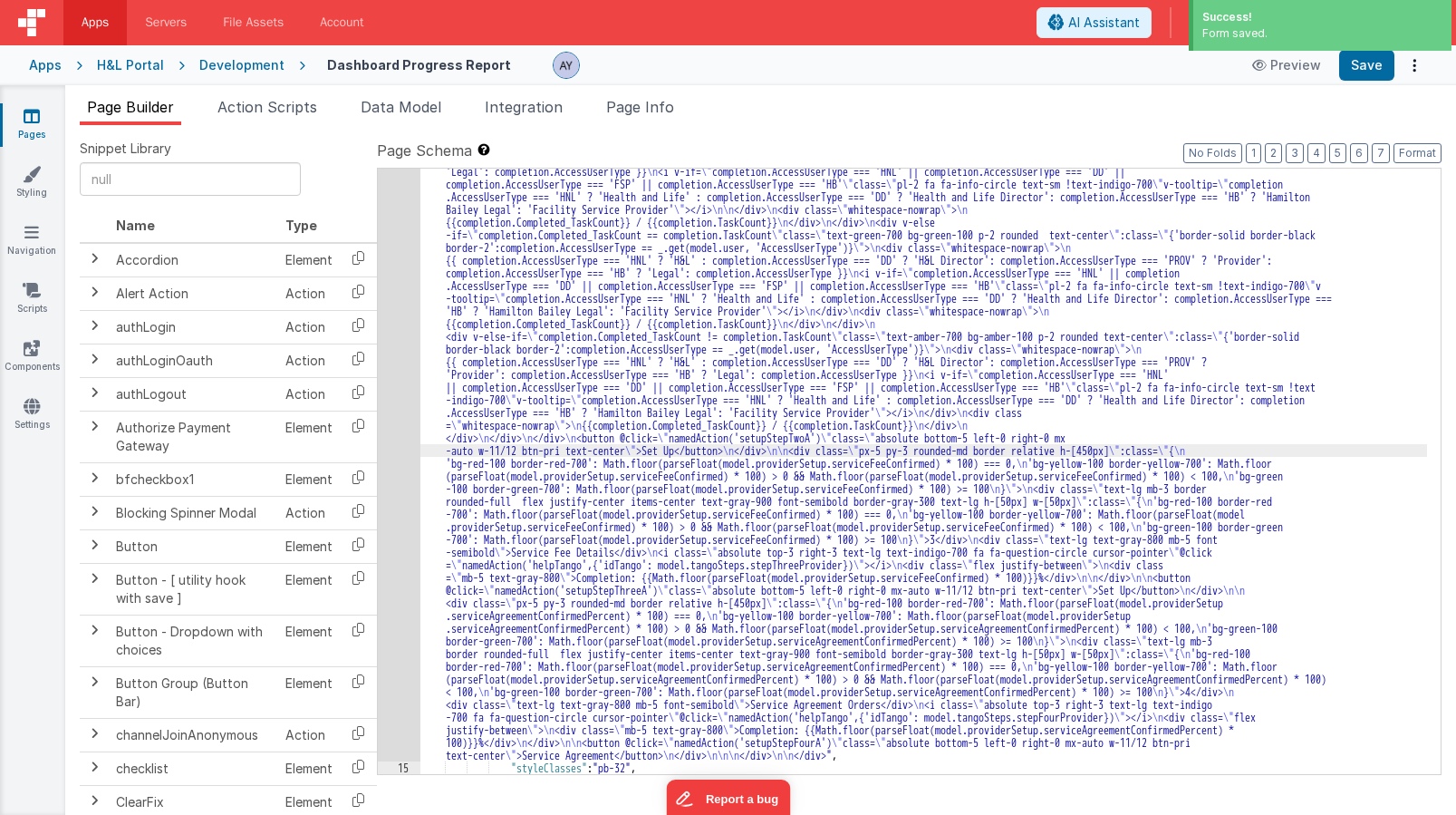 click on "14" at bounding box center [399, -1117] 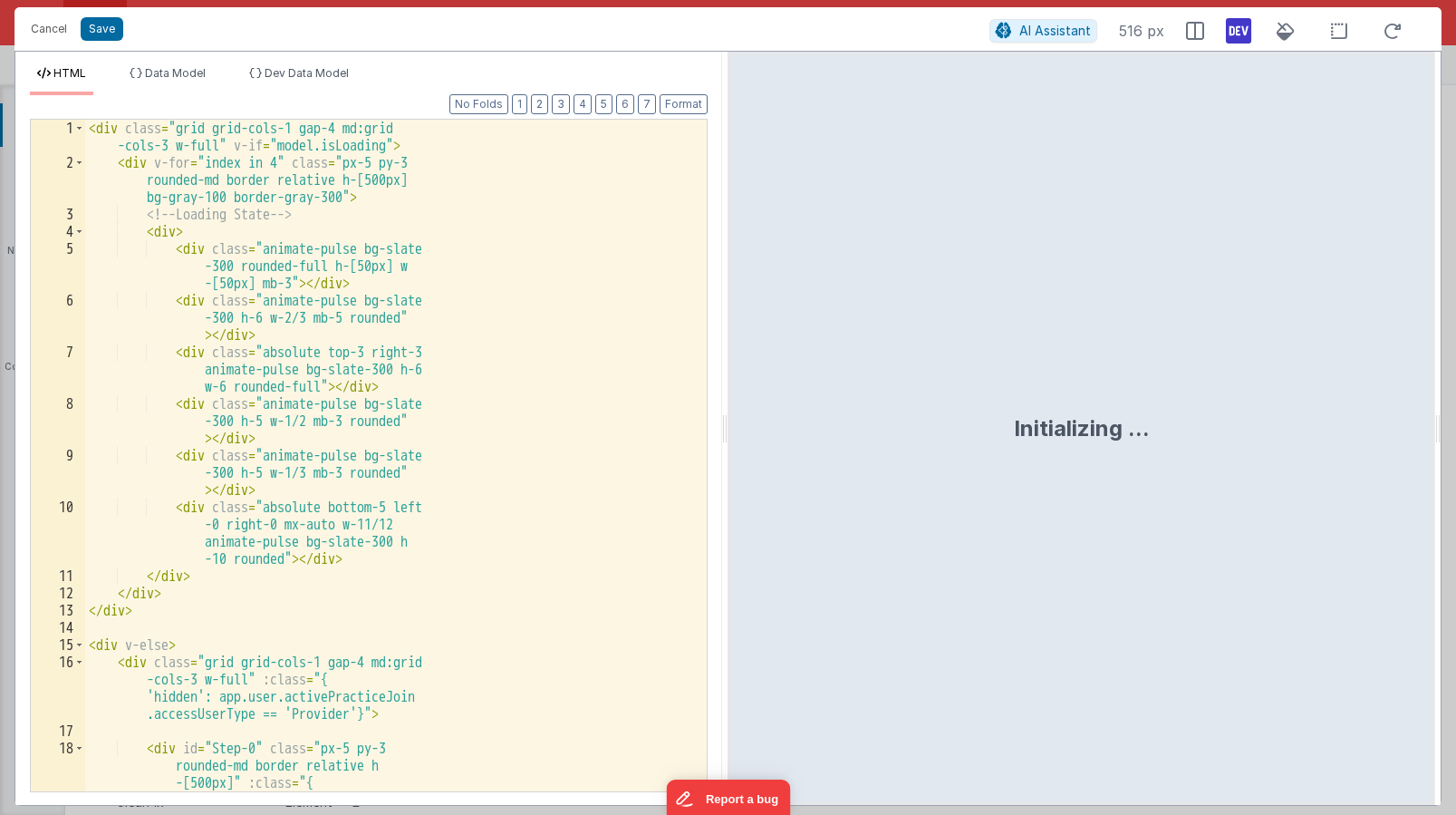 click on "< div   class = "grid grid-cols-1 gap-4 md:grid      -cols-3 w-full"   v-if = "model.isLoading" >      < div   v-for = "index in 4"   class = "px-5 py-3           rounded-md border relative h-[500px]           bg-gray-100 border-gray-300" >           <!--  Loading State  -->           < div >                < div   class = "animate-pulse bg-slate                  -300 rounded-full h-[50px] w                  -[50px] mb-3" > </ div >                < div   class = "animate-pulse bg-slate                  -300 h-6 w-2/3 mb-5 rounded"                  > </ div >                < div   class = "absolute top-3 right-3                   animate-pulse bg-slate-300 h-6                   w-6 rounded-full" > </ div >                < div   class = "animate-pulse bg-slate                  -300 h-5 w-1/2 mb-3 rounded"                  > </ div >                < div   class =" at bounding box center [389, 516] 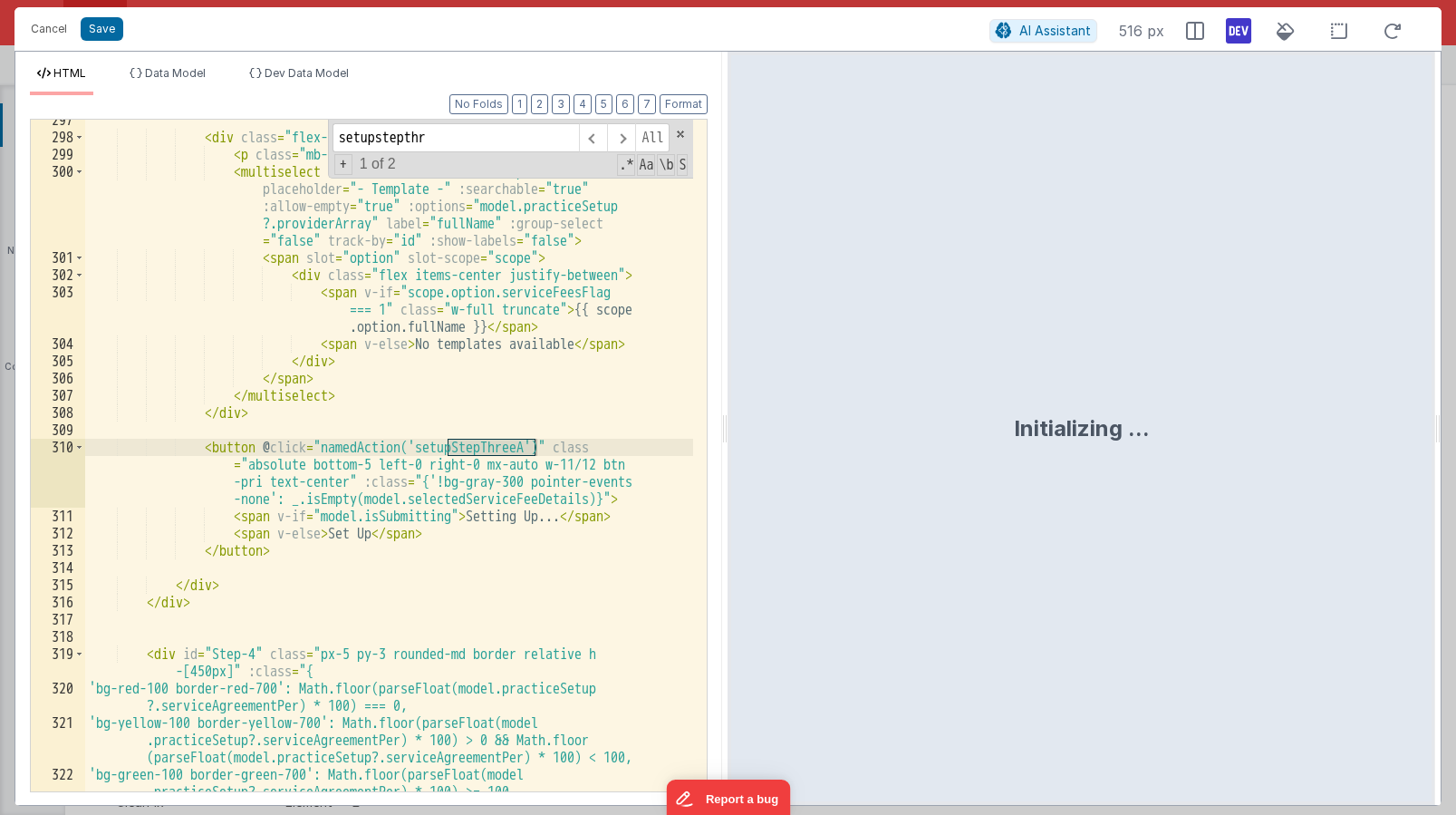 scroll, scrollTop: 11205, scrollLeft: 0, axis: vertical 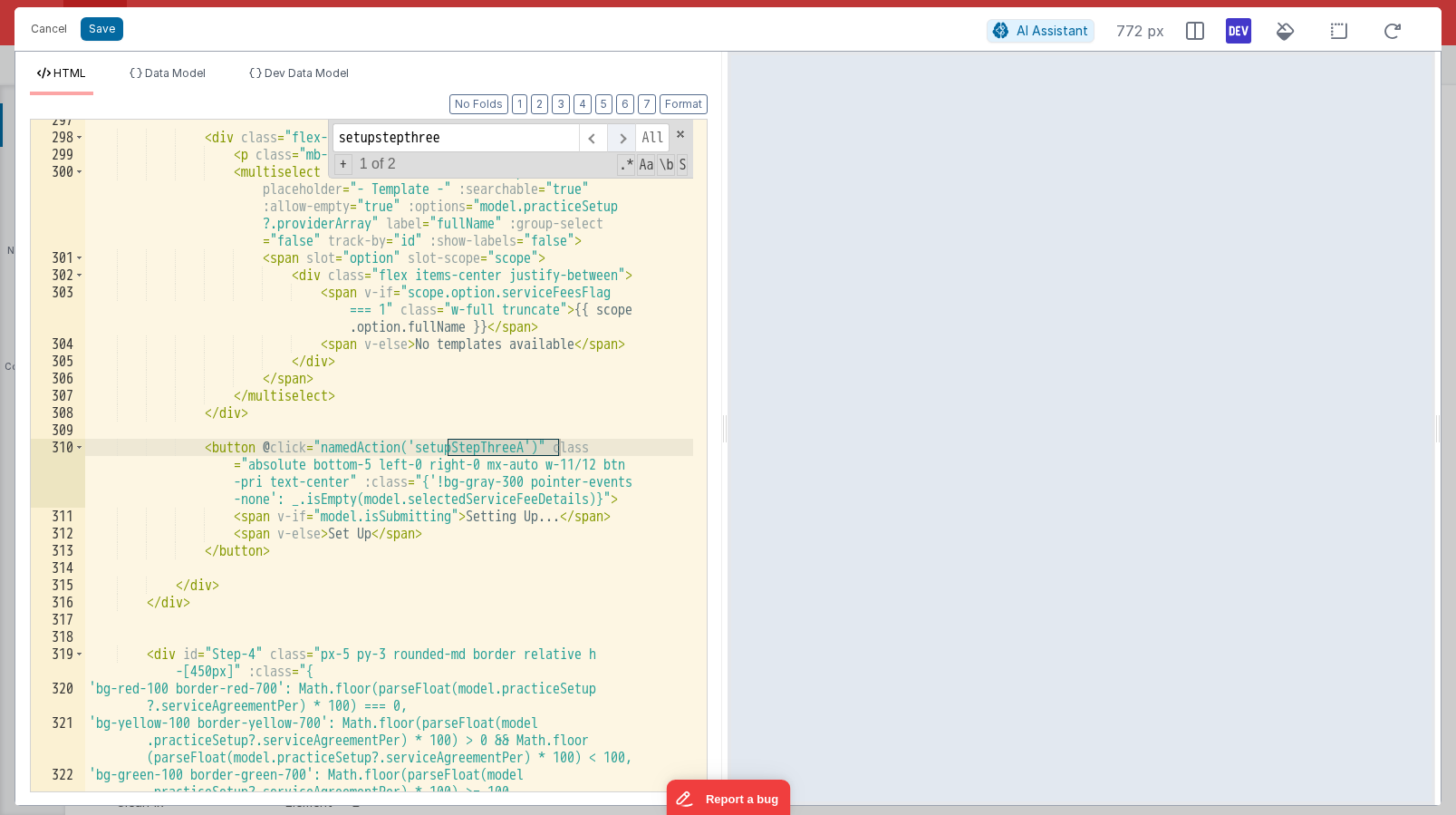 type on "setupstepthree" 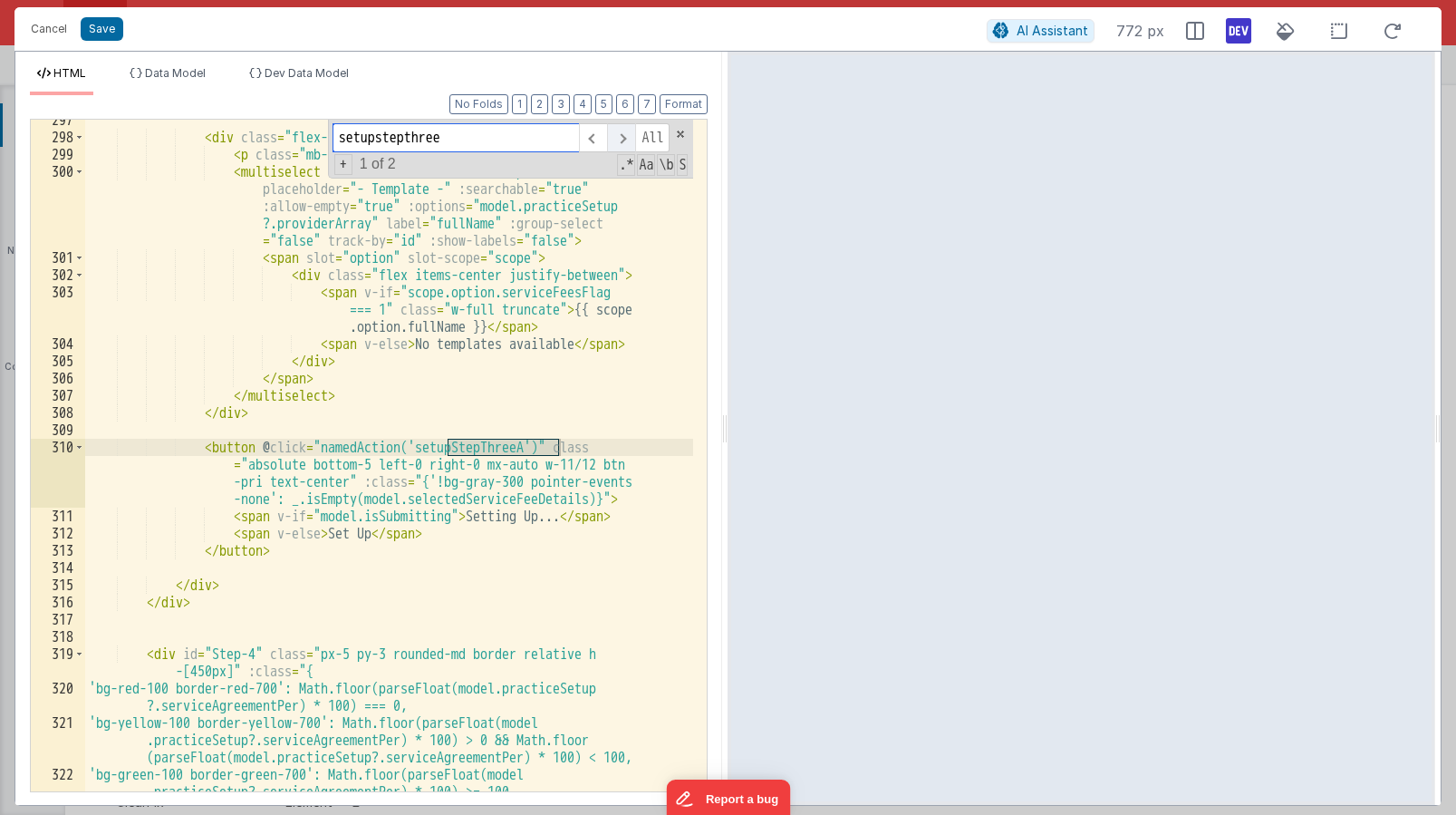 click at bounding box center [621, 138] 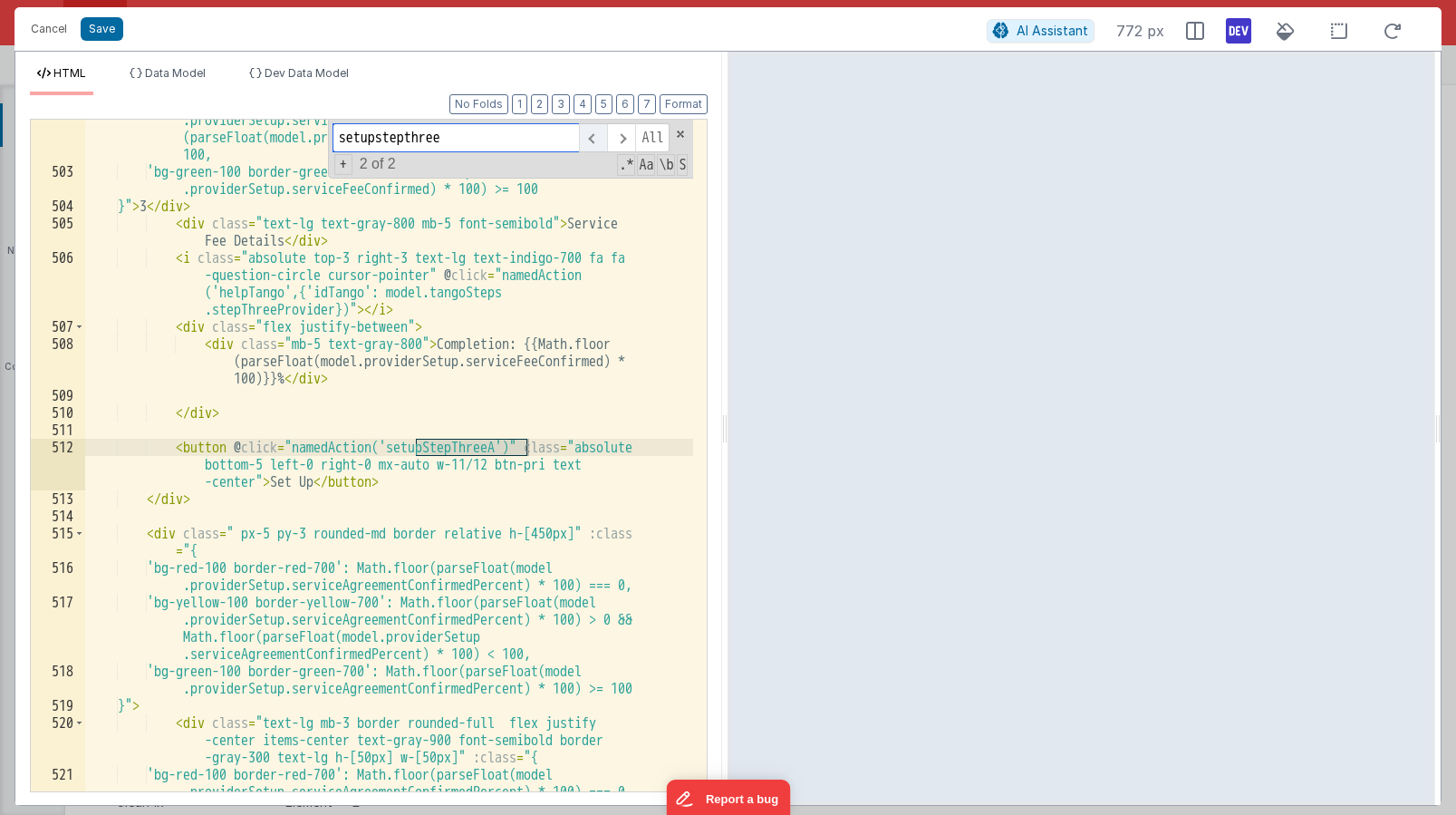 scroll, scrollTop: 17957, scrollLeft: 0, axis: vertical 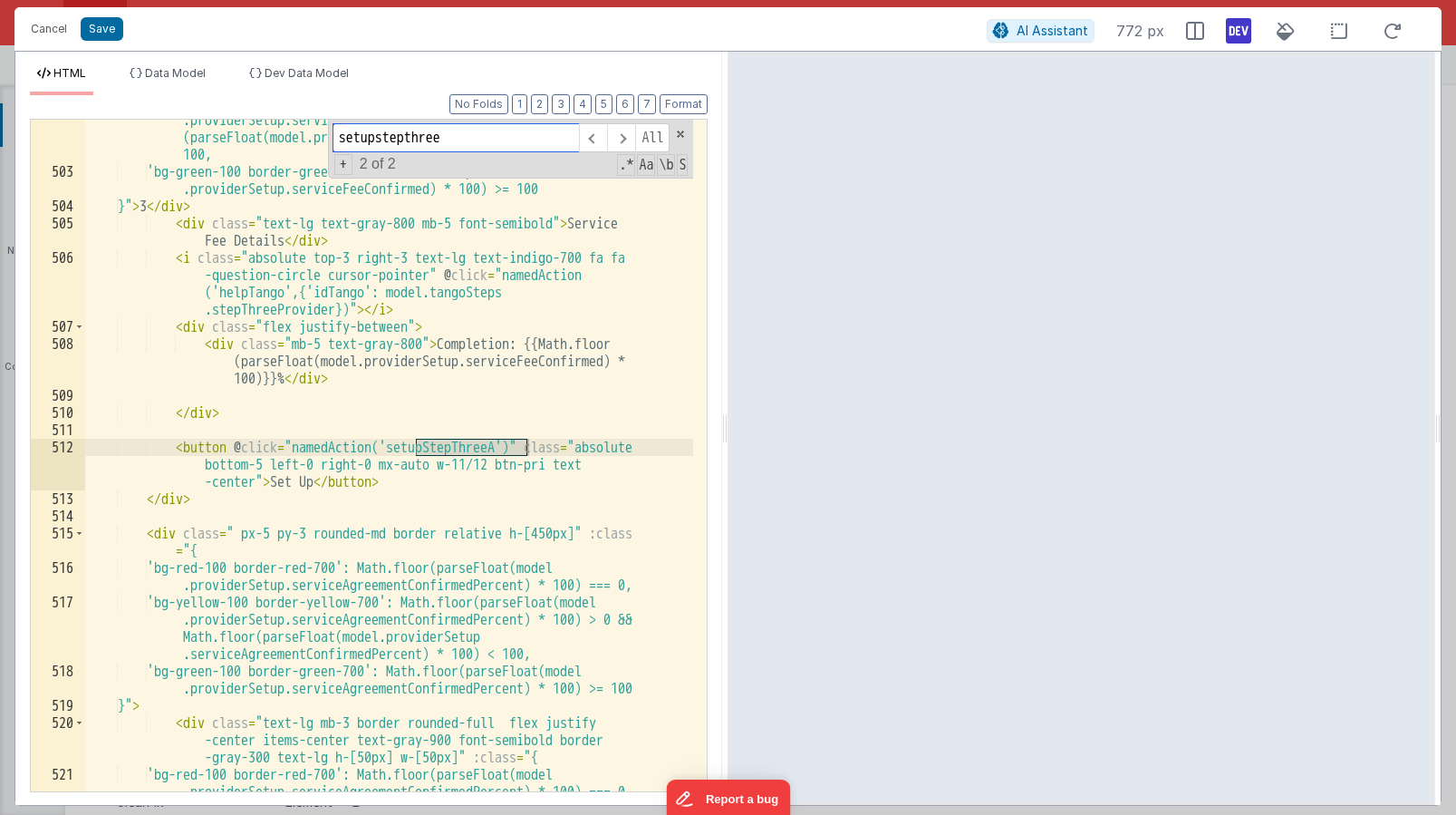 click on "setupstepthree" at bounding box center [456, 138] 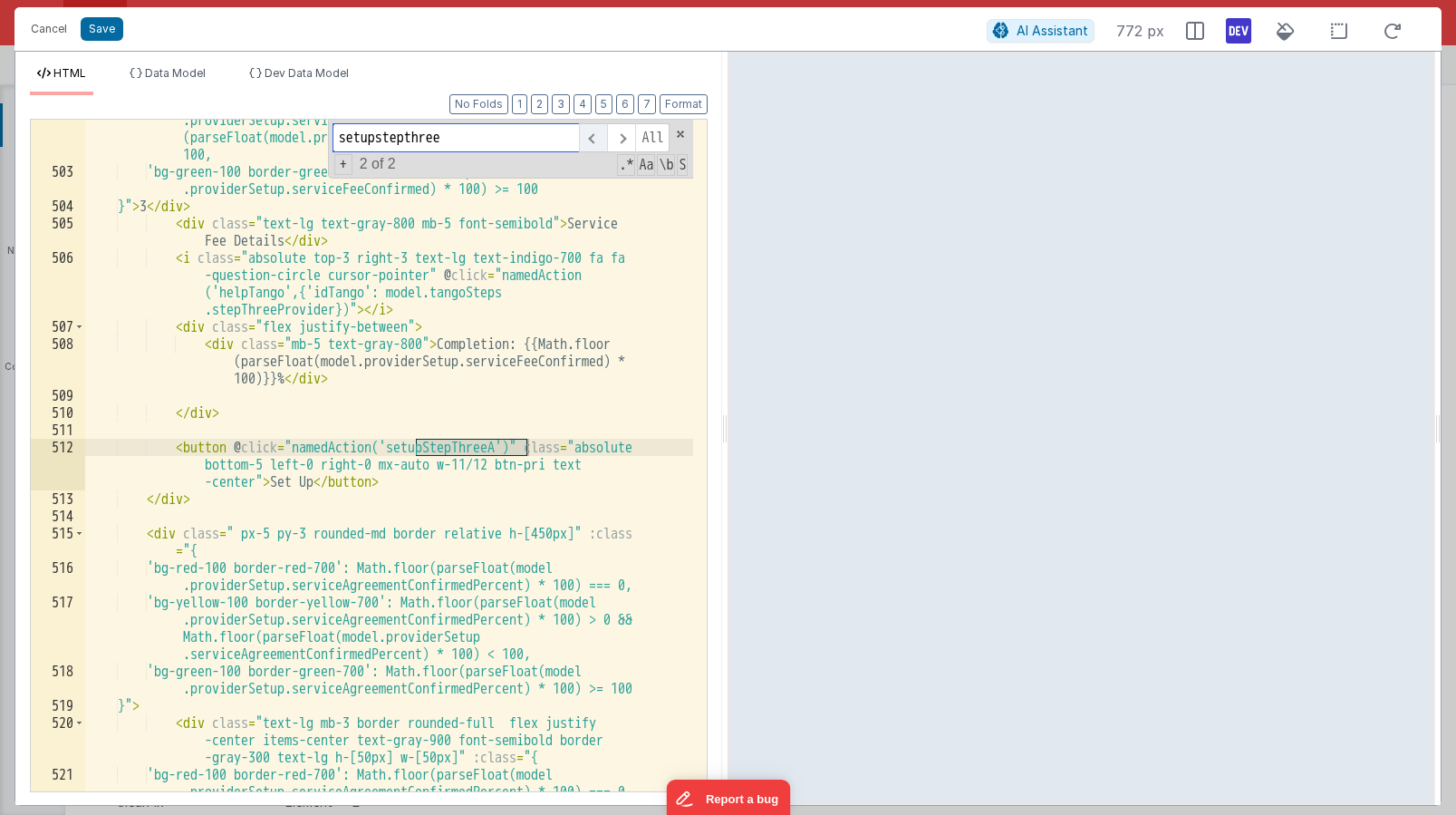 click at bounding box center (593, 138) 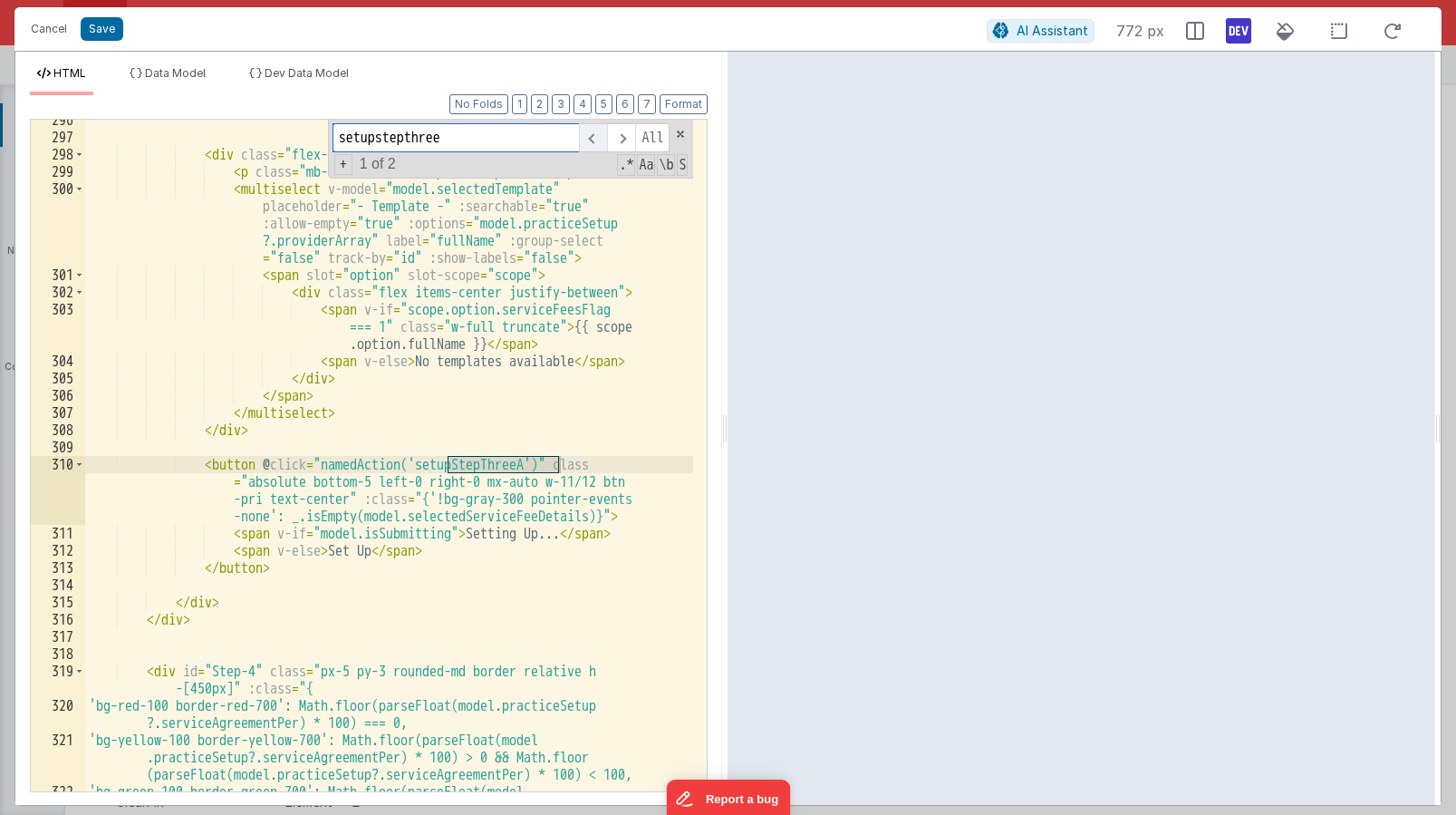 scroll, scrollTop: 11188, scrollLeft: 0, axis: vertical 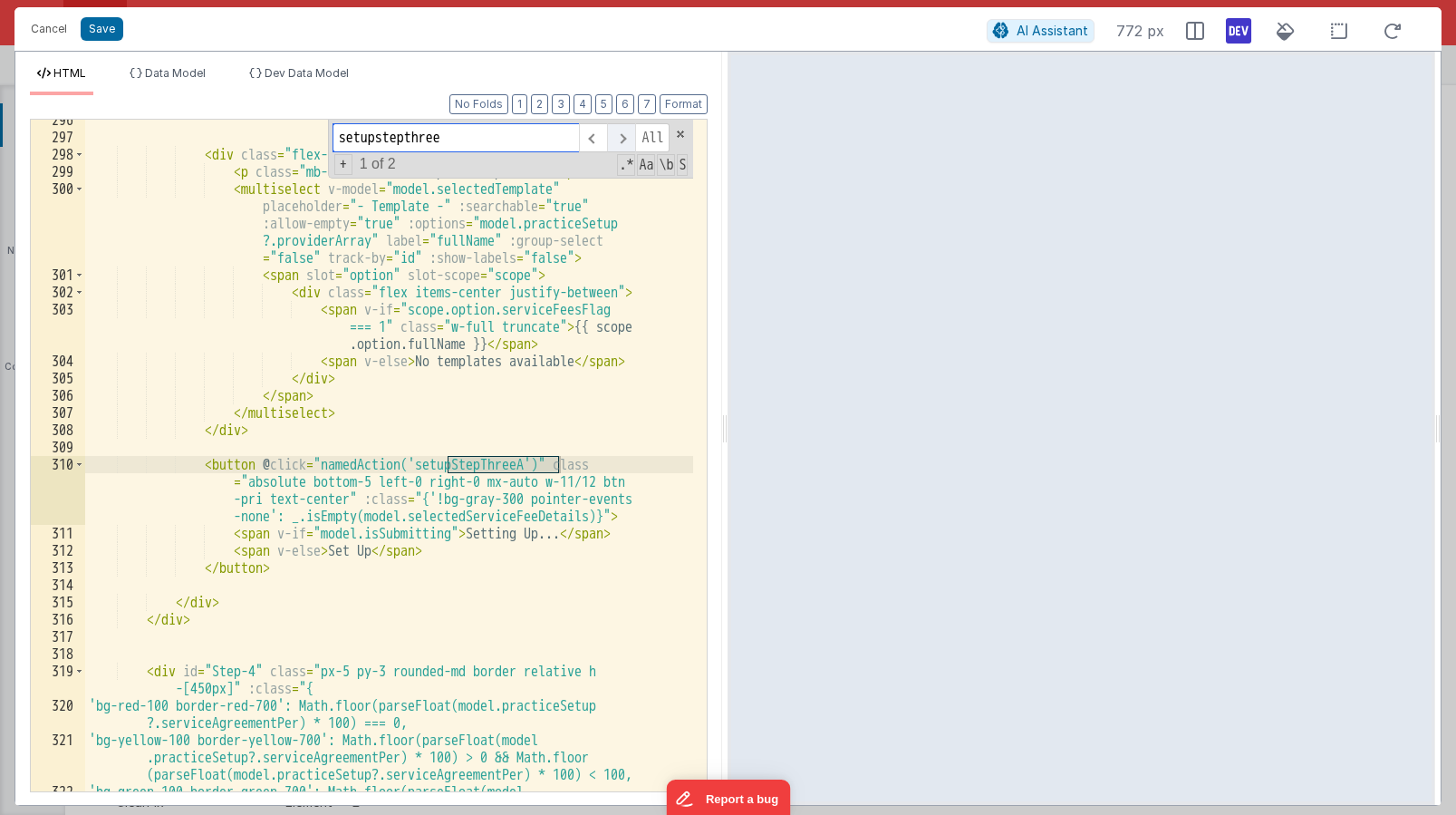 click at bounding box center (621, 138) 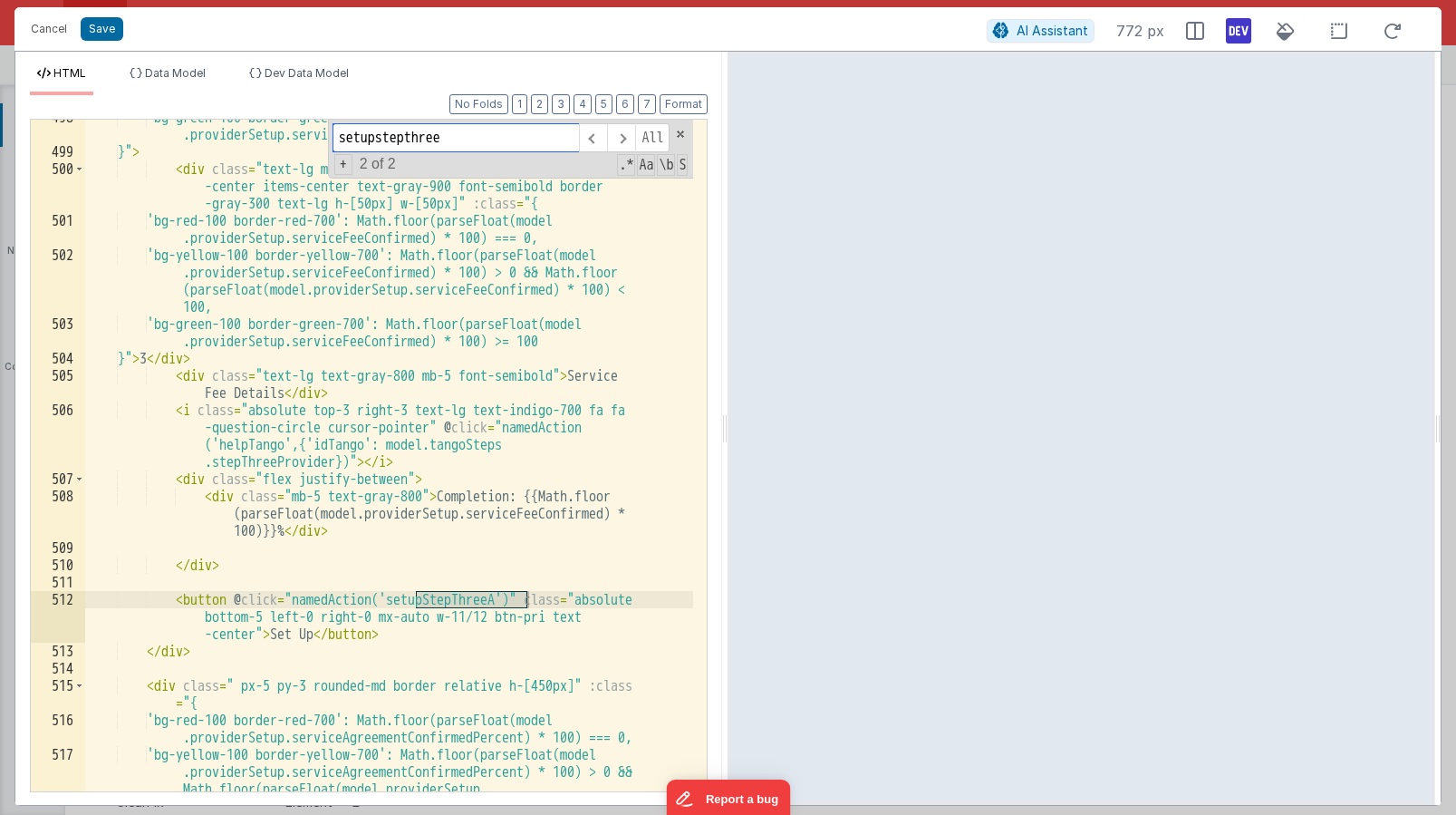 scroll, scrollTop: 17804, scrollLeft: 0, axis: vertical 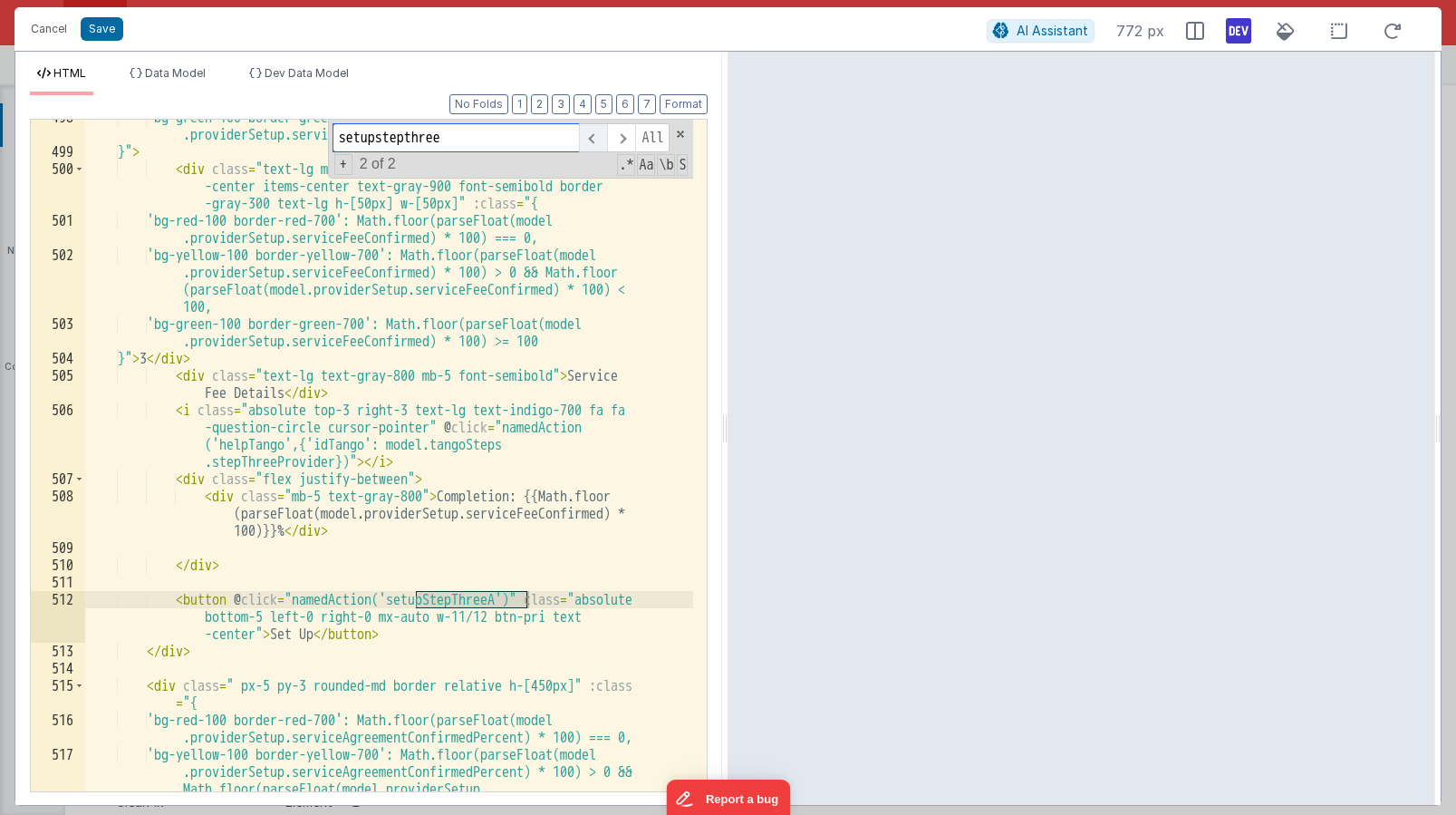 click at bounding box center [593, 138] 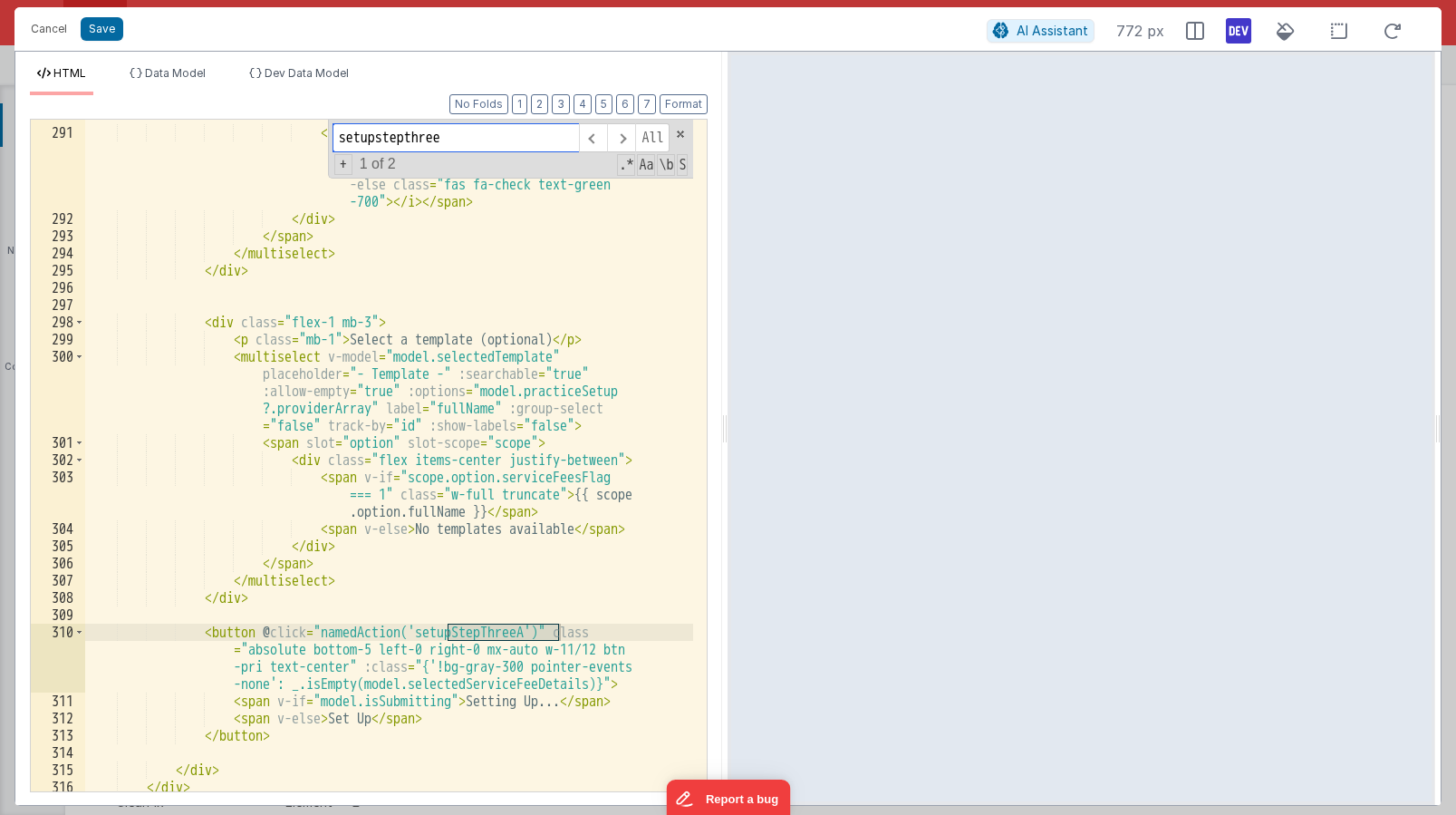 scroll, scrollTop: 11020, scrollLeft: 0, axis: vertical 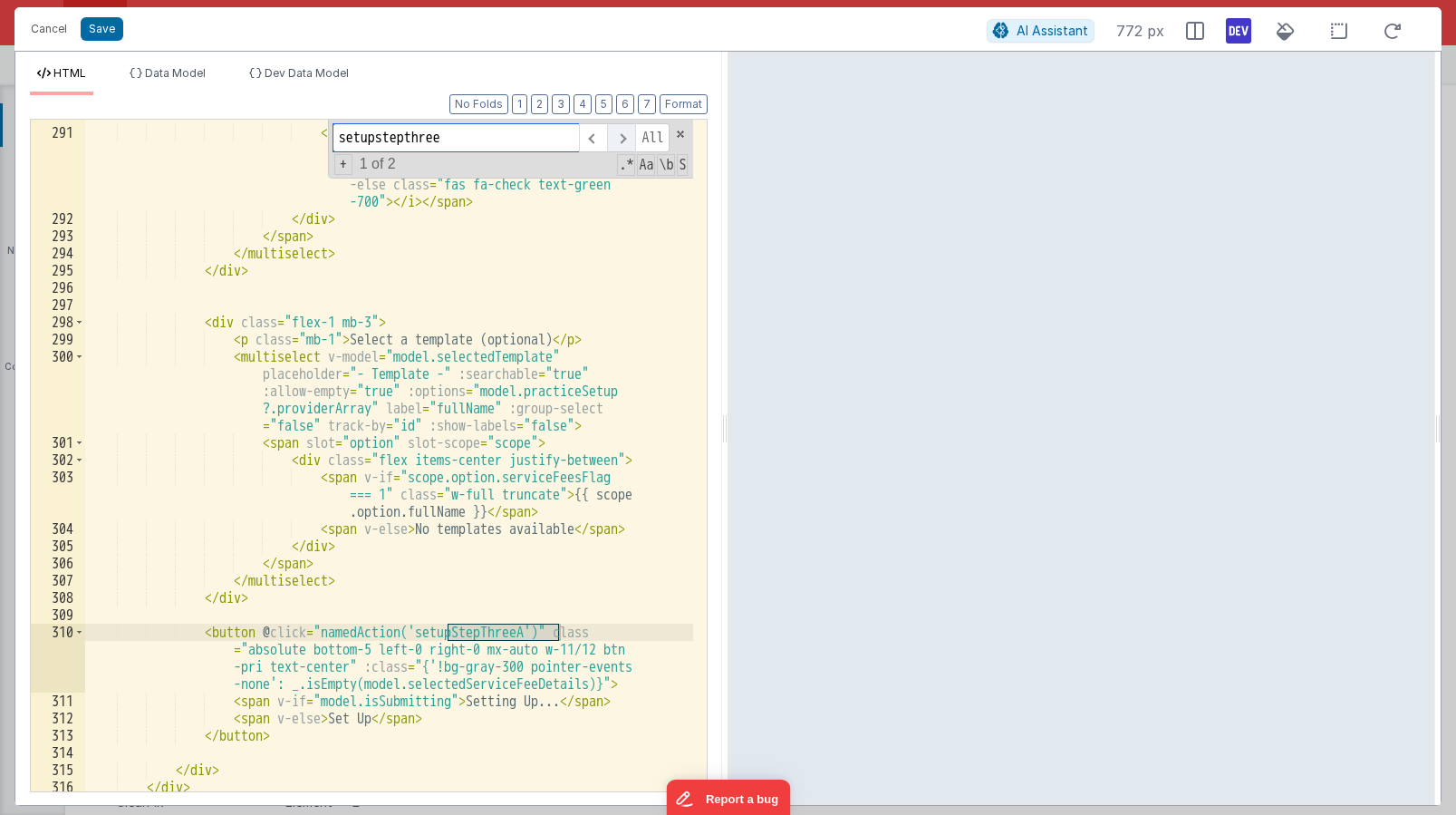 click at bounding box center (621, 138) 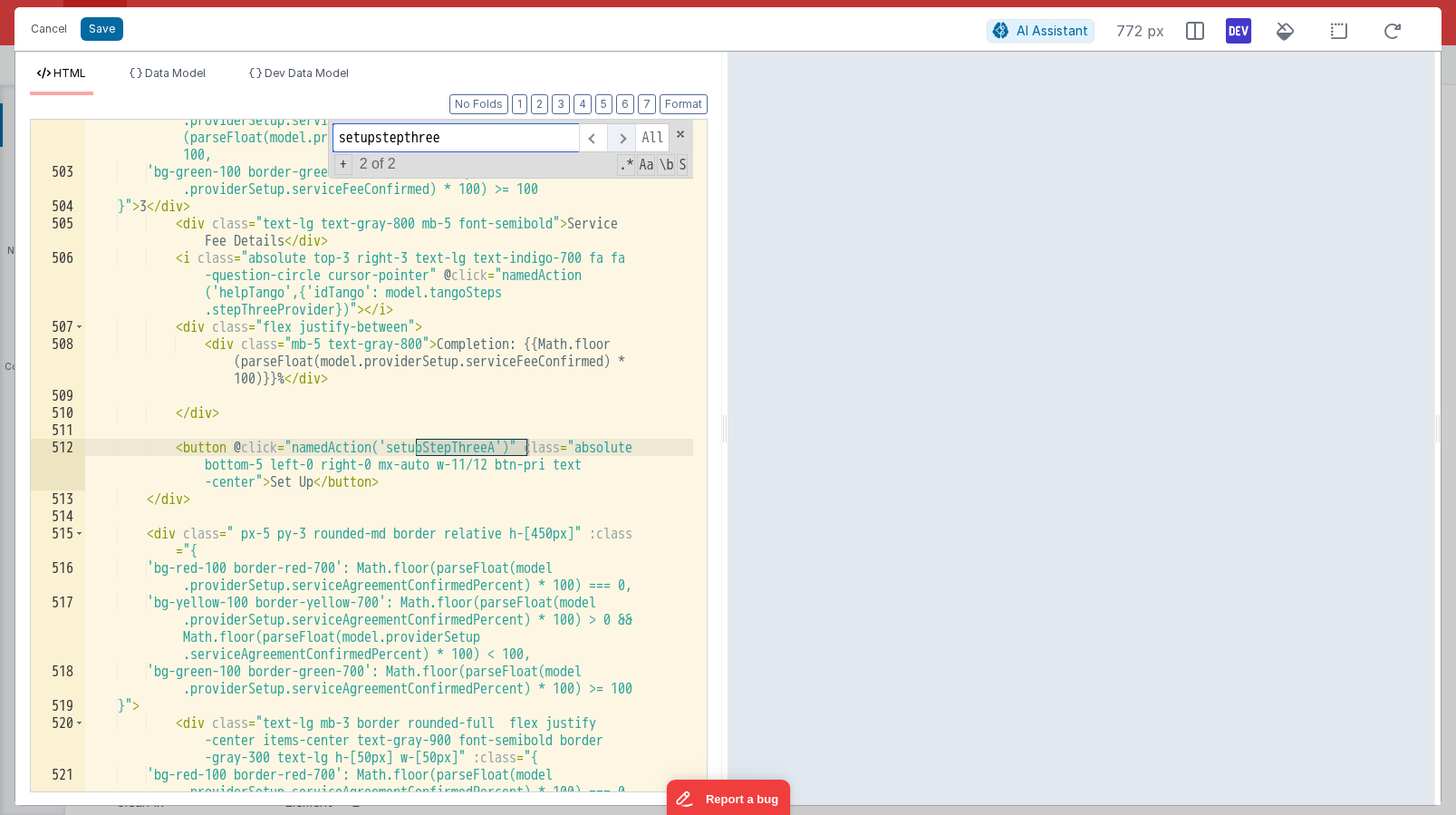 scroll, scrollTop: 17957, scrollLeft: 0, axis: vertical 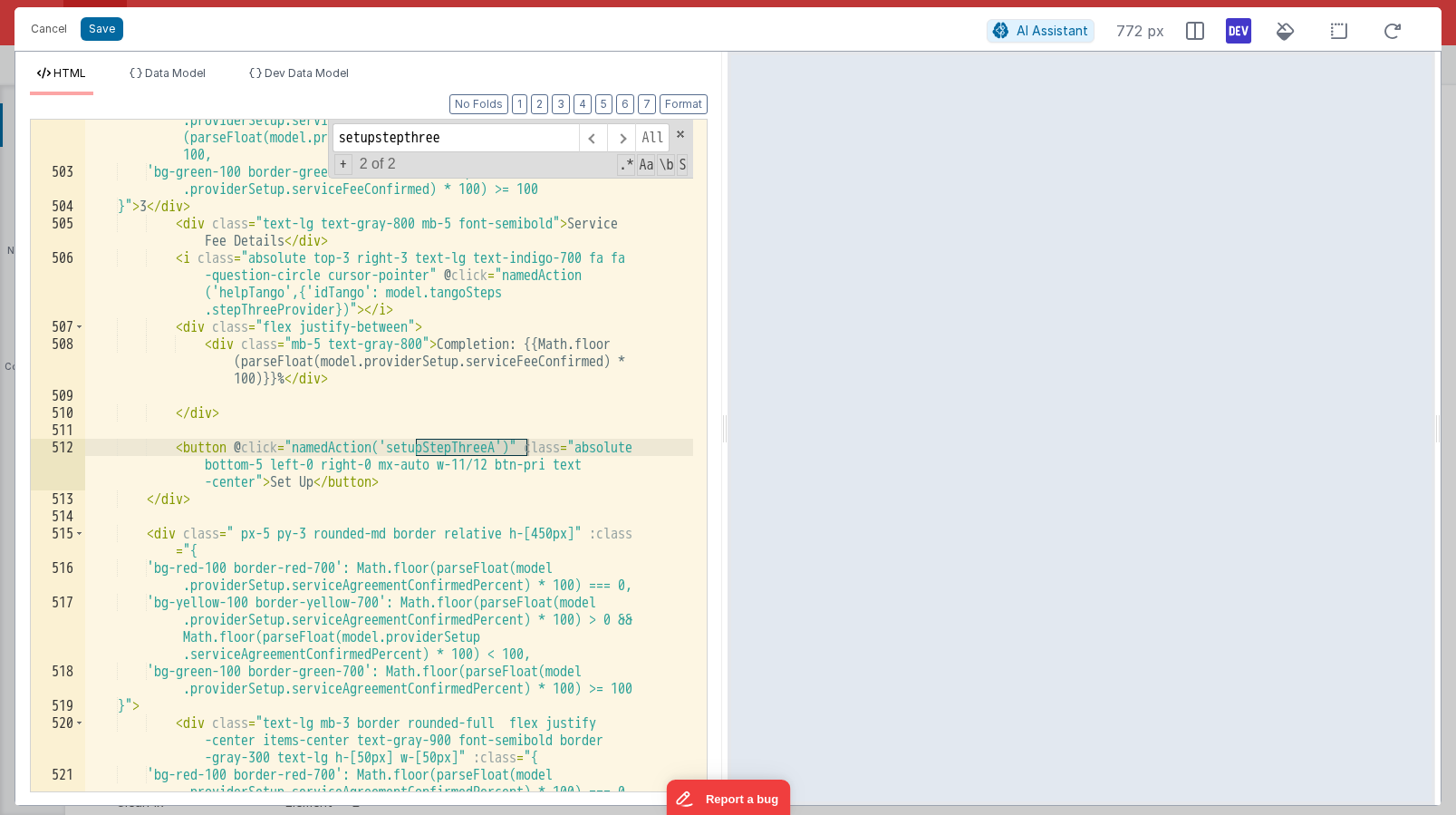 click on "'bg-yellow-100 border-yellow-700': Math.floor(parseFloat(model               .providerSetup.serviceFeeConfirmed) * 100) > 0 && Math.floor               (parseFloat(model.providerSetup.serviceFeeConfirmed) * 100) <                100,            'bg-green-100 border-green-700': Math.floor(parseFloat(model               .providerSetup.serviceFeeConfirmed) * 100) >= 100       }" > 3 </ div >                < div   class = "text-lg text-gray-800 mb-5 font-semibold" > Service                   Fee Details </ div >                < i   class = "absolute top-3 right-3 text-lg text-indigo-700 fa fa                  -question-circle cursor-pointer"   @ click = "namedAction                  ('helpTango',{'idTango': model.tangoSteps                  .stepThreeProvider})" > </ i >                < div   class = "flex justify-between" >                     < div   class = "mb-5 text-gray-800" > </" at bounding box center [389, 481] 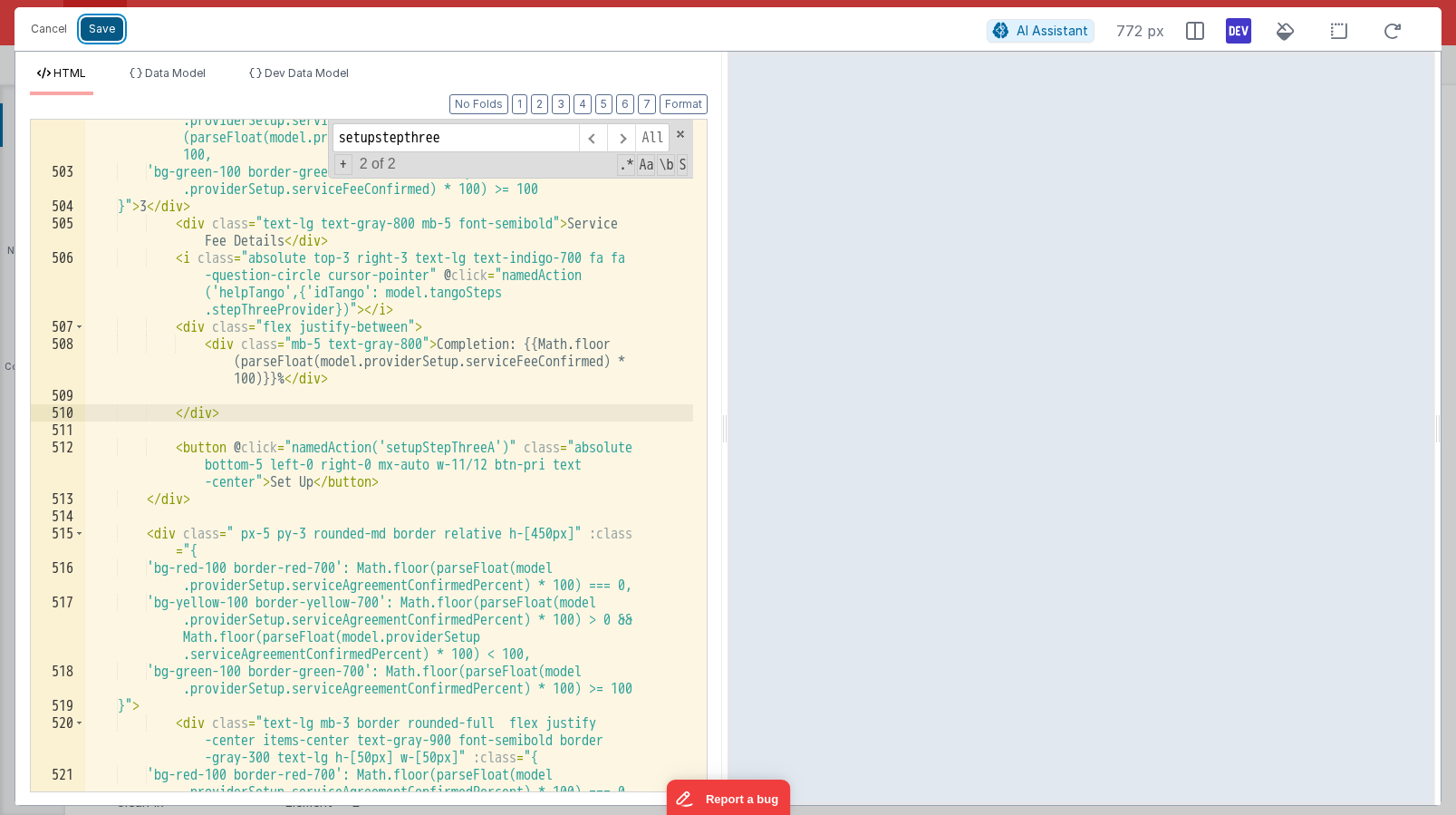 click on "Save" at bounding box center (101, 29) 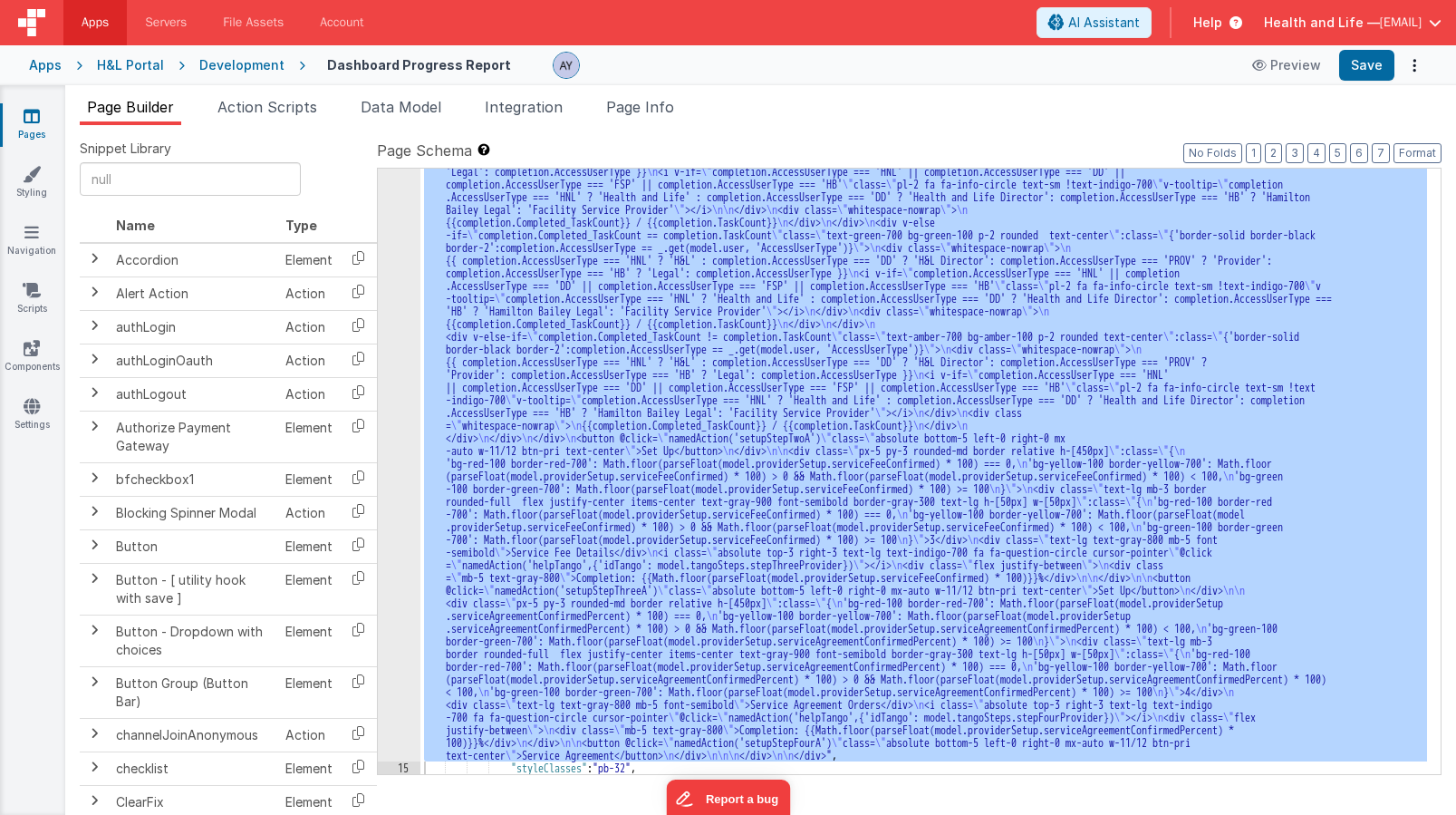 click on "Action Scripts" at bounding box center [267, 107] 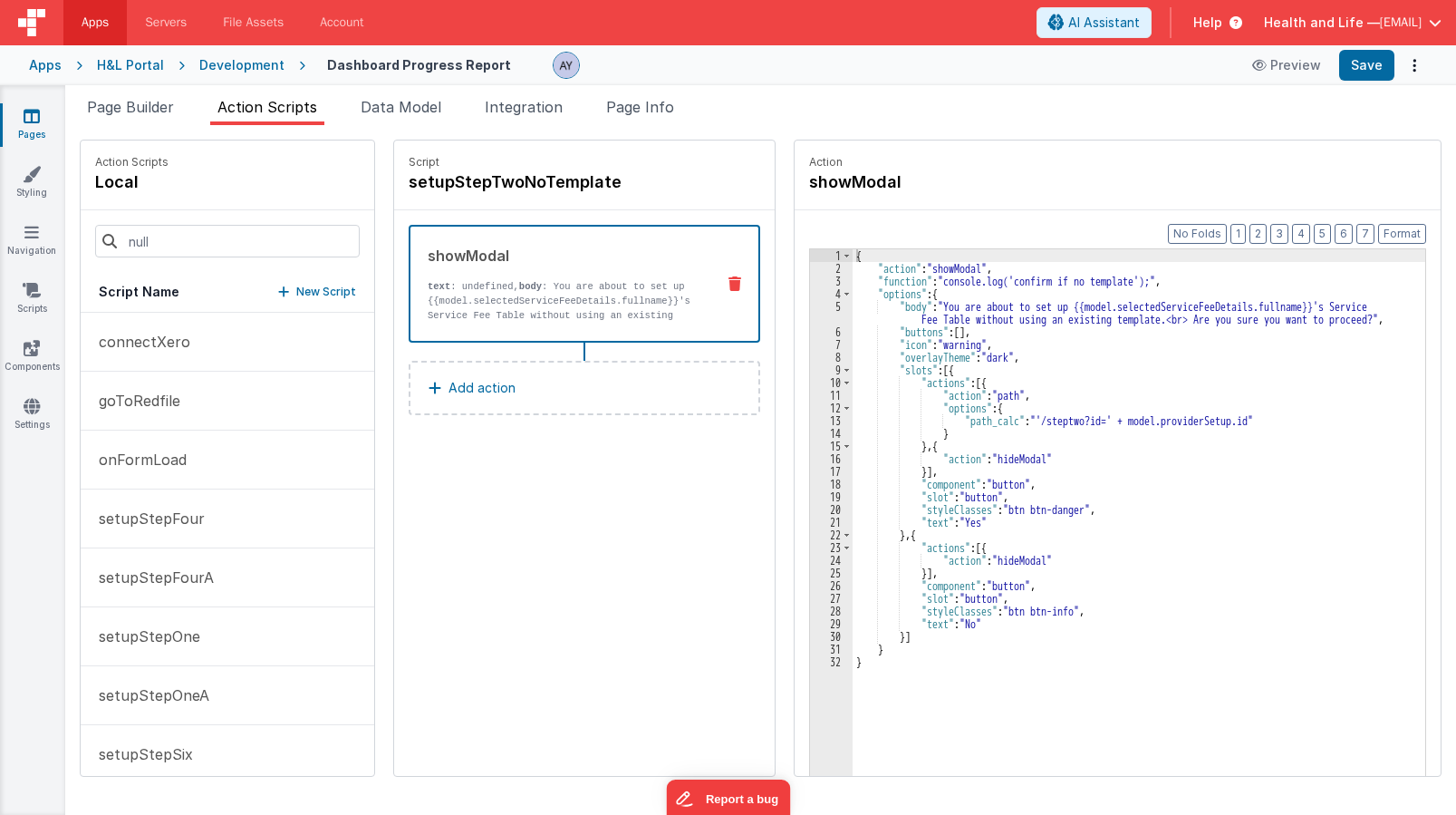 click on "showModal   text : undefined,  body : You are about to set up {{model.selectedServiceFeeDetails.fullname}}'s Service Fee Table without using an existing template.  Are you sure you want to proceed?" at bounding box center (555, 284) 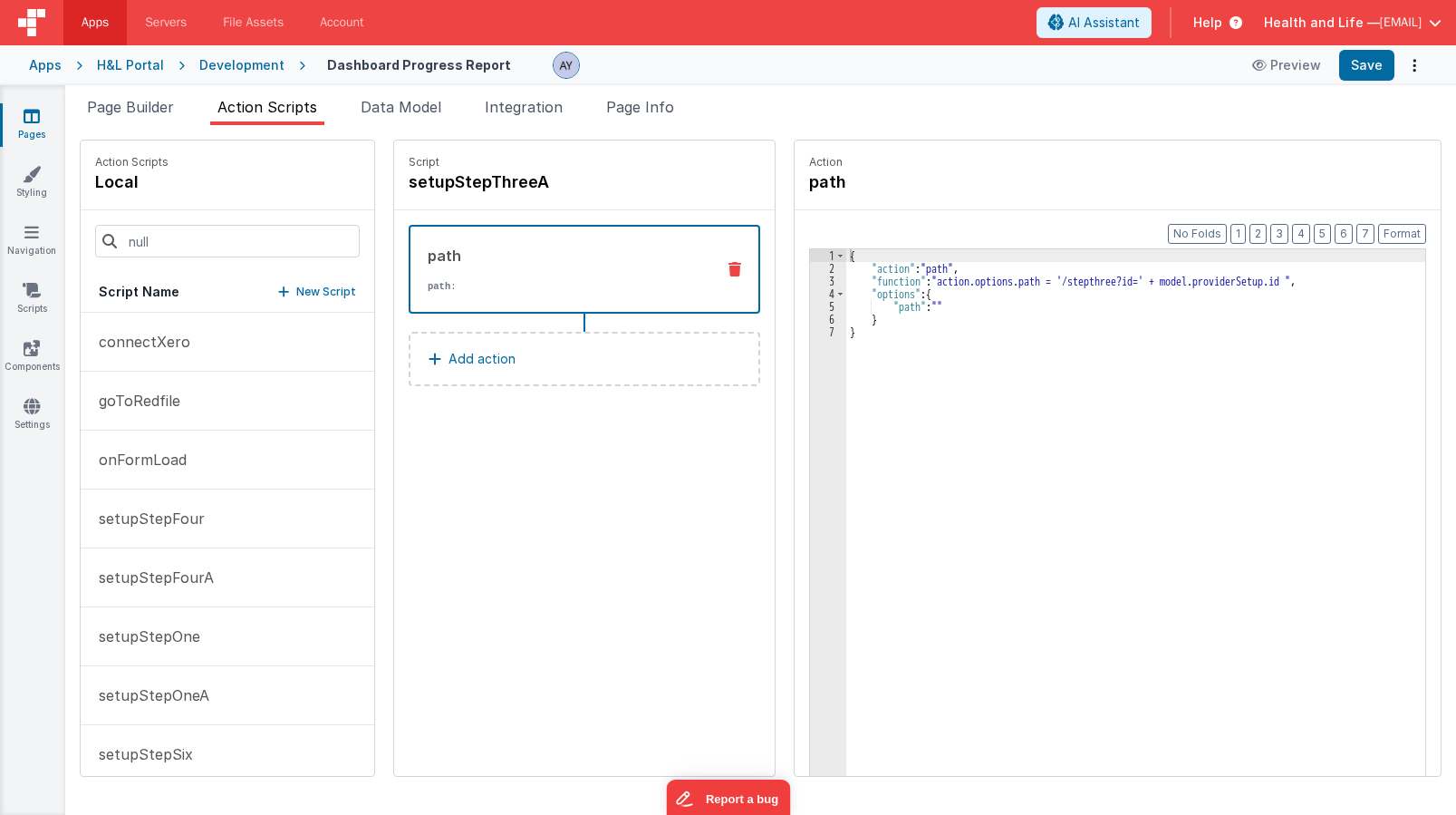 click at bounding box center [342, 1048] 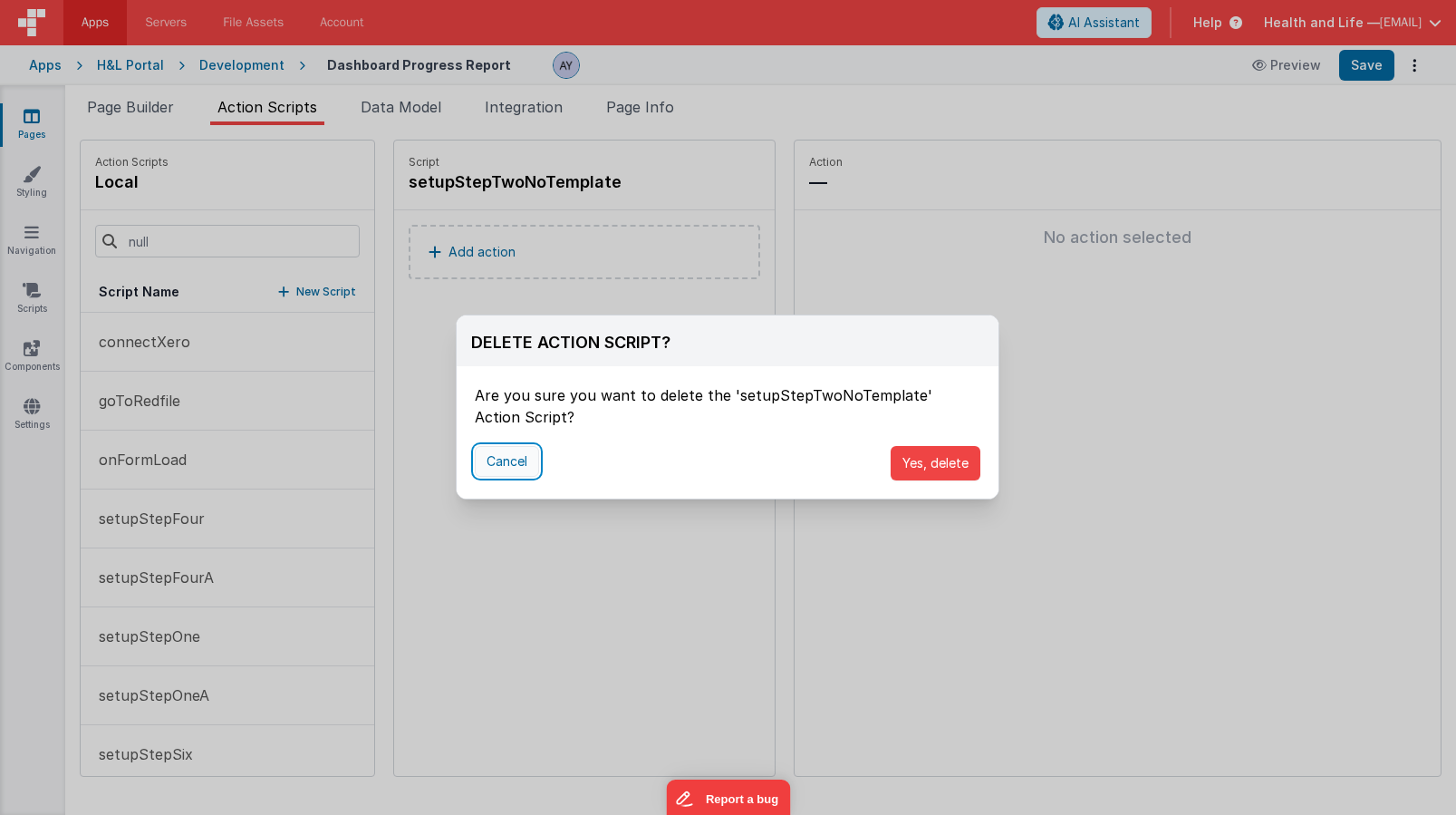 click on "Cancel" at bounding box center (506, 461) 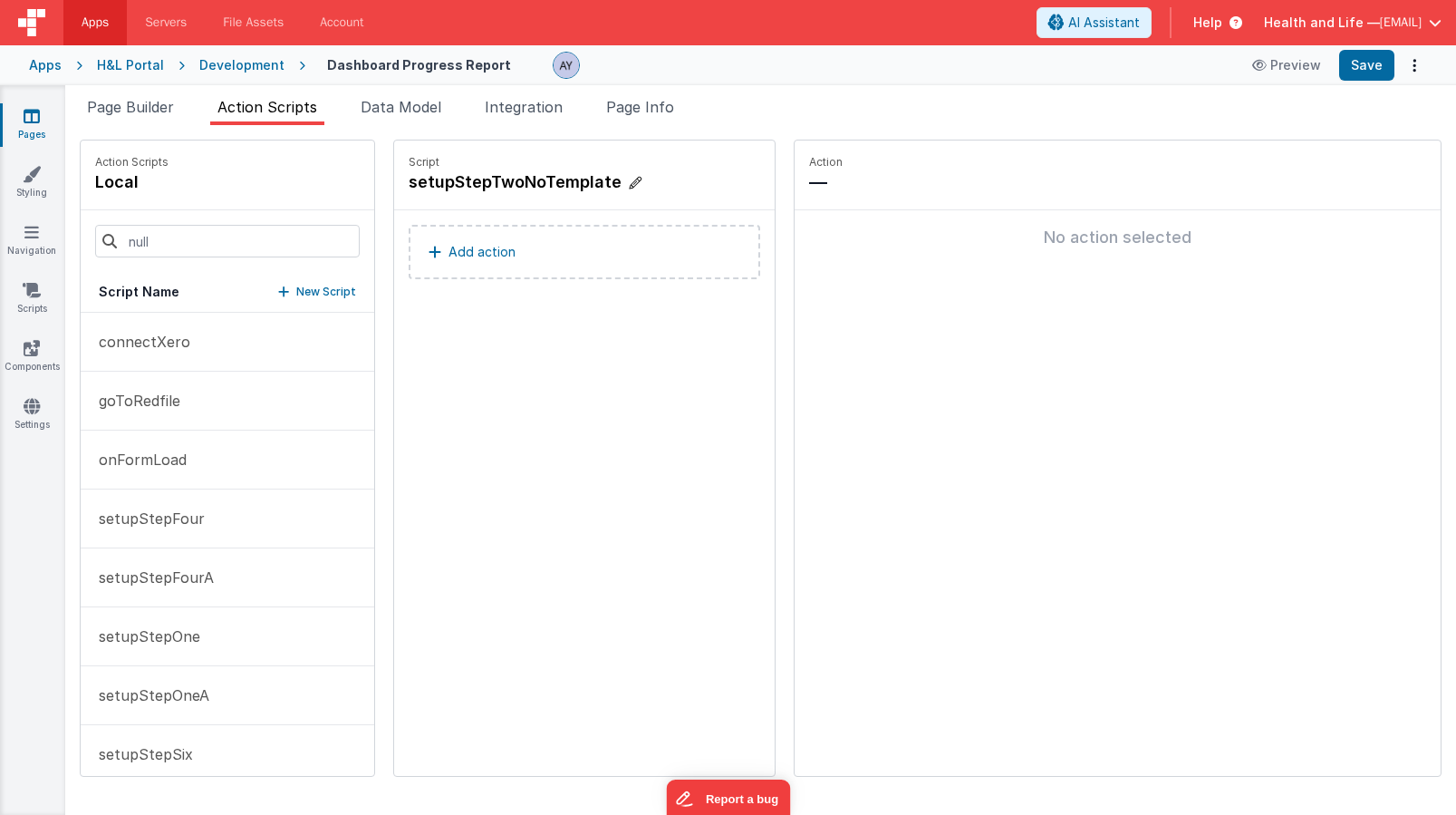 click on "setupStepTwoNoTemplate" at bounding box center (545, 182) 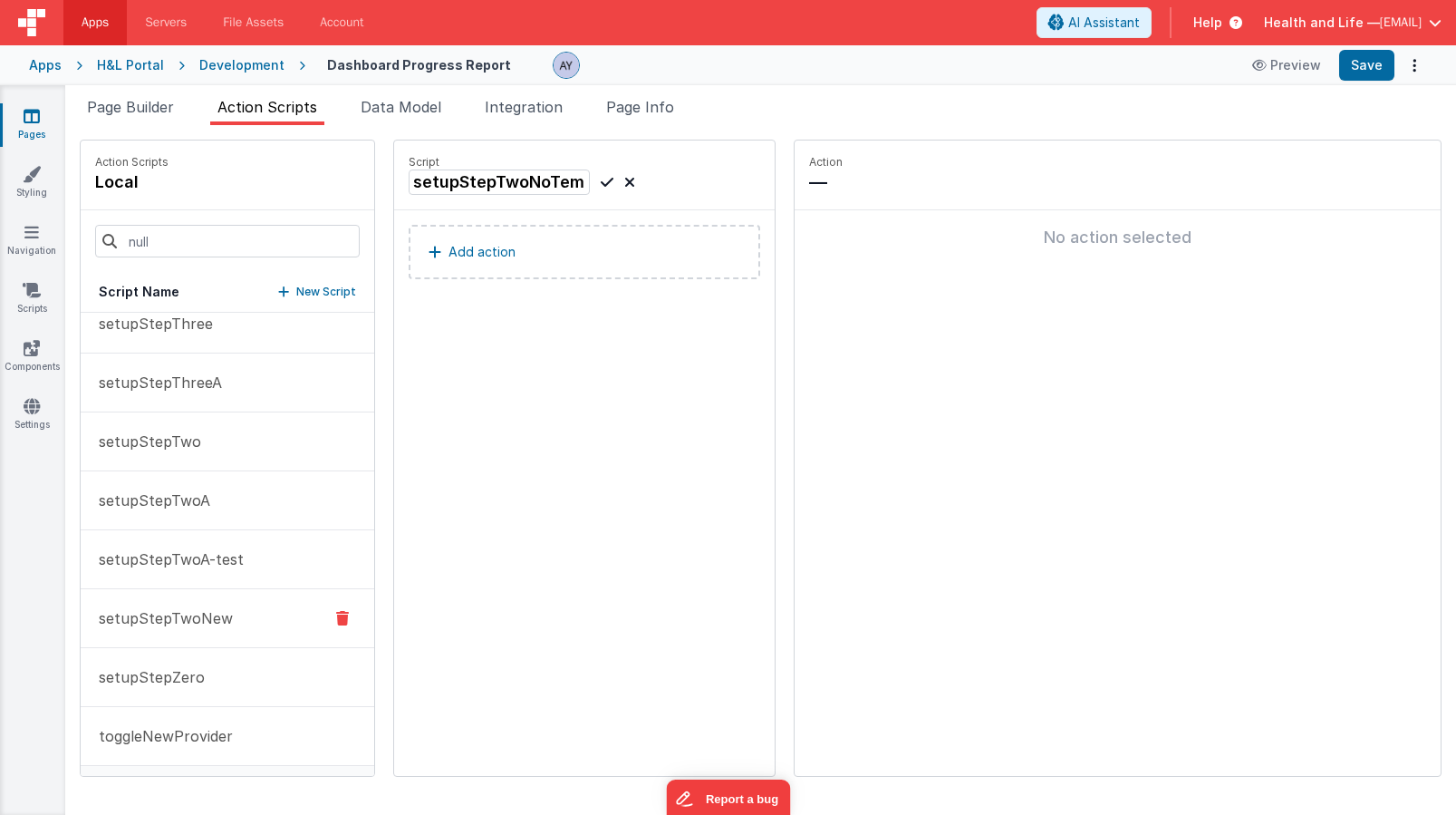 scroll, scrollTop: 490, scrollLeft: 0, axis: vertical 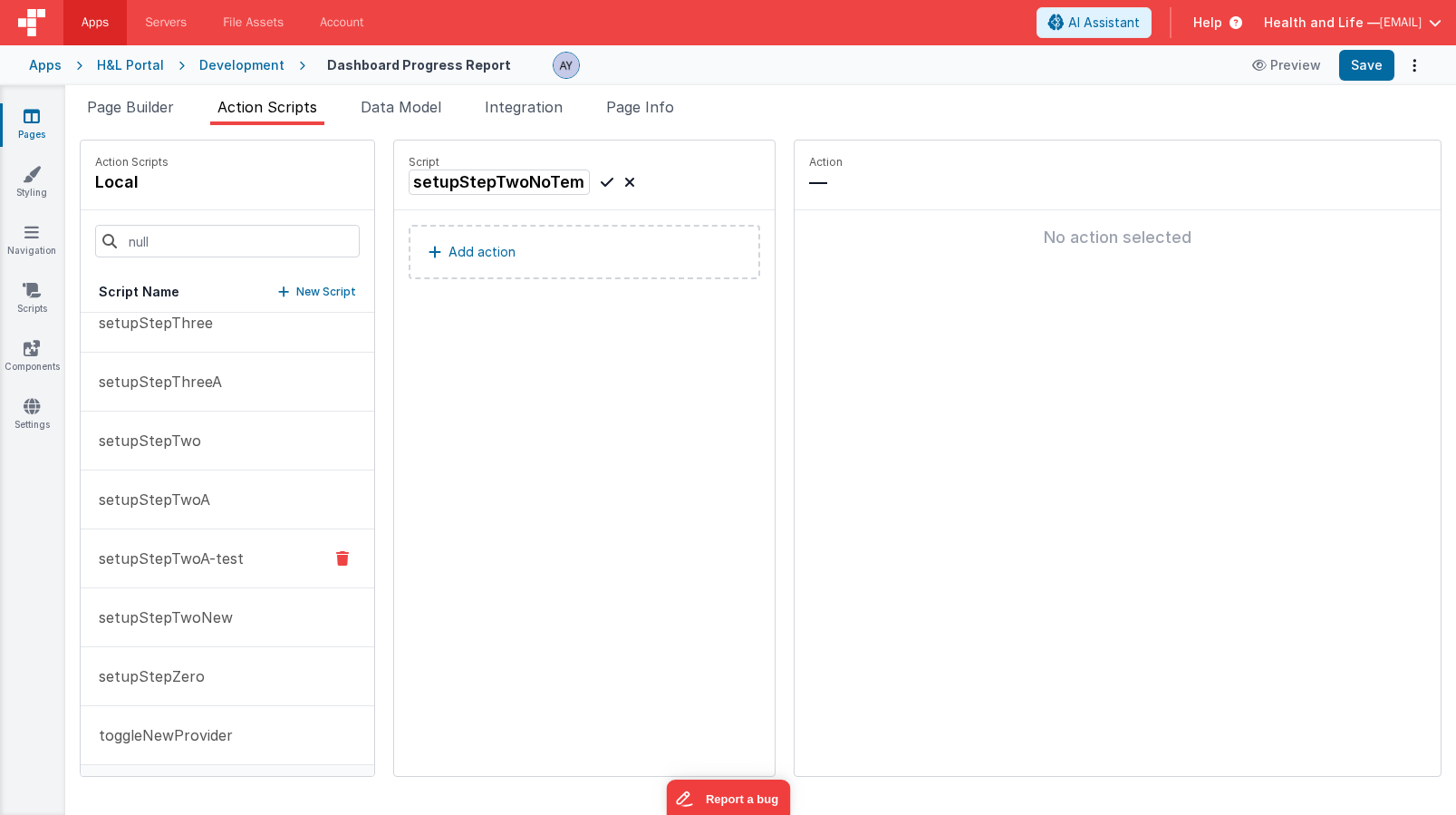 click at bounding box center (342, 558) 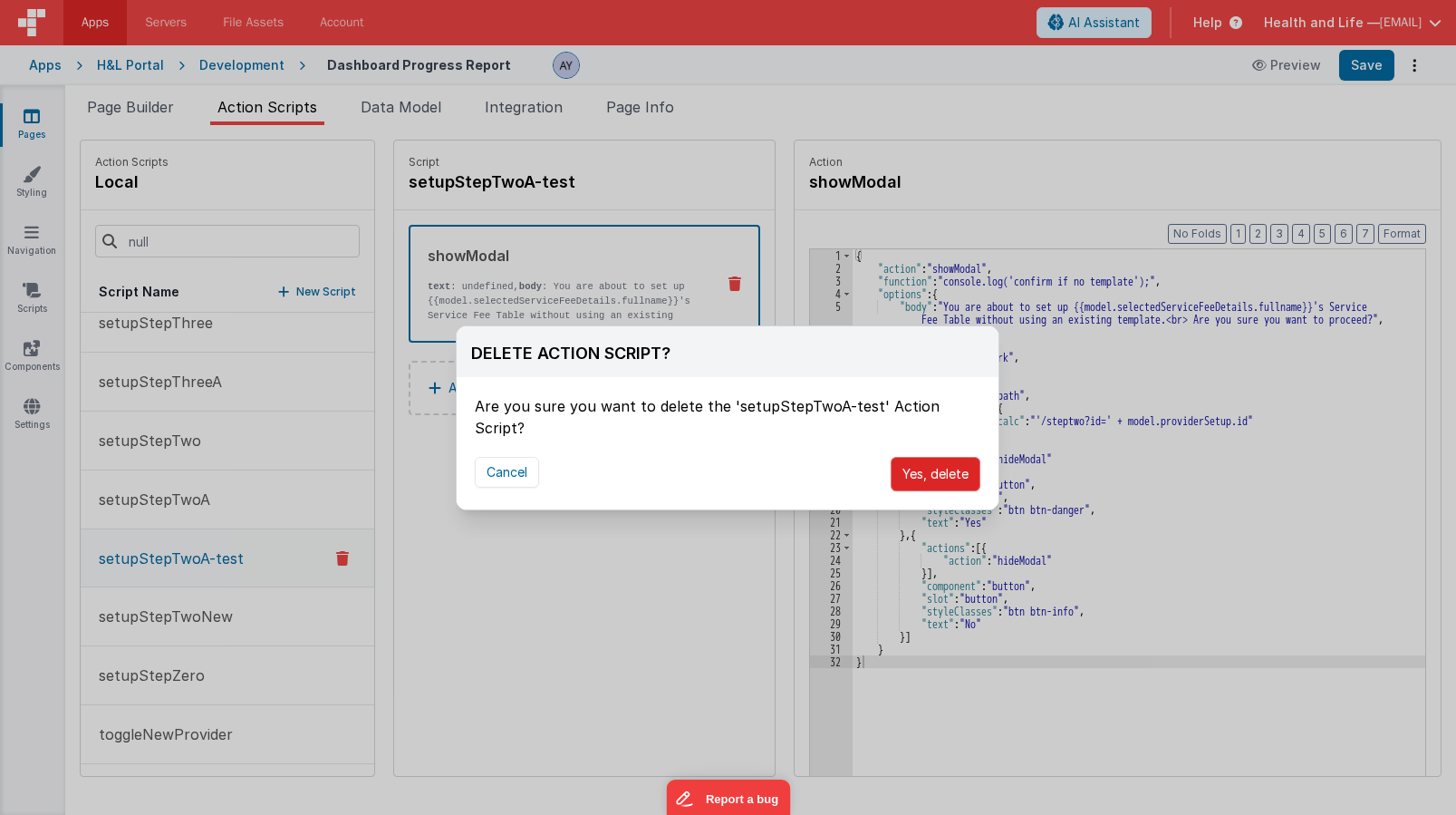 click on "Yes, delete" at bounding box center [935, 474] 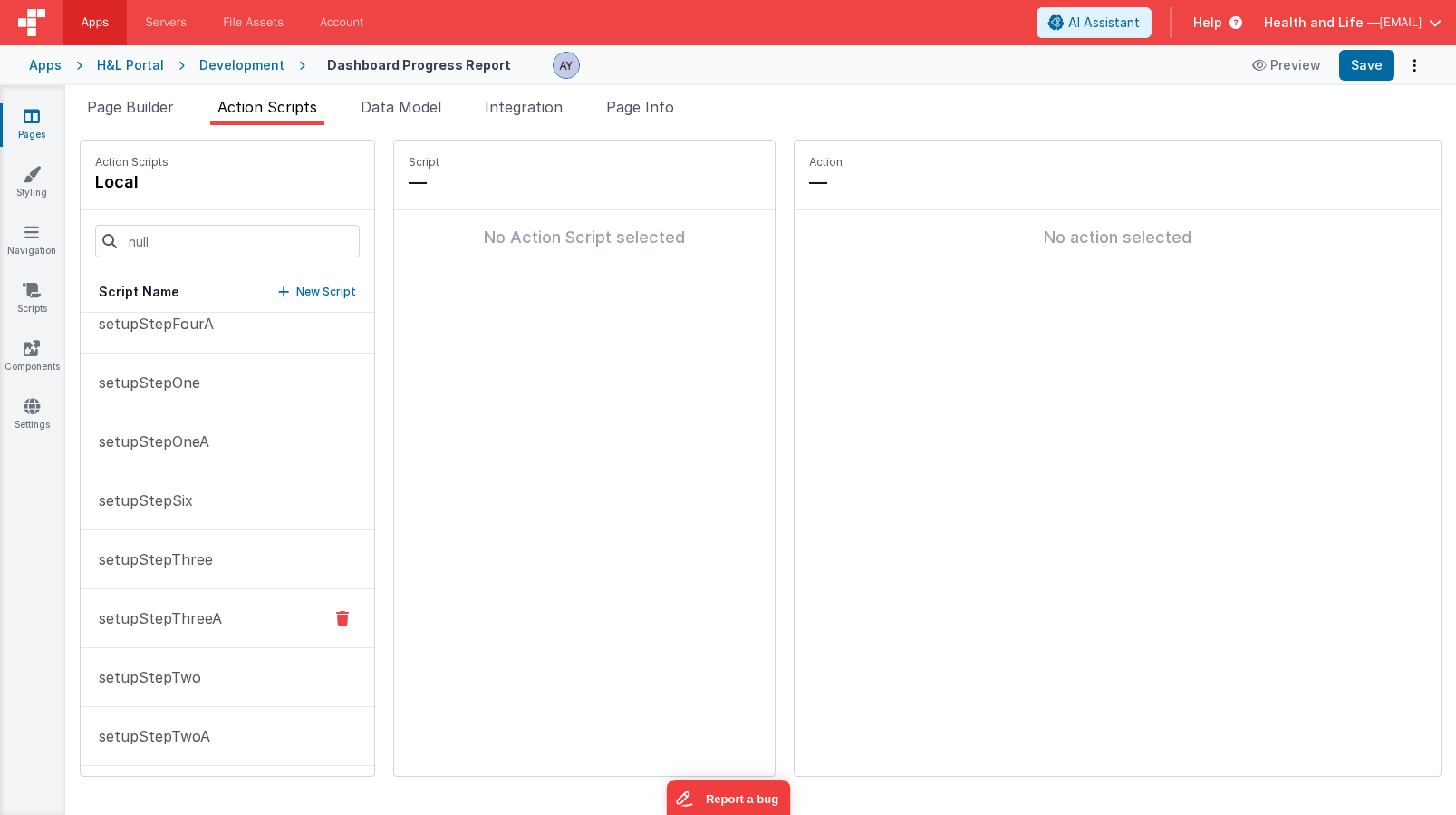 scroll, scrollTop: 255, scrollLeft: 0, axis: vertical 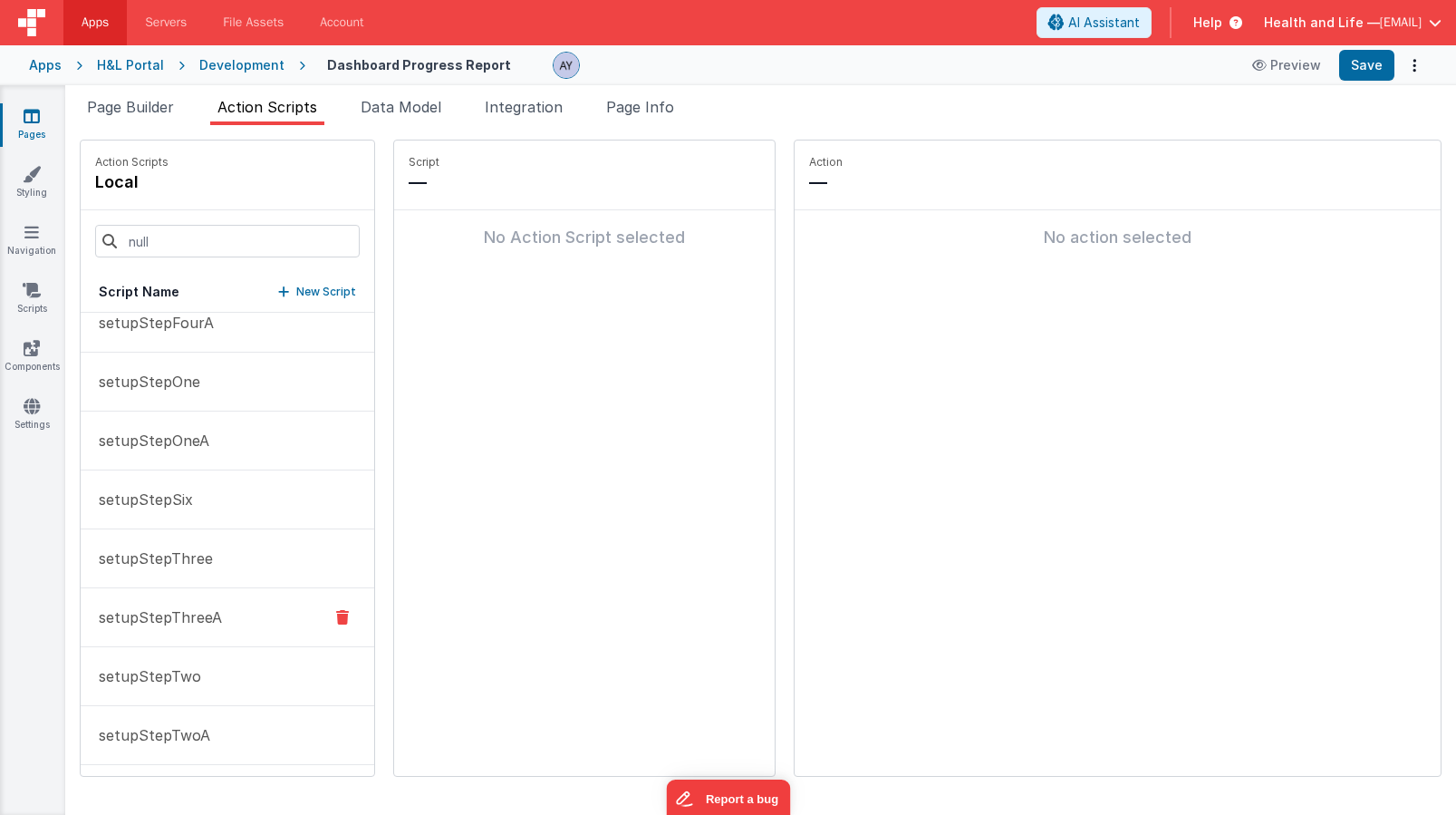 click on "setupStepThreeA" at bounding box center (227, 617) 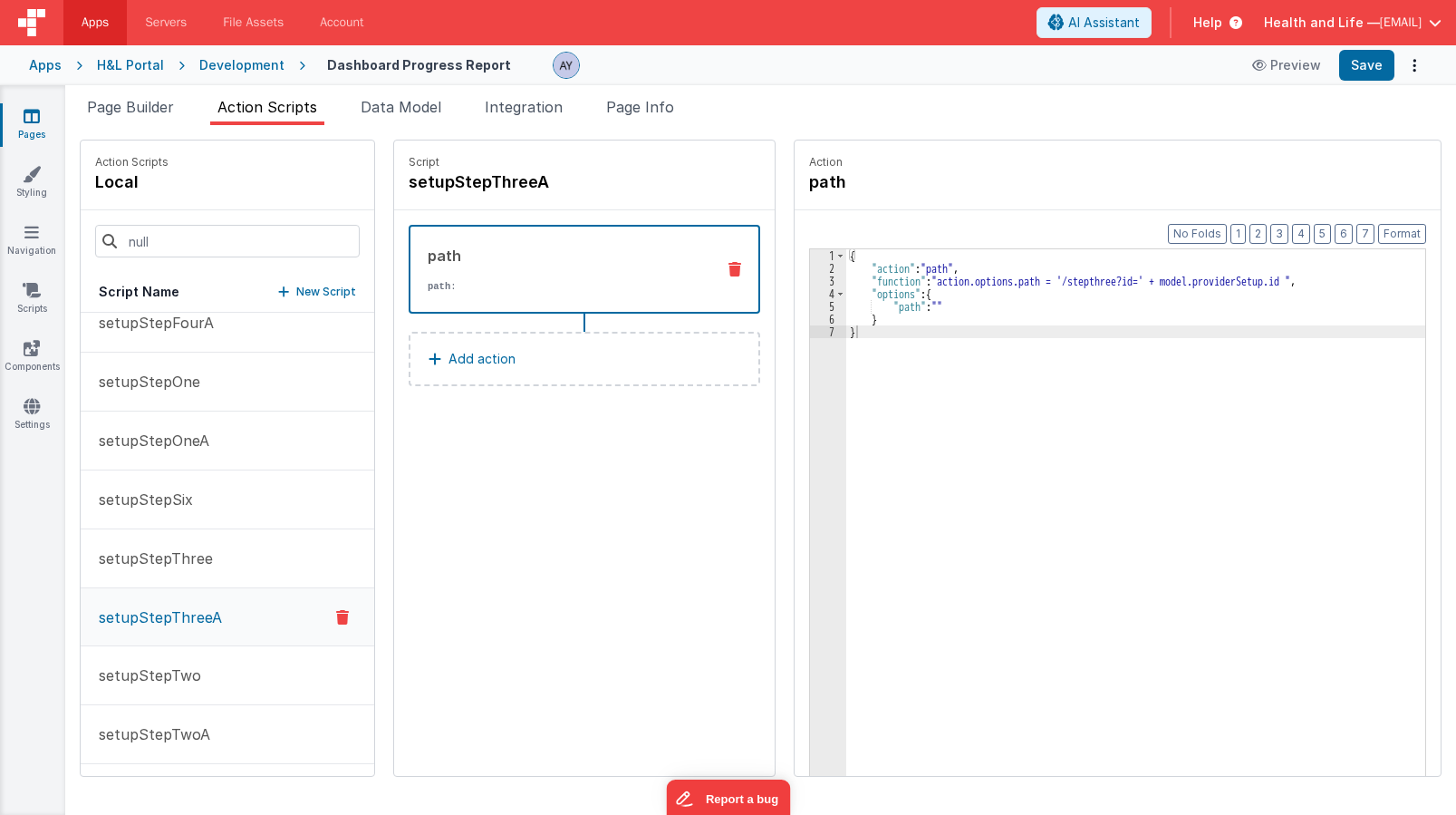 drag, startPoint x: 171, startPoint y: 618, endPoint x: 159, endPoint y: 620, distance: 12.165525 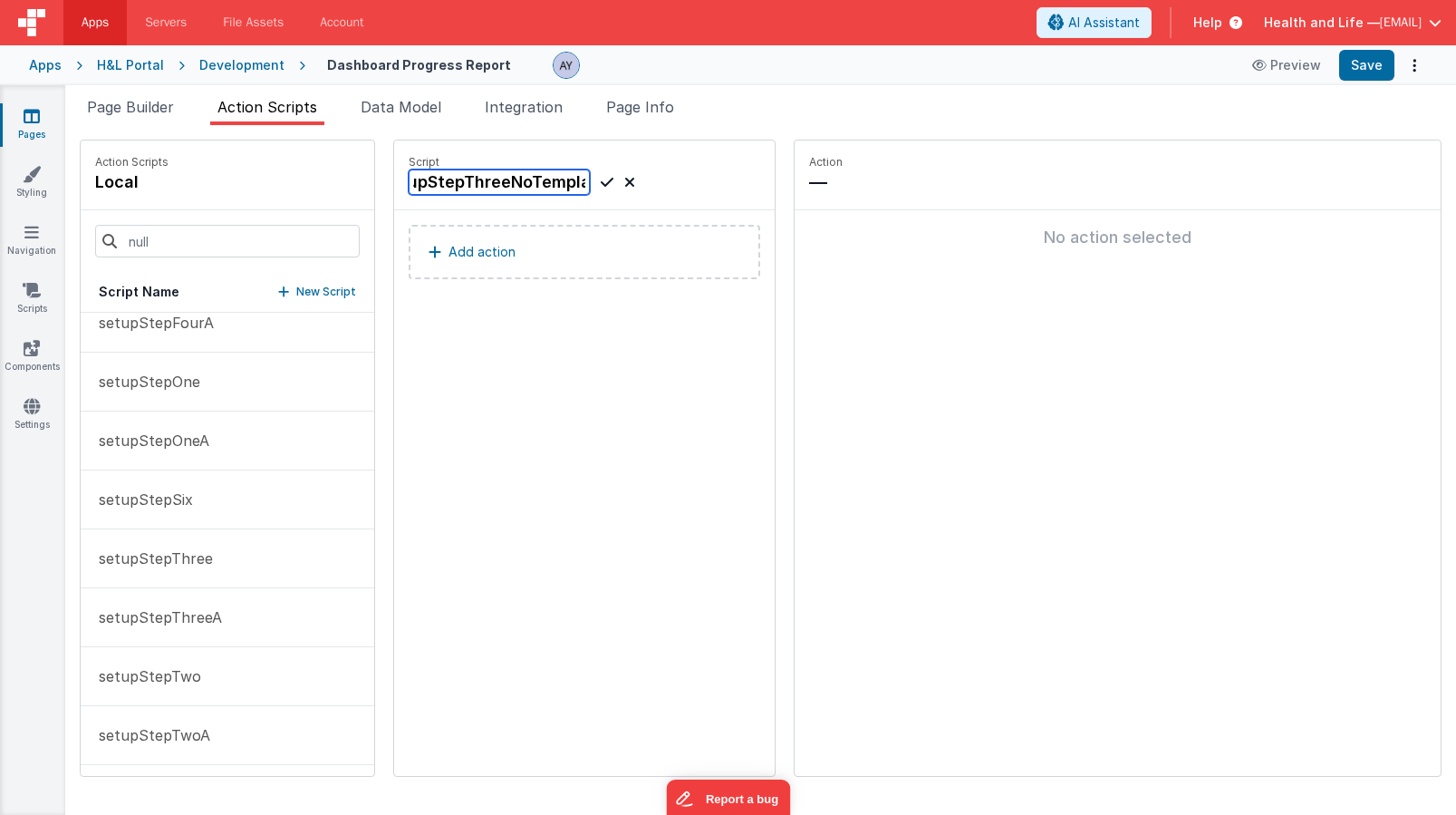 scroll, scrollTop: 0, scrollLeft: 47, axis: horizontal 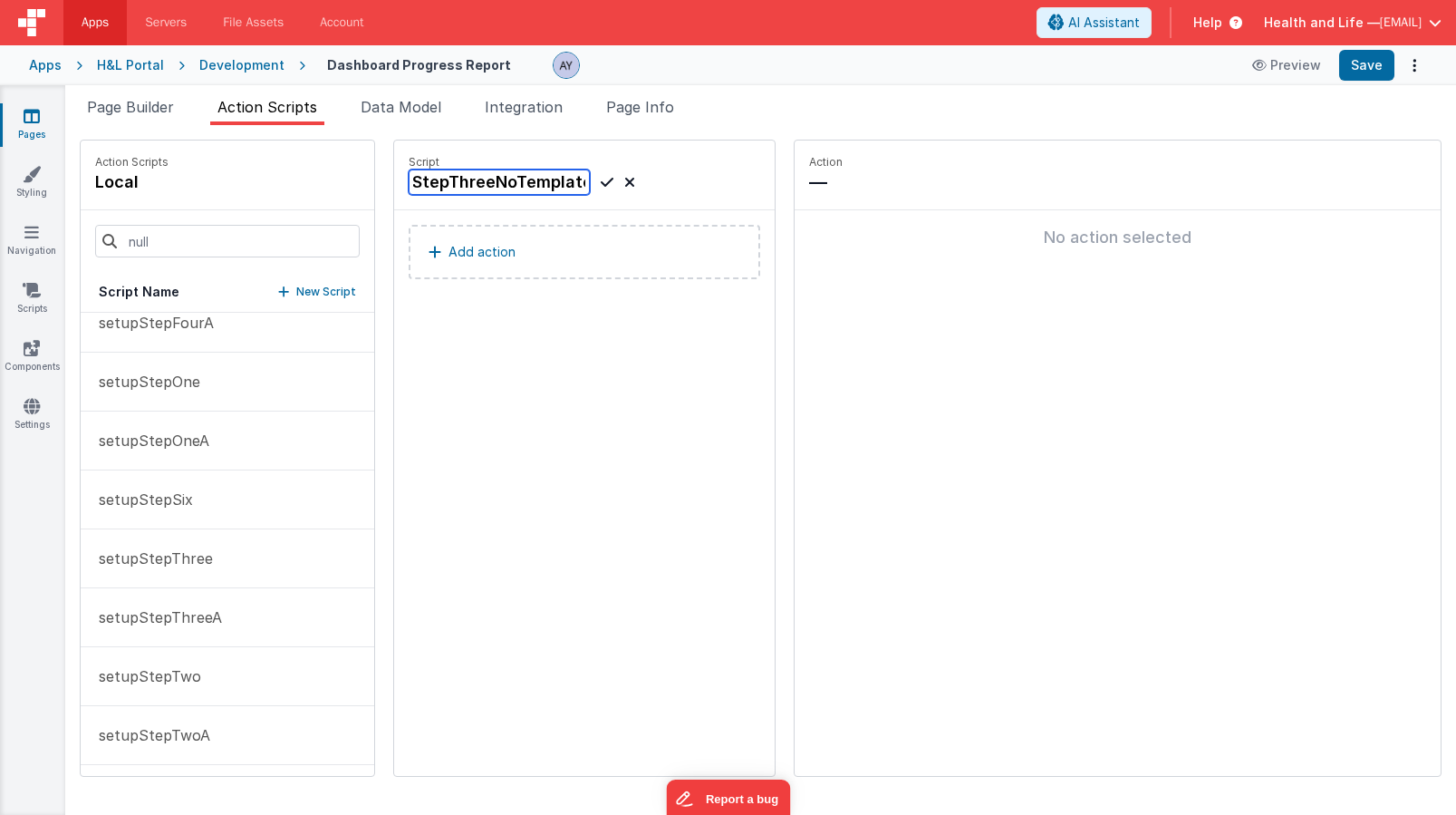 click on "setupStepThreeNoTemplate" at bounding box center [499, 182] 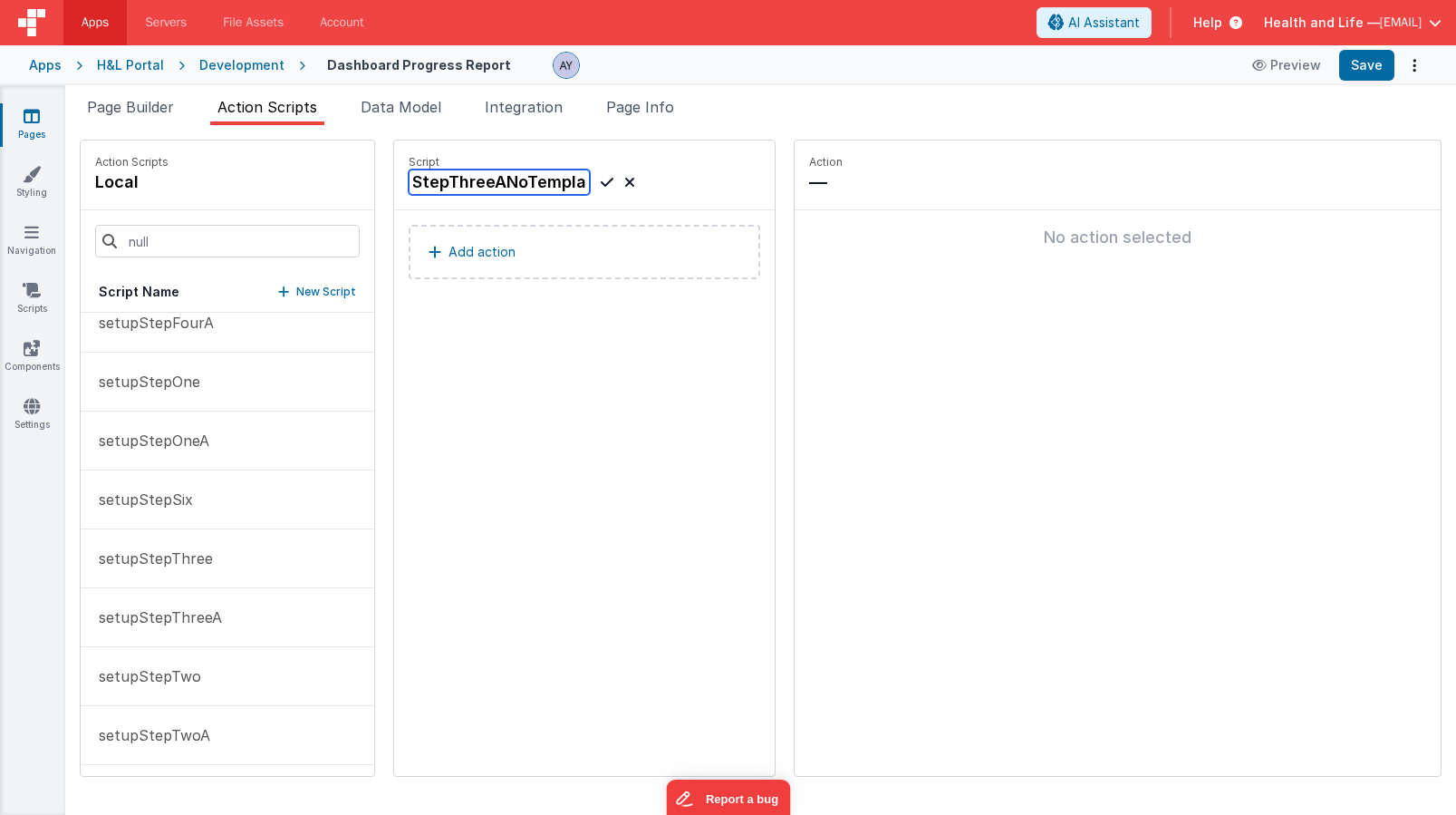 type on "setupStepThreeANoTemplate" 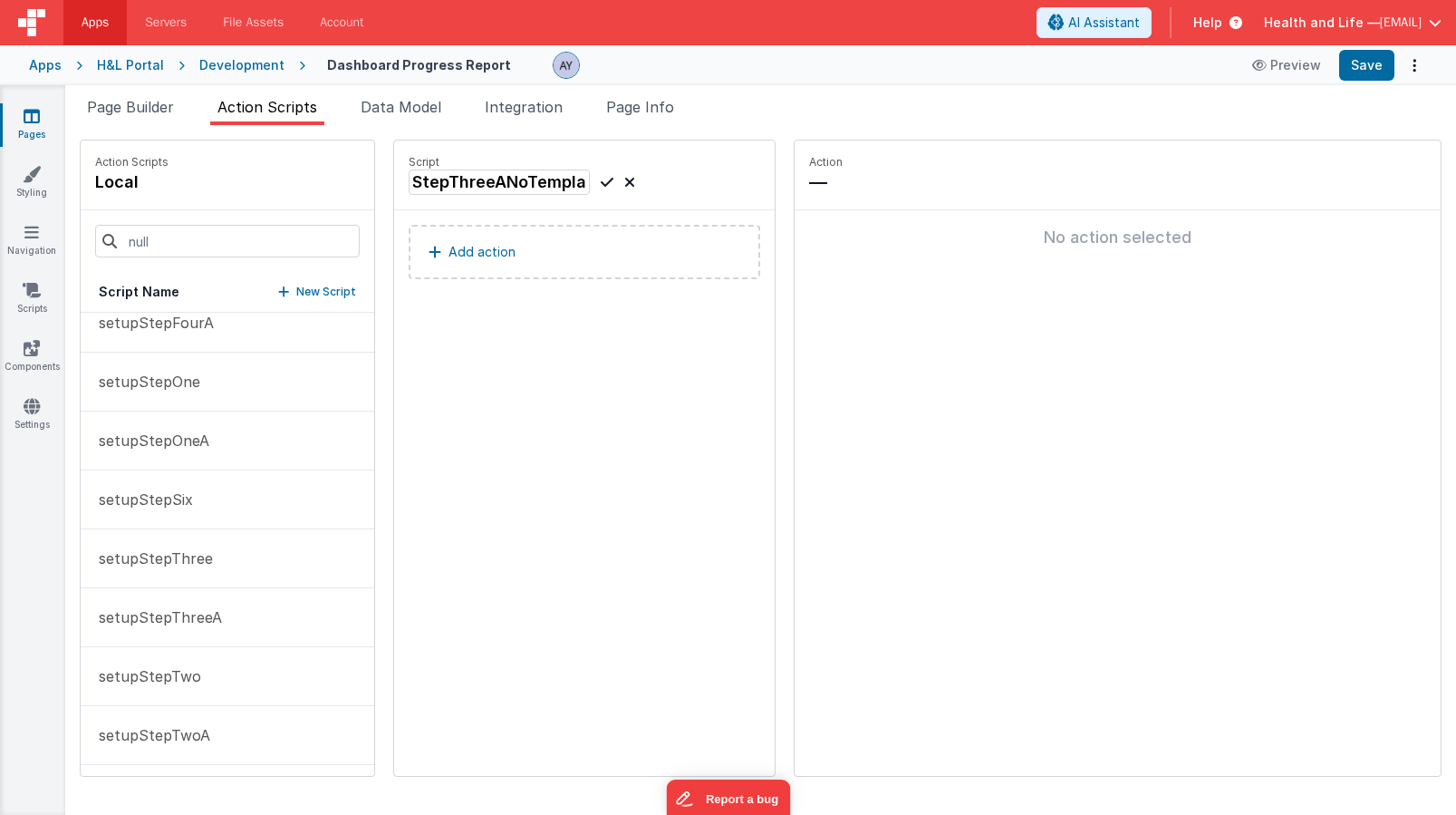 click at bounding box center [607, 182] 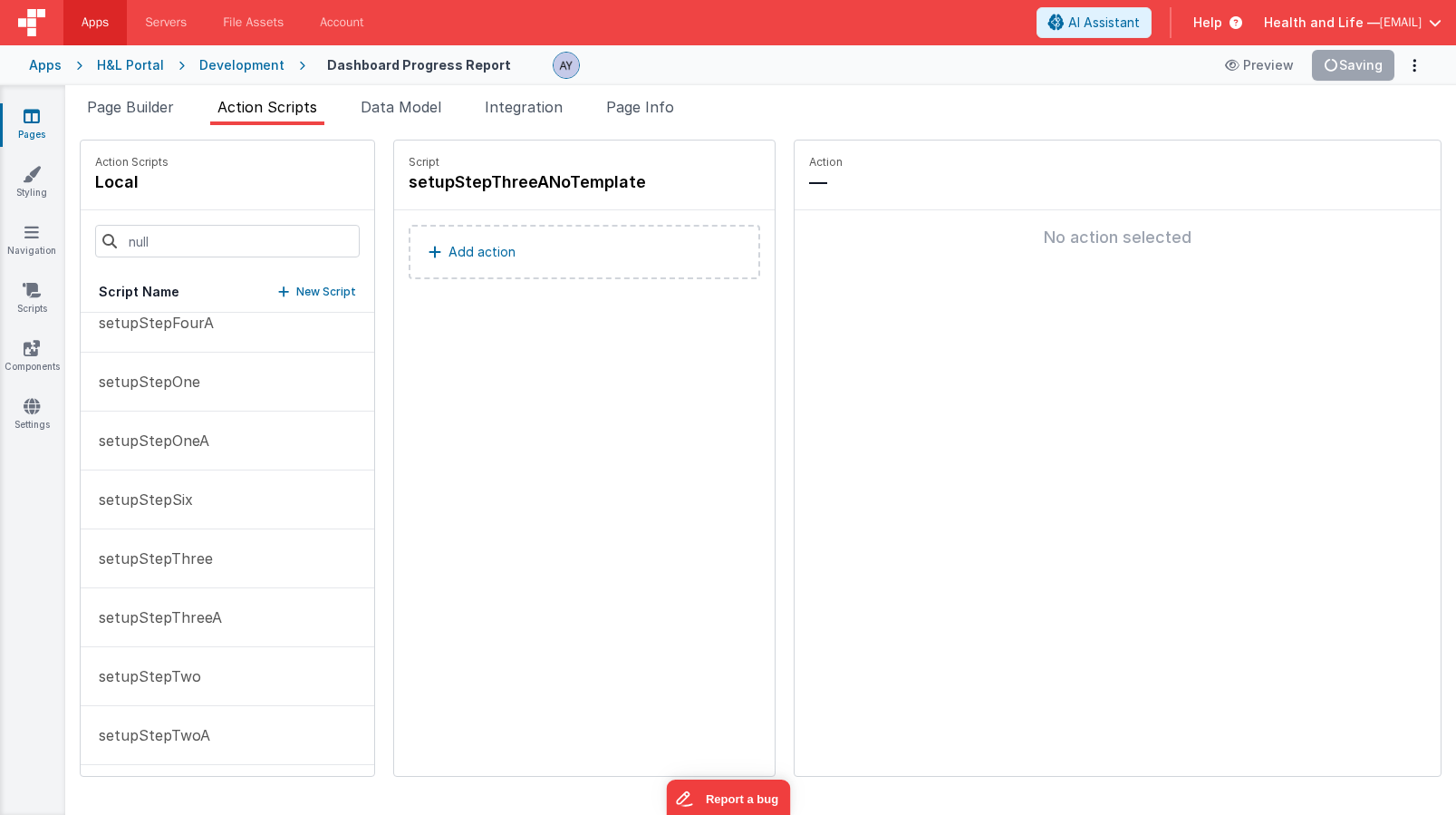 click on "Script
setupStepThreeANoTemplate
Add action" at bounding box center (584, 458) 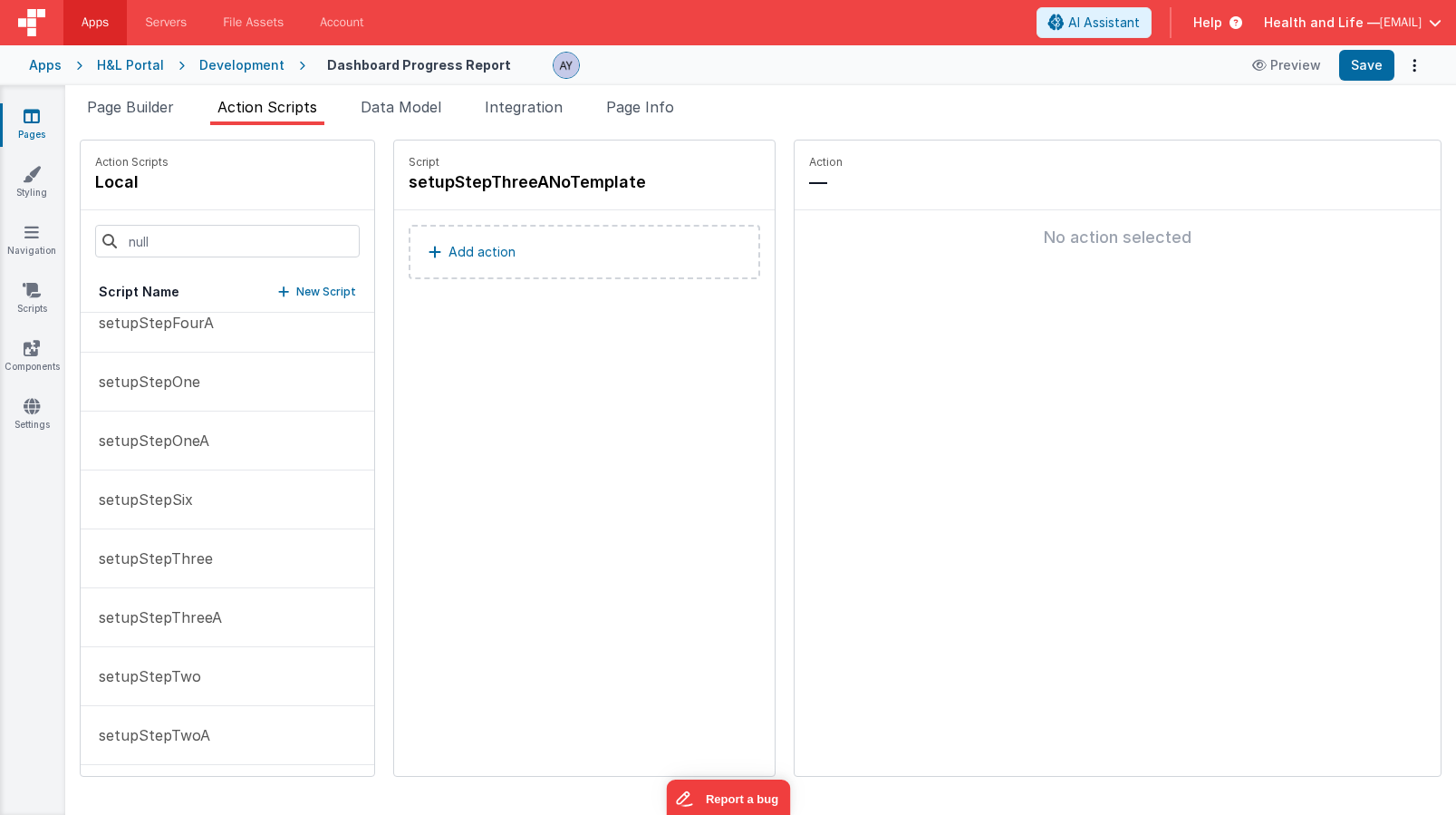 click on "Add action" at bounding box center [584, 252] 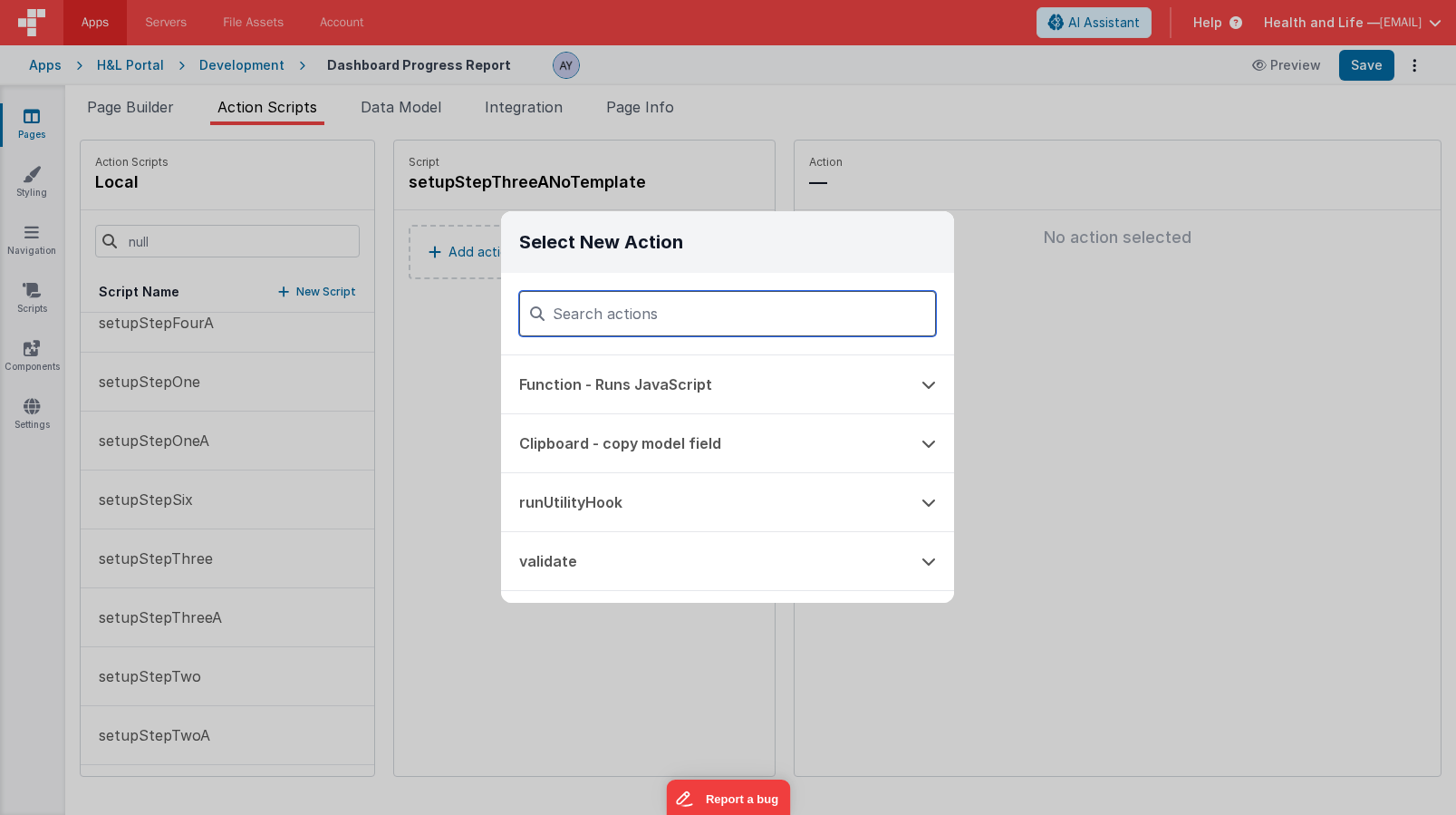 click at bounding box center [728, 314] 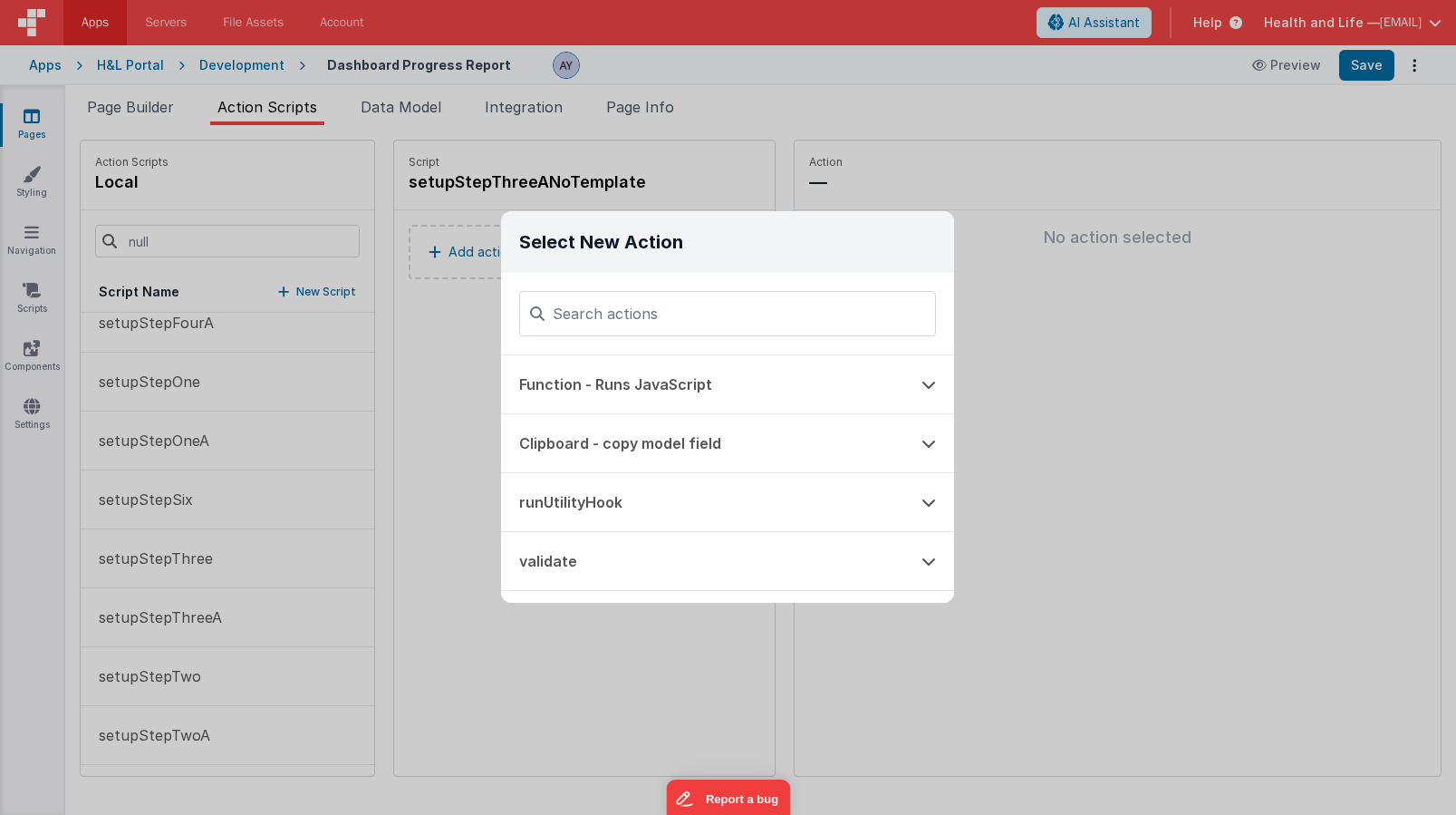click on "Select New Action
Function - Runs JavaScript
Clipboard - copy model field
runUtilityHook
validate
cookie - set
Alert Action
Modal Dialog
hideModal Action
runOnCompleteHook Action
Blocking Spinner Modal
Path Action (internal link)
Modal with confirmation buttons
Focus Action
Wait
Hide Card Modal
Show Card Modal" at bounding box center (728, 407) 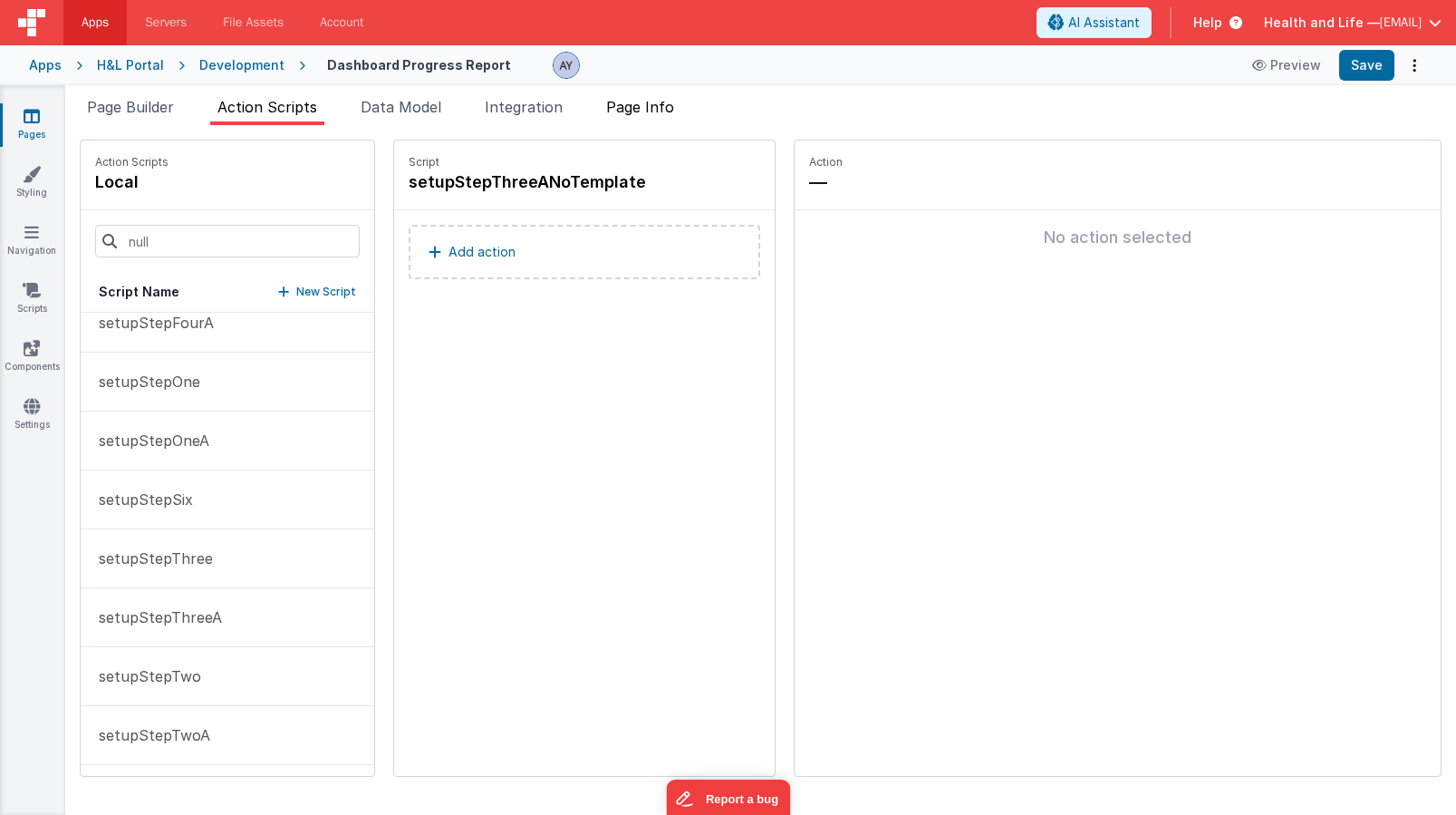 click on "Page Info" at bounding box center [640, 107] 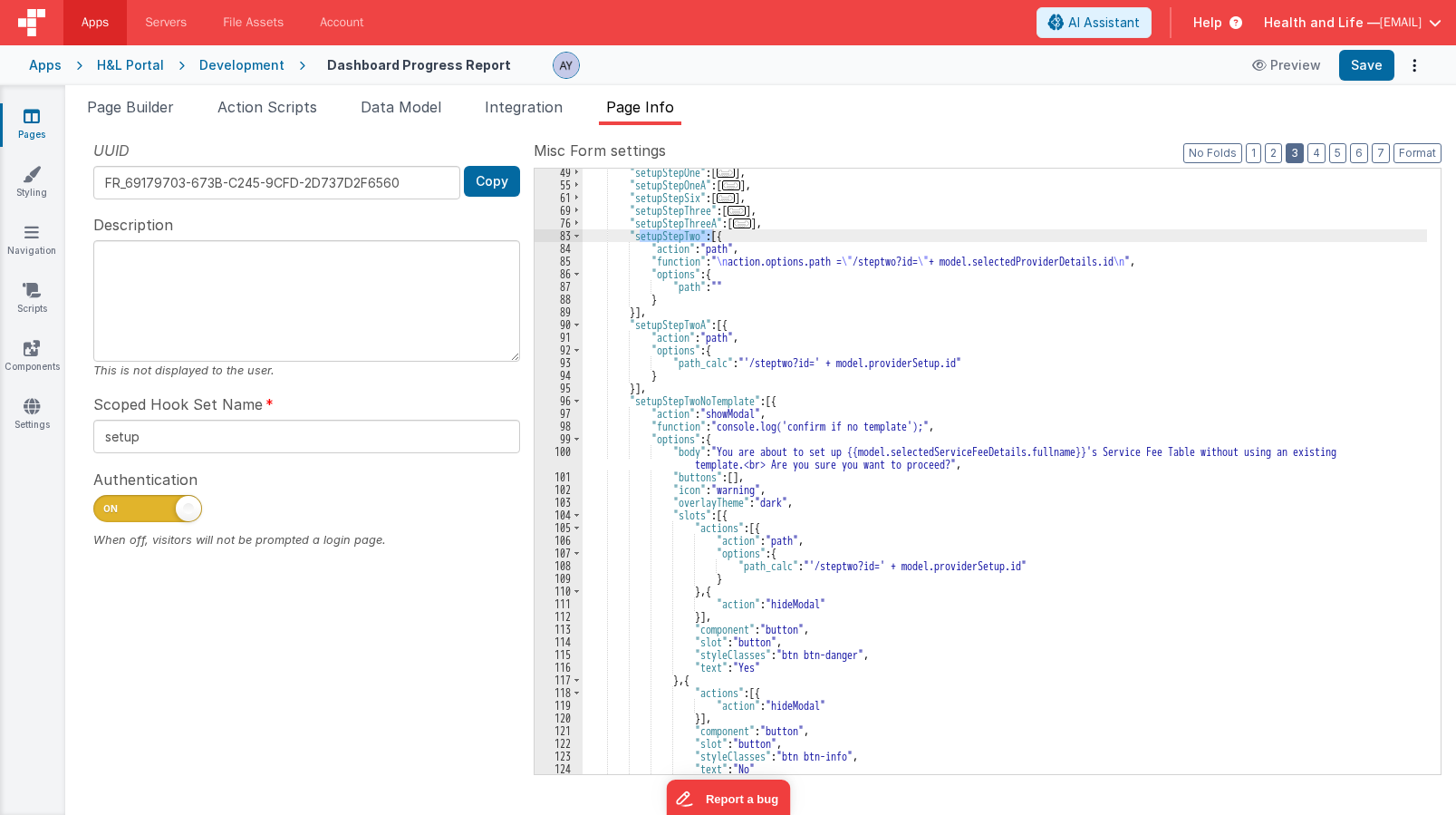 click on "3" at bounding box center (1295, 153) 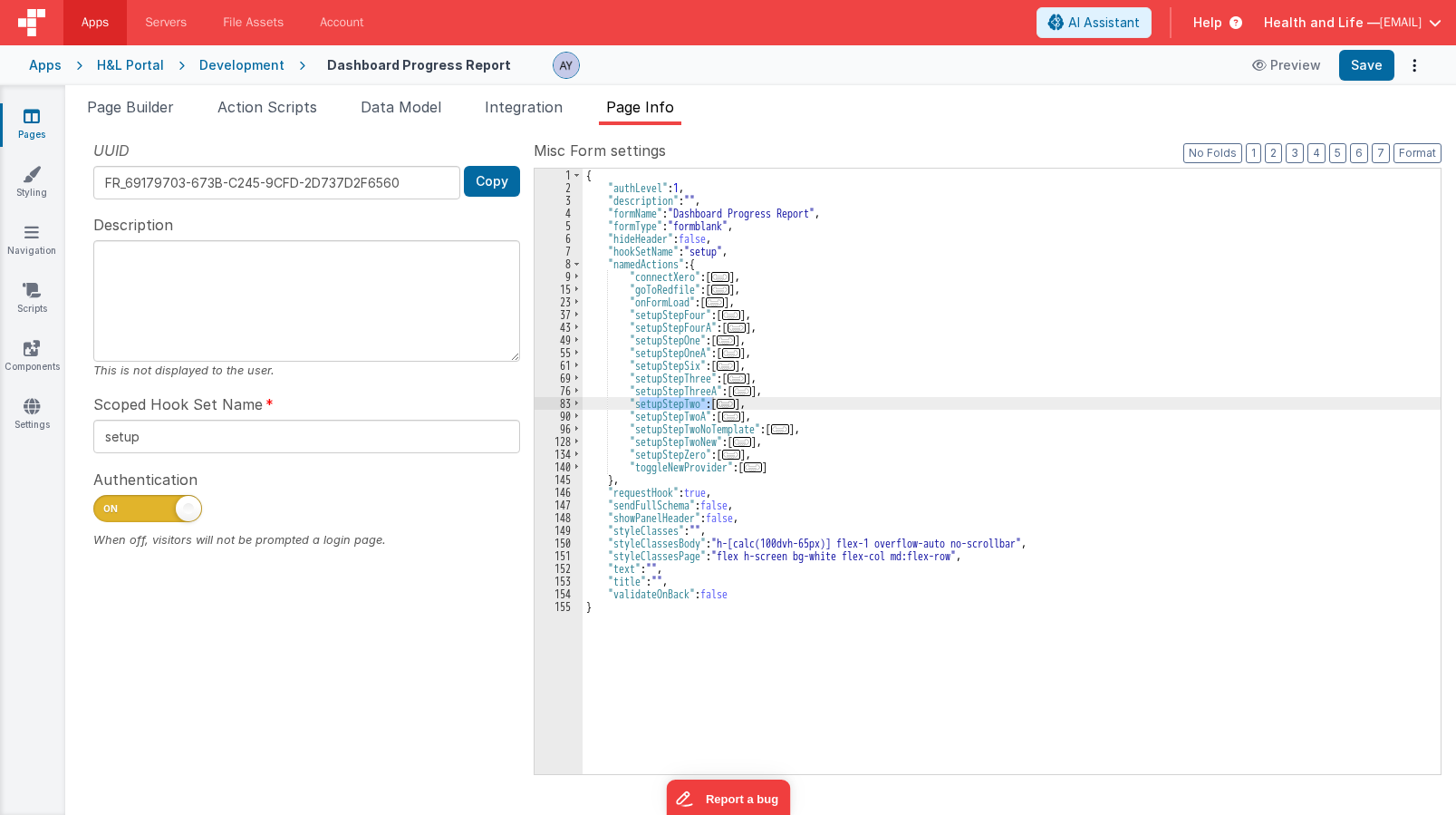 click on "..." at bounding box center [780, 429] 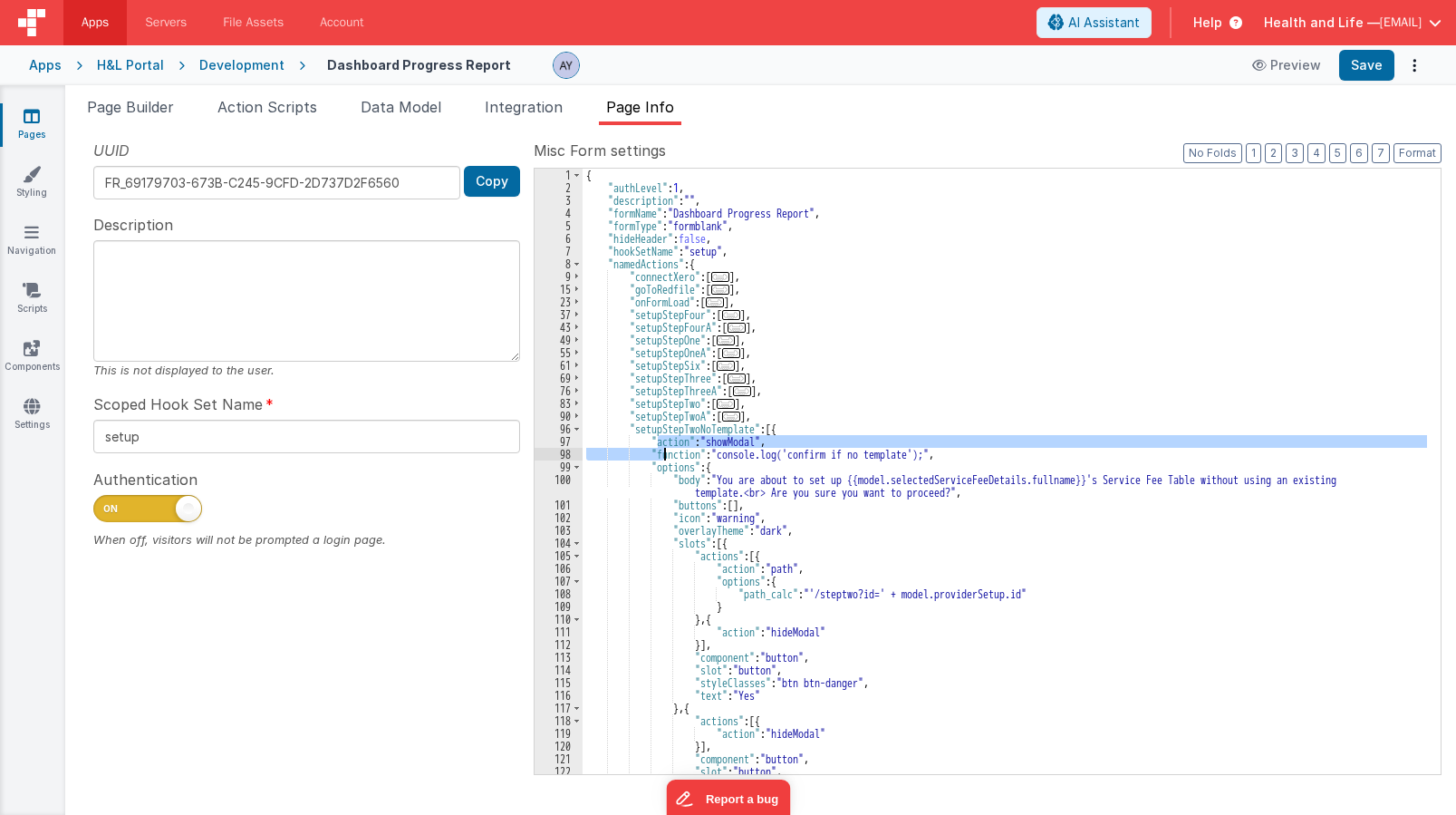 drag, startPoint x: 660, startPoint y: 441, endPoint x: 668, endPoint y: 468, distance: 28.160256 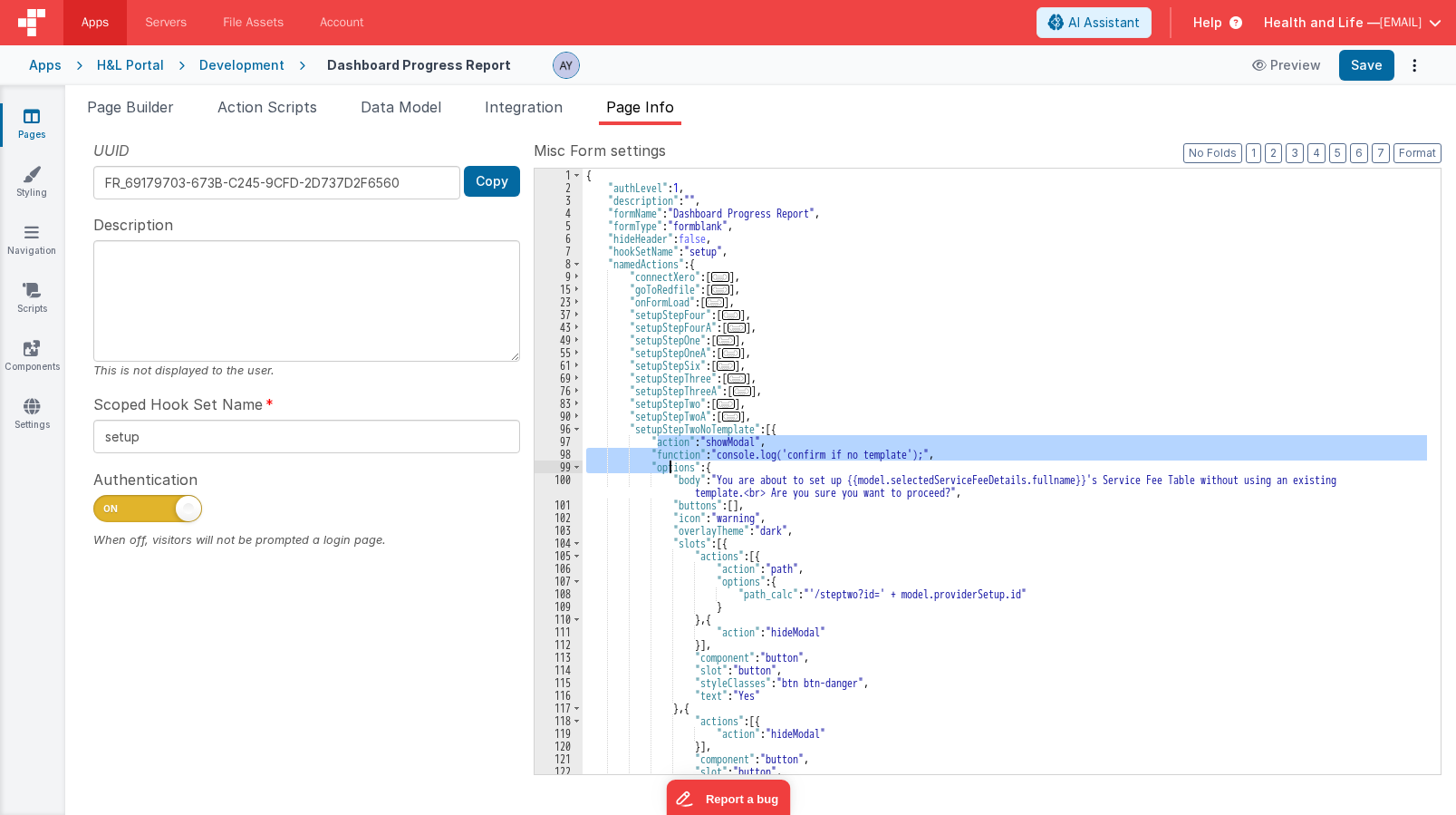 click on "{      "authLevel" :  1 ,      "description" :  "" ,      "formName" :  "Dashboard Progress Report" ,      "formType" :  "formblank" ,      "hideHeader" :  false ,      "hookSetName" :  "setup" ,      "namedActions" :  {           "connectXero" :  [ ... ] ,           "goToRedfile" :  [ ... ] ,           "onFormLoad" :  [ ... ] ,           "setupStepFour" :  [ ... ] ,           "setupStepFourA" :  [ ... ] ,           "setupStepOne" :  [ ... ] ,           "setupStepOneA" :  [ ... ] ,           "setupStepSix" :  [ ... ] ,           "setupStepThree" :  [ ... ] ,           "setupStepThreeA" :  [ ... ] ,           "setupStepTwo" :  [ ... ] ,           "setupStepTwoA" :  [ ... ] ,           "setupStepTwoNoTemplate" :  [{                "action" :  "showModal" ,                "function" :  "console.log('confirm if no template');" ,                "options" :  {                     "body" :  "You are about to set up {{model.selectedServiceFeeDetails.fullname}}'s Service Fee Table without using an existing  ,      :" at bounding box center (1005, 484) 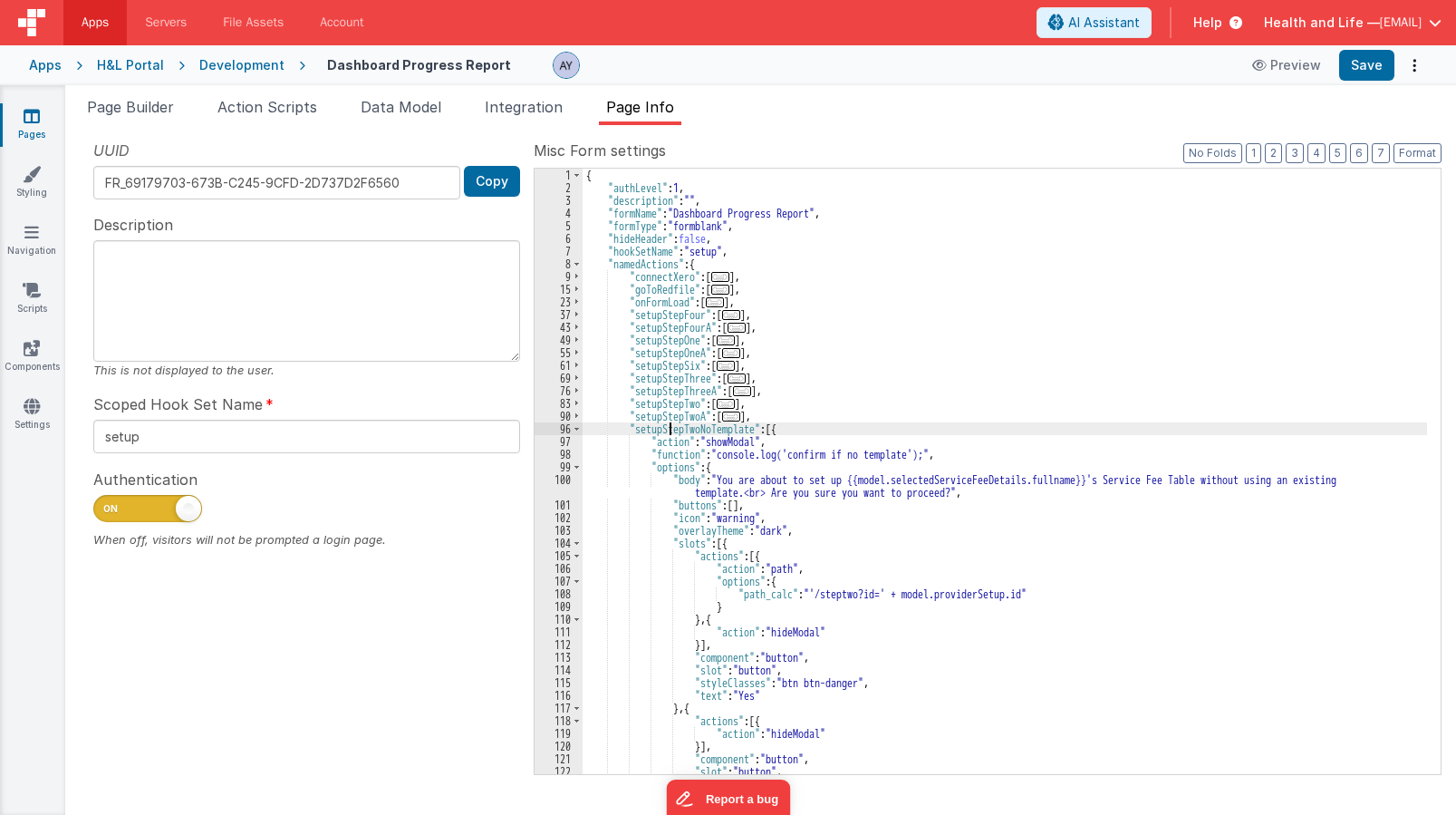 click on "96" at bounding box center [558, 429] 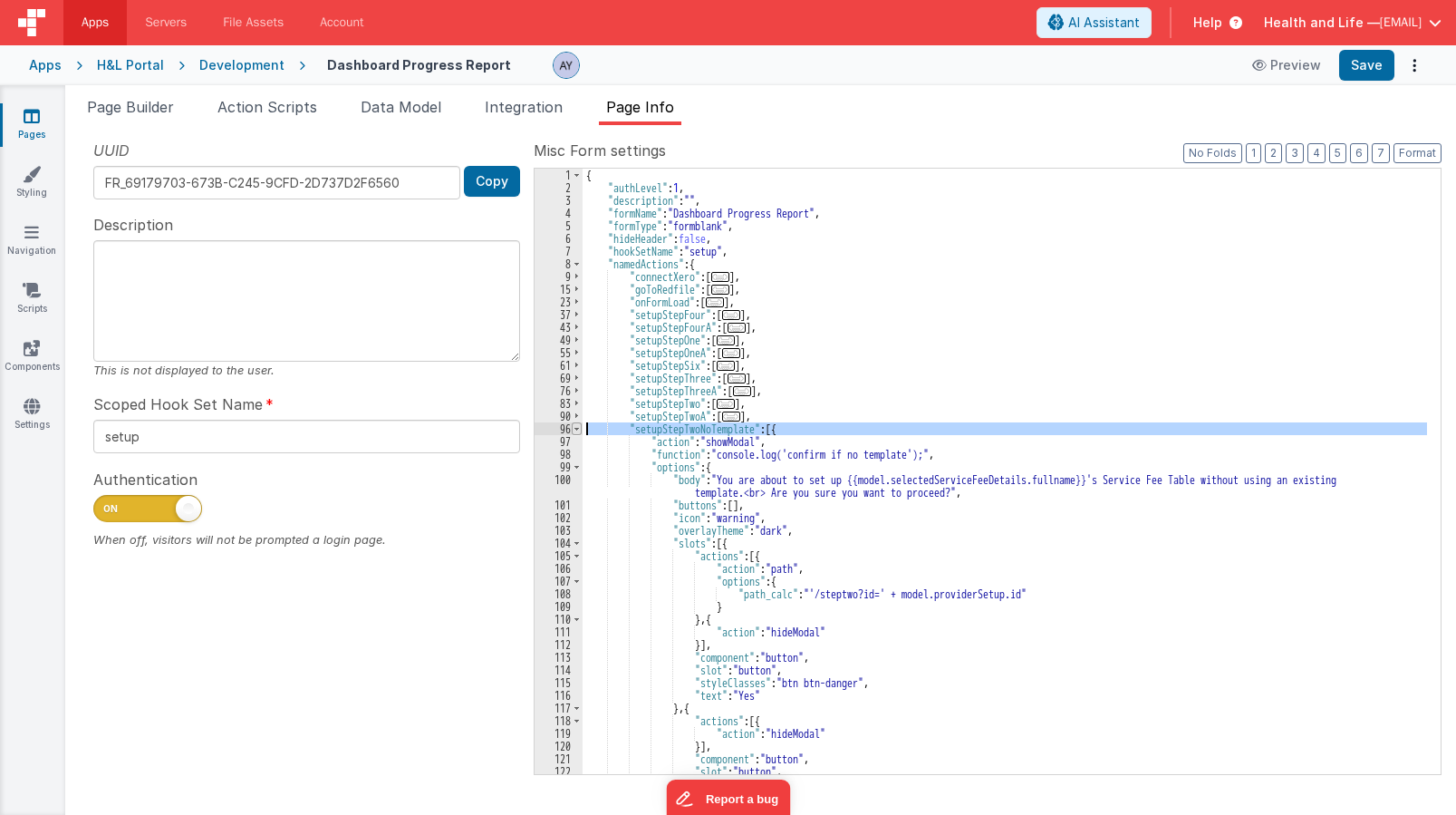 click at bounding box center [576, 429] 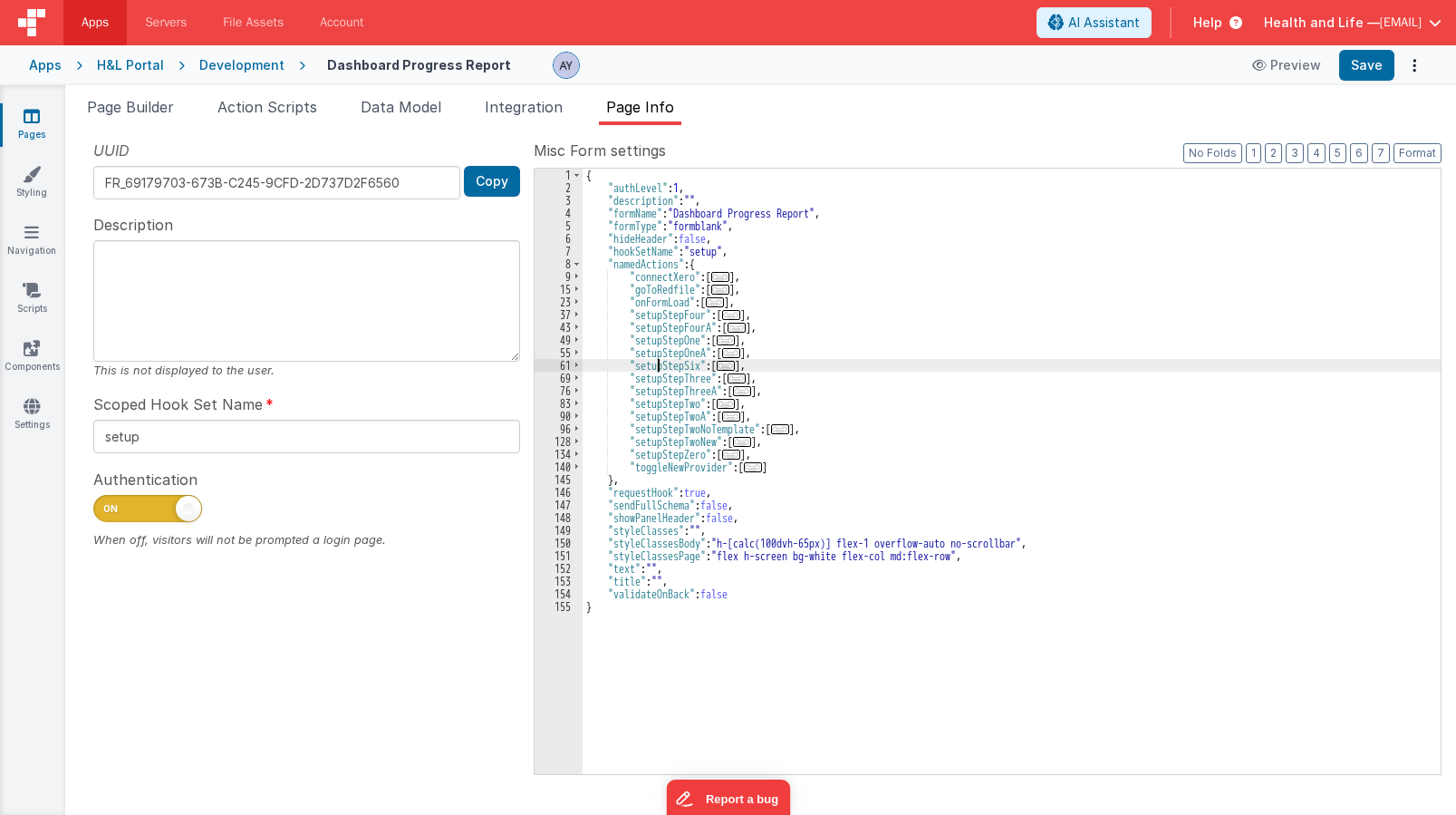 click on "{      "authLevel" :  1 ,      "description" :  "" ,      "formName" :  "Dashboard Progress Report" ,      "formType" :  "formblank" ,      "hideHeader" :  false ,      "hookSetName" :  "setup" ,      "namedActions" :  {           "connectXero" :  [ ... ] ,           "goToRedfile" :  [ ... ] ,           "onFormLoad" :  [ ... ] ,           "setupStepFour" :  [ ... ] ,           "setupStepFourA" :  [ ... ] ,           "setupStepOne" :  [ ... ] ,           "setupStepOneA" :  [ ... ] ,           "setupStepSix" :  [ ... ] ,           "setupStepThree" :  [ ... ] ,           "setupStepThreeA" :  [ ... ] ,           "setupStepTwo" :  [ ... ] ,           "setupStepTwoA" :  [ ... ] ,           "setupStepTwoNoTemplate" :  [ ... ] ,           "setupStepTwoNew" :  [ ... ] ,           "setupStepZero" :  [ ... ] ,           "toggleNewProvider" :  [ ... ]      } ,      "requestHook" :  true ,      "sendFullSchema" :  false ,      "showPanelHeader" :  false ,      "styleClasses" :  "" ,      "styleClassesBody" :  ,      :  ," at bounding box center [1011, 484] 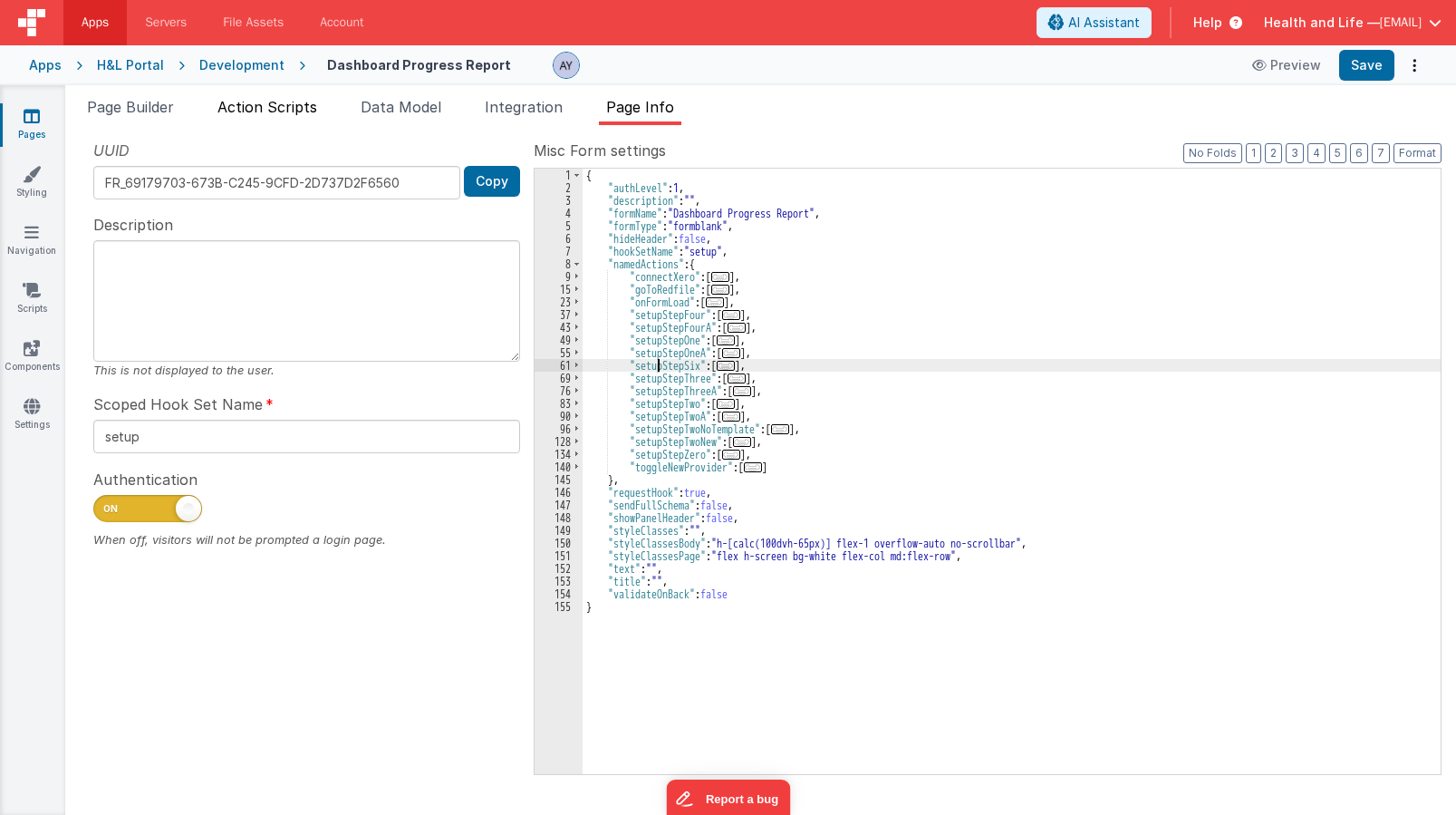 click on "Action Scripts" at bounding box center [267, 111] 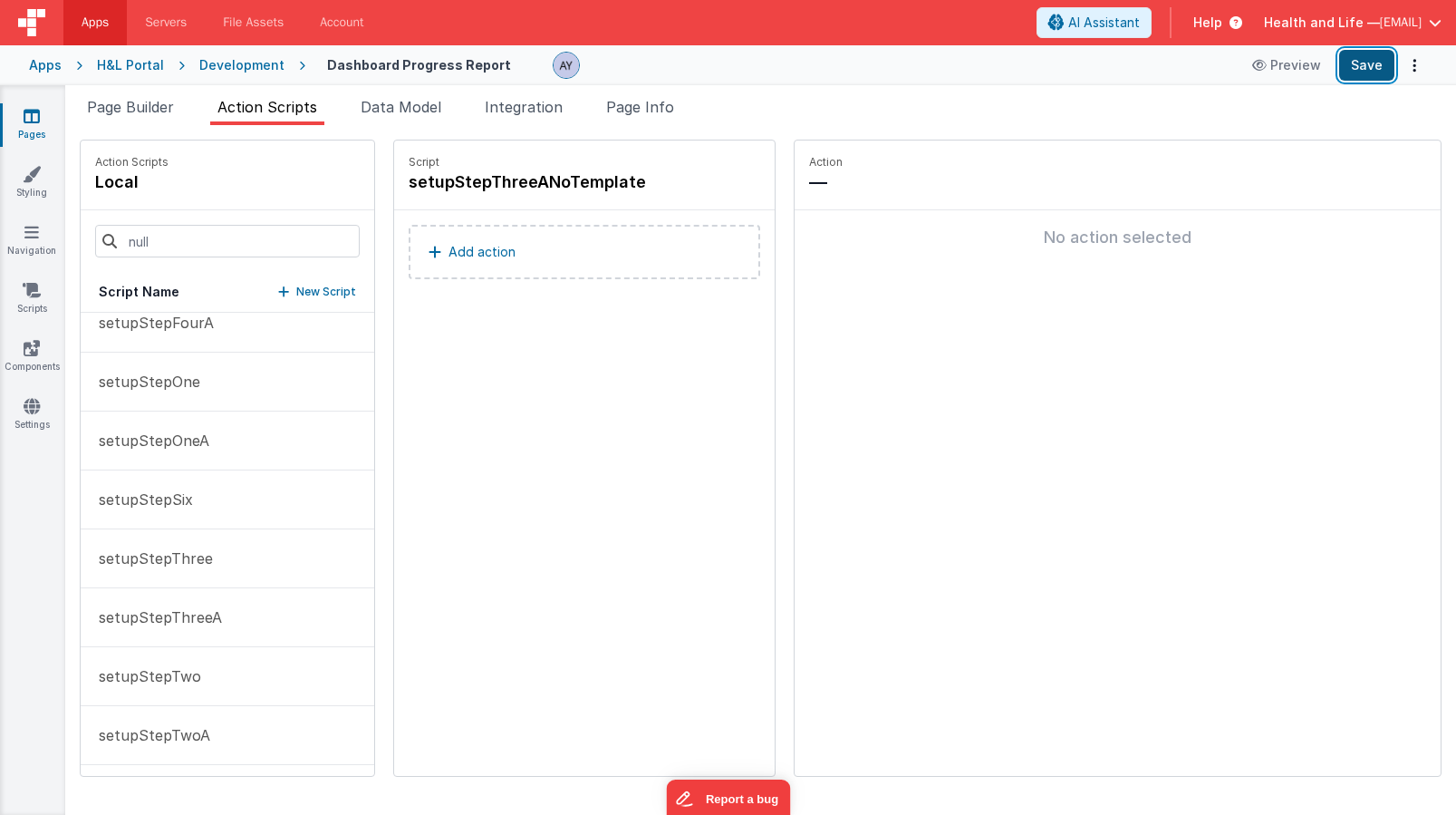 click on "Save" at bounding box center [1366, 65] 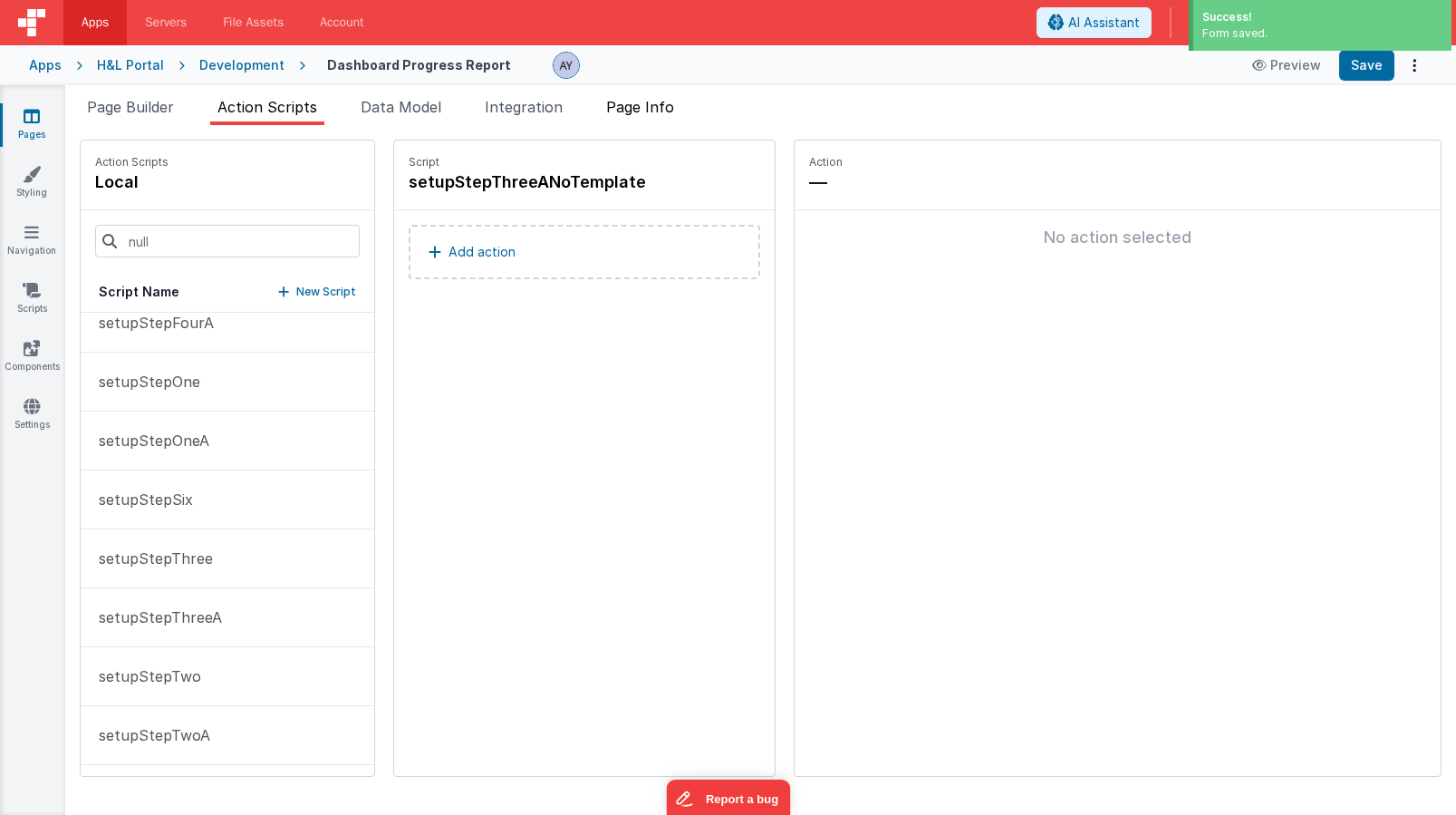 click on "Page Info" at bounding box center [640, 107] 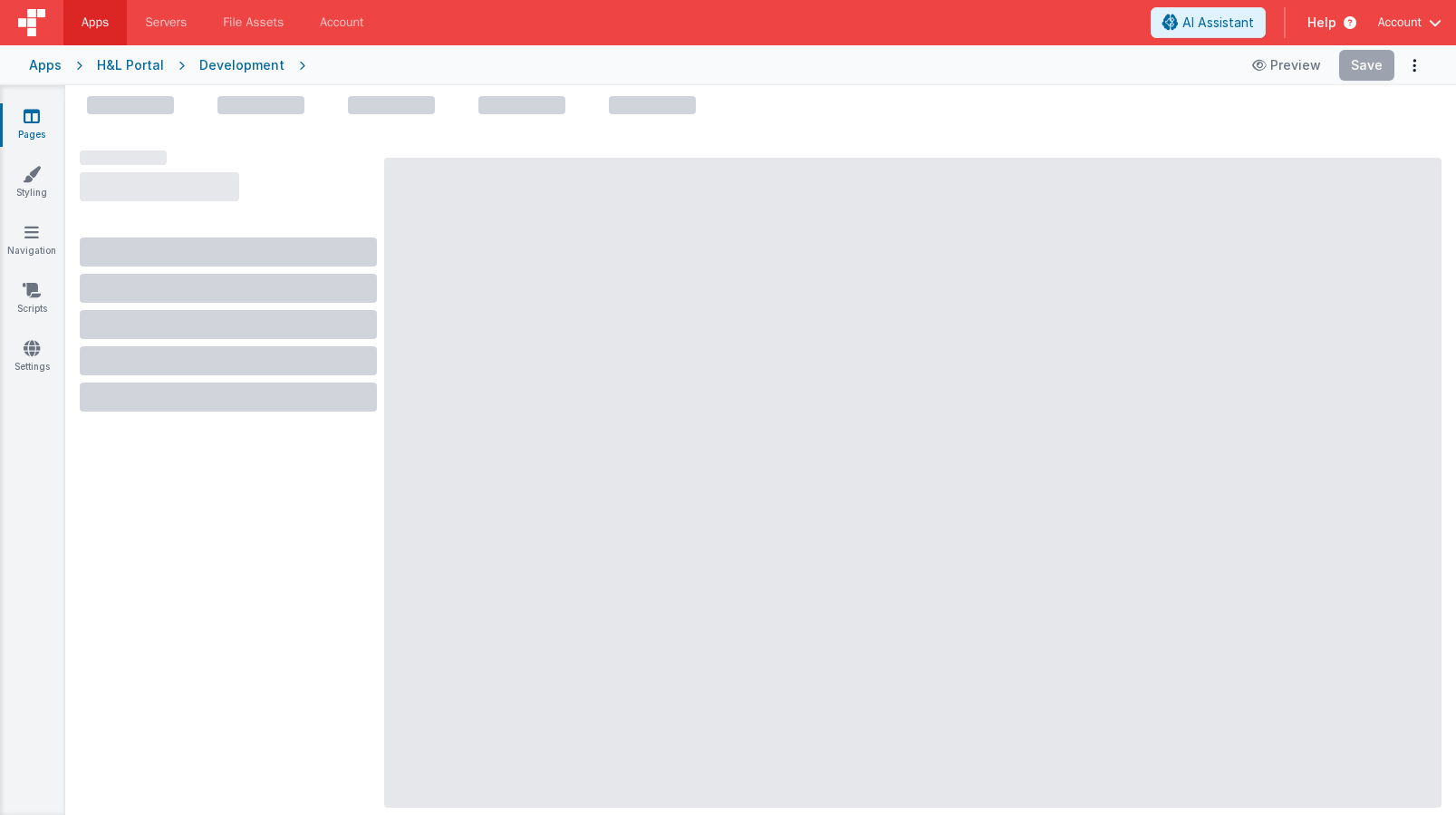 scroll, scrollTop: 0, scrollLeft: 0, axis: both 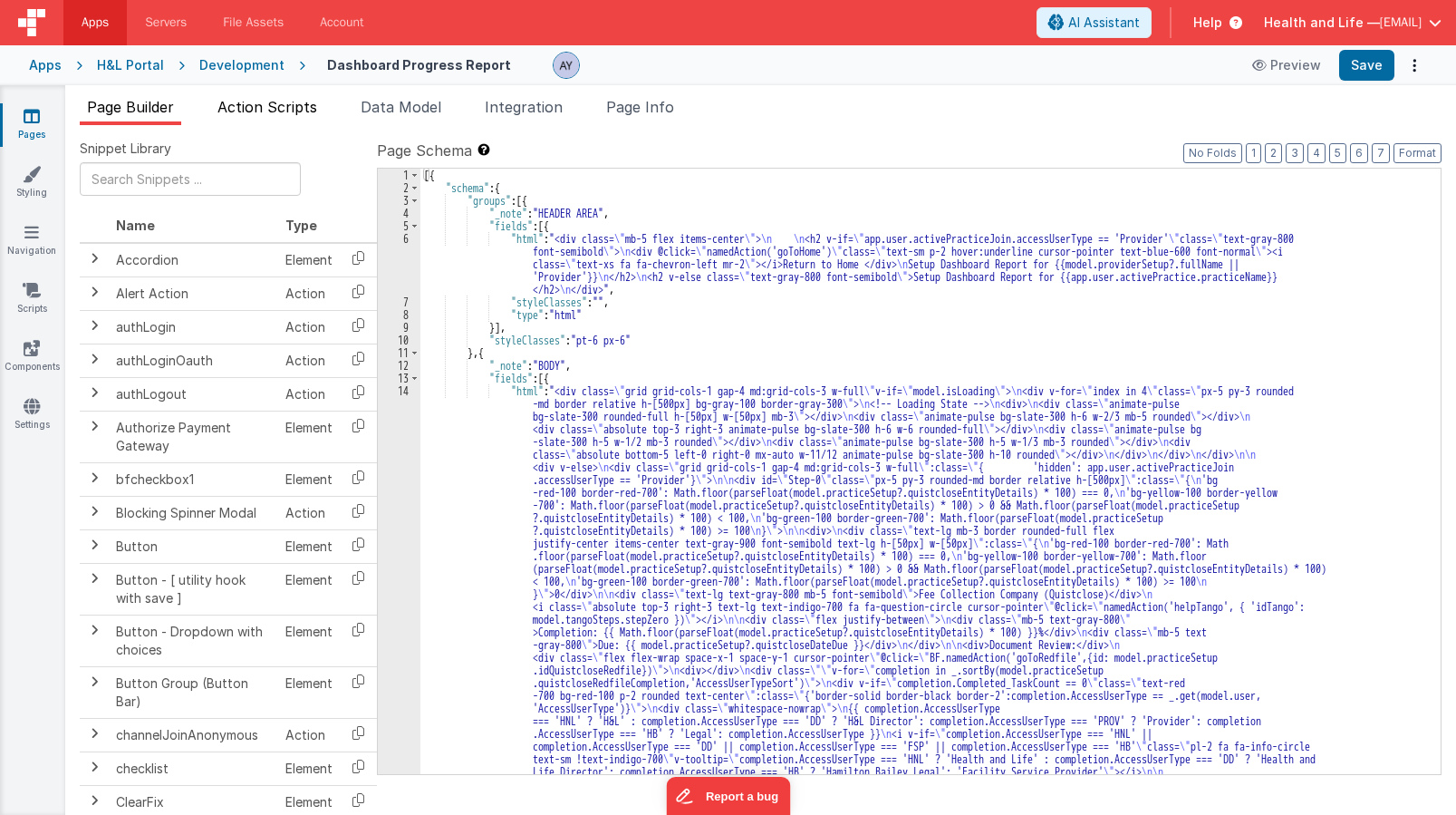 click on "Action Scripts" at bounding box center (267, 107) 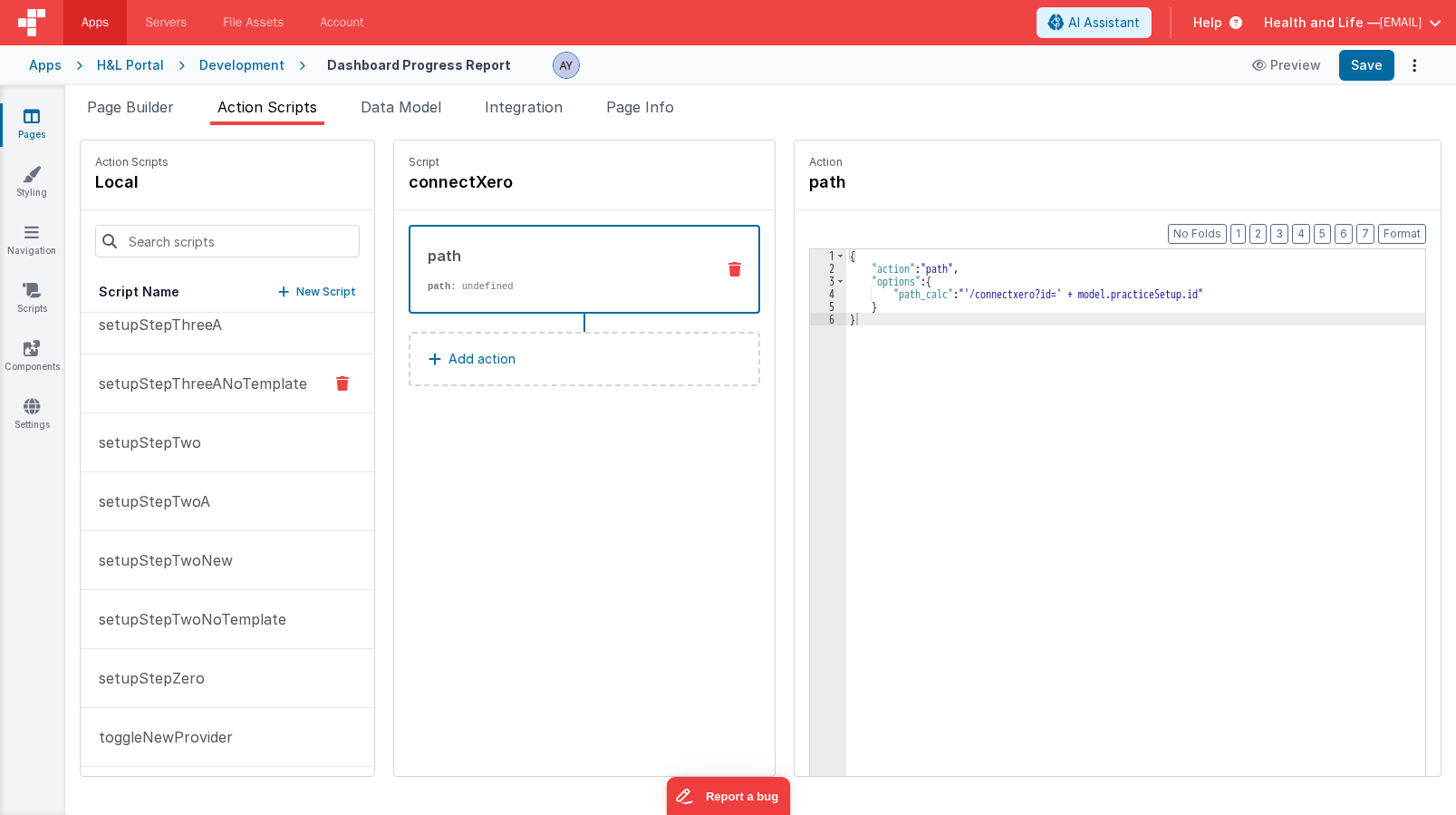 scroll, scrollTop: 552, scrollLeft: 0, axis: vertical 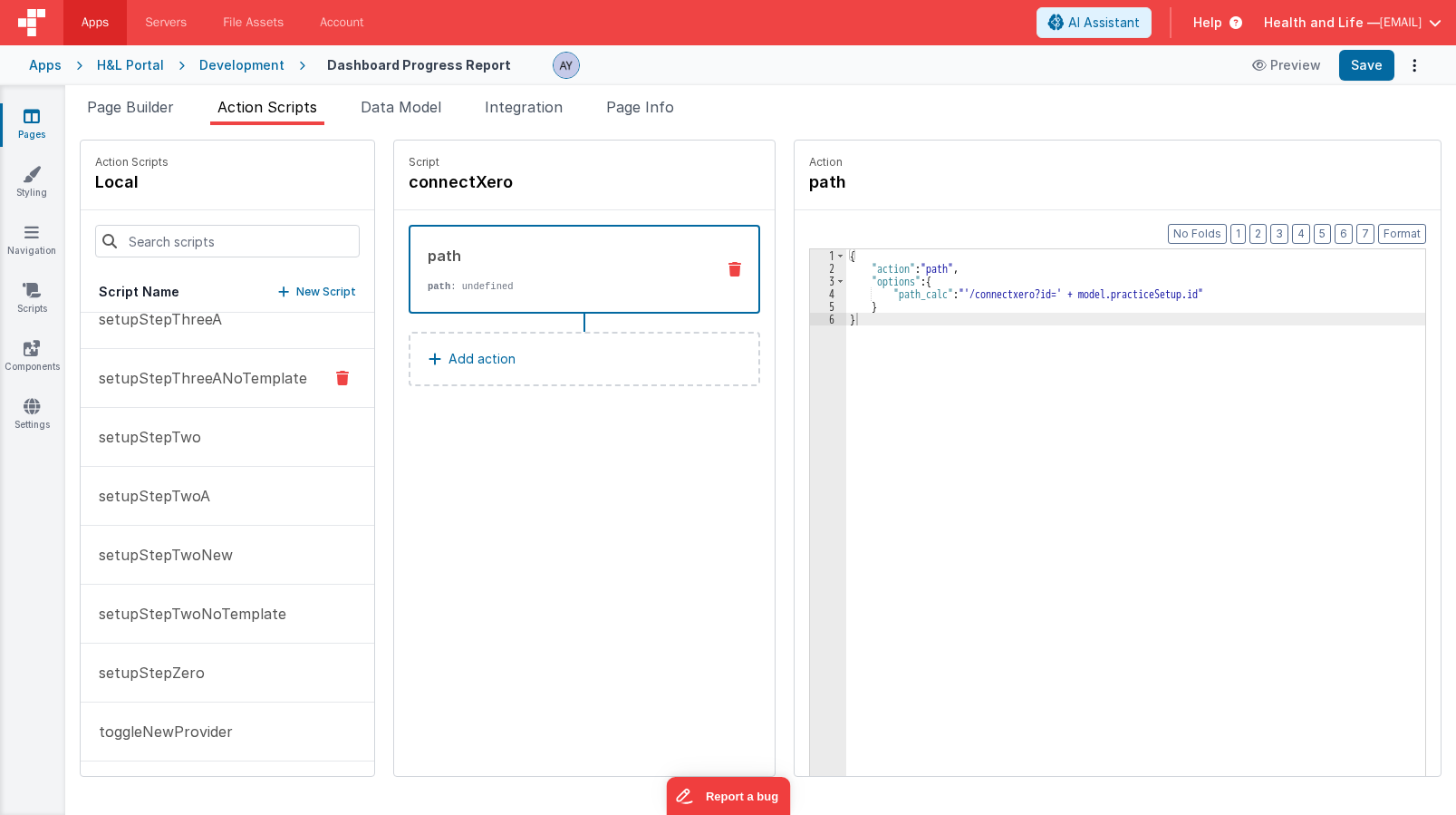 click on "setupStepThreeANoTemplate" at bounding box center [227, 378] 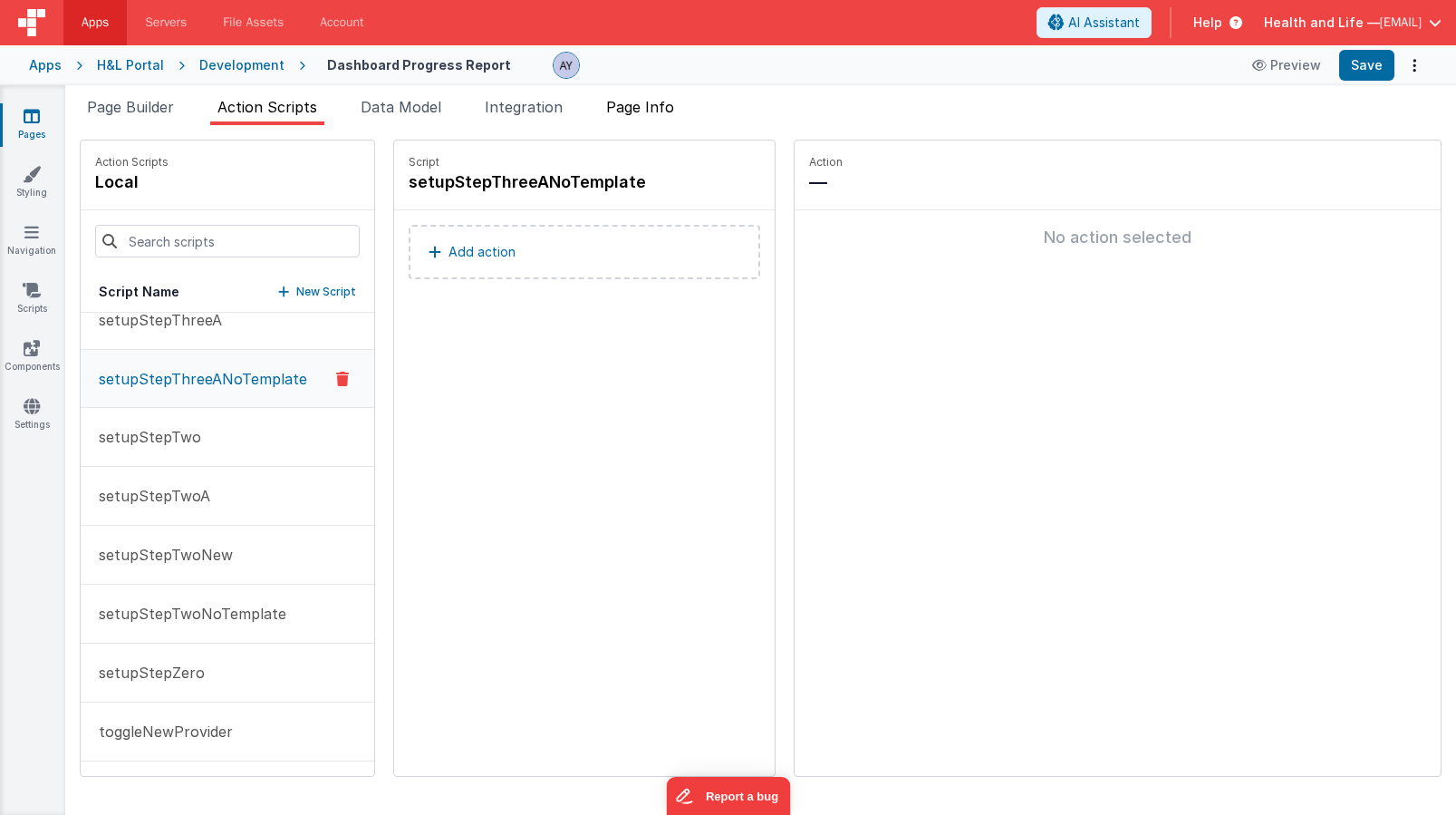 click on "Page Info" at bounding box center [640, 107] 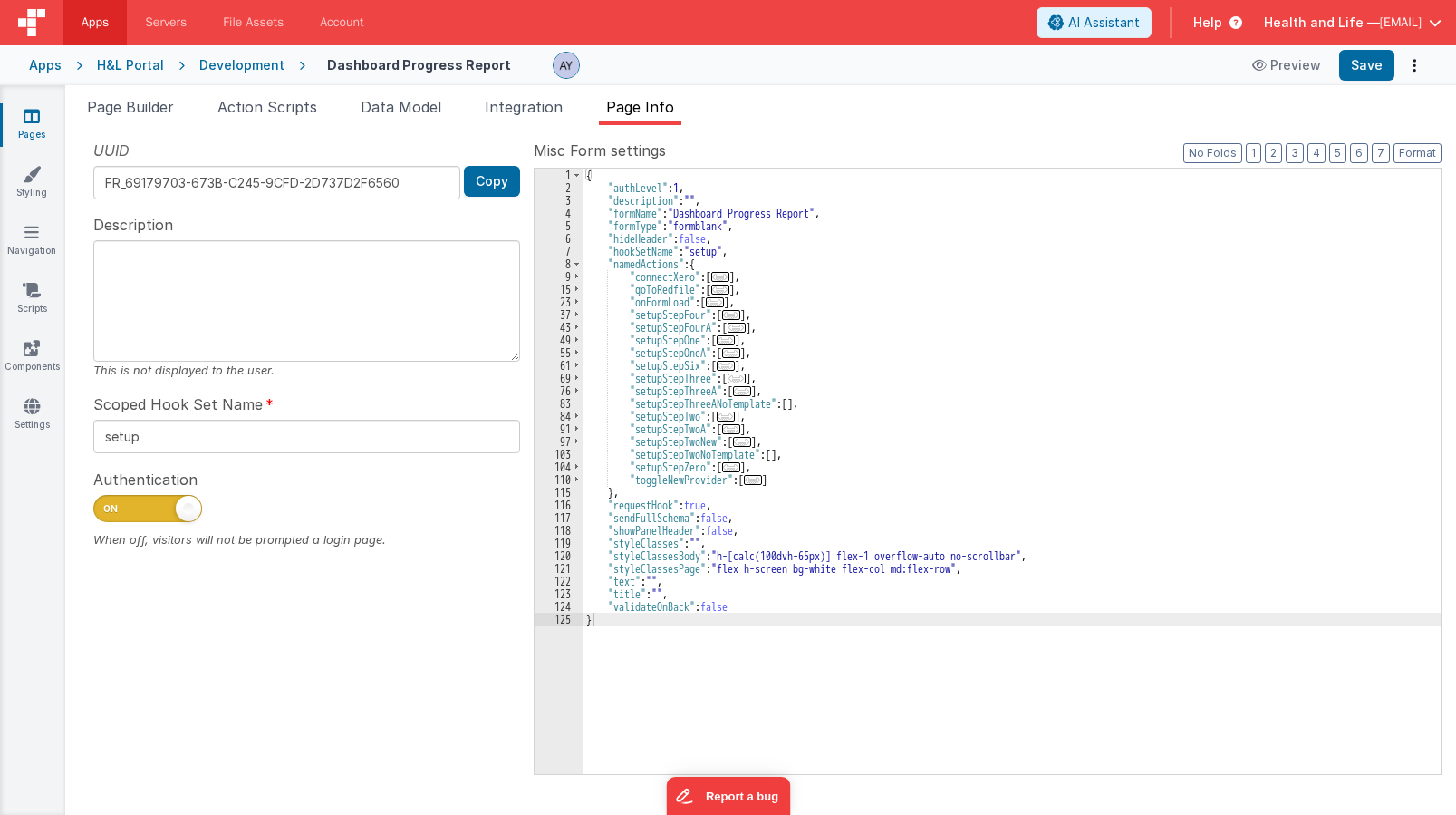 click on "{      "authLevel" :  1 ,      "description" :  "" ,      "formName" :  "Dashboard Progress Report" ,      "formType" :  "formblank" ,      "hideHeader" :  false ,      "hookSetName" :  "setup" ,      "namedActions" :  {           "connectXero" :  [ ... ] ,           "goToRedfile" :  [ ... ] ,           "onFormLoad" :  [ ... ] ,           "setupStepFour" :  [ ... ] ,           "setupStepFourA" :  [ ... ] ,           "setupStepOne" :  [ ... ] ,           "setupStepOneA" :  [ ... ] ,           "setupStepSix" :  [ ... ] ,           "setupStepThree" :  [ ... ] ,           "setupStepThreeA" :  [ ... ] ,           "setupStepThreeANoTemplate" :  [ ] ,           "setupStepTwo" :  [ ... ] ,           "setupStepTwoA" :  [ ... ] ,           "setupStepTwoNew" :  [ ... ] ,           "setupStepTwoNoTemplate" :  [ ] ,           "setupStepZero" :  [ ... ] ,           "toggleNewProvider" :  [ ... ]      } ,      "requestHook" :  true ,      "sendFullSchema" :  false ,      "showPanelHeader" :  false ,      "styleClasses" :  ," at bounding box center (1011, 484) 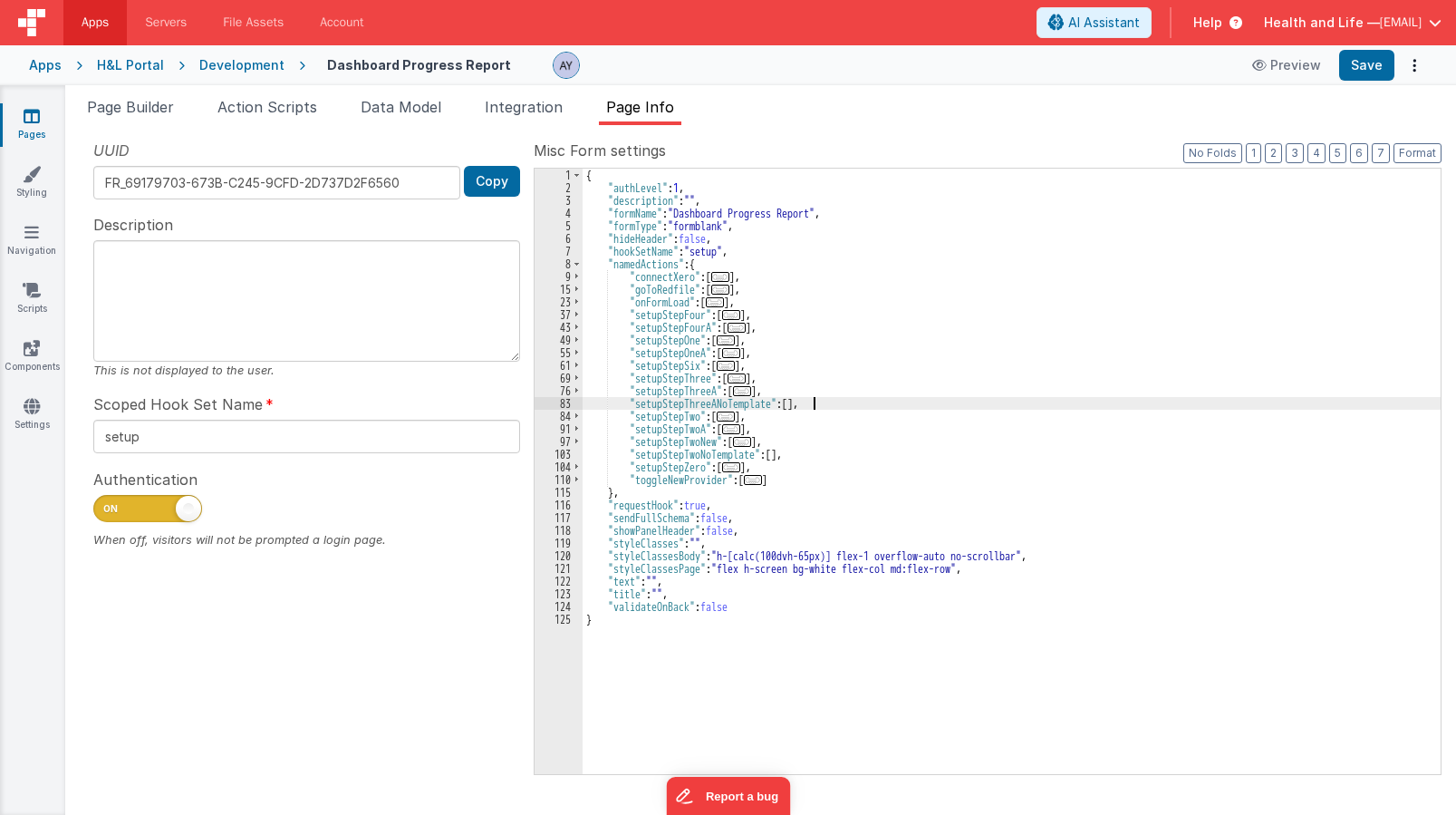 click on "{      "authLevel" :  1 ,      "description" :  "" ,      "formName" :  "Dashboard Progress Report" ,      "formType" :  "formblank" ,      "hideHeader" :  false ,      "hookSetName" :  "setup" ,      "namedActions" :  {           "connectXero" :  [ ... ] ,           "goToRedfile" :  [ ... ] ,           "onFormLoad" :  [ ... ] ,           "setupStepFour" :  [ ... ] ,           "setupStepFourA" :  [ ... ] ,           "setupStepOne" :  [ ... ] ,           "setupStepOneA" :  [ ... ] ,           "setupStepSix" :  [ ... ] ,           "setupStepThree" :  [ ... ] ,           "setupStepThreeA" :  [ ... ] ,           "setupStepThreeANoTemplate" :  [ ] ,           "setupStepTwo" :  [ ... ] ,           "setupStepTwoA" :  [ ... ] ,           "setupStepTwoNew" :  [ ... ] ,           "setupStepTwoNoTemplate" :  [ ] ,           "setupStepZero" :  [ ... ] ,           "toggleNewProvider" :  [ ... ]      } ,      "requestHook" :  true ,      "sendFullSchema" :  false ,      "showPanelHeader" :  false ,      "styleClasses" :  ," at bounding box center (1011, 484) 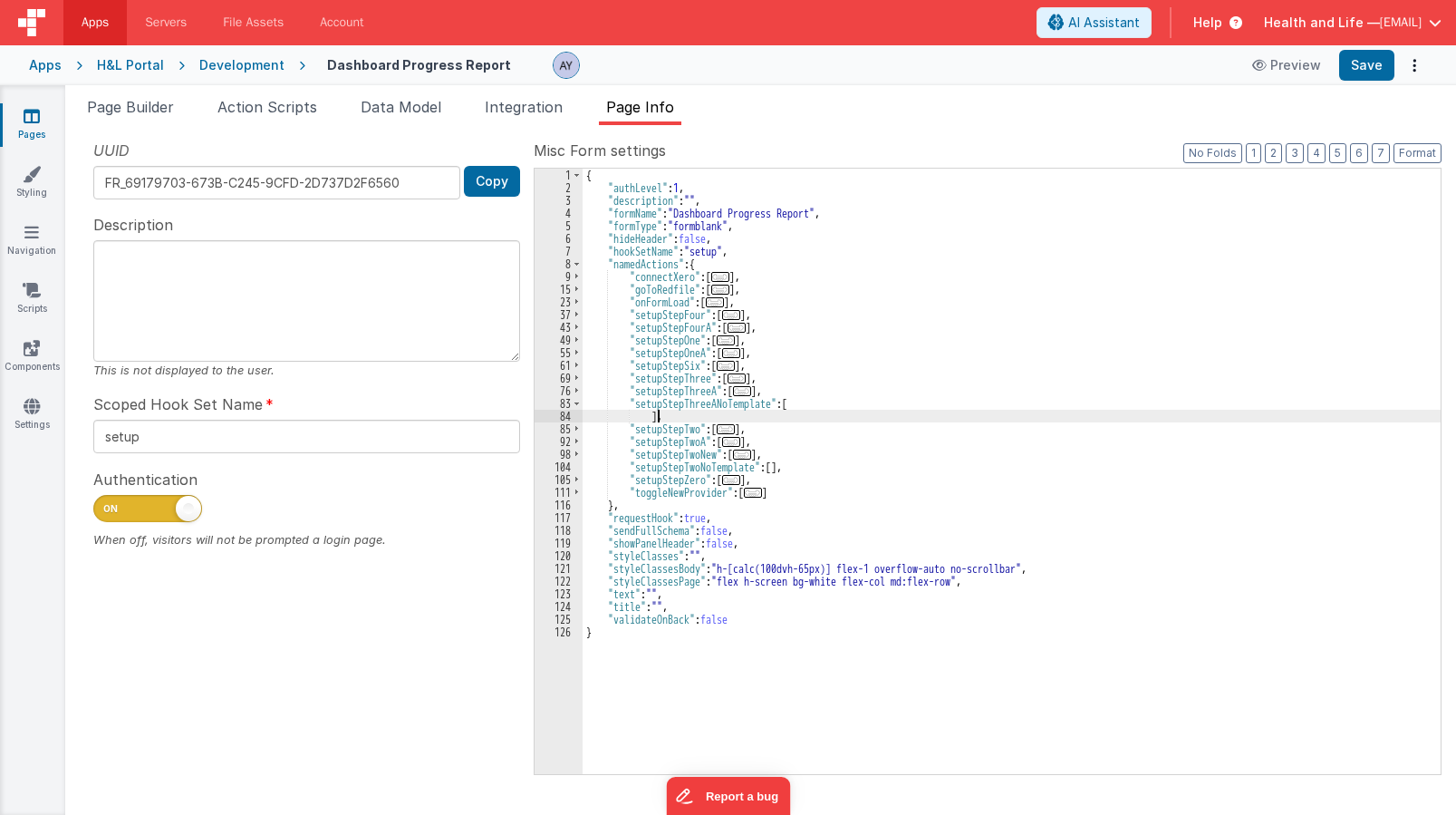 type 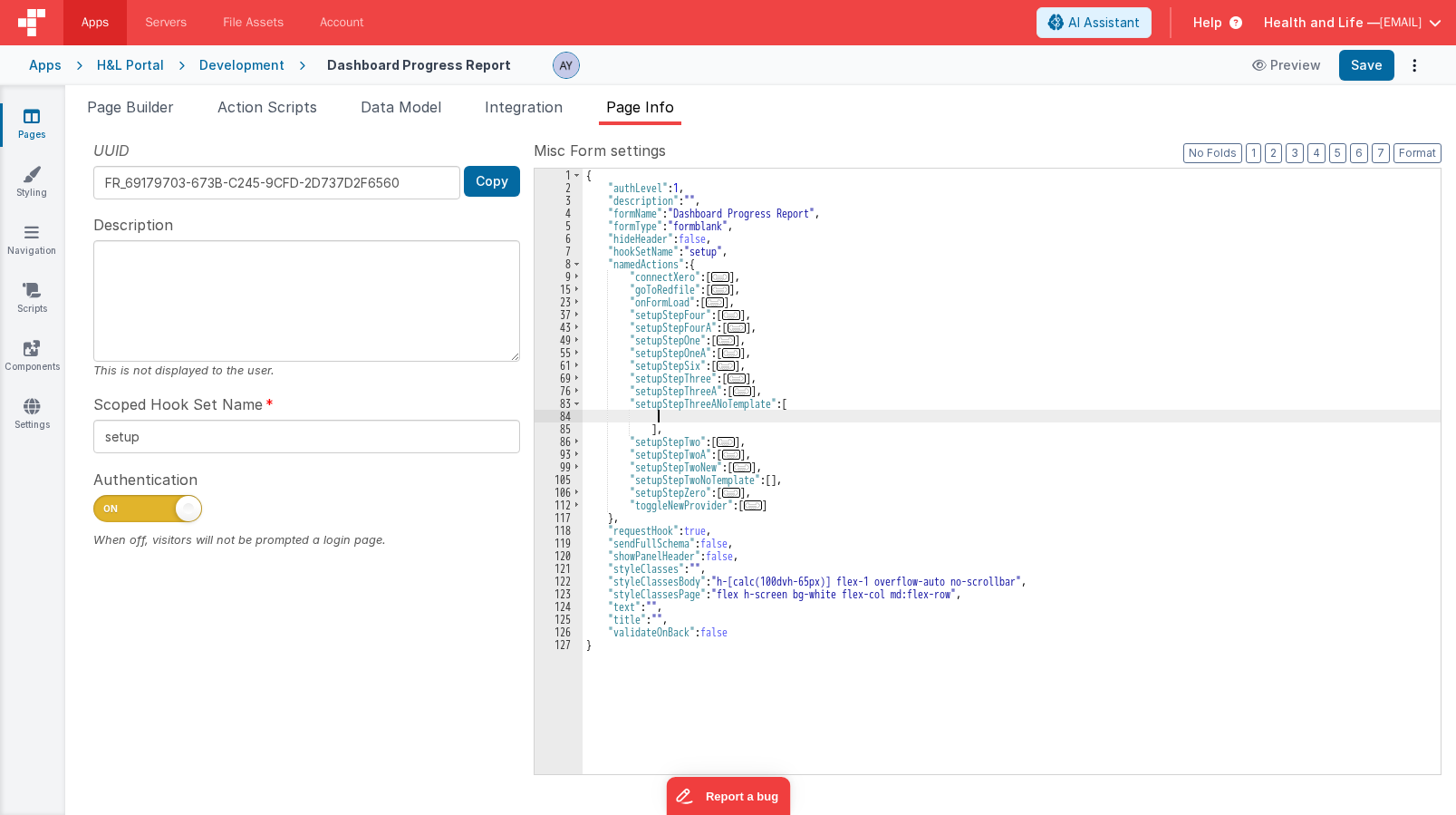 scroll, scrollTop: 42, scrollLeft: 0, axis: vertical 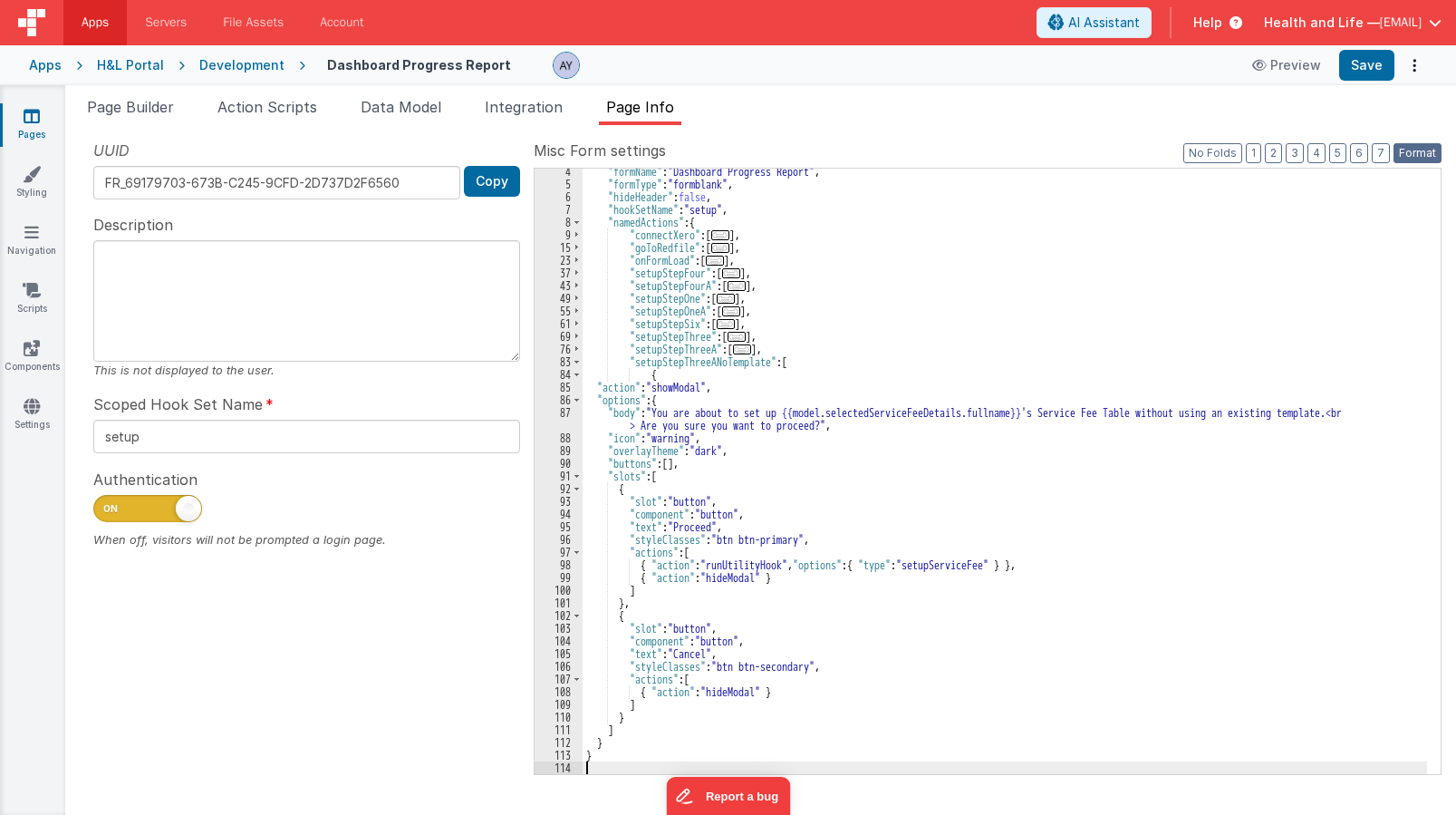 click on "Format" at bounding box center (1417, 153) 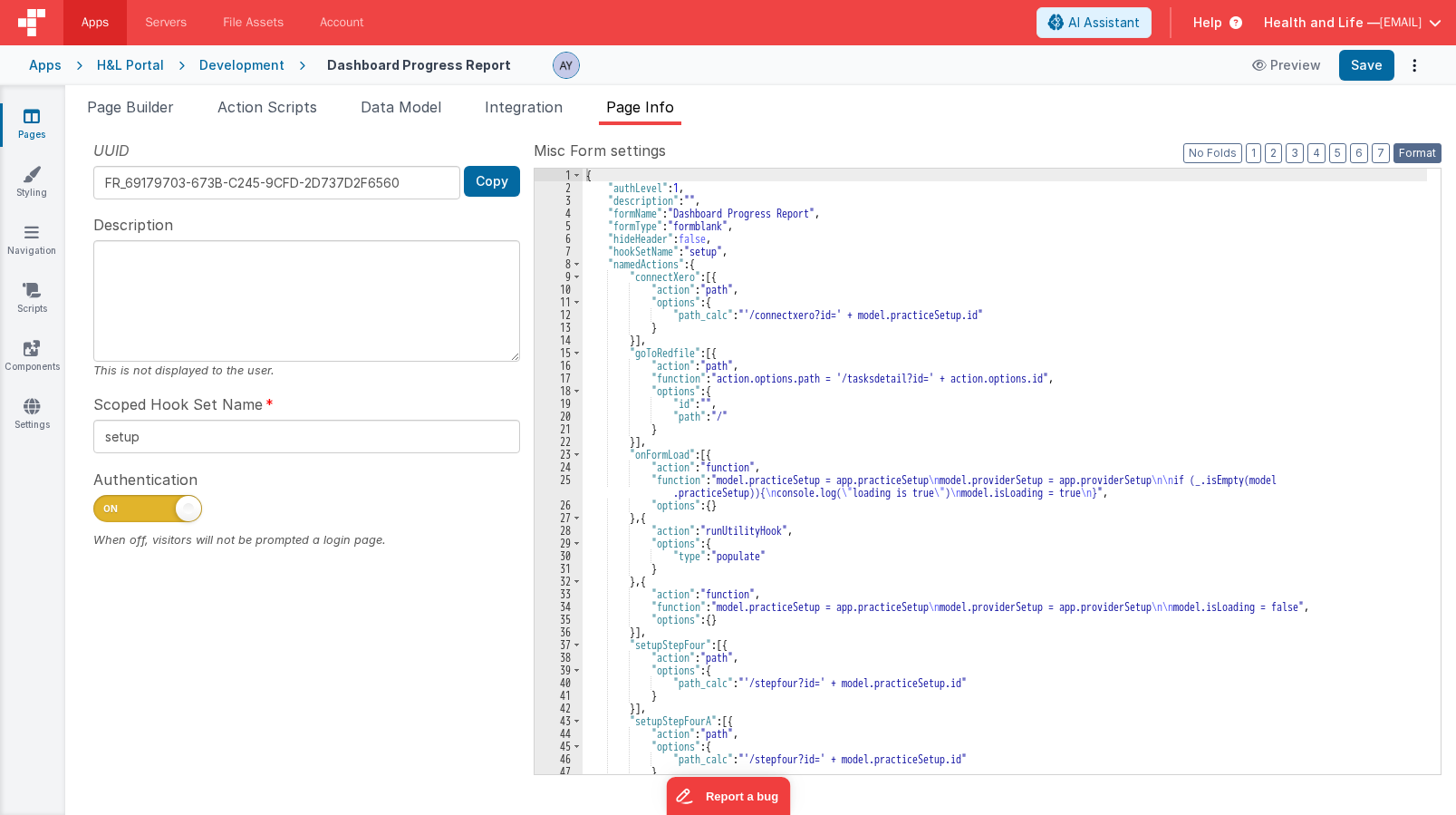 scroll, scrollTop: 0, scrollLeft: 0, axis: both 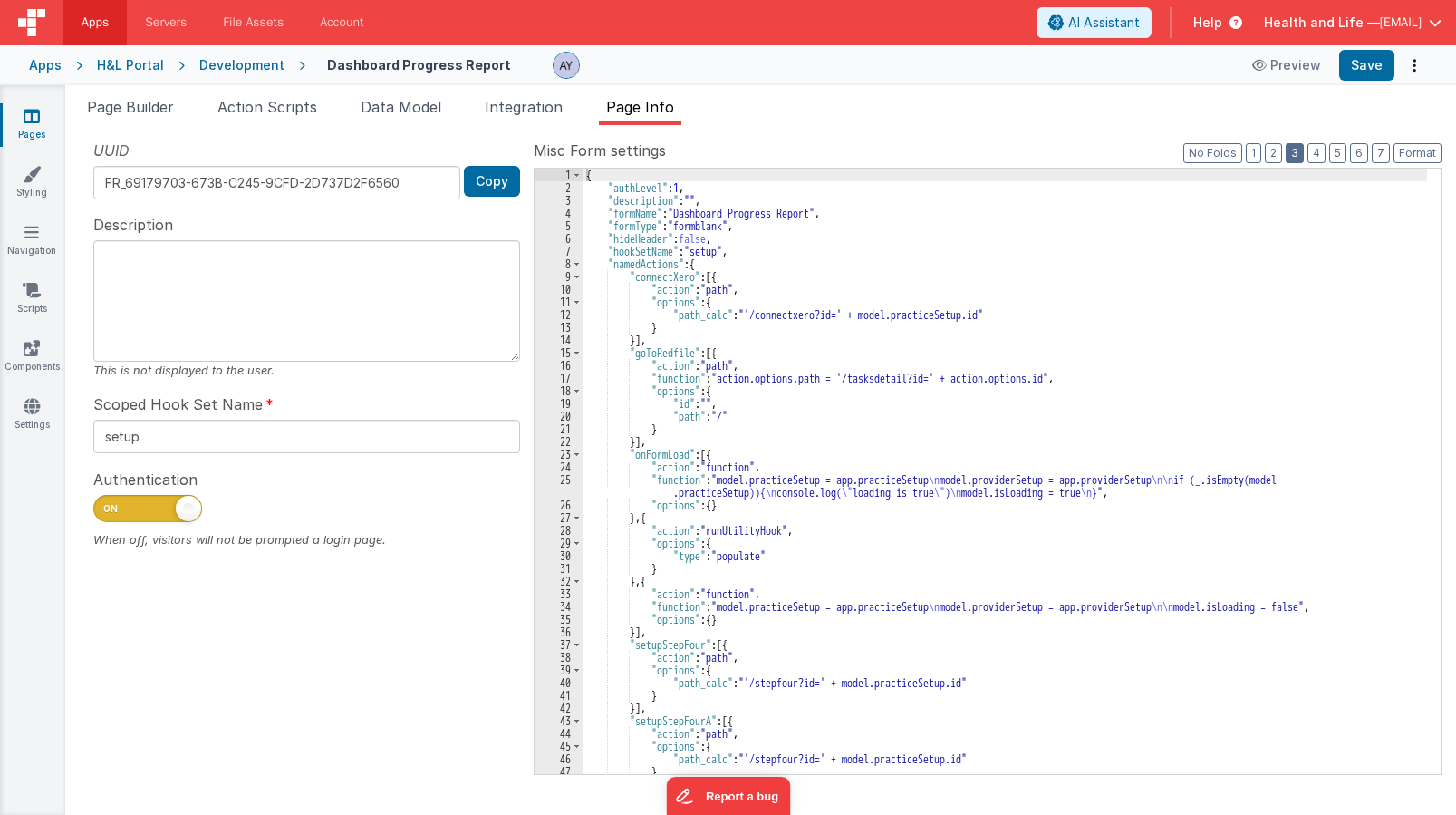 click on "3" at bounding box center [1295, 153] 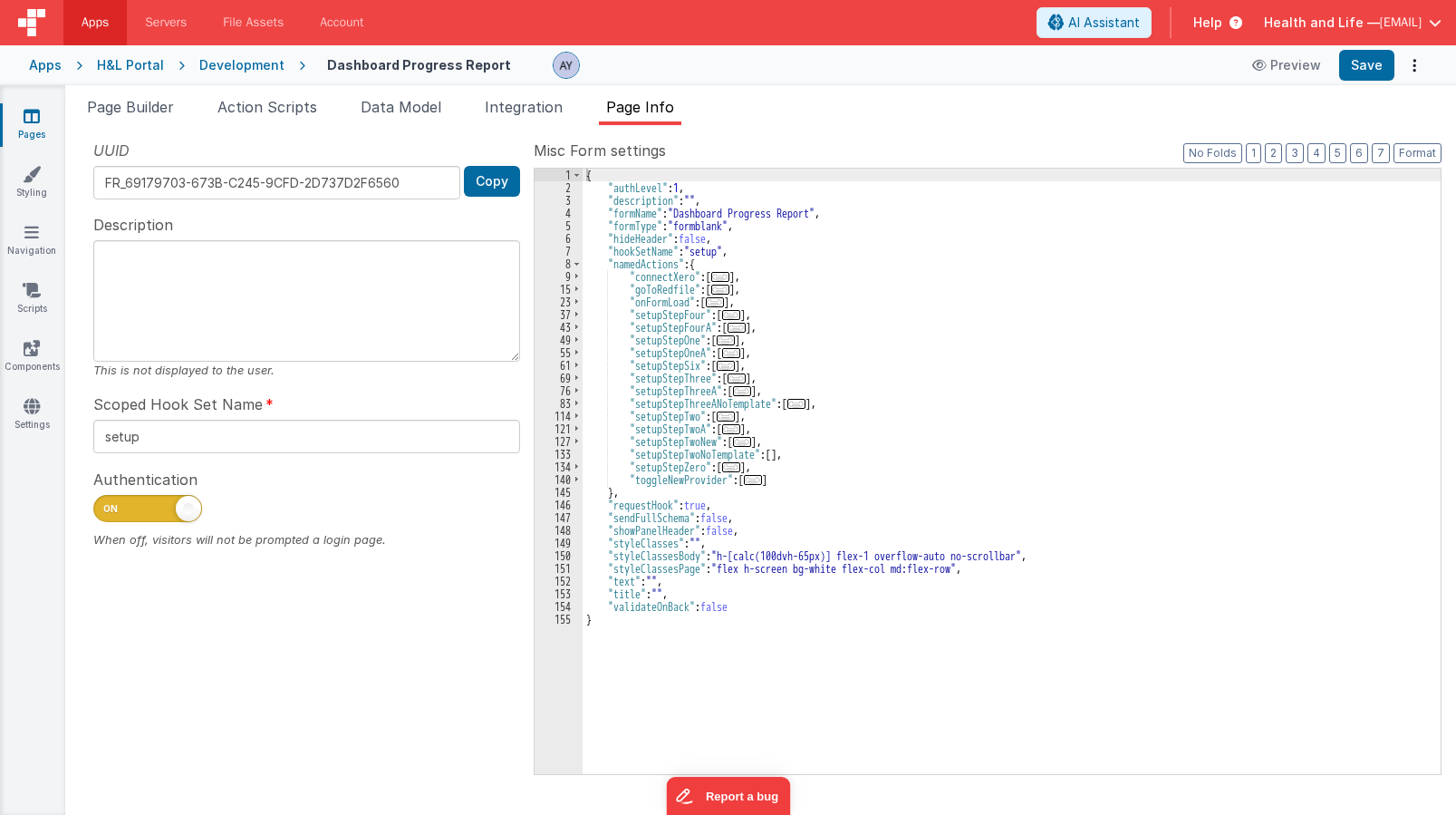 click on "..." at bounding box center [796, 403] 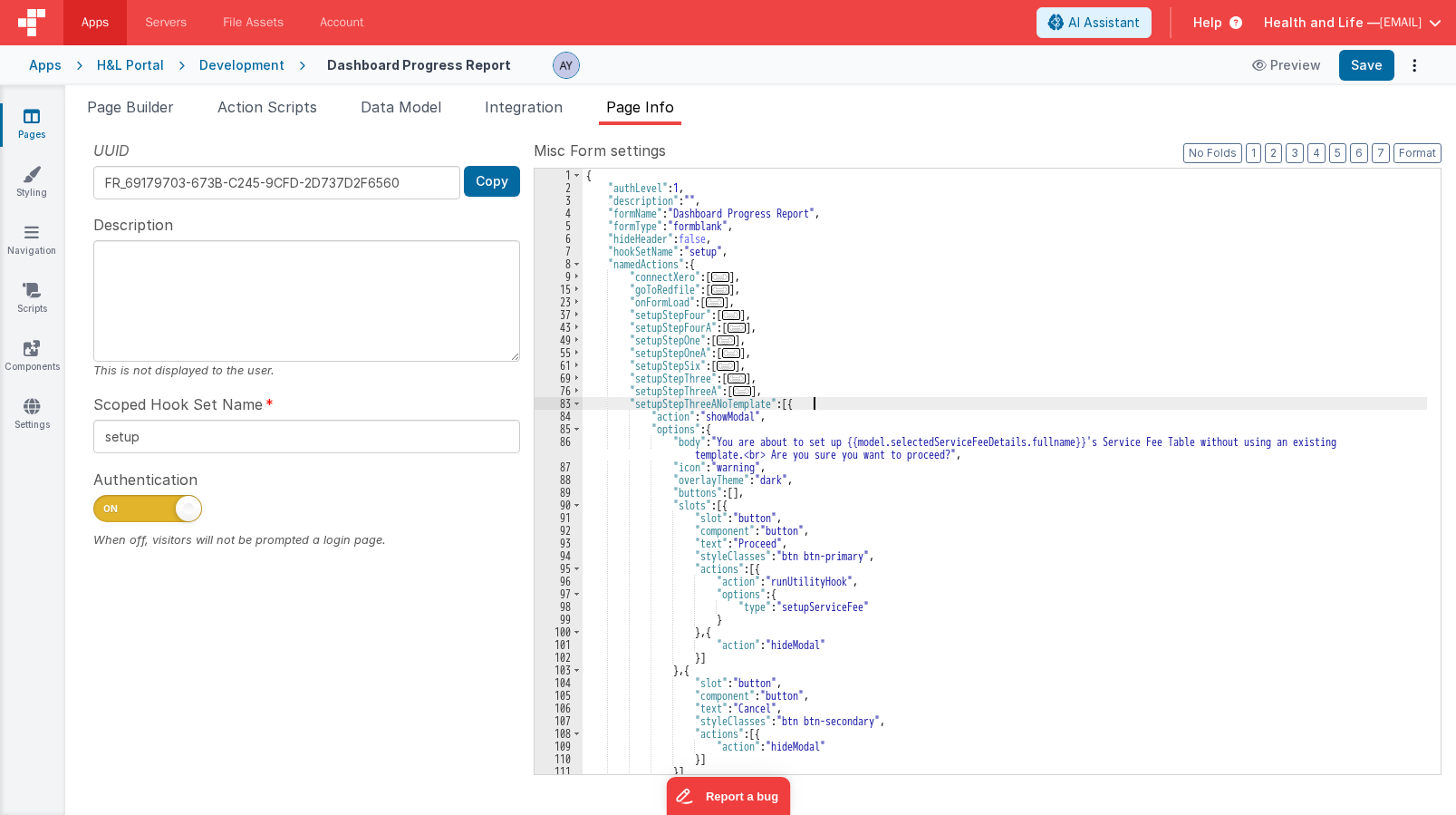 click on ""setupStepThreeA" :  [ ... ] ,           "setupStepThreeANoTemplate" :  [{                "action" :  "showModal" ,                "options" :  {                     "body" :  "You are about to set up {{model.selectedServiceFeeDetails.fullname}}'s Service Fee Table without using an existing                       template.<br> Are you sure you want to proceed?" ,                     "icon" :  "warning" ,                     :" at bounding box center (1005, 484) 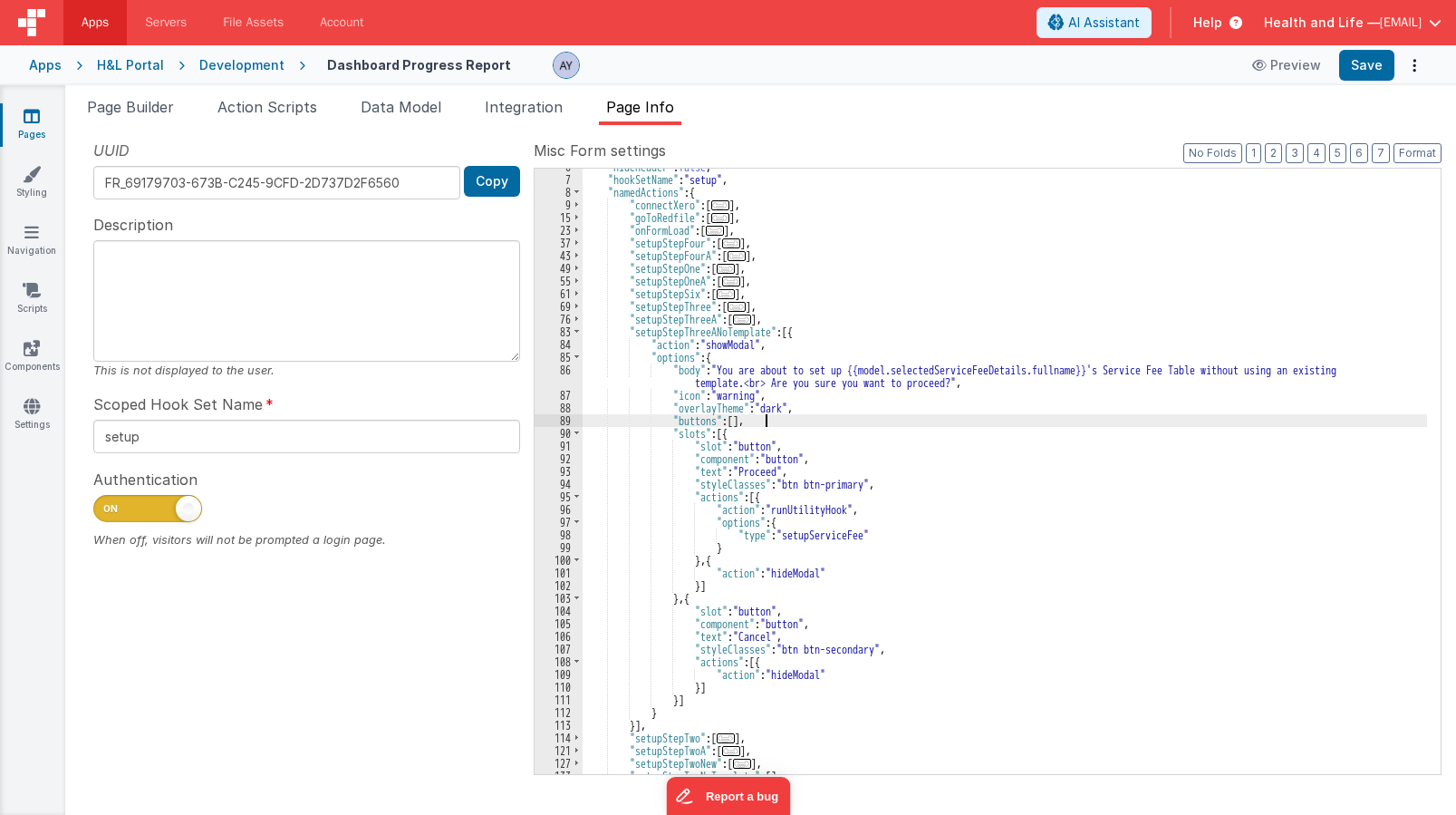 click on ""hideHeader" :  false ,      "hookSetName" :  "setup" ,      "namedActions" :  {           "connectXero" :  [ ... ] ,           "goToRedfile" :  [ ... ] ,           "onFormLoad" :  [ ... ] ,           "setupStepFour" :  [ ... ] ,           "setupStepFourA" :  [ ... ] ,           "setupStepOne" :  [ ... ] ,           "setupStepOneA" :  [ ... ] ,           "setupStepSix" :  [ ... ] ,           "setupStepThree" :  [ ... ] ,           "setupStepThreeA" :  [ ... ] ,           "setupStepThreeANoTemplate" :  [{                "action" :  "showModal" ,                "options" :  {                     "body" :  "You are about to set up {{model.selectedServiceFeeDetails.fullname}}'s Service Fee Table without using an existing                       template.<br> Are you sure you want to proceed?" ,                     "icon" :  "warning" ,                     "overlayTheme" :  "dark" ,                     "buttons" :  [ ] ,                     "slots" :  [{                          "slot" :  ," at bounding box center (1005, 476) 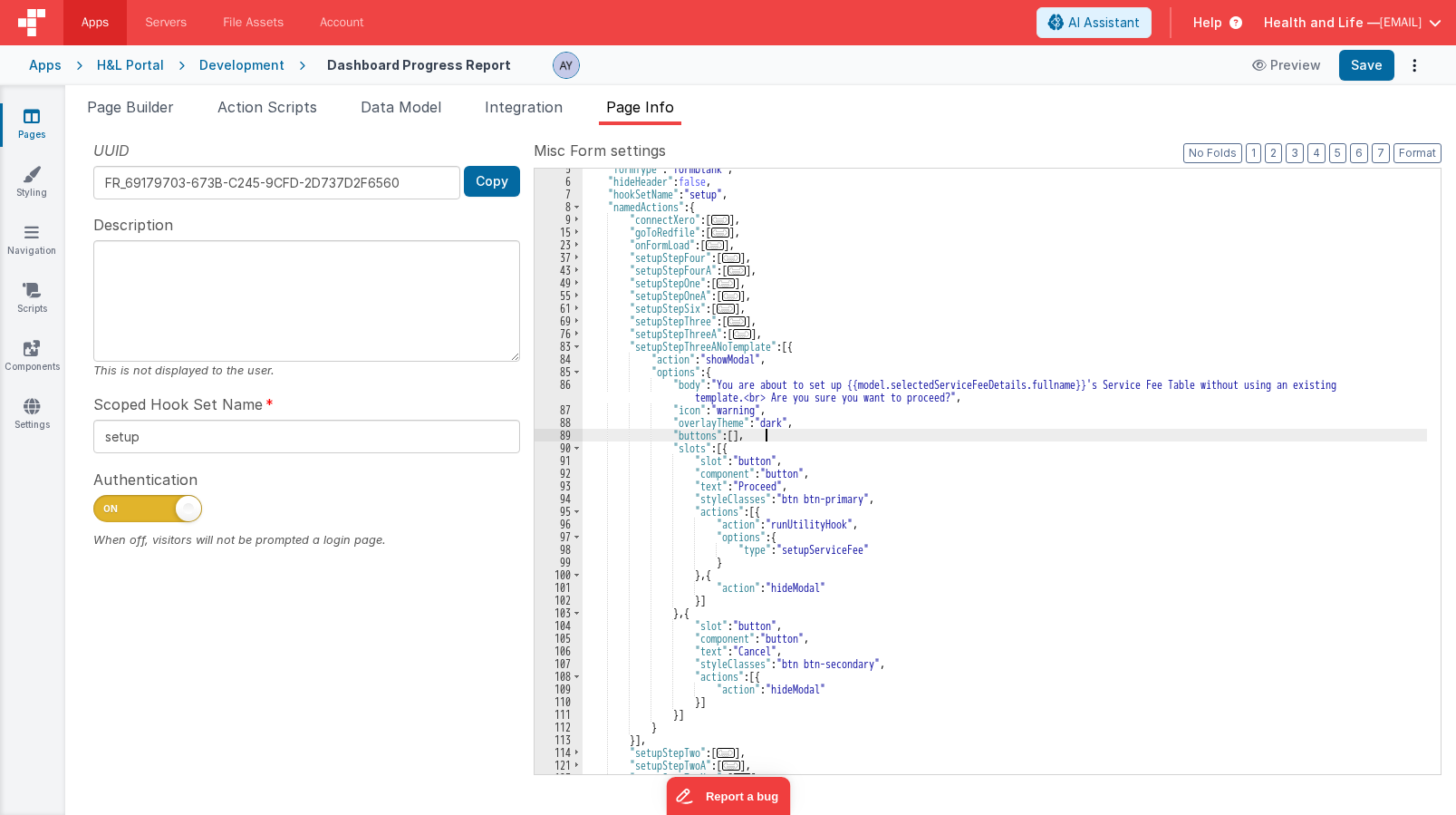 scroll, scrollTop: 57, scrollLeft: 0, axis: vertical 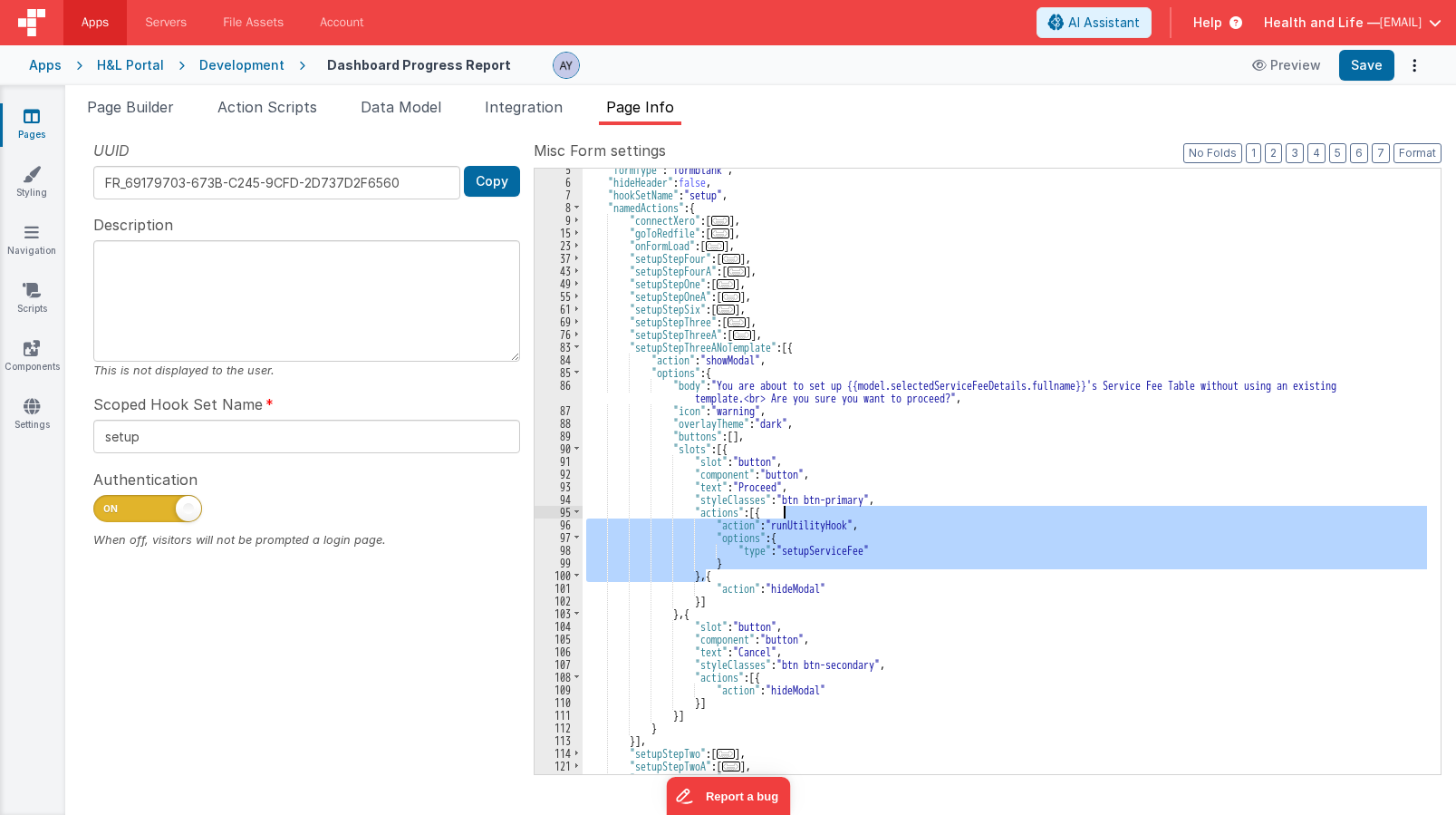 click on ""formType" :  "formblank" ,      "hideHeader" :  false ,      "hookSetName" :  "setup" ,      "namedActions" :  {           "connectXero" :  [ ... ] ,           "goToRedfile" :  [ ... ] ,           "onFormLoad" :  [ ... ] ,           "setupStepFour" :  [ ... ] ,           "setupStepFourA" :  [ ... ] ,           "setupStepOne" :  [ ... ] ,           "setupStepOneA" :  [ ... ] ,           "setupStepSix" :  [ ... ] ,           "setupStepThree" :  [ ... ] ,           "setupStepThreeA" :  [ ... ] ,           "setupStepThreeANoTemplate" :  [{                "action" :  "showModal" ,                "options" :  {                     "body" :  "You are about to set up {{model.selectedServiceFeeDetails.fullname}}'s Service Fee Table without using an existing                       template.<br> Are you sure you want to proceed?" ,                     "icon" :  "warning" ,                     "overlayTheme" :  "dark" ,                     "buttons" :  [ ] ,                     "slots" :  [{" at bounding box center (1005, 479) 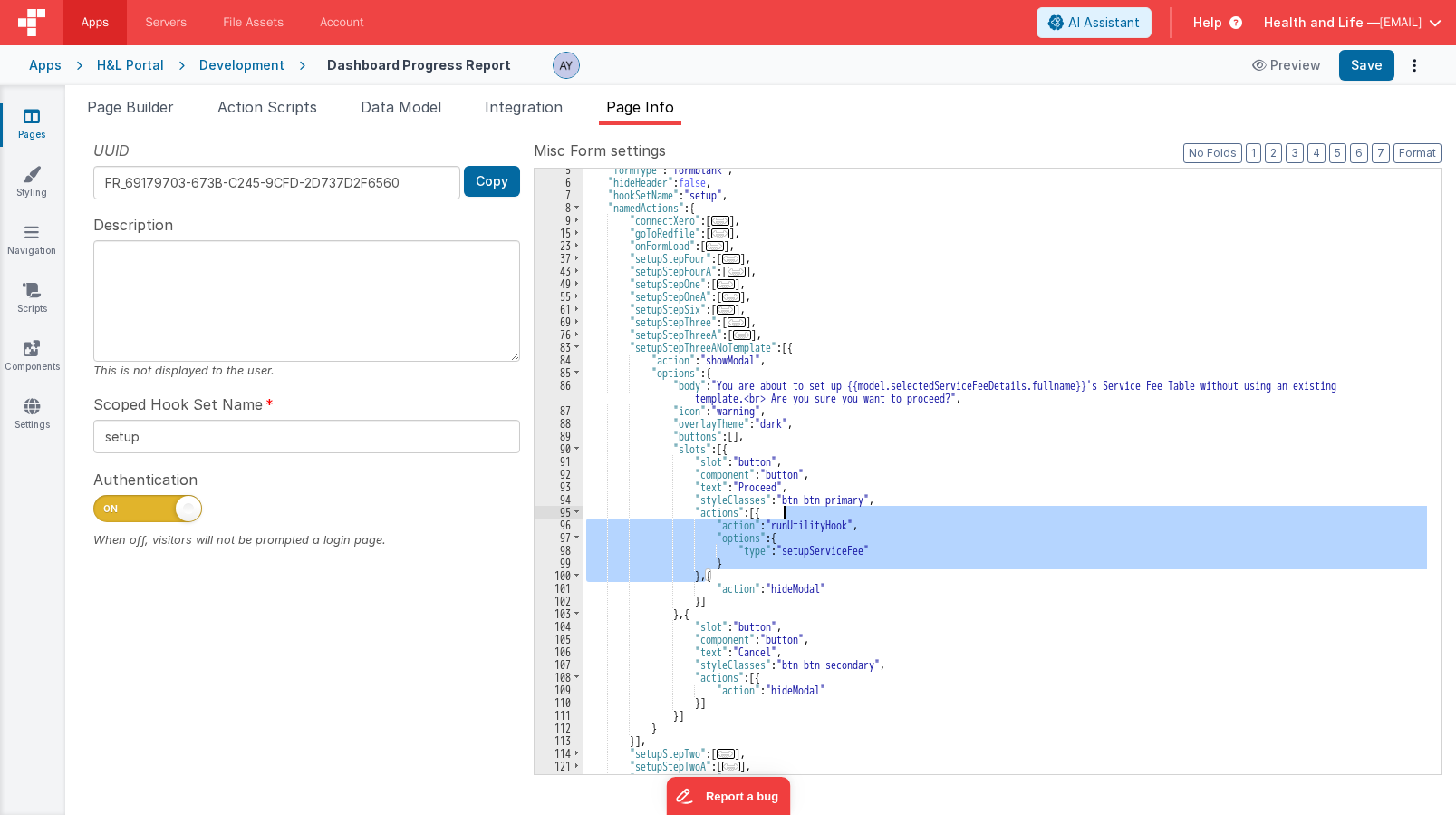 click on ""formType" :  "formblank" ,      "hideHeader" :  false ,      "hookSetName" :  "setup" ,      "namedActions" :  {           "connectXero" :  [ ... ] ,           "goToRedfile" :  [ ... ] ,           "onFormLoad" :  [ ... ] ,           "setupStepFour" :  [ ... ] ,           "setupStepFourA" :  [ ... ] ,           "setupStepOne" :  [ ... ] ,           "setupStepOneA" :  [ ... ] ,           "setupStepSix" :  [ ... ] ,           "setupStepThree" :  [ ... ] ,           "setupStepThreeA" :  [ ... ] ,           "setupStepThreeANoTemplate" :  [{                "action" :  "showModal" ,                "options" :  {                     "body" :  "You are about to set up {{model.selectedServiceFeeDetails.fullname}}'s Service Fee Table without using an existing                       template.<br> Are you sure you want to proceed?" ,                     "icon" :  "warning" ,                     "overlayTheme" :  "dark" ,                     "buttons" :  [ ] ,                     "slots" :  [{" at bounding box center (1005, 471) 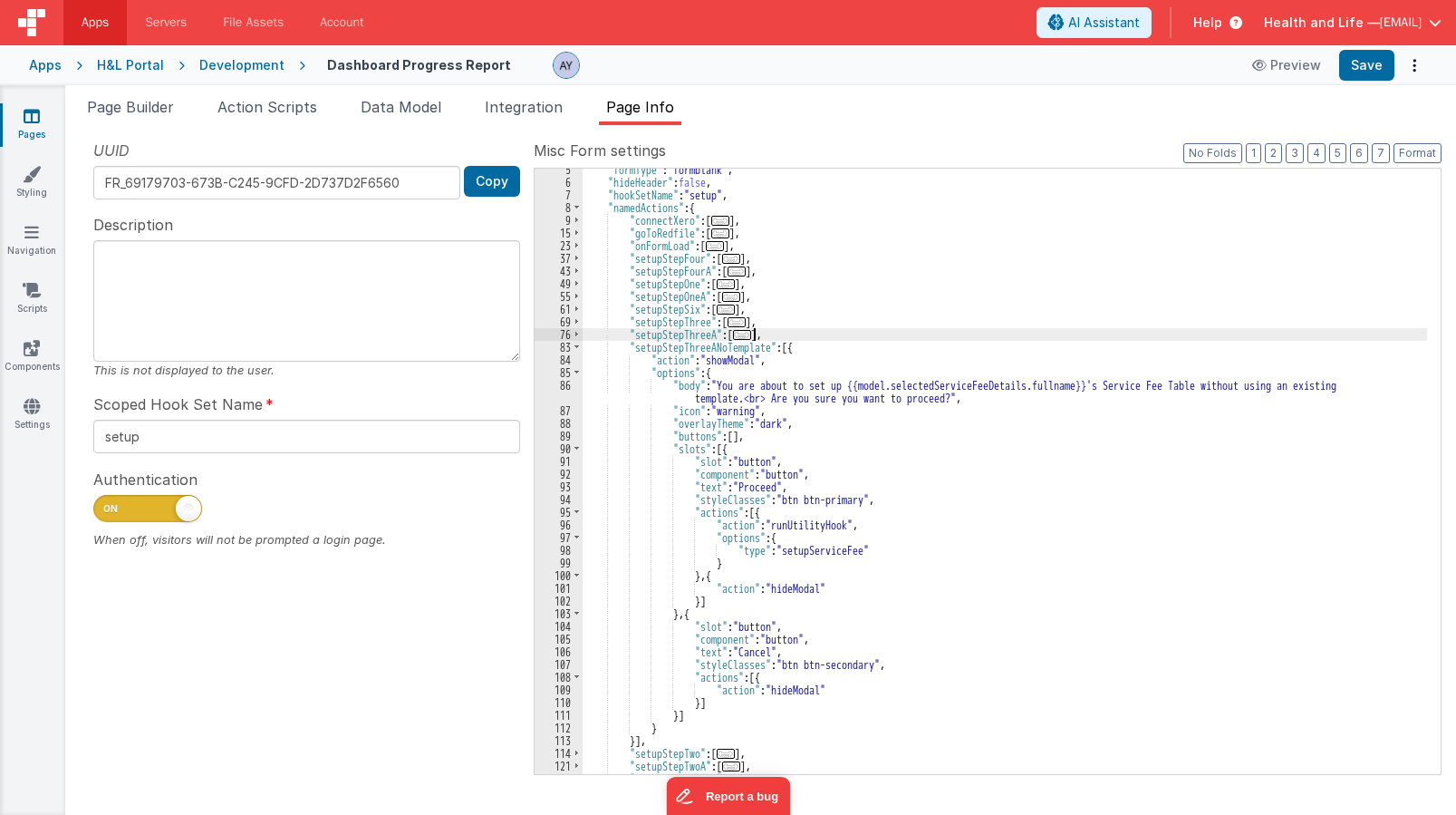 click on "..." at bounding box center [742, 335] 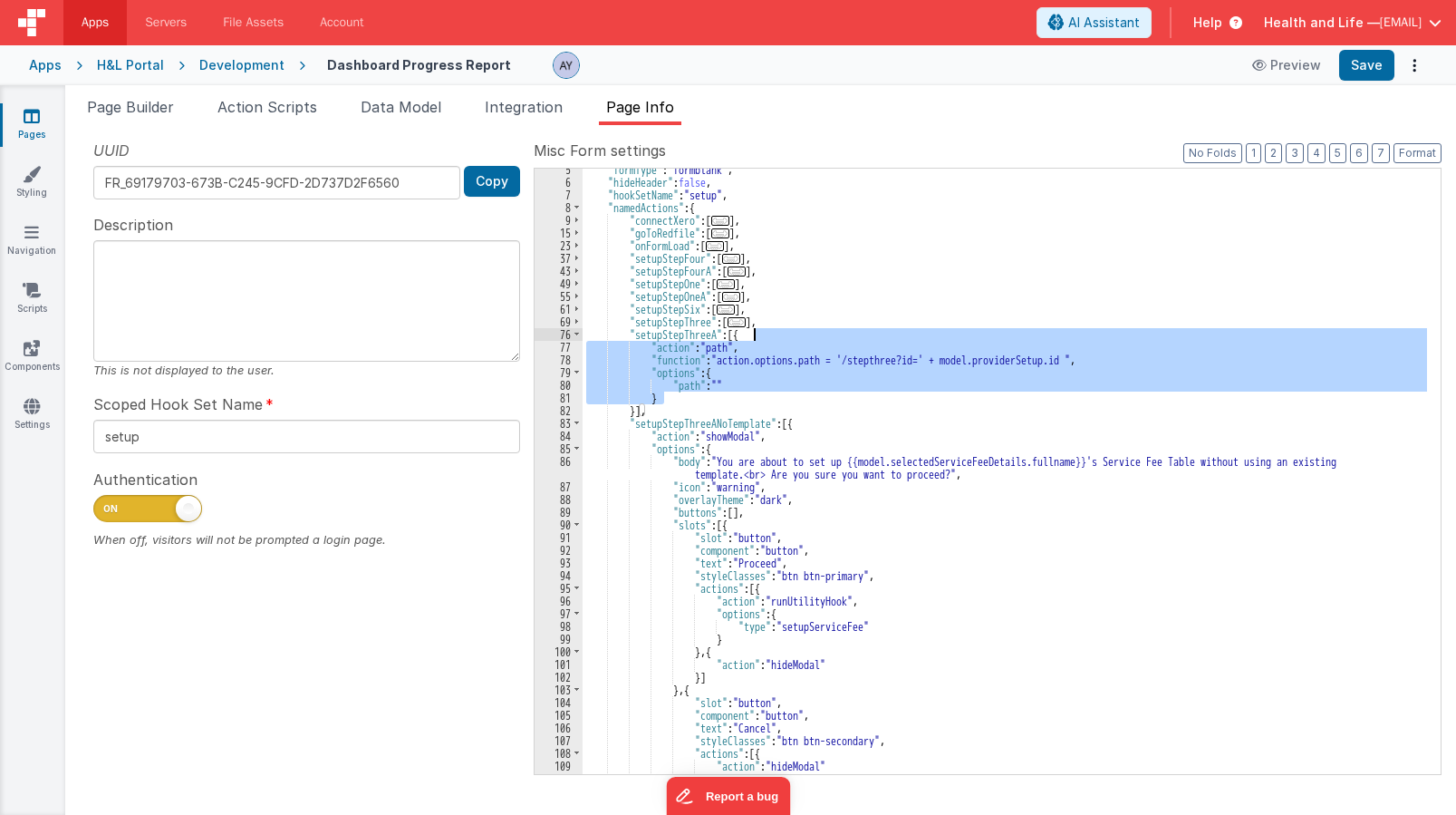 drag, startPoint x: 668, startPoint y: 397, endPoint x: 751, endPoint y: 337, distance: 102.41582 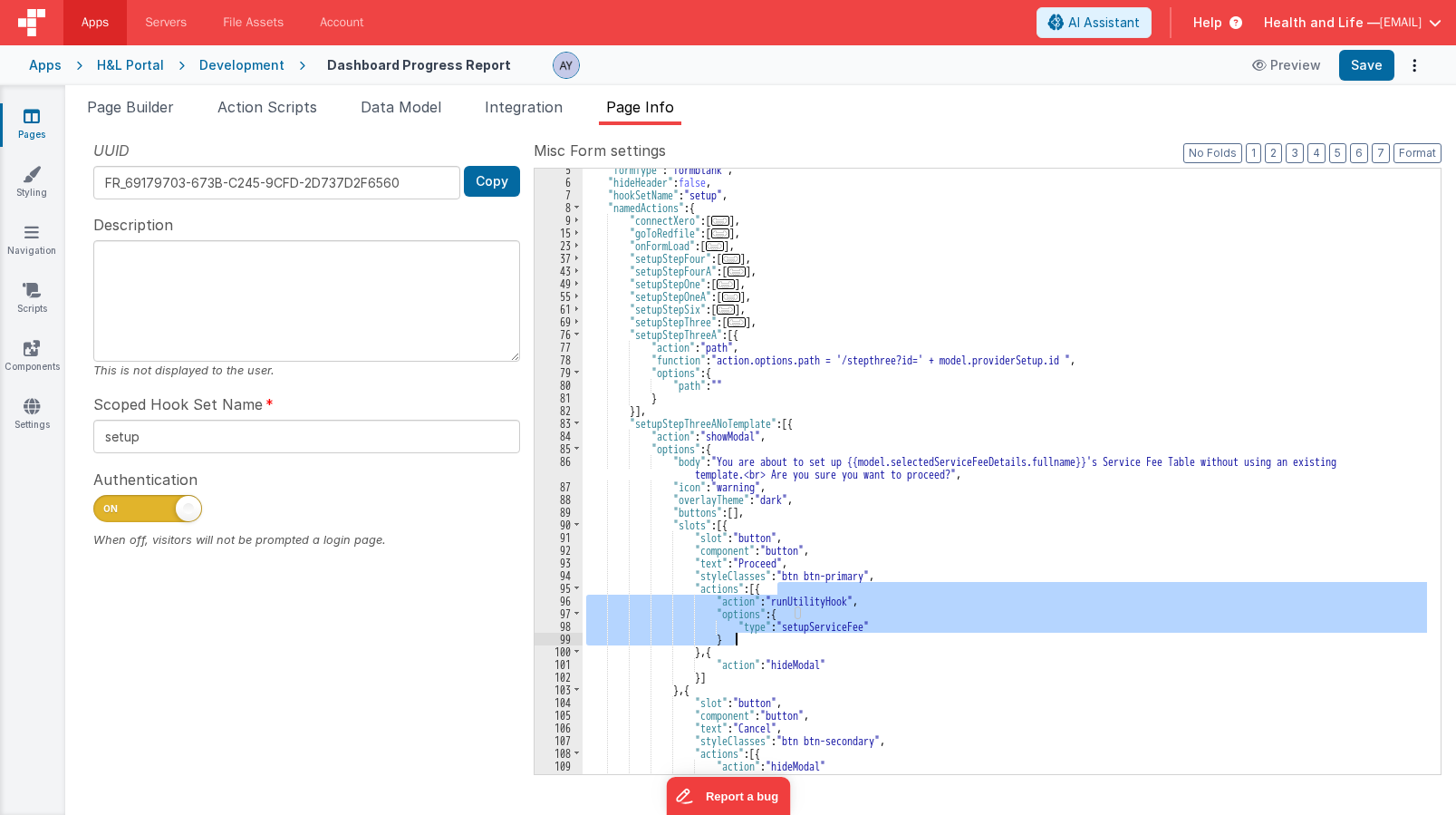 drag, startPoint x: 777, startPoint y: 585, endPoint x: 770, endPoint y: 638, distance: 53.4603 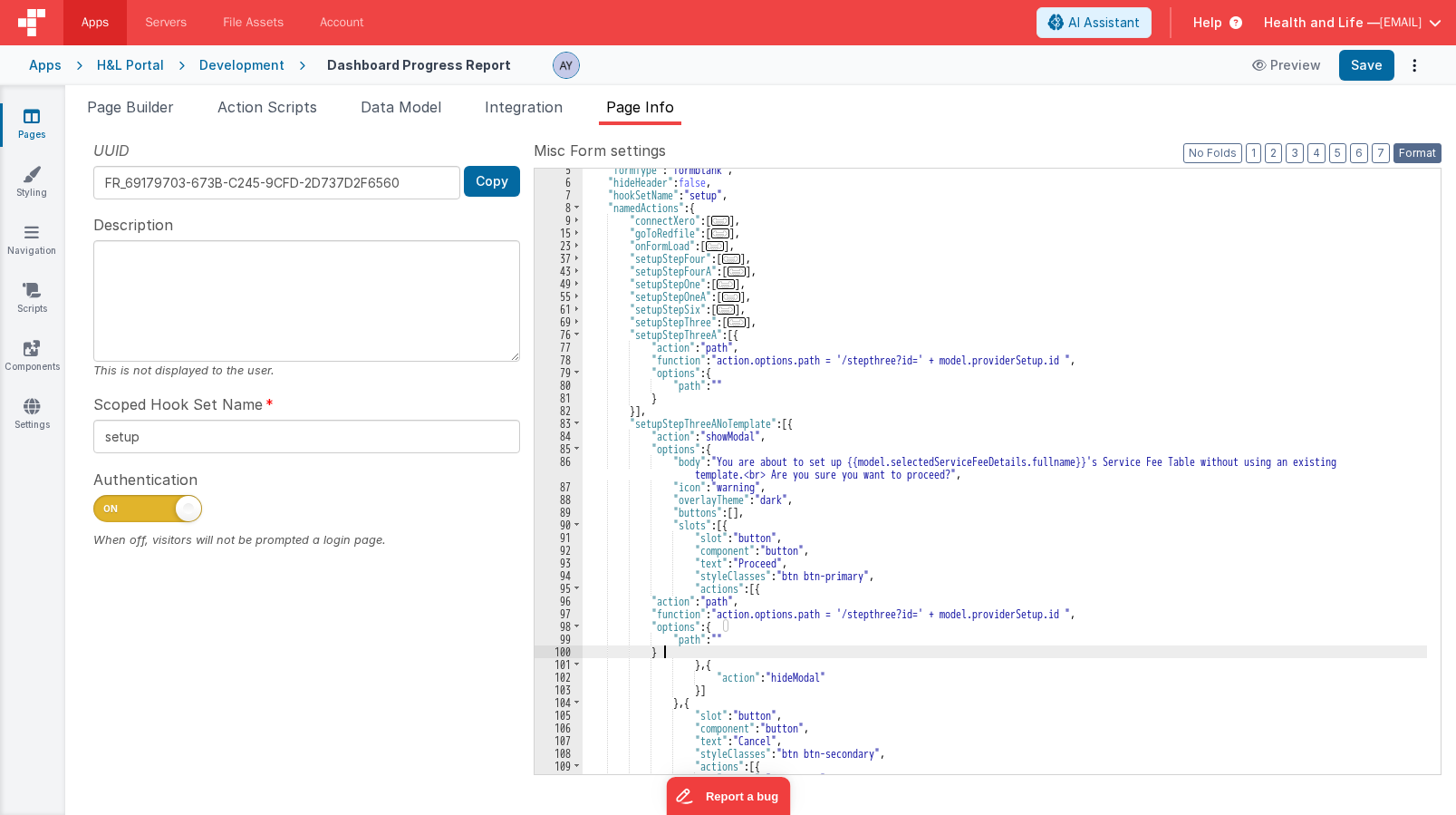 click on "Format" at bounding box center [1417, 153] 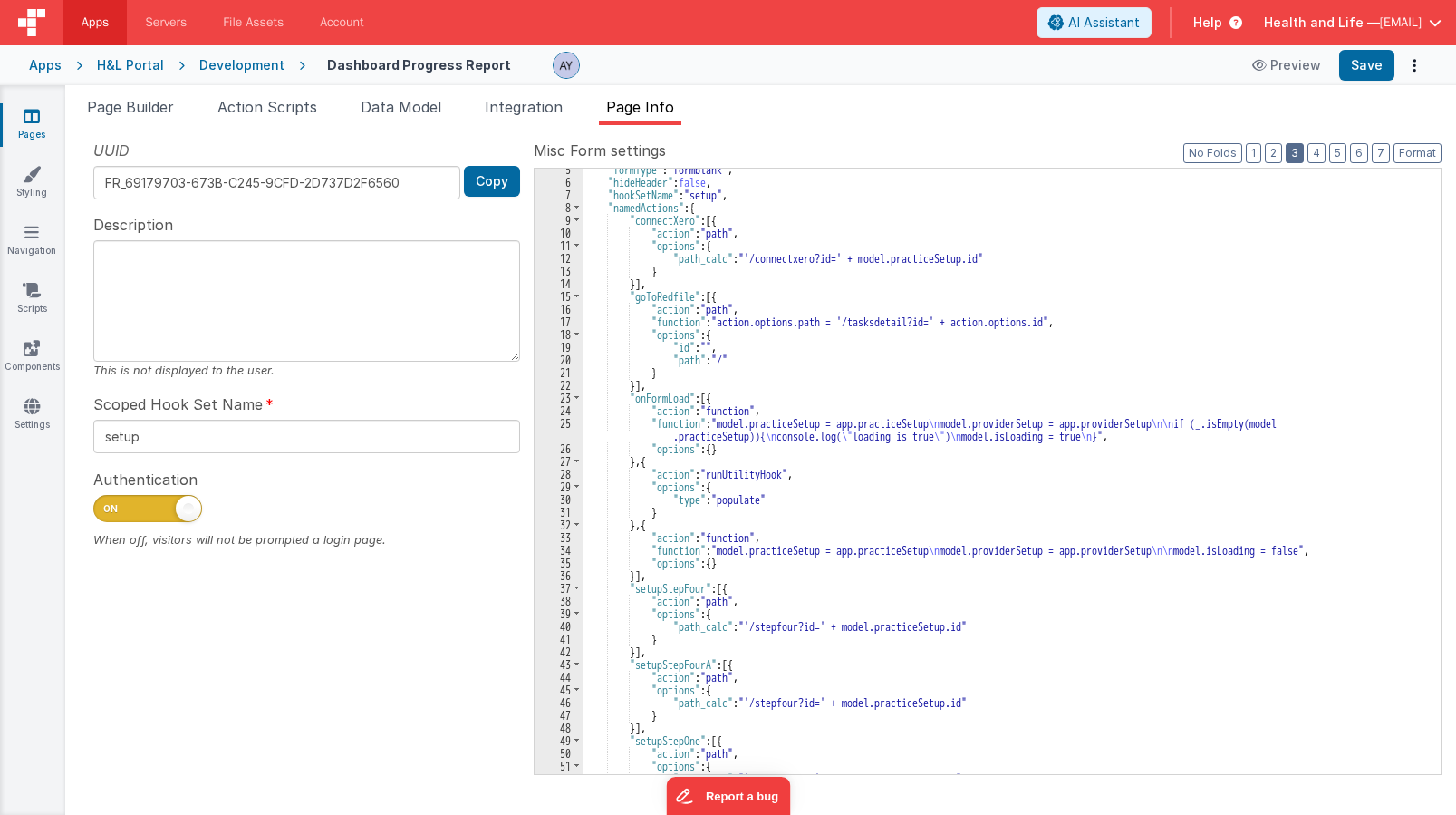 click on "3" at bounding box center (1295, 153) 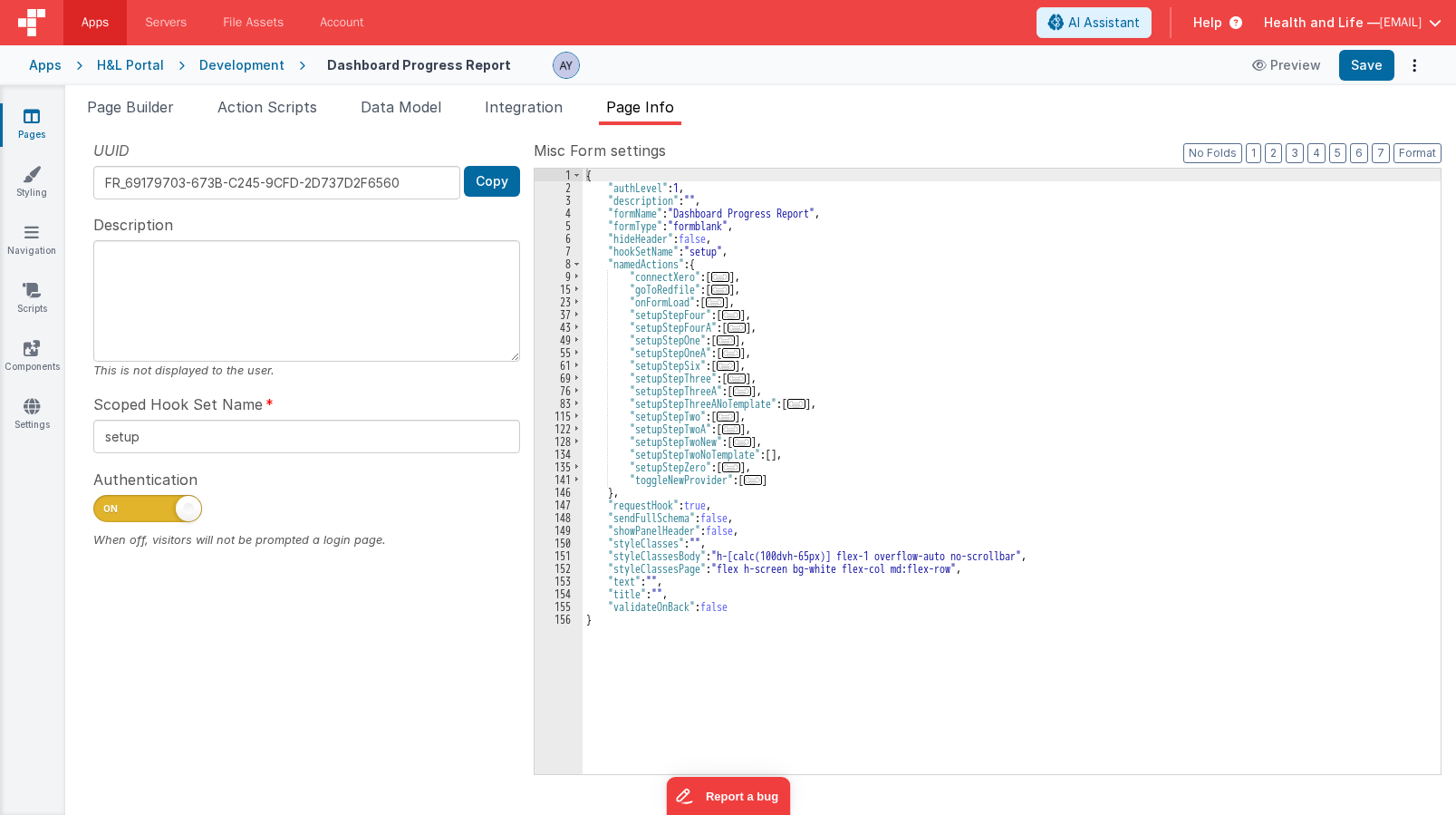 click on "..." at bounding box center (796, 403) 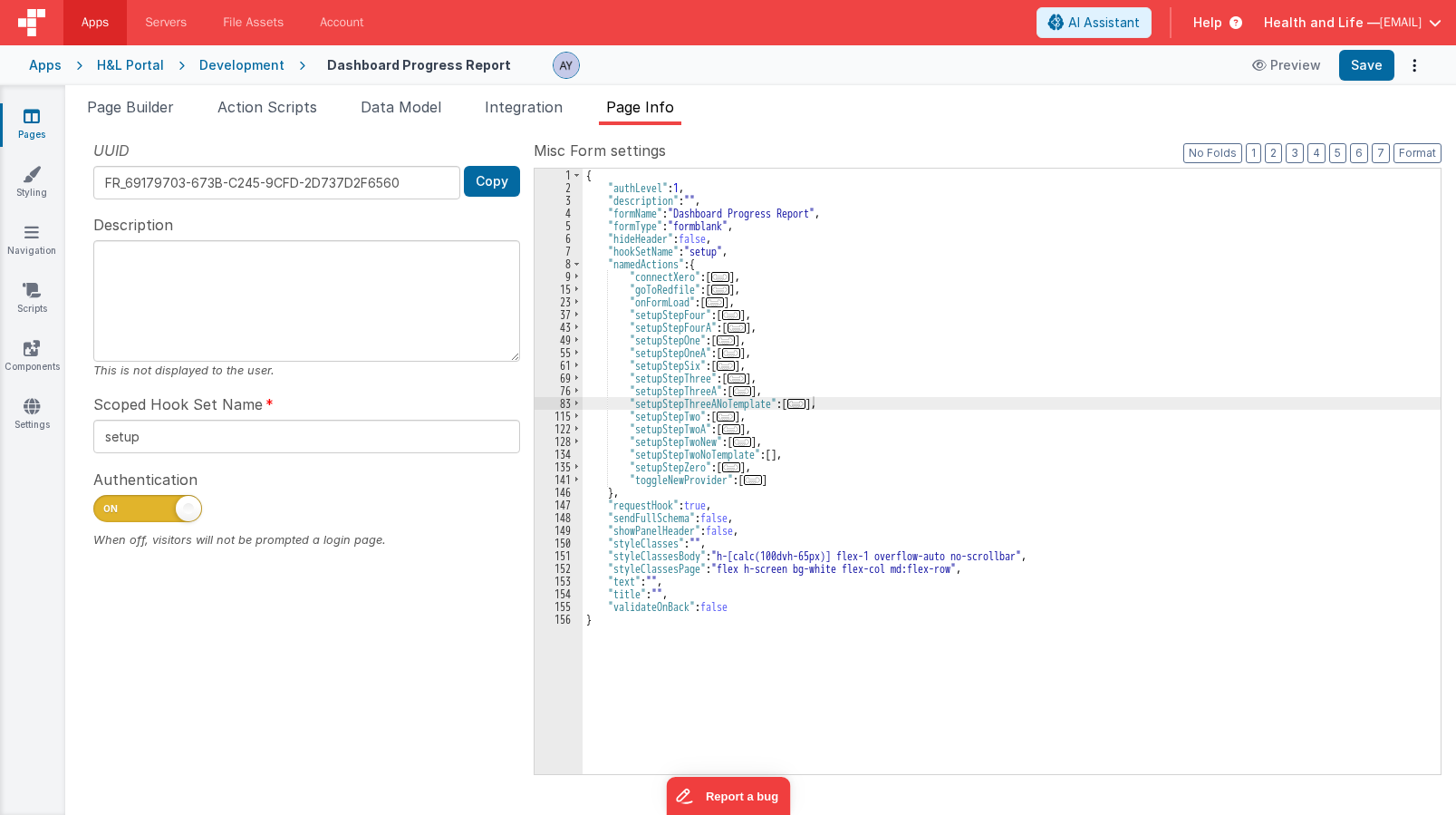 click on "..." at bounding box center (796, 403) 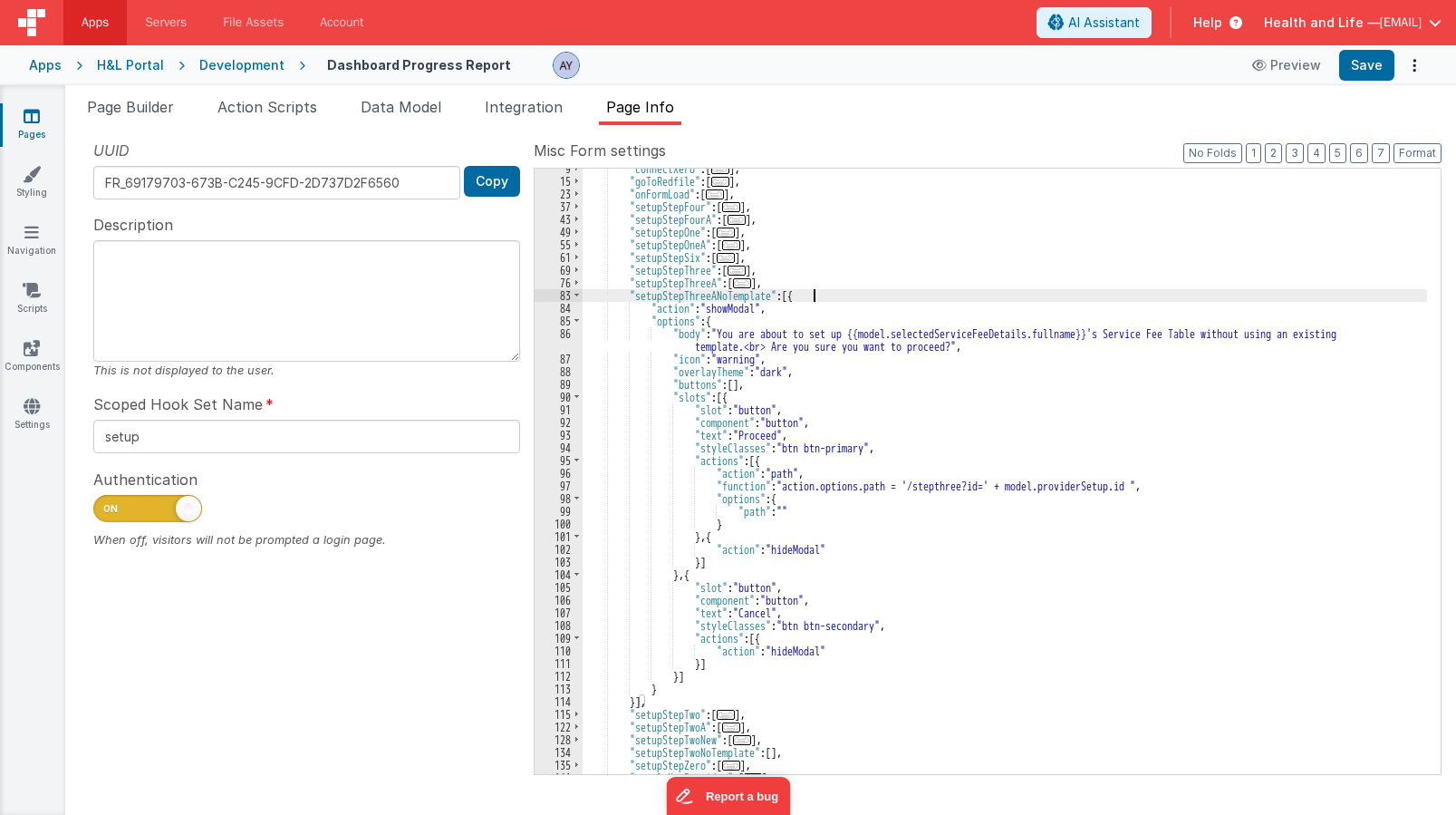 scroll, scrollTop: 109, scrollLeft: 0, axis: vertical 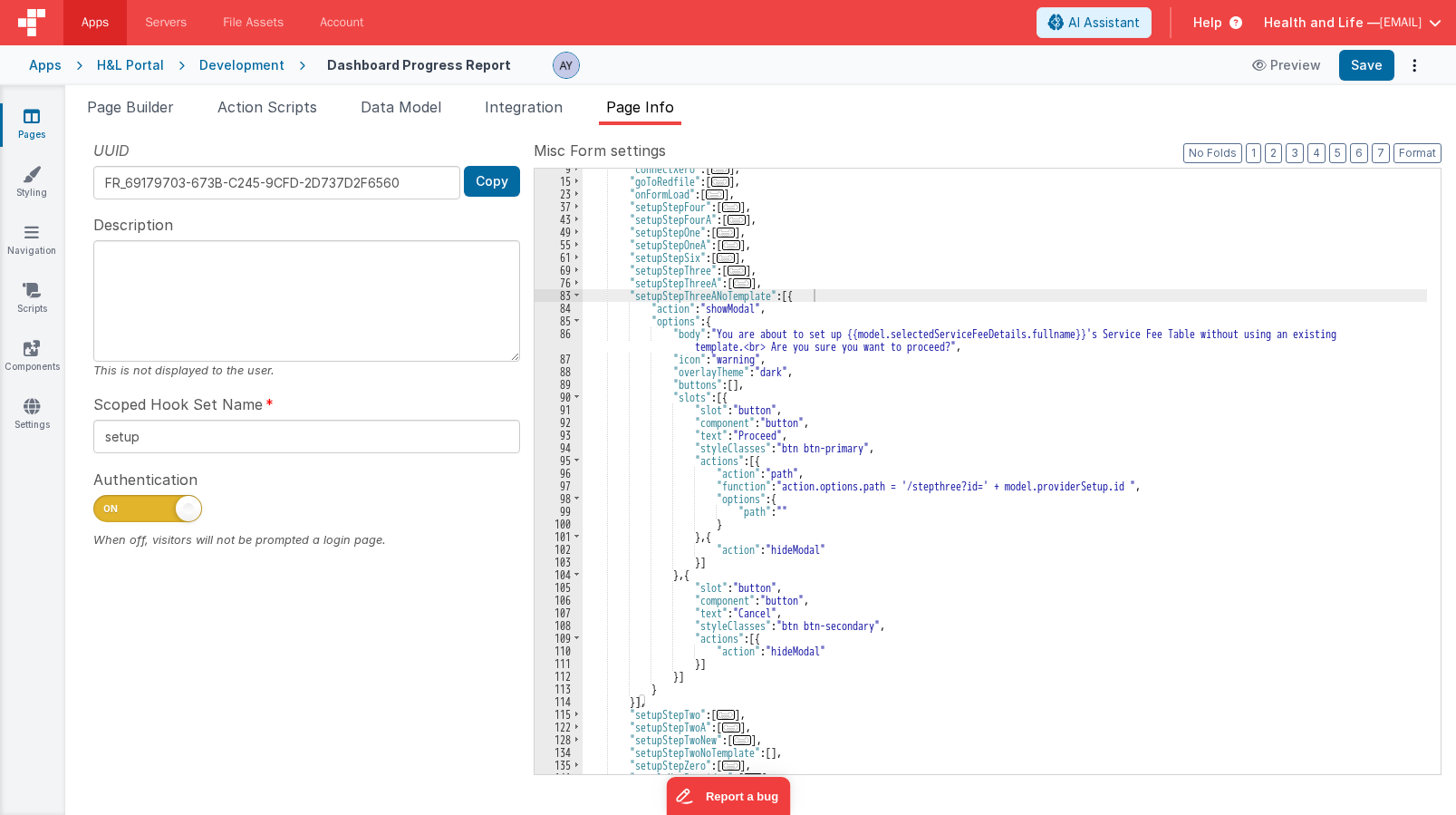 drag, startPoint x: 307, startPoint y: 104, endPoint x: 304, endPoint y: 126, distance: 22.2036 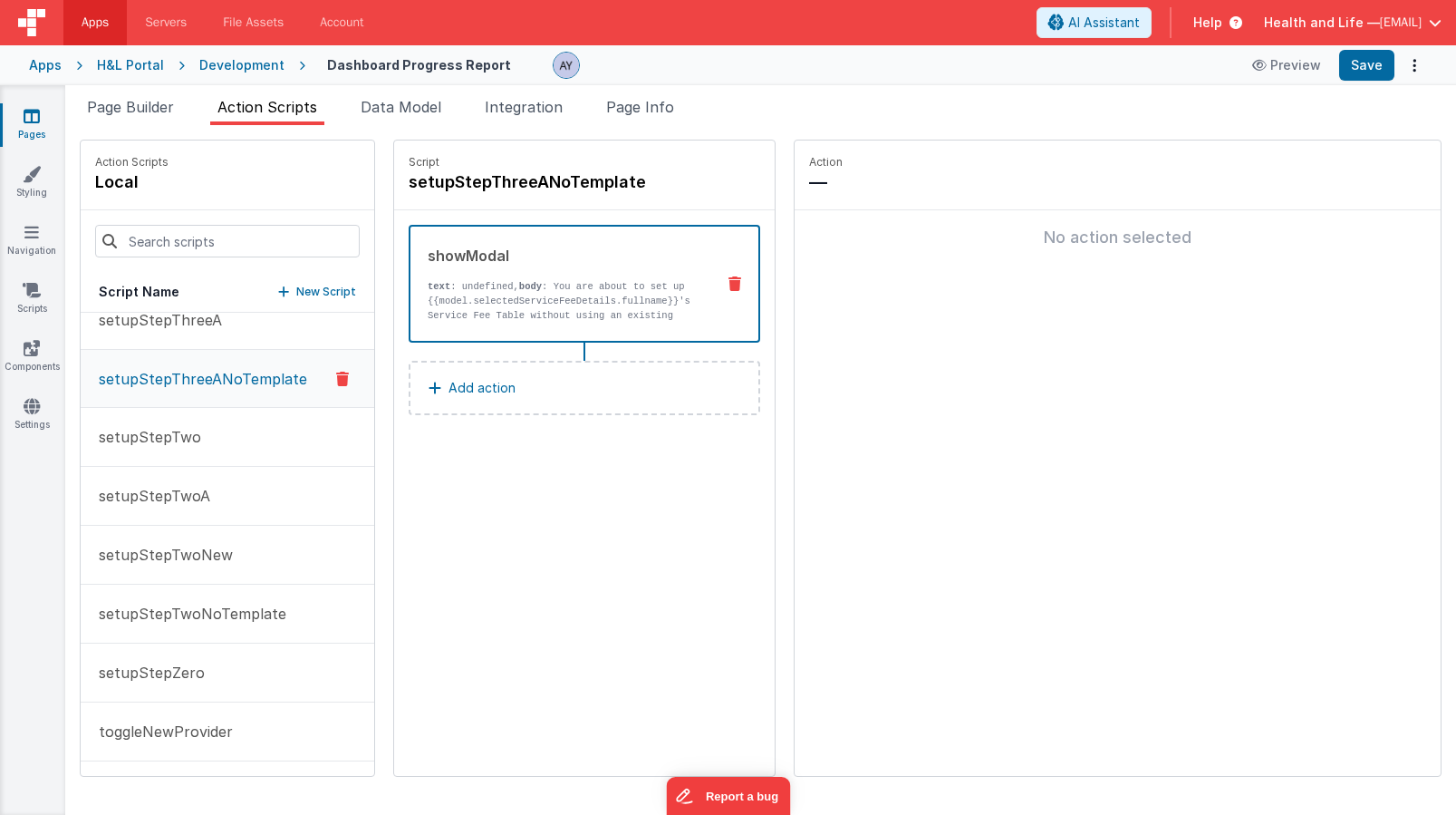 click at bounding box center (735, 284) 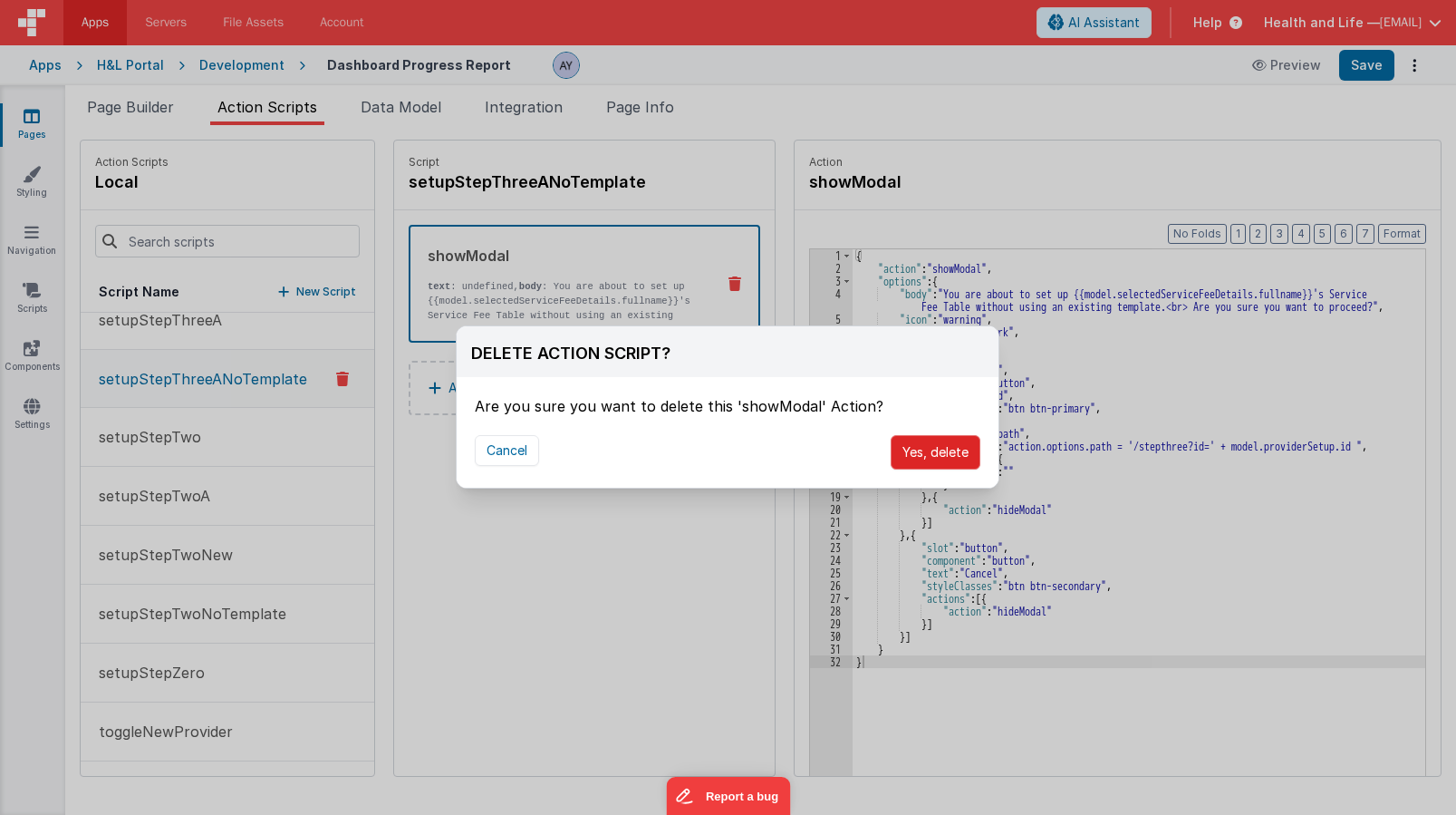 click on "Yes, delete" at bounding box center [935, 452] 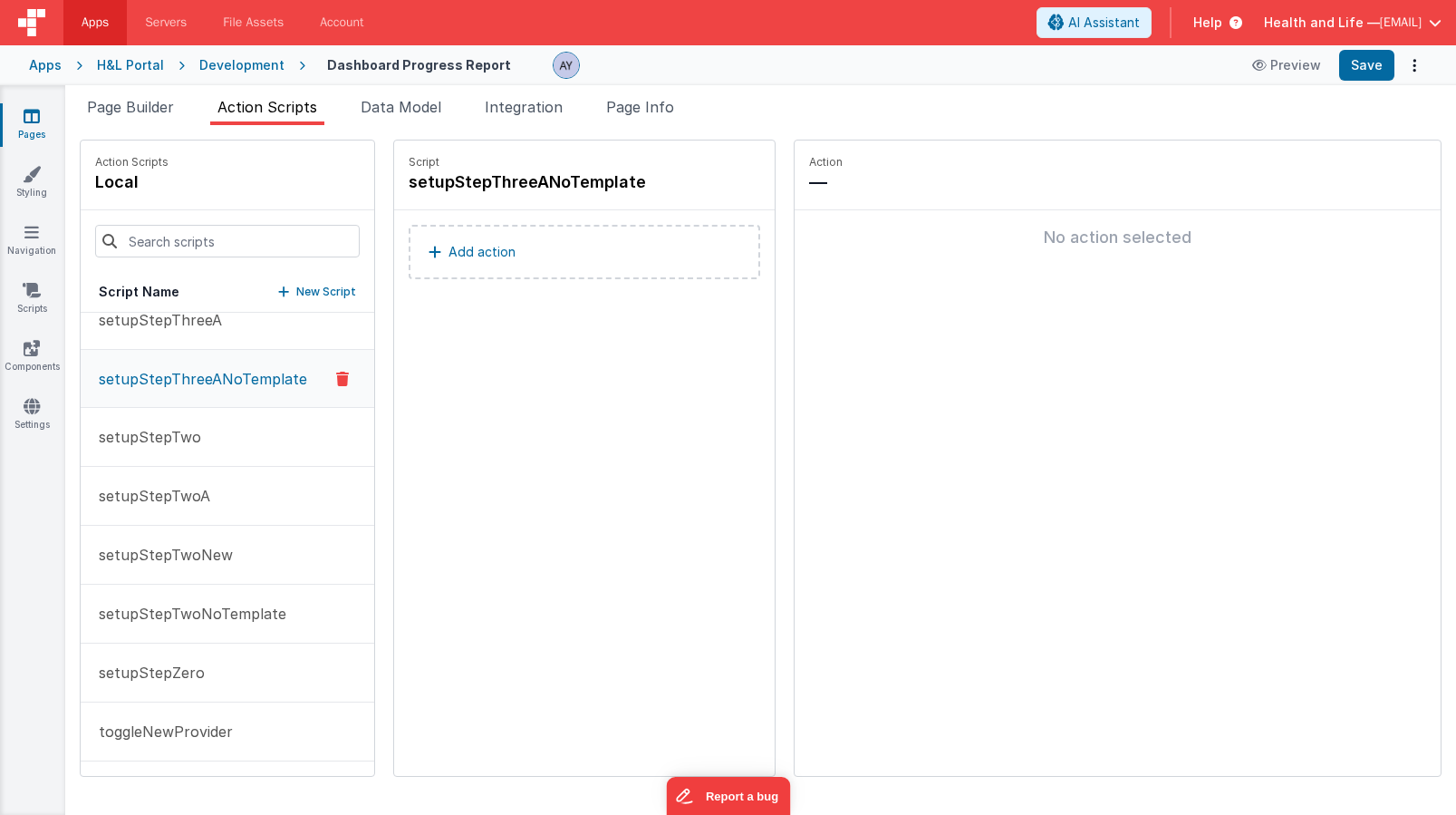 click on "Script
setupStepThreeANoTemplate
Add action" at bounding box center [584, 458] 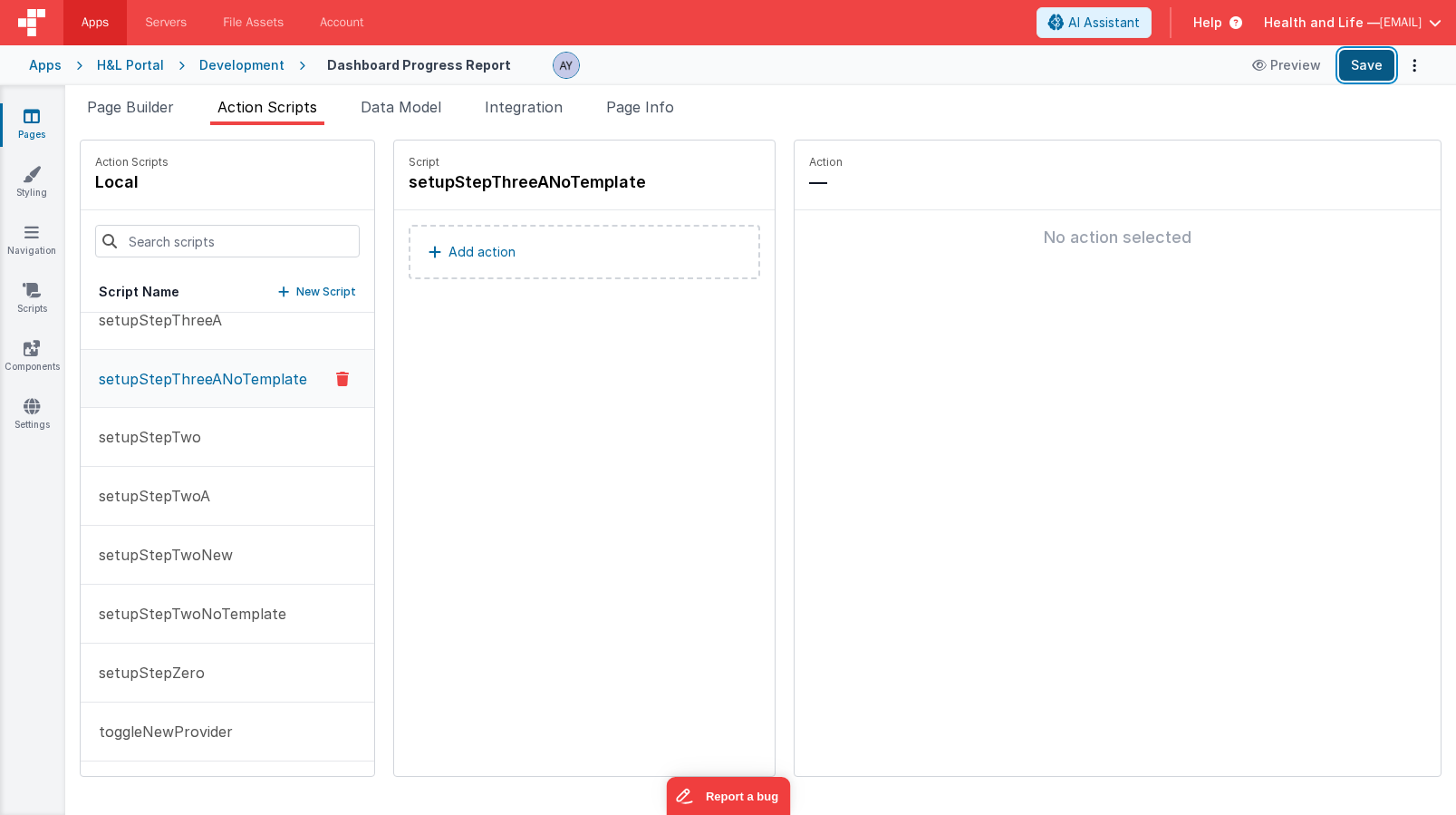 click on "Save" at bounding box center [1366, 65] 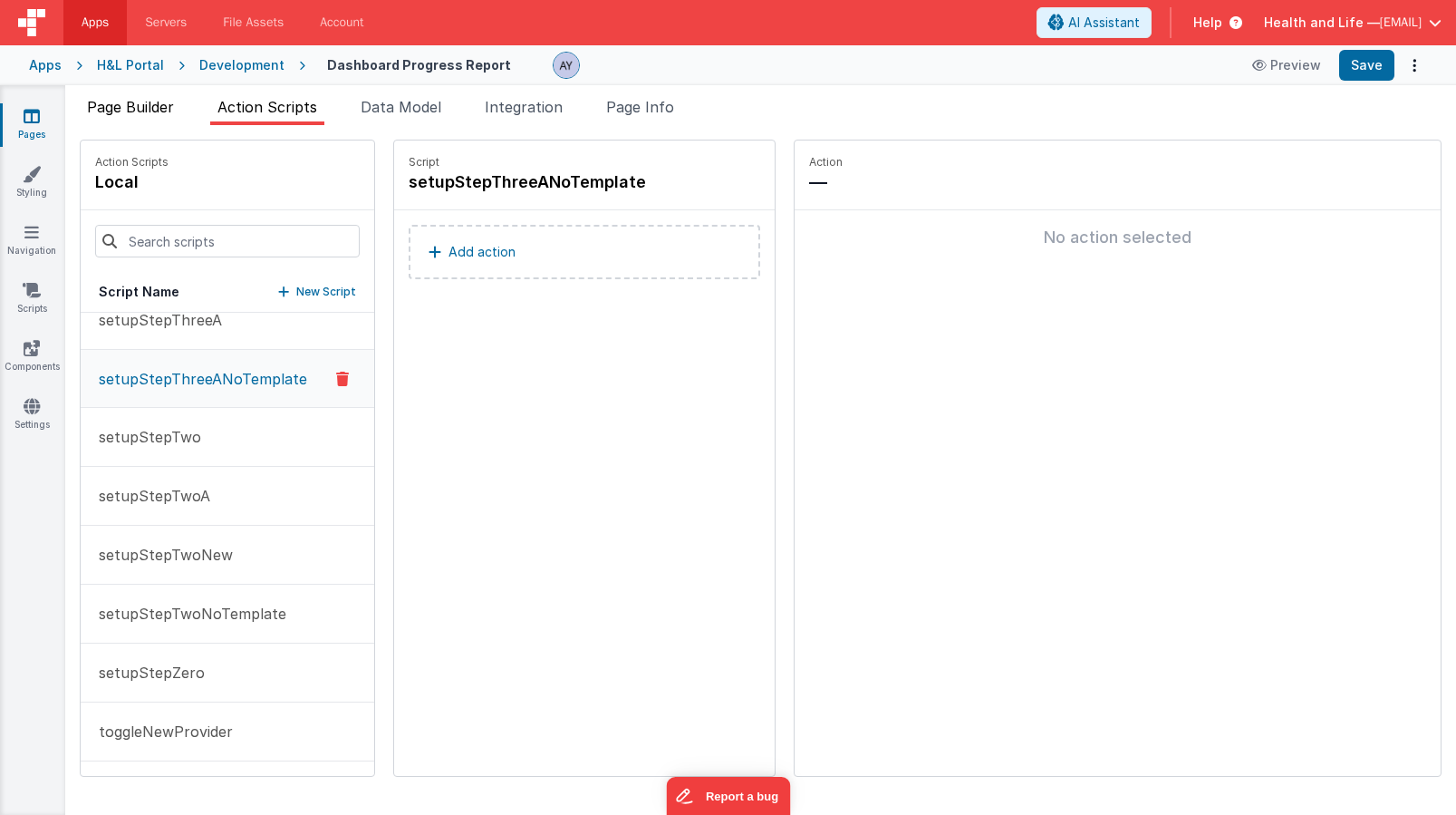 click on "Page Builder" at bounding box center (130, 107) 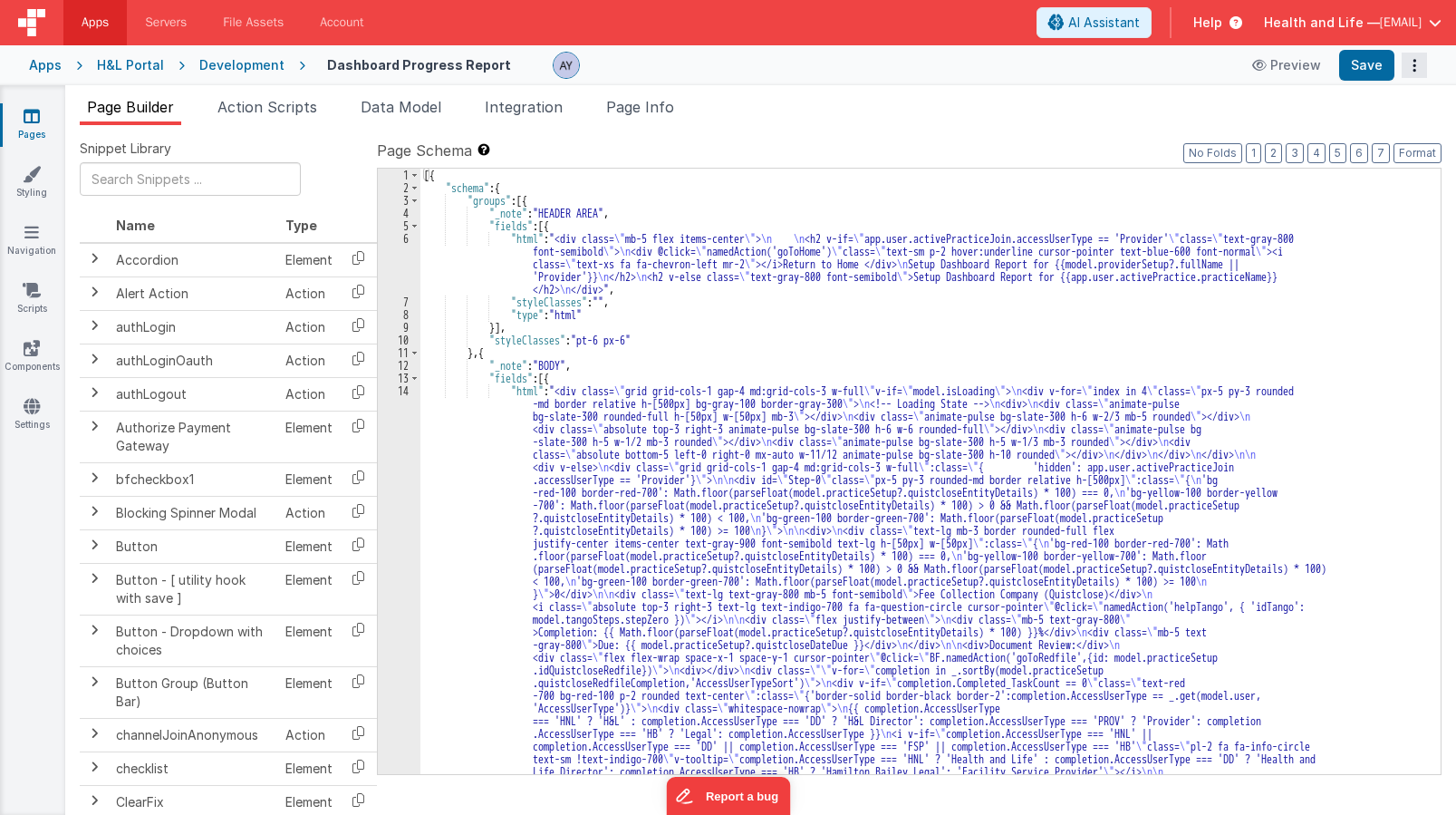 click at bounding box center (1414, 65) 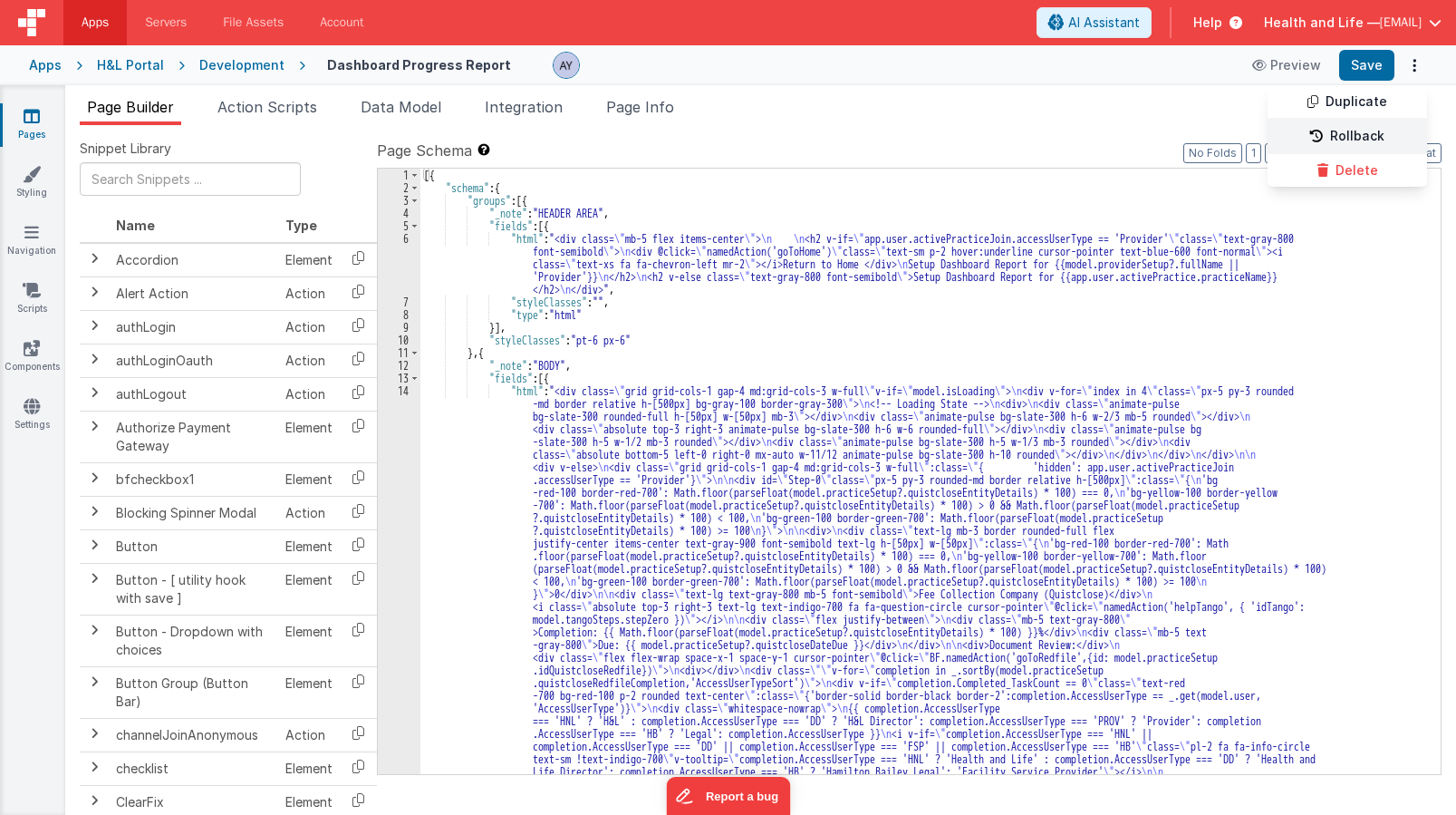 click on "Rollback" at bounding box center (1347, 137) 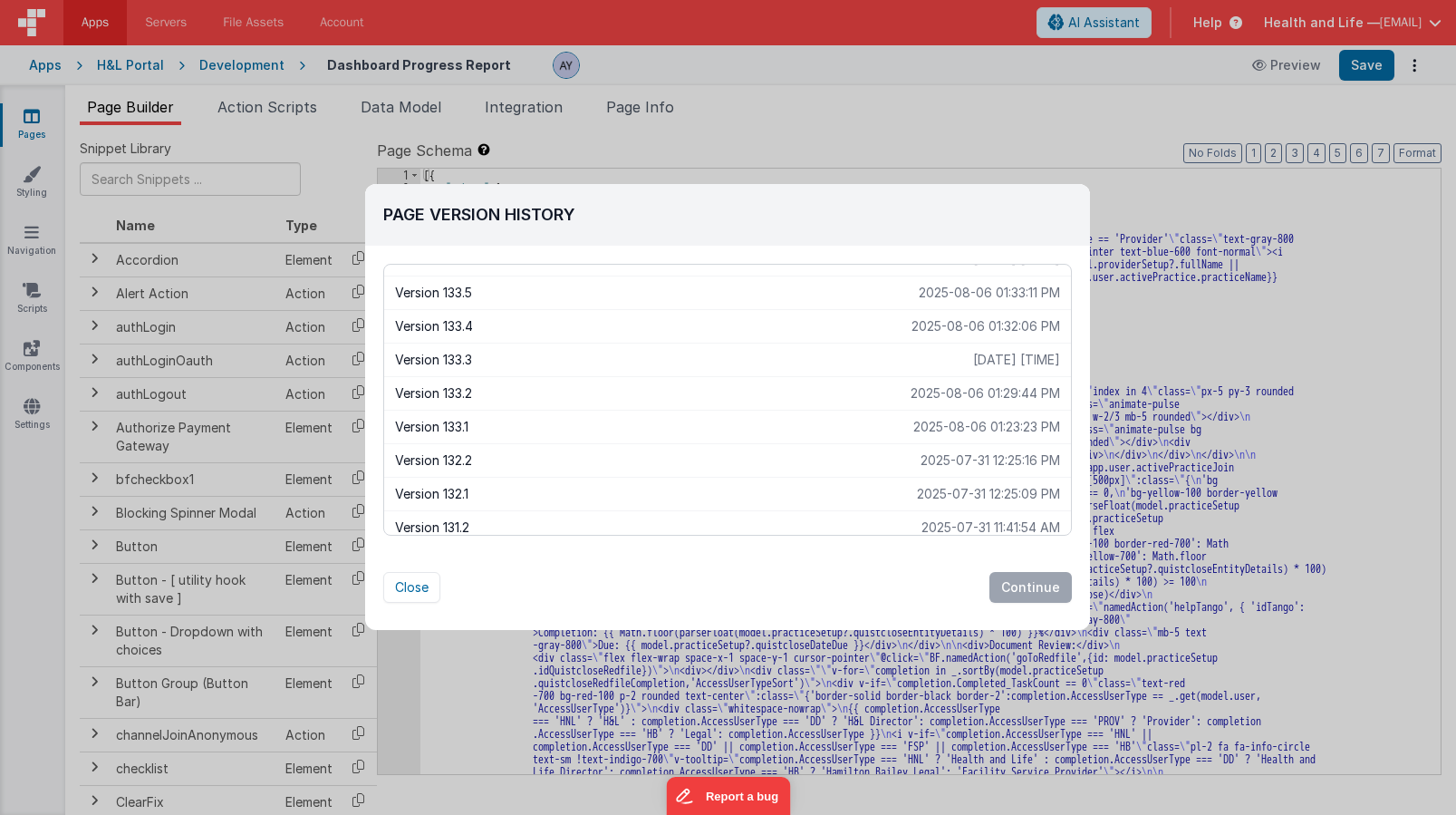 scroll, scrollTop: 362, scrollLeft: 0, axis: vertical 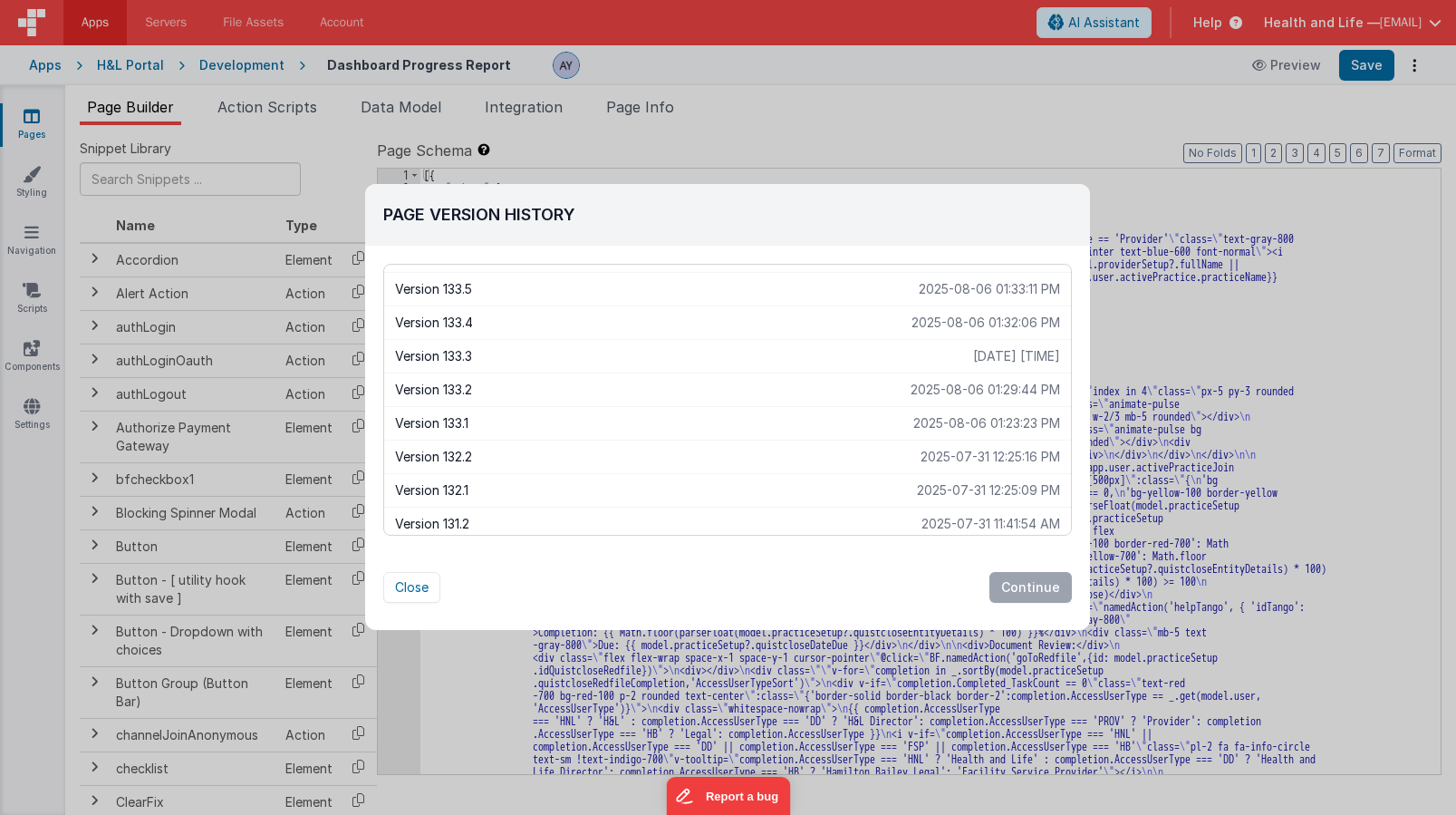 click on "2025-07-31 12:25:16 PM" at bounding box center [990, 457] 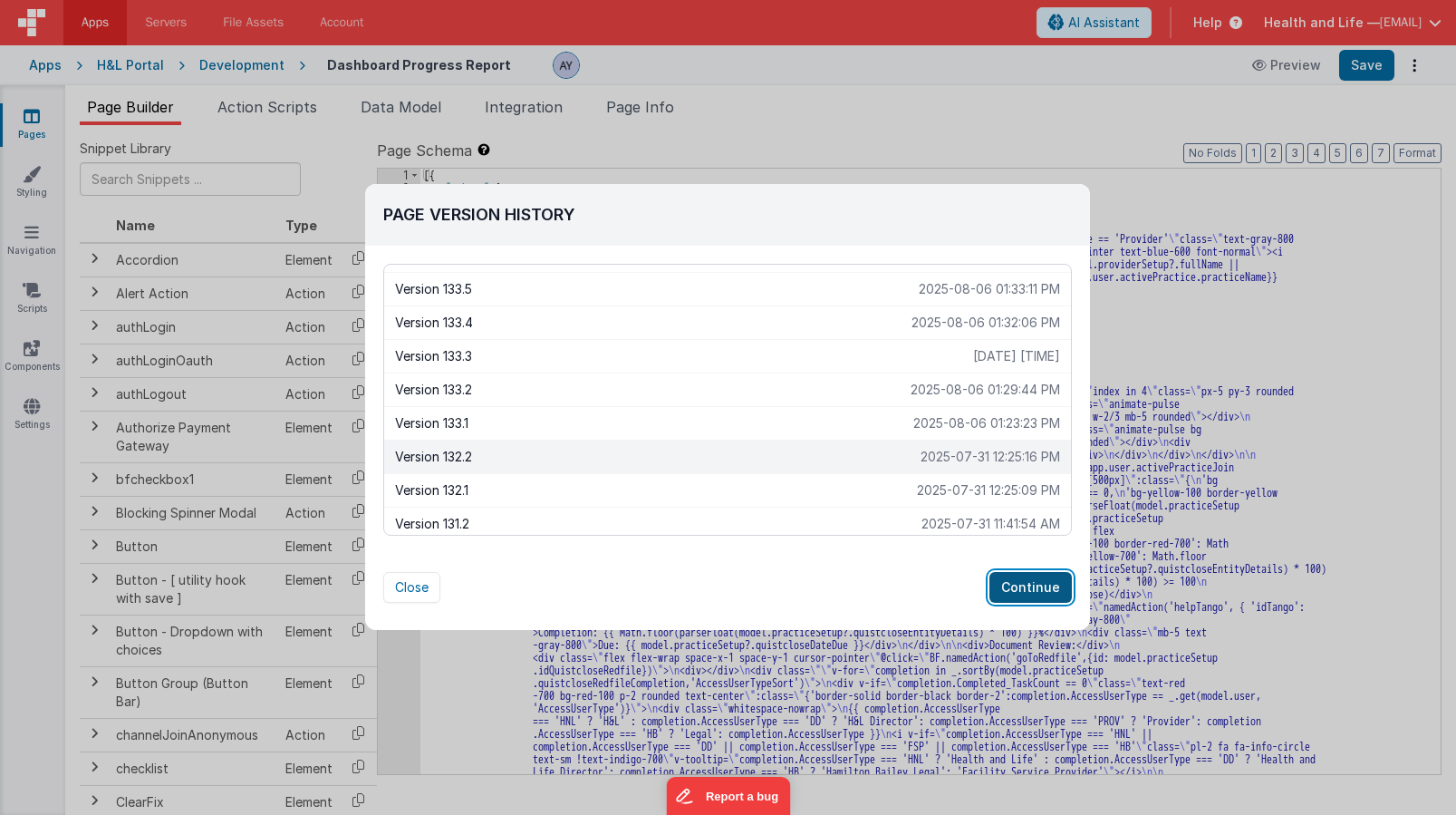 click on "Continue" at bounding box center (1030, 587) 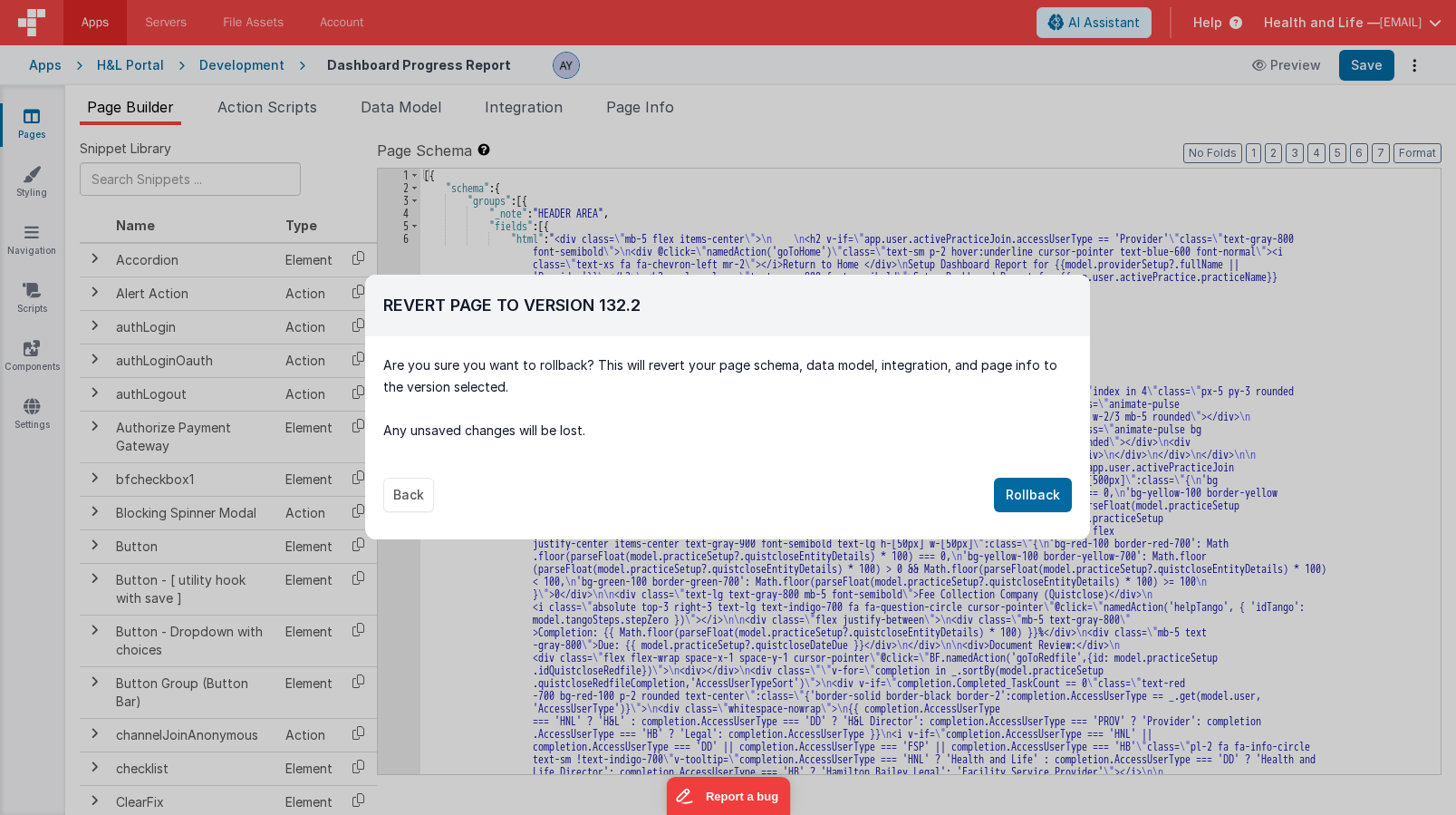 click on "Revert Page To Version 132 .2 Version 133.16   2025-08-06 01:56:17 PM Version 133.15   2025-08-06 01:54:23 PM Version 133.14   2025-08-06 01:53:55 PM Version 133.13   2025-08-06 01:52:29 PM Version 133.12   2025-08-06 01:48:11 PM Version 133.11   2025-08-06 01:46:51 PM Version 133.10   2025-08-06 01:42:51 PM Version 133.9   2025-08-06 01:38:20 PM Version 133.8   2025-08-06 01:37:25 PM Version 133.7   2025-08-06 01:37:11 PM Version 133.6   2025-08-06 01:36:38 PM Version 133.5   2025-08-06 01:33:11 PM Version 133.4   2025-08-06 01:32:06 PM Version 133.3   2025-08-06 01:31:25 PM Version 133.2   2025-08-06 01:29:44 PM Version 133.1   2025-08-06 01:23:23 PM Version 132.2   2025-07-31 12:25:16 PM Version 132.1   2025-07-31 12:25:09 PM Version 131.2   2025-07-31 11:41:54 AM Version 131.1   2025-07-31 11:41:48 AM Version 130.2   2025-07-31 10:59:38 AM Version 130.1   2025-07-31 10:59:32 AM Version 129.2   2025-07-23 10:09:56 AM Version 129.1   2025-07-23 10:09:49 AM Version 128.2   2025-07-21 04:42:20 PM" at bounding box center [728, 398] 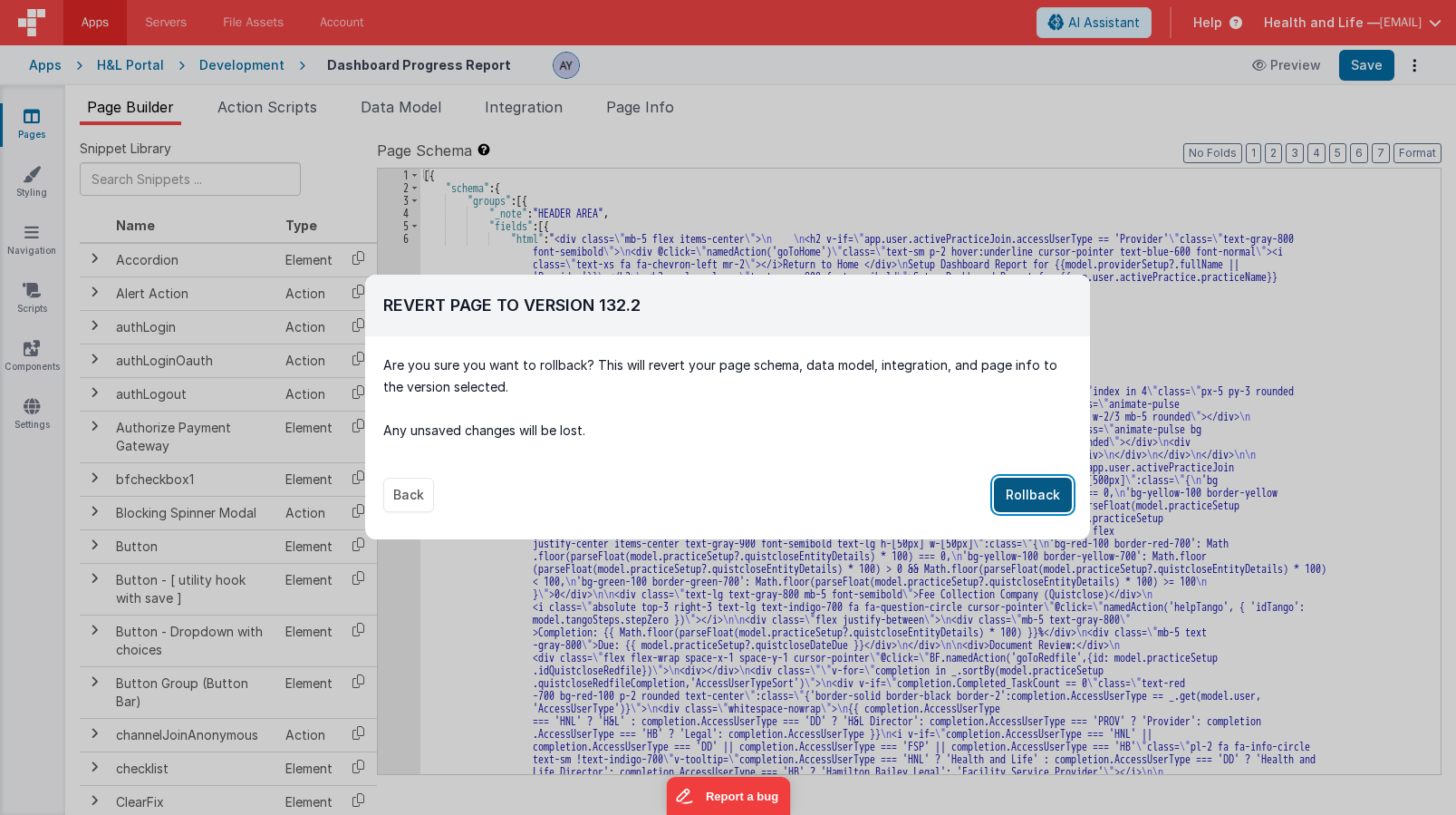 click on "Rollback" at bounding box center [1033, 495] 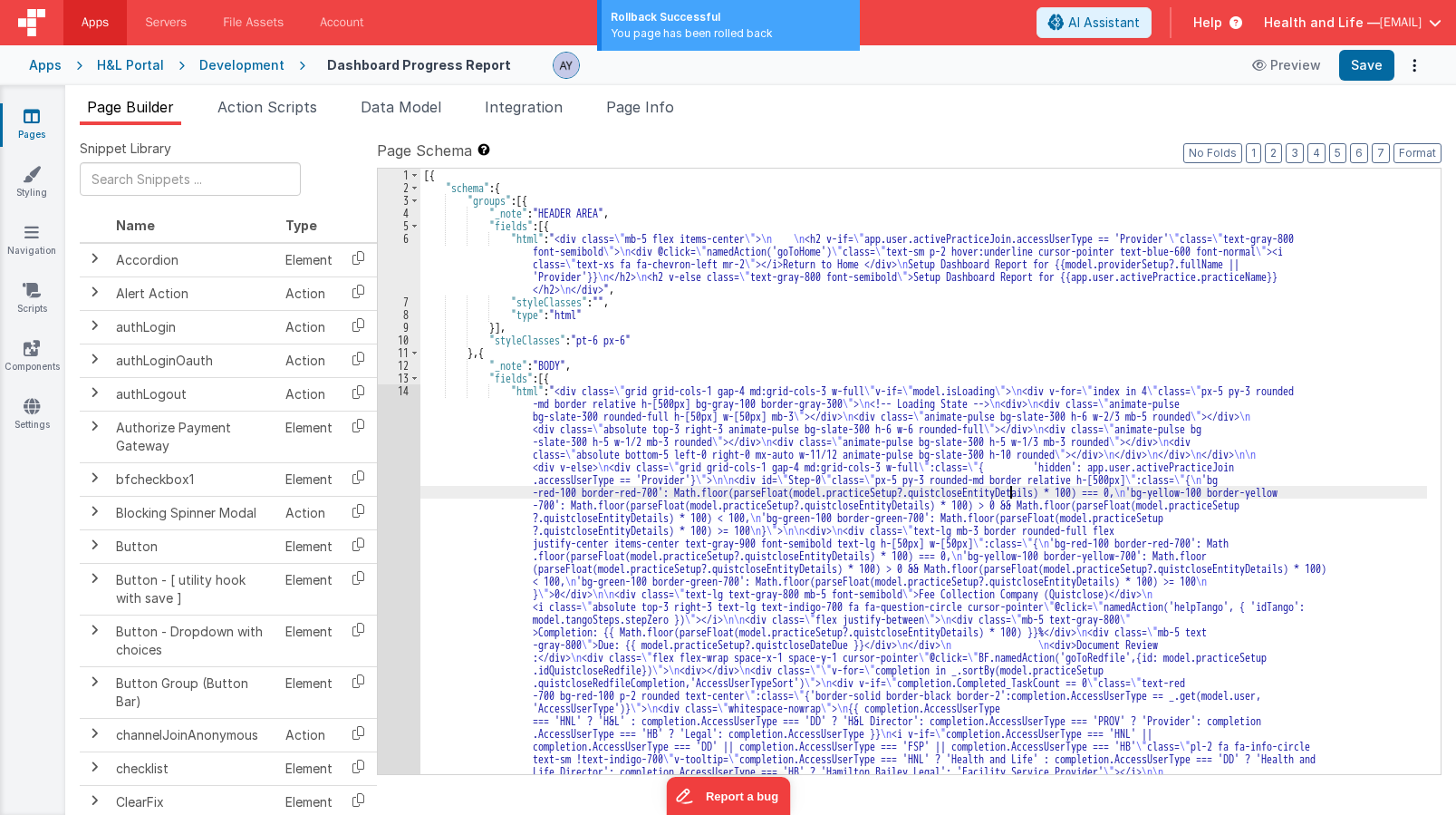 click on "</div>" ,                     "styleClasses" :  "" ,                     "type" :" at bounding box center (923, 2572) 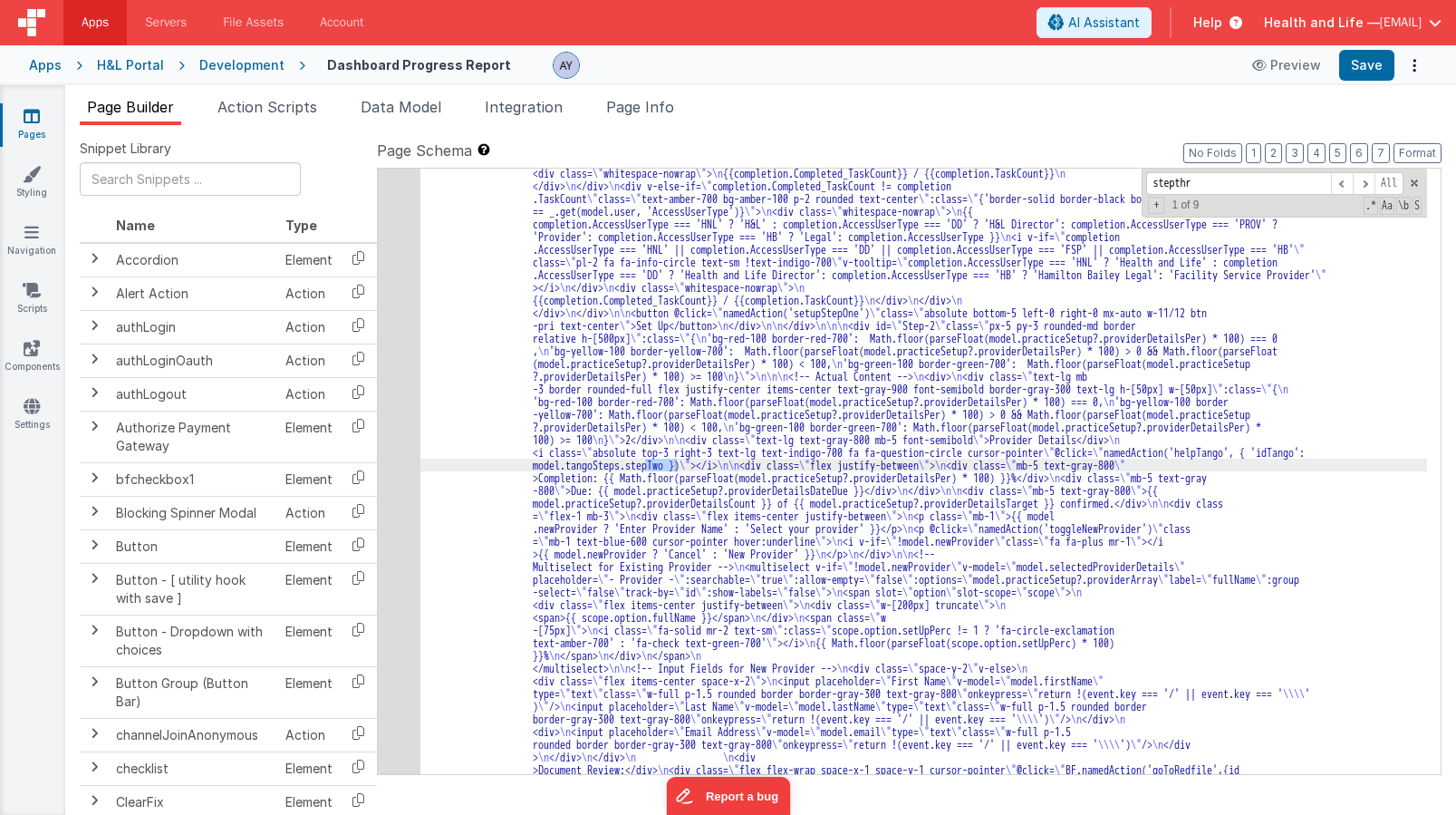 scroll, scrollTop: 2198, scrollLeft: 0, axis: vertical 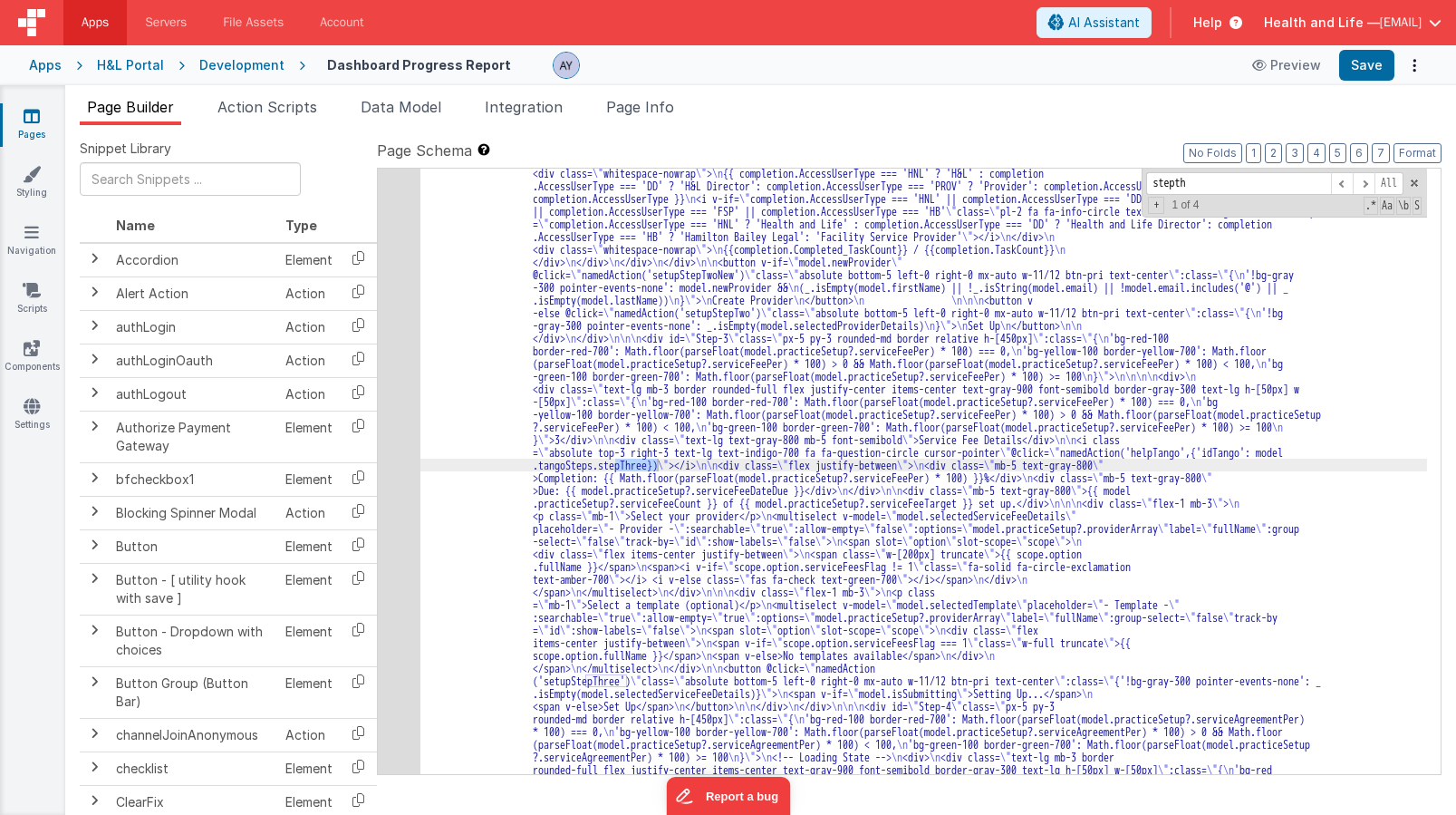 type on "stept" 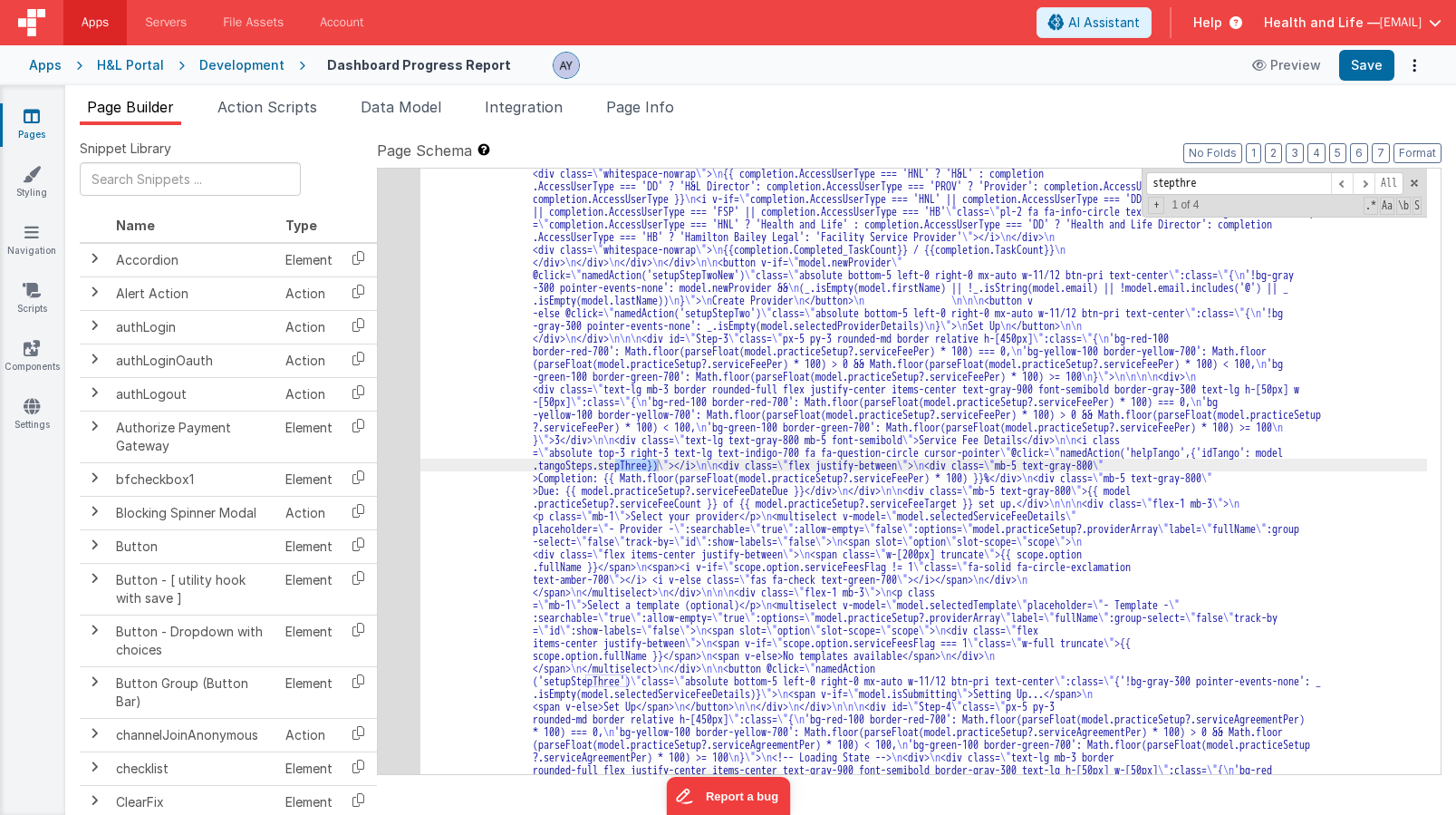 type on "stepthree" 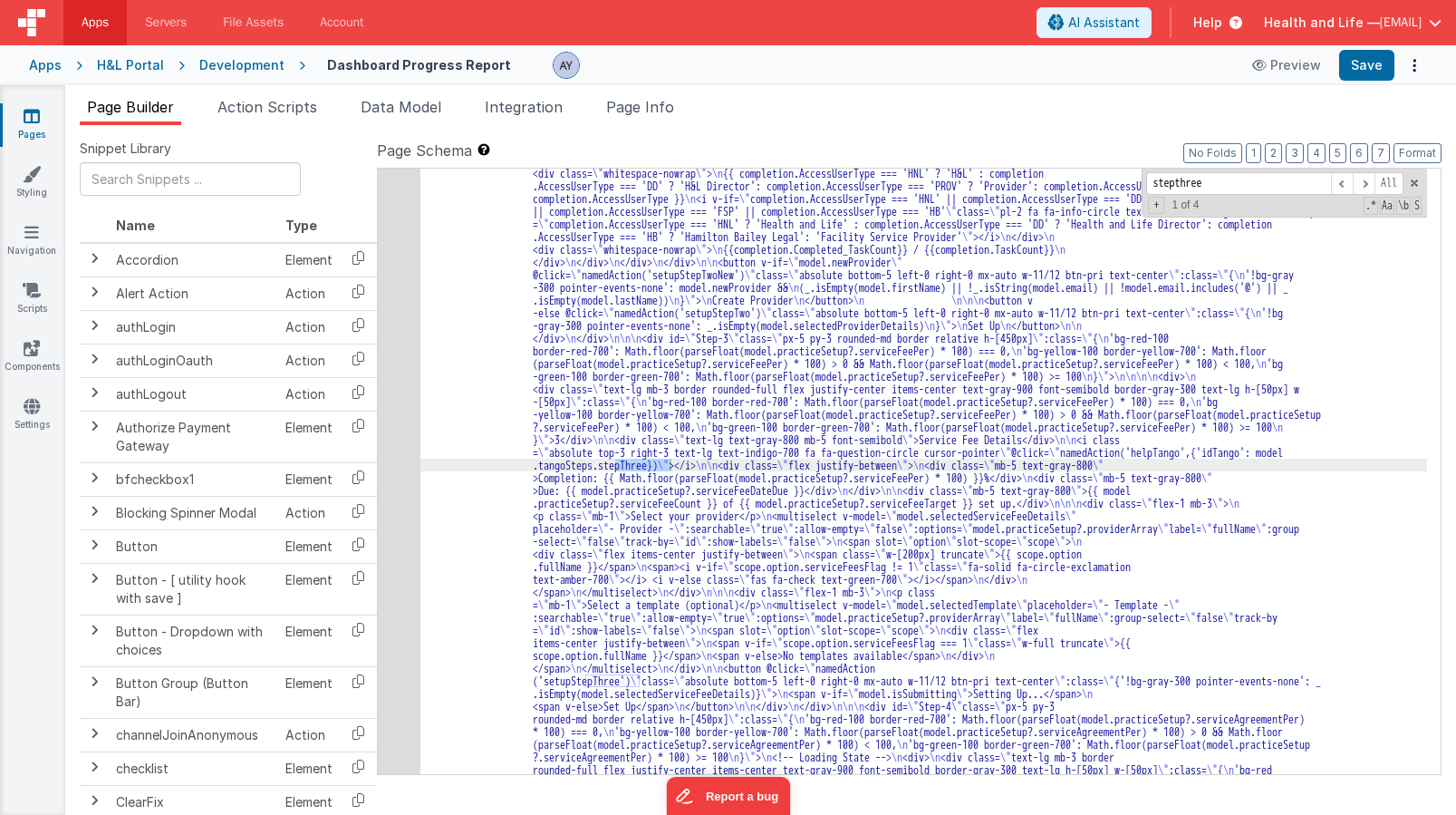 type 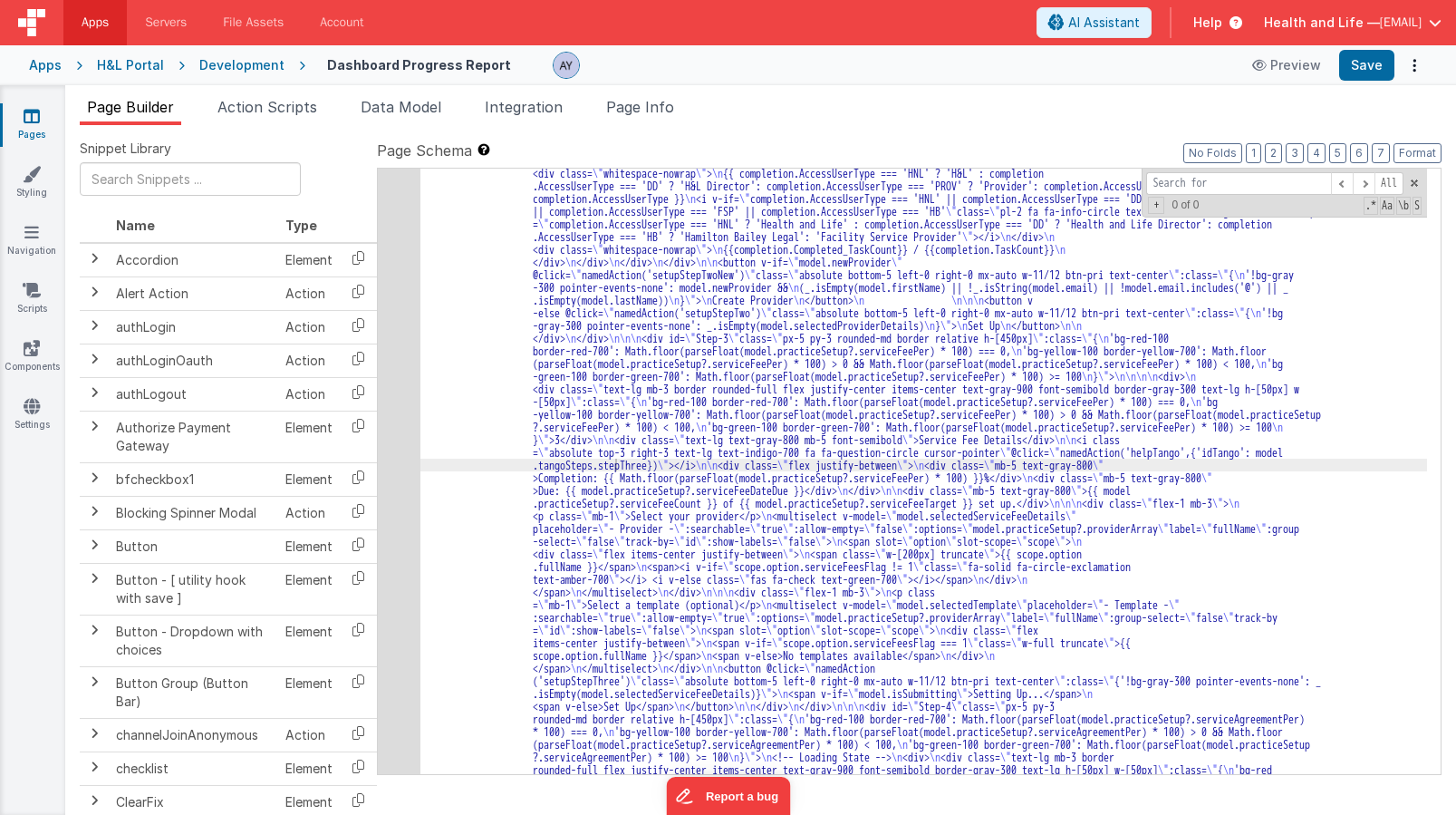 click on ""html" :  "<div class= \" grid grid-cols-1 gap-4 md:grid-cols-3 w-full \"  v-if= \" model.isLoading \" > \n     <div v-for= \" index in 4 \"  class= \" px-5 py-3 rounded                      -md border relative h-[500px] bg-gray-100 border-gray-300 \" > \n         <!-- Loading State --> \n         <div> \n             <div class= \" animate-pulse                       bg-slate-300 rounded-full h-[50px] w-[50px] mb-3 \" ></div> \n             <div class= \" animate-pulse bg-slate-300 h-6 w-2/3 mb-5 rounded \" ></div> \n                                   <div class= \" absolute top-3 right-3 animate-pulse bg-slate-300 h-6 w-6 rounded-full \" ></div> \n             <div class= \" animate-pulse bg                      -slate-300 h-5 w-1/2 mb-3 rounded \" ></div> \n             <div class= \" animate-pulse bg-slate-300 h-5 w-1/3 mb-3 rounded \" ></div> \n             <div                       \"" at bounding box center (923, 2678) 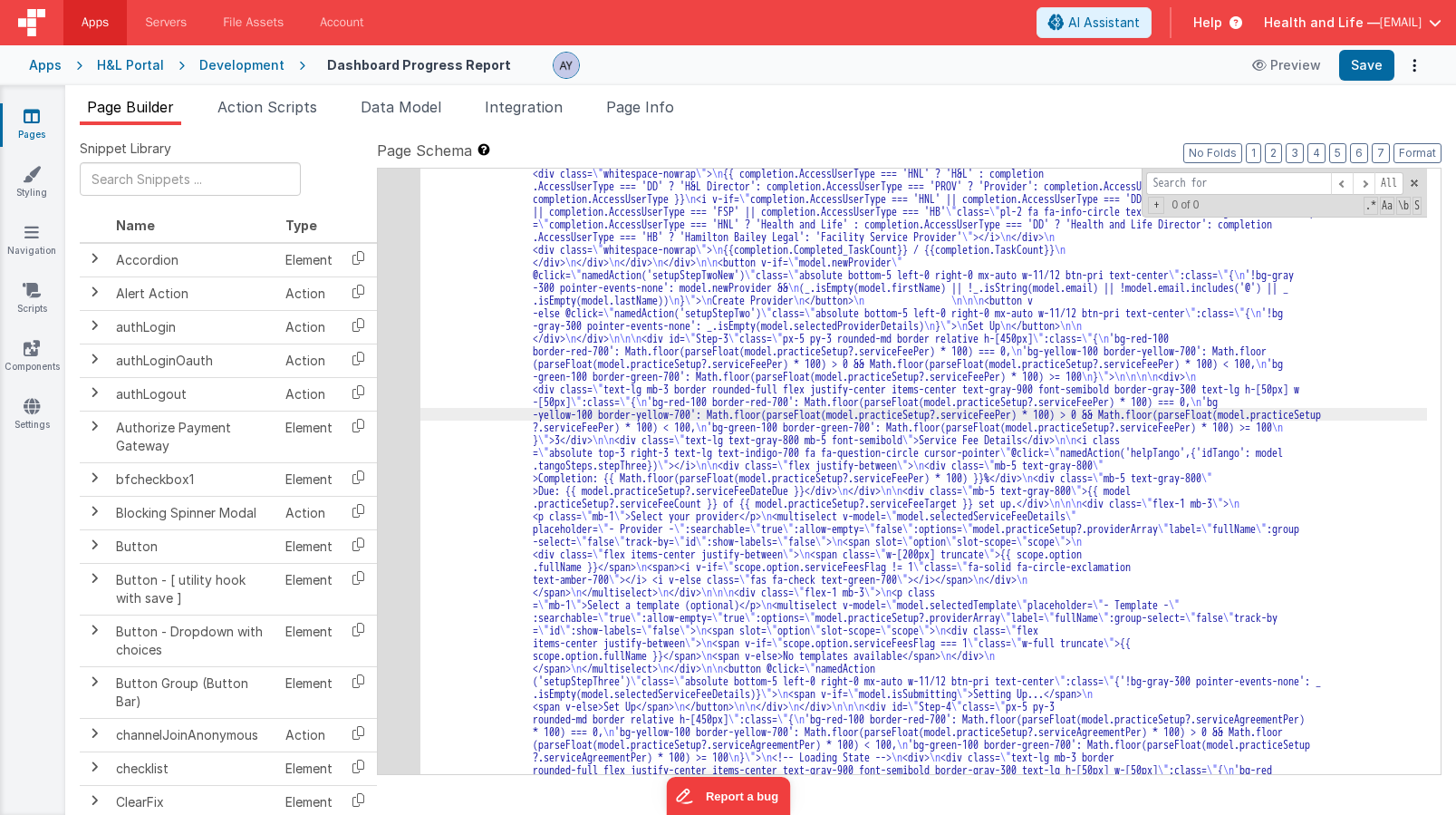click on "14" at bounding box center [399, 281] 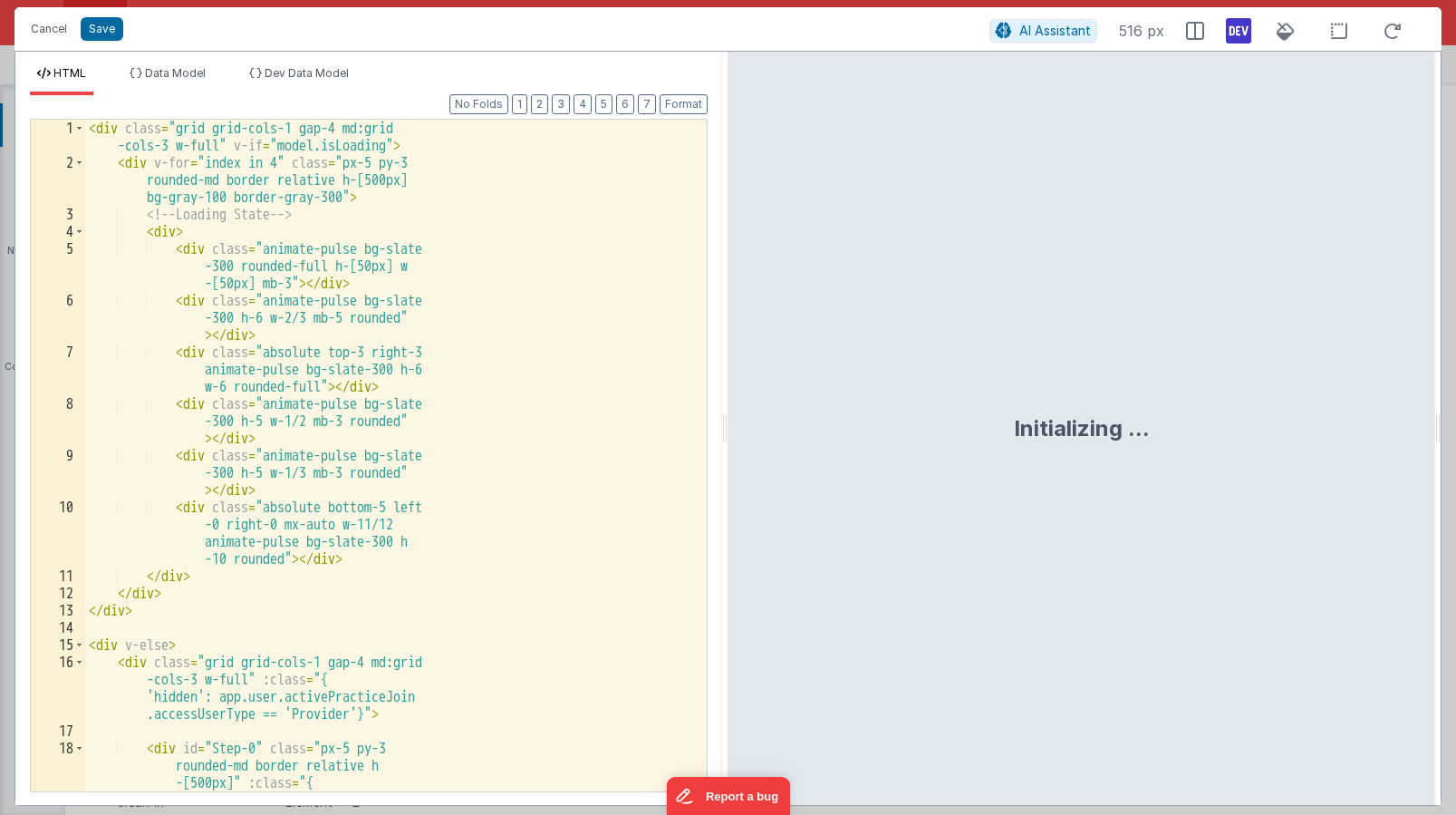 scroll, scrollTop: 3811, scrollLeft: 0, axis: vertical 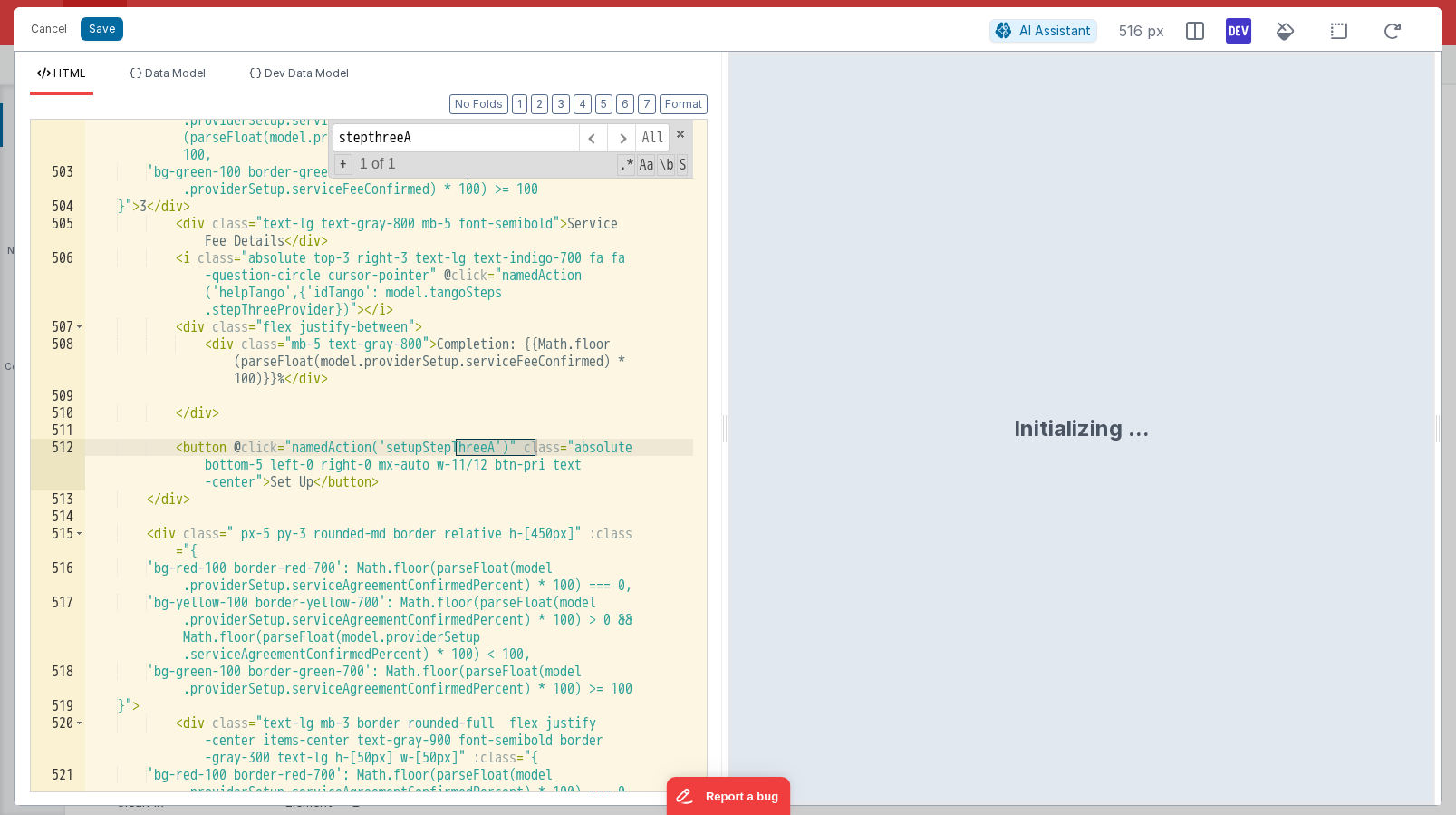 click on "'bg-yellow-100 border-yellow-700': Math.floor(parseFloat(model               .providerSetup.serviceFeeConfirmed) * 100) > 0 && Math.floor               (parseFloat(model.providerSetup.serviceFeeConfirmed) * 100) <                100,            'bg-green-100 border-green-700': Math.floor(parseFloat(model               .providerSetup.serviceFeeConfirmed) * 100) >= 100       }" > 3 </ div >                < div   class = "text-lg text-gray-800 mb-5 font-semibold" > Service                   Fee Details </ div >                < i   class = "absolute top-3 right-3 text-lg text-indigo-700 fa fa                  -question-circle cursor-pointer"   @ click = "namedAction                  ('helpTango',{'idTango': model.tangoSteps                  .stepThreeProvider})" > </ i >                < div   class = "flex justify-between" >                     < div   class = "mb-5 text-gray-800" > </" at bounding box center [389, 455] 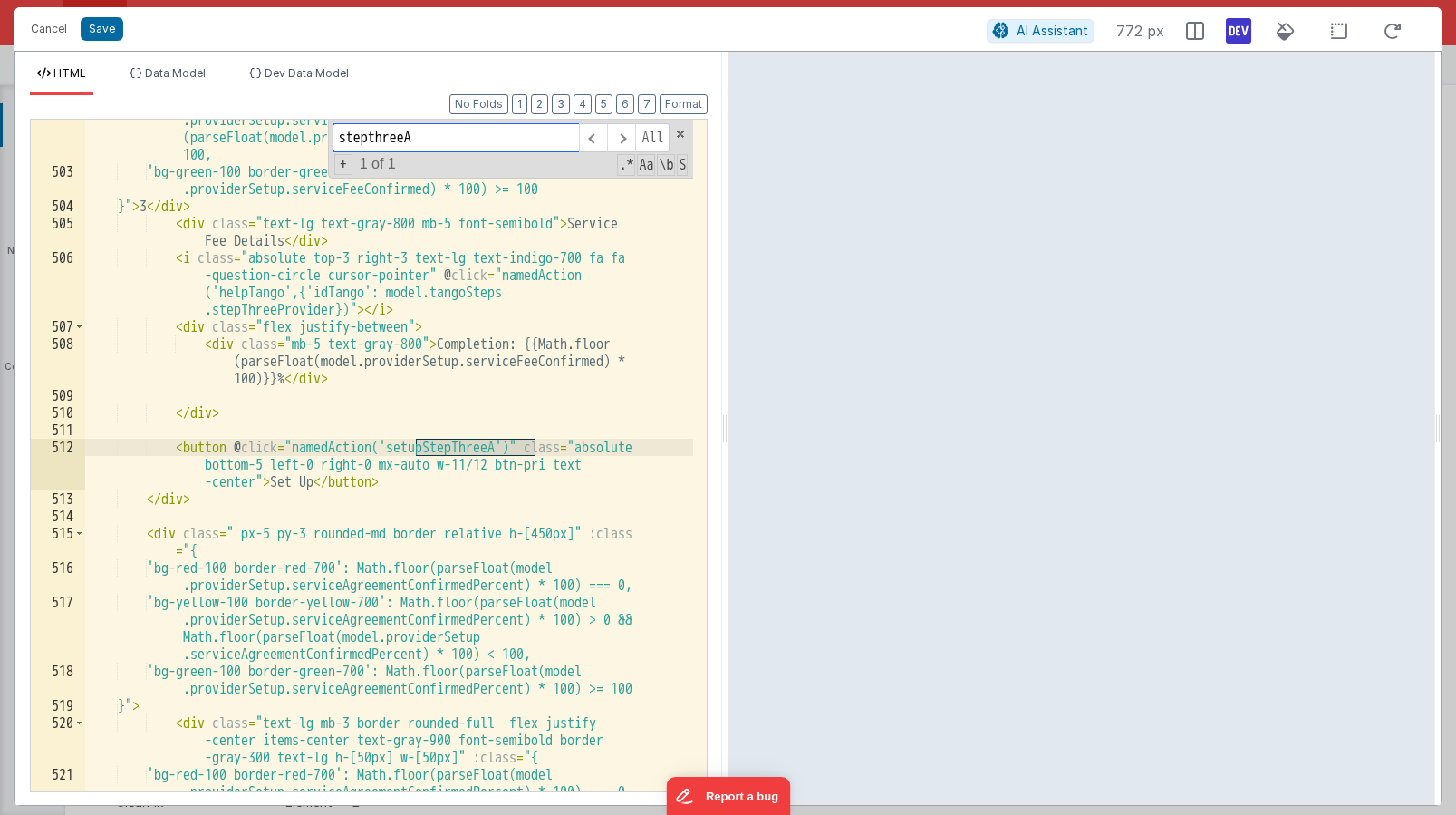 click on "stepthreeA" at bounding box center (456, 138) 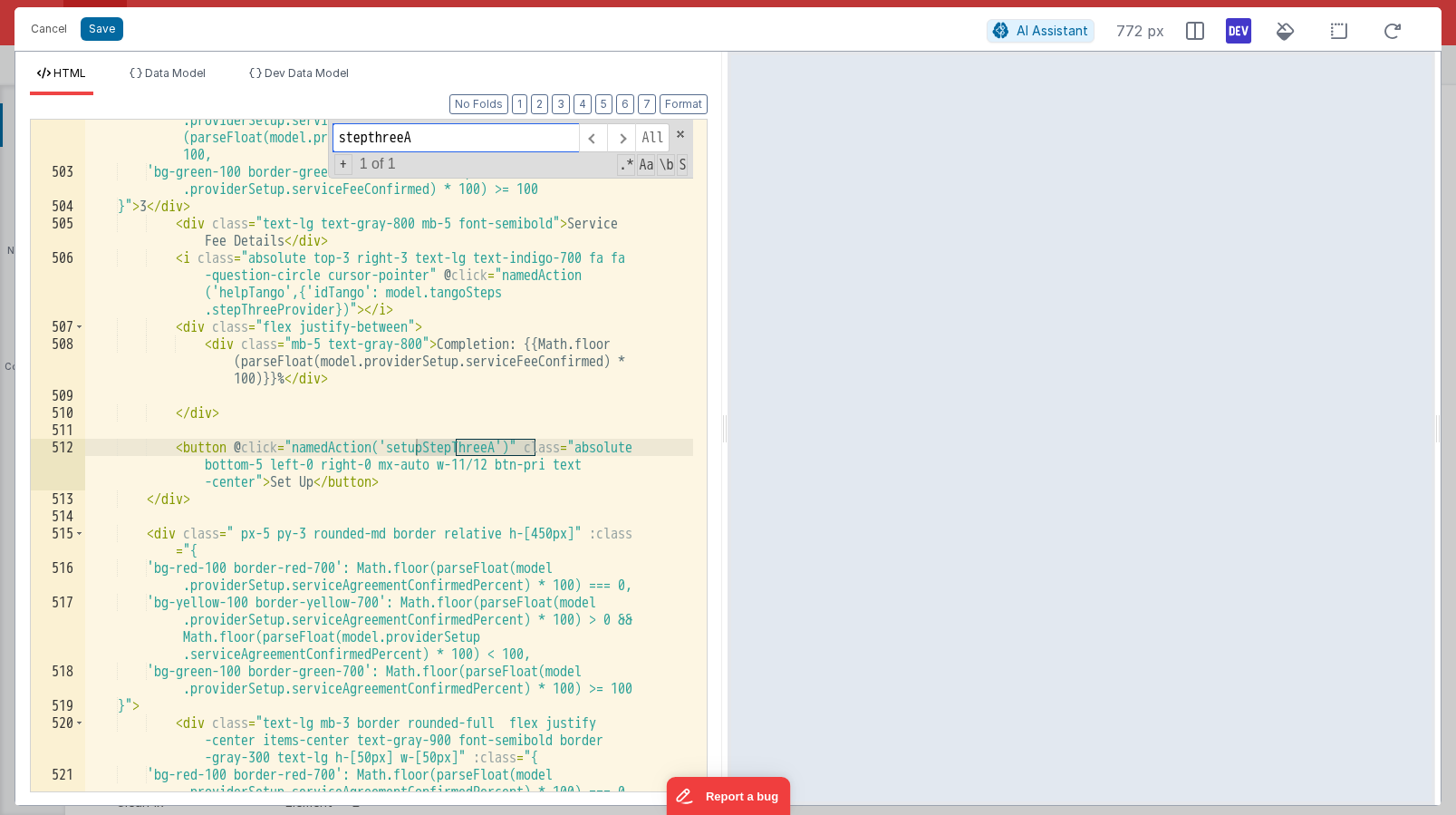 click on "stepthreeA" at bounding box center (456, 138) 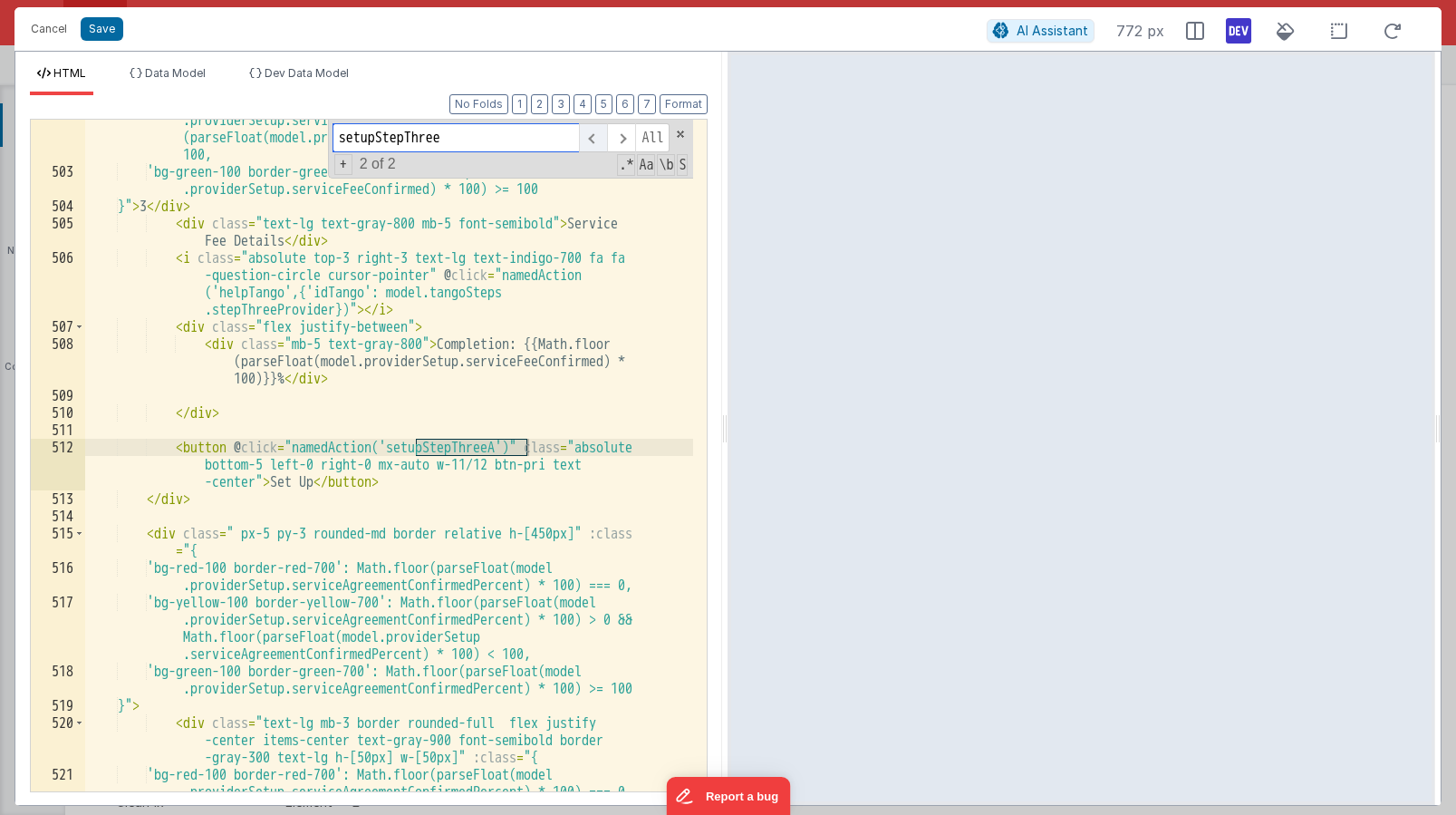 type on "setupStepThree" 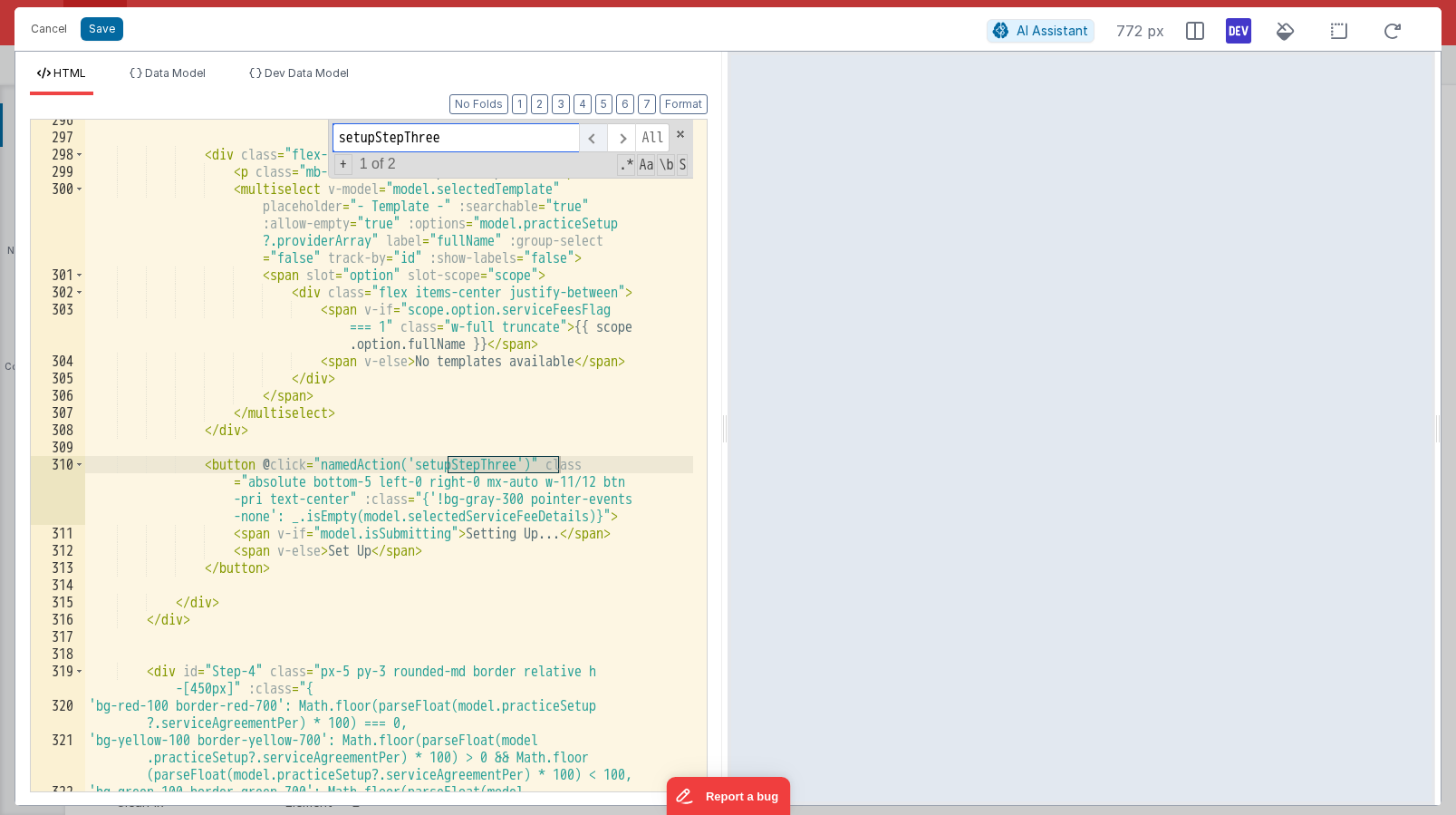 scroll, scrollTop: 11205, scrollLeft: 0, axis: vertical 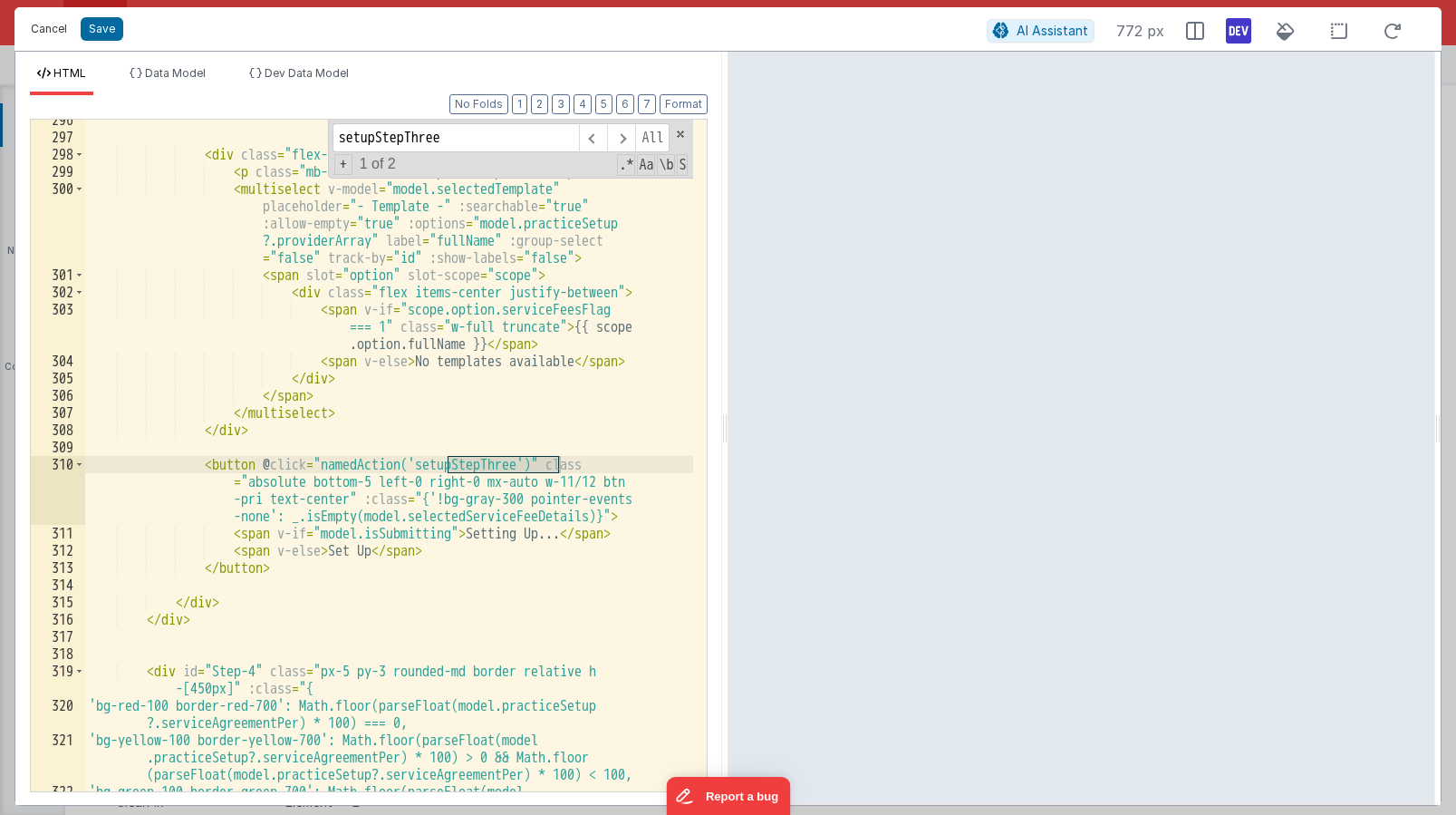 click on "Cancel" at bounding box center (49, 29) 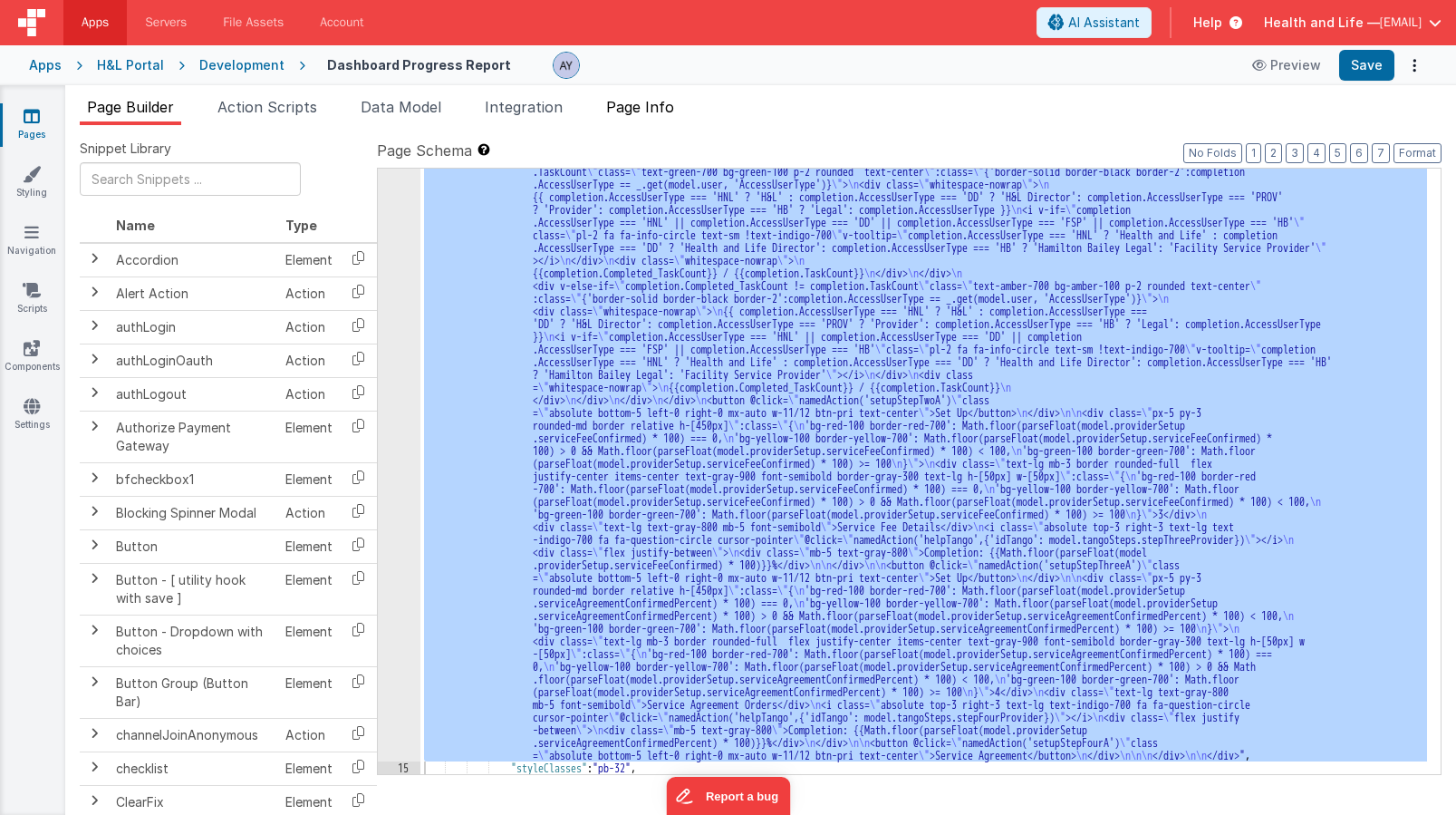 click on "Page Info" at bounding box center (640, 107) 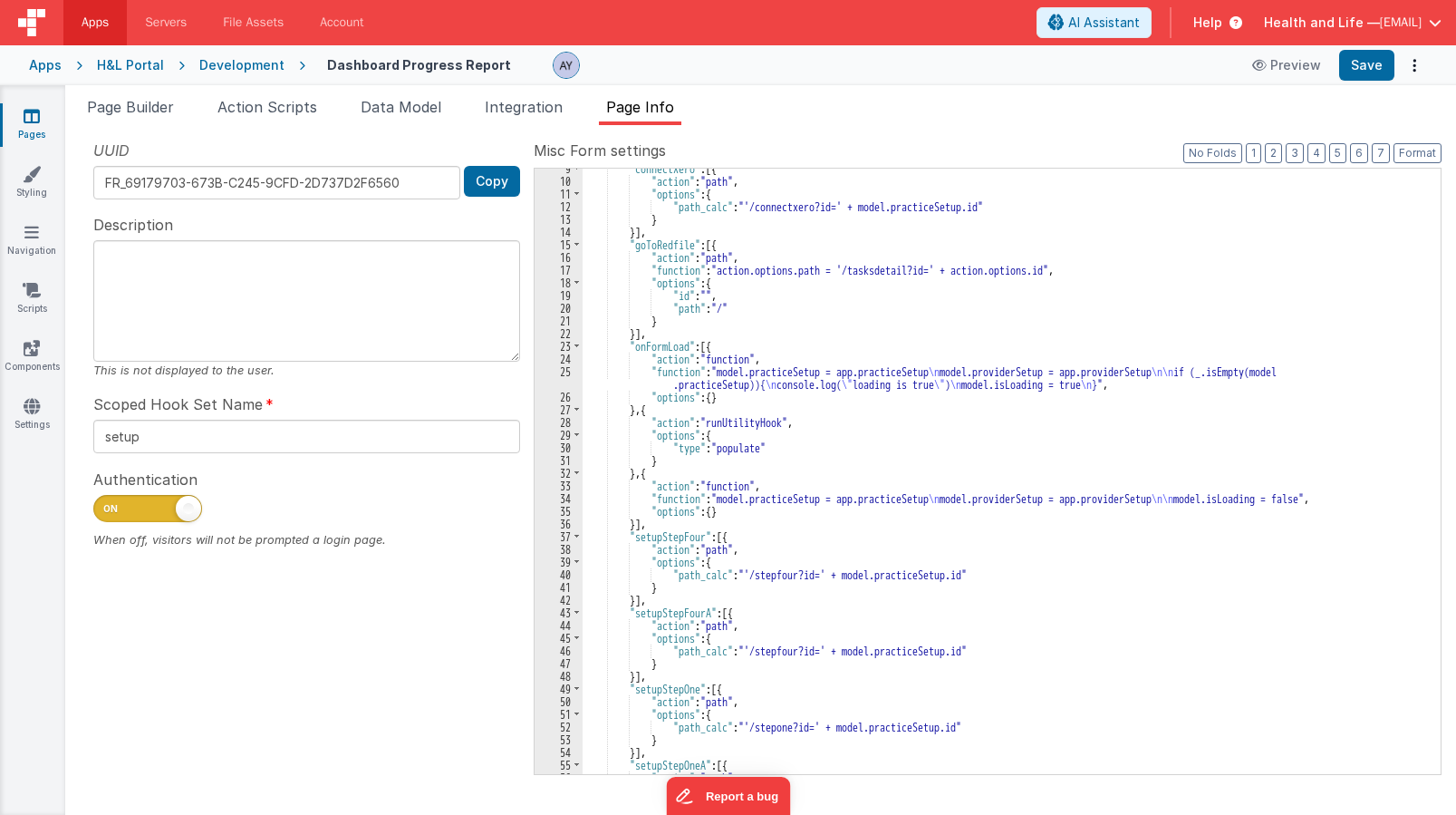 click on ""connectXero" :  [{                "action" :  "path" ,                "options" :  {                     "path_calc" :  "'/connectxero?id=' + model.practiceSetup.id"                }           }] ,           "goToRedfile" :  [{                "action" :  "path" ,                "function" :  "action.options.path = '/tasksdetail?id=' + action.options.id" ,                "options" :  {                     "id" :  "" ,                     "path" :  "/"                }           }] ,           "onFormLoad" :  [{                "action" :  "function" ,                "function" :  "model.practiceSetup = app.practiceSetup \n model.providerSetup = app.providerSetup \n\n if (_.isEmpty(model                  .practiceSetup)){ \n     console.log( \" loading is true \" ) \n     model.isLoading = true \n }" ,                "options" :  { }           } ,  {                "action" :  "runUtilityHook" ,                "options" :  {                     "type" :  "populate"                } } {" at bounding box center (1005, 478) 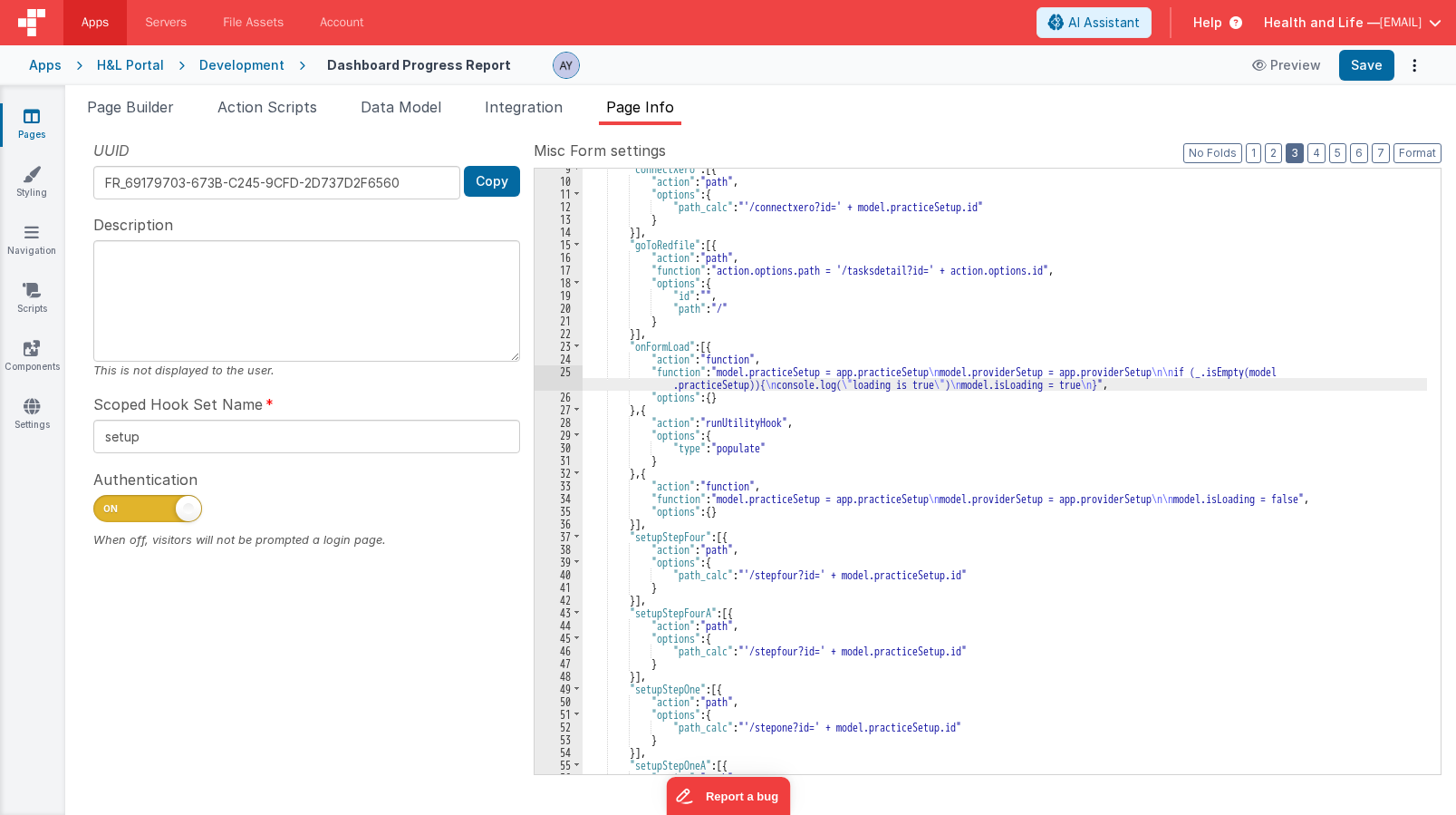click on "3" at bounding box center [1295, 153] 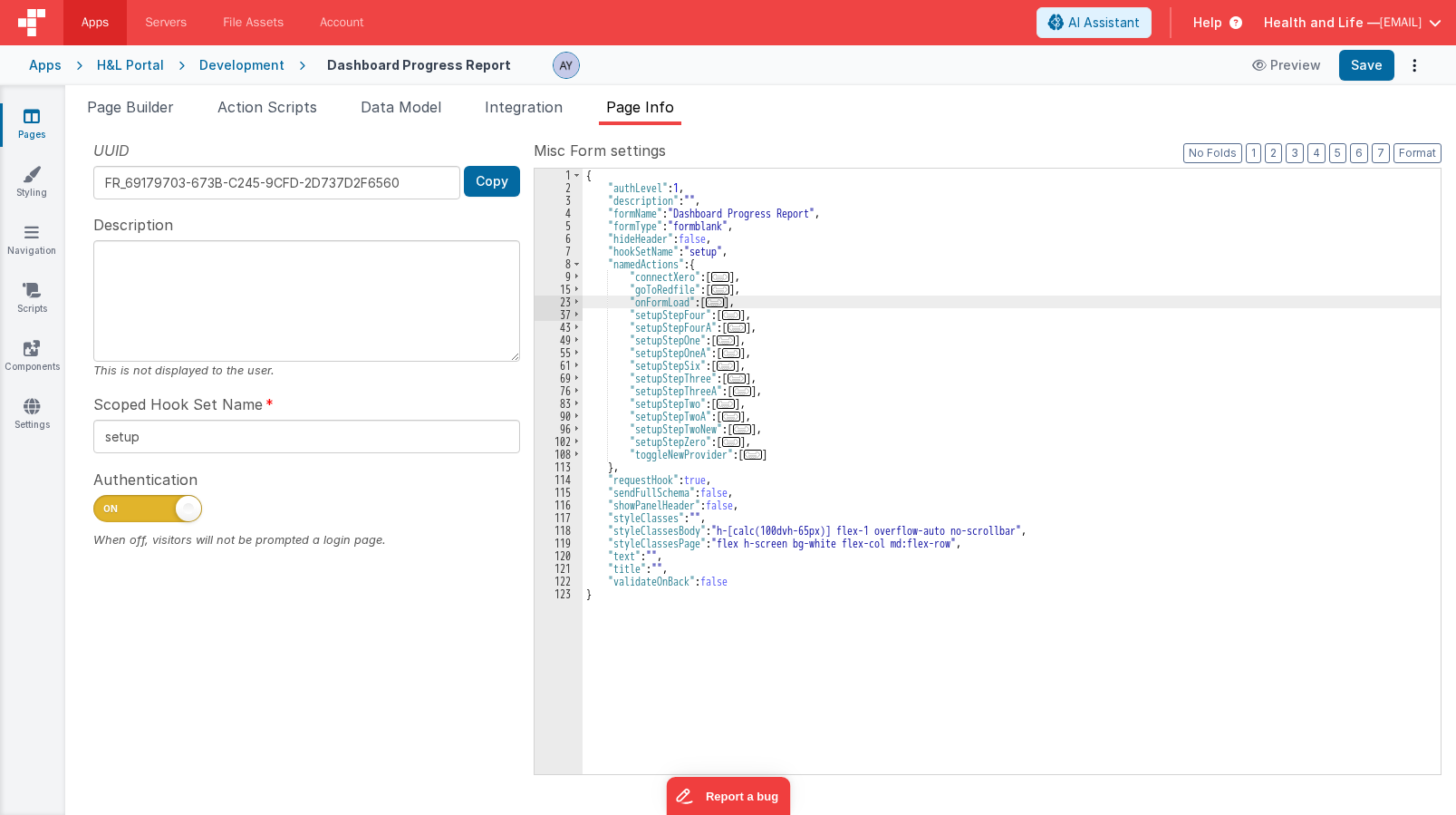 click on "{      "authLevel" :  1 ,      "description" :  "" ,      "formName" :  "Dashboard Progress Report" ,      "formType" :  "formblank" ,      "hideHeader" :  false ,      "hookSetName" :  "setup" ,      "namedActions" :  {           "connectXero" :  [ ... ] ,           "goToRedfile" :  [ ... ] ,           "onFormLoad" :  [ ... ] ,           "setupStepFour" :  [ ... ] ,           "setupStepFourA" :  [ ... ] ,           "setupStepOne" :  [ ... ] ,           "setupStepOneA" :  [ ... ] ,           "setupStepSix" :  [ ... ] ,           "setupStepThree" :  [ ... ] ,           "setupStepThreeA" :  [ ... ] ,           "setupStepTwo" :  [ ... ] ,           "setupStepTwoA" :  [ ... ] ,           "setupStepTwoNew" :  [ ... ] ,           "setupStepZero" :  [ ... ] ,           "toggleNewProvider" :  [ ... ]      } ,      "requestHook" :  true ,      "sendFullSchema" :  false ,      "showPanelHeader" :  false ,      "styleClasses" :  "" ,      "styleClassesBody" :  "h-[calc(100dvh-65px)] flex-1 overflow-auto no-scrollbar" ," at bounding box center (1011, 484) 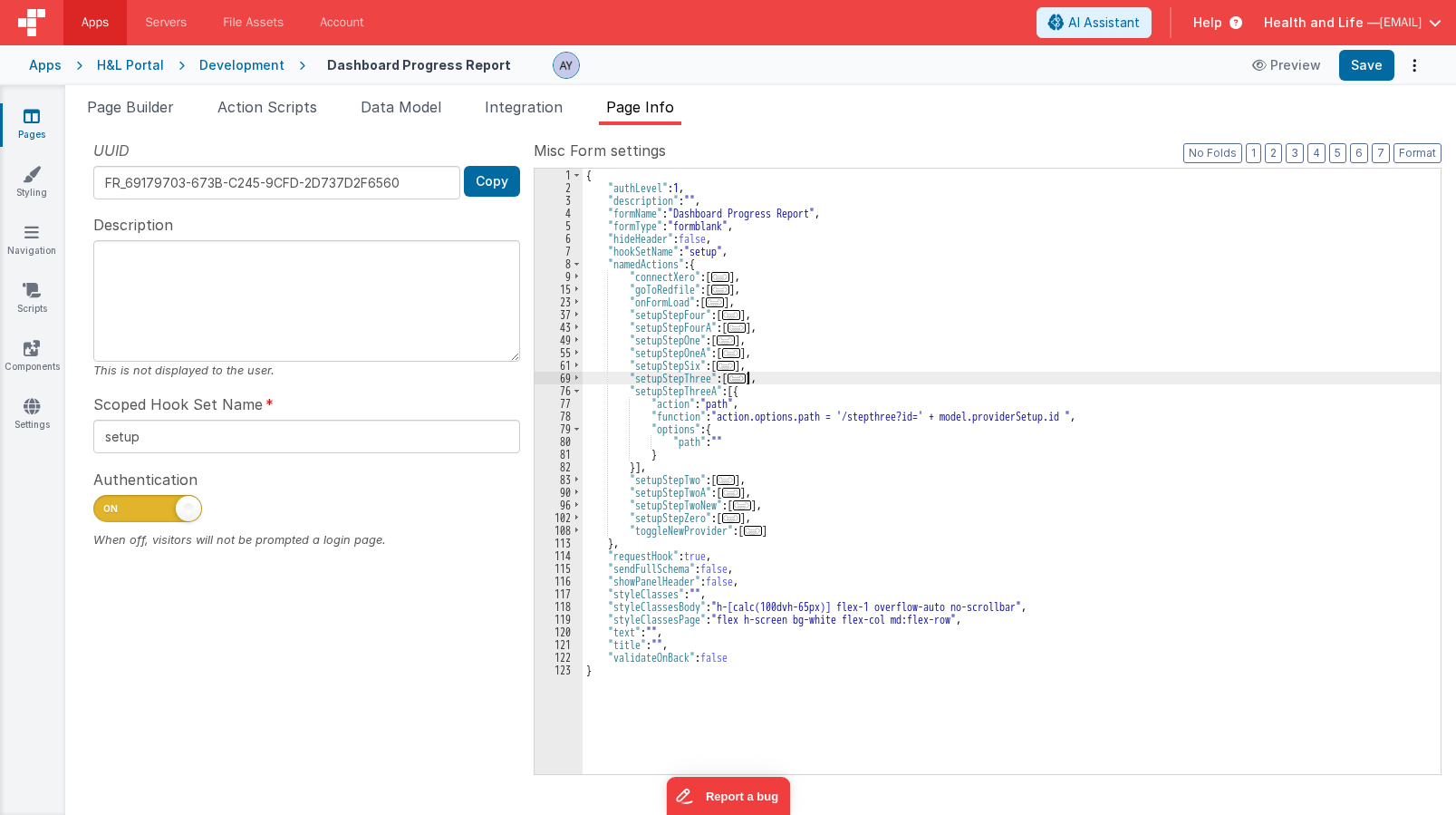 click on "..." at bounding box center [737, 378] 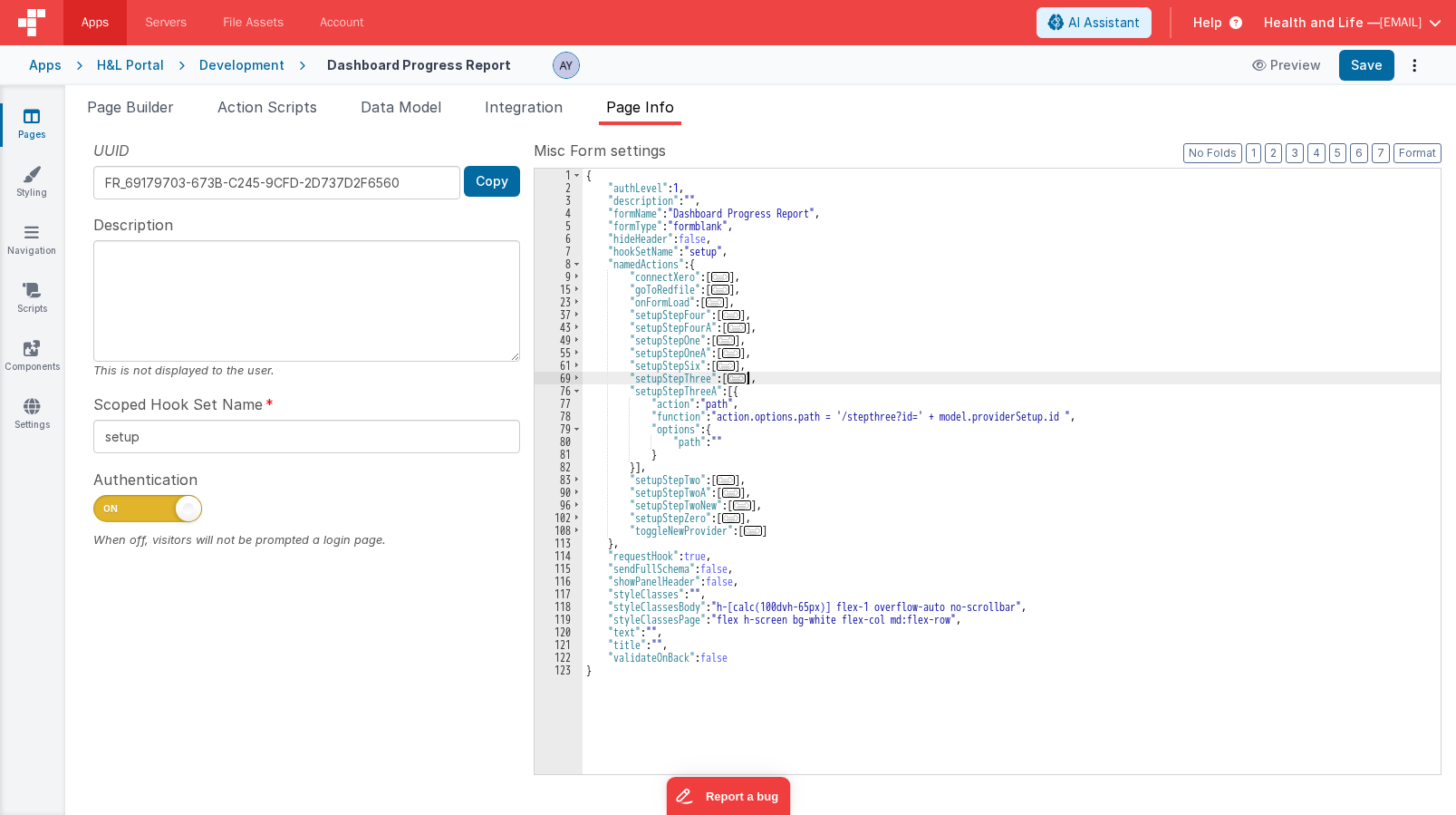 scroll, scrollTop: 4, scrollLeft: 0, axis: vertical 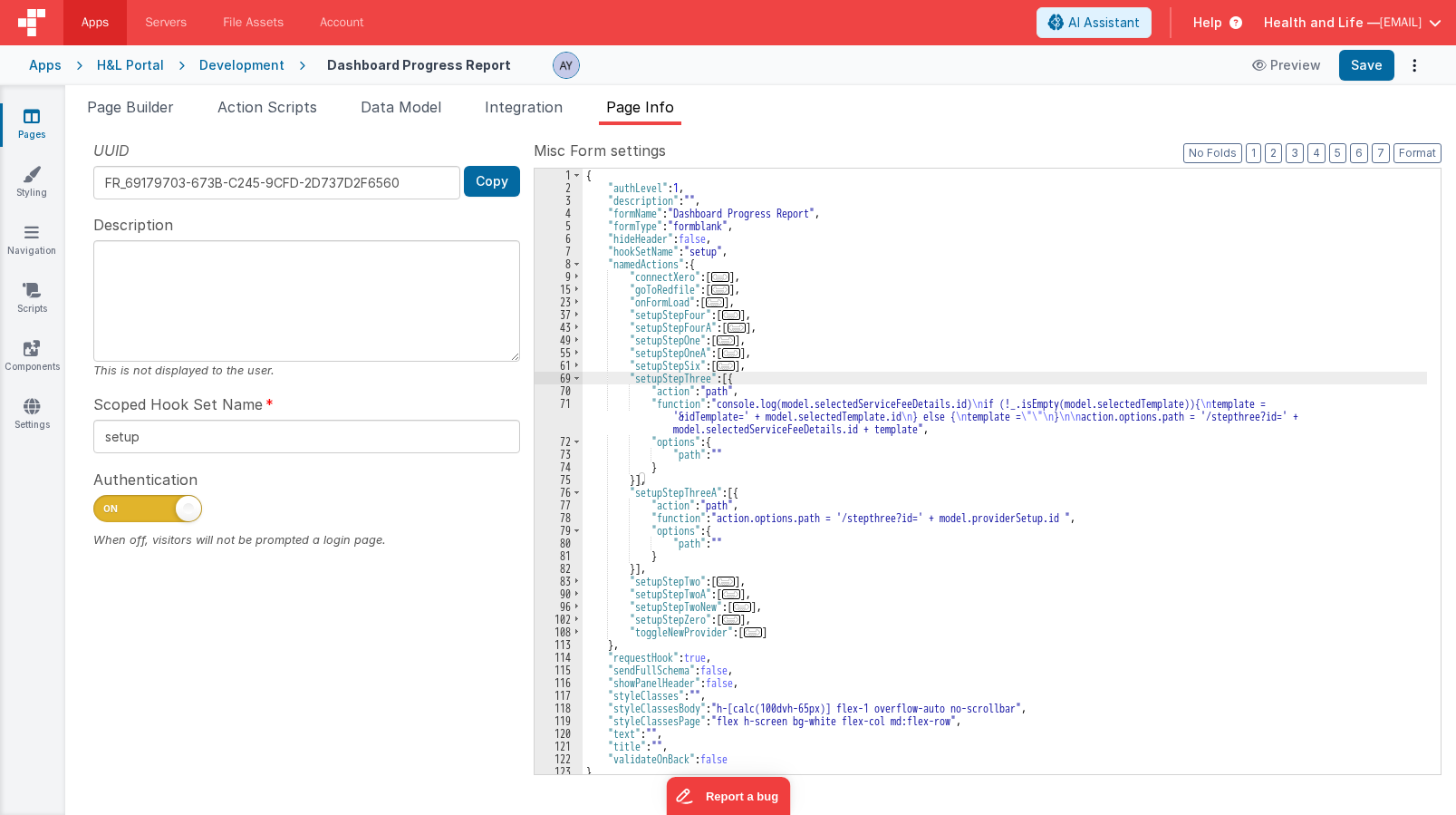 click on "{      "authLevel" :  1 ,      "description" :  "" ,      "formName" :  "Dashboard Progress Report" ,      "formType" :  "formblank" ,      "hideHeader" :  false ,      "hookSetName" :  "setup" ,      "namedActions" :  {           "connectXero" :  [ ... ] ,           "goToRedfile" :  [ ... ] ,           "onFormLoad" :  [ ... ] ,           "setupStepFour" :  [ ... ] ,           "setupStepFourA" :  [ ... ] ,           "setupStepOne" :  [ ... ] ,           "setupStepOneA" :  [ ... ] ,           "setupStepSix" :  [ ... ] ,           "setupStepThree" :  [{                "action" :  "path" ,                "function" :  "console.log(model.selectedServiceFeeDetails.id) \n if (!_.isEmpty(model.selectedTemplate)){ \n     template =                   '&idTemplate=' + model.selectedTemplate.id \n } else { \n     template =  \"\"\n } \n\n action.options.path = '/stepthree?id=' +                   model.selectedServiceFeeDetails.id + template" ,                "options" :  {" at bounding box center [1005, 484] 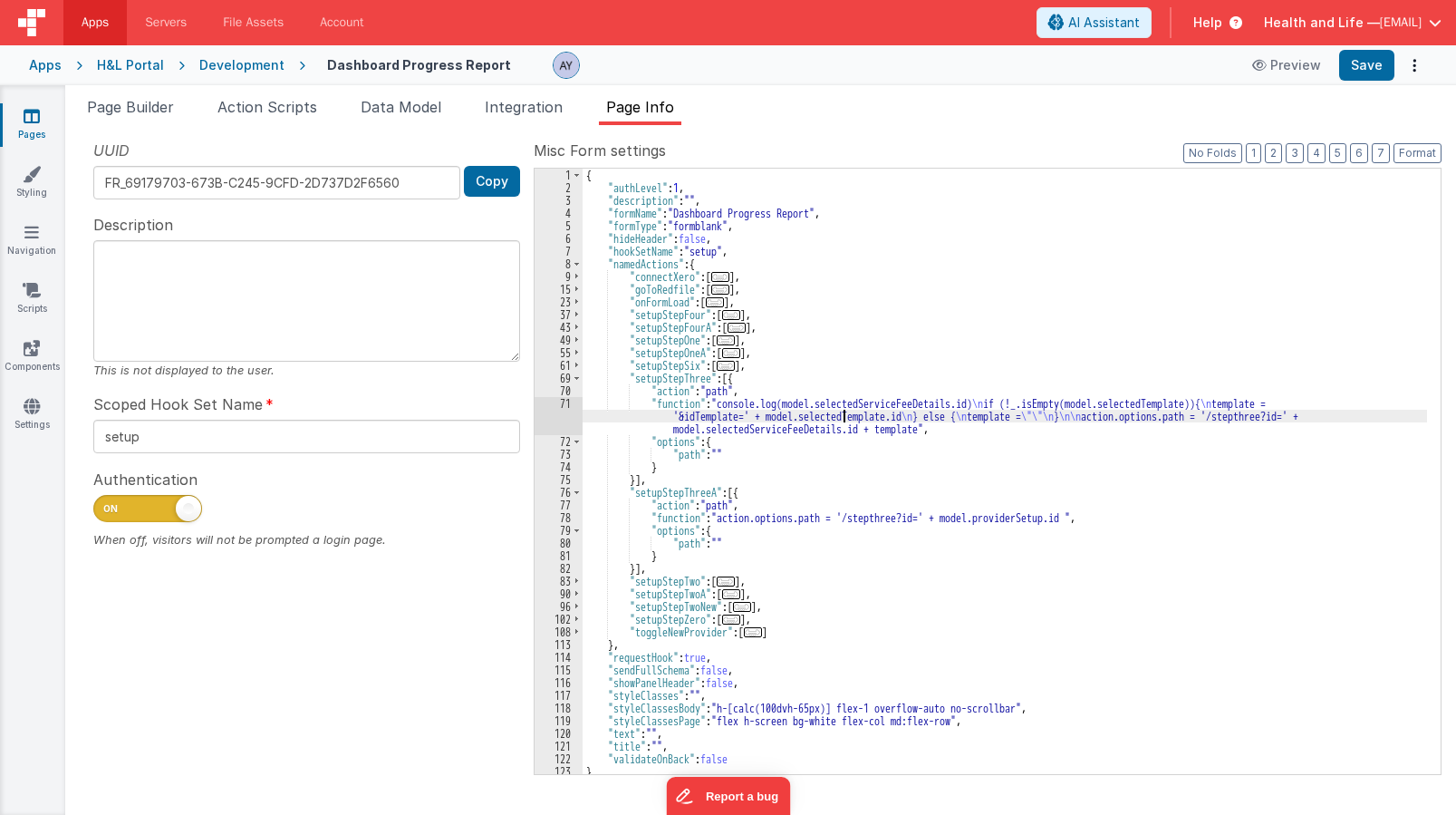 click on "{      "authLevel" :  1 ,      "description" :  "" ,      "formName" :  "Dashboard Progress Report" ,      "formType" :  "formblank" ,      "hideHeader" :  false ,      "hookSetName" :  "setup" ,      "namedActions" :  {           "connectXero" :  [ ... ] ,           "goToRedfile" :  [ ... ] ,           "onFormLoad" :  [ ... ] ,           "setupStepFour" :  [ ... ] ,           "setupStepFourA" :  [ ... ] ,           "setupStepOne" :  [ ... ] ,           "setupStepOneA" :  [ ... ] ,           "setupStepSix" :  [ ... ] ,           "setupStepThree" :  [{                "action" :  "path" ,                "function" :  "console.log(model.selectedServiceFeeDetails.id) \n if (!_.isEmpty(model.selectedTemplate)){ \n     template =                   '&idTemplate=' + model.selectedTemplate.id \n } else { \n     template =  \"\"\n } \n\n action.options.path = '/stepthree?id=' +                   model.selectedServiceFeeDetails.id + template" ,                "options" :  {" at bounding box center [1005, 484] 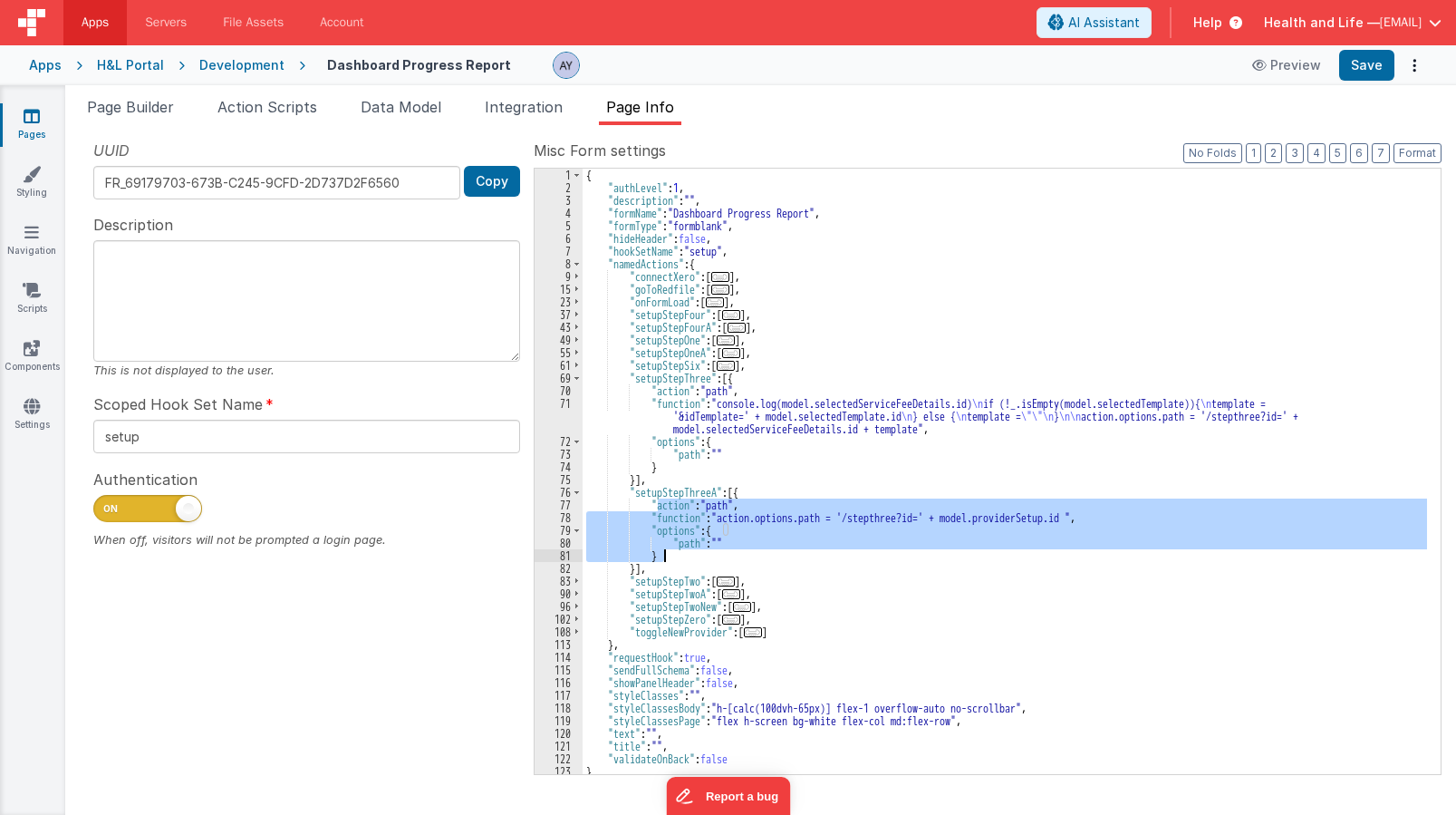 drag, startPoint x: 660, startPoint y: 505, endPoint x: 678, endPoint y: 555, distance: 53.1413 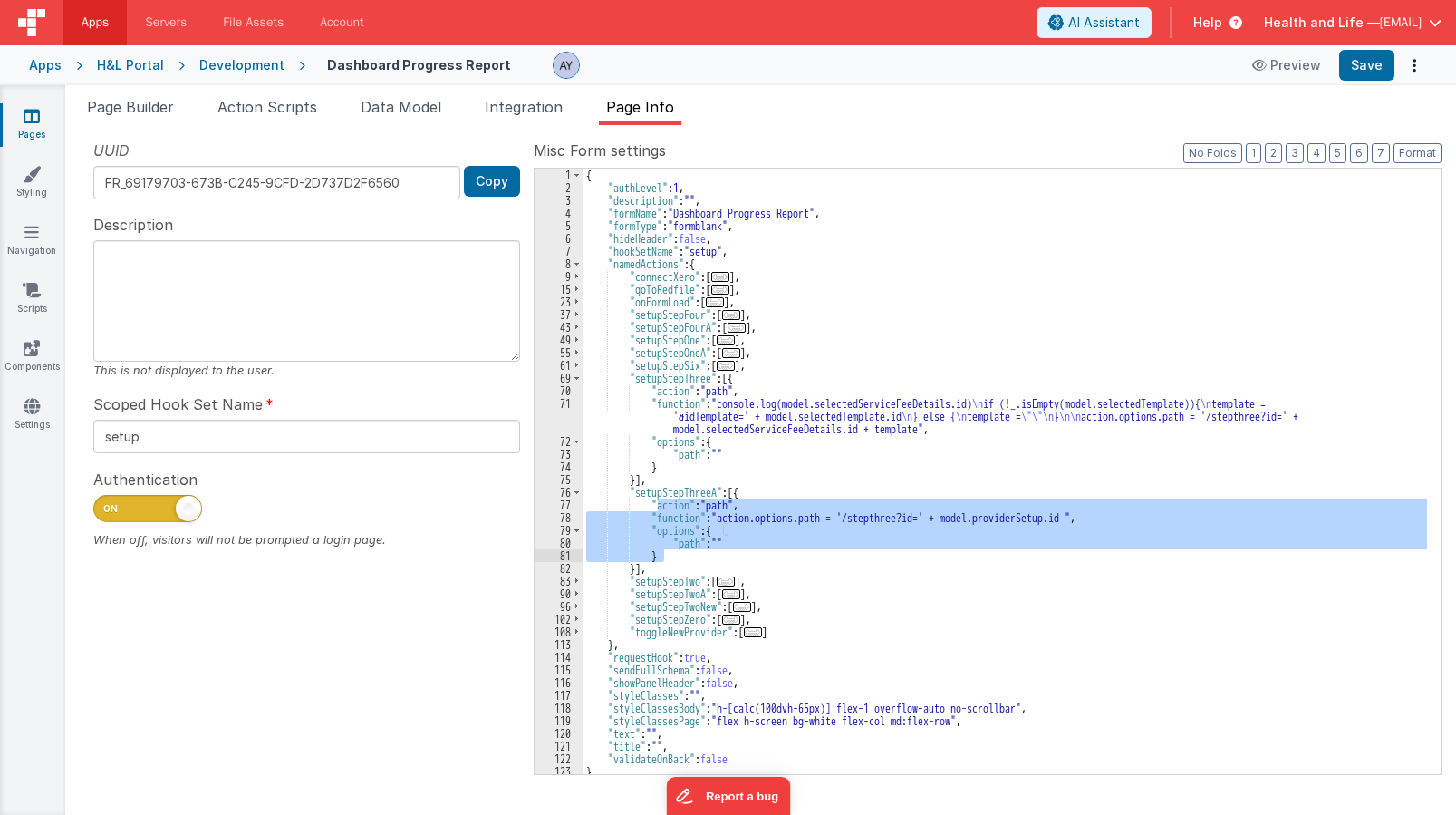 click on "{      "authLevel" :  1 ,      "description" :  "" ,      "formName" :  "Dashboard Progress Report" ,      "formType" :  "formblank" ,      "hideHeader" :  false ,      "hookSetName" :  "setup" ,      "namedActions" :  {           "connectXero" :  [ ... ] ,           "goToRedfile" :  [ ... ] ,           "onFormLoad" :  [ ... ] ,           "setupStepFour" :  [ ... ] ,           "setupStepFourA" :  [ ... ] ,           "setupStepOne" :  [ ... ] ,           "setupStepOneA" :  [ ... ] ,           "setupStepSix" :  [ ... ] ,           "setupStepThree" :  [{                "action" :  "path" ,                "function" :  "console.log(model.selectedServiceFeeDetails.id) \n if (!_.isEmpty(model.selectedTemplate)){ \n     template =                   '&idTemplate=' + model.selectedTemplate.id \n } else { \n     template =  \"\"\n } \n\n action.options.path = '/stepthree?id=' +                   model.selectedServiceFeeDetails.id + template" ,                "options" :  {" at bounding box center [1005, 484] 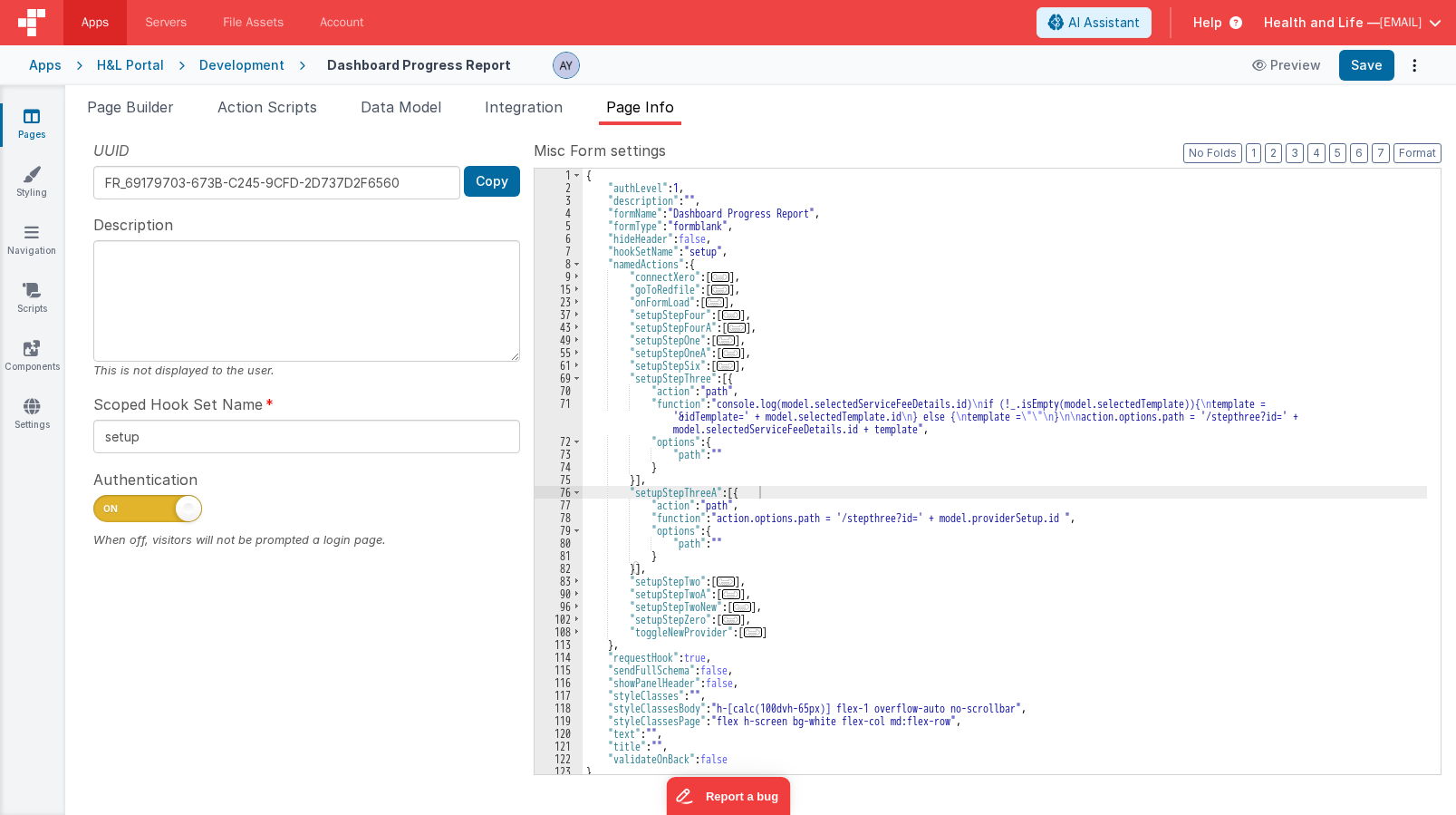 click on "{      "authLevel" :  1 ,      "description" :  "" ,      "formName" :  "Dashboard Progress Report" ,      "formType" :  "formblank" ,      "hideHeader" :  false ,      "hookSetName" :  "setup" ,      "namedActions" :  {           "connectXero" :  [ ... ] ,           "goToRedfile" :  [ ... ] ,           "onFormLoad" :  [ ... ] ,           "setupStepFour" :  [ ... ] ,           "setupStepFourA" :  [ ... ] ,           "setupStepOne" :  [ ... ] ,           "setupStepOneA" :  [ ... ] ,           "setupStepSix" :  [ ... ] ,           "setupStepThree" :  [{                "action" :  "path" ,                "function" :  "console.log(model.selectedServiceFeeDetails.id) \n if (!_.isEmpty(model.selectedTemplate)){ \n     template =                   '&idTemplate=' + model.selectedTemplate.id \n } else { \n     template =  \"\"\n } \n\n action.options.path = '/stepthree?id=' +                   model.selectedServiceFeeDetails.id + template" ,                "options" :  {" at bounding box center (1005, 484) 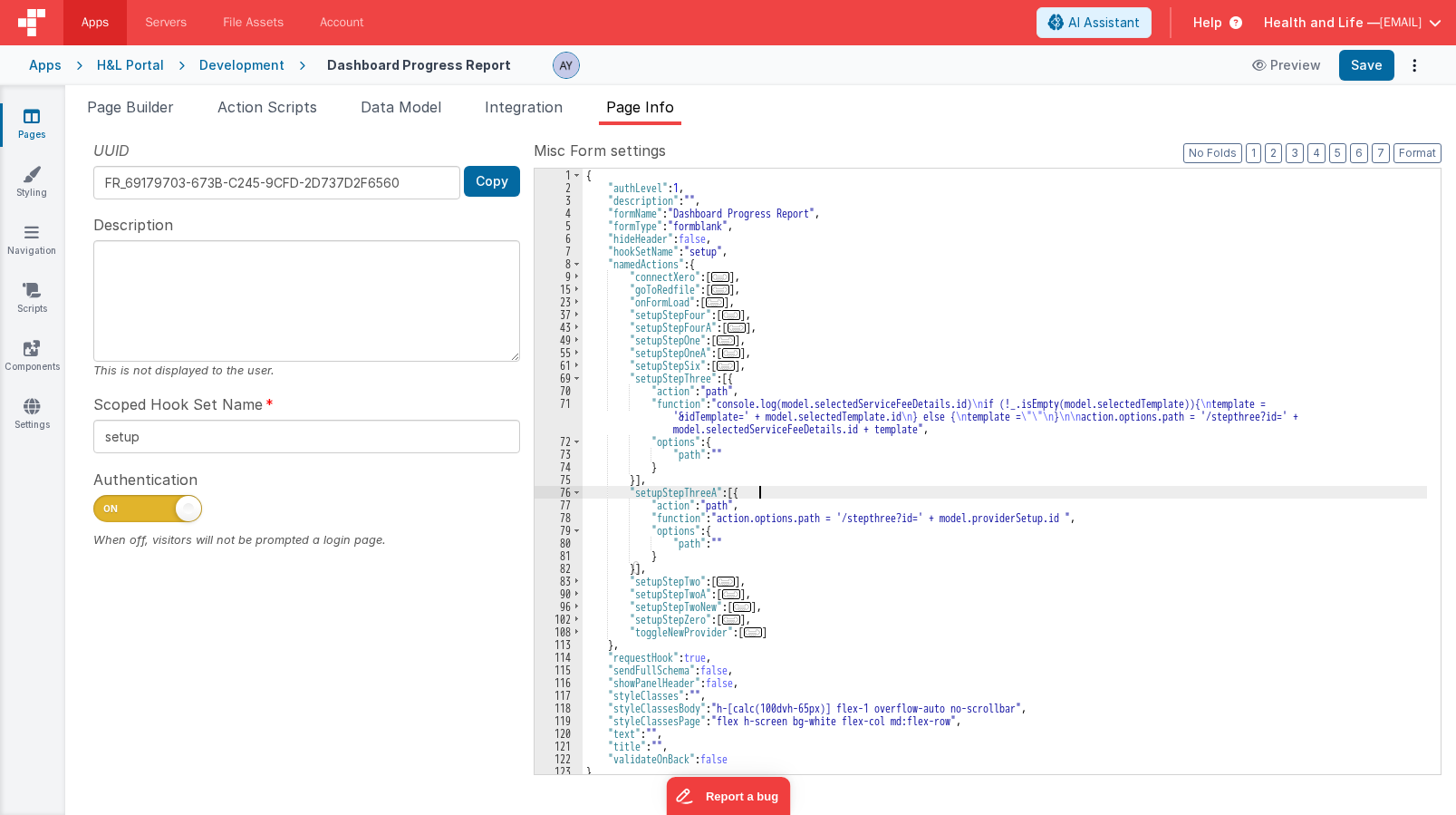 click on "{      "authLevel" :  1 ,      "description" :  "" ,      "formName" :  "Dashboard Progress Report" ,      "formType" :  "formblank" ,      "hideHeader" :  false ,      "hookSetName" :  "setup" ,      "namedActions" :  {           "connectXero" :  [ ... ] ,           "goToRedfile" :  [ ... ] ,           "onFormLoad" :  [ ... ] ,           "setupStepFour" :  [ ... ] ,           "setupStepFourA" :  [ ... ] ,           "setupStepOne" :  [ ... ] ,           "setupStepOneA" :  [ ... ] ,           "setupStepSix" :  [ ... ] ,           "setupStepThree" :  [{                "action" :  "path" ,                "function" :  "console.log(model.selectedServiceFeeDetails.id) \n if (!_.isEmpty(model.selectedTemplate)){ \n     template =                   '&idTemplate=' + model.selectedTemplate.id \n } else { \n     template =  \"\"\n } \n\n action.options.path = '/stepthree?id=' +                   model.selectedServiceFeeDetails.id + template" ,                "options" :  {" at bounding box center [1005, 484] 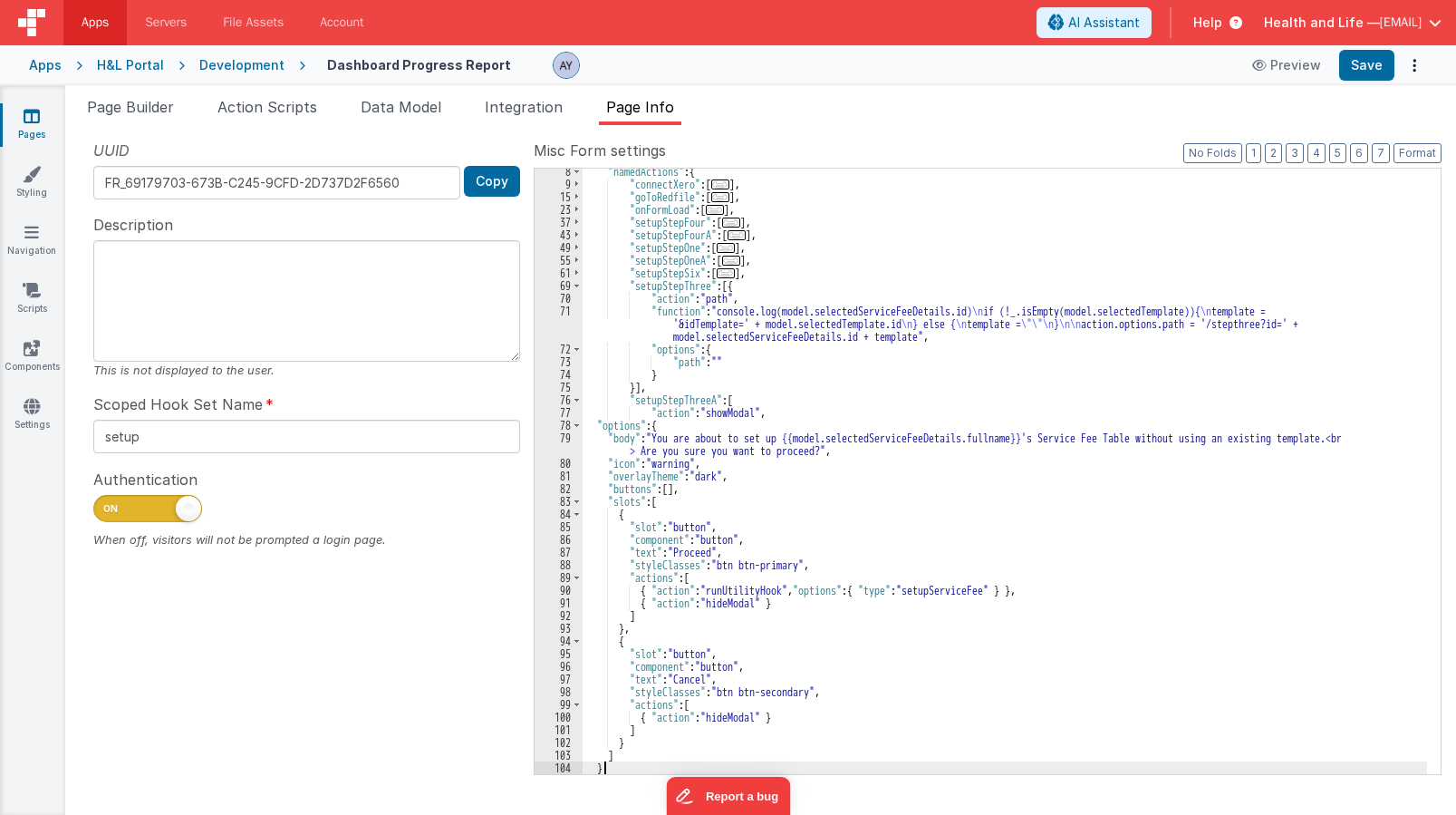 scroll, scrollTop: 92, scrollLeft: 0, axis: vertical 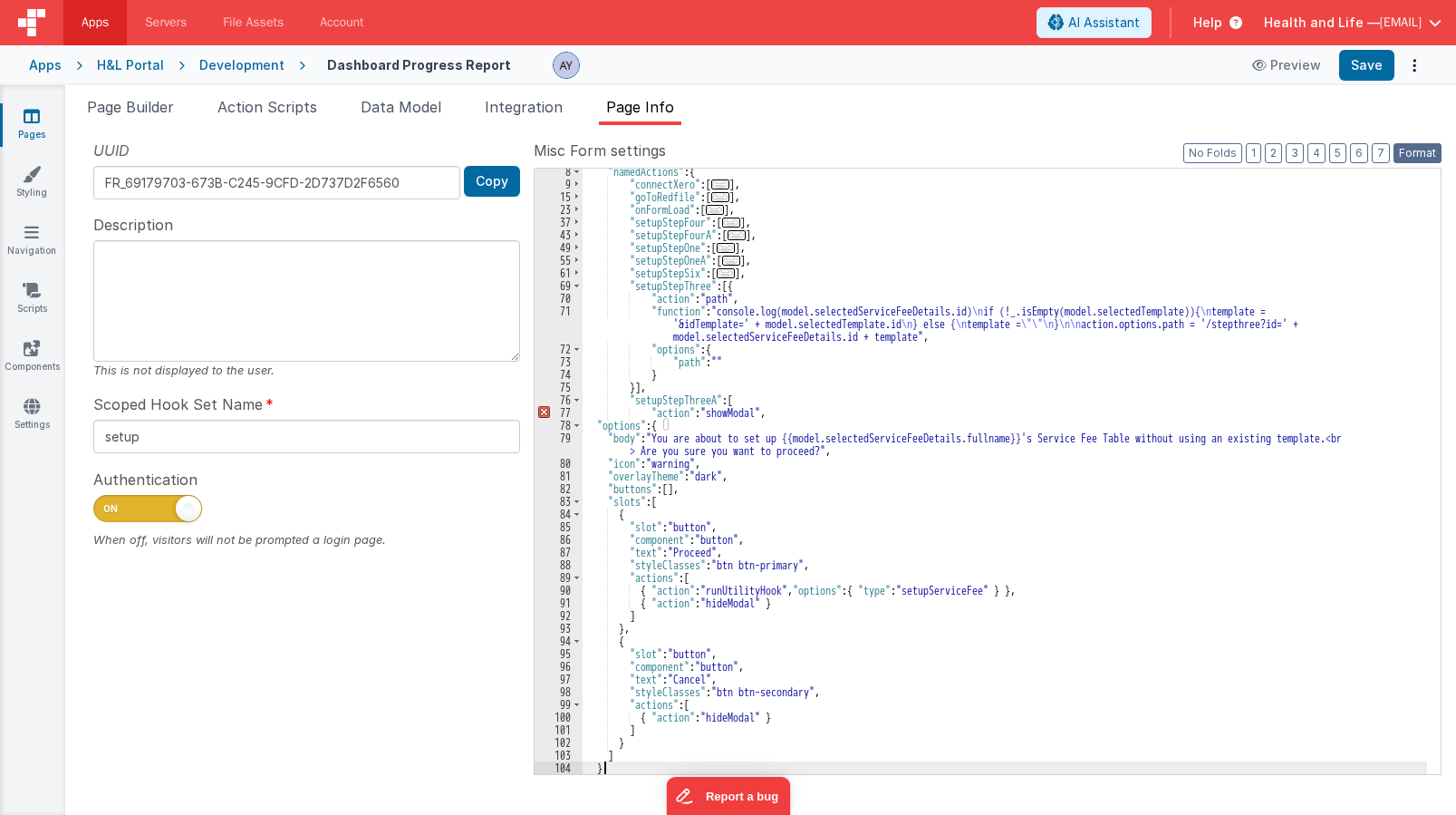 click on "Format" at bounding box center [1417, 153] 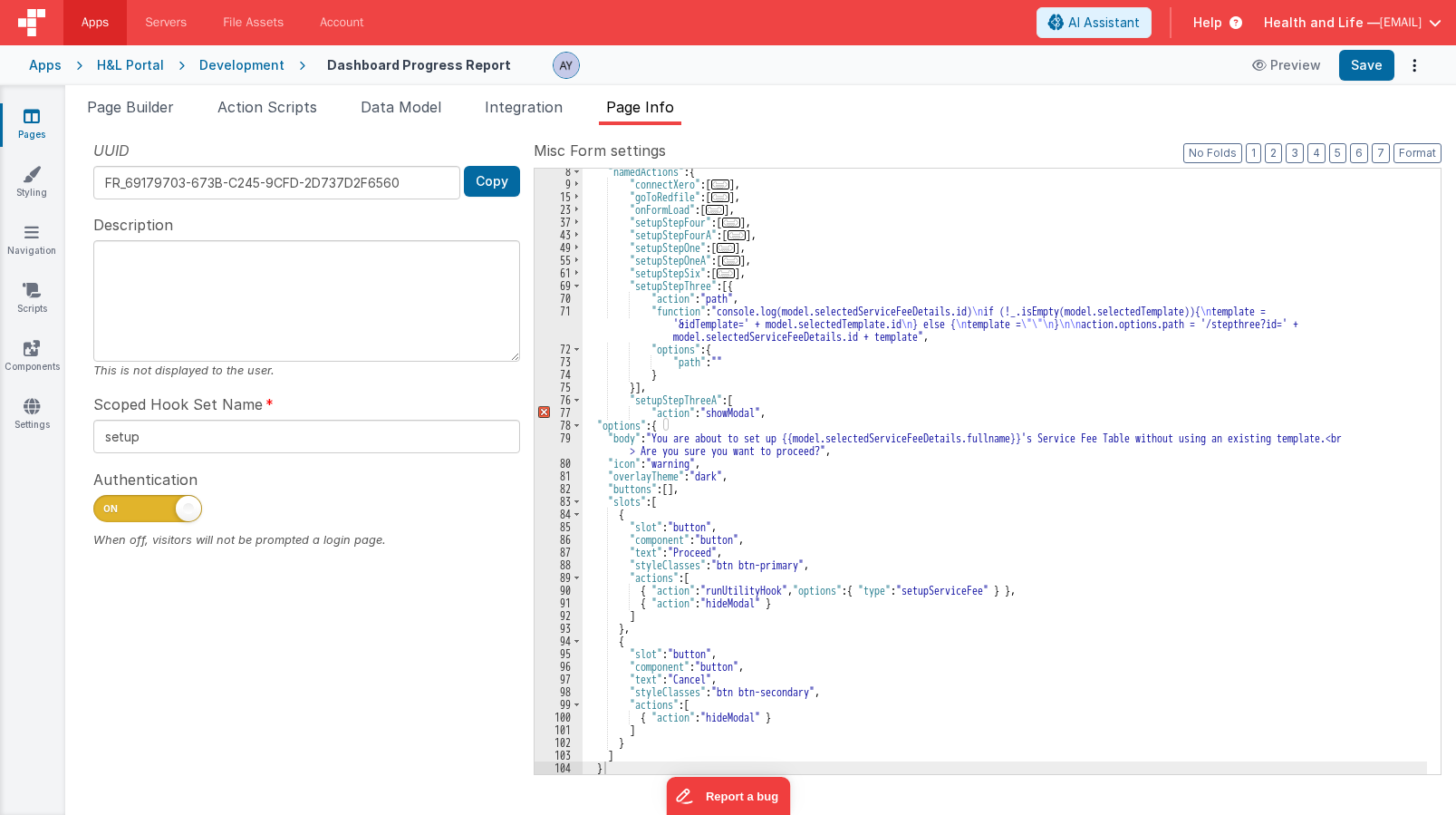 click on ""namedActions" :  {           "connectXero" :  [ ... ] ,           "goToRedfile" :  [ ... ] ,           "onFormLoad" :  [ ... ] ,           "setupStepFour" :  [ ... ] ,           "setupStepFourA" :  [ ... ] ,           "setupStepOne" :  [ ... ] ,           "setupStepOneA" :  [ ... ] ,           "setupStepSix" :  [ ... ] ,           "setupStepThree" :  [{                "action" :  "path" ,                "function" :  "console.log(model.selectedServiceFeeDetails.id) \n if (!_.isEmpty(model.selectedTemplate)){ \n     template =                   '&idTemplate=' + model.selectedTemplate.id \n } else { \n     template =  \"\"\n } \n\n action.options.path = '/stepthree?id=' +                   model.selectedServiceFeeDetails.id + template" ,                "options" :  {                     "path" :  ""                }           }] ,           "setupStepThreeA" :  [                "action" :  "showModal" ,    "options" :  {      "body" :           ,      "icon" :  , :" at bounding box center (1005, 480) 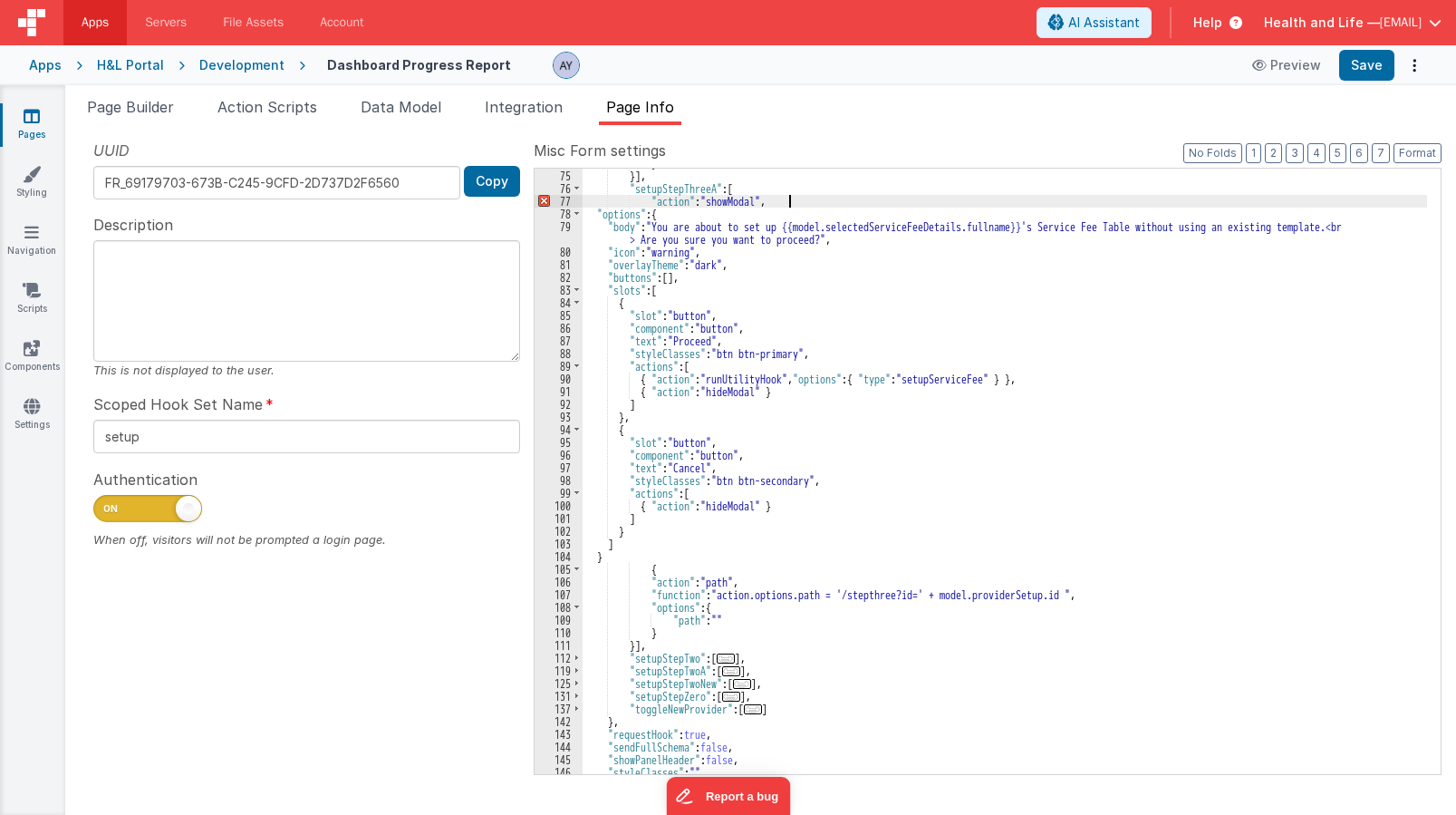 scroll, scrollTop: 310, scrollLeft: 0, axis: vertical 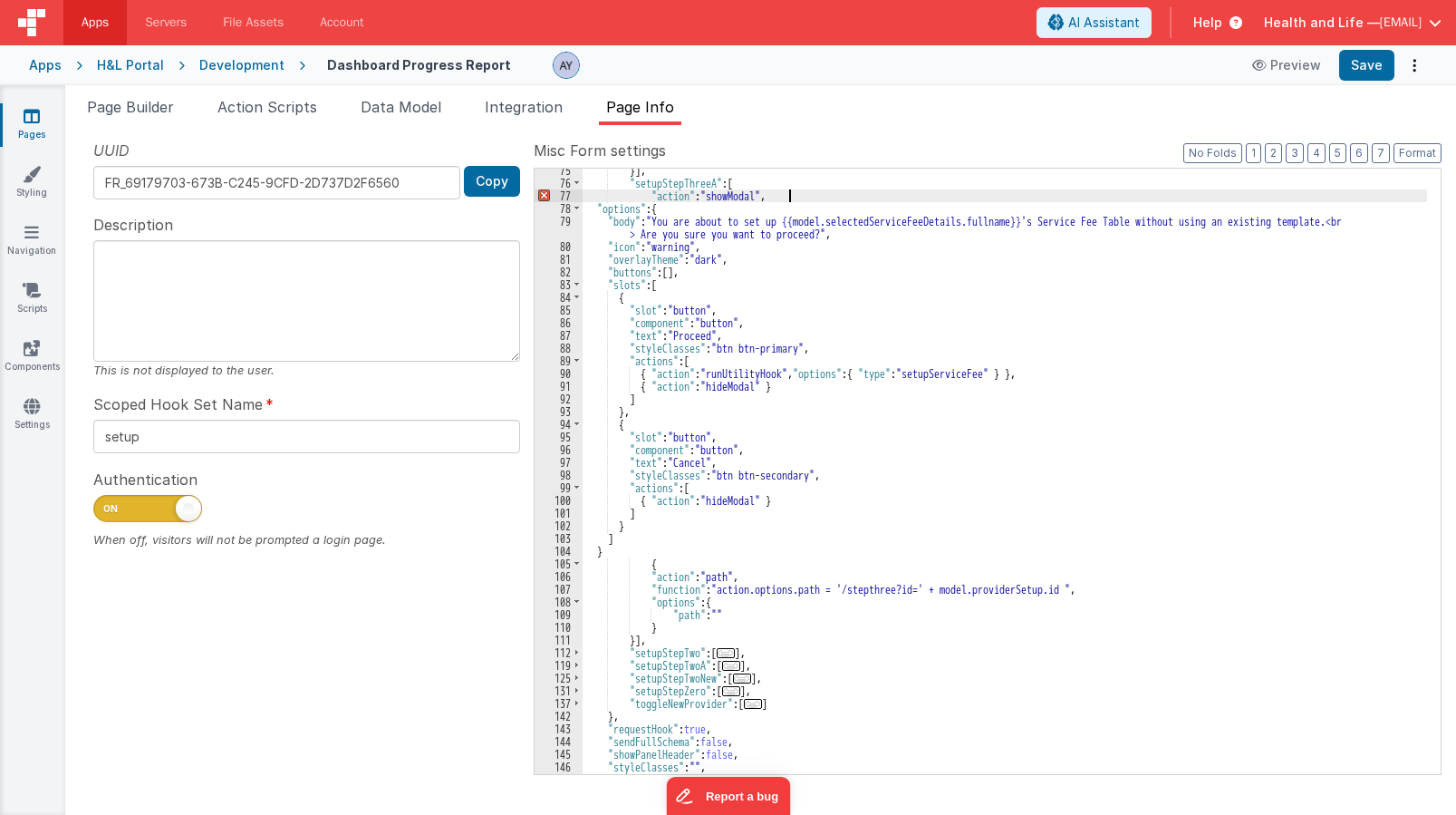 click on "}] ,           "setupStepThreeA" :  [                "action" :  "showModal" ,    "options" :  {      "body" :  "You are about to set up {{model.selectedServiceFeeDetails.fullname}}'s Service Fee Table without using an existing template.<br          > Are you sure you want to proceed?" ,      "icon" :  "warning" ,      "overlayTheme" :  "dark" ,      "buttons" :  [ ] ,      "slots" :  [         {           "slot" :  "button" ,           "component" :  "button" ,           "text" :  "Proceed" ,           "styleClasses" :  "btn btn-primary" ,           "actions" :  [              {   "action" :  "runUtilityHook" ,  "options" :  {   "type" :  "setupServiceFee"   }   } ,              {   "action" :  "hideModal"   }           ]         } ,         {           "slot" :  "button" ,           "component" :  "button" ,           "text" :  "Cancel" ,           "styleClasses" :  "btn btn-secondary" ,           "actions" :  [              {   "action" :  "hideModal"   }           ]         }      ]    }" at bounding box center [1005, 480] 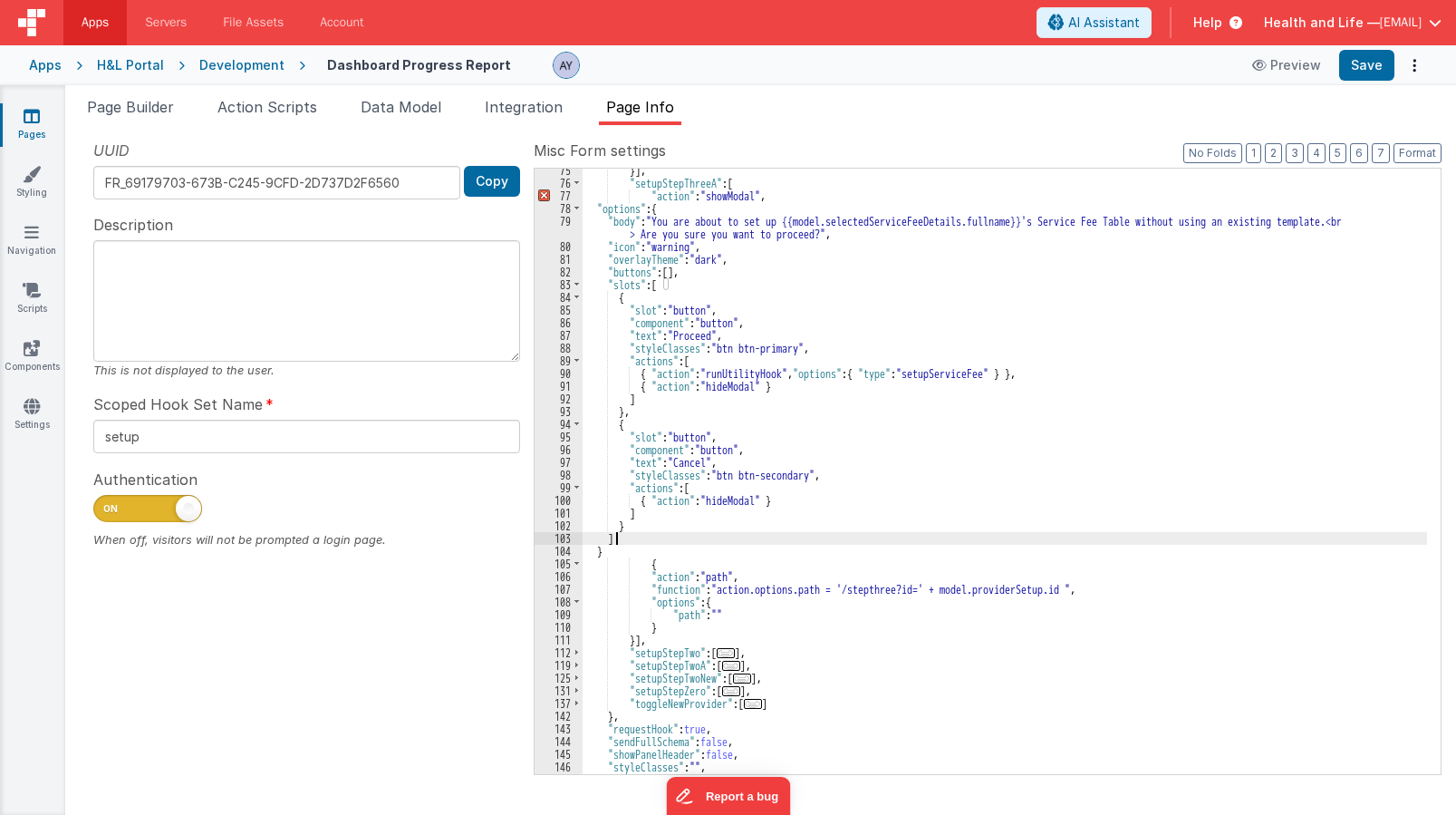 click on "}] ,           "setupStepThreeA" :  [                "action" :  "showModal" ,    "options" :  {      "body" :  "You are about to set up {{model.selectedServiceFeeDetails.fullname}}'s Service Fee Table without using an existing template.<br          > Are you sure you want to proceed?" ,      "icon" :  "warning" ,      "overlayTheme" :  "dark" ,      "buttons" :  [ ] ,      "slots" :  [         {           "slot" :  "button" ,           "component" :  "button" ,           "text" :  "Proceed" ,           "styleClasses" :  "btn btn-primary" ,           "actions" :  [              {   "action" :  "runUtilityHook" ,  "options" :  {   "type" :  "setupServiceFee"   }   } ,              {   "action" :  "hideModal"   }           ]         } ,         {           "slot" :  "button" ,           "component" :  "button" ,           "text" :  "Cancel" ,           "styleClasses" :  "btn btn-secondary" ,           "actions" :  [              {   "action" :  "hideModal"   }           ]         }      ]    }" at bounding box center (1005, 480) 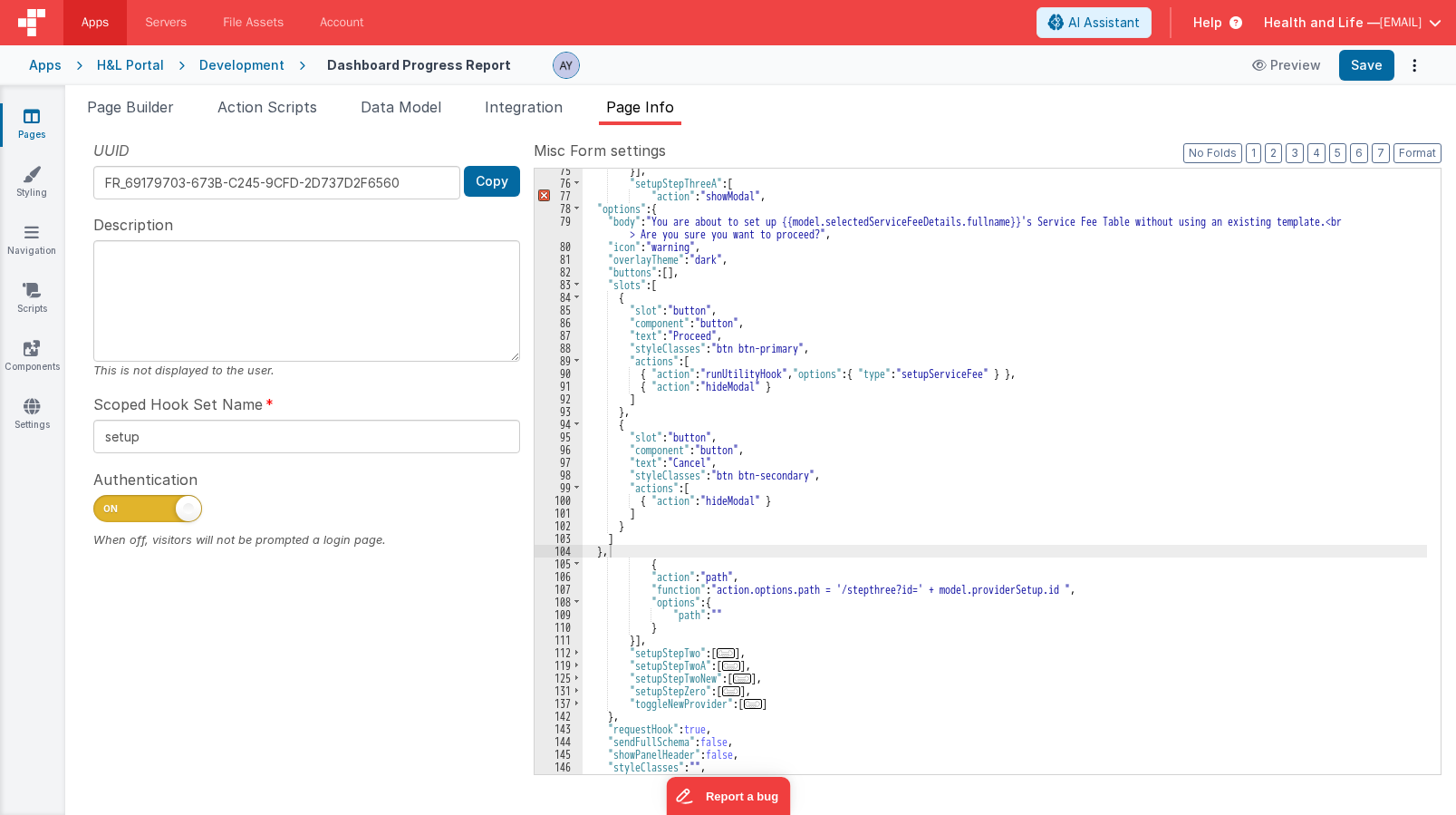 click on "Misc Form settings" at bounding box center [988, 150] 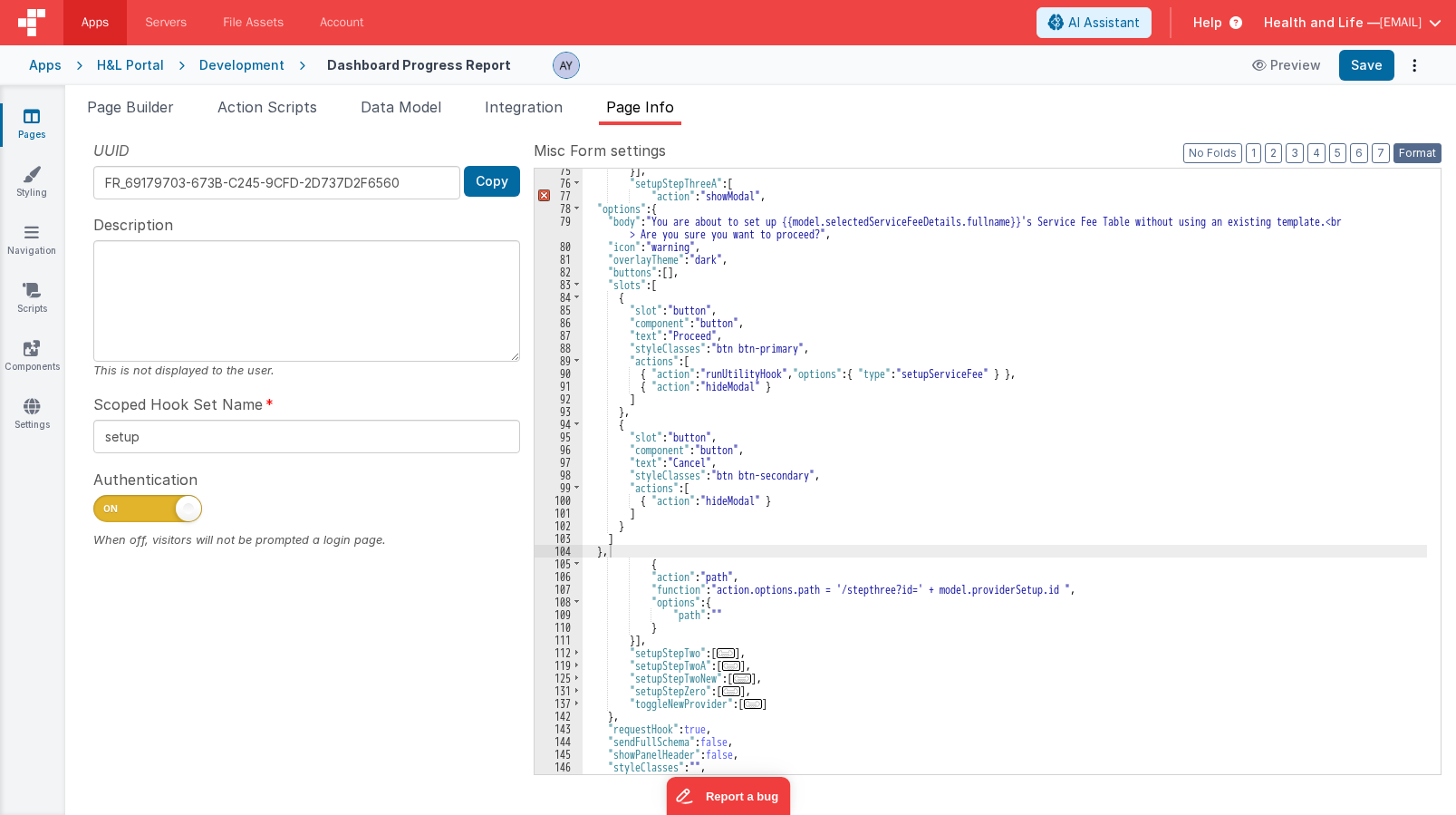click on "Format" at bounding box center (1417, 153) 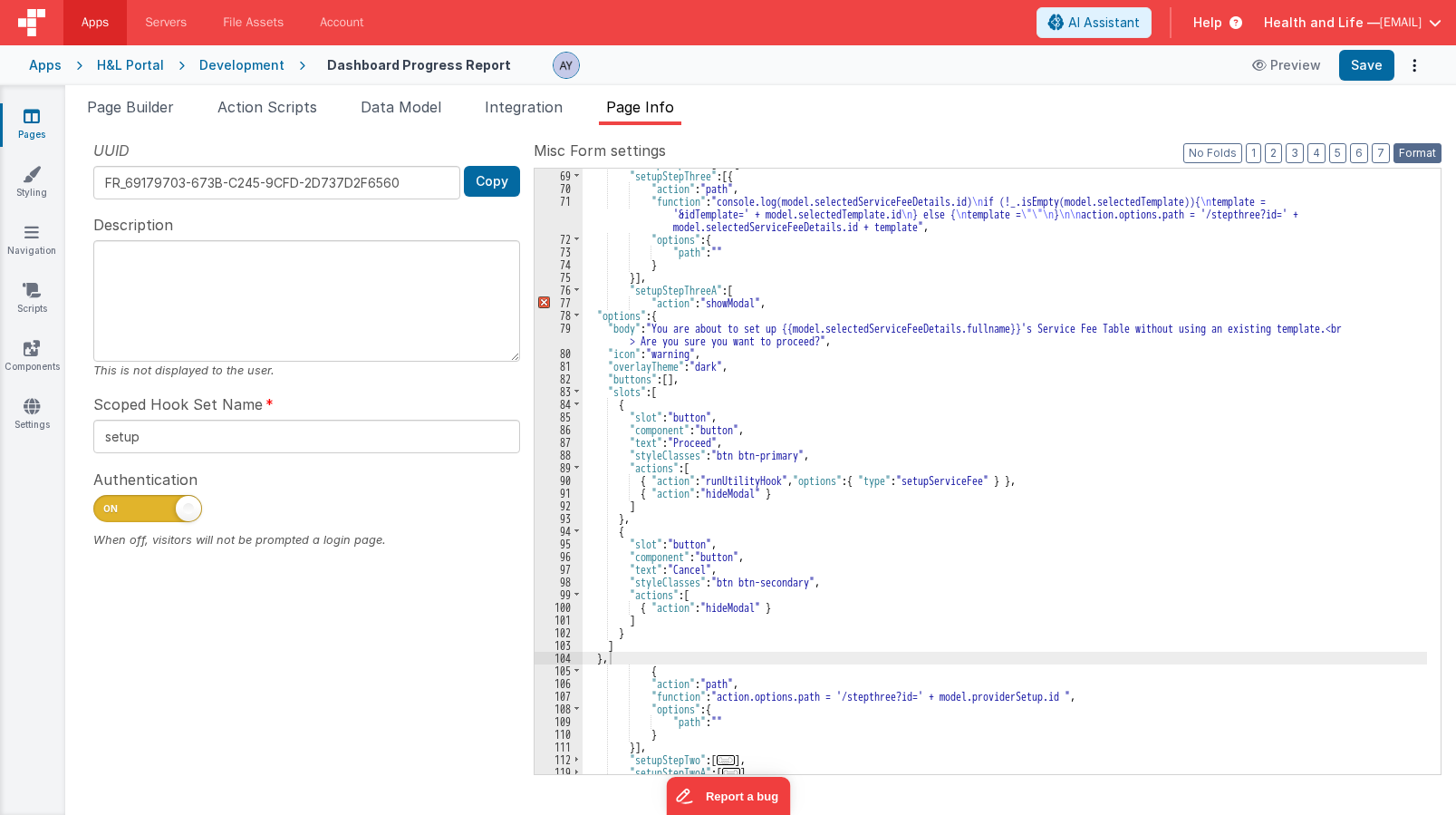scroll, scrollTop: 202, scrollLeft: 0, axis: vertical 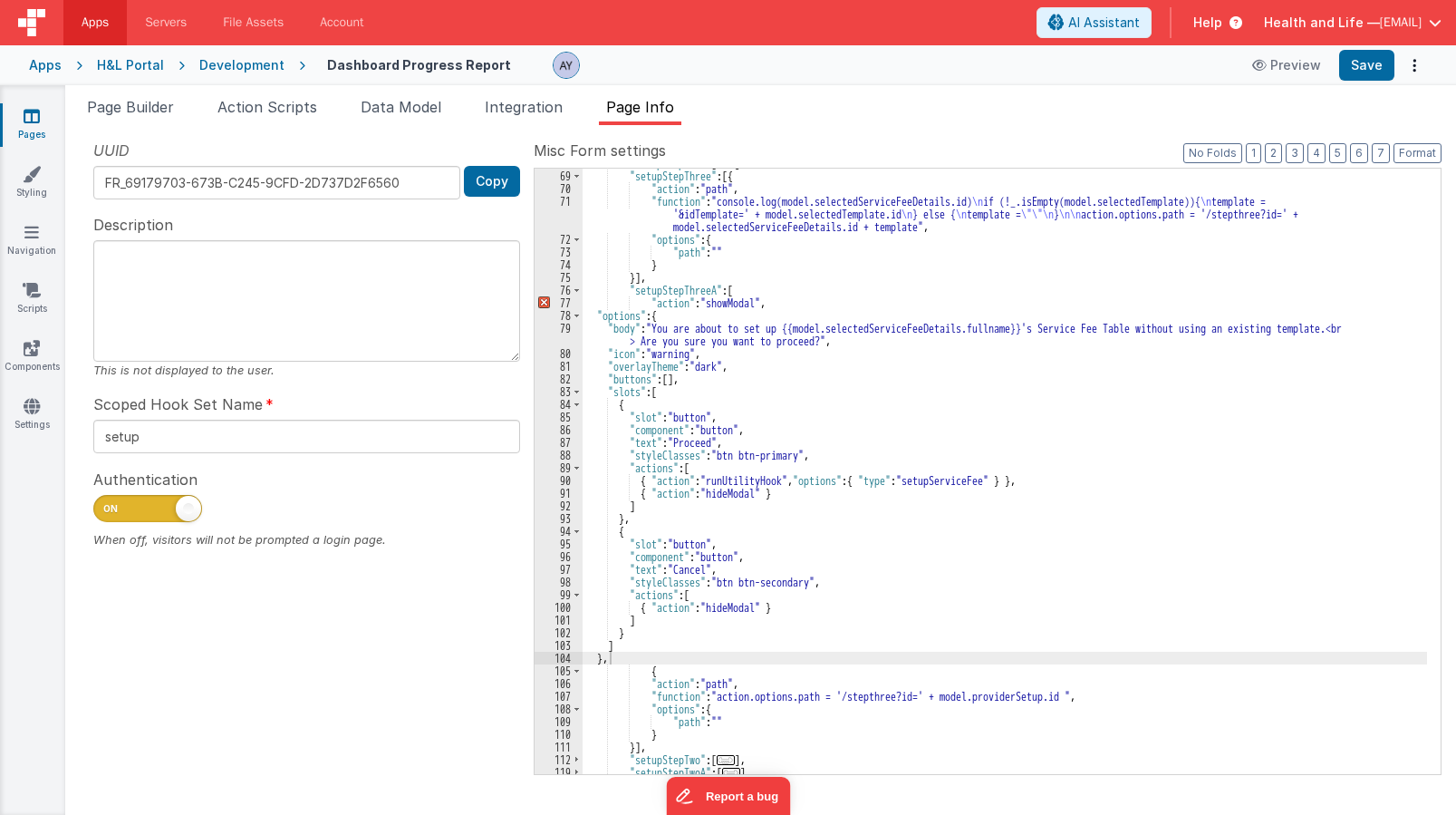 click on ""setupStepSix" :  [ ... ] ,           "setupStepThree" :  [{                "action" :  "path" ,                "function" :  "console.log(model.selectedServiceFeeDetails.id) \n if (!_.isEmpty(model.selectedTemplate)){ \n     template =                   '&idTemplate=' + model.selectedTemplate.id \n } else { \n     template =  \"\"\n } \n\n action.options.path = '/stepthree?id=' +                   model.selectedServiceFeeDetails.id + template" ,                "options" :  {                     "path" :  ""                }           }] ,           "setupStepThreeA" :  [                "action" :  "showModal" ,    "options" :  {      "body" :  "You are about to set up {{model.selectedServiceFeeDetails.fullname}}'s Service Fee Table without using an existing template.<br          > Are you sure you want to proceed?" ,      "icon" :  "warning" ,      "overlayTheme" :  "dark" ,      "buttons" :  [ ] ,      "slots" :  [         {           "slot" :  "button" , :" at bounding box center (1005, 472) 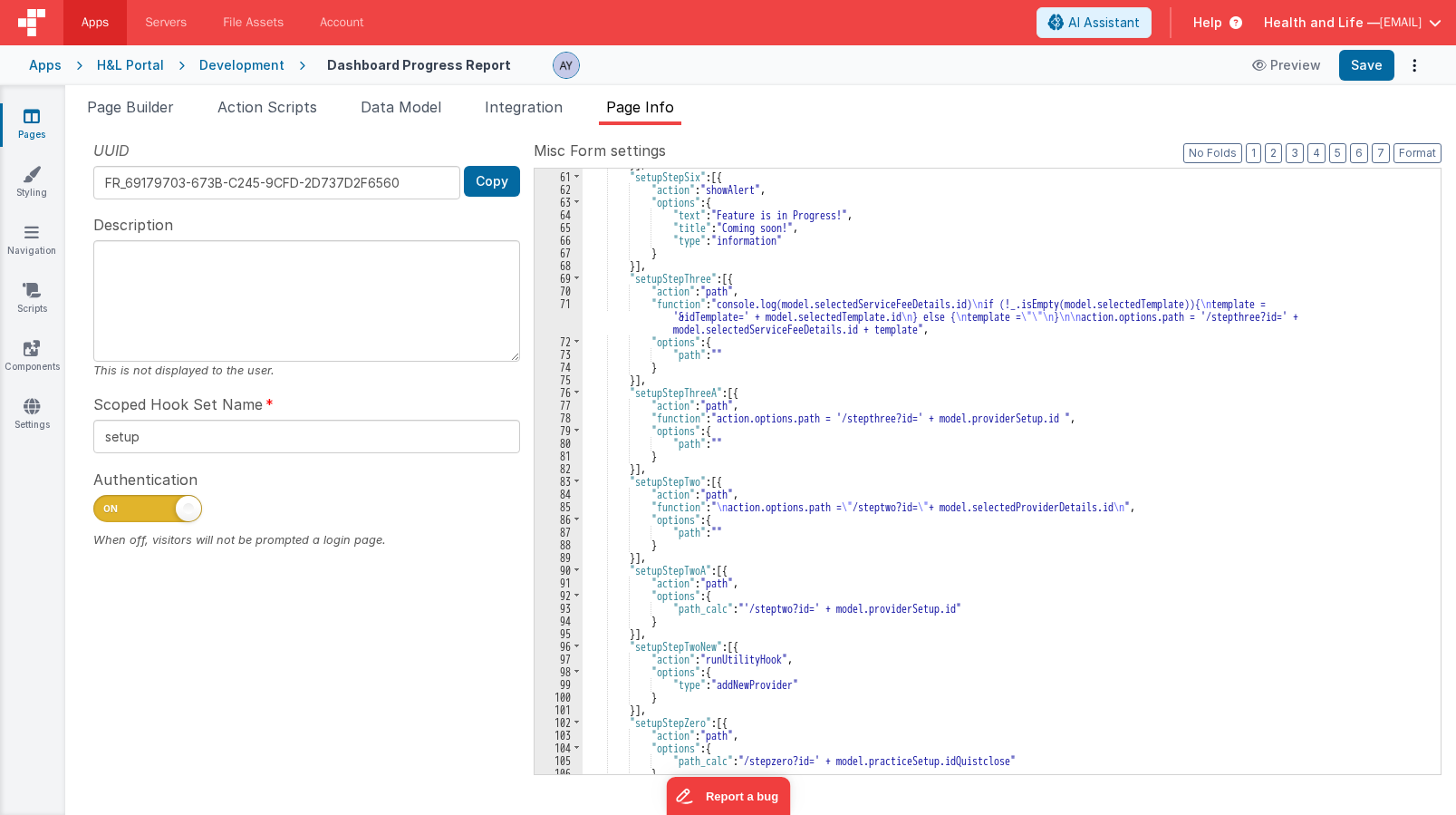 scroll, scrollTop: 773, scrollLeft: 0, axis: vertical 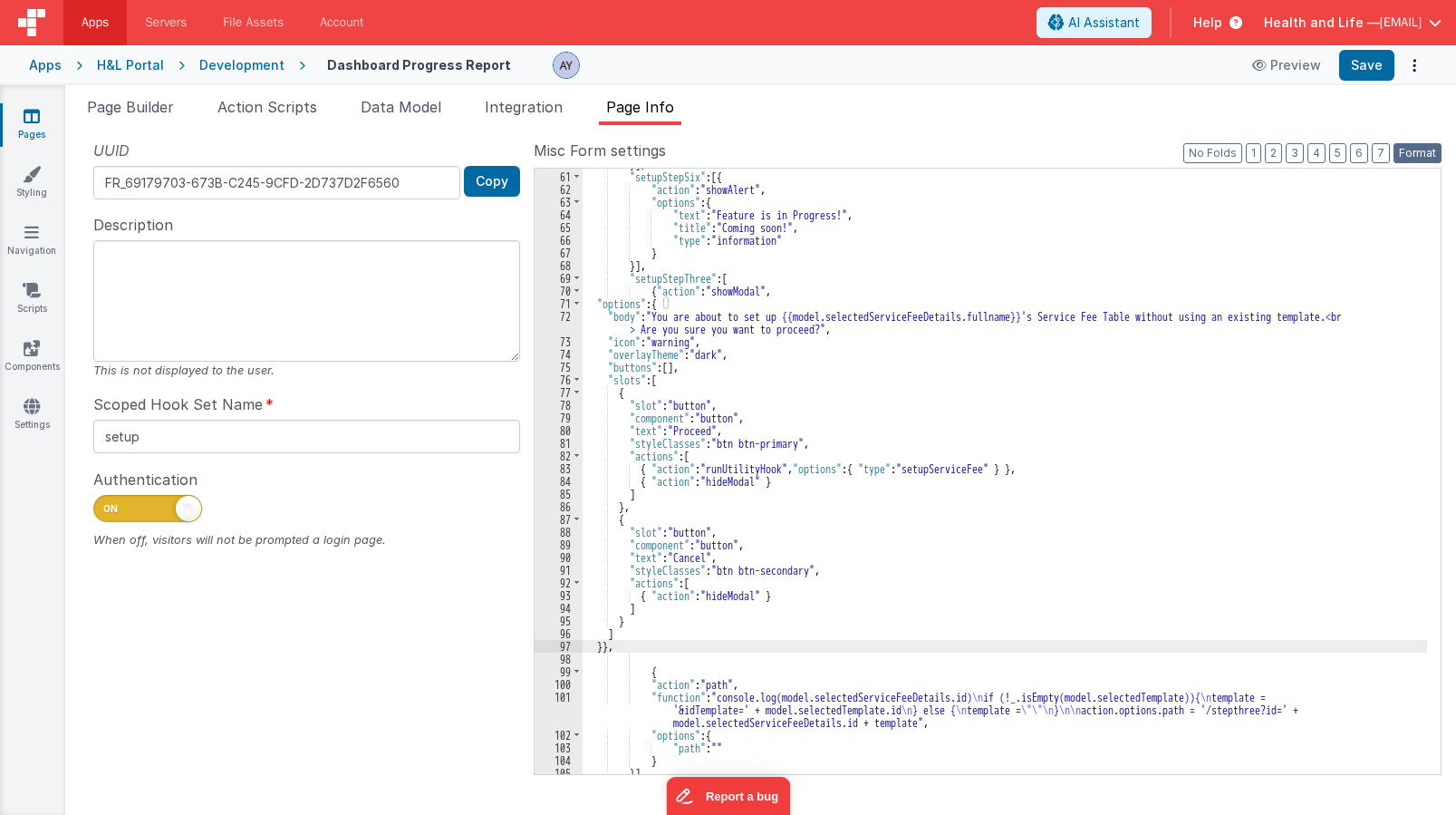 click on "Format" at bounding box center (1417, 153) 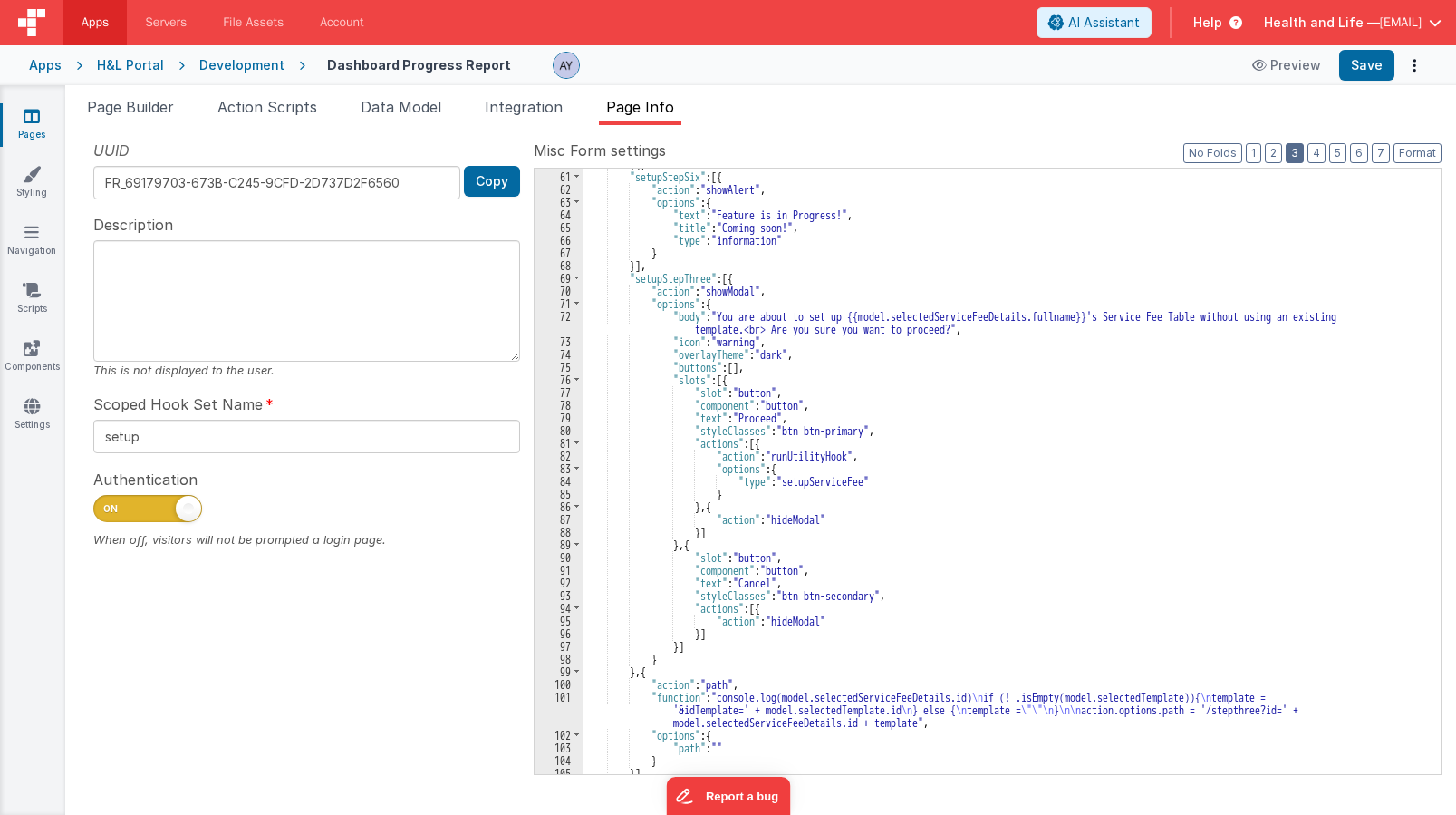 click on "3" at bounding box center (1295, 153) 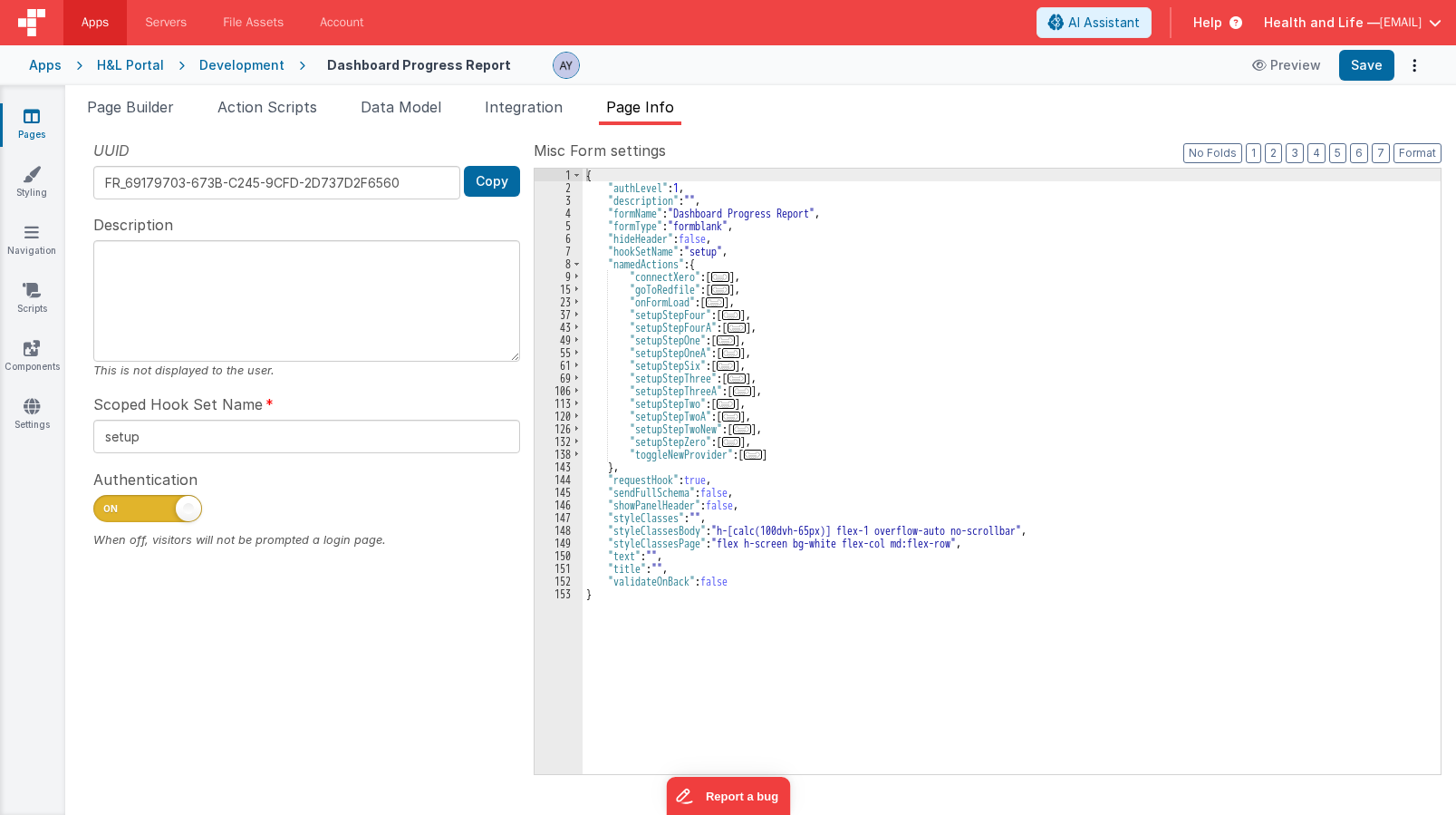 click on "..." at bounding box center [742, 391] 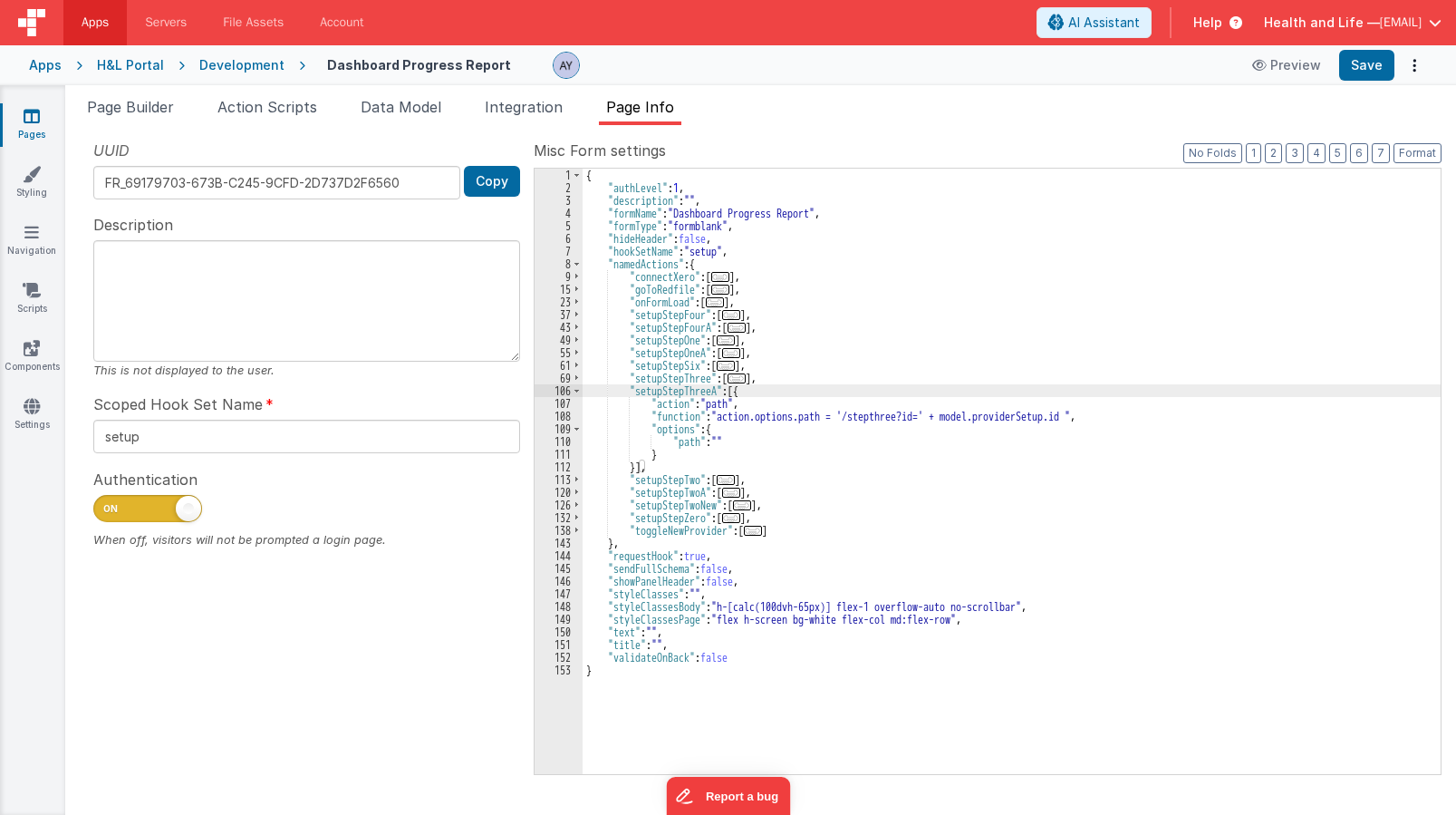 click on "..." at bounding box center [737, 378] 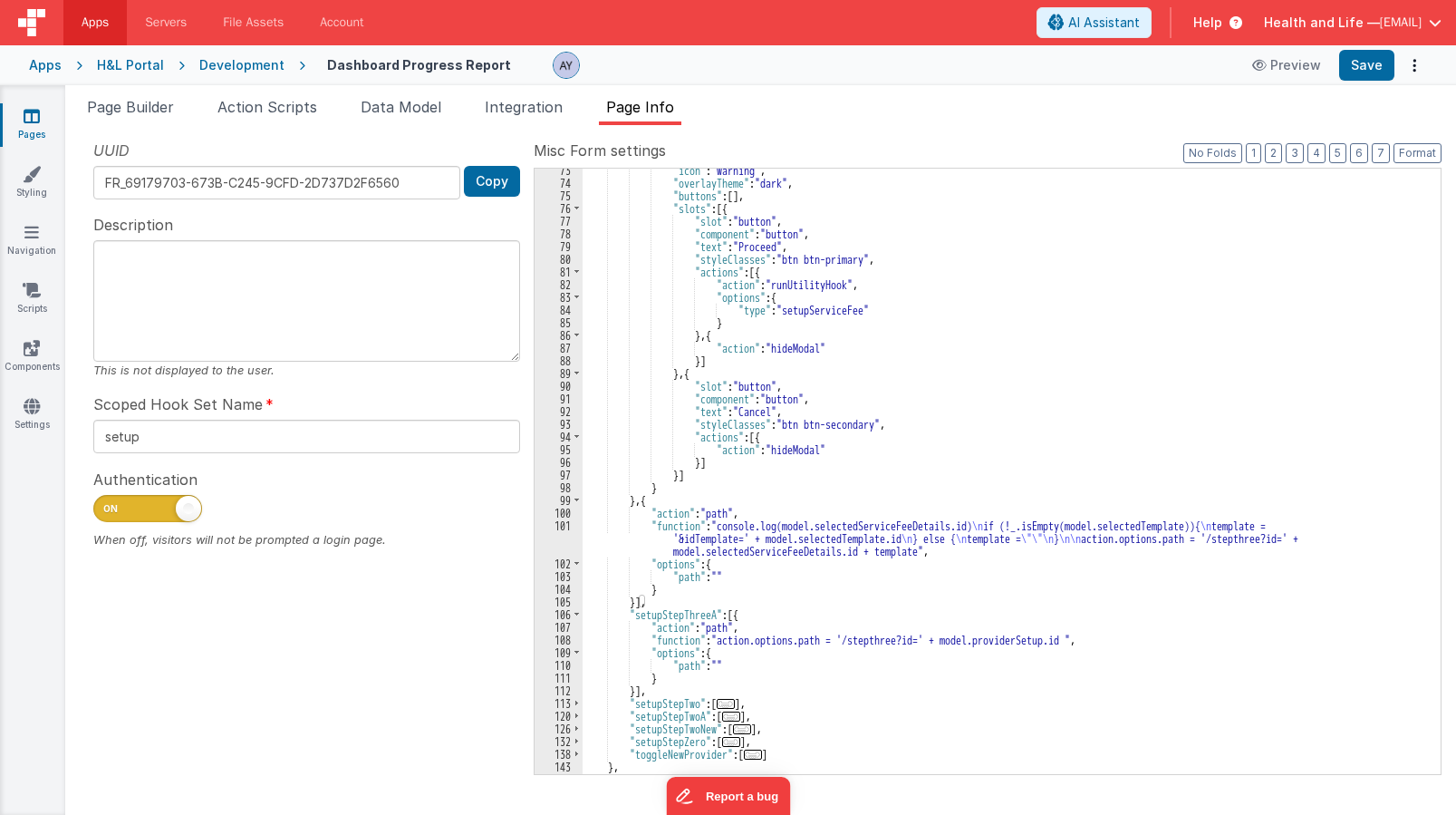 scroll, scrollTop: 272, scrollLeft: 0, axis: vertical 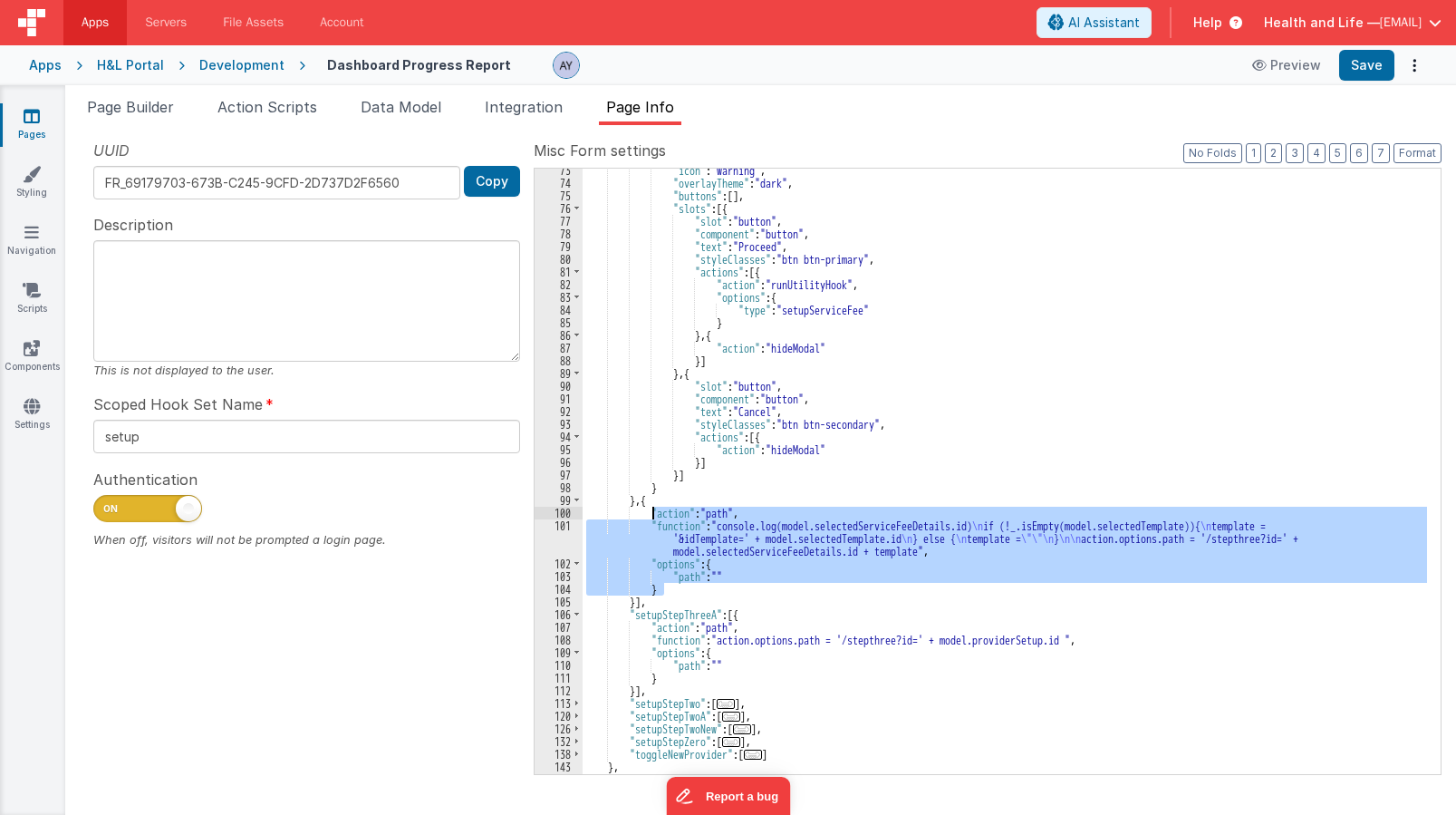 drag, startPoint x: 673, startPoint y: 587, endPoint x: 655, endPoint y: 516, distance: 73.24616 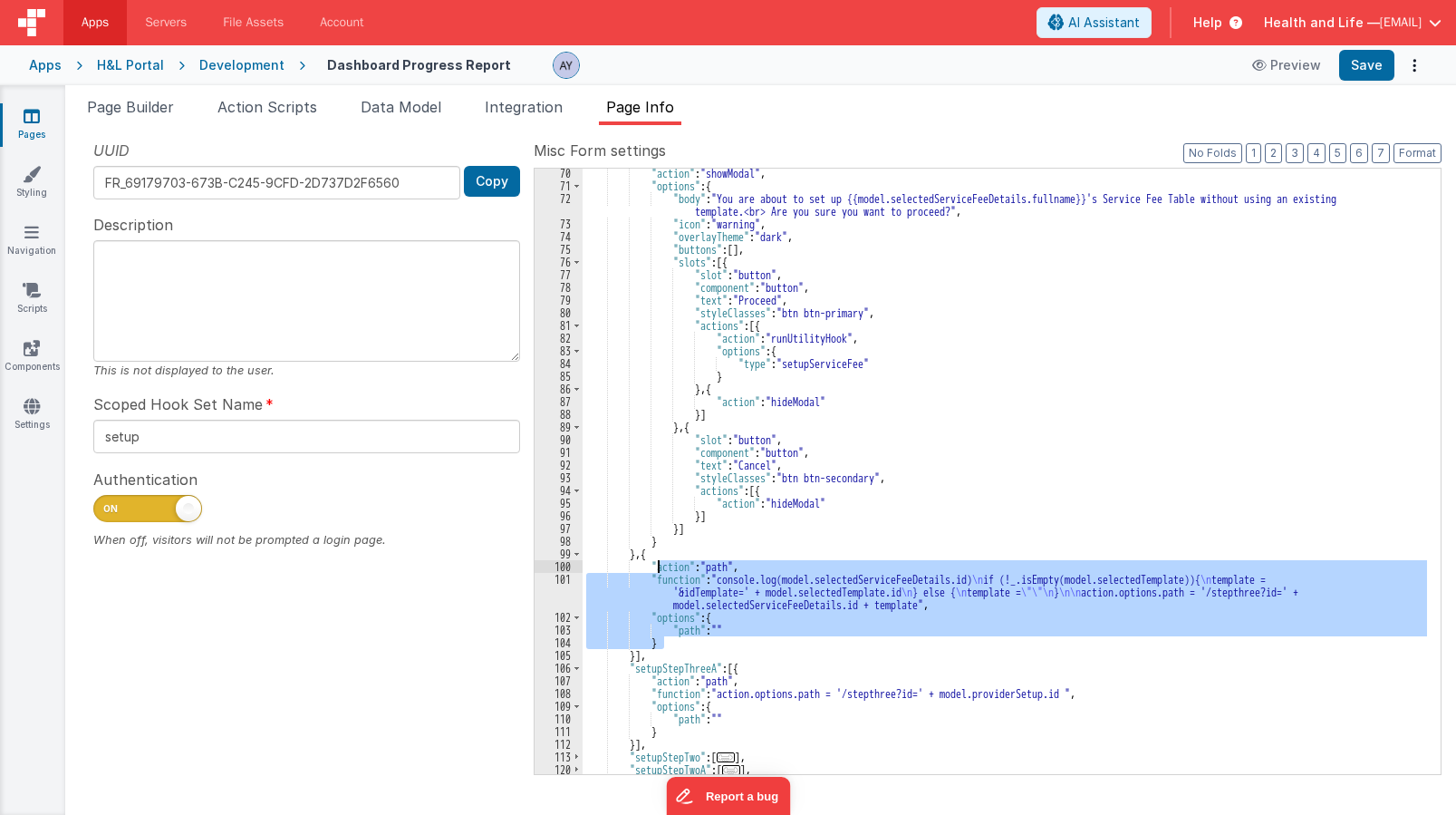 scroll, scrollTop: 218, scrollLeft: 0, axis: vertical 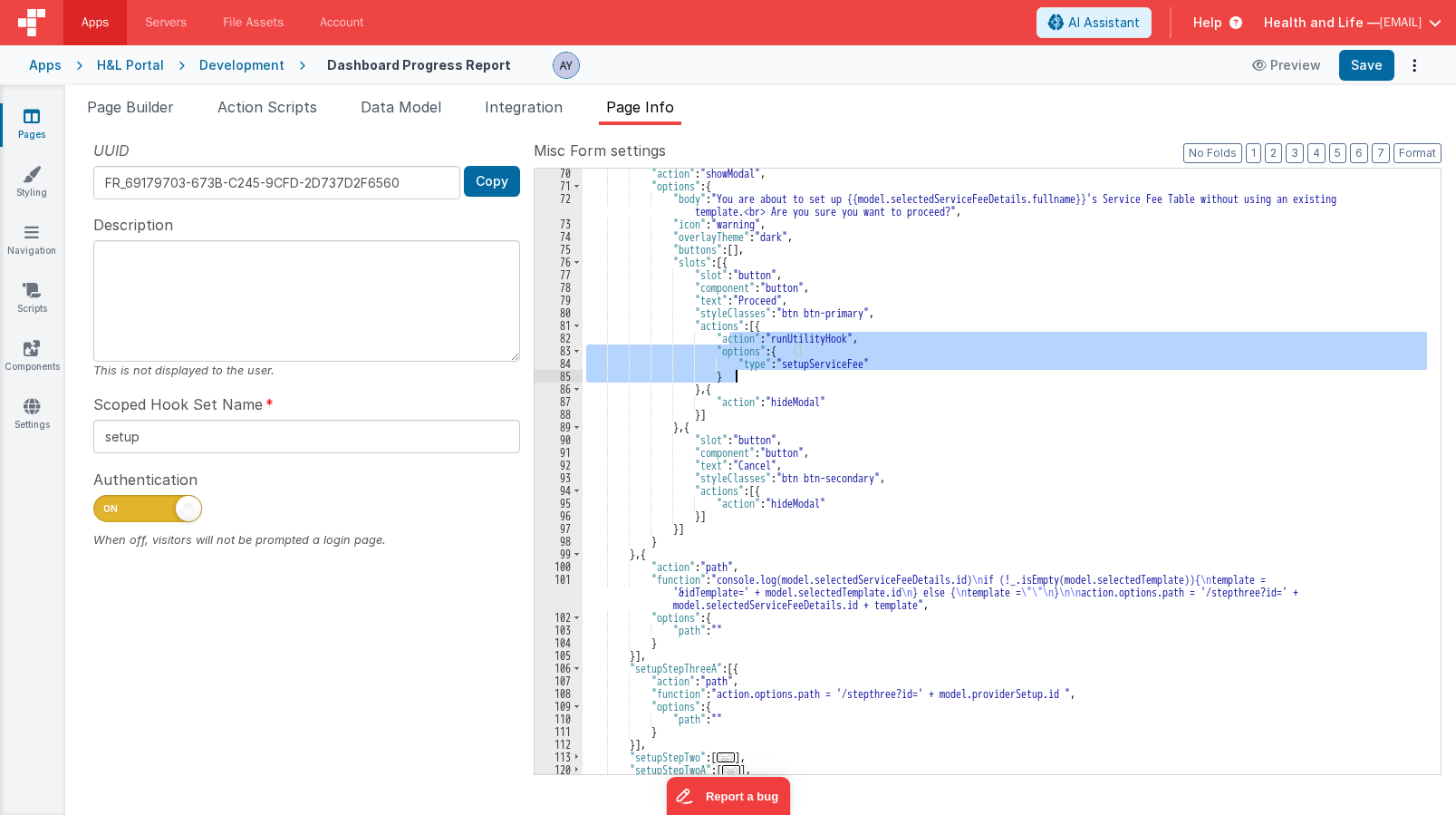 drag, startPoint x: 729, startPoint y: 342, endPoint x: 736, endPoint y: 379, distance: 37.65634 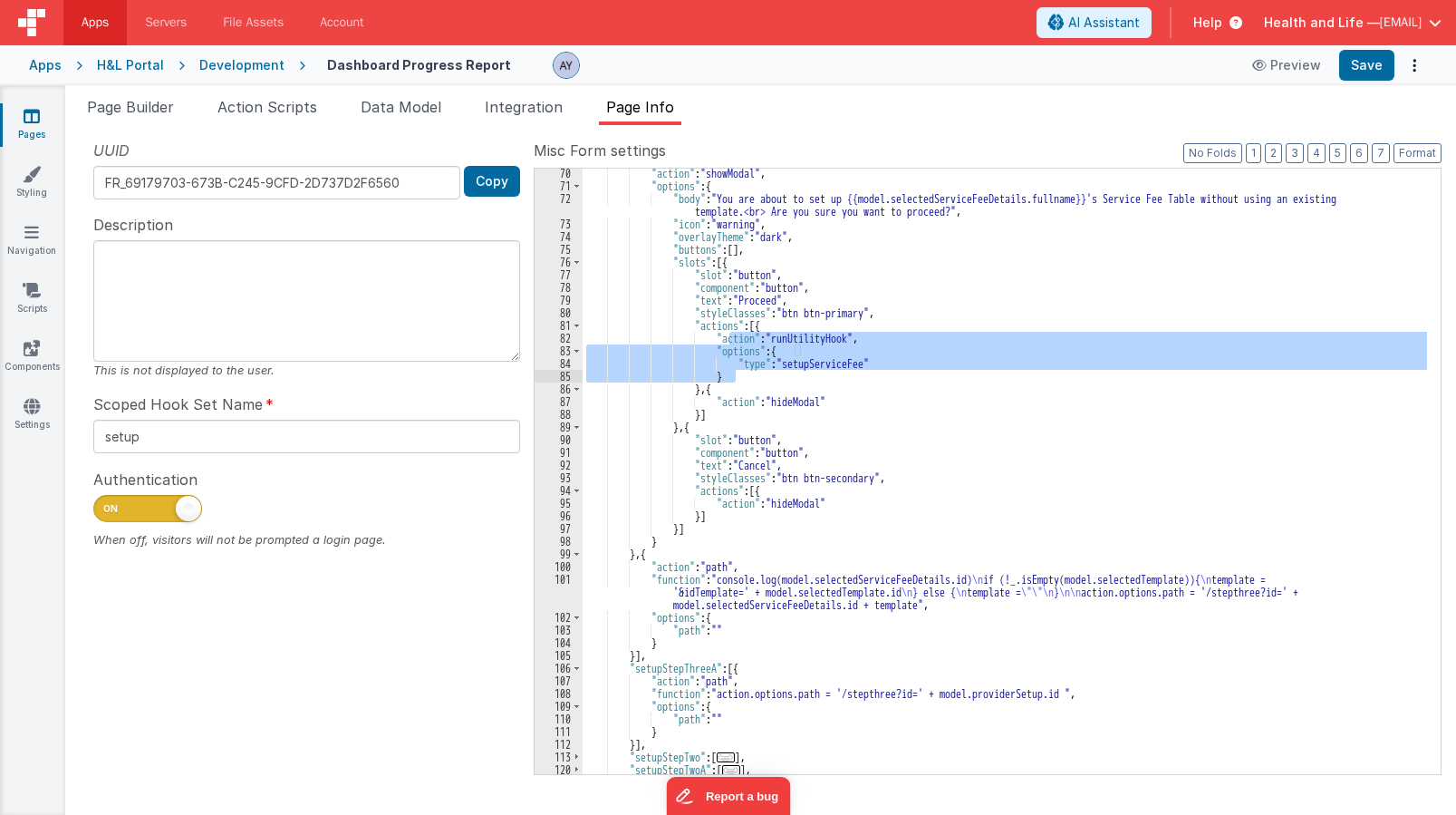 click on ""action" :  "showModal" ,                "options" :  {                     "body" :  "You are about to set up {{model.selectedServiceFeeDetails.fullname}}'s Service Fee Table without using an existing                       template.<br> Are you sure you want to proceed?" ,                     "icon" :  "warning" ,                     "overlayTheme" :  "dark" ,                     "buttons" :  [ ] ,                     "slots" :  [{                          "slot" :  "button" ,                          "component" :  "button" ,                          "text" :  "Proceed" ,                          "styleClasses" :  "btn btn-primary" ,                          "actions" :  [{                               "action" :  "runUtilityHook" ,                               "options" :  {                                    "type" :  "setupServiceFee"                               }                          } ,  {                               "action" :  "hideModal"                }]" at bounding box center [1005, 482] 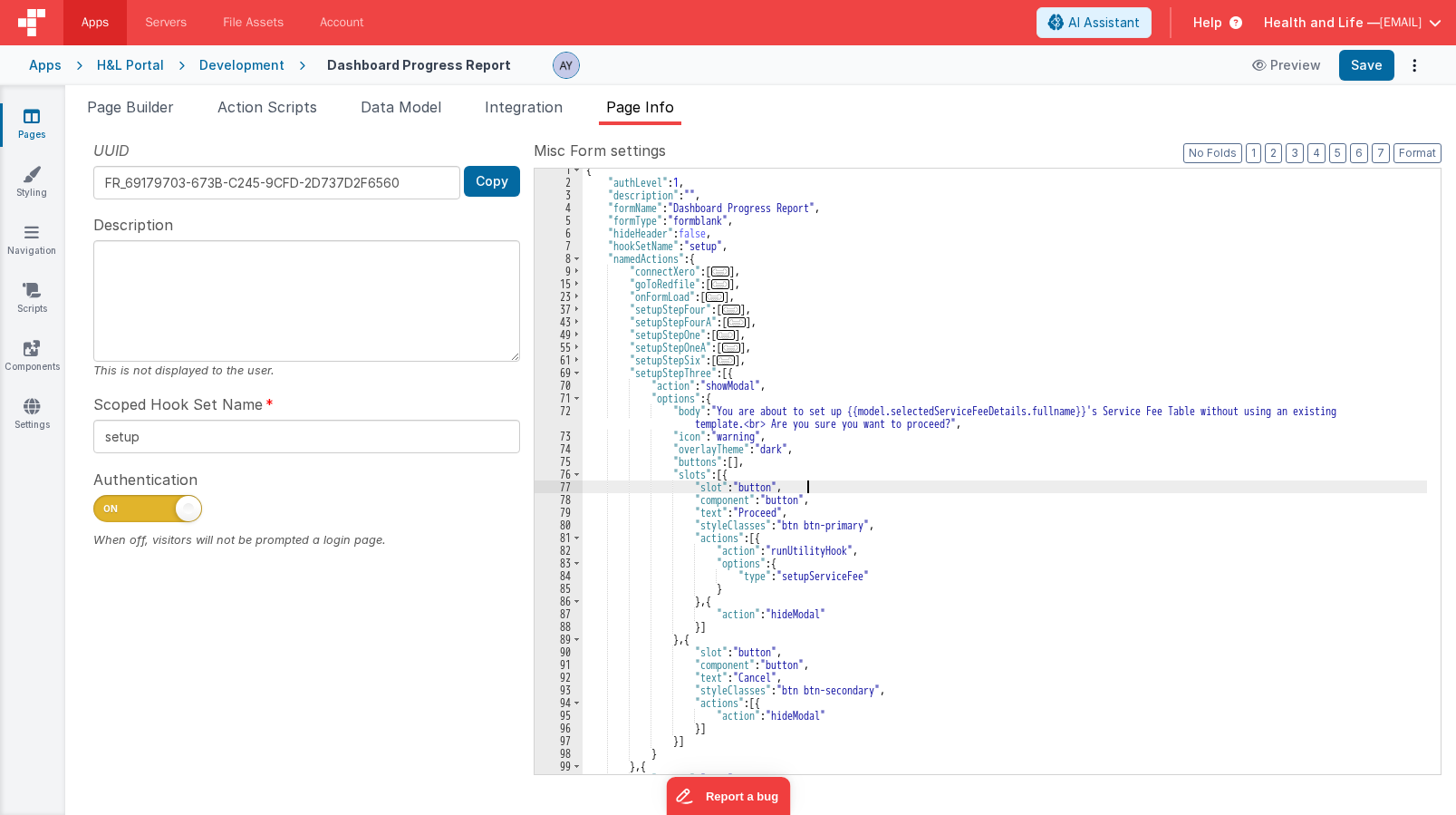 scroll, scrollTop: 5, scrollLeft: 0, axis: vertical 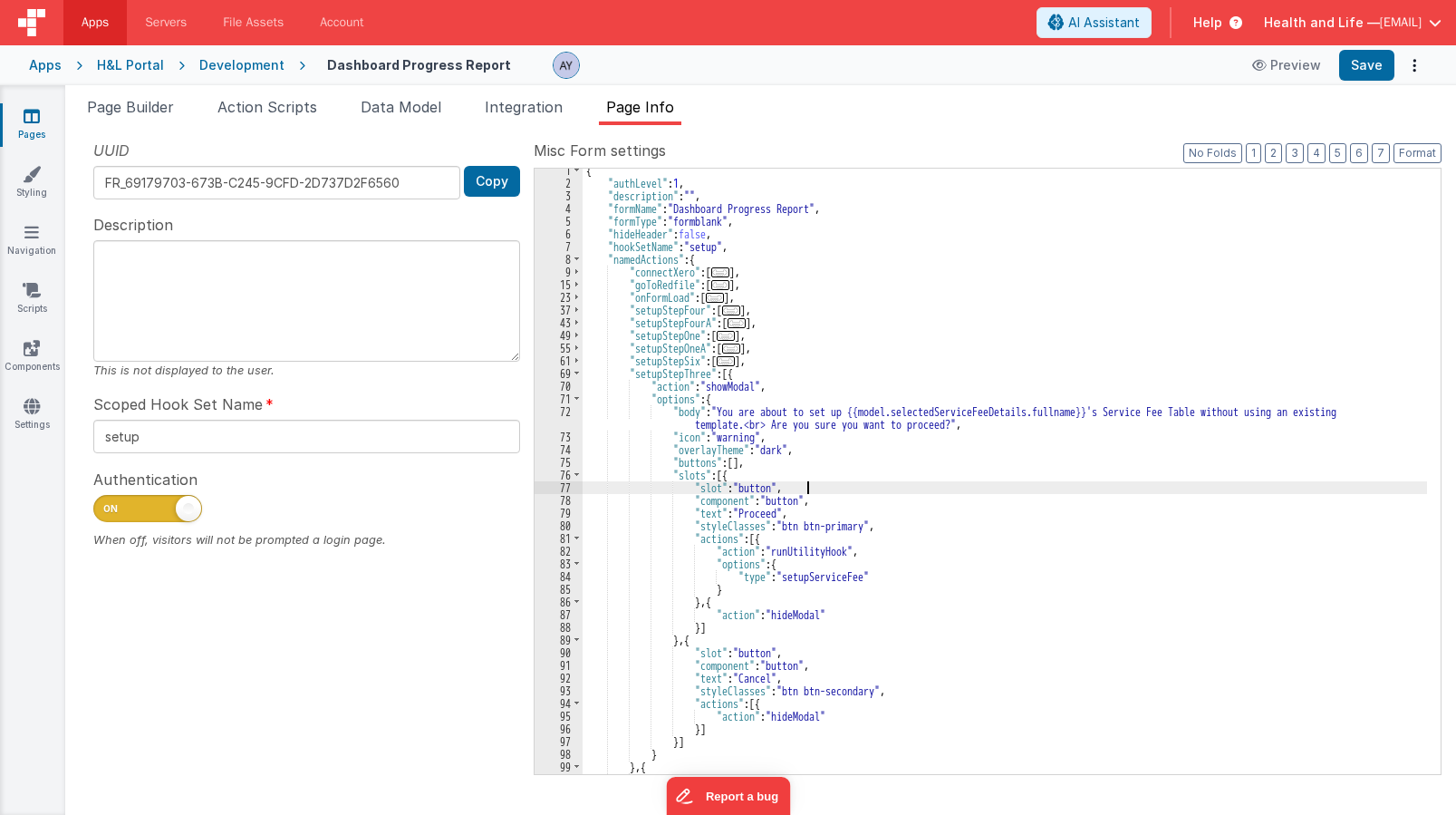 click on "{      "authLevel" :  1 ,      "description" :  "" ,      "formName" :  "Dashboard Progress Report" ,      "formType" :  "formblank" ,      "hideHeader" :  false ,      "hookSetName" :  "setup" ,      "namedActions" :  {           "connectXero" :  [ ... ] ,           "goToRedfile" :  [ ... ] ,           "onFormLoad" :  [ ... ] ,           "setupStepFour" :  [ ... ] ,           "setupStepFourA" :  [ ... ] ,           "setupStepOne" :  [ ... ] ,           "setupStepOneA" :  [ ... ] ,           "setupStepSix" :  [ ... ] ,           "setupStepThree" :  [{                "action" :  "showModal" ,                "options" :  {                     "body" :  "You are about to set up {{model.selectedServiceFeeDetails.fullname}}'s Service Fee Table without using an existing                       template.<br> Are you sure you want to proceed?" ,                     "icon" :  "warning" ,                     "overlayTheme" :  "dark" ,                     "buttons" :  [ ] ,                     "slots"" at bounding box center [1005, 480] 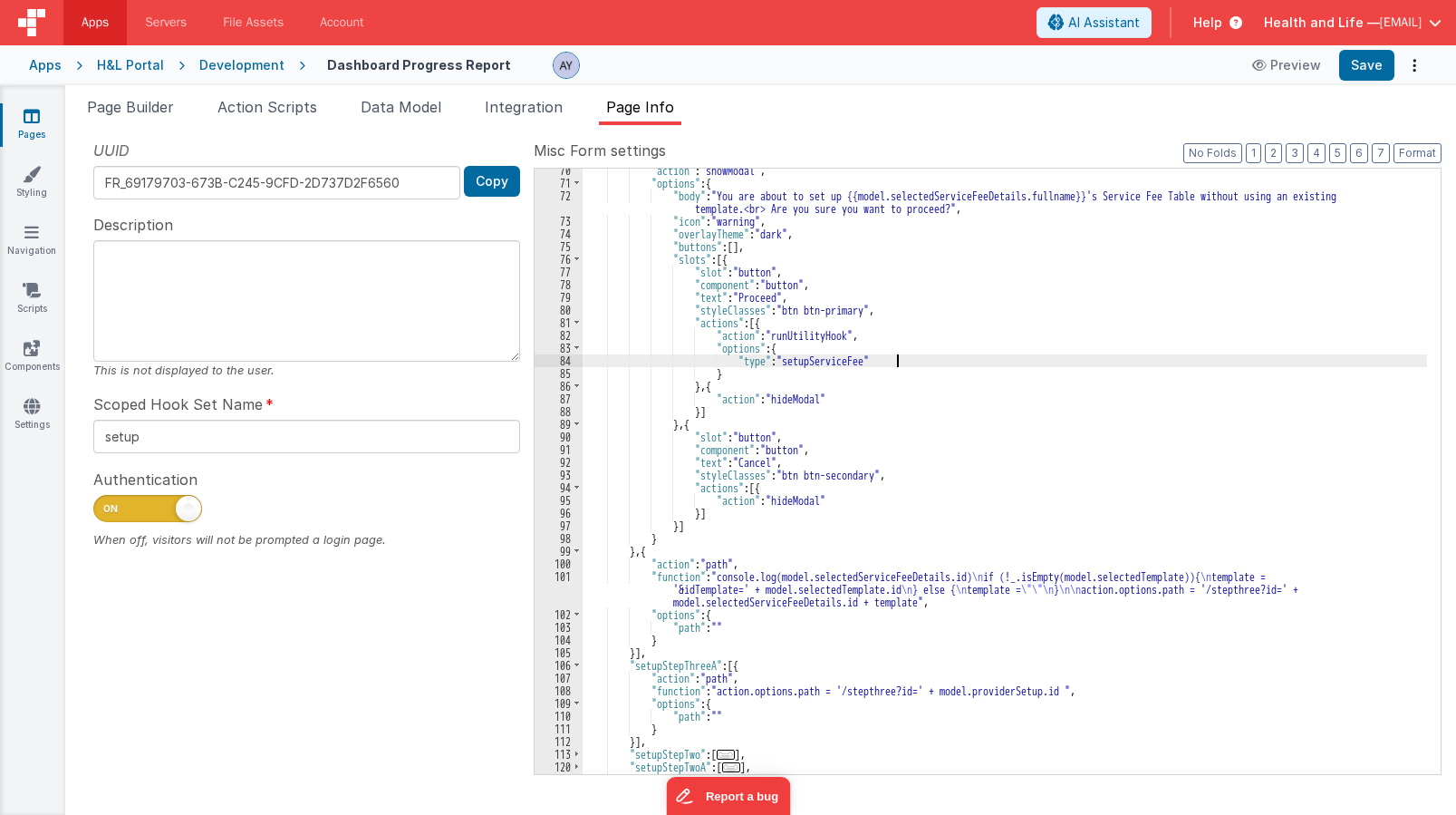 click on ""action" :  "showModal" ,                "options" :  {                     "body" :  "You are about to set up {{model.selectedServiceFeeDetails.fullname}}'s Service Fee Table without using an existing                       template.<br> Are you sure you want to proceed?" ,                     "icon" :  "warning" ,                     "overlayTheme" :  "dark" ,                     "buttons" :  [ ] ,                     "slots" :  [{                          "slot" :  "button" ,                          "component" :  "button" ,                          "text" :  "Proceed" ,                          "styleClasses" :  "btn btn-primary" ,                          "actions" :  [{                               "action" :  "runUtilityHook" ,                               "options" :  {                                    "type" :  "setupServiceFee"                               }                          } ,  {                               "action" :  "hideModal"                }]" at bounding box center [1005, 480] 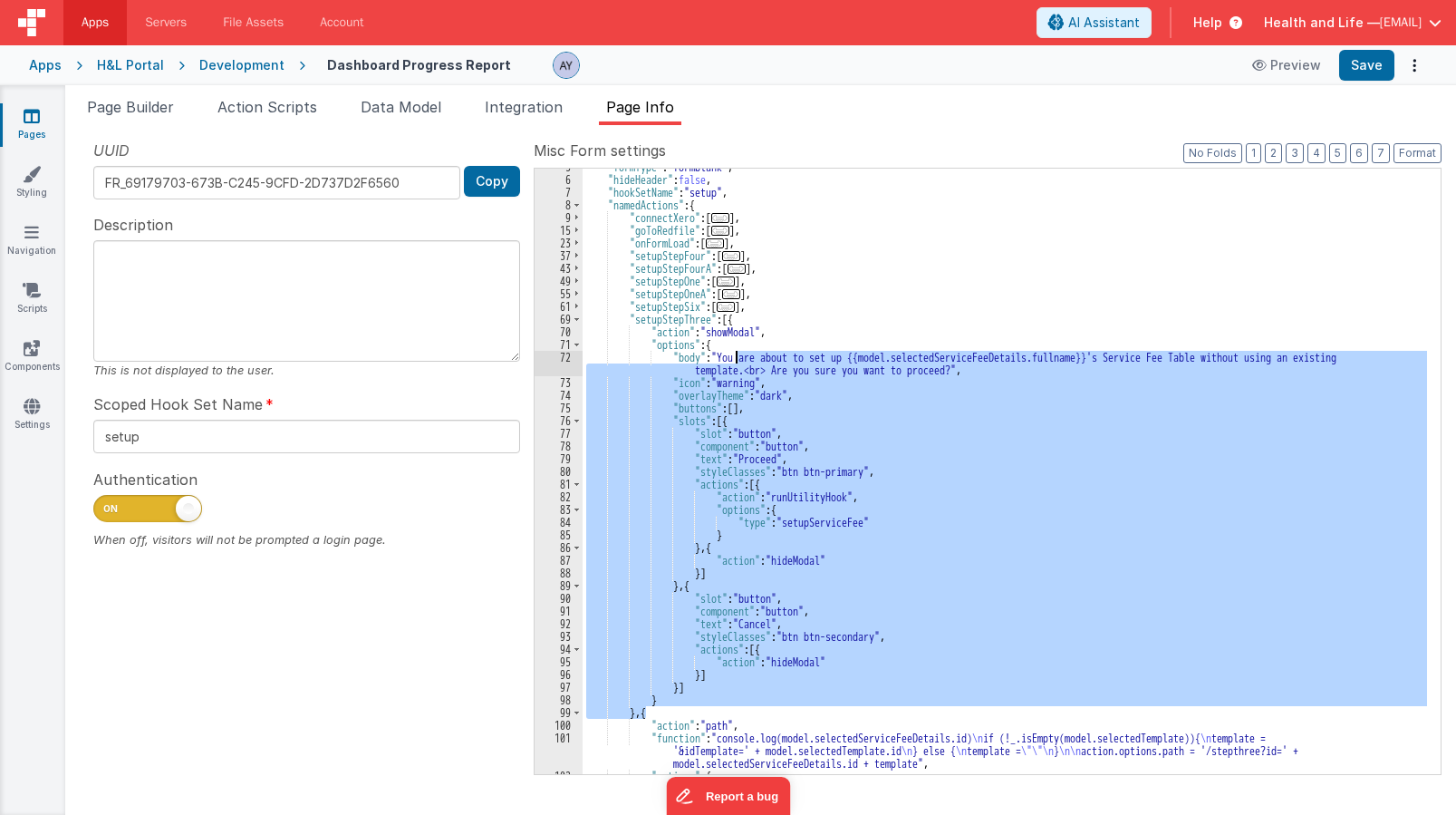 scroll, scrollTop: 59, scrollLeft: 0, axis: vertical 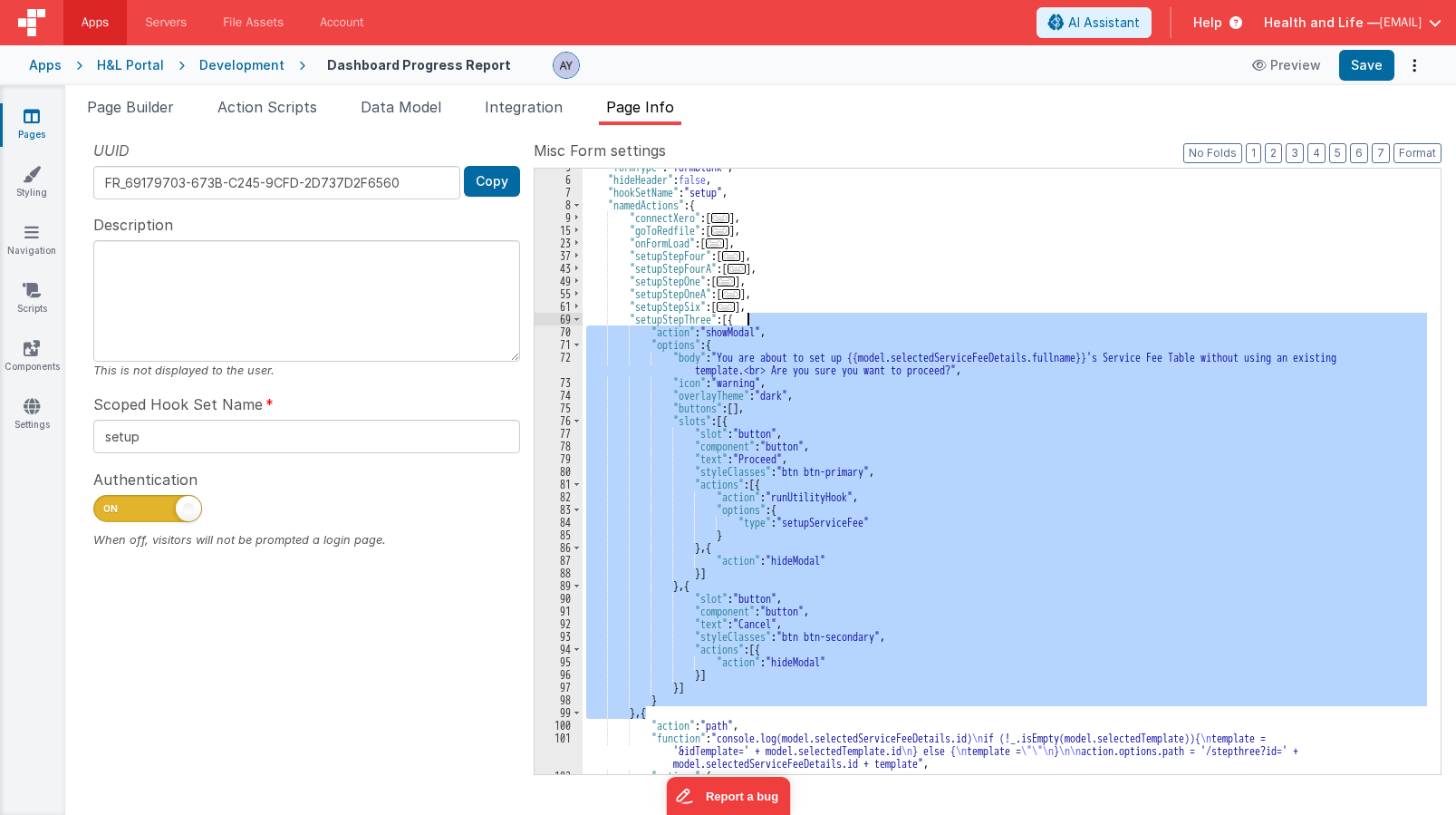 drag, startPoint x: 649, startPoint y: 549, endPoint x: 747, endPoint y: 325, distance: 244.49949 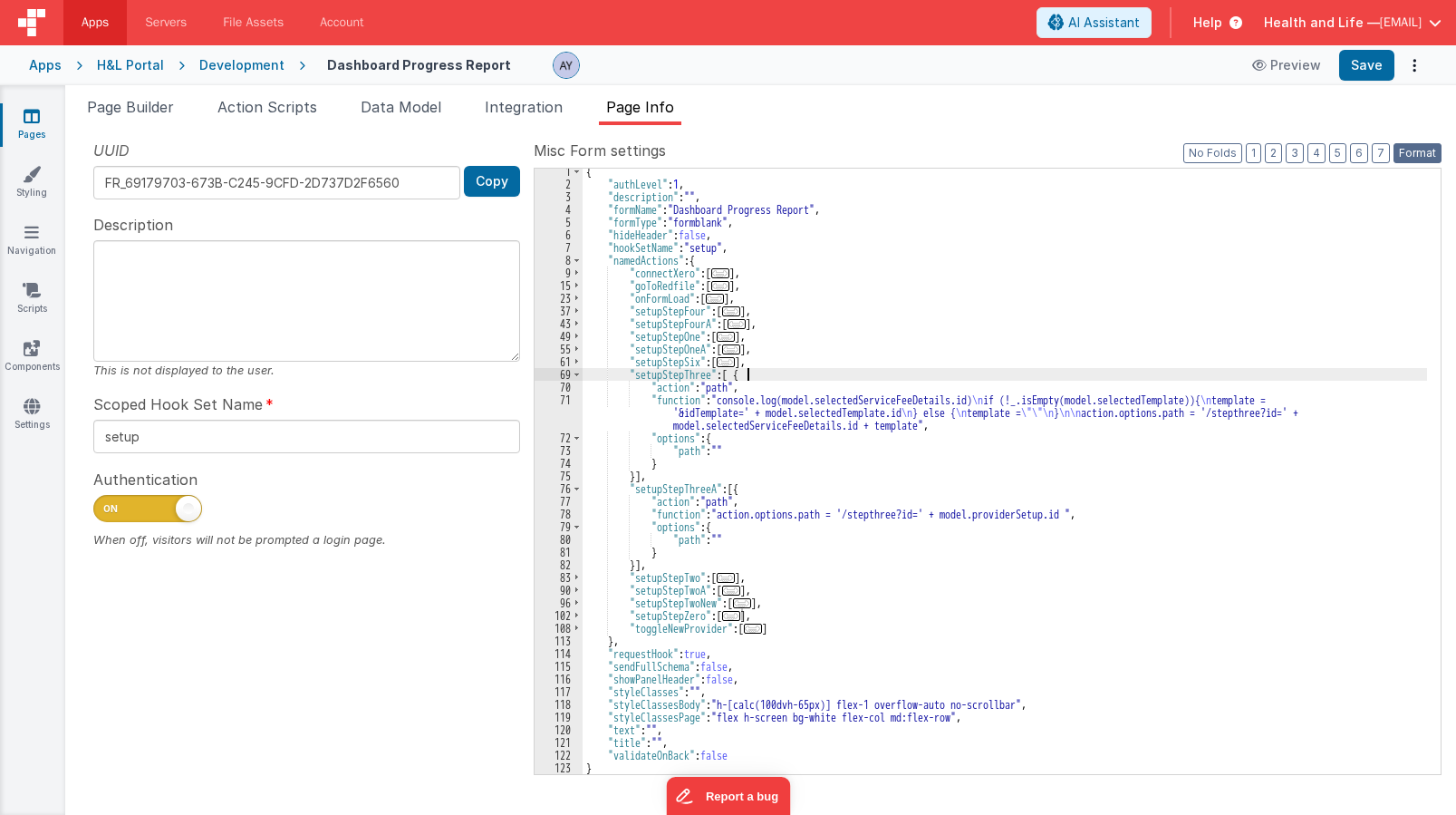 click on "Format" at bounding box center [1417, 153] 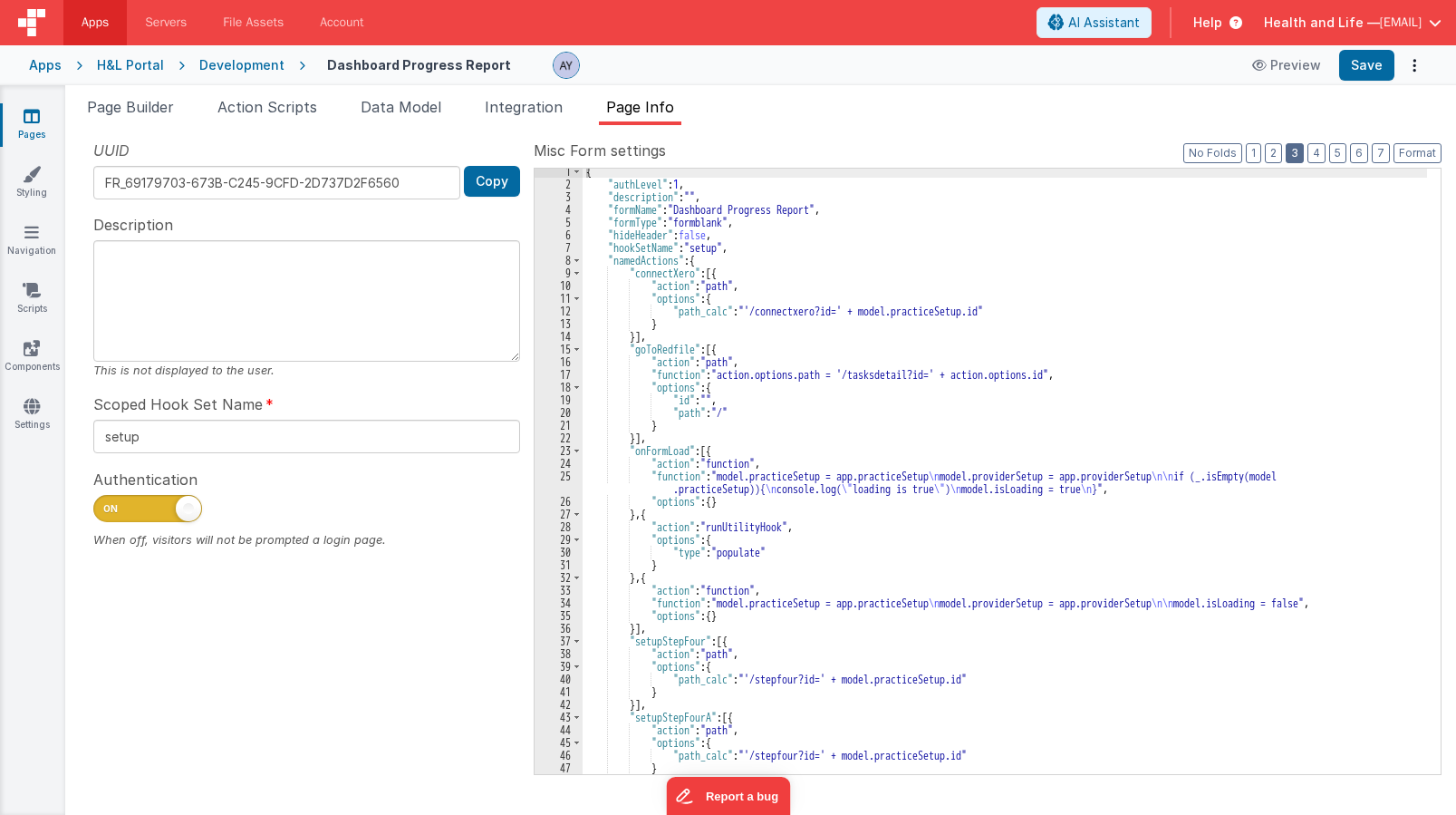 click on "3" at bounding box center [1295, 153] 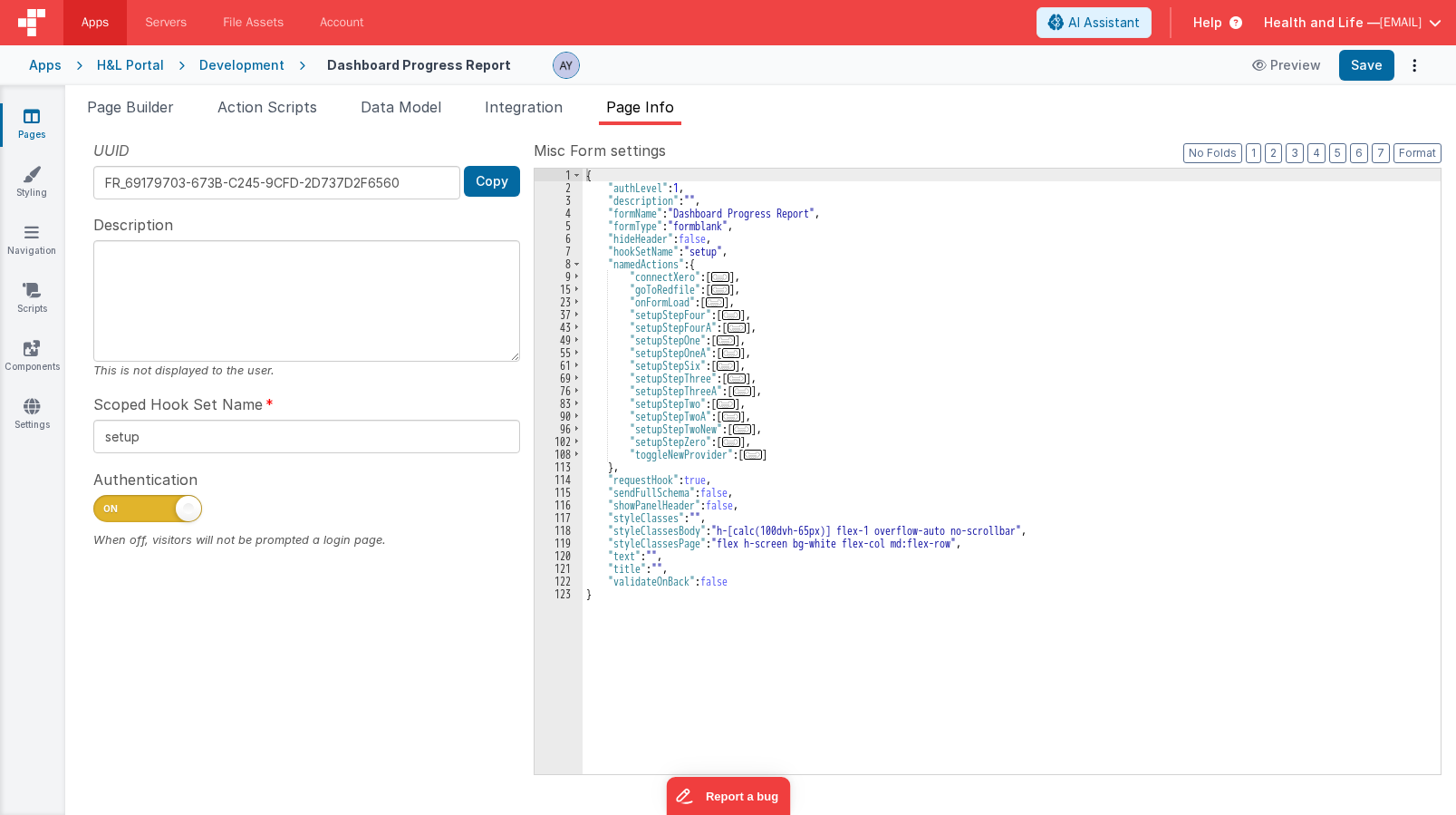 click on "{      "authLevel" :  1 ,      "description" :  "" ,      "formName" :  "Dashboard Progress Report" ,      "formType" :  "formblank" ,      "hideHeader" :  false ,      "hookSetName" :  "setup" ,      "namedActions" :  {           "connectXero" :  [ ... ] ,           "goToRedfile" :  [ ... ] ,           "onFormLoad" :  [ ... ] ,           "setupStepFour" :  [ ... ] ,           "setupStepFourA" :  [ ... ] ,           "setupStepOne" :  [ ... ] ,           "setupStepOneA" :  [ ... ] ,           "setupStepSix" :  [ ... ] ,           "setupStepThree" :  [ ... ] ,           "setupStepThreeA" :  [ ... ] ,           "setupStepTwo" :  [ ... ] ,           "setupStepTwoA" :  [ ... ] ,           "setupStepTwoNew" :  [ ... ] ,           "setupStepZero" :  [ ... ] ,           "toggleNewProvider" :  [ ... ]      } ,      "requestHook" :  true ,      "sendFullSchema" :  false ,      "showPanelHeader" :  false ,      "styleClasses" :  "" ,      "styleClassesBody" :  "h-[calc(100dvh-65px)] flex-1 overflow-auto no-scrollbar" ," at bounding box center (1011, 484) 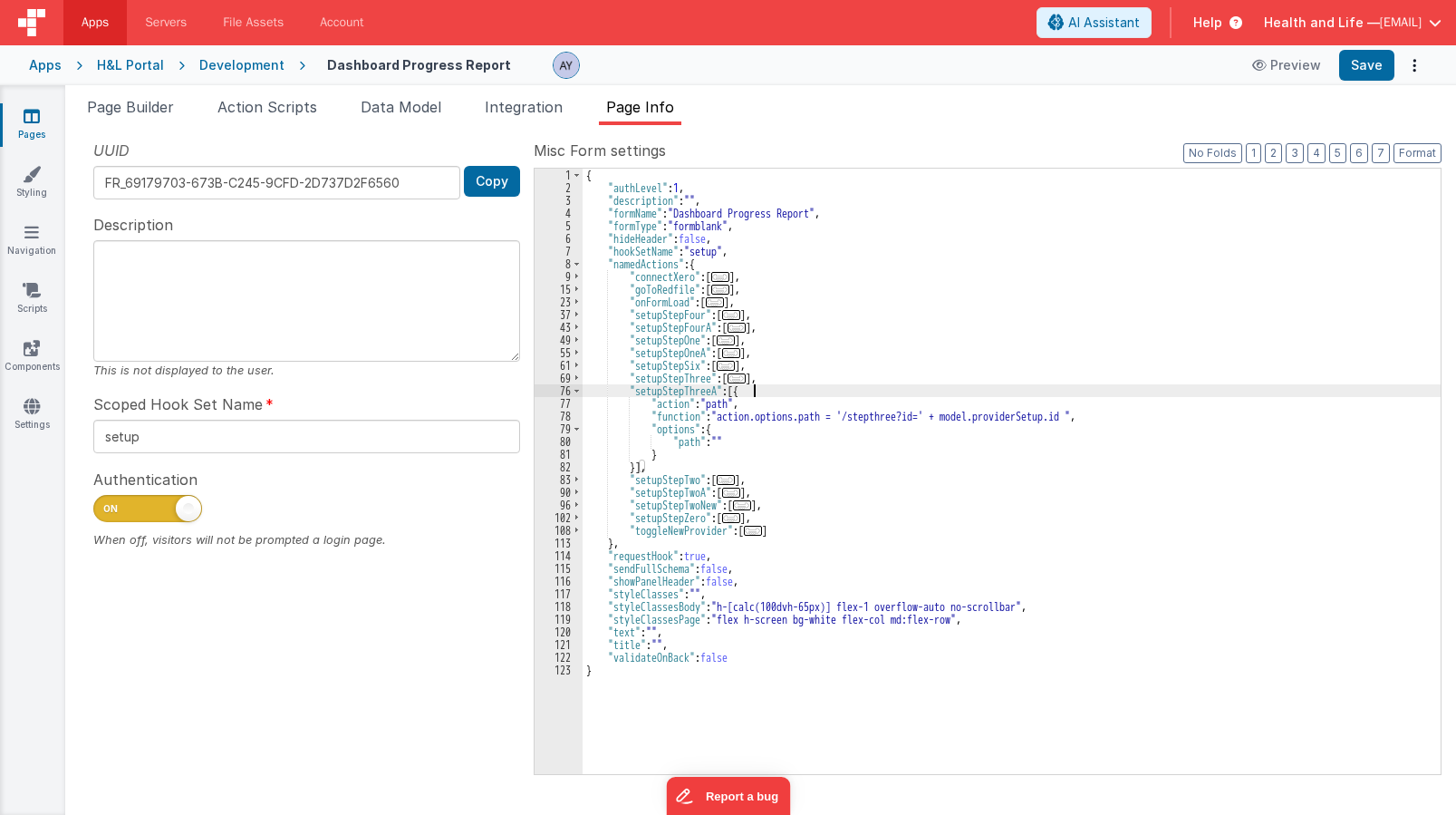 click on "..." at bounding box center [737, 378] 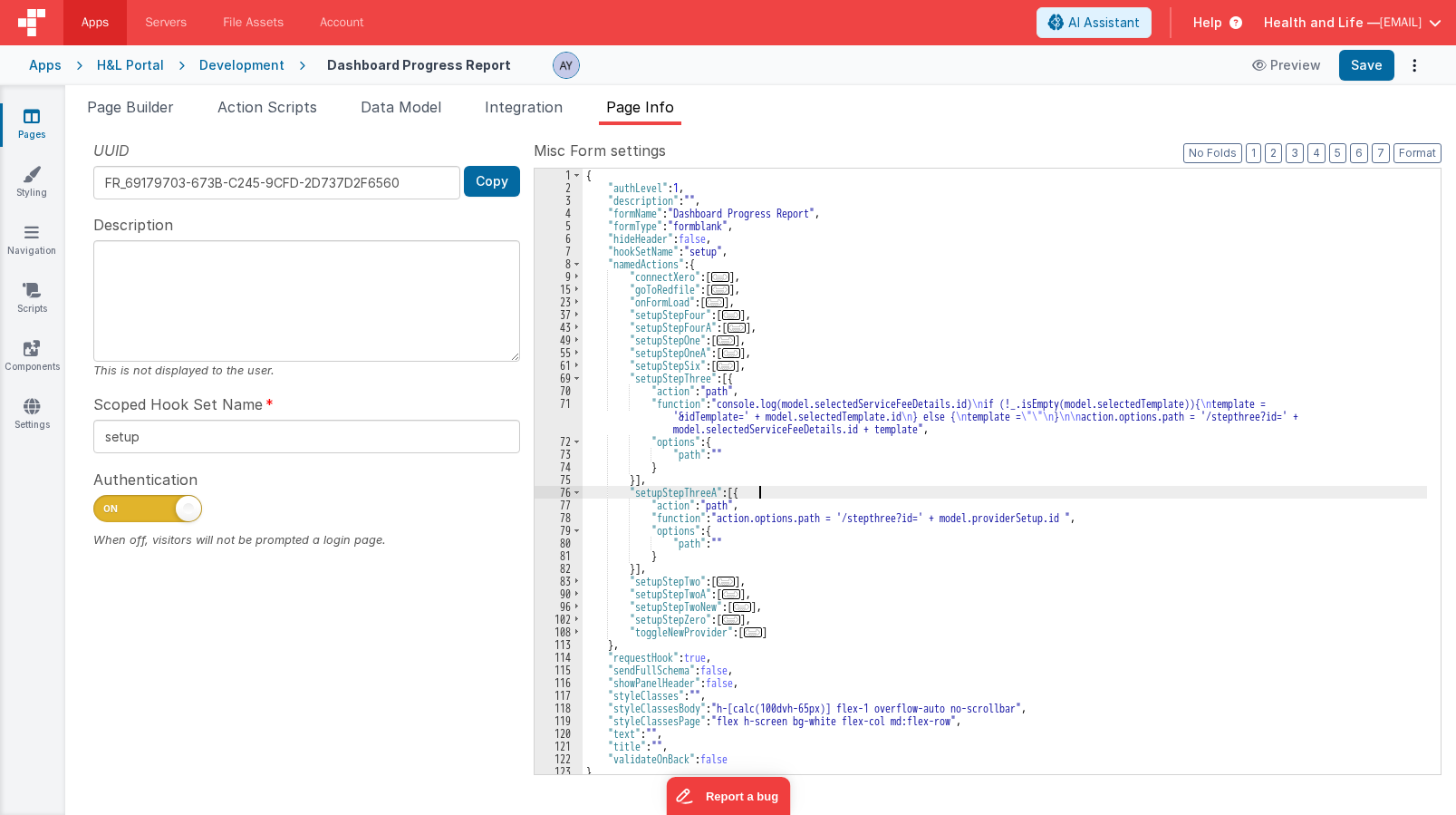click on "{      "authLevel" :  1 ,      "description" :  "" ,      "formName" :  "Dashboard Progress Report" ,      "formType" :  "formblank" ,      "hideHeader" :  false ,      "hookSetName" :  "setup" ,      "namedActions" :  {           "connectXero" :  [ ... ] ,           "goToRedfile" :  [ ... ] ,           "onFormLoad" :  [ ... ] ,           "setupStepFour" :  [ ... ] ,           "setupStepFourA" :  [ ... ] ,           "setupStepOne" :  [ ... ] ,           "setupStepOneA" :  [ ... ] ,           "setupStepSix" :  [ ... ] ,           "setupStepThree" :  [{                "action" :  "path" ,                "function" :  "console.log(model.selectedServiceFeeDetails.id) \n if (!_.isEmpty(model.selectedTemplate)){ \n     template =                   '&idTemplate=' + model.selectedTemplate.id \n } else { \n     template =  \"\"\n } \n\n action.options.path = '/stepthree?id=' +                   model.selectedServiceFeeDetails.id + template" ,                "options" :  {" at bounding box center [1005, 484] 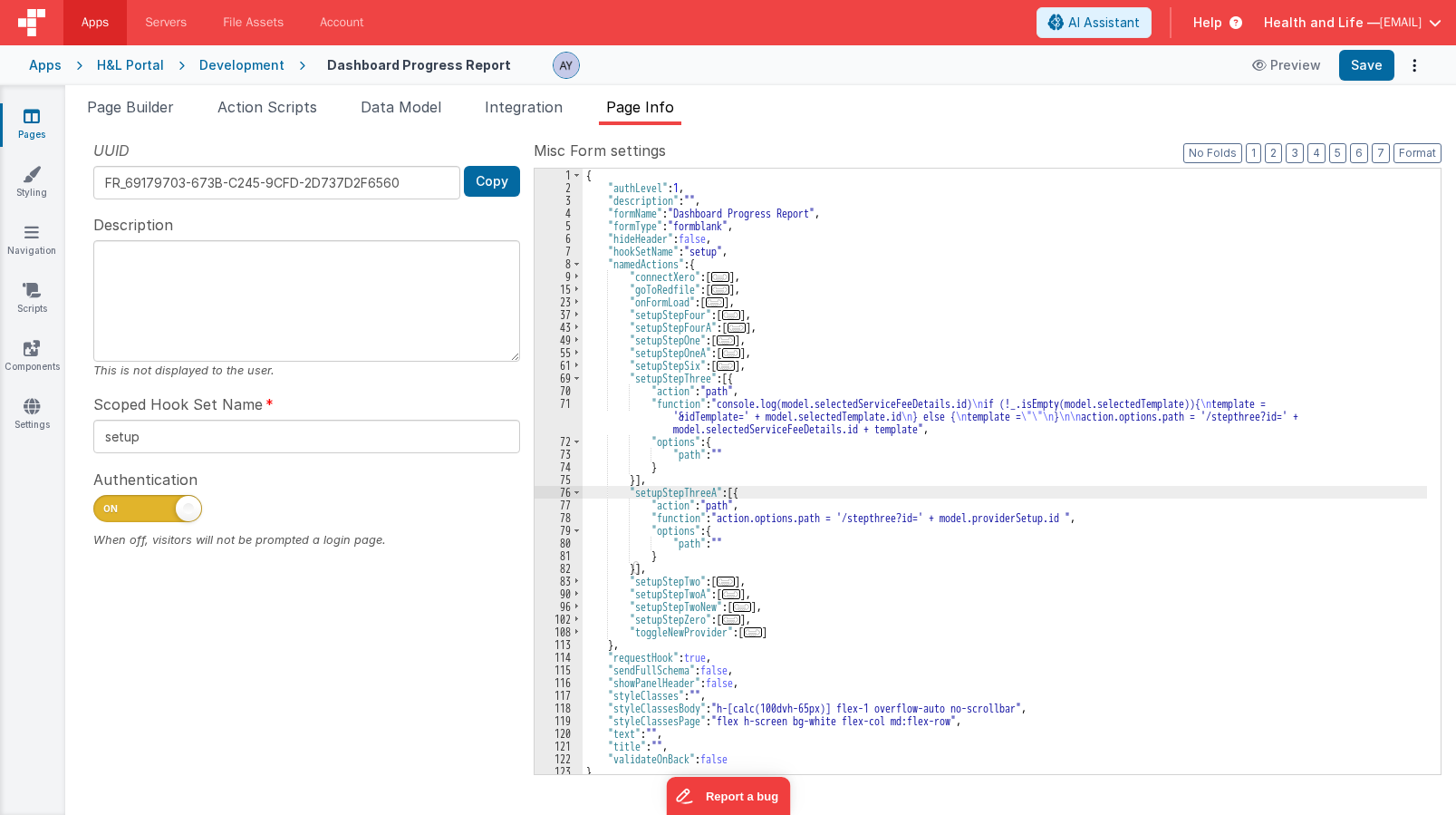 click on "{      "authLevel" :  1 ,      "description" :  "" ,      "formName" :  "Dashboard Progress Report" ,      "formType" :  "formblank" ,      "hideHeader" :  false ,      "hookSetName" :  "setup" ,      "namedActions" :  {           "connectXero" :  [ ... ] ,           "goToRedfile" :  [ ... ] ,           "onFormLoad" :  [ ... ] ,           "setupStepFour" :  [ ... ] ,           "setupStepFourA" :  [ ... ] ,           "setupStepOne" :  [ ... ] ,           "setupStepOneA" :  [ ... ] ,           "setupStepSix" :  [ ... ] ,           "setupStepThree" :  [{                "action" :  "path" ,                "function" :  "console.log(model.selectedServiceFeeDetails.id) \n if (!_.isEmpty(model.selectedTemplate)){ \n     template =                   '&idTemplate=' + model.selectedTemplate.id \n } else { \n     template =  \"\"\n } \n\n action.options.path = '/stepthree?id=' +                   model.selectedServiceFeeDetails.id + template" ,                "options" :  {" at bounding box center [1005, 484] 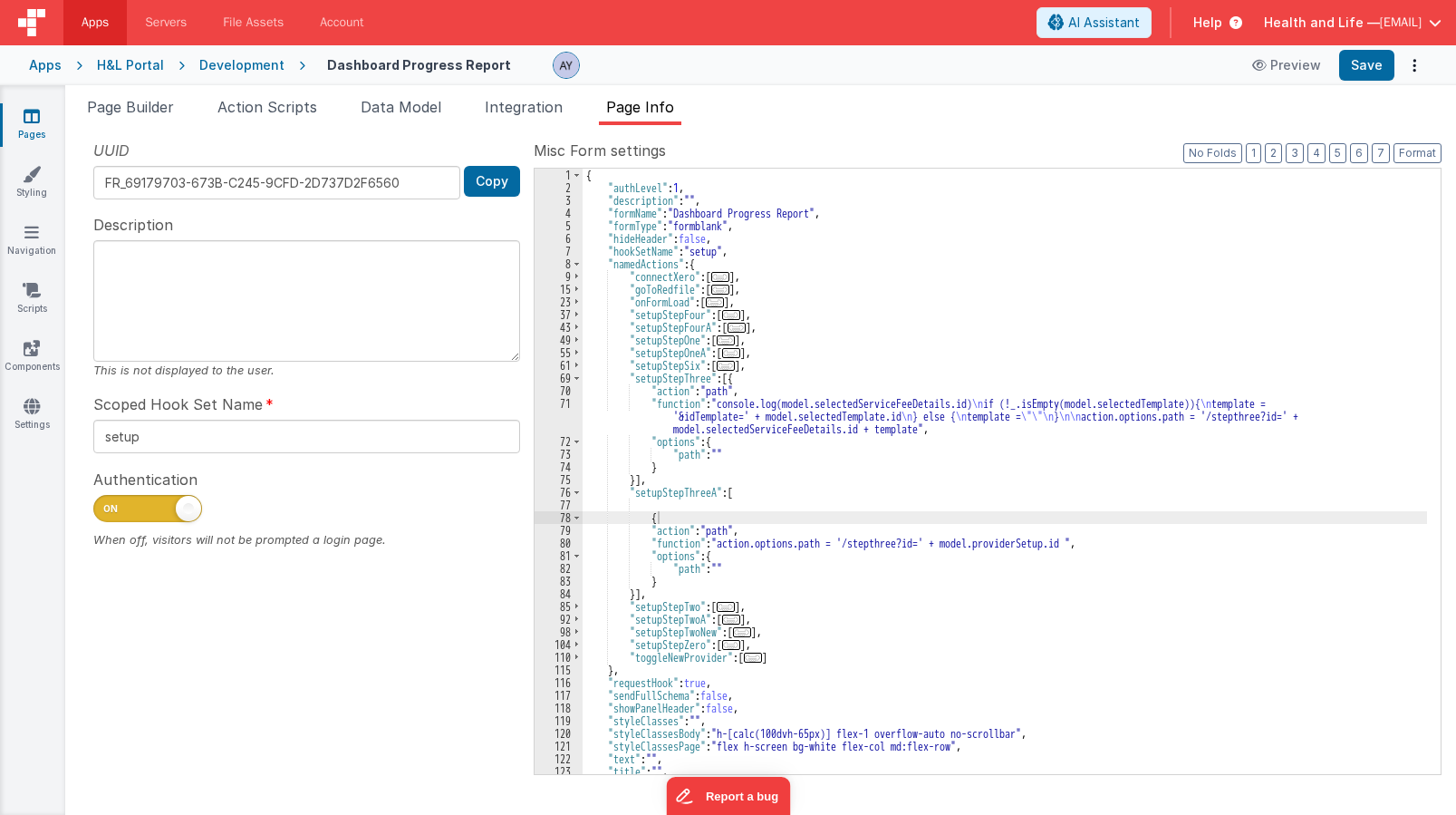 click on "{      "authLevel" :  1 ,      "description" :  "" ,      "formName" :  "Dashboard Progress Report" ,      "formType" :  "formblank" ,      "hideHeader" :  false ,      "hookSetName" :  "setup" ,      "namedActions" :  {           "connectXero" :  [ ... ] ,           "goToRedfile" :  [ ... ] ,           "onFormLoad" :  [ ... ] ,           "setupStepFour" :  [ ... ] ,           "setupStepFourA" :  [ ... ] ,           "setupStepOne" :  [ ... ] ,           "setupStepOneA" :  [ ... ] ,           "setupStepSix" :  [ ... ] ,           "setupStepThree" :  [{                "action" :  "path" ,                "function" :  "console.log(model.selectedServiceFeeDetails.id) \n if (!_.isEmpty(model.selectedTemplate)){ \n     template =                   '&idTemplate=' + model.selectedTemplate.id \n } else { \n     template =  \"\"\n } \n\n action.options.path = '/stepthree?id=' +                   model.selectedServiceFeeDetails.id + template" ,                "options" :  {" at bounding box center [1005, 484] 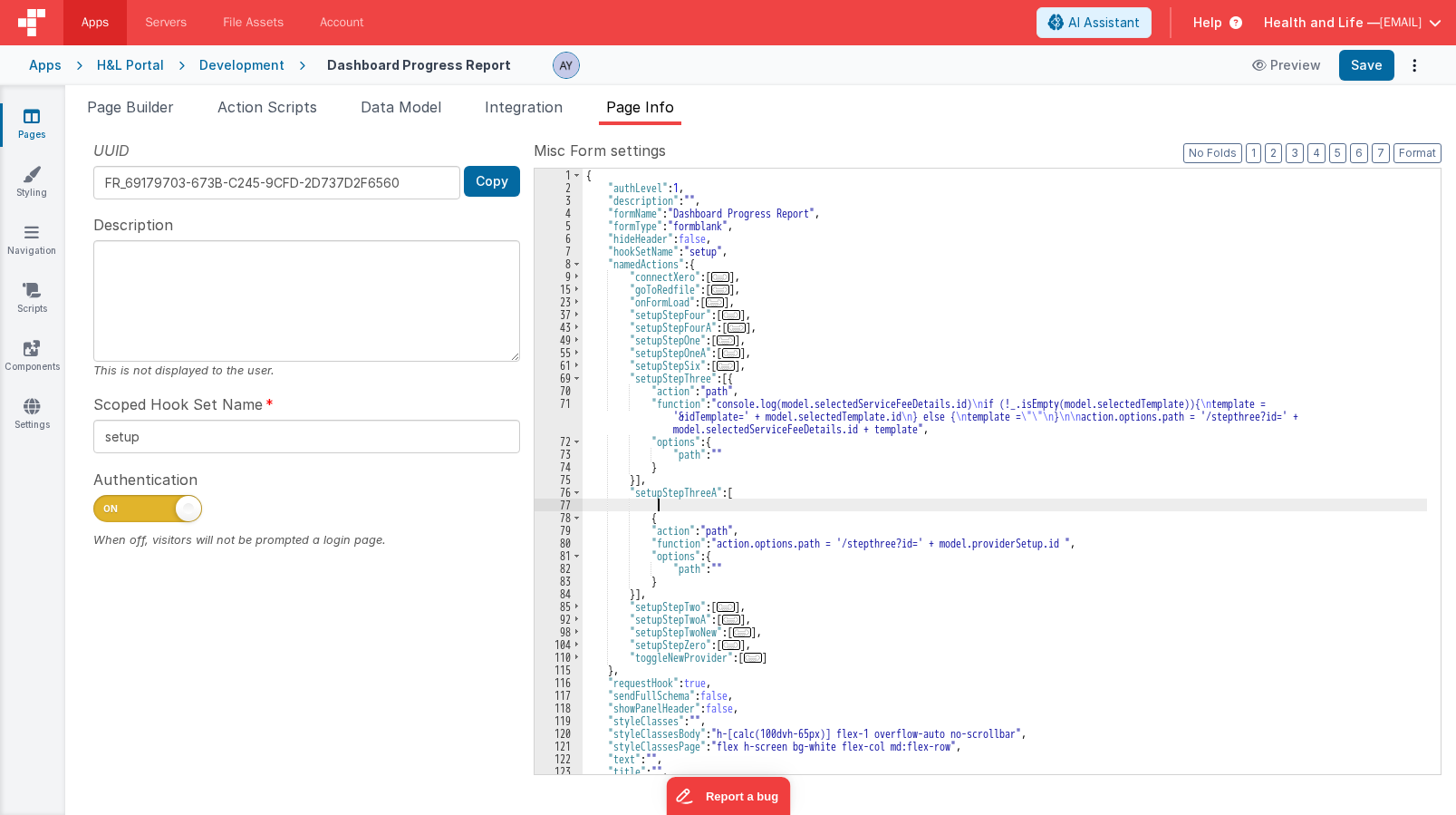 scroll, scrollTop: 118, scrollLeft: 0, axis: vertical 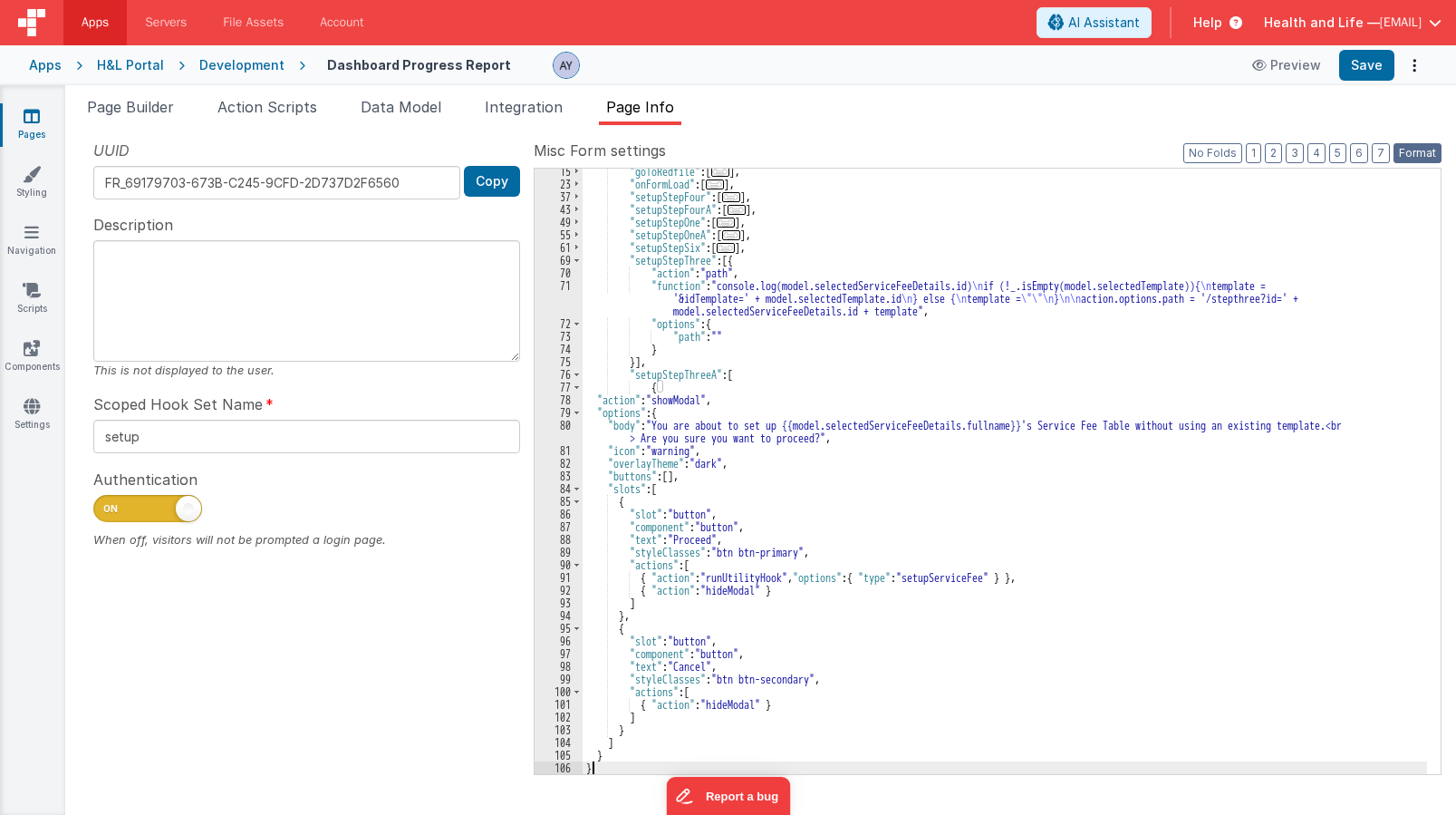 click on "Format" at bounding box center (1417, 153) 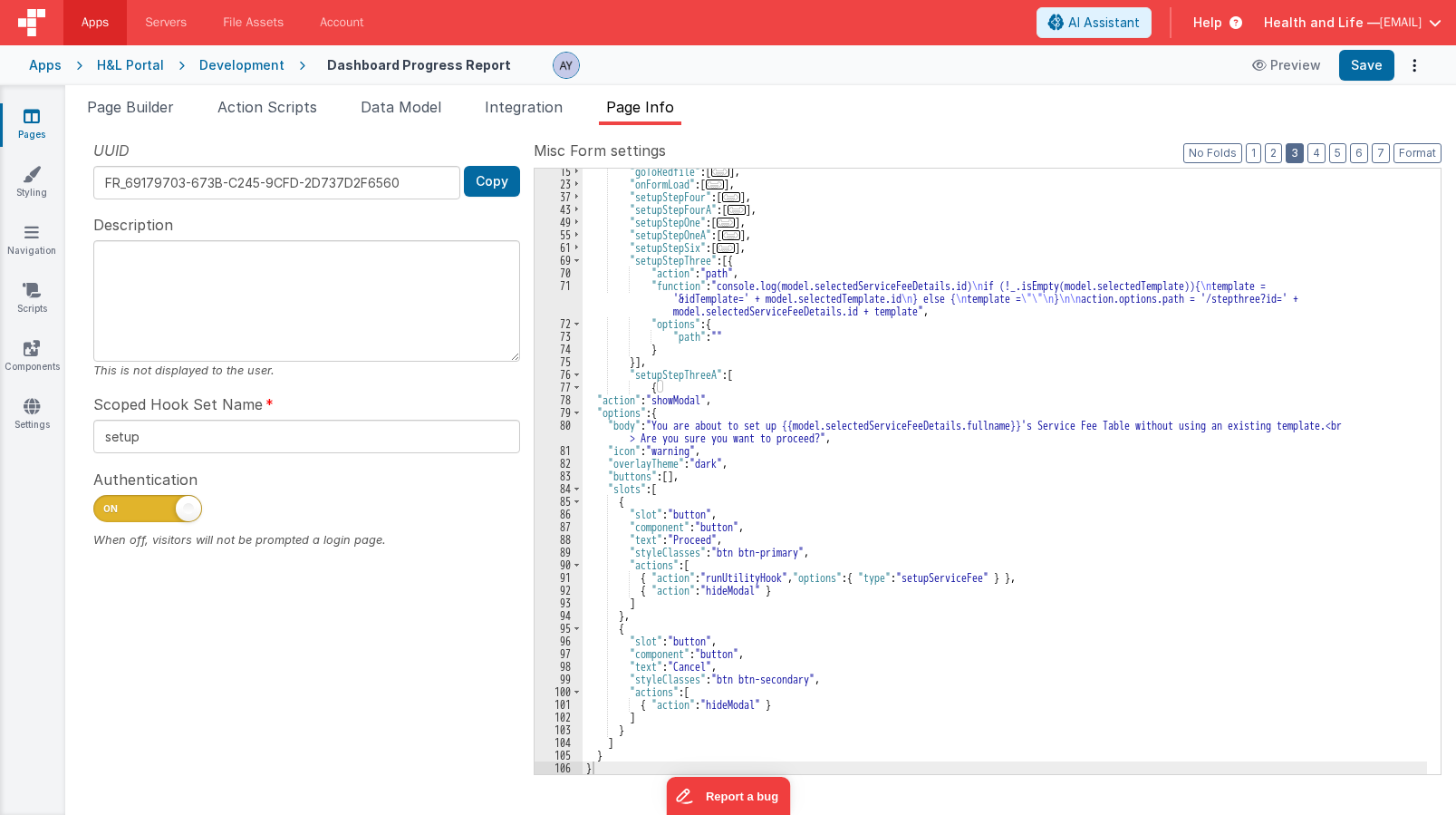 click on "3" at bounding box center [1295, 153] 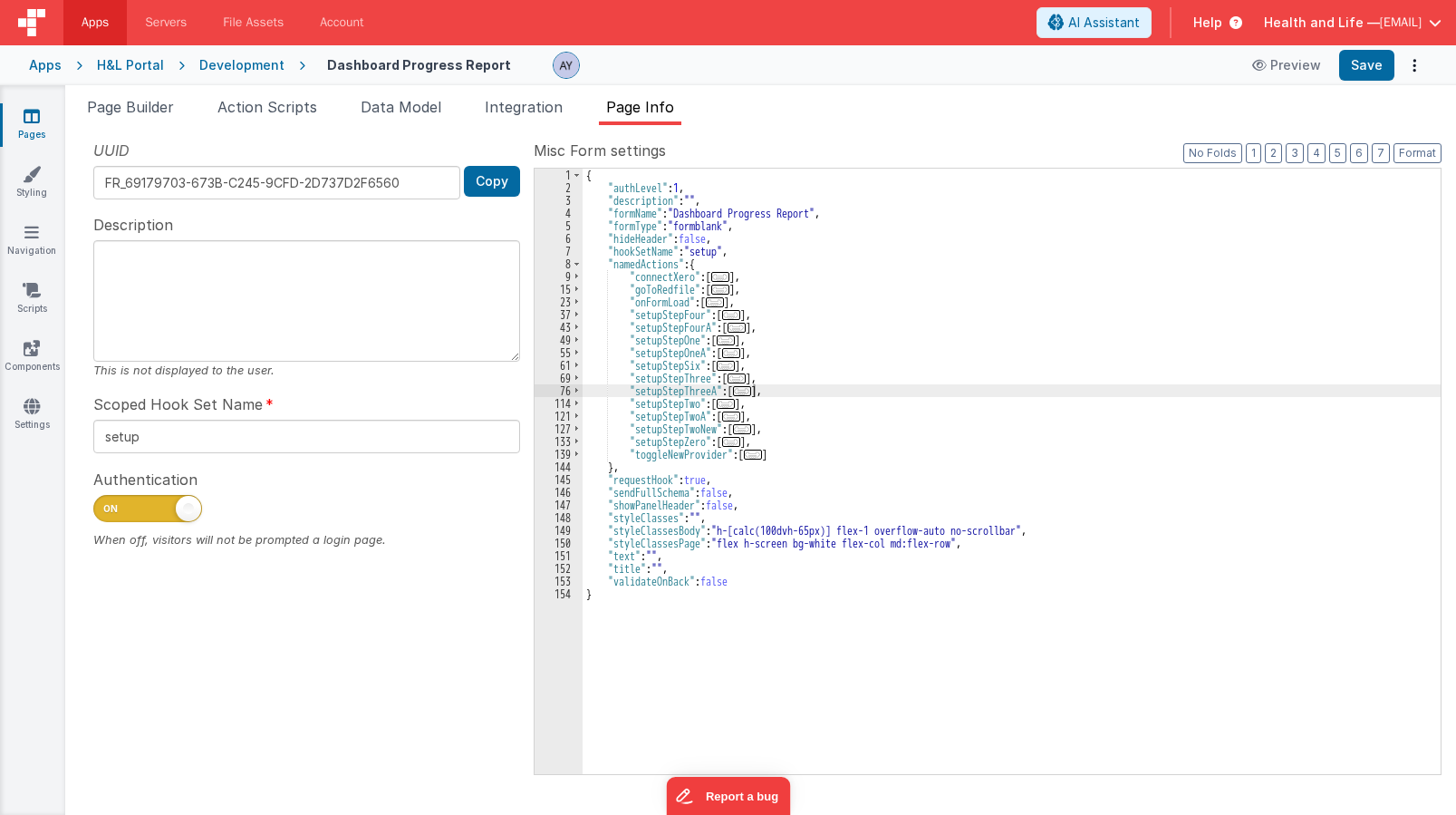 click on "..." at bounding box center [742, 391] 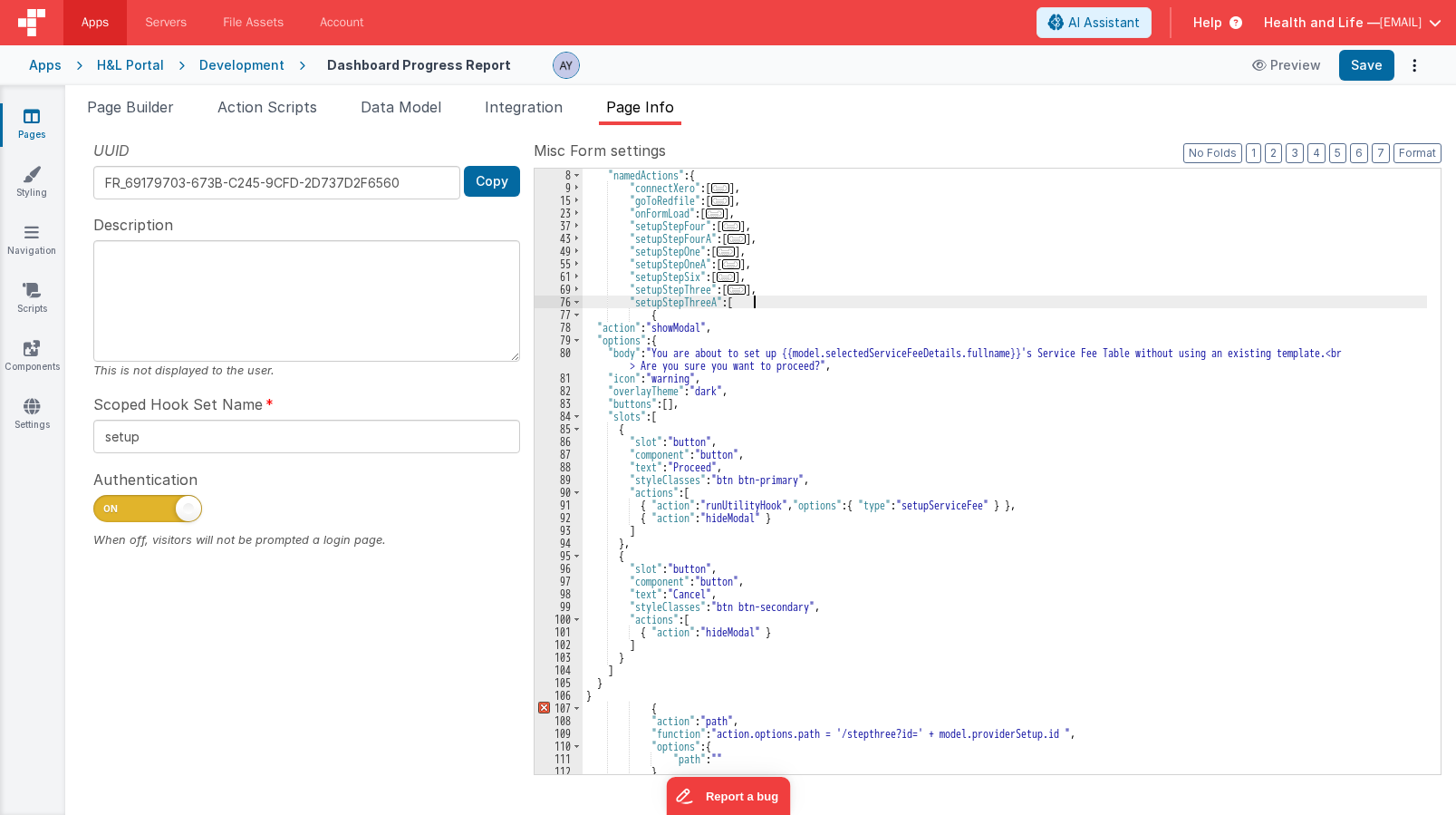 scroll, scrollTop: 107, scrollLeft: 0, axis: vertical 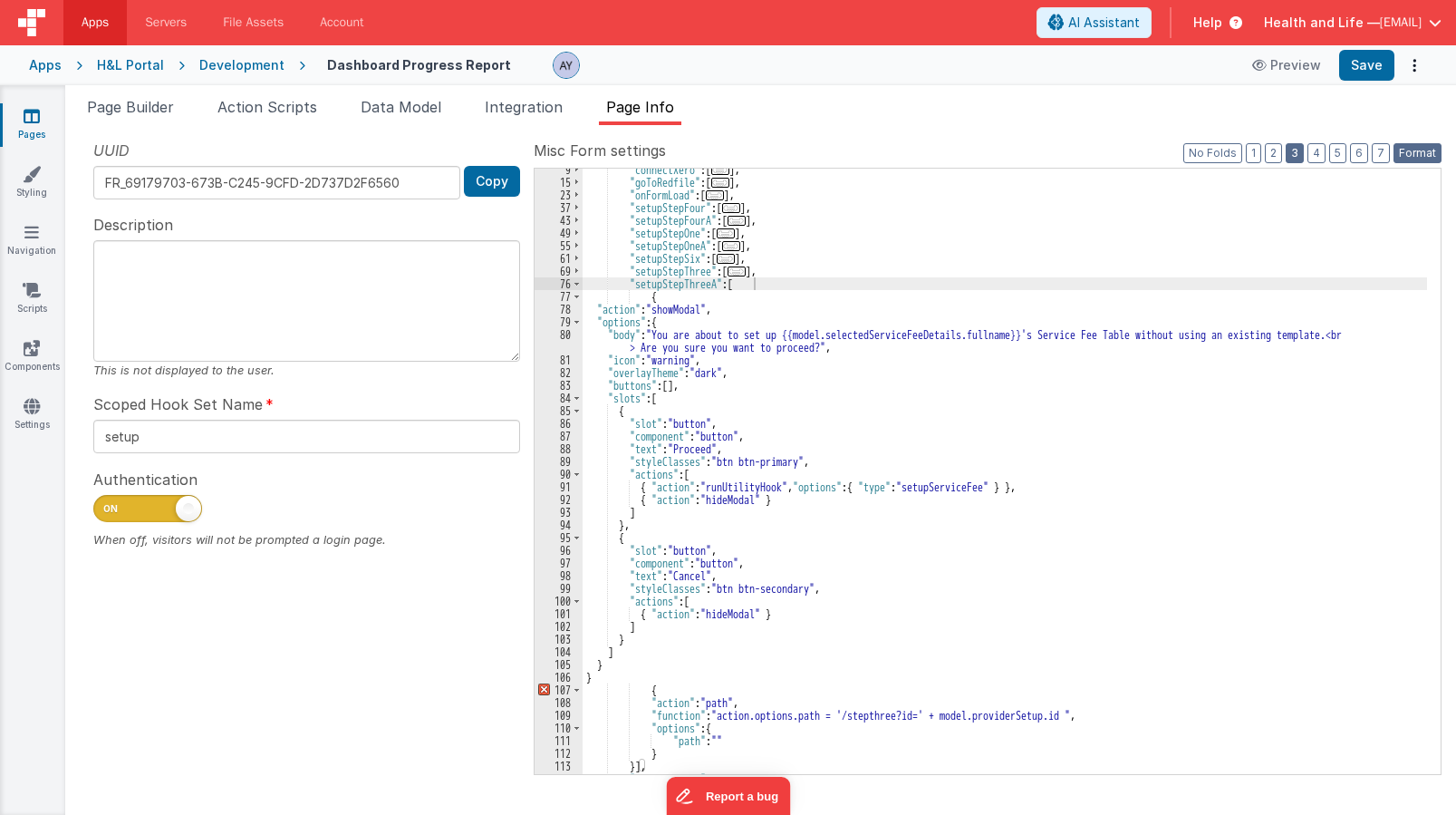 drag, startPoint x: 1429, startPoint y: 150, endPoint x: 1307, endPoint y: 155, distance: 122.10242 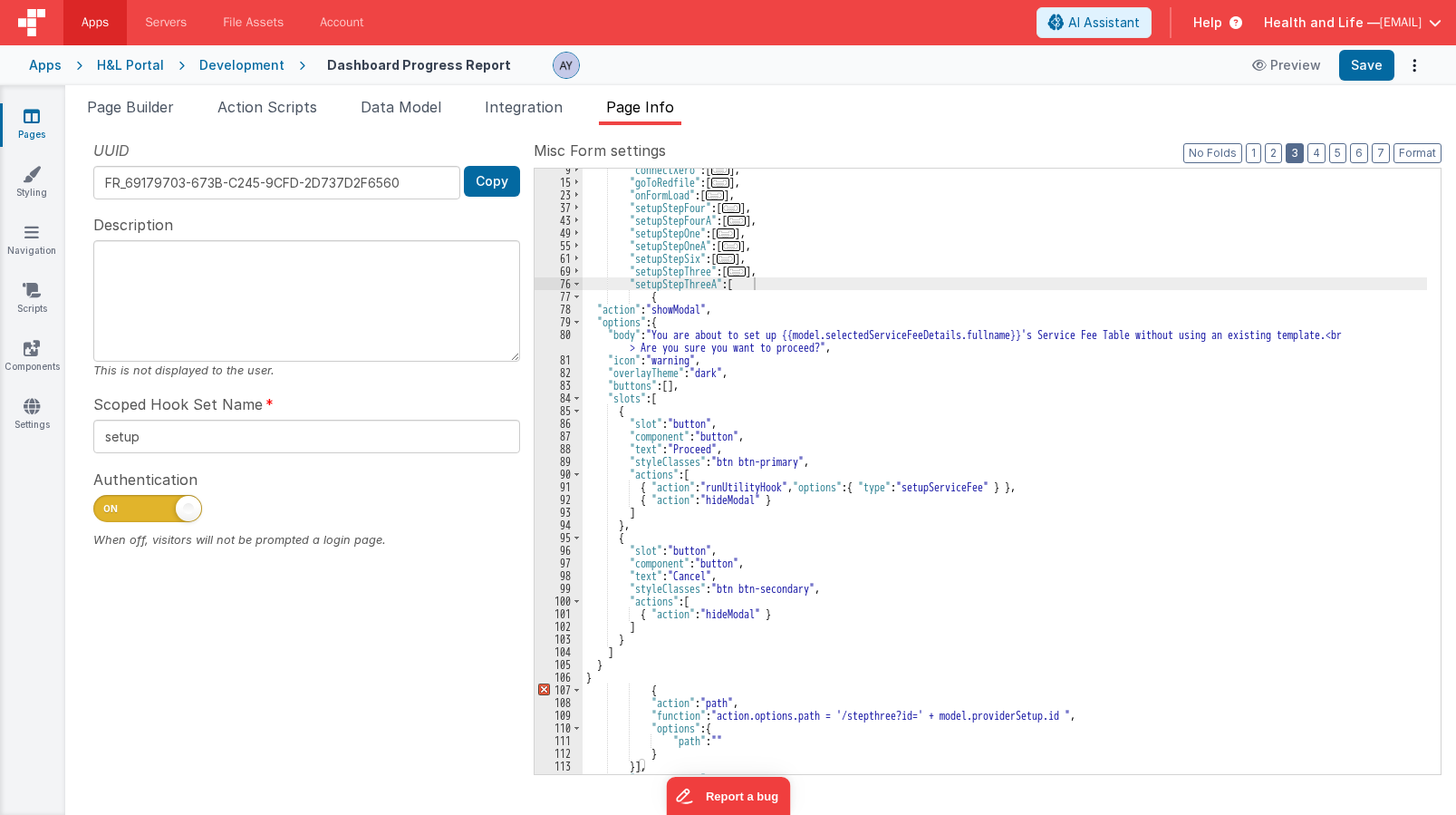 click on "3" at bounding box center (1295, 153) 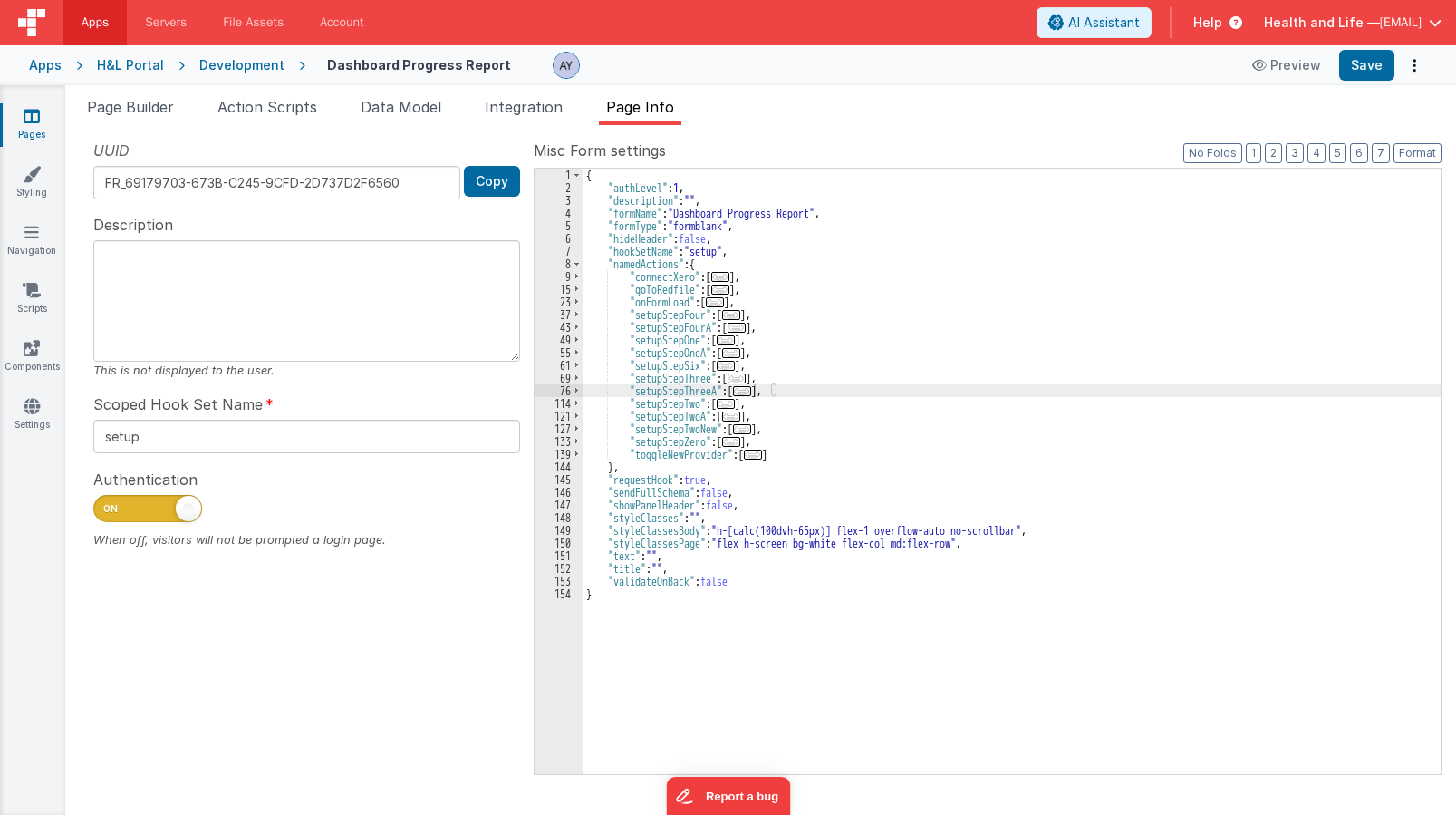 click on "..." at bounding box center (742, 391) 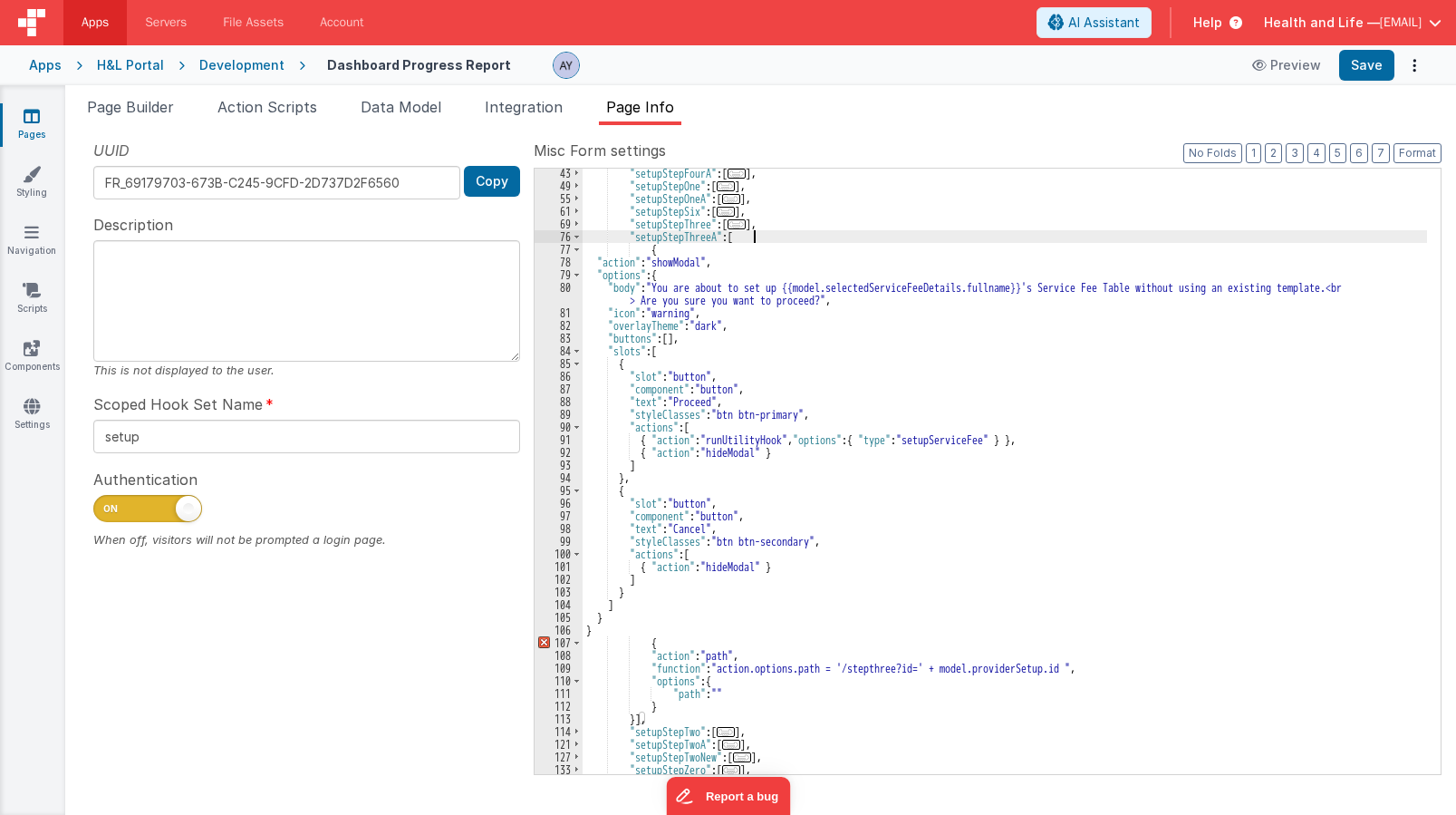 click on ""setupStepFourA" :  [ ... ] ,           "setupStepOne" :  [ ... ] ,           "setupStepOneA" :  [ ... ] ,           "setupStepSix" :  [ ... ] ,           "setupStepThree" :  [ ... ] ,           "setupStepThreeA" :  [                {    "action" :  "showModal" ,    "options" :  {      "body" :  "You are about to set up {{model.selectedServiceFeeDetails.fullname}}'s Service Fee Table without using an existing template.<br          > Are you sure you want to proceed?" ,      "icon" :  "warning" ,      "overlayTheme" :  "dark" ,      "buttons" :  [ ] ,      "slots" :  [         {           "slot" :  "button" ,           "component" :  "button" ,           "text" :  "Proceed" ,           "styleClasses" :  "btn btn-primary" ,           "actions" :  [              {   "action" :  "runUtilityHook" ,  "options" :  {   "type" :  "setupServiceFee"   }   } ,              {   "action" :  "hideModal"   }           ]         } ,         {           "slot" :  "button" ,           "component" :  "button" ," at bounding box center [1005, 482] 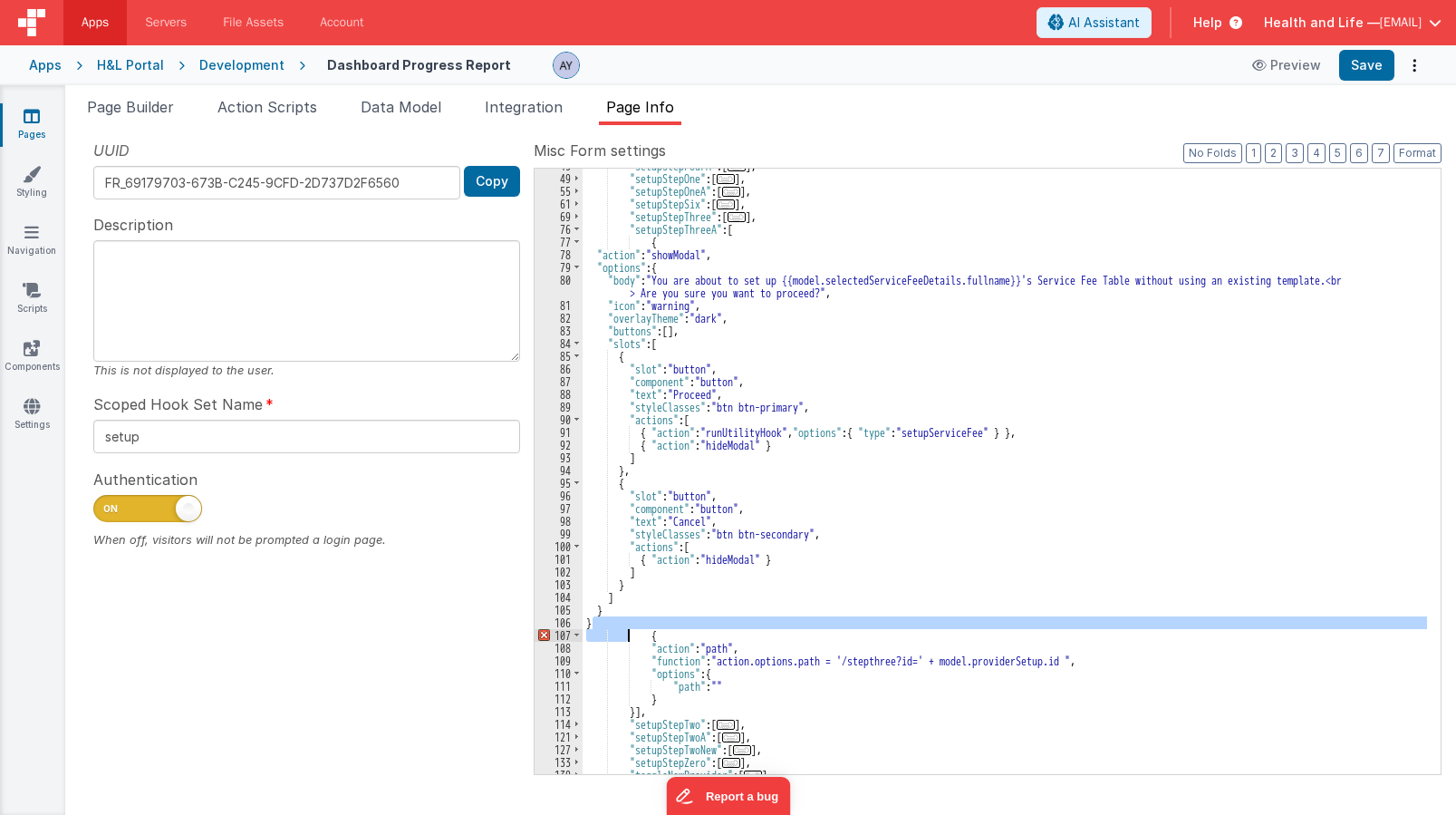 click on ""setupStepFourA" :  [ ... ] ,           "setupStepOne" :  [ ... ] ,           "setupStepOneA" :  [ ... ] ,           "setupStepSix" :  [ ... ] ,           "setupStepThree" :  [ ... ] ,           "setupStepThreeA" :  [                {    "action" :  "showModal" ,    "options" :  {      "body" :  "You are about to set up {{model.selectedServiceFeeDetails.fullname}}'s Service Fee Table without using an existing template.<br          > Are you sure you want to proceed?" ,      "icon" :  "warning" ,      "overlayTheme" :  "dark" ,      "buttons" :  [ ] ,      "slots" :  [         {           "slot" :  "button" ,           "component" :  "button" ,           "text" :  "Proceed" ,           "styleClasses" :  "btn btn-primary" ,           "actions" :  [              {   "action" :  "runUtilityHook" ,  "options" :  {   "type" :  "setupServiceFee"   }   } ,              {   "action" :  "hideModal"   }           ]         } ,         {           "slot" :  "button" ,           "component" :  "button" ," at bounding box center (1005, 471) 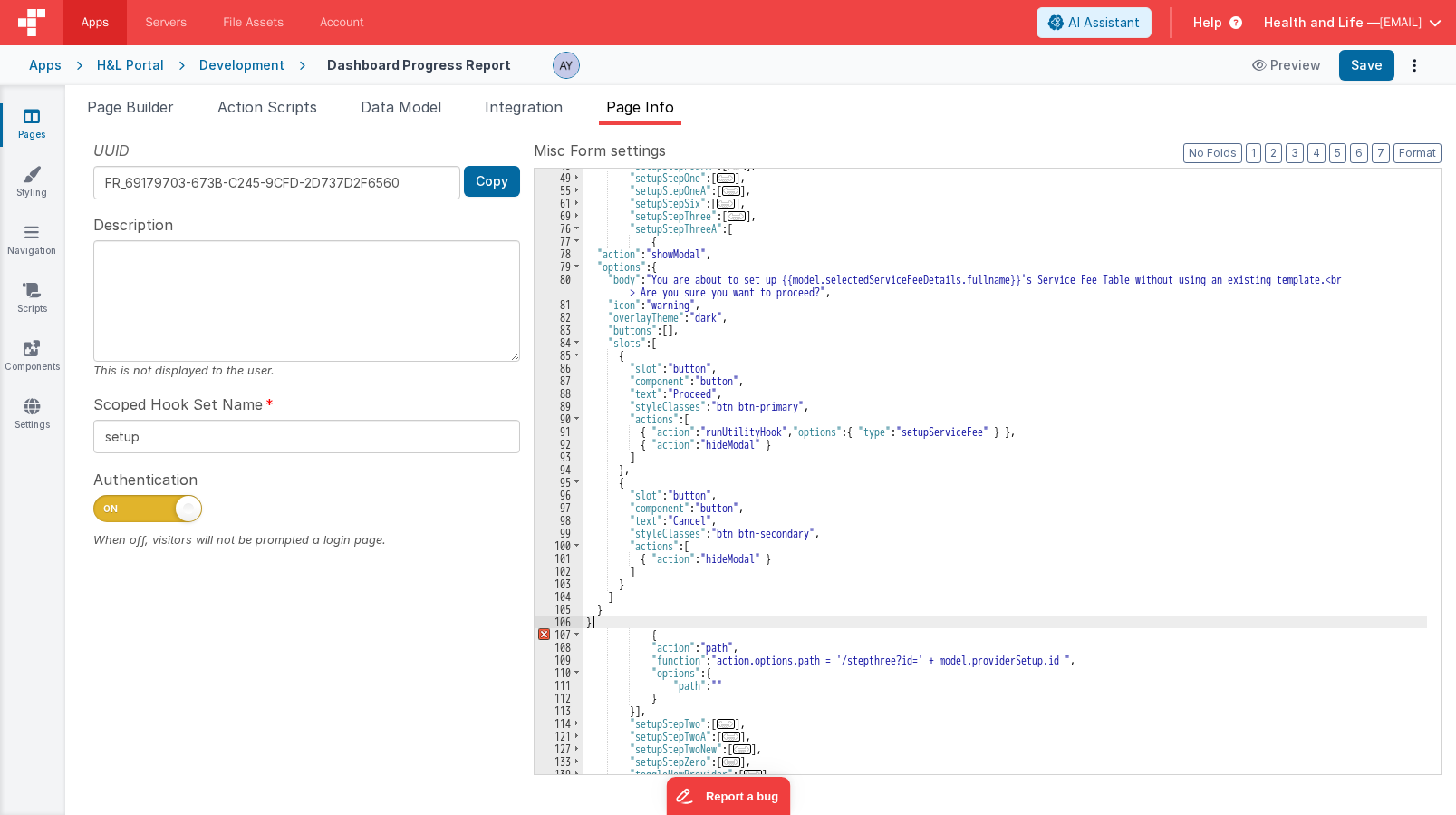 scroll, scrollTop: 163, scrollLeft: 0, axis: vertical 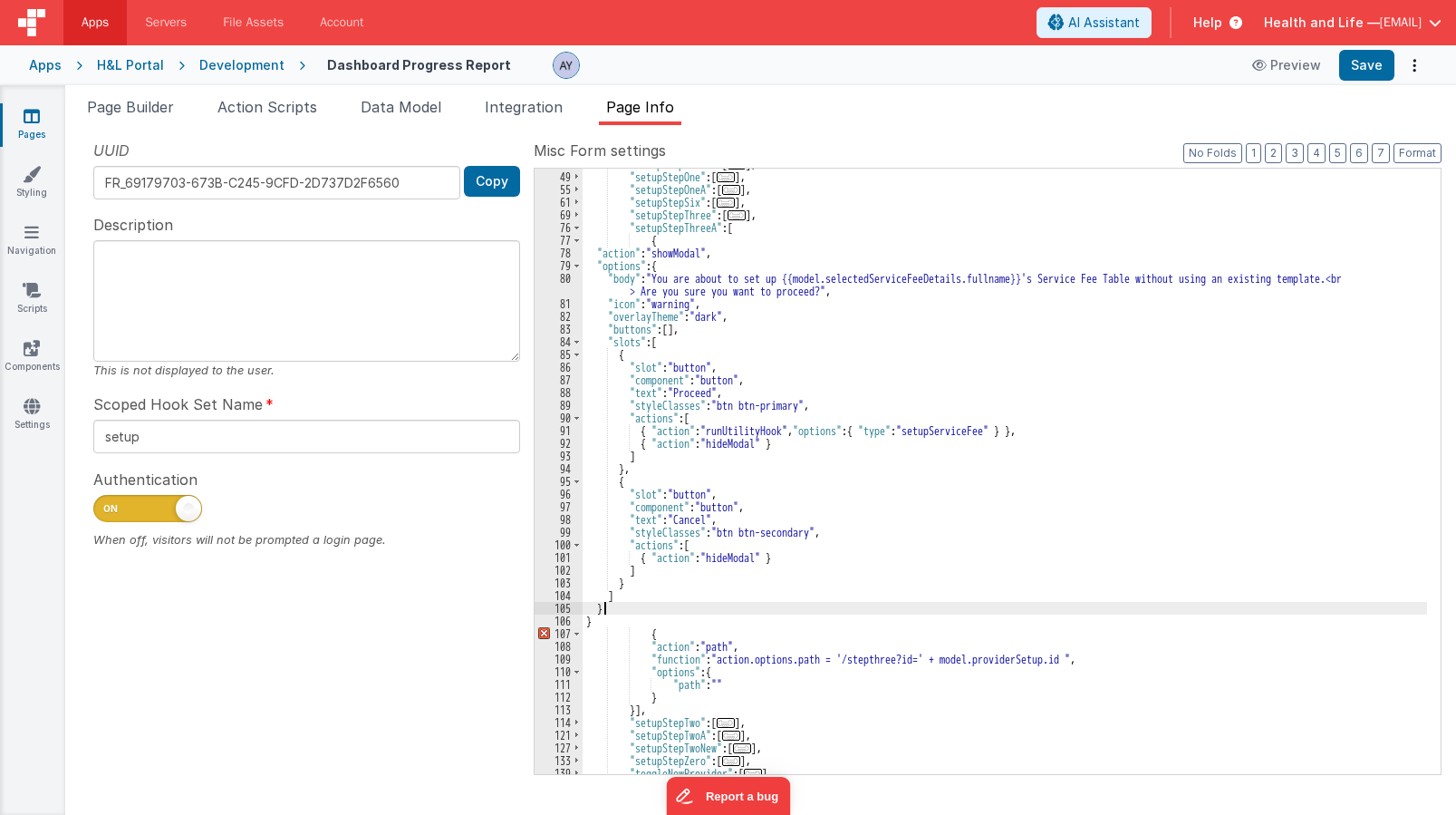 click on ""setupStepFourA" :  [ ... ] ,           "setupStepOne" :  [ ... ] ,           "setupStepOneA" :  [ ... ] ,           "setupStepSix" :  [ ... ] ,           "setupStepThree" :  [ ... ] ,           "setupStepThreeA" :  [                {    "action" :  "showModal" ,    "options" :  {      "body" :  "You are about to set up {{model.selectedServiceFeeDetails.fullname}}'s Service Fee Table without using an existing template.<br          > Are you sure you want to proceed?" ,      "icon" :  "warning" ,      "overlayTheme" :  "dark" ,      "buttons" :  [ ] ,      "slots" :  [         {           "slot" :  "button" ,           "component" :  "button" ,           "text" :  "Proceed" ,           "styleClasses" :  "btn btn-primary" ,           "actions" :  [              {   "action" :  "runUtilityHook" ,  "options" :  {   "type" :  "setupServiceFee"   }   } ,              {   "action" :  "hideModal"   }           ]         } ,         {           "slot" :  "button" ,           "component" :  "button" ," at bounding box center (1005, 473) 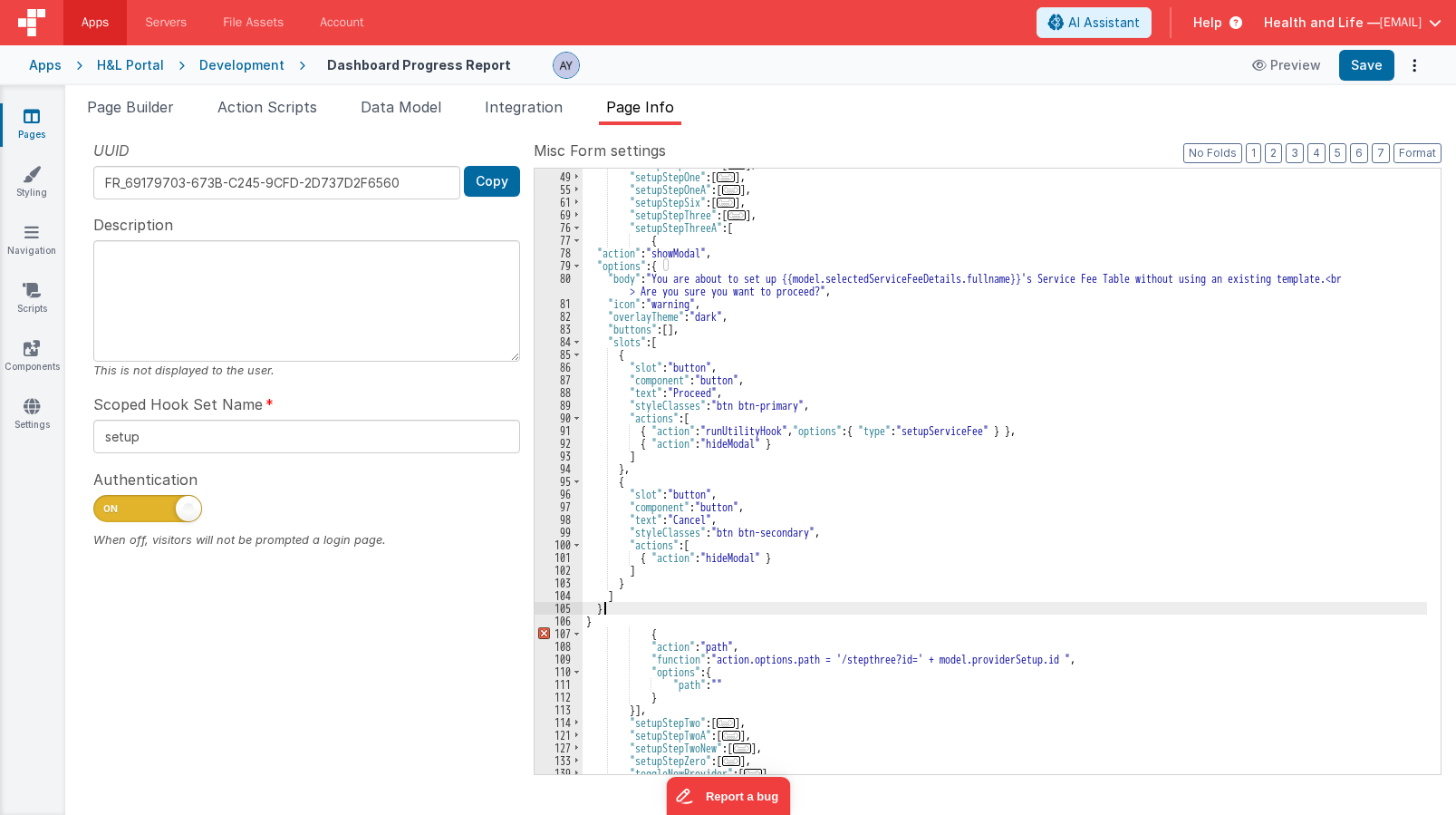 click on ""setupStepFourA" :  [ ... ] ,           "setupStepOne" :  [ ... ] ,           "setupStepOneA" :  [ ... ] ,           "setupStepSix" :  [ ... ] ,           "setupStepThree" :  [ ... ] ,           "setupStepThreeA" :  [                {    "action" :  "showModal" ,    "options" :  {      "body" :  "You are about to set up {{model.selectedServiceFeeDetails.fullname}}'s Service Fee Table without using an existing template.<br          > Are you sure you want to proceed?" ,      "icon" :  "warning" ,      "overlayTheme" :  "dark" ,      "buttons" :  [ ] ,      "slots" :  [         {           "slot" :  "button" ,           "component" :  "button" ,           "text" :  "Proceed" ,           "styleClasses" :  "btn btn-primary" ,           "actions" :  [              {   "action" :  "runUtilityHook" ,  "options" :  {   "type" :  "setupServiceFee"   }   } ,              {   "action" :  "hideModal"   }           ]         } ,         {           "slot" :  "button" ,           "component" :  "button" ," at bounding box center [1005, 473] 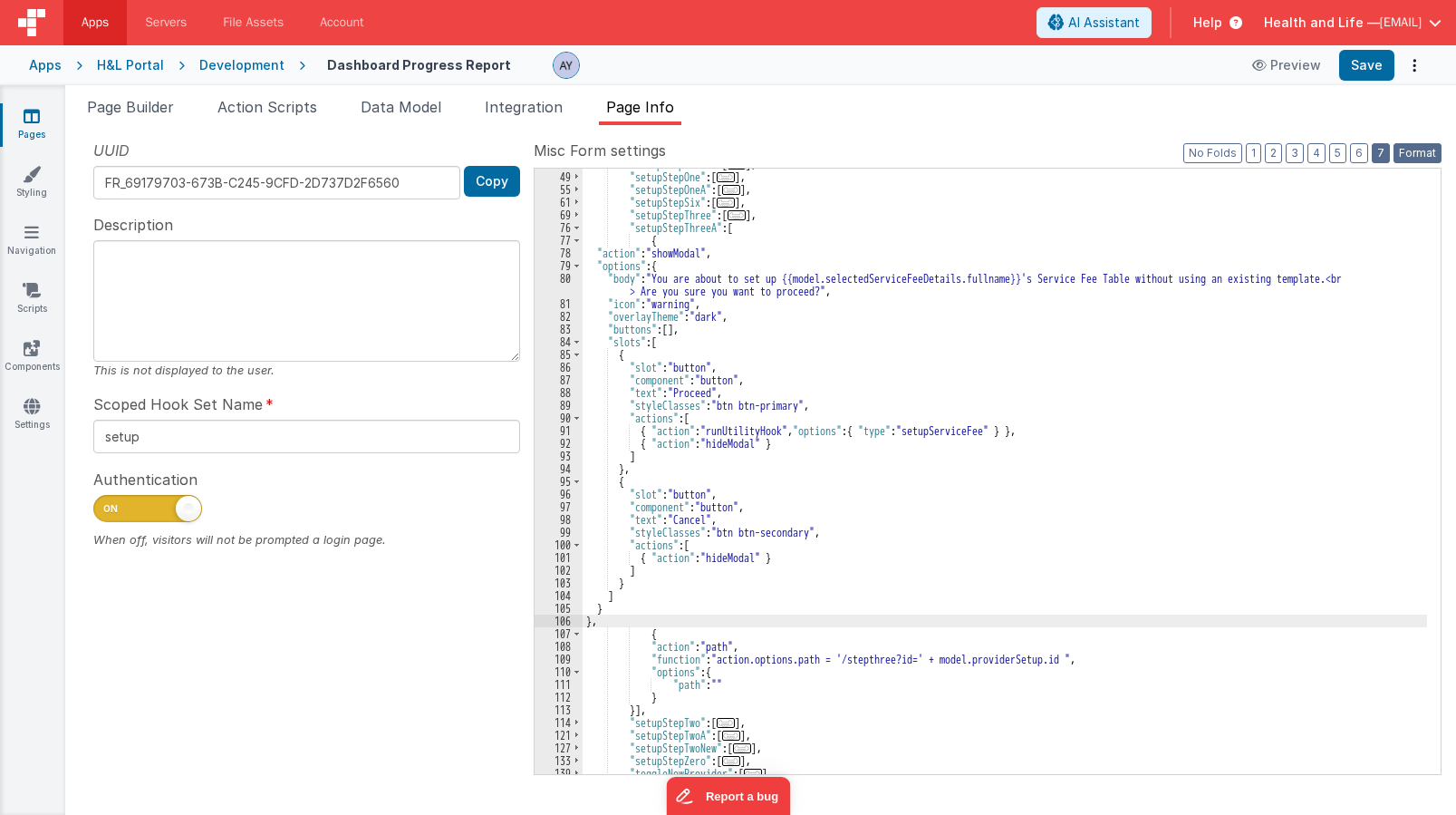 click on "Format" at bounding box center [1417, 153] 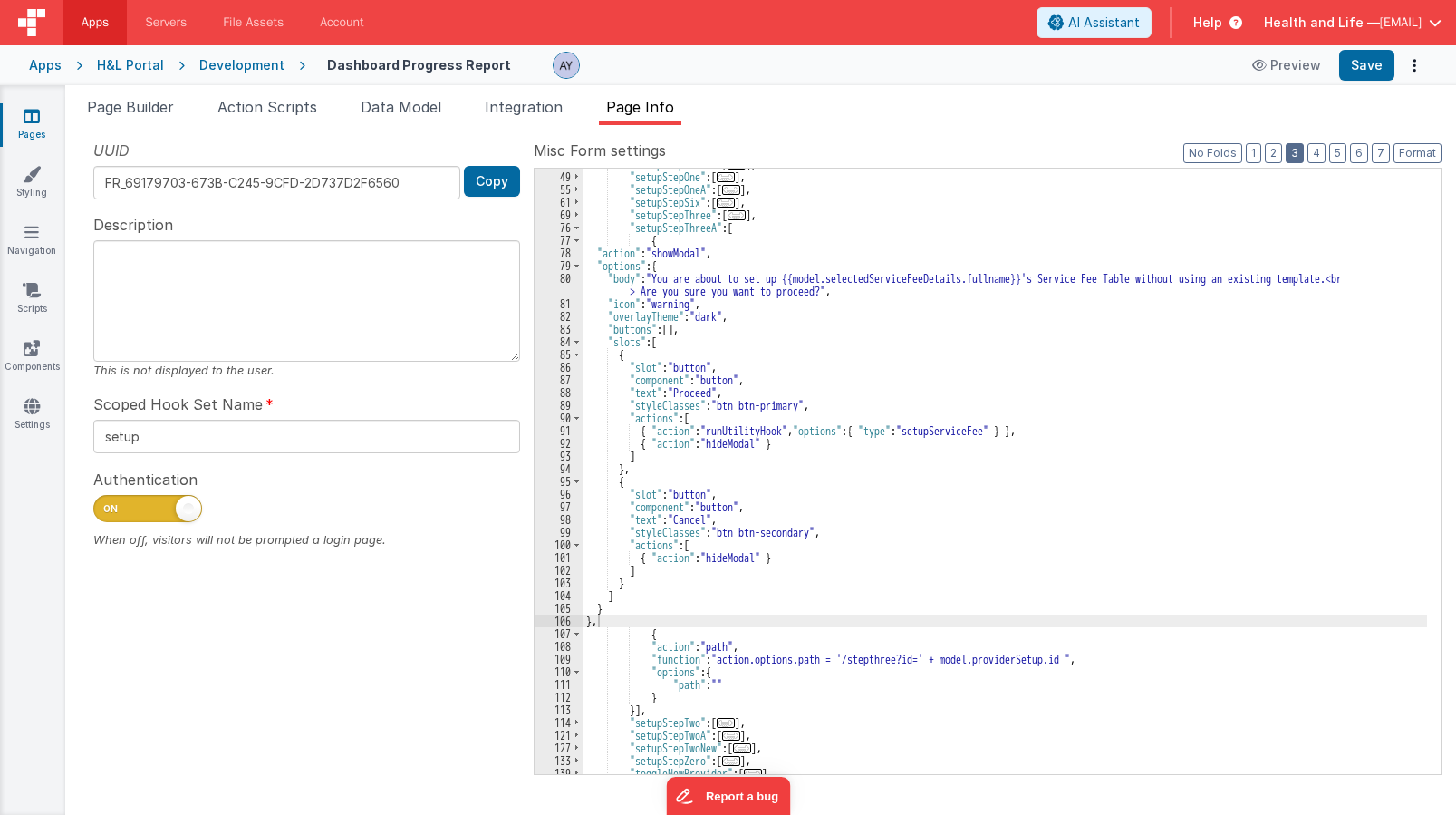 click on "3" at bounding box center [1295, 153] 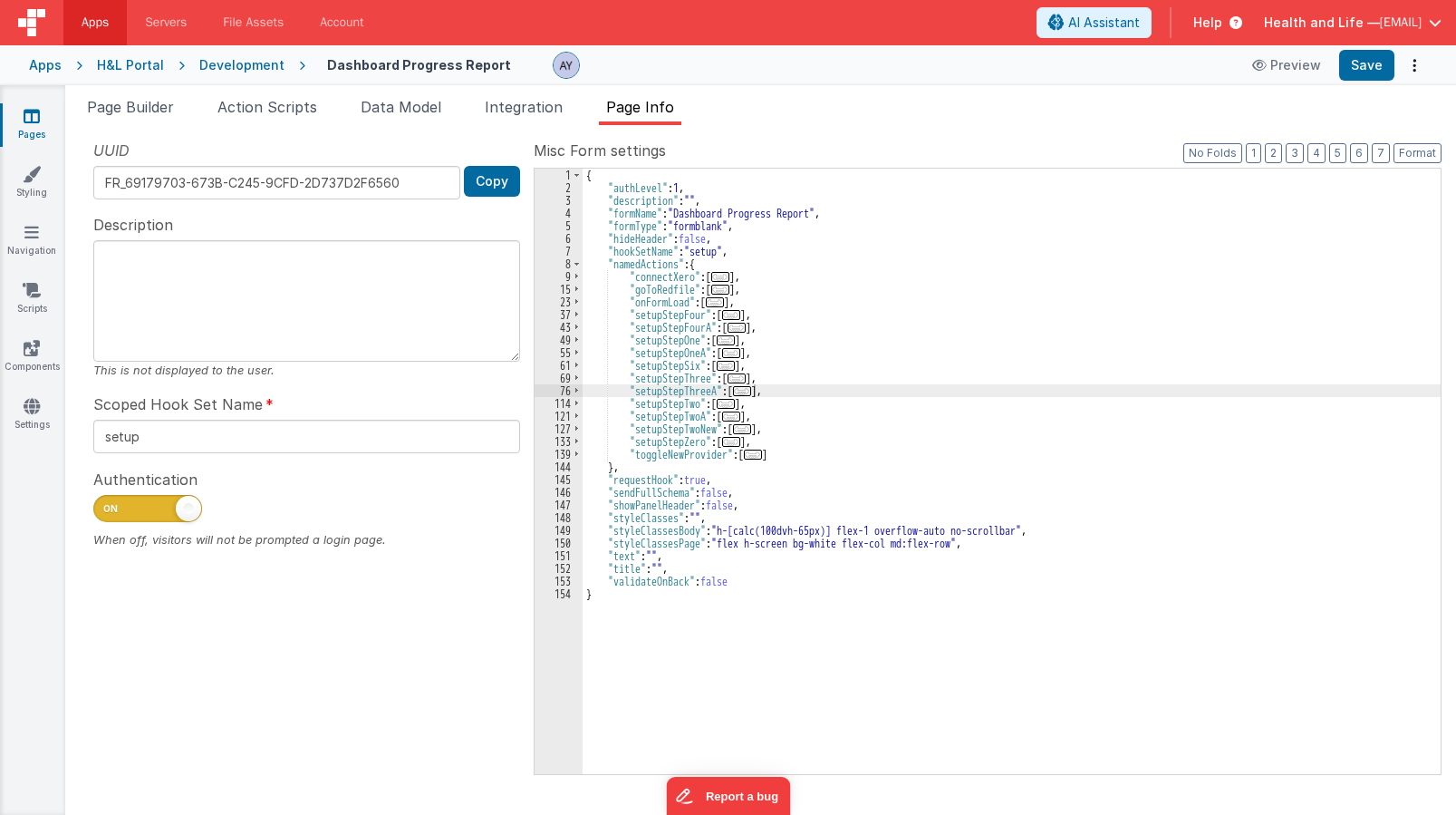 click on "..." at bounding box center [742, 391] 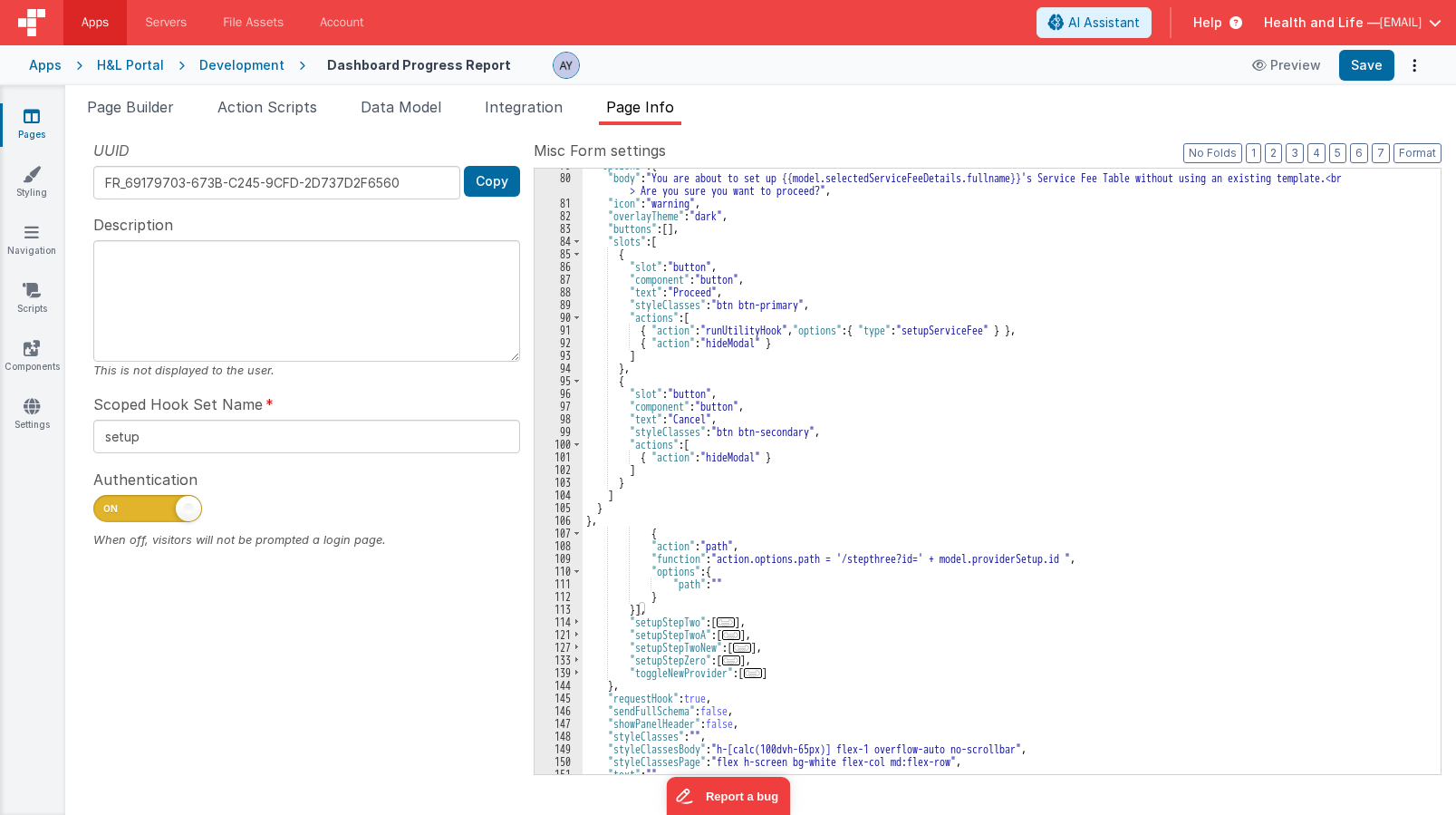 scroll, scrollTop: 265, scrollLeft: 0, axis: vertical 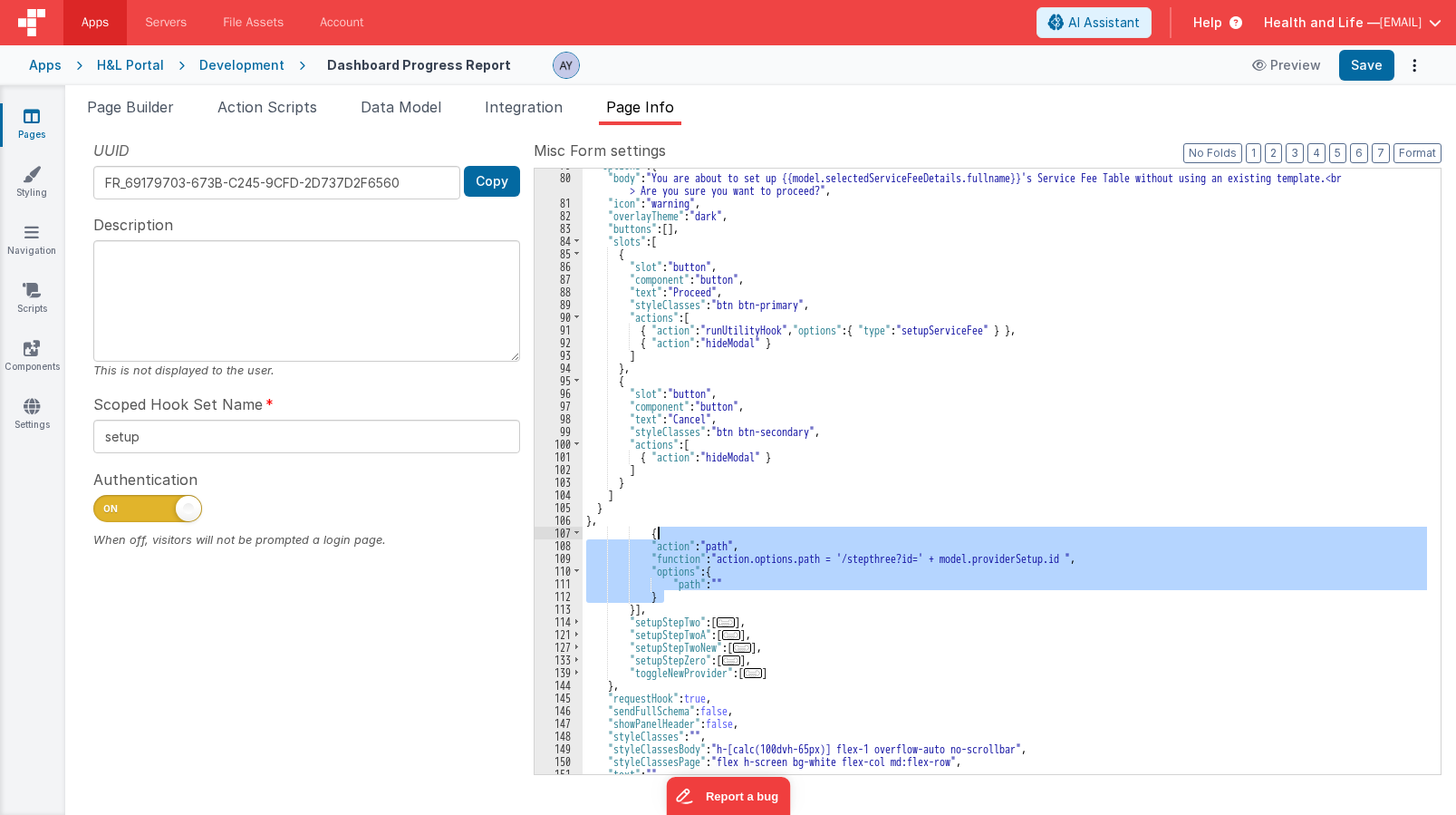 drag, startPoint x: 679, startPoint y: 600, endPoint x: 658, endPoint y: 537, distance: 66.40783 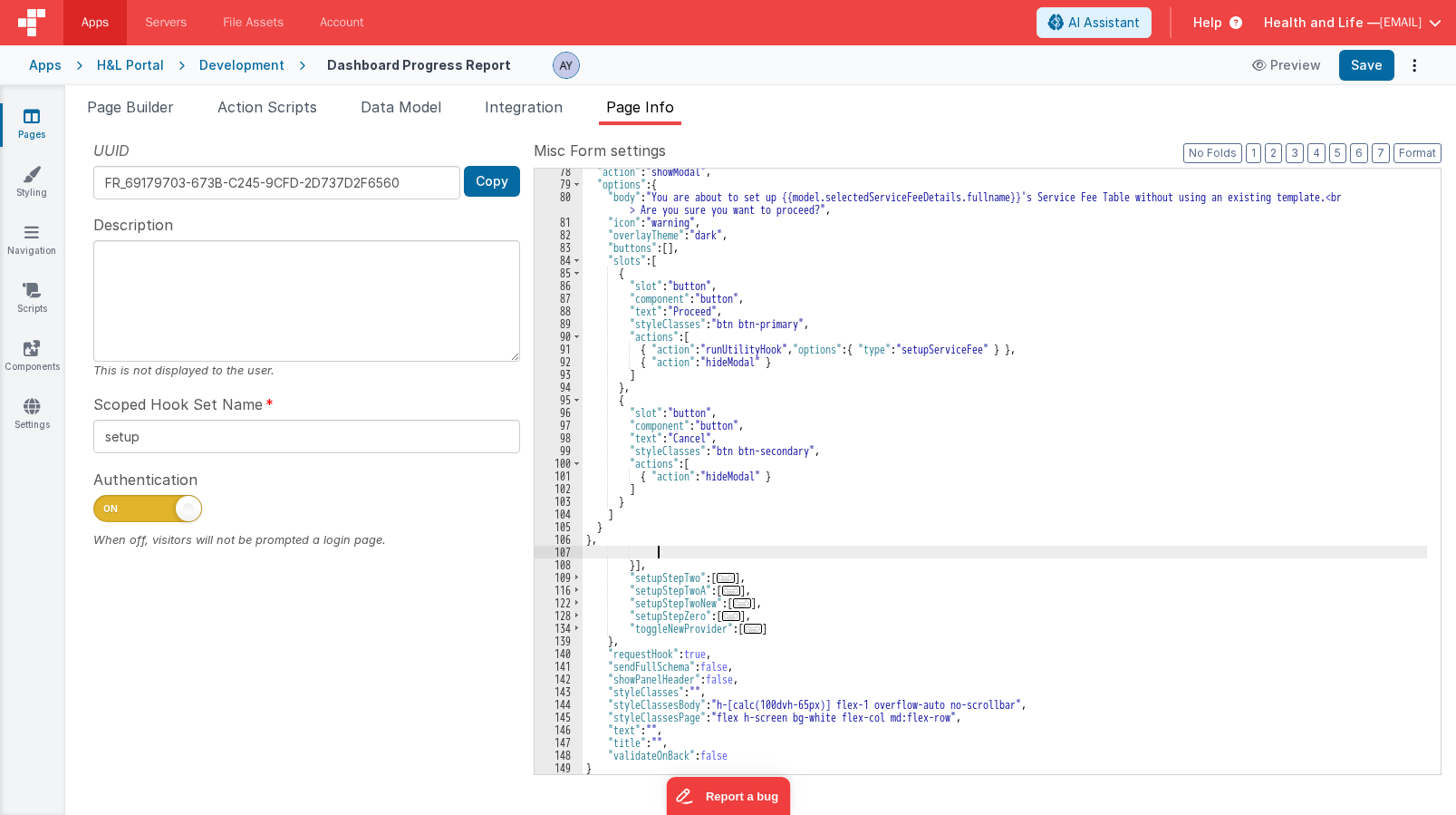 scroll, scrollTop: 245, scrollLeft: 0, axis: vertical 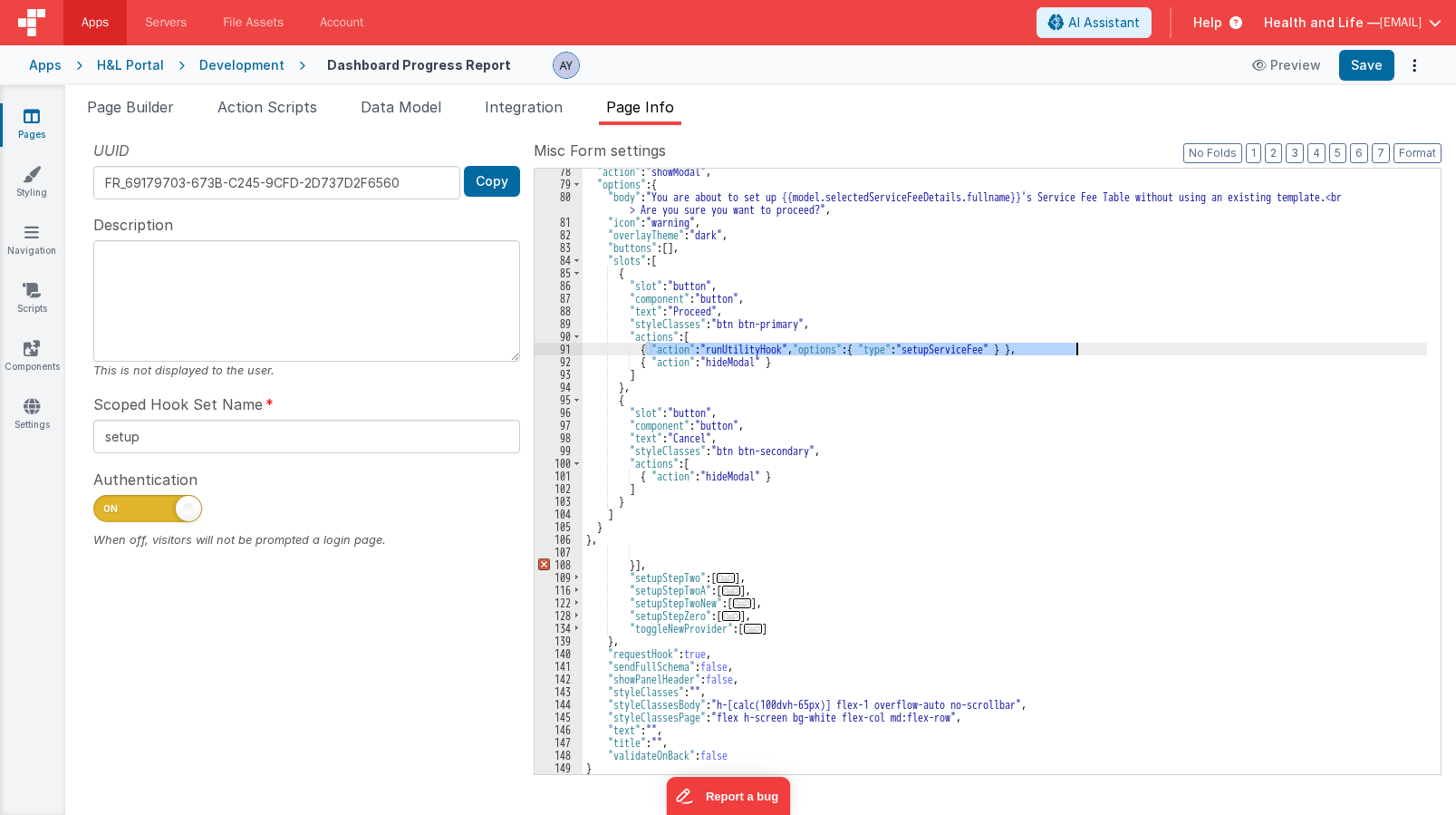 drag, startPoint x: 645, startPoint y: 349, endPoint x: 1077, endPoint y: 347, distance: 432.00463 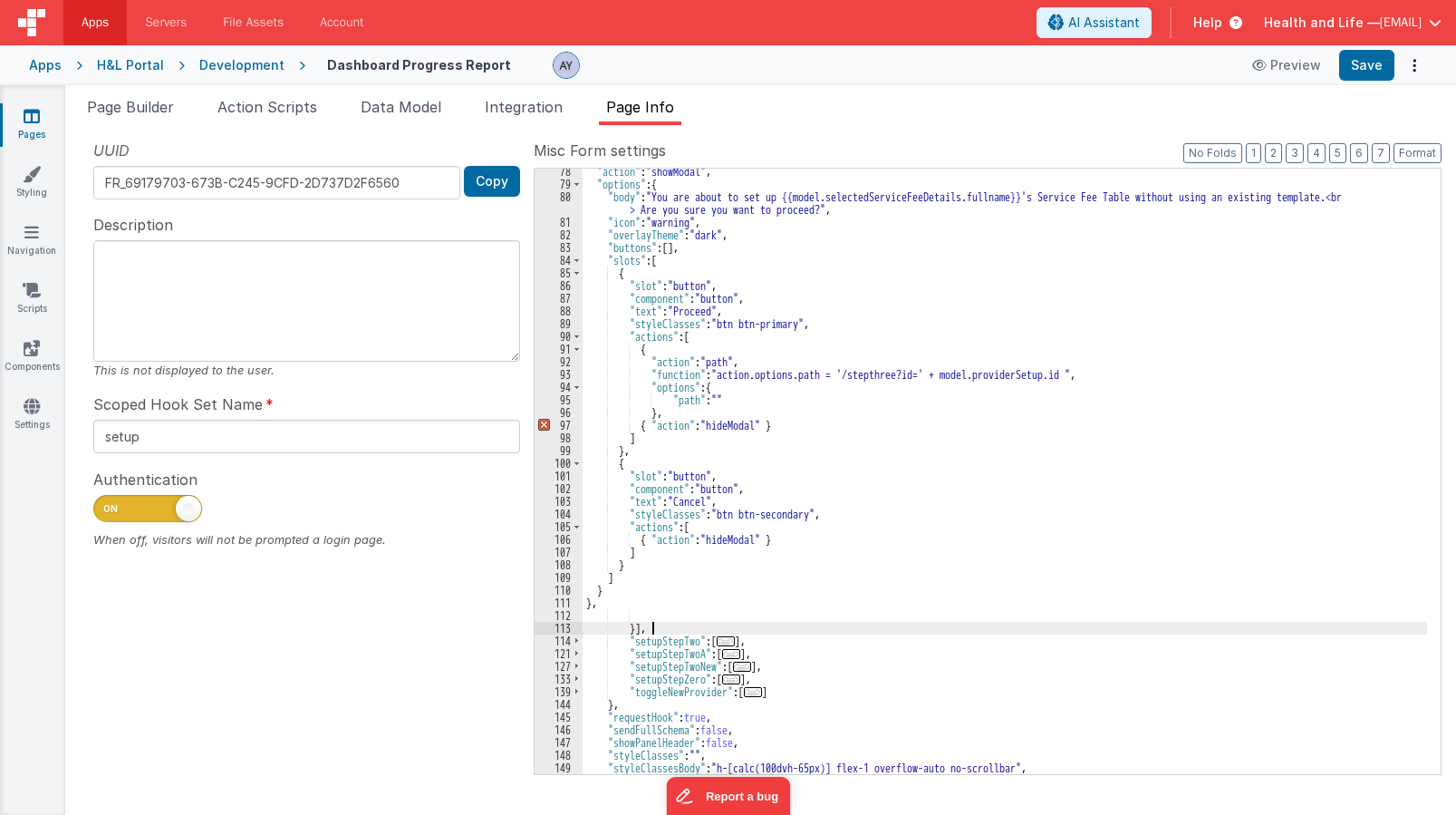 click on ""action" :  "showModal" ,    "options" :  {      "body" :  "You are about to set up {{model.selectedServiceFeeDetails.fullname}}'s Service Fee Table without using an existing template.<br          > Are you sure you want to proceed?" ,      "icon" :  "warning" ,      "overlayTheme" :  "dark" ,      "buttons" :  [ ] ,      "slots" :  [         {           "slot" :  "button" ,           "component" :  "button" ,           "text" :  "Proceed" ,           "styleClasses" :  "btn btn-primary" ,           "actions" :  [              {                "action" :  "path" ,                "function" :  "action.options.path = '/stepthree?id=' + model.providerSetup.id " ,                "options" :  {                     "path" :  ""                } ,              {   "action" :  "hideModal"   }           ]         } ,         {           "slot" :  "button" ,           "component" :  "button" ,           "text" :  "Cancel" ,           "styleClasses" :  "btn btn-secondary" ,           "actions" :  [           {" at bounding box center [1005, 480] 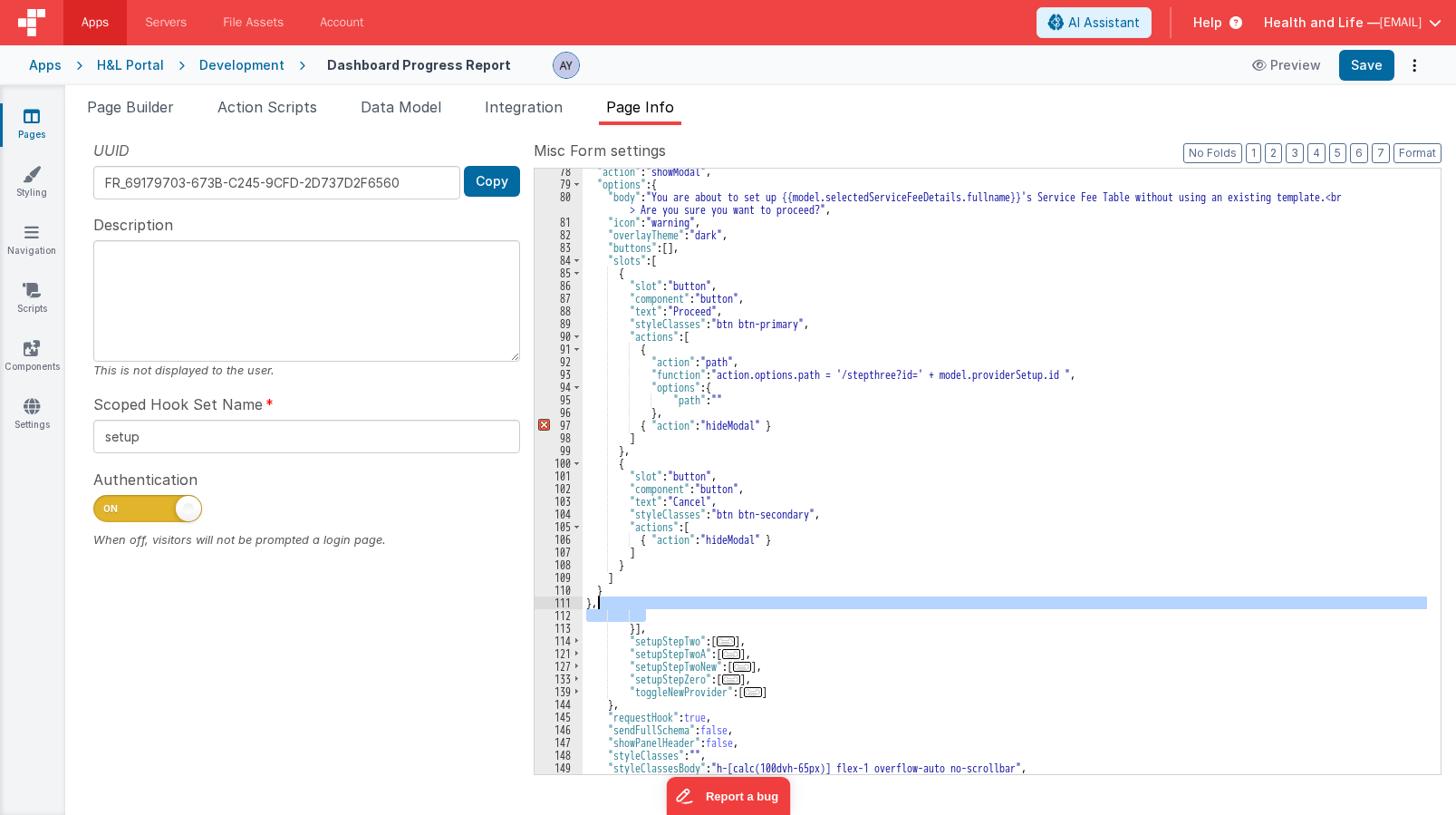 drag, startPoint x: 646, startPoint y: 612, endPoint x: 649, endPoint y: 603, distance: 9.486833 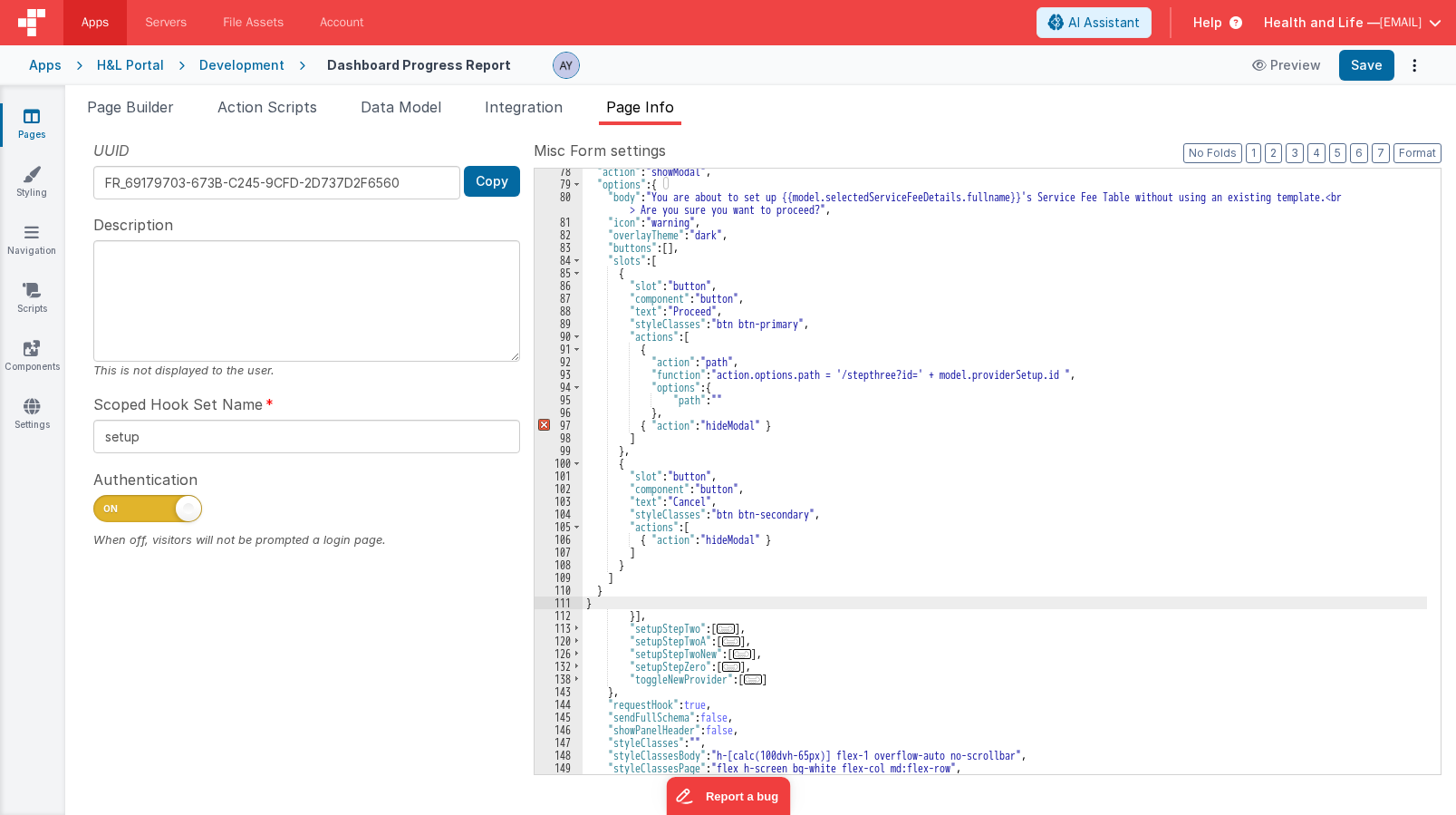 click on ""action" :  "showModal" ,    "options" :  {      "body" :  "You are about to set up {{model.selectedServiceFeeDetails.fullname}}'s Service Fee Table without using an existing template.<br          > Are you sure you want to proceed?" ,      "icon" :  "warning" ,      "overlayTheme" :  "dark" ,      "buttons" :  [ ] ,      "slots" :  [         {           "slot" :  "button" ,           "component" :  "button" ,           "text" :  "Proceed" ,           "styleClasses" :  "btn btn-primary" ,           "actions" :  [              {                "action" :  "path" ,                "function" :  "action.options.path = '/stepthree?id=' + model.providerSetup.id " ,                "options" :  {                     "path" :  ""                } ,              {   "action" :  "hideModal"   }           ]         } ,         {           "slot" :  "button" ,           "component" :  "button" ,           "text" :  "Cancel" ,           "styleClasses" :  "btn btn-secondary" ,           "actions" :  [           {" at bounding box center (1005, 480) 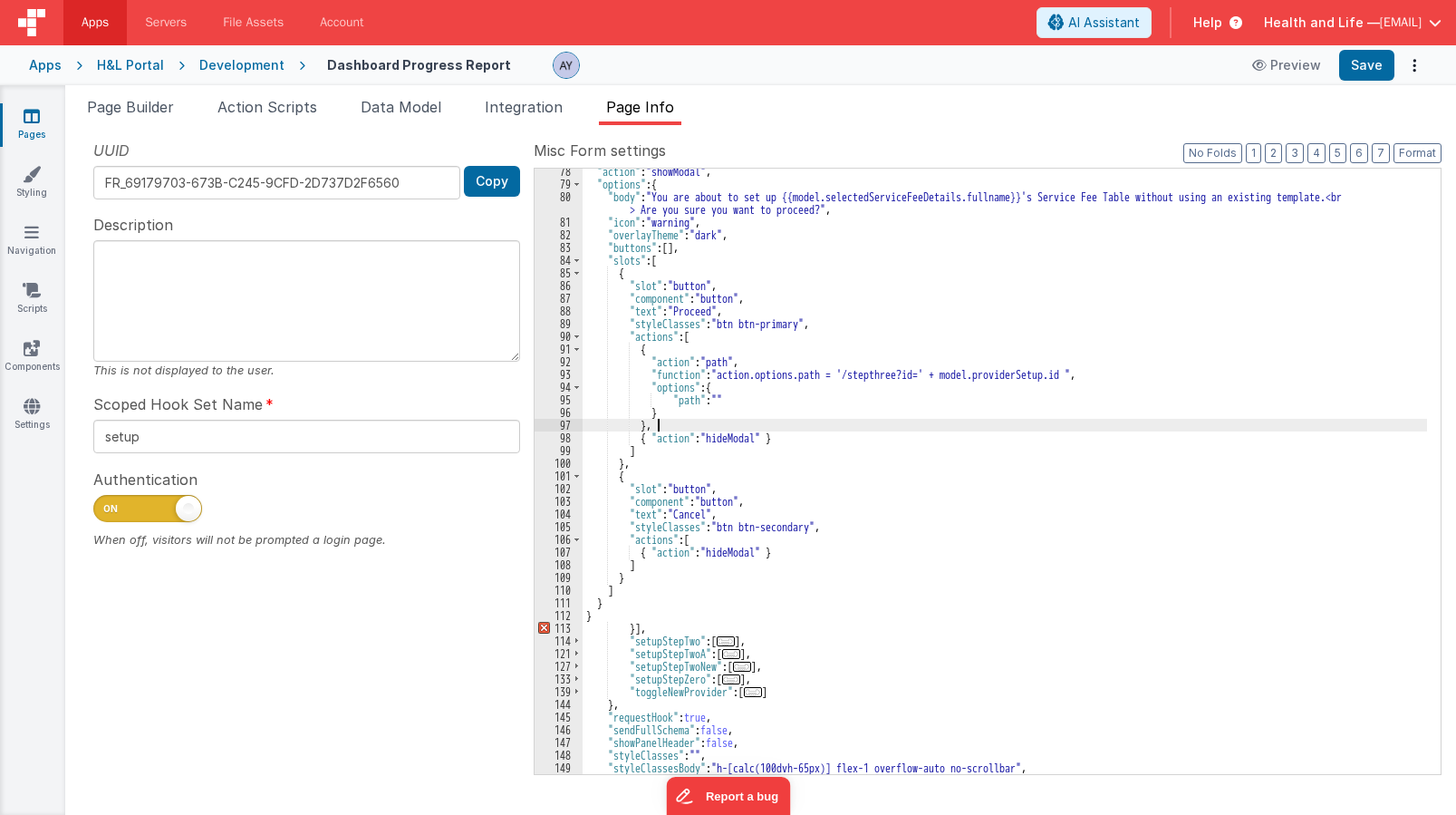 click on ""action" :  "showModal" ,    "options" :  {      "body" :  "You are about to set up {{model.selectedServiceFeeDetails.fullname}}'s Service Fee Table without using an existing template.<br          > Are you sure you want to proceed?" ,      "icon" :  "warning" ,      "overlayTheme" :  "dark" ,      "buttons" :  [ ] ,      "slots" :  [         {           "slot" :  "button" ,           "component" :  "button" ,           "text" :  "Proceed" ,           "styleClasses" :  "btn btn-primary" ,           "actions" :  [              {                "action" :  "path" ,                "function" :  "action.options.path = '/stepthree?id=' + model.providerSetup.id " ,                "options" :  {                     "path" :  ""                }              } ,              {   "action" :  "hideModal"   }           ]         } ,         {           "slot" :  "button" ,           "component" :  "button" ,           "text" :  "Cancel" ,           "styleClasses" :  "btn btn-secondary" ,           "actions" [" at bounding box center [1005, 480] 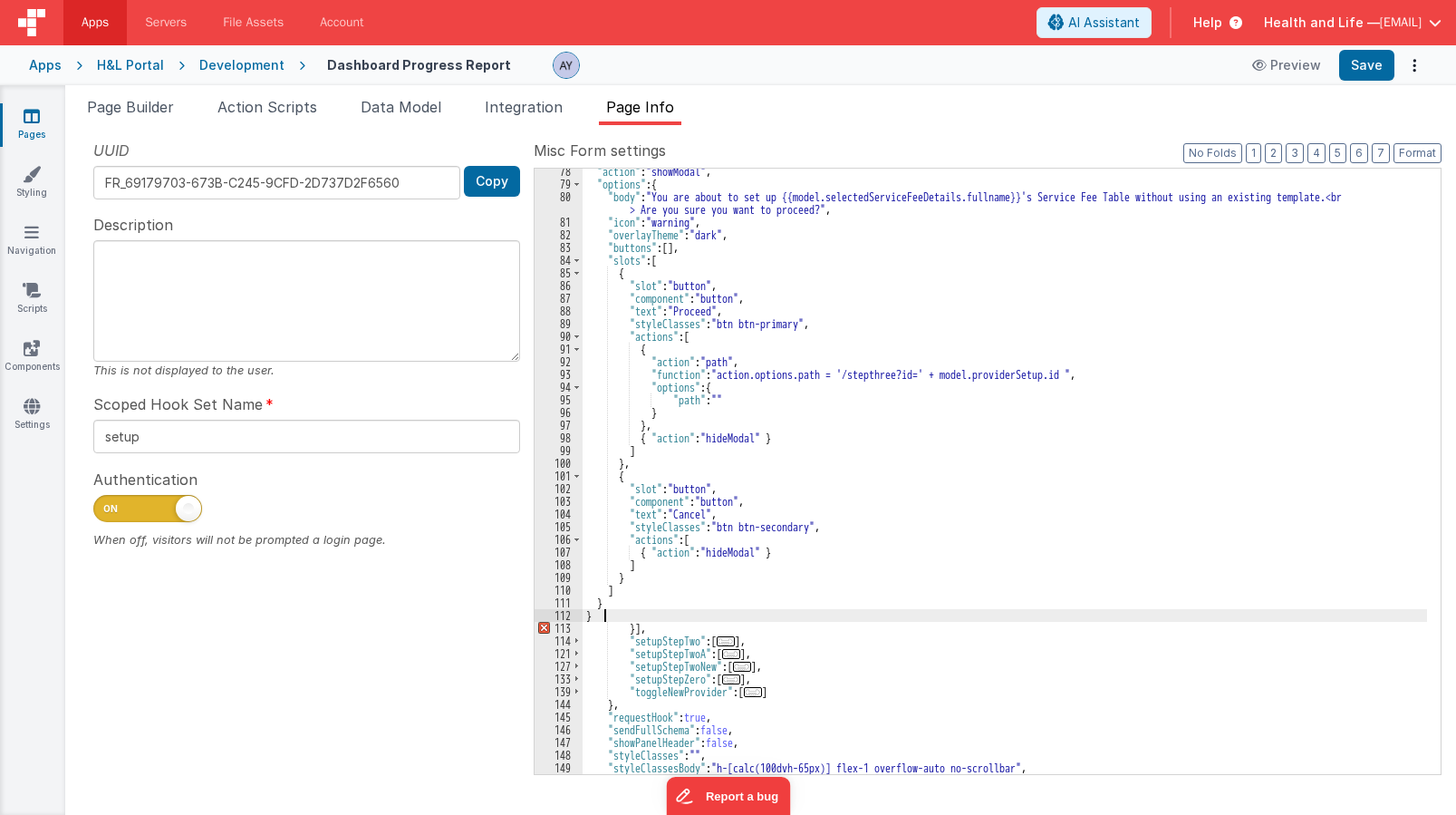 click on ""action" :  "showModal" ,    "options" :  {      "body" :  "You are about to set up {{model.selectedServiceFeeDetails.fullname}}'s Service Fee Table without using an existing template.<br          > Are you sure you want to proceed?" ,      "icon" :  "warning" ,      "overlayTheme" :  "dark" ,      "buttons" :  [ ] ,      "slots" :  [         {           "slot" :  "button" ,           "component" :  "button" ,           "text" :  "Proceed" ,           "styleClasses" :  "btn btn-primary" ,           "actions" :  [              {                "action" :  "path" ,                "function" :  "action.options.path = '/stepthree?id=' + model.providerSetup.id " ,                "options" :  {                     "path" :  ""                }              } ,              {   "action" :  "hideModal"   }           ]         } ,         {           "slot" :  "button" ,           "component" :  "button" ,           "text" :  "Cancel" ,           "styleClasses" :  "btn btn-secondary" ,           "actions" [" at bounding box center (1005, 480) 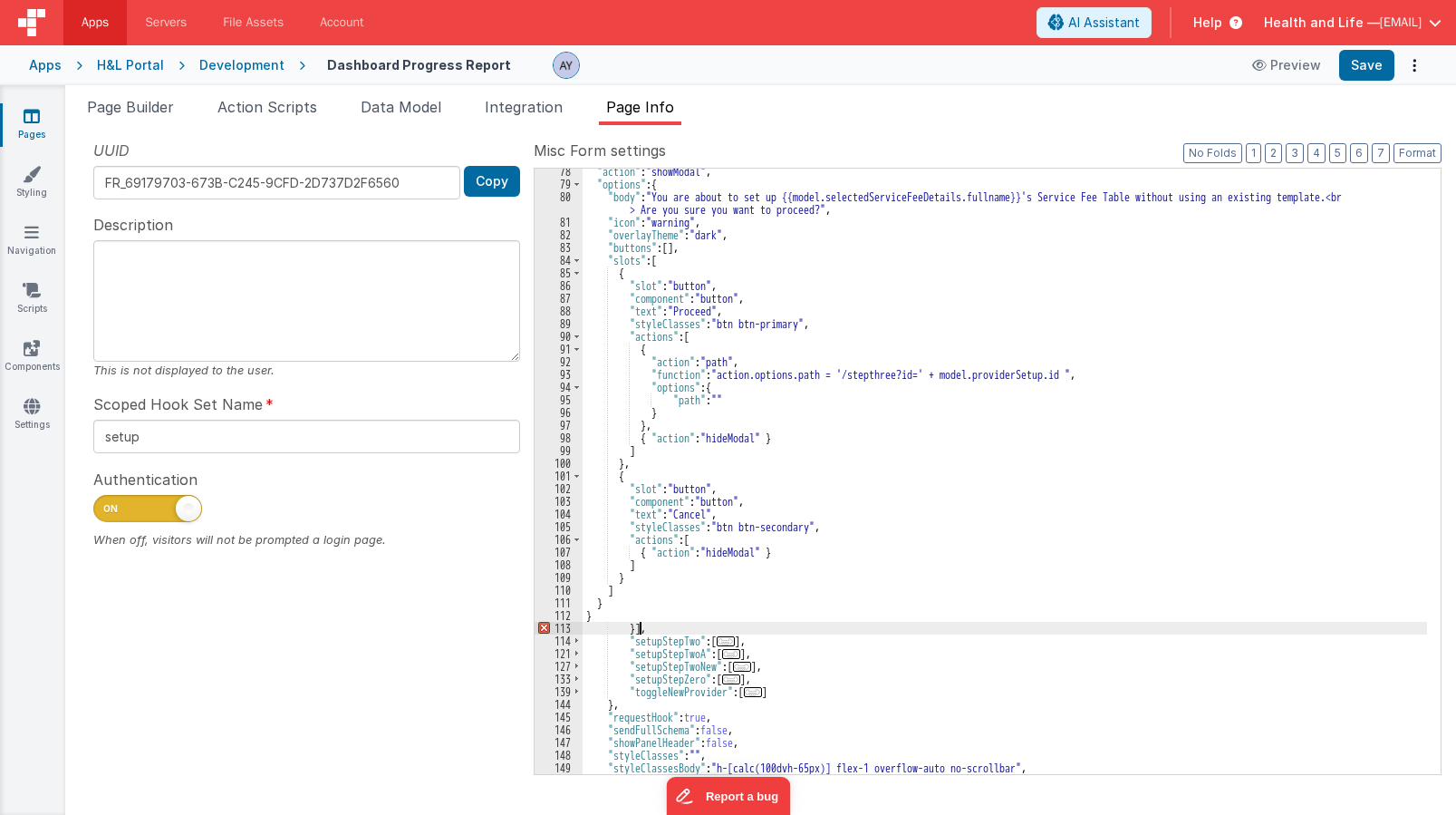 click on ""action" :  "showModal" ,    "options" :  {      "body" :  "You are about to set up {{model.selectedServiceFeeDetails.fullname}}'s Service Fee Table without using an existing template.<br          > Are you sure you want to proceed?" ,      "icon" :  "warning" ,      "overlayTheme" :  "dark" ,      "buttons" :  [ ] ,      "slots" :  [         {           "slot" :  "button" ,           "component" :  "button" ,           "text" :  "Proceed" ,           "styleClasses" :  "btn btn-primary" ,           "actions" :  [              {                "action" :  "path" ,                "function" :  "action.options.path = '/stepthree?id=' + model.providerSetup.id " ,                "options" :  {                     "path" :  ""                }              } ,              {   "action" :  "hideModal"   }           ]         } ,         {           "slot" :  "button" ,           "component" :  "button" ,           "text" :  "Cancel" ,           "styleClasses" :  "btn btn-secondary" ,           "actions" [" at bounding box center (1005, 480) 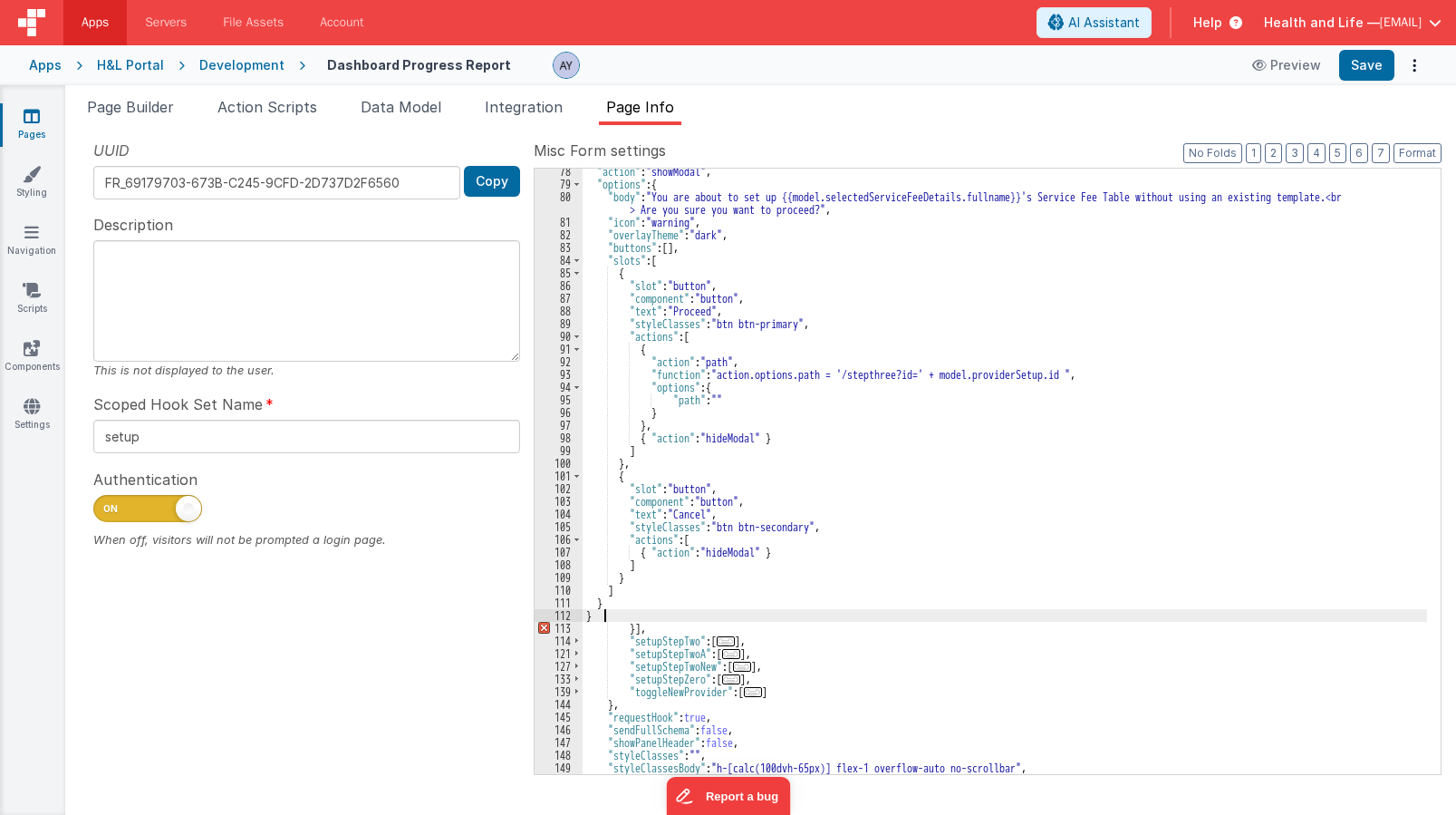 click on ""action" :  "showModal" ,    "options" :  {      "body" :  "You are about to set up {{model.selectedServiceFeeDetails.fullname}}'s Service Fee Table without using an existing template.<br          > Are you sure you want to proceed?" ,      "icon" :  "warning" ,      "overlayTheme" :  "dark" ,      "buttons" :  [ ] ,      "slots" :  [         {           "slot" :  "button" ,           "component" :  "button" ,           "text" :  "Proceed" ,           "styleClasses" :  "btn btn-primary" ,           "actions" :  [              {                "action" :  "path" ,                "function" :  "action.options.path = '/stepthree?id=' + model.providerSetup.id " ,                "options" :  {                     "path" :  ""                }              } ,              {   "action" :  "hideModal"   }           ]         } ,         {           "slot" :  "button" ,           "component" :  "button" ,           "text" :  "Cancel" ,           "styleClasses" :  "btn btn-secondary" ,           "actions" [" at bounding box center [1005, 480] 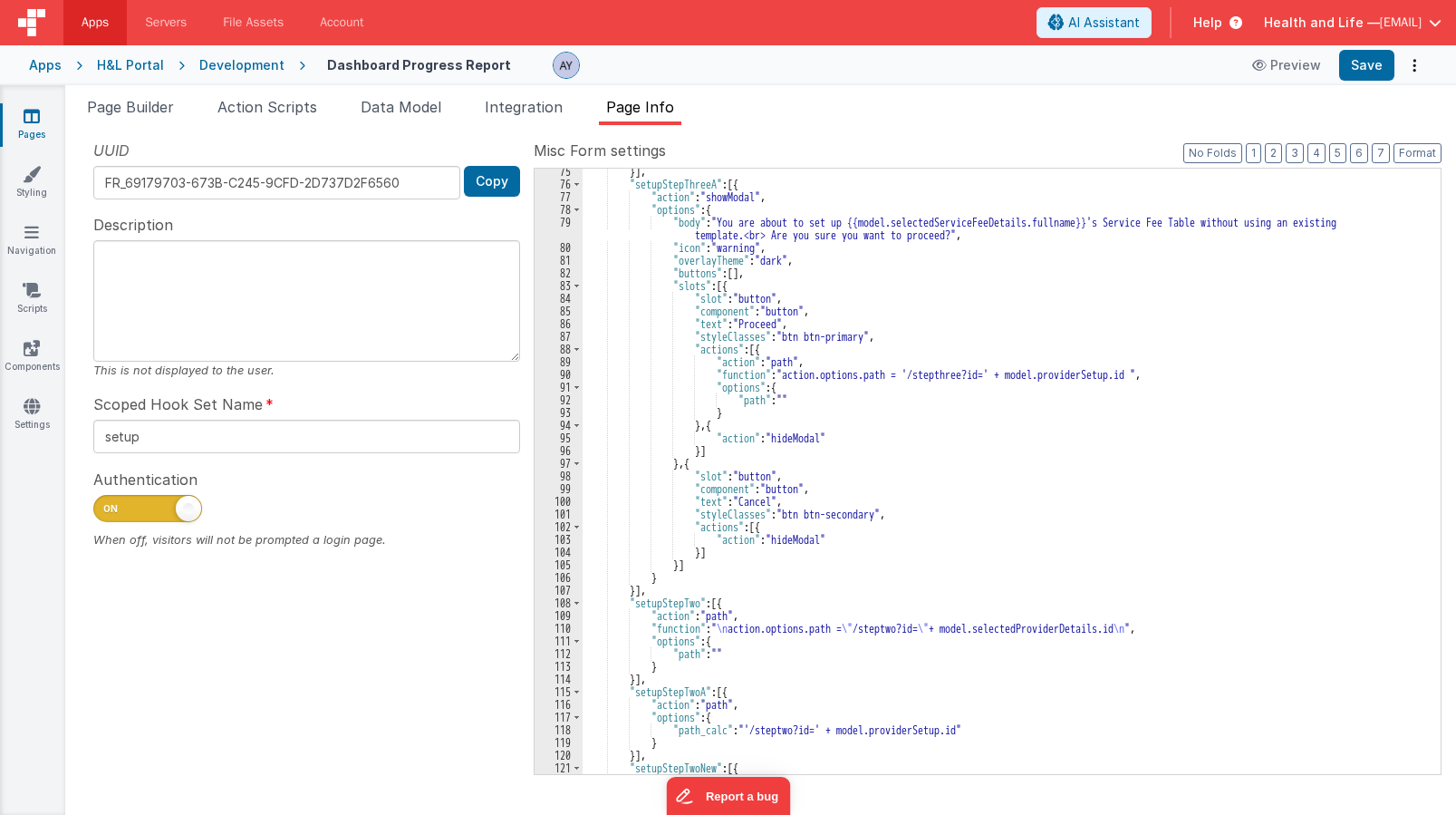 scroll, scrollTop: 981, scrollLeft: 0, axis: vertical 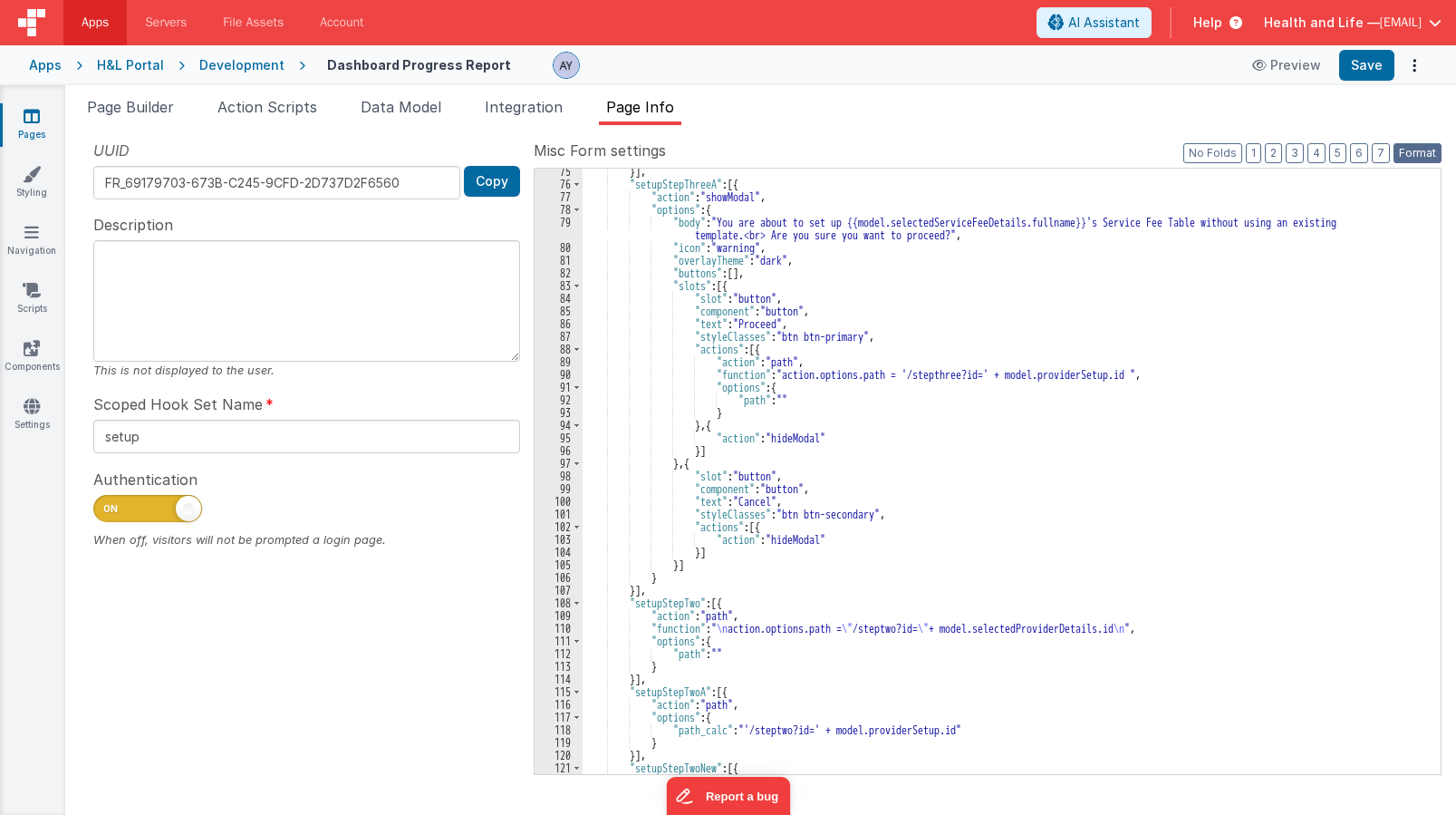 click on "Format" at bounding box center [1417, 153] 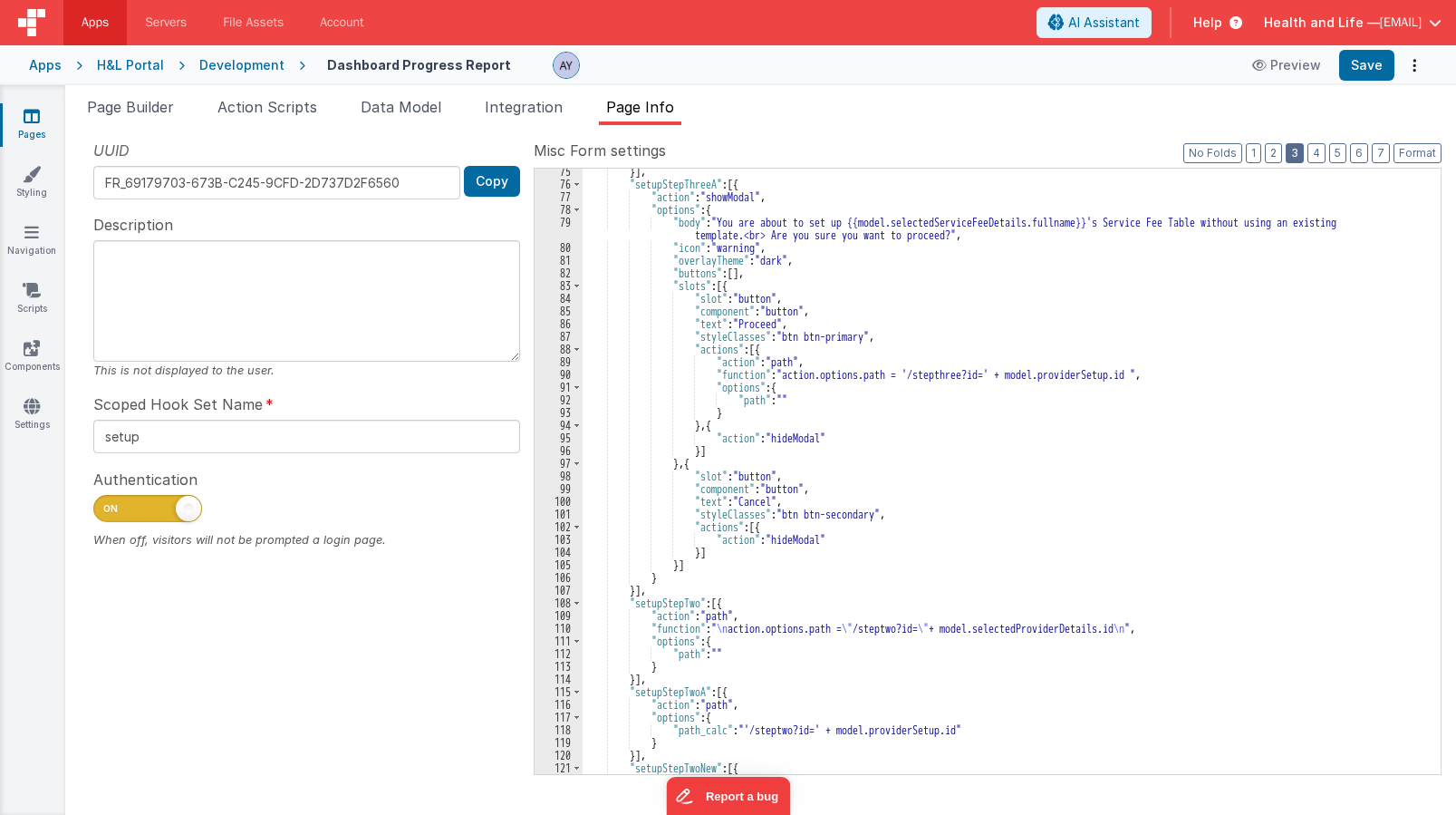 click on "3" at bounding box center (1295, 153) 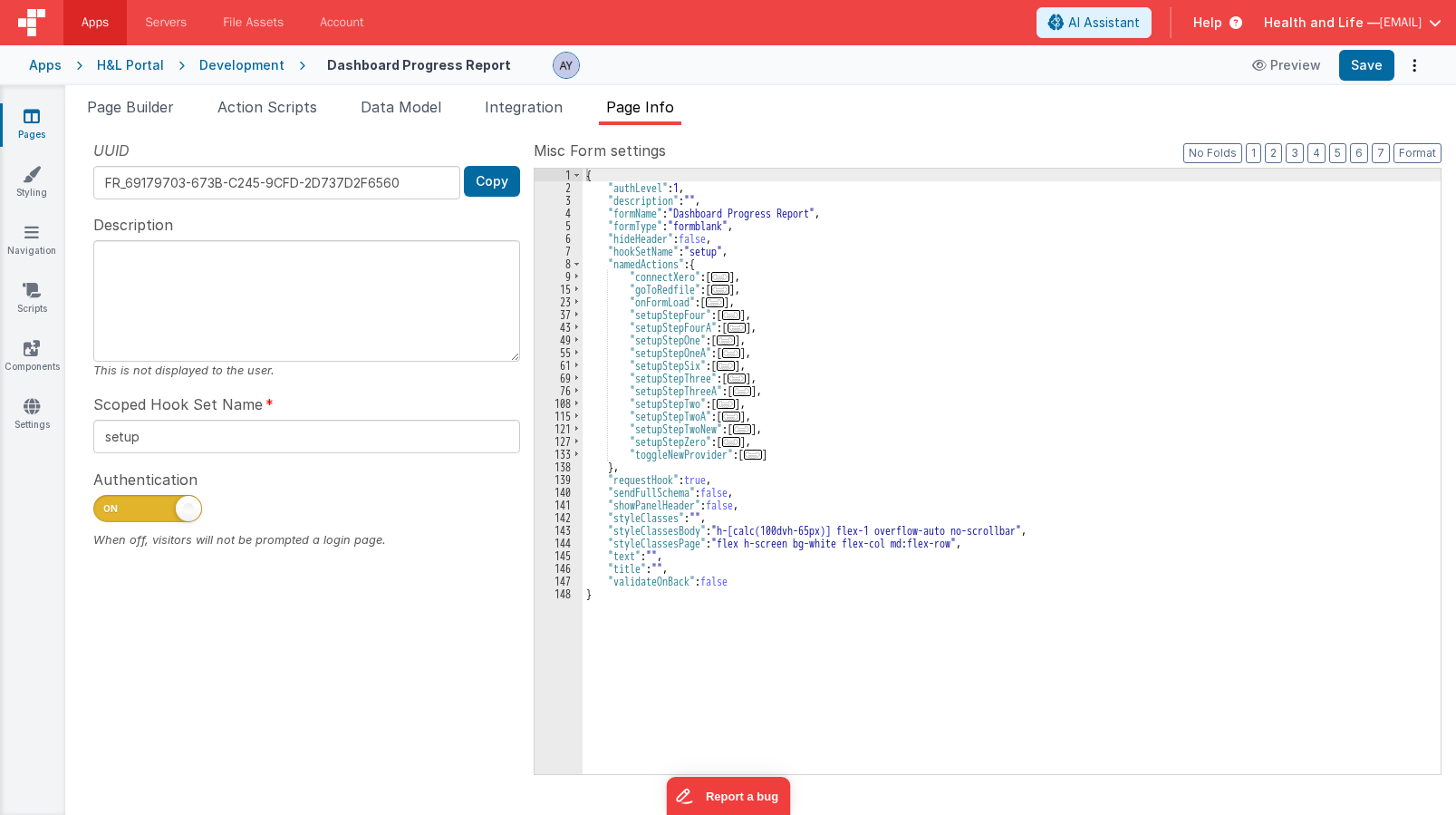 click on "..." at bounding box center (742, 391) 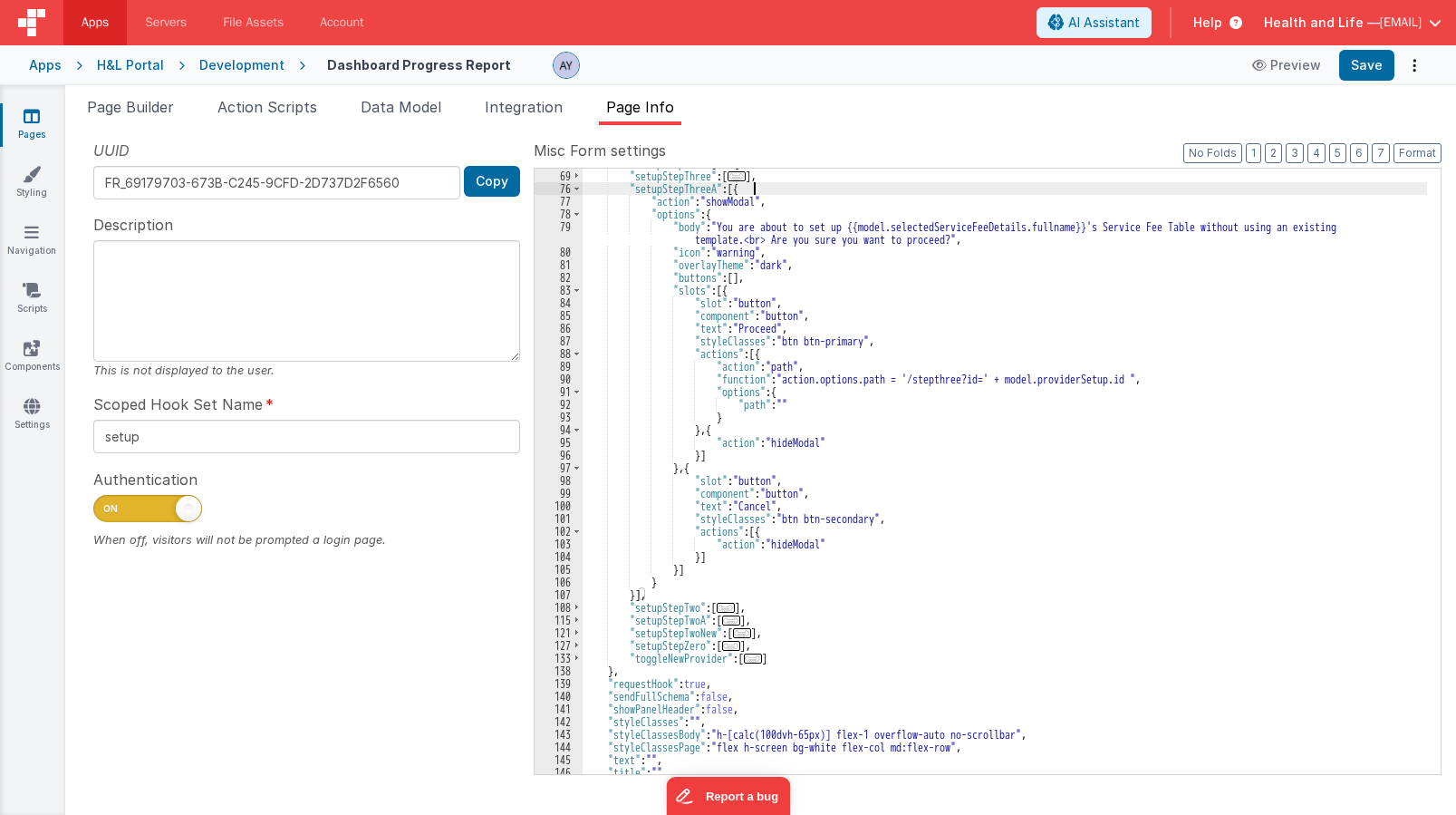 scroll, scrollTop: 203, scrollLeft: 0, axis: vertical 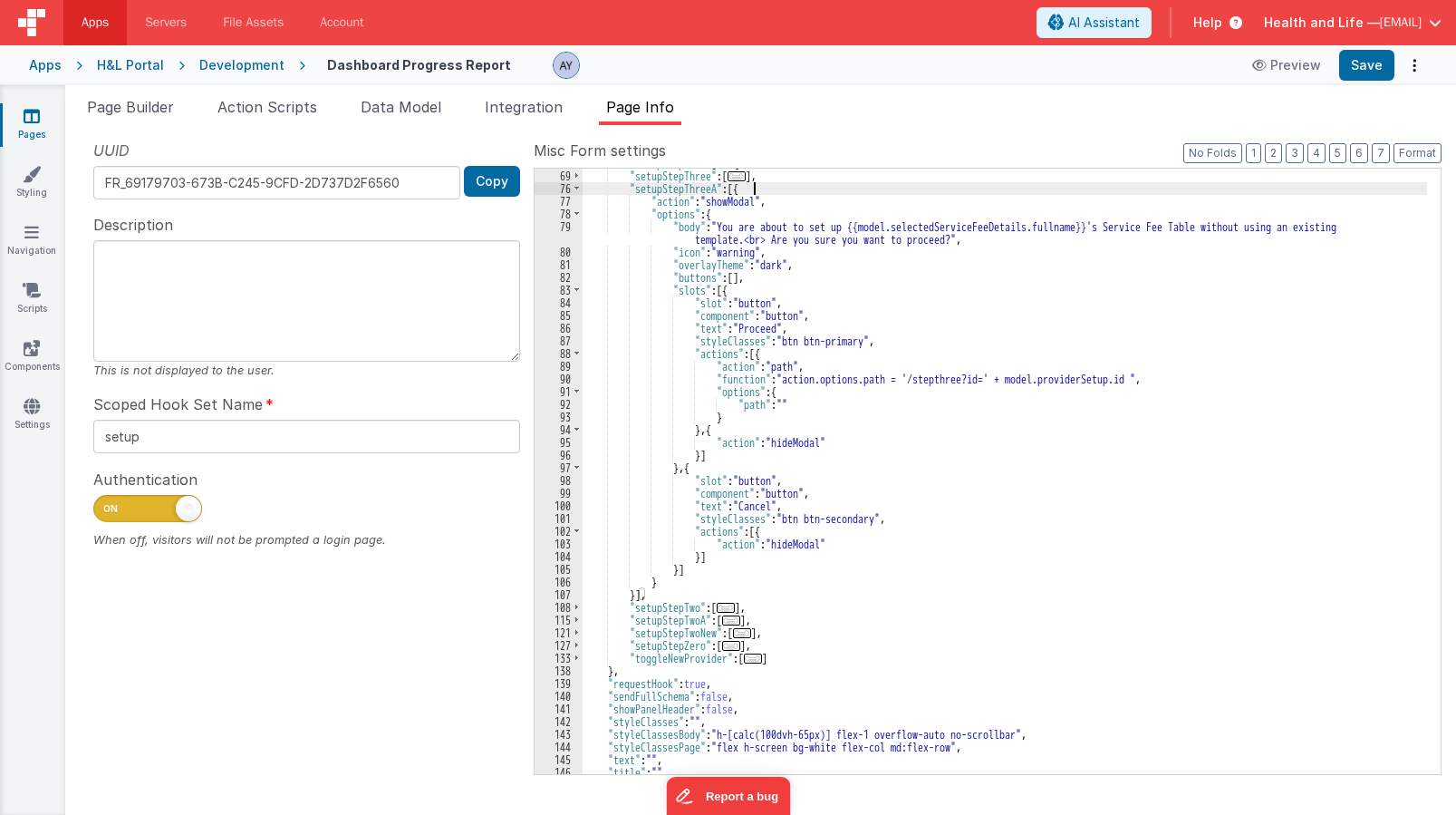 click on ""setupStepSix" :  [ ... ] ,           "setupStepThree" :  [ ... ] ,           "setupStepThreeA" :  [{                "action" :  "showModal" ,                "options" :  {                     "body" :  "You are about to set up {{model.selectedServiceFeeDetails.fullname}}'s Service Fee Table without using an existing                       template.<br> Are you sure you want to proceed?" ,                     "icon" :  "warning" ,                     "overlayTheme" :  "dark" ,                     "buttons" :  [ ] ,                     "slots" :  [{                          "slot" :  "button" ,                          "component" :  "button" ,                          "text" :  "Proceed" ,                          "styleClasses" :  "btn btn-primary" ,                          "actions" :  [{                               "action" :  "path" ,                               "function" :  "action.options.path = '/stepthree?id=' + model.providerSetup.id " ,                          :" at bounding box center [1005, 472] 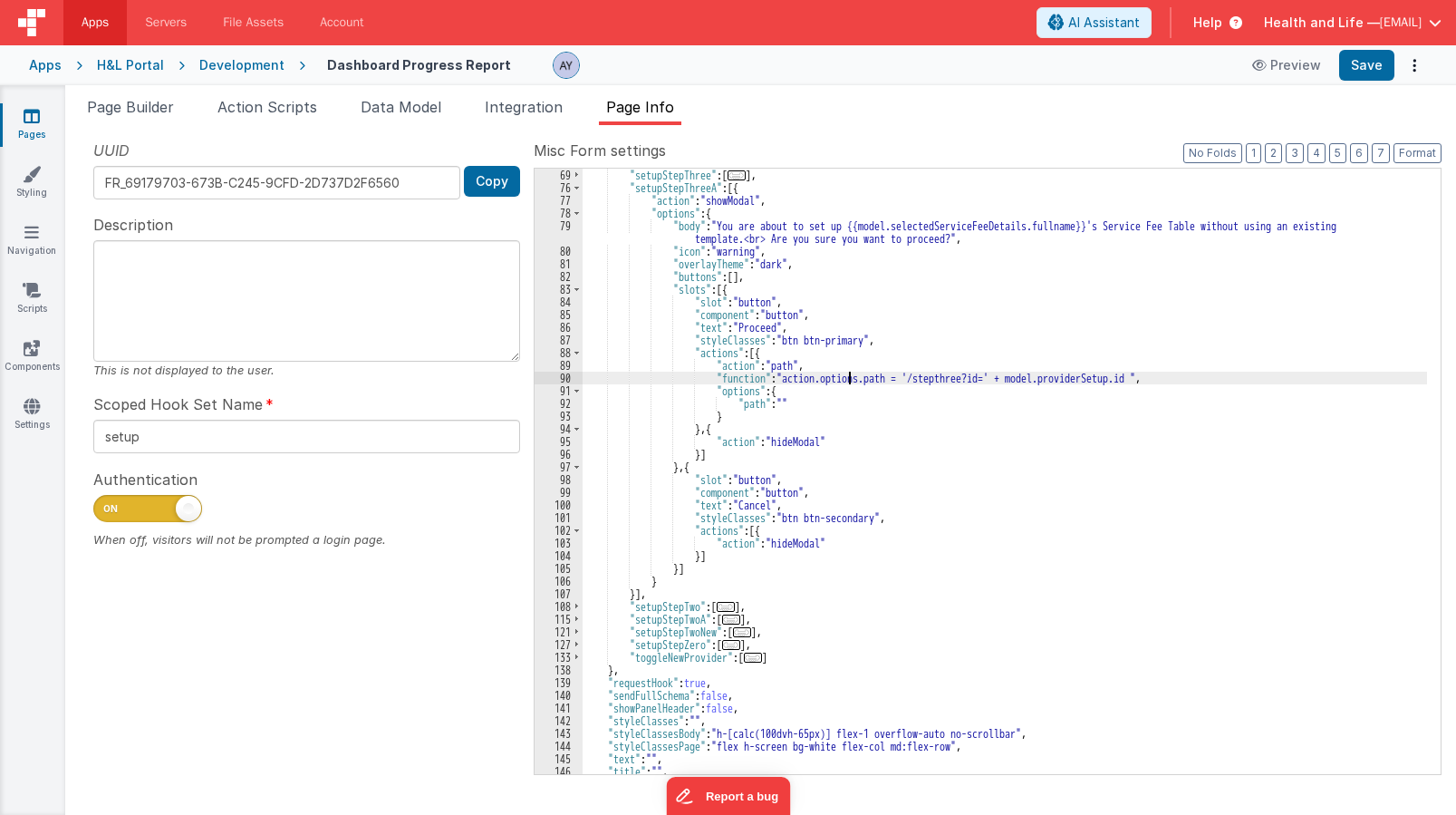 click on ""setupStepThree" :  [ ... ] ,           "setupStepThreeA" :  [{                "action" :  "showModal" ,                "options" :  {                     "body" :  "You are about to set up {{model.selectedServiceFeeDetails.fullname}}'s Service Fee Table without using an existing                       template.<br> Are you sure you want to proceed?" ,                     "icon" :  "warning" ,                     "overlayTheme" :  "dark" ,                     "buttons" :  [ ] ,                     "slots" :  [{                          "slot" :  "button" ,                          "component" :  "button" ,                          "text" :  "Proceed" ,                          "styleClasses" :  "btn btn-primary" ,                          "actions" :  [{                               "action" :  "path" ,                               "function" :  "action.options.path = '/stepthree?id=' + model.providerSetup.id " ,                               "options" :  {                     }" at bounding box center (1005, 484) 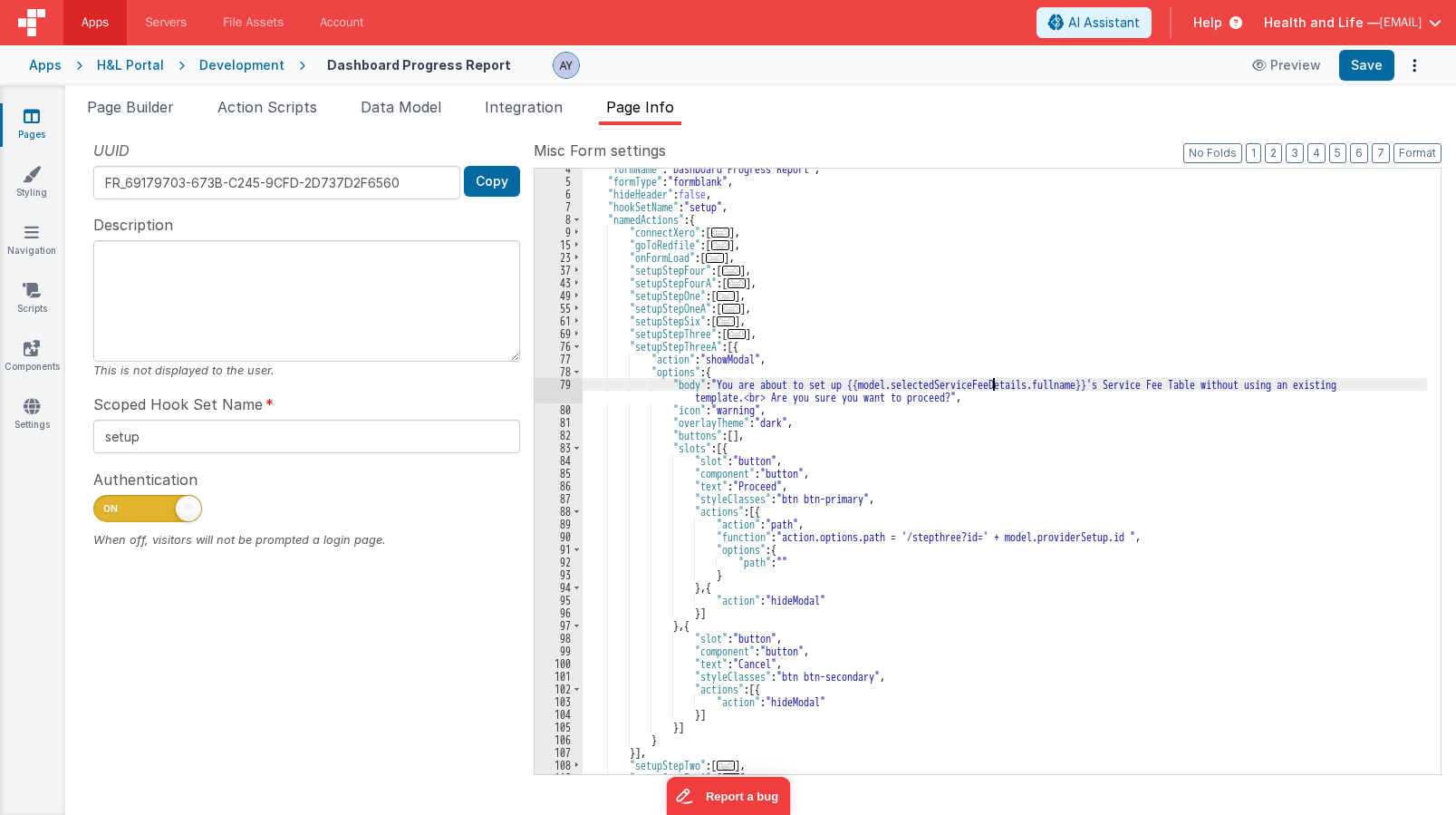 click on ""formName" :  "Dashboard Progress Report" ,      "formType" :  "formblank" ,      "hideHeader" :  false ,      "hookSetName" :  "setup" ,      "namedActions" :  {           "connectXero" :  [ ... ] ,           "goToRedfile" :  [ ... ] ,           "onFormLoad" :  [ ... ] ,           "setupStepFour" :  [ ... ] ,           "setupStepFourA" :  [ ... ] ,           "setupStepOne" :  [ ... ] ,           "setupStepOneA" :  [ ... ] ,           "setupStepSix" :  [ ... ] ,           "setupStepThree" :  [ ... ] ,           "setupStepThreeA" :  [{                "action" :  "showModal" ,                "options" :  {                     "body" :  "You are about to set up {{model.selectedServiceFeeDetails.fullname}}'s Service Fee Table without using an existing                       template.<br> Are you sure you want to proceed?" ,                     "icon" :  "warning" ,                     "overlayTheme" :  "dark" ,                     "buttons" :  [ ] ,                     "slots" :  [{      ," at bounding box center [1005, 478] 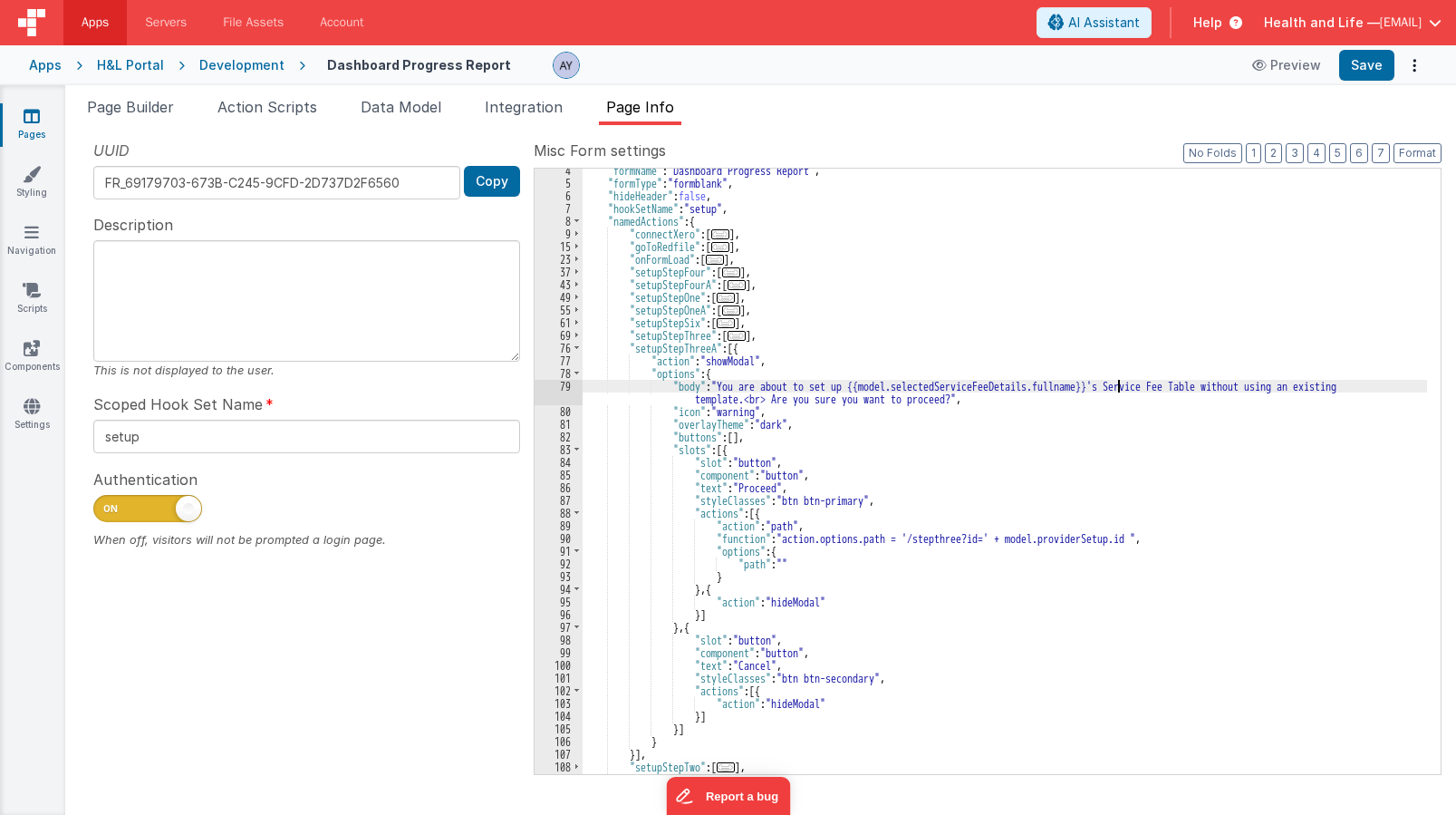 click on ""formName" :  "Dashboard Progress Report" ,      "formType" :  "formblank" ,      "hideHeader" :  false ,      "hookSetName" :  "setup" ,      "namedActions" :  {           "connectXero" :  [ ... ] ,           "goToRedfile" :  [ ... ] ,           "onFormLoad" :  [ ... ] ,           "setupStepFour" :  [ ... ] ,           "setupStepFourA" :  [ ... ] ,           "setupStepOne" :  [ ... ] ,           "setupStepOneA" :  [ ... ] ,           "setupStepSix" :  [ ... ] ,           "setupStepThree" :  [ ... ] ,           "setupStepThreeA" :  [{                "action" :  "showModal" ,                "options" :  {                     "body" :  "You are about to set up {{model.selectedServiceFeeDetails.fullname}}'s Service Fee Table without using an existing                       template.<br> Are you sure you want to proceed?" ,                     "icon" :  "warning" ,                     "overlayTheme" :  "dark" ,                     "buttons" :  [ ] ,                     "slots" :  [{      ," at bounding box center (1005, 480) 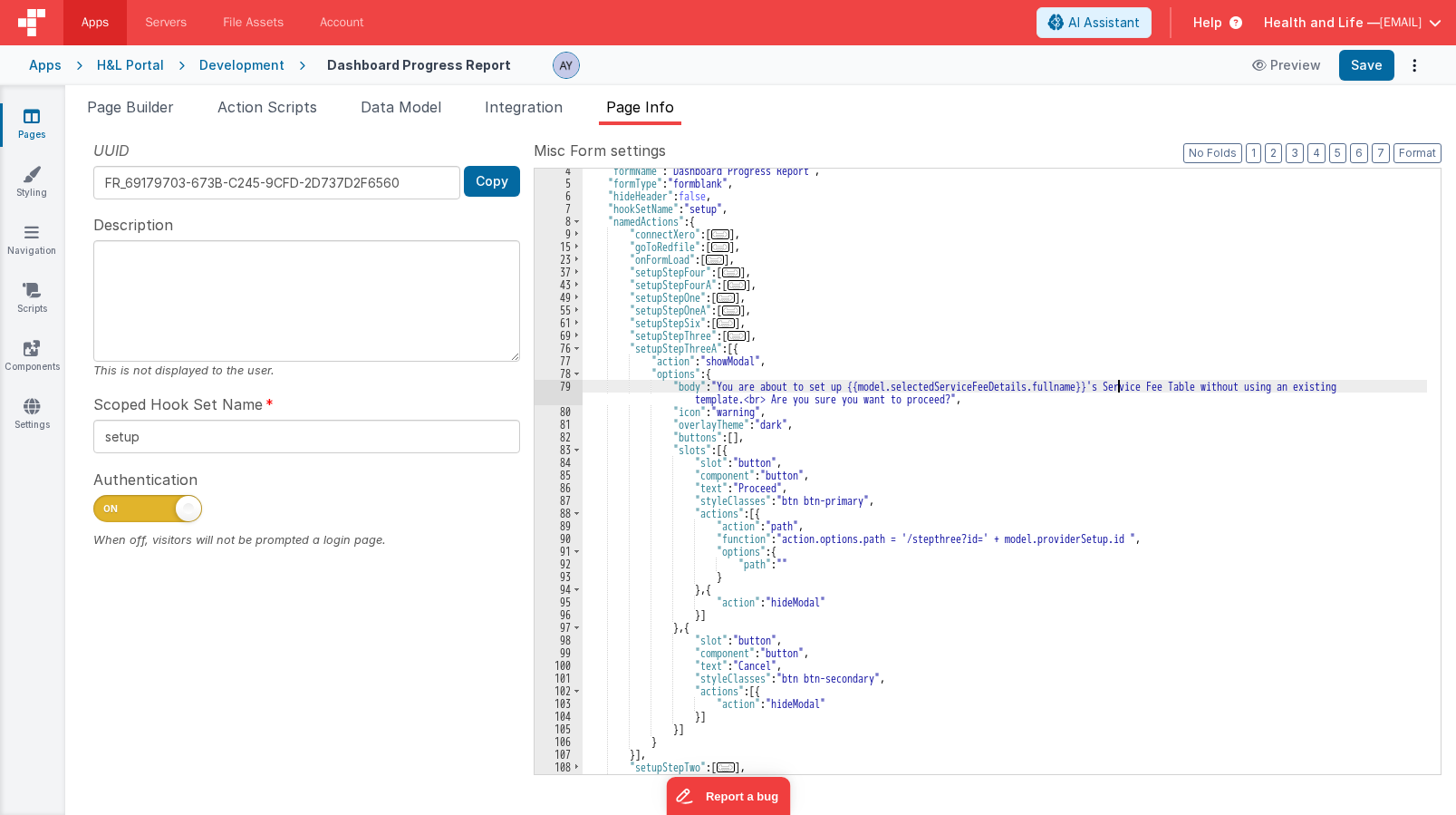 click on ""formName" :  "Dashboard Progress Report" ,      "formType" :  "formblank" ,      "hideHeader" :  false ,      "hookSetName" :  "setup" ,      "namedActions" :  {           "connectXero" :  [ ... ] ,           "goToRedfile" :  [ ... ] ,           "onFormLoad" :  [ ... ] ,           "setupStepFour" :  [ ... ] ,           "setupStepFourA" :  [ ... ] ,           "setupStepOne" :  [ ... ] ,           "setupStepOneA" :  [ ... ] ,           "setupStepSix" :  [ ... ] ,           "setupStepThree" :  [ ... ] ,           "setupStepThreeA" :  [{                "action" :  "showModal" ,                "options" :  {                     "body" :  "You are about to set up {{model.selectedServiceFeeDetails.fullname}}'s Service Fee Table without using an existing                       template.<br> Are you sure you want to proceed?" ,                     "icon" :  "warning" ,                     "overlayTheme" :  "dark" ,                     "buttons" :  [ ] ,                     "slots" :  [{      ," at bounding box center (1005, 480) 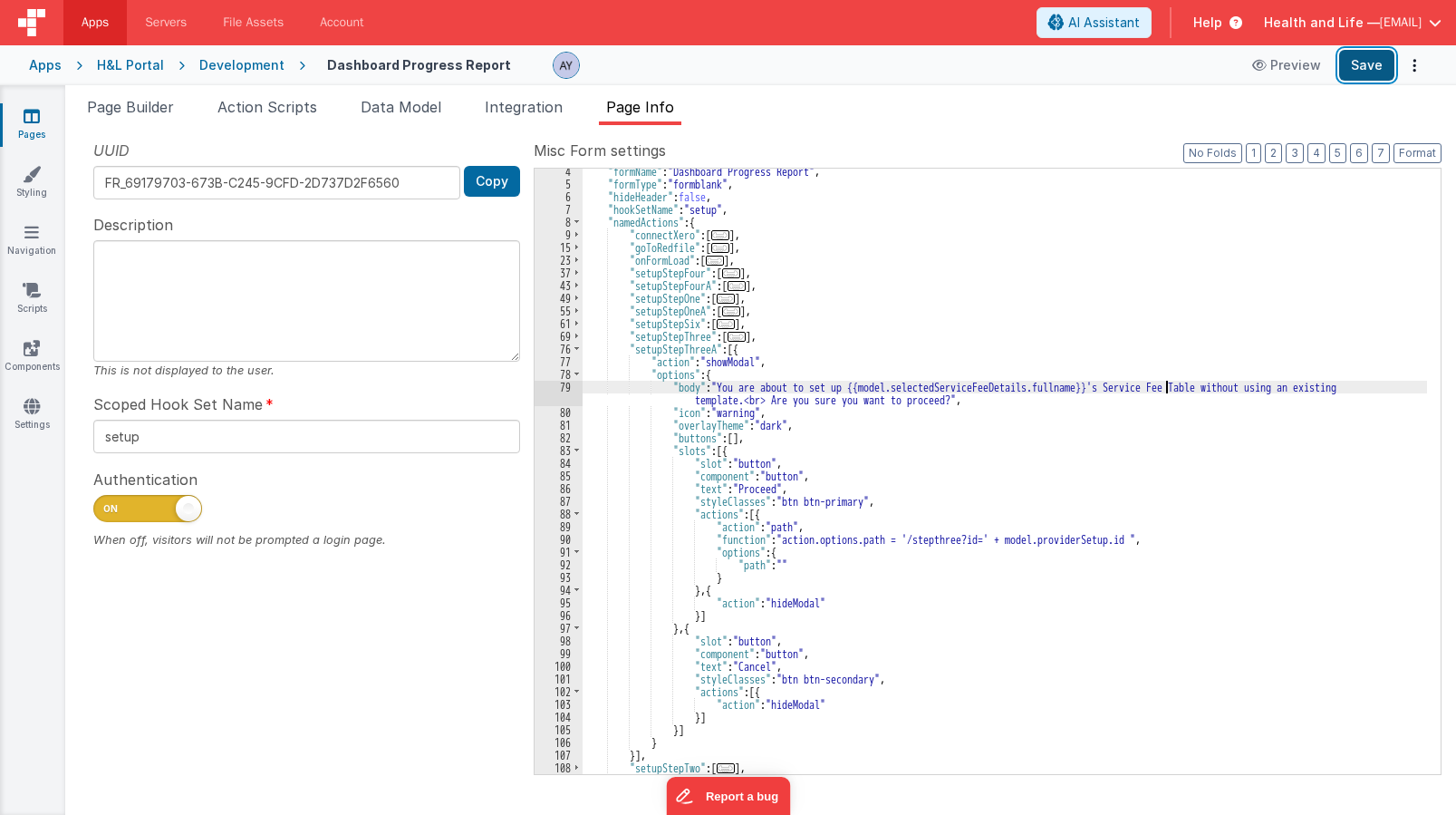 click on "Save" at bounding box center (1366, 65) 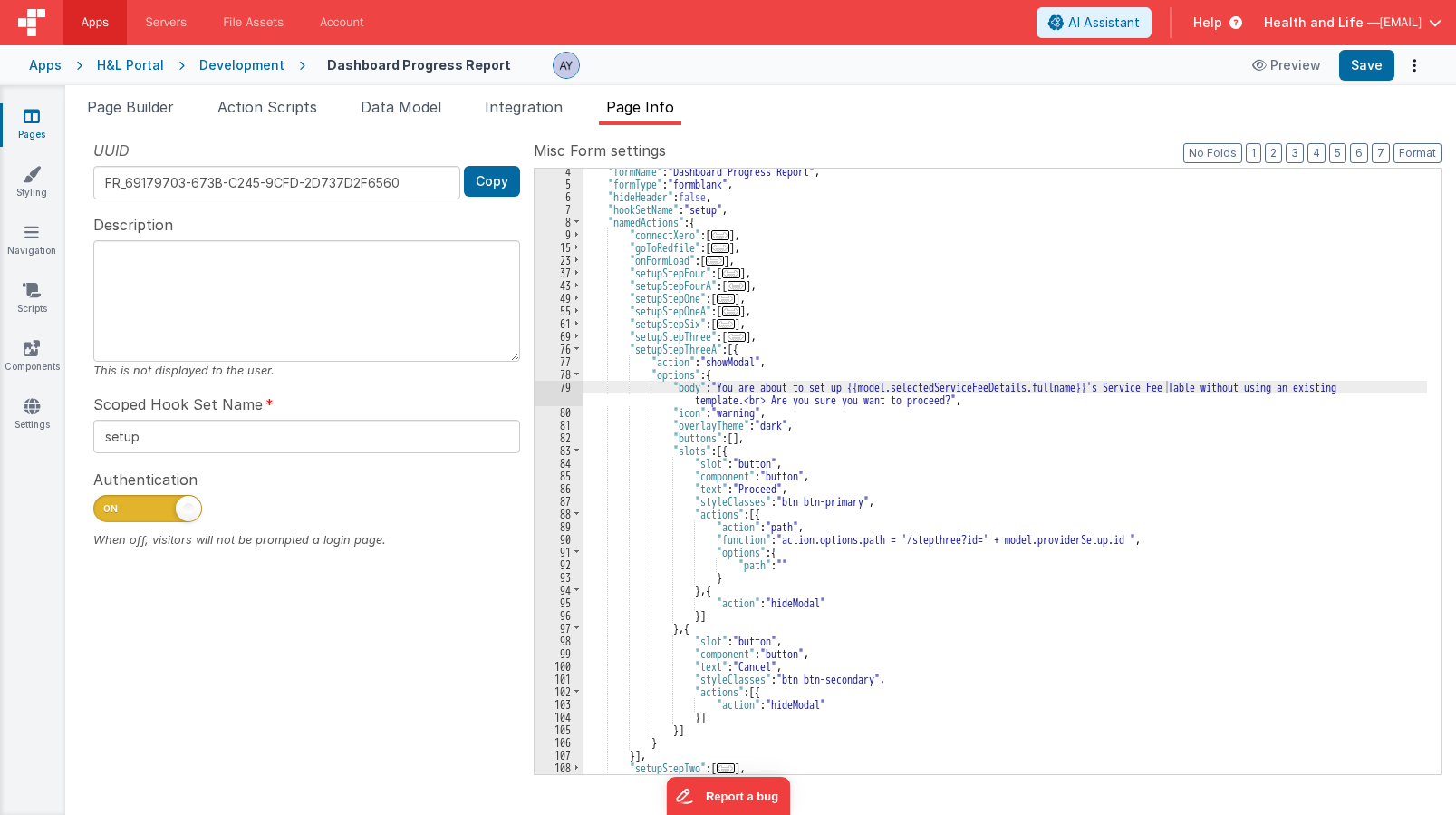 click on ""formName" :  "Dashboard Progress Report" ,      "formType" :  "formblank" ,      "hideHeader" :  false ,      "hookSetName" :  "setup" ,      "namedActions" :  {           "connectXero" :  [ ... ] ,           "goToRedfile" :  [ ... ] ,           "onFormLoad" :  [ ... ] ,           "setupStepFour" :  [ ... ] ,           "setupStepFourA" :  [ ... ] ,           "setupStepOne" :  [ ... ] ,           "setupStepOneA" :  [ ... ] ,           "setupStepSix" :  [ ... ] ,           "setupStepThree" :  [ ... ] ,           "setupStepThreeA" :  [{                "action" :  "showModal" ,                "options" :  {                     "body" :  "You are about to set up {{model.selectedServiceFeeDetails.fullname}}'s Service Fee Table without using an existing                       template.<br> Are you sure you want to proceed?" ,                     "icon" :  "warning" ,                     "overlayTheme" :  "dark" ,                     "buttons" :  [ ] ,                     "slots" :  [{      ," at bounding box center (1005, 480) 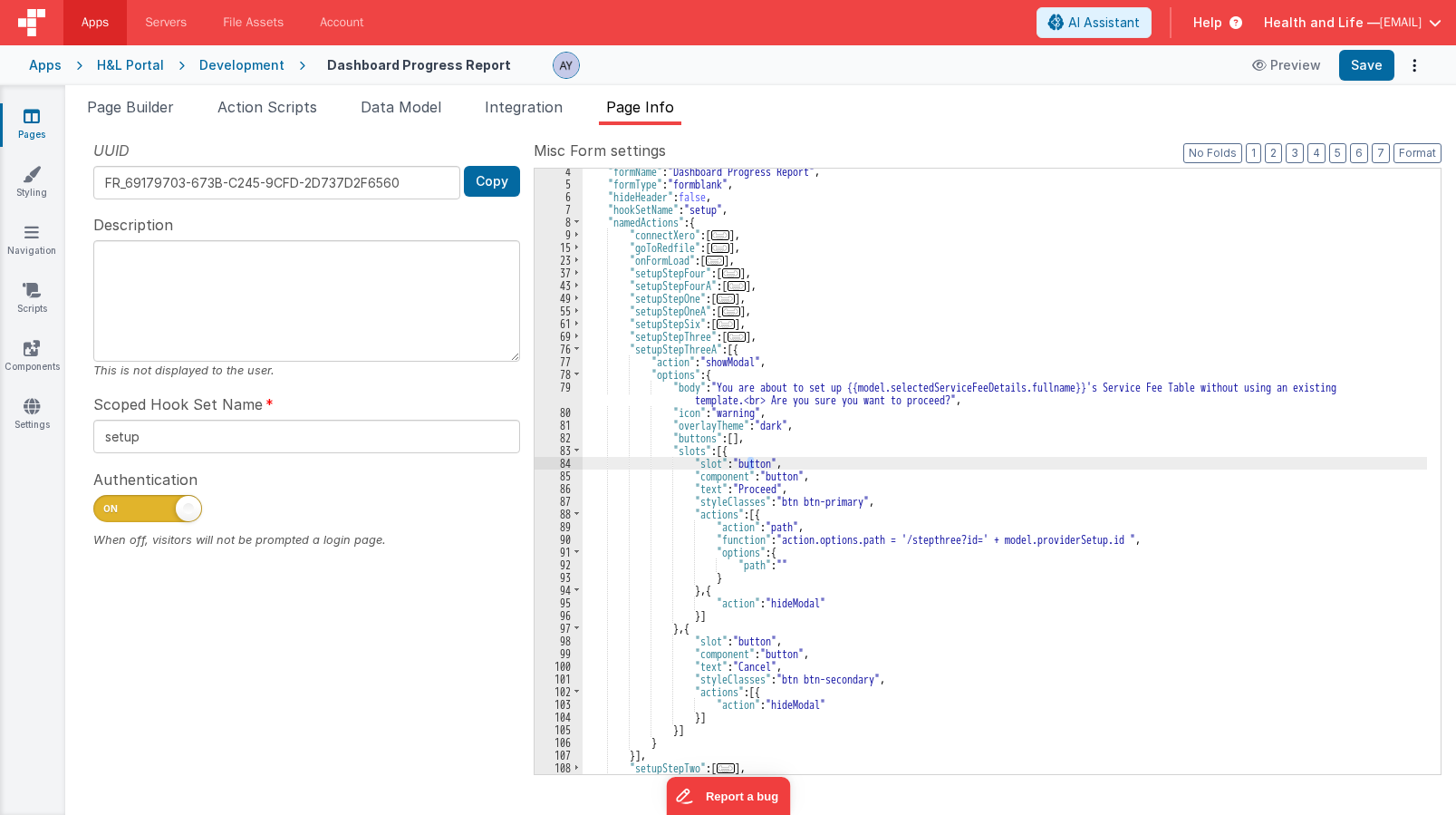 click on ""formName" :  "Dashboard Progress Report" ,      "formType" :  "formblank" ,      "hideHeader" :  false ,      "hookSetName" :  "setup" ,      "namedActions" :  {           "connectXero" :  [ ... ] ,           "goToRedfile" :  [ ... ] ,           "onFormLoad" :  [ ... ] ,           "setupStepFour" :  [ ... ] ,           "setupStepFourA" :  [ ... ] ,           "setupStepOne" :  [ ... ] ,           "setupStepOneA" :  [ ... ] ,           "setupStepSix" :  [ ... ] ,           "setupStepThree" :  [ ... ] ,           "setupStepThreeA" :  [{                "action" :  "showModal" ,                "options" :  {                     "body" :  "You are about to set up {{model.selectedServiceFeeDetails.fullname}}'s Service Fee Table without using an existing                       template.<br> Are you sure you want to proceed?" ,                     "icon" :  "warning" ,                     "overlayTheme" :  "dark" ,                     "buttons" :  [ ] ,                     "slots" :  [{      ," at bounding box center [1005, 480] 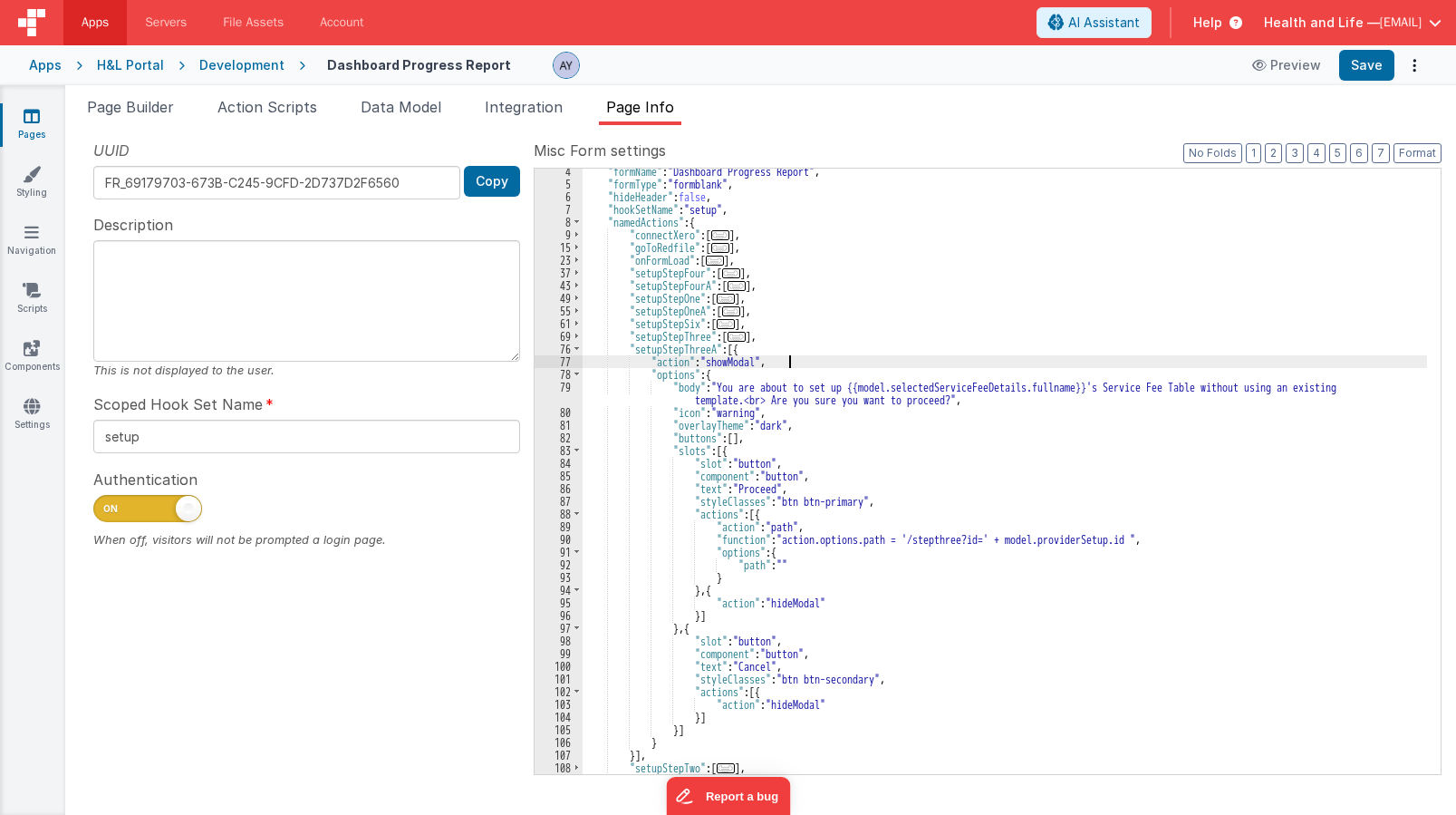 click on ""formName" :  "Dashboard Progress Report" ,      "formType" :  "formblank" ,      "hideHeader" :  false ,      "hookSetName" :  "setup" ,      "namedActions" :  {           "connectXero" :  [ ... ] ,           "goToRedfile" :  [ ... ] ,           "onFormLoad" :  [ ... ] ,           "setupStepFour" :  [ ... ] ,           "setupStepFourA" :  [ ... ] ,           "setupStepOne" :  [ ... ] ,           "setupStepOneA" :  [ ... ] ,           "setupStepSix" :  [ ... ] ,           "setupStepThree" :  [ ... ] ,           "setupStepThreeA" :  [{                "action" :  "showModal" ,                "options" :  {                     "body" :  "You are about to set up {{model.selectedServiceFeeDetails.fullname}}'s Service Fee Table without using an existing                       template.<br> Are you sure you want to proceed?" ,                     "icon" :  "warning" ,                     "overlayTheme" :  "dark" ,                     "buttons" :  [ ] ,                     "slots" :  [{      ," at bounding box center [1005, 480] 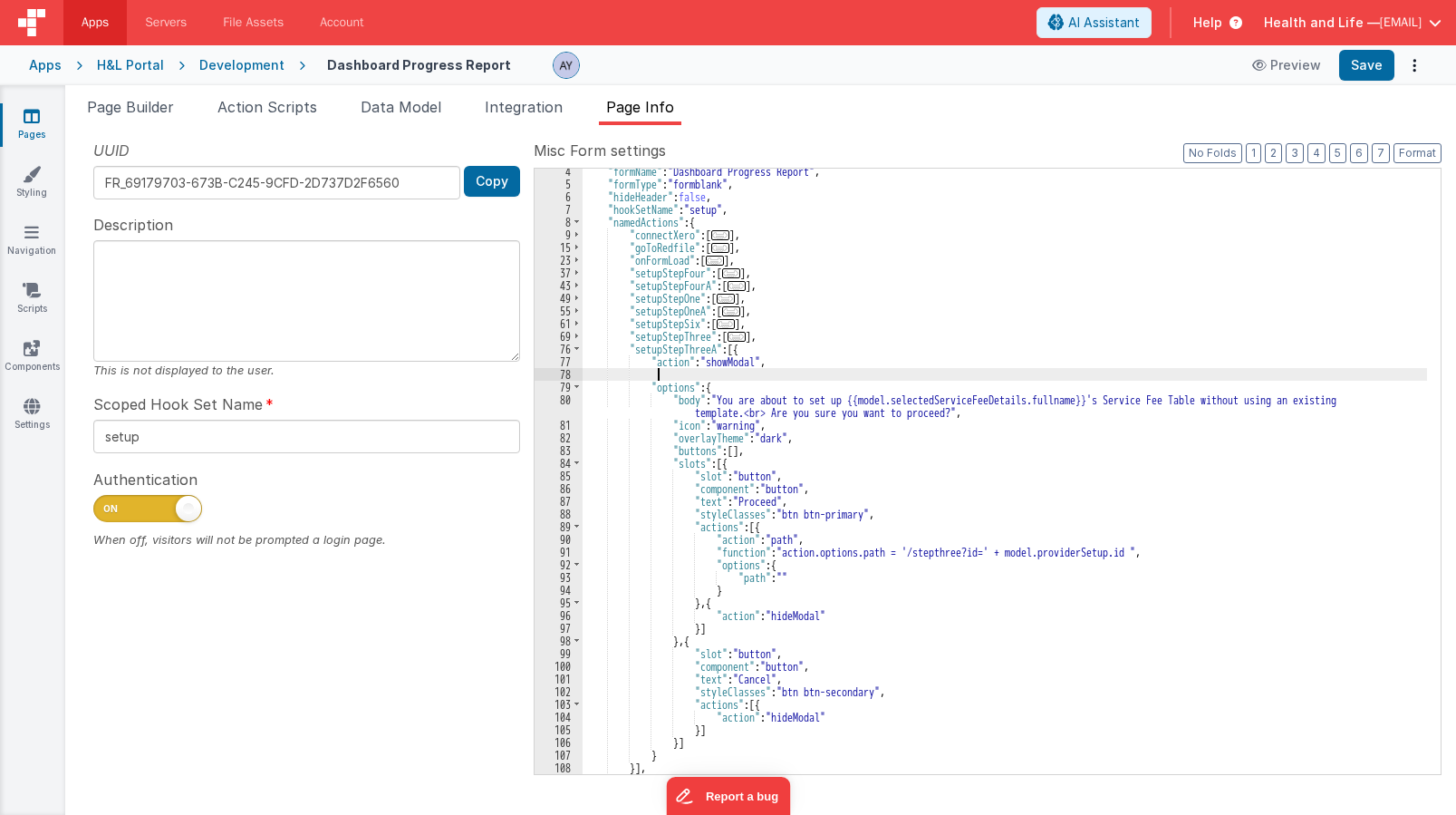 type 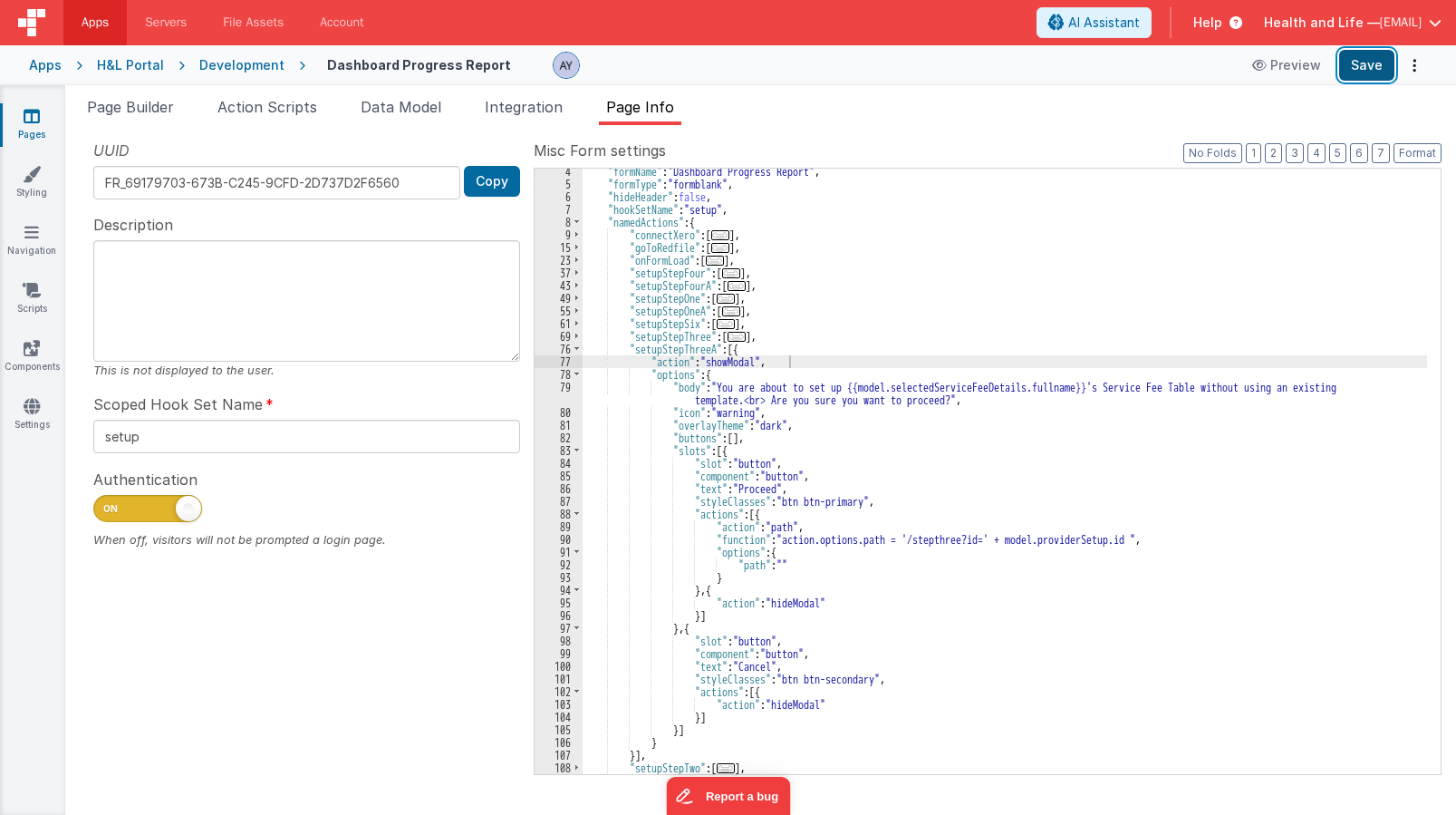 click on "Save" at bounding box center [1366, 65] 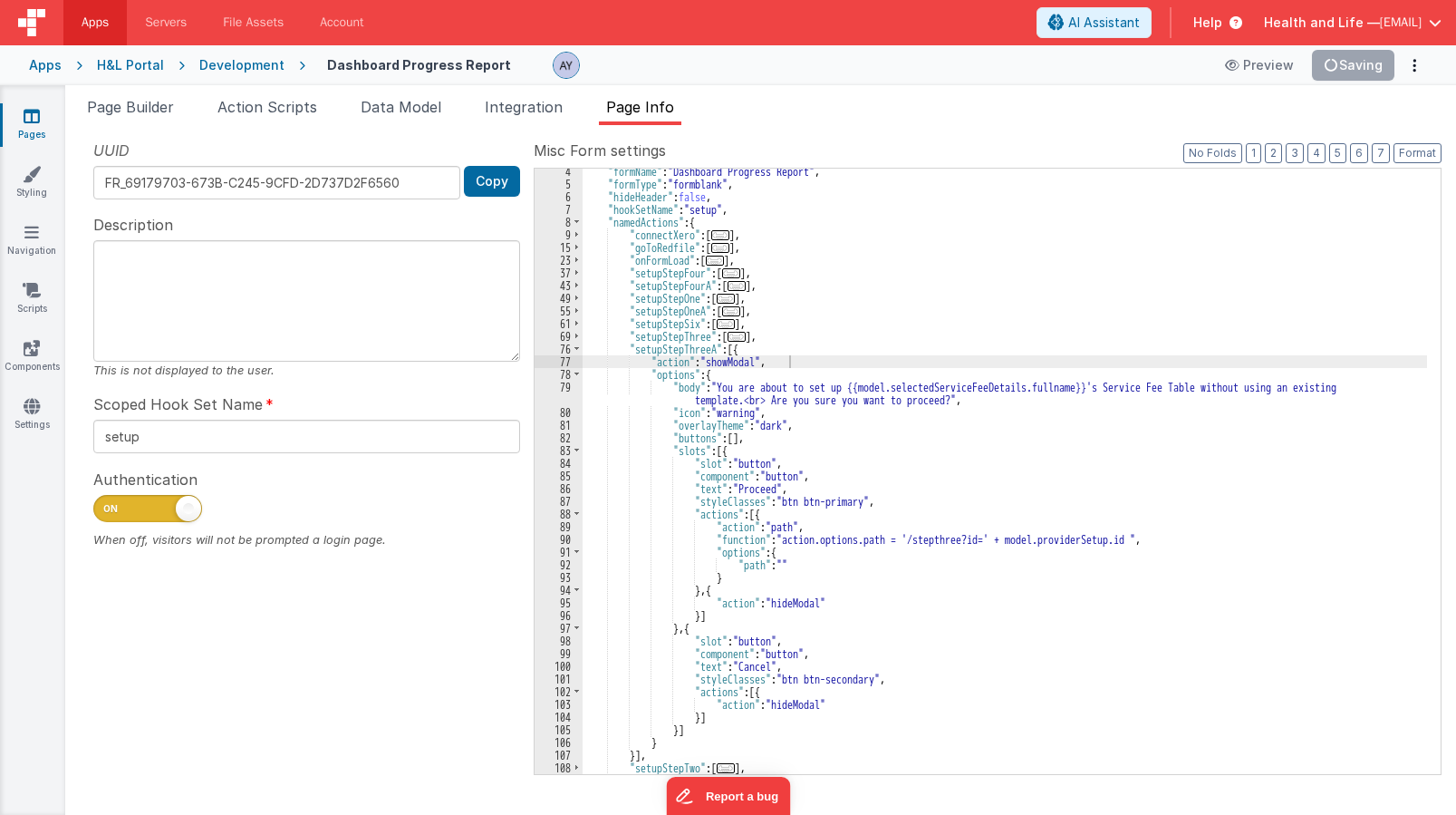 click on ""formName" :  "Dashboard Progress Report" ,      "formType" :  "formblank" ,      "hideHeader" :  false ,      "hookSetName" :  "setup" ,      "namedActions" :  {           "connectXero" :  [ ... ] ,           "goToRedfile" :  [ ... ] ,           "onFormLoad" :  [ ... ] ,           "setupStepFour" :  [ ... ] ,           "setupStepFourA" :  [ ... ] ,           "setupStepOne" :  [ ... ] ,           "setupStepOneA" :  [ ... ] ,           "setupStepSix" :  [ ... ] ,           "setupStepThree" :  [ ... ] ,           "setupStepThreeA" :  [{                "action" :  "showModal" ,                "options" :  {                     "body" :  "You are about to set up {{model.selectedServiceFeeDetails.fullname}}'s Service Fee Table without using an existing                       template.<br> Are you sure you want to proceed?" ,                     "icon" :  "warning" ,                     "overlayTheme" :  "dark" ,                     "buttons" :  [ ] ,                     "slots" :  [{      ," at bounding box center [1005, 480] 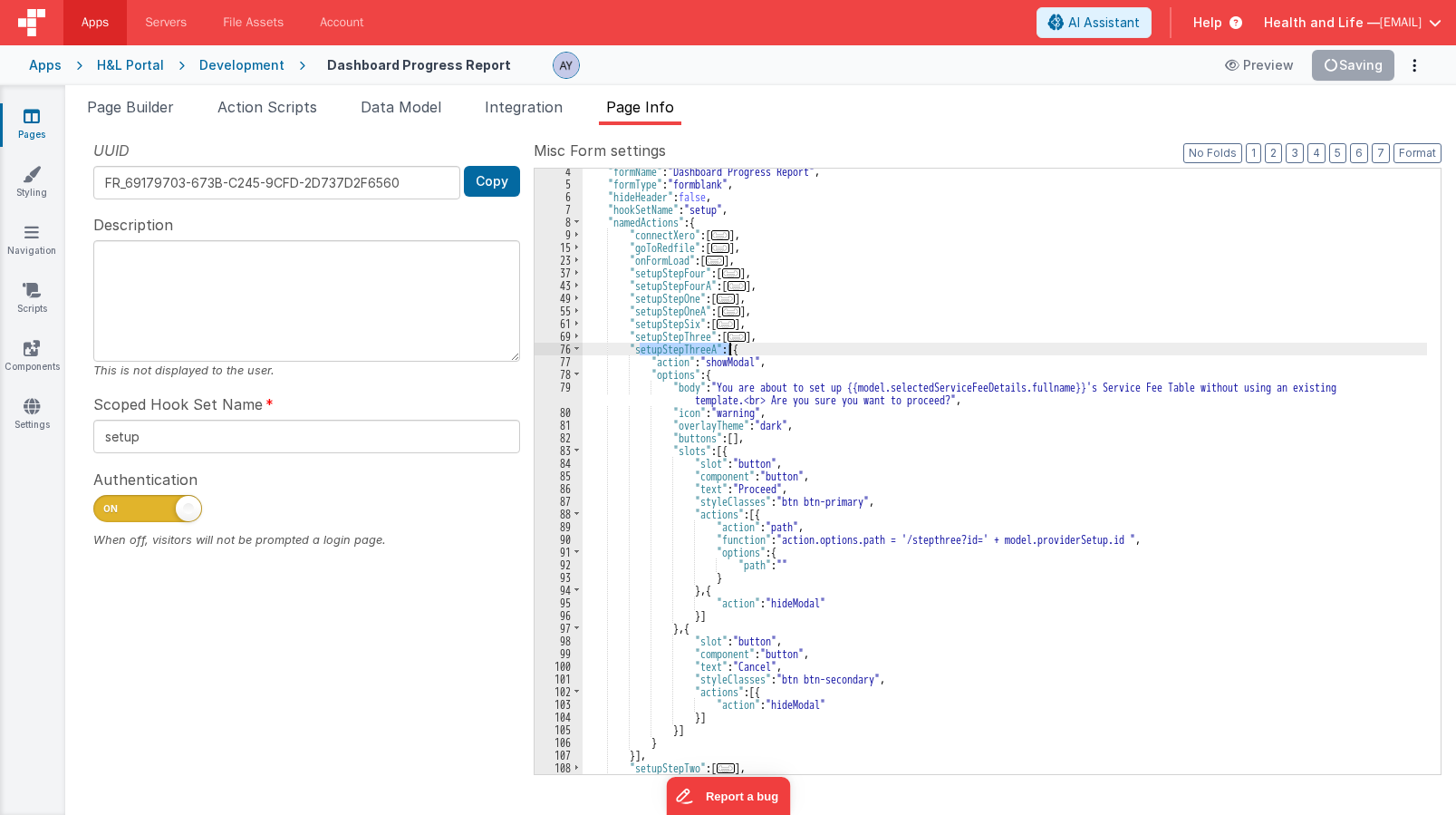 click on ""formName" :  "Dashboard Progress Report" ,      "formType" :  "formblank" ,      "hideHeader" :  false ,      "hookSetName" :  "setup" ,      "namedActions" :  {           "connectXero" :  [ ... ] ,           "goToRedfile" :  [ ... ] ,           "onFormLoad" :  [ ... ] ,           "setupStepFour" :  [ ... ] ,           "setupStepFourA" :  [ ... ] ,           "setupStepOne" :  [ ... ] ,           "setupStepOneA" :  [ ... ] ,           "setupStepSix" :  [ ... ] ,           "setupStepThree" :  [ ... ] ,           "setupStepThreeA" :  [{                "action" :  "showModal" ,                "options" :  {                     "body" :  "You are about to set up {{model.selectedServiceFeeDetails.fullname}}'s Service Fee Table without using an existing                       template.<br> Are you sure you want to proceed?" ,                     "icon" :  "warning" ,                     "overlayTheme" :  "dark" ,                     "buttons" :  [ ] ,                     "slots" :  [{      ," at bounding box center [1005, 480] 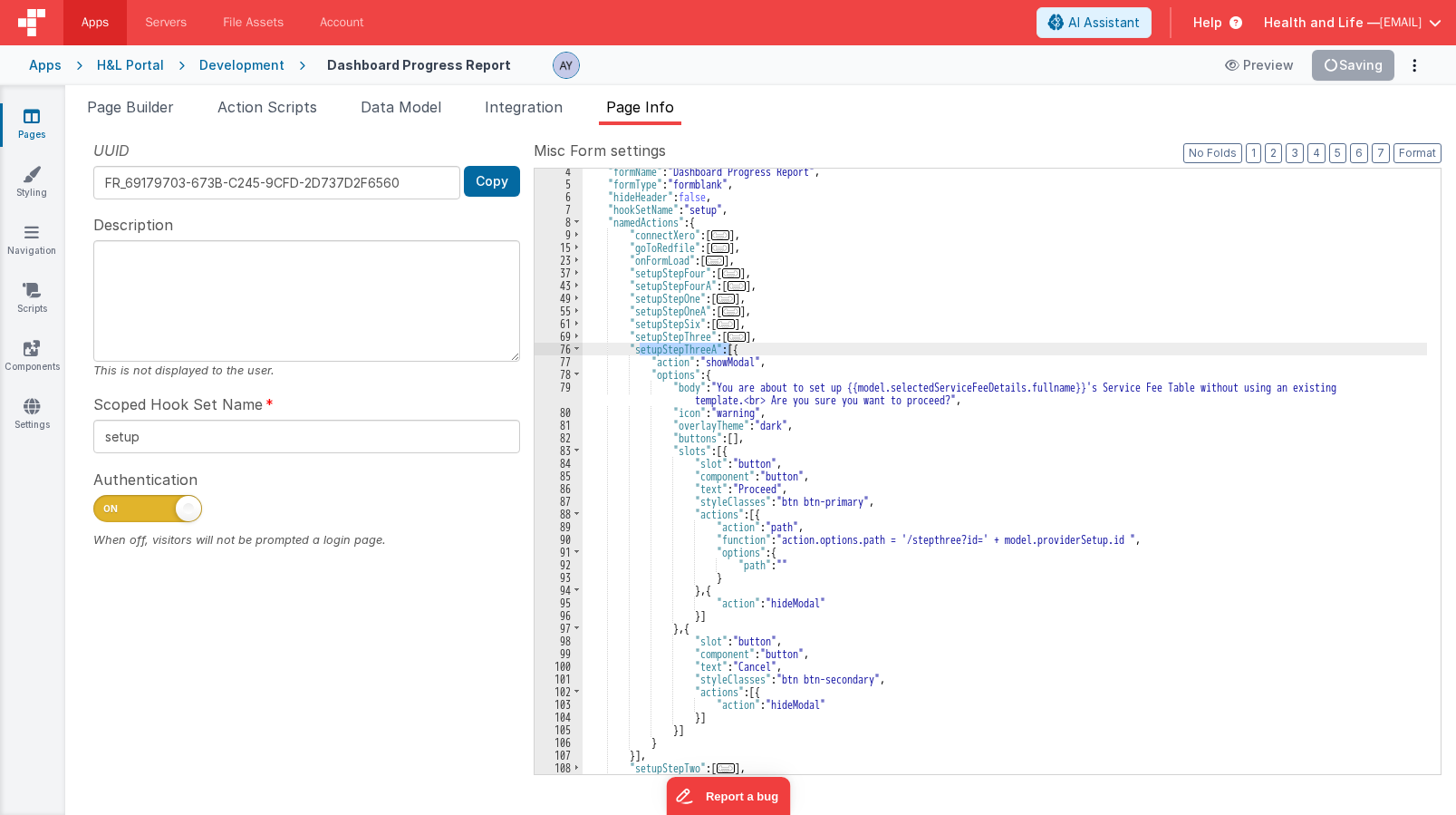 click on "Page Builder" at bounding box center [130, 107] 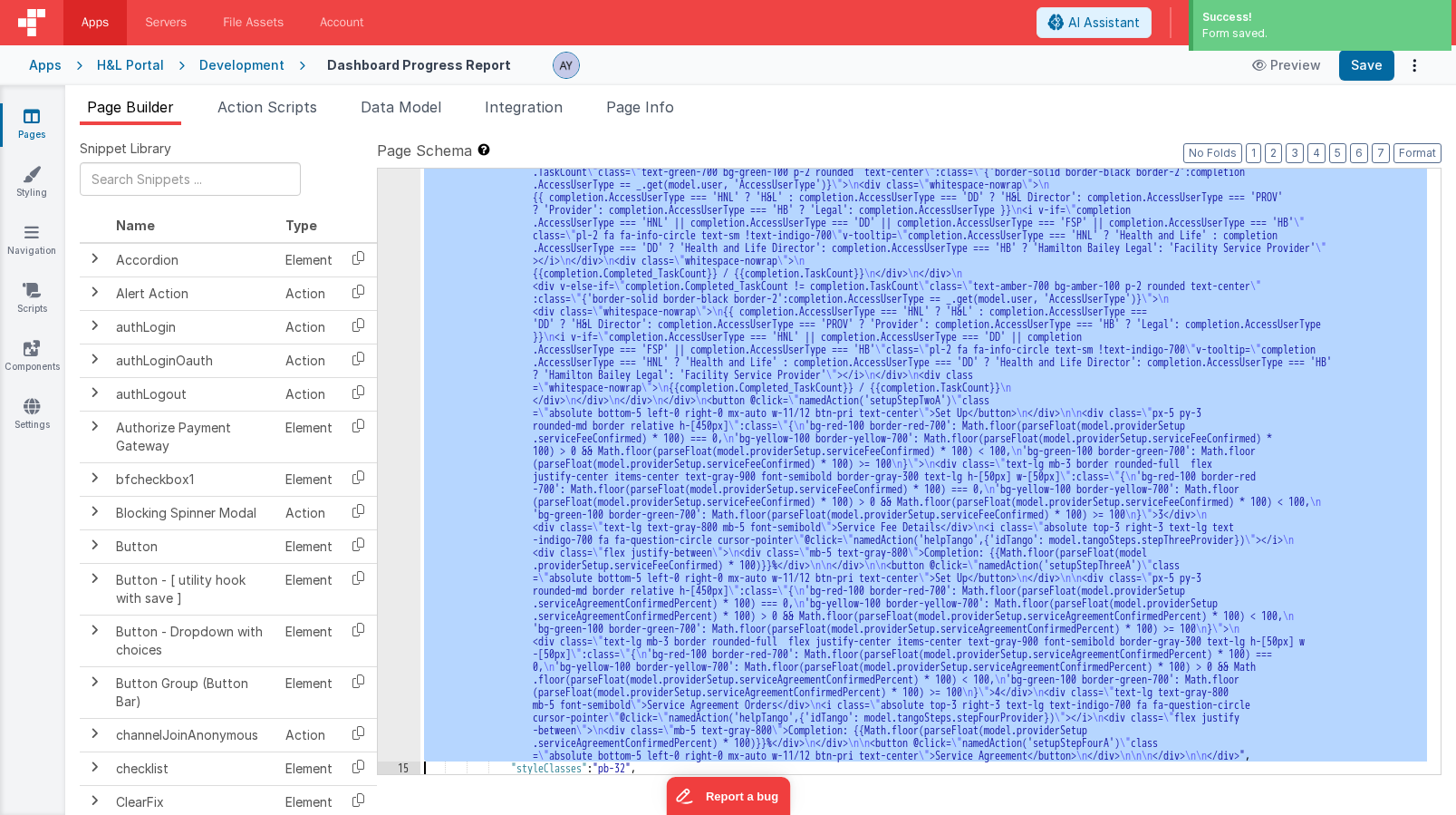 click on ""html" :  "<div class= \" grid grid-cols-1 gap-4 md:grid-cols-3 w-full \"  v-if= \" model.isLoading \" > \n     <div v-for= \" index in 4 \"  class= \" px-5 py-3 rounded                      -md border relative h-[500px] bg-gray-100 border-gray-300 \" > \n         <!-- Loading State --> \n         <div> \n             <div class= \" animate-pulse                       bg-slate-300 rounded-full h-[50px] w-[50px] mb-3 \" ></div> \n             <div class= \" animate-pulse bg-slate-300 h-6 w-2/3 mb-5 rounded \" ></div> \n                                   <div class= \" absolute top-3 right-3 animate-pulse bg-slate-300 h-6 w-6 rounded-full \" ></div> \n             <div class= \" animate-pulse bg                      -slate-300 h-5 w-1/2 mb-3 rounded \" ></div> \n             <div class= \" animate-pulse bg-slate-300 h-5 w-1/3 mb-3 rounded \" ></div> \n             <div                       \"" at bounding box center [923, 471] 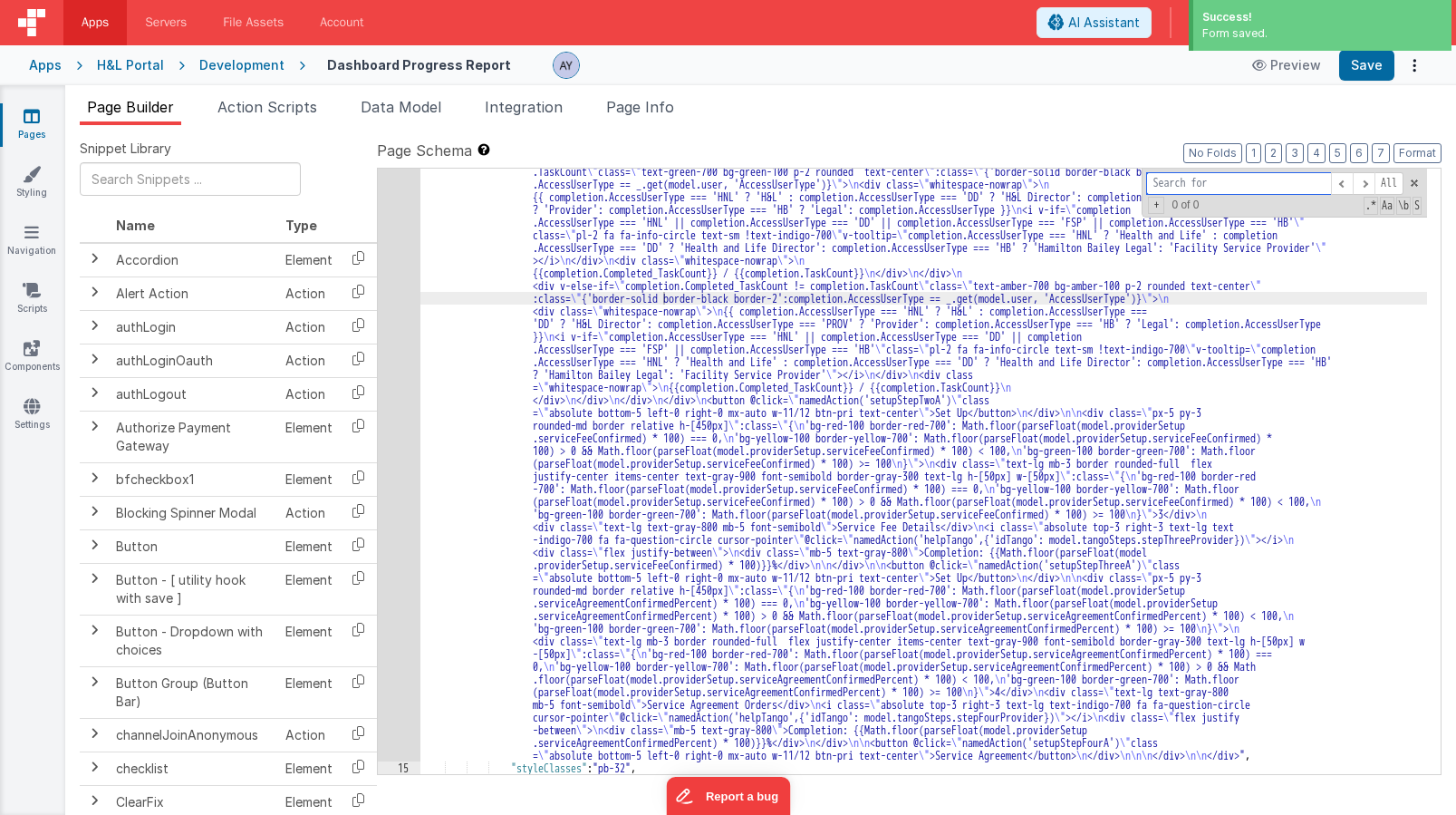 paste on "setupStepThreeA" 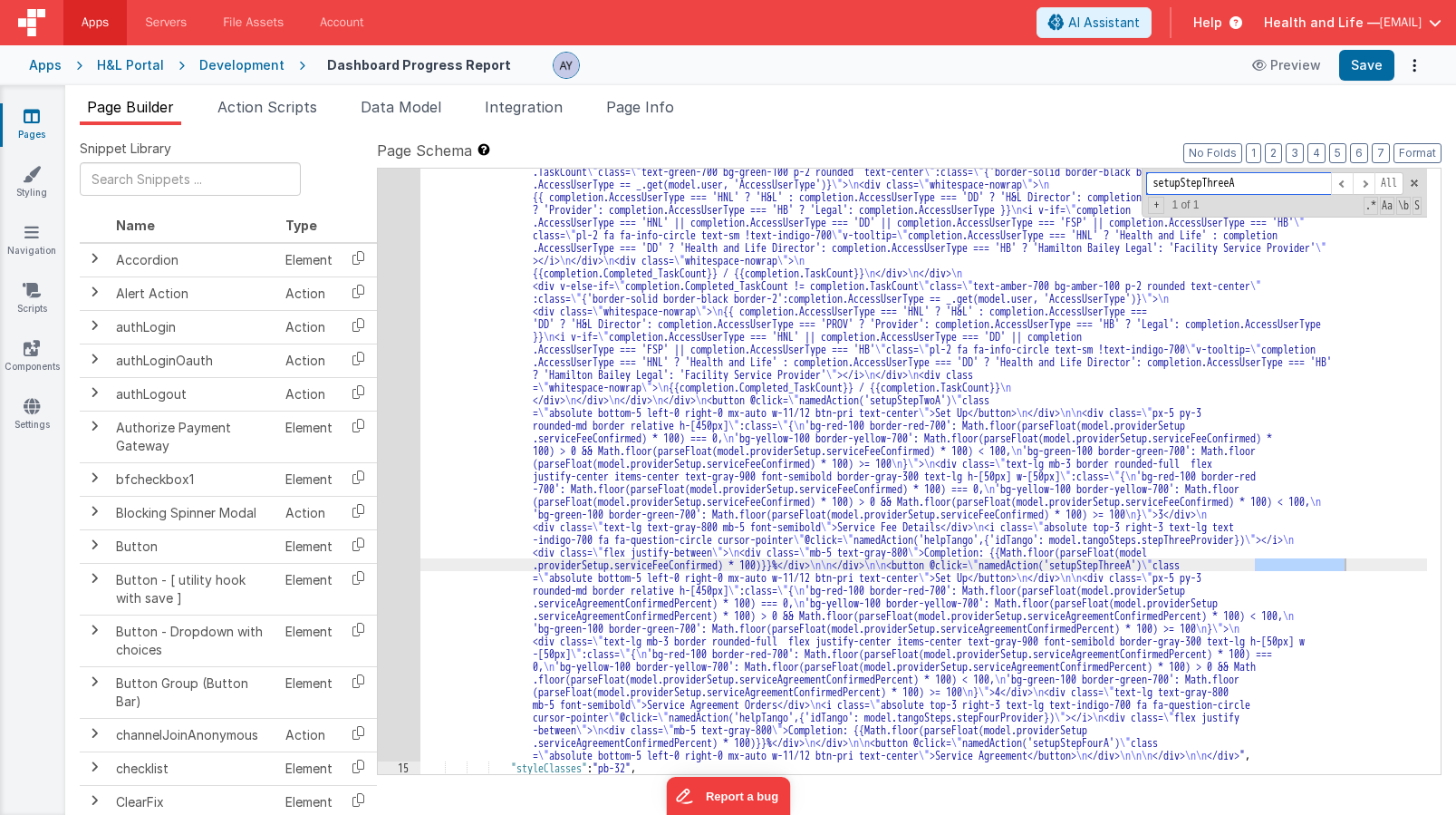 type on "setupStepThreeA" 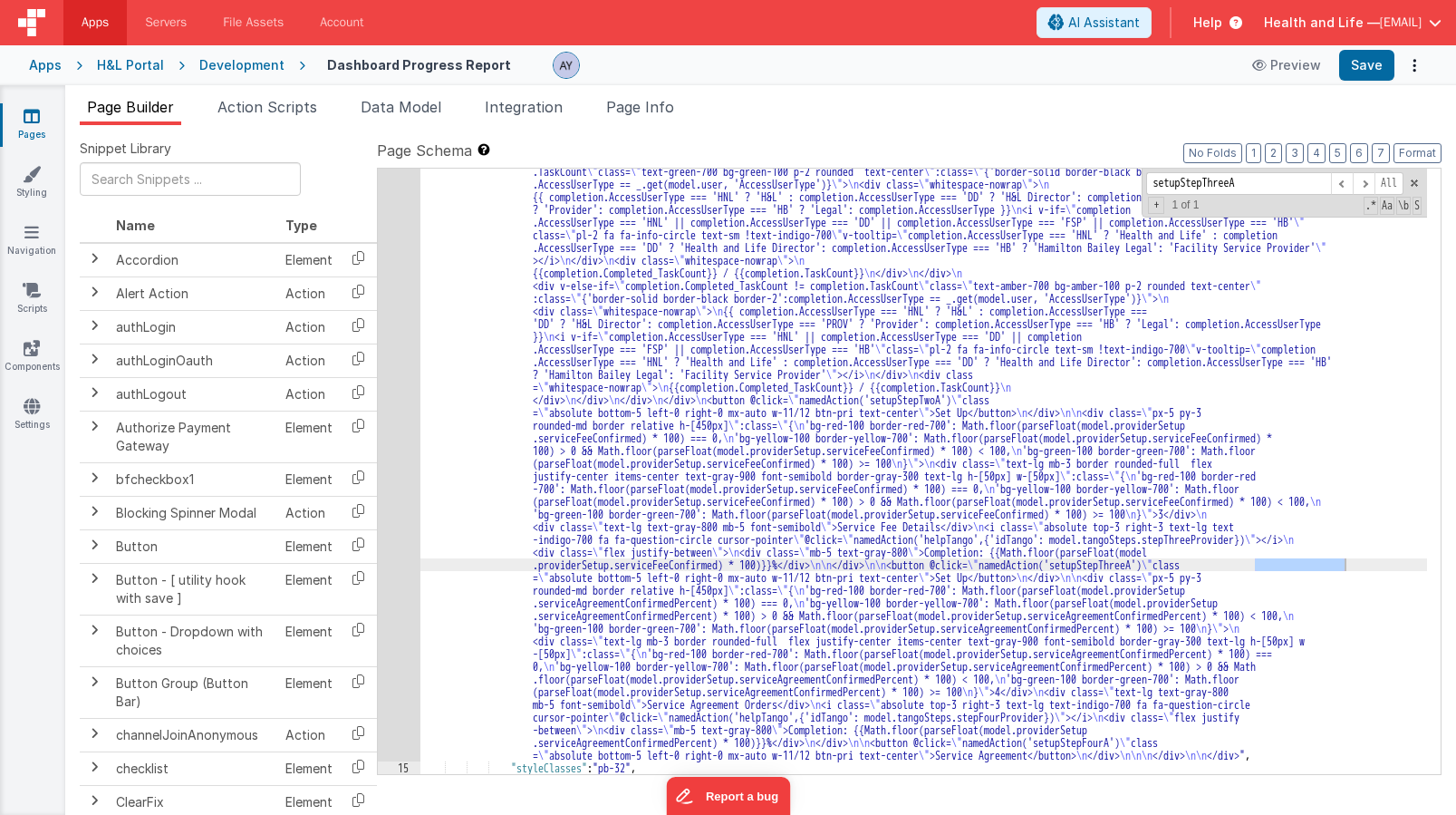 click on ""html" :  "<div class= \" grid grid-cols-1 gap-4 md:grid-cols-3 w-full \"  v-if= \" model.isLoading \" > \n     <div v-for= \" index in 4 \"  class= \" px-5 py-3 rounded                      -md border relative h-[500px] bg-gray-100 border-gray-300 \" > \n         <!-- Loading State --> \n         <div> \n             <div class= \" animate-pulse                       bg-slate-300 rounded-full h-[50px] w-[50px] mb-3 \" ></div> \n             <div class= \" animate-pulse bg-slate-300 h-6 w-2/3 mb-5 rounded \" ></div> \n                                   <div class= \" absolute top-3 right-3 animate-pulse bg-slate-300 h-6 w-6 rounded-full \" ></div> \n             <div class= \" animate-pulse bg                      -slate-300 h-5 w-1/2 mb-3 rounded \" ></div> \n             <div class= \" animate-pulse bg-slate-300 h-5 w-1/3 mb-3 rounded \" ></div> \n             <div                       \"" at bounding box center (923, -1024) 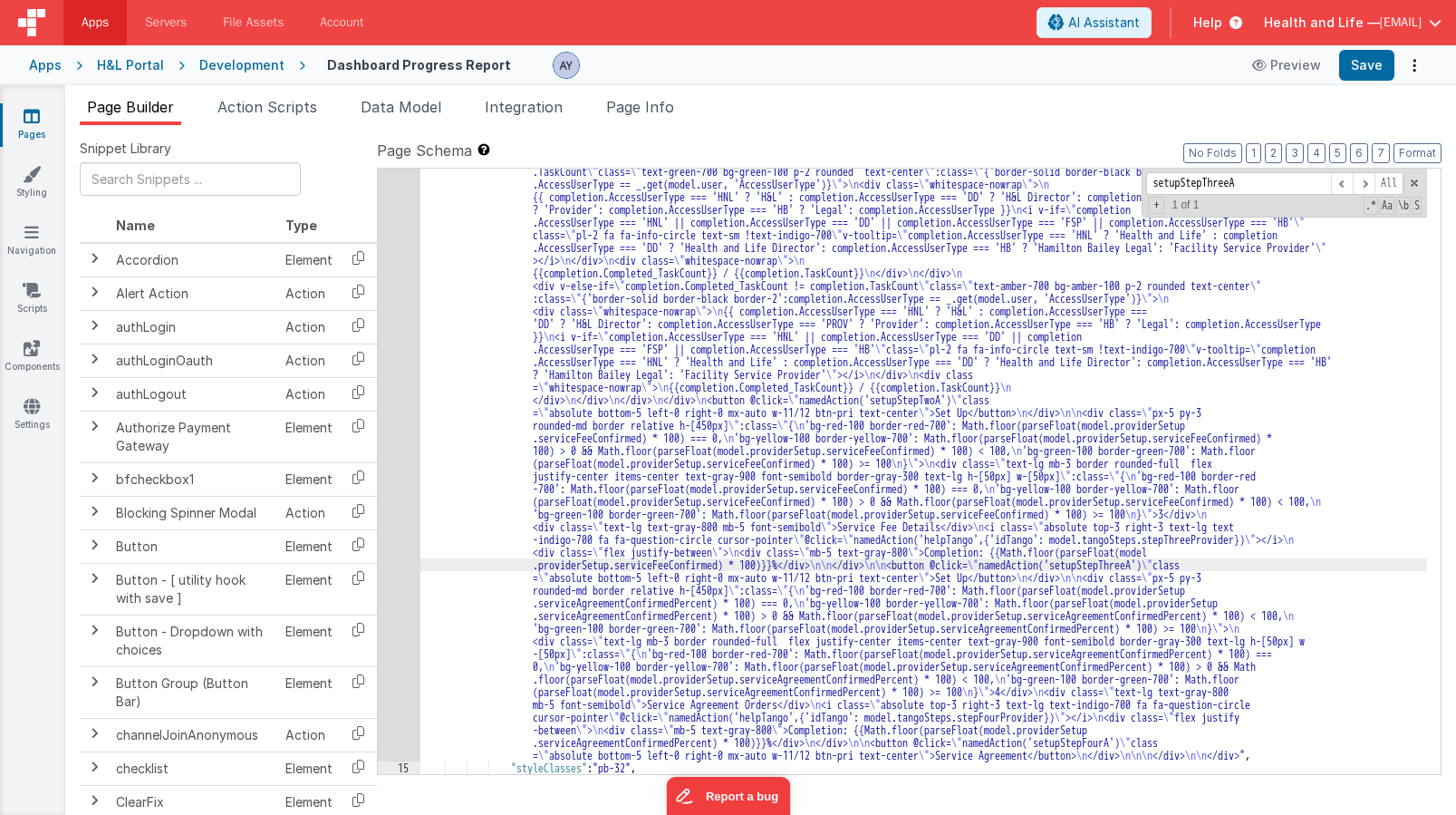 click on "14" at bounding box center [399, -1333] 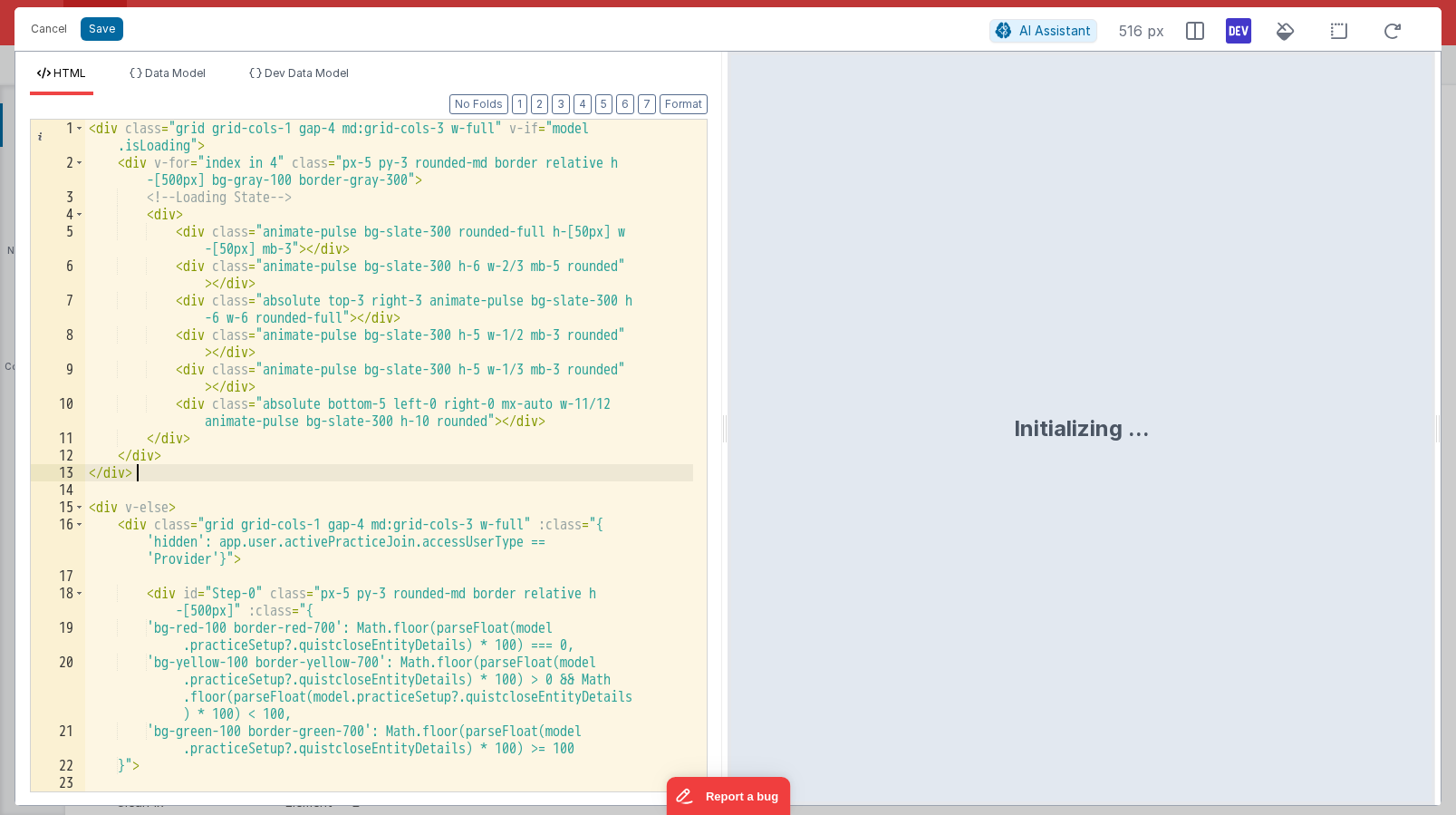 click on "< div   class = "grid grid-cols-1 gap-4 md:grid-cols-3 w-full"   v-if = "model      .isLoading" >      < div   v-for = "index in 4"   class = "px-5 py-3 rounded-md border relative h          -[500px] bg-gray-100 border-gray-300" >           <!--  Loading State  -->           < div >                < div   class = "animate-pulse bg-slate-300 rounded-full h-[50px] w                  -[50px] mb-3" > </ div >                < div   class = "animate-pulse bg-slate-300 h-6 w-2/3 mb-5 rounded"                  > </ div >                < div   class = "absolute top-3 right-3 animate-pulse bg-slate-300 h                  -6 w-6 rounded-full" > </ div >                < div   class = "animate-pulse bg-slate-300 h-5 w-1/2 mb-3 rounded"                  > </ div >                < div   class = "animate-pulse bg-slate-300 h-5 w-1/3 mb-3 rounded"                  > </ div >                < div   class = > </ div >           </ >" at bounding box center [389, 481] 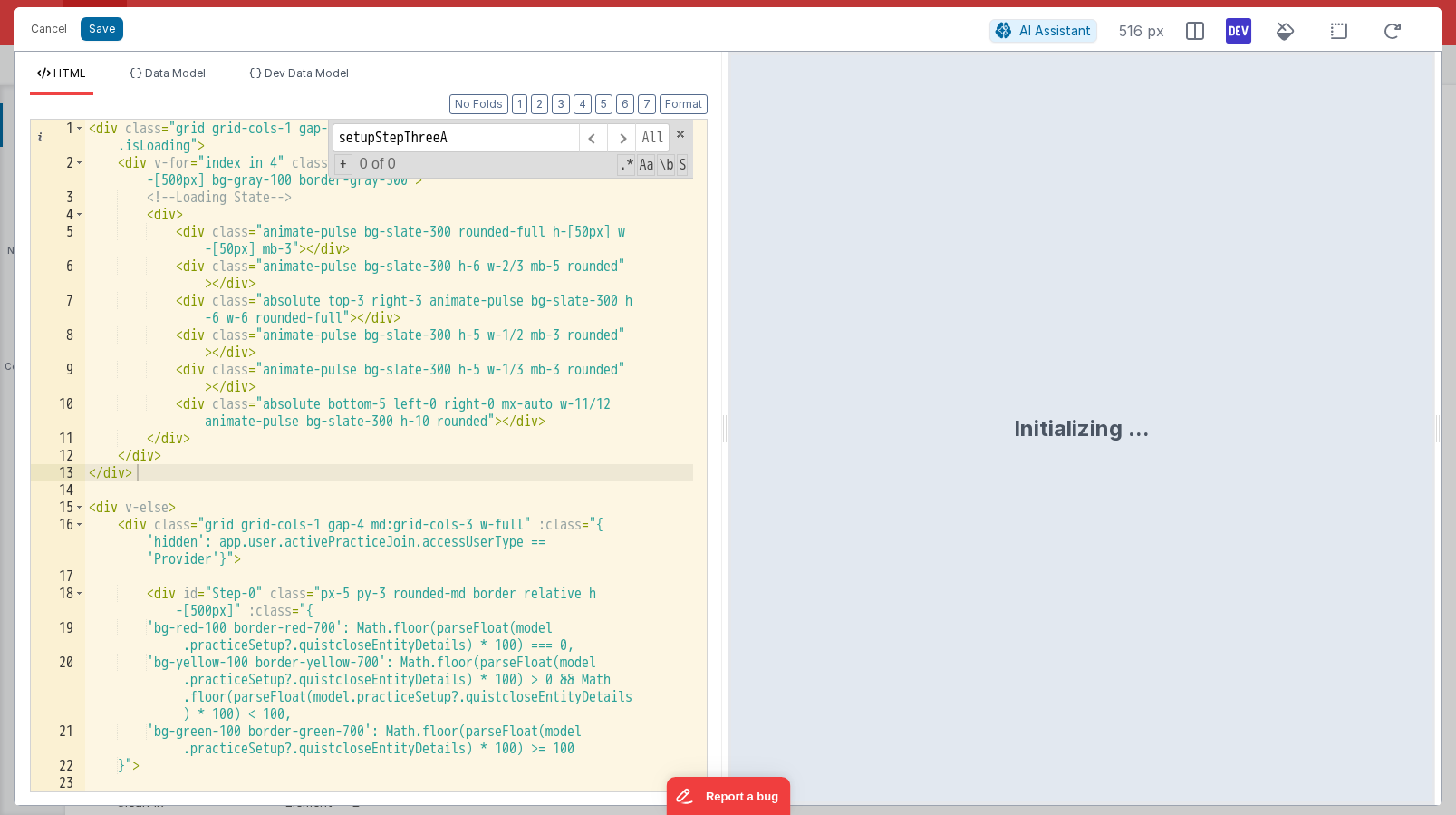 scroll, scrollTop: 18095, scrollLeft: 0, axis: vertical 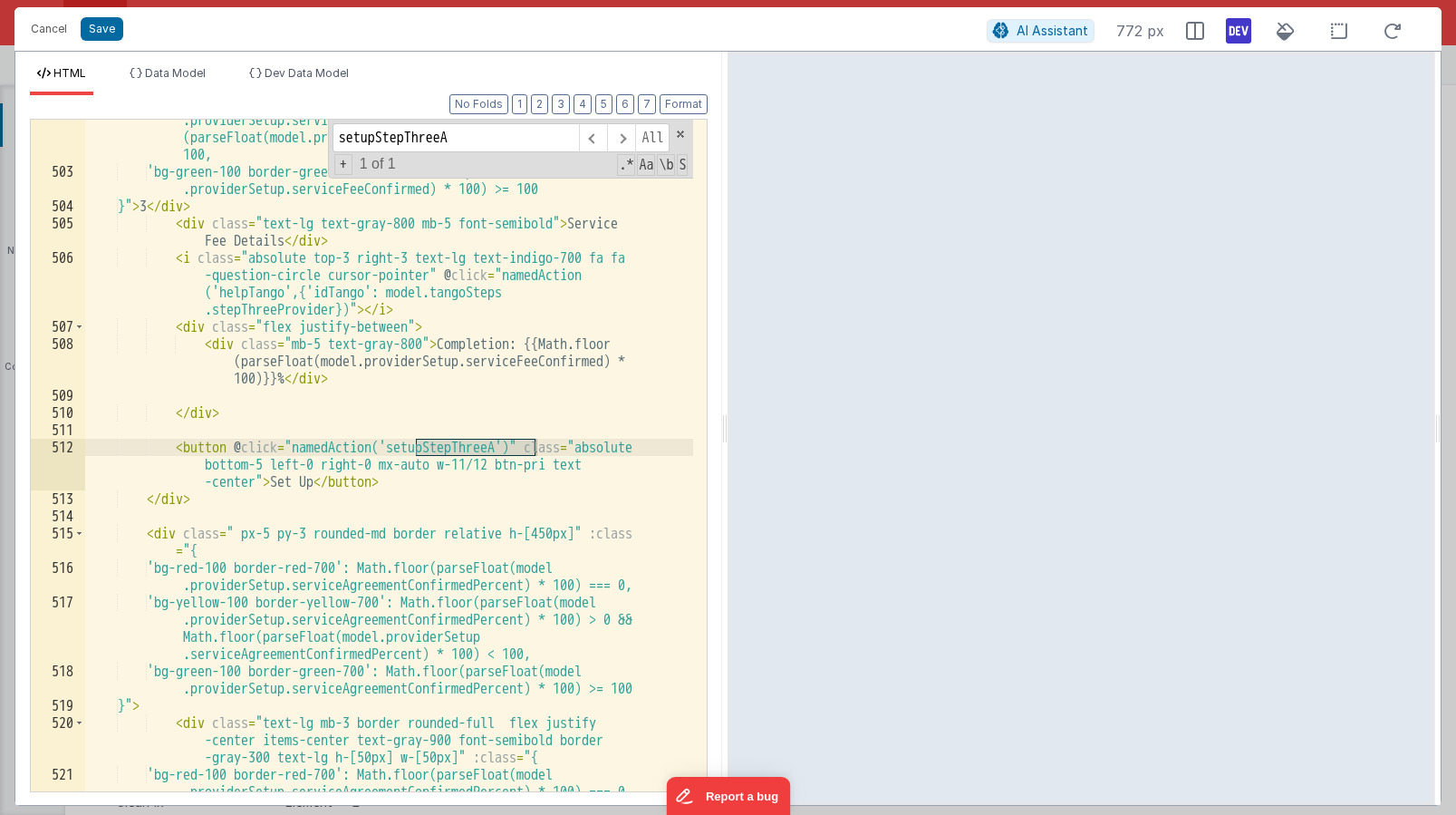 type on "setupStepThreeA" 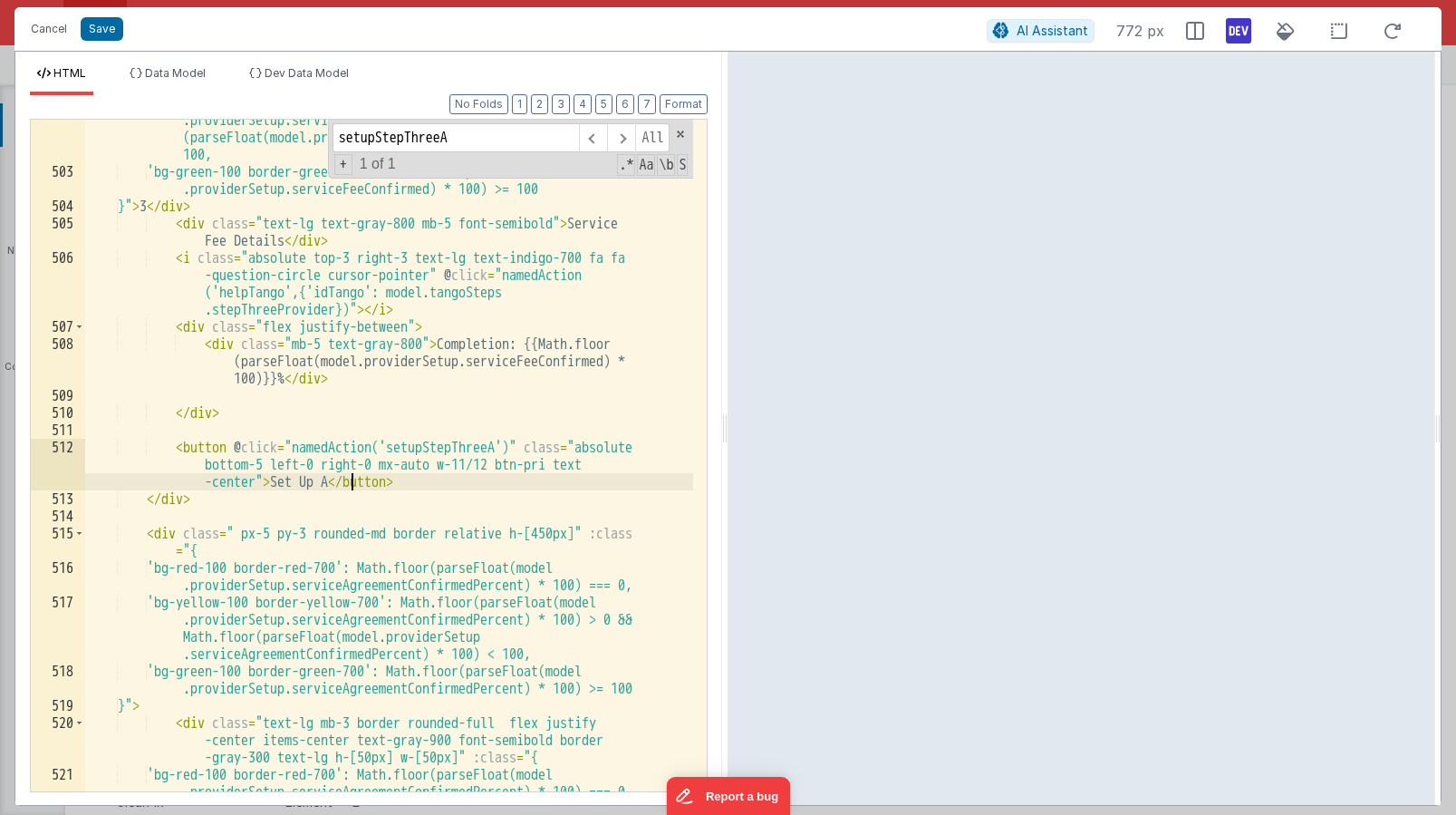 type 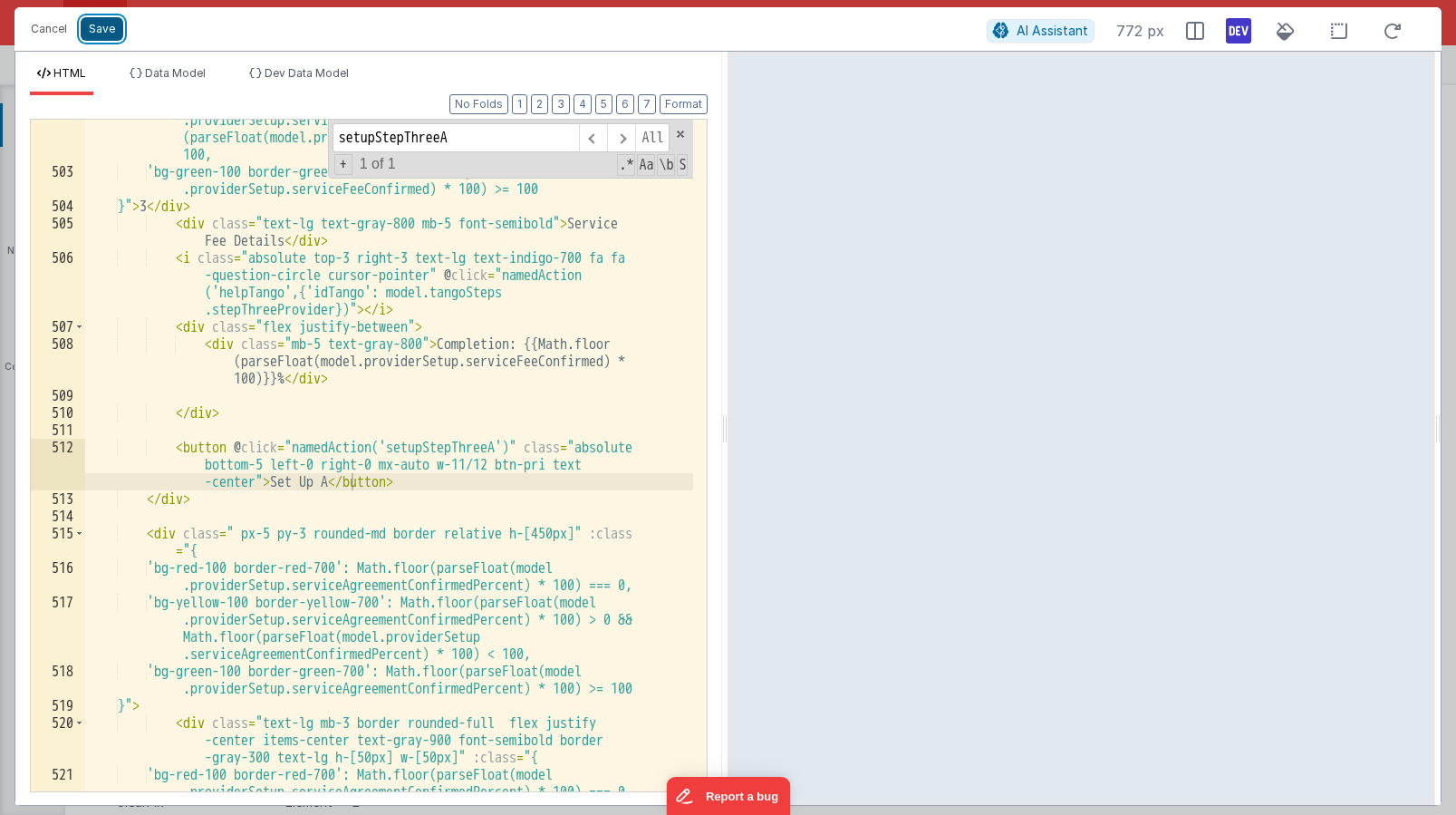 click on "Save" at bounding box center (101, 29) 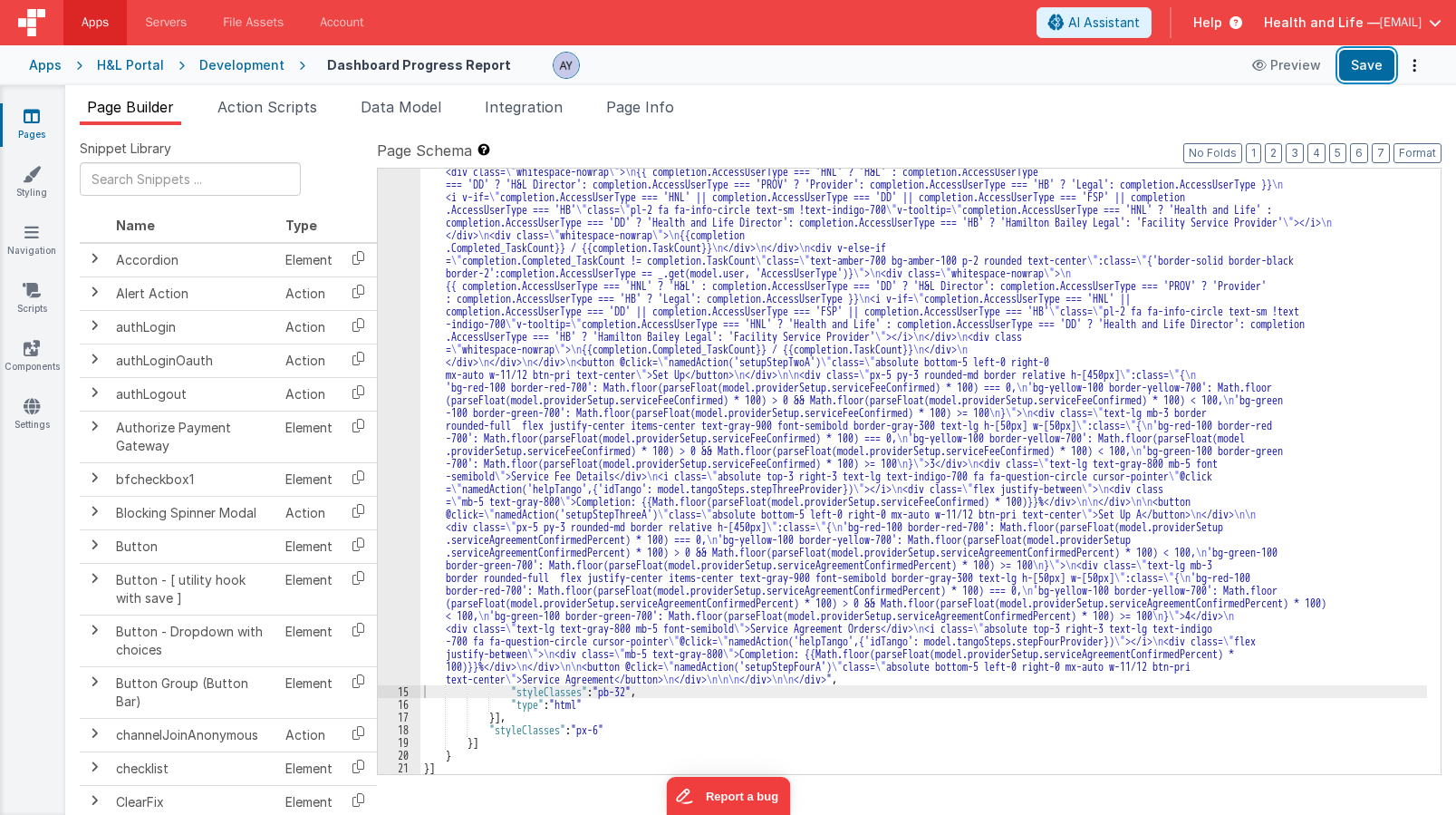 scroll, scrollTop: 3469, scrollLeft: 0, axis: vertical 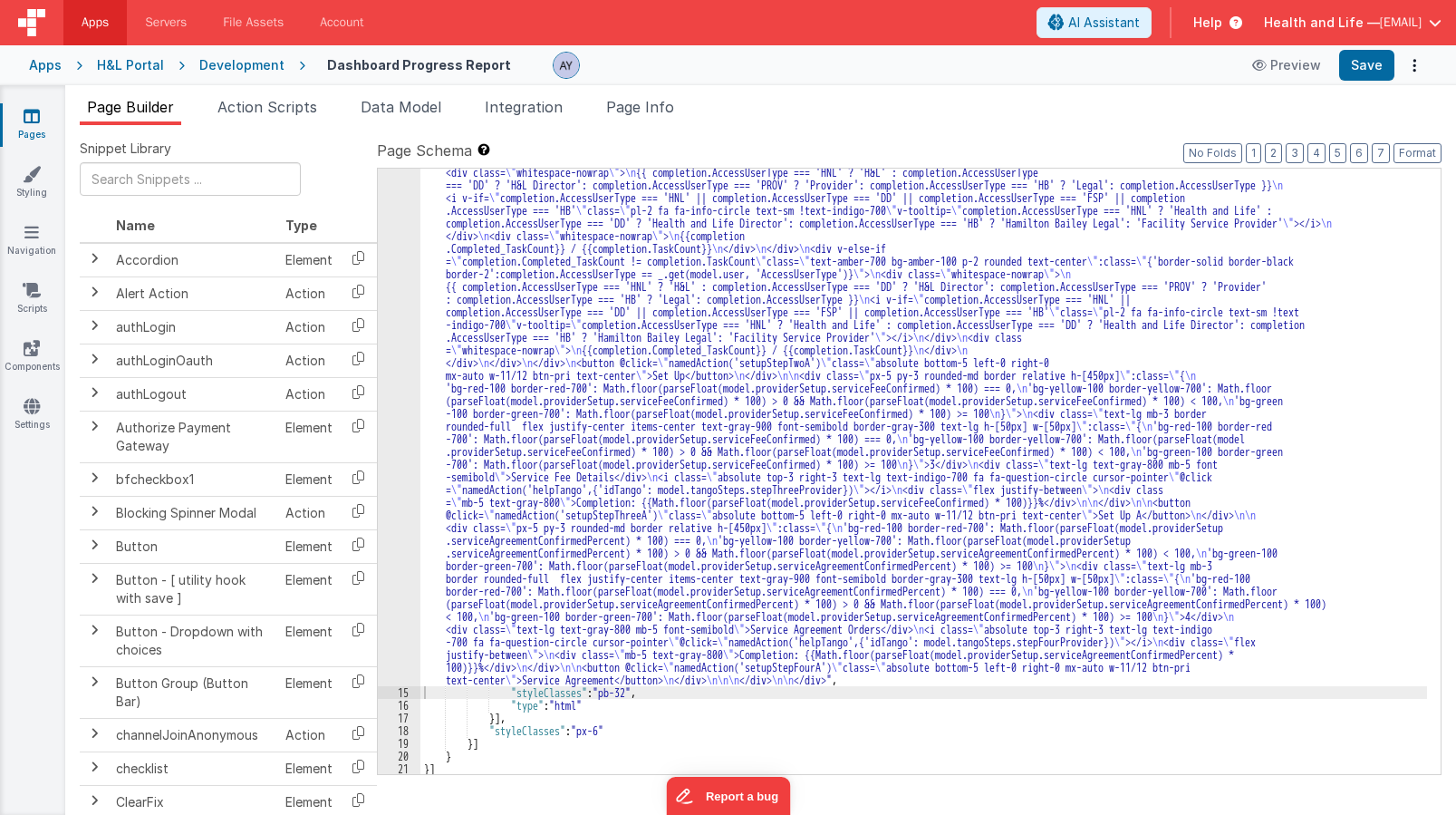 click on ""html" :  "<div class= \" grid grid-cols-1 gap-4 md:grid-cols-3 w-full \"  v-if= \" model.isLoading \" > \n     <div v-for= \" index in 4 \"  class= \" px-5 py-3 rounded-md border       relative h-[500px] bg-gray-100 border-gray-300 \" > \n         <!-- Loading State --> \n         <div> \n             <div class= \" animate-pulse bg-slate-300 rounded-full       h-[50px] w-[50px] mb-3 \" ></div> \n             <div class= \" animate-pulse bg-slate-300 h-6 w-2/3 mb-5 rounded \" ></div> \n             <div class= \" absolute top-3 right      -3 animate-pulse bg-slate-300 h-6 w-6 rounded-full \" ></div> \n             <div class= \" animate-pulse bg-slate-300 h-5 w-1/2 mb-3 rounded \" ></div> \n             <div       class= \" animate-pulse bg-slate-300 h-5 w-1/3 mb-3 rounded \" ></div> \n             <div class= \" absolute bottom-5 left-0 right-0 mx-auto w-11/12 animate-pulse bg      -slate-300 h-10 rounded \" ></div> \n         </div> \n     </div> \n </div> \n\n <div v-else> \n \" \" \"" at bounding box center (923, -889) 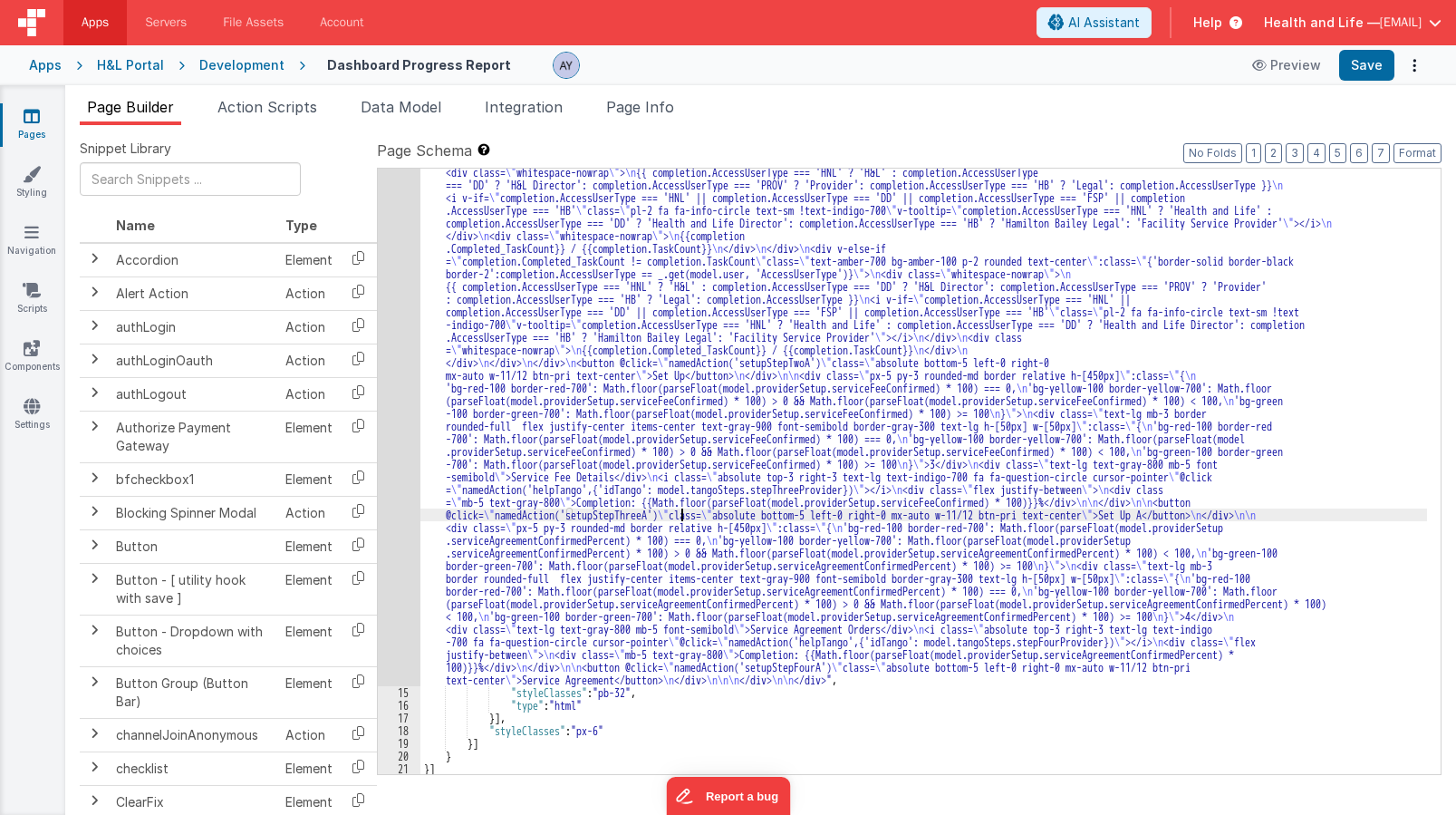scroll, scrollTop: 3468, scrollLeft: 0, axis: vertical 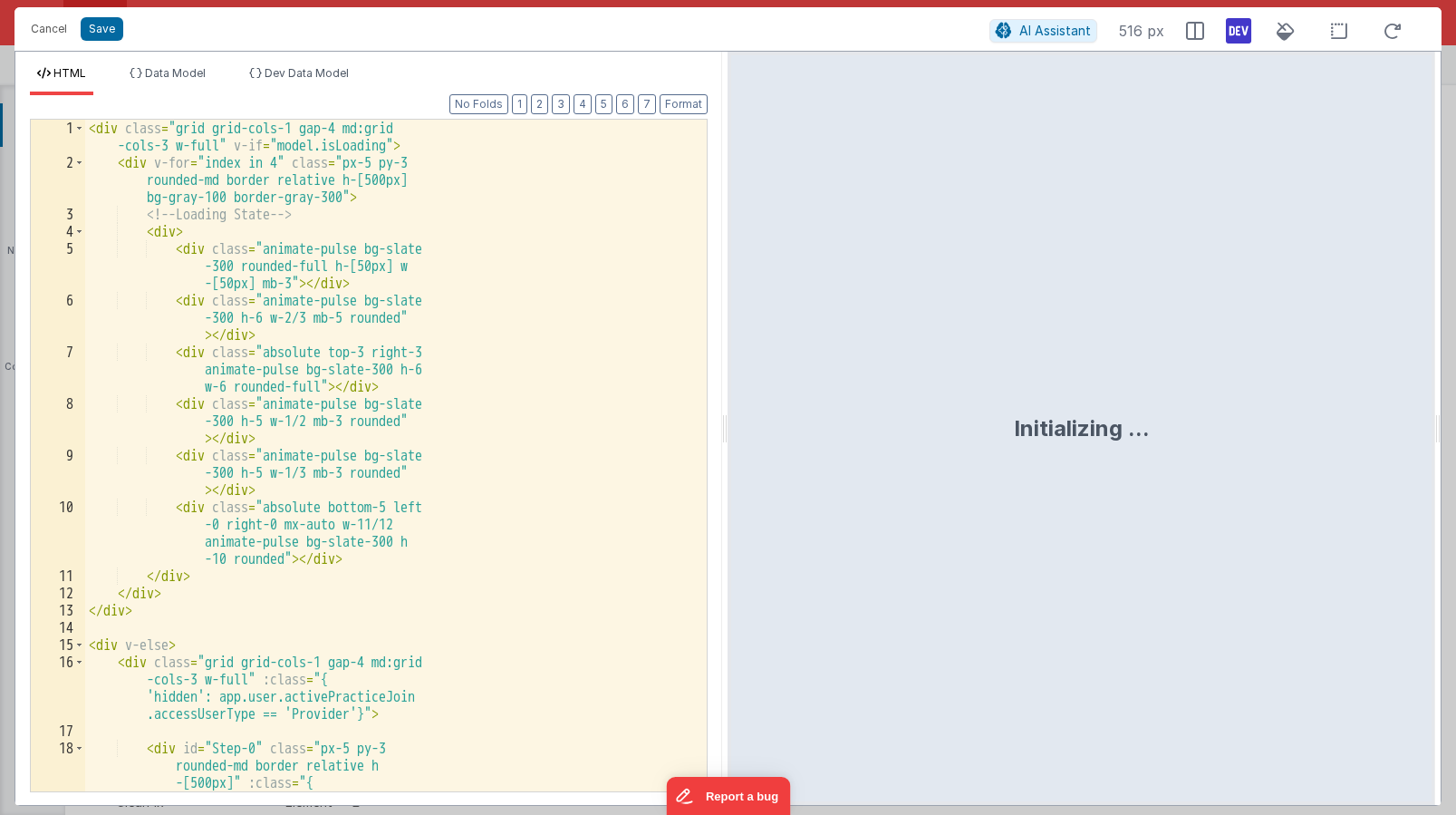 click on "< div   class = "grid grid-cols-1 gap-4 md:grid      -cols-3 w-full"   v-if = "model.isLoading" >      < div   v-for = "index in 4"   class = "px-5 py-3           rounded-md border relative h-[500px]           bg-gray-100 border-gray-300" >           <!--  Loading State  -->           < div >                < div   class = "animate-pulse bg-slate                  -300 rounded-full h-[50px] w                  -[50px] mb-3" > </ div >                < div   class = "animate-pulse bg-slate                  -300 h-6 w-2/3 mb-5 rounded"                  > </ div >                < div   class = "absolute top-3 right-3                   animate-pulse bg-slate-300 h-6                   w-6 rounded-full" > </ div >                < div   class = "animate-pulse bg-slate                  -300 h-5 w-1/2 mb-3 rounded"                  > </ div >                < div   class =" at bounding box center (389, 516) 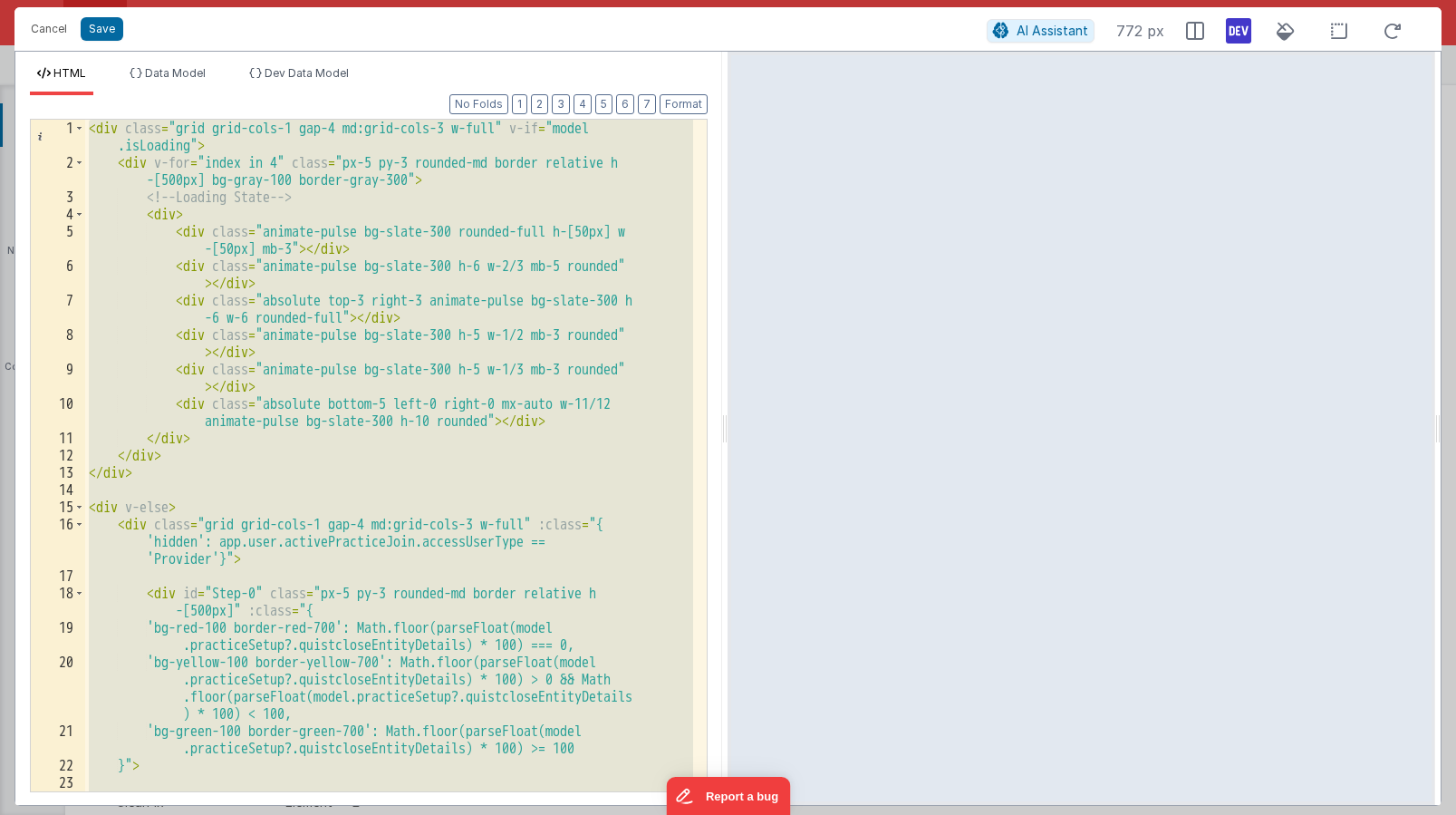 drag, startPoint x: 306, startPoint y: 422, endPoint x: 317, endPoint y: 257, distance: 165.36626 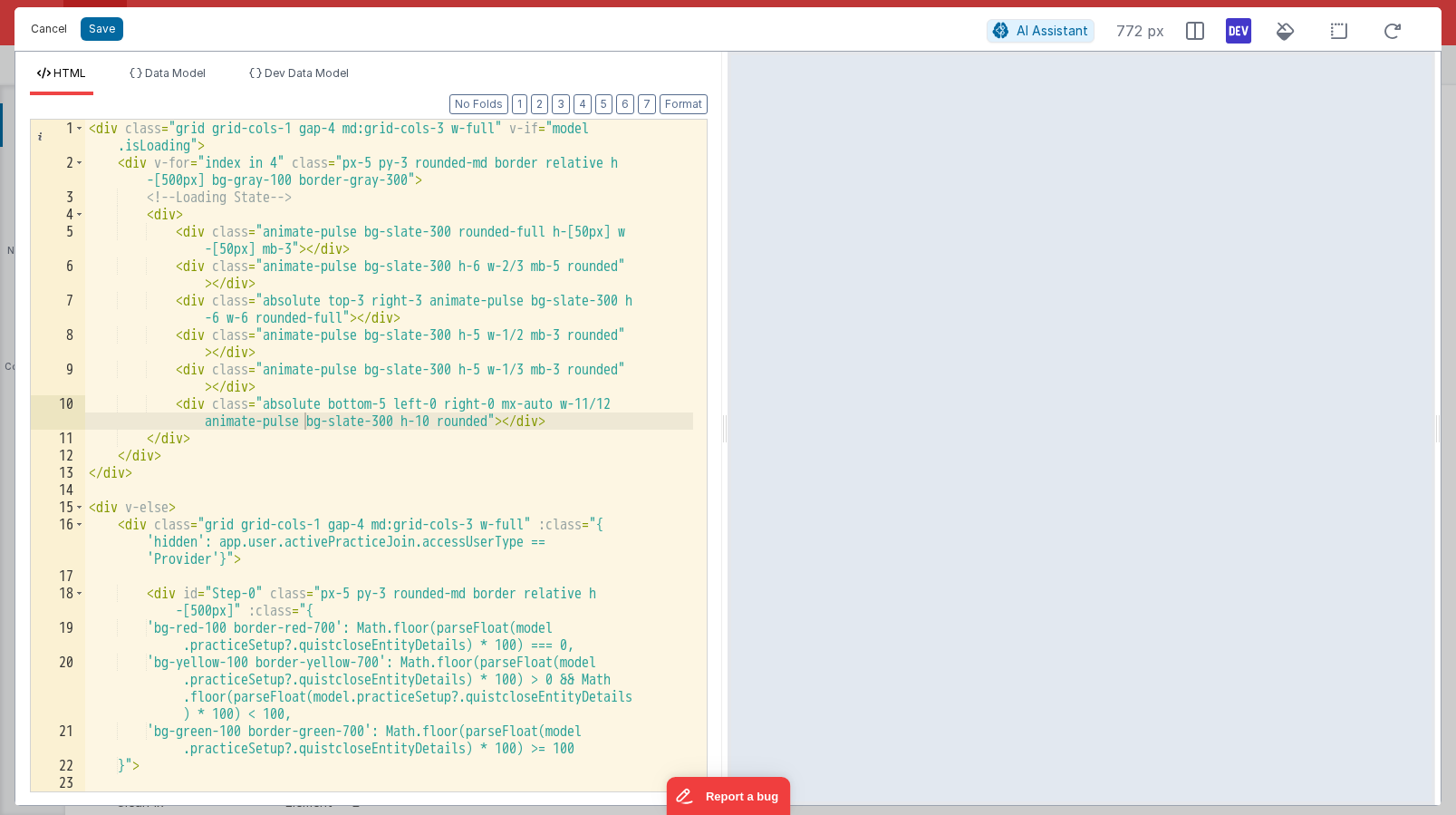 click on "Cancel" at bounding box center (49, 29) 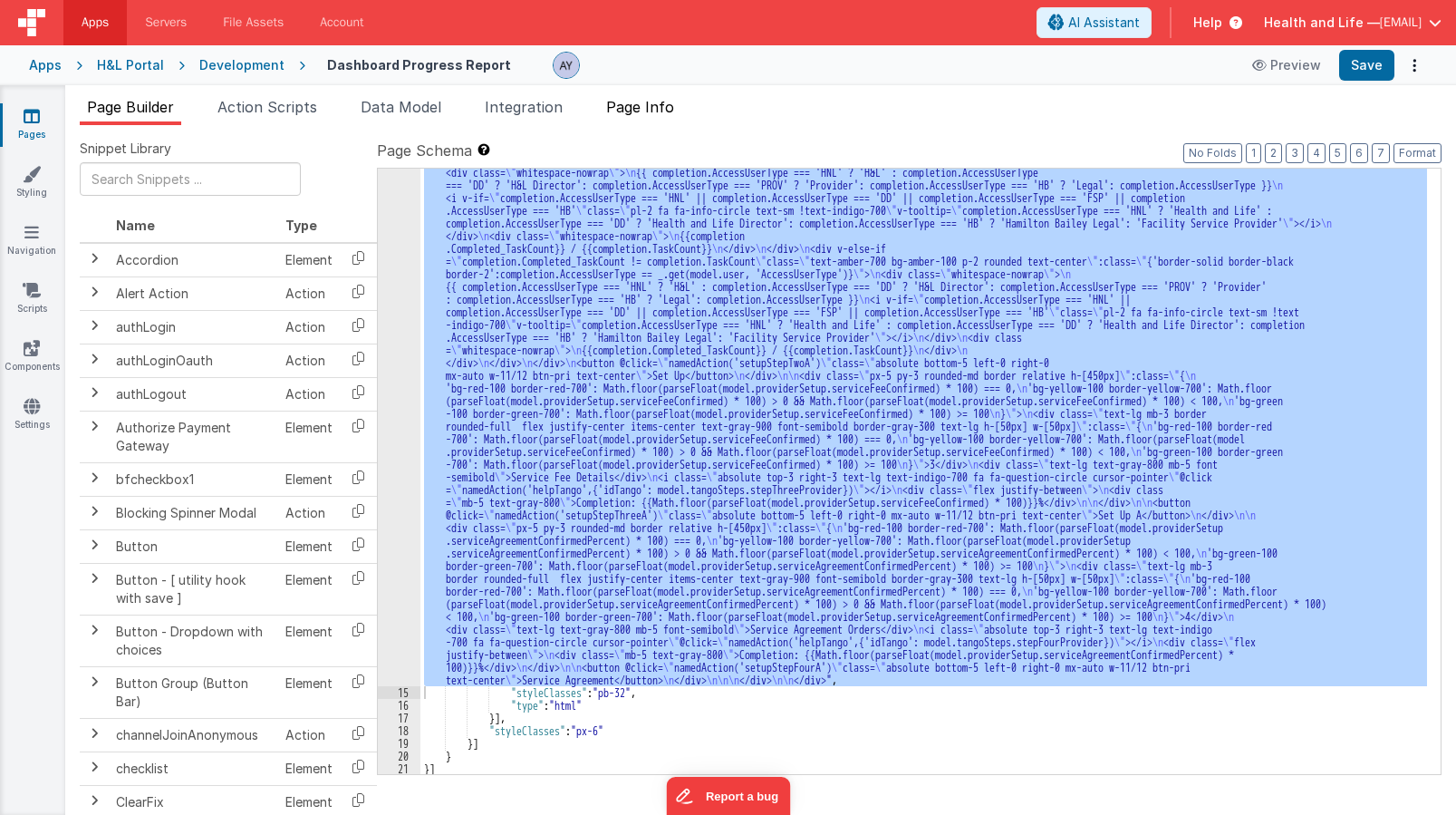click on "Page Info" at bounding box center (640, 107) 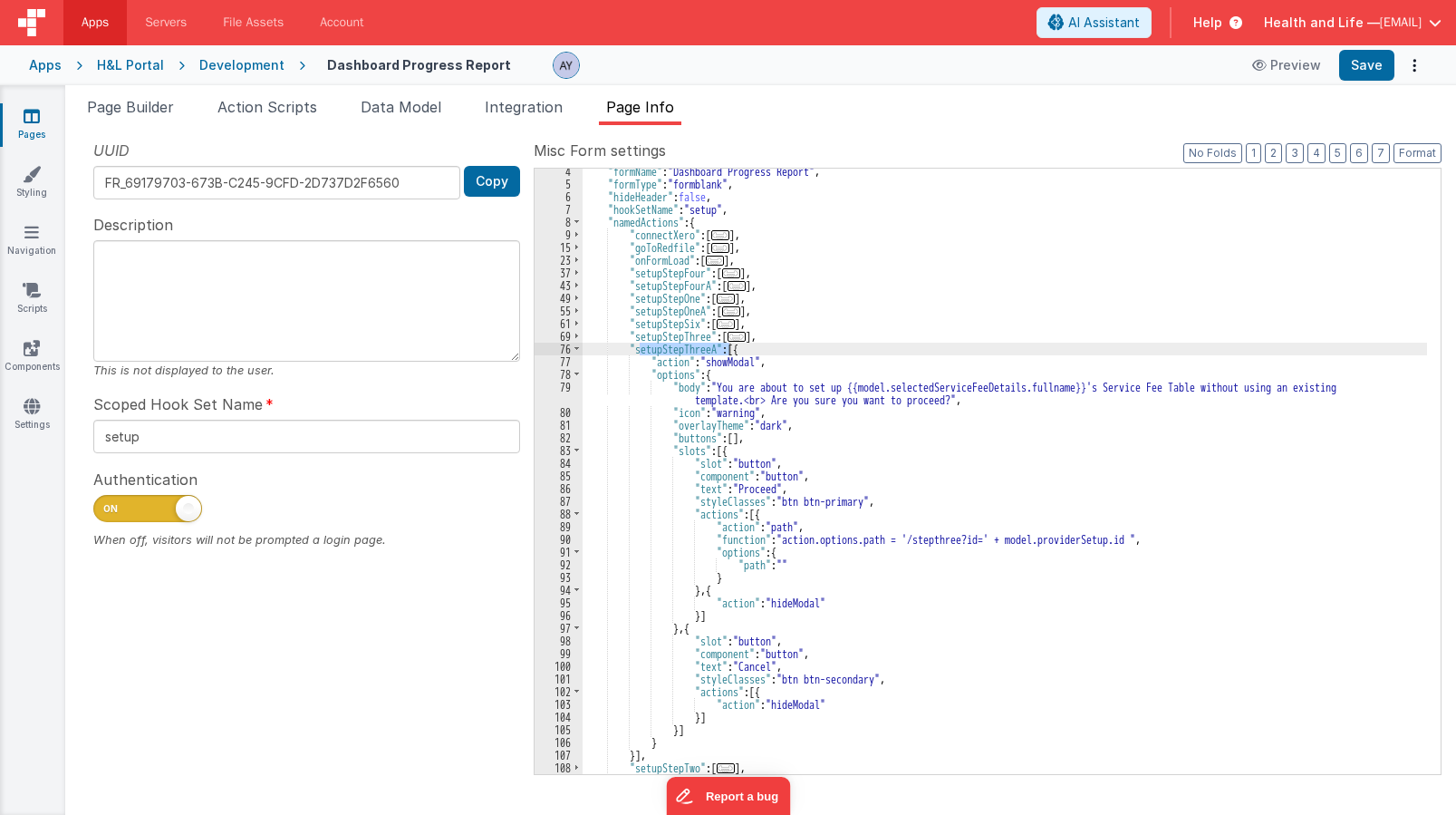 click on ""formName" :  "Dashboard Progress Report" ,      "formType" :  "formblank" ,      "hideHeader" :  false ,      "hookSetName" :  "setup" ,      "namedActions" :  {           "connectXero" :  [ ... ] ,           "goToRedfile" :  [ ... ] ,           "onFormLoad" :  [ ... ] ,           "setupStepFour" :  [ ... ] ,           "setupStepFourA" :  [ ... ] ,           "setupStepOne" :  [ ... ] ,           "setupStepOneA" :  [ ... ] ,           "setupStepSix" :  [ ... ] ,           "setupStepThree" :  [ ... ] ,           "setupStepThreeA" :  [{                "action" :  "showModal" ,                "options" :  {                     "body" :  "You are about to set up {{model.selectedServiceFeeDetails.fullname}}'s Service Fee Table without using an existing                       template.<br> Are you sure you want to proceed?" ,                     "icon" :  "warning" ,                     "overlayTheme" :  "dark" ,                     "buttons" :  [ ] ,                     "slots" :  [{      ," at bounding box center (1005, 480) 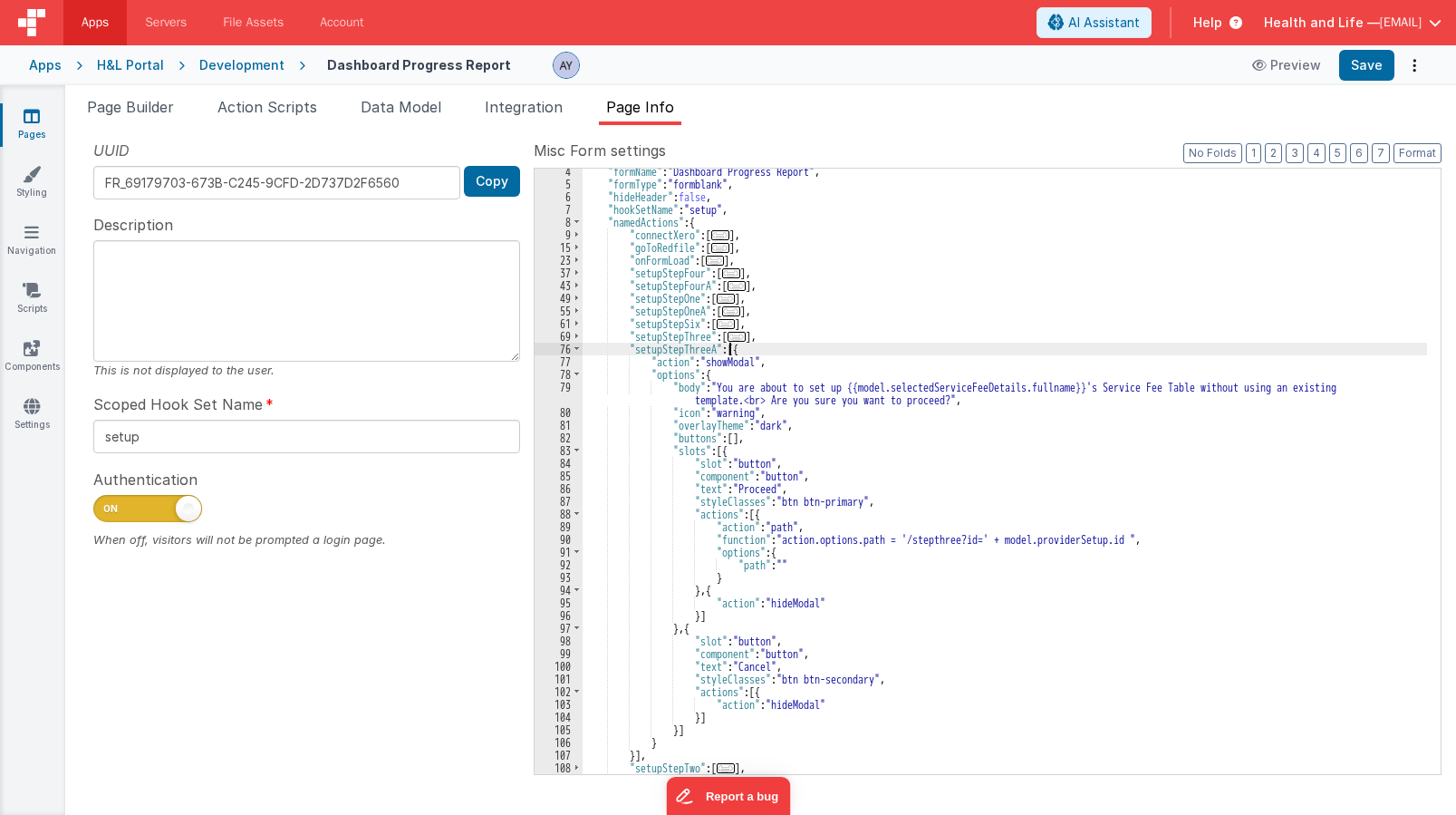 click on ""formName" :  "Dashboard Progress Report" ,      "formType" :  "formblank" ,      "hideHeader" :  false ,      "hookSetName" :  "setup" ,      "namedActions" :  {           "connectXero" :  [ ... ] ,           "goToRedfile" :  [ ... ] ,           "onFormLoad" :  [ ... ] ,           "setupStepFour" :  [ ... ] ,           "setupStepFourA" :  [ ... ] ,           "setupStepOne" :  [ ... ] ,           "setupStepOneA" :  [ ... ] ,           "setupStepSix" :  [ ... ] ,           "setupStepThree" :  [ ... ] ,           "setupStepThreeA" :  [{                "action" :  "showModal" ,                "options" :  {                     "body" :  "You are about to set up {{model.selectedServiceFeeDetails.fullname}}'s Service Fee Table without using an existing                       template.<br> Are you sure you want to proceed?" ,                     "icon" :  "warning" ,                     "overlayTheme" :  "dark" ,                     "buttons" :  [ ] ,                     "slots" :  [{      ," at bounding box center (1005, 480) 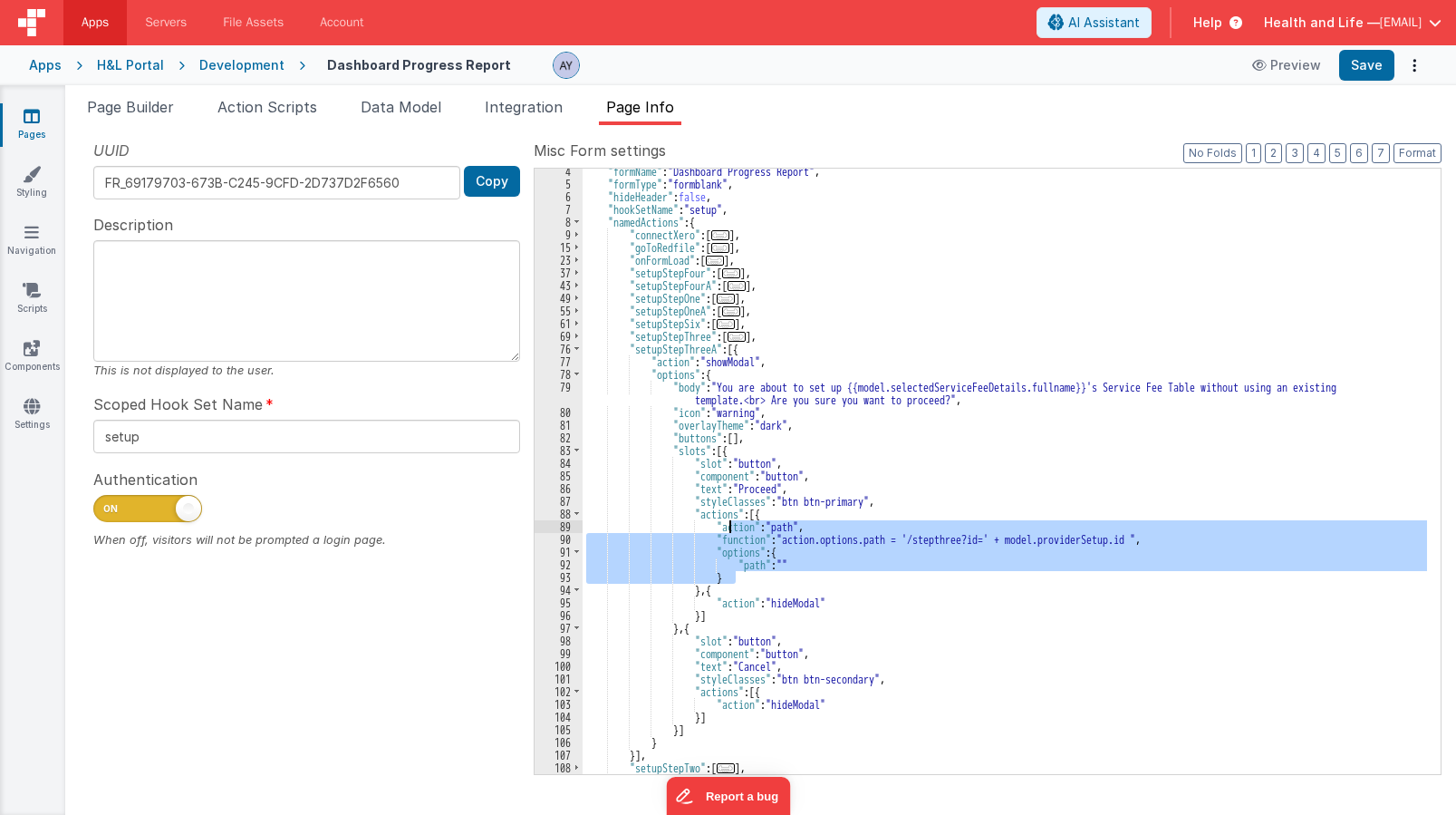 drag, startPoint x: 757, startPoint y: 578, endPoint x: 728, endPoint y: 531, distance: 55.22681 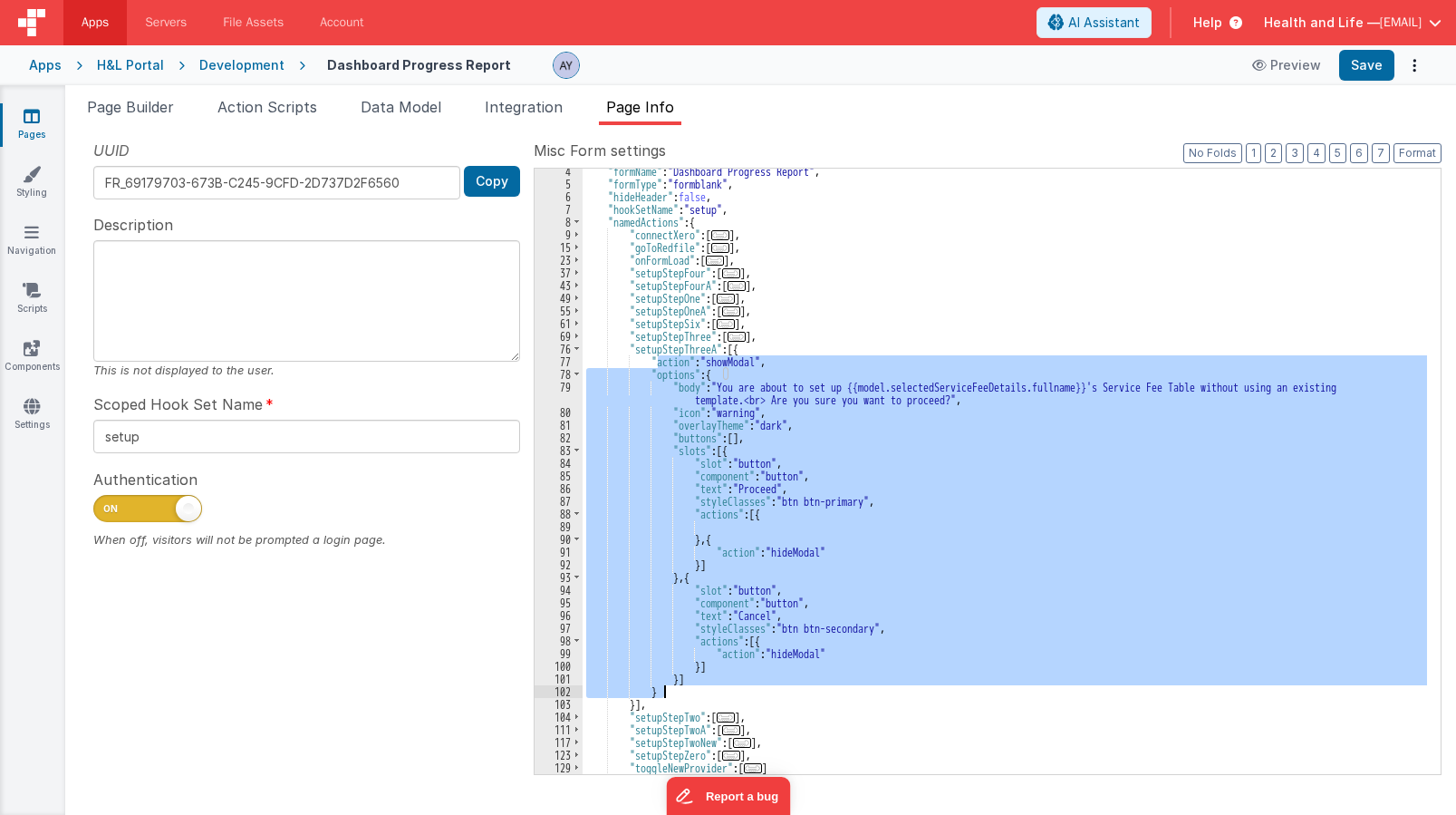 drag, startPoint x: 657, startPoint y: 363, endPoint x: 707, endPoint y: 686, distance: 326.84706 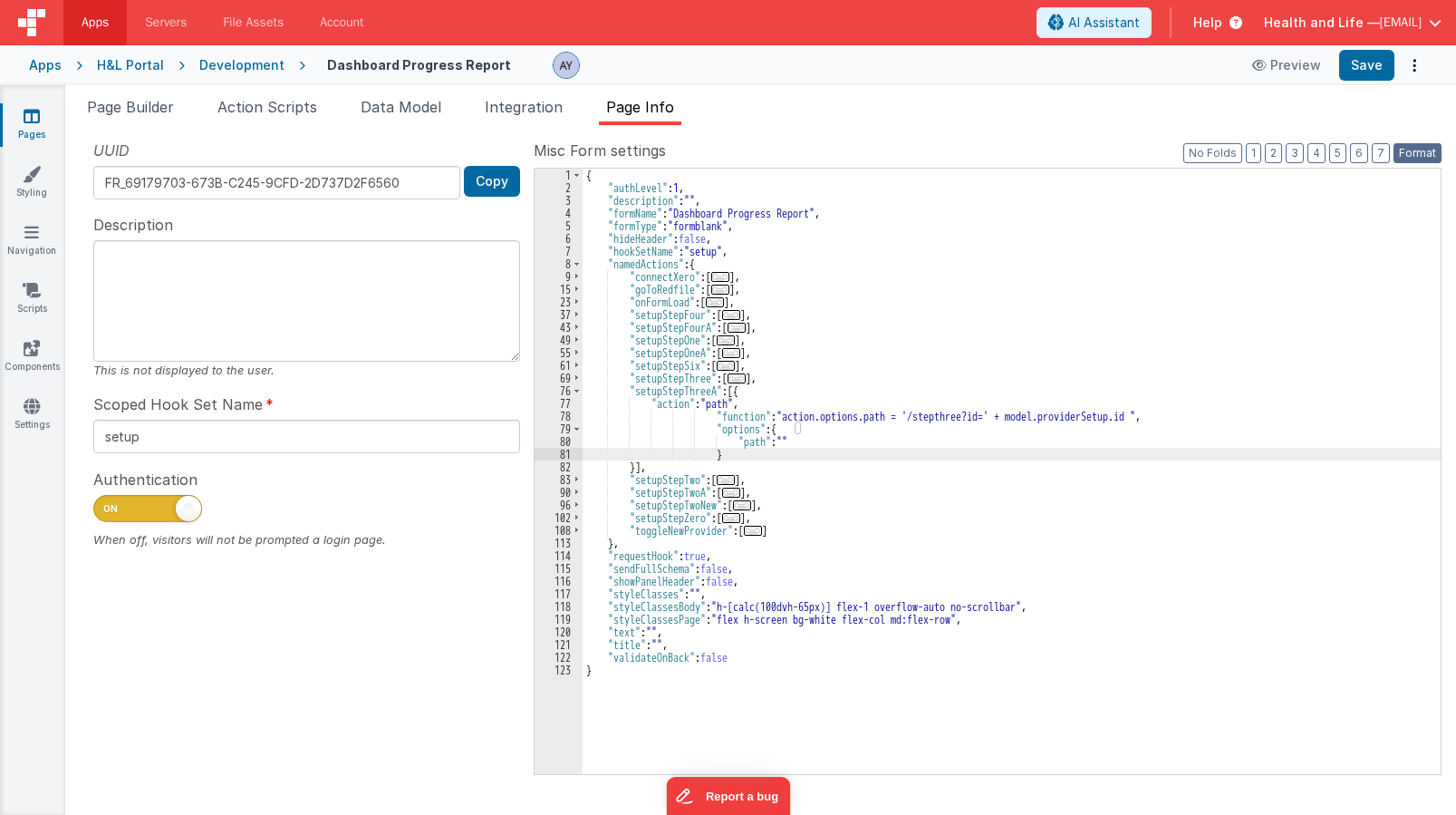 click on "Format" at bounding box center [1417, 153] 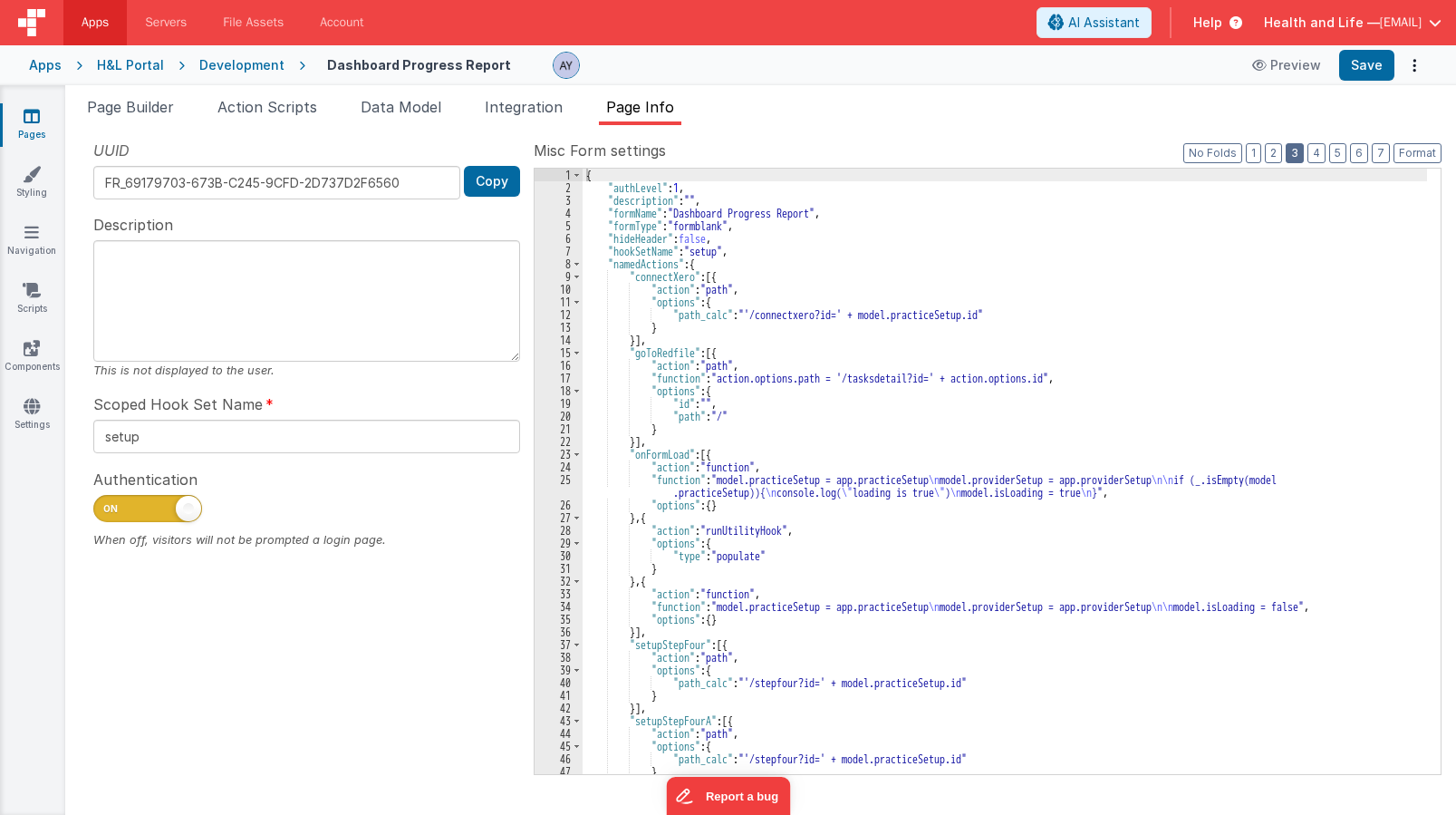 click on "3" at bounding box center [1295, 153] 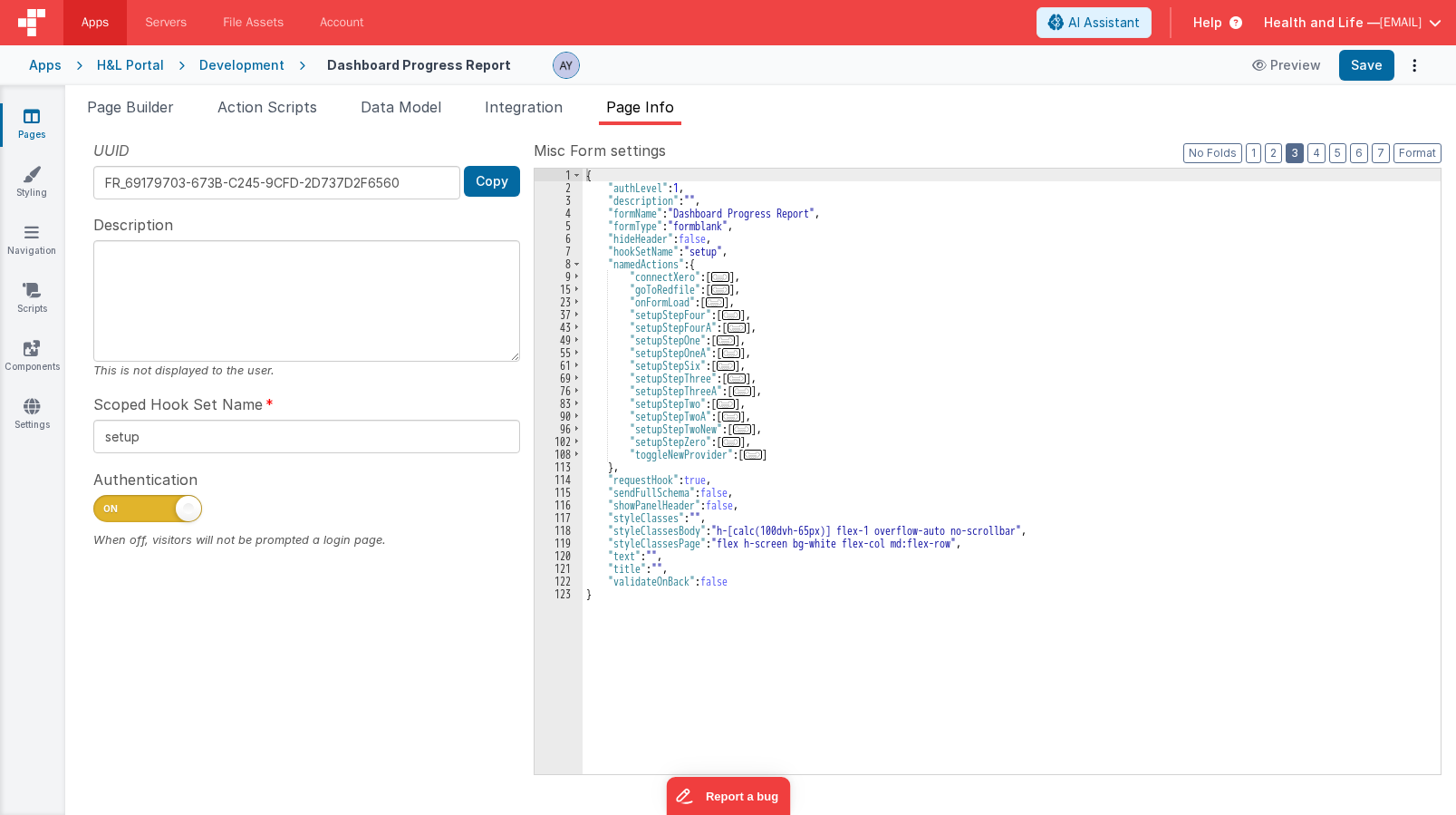 click on "3" at bounding box center [1295, 153] 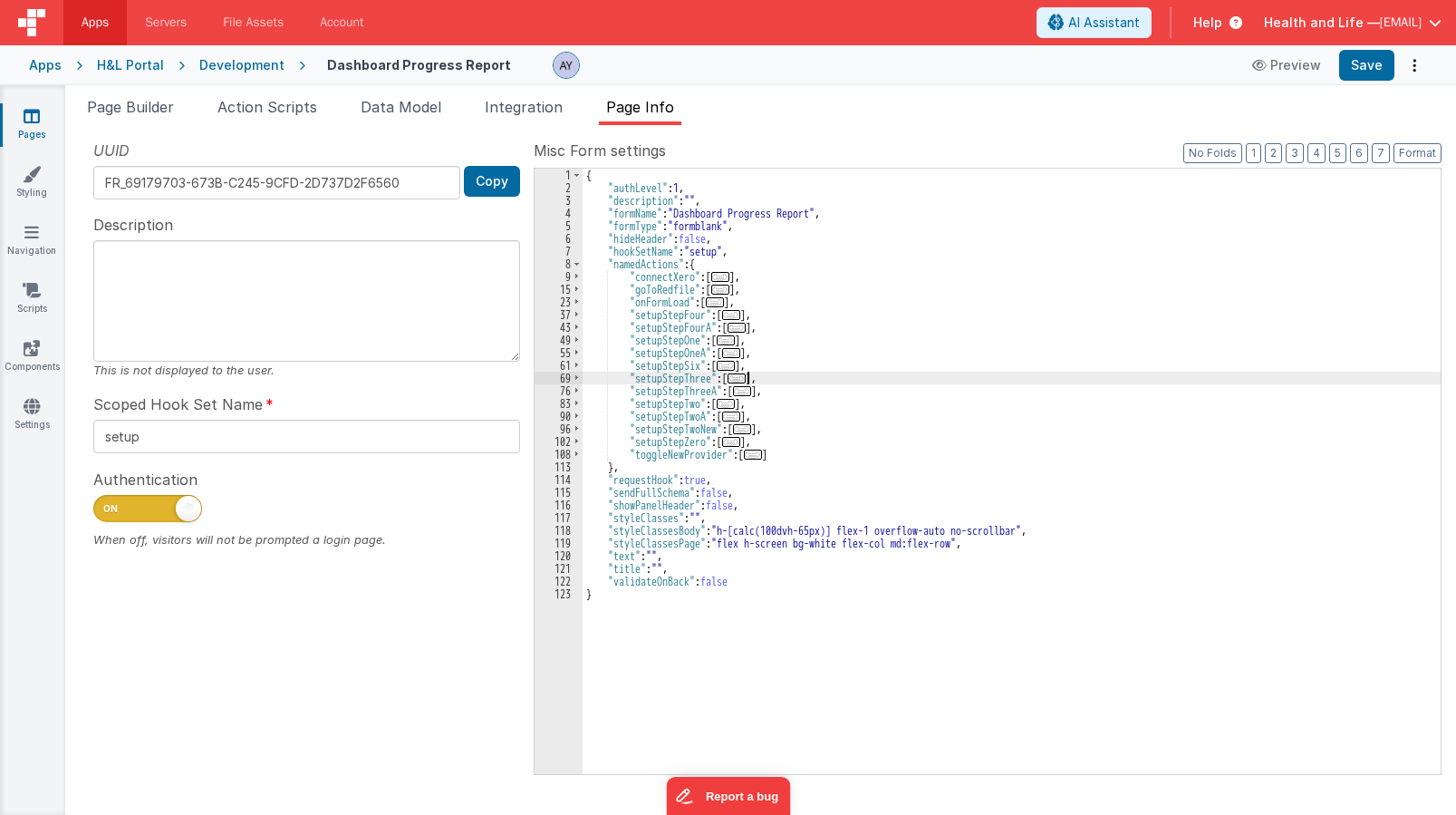 click on "..." at bounding box center (737, 378) 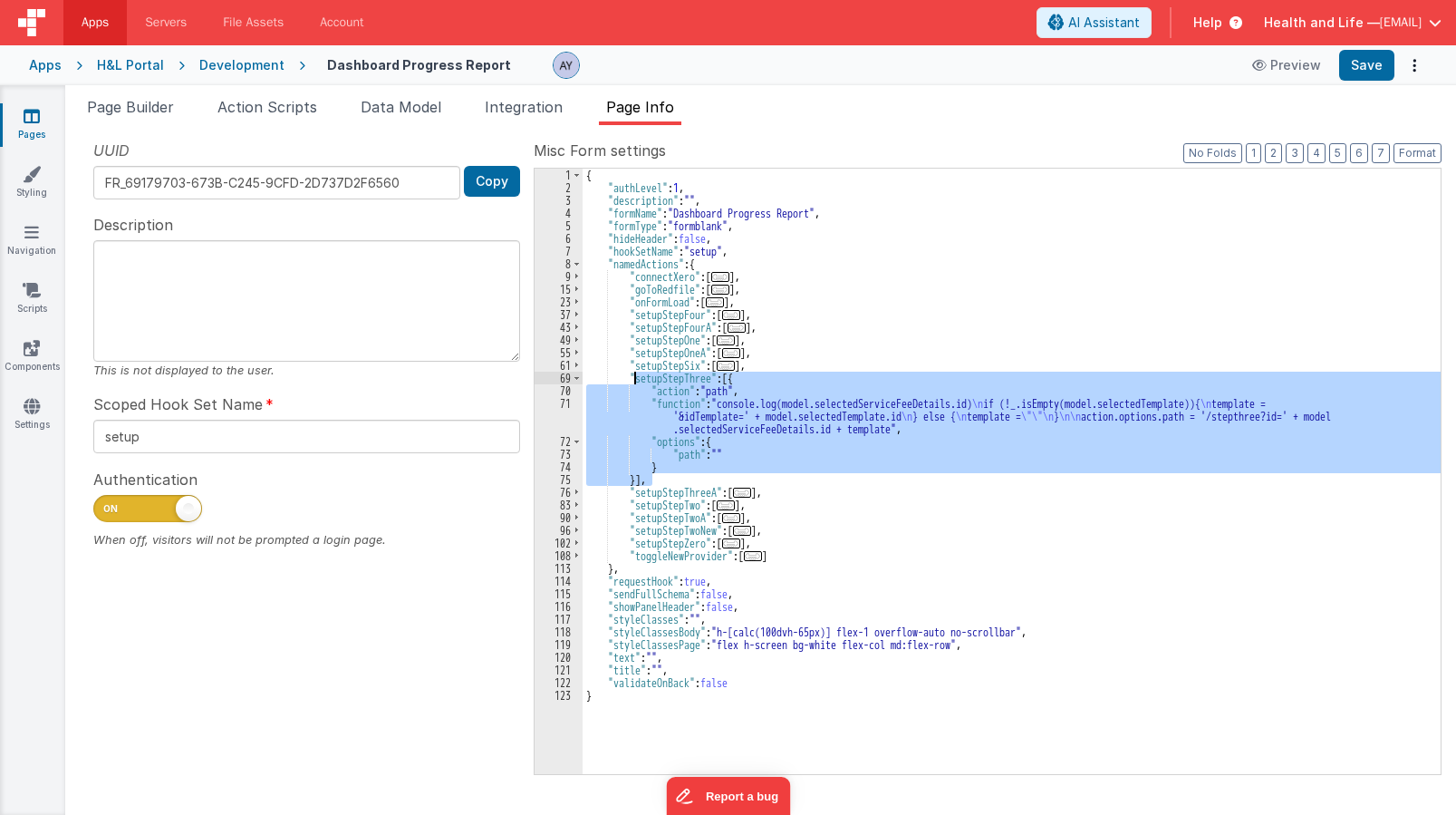 drag, startPoint x: 651, startPoint y: 481, endPoint x: 635, endPoint y: 377, distance: 105.22357 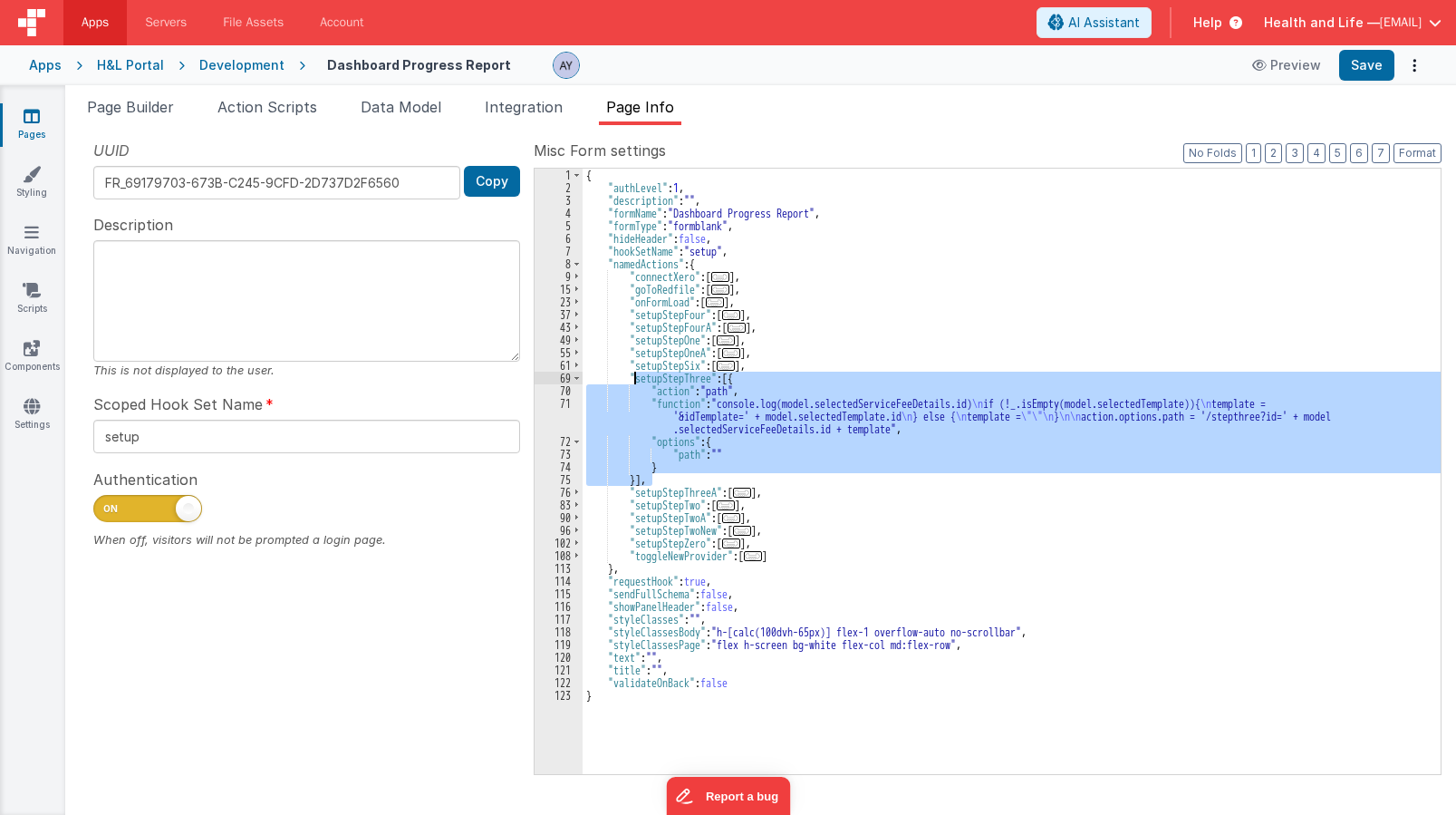 click on "{      "authLevel" :  1 ,      "description" :  "" ,      "formName" :  "Dashboard Progress Report" ,      "formType" :  "formblank" ,      "hideHeader" :  false ,      "hookSetName" :  "setup" ,      "namedActions" :  {           "connectXero" :  [ ... ] ,           "goToRedfile" :  [ ... ] ,           "onFormLoad" :  [ ... ] ,           "setupStepFour" :  [ ... ] ,           "setupStepFourA" :  [ ... ] ,           "setupStepOne" :  [ ... ] ,           "setupStepOneA" :  [ ... ] ,           "setupStepSix" :  [ ... ] ,           "setupStepThree" :  [{                "action" :  "path" ,                "function" :  "console.log(model.selectedServiceFeeDetails.id) \n if (!_.isEmpty(model.selectedTemplate)){ \n     template =                   '&idTemplate=' + model.selectedTemplate.id \n } else { \n     template =  \"\"\n } \n\n action.options.path = '/stepthree?id=' + model                  .selectedServiceFeeDetails.id + template" ,                "options" :  {" at bounding box center [1011, 471] 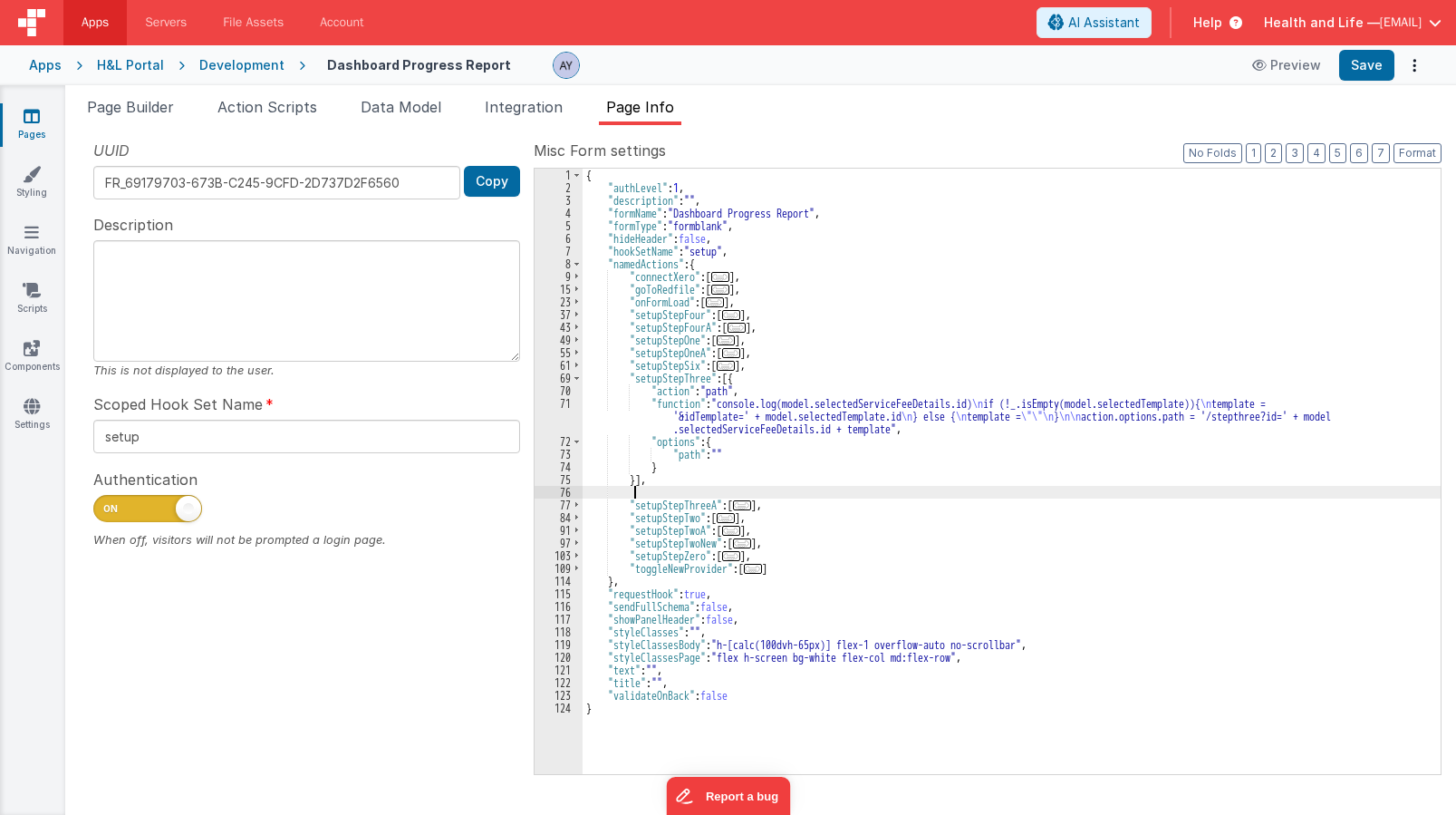 paste on "N" 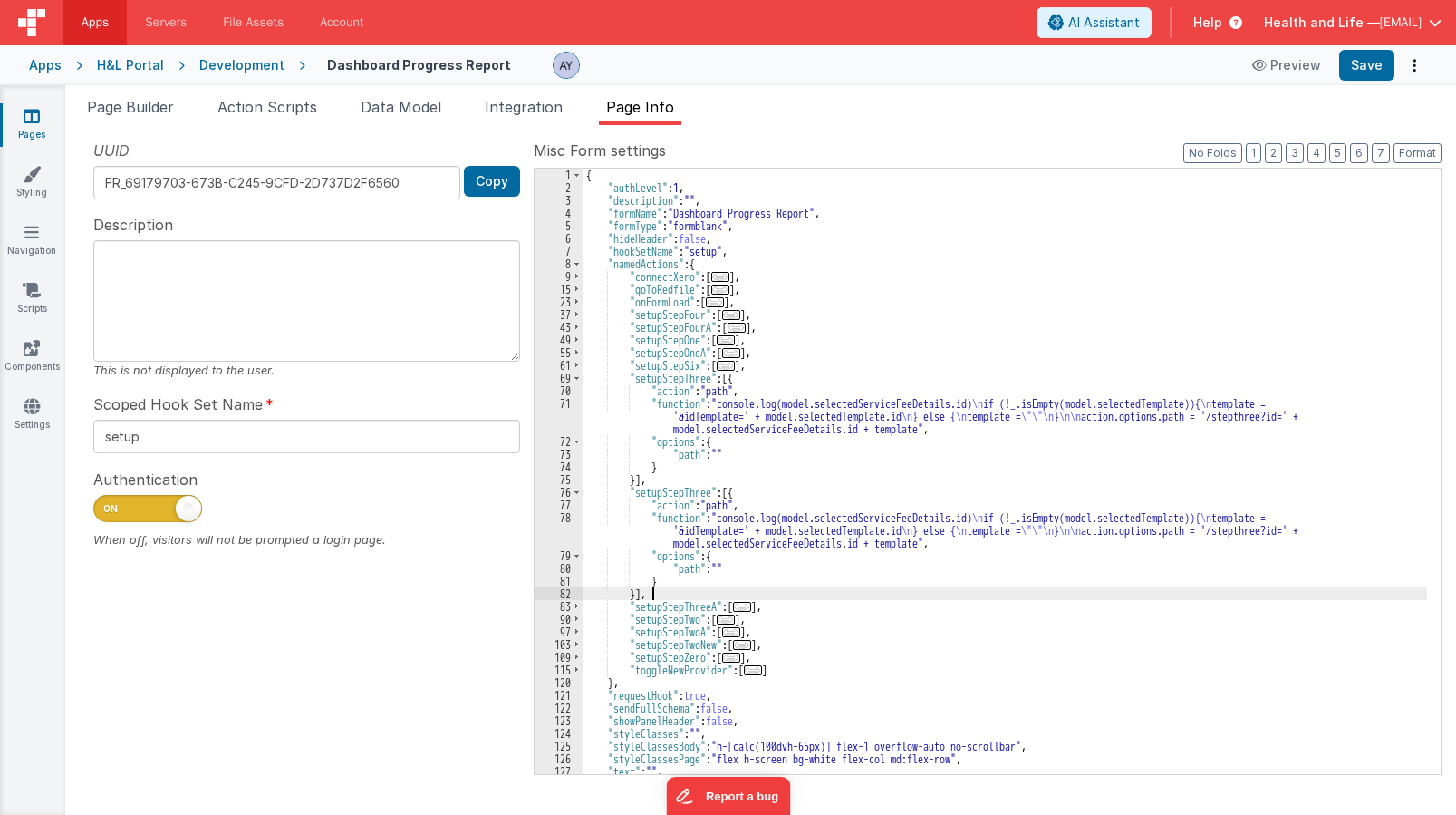 scroll, scrollTop: 42, scrollLeft: 0, axis: vertical 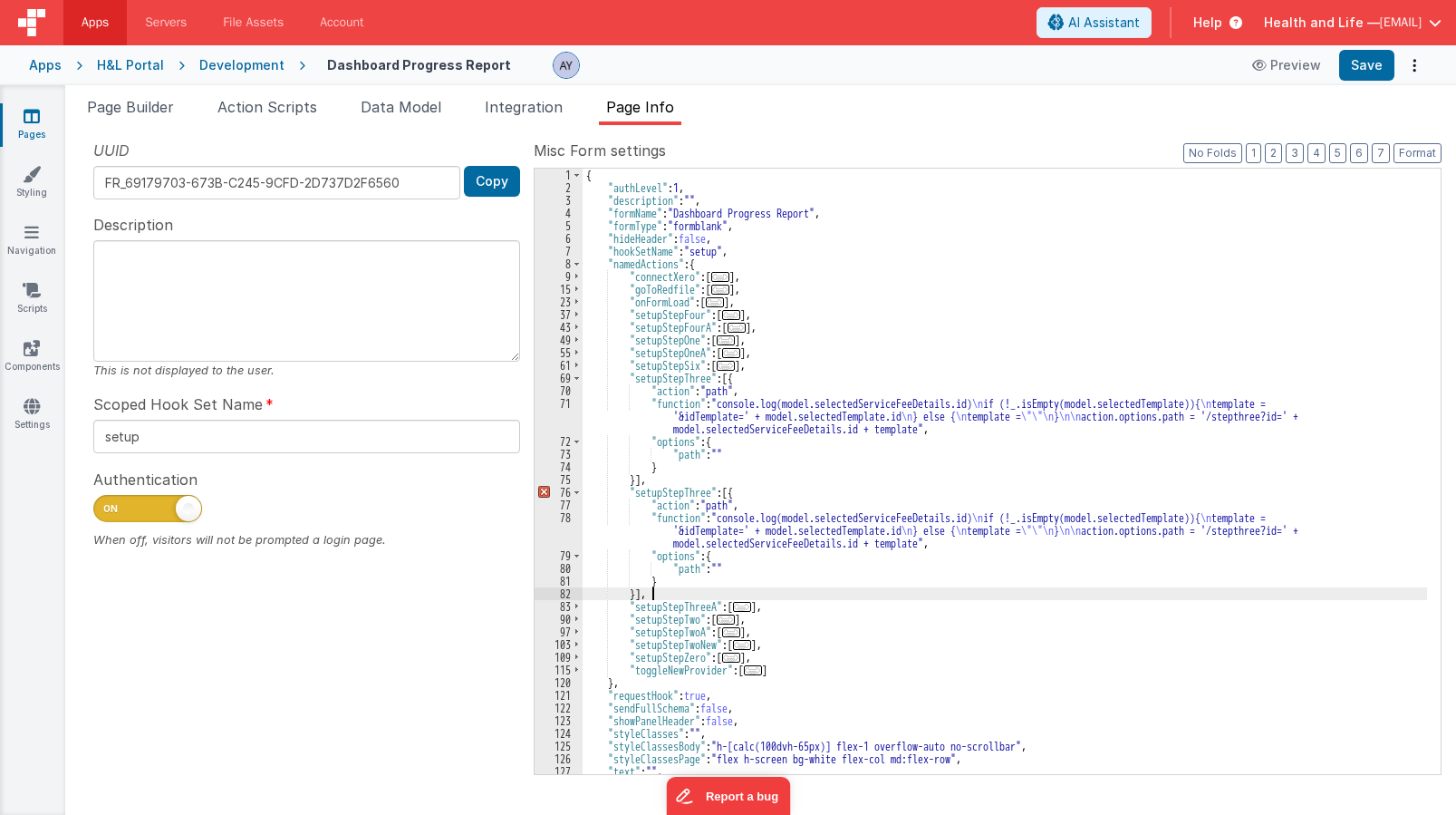 click on "{      "authLevel" :  1 ,      "description" :  "" ,      "formName" :  "Dashboard Progress Report" ,      "formType" :  "formblank" ,      "hideHeader" :  false ,      "hookSetName" :  "setup" ,      "namedActions" :  {           "connectXero" :  [ ... ] ,           "goToRedfile" :  [ ... ] ,           "onFormLoad" :  [ ... ] ,           "setupStepFour" :  [ ... ] ,           "setupStepFourA" :  [ ... ] ,           "setupStepOne" :  [ ... ] ,           "setupStepOneA" :  [ ... ] ,           "setupStepSix" :  [ ... ] ,           "setupStepThree" :  [{                "action" :  "path" ,                "function" :  "console.log(model.selectedServiceFeeDetails.id) \n if (!_.isEmpty(model.selectedTemplate)){ \n     template =                   '&idTemplate=' + model.selectedTemplate.id \n } else { \n     template =  \"\"\n } \n\n action.options.path = '/stepthree?id=' +                   model.selectedServiceFeeDetails.id + template" ,                "options" :  {" at bounding box center [1005, 484] 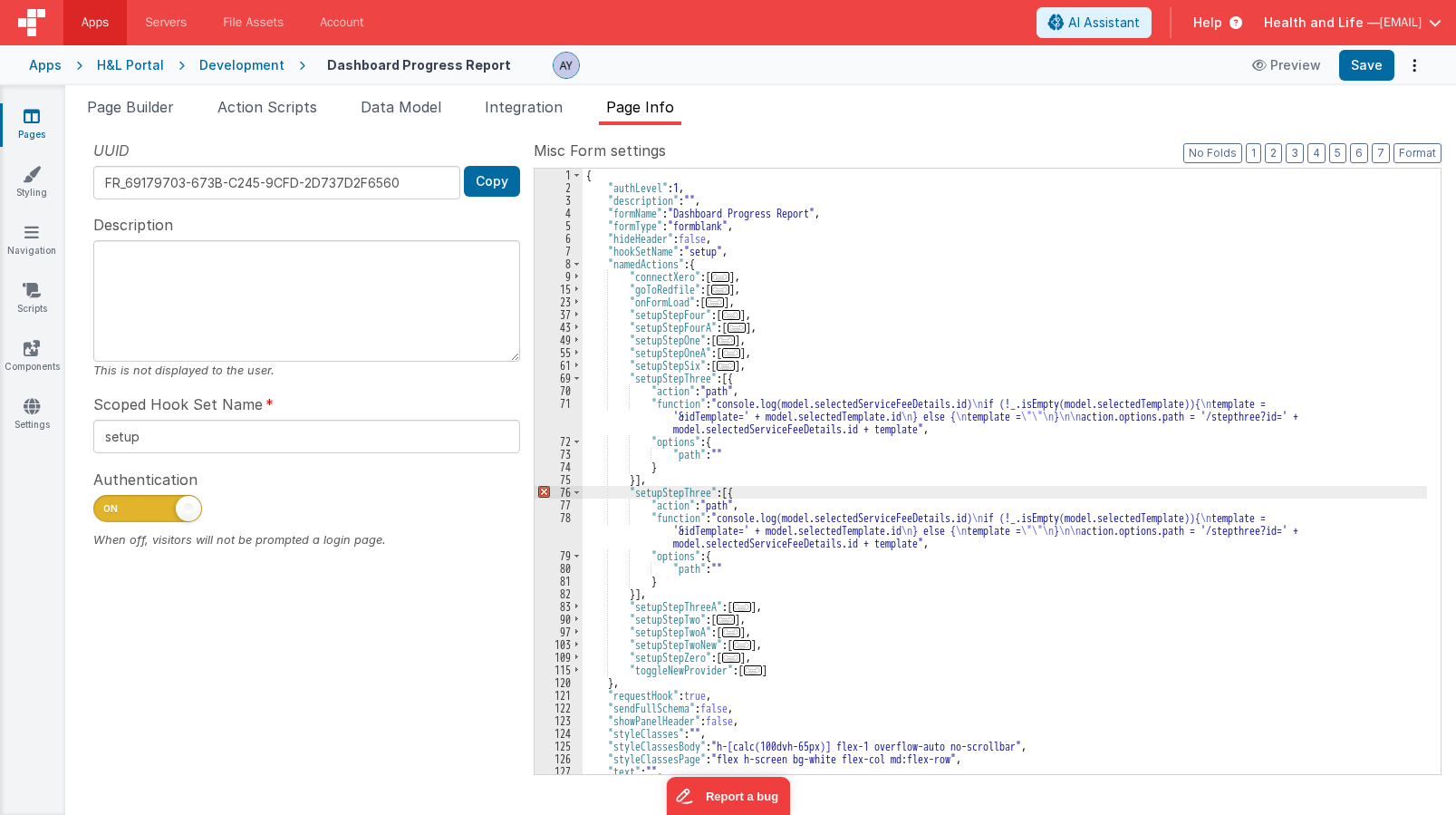 type on "No" 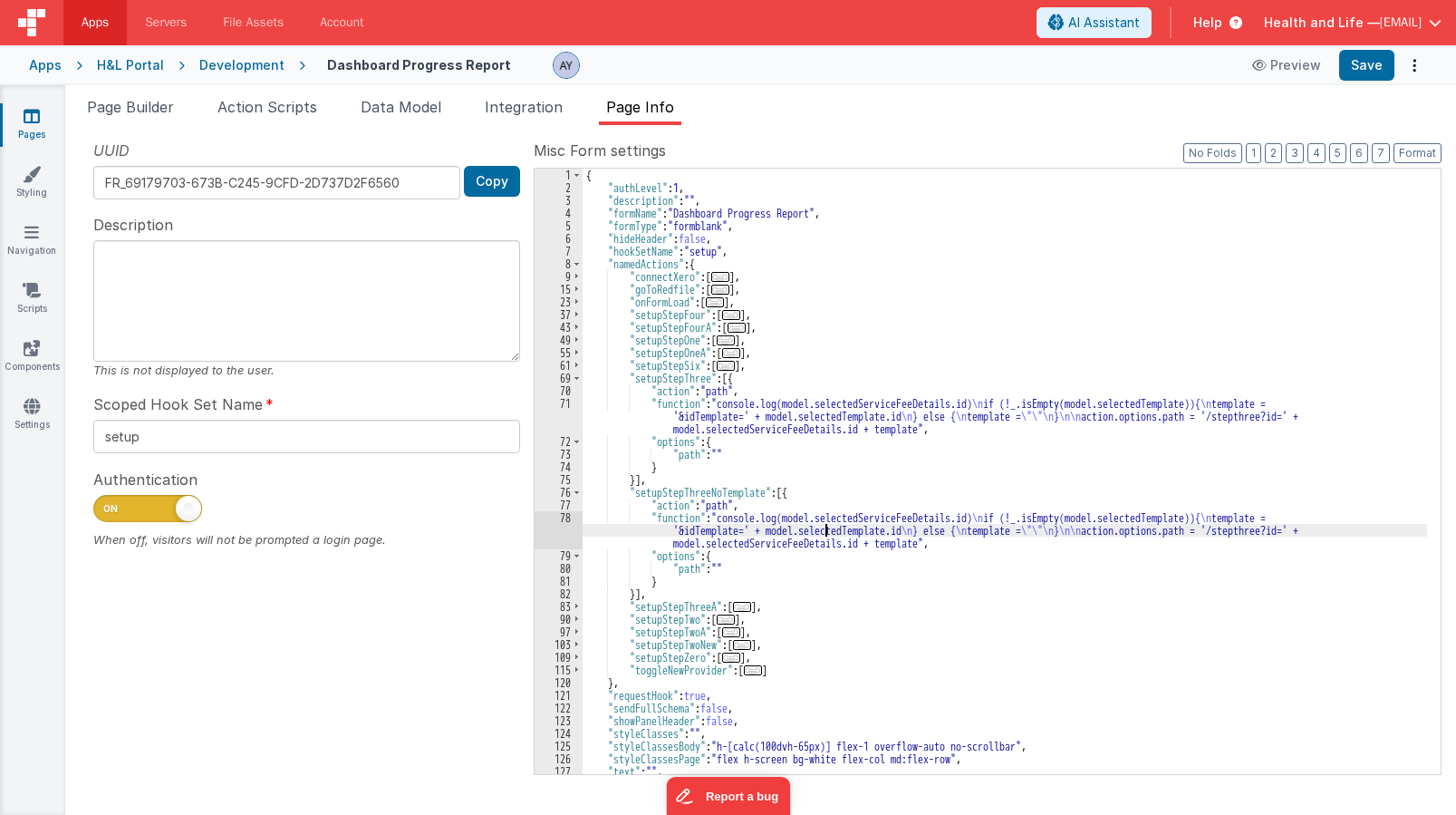 click on "{      "authLevel" :  1 ,      "description" :  "" ,      "formName" :  "Dashboard Progress Report" ,      "formType" :  "formblank" ,      "hideHeader" :  false ,      "hookSetName" :  "setup" ,      "namedActions" :  {           "connectXero" :  [ ... ] ,           "goToRedfile" :  [ ... ] ,           "onFormLoad" :  [ ... ] ,           "setupStepFour" :  [ ... ] ,           "setupStepFourA" :  [ ... ] ,           "setupStepOne" :  [ ... ] ,           "setupStepOneA" :  [ ... ] ,           "setupStepSix" :  [ ... ] ,           "setupStepThree" :  [{                "action" :  "path" ,                "function" :  "console.log(model.selectedServiceFeeDetails.id) \n if (!_.isEmpty(model.selectedTemplate)){ \n     template =                   '&idTemplate=' + model.selectedTemplate.id \n } else { \n     template =  \"\"\n } \n\n action.options.path = '/stepthree?id=' +                   model.selectedServiceFeeDetails.id + template" ,                "options" :  {" at bounding box center [1005, 484] 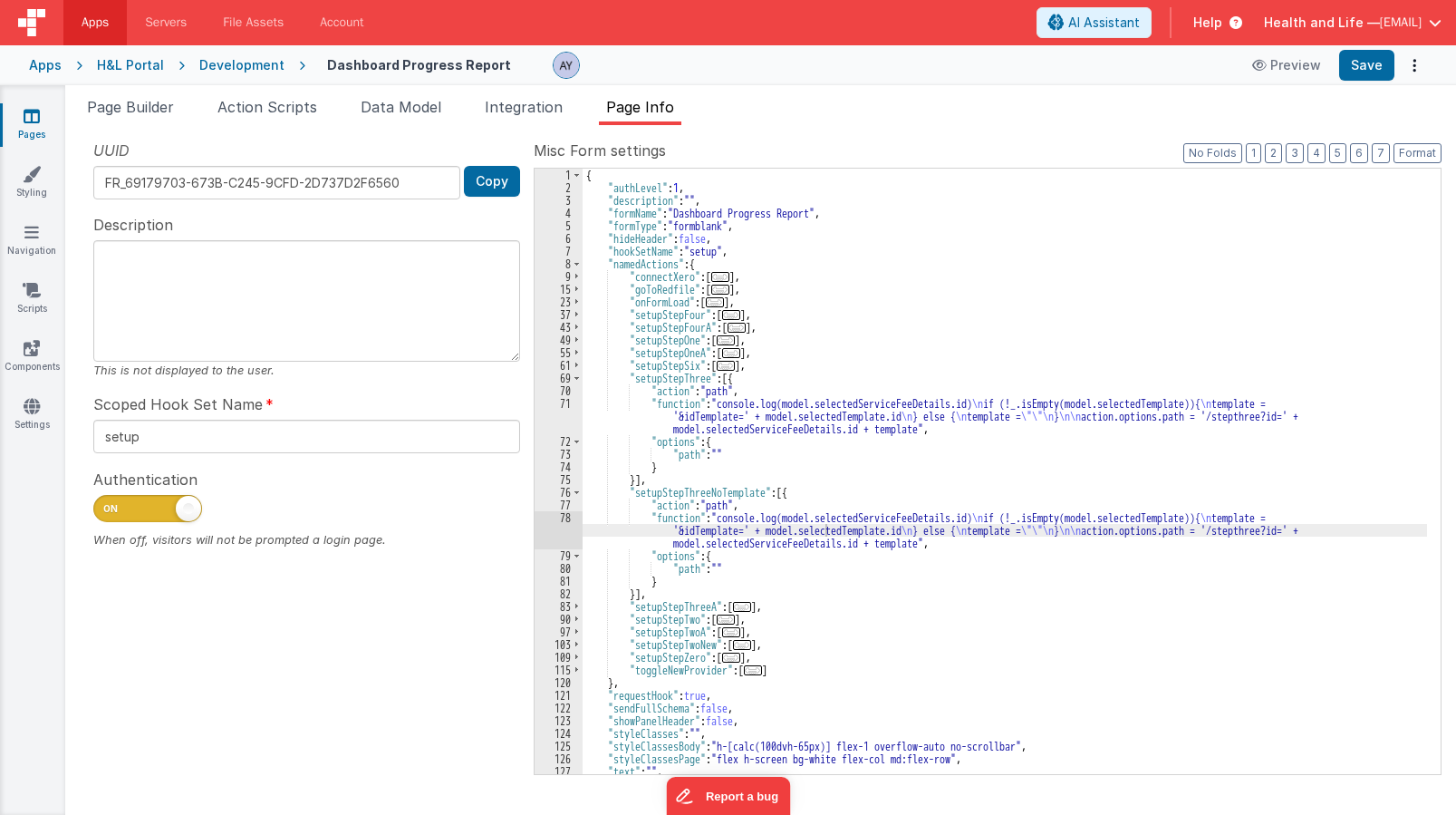 click on "{      "authLevel" :  1 ,      "description" :  "" ,      "formName" :  "Dashboard Progress Report" ,      "formType" :  "formblank" ,      "hideHeader" :  false ,      "hookSetName" :  "setup" ,      "namedActions" :  {           "connectXero" :  [ ... ] ,           "goToRedfile" :  [ ... ] ,           "onFormLoad" :  [ ... ] ,           "setupStepFour" :  [ ... ] ,           "setupStepFourA" :  [ ... ] ,           "setupStepOne" :  [ ... ] ,           "setupStepOneA" :  [ ... ] ,           "setupStepSix" :  [ ... ] ,           "setupStepThree" :  [{                "action" :  "path" ,                "function" :  "console.log(model.selectedServiceFeeDetails.id) \n if (!_.isEmpty(model.selectedTemplate)){ \n     template =                   '&idTemplate=' + model.selectedTemplate.id \n } else { \n     template =  \"\"\n } \n\n action.options.path = '/stepthree?id=' +                   model.selectedServiceFeeDetails.id + template" ,                "options" :  {" at bounding box center (1005, 484) 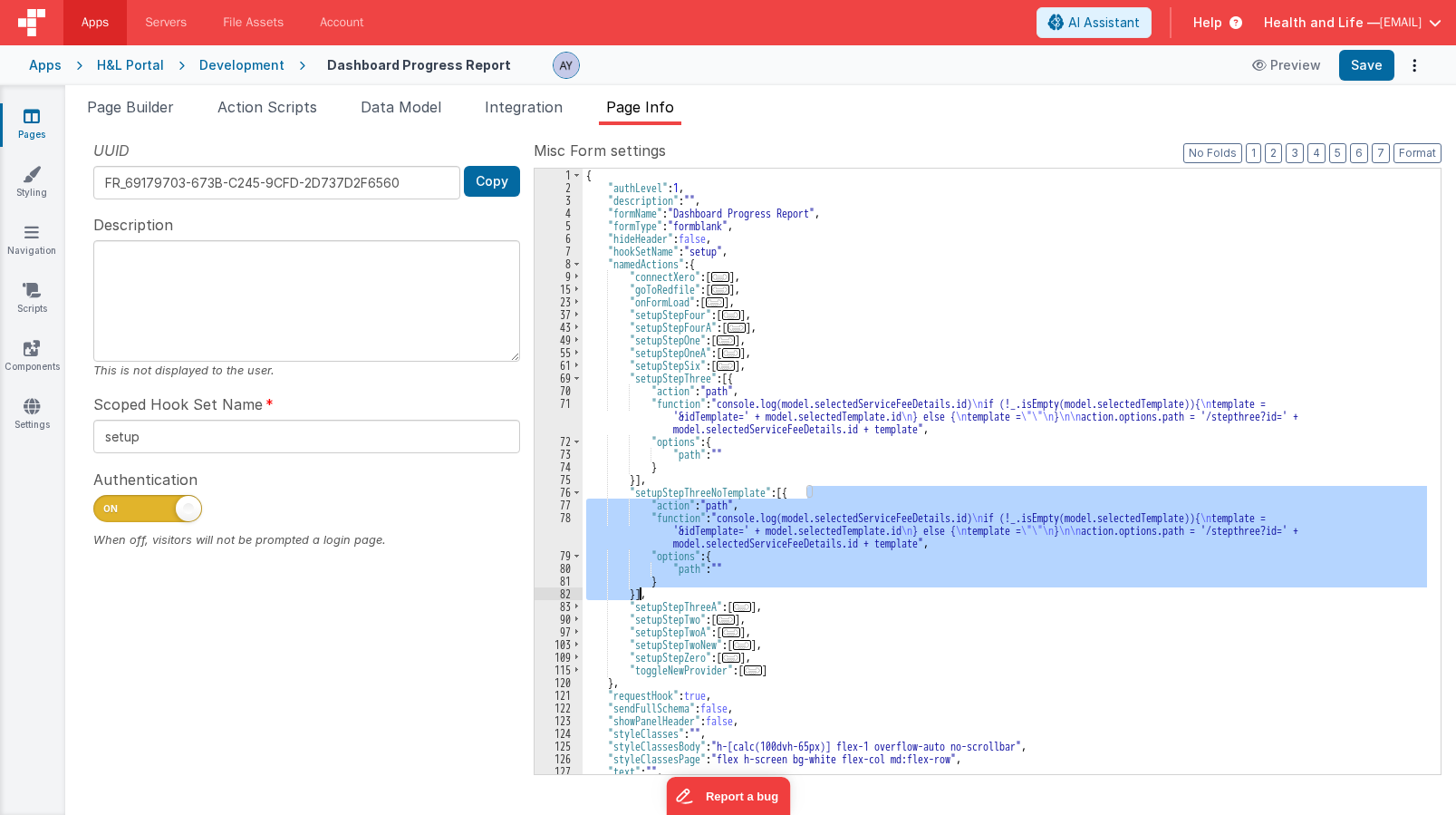 drag, startPoint x: 808, startPoint y: 493, endPoint x: 640, endPoint y: 591, distance: 194.49422 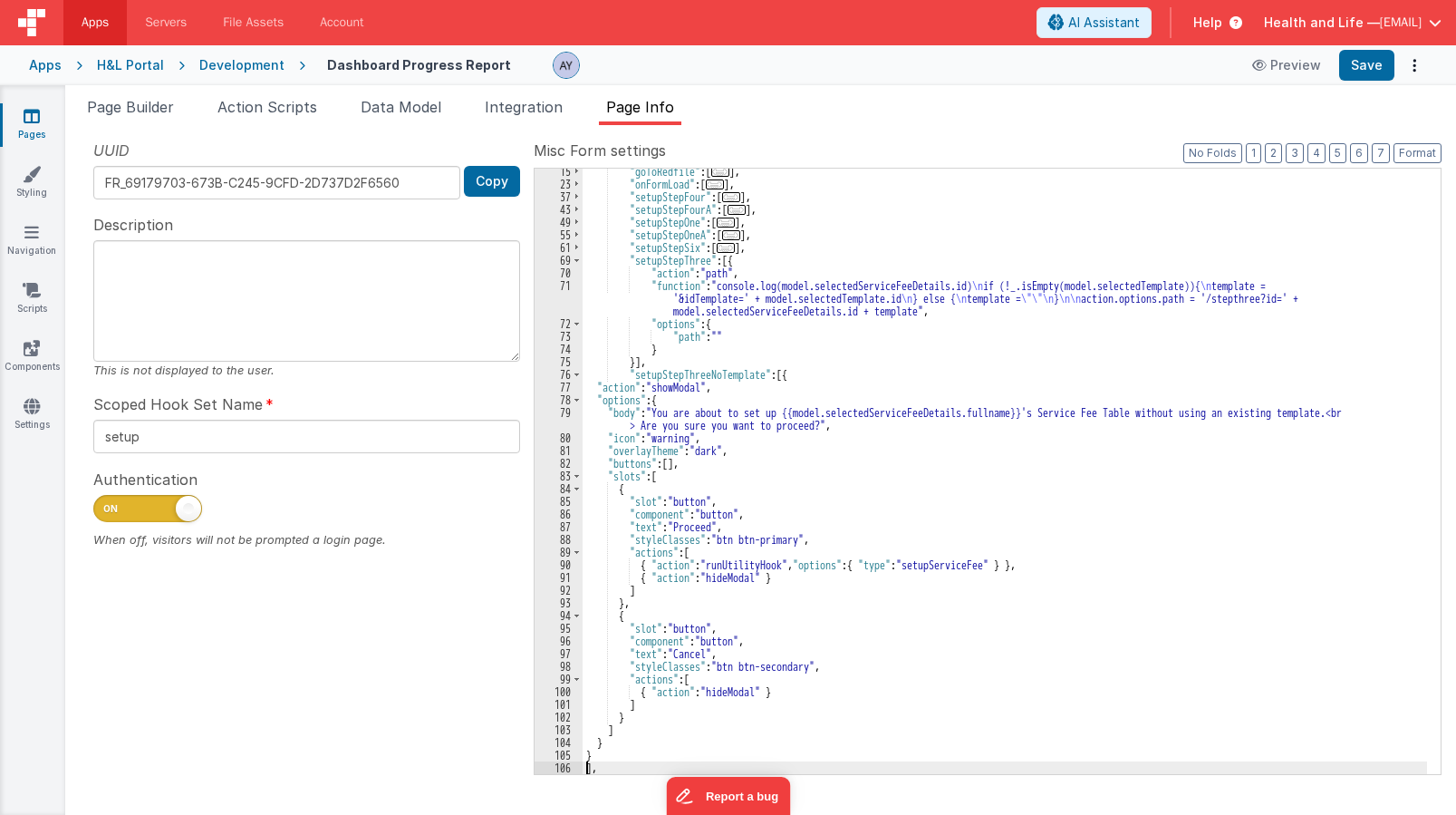 scroll, scrollTop: 118, scrollLeft: 0, axis: vertical 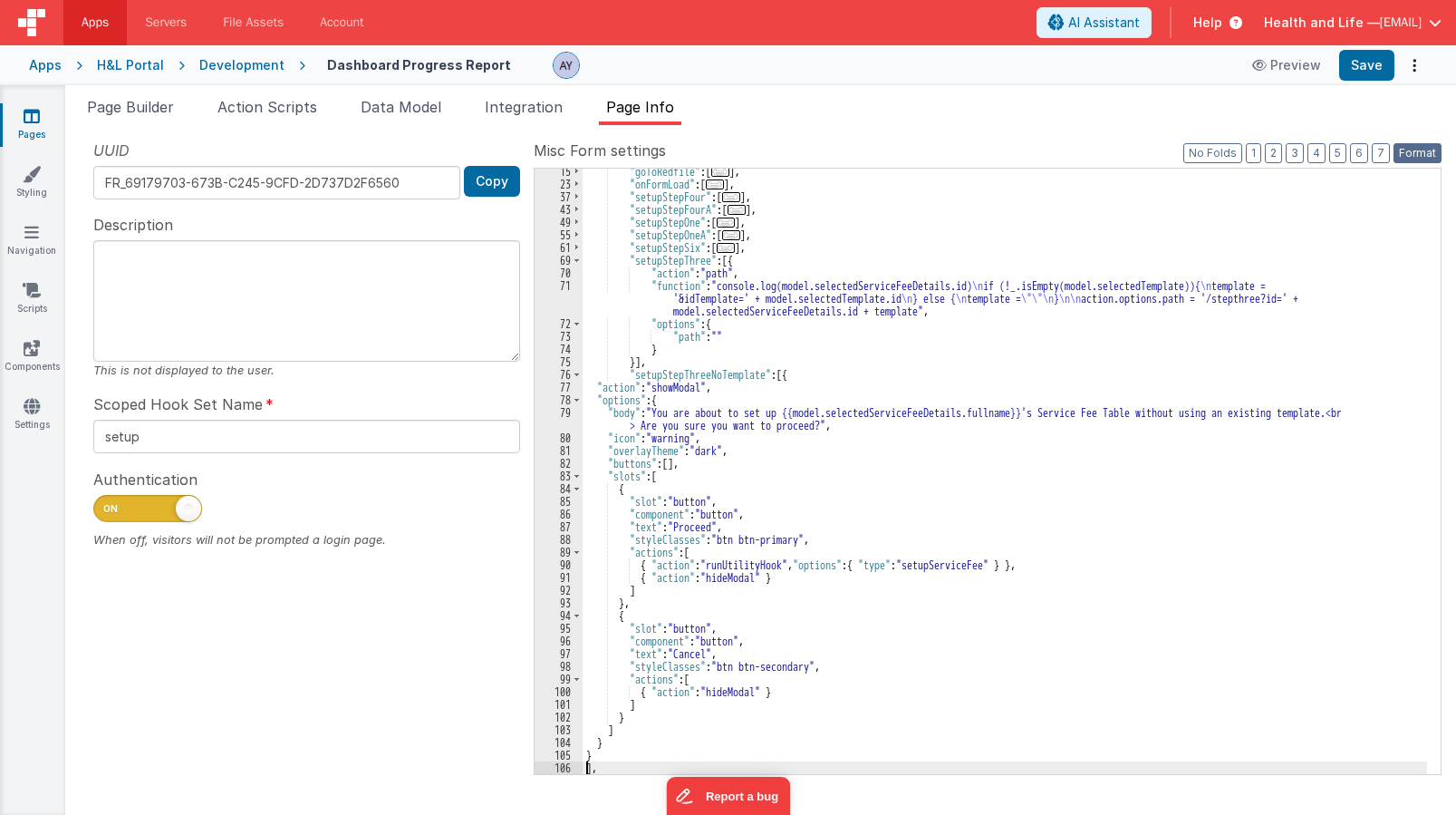 click on "Format" at bounding box center (1417, 153) 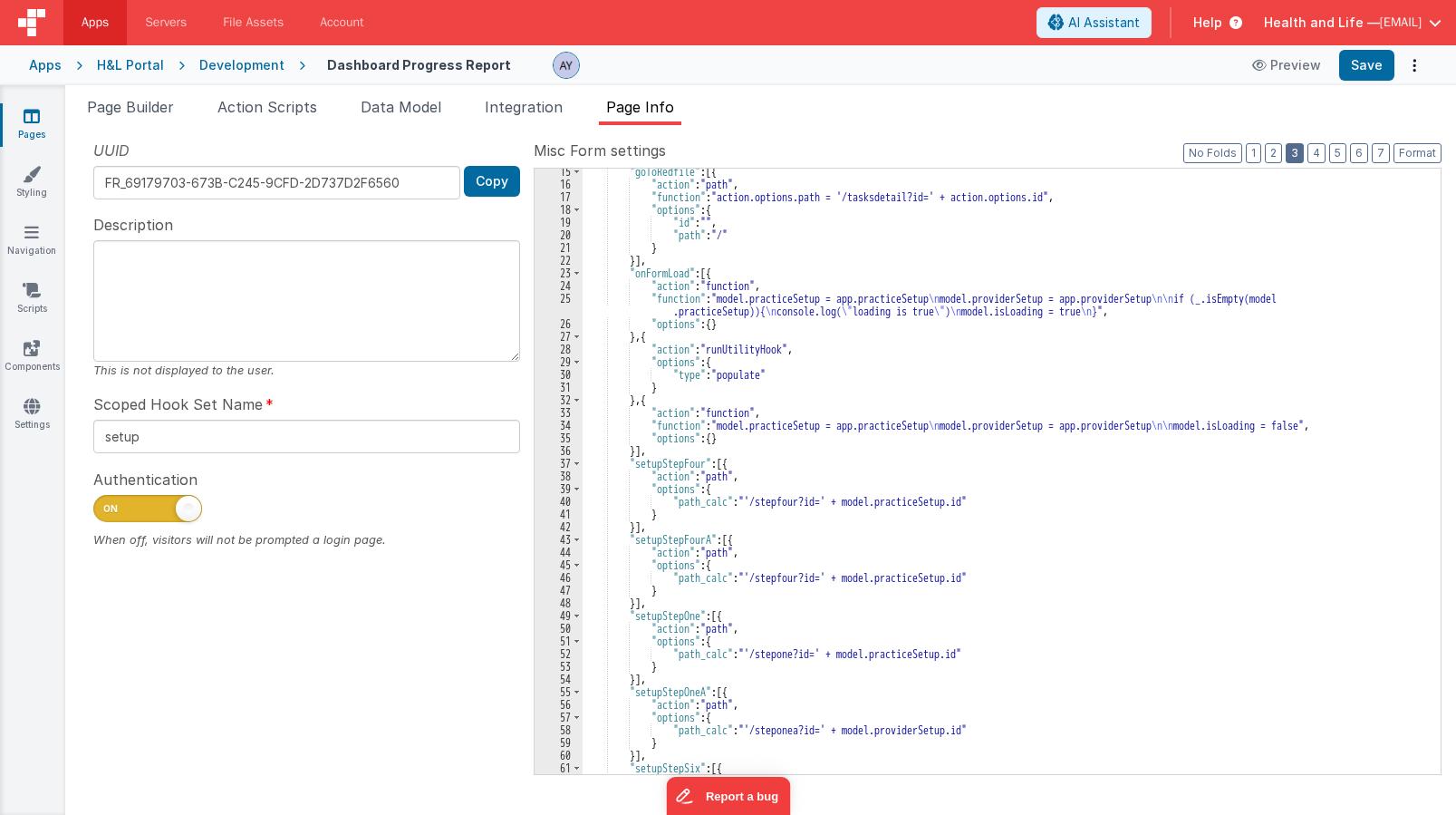 click on "3" at bounding box center [1295, 153] 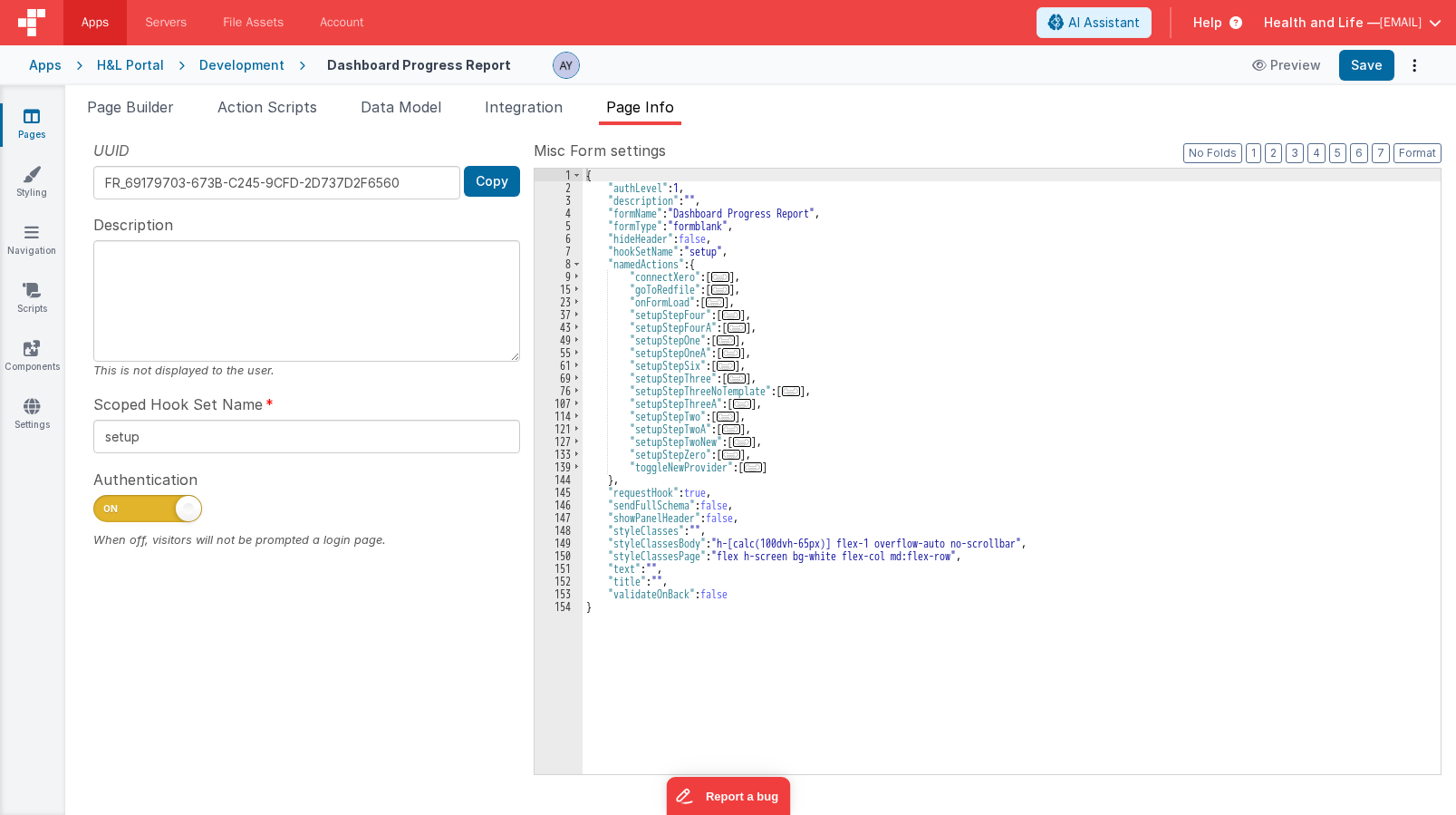 click on "..." at bounding box center (791, 391) 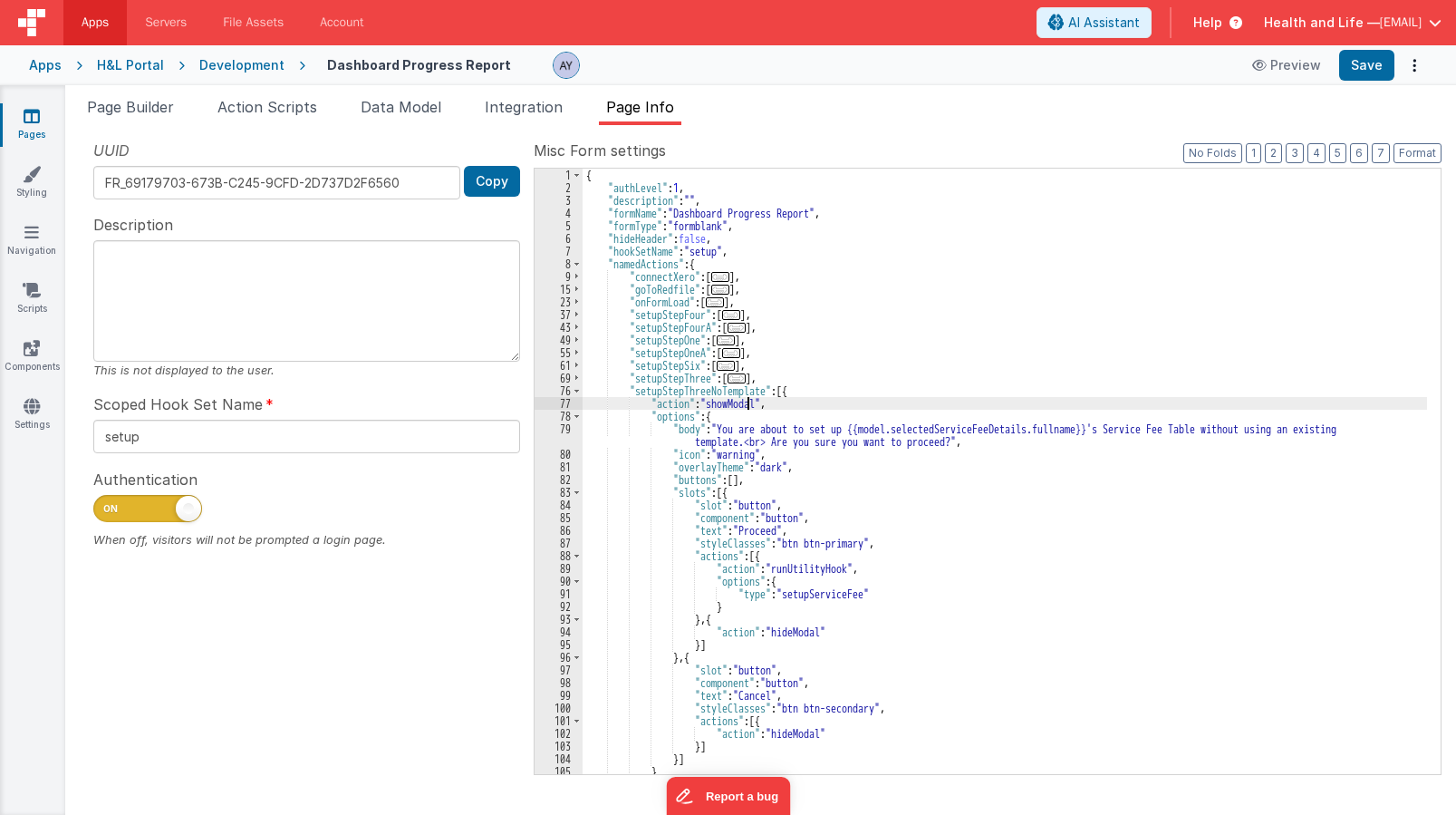 click on "{      "authLevel" :  1 ,      "description" :  "" ,      "formName" :  "Dashboard Progress Report" ,      "formType" :  "formblank" ,      "hideHeader" :  false ,      "hookSetName" :  "setup" ,      "namedActions" :  {           "connectXero" :  [ ... ] ,           "goToRedfile" :  [ ... ] ,           "onFormLoad" :  [ ... ] ,           "setupStepFour" :  [ ... ] ,           "setupStepFourA" :  [ ... ] ,           "setupStepOne" :  [ ... ] ,           "setupStepOneA" :  [ ... ] ,           "setupStepSix" :  [ ... ] ,           "setupStepThree" :  [ ... ] ,           "setupStepThreeNoTemplate" :  [{                "action" :  "showModal" ,                "options" :  {                     "body" :  "You are about to set up {{model.selectedServiceFeeDetails.fullname}}'s Service Fee Table without using an existing                       template.<br> Are you sure you want to proceed?" ,                     "icon" :  "warning" ,                     "overlayTheme" :  "dark" ,                :" at bounding box center (1005, 484) 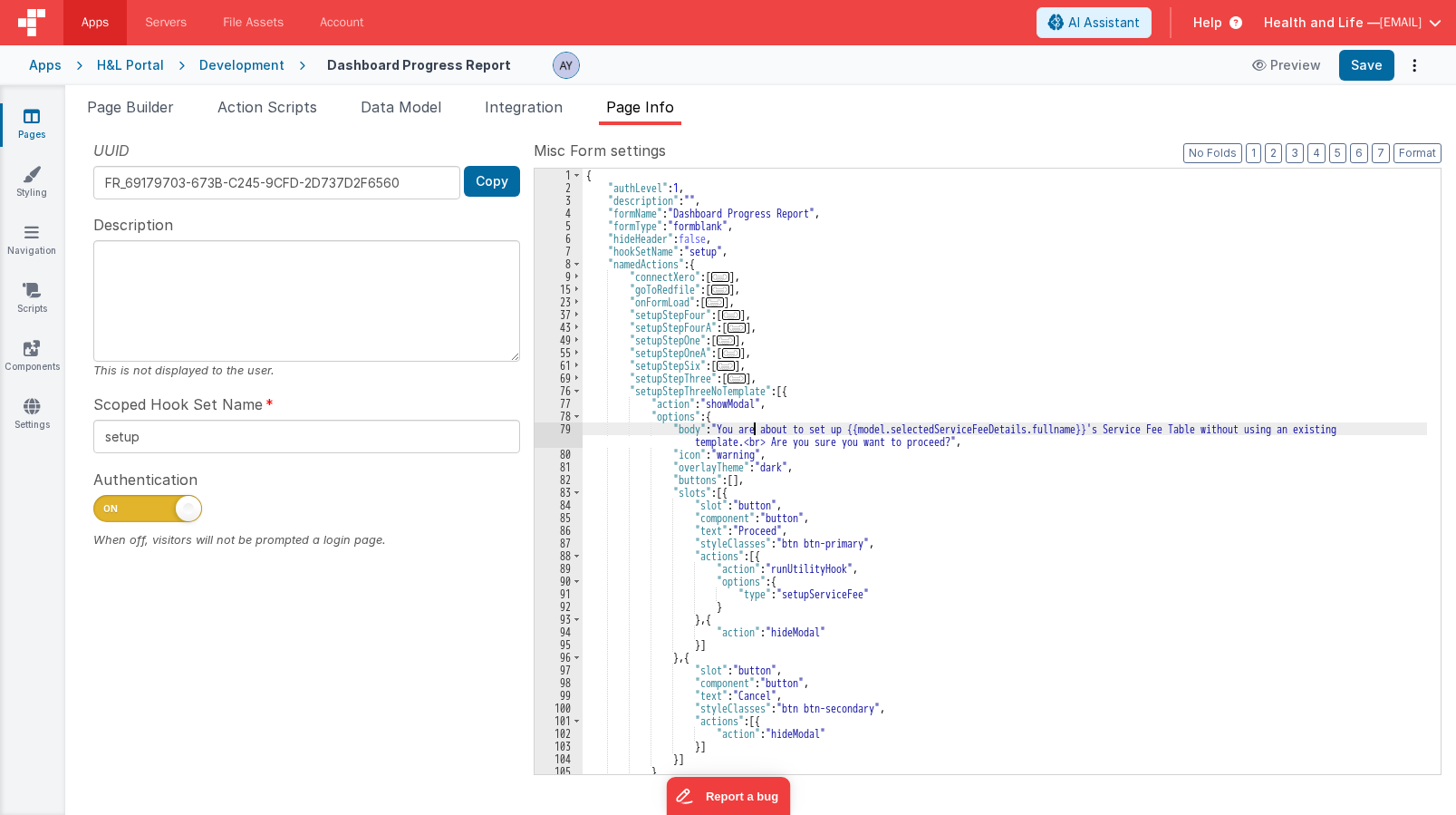 click on "{      "authLevel" :  1 ,      "description" :  "" ,      "formName" :  "Dashboard Progress Report" ,      "formType" :  "formblank" ,      "hideHeader" :  false ,      "hookSetName" :  "setup" ,      "namedActions" :  {           "connectXero" :  [ ... ] ,           "goToRedfile" :  [ ... ] ,           "onFormLoad" :  [ ... ] ,           "setupStepFour" :  [ ... ] ,           "setupStepFourA" :  [ ... ] ,           "setupStepOne" :  [ ... ] ,           "setupStepOneA" :  [ ... ] ,           "setupStepSix" :  [ ... ] ,           "setupStepThree" :  [ ... ] ,           "setupStepThreeNoTemplate" :  [{                "action" :  "showModal" ,                "options" :  {                     "body" :  "You are about to set up {{model.selectedServiceFeeDetails.fullname}}'s Service Fee Table without using an existing                       template.<br> Are you sure you want to proceed?" ,                     "icon" :  "warning" ,                     "overlayTheme" :  "dark" ,                :" at bounding box center [1005, 484] 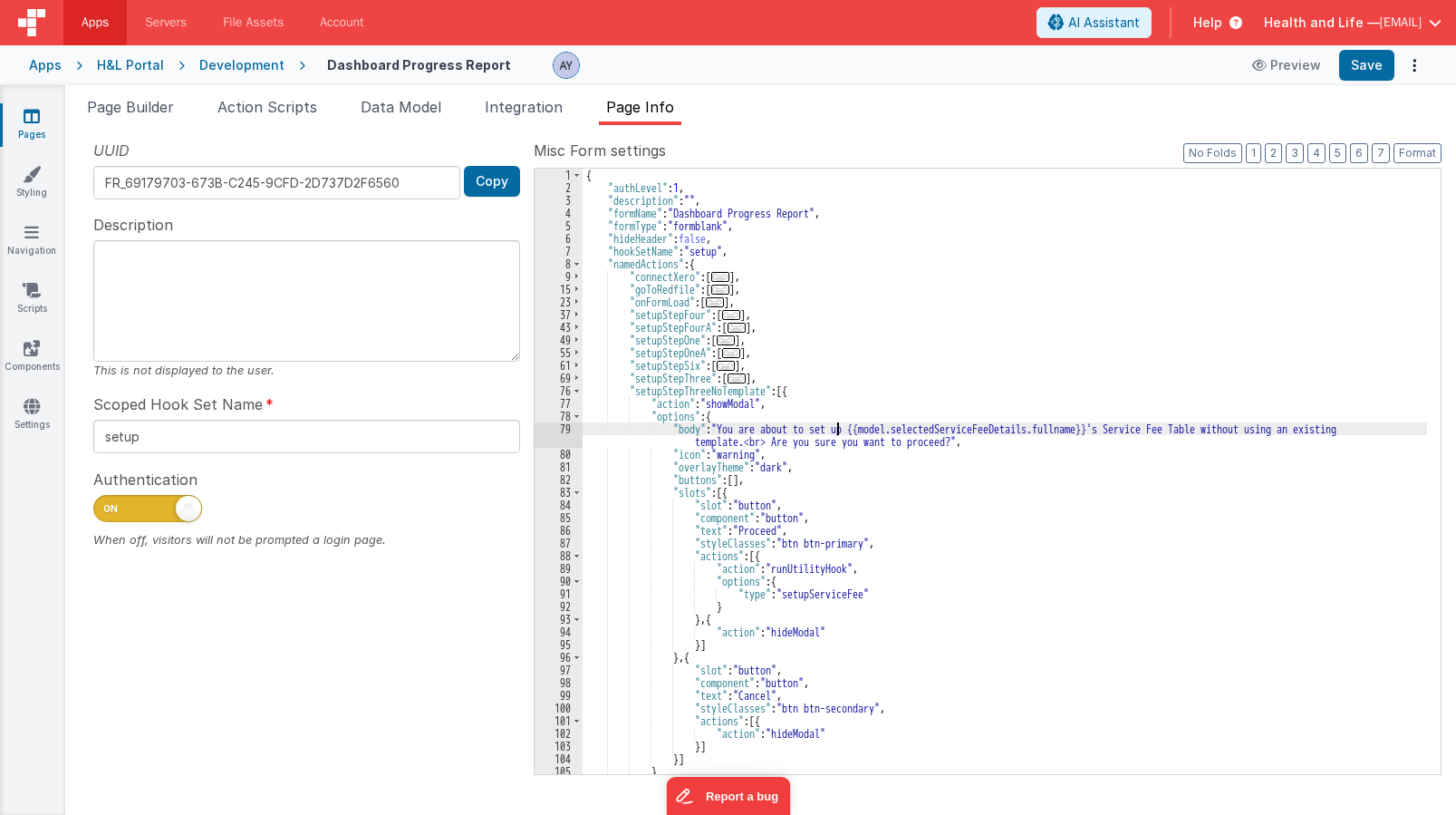 click on "{      "authLevel" :  1 ,      "description" :  "" ,      "formName" :  "Dashboard Progress Report" ,      "formType" :  "formblank" ,      "hideHeader" :  false ,      "hookSetName" :  "setup" ,      "namedActions" :  {           "connectXero" :  [ ... ] ,           "goToRedfile" :  [ ... ] ,           "onFormLoad" :  [ ... ] ,           "setupStepFour" :  [ ... ] ,           "setupStepFourA" :  [ ... ] ,           "setupStepOne" :  [ ... ] ,           "setupStepOneA" :  [ ... ] ,           "setupStepSix" :  [ ... ] ,           "setupStepThree" :  [ ... ] ,           "setupStepThreeNoTemplate" :  [{                "action" :  "showModal" ,                "options" :  {                     "body" :  "You are about to set up {{model.selectedServiceFeeDetails.fullname}}'s Service Fee Table without using an existing                       template.<br> Are you sure you want to proceed?" ,                     "icon" :  "warning" ,                     "overlayTheme" :  "dark" ,                :" at bounding box center (1005, 484) 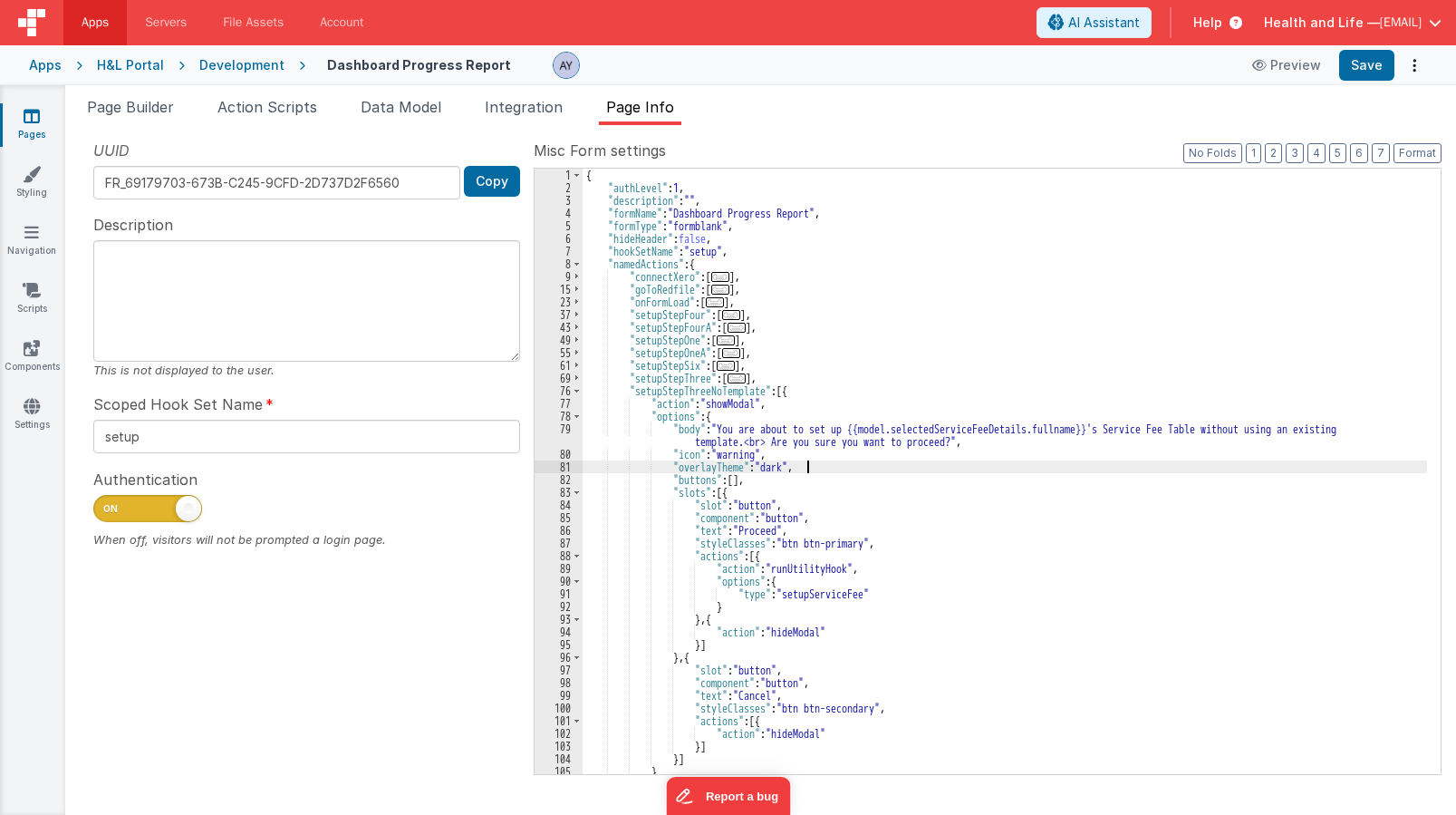click on "{      "authLevel" :  1 ,      "description" :  "" ,      "formName" :  "Dashboard Progress Report" ,      "formType" :  "formblank" ,      "hideHeader" :  false ,      "hookSetName" :  "setup" ,      "namedActions" :  {           "connectXero" :  [ ... ] ,           "goToRedfile" :  [ ... ] ,           "onFormLoad" :  [ ... ] ,           "setupStepFour" :  [ ... ] ,           "setupStepFourA" :  [ ... ] ,           "setupStepOne" :  [ ... ] ,           "setupStepOneA" :  [ ... ] ,           "setupStepSix" :  [ ... ] ,           "setupStepThree" :  [ ... ] ,           "setupStepThreeNoTemplate" :  [{                "action" :  "showModal" ,                "options" :  {                     "body" :  "You are about to set up {{model.selectedServiceFeeDetails.fullname}}'s Service Fee Table without using an existing                       template.<br> Are you sure you want to proceed?" ,                     "icon" :  "warning" ,                     "overlayTheme" :  "dark" ,                :" at bounding box center [1005, 484] 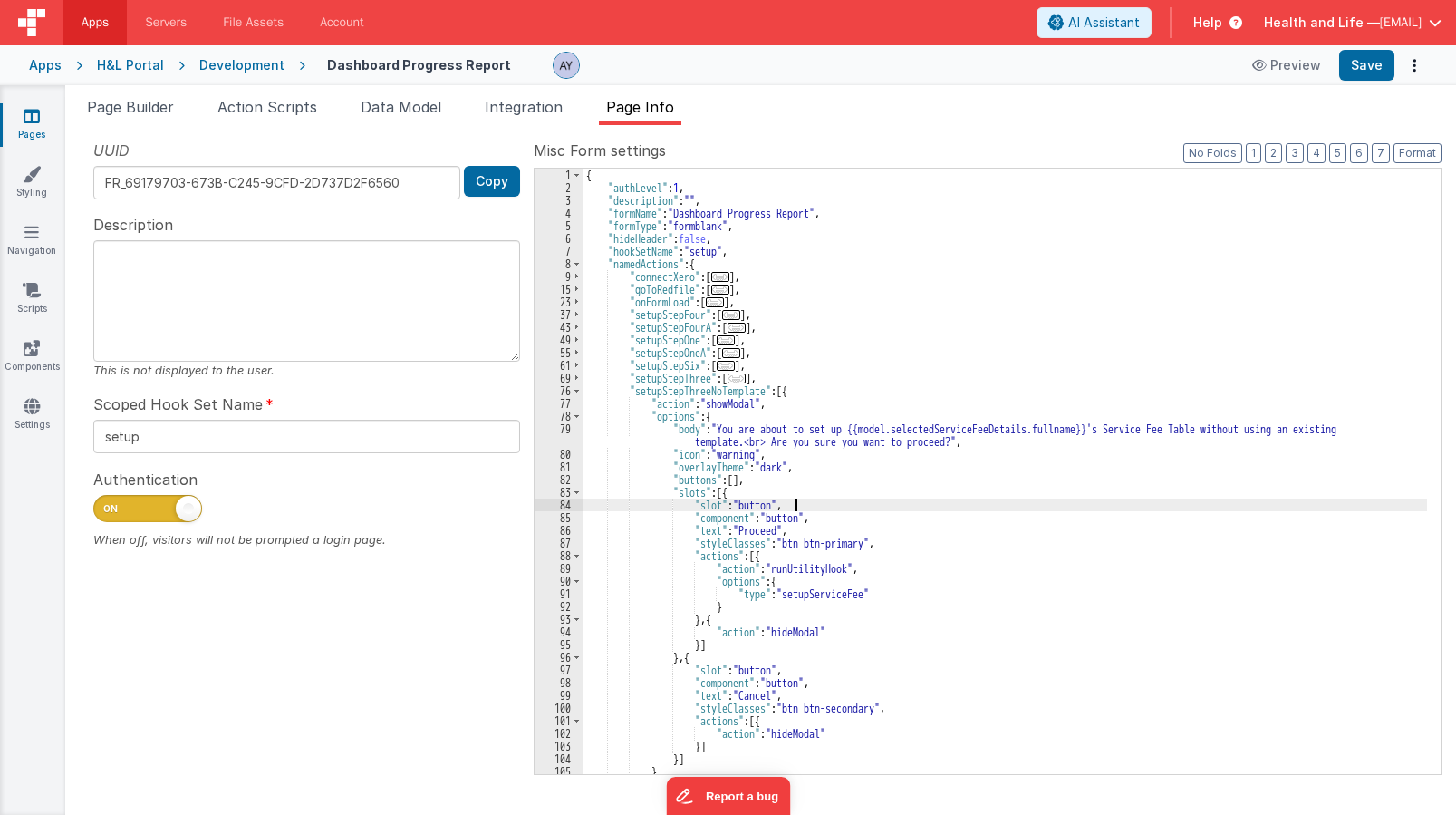 click on "{      "authLevel" :  1 ,      "description" :  "" ,      "formName" :  "Dashboard Progress Report" ,      "formType" :  "formblank" ,      "hideHeader" :  false ,      "hookSetName" :  "setup" ,      "namedActions" :  {           "connectXero" :  [ ... ] ,           "goToRedfile" :  [ ... ] ,           "onFormLoad" :  [ ... ] ,           "setupStepFour" :  [ ... ] ,           "setupStepFourA" :  [ ... ] ,           "setupStepOne" :  [ ... ] ,           "setupStepOneA" :  [ ... ] ,           "setupStepSix" :  [ ... ] ,           "setupStepThree" :  [ ... ] ,           "setupStepThreeNoTemplate" :  [{                "action" :  "showModal" ,                "options" :  {                     "body" :  "You are about to set up {{model.selectedServiceFeeDetails.fullname}}'s Service Fee Table without using an existing                       template.<br> Are you sure you want to proceed?" ,                     "icon" :  "warning" ,                     "overlayTheme" :  "dark" ,                :" at bounding box center [1005, 484] 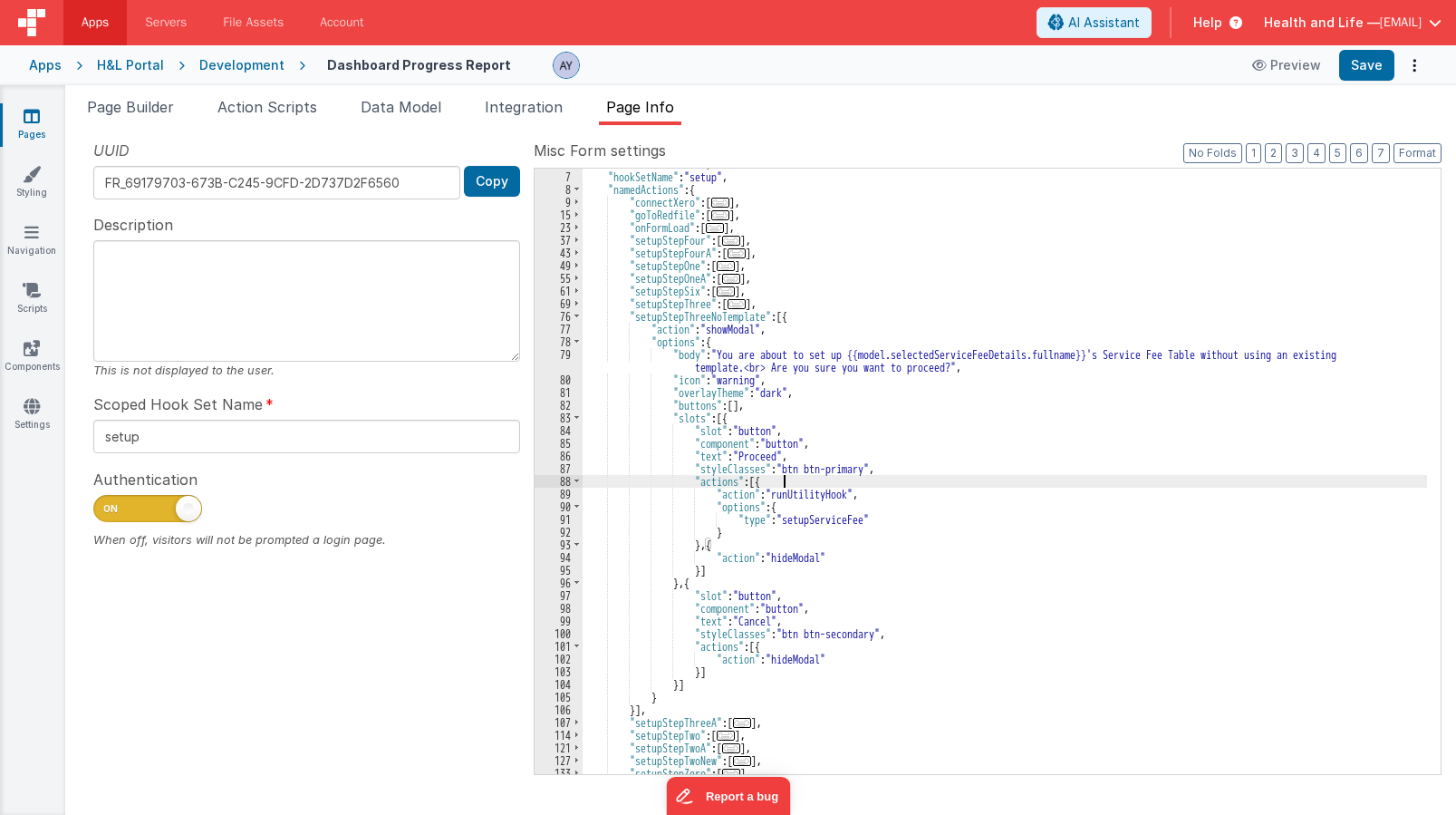 scroll, scrollTop: 74, scrollLeft: 0, axis: vertical 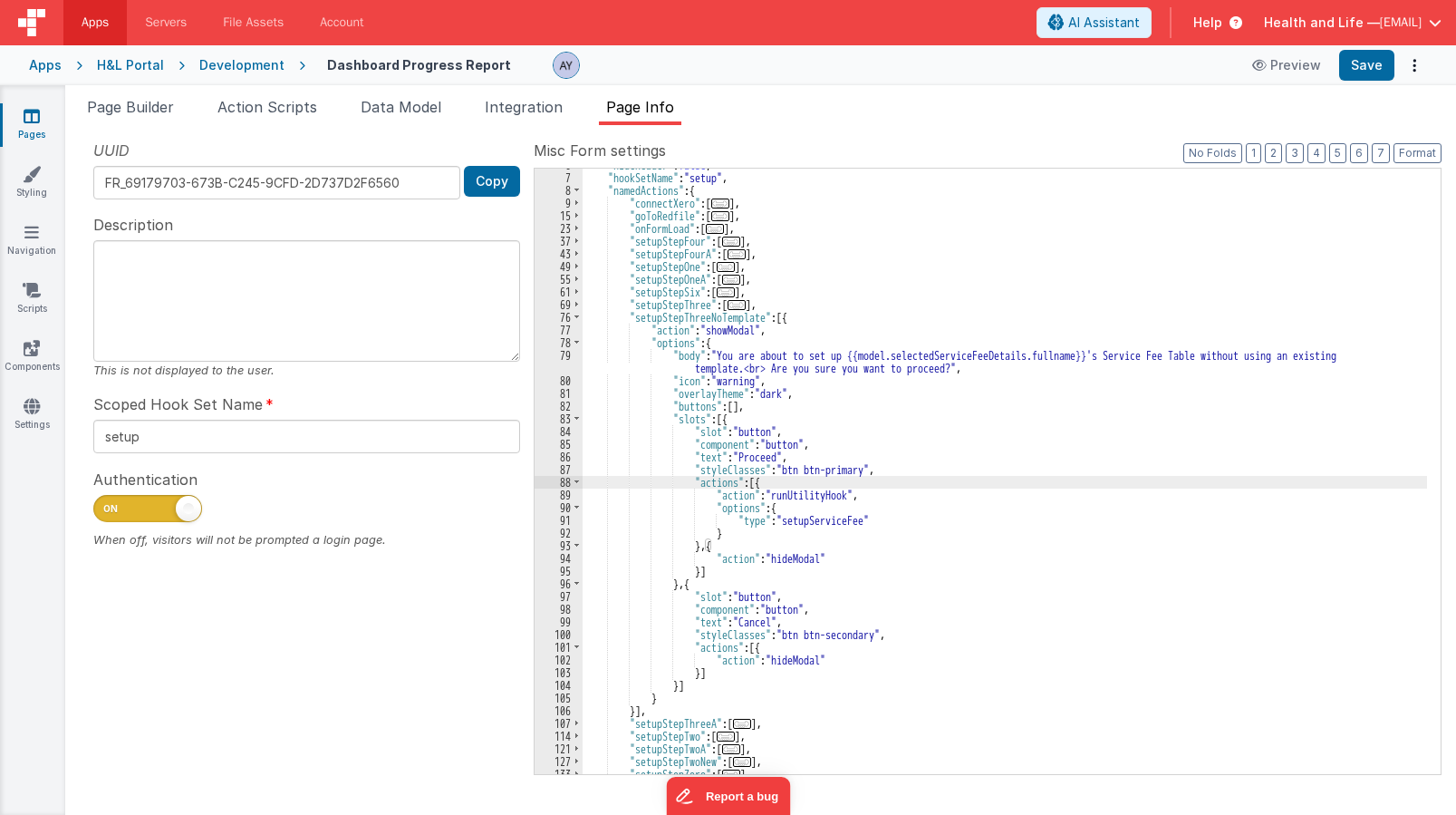 click on ""hideHeader" :  false ,      "hookSetName" :  "setup" ,      "namedActions" :  {           "connectXero" :  [ ... ] ,           "goToRedfile" :  [ ... ] ,           "onFormLoad" :  [ ... ] ,           "setupStepFour" :  [ ... ] ,           "setupStepFourA" :  [ ... ] ,           "setupStepOne" :  [ ... ] ,           "setupStepOneA" :  [ ... ] ,           "setupStepSix" :  [ ... ] ,           "setupStepThree" :  [ ... ] ,           "setupStepThreeNoTemplate" :  [{                "action" :  "showModal" ,                "options" :  {                     "body" :  "You are about to set up {{model.selectedServiceFeeDetails.fullname}}'s Service Fee Table without using an existing                       template.<br> Are you sure you want to proceed?" ,                     "icon" :  "warning" ,                     "overlayTheme" :  "dark" ,                     "buttons" :  [ ] ,                     "slots" :  [{                          "slot" :  "button" ,                          :  , :" at bounding box center (1005, 474) 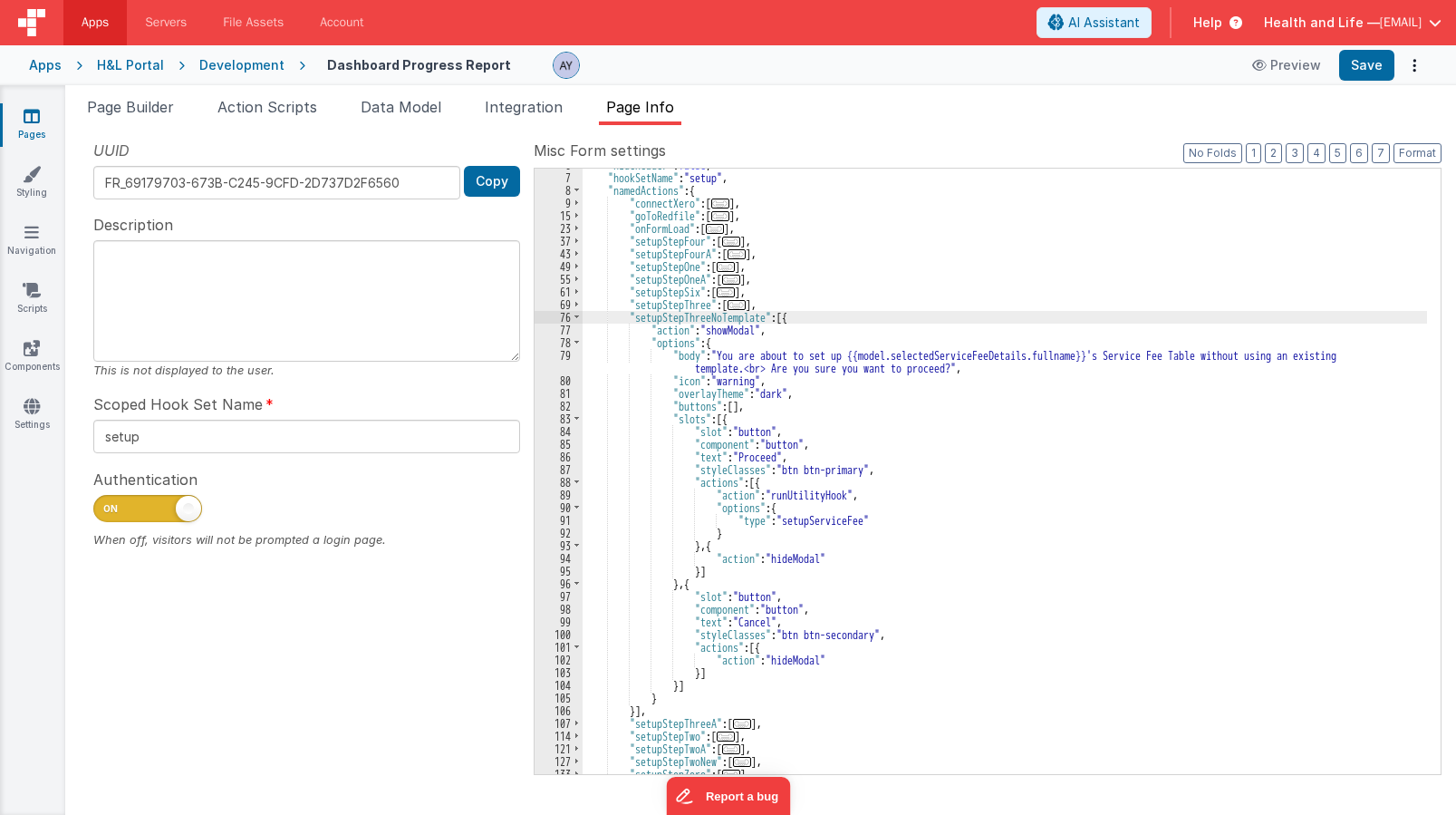 click on "..." at bounding box center [737, 305] 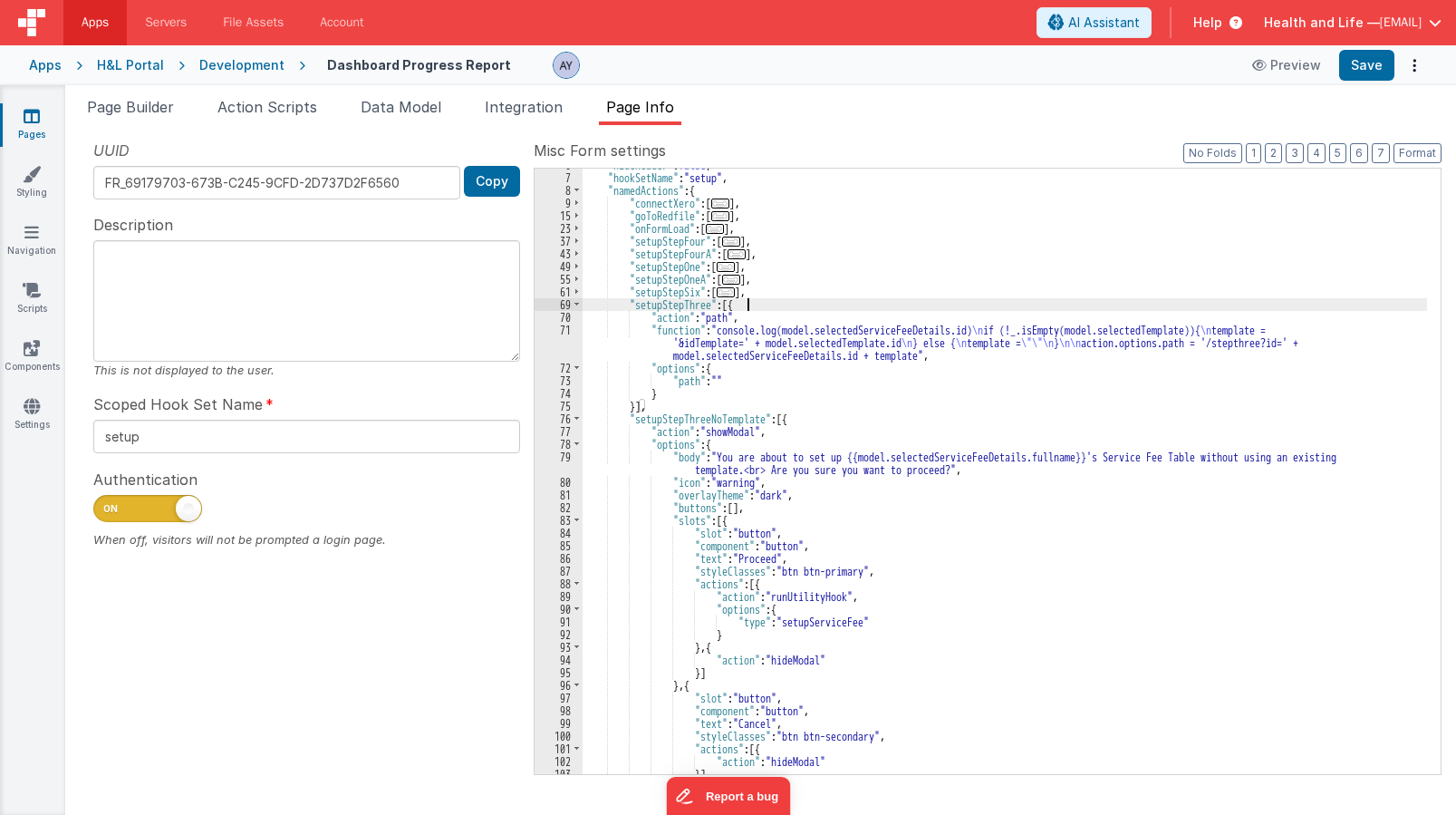 click on ""hideHeader" :  false ,      "hookSetName" :  "setup" ,      "namedActions" :  {           "connectXero" :  [ ... ] ,           "goToRedfile" :  [ ... ] ,           "onFormLoad" :  [ ... ] ,           "setupStepFour" :  [ ... ] ,           "setupStepFourA" :  [ ... ] ,           "setupStepOne" :  [ ... ] ,           "setupStepOneA" :  [ ... ] ,           "setupStepSix" :  [ ... ] ,           "setupStepThree" :  [{                "action" :  "path" ,                "function" :  "console.log(model.selectedServiceFeeDetails.id) \n if (!_.isEmpty(model.selectedTemplate)){ \n     template =                   '&idTemplate=' + model.selectedTemplate.id \n } else { \n     template =  \"\"\n } \n\n action.options.path = '/stepthree?id=' +                   model.selectedServiceFeeDetails.id + template" ,                "options" :  {                     "path" :  ""                }           }] ,           "setupStepThreeNoTemplate" :  [{                "action" :  "showModal" ," at bounding box center [1005, 474] 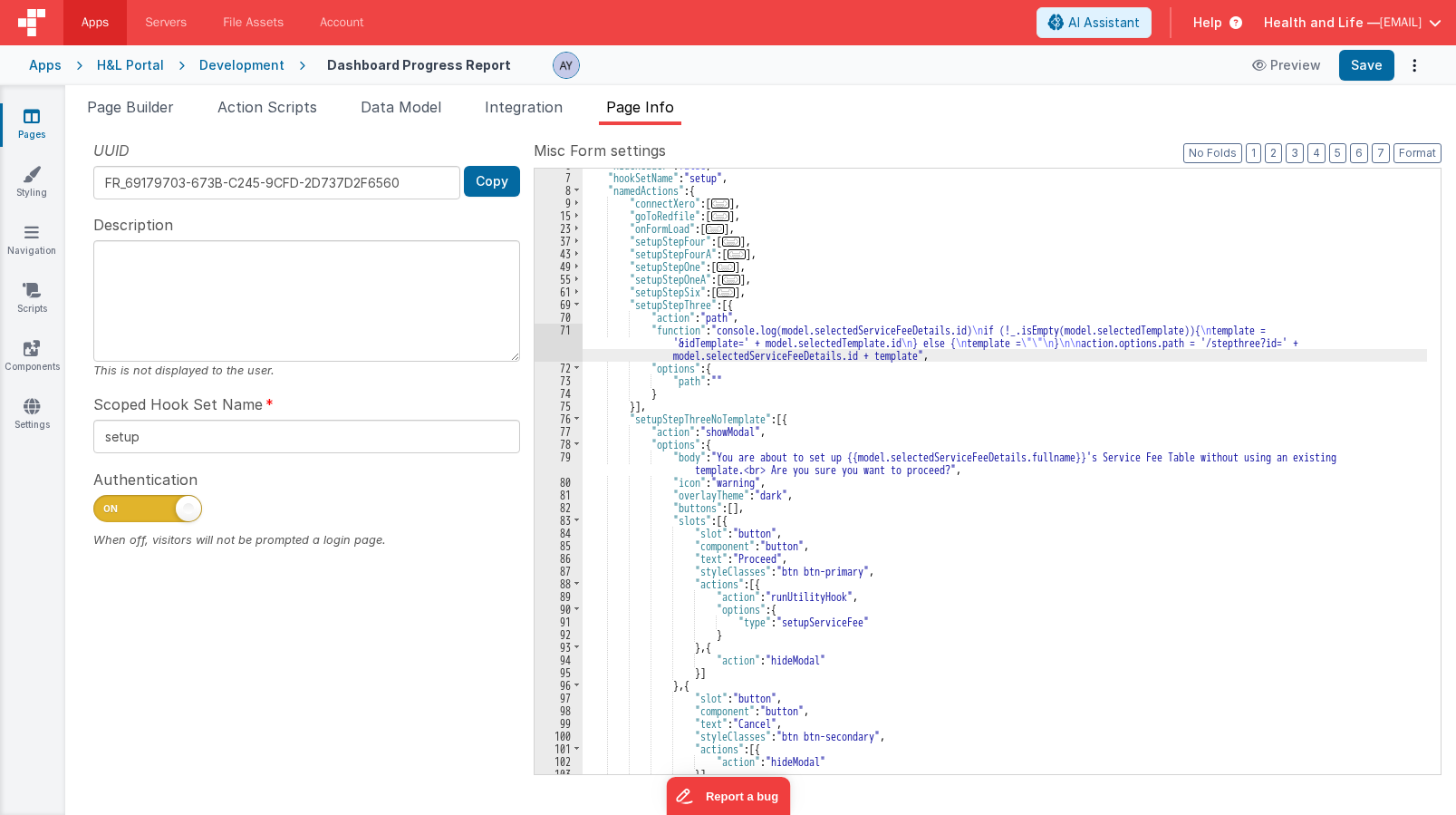 click on ""hideHeader" :  false ,      "hookSetName" :  "setup" ,      "namedActions" :  {           "connectXero" :  [ ... ] ,           "goToRedfile" :  [ ... ] ,           "onFormLoad" :  [ ... ] ,           "setupStepFour" :  [ ... ] ,           "setupStepFourA" :  [ ... ] ,           "setupStepOne" :  [ ... ] ,           "setupStepOneA" :  [ ... ] ,           "setupStepSix" :  [ ... ] ,           "setupStepThree" :  [{                "action" :  "path" ,                "function" :  "console.log(model.selectedServiceFeeDetails.id) \n if (!_.isEmpty(model.selectedTemplate)){ \n     template =                   '&idTemplate=' + model.selectedTemplate.id \n } else { \n     template =  \"\"\n } \n\n action.options.path = '/stepthree?id=' +                   model.selectedServiceFeeDetails.id + template" ,                "options" :  {                     "path" :  ""                }           }] ,           "setupStepThreeNoTemplate" :  [{                "action" :  "showModal" ," at bounding box center (1005, 474) 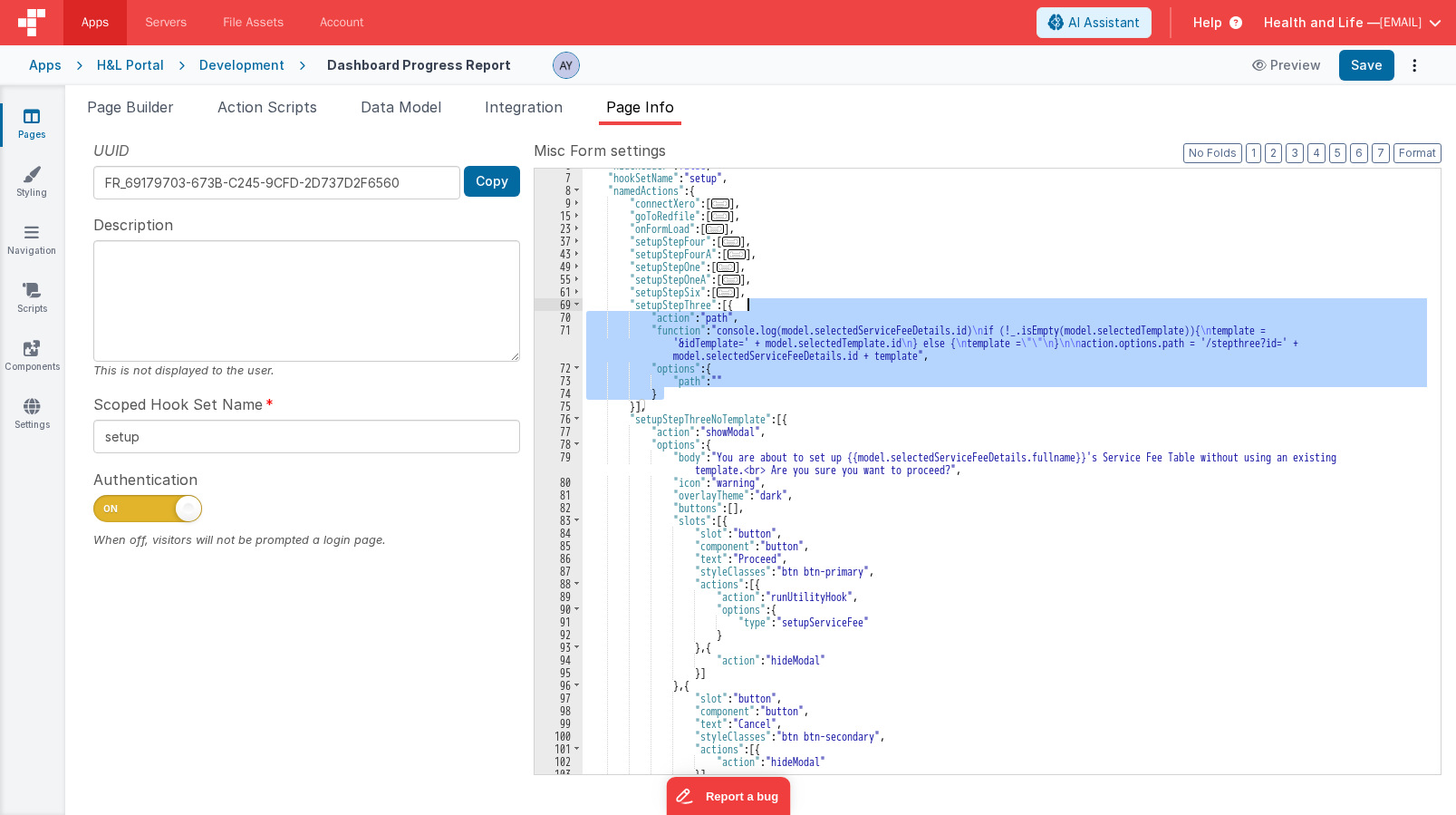 drag, startPoint x: 672, startPoint y: 391, endPoint x: 747, endPoint y: 309, distance: 111.12605 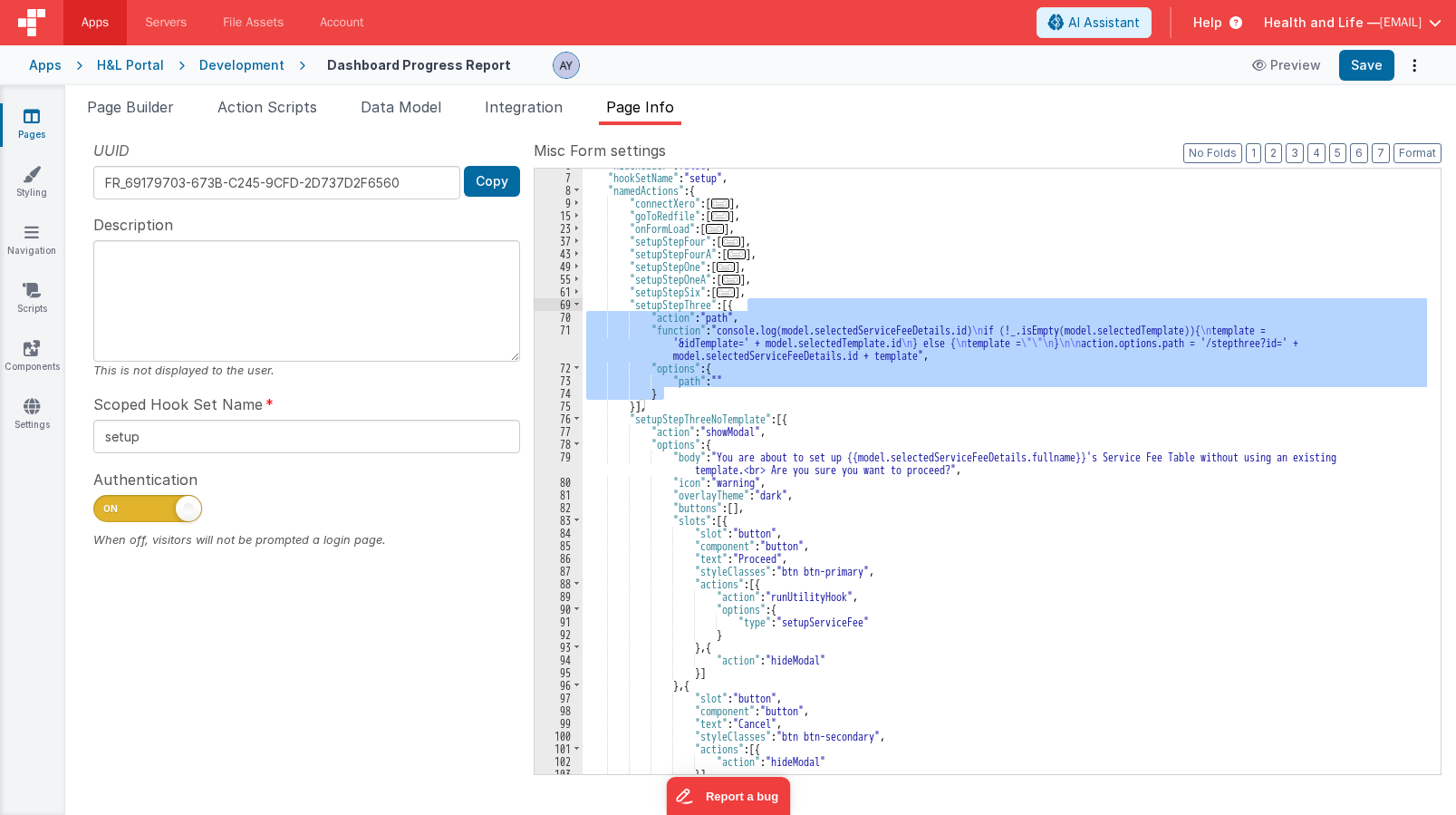 click on ""hideHeader" :  false ,      "hookSetName" :  "setup" ,      "namedActions" :  {           "connectXero" :  [ ... ] ,           "goToRedfile" :  [ ... ] ,           "onFormLoad" :  [ ... ] ,           "setupStepFour" :  [ ... ] ,           "setupStepFourA" :  [ ... ] ,           "setupStepOne" :  [ ... ] ,           "setupStepOneA" :  [ ... ] ,           "setupStepSix" :  [ ... ] ,           "setupStepThree" :  [{                "action" :  "path" ,                "function" :  "console.log(model.selectedServiceFeeDetails.id) \n if (!_.isEmpty(model.selectedTemplate)){ \n     template =                   '&idTemplate=' + model.selectedTemplate.id \n } else { \n     template =  \"\"\n } \n\n action.options.path = '/stepthree?id=' +                   model.selectedServiceFeeDetails.id + template" ,                "options" :  {                     "path" :  ""                }           }] ,           "setupStepThreeNoTemplate" :  [{                "action" :  "showModal" ," at bounding box center [1005, 471] 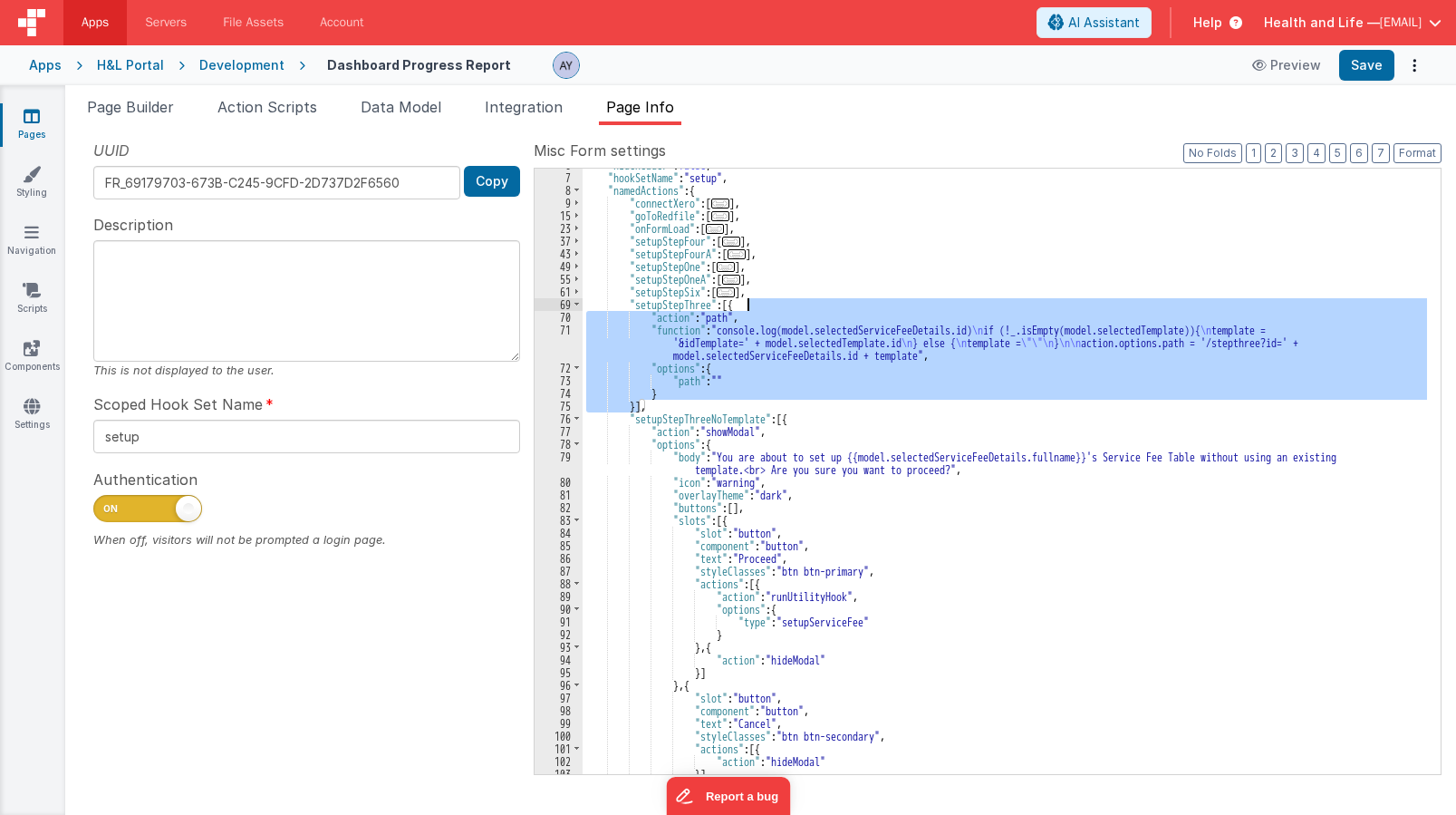 drag, startPoint x: 639, startPoint y: 409, endPoint x: 747, endPoint y: 309, distance: 147.18696 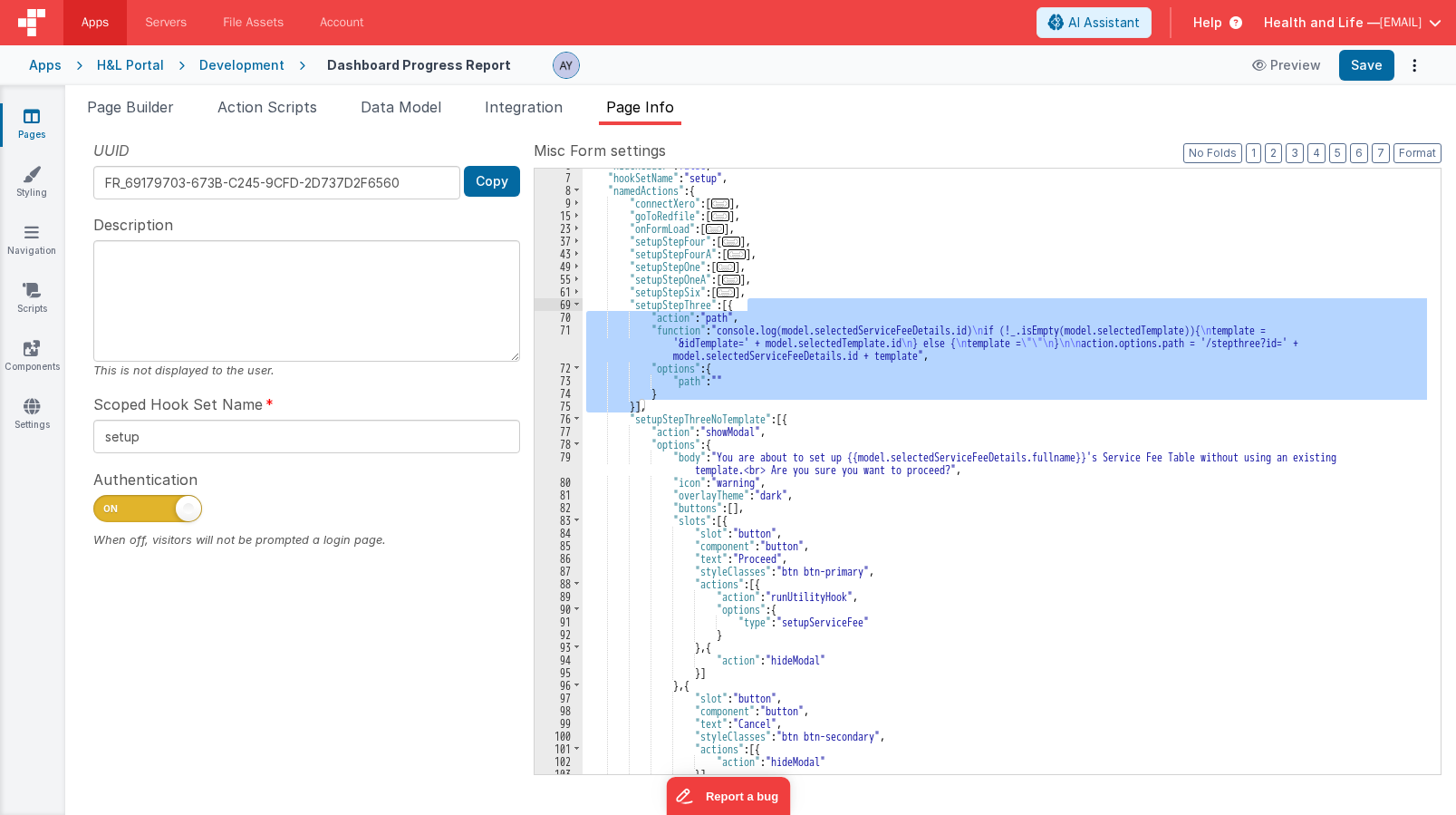 click on ""hideHeader" :  false ,      "hookSetName" :  "setup" ,      "namedActions" :  {           "connectXero" :  [ ... ] ,           "goToRedfile" :  [ ... ] ,           "onFormLoad" :  [ ... ] ,           "setupStepFour" :  [ ... ] ,           "setupStepFourA" :  [ ... ] ,           "setupStepOne" :  [ ... ] ,           "setupStepOneA" :  [ ... ] ,           "setupStepSix" :  [ ... ] ,           "setupStepThree" :  [{                "action" :  "path" ,                "function" :  "console.log(model.selectedServiceFeeDetails.id) \n if (!_.isEmpty(model.selectedTemplate)){ \n     template =                   '&idTemplate=' + model.selectedTemplate.id \n } else { \n     template =  \"\"\n } \n\n action.options.path = '/stepthree?id=' +                   model.selectedServiceFeeDetails.id + template" ,                "options" :  {                     "path" :  ""                }           }] ,           "setupStepThreeNoTemplate" :  [{                "action" :  "showModal" ," at bounding box center [1005, 474] 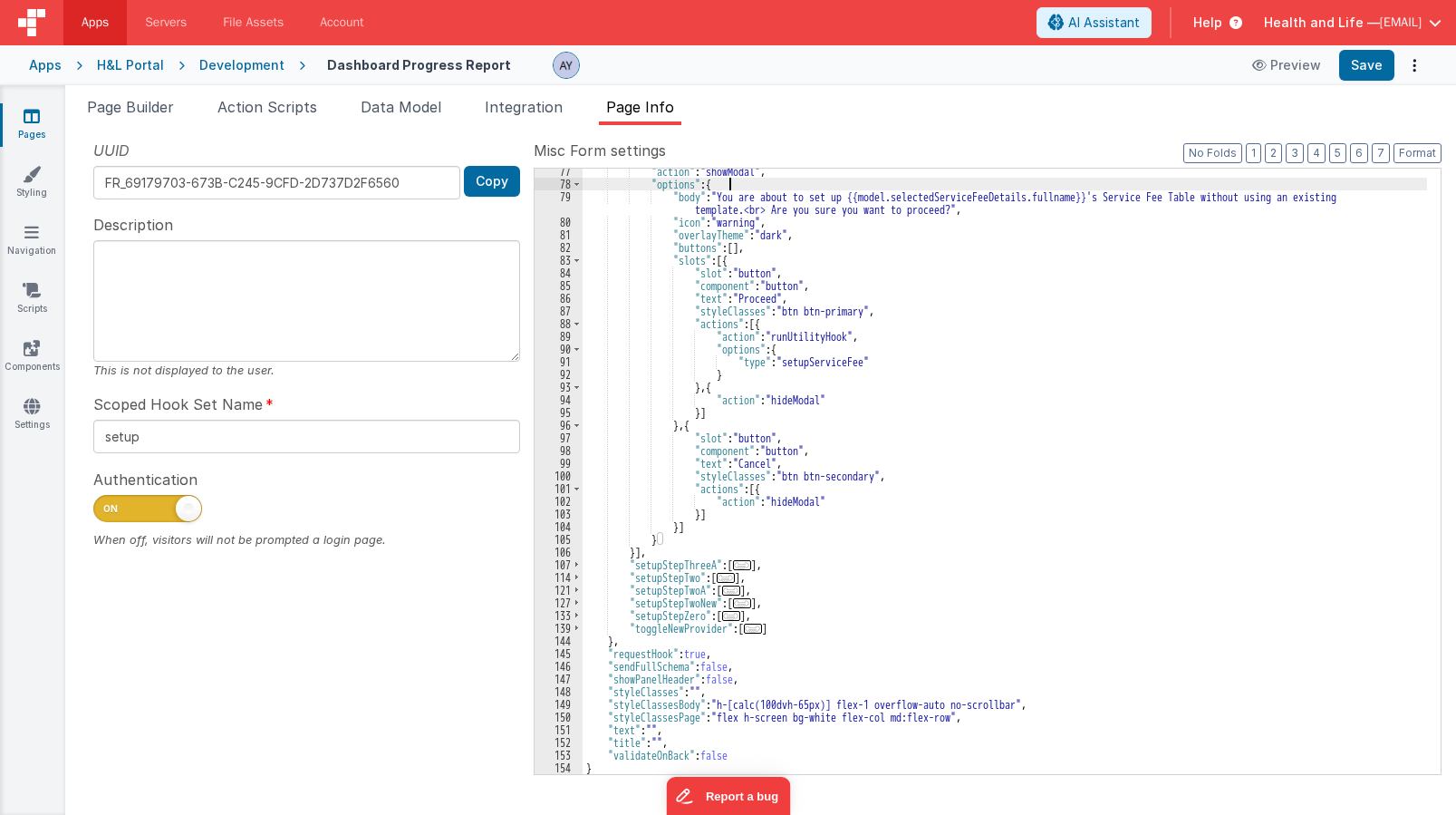 scroll, scrollTop: 334, scrollLeft: 0, axis: vertical 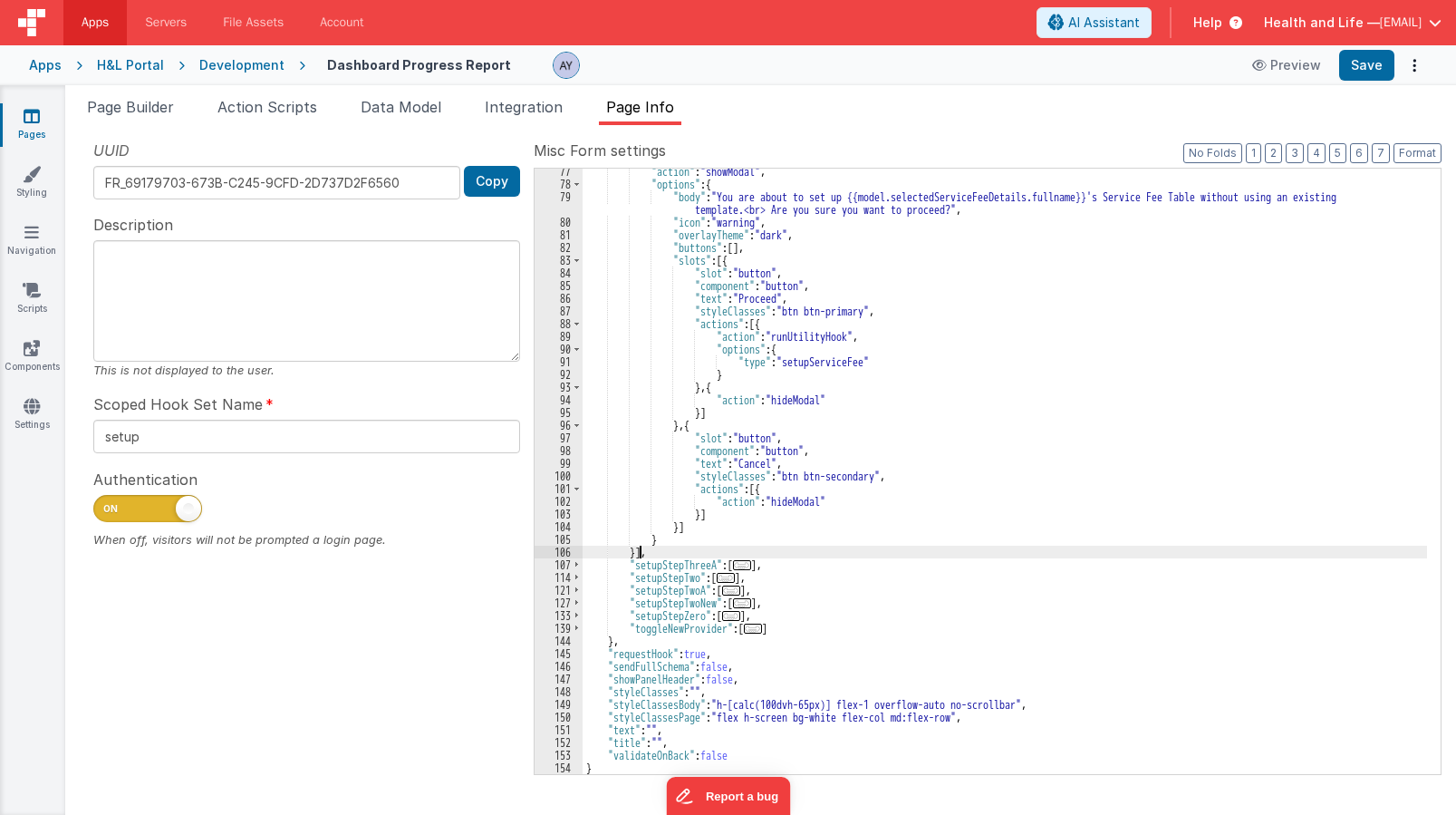 type 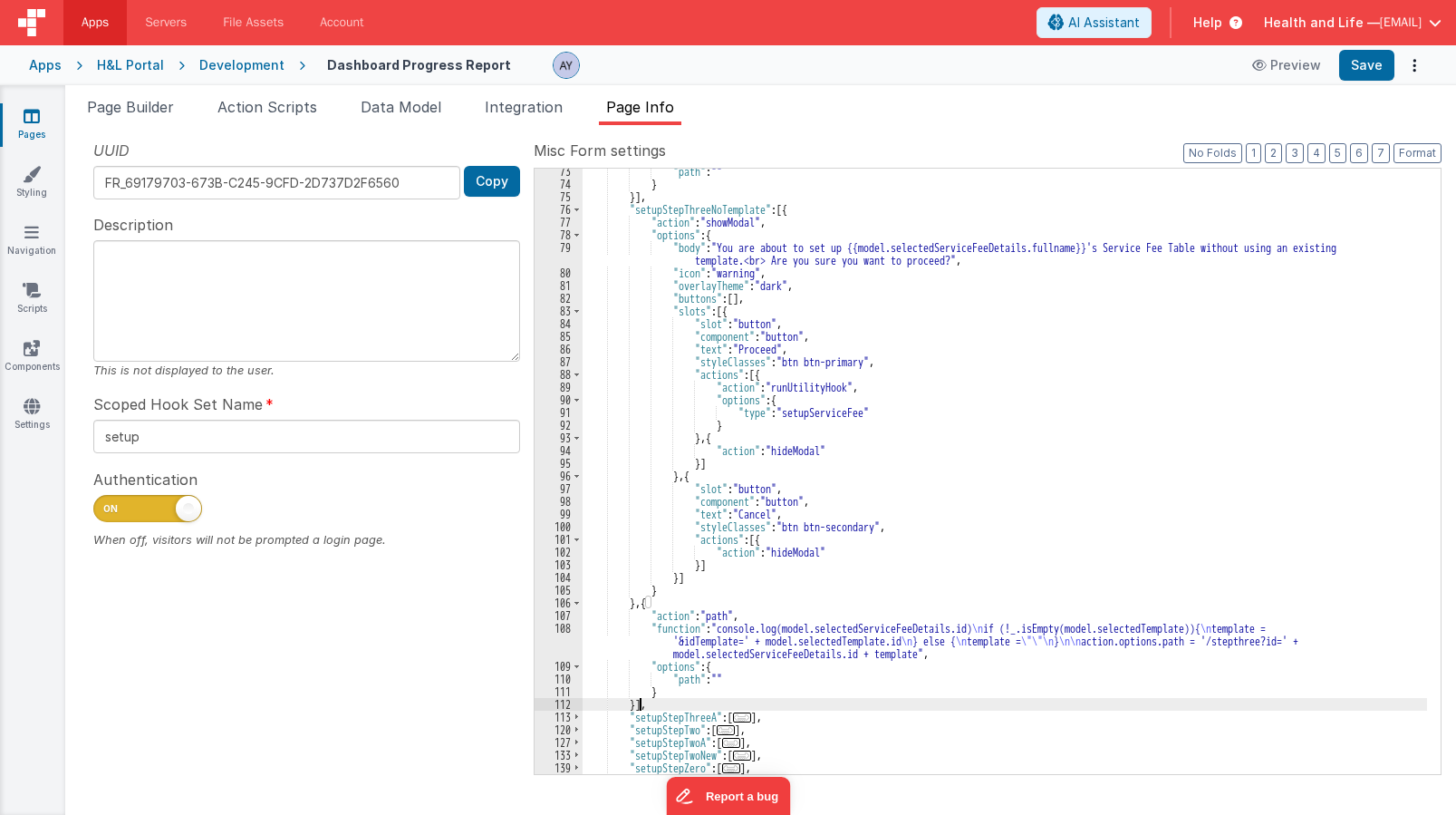 scroll, scrollTop: 283, scrollLeft: 0, axis: vertical 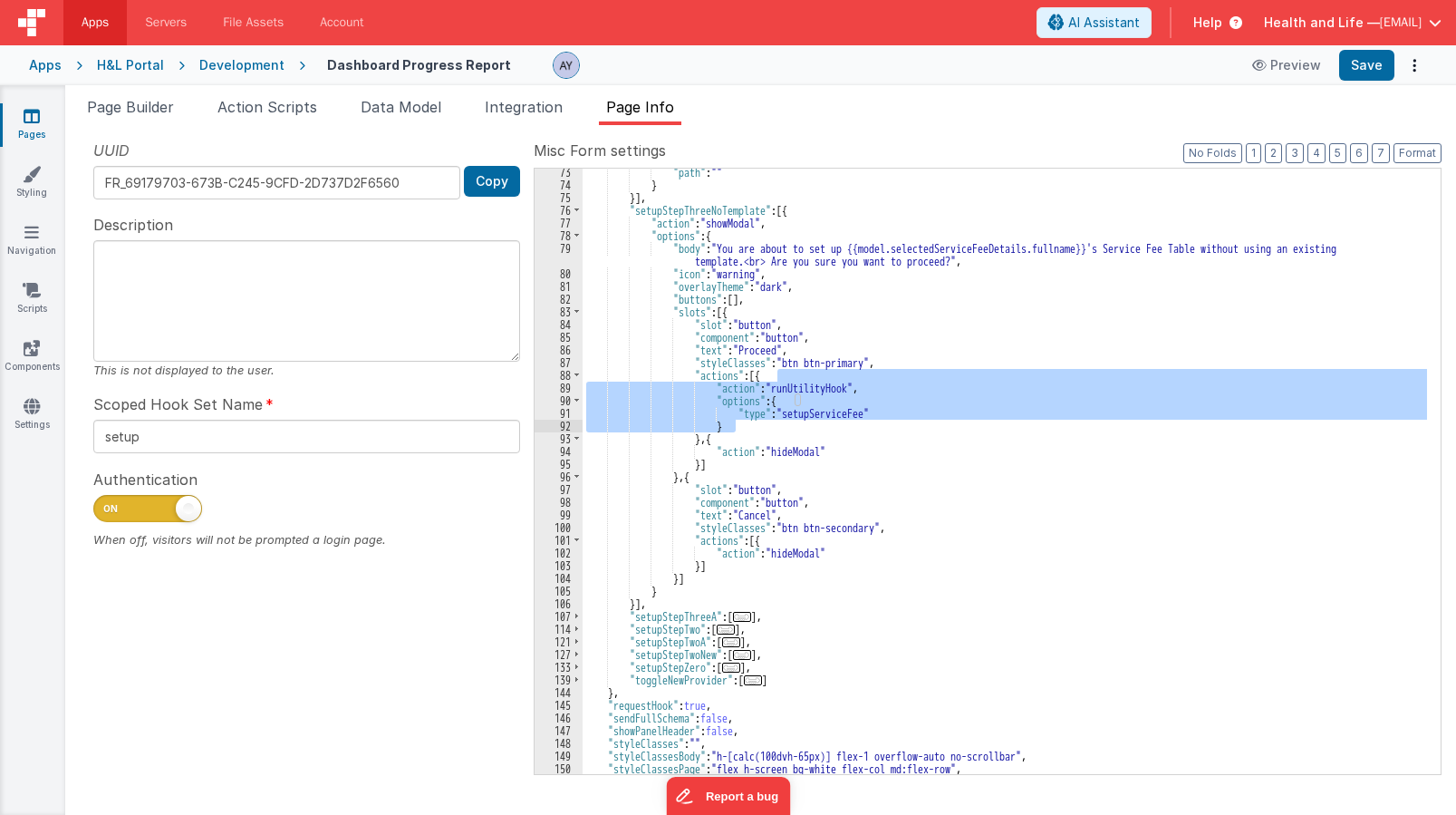 drag, startPoint x: 777, startPoint y: 377, endPoint x: 757, endPoint y: 431, distance: 57.58472 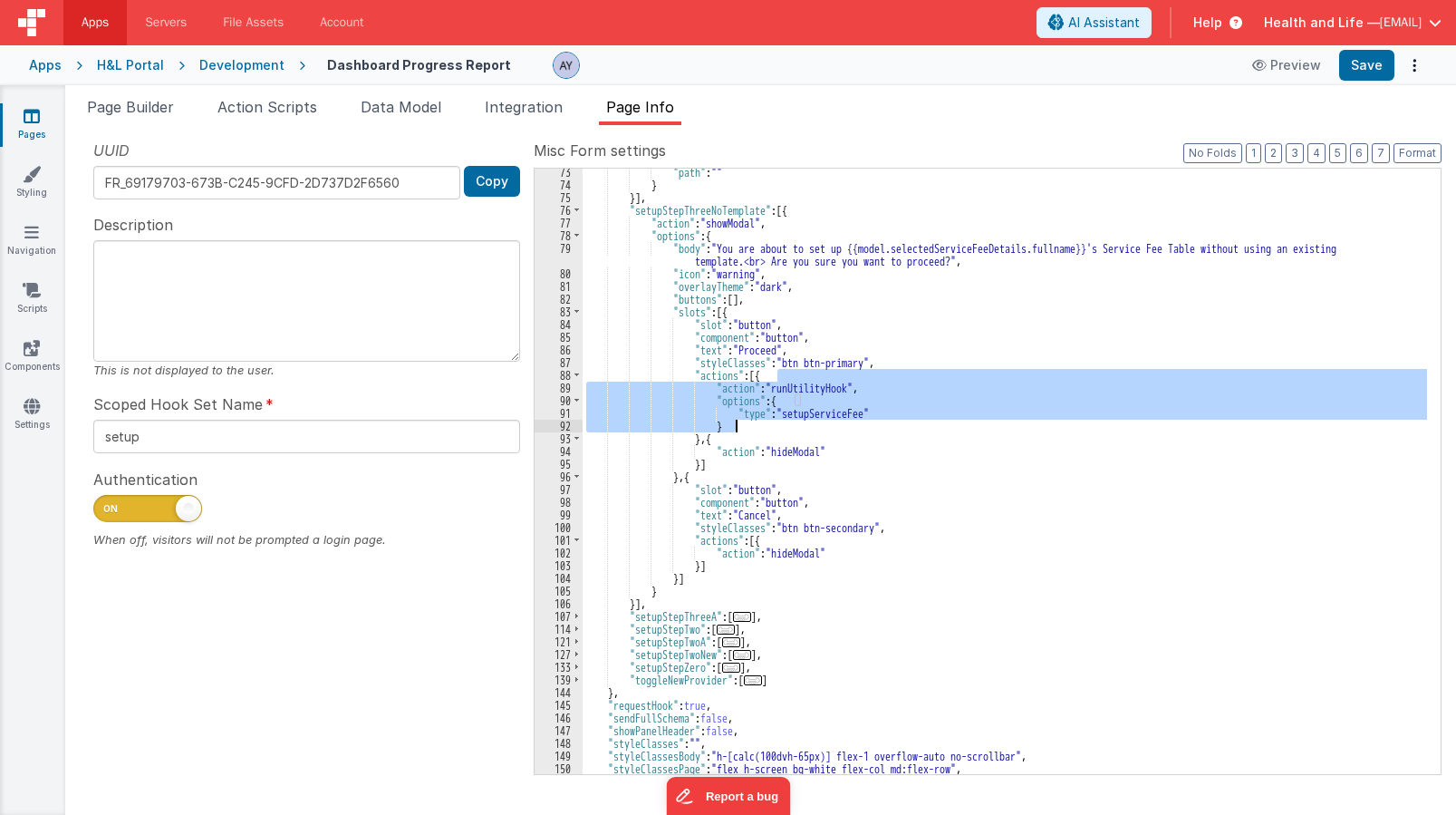 click on ""path" :  ""                }           }] ,           "setupStepThreeNoTemplate" :  [{                "action" :  "showModal" ,                "options" :  {                     "body" :  "You are about to set up {{model.selectedServiceFeeDetails.fullname}}'s Service Fee Table without using an existing                       template.<br> Are you sure you want to proceed?" ,                     "icon" :  "warning" ,                     "overlayTheme" :  "dark" ,                     "buttons" :  [ ] ,                     "slots" :  [{                          "slot" :  "button" ,                          "component" :  "button" ,                          "text" :  "Proceed" ,                          "styleClasses" :  "btn btn-primary" ,                          "actions" :  [{                               "action" :  "runUtilityHook" ,                               "options" :  {                                    "type" :  "setupServiceFee"                          }" at bounding box center [1005, 481] 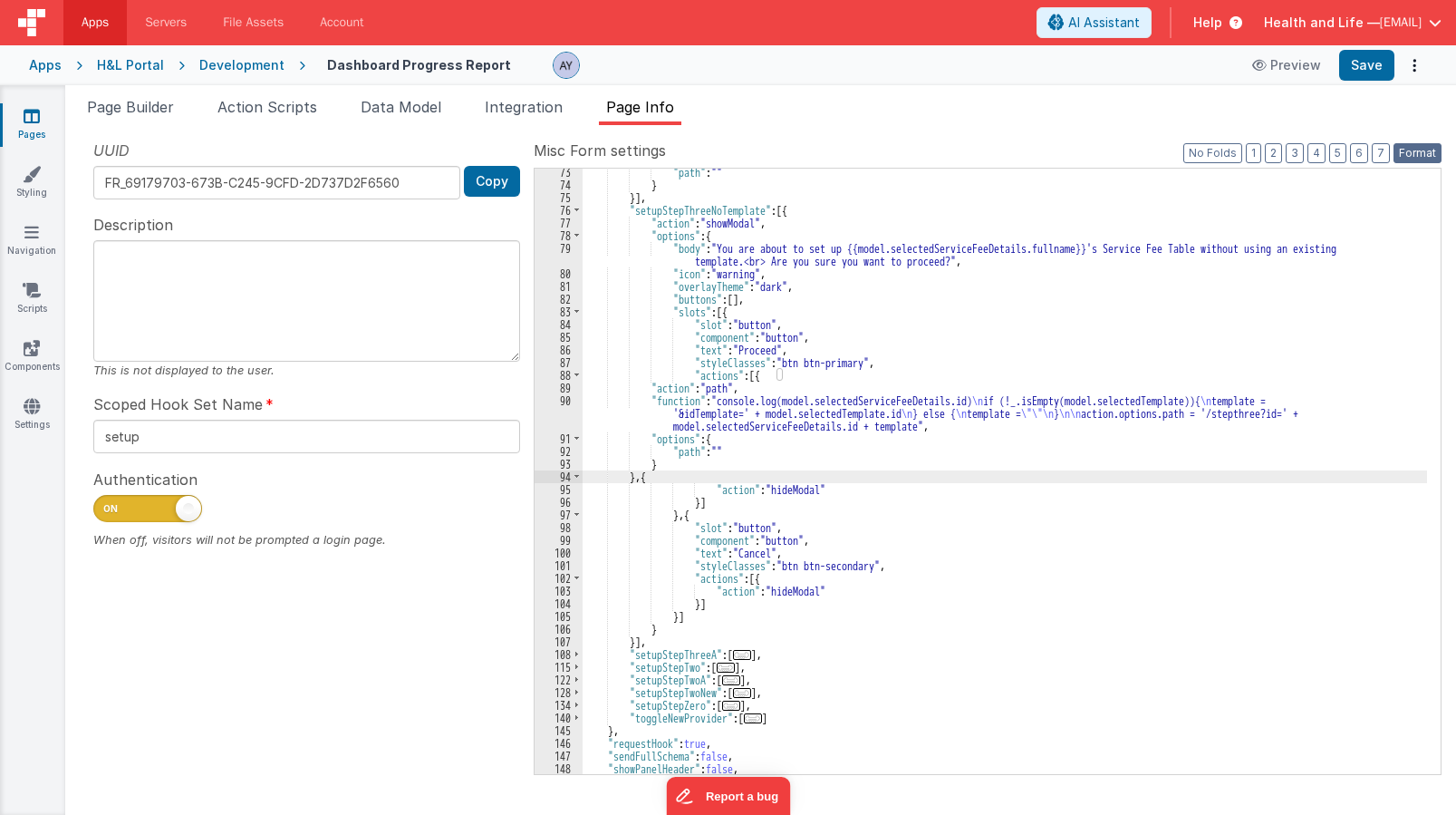click on "Format" at bounding box center [1417, 153] 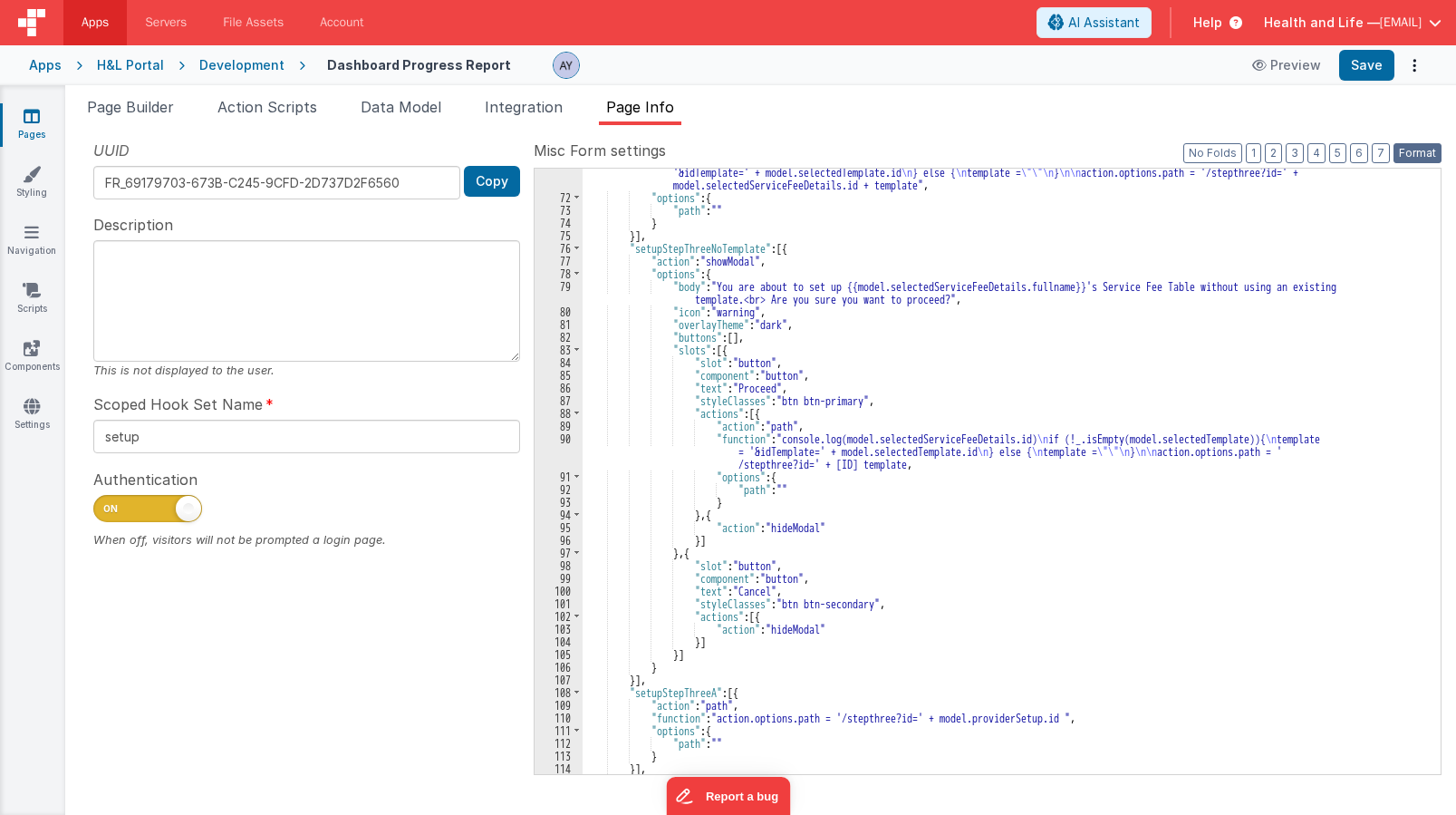 scroll, scrollTop: 917, scrollLeft: 0, axis: vertical 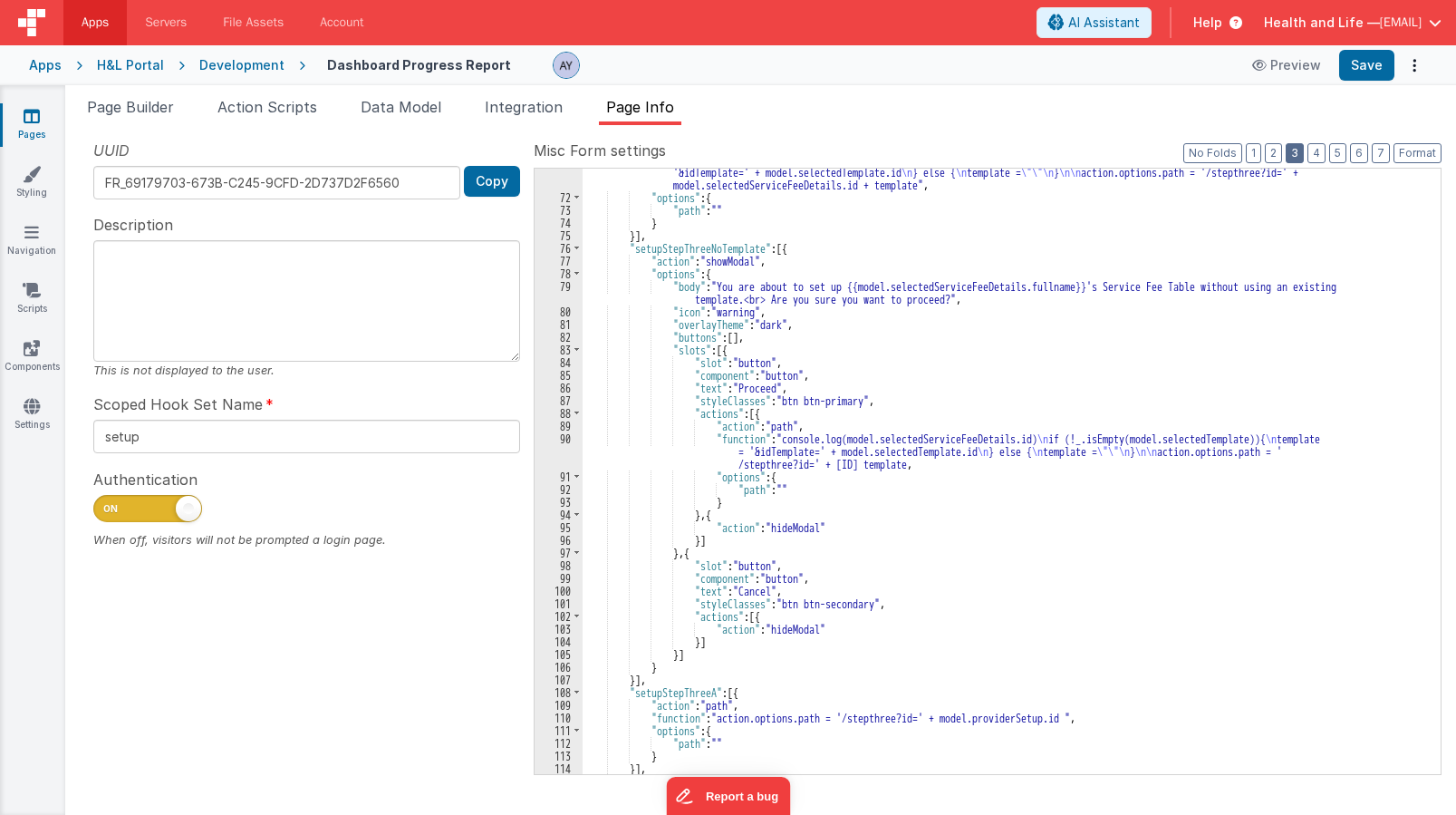 click on "3" at bounding box center [1295, 153] 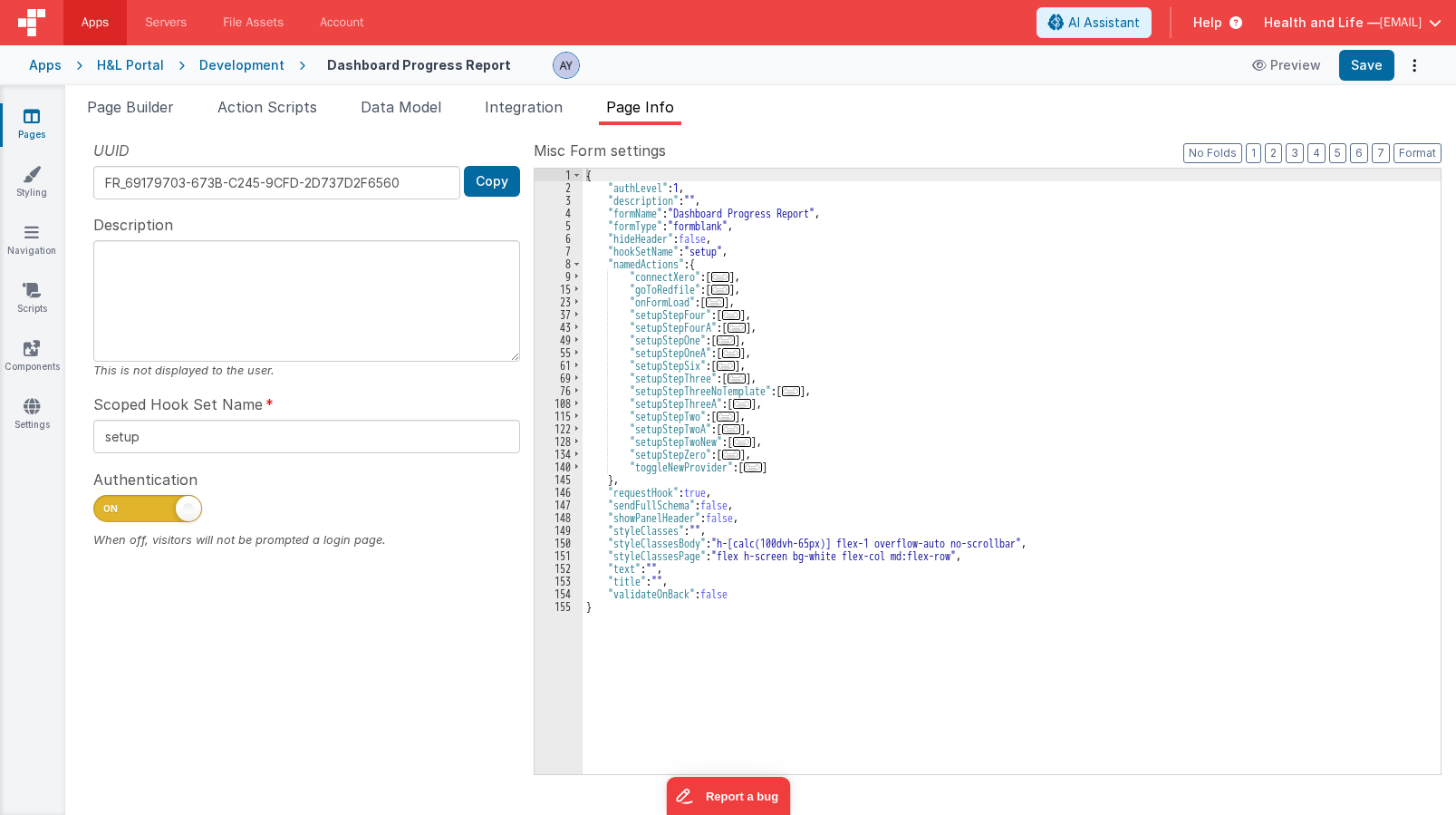 click on "..." at bounding box center (791, 391) 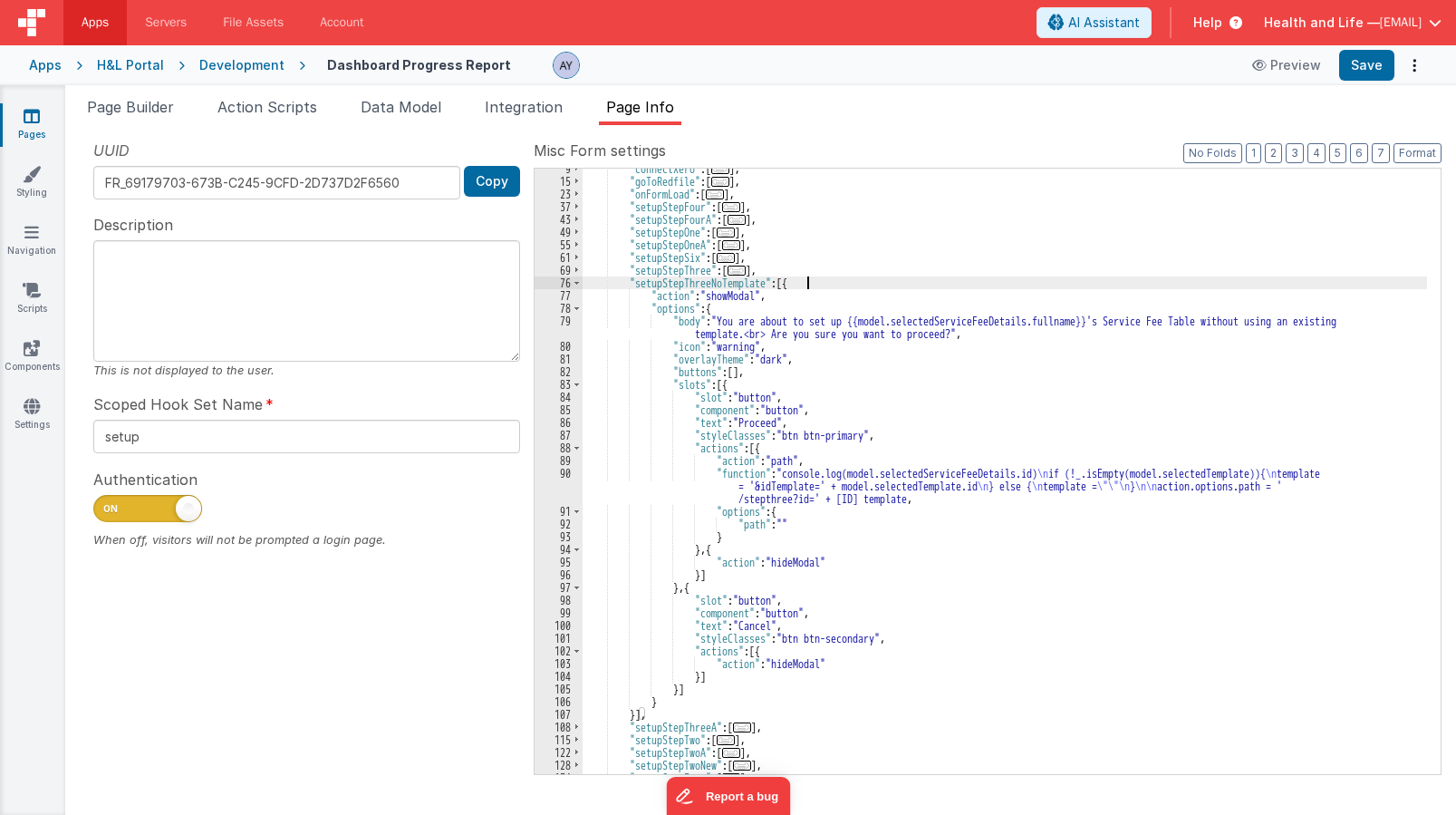 scroll, scrollTop: 109, scrollLeft: 0, axis: vertical 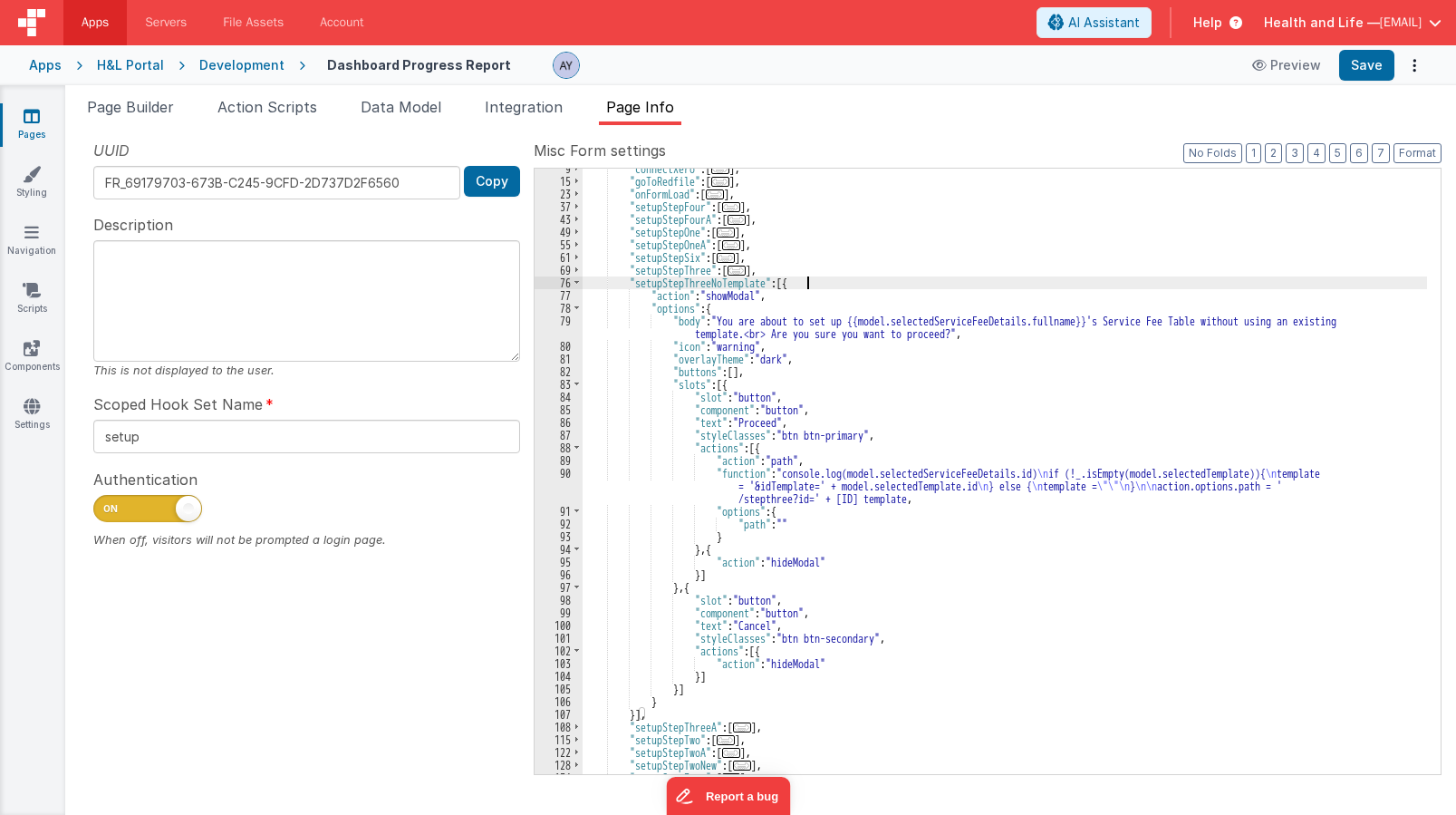 click on ""connectXero" :  [ ... ] ,           "goToRedfile" :  [ ... ] ,           "onFormLoad" :  [ ... ] ,           "setupStepFour" :  [ ... ] ,           "setupStepFourA" :  [ ... ] ,           "setupStepOne" :  [ ... ] ,           "setupStepOneA" :  [ ... ] ,           "setupStepSix" :  [ ... ] ,           "setupStepThree" :  [ ... ] ,           "setupStepThreeNoTemplate" :  [{                "action" :  "showModal" ,                "options" :  {                     "body" :  "You are about to set up {{model.selectedServiceFeeDetails.fullname}}'s Service Fee Table without using an existing                       template.<br> Are you sure you want to proceed?" ,                     "icon" :  "warning" ,                     "overlayTheme" :  "dark" ,                     "buttons" :  [ ] ,                     "slots" :  [{                          "slot" :  "button" ,                          "component" :  "button" ,                          "text" :  "Proceed" ,                     ," at bounding box center [1005, 478] 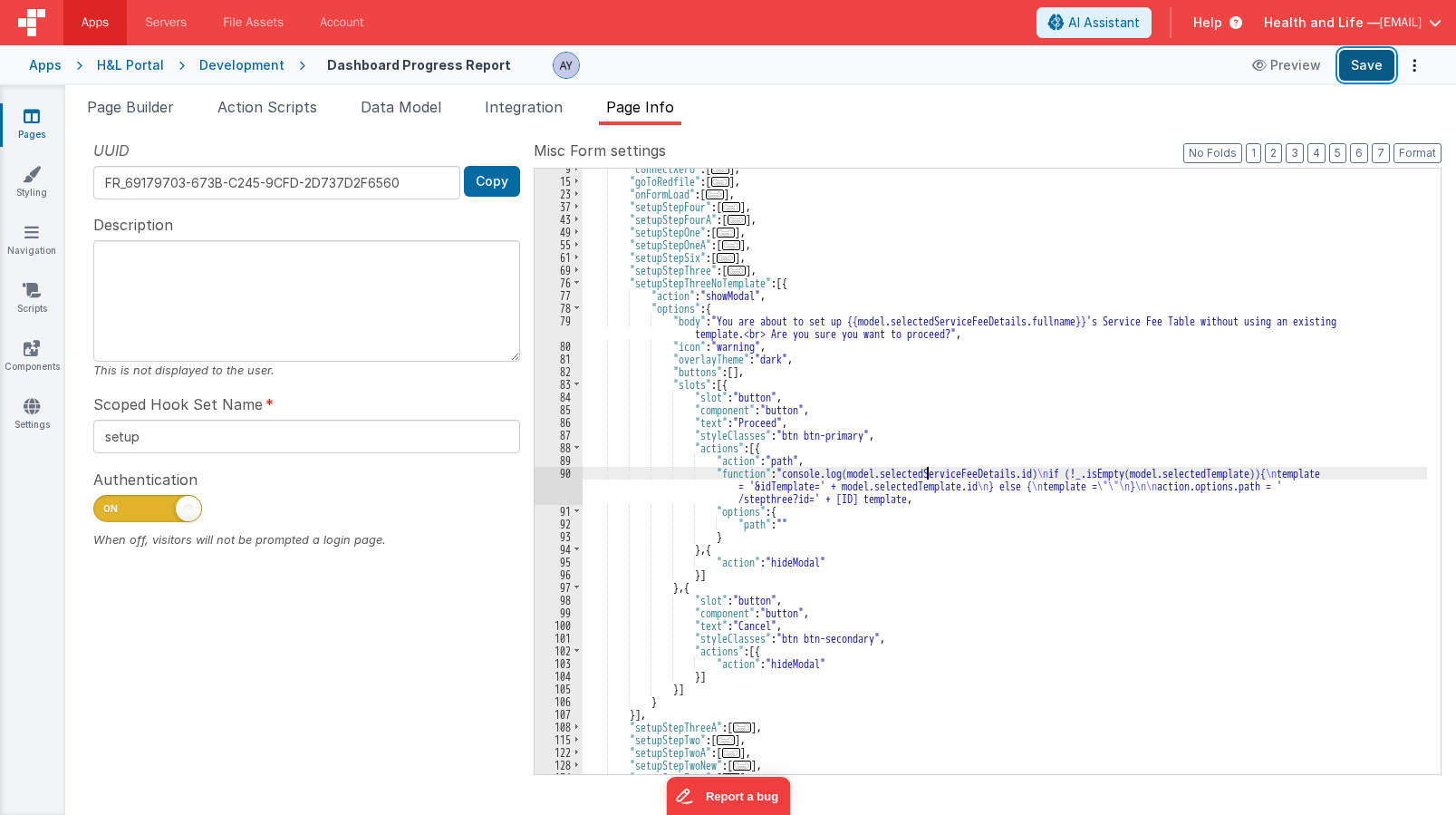 click on "Save" at bounding box center [1366, 65] 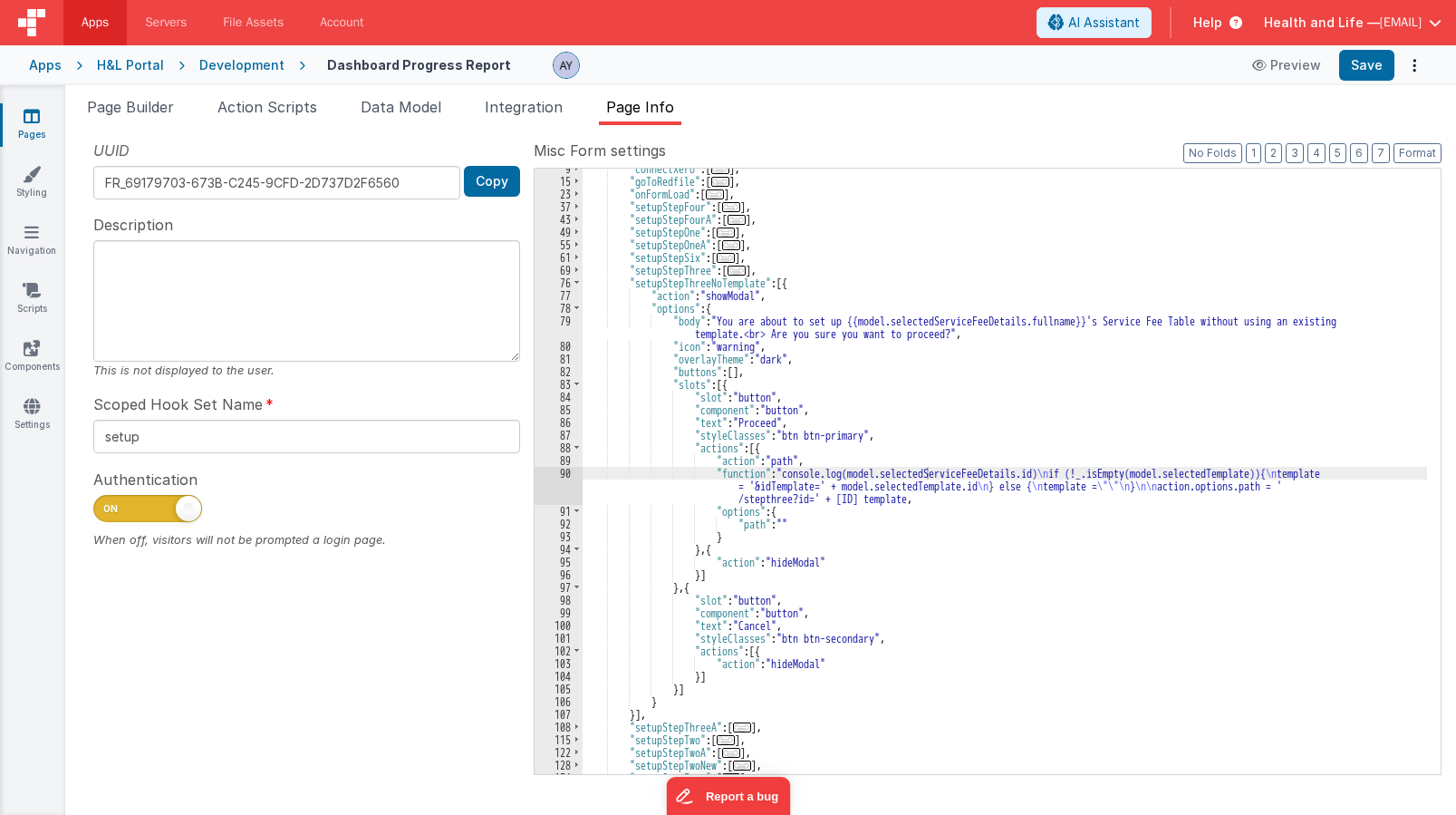 click on ""connectXero" :  [ ... ] ,           "goToRedfile" :  [ ... ] ,           "onFormLoad" :  [ ... ] ,           "setupStepFour" :  [ ... ] ,           "setupStepFourA" :  [ ... ] ,           "setupStepOne" :  [ ... ] ,           "setupStepOneA" :  [ ... ] ,           "setupStepSix" :  [ ... ] ,           "setupStepThree" :  [ ... ] ,           "setupStepThreeNoTemplate" :  [{                "action" :  "showModal" ,                "options" :  {                     "body" :  "You are about to set up {{model.selectedServiceFeeDetails.fullname}}'s Service Fee Table without using an existing                       template.<br> Are you sure you want to proceed?" ,                     "icon" :  "warning" ,                     "overlayTheme" :  "dark" ,                     "buttons" :  [ ] ,                     "slots" :  [{                          "slot" :  "button" ,                          "component" :  "button" ,                          "text" :  "Proceed" ,                     ," at bounding box center [1005, 478] 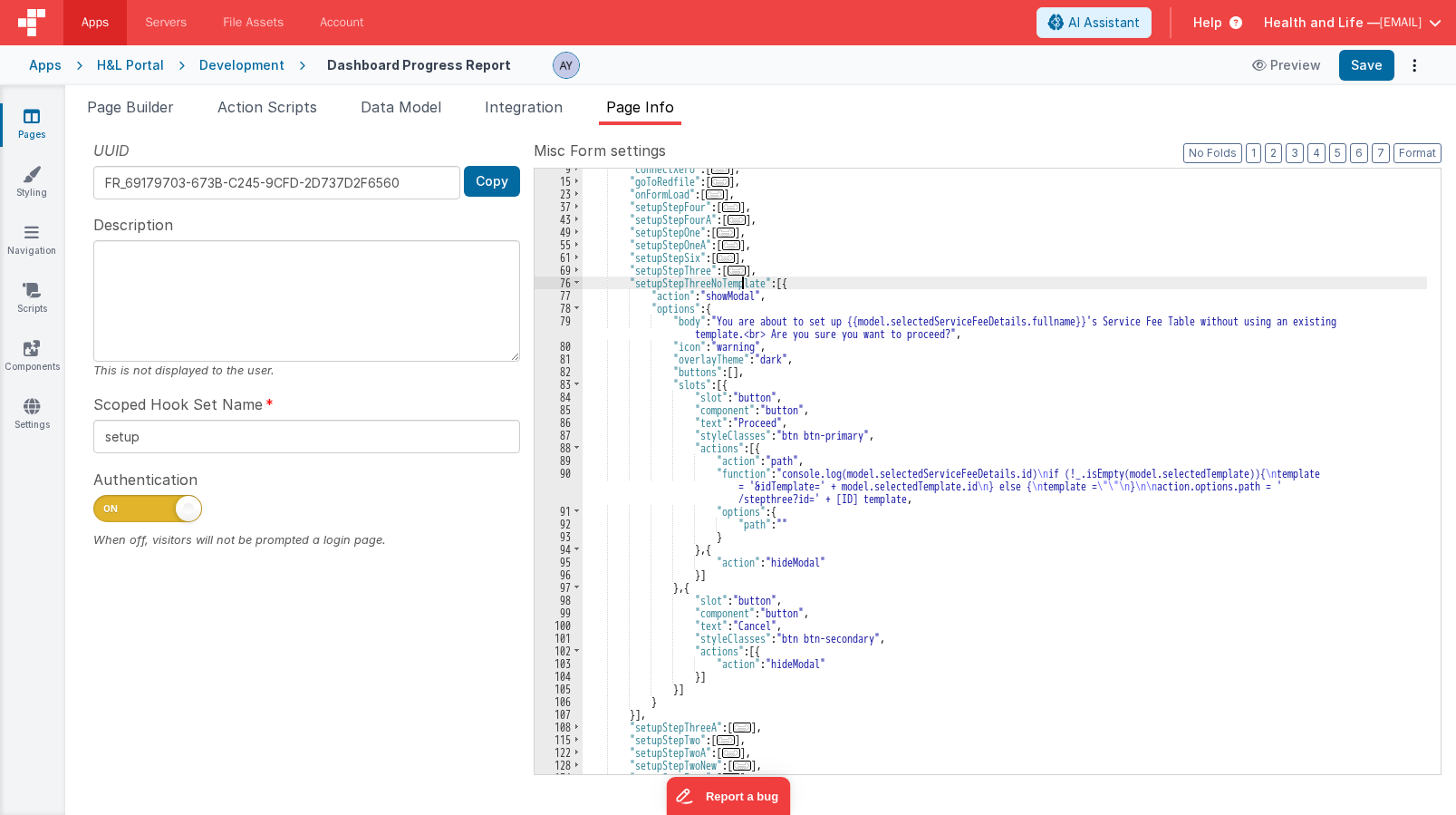 click on ""connectXero" :  [ ... ] ,           "goToRedfile" :  [ ... ] ,           "onFormLoad" :  [ ... ] ,           "setupStepFour" :  [ ... ] ,           "setupStepFourA" :  [ ... ] ,           "setupStepOne" :  [ ... ] ,           "setupStepOneA" :  [ ... ] ,           "setupStepSix" :  [ ... ] ,           "setupStepThree" :  [ ... ] ,           "setupStepThreeNoTemplate" :  [{                "action" :  "showModal" ,                "options" :  {                     "body" :  "You are about to set up {{model.selectedServiceFeeDetails.fullname}}'s Service Fee Table without using an existing                       template.<br> Are you sure you want to proceed?" ,                     "icon" :  "warning" ,                     "overlayTheme" :  "dark" ,                     "buttons" :  [ ] ,                     "slots" :  [{                          "slot" :  "button" ,                          "component" :  "button" ,                          "text" :  "Proceed" ,                     ," at bounding box center [1005, 478] 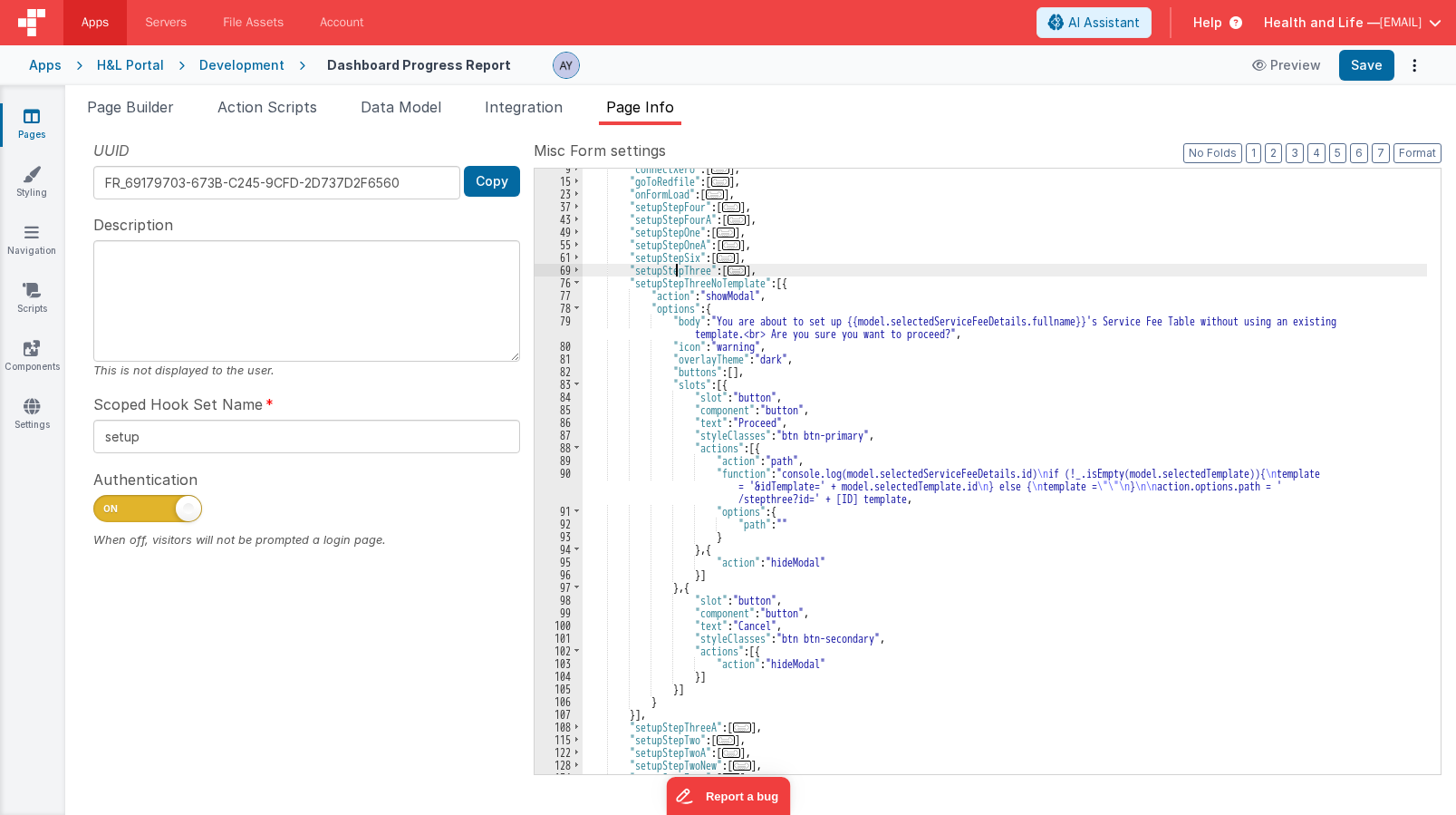 click on ""connectXero" :  [ ... ] ,           "goToRedfile" :  [ ... ] ,           "onFormLoad" :  [ ... ] ,           "setupStepFour" :  [ ... ] ,           "setupStepFourA" :  [ ... ] ,           "setupStepOne" :  [ ... ] ,           "setupStepOneA" :  [ ... ] ,           "setupStepSix" :  [ ... ] ,           "setupStepThree" :  [ ... ] ,           "setupStepThreeNoTemplate" :  [{                "action" :  "showModal" ,                "options" :  {                     "body" :  "You are about to set up {{model.selectedServiceFeeDetails.fullname}}'s Service Fee Table without using an existing                       template.<br> Are you sure you want to proceed?" ,                     "icon" :  "warning" ,                     "overlayTheme" :  "dark" ,                     "buttons" :  [ ] ,                     "slots" :  [{                          "slot" :  "button" ,                          "component" :  "button" ,                          "text" :  "Proceed" ,                     ," at bounding box center (1005, 478) 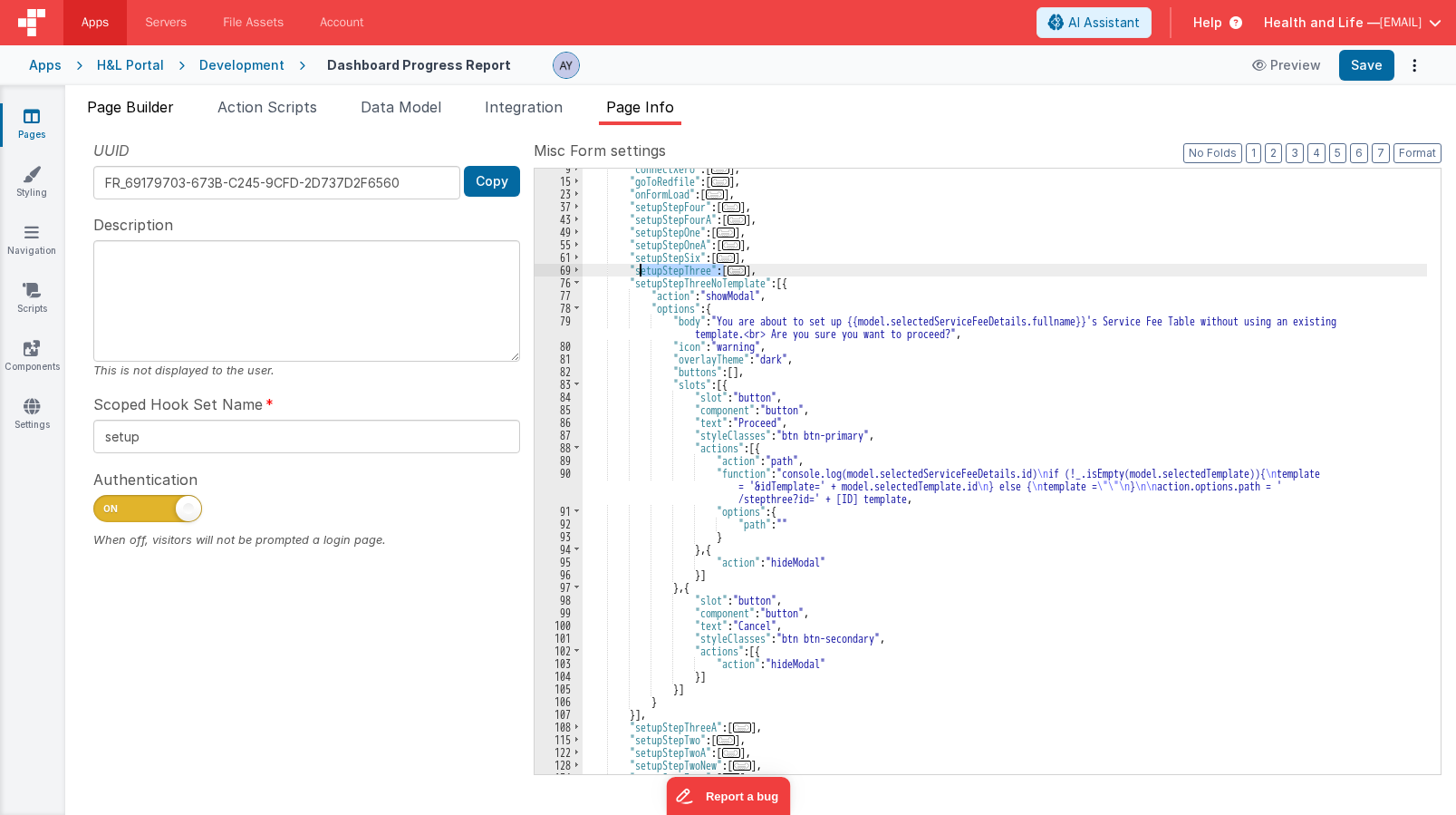 click on "Page Builder" at bounding box center (130, 107) 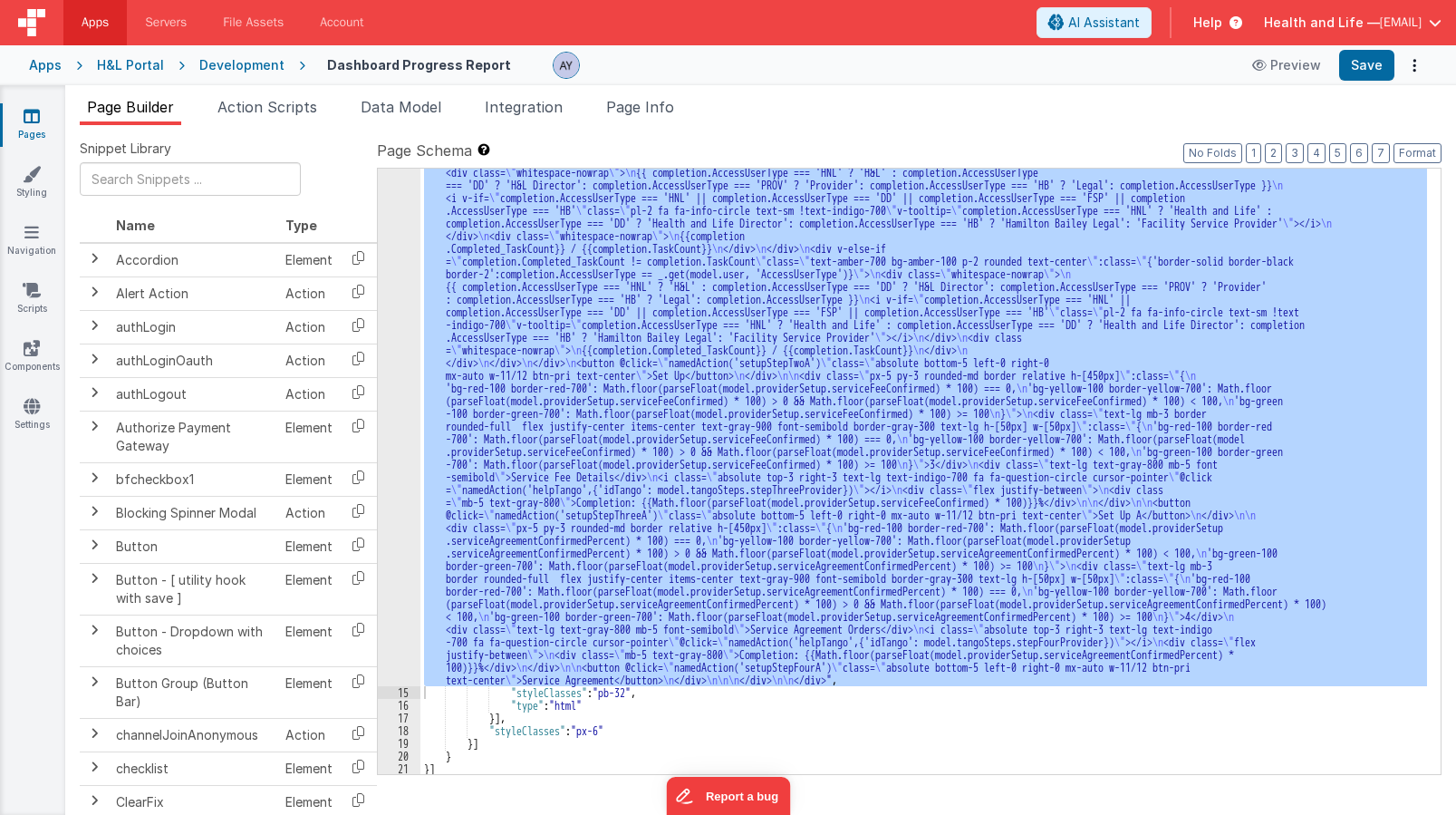 click on ""html" :  "<div class= \" grid grid-cols-1 gap-4 md:grid-cols-3 w-full \"  v-if= \" model.isLoading \" > \n     <div v-for= \" index in 4 \"  class= \" px-5 py-3 rounded-md border       relative h-[500px] bg-gray-100 border-gray-300 \" > \n         <!-- Loading State --> \n         <div> \n             <div class= \" animate-pulse bg-slate-300 rounded-full       h-[50px] w-[50px] mb-3 \" ></div> \n             <div class= \" animate-pulse bg-slate-300 h-6 w-2/3 mb-5 rounded \" ></div> \n             <div class= \" absolute top-3 right      -3 animate-pulse bg-slate-300 h-6 w-6 rounded-full \" ></div> \n             <div class= \" animate-pulse bg-slate-300 h-5 w-1/2 mb-3 rounded \" ></div> \n             <div       class= \" animate-pulse bg-slate-300 h-5 w-1/3 mb-3 rounded \" ></div> \n             <div class= \" absolute bottom-5 left-0 right-0 mx-auto w-11/12 animate-pulse bg      -slate-300 h-10 rounded \" ></div> \n         </div> \n     </div> \n </div> \n\n <div v-else> \n \" \" \"" at bounding box center [923, 471] 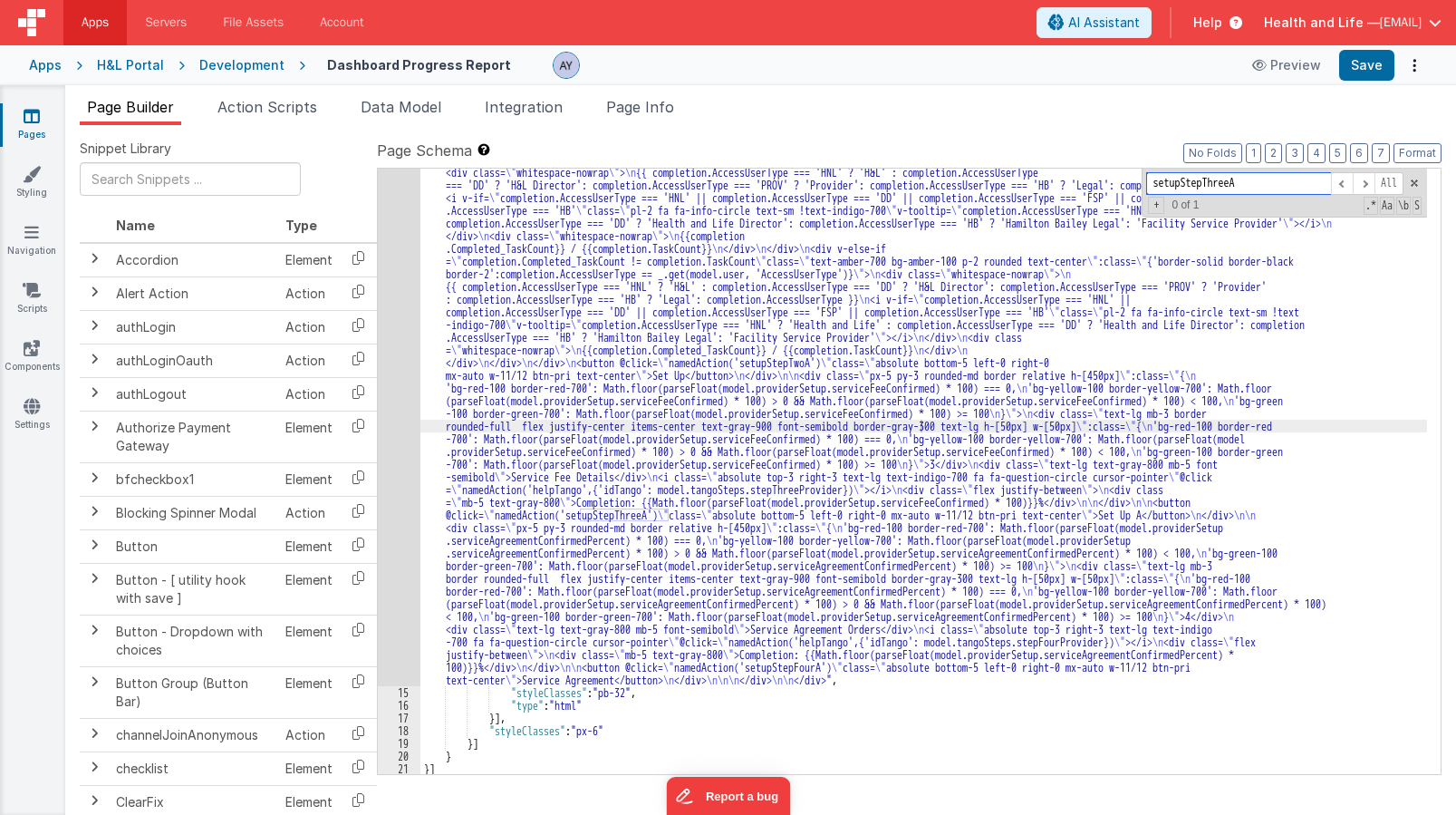 paste 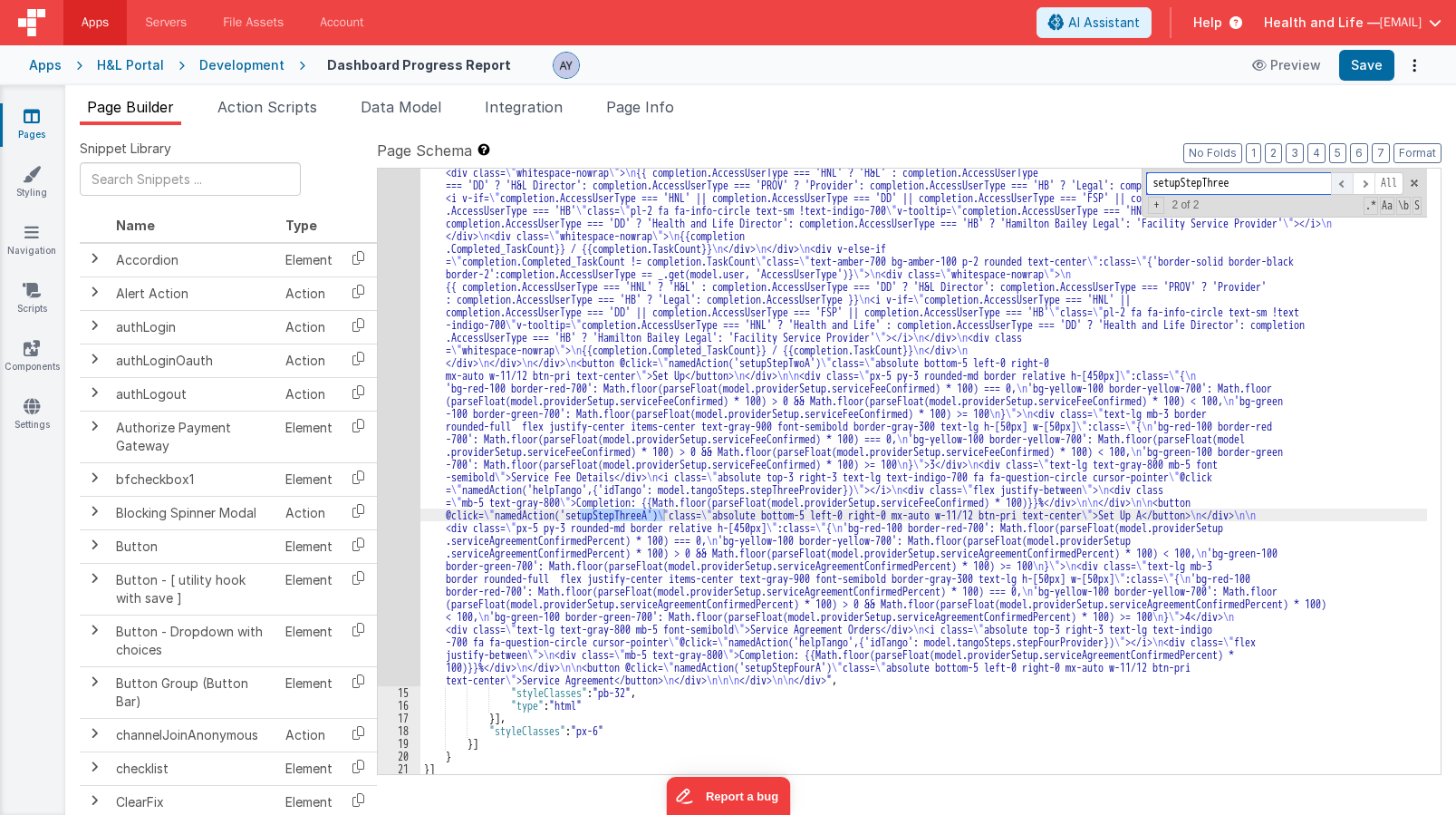 type on "setupStepThree" 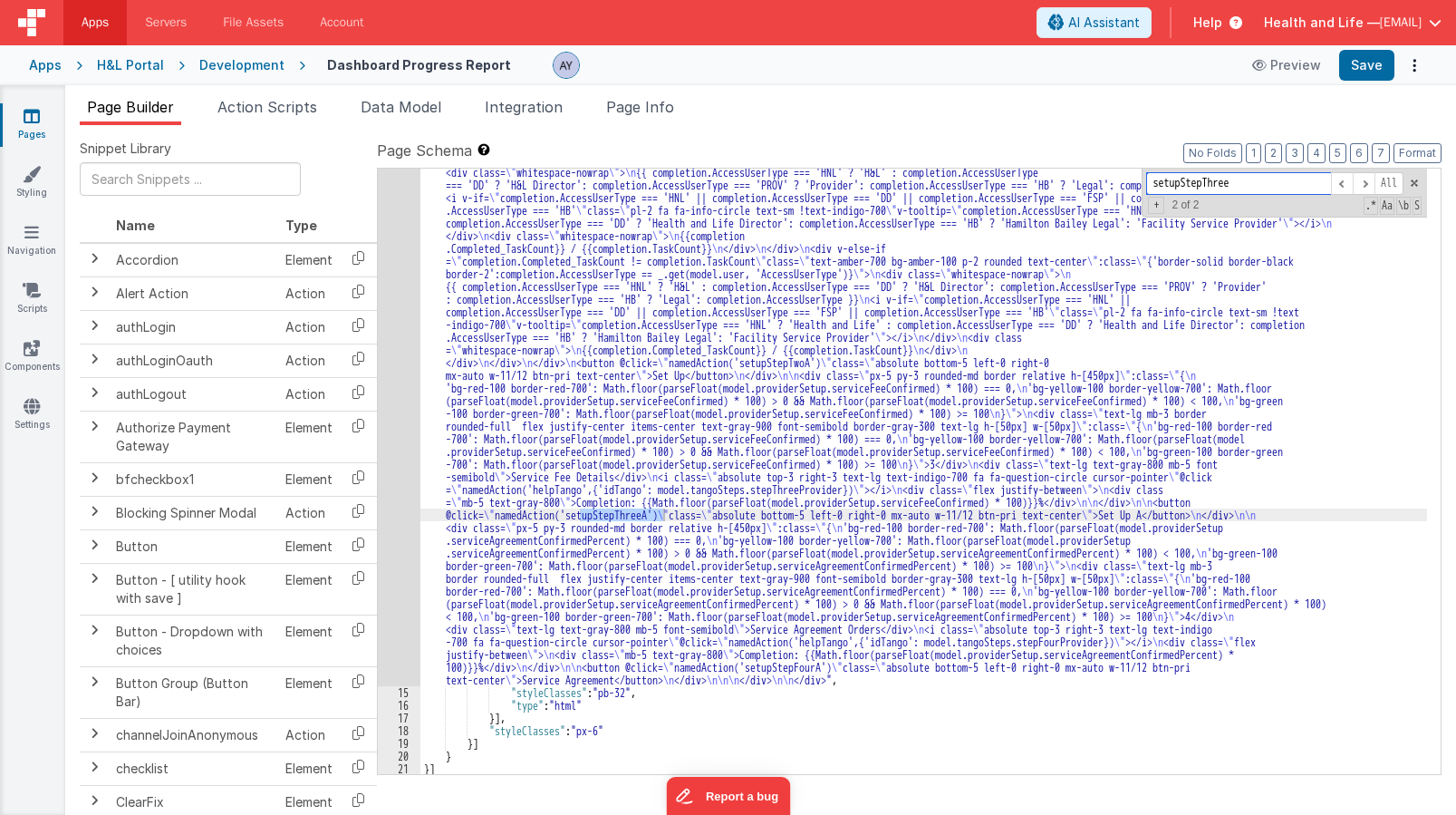 scroll, scrollTop: 2147, scrollLeft: 0, axis: vertical 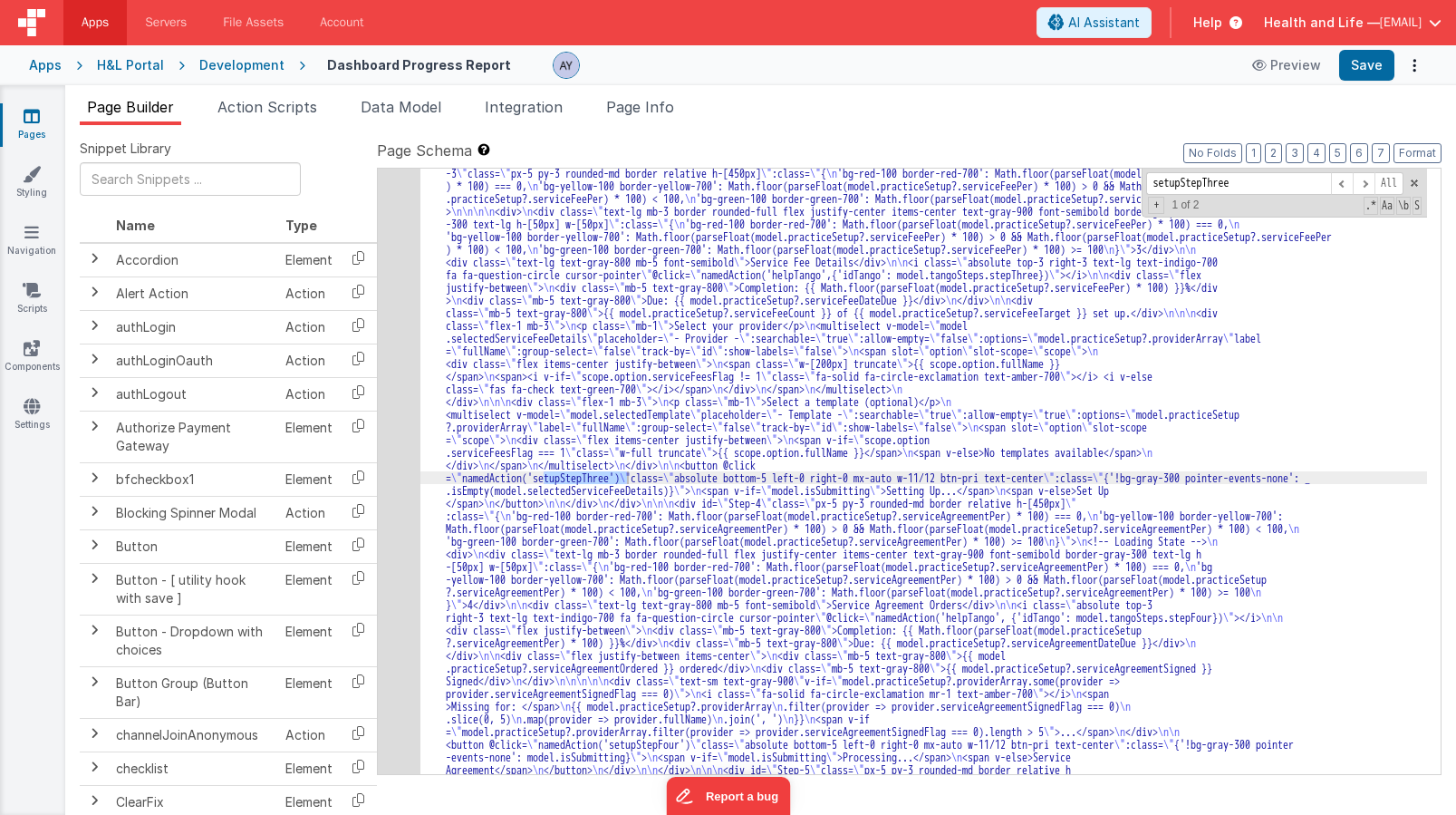click on "14" at bounding box center [399, 122] 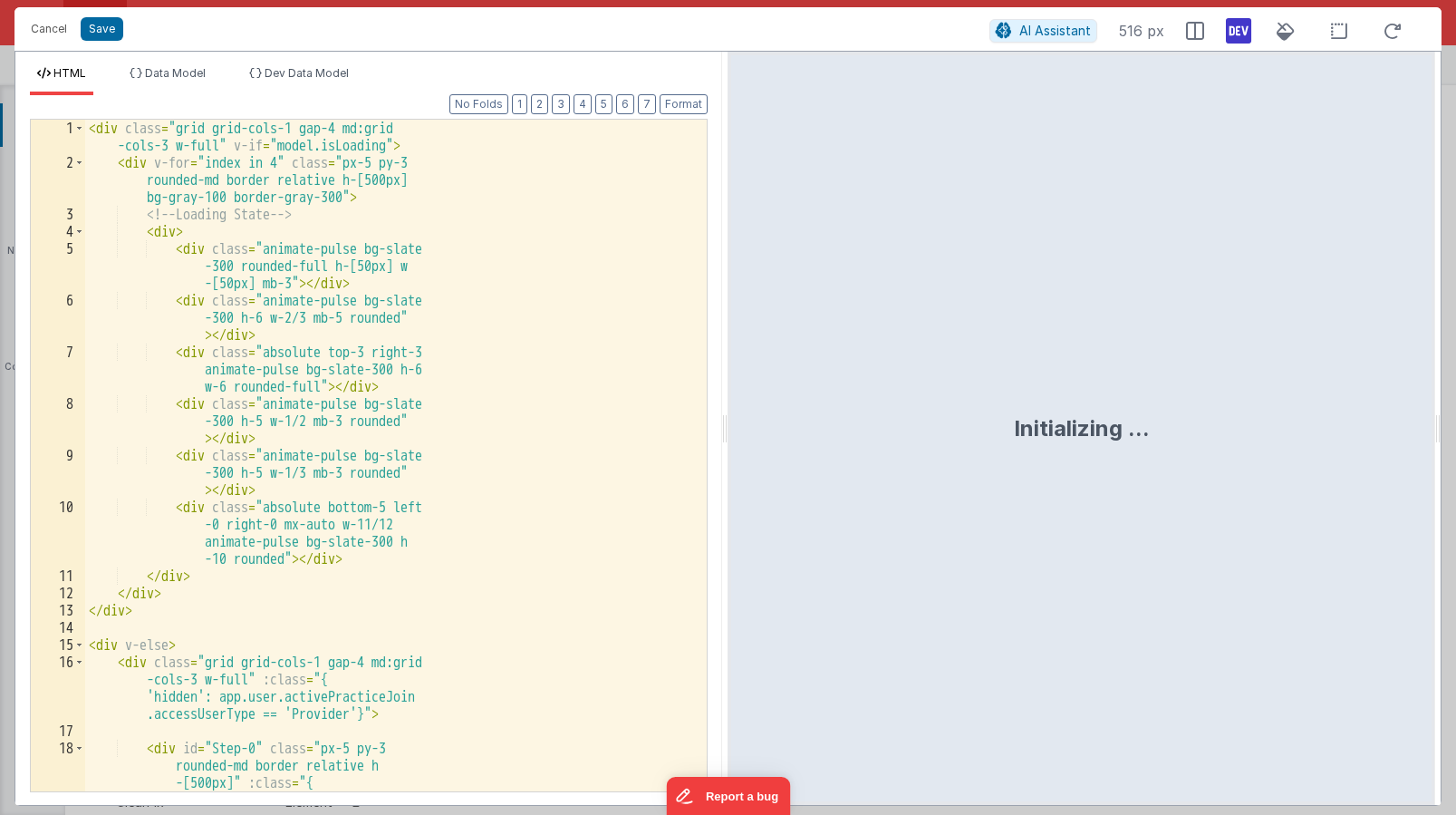 click on "< div   class = "grid grid-cols-1 gap-4 md:grid      -cols-3 w-full"   v-if = "model.isLoading" >      < div   v-for = "index in 4"   class = "px-5 py-3           rounded-md border relative h-[500px]           bg-gray-100 border-gray-300" >           <!--  Loading State  -->           < div >                < div   class = "animate-pulse bg-slate                  -300 rounded-full h-[50px] w                  -[50px] mb-3" > </ div >                < div   class = "animate-pulse bg-slate                  -300 h-6 w-2/3 mb-5 rounded"                  > </ div >                < div   class = "absolute top-3 right-3                   animate-pulse bg-slate-300 h-6                   w-6 rounded-full" > </ div >                < div   class = "animate-pulse bg-slate                  -300 h-5 w-1/2 mb-3 rounded"                  > </ div >                < div   class =" at bounding box center (389, 516) 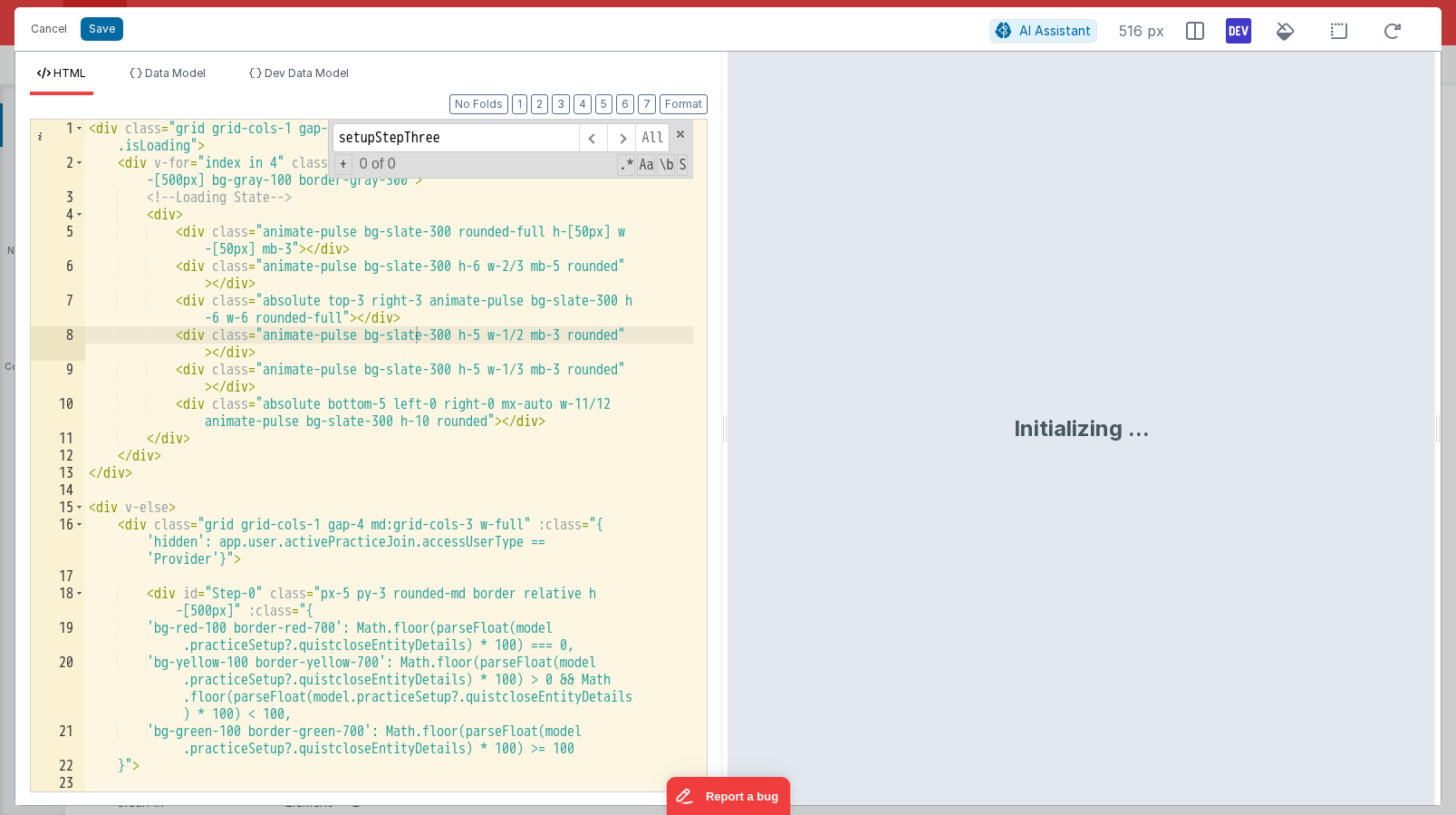 scroll, scrollTop: 11222, scrollLeft: 0, axis: vertical 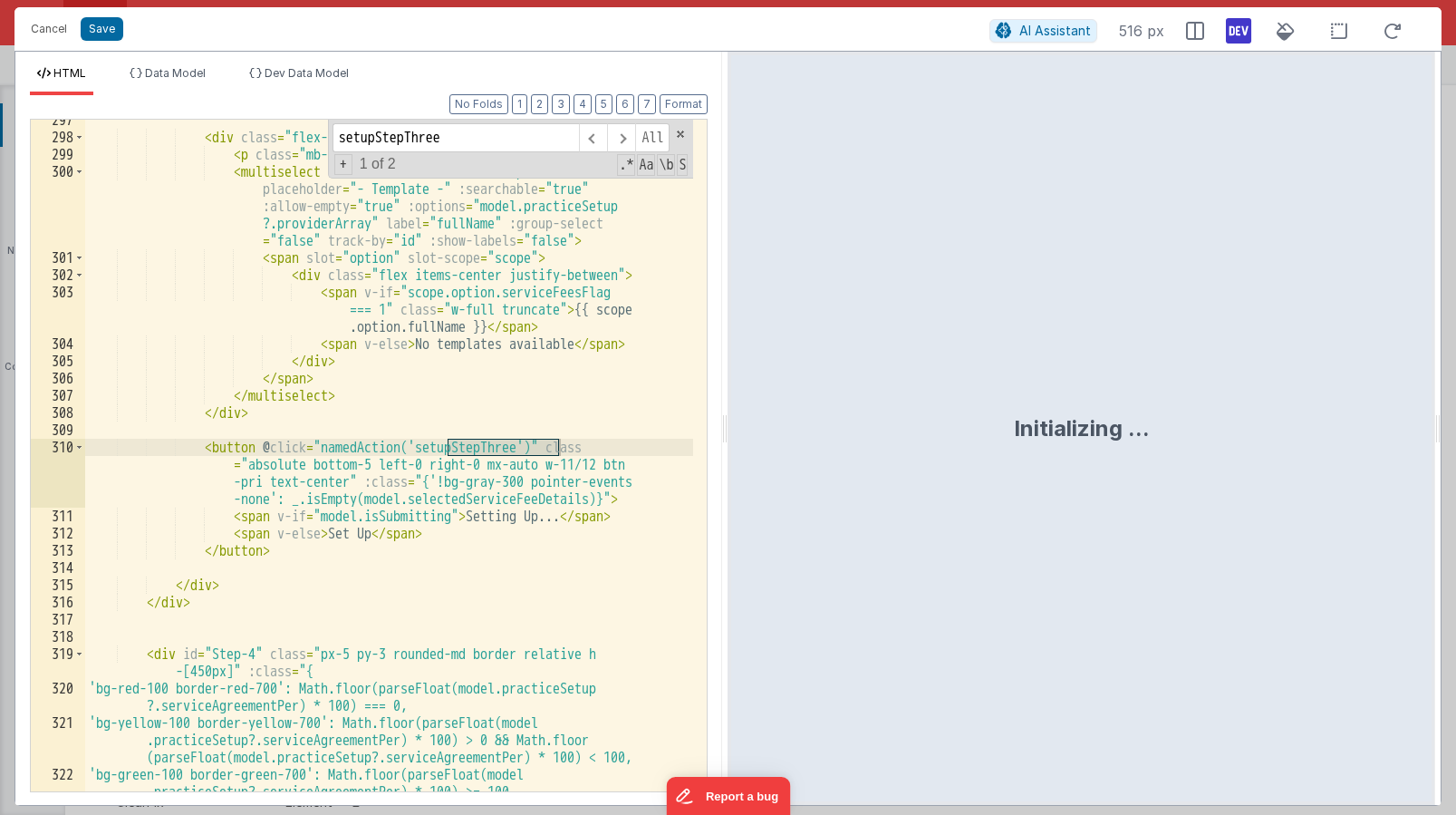 type on "setupStepThree" 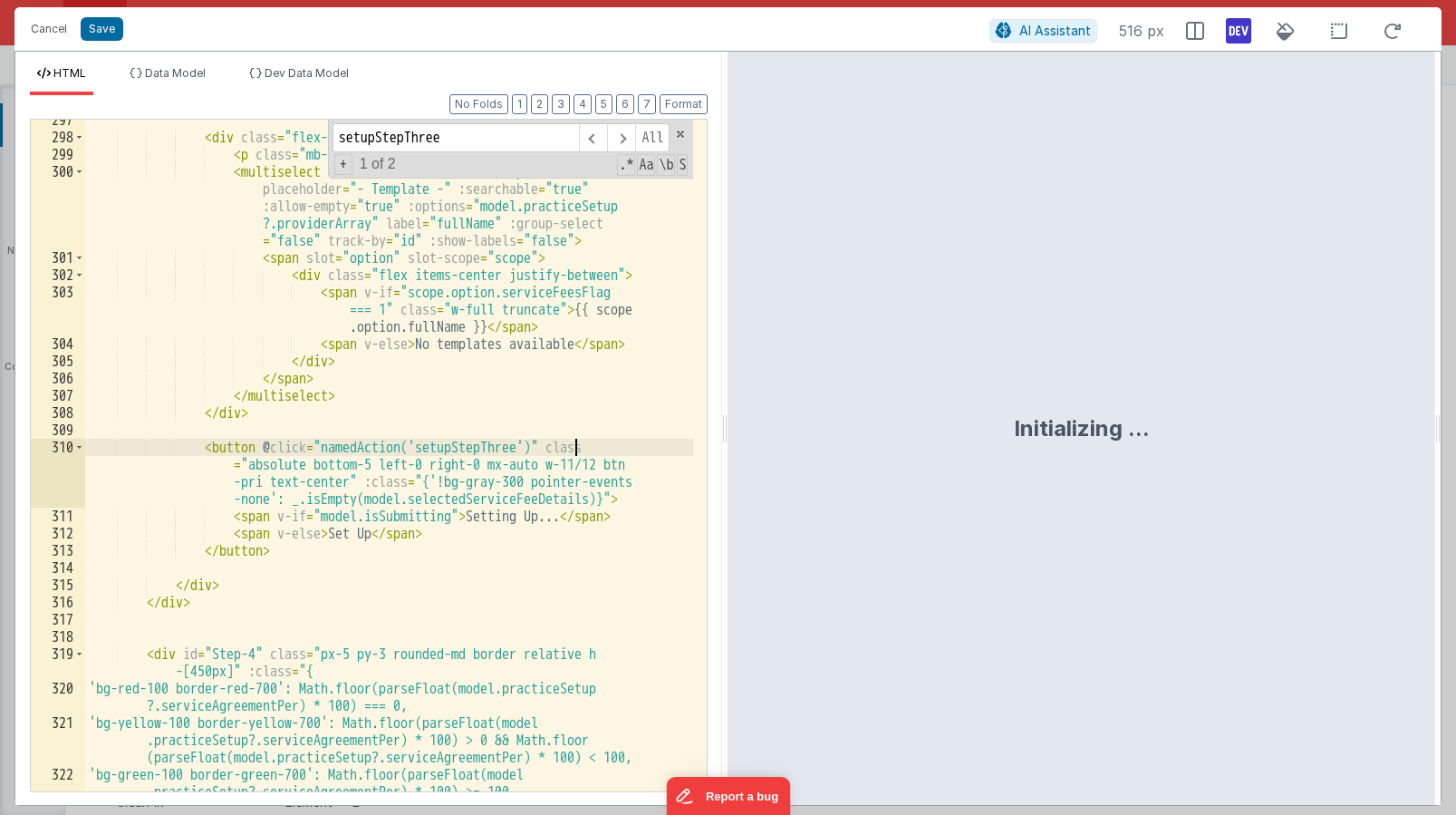 click on "< div   class = "flex-1 mb-3" >                          < p   class = "mb-1" > Select a template (optional) </ p >                          < multiselect   v-model = "model.selectedTemplate"                            placeholder = "- Template -"   :searchable = "true"                            :allow-empty = "true"   :options = "model.practiceSetup                          ?.providerArray"   label = "fullName"   :group-select                          = "false"   track-by = "id"   :show-labels = "false" >                               < span   slot = "option"   slot-scope = "scope" >                                    < div   class = "flex items-center justify-between" >                                         < span   v-if = "scope.option.serviceFeesFlag                                       === 1"   class = "w-full truncate" > {{ scope .option.fullName }}" at bounding box center (389, 473) 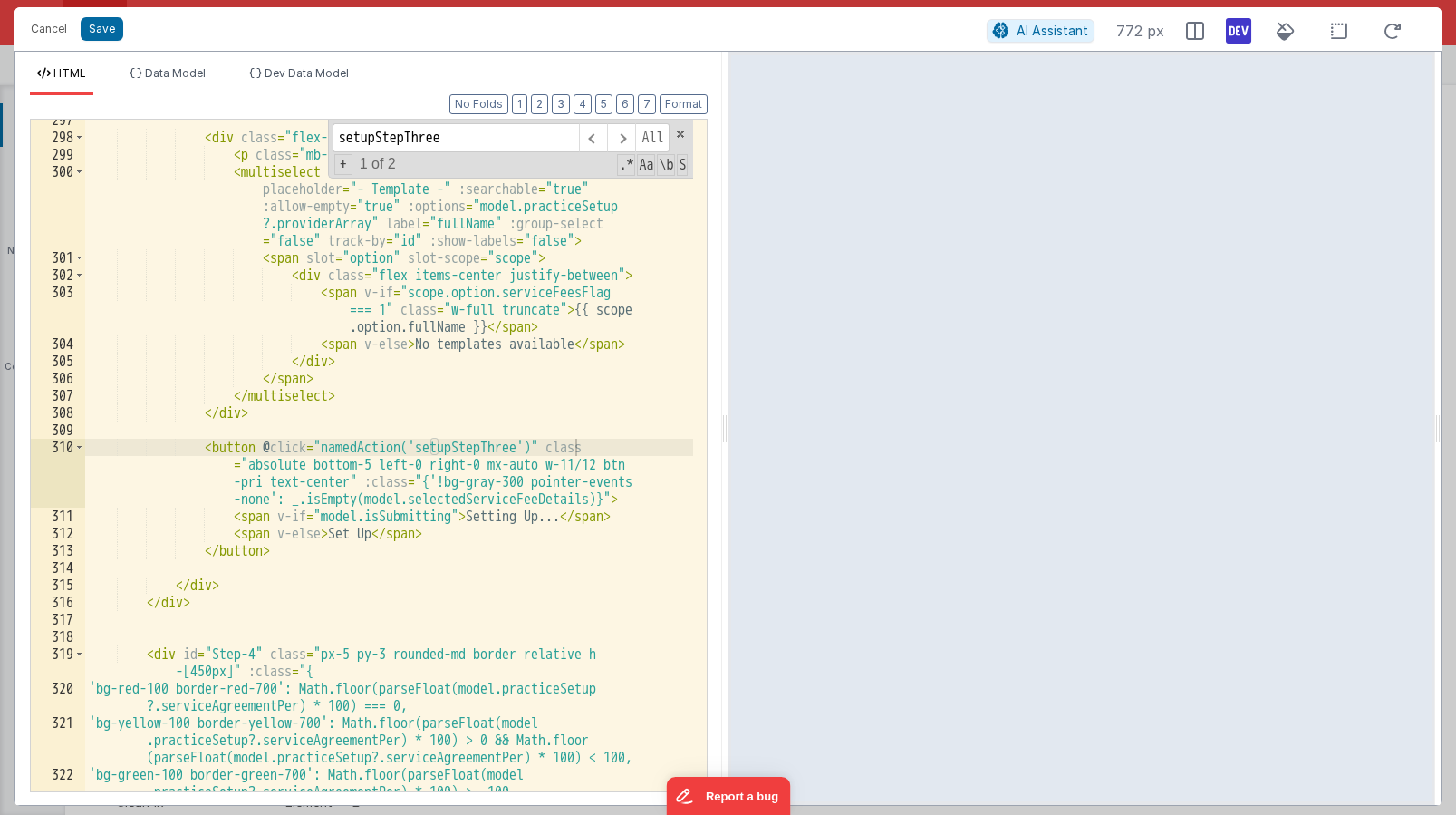 click on "< div   class = "flex-1 mb-3" >                          < p   class = "mb-1" > Select a template (optional) </ p >                          < multiselect   v-model = "model.selectedTemplate"                            placeholder = "- Template -"   :searchable = "true"                            :allow-empty = "true"   :options = "model.practiceSetup                          ?.providerArray"   label = "fullName"   :group-select                          = "false"   track-by = "id"   :show-labels = "false" >                               < span   slot = "option"   slot-scope = "scope" >                                    < div   class = "flex items-center justify-between" >                                         < span   v-if = "scope.option.serviceFeesFlag                                       === 1"   class = "w-full truncate" > {{ scope .option.fullName }}" at bounding box center [389, 473] 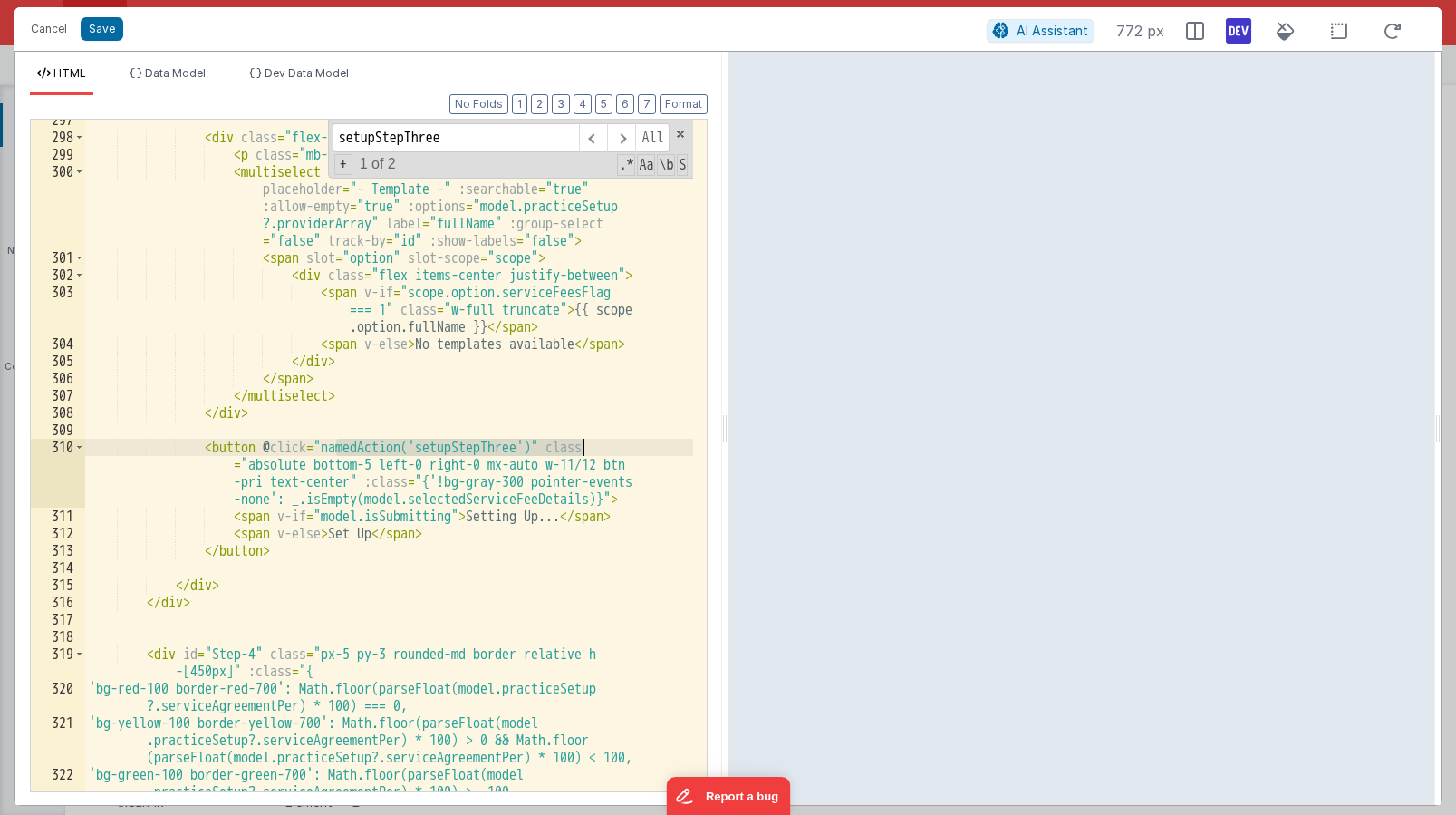 drag, startPoint x: 334, startPoint y: 446, endPoint x: 580, endPoint y: 444, distance: 246.0081 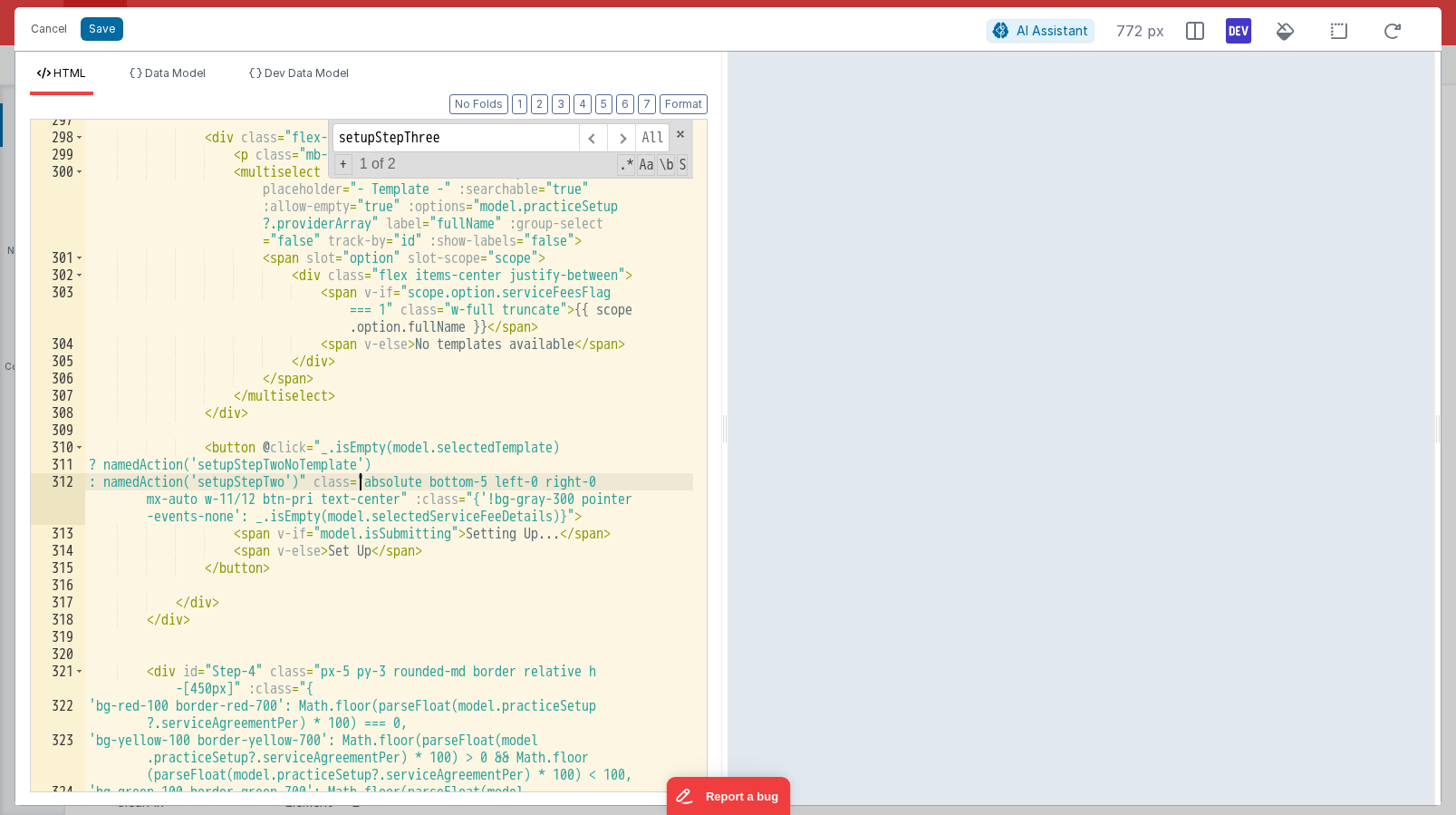 click on "< div   class = "flex-1 mb-3" >                          < p   class = "mb-1" > Select a template (optional) </ p >                          < multiselect   v-model = "model.selectedTemplate"                            placeholder = "- Template -"   :searchable = "true"                            :allow-empty = "true"   :options = "model.practiceSetup                          ?.providerArray"   label = "fullName"   :group-select                          = "false"   track-by = "id"   :show-labels = "false" >                               < span   slot = "option"   slot-scope = "scope" >                                    < div   class = "flex items-center justify-between" >                                         < span   v-if = "scope.option.serviceFeesFlag                                       === 1"   class = "w-full truncate" > {{ scope .option.fullName }}" at bounding box center [389, 473] 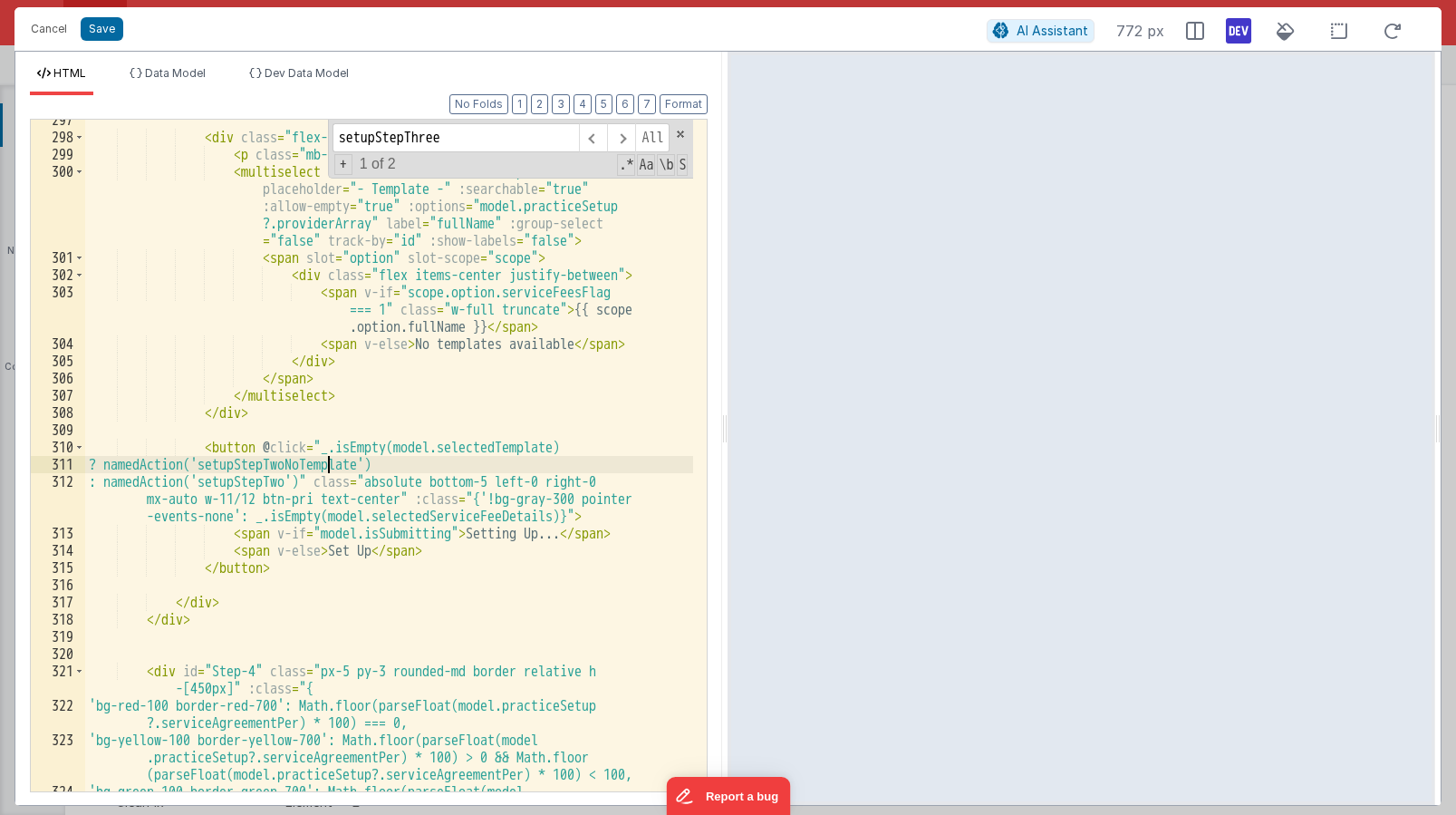click on "< div   class = "flex-1 mb-3" >                          < p   class = "mb-1" > Select a template (optional) </ p >                          < multiselect   v-model = "model.selectedTemplate"                            placeholder = "- Template -"   :searchable = "true"                            :allow-empty = "true"   :options = "model.practiceSetup                          ?.providerArray"   label = "fullName"   :group-select                          = "false"   track-by = "id"   :show-labels = "false" >                               < span   slot = "option"   slot-scope = "scope" >                                    < div   class = "flex items-center justify-between" >                                         < span   v-if = "scope.option.serviceFeesFlag                                       === 1"   class = "w-full truncate" > {{ scope .option.fullName }}" at bounding box center (389, 473) 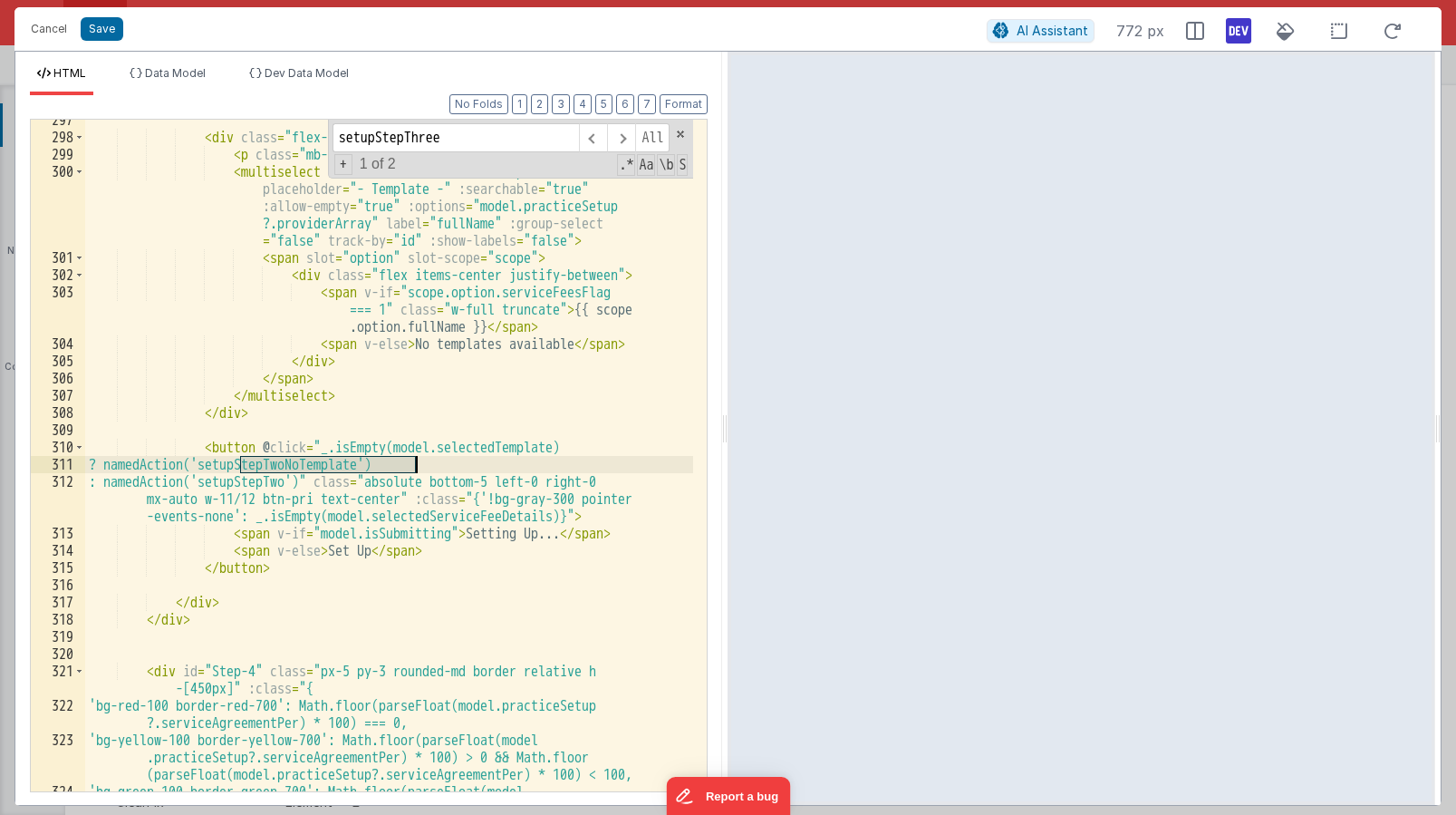 click on "< div   class = "flex-1 mb-3" >                          < p   class = "mb-1" > Select a template (optional) </ p >                          < multiselect   v-model = "model.selectedTemplate"                            placeholder = "- Template -"   :searchable = "true"                            :allow-empty = "true"   :options = "model.practiceSetup                          ?.providerArray"   label = "fullName"   :group-select                          = "false"   track-by = "id"   :show-labels = "false" >                               < span   slot = "option"   slot-scope = "scope" >                                    < div   class = "flex items-center justify-between" >                                         < span   v-if = "scope.option.serviceFeesFlag                                       === 1"   class = "w-full truncate" > {{ scope .option.fullName }}" at bounding box center (389, 455) 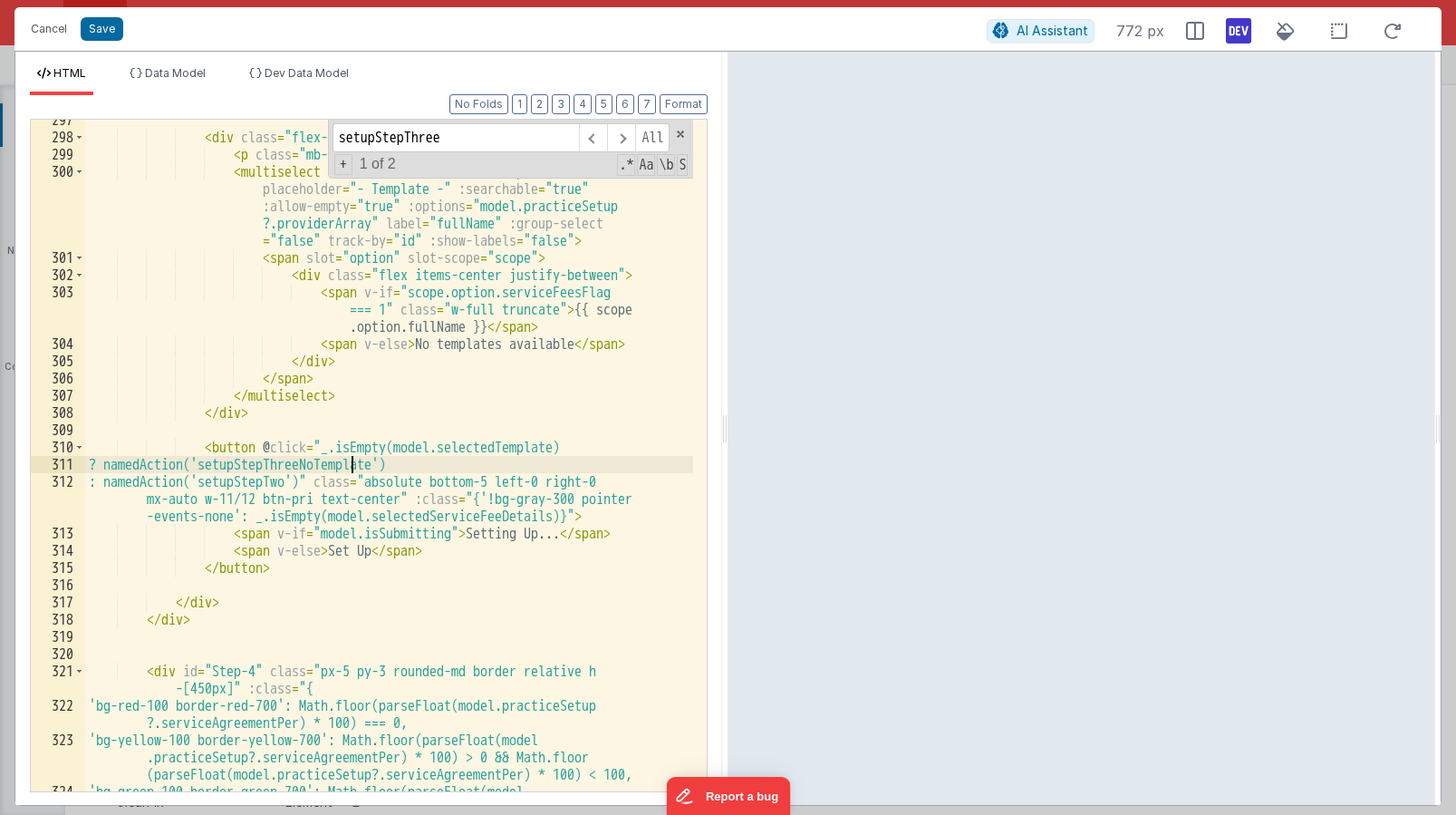 click on "< div   class = "flex-1 mb-3" >                          < p   class = "mb-1" > Select a template (optional) </ p >                          < multiselect   v-model = "model.selectedTemplate"                            placeholder = "- Template -"   :searchable = "true"                            :allow-empty = "true"   :options = "model.practiceSetup                          ?.providerArray"   label = "fullName"   :group-select                          = "false"   track-by = "id"   :show-labels = "false" >                               < span   slot = "option"   slot-scope = "scope" >                                    < div   class = "flex items-center justify-between" >                                         < span   v-if = "scope.option.serviceFeesFlag                                       === 1"   class = "w-full truncate" > {{ scope .option.fullName }}" at bounding box center (389, 473) 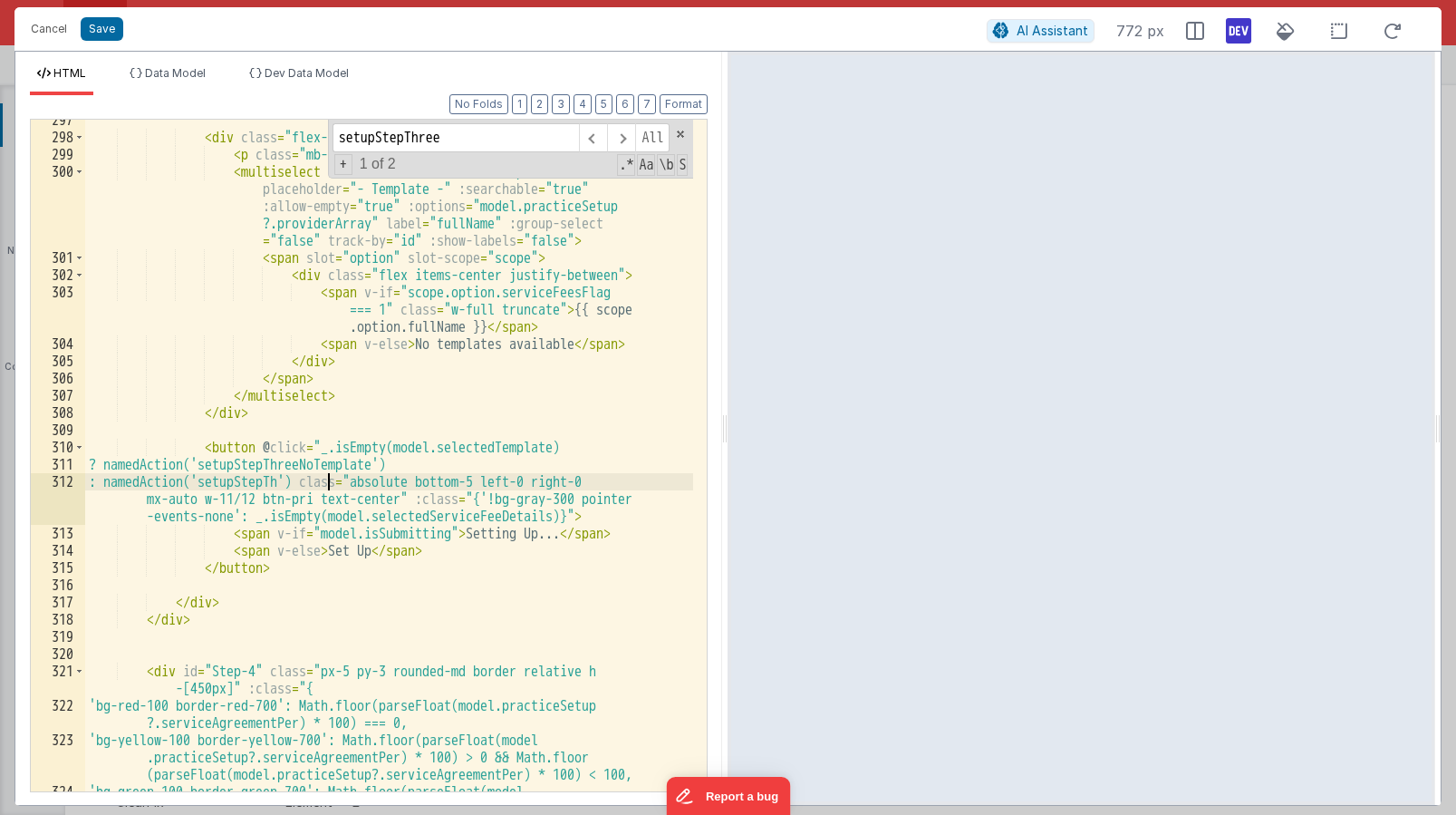 type 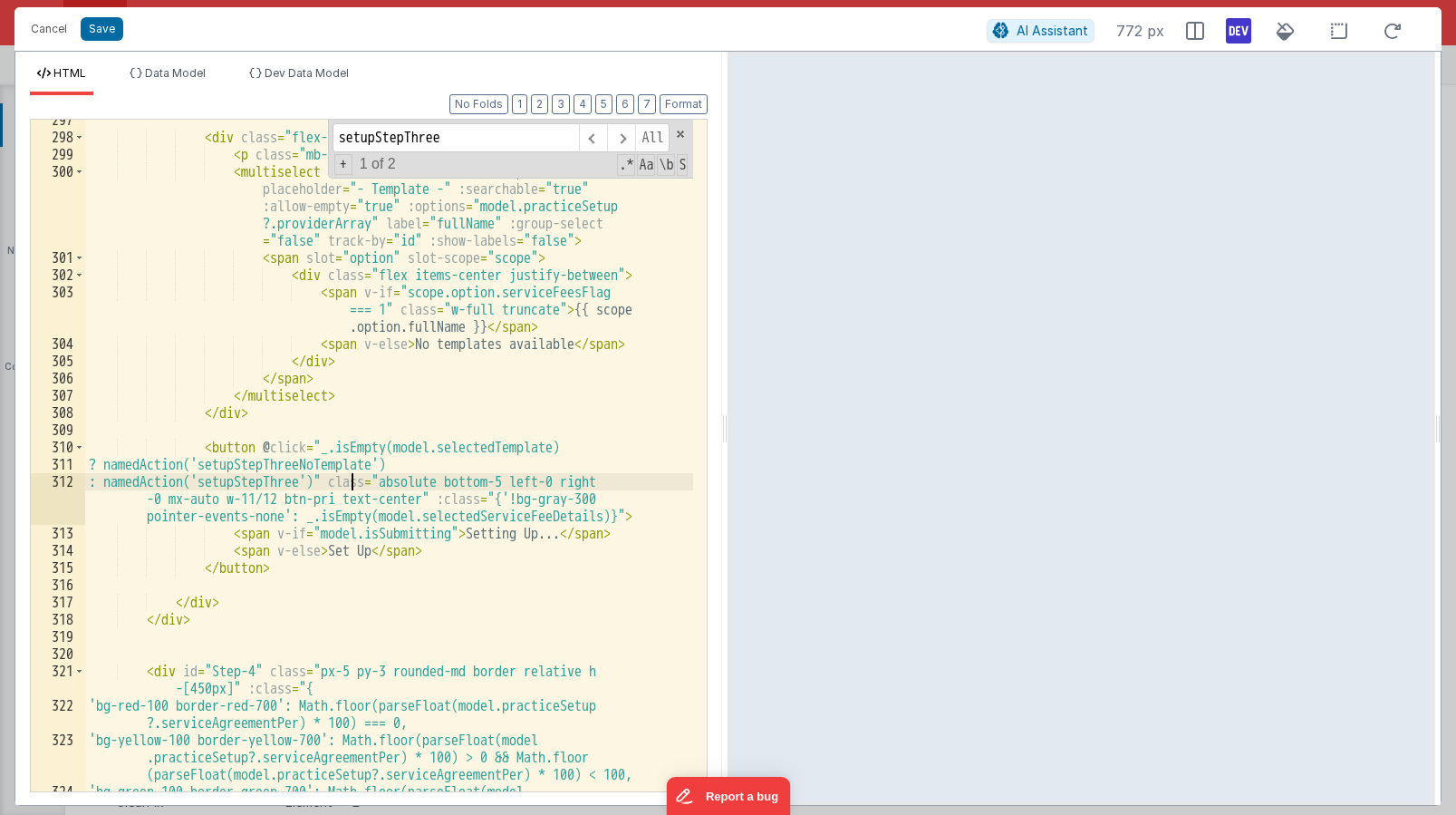 click on "< div   class = "flex-1 mb-3" >                          < p   class = "mb-1" > Select a template (optional) </ p >                          < multiselect   v-model = "model.selectedTemplate"                            placeholder = "- Template -"   :searchable = "true"                            :allow-empty = "true"   :options = "model.practiceSetup                          ?.providerArray"   label = "fullName"   :group-select                          = "false"   track-by = "id"   :show-labels = "false" >                               < span   slot = "option"   slot-scope = "scope" >                                    < div   class = "flex items-center justify-between" >                                         < span   v-if = "scope.option.serviceFeesFlag                                       === 1"   class = "w-full truncate" > {{ scope .option.fullName }}" at bounding box center (389, 473) 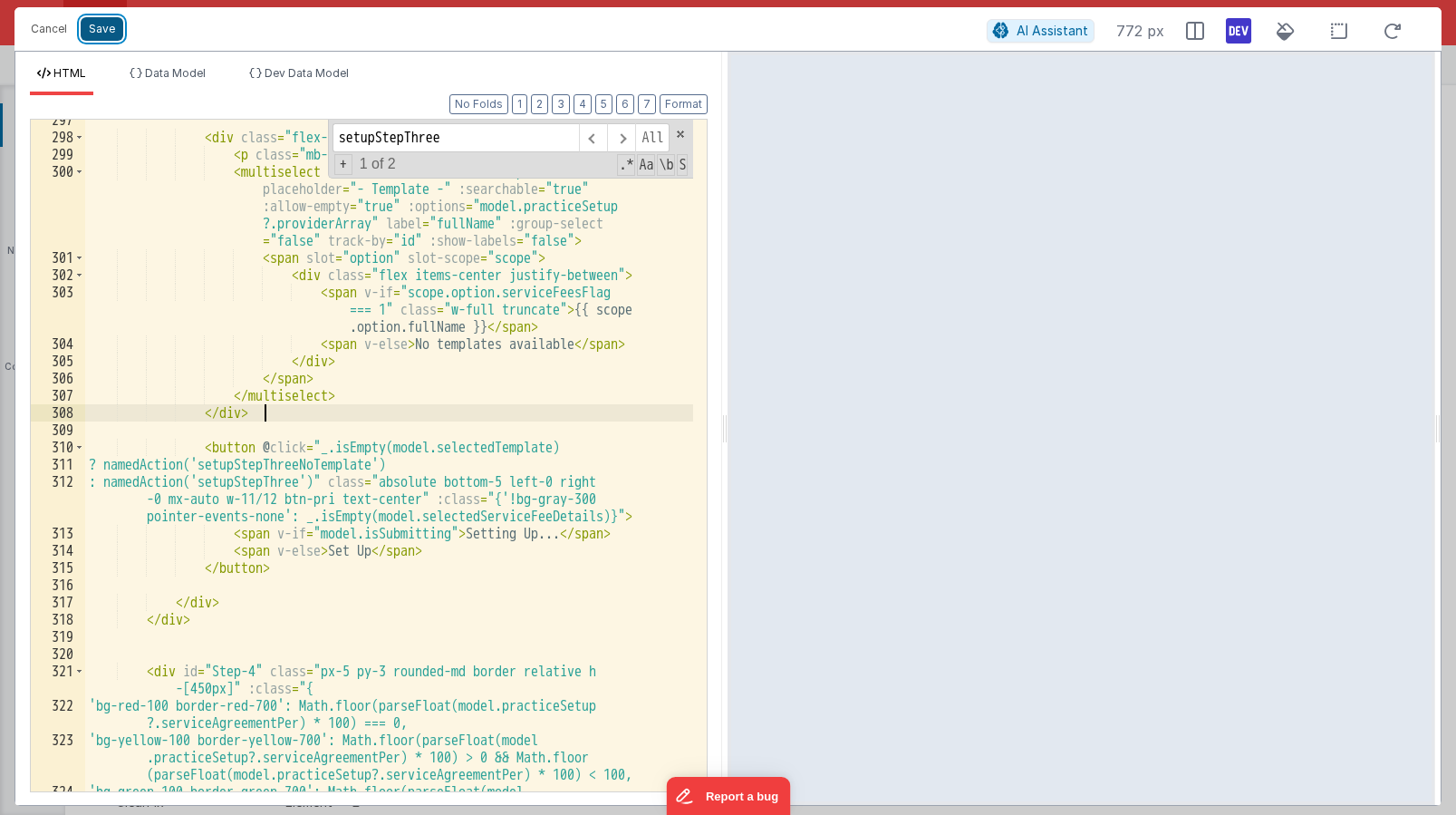 click on "Save" at bounding box center (101, 29) 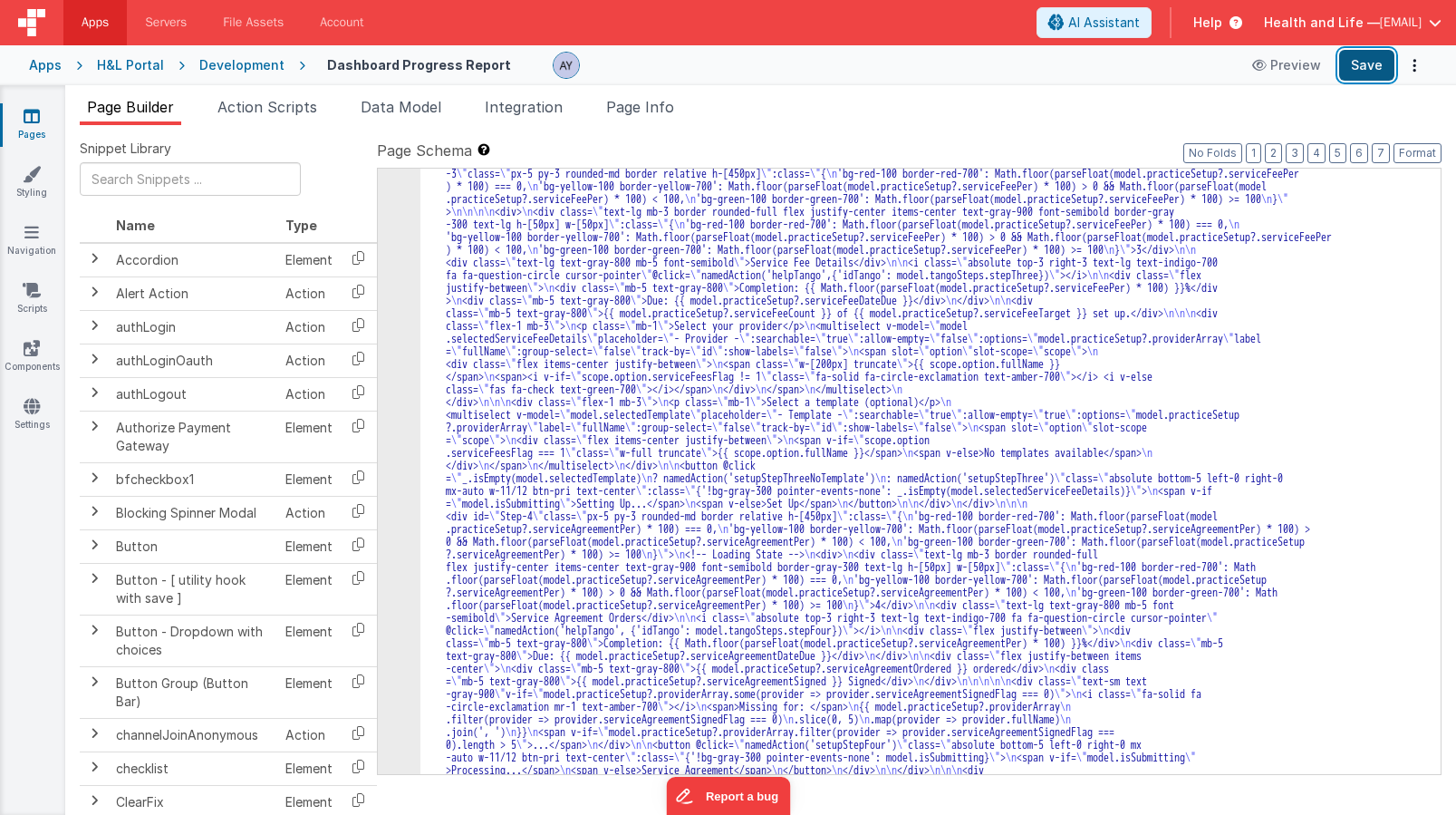click on "Save" at bounding box center (1366, 65) 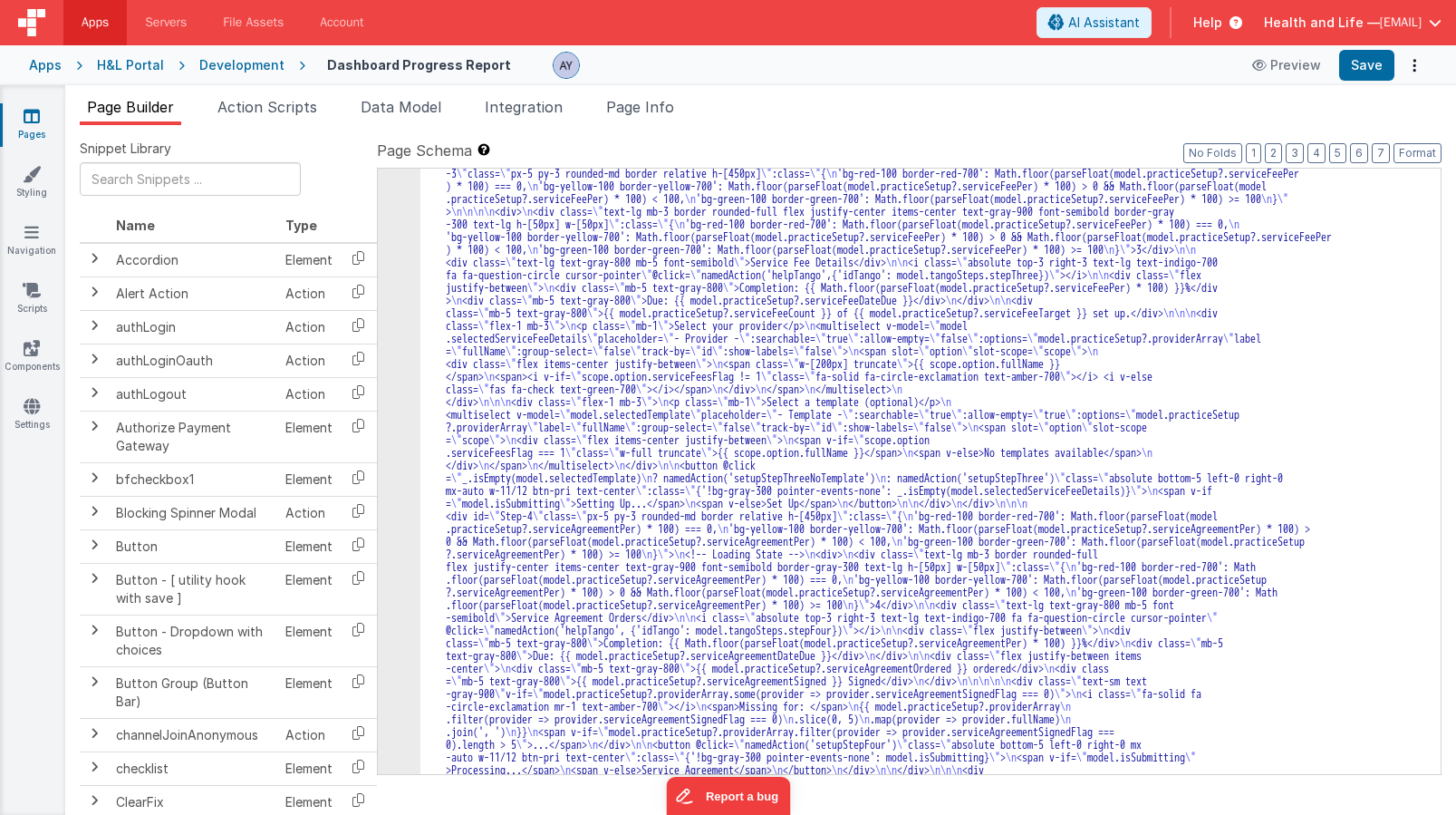 click on ""html" :  "<div class= \" grid grid-cols-1 gap-4 md:grid-cols-3 w-full \"  v-if= \" model.isLoading \" > \n     <div v-for= \" index in 4 \"  class= \" px-5 py-3 rounded-md border       relative h-[500px] bg-gray-100 border-gray-300 \" > \n         <!-- Loading State --> \n         <div> \n             <div class= \" animate-pulse bg-slate-300 rounded-full       h-[50px] w-[50px] mb-3 \" ></div> \n             <div class= \" animate-pulse bg-slate-300 h-6 w-2/3 mb-5 rounded \" ></div> \n             <div class= \" absolute top-3 right      -3 animate-pulse bg-slate-300 h-6 w-6 rounded-full \" ></div> \n             <div class= \" animate-pulse bg-slate-300 h-5 w-1/2 mb-3 rounded \" ></div> \n             <div       class= \" animate-pulse bg-slate-300 h-5 w-1/3 mb-3 rounded \" ></div> \n             <div class= \" absolute bottom-5 left-0 right-0 mx-auto w-11/12 animate-pulse bg      -slate-300 h-10 rounded \" ></div> \n         </div> \n     </div> \n </div> \n\n <div v-else> \n \" \" \"" at bounding box center (923, 2310) 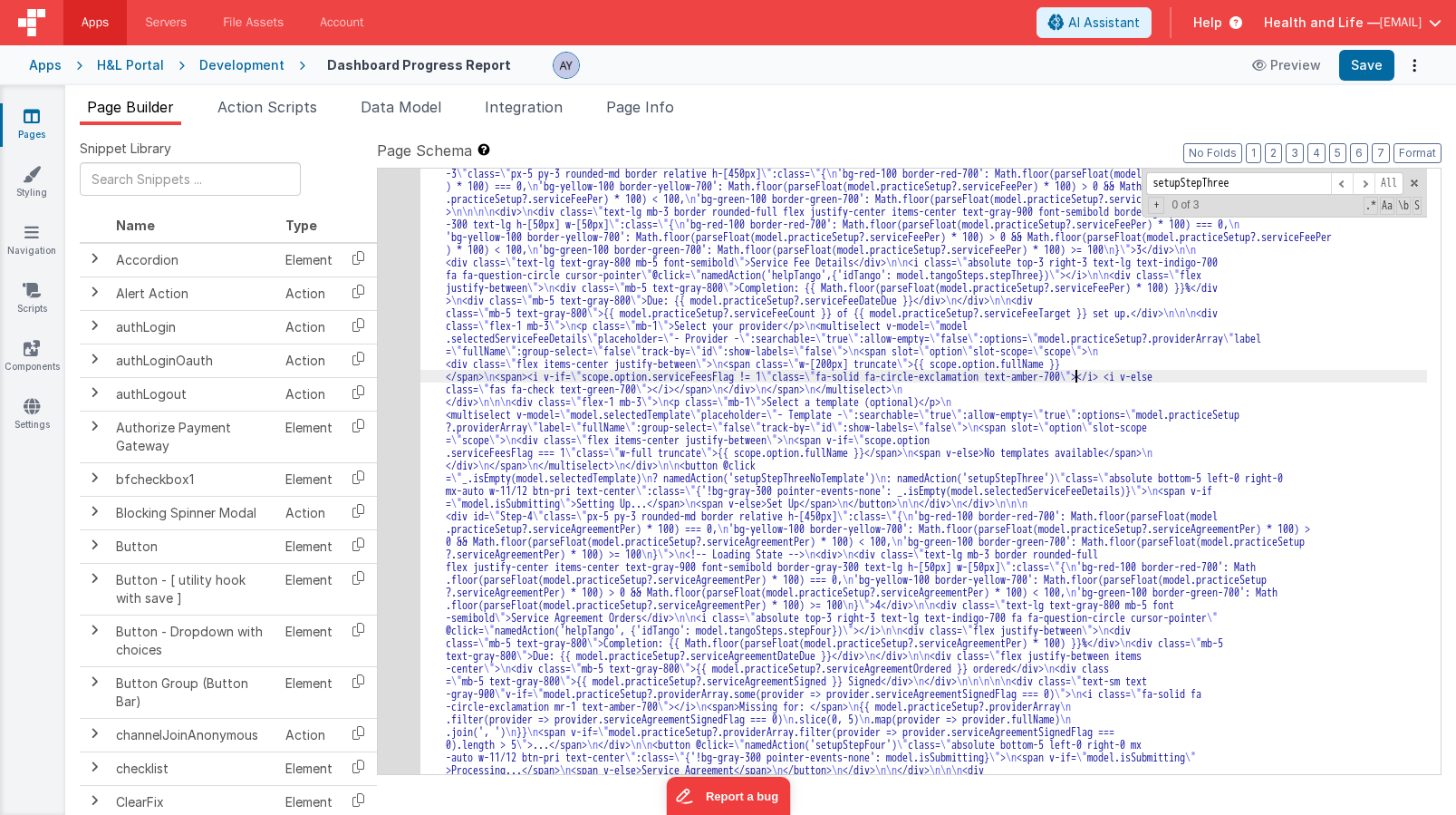 click on ""html" :  "<div class= \" grid grid-cols-1 gap-4 md:grid-cols-3 w-full \"  v-if= \" model.isLoading \" > \n     <div v-for= \" index in 4 \"  class= \" px-5 py-3 rounded-md border       relative h-[500px] bg-gray-100 border-gray-300 \" > \n         <!-- Loading State --> \n         <div> \n             <div class= \" animate-pulse bg-slate-300 rounded-full       h-[50px] w-[50px] mb-3 \" ></div> \n             <div class= \" animate-pulse bg-slate-300 h-6 w-2/3 mb-5 rounded \" ></div> \n             <div class= \" absolute top-3 right      -3 animate-pulse bg-slate-300 h-6 w-6 rounded-full \" ></div> \n             <div class= \" animate-pulse bg-slate-300 h-5 w-1/2 mb-3 rounded \" ></div> \n             <div       class= \" animate-pulse bg-slate-300 h-5 w-1/3 mb-3 rounded \" ></div> \n             <div class= \" absolute bottom-5 left-0 right-0 mx-auto w-11/12 animate-pulse bg      -slate-300 h-10 rounded \" ></div> \n         </div> \n     </div> \n </div> \n\n <div v-else> \n \" \" \"" at bounding box center [923, 2310] 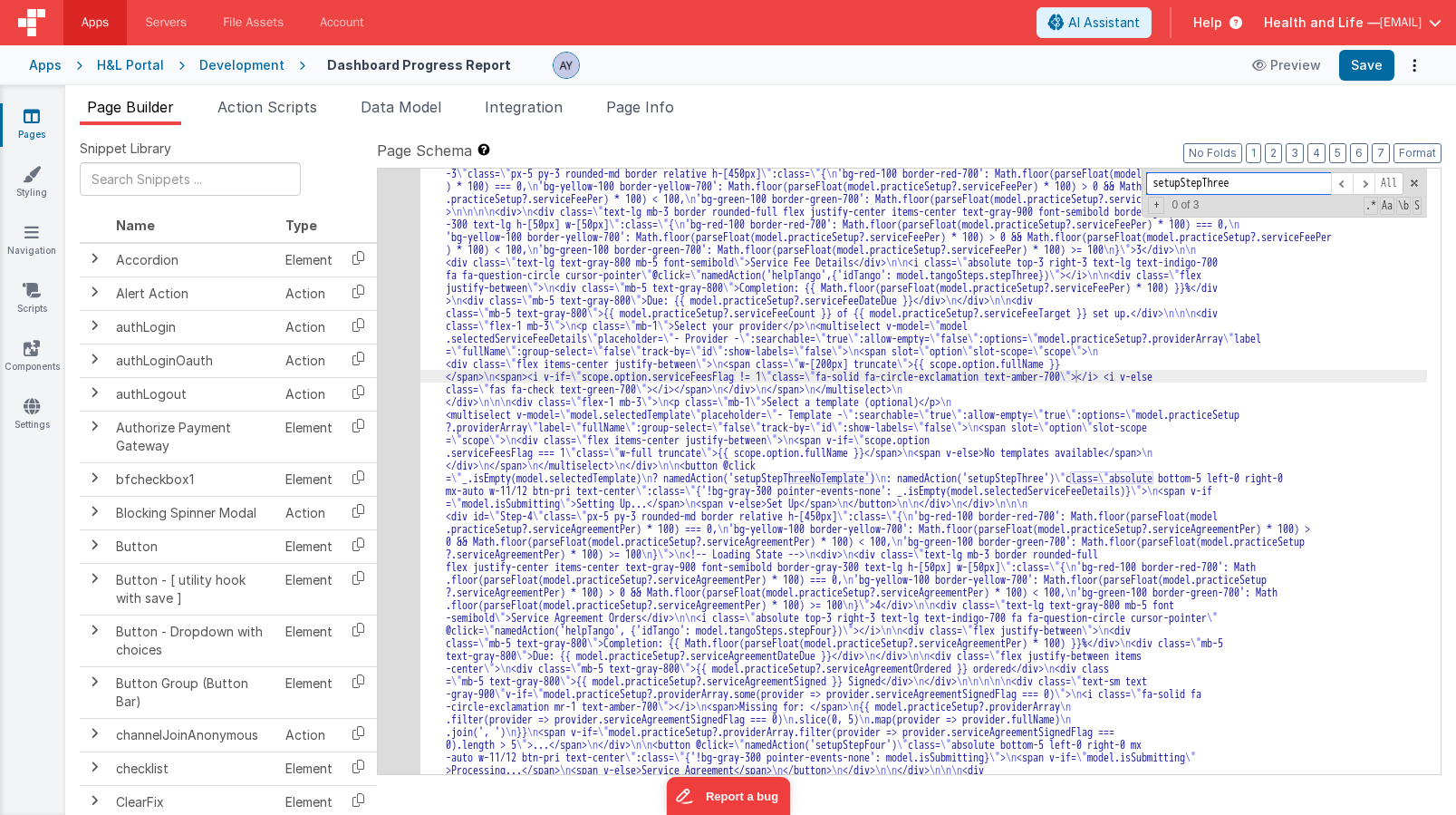 paste on "Your link is no longer valid." 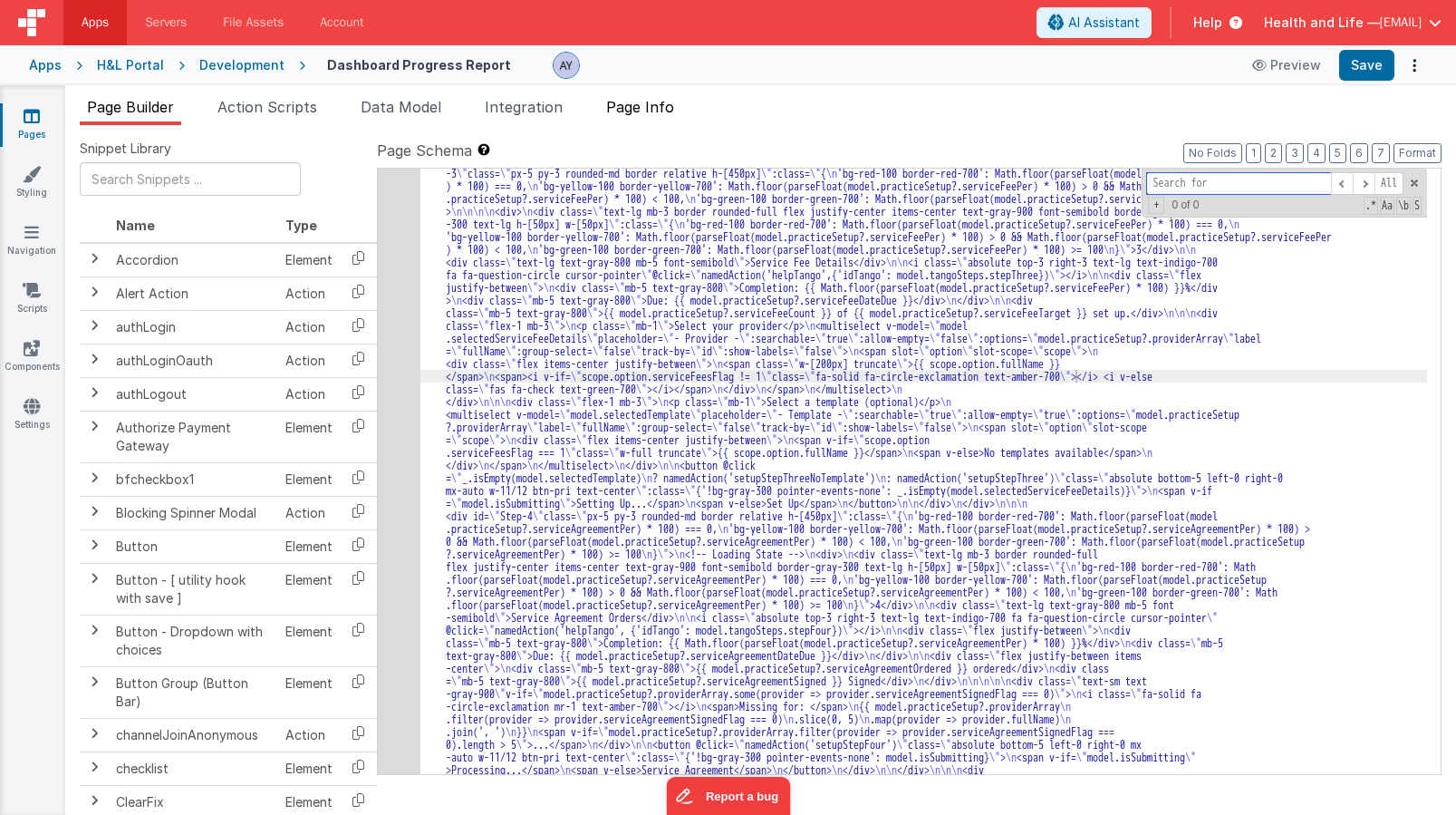 type 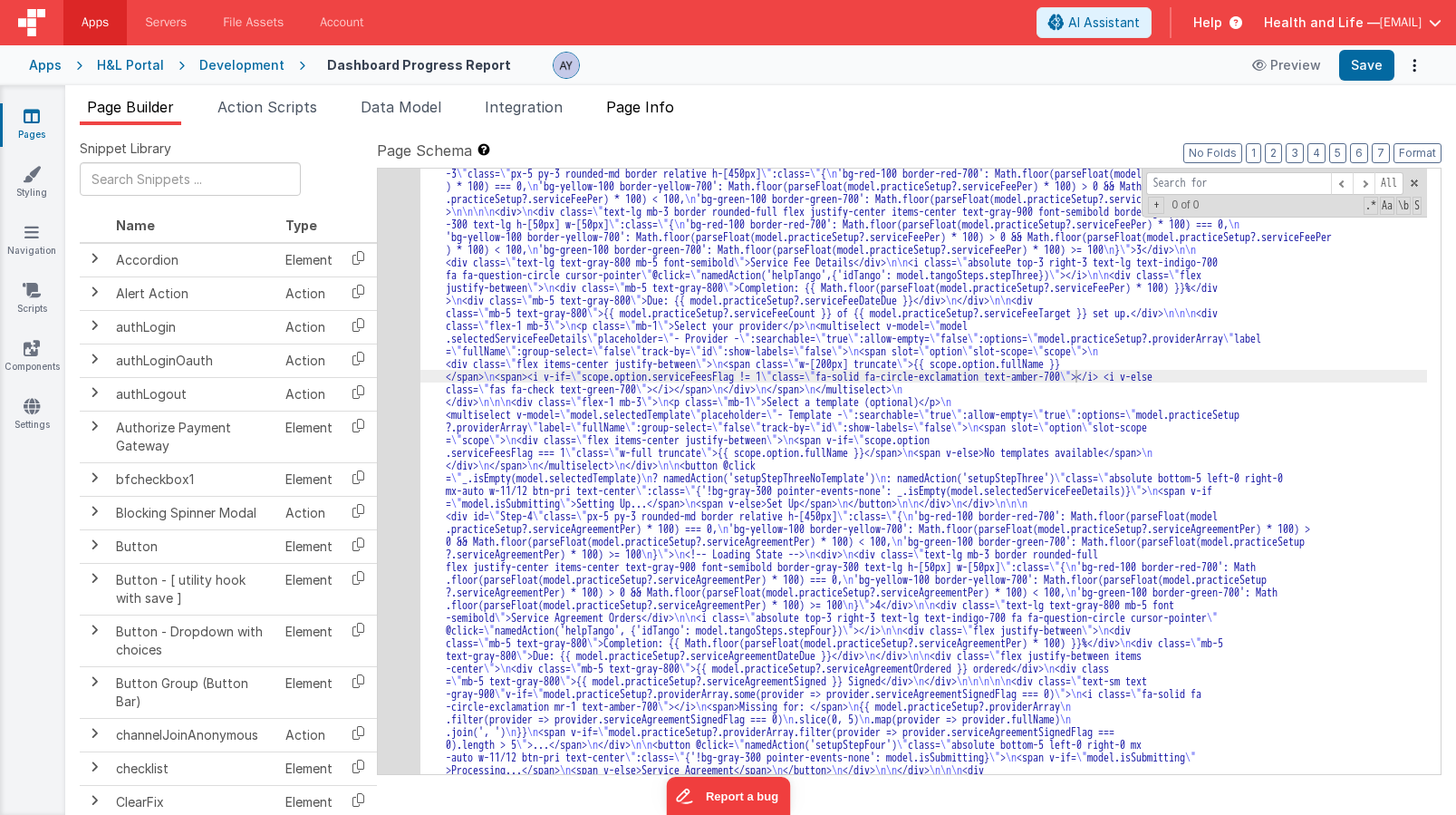 click on "Page Info" at bounding box center (640, 111) 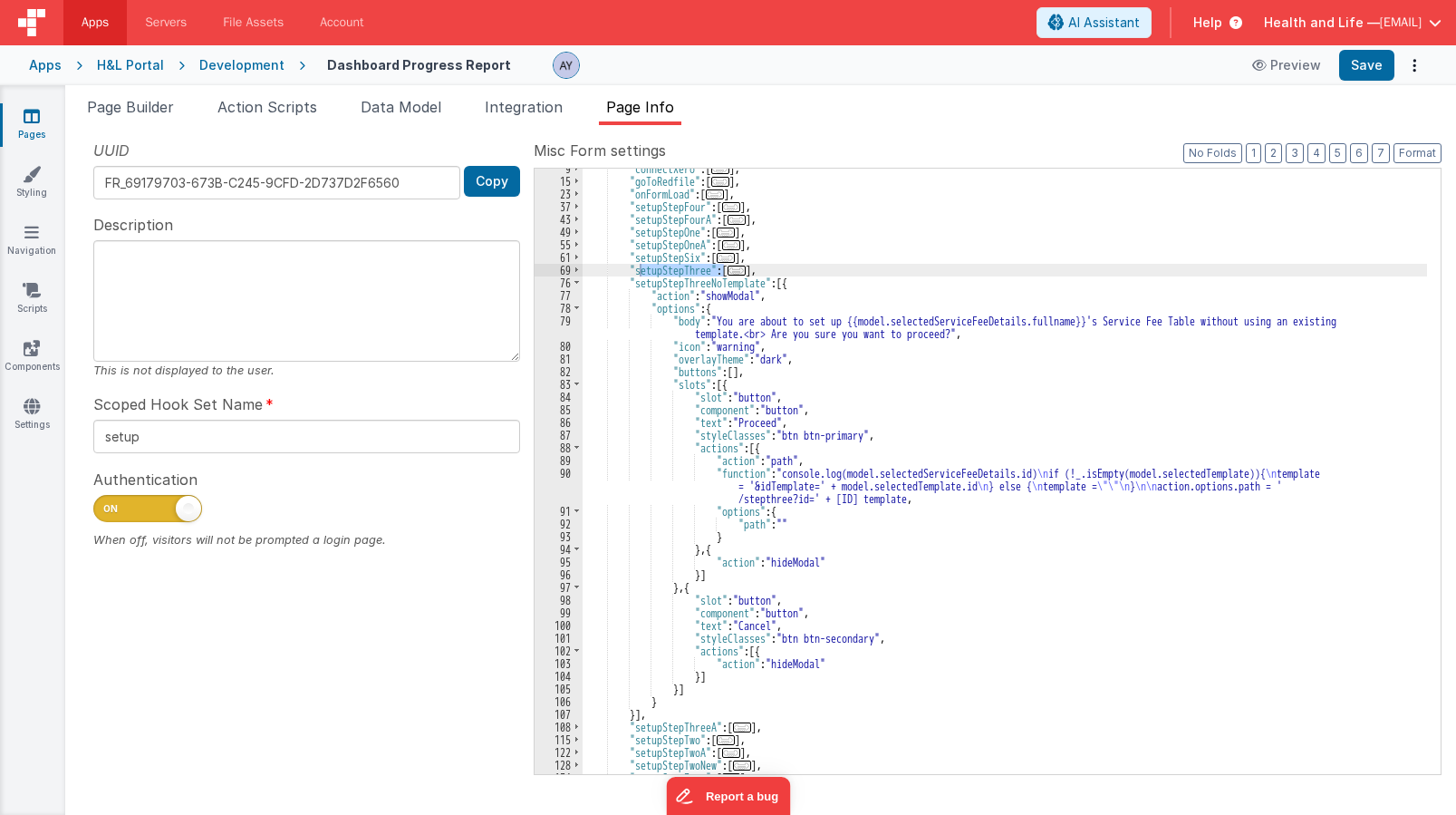 click on ""connectXero" :  [ ... ] ,           "goToRedfile" :  [ ... ] ,           "onFormLoad" :  [ ... ] ,           "setupStepFour" :  [ ... ] ,           "setupStepFourA" :  [ ... ] ,           "setupStepOne" :  [ ... ] ,           "setupStepOneA" :  [ ... ] ,           "setupStepSix" :  [ ... ] ,           "setupStepThree" :  [ ... ] ,           "setupStepThreeNoTemplate" :  [{                "action" :  "showModal" ,                "options" :  {                     "body" :  "You are about to set up {{model.selectedServiceFeeDetails.fullname}}'s Service Fee Table without using an existing                       template.<br> Are you sure you want to proceed?" ,                     "icon" :  "warning" ,                     "overlayTheme" :  "dark" ,                     "buttons" :  [ ] ,                     "slots" :  [{                          "slot" :  "button" ,                          "component" :  "button" ,                          "text" :  "Proceed" ,                     ," at bounding box center [1005, 478] 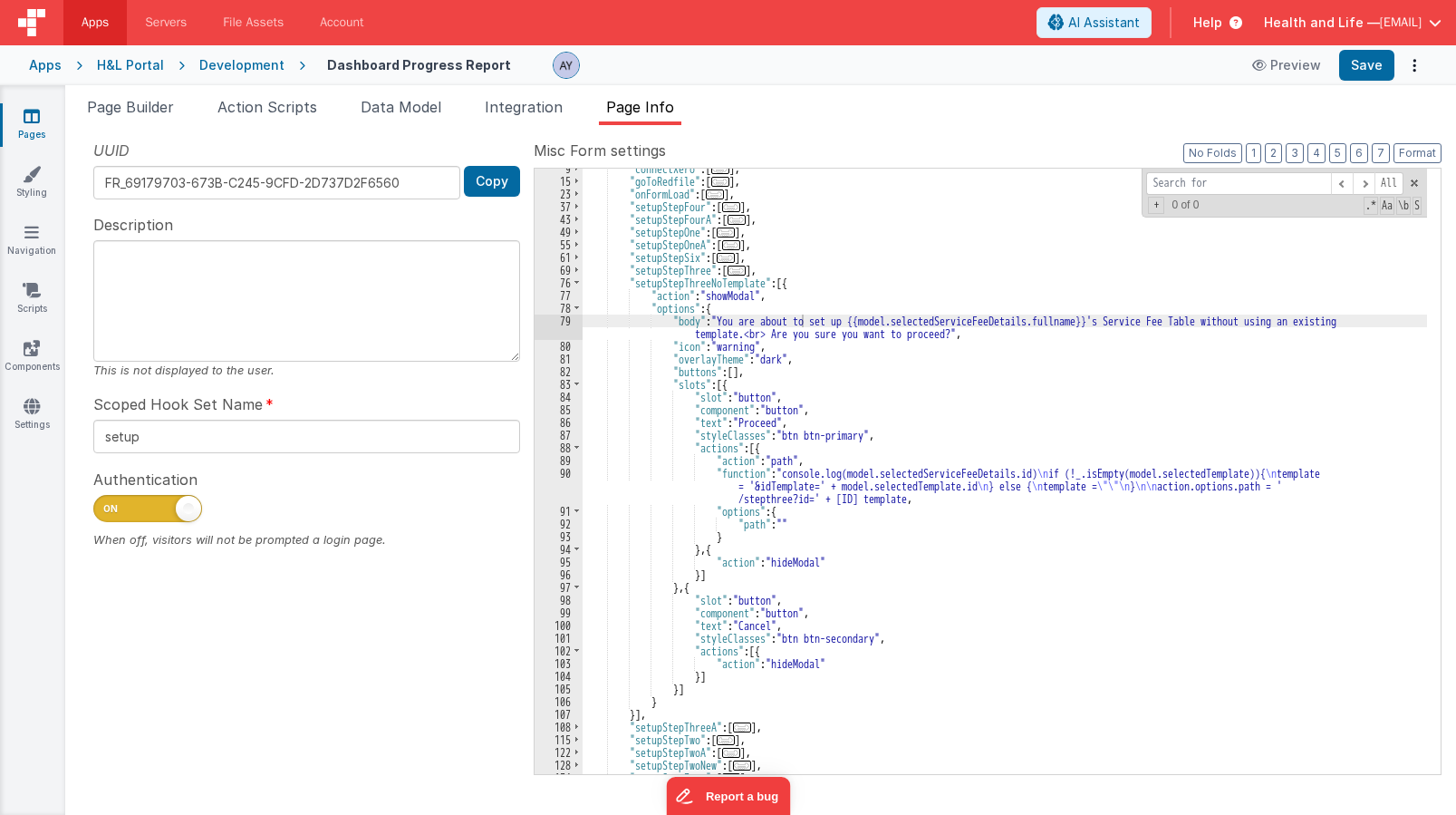 type on "Your link is no longer valid." 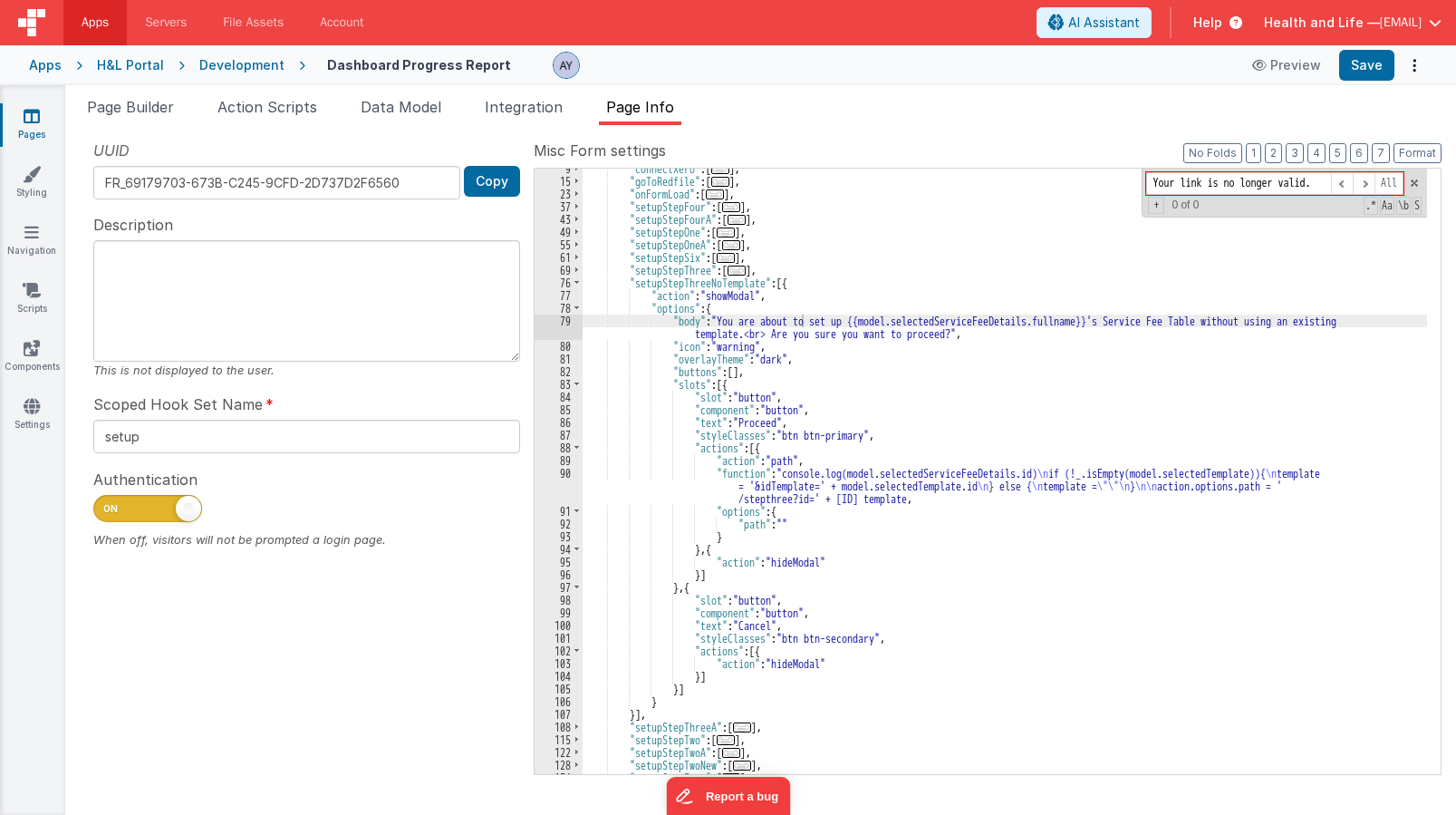 type 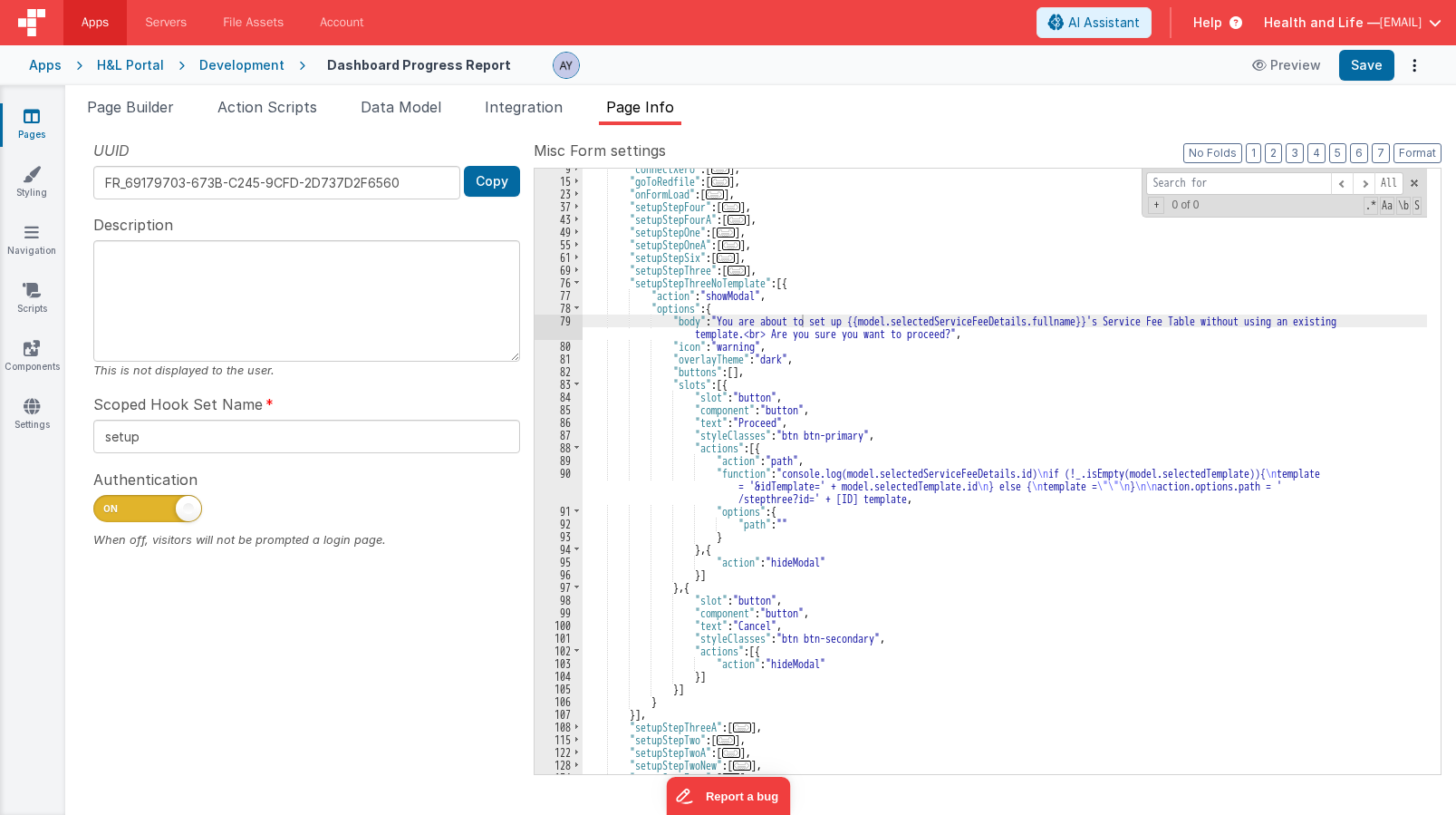click on "Page Builder" at bounding box center [130, 107] 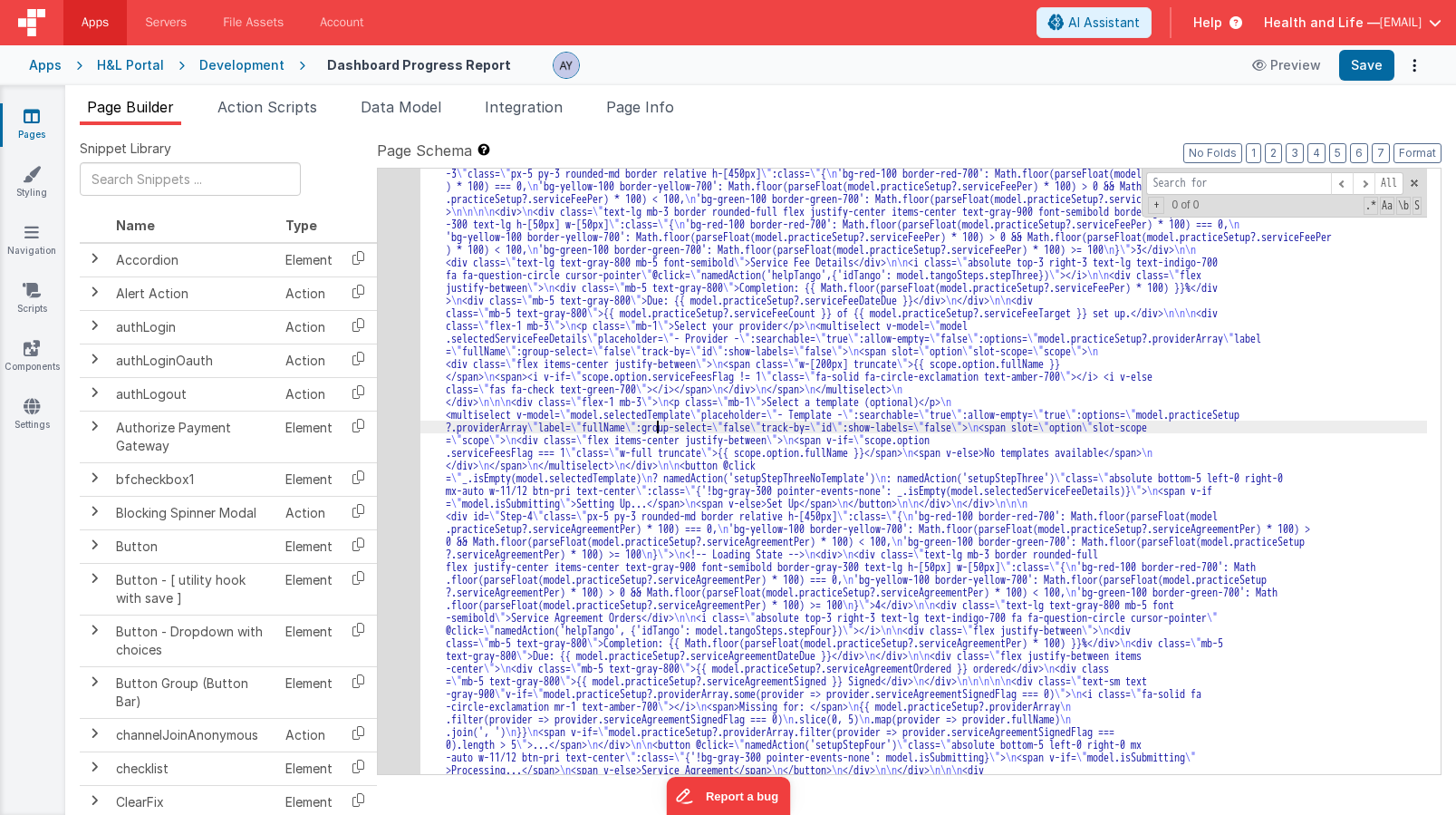 click on ""html" :  "<div class= \" grid grid-cols-1 gap-4 md:grid-cols-3 w-full \"  v-if= \" model.isLoading \" > \n     <div v-for= \" index in 4 \"  class= \" px-5 py-3 rounded-md border       relative h-[500px] bg-gray-100 border-gray-300 \" > \n         <!-- Loading State --> \n         <div> \n             <div class= \" animate-pulse bg-slate-300 rounded-full       h-[50px] w-[50px] mb-3 \" ></div> \n             <div class= \" animate-pulse bg-slate-300 h-6 w-2/3 mb-5 rounded \" ></div> \n             <div class= \" absolute top-3 right      -3 animate-pulse bg-slate-300 h-6 w-6 rounded-full \" ></div> \n             <div class= \" animate-pulse bg-slate-300 h-5 w-1/2 mb-3 rounded \" ></div> \n             <div       class= \" animate-pulse bg-slate-300 h-5 w-1/3 mb-3 rounded \" ></div> \n             <div class= \" absolute bottom-5 left-0 right-0 mx-auto w-11/12 animate-pulse bg      -slate-300 h-10 rounded \" ></div> \n         </div> \n     </div> \n </div> \n\n <div v-else> \n \" \" \"" at bounding box center (923, 2310) 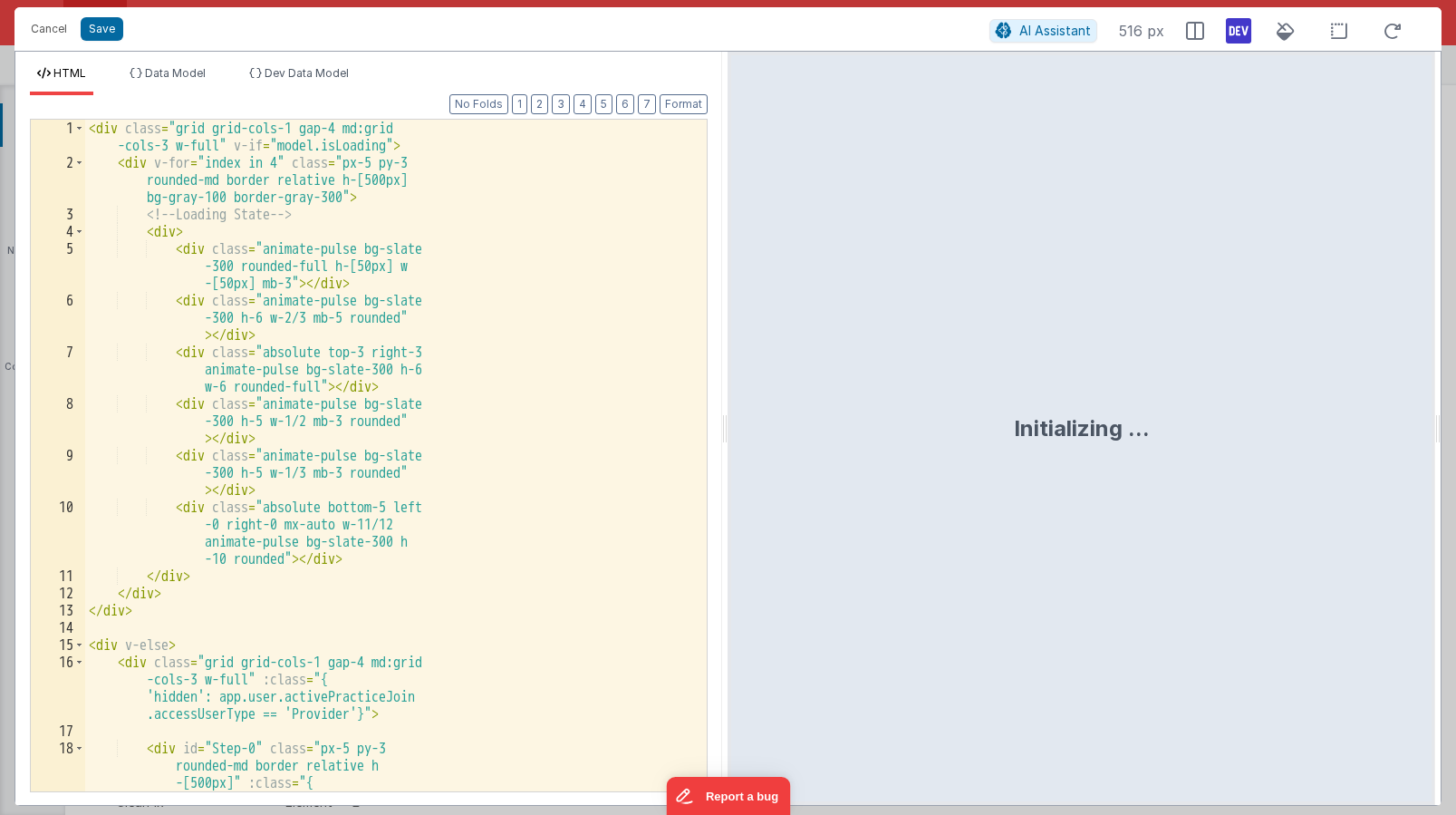 scroll, scrollTop: 3392, scrollLeft: 0, axis: vertical 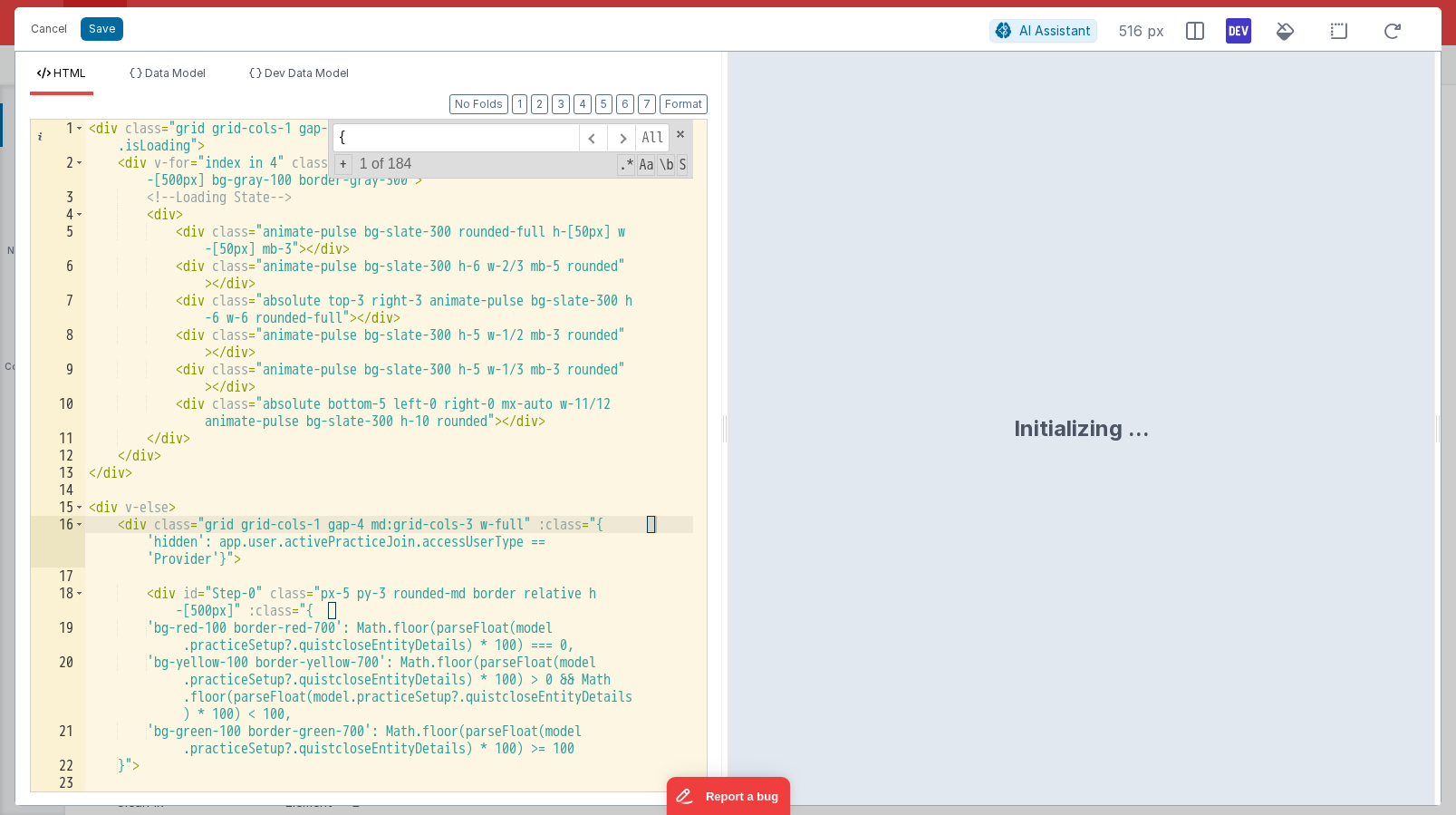 type on "{{" 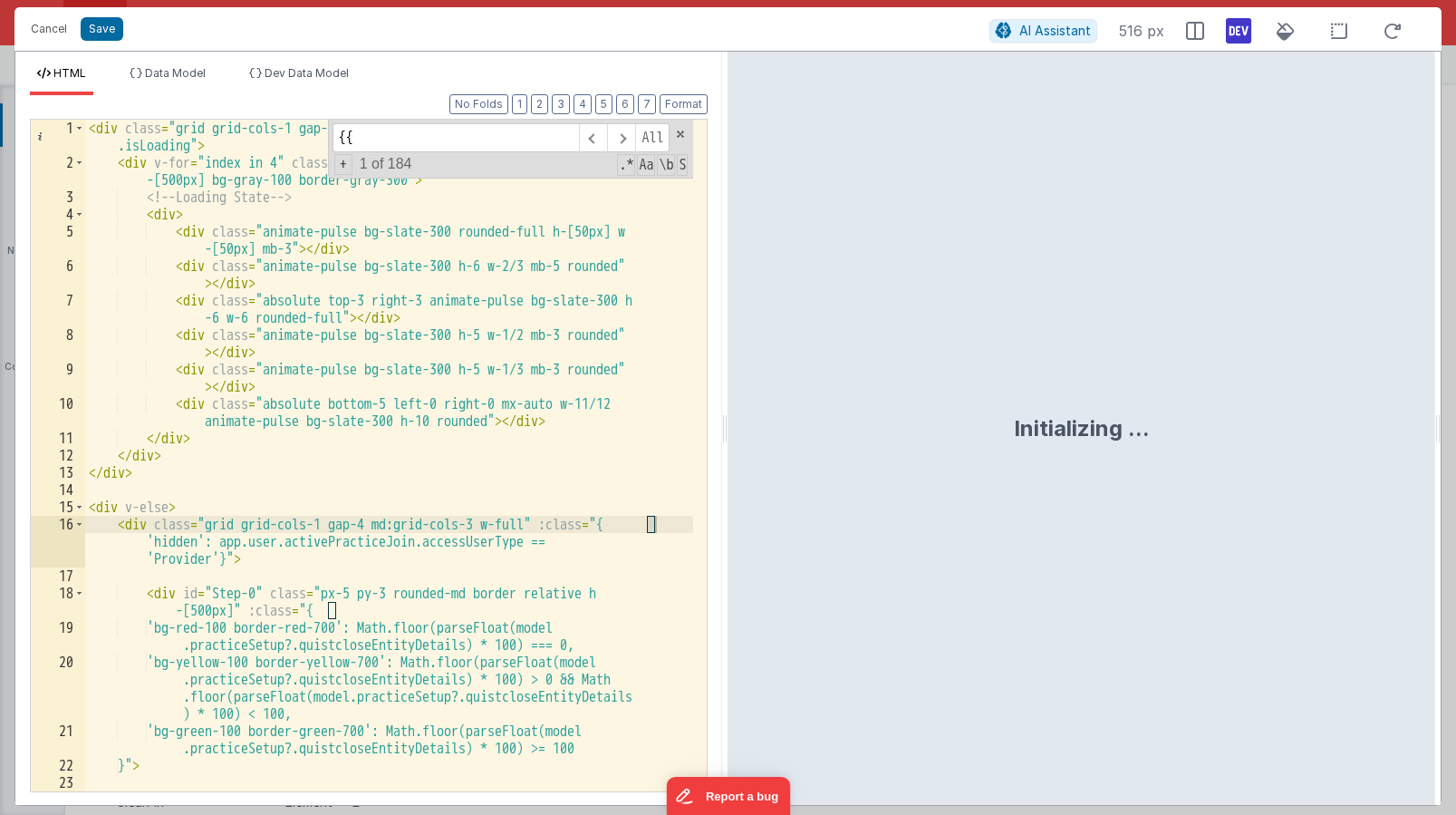 scroll, scrollTop: 733, scrollLeft: 0, axis: vertical 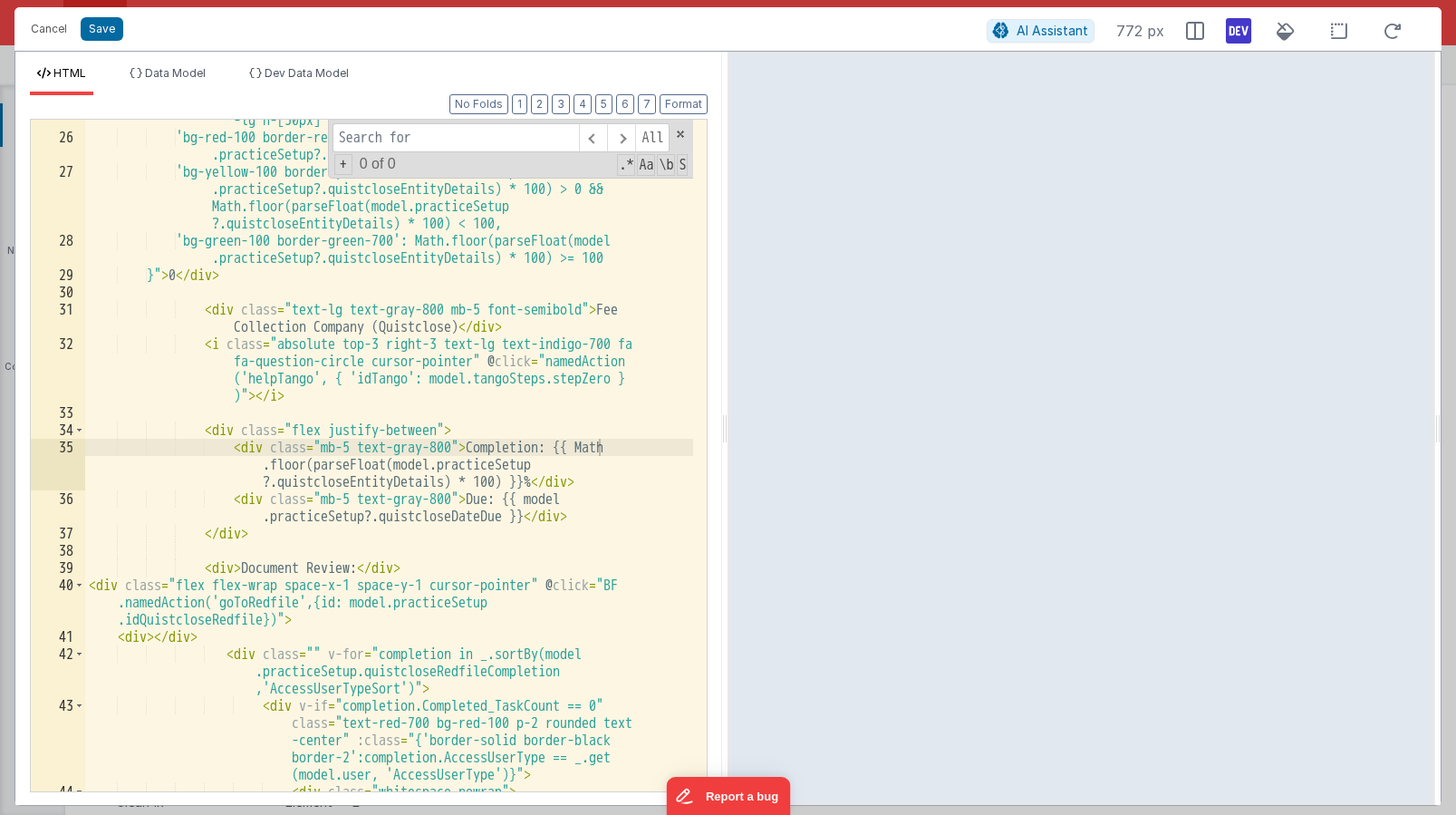 click on "< div   class = "text-lg mb-3 border rounded-full flex justify                      -center items-center text-gray-900 font-semibold text                      -lg h-[50px] w-[50px]"   :class = "{                 'bg-red-100 border-red-700': Math.floor(parseFloat(model                   .practiceSetup?.quistcloseEntityDetails) * 100) === 0,                 'bg-yellow-100 border-yellow-700': Math.floor(parseFloat(model                   .practiceSetup?.quistcloseEntityDetails) * 100) > 0 &&                    Math.floor(parseFloat(model.practiceSetup                   ?.quistcloseEntityDetails) * 100) < 100,                 'bg-green-100 border-green-700': Math.floor(parseFloat(model                   .practiceSetup?.quistcloseEntityDetails) * 100) >= 100              }" > 0 </ div >                     < div   class = "text-lg text-gray-800 mb-5 font-semibold" > Fee" at bounding box center [389, 447] 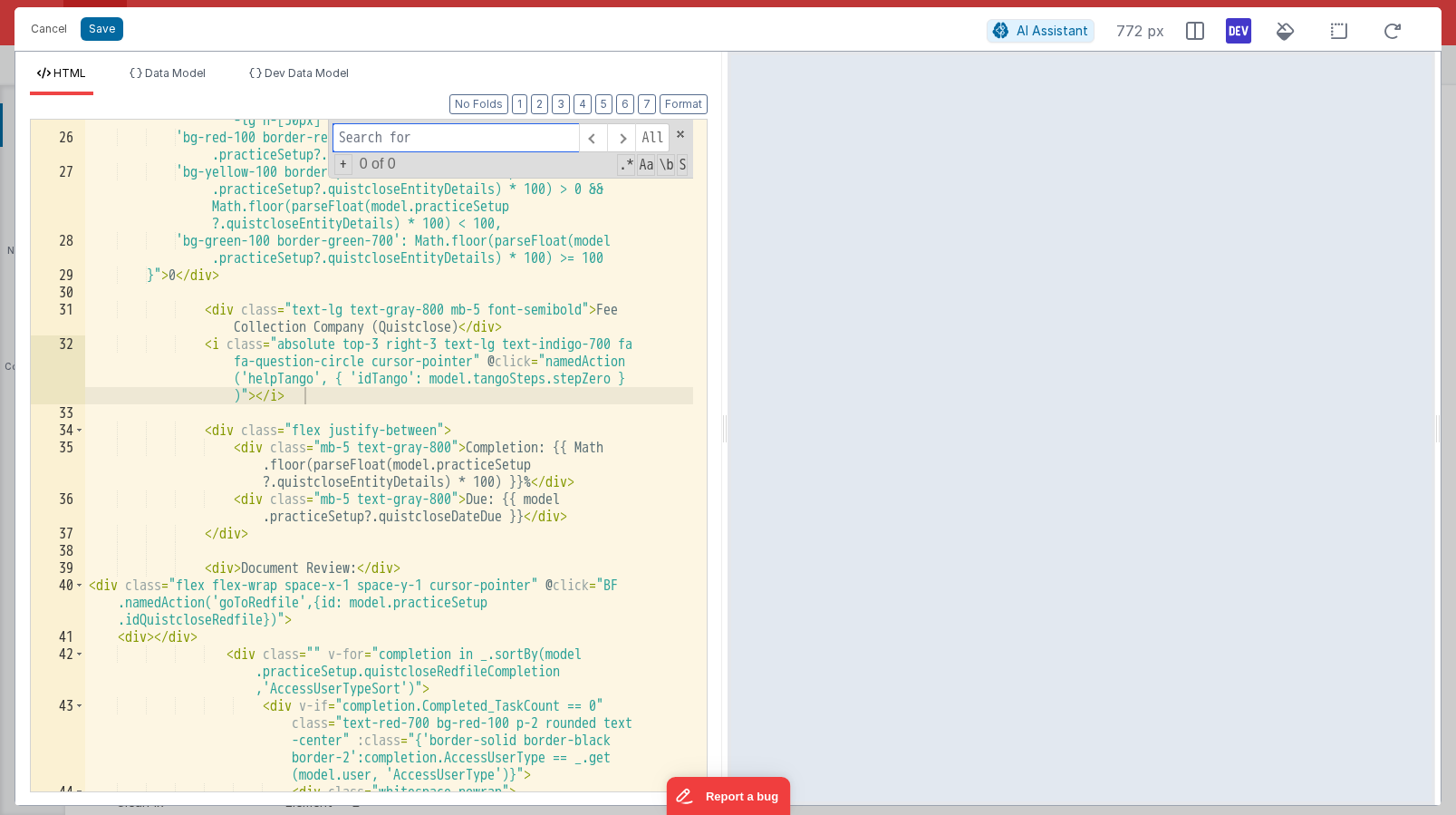 paste on "setupStepTwoNoTemplate" 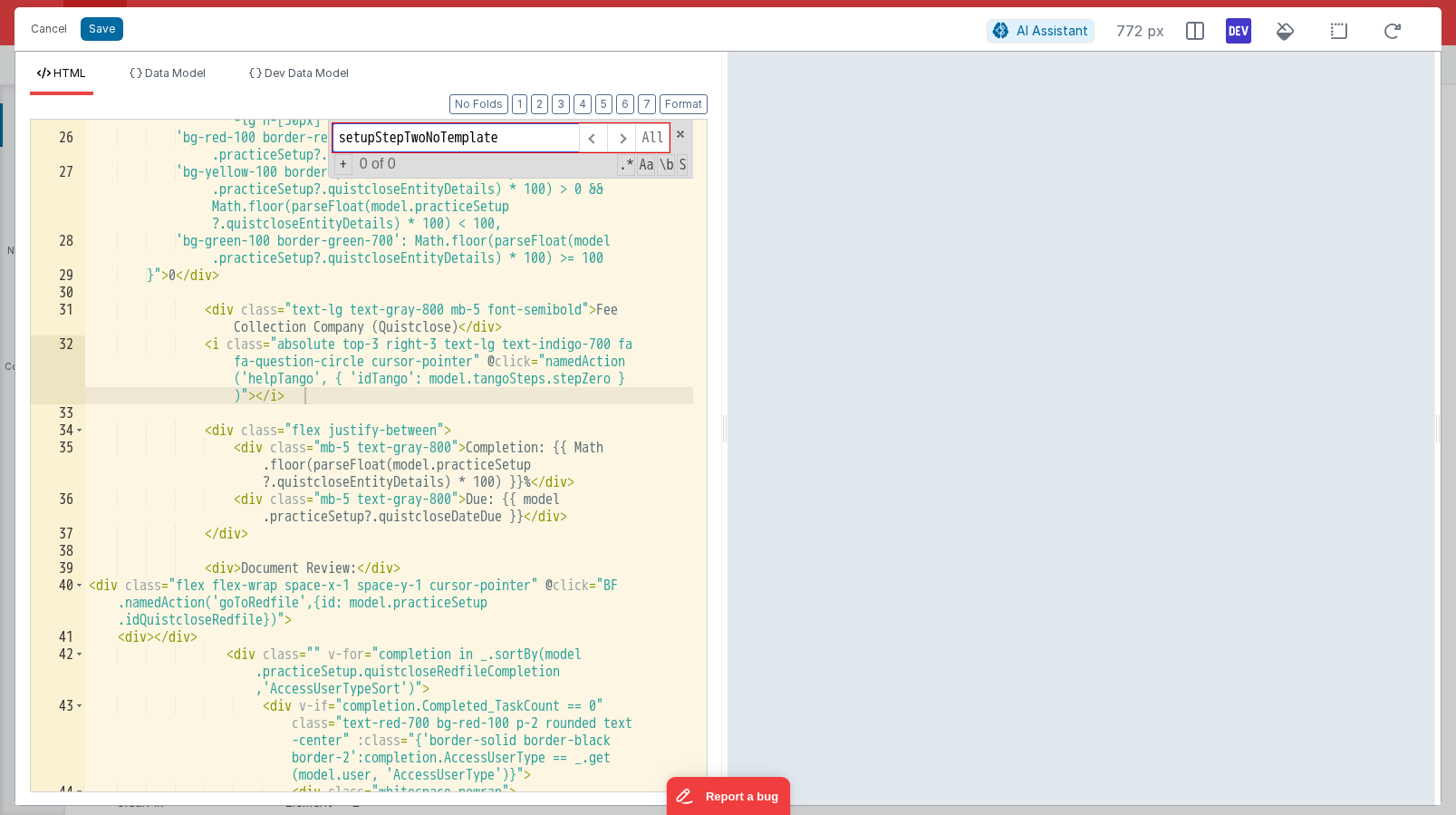 click on "setupStepTwoNoTemplate" at bounding box center [456, 138] 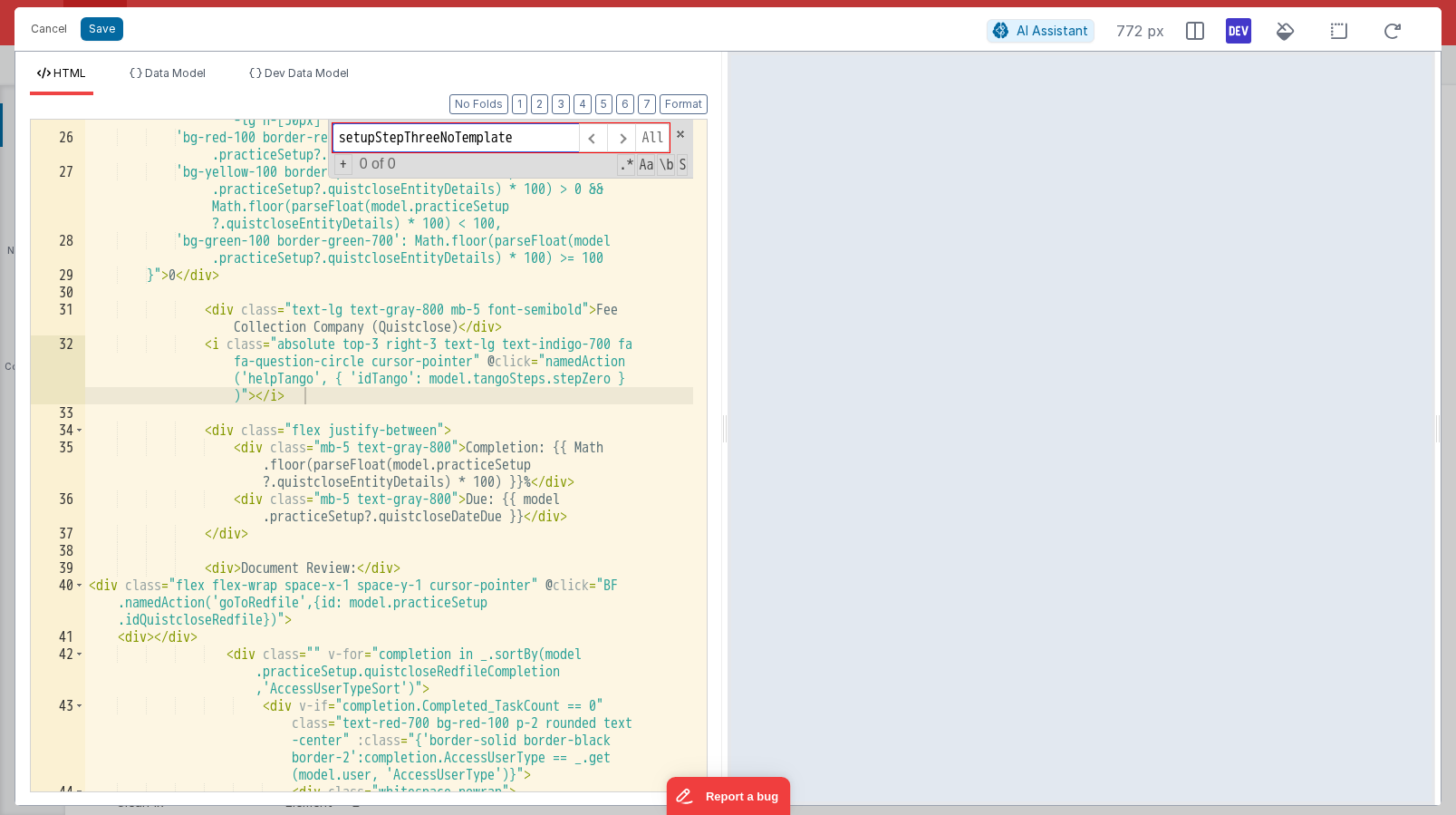 scroll, scrollTop: 11240, scrollLeft: 0, axis: vertical 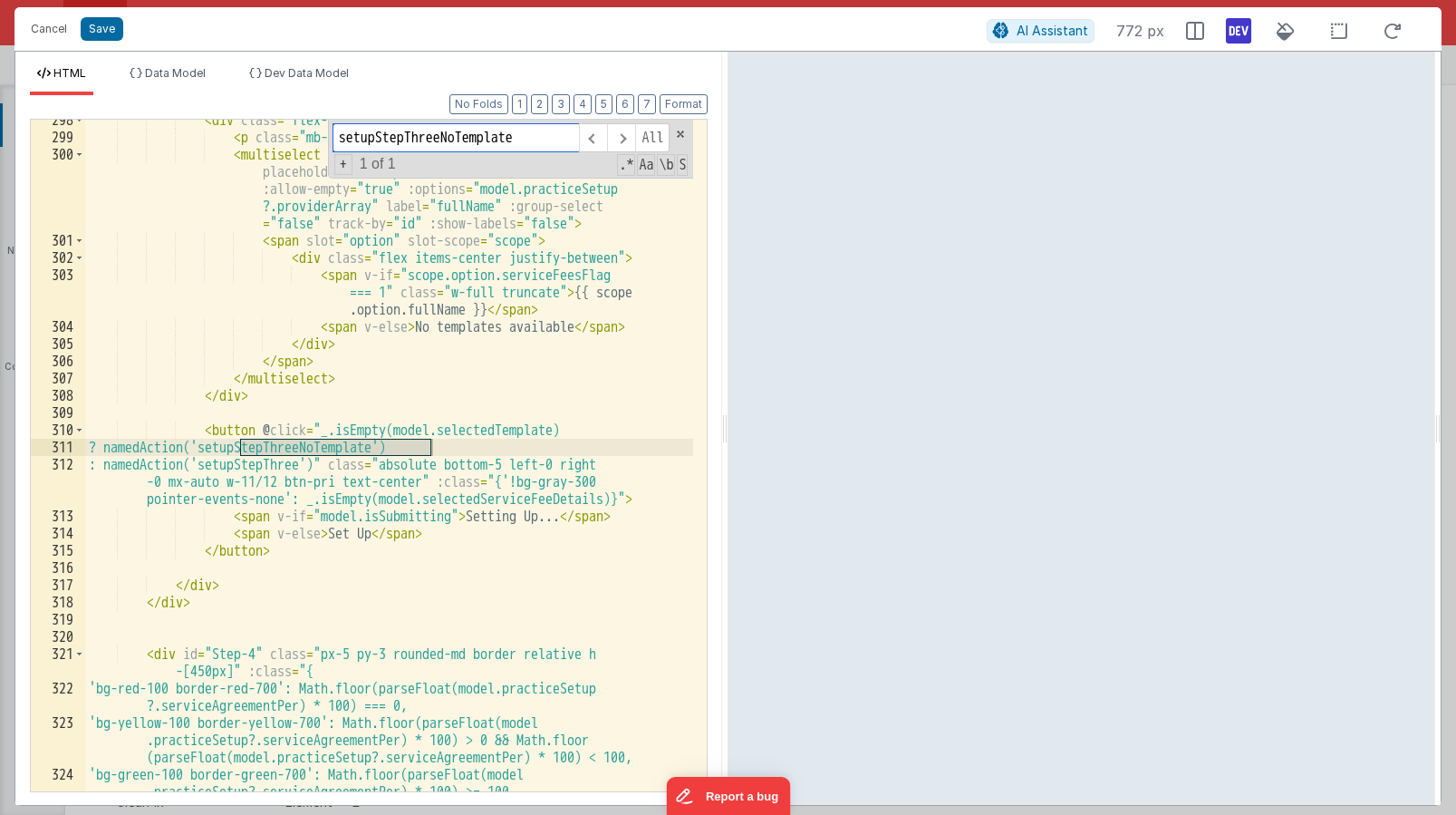 type on "setupStepThreeNoTemplate" 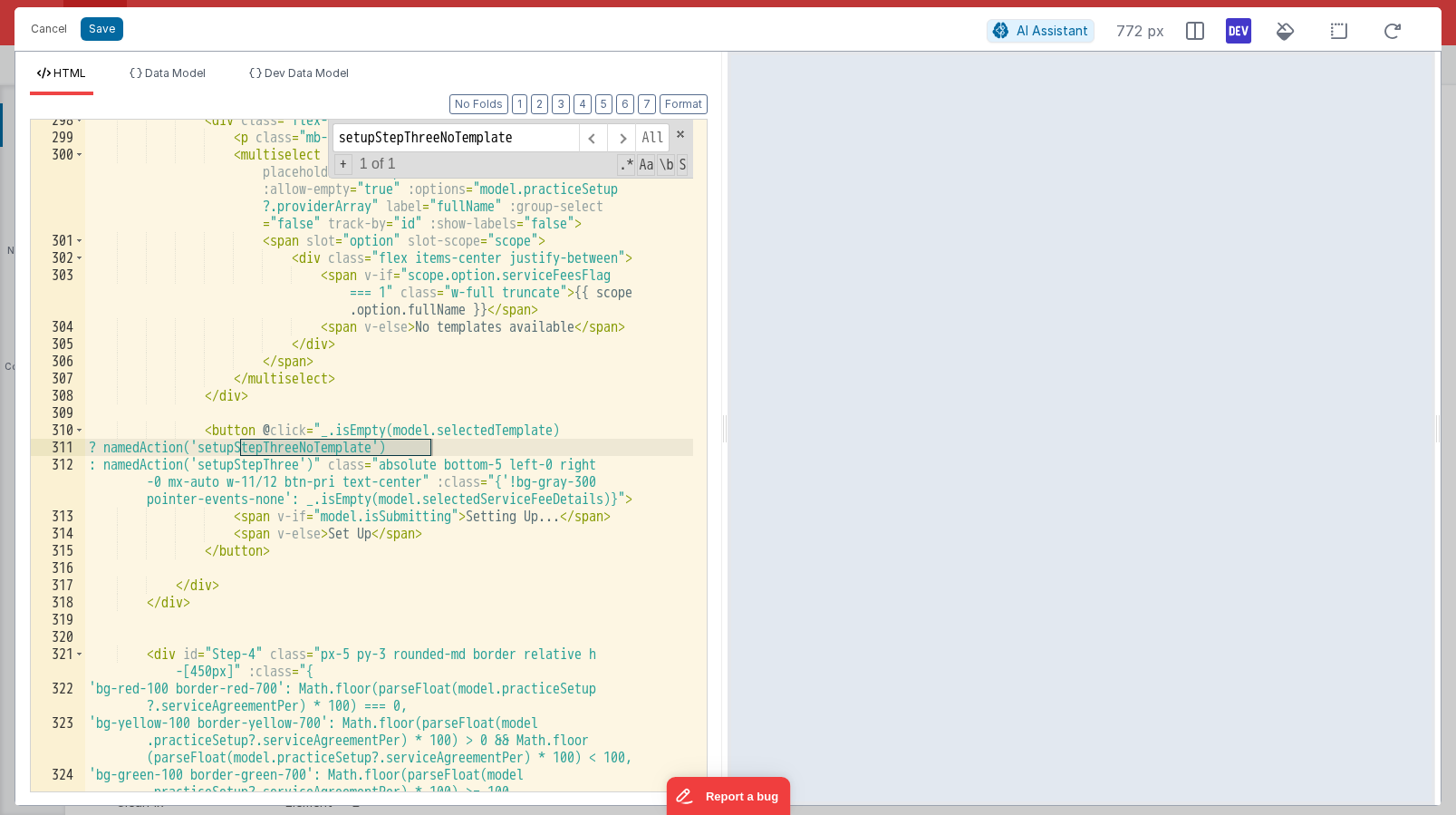 click on "< div   class = "flex-1 mb-3" >                          < p   class = "mb-1" > Select a template (optional) </ p >                          < multiselect   v-model = "model.selectedTemplate"                            placeholder = "- Template -"   :searchable = "true"                            :allow-empty = "true"   :options = "model.practiceSetup                          ?.providerArray"   label = "fullName"   :group-select                          = "false"   track-by = "id"   :show-labels = "false" >                               < span   slot = "option"   slot-scope = "scope" >                                    < div   class = "flex items-center justify-between" >                                         < span   v-if = "scope.option.serviceFeesFlag                                       === 1"   class = "w-full truncate" > {{ scope .option.fullName }}" at bounding box center (389, 473) 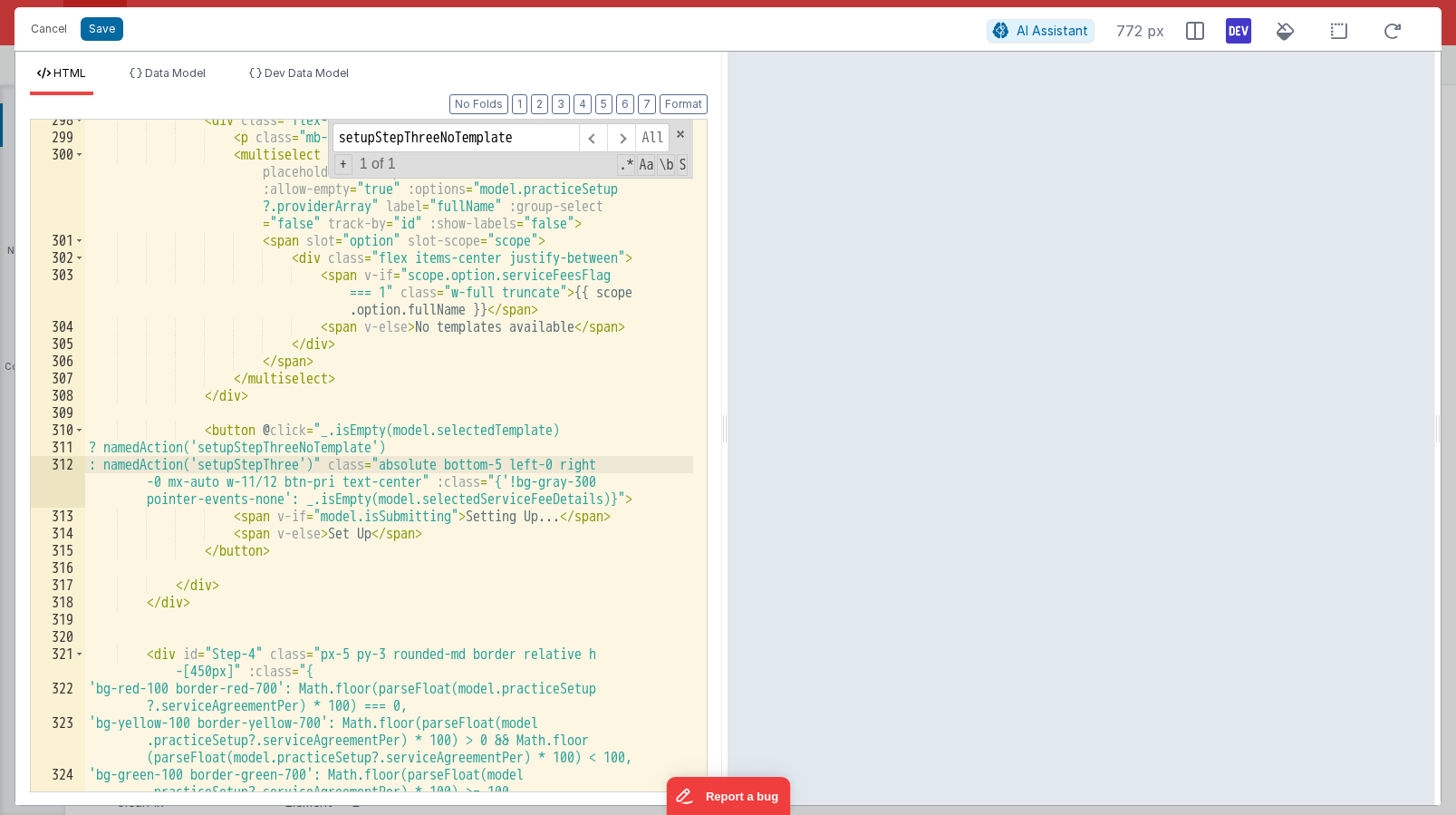 click on "< div   class = "flex-1 mb-3" >                          < p   class = "mb-1" > Select a template (optional) </ p >                          < multiselect   v-model = "model.selectedTemplate"                            placeholder = "- Template -"   :searchable = "true"                            :allow-empty = "true"   :options = "model.practiceSetup                          ?.providerArray"   label = "fullName"   :group-select                          = "false"   track-by = "id"   :show-labels = "false" >                               < span   slot = "option"   slot-scope = "scope" >                                    < div   class = "flex items-center justify-between" >                                         < span   v-if = "scope.option.serviceFeesFlag                                       === 1"   class = "w-full truncate" > {{ scope .option.fullName }}" at bounding box center (389, 473) 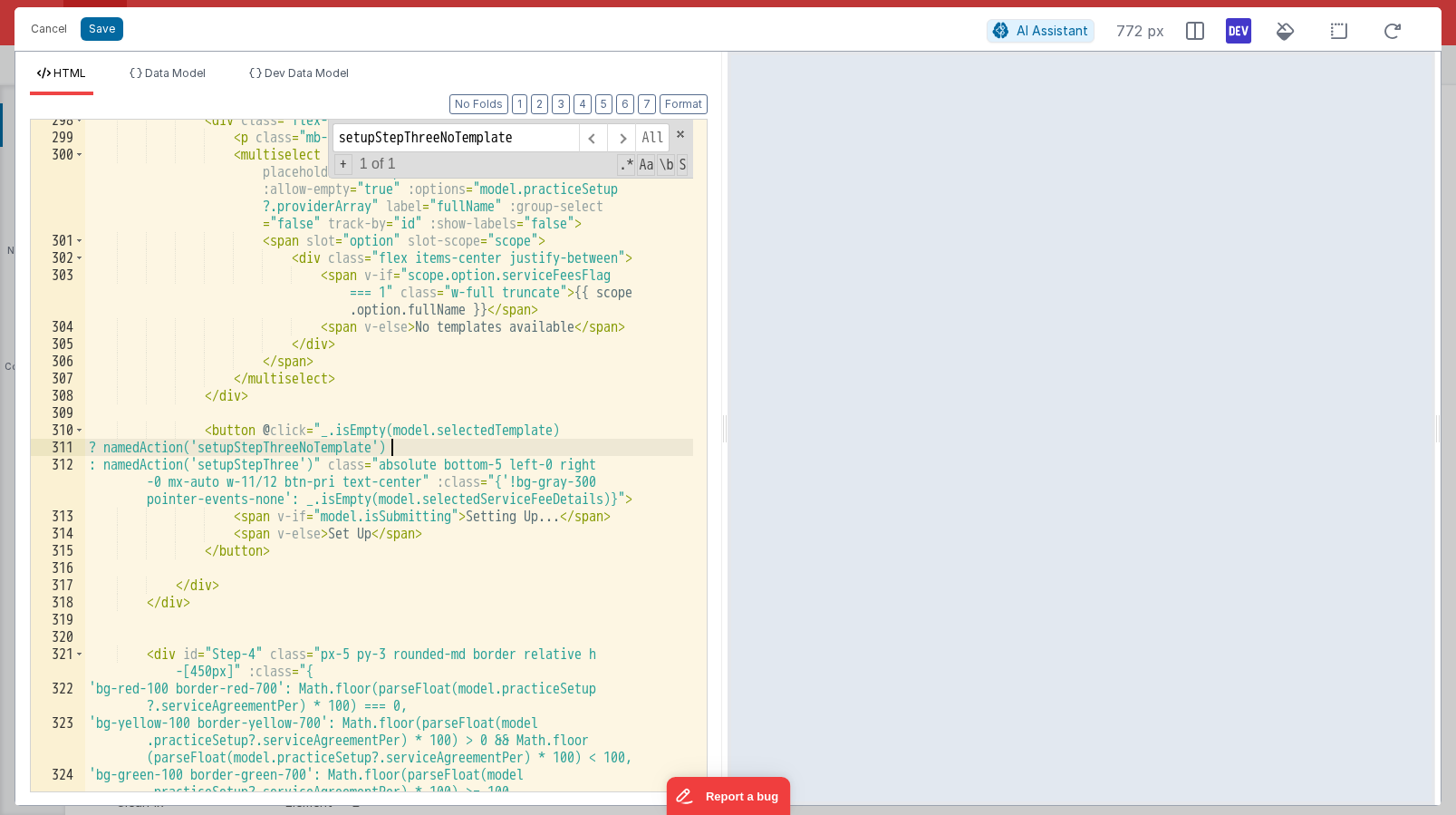 click on "< div   class = "flex-1 mb-3" >                          < p   class = "mb-1" > Select a template (optional) </ p >                          < multiselect   v-model = "model.selectedTemplate"                            placeholder = "- Template -"   :searchable = "true"                            :allow-empty = "true"   :options = "model.practiceSetup                          ?.providerArray"   label = "fullName"   :group-select                          = "false"   track-by = "id"   :show-labels = "false" >                               < span   slot = "option"   slot-scope = "scope" >                                    < div   class = "flex items-center justify-between" >                                         < span   v-if = "scope.option.serviceFeesFlag                                       === 1"   class = "w-full truncate" > {{ scope .option.fullName }}" at bounding box center (389, 473) 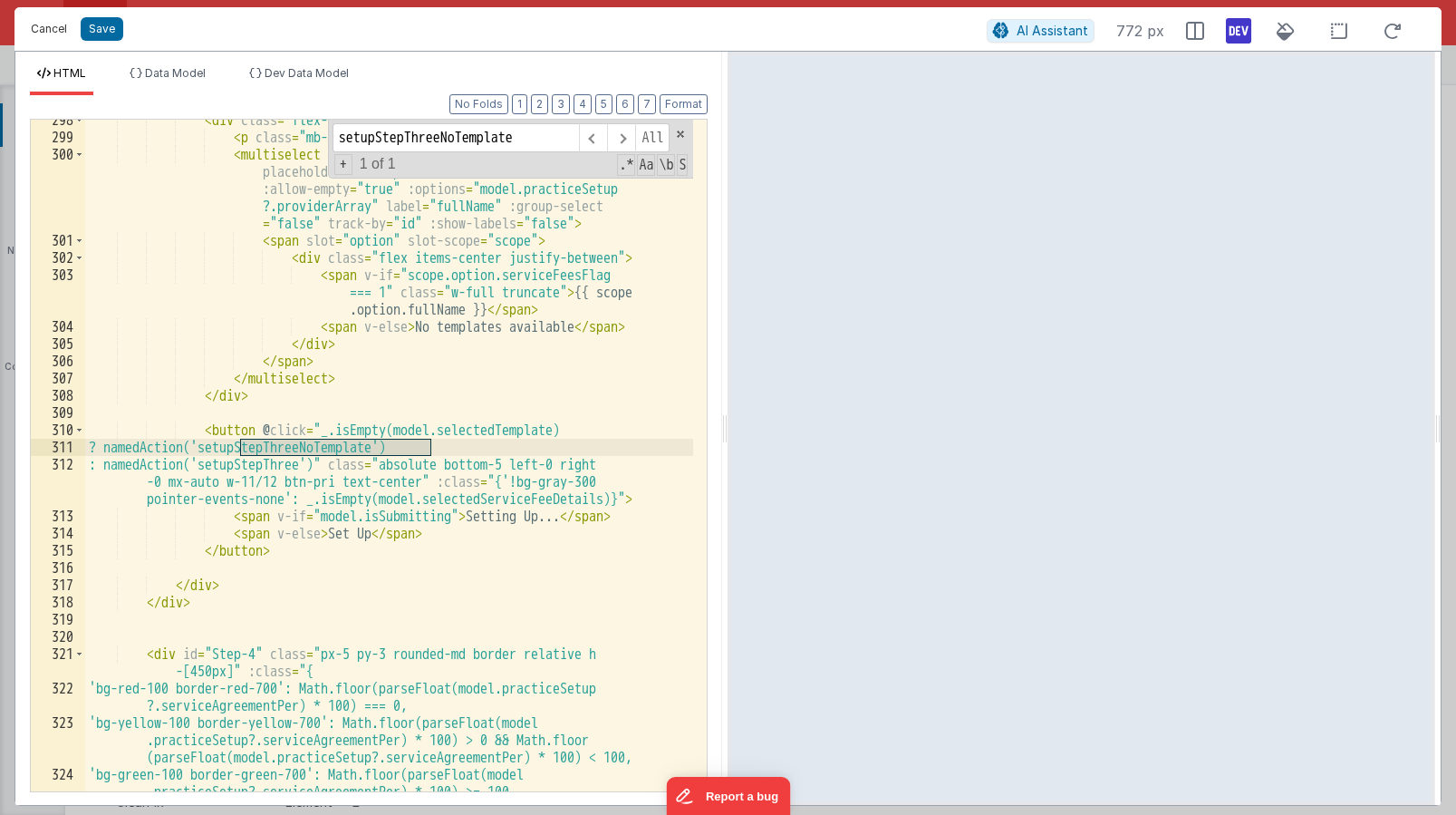 click on "Cancel" at bounding box center [49, 29] 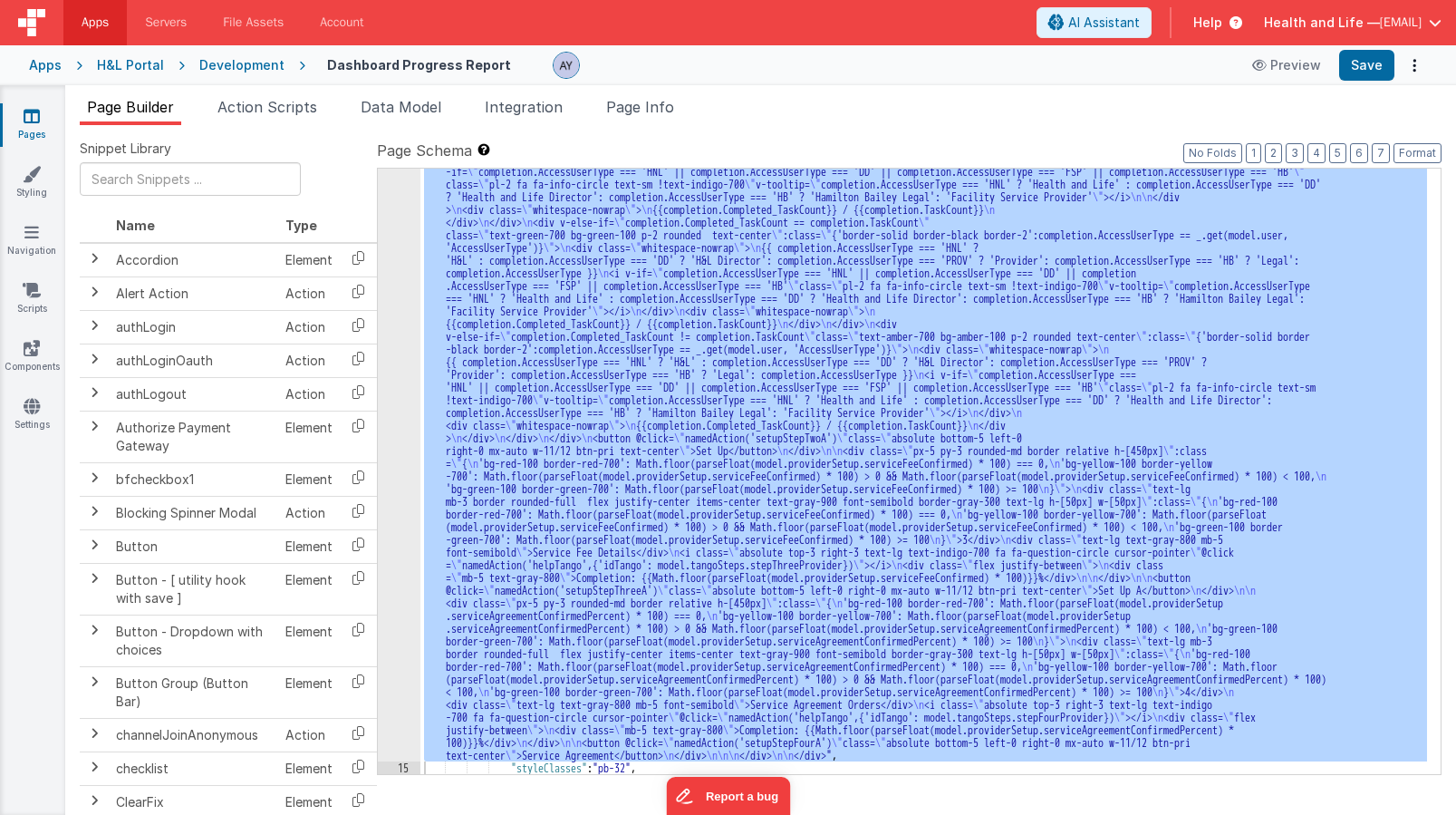 click on "Page Builder
Action Scripts
Data Model
Integration
Page Info
Snippet Library Name Type Accordion Element Alert Action Action authLogin Action authLoginOauth Action authLogout Action Authorize Payment Gateway Element bfcheckbox1 Element Blocking Spinner Modal Action Button Element Button - [ utility hook with save ] Element Button - Dropdown with choices Element Button Group (Button Bar) Element channelJoinAnonymous Action checklist Element ClearFix Element Cleave - Credit Card Element Cleave Phone input Element Clipboard - copy model field Action Code Editor Element Component - HTML Element Component BF Element cookie - set Action Date Time Picker Element debounce Action DropZone File Upload Element Focus Action Action Function - Runs JavaScript  Action Action <" at bounding box center (760, 450) 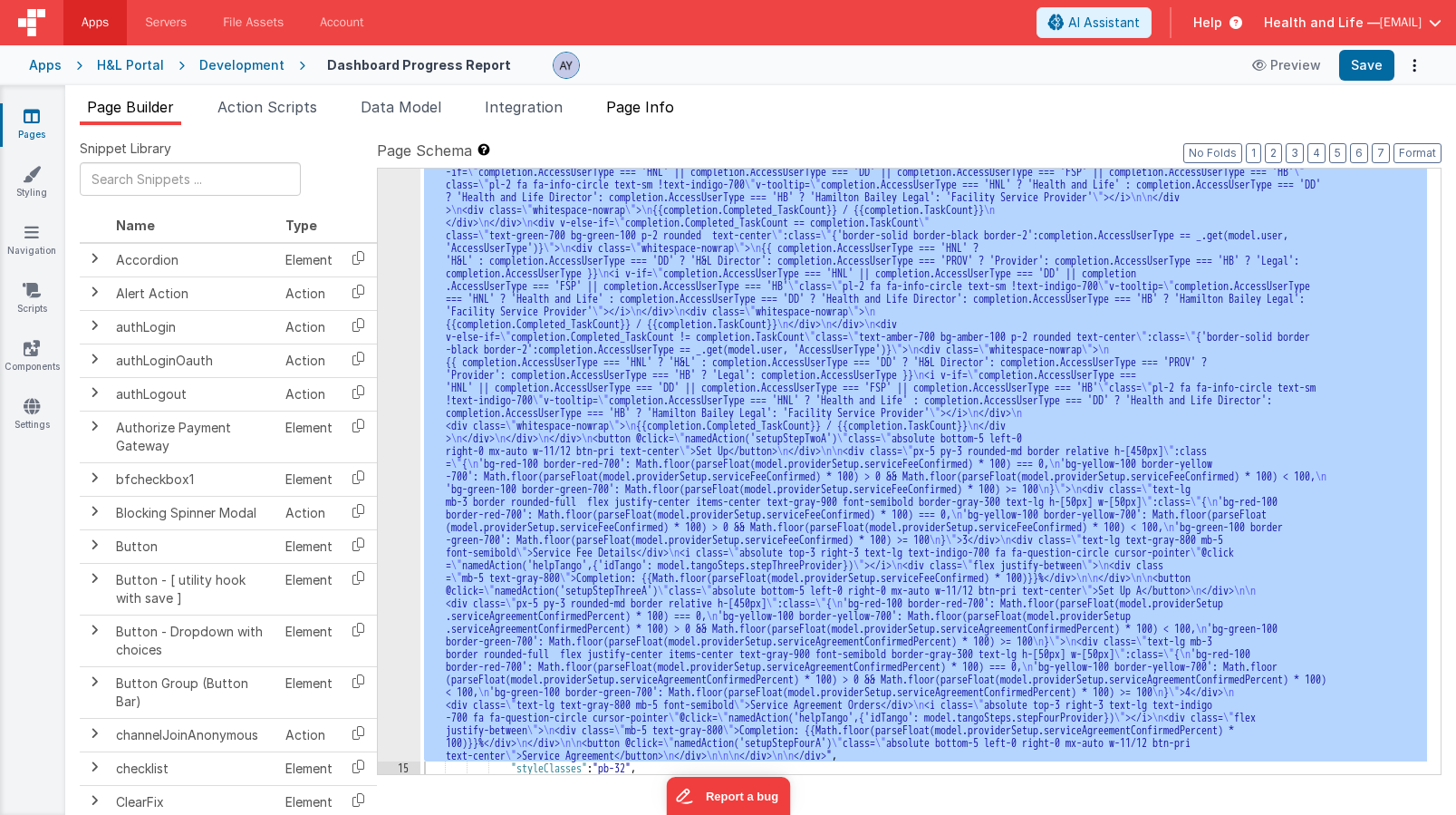click on "Page Info" at bounding box center (640, 107) 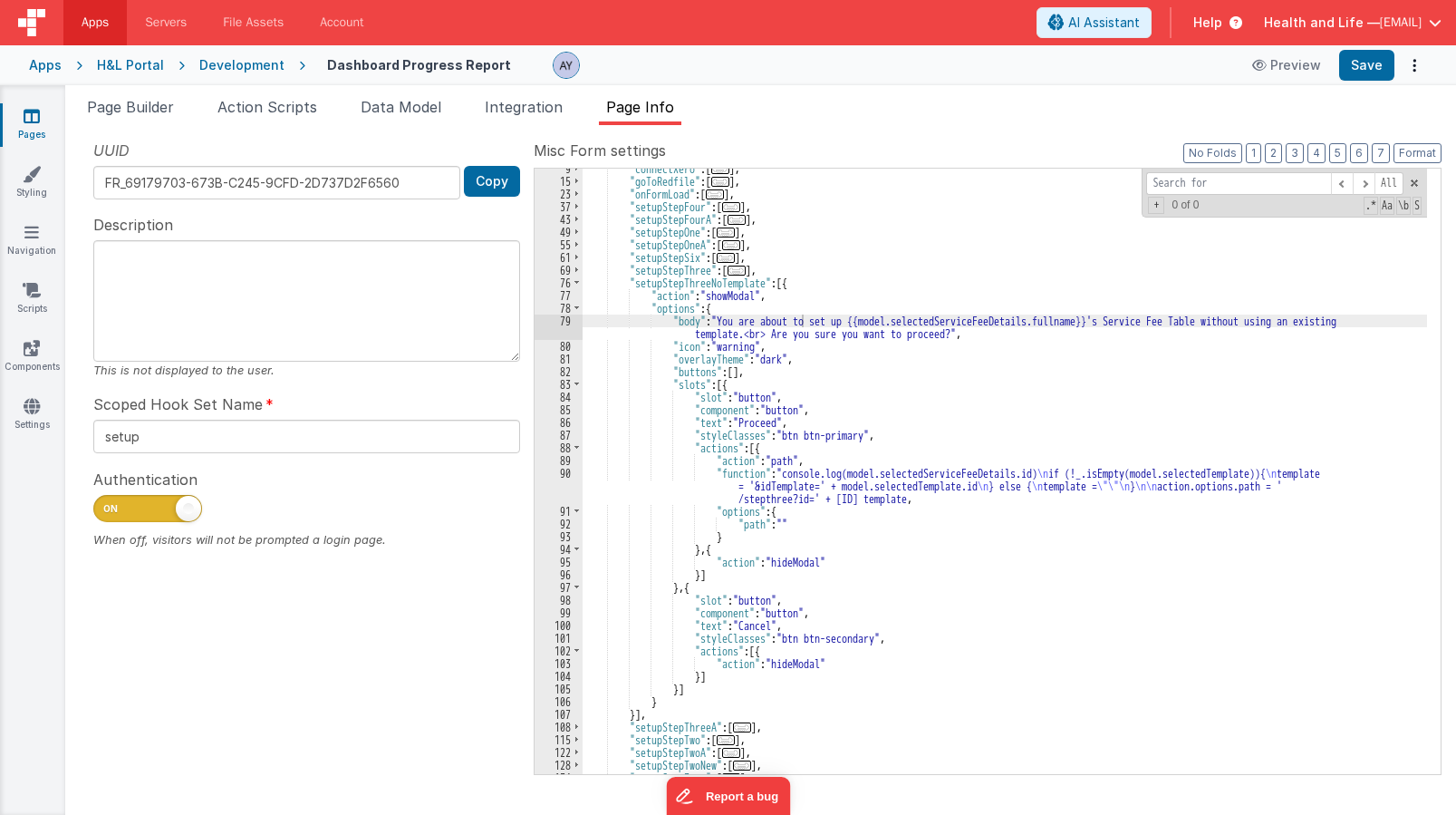 click on ""connectXero" :  [ ... ] ,           "goToRedfile" :  [ ... ] ,           "onFormLoad" :  [ ... ] ,           "setupStepFour" :  [ ... ] ,           "setupStepFourA" :  [ ... ] ,           "setupStepOne" :  [ ... ] ,           "setupStepOneA" :  [ ... ] ,           "setupStepSix" :  [ ... ] ,           "setupStepThree" :  [ ... ] ,           "setupStepThreeNoTemplate" :  [{                "action" :  "showModal" ,                "options" :  {                     "body" :  "You are about to set up {{model.selectedServiceFeeDetails.fullname}}'s Service Fee Table without using an existing                       template.<br> Are you sure you want to proceed?" ,                     "icon" :  "warning" ,                     "overlayTheme" :  "dark" ,                     "buttons" :  [ ] ,                     "slots" :  [{                          "slot" :  "button" ,                          "component" :  "button" ,                          "text" :  "Proceed" ,                     ," at bounding box center [1005, 478] 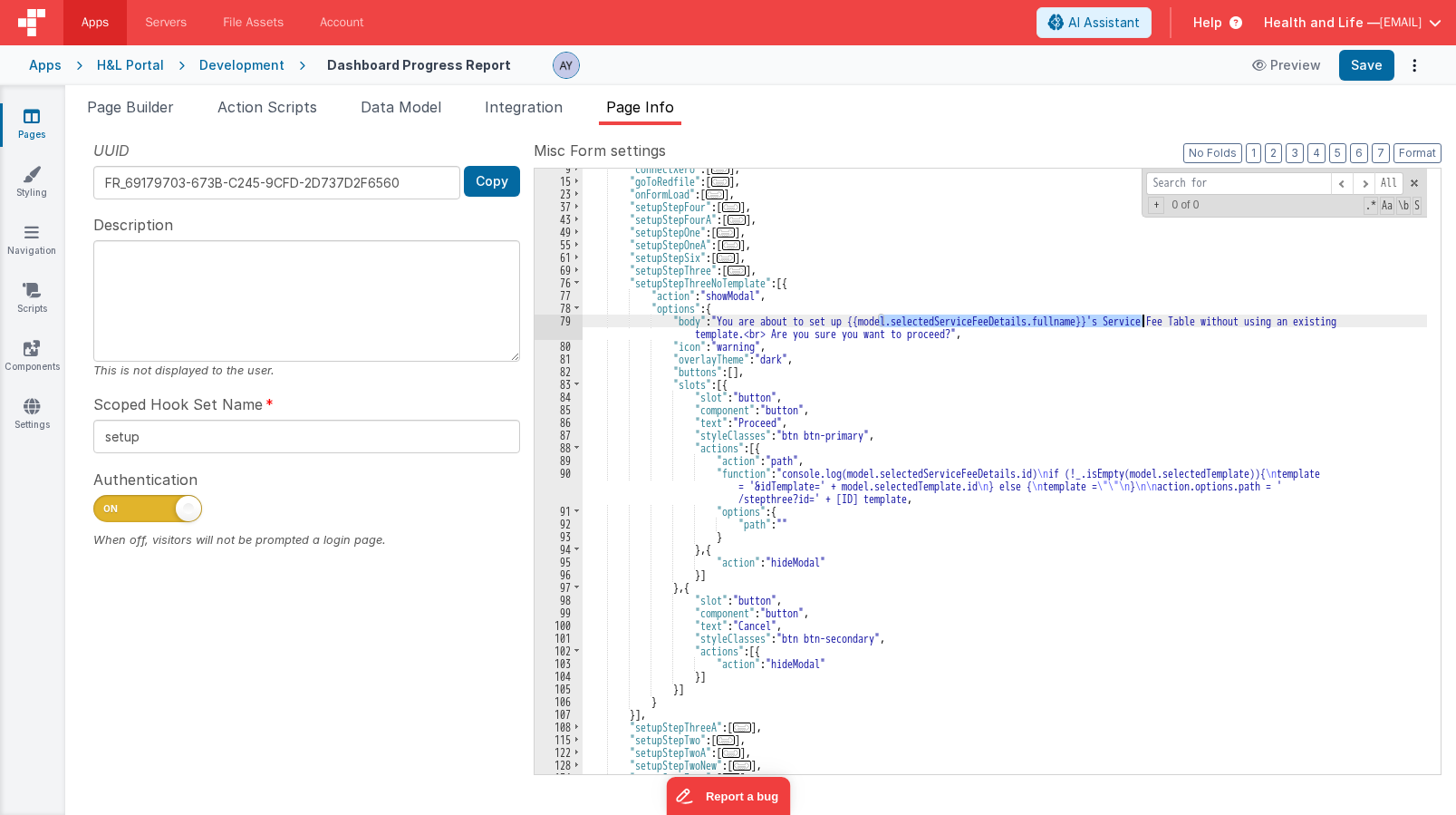 drag, startPoint x: 879, startPoint y: 319, endPoint x: 1143, endPoint y: 320, distance: 264.0019 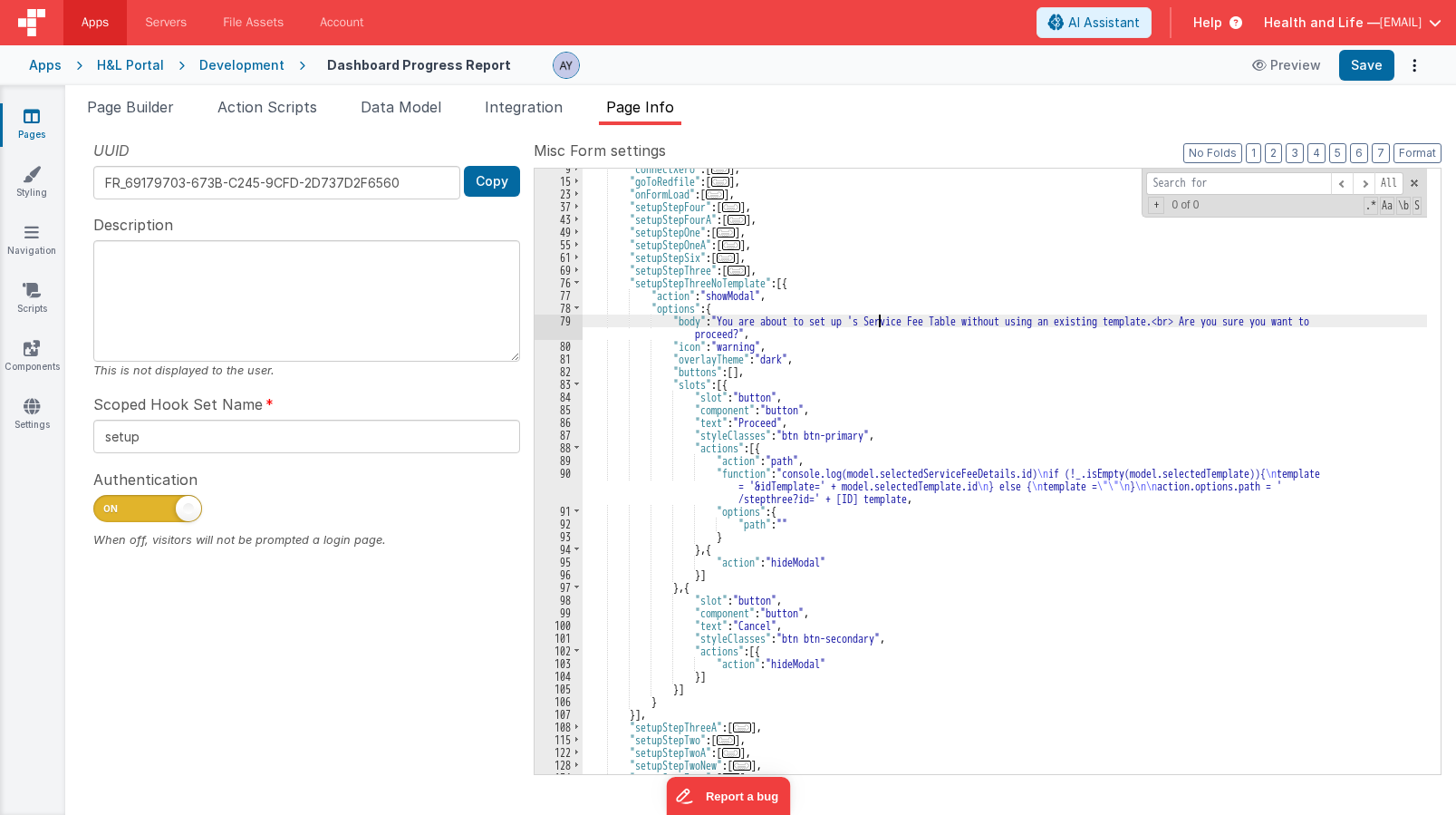 click on ""connectXero" :  [ ... ] ,           "goToRedfile" :  [ ... ] ,           "onFormLoad" :  [ ... ] ,           "setupStepFour" :  [ ... ] ,           "setupStepFourA" :  [ ... ] ,           "setupStepOne" :  [ ... ] ,           "setupStepOneA" :  [ ... ] ,           "setupStepSix" :  [ ... ] ,           "setupStepThree" :  [ ... ] ,           "setupStepThreeNoTemplate" :  [{                "action" :  "showModal" ,                "options" :  {                     "body" :  "You are about to set up 's Service Fee Table without using an existing template.<br> Are you sure you want to                       proceed?" ,                     "icon" :  "warning" ,                     "overlayTheme" :  "dark" ,                     "buttons" :  [ ] ,                     "slots" :  [{                          "slot" :  "button" ,                          "component" :  "button" ,                          "text" :  "Proceed" ,                          "styleClasses" :  "btn btn-primary" , :" at bounding box center [1005, 478] 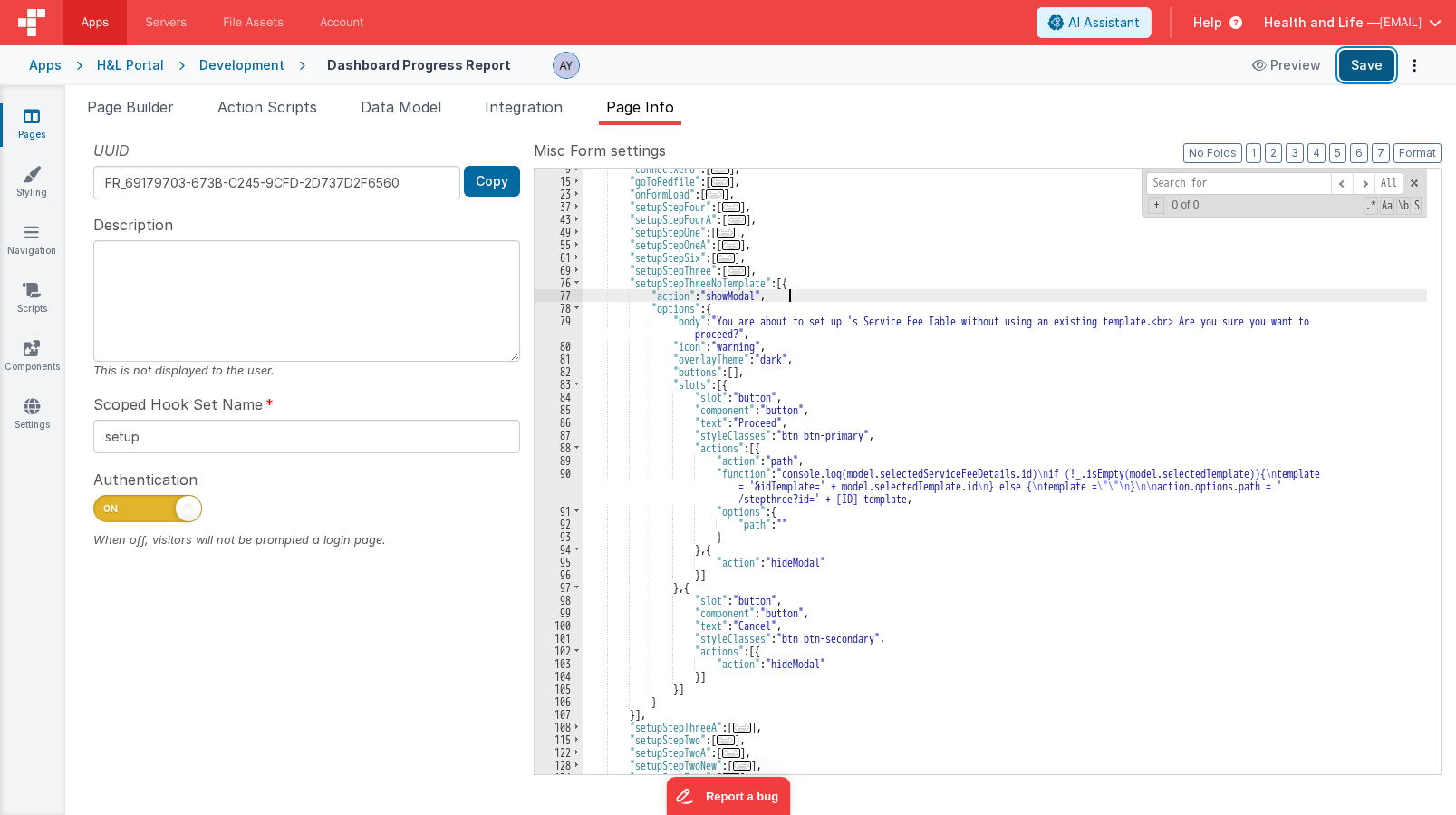 click on "Save" at bounding box center [1366, 65] 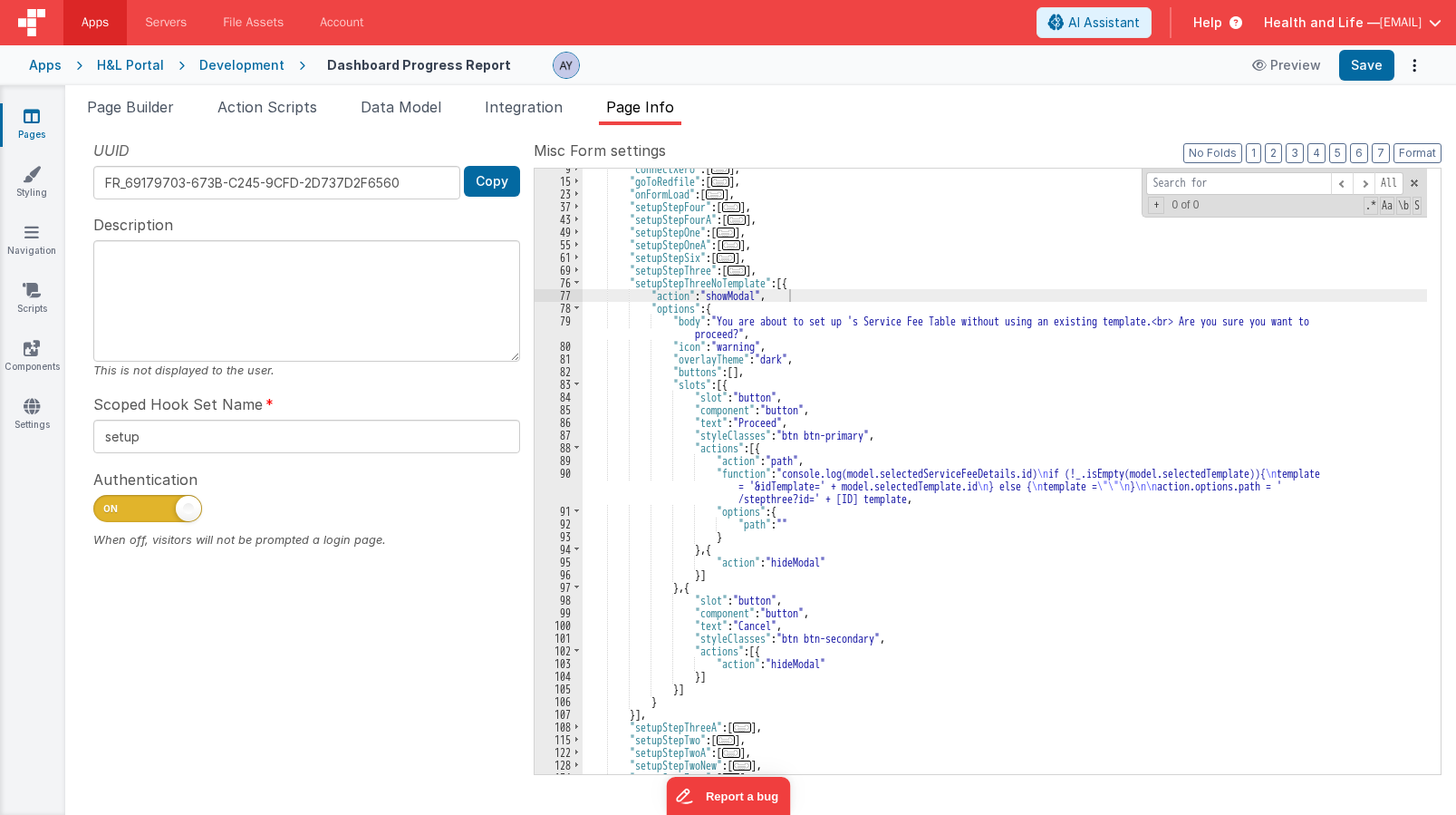 click on ""connectXero" :  [ ... ] ,           "goToRedfile" :  [ ... ] ,           "onFormLoad" :  [ ... ] ,           "setupStepFour" :  [ ... ] ,           "setupStepFourA" :  [ ... ] ,           "setupStepOne" :  [ ... ] ,           "setupStepOneA" :  [ ... ] ,           "setupStepSix" :  [ ... ] ,           "setupStepThree" :  [ ... ] ,           "setupStepThreeNoTemplate" :  [{                "action" :  "showModal" ,                "options" :  {                     "body" :  "You are about to set up 's Service Fee Table without using an existing template.<br> Are you sure you want to                       proceed?" ,                     "icon" :  "warning" ,                     "overlayTheme" :  "dark" ,                     "buttons" :  [ ] ,                     "slots" :  [{                          "slot" :  "button" ,                          "component" :  "button" ,                          "text" :  "Proceed" ,                          "styleClasses" :  "btn btn-primary" , :" at bounding box center (1005, 478) 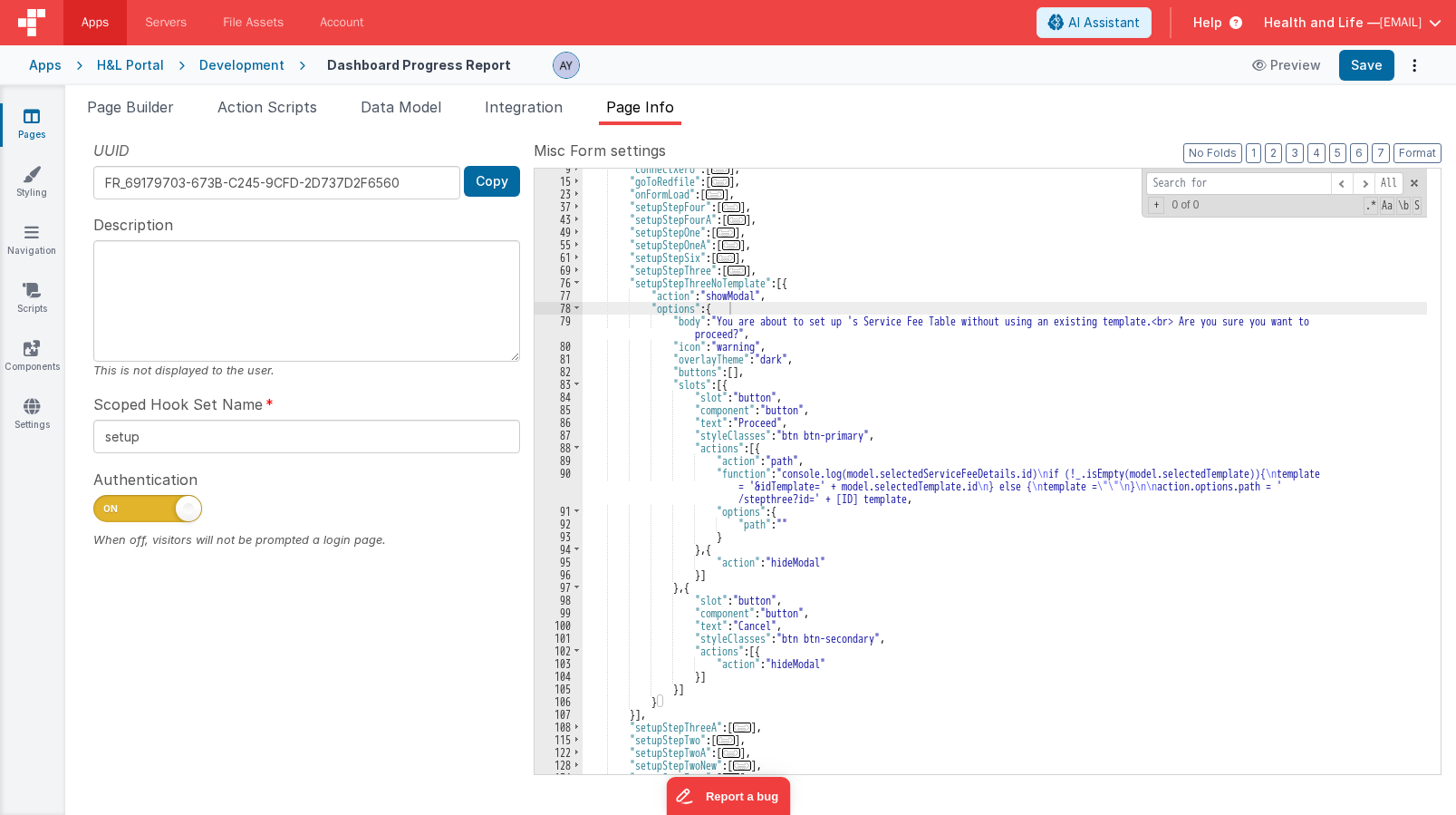 click on ""connectXero" :  [ ... ] ,           "goToRedfile" :  [ ... ] ,           "onFormLoad" :  [ ... ] ,           "setupStepFour" :  [ ... ] ,           "setupStepFourA" :  [ ... ] ,           "setupStepOne" :  [ ... ] ,           "setupStepOneA" :  [ ... ] ,           "setupStepSix" :  [ ... ] ,           "setupStepThree" :  [ ... ] ,           "setupStepThreeNoTemplate" :  [{                "action" :  "showModal" ,                "options" :  {                     "body" :  "You are about to set up 's Service Fee Table without using an existing template.<br> Are you sure you want to                       proceed?" ,                     "icon" :  "warning" ,                     "overlayTheme" :  "dark" ,                     "buttons" :  [ ] ,                     "slots" :  [{                          "slot" :  "button" ,                          "component" :  "button" ,                          "text" :  "Proceed" ,                          "styleClasses" :  "btn btn-primary" , :" at bounding box center (1005, 478) 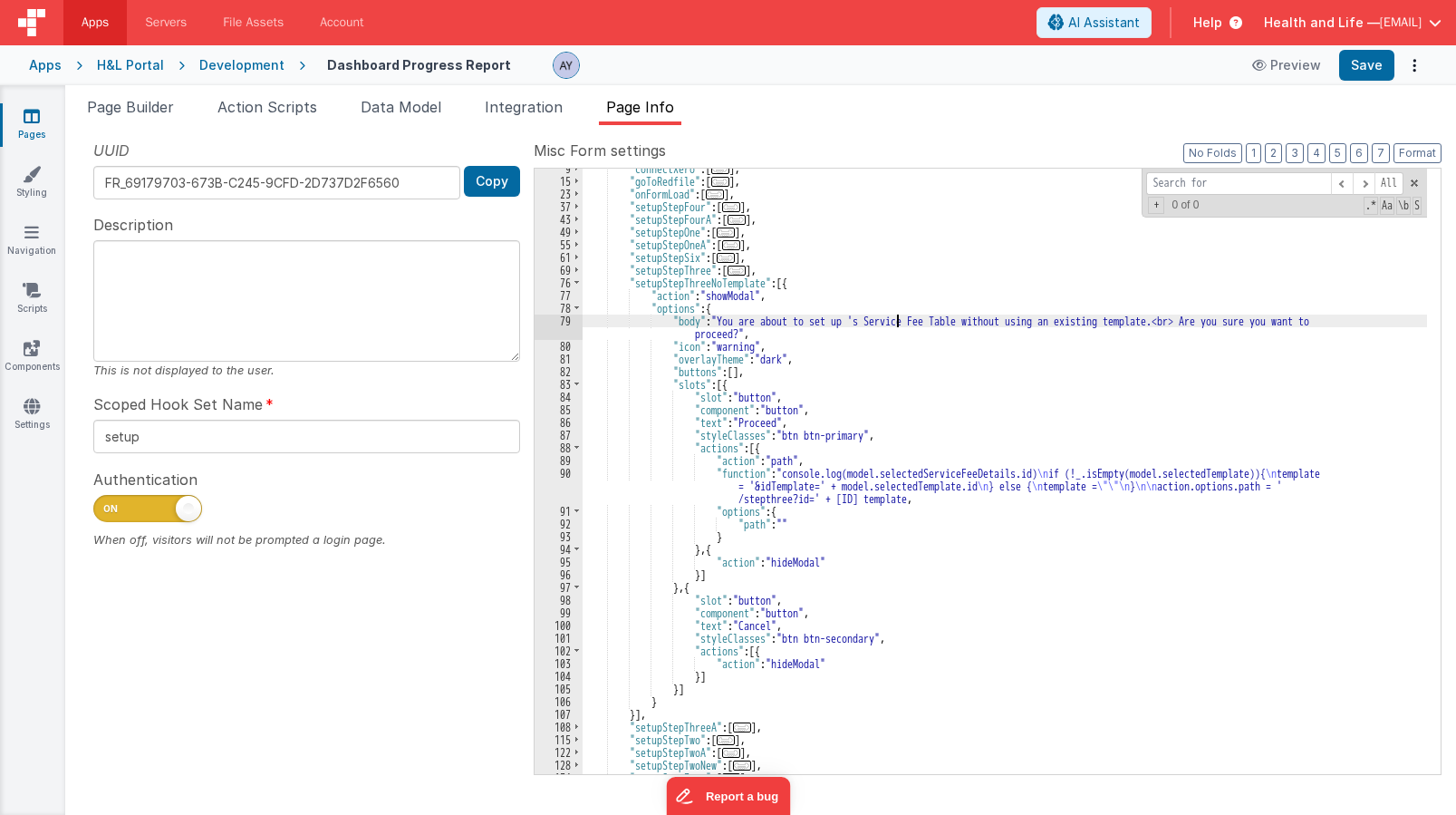 click on "79" at bounding box center [558, 327] 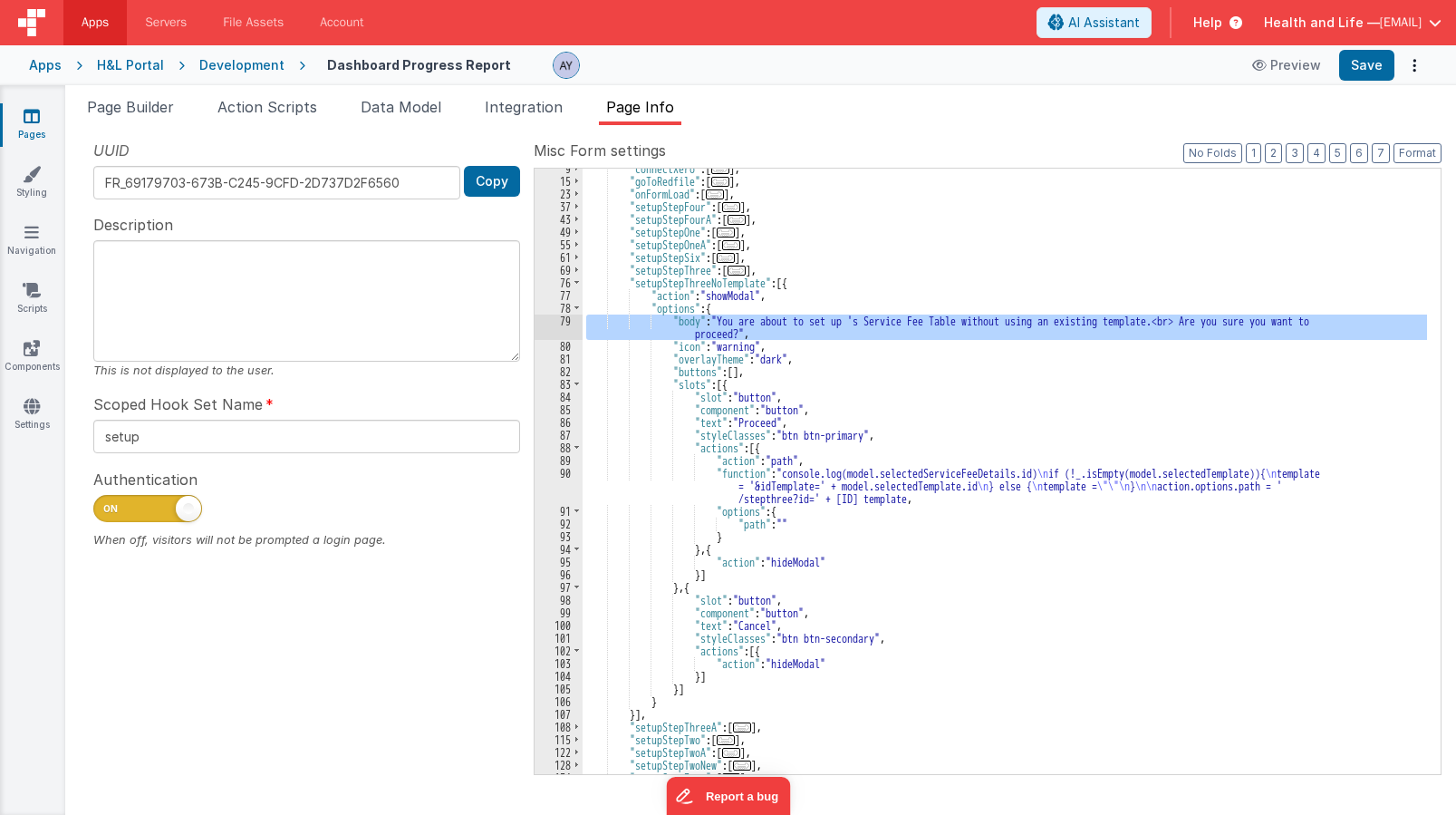 click on "79" at bounding box center (558, 327) 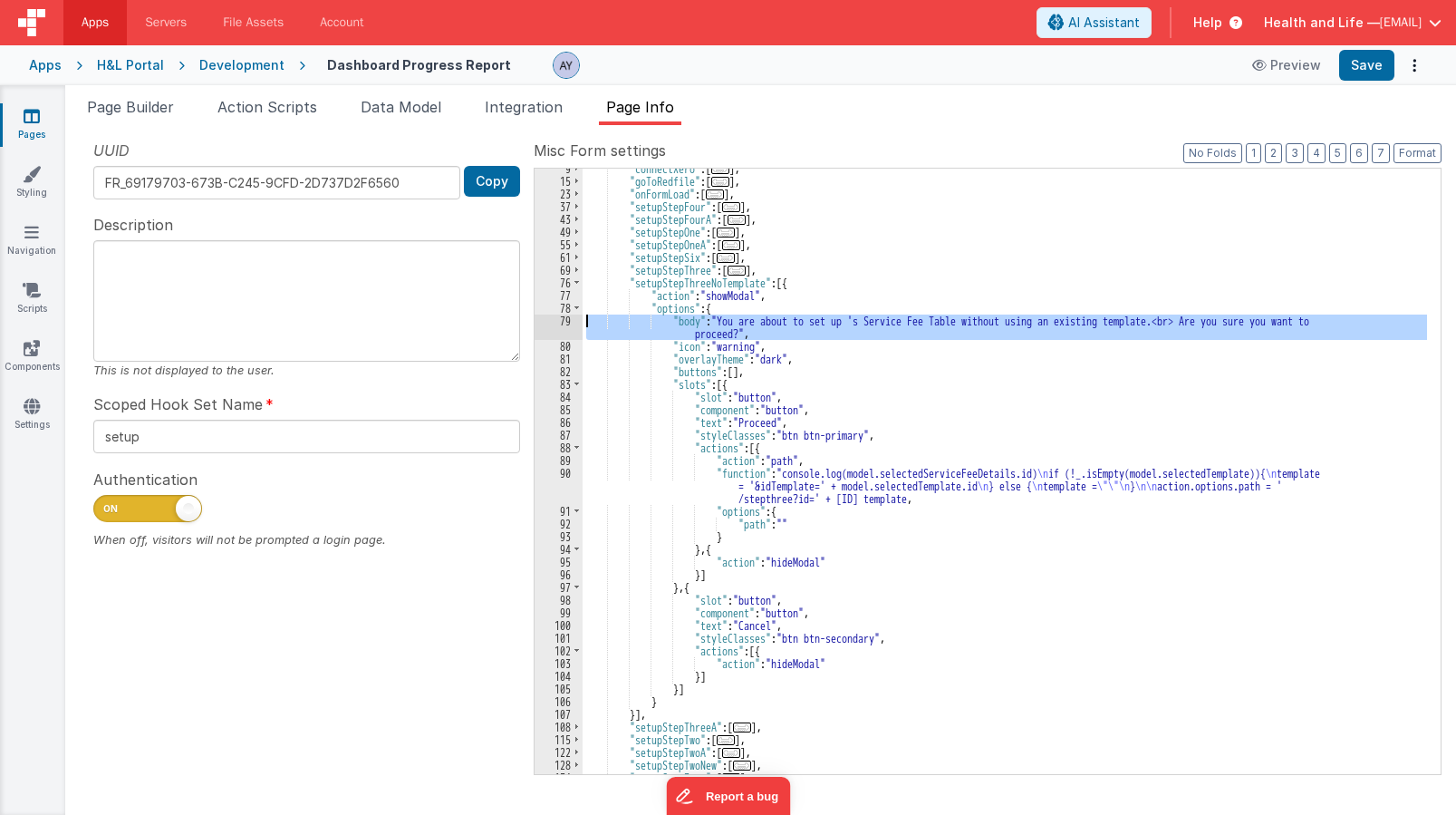 click on "79" at bounding box center (558, 327) 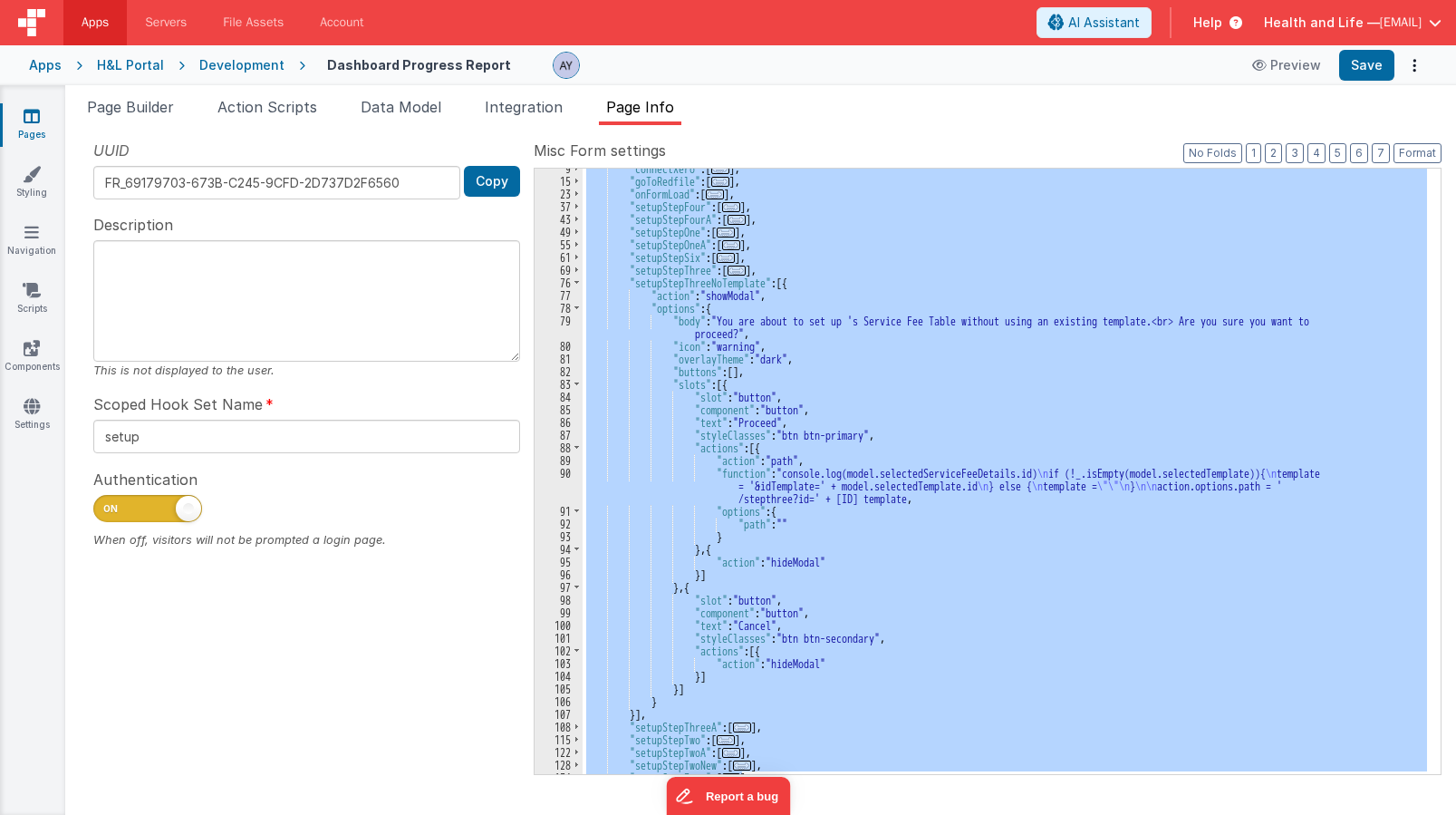 click on ""connectXero" :  [ ... ] ,           "goToRedfile" :  [ ... ] ,           "onFormLoad" :  [ ... ] ,           "setupStepFour" :  [ ... ] ,           "setupStepFourA" :  [ ... ] ,           "setupStepOne" :  [ ... ] ,           "setupStepOneA" :  [ ... ] ,           "setupStepSix" :  [ ... ] ,           "setupStepThree" :  [ ... ] ,           "setupStepThreeNoTemplate" :  [{                "action" :  "showModal" ,                "options" :  {                     "body" :  "You are about to set up 's Service Fee Table without using an existing template.<br> Are you sure you want to                       proceed?" ,                     "icon" :  "warning" ,                     "overlayTheme" :  "dark" ,                     "buttons" :  [ ] ,                     "slots" :  [{                          "slot" :  "button" ,                          "component" :  "button" ,                          "text" :  "Proceed" ,                          "styleClasses" :  "btn btn-primary" , :" at bounding box center (1005, 471) 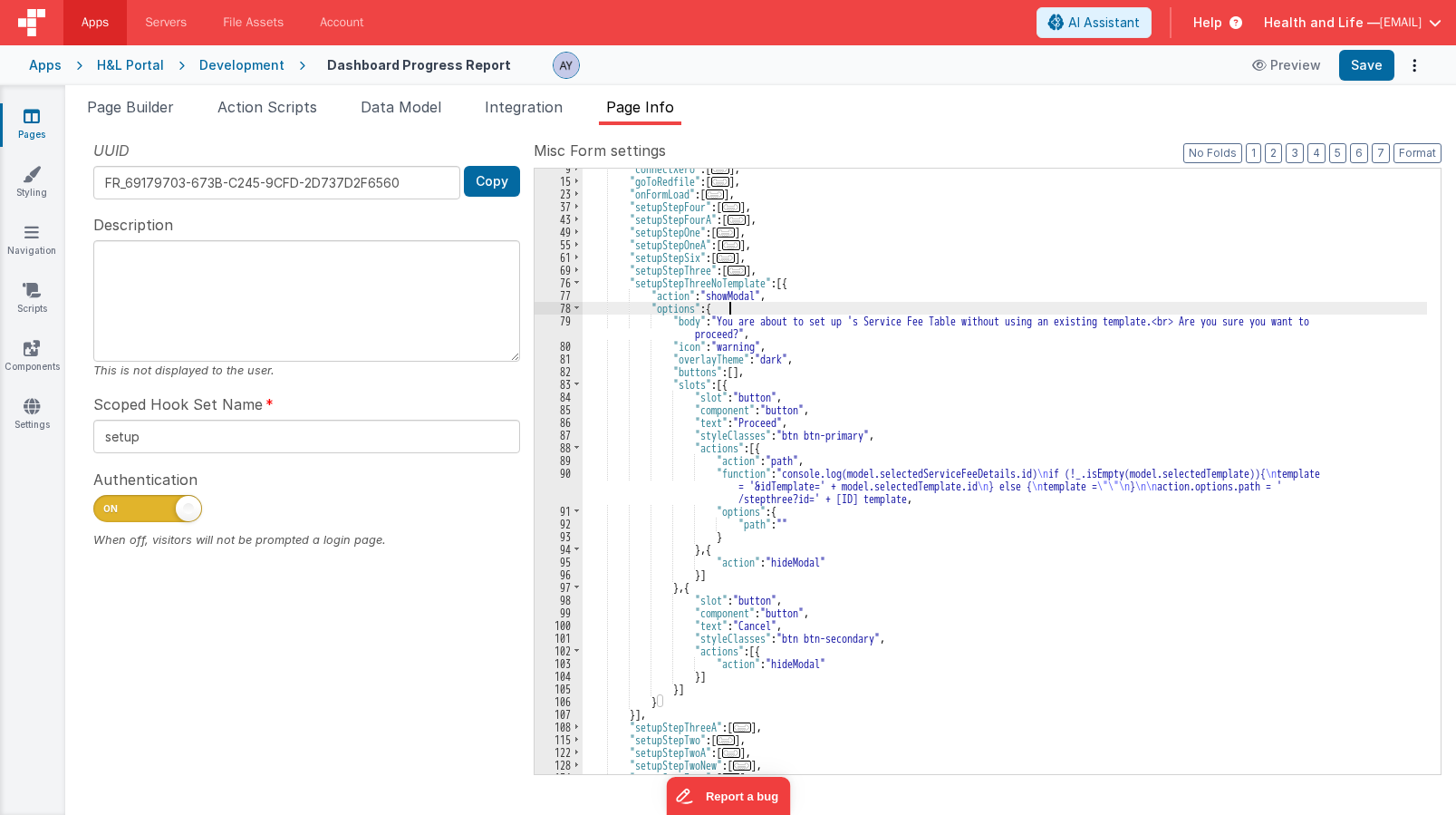 click on ""connectXero" :  [ ... ] ,           "goToRedfile" :  [ ... ] ,           "onFormLoad" :  [ ... ] ,           "setupStepFour" :  [ ... ] ,           "setupStepFourA" :  [ ... ] ,           "setupStepOne" :  [ ... ] ,           "setupStepOneA" :  [ ... ] ,           "setupStepSix" :  [ ... ] ,           "setupStepThree" :  [ ... ] ,           "setupStepThreeNoTemplate" :  [{                "action" :  "showModal" ,                "options" :  {                     "body" :  "You are about to set up 's Service Fee Table without using an existing template.<br> Are you sure you want to                       proceed?" ,                     "icon" :  "warning" ,                     "overlayTheme" :  "dark" ,                     "buttons" :  [ ] ,                     "slots" :  [{                          "slot" :  "button" ,                          "component" :  "button" ,                          "text" :  "Proceed" ,                          "styleClasses" :  "btn btn-primary" , :" at bounding box center [1005, 478] 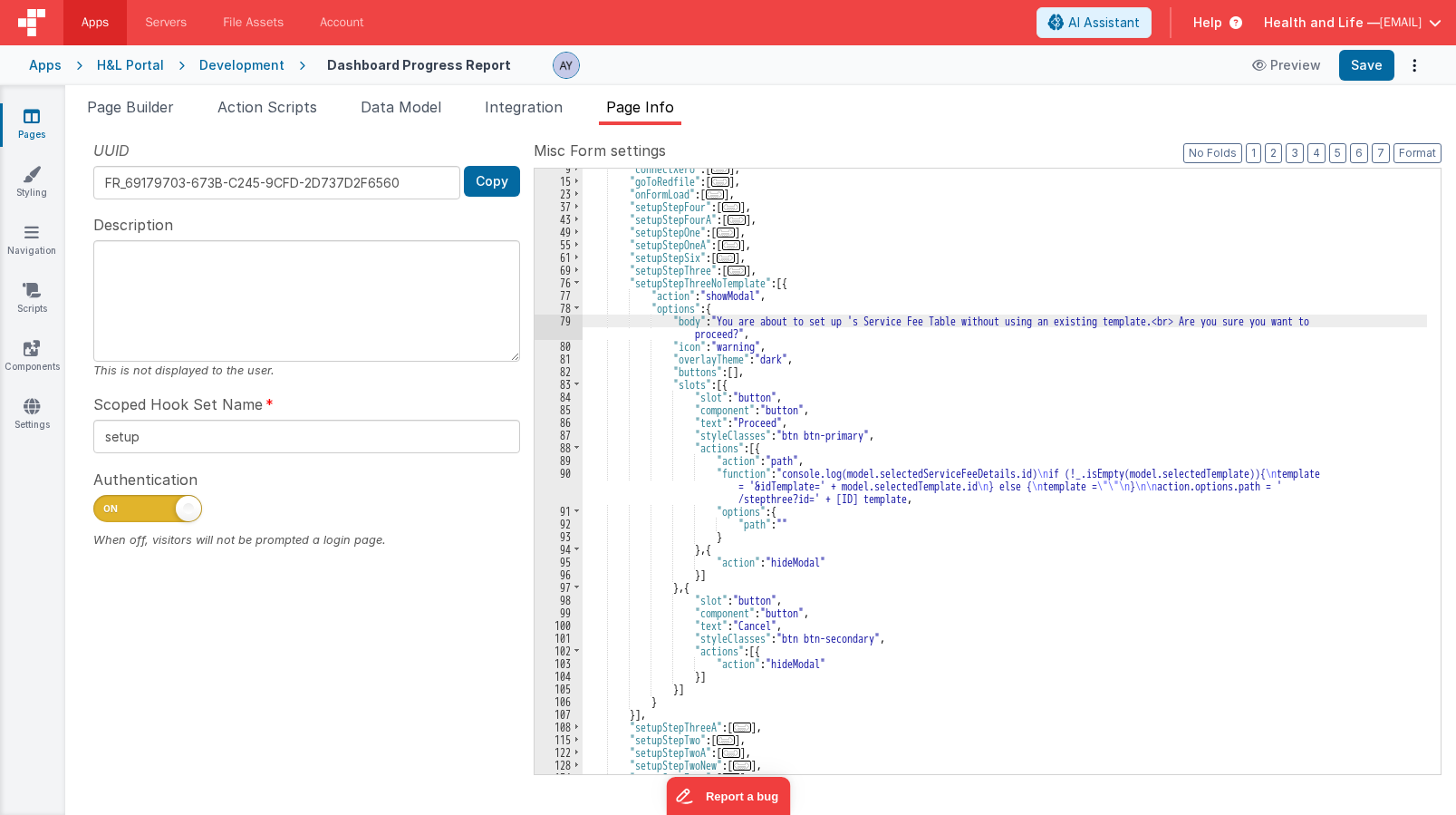 click on ""connectXero" :  [ ... ] ,           "goToRedfile" :  [ ... ] ,           "onFormLoad" :  [ ... ] ,           "setupStepFour" :  [ ... ] ,           "setupStepFourA" :  [ ... ] ,           "setupStepOne" :  [ ... ] ,           "setupStepOneA" :  [ ... ] ,           "setupStepSix" :  [ ... ] ,           "setupStepThree" :  [ ... ] ,           "setupStepThreeNoTemplate" :  [{                "action" :  "showModal" ,                "options" :  {                     "body" :  "You are about to set up 's Service Fee Table without using an existing template.<br> Are you sure you want to                       proceed?" ,                     "icon" :  "warning" ,                     "overlayTheme" :  "dark" ,                     "buttons" :  [ ] ,                     "slots" :  [{                          "slot" :  "button" ,                          "component" :  "button" ,                          "text" :  "Proceed" ,                          "styleClasses" :  "btn btn-primary" , :" at bounding box center [1005, 478] 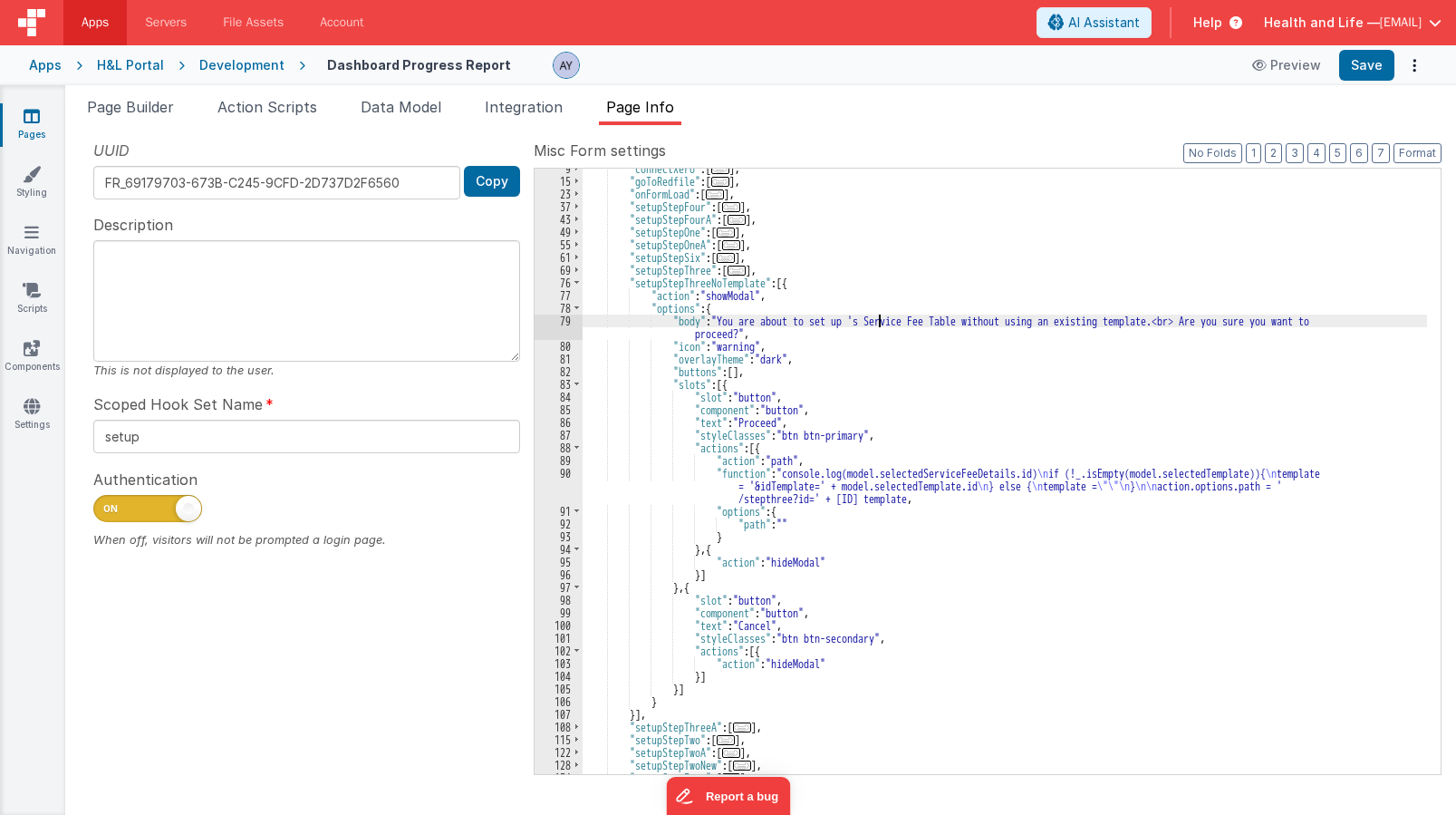 paste 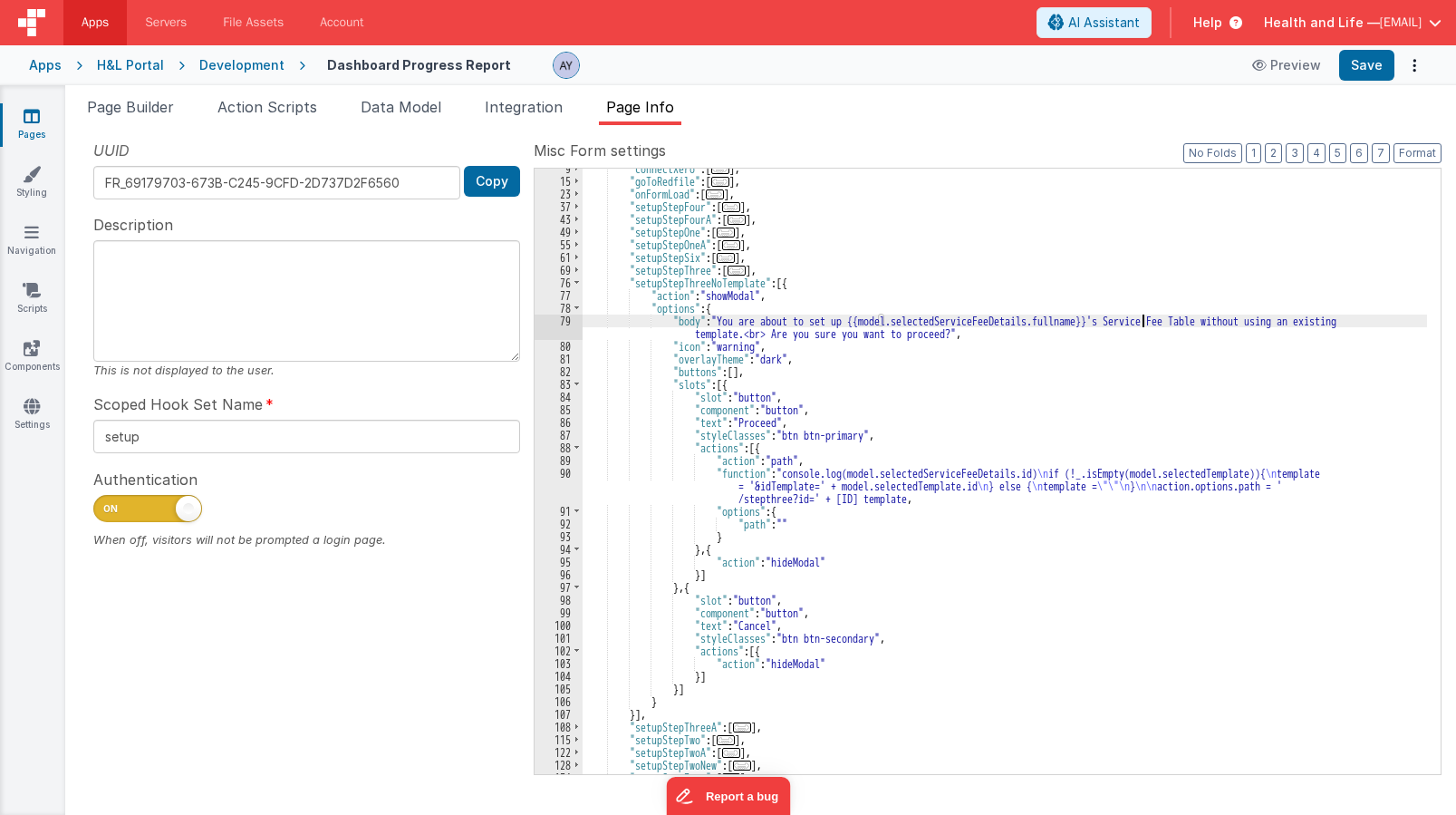 click on ""connectXero" :  [ ... ] ,           "goToRedfile" :  [ ... ] ,           "onFormLoad" :  [ ... ] ,           "setupStepFour" :  [ ... ] ,           "setupStepFourA" :  [ ... ] ,           "setupStepOne" :  [ ... ] ,           "setupStepOneA" :  [ ... ] ,           "setupStepSix" :  [ ... ] ,           "setupStepThree" :  [ ... ] ,           "setupStepThreeNoTemplate" :  [{                "action" :  "showModal" ,                "options" :  {                     "body" :  "You are about to set up {{model.selectedServiceFeeDetails.fullname}}'s Service Fee Table without using an existing                       template.<br> Are you sure you want to proceed?" ,                     "icon" :  "warning" ,                     "overlayTheme" :  "dark" ,                     "buttons" :  [ ] ,                     "slots" :  [{                          "slot" :  "button" ,                          "component" :  "button" ,                          "text" :  "Proceed" ,                     ," at bounding box center (1005, 478) 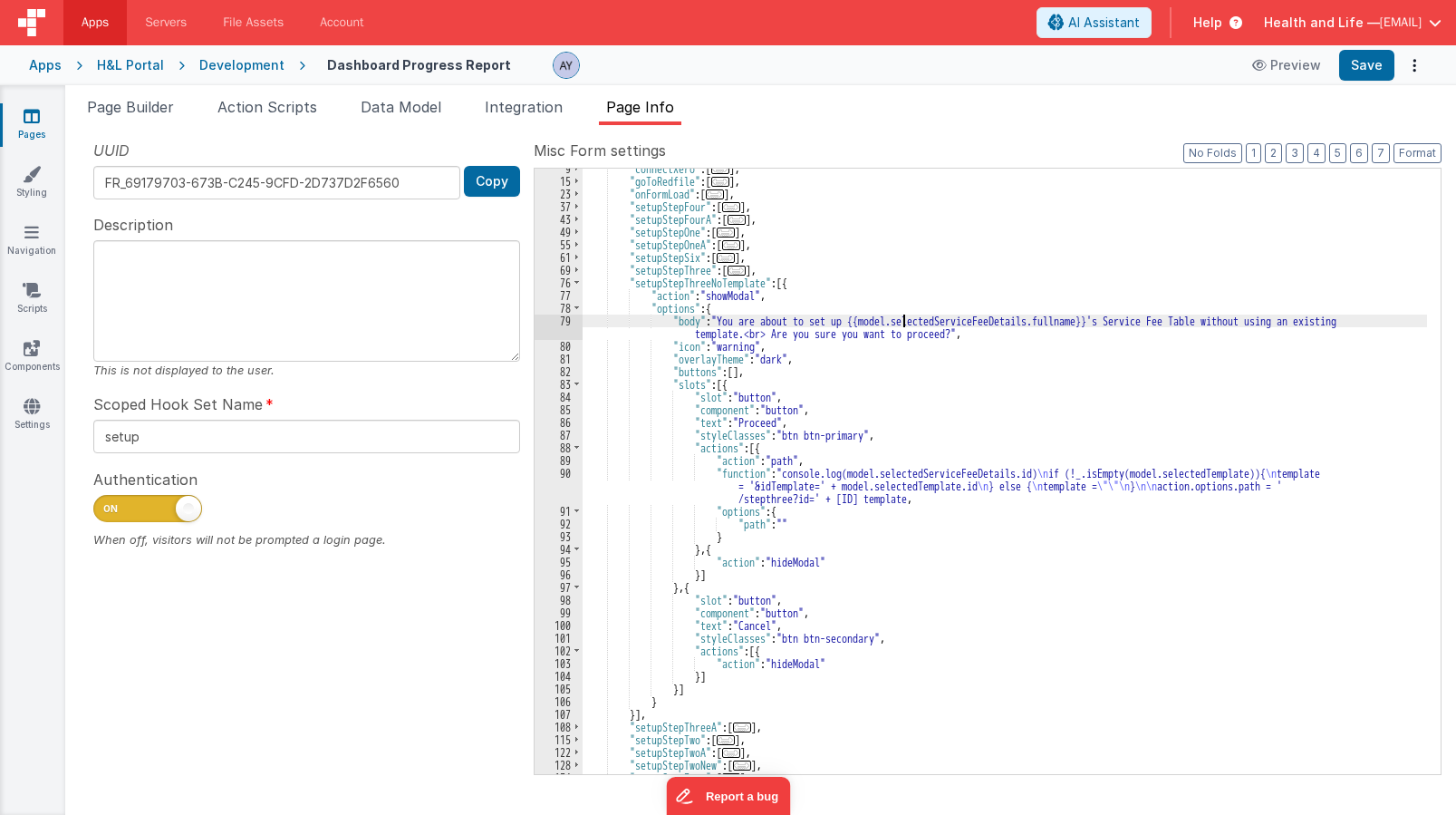 click on ""connectXero" :  [ ... ] ,           "goToRedfile" :  [ ... ] ,           "onFormLoad" :  [ ... ] ,           "setupStepFour" :  [ ... ] ,           "setupStepFourA" :  [ ... ] ,           "setupStepOne" :  [ ... ] ,           "setupStepOneA" :  [ ... ] ,           "setupStepSix" :  [ ... ] ,           "setupStepThree" :  [ ... ] ,           "setupStepThreeNoTemplate" :  [{                "action" :  "showModal" ,                "options" :  {                     "body" :  "You are about to set up {{model.selectedServiceFeeDetails.fullname}}'s Service Fee Table without using an existing                       template.<br> Are you sure you want to proceed?" ,                     "icon" :  "warning" ,                     "overlayTheme" :  "dark" ,                     "buttons" :  [ ] ,                     "slots" :  [{                          "slot" :  "button" ,                          "component" :  "button" ,                          "text" :  "Proceed" ,                     ," at bounding box center (1005, 478) 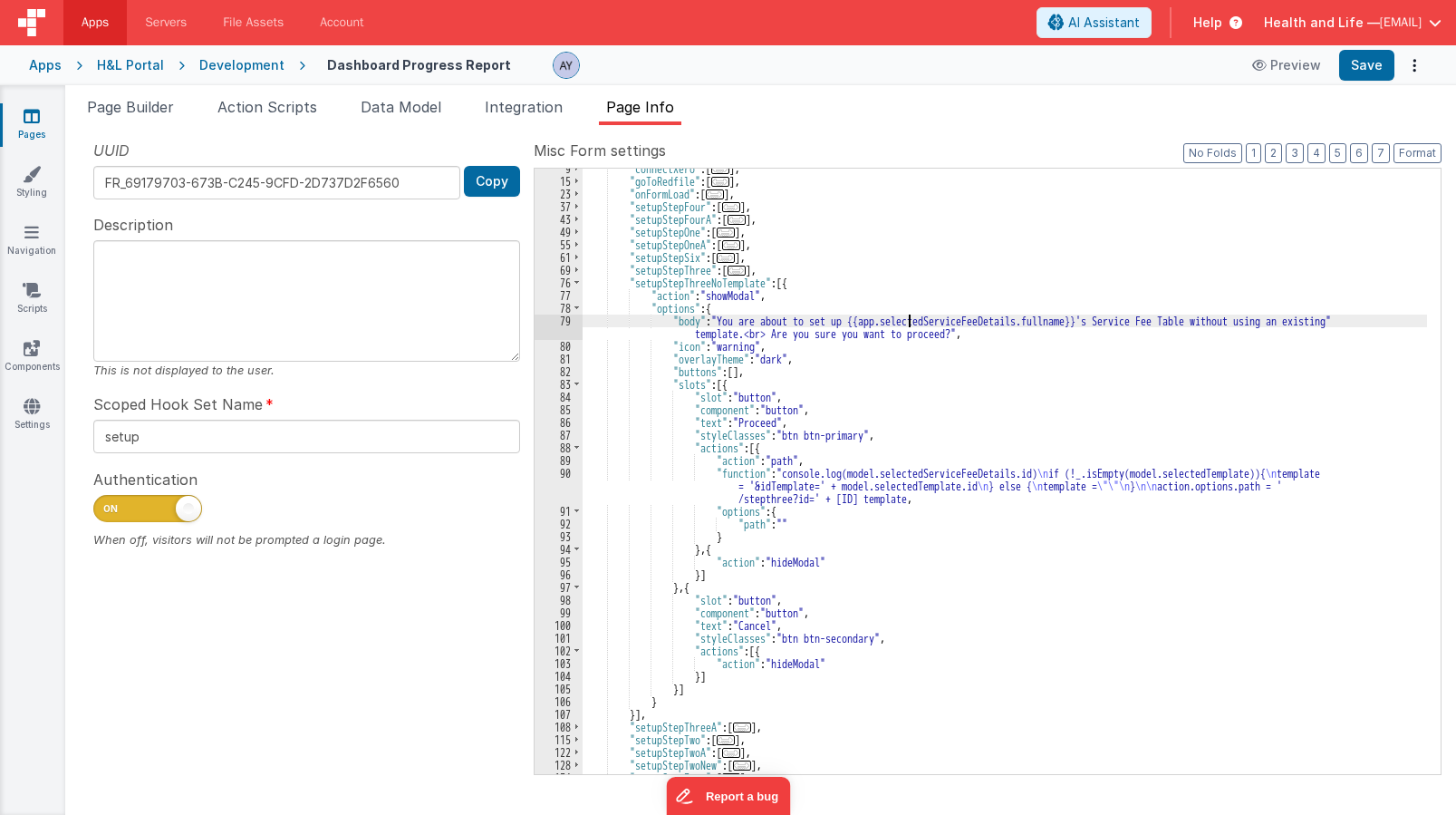 click on ""connectXero" :  [ ... ] ,           "goToRedfile" :  [ ... ] ,           "onFormLoad" :  [ ... ] ,           "setupStepFour" :  [ ... ] ,           "setupStepFourA" :  [ ... ] ,           "setupStepOne" :  [ ... ] ,           "setupStepOneA" :  [ ... ] ,           "setupStepSix" :  [ ... ] ,           "setupStepThree" :  [ ... ] ,           "setupStepThreeNoTemplate" :  [{                "action" :  "showModal" ,                "options" :  {                     "body" :  "You are about to set up {{app.selectedServiceFeeDetails.fullname}}'s Service Fee Table without using an existing                       template.<br> Are you sure you want to proceed?" ,                     "icon" :  "warning" ,                     "overlayTheme" :  "dark" ,                     "buttons" :  [ ] ,                     "slots" :  [{                          "slot" :  "button" ,                          "component" :  "button" ,                          "text" :  "Proceed" ,                     :" at bounding box center (1005, 478) 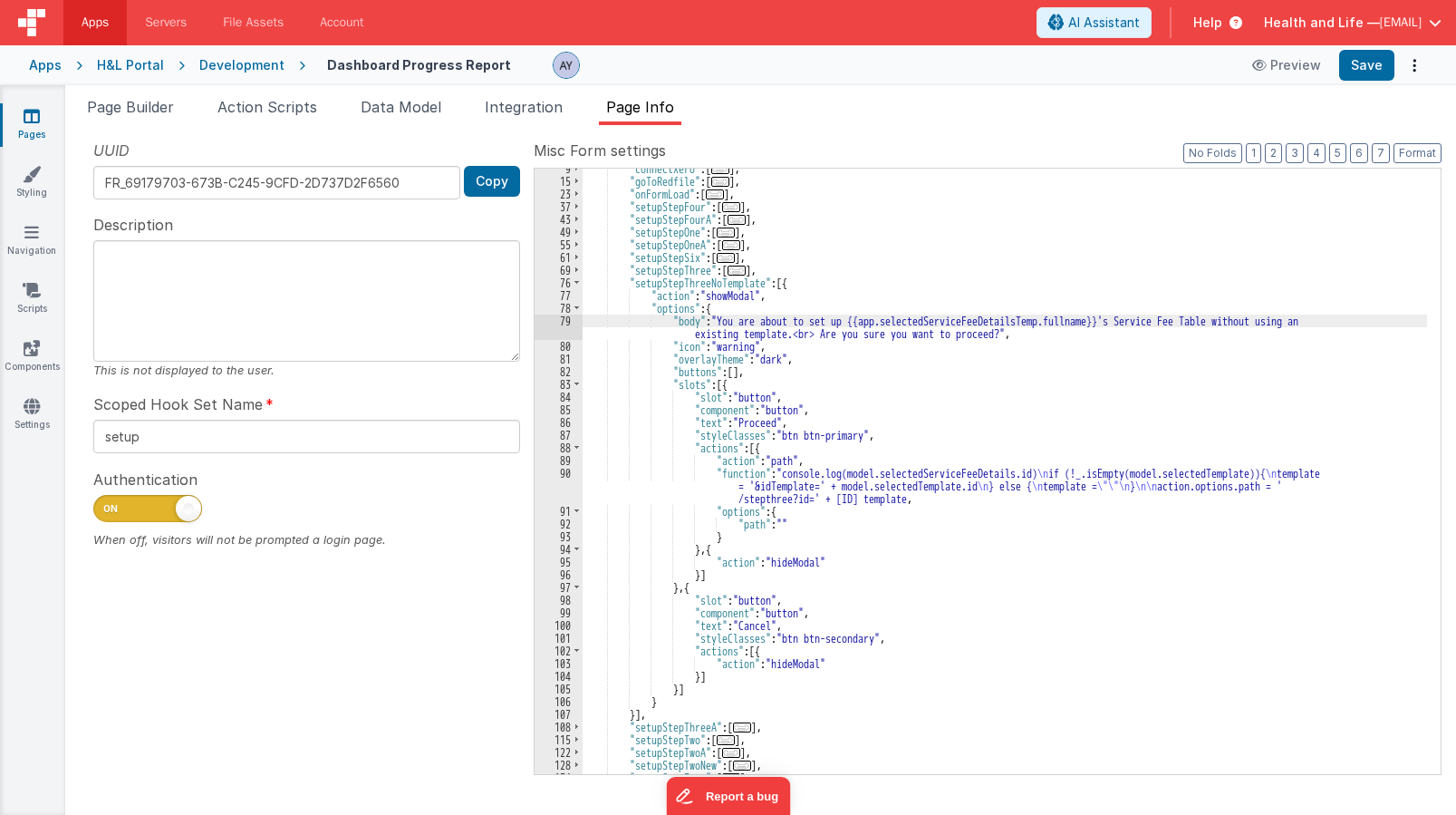 click on ""connectXero" :  [ ... ] ,           "goToRedfile" :  [ ... ] ,           "onFormLoad" :  [ ... ] ,           "setupStepFour" :  [ ... ] ,           "setupStepFourA" :  [ ... ] ,           "setupStepOne" :  [ ... ] ,           "setupStepOneA" :  [ ... ] ,           "setupStepSix" :  [ ... ] ,           "setupStepThree" :  [ ... ] ,           "setupStepThreeNoTemplate" :  [{                "action" :  "showModal" ,                "options" :  {                     "body" :  "You are about to set up {{app.selectedServiceFeeDetailsTemp.fullname}}'s Service Fee Table without using an                       existing template.<br> Are you sure you want to proceed?" ,                     "icon" :  "warning" ,                     "overlayTheme" :  "dark" ,                     "buttons" :  [ ] ,                     "slots" :  [{                          "slot" :  "button" ,                          "component" :  "button" ,                          "text" :  "Proceed" ," at bounding box center (1005, 478) 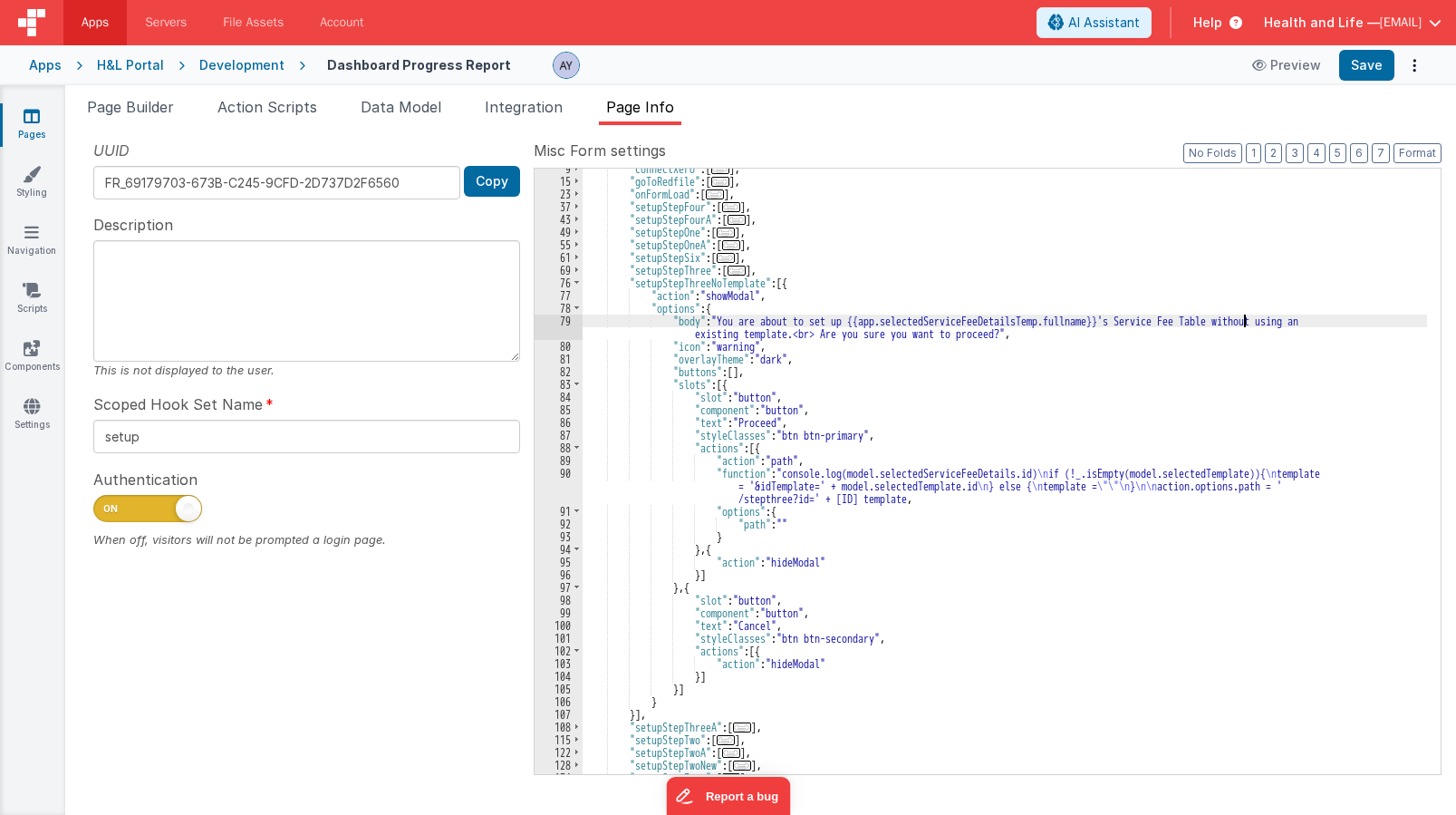 click on ""connectXero" :  [ ... ] ,           "goToRedfile" :  [ ... ] ,           "onFormLoad" :  [ ... ] ,           "setupStepFour" :  [ ... ] ,           "setupStepFourA" :  [ ... ] ,           "setupStepOne" :  [ ... ] ,           "setupStepOneA" :  [ ... ] ,           "setupStepSix" :  [ ... ] ,           "setupStepThree" :  [ ... ] ,           "setupStepThreeNoTemplate" :  [{                "action" :  "showModal" ,                "options" :  {                     "body" :  "You are about to set up {{app.selectedServiceFeeDetailsTemp.fullname}}'s Service Fee Table without using an                       existing template.<br> Are you sure you want to proceed?" ,                     "icon" :  "warning" ,                     "overlayTheme" :  "dark" ,                     "buttons" :  [ ] ,                     "slots" :  [{                          "slot" :  "button" ,                          "component" :  "button" ,                          "text" :  "Proceed" ," at bounding box center (1005, 478) 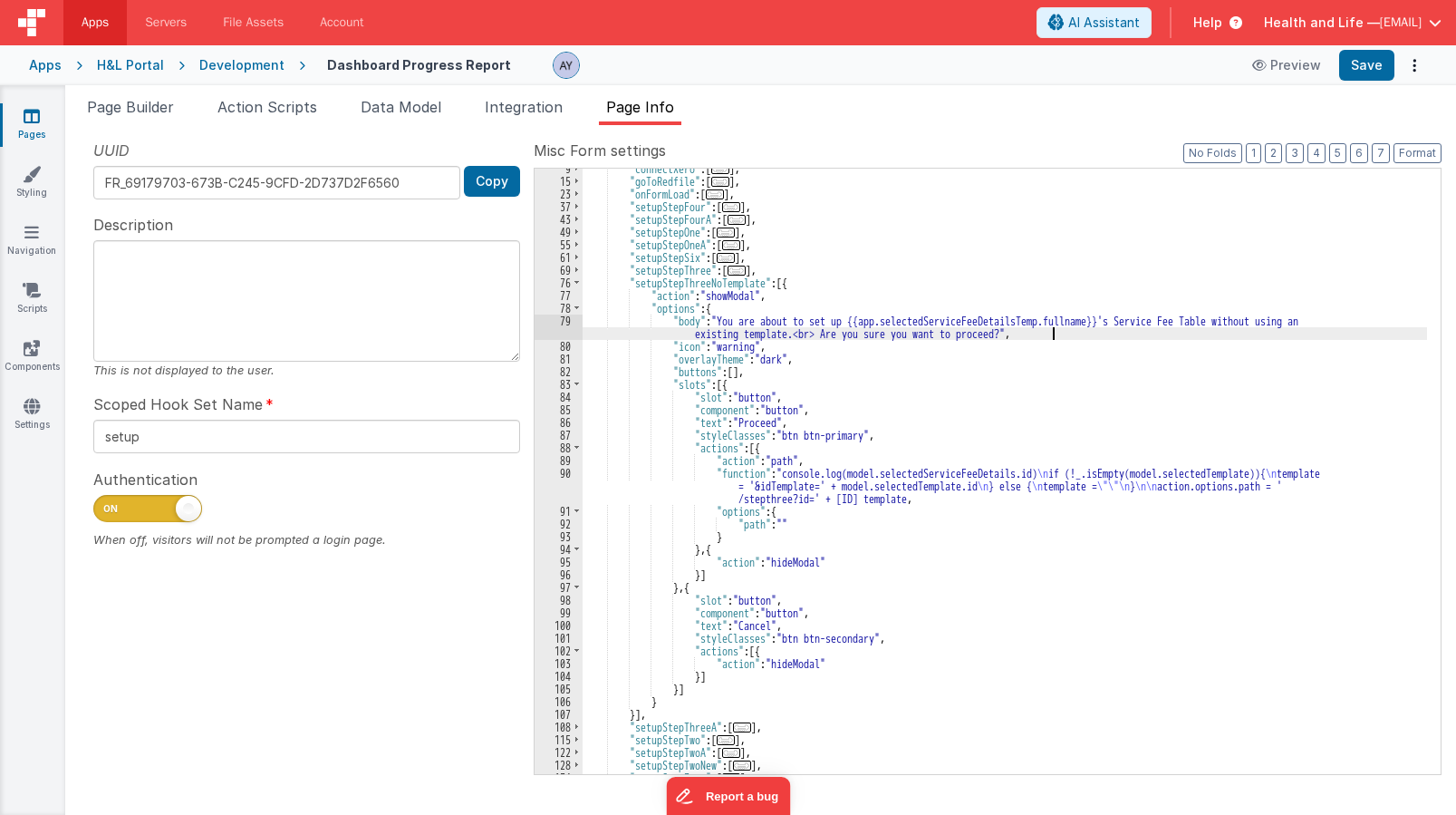 click on ""connectXero" :  [ ... ] ,           "goToRedfile" :  [ ... ] ,           "onFormLoad" :  [ ... ] ,           "setupStepFour" :  [ ... ] ,           "setupStepFourA" :  [ ... ] ,           "setupStepOne" :  [ ... ] ,           "setupStepOneA" :  [ ... ] ,           "setupStepSix" :  [ ... ] ,           "setupStepThree" :  [ ... ] ,           "setupStepThreeNoTemplate" :  [{                "action" :  "showModal" ,                "options" :  {                     "body" :  "You are about to set up {{app.selectedServiceFeeDetailsTemp.fullname}}'s Service Fee Table without using an                       existing template.<br> Are you sure you want to proceed?" ,                     "icon" :  "warning" ,                     "overlayTheme" :  "dark" ,                     "buttons" :  [ ] ,                     "slots" :  [{                          "slot" :  "button" ,                          "component" :  "button" ,                          "text" :  "Proceed" ," at bounding box center (1005, 478) 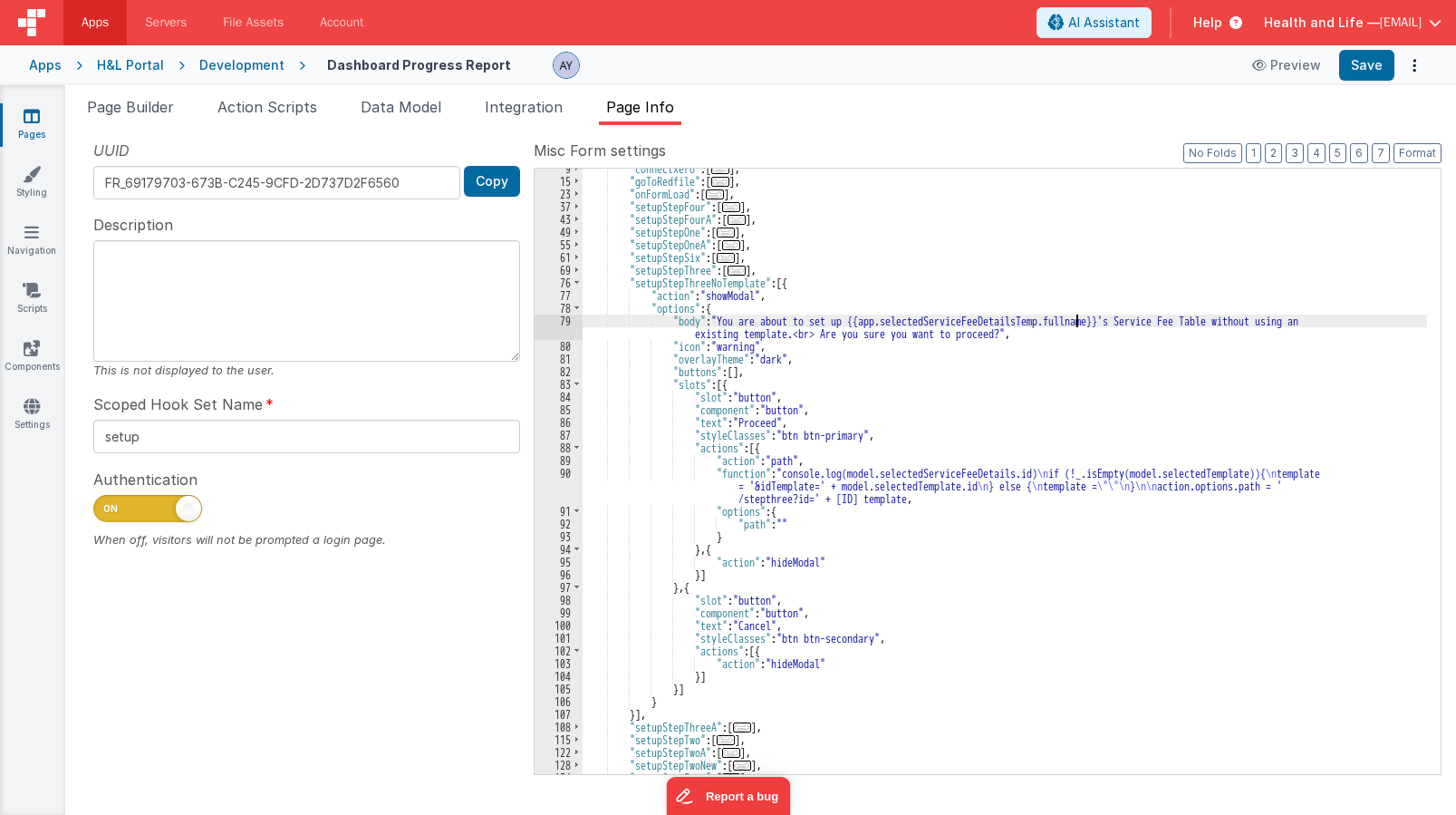 click on ""connectXero" :  [ ... ] ,           "goToRedfile" :  [ ... ] ,           "onFormLoad" :  [ ... ] ,           "setupStepFour" :  [ ... ] ,           "setupStepFourA" :  [ ... ] ,           "setupStepOne" :  [ ... ] ,           "setupStepOneA" :  [ ... ] ,           "setupStepSix" :  [ ... ] ,           "setupStepThree" :  [ ... ] ,           "setupStepThreeNoTemplate" :  [{                "action" :  "showModal" ,                "options" :  {                     "body" :  "You are about to set up {{app.selectedServiceFeeDetailsTemp.fullname}}'s Service Fee Table without using an                       existing template.<br> Are you sure you want to proceed?" ,                     "icon" :  "warning" ,                     "overlayTheme" :  "dark" ,                     "buttons" :  [ ] ,                     "slots" :  [{                          "slot" :  "button" ,                          "component" :  "button" ,                          "text" :  "Proceed" ," at bounding box center [1005, 478] 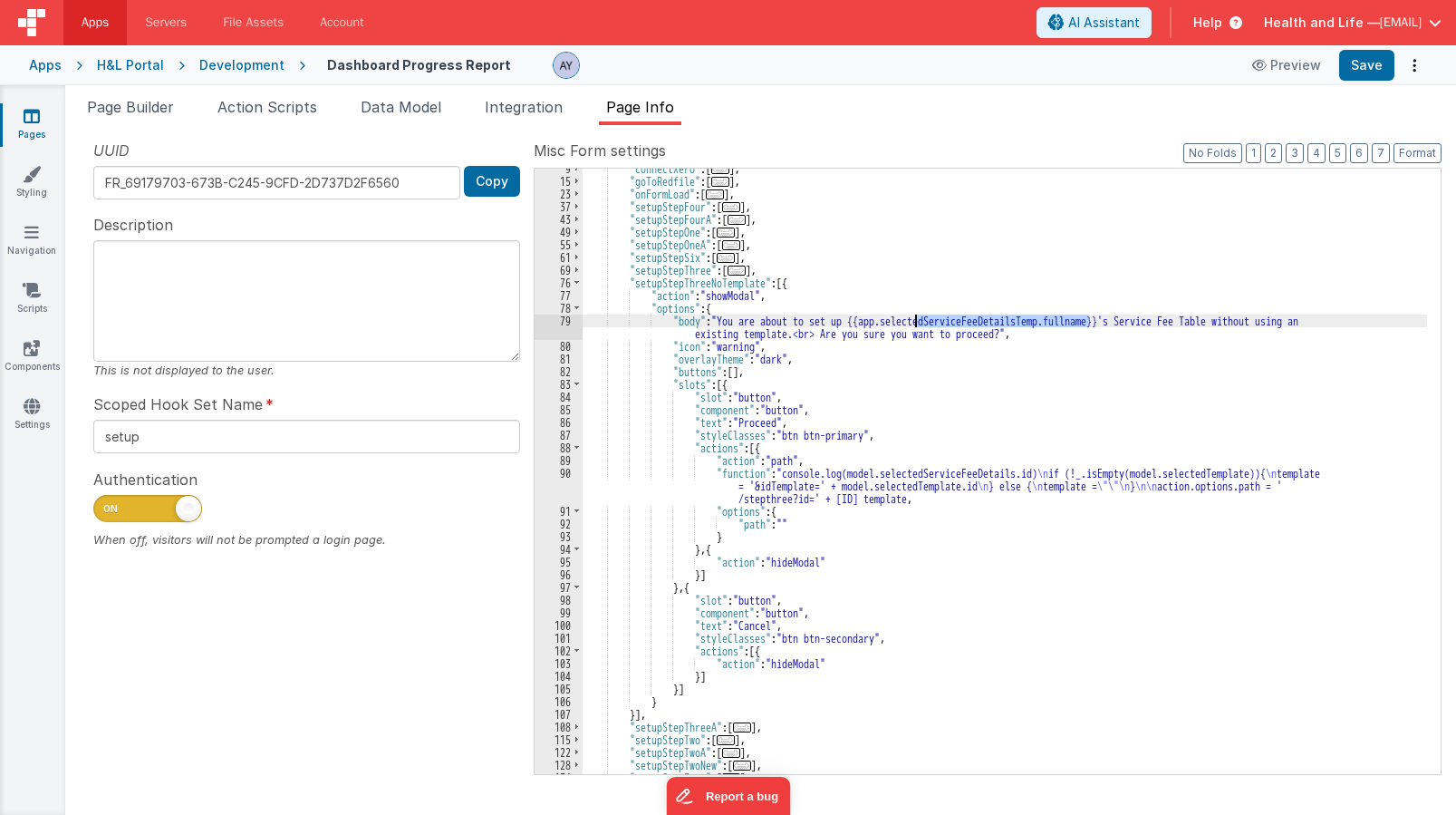 click on ""connectXero" :  [ ... ] ,           "goToRedfile" :  [ ... ] ,           "onFormLoad" :  [ ... ] ,           "setupStepFour" :  [ ... ] ,           "setupStepFourA" :  [ ... ] ,           "setupStepOne" :  [ ... ] ,           "setupStepOneA" :  [ ... ] ,           "setupStepSix" :  [ ... ] ,           "setupStepThree" :  [ ... ] ,           "setupStepThreeNoTemplate" :  [{                "action" :  "showModal" ,                "options" :  {                     "body" :  "You are about to set up {{app.selectedServiceFeeDetailsTemp.fullname}}'s Service Fee Table without using an                       existing template.<br> Are you sure you want to proceed?" ,                     "icon" :  "warning" ,                     "overlayTheme" :  "dark" ,                     "buttons" :  [ ] ,                     "slots" :  [{                          "slot" :  "button" ,                          "component" :  "button" ,                          "text" :  "Proceed" ," at bounding box center [1005, 478] 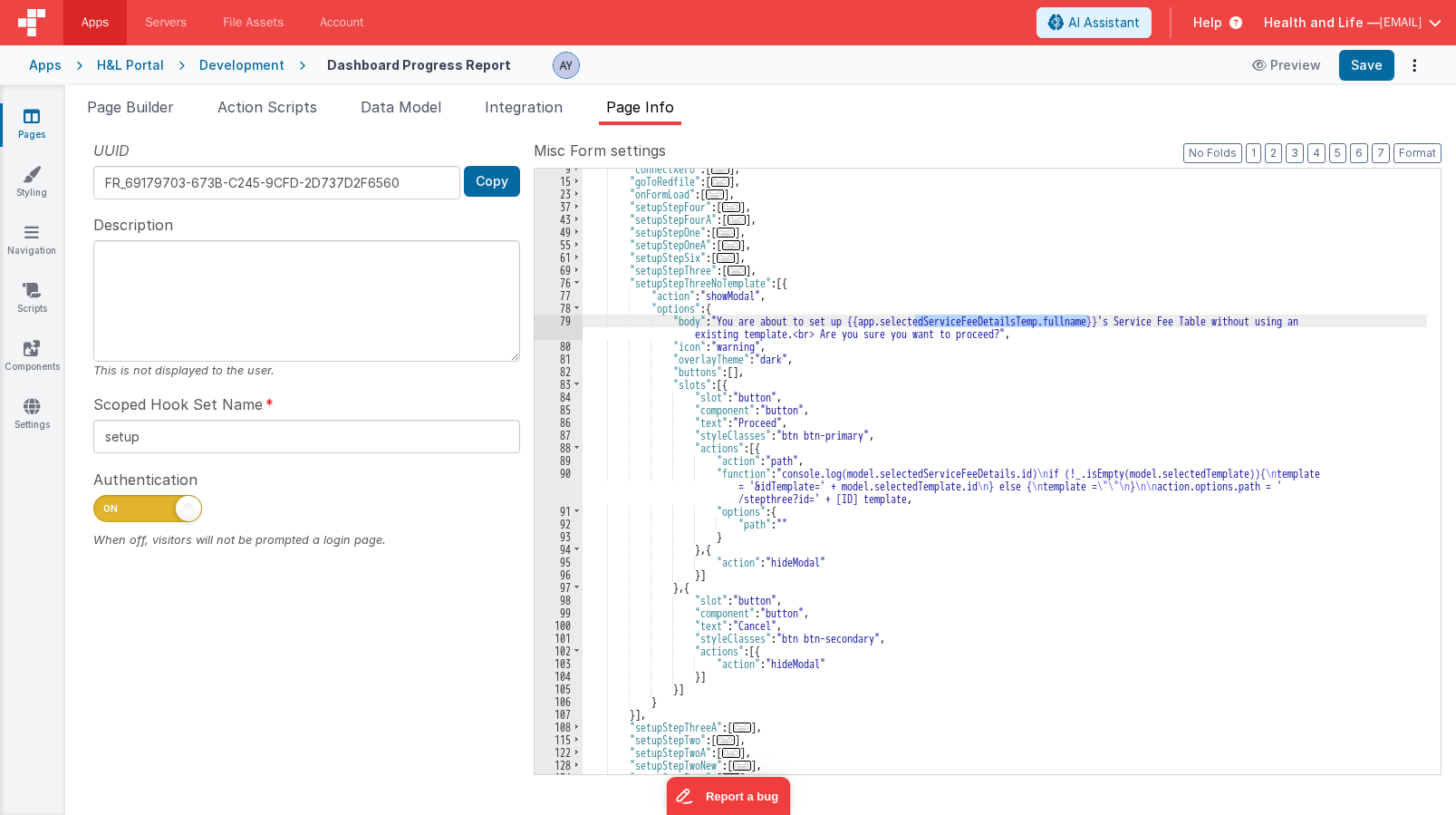 click on ""connectXero" :  [ ... ] ,           "goToRedfile" :  [ ... ] ,           "onFormLoad" :  [ ... ] ,           "setupStepFour" :  [ ... ] ,           "setupStepFourA" :  [ ... ] ,           "setupStepOne" :  [ ... ] ,           "setupStepOneA" :  [ ... ] ,           "setupStepSix" :  [ ... ] ,           "setupStepThree" :  [ ... ] ,           "setupStepThreeNoTemplate" :  [{                "action" :  "showModal" ,                "options" :  {                     "body" :  "You are about to set up {{app.selectedServiceFeeDetailsTemp.fullname}}'s Service Fee Table without using an                       existing template.<br> Are you sure you want to proceed?" ,                     "icon" :  "warning" ,                     "overlayTheme" :  "dark" ,                     "buttons" :  [ ] ,                     "slots" :  [{                          "slot" :  "button" ,                          "component" :  "button" ,                          "text" :  "Proceed" ," at bounding box center [1005, 471] 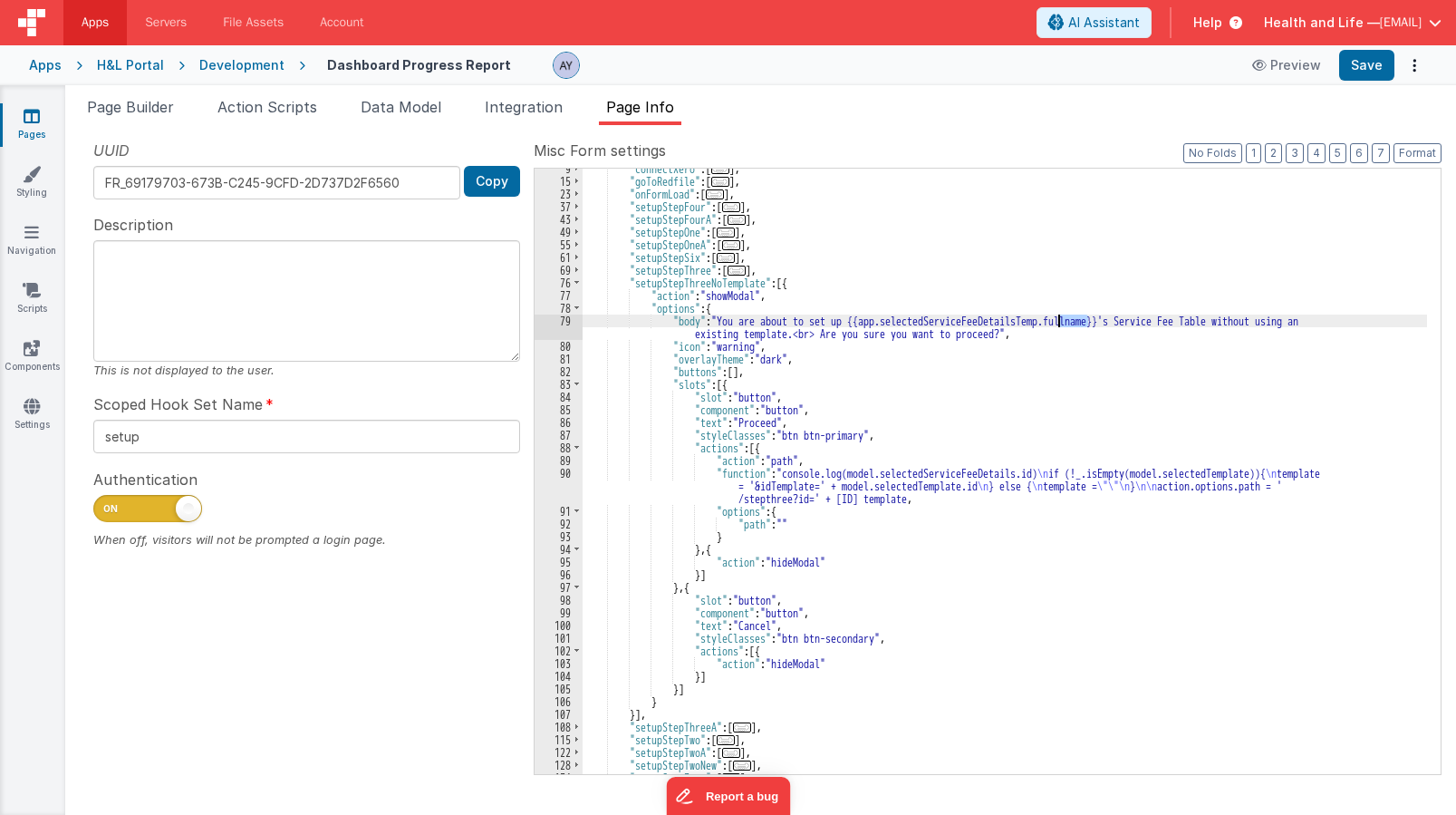 click on ""connectXero" :  [ ... ] ,           "goToRedfile" :  [ ... ] ,           "onFormLoad" :  [ ... ] ,           "setupStepFour" :  [ ... ] ,           "setupStepFourA" :  [ ... ] ,           "setupStepOne" :  [ ... ] ,           "setupStepOneA" :  [ ... ] ,           "setupStepSix" :  [ ... ] ,           "setupStepThree" :  [ ... ] ,           "setupStepThreeNoTemplate" :  [{                "action" :  "showModal" ,                "options" :  {                     "body" :  "You are about to set up {{app.selectedServiceFeeDetailsTemp.fullname}}'s Service Fee Table without using an                       existing template.<br> Are you sure you want to proceed?" ,                     "icon" :  "warning" ,                     "overlayTheme" :  "dark" ,                     "buttons" :  [ ] ,                     "slots" :  [{                          "slot" :  "button" ,                          "component" :  "button" ,                          "text" :  "Proceed" ," at bounding box center [1005, 471] 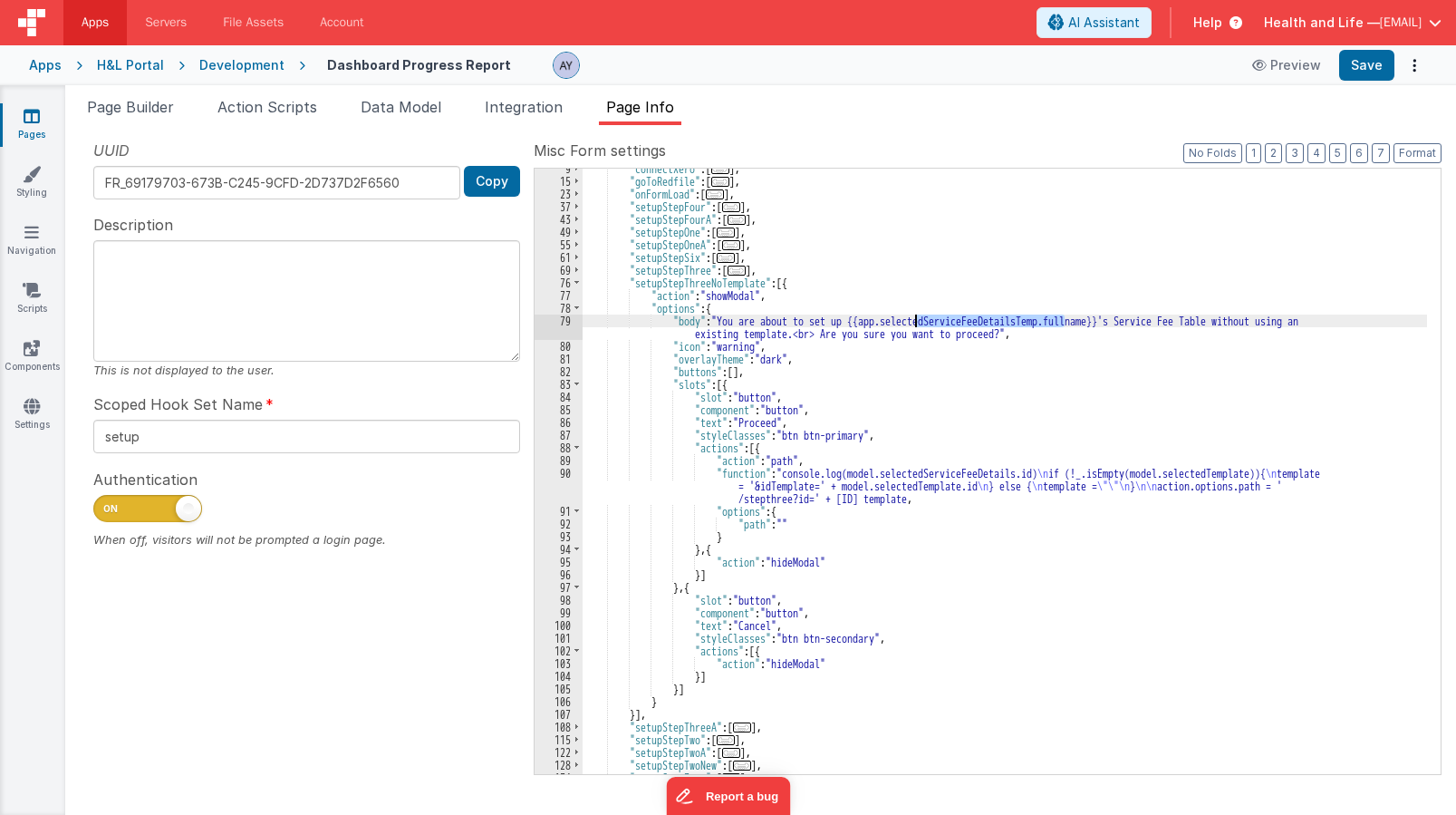 drag, startPoint x: 1064, startPoint y: 323, endPoint x: 912, endPoint y: 326, distance: 152.0296 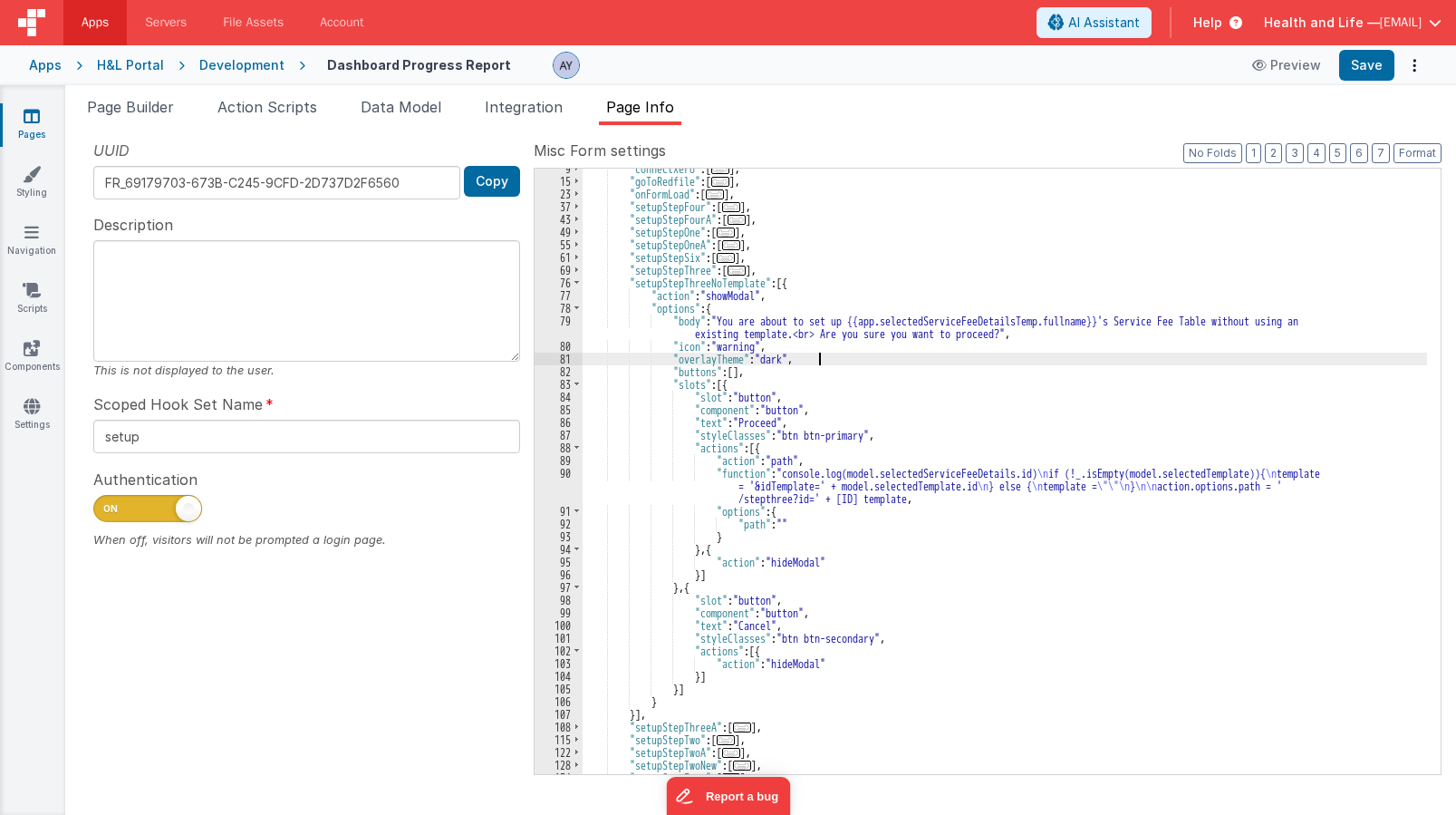 click on ""connectXero" :  [ ... ] ,           "goToRedfile" :  [ ... ] ,           "onFormLoad" :  [ ... ] ,           "setupStepFour" :  [ ... ] ,           "setupStepFourA" :  [ ... ] ,           "setupStepOne" :  [ ... ] ,           "setupStepOneA" :  [ ... ] ,           "setupStepSix" :  [ ... ] ,           "setupStepThree" :  [ ... ] ,           "setupStepThreeNoTemplate" :  [{                "action" :  "showModal" ,                "options" :  {                     "body" :  "You are about to set up {{app.selectedServiceFeeDetailsTemp.fullname}}'s Service Fee Table without using an                       existing template.<br> Are you sure you want to proceed?" ,                     "icon" :  "warning" ,                     "overlayTheme" :  "dark" ,                     "buttons" :  [ ] ,                     "slots" :  [{                          "slot" :  "button" ,                          "component" :  "button" ,                          "text" :  "Proceed" ," at bounding box center [1005, 478] 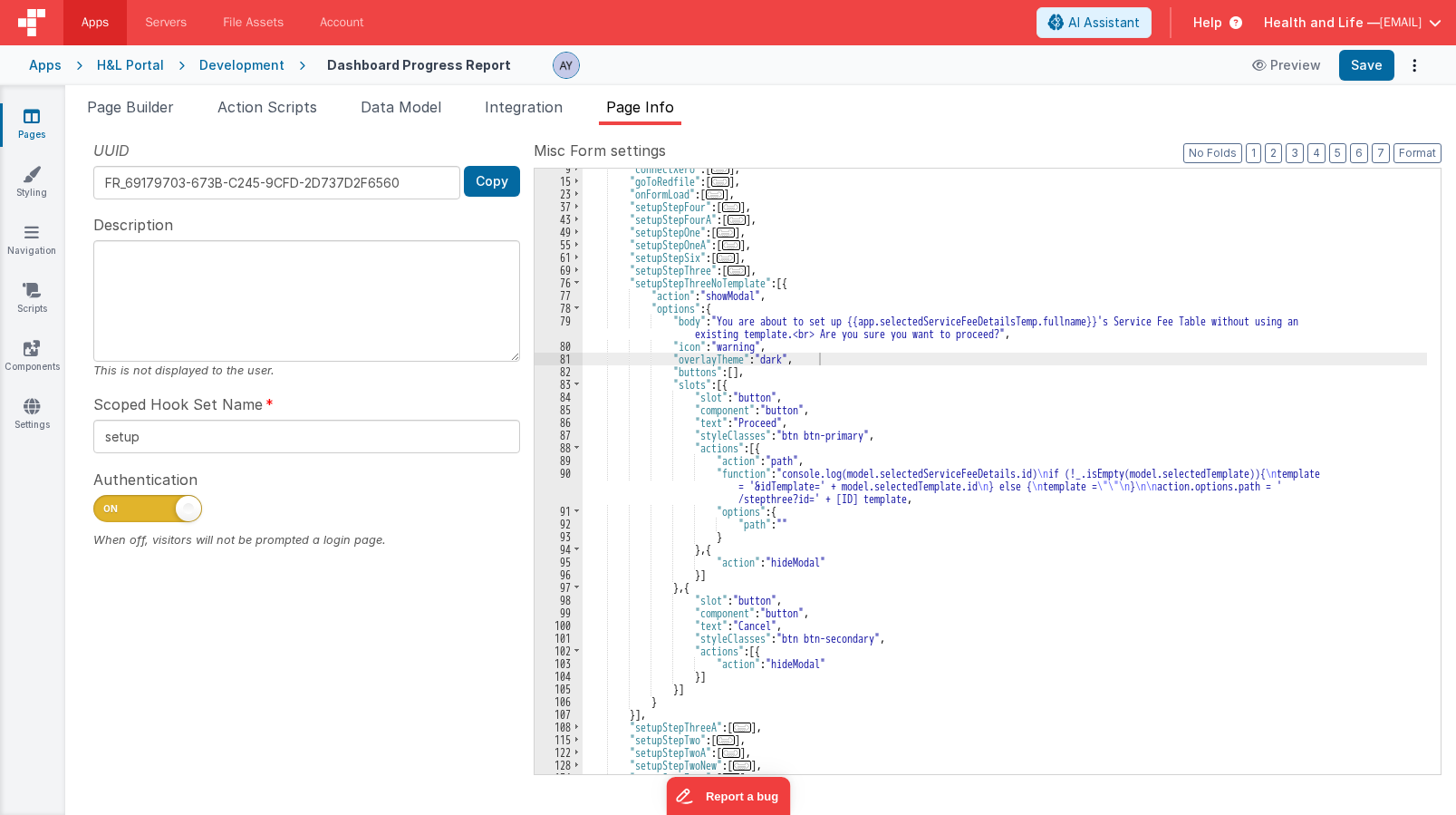 click on ""connectXero" :  [ ... ] ,           "goToRedfile" :  [ ... ] ,           "onFormLoad" :  [ ... ] ,           "setupStepFour" :  [ ... ] ,           "setupStepFourA" :  [ ... ] ,           "setupStepOne" :  [ ... ] ,           "setupStepOneA" :  [ ... ] ,           "setupStepSix" :  [ ... ] ,           "setupStepThree" :  [ ... ] ,           "setupStepThreeNoTemplate" :  [{                "action" :  "showModal" ,                "options" :  {                     "body" :  "You are about to set up {{app.selectedServiceFeeDetailsTemp.fullname}}'s Service Fee Table without using an                       existing template.<br> Are you sure you want to proceed?" ,                     "icon" :  "warning" ,                     "overlayTheme" :  "dark" ,                     "buttons" :  [ ] ,                     "slots" :  [{                          "slot" :  "button" ,                          "component" :  "button" ,                          "text" :  "Proceed" ," at bounding box center [1005, 478] 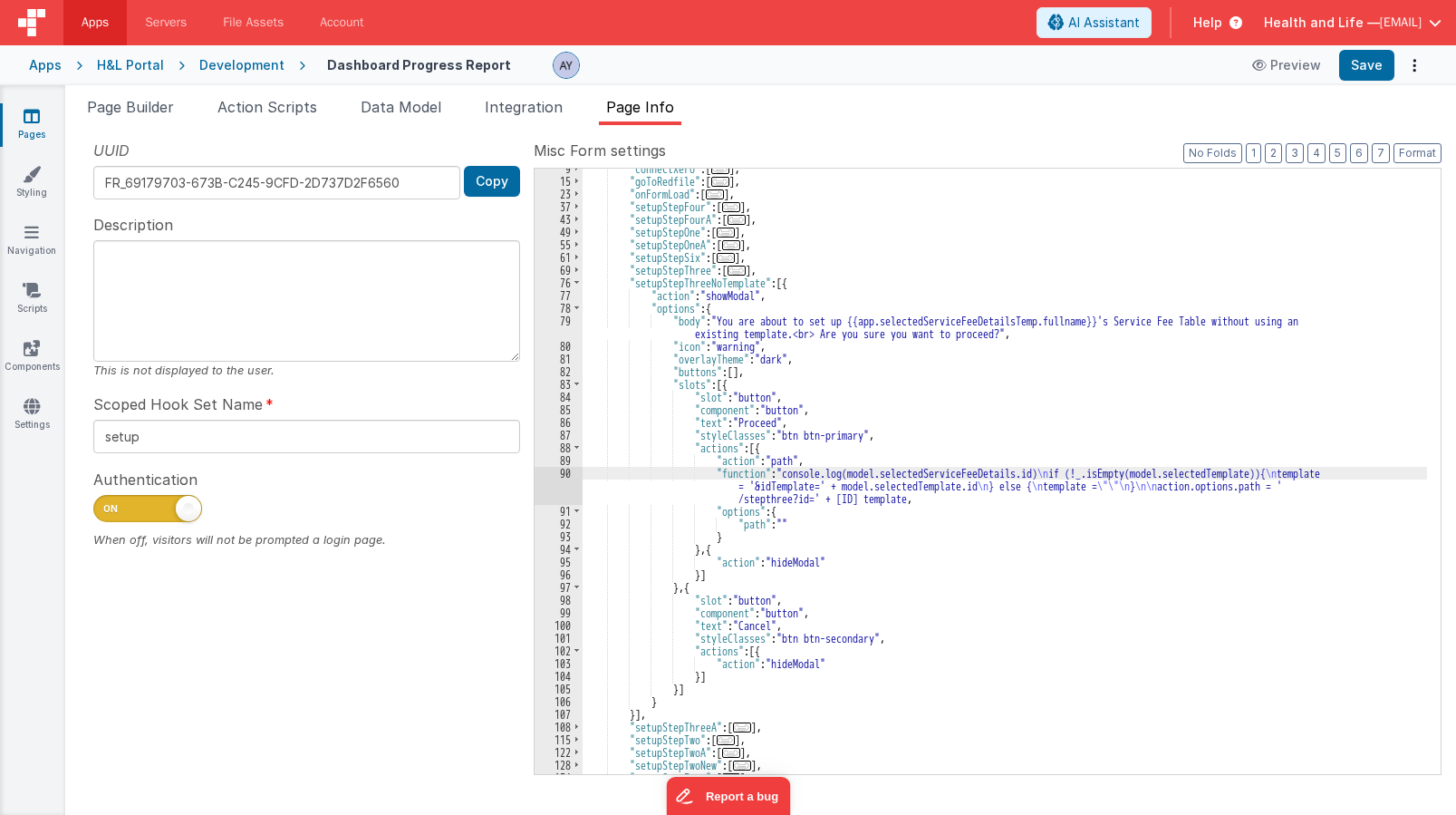 click on ""connectXero" :  [ ... ] ,           "goToRedfile" :  [ ... ] ,           "onFormLoad" :  [ ... ] ,           "setupStepFour" :  [ ... ] ,           "setupStepFourA" :  [ ... ] ,           "setupStepOne" :  [ ... ] ,           "setupStepOneA" :  [ ... ] ,           "setupStepSix" :  [ ... ] ,           "setupStepThree" :  [ ... ] ,           "setupStepThreeNoTemplate" :  [{                "action" :  "showModal" ,                "options" :  {                     "body" :  "You are about to set up {{app.selectedServiceFeeDetailsTemp.fullname}}'s Service Fee Table without using an                       existing template.<br> Are you sure you want to proceed?" ,                     "icon" :  "warning" ,                     "overlayTheme" :  "dark" ,                     "buttons" :  [ ] ,                     "slots" :  [{                          "slot" :  "button" ,                          "component" :  "button" ,                          "text" :  "Proceed" ," at bounding box center [1005, 478] 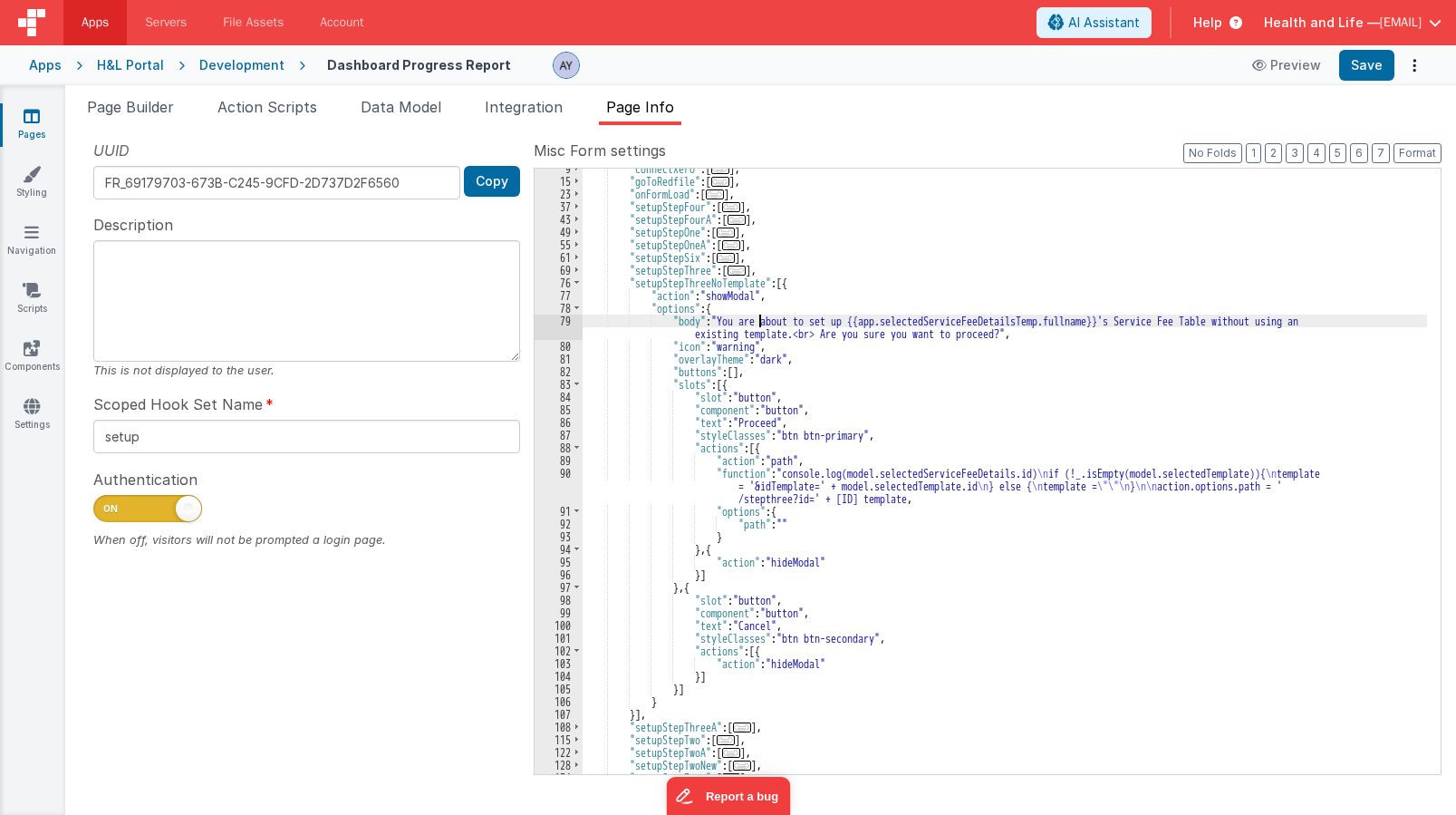 click on ""connectXero" :  [ ... ] ,           "goToRedfile" :  [ ... ] ,           "onFormLoad" :  [ ... ] ,           "setupStepFour" :  [ ... ] ,           "setupStepFourA" :  [ ... ] ,           "setupStepOne" :  [ ... ] ,           "setupStepOneA" :  [ ... ] ,           "setupStepSix" :  [ ... ] ,           "setupStepThree" :  [ ... ] ,           "setupStepThreeNoTemplate" :  [{                "action" :  "showModal" ,                "options" :  {                     "body" :  "You are about to set up {{app.selectedServiceFeeDetailsTemp.fullname}}'s Service Fee Table without using an                       existing template.<br> Are you sure you want to proceed?" ,                     "icon" :  "warning" ,                     "overlayTheme" :  "dark" ,                     "buttons" :  [ ] ,                     "slots" :  [{                          "slot" :  "button" ,                          "component" :  "button" ,                          "text" :  "Proceed" ," at bounding box center (1005, 478) 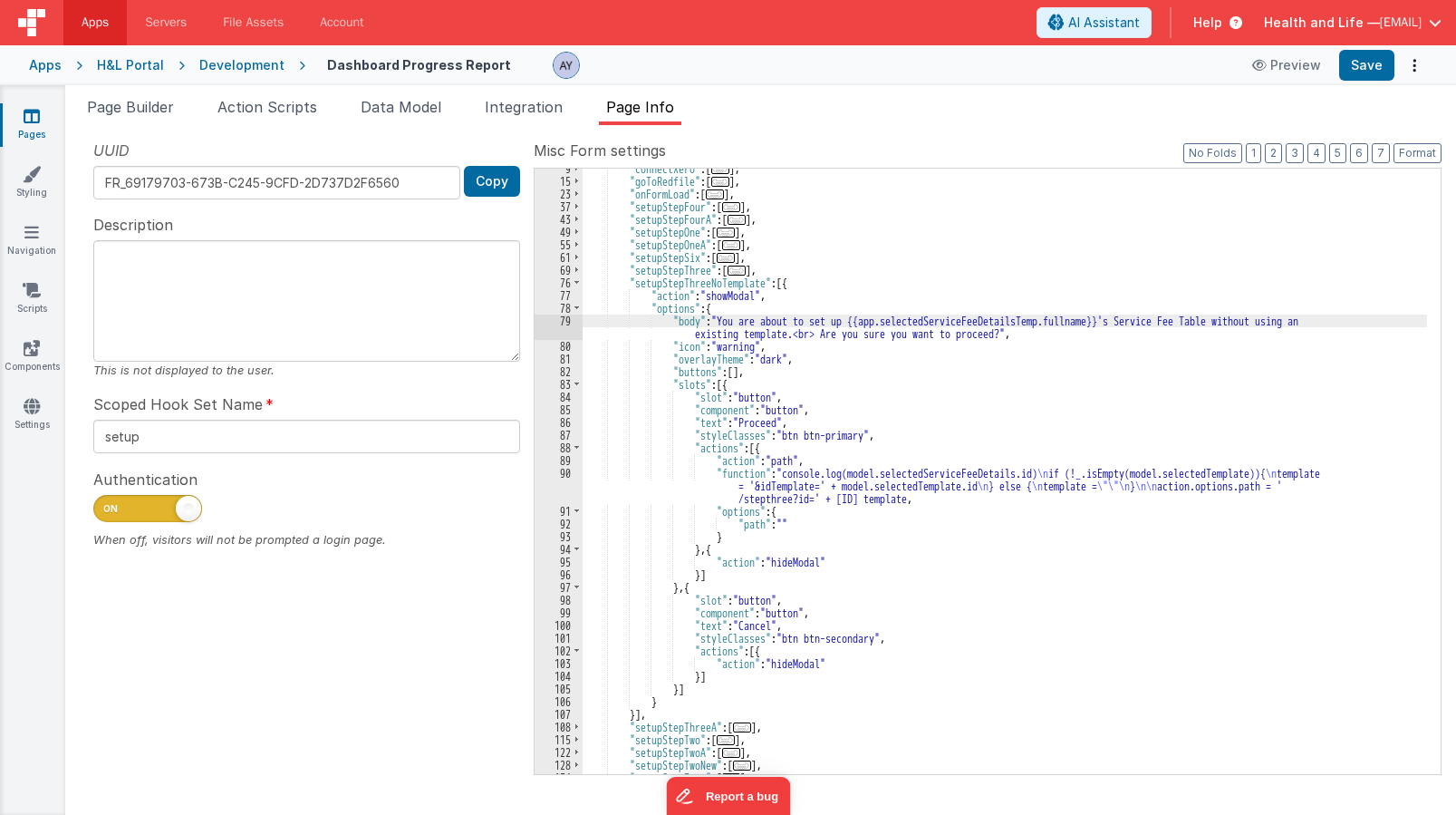 click on ""connectXero" :  [ ... ] ,           "goToRedfile" :  [ ... ] ,           "onFormLoad" :  [ ... ] ,           "setupStepFour" :  [ ... ] ,           "setupStepFourA" :  [ ... ] ,           "setupStepOne" :  [ ... ] ,           "setupStepOneA" :  [ ... ] ,           "setupStepSix" :  [ ... ] ,           "setupStepThree" :  [ ... ] ,           "setupStepThreeNoTemplate" :  [{                "action" :  "showModal" ,                "options" :  {                     "body" :  "You are about to set up {{app.selectedServiceFeeDetailsTemp.fullname}}'s Service Fee Table without using an                       existing template.<br> Are you sure you want to proceed?" ,                     "icon" :  "warning" ,                     "overlayTheme" :  "dark" ,                     "buttons" :  [ ] ,                     "slots" :  [{                          "slot" :  "button" ,                          "component" :  "button" ,                          "text" :  "Proceed" ," at bounding box center [1005, 478] 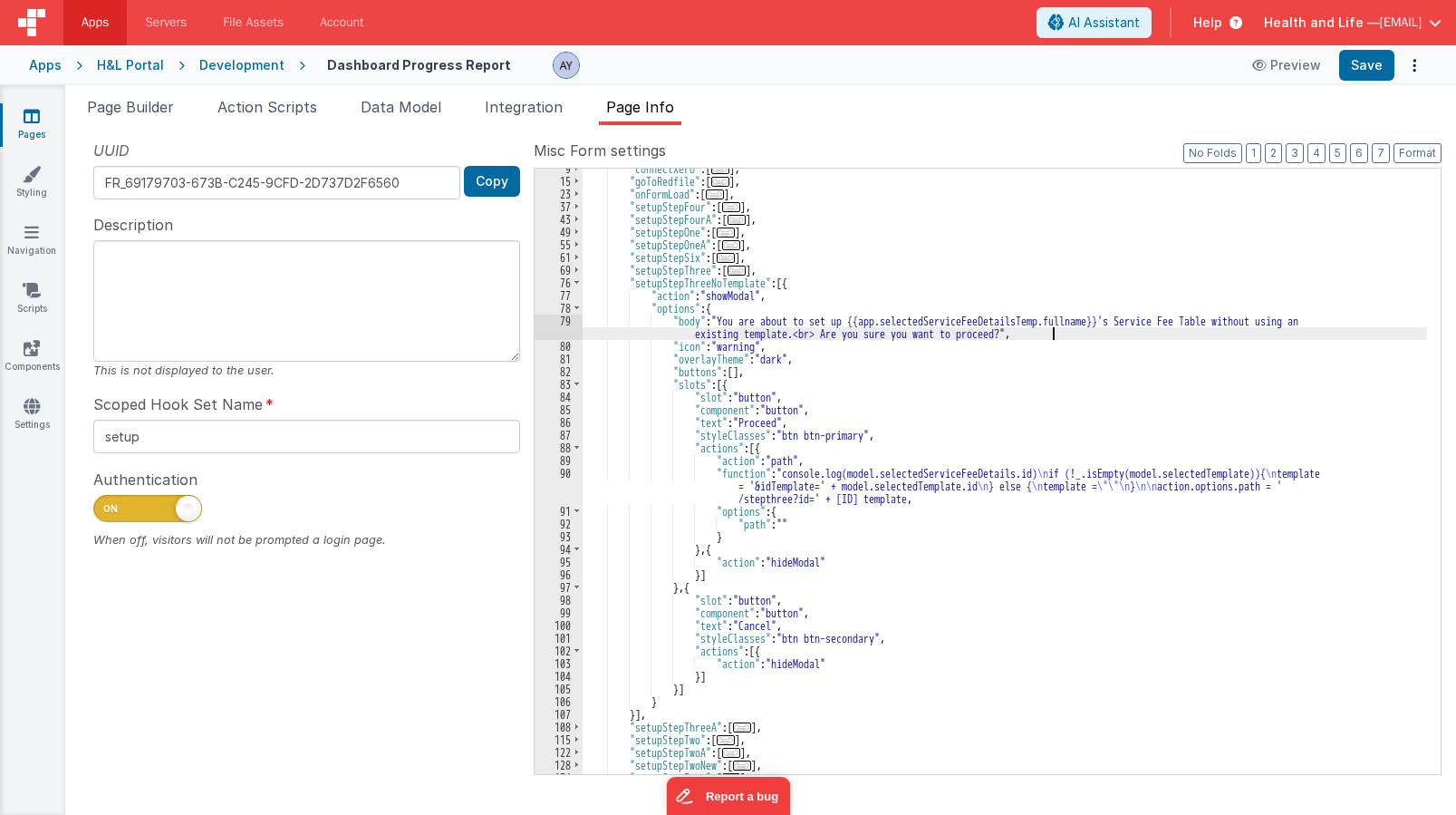click on ""connectXero" :  [ ... ] ,           "goToRedfile" :  [ ... ] ,           "onFormLoad" :  [ ... ] ,           "setupStepFour" :  [ ... ] ,           "setupStepFourA" :  [ ... ] ,           "setupStepOne" :  [ ... ] ,           "setupStepOneA" :  [ ... ] ,           "setupStepSix" :  [ ... ] ,           "setupStepThree" :  [ ... ] ,           "setupStepThreeNoTemplate" :  [{                "action" :  "showModal" ,                "options" :  {                     "body" :  "You are about to set up {{app.selectedServiceFeeDetailsTemp.fullname}}'s Service Fee Table without using an                       existing template.<br> Are you sure you want to proceed?" ,                     "icon" :  "warning" ,                     "overlayTheme" :  "dark" ,                     "buttons" :  [ ] ,                     "slots" :  [{                          "slot" :  "button" ,                          "component" :  "button" ,                          "text" :  "Proceed" ," at bounding box center [1005, 478] 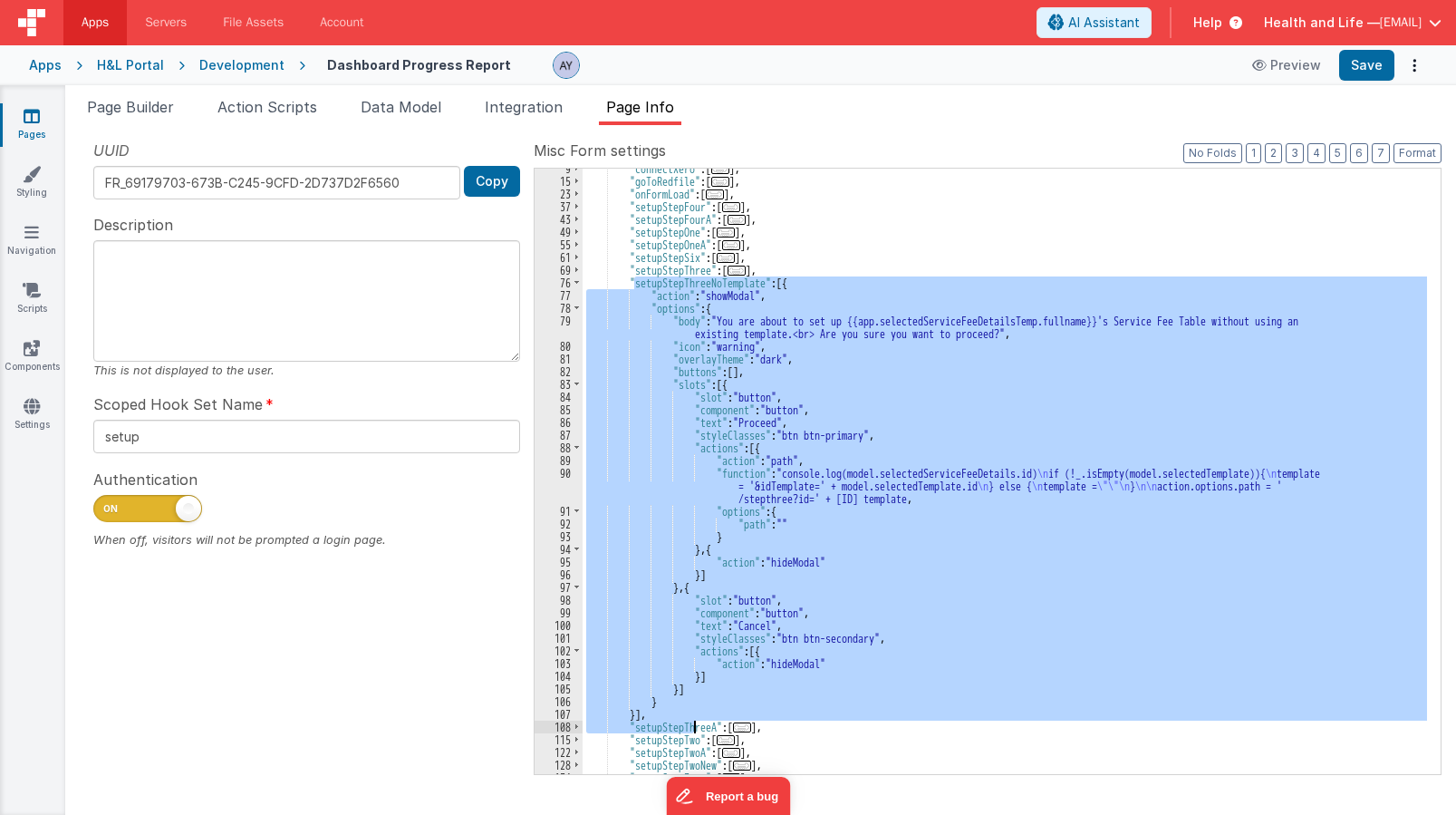 drag, startPoint x: 633, startPoint y: 283, endPoint x: 697, endPoint y: 729, distance: 450.5685 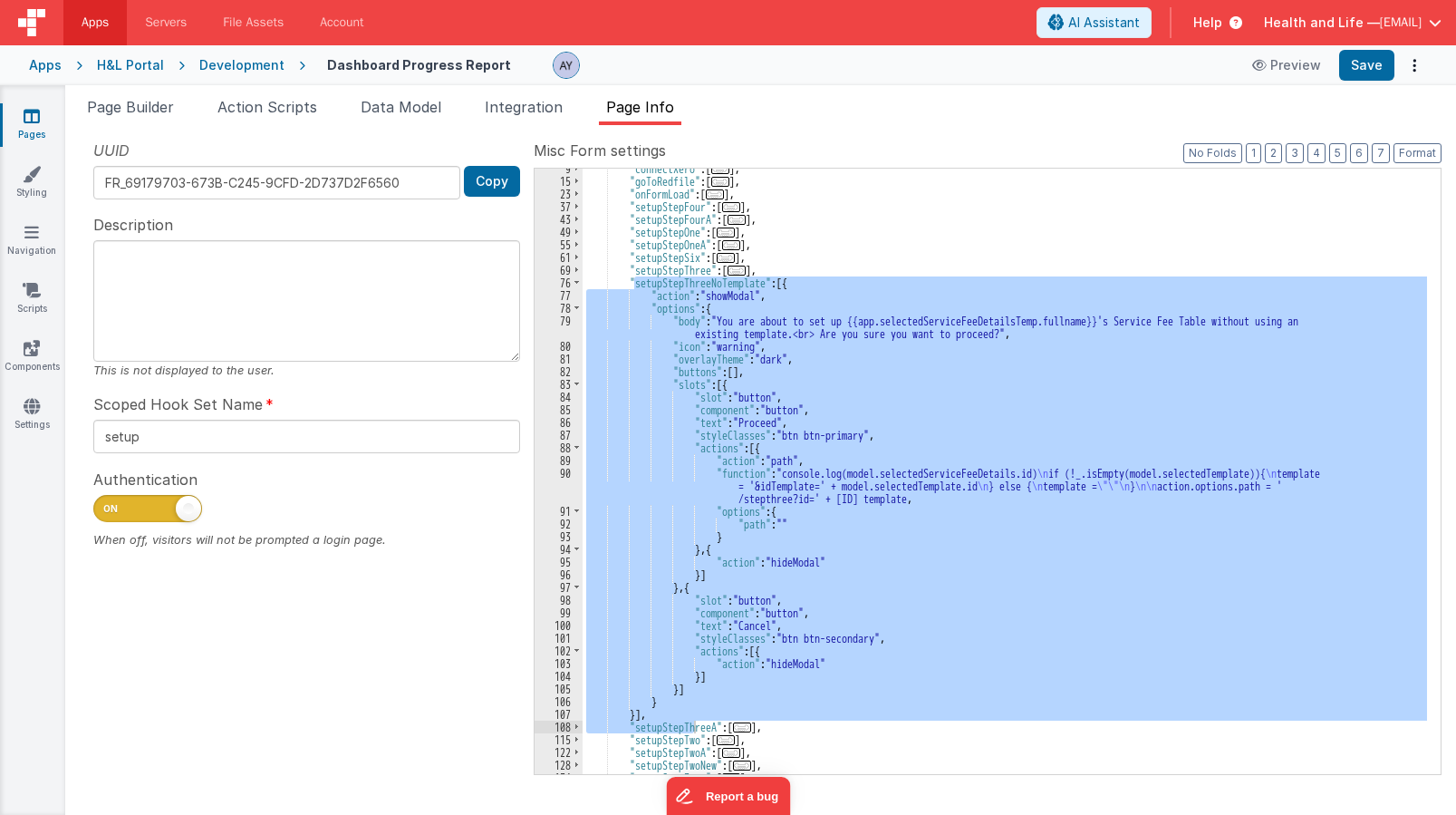 click on ""connectXero" :  [ ... ] ,           "goToRedfile" :  [ ... ] ,           "onFormLoad" :  [ ... ] ,           "setupStepFour" :  [ ... ] ,           "setupStepFourA" :  [ ... ] ,           "setupStepOne" :  [ ... ] ,           "setupStepOneA" :  [ ... ] ,           "setupStepSix" :  [ ... ] ,           "setupStepThree" :  [ ... ] ,           "setupStepThreeNoTemplate" :  [{                "action" :  "showModal" ,                "options" :  {                     "body" :  "You are about to set up {{app.selectedServiceFeeDetailsTemp.fullname}}'s Service Fee Table without using an                       existing template.<br> Are you sure you want to proceed?" ,                     "icon" :  "warning" ,                     "overlayTheme" :  "dark" ,                     "buttons" :  [ ] ,                     "slots" :  [{                          "slot" :  "button" ,                          "component" :  "button" ,                          "text" :  "Proceed" ," at bounding box center [1005, 471] 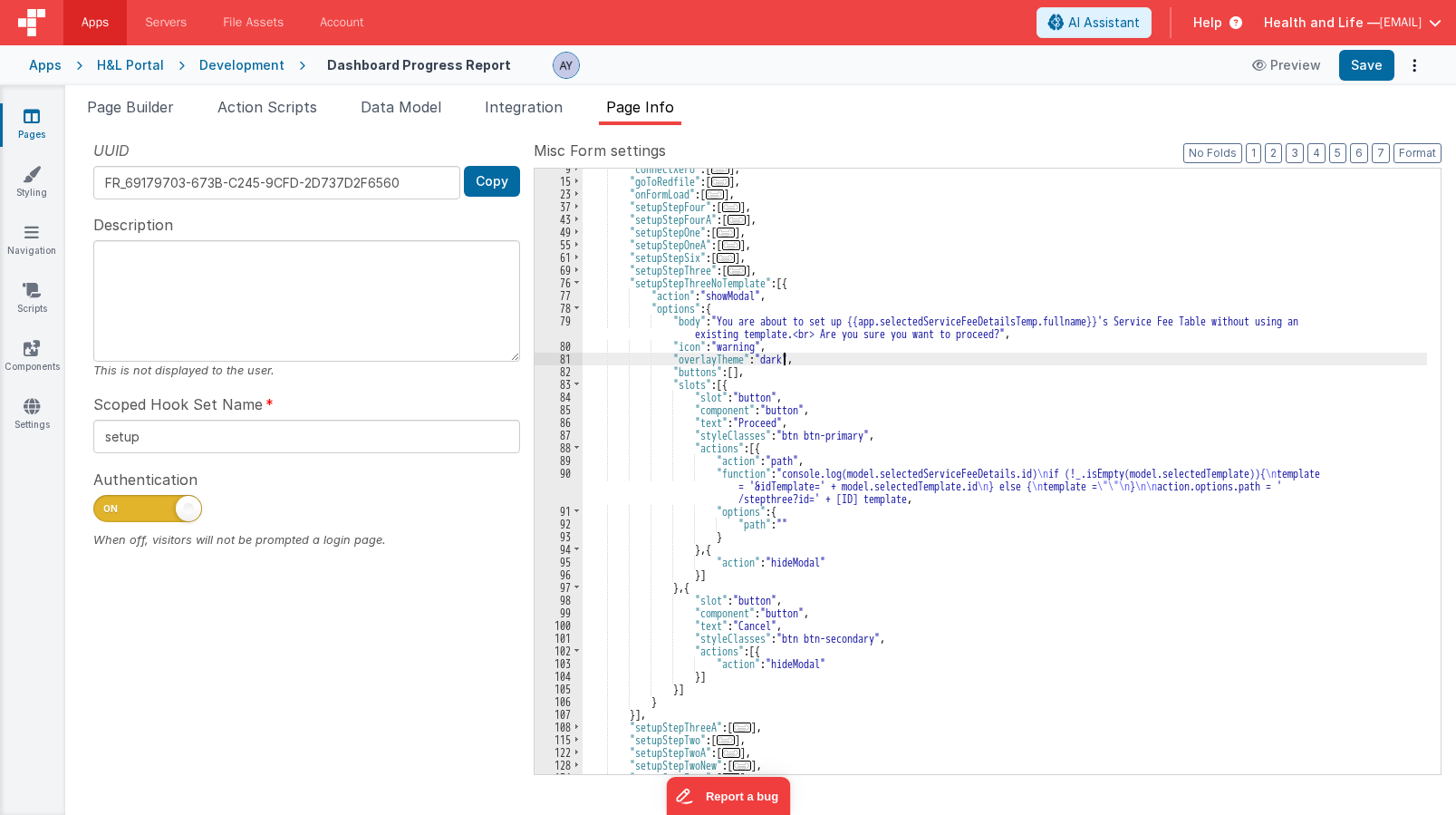click on ""connectXero" :  [ ... ] ,           "goToRedfile" :  [ ... ] ,           "onFormLoad" :  [ ... ] ,           "setupStepFour" :  [ ... ] ,           "setupStepFourA" :  [ ... ] ,           "setupStepOne" :  [ ... ] ,           "setupStepOneA" :  [ ... ] ,           "setupStepSix" :  [ ... ] ,           "setupStepThree" :  [ ... ] ,           "setupStepThreeNoTemplate" :  [{                "action" :  "showModal" ,                "options" :  {                     "body" :  "You are about to set up {{app.selectedServiceFeeDetailsTemp.fullname}}'s Service Fee Table without using an                       existing template.<br> Are you sure you want to proceed?" ,                     "icon" :  "warning" ,                     "overlayTheme" :  "dark" ,                     "buttons" :  [ ] ,                     "slots" :  [{                          "slot" :  "button" ,                          "component" :  "button" ,                          "text" :  "Proceed" ," at bounding box center [1005, 478] 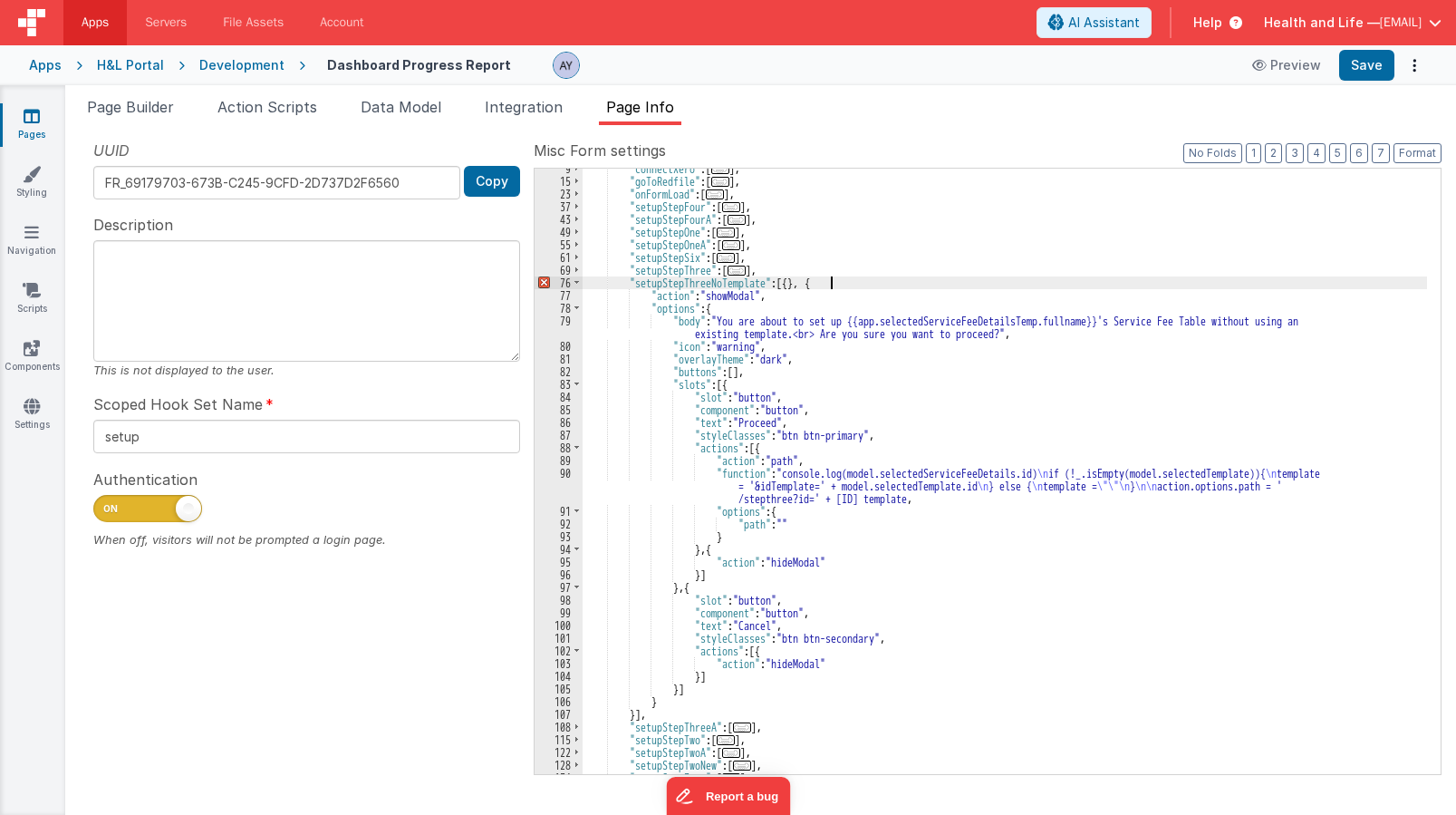 scroll, scrollTop: 0, scrollLeft: 0, axis: both 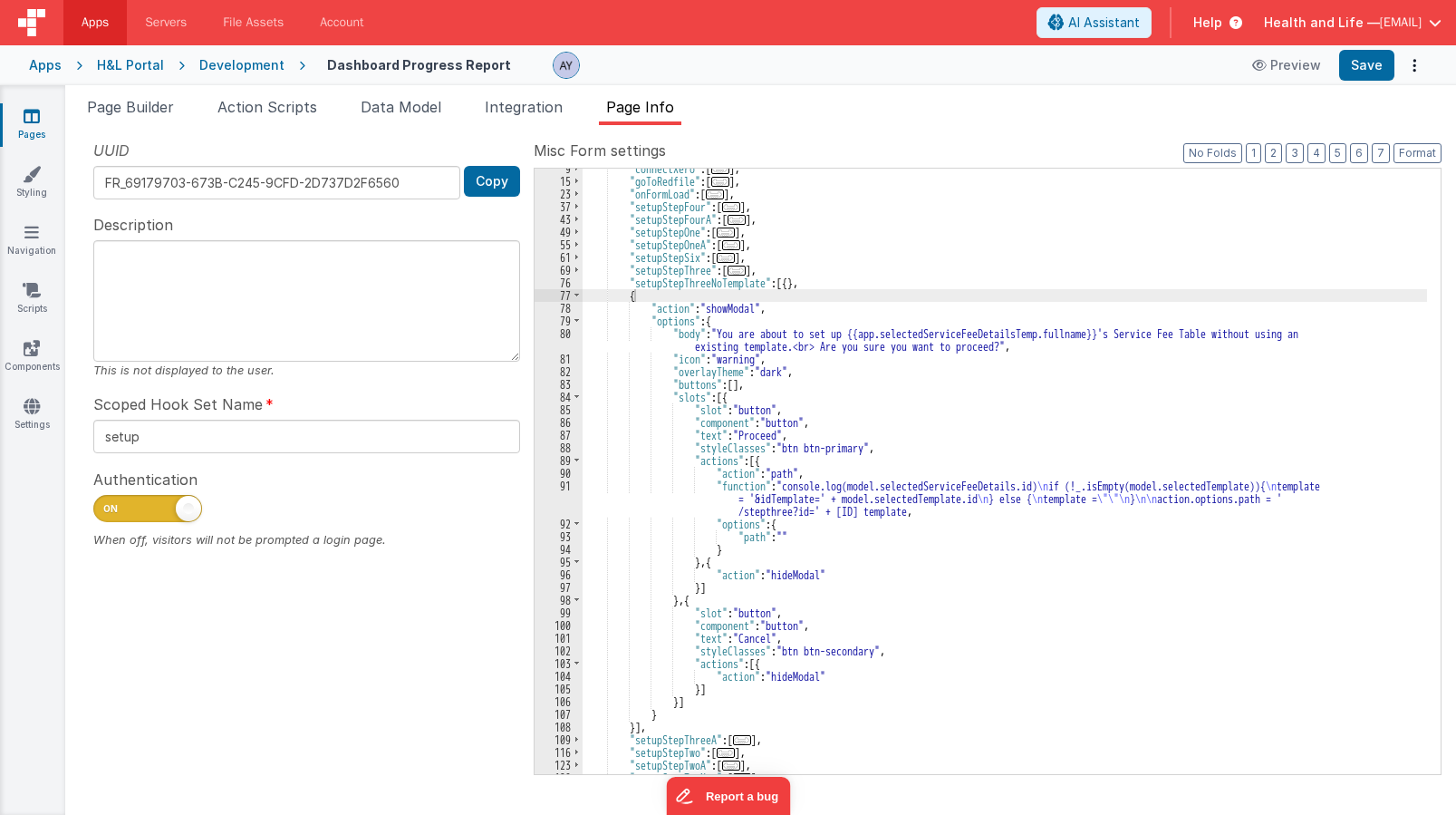 drag, startPoint x: 807, startPoint y: 281, endPoint x: 823, endPoint y: 280, distance: 16.03122 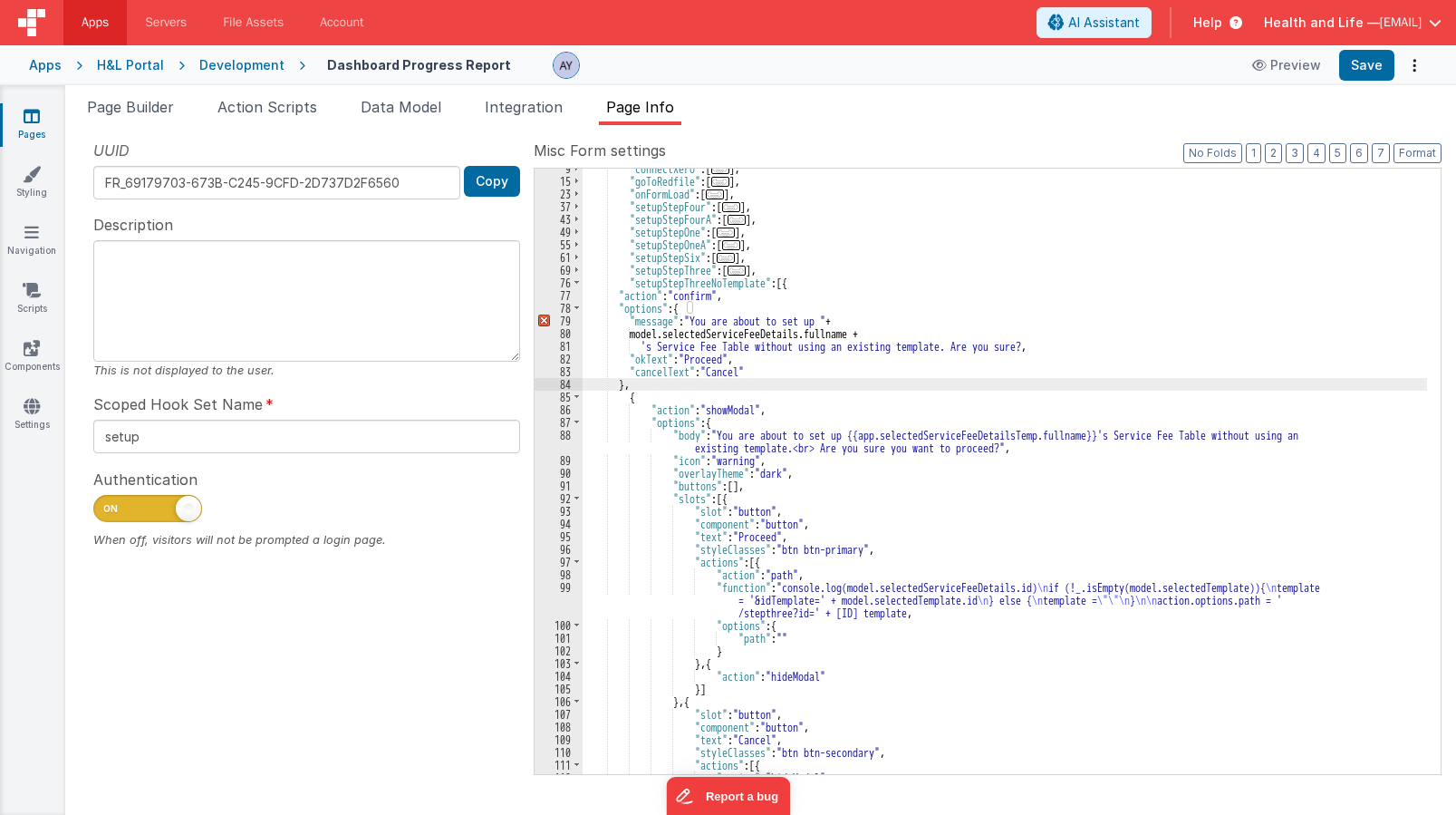 click on ""connectXero" :  [ ... ] ,           "goToRedfile" :  [ ... ] ,           "onFormLoad" :  [ ... ] ,           "setupStepFour" :  [ ... ] ,           "setupStepFourA" :  [ ... ] ,           "setupStepOne" :  [ ... ] ,           "setupStepOneA" :  [ ... ] ,           "setupStepSix" :  [ ... ] ,           "setupStepThree" :  [ ... ] ,           "setupStepThreeNoTemplate" :  [{         "action" :  "confirm" ,         "options" :  {           "message" :  "You are about to set up "  +             model.selectedServiceFeeDetails.fullname +              "'s Service Fee Table without using an existing template. Are you sure?" ,           "okText" :  "Proceed" ,           "cancelText" :  "Cancel"         } ,           {                "action" :  "showModal" ,                "options" :  {                     "body" :  "You are about to set up {{app.selectedServiceFeeDetailsTemp.fullname}}'s Service Fee Table without using an                       ,                     "icon" :  "warning"" at bounding box center [1005, 478] 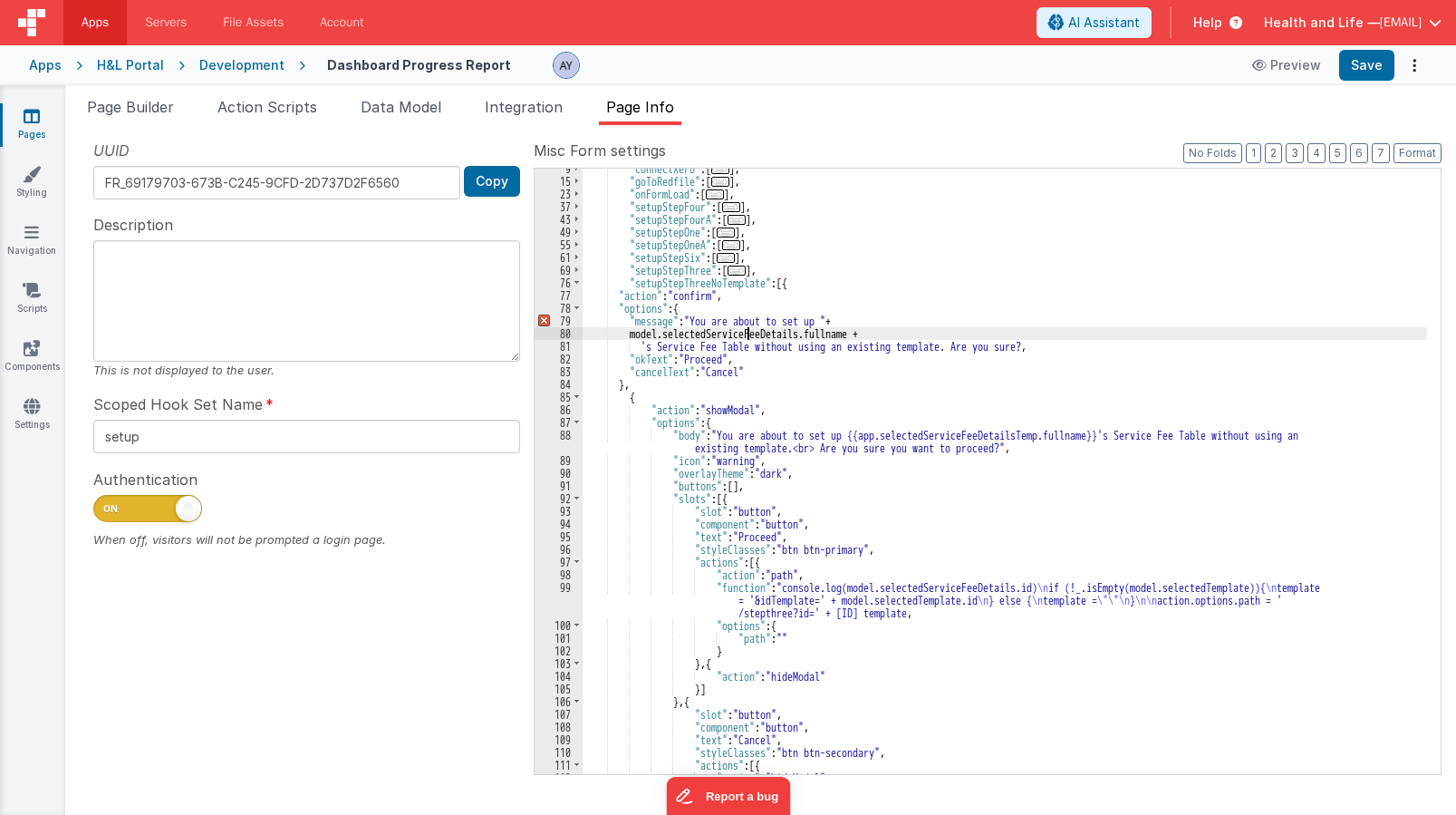 click on ""connectXero" :  [ ... ] ,           "goToRedfile" :  [ ... ] ,           "onFormLoad" :  [ ... ] ,           "setupStepFour" :  [ ... ] ,           "setupStepFourA" :  [ ... ] ,           "setupStepOne" :  [ ... ] ,           "setupStepOneA" :  [ ... ] ,           "setupStepSix" :  [ ... ] ,           "setupStepThree" :  [ ... ] ,           "setupStepThreeNoTemplate" :  [{         "action" :  "confirm" ,         "options" :  {           "message" :  "You are about to set up "  +             model.selectedServiceFeeDetails.fullname +              "'s Service Fee Table without using an existing template. Are you sure?" ,           "okText" :  "Proceed" ,           "cancelText" :  "Cancel"         } ,           {                "action" :  "showModal" ,                "options" :  {                     "body" :  "You are about to set up {{app.selectedServiceFeeDetailsTemp.fullname}}'s Service Fee Table without using an                       ,                     "icon" :  "warning"" at bounding box center [1005, 478] 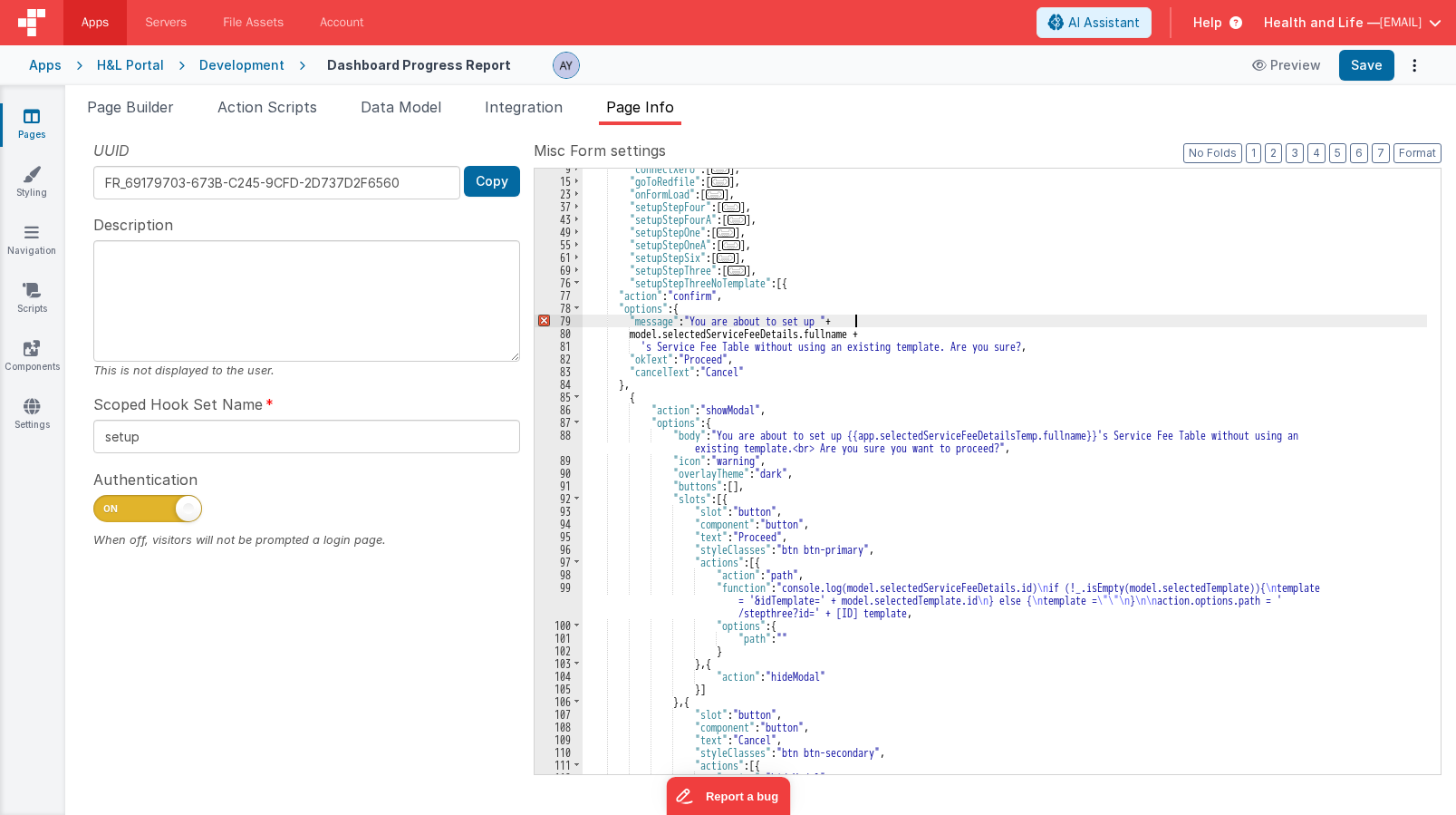 click on ""connectXero" :  [ ... ] ,           "goToRedfile" :  [ ... ] ,           "onFormLoad" :  [ ... ] ,           "setupStepFour" :  [ ... ] ,           "setupStepFourA" :  [ ... ] ,           "setupStepOne" :  [ ... ] ,           "setupStepOneA" :  [ ... ] ,           "setupStepSix" :  [ ... ] ,           "setupStepThree" :  [ ... ] ,           "setupStepThreeNoTemplate" :  [{         "action" :  "confirm" ,         "options" :  {           "message" :  "You are about to set up "  +             model.selectedServiceFeeDetails.fullname +              "'s Service Fee Table without using an existing template. Are you sure?" ,           "okText" :  "Proceed" ,           "cancelText" :  "Cancel"         } ,           {                "action" :  "showModal" ,                "options" :  {                     "body" :  "You are about to set up {{app.selectedServiceFeeDetailsTemp.fullname}}'s Service Fee Table without using an                       ,                     "icon" :  "warning"" at bounding box center (1005, 478) 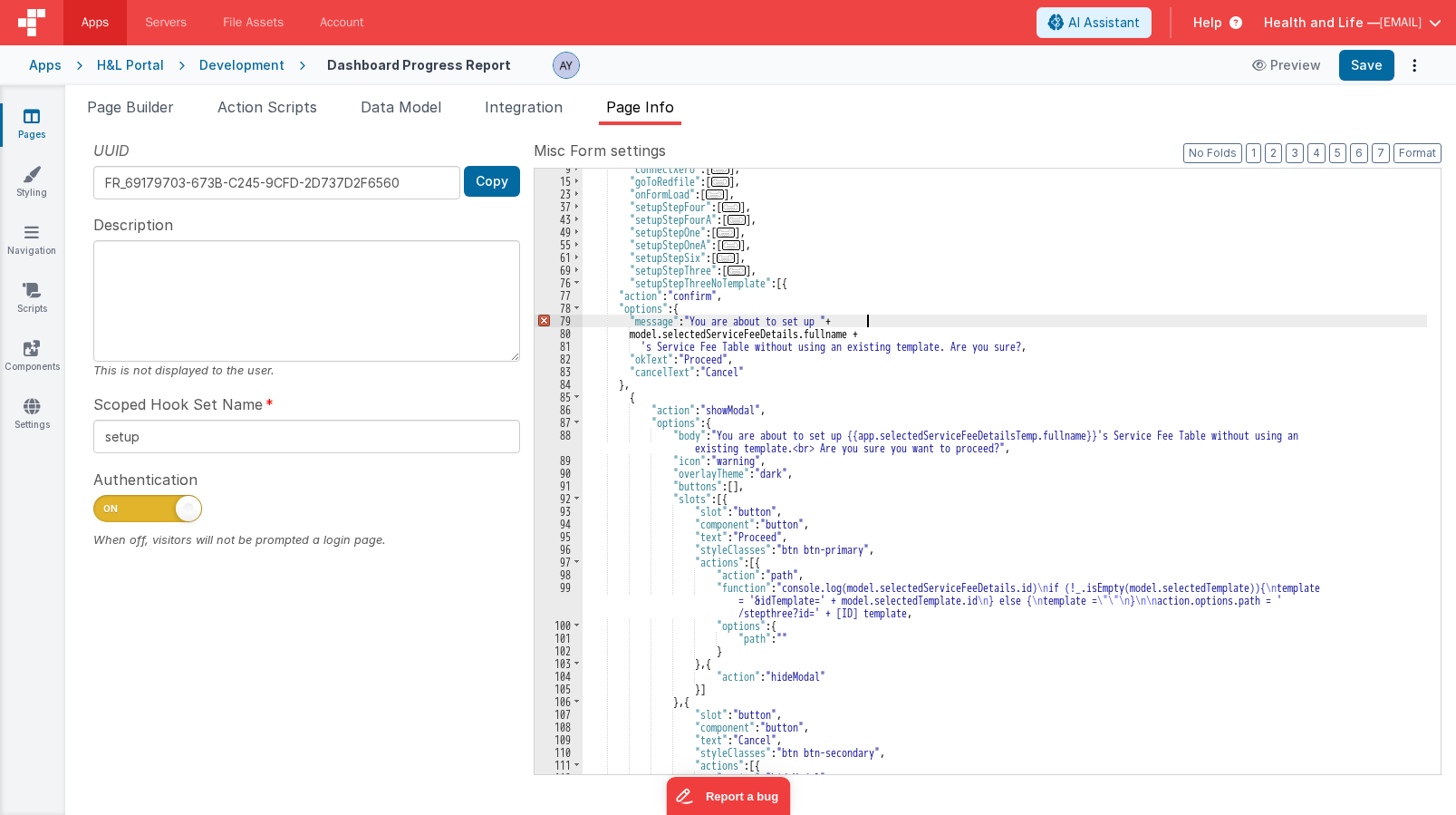 click on ""connectXero" :  [ ... ] ,           "goToRedfile" :  [ ... ] ,           "onFormLoad" :  [ ... ] ,           "setupStepFour" :  [ ... ] ,           "setupStepFourA" :  [ ... ] ,           "setupStepOne" :  [ ... ] ,           "setupStepOneA" :  [ ... ] ,           "setupStepSix" :  [ ... ] ,           "setupStepThree" :  [ ... ] ,           "setupStepThreeNoTemplate" :  [{         "action" :  "confirm" ,         "options" :  {           "message" :  "You are about to set up "  +             model.selectedServiceFeeDetails.fullname +              "'s Service Fee Table without using an existing template. Are you sure?" ,           "okText" :  "Proceed" ,           "cancelText" :  "Cancel"         } ,           {                "action" :  "showModal" ,                "options" :  {                     "body" :  "You are about to set up {{app.selectedServiceFeeDetailsTemp.fullname}}'s Service Fee Table without using an                       ,                     "icon" :  "warning"" at bounding box center (1005, 478) 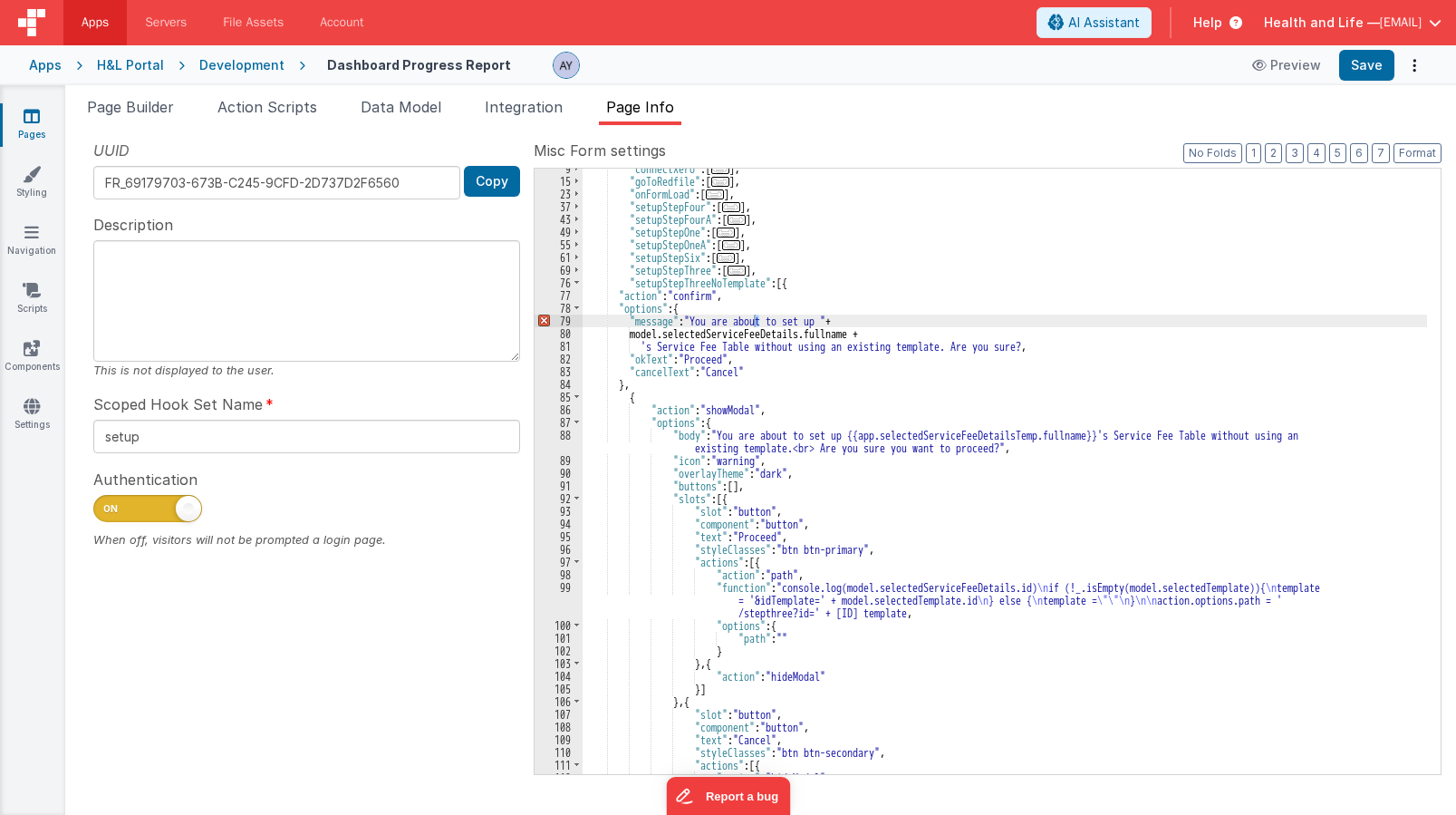 drag, startPoint x: 1282, startPoint y: 347, endPoint x: 1307, endPoint y: 344, distance: 25.179357 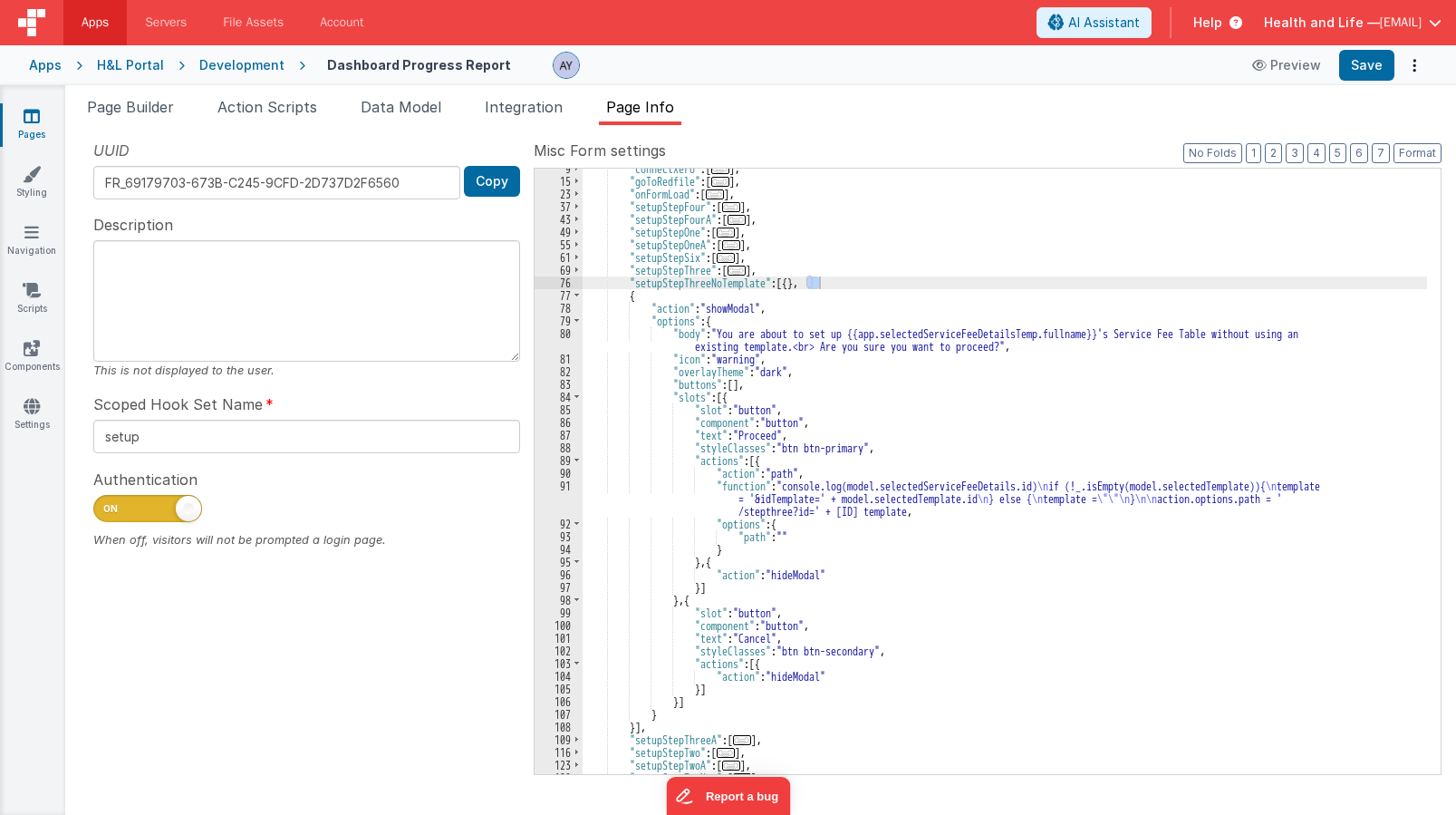 click on ""connectXero" :  [ ... ] ,           "goToRedfile" :  [ ... ] ,           "onFormLoad" :  [ ... ] ,           "setupStepFour" :  [ ... ] ,           "setupStepFourA" :  [ ... ] ,           "setupStepOne" :  [ ... ] ,           "setupStepOneA" :  [ ... ] ,           "setupStepSix" :  [ ... ] ,           "setupStepThree" :  [ ... ] ,           "setupStepThreeNoTemplate" :  [{ } ,           {                "action" :  "showModal" ,                "options" :  {                     "body" :  "You are about to set up {{app.selectedServiceFeeDetailsTemp.fullname}}'s Service Fee Table without using an                       existing template.<br> Are you sure you want to proceed?" ,                     "icon" :  "warning" ,                     "overlayTheme" :  "dark" ,                     "buttons" :  [ ] ,                     "slots" :  [{                          "slot" :  "button" ,                          "component" :  "button" ,                          "text" :  "Proceed" , :" at bounding box center (1005, 478) 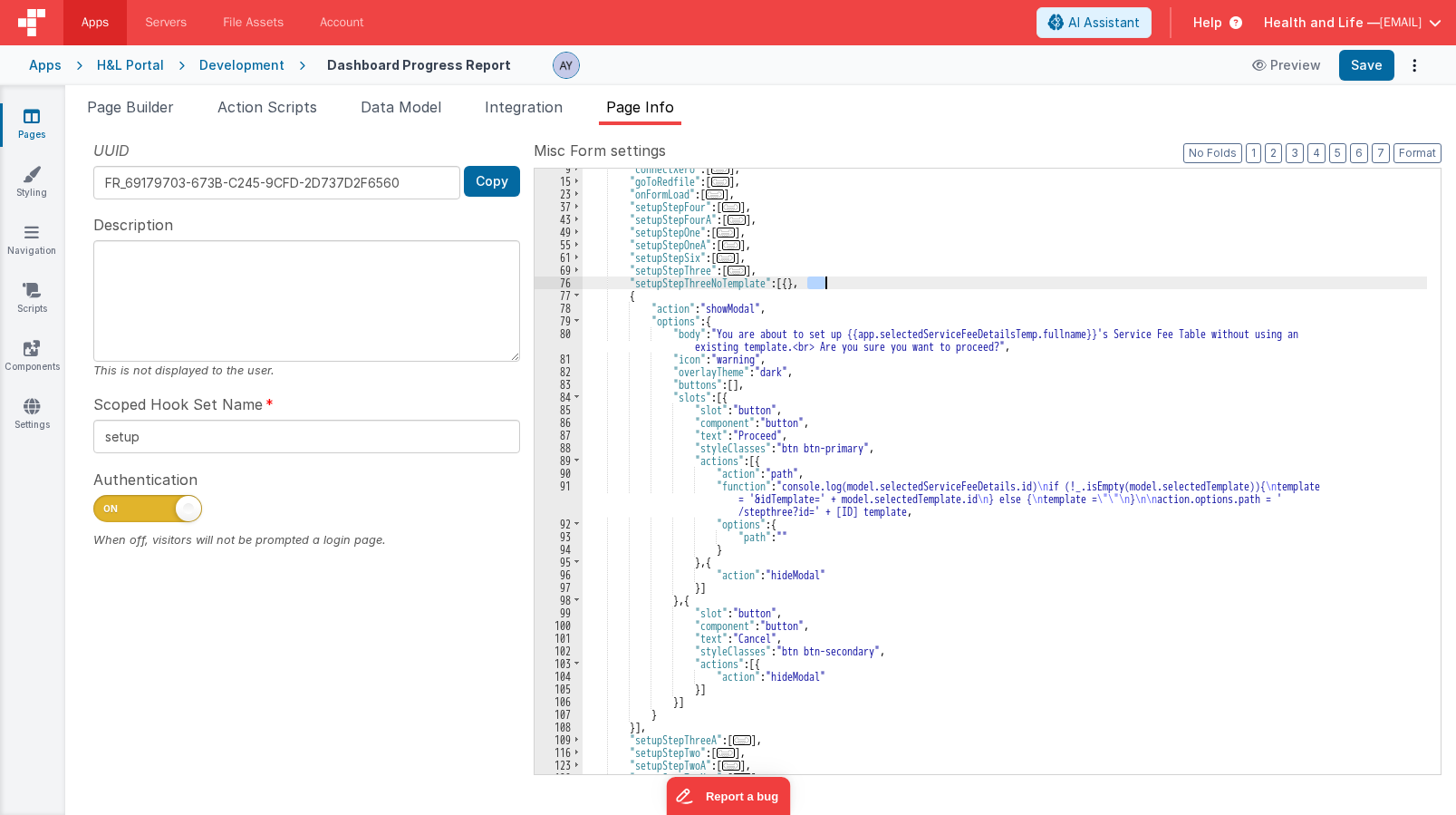 click on ""connectXero" :  [ ... ] ,           "goToRedfile" :  [ ... ] ,           "onFormLoad" :  [ ... ] ,           "setupStepFour" :  [ ... ] ,           "setupStepFourA" :  [ ... ] ,           "setupStepOne" :  [ ... ] ,           "setupStepOneA" :  [ ... ] ,           "setupStepSix" :  [ ... ] ,           "setupStepThree" :  [ ... ] ,           "setupStepThreeNoTemplate" :  [{ } ,           {                "action" :  "showModal" ,                "options" :  {                     "body" :  "You are about to set up {{app.selectedServiceFeeDetailsTemp.fullname}}'s Service Fee Table without using an                       existing template.<br> Are you sure you want to proceed?" ,                     "icon" :  "warning" ,                     "overlayTheme" :  "dark" ,                     "buttons" :  [ ] ,                     "slots" :  [{                          "slot" :  "button" ,                          "component" :  "button" ,                          "text" :  "Proceed" , :" at bounding box center [1005, 478] 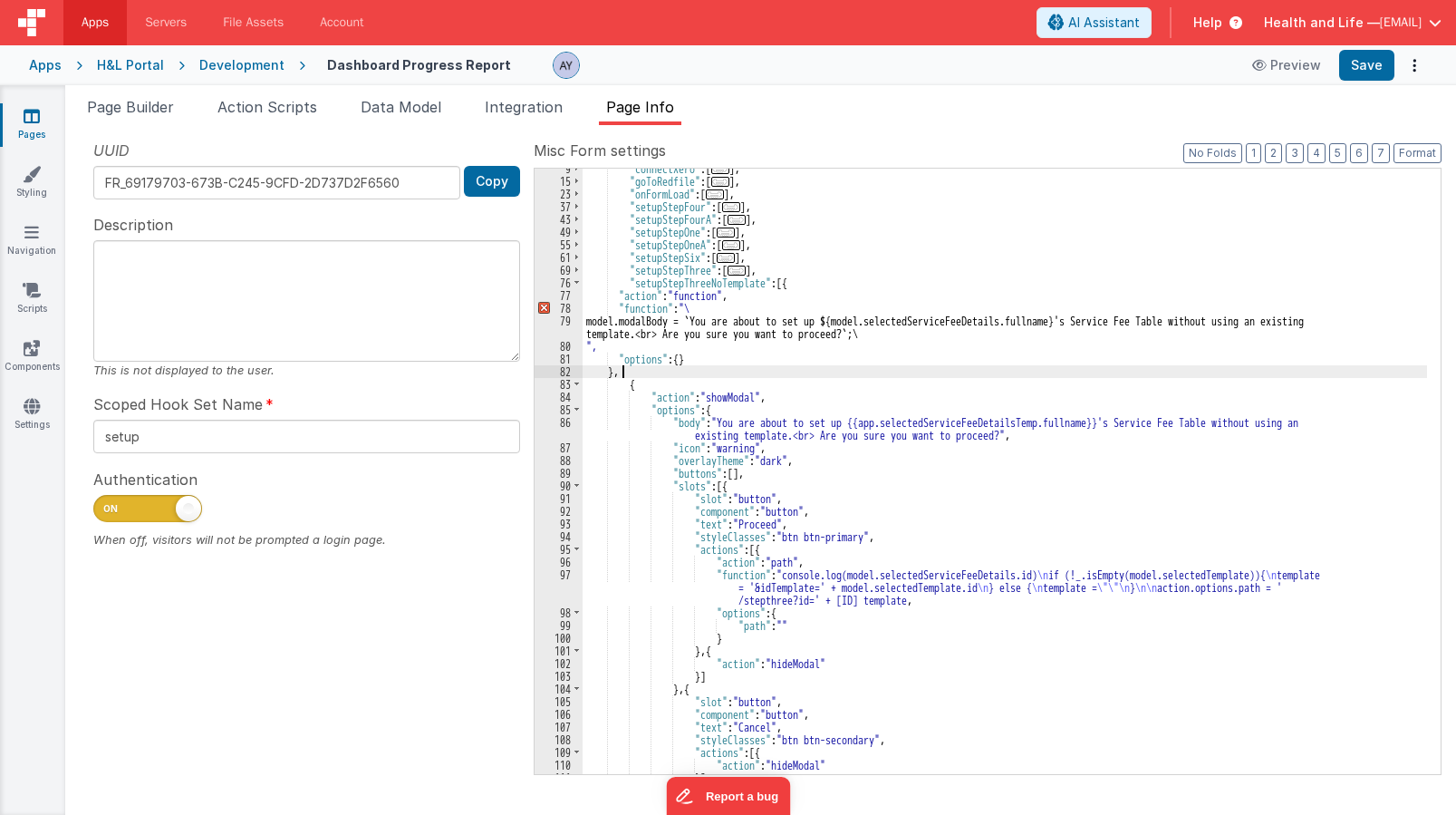 click on ""connectXero" :  [ ... ] ,           "goToRedfile" :  [ ... ] ,           "onFormLoad" :  [ ... ] ,           "setupStepFour" :  [ ... ] ,           "setupStepFourA" :  [ ... ] ,           "setupStepOne" :  [ ... ] ,           "setupStepOneA" :  [ ... ] ,           "setupStepSix" :  [ ... ] ,           "setupStepThree" :  [ ... ] ,           "setupStepThreeNoTemplate" :  [{         "action" :  "function" ,         "function" :  "\ model.modalBody = `You are about to set up $ { model.selectedServiceFeeDetails.fullname } 's Service Fee Table without using an existing      template.<br> Are you sure you want to proceed?`;\ ",         "options" :  { }      } ,           {                "action" :  "showModal" ,                "options" :  {                     "body" :  "You are about to set up {{app.selectedServiceFeeDetailsTemp.fullname}}'s Service Fee Table without using an                       existing template.<br> Are you sure you want to proceed?" ,                     ," at bounding box center [1005, 478] 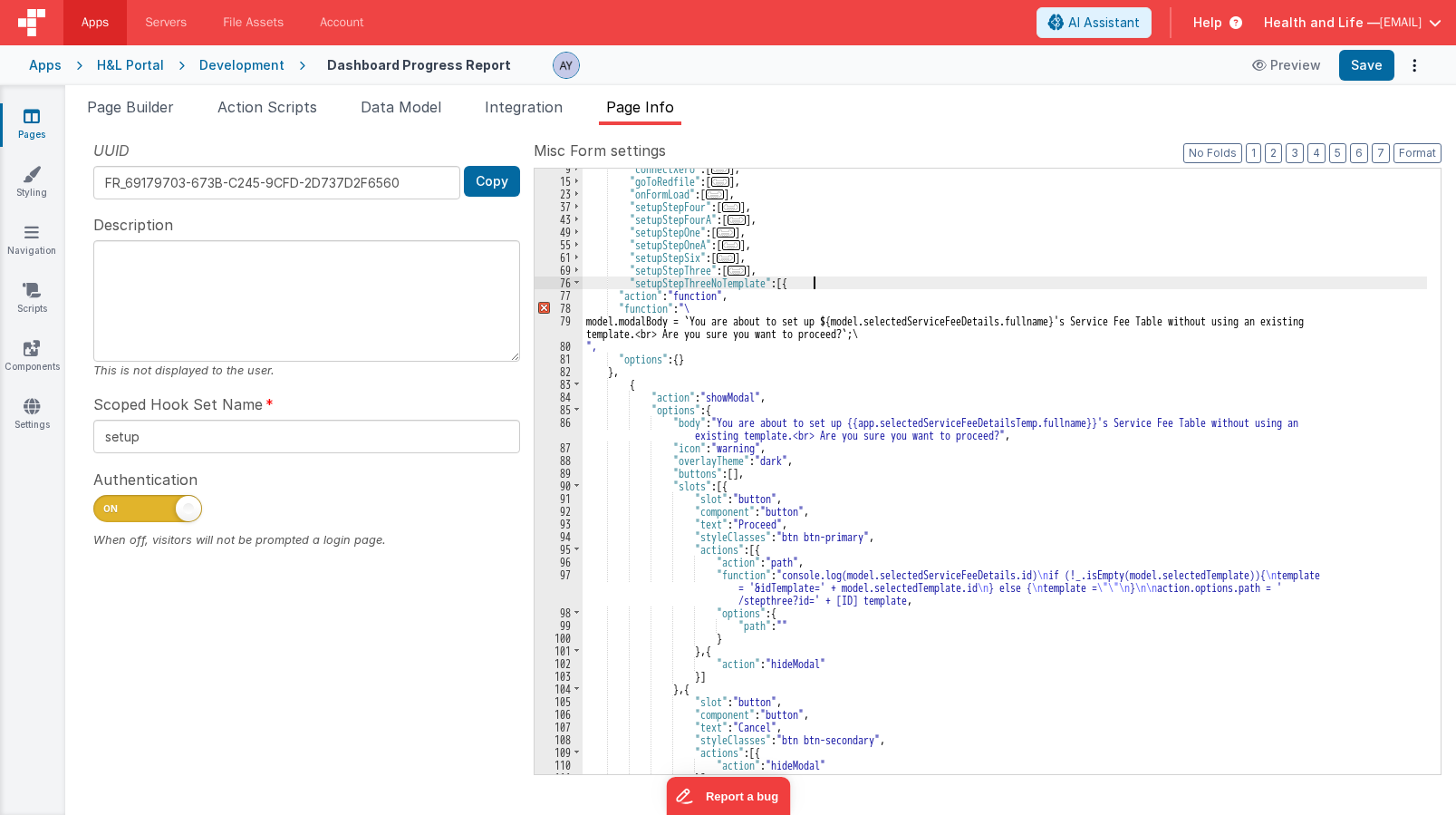 click on ""connectXero" :  [ ... ] ,           "goToRedfile" :  [ ... ] ,           "onFormLoad" :  [ ... ] ,           "setupStepFour" :  [ ... ] ,           "setupStepFourA" :  [ ... ] ,           "setupStepOne" :  [ ... ] ,           "setupStepOneA" :  [ ... ] ,           "setupStepSix" :  [ ... ] ,           "setupStepThree" :  [ ... ] ,           "setupStepThreeNoTemplate" :  [{         "action" :  "function" ,         "function" :  "\ model.modalBody = `You are about to set up $ { model.selectedServiceFeeDetails.fullname } 's Service Fee Table without using an existing      template.<br> Are you sure you want to proceed?`;\ ",         "options" :  { }      } ,           {                "action" :  "showModal" ,                "options" :  {                     "body" :  "You are about to set up {{app.selectedServiceFeeDetailsTemp.fullname}}'s Service Fee Table without using an                       existing template.<br> Are you sure you want to proceed?" ,                     ," at bounding box center (1005, 478) 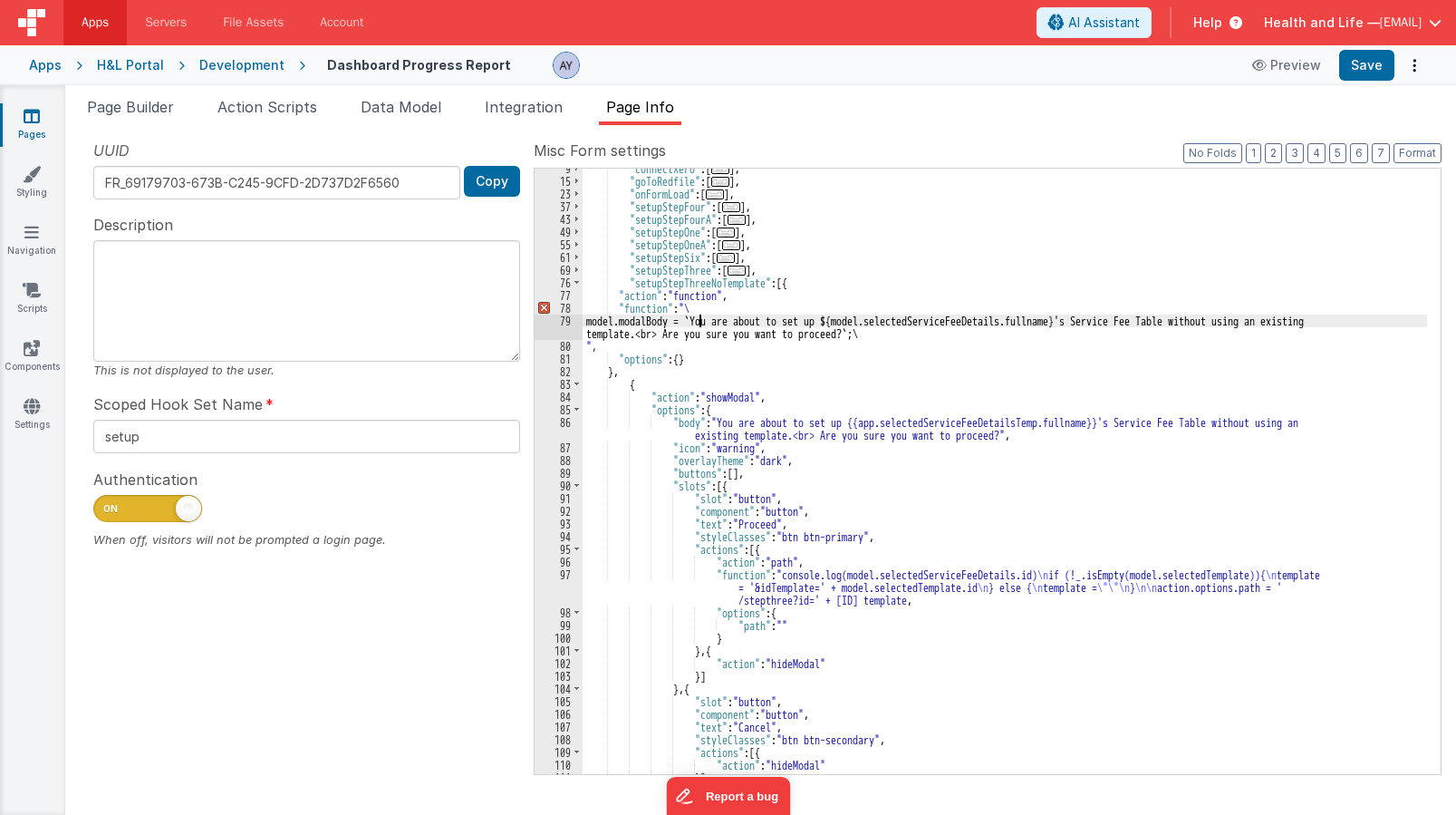 click on ""connectXero" :  [ ... ] ,           "goToRedfile" :  [ ... ] ,           "onFormLoad" :  [ ... ] ,           "setupStepFour" :  [ ... ] ,           "setupStepFourA" :  [ ... ] ,           "setupStepOne" :  [ ... ] ,           "setupStepOneA" :  [ ... ] ,           "setupStepSix" :  [ ... ] ,           "setupStepThree" :  [ ... ] ,           "setupStepThreeNoTemplate" :  [{         "action" :  "function" ,         "function" :  "\ model.modalBody = `You are about to set up $ { model.selectedServiceFeeDetails.fullname } 's Service Fee Table without using an existing      template.<br> Are you sure you want to proceed?`;\ ",         "options" :  { }      } ,           {                "action" :  "showModal" ,                "options" :  {                     "body" :  "You are about to set up {{app.selectedServiceFeeDetailsTemp.fullname}}'s Service Fee Table without using an                       existing template.<br> Are you sure you want to proceed?" ,                     ," at bounding box center (1005, 478) 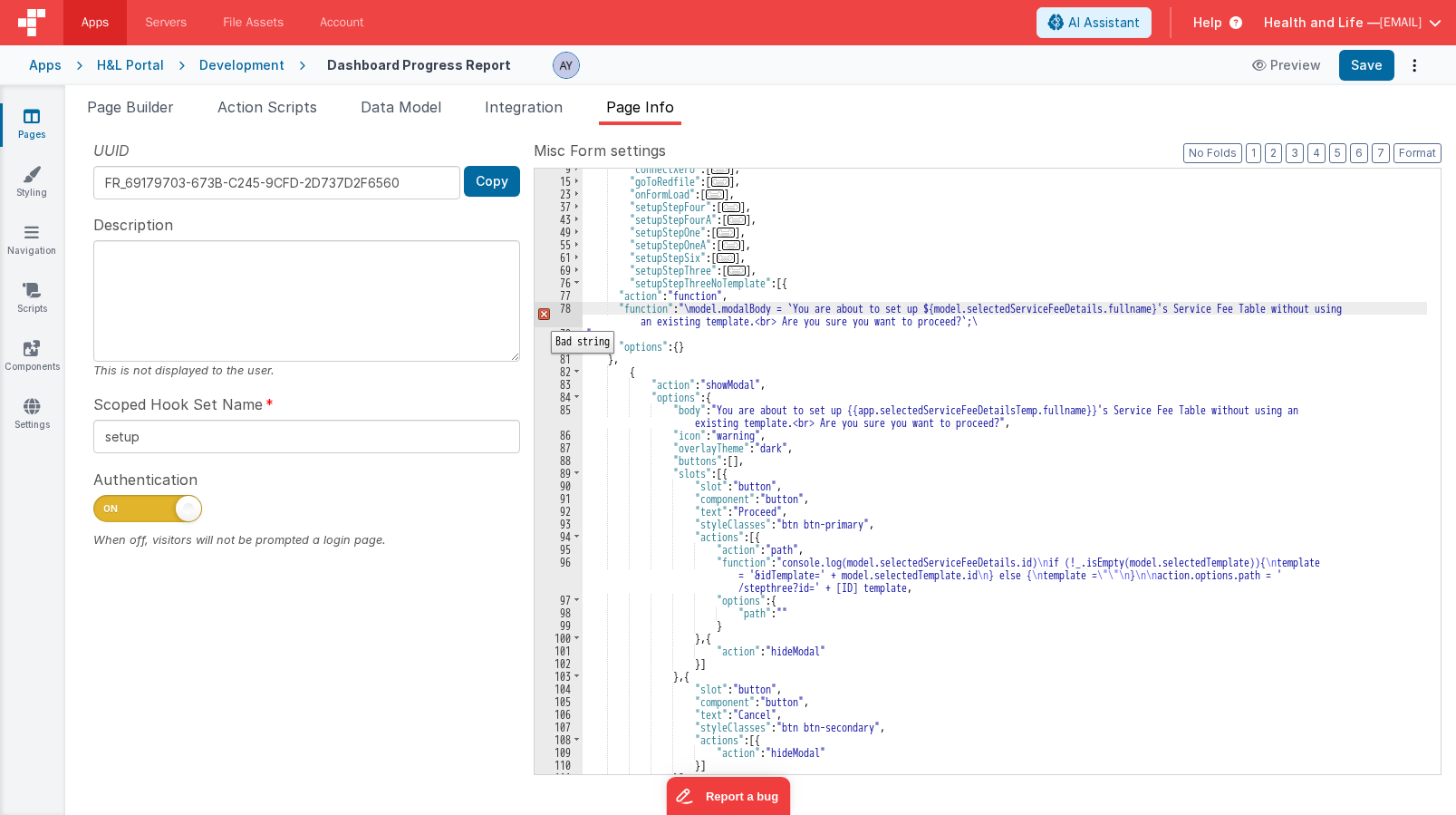 click on "78" at bounding box center (558, 315) 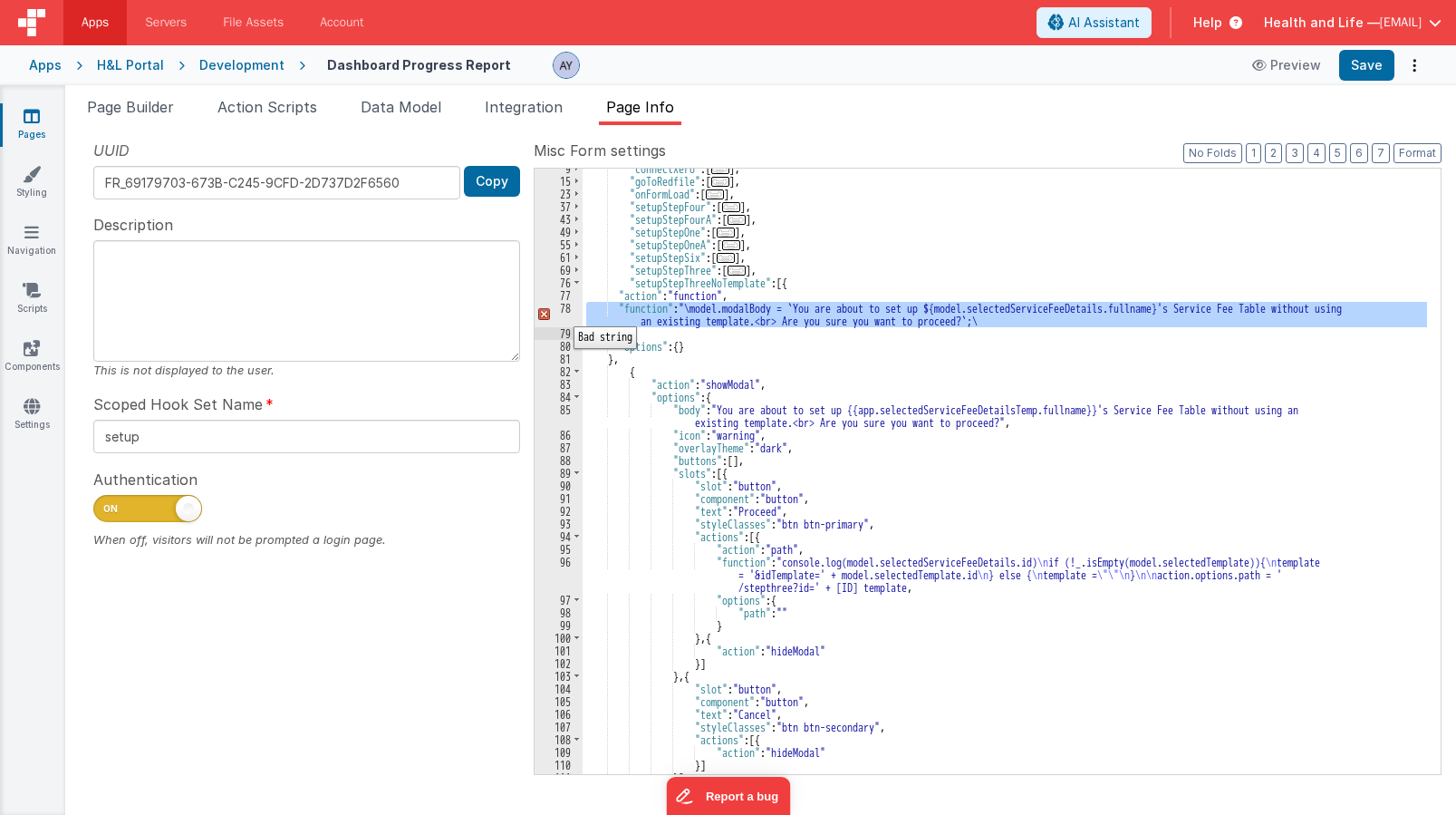 click on "78" at bounding box center (558, 315) 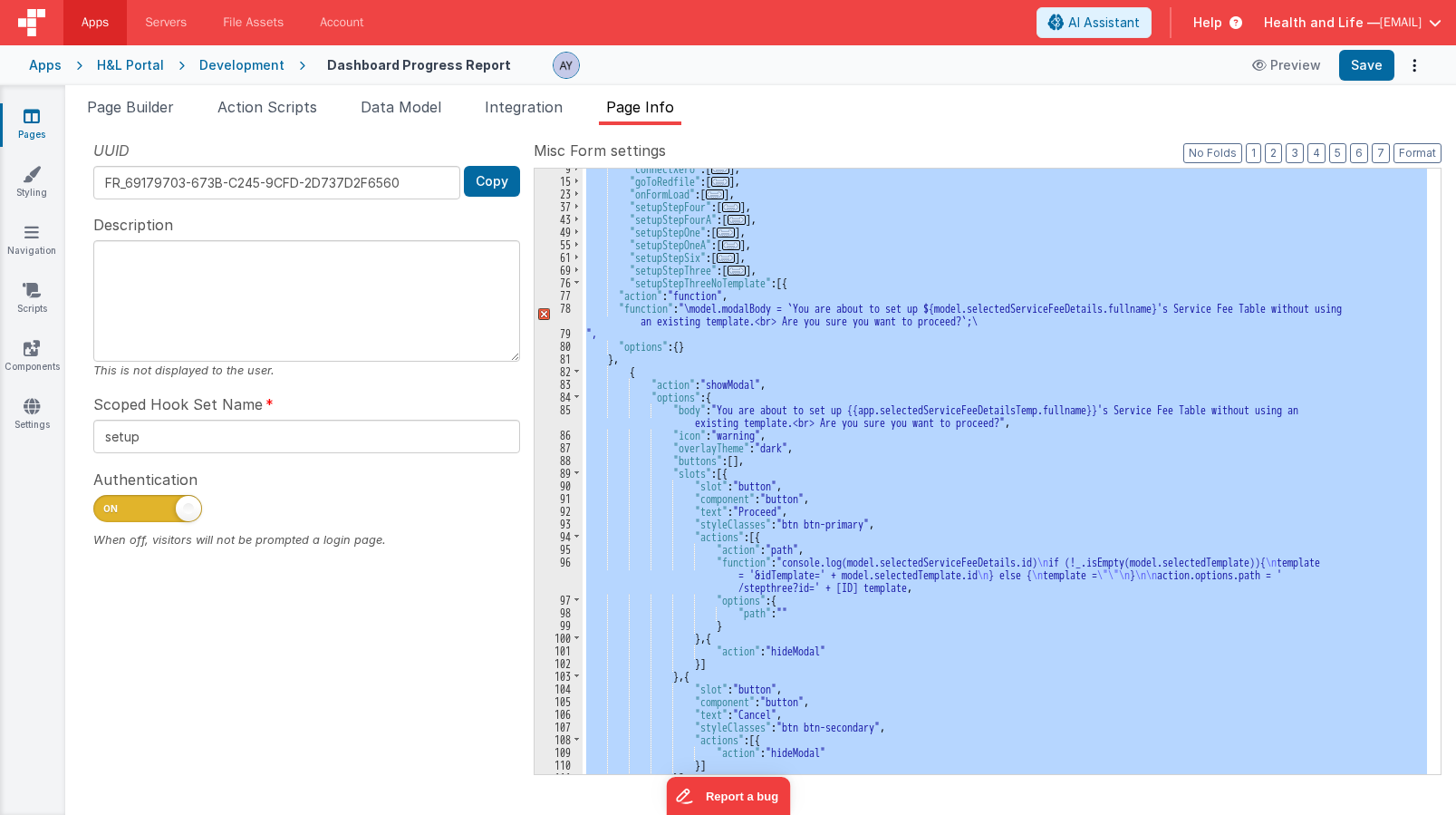 click on ""connectXero" :  [ ... ] ,           "goToRedfile" :  [ ... ] ,           "onFormLoad" :  [ ... ] ,           "setupStepFour" :  [ ... ] ,           "setupStepFourA" :  [ ... ] ,           "setupStepOne" :  [ ... ] ,           "setupStepOneA" :  [ ... ] ,           "setupStepSix" :  [ ... ] ,           "setupStepThree" :  [ ... ] ,           "setupStepThreeNoTemplate" :  [{         "action" :  "function" ,         "function" :  "\model.modalBody = `You are about to set up ${model.selectedServiceFeeDetails.fullname}'s Service Fee Table without using             an existing template.<br> Are you sure you want to proceed?`;\ ",         "options" :  { }      } ,           {                "action" :  "showModal" ,                "options" :  {                     "body" :  "You are about to set up {{app.selectedServiceFeeDetailsTemp.fullname}}'s Service Fee Table without using an                       existing template.<br> Are you sure you want to proceed?" ,           :" at bounding box center (1005, 471) 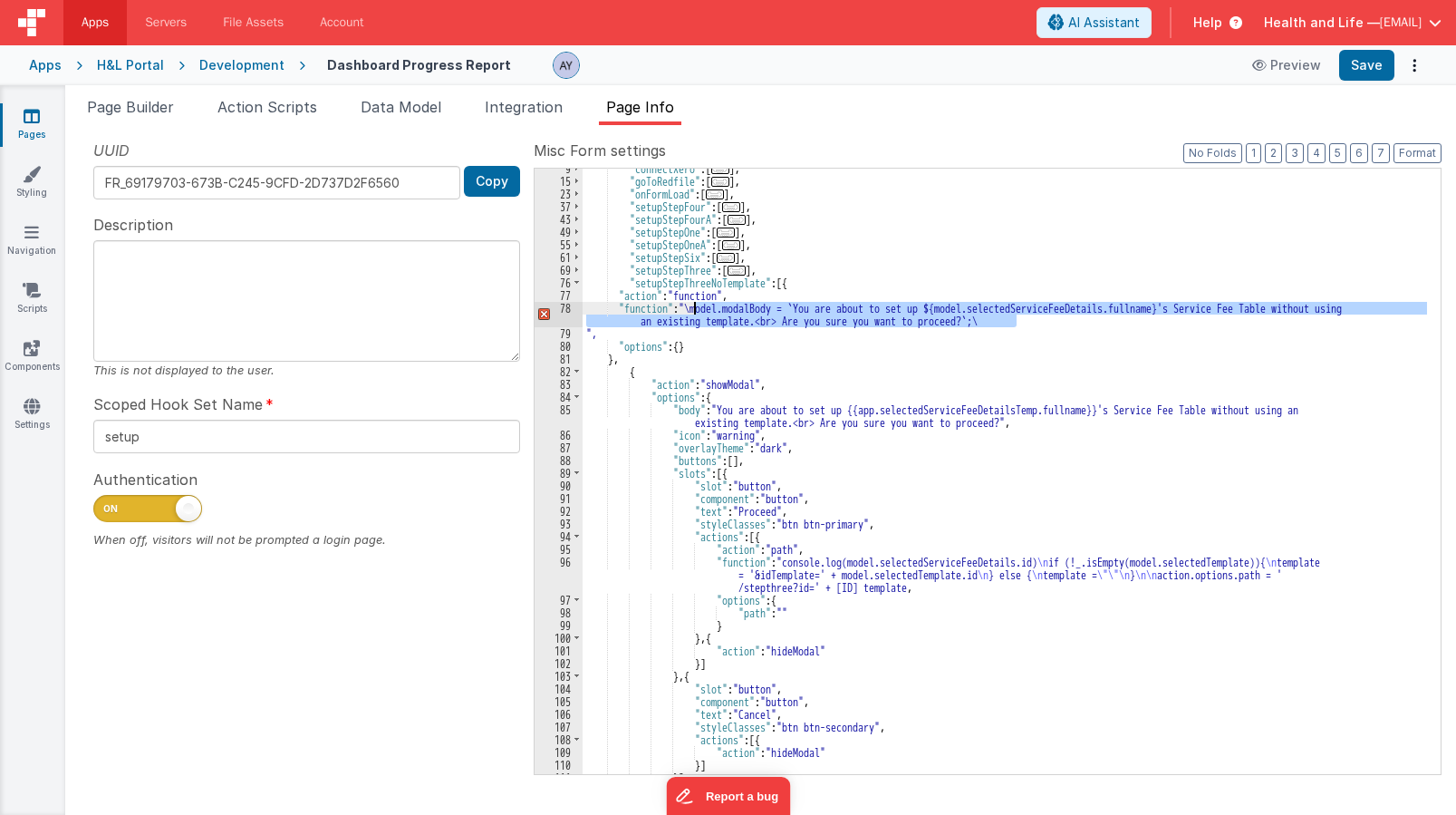 drag, startPoint x: 1046, startPoint y: 323, endPoint x: 691, endPoint y: 311, distance: 355.2028 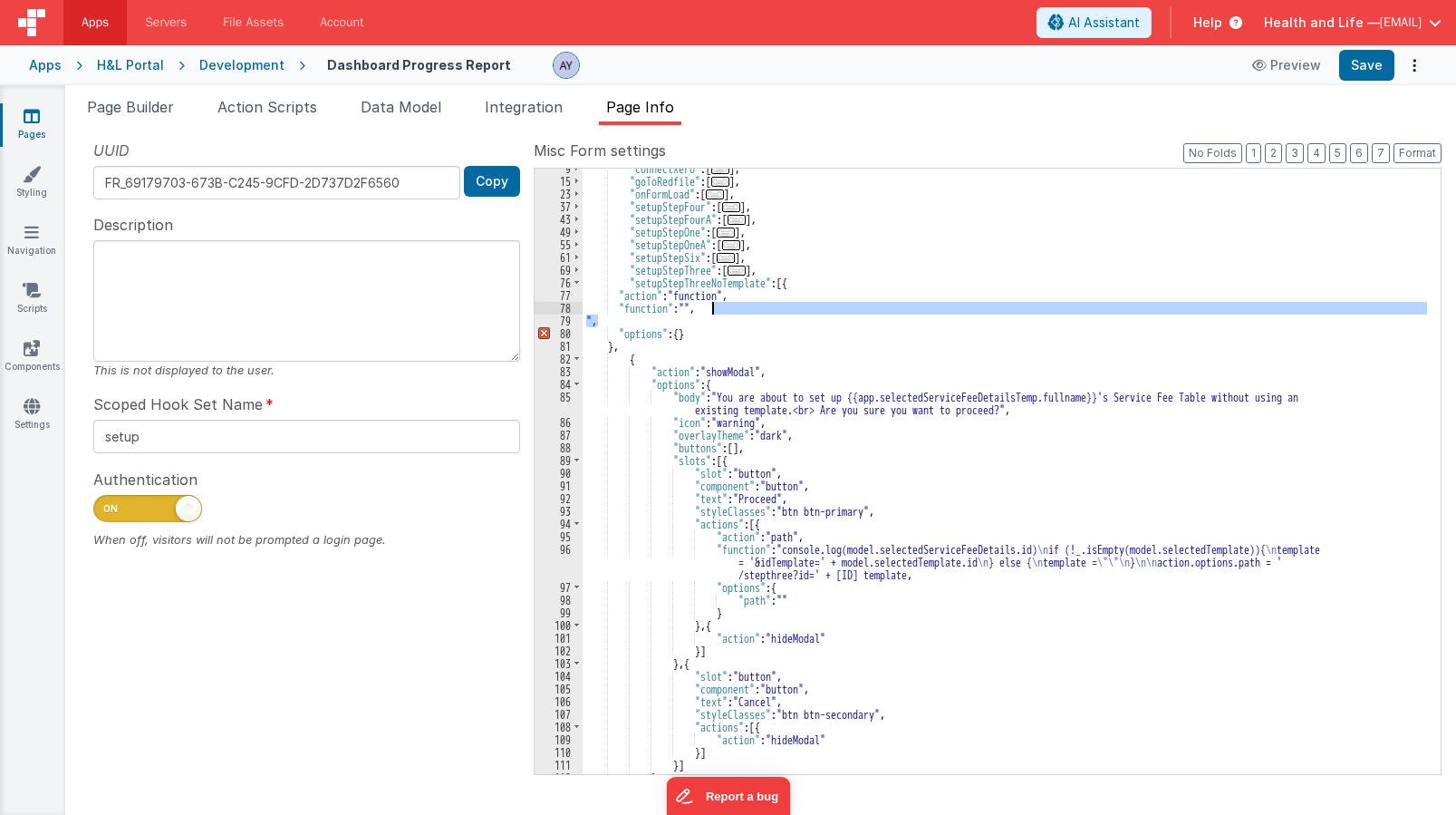 drag, startPoint x: 659, startPoint y: 326, endPoint x: 740, endPoint y: 307, distance: 83.198558 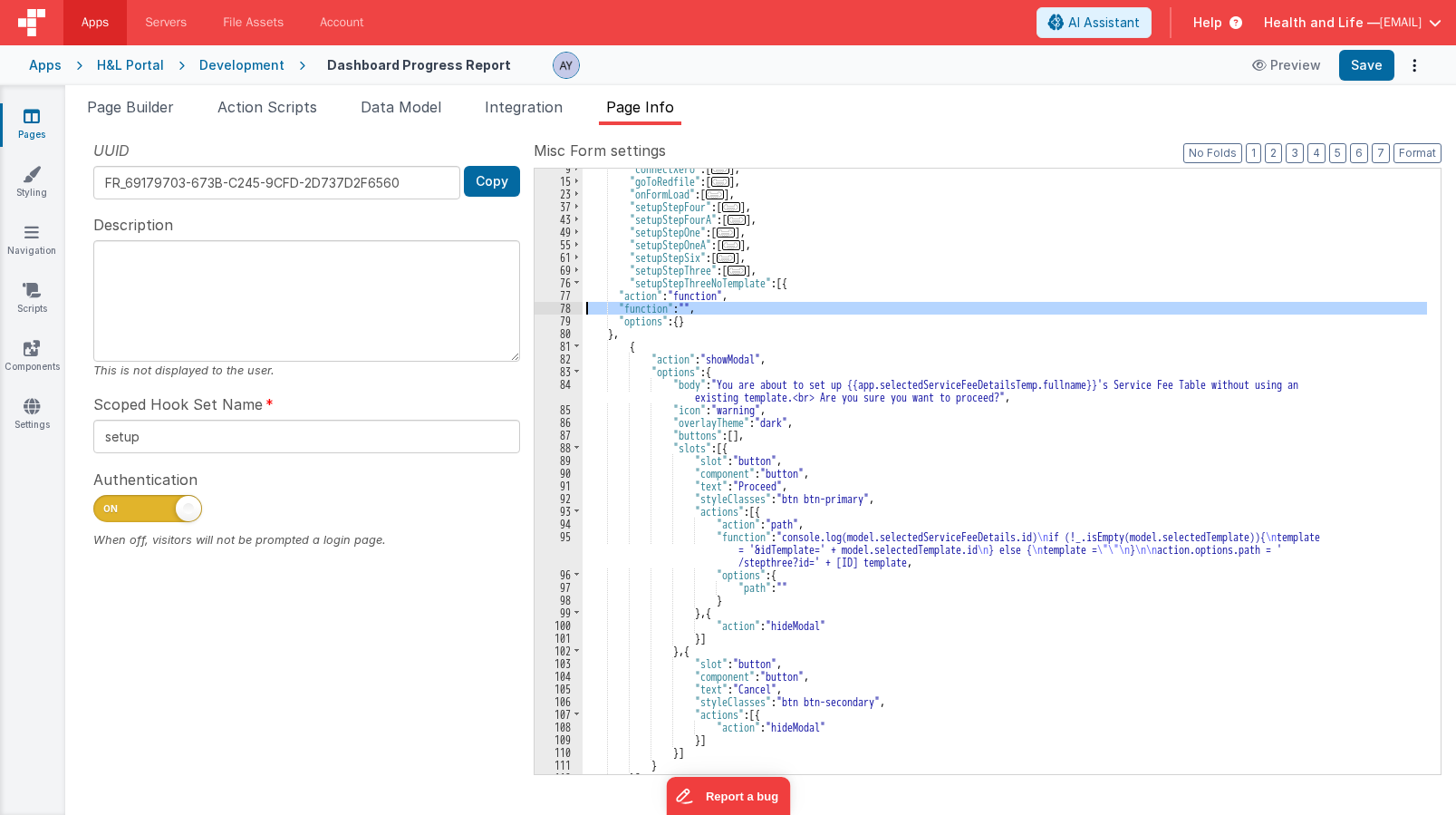 click on "78" at bounding box center [558, 308] 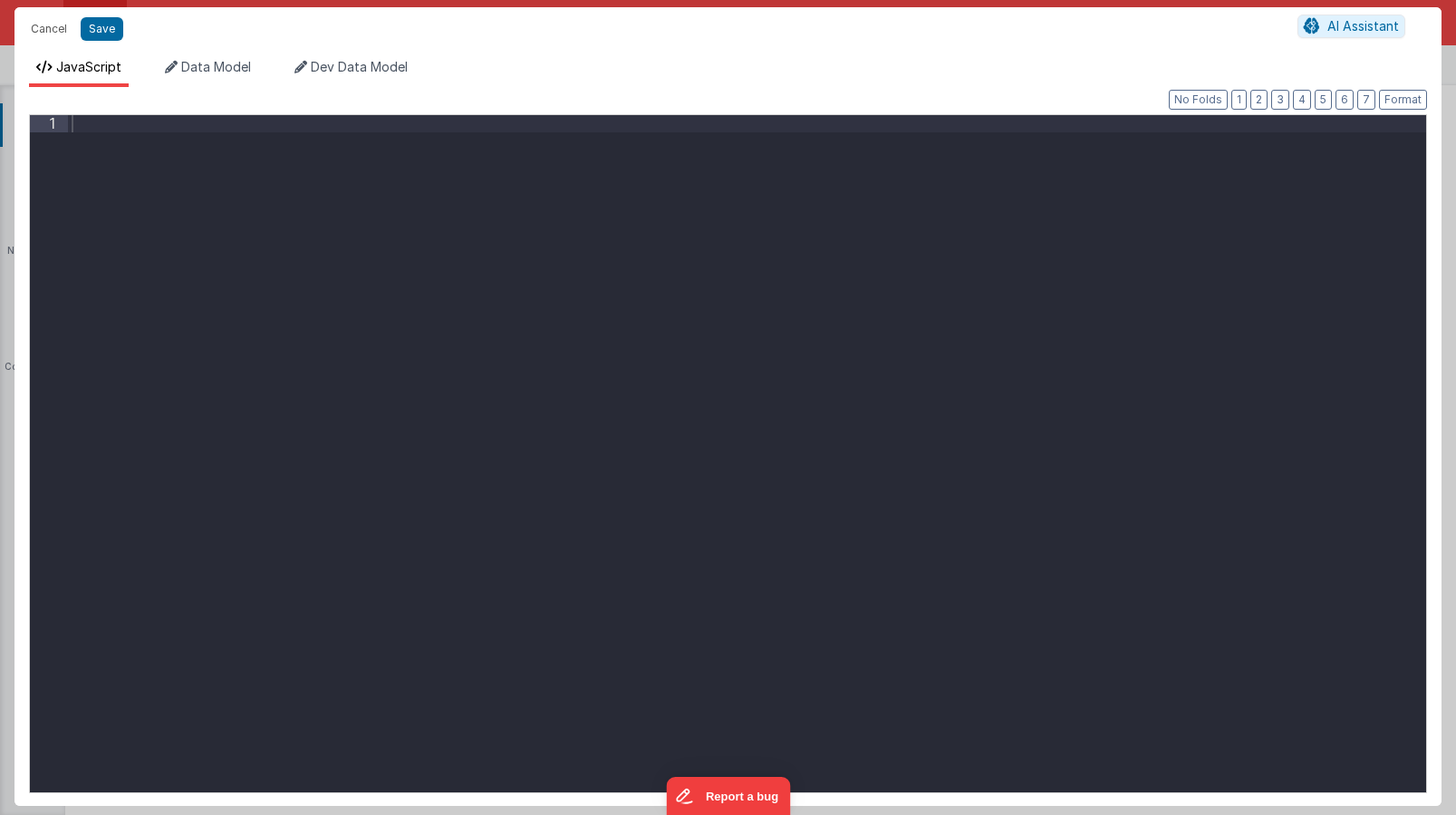 click at bounding box center (747, 471) 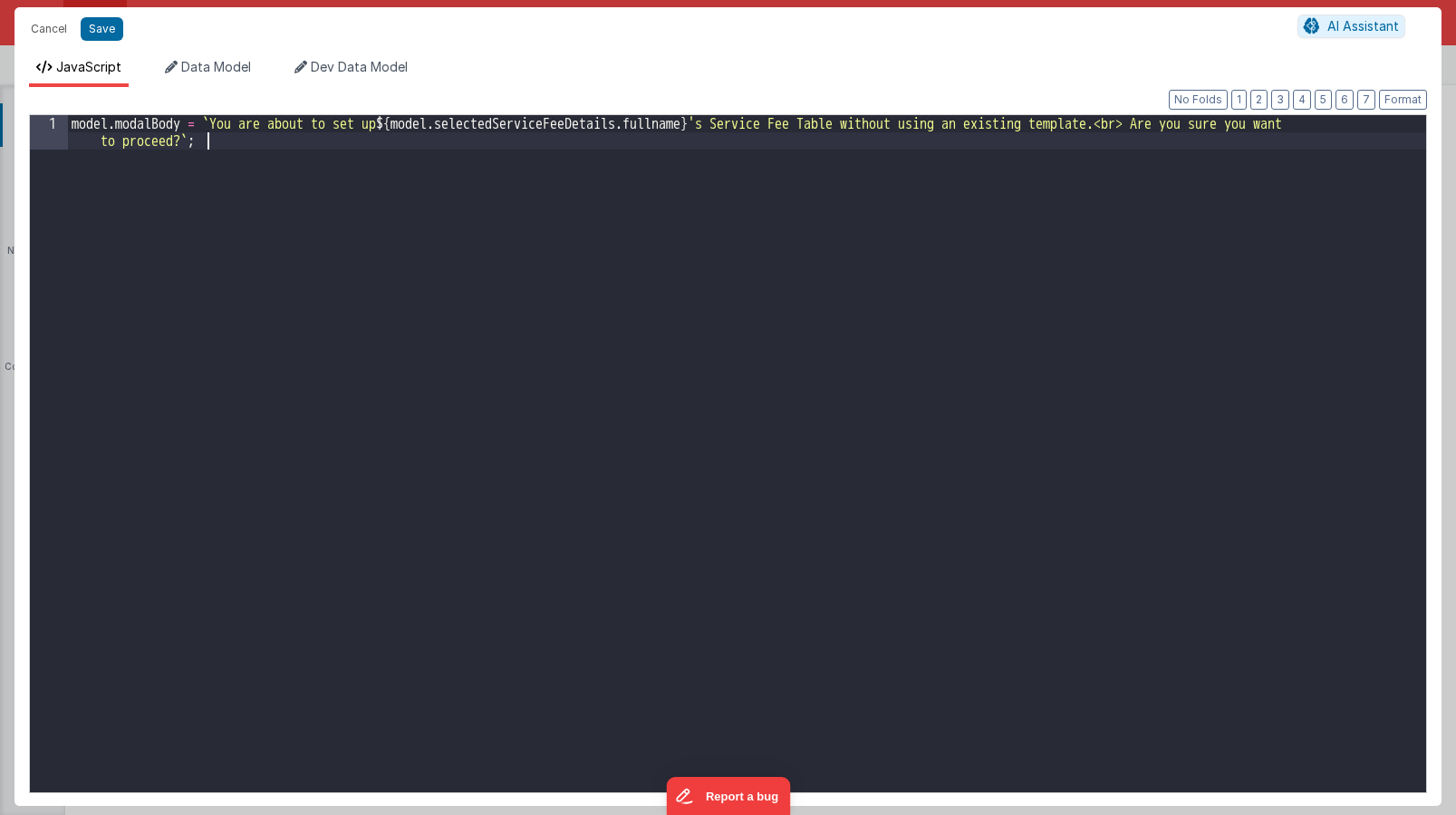 click on "model . modalBody   =   ` You are about to set up  ${ model . selectedServiceFeeDetails . fullname } 's Service Fee Table without using an existing template.<br> Are you sure you want       to proceed? ` ;" at bounding box center [747, 488] 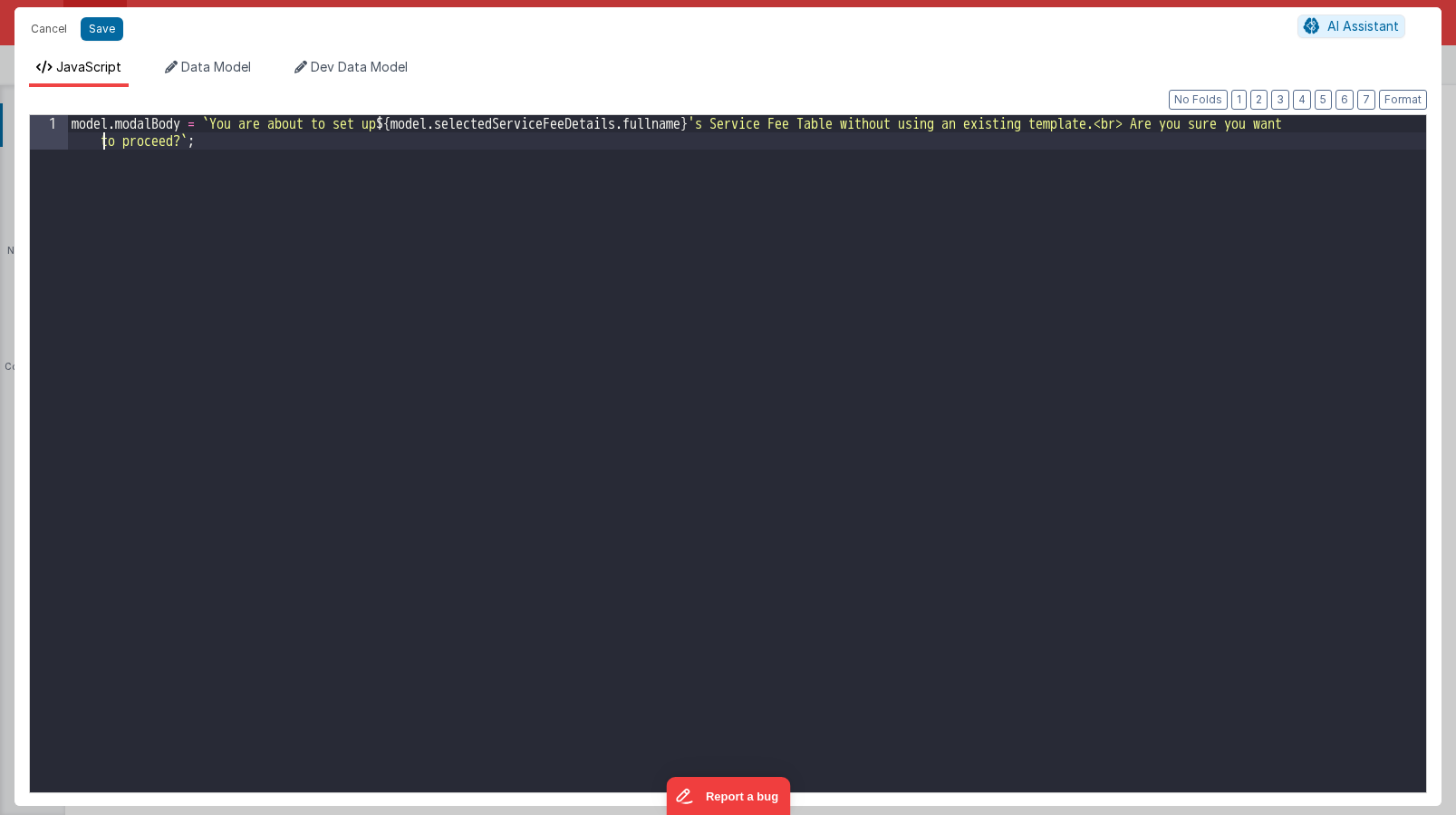 drag, startPoint x: 100, startPoint y: 137, endPoint x: 8, endPoint y: 148, distance: 92.65528 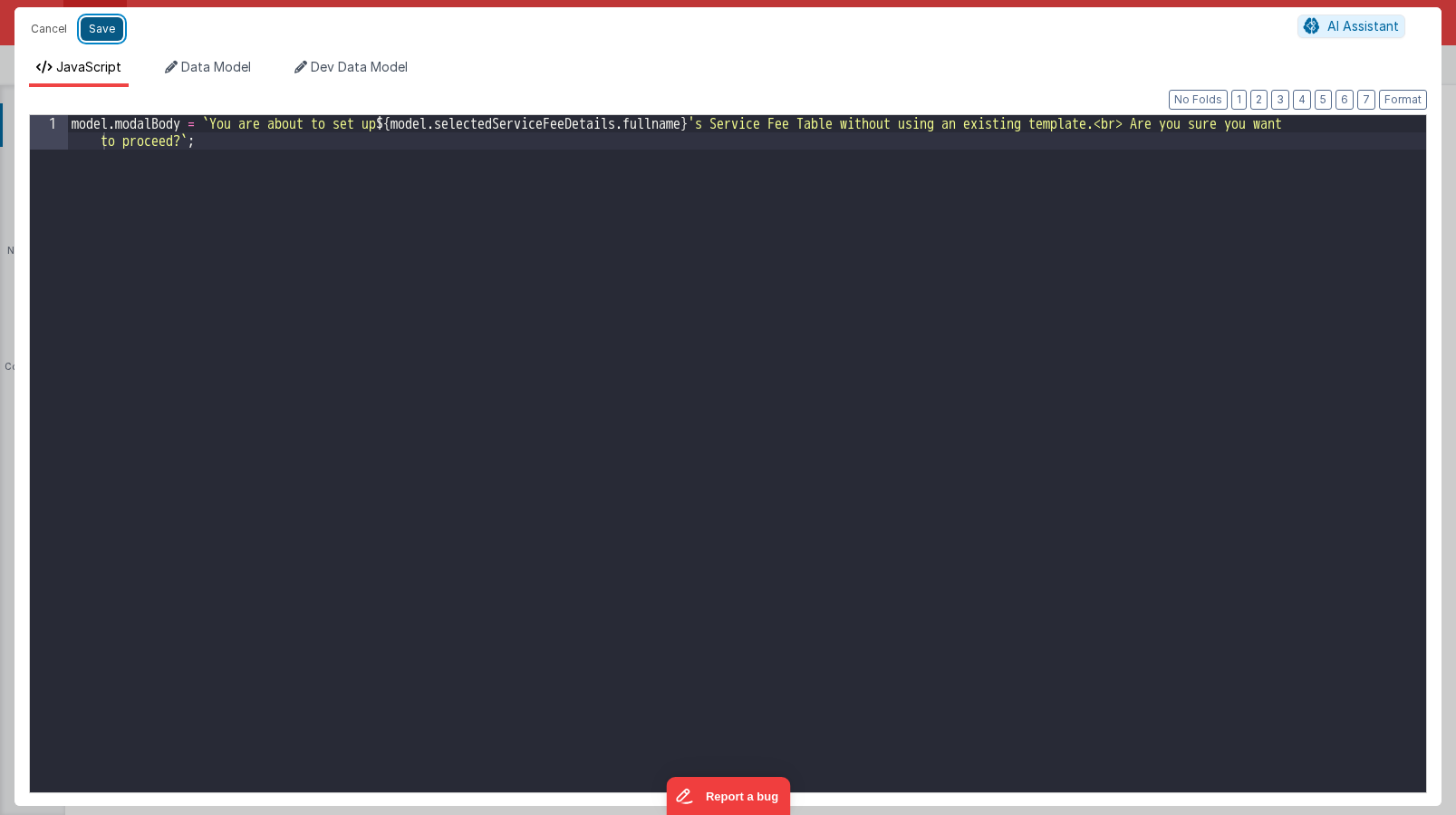 click on "Save" at bounding box center (101, 29) 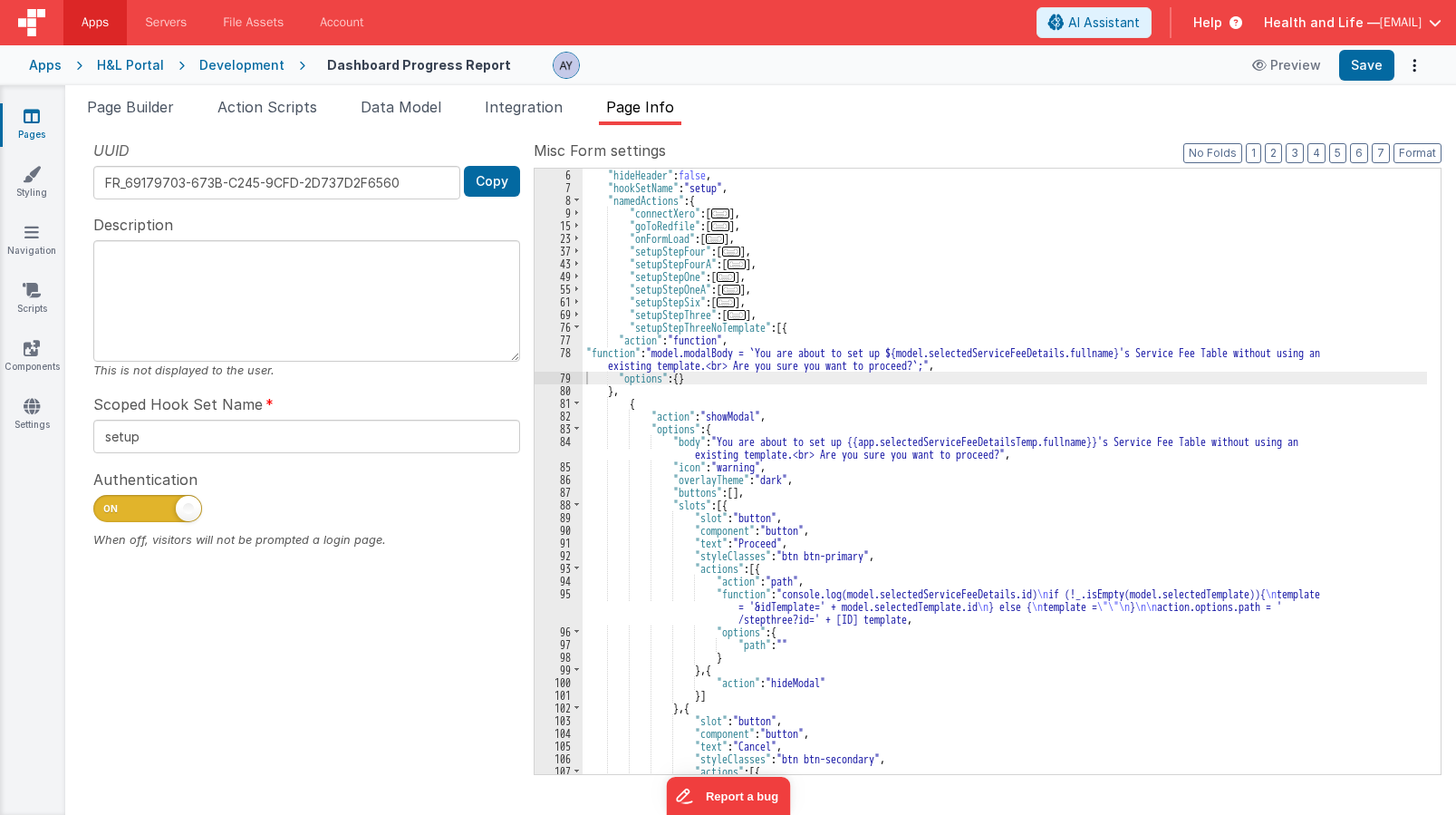 click on ""hideHeader" :  false ,      "hookSetName" :  "setup" ,      "namedActions" :  {           "connectXero" :  [ ... ] ,           "goToRedfile" :  [ ... ] ,           "onFormLoad" :  [ ... ] ,           "setupStepFour" :  [ ... ] ,           "setupStepFourA" :  [ ... ] ,           "setupStepOne" :  [ ... ] ,           "setupStepOneA" :  [ ... ] ,           "setupStepSix" :  [ ... ] ,           "setupStepThree" :  [ ... ] ,           "setupStepThreeNoTemplate" :  [{         "action" :  "function" , "function" :  "model.modalBody = `You are about to set up ${model.selectedServiceFeeDetails.fullname}'s Service Fee Table without using an       existing template.<br> Are you sure you want to proceed?`;" ,         "options" :  { }      } ,           {                "action" :  "showModal" ,                "options" :  {                     "body" :  "You are about to set up {{app.selectedServiceFeeDetailsTemp.fullname}}'s Service Fee Table without using an                       ,      :" at bounding box center [1005, 484] 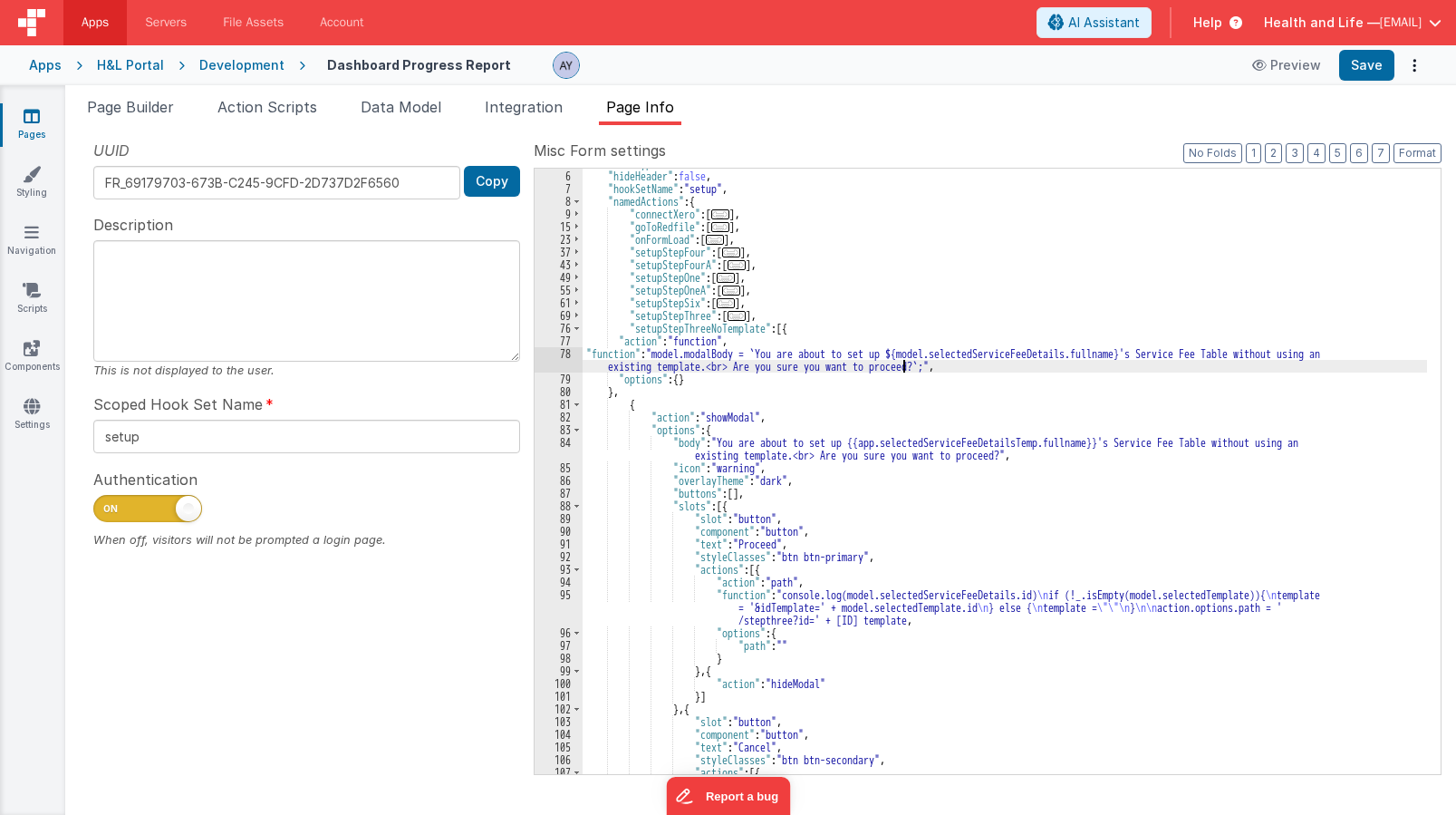 click on ""formType" :  "formblank" ,      "hideHeader" :  false ,      "hookSetName" :  "setup" ,      "namedActions" :  {           "connectXero" :  [ ... ] ,           "goToRedfile" :  [ ... ] ,           "onFormLoad" :  [ ... ] ,           "setupStepFour" :  [ ... ] ,           "setupStepFourA" :  [ ... ] ,           "setupStepOne" :  [ ... ] ,           "setupStepOneA" :  [ ... ] ,           "setupStepSix" :  [ ... ] ,           "setupStepThree" :  [ ... ] ,           "setupStepThreeNoTemplate" :  [{         "action" :  "function" , "function" :  "model.modalBody = `You are about to set up ${model.selectedServiceFeeDetails.fullname}'s Service Fee Table without using an       existing template.<br> Are you sure you want to proceed?`;" ,         "options" :  { }      } ,           {                "action" :  "showModal" ,                "options" :  {                     "body" :  "You are about to set up {{app.selectedServiceFeeDetailsTemp.fullname}}'s Service Fee Table without using an  ," at bounding box center (1005, 472) 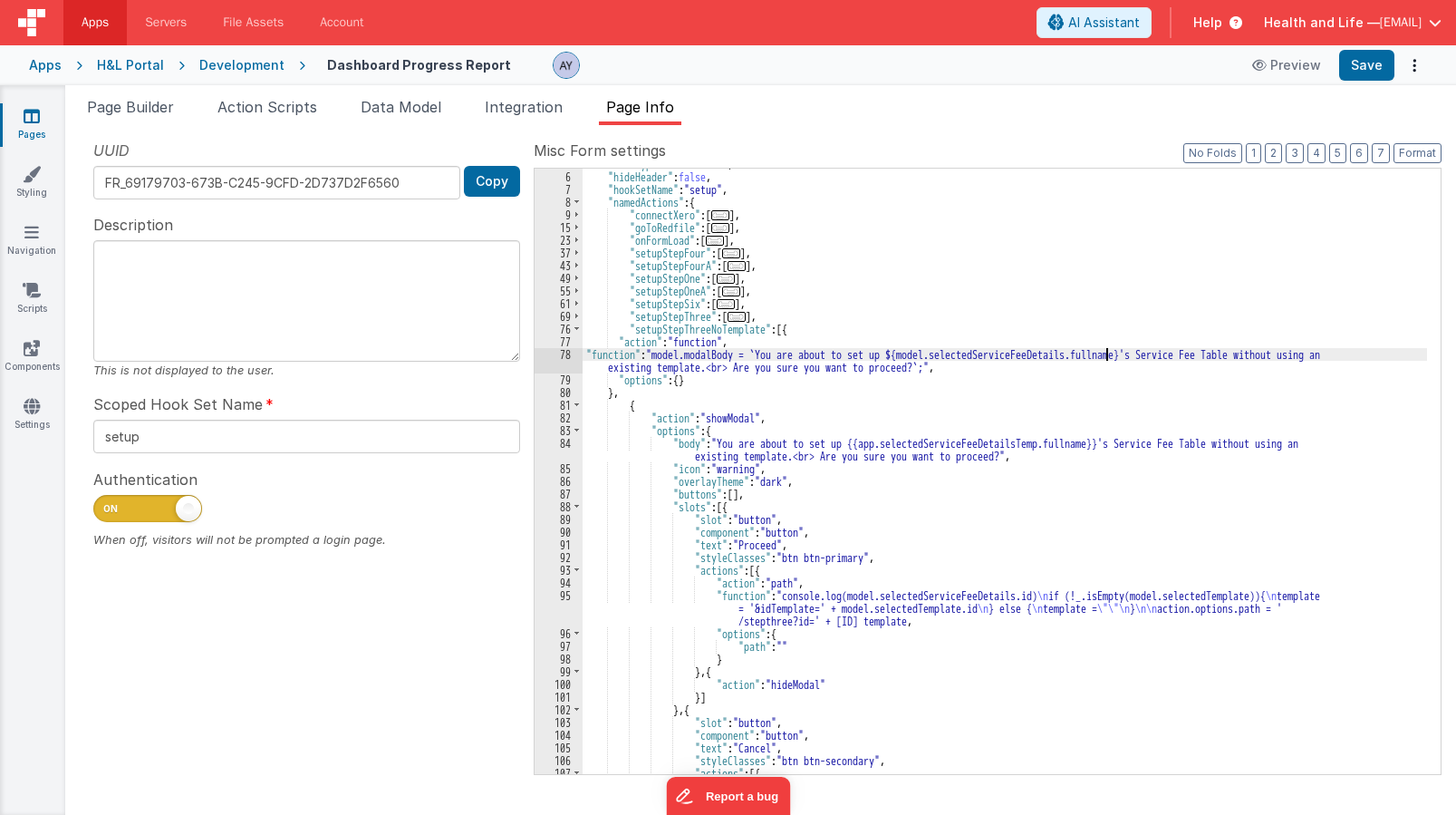 scroll, scrollTop: 62, scrollLeft: 0, axis: vertical 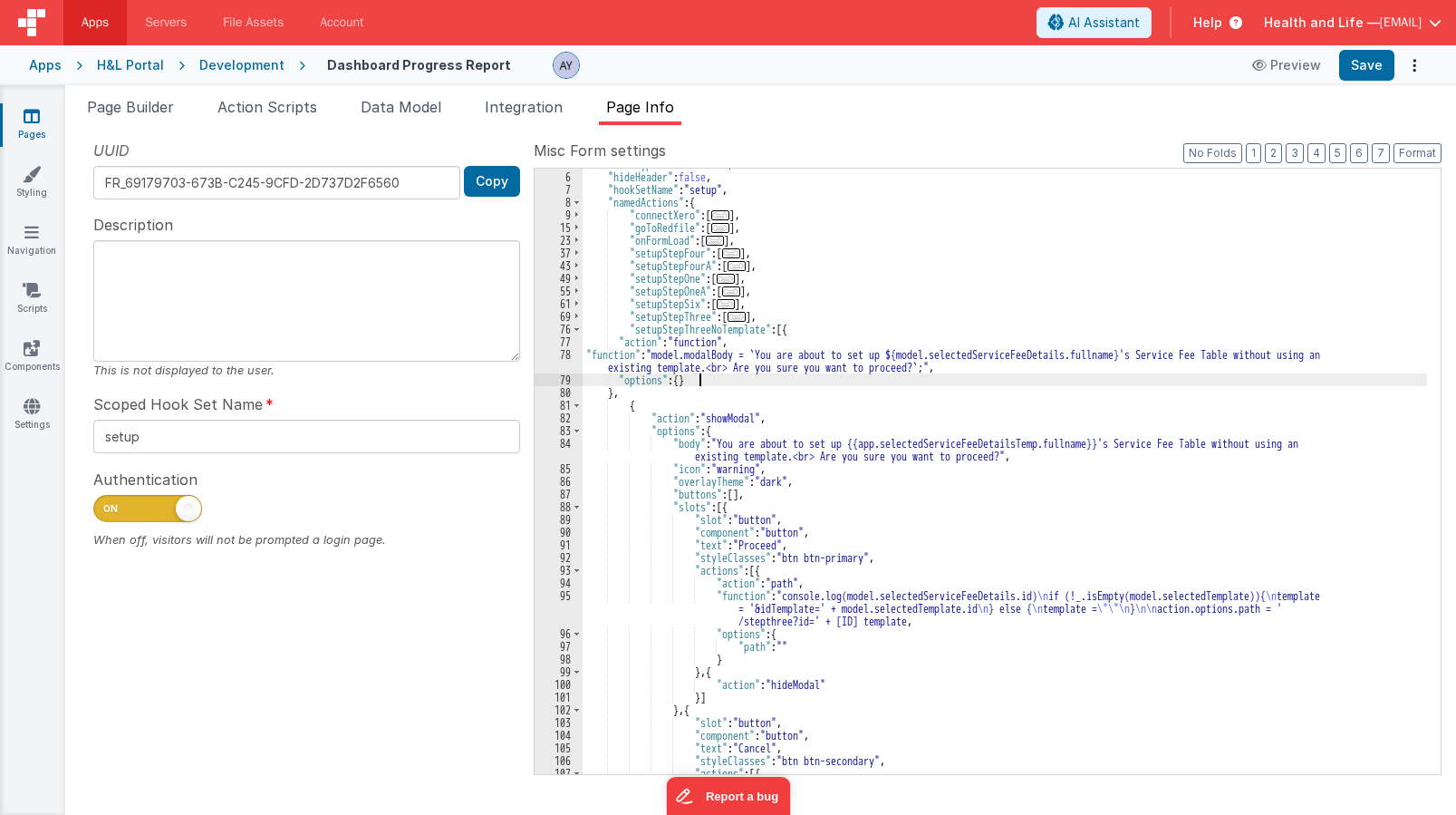 click on ""formType" :  "formblank" ,      "hideHeader" :  false ,      "hookSetName" :  "setup" ,      "namedActions" :  {           "connectXero" :  [ ... ] ,           "goToRedfile" :  [ ... ] ,           "onFormLoad" :  [ ... ] ,           "setupStepFour" :  [ ... ] ,           "setupStepFourA" :  [ ... ] ,           "setupStepOne" :  [ ... ] ,           "setupStepOneA" :  [ ... ] ,           "setupStepSix" :  [ ... ] ,           "setupStepThree" :  [ ... ] ,           "setupStepThreeNoTemplate" :  [{         "action" :  "function" , "function" :  "model.modalBody = `You are about to set up ${model.selectedServiceFeeDetails.fullname}'s Service Fee Table without using an       existing template.<br> Are you sure you want to proceed?`;" ,         "options" :  { }      } ,           {                "action" :  "showModal" ,                "options" :  {                     "body" :  "You are about to set up {{app.selectedServiceFeeDetailsTemp.fullname}}'s Service Fee Table without using an  ," at bounding box center [1005, 473] 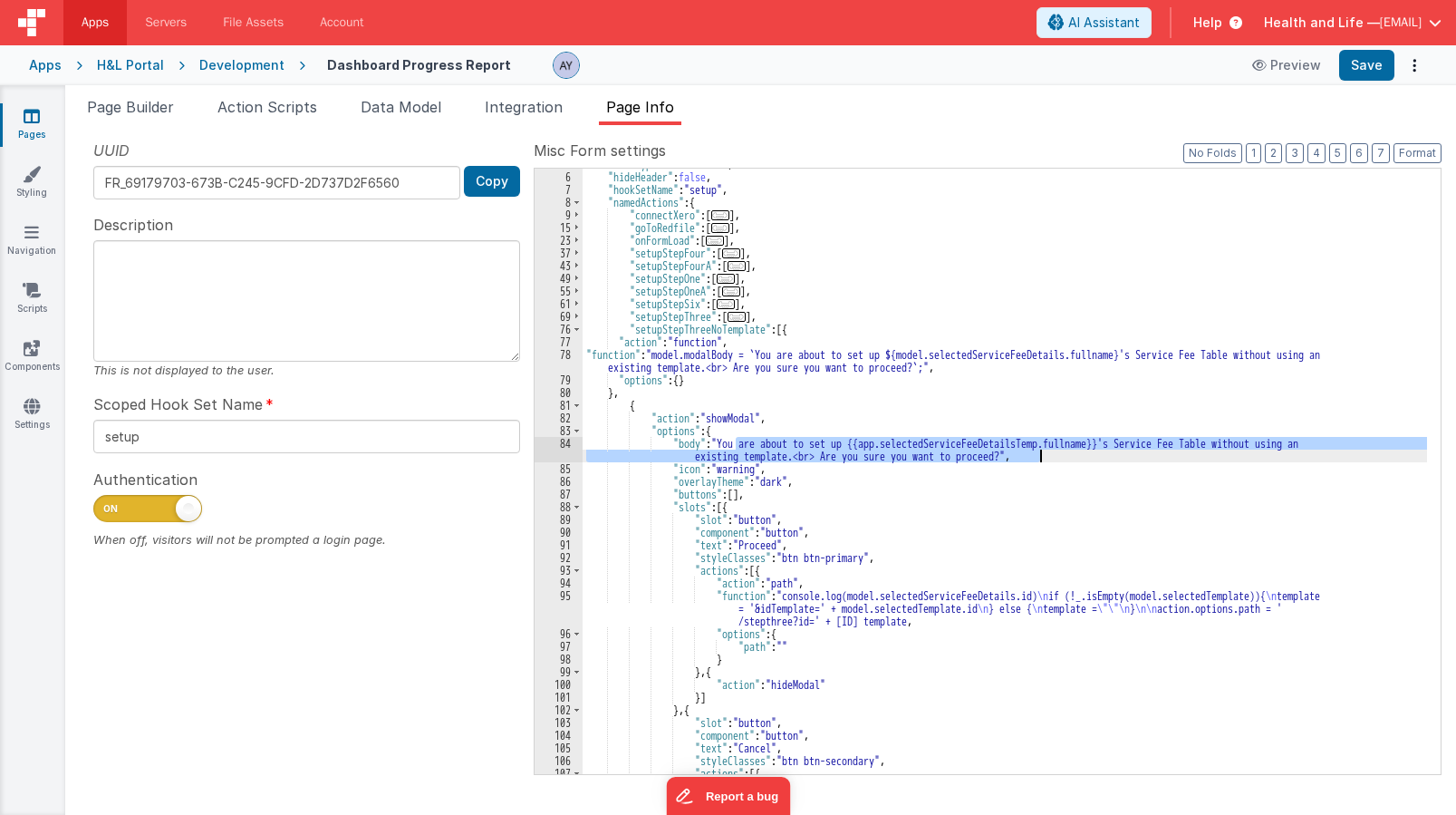 drag, startPoint x: 735, startPoint y: 444, endPoint x: 1040, endPoint y: 458, distance: 305.32114 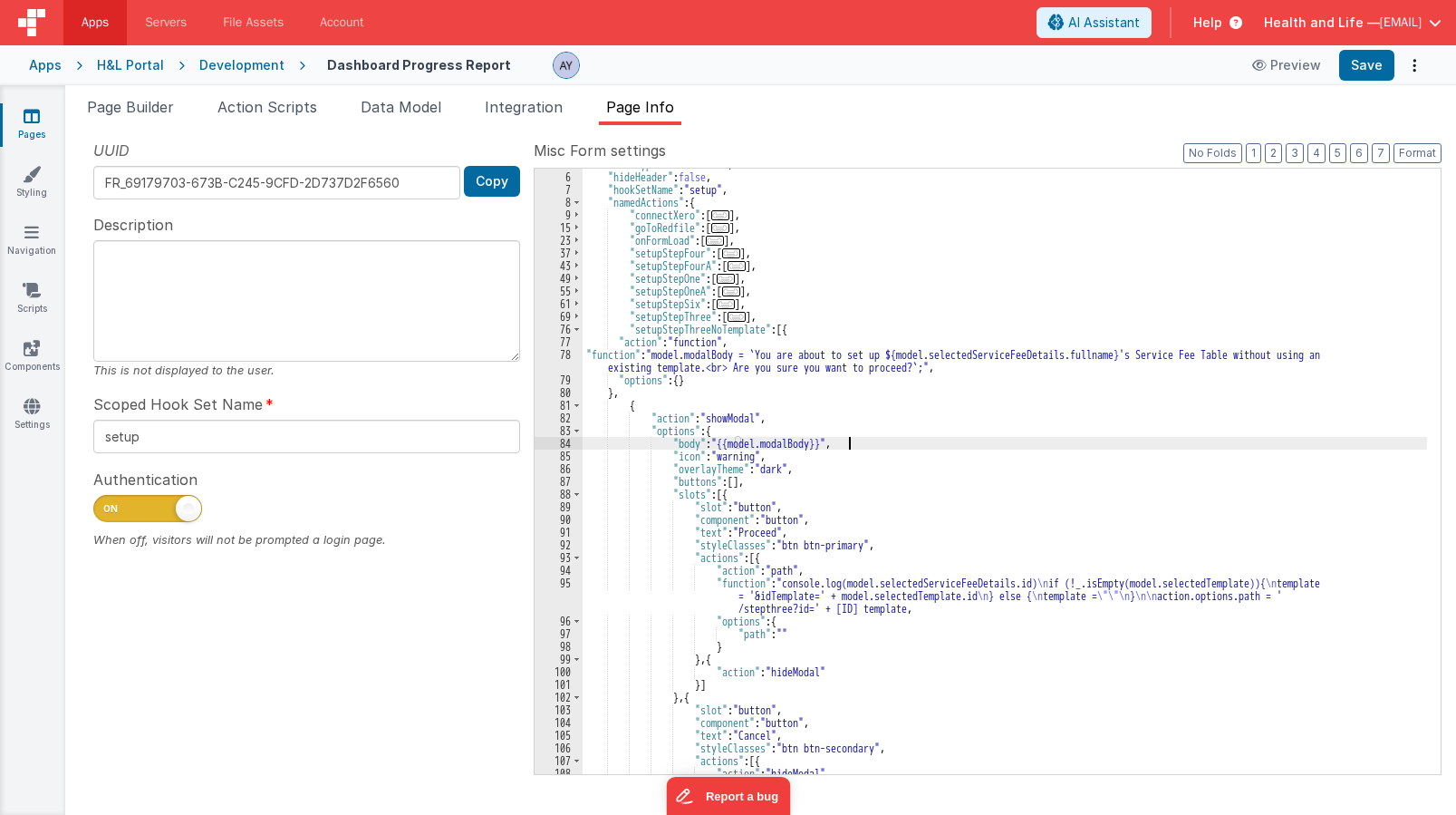 click on ""formType" :  "formblank" ,      "hideHeader" :  false ,      "hookSetName" :  "setup" ,      "namedActions" :  {           "connectXero" :  [ ... ] ,           "goToRedfile" :  [ ... ] ,           "onFormLoad" :  [ ... ] ,           "setupStepFour" :  [ ... ] ,           "setupStepFourA" :  [ ... ] ,           "setupStepOne" :  [ ... ] ,           "setupStepOneA" :  [ ... ] ,           "setupStepSix" :  [ ... ] ,           "setupStepThree" :  [ ... ] ,           "setupStepThreeNoTemplate" :  [{         "action" :  "function" , "function" :  "model.modalBody = `You are about to set up ${model.selectedServiceFeeDetails.fullname}'s Service Fee Table without using an       existing template.<br> Are you sure you want to proceed?`;" ,         "options" :  { }      } ,           {                "action" :  "showModal" ,                "options" :  {                     "body" :  "{{model.modalBody}}" ,                     "icon" :  "warning" ,                     "overlayTheme" :  "dark" ," at bounding box center [1005, 473] 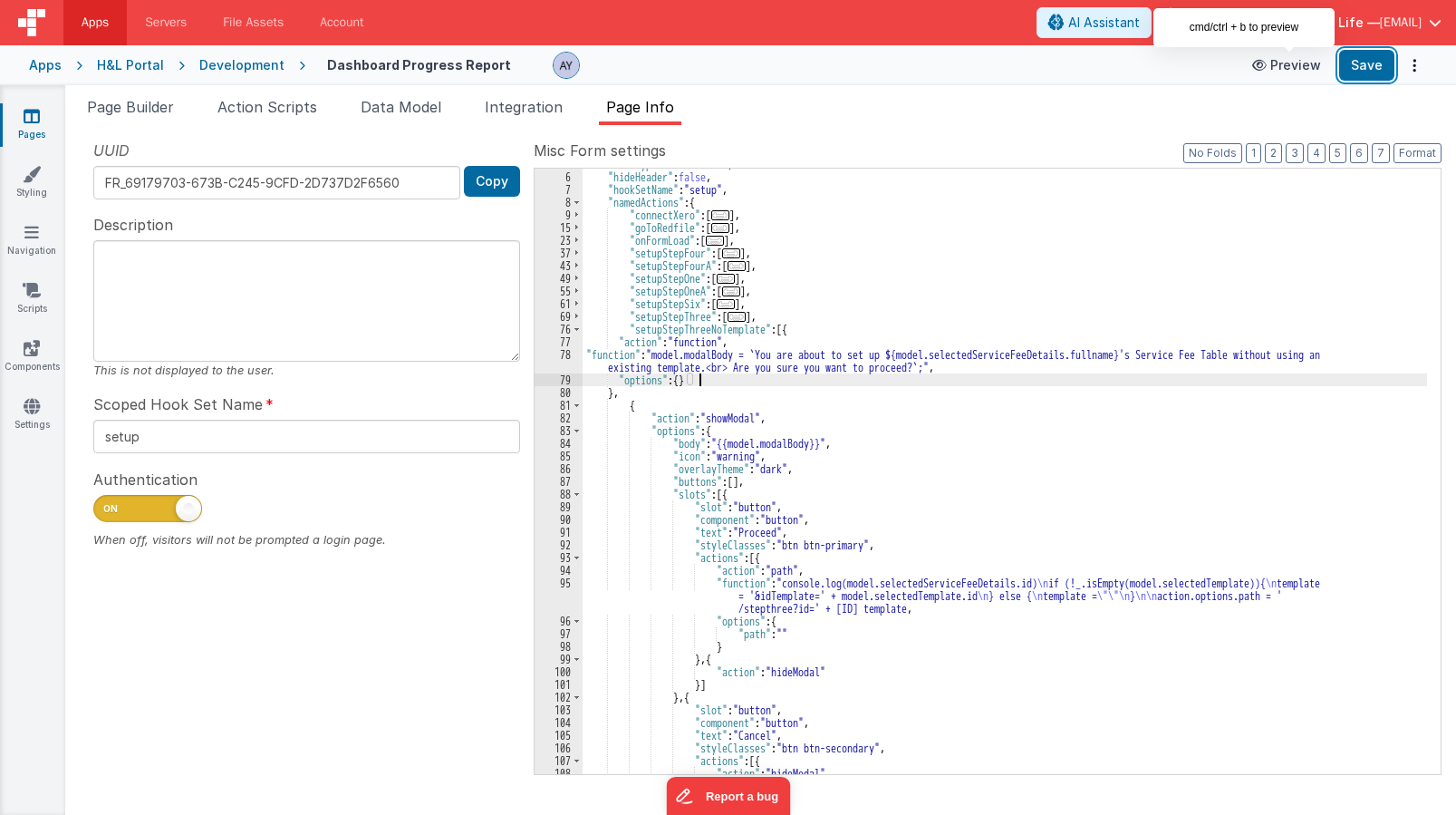 click on "Save" at bounding box center [1366, 65] 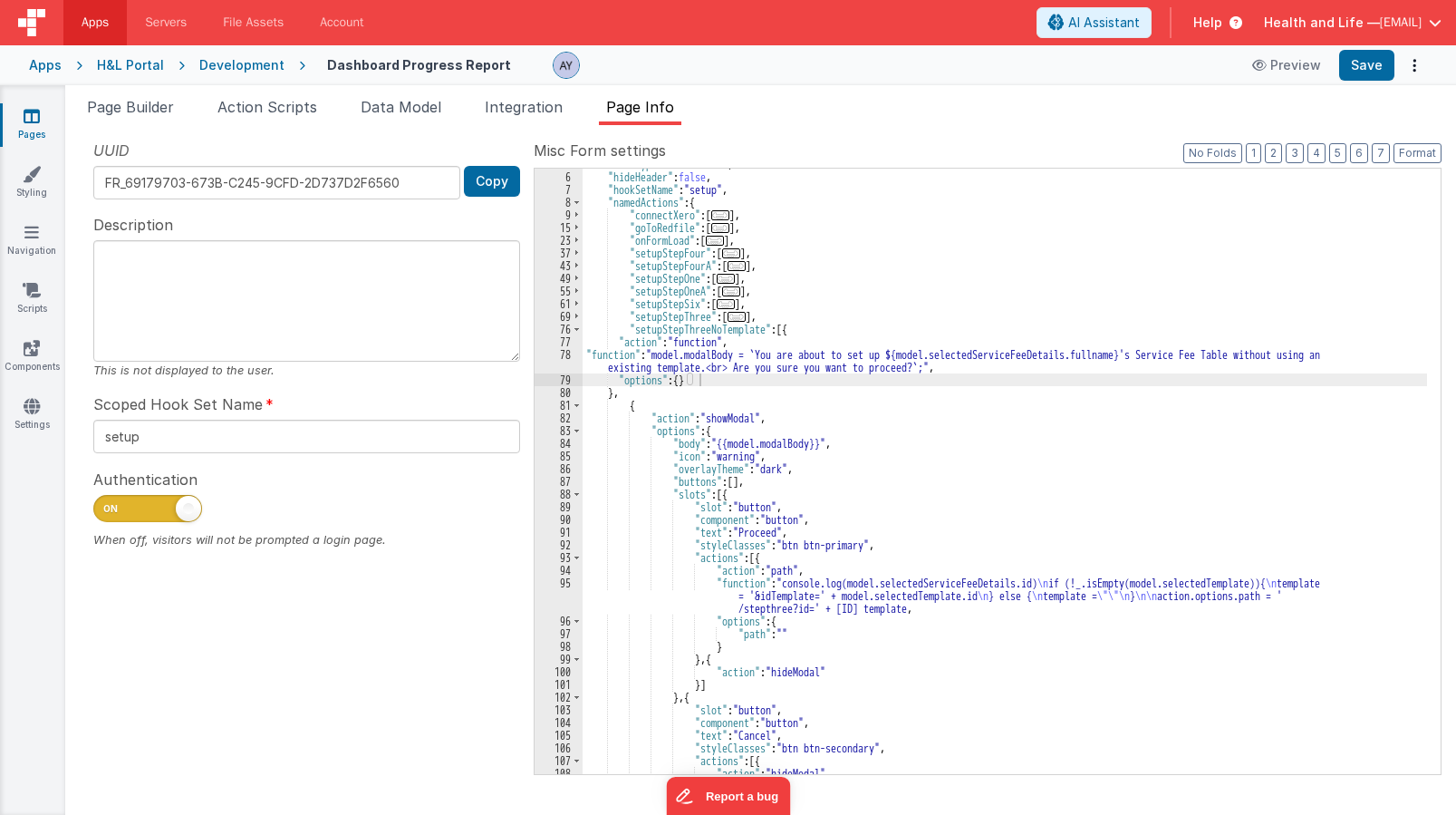 click on ""formType" :  "formblank" ,      "hideHeader" :  false ,      "hookSetName" :  "setup" ,      "namedActions" :  {           "connectXero" :  [ ... ] ,           "goToRedfile" :  [ ... ] ,           "onFormLoad" :  [ ... ] ,           "setupStepFour" :  [ ... ] ,           "setupStepFourA" :  [ ... ] ,           "setupStepOne" :  [ ... ] ,           "setupStepOneA" :  [ ... ] ,           "setupStepSix" :  [ ... ] ,           "setupStepThree" :  [ ... ] ,           "setupStepThreeNoTemplate" :  [{         "action" :  "function" , "function" :  "model.modalBody = `You are about to set up ${model.selectedServiceFeeDetails.fullname}'s Service Fee Table without using an       existing template.<br> Are you sure you want to proceed?`;" ,         "options" :  { }      } ,           {                "action" :  "showModal" ,                "options" :  {                     "body" :  "{{model.modalBody}}" ,                     "icon" :  "warning" ,                     "overlayTheme" :  "dark" ," at bounding box center [1005, 473] 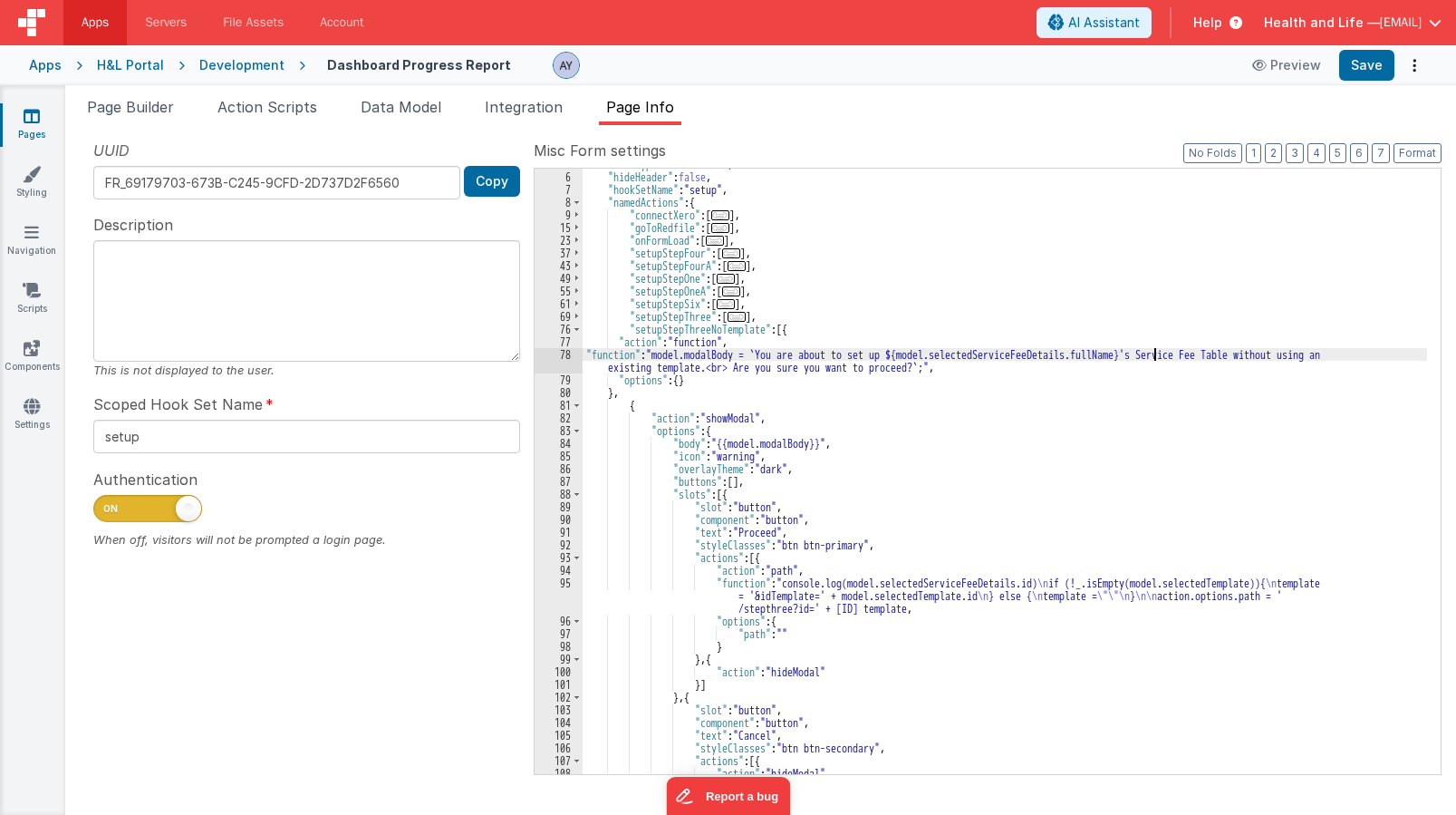 type 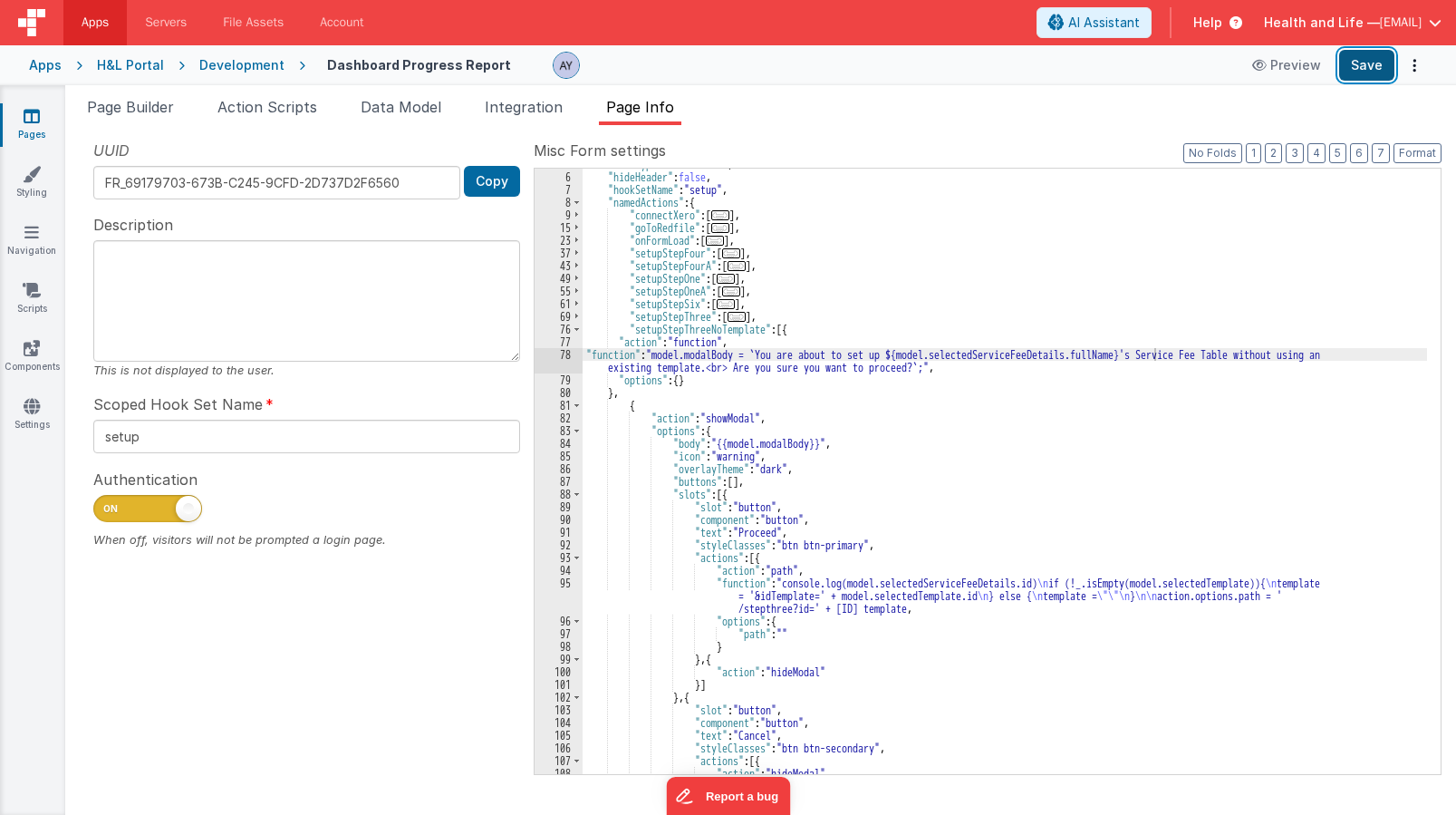 click on "Save" at bounding box center [1366, 65] 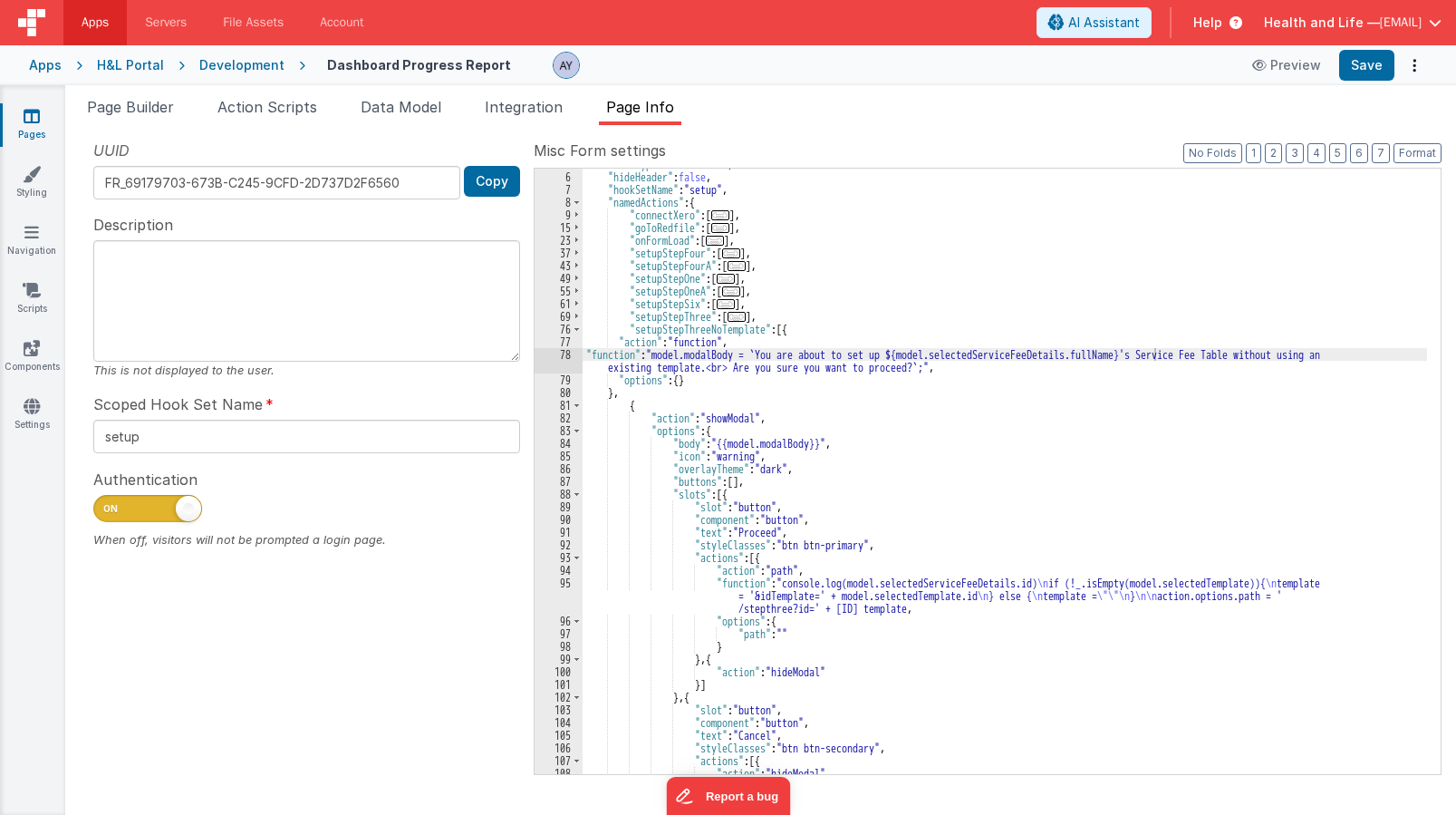 click on ""formType" :  "formblank" ,      "hideHeader" :  false ,      "hookSetName" :  "setup" ,      "namedActions" :  {           "connectXero" :  [ ... ] ,           "goToRedfile" :  [ ... ] ,           "onFormLoad" :  [ ... ] ,           "setupStepFour" :  [ ... ] ,           "setupStepFourA" :  [ ... ] ,           "setupStepOne" :  [ ... ] ,           "setupStepOneA" :  [ ... ] ,           "setupStepSix" :  [ ... ] ,           "setupStepThree" :  [ ... ] ,           "setupStepThreeNoTemplate" :  [{         "action" :  "function" , "function" :  "model.modalBody = `You are about to set up ${model.selectedServiceFeeDetails.fullName}'s Service Fee Table without using an       existing template.<br> Are you sure you want to proceed?`;" ,         "options" :  { }      } ,           {                "action" :  "showModal" ,                "options" :  {                     "body" :  "{{model.modalBody}}" ,                     "icon" :  "warning" ,                     "overlayTheme" :  "dark" ," at bounding box center (1005, 473) 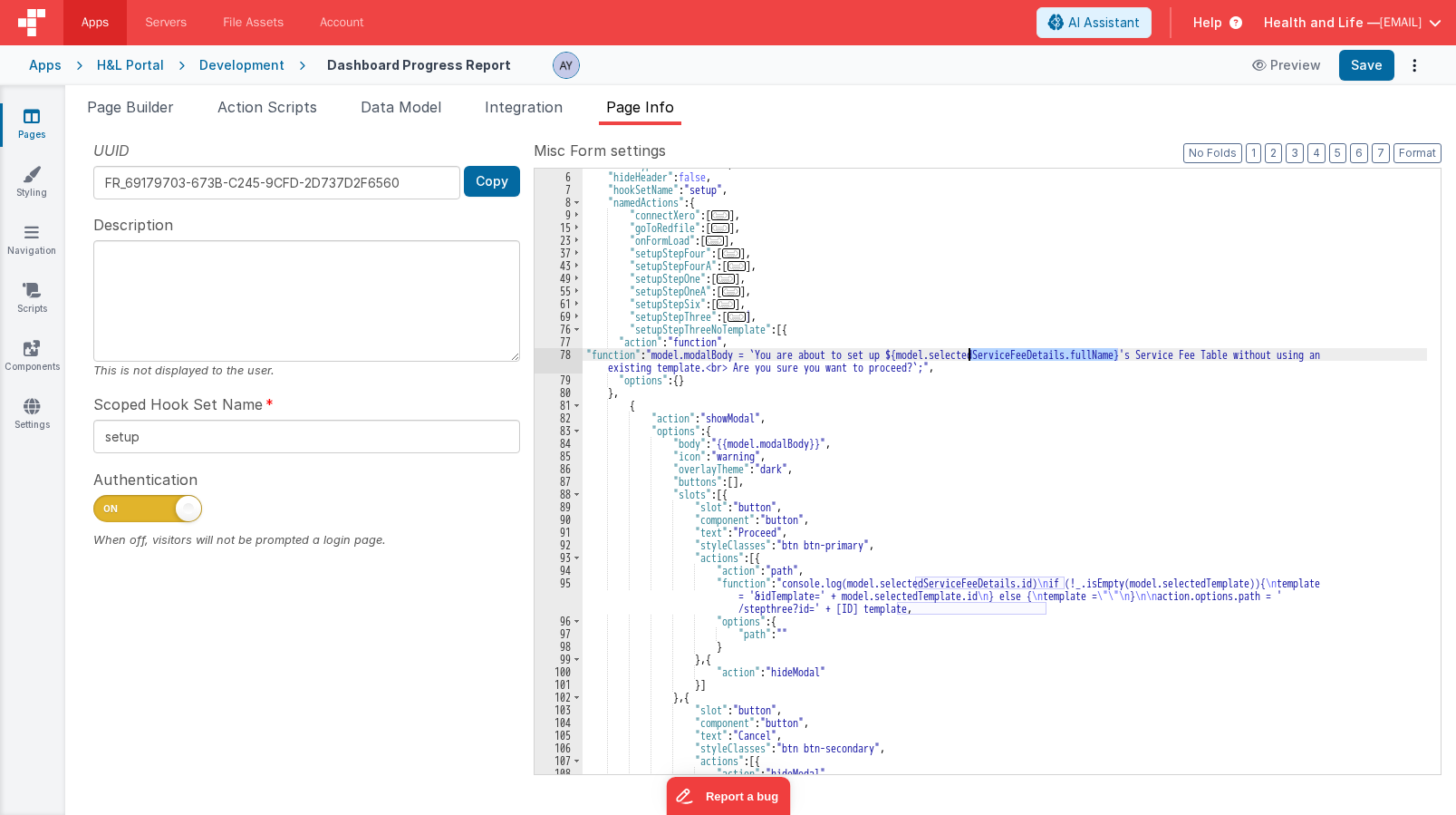 click on ""formType" :  "formblank" ,      "hideHeader" :  false ,      "hookSetName" :  "setup" ,      "namedActions" :  {           "connectXero" :  [ ... ] ,           "goToRedfile" :  [ ... ] ,           "onFormLoad" :  [ ... ] ,           "setupStepFour" :  [ ... ] ,           "setupStepFourA" :  [ ... ] ,           "setupStepOne" :  [ ... ] ,           "setupStepOneA" :  [ ... ] ,           "setupStepSix" :  [ ... ] ,           "setupStepThree" :  [ ... ] ,           "setupStepThreeNoTemplate" :  [{         "action" :  "function" , "function" :  "model.modalBody = `You are about to set up ${model.selectedServiceFeeDetails.fullName}'s Service Fee Table without using an       existing template.<br> Are you sure you want to proceed?`;" ,         "options" :  { }      } ,           {                "action" :  "showModal" ,                "options" :  {                     "body" :  "{{model.modalBody}}" ,                     "icon" :  "warning" ,                     "overlayTheme" :  "dark" ," at bounding box center [1005, 473] 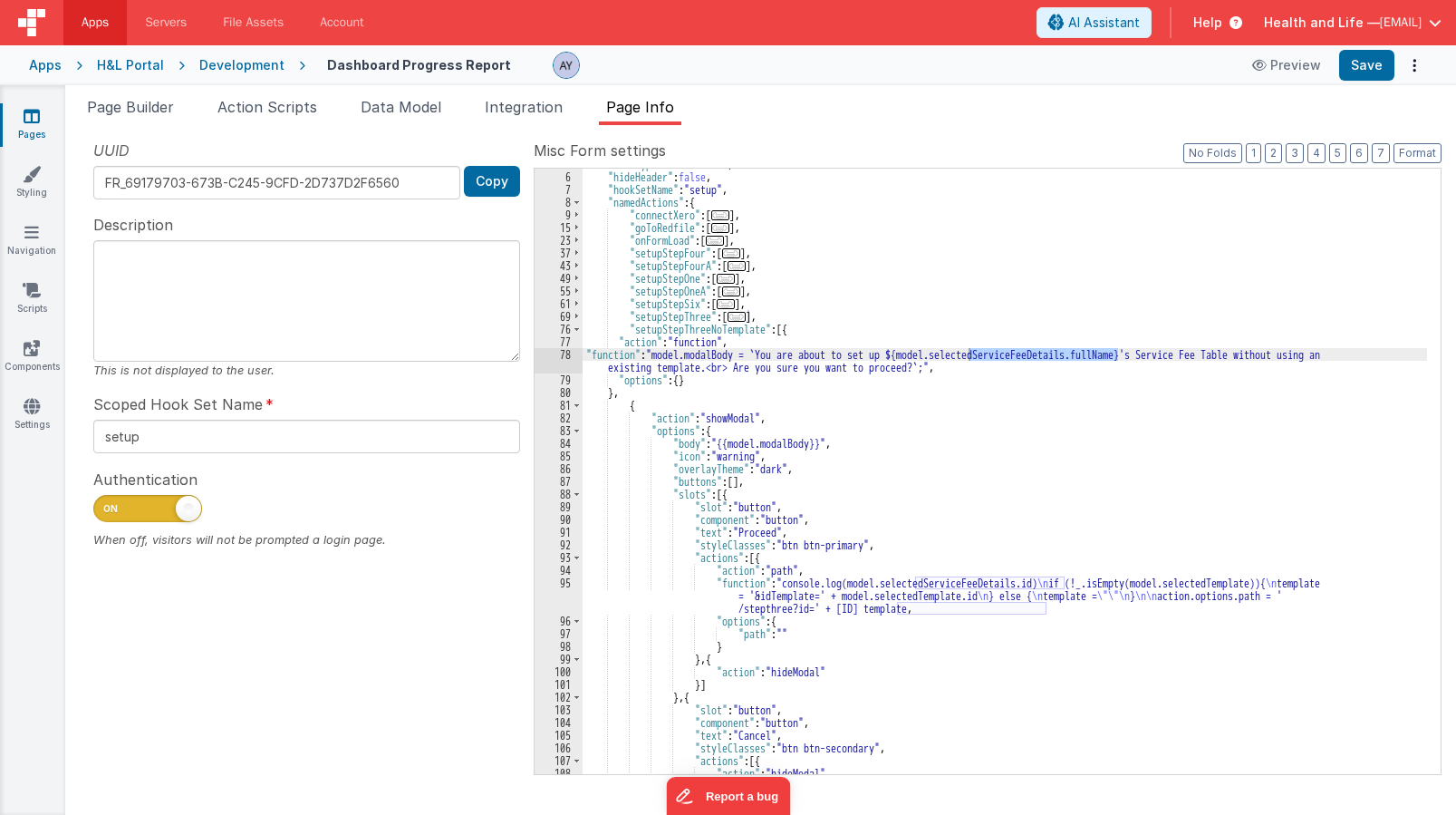 click on ""formType" :  "formblank" ,      "hideHeader" :  false ,      "hookSetName" :  "setup" ,      "namedActions" :  {           "connectXero" :  [ ... ] ,           "goToRedfile" :  [ ... ] ,           "onFormLoad" :  [ ... ] ,           "setupStepFour" :  [ ... ] ,           "setupStepFourA" :  [ ... ] ,           "setupStepOne" :  [ ... ] ,           "setupStepOneA" :  [ ... ] ,           "setupStepSix" :  [ ... ] ,           "setupStepThree" :  [ ... ] ,           "setupStepThreeNoTemplate" :  [{         "action" :  "function" , "function" :  "model.modalBody = `You are about to set up ${model.selectedServiceFeeDetails.fullName}'s Service Fee Table without using an       existing template.<br> Are you sure you want to proceed?`;" ,         "options" :  { }      } ,           {                "action" :  "showModal" ,                "options" :  {                     "body" :  "{{model.modalBody}}" ,                     "icon" :  "warning" ,                     "overlayTheme" :  "dark" ," at bounding box center (1005, 473) 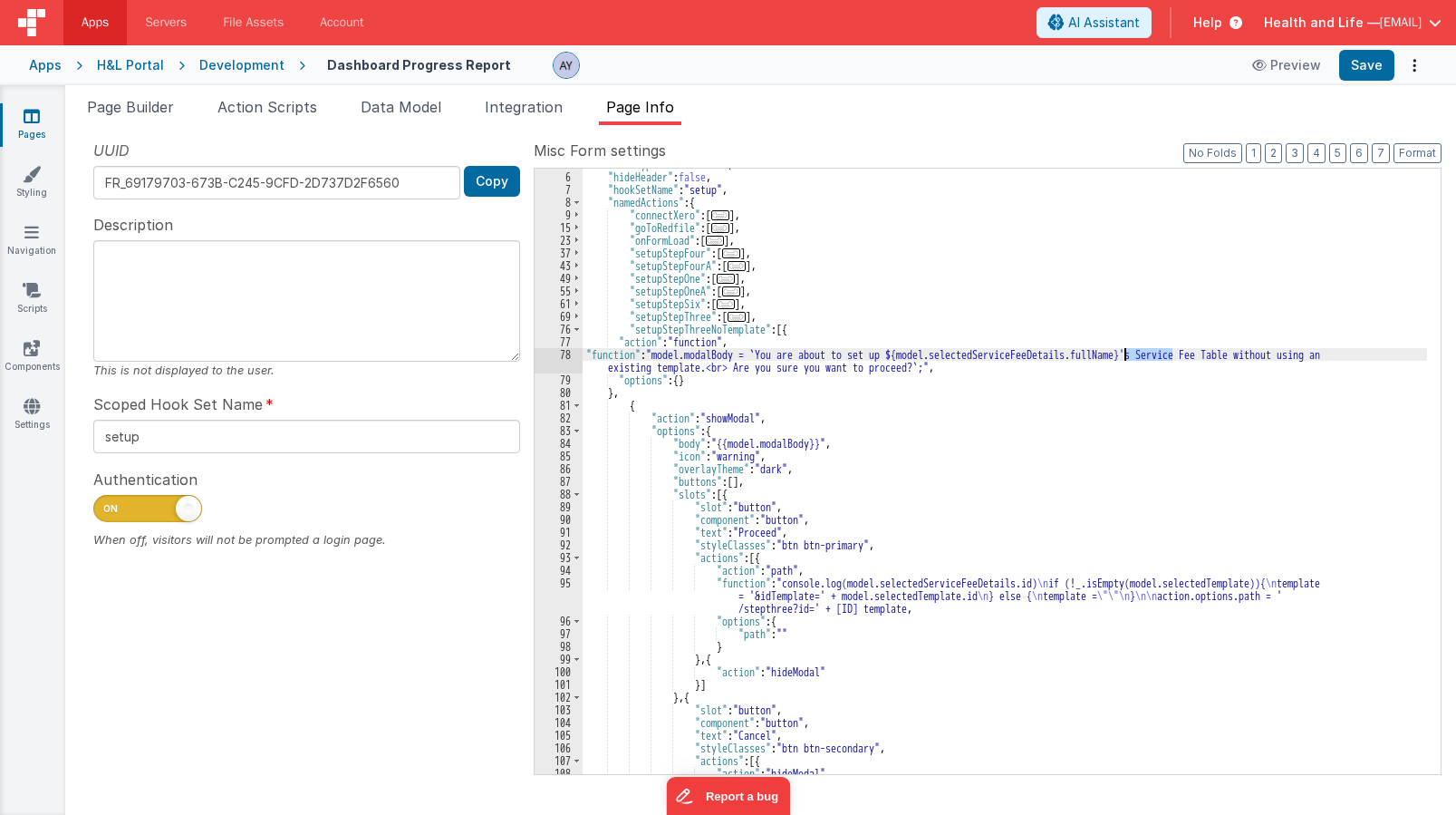click on ""formType" :  "formblank" ,      "hideHeader" :  false ,      "hookSetName" :  "setup" ,      "namedActions" :  {           "connectXero" :  [ ... ] ,           "goToRedfile" :  [ ... ] ,           "onFormLoad" :  [ ... ] ,           "setupStepFour" :  [ ... ] ,           "setupStepFourA" :  [ ... ] ,           "setupStepOne" :  [ ... ] ,           "setupStepOneA" :  [ ... ] ,           "setupStepSix" :  [ ... ] ,           "setupStepThree" :  [ ... ] ,           "setupStepThreeNoTemplate" :  [{         "action" :  "function" , "function" :  "model.modalBody = `You are about to set up ${model.selectedServiceFeeDetails.fullName}'s Service Fee Table without using an       existing template.<br> Are you sure you want to proceed?`;" ,         "options" :  { }      } ,           {                "action" :  "showModal" ,                "options" :  {                     "body" :  "{{model.modalBody}}" ,                     "icon" :  "warning" ,                     "overlayTheme" :  "dark" ," at bounding box center (1005, 473) 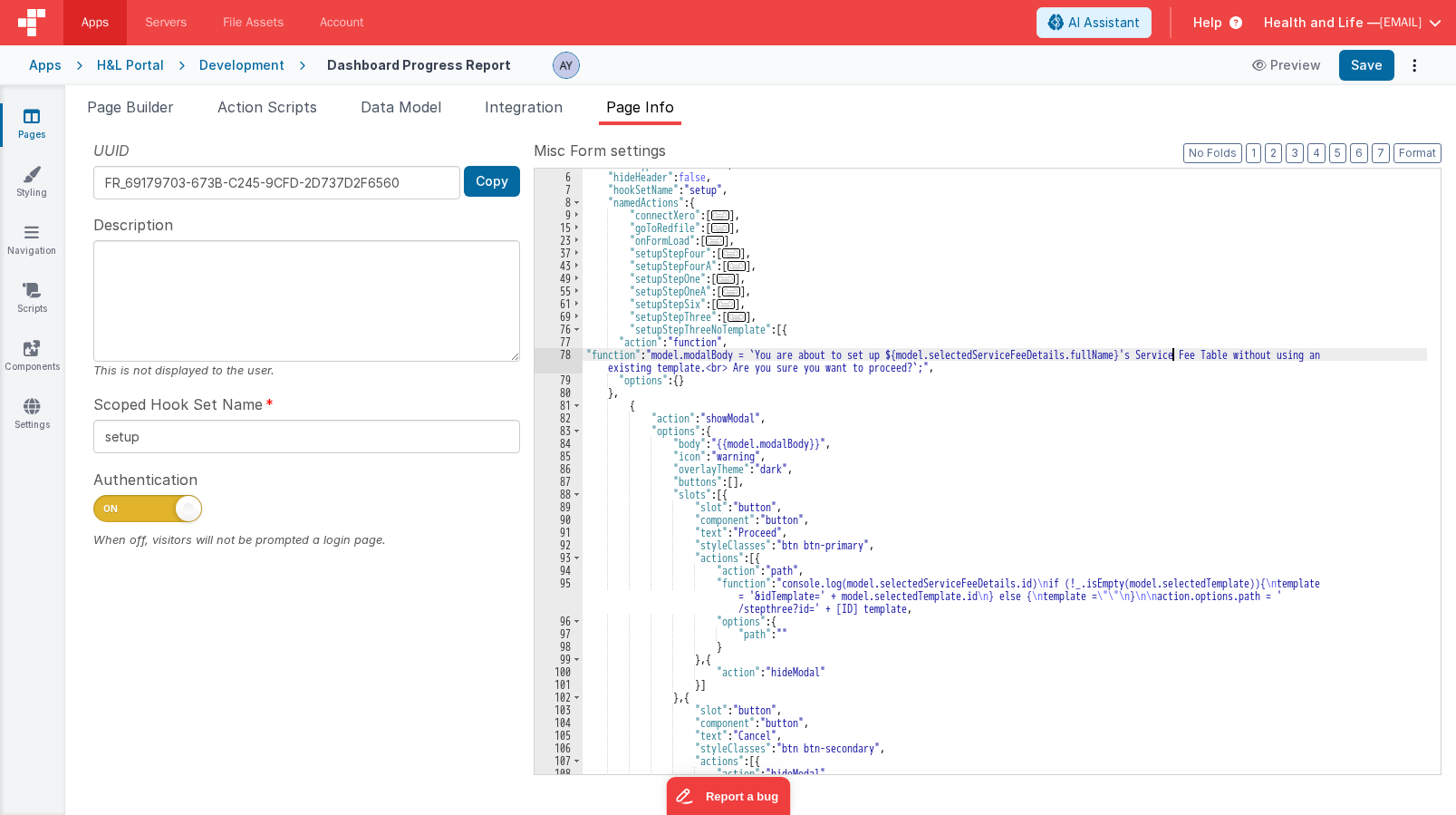 click on ""formType" :  "formblank" ,      "hideHeader" :  false ,      "hookSetName" :  "setup" ,      "namedActions" :  {           "connectXero" :  [ ... ] ,           "goToRedfile" :  [ ... ] ,           "onFormLoad" :  [ ... ] ,           "setupStepFour" :  [ ... ] ,           "setupStepFourA" :  [ ... ] ,           "setupStepOne" :  [ ... ] ,           "setupStepOneA" :  [ ... ] ,           "setupStepSix" :  [ ... ] ,           "setupStepThree" :  [ ... ] ,           "setupStepThreeNoTemplate" :  [{         "action" :  "function" , "function" :  "model.modalBody = `You are about to set up ${model.selectedServiceFeeDetails.fullName}'s Service Fee Table without using an       existing template.<br> Are you sure you want to proceed?`;" ,         "options" :  { }      } ,           {                "action" :  "showModal" ,                "options" :  {                     "body" :  "{{model.modalBody}}" ,                     "icon" :  "warning" ,                     "overlayTheme" :  "dark" ," at bounding box center (1005, 473) 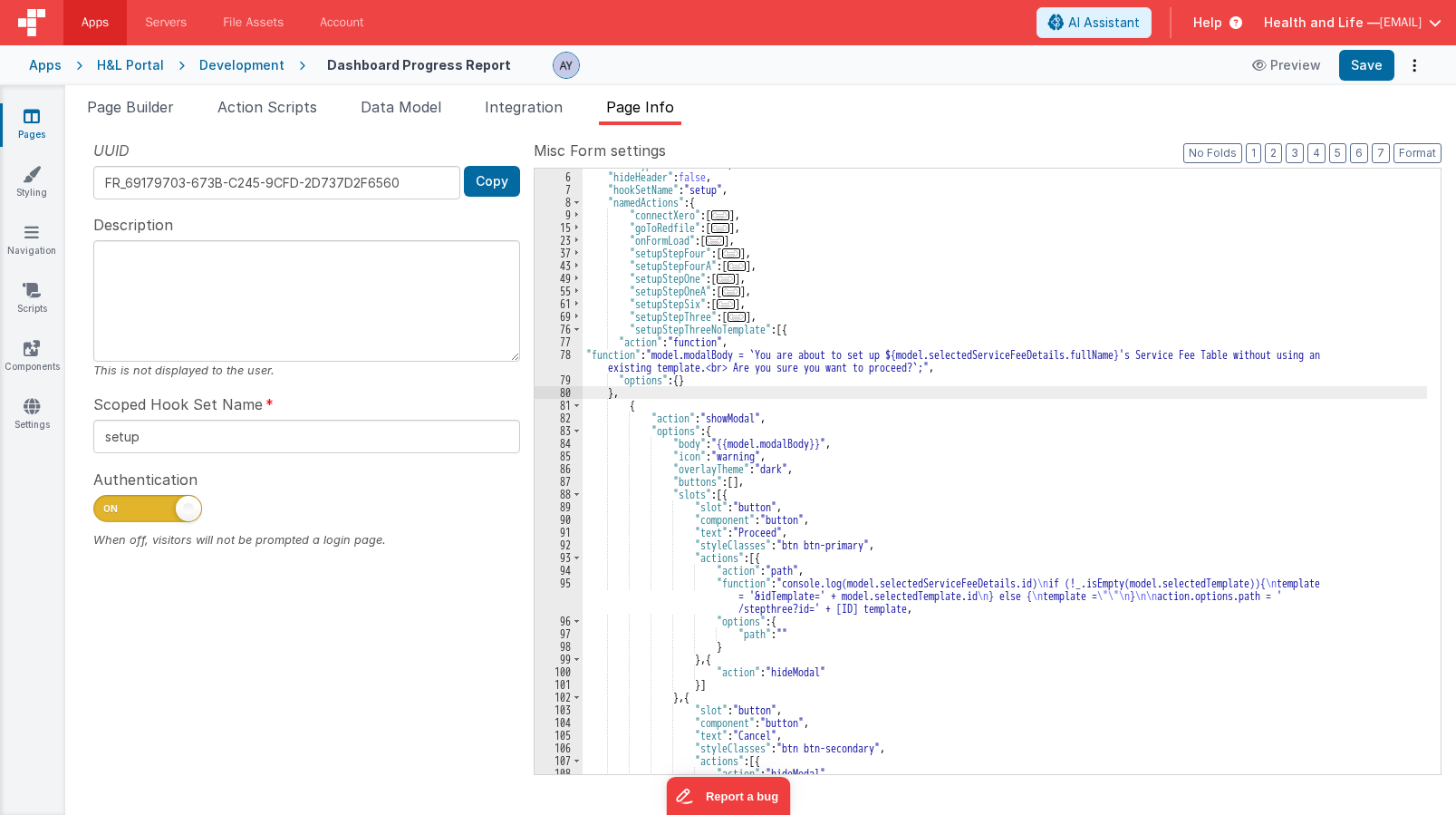 click on ""formType" :  "formblank" ,      "hideHeader" :  false ,      "hookSetName" :  "setup" ,      "namedActions" :  {           "connectXero" :  [ ... ] ,           "goToRedfile" :  [ ... ] ,           "onFormLoad" :  [ ... ] ,           "setupStepFour" :  [ ... ] ,           "setupStepFourA" :  [ ... ] ,           "setupStepOne" :  [ ... ] ,           "setupStepOneA" :  [ ... ] ,           "setupStepSix" :  [ ... ] ,           "setupStepThree" :  [ ... ] ,           "setupStepThreeNoTemplate" :  [{         "action" :  "function" , "function" :  "model.modalBody = `You are about to set up ${model.selectedServiceFeeDetails.fullName}'s Service Fee Table without using an       existing template.<br> Are you sure you want to proceed?`;" ,         "options" :  { }      } ,           {                "action" :  "showModal" ,                "options" :  {                     "body" :  "{{model.modalBody}}" ,                     "icon" :  "warning" ,                     "overlayTheme" :  "dark" ," at bounding box center (1005, 473) 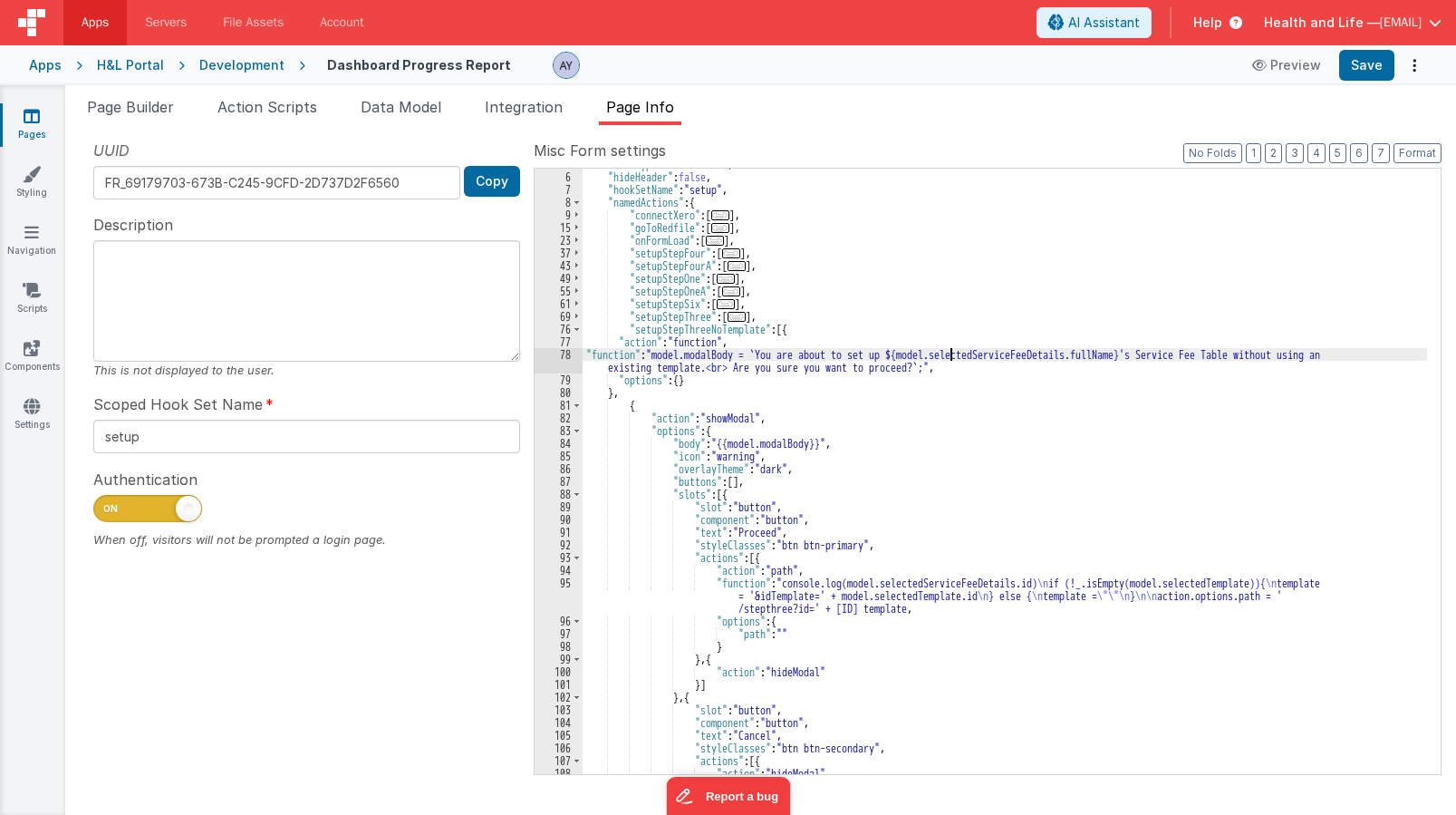 click on ""formType" :  "formblank" ,      "hideHeader" :  false ,      "hookSetName" :  "setup" ,      "namedActions" :  {           "connectXero" :  [ ... ] ,           "goToRedfile" :  [ ... ] ,           "onFormLoad" :  [ ... ] ,           "setupStepFour" :  [ ... ] ,           "setupStepFourA" :  [ ... ] ,           "setupStepOne" :  [ ... ] ,           "setupStepOneA" :  [ ... ] ,           "setupStepSix" :  [ ... ] ,           "setupStepThree" :  [ ... ] ,           "setupStepThreeNoTemplate" :  [{         "action" :  "function" , "function" :  "model.modalBody = `You are about to set up ${model.selectedServiceFeeDetails.fullName}'s Service Fee Table without using an       existing template.<br> Are you sure you want to proceed?`;" ,         "options" :  { }      } ,           {                "action" :  "showModal" ,                "options" :  {                     "body" :  "{{model.modalBody}}" ,                     "icon" :  "warning" ,                     "overlayTheme" :  "dark" ," at bounding box center [1005, 473] 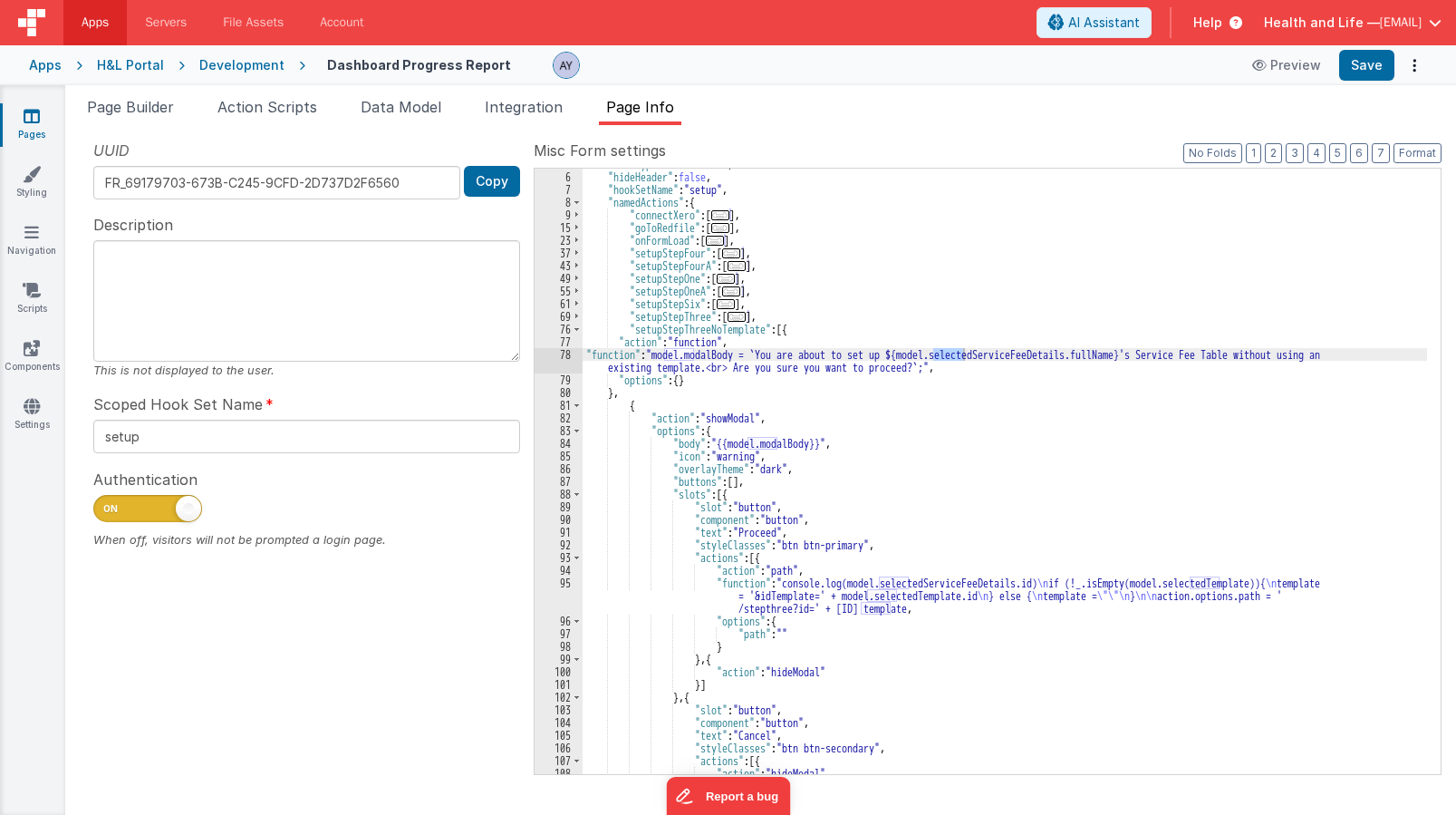click on ""formType" :  "formblank" ,      "hideHeader" :  false ,      "hookSetName" :  "setup" ,      "namedActions" :  {           "connectXero" :  [ ... ] ,           "goToRedfile" :  [ ... ] ,           "onFormLoad" :  [ ... ] ,           "setupStepFour" :  [ ... ] ,           "setupStepFourA" :  [ ... ] ,           "setupStepOne" :  [ ... ] ,           "setupStepOneA" :  [ ... ] ,           "setupStepSix" :  [ ... ] ,           "setupStepThree" :  [ ... ] ,           "setupStepThreeNoTemplate" :  [{         "action" :  "function" , "function" :  "model.modalBody = `You are about to set up ${model.selectedServiceFeeDetails.fullName}'s Service Fee Table without using an       existing template.<br> Are you sure you want to proceed?`;" ,         "options" :  { }      } ,           {                "action" :  "showModal" ,                "options" :  {                     "body" :  "{{model.modalBody}}" ,                     "icon" :  "warning" ,                     "overlayTheme" :  "dark" ," at bounding box center [1005, 473] 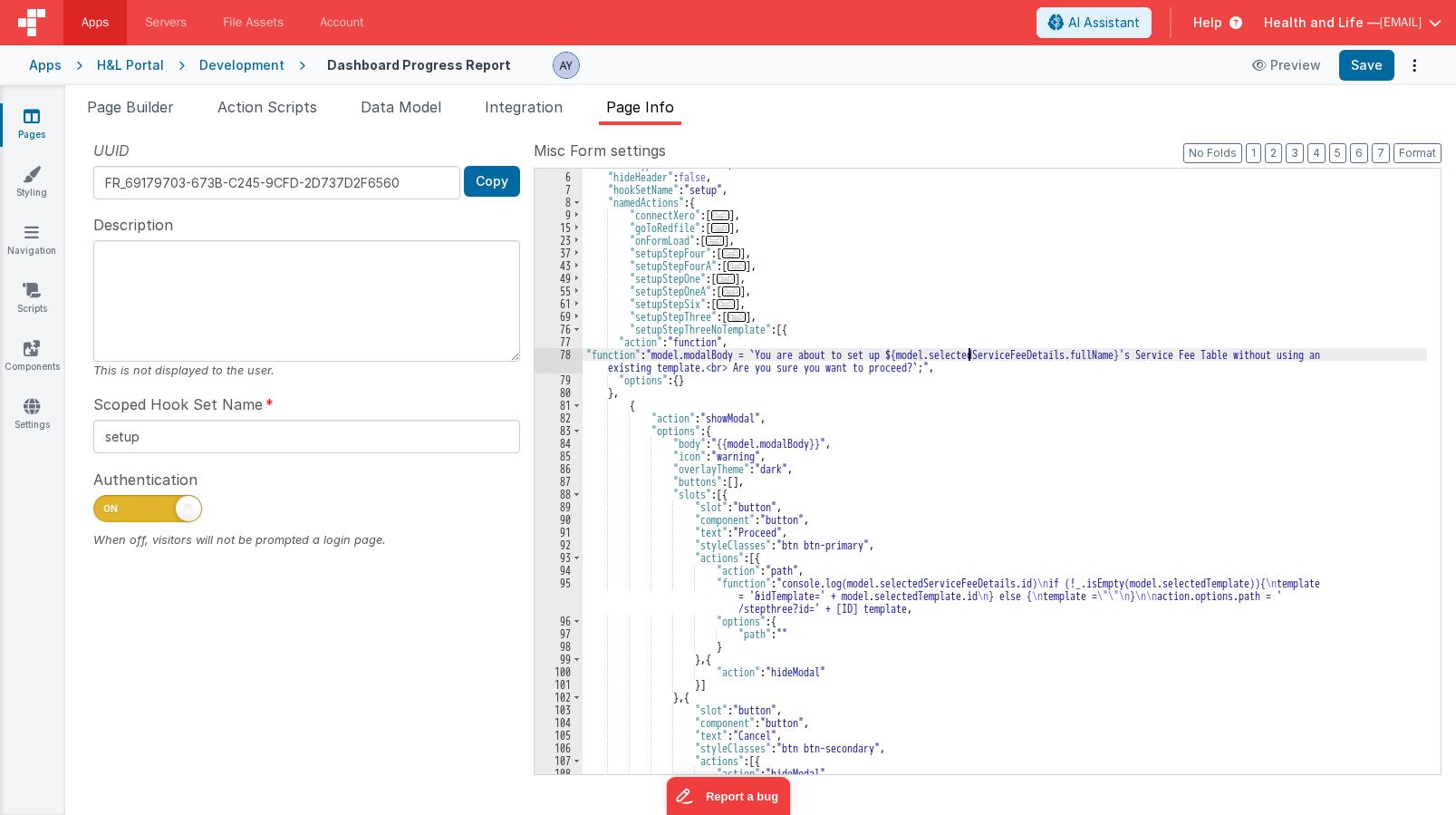 click on ""formType" :  "formblank" ,      "hideHeader" :  false ,      "hookSetName" :  "setup" ,      "namedActions" :  {           "connectXero" :  [ ... ] ,           "goToRedfile" :  [ ... ] ,           "onFormLoad" :  [ ... ] ,           "setupStepFour" :  [ ... ] ,           "setupStepFourA" :  [ ... ] ,           "setupStepOne" :  [ ... ] ,           "setupStepOneA" :  [ ... ] ,           "setupStepSix" :  [ ... ] ,           "setupStepThree" :  [ ... ] ,           "setupStepThreeNoTemplate" :  [{         "action" :  "function" , "function" :  "model.modalBody = `You are about to set up ${model.selectedServiceFeeDetails.fullName}'s Service Fee Table without using an       existing template.<br> Are you sure you want to proceed?`;" ,         "options" :  { }      } ,           {                "action" :  "showModal" ,                "options" :  {                     "body" :  "{{model.modalBody}}" ,                     "icon" :  "warning" ,                     "overlayTheme" :  "dark" ," at bounding box center [1005, 473] 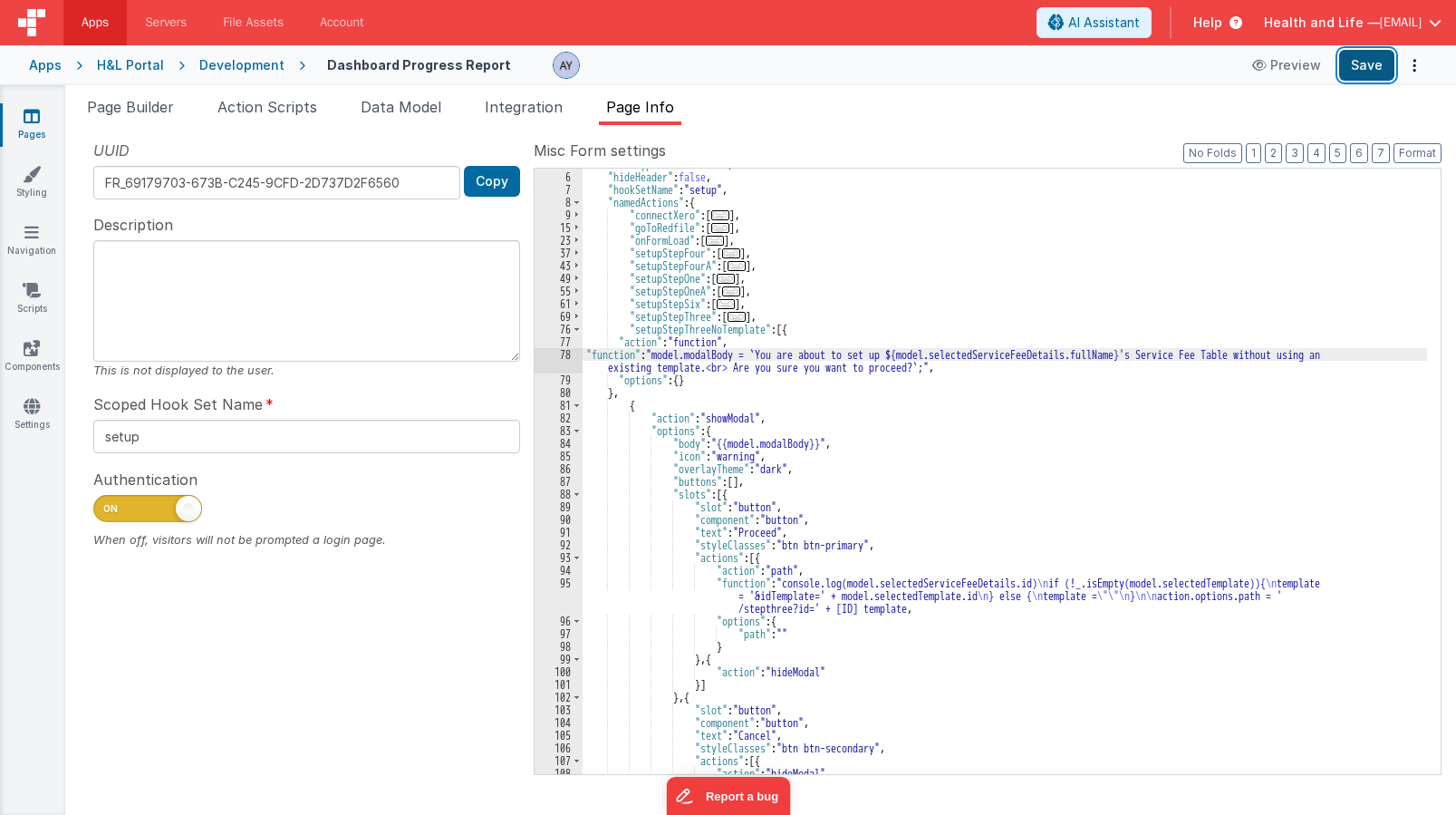 click on "Save" at bounding box center (1366, 65) 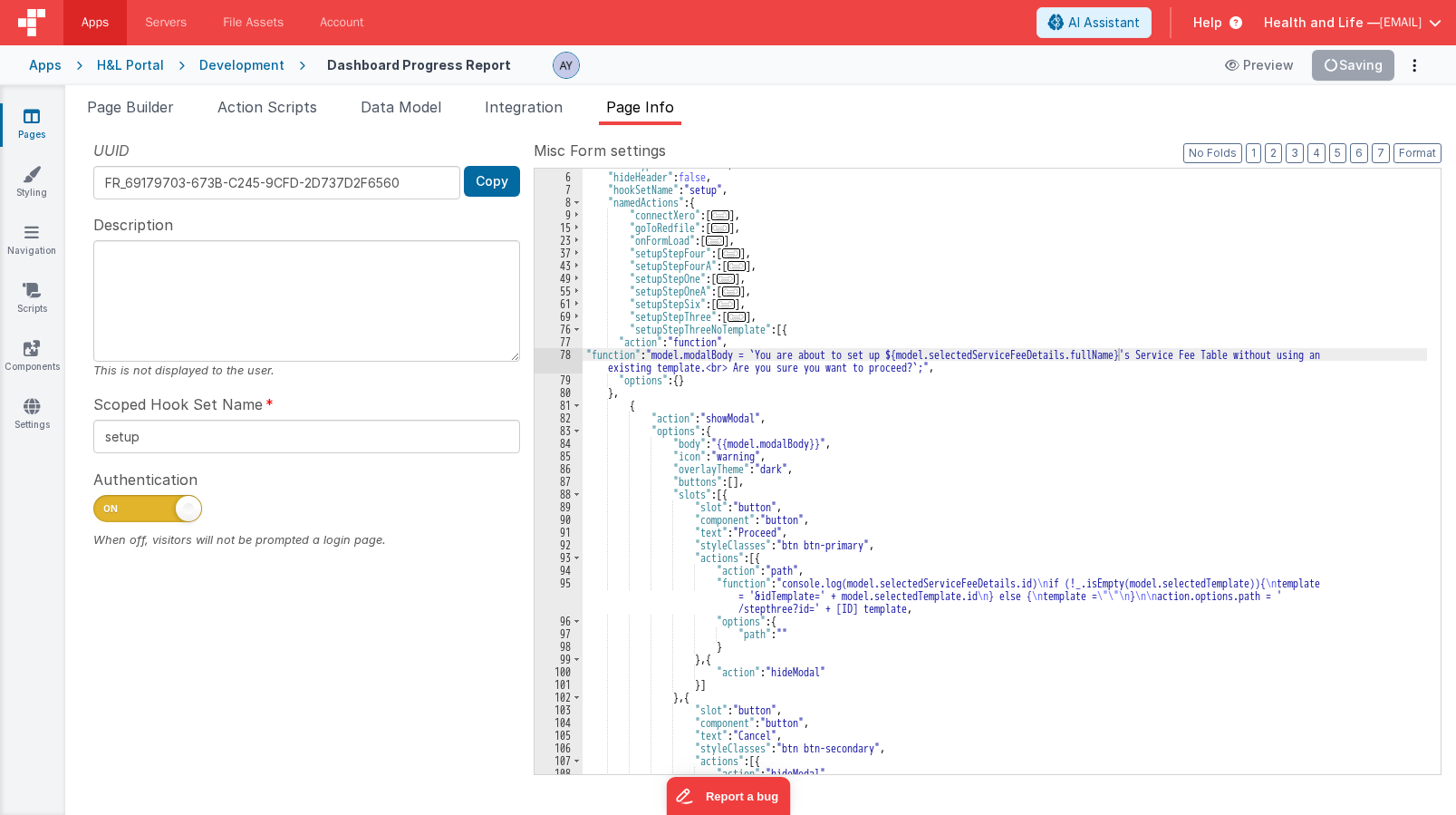 click on "78" at bounding box center [558, 361] 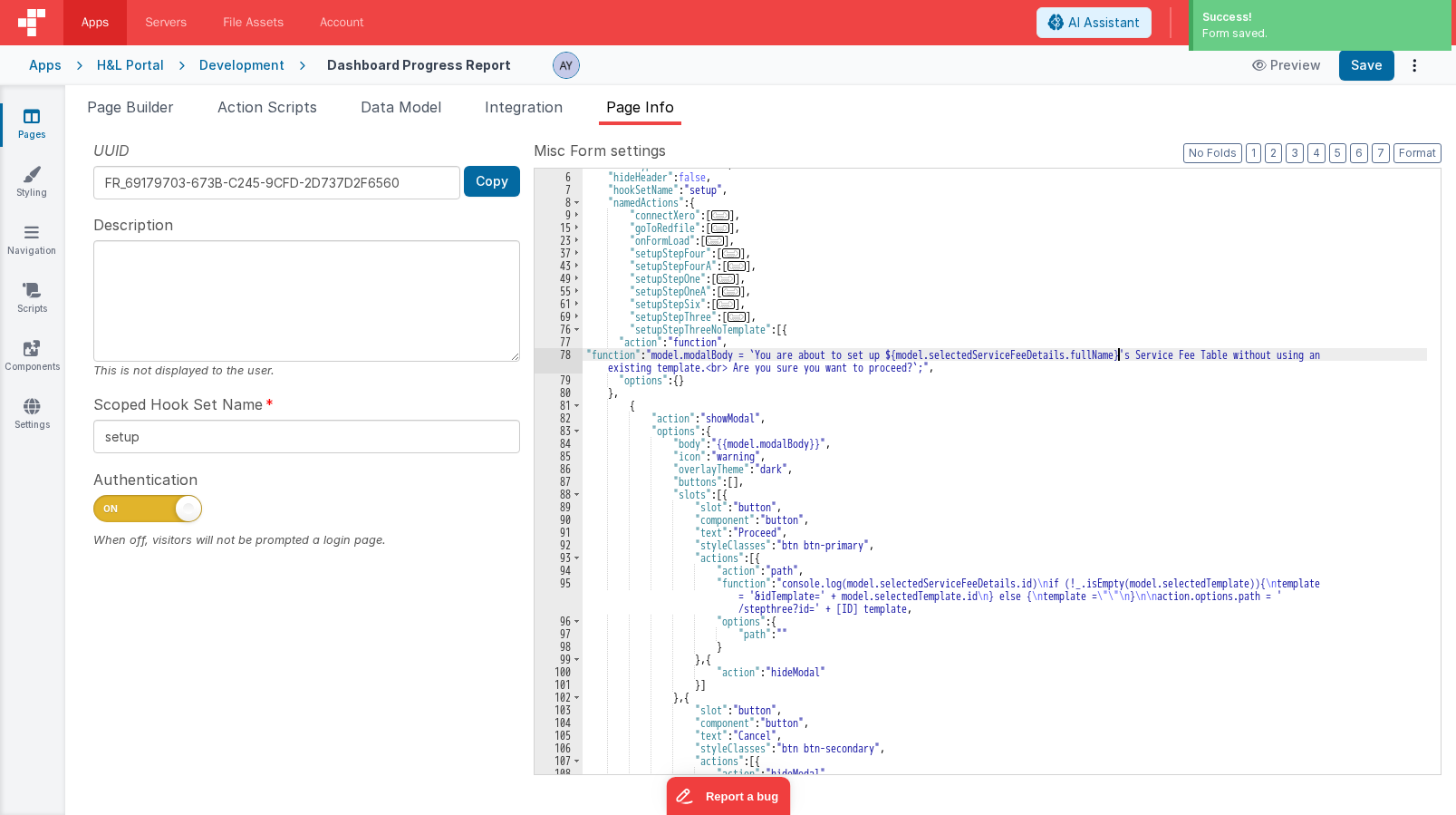 click on "78" at bounding box center [558, 361] 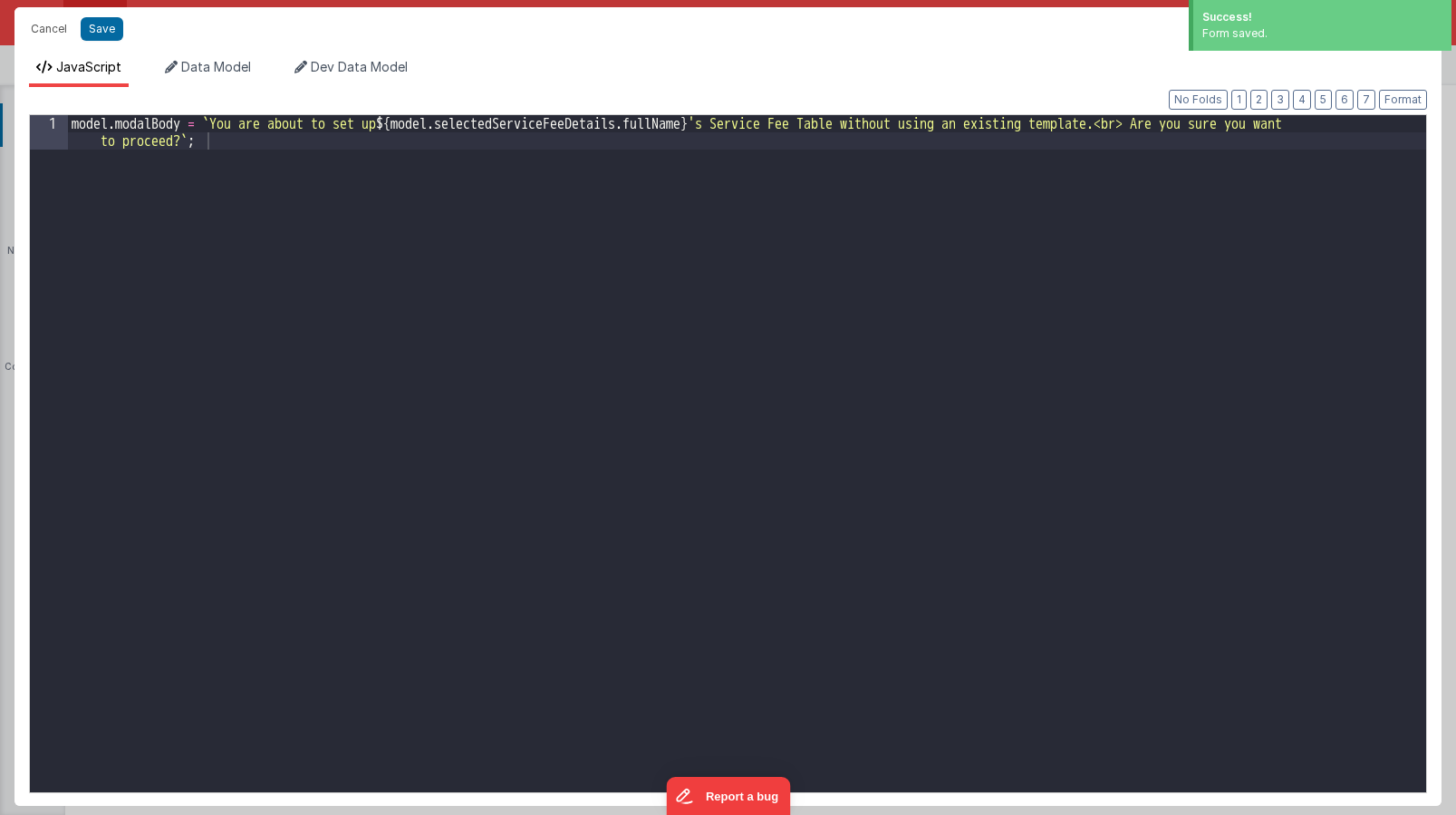 click on "model . modalBody   =   ` You are about to set up  ${ model . selectedServiceFeeDetails . fullName } 's Service Fee Table without using an existing template.<br> Are you sure you want       to proceed? ` ;" at bounding box center [747, 488] 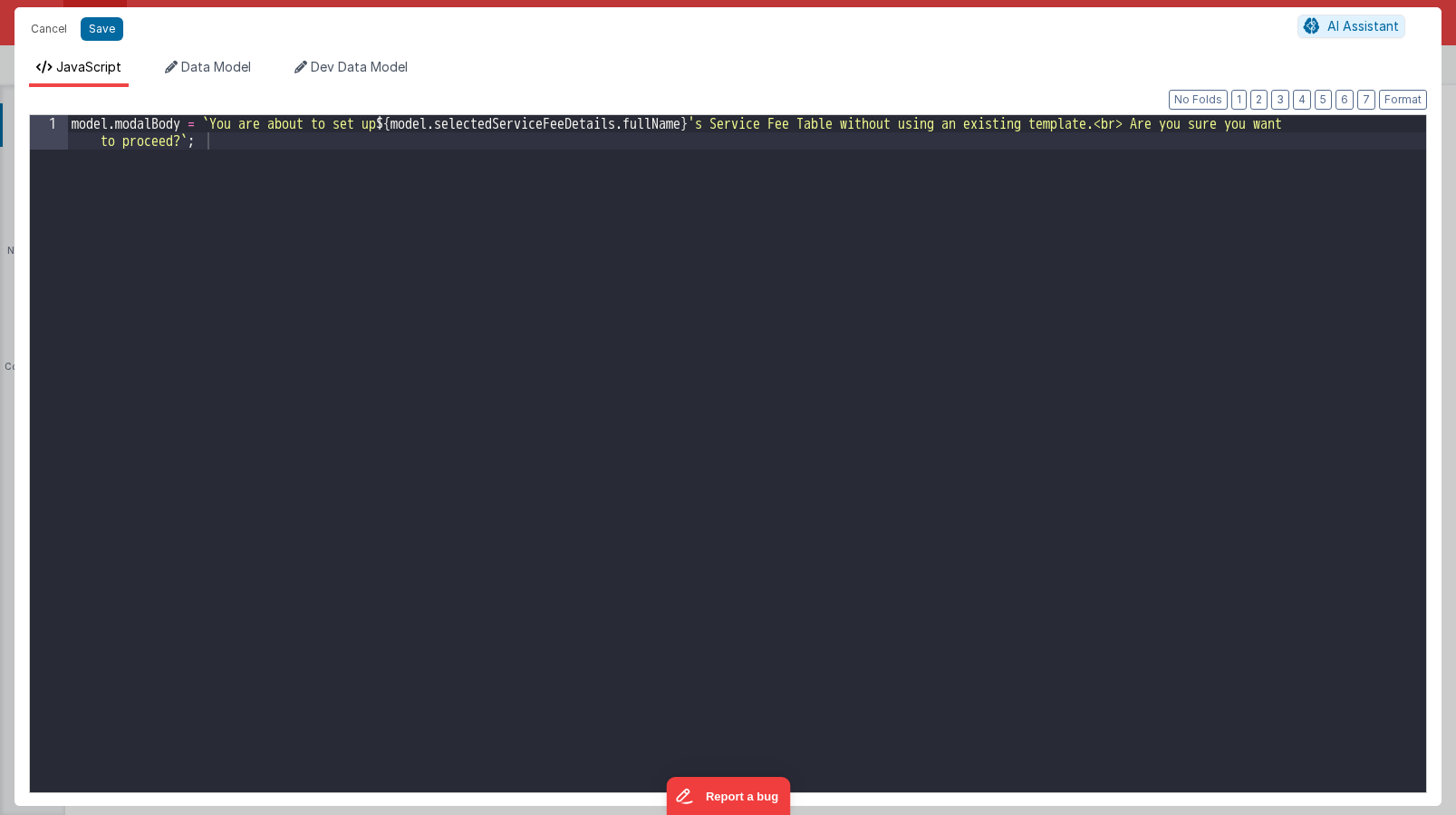 click on "model . modalBody   =   ` You are about to set up  ${ model . selectedServiceFeeDetails . fullName } 's Service Fee Table without using an existing template.<br> Are you sure you want       to proceed? ` ;" at bounding box center (747, 488) 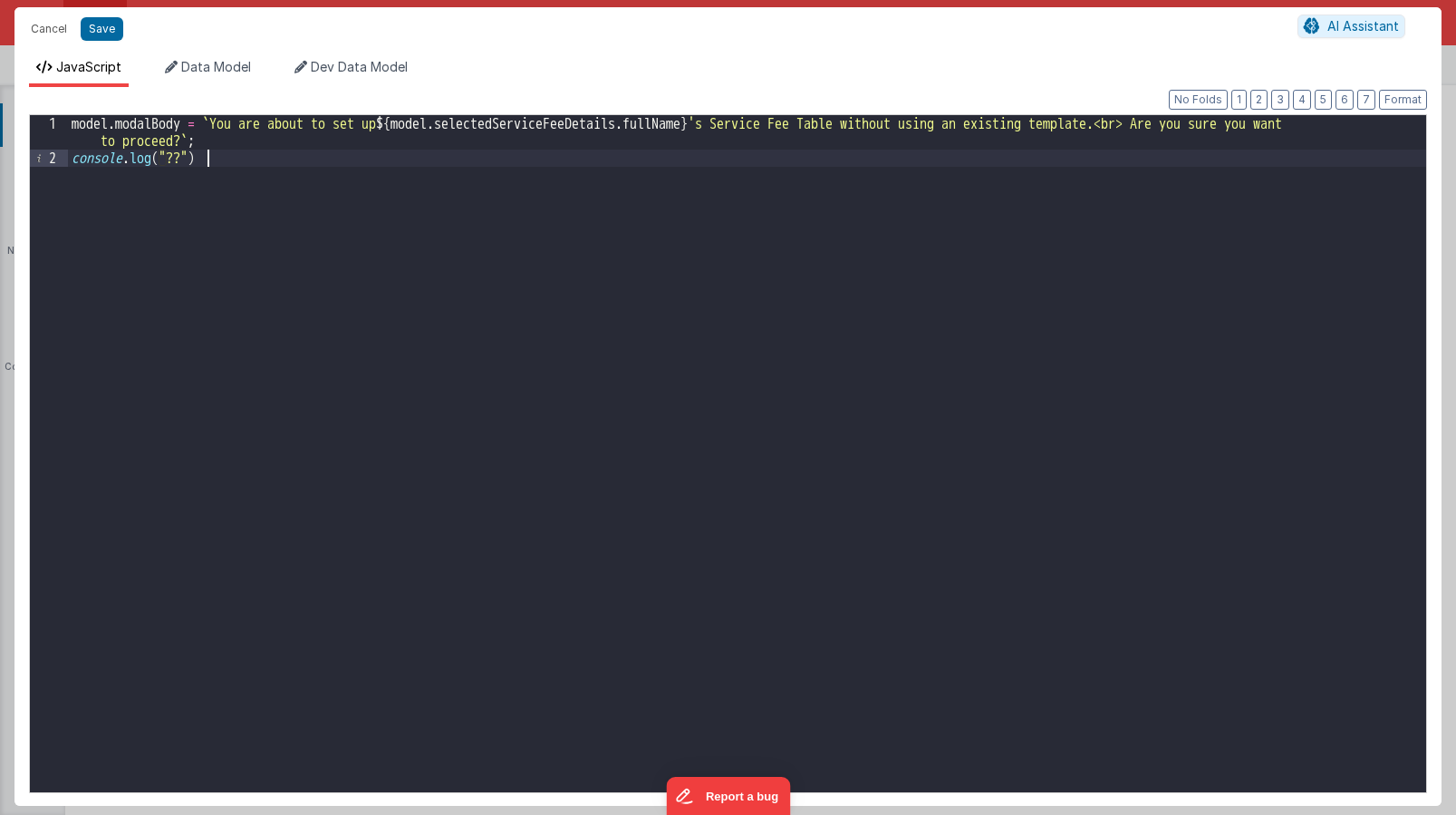 type 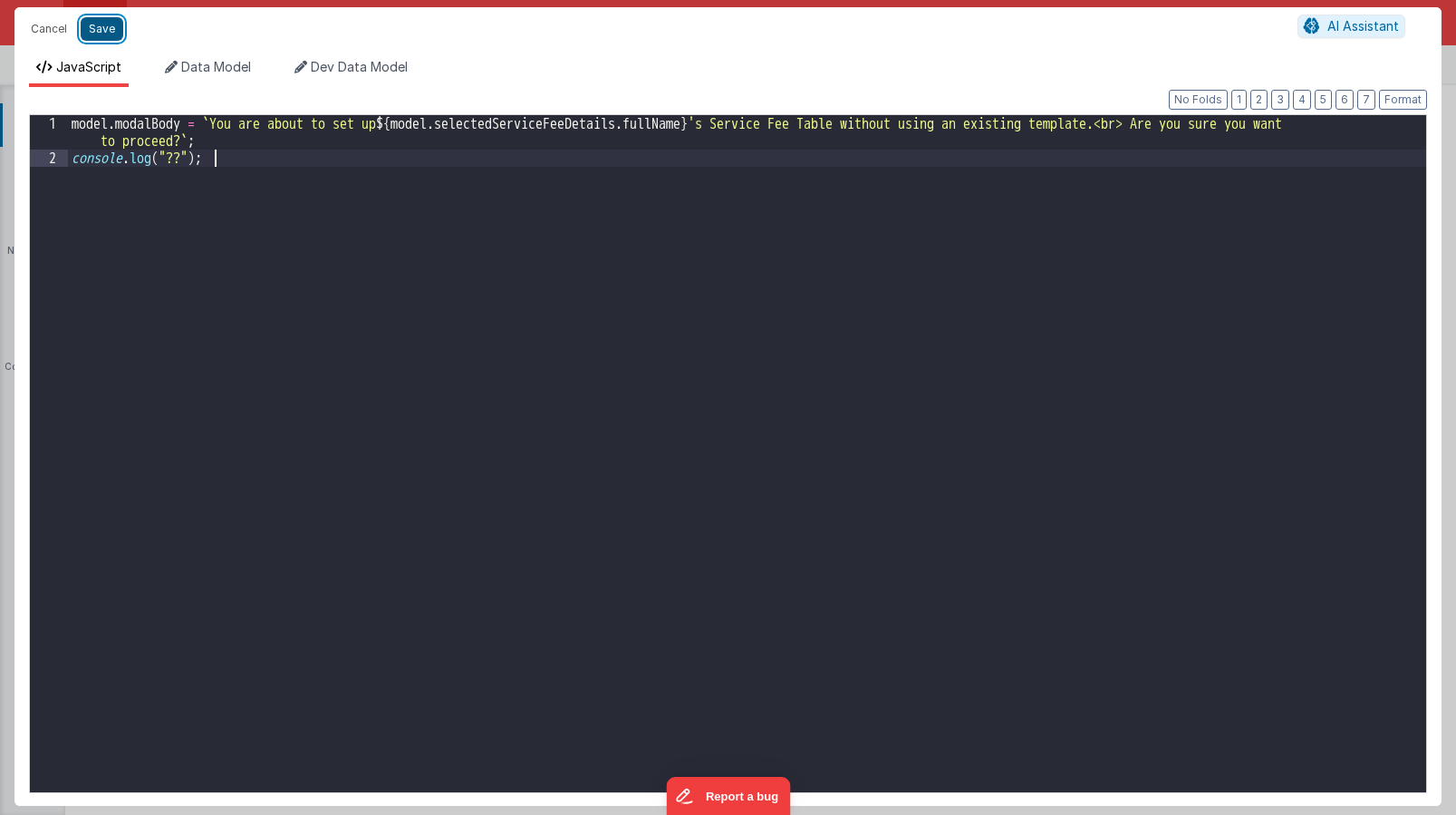 click on "Save" at bounding box center [101, 29] 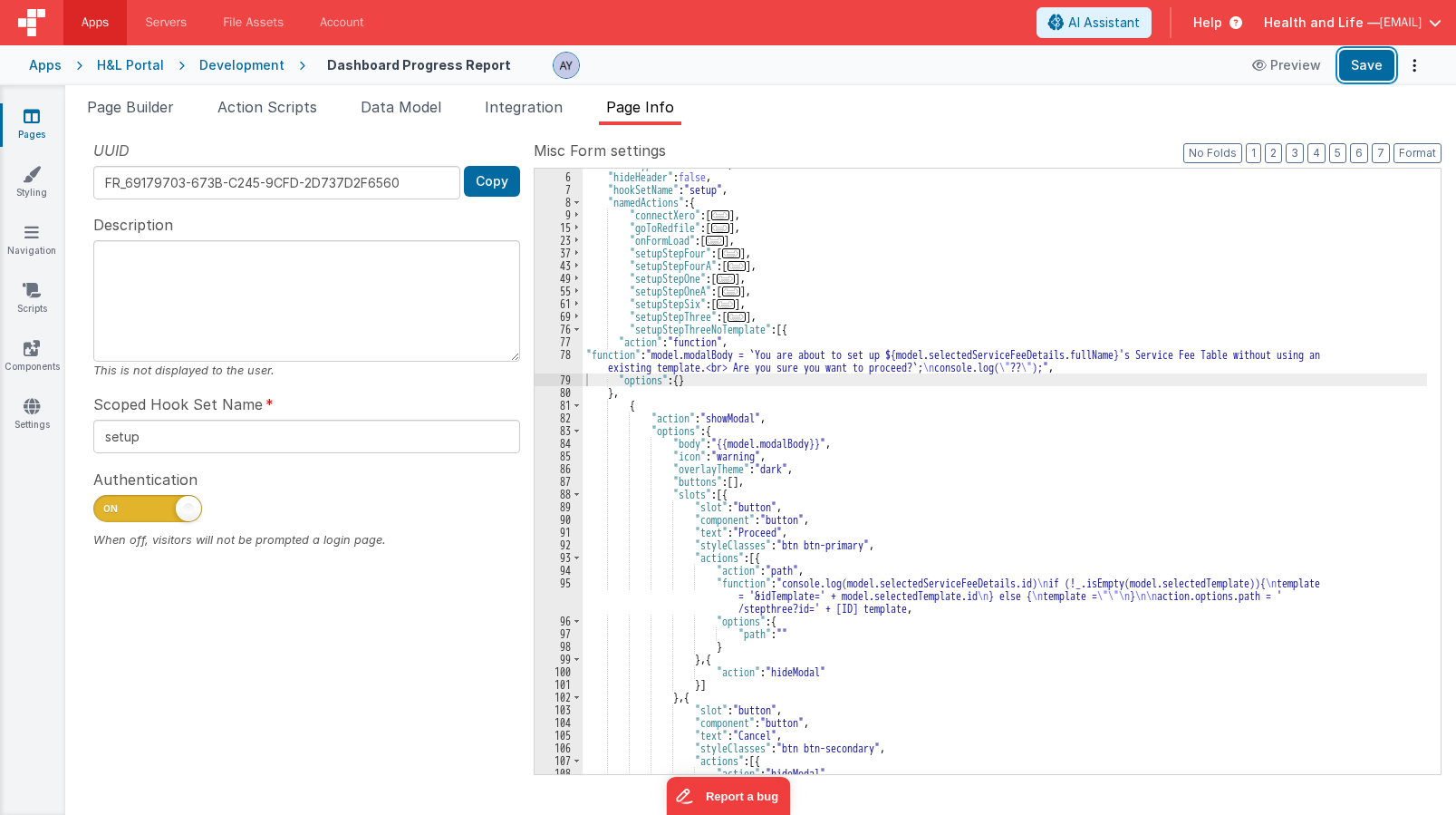 click on "Save" at bounding box center [1366, 65] 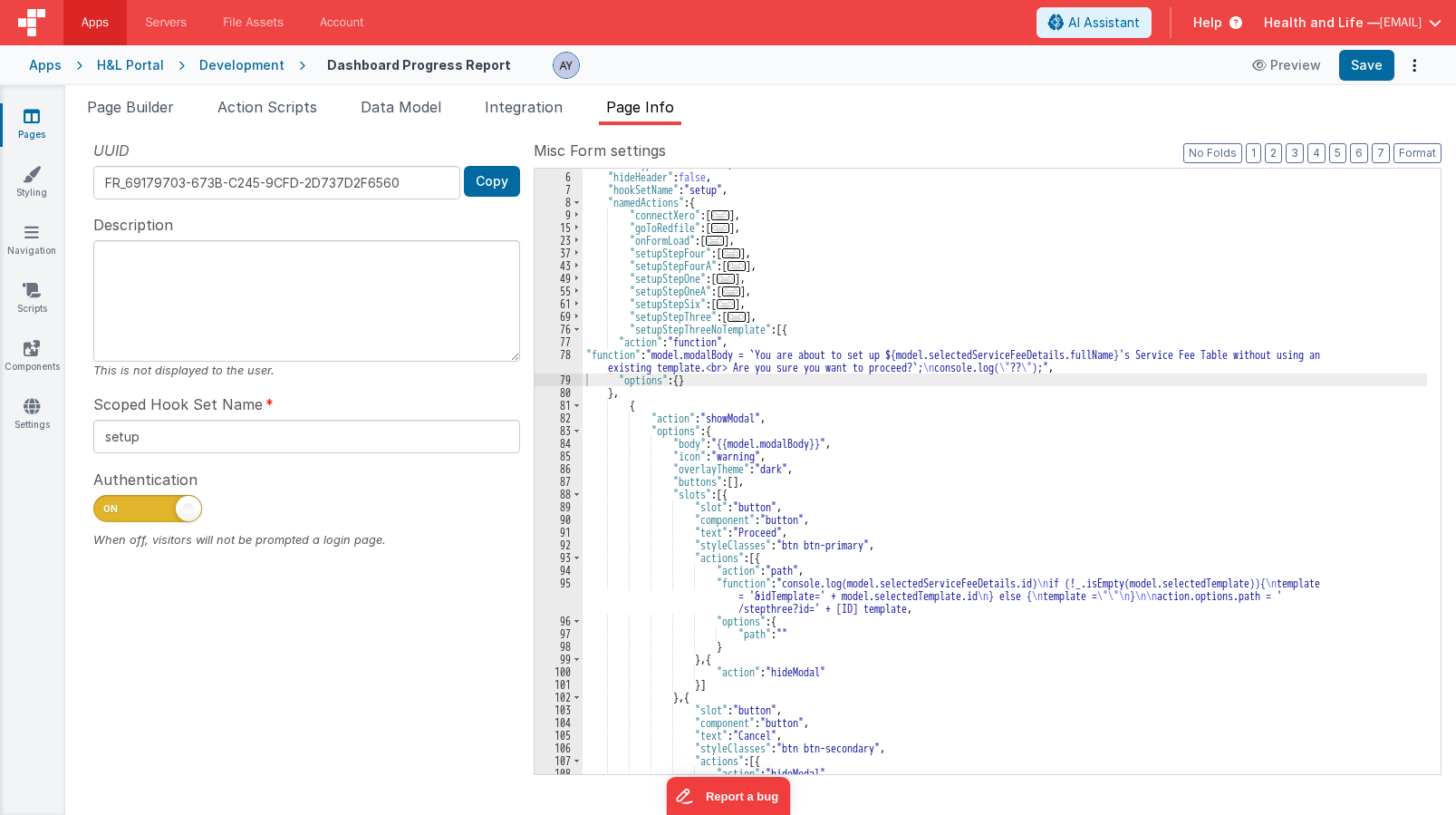 drag, startPoint x: 707, startPoint y: 395, endPoint x: 732, endPoint y: 435, distance: 47.169906 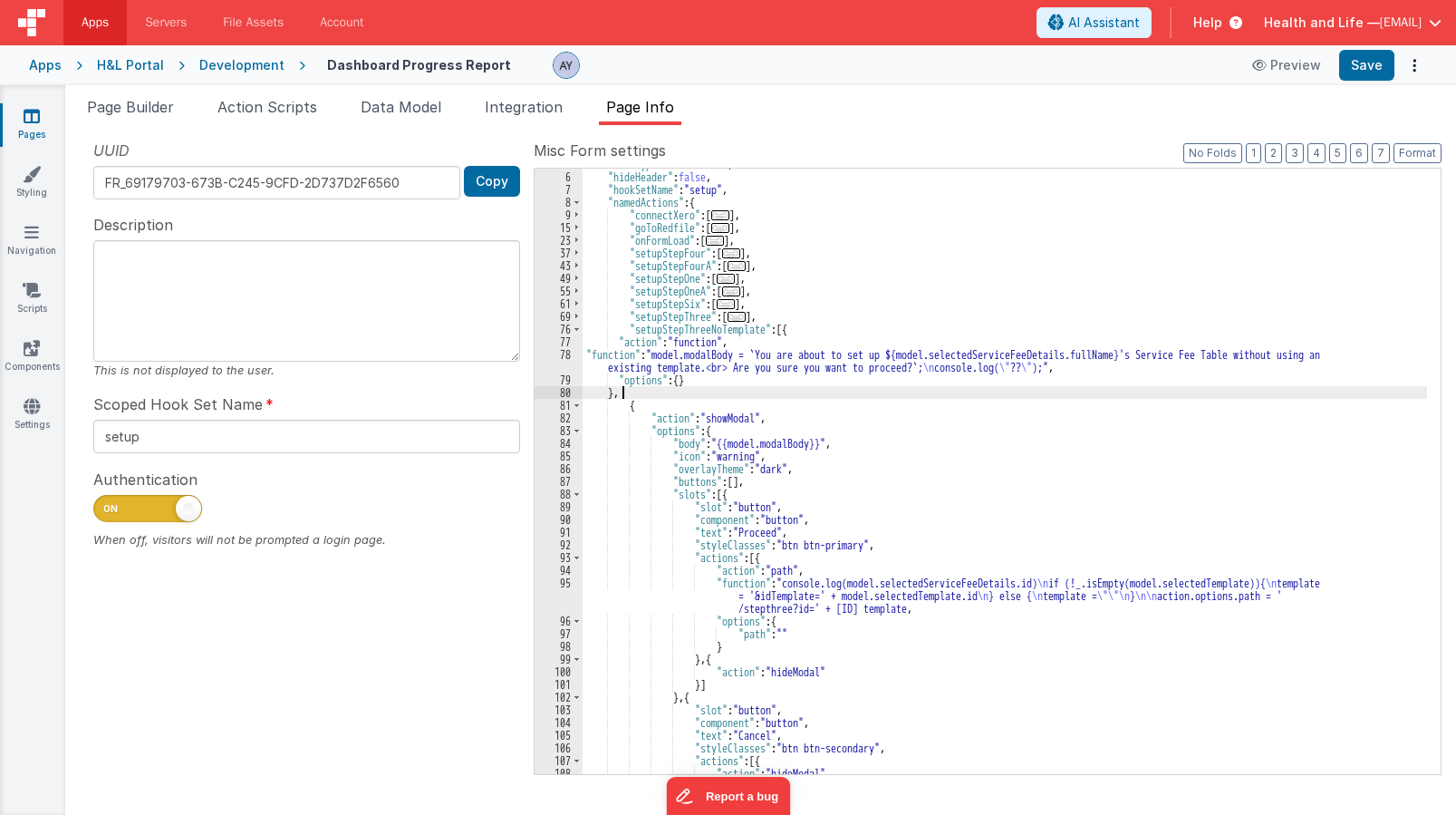 click on ""formType" :  "formblank" ,      "hideHeader" :  false ,      "hookSetName" :  "setup" ,      "namedActions" :  {           "connectXero" :  [ ... ] ,           "goToRedfile" :  [ ... ] ,           "onFormLoad" :  [ ... ] ,           "setupStepFour" :  [ ... ] ,           "setupStepFourA" :  [ ... ] ,           "setupStepOne" :  [ ... ] ,           "setupStepOneA" :  [ ... ] ,           "setupStepSix" :  [ ... ] ,           "setupStepThree" :  [ ... ] ,           "setupStepThreeNoTemplate" :  [{         "action" :  "function" , "function" :  "model.modalBody = `You are about to set up ${model.selectedServiceFeeDetails.fullName}'s Service Fee Table without using an       existing template.<br> Are you sure you want to proceed?`; \n console.log( \" ?? \" );" ,         "options" :  { }      } ,           {                "action" :  "showModal" ,                "options" :  {                     "body" :  "{{model.modalBody}}" ,                     "icon" :  "warning" ,                     :  "dark" , [" at bounding box center [1005, 473] 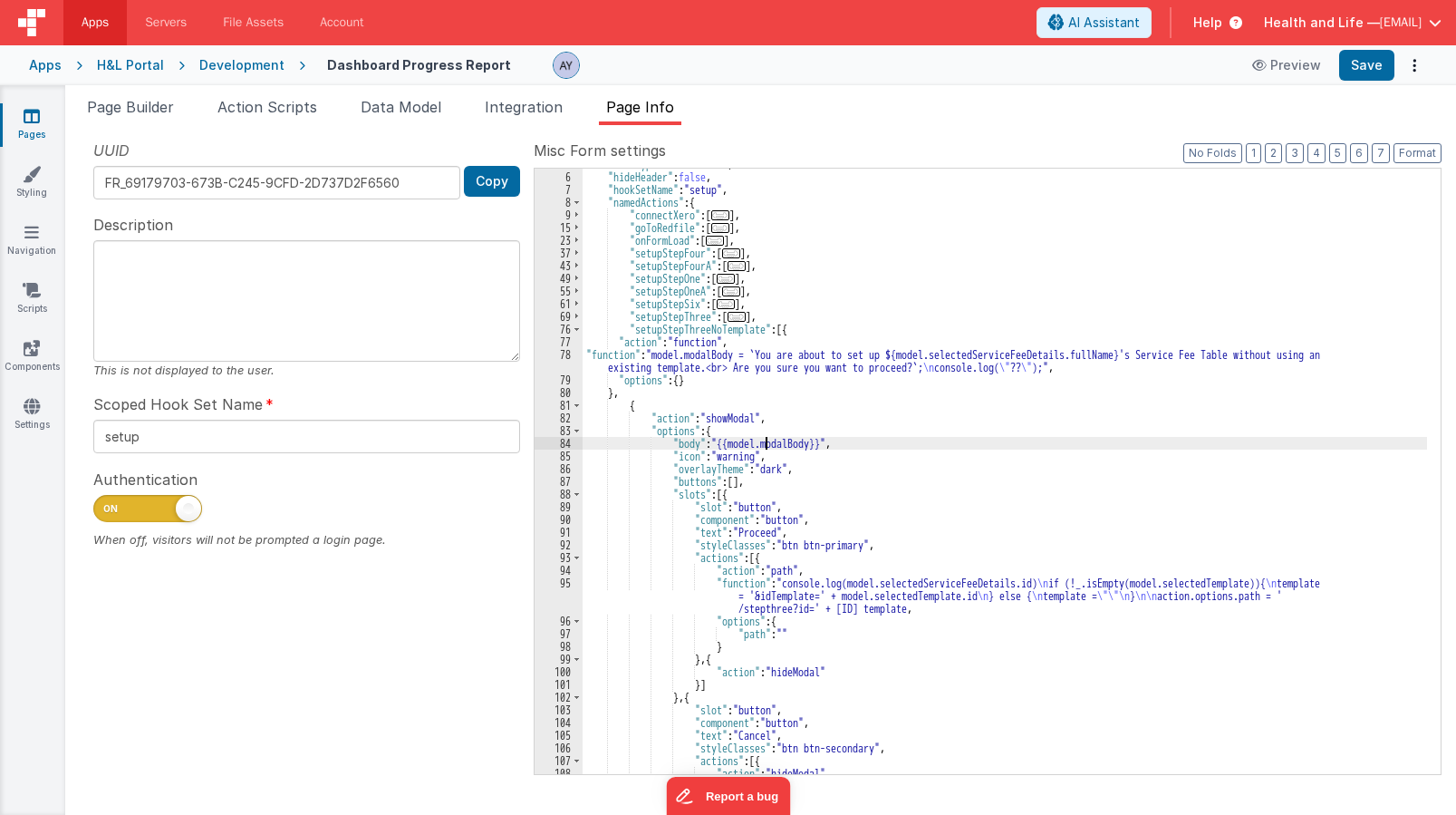 click on ""formType" :  "formblank" ,      "hideHeader" :  false ,      "hookSetName" :  "setup" ,      "namedActions" :  {           "connectXero" :  [ ... ] ,           "goToRedfile" :  [ ... ] ,           "onFormLoad" :  [ ... ] ,           "setupStepFour" :  [ ... ] ,           "setupStepFourA" :  [ ... ] ,           "setupStepOne" :  [ ... ] ,           "setupStepOneA" :  [ ... ] ,           "setupStepSix" :  [ ... ] ,           "setupStepThree" :  [ ... ] ,           "setupStepThreeNoTemplate" :  [{         "action" :  "function" , "function" :  "model.modalBody = `You are about to set up ${model.selectedServiceFeeDetails.fullName}'s Service Fee Table without using an       existing template.<br> Are you sure you want to proceed?`; \n console.log( \" ?? \" );" ,         "options" :  { }      } ,           {                "action" :  "showModal" ,                "options" :  {                     "body" :  "{{model.modalBody}}" ,                     "icon" :  "warning" ,                     :  "dark" , [" at bounding box center (1005, 473) 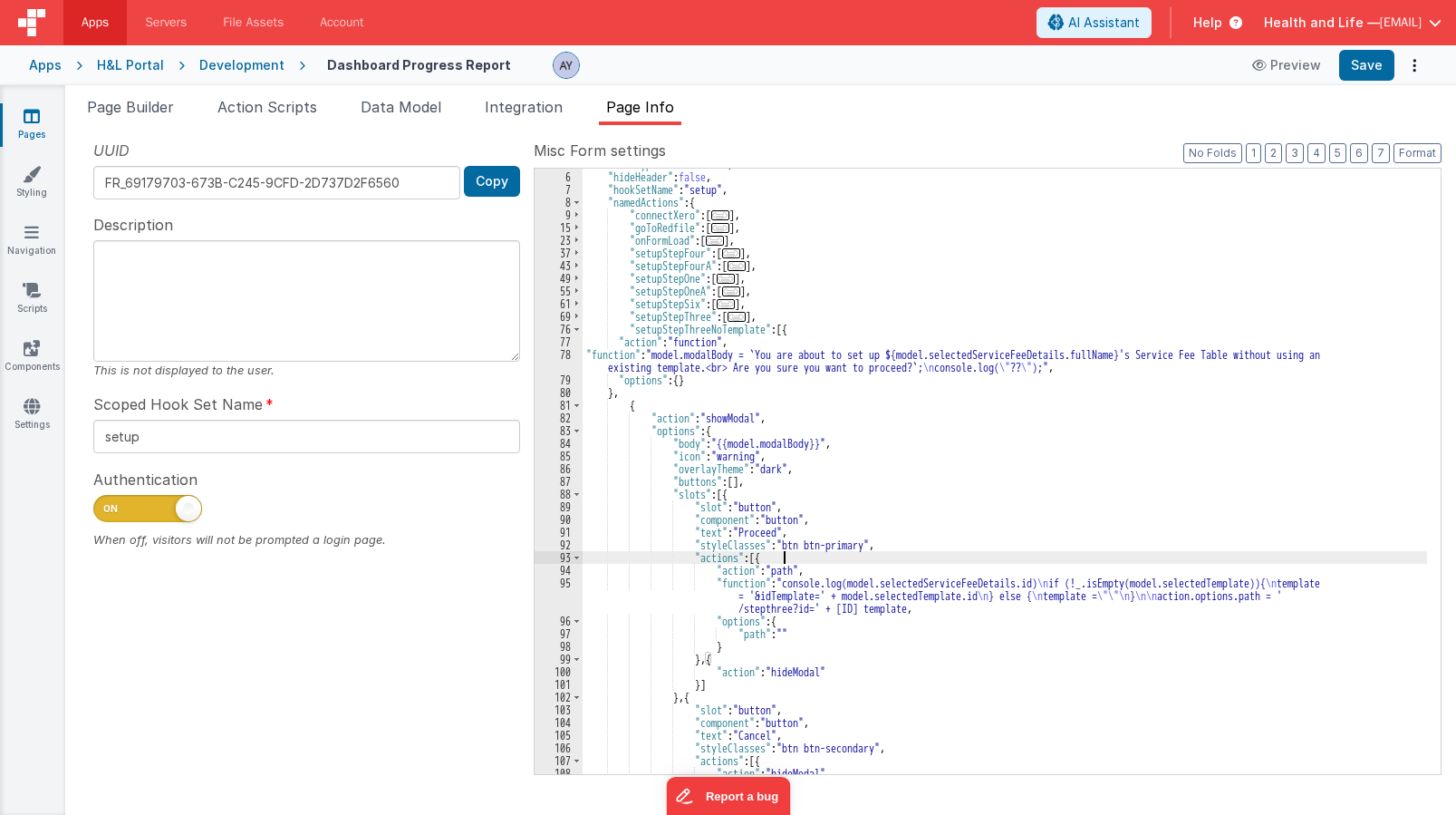 click on ""formType" :  "formblank" ,      "hideHeader" :  false ,      "hookSetName" :  "setup" ,      "namedActions" :  {           "connectXero" :  [ ... ] ,           "goToRedfile" :  [ ... ] ,           "onFormLoad" :  [ ... ] ,           "setupStepFour" :  [ ... ] ,           "setupStepFourA" :  [ ... ] ,           "setupStepOne" :  [ ... ] ,           "setupStepOneA" :  [ ... ] ,           "setupStepSix" :  [ ... ] ,           "setupStepThree" :  [ ... ] ,           "setupStepThreeNoTemplate" :  [{         "action" :  "function" , "function" :  "model.modalBody = `You are about to set up ${model.selectedServiceFeeDetails.fullName}'s Service Fee Table without using an       existing template.<br> Are you sure you want to proceed?`; \n console.log( \" ?? \" );" ,         "options" :  { }      } ,           {                "action" :  "showModal" ,                "options" :  {                     "body" :  "{{model.modalBody}}" ,                     "icon" :  "warning" ,                     :  "dark" , [" at bounding box center [1005, 473] 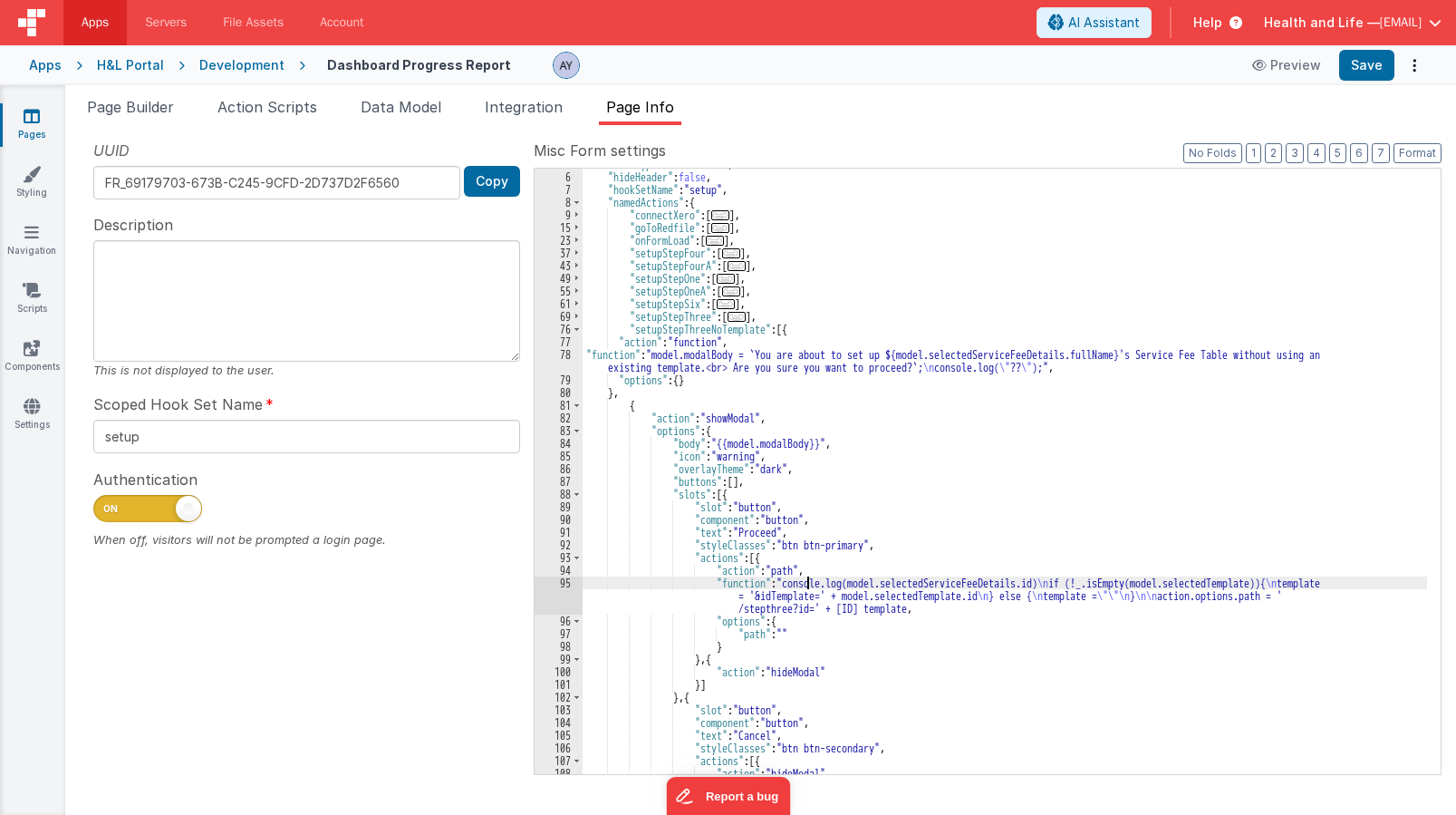 click on ""formType" :  "formblank" ,      "hideHeader" :  false ,      "hookSetName" :  "setup" ,      "namedActions" :  {           "connectXero" :  [ ... ] ,           "goToRedfile" :  [ ... ] ,           "onFormLoad" :  [ ... ] ,           "setupStepFour" :  [ ... ] ,           "setupStepFourA" :  [ ... ] ,           "setupStepOne" :  [ ... ] ,           "setupStepOneA" :  [ ... ] ,           "setupStepSix" :  [ ... ] ,           "setupStepThree" :  [ ... ] ,           "setupStepThreeNoTemplate" :  [{         "action" :  "function" , "function" :  "model.modalBody = `You are about to set up ${model.selectedServiceFeeDetails.fullName}'s Service Fee Table without using an       existing template.<br> Are you sure you want to proceed?`; \n console.log( \" ?? \" );" ,         "options" :  { }      } ,           {                "action" :  "showModal" ,                "options" :  {                     "body" :  "{{model.modalBody}}" ,                     "icon" :  "warning" ,                     :  "dark" , [" at bounding box center [1005, 473] 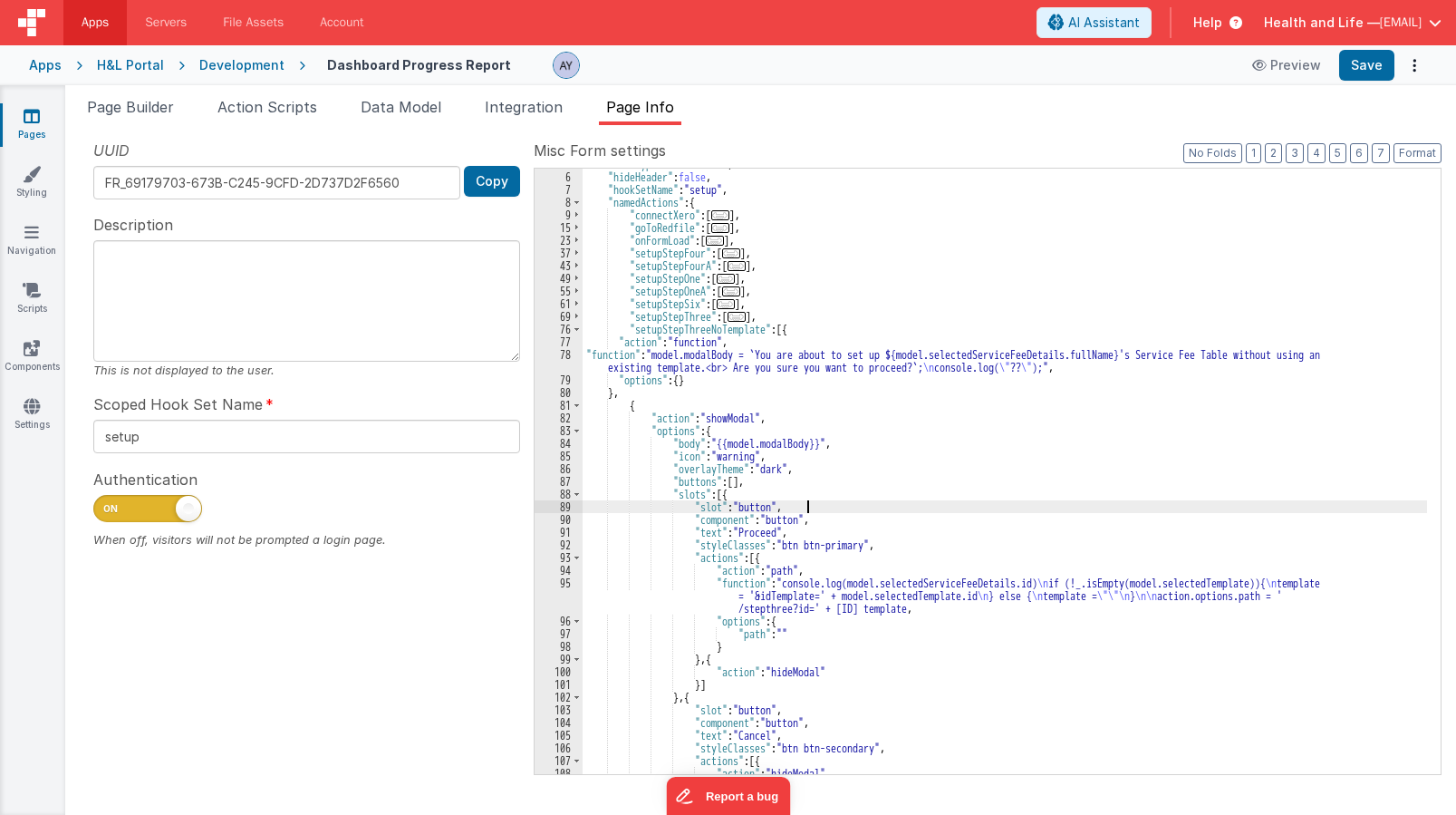 click on ""formType" :  "formblank" ,      "hideHeader" :  false ,      "hookSetName" :  "setup" ,      "namedActions" :  {           "connectXero" :  [ ... ] ,           "goToRedfile" :  [ ... ] ,           "onFormLoad" :  [ ... ] ,           "setupStepFour" :  [ ... ] ,           "setupStepFourA" :  [ ... ] ,           "setupStepOne" :  [ ... ] ,           "setupStepOneA" :  [ ... ] ,           "setupStepSix" :  [ ... ] ,           "setupStepThree" :  [ ... ] ,           "setupStepThreeNoTemplate" :  [{         "action" :  "function" , "function" :  "model.modalBody = `You are about to set up ${model.selectedServiceFeeDetails.fullName}'s Service Fee Table without using an       existing template.<br> Are you sure you want to proceed?`; \n console.log( \" ?? \" );" ,         "options" :  { }      } ,           {                "action" :  "showModal" ,                "options" :  {                     "body" :  "{{model.modalBody}}" ,                     "icon" :  "warning" ,                     :  "dark" , [" at bounding box center [1005, 473] 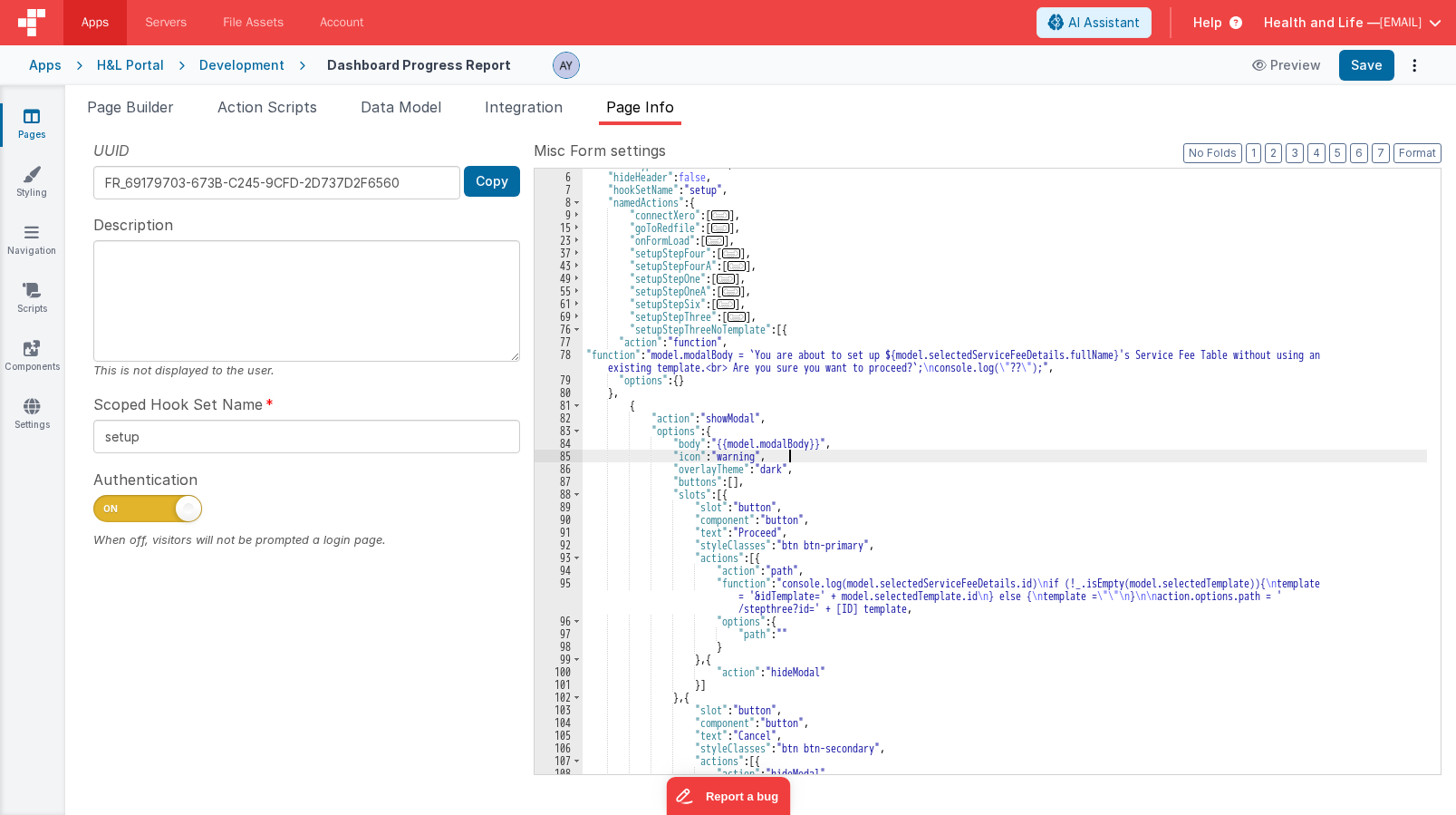 click on ""formType" :  "formblank" ,      "hideHeader" :  false ,      "hookSetName" :  "setup" ,      "namedActions" :  {           "connectXero" :  [ ... ] ,           "goToRedfile" :  [ ... ] ,           "onFormLoad" :  [ ... ] ,           "setupStepFour" :  [ ... ] ,           "setupStepFourA" :  [ ... ] ,           "setupStepOne" :  [ ... ] ,           "setupStepOneA" :  [ ... ] ,           "setupStepSix" :  [ ... ] ,           "setupStepThree" :  [ ... ] ,           "setupStepThreeNoTemplate" :  [{         "action" :  "function" , "function" :  "model.modalBody = `You are about to set up ${model.selectedServiceFeeDetails.fullName}'s Service Fee Table without using an       existing template.<br> Are you sure you want to proceed?`; \n console.log( \" ?? \" );" ,         "options" :  { }      } ,           {                "action" :  "showModal" ,                "options" :  {                     "body" :  "{{model.modalBody}}" ,                     "icon" :  "warning" ,                     :  "dark" , [" at bounding box center (1005, 473) 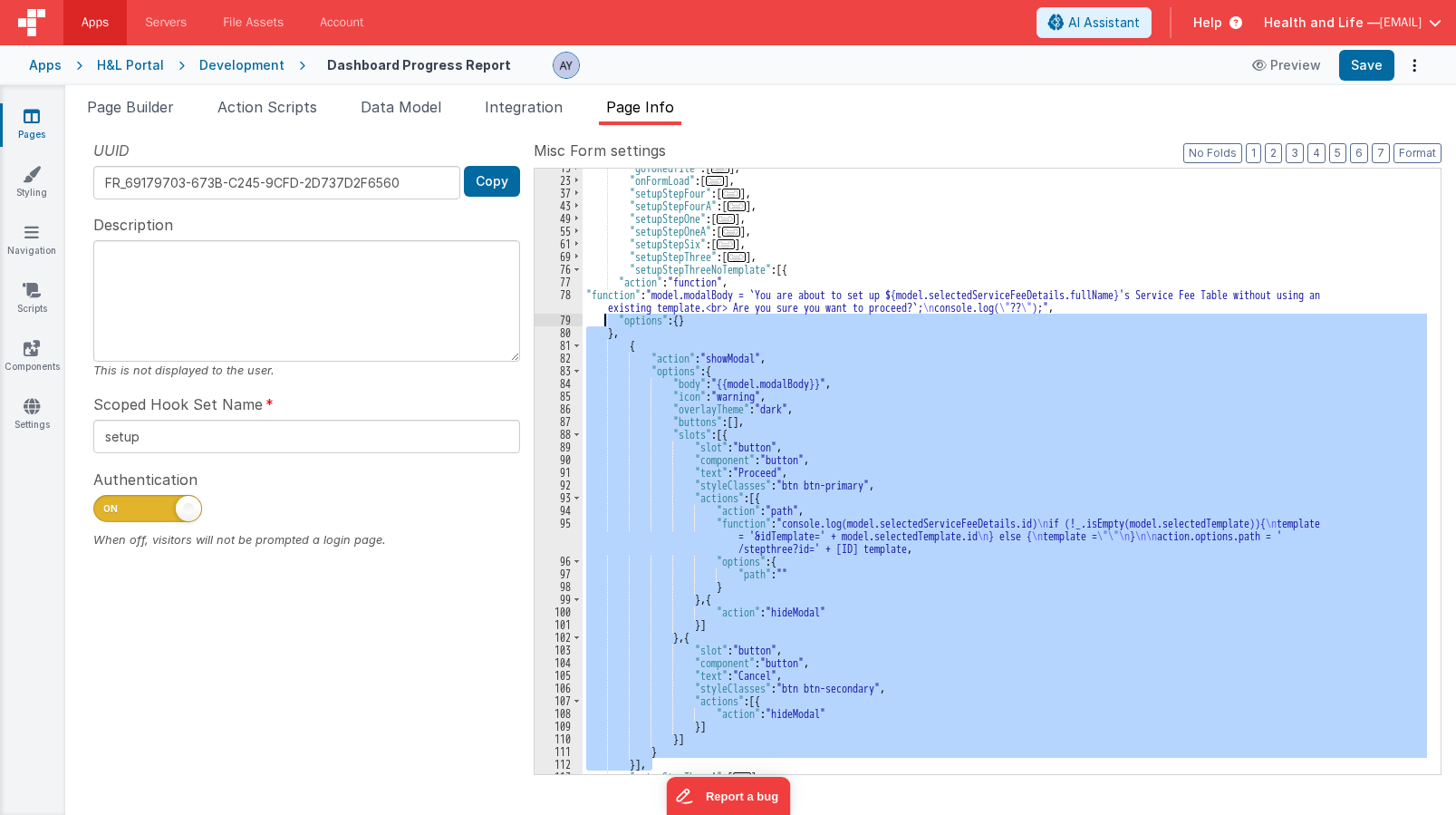 scroll, scrollTop: 121, scrollLeft: 0, axis: vertical 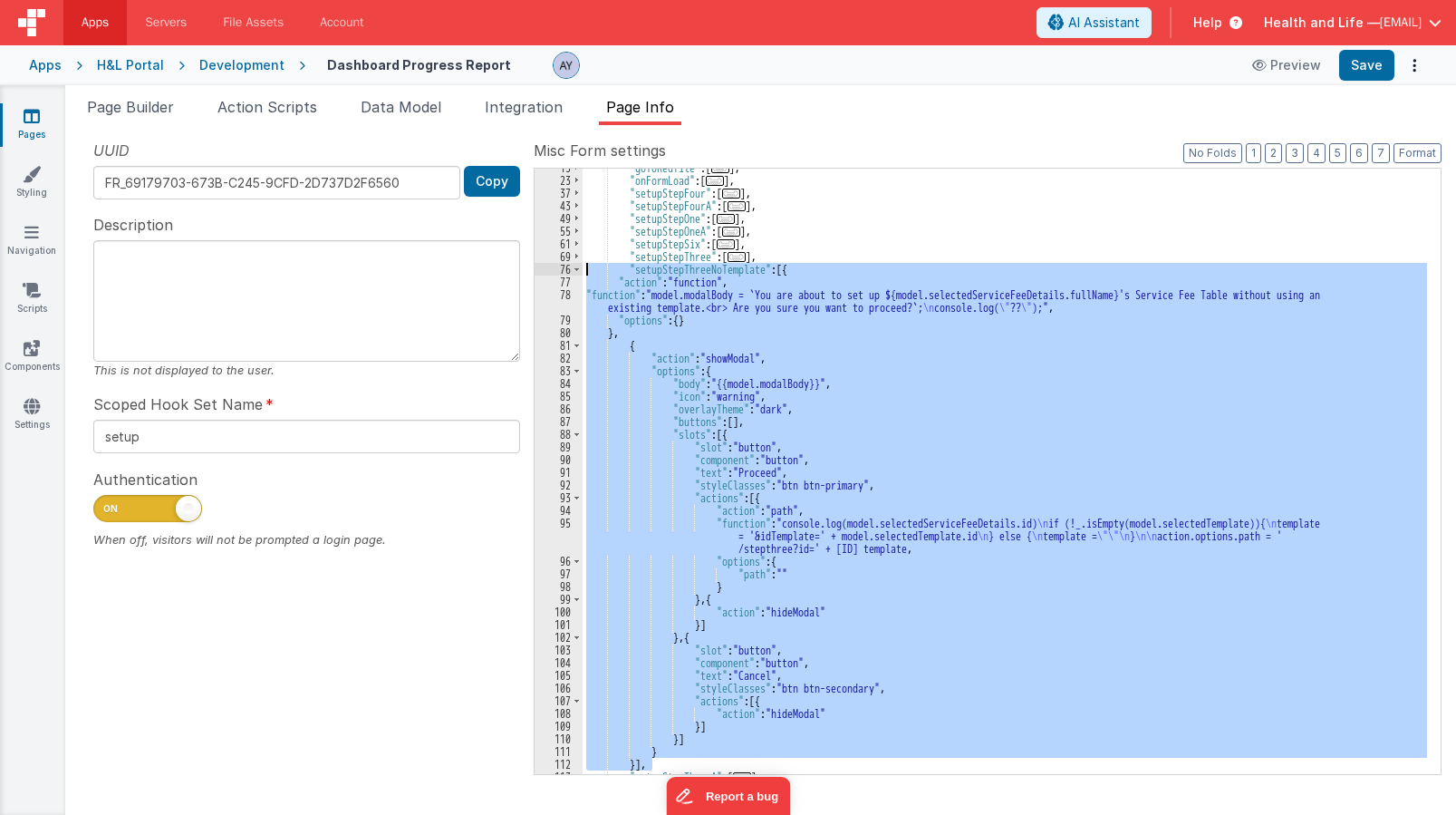 drag, startPoint x: 728, startPoint y: 661, endPoint x: 589, endPoint y: 274, distance: 411.2055 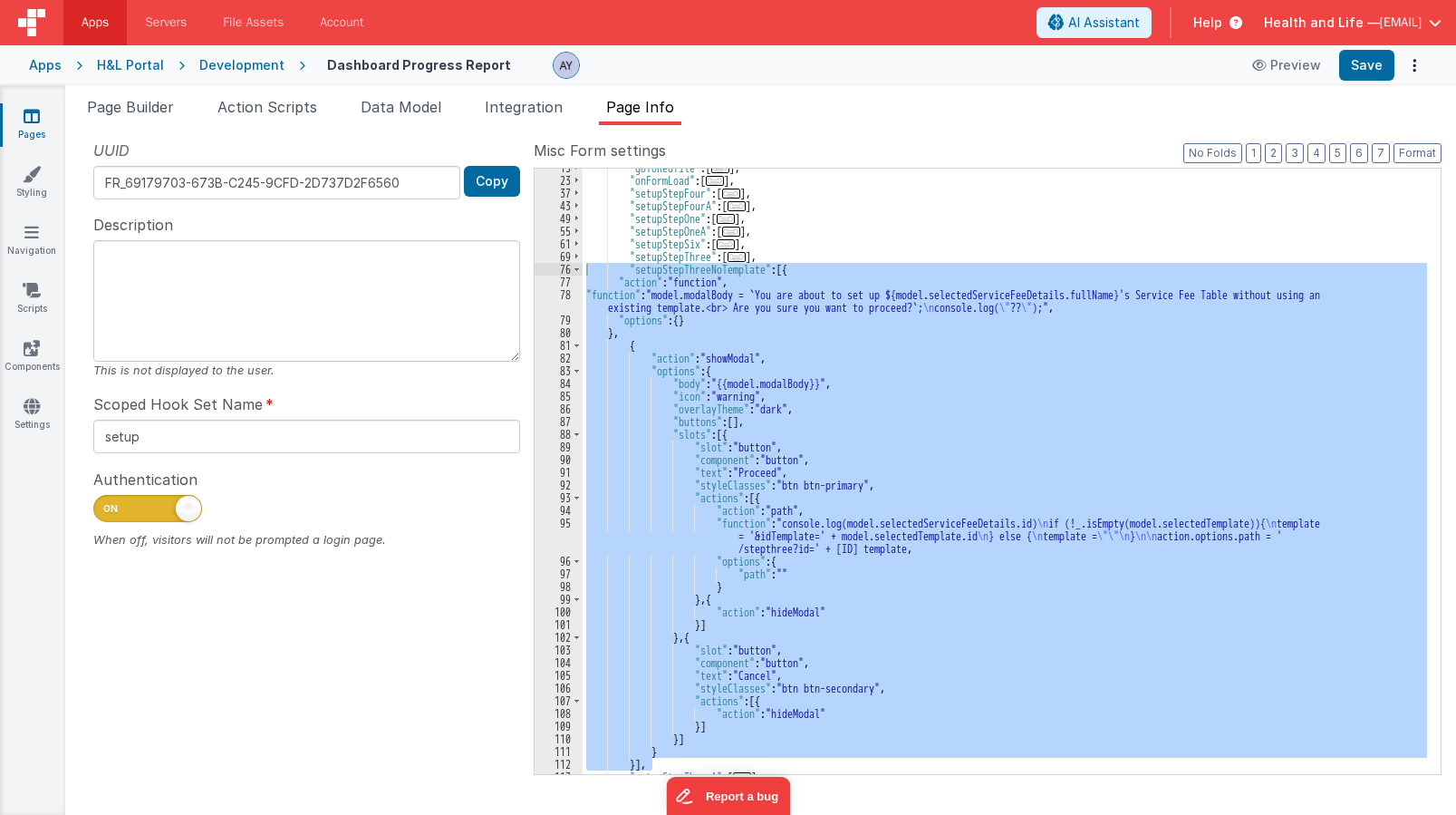click on ""goToRedfile" :  [ ... ] ,           "onFormLoad" :  [ ... ] ,           "setupStepFour" :  [ ... ] ,           "setupStepFourA" :  [ ... ] ,           "setupStepOne" :  [ ... ] ,           "setupStepOneA" :  [ ... ] ,           "setupStepSix" :  [ ... ] ,           "setupStepThree" :  [ ... ] ,           "setupStepThreeNoTemplate" :  [{         "action" :  "function" , "function" :  "model.modalBody = `You are about to set up ${model.selectedServiceFeeDetails.fullName}'s Service Fee Table without using an       existing template.<br> Are you sure you want to proceed?`; \n console.log( \" ?? \" );" ,         "options" :  { }      } ,           {                "action" :  "showModal" ,                "options" :  {                     "body" :  "{{model.modalBody}}" ,                     "icon" :  "warning" ,                     "overlayTheme" :  "dark" ,                     "buttons" :  [ ] ,                     "slots" :  [{                          "slot" :  "button" ,                     :" at bounding box center (1005, 471) 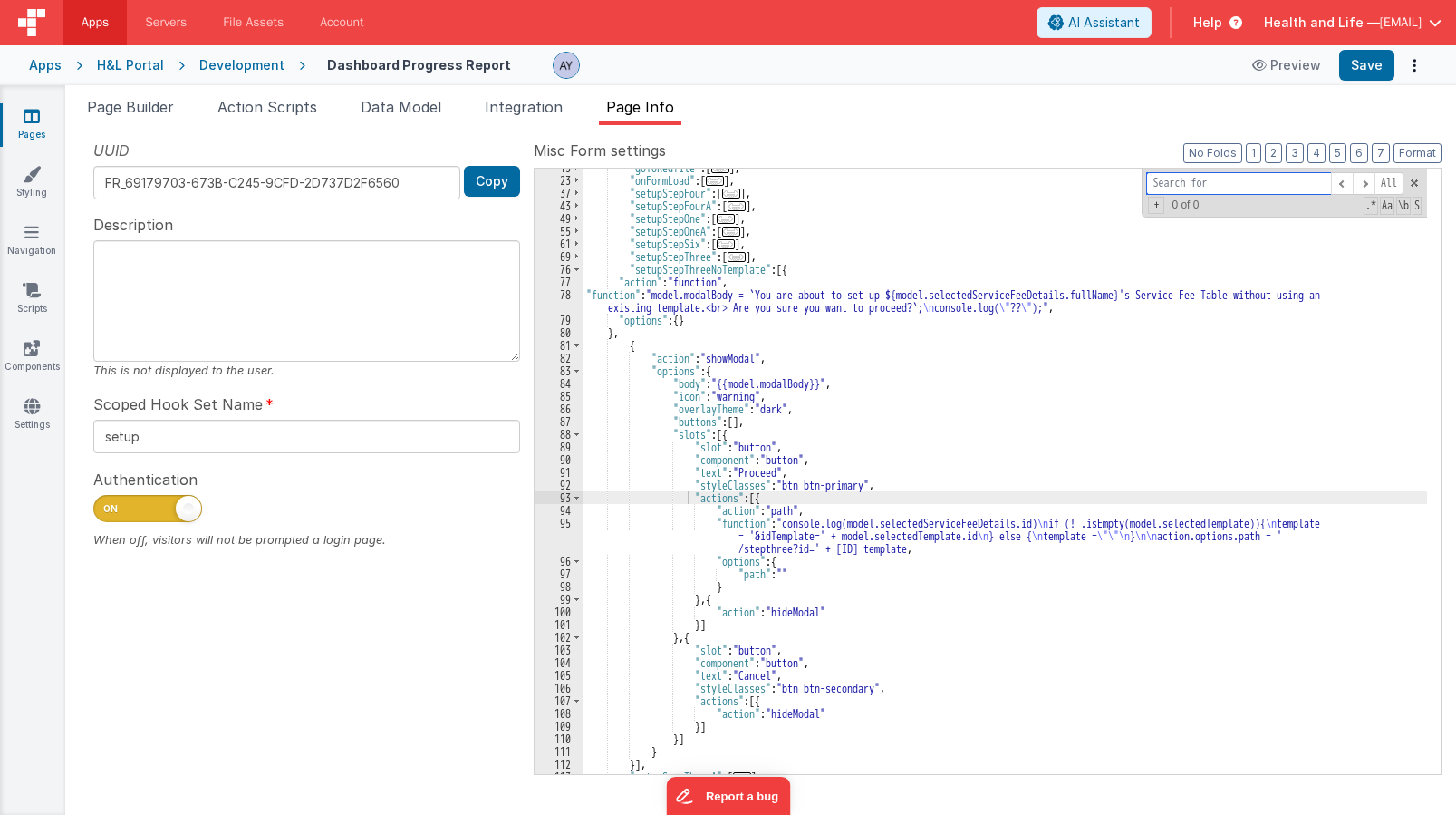 paste on "modalBody" 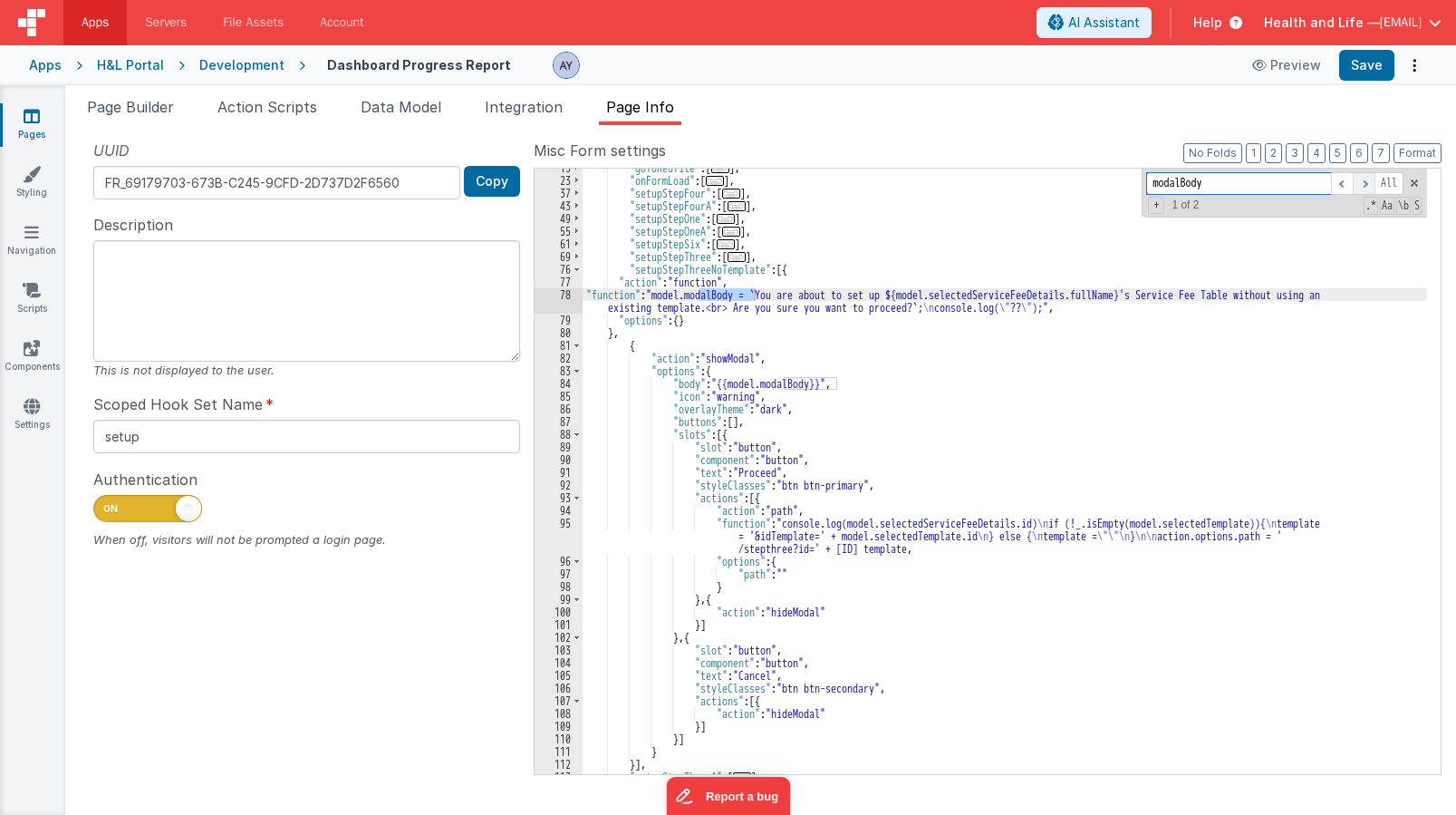 type on "modalBody" 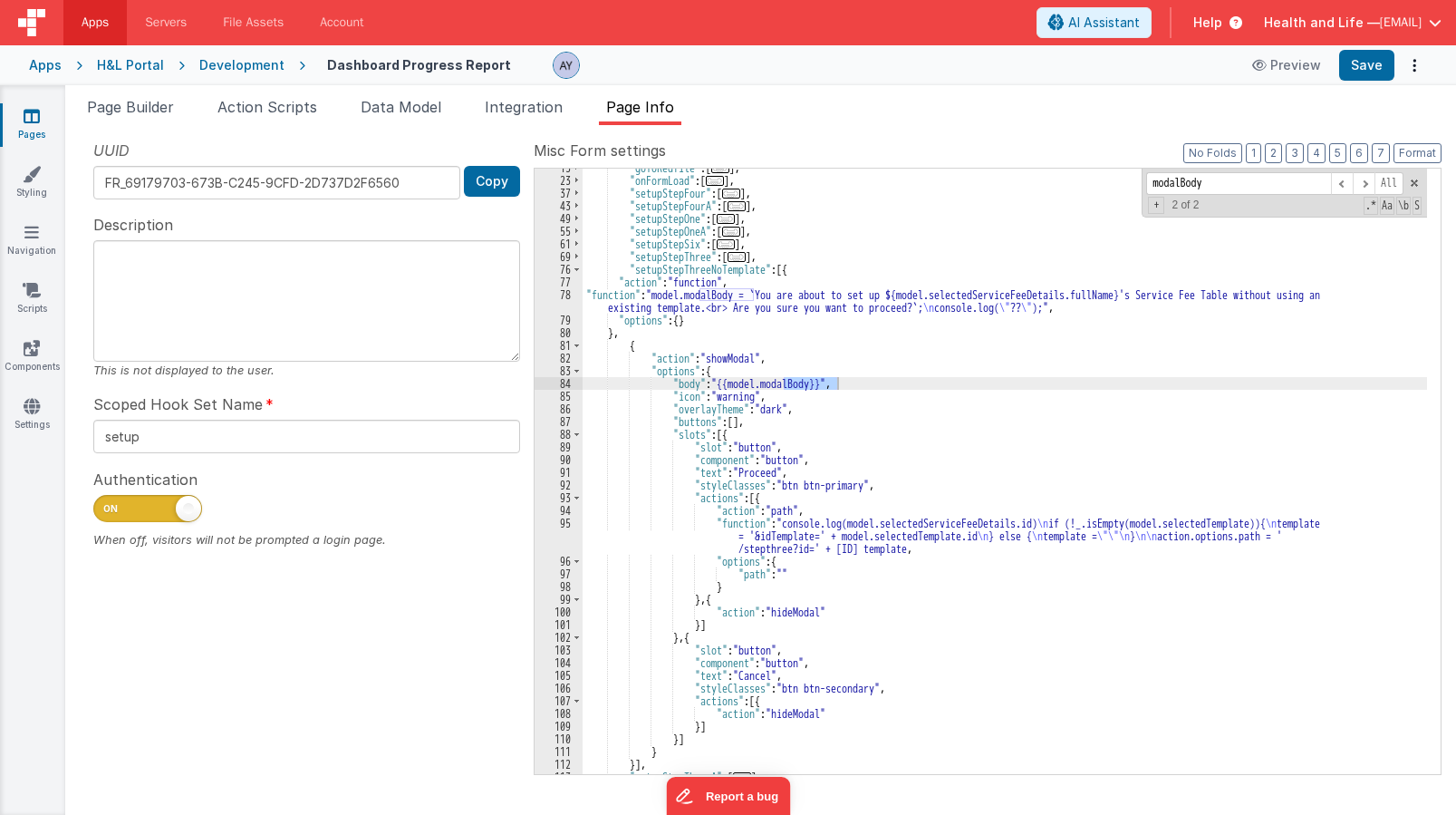 drag, startPoint x: 764, startPoint y: 383, endPoint x: 771, endPoint y: 394, distance: 13.038405 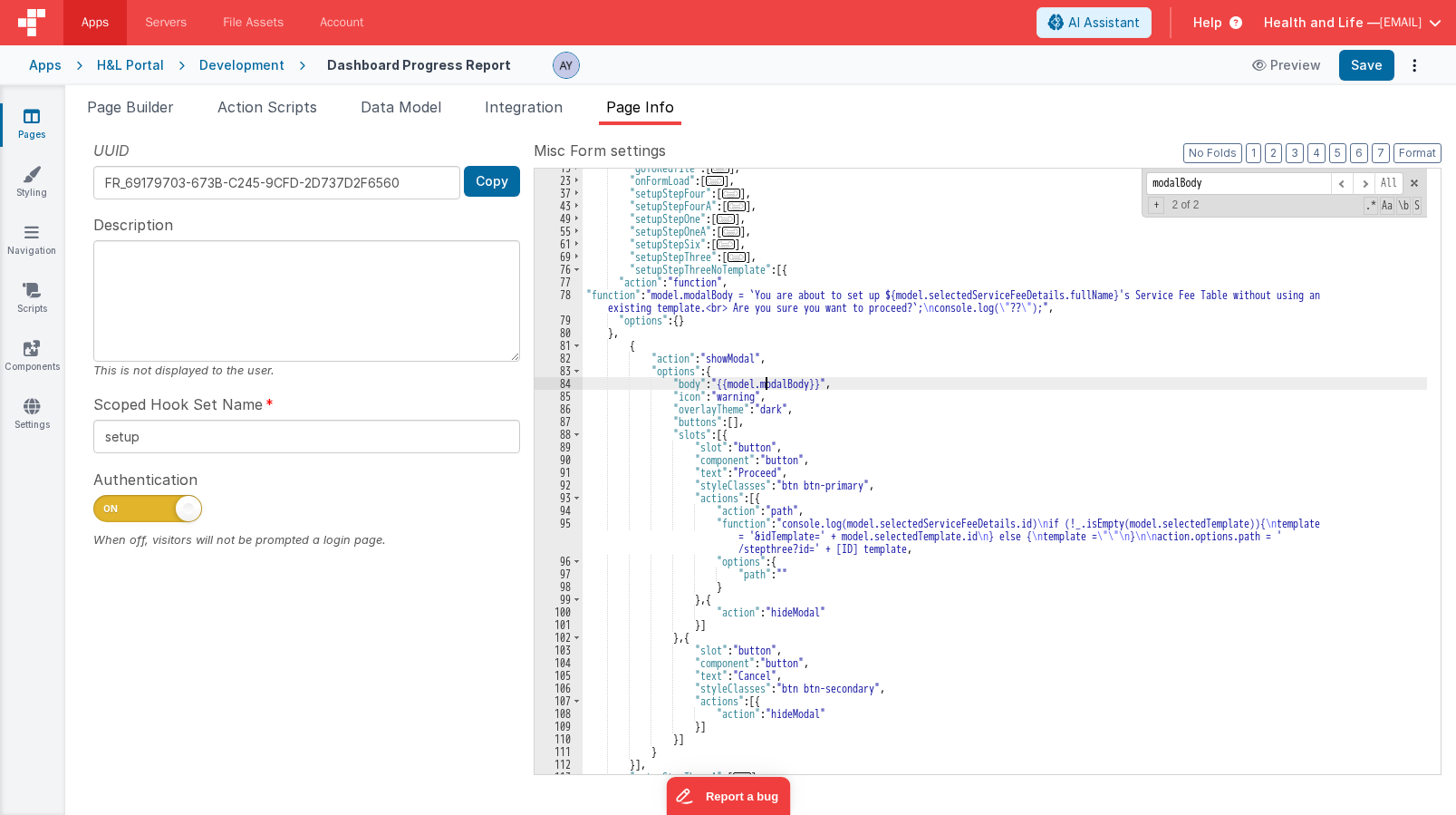 click on ""goToRedfile" :  [ ... ] ,           "onFormLoad" :  [ ... ] ,           "setupStepFour" :  [ ... ] ,           "setupStepFourA" :  [ ... ] ,           "setupStepOne" :  [ ... ] ,           "setupStepOneA" :  [ ... ] ,           "setupStepSix" :  [ ... ] ,           "setupStepThree" :  [ ... ] ,           "setupStepThreeNoTemplate" :  [{         "action" :  "function" , "function" :  "model.modalBody = `You are about to set up ${model.selectedServiceFeeDetails.fullName}'s Service Fee Table without using an       existing template.<br> Are you sure you want to proceed?`; \n console.log( \" ?? \" );" ,         "options" :  { }      } ,           {                "action" :  "showModal" ,                "options" :  {                     "body" :  "{{model.modalBody}}" ,                     "icon" :  "warning" ,                     "overlayTheme" :  "dark" ,                     "buttons" :  [ ] ,                     "slots" :  [{                          "slot" :  "button" ,                     :" at bounding box center [1005, 477] 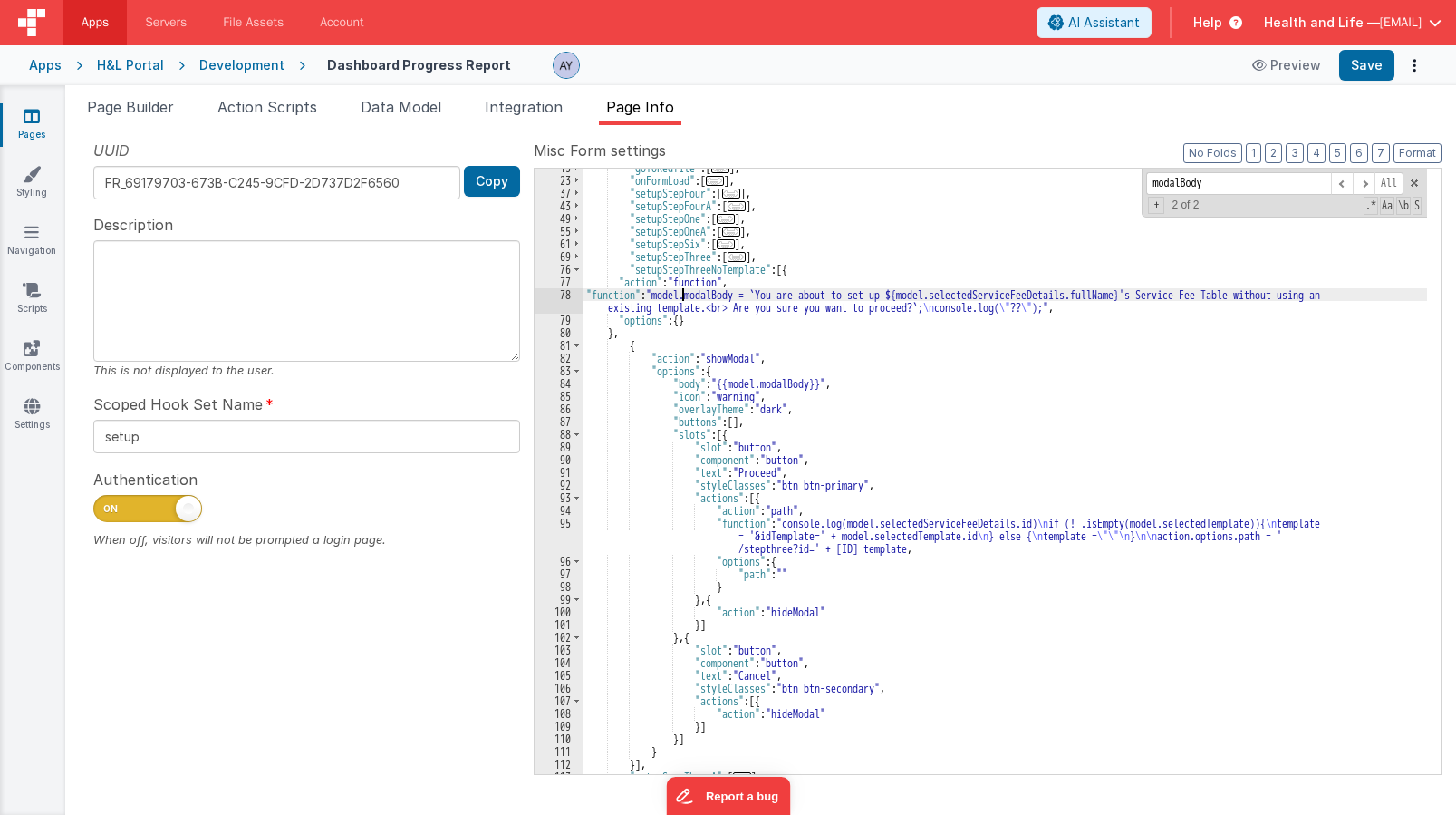 click on ""goToRedfile" :  [ ... ] ,           "onFormLoad" :  [ ... ] ,           "setupStepFour" :  [ ... ] ,           "setupStepFourA" :  [ ... ] ,           "setupStepOne" :  [ ... ] ,           "setupStepOneA" :  [ ... ] ,           "setupStepSix" :  [ ... ] ,           "setupStepThree" :  [ ... ] ,           "setupStepThreeNoTemplate" :  [{         "action" :  "function" , "function" :  "model.modalBody = `You are about to set up ${model.selectedServiceFeeDetails.fullName}'s Service Fee Table without using an       existing template.<br> Are you sure you want to proceed?`; \n console.log( \" ?? \" );" ,         "options" :  { }      } ,           {                "action" :  "showModal" ,                "options" :  {                     "body" :  "{{model.modalBody}}" ,                     "icon" :  "warning" ,                     "overlayTheme" :  "dark" ,                     "buttons" :  [ ] ,                     "slots" :  [{                          "slot" :  "button" ,                     :" at bounding box center [1005, 477] 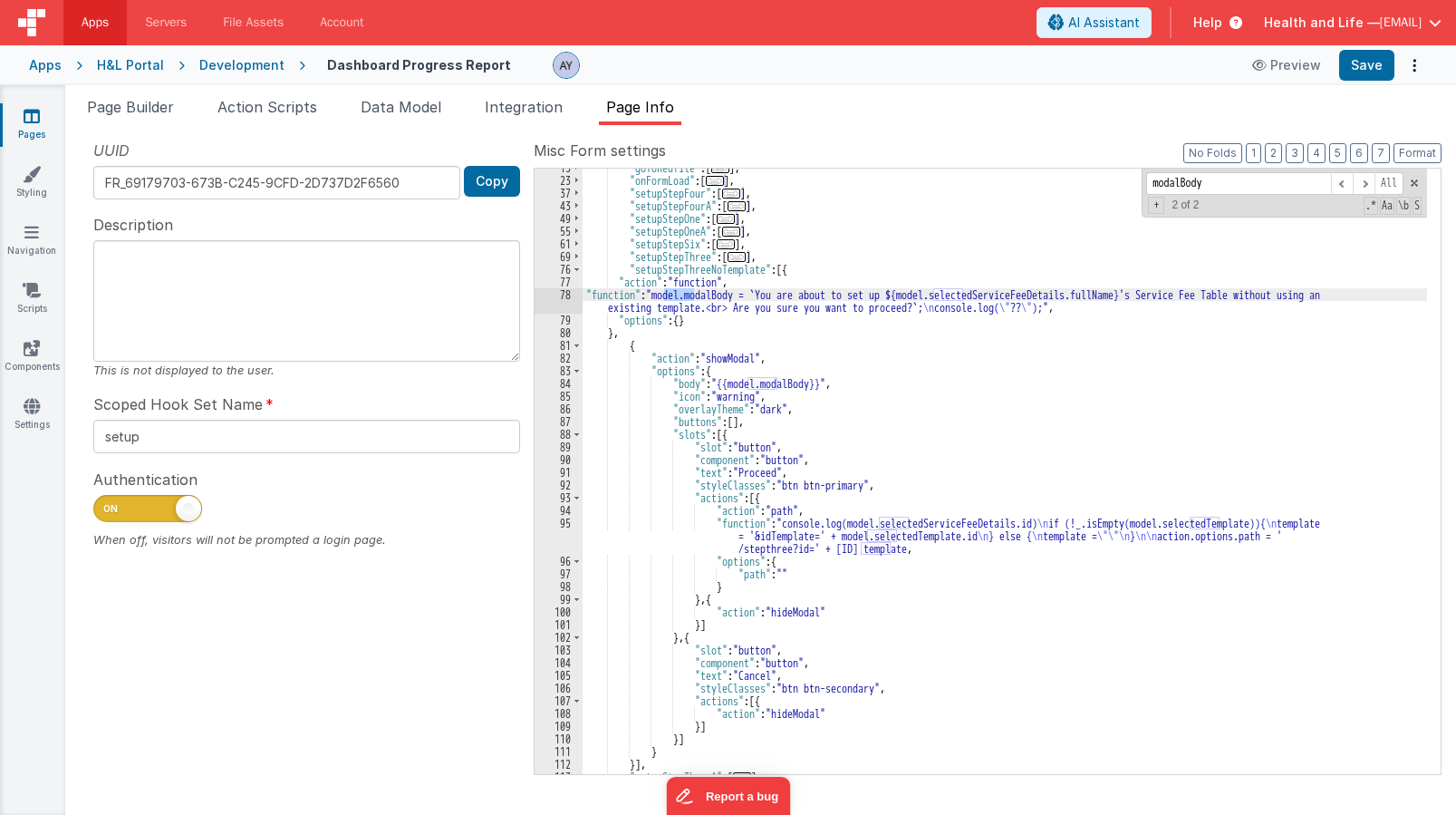 type on "a'p'p" 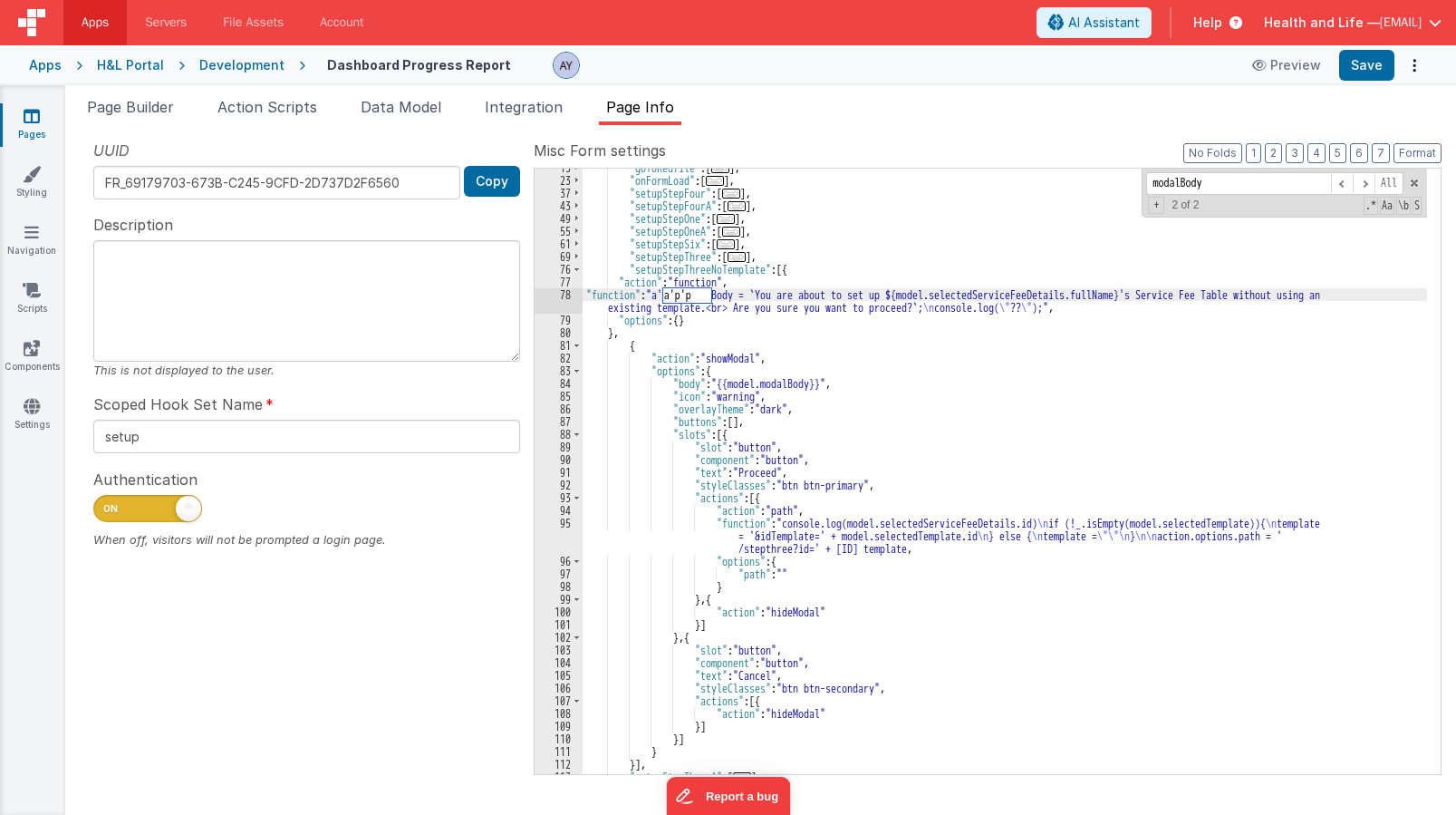 scroll, scrollTop: 0, scrollLeft: 0, axis: both 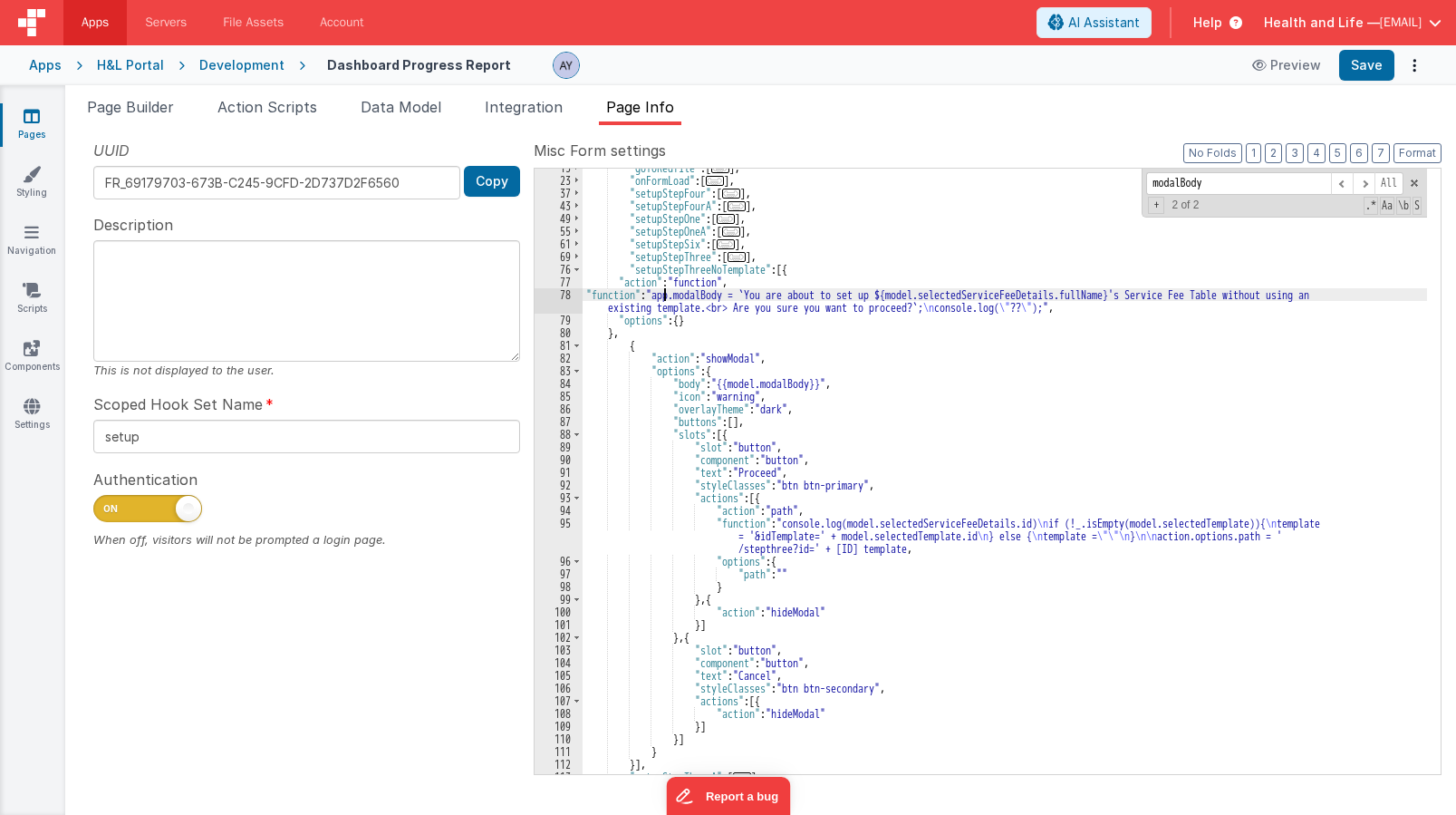 click on ""goToRedfile" :  [ ... ] ,           "onFormLoad" :  [ ... ] ,           "setupStepFour" :  [ ... ] ,           "setupStepFourA" :  [ ... ] ,           "setupStepOne" :  [ ... ] ,           "setupStepOneA" :  [ ... ] ,           "setupStepSix" :  [ ... ] ,           "setupStepThree" :  [ ... ] ,           "setupStepThreeNoTemplate" :  [{         "action" :  "function" , "function" :  "app.modalBody = `You are about to set up ${model.selectedServiceFeeDetails.fullName}'s Service Fee Table without using an       existing template.<br> Are you sure you want to proceed?`; \n console.log( \" ?? \" );" ,         "options" :  { }      } ,           {                "action" :  "showModal" ,                "options" :  {                     "body" :  "{{model.modalBody}}" ,                     "icon" :  "warning" ,                     "overlayTheme" :  "dark" ,                     "buttons" :  [ ] ,                     "slots" :  [{                          "slot" :  "button" ," at bounding box center [1005, 477] 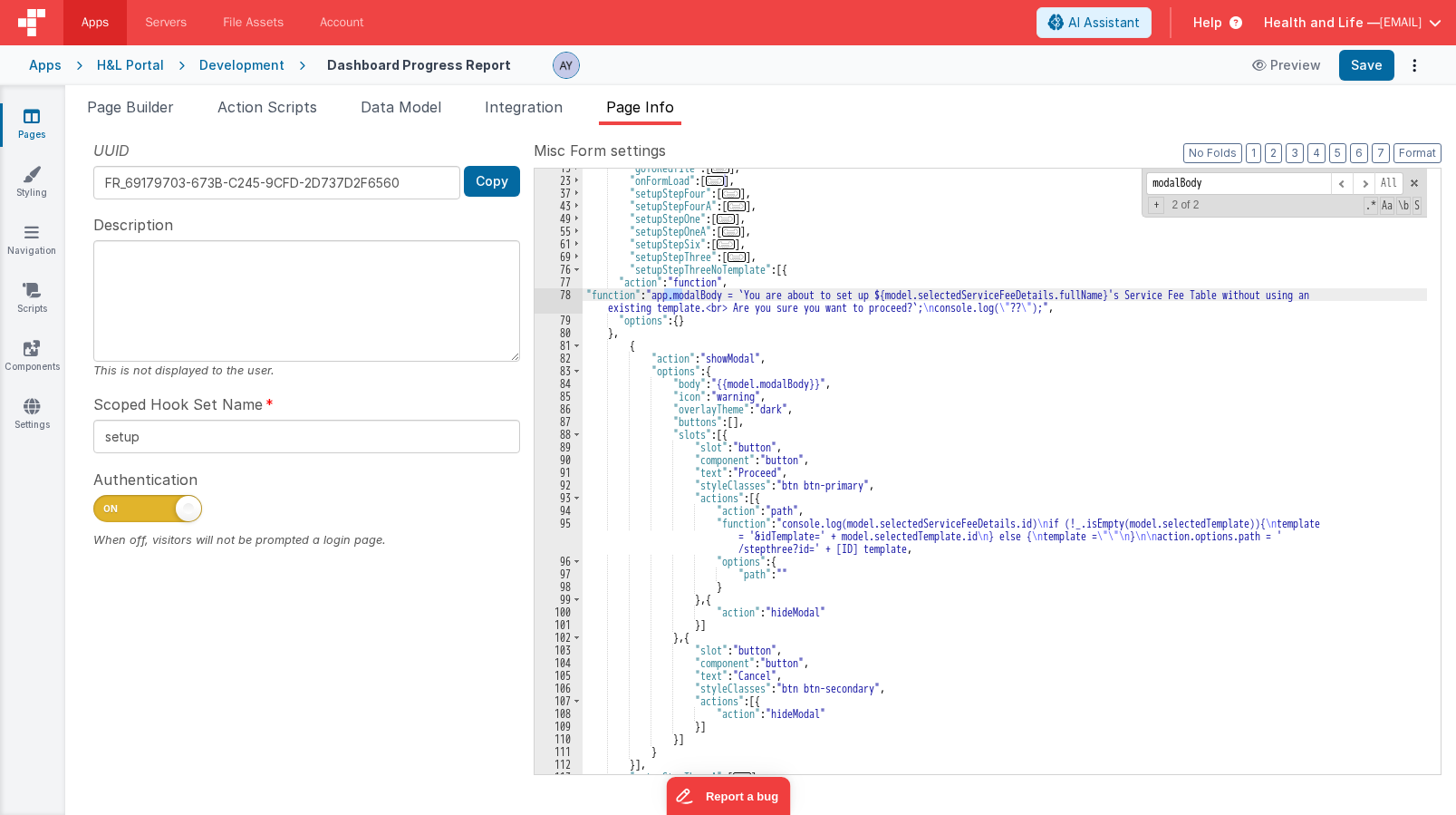 click on ""goToRedfile" :  [ ... ] ,           "onFormLoad" :  [ ... ] ,           "setupStepFour" :  [ ... ] ,           "setupStepFourA" :  [ ... ] ,           "setupStepOne" :  [ ... ] ,           "setupStepOneA" :  [ ... ] ,           "setupStepSix" :  [ ... ] ,           "setupStepThree" :  [ ... ] ,           "setupStepThreeNoTemplate" :  [{         "action" :  "function" , "function" :  "app.modalBody = `You are about to set up ${model.selectedServiceFeeDetails.fullName}'s Service Fee Table without using an       existing template.<br> Are you sure you want to proceed?`; \n console.log( \" ?? \" );" ,         "options" :  { }      } ,           {                "action" :  "showModal" ,                "options" :  {                     "body" :  "{{model.modalBody}}" ,                     "icon" :  "warning" ,                     "overlayTheme" :  "dark" ,                     "buttons" :  [ ] ,                     "slots" :  [{                          "slot" :  "button" ," at bounding box center (1005, 477) 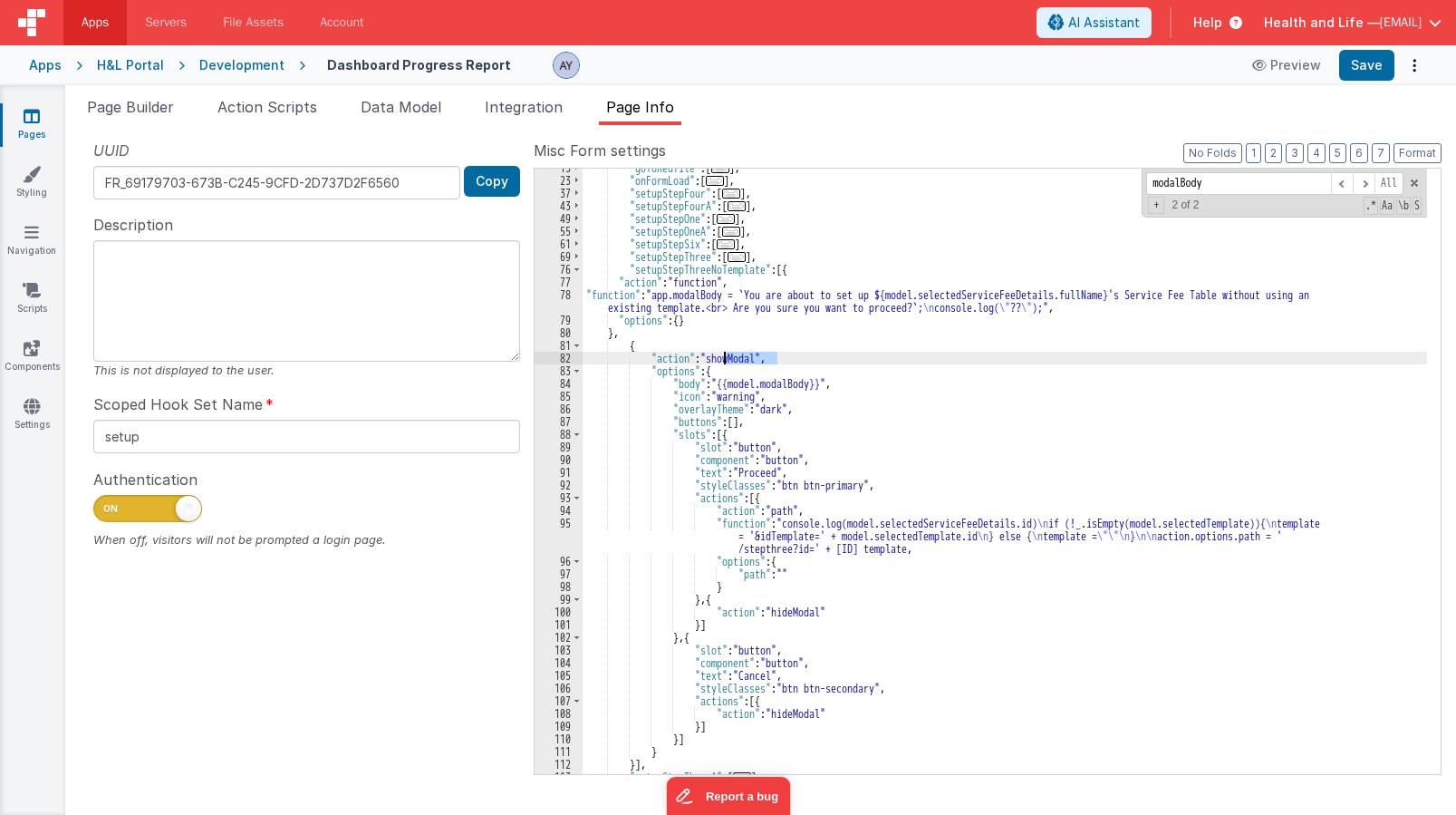 click on ""goToRedfile" :  [ ... ] ,           "onFormLoad" :  [ ... ] ,           "setupStepFour" :  [ ... ] ,           "setupStepFourA" :  [ ... ] ,           "setupStepOne" :  [ ... ] ,           "setupStepOneA" :  [ ... ] ,           "setupStepSix" :  [ ... ] ,           "setupStepThree" :  [ ... ] ,           "setupStepThreeNoTemplate" :  [{         "action" :  "function" , "function" :  "app.modalBody = `You are about to set up ${model.selectedServiceFeeDetails.fullName}'s Service Fee Table without using an       existing template.<br> Are you sure you want to proceed?`; \n console.log( \" ?? \" );" ,         "options" :  { }      } ,           {                "action" :  "showModal" ,                "options" :  {                     "body" :  "{{model.modalBody}}" ,                     "icon" :  "warning" ,                     "overlayTheme" :  "dark" ,                     "buttons" :  [ ] ,                     "slots" :  [{                          "slot" :  "button" ," at bounding box center [1005, 477] 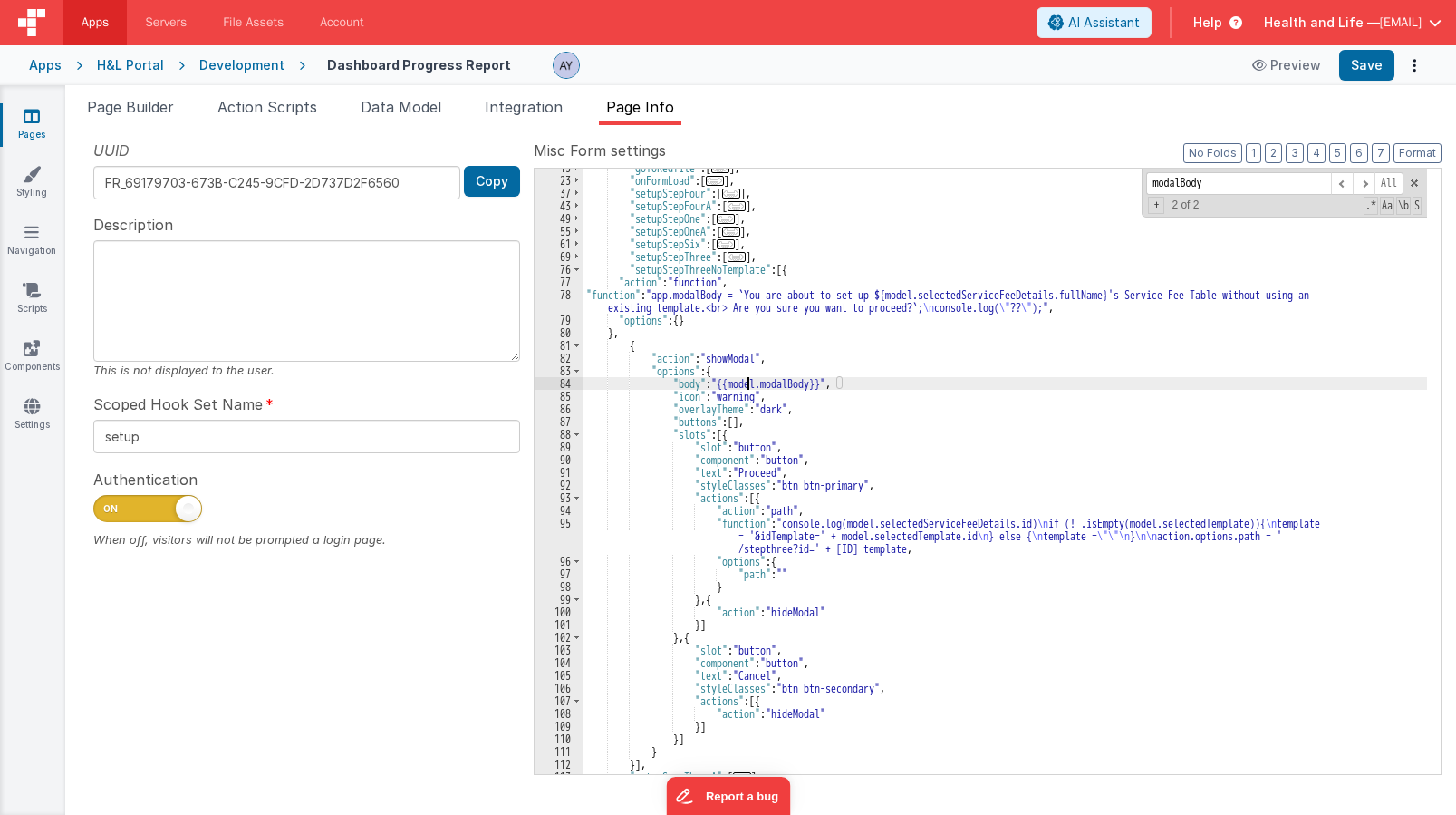 click on ""goToRedfile" :  [ ... ] ,           "onFormLoad" :  [ ... ] ,           "setupStepFour" :  [ ... ] ,           "setupStepFourA" :  [ ... ] ,           "setupStepOne" :  [ ... ] ,           "setupStepOneA" :  [ ... ] ,           "setupStepSix" :  [ ... ] ,           "setupStepThree" :  [ ... ] ,           "setupStepThreeNoTemplate" :  [{         "action" :  "function" , "function" :  "app.modalBody = `You are about to set up ${model.selectedServiceFeeDetails.fullName}'s Service Fee Table without using an       existing template.<br> Are you sure you want to proceed?`; \n console.log( \" ?? \" );" ,         "options" :  { }      } ,           {                "action" :  "showModal" ,                "options" :  {                     "body" :  "{{model.modalBody}}" ,                     "icon" :  "warning" ,                     "overlayTheme" :  "dark" ,                     "buttons" :  [ ] ,                     "slots" :  [{                          "slot" :  "button" ," at bounding box center (1005, 477) 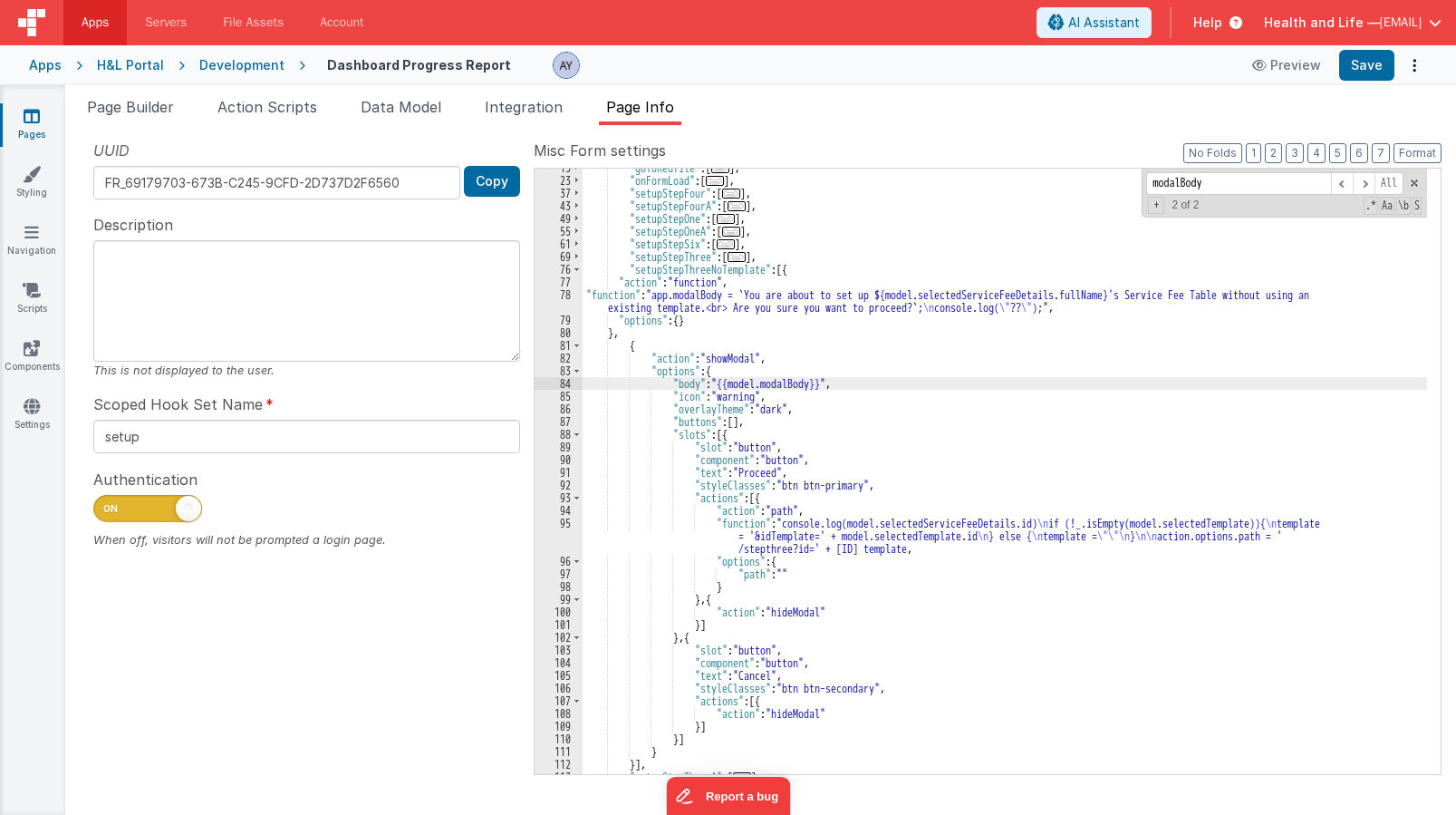 click on ""goToRedfile" :  [ ... ] ,           "onFormLoad" :  [ ... ] ,           "setupStepFour" :  [ ... ] ,           "setupStepFourA" :  [ ... ] ,           "setupStepOne" :  [ ... ] ,           "setupStepOneA" :  [ ... ] ,           "setupStepSix" :  [ ... ] ,           "setupStepThree" :  [ ... ] ,           "setupStepThreeNoTemplate" :  [{         "action" :  "function" , "function" :  "app.modalBody = `You are about to set up ${model.selectedServiceFeeDetails.fullName}'s Service Fee Table without using an       existing template.<br> Are you sure you want to proceed?`; \n console.log( \" ?? \" );" ,         "options" :  { }      } ,           {                "action" :  "showModal" ,                "options" :  {                     "body" :  "{{model.modalBody}}" ,                     "icon" :  "warning" ,                     "overlayTheme" :  "dark" ,                     "buttons" :  [ ] ,                     "slots" :  [{                          "slot" :  "button" ," at bounding box center (1005, 477) 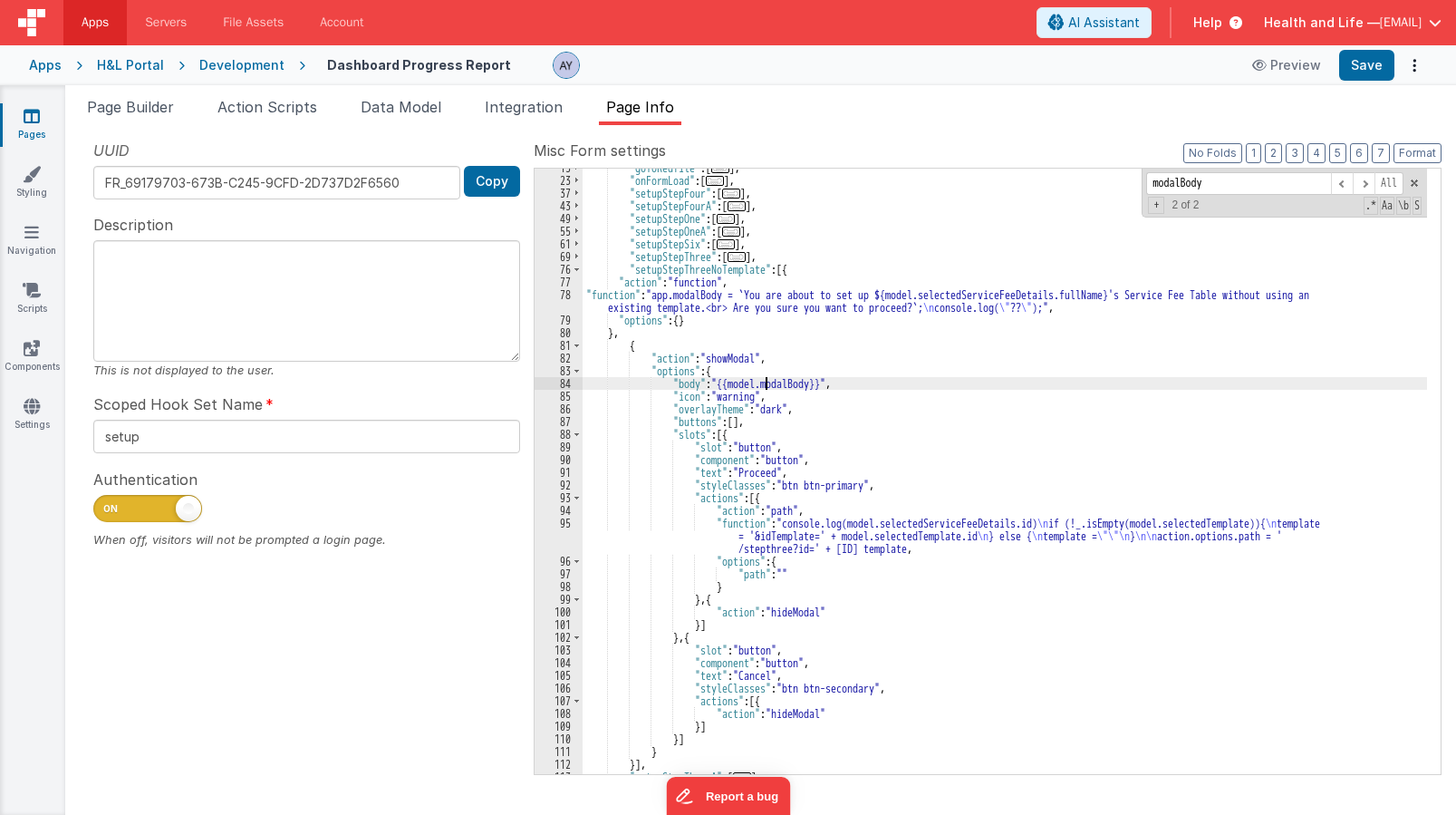click on ""goToRedfile" :  [ ... ] ,           "onFormLoad" :  [ ... ] ,           "setupStepFour" :  [ ... ] ,           "setupStepFourA" :  [ ... ] ,           "setupStepOne" :  [ ... ] ,           "setupStepOneA" :  [ ... ] ,           "setupStepSix" :  [ ... ] ,           "setupStepThree" :  [ ... ] ,           "setupStepThreeNoTemplate" :  [{         "action" :  "function" , "function" :  "app.modalBody = `You are about to set up ${model.selectedServiceFeeDetails.fullName}'s Service Fee Table without using an       existing template.<br> Are you sure you want to proceed?`; \n console.log( \" ?? \" );" ,         "options" :  { }      } ,           {                "action" :  "showModal" ,                "options" :  {                     "body" :  "{{model.modalBody}}" ,                     "icon" :  "warning" ,                     "overlayTheme" :  "dark" ,                     "buttons" :  [ ] ,                     "slots" :  [{                          "slot" :  "button" ," at bounding box center [1005, 477] 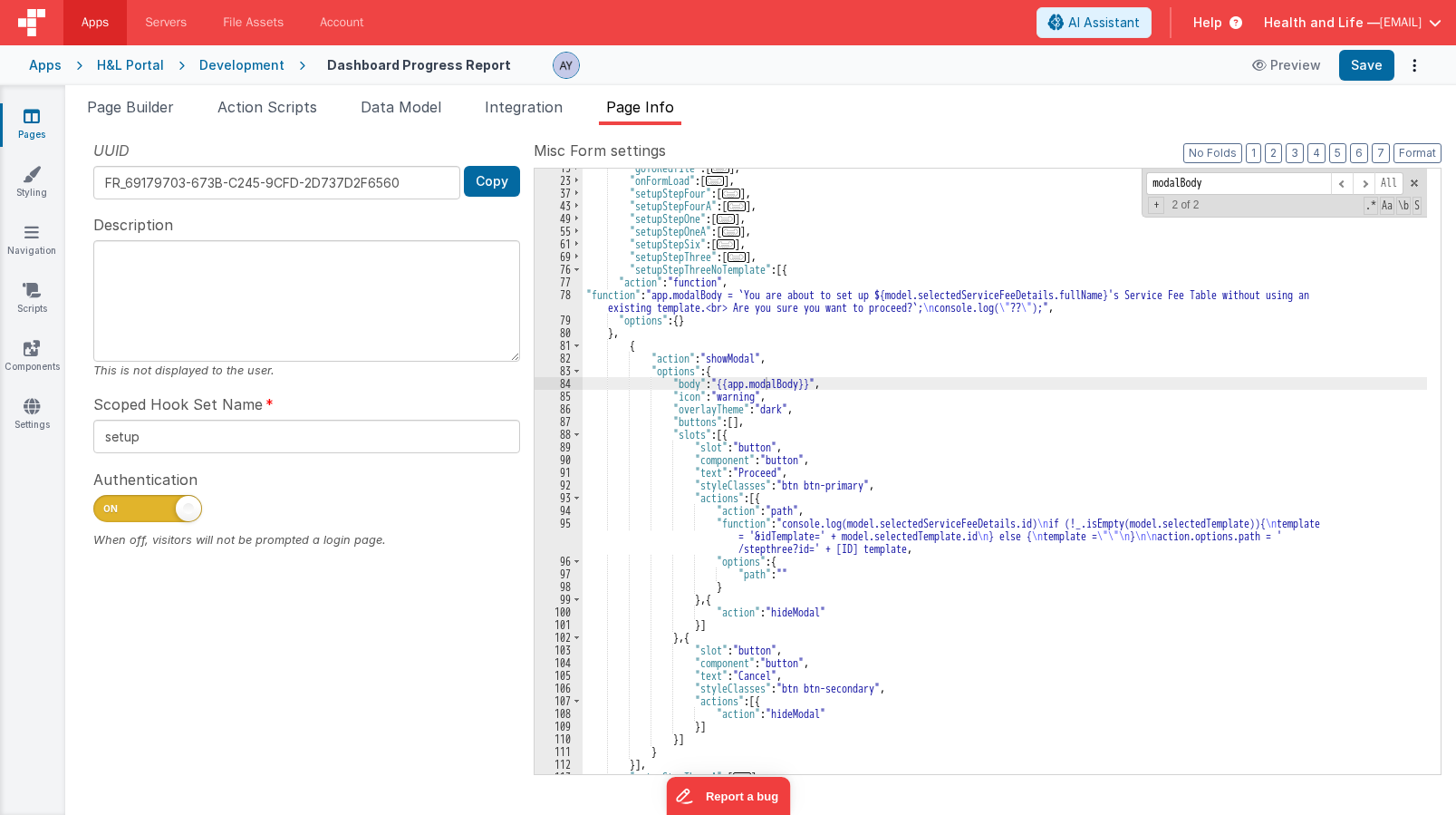 drag, startPoint x: 744, startPoint y: 441, endPoint x: 785, endPoint y: 402, distance: 56.586217 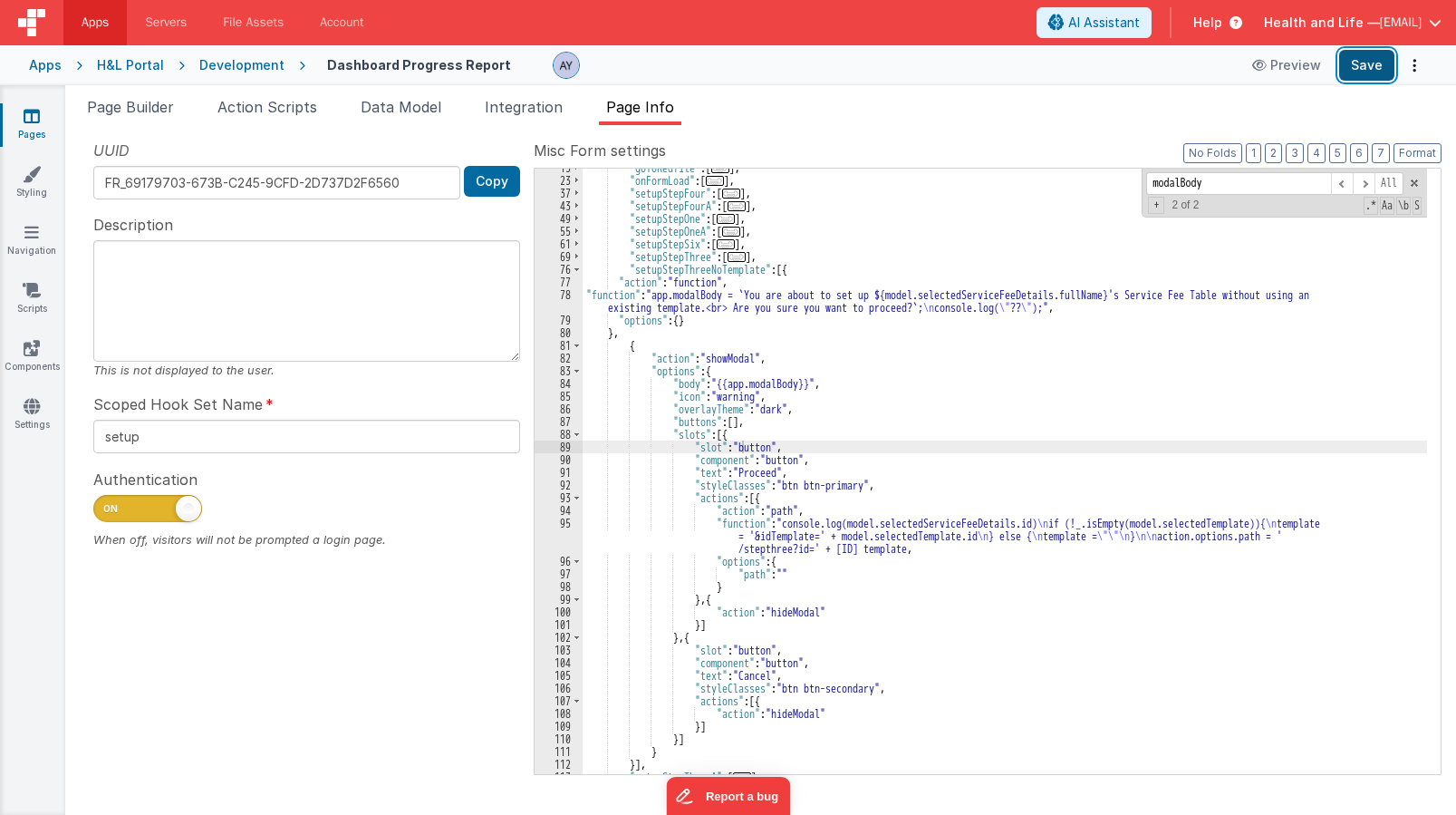 click on "Save" at bounding box center [1366, 65] 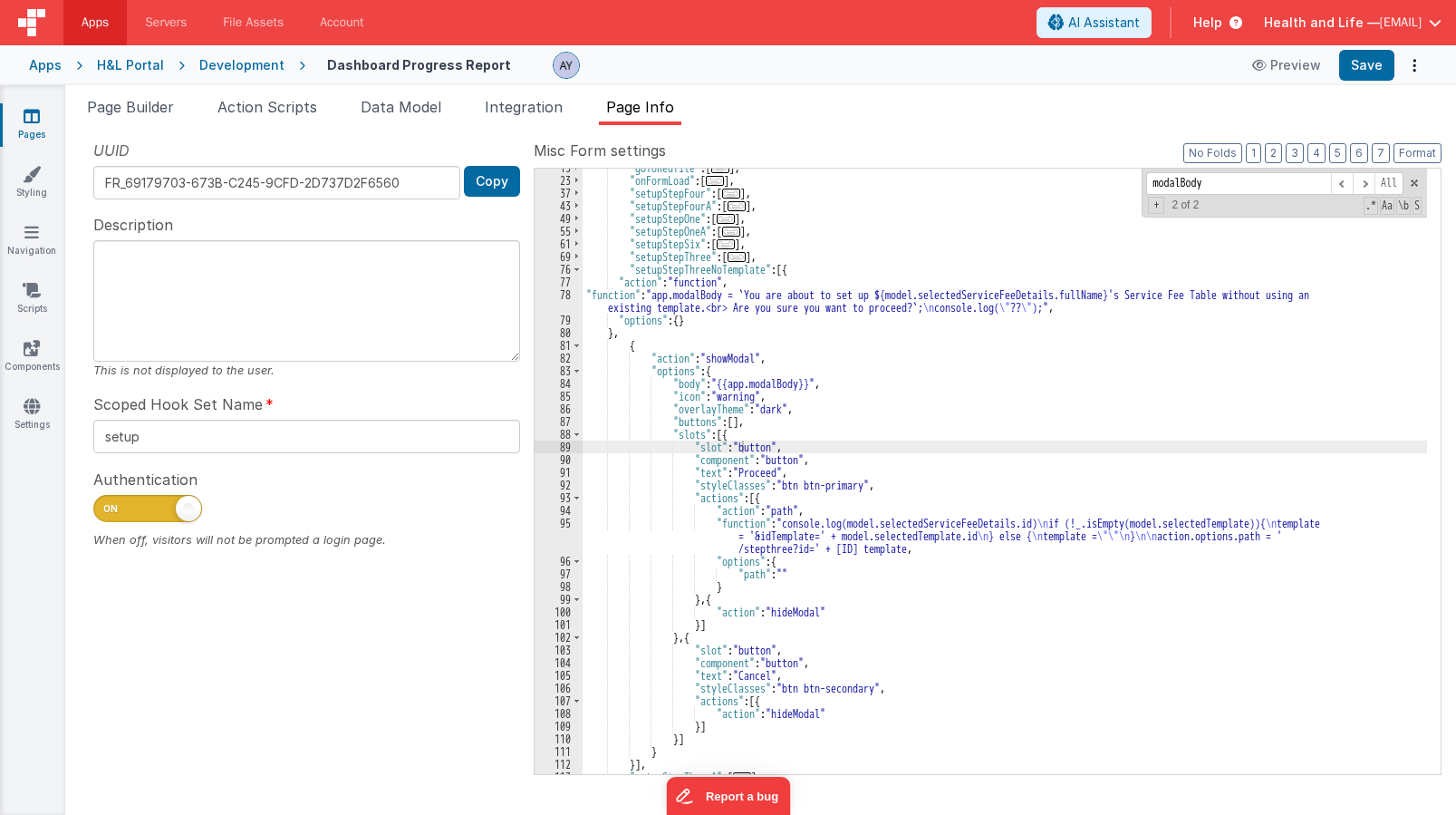 drag, startPoint x: 718, startPoint y: 490, endPoint x: 761, endPoint y: 461, distance: 51.86521 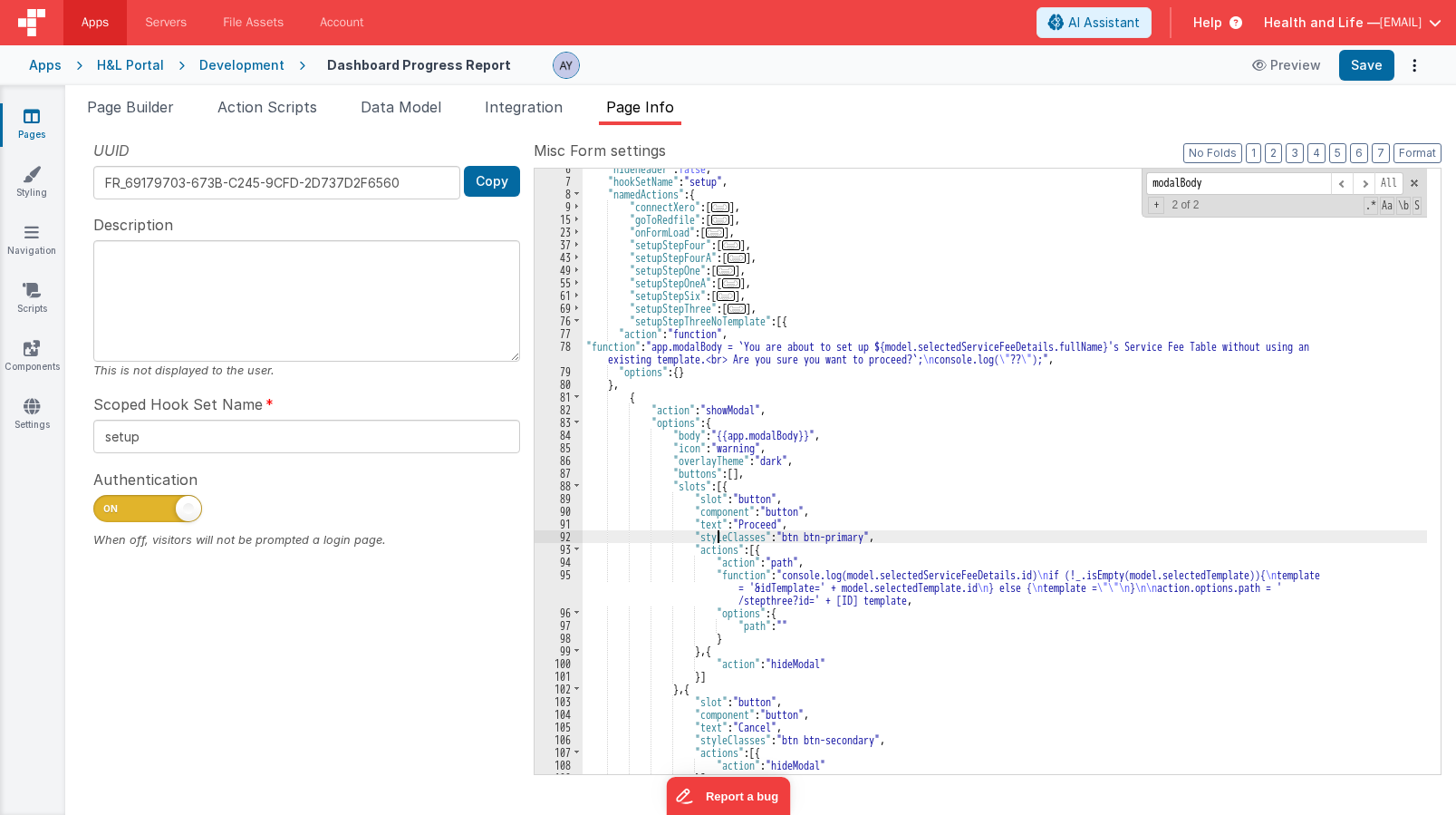 scroll, scrollTop: 68, scrollLeft: 0, axis: vertical 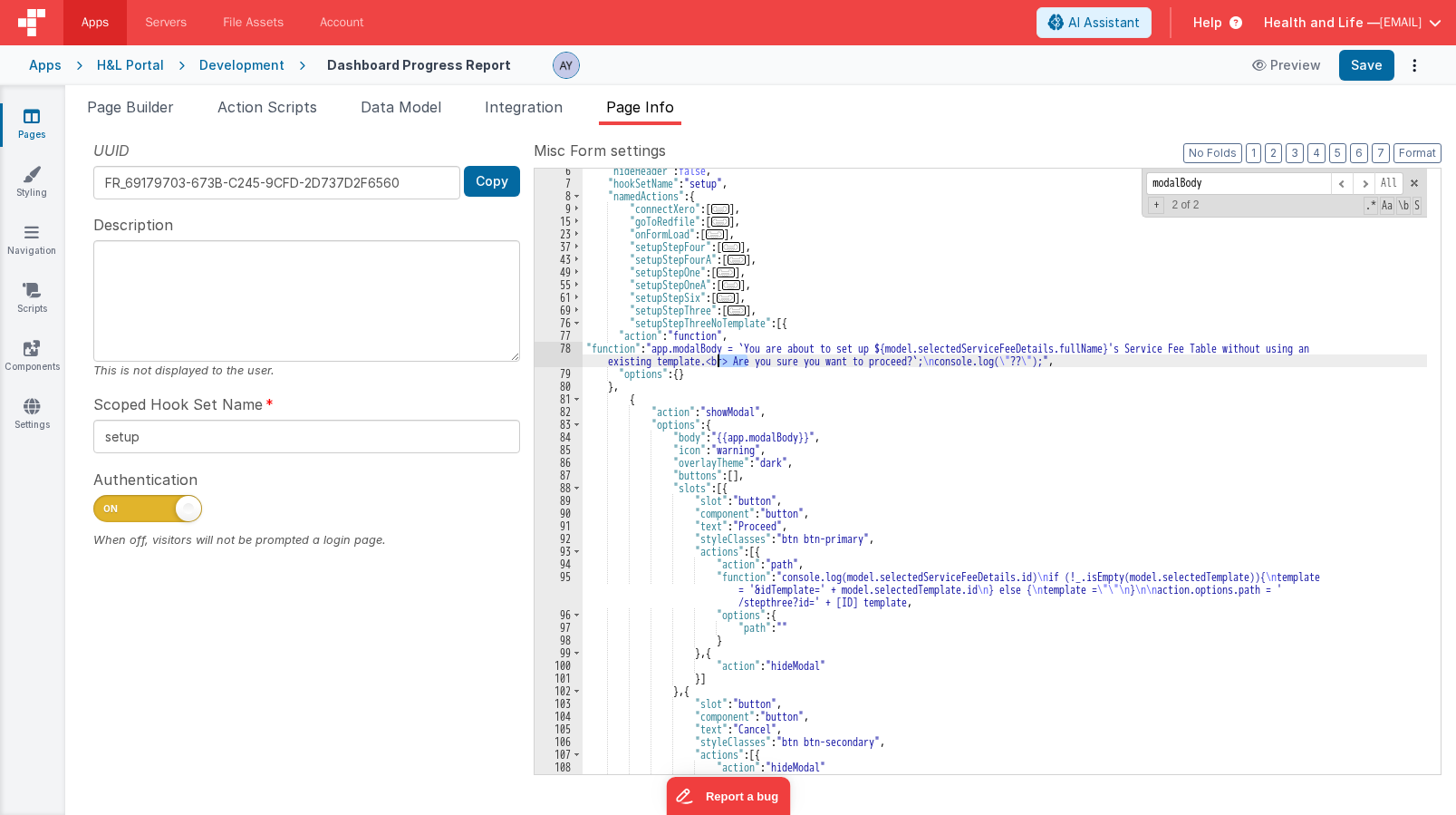 drag, startPoint x: 745, startPoint y: 363, endPoint x: 719, endPoint y: 359, distance: 26.305893 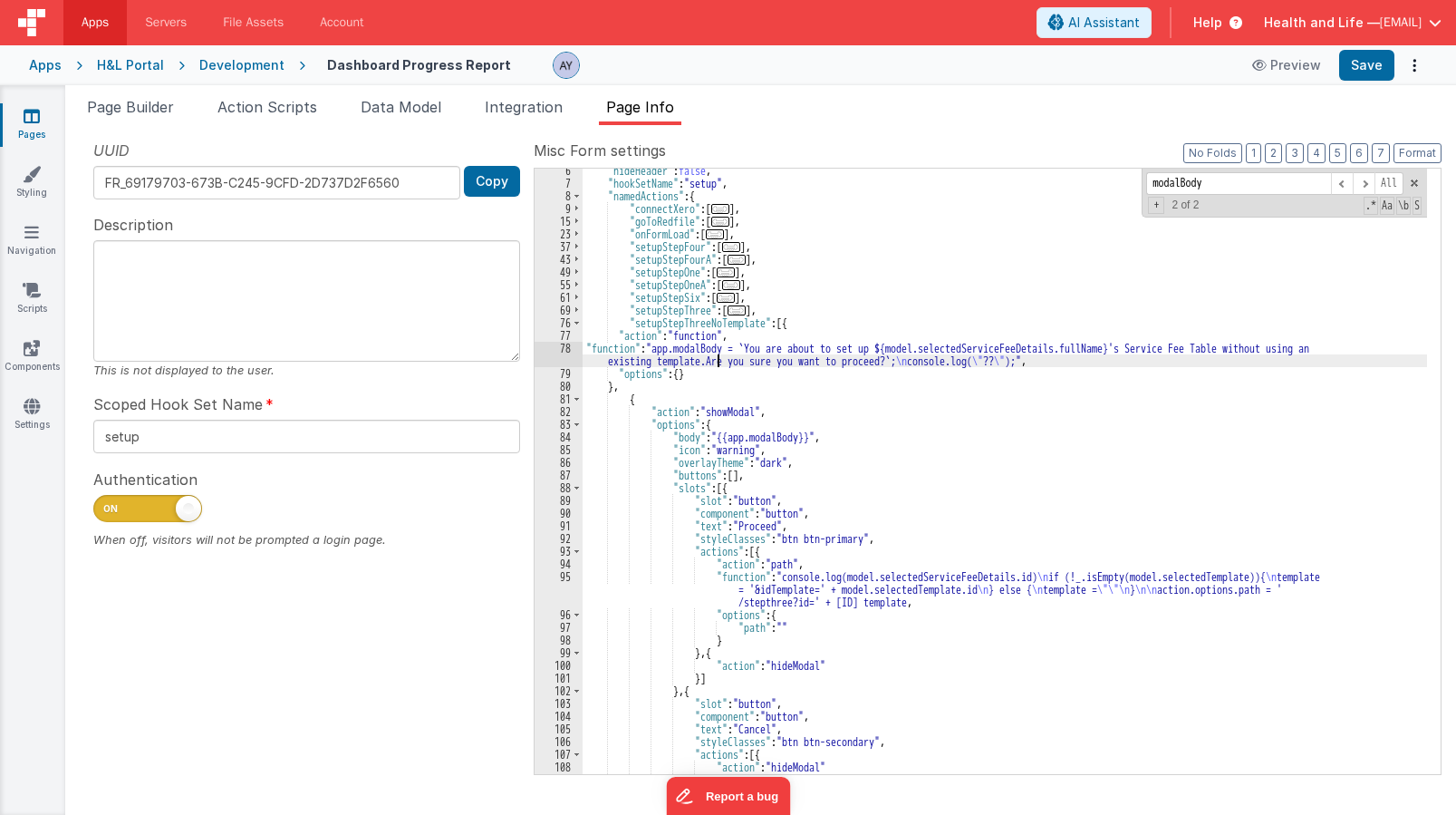 type 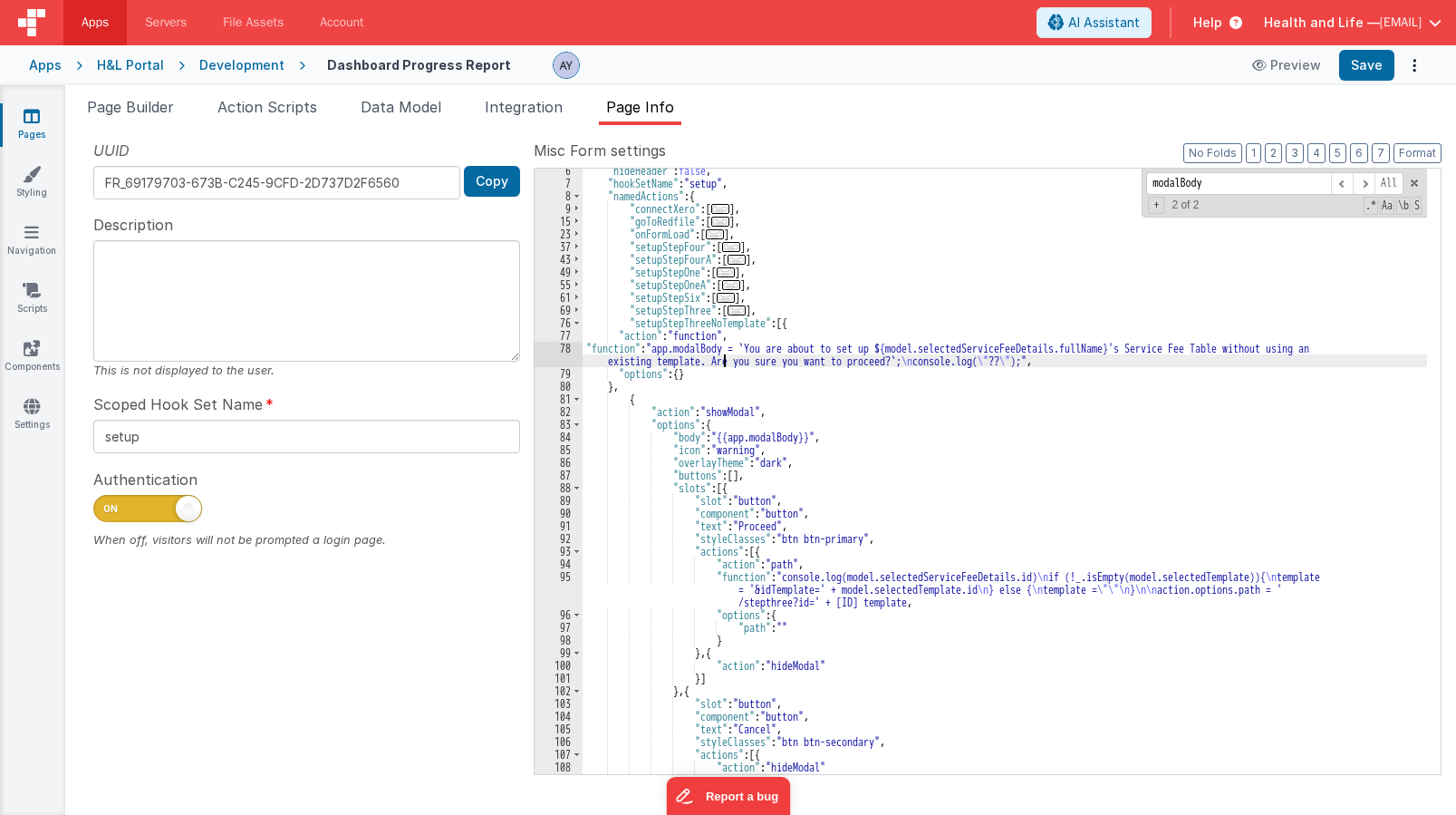 click on ""hideHeader" :  false ,      "hookSetName" :  "setup" ,      "namedActions" :  {           "connectXero" :  [ ... ] ,           "goToRedfile" :  [ ... ] ,           "onFormLoad" :  [ ... ] ,           "setupStepFour" :  [ ... ] ,           "setupStepFourA" :  [ ... ] ,           "setupStepOne" :  [ ... ] ,           "setupStepOneA" :  [ ... ] ,           "setupStepSix" :  [ ... ] ,           "setupStepThree" :  [ ... ] ,           "setupStepThreeNoTemplate" :  [{         "action" :  "function" , "function" :  "app.modalBody = `You are about to set up ${model.selectedServiceFeeDetails.fullName}'s Service Fee Table without using an       existing template. Are you sure you want to proceed?`; \n console.log( \" ?? \" );" ,         "options" :  { }      } ,           {                "action" :  "showModal" ,                "options" :  {                     "body" :  "{{app.modalBody}}" ,                     "icon" :  "warning" ,                     "overlayTheme" :  "dark" ,                     :  [ ]" at bounding box center [1005, 480] 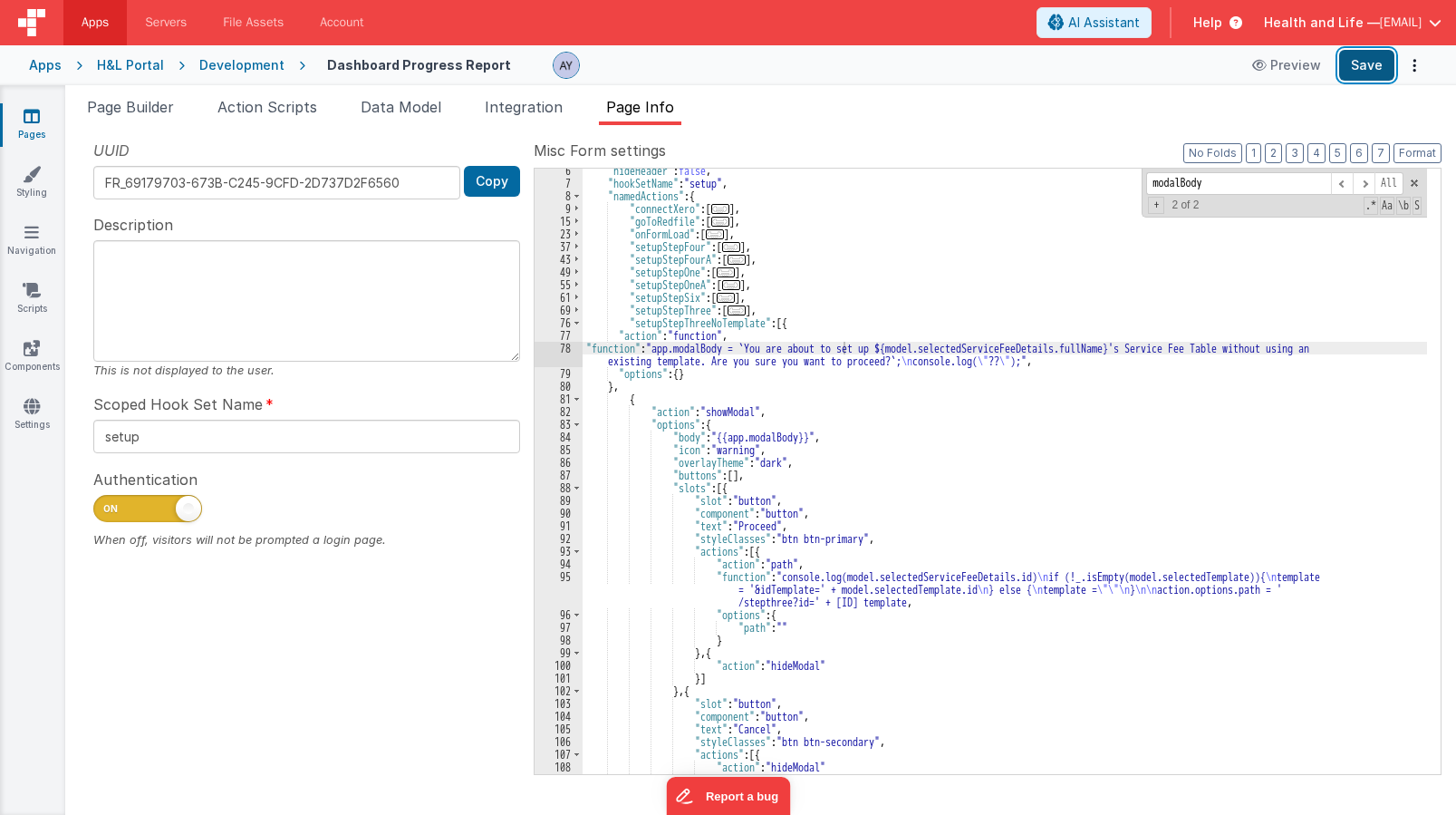 click on "Save" at bounding box center [1366, 65] 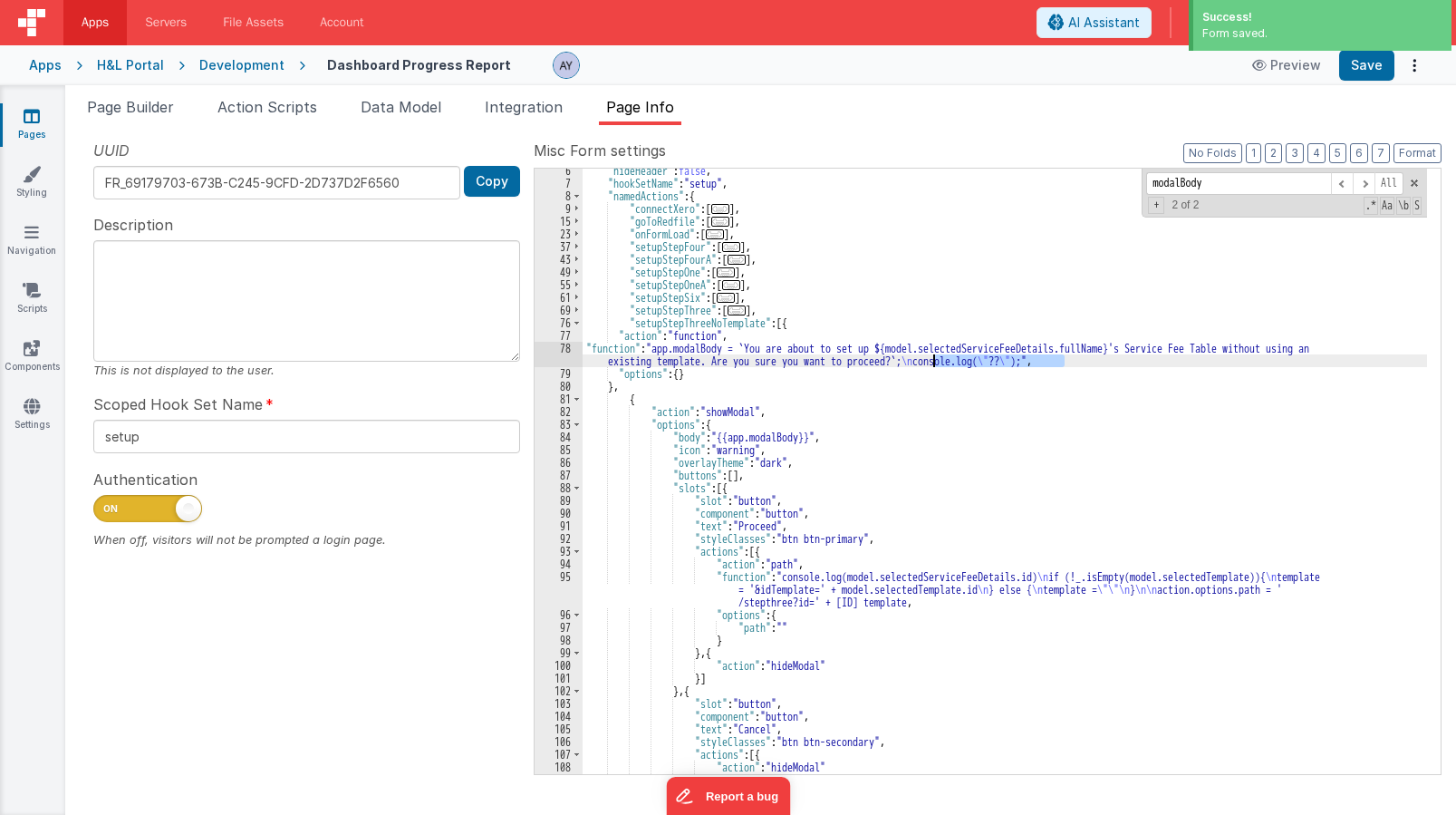 drag, startPoint x: 1063, startPoint y: 363, endPoint x: 932, endPoint y: 364, distance: 131.00382 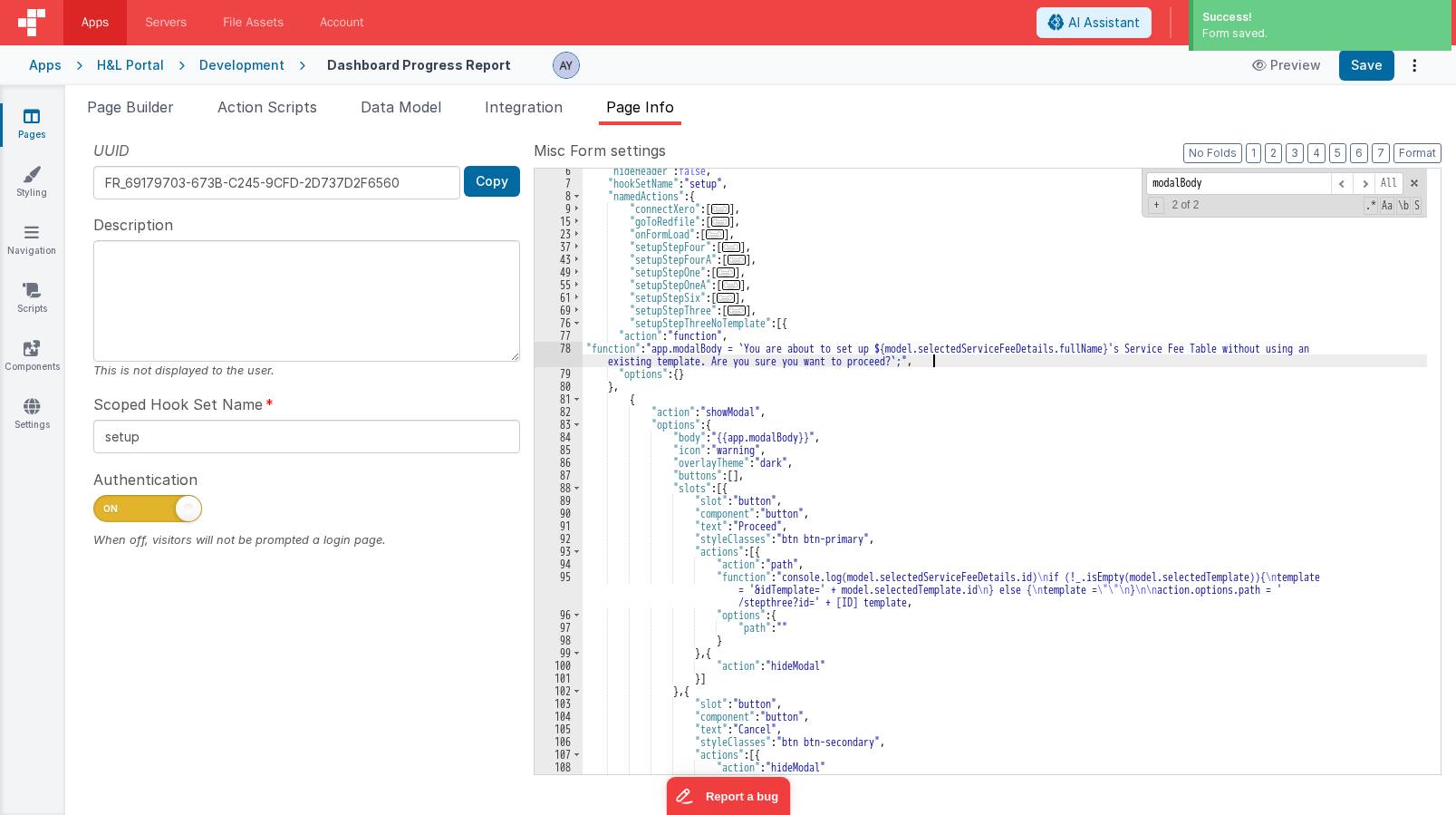 click on ""hideHeader" :  false ,      "hookSetName" :  "setup" ,      "namedActions" :  {           "connectXero" :  [ ... ] ,           "goToRedfile" :  [ ... ] ,           "onFormLoad" :  [ ... ] ,           "setupStepFour" :  [ ... ] ,           "setupStepFourA" :  [ ... ] ,           "setupStepOne" :  [ ... ] ,           "setupStepOneA" :  [ ... ] ,           "setupStepSix" :  [ ... ] ,           "setupStepThree" :  [ ... ] ,           "setupStepThreeNoTemplate" :  [{         "action" :  "function" , "function" :  "app.modalBody = `You are about to set up ${model.selectedServiceFeeDetails.fullName}'s Service Fee Table without using an       existing template. Are you sure you want to proceed?`;" ,         "options" :  { }      } ,           {                "action" :  "showModal" ,                "options" :  {                     "body" :  "{{app.modalBody}}" ,                     "icon" :  "warning" ,                     "overlayTheme" :  "dark" ,                     "buttons" :  [ ] ,                ," at bounding box center (1005, 480) 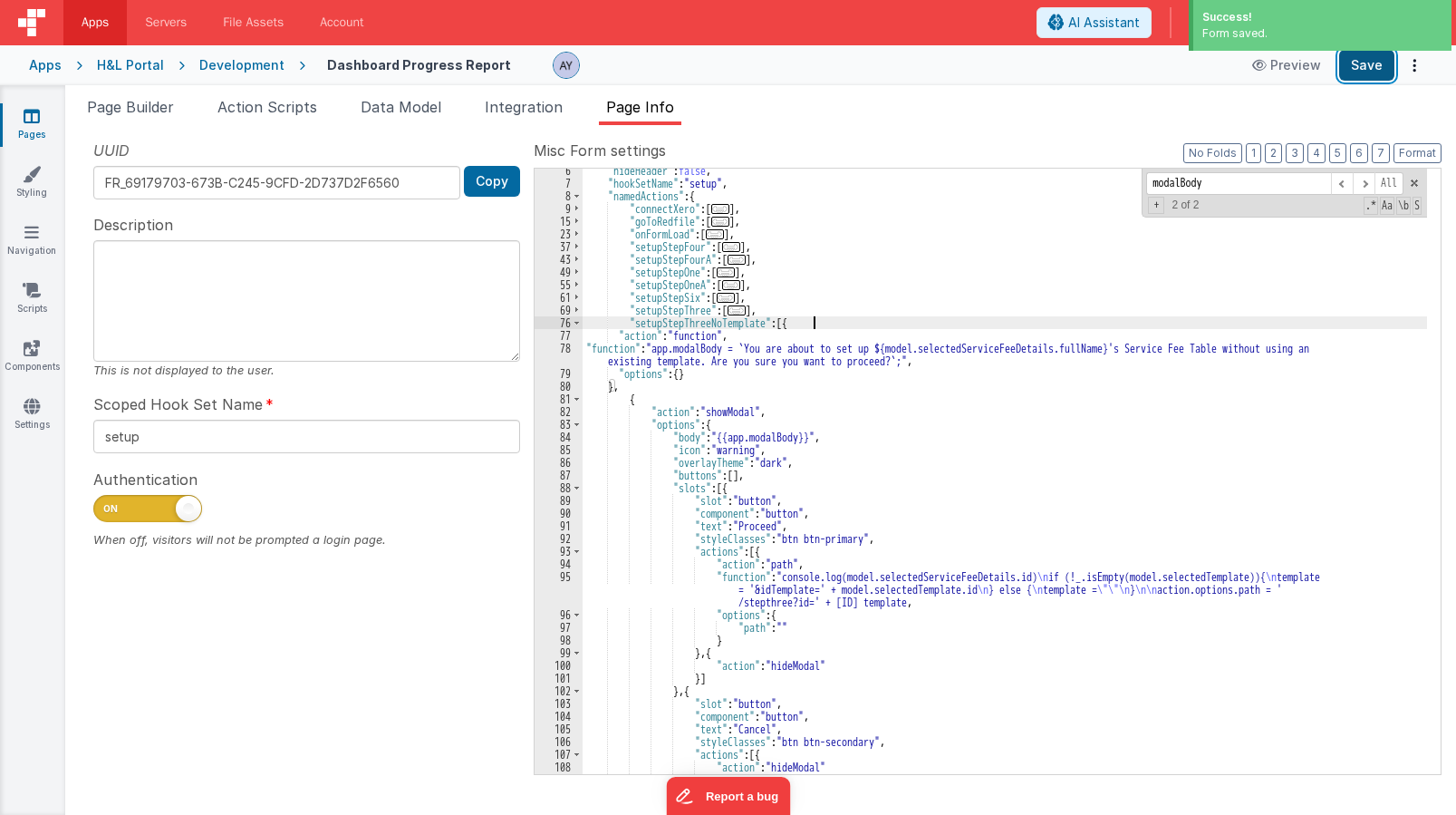 click on "Save" at bounding box center (1366, 65) 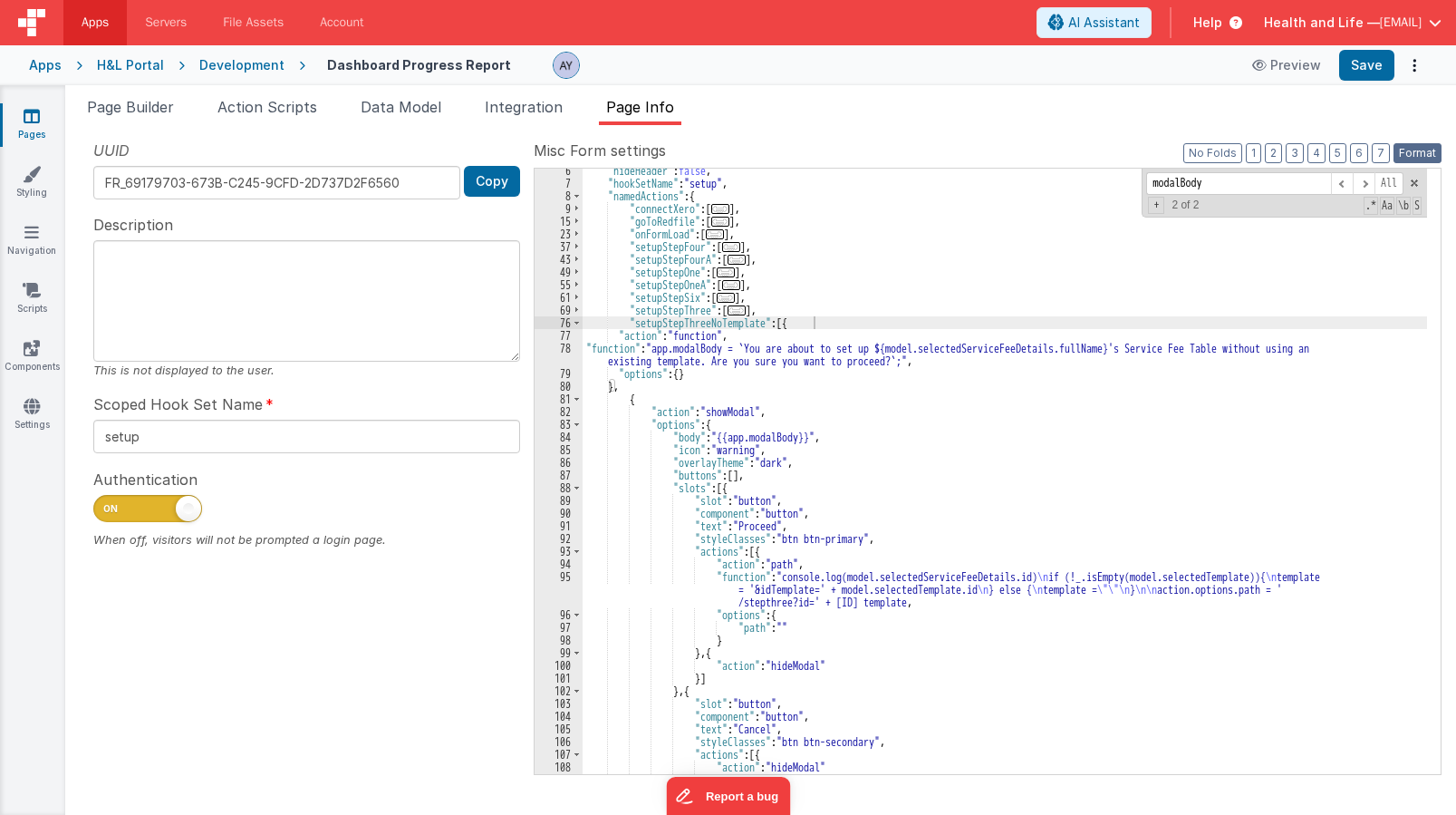 click on "Format" at bounding box center (1417, 153) 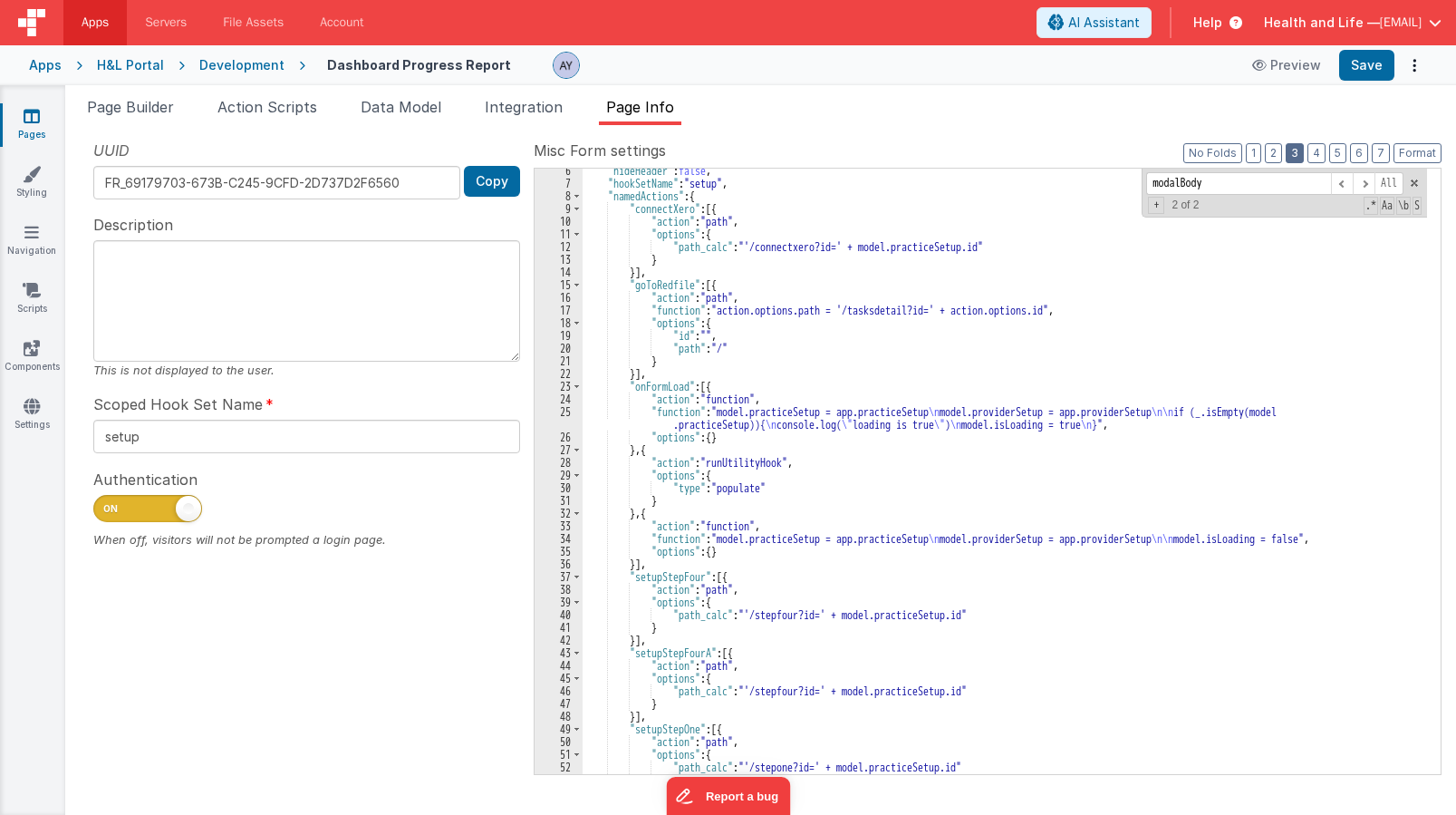 click on "3" at bounding box center (1295, 153) 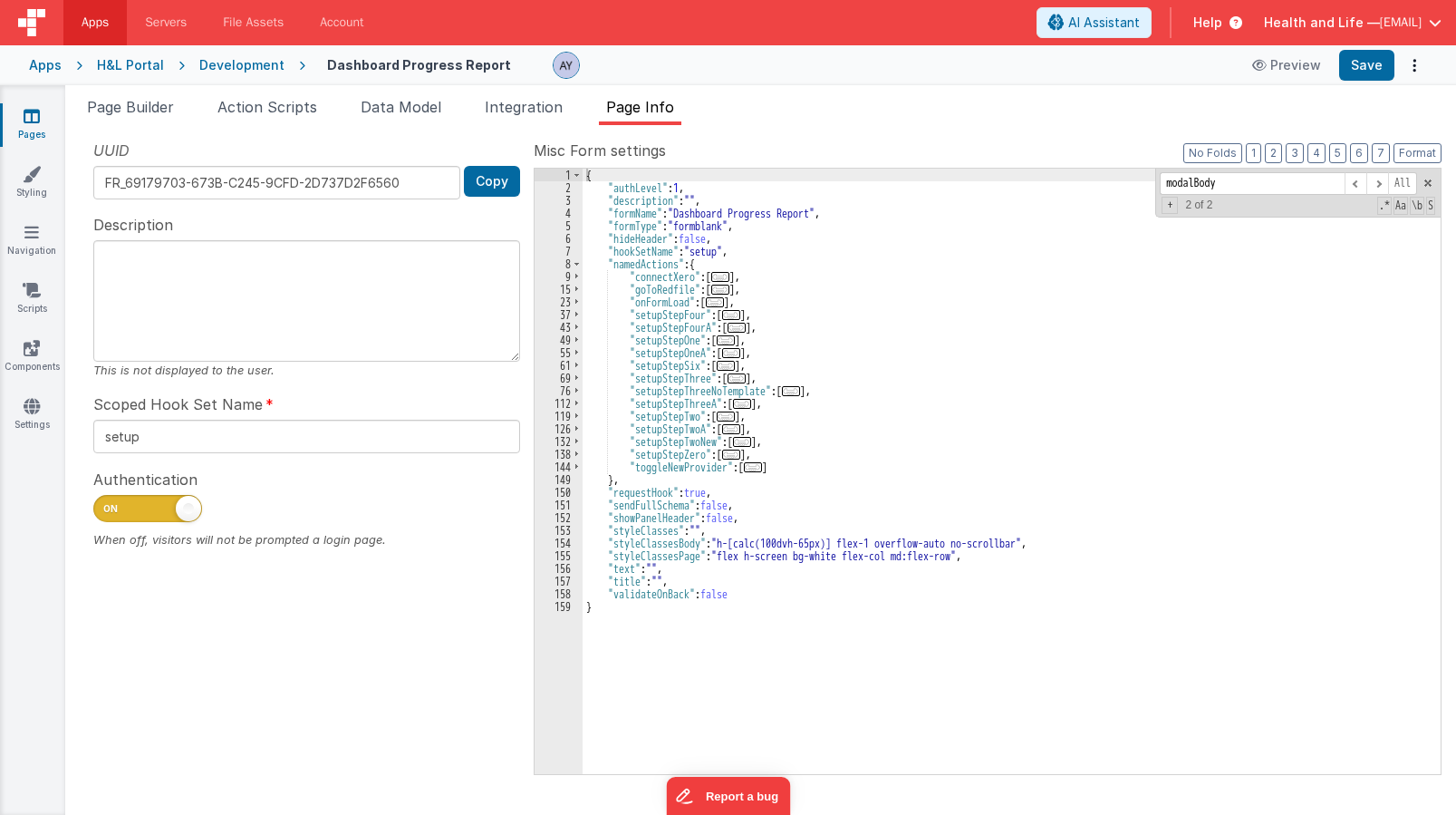 click on "..." at bounding box center [791, 391] 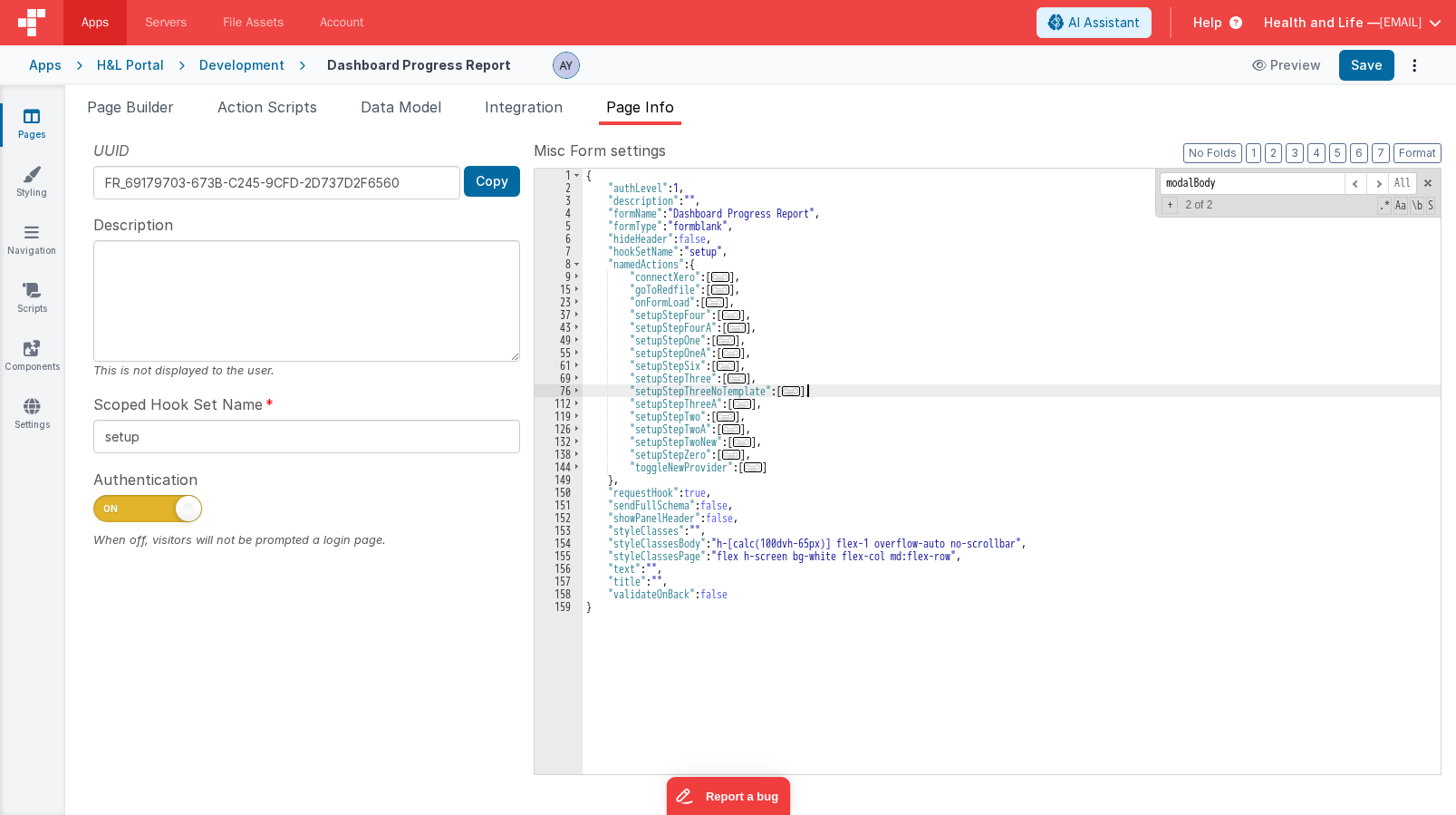 click on "..." at bounding box center [791, 391] 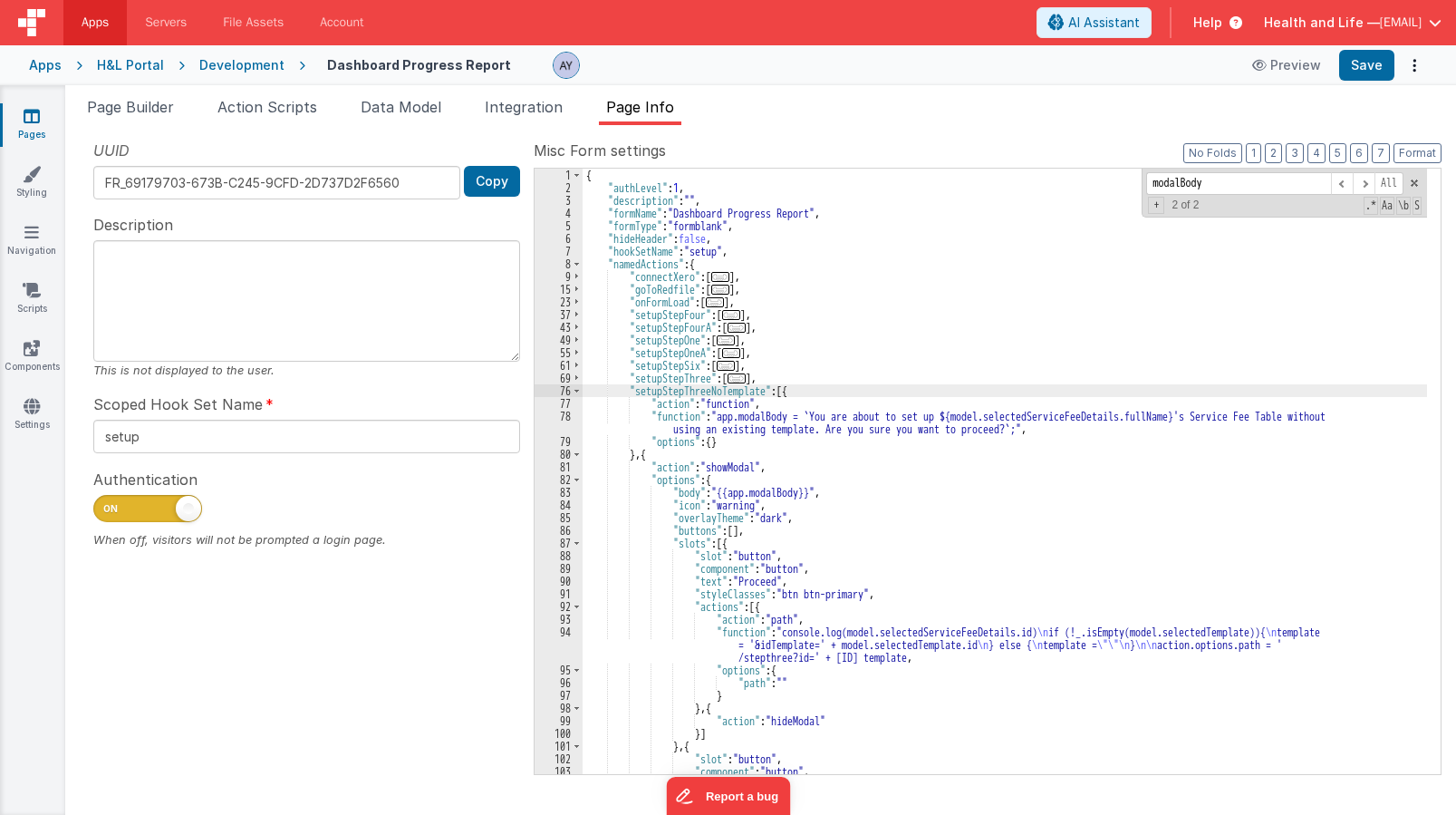 click on "{      "authLevel" :  1 ,      "description" :  "" ,      "formName" :  "Dashboard Progress Report" ,      "formType" :  "formblank" ,      "hideHeader" :  false ,      "hookSetName" :  "setup" ,      "namedActions" :  {           "connectXero" :  [ ... ] ,           "goToRedfile" :  [ ... ] ,           "onFormLoad" :  [ ... ] ,           "setupStepFour" :  [ ... ] ,           "setupStepFourA" :  [ ... ] ,           "setupStepOne" :  [ ... ] ,           "setupStepOneA" :  [ ... ] ,           "setupStepSix" :  [ ... ] ,           "setupStepThree" :  [ ... ] ,           "setupStepThreeNoTemplate" :  [{                "action" :  "function" ,                "function" :  "app.modalBody = `You are about to set up ${model.selectedServiceFeeDetails.fullName}'s Service Fee Table without                   using an existing template. Are you sure you want to proceed?`;" ,                "options" :  { }           } ,  {                "action" :  "showModal" ,                "options" :  {           :" at bounding box center [1005, 484] 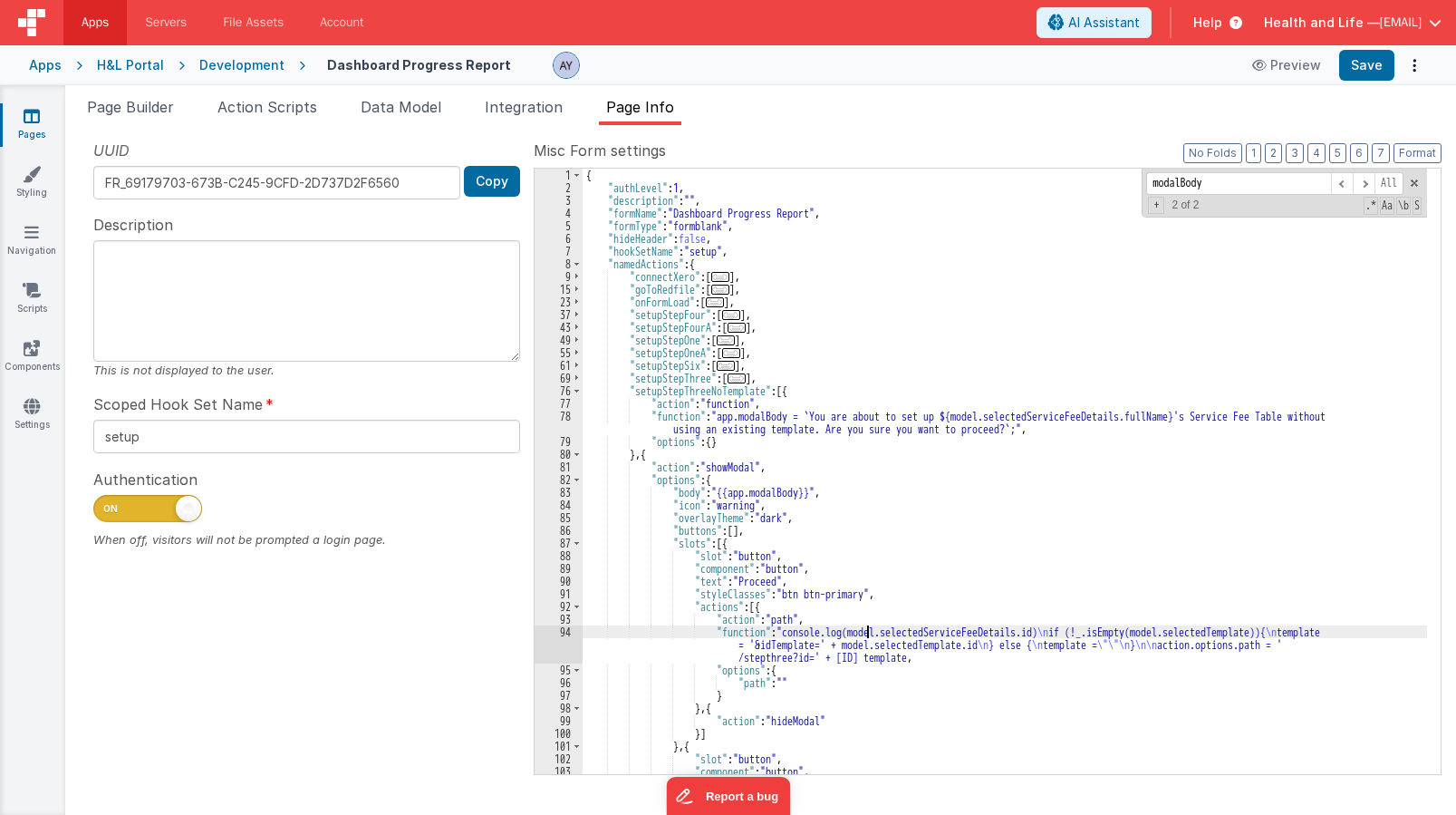 click on "{      "authLevel" :  1 ,      "description" :  "" ,      "formName" :  "Dashboard Progress Report" ,      "formType" :  "formblank" ,      "hideHeader" :  false ,      "hookSetName" :  "setup" ,      "namedActions" :  {           "connectXero" :  [ ... ] ,           "goToRedfile" :  [ ... ] ,           "onFormLoad" :  [ ... ] ,           "setupStepFour" :  [ ... ] ,           "setupStepFourA" :  [ ... ] ,           "setupStepOne" :  [ ... ] ,           "setupStepOneA" :  [ ... ] ,           "setupStepSix" :  [ ... ] ,           "setupStepThree" :  [ ... ] ,           "setupStepThreeNoTemplate" :  [{                "action" :  "function" ,                "function" :  "app.modalBody = `You are about to set up ${model.selectedServiceFeeDetails.fullName}'s Service Fee Table without                   using an existing template. Are you sure you want to proceed?`;" ,                "options" :  { }           } ,  {                "action" :  "showModal" ,                "options" :  {           :" at bounding box center (1005, 484) 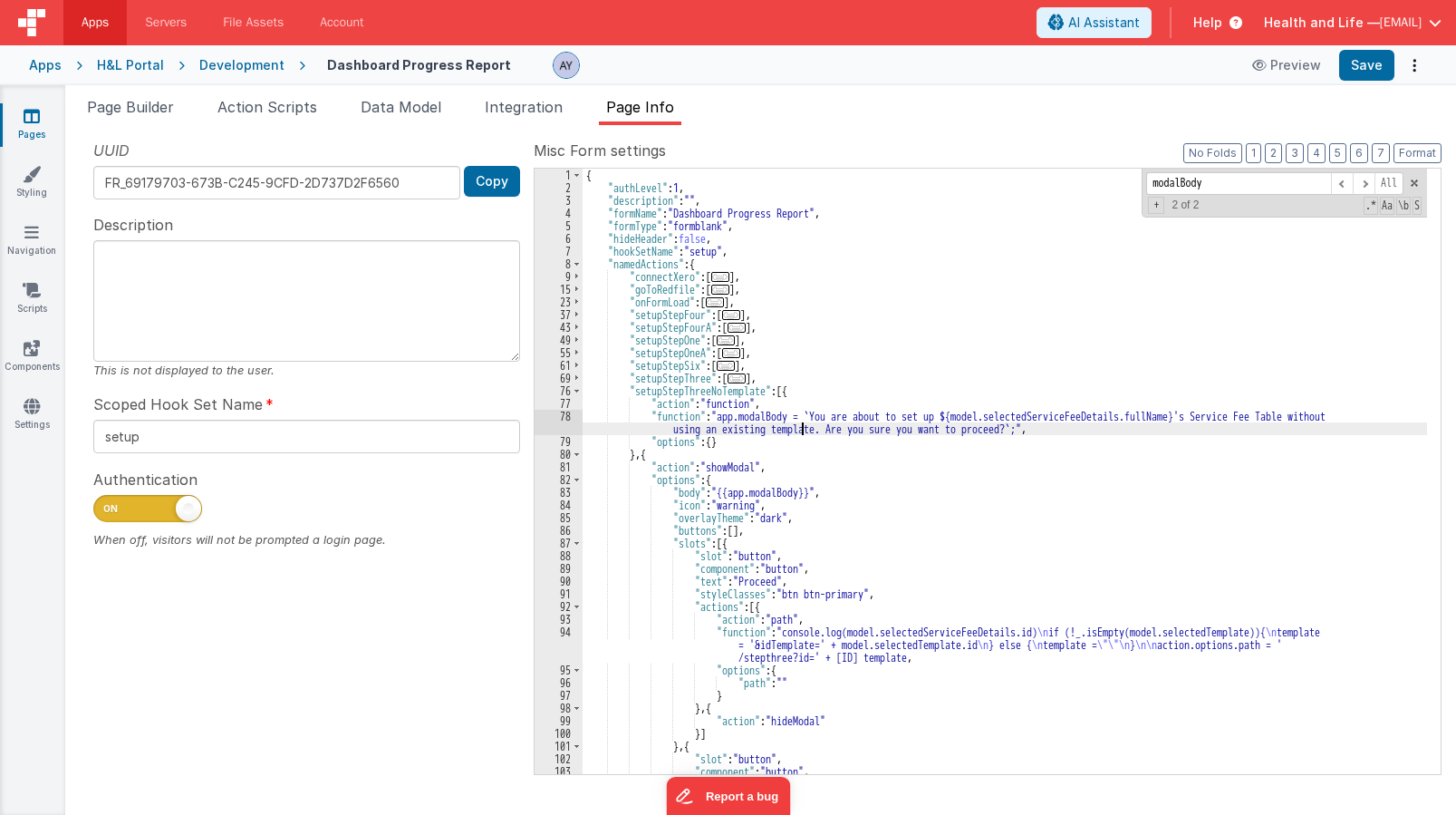 click on "{      "authLevel" :  1 ,      "description" :  "" ,      "formName" :  "Dashboard Progress Report" ,      "formType" :  "formblank" ,      "hideHeader" :  false ,      "hookSetName" :  "setup" ,      "namedActions" :  {           "connectXero" :  [ ... ] ,           "goToRedfile" :  [ ... ] ,           "onFormLoad" :  [ ... ] ,           "setupStepFour" :  [ ... ] ,           "setupStepFourA" :  [ ... ] ,           "setupStepOne" :  [ ... ] ,           "setupStepOneA" :  [ ... ] ,           "setupStepSix" :  [ ... ] ,           "setupStepThree" :  [ ... ] ,           "setupStepThreeNoTemplate" :  [{                "action" :  "function" ,                "function" :  "app.modalBody = `You are about to set up ${model.selectedServiceFeeDetails.fullName}'s Service Fee Table without                   using an existing template. Are you sure you want to proceed?`;" ,                "options" :  { }           } ,  {                "action" :  "showModal" ,                "options" :  {           :" at bounding box center (1005, 484) 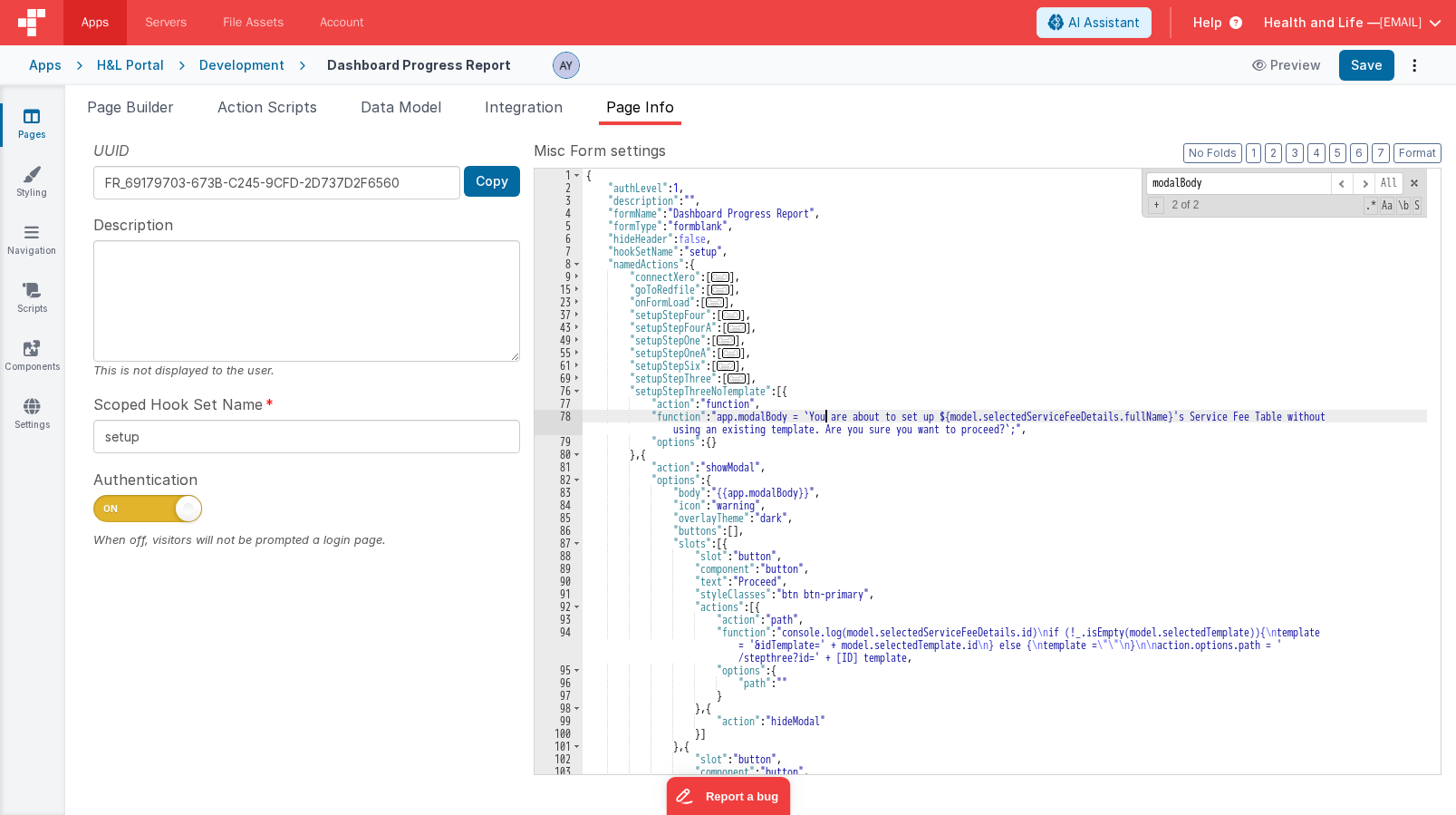 click on "{      "authLevel" :  1 ,      "description" :  "" ,      "formName" :  "Dashboard Progress Report" ,      "formType" :  "formblank" ,      "hideHeader" :  false ,      "hookSetName" :  "setup" ,      "namedActions" :  {           "connectXero" :  [ ... ] ,           "goToRedfile" :  [ ... ] ,           "onFormLoad" :  [ ... ] ,           "setupStepFour" :  [ ... ] ,           "setupStepFourA" :  [ ... ] ,           "setupStepOne" :  [ ... ] ,           "setupStepOneA" :  [ ... ] ,           "setupStepSix" :  [ ... ] ,           "setupStepThree" :  [ ... ] ,           "setupStepThreeNoTemplate" :  [{                "action" :  "function" ,                "function" :  "app.modalBody = `You are about to set up ${model.selectedServiceFeeDetails.fullName}'s Service Fee Table without                   using an existing template. Are you sure you want to proceed?`;" ,                "options" :  { }           } ,  {                "action" :  "showModal" ,                "options" :  {           :" at bounding box center (1005, 484) 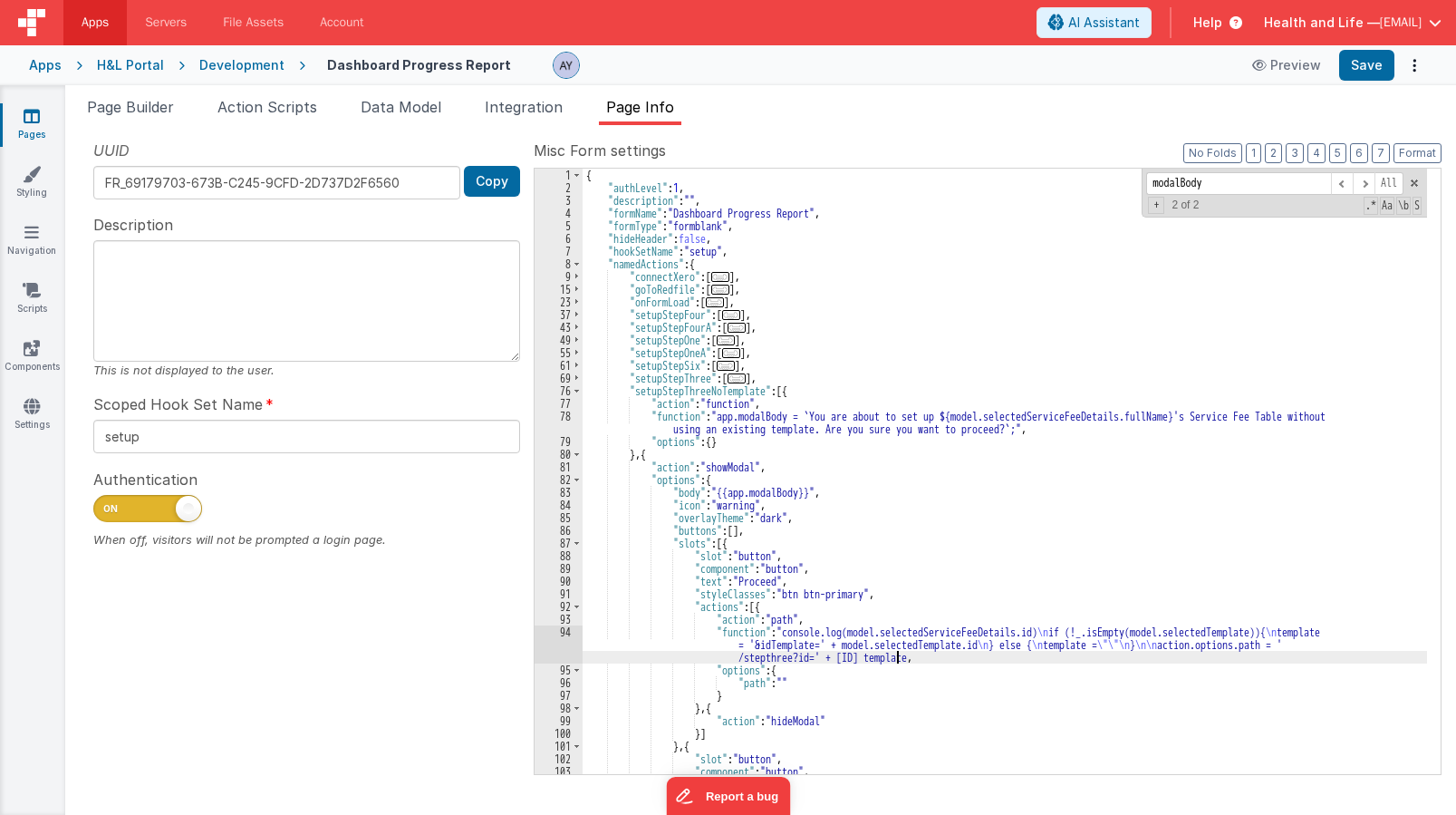 click on "{      "authLevel" :  1 ,      "description" :  "" ,      "formName" :  "Dashboard Progress Report" ,      "formType" :  "formblank" ,      "hideHeader" :  false ,      "hookSetName" :  "setup" ,      "namedActions" :  {           "connectXero" :  [ ... ] ,           "goToRedfile" :  [ ... ] ,           "onFormLoad" :  [ ... ] ,           "setupStepFour" :  [ ... ] ,           "setupStepFourA" :  [ ... ] ,           "setupStepOne" :  [ ... ] ,           "setupStepOneA" :  [ ... ] ,           "setupStepSix" :  [ ... ] ,           "setupStepThree" :  [ ... ] ,           "setupStepThreeNoTemplate" :  [{                "action" :  "function" ,                "function" :  "app.modalBody = `You are about to set up ${model.selectedServiceFeeDetails.fullName}'s Service Fee Table without                   using an existing template. Are you sure you want to proceed?`;" ,                "options" :  { }           } ,  {                "action" :  "showModal" ,                "options" :  {           :" at bounding box center [1005, 484] 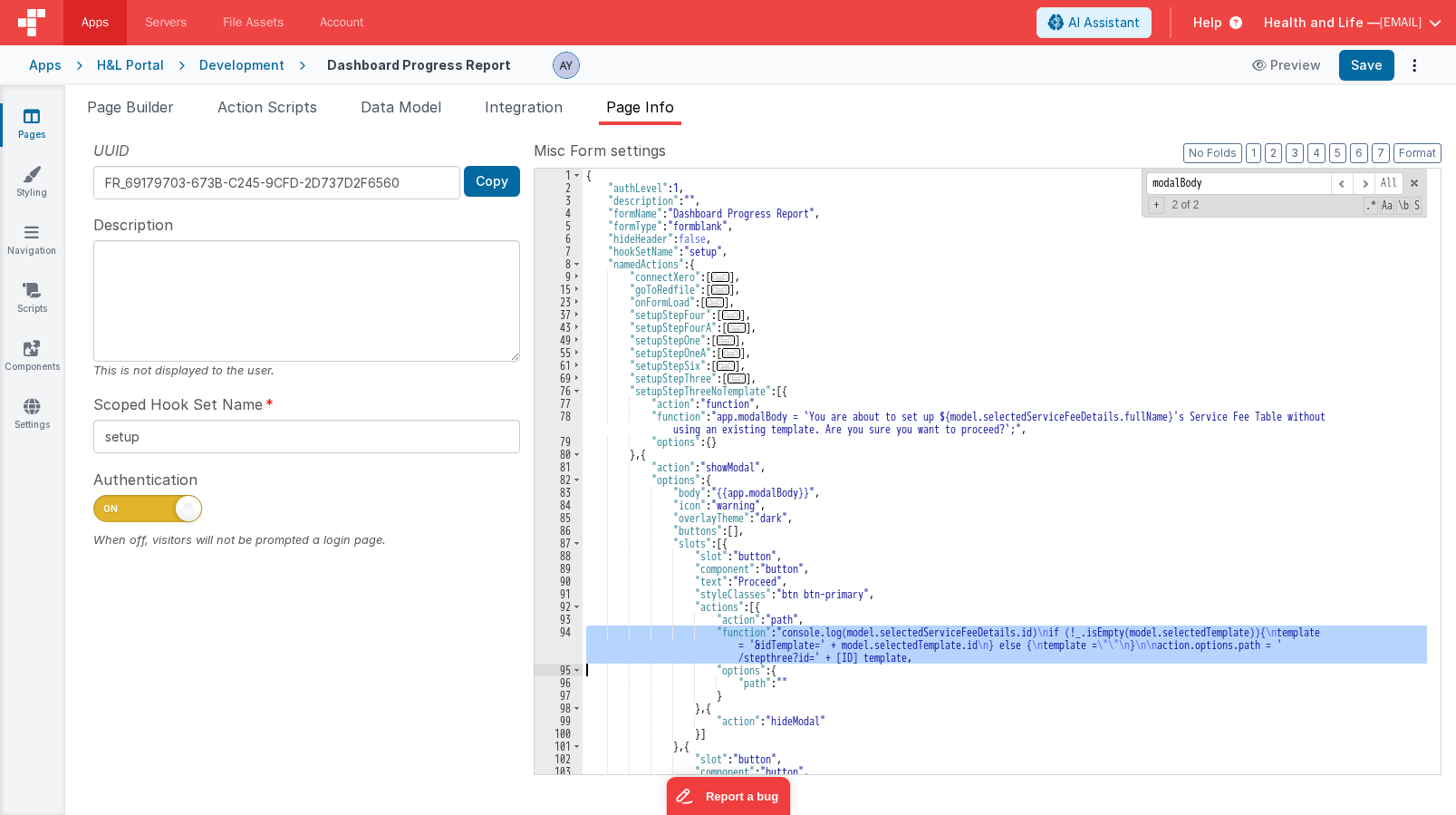 click on "94" at bounding box center [558, 645] 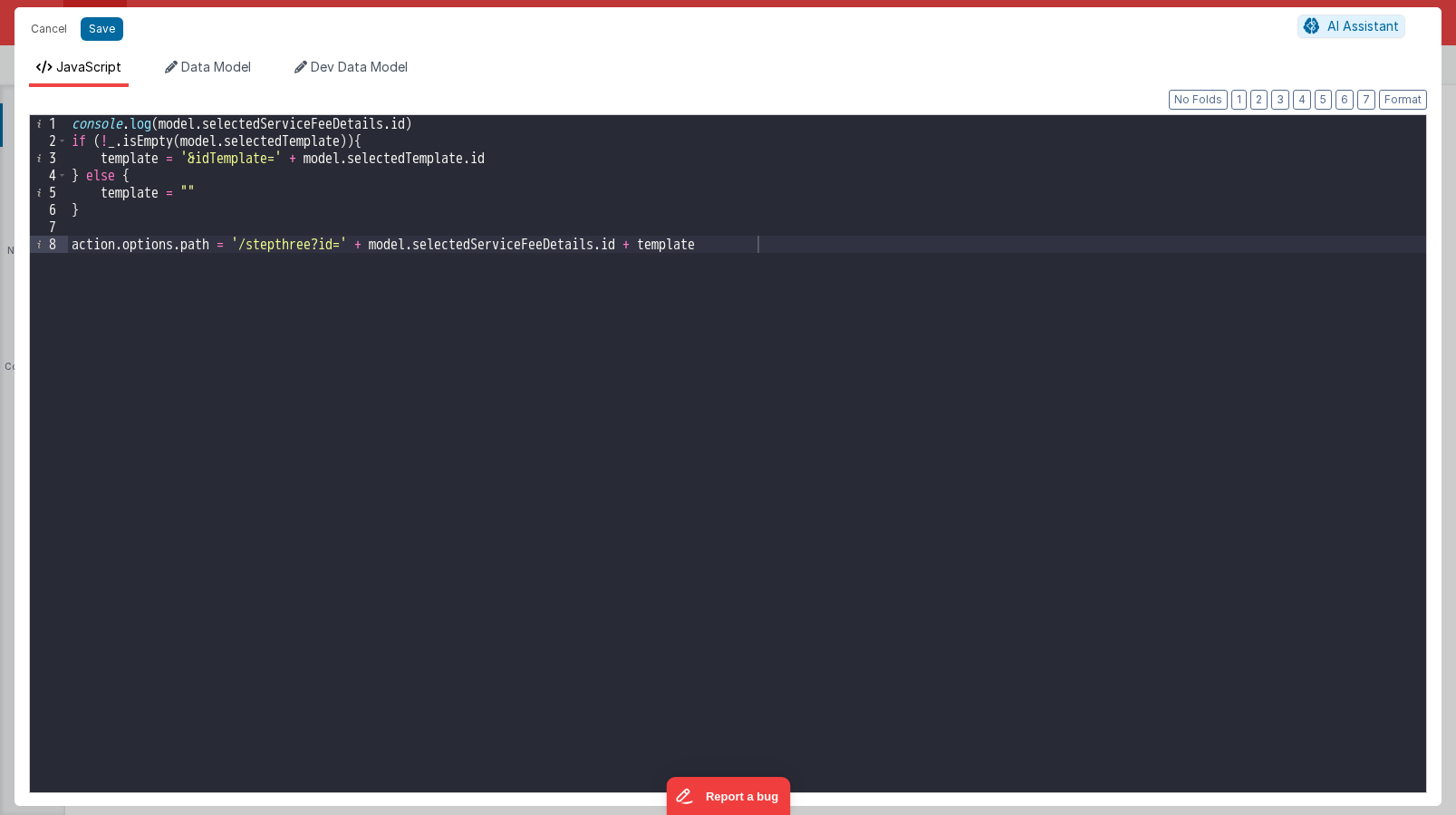 click on "console . log ( model . selectedServiceFeeDetails . id ) if   ( ! _ . isEmpty ( model . selectedTemplate )) {      template   =   '&idTemplate='   +   model . selectedTemplate . id }   else   {      template   =   "" } action . options . path   =   '/stepthree?id='   +   model . selectedServiceFeeDetails . id   +   template" at bounding box center (747, 471) 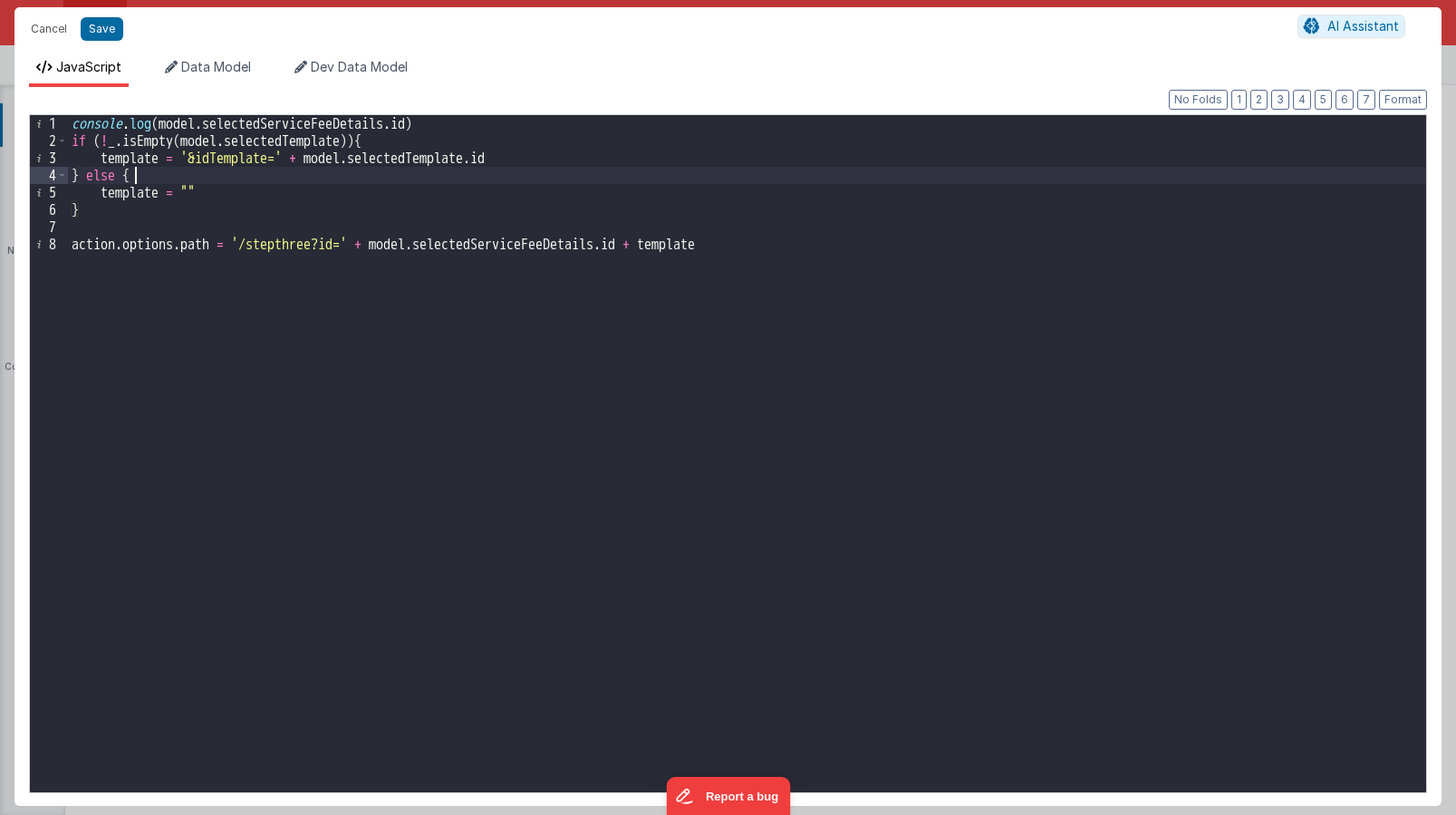 click on "console . log ( model . selectedServiceFeeDetails . id ) if   ( ! _ . isEmpty ( model . selectedTemplate )) {      template   =   '&idTemplate='   +   model . selectedTemplate . id }   else   {      template   =   "" } action . options . path   =   '/stepthree?id='   +   model . selectedServiceFeeDetails . id   +   template" at bounding box center (747, 471) 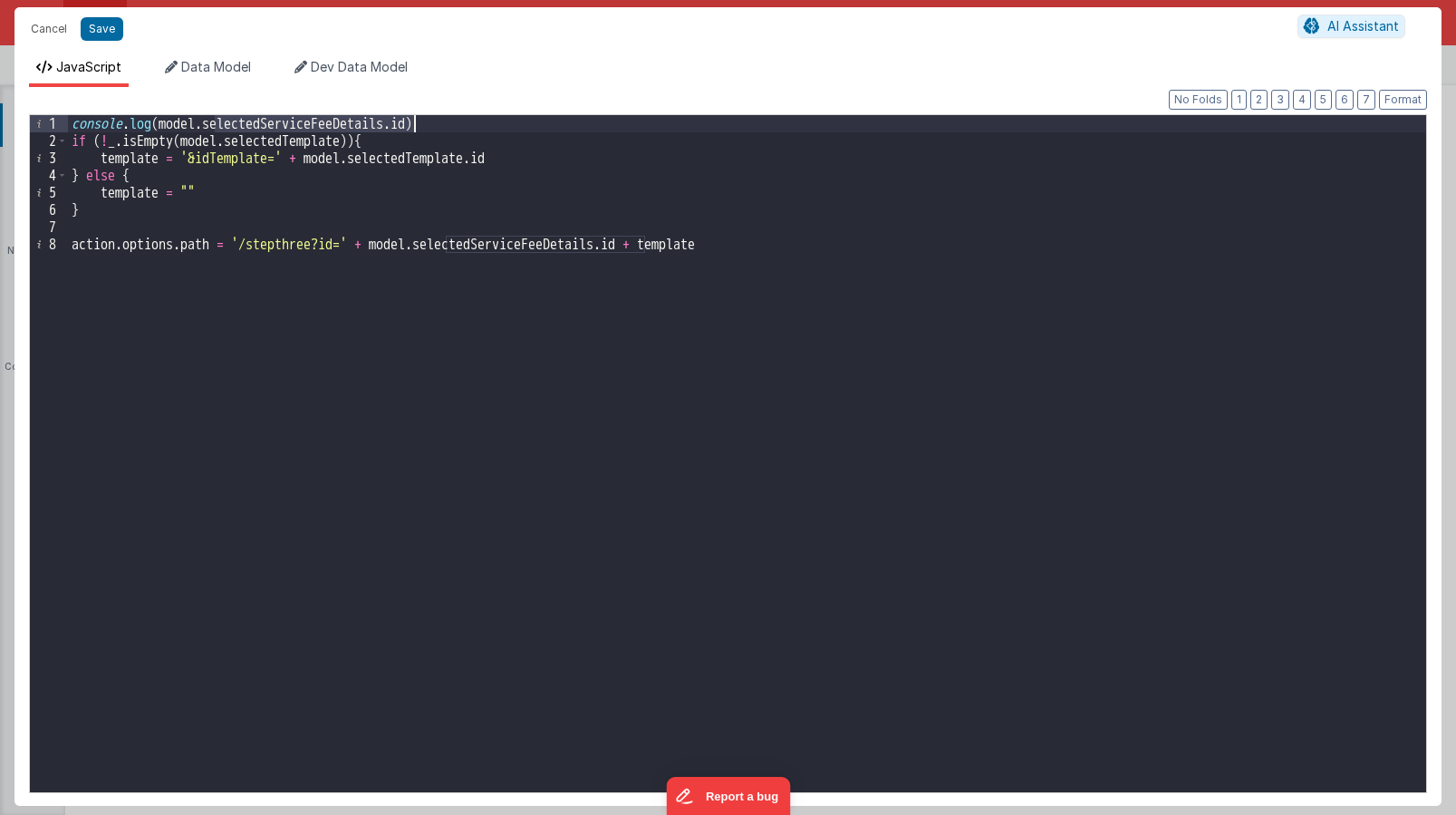 drag, startPoint x: 213, startPoint y: 128, endPoint x: 438, endPoint y: 126, distance: 225.00889 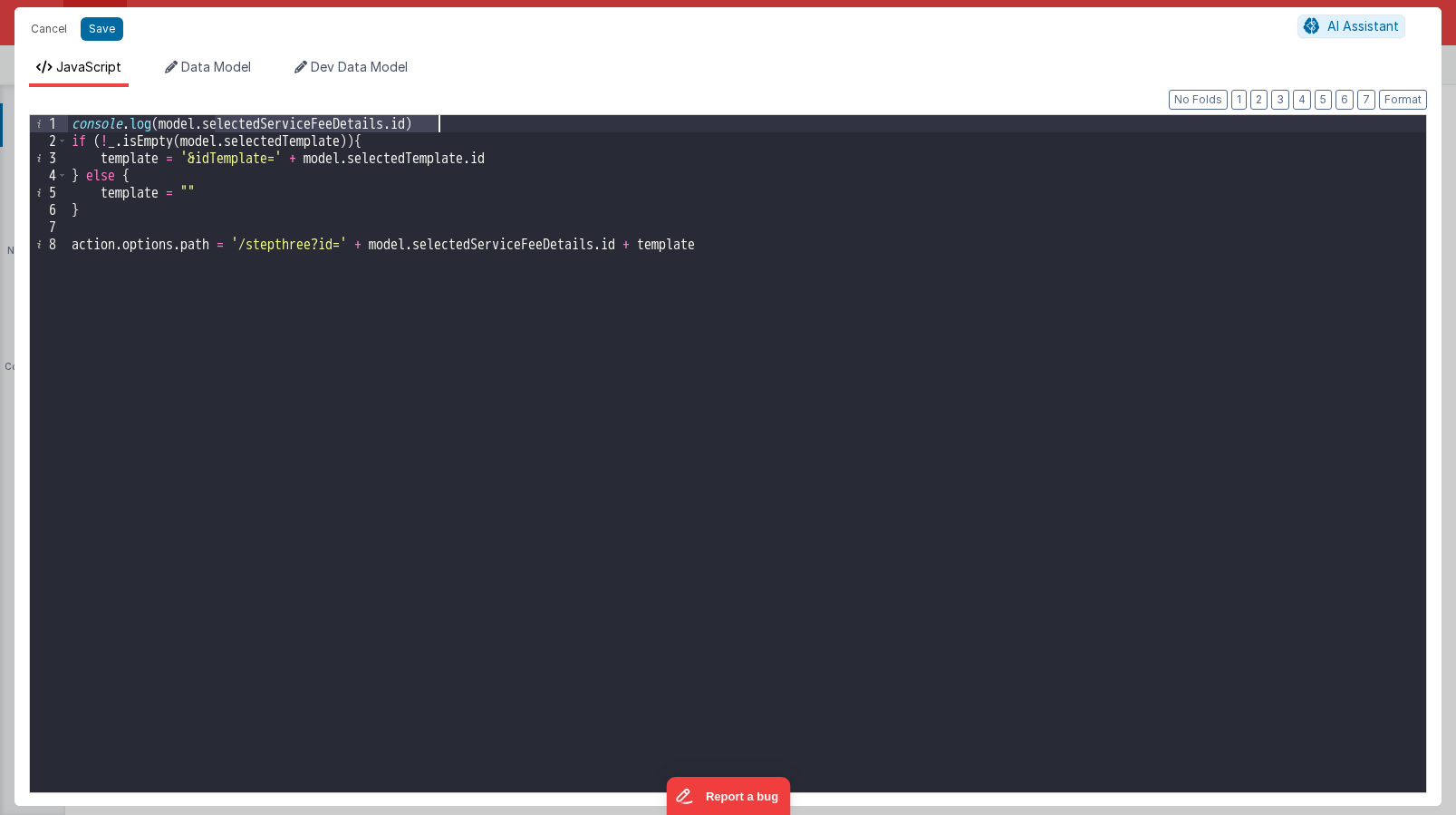 click on "console . log ( model . selectedServiceFeeDetails . id ) if   ( ! _ . isEmpty ( model . selectedTemplate )) {      template   =   '&idTemplate='   +   model . selectedTemplate . id }   else   {      template   =   "" } action . options . path   =   '/stepthree?id='   +   model . selectedServiceFeeDetails . id   +   template" at bounding box center [747, 471] 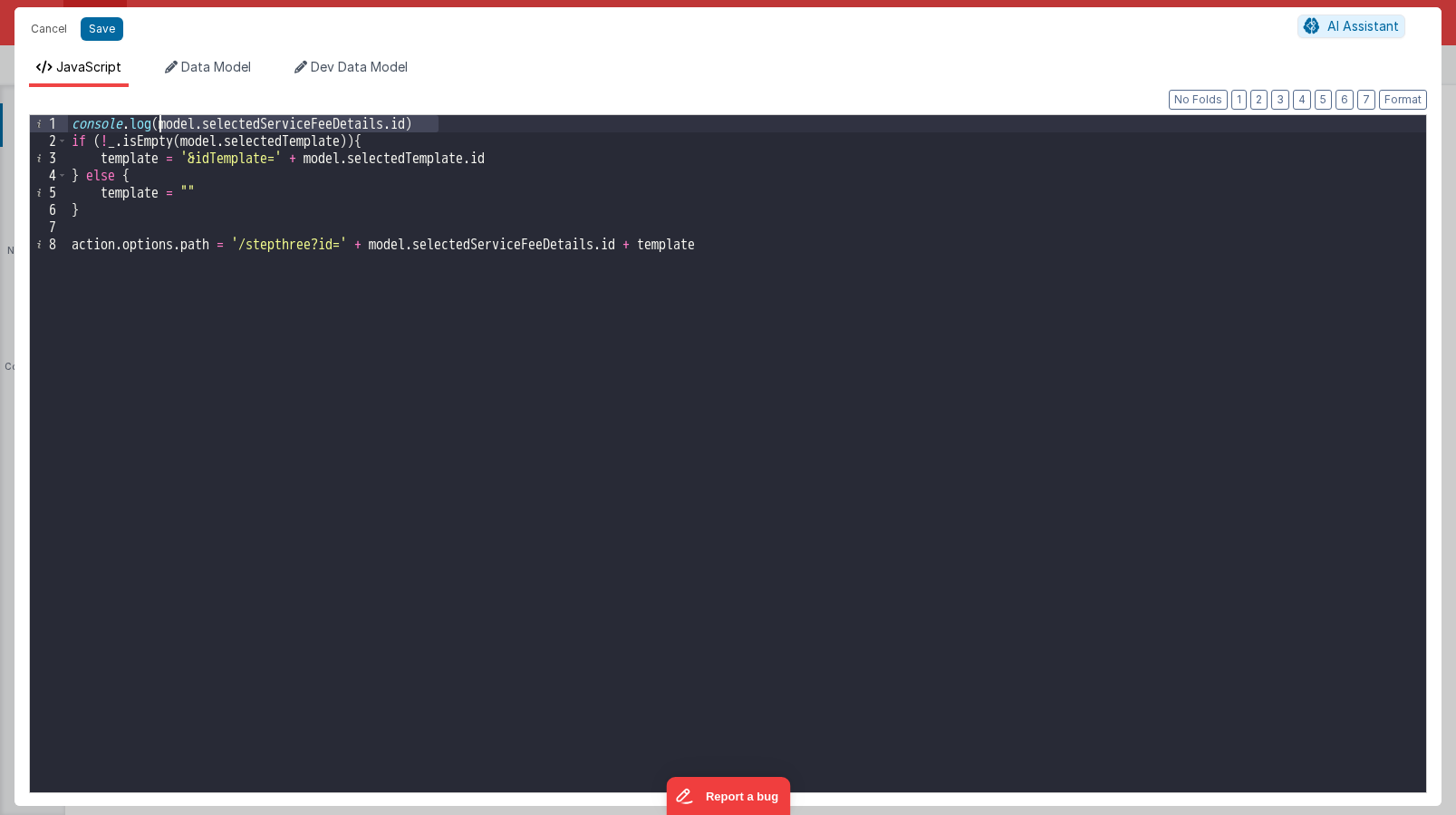 drag, startPoint x: 436, startPoint y: 130, endPoint x: 163, endPoint y: 128, distance: 273.00733 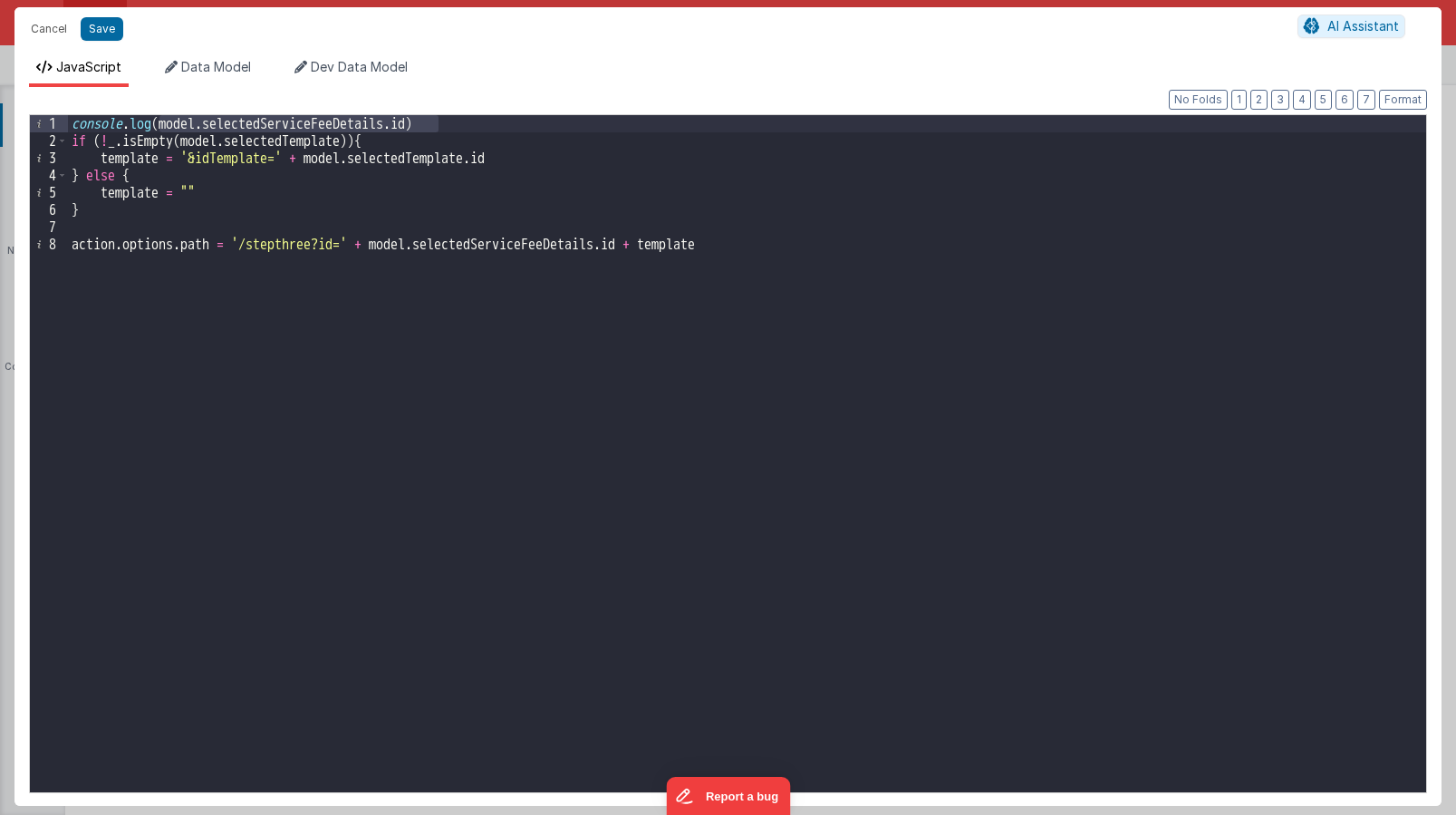 click on "console . log ( model . selectedServiceFeeDetails . id ) if   ( ! _ . isEmpty ( model . selectedTemplate )) {      template   =   '&idTemplate='   +   model . selectedTemplate . id }   else   {      template   =   "" } action . options . path   =   '/stepthree?id='   +   model . selectedServiceFeeDetails . id   +   template" at bounding box center [747, 453] 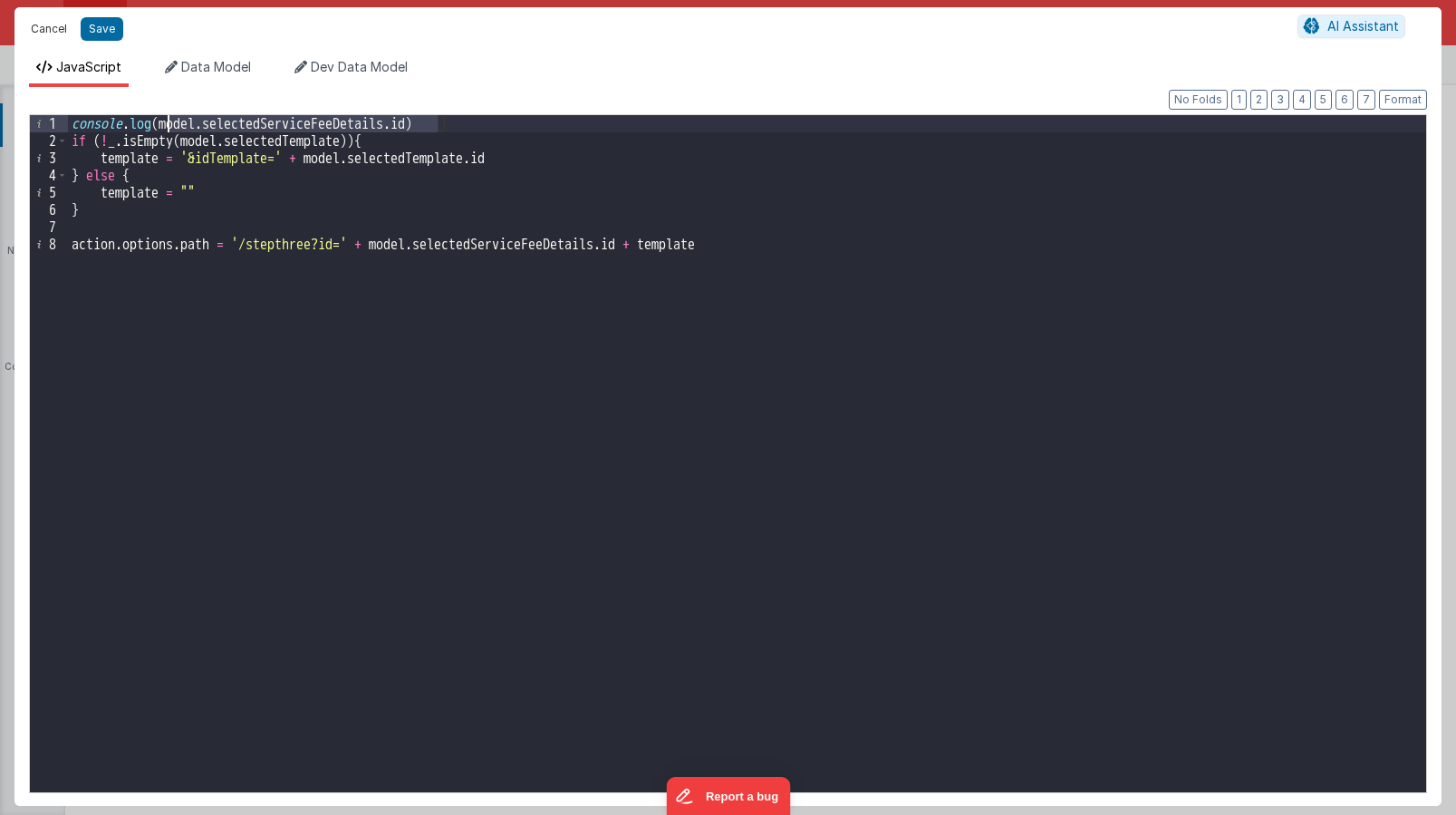 click on "Cancel" at bounding box center [49, 29] 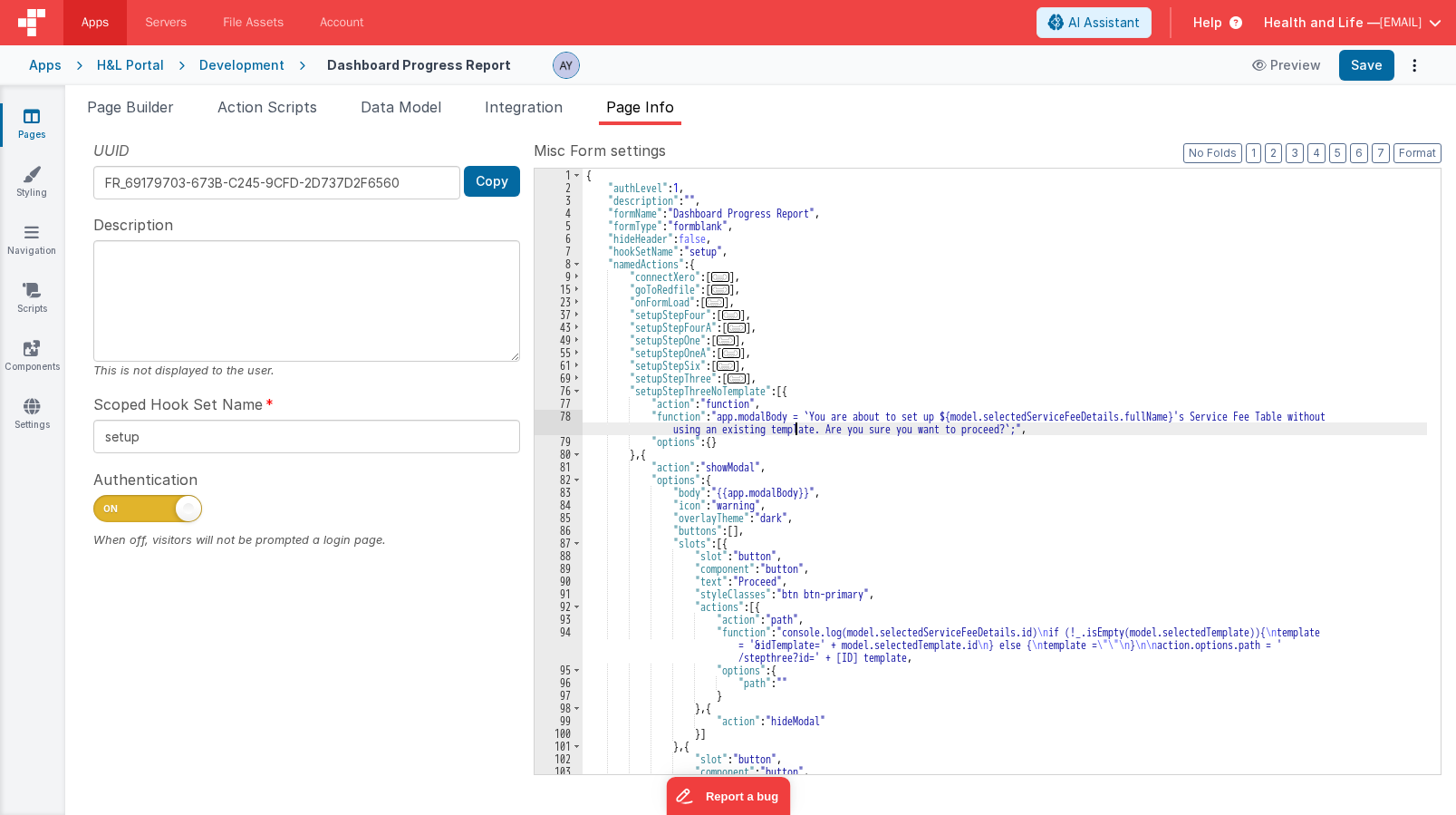 click on "{      "authLevel" :  1 ,      "description" :  "" ,      "formName" :  "Dashboard Progress Report" ,      "formType" :  "formblank" ,      "hideHeader" :  false ,      "hookSetName" :  "setup" ,      "namedActions" :  {           "connectXero" :  [ ... ] ,           "goToRedfile" :  [ ... ] ,           "onFormLoad" :  [ ... ] ,           "setupStepFour" :  [ ... ] ,           "setupStepFourA" :  [ ... ] ,           "setupStepOne" :  [ ... ] ,           "setupStepOneA" :  [ ... ] ,           "setupStepSix" :  [ ... ] ,           "setupStepThree" :  [ ... ] ,           "setupStepThreeNoTemplate" :  [{                "action" :  "function" ,                "function" :  "app.modalBody = `You are about to set up ${model.selectedServiceFeeDetails.fullName}'s Service Fee Table without                   using an existing template. Are you sure you want to proceed?`;" ,                "options" :  { }           } ,  {                "action" :  "showModal" ,                "options" :  {           :" at bounding box center [1005, 484] 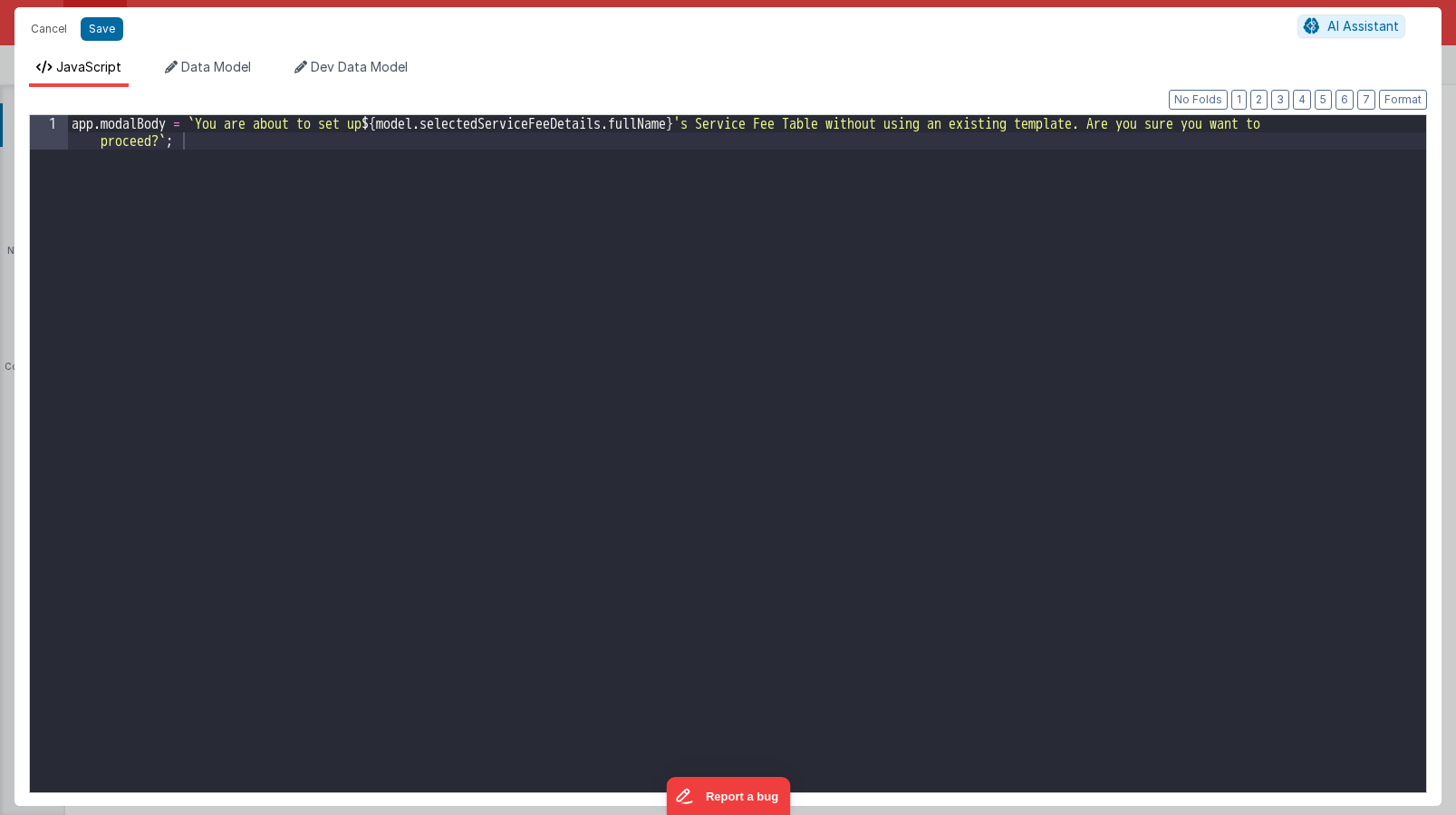 click on "app . modalBody   =   ` You are about to set up  ${ model . selectedServiceFeeDetails . fullName } 's Service Fee Table without using an existing template. Are you sure you want to       proceed? ` ;" at bounding box center [747, 488] 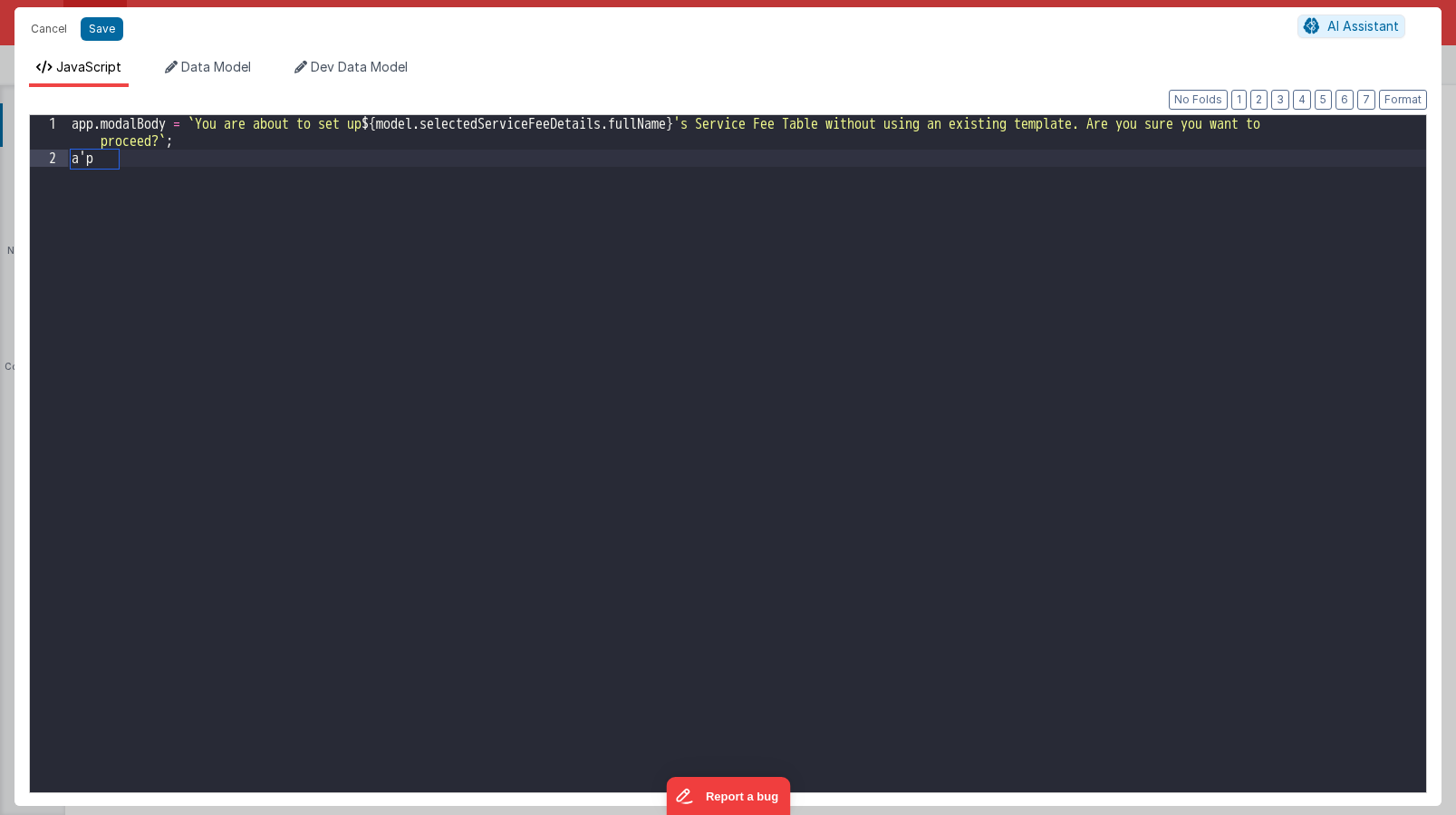 type on "a'p'p" 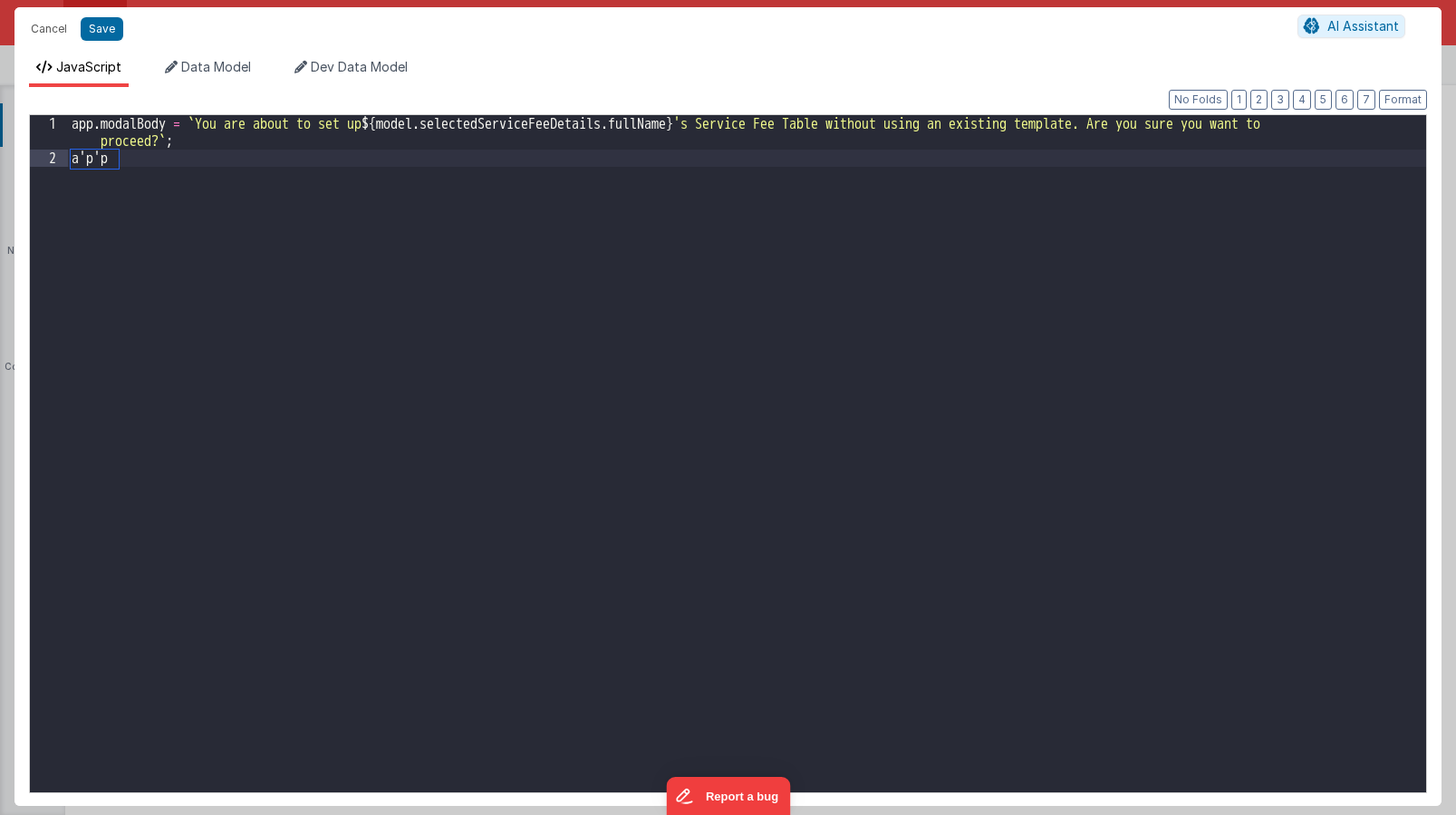 scroll, scrollTop: 0, scrollLeft: 0, axis: both 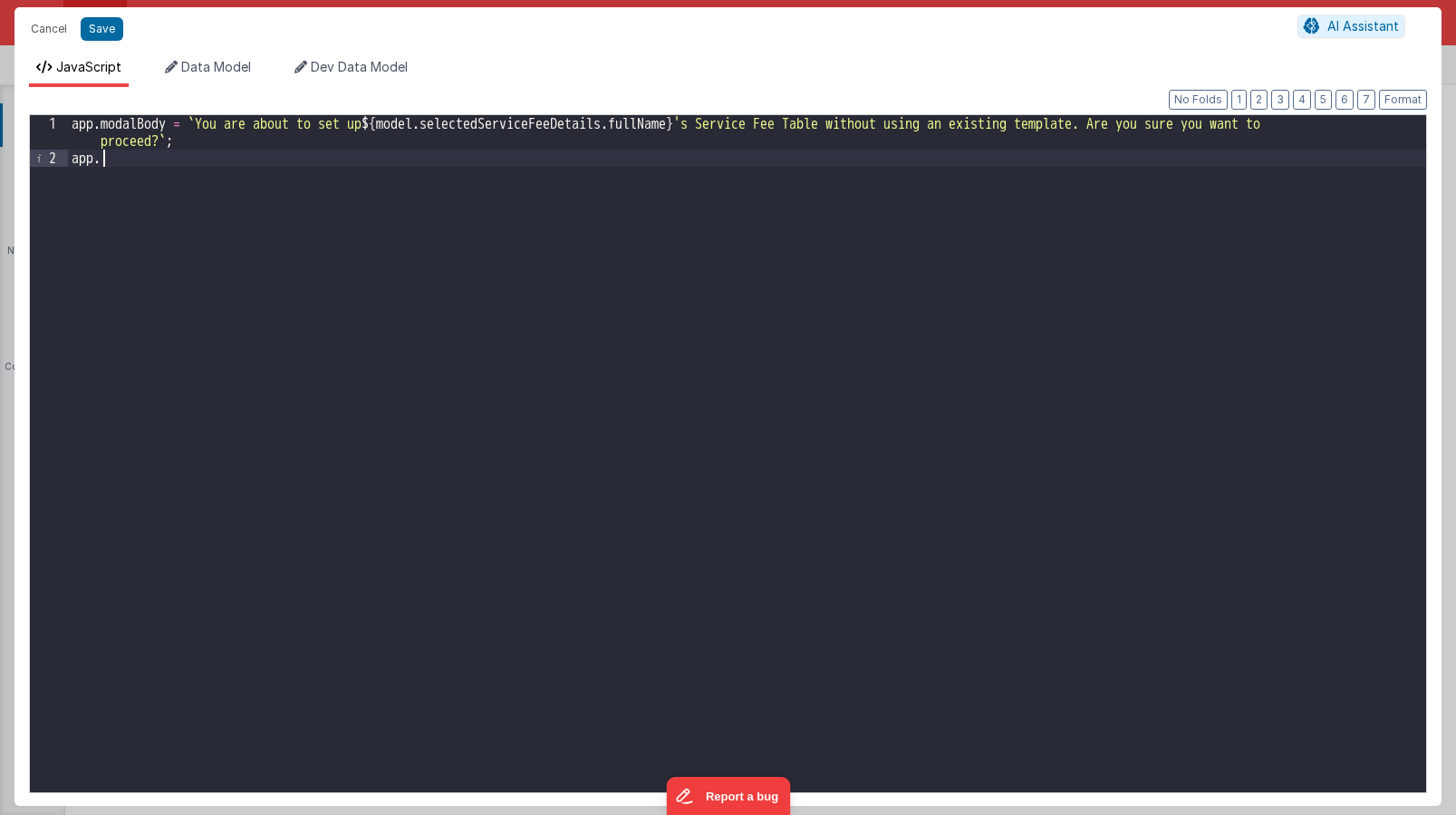 paste 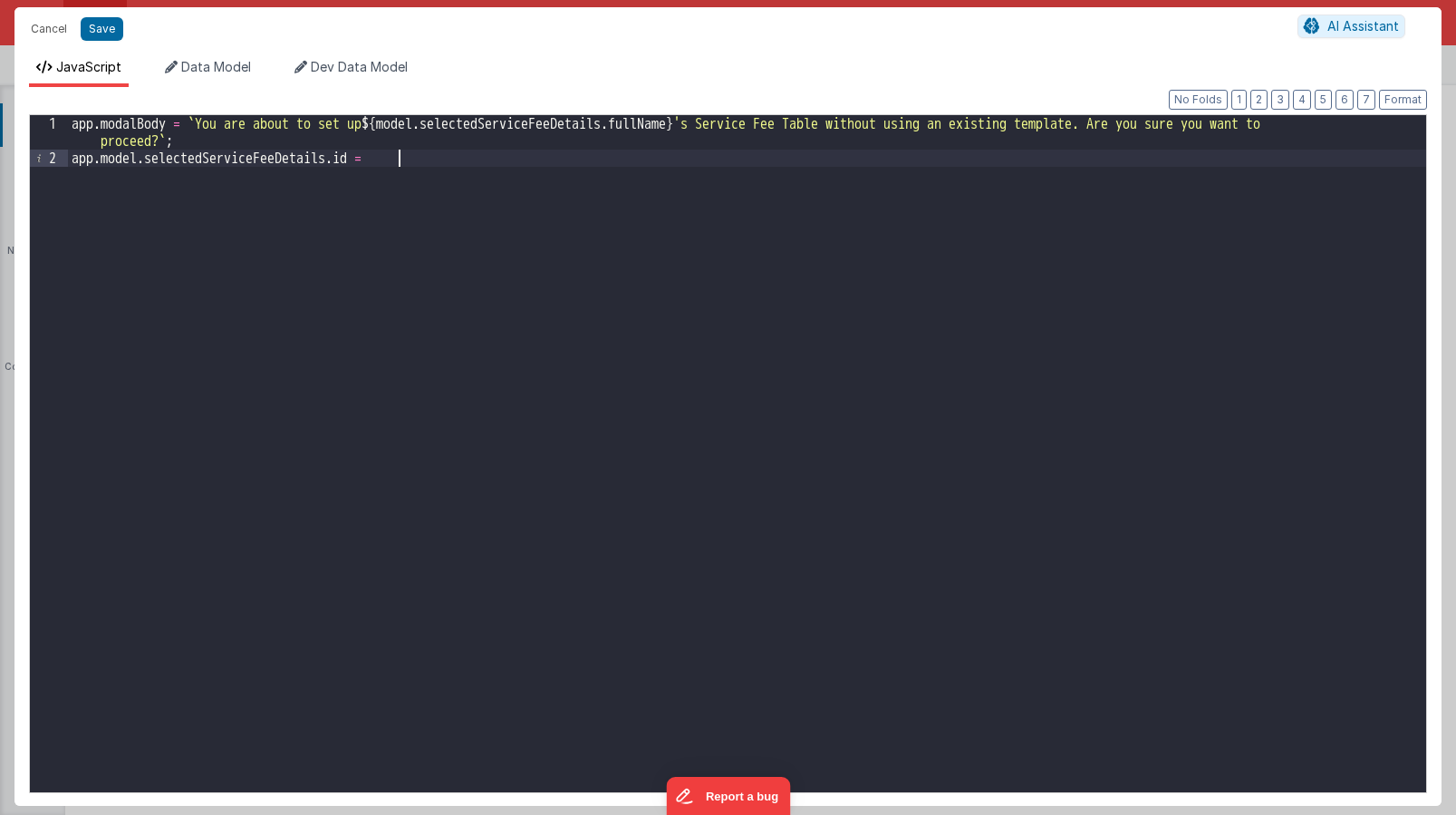 paste 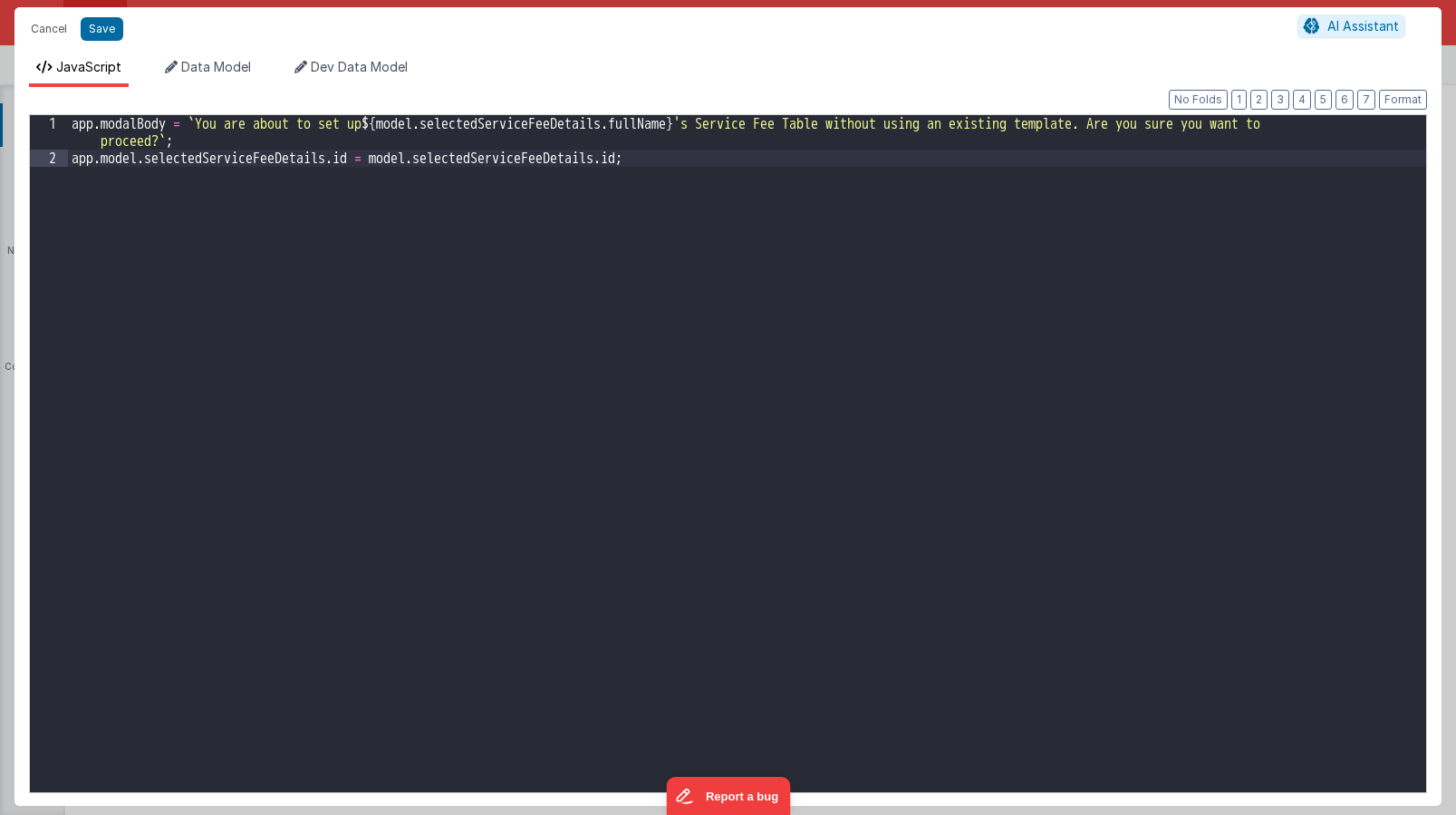 click on "app . modalBody   =   ` You are about to set up  ${ model . selectedServiceFeeDetails . fullName } 's Service Fee Table without using an existing template. Are you sure you want to       proceed? ` ; app . model . selectedServiceFeeDetails . id   =   model . selectedServiceFeeDetails . id ;" at bounding box center (747, 480) 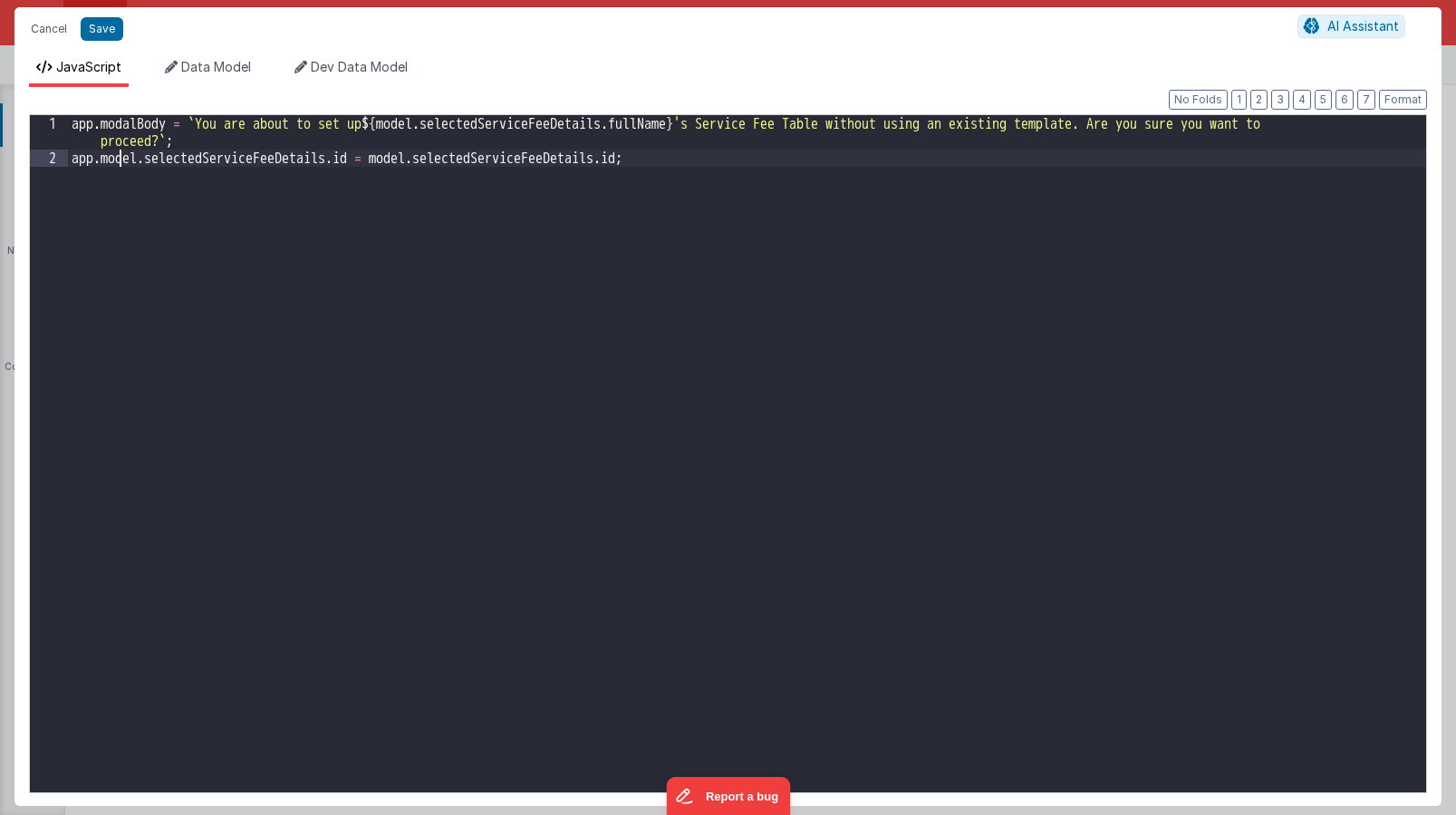 click on "app . modalBody   =   ` You are about to set up  ${ model . selectedServiceFeeDetails . fullName } 's Service Fee Table without using an existing template. Are you sure you want to       proceed? ` ; app . model . selectedServiceFeeDetails . id   =   model . selectedServiceFeeDetails . id ;" at bounding box center [747, 480] 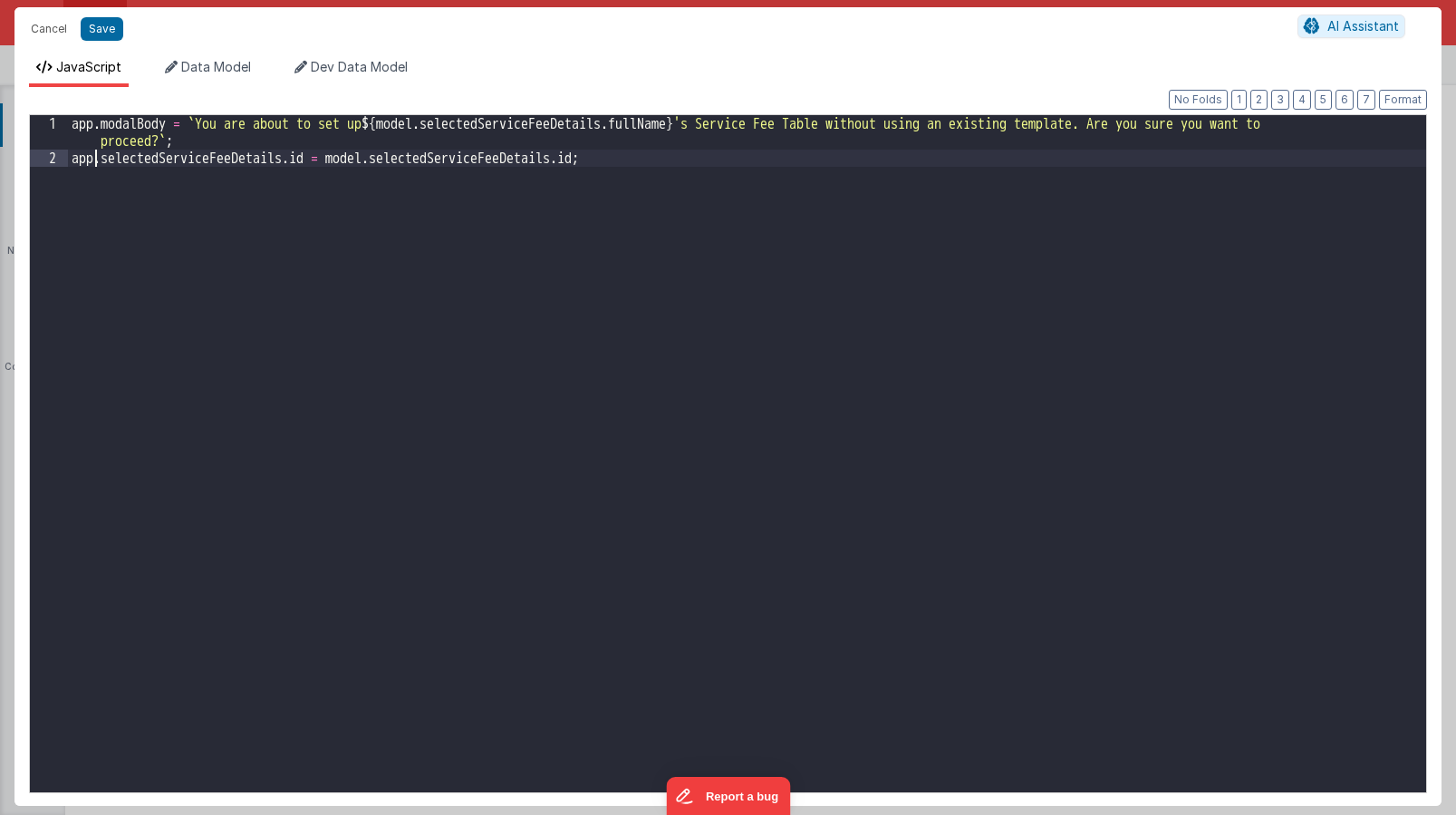click on "app . modalBody   =   ` You are about to set up  ${ model . selectedServiceFeeDetails . fullName } 's Service Fee Table without using an existing template. Are you sure you want to       proceed? ` ; app . selectedServiceFeeDetails . id   =   model . selectedServiceFeeDetails . id ;" at bounding box center [747, 480] 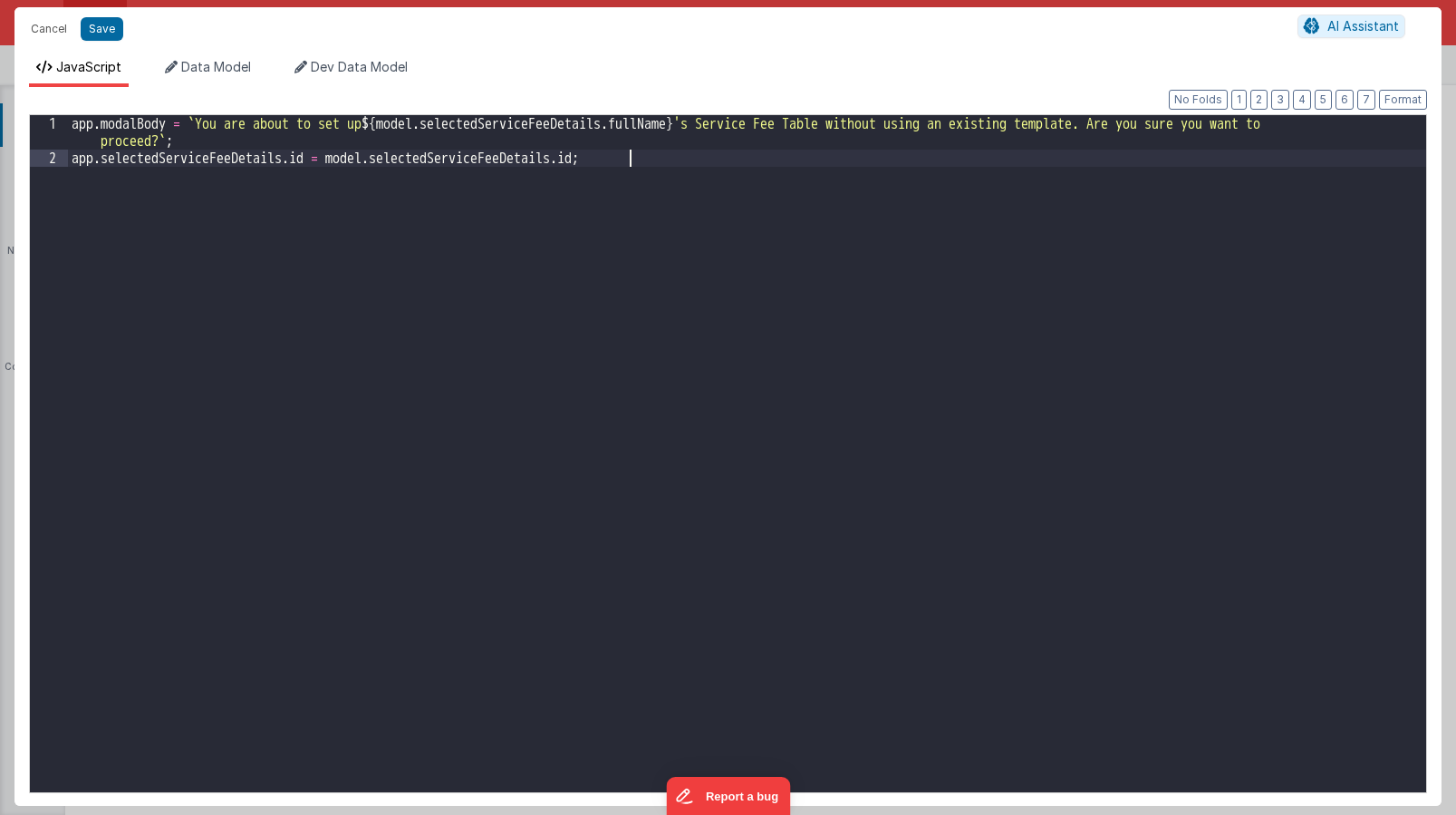 click on "app . modalBody   =   ` You are about to set up  ${ model . selectedServiceFeeDetails . fullName } 's Service Fee Table without using an existing template. Are you sure you want to       proceed? ` ; app . selectedServiceFeeDetails . id   =   model . selectedServiceFeeDetails . id ;" at bounding box center [747, 480] 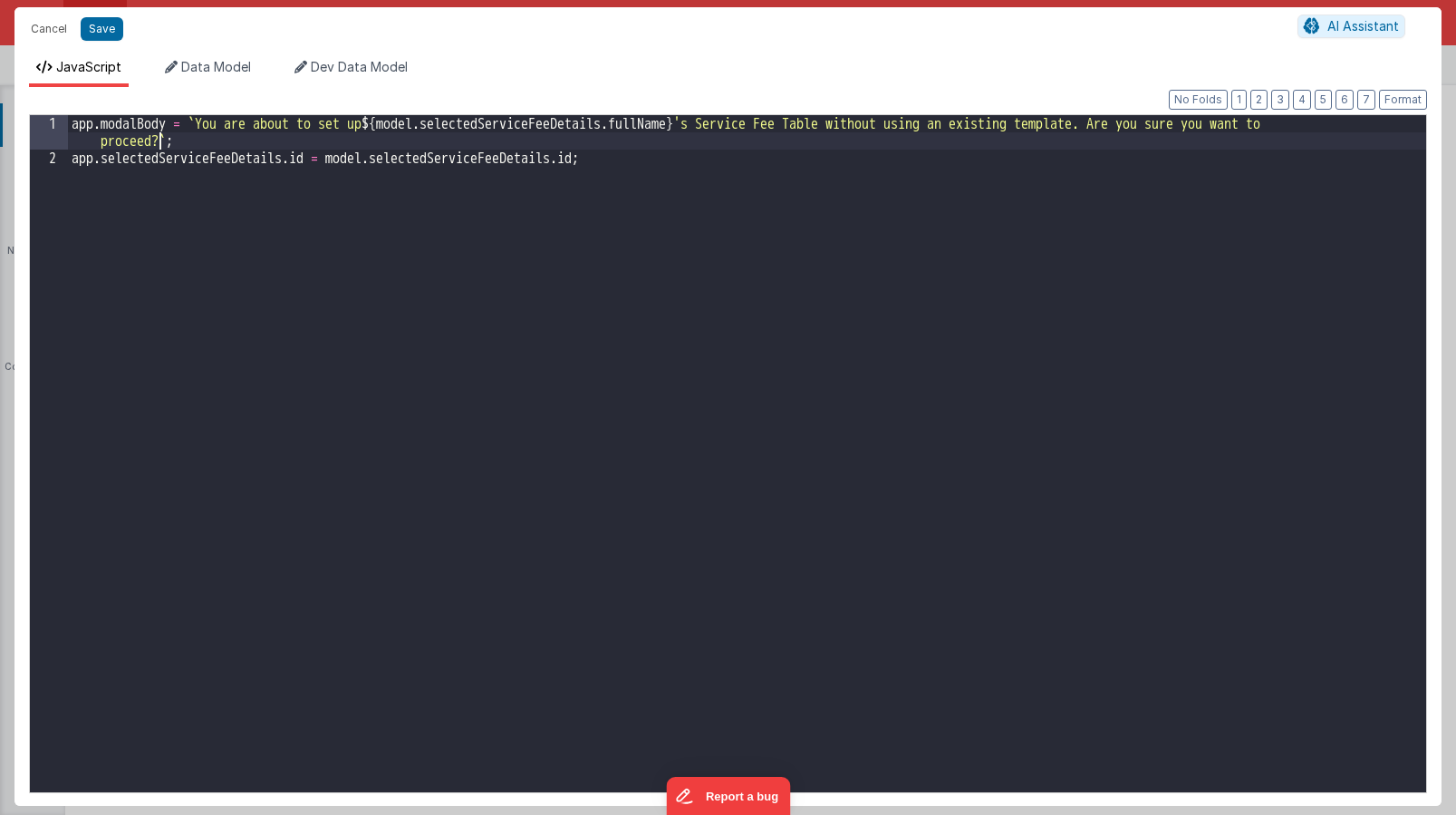 click on "app . modalBody   =   ` You are about to set up  ${ model . selectedServiceFeeDetails . fullName } 's Service Fee Table without using an existing template. Are you sure you want to       proceed? ` ; app . selectedServiceFeeDetails . id   =   model . selectedServiceFeeDetails . id ;" at bounding box center [747, 480] 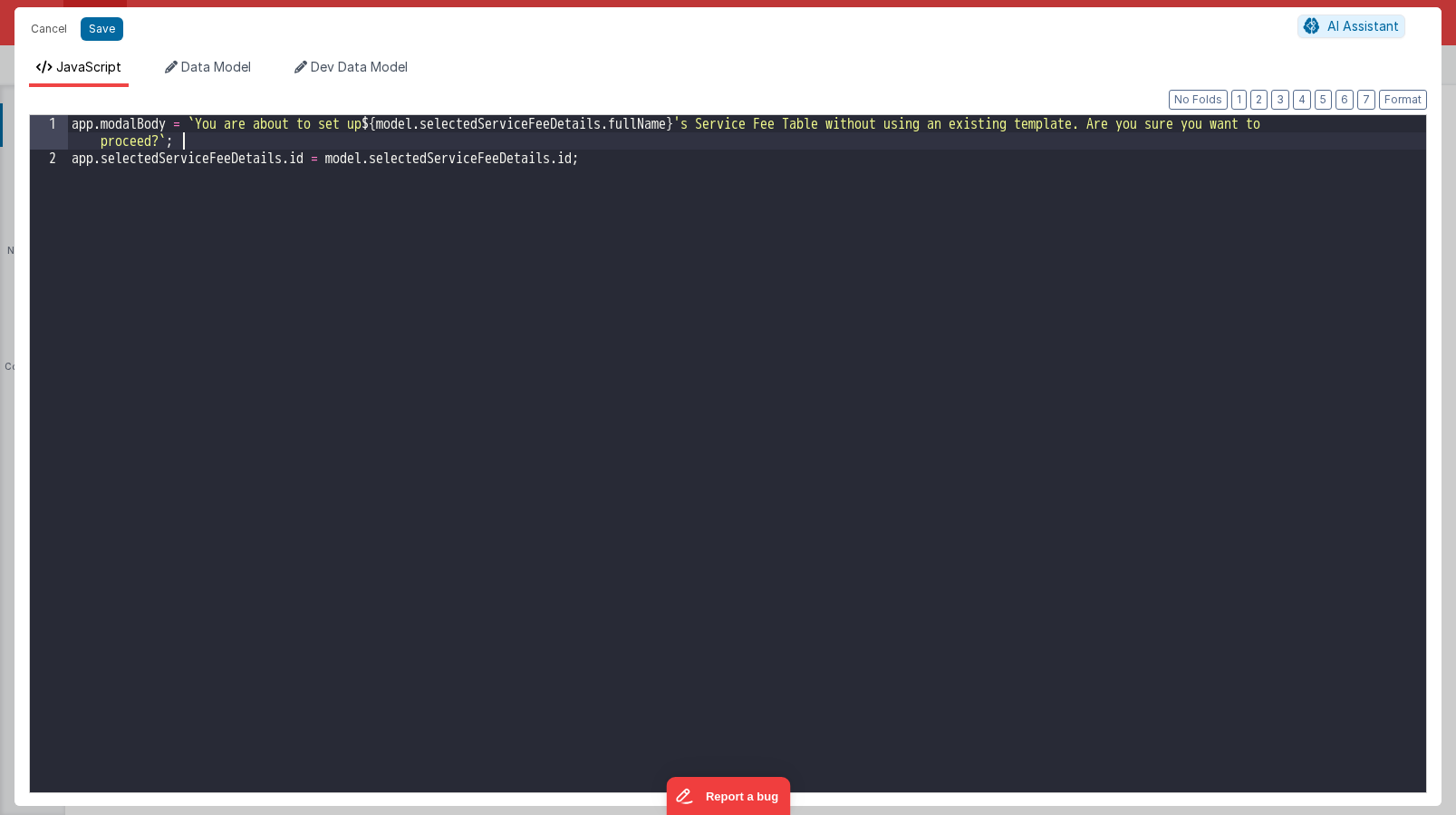 click on "app . modalBody   =   ` You are about to set up  ${ model . selectedServiceFeeDetails . fullName } 's Service Fee Table without using an existing template. Are you sure you want to       proceed? ` ; app . selectedServiceFeeDetails . id   =   model . selectedServiceFeeDetails . id ;" at bounding box center [747, 480] 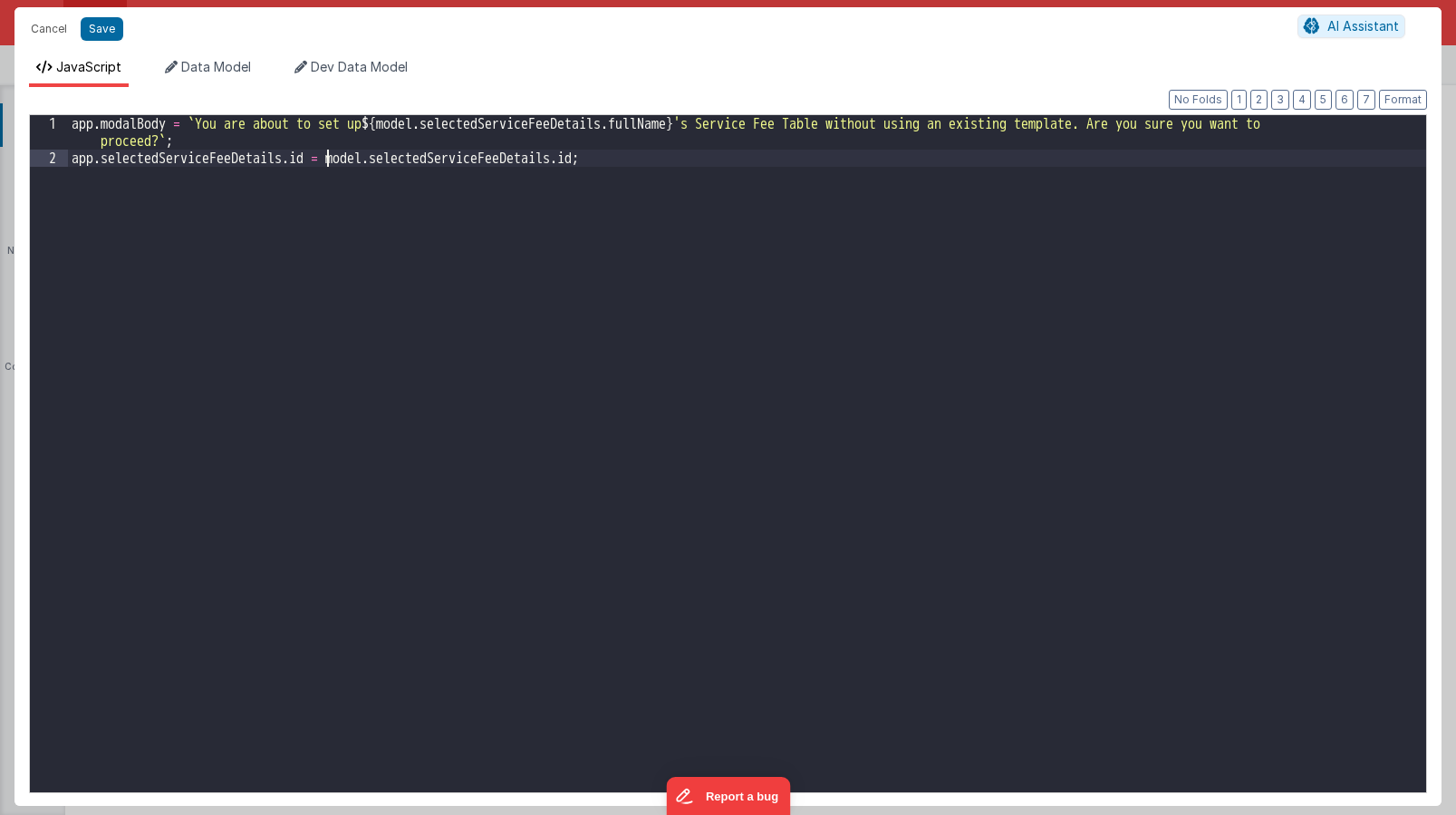 click on "app . modalBody   =   ` You are about to set up  ${ model . selectedServiceFeeDetails . fullName } 's Service Fee Table without using an existing template. Are you sure you want to       proceed? ` ; app . selectedServiceFeeDetails . id   =   model . selectedServiceFeeDetails . id ;" at bounding box center [747, 480] 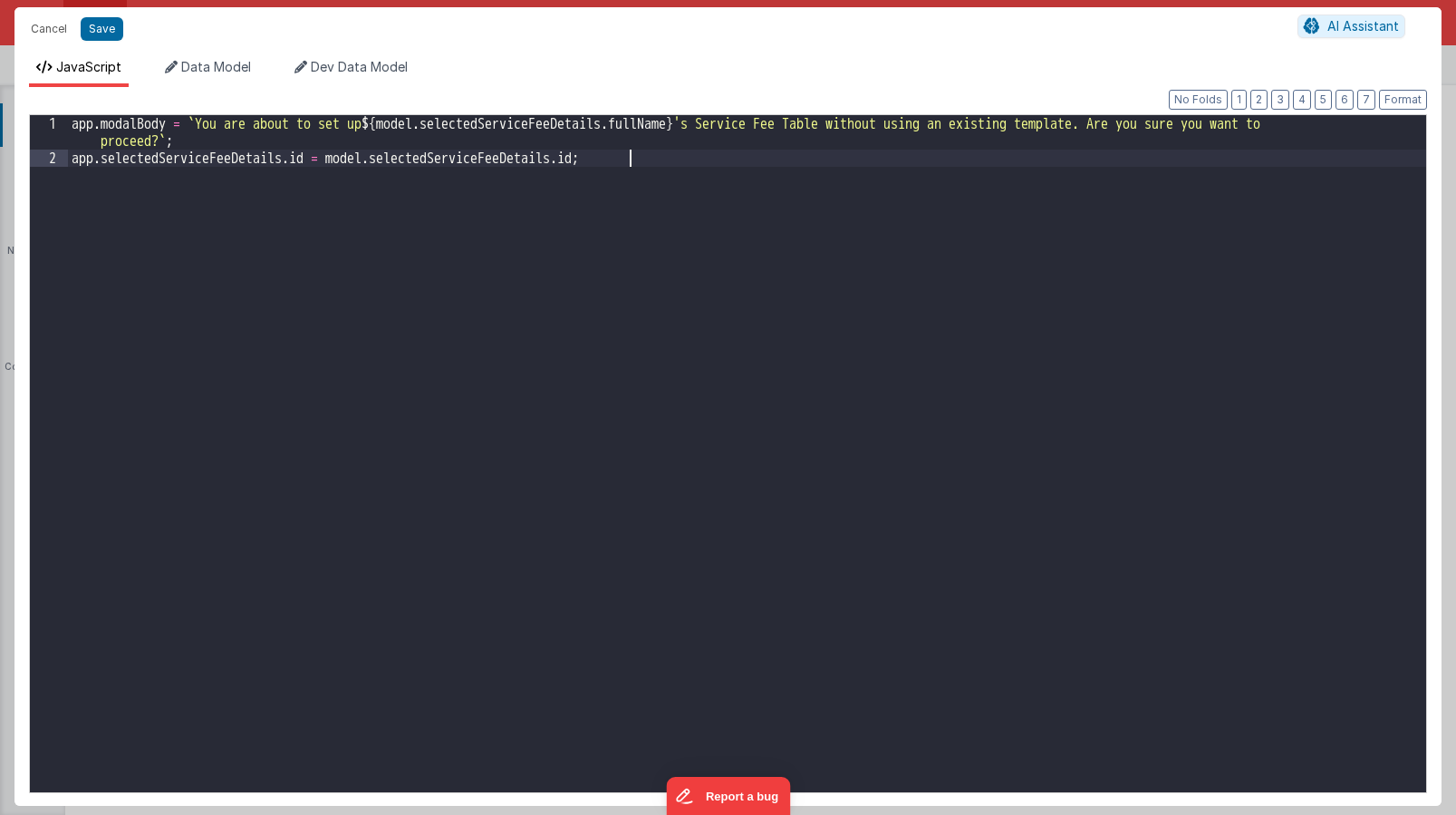 click on "app . modalBody   =   ` You are about to set up  ${ model . selectedServiceFeeDetails . fullName } 's Service Fee Table without using an existing template. Are you sure you want to       proceed? ` ; app . selectedServiceFeeDetails . id   =   model . selectedServiceFeeDetails . id ;" at bounding box center [747, 480] 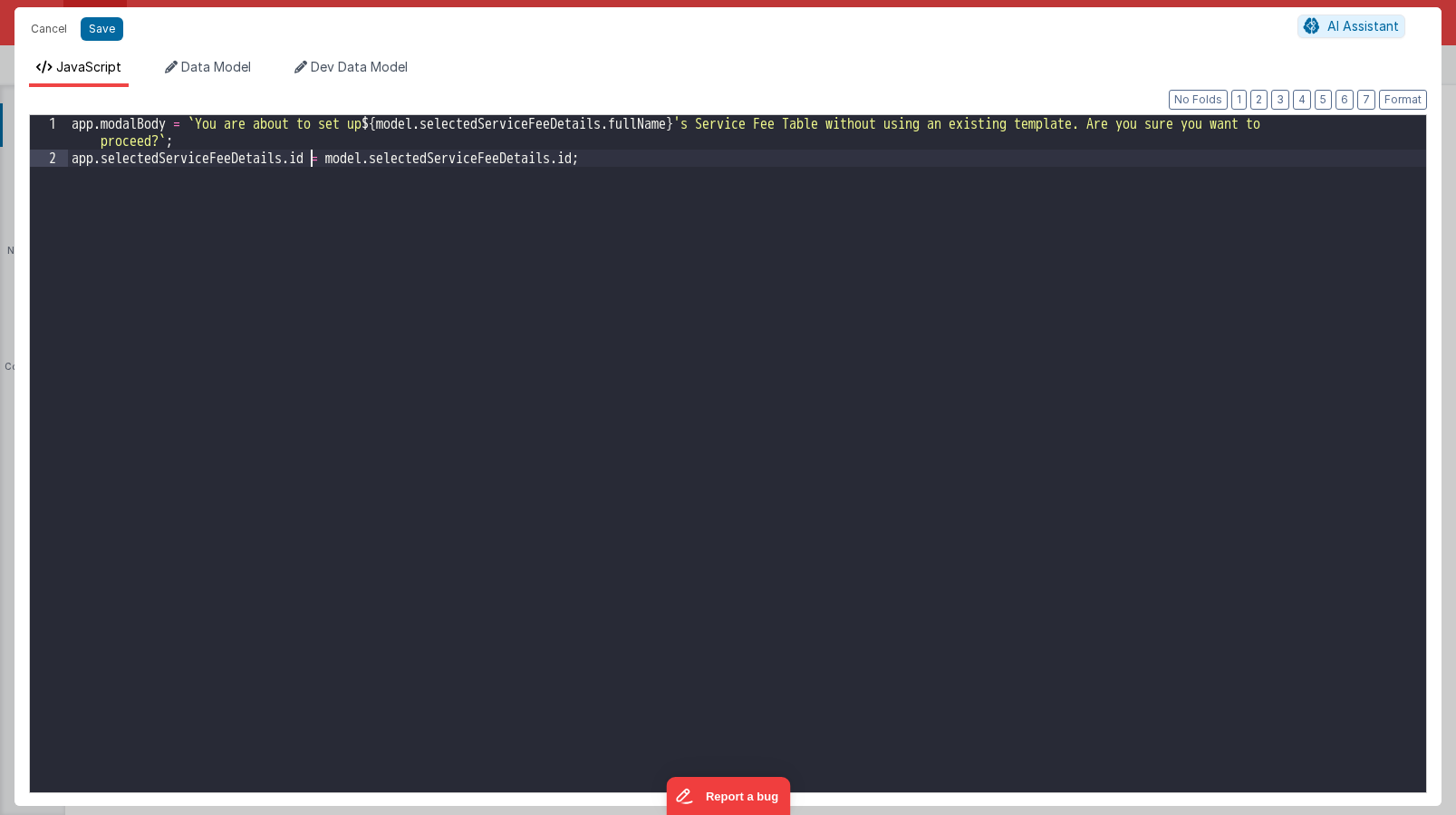 click on "app . modalBody   =   ` You are about to set up  ${ model . selectedServiceFeeDetails . fullName } 's Service Fee Table without using an existing template. Are you sure you want to       proceed? ` ; app . selectedServiceFeeDetails . id   =   model . selectedServiceFeeDetails . id ;" at bounding box center (747, 480) 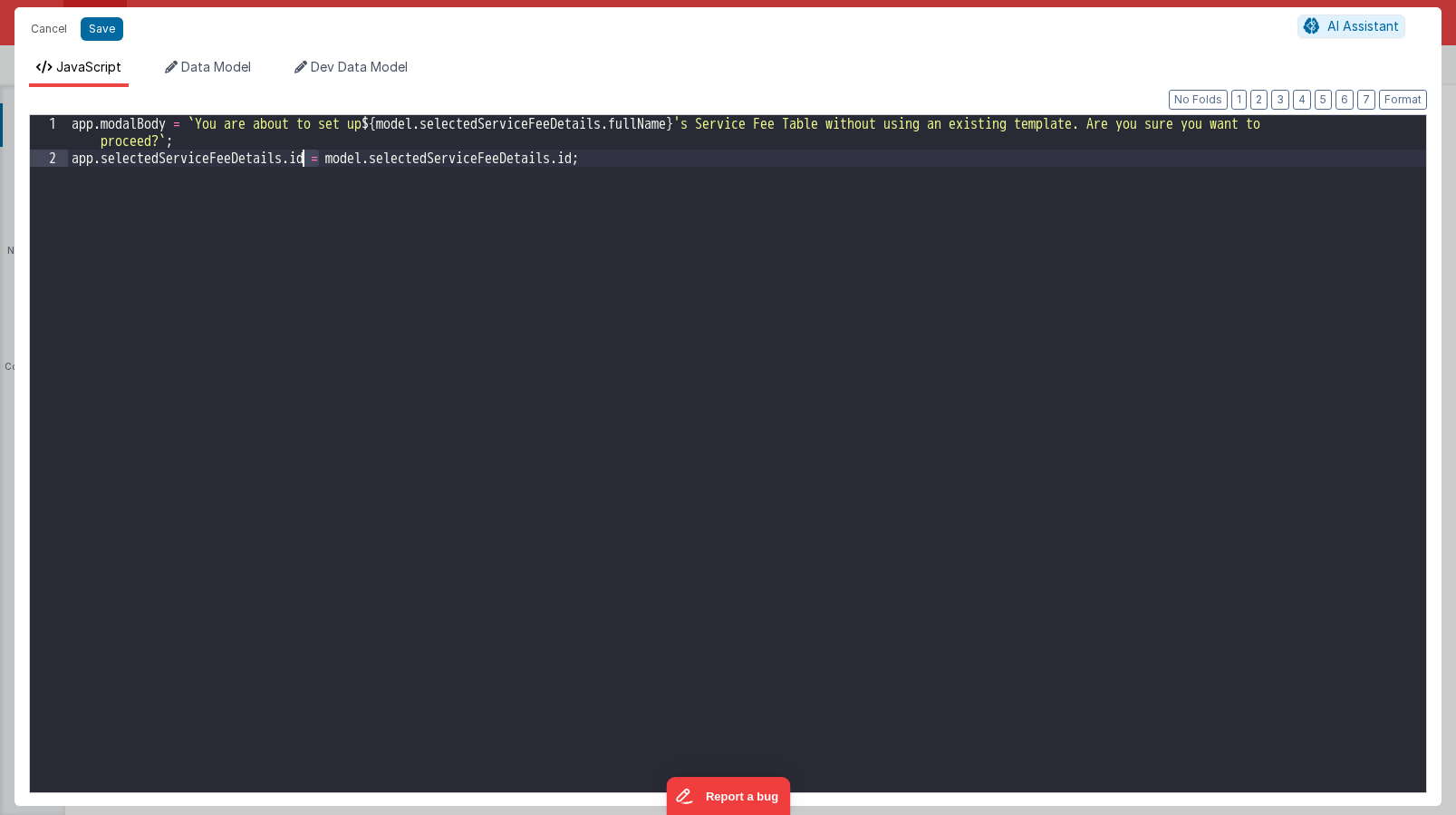 drag, startPoint x: 315, startPoint y: 159, endPoint x: 303, endPoint y: 156, distance: 12.3693169 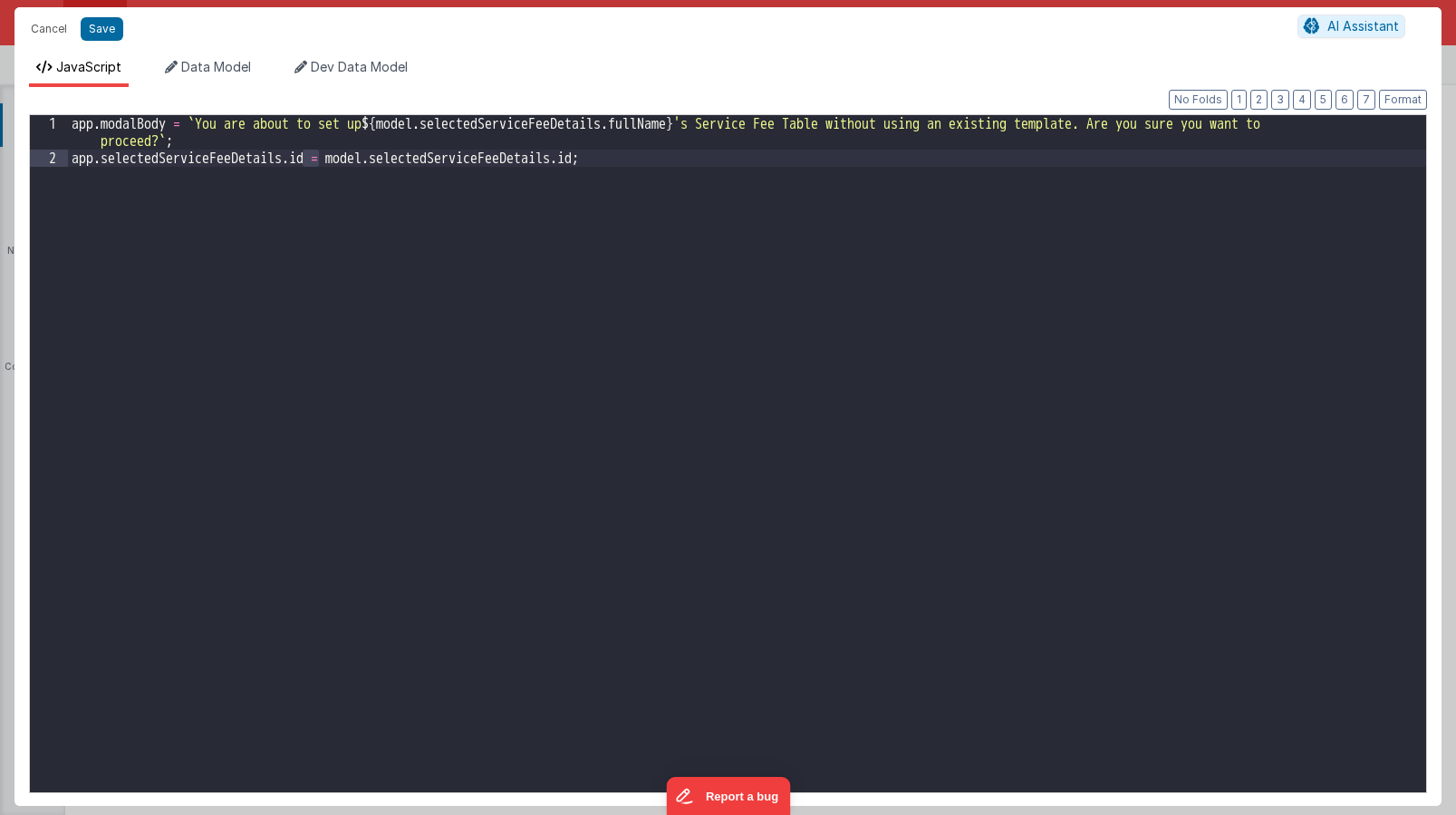 type 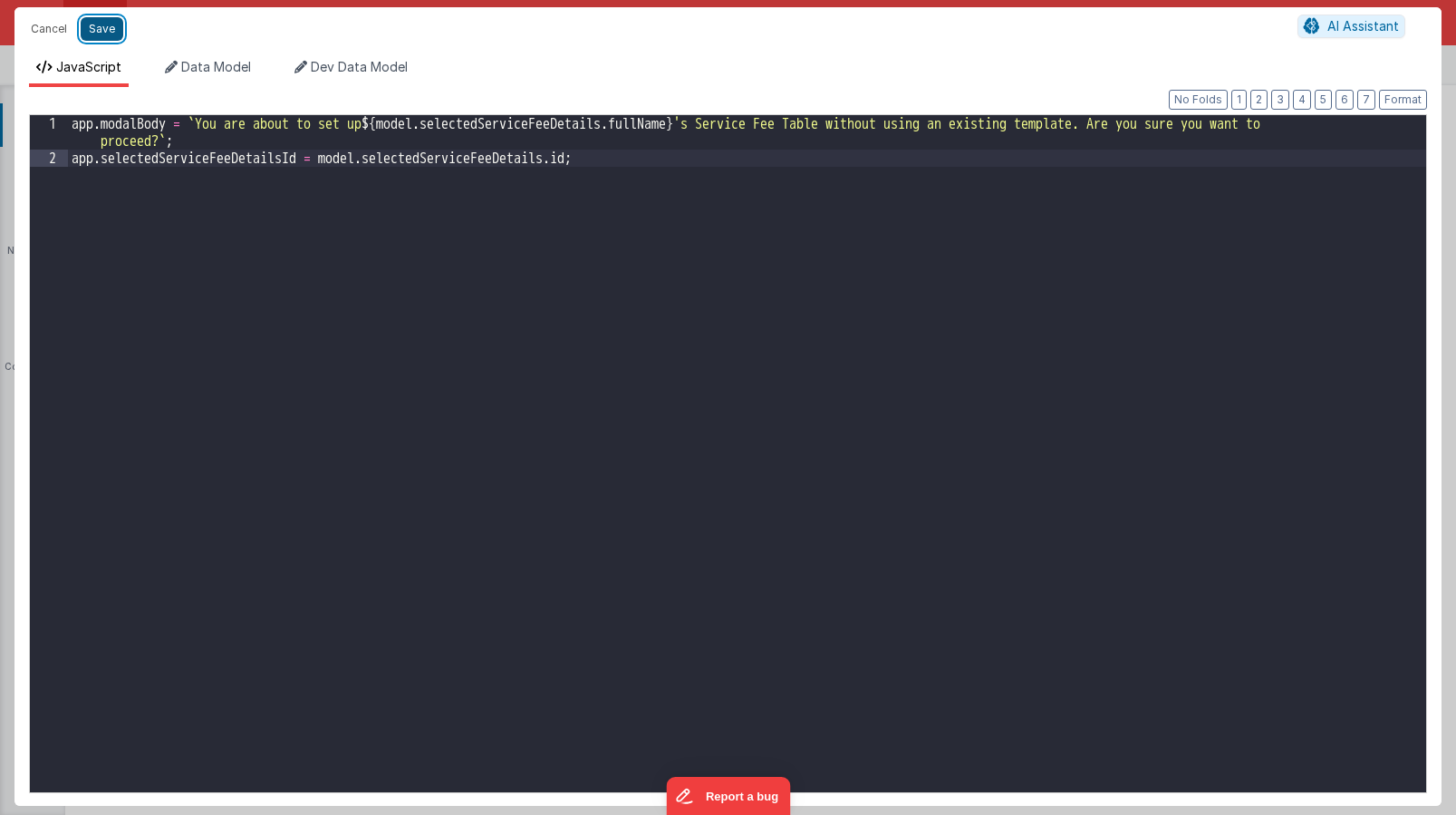 click on "Save" at bounding box center [101, 29] 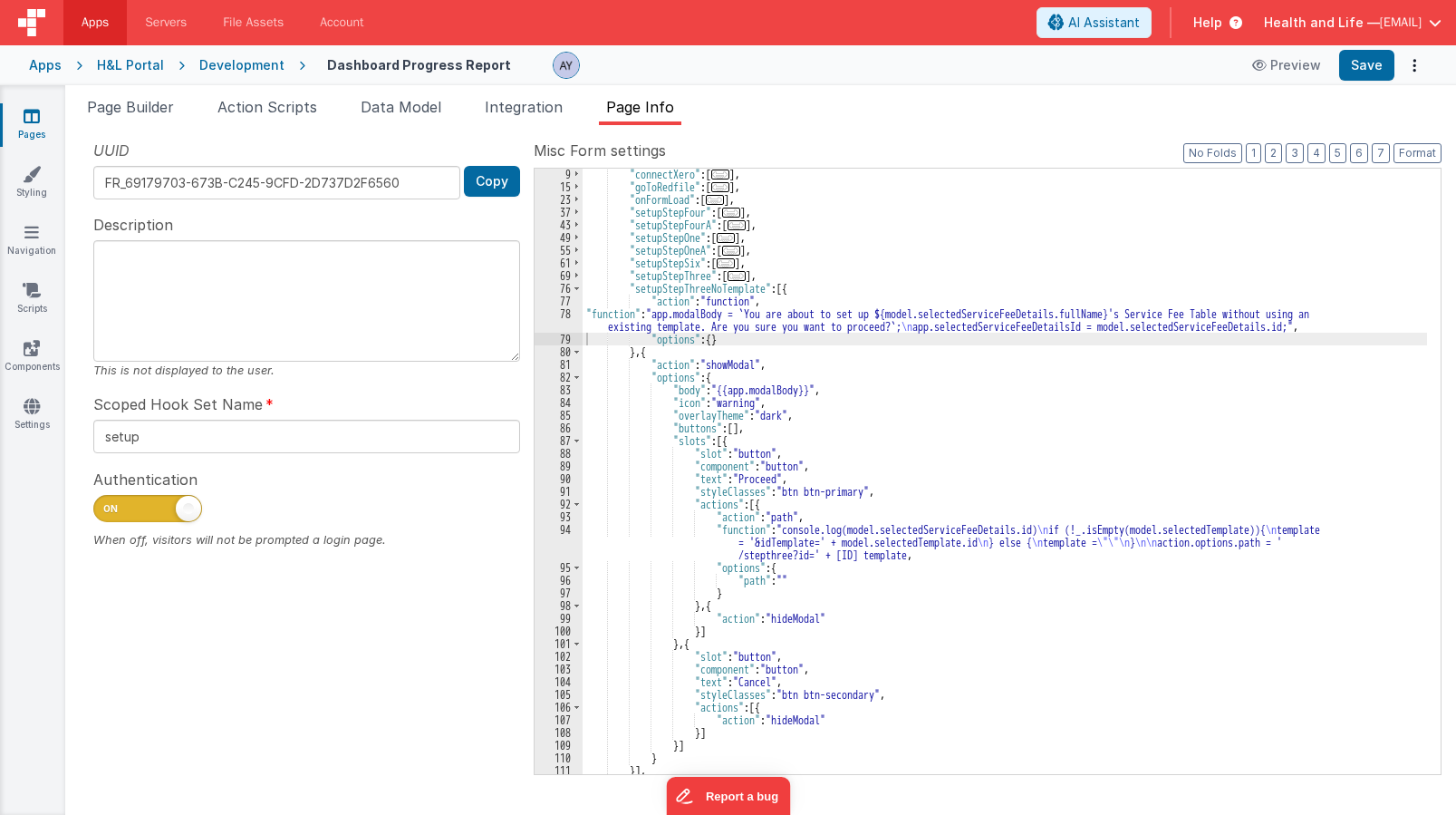 scroll, scrollTop: 108, scrollLeft: 0, axis: vertical 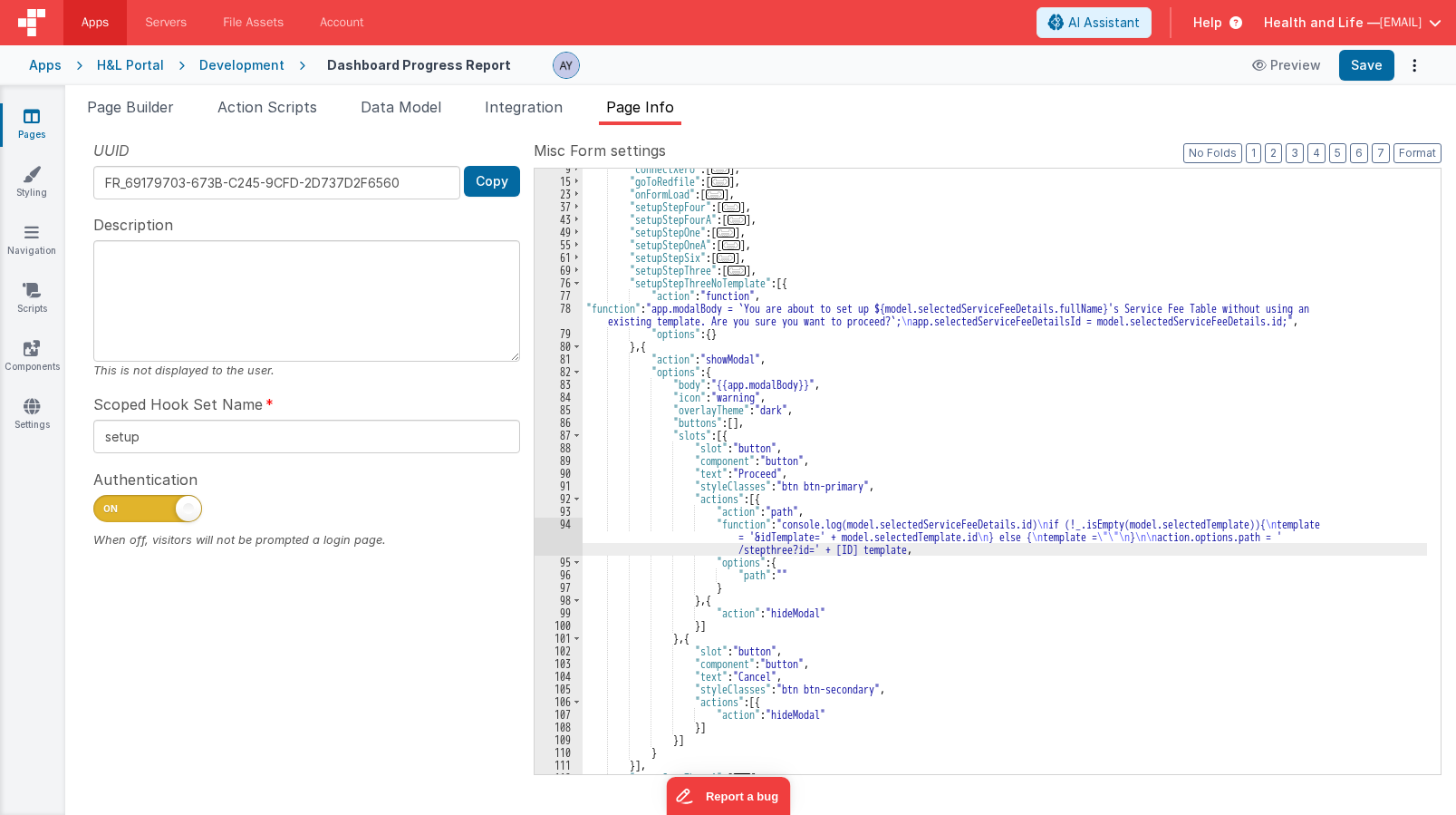 click on "94" at bounding box center (558, 537) 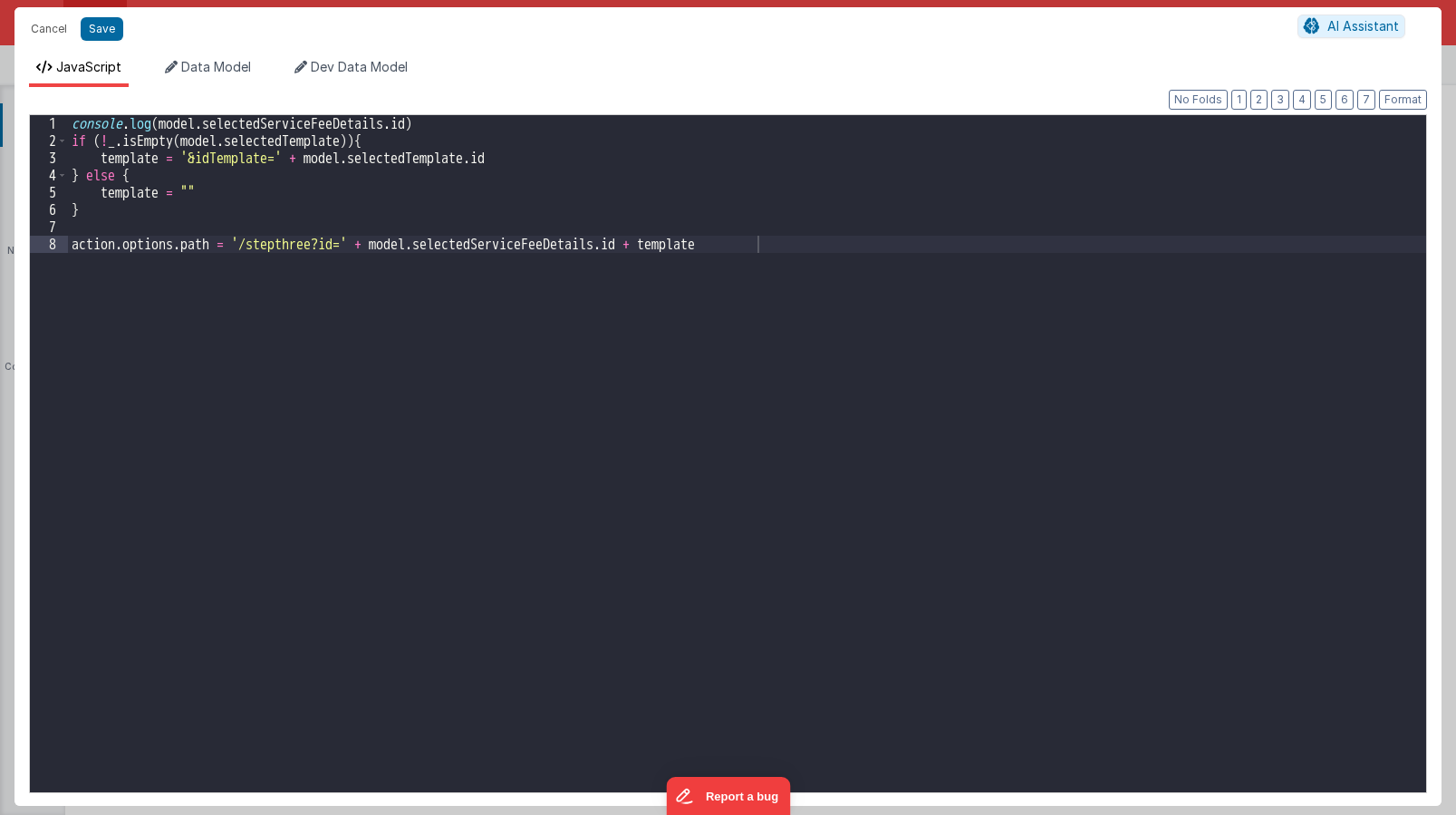 click on "console . log ( model . selectedServiceFeeDetails . id ) if   ( ! _ . isEmpty ( model . selectedTemplate )) {      template   =   '&idTemplate='   +   model . selectedTemplate . id }   else   {      template   =   "" } action . options . path   =   '/stepthree?id='   +   model . selectedServiceFeeDetails . id   +   template" at bounding box center (747, 471) 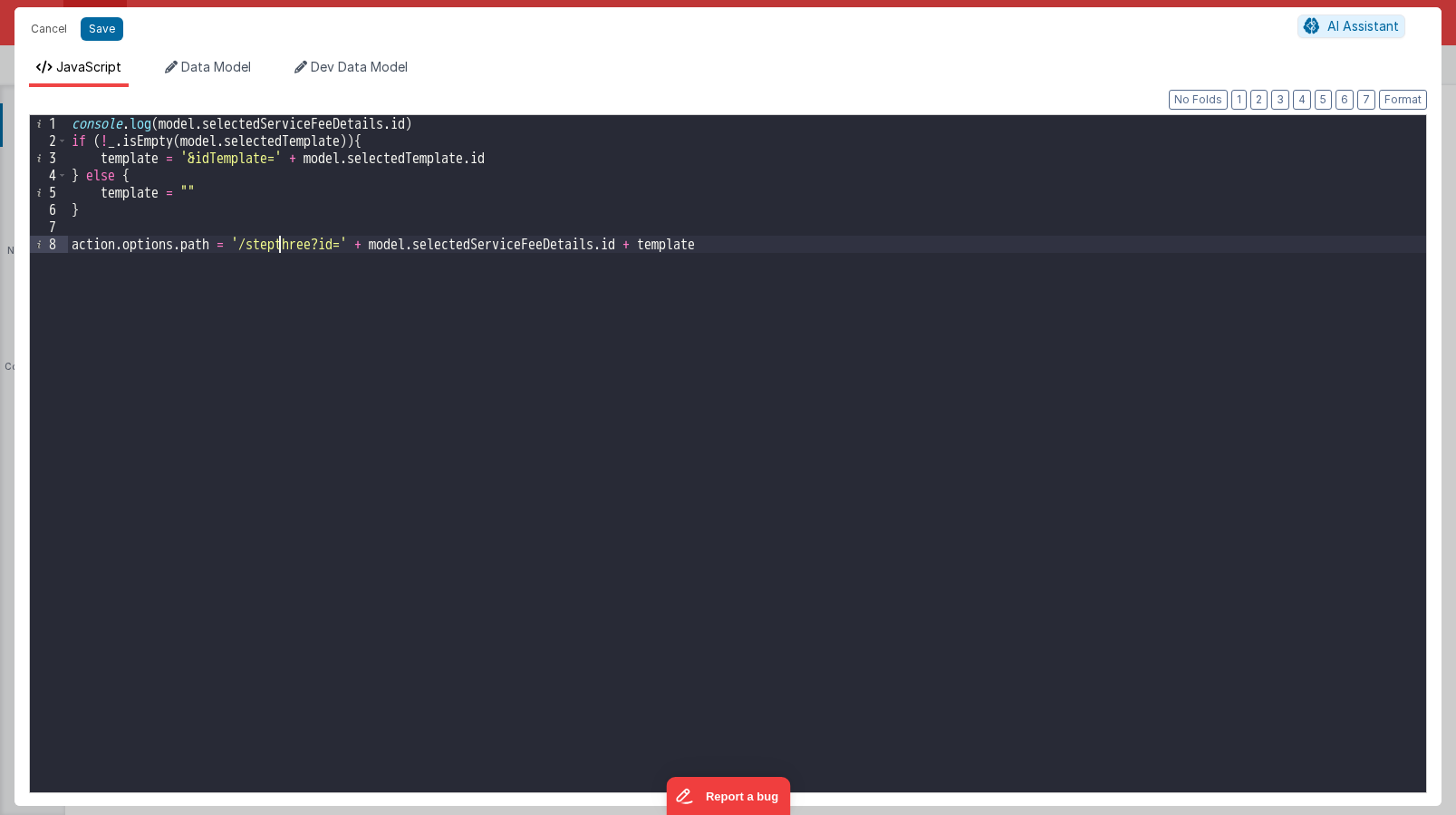 click on "console . log ( model . selectedServiceFeeDetails . id ) if   ( ! _ . isEmpty ( model . selectedTemplate )) {      template   =   '&idTemplate='   +   model . selectedTemplate . id }   else   {      template   =   "" } action . options . path   =   '/stepthree?id='   +   model . selectedServiceFeeDetails . id   +   template" at bounding box center (747, 471) 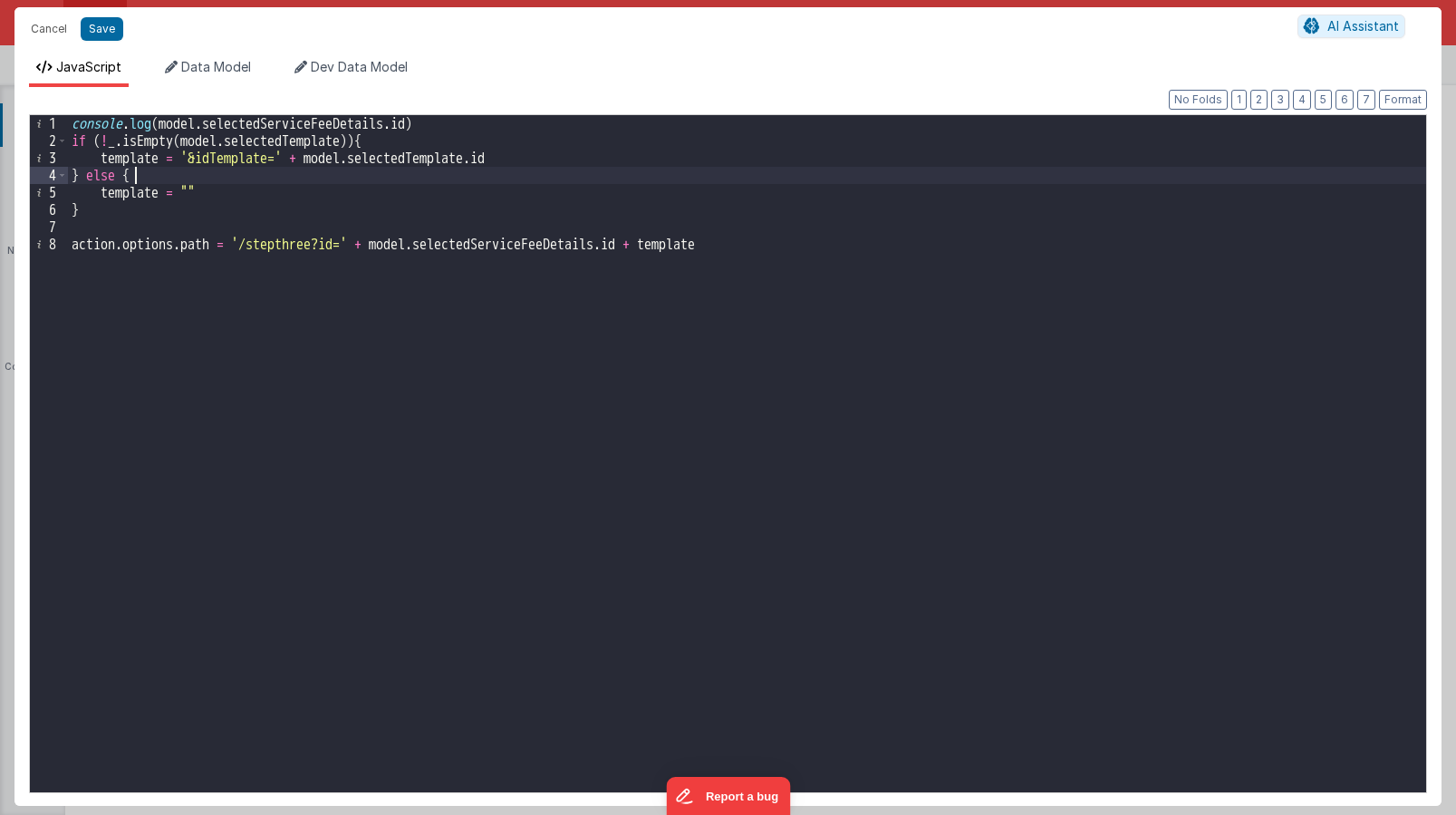 click on "console . log ( model . selectedServiceFeeDetails . id ) if   ( ! _ . isEmpty ( model . selectedTemplate )) {      template   =   '&idTemplate='   +   model . selectedTemplate . id }   else   {      template   =   "" } action . options . path   =   '/stepthree?id='   +   model . selectedServiceFeeDetails . id   +   template" at bounding box center (747, 471) 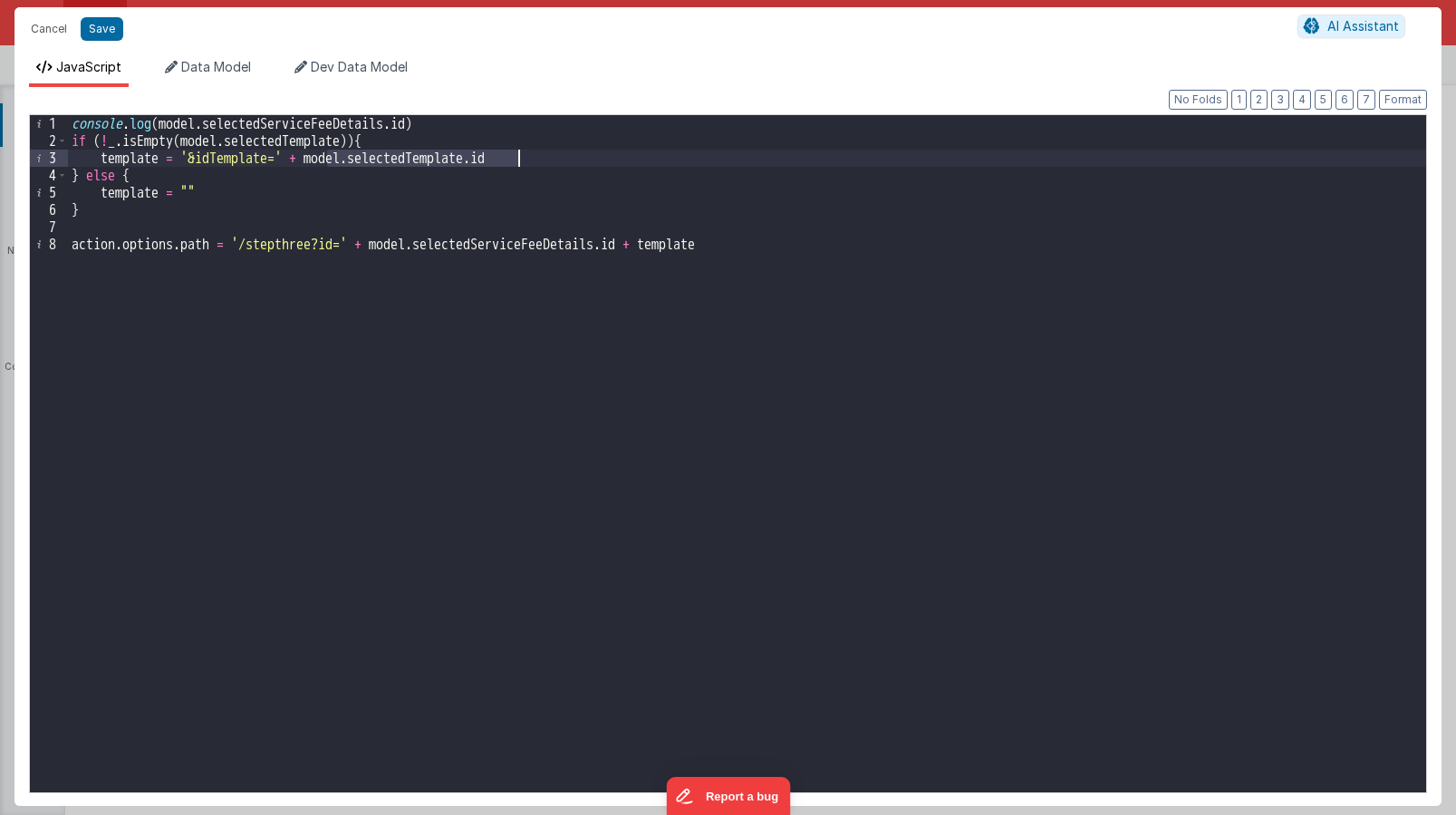 drag, startPoint x: 329, startPoint y: 157, endPoint x: 521, endPoint y: 157, distance: 192 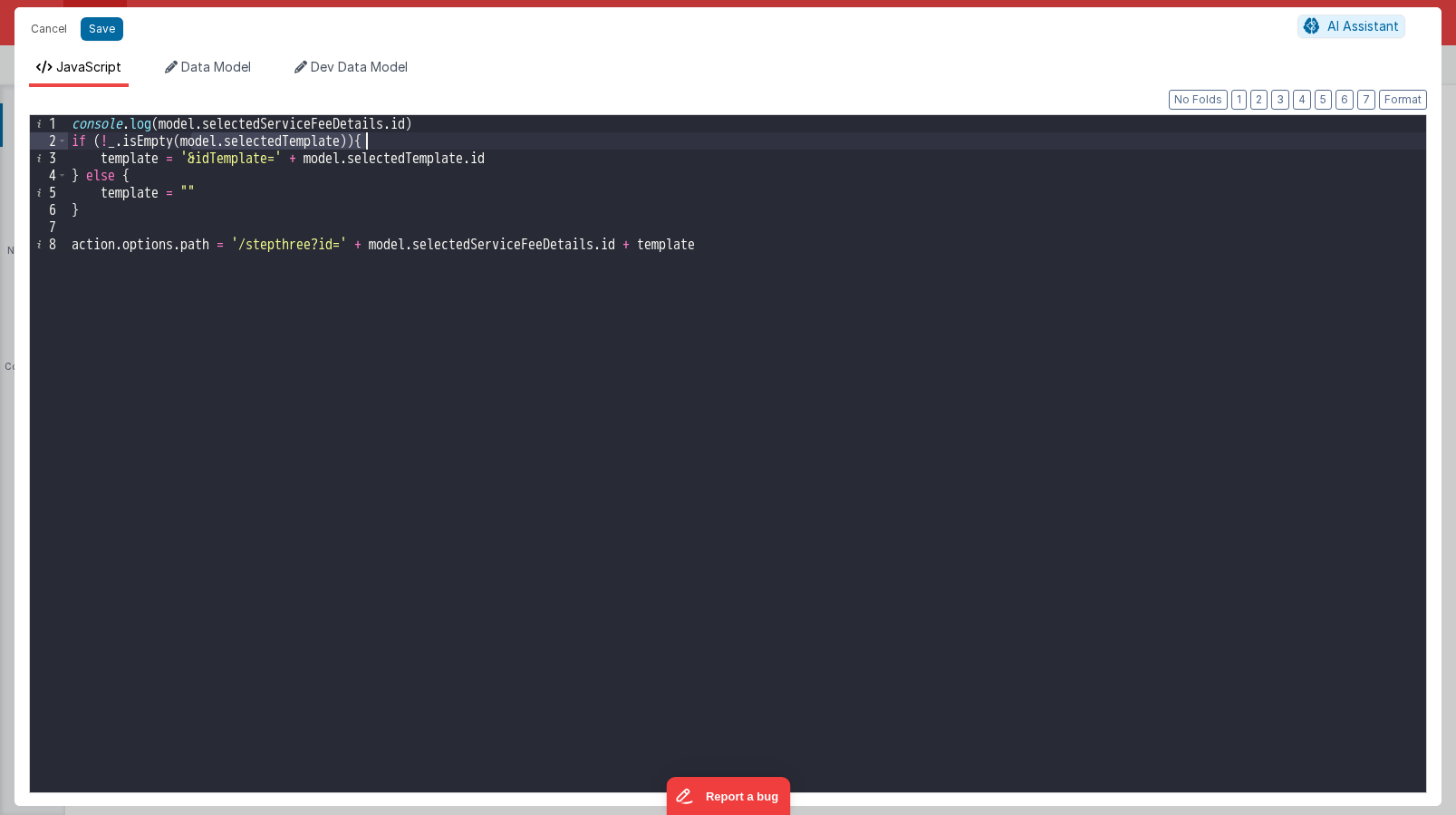 drag, startPoint x: 192, startPoint y: 139, endPoint x: 367, endPoint y: 141, distance: 175.01143 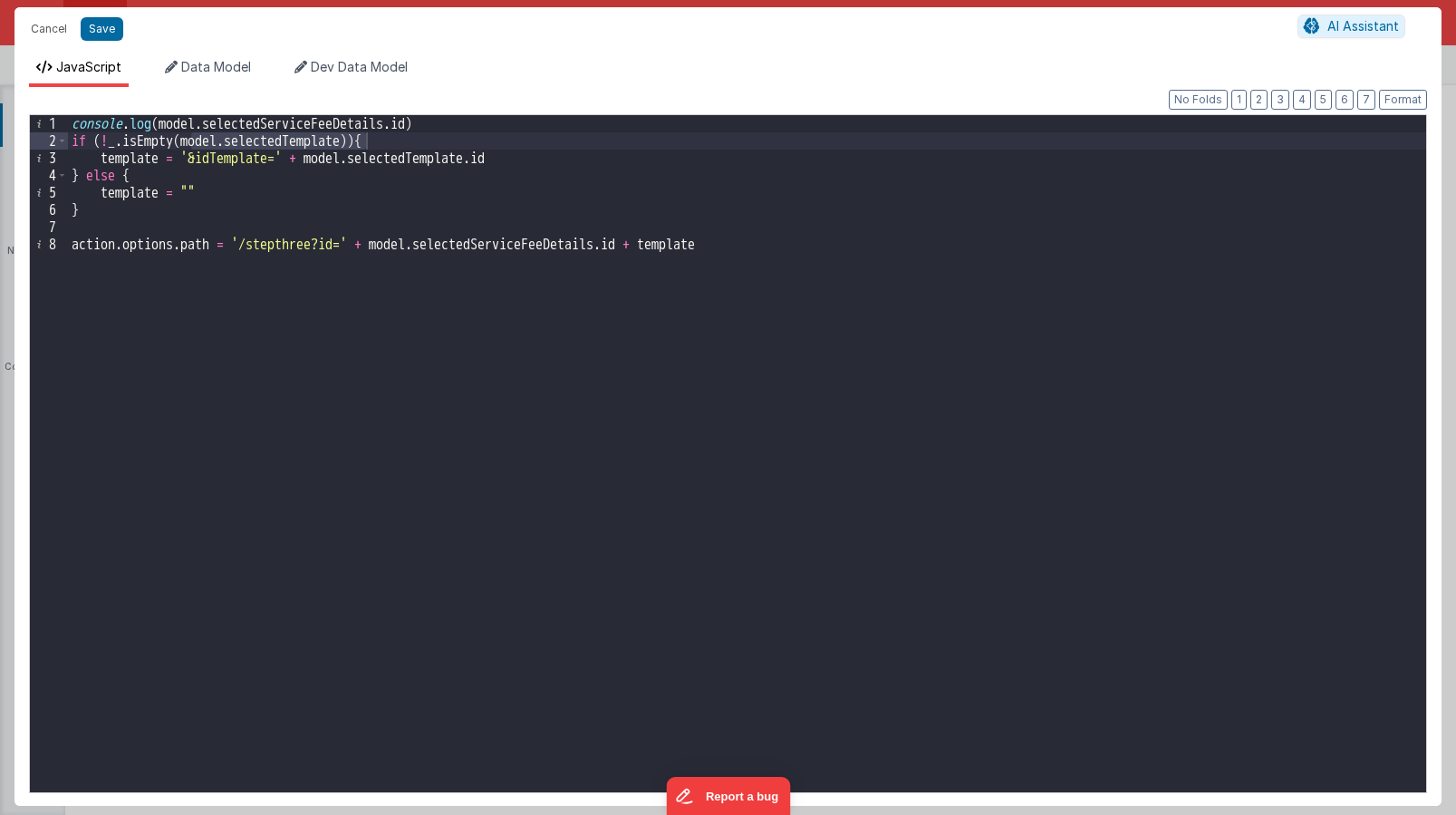 click on "Cancel
Save" at bounding box center (660, 29) 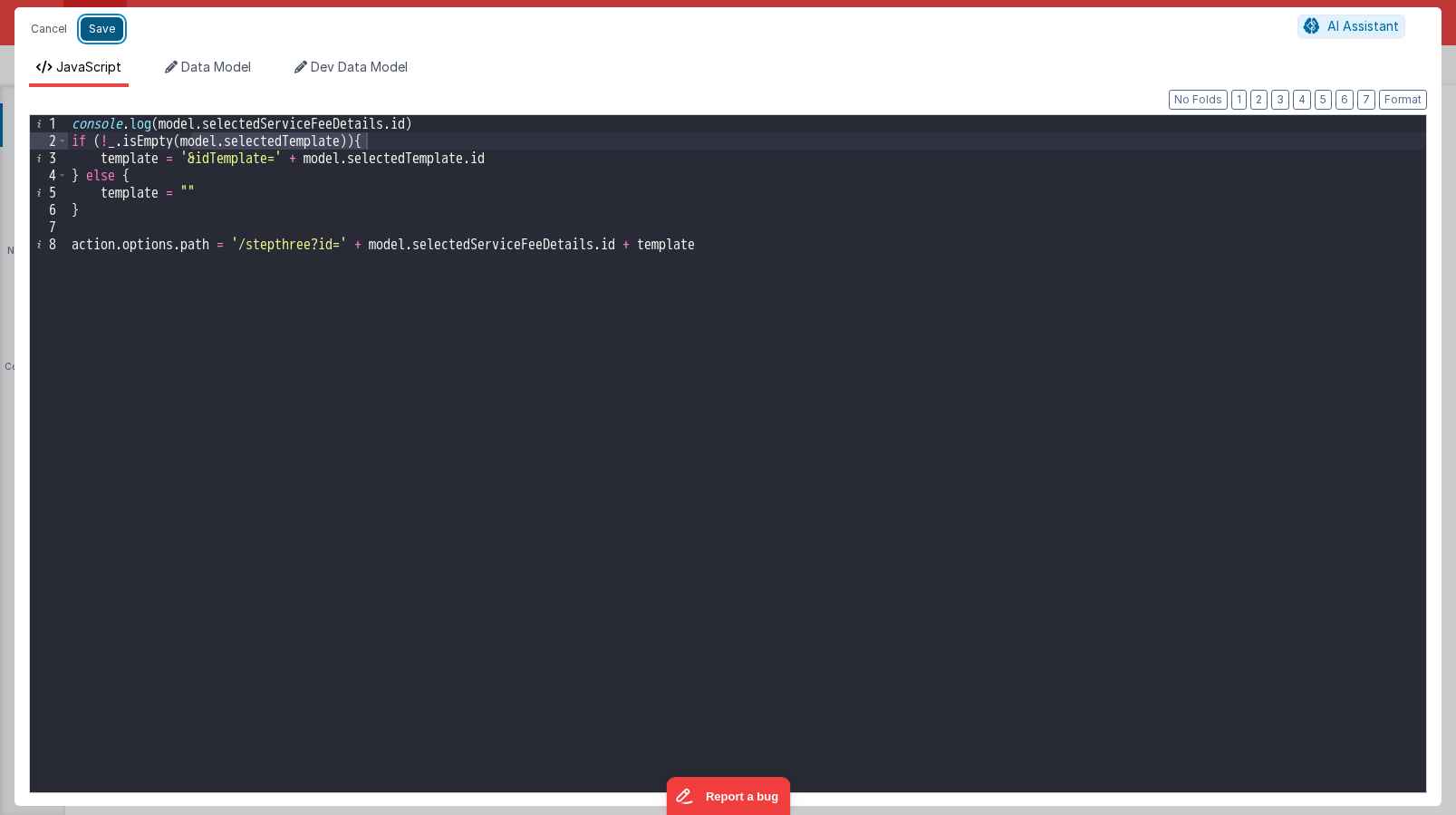 click on "Save" at bounding box center [101, 29] 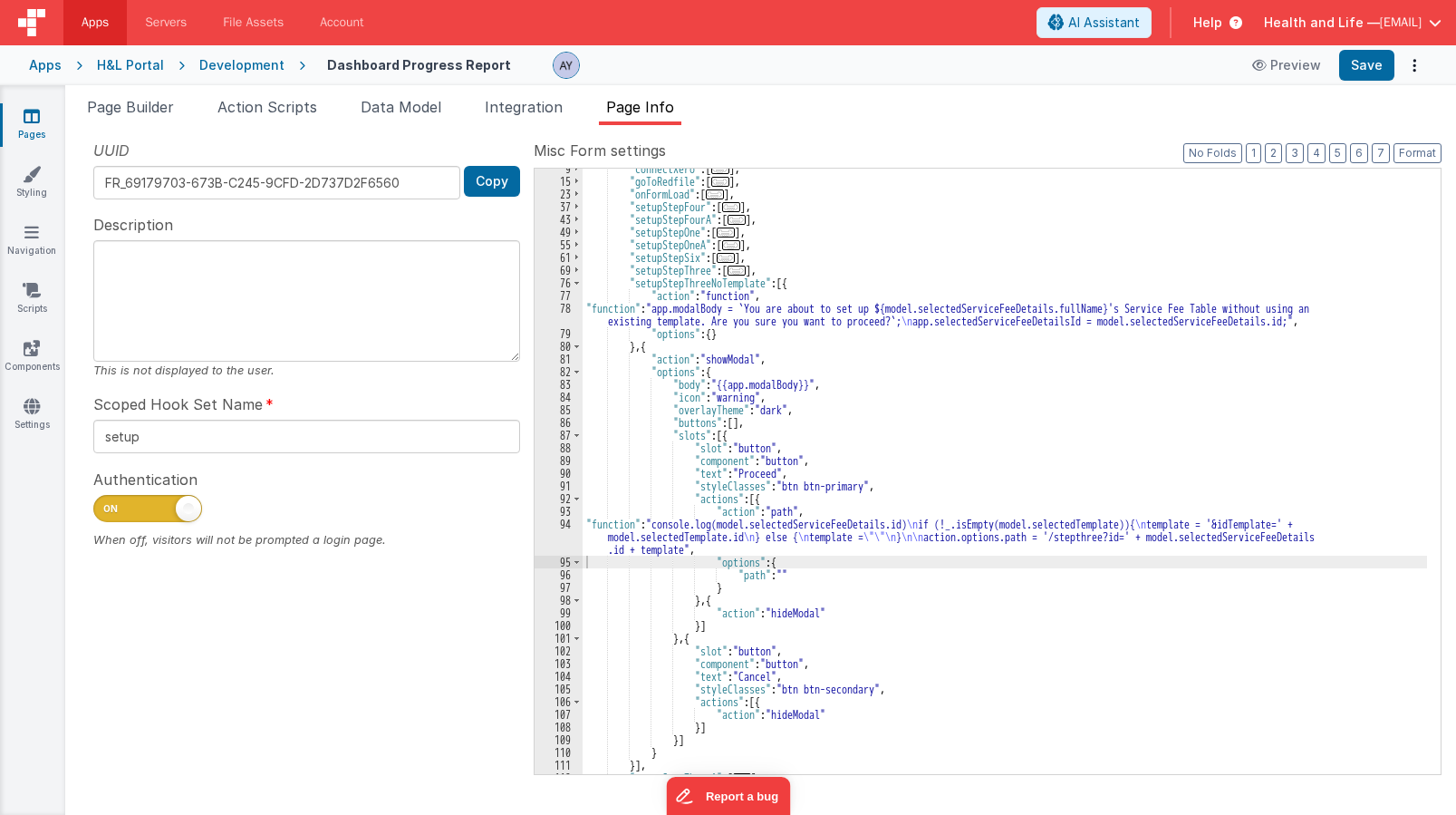 click on ""connectXero" :  [ ... ] ,           "goToRedfile" :  [ ... ] ,           "onFormLoad" :  [ ... ] ,           "setupStepFour" :  [ ... ] ,           "setupStepFourA" :  [ ... ] ,           "setupStepOne" :  [ ... ] ,           "setupStepOneA" :  [ ... ] ,           "setupStepSix" :  [ ... ] ,           "setupStepThree" :  [ ... ] ,           "setupStepThreeNoTemplate" :  [{                "action" :  "function" , "function" :  "app.modalBody = `You are about to set up ${model.selectedServiceFeeDetails.fullName}'s Service Fee Table without using an       existing template. Are you sure you want to proceed?`; \n app.selectedServiceFeeDetailsId = model.selectedServiceFeeDetails.id;" ,                "options" :  { }           } ,  {                "action" :  "showModal" ,                "options" :  {                     "body" :  "{{app.modalBody}}" ,                     "icon" :  "warning" ,                     "overlayTheme" :  "dark" ,                     "buttons" :  [ ] ," at bounding box center (1005, 478) 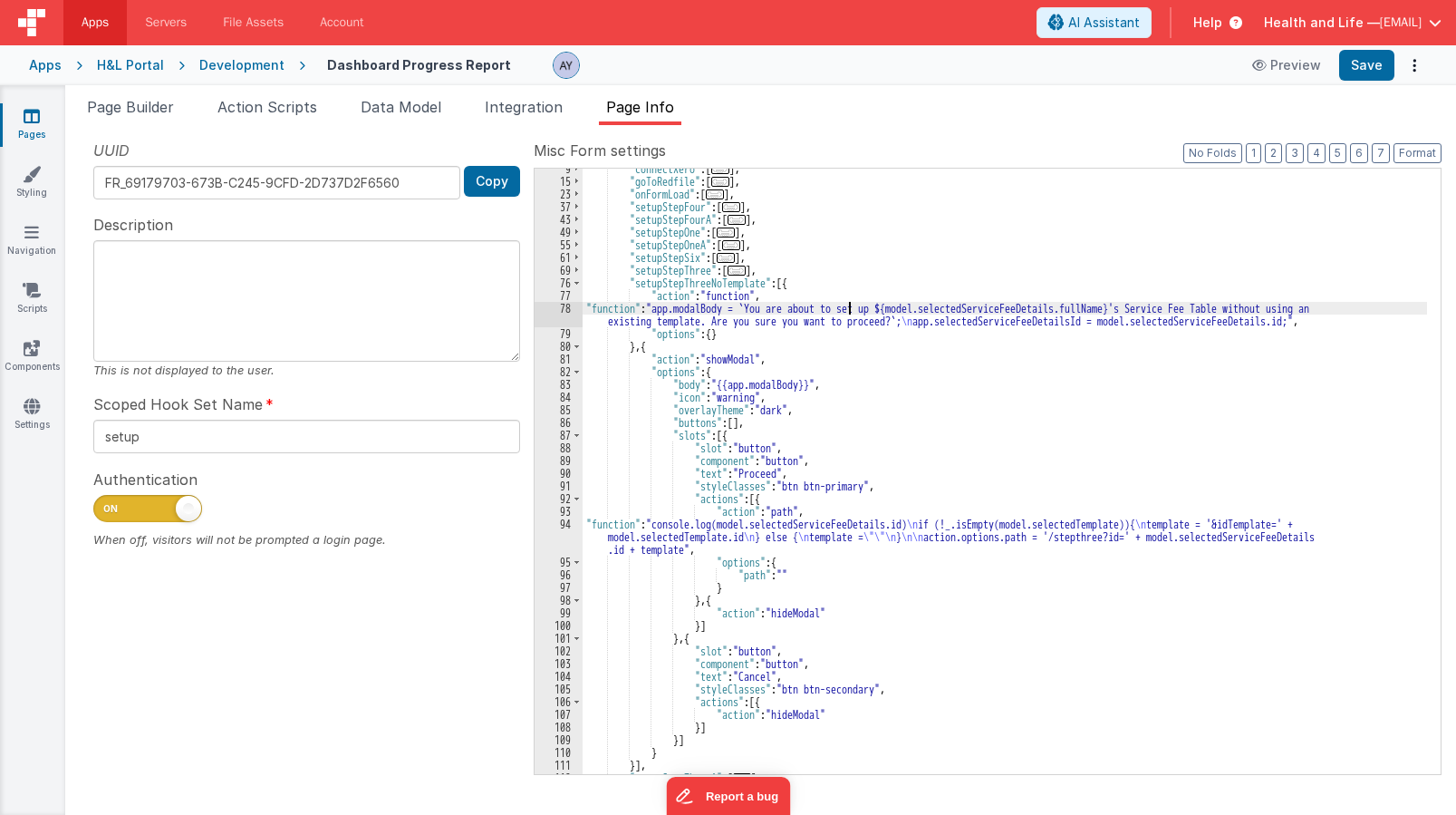 click on "78" at bounding box center [558, 315] 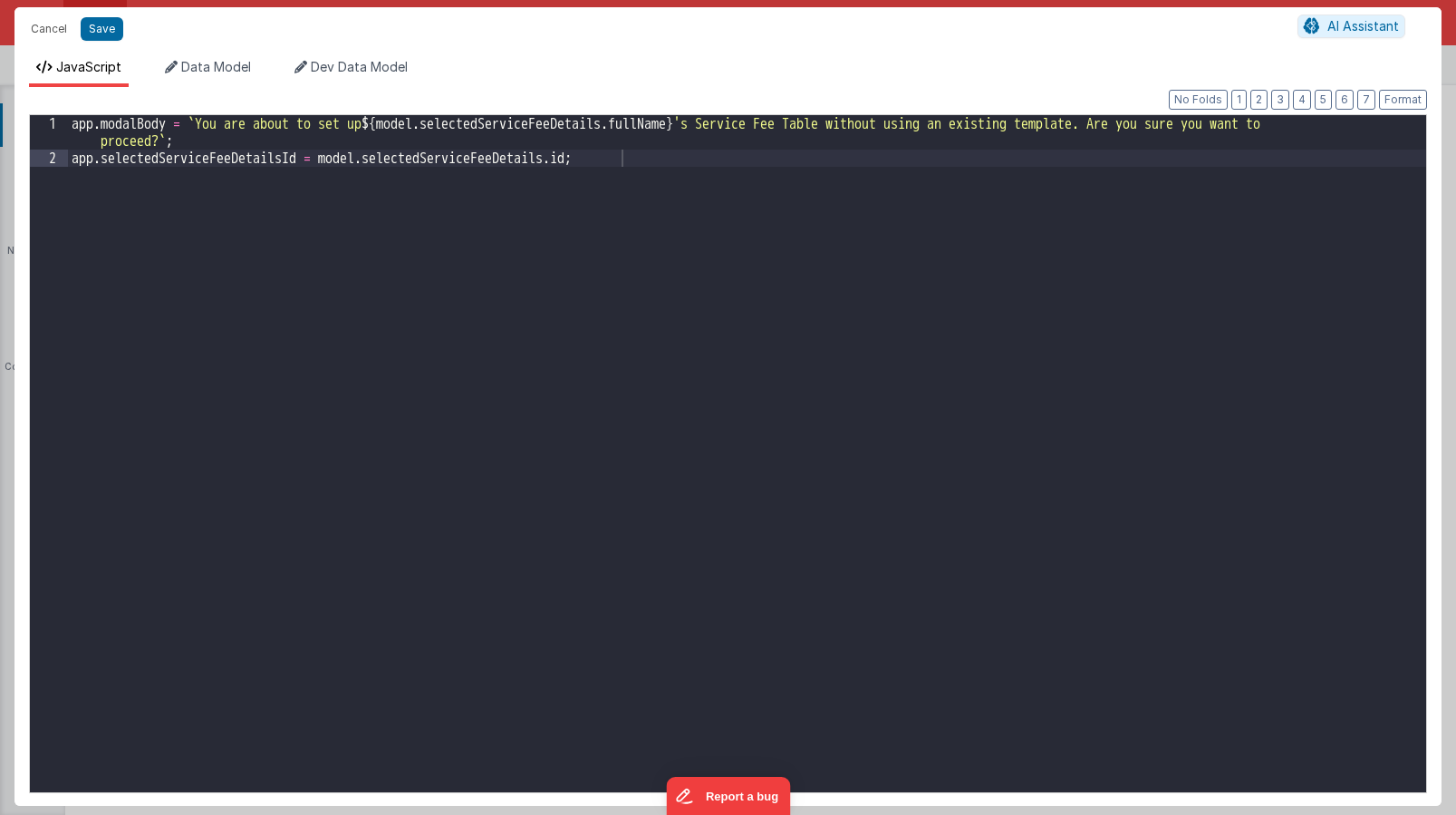 click on "app . modalBody   =   ` You are about to set up  ${ model . selectedServiceFeeDetails . fullName } 's Service Fee Table without using an existing template. Are you sure you want to       proceed? ` ; app . selectedServiceFeeDetailsId   =   model . selectedServiceFeeDetails . id ;" at bounding box center (747, 480) 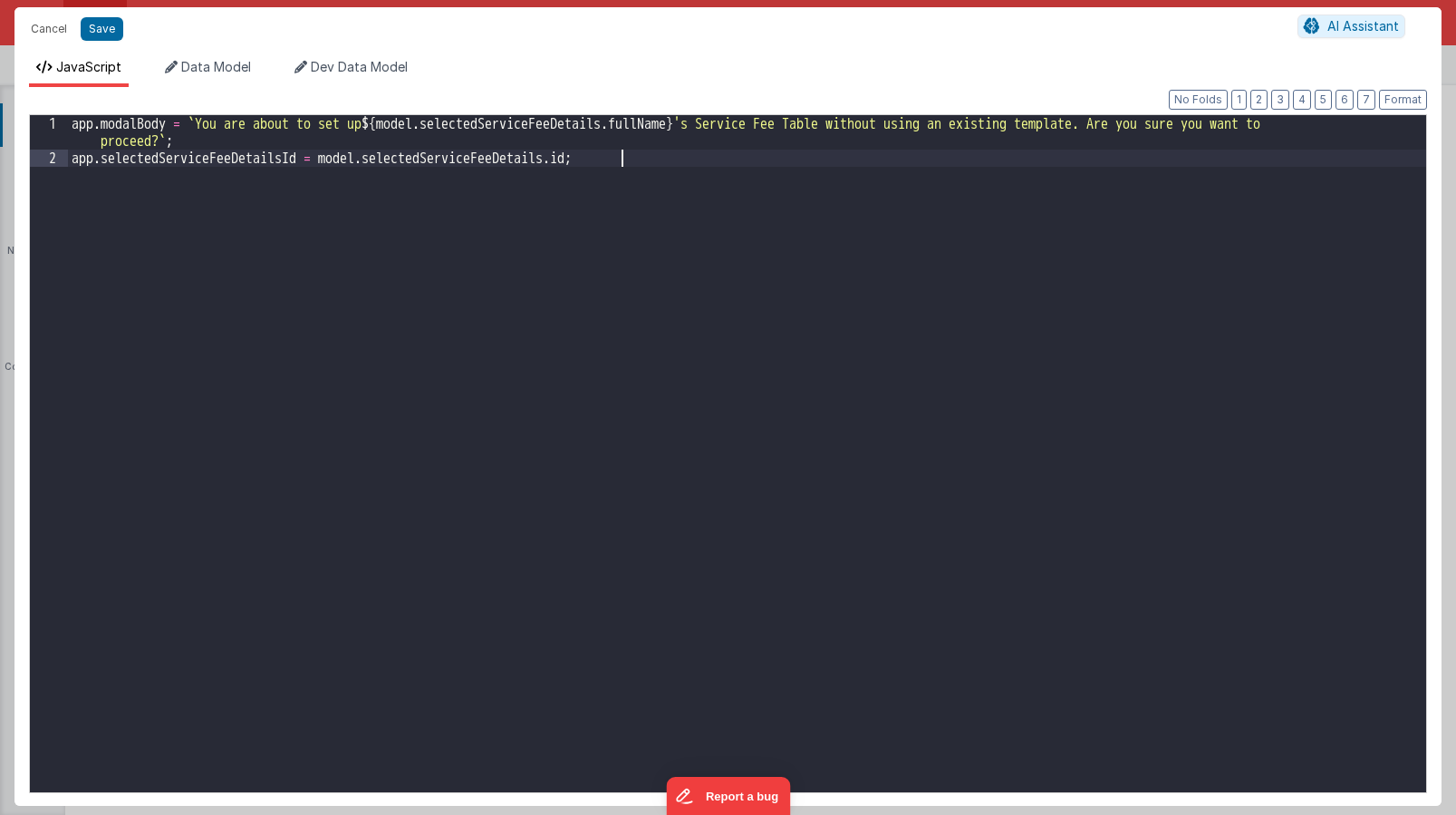 click on "app . modalBody   =   ` You are about to set up  ${ model . selectedServiceFeeDetails . fullName } 's Service Fee Table without using an existing template. Are you sure you want to       proceed? ` ; app . selectedServiceFeeDetailsId   =   model . selectedServiceFeeDetails . id ;" at bounding box center (747, 480) 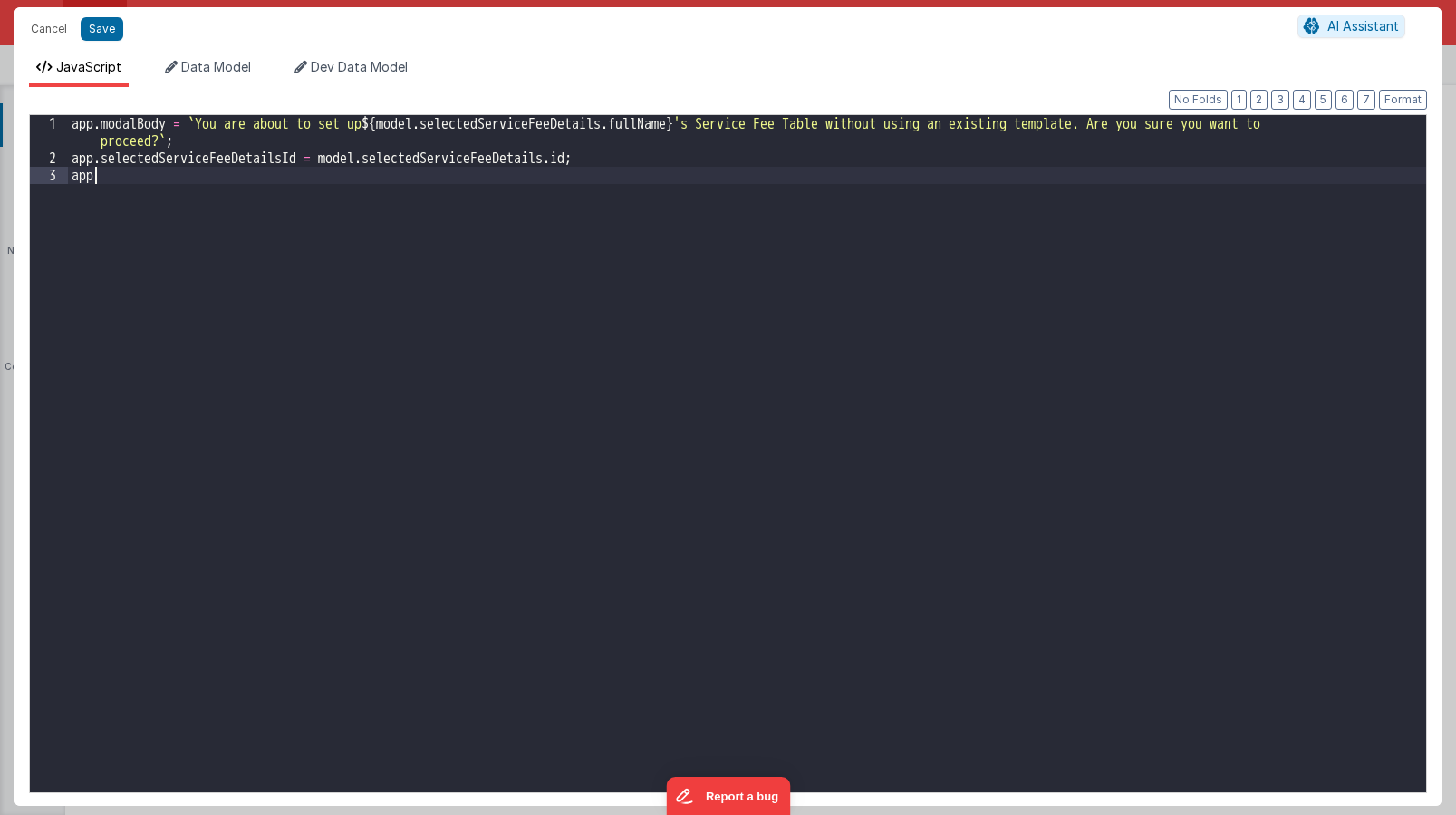 paste 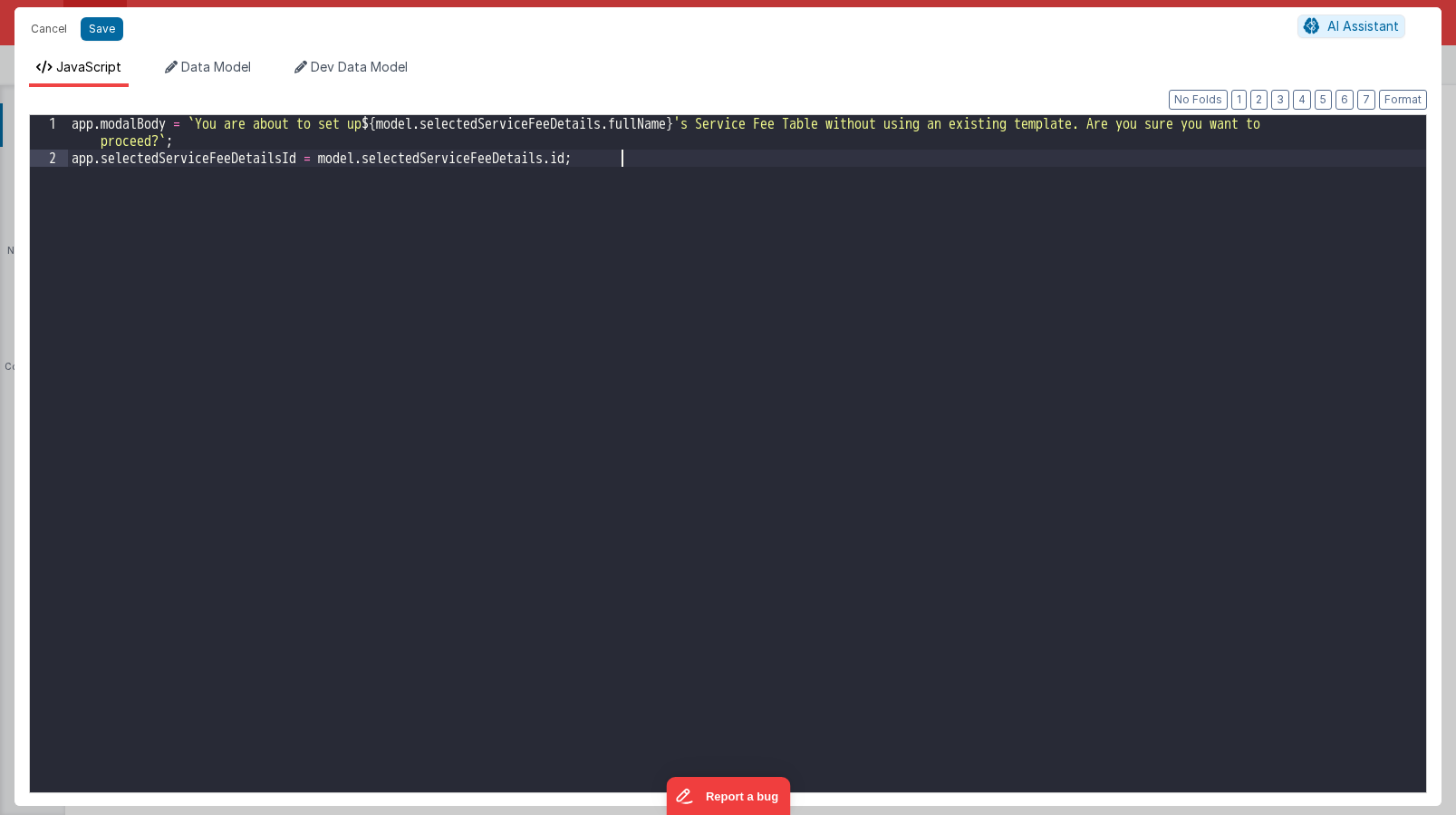 click on "app . modalBody   =   ` You are about to set up  ${ model . selectedServiceFeeDetails . fullName } 's Service Fee Table without using an existing template. Are you sure you want to       proceed? ` ; app . selectedServiceFeeDetailsId   =   model . selectedServiceFeeDetails . id ;" at bounding box center (747, 480) 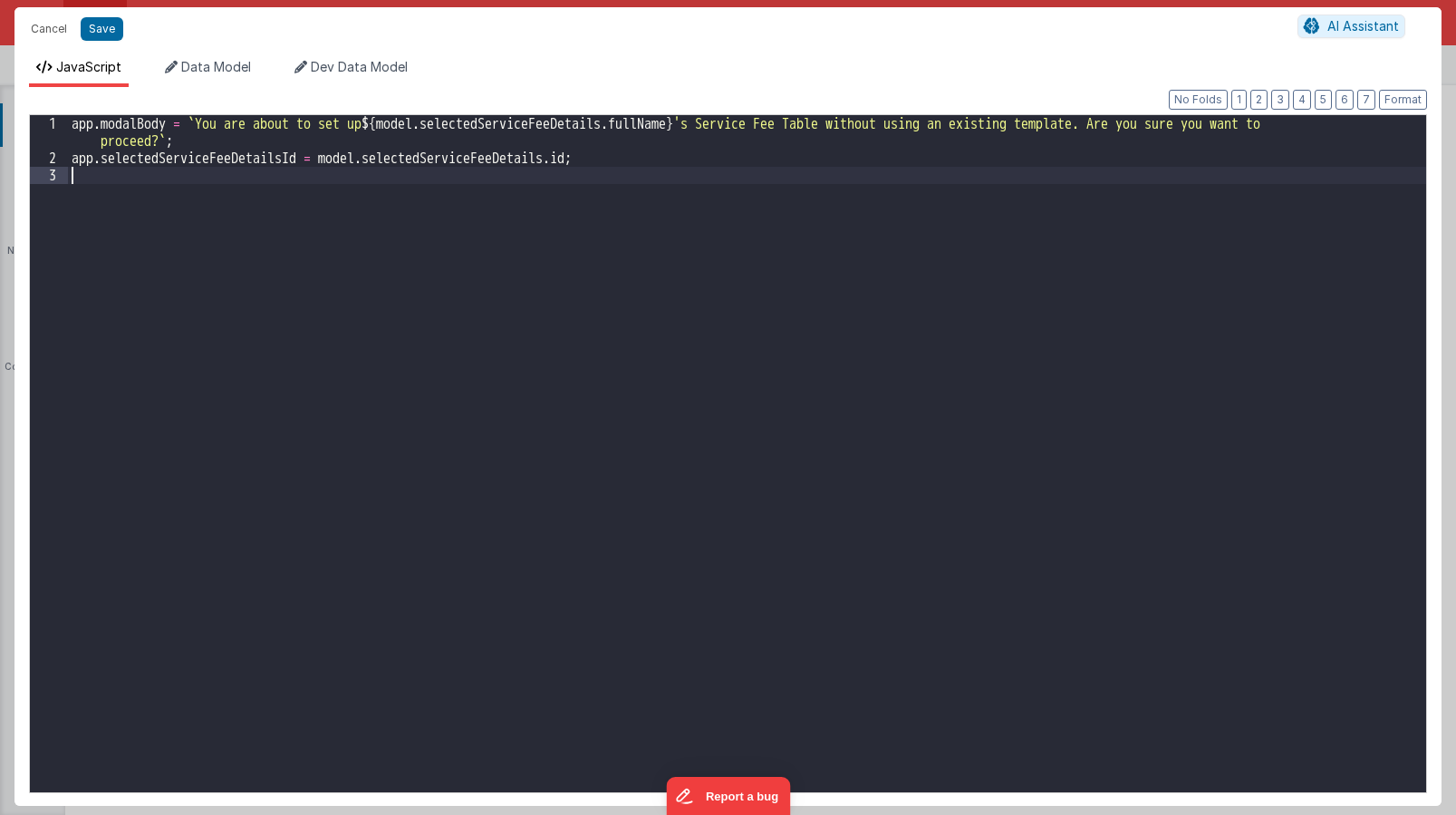 paste 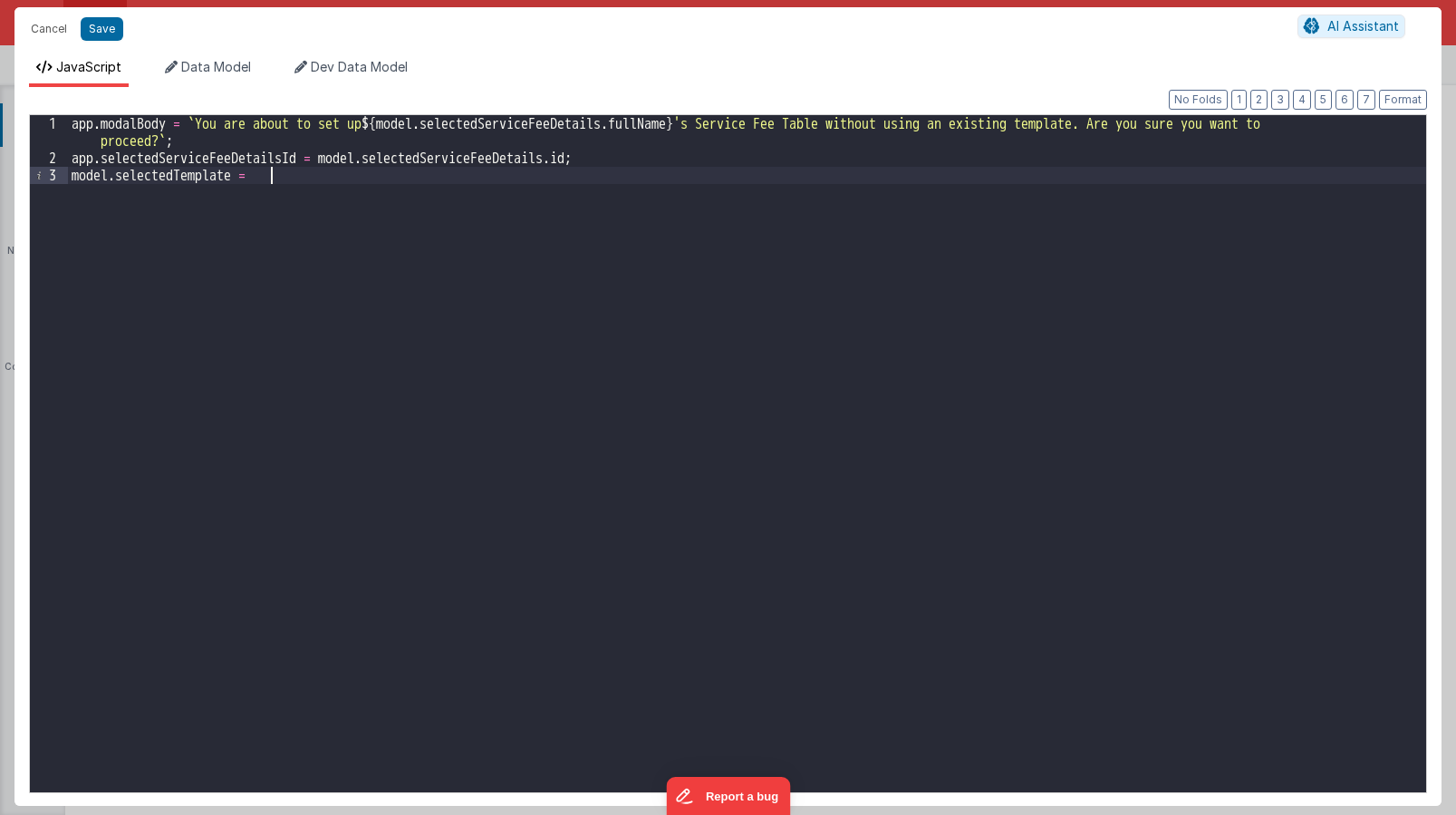 paste 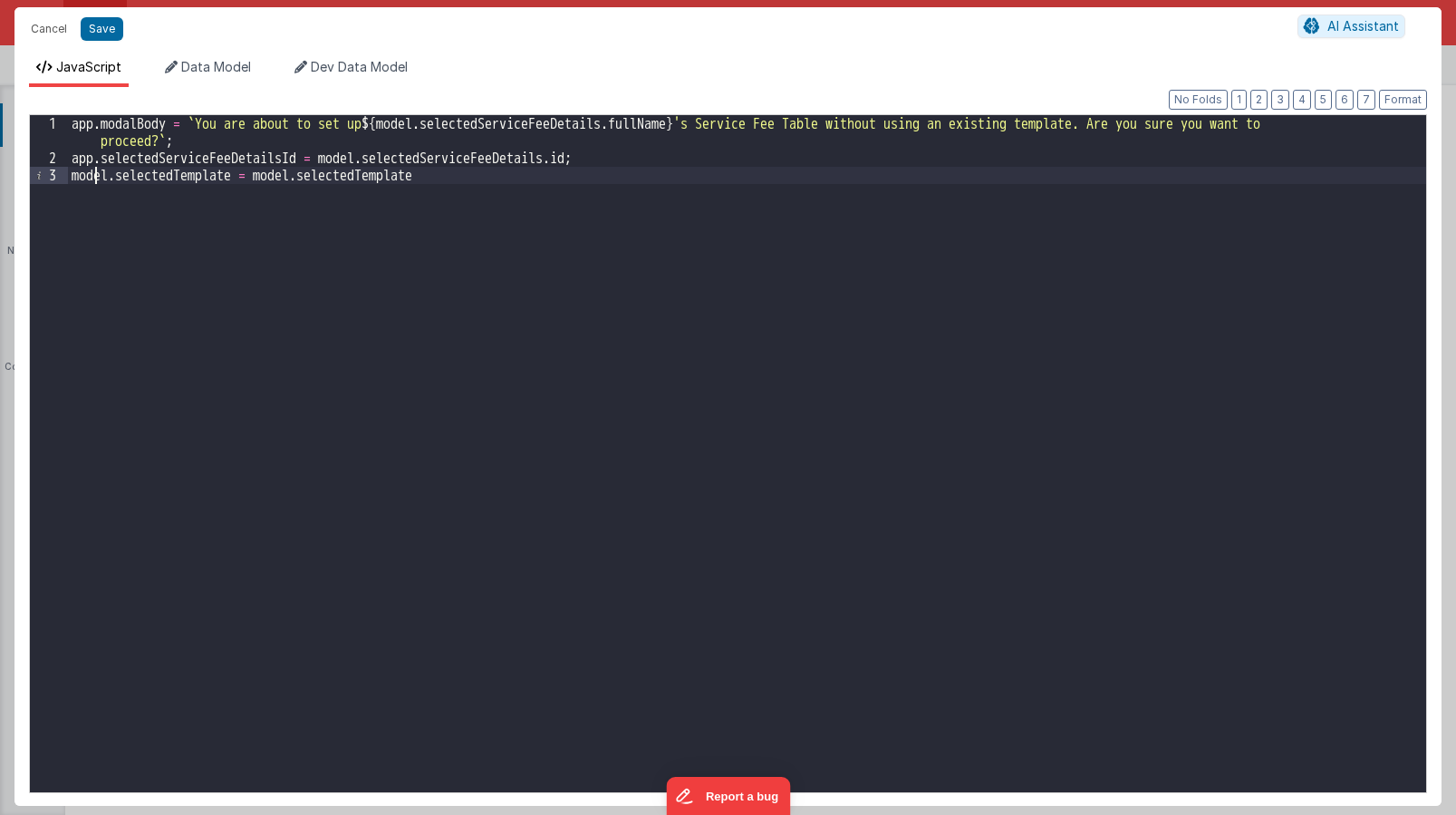 click on "app . modalBody   =   ` You are about to set up  ${ model . selectedServiceFeeDetails . fullName } 's Service Fee Table without using an existing template. Are you sure you want to       proceed? ` ; app . selectedServiceFeeDetailsId   =   model . selectedServiceFeeDetails . id ; model . selectedTemplate   =   model . selectedTemplate" at bounding box center [747, 480] 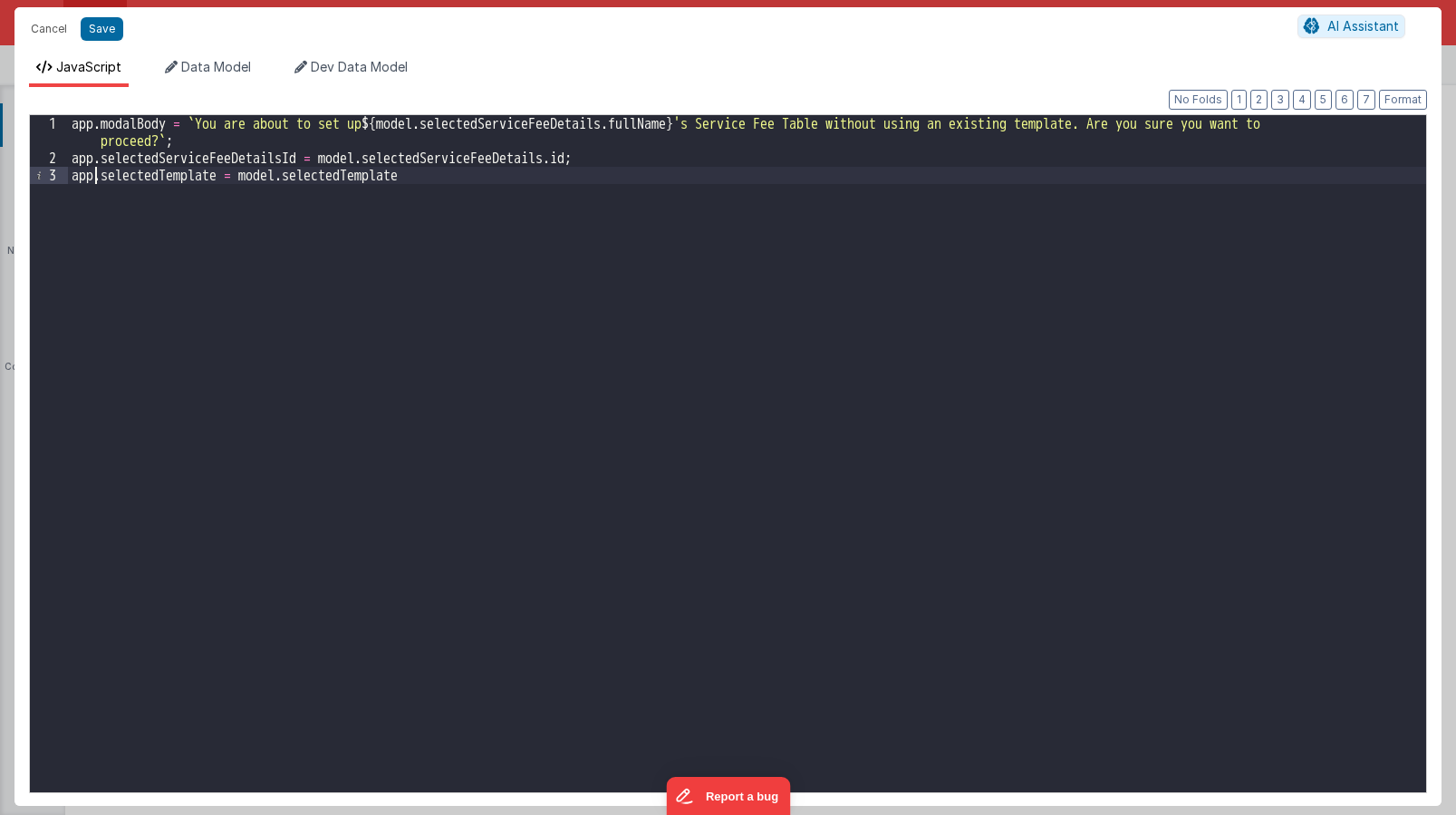 click on "app . modalBody   =   ` You are about to set up  ${ model . selectedServiceFeeDetails . fullName } 's Service Fee Table without using an existing template. Are you sure you want to       proceed? ` ; app . selectedServiceFeeDetailsId   =   model . selectedServiceFeeDetails . id ; app . selectedTemplate   =   model . selectedTemplate" at bounding box center (747, 480) 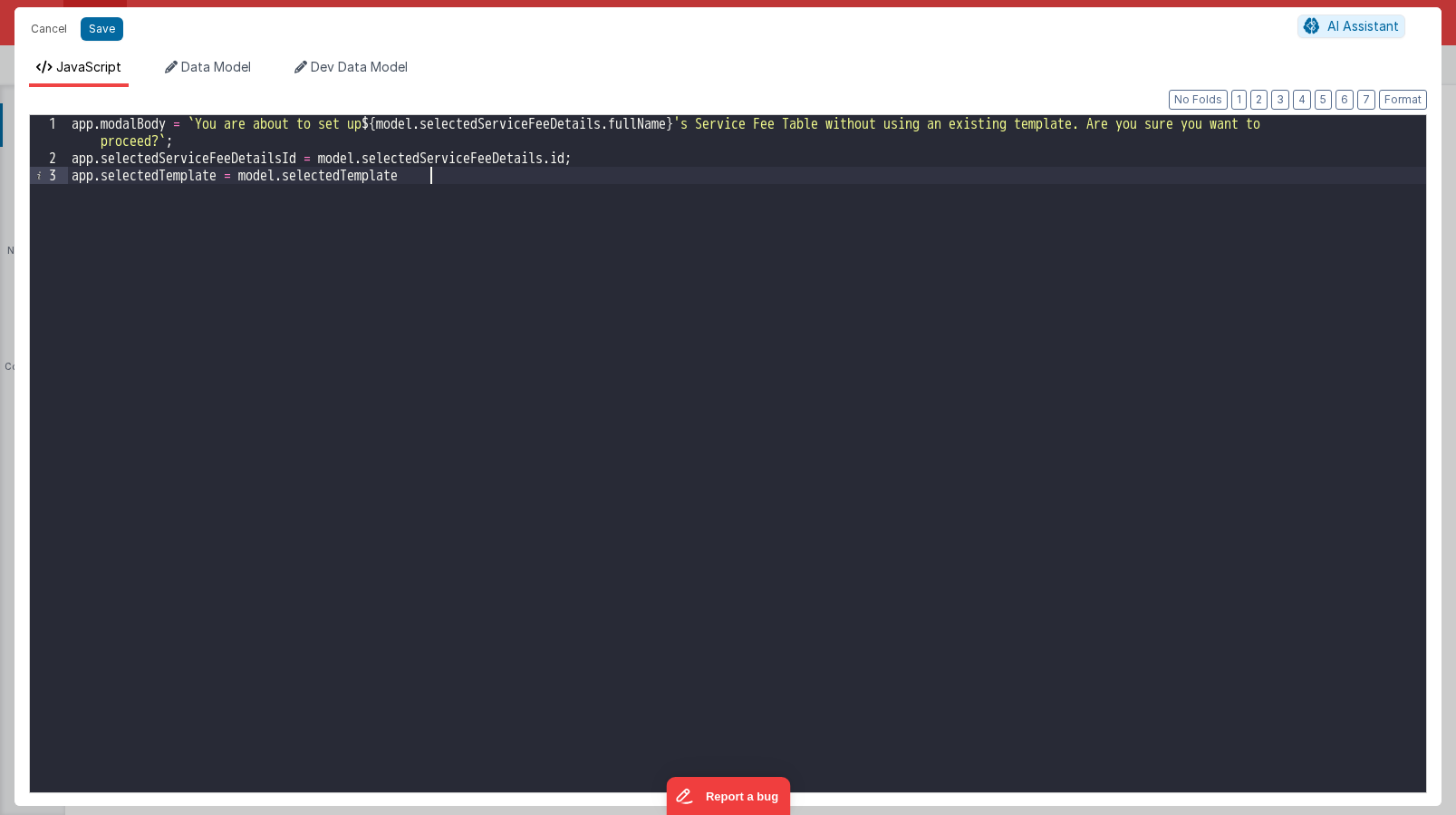 click on "app . modalBody   =   ` You are about to set up  ${ model . selectedServiceFeeDetails . fullName } 's Service Fee Table without using an existing template. Are you sure you want to       proceed? ` ; app . selectedServiceFeeDetailsId   =   model . selectedServiceFeeDetails . id ; app . selectedTemplate   =   model . selectedTemplate" at bounding box center [747, 480] 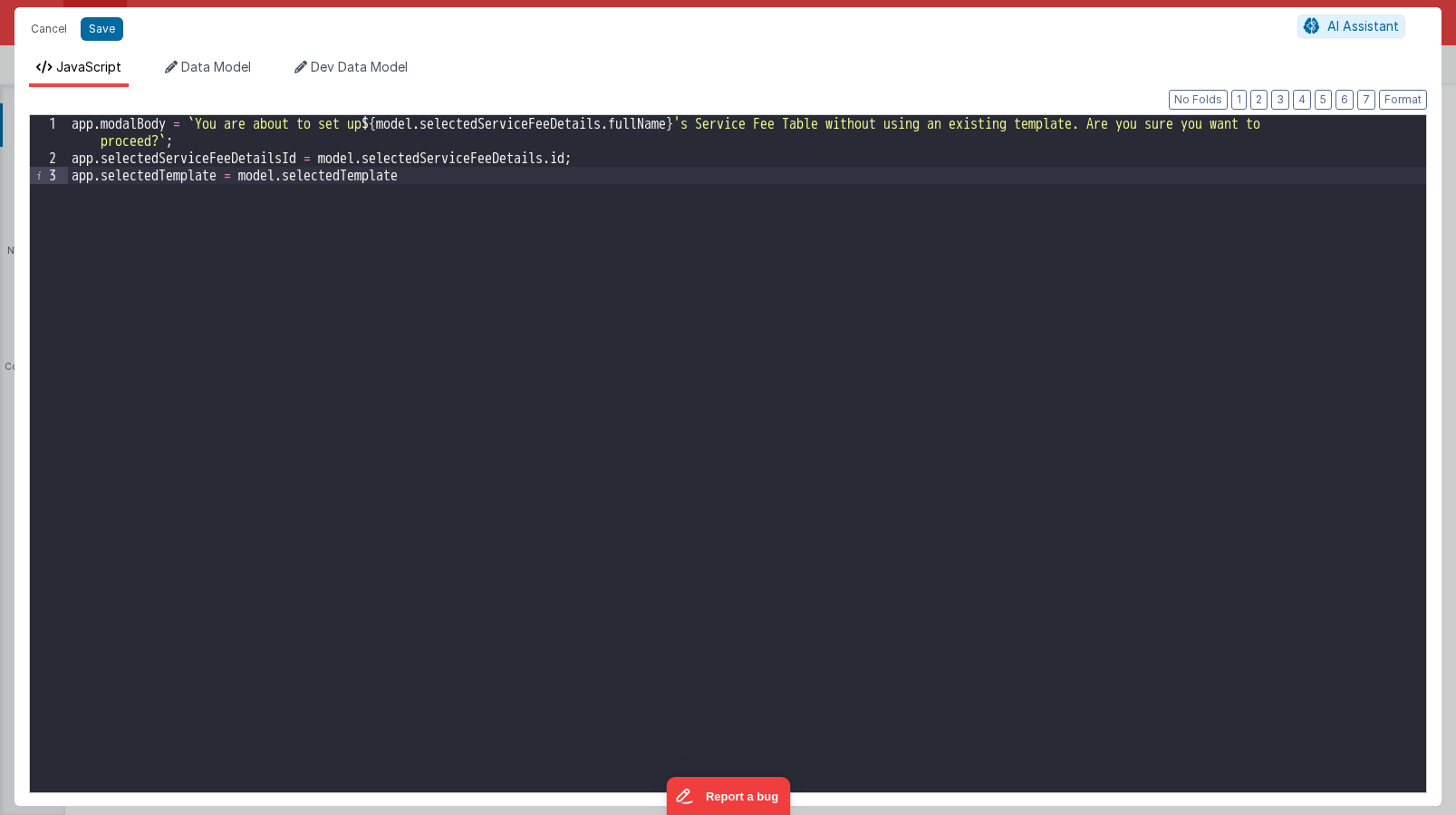 type 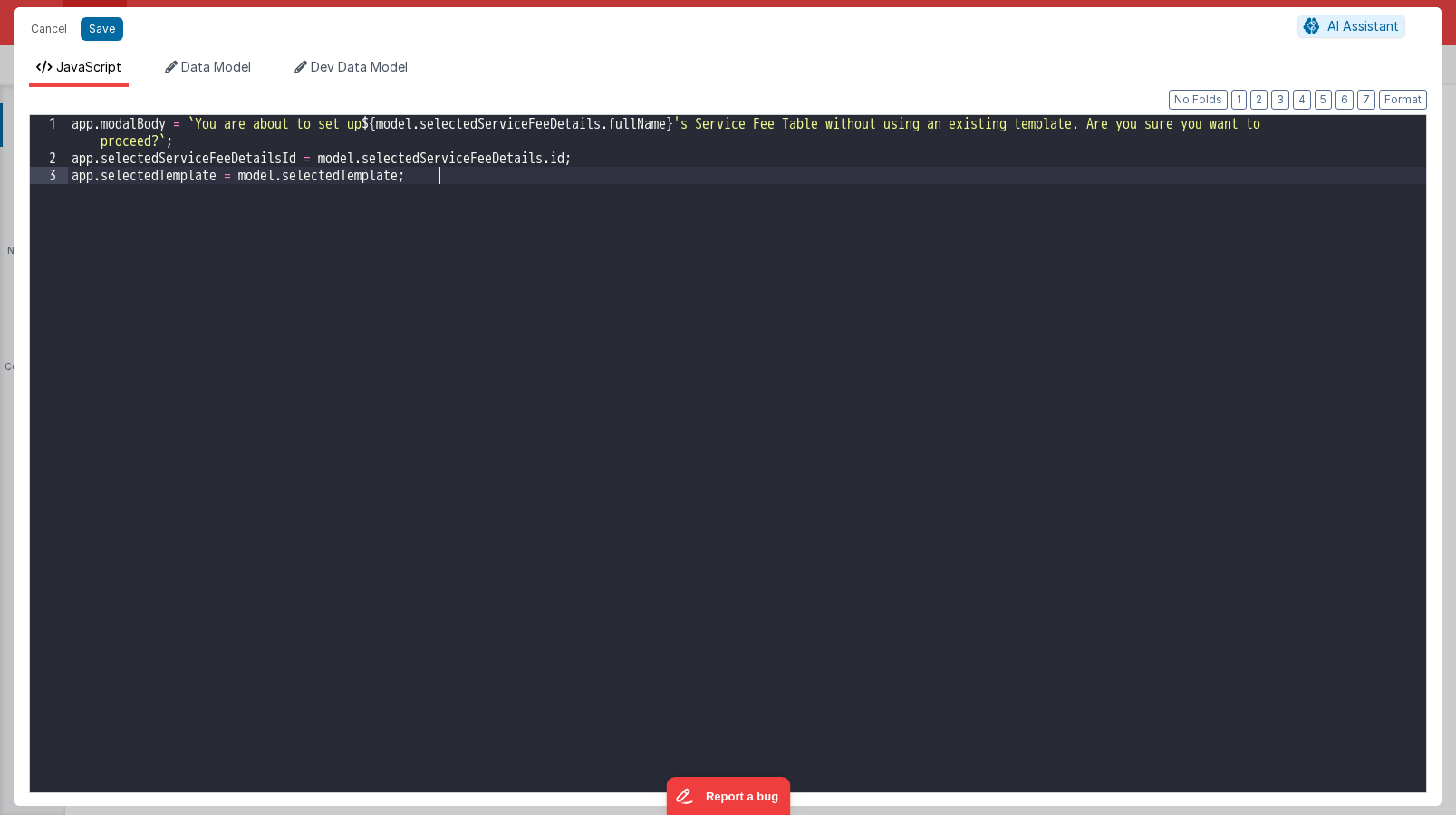 drag, startPoint x: 412, startPoint y: 193, endPoint x: 199, endPoint y: 117, distance: 226.1526 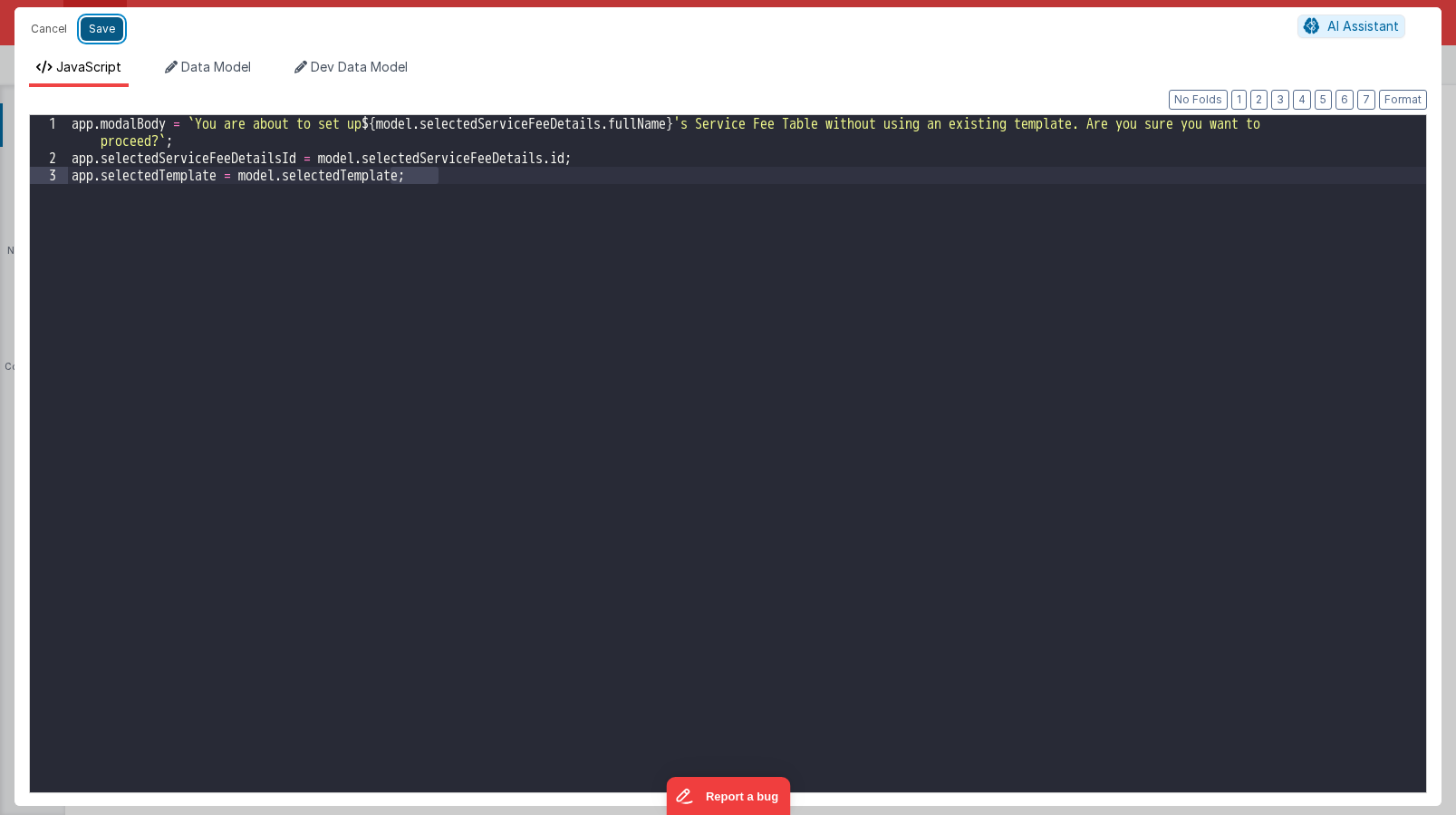 click on "Save" at bounding box center (101, 29) 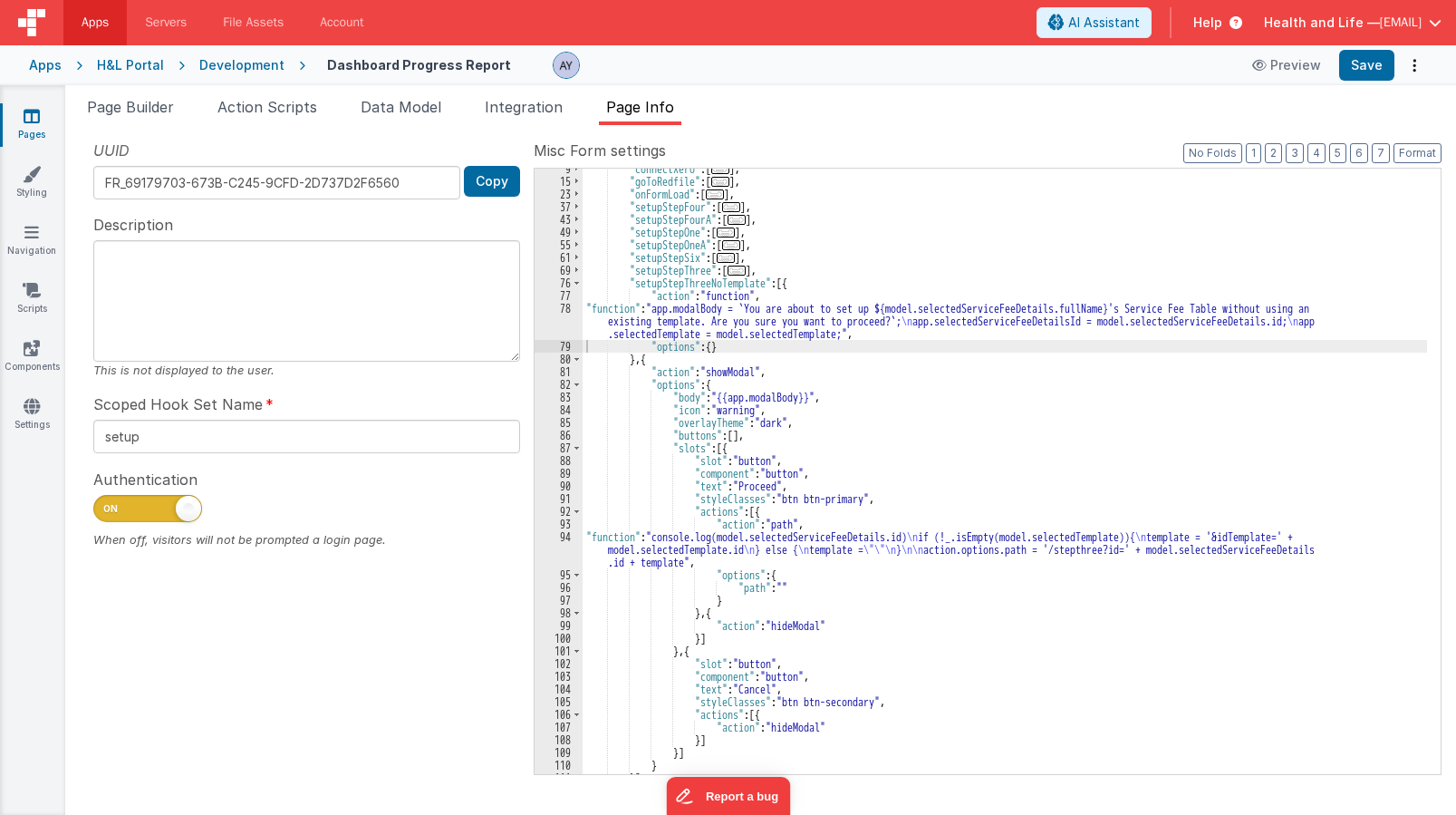 click on ""connectXero" :  [ ... ] ,           "goToRedfile" :  [ ... ] ,           "onFormLoad" :  [ ... ] ,           "setupStepFour" :  [ ... ] ,           "setupStepFourA" :  [ ... ] ,           "setupStepOne" :  [ ... ] ,           "setupStepOneA" :  [ ... ] ,           "setupStepSix" :  [ ... ] ,           "setupStepThree" :  [ ... ] ,           "setupStepThreeNoTemplate" :  [{                "action" :  "function" , "function" :  "app.modalBody = `You are about to set up ${model.selectedServiceFeeDetails.fullName}'s Service Fee Table without using an       existing template. Are you sure you want to proceed?`; \n app.selectedServiceFeeDetailsId = model.selectedServiceFeeDetails.id; \n app      .selectedTemplate = model.selectedTemplate;" ,                "options" :  { }           } ,  {                "action" :  "showModal" ,                "options" :  {                     "body" :  "{{app.modalBody}}" ,                     "icon" :  "warning" ,                     "overlayTheme" :  "dark"" at bounding box center (1005, 478) 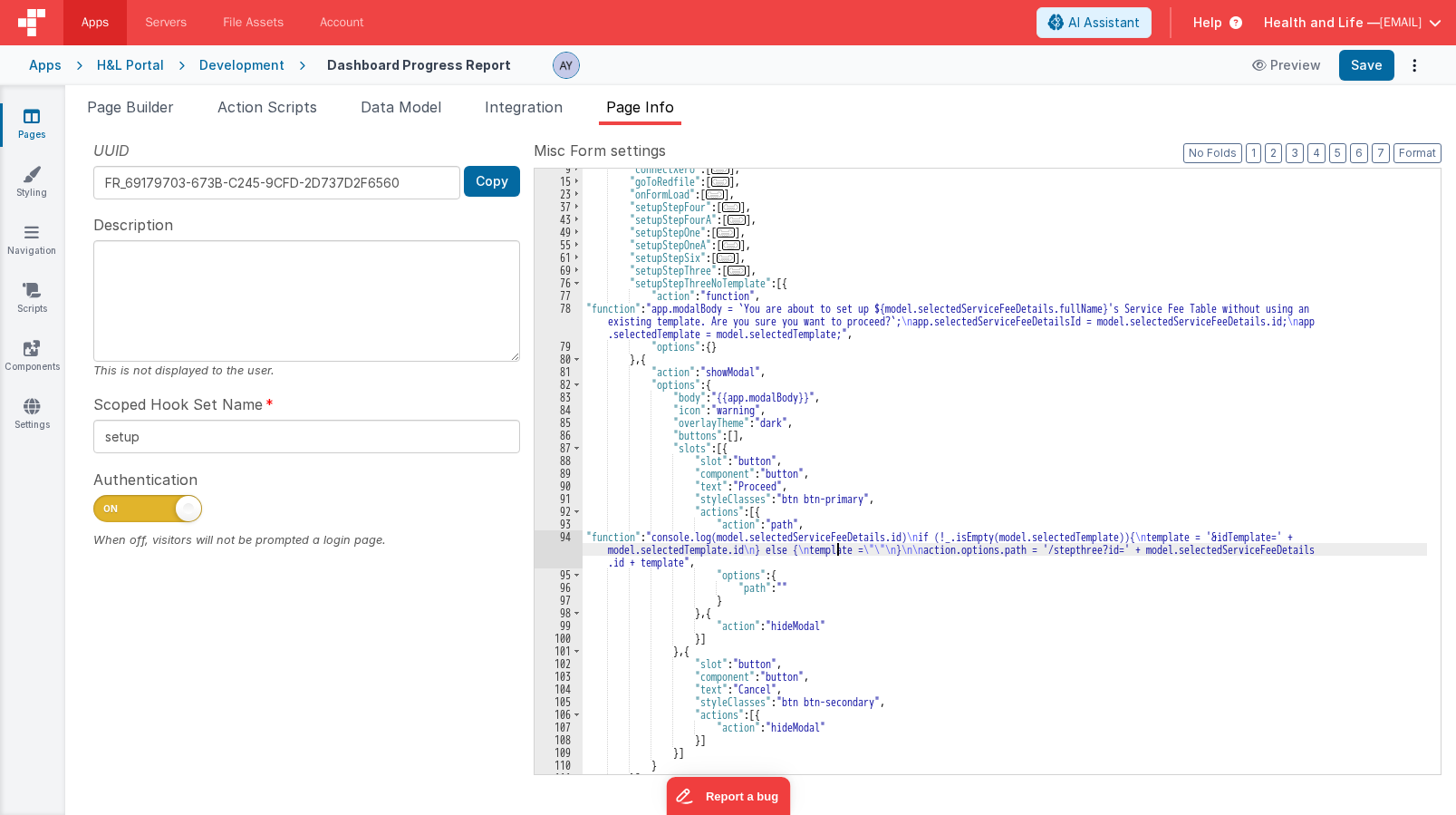 click on "94" at bounding box center [558, 549] 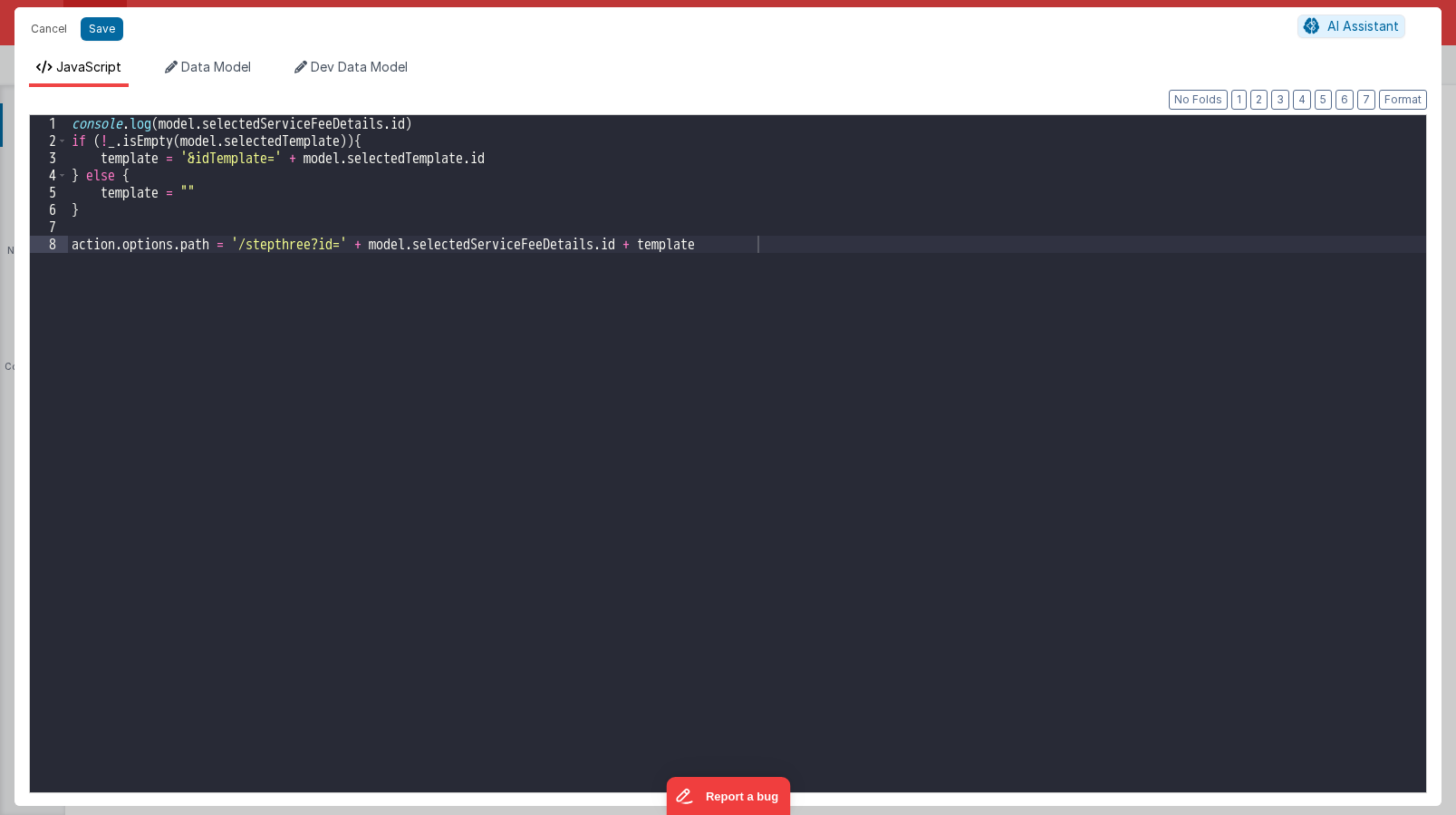 click on "console . log ( model . selectedServiceFeeDetails . id ) if   ( ! _ . isEmpty ( model . selectedTemplate )) {      template   =   '&idTemplate='   +   model . selectedTemplate . id }   else   {      template   =   "" } action . options . path   =   '/stepthree?id='   +   model . selectedServiceFeeDetails . id   +   template" at bounding box center (747, 471) 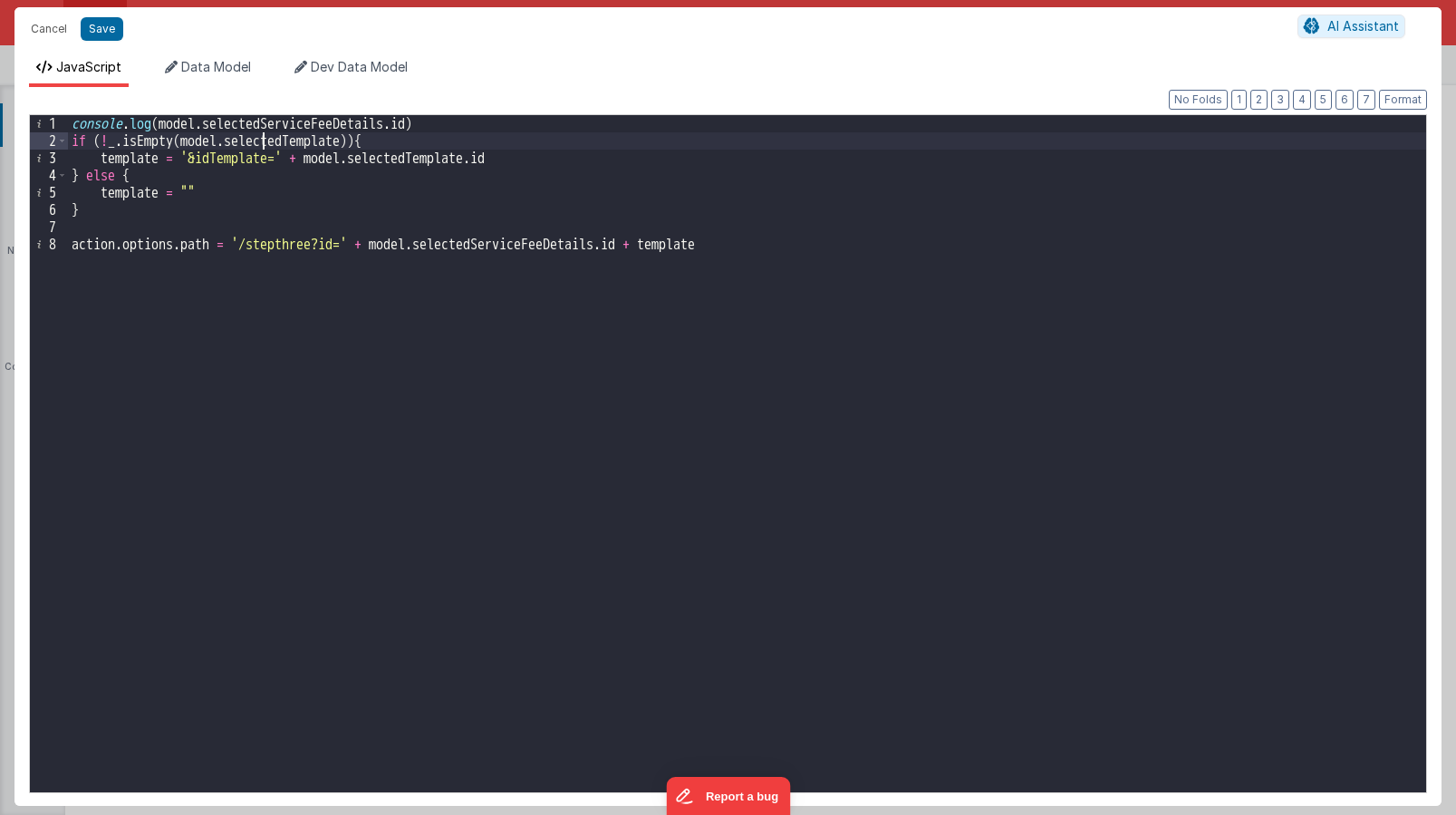 click on "console . log ( model . selectedServiceFeeDetails . id ) if   ( ! _ . isEmpty ( model . selectedTemplate )) {      template   =   '&idTemplate='   +   model . selectedTemplate . id }   else   {      template   =   "" } action . options . path   =   '/stepthree?id='   +   model . selectedServiceFeeDetails . id   +   template" at bounding box center (747, 471) 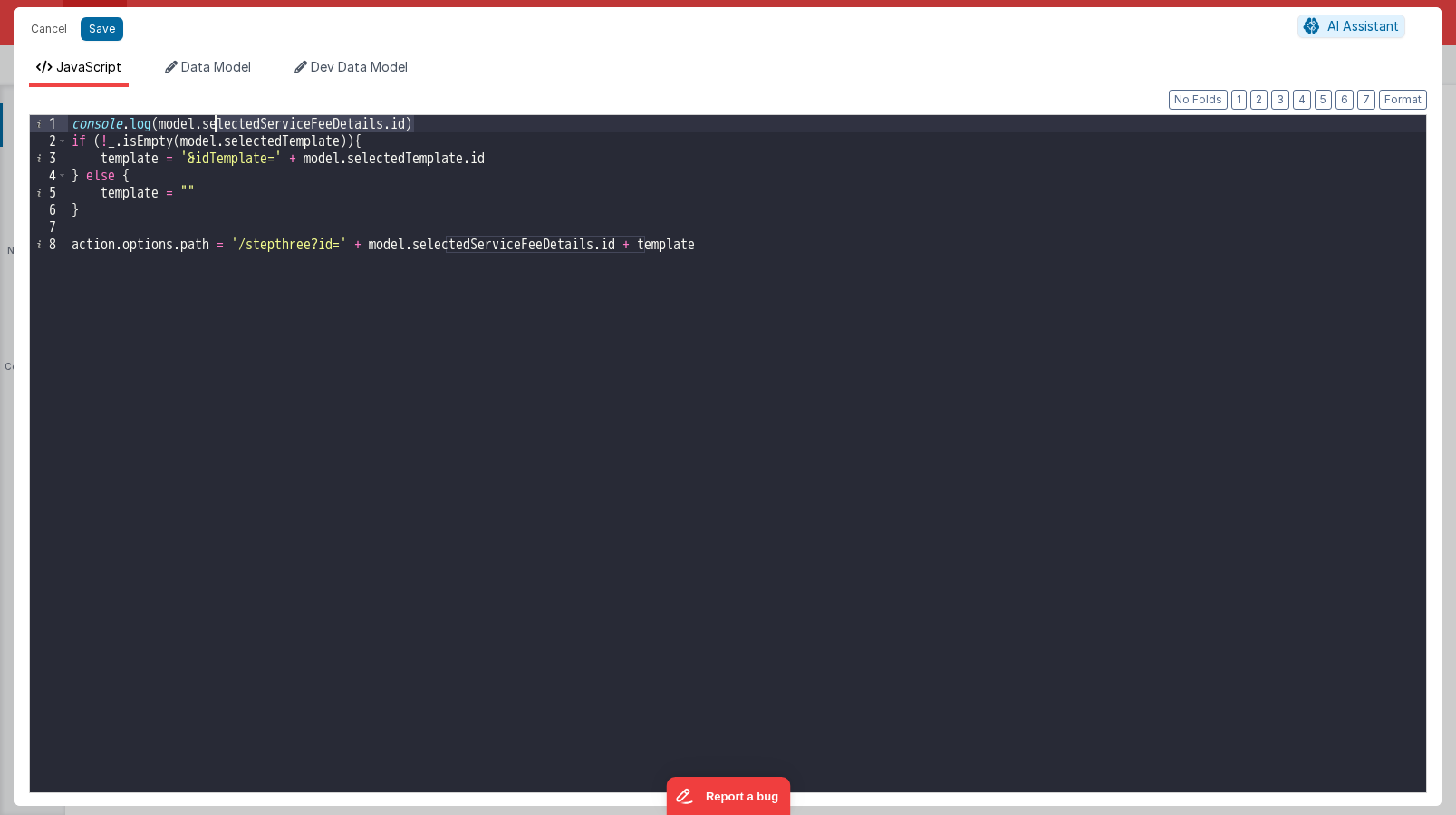 click on "console . log ( model . selectedServiceFeeDetails . id ) if   ( ! _ . isEmpty ( model . selectedTemplate )) {      template   =   '&idTemplate='   +   model . selectedTemplate . id }   else   {      template   =   "" } action . options . path   =   '/stepthree?id='   +   model . selectedServiceFeeDetails . id   +   template" at bounding box center (747, 471) 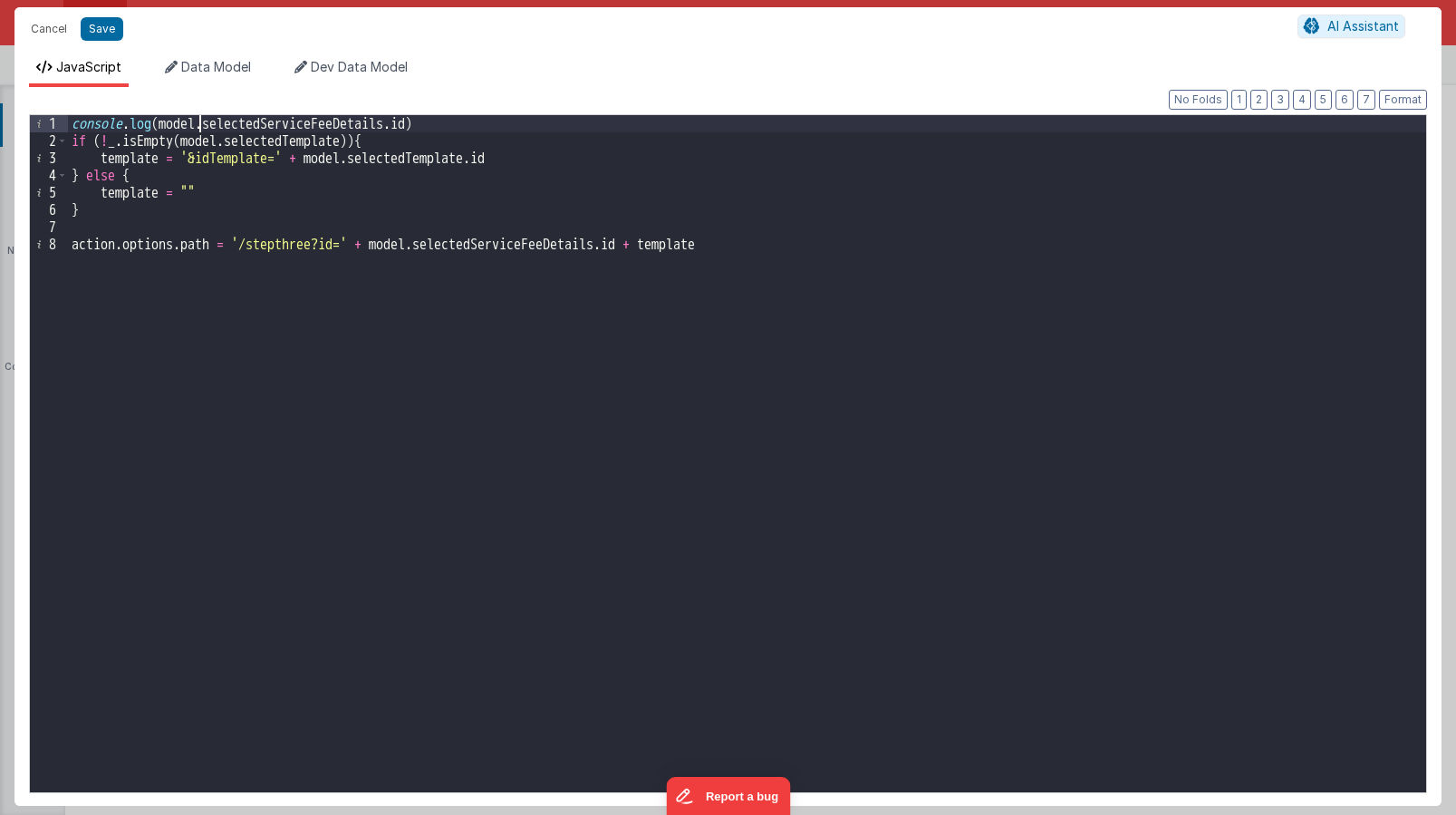 click on "console . log ( model . selectedServiceFeeDetails . id ) if   ( ! _ . isEmpty ( model . selectedTemplate )) {      template   =   '&idTemplate='   +   model . selectedTemplate . id }   else   {      template   =   "" } action . options . path   =   '/stepthree?id='   +   model . selectedServiceFeeDetails . id   +   template" at bounding box center (747, 471) 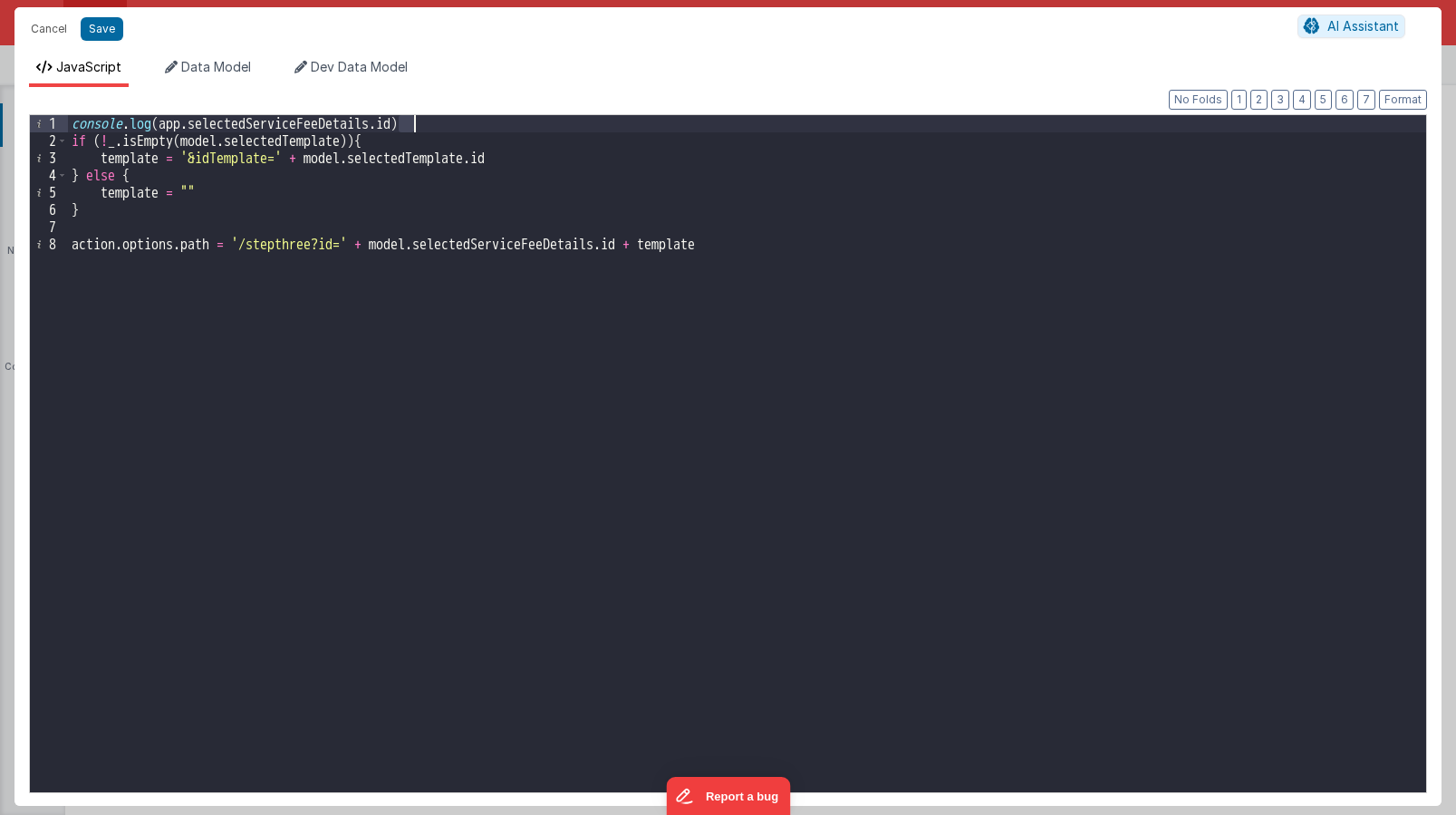 click on "console . log ( app . selectedServiceFeeDetails . id ) if   ( ! _ . isEmpty ( model . selectedTemplate )) {      template   =   '&idTemplate='   +   model . selectedTemplate . id }   else   {      template   =   "" } action . options . path   =   '/stepthree?id='   +   model . selectedServiceFeeDetails . id   +   template" at bounding box center (747, 471) 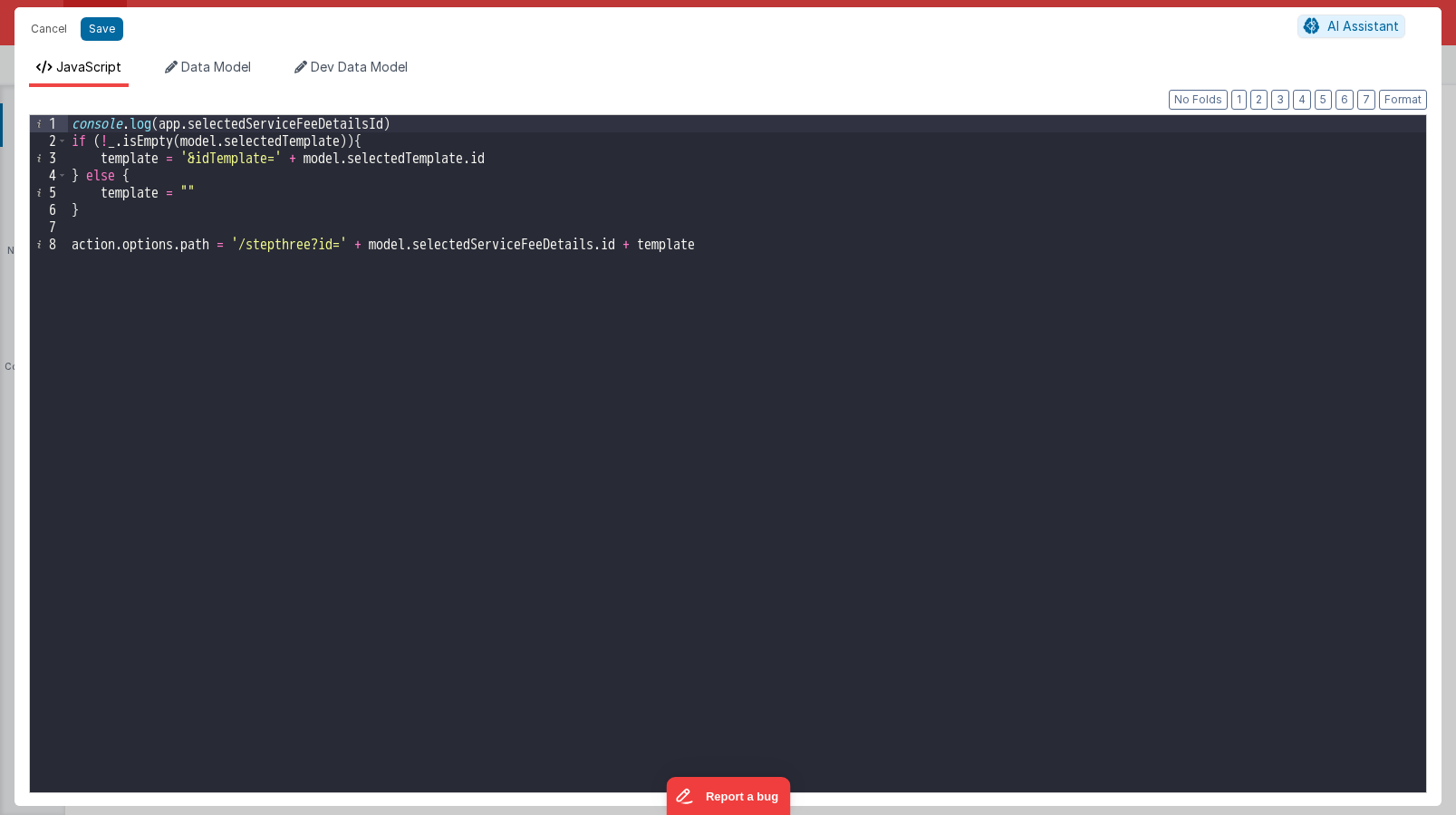 click on "console . log ( app . selectedServiceFeeDetailsId ) if   ( ! _ . isEmpty ( model . selectedTemplate )) {      template   =   '&idTemplate='   +   model . selectedTemplate . id }   else   {      template   =   "" } action . options . path   =   '/stepthree?id='   +   model . selectedServiceFeeDetails . id   +   template" at bounding box center [747, 471] 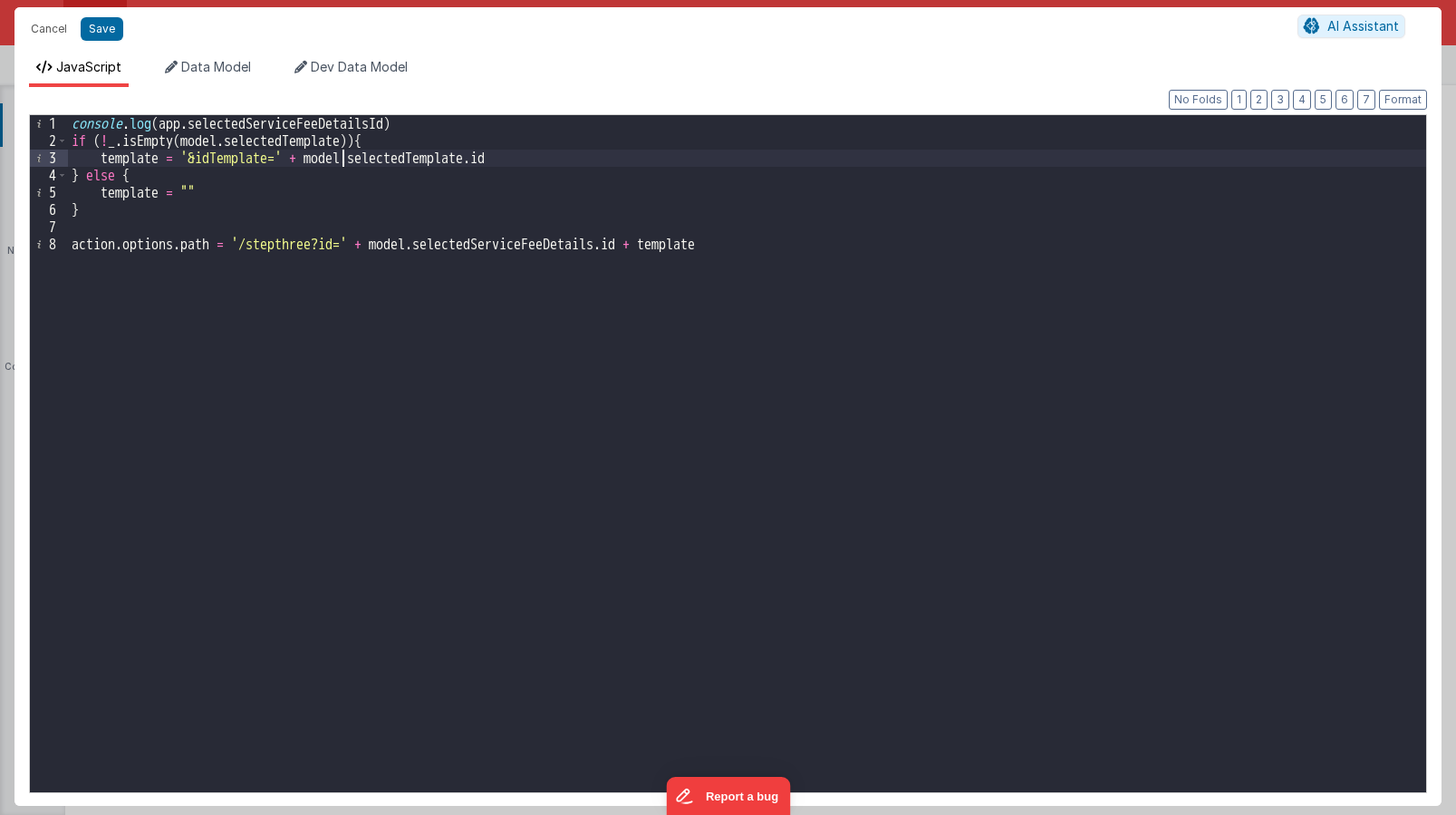 drag, startPoint x: 345, startPoint y: 162, endPoint x: 403, endPoint y: 141, distance: 61.684682 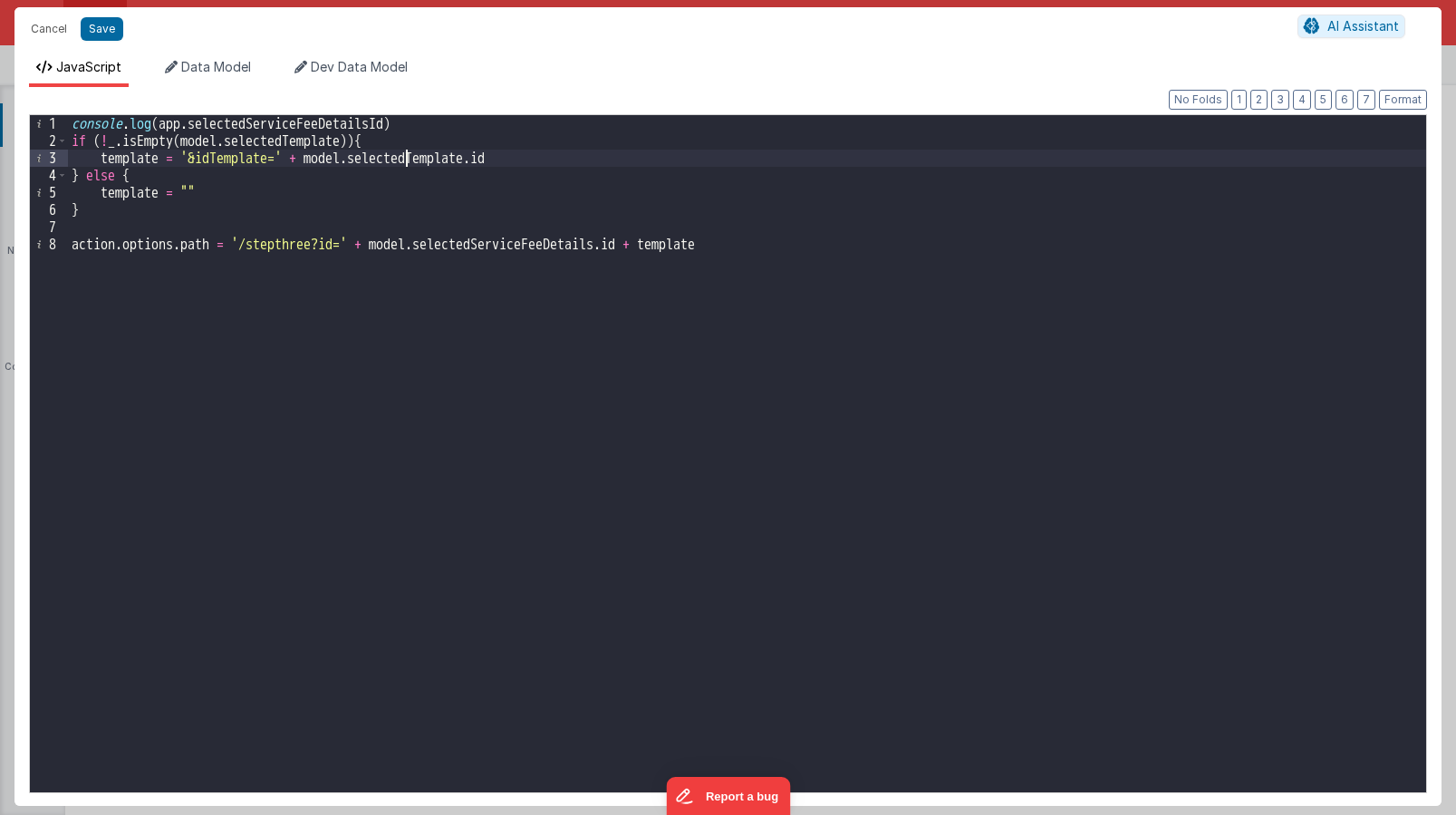 click on "console . log ( app . selectedServiceFeeDetailsId ) if   ( ! _ . isEmpty ( model . selectedTemplate )) {      template   =   '&idTemplate='   +   model . selectedTemplate . id }   else   {      template   =   "" } action . options . path   =   '/stepthree?id='   +   model . selectedServiceFeeDetails . id   +   template" at bounding box center [747, 471] 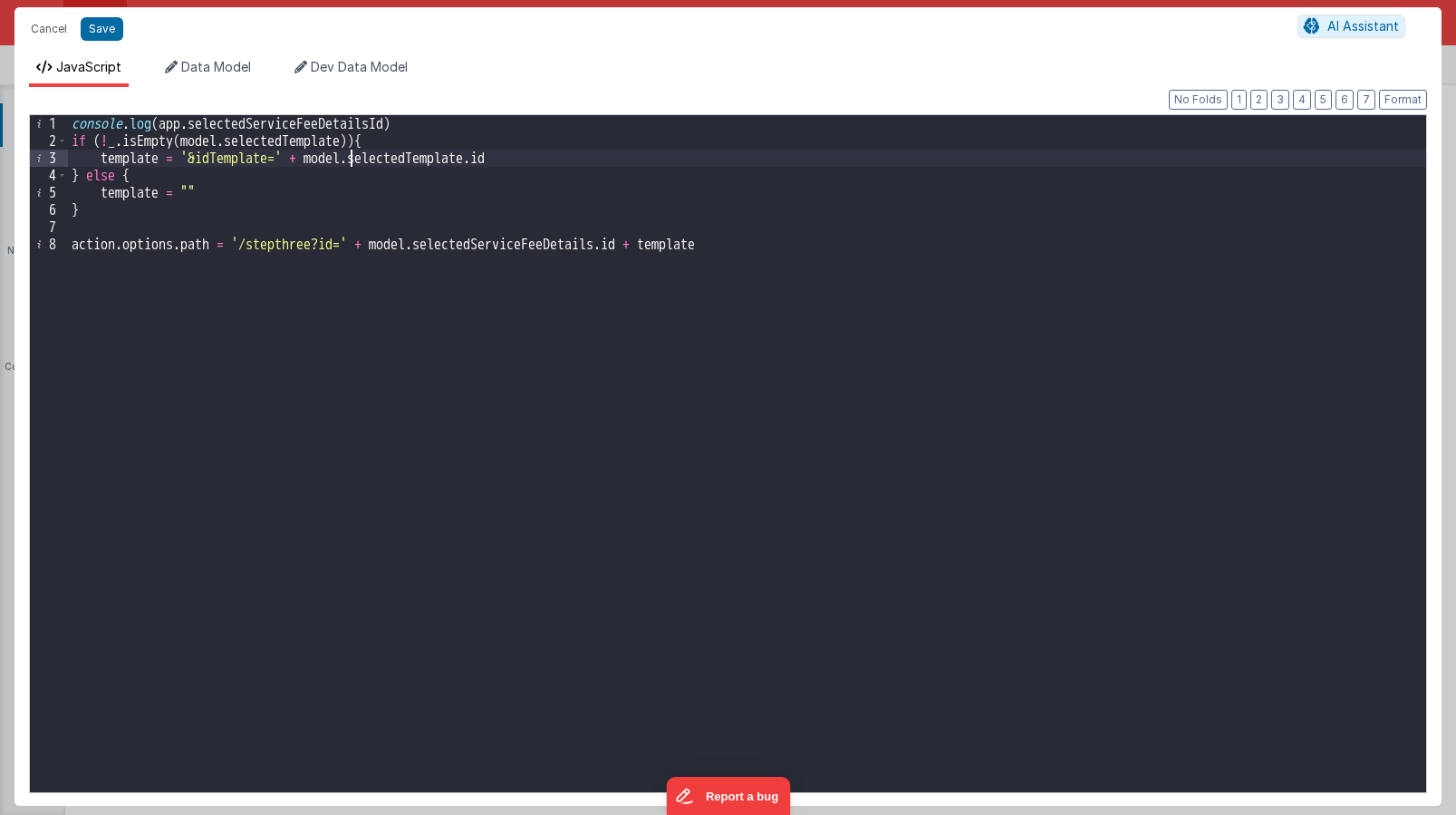 click on "console . log ( app . selectedServiceFeeDetailsId ) if   ( ! _ . isEmpty ( model . selectedTemplate )) {      template   =   '&idTemplate='   +   model . selectedTemplate . id }   else   {      template   =   "" } action . options . path   =   '/stepthree?id='   +   model . selectedServiceFeeDetails . id   +   template" at bounding box center [747, 471] 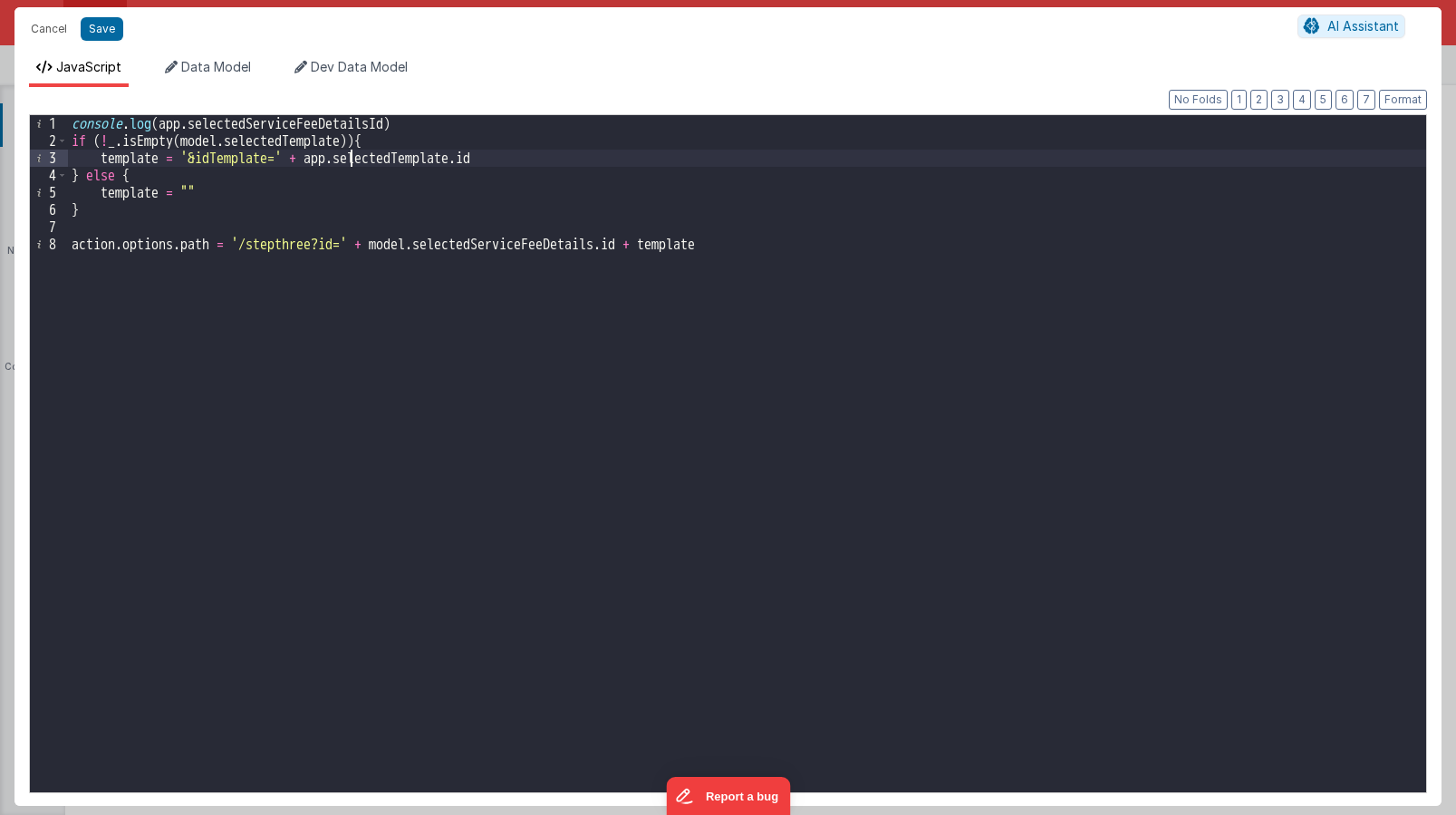 click on "console . log ( app . selectedServiceFeeDetailsId ) if   ( ! _ . isEmpty ( model . selectedTemplate )) {      template   =   '&idTemplate='   +   app . selectedTemplate . id }   else   {      template   =   "" } action . options . path   =   '/stepthree?id='   +   model . selectedServiceFeeDetails . id   +   template" at bounding box center (747, 471) 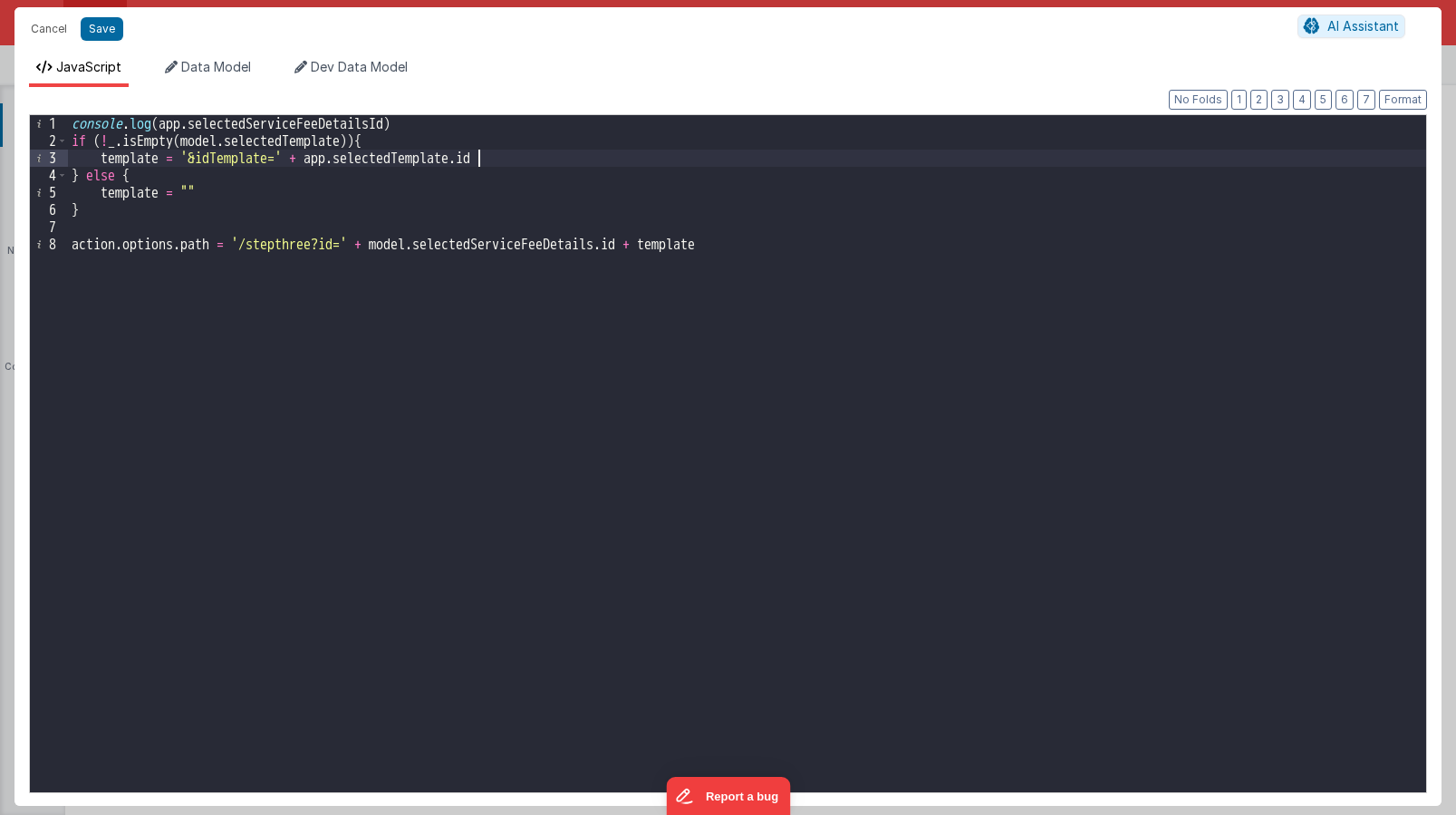click on "console . log ( app . selectedServiceFeeDetailsId ) if   ( ! _ . isEmpty ( model . selectedTemplate )) {      template   =   '&idTemplate='   +   app . selectedTemplate . id }   else   {      template   =   "" } action . options . path   =   '/stepthree?id='   +   model . selectedServiceFeeDetails . id   +   template" at bounding box center [747, 471] 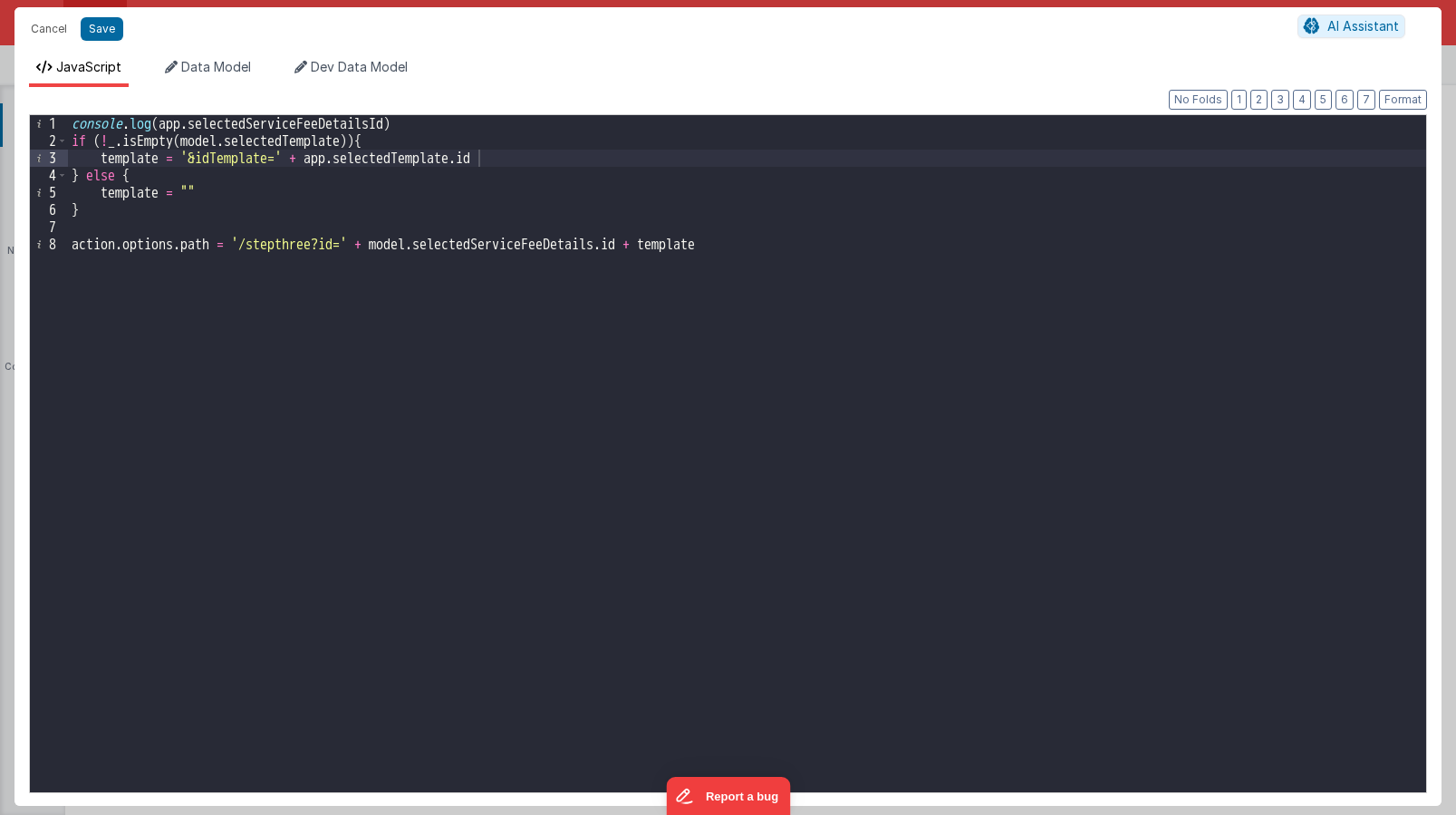 click on "Format
7
6
5
4
3
2
1
No Folds
1 2 3 4 5 6 7 8 console . log ( app . selectedServiceFeeDetailsId ) if   ( ! _ . isEmpty ( model . selectedTemplate )) {      template   =   '&idTemplate='   +   app . selectedTemplate . id }   else   {      template   =   "" } action . options . path   =   '/stepthree?id='   +   model . selectedServiceFeeDetails . id   +   template XXXXXXXXXXXXXXXXXXXXXXXXXXXXXXXXXXXXXXXXXXXXXXXXXX" at bounding box center [728, 451] 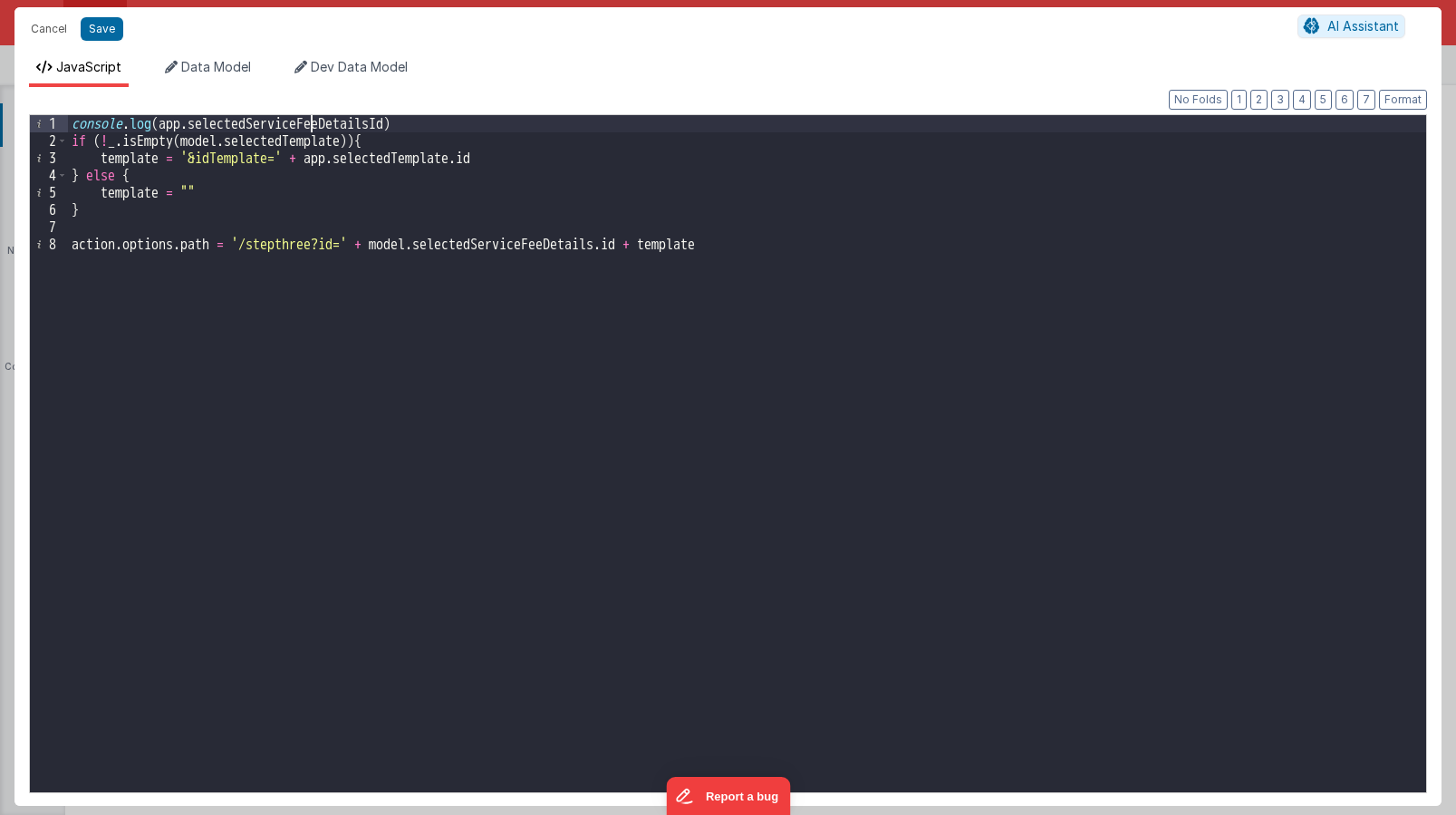 click on "console . log ( app . selectedServiceFeeDetailsId ) if   ( ! _ . isEmpty ( model . selectedTemplate )) {      template   =   '&idTemplate='   +   app . selectedTemplate . id }   else   {      template   =   "" } action . options . path   =   '/stepthree?id='   +   model . selectedServiceFeeDetails . id   +   template" at bounding box center [747, 471] 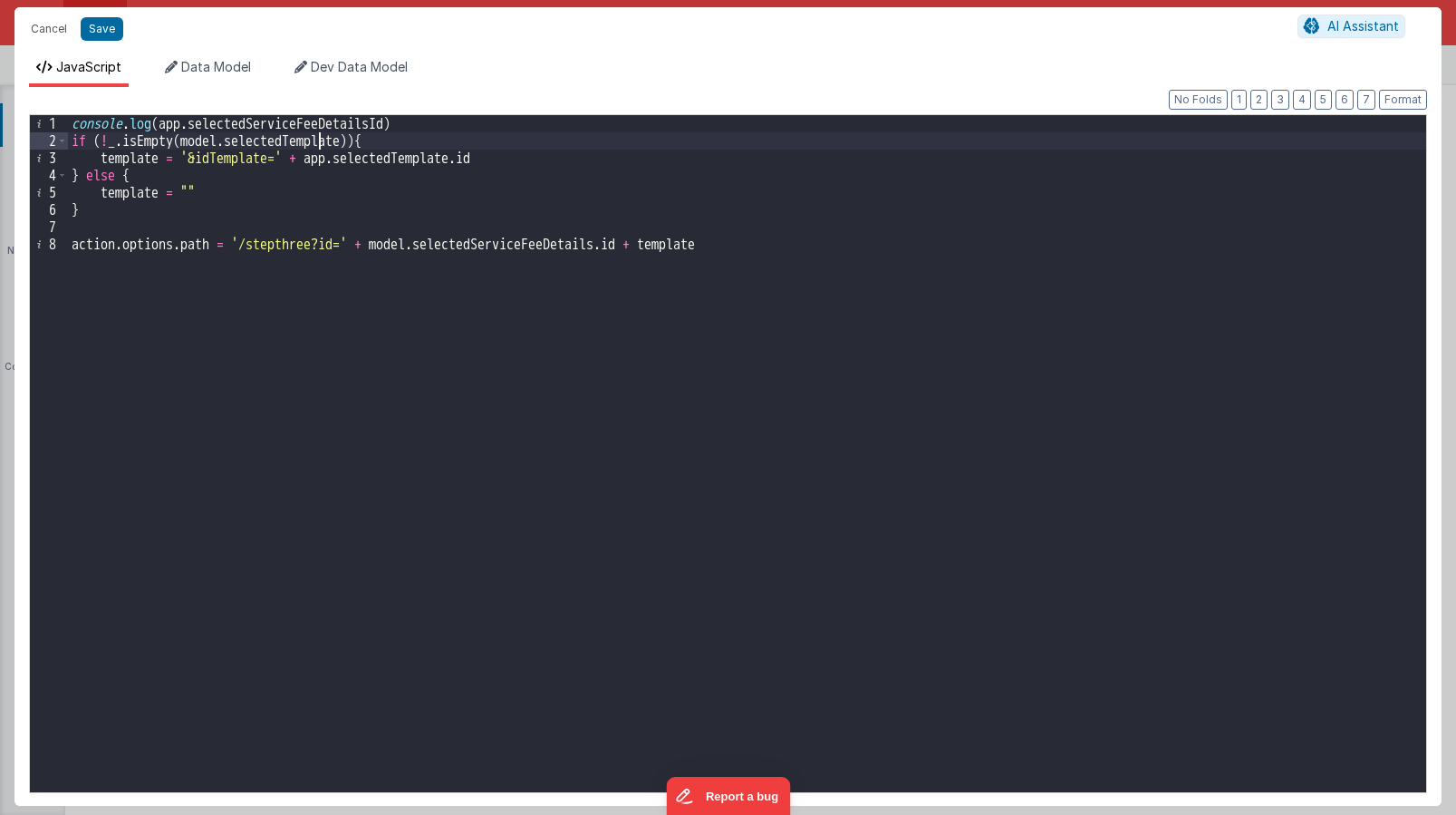 click on "console . log ( app . selectedServiceFeeDetailsId ) if   ( ! _ . isEmpty ( model . selectedTemplate )) {      template   =   '&idTemplate='   +   app . selectedTemplate . id }   else   {      template   =   "" } action . options . path   =   '/stepthree?id='   +   model . selectedServiceFeeDetails . id   +   template" at bounding box center (747, 471) 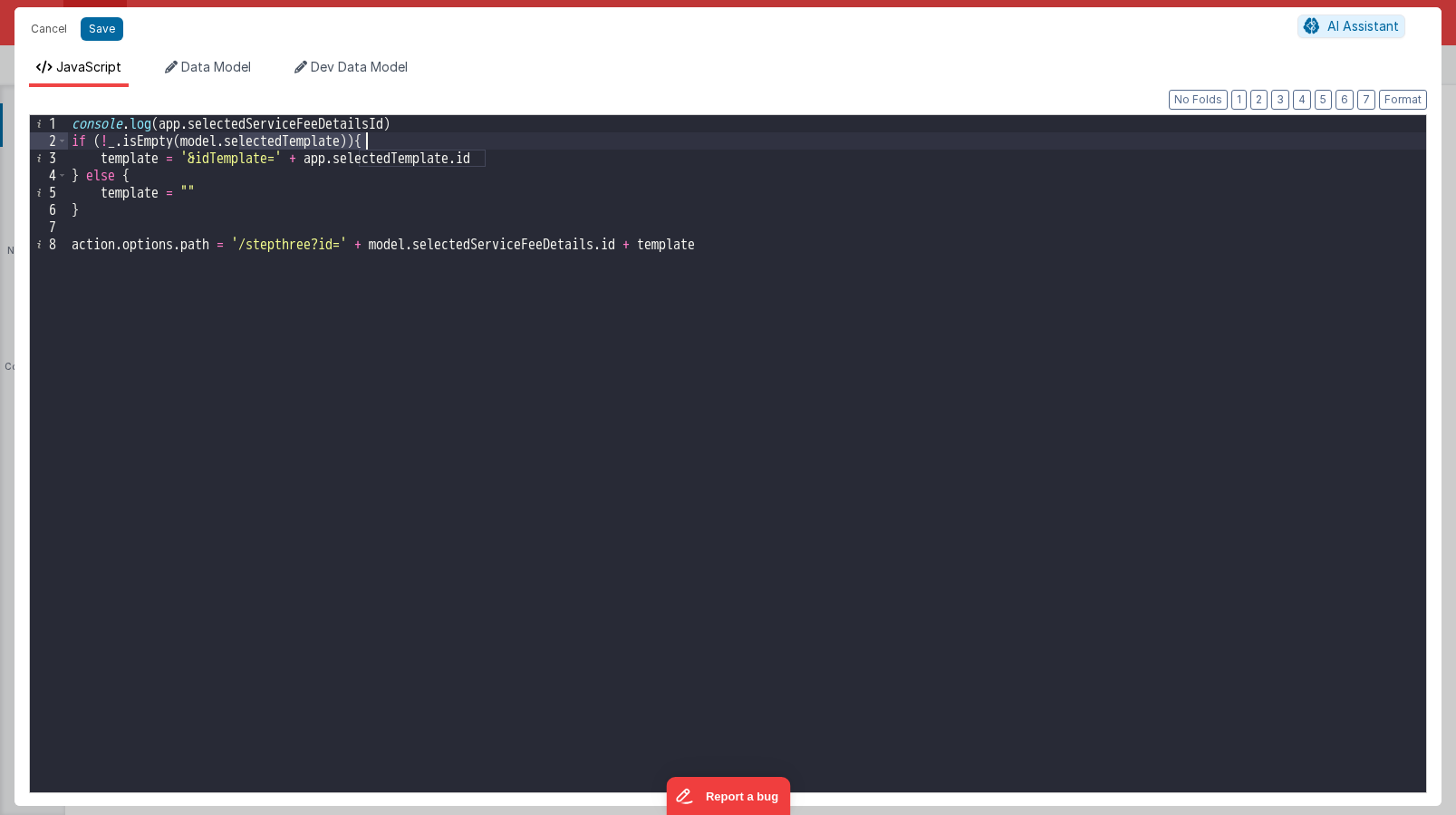 click on "console . log ( app . selectedServiceFeeDetailsId ) if   ( ! _ . isEmpty ( model . selectedTemplate )) {      template   =   '&idTemplate='   +   app . selectedTemplate . id }   else   {      template   =   "" } action . options . path   =   '/stepthree?id='   +   model . selectedServiceFeeDetails . id   +   template" at bounding box center [747, 471] 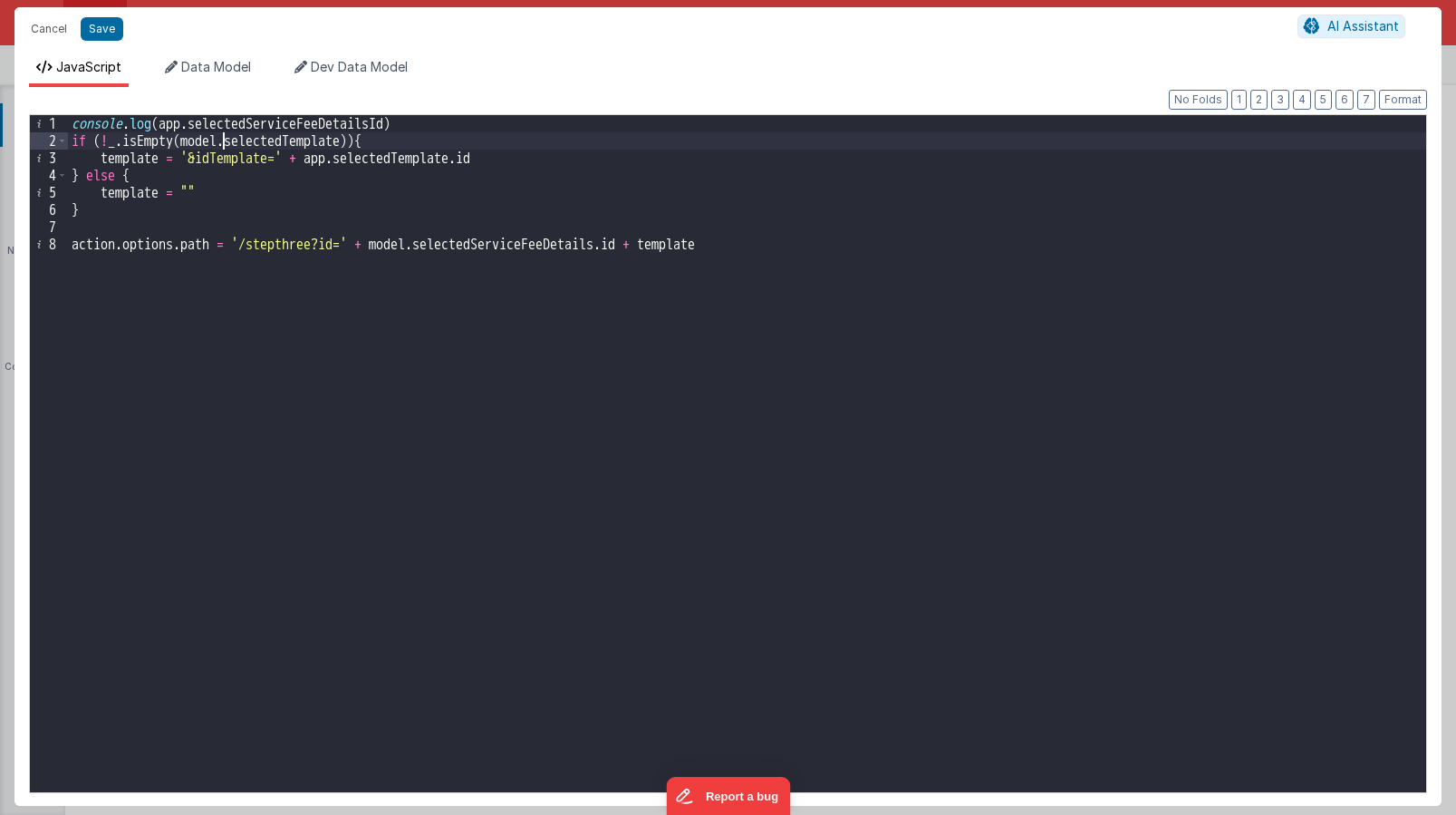 click on "console . log ( app . selectedServiceFeeDetailsId ) if   ( ! _ . isEmpty ( model . selectedTemplate )) {      template   =   '&idTemplate='   +   app . selectedTemplate . id }   else   {      template   =   "" } action . options . path   =   '/stepthree?id='   +   model . selectedServiceFeeDetails . id   +   template" at bounding box center (747, 471) 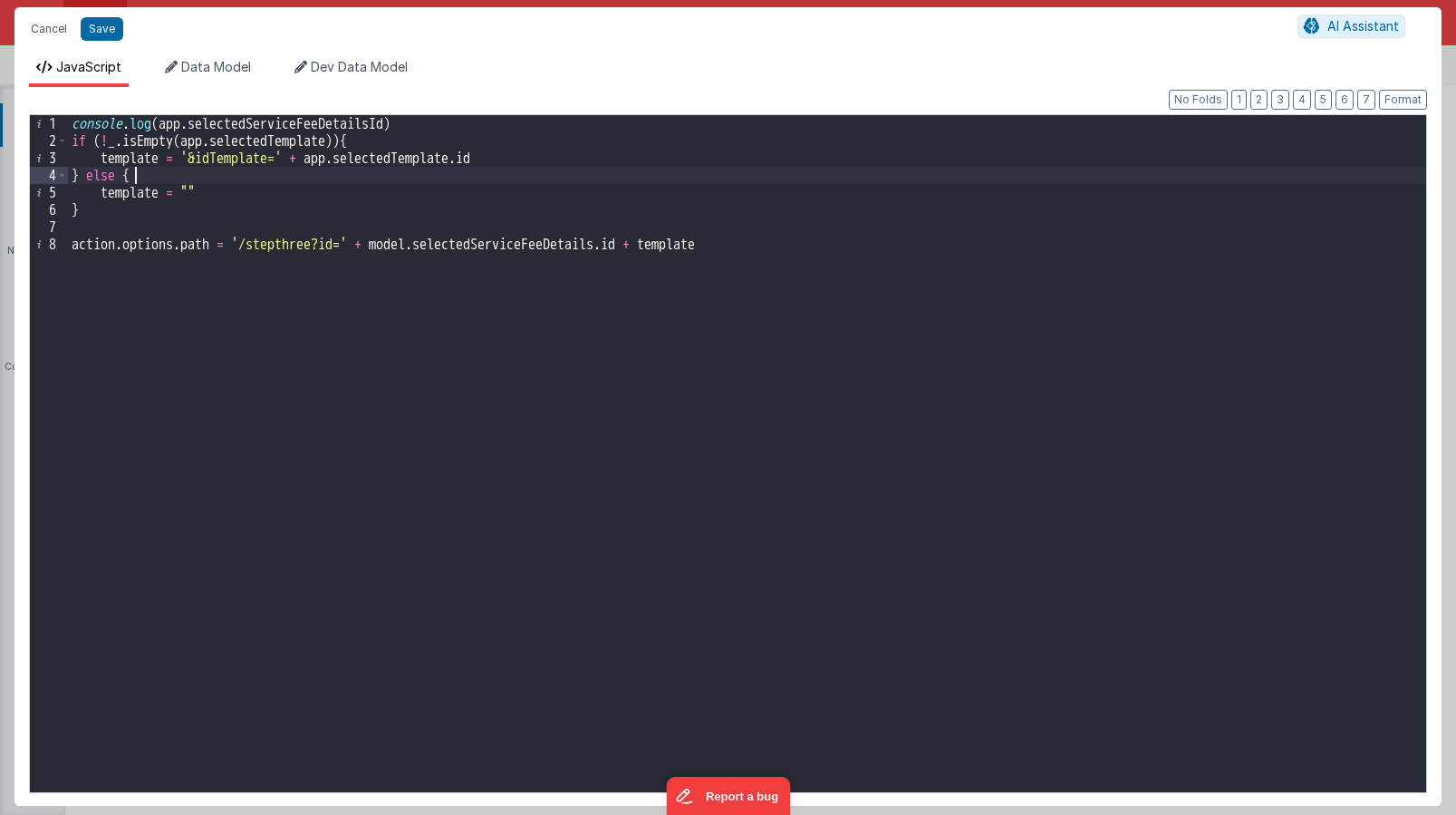 click on "console . log ( app . selectedServiceFeeDetailsId ) if   ( ! _ . isEmpty ( app . selectedTemplate )) {      template   =   '&idTemplate='   +   app . selectedTemplate . id }   else   {      template   =   "" } action . options . path   =   '/stepthree?id='   +   model . selectedServiceFeeDetails . id   +   template" at bounding box center (747, 471) 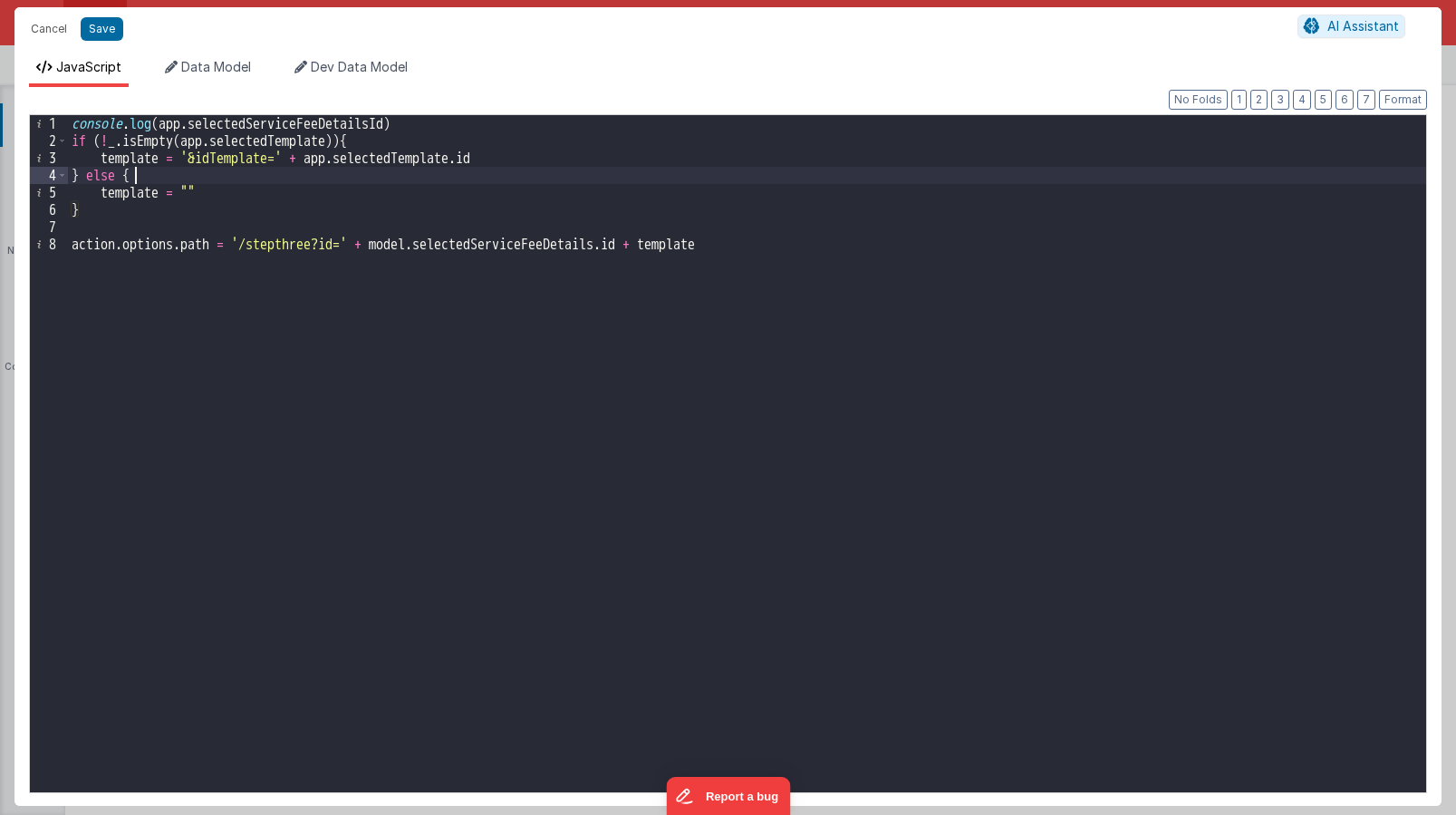 click on "console . log ( app . selectedServiceFeeDetailsId ) if   ( ! _ . isEmpty ( app . selectedTemplate )) {      template   =   '&idTemplate='   +   app . selectedTemplate . id }   else   {      template   =   "" } action . options . path   =   '/stepthree?id='   +   model . selectedServiceFeeDetails . id   +   template" at bounding box center (747, 471) 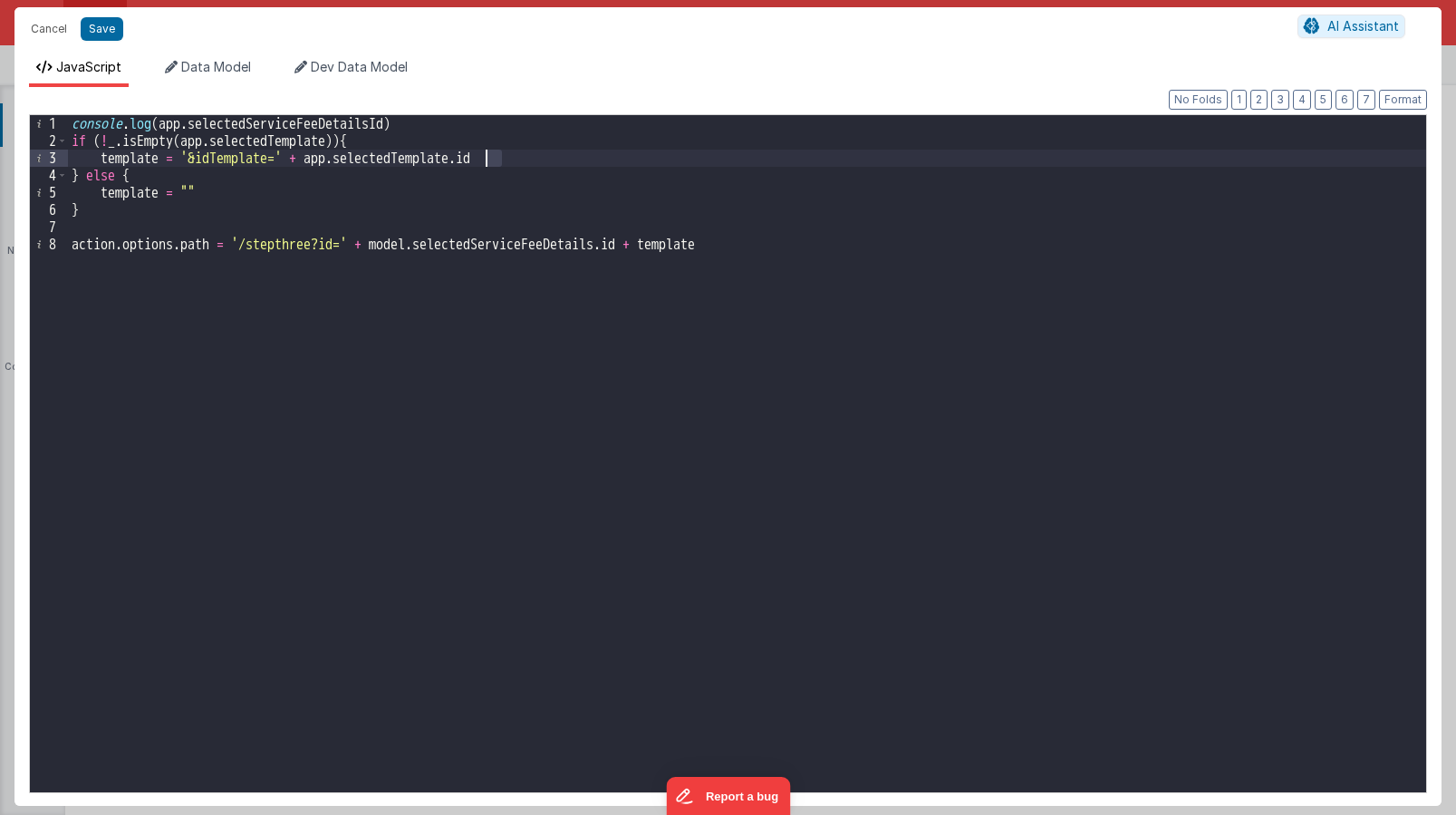 drag, startPoint x: 500, startPoint y: 157, endPoint x: 488, endPoint y: 157, distance: 12 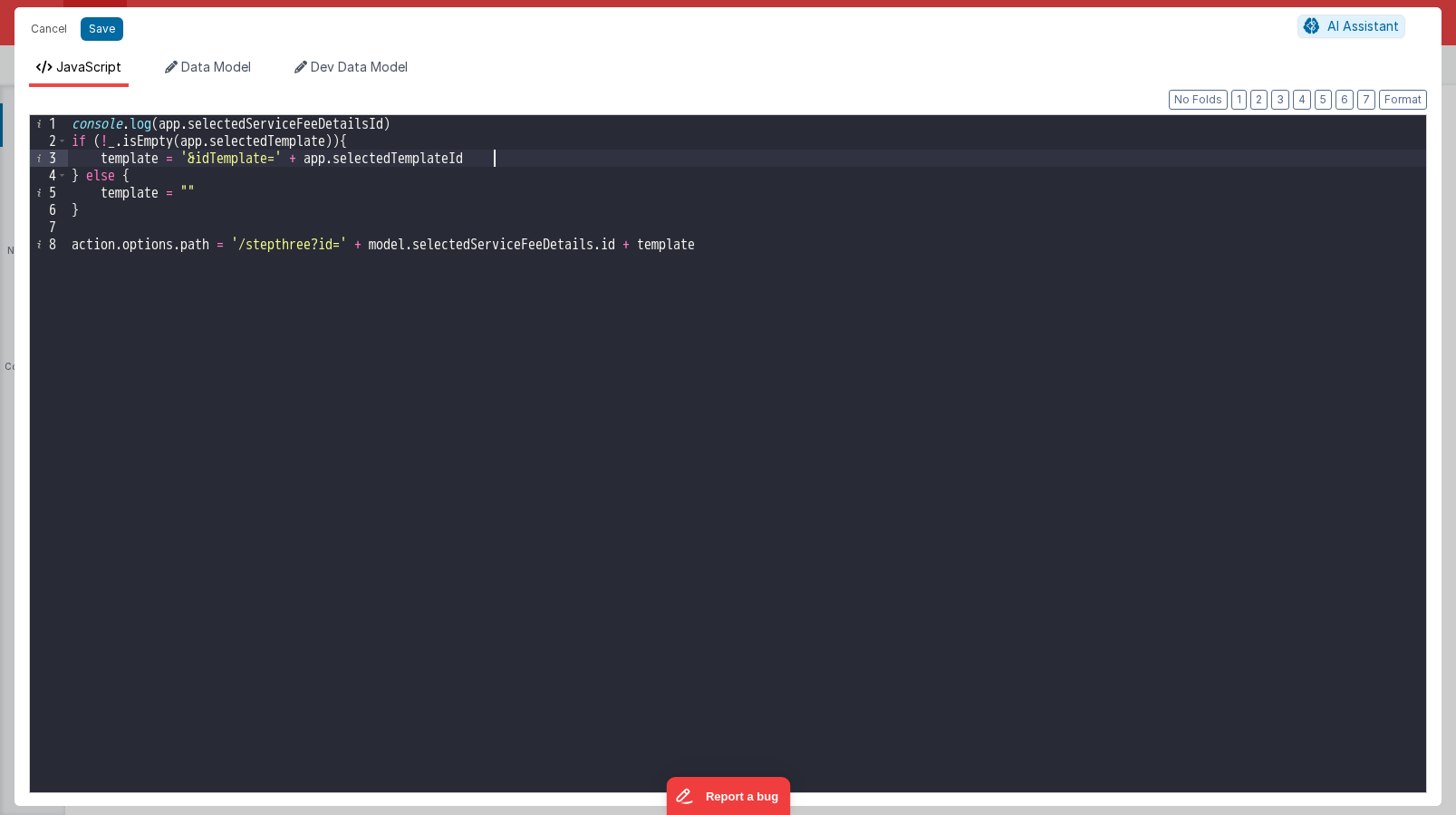 drag, startPoint x: 997, startPoint y: 123, endPoint x: 907, endPoint y: 167, distance: 100.17984 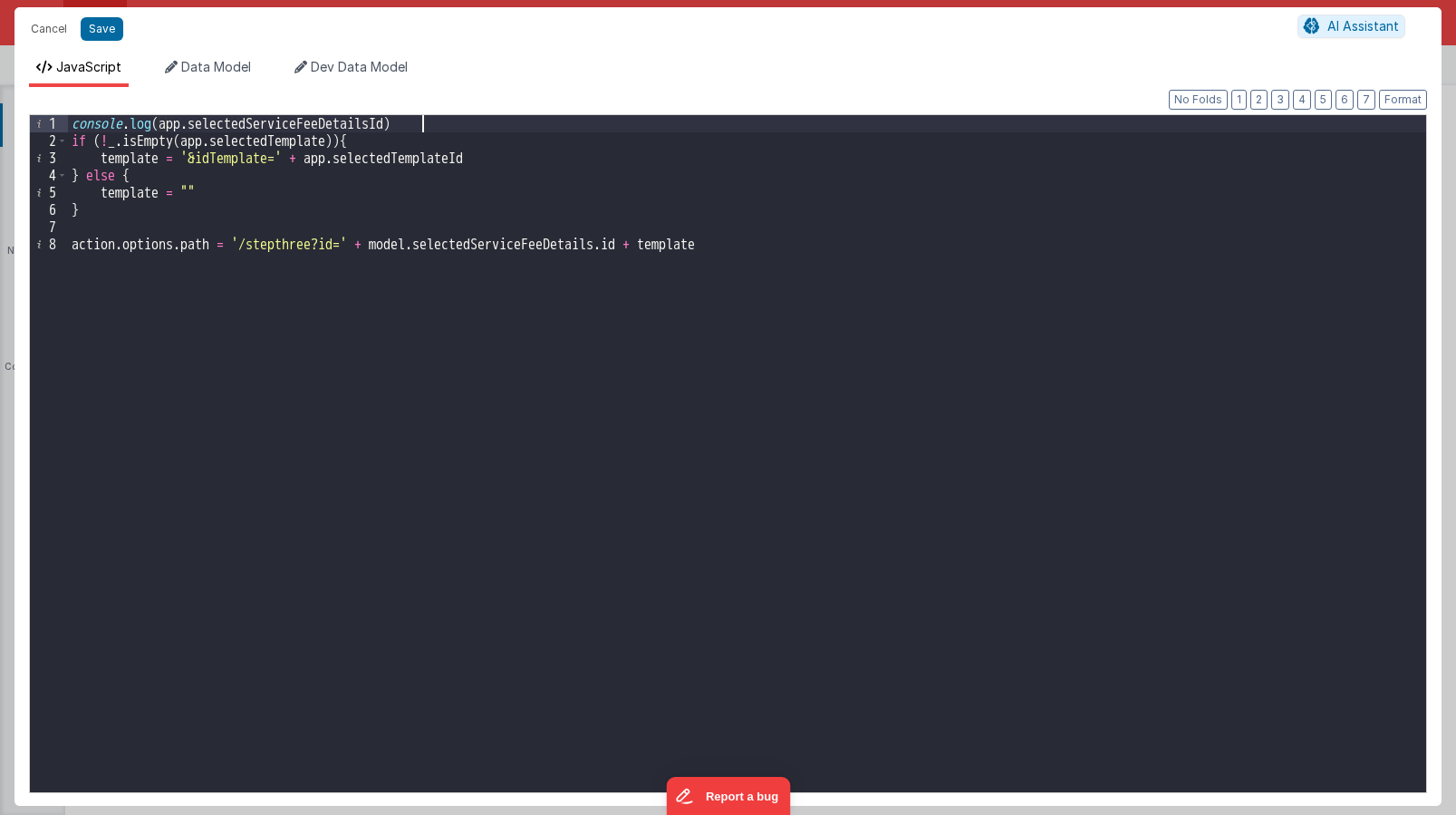 drag, startPoint x: 907, startPoint y: 167, endPoint x: 442, endPoint y: 214, distance: 467.3692 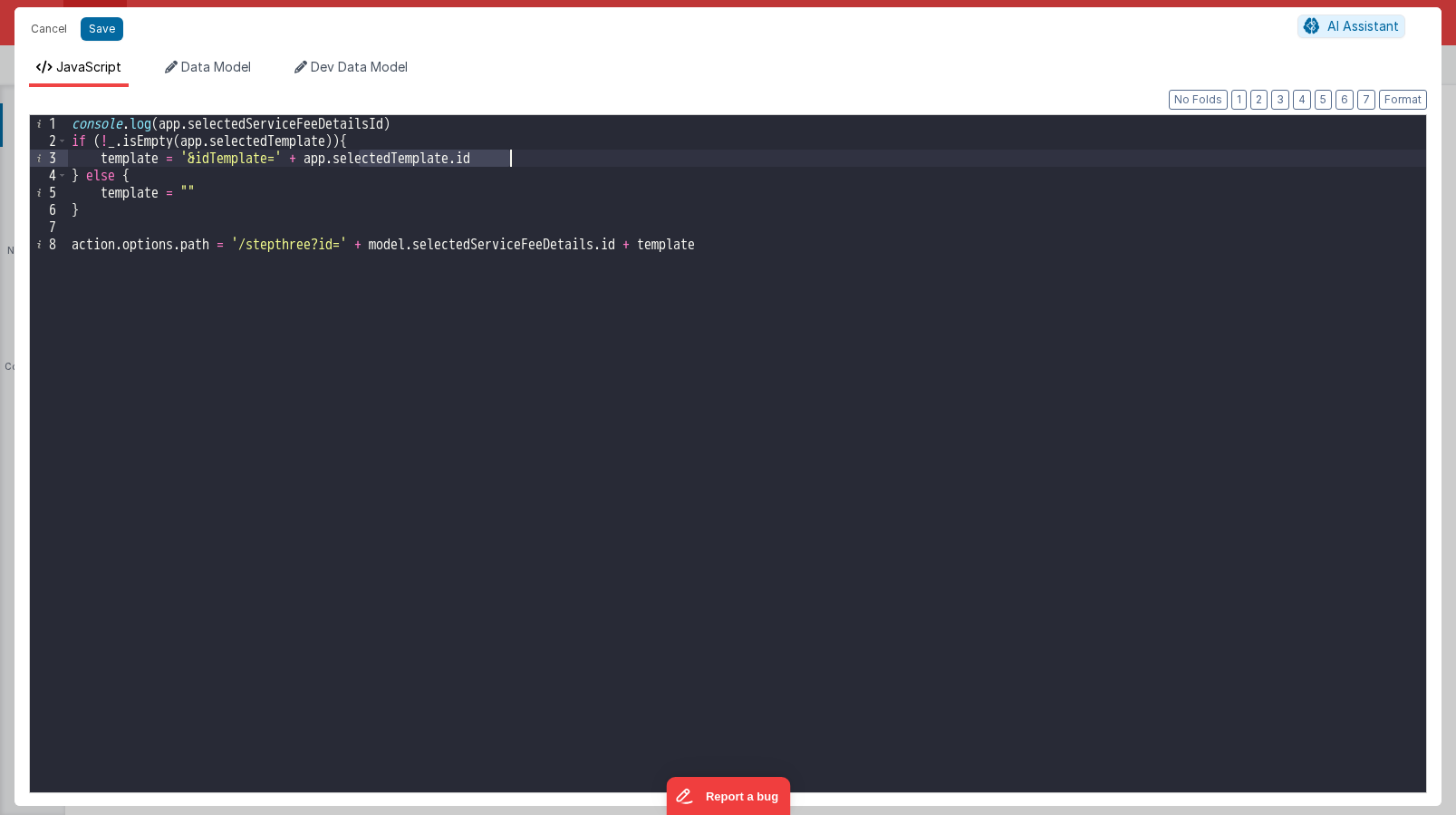 drag, startPoint x: 360, startPoint y: 158, endPoint x: 518, endPoint y: 158, distance: 158 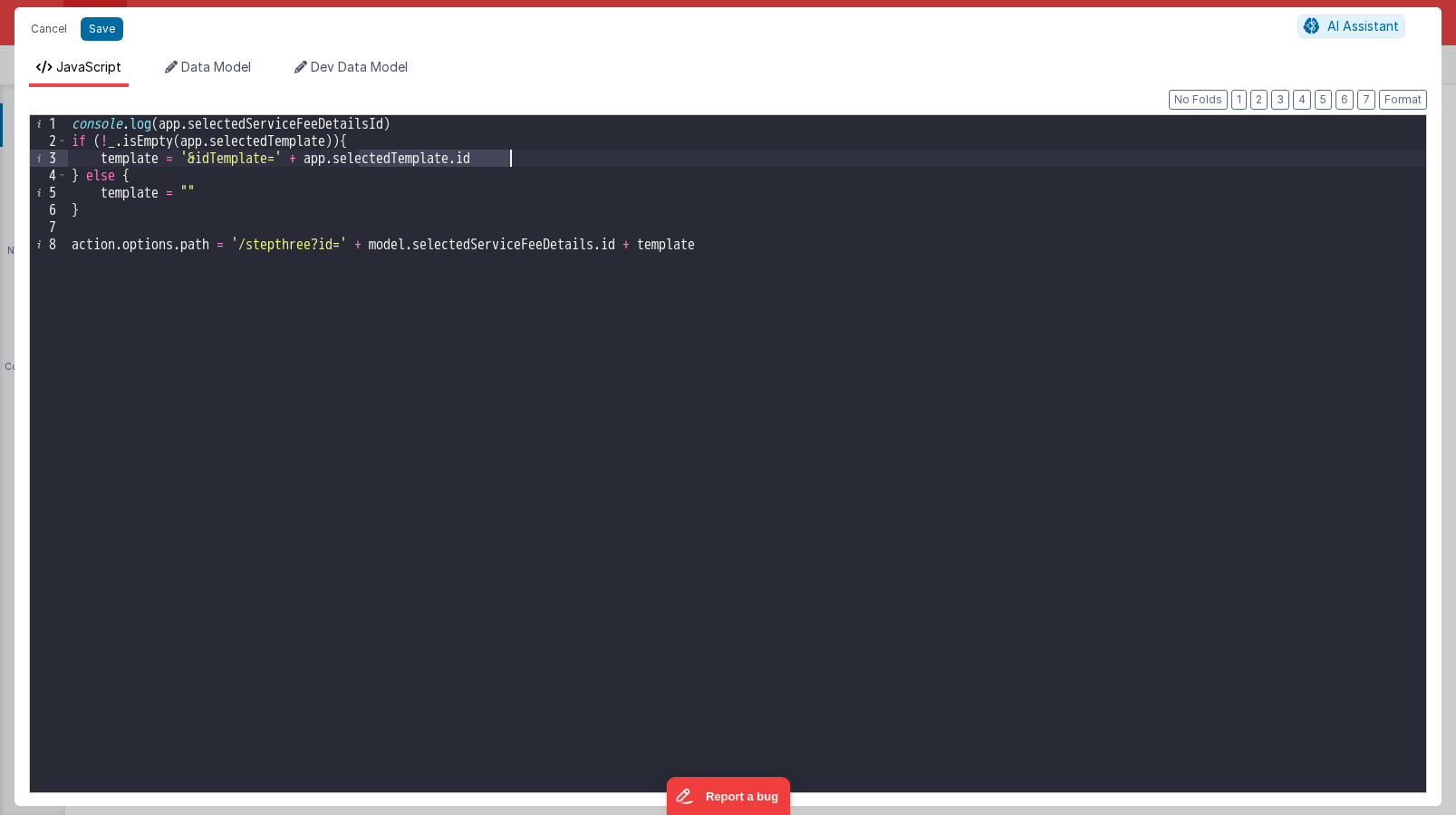 click on "console . log ( app . selectedServiceFeeDetailsId ) if   ( ! _ . isEmpty ( app . selectedTemplate )) {      template   =   '&idTemplate='   +   app . selectedTemplate . id }   else   {      template   =   "" } action . options . path   =   '/stepthree?id='   +   model . selectedServiceFeeDetails . id   +   template" at bounding box center [747, 453] 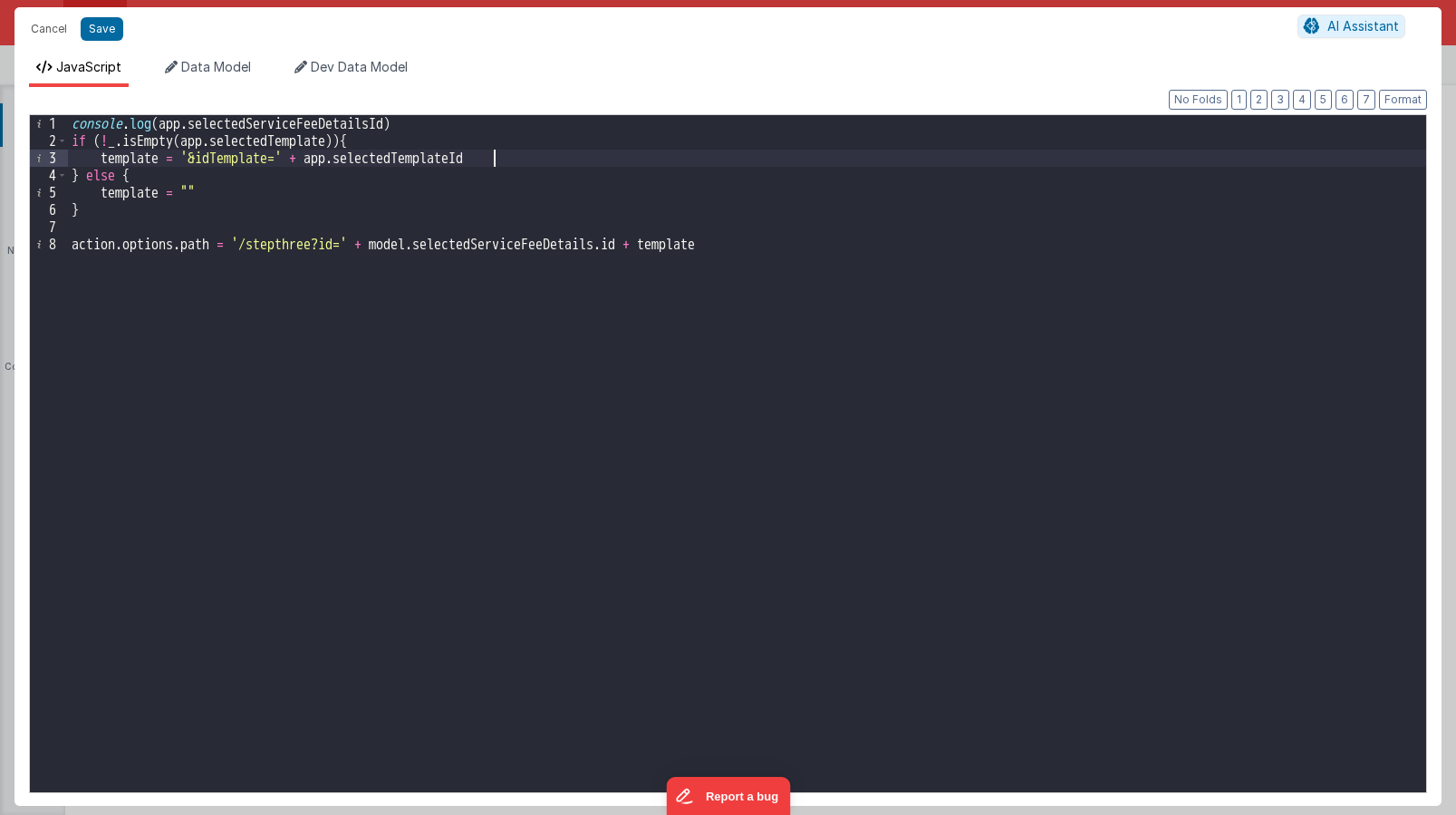 click on "console . log ( app . selectedServiceFeeDetailsId ) if   ( ! _ . isEmpty ( app . selectedTemplate )) {      template   =   '&idTemplate='   +   app . selectedTemplateId }   else   {      template   =   "" } action . options . path   =   '/stepthree?id='   +   model . selectedServiceFeeDetails . id   +   template" at bounding box center [747, 471] 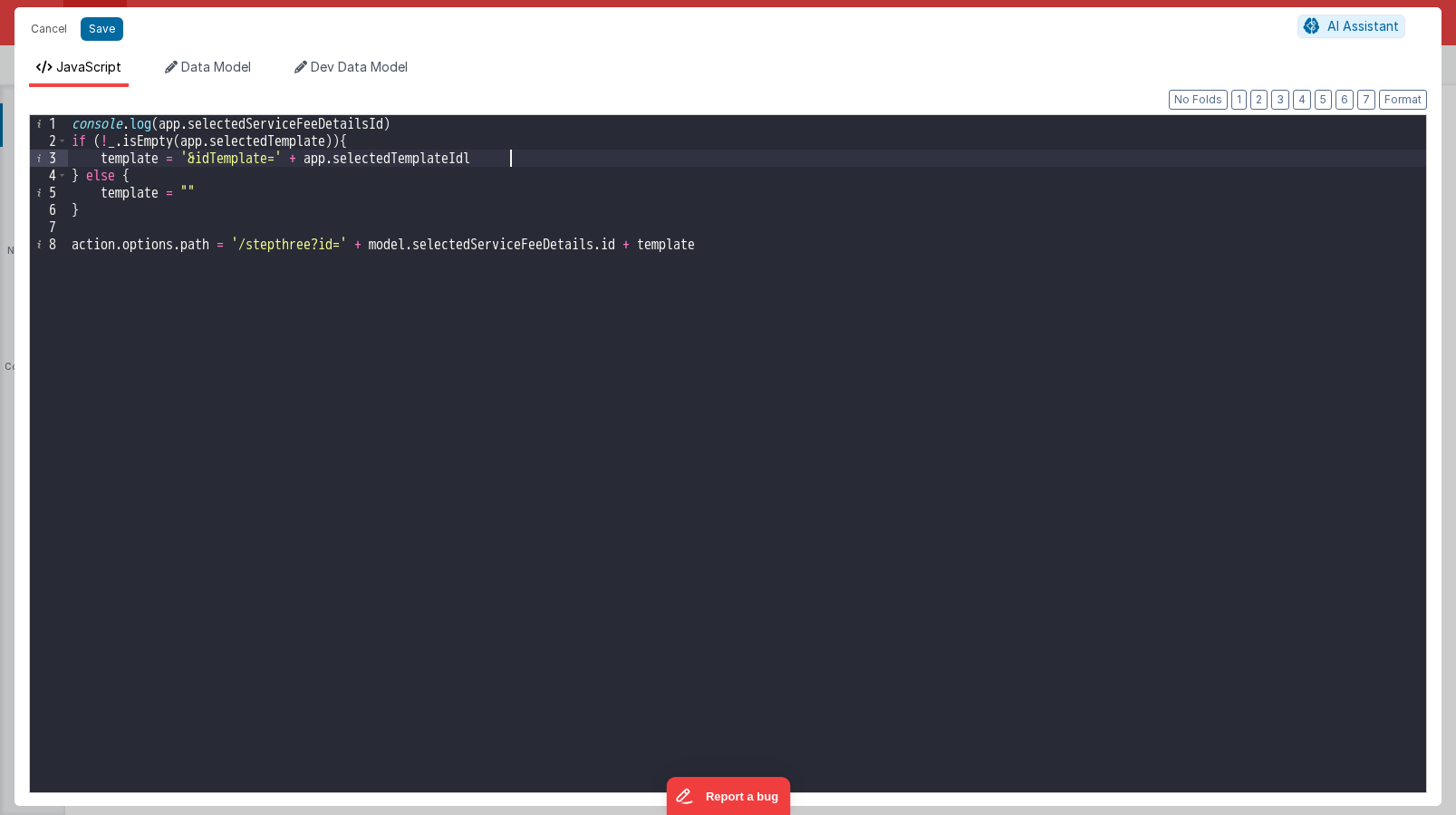type 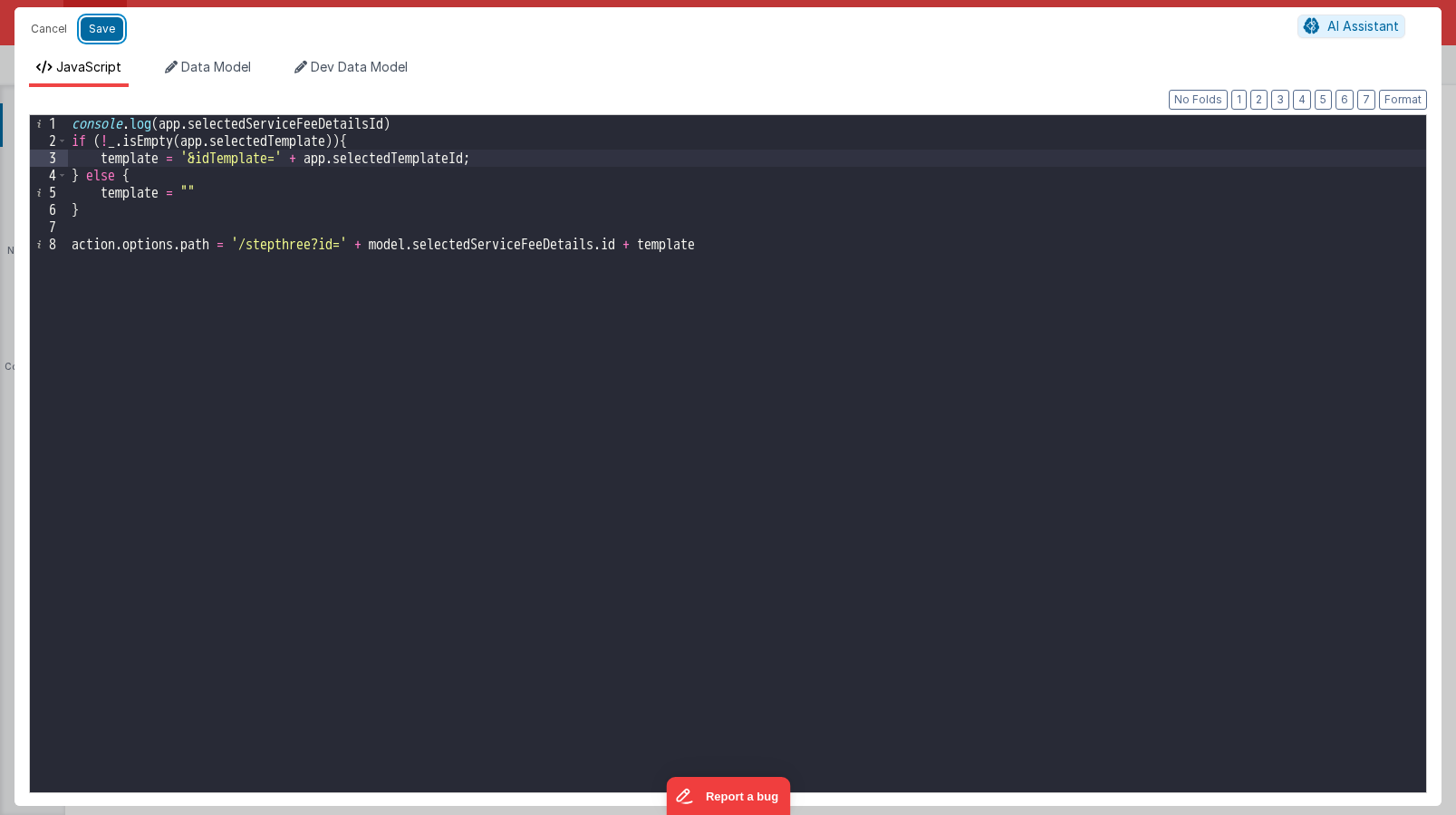 click on "Save" at bounding box center (101, 29) 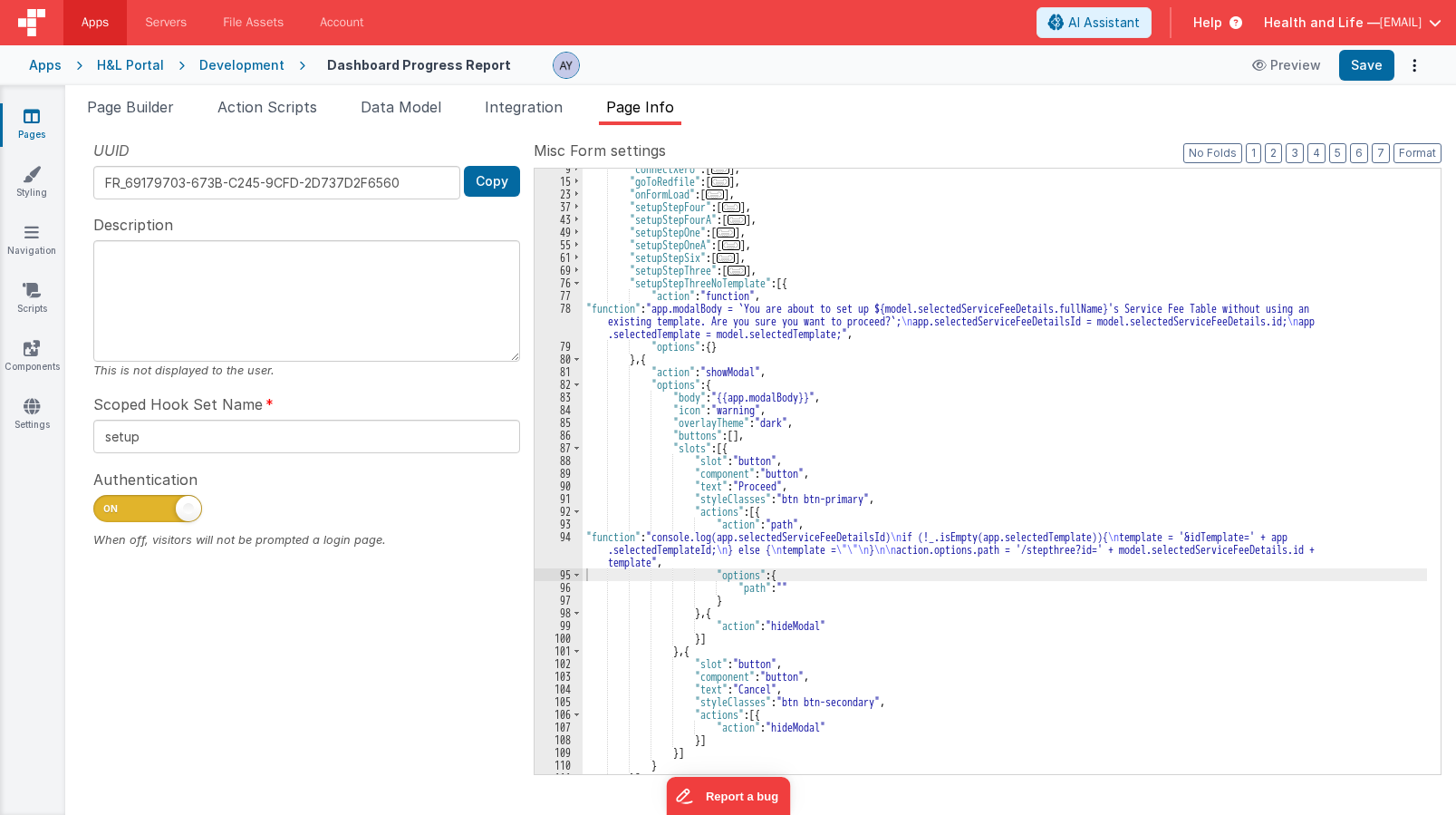 click on ""connectXero" :  [ ... ] ,           "goToRedfile" :  [ ... ] ,           "onFormLoad" :  [ ... ] ,           "setupStepFour" :  [ ... ] ,           "setupStepFourA" :  [ ... ] ,           "setupStepOne" :  [ ... ] ,           "setupStepOneA" :  [ ... ] ,           "setupStepSix" :  [ ... ] ,           "setupStepThree" :  [ ... ] ,           "setupStepThreeNoTemplate" :  [{                "action" :  "function" , "function" :  "app.modalBody = `You are about to set up ${model.selectedServiceFeeDetails.fullName}'s Service Fee Table without using an       existing template. Are you sure you want to proceed?`; \n app.selectedServiceFeeDetailsId = model.selectedServiceFeeDetails.id; \n app      .selectedTemplate = model.selectedTemplate;" ,                "options" :  { }           } ,  {                "action" :  "showModal" ,                "options" :  {                     "body" :  "{{app.modalBody}}" ,                     "icon" :  "warning" ,                     "overlayTheme" :  "dark"" at bounding box center (1005, 478) 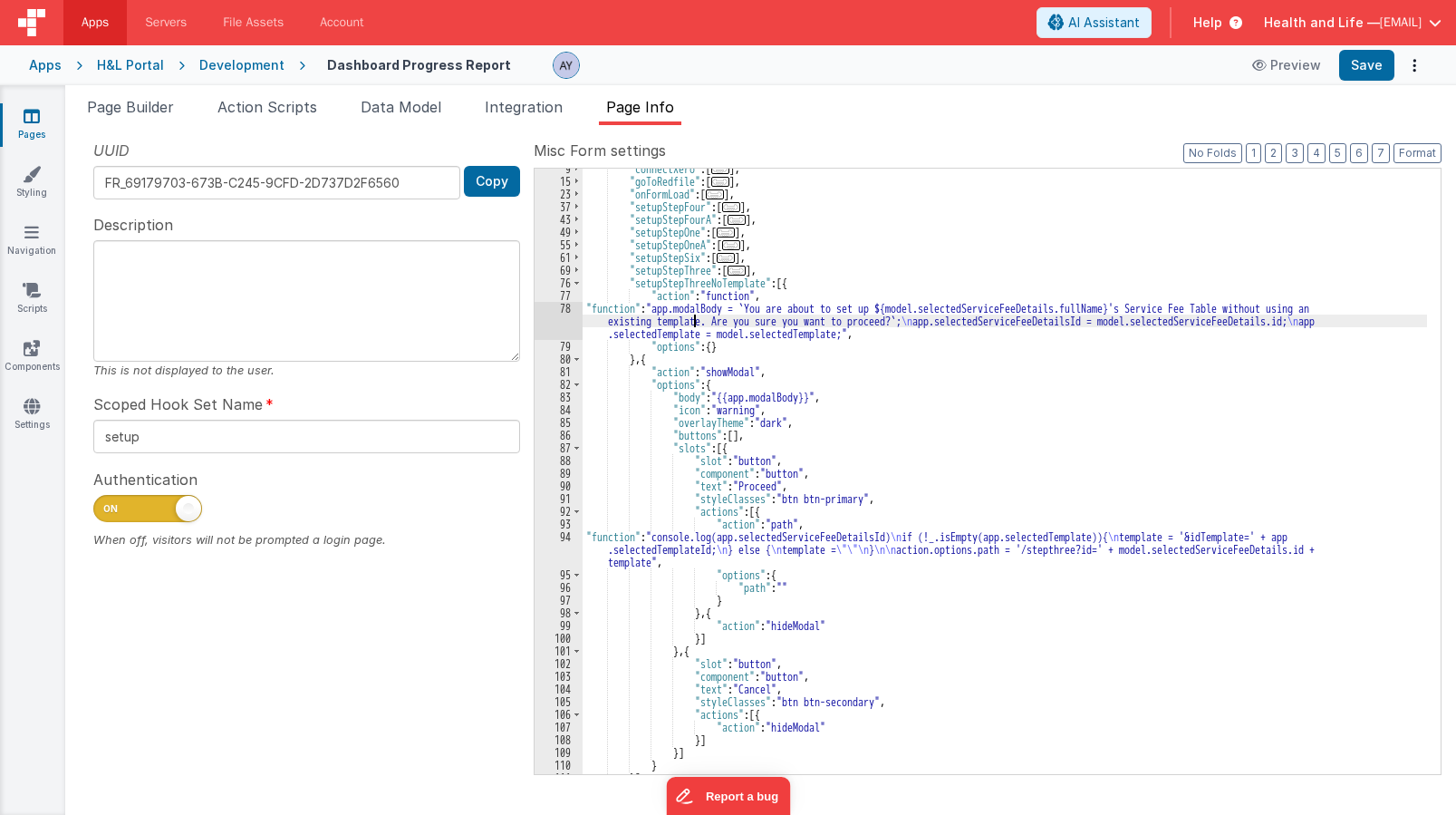 click on "78" at bounding box center [558, 321] 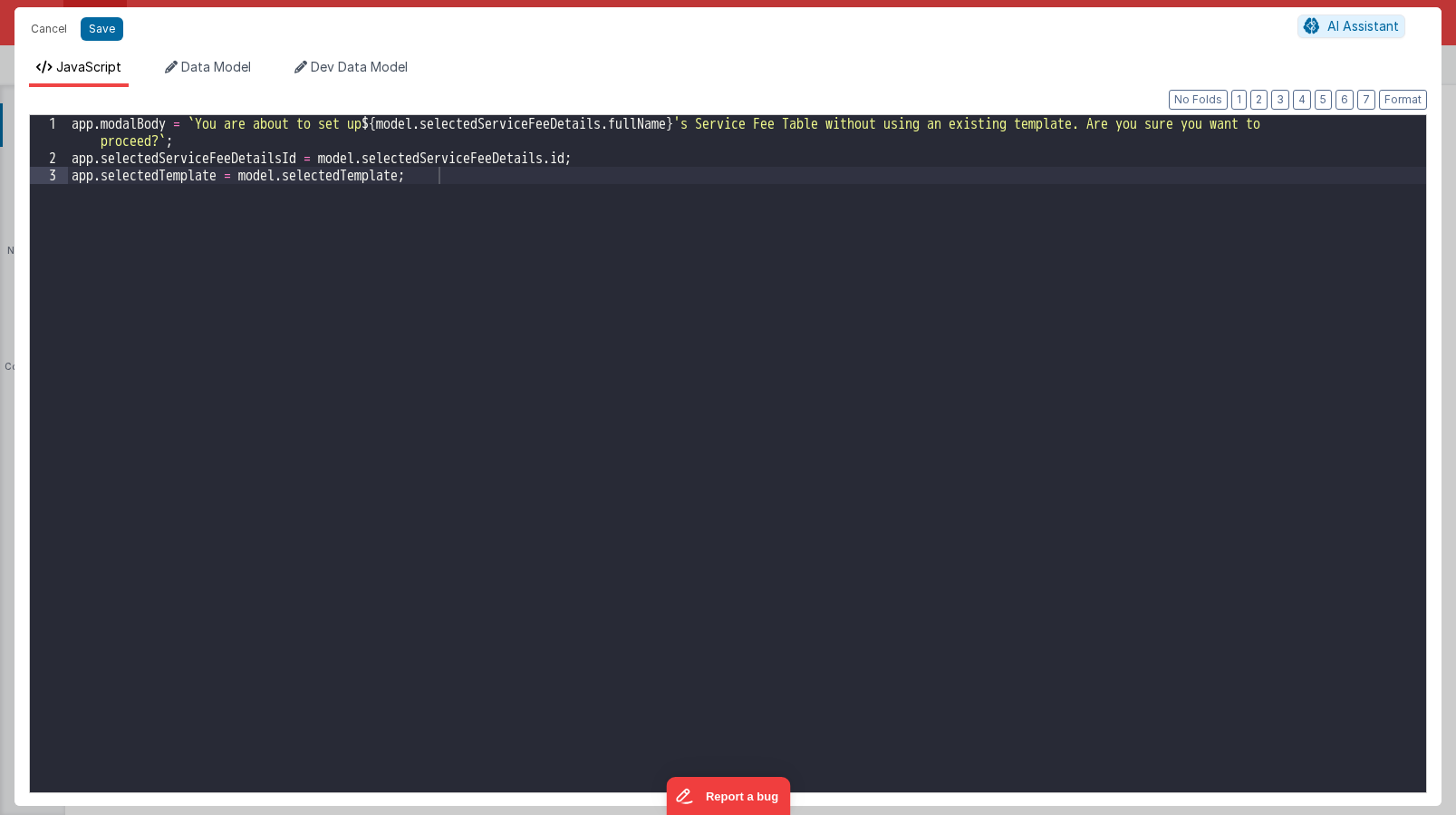 click on "app . modalBody   =   ` You are about to set up  ${ model . selectedServiceFeeDetails . fullName } 's Service Fee Table without using an existing template. Are you sure you want to       proceed? ` ; app . selectedServiceFeeDetailsId   =   model . selectedServiceFeeDetails . id ; app . selectedTemplate   =   model . selectedTemplate ;" at bounding box center [747, 480] 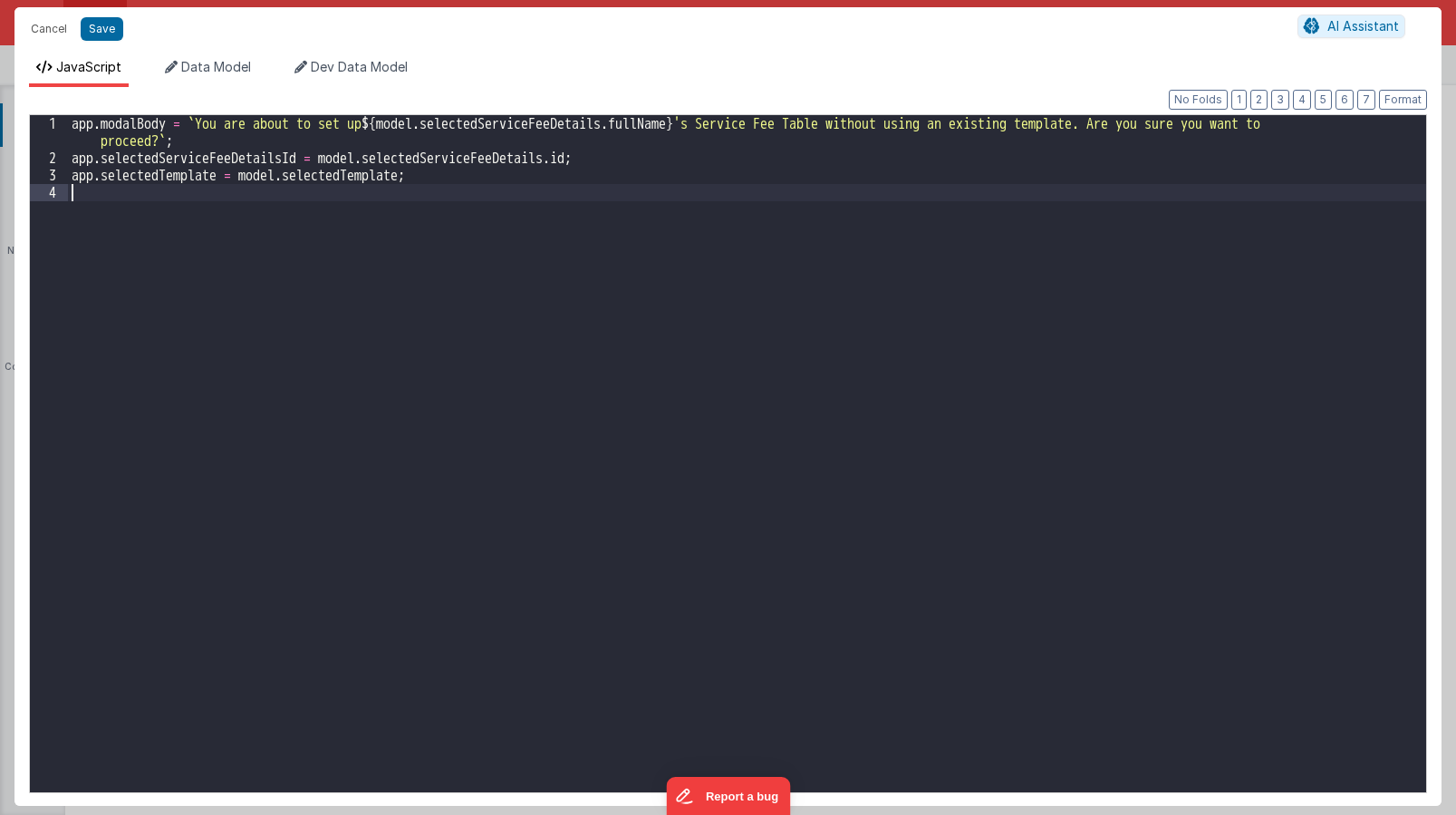 paste 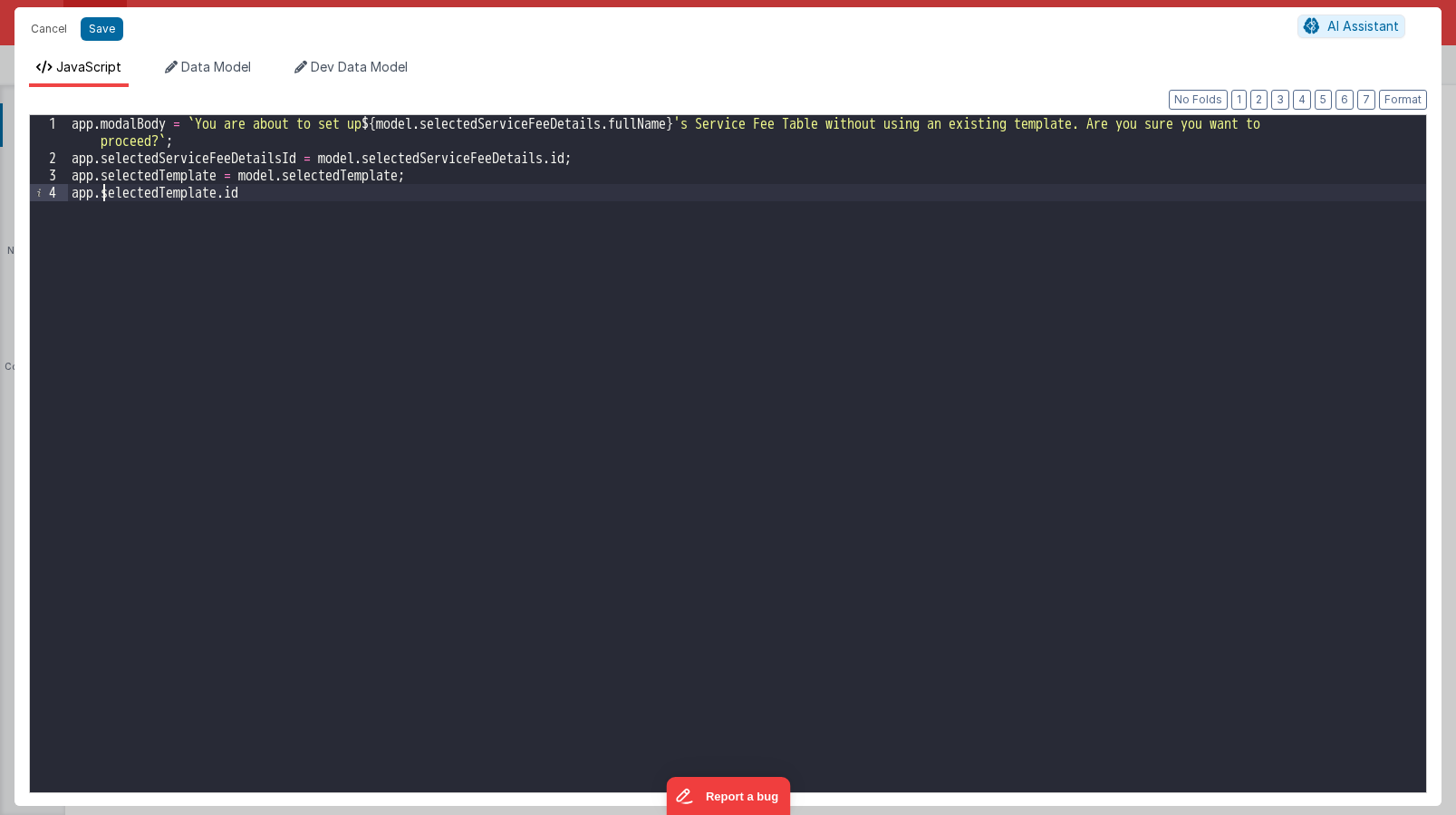 click on "app . modalBody   =   ` You are about to set up  ${ model . selectedServiceFeeDetails . fullName } 's Service Fee Table without using an existing template. Are you sure you want to       proceed? ` ; app . selectedServiceFeeDetailsId   =   model . selectedServiceFeeDetails . id ; app . selectedTemplate   =   model . selectedTemplate ; app . selectedTemplate . id" at bounding box center (747, 480) 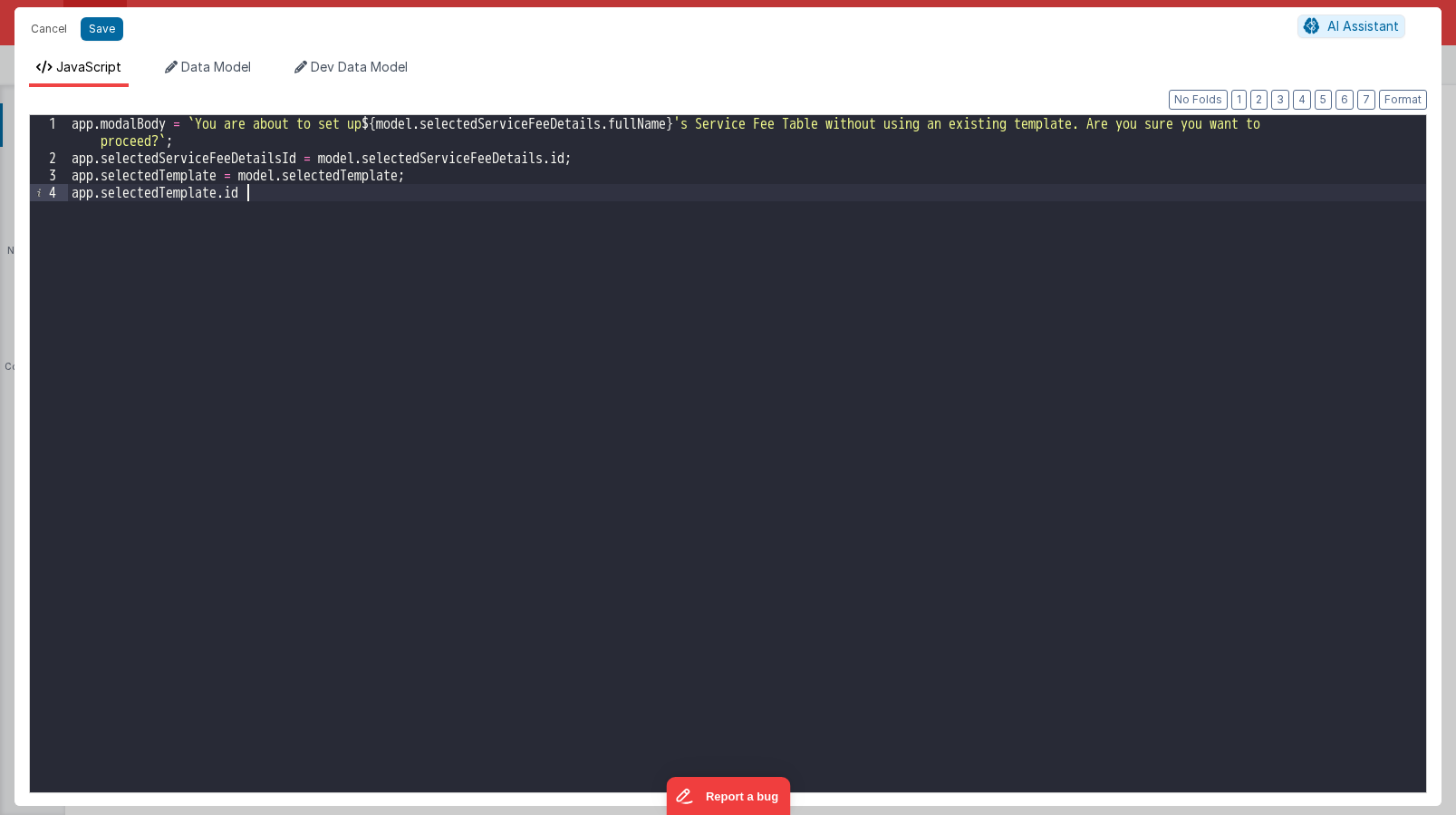 click on "app . modalBody   =   ` You are about to set up  ${ model . selectedServiceFeeDetails . fullName } 's Service Fee Table without using an existing template. Are you sure you want to       proceed? ` ; app . selectedServiceFeeDetailsId   =   model . selectedServiceFeeDetails . id ; app . selectedTemplate   =   model . selectedTemplate ; app . selectedTemplate . id" at bounding box center (747, 480) 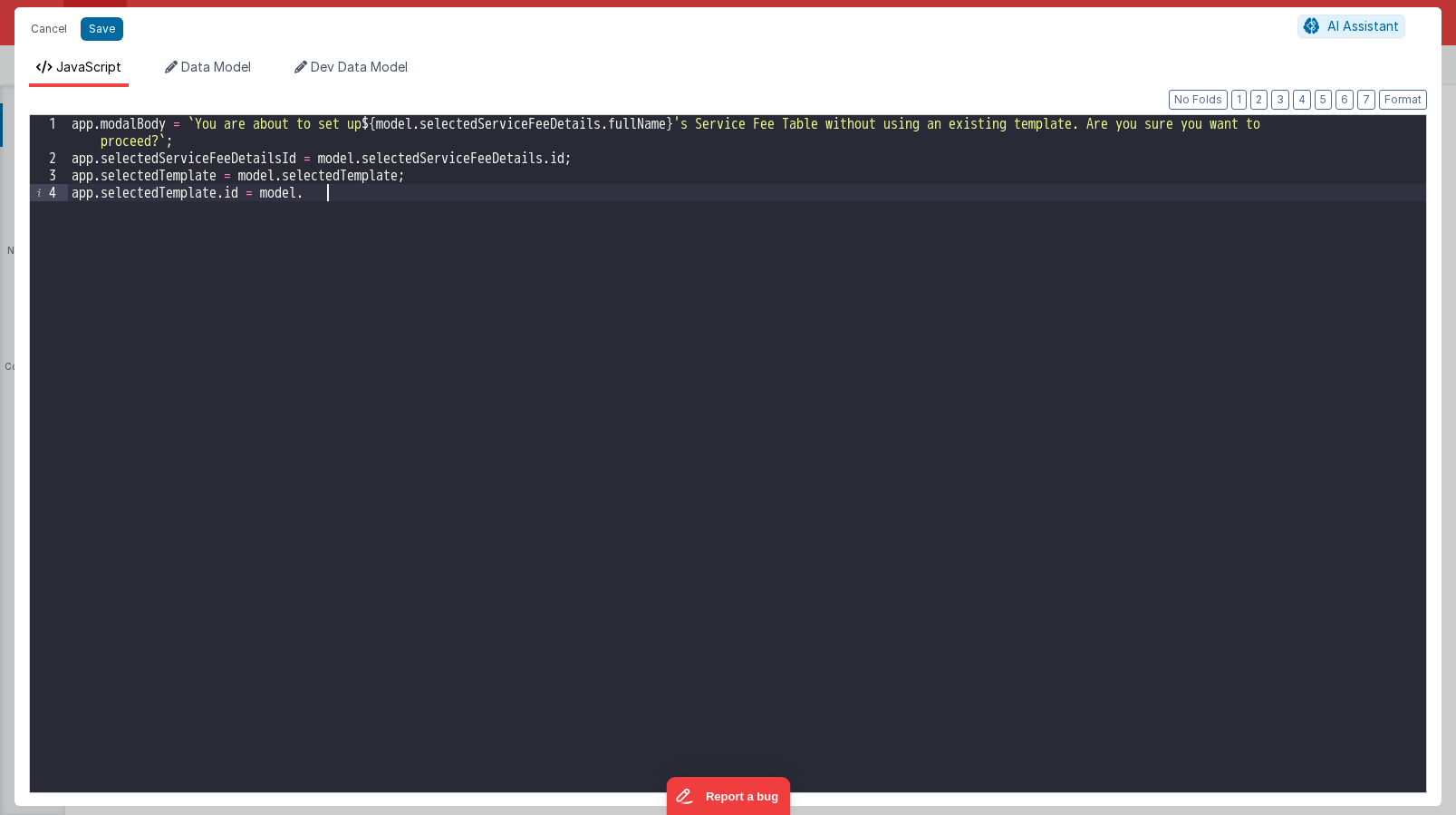 paste 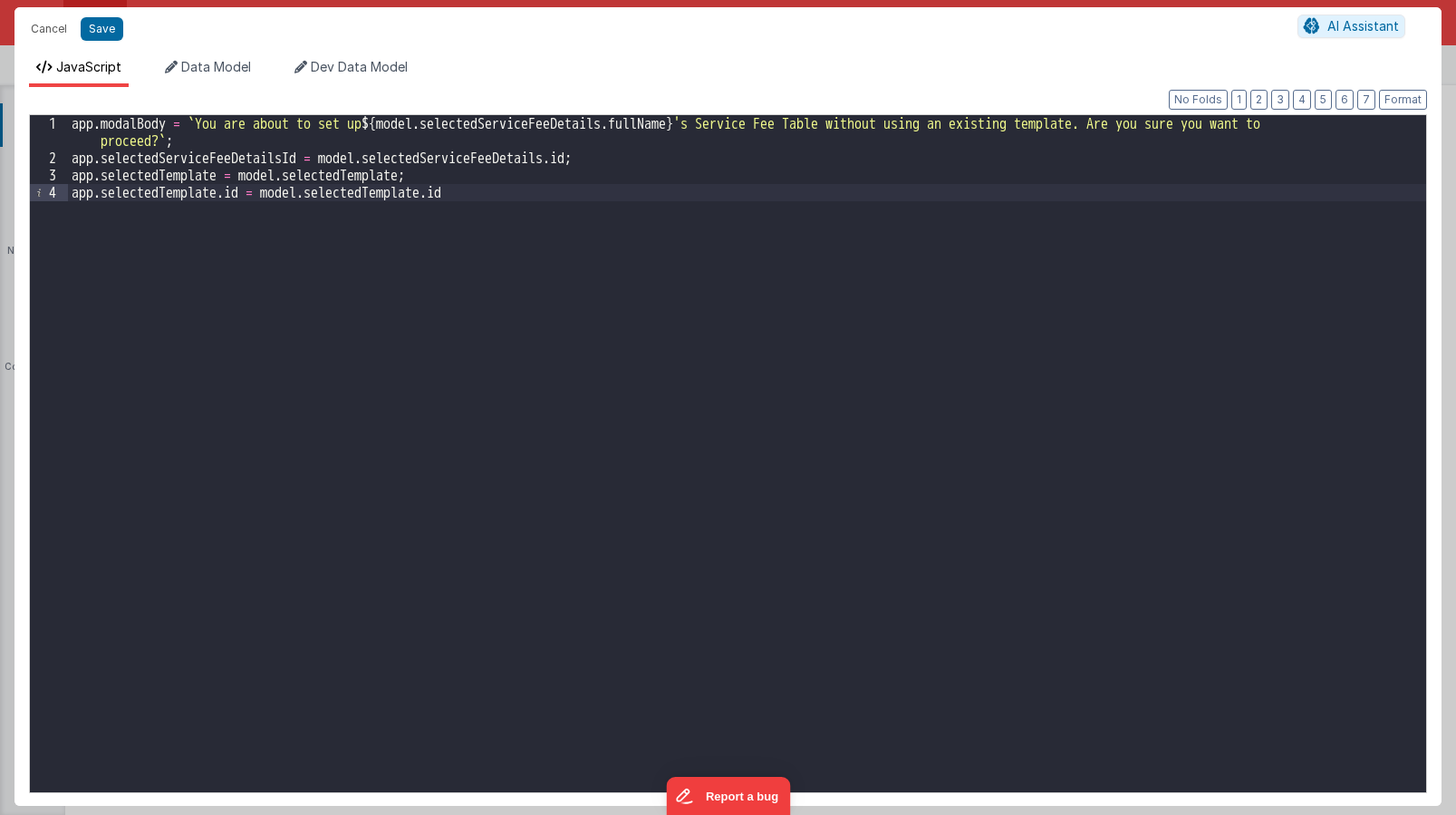 click on "app . modalBody   =   ` You are about to set up  ${ model . selectedServiceFeeDetails . fullName } 's Service Fee Table without using an existing template. Are you sure you want to       proceed? ` ; app . selectedServiceFeeDetailsId   =   model . selectedServiceFeeDetails . id ; app . selectedTemplate   =   model . selectedTemplate ; app . selectedTemplate . id   =   model . selectedTemplate . id" at bounding box center [747, 480] 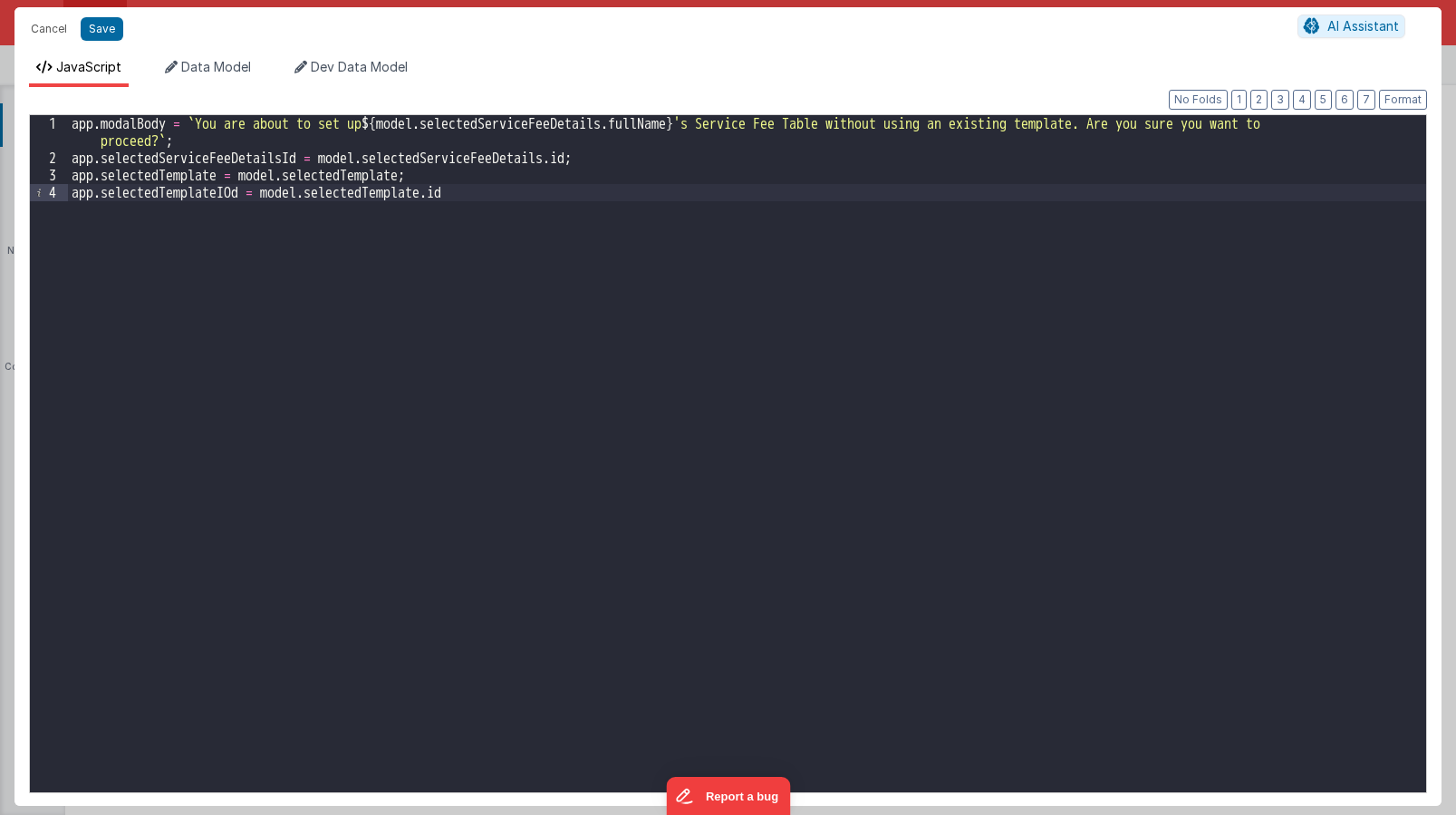 type 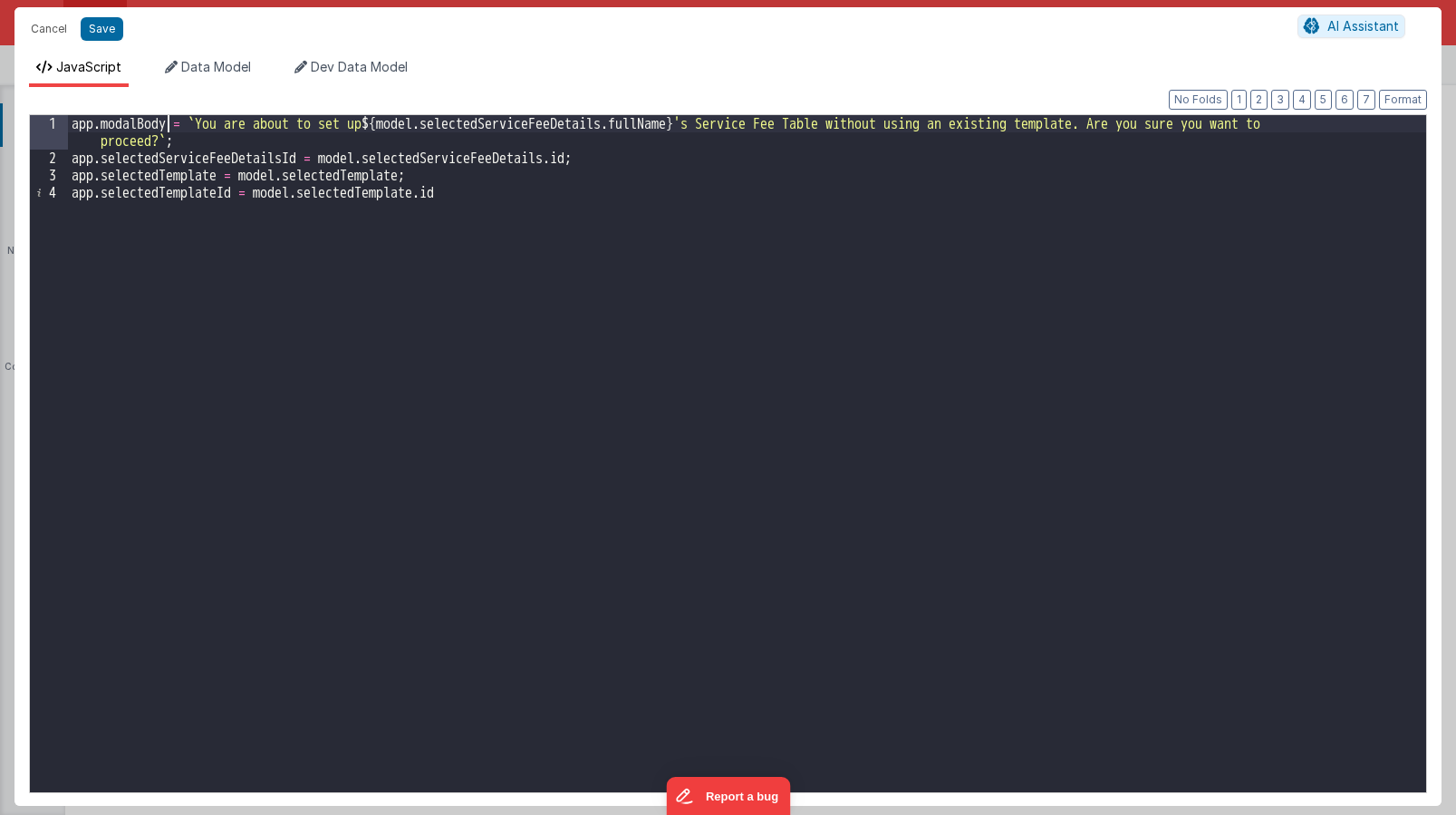 click on "app . modalBody   =   ` You are about to set up  ${ model . selectedServiceFeeDetails . fullName } 's Service Fee Table without using an existing template. Are you sure you want to       proceed? ` ; app . selectedServiceFeeDetailsId   =   model . selectedServiceFeeDetails . id ; app . selectedTemplate   =   model . selectedTemplate ; app . selectedTemplateId   =   model . selectedTemplate . id" at bounding box center (747, 480) 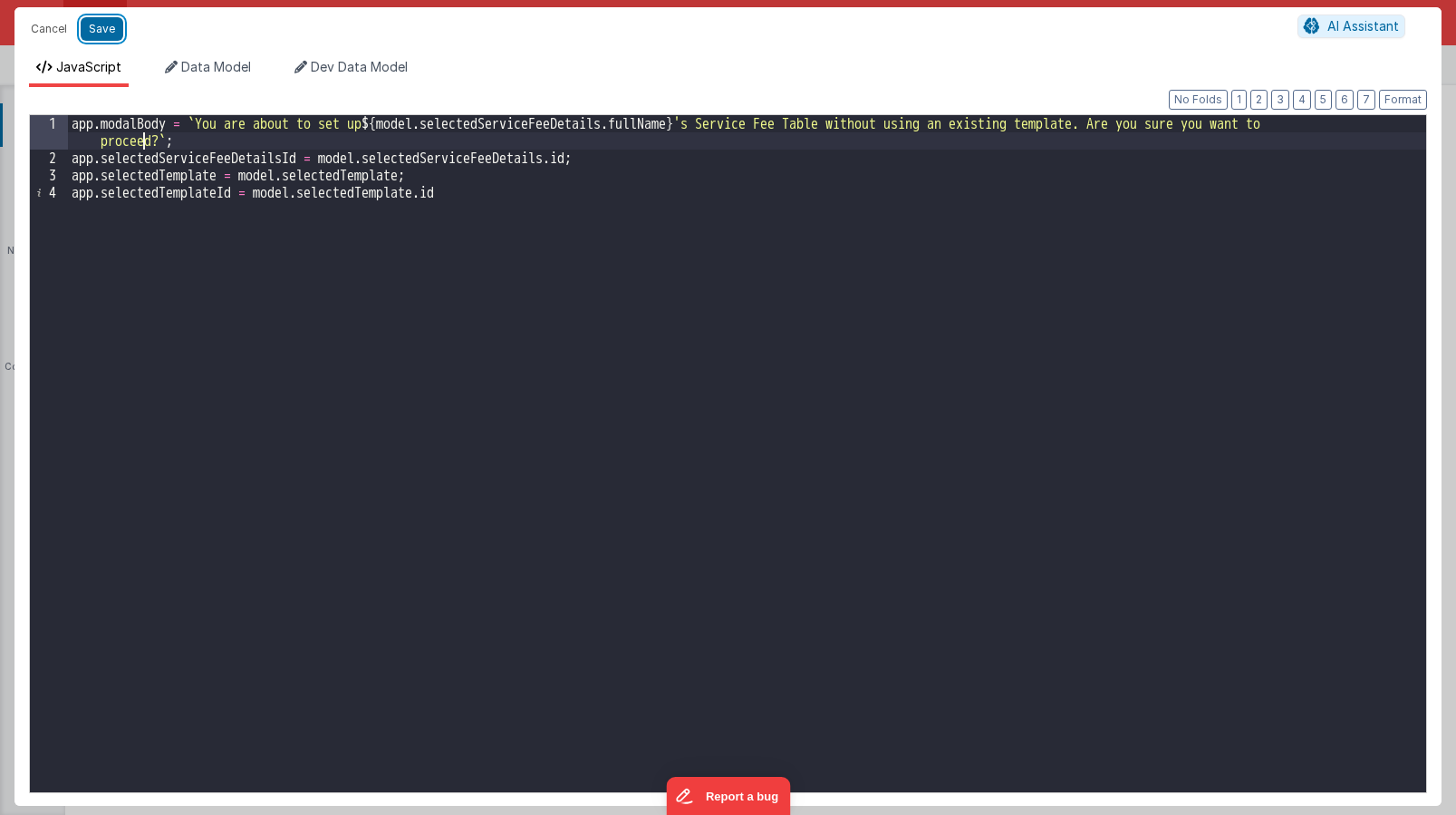 click on "Save" at bounding box center (101, 29) 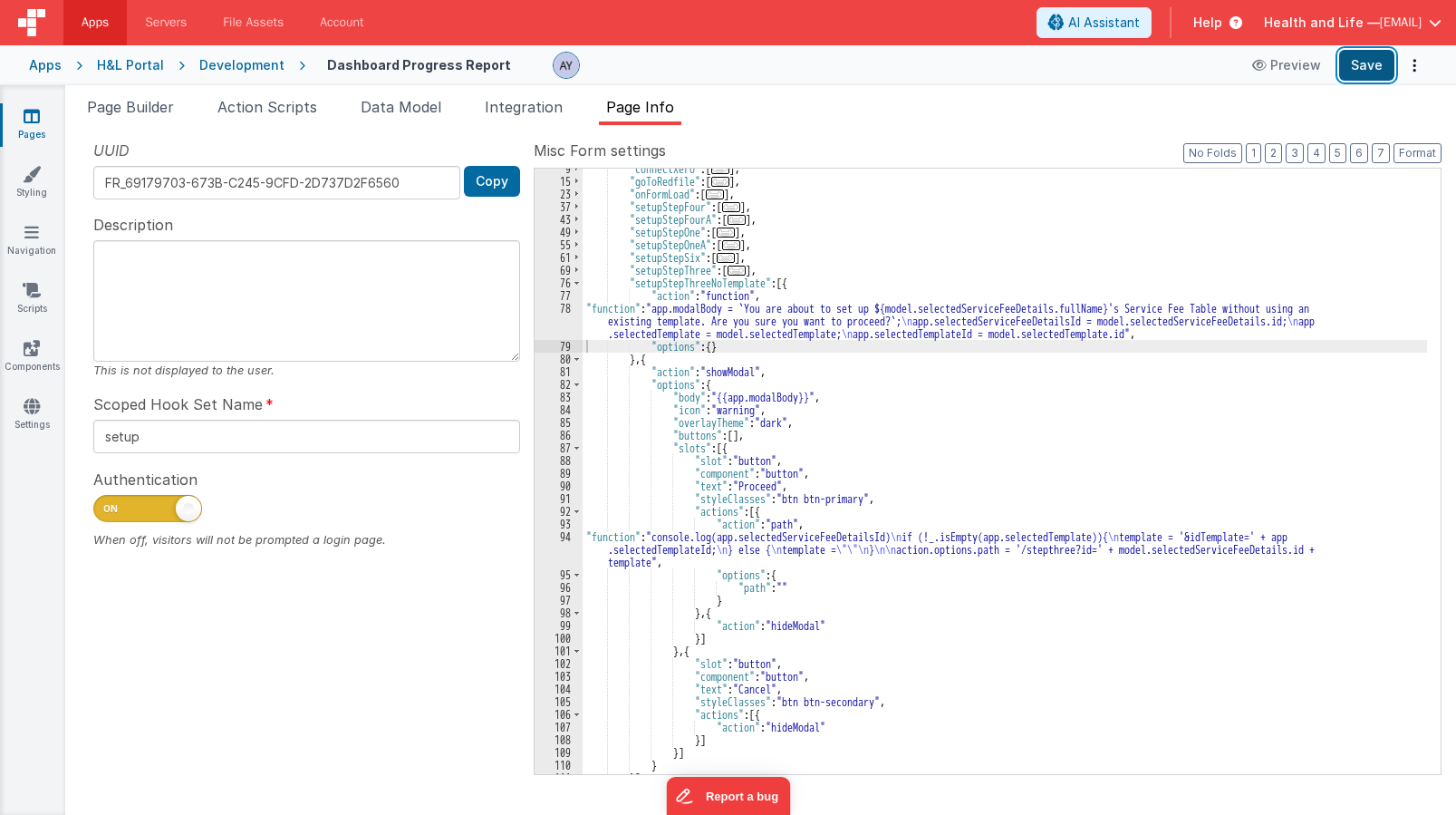 click on "Save" at bounding box center [1366, 65] 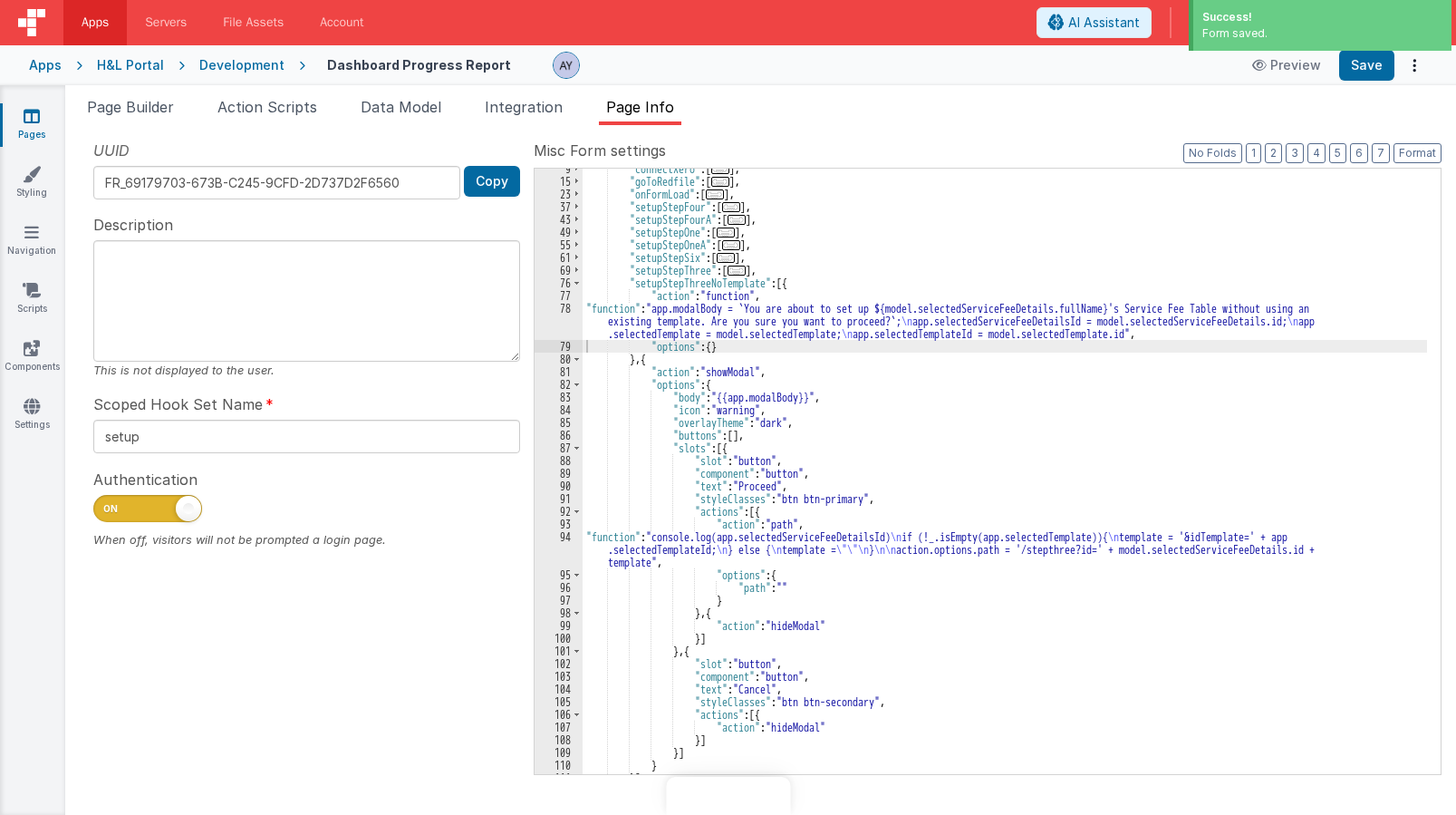 scroll, scrollTop: 0, scrollLeft: 0, axis: both 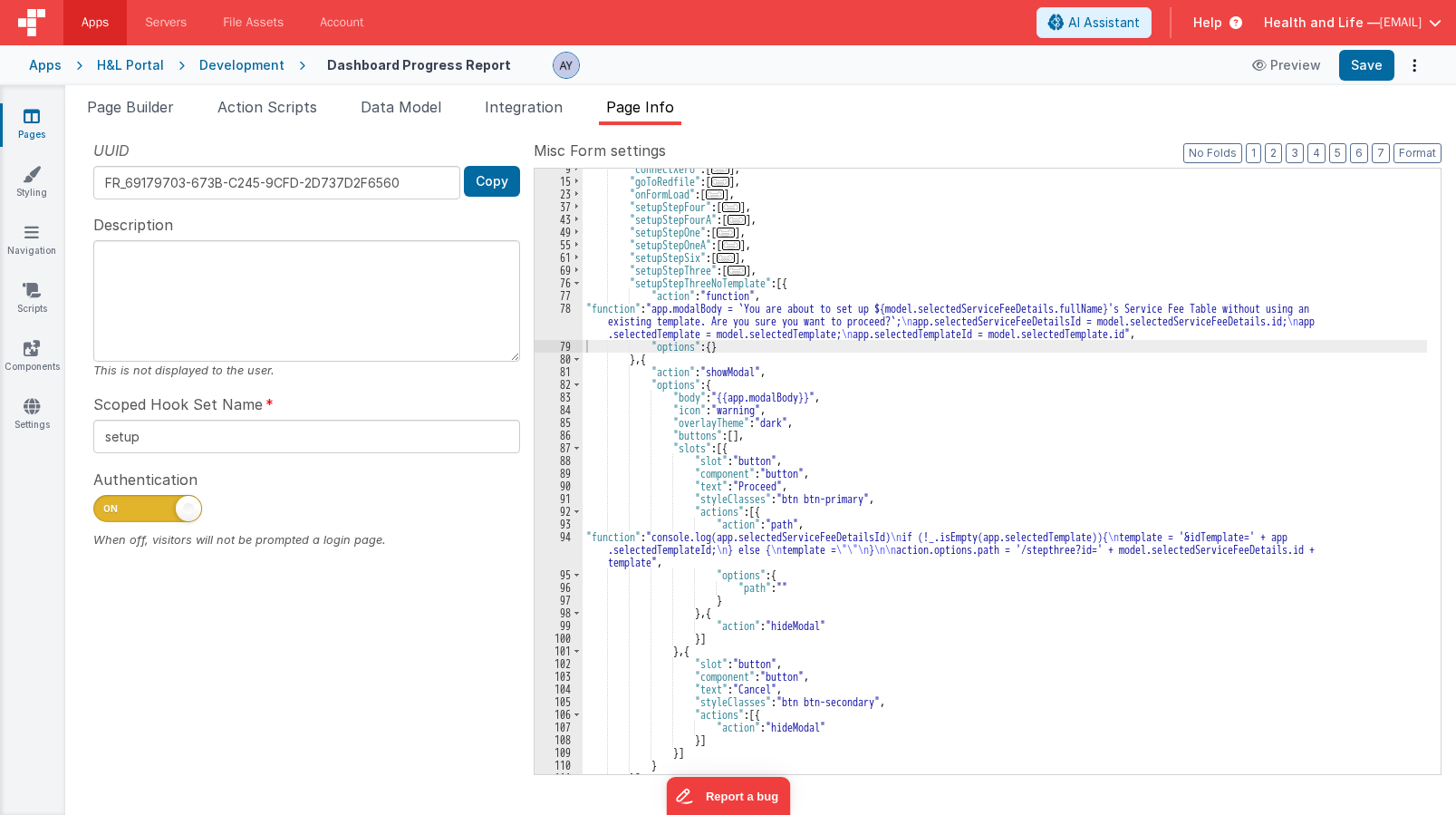 click on ""connectXero" :  [ ... ] ,           "goToRedfile" :  [ ... ] ,           "onFormLoad" :  [ ... ] ,           "setupStepFour" :  [ ... ] ,           "setupStepFourA" :  [ ... ] ,           "setupStepOne" :  [ ... ] ,           "setupStepOneA" :  [ ... ] ,           "setupStepSix" :  [ ... ] ,           "setupStepThree" :  [ ... ] ,           "setupStepThreeNoTemplate" :  [{                "action" :  "function" , "function" :  "app.modalBody = `You are about to set up ${model.selectedServiceFeeDetails.fullName}'s Service Fee Table without using an       existing template. Are you sure you want to proceed?`; \n app.selectedServiceFeeDetailsId = model.selectedServiceFeeDetails.id; \n app      .selectedTemplate = model.selectedTemplate; \n app.selectedTemplateId = model.selectedTemplate.id" ,                "options" :  { }           } ,  {                "action" :  "showModal" ,                "options" :  {                     "body" :  "{{app.modalBody}}" ,                     "icon" :  , ," at bounding box center [1005, 478] 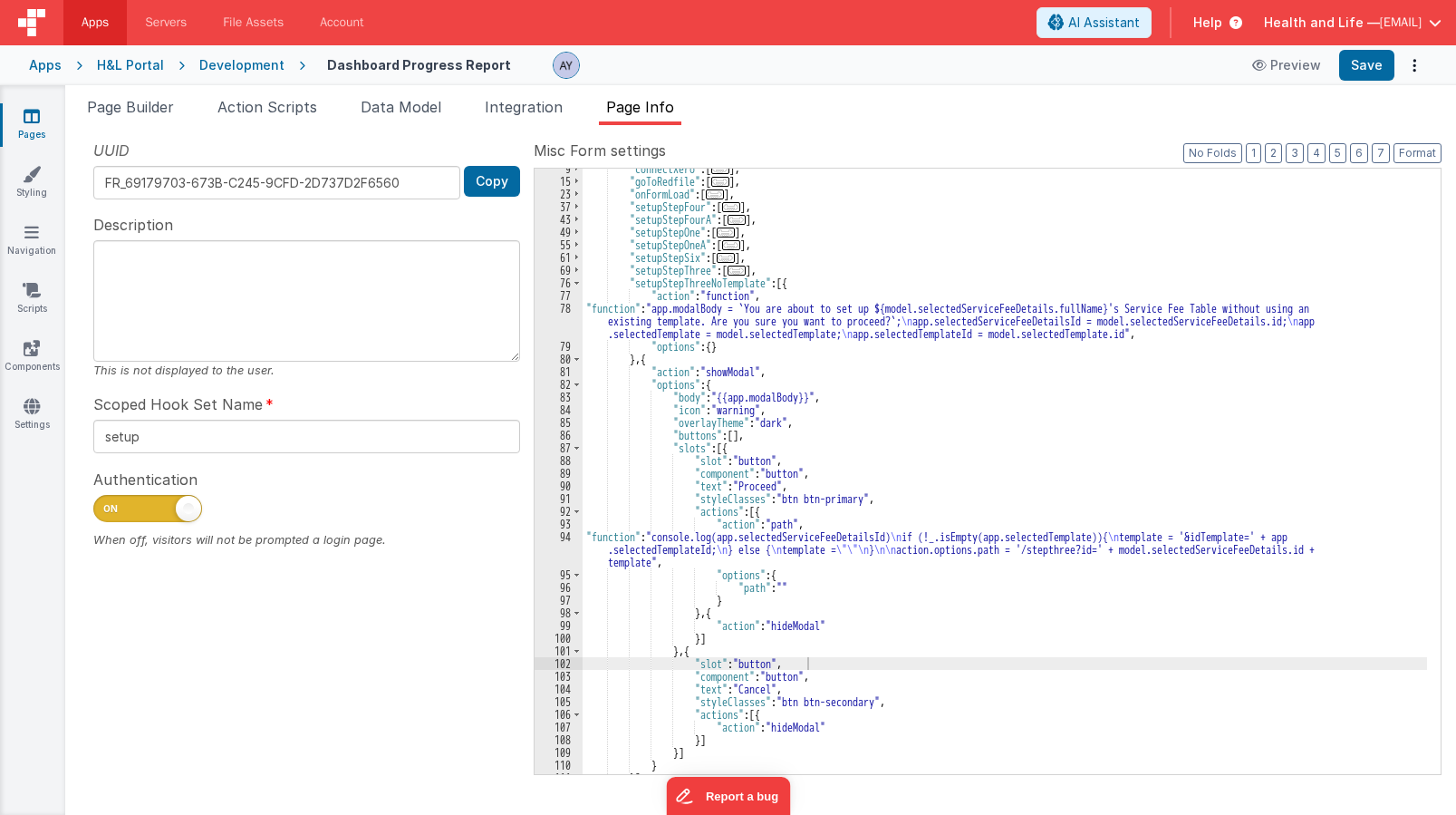 drag, startPoint x: 57, startPoint y: 492, endPoint x: 352, endPoint y: 436, distance: 300.26821 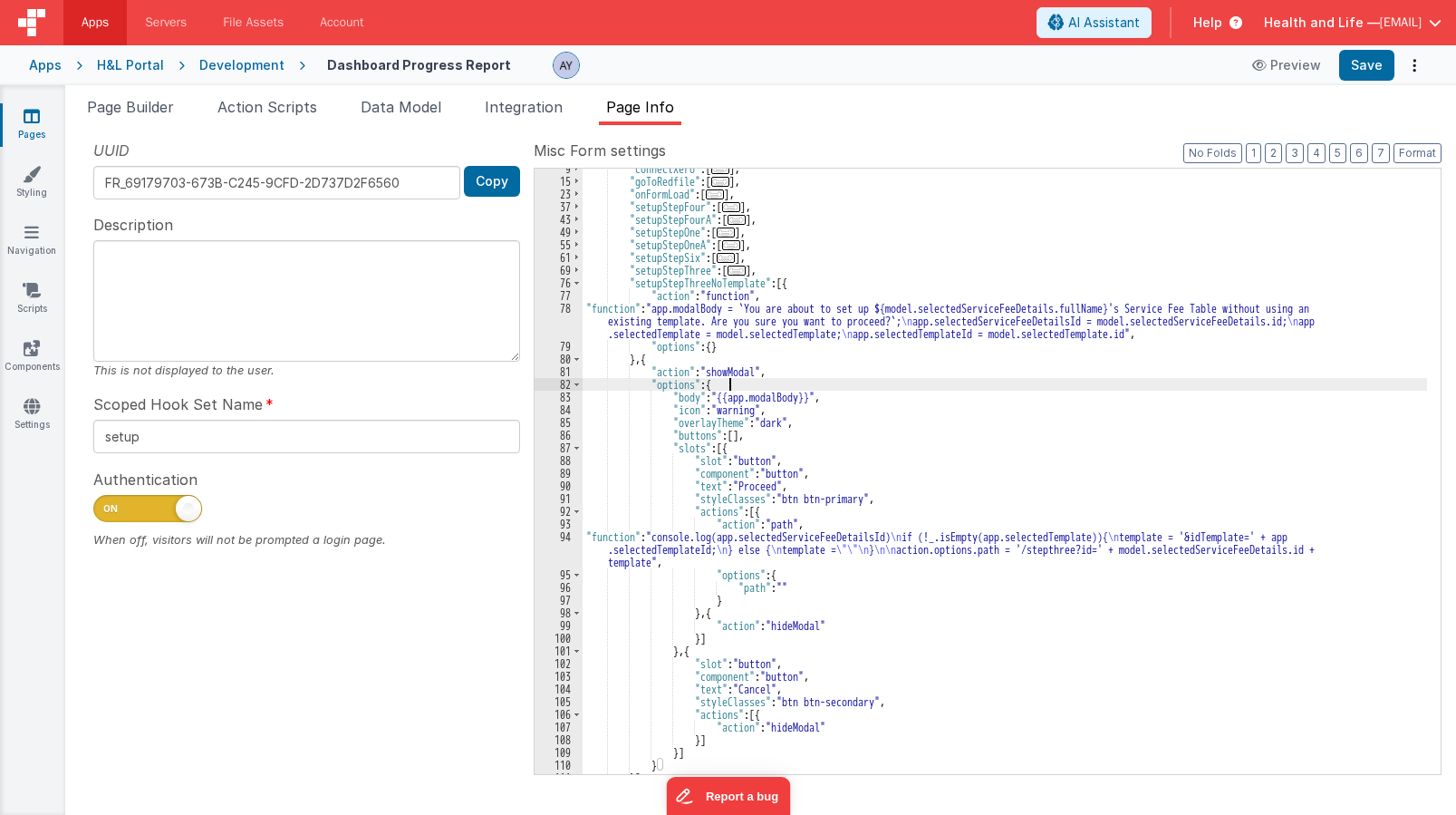 click on ""connectXero" :  [ ... ] ,           "goToRedfile" :  [ ... ] ,           "onFormLoad" :  [ ... ] ,           "setupStepFour" :  [ ... ] ,           "setupStepFourA" :  [ ... ] ,           "setupStepOne" :  [ ... ] ,           "setupStepOneA" :  [ ... ] ,           "setupStepSix" :  [ ... ] ,           "setupStepThree" :  [ ... ] ,           "setupStepThreeNoTemplate" :  [{                "action" :  "function" , "function" :  "app.modalBody = `You are about to set up ${model.selectedServiceFeeDetails.fullName}'s Service Fee Table without using an       existing template. Are you sure you want to proceed?`; \n app.selectedServiceFeeDetailsId = model.selectedServiceFeeDetails.id; \n app      .selectedTemplate = model.selectedTemplate; \n app.selectedTemplateId = model.selectedTemplate.id" ,                "options" :  { }           } ,  {                "action" :  "showModal" ,                "options" :  {                     "body" :  "{{app.modalBody}}" ,                     "icon" :  , ," at bounding box center [1005, 478] 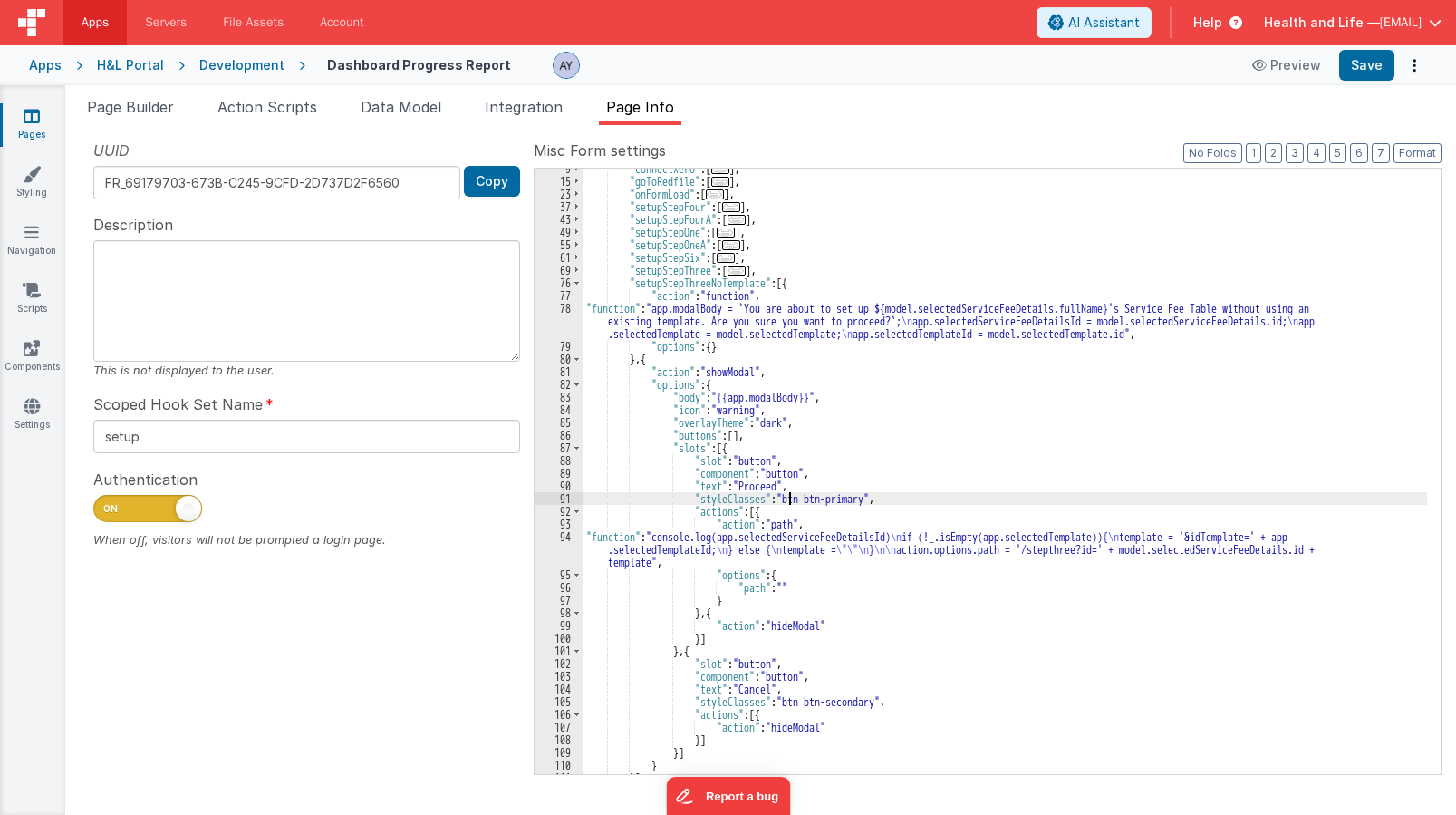 click on ""connectXero" :  [ ... ] ,           "goToRedfile" :  [ ... ] ,           "onFormLoad" :  [ ... ] ,           "setupStepFour" :  [ ... ] ,           "setupStepFourA" :  [ ... ] ,           "setupStepOne" :  [ ... ] ,           "setupStepOneA" :  [ ... ] ,           "setupStepSix" :  [ ... ] ,           "setupStepThree" :  [ ... ] ,           "setupStepThreeNoTemplate" :  [{                "action" :  "function" , "function" :  "app.modalBody = `You are about to set up ${model.selectedServiceFeeDetails.fullName}'s Service Fee Table without using an       existing template. Are you sure you want to proceed?`; \n app.selectedServiceFeeDetailsId = model.selectedServiceFeeDetails.id; \n app      .selectedTemplate = model.selectedTemplate; \n app.selectedTemplateId = model.selectedTemplate.id" ,                "options" :  { }           } ,  {                "action" :  "showModal" ,                "options" :  {                     "body" :  "{{app.modalBody}}" ,                     "icon" :  , ," at bounding box center [1005, 478] 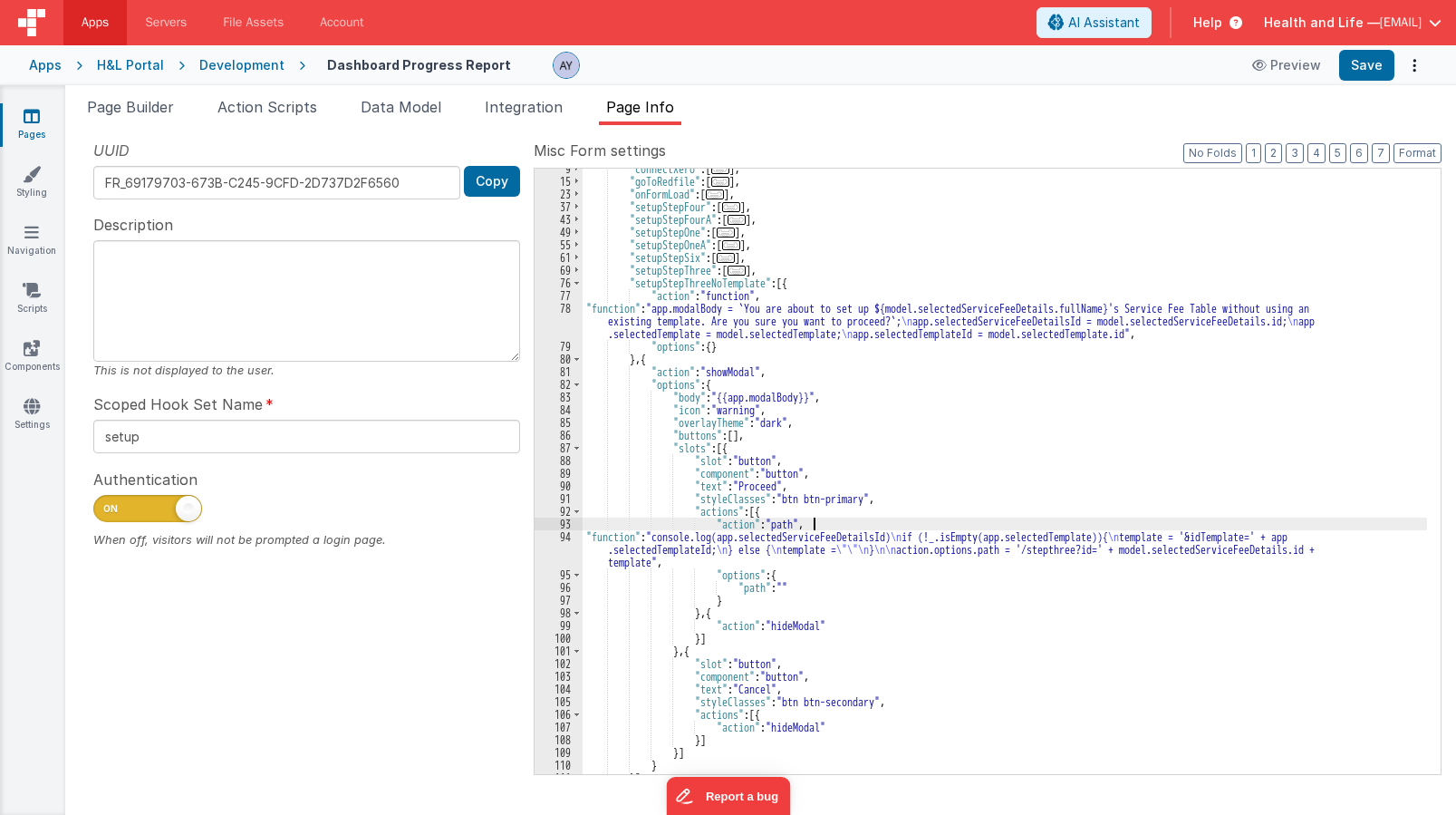 click on ""connectXero" :  [ ... ] ,           "goToRedfile" :  [ ... ] ,           "onFormLoad" :  [ ... ] ,           "setupStepFour" :  [ ... ] ,           "setupStepFourA" :  [ ... ] ,           "setupStepOne" :  [ ... ] ,           "setupStepOneA" :  [ ... ] ,           "setupStepSix" :  [ ... ] ,           "setupStepThree" :  [ ... ] ,           "setupStepThreeNoTemplate" :  [{                "action" :  "function" , "function" :  "app.modalBody = `You are about to set up ${model.selectedServiceFeeDetails.fullName}'s Service Fee Table without using an       existing template. Are you sure you want to proceed?`; \n app.selectedServiceFeeDetailsId = model.selectedServiceFeeDetails.id; \n app      .selectedTemplate = model.selectedTemplate; \n app.selectedTemplateId = model.selectedTemplate.id" ,                "options" :  { }           } ,  {                "action" :  "showModal" ,                "options" :  {                     "body" :  "{{app.modalBody}}" ,                     "icon" :  , ," at bounding box center (1005, 478) 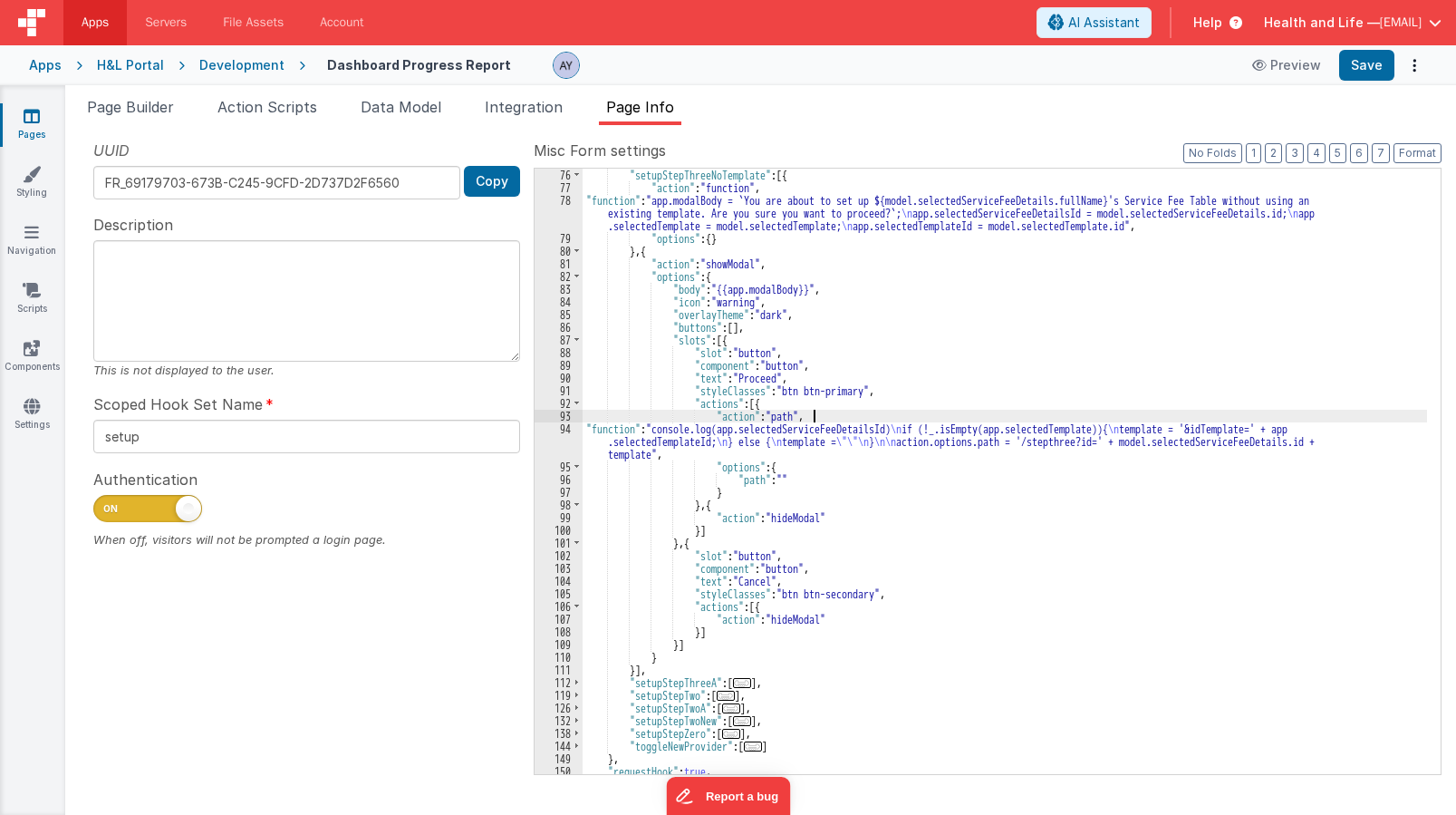 scroll, scrollTop: 217, scrollLeft: 0, axis: vertical 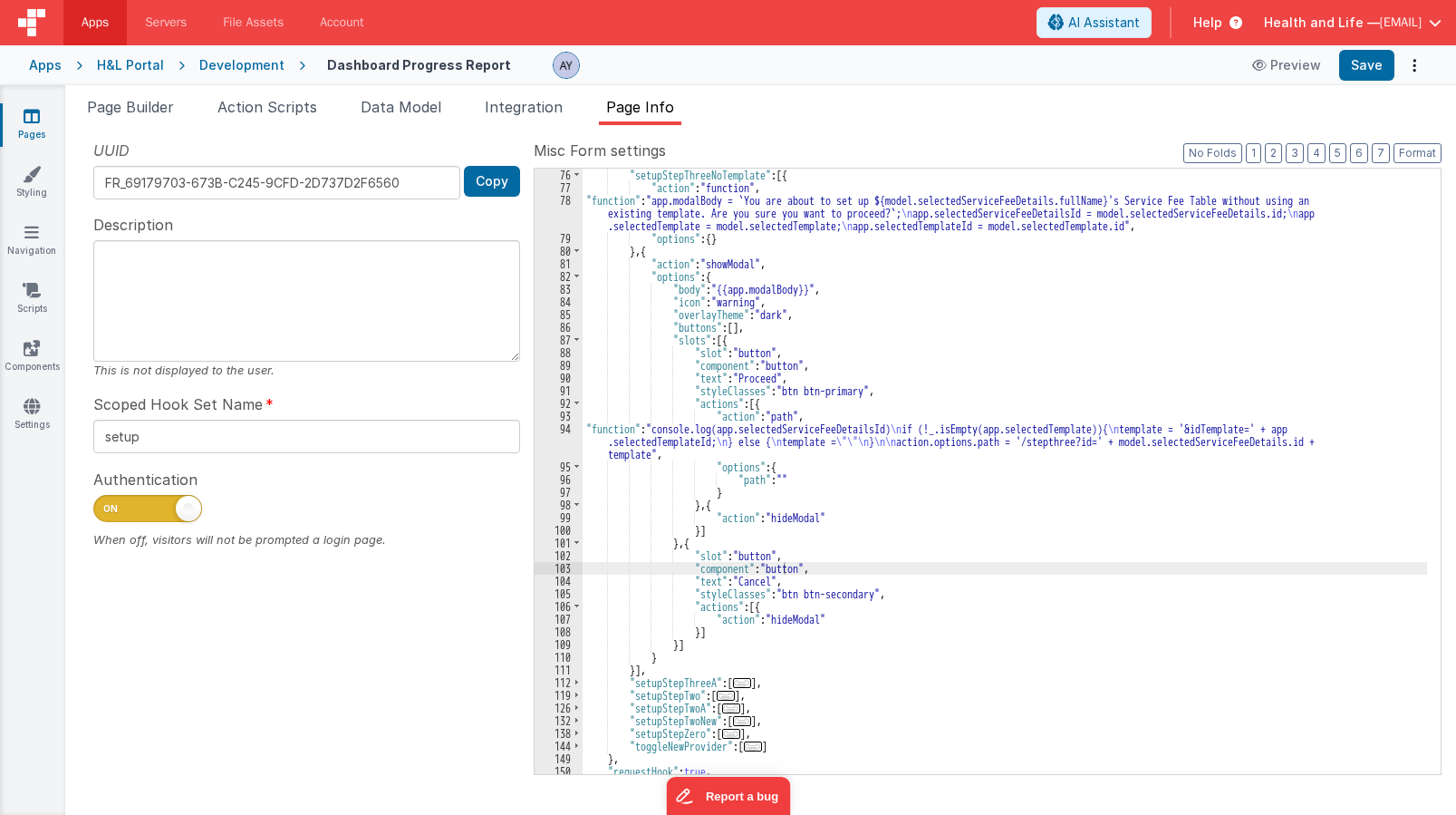 drag, startPoint x: 300, startPoint y: 633, endPoint x: 388, endPoint y: 632, distance: 88.00568 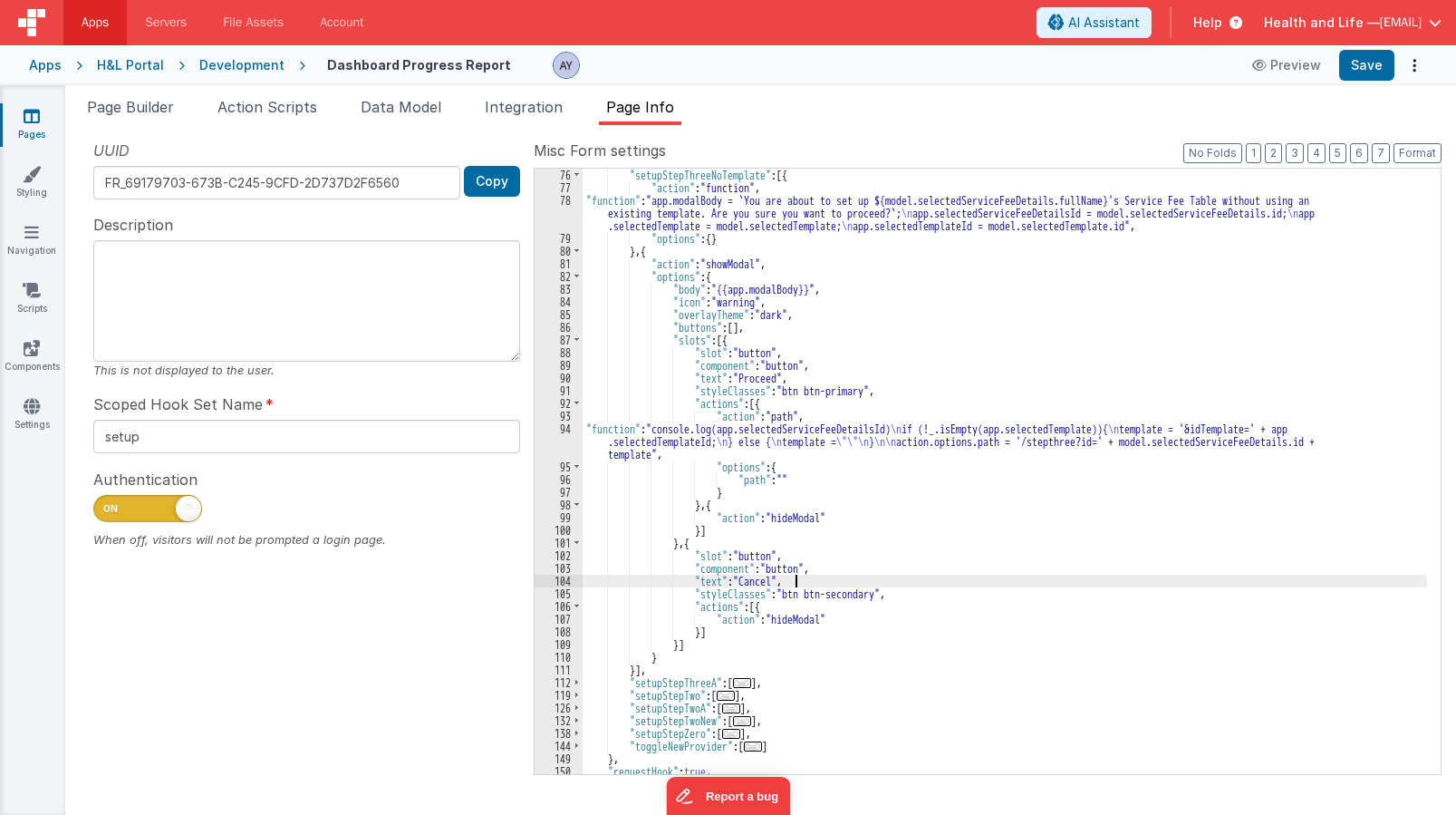 click on ""setupStepThreeNoTemplate" :  [{                "action" :  "function" , "function" :  "app.modalBody = `You are about to set up ${model.selectedServiceFeeDetails.fullName}'s Service Fee Table without using an       existing template. Are you sure you want to proceed?`; \n app.selectedServiceFeeDetailsId = model.selectedServiceFeeDetails.id; \n app      .selectedTemplate = model.selectedTemplate; \n app.selectedTemplateId = model.selectedTemplate.id" ,                "options" :  { }           } ,  {                "action" :  "showModal" ,                "options" :  {                     "body" :  "{{app.modalBody}}" ,                     "icon" :  "warning" ,                     "overlayTheme" :  "dark" ,                     "buttons" :  [ ] ,                     "slots" :  [{                          "slot" :  "button" ,                          "component" :  "button" ,                          "text" :  "Proceed" ,                          "styleClasses" :  "btn btn-primary" ,      :" at bounding box center [1005, 484] 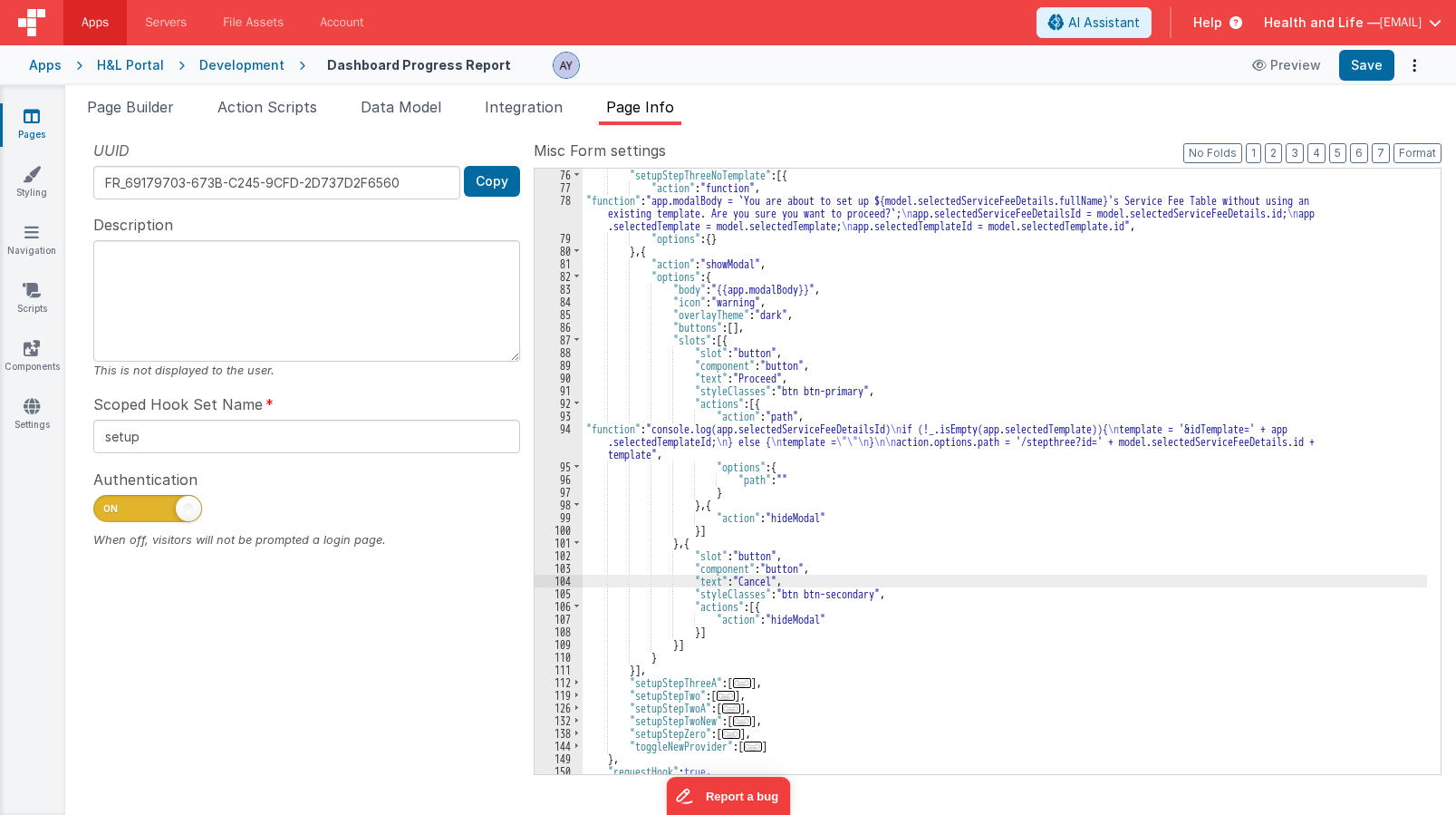 click on ""setupStepThreeNoTemplate" :  [{                "action" :  "function" , "function" :  "app.modalBody = `You are about to set up ${model.selectedServiceFeeDetails.fullName}'s Service Fee Table without using an       existing template. Are you sure you want to proceed?`; \n app.selectedServiceFeeDetailsId = model.selectedServiceFeeDetails.id; \n app      .selectedTemplate = model.selectedTemplate; \n app.selectedTemplateId = model.selectedTemplate.id" ,                "options" :  { }           } ,  {                "action" :  "showModal" ,                "options" :  {                     "body" :  "{{app.modalBody}}" ,                     "icon" :  "warning" ,                     "overlayTheme" :  "dark" ,                     "buttons" :  [ ] ,                     "slots" :  [{                          "slot" :  "button" ,                          "component" :  "button" ,                          "text" :  "Proceed" ,                          "styleClasses" :  "btn btn-primary" ,      :" at bounding box center (1005, 484) 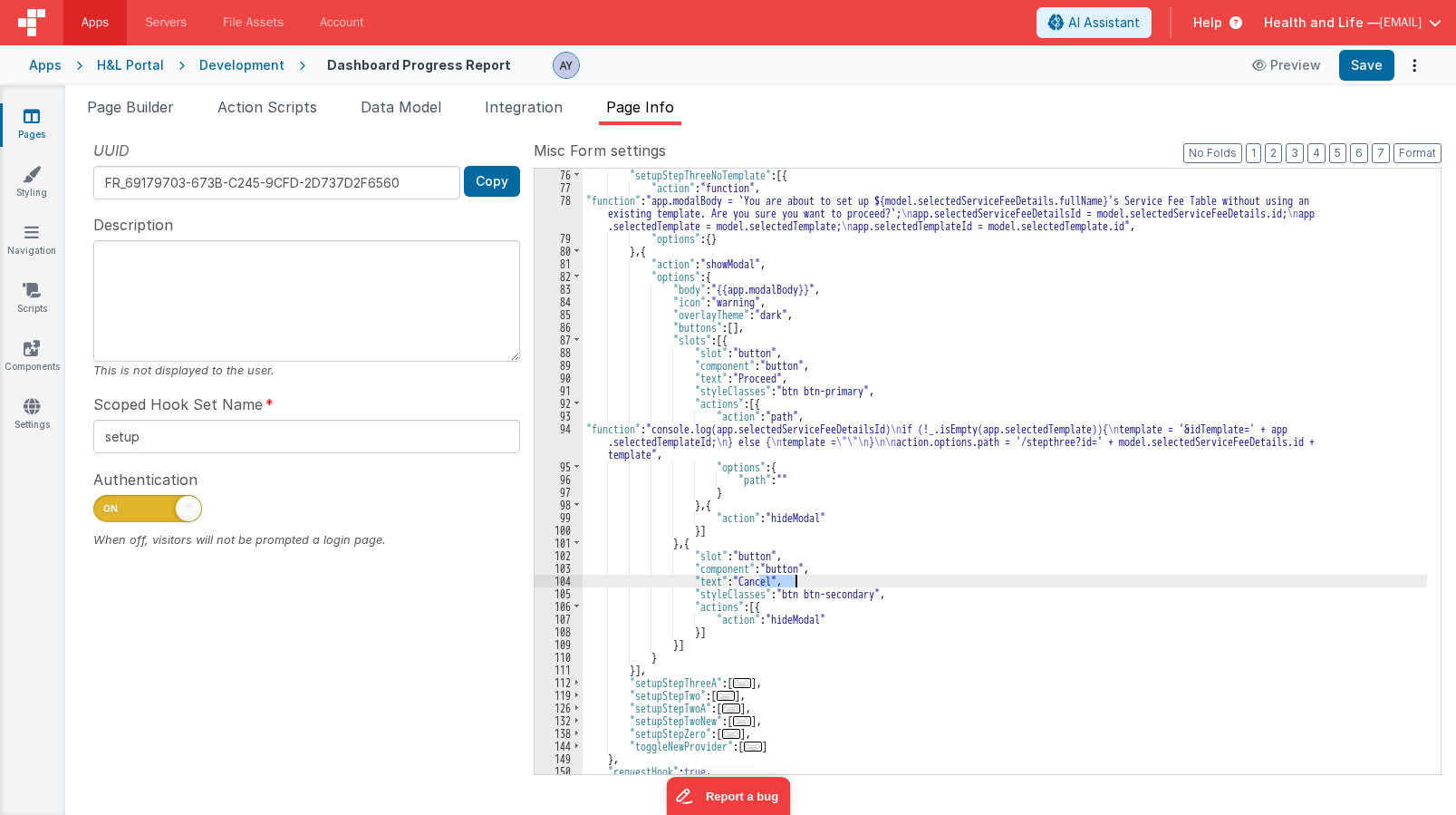 click on ""setupStepThreeNoTemplate" :  [{                "action" :  "function" , "function" :  "app.modalBody = `You are about to set up ${model.selectedServiceFeeDetails.fullName}'s Service Fee Table without using an       existing template. Are you sure you want to proceed?`; \n app.selectedServiceFeeDetailsId = model.selectedServiceFeeDetails.id; \n app      .selectedTemplate = model.selectedTemplate; \n app.selectedTemplateId = model.selectedTemplate.id" ,                "options" :  { }           } ,  {                "action" :  "showModal" ,                "options" :  {                     "body" :  "{{app.modalBody}}" ,                     "icon" :  "warning" ,                     "overlayTheme" :  "dark" ,                     "buttons" :  [ ] ,                     "slots" :  [{                          "slot" :  "button" ,                          "component" :  "button" ,                          "text" :  "Proceed" ,                          "styleClasses" :  "btn btn-primary" ,      :" at bounding box center [1005, 484] 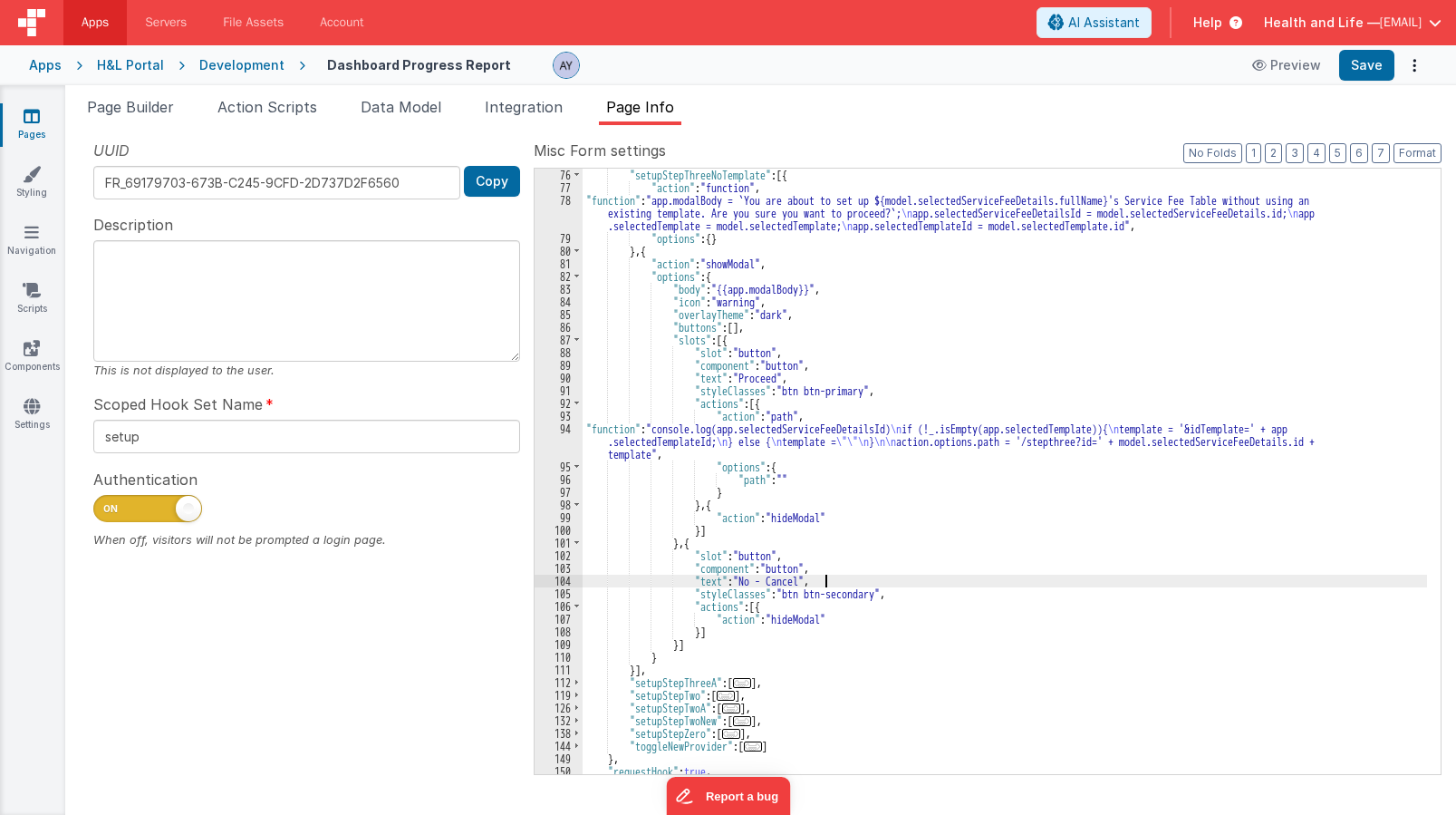 click on ""setupStepThreeNoTemplate" :  [{                "action" :  "function" , "function" :  "app.modalBody = `You are about to set up ${model.selectedServiceFeeDetails.fullName}'s Service Fee Table without using an       existing template. Are you sure you want to proceed?`; \n app.selectedServiceFeeDetailsId = model.selectedServiceFeeDetails.id; \n app      .selectedTemplate = model.selectedTemplate; \n app.selectedTemplateId = model.selectedTemplate.id" ,                "options" :  { }           } ,  {                "action" :  "showModal" ,                "options" :  {                     "body" :  "{{app.modalBody}}" ,                     "icon" :  "warning" ,                     "overlayTheme" :  "dark" ,                     "buttons" :  [ ] ,                     "slots" :  [{                          "slot" :  "button" ,                          "component" :  "button" ,                          "text" :  "Proceed" ,                          "styleClasses" :  "btn btn-primary" ,      :" at bounding box center (1005, 484) 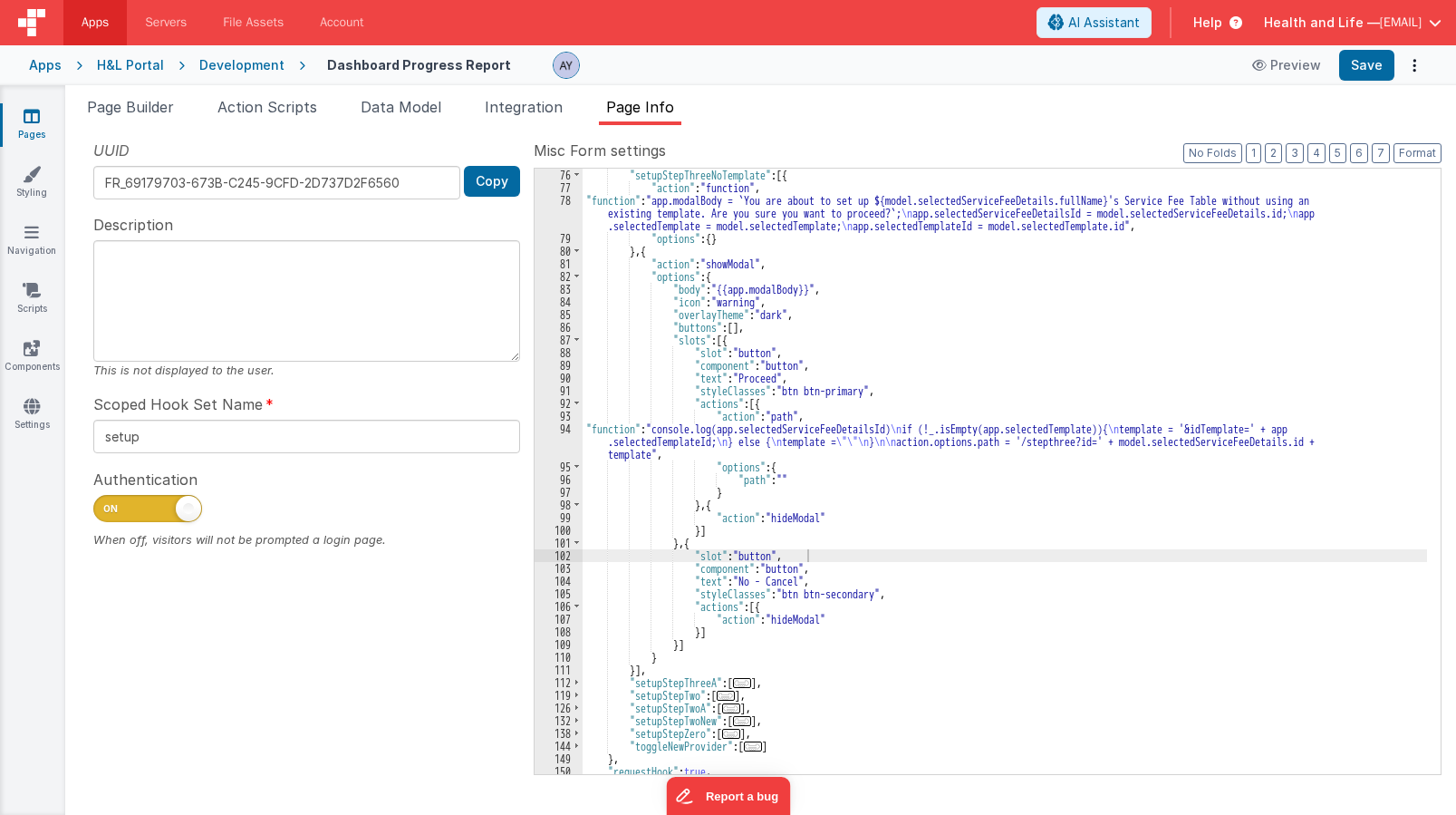 click on "UUID FR_69179703-673B-C245-9CFD-2D737D2F6560   Copy Description This is not displayed to the user. Scoped Hook Set Name setup     Development Tools Authentication     When off, visitors will not be prompted a login page." at bounding box center (306, 456) 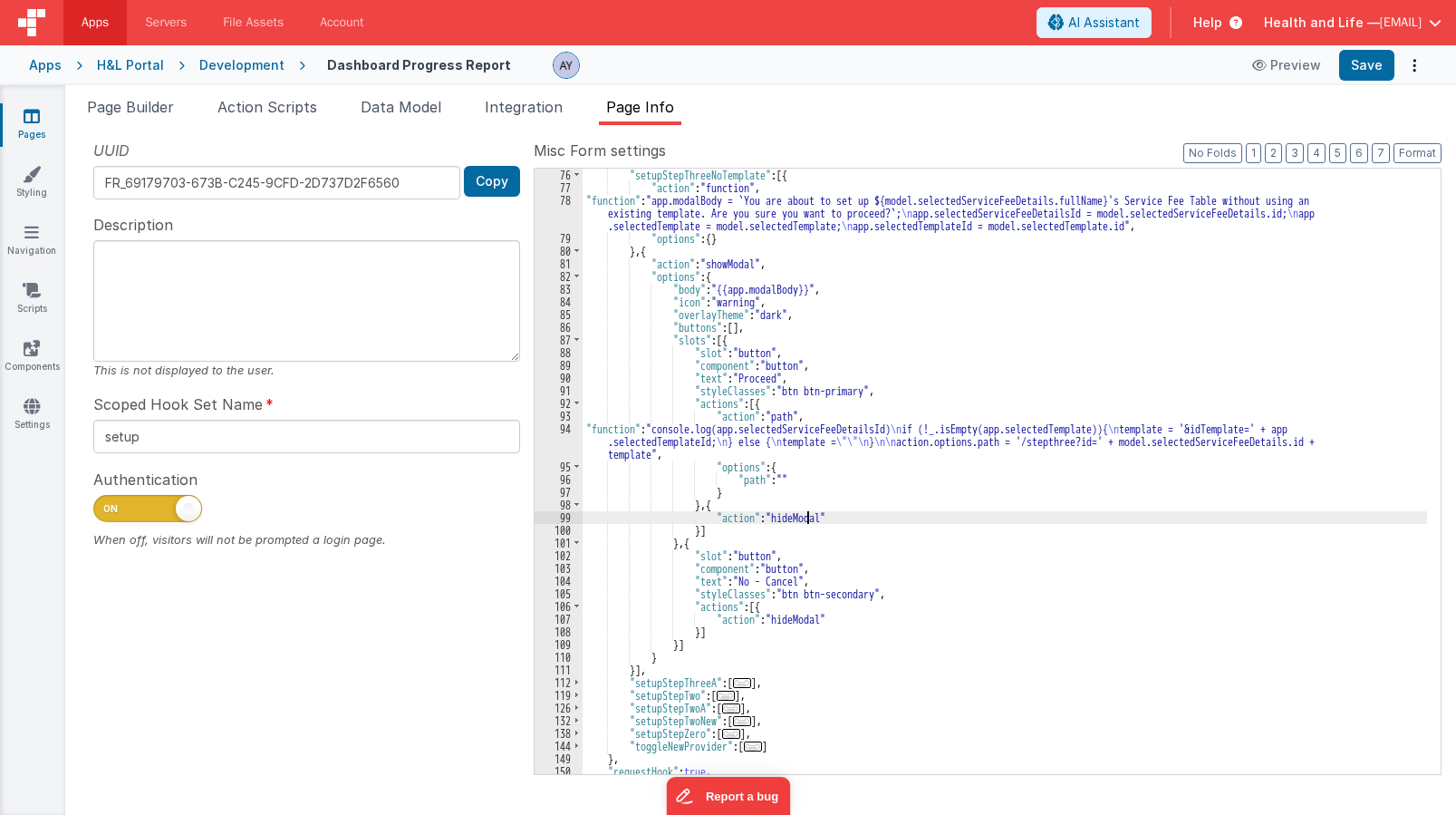click on ""setupStepThreeNoTemplate" :  [{                "action" :  "function" , "function" :  "app.modalBody = `You are about to set up ${model.selectedServiceFeeDetails.fullName}'s Service Fee Table without using an       existing template. Are you sure you want to proceed?`; \n app.selectedServiceFeeDetailsId = model.selectedServiceFeeDetails.id; \n app      .selectedTemplate = model.selectedTemplate; \n app.selectedTemplateId = model.selectedTemplate.id" ,                "options" :  { }           } ,  {                "action" :  "showModal" ,                "options" :  {                     "body" :  "{{app.modalBody}}" ,                     "icon" :  "warning" ,                     "overlayTheme" :  "dark" ,                     "buttons" :  [ ] ,                     "slots" :  [{                          "slot" :  "button" ,                          "component" :  "button" ,                          "text" :  "Proceed" ,                          "styleClasses" :  "btn btn-primary" ,      :" at bounding box center [1005, 484] 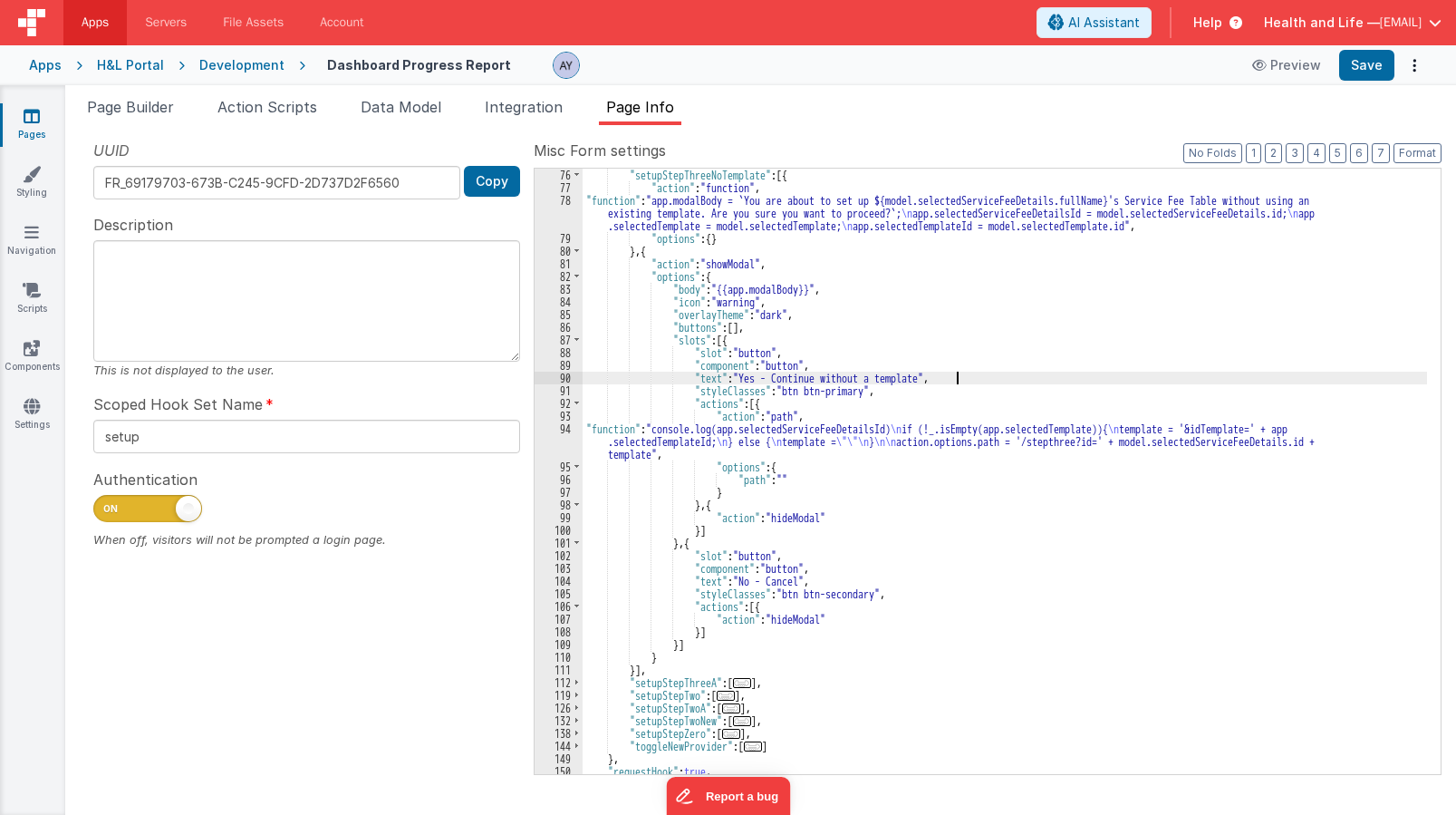 click on ""setupStepThreeNoTemplate" :  [{                "action" :  "function" , "function" :  "app.modalBody = `You are about to set up ${model.selectedServiceFeeDetails.fullName}'s Service Fee Table without using an       existing template. Are you sure you want to proceed?`; \n app.selectedServiceFeeDetailsId = model.selectedServiceFeeDetails.id; \n app      .selectedTemplate = model.selectedTemplate; \n app.selectedTemplateId = model.selectedTemplate.id" ,                "options" :  { }           } ,  {                "action" :  "showModal" ,                "options" :  {                     "body" :  "{{app.modalBody}}" ,                     "icon" :  "warning" ,                     "overlayTheme" :  "dark" ,                     "buttons" :  [ ] ,                     "slots" :  [{                          "slot" :  "button" ,                          "component" :  "button" ,                          "text" :  "Yes - Continue without a template" ,                          "styleClasses" :  ," at bounding box center [1005, 484] 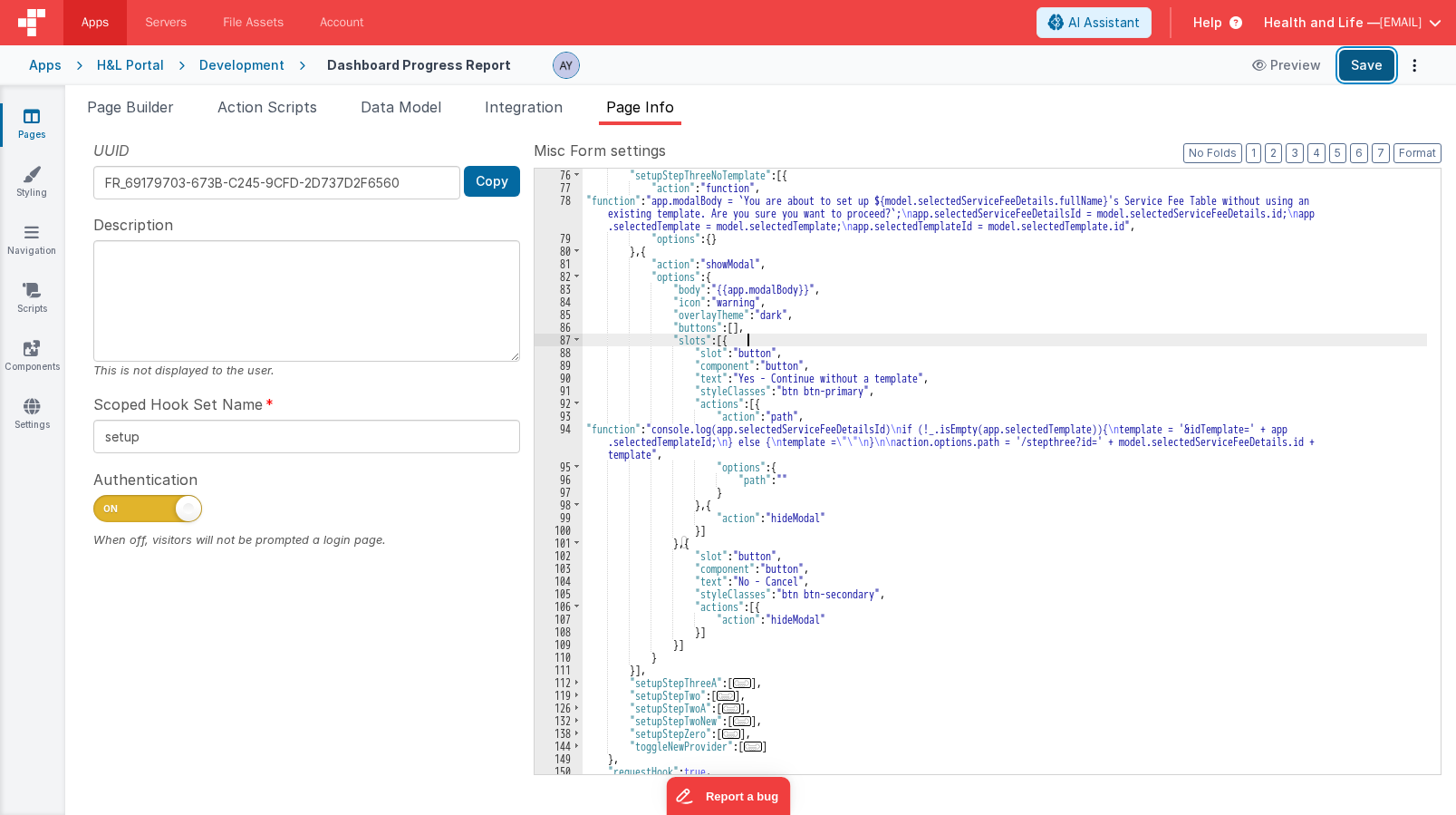click on "Save" at bounding box center (1366, 65) 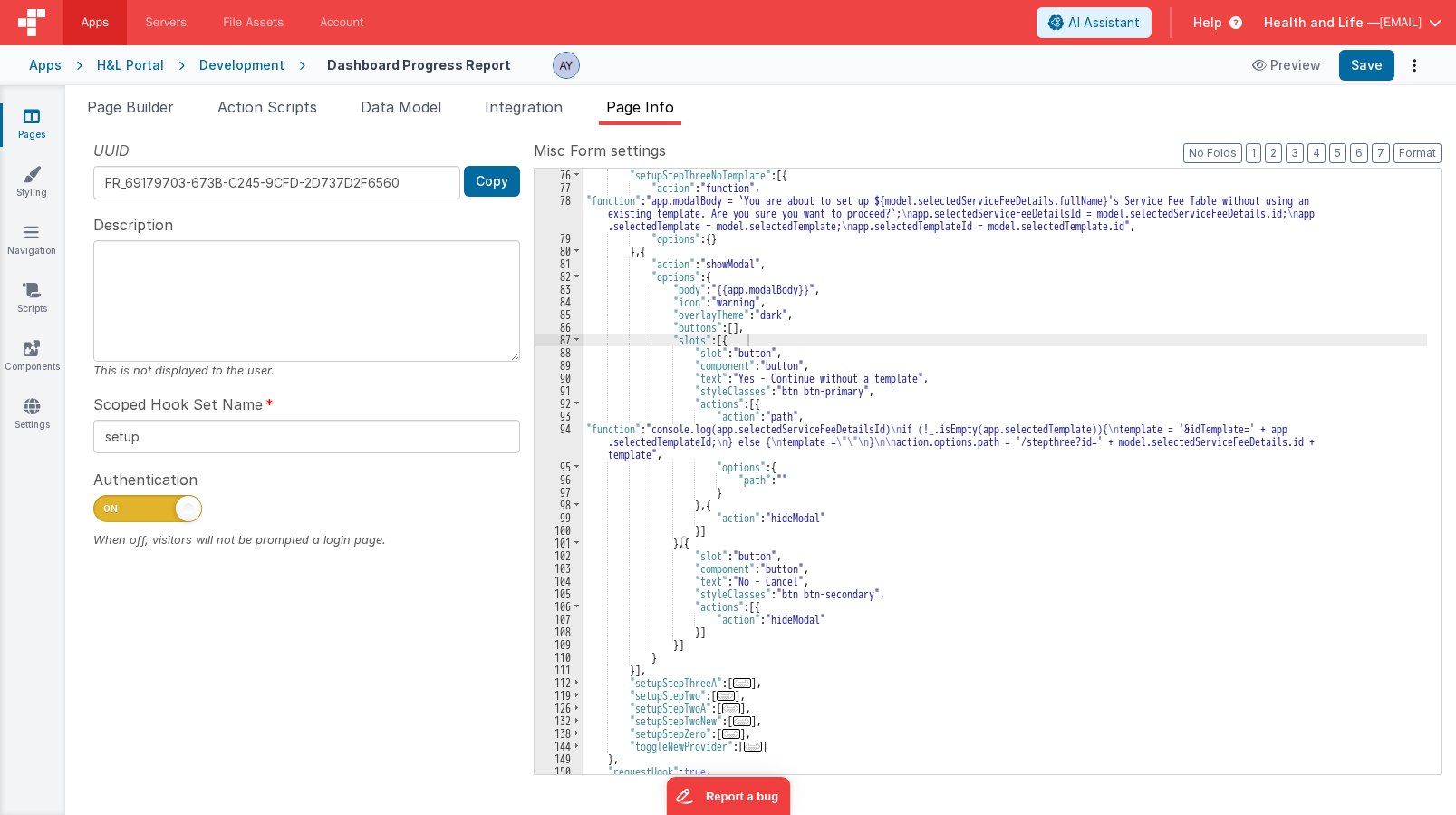 click on ""setupStepThreeNoTemplate" :  [{                "action" :  "function" , "function" :  "app.modalBody = `You are about to set up ${model.selectedServiceFeeDetails.fullName}'s Service Fee Table without using an       existing template. Are you sure you want to proceed?`; \n app.selectedServiceFeeDetailsId = model.selectedServiceFeeDetails.id; \n app      .selectedTemplate = model.selectedTemplate; \n app.selectedTemplateId = model.selectedTemplate.id" ,                "options" :  { }           } ,  {                "action" :  "showModal" ,                "options" :  {                     "body" :  "{{app.modalBody}}" ,                     "icon" :  "warning" ,                     "overlayTheme" :  "dark" ,                     "buttons" :  [ ] ,                     "slots" :  [{                          "slot" :  "button" ,                          "component" :  "button" ,                          "text" :  "Yes - Continue without a template" ,                          "styleClasses" :  ," at bounding box center (1005, 484) 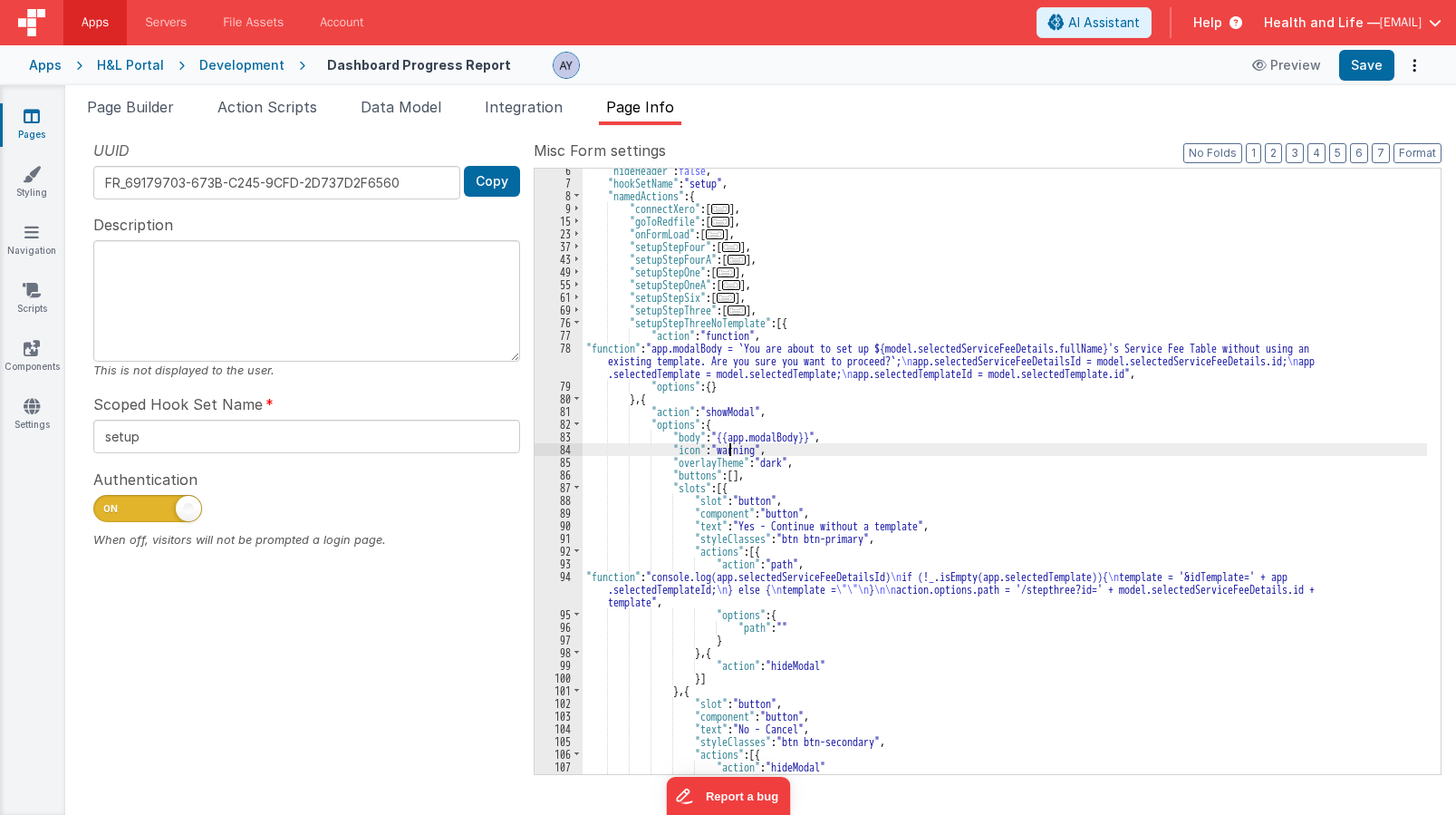 click on ""hideHeader" :  false ,      "hookSetName" :  "setup" ,      "namedActions" :  {           "connectXero" :  [ ... ] ,           "goToRedfile" :  [ ... ] ,           "onFormLoad" :  [ ... ] ,           "setupStepFour" :  [ ... ] ,           "setupStepFourA" :  [ ... ] ,           "setupStepOne" :  [ ... ] ,           "setupStepOneA" :  [ ... ] ,           "setupStepSix" :  [ ... ] ,           "setupStepThree" :  [ ... ] ,           "setupStepThreeNoTemplate" :  [{                "action" :  "function" , "function" :  "app.modalBody = `You are about to set up ${model.selectedServiceFeeDetails.fullName}'s Service Fee Table without using an       existing template. Are you sure you want to proceed?`; \n app.selectedServiceFeeDetailsId = model.selectedServiceFeeDetails.id; \n app      .selectedTemplate = model.selectedTemplate; \n app.selectedTemplateId = model.selectedTemplate.id" ,                "options" :  { }           } ,  {                "action" :  "showModal" ,                "options" :  {" at bounding box center [1005, 480] 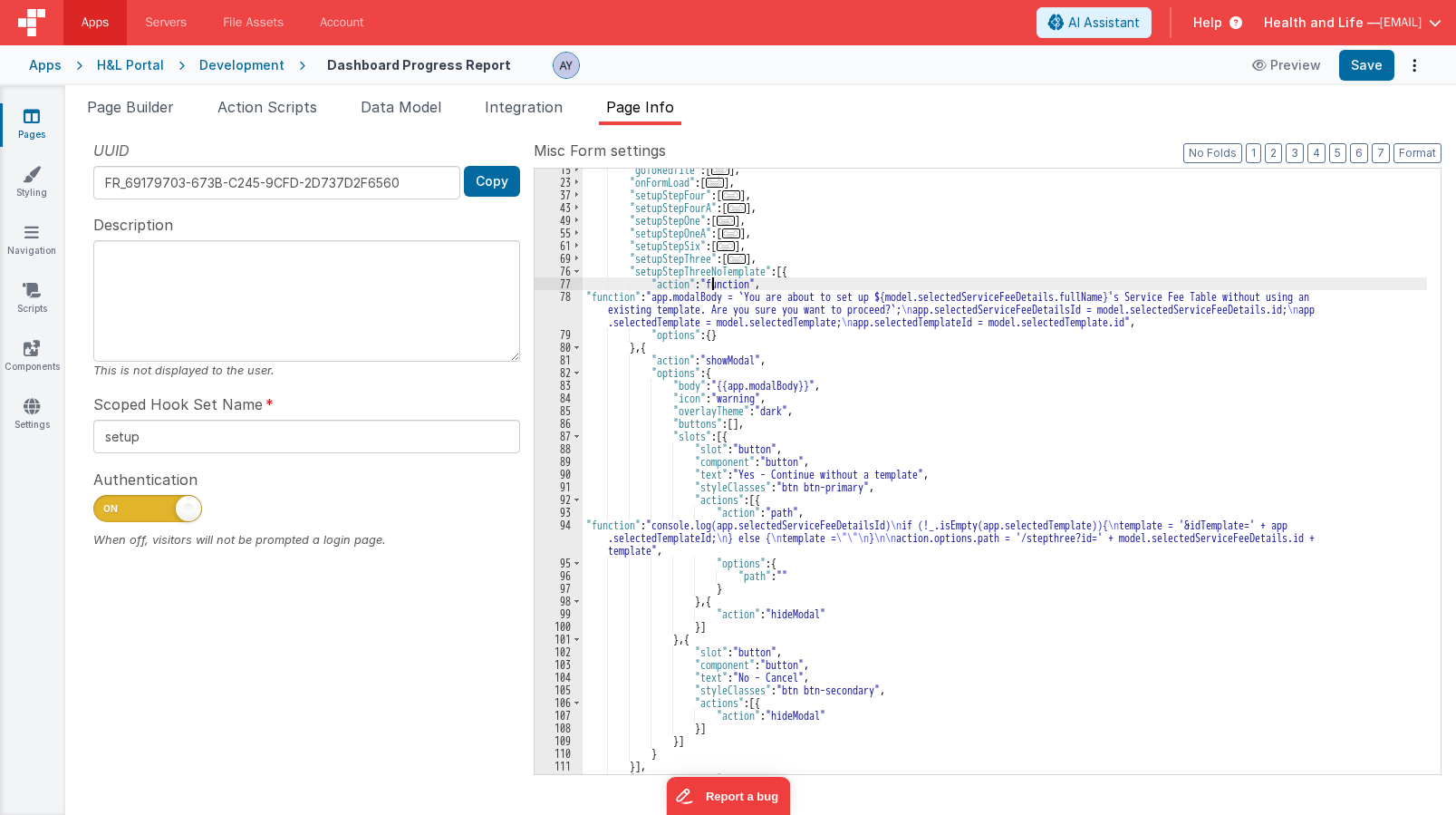 scroll, scrollTop: 121, scrollLeft: 0, axis: vertical 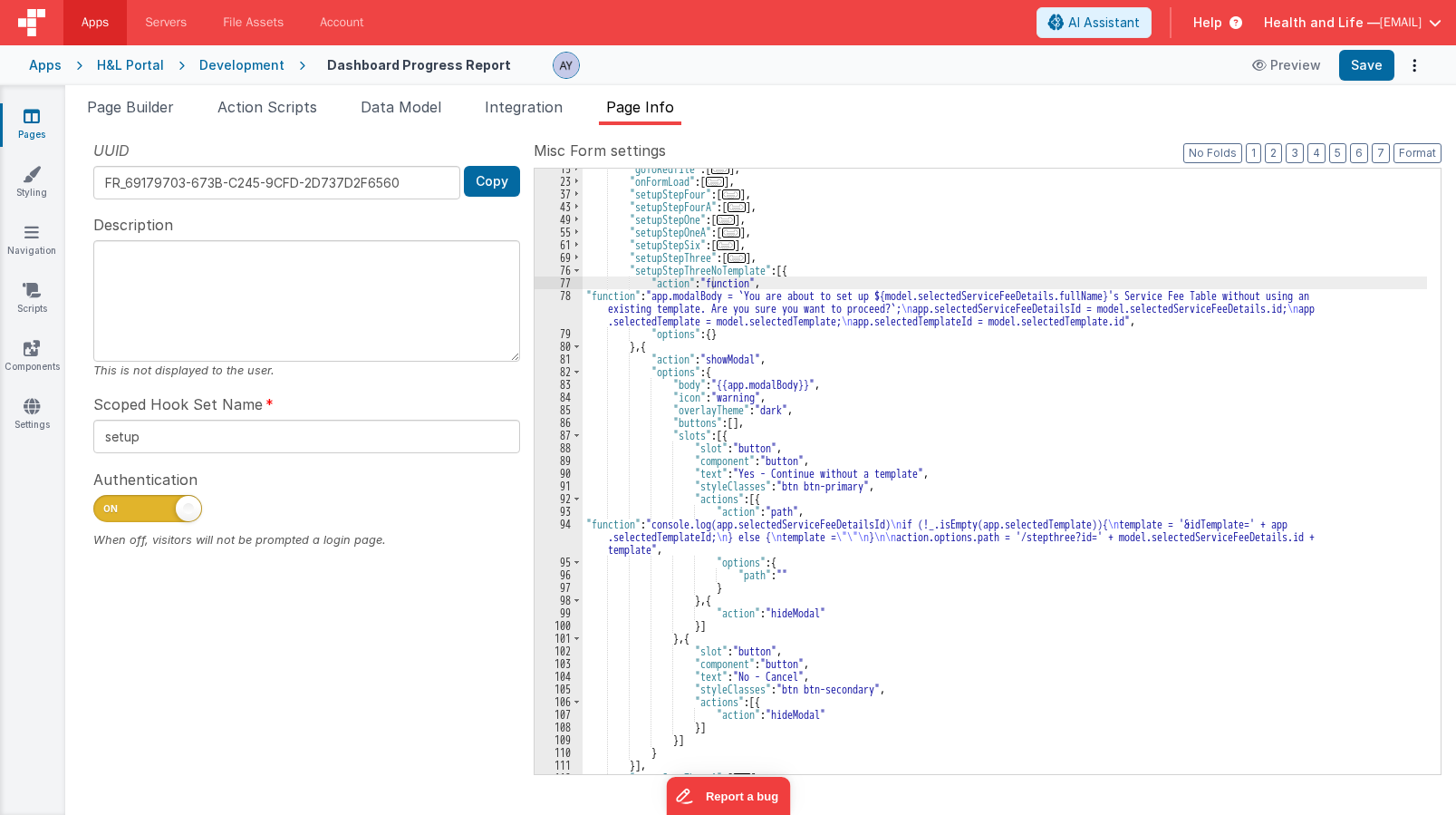 drag, startPoint x: 233, startPoint y: 717, endPoint x: 219, endPoint y: 701, distance: 21.26029 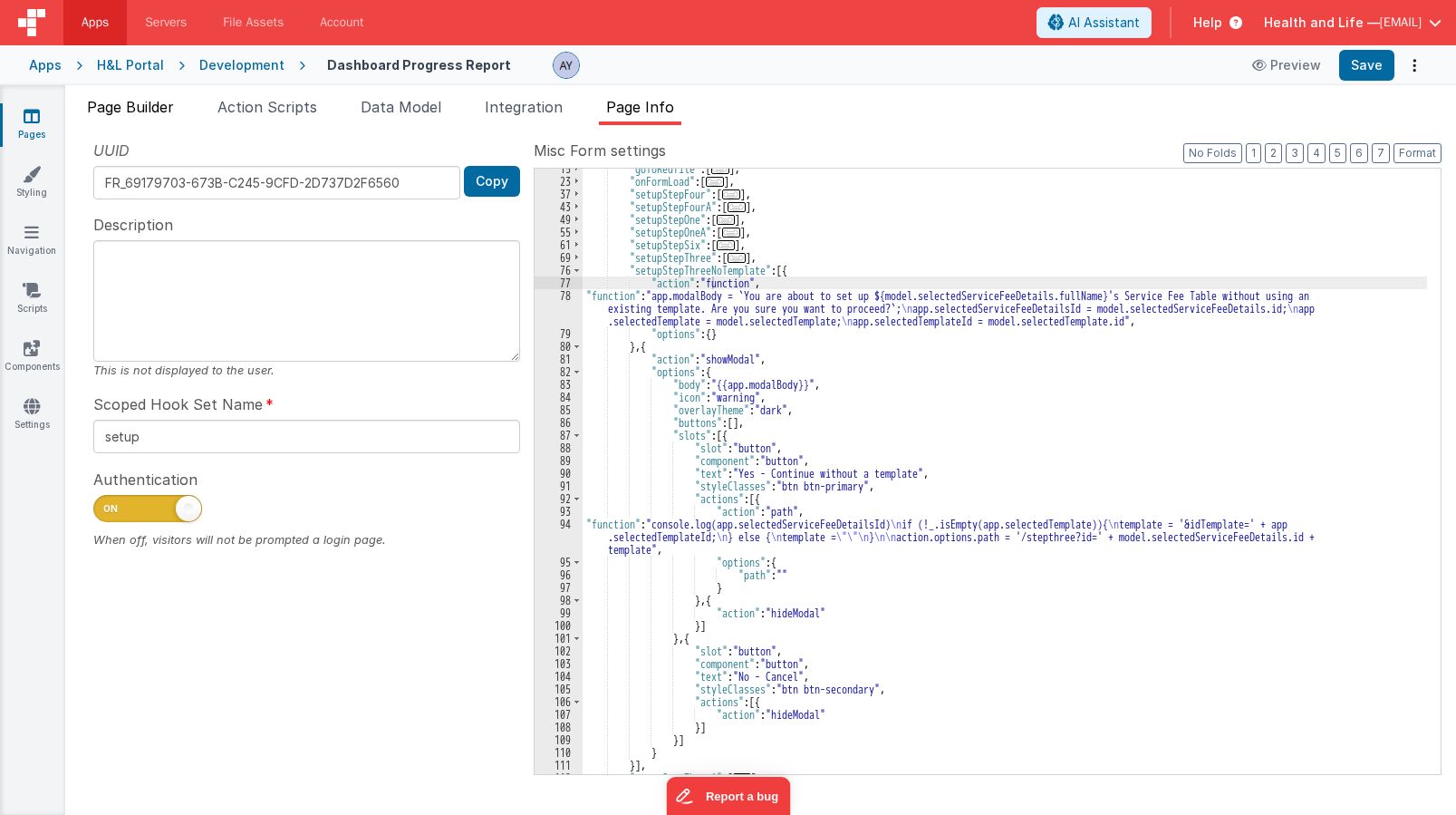 click on "Page Builder" at bounding box center (130, 107) 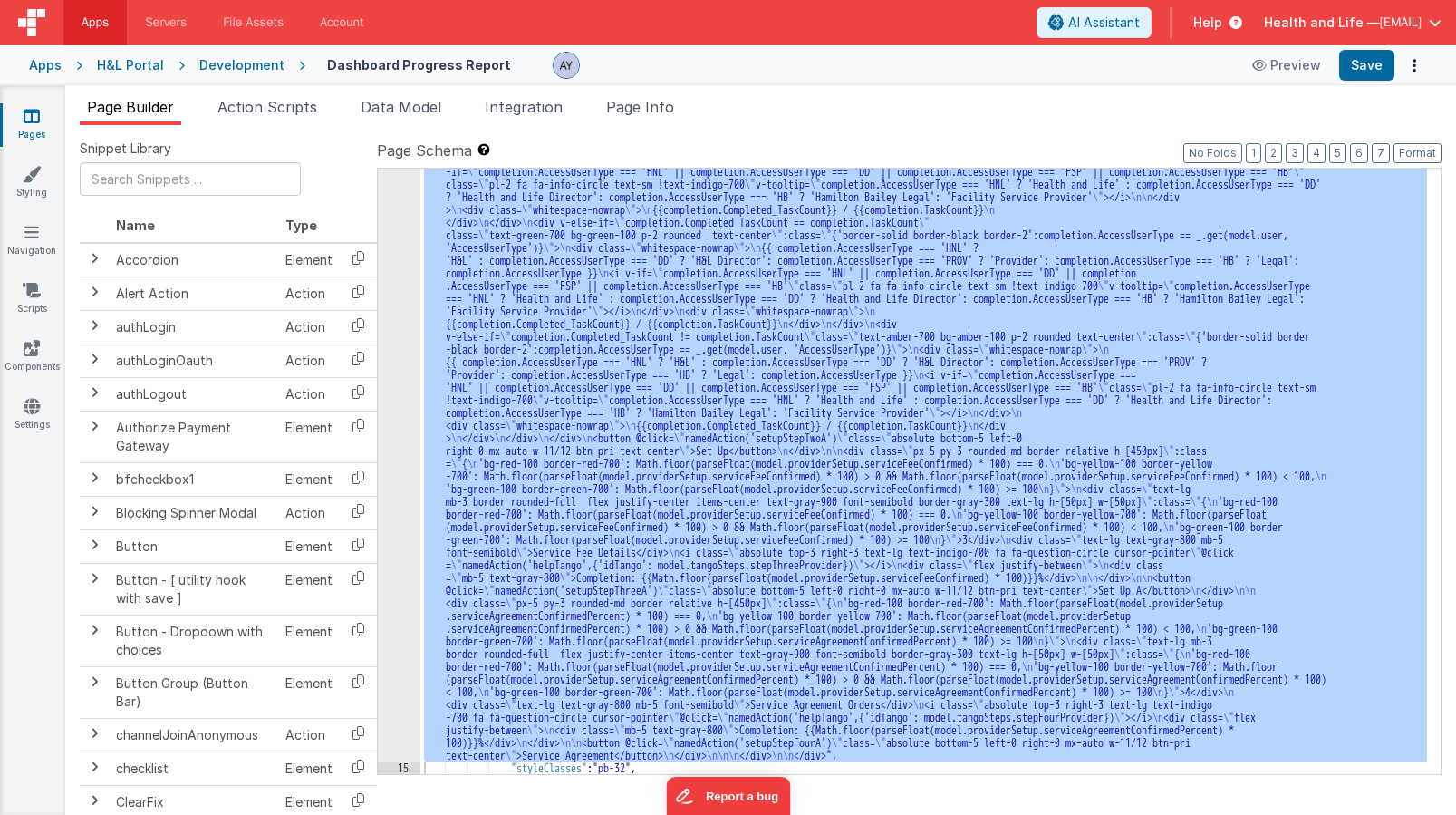 click on ""html" :  "<div class= \" grid grid-cols-1 gap-4 md:grid-cols-3 w-full \"  v-if= \" model.isLoading \" > \n     <div v-for= \" index in 4 \"  class= \" px-5 py-3 rounded-md border       relative h-[500px] bg-gray-100 border-gray-300 \" > \n         <!-- Loading State --> \n         <div> \n             <div class= \" animate-pulse bg-slate-300 rounded-full       h-[50px] w-[50px] mb-3 \" ></div> \n             <div class= \" animate-pulse bg-slate-300 h-6 w-2/3 mb-5 rounded \" ></div> \n             <div class= \" absolute top-3 right      -3 animate-pulse bg-slate-300 h-6 w-6 rounded-full \" ></div> \n             <div class= \" animate-pulse bg-slate-300 h-5 w-1/2 mb-3 rounded \" ></div> \n             <div       class= \" animate-pulse bg-slate-300 h-5 w-1/3 mb-3 rounded \" ></div> \n             <div class= \" absolute bottom-5 left-0 right-0 mx-auto w-11/12 animate-pulse bg      -slate-300 h-10 rounded \" ></div> \n         </div> \n     </div> \n </div> \n\n <div v-else> \n \" \" \"" at bounding box center [923, 471] 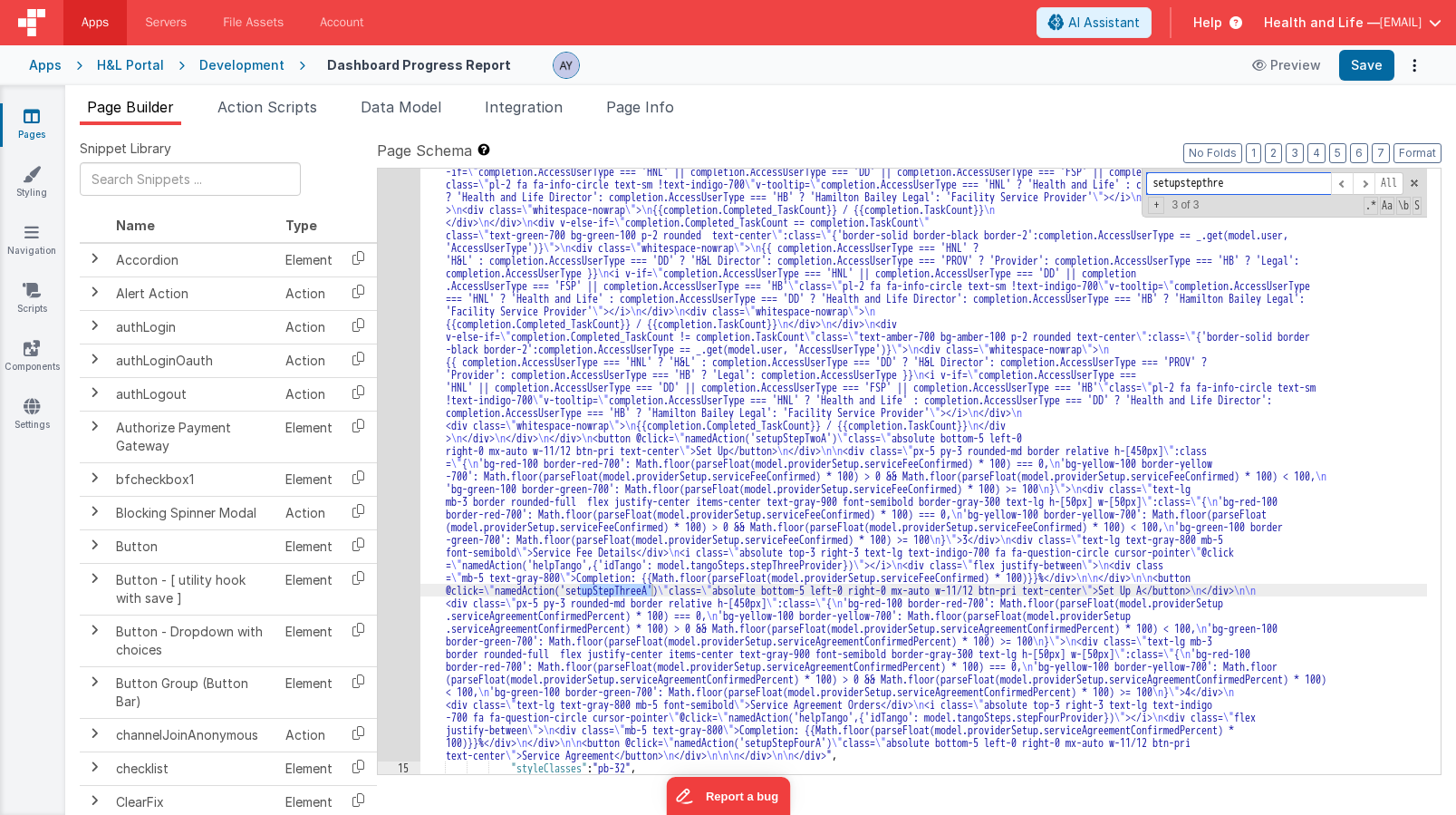 type on "setupstepthree" 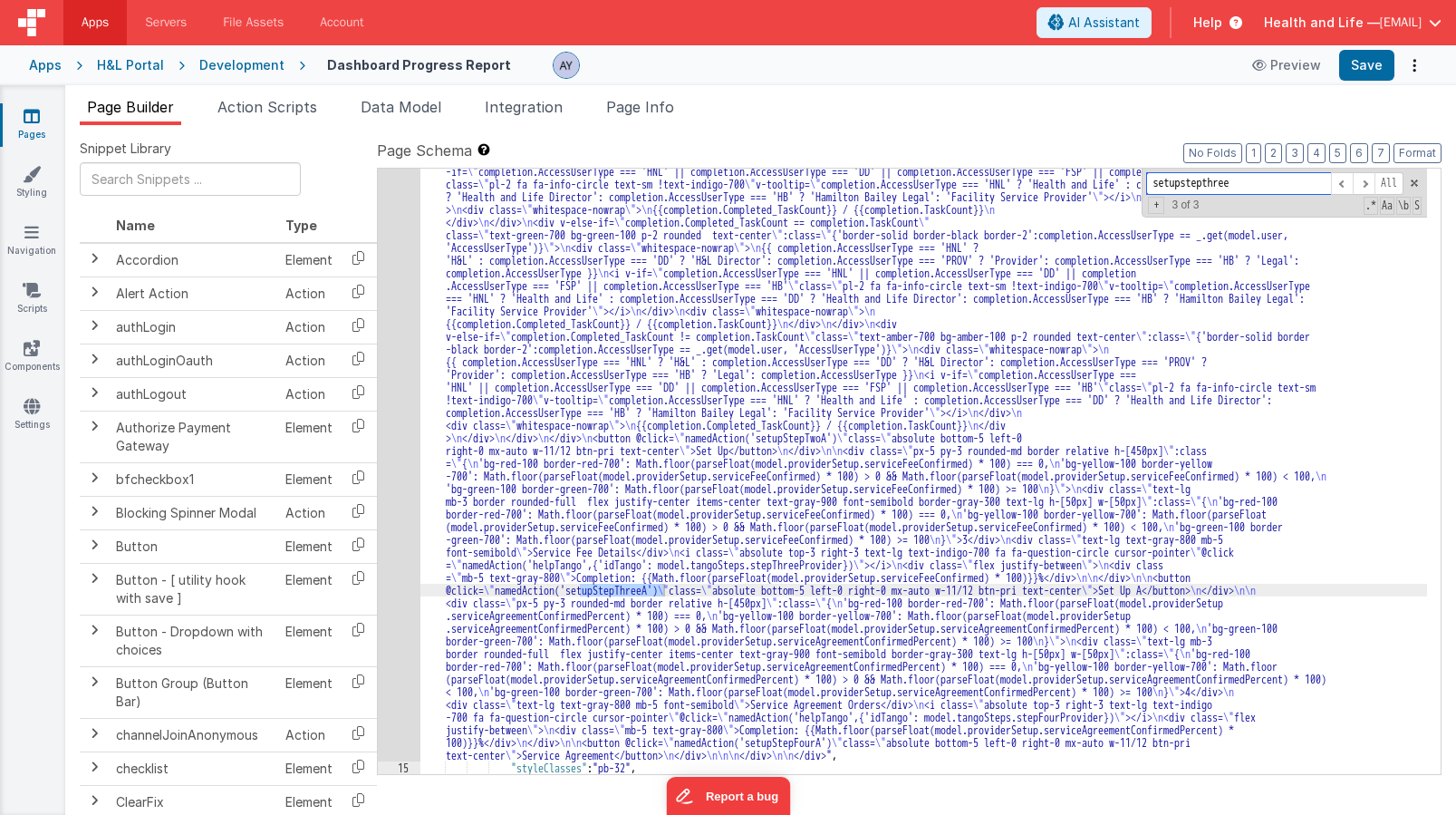 type 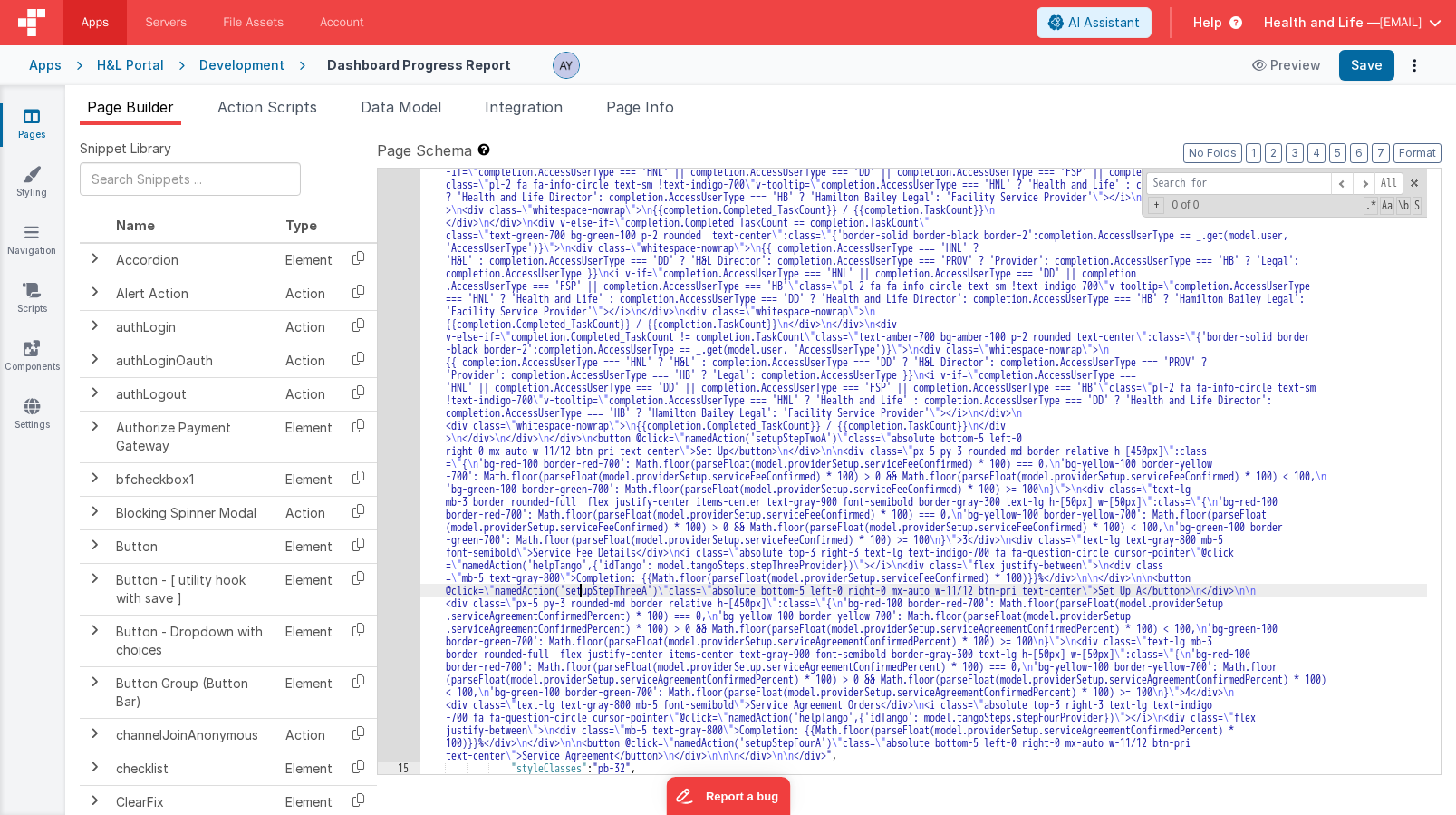 click on "14" at bounding box center [399, -1123] 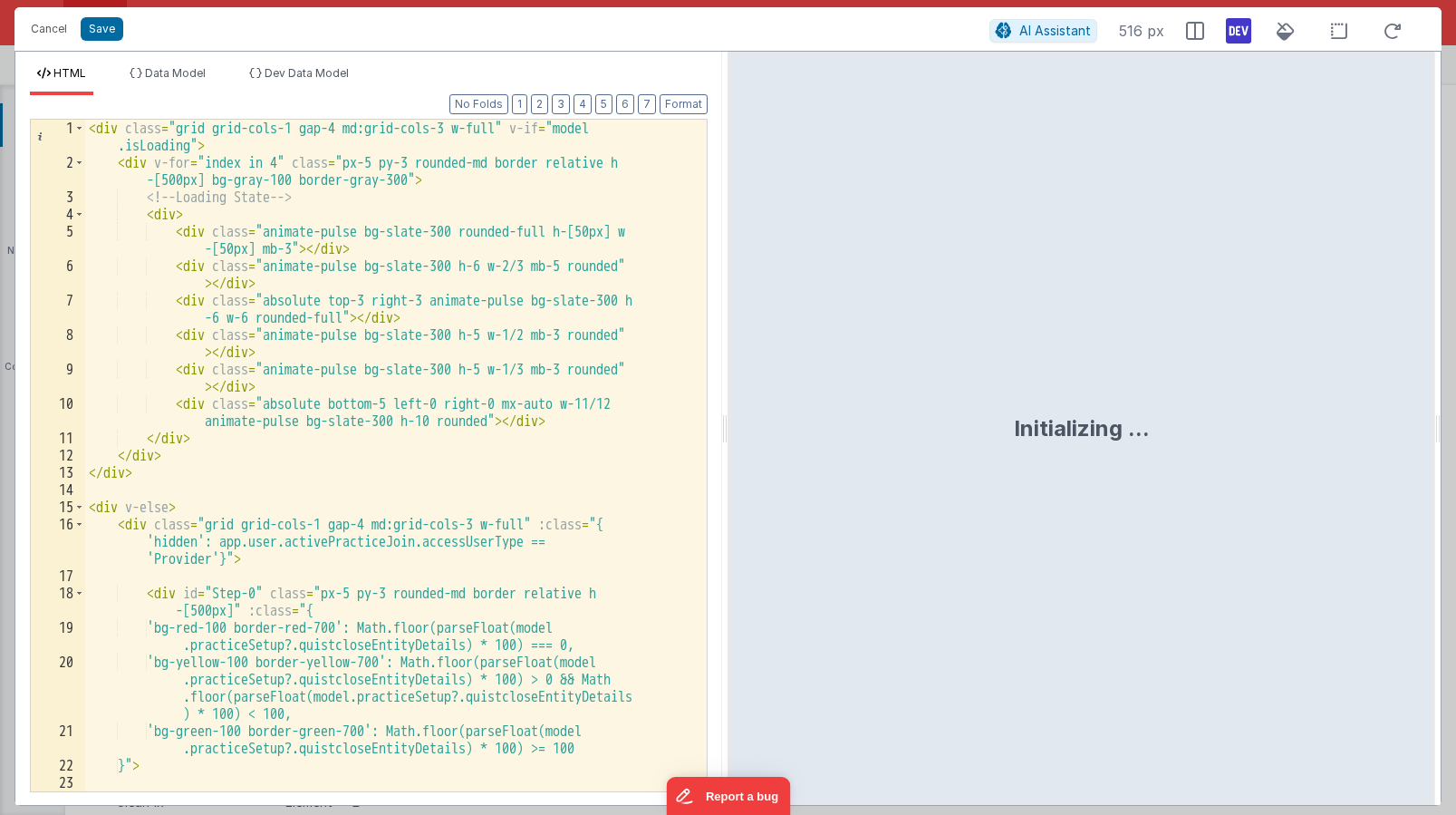 click on "< div   class = "grid grid-cols-1 gap-4 md:grid-cols-3 w-full"   v-if = "model      .isLoading" >      < div   v-for = "index in 4"   class = "px-5 py-3 rounded-md border relative h          -[500px] bg-gray-100 border-gray-300" >           <!--  Loading State  -->           < div >                < div   class = "animate-pulse bg-slate-300 rounded-full h-[50px] w                  -[50px] mb-3" > </ div >                < div   class = "animate-pulse bg-slate-300 h-6 w-2/3 mb-5 rounded"                  > </ div >                < div   class = "absolute top-3 right-3 animate-pulse bg-slate-300 h                  -6 w-6 rounded-full" > </ div >                < div   class = "animate-pulse bg-slate-300 h-5 w-1/2 mb-3 rounded"                  > </ div >                < div   class = "animate-pulse bg-slate-300 h-5 w-1/3 mb-3 rounded"                  > </ div >                < div   class = > </ div >           </ >" at bounding box center (389, 481) 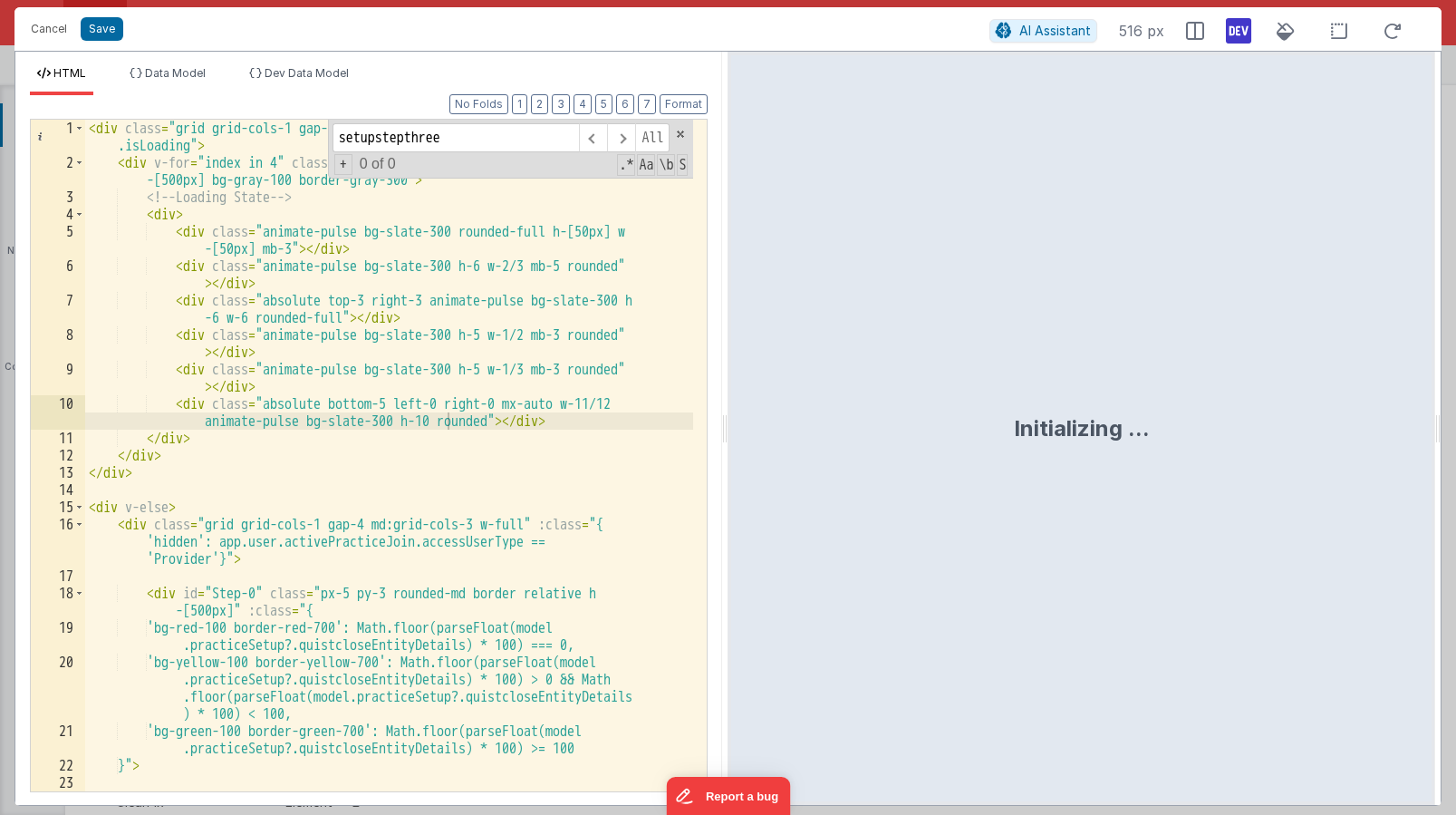scroll, scrollTop: 11240, scrollLeft: 0, axis: vertical 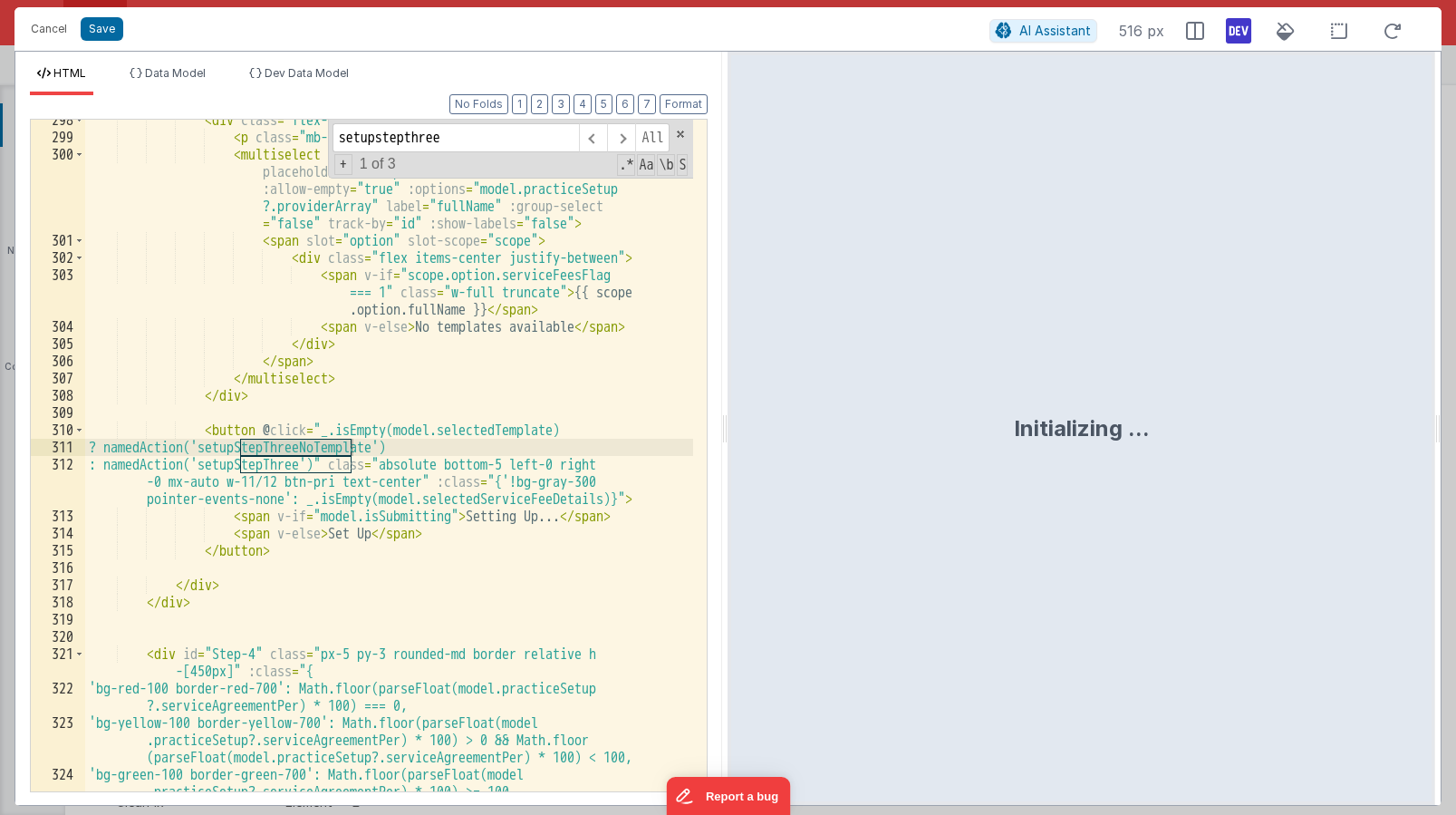 type on "setupstepthree" 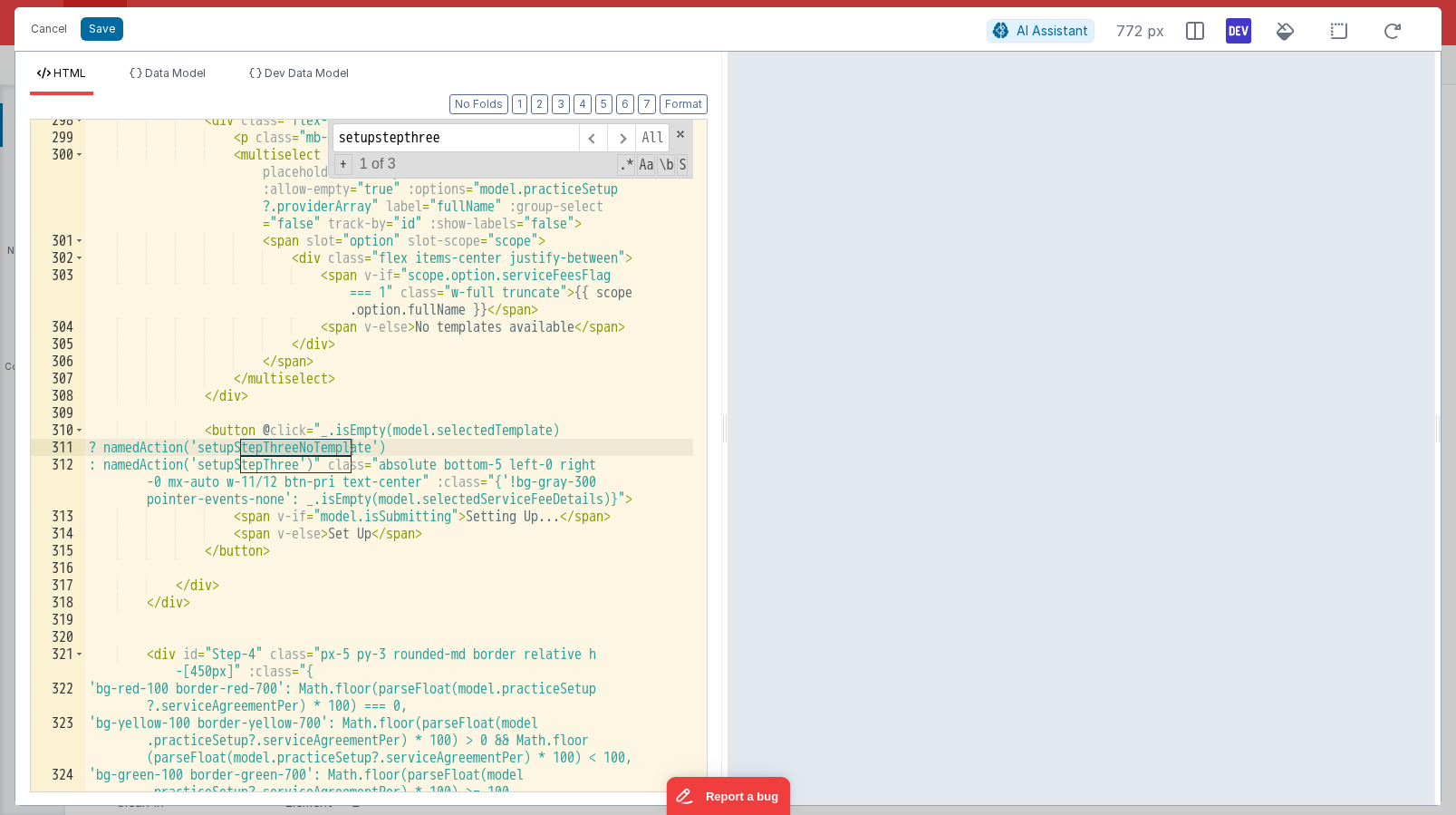 click on "< div   class = "flex-1 mb-3" >                          < p   class = "mb-1" > Select a template (optional) </ p >                          < multiselect   v-model = "model.selectedTemplate"                            placeholder = "- Template -"   :searchable = "true"                            :allow-empty = "true"   :options = "model.practiceSetup                          ?.providerArray"   label = "fullName"   :group-select                          = "false"   track-by = "id"   :show-labels = "false" >                               < span   slot = "option"   slot-scope = "scope" >                                    < div   class = "flex items-center justify-between" >                                         < span   v-if = "scope.option.serviceFeesFlag                                       === 1"   class = "w-full truncate" > {{ scope .option.fullName }}" at bounding box center (389, 473) 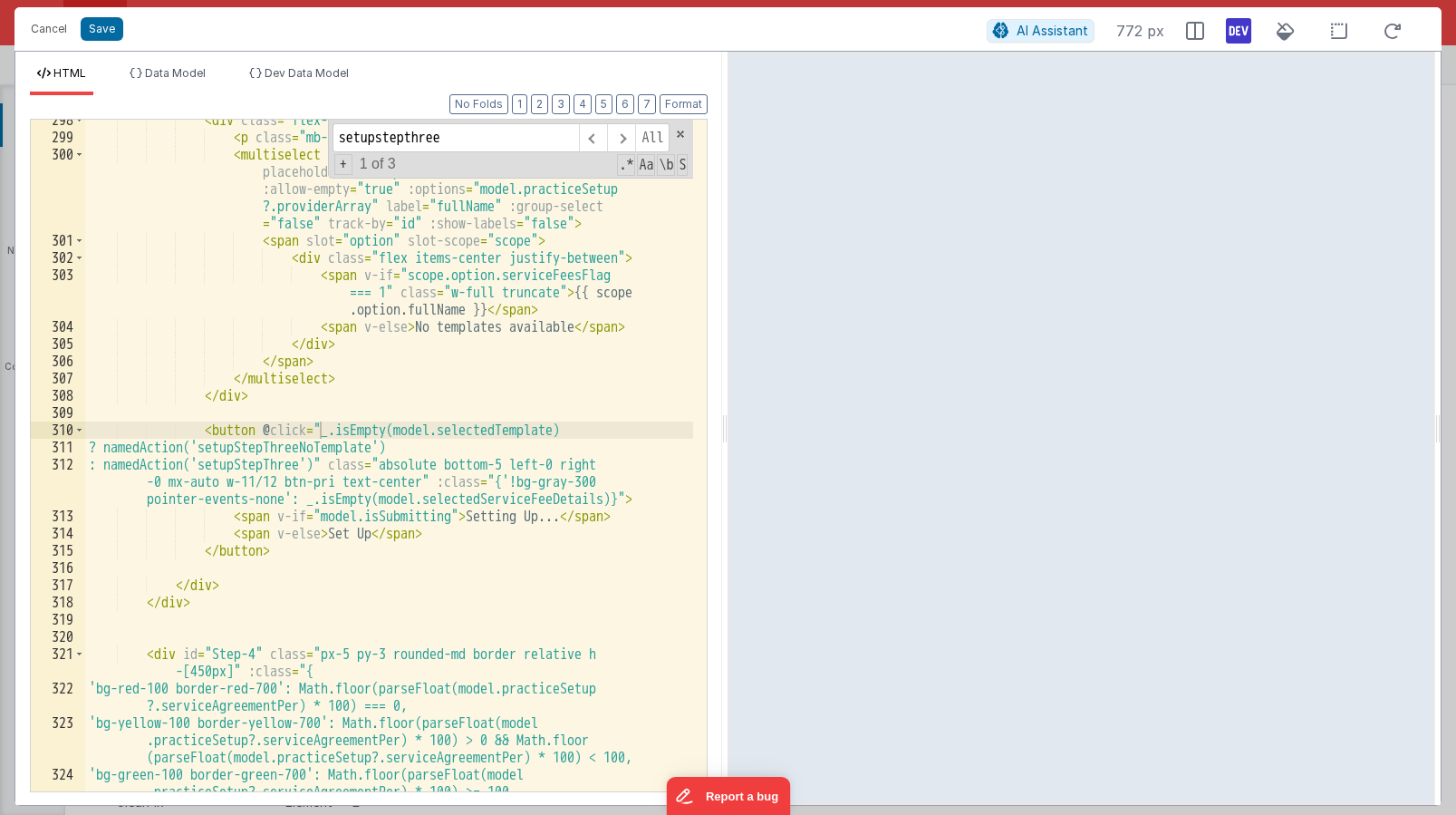 click on "< div   class = "flex-1 mb-3" >                          < p   class = "mb-1" > Select a template (optional) </ p >                          < multiselect   v-model = "model.selectedTemplate"                            placeholder = "- Template -"   :searchable = "true"                            :allow-empty = "true"   :options = "model.practiceSetup                          ?.providerArray"   label = "fullName"   :group-select                          = "false"   track-by = "id"   :show-labels = "false" >                               < span   slot = "option"   slot-scope = "scope" >                                    < div   class = "flex items-center justify-between" >                                         < span   v-if = "scope.option.serviceFeesFlag                                       === 1"   class = "w-full truncate" > {{ scope .option.fullName }}" at bounding box center (389, 473) 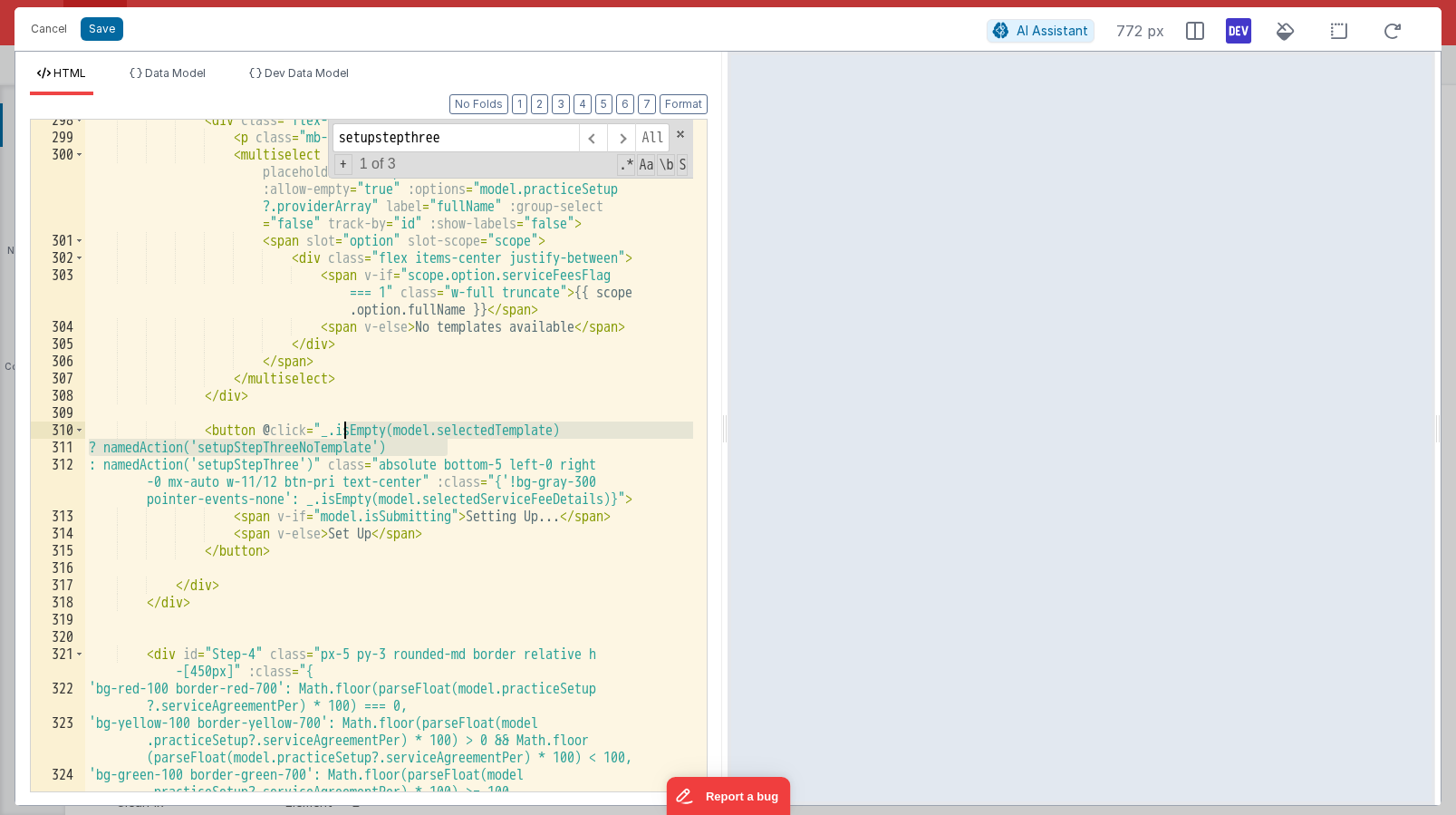drag, startPoint x: 453, startPoint y: 446, endPoint x: 341, endPoint y: 433, distance: 112.75194 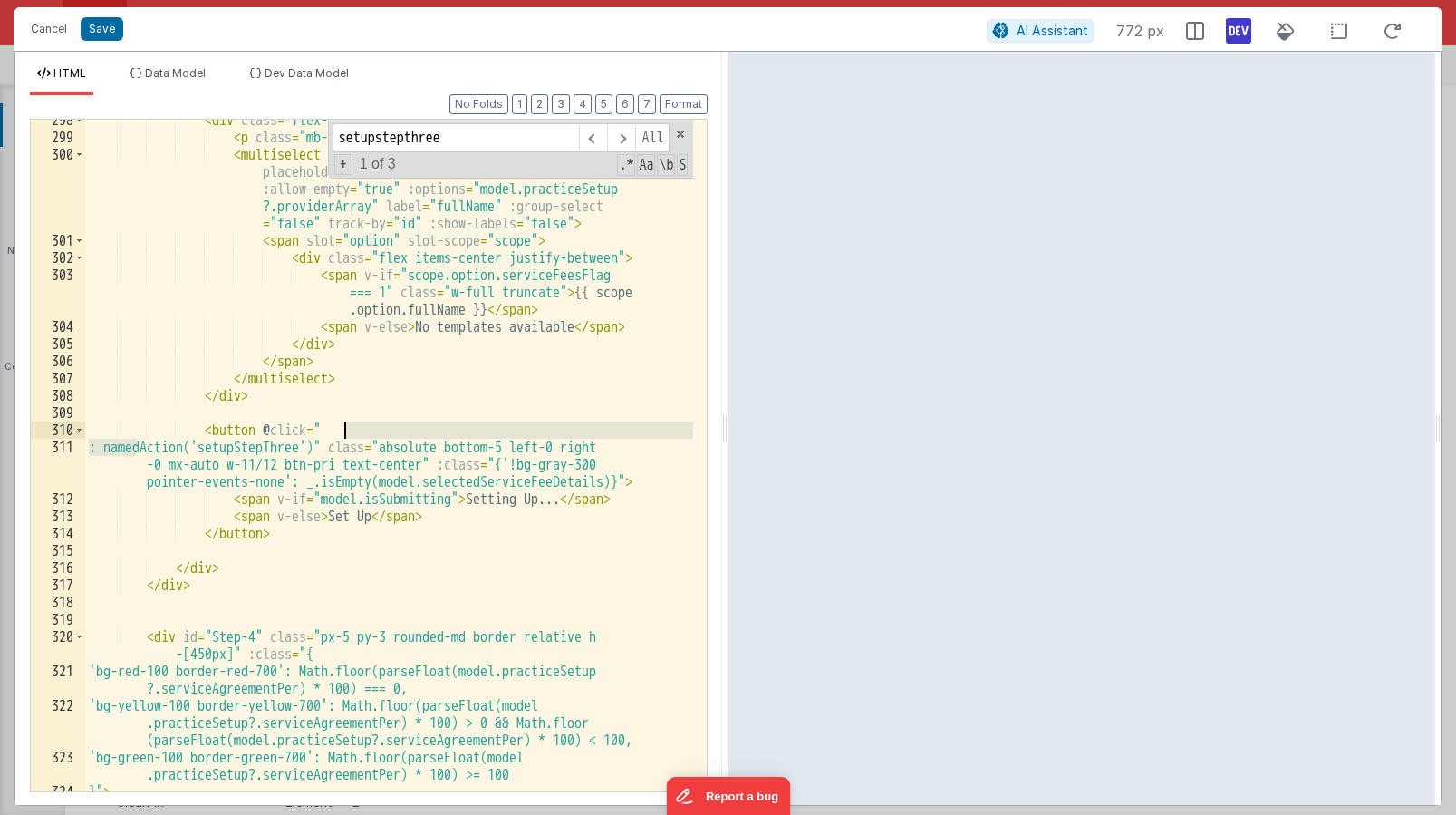 drag, startPoint x: 136, startPoint y: 451, endPoint x: 342, endPoint y: 437, distance: 206.47518 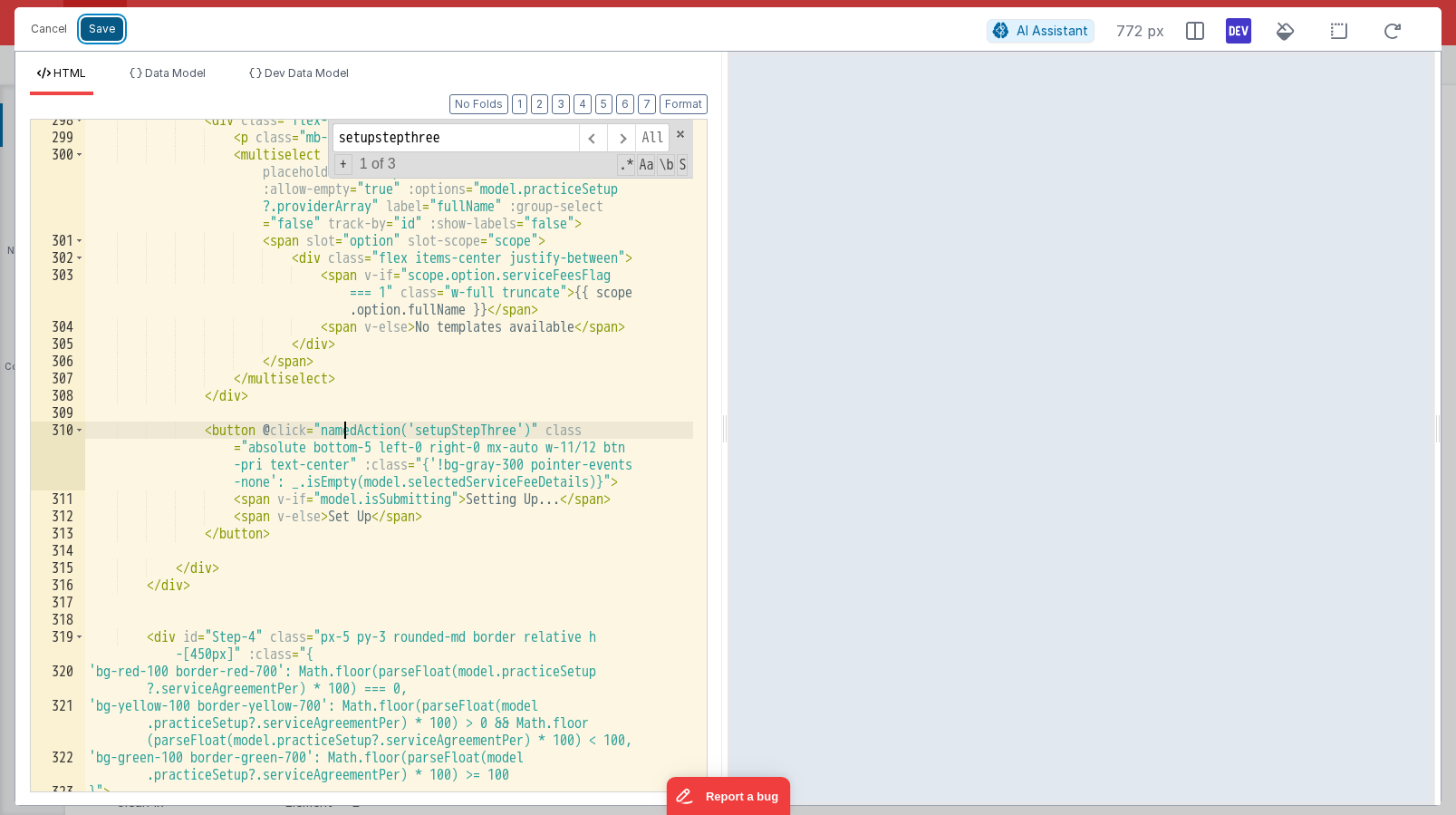 click on "Save" at bounding box center [101, 29] 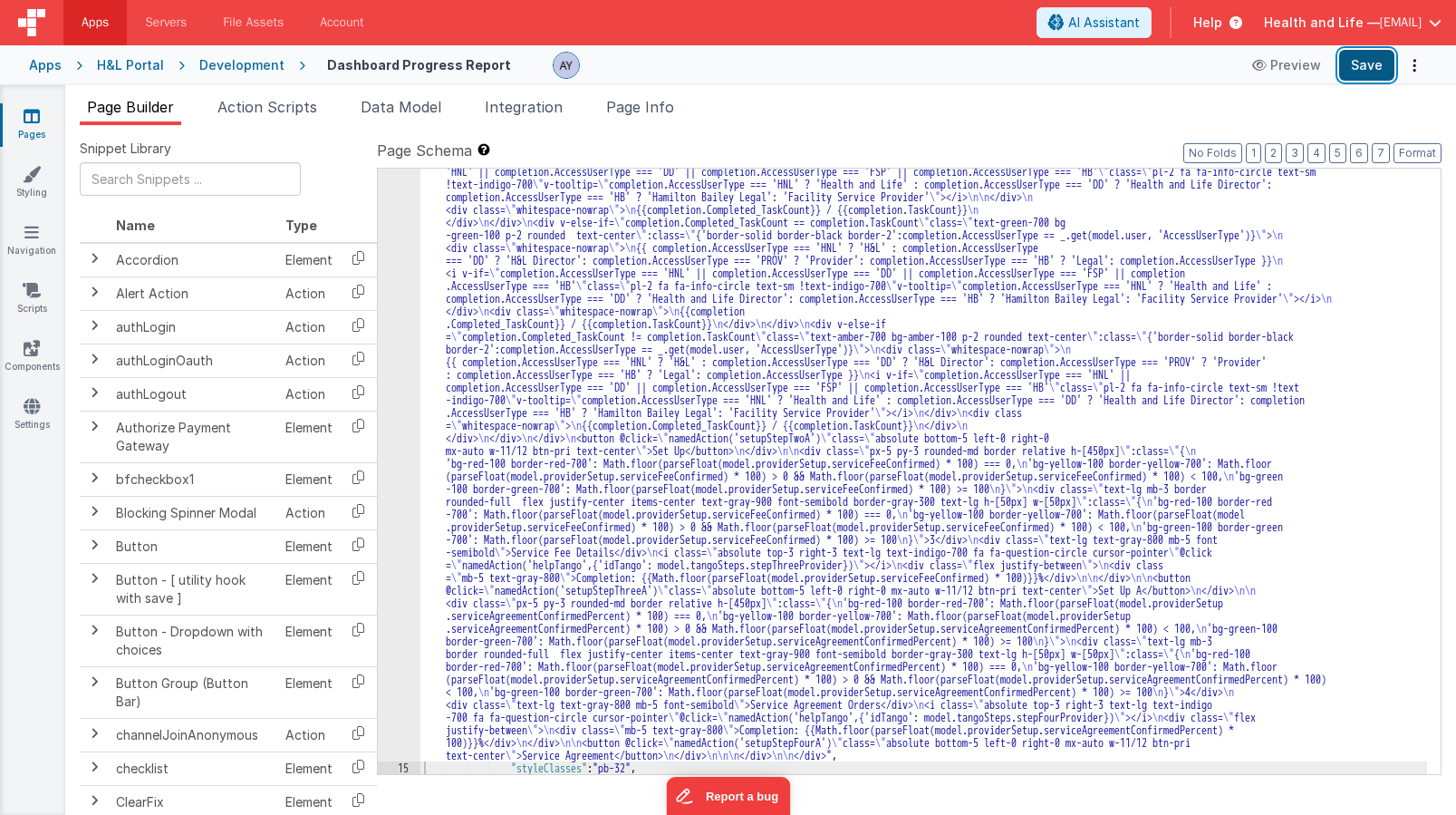 click on "Save" at bounding box center (1366, 65) 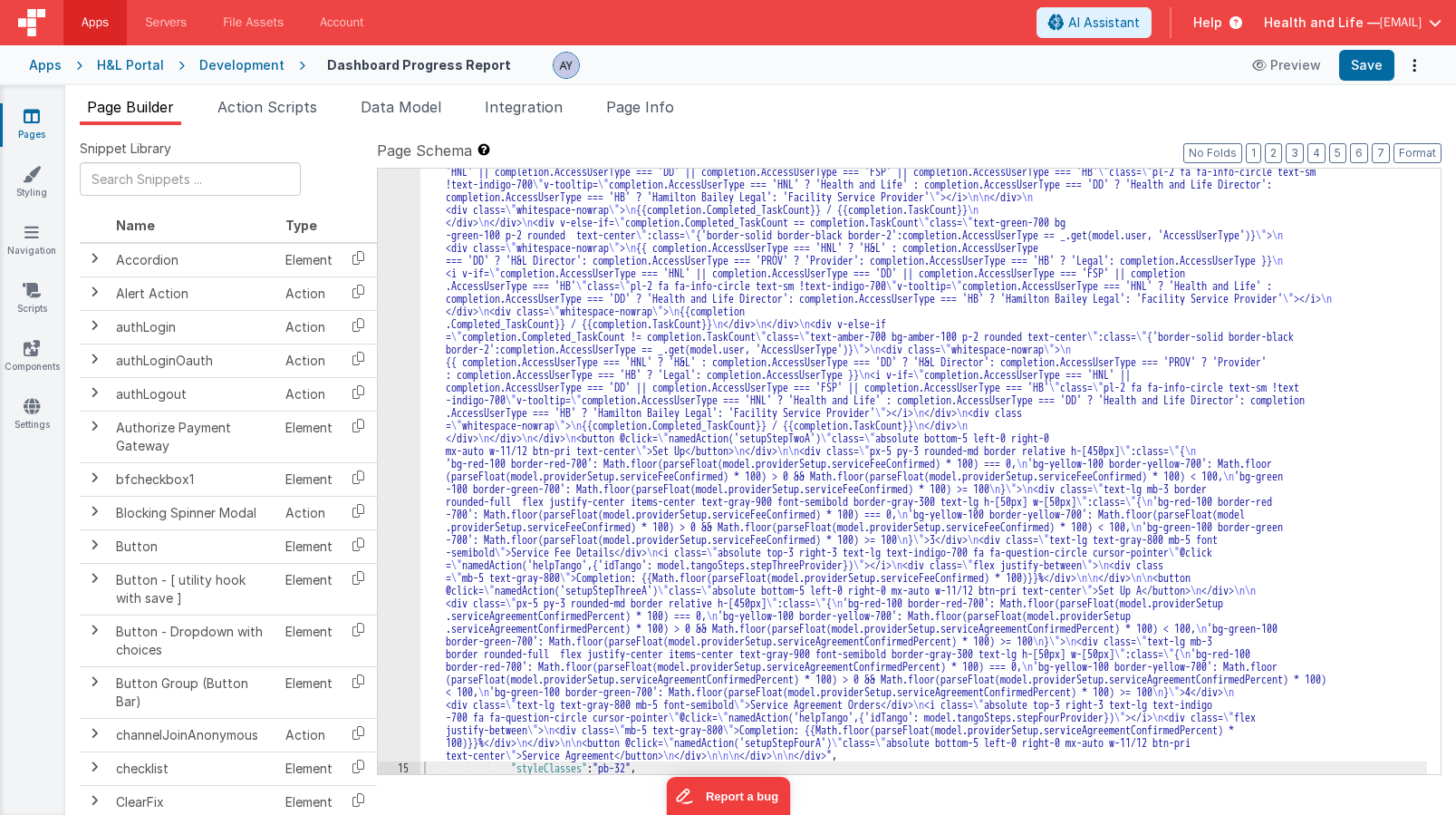 click on "Development" at bounding box center (242, 65) 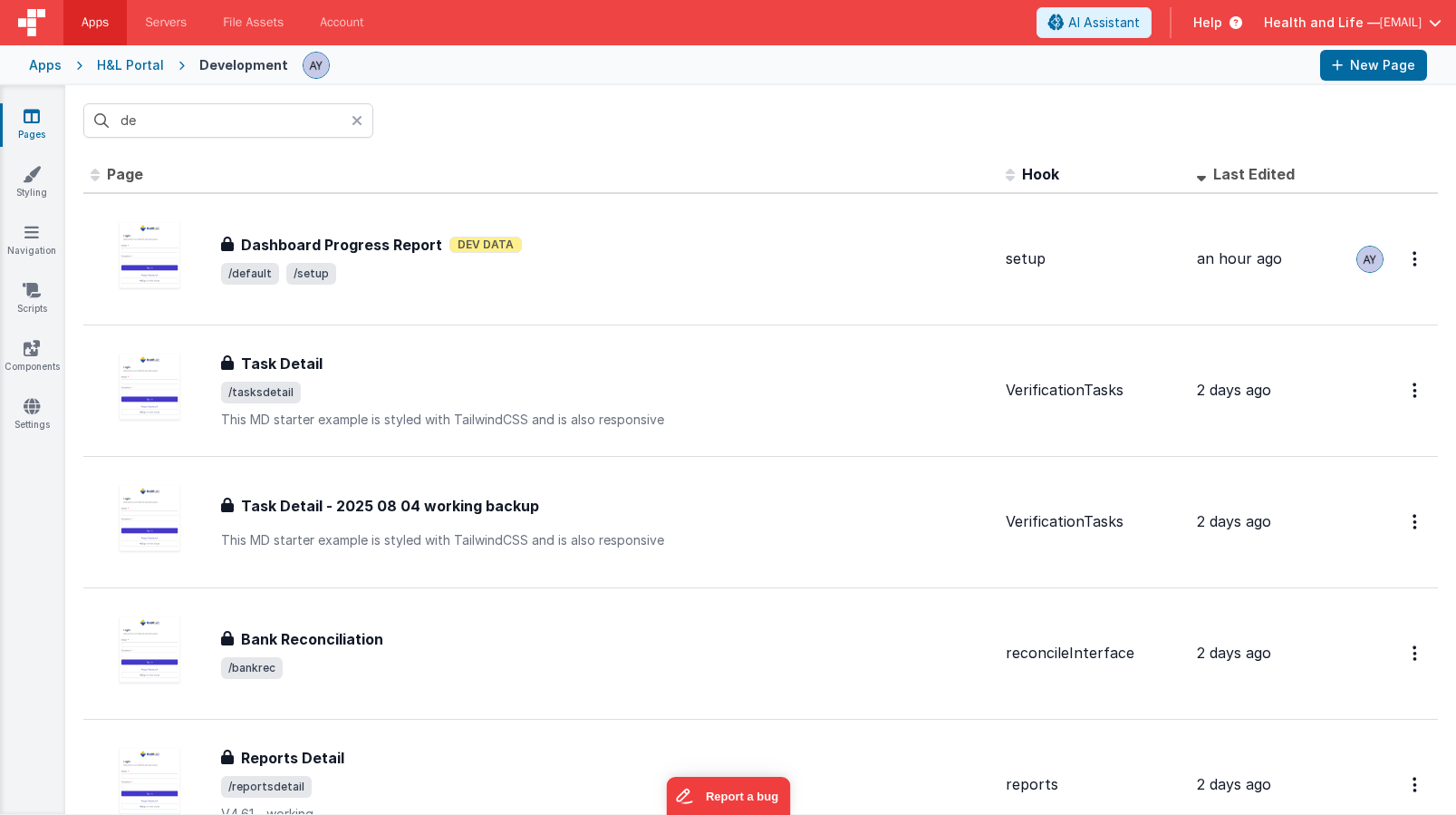 click on "de" at bounding box center (228, 121) 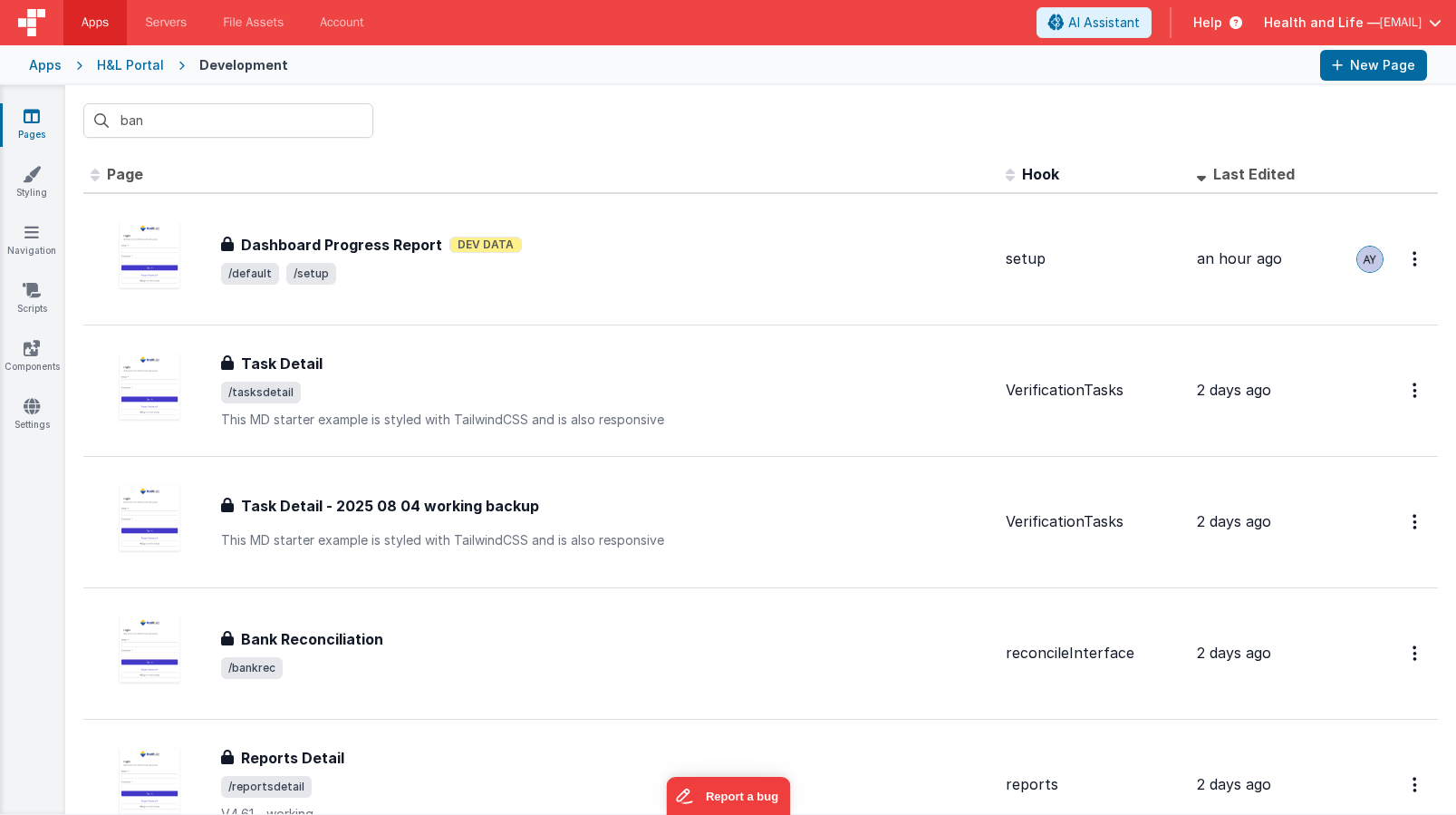type on "bank" 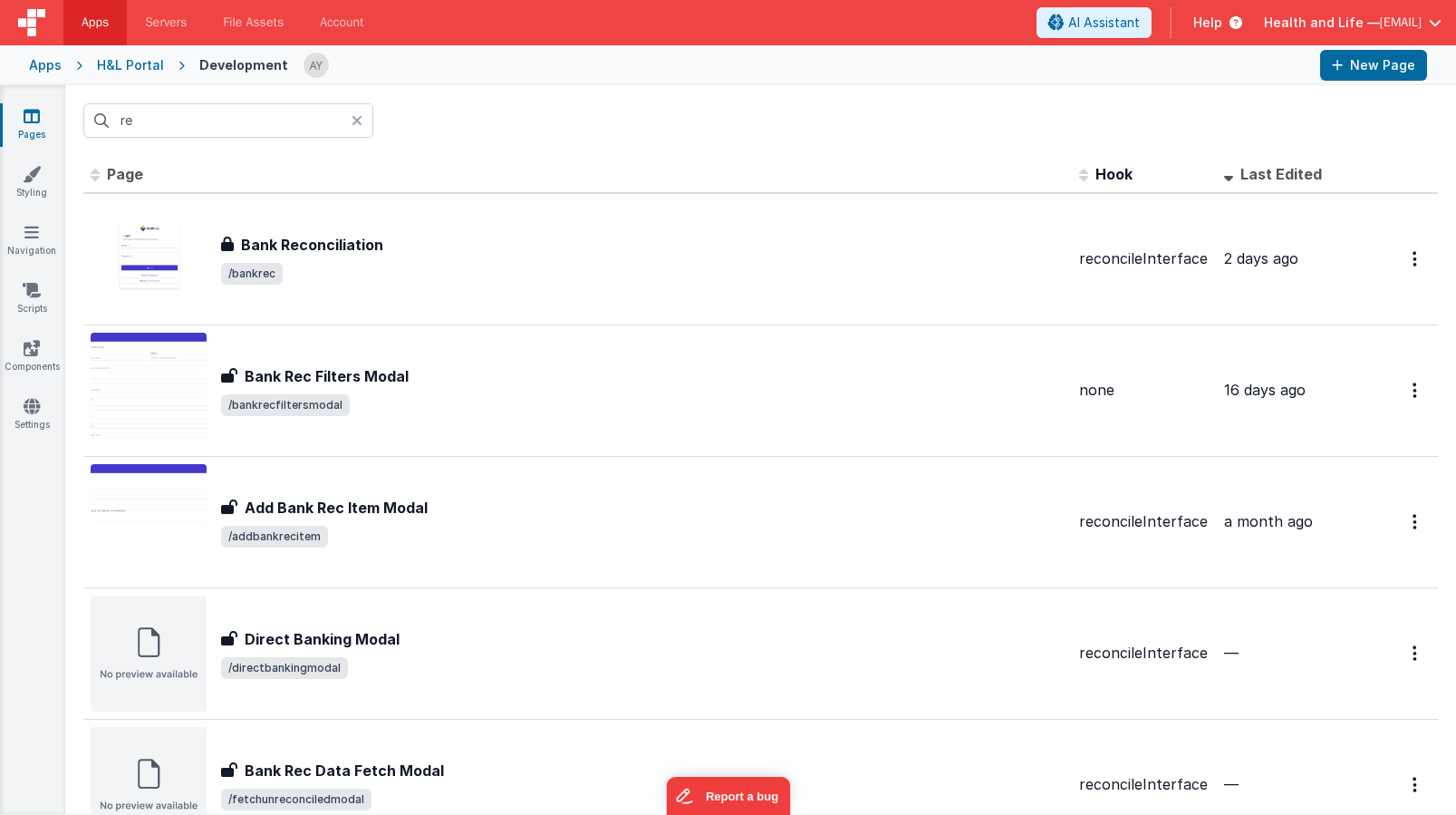 type on "r" 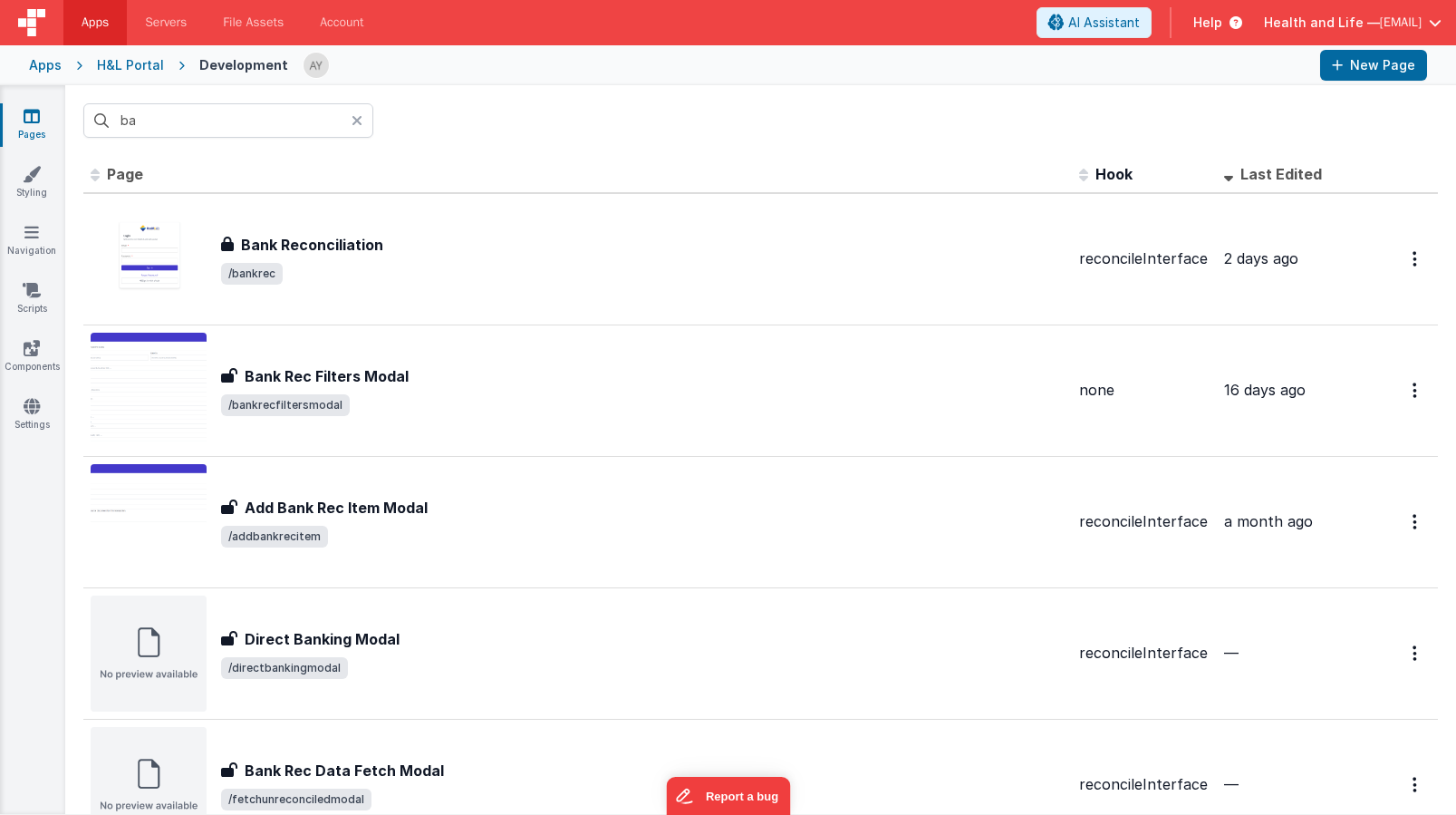 type on "b" 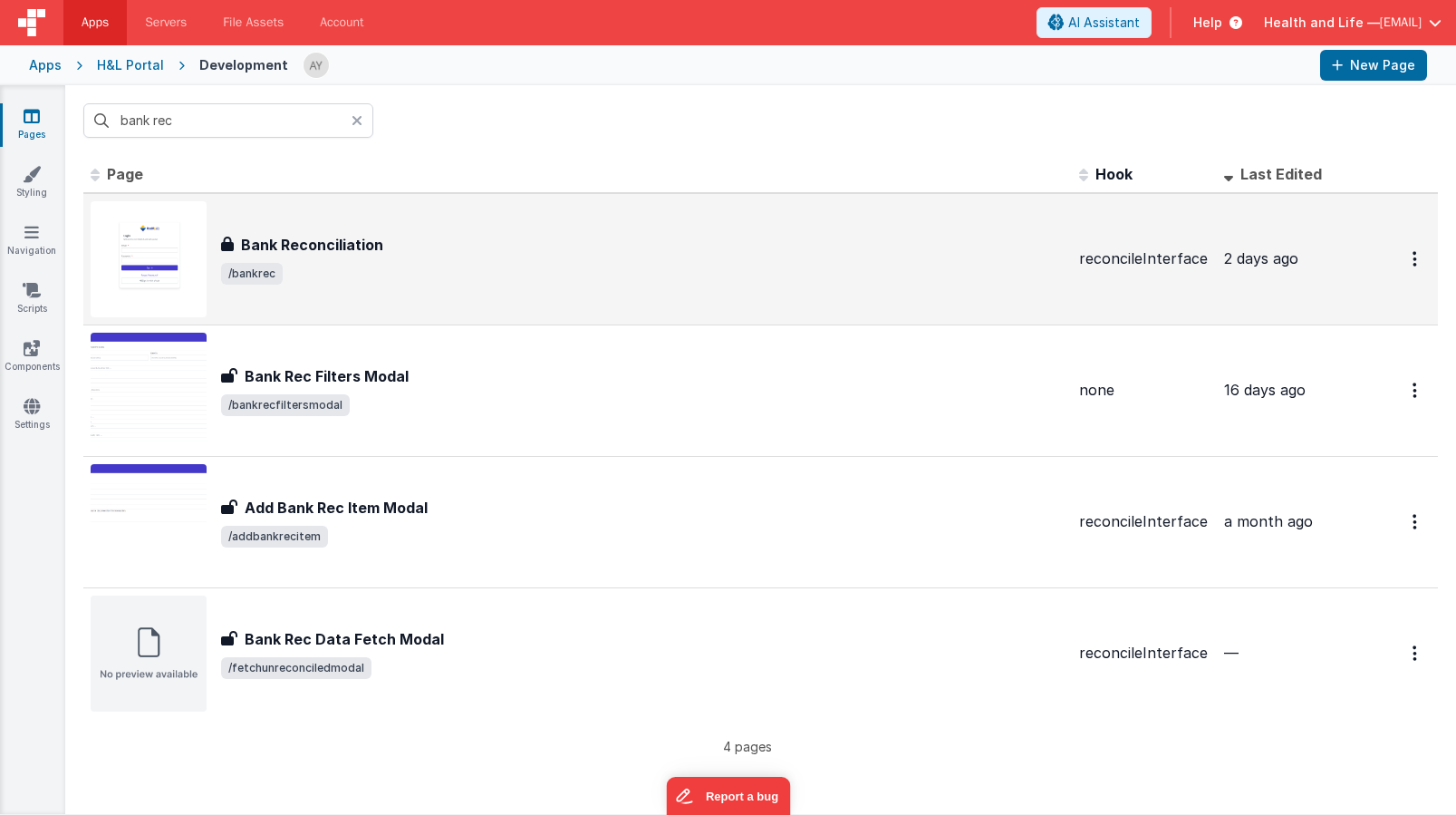type on "bank rec" 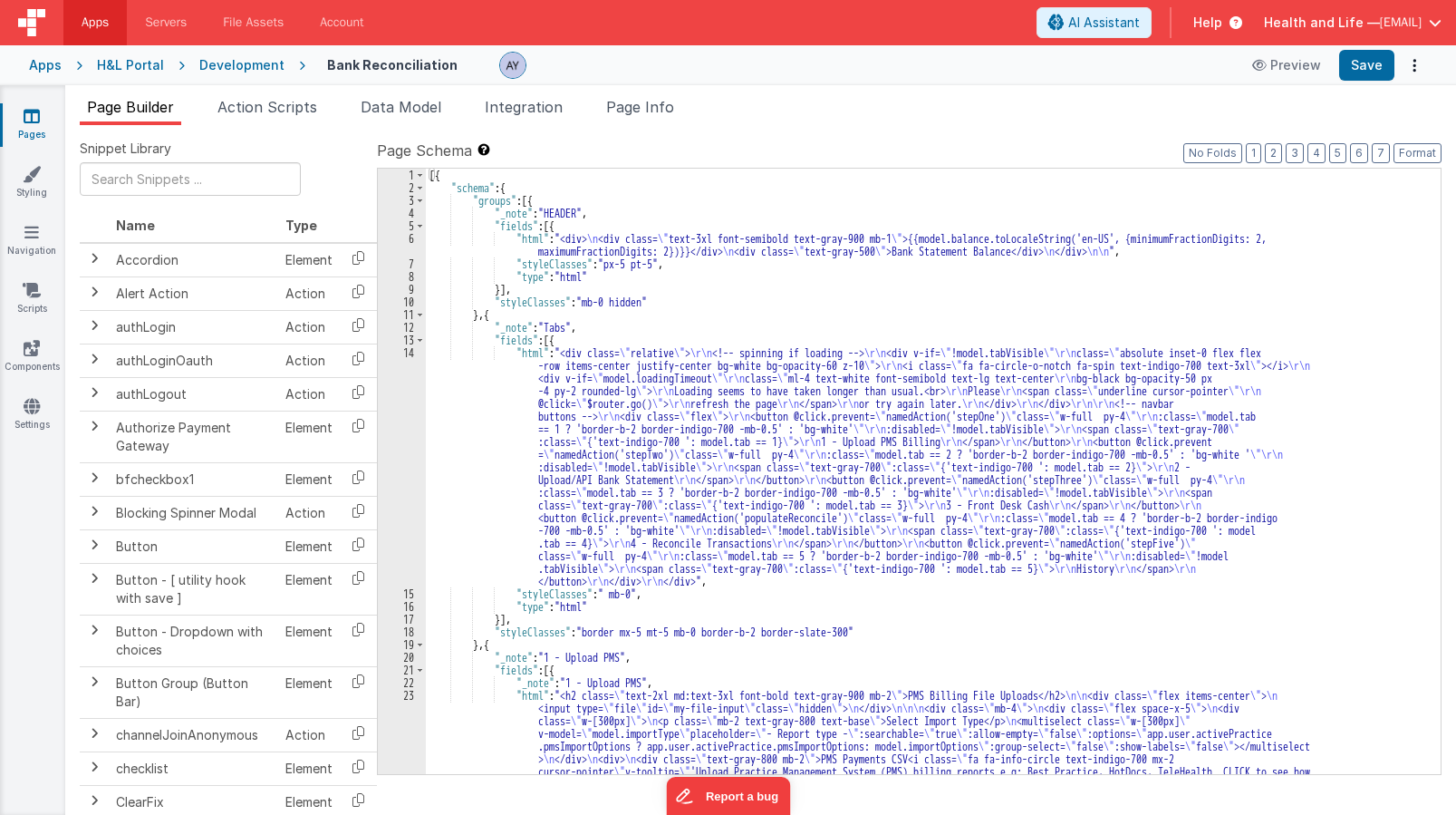 click on "[{ "schema" : { "groups" : [{ "_note" : "HEADER" , "fields" : [{ "html" : "\u003cdiv\u003e \n     \u003cdiv class= \" text-3xl font-semibold text-gray-900 mb-1 \" >{{model.balance.toLocaleString('en-US', {minimumFractionDigits: 2,                       maximumFractionDigits: 2})}}</div> \n     \u003cdiv class= \" text-gray-500 \" >Bank Statement Balance</div> \n </div> \n\n " , "styleClasses" : "px-5 pt-5" , "type" : "html"}] , "styleClasses" : "mb-0 hidden" } , { "_note" : "Tabs" , "fields" : [{ "html" : "\u003cdiv class= \" relative \" > \r\n   \u003c!-- spinning if loading --> \r\n   \u003cdiv v-if= \" !model.tabVisible \"\r\n      class= \" absolute inset-0 flex flex                      -row items-center justify-center bg-white bg-opacity-60 z-10 \" > \r\n   \u003ci class= \" \" ></i> \r\n    \" \" >" at bounding box center [926, 770] 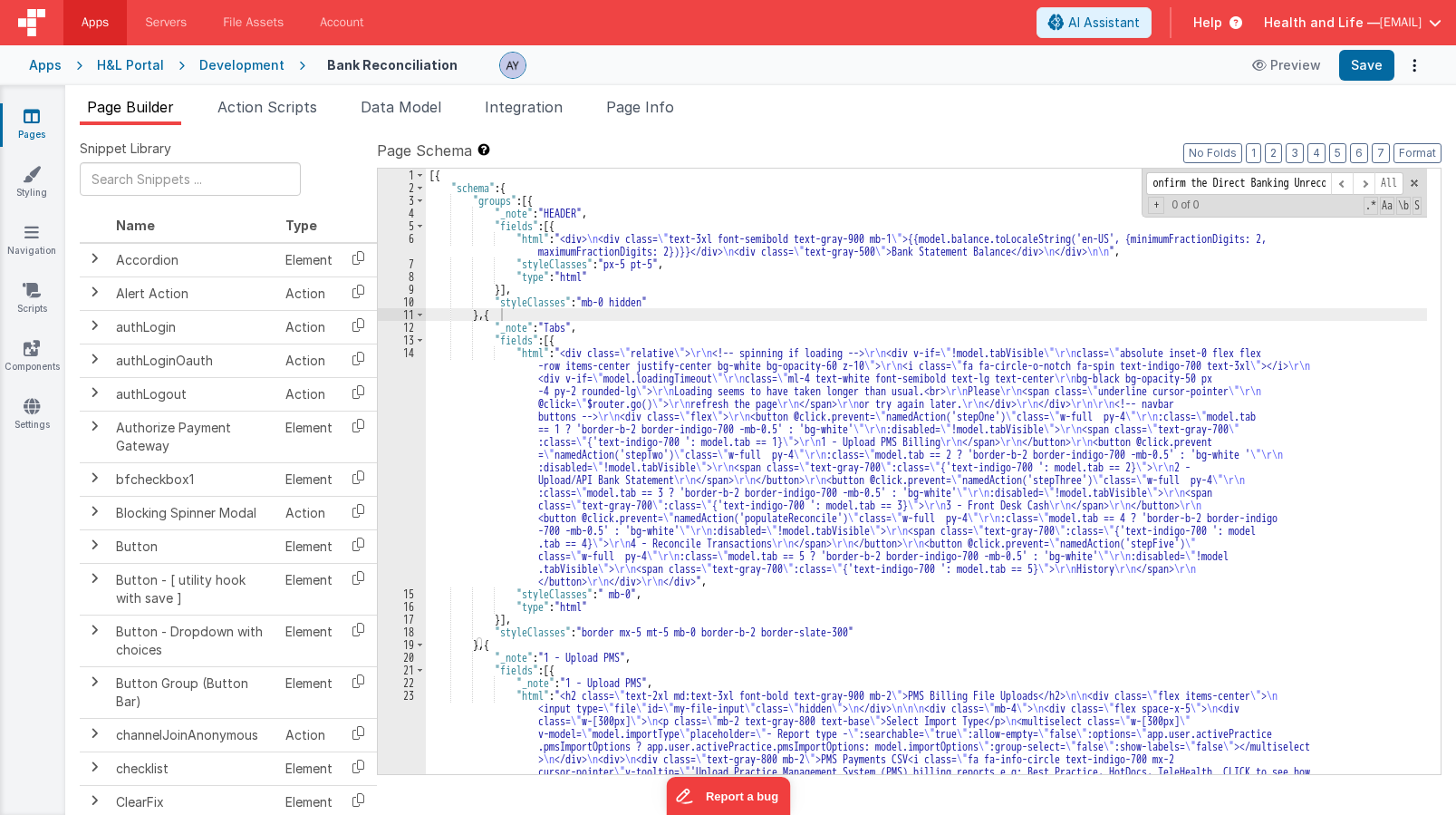 scroll, scrollTop: 0, scrollLeft: 125, axis: horizontal 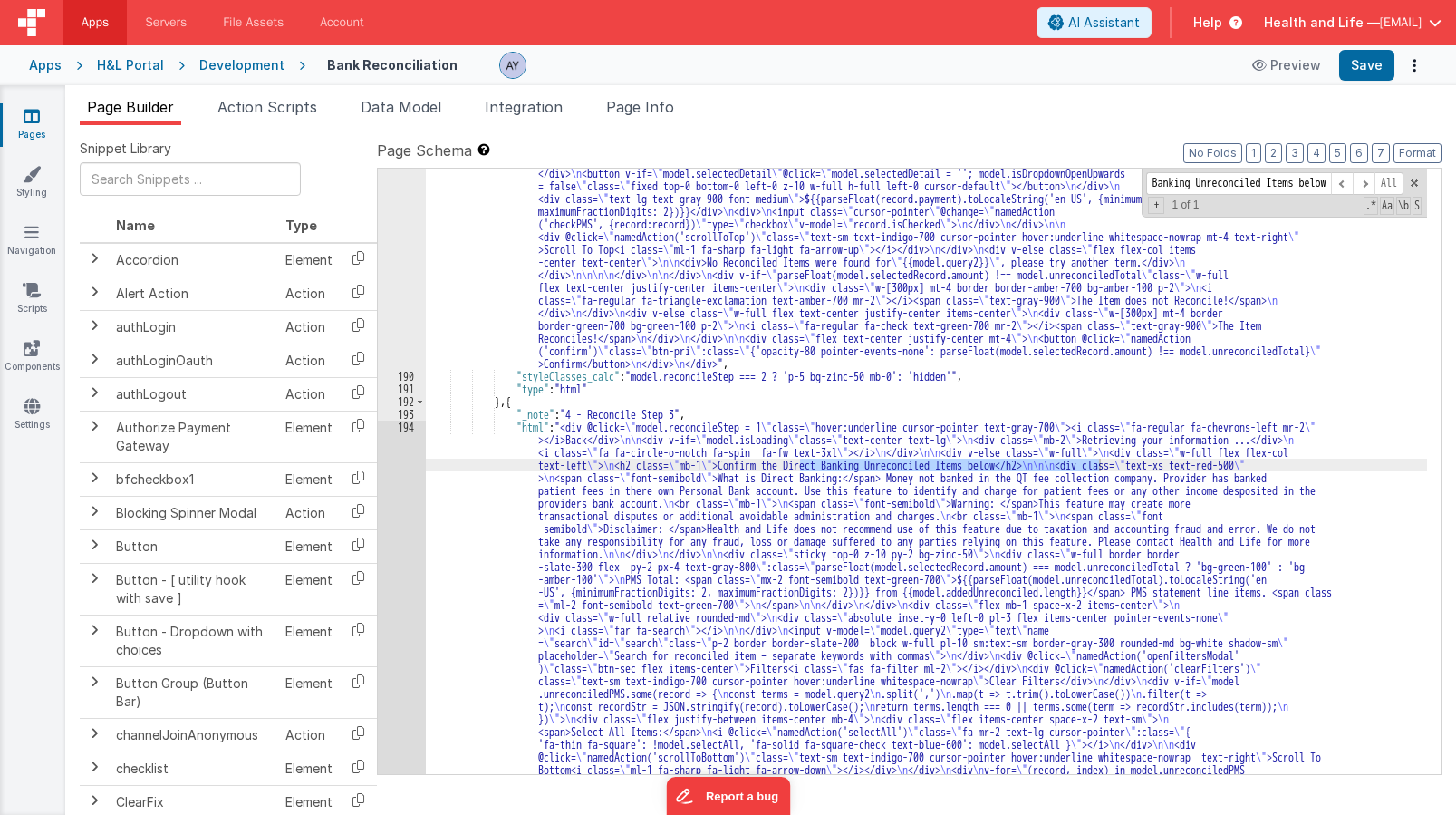 type on "onfirm the Direct Banking Unreconciled Items below" 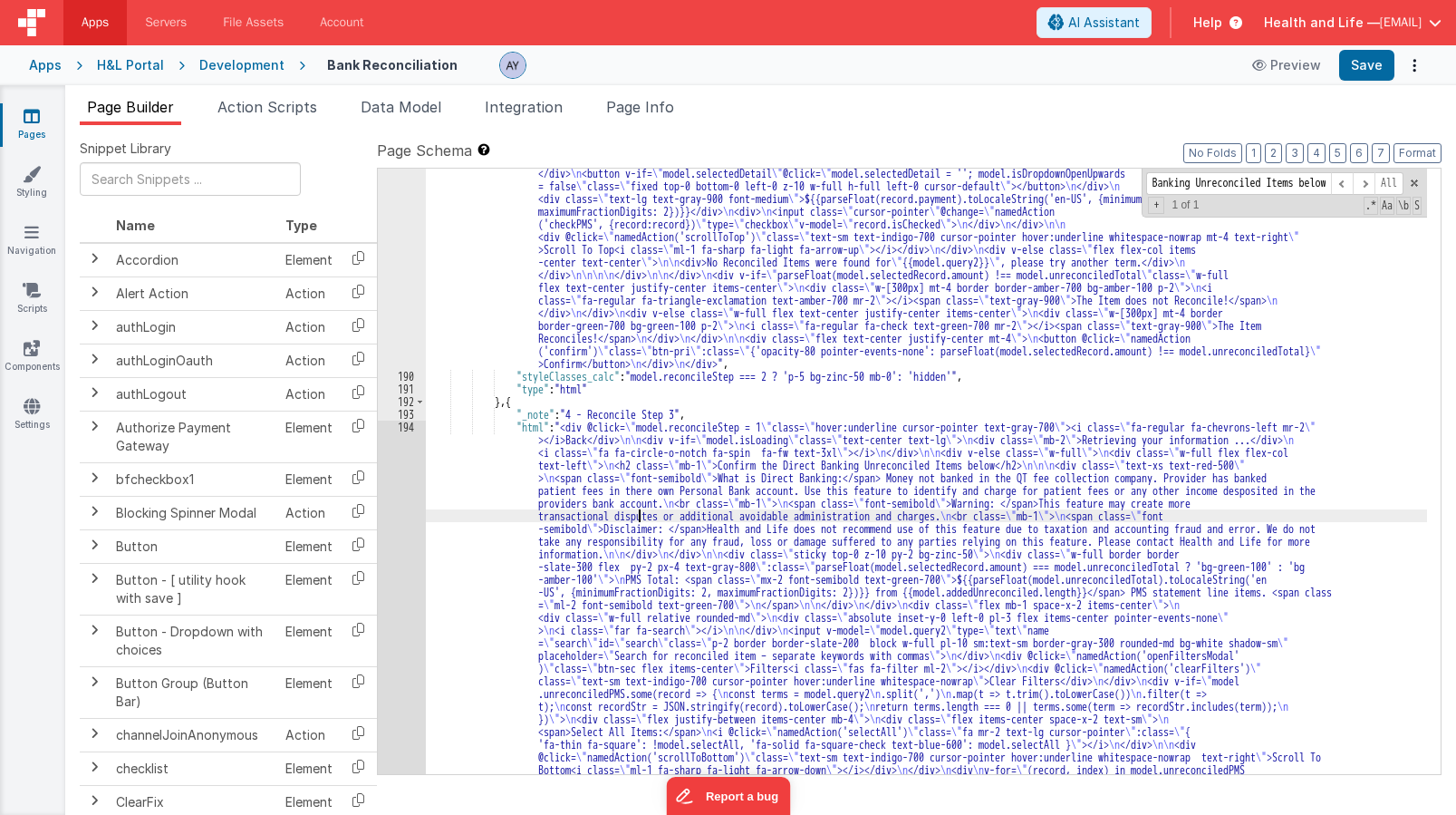 scroll, scrollTop: 0, scrollLeft: 0, axis: both 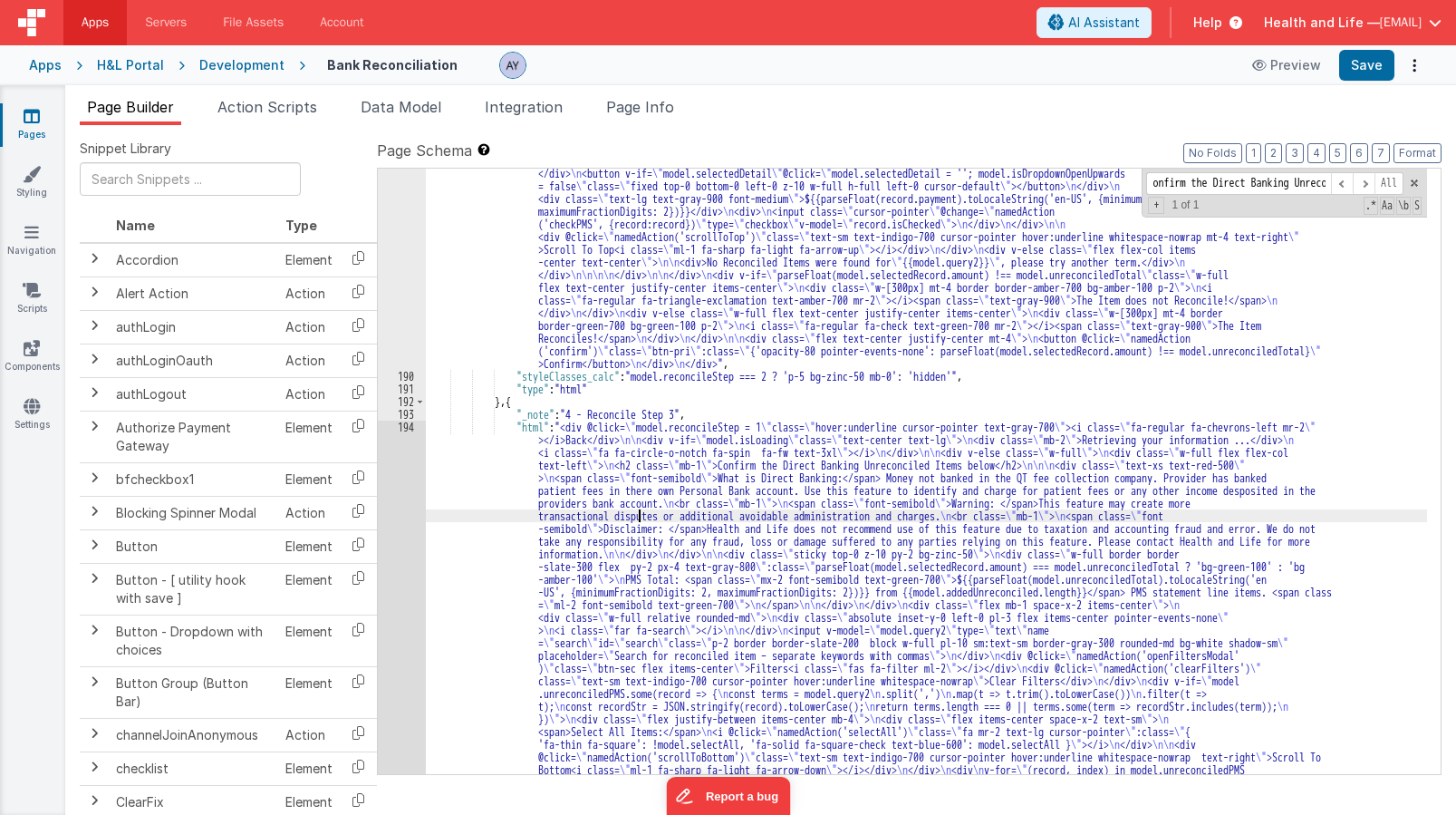 click on "194" at bounding box center [401, 1043] 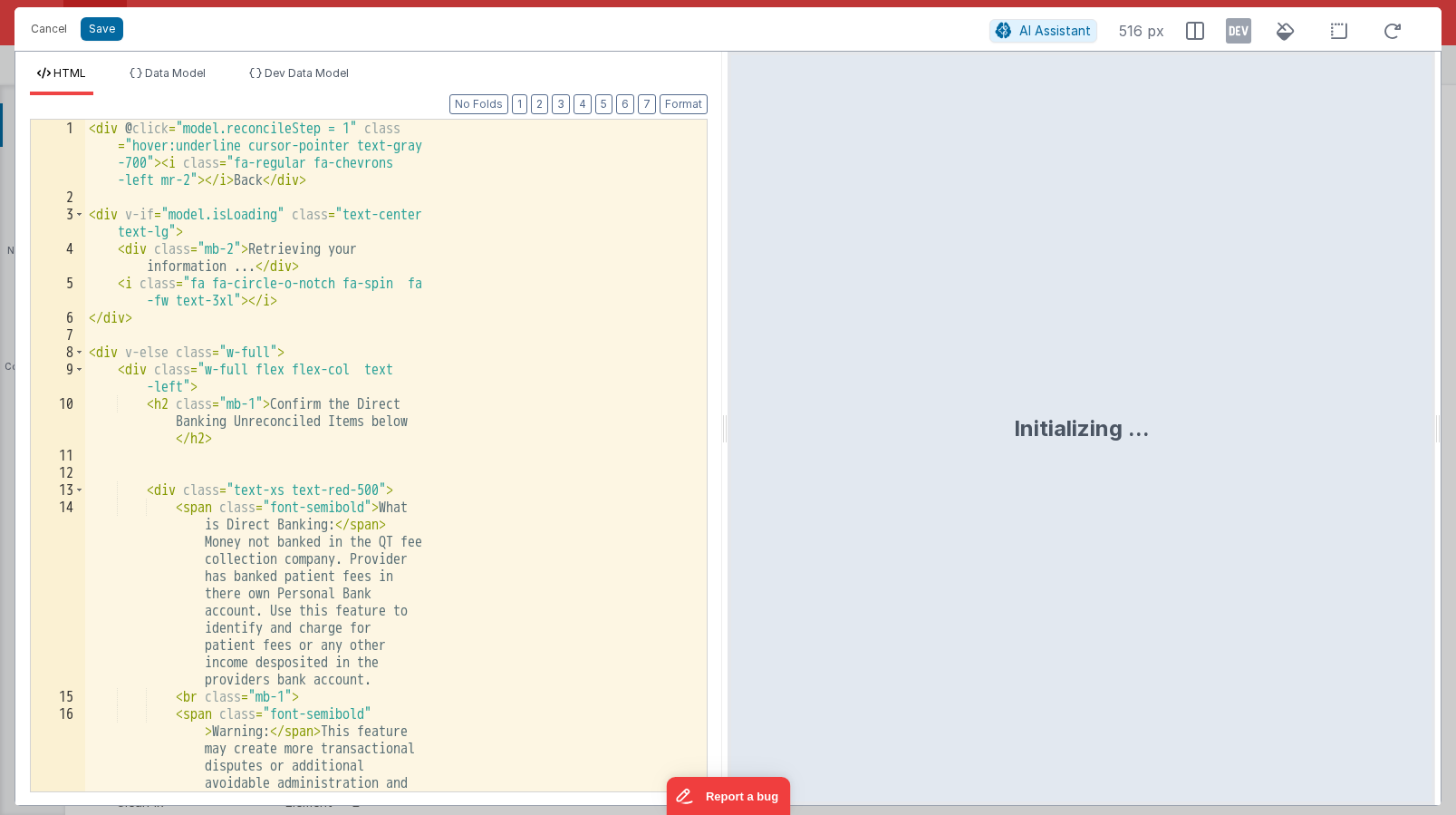 scroll, scrollTop: 9078, scrollLeft: 0, axis: vertical 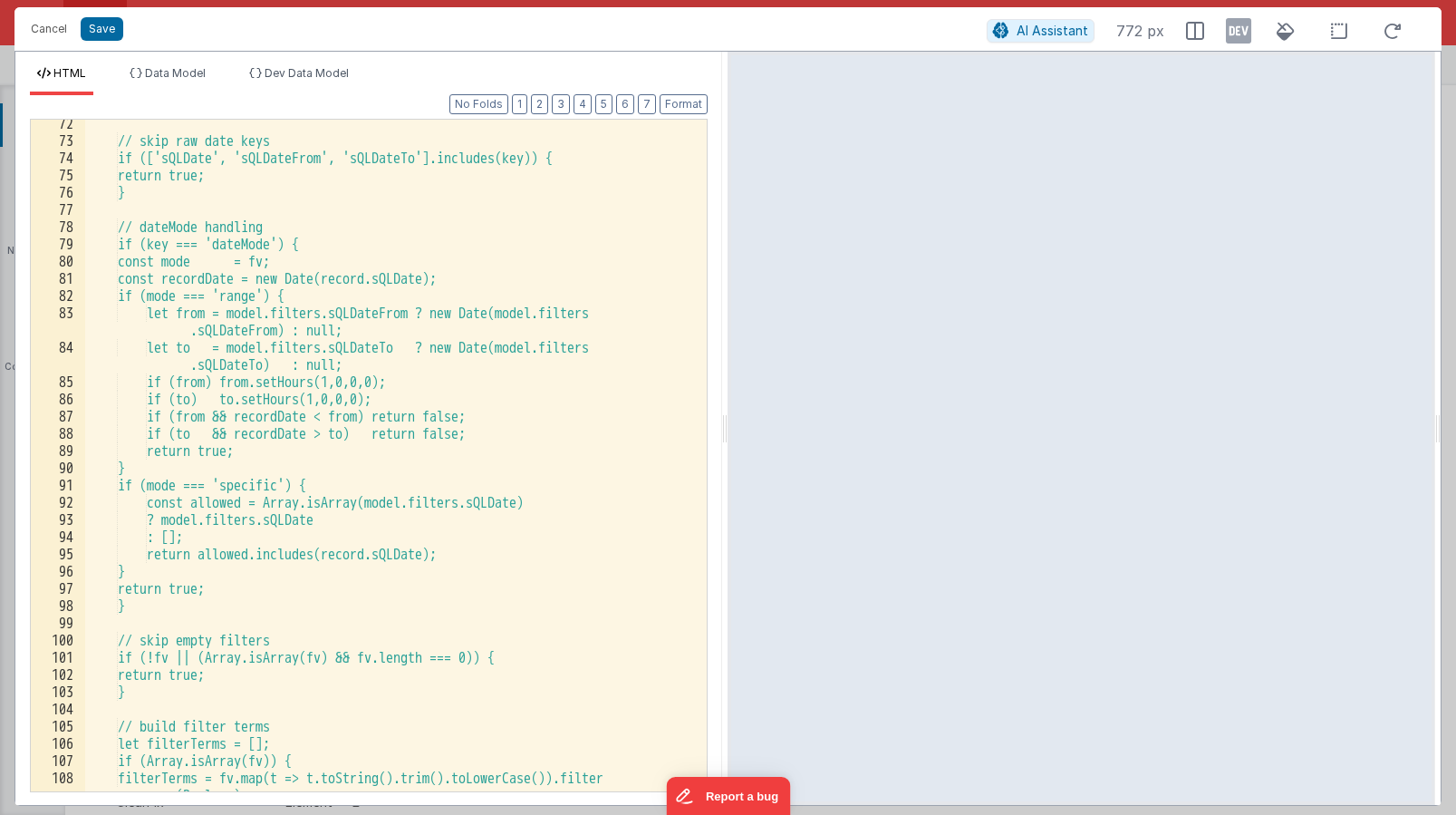 click on "// skip raw date keys        if (['sQLDate', 'sQLDateFrom', 'sQLDateTo'].includes(key)) {          return true;        }        // dateMode handling        if (key === 'dateMode') {          const mode      = fv;          const recordDate = new Date(record.sQLDate);          if (mode === 'range') {             let from = model.filters.sQLDateFrom ? new Date(model.filters                .sQLDateFrom) : null;             let to   = model.filters.sQLDateTo   ? new Date(model.filters                .sQLDateTo)   : null;             if (from) from.setHours(1,0,0,0);             if (to)   to.setHours(1,0,0,0);             if (from && recordDate < from) return false;             if (to   && recordDate > to)   return false;             return true;          }          if (mode === 'specific') {             const allowed = Array.isArray(model.filters.sQLDate)               ? model.filters.sQLDate               : [];             return allowed.includes(record.sQLDate);          }" at bounding box center (389, 477) 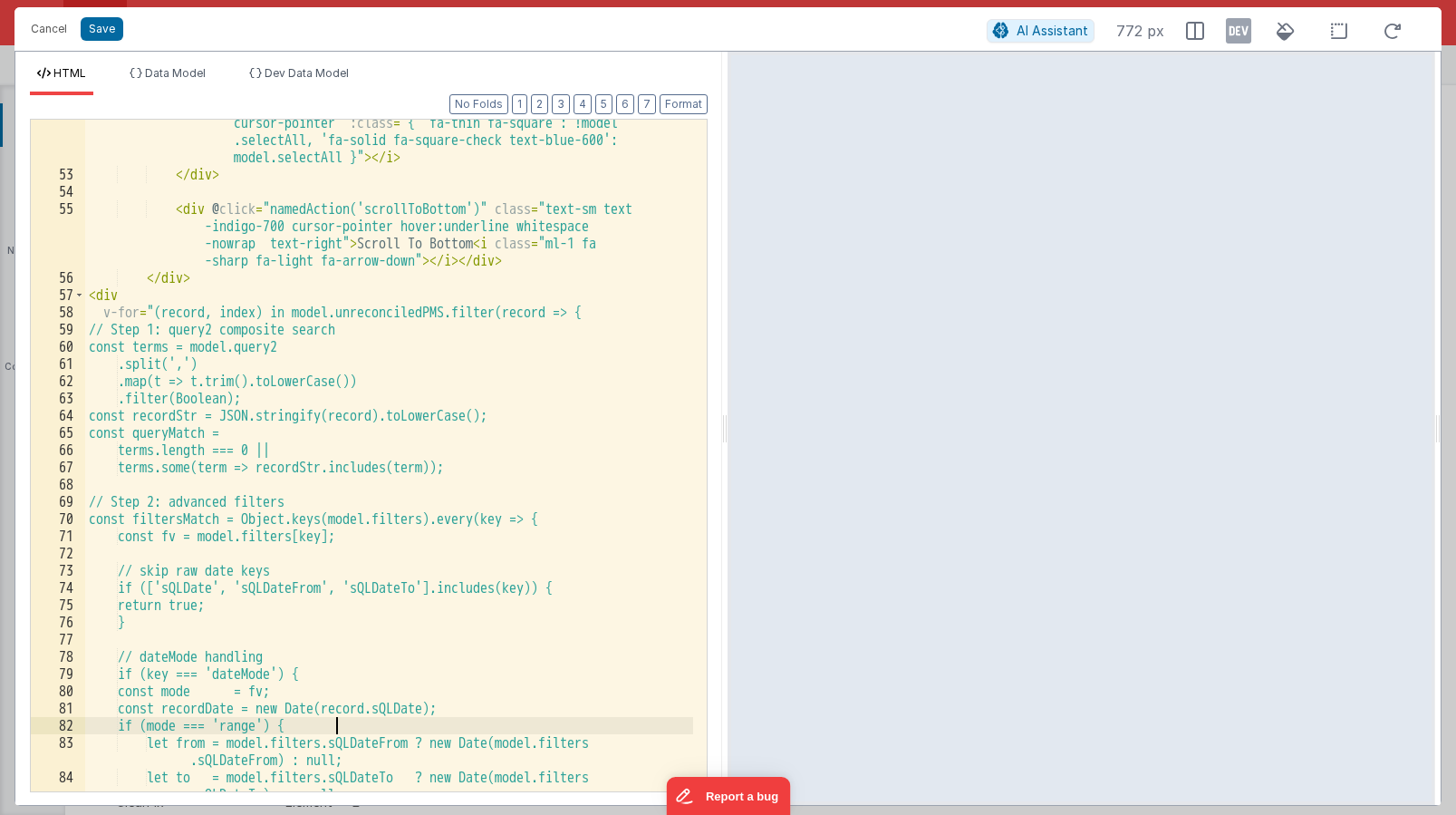 scroll, scrollTop: 1414, scrollLeft: 0, axis: vertical 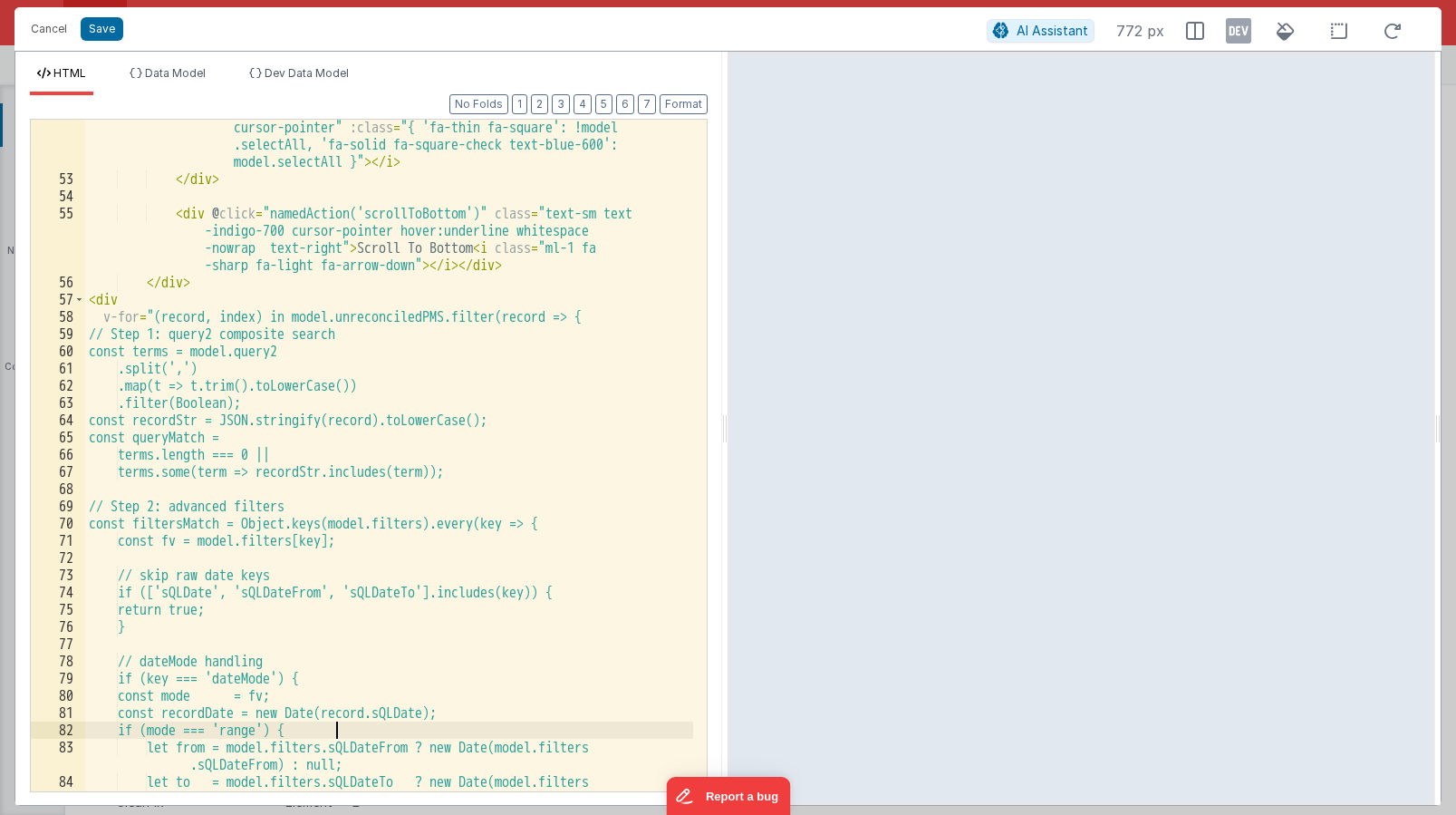 click on "\u003c i   @ click = "namedAction('selectAll')"   class = "fa mr-2 text-lg                       cursor-pointer"   :class = "{ 'fa-thin fa-square': !model                      .selectAll, 'fa-solid fa-square-check text-blue-600':                       model.selectAll }" > </ i >                </ div >                < div   @ click = "namedAction('scrollToBottom')"   class = "text-sm text                  -indigo-700 cursor-pointer hover:underline whitespace                  -nowrap  text-right" > Scroll To Bottom < i   class = "ml-1 fa                  -sharp fa-light fa-arrow-down" > </ i > </ div >           </ div > < div    v-for = "(record, index) in model.unreconciledPMS.filter(record => {     // Step 1: query2 composite search     const terms = model.query2        .split(',')        .map(t => t.trim().toLowerCase())        .filter(Boolean);     const queryMatch =" at bounding box center (389, 489) 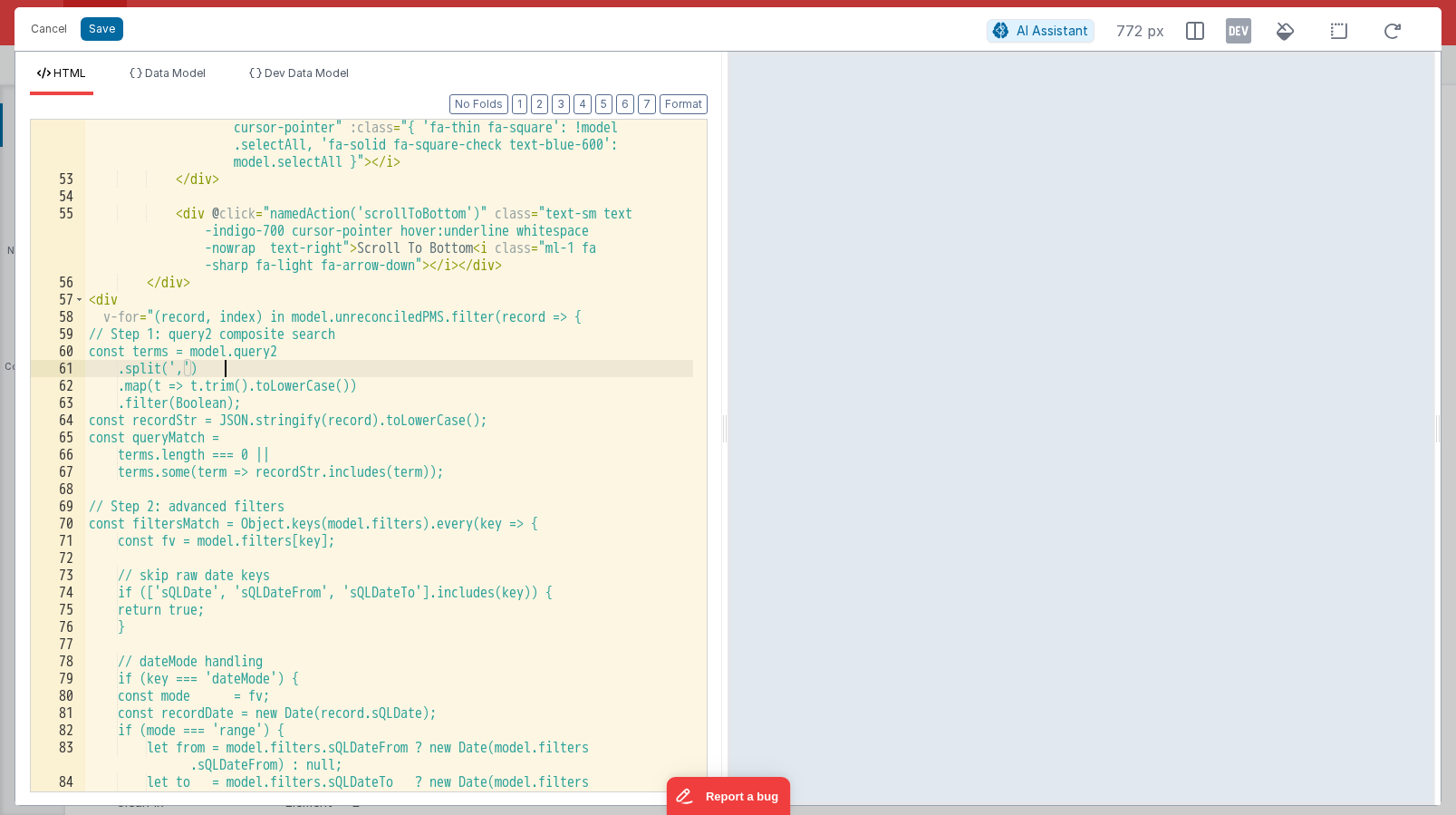 click on "\u003c i   @ click = "namedAction('selectAll')"   class = "fa mr-2 text-lg                       cursor-pointer"   :class = "{ 'fa-thin fa-square': !model                      .selectAll, 'fa-solid fa-square-check text-blue-600':                       model.selectAll }" > </ i >                </ div >                < div   @ click = "namedAction('scrollToBottom')"   class = "text-sm text                  -indigo-700 cursor-pointer hover:underline whitespace                  -nowrap  text-right" > Scroll To Bottom < i   class = "ml-1 fa                  -sharp fa-light fa-arrow-down" > </ i > </ div >           </ div > < div    v-for = "(record, index) in model.unreconciledPMS.filter(record => {     // Step 1: query2 composite search     const terms = model.query2        .split(',')        .map(t => t.trim().toLowerCase())        .filter(Boolean);     const queryMatch =" at bounding box center (389, 489) 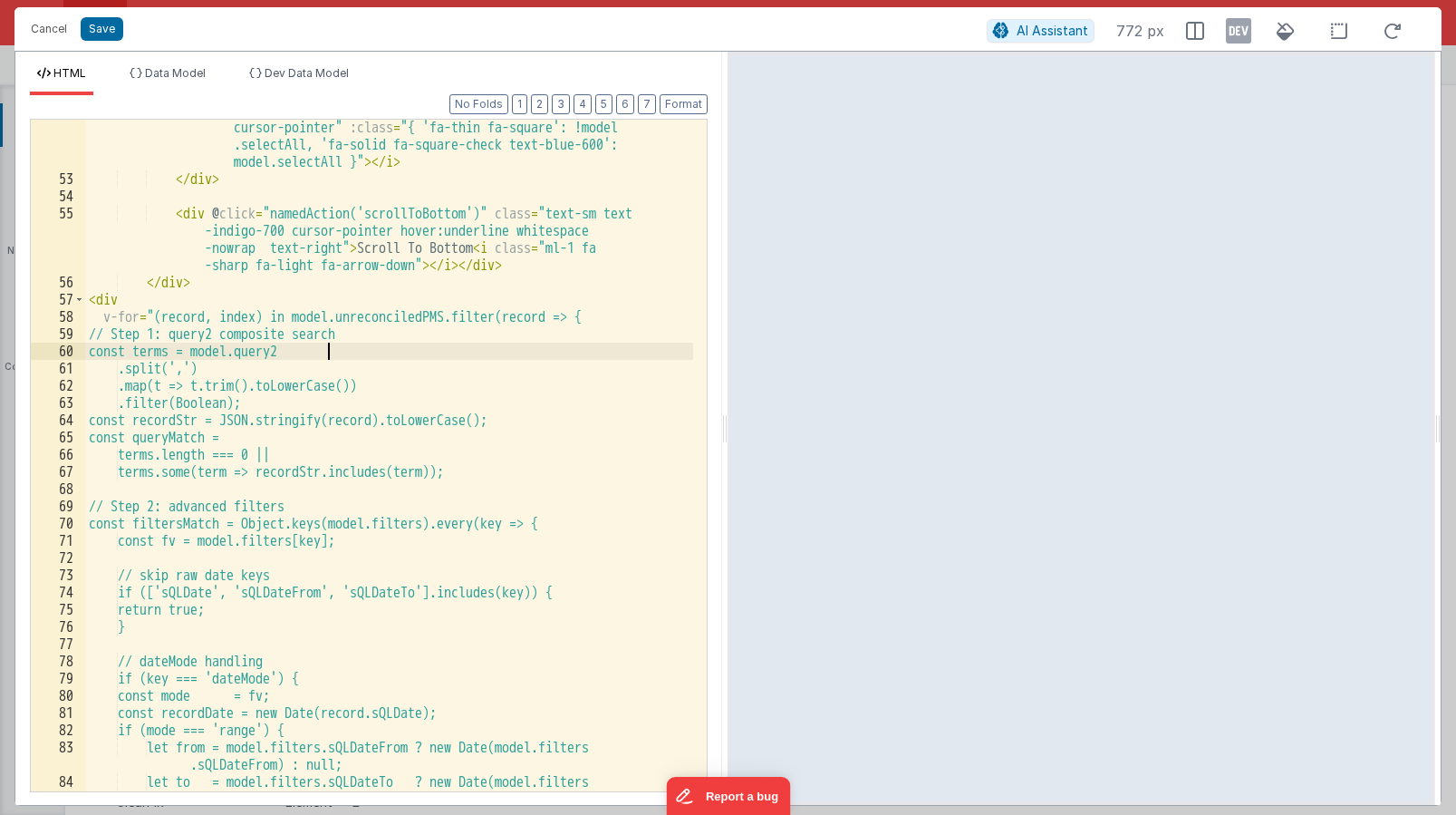 click on "\u003c i   @ click = "namedAction('selectAll')"   class = "fa mr-2 text-lg                       cursor-pointer"   :class = "{ 'fa-thin fa-square': !model                      .selectAll, 'fa-solid fa-square-check text-blue-600':                       model.selectAll }" > </ i >                </ div >                < div   @ click = "namedAction('scrollToBottom')"   class = "text-sm text                  -indigo-700 cursor-pointer hover:underline whitespace                  -nowrap  text-right" > Scroll To Bottom < i   class = "ml-1 fa                  -sharp fa-light fa-arrow-down" > </ i > </ div >           </ div > < div    v-for = "(record, index) in model.unreconciledPMS.filter(record => {     // Step 1: query2 composite search     const terms = model.query2        .split(',')        .map(t => t.trim().toLowerCase())        .filter(Boolean);     const queryMatch =" at bounding box center [389, 489] 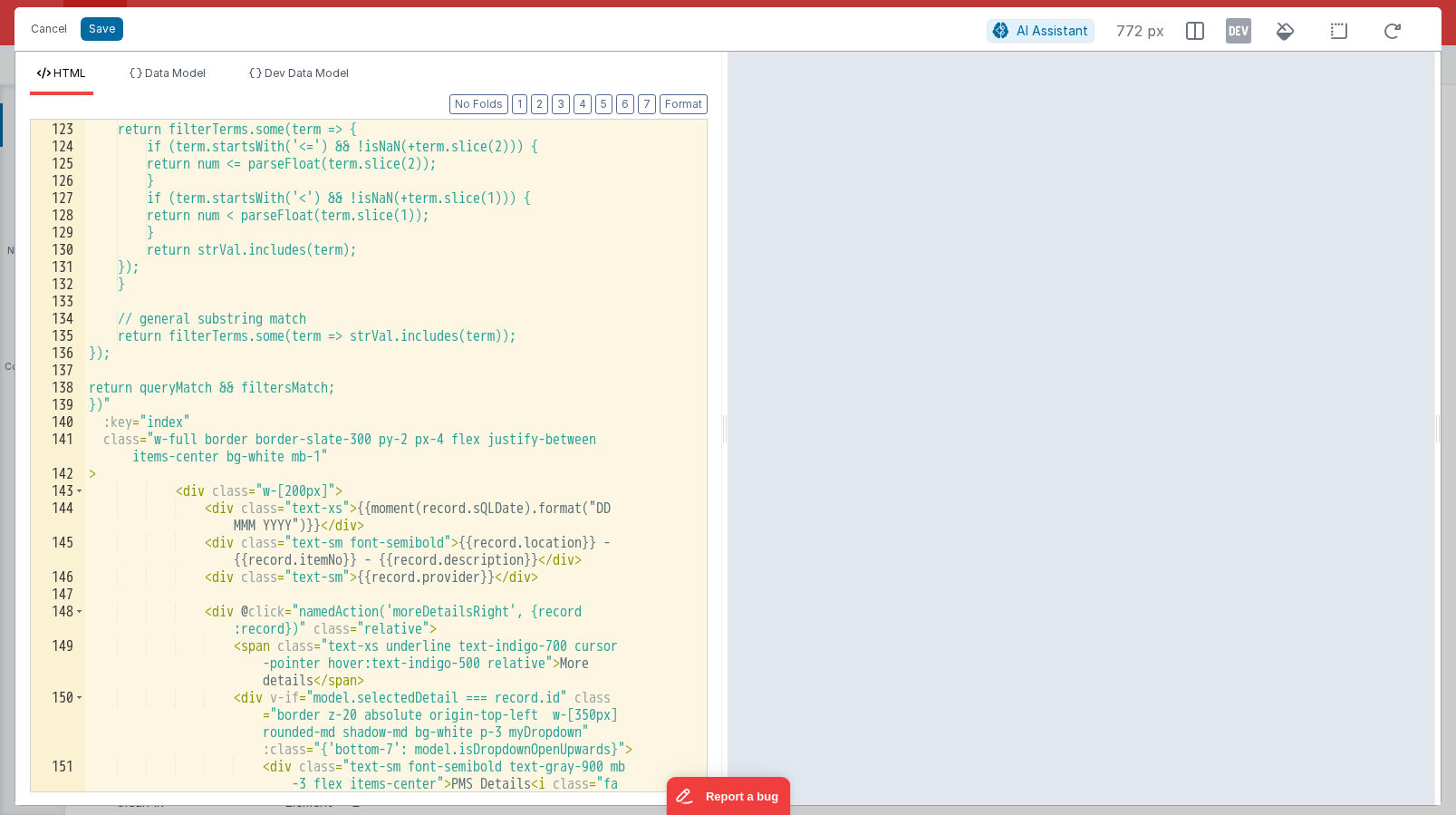 scroll, scrollTop: 2773, scrollLeft: 0, axis: vertical 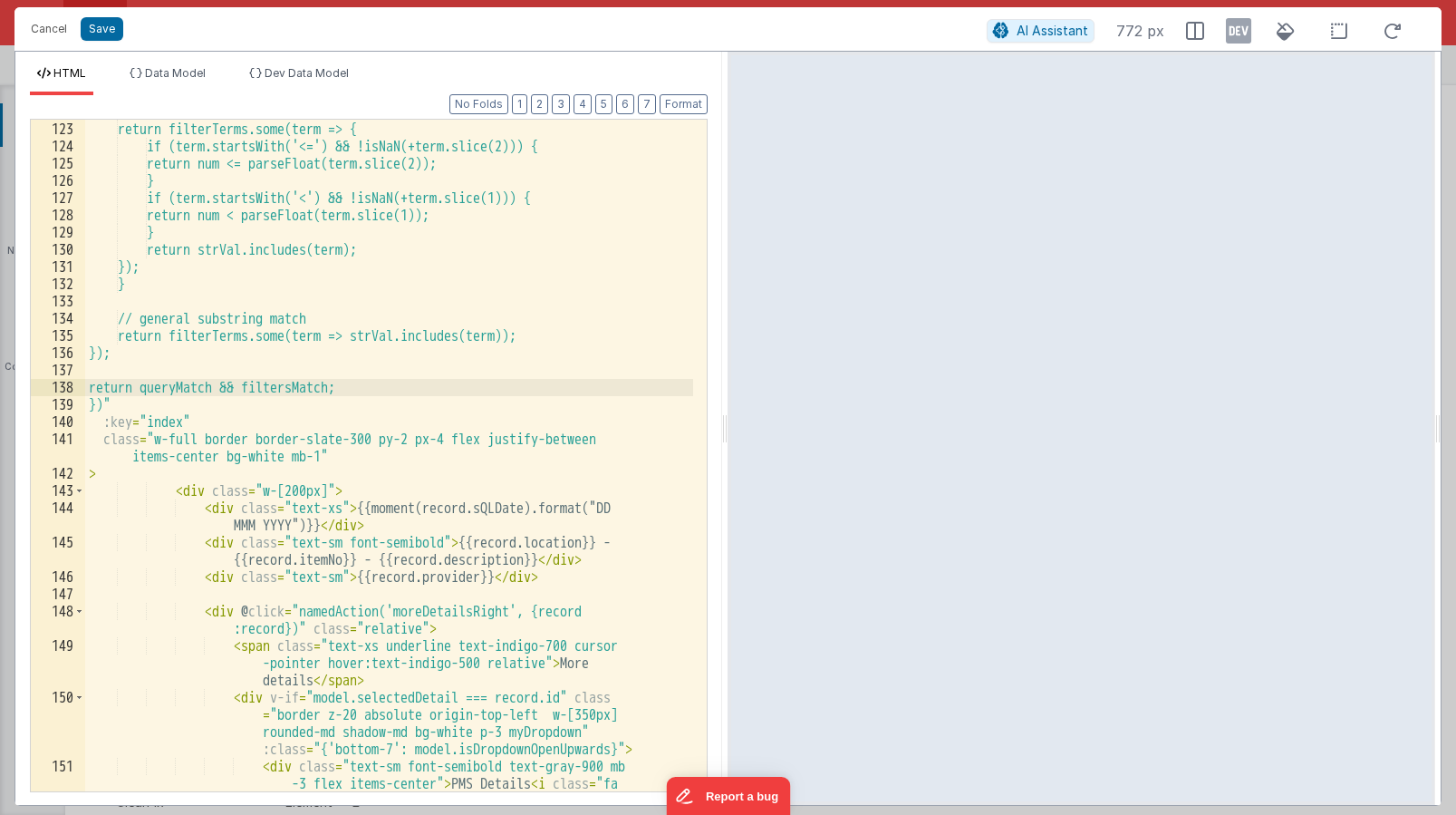 click on "const num = parseFloat(rawVal);          return filterTerms.some(term => {             if (term.startsWith('<=') && !isNaN(+term.slice(2))) {               return num <= parseFloat(term.slice(2));             }             if (term.startsWith('<') && !isNaN(+term.slice(1))) {               return num < parseFloat(term.slice(1));             }             return strVal.includes(term);          });        }        // general substring match        return filterTerms.some(term => strVal.includes(term));     });     return queryMatch && filtersMatch;   })"    :key = "index"    class = "w-full border border-slate-300 py-2 px-4 flex justify-between         items-center bg-white mb-1" >                < div   class = "w-[200px]" >                     < div   class = "text-xs" > {{moment(record.sQLDate).format("DD                       MMM YYYY")}} </ div >                     < div   class = "text-sm font-semibold" > {{record.location}} -                       >" at bounding box center (389, 482) 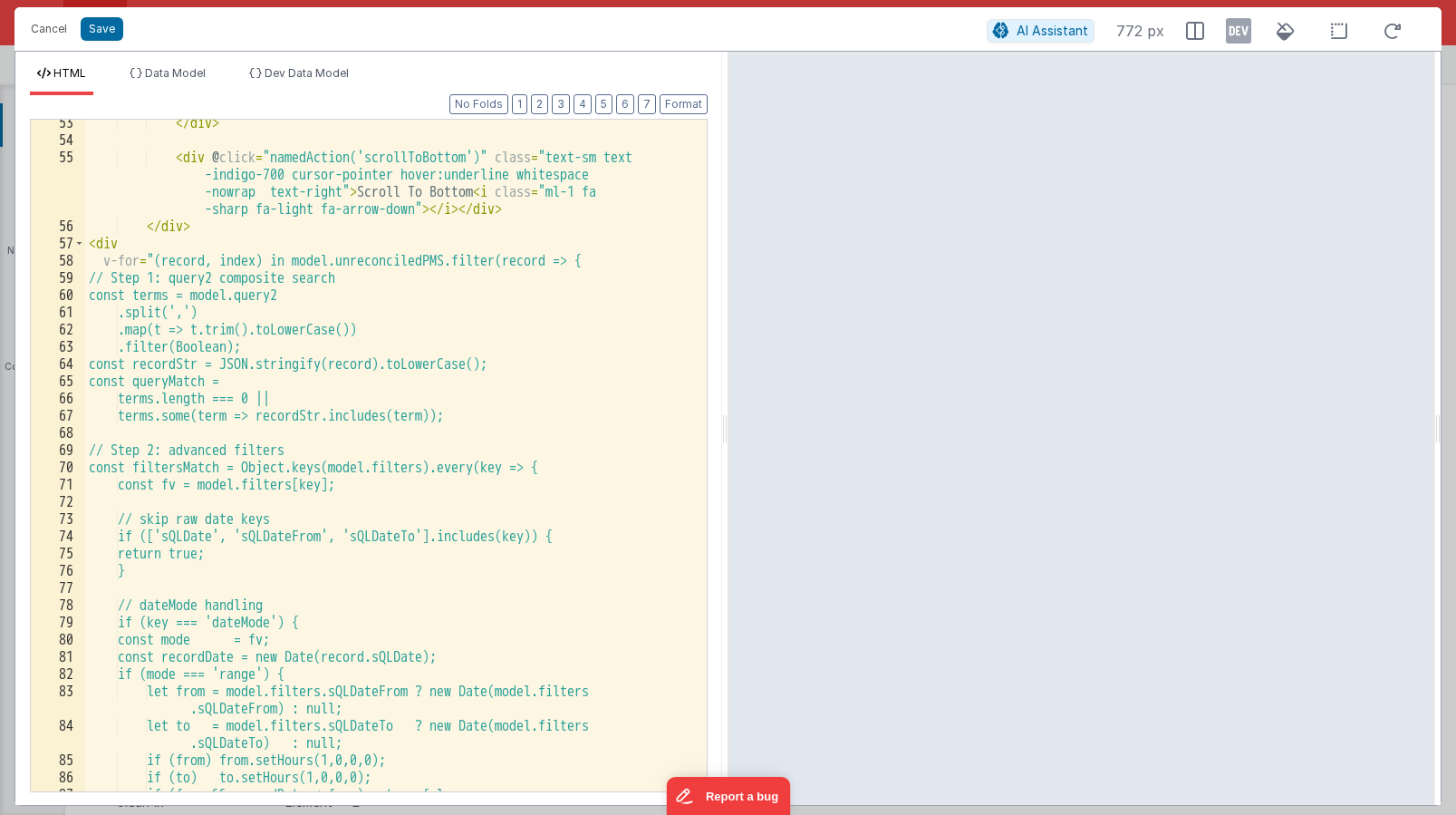 scroll, scrollTop: 1470, scrollLeft: 0, axis: vertical 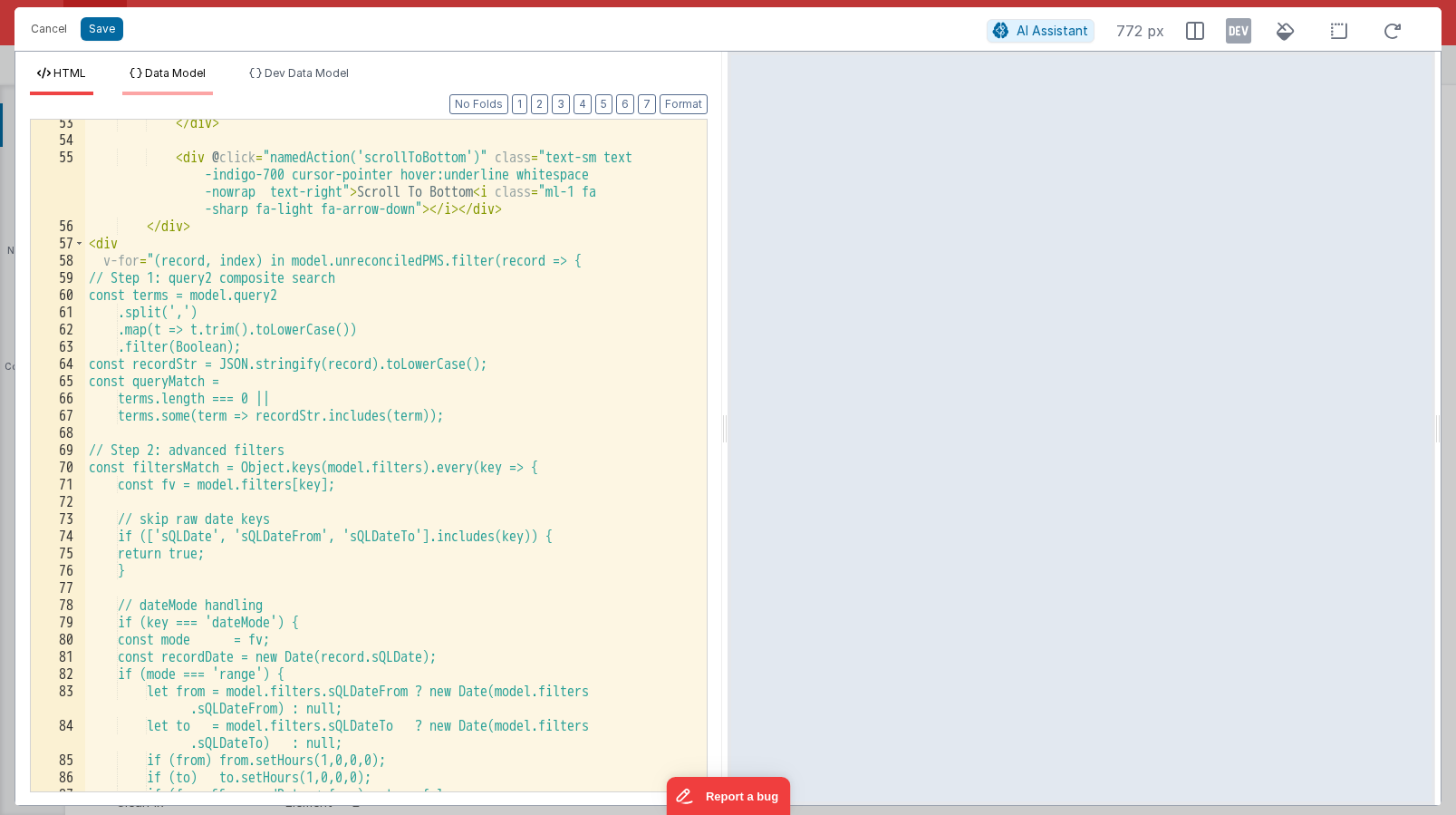 click on "Data Model" at bounding box center [168, 81] 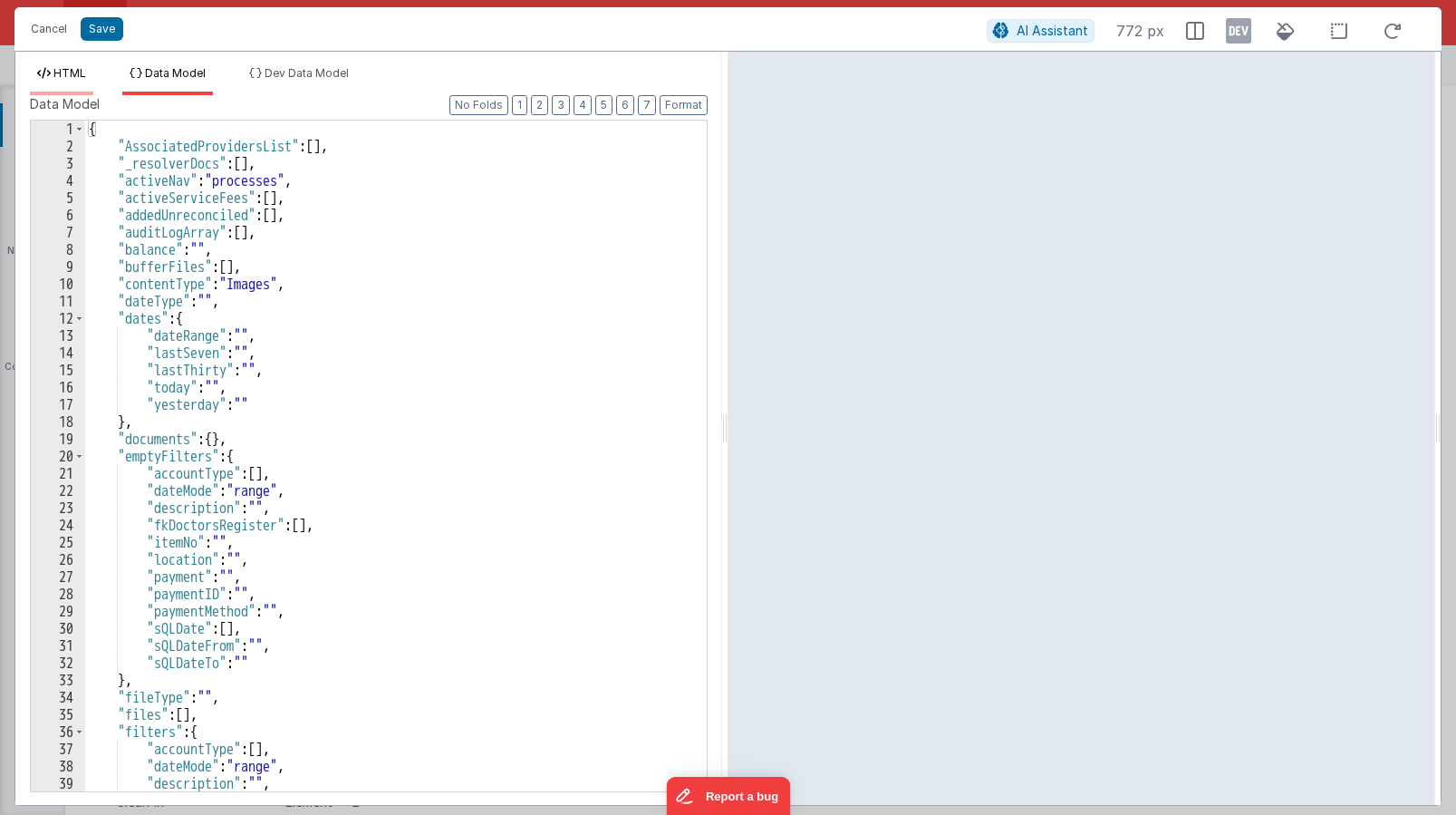 click on "HTML" at bounding box center [70, 73] 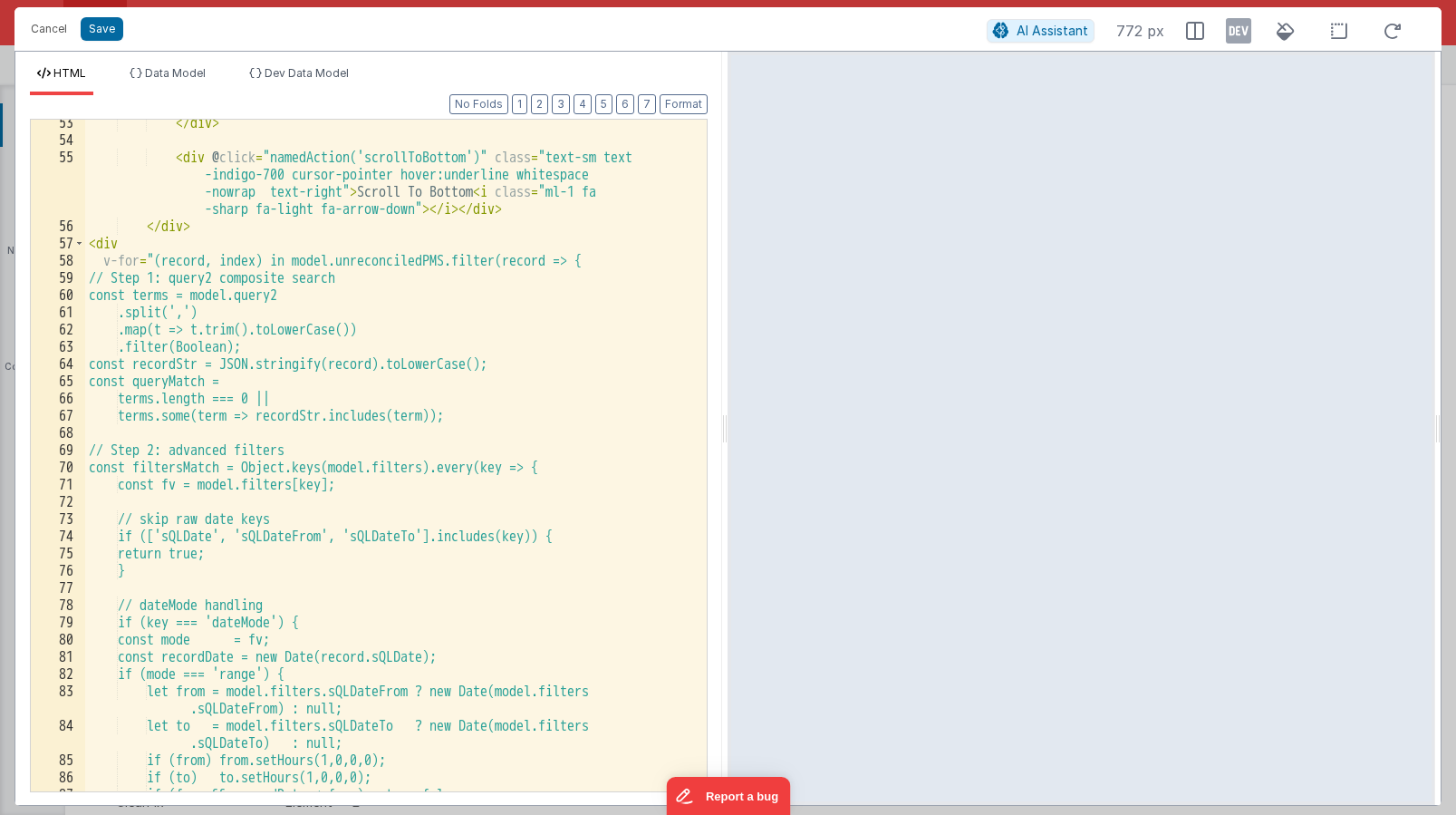click on "</ div >                < div   @ click = "namedAction('scrollToBottom')"   class = "text-sm text                  -indigo-700 cursor-pointer hover:underline whitespace                  -nowrap  text-right" > Scroll To Bottom < i   class = "ml-1 fa                  -sharp fa-light fa-arrow-down" > </ i > </ div >           </ div > < div    v-for = "(record, index) in model.unreconciledPMS.filter(record => {     // Step 1: query2 composite search     const terms = model.query2        .split(',')        .map(t => t.trim().toLowerCase())        .filter(Boolean);     const recordStr = JSON.stringify(record).toLowerCase();     const queryMatch =        terms.length === 0 ||        terms.some(term => recordStr.includes(term));     // Step 2: advanced filters     const filtersMatch = Object.keys(model.filters).every(key => {        const fv = model.filters[key];        // skip raw date keys               return true;        }        // dateMode handling" at bounding box center [389, 467] 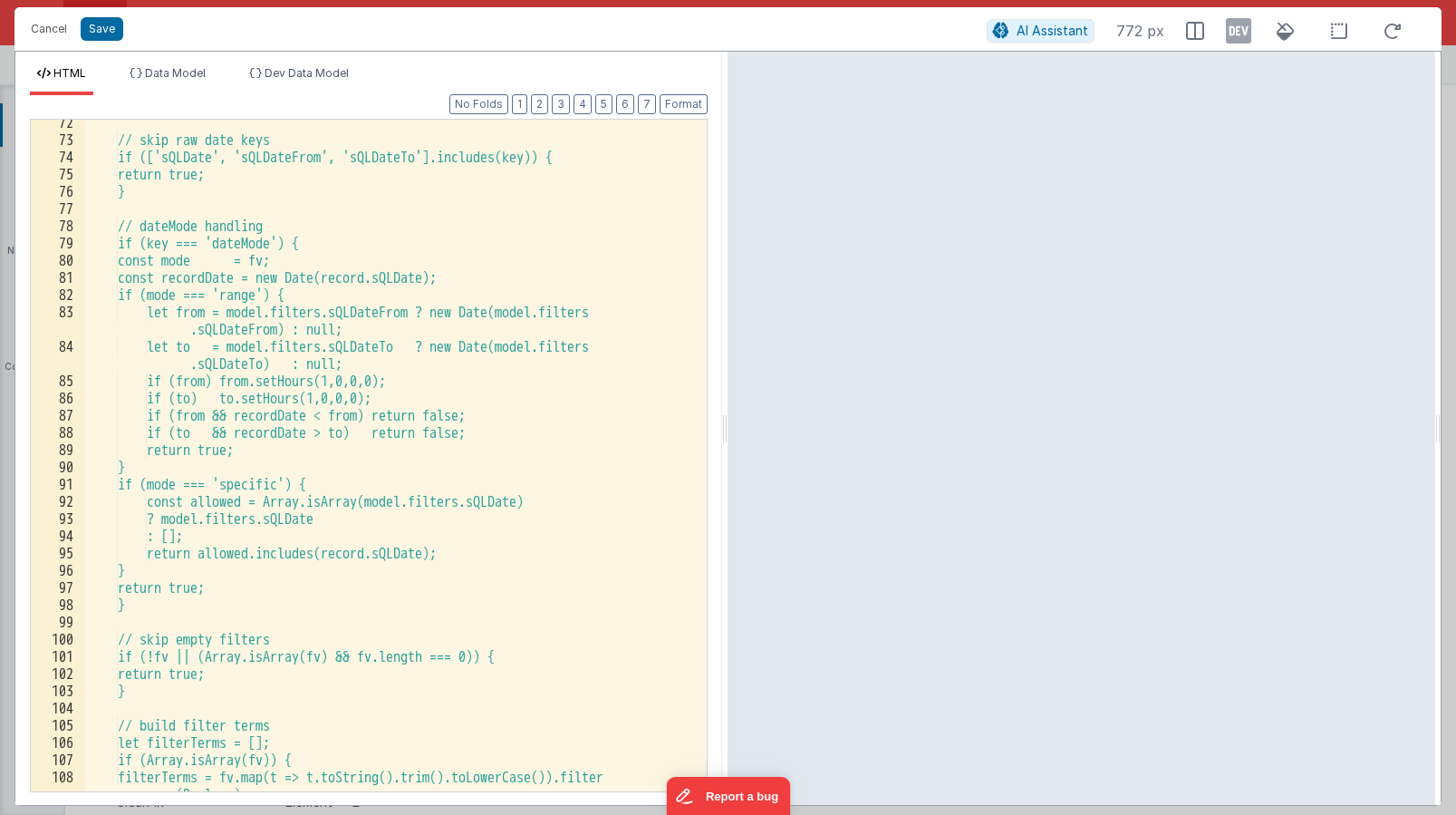 scroll, scrollTop: 1849, scrollLeft: 0, axis: vertical 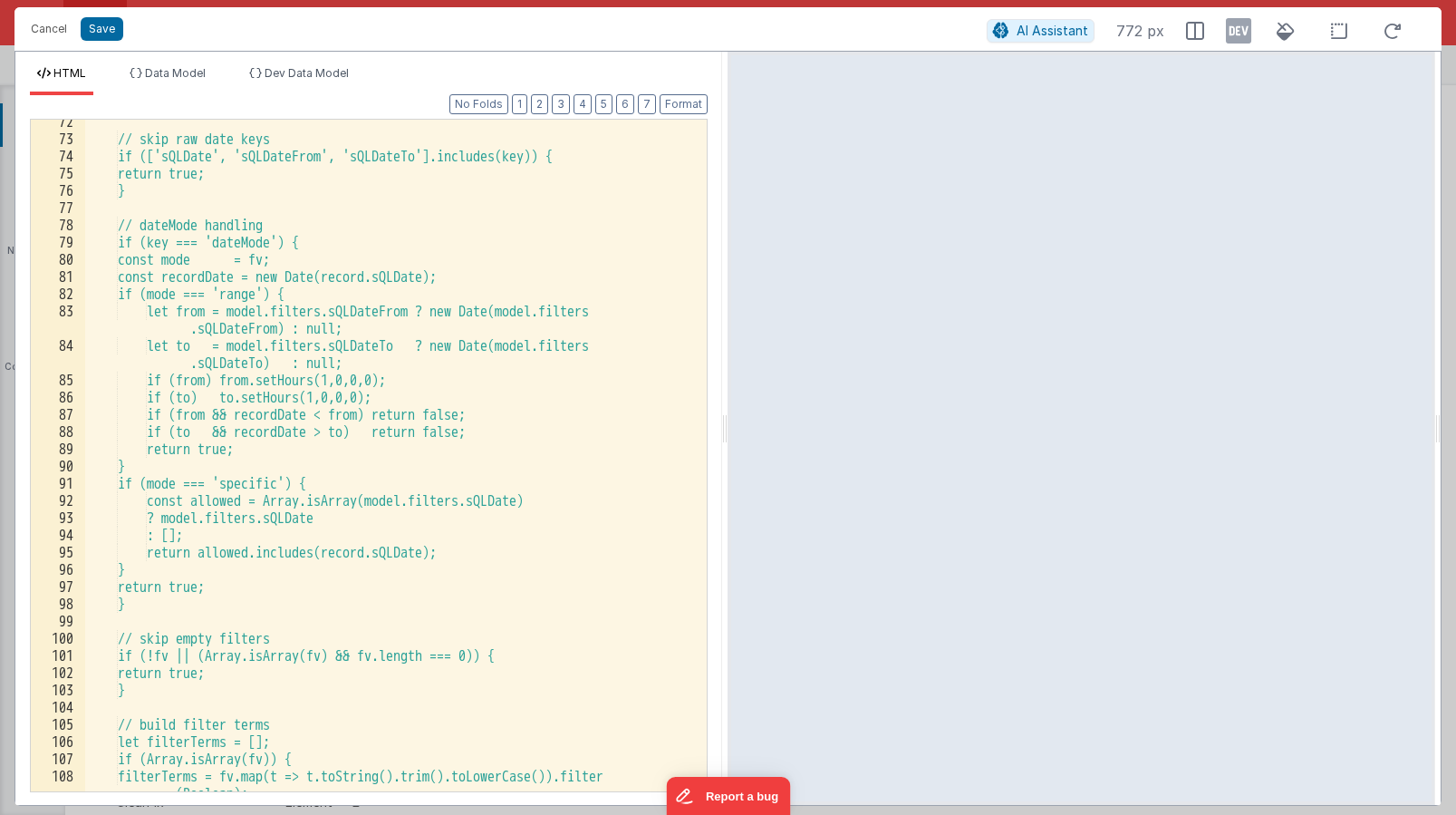 click on "// skip raw date keys        if (['sQLDate', 'sQLDateFrom', 'sQLDateTo'].includes(key)) {          return true;        }        // dateMode handling        if (key === 'dateMode') {          const mode      = fv;          const recordDate = new Date(record.sQLDate);          if (mode === 'range') {             let from = model.filters.sQLDateFrom ? new Date(model.filters                .sQLDateFrom) : null;             let to   = model.filters.sQLDateTo   ? new Date(model.filters                .sQLDateTo)   : null;             if (from) from.setHours(1,0,0,0);             if (to)   to.setHours(1,0,0,0);             if (from && recordDate < from) return false;             if (to   && recordDate > to)   return false;             return true;          }          if (mode === 'specific') {             const allowed = Array.isArray(model.filters.sQLDate)               ? model.filters.sQLDate               : [];             return allowed.includes(record.sQLDate);          }" at bounding box center [389, 475] 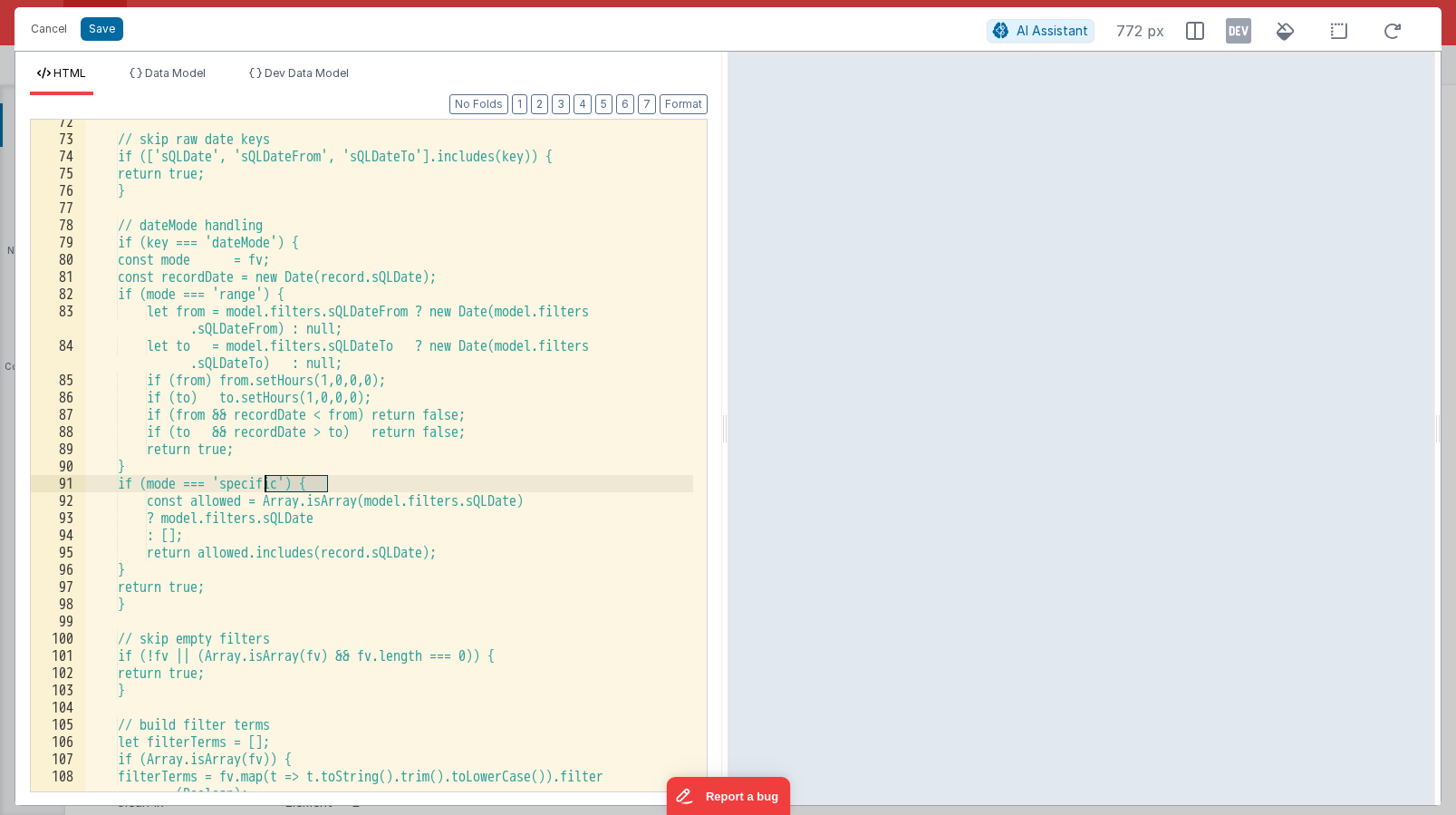 click on "// skip raw date keys        if (['sQLDate', 'sQLDateFrom', 'sQLDateTo'].includes(key)) {          return true;        }        // dateMode handling        if (key === 'dateMode') {          const mode      = fv;          const recordDate = new Date(record.sQLDate);          if (mode === 'range') {             let from = model.filters.sQLDateFrom ? new Date(model.filters                .sQLDateFrom) : null;             let to   = model.filters.sQLDateTo   ? new Date(model.filters                .sQLDateTo)   : null;             if (from) from.setHours(1,0,0,0);             if (to)   to.setHours(1,0,0,0);             if (from && recordDate < from) return false;             if (to   && recordDate > to)   return false;             return true;          }          if (mode === 'specific') {             const allowed = Array.isArray(model.filters.sQLDate)               ? model.filters.sQLDate               : [];             return allowed.includes(record.sQLDate);          }" at bounding box center (389, 475) 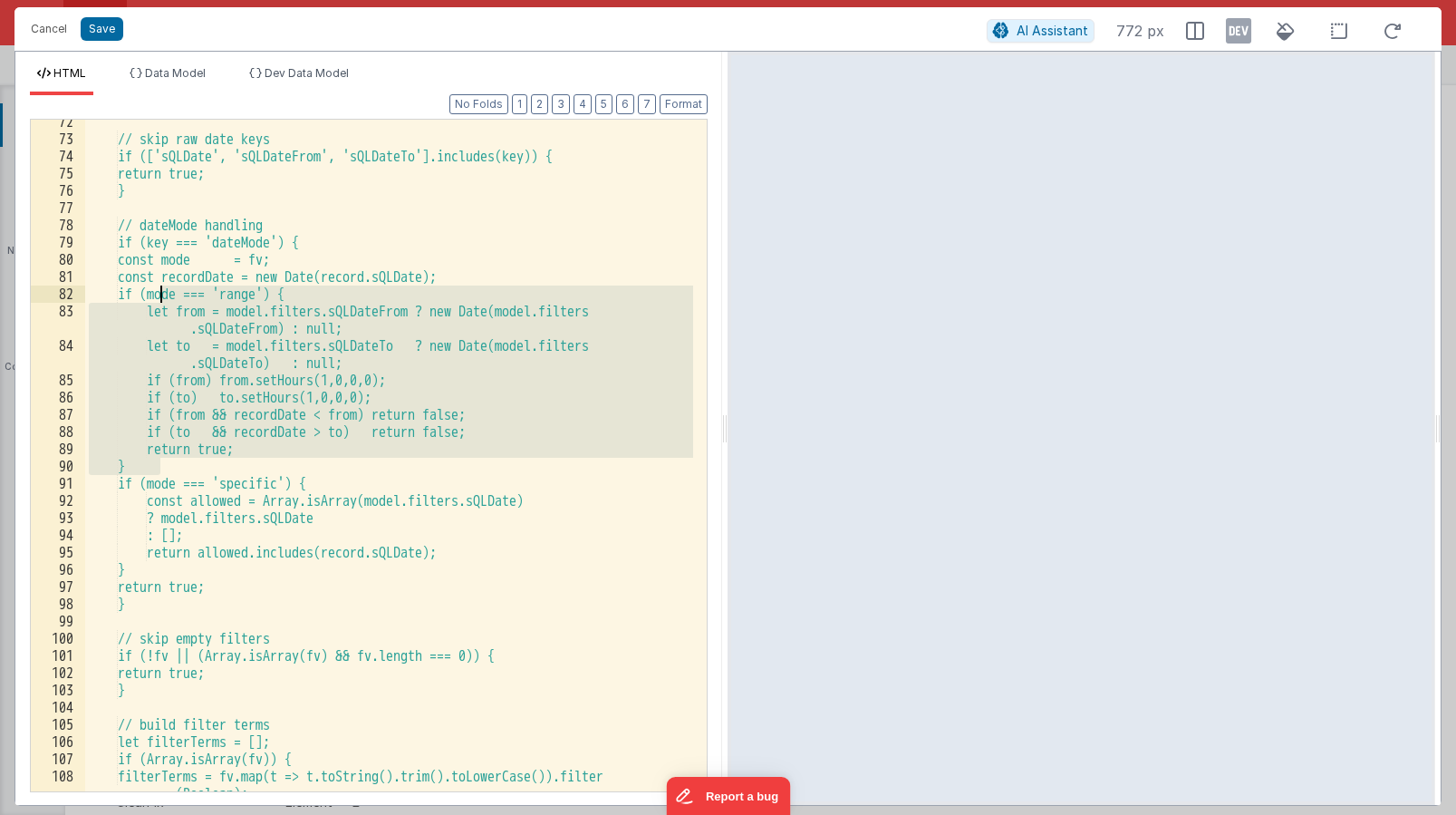 drag, startPoint x: 267, startPoint y: 461, endPoint x: 157, endPoint y: 302, distance: 193.34167 